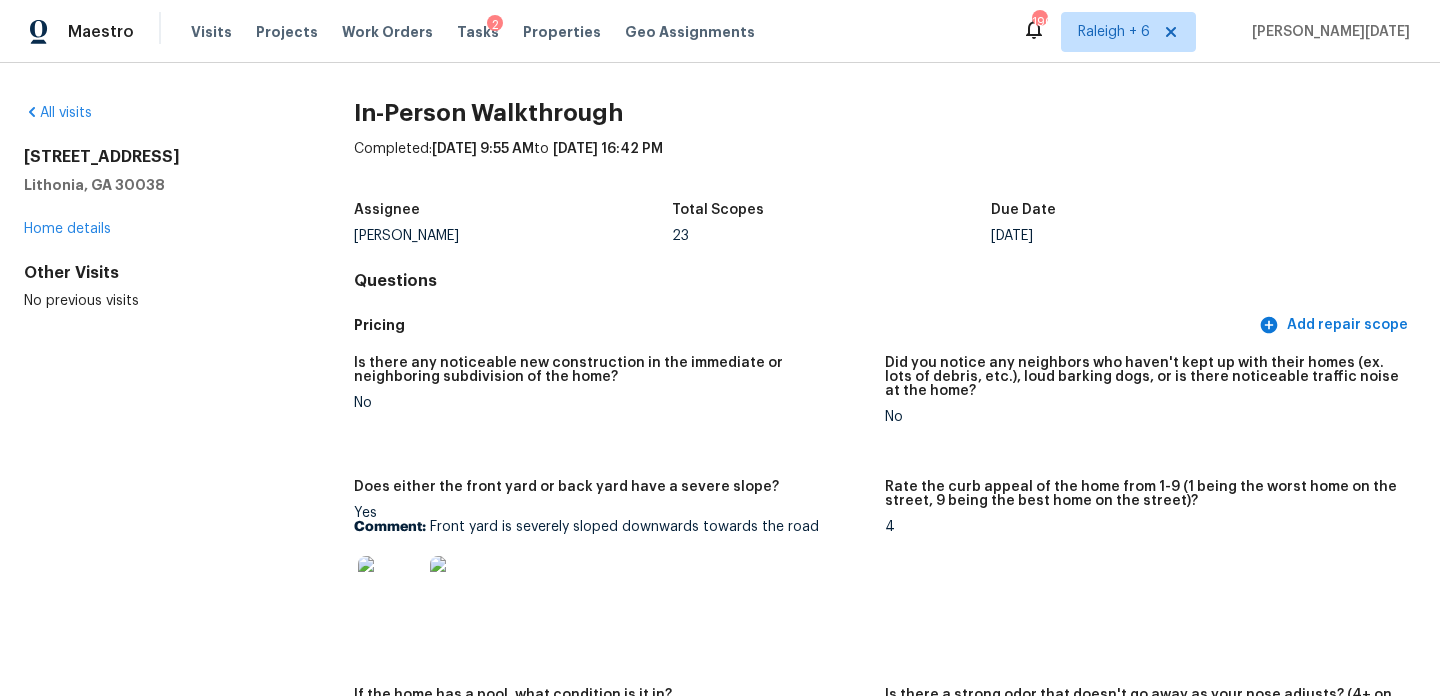 scroll, scrollTop: 0, scrollLeft: 0, axis: both 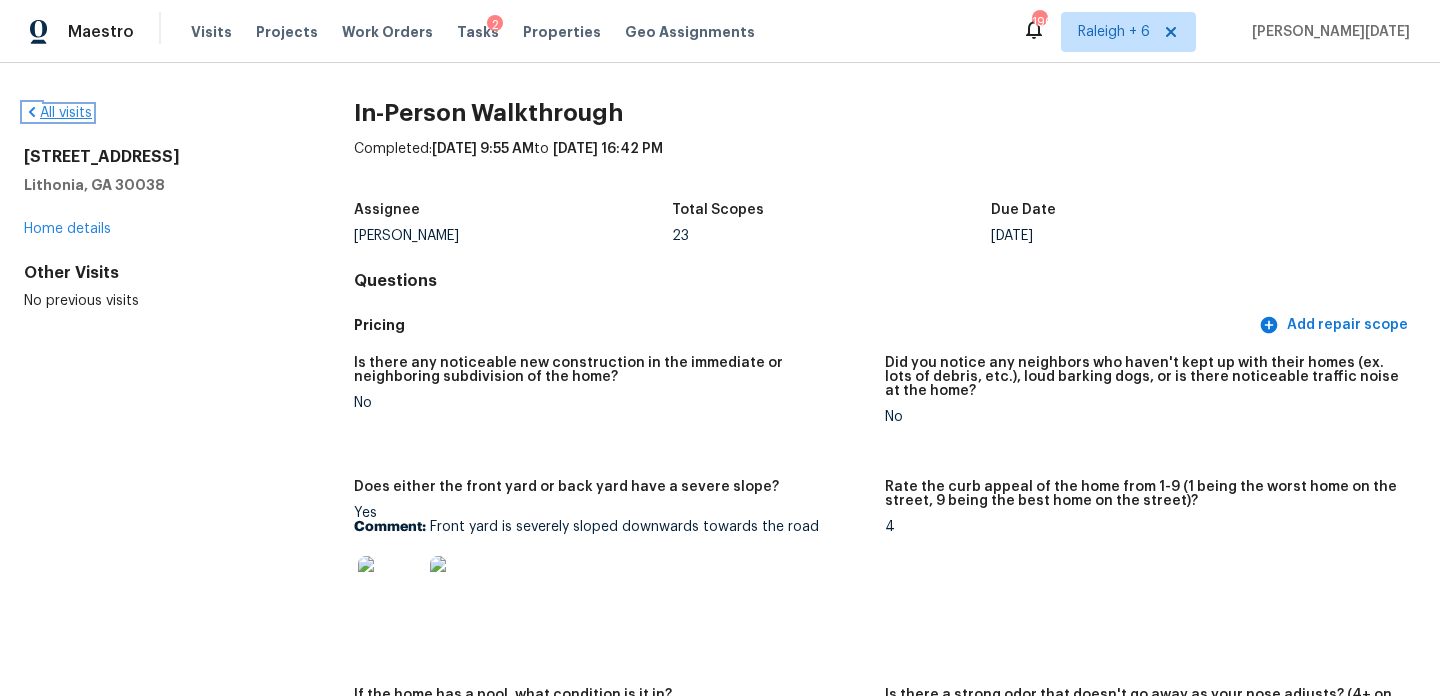 click on "All visits" at bounding box center [58, 113] 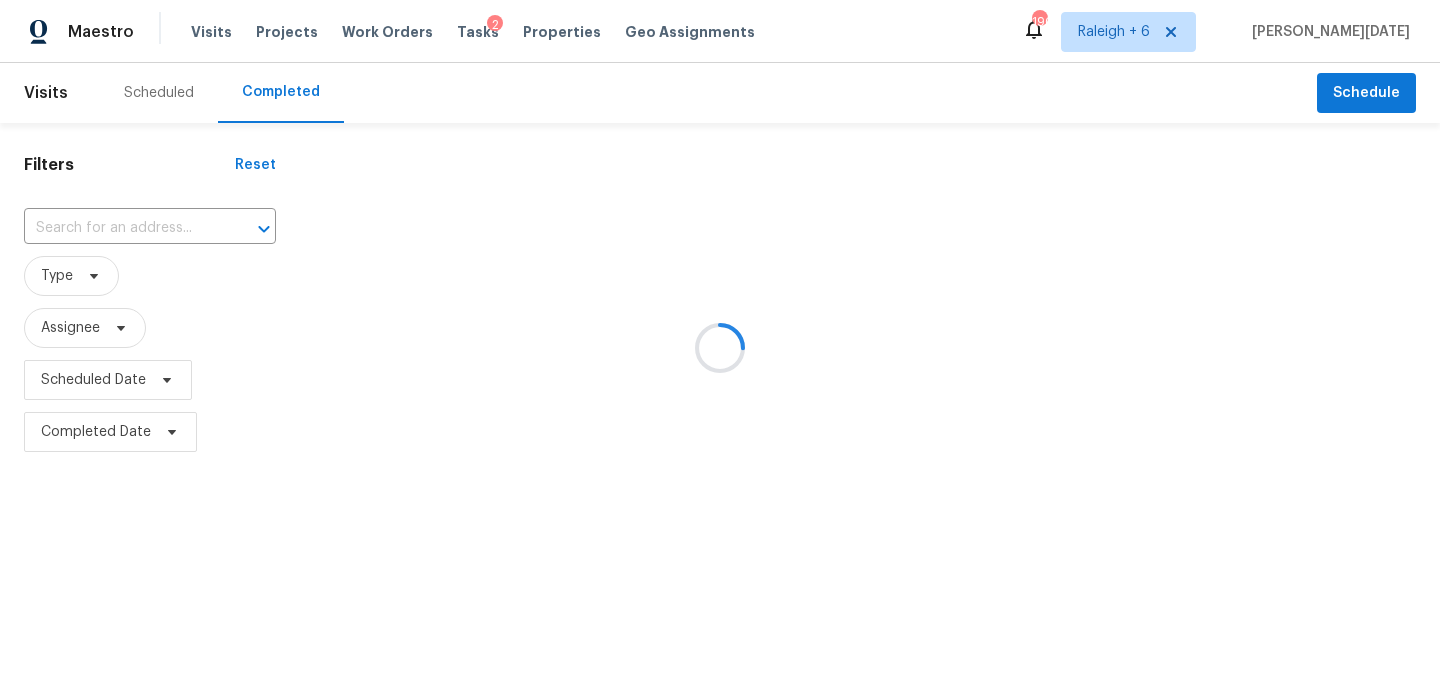 click at bounding box center (720, 348) 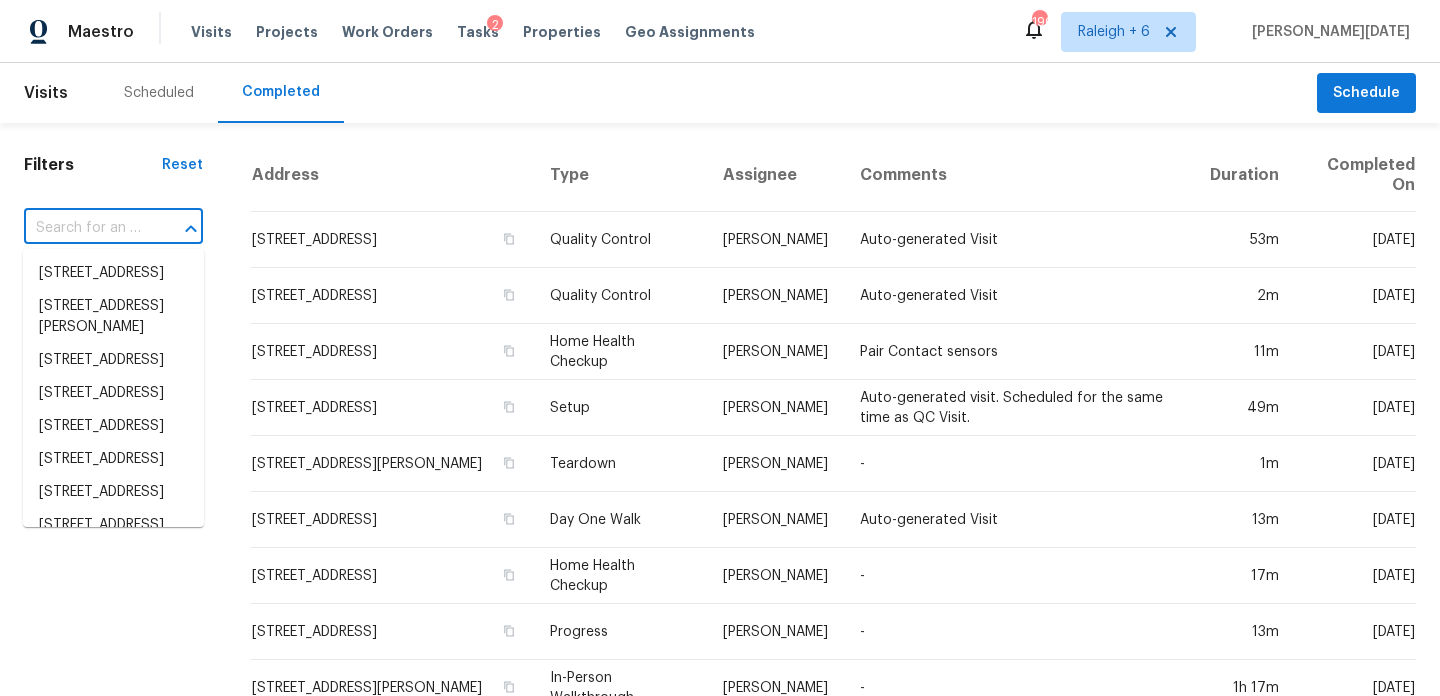 click at bounding box center (85, 228) 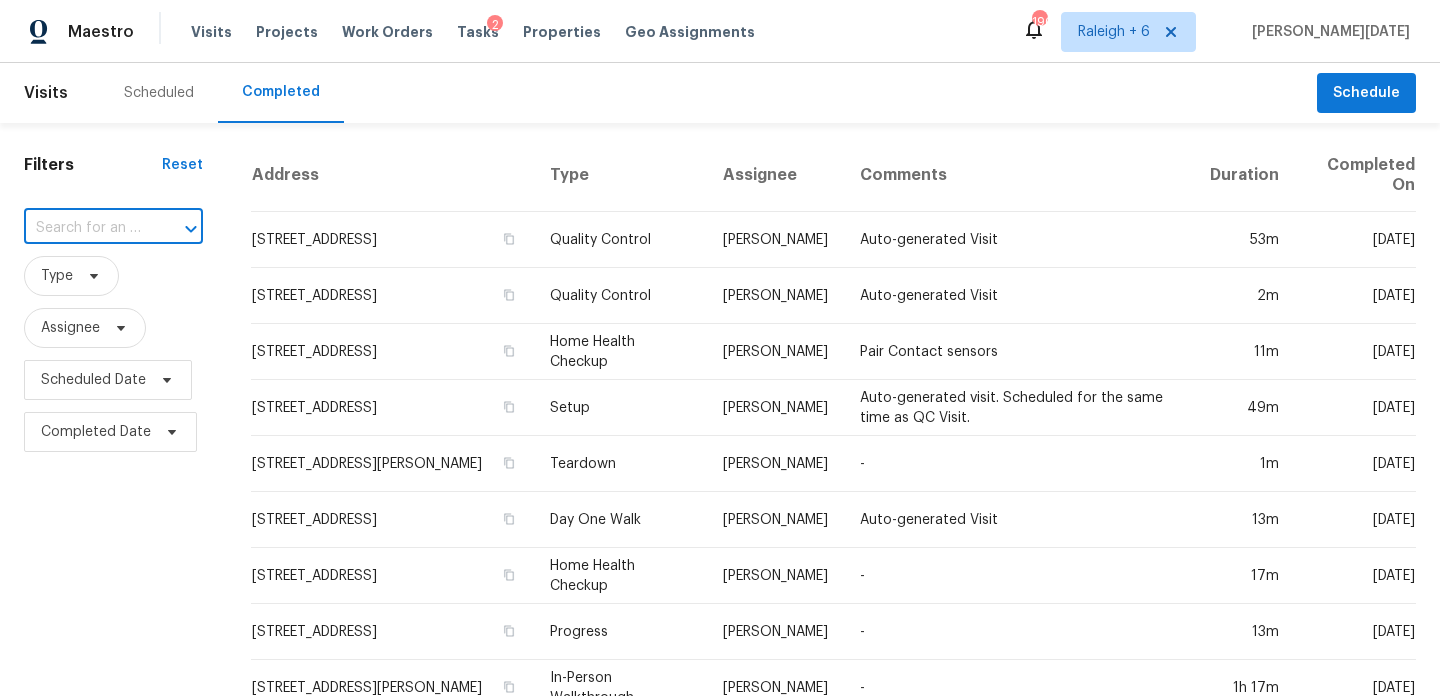 click at bounding box center (85, 228) 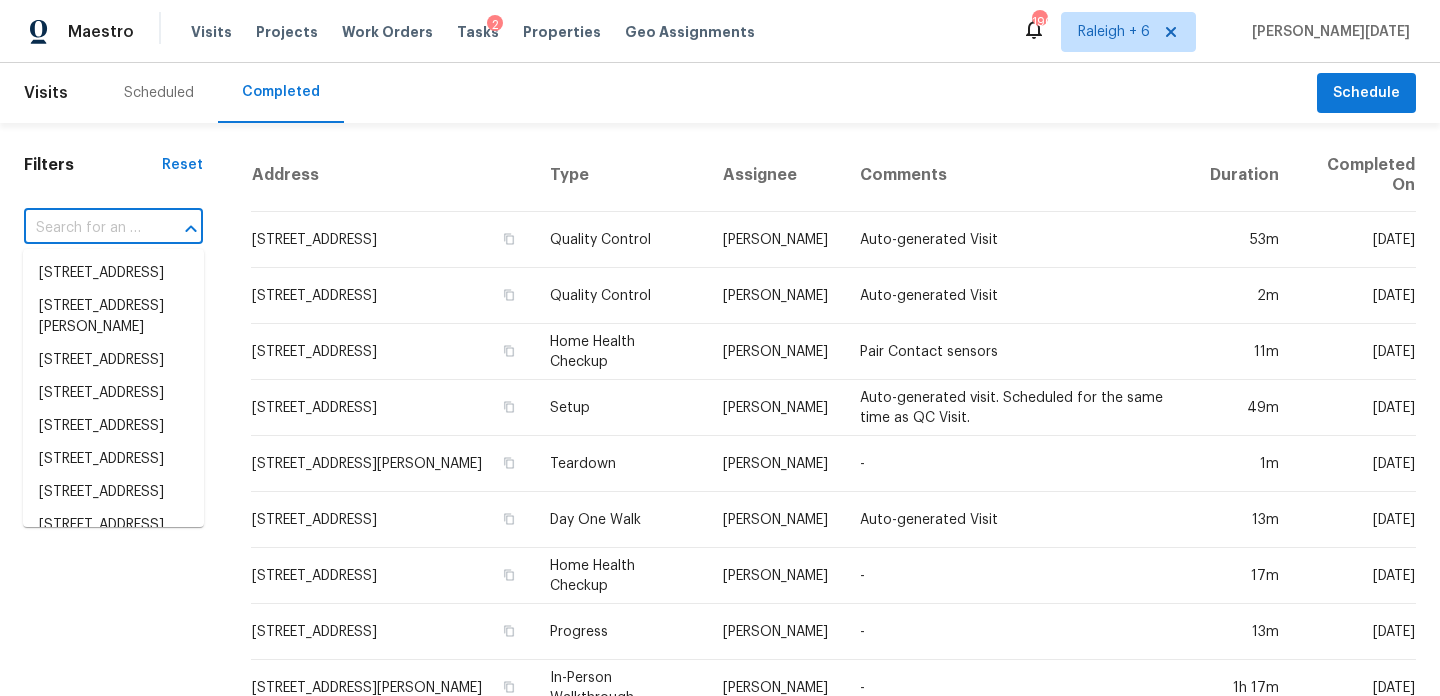 click at bounding box center [85, 228] 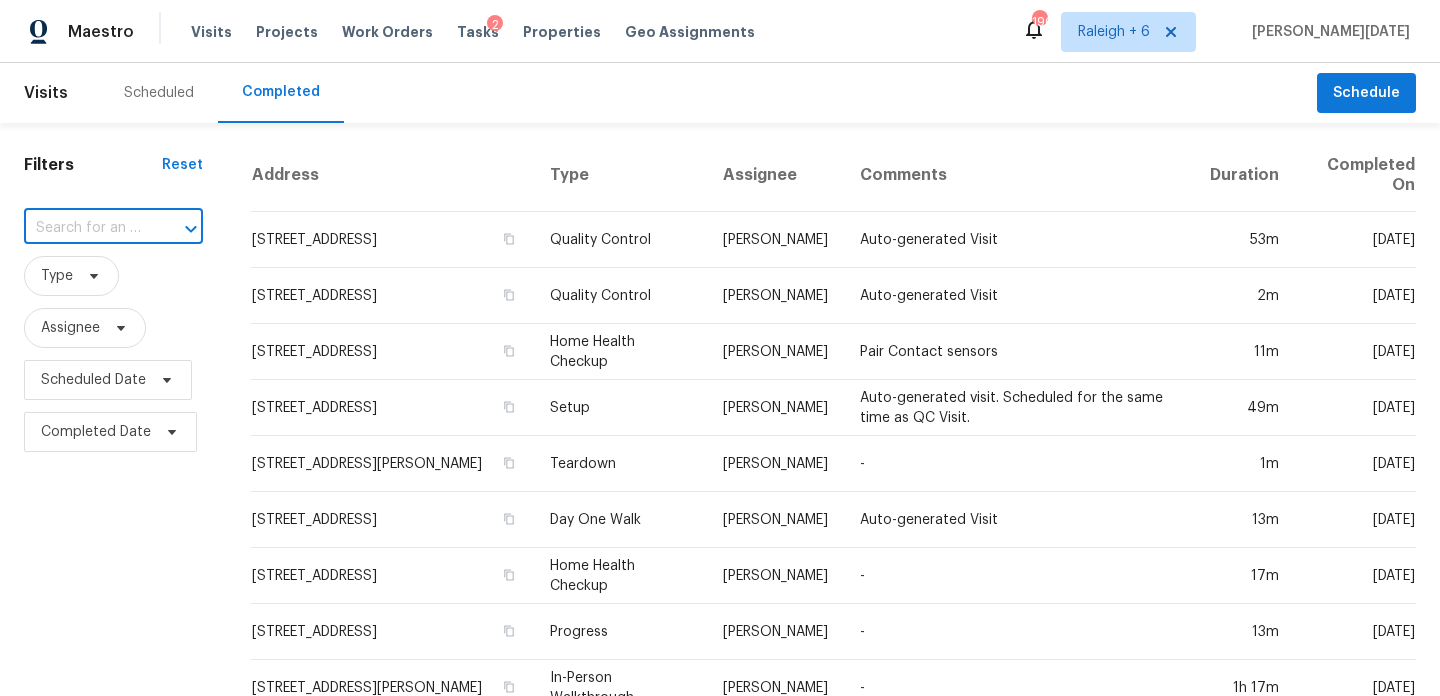 click at bounding box center (85, 228) 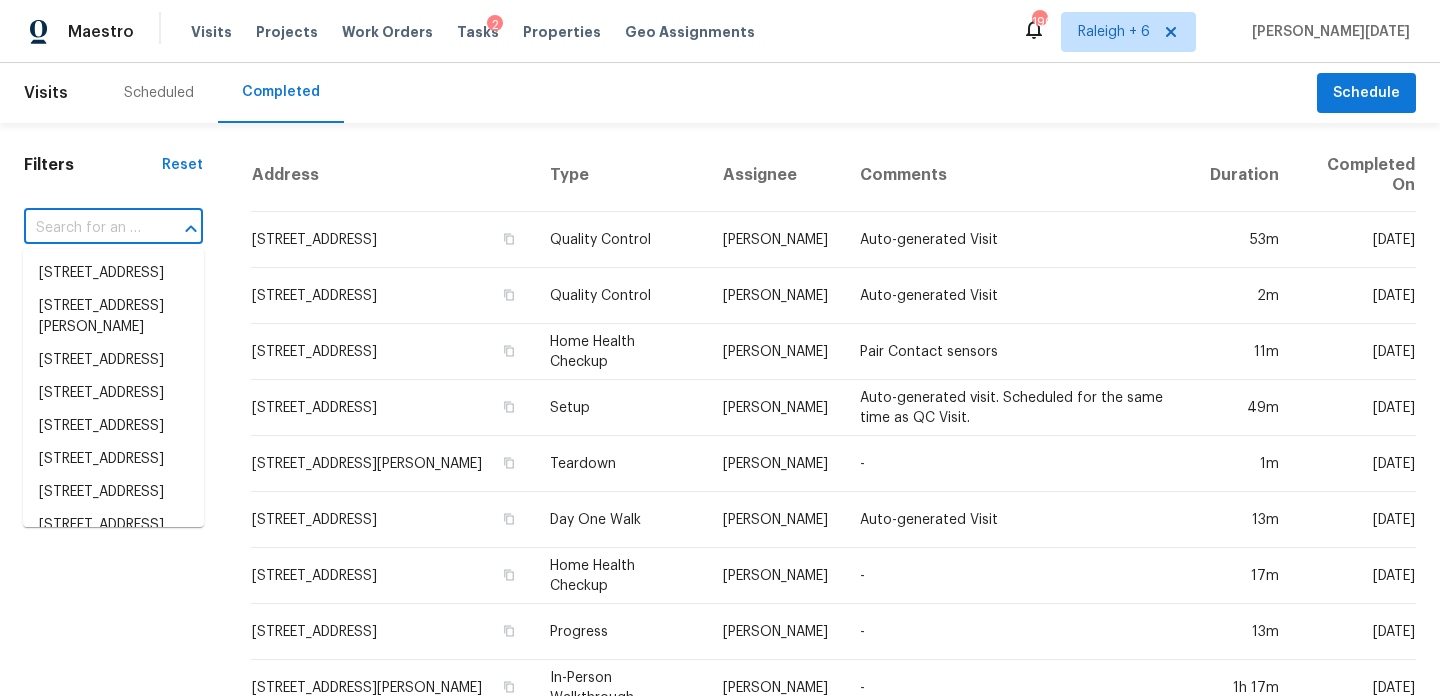 paste on "1525 Lay Ct, Kissimmee, FL 34744" 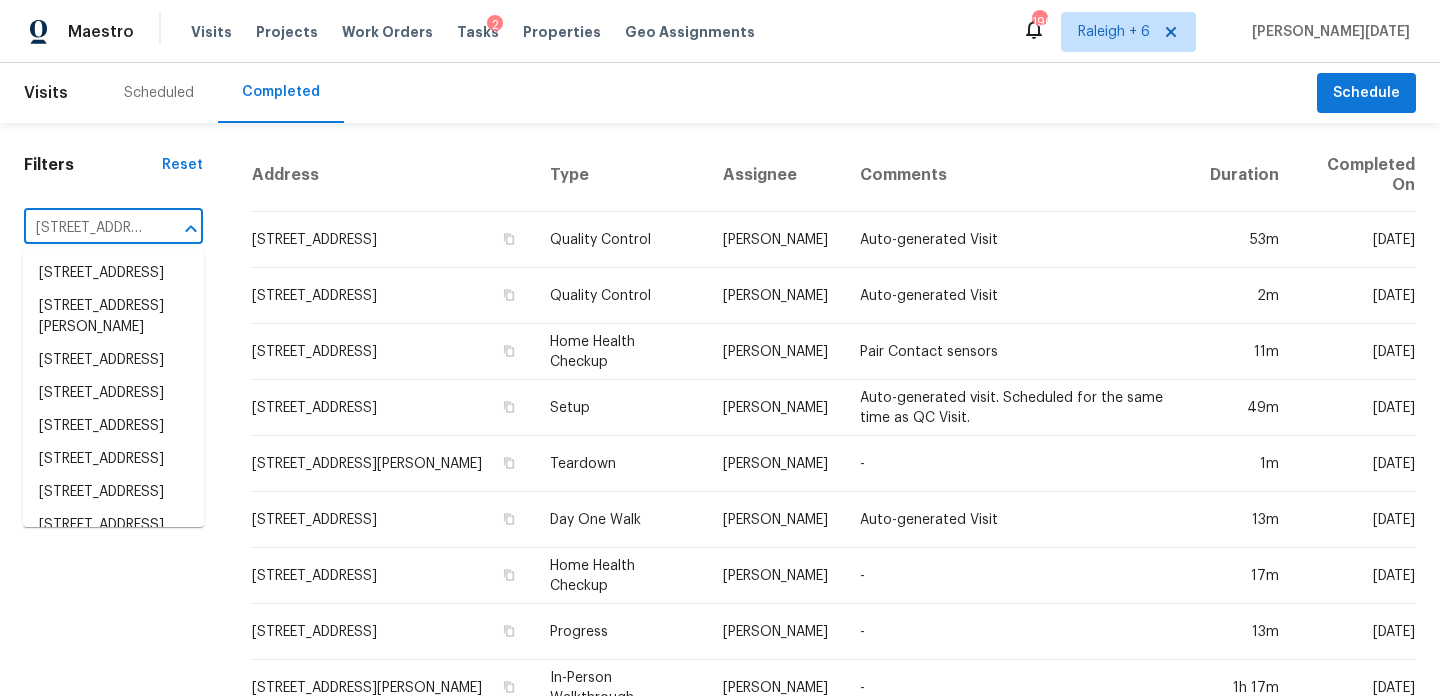 scroll, scrollTop: 0, scrollLeft: 106, axis: horizontal 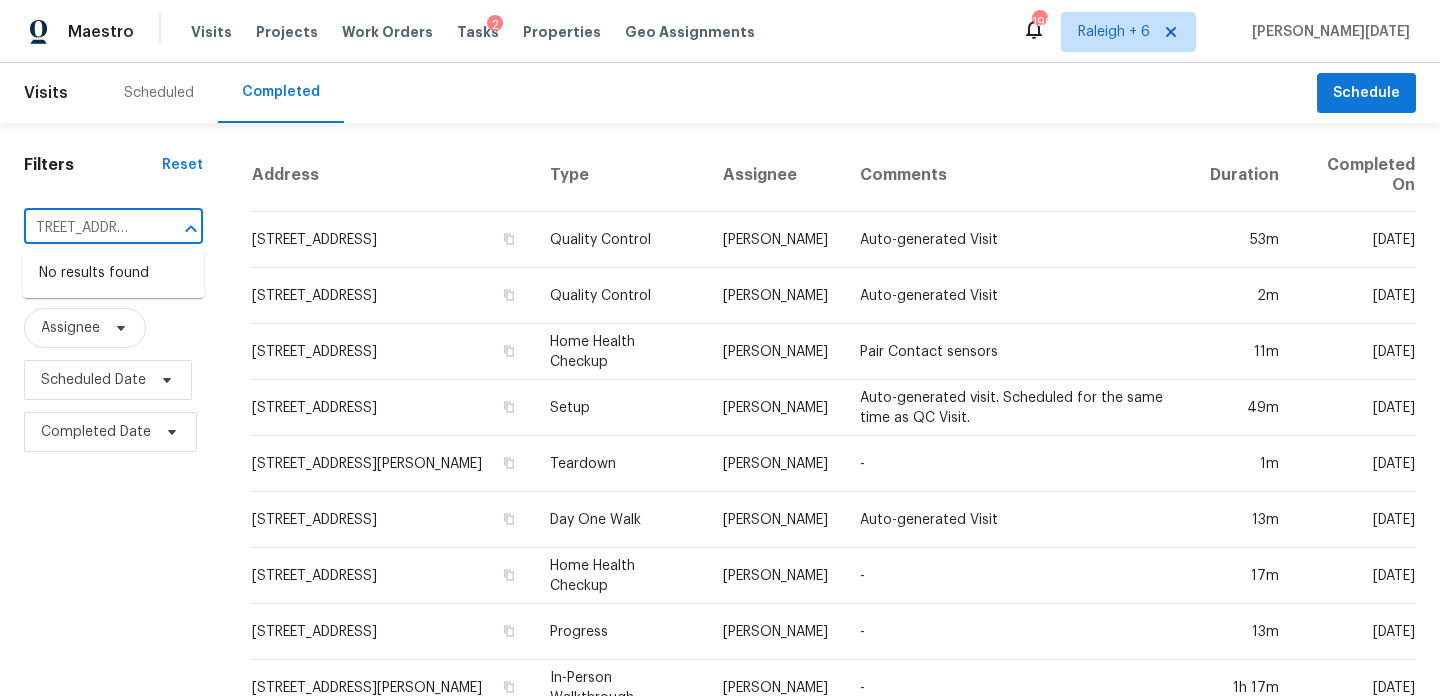 type on "1525 Lay Ct, Kissimmee, FL 3474" 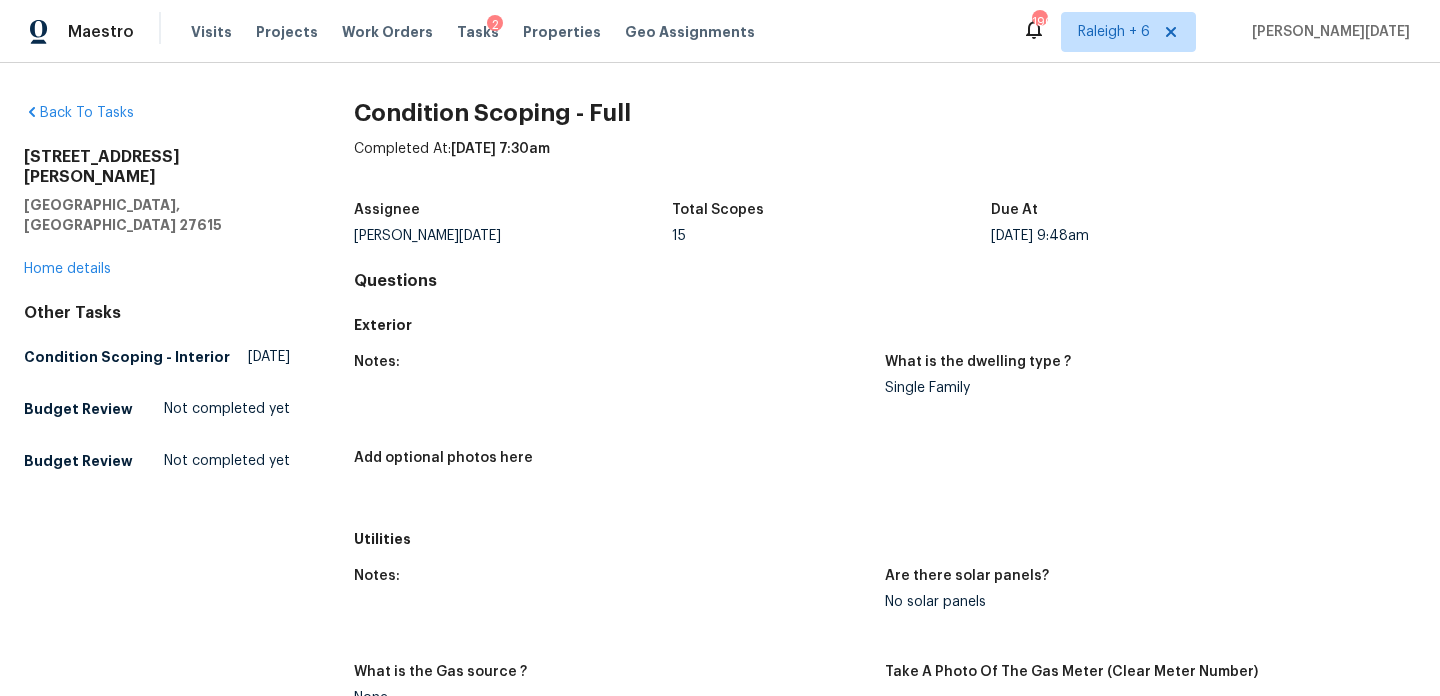 scroll, scrollTop: 0, scrollLeft: 0, axis: both 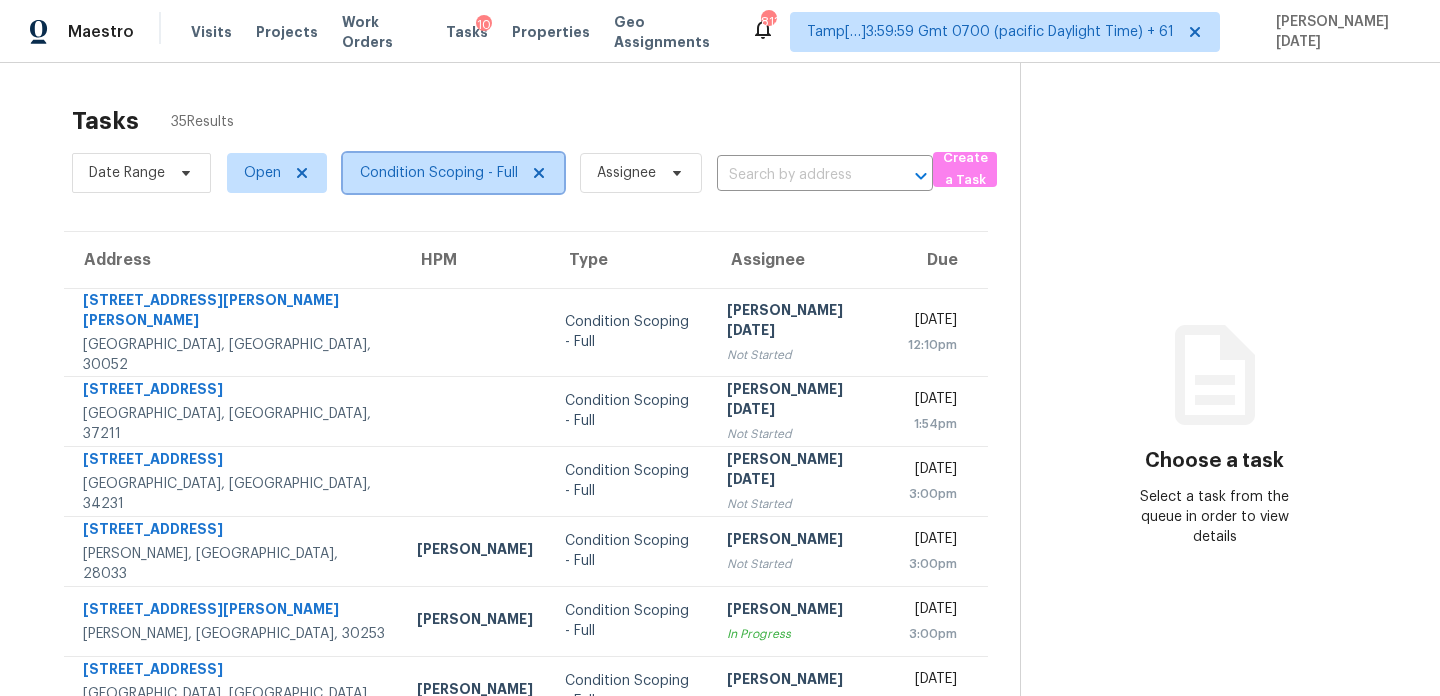 click on "Condition Scoping - Full" at bounding box center (439, 173) 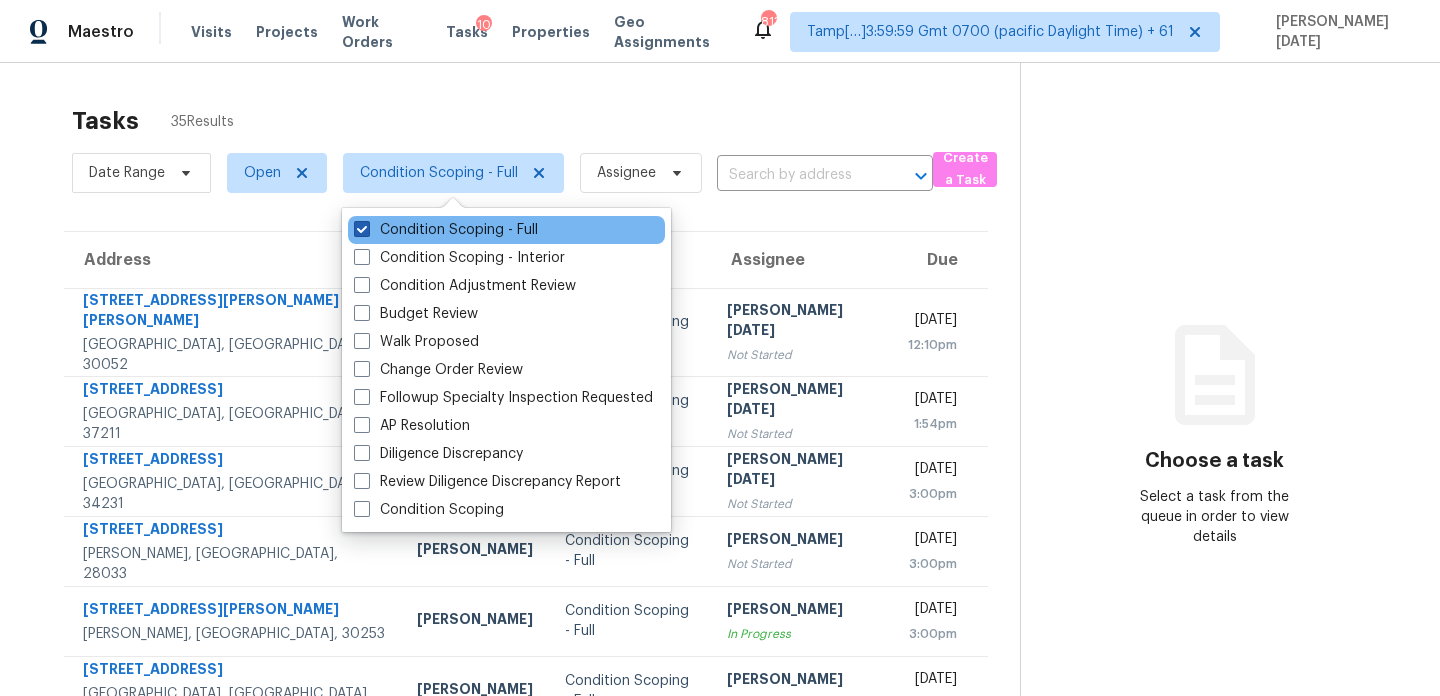 click on "Condition Scoping - Full" at bounding box center (446, 230) 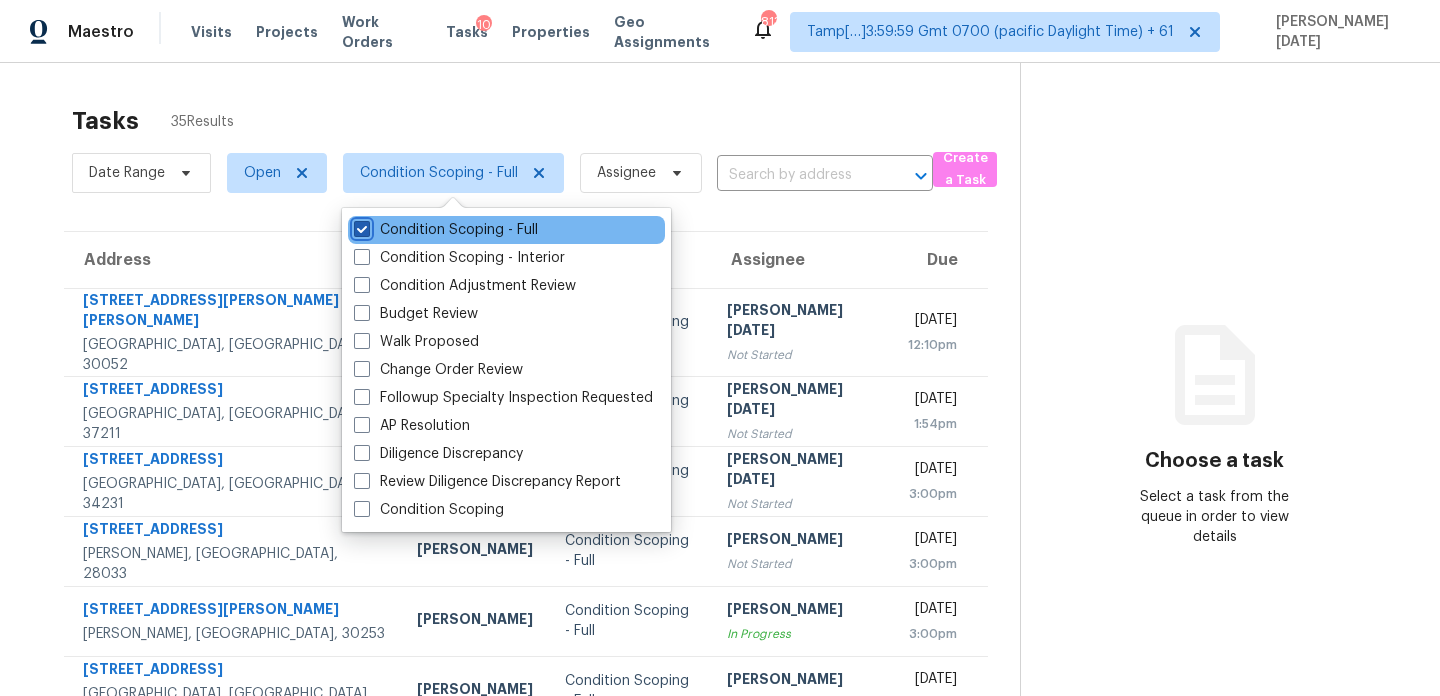 click on "Condition Scoping - Full" at bounding box center [360, 226] 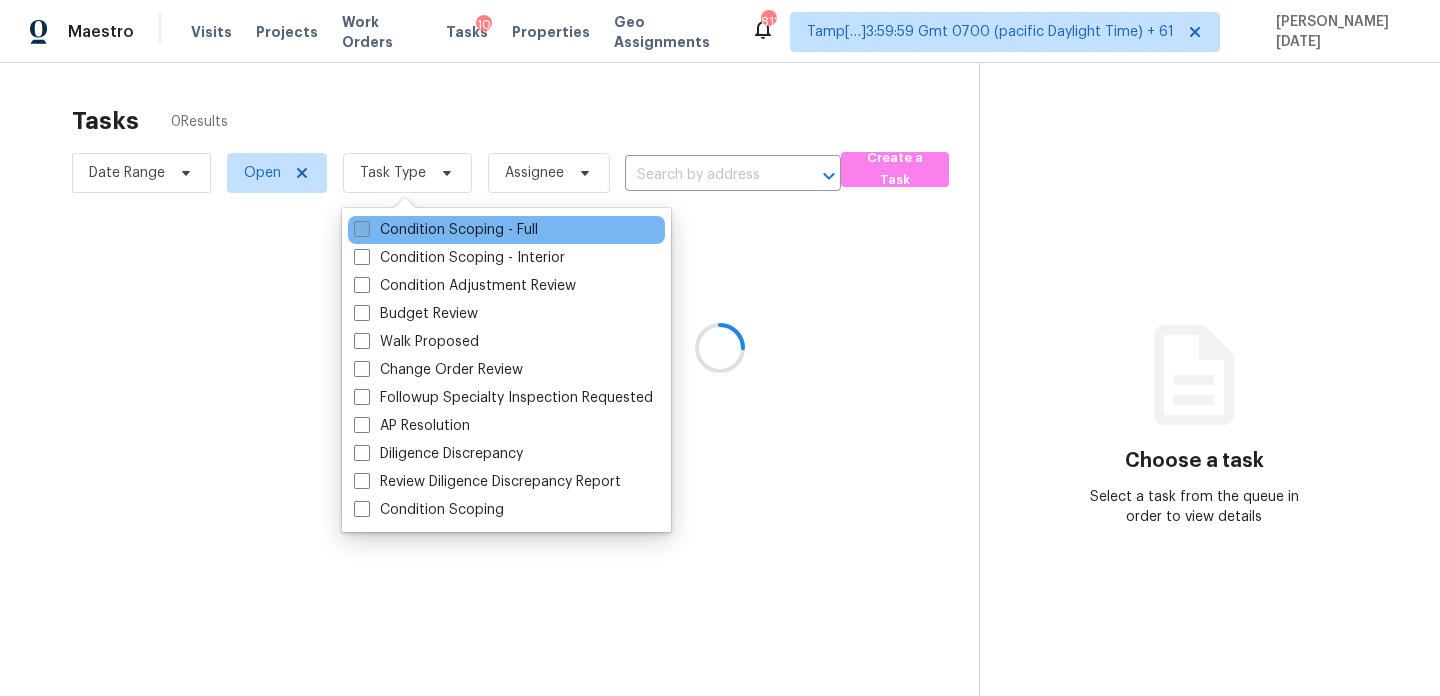 click on "Condition Scoping - Full" at bounding box center (446, 230) 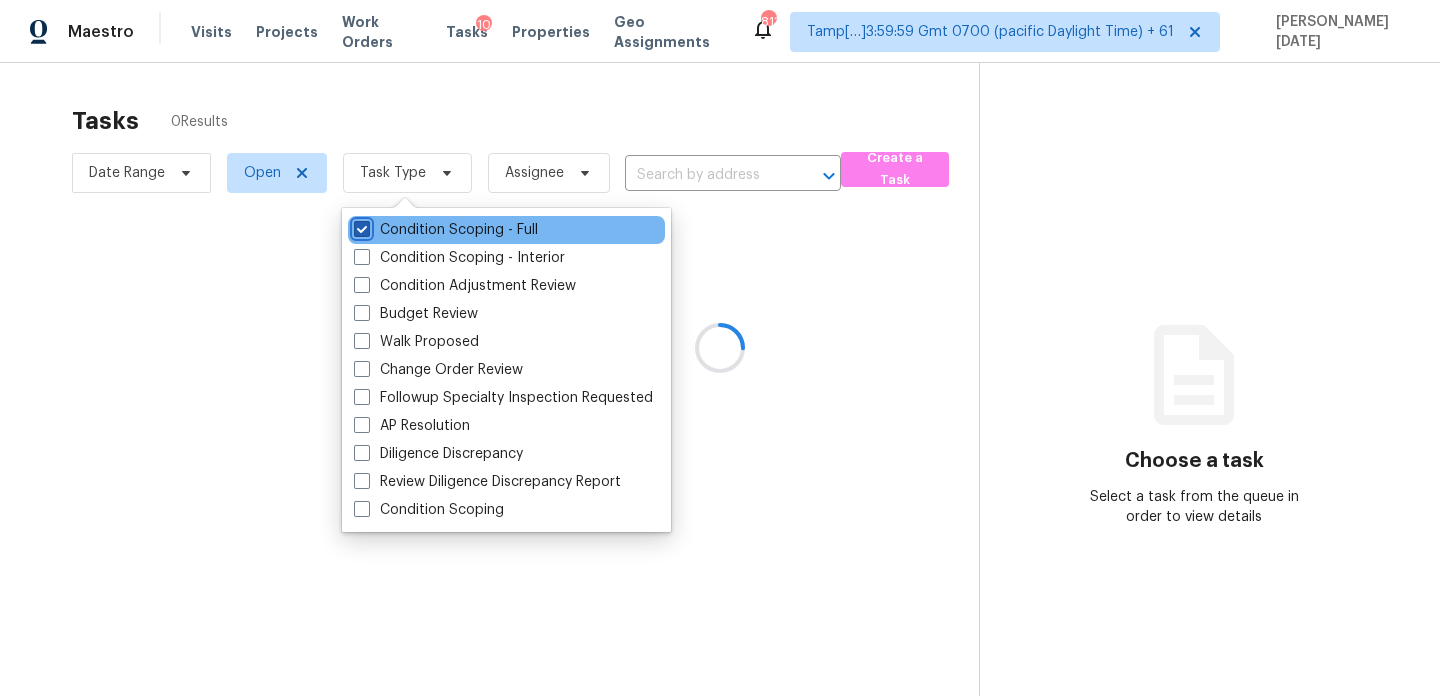 checkbox on "true" 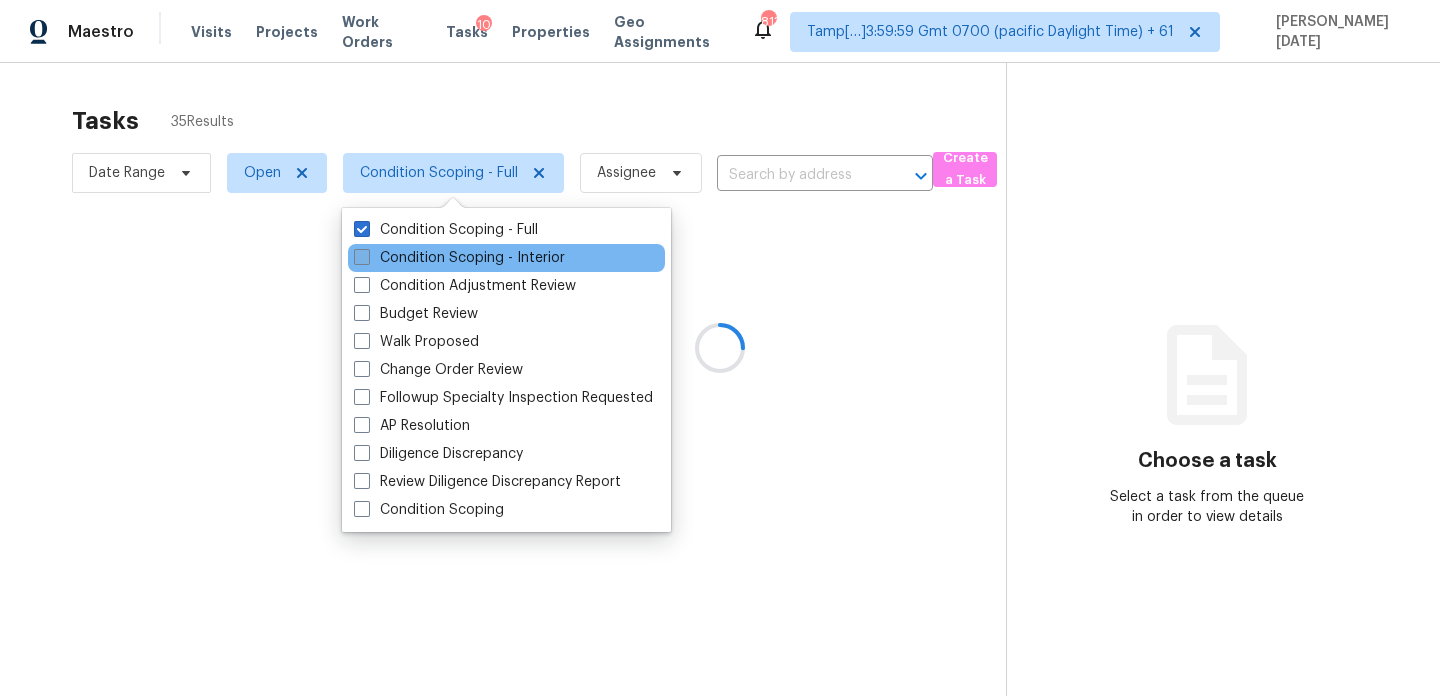 click on "Condition Scoping - Interior" at bounding box center [459, 258] 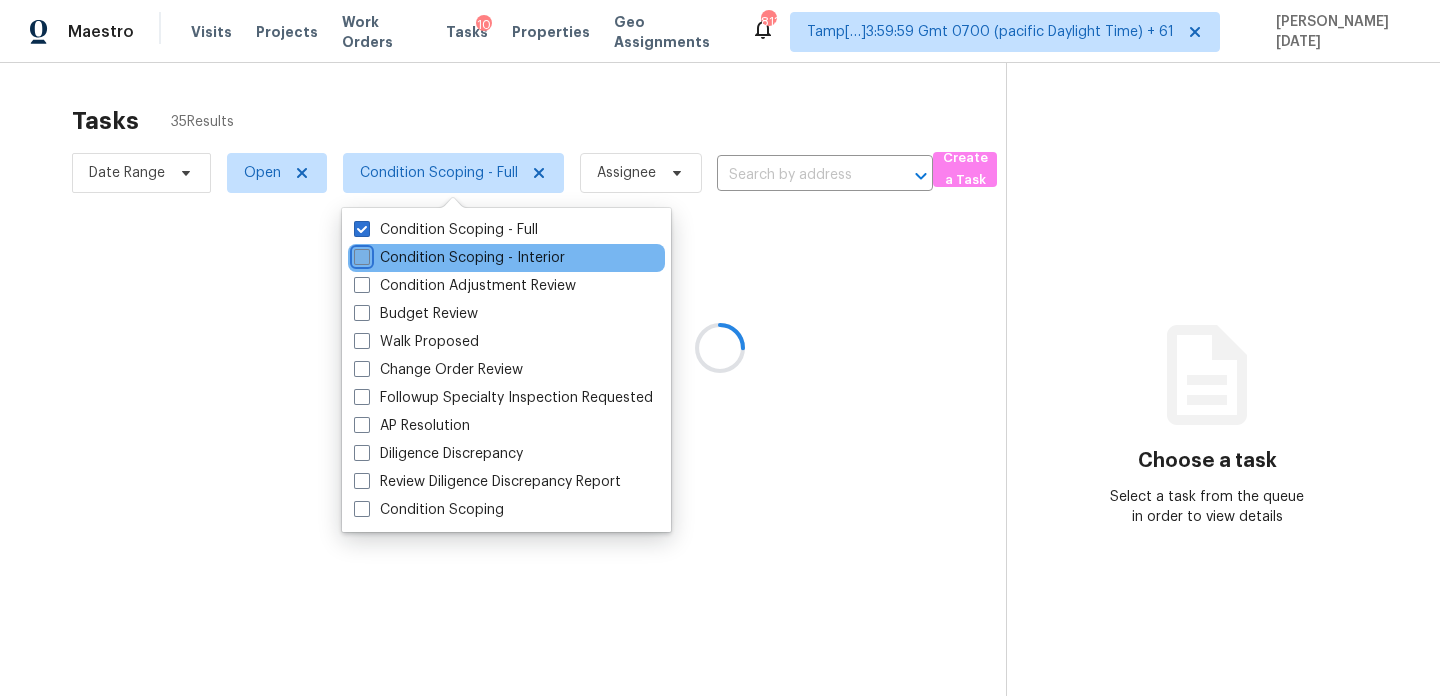 click on "Condition Scoping - Interior" at bounding box center (360, 254) 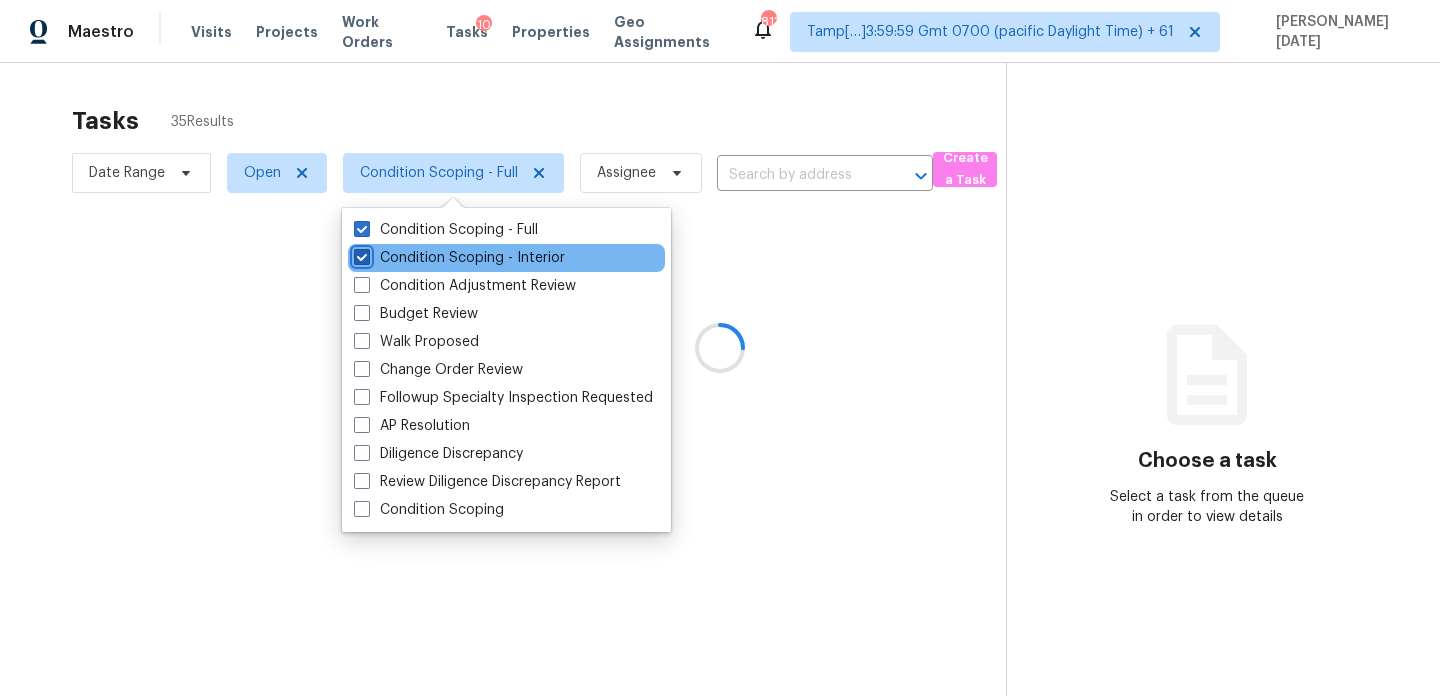 checkbox on "true" 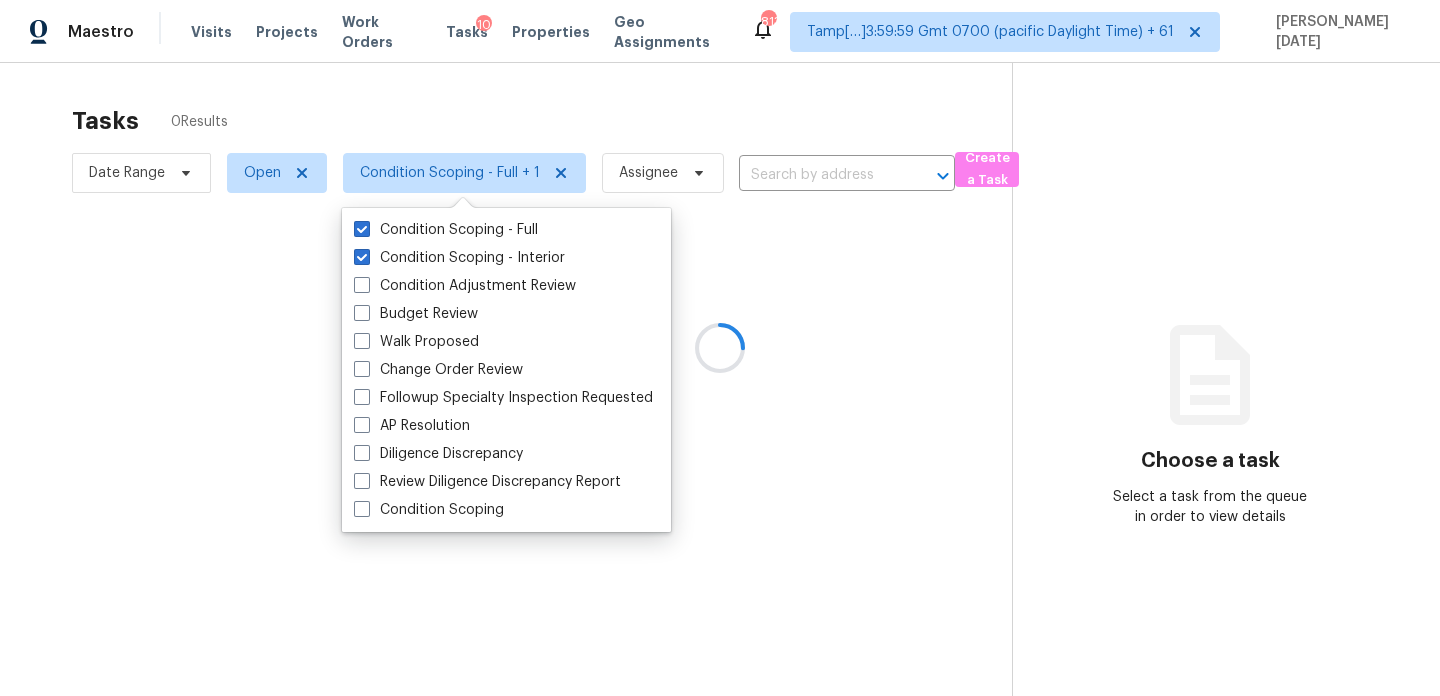 click at bounding box center (720, 348) 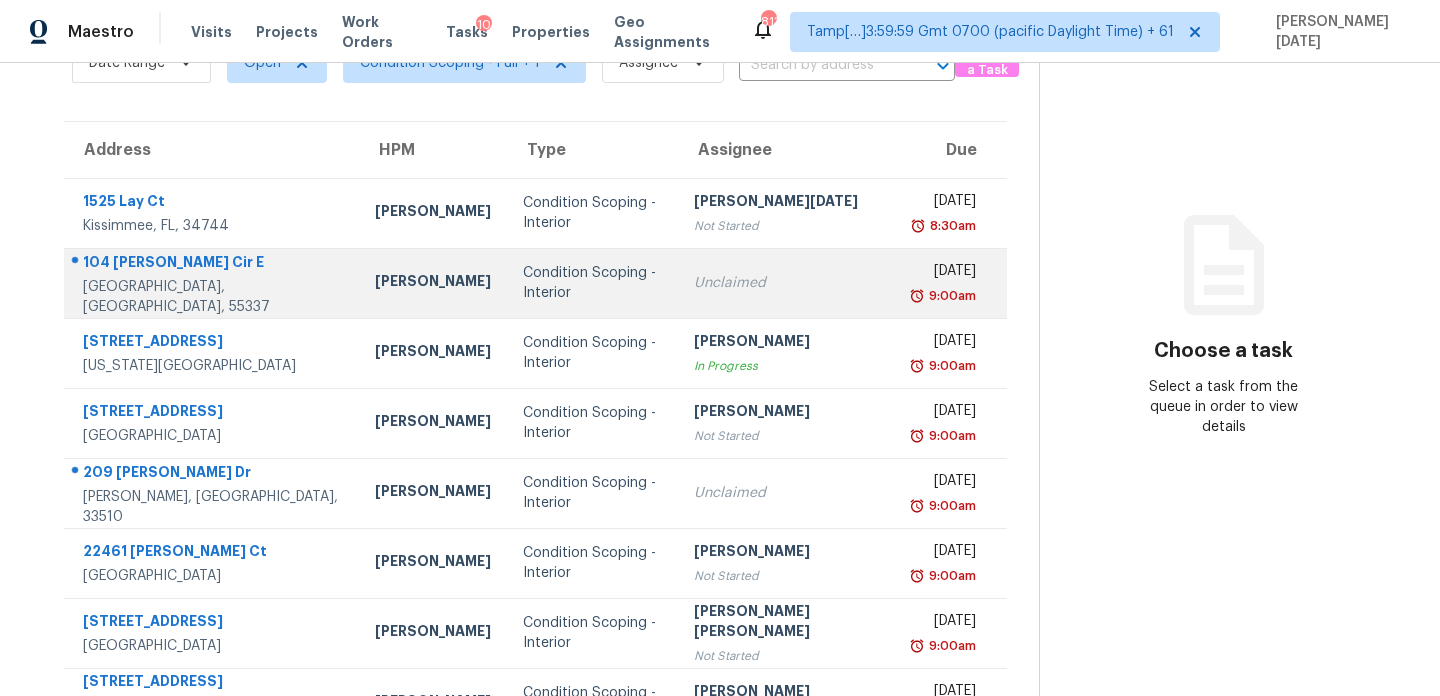 scroll, scrollTop: 0, scrollLeft: 0, axis: both 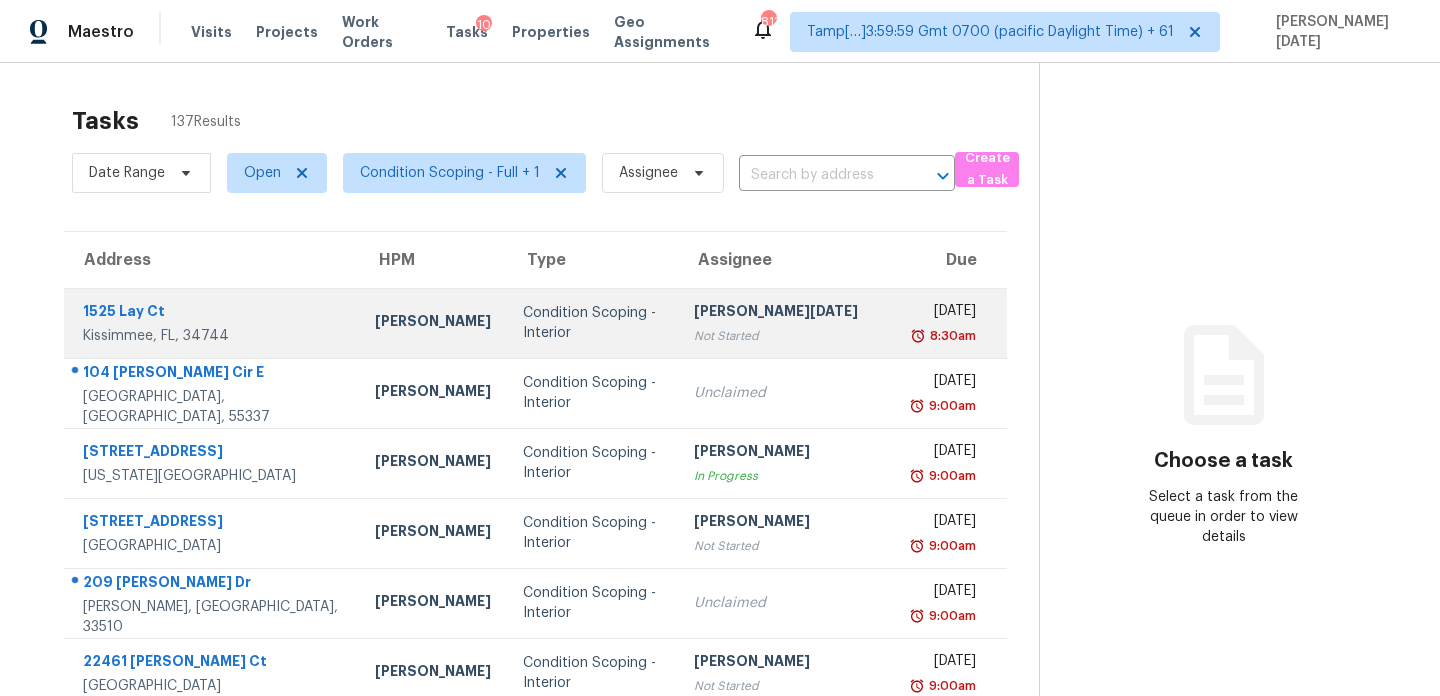 click on "[PERSON_NAME][DATE]" at bounding box center (788, 313) 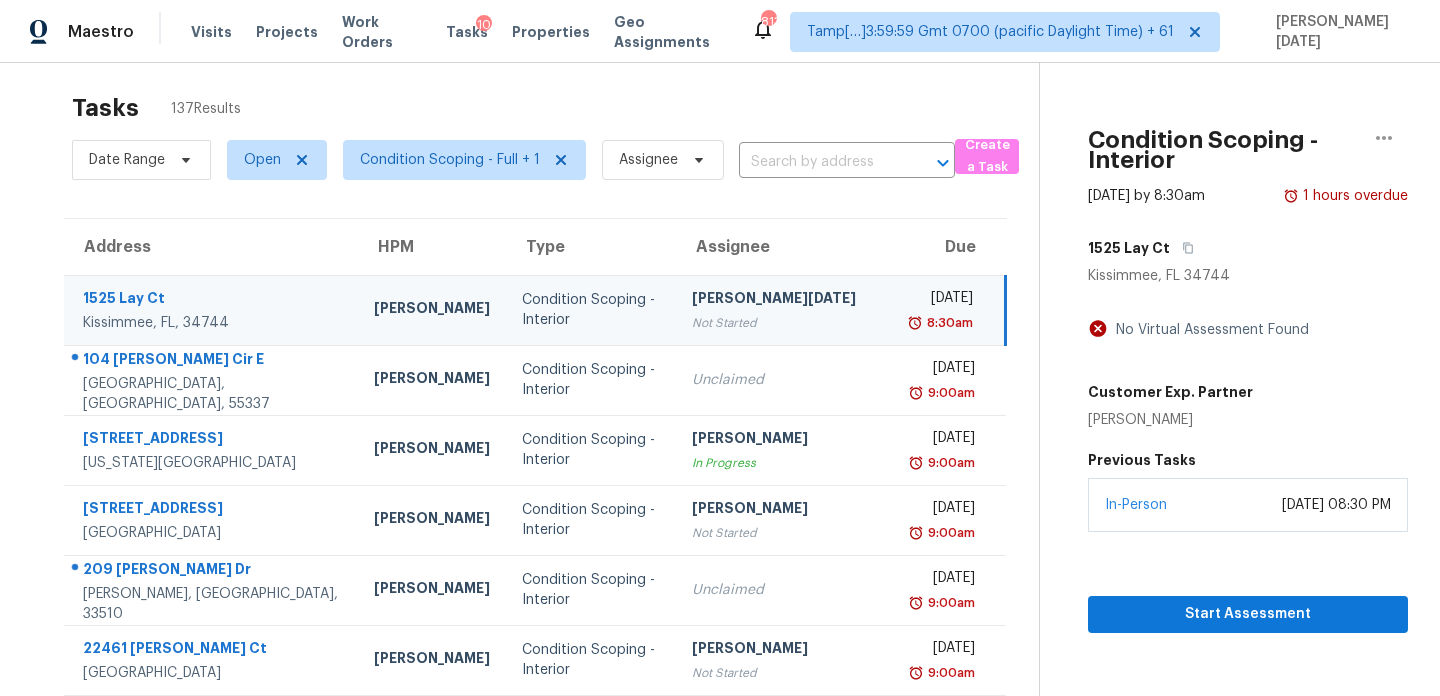 scroll, scrollTop: 0, scrollLeft: 0, axis: both 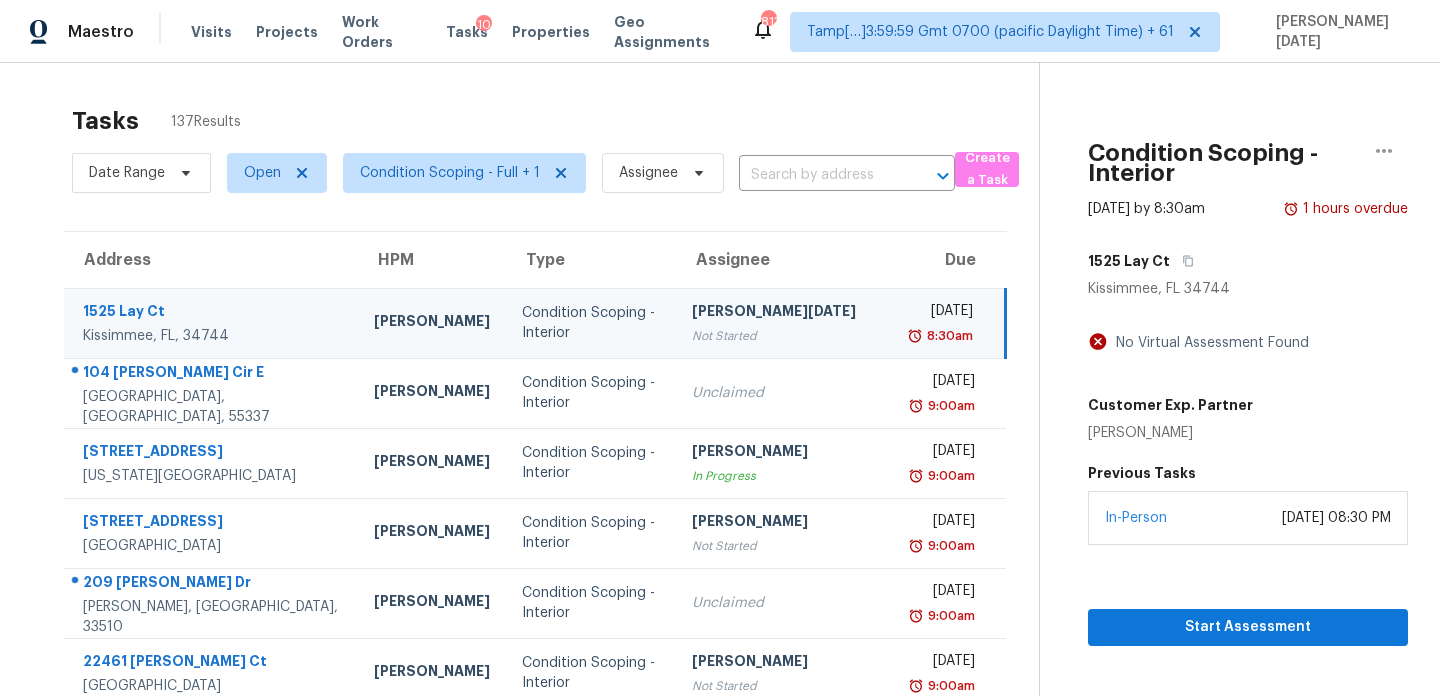 click on "[PERSON_NAME][DATE]" at bounding box center (786, 313) 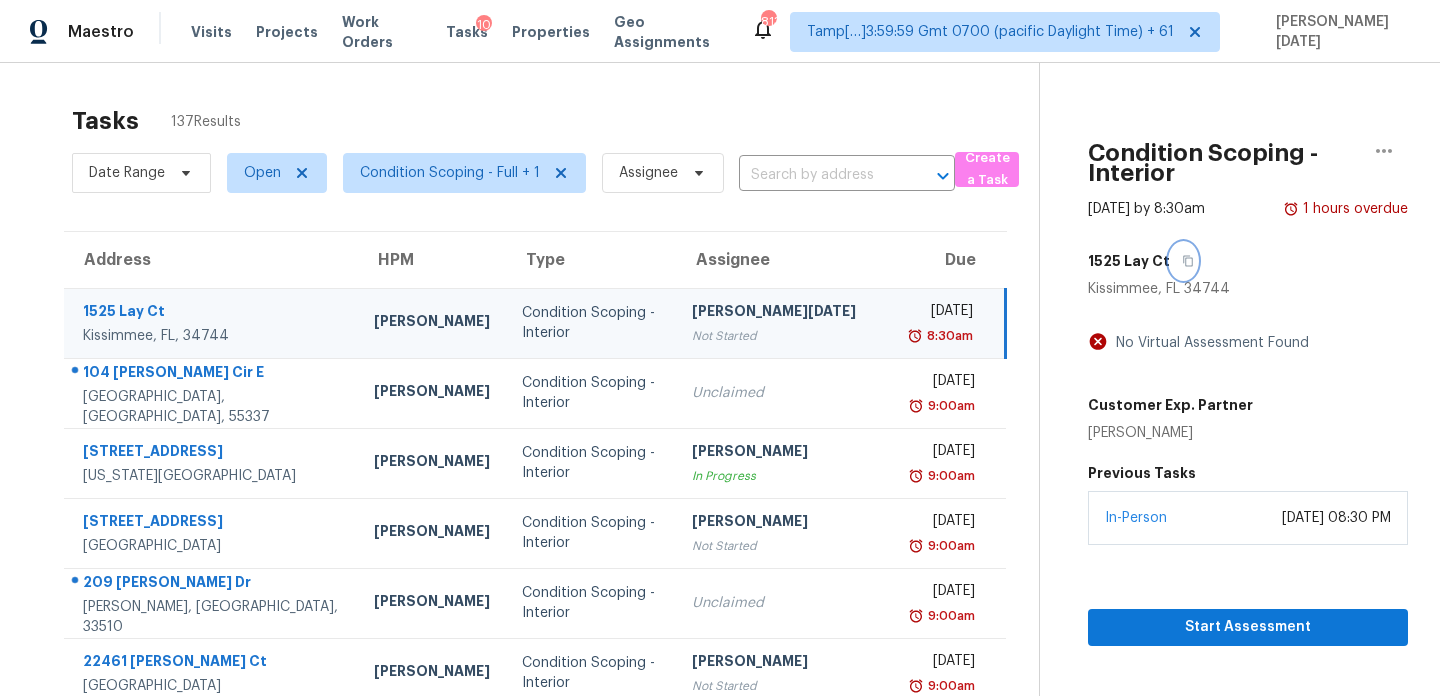 click 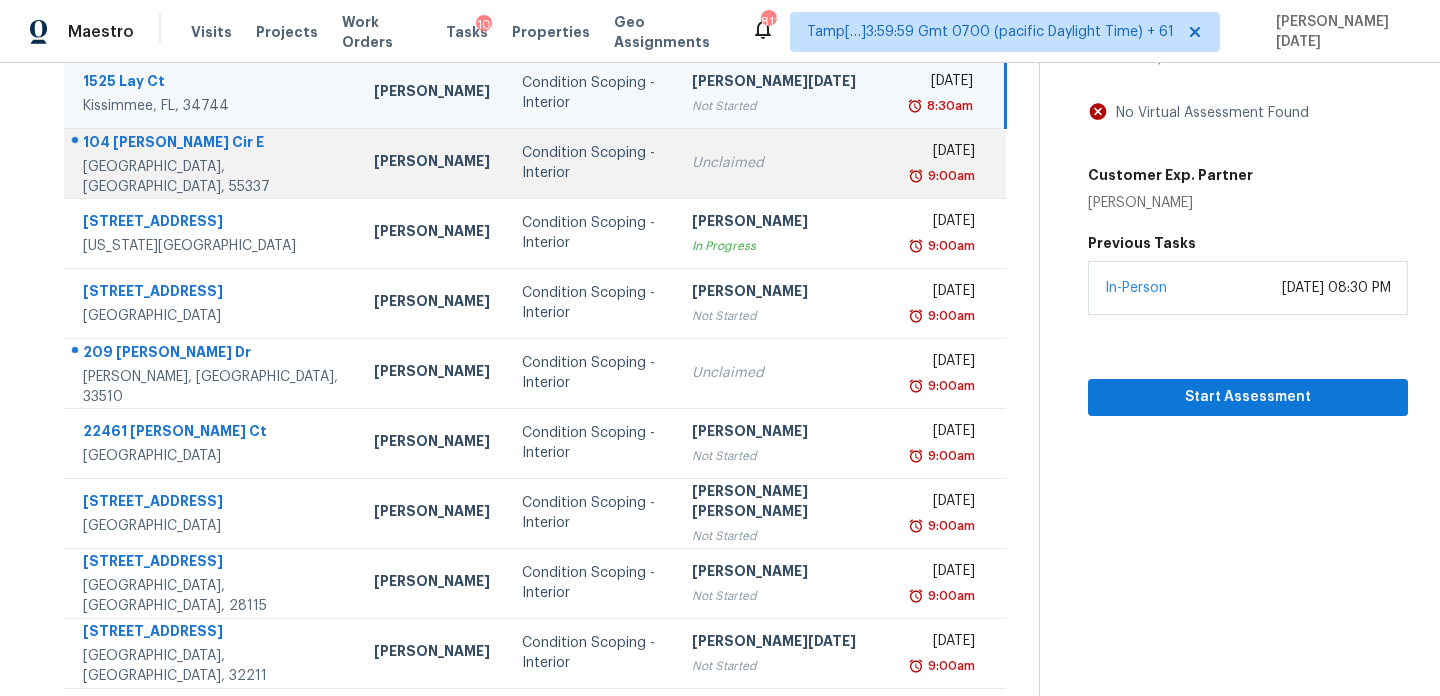 scroll, scrollTop: 258, scrollLeft: 0, axis: vertical 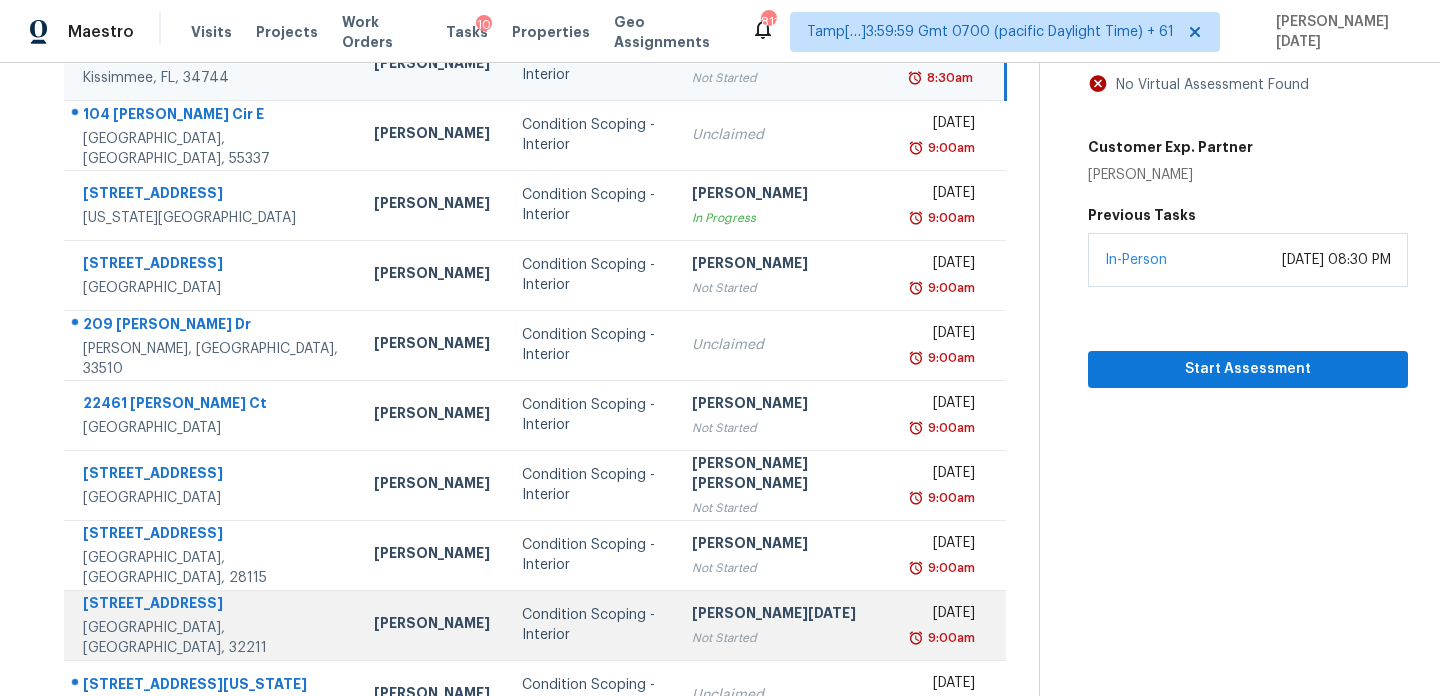 click on "[PERSON_NAME][DATE]" at bounding box center [786, 615] 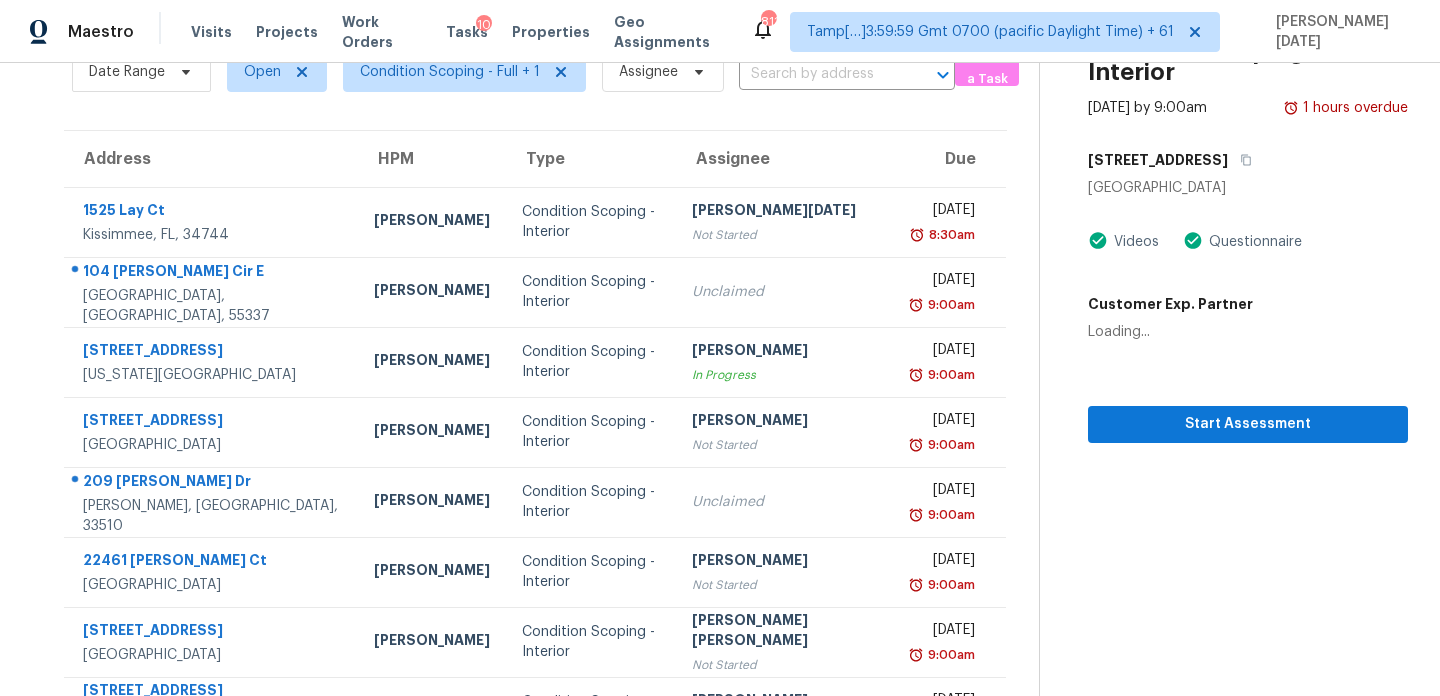 scroll, scrollTop: 0, scrollLeft: 0, axis: both 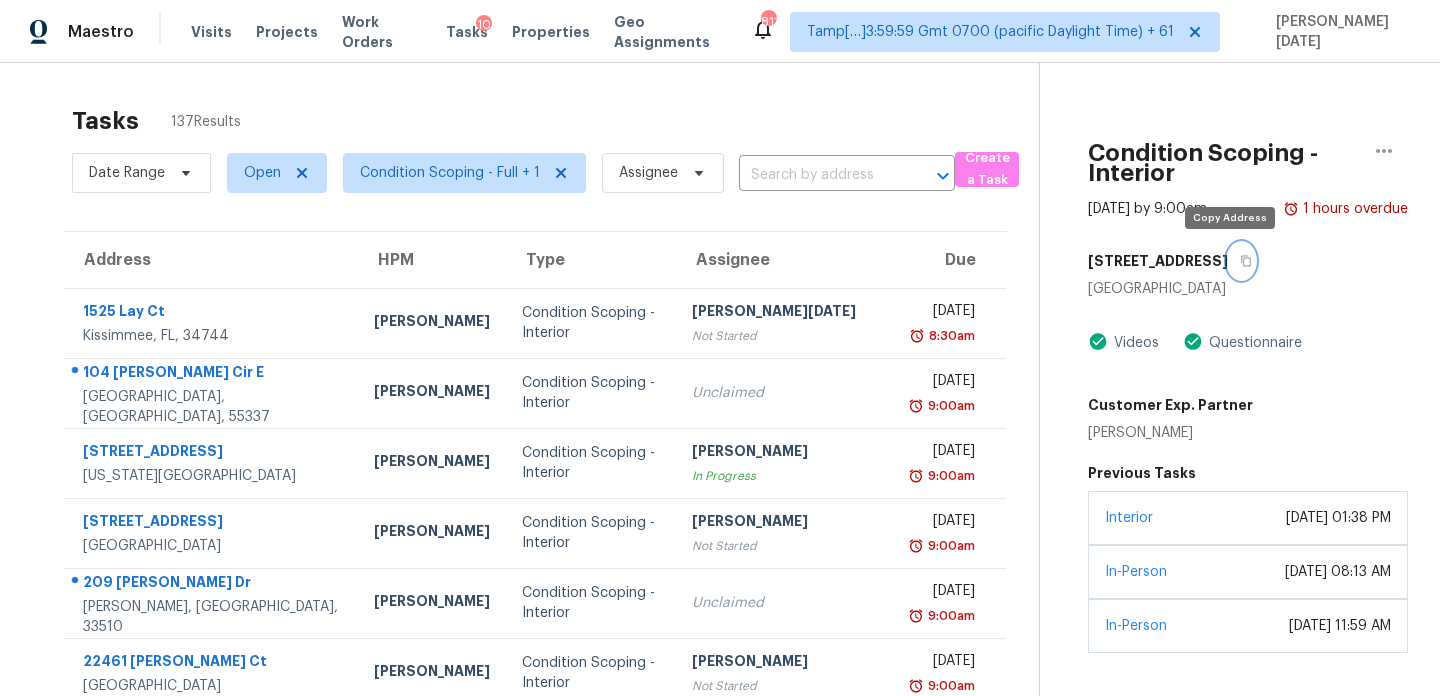 click 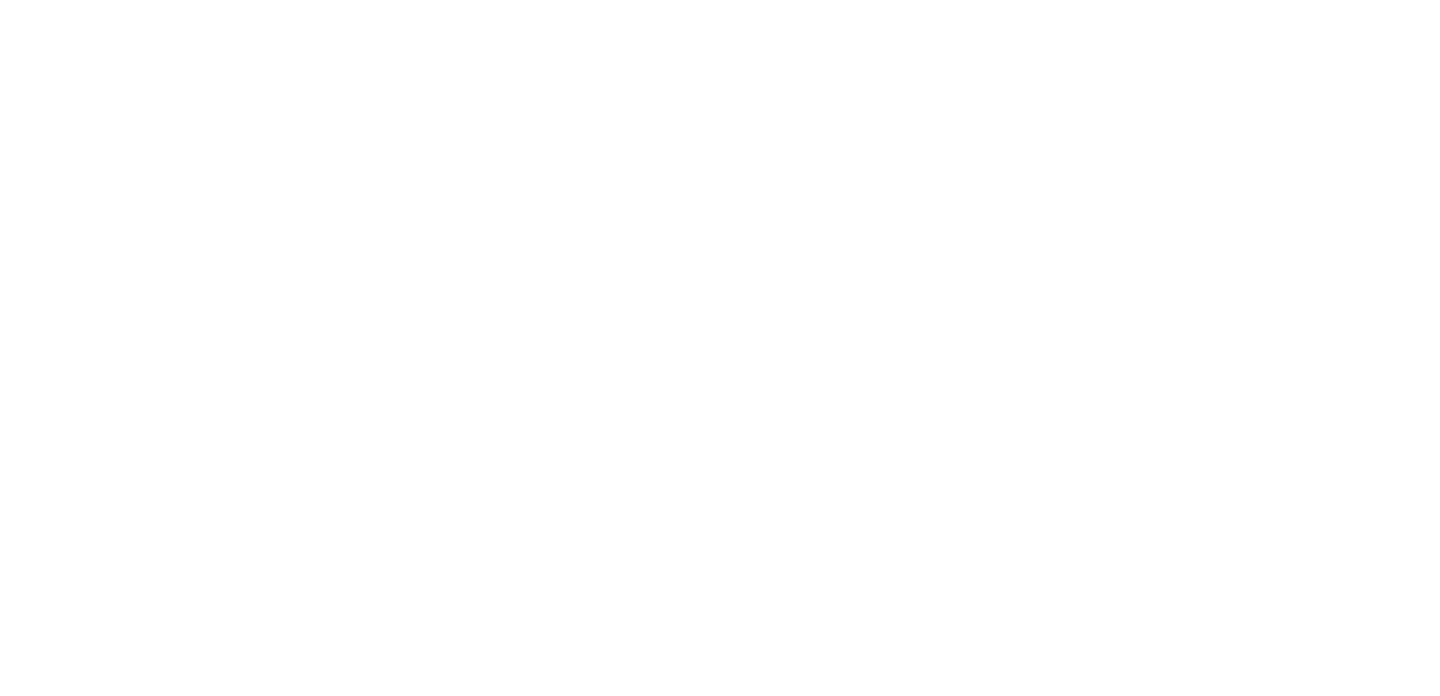 scroll, scrollTop: 0, scrollLeft: 0, axis: both 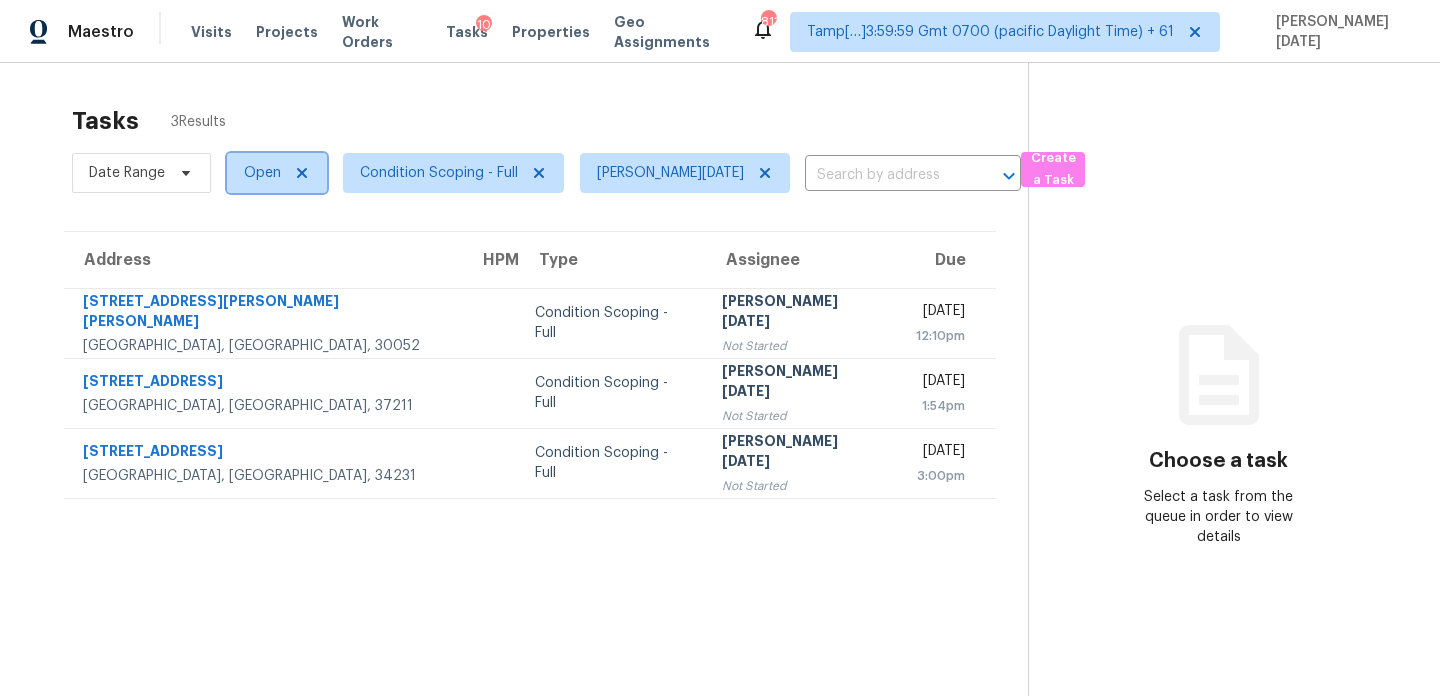 click on "Open" at bounding box center [262, 173] 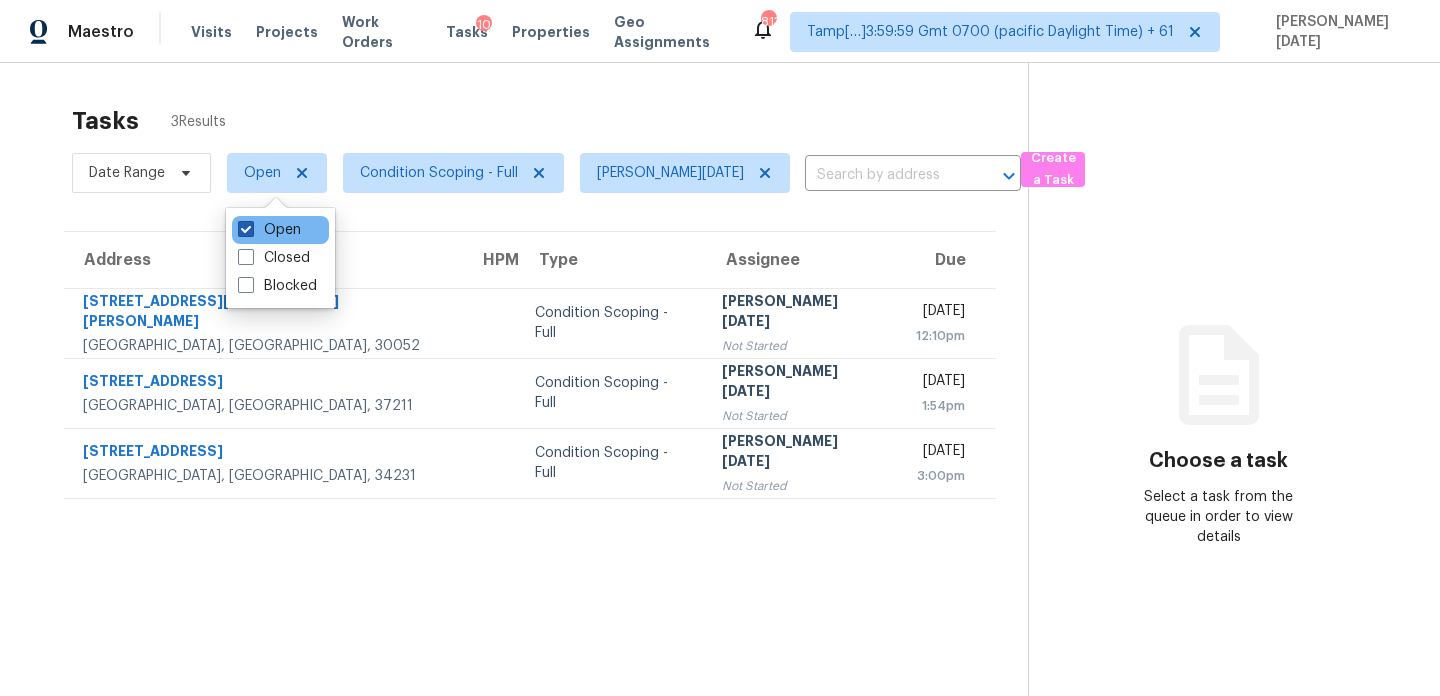 click on "Open" at bounding box center (269, 230) 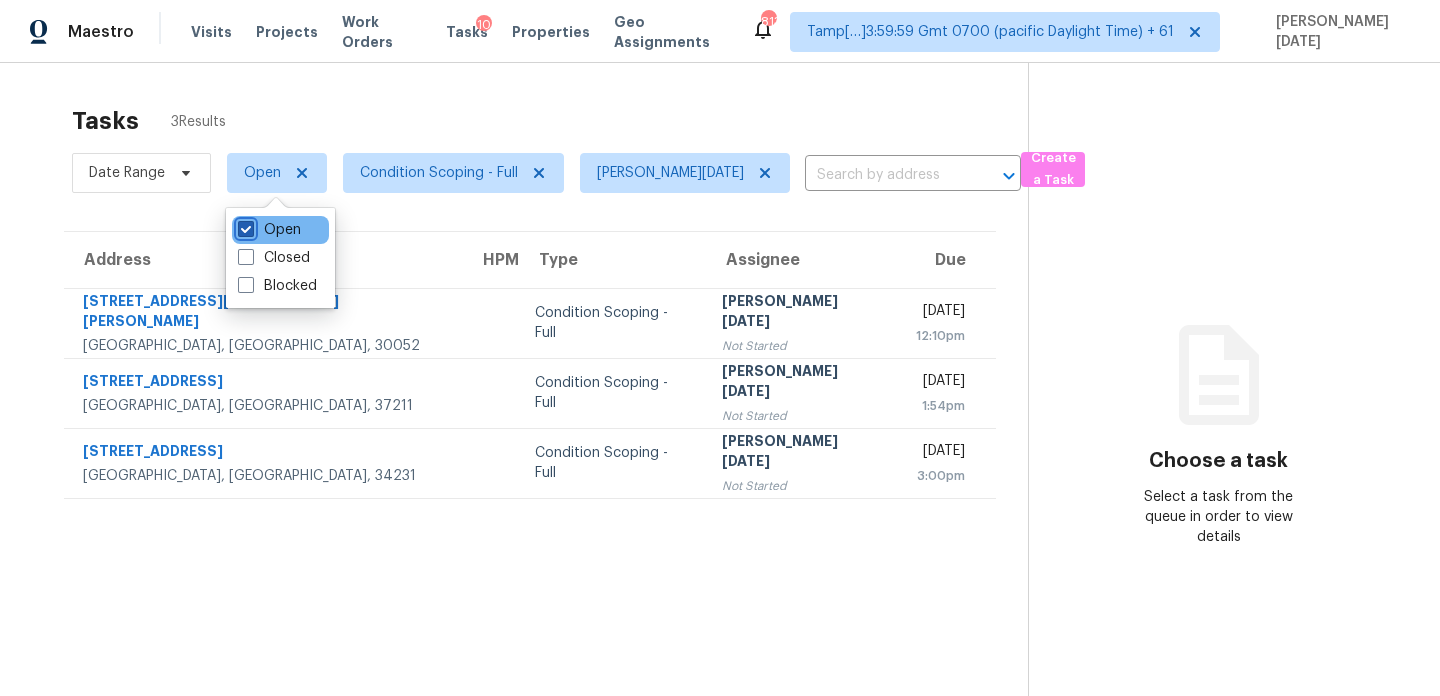 click on "Open" at bounding box center (244, 226) 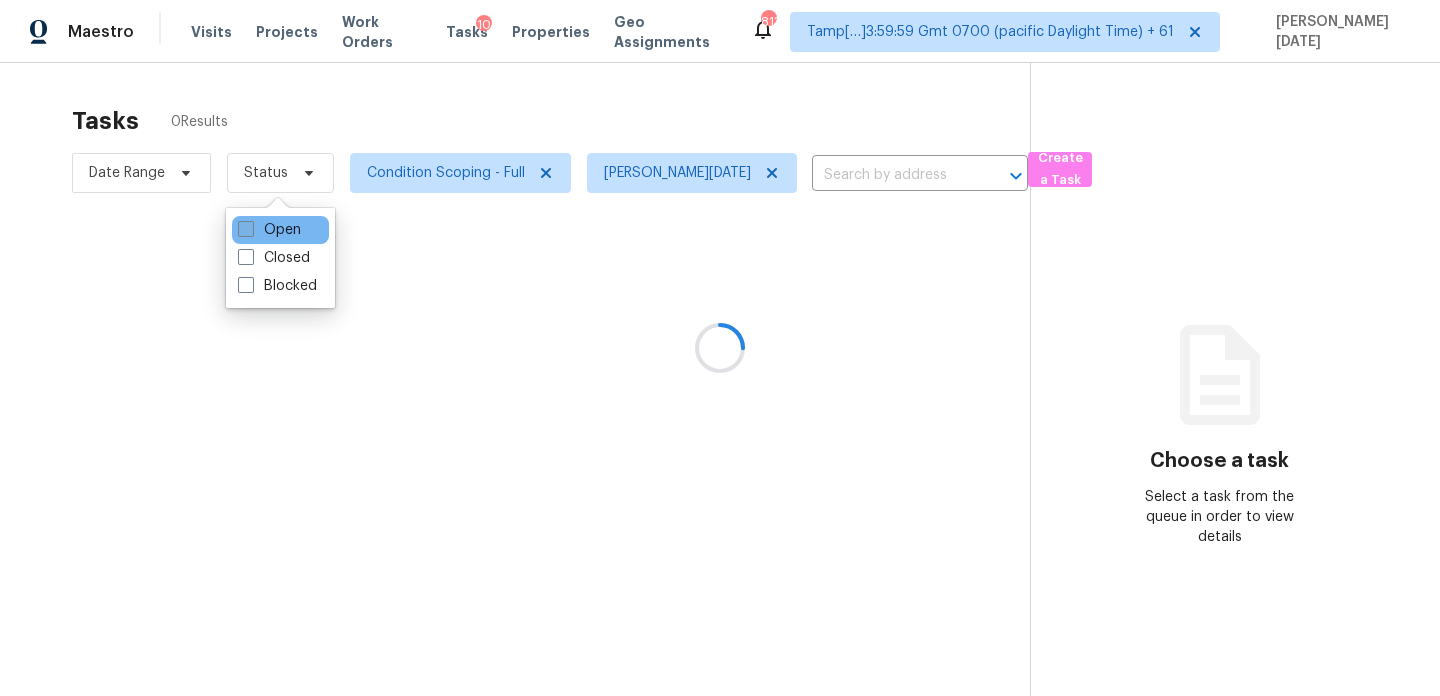 click on "Open" at bounding box center (269, 230) 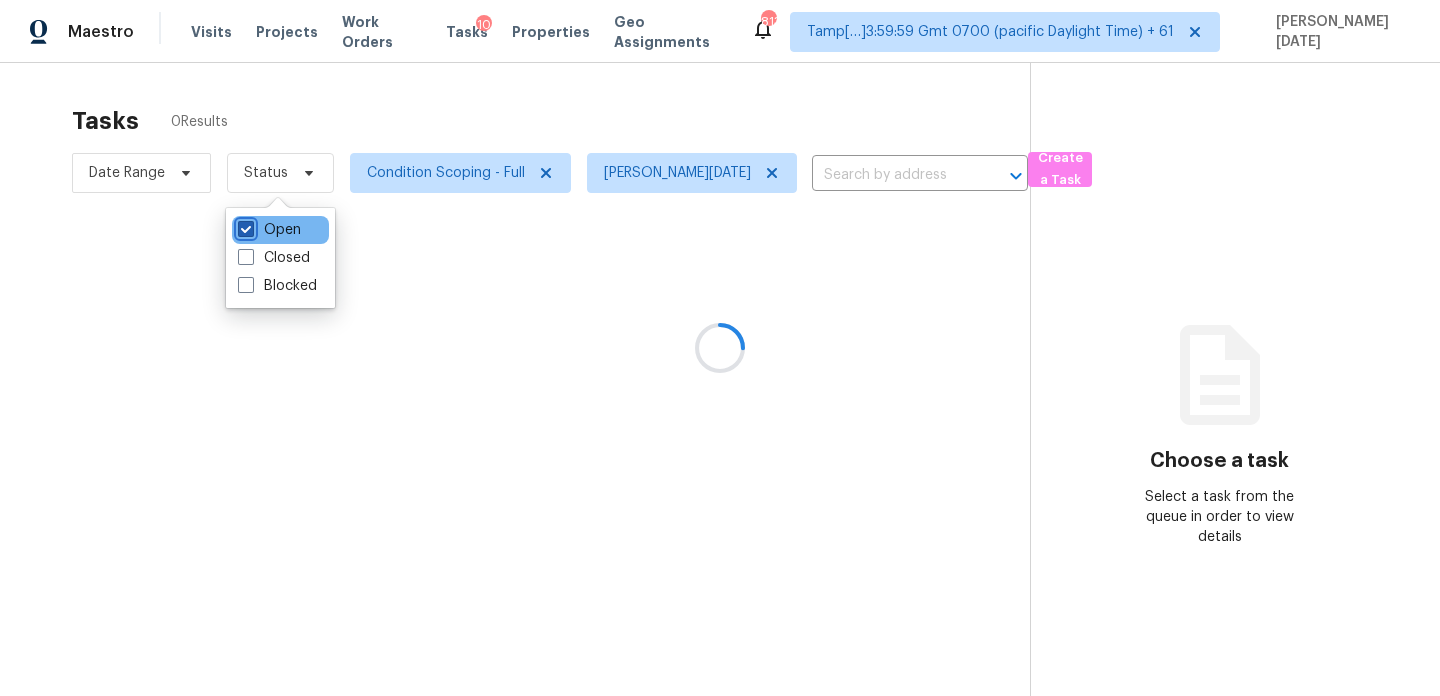 checkbox on "true" 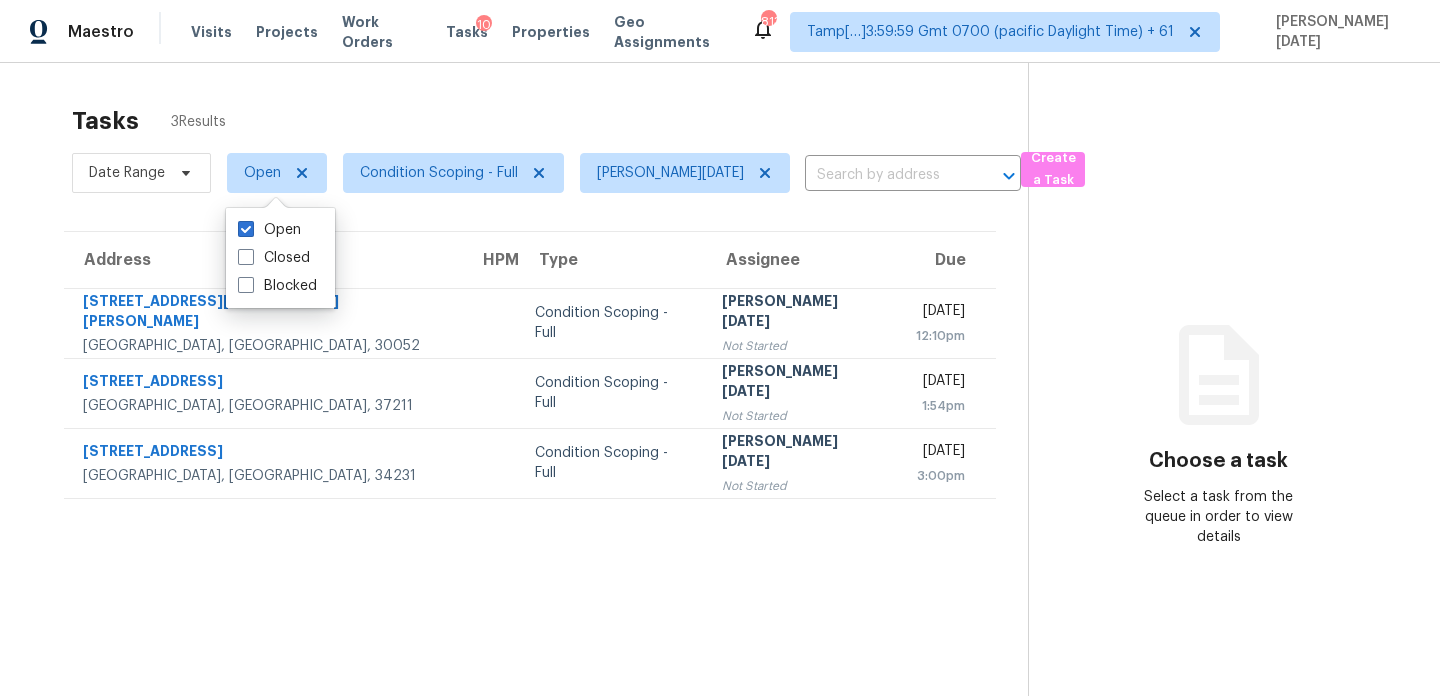 click on "Tasks 3  Results" at bounding box center (550, 121) 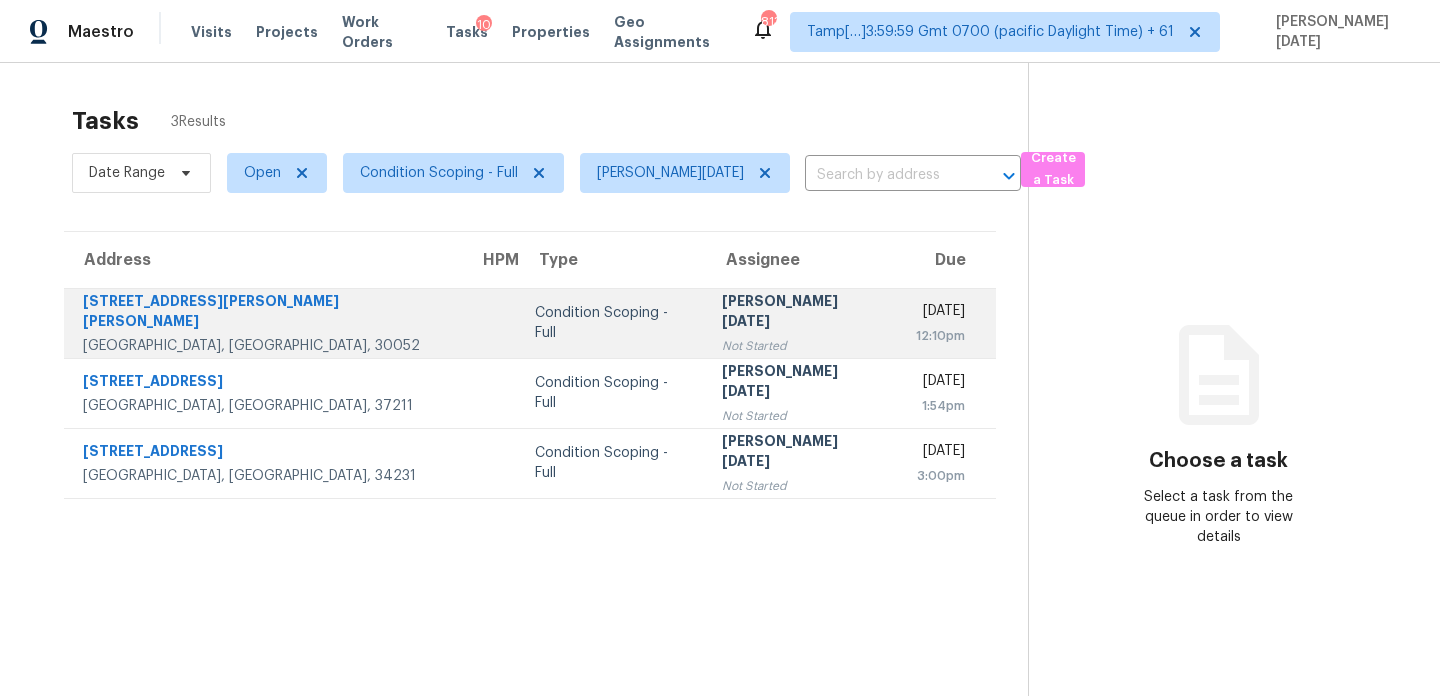 click on "Condition Scoping - Full" at bounding box center [612, 323] 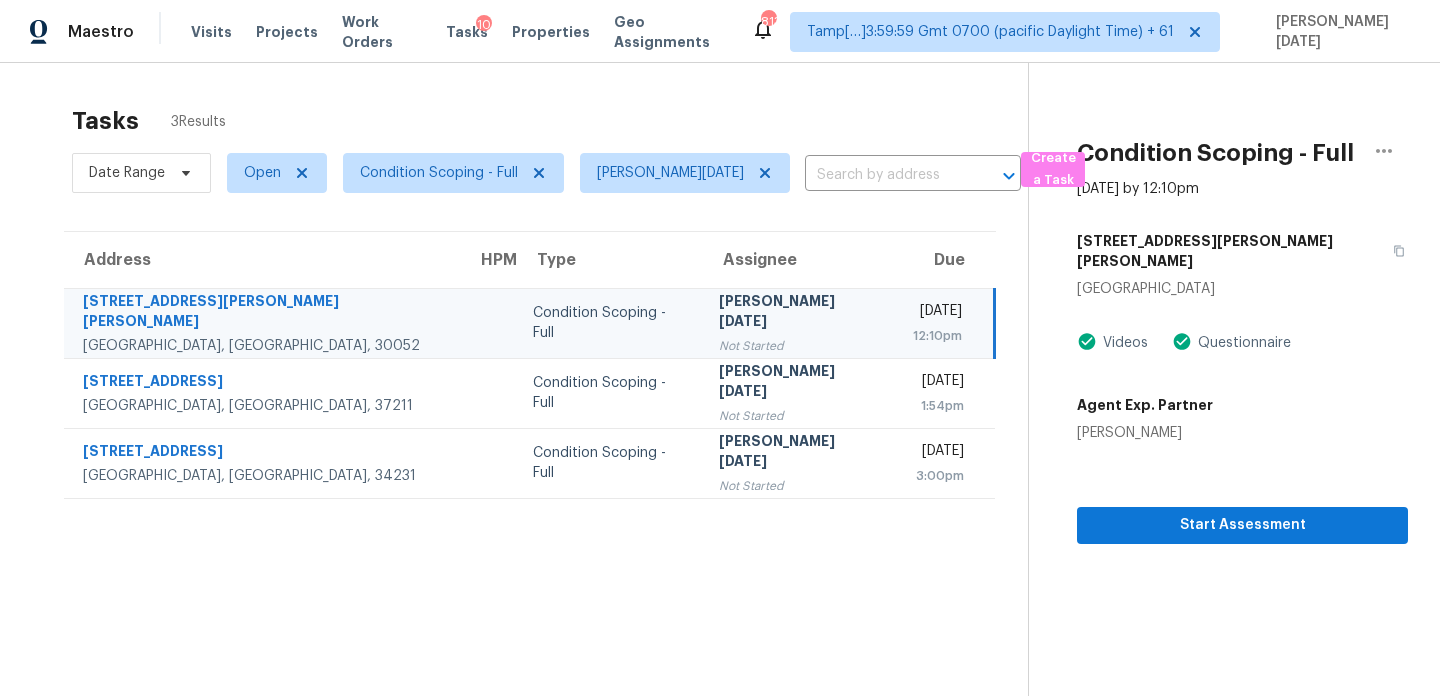 click on "Condition Scoping - Full" at bounding box center [610, 323] 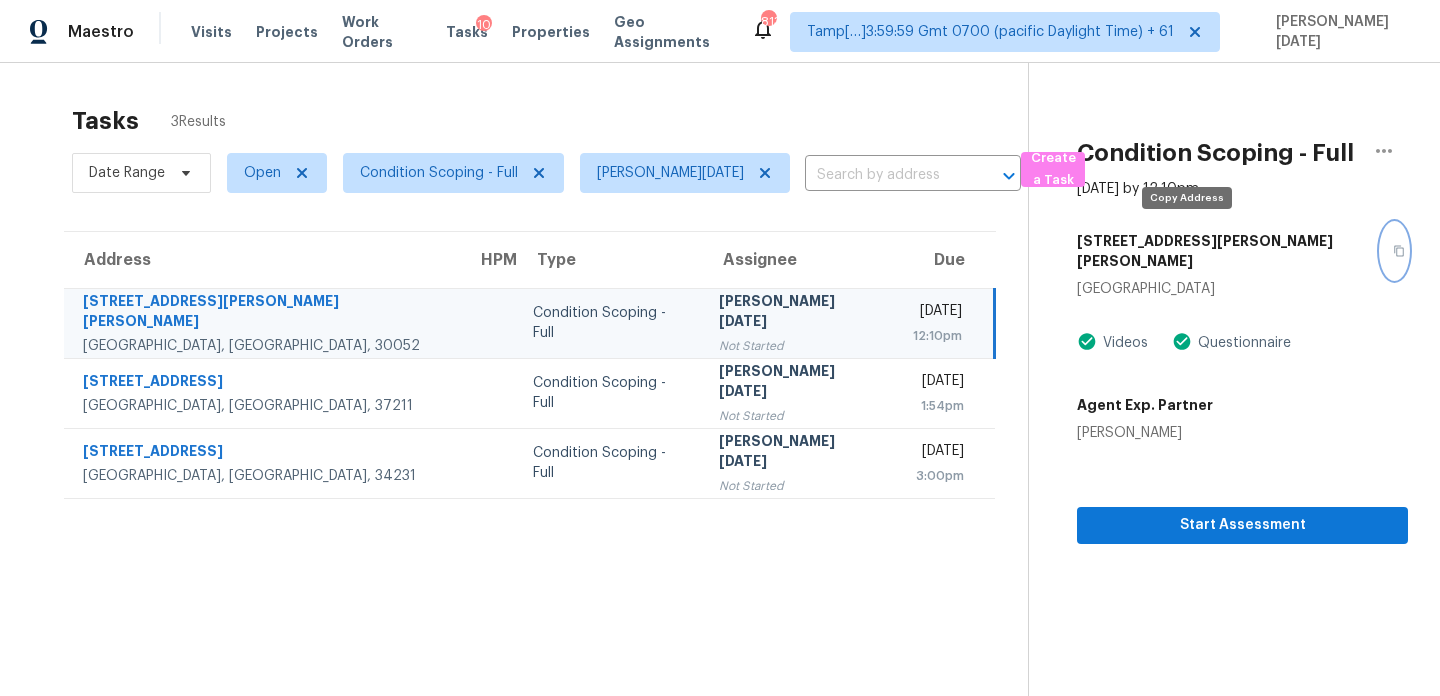 click at bounding box center (1394, 251) 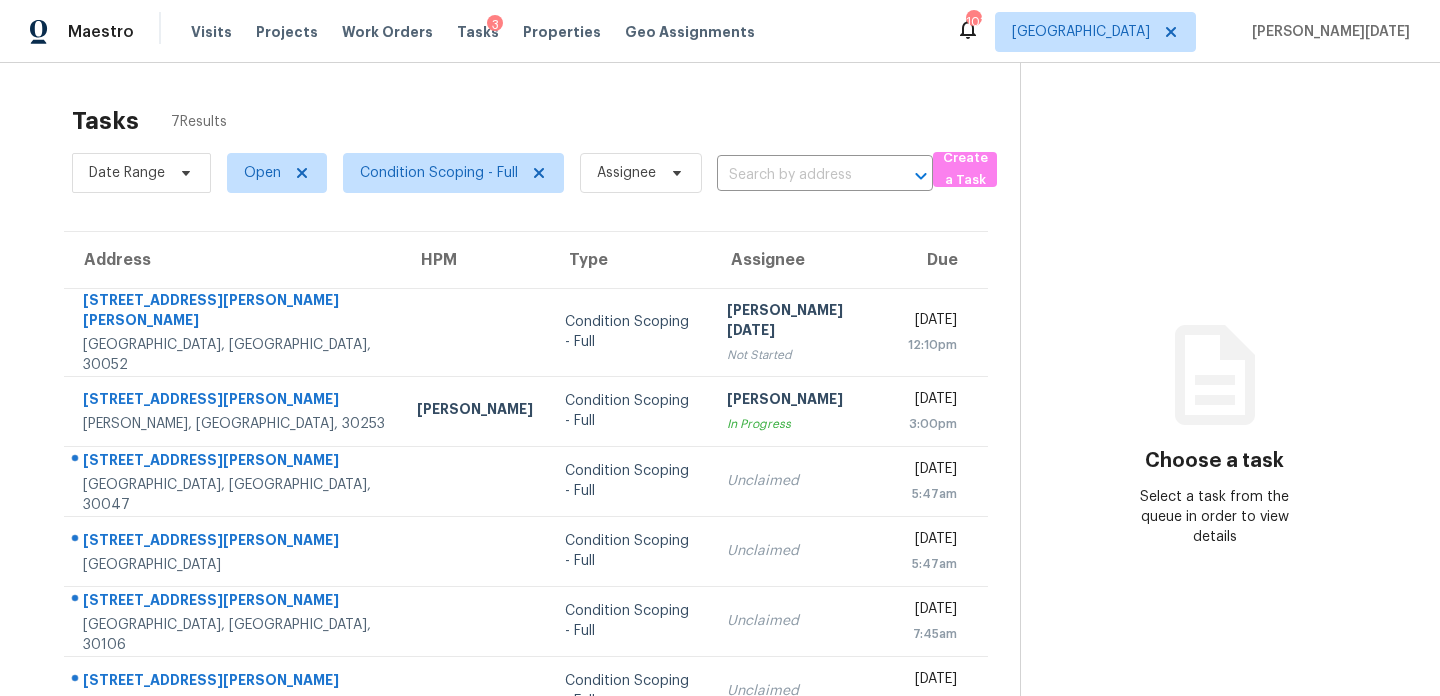 scroll, scrollTop: 0, scrollLeft: 0, axis: both 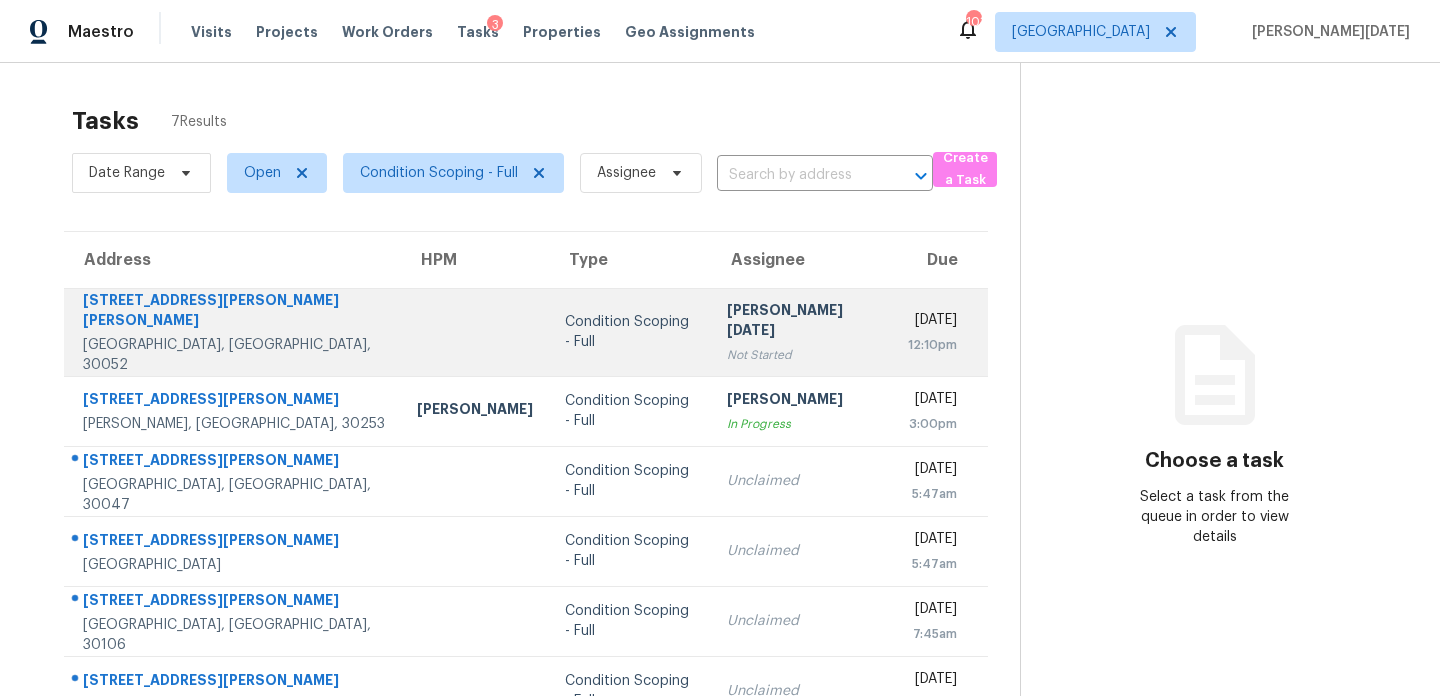 click on "[PERSON_NAME][DATE]" at bounding box center (801, 322) 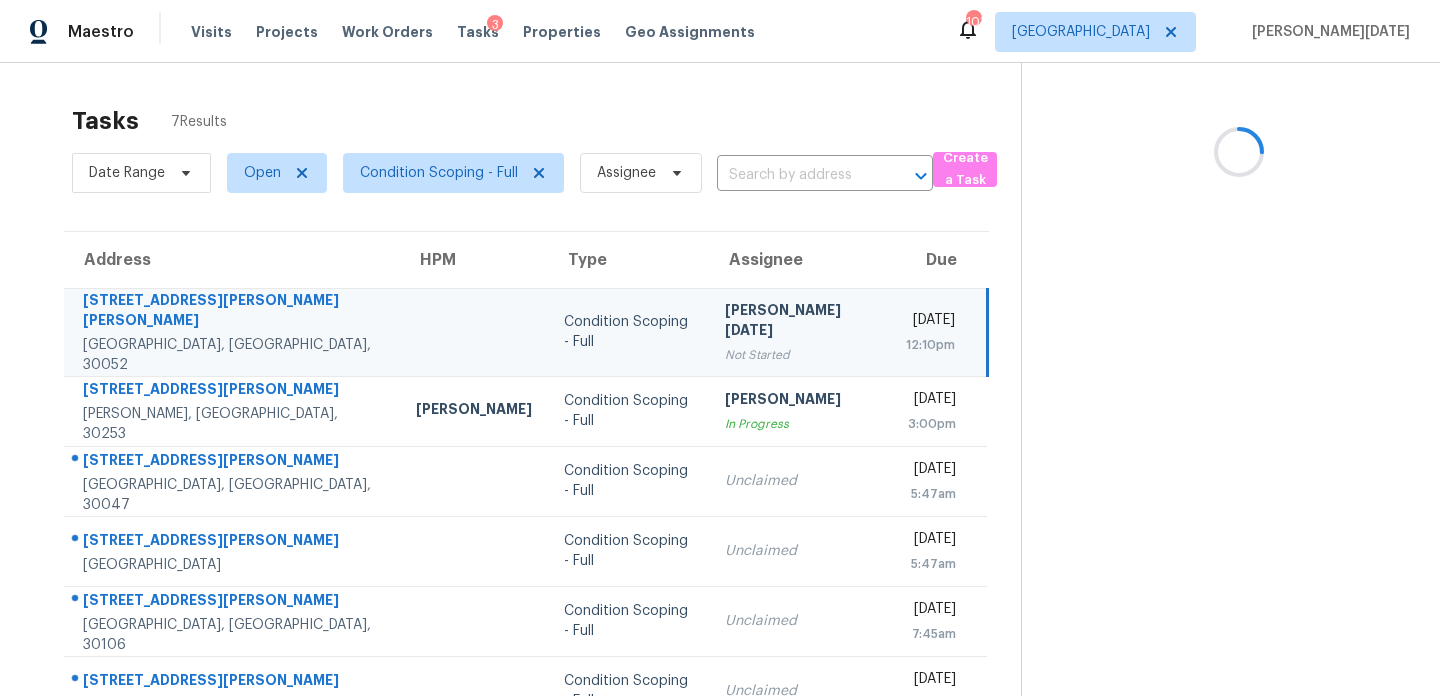 click on "[PERSON_NAME][DATE]" at bounding box center [799, 322] 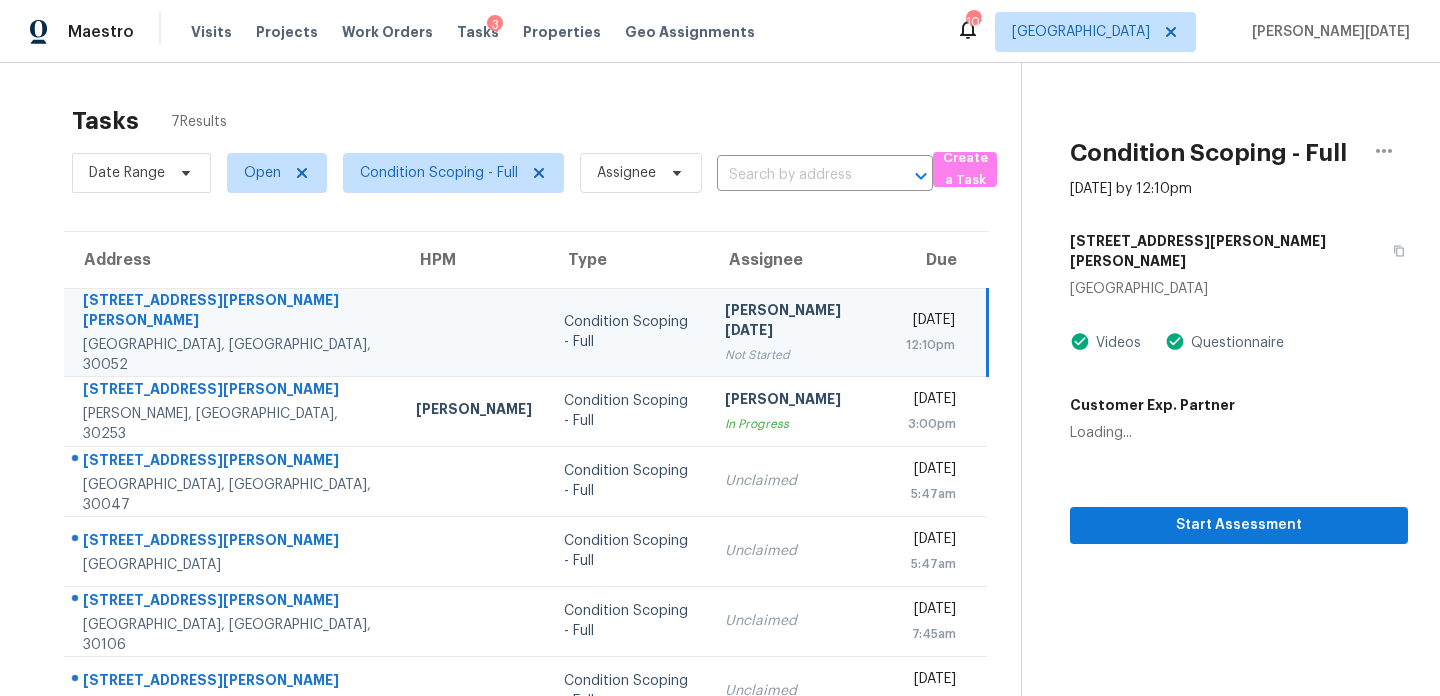 click on "[PERSON_NAME][DATE]" at bounding box center (799, 322) 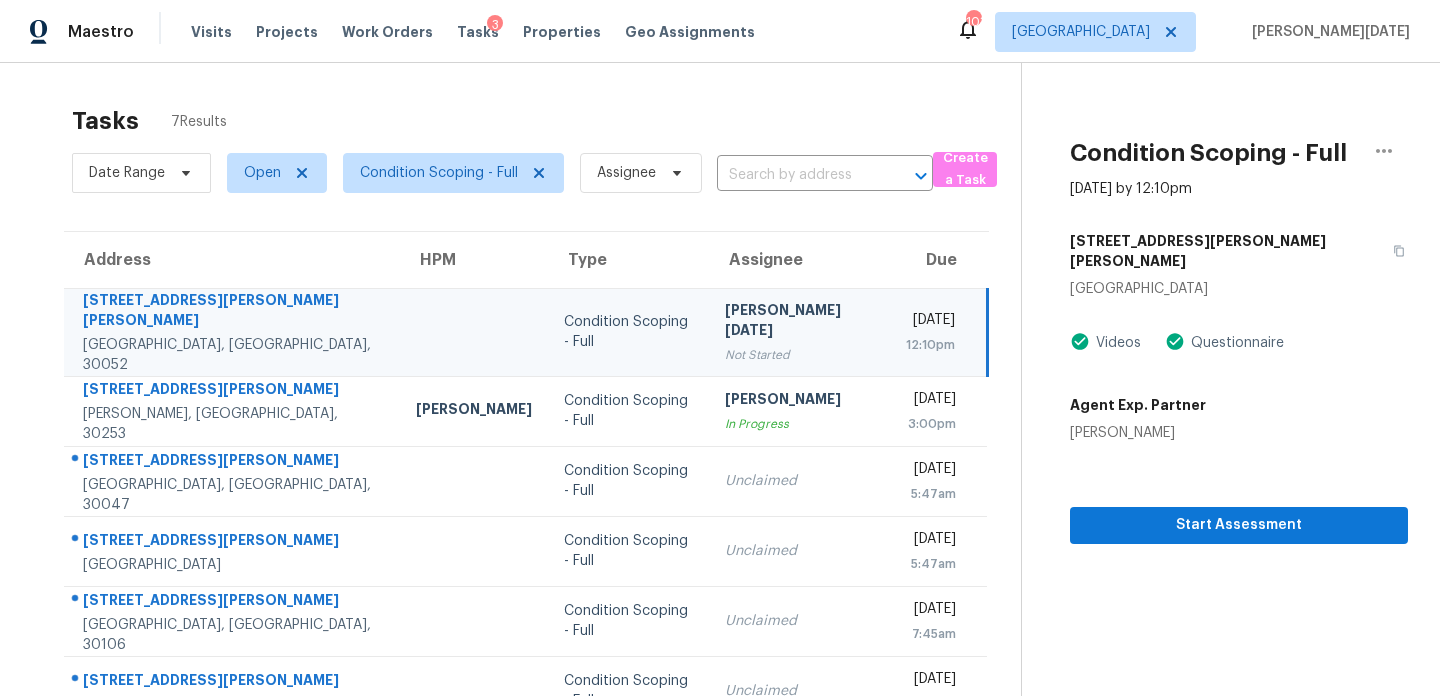 click on "Not Started" at bounding box center (799, 355) 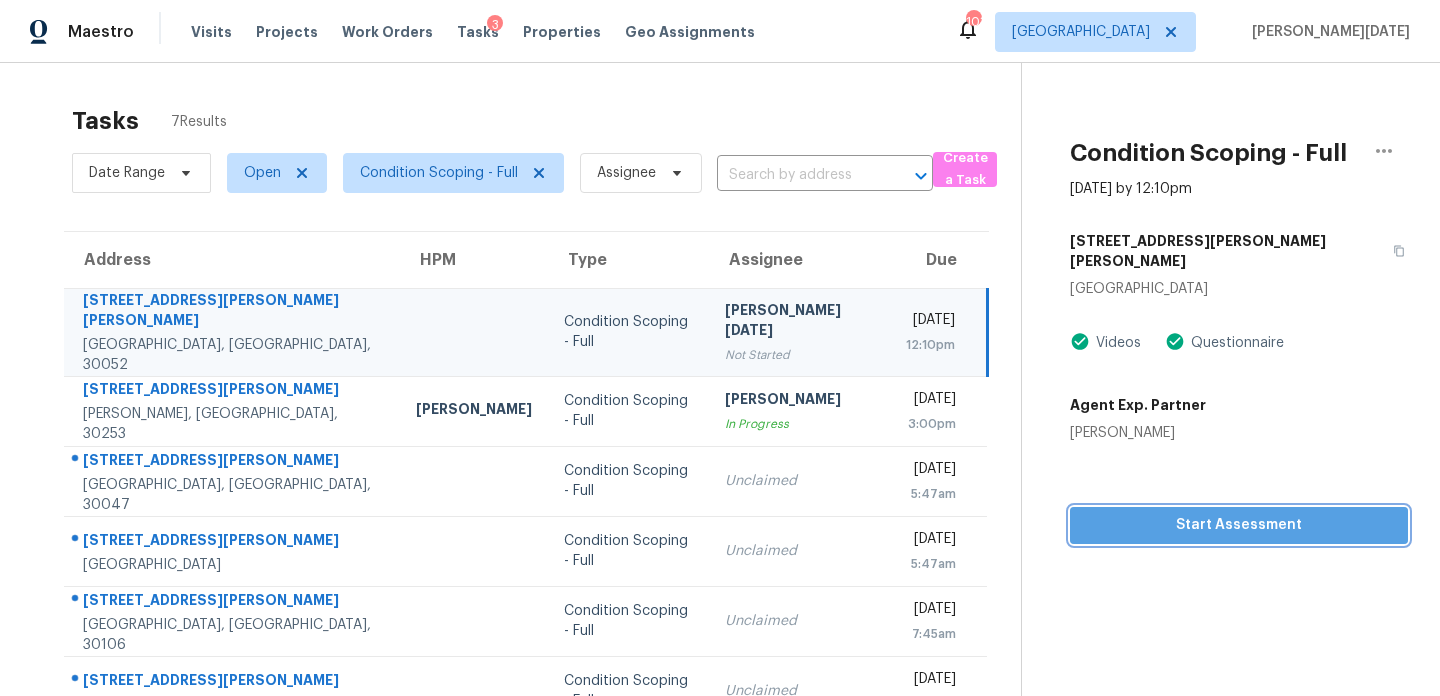 click on "Start Assessment" at bounding box center (1239, 525) 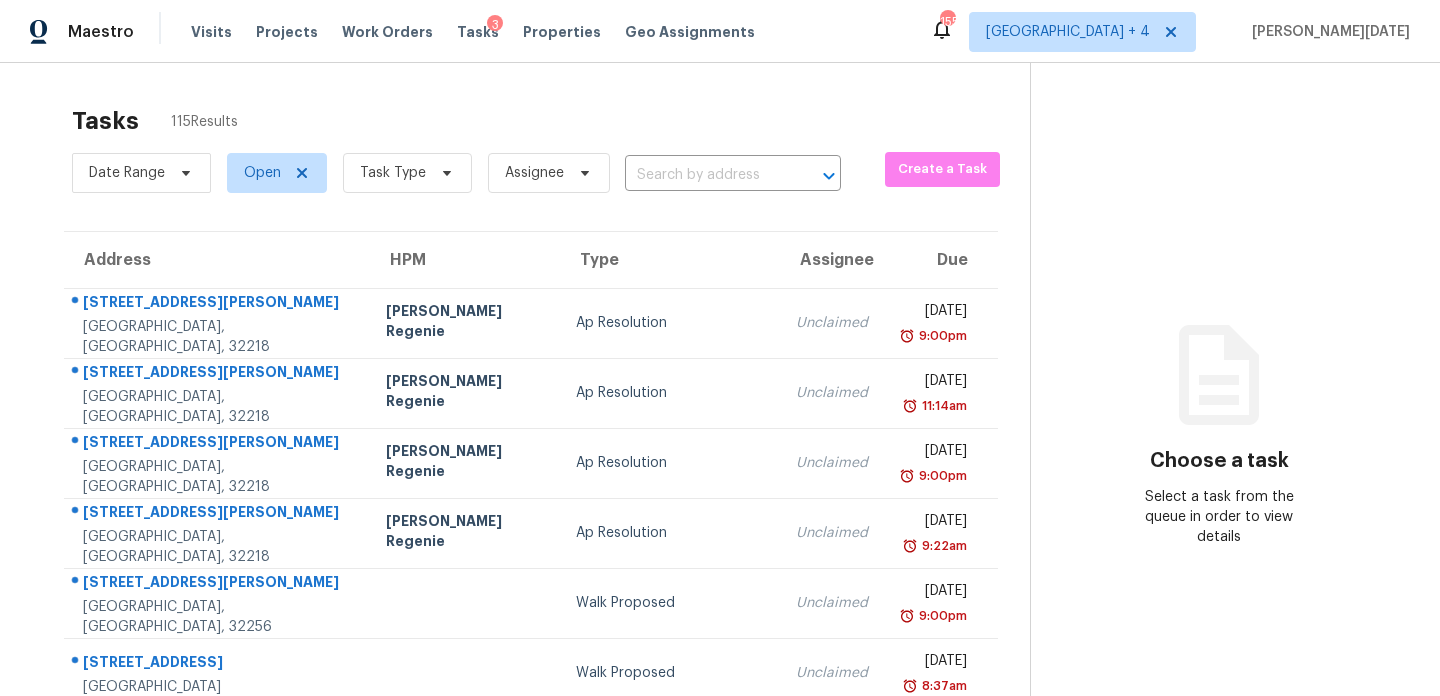 scroll, scrollTop: 0, scrollLeft: 0, axis: both 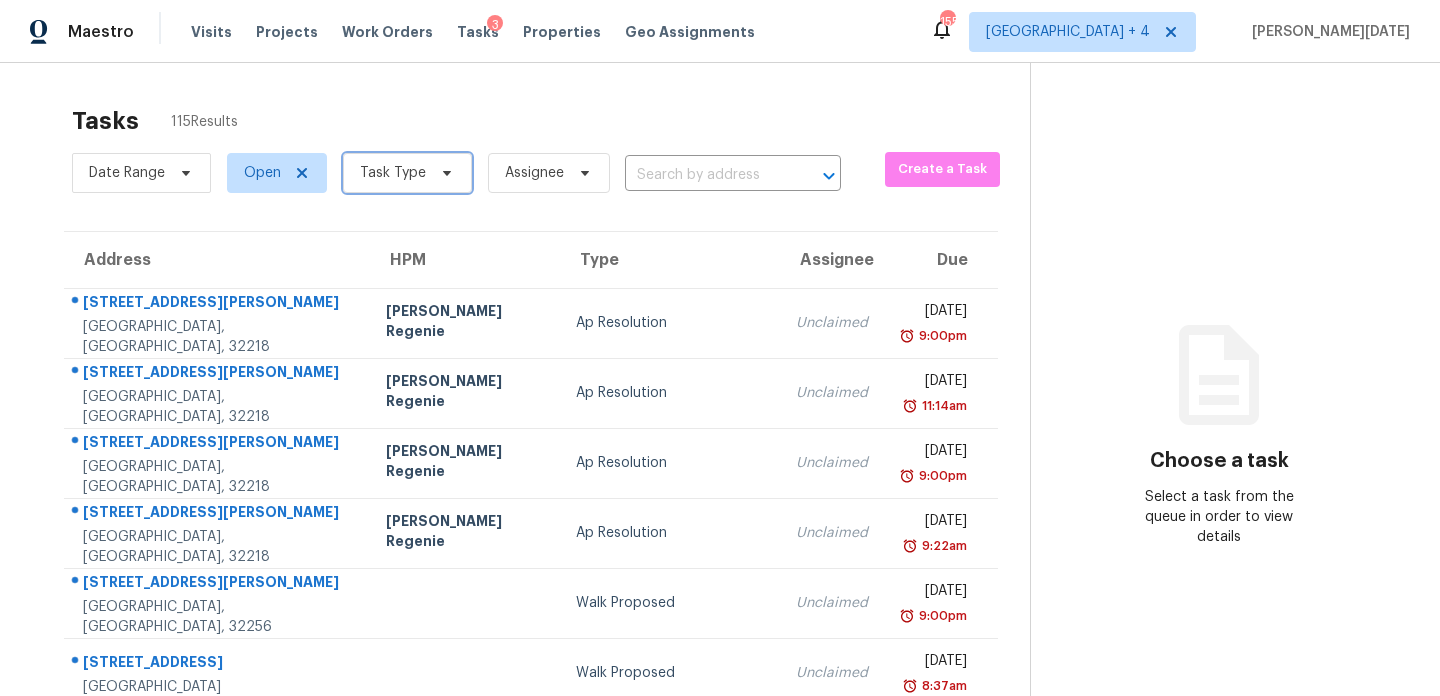 click at bounding box center [444, 173] 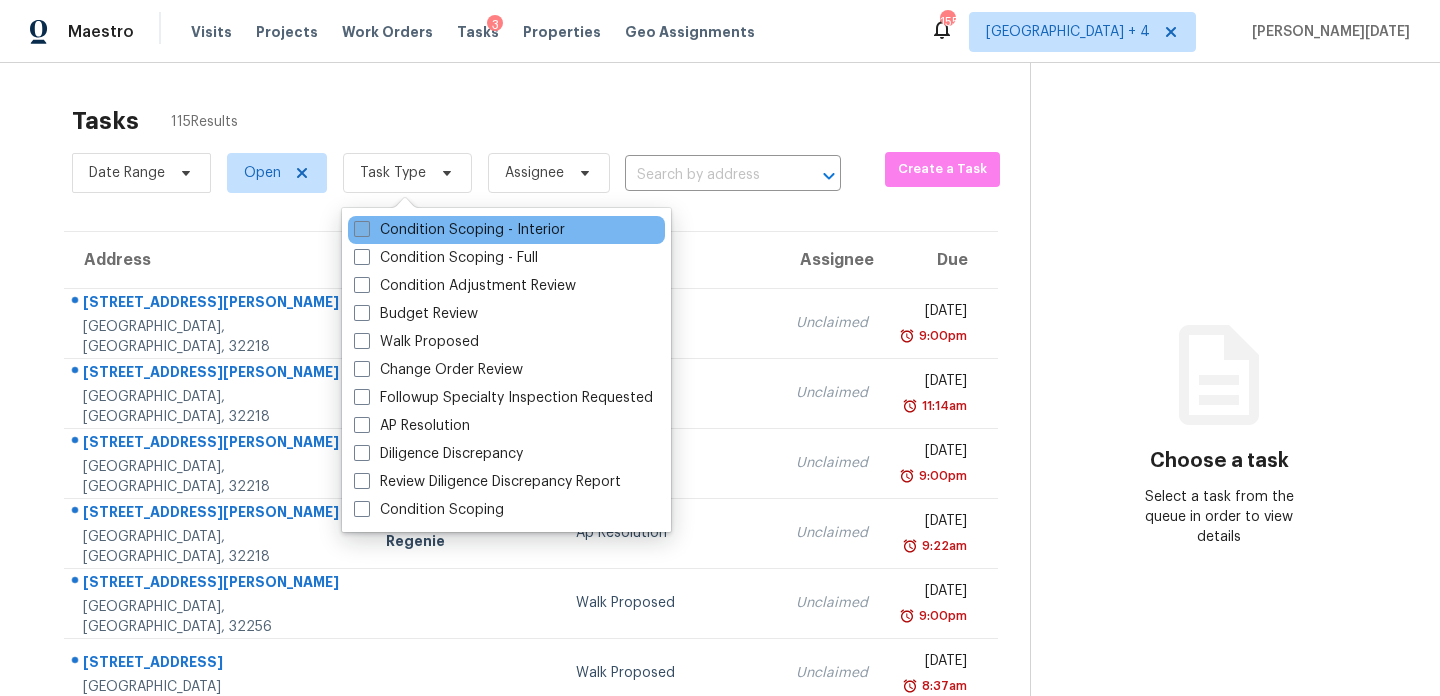 click on "Condition Scoping - Interior" at bounding box center [459, 230] 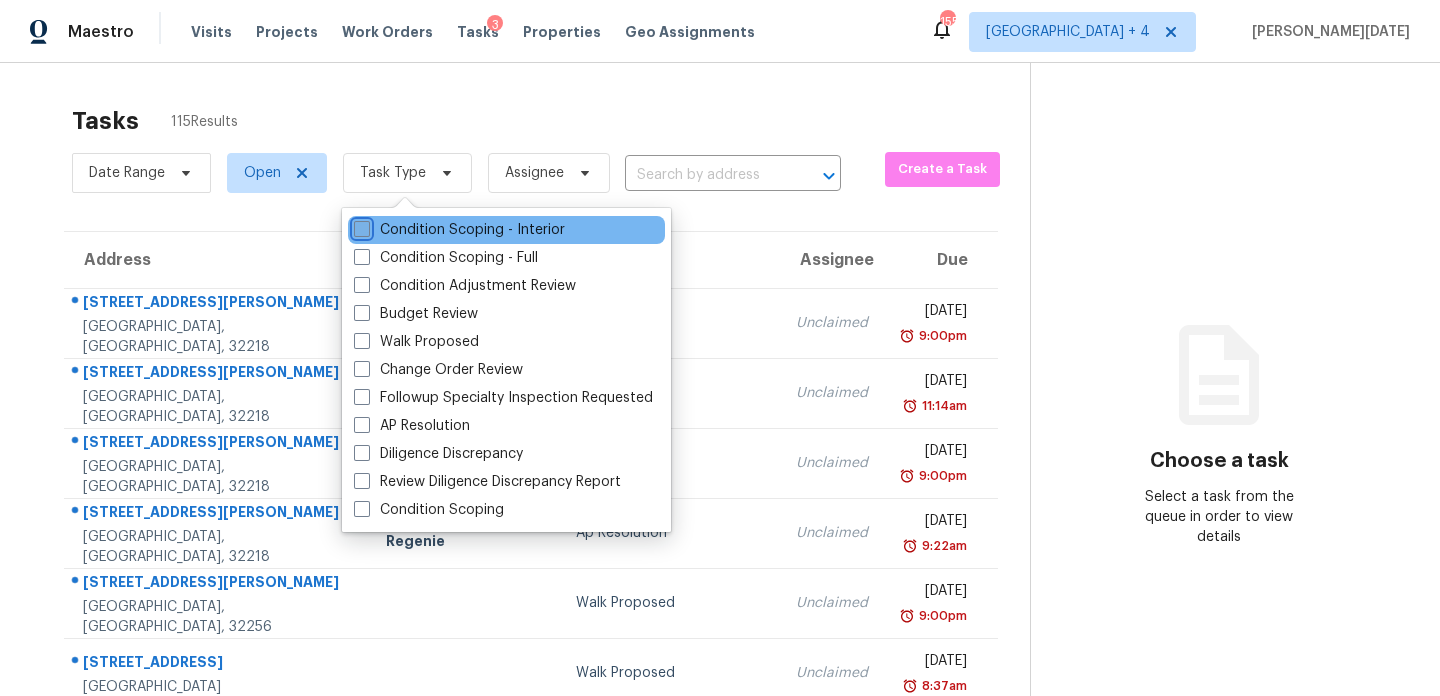 click on "Condition Scoping - Interior" at bounding box center (360, 226) 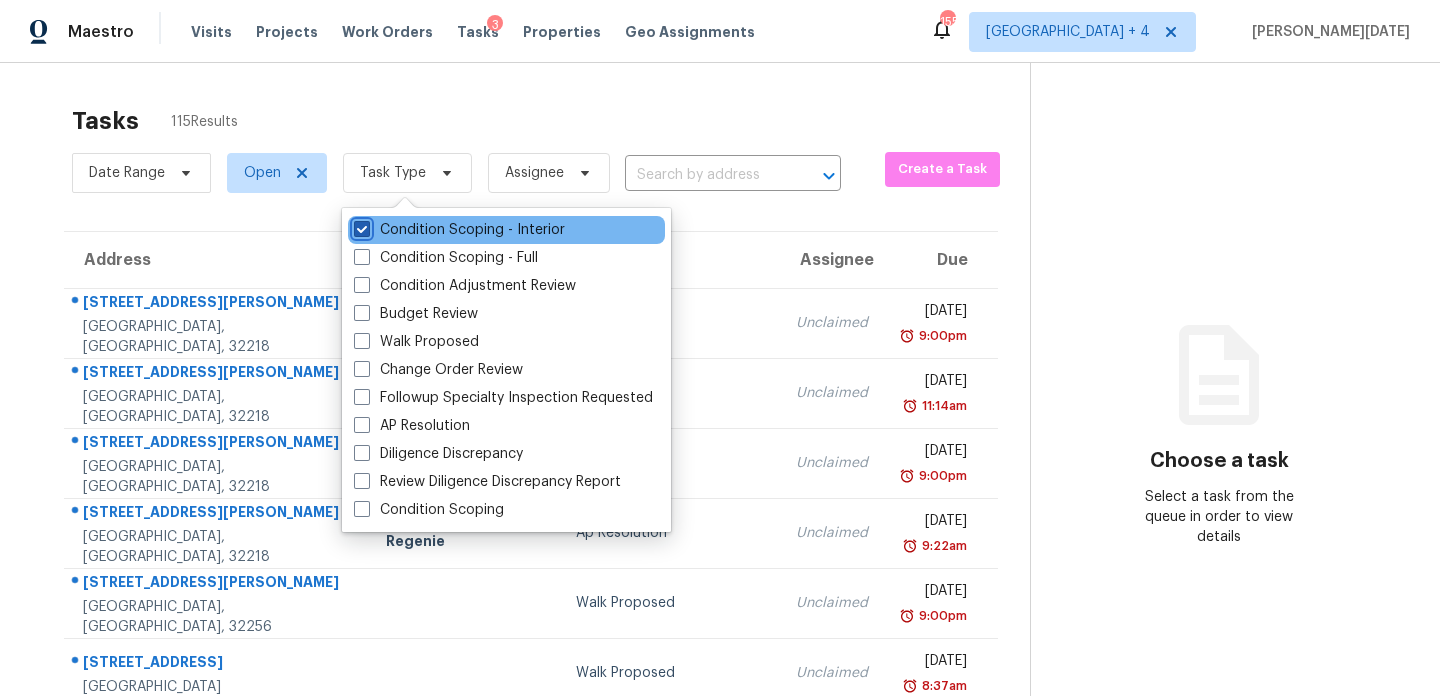 checkbox on "true" 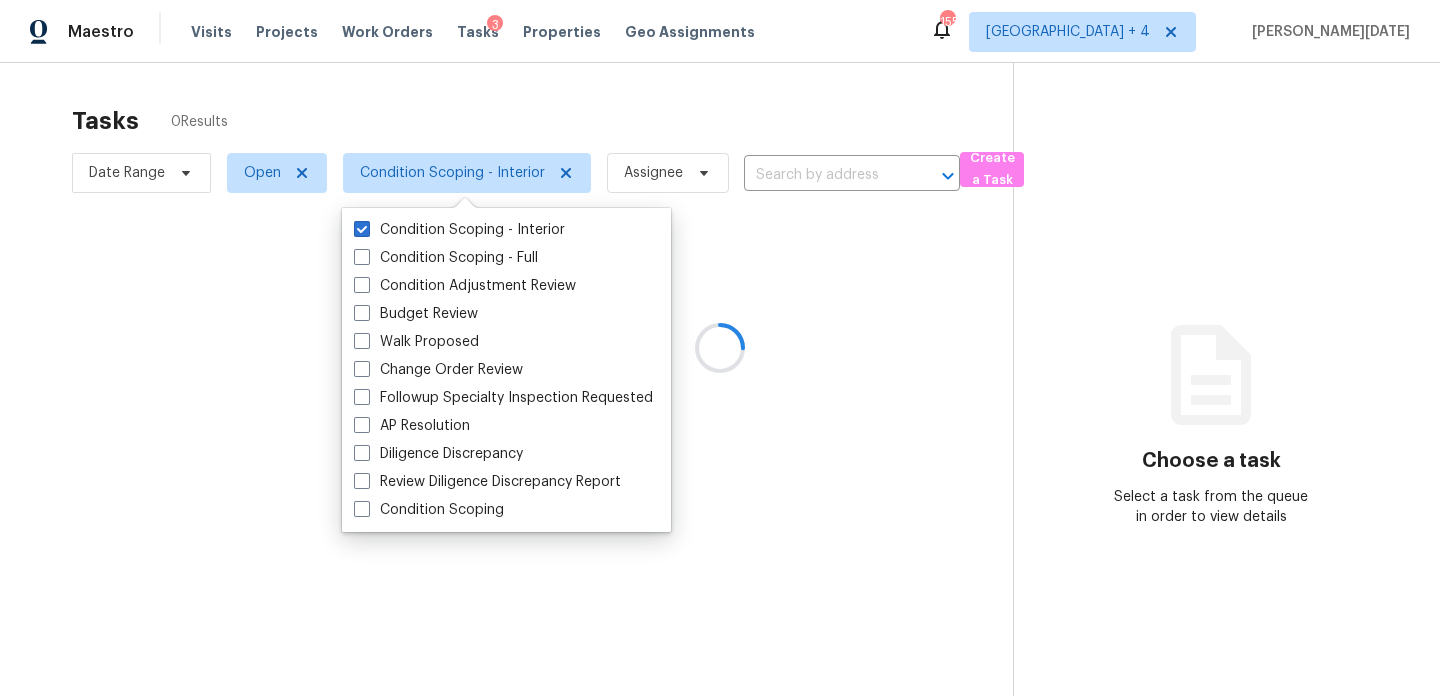 click at bounding box center (720, 348) 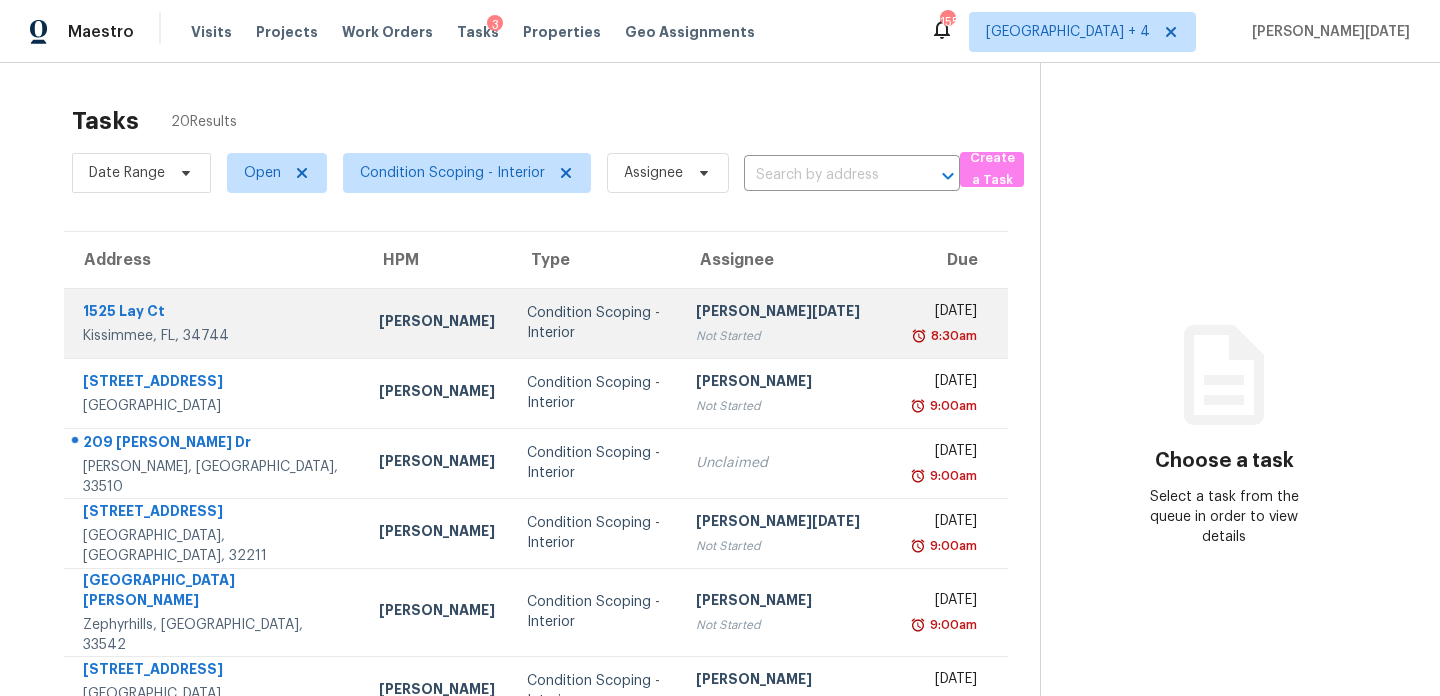 click on "[PERSON_NAME][DATE]" at bounding box center [790, 313] 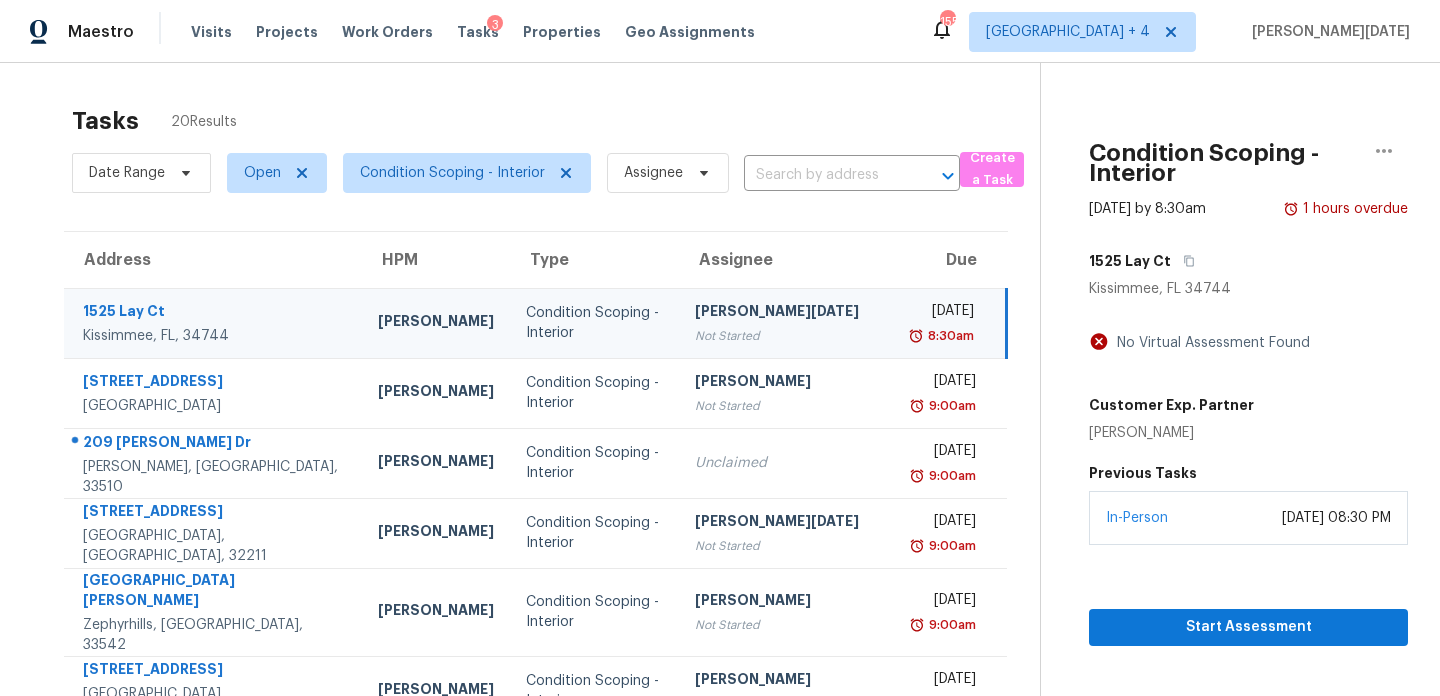 click on "Not Started" at bounding box center [788, 336] 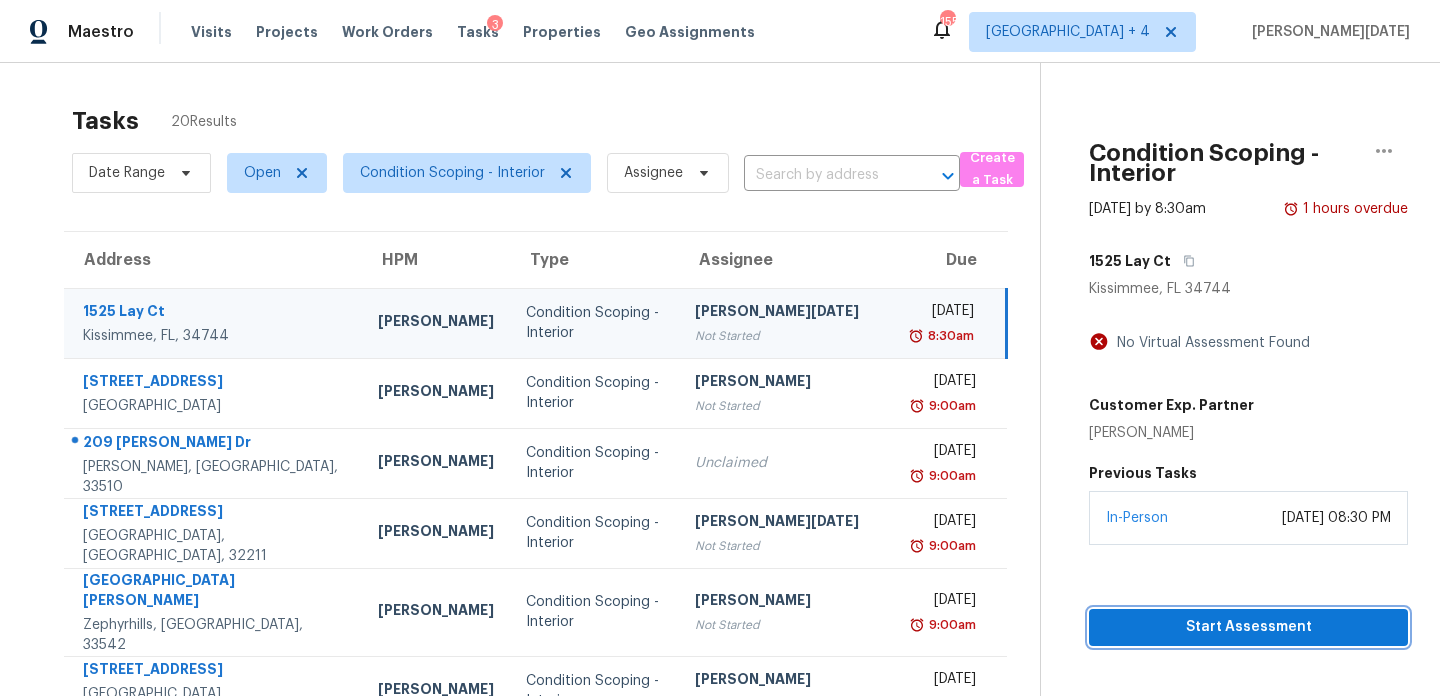 click on "Start Assessment" at bounding box center [1248, 627] 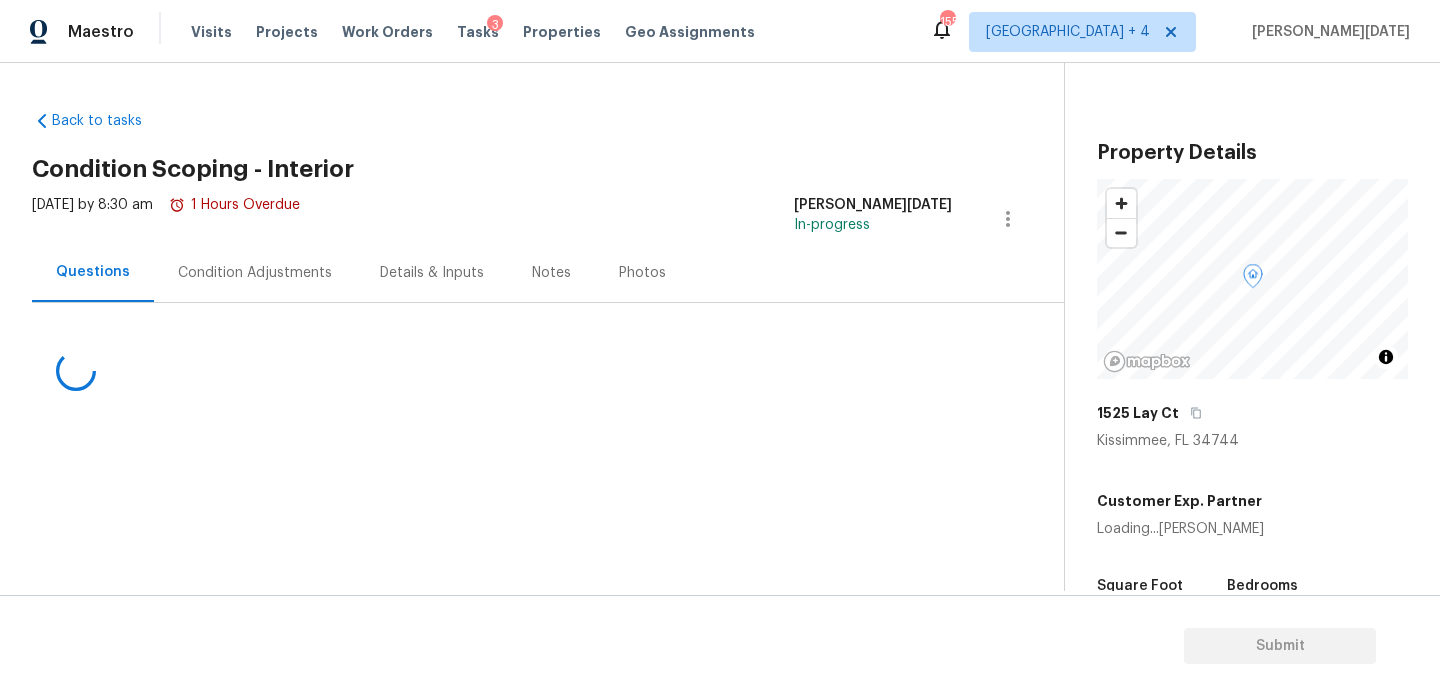 click on "Condition Adjustments" at bounding box center (255, 273) 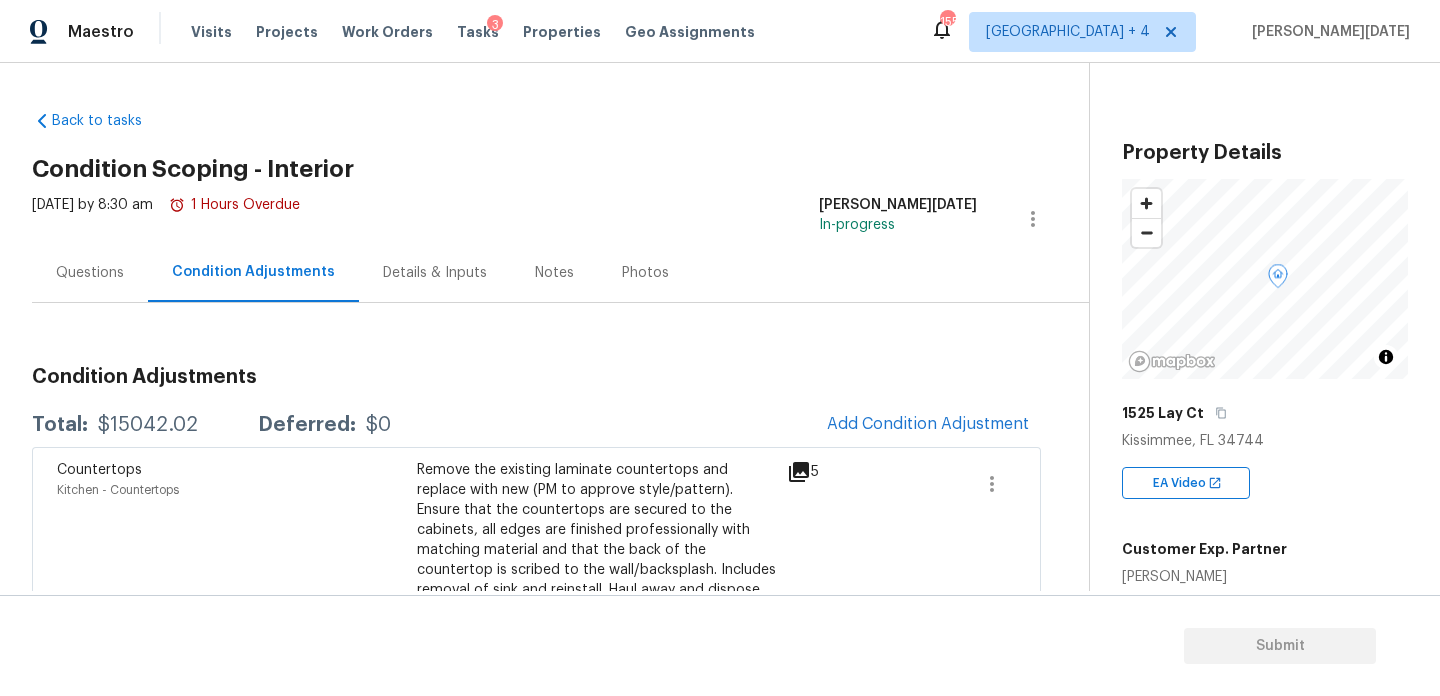 click on "Questions Condition Adjustments Details & Inputs Notes Photos" at bounding box center [560, 273] 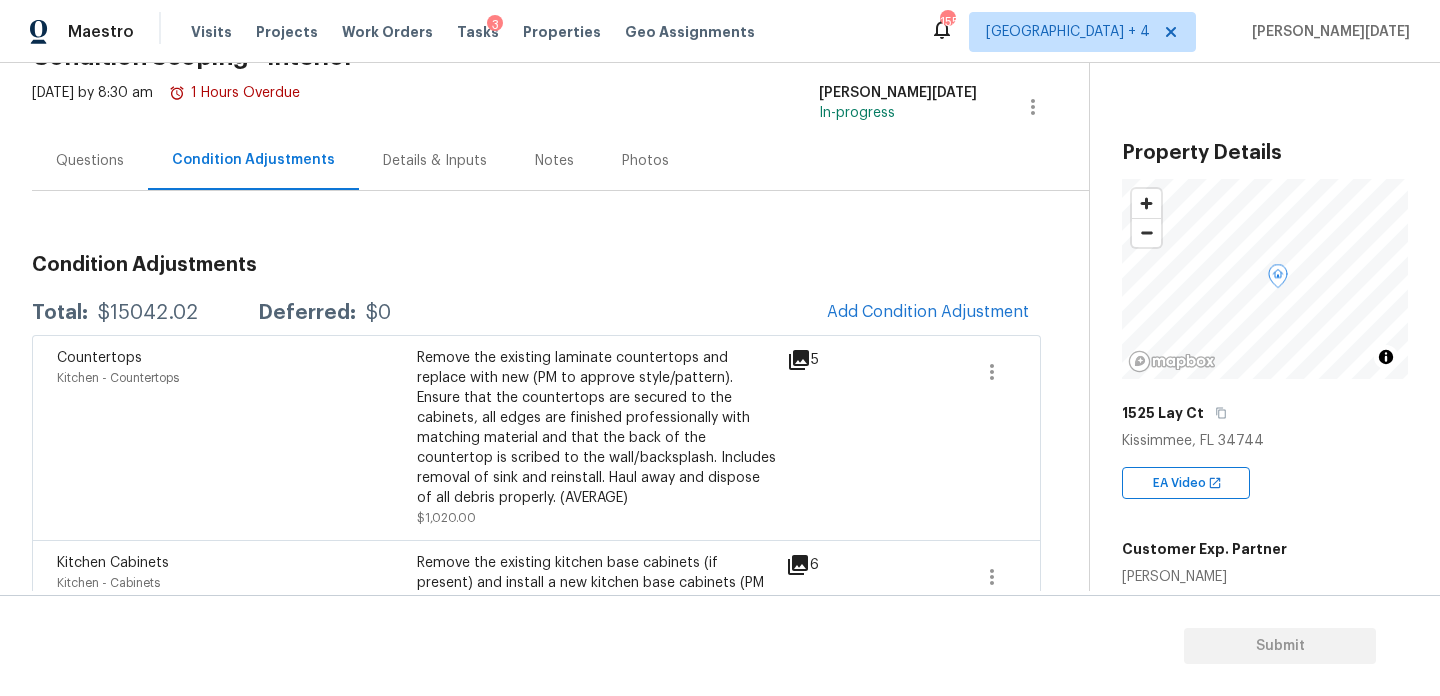 scroll, scrollTop: 219, scrollLeft: 0, axis: vertical 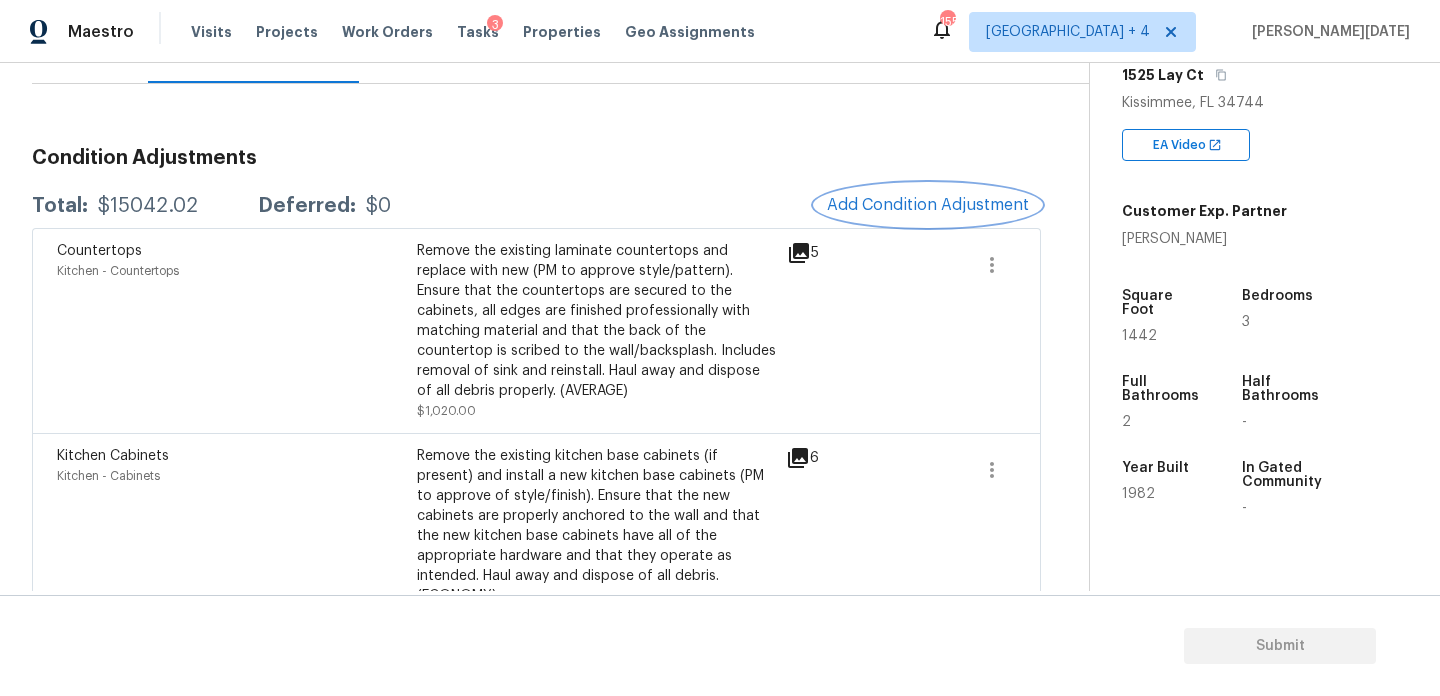 click on "Add Condition Adjustment" at bounding box center [928, 205] 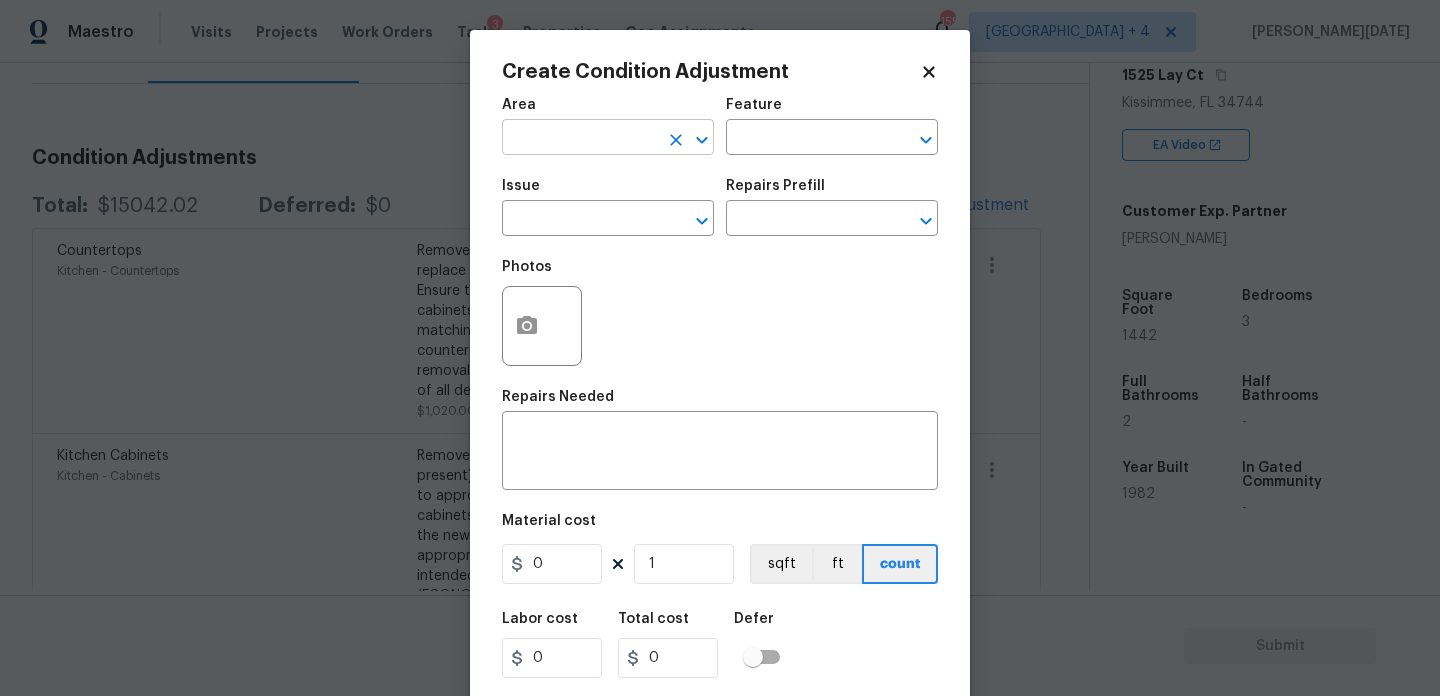 click at bounding box center (580, 139) 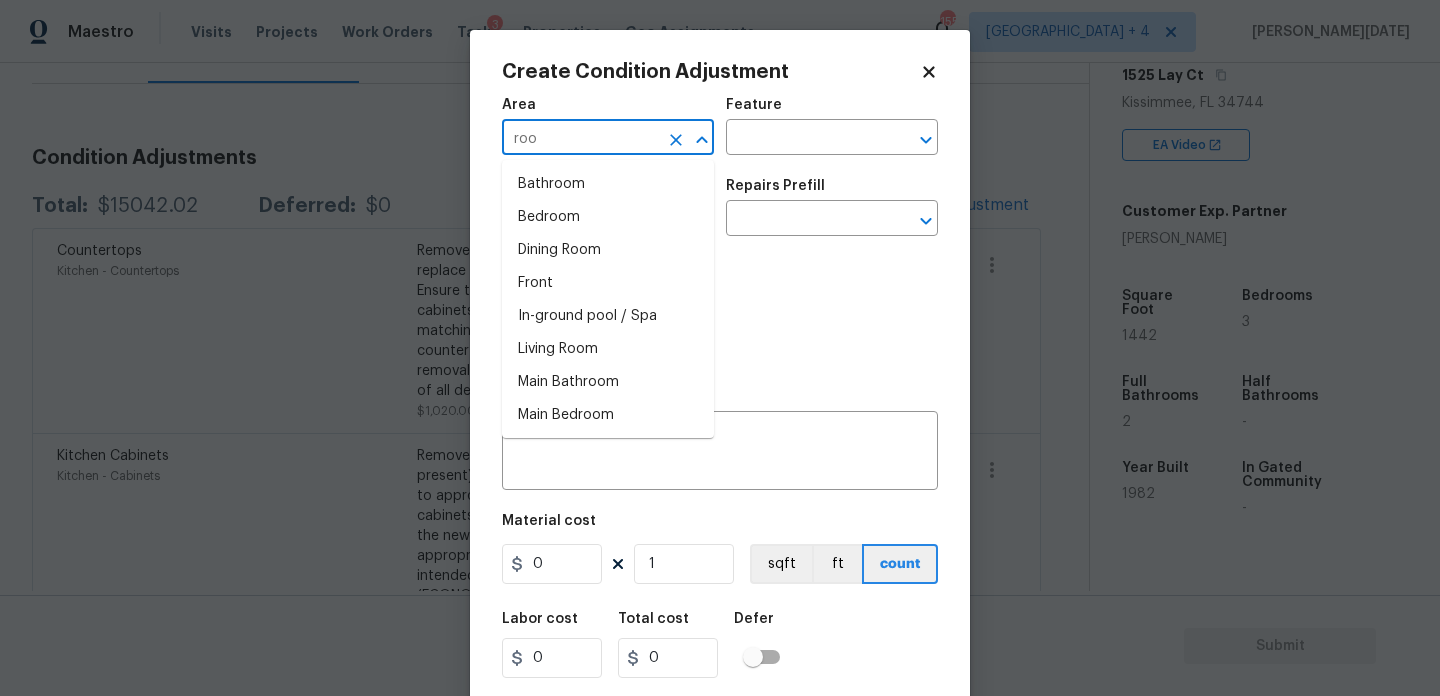 type on "roof" 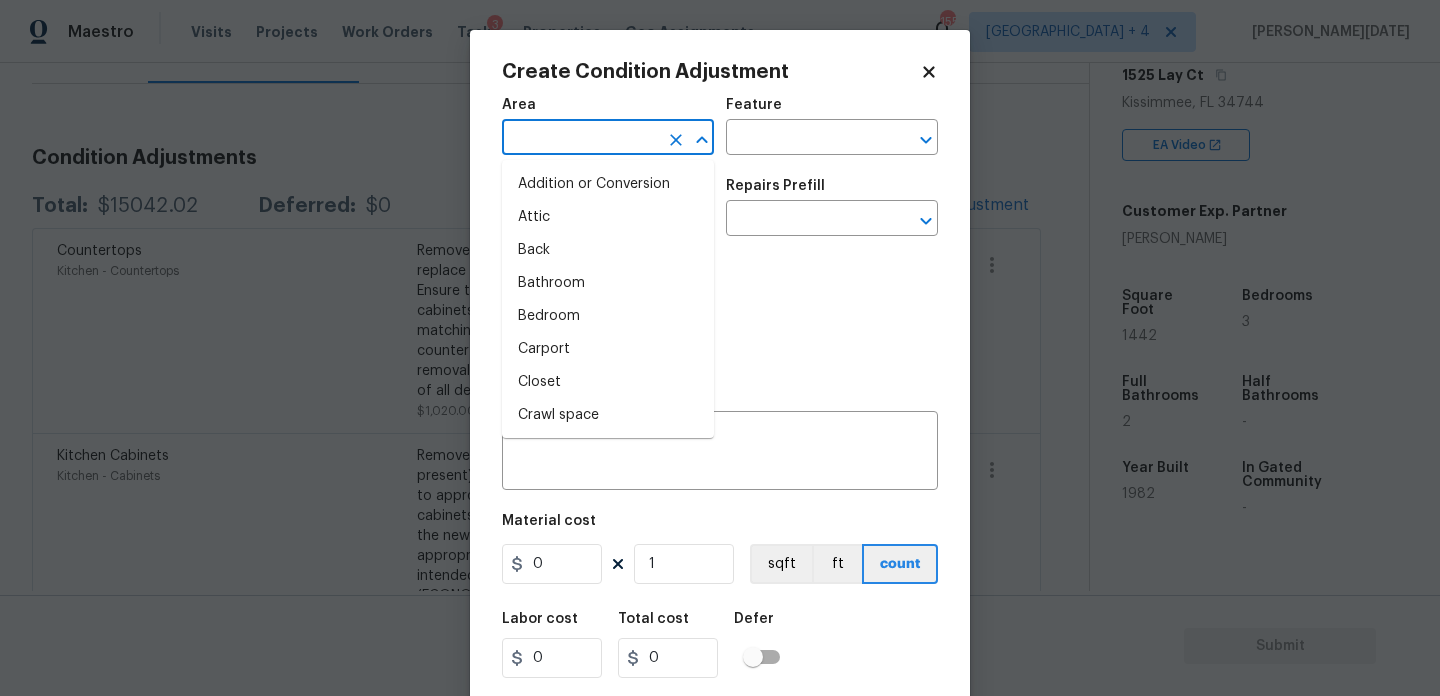 click on "Addition or Conversion" at bounding box center (608, 184) 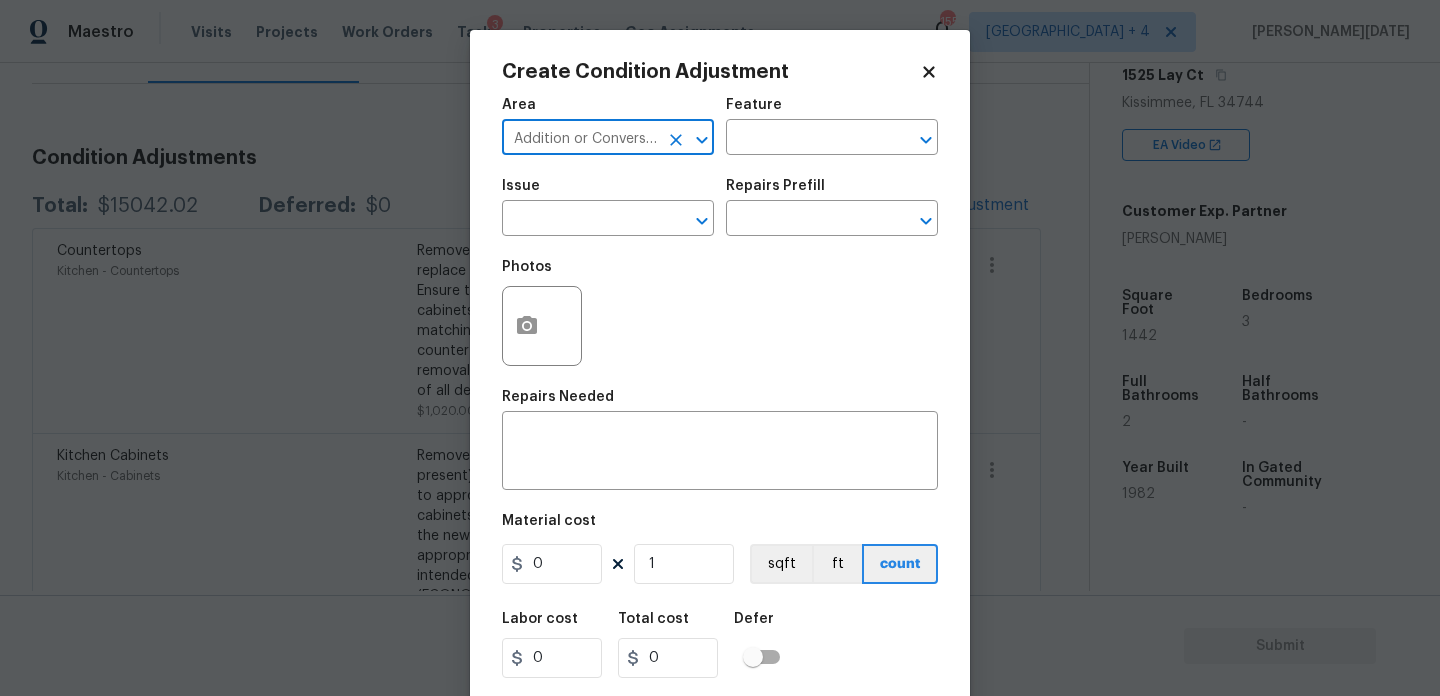 click 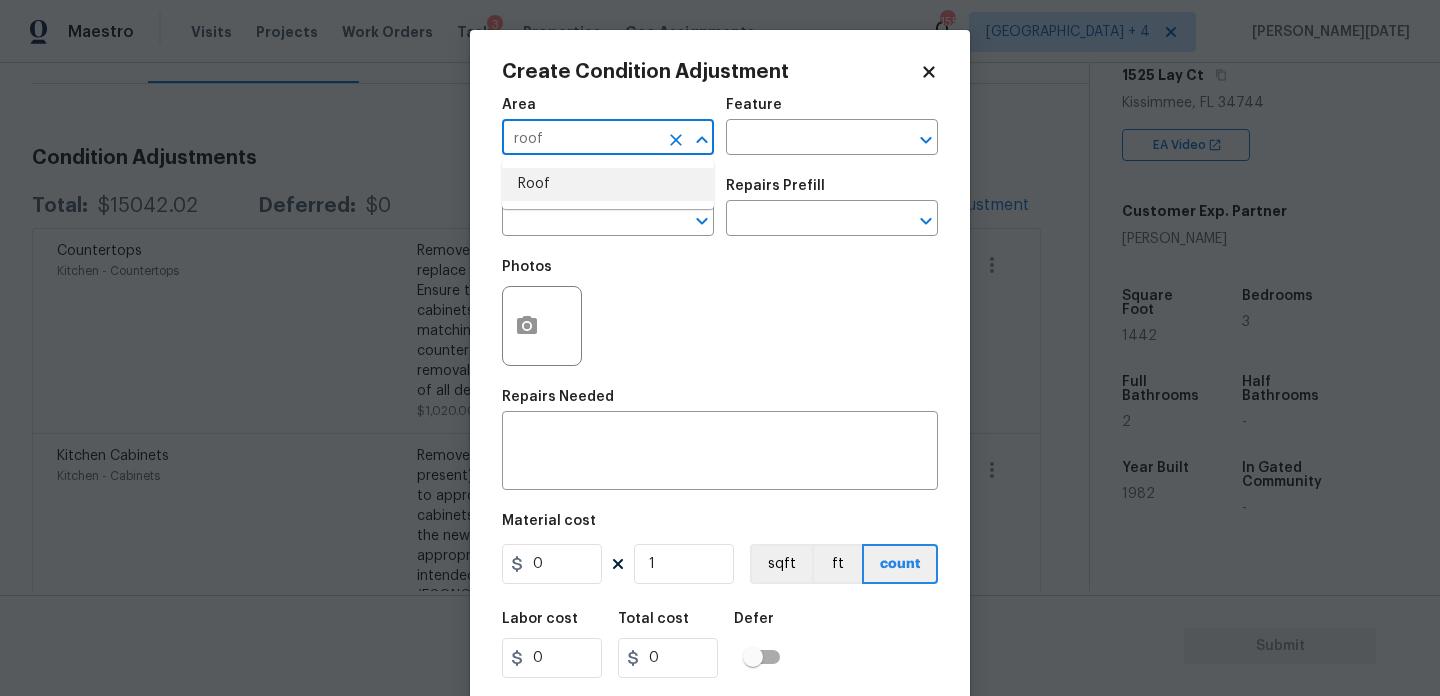 click on "Roof" at bounding box center [608, 184] 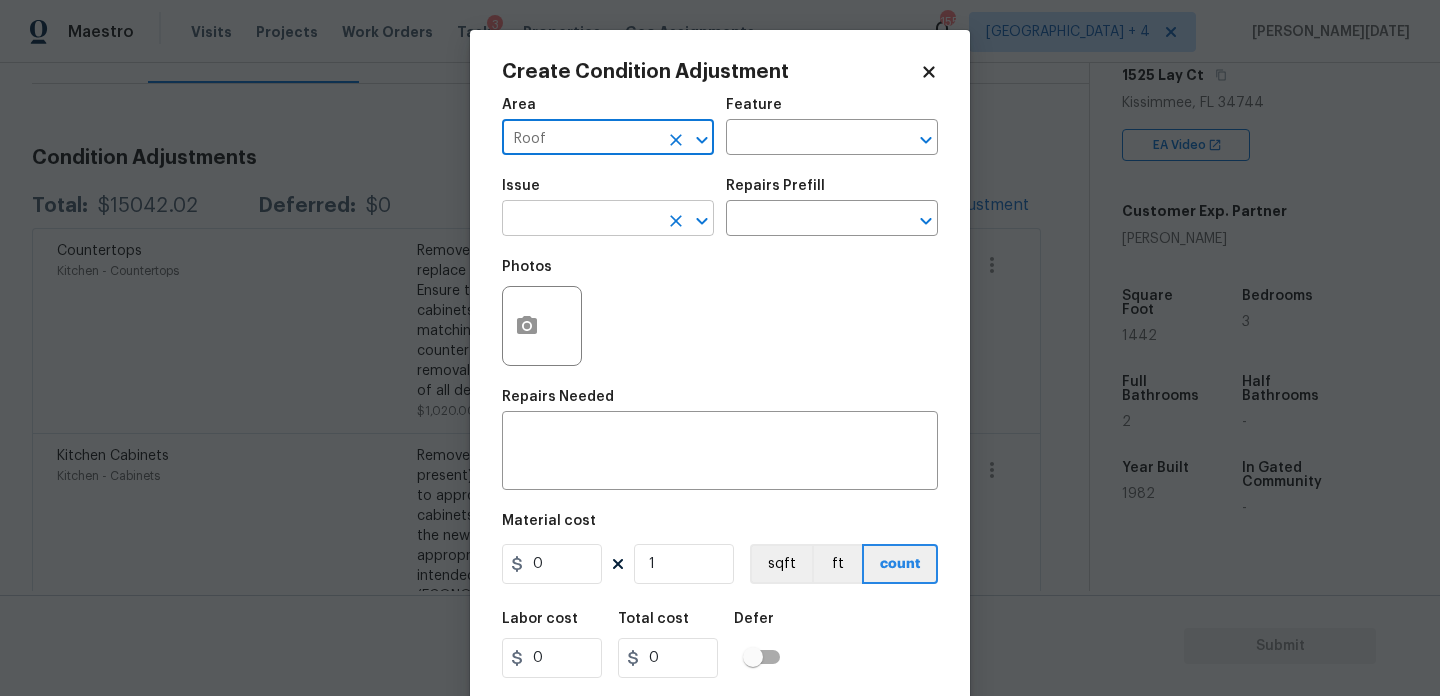 type on "Roof" 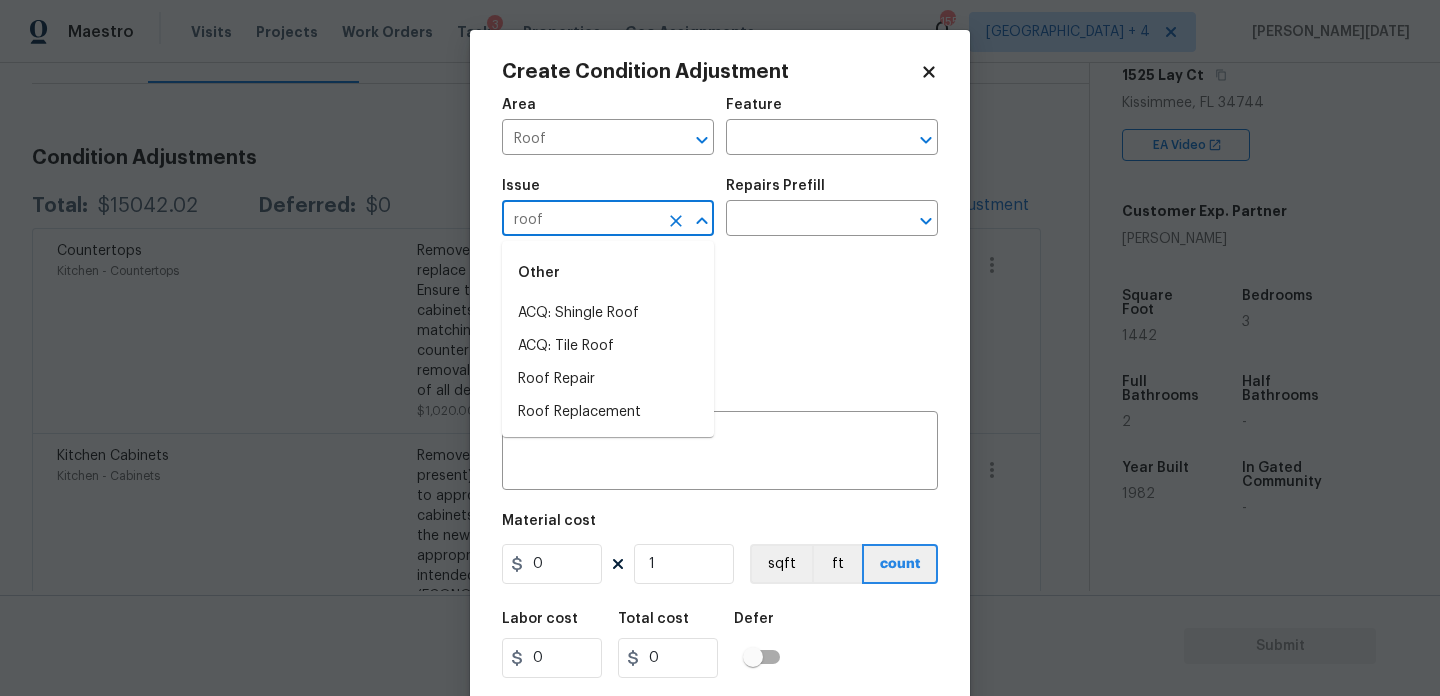 click on "Other" at bounding box center [608, 273] 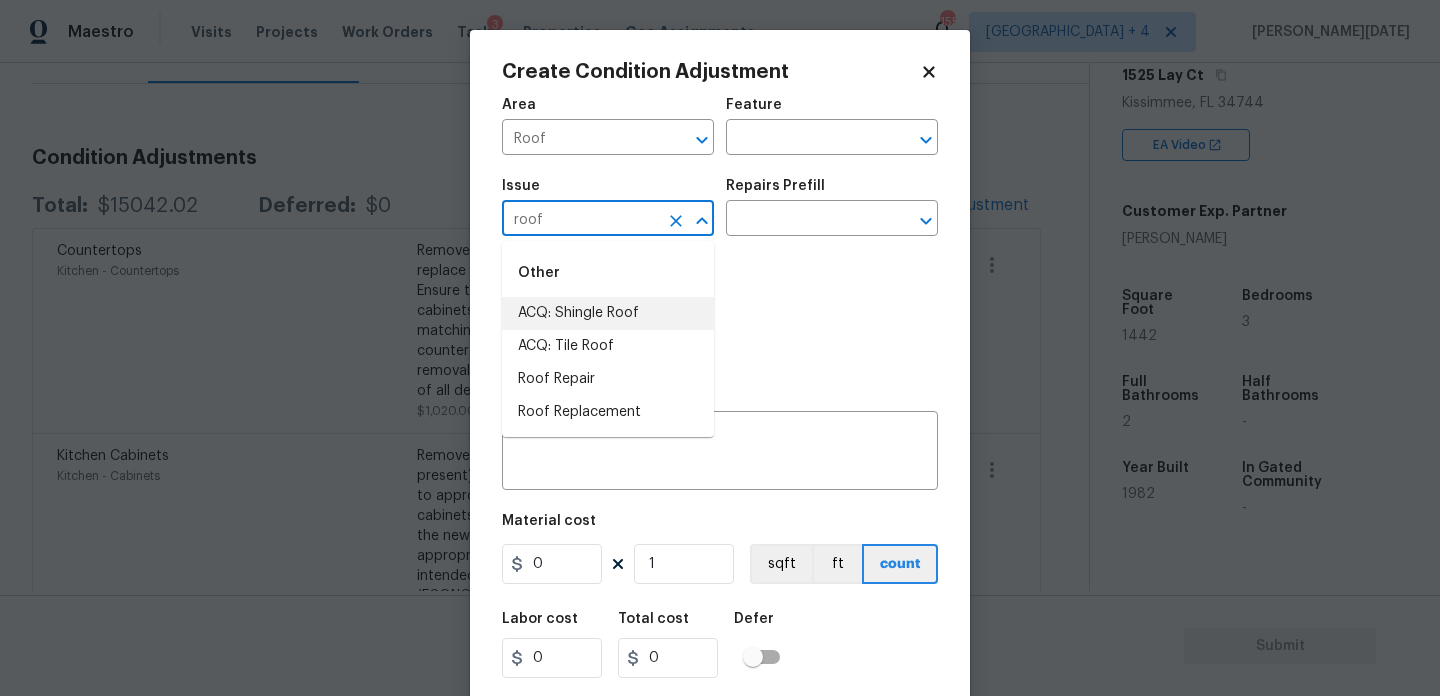 click on "ACQ: Shingle Roof" at bounding box center (608, 313) 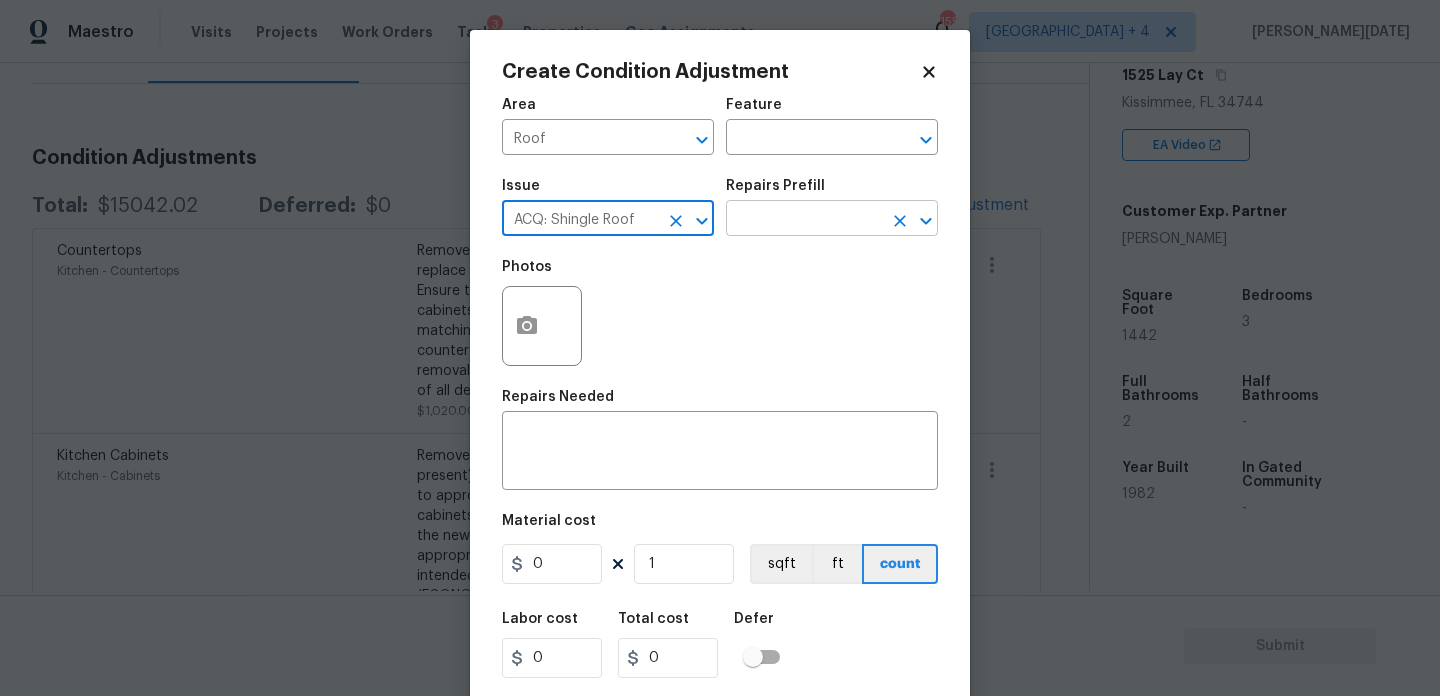type on "ACQ: Shingle Roof" 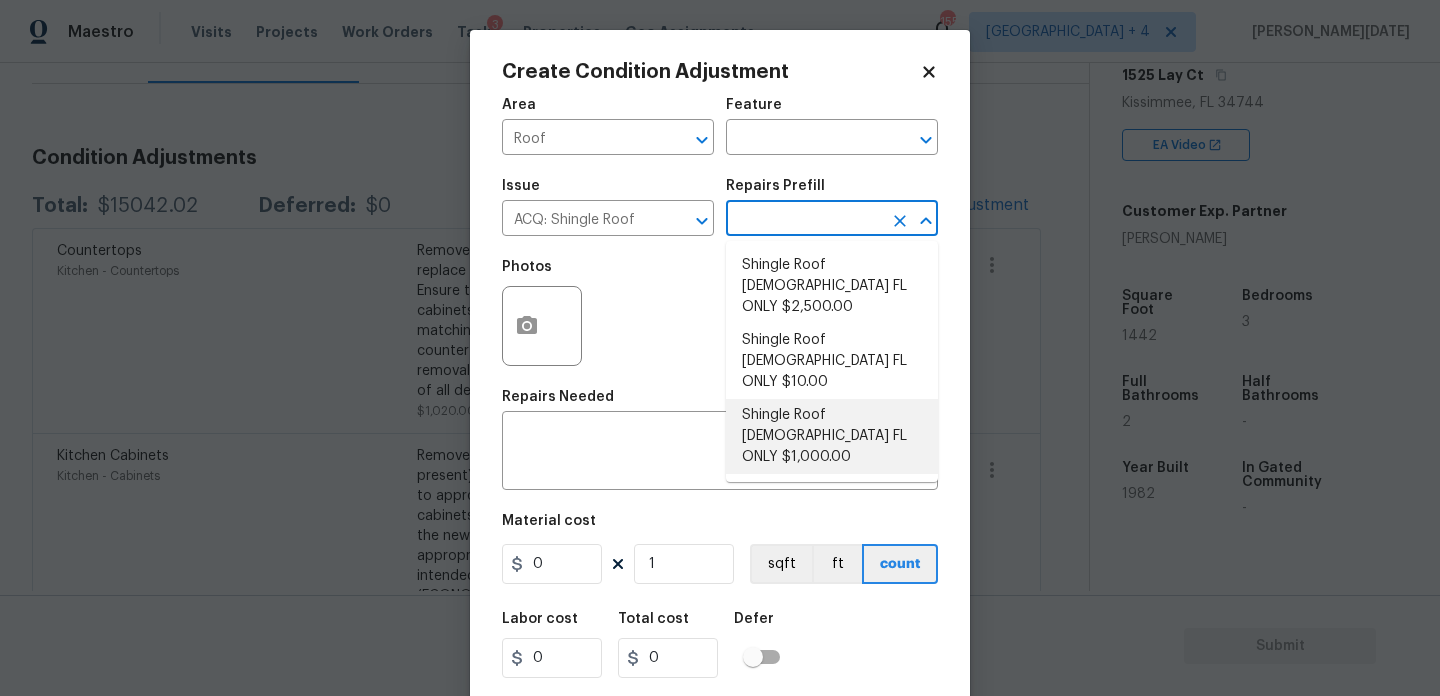 click on "Shingle Roof 5-9 Years Old FL ONLY $1,000.00" at bounding box center (832, 436) 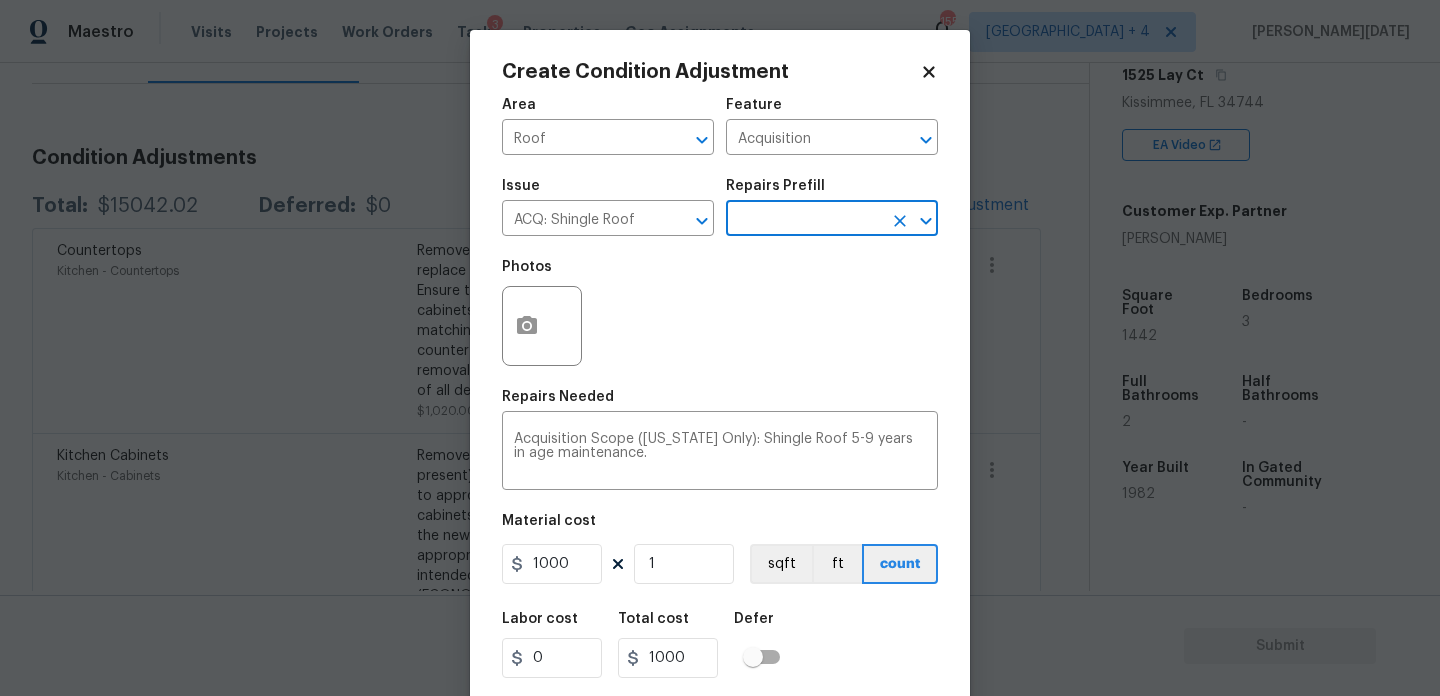 scroll, scrollTop: 51, scrollLeft: 0, axis: vertical 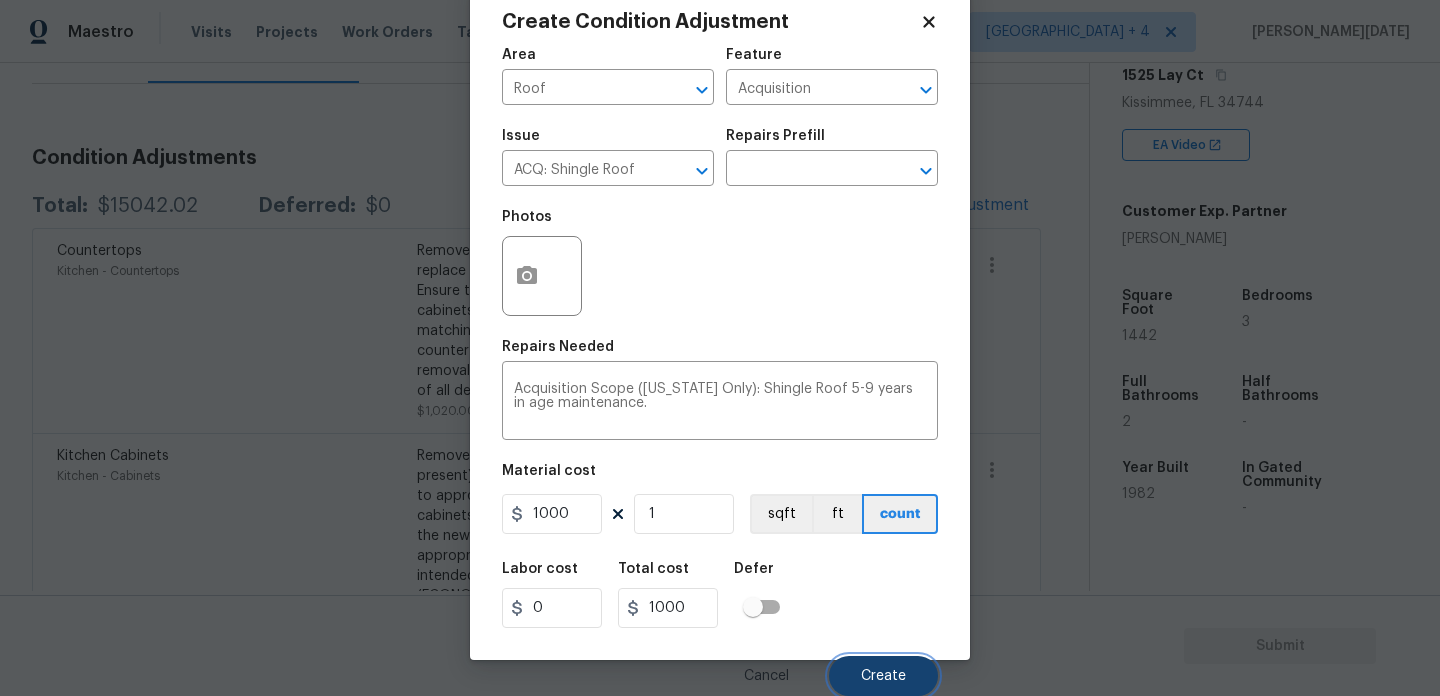 click on "Create" at bounding box center [883, 676] 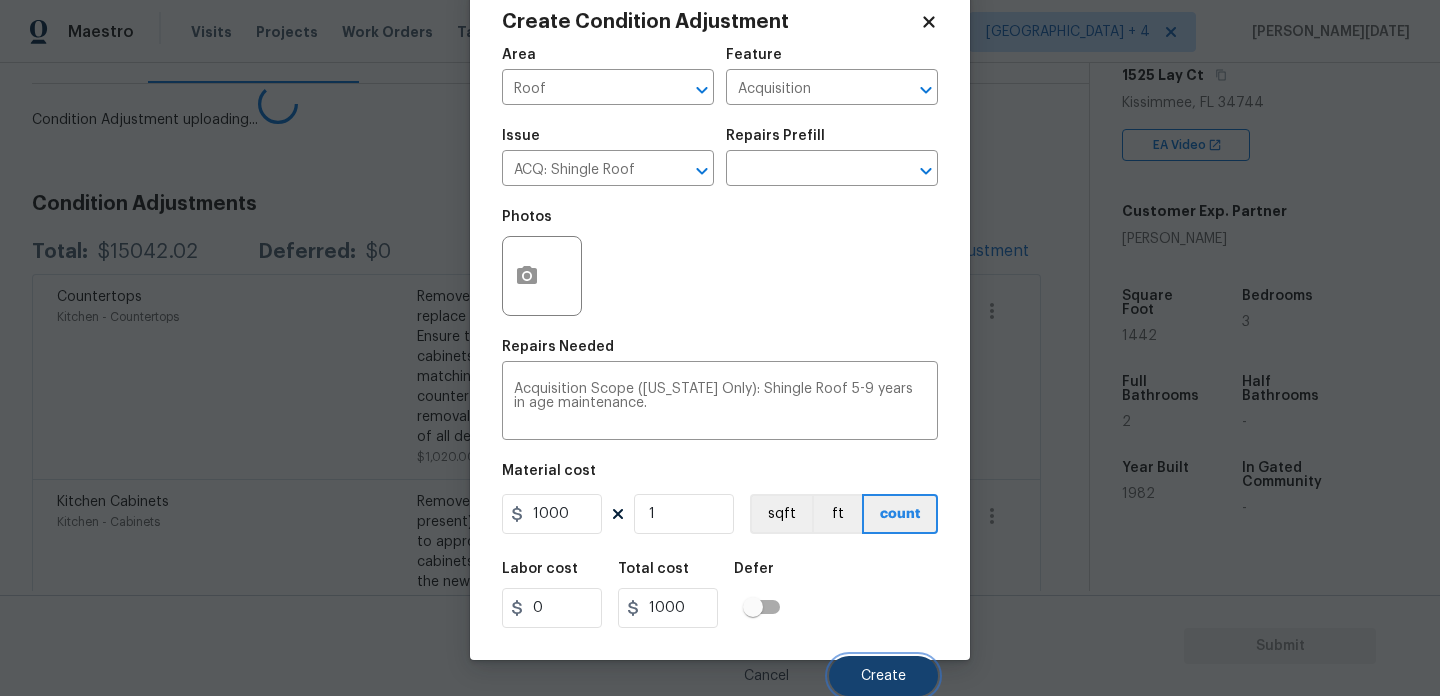 scroll, scrollTop: 44, scrollLeft: 0, axis: vertical 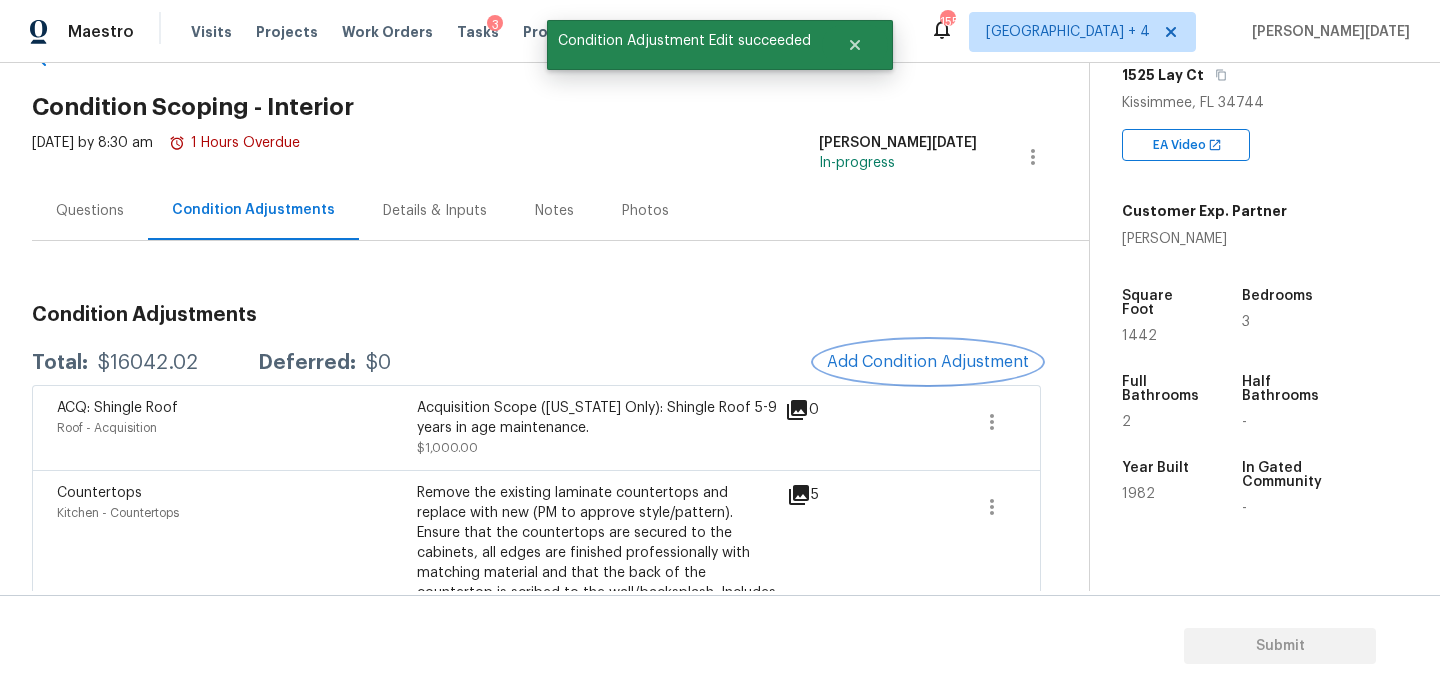 click on "Add Condition Adjustment" at bounding box center [928, 362] 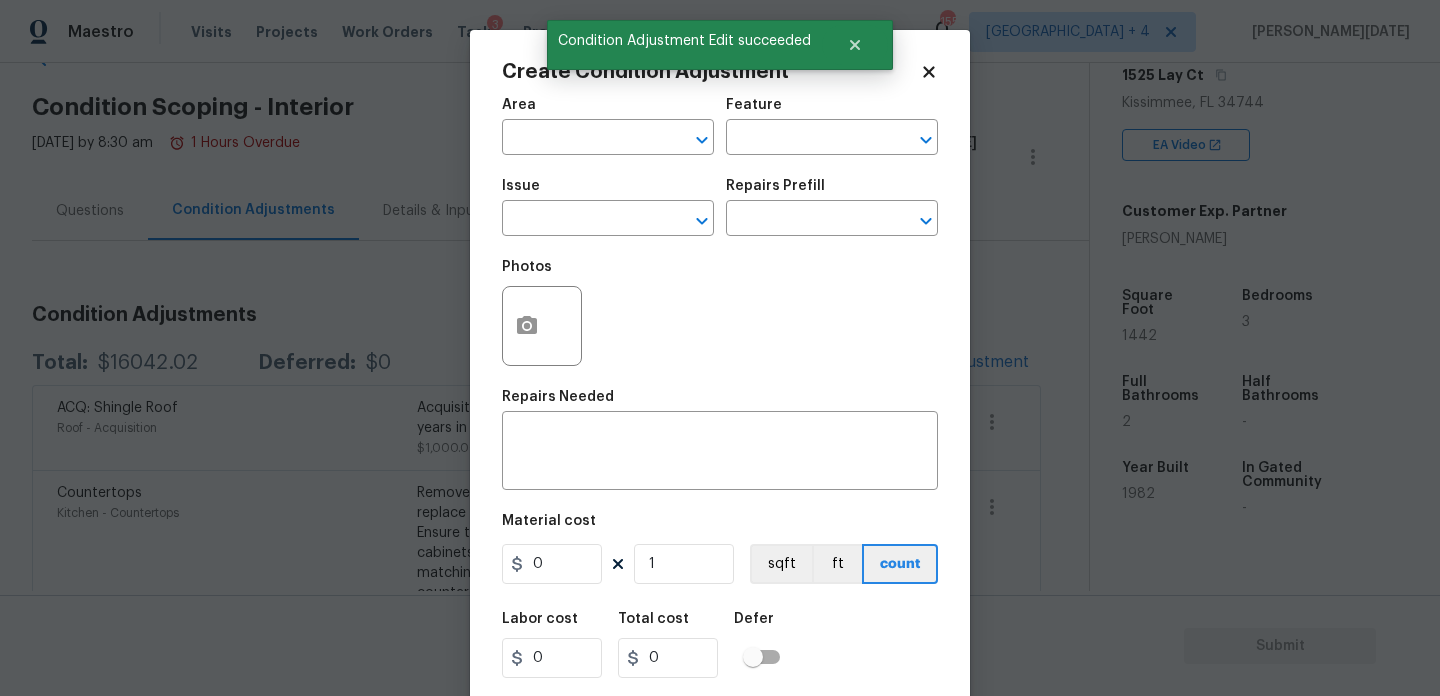 click on "Area ​" at bounding box center [608, 126] 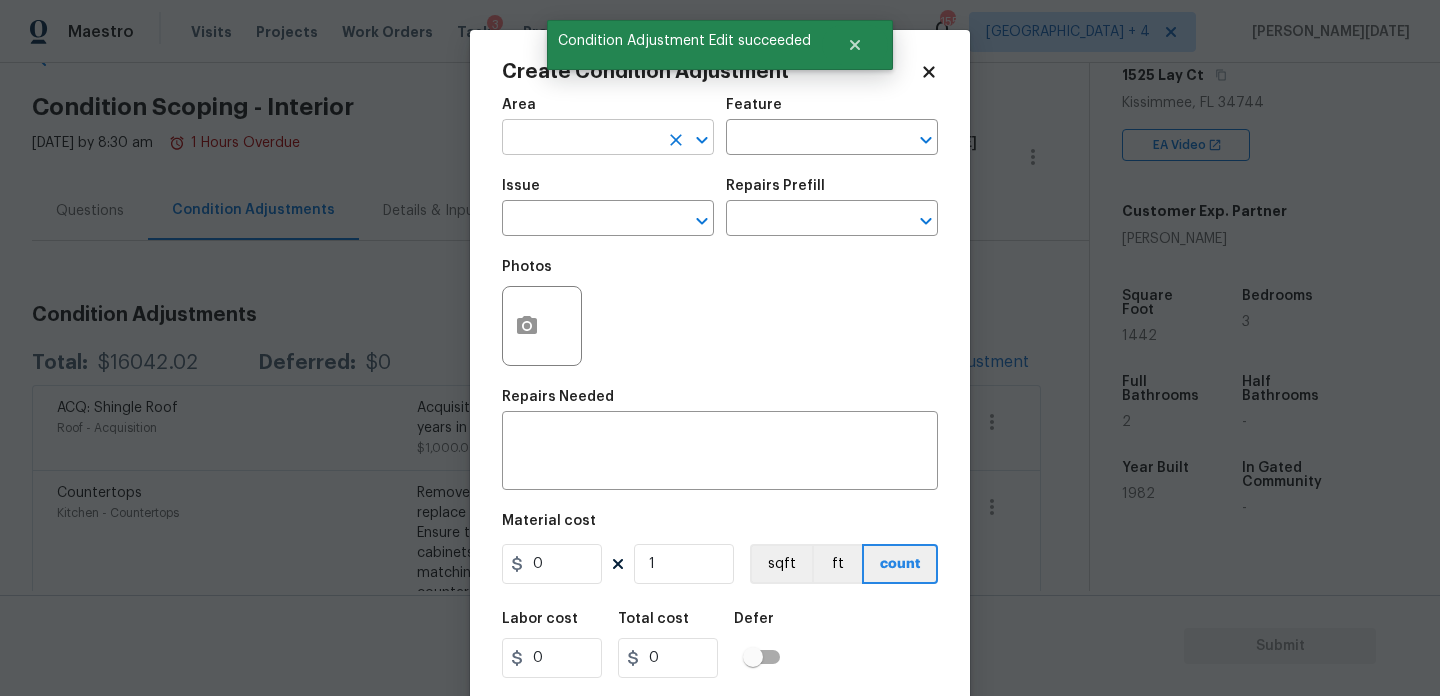 click at bounding box center (580, 139) 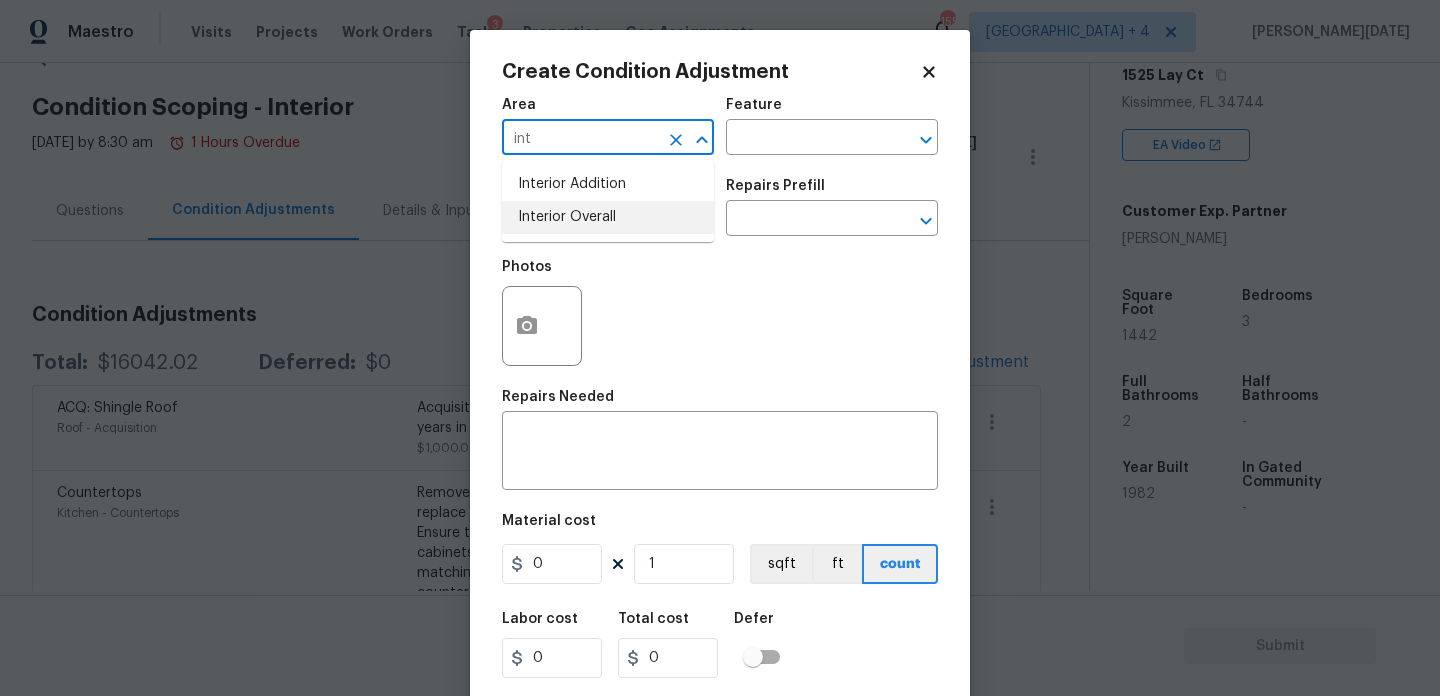 click on "Interior Overall" at bounding box center (608, 217) 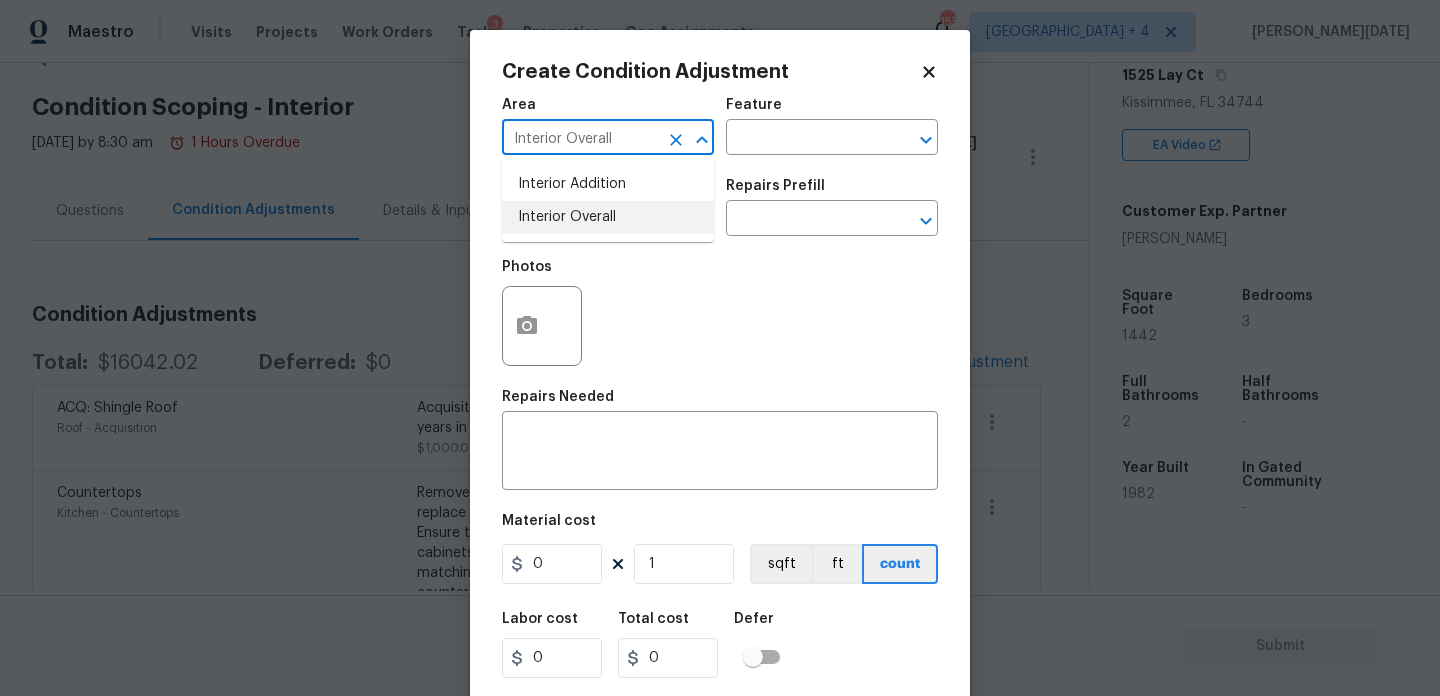 type on "Interior Overall" 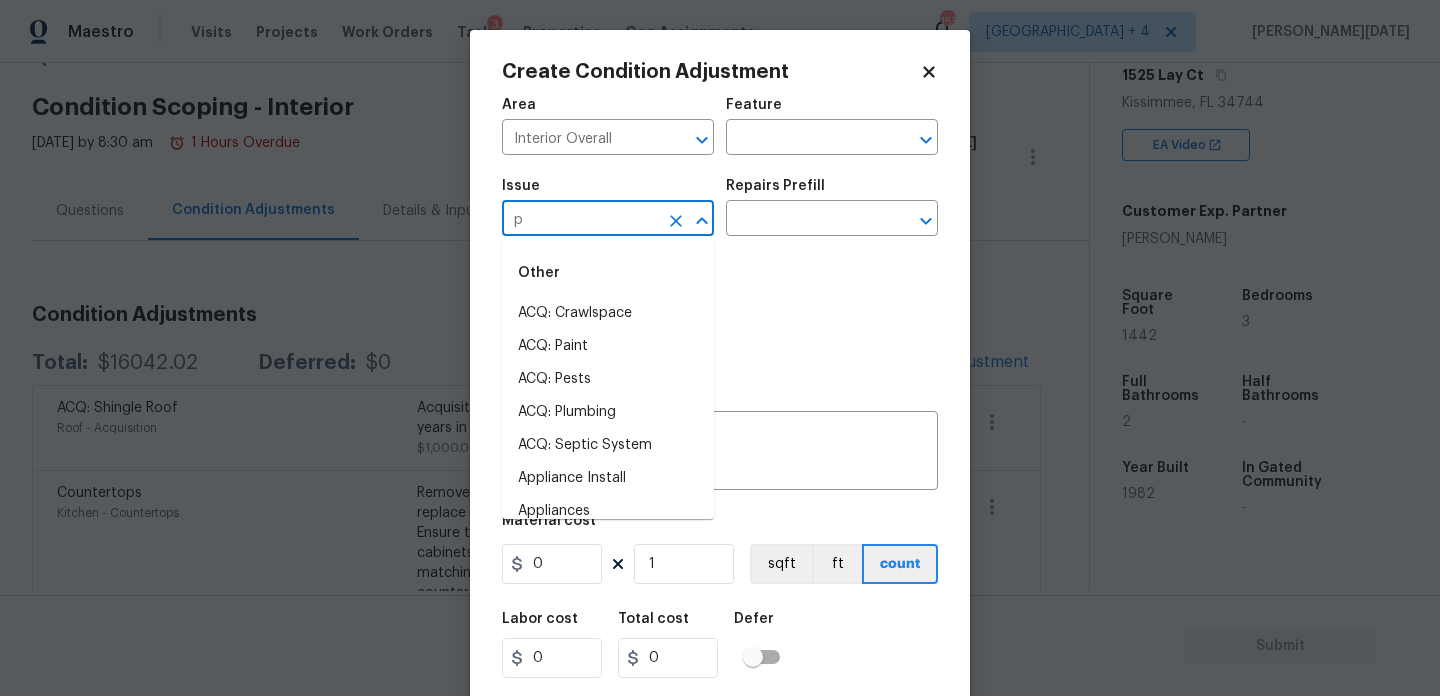 type on "pt" 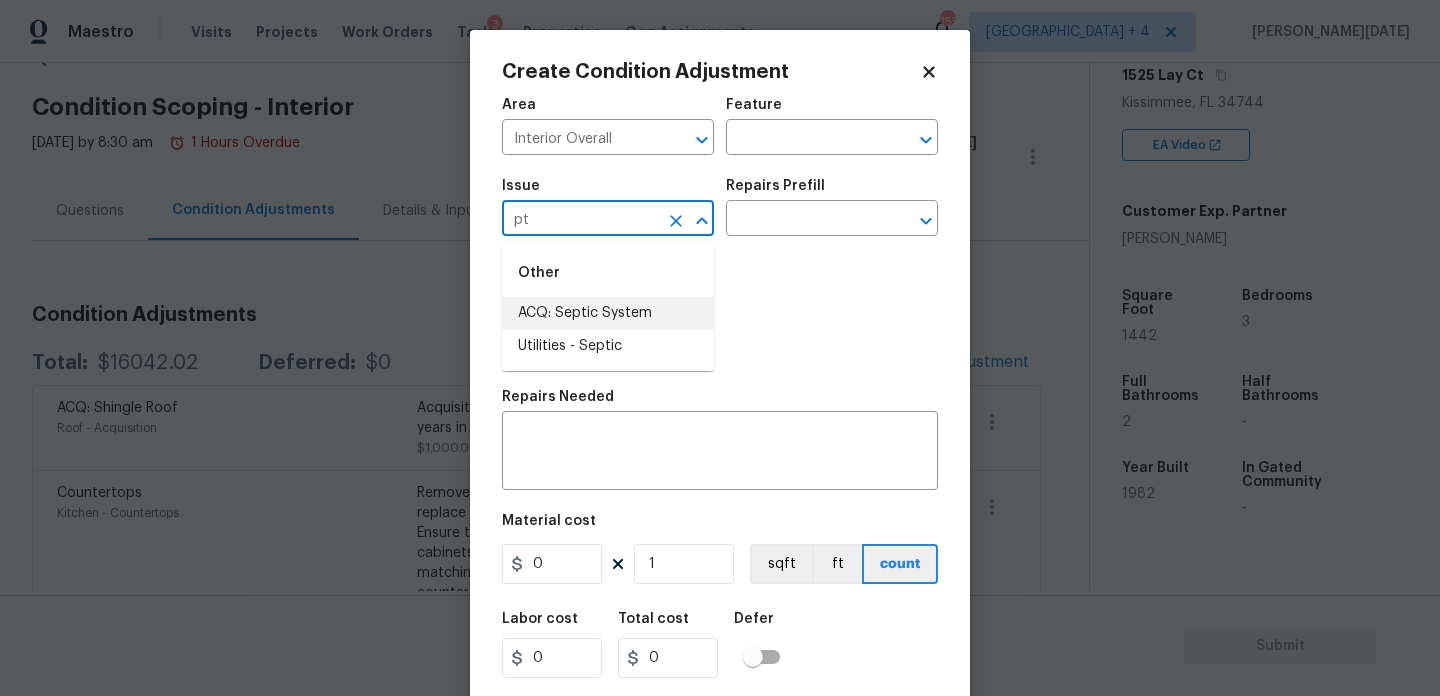 click 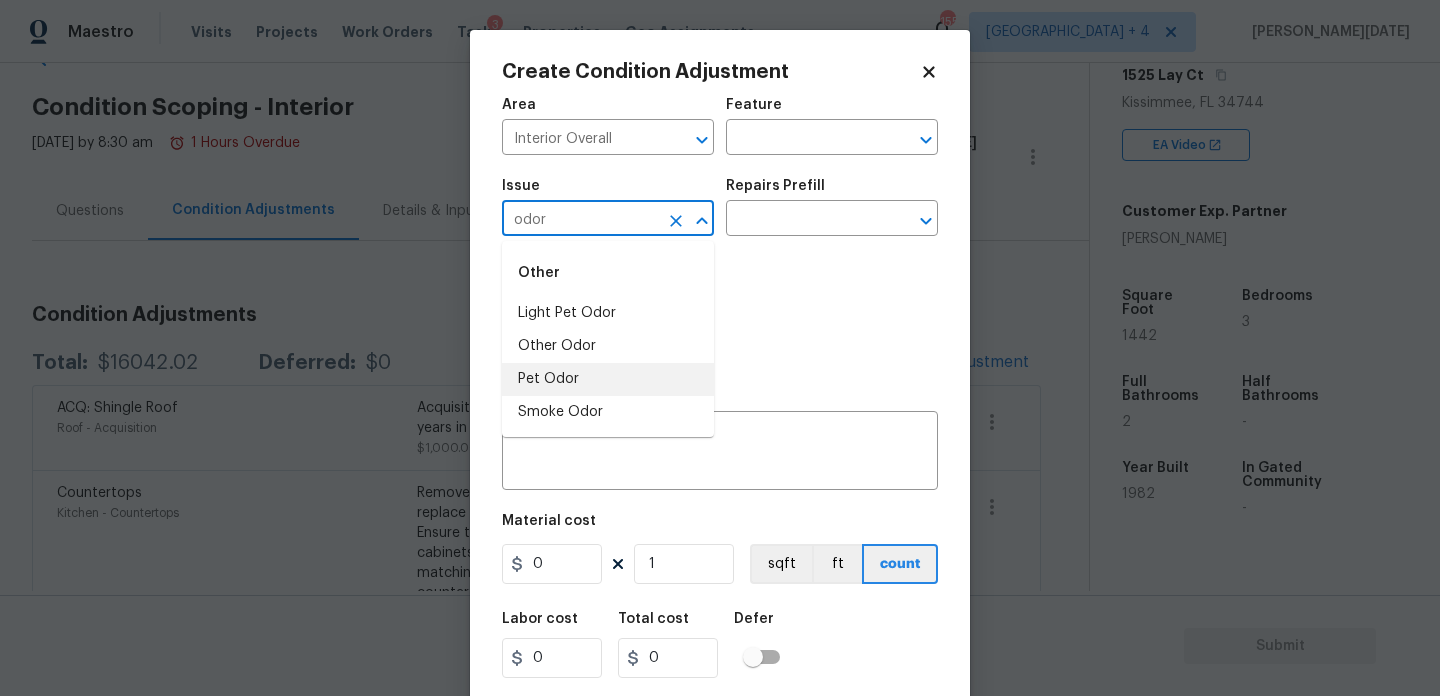 click on "Pet Odor" at bounding box center [608, 379] 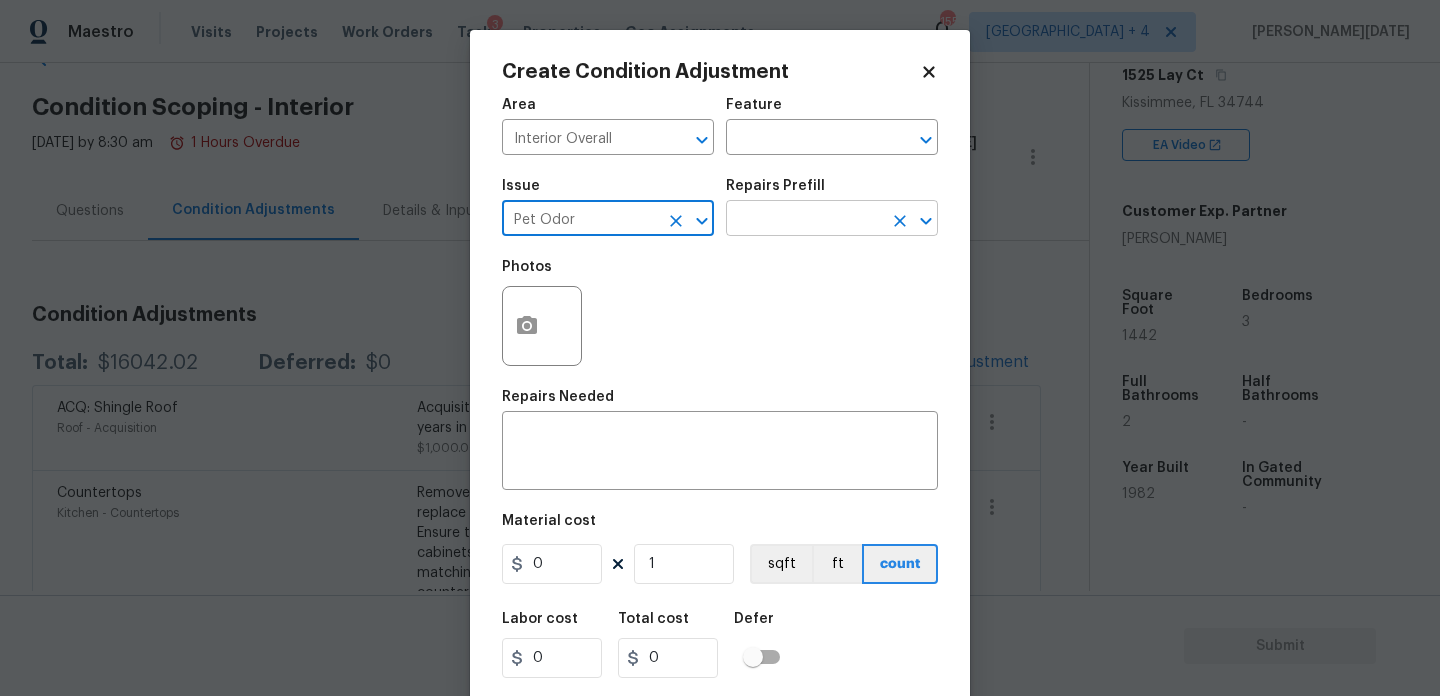 click at bounding box center [804, 220] 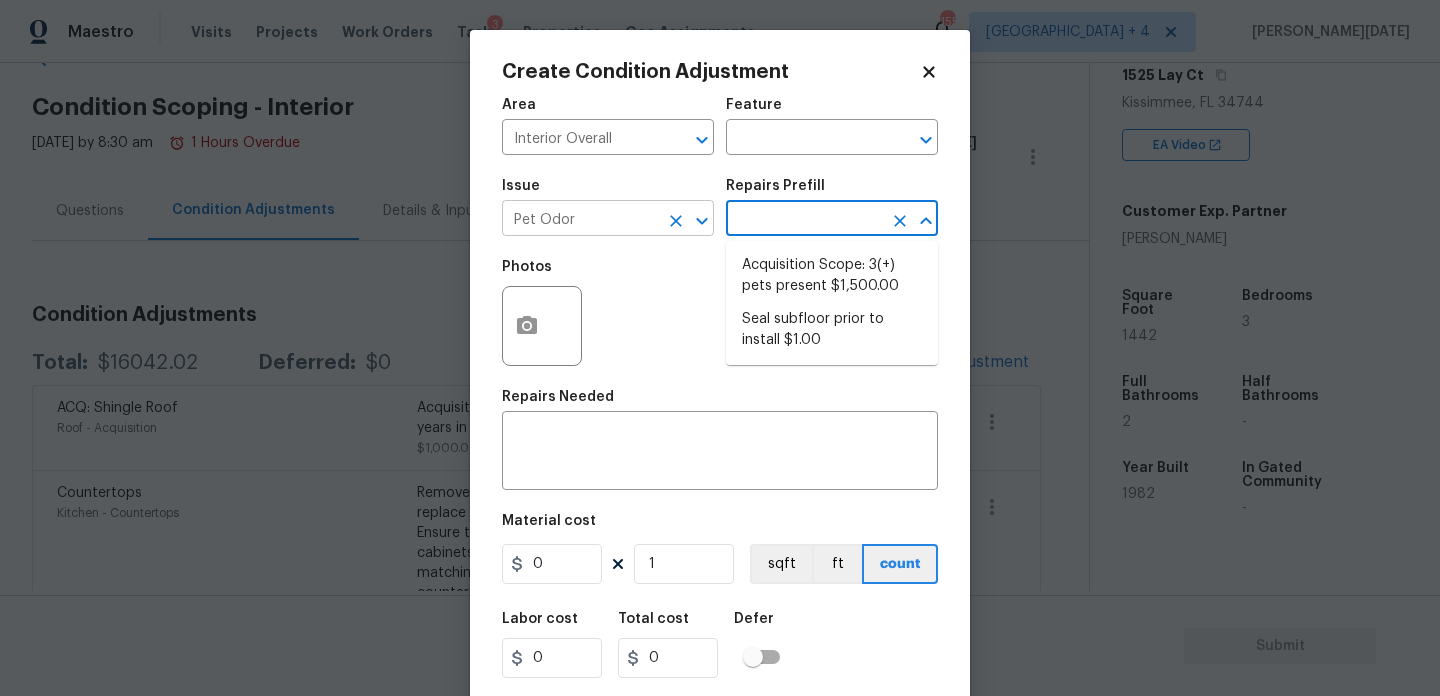 click at bounding box center [688, 221] 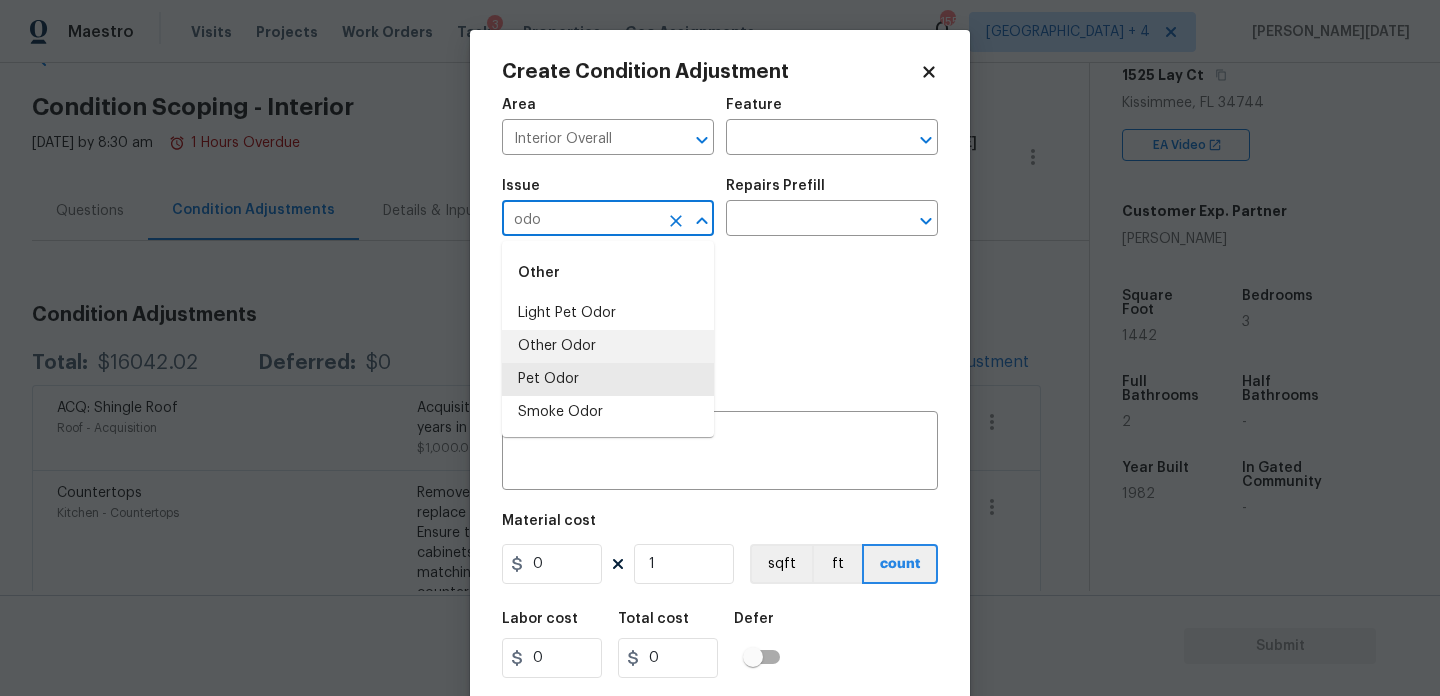 click on "Other Odor" at bounding box center [608, 346] 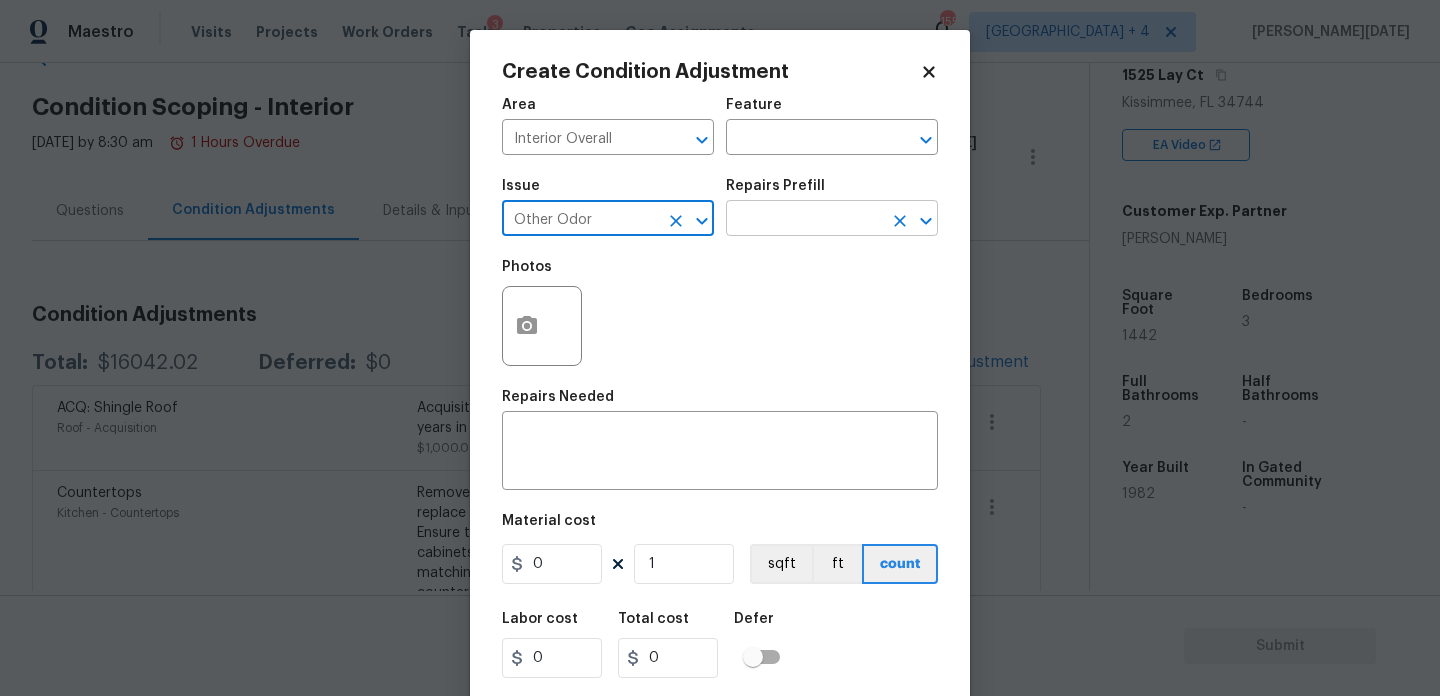 type on "Other Odor" 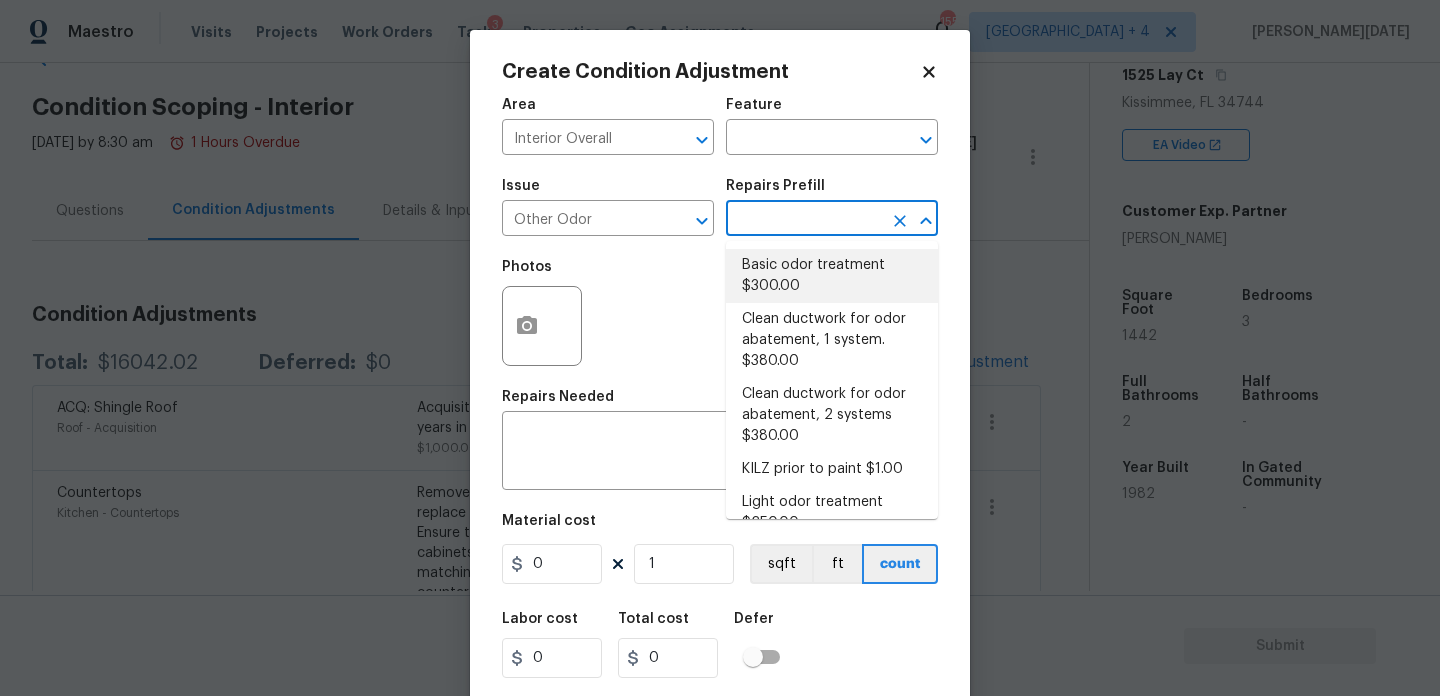 click on "Basic odor treatment $300.00" at bounding box center (832, 276) 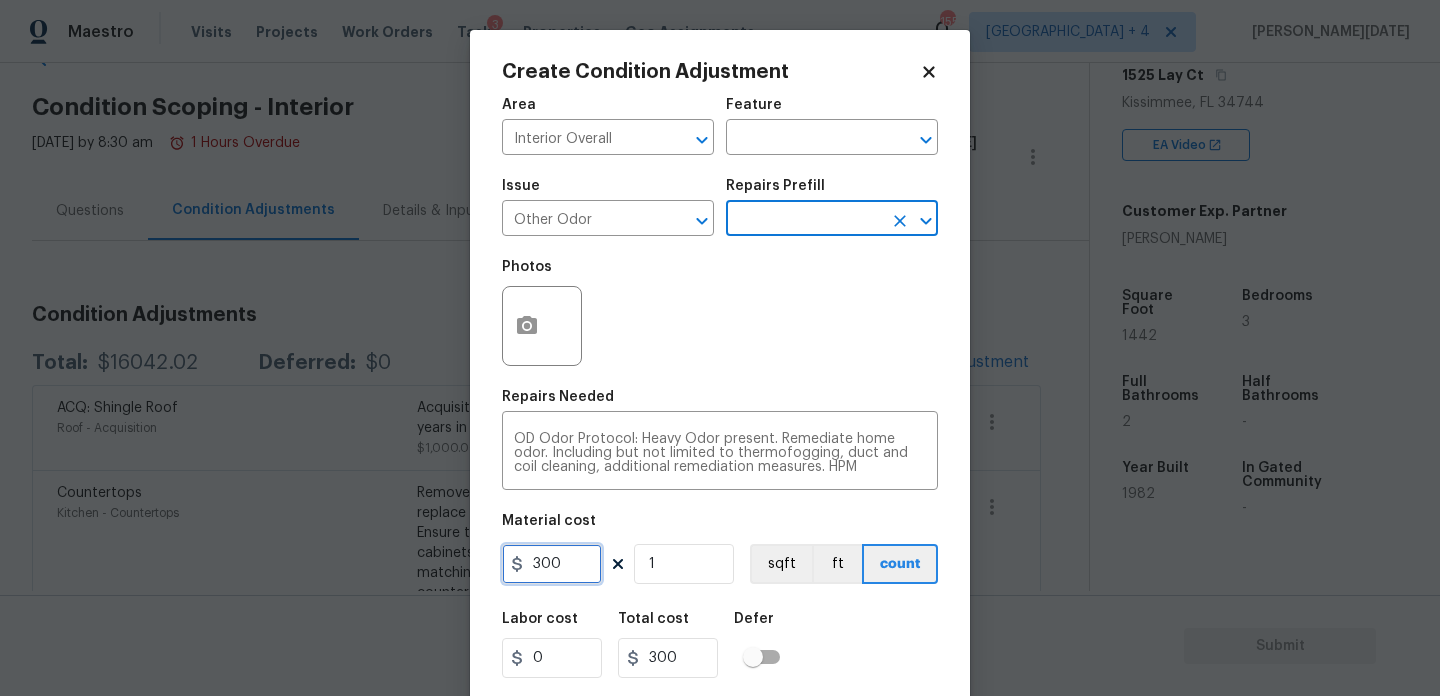 drag, startPoint x: 586, startPoint y: 575, endPoint x: 419, endPoint y: 574, distance: 167.00299 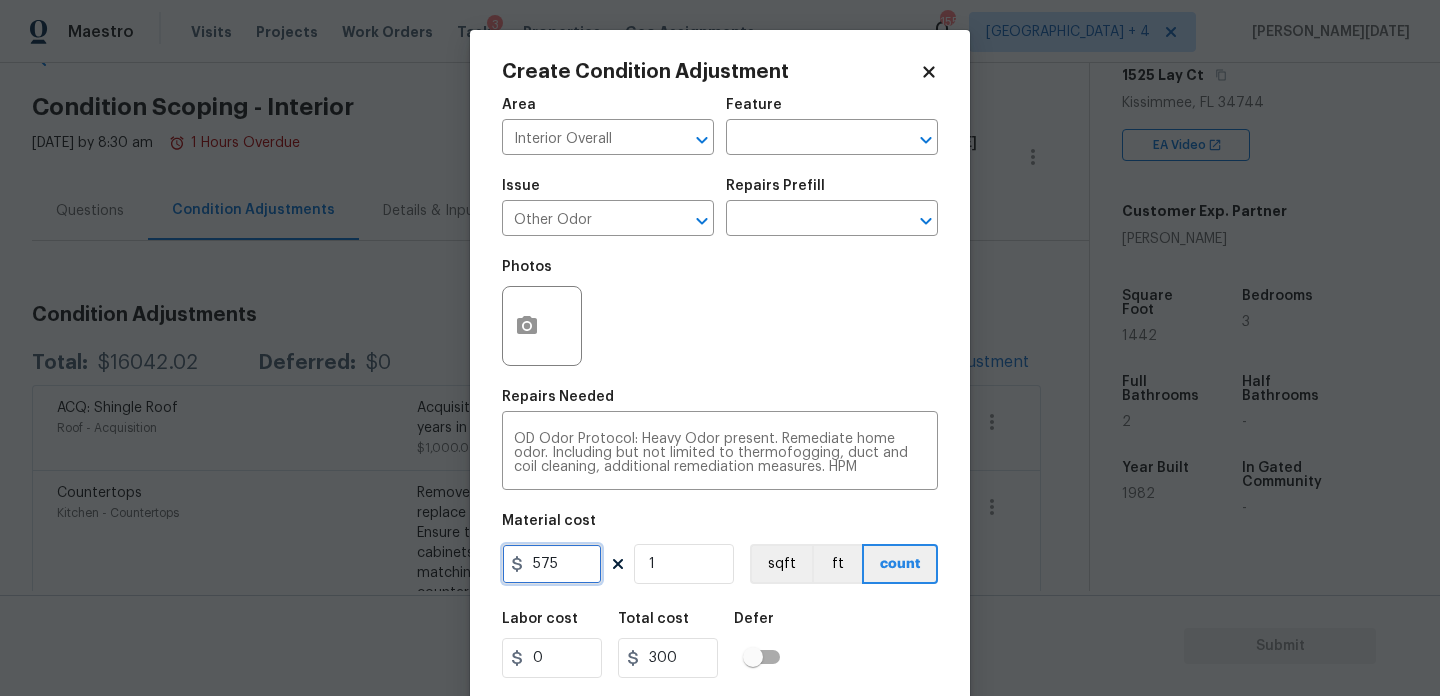 type on "575" 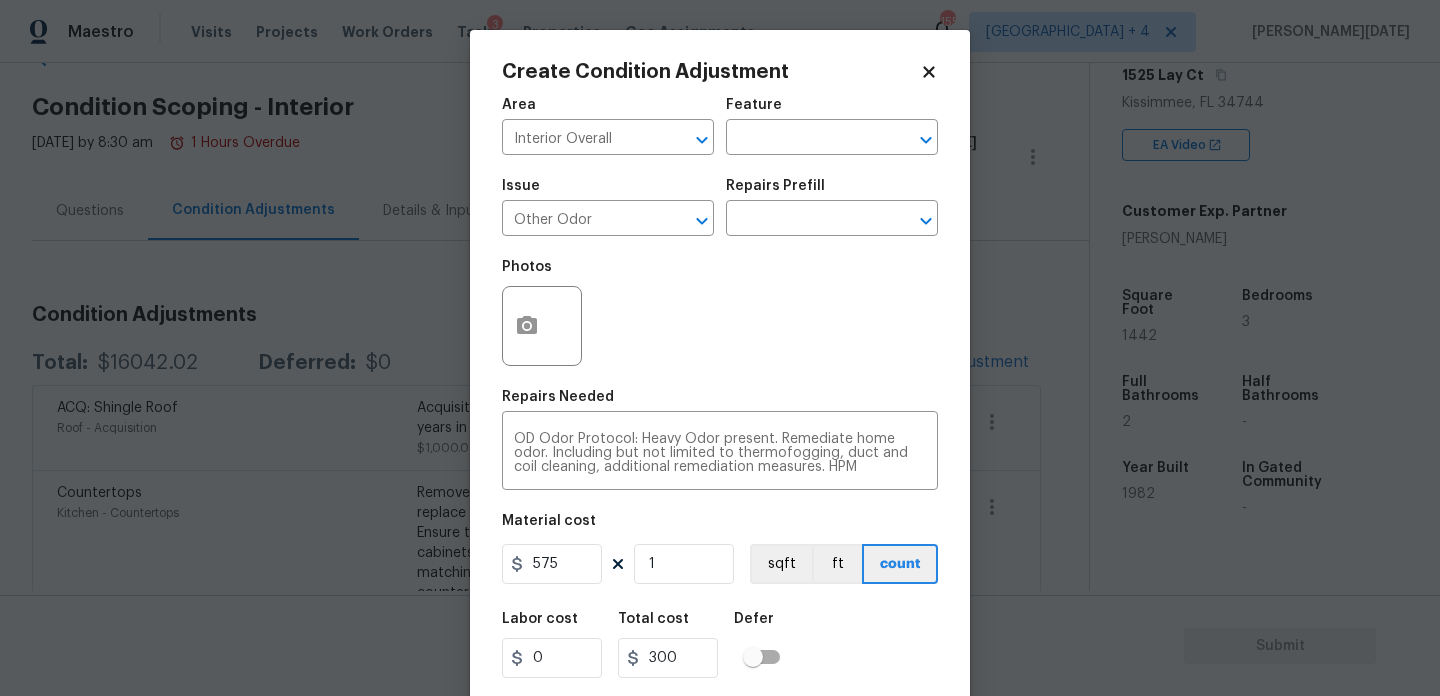 type on "575" 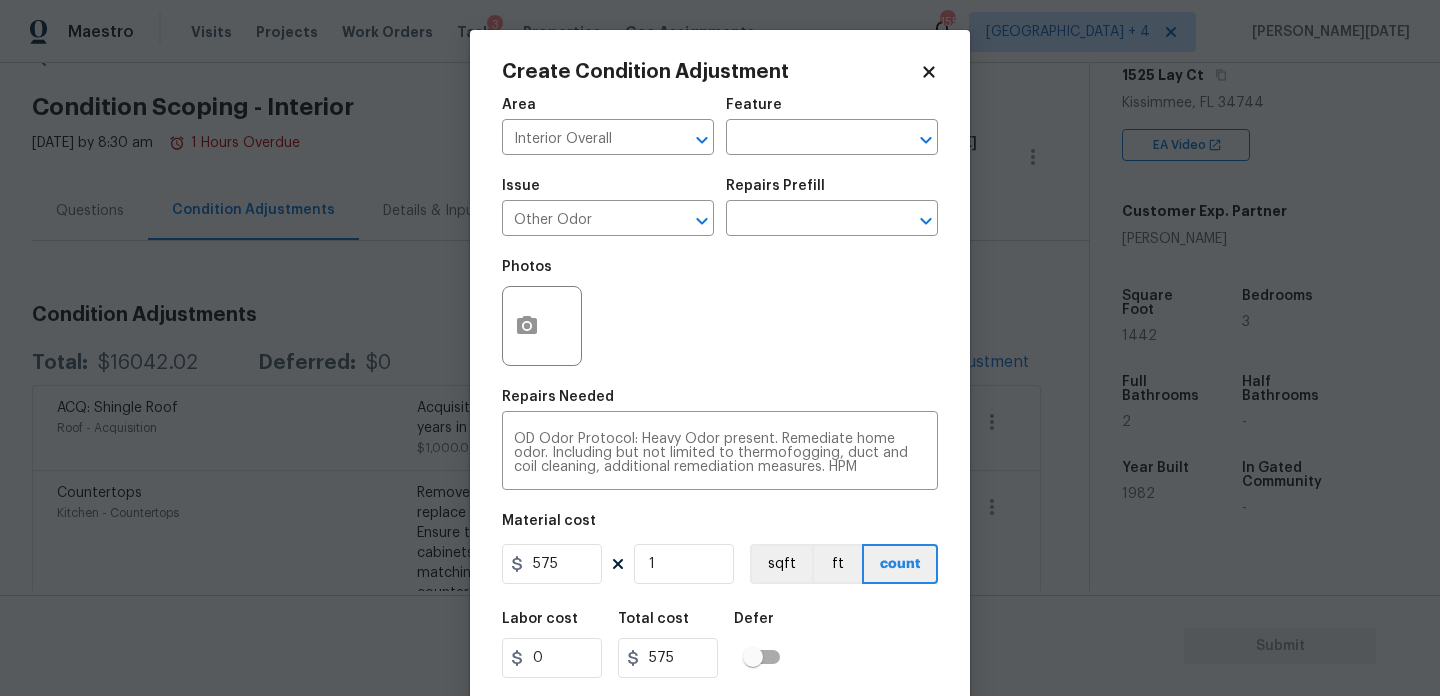 click on "Area Interior Overall ​ Feature ​ Issue Other Odor ​ Repairs Prefill ​ Photos Repairs Needed OD Odor Protocol: Heavy Odor present. Remediate home odor. Including but not limited to thermofogging, duct and coil cleaning, additional remediation measures. HPM discretion. x ​ Material cost 575 1 sqft ft count Labor cost 0 Total cost 575 Defer Cancel Create" at bounding box center [720, 416] 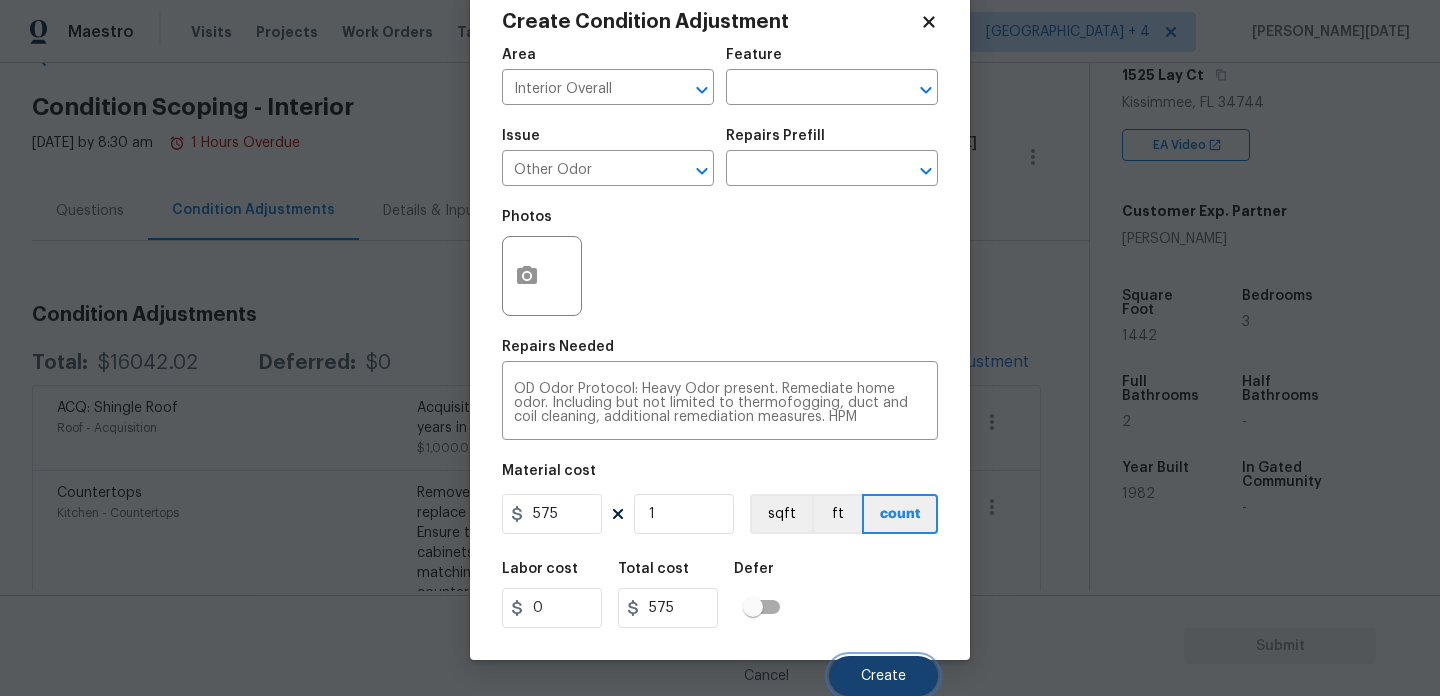 click on "Create" at bounding box center [883, 676] 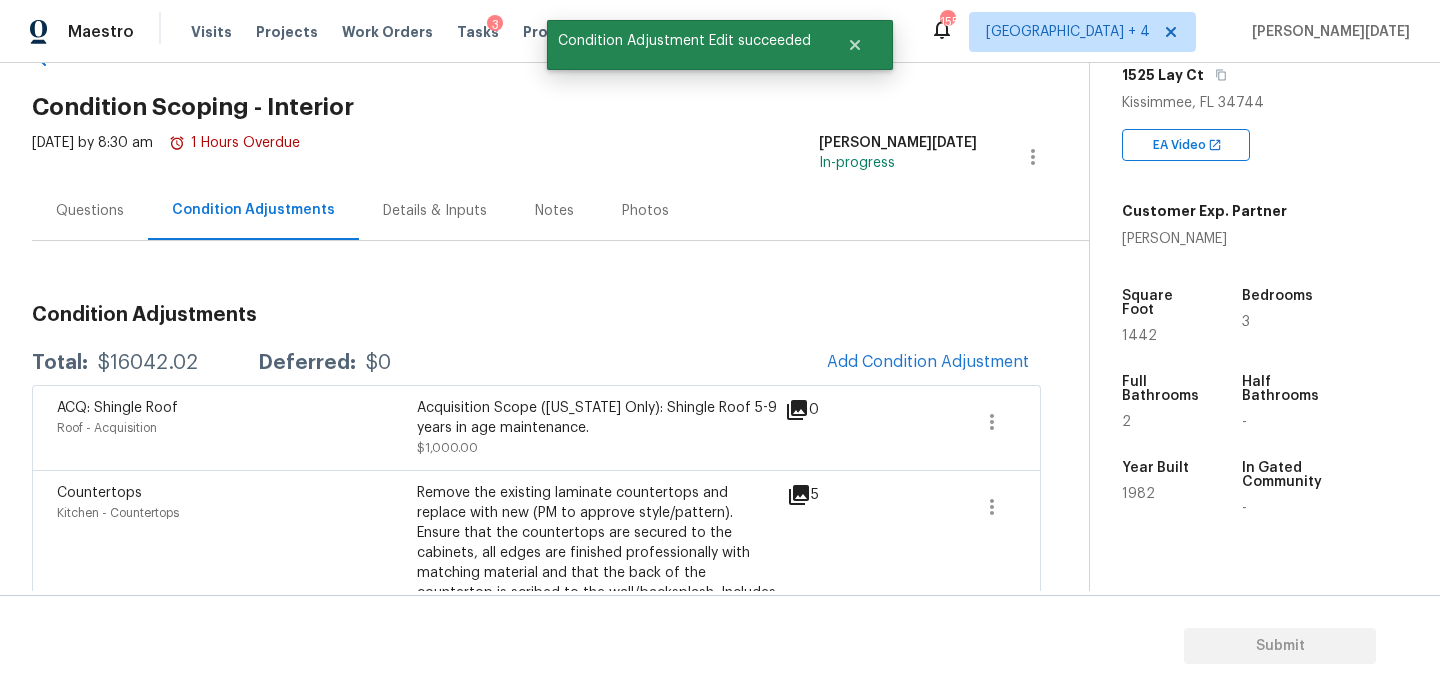 scroll, scrollTop: 44, scrollLeft: 0, axis: vertical 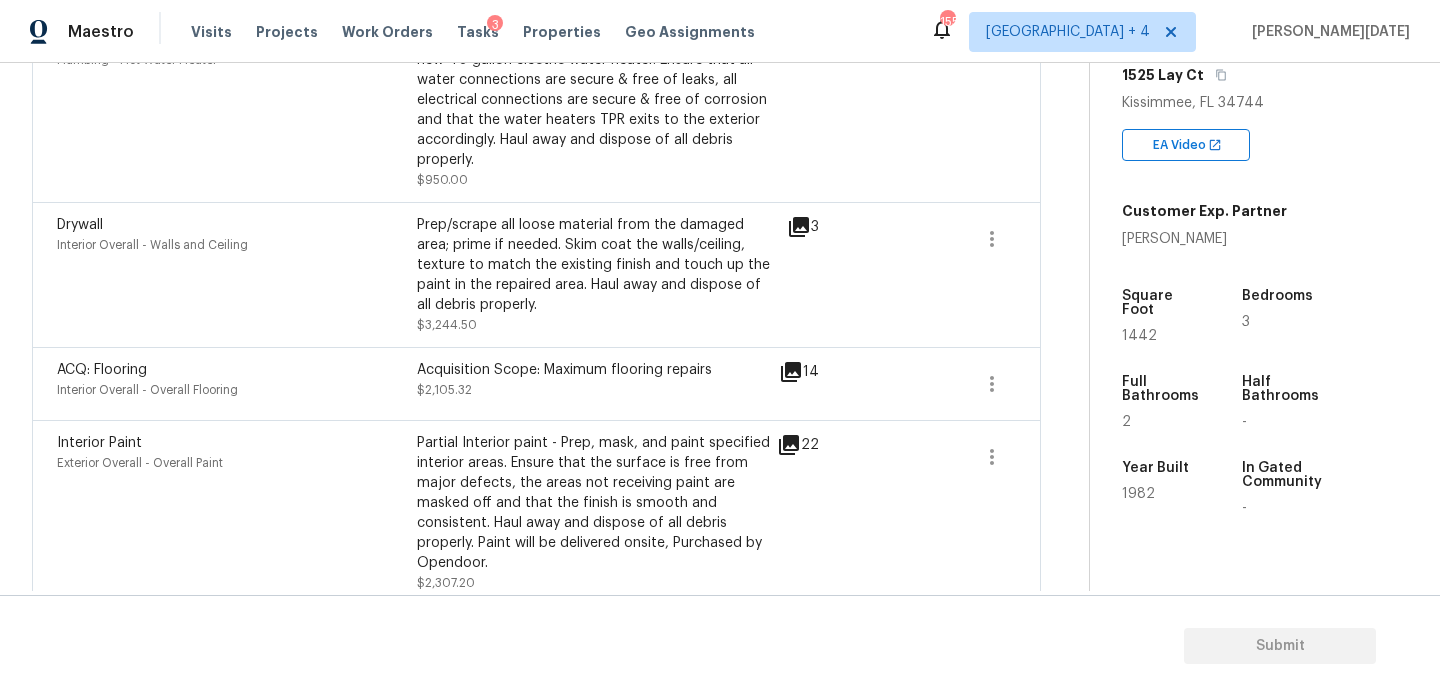 click 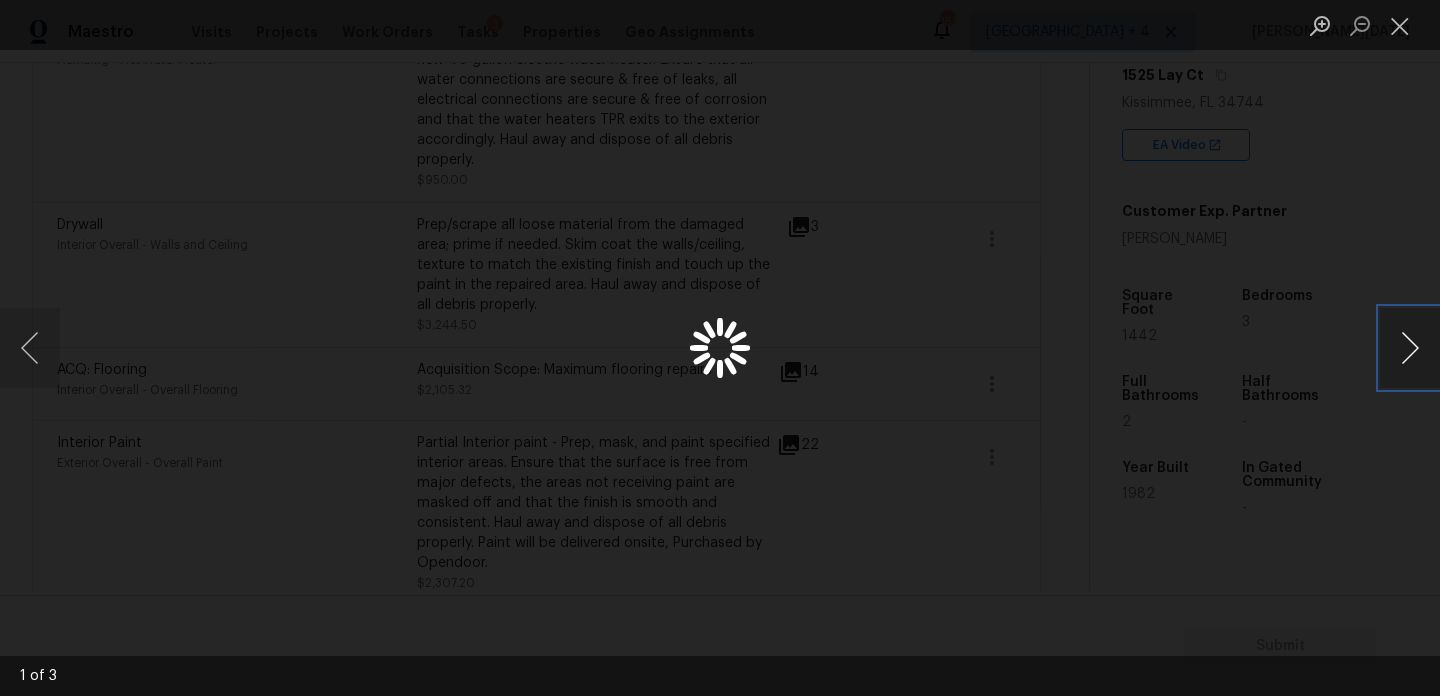 click at bounding box center [1410, 348] 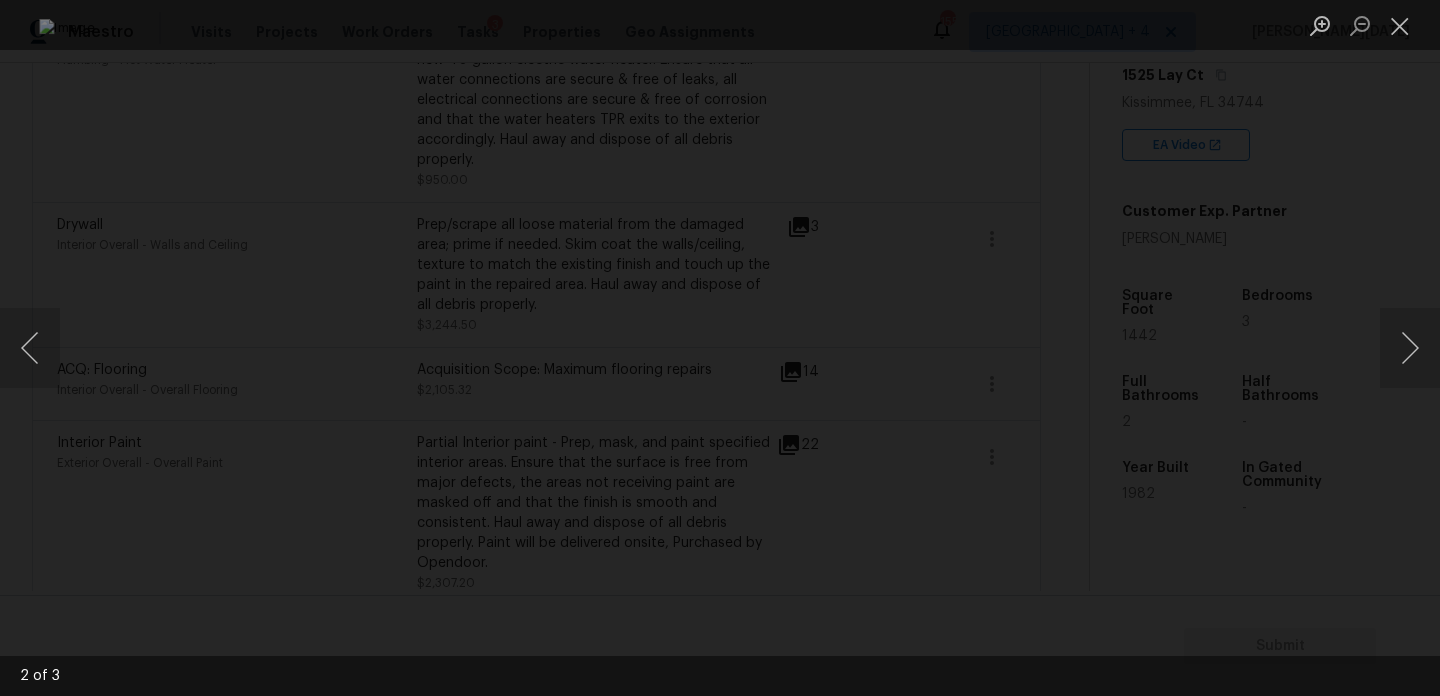 click at bounding box center (720, 348) 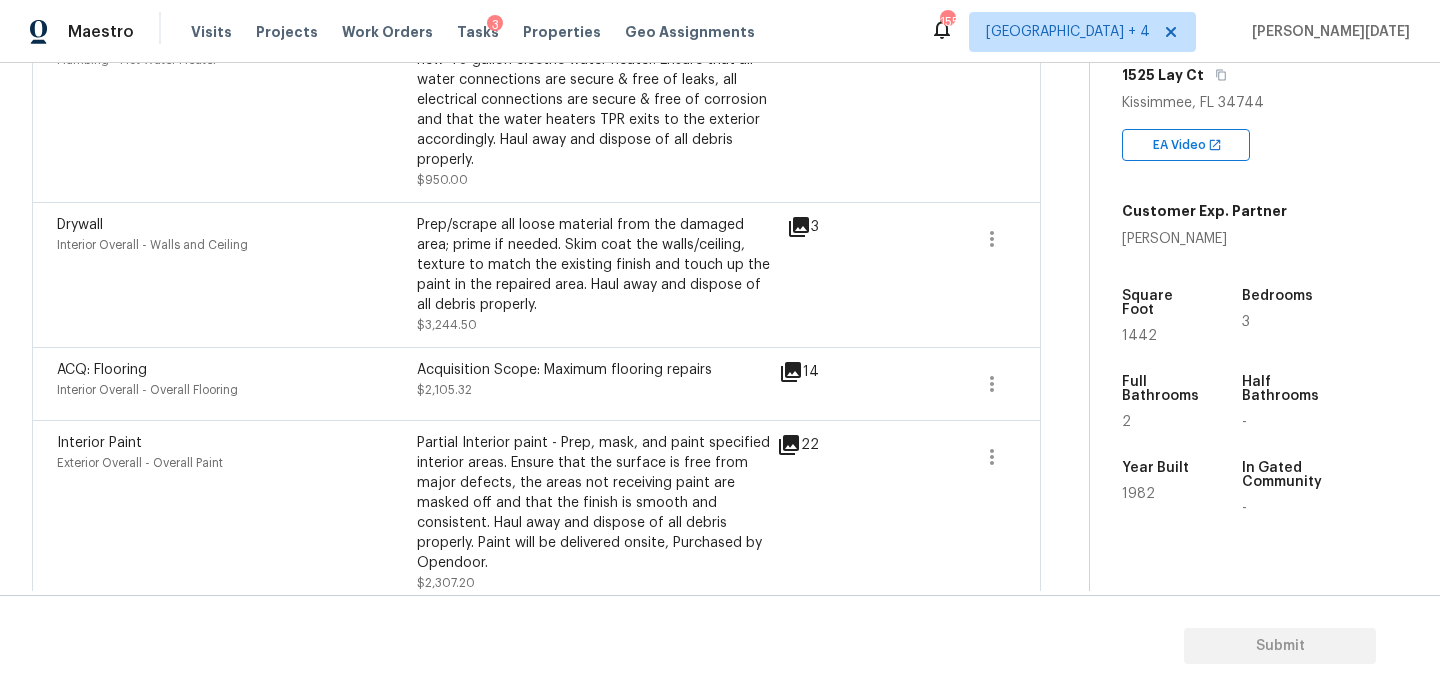 click 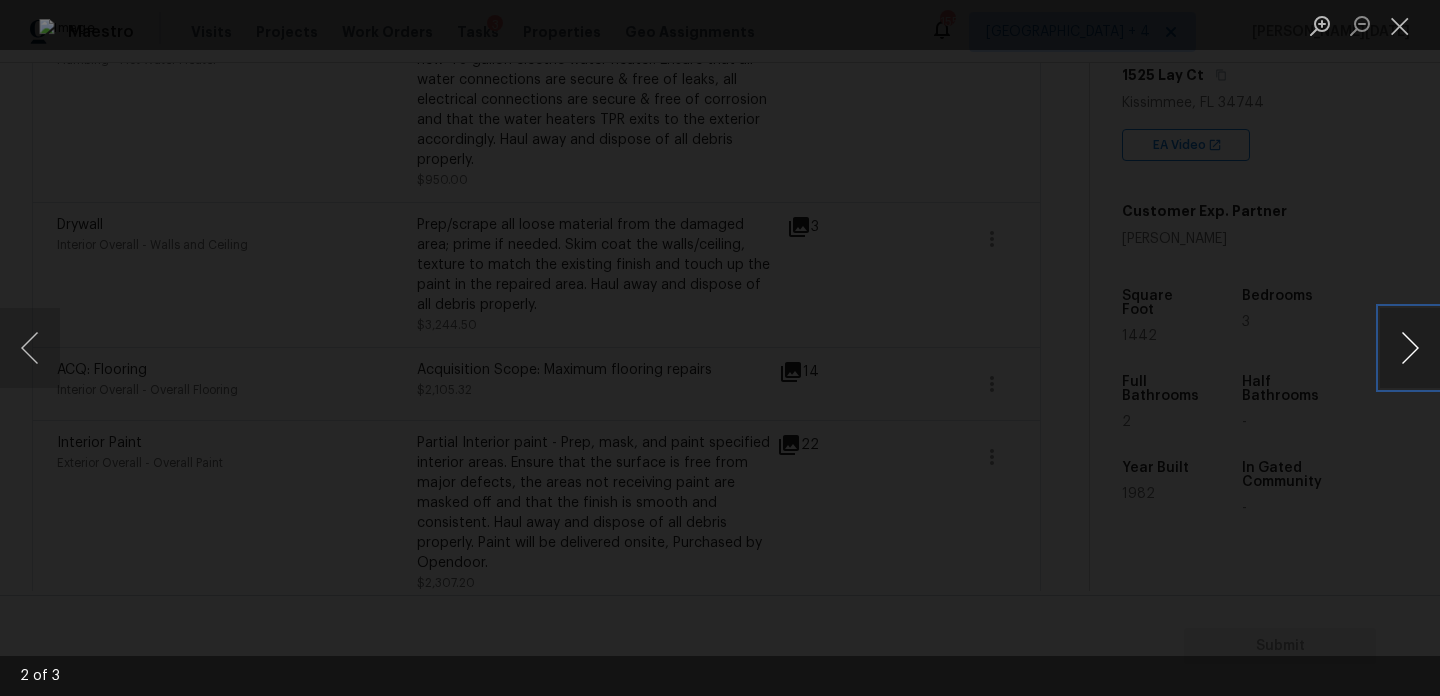 click at bounding box center [1410, 348] 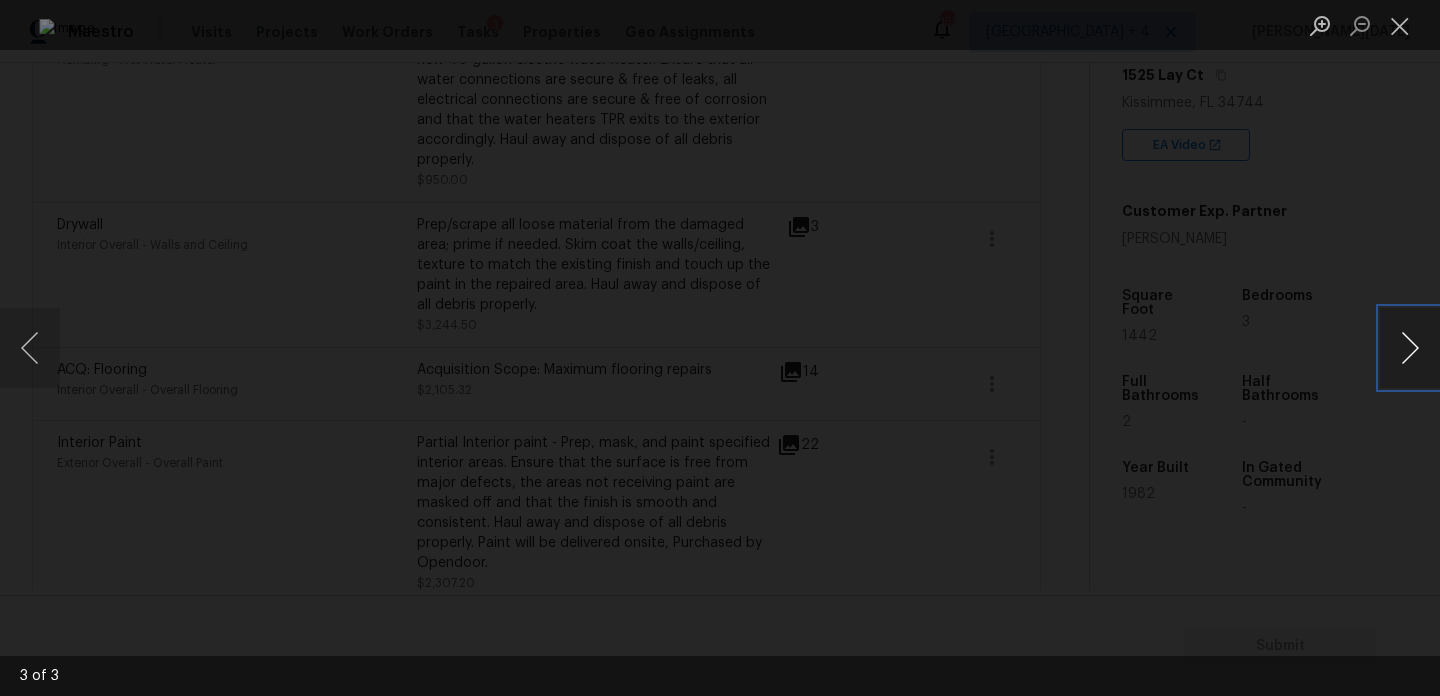 click at bounding box center (1410, 348) 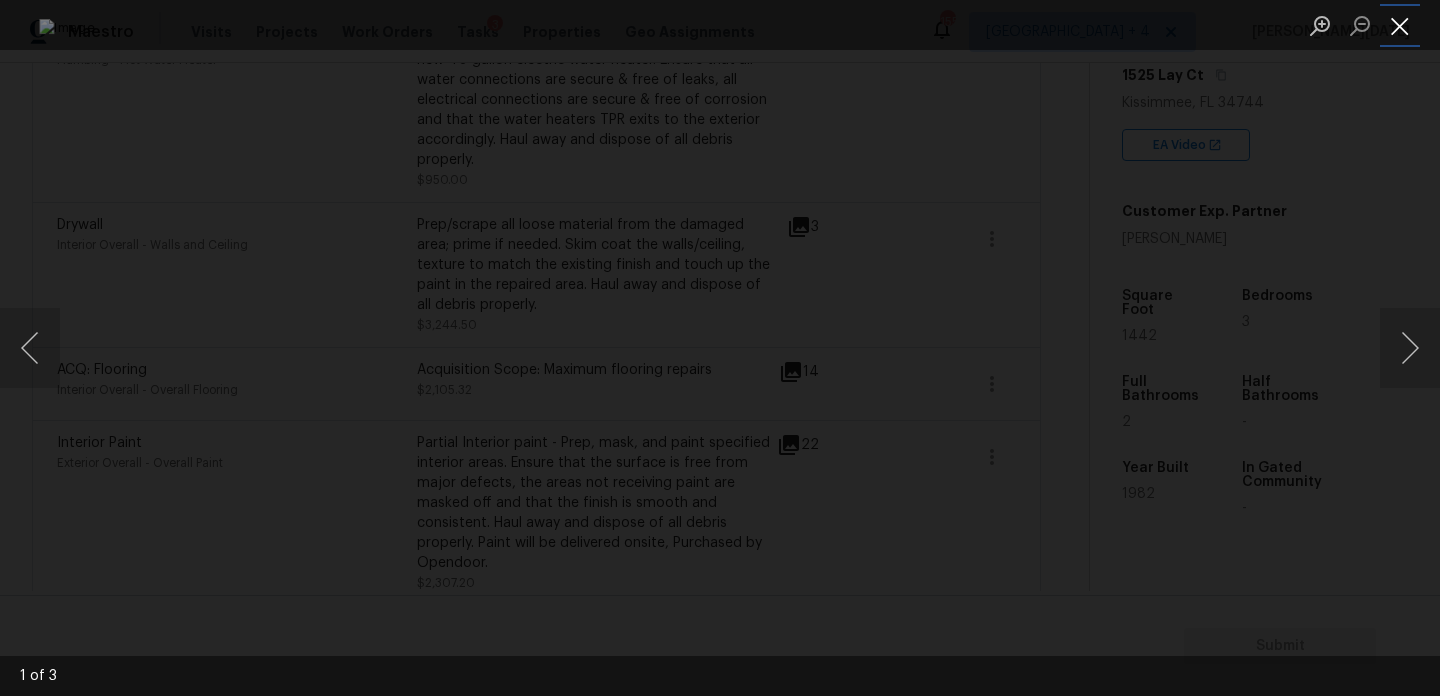 click at bounding box center (1400, 25) 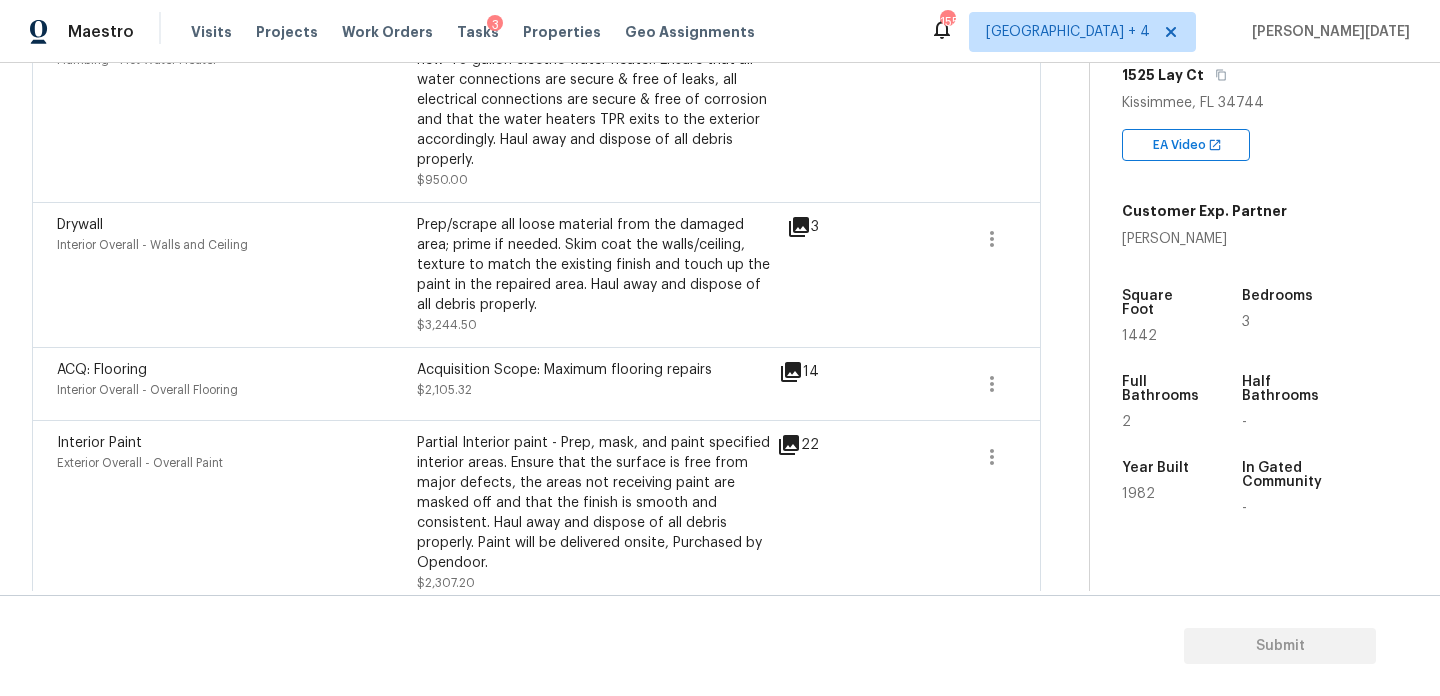 click 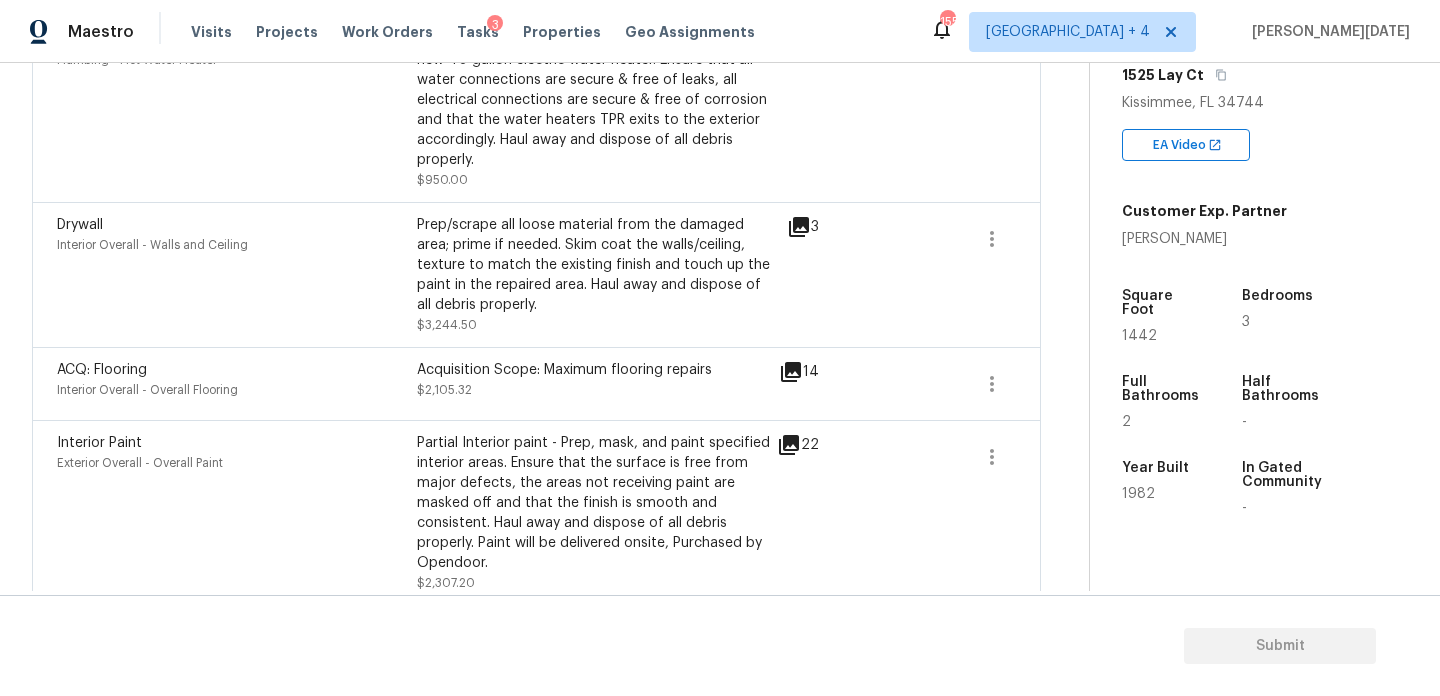 click 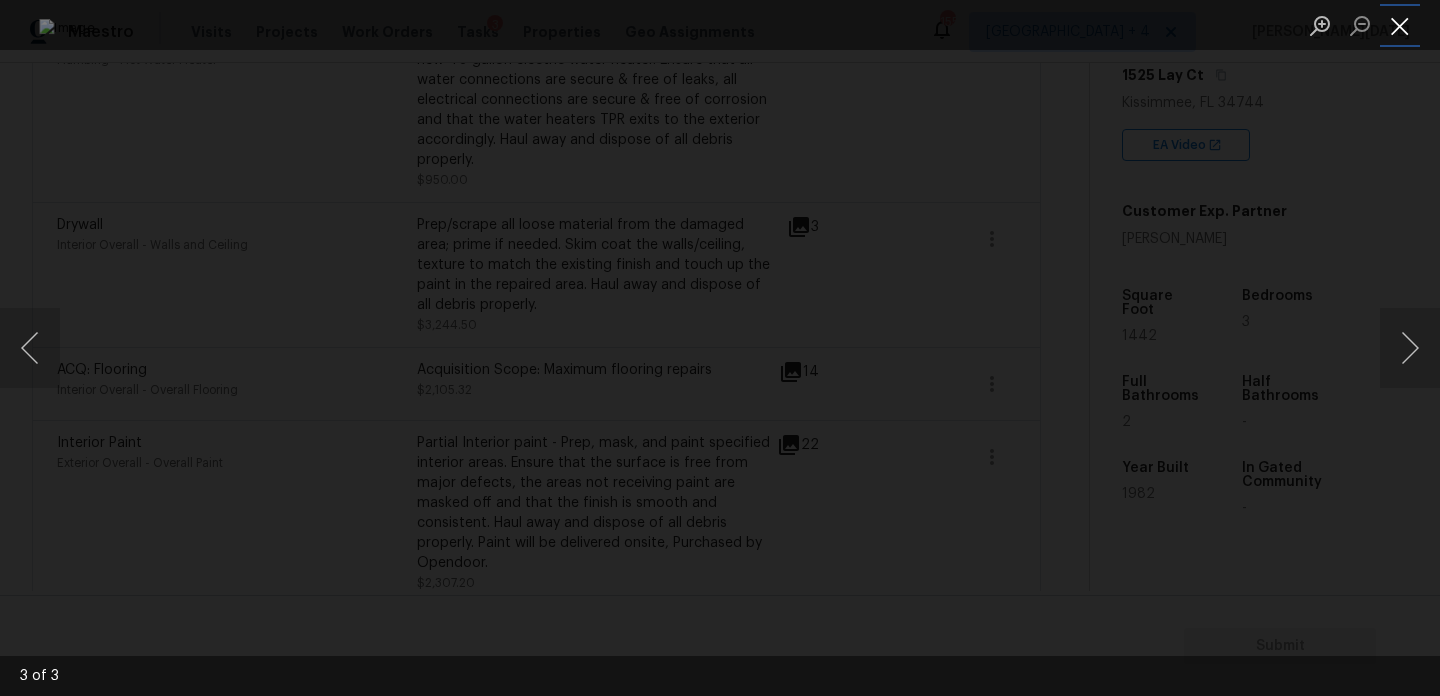 click at bounding box center (1400, 25) 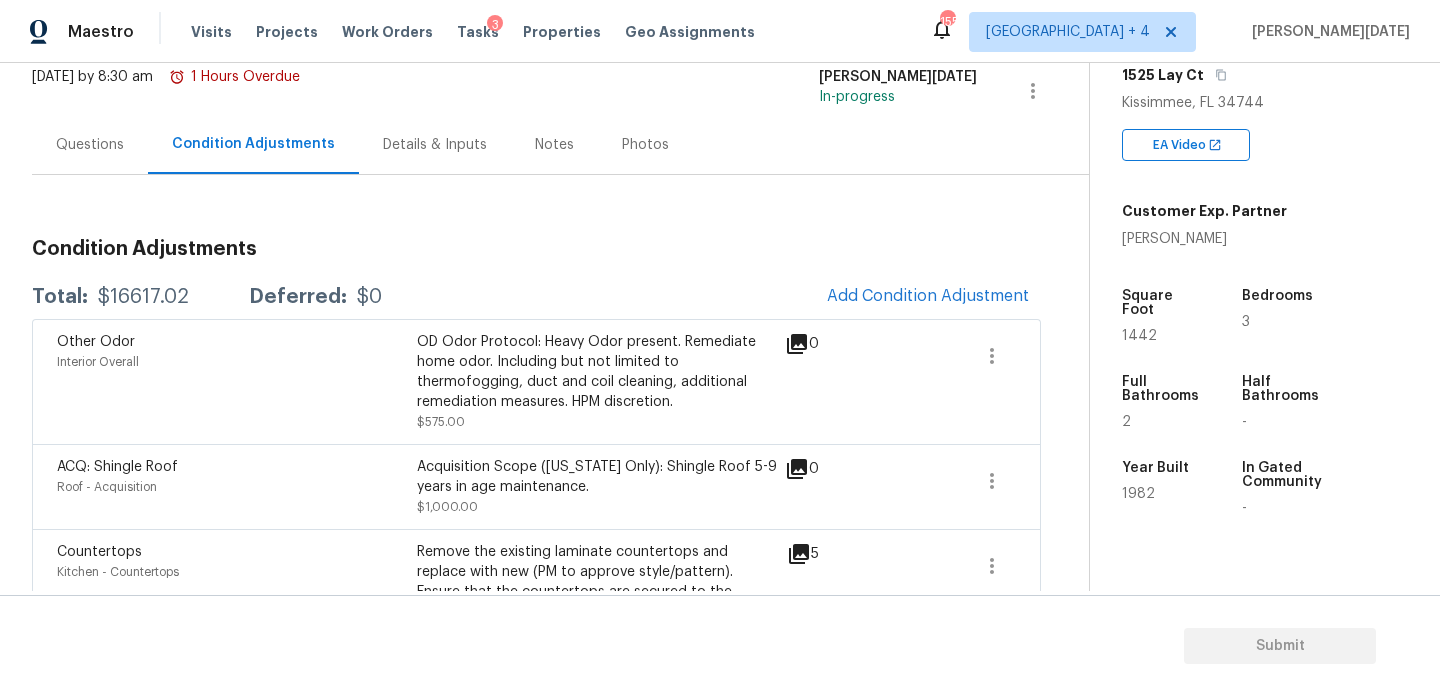 scroll, scrollTop: 119, scrollLeft: 0, axis: vertical 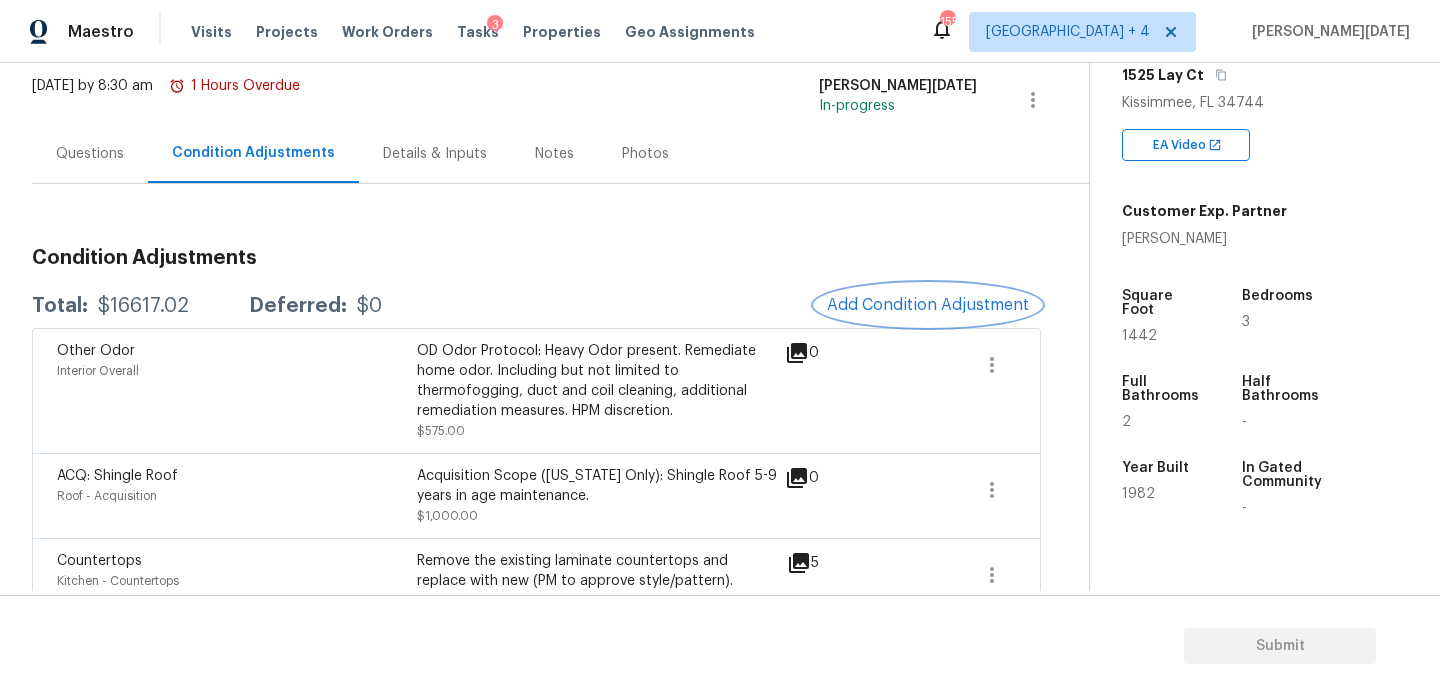 click on "Add Condition Adjustment" at bounding box center (928, 305) 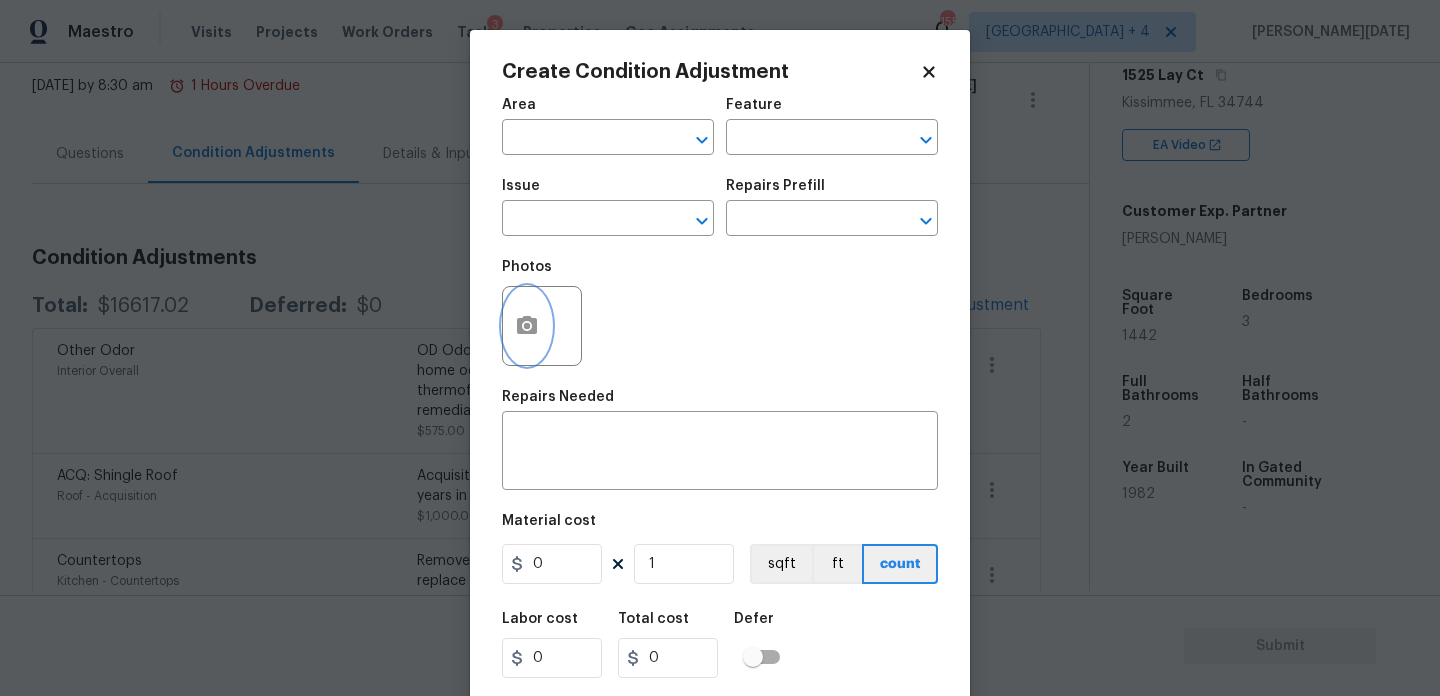 click at bounding box center (527, 326) 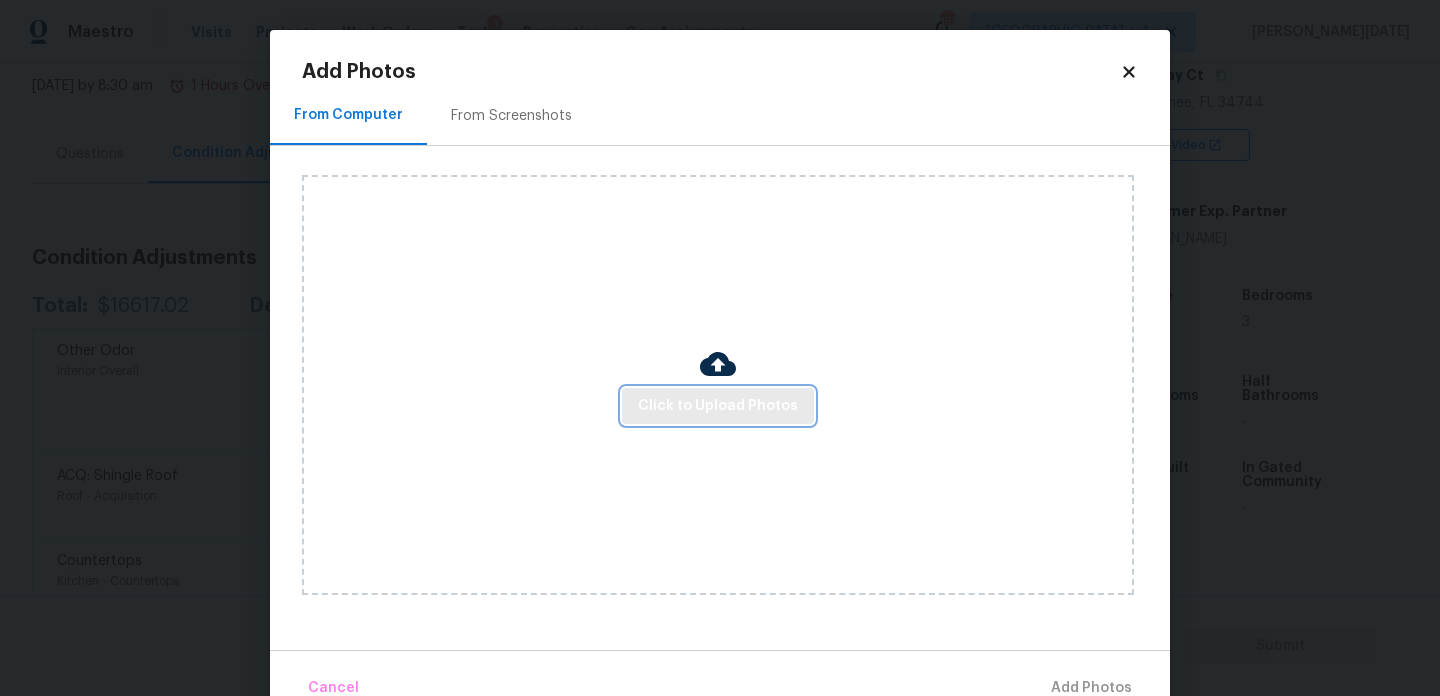click on "Click to Upload Photos" at bounding box center (718, 406) 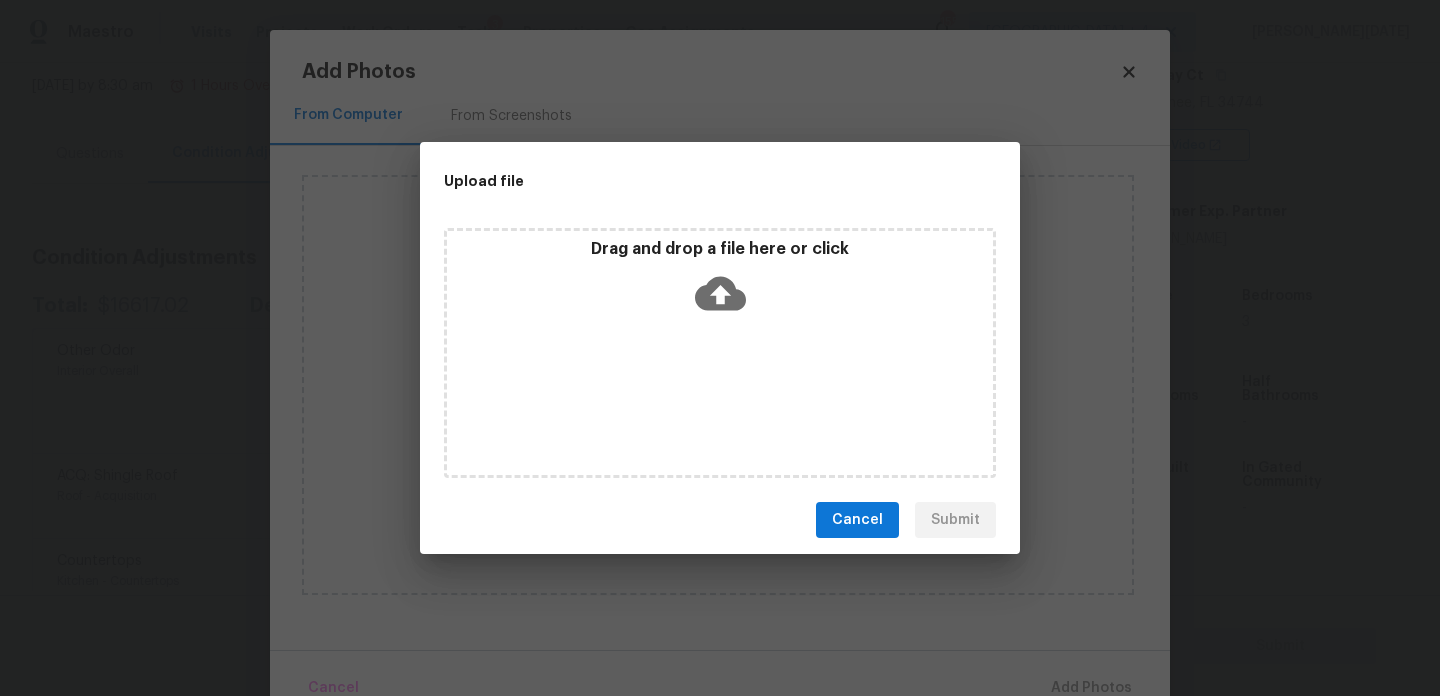 click on "Drag and drop a file here or click" at bounding box center [720, 353] 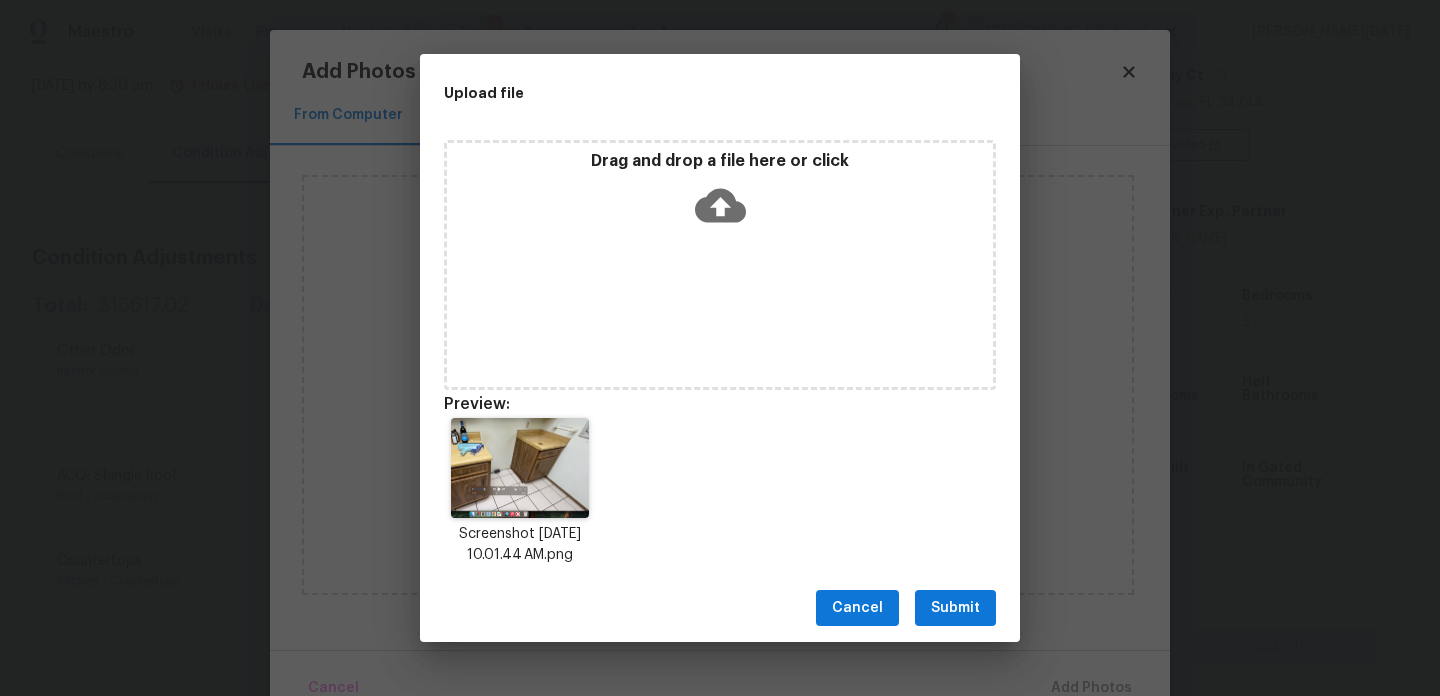 click on "Submit" at bounding box center (955, 608) 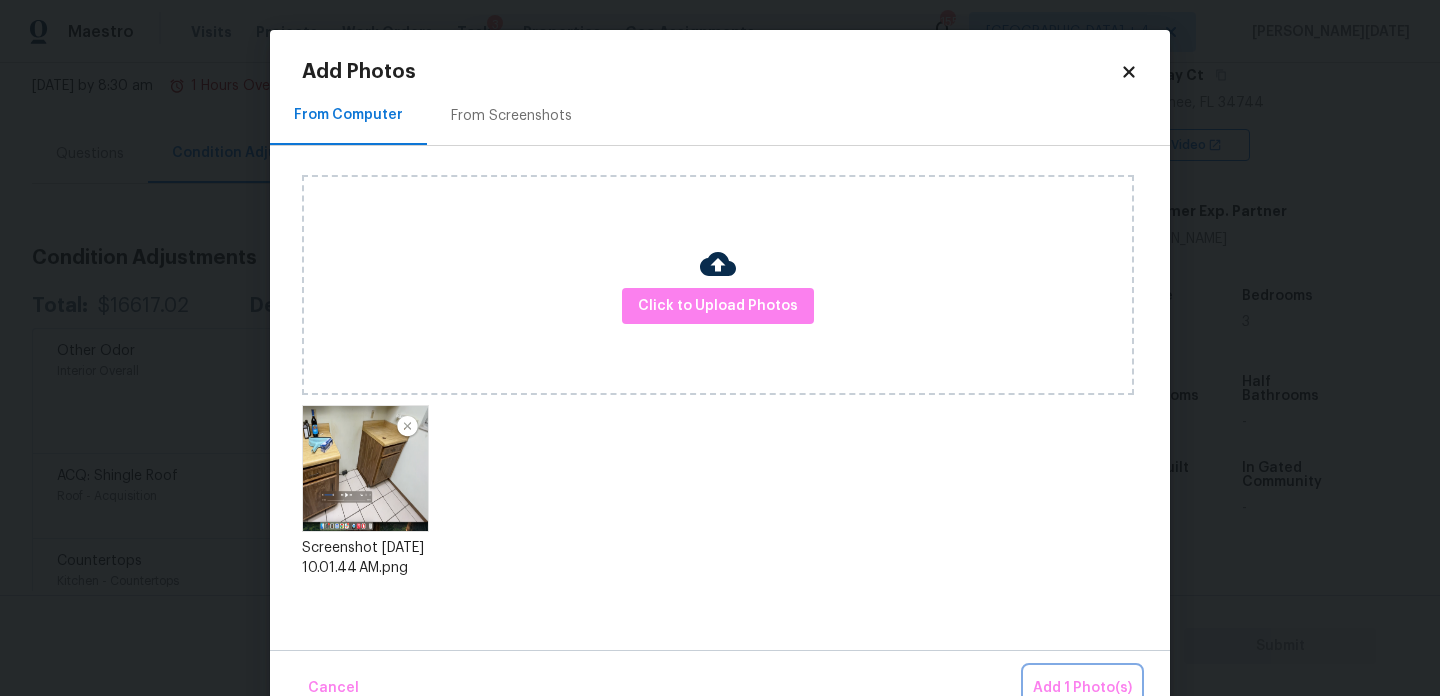 click on "Add 1 Photo(s)" at bounding box center (1082, 688) 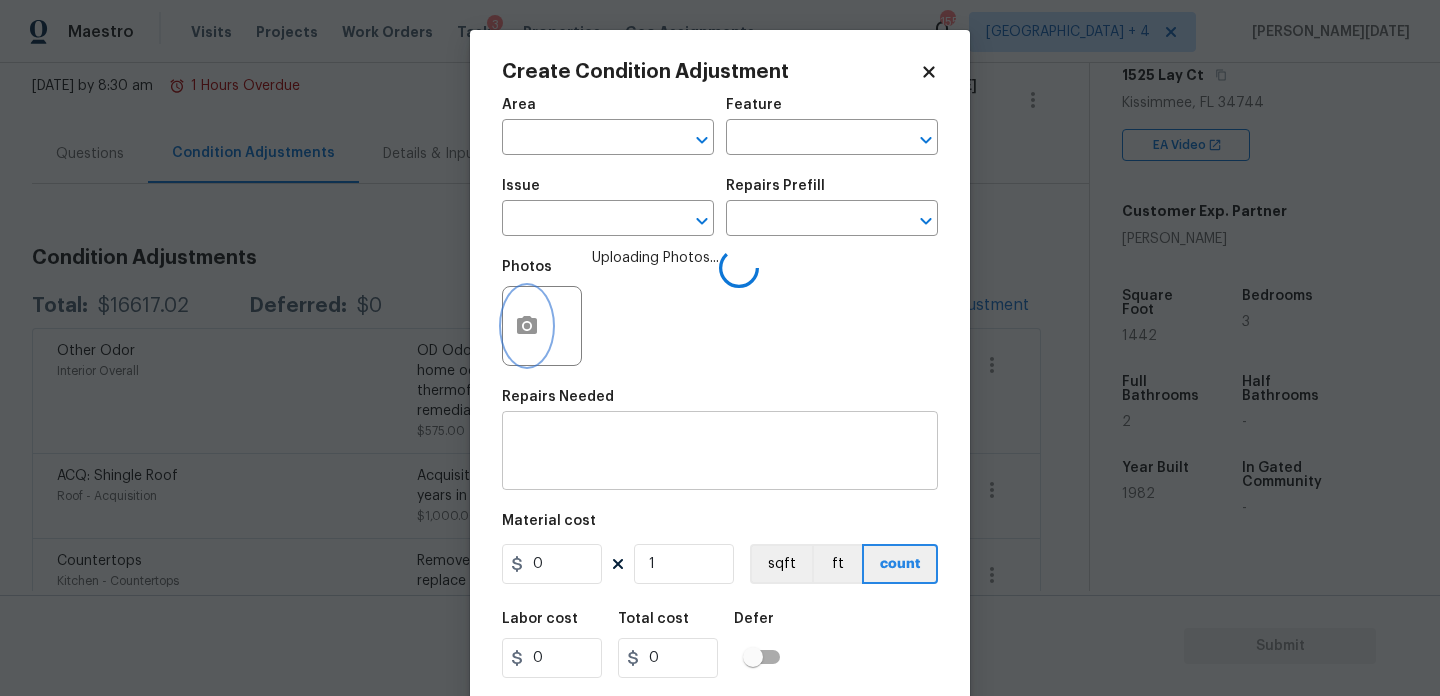 type 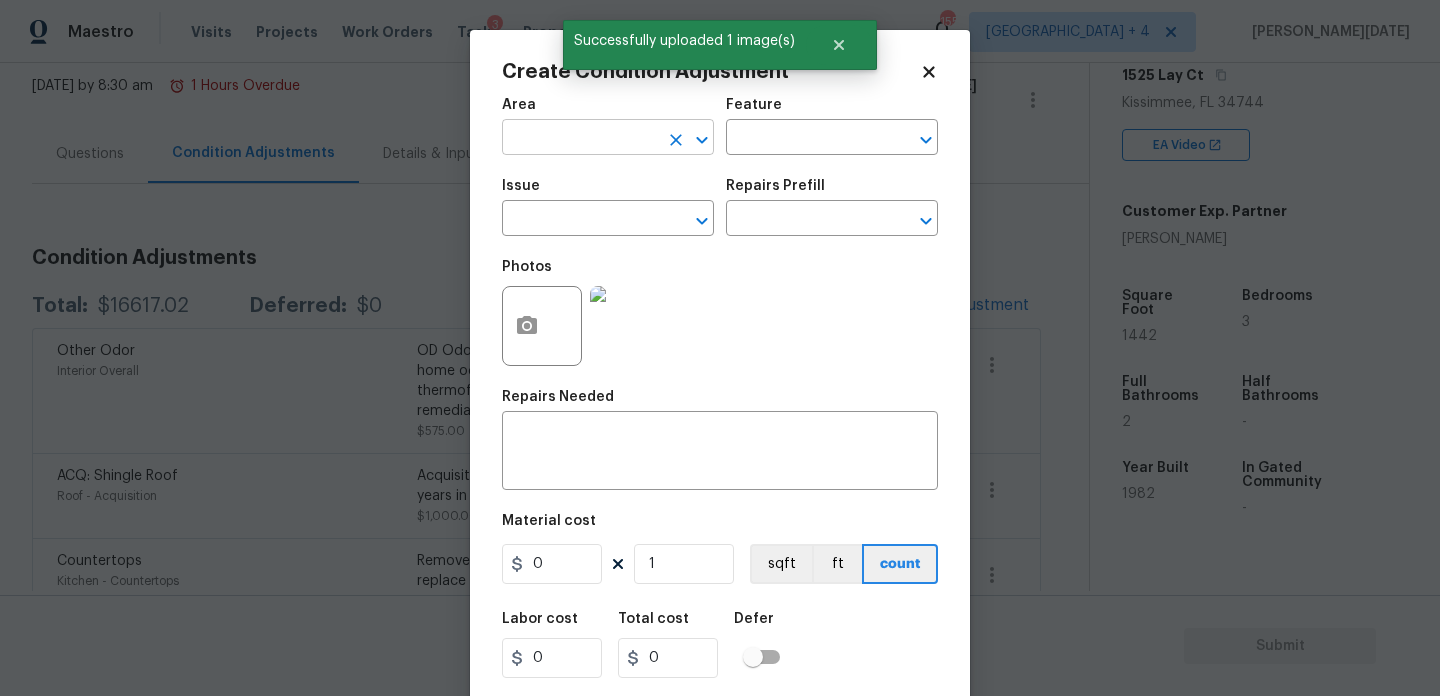 click at bounding box center (580, 139) 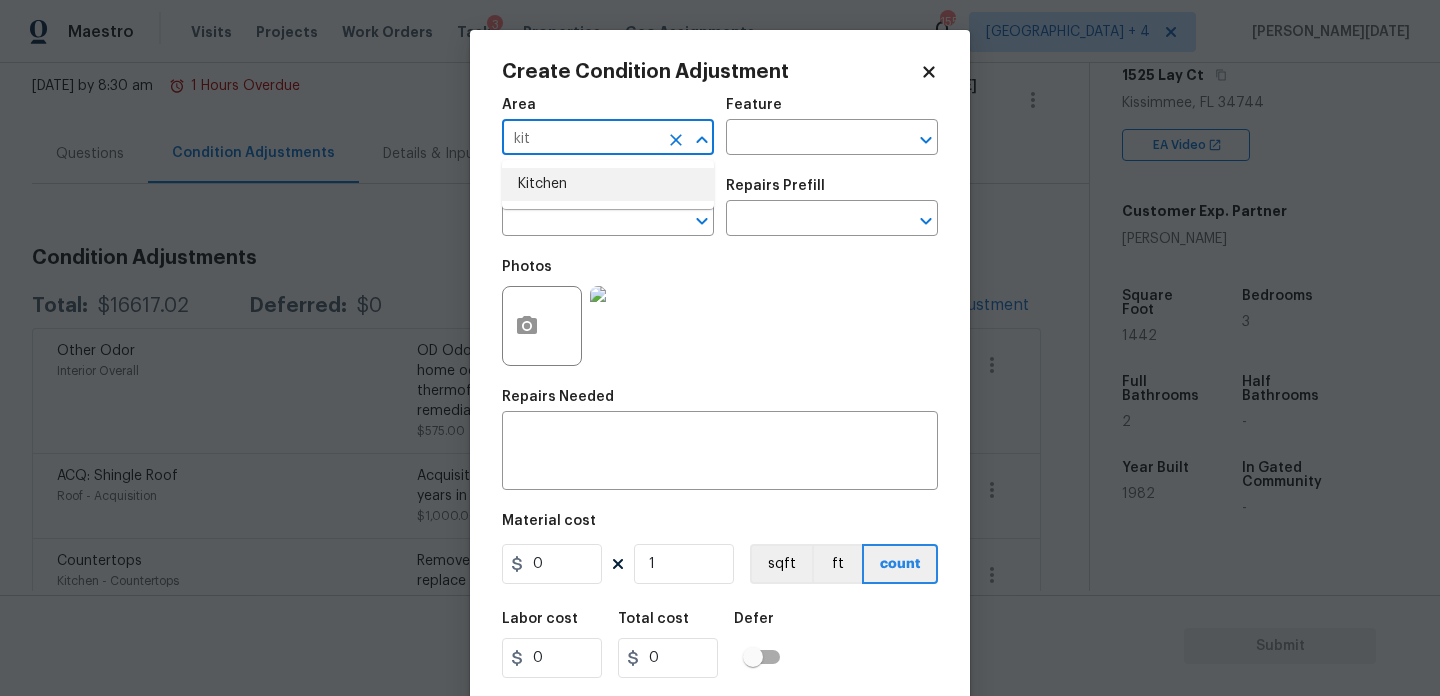 click on "Kitchen" at bounding box center [608, 184] 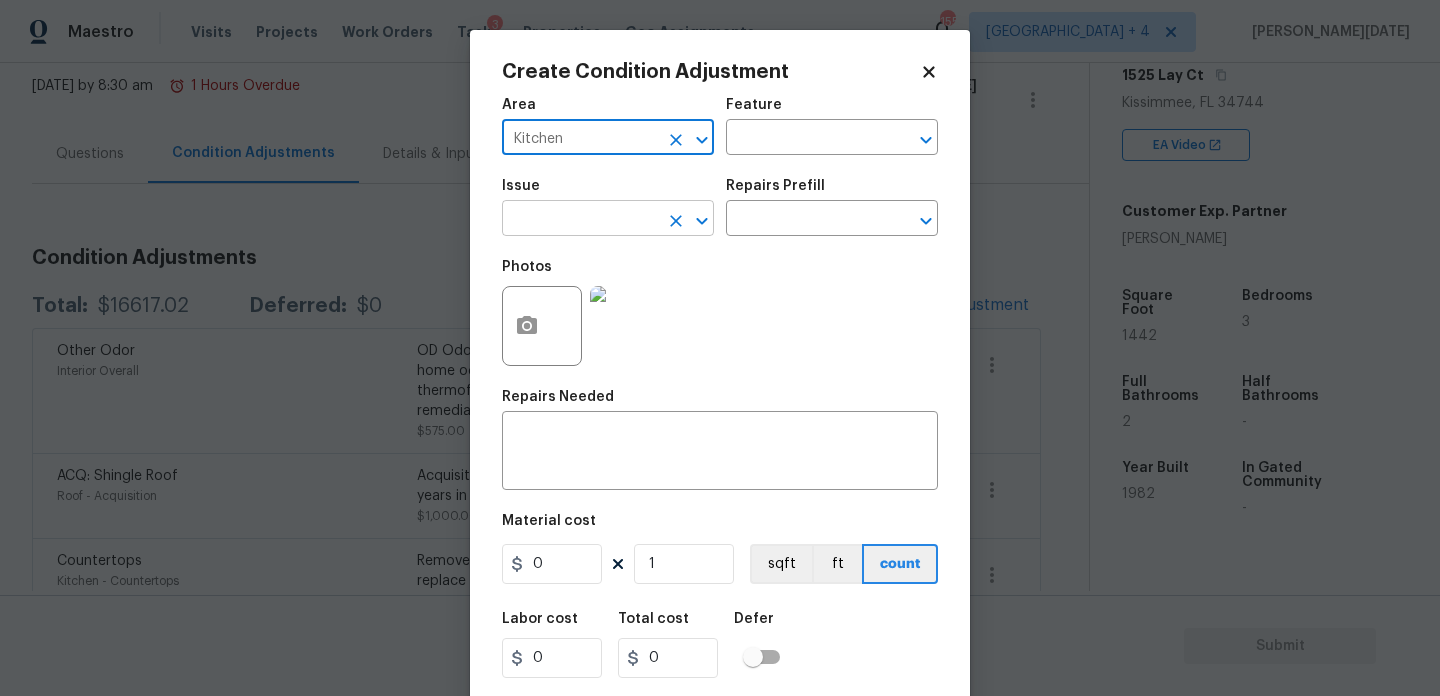 type on "Kitchen" 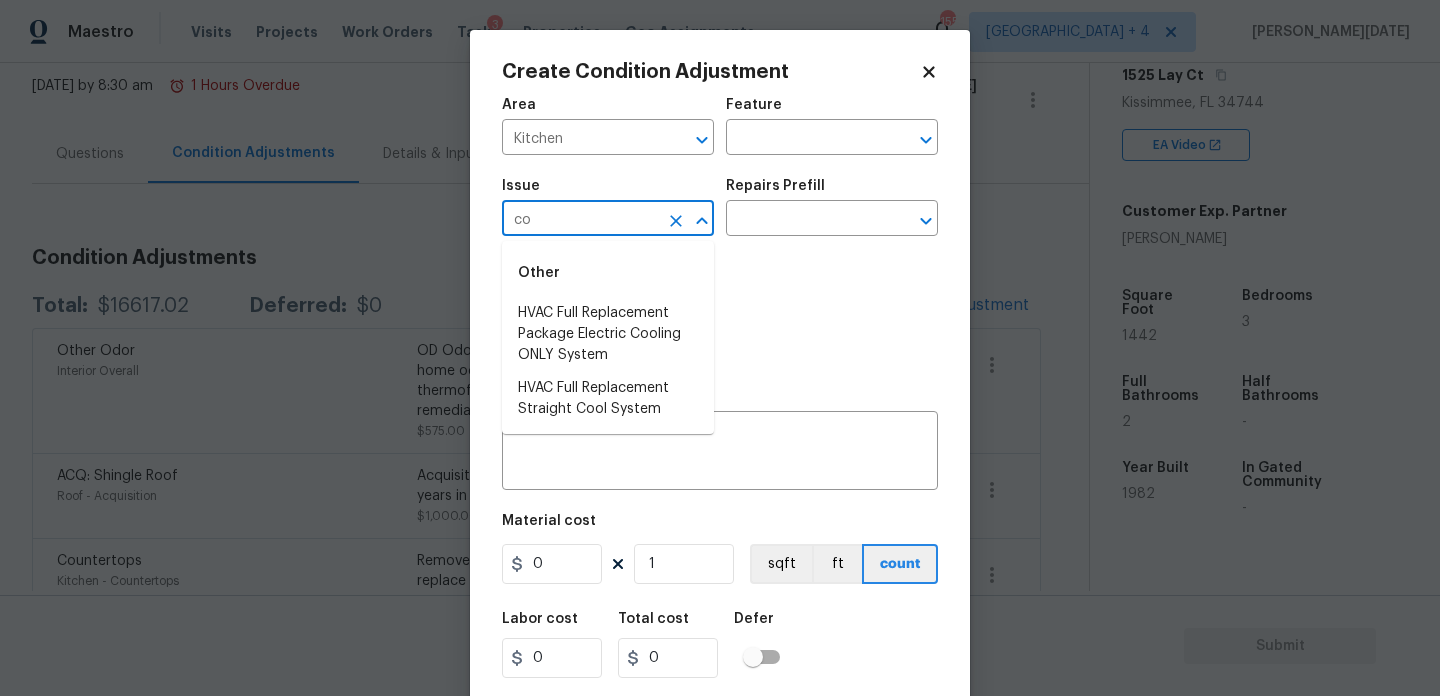 type on "c" 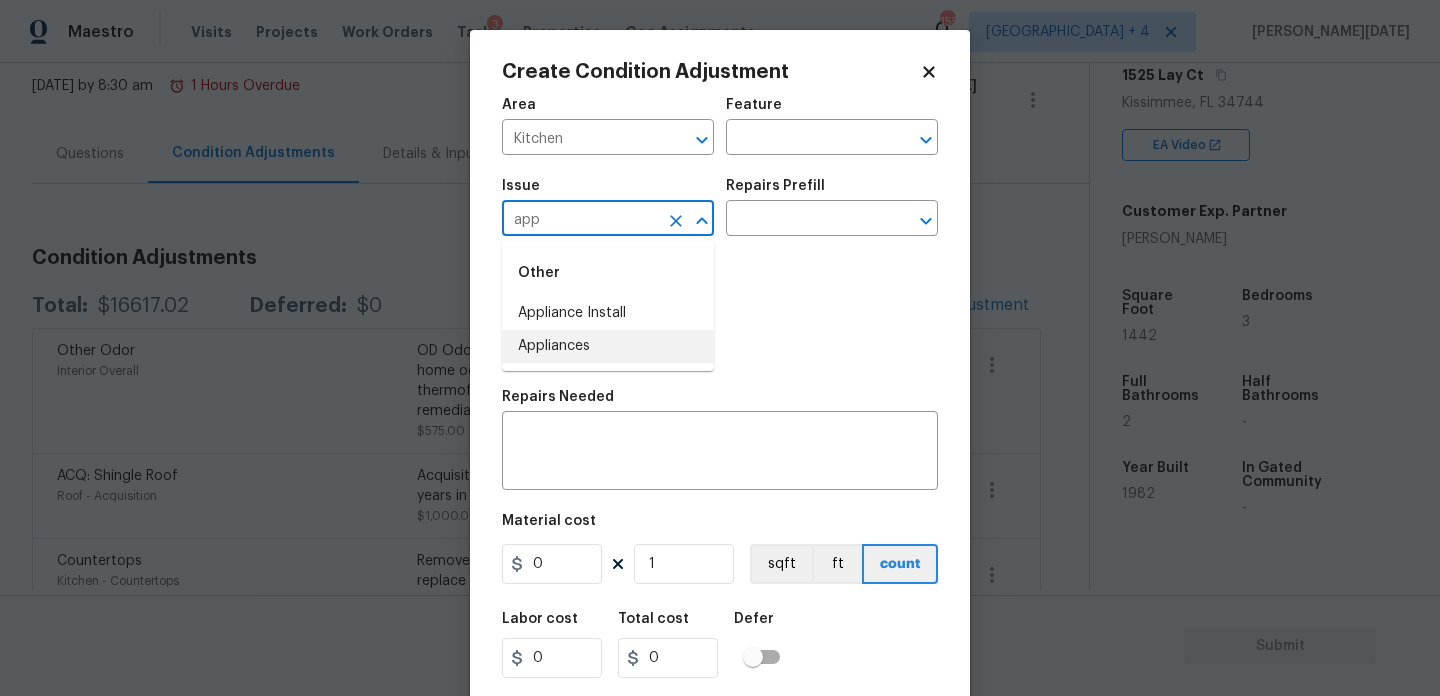 click on "Appliances" at bounding box center (608, 346) 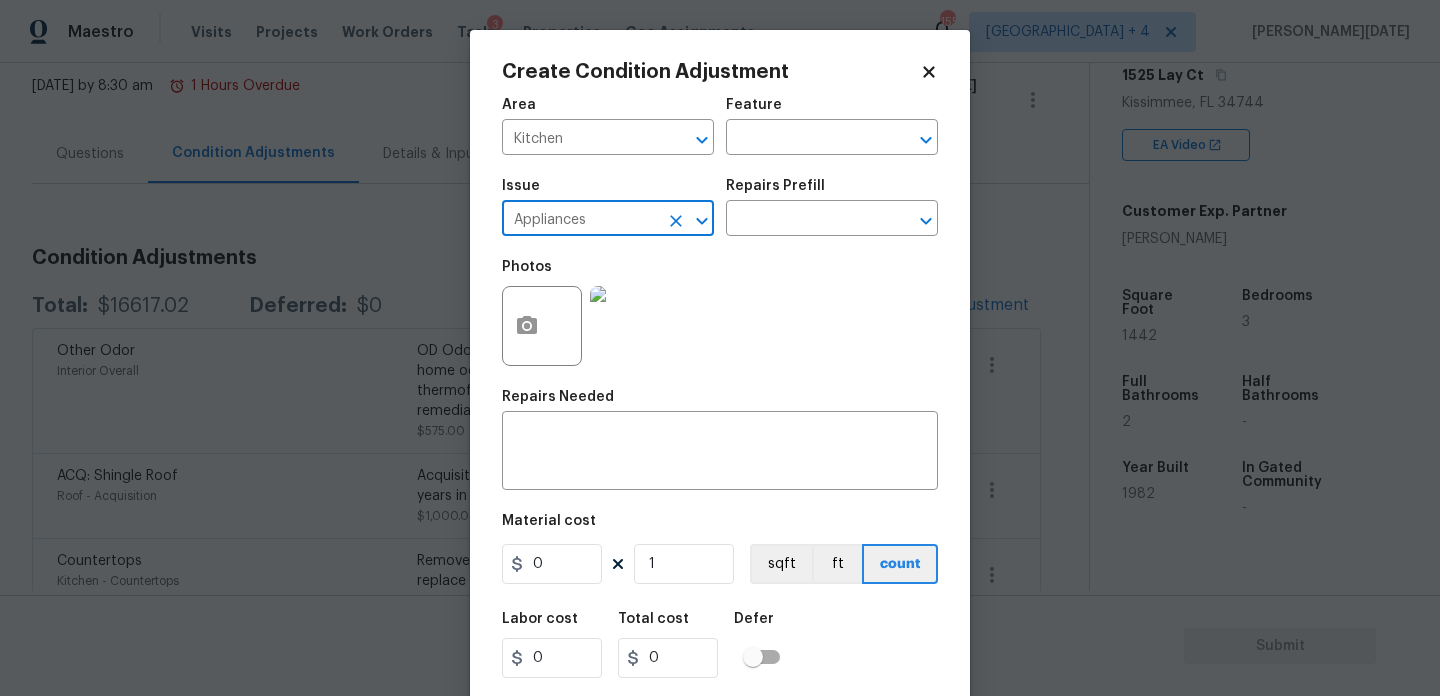 type on "Appliances" 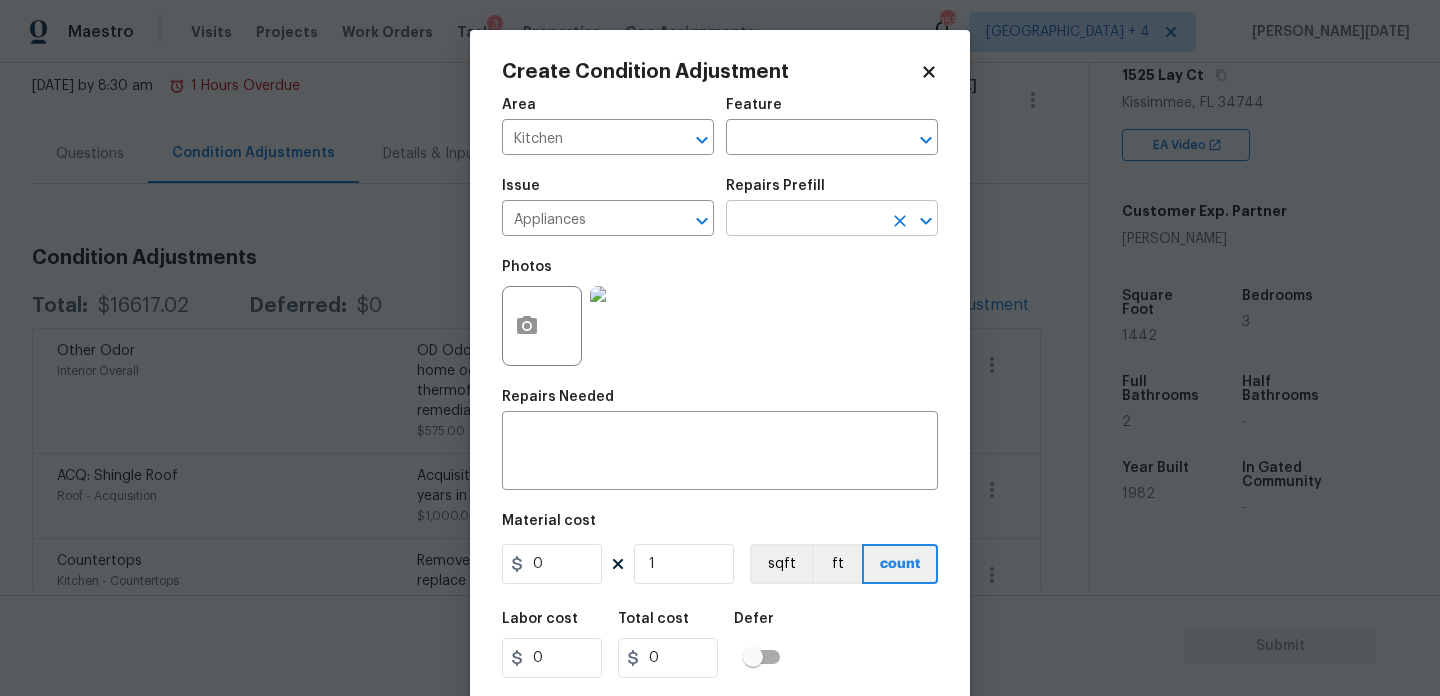 click at bounding box center [804, 220] 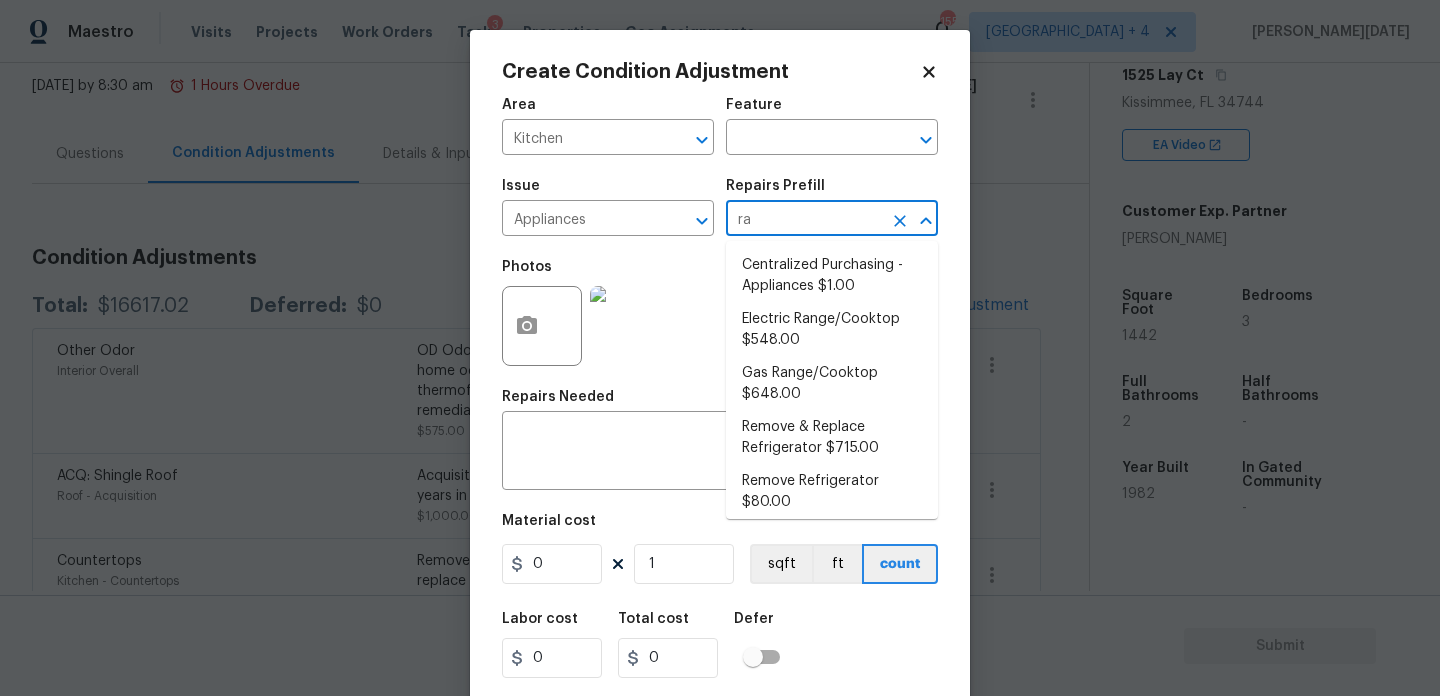 type on "ran" 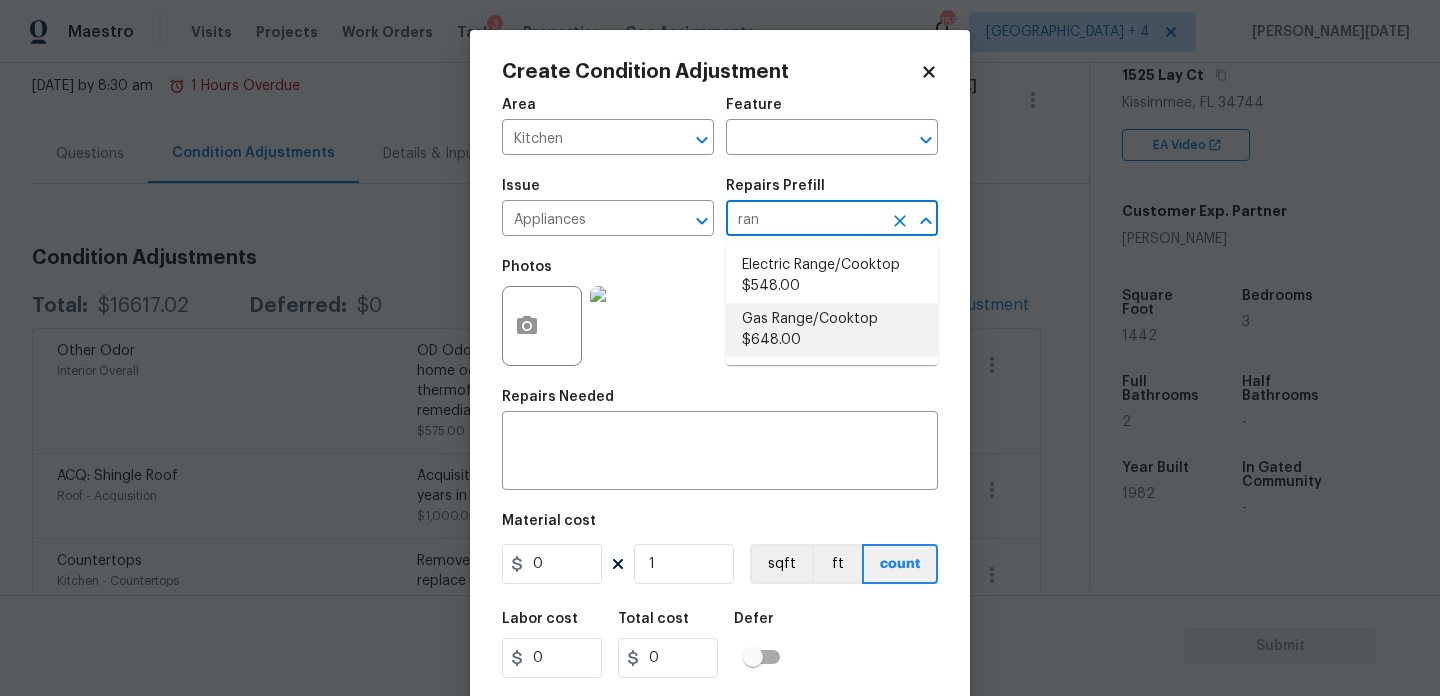 click on "Electric Range/Cooktop $548.00" at bounding box center (832, 276) 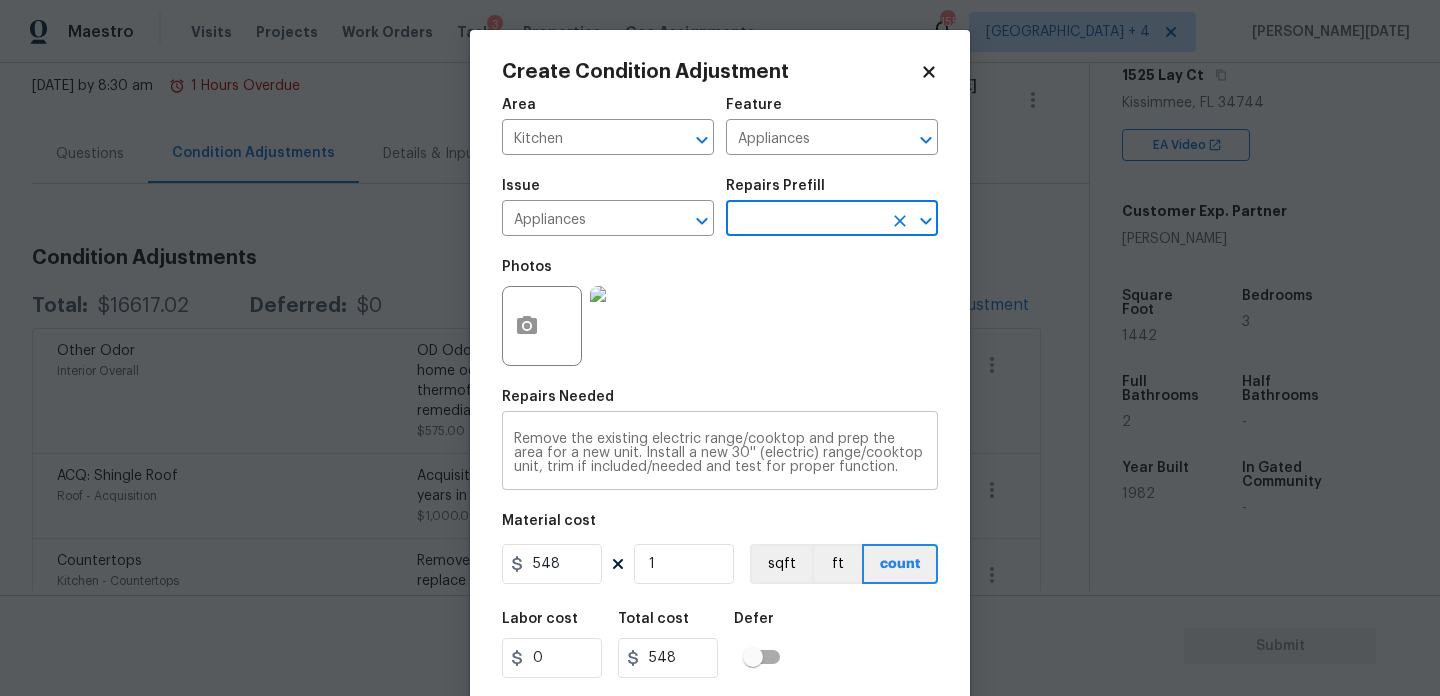 scroll, scrollTop: 51, scrollLeft: 0, axis: vertical 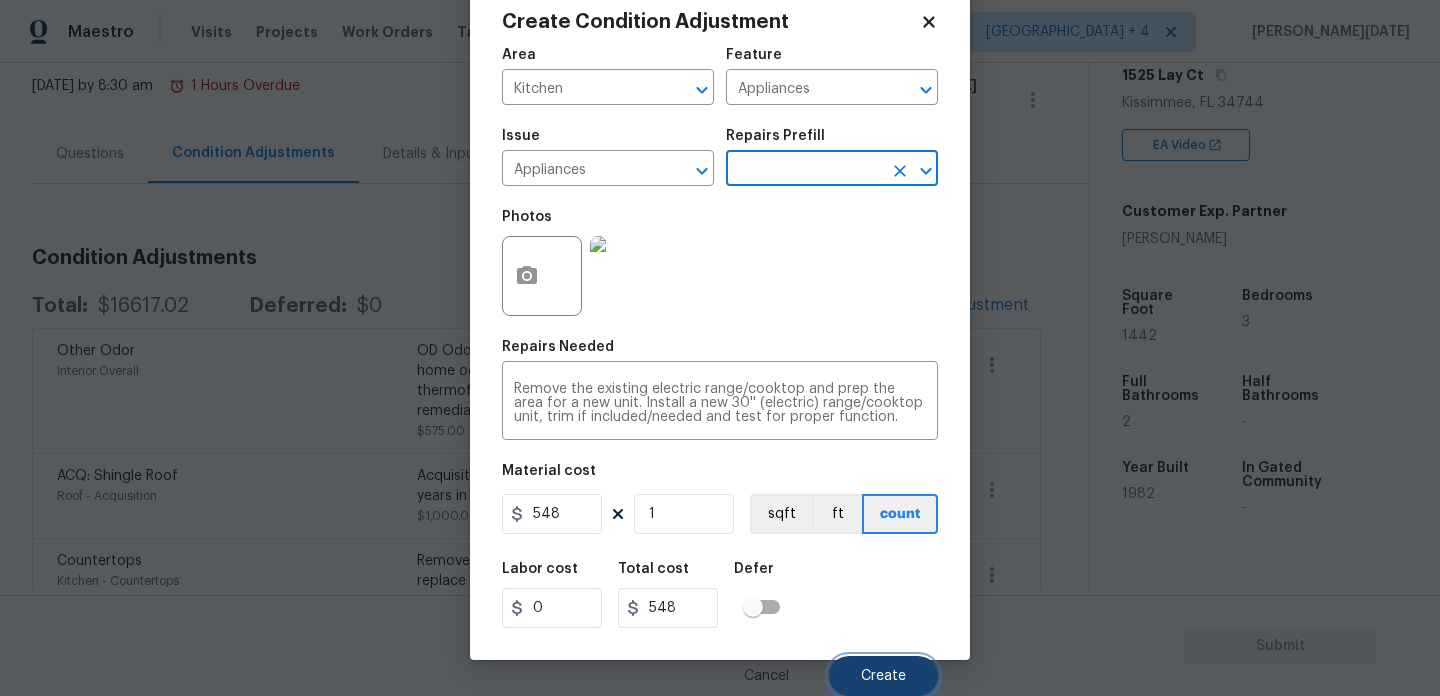click on "Create" at bounding box center (883, 676) 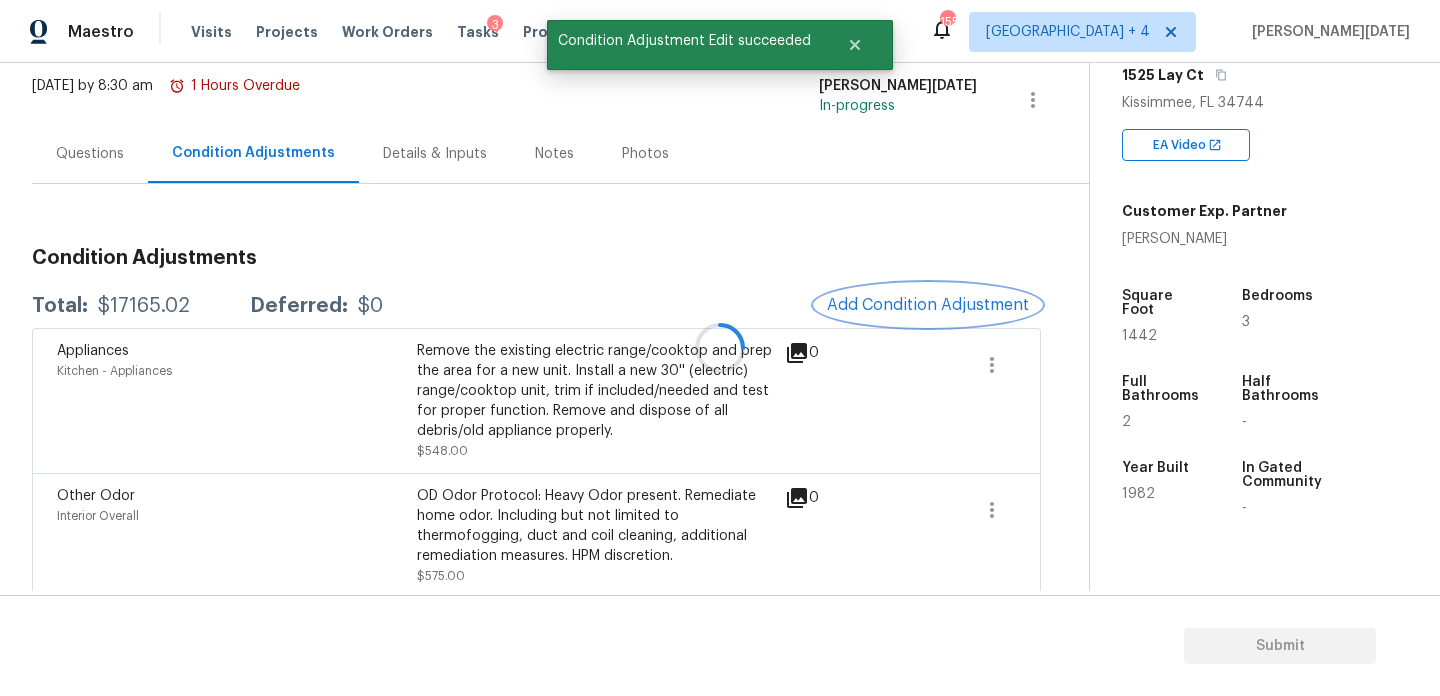 scroll, scrollTop: 0, scrollLeft: 0, axis: both 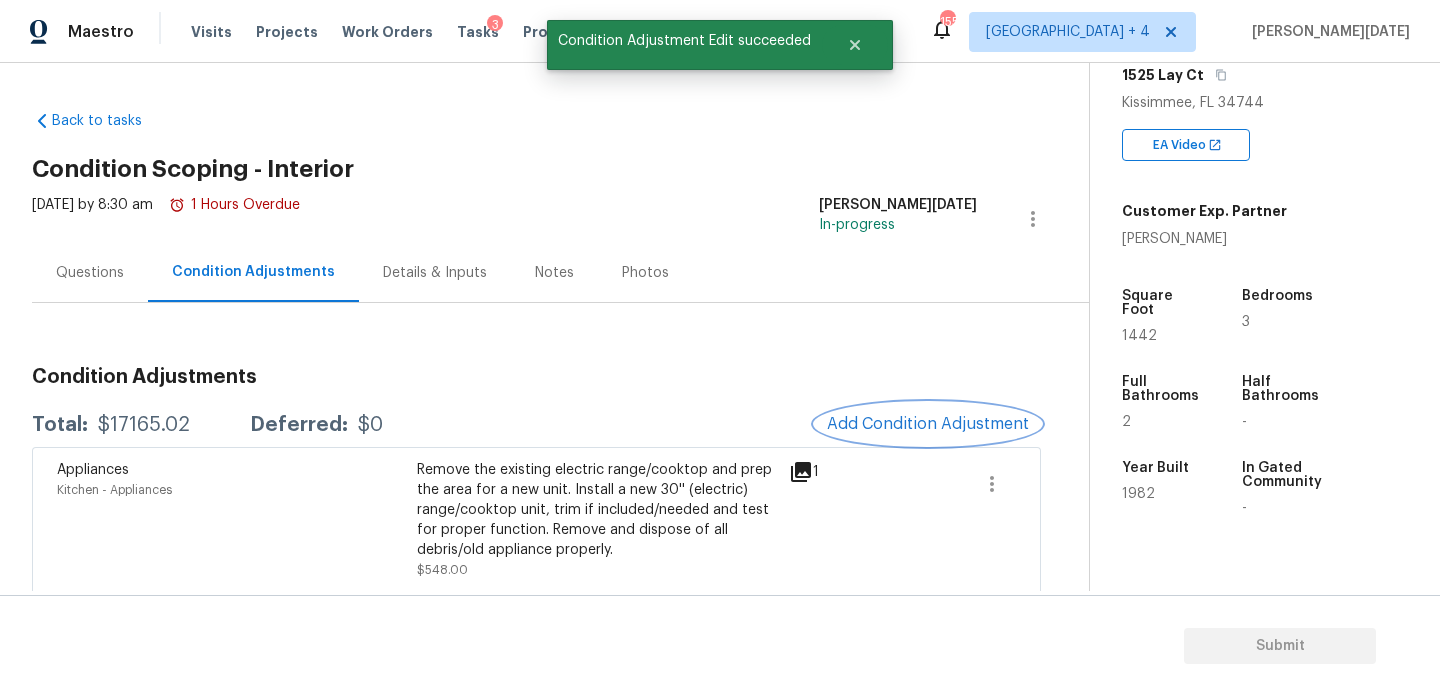 click on "Add Condition Adjustment" at bounding box center (928, 424) 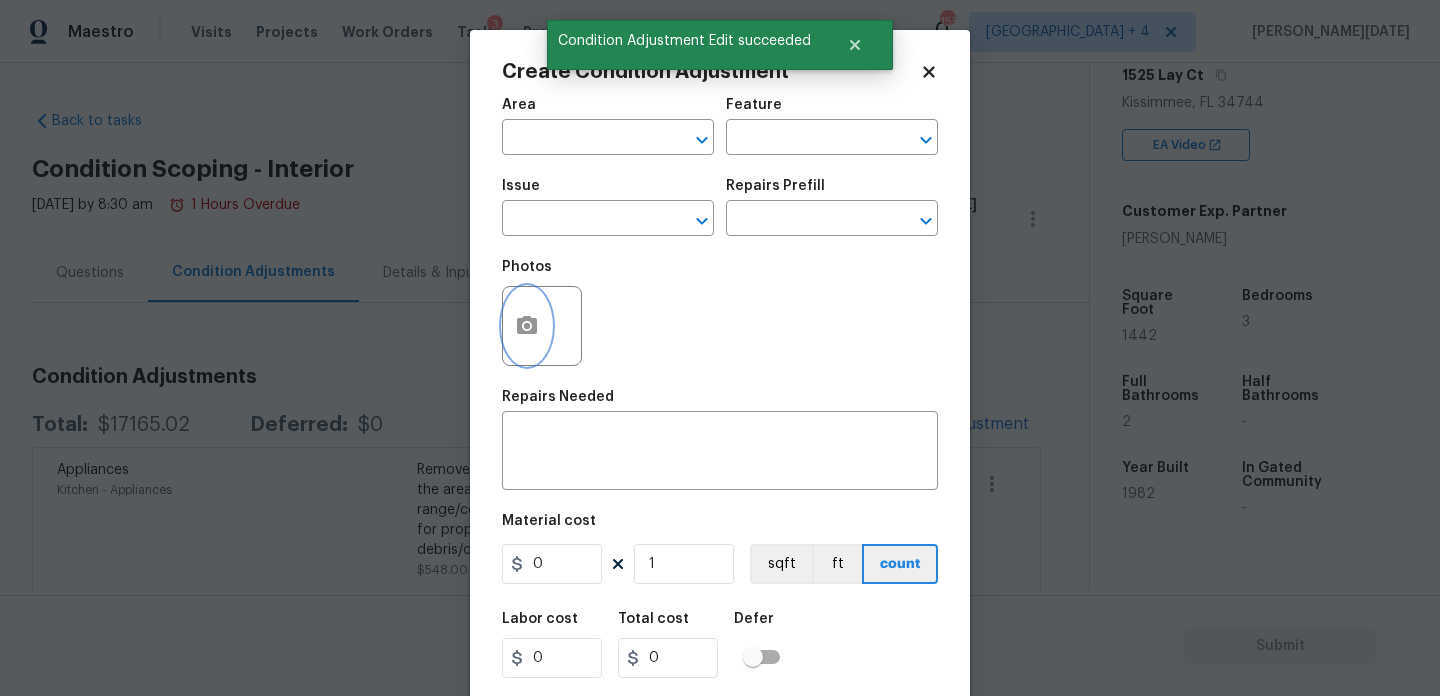 click 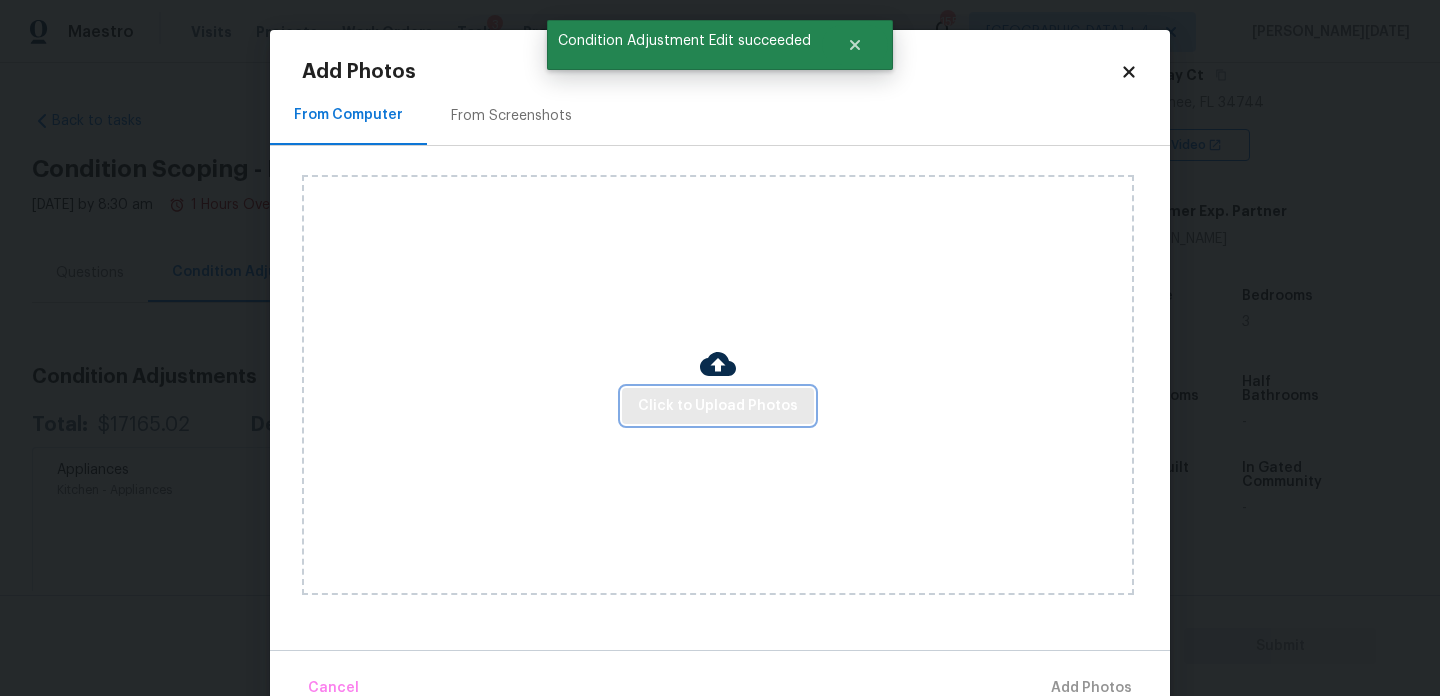 click on "Click to Upload Photos" at bounding box center (718, 406) 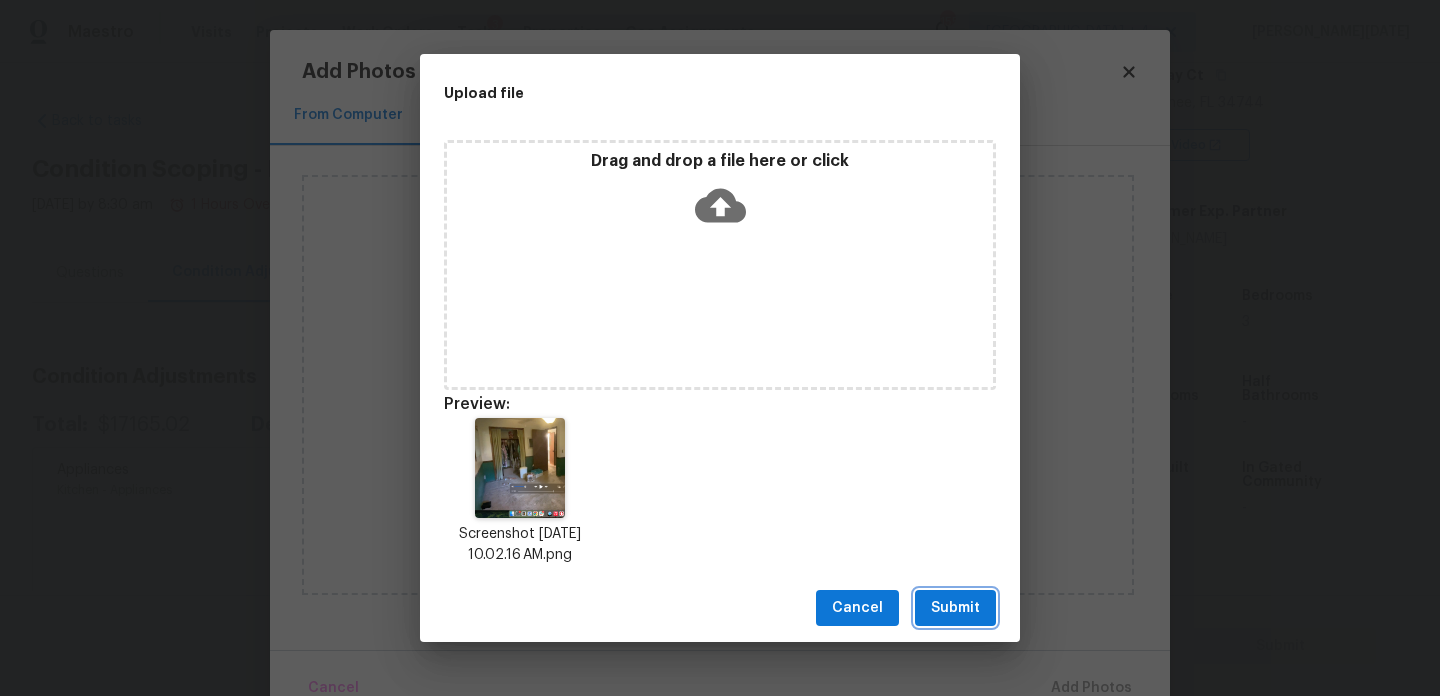 click on "Submit" at bounding box center [955, 608] 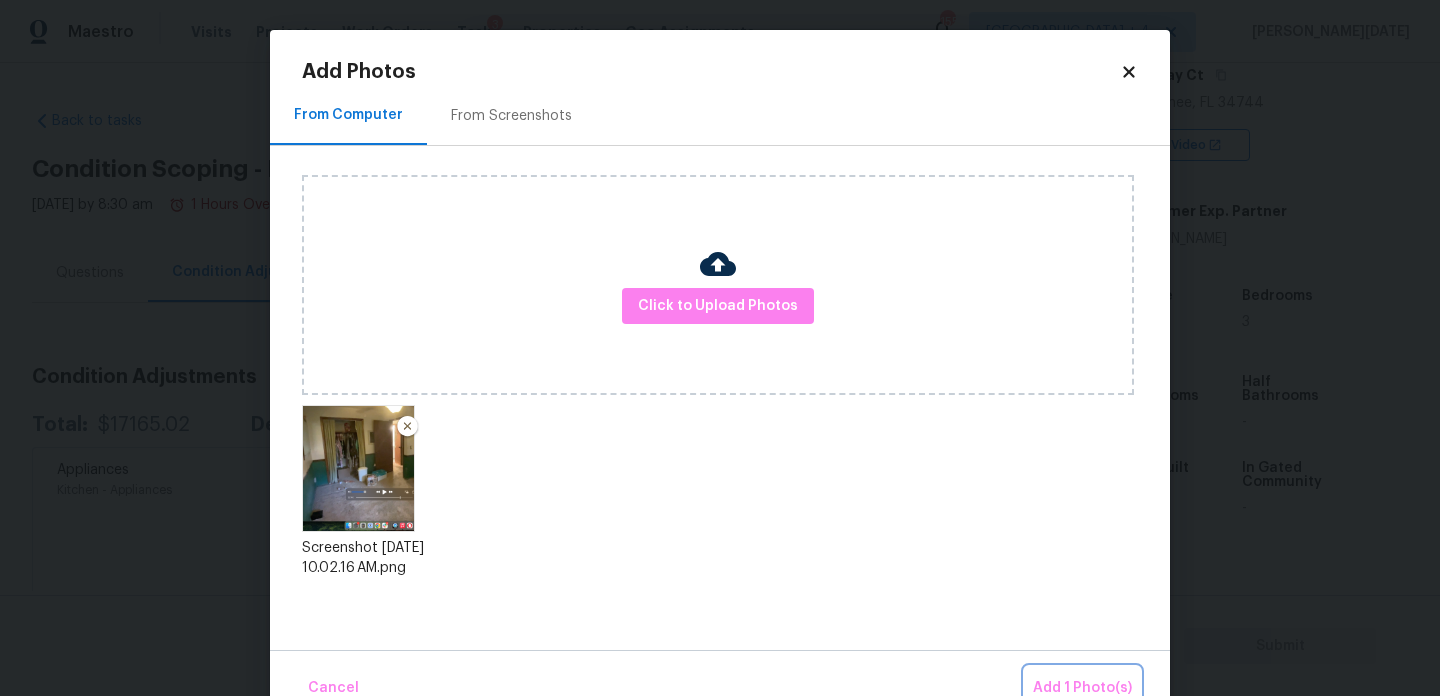 click on "Add 1 Photo(s)" at bounding box center (1082, 688) 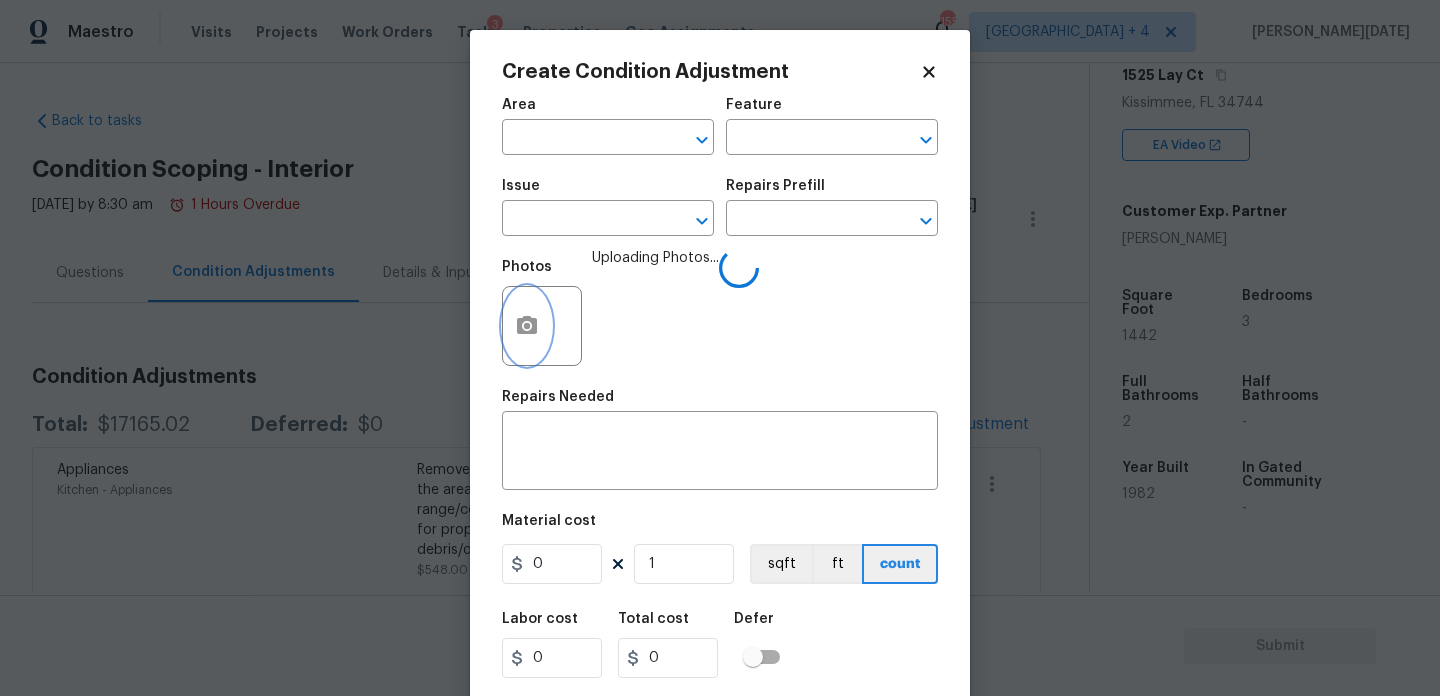 type 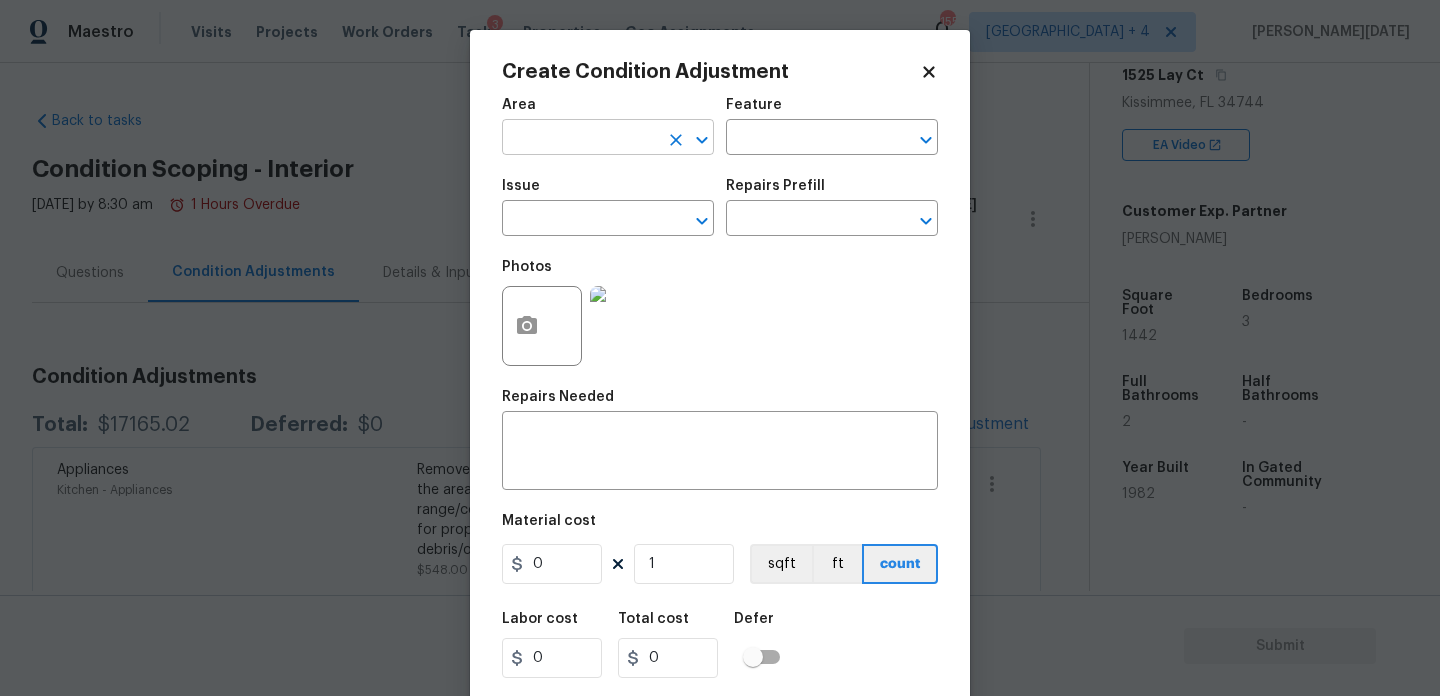 click at bounding box center (580, 139) 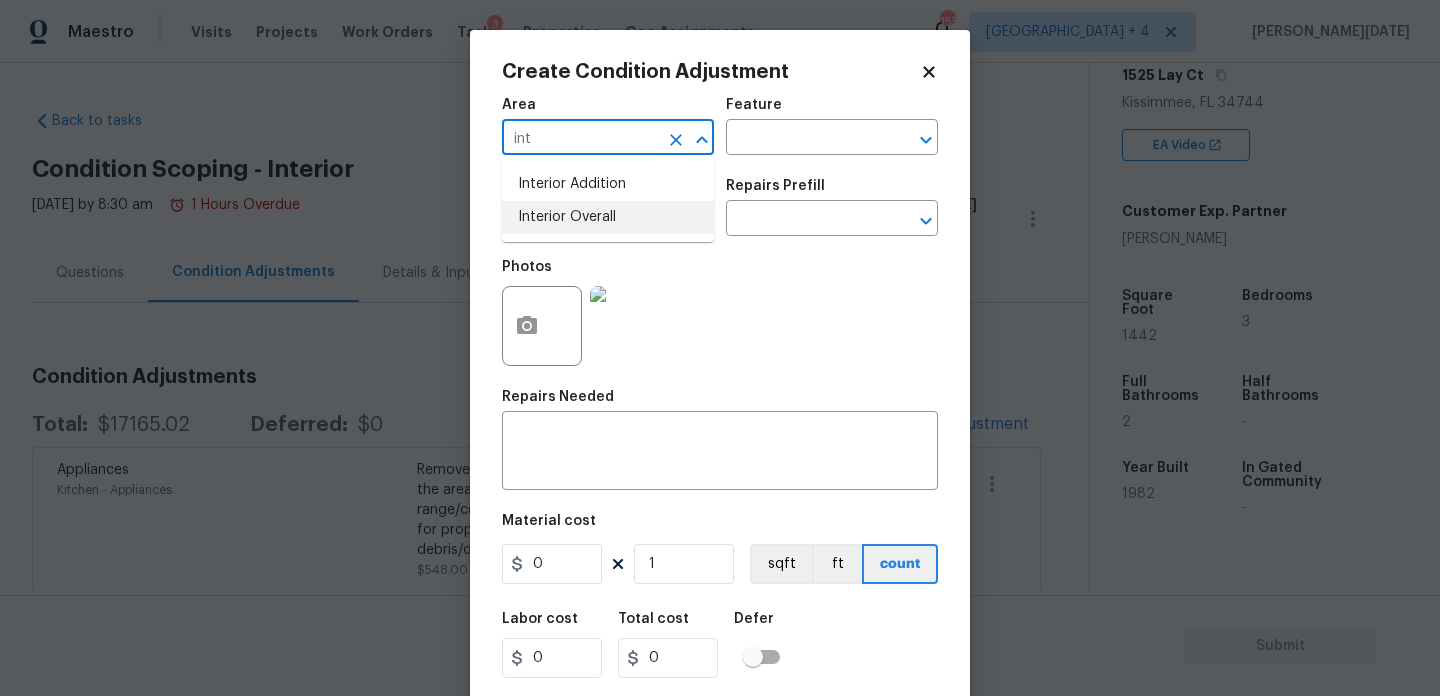 click on "Interior Overall" at bounding box center (608, 217) 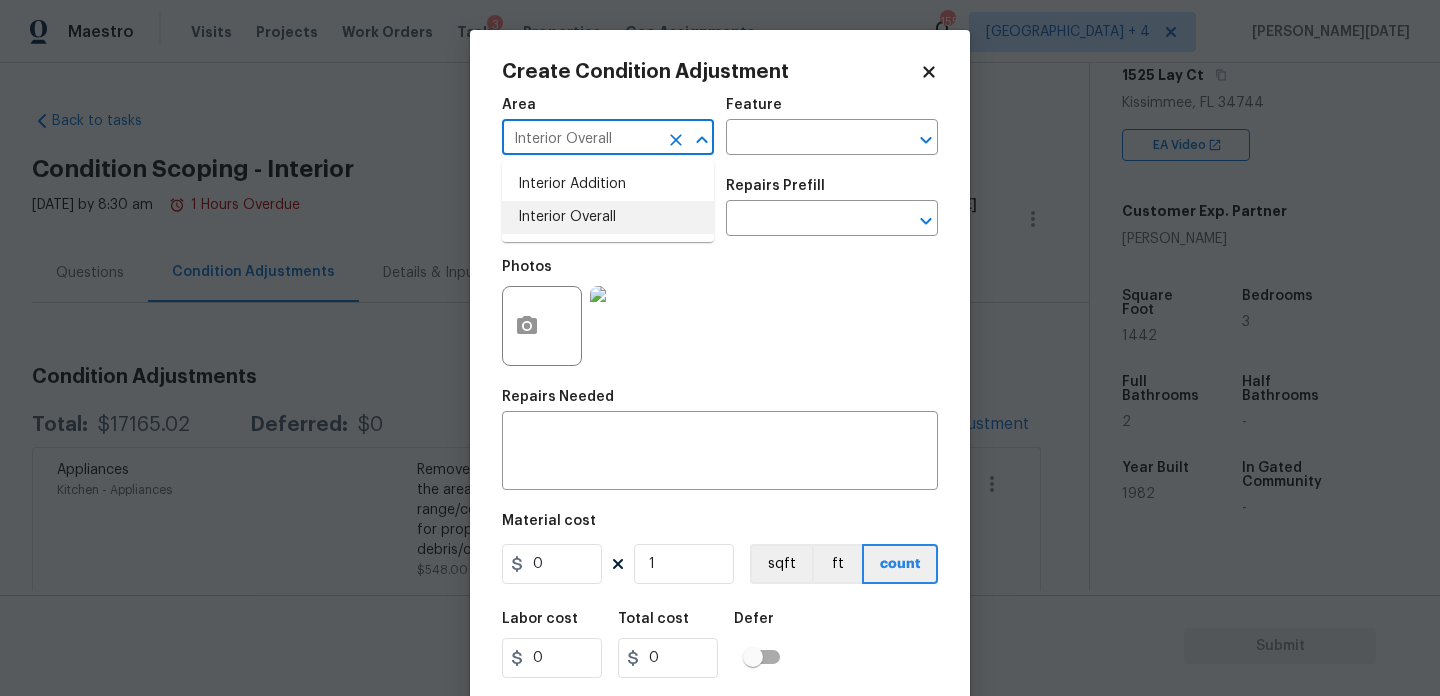 type on "Interior Overall" 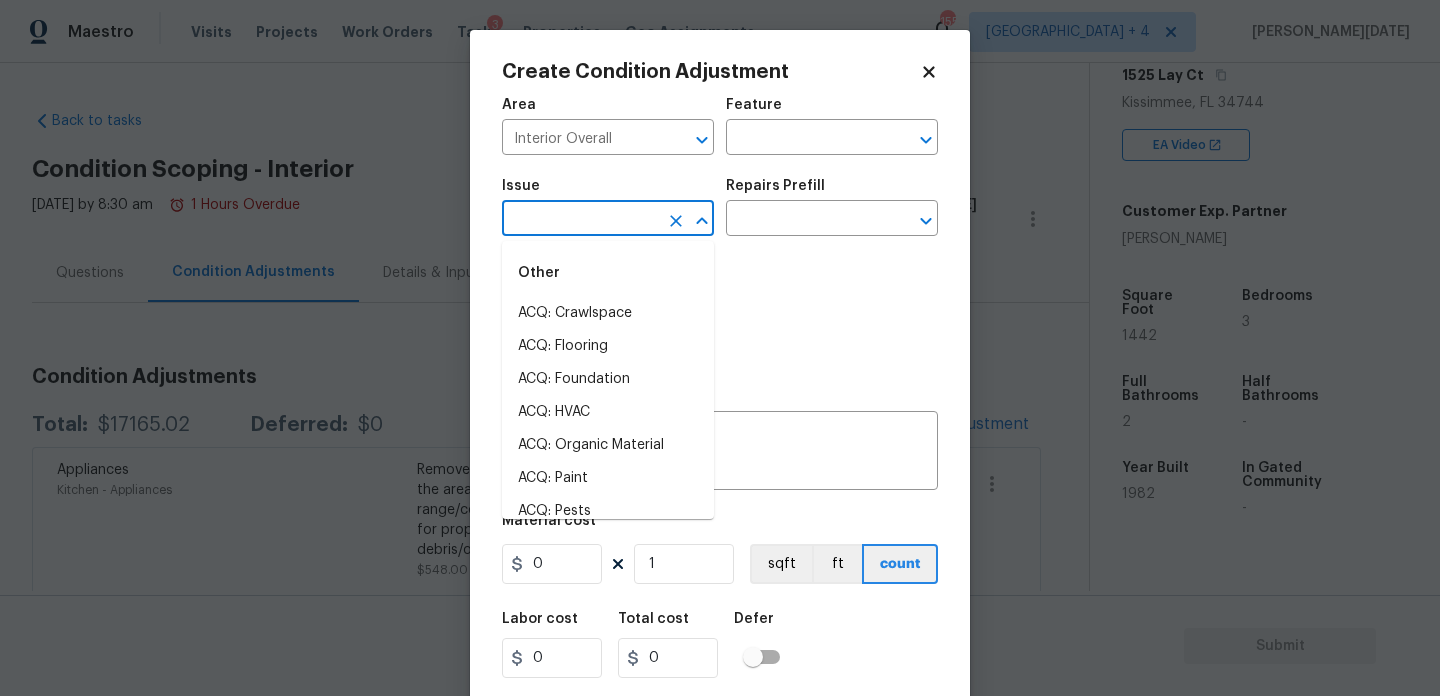 click at bounding box center [580, 220] 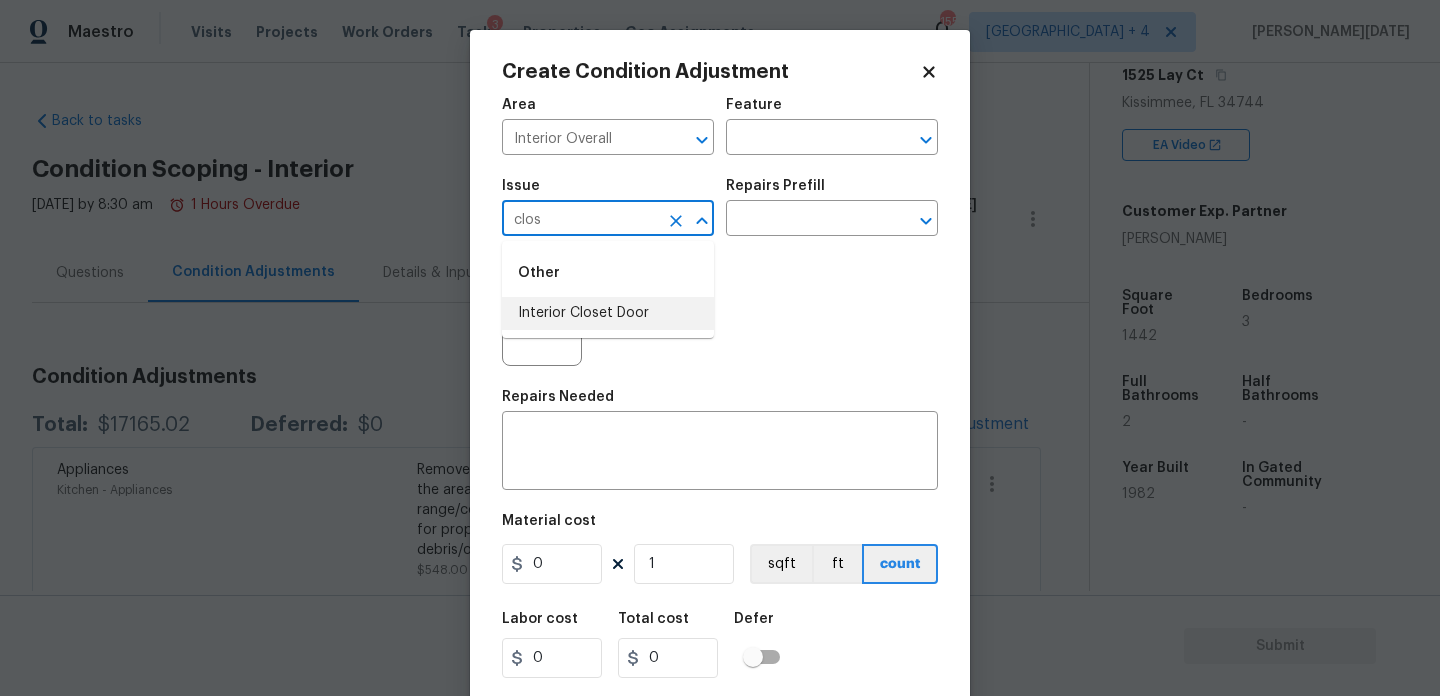 click on "Interior Closet Door" at bounding box center (608, 313) 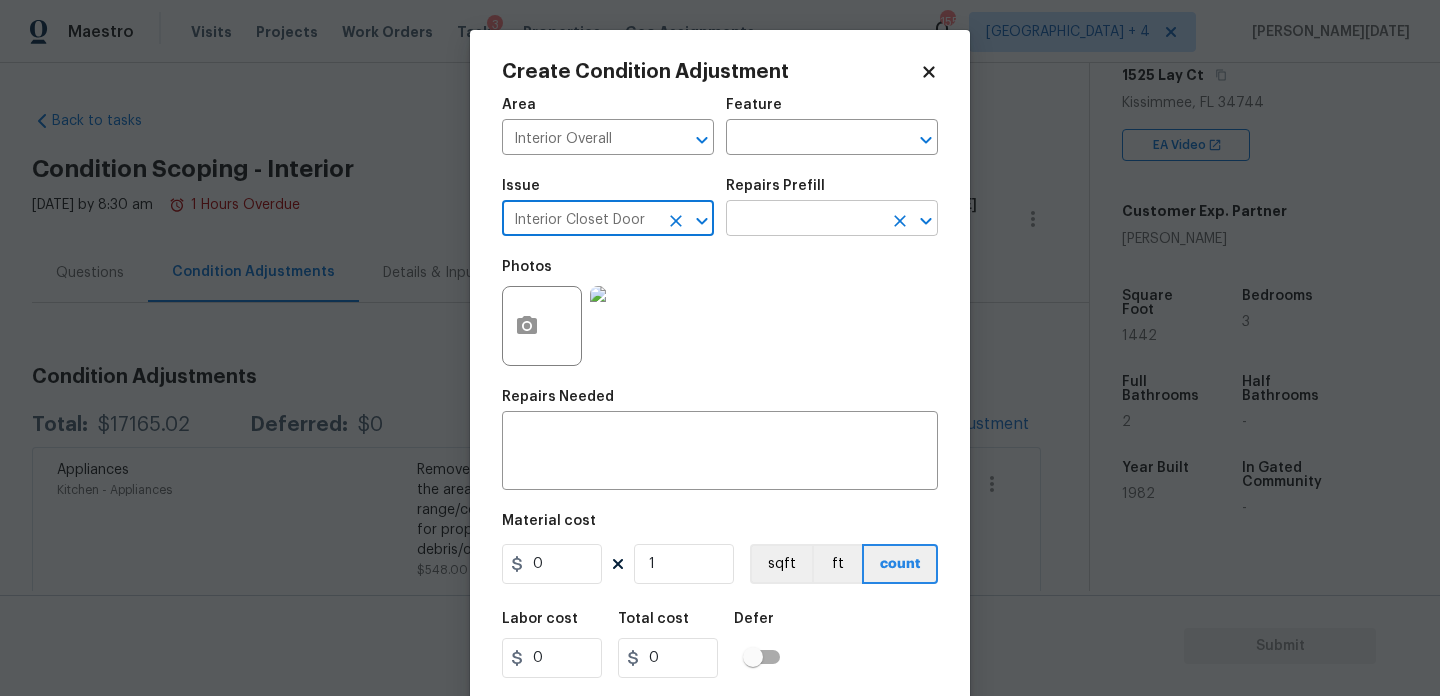 type on "Interior Closet Door" 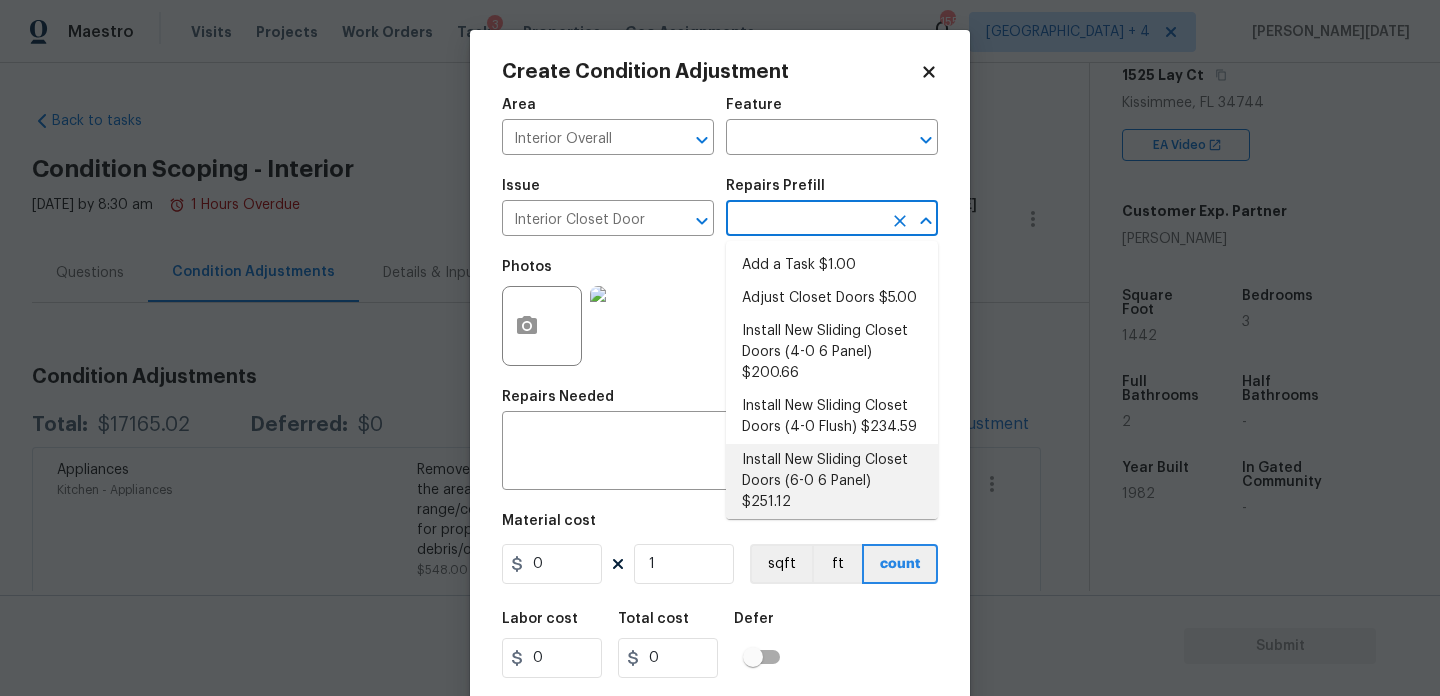 click on "Install New Sliding Closet Doors (6-0 6 Panel) $251.12" at bounding box center [832, 481] 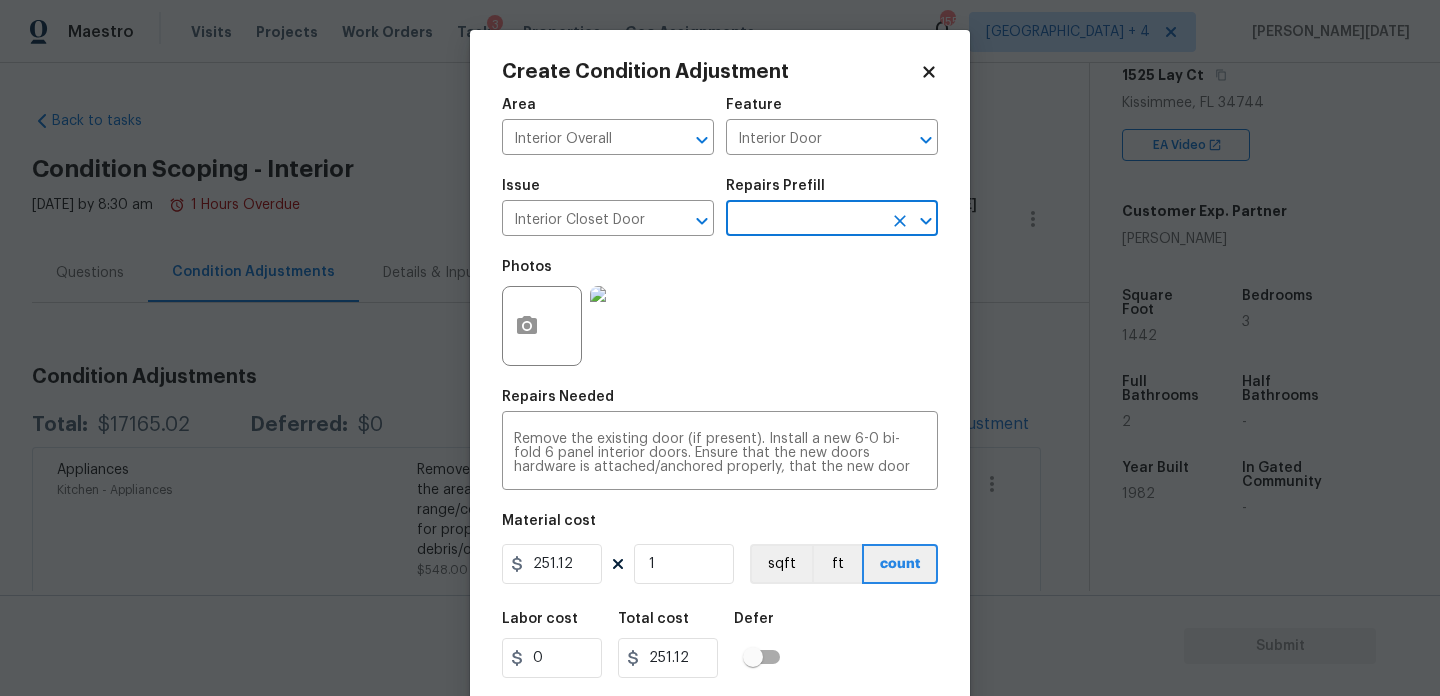 scroll, scrollTop: 28, scrollLeft: 0, axis: vertical 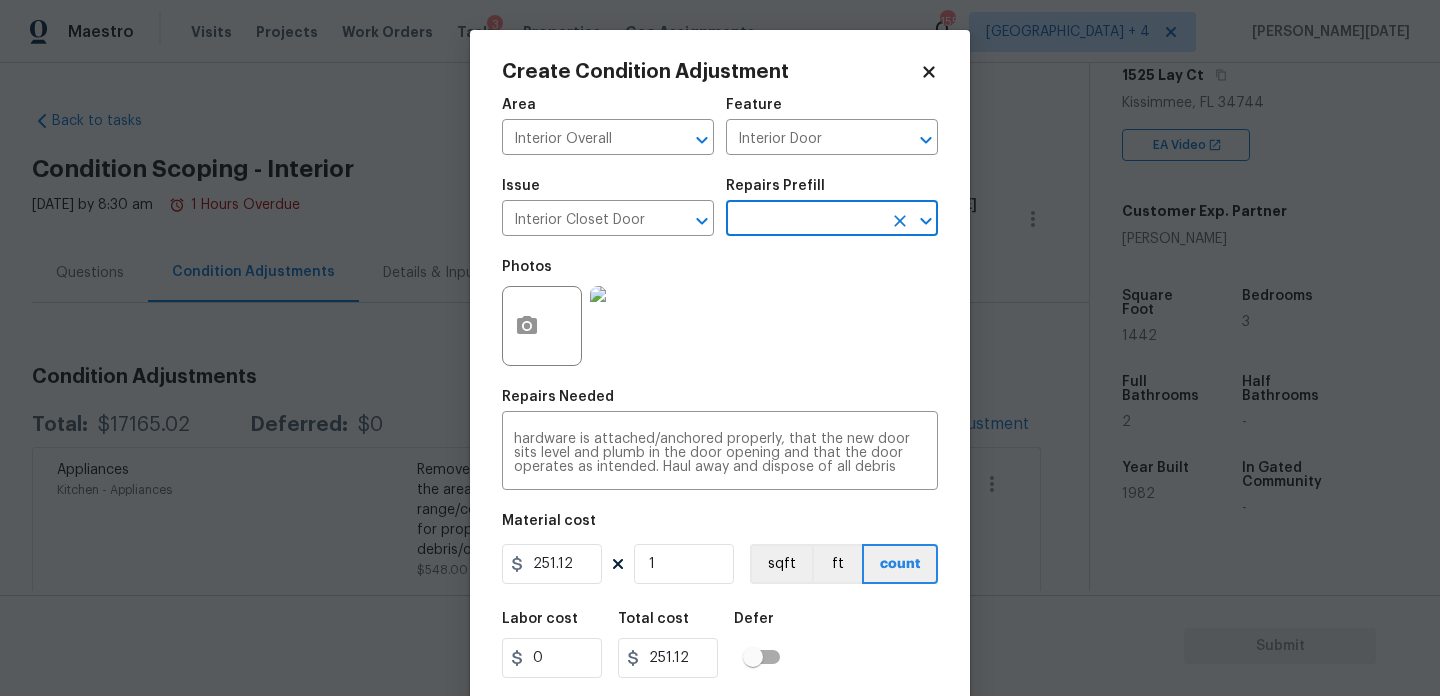 click at bounding box center (804, 220) 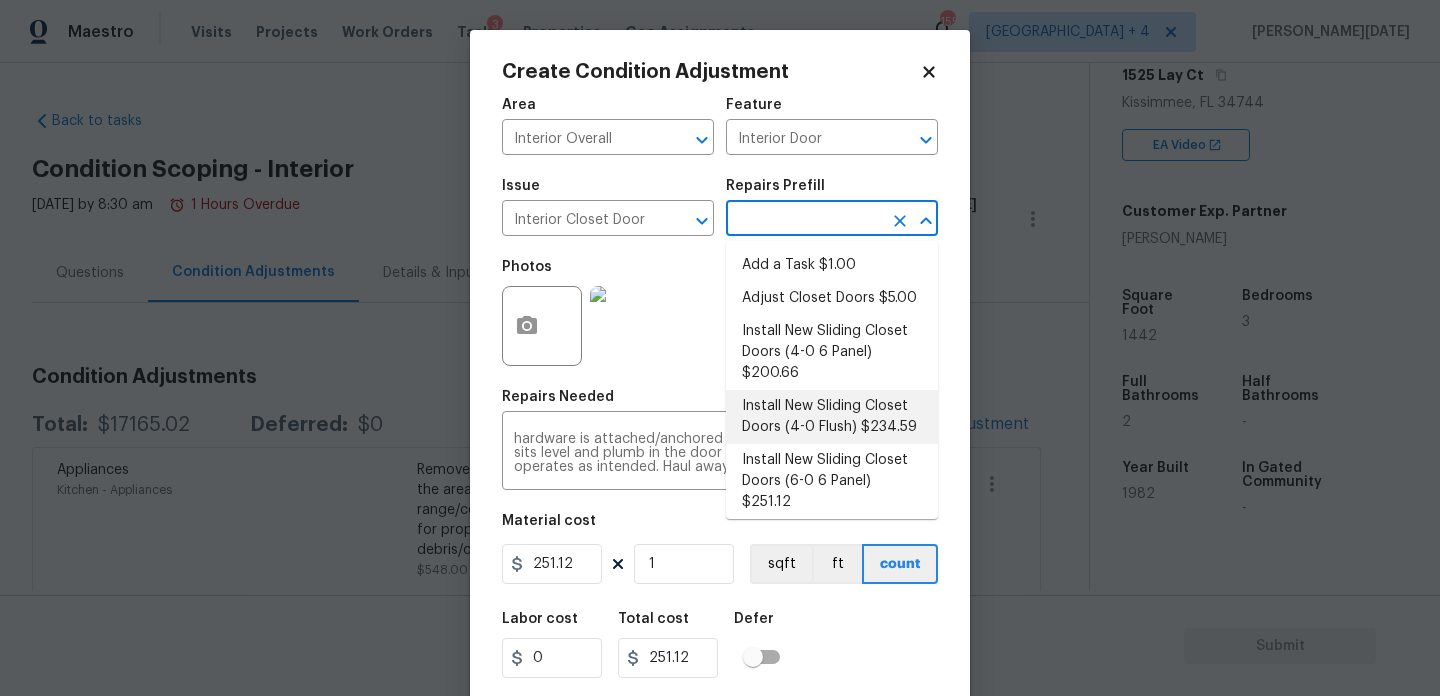 scroll, scrollTop: 73, scrollLeft: 0, axis: vertical 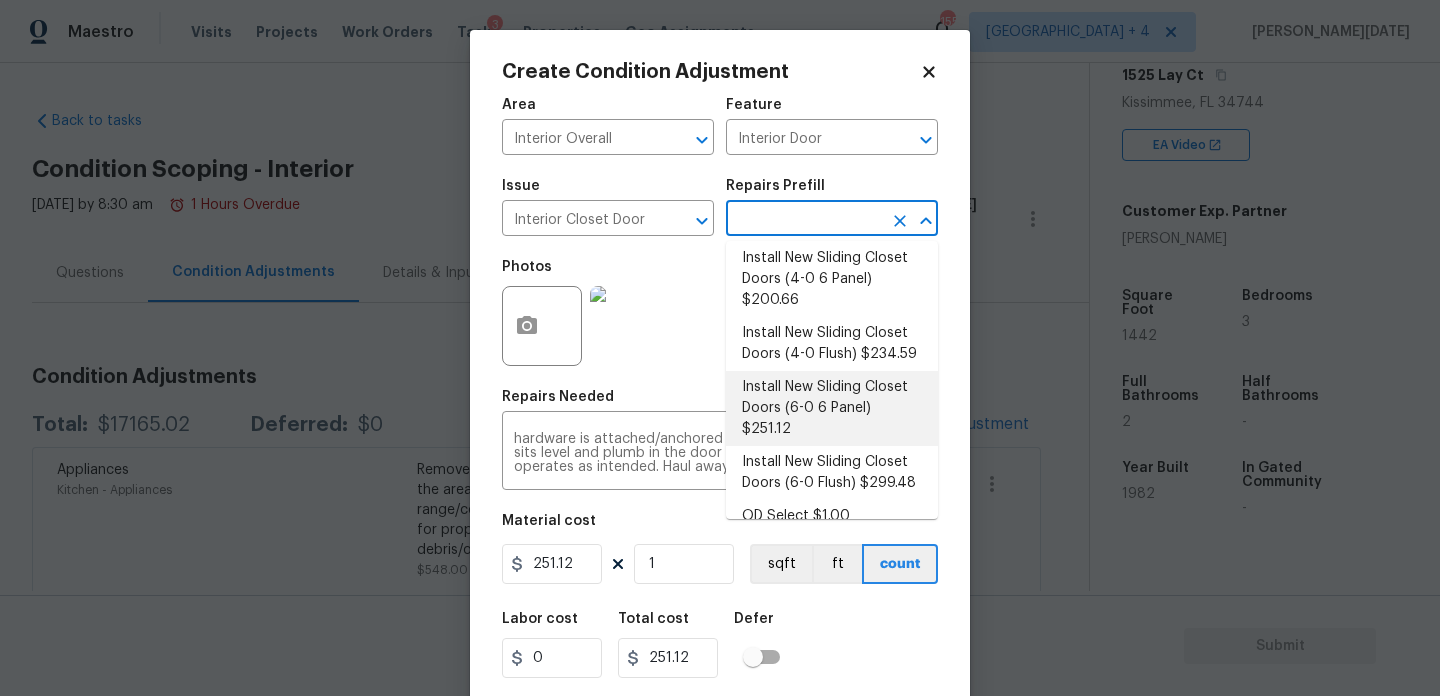 click on "Install New Sliding Closet Doors (6-0 6 Panel) $251.12" at bounding box center (832, 408) 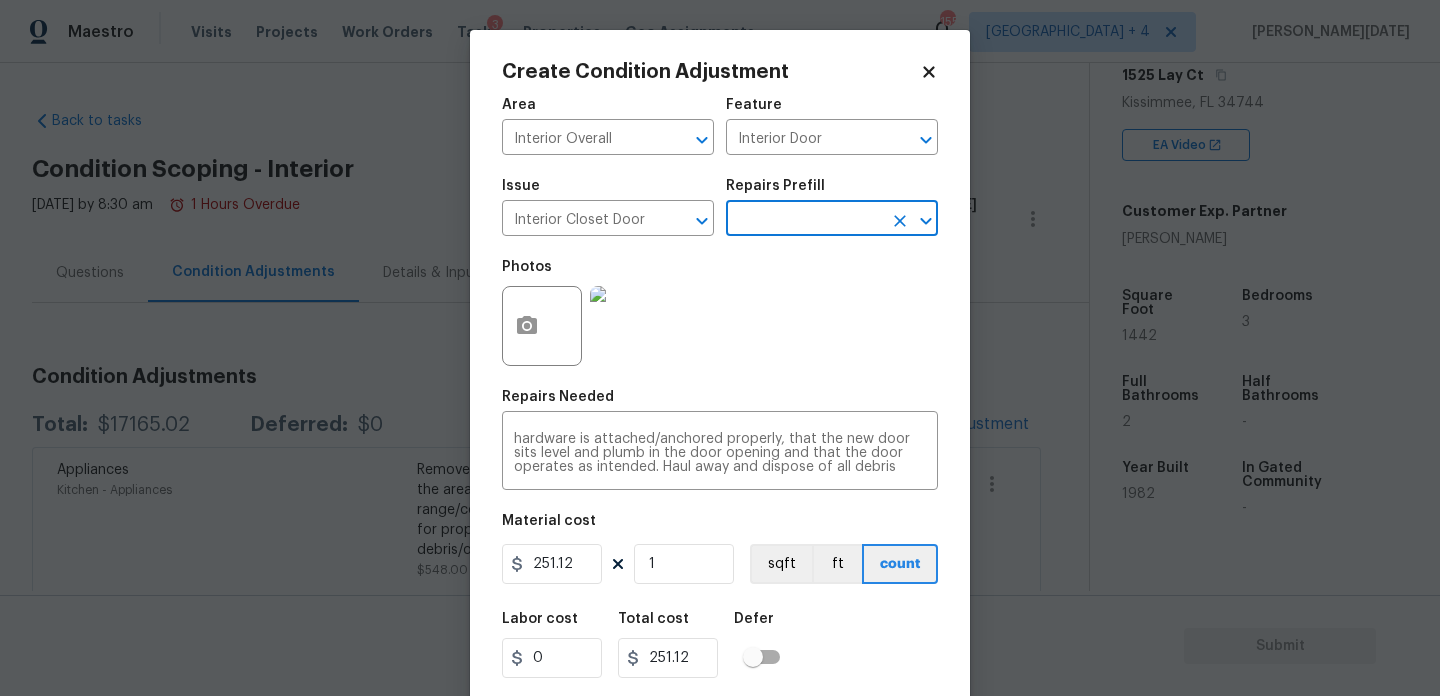 click at bounding box center [804, 220] 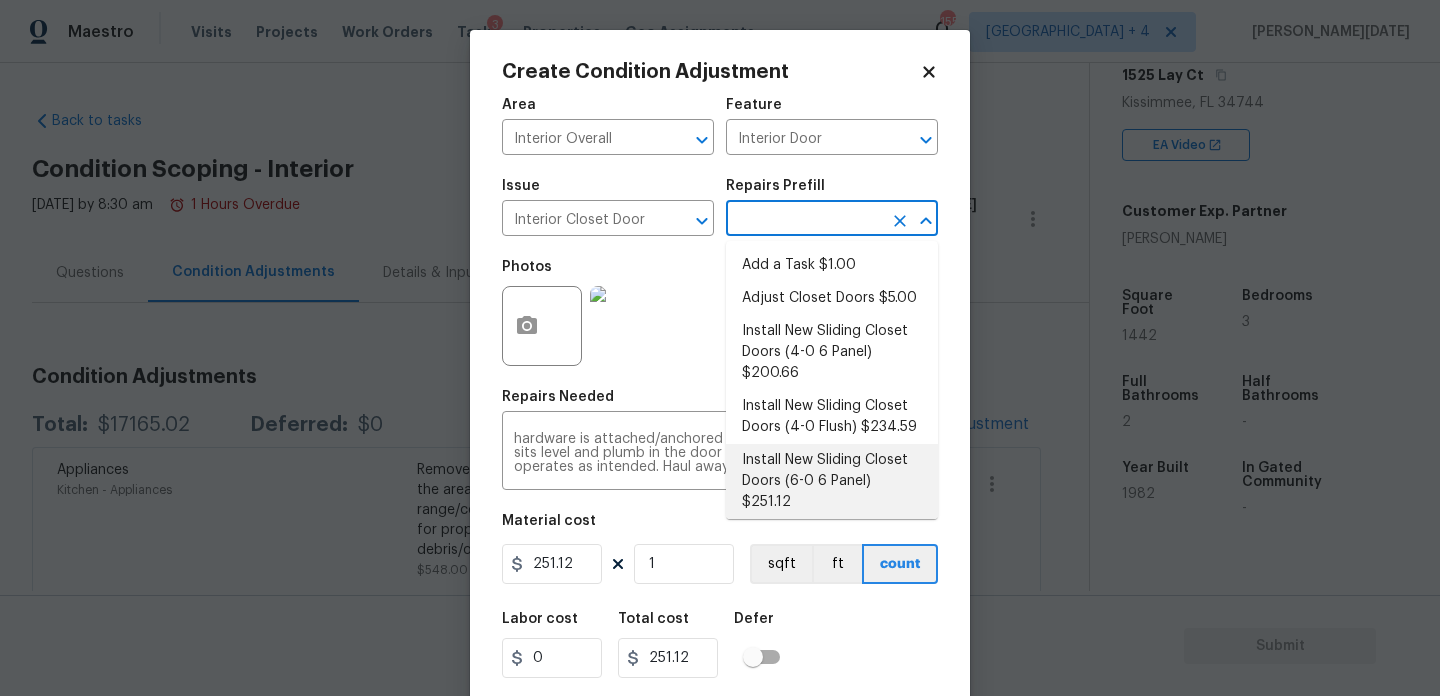 scroll, scrollTop: 73, scrollLeft: 0, axis: vertical 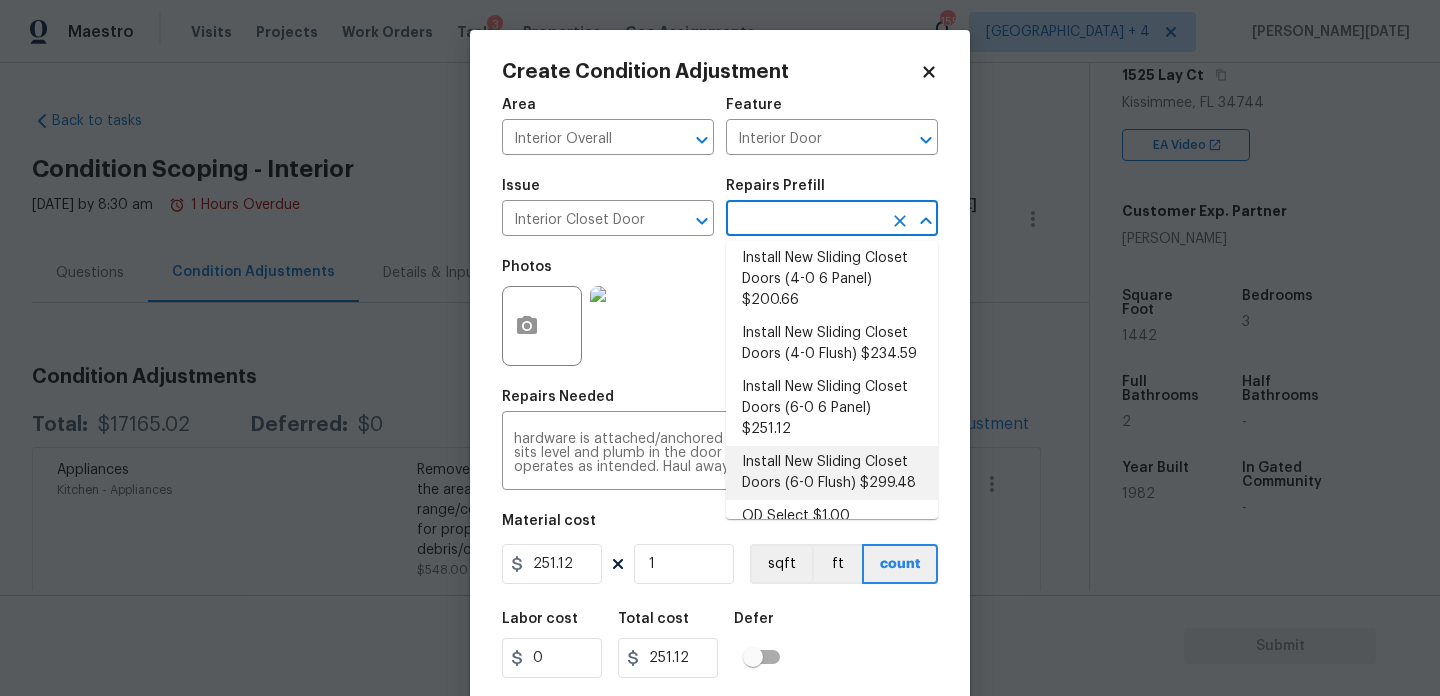 click on "Install New Sliding Closet Doors (6-0 Flush) $299.48" at bounding box center [832, 473] 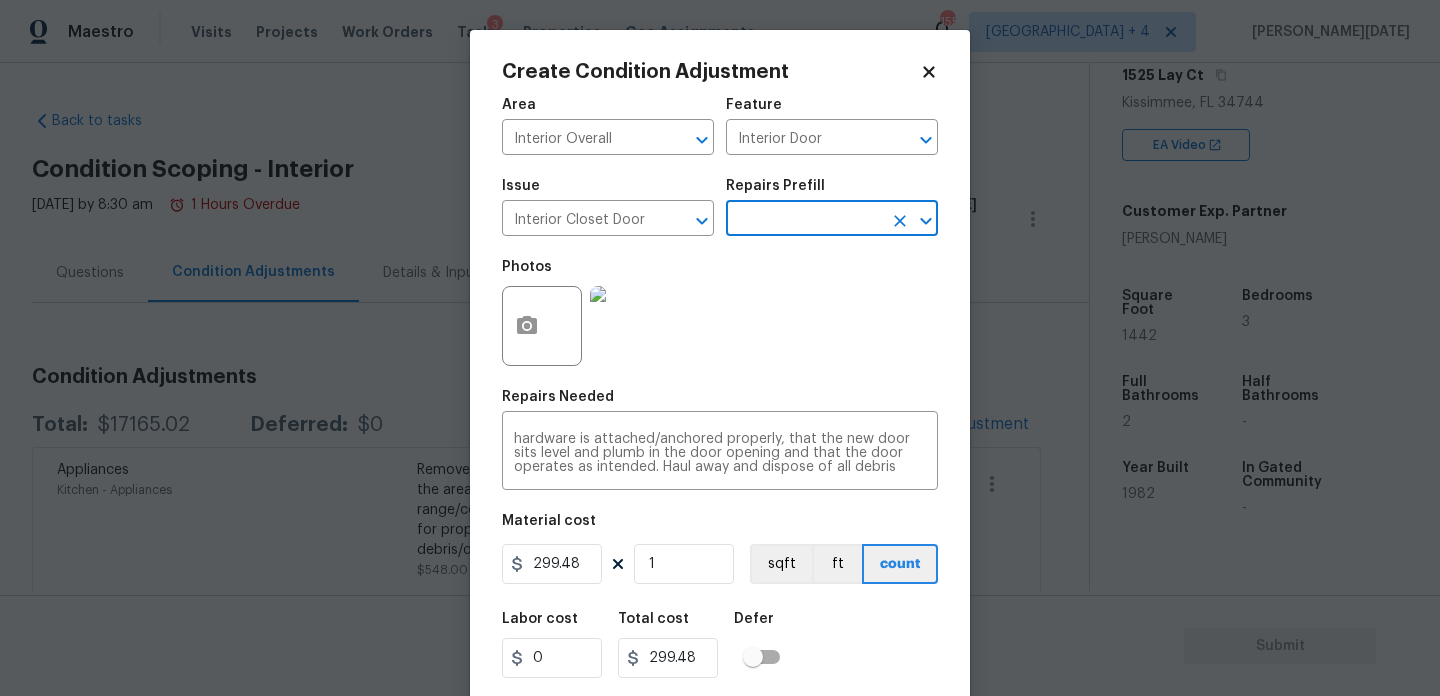 scroll, scrollTop: 51, scrollLeft: 0, axis: vertical 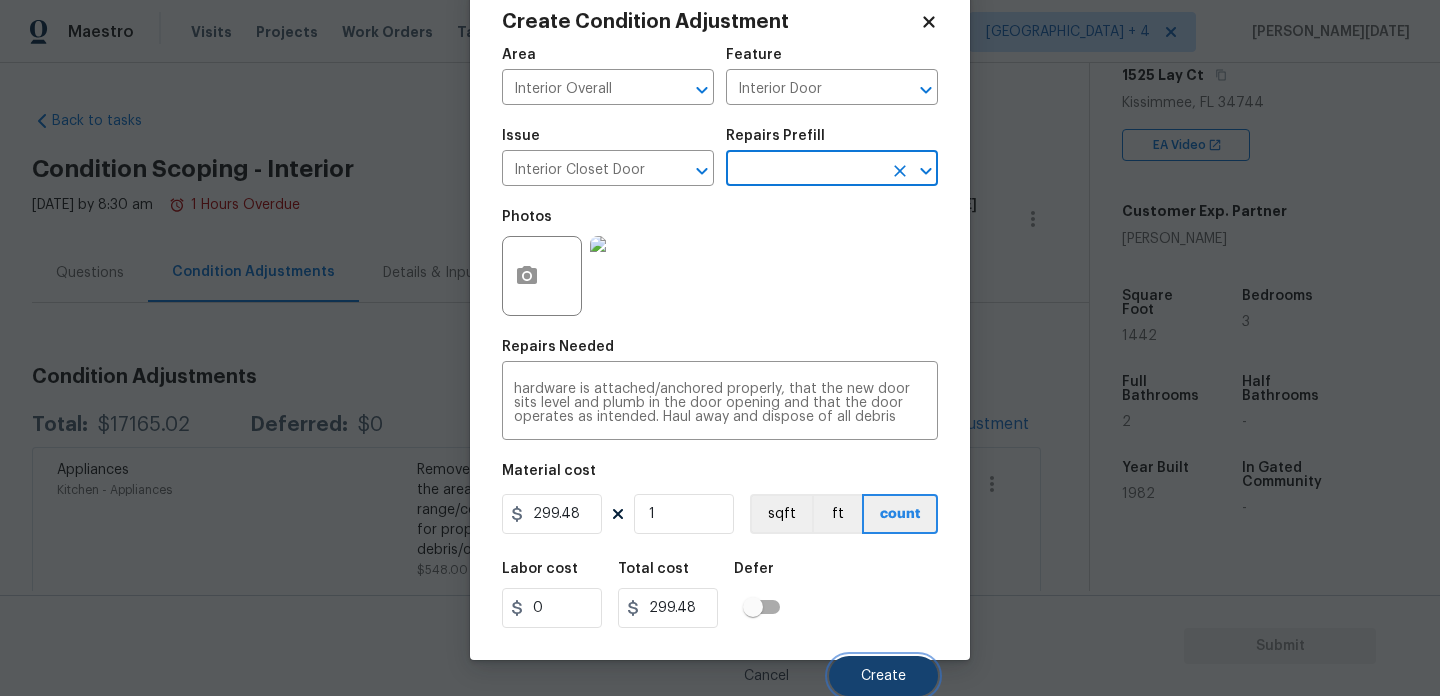 click on "Create" at bounding box center (883, 676) 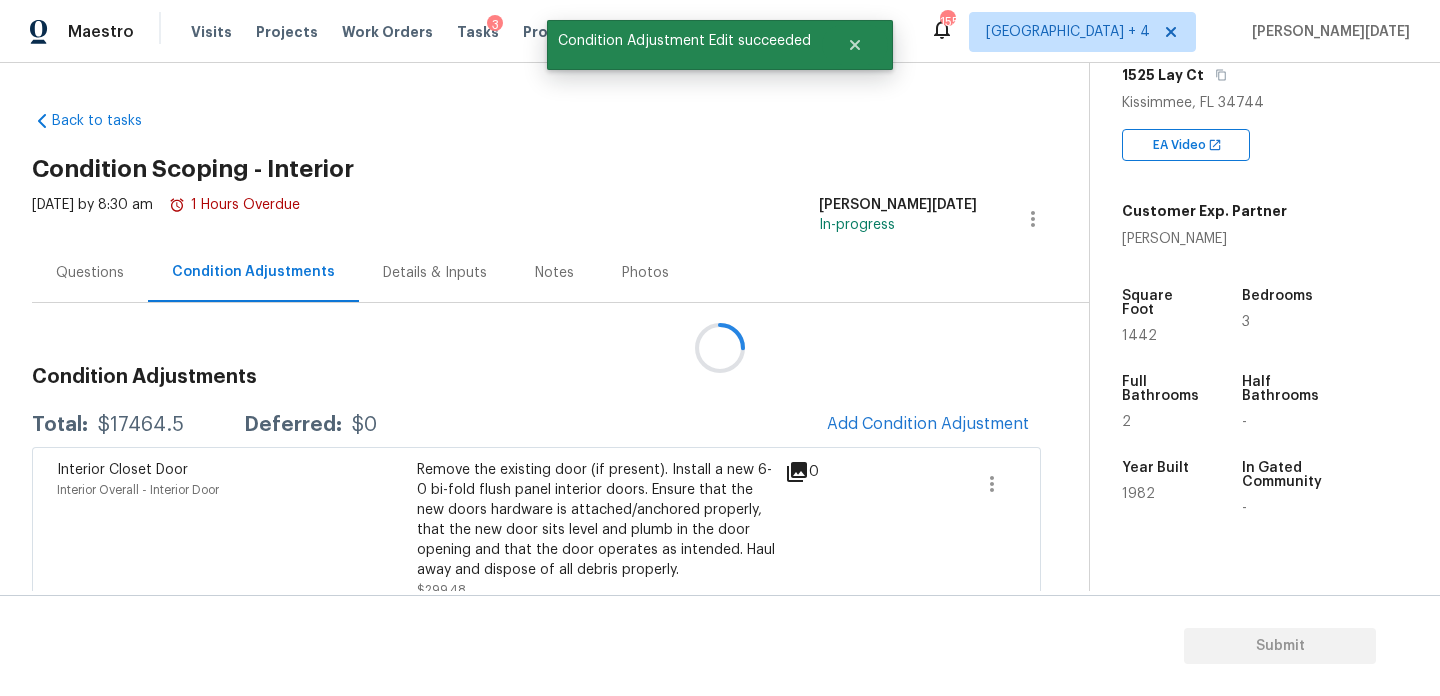 scroll, scrollTop: 0, scrollLeft: 0, axis: both 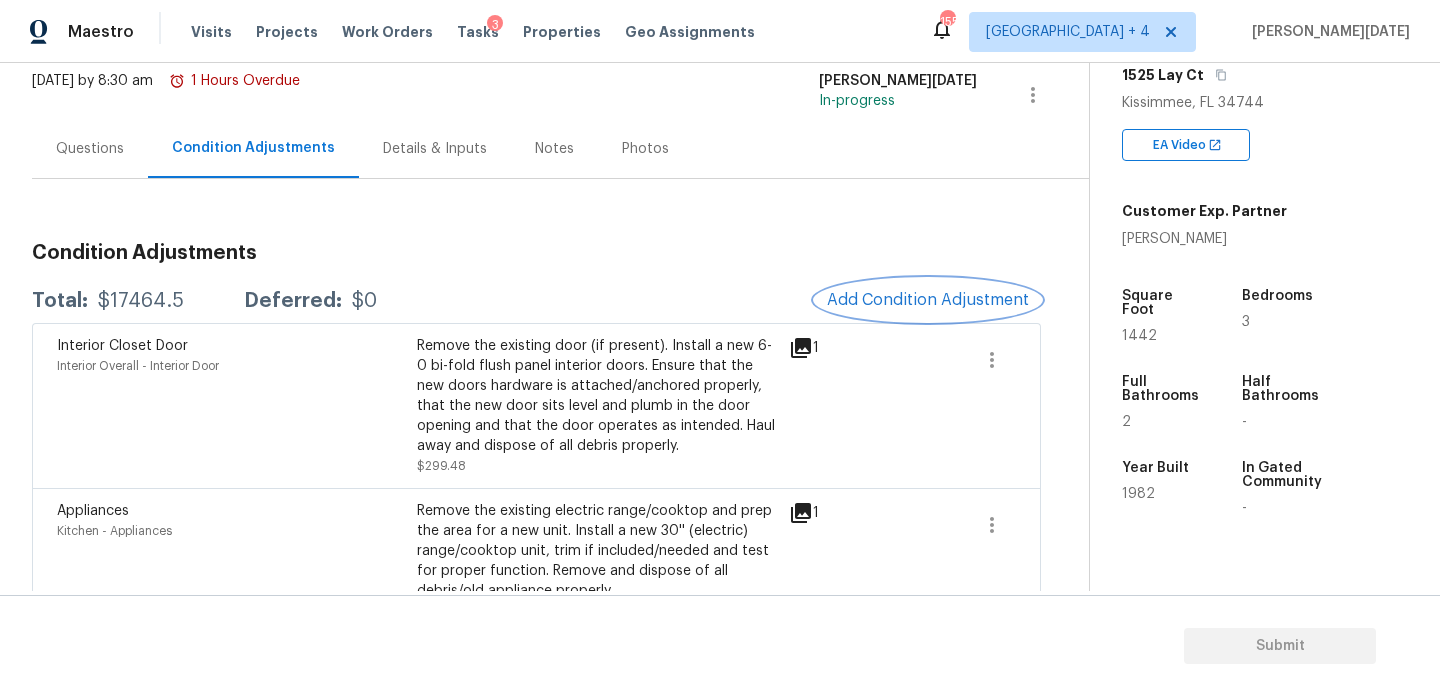 click on "Add Condition Adjustment" at bounding box center (928, 300) 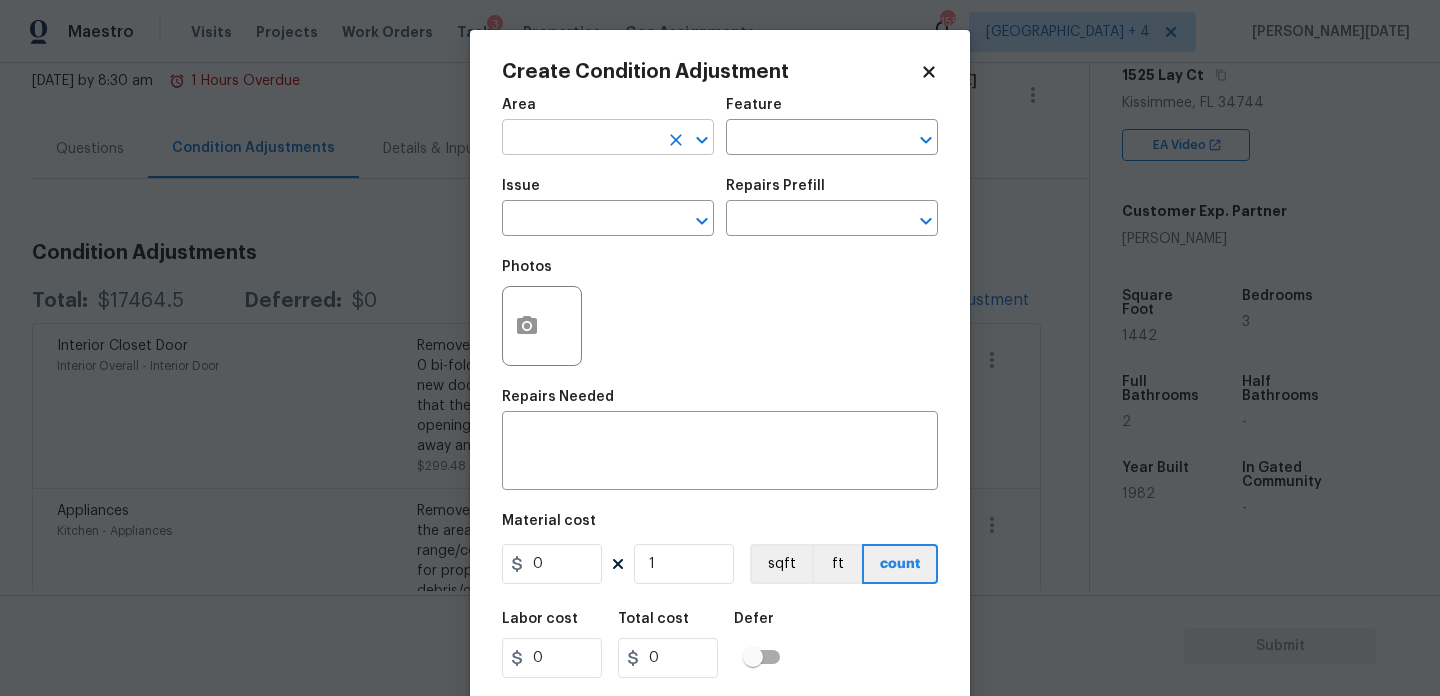 click at bounding box center [580, 139] 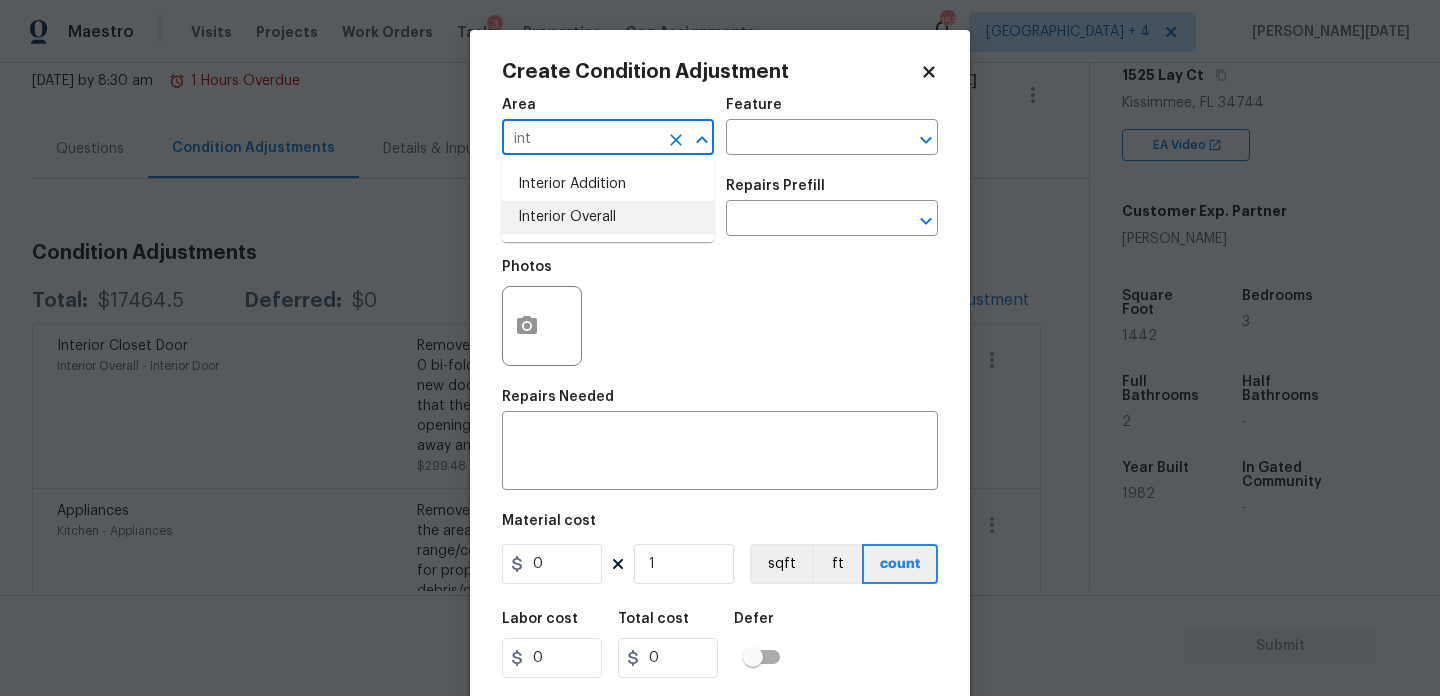 click on "Interior Overall" at bounding box center [608, 217] 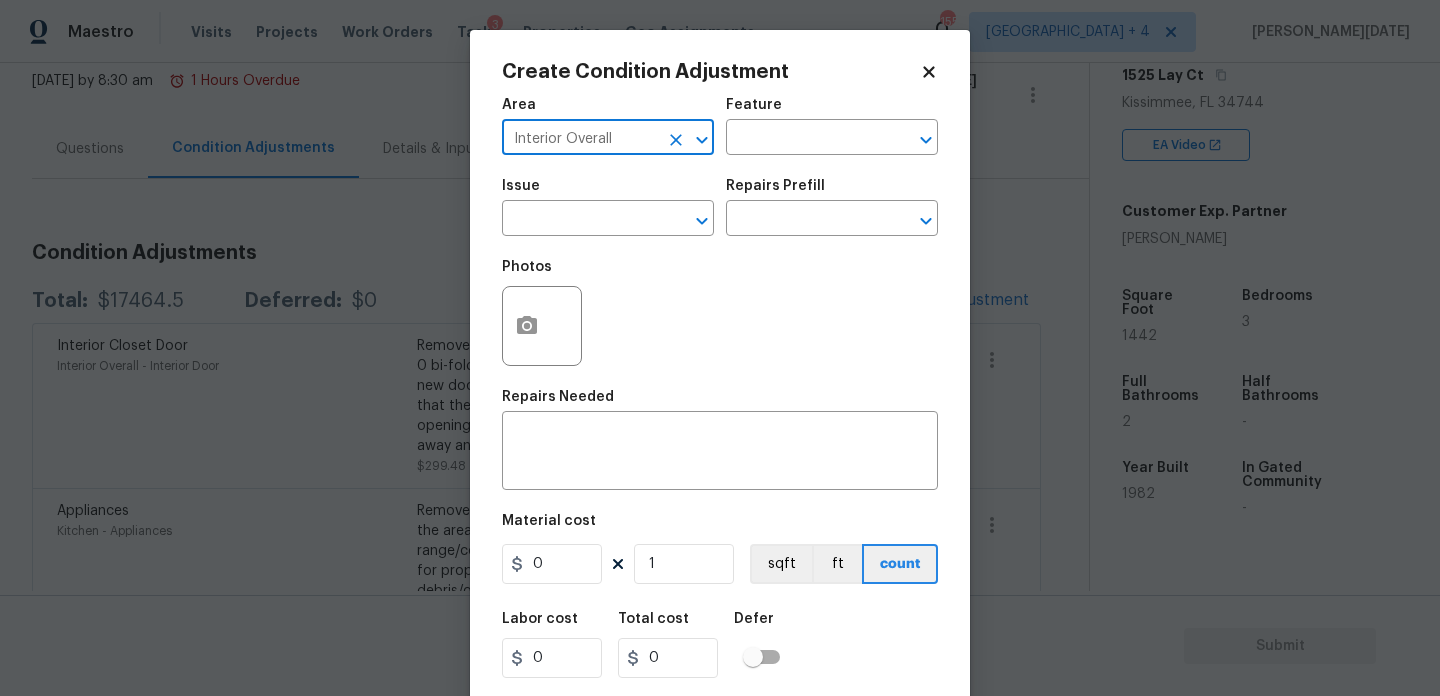 type on "Interior Overall" 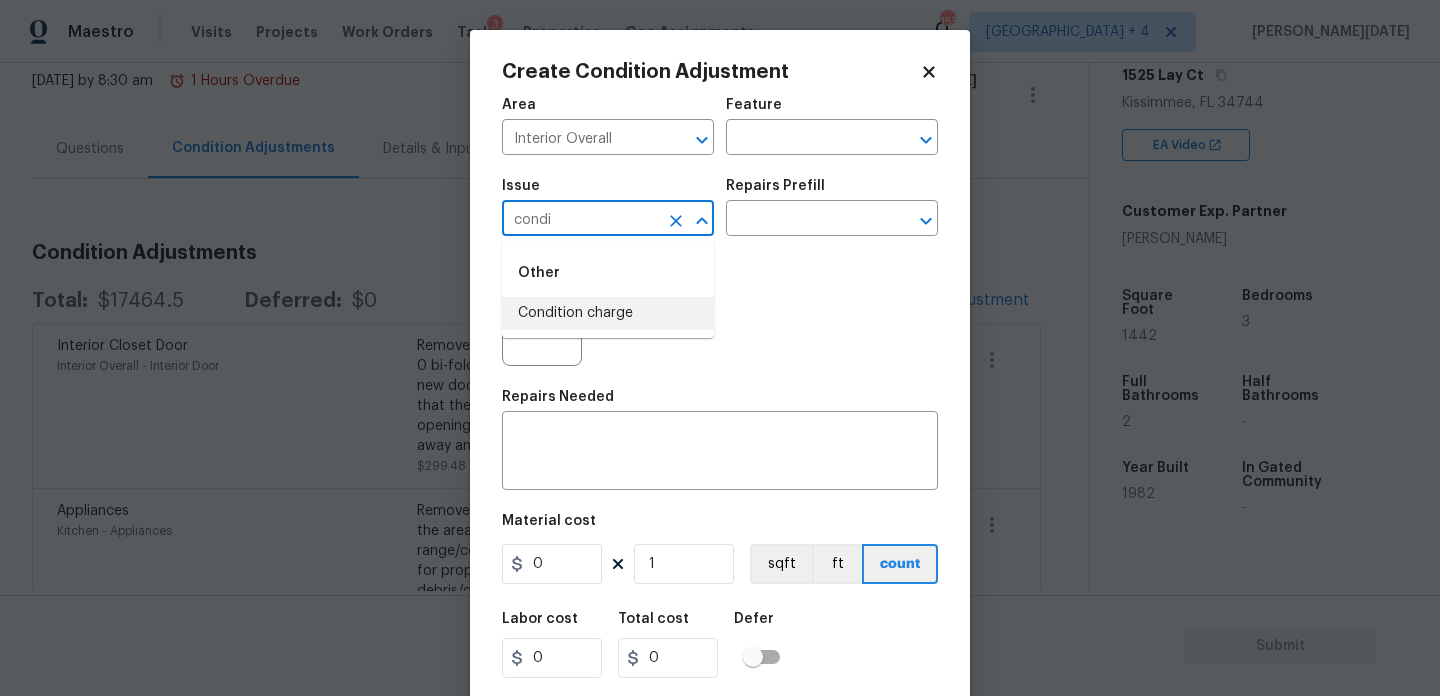 click on "Condition charge" at bounding box center [608, 313] 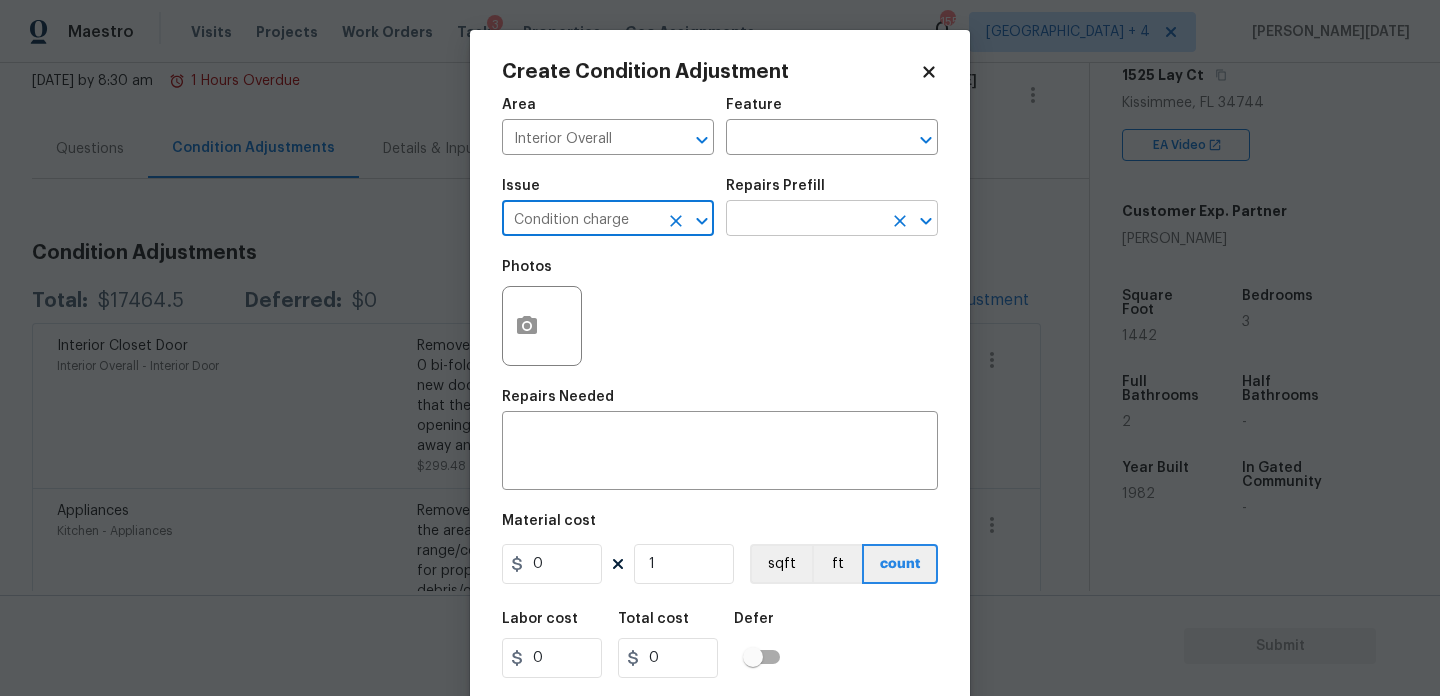 type on "Condition charge" 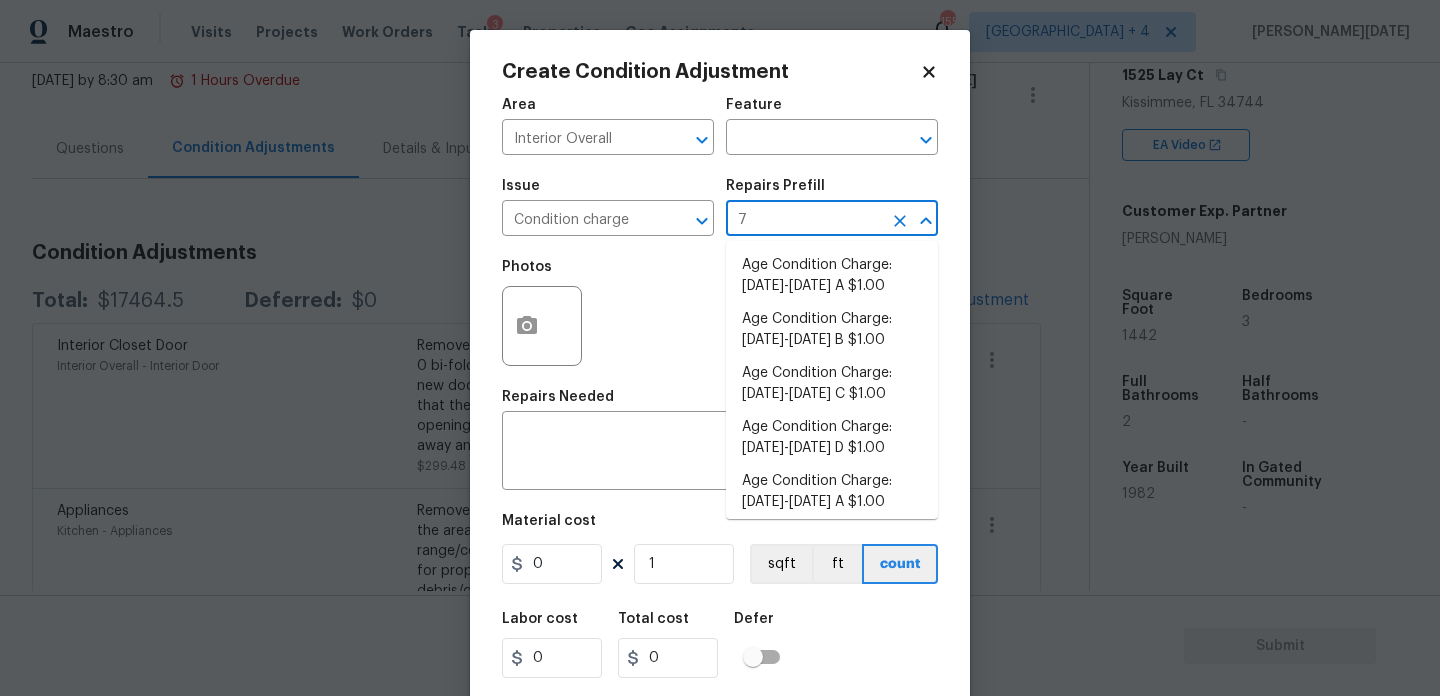 type on "79" 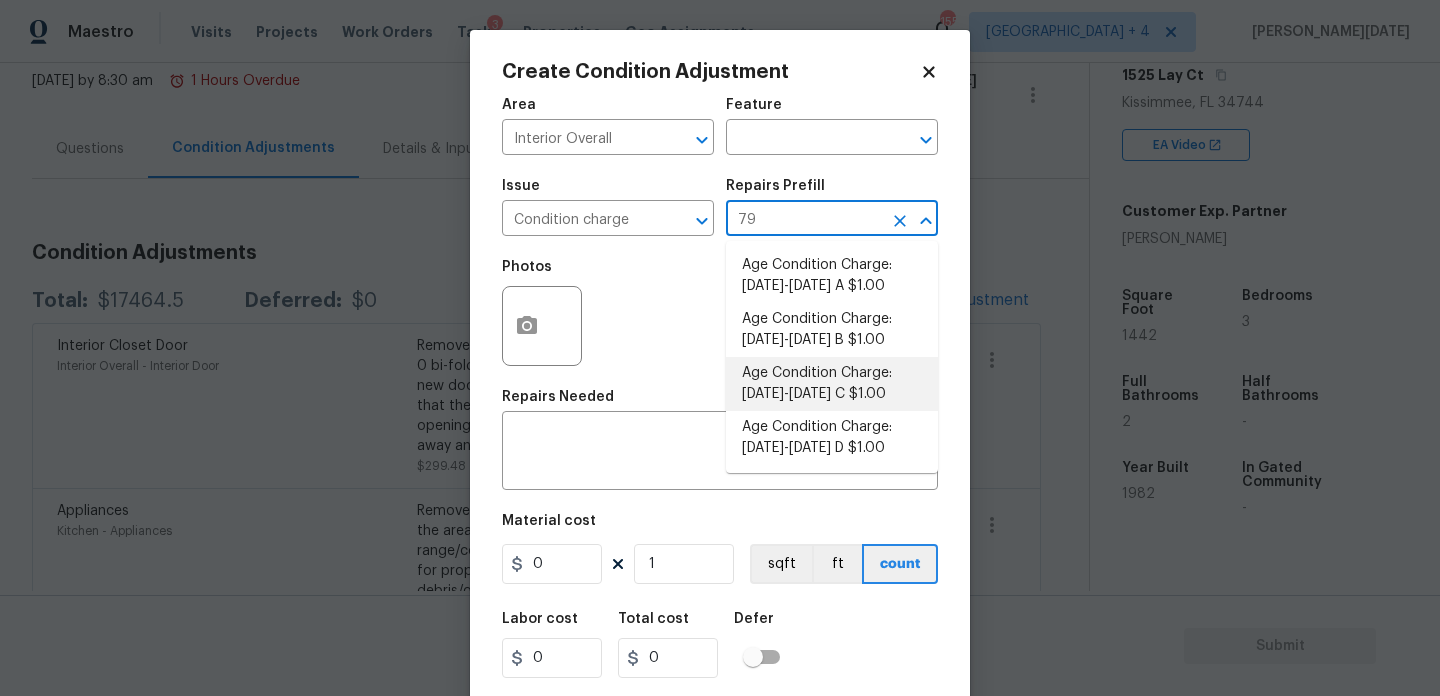 click on "Age Condition Charge: 1979-1992 C	 $1.00" at bounding box center (832, 384) 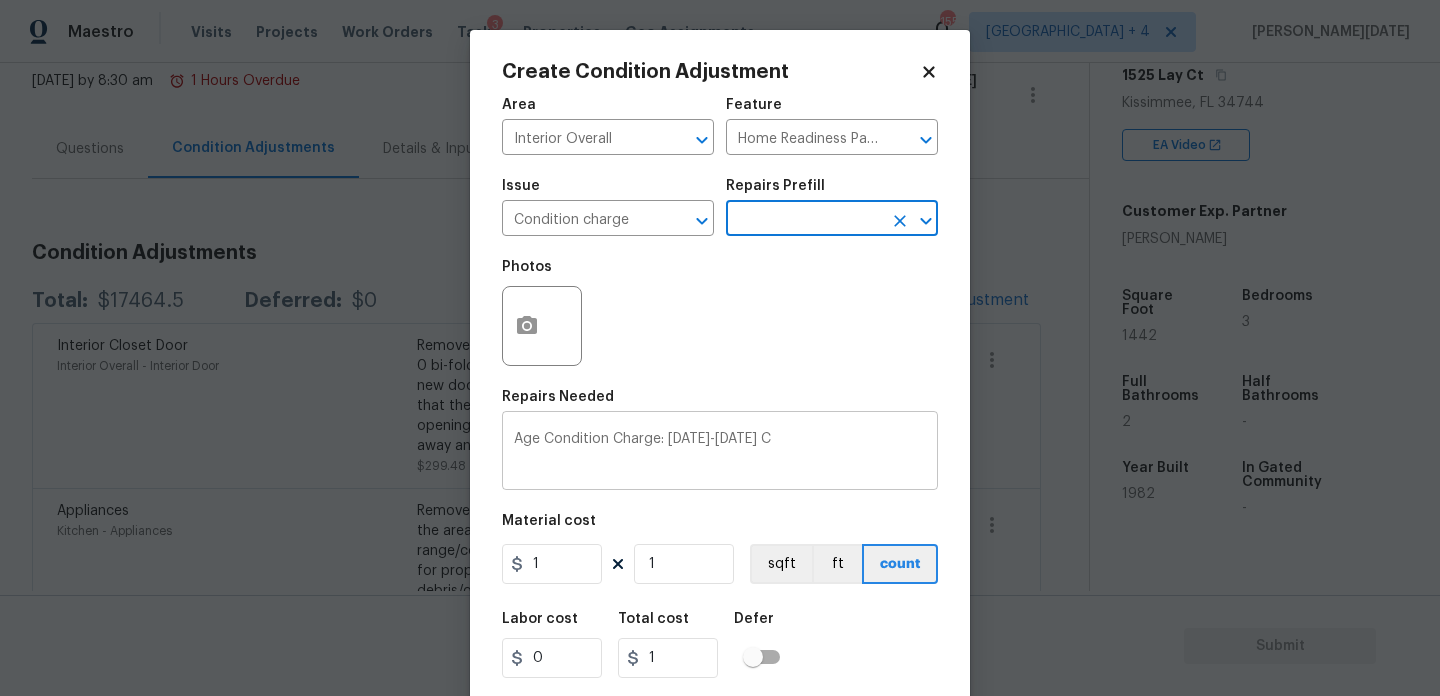 scroll, scrollTop: 51, scrollLeft: 0, axis: vertical 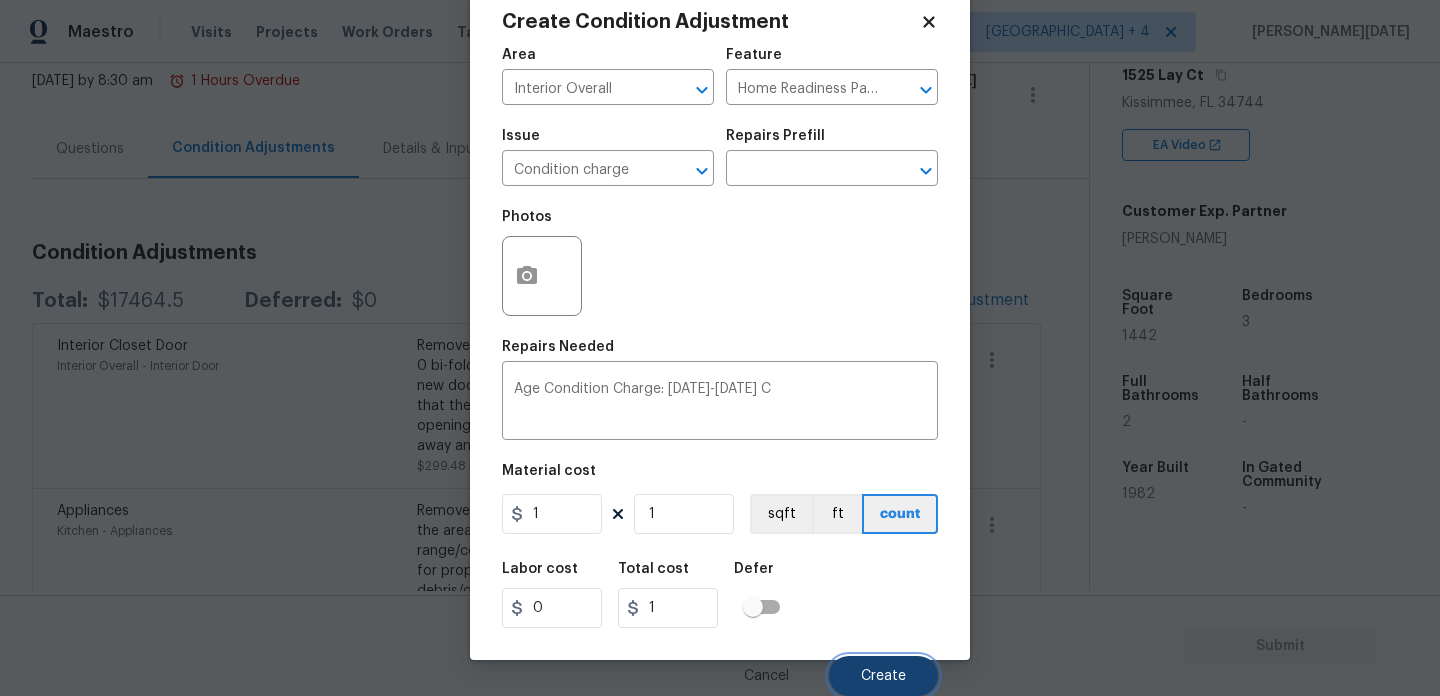 click on "Create" at bounding box center [883, 676] 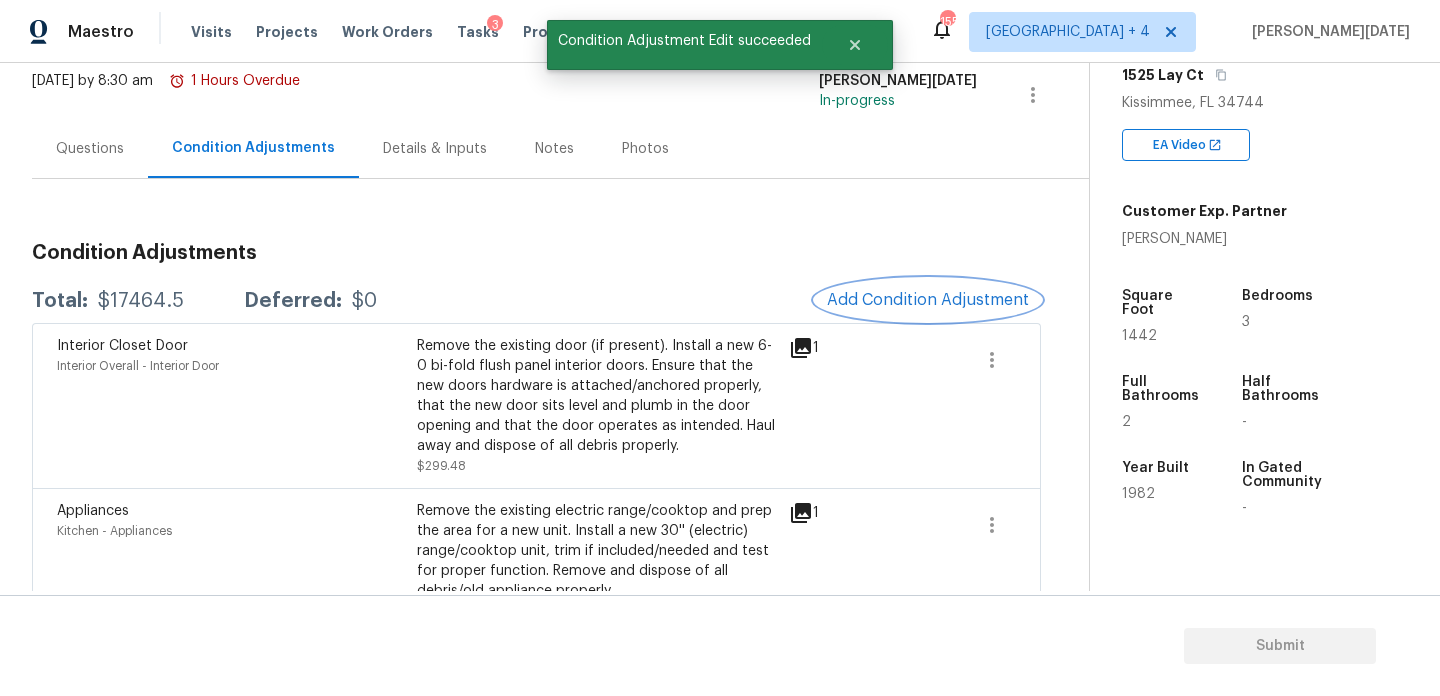 scroll, scrollTop: 0, scrollLeft: 0, axis: both 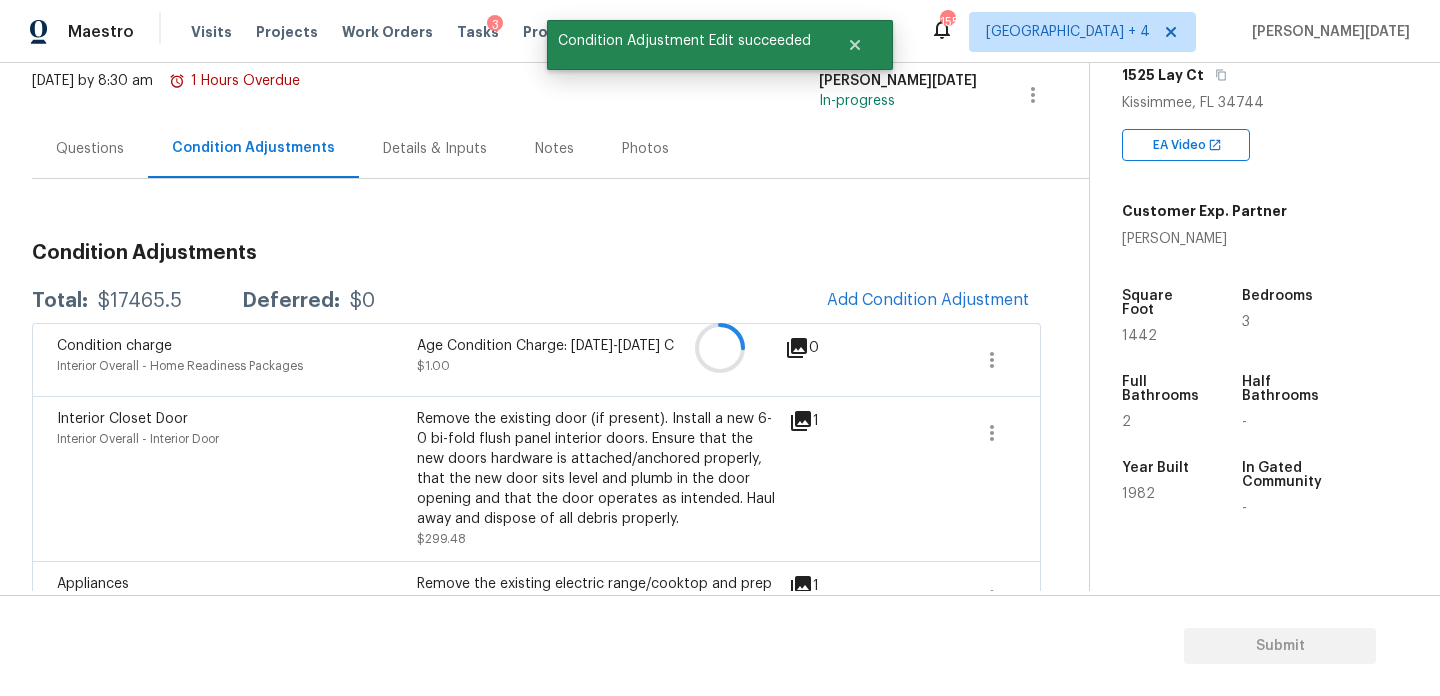 click at bounding box center (720, 348) 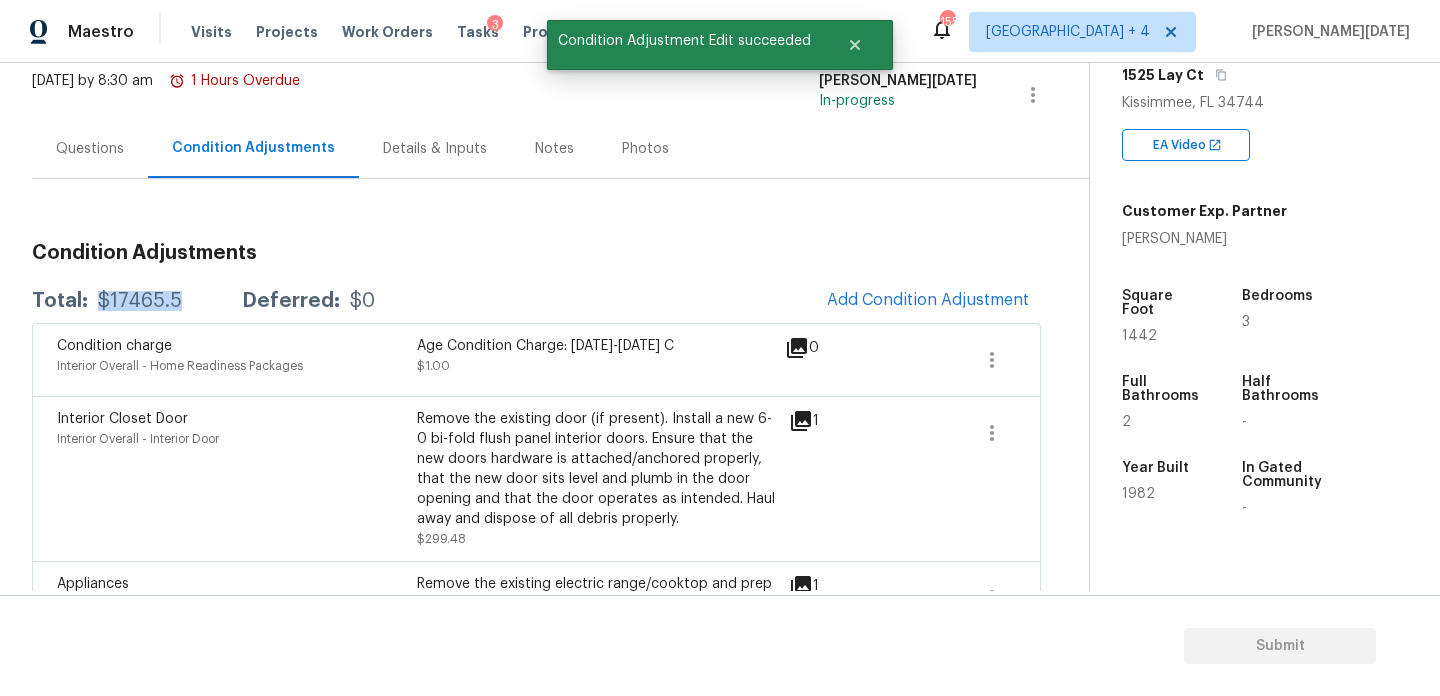 drag, startPoint x: 98, startPoint y: 297, endPoint x: 185, endPoint y: 299, distance: 87.02299 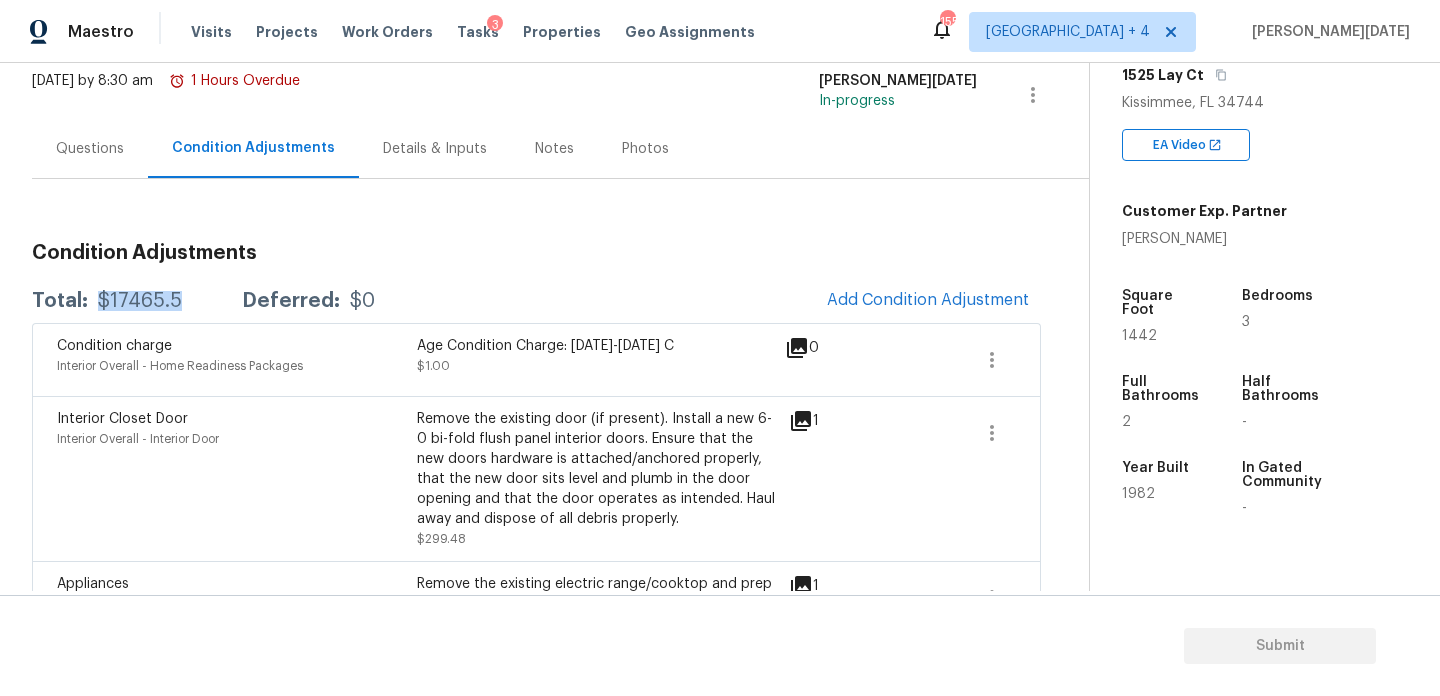 scroll, scrollTop: 0, scrollLeft: 0, axis: both 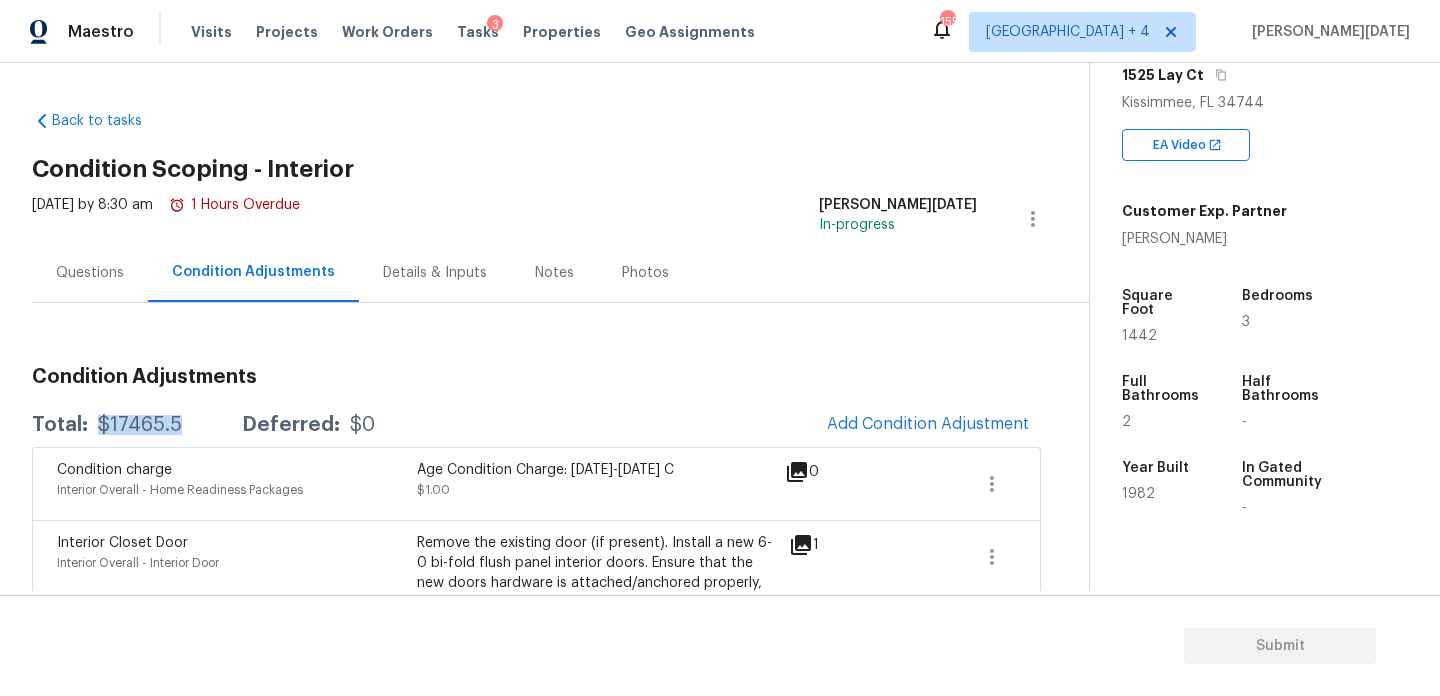 click on "Questions" at bounding box center (90, 272) 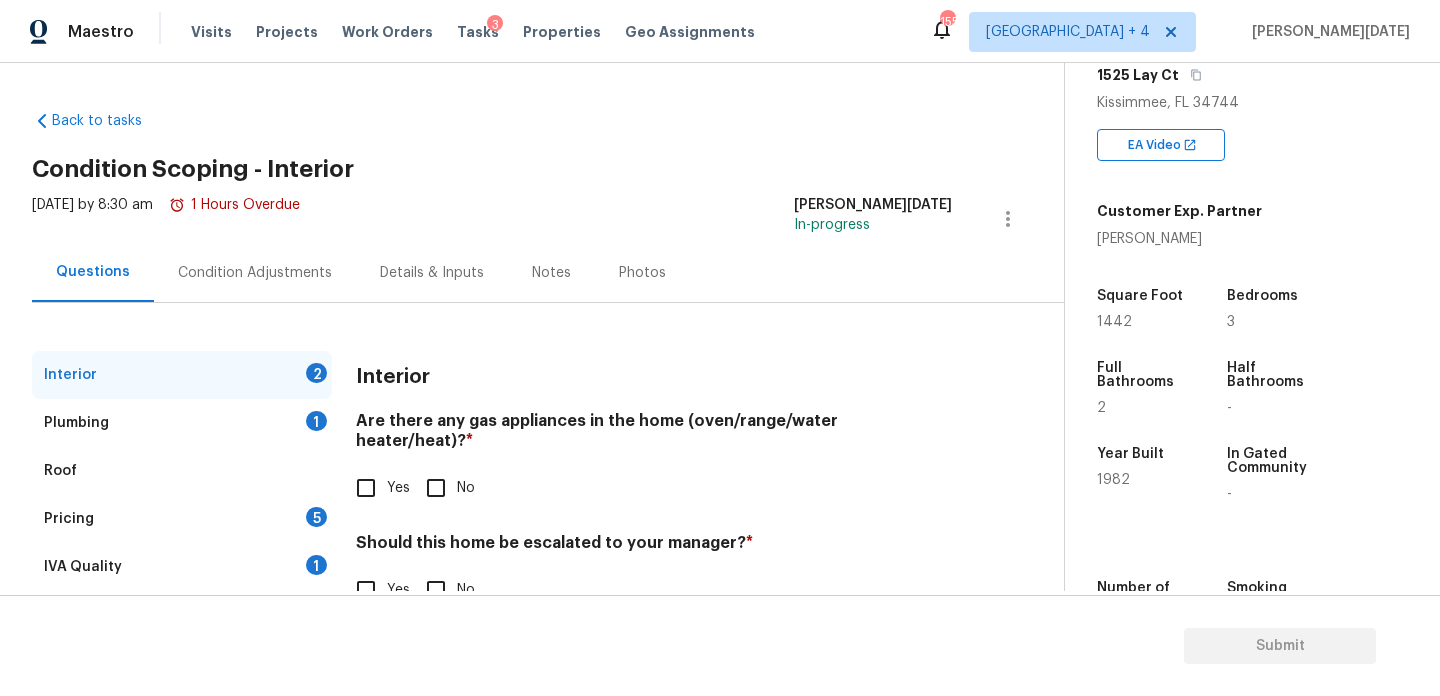 click on "Yes" at bounding box center (366, 488) 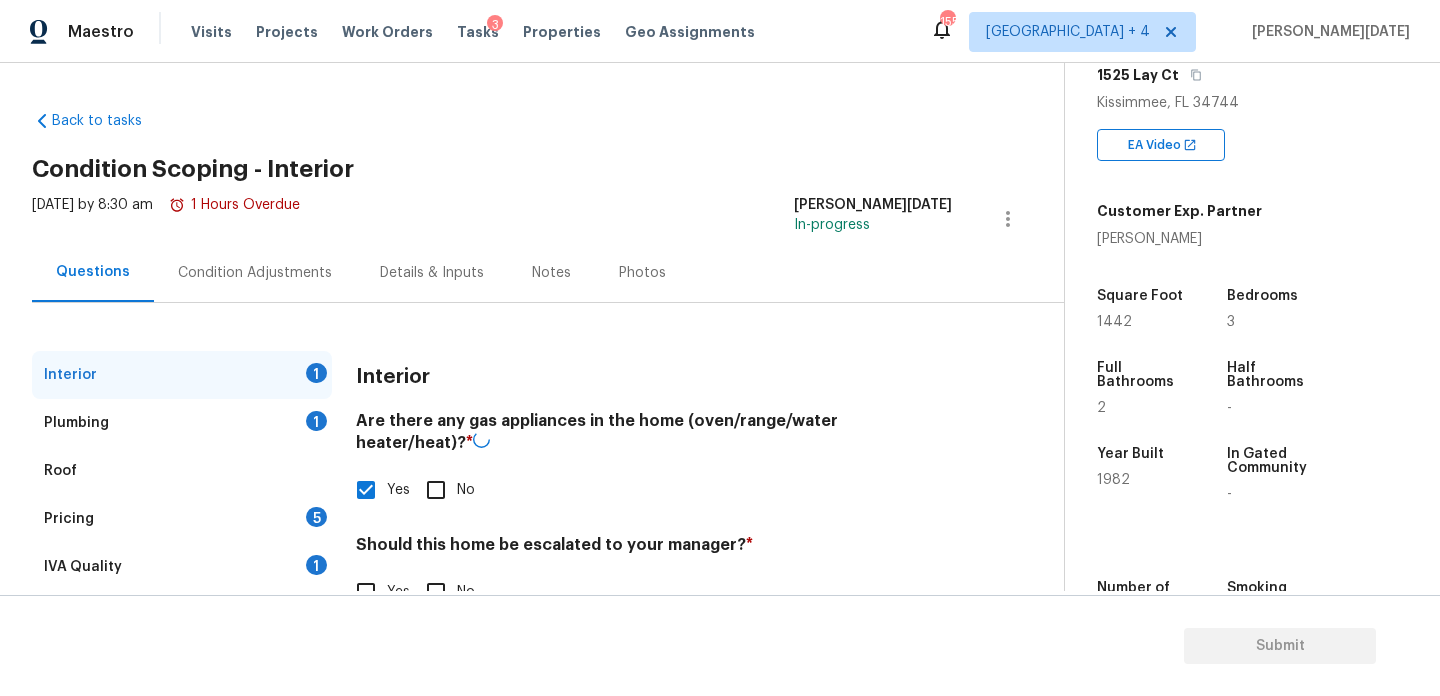 click on "Yes No" at bounding box center [654, 490] 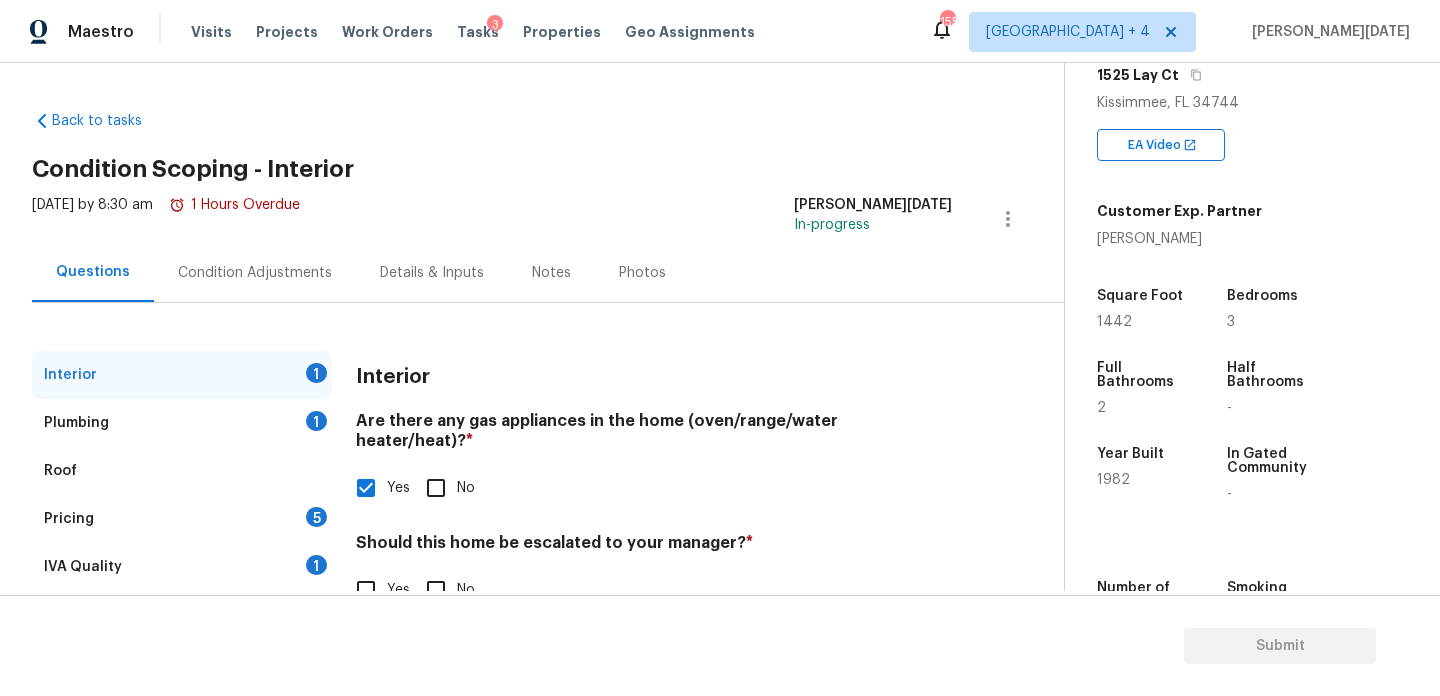 click on "Interior Are there any gas appliances in the home (oven/range/water heater/heat)?  * Yes No Should this home be escalated to your manager?  * Yes No" at bounding box center (654, 493) 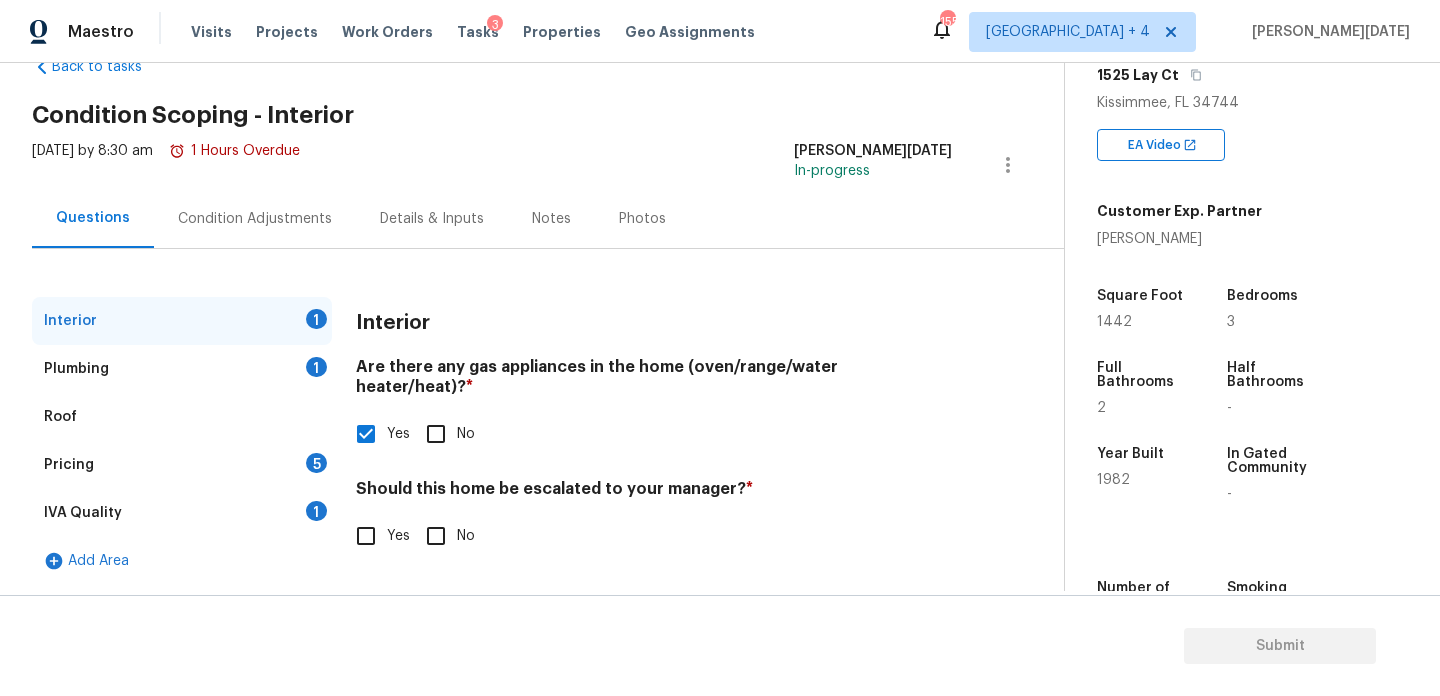 click on "No" at bounding box center (436, 434) 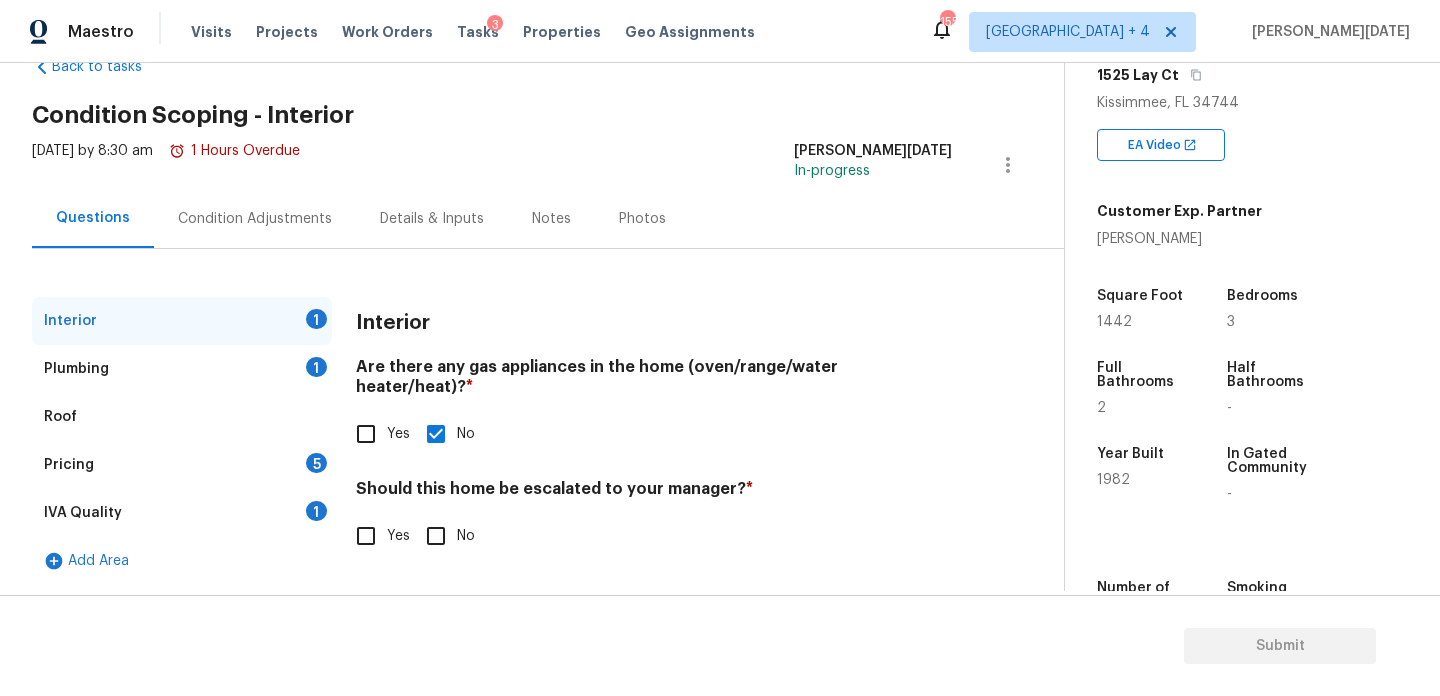 click on "1" at bounding box center (316, 511) 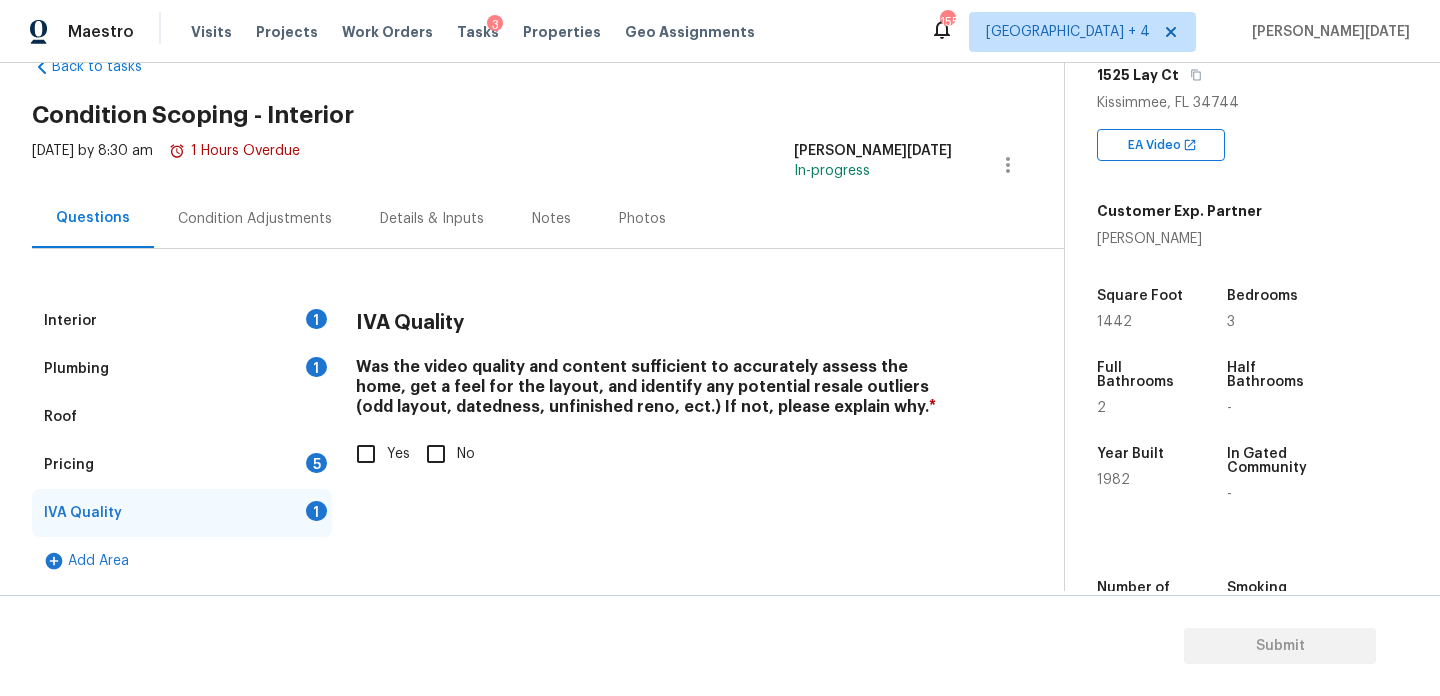 click on "Yes" at bounding box center [366, 454] 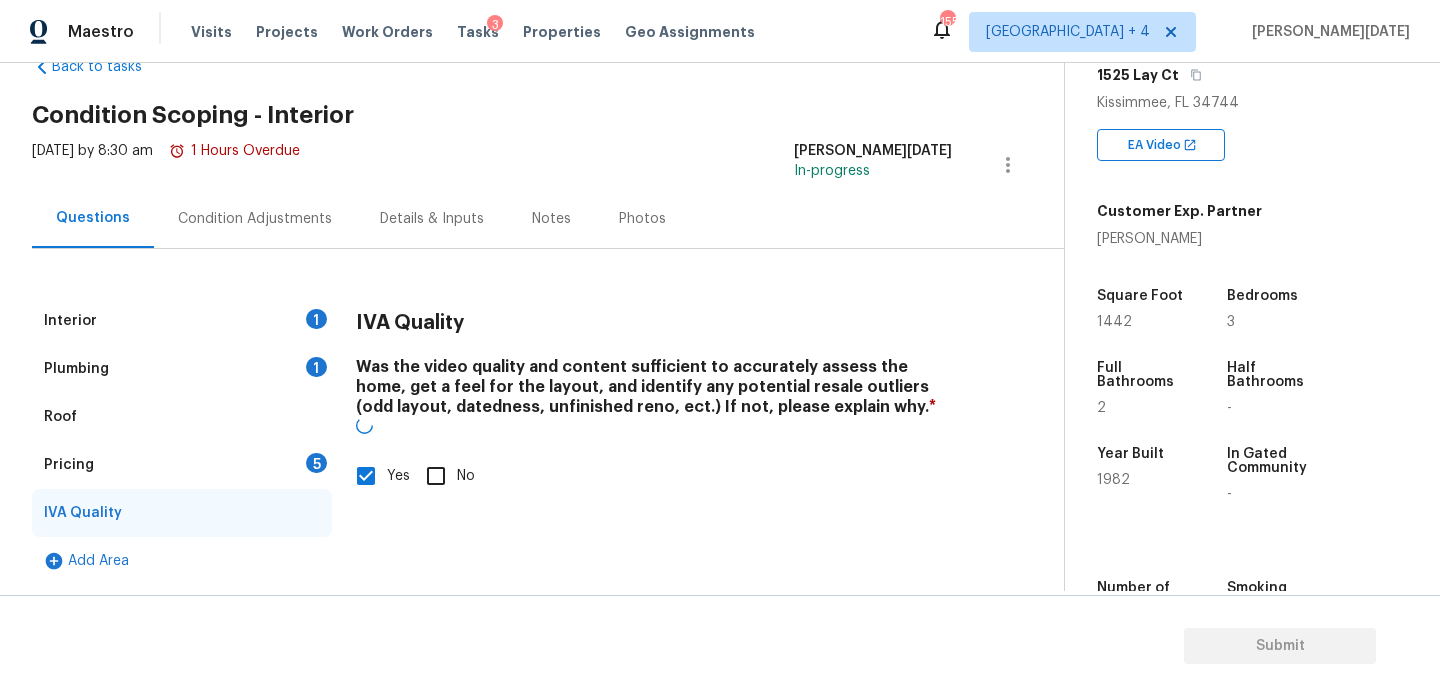click on "Pricing 5" at bounding box center (182, 465) 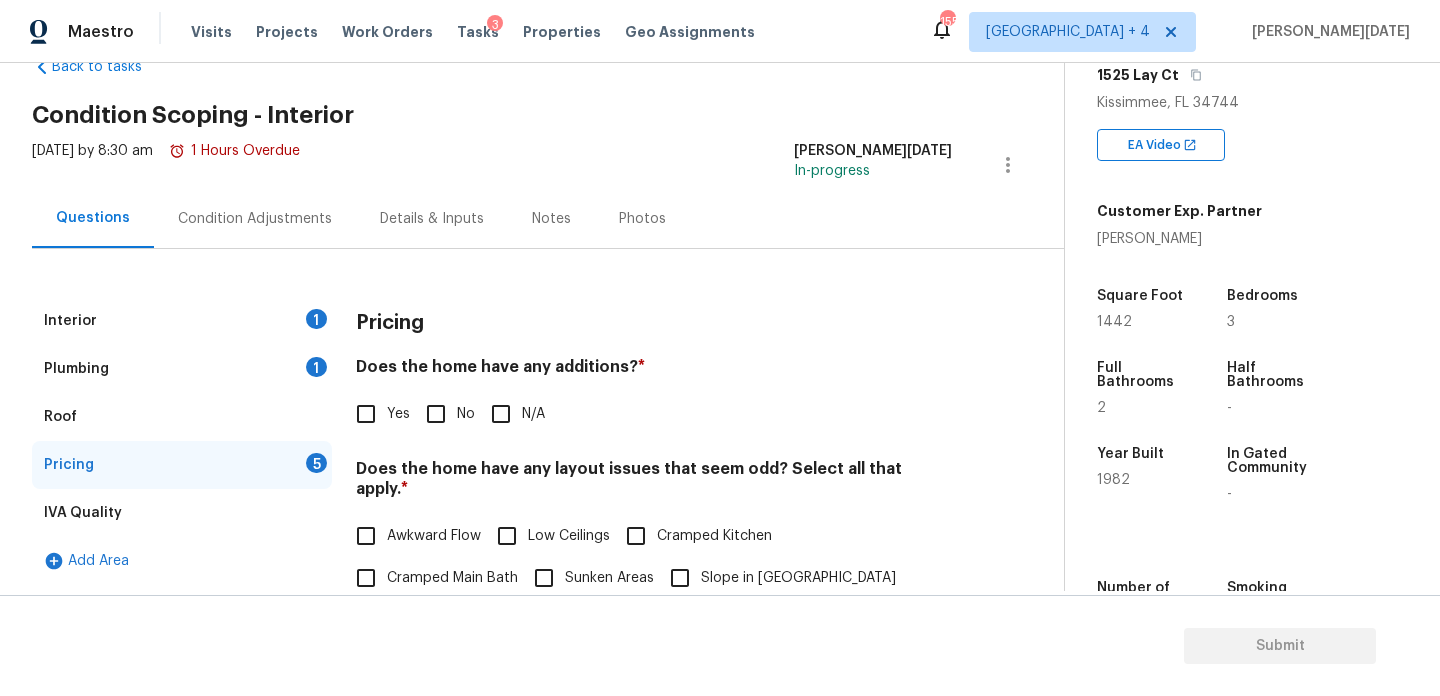 scroll, scrollTop: 179, scrollLeft: 0, axis: vertical 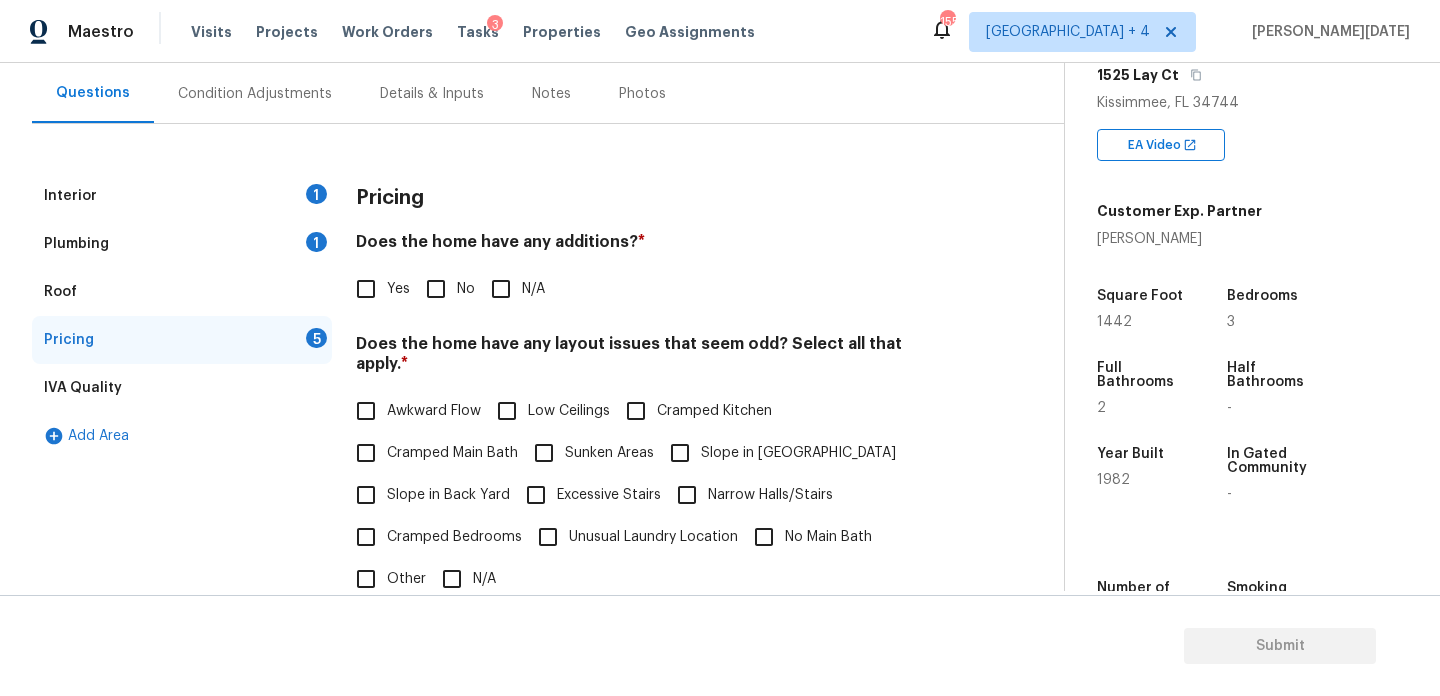 click on "No" at bounding box center (436, 289) 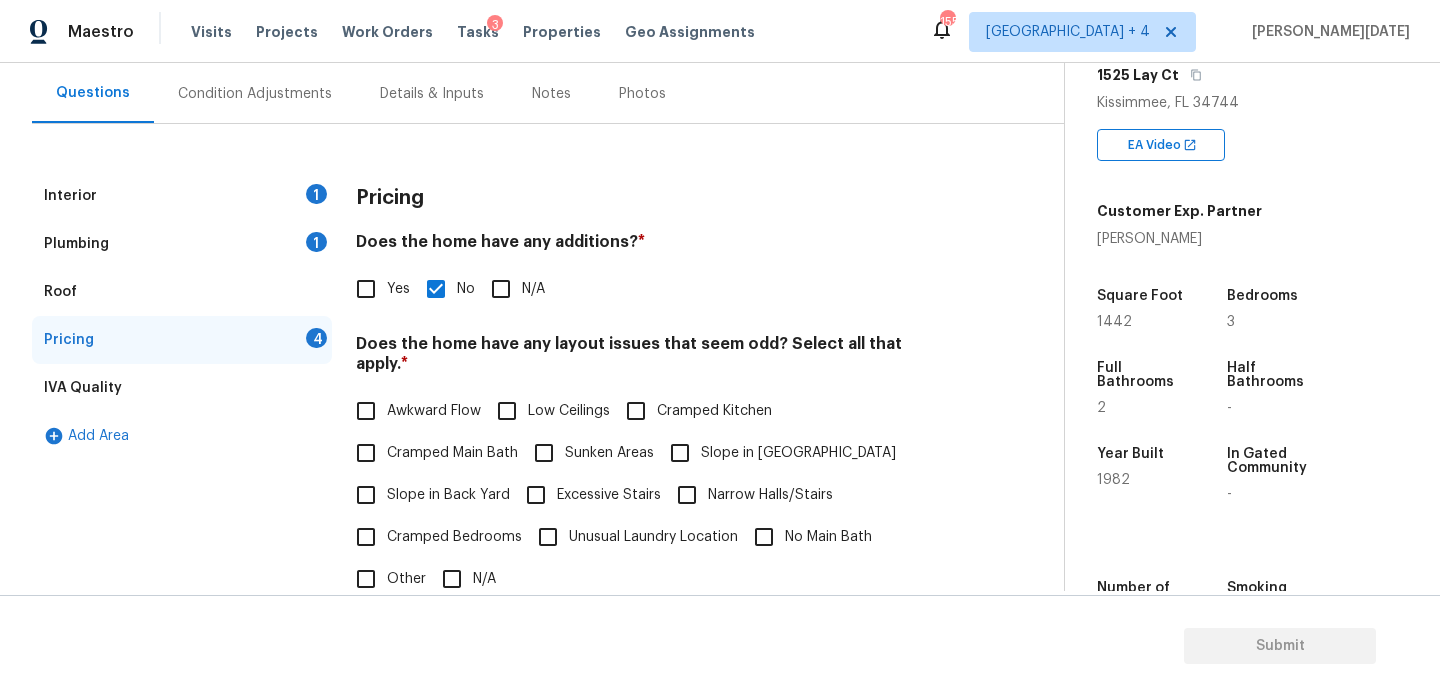 click on "Cramped Kitchen" at bounding box center [714, 411] 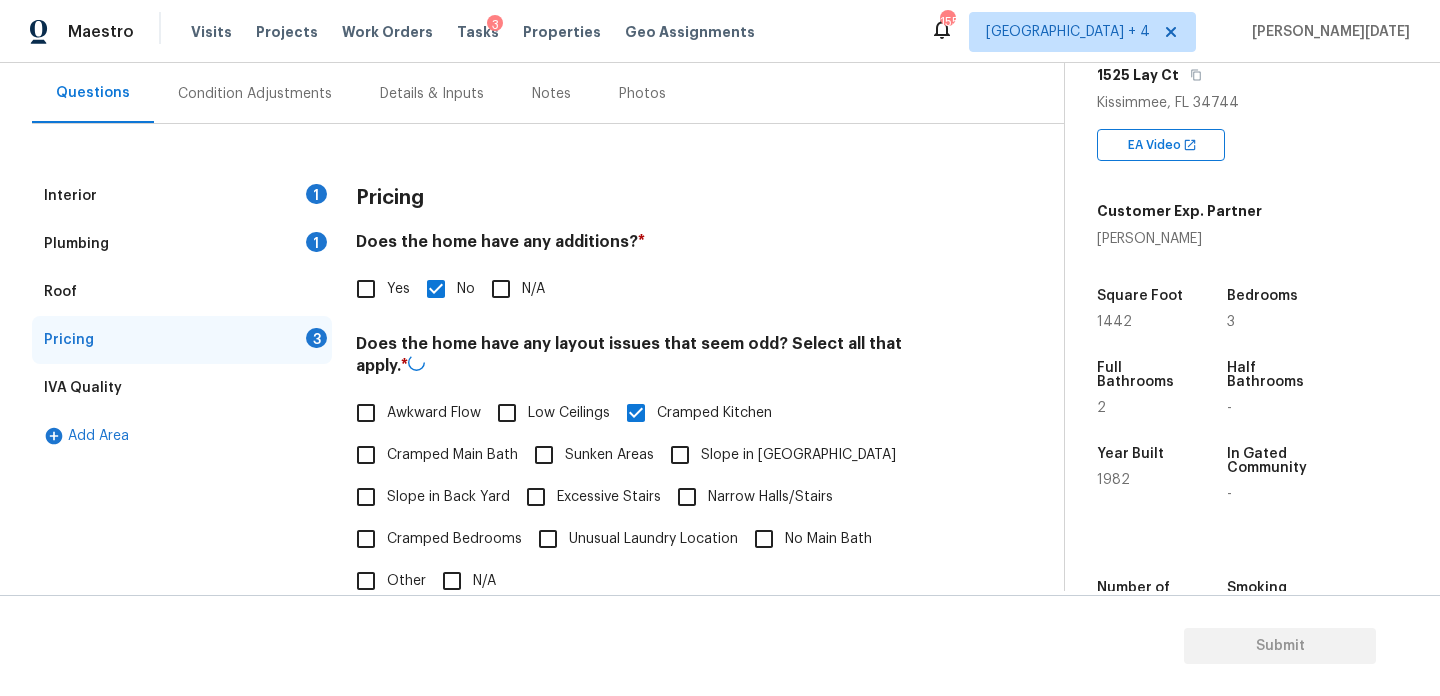 click on "Does the home have any layout issues that seem odd? Select all that apply.  * Awkward Flow Low Ceilings Cramped Kitchen Cramped Main Bath Sunken Areas Slope in Front Yard Slope in Back Yard Excessive Stairs Narrow Halls/Stairs Cramped Bedrooms Unusual Laundry Location No Main Bath Other N/A" at bounding box center [654, 468] 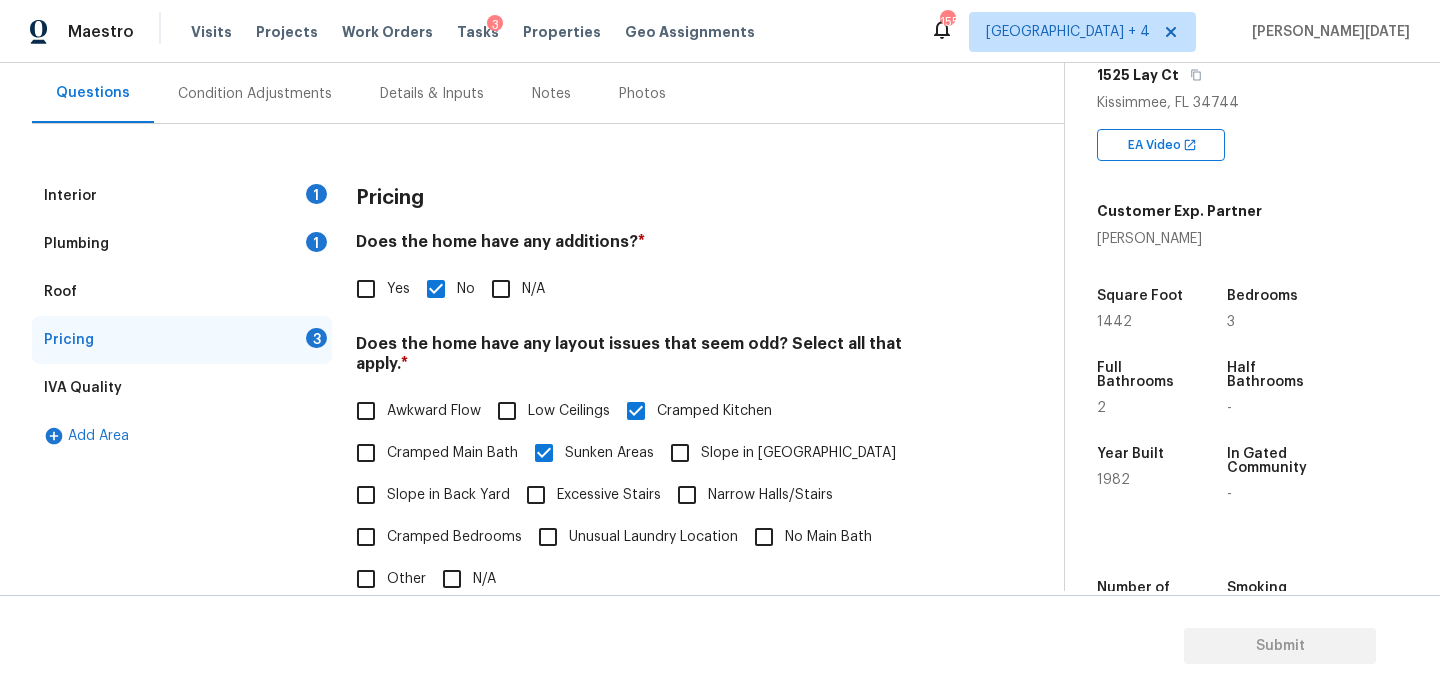 click on "Cramped Kitchen" at bounding box center (714, 411) 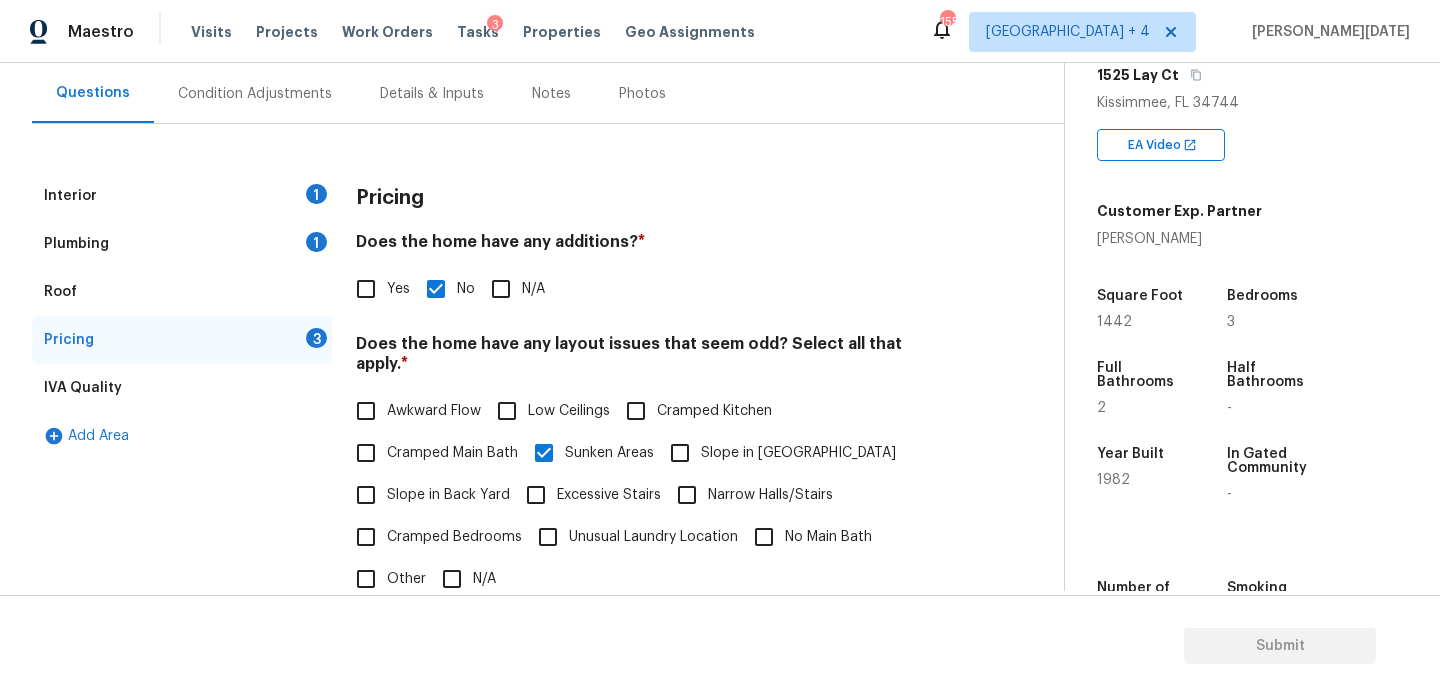 click on "Narrow Halls/Stairs" at bounding box center (749, 495) 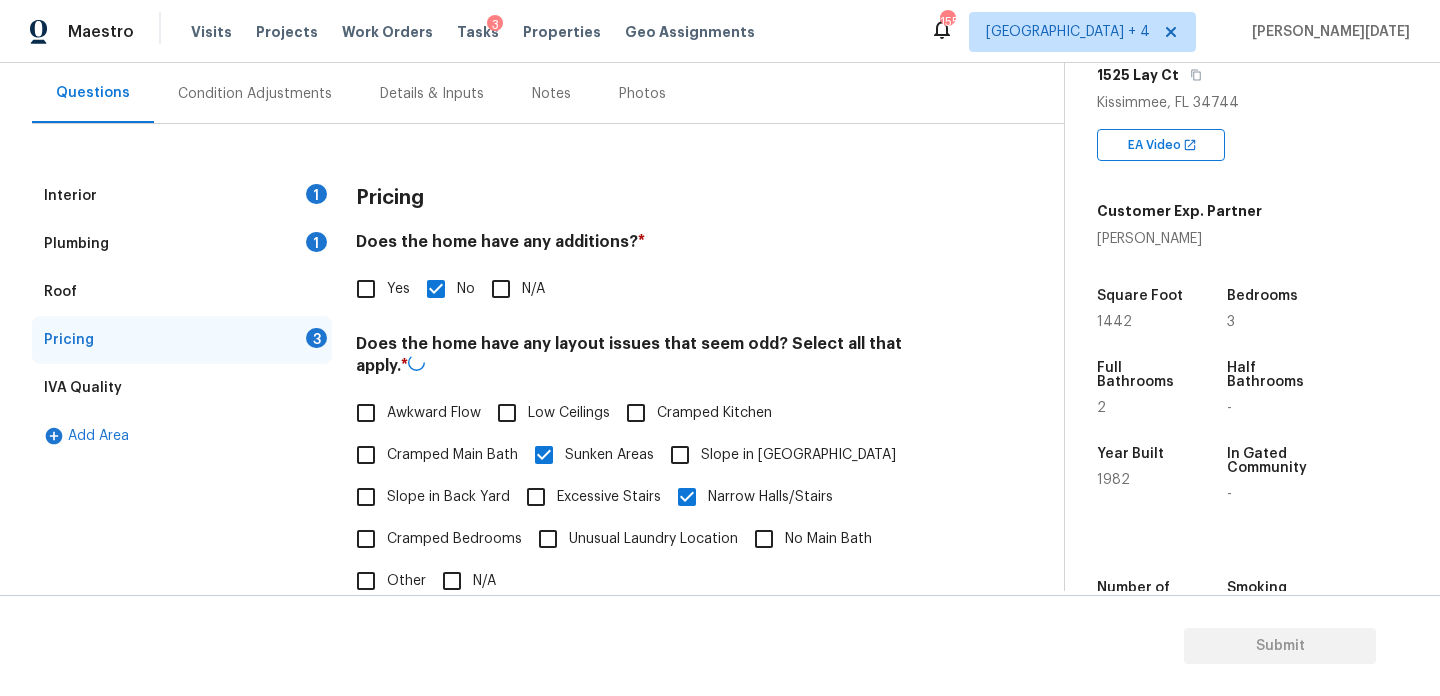 scroll, scrollTop: 504, scrollLeft: 0, axis: vertical 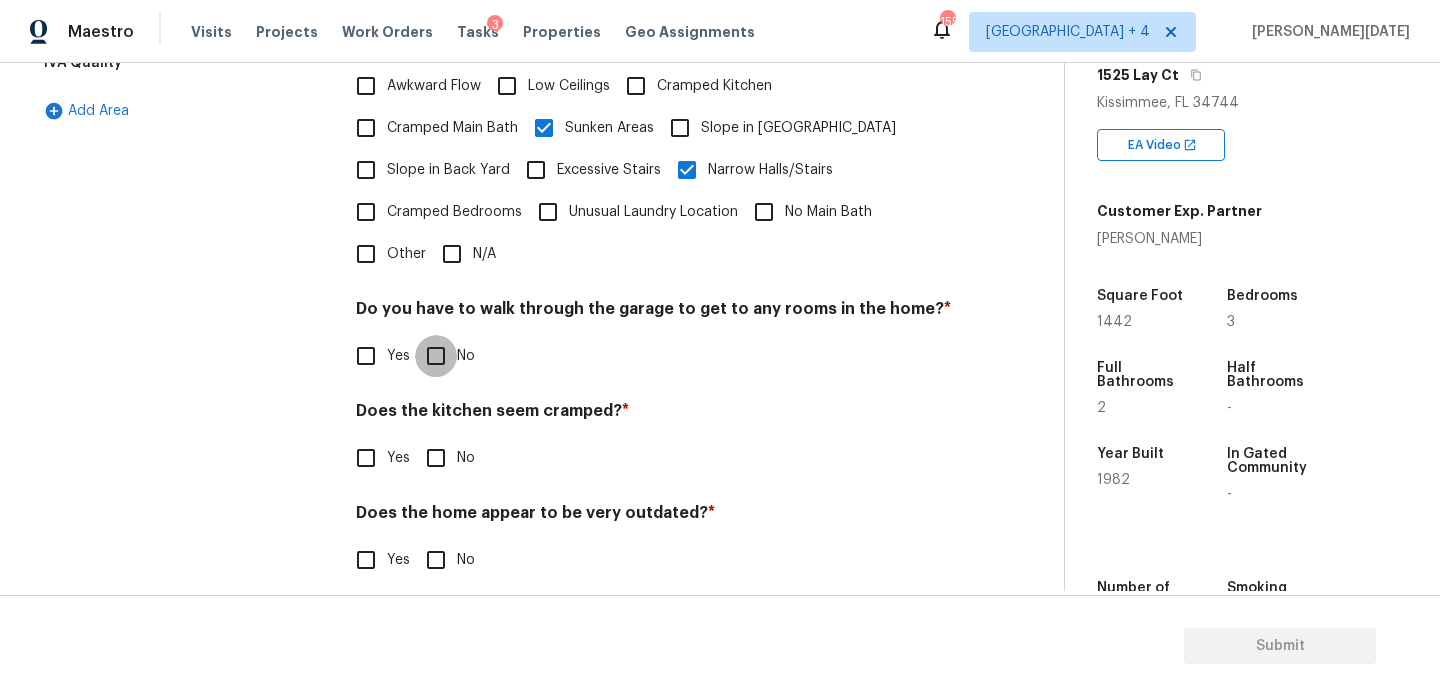 click on "No" at bounding box center (436, 356) 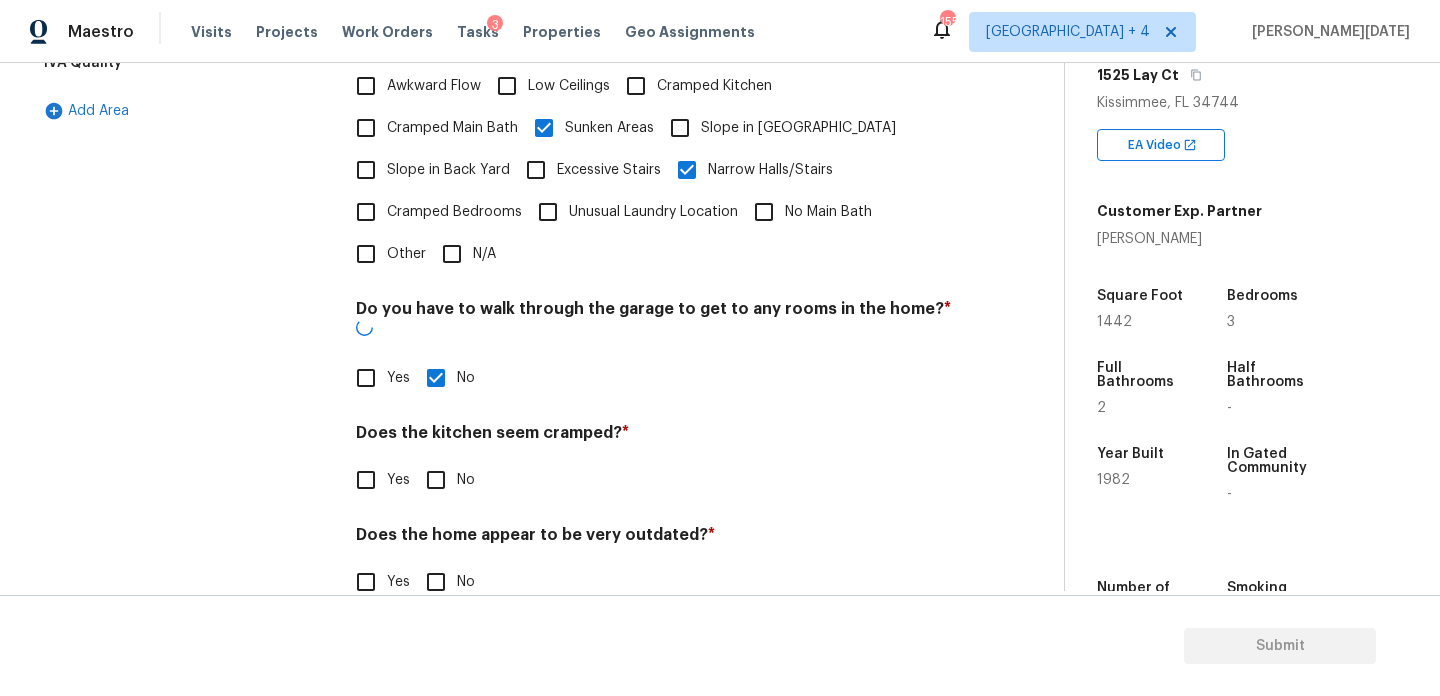 click on "No" at bounding box center (436, 480) 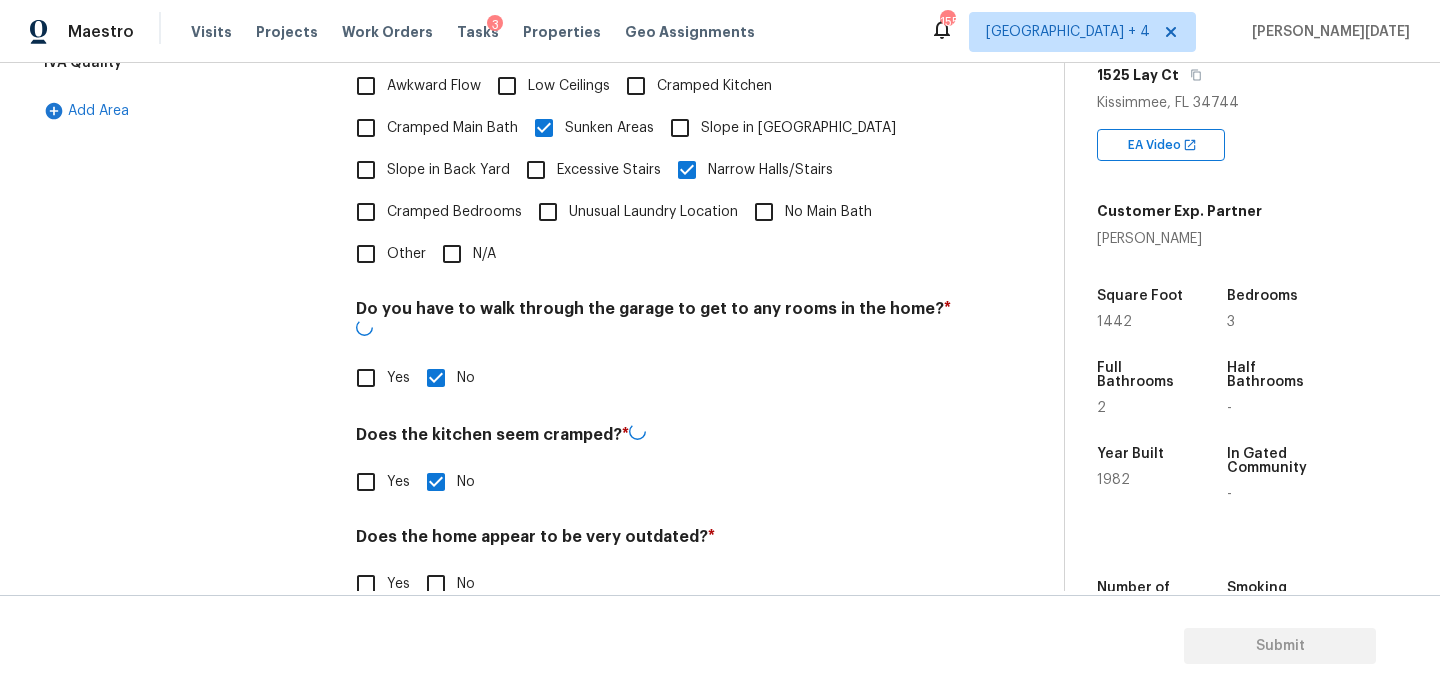 click on "No" at bounding box center (436, 584) 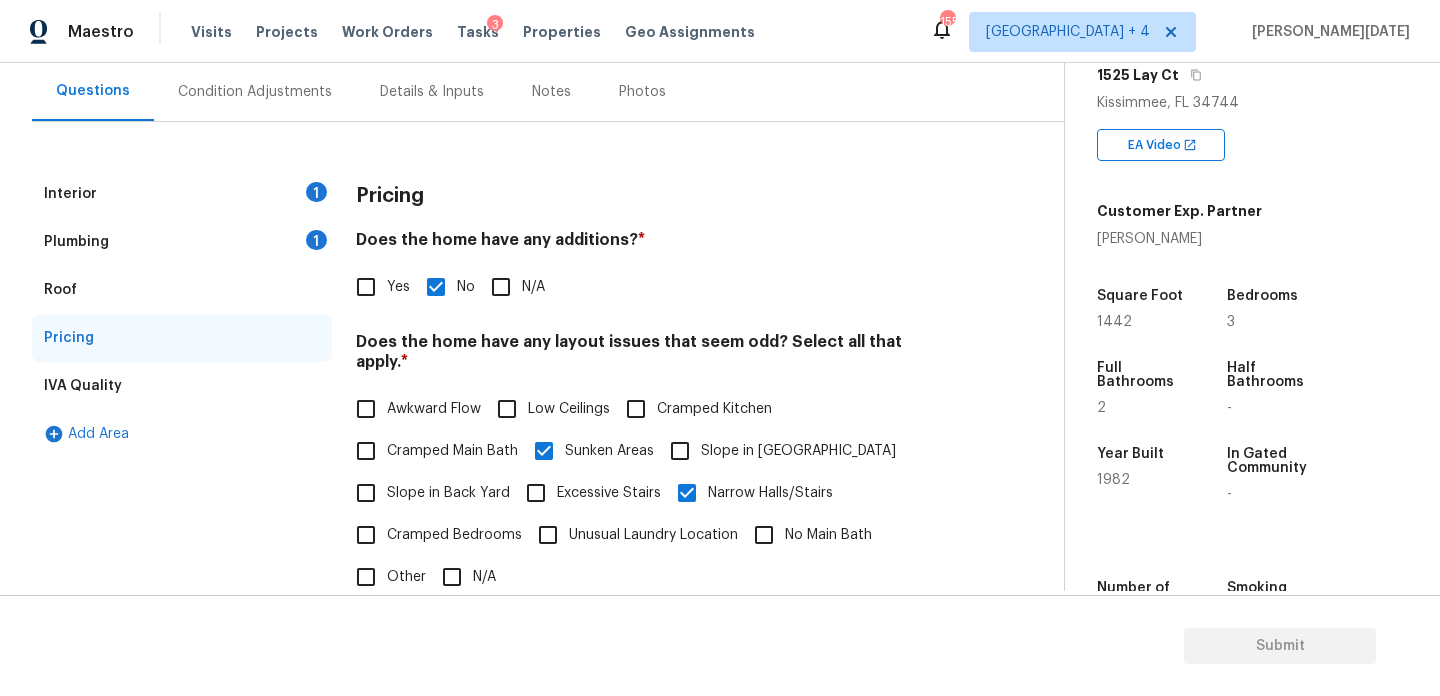 click on "Plumbing 1" at bounding box center [182, 242] 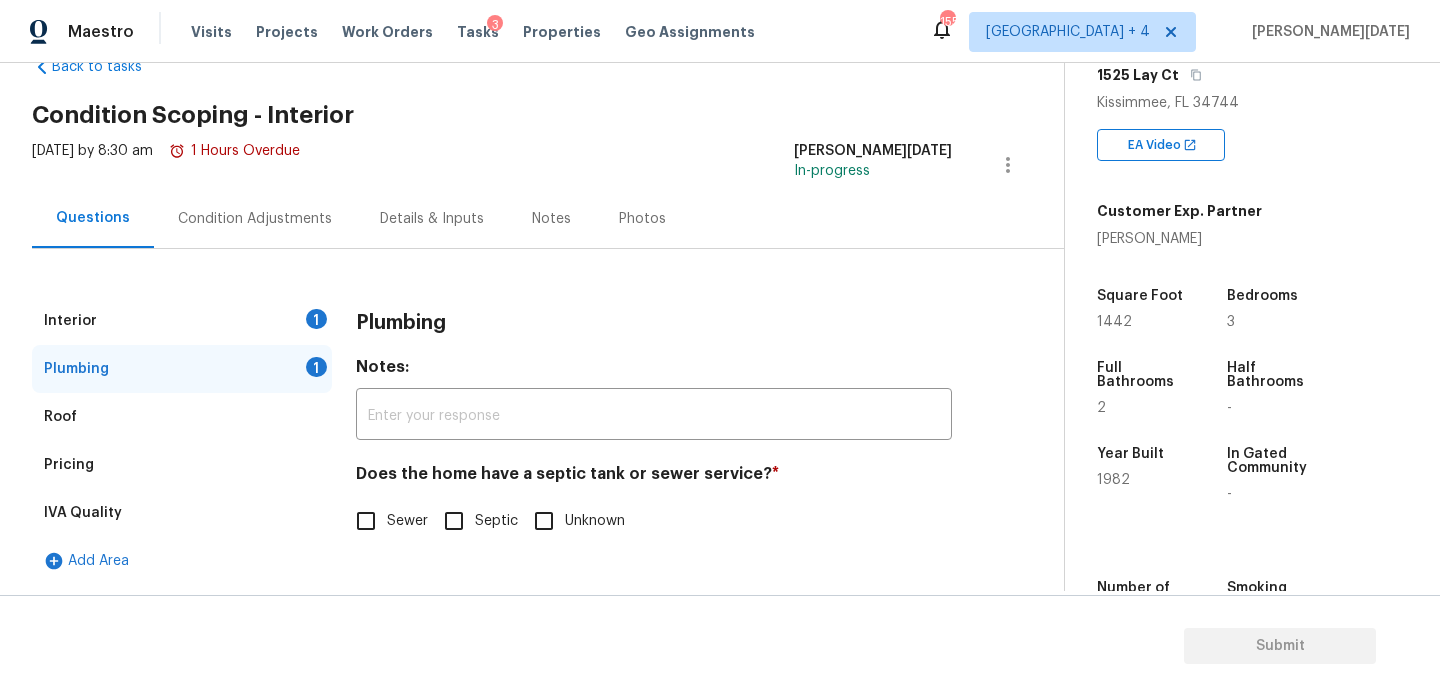 scroll, scrollTop: 54, scrollLeft: 0, axis: vertical 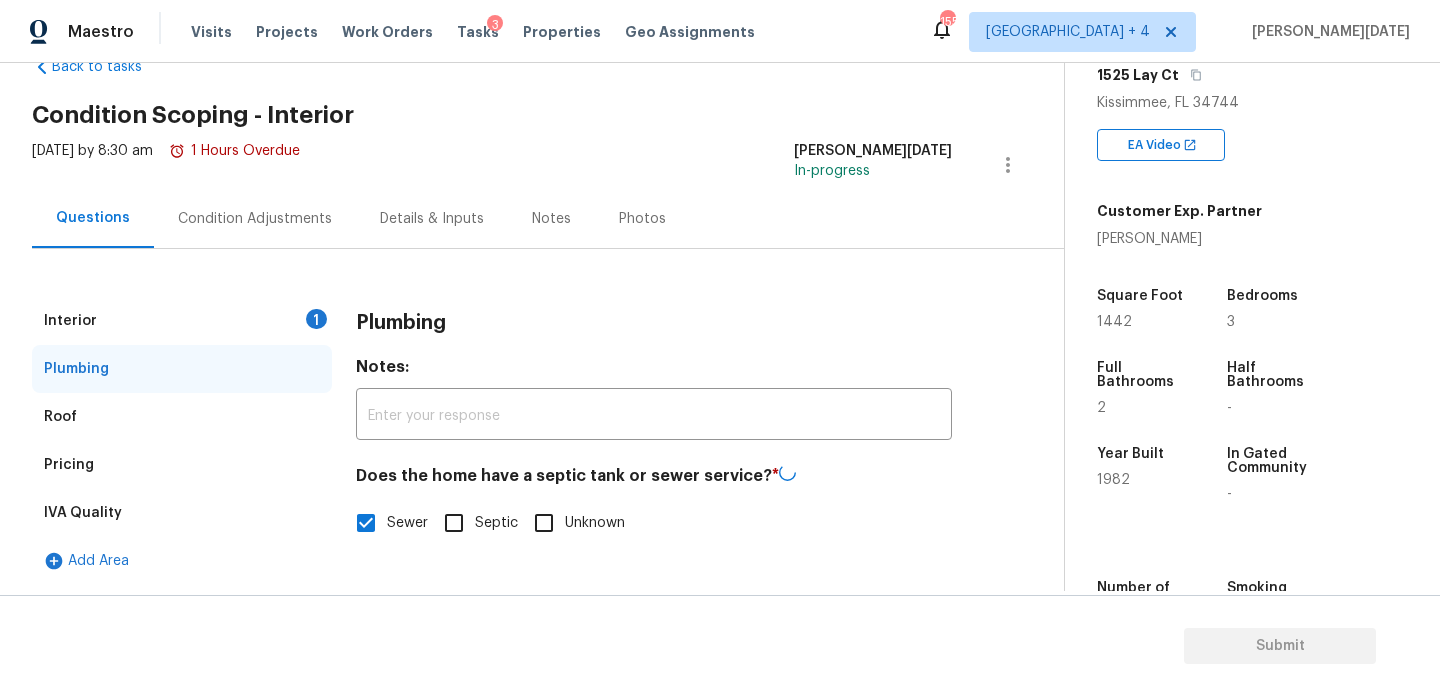 click on "Interior 1 Plumbing Roof Pricing IVA Quality Add Area Plumbing Notes: ​ Does the home have a septic tank or sewer service?  * Sewer Septic Unknown" at bounding box center [524, 417] 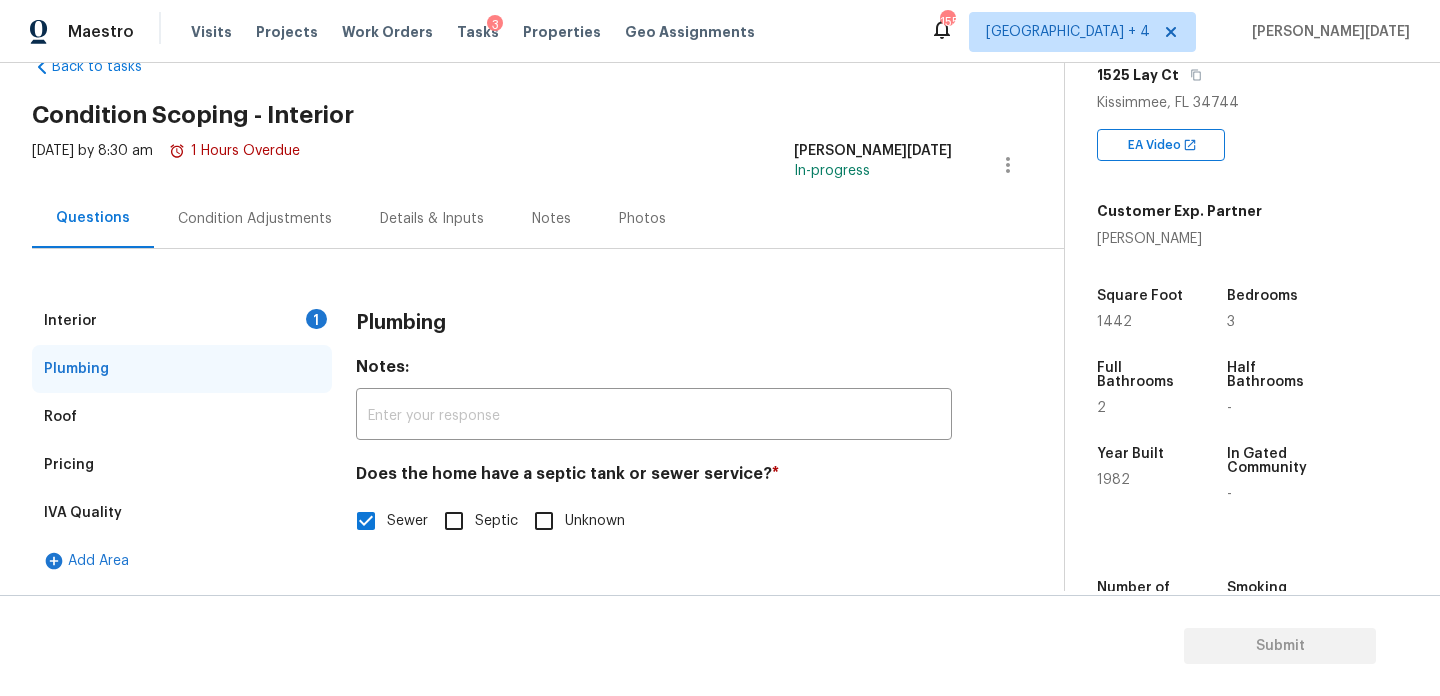 click on "Interior 1" at bounding box center (182, 321) 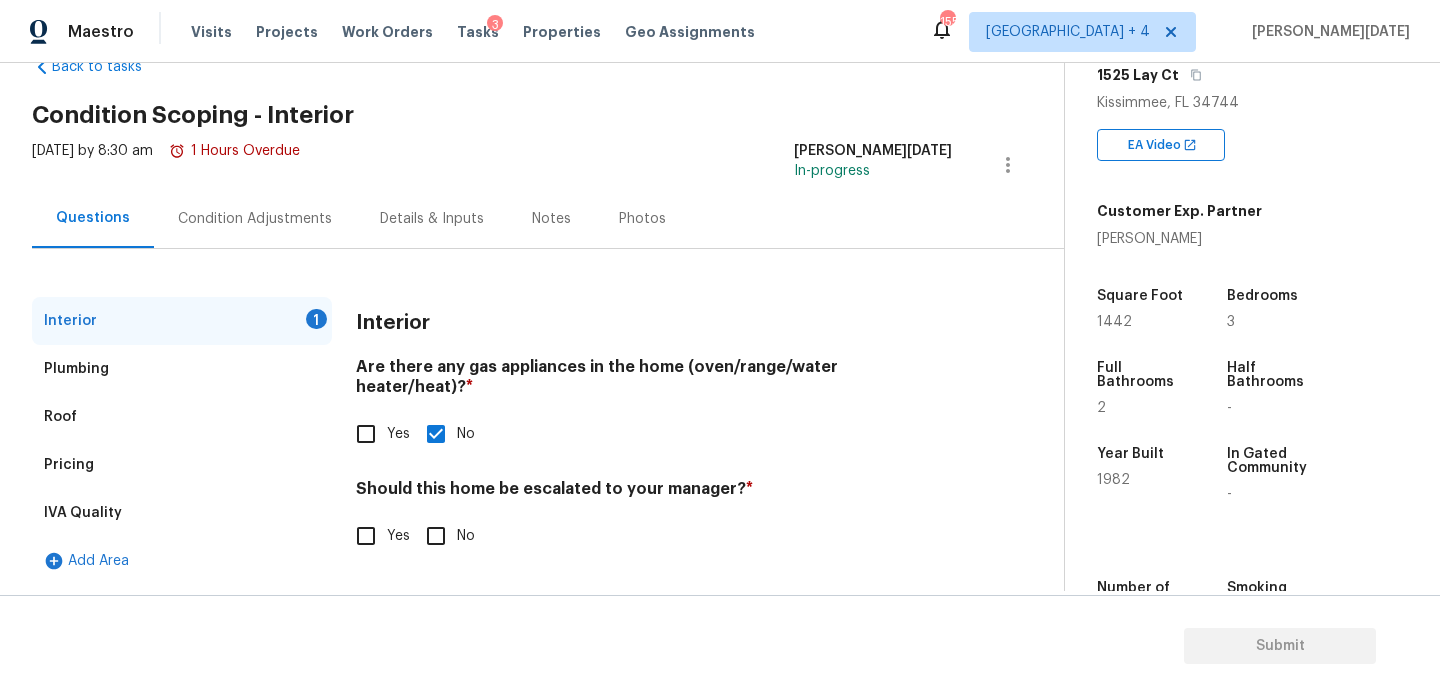 click on "Yes" at bounding box center [366, 536] 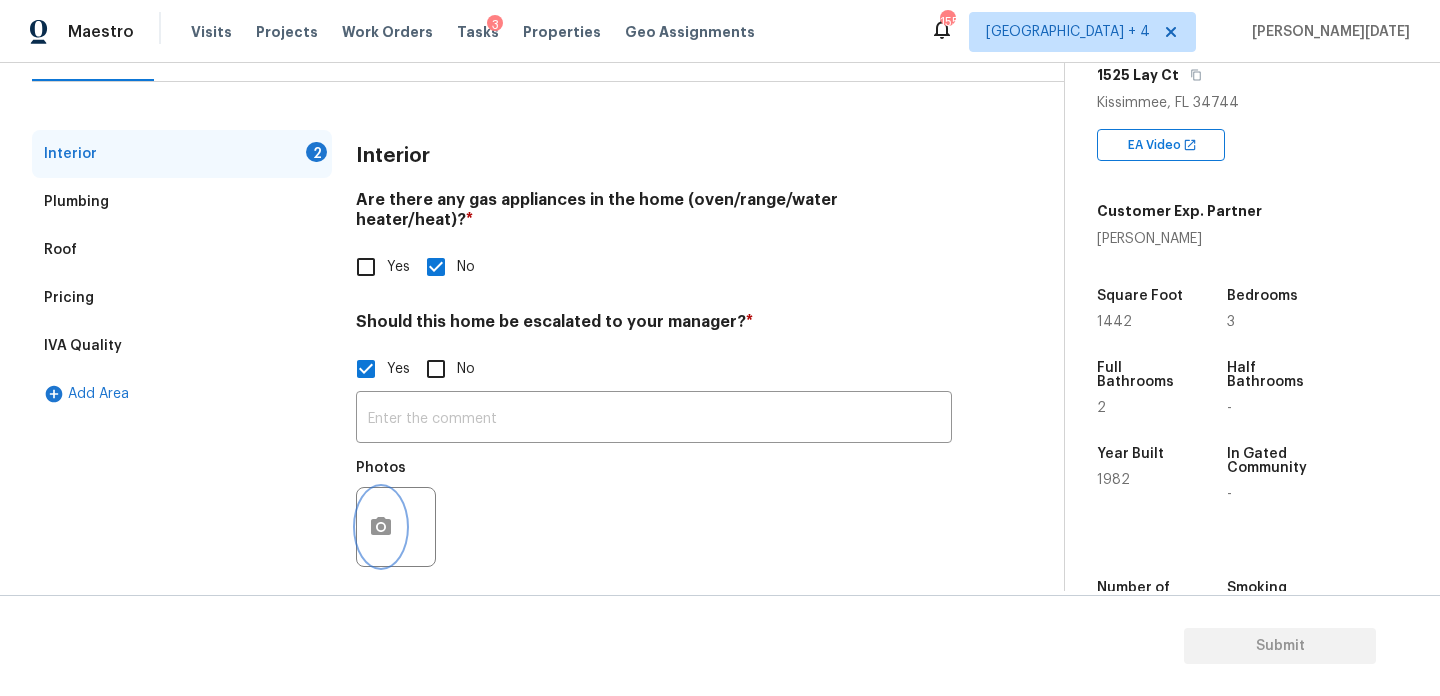 click at bounding box center [381, 527] 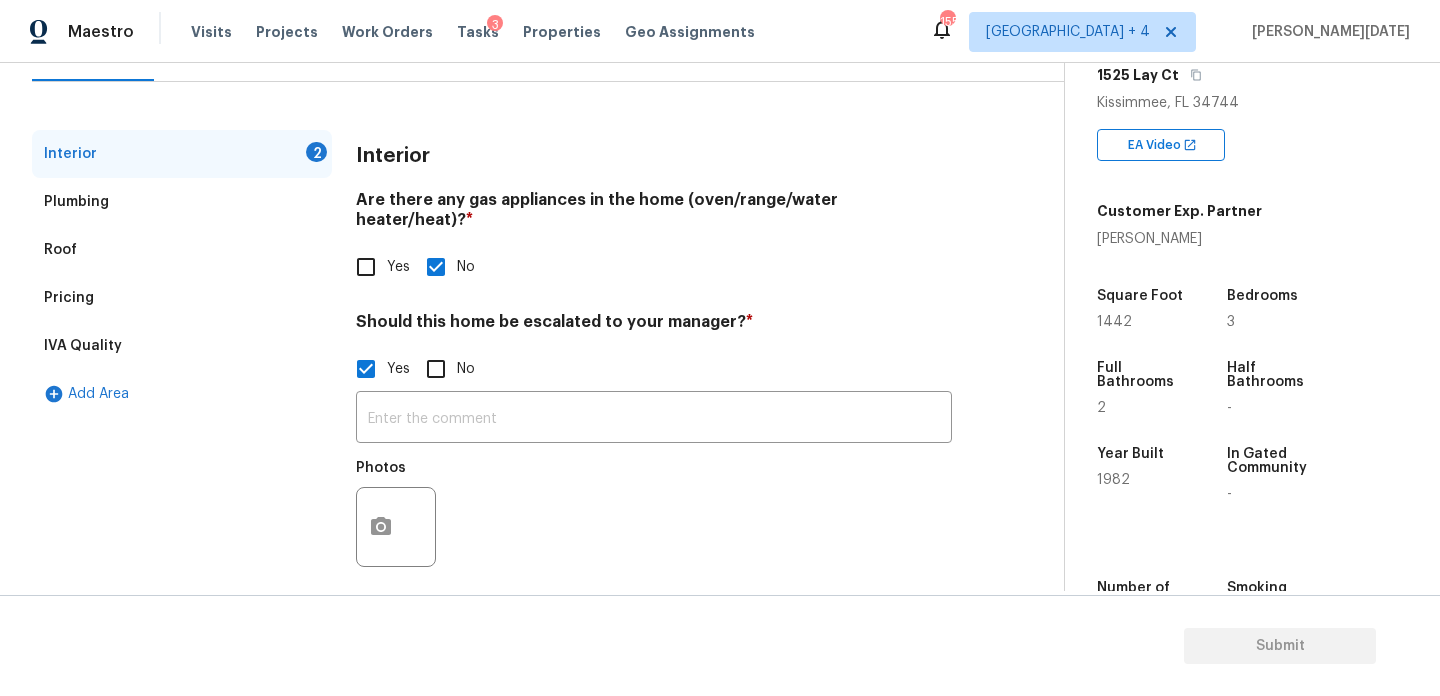 scroll, scrollTop: 219, scrollLeft: 0, axis: vertical 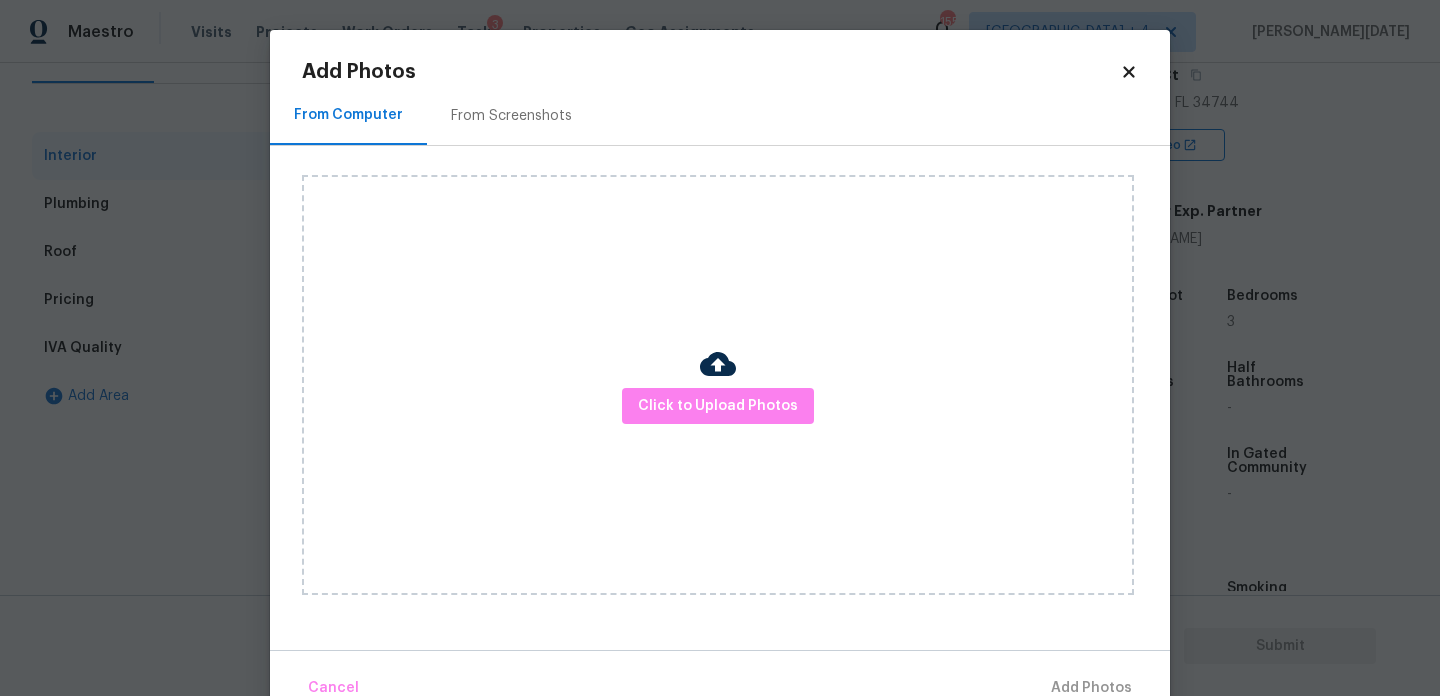click at bounding box center (718, 367) 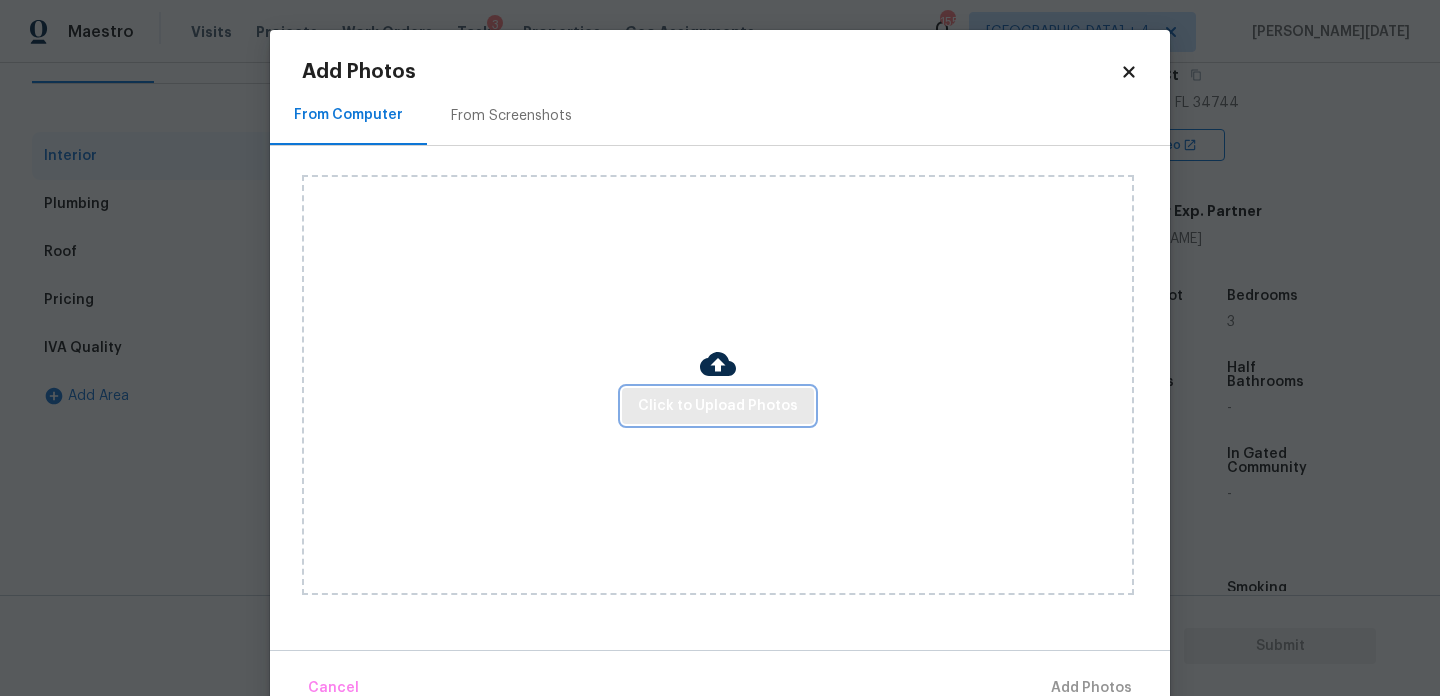 click on "Click to Upload Photos" at bounding box center [718, 406] 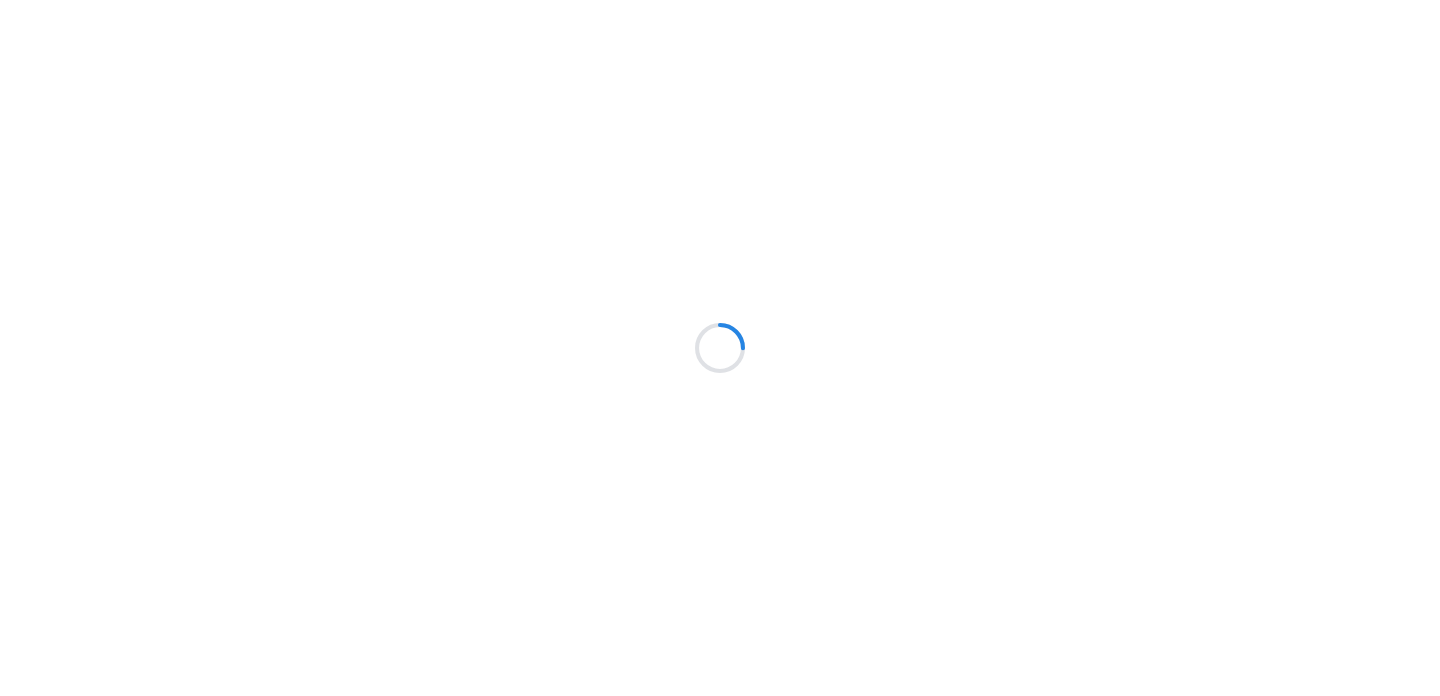 scroll, scrollTop: 0, scrollLeft: 0, axis: both 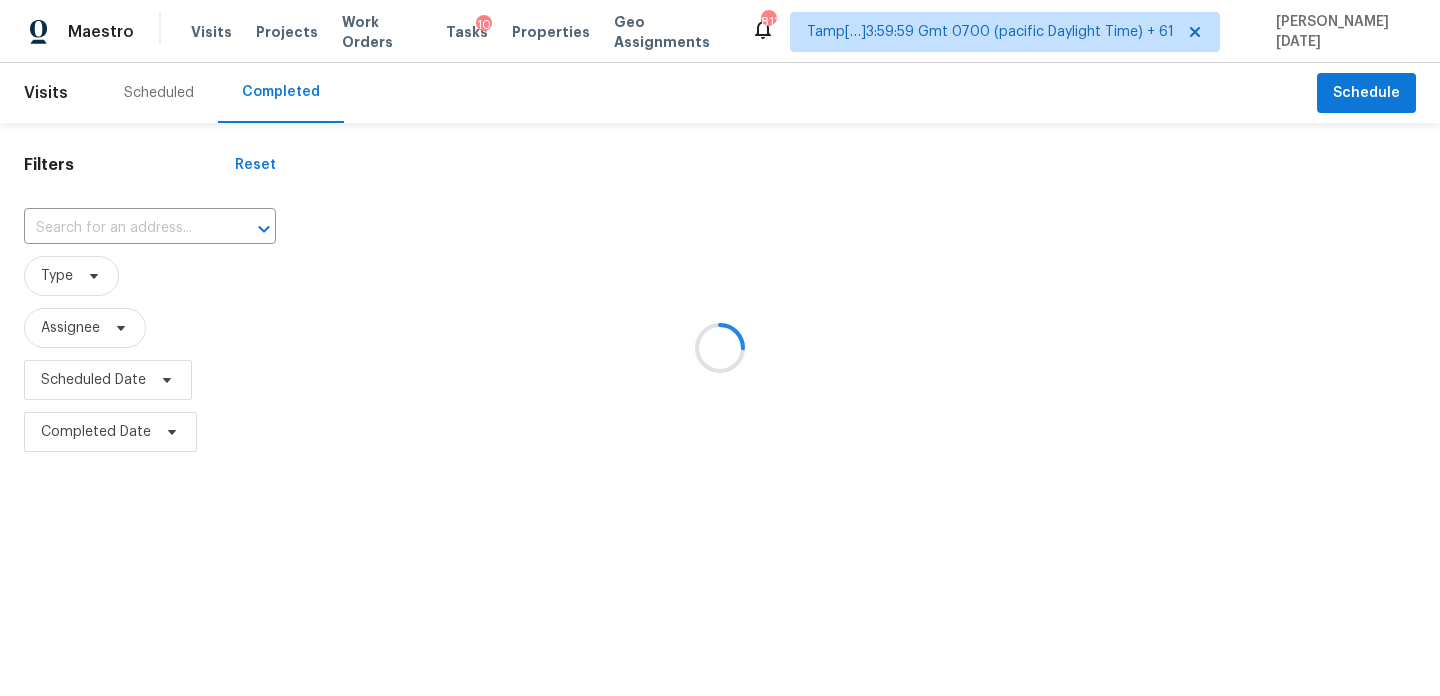 click at bounding box center [720, 348] 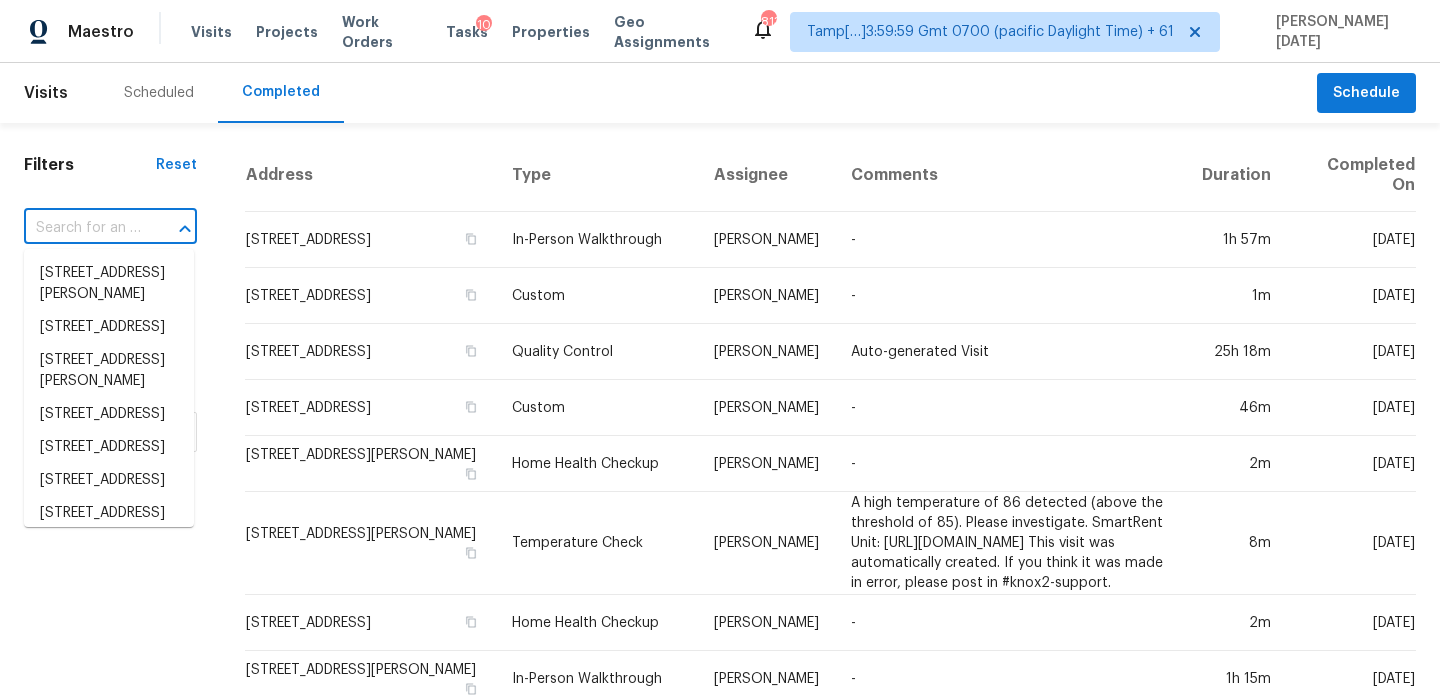click at bounding box center [82, 228] 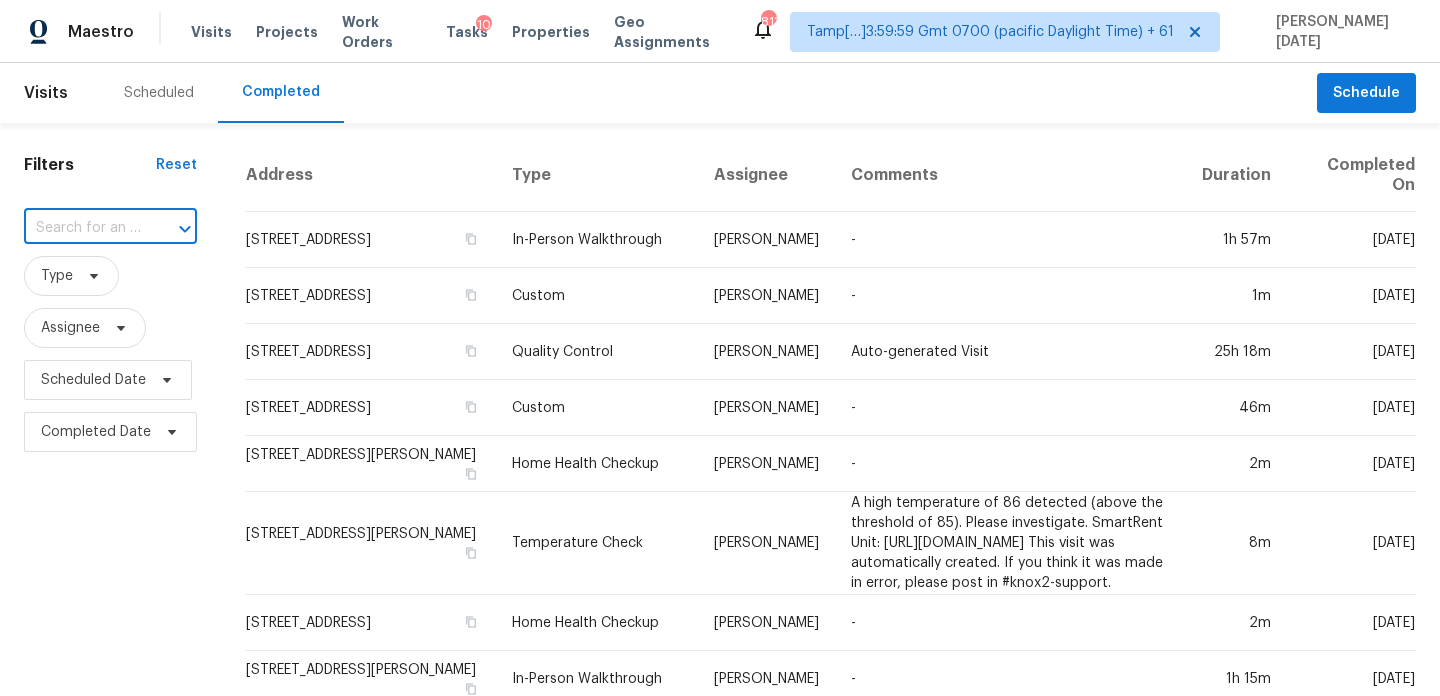 click at bounding box center [82, 228] 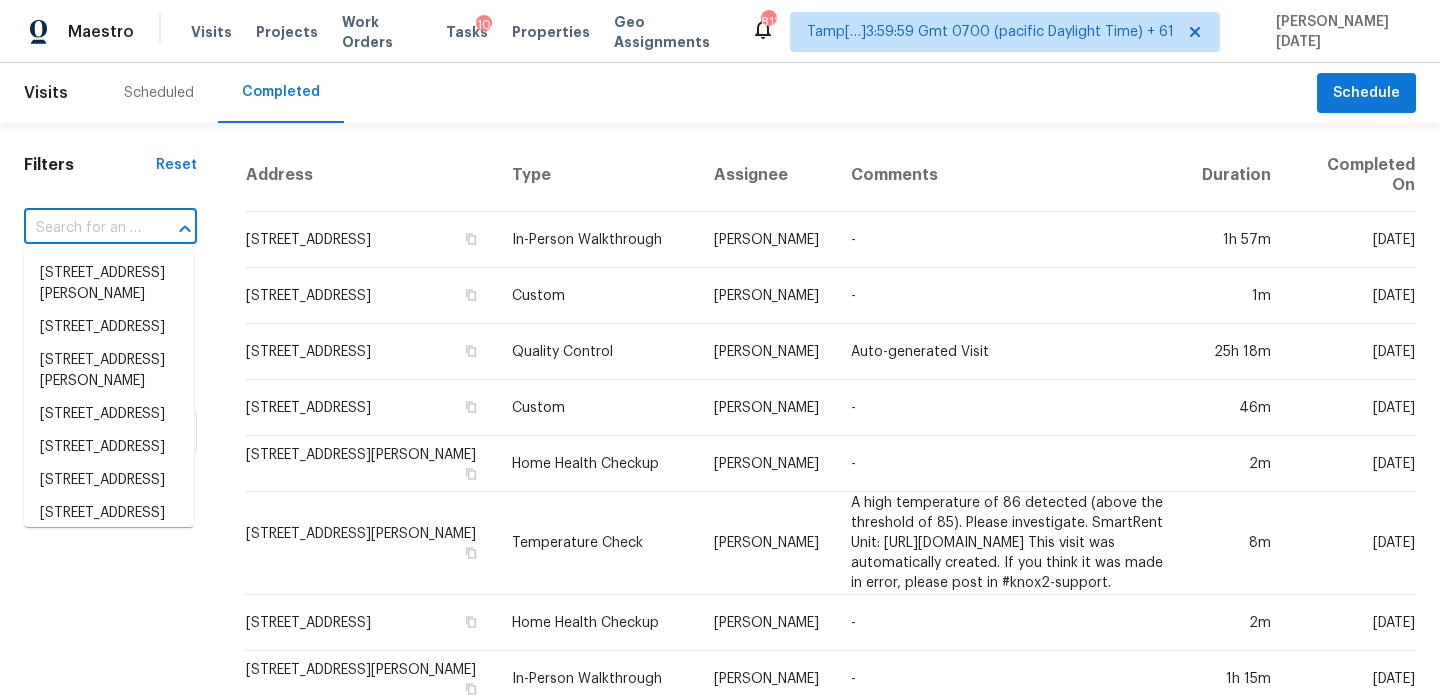 click at bounding box center [82, 228] 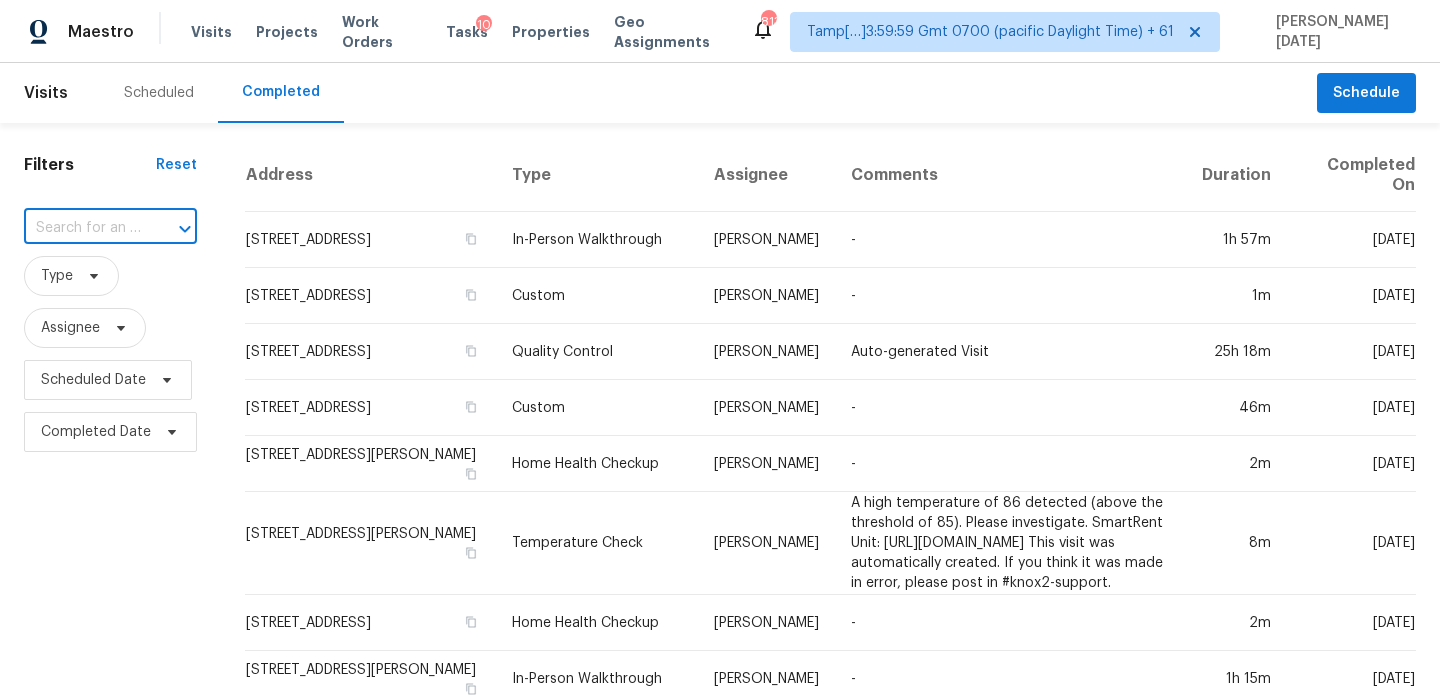 click at bounding box center [82, 228] 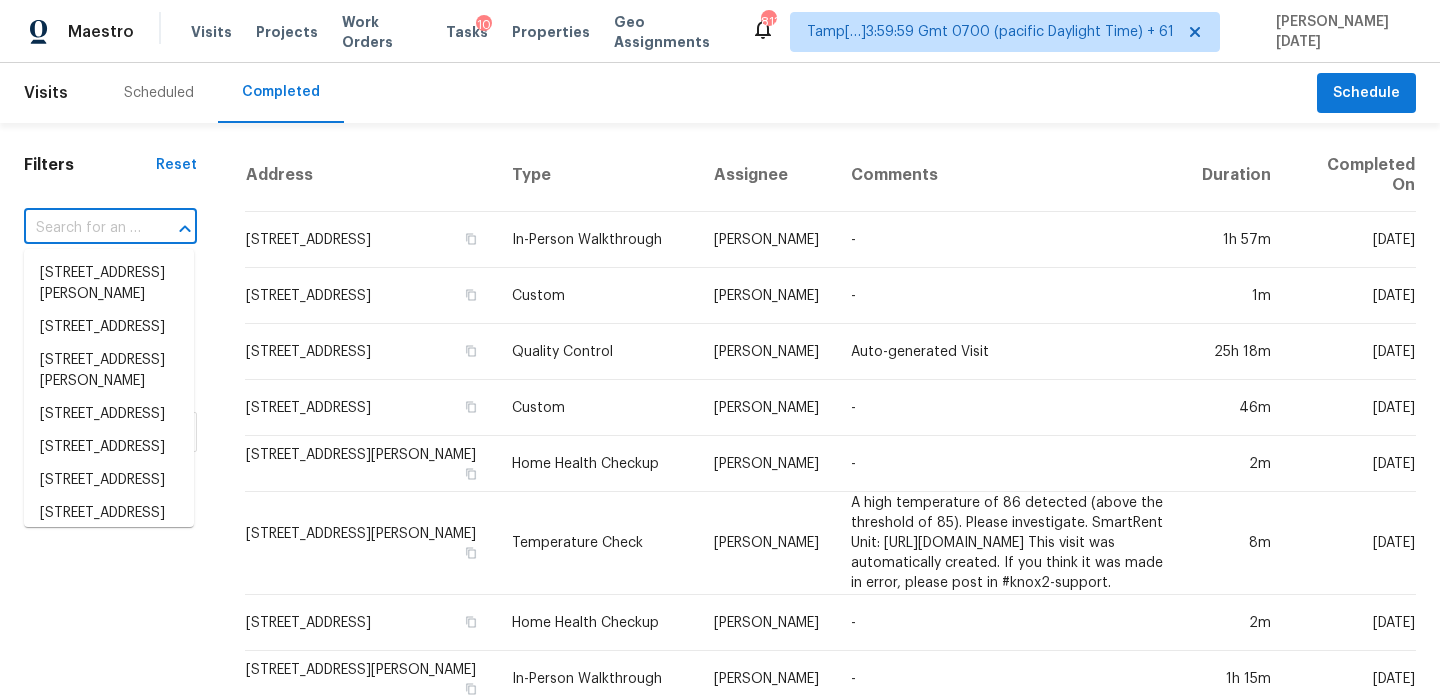 paste on "1525 Lay Ct, Kissimmee, FL 34744" 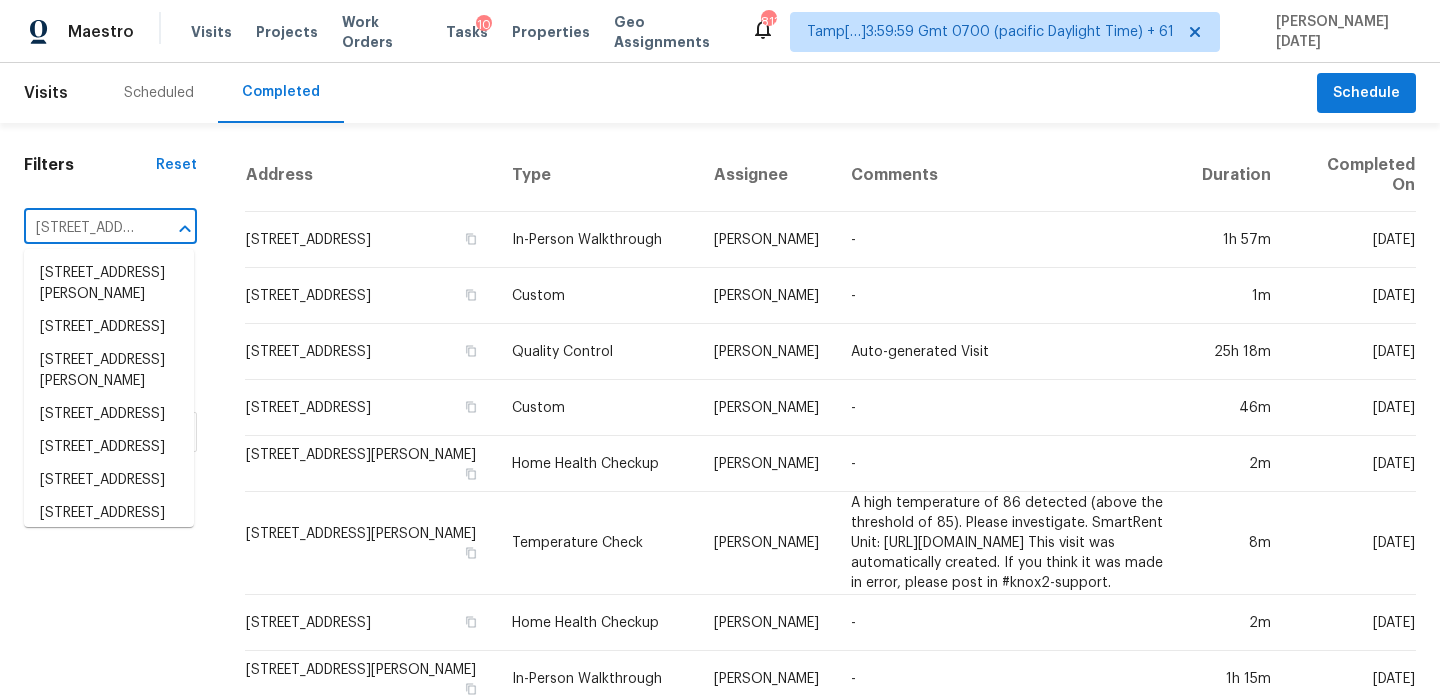 scroll, scrollTop: 0, scrollLeft: 117, axis: horizontal 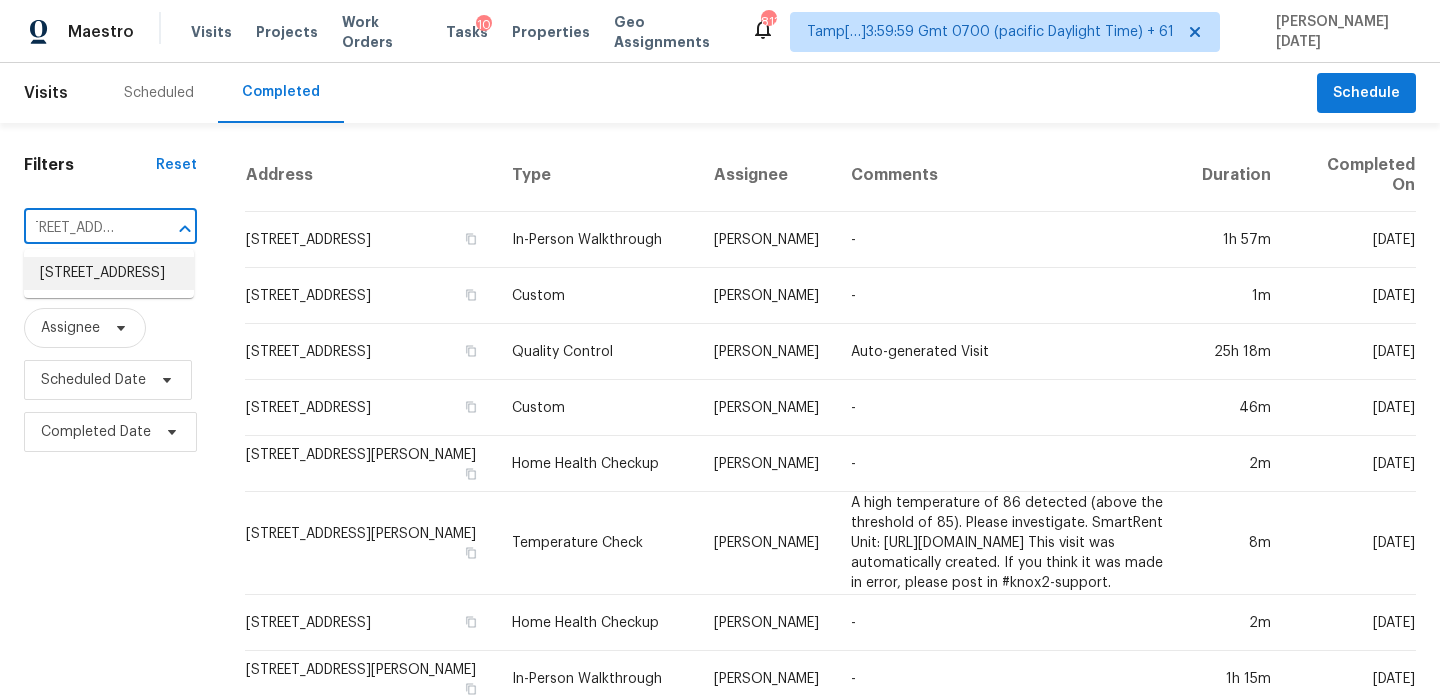 click on "1525 Lay Ct, Kissimmee, FL 34744" at bounding box center (109, 273) 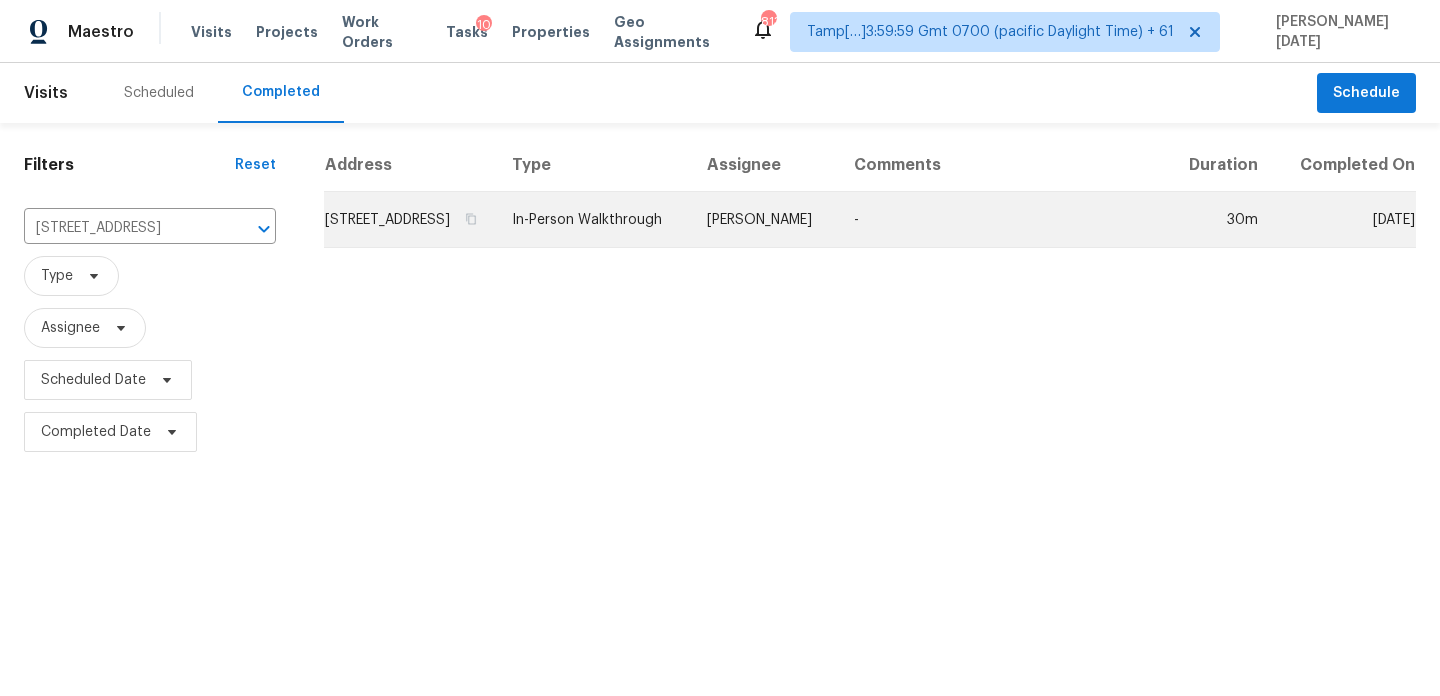 click on "In-Person Walkthrough" at bounding box center [593, 220] 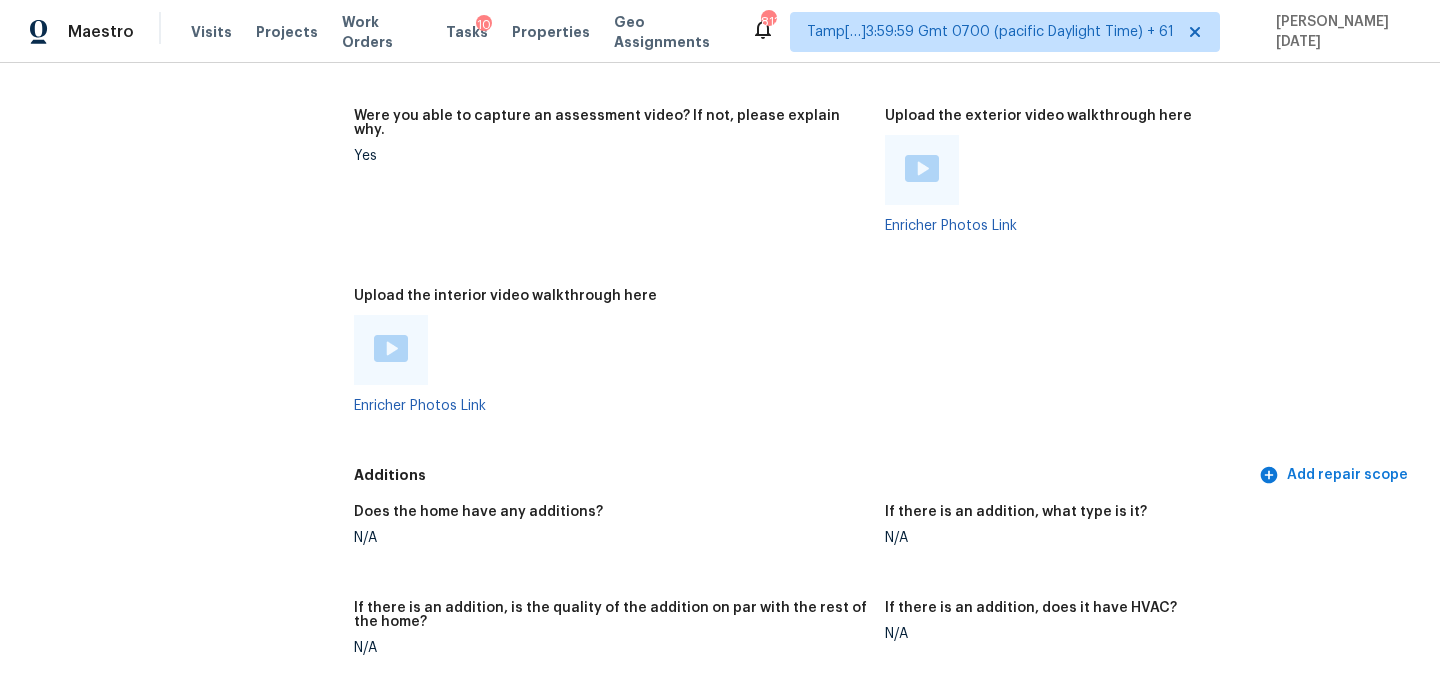 scroll, scrollTop: 3534, scrollLeft: 0, axis: vertical 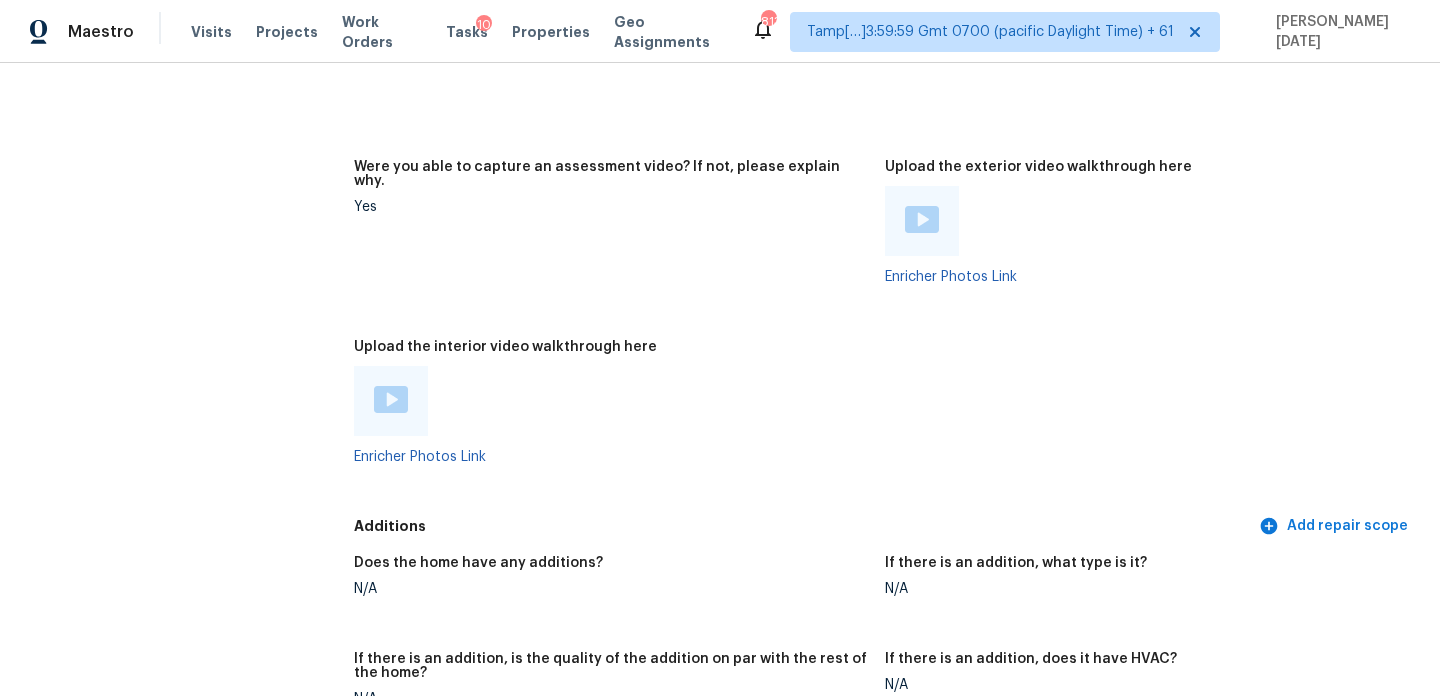 click on "Upload the interior video walkthrough here   Enricher Photos Link" at bounding box center [619, 418] 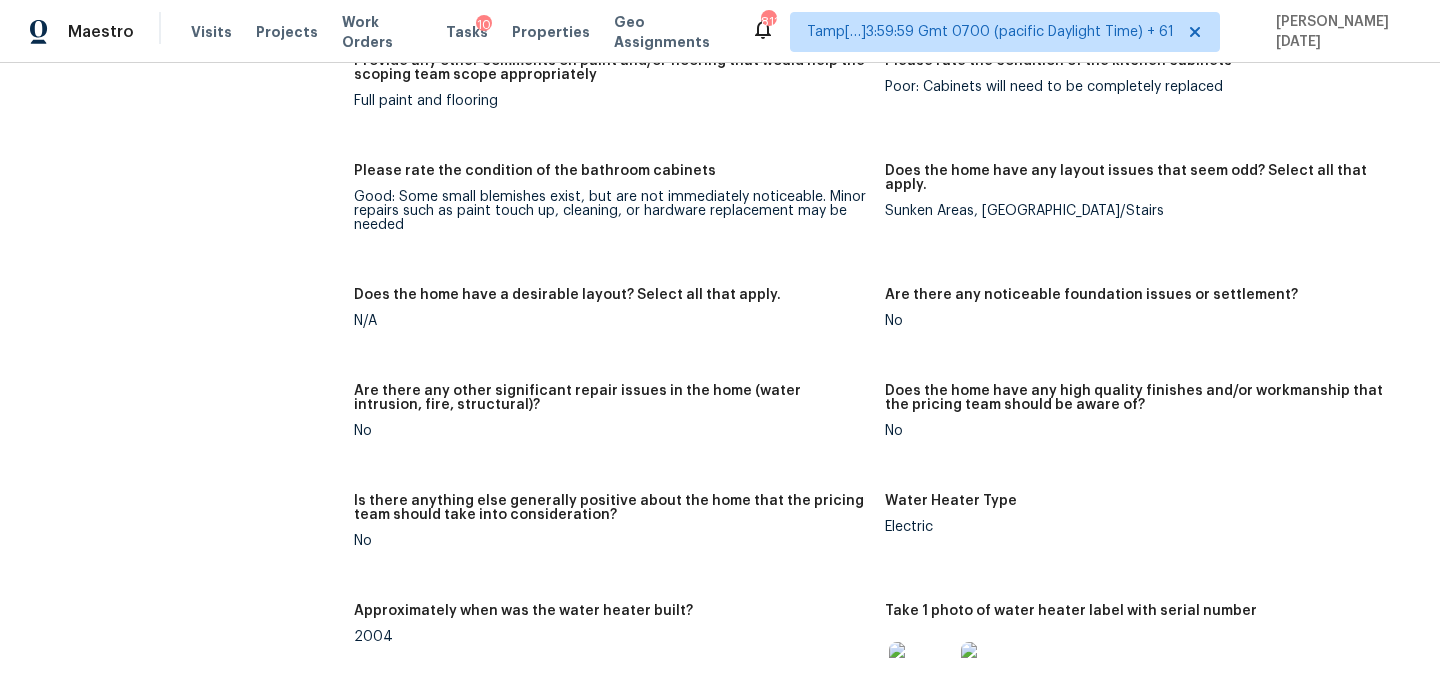 scroll, scrollTop: 2919, scrollLeft: 0, axis: vertical 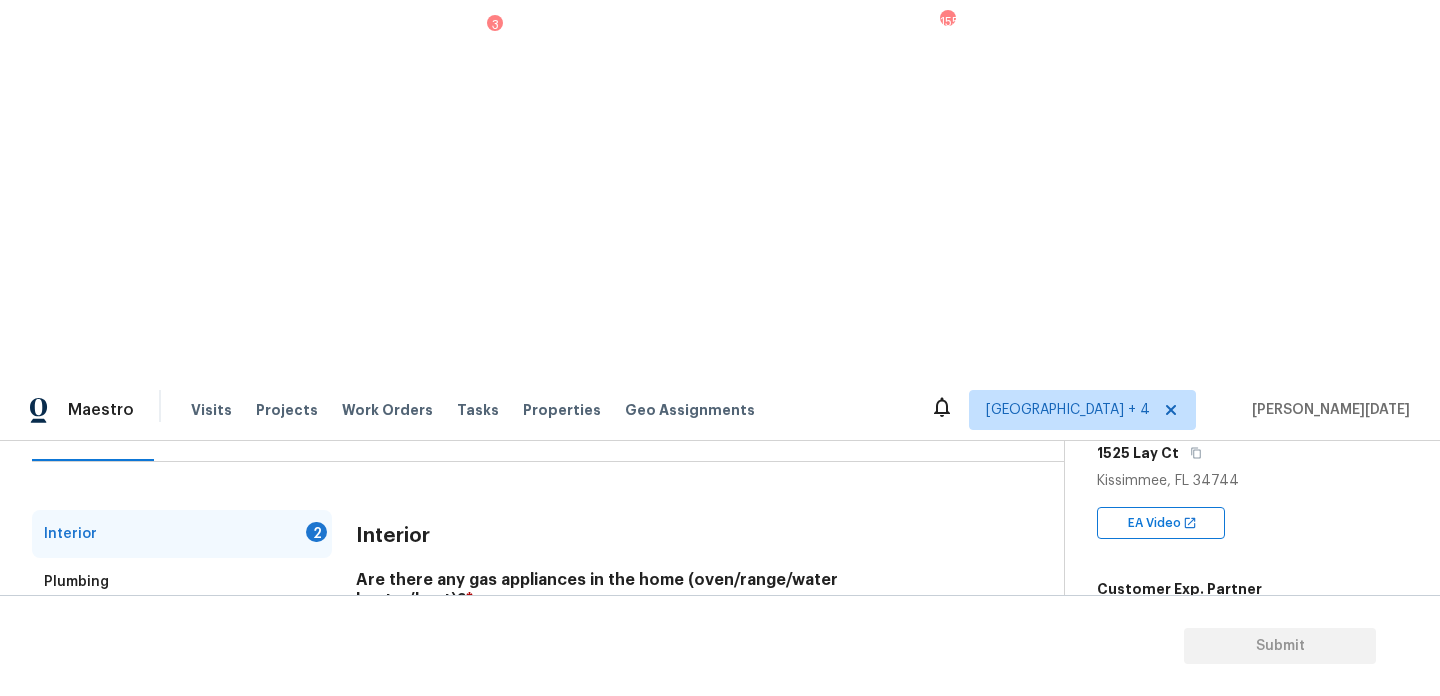 type on "@0: 30 and 2: 10 - there are water stains on the ceiling.. The HPM scoped for drywall repairs.. Flagged it for review" 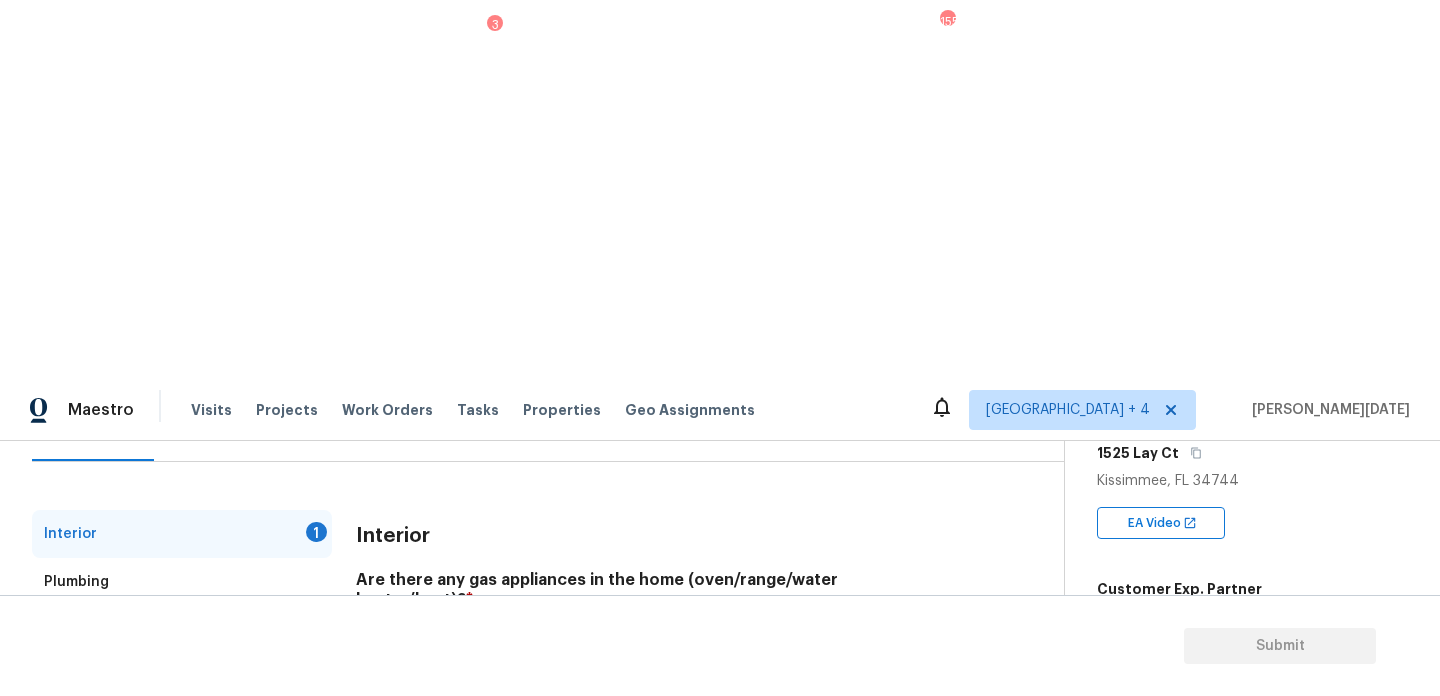 type on "@0: 30 and 2: 10 - there are water stains on the ceiling.. The HPM scoped for drywall repairs.. Flagged it for review" 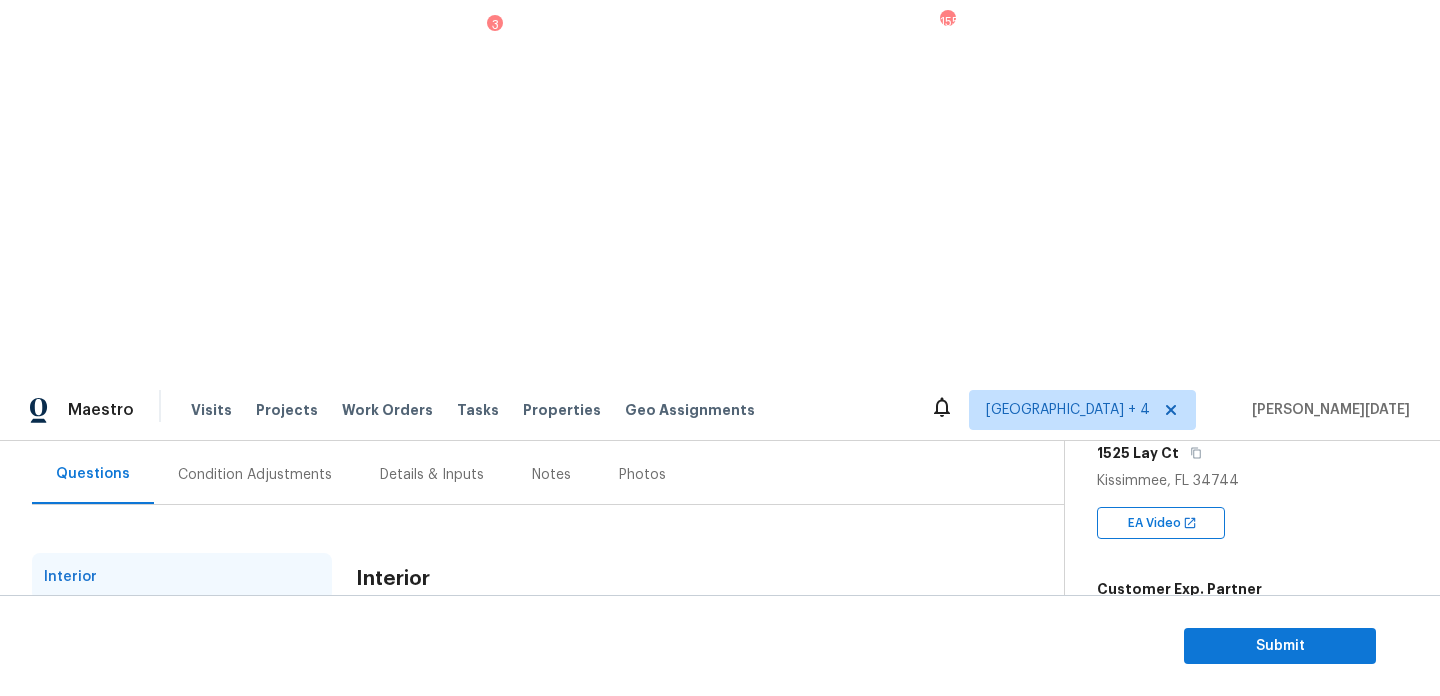 scroll, scrollTop: 150, scrollLeft: 0, axis: vertical 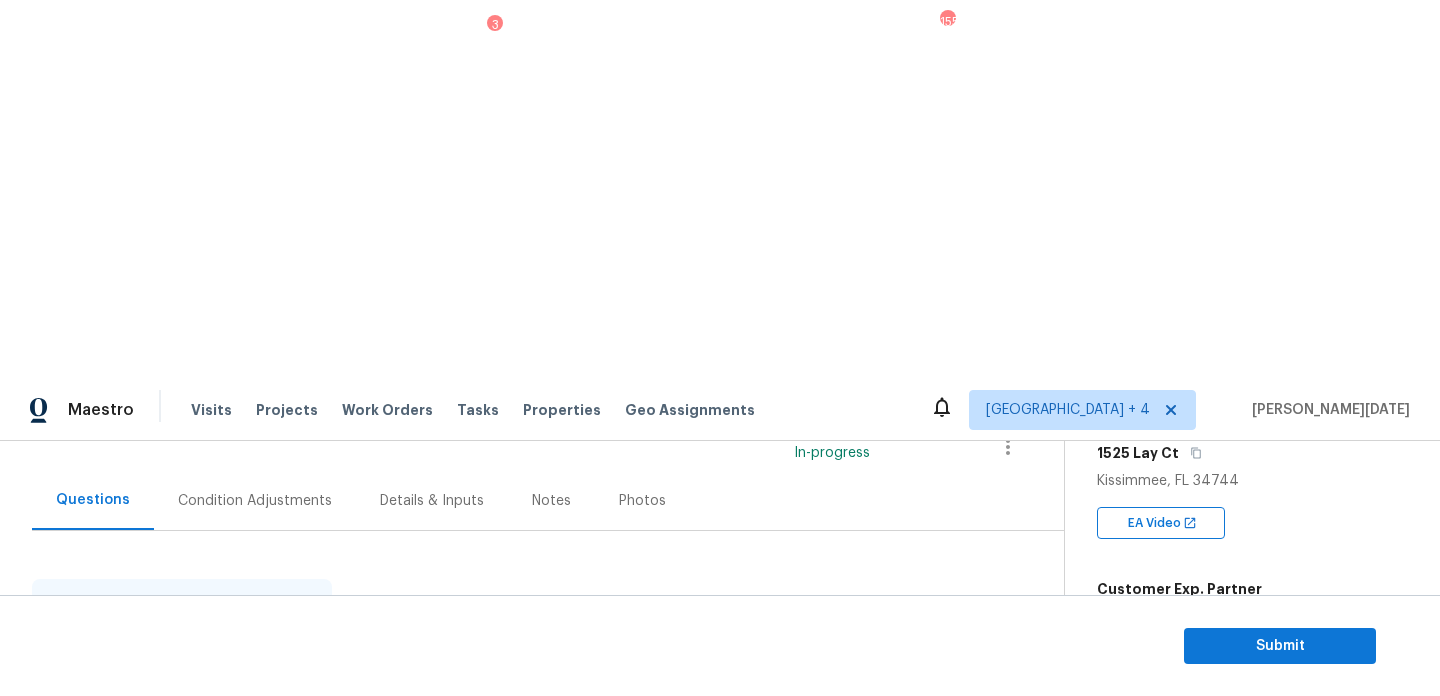 click on "Condition Adjustments" at bounding box center [255, 500] 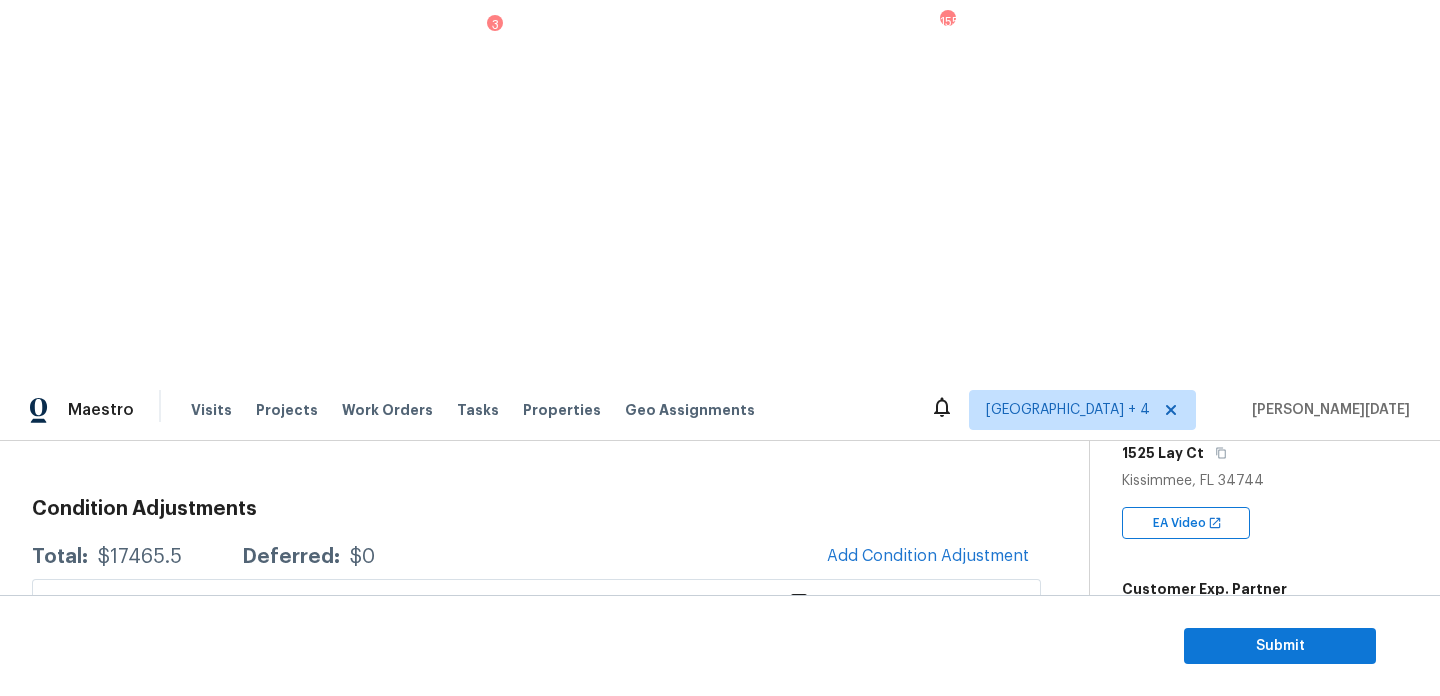 scroll, scrollTop: 172, scrollLeft: 0, axis: vertical 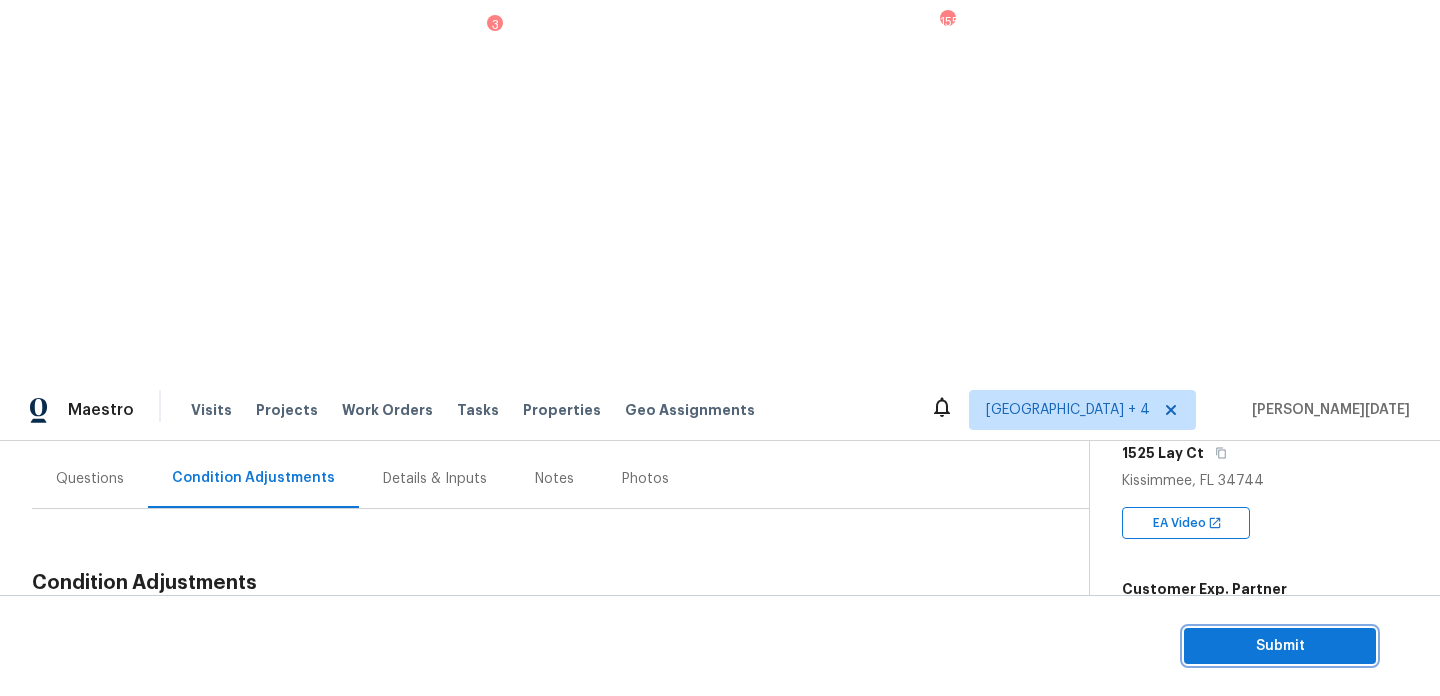 click on "Submit" at bounding box center (1280, 646) 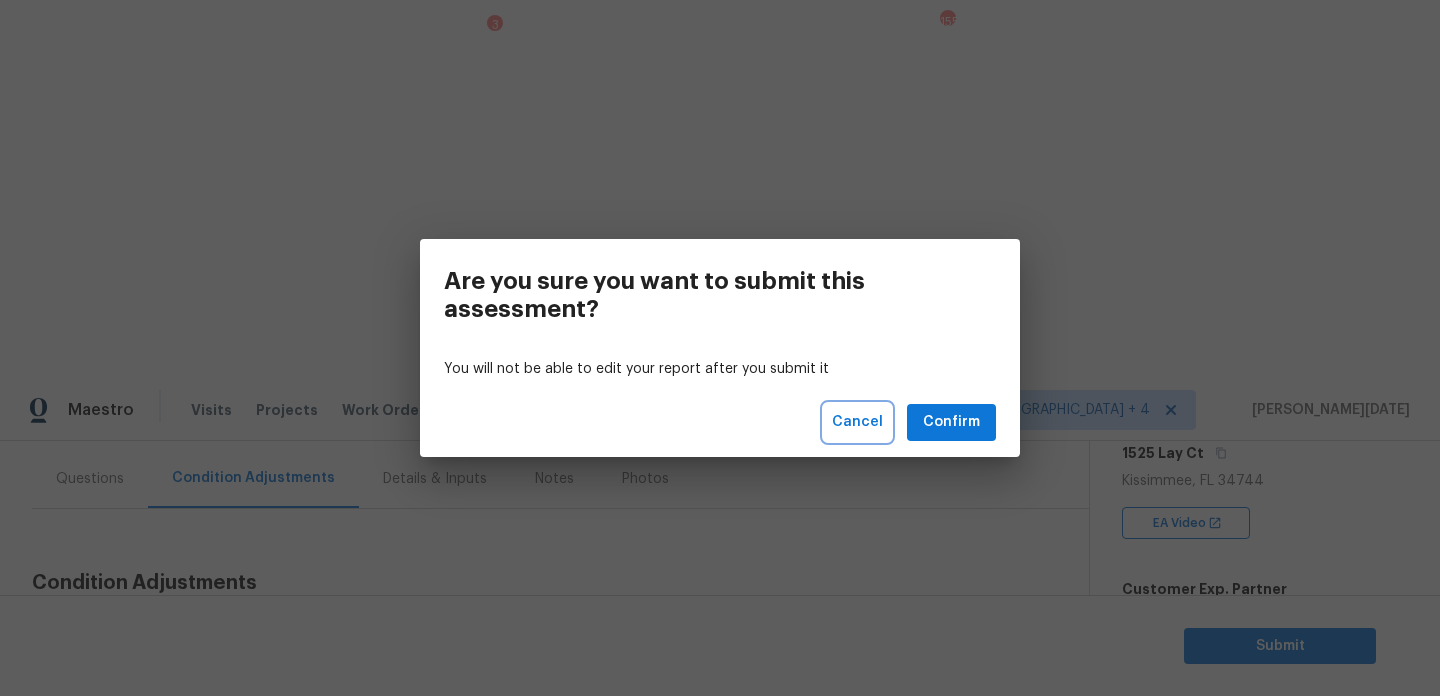 click on "Cancel" at bounding box center (857, 422) 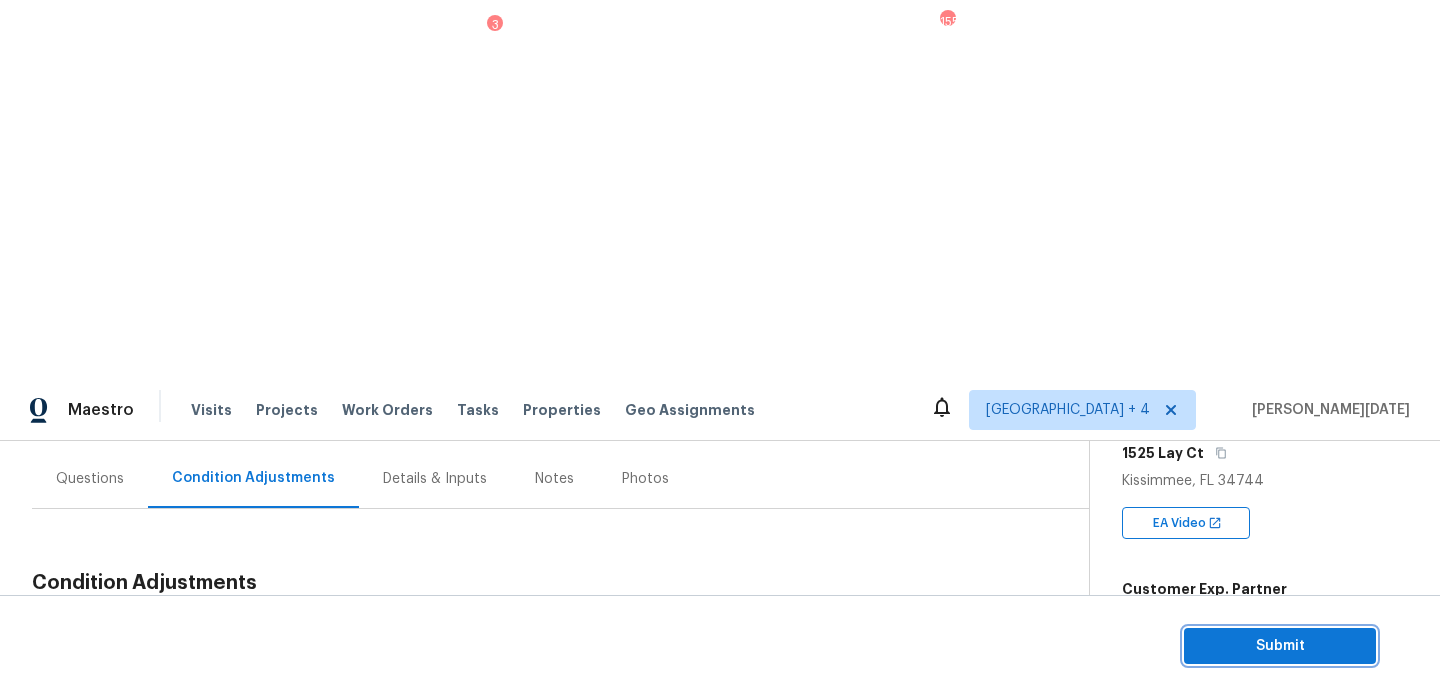 click on "Submit" at bounding box center (1280, 646) 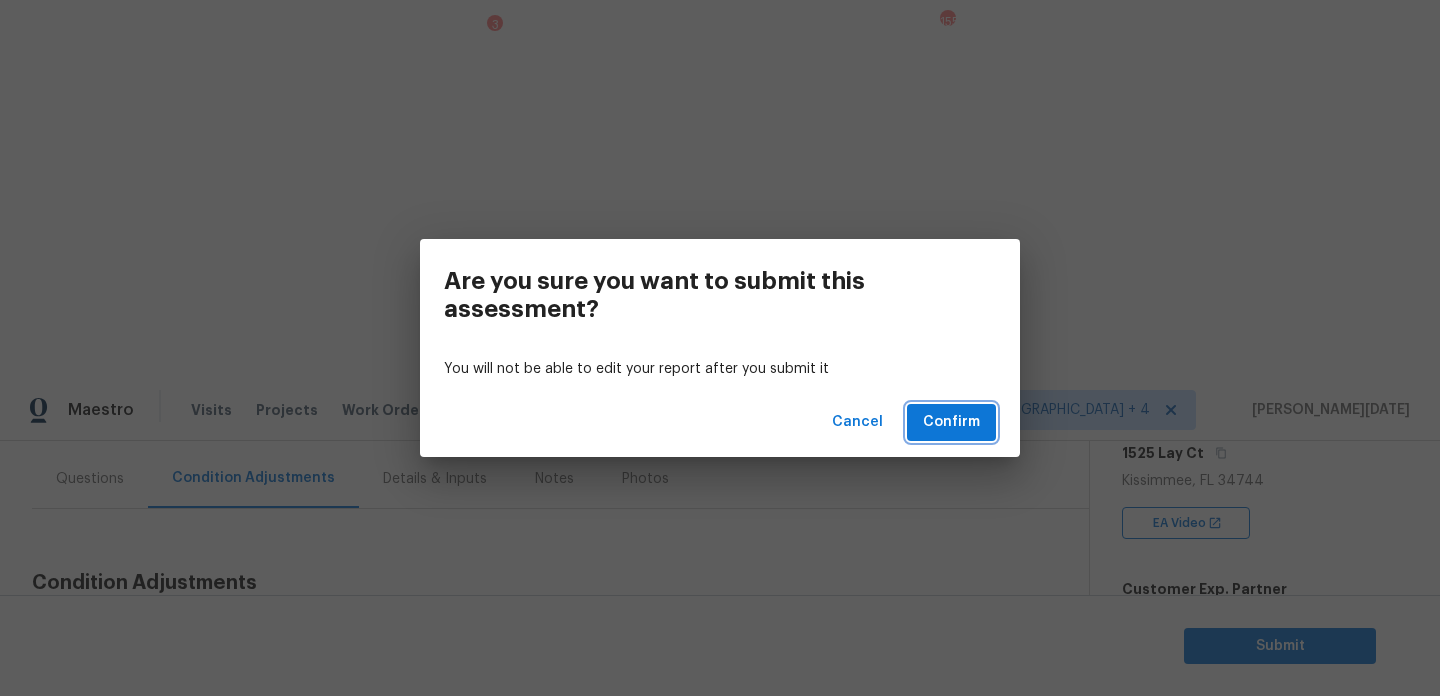 click on "Confirm" at bounding box center (951, 422) 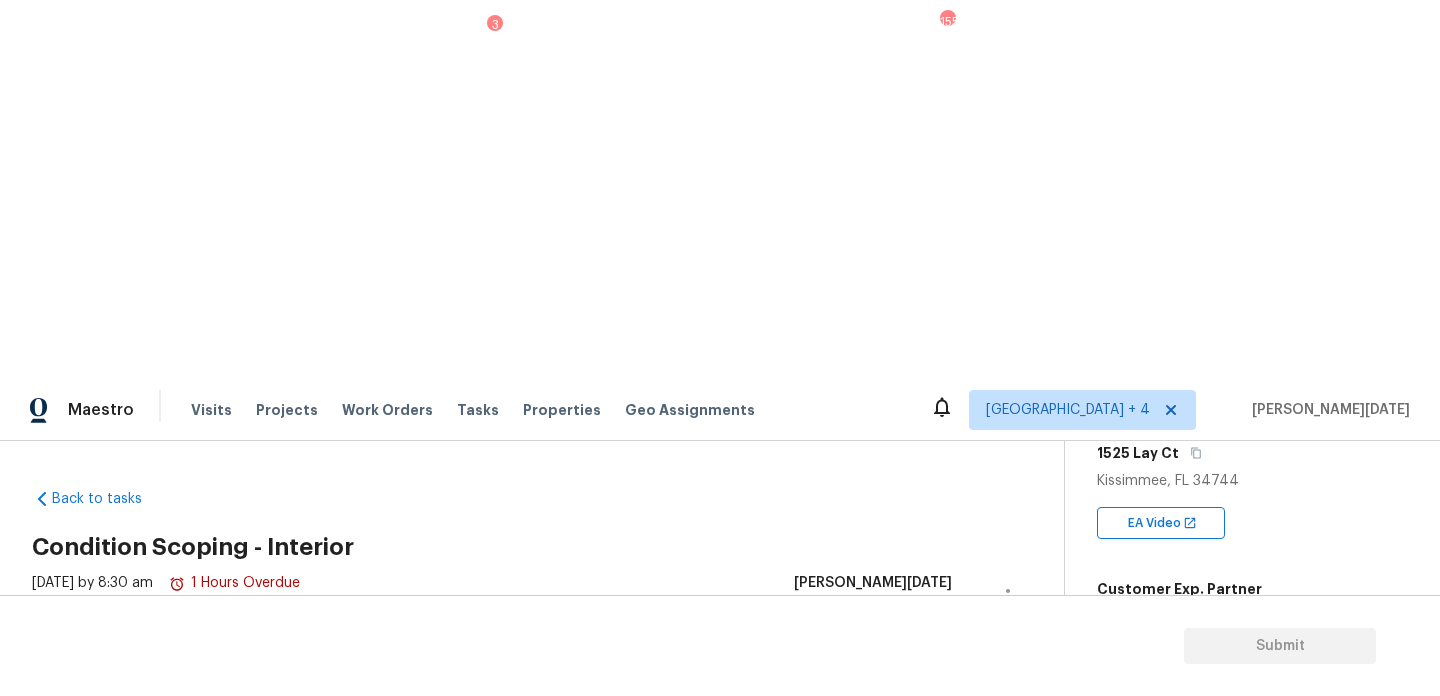 scroll, scrollTop: 0, scrollLeft: 0, axis: both 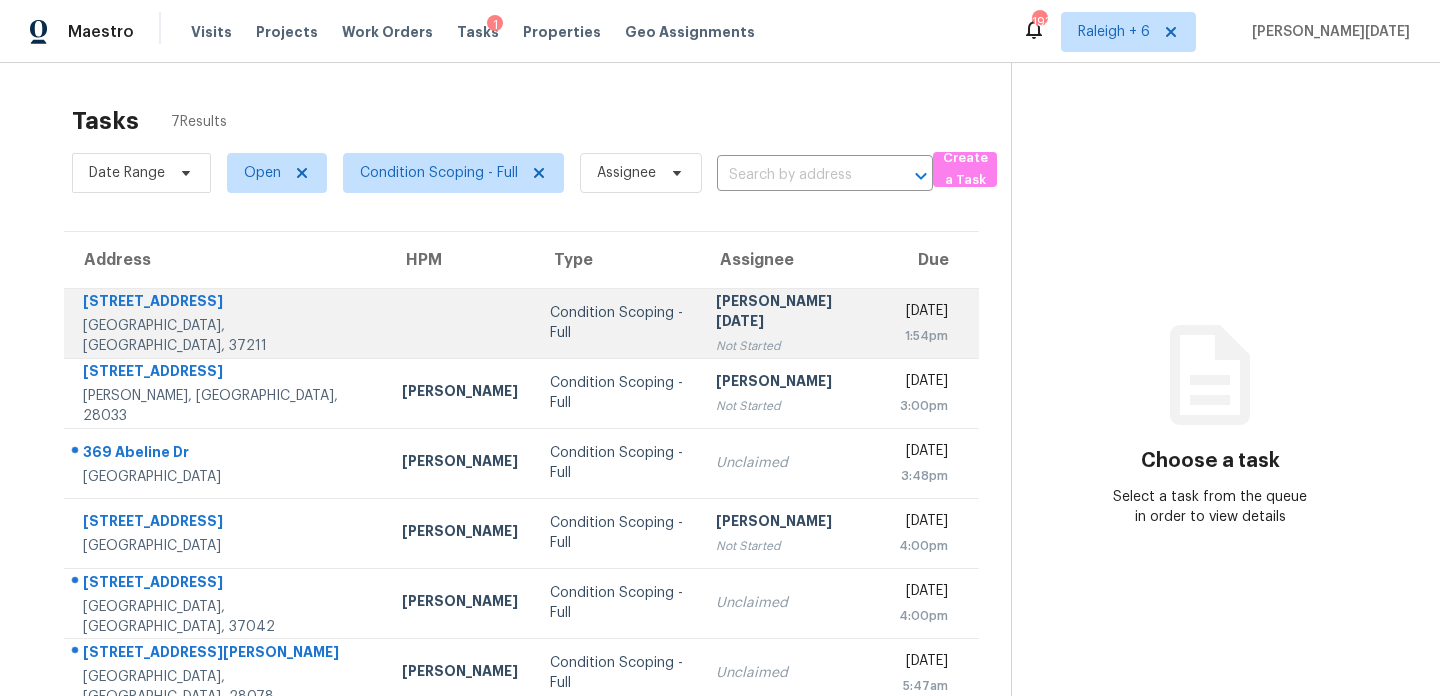 click on "[PERSON_NAME][DATE]" at bounding box center (792, 313) 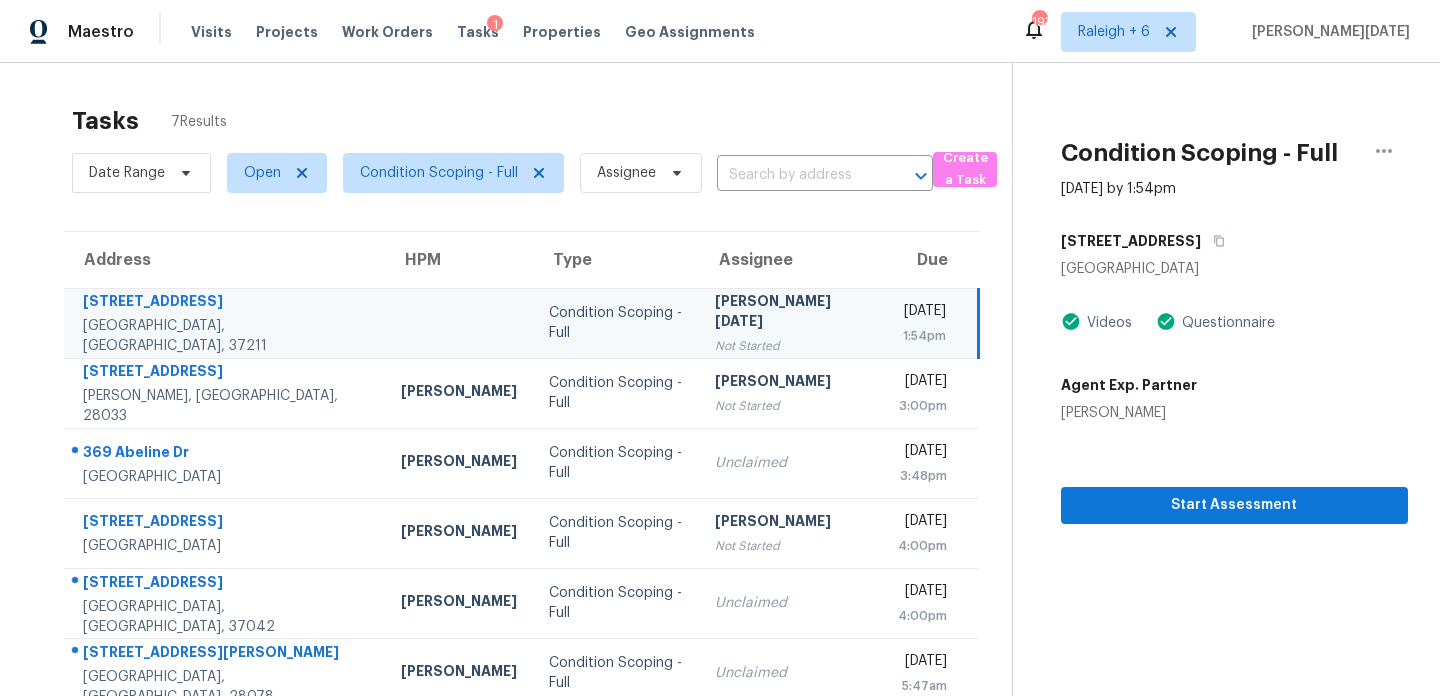 click on "Not Started" at bounding box center (790, 346) 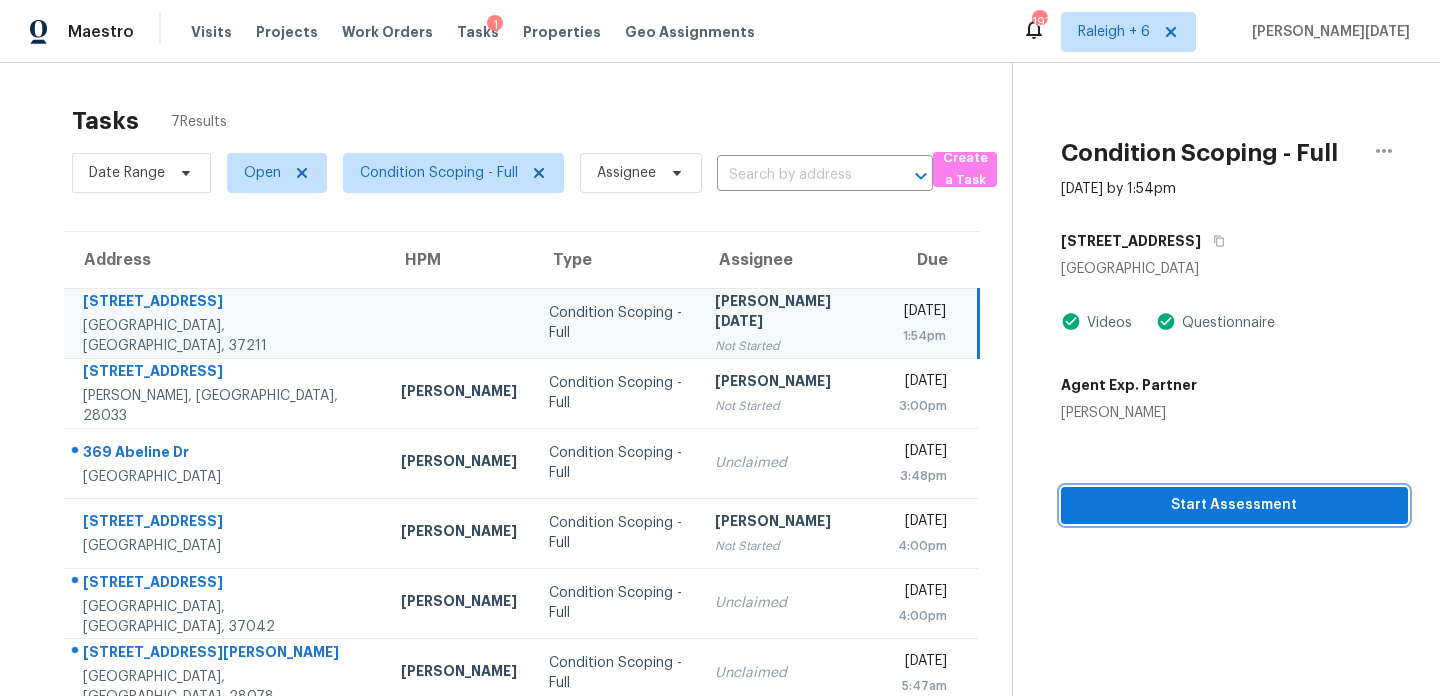 click on "Start Assessment" at bounding box center (1234, 505) 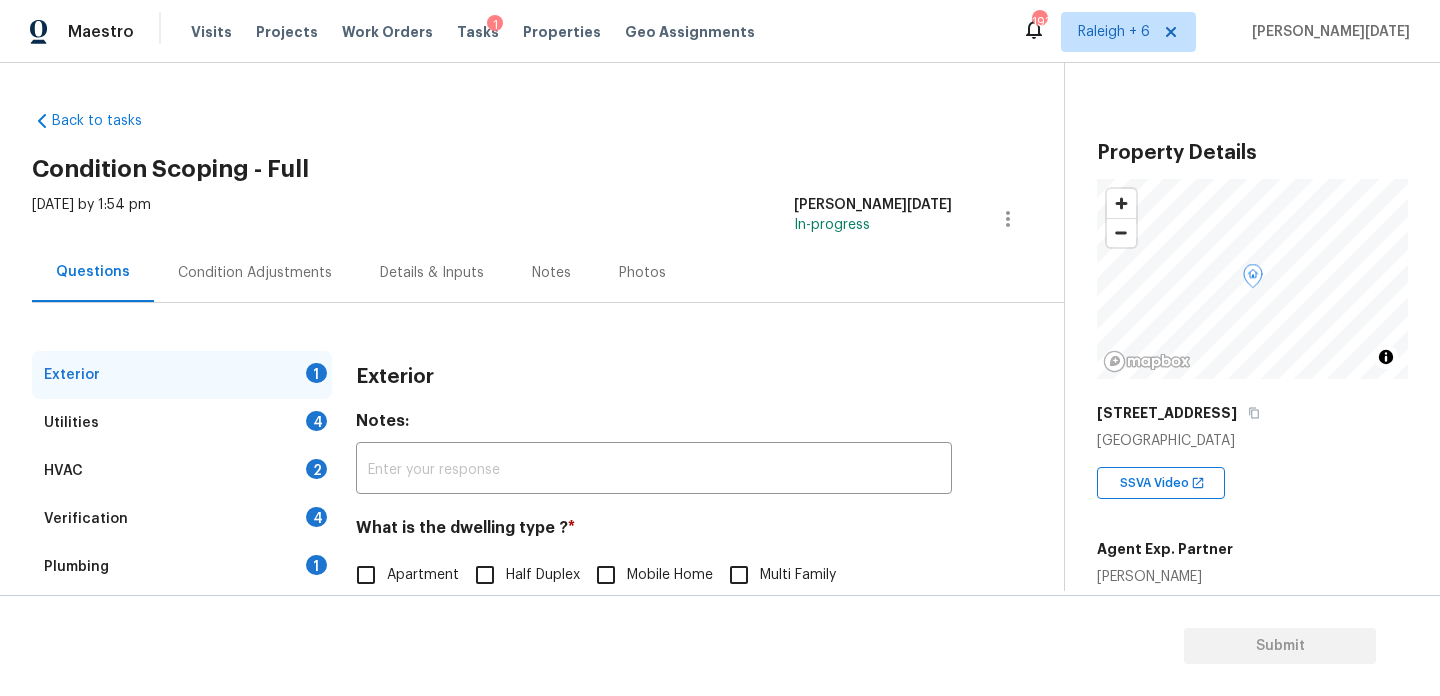 click on "Condition Adjustments" at bounding box center [255, 273] 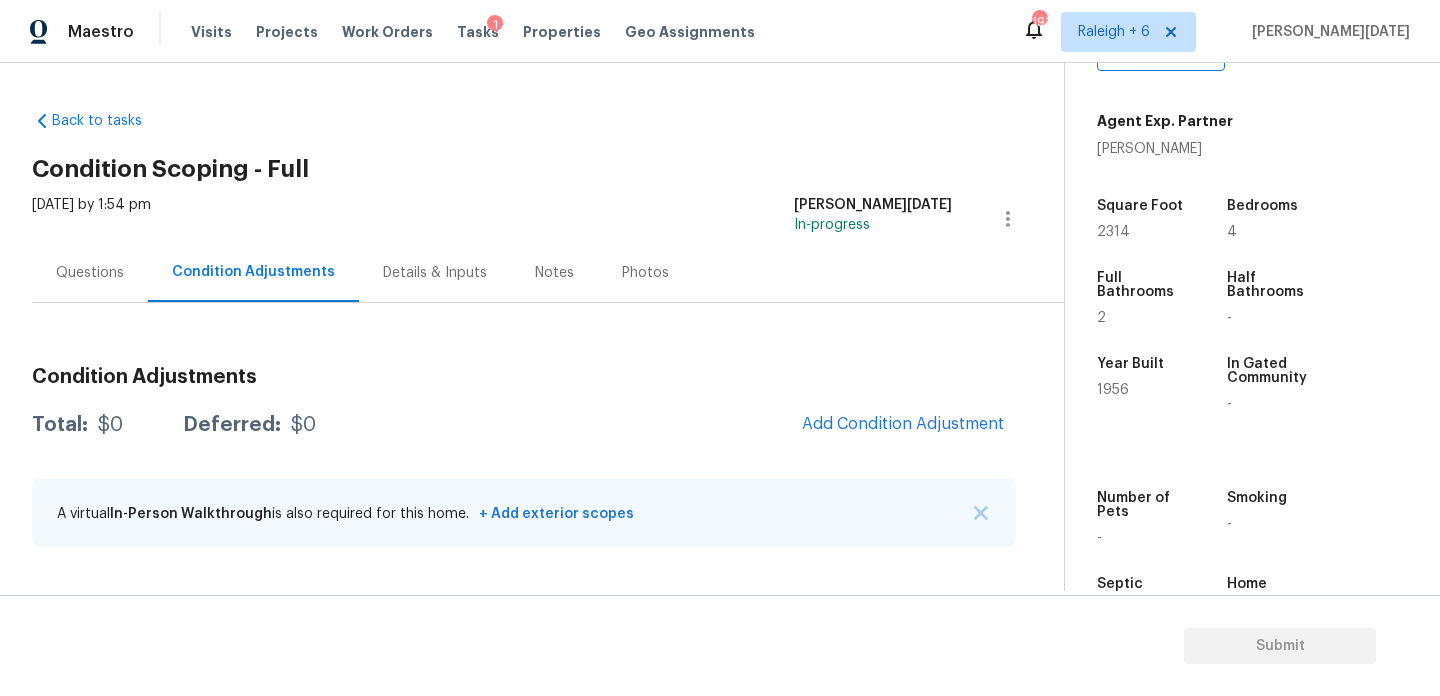 scroll, scrollTop: 470, scrollLeft: 0, axis: vertical 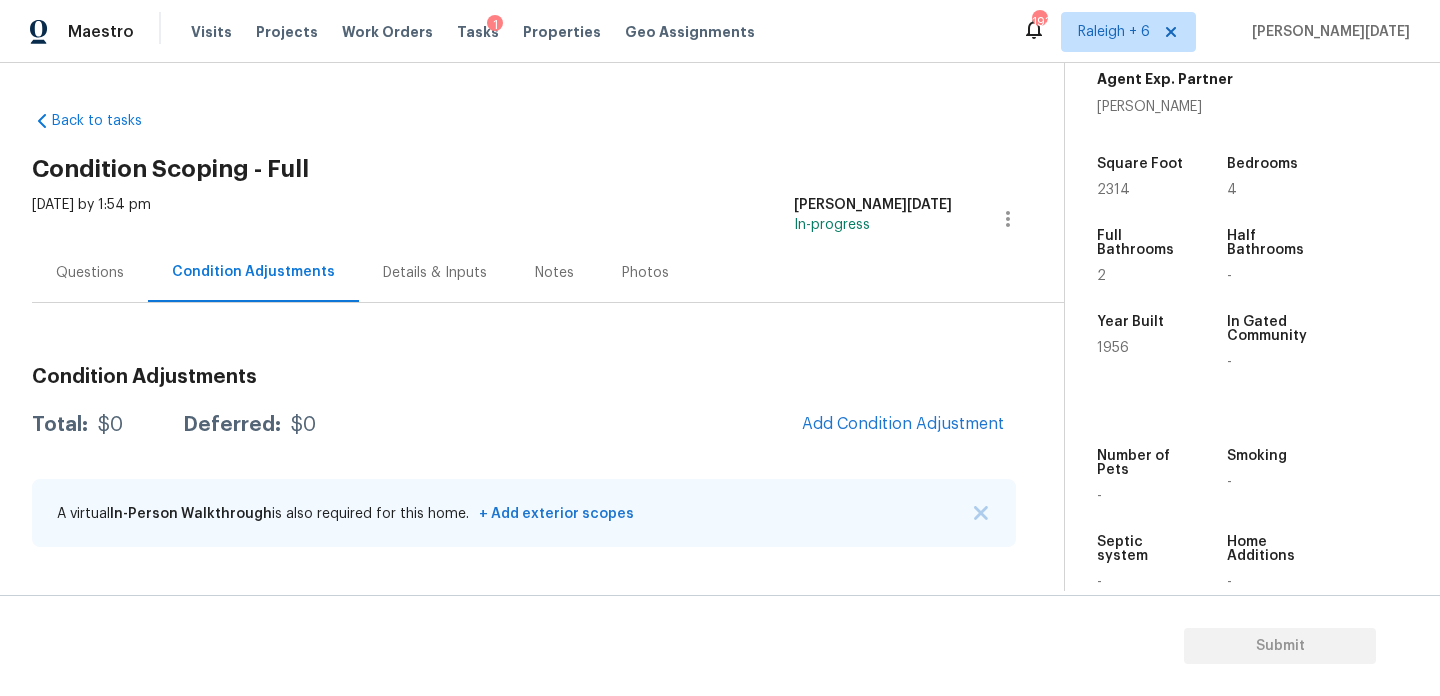 click on "Questions" at bounding box center (90, 272) 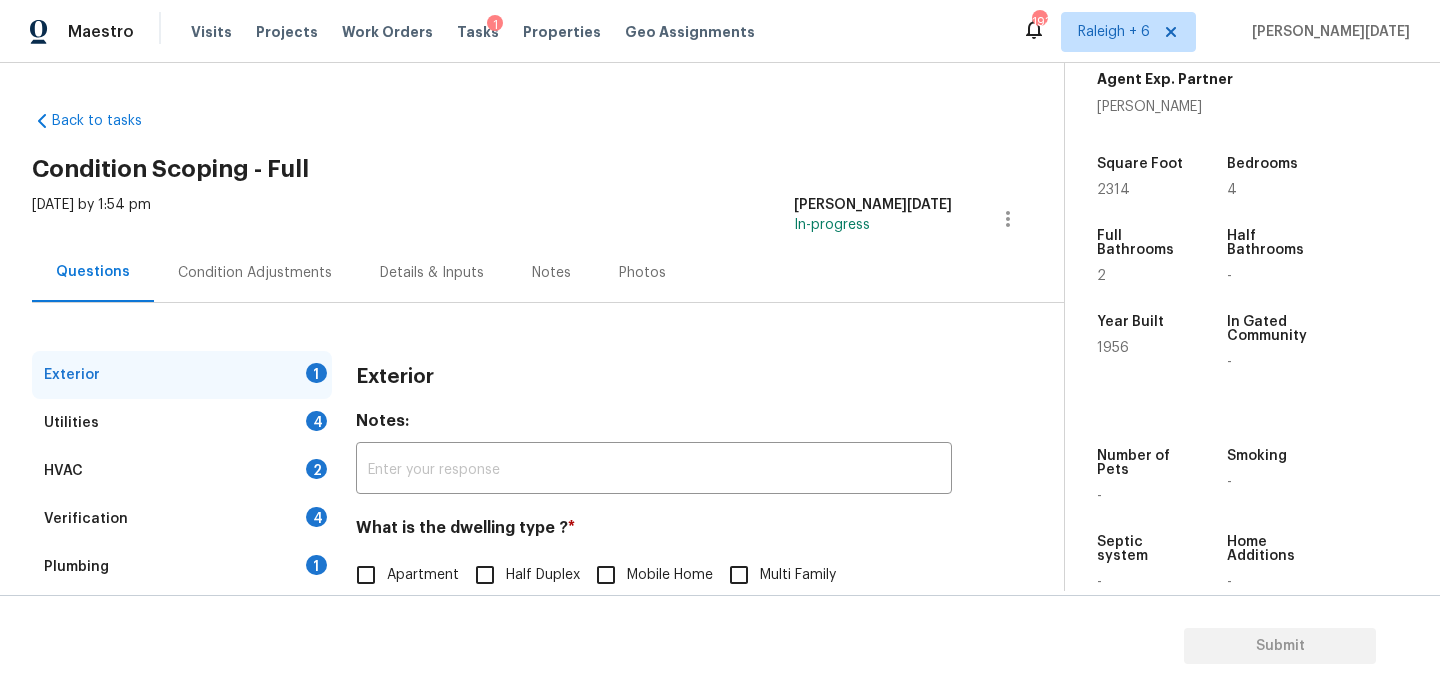 scroll, scrollTop: 175, scrollLeft: 0, axis: vertical 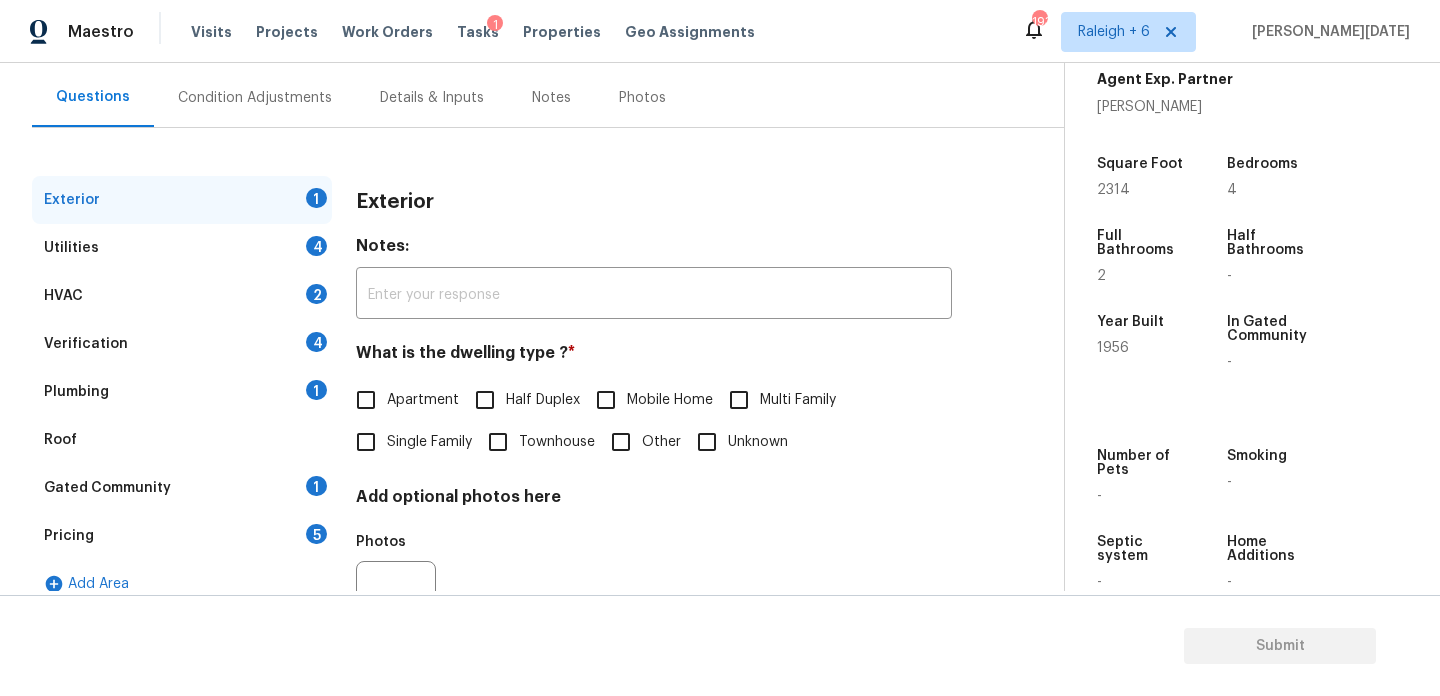 click on "Pricing 5" at bounding box center (182, 536) 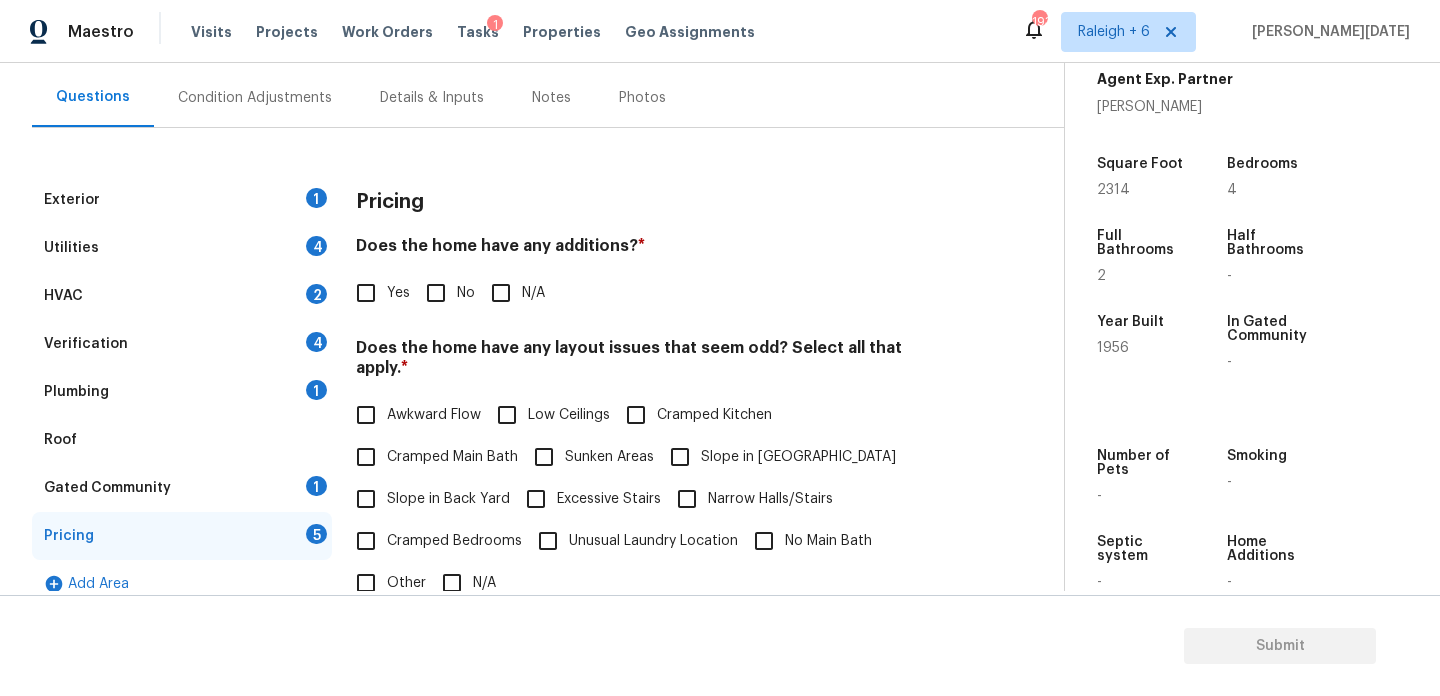 click on "Yes" at bounding box center [398, 293] 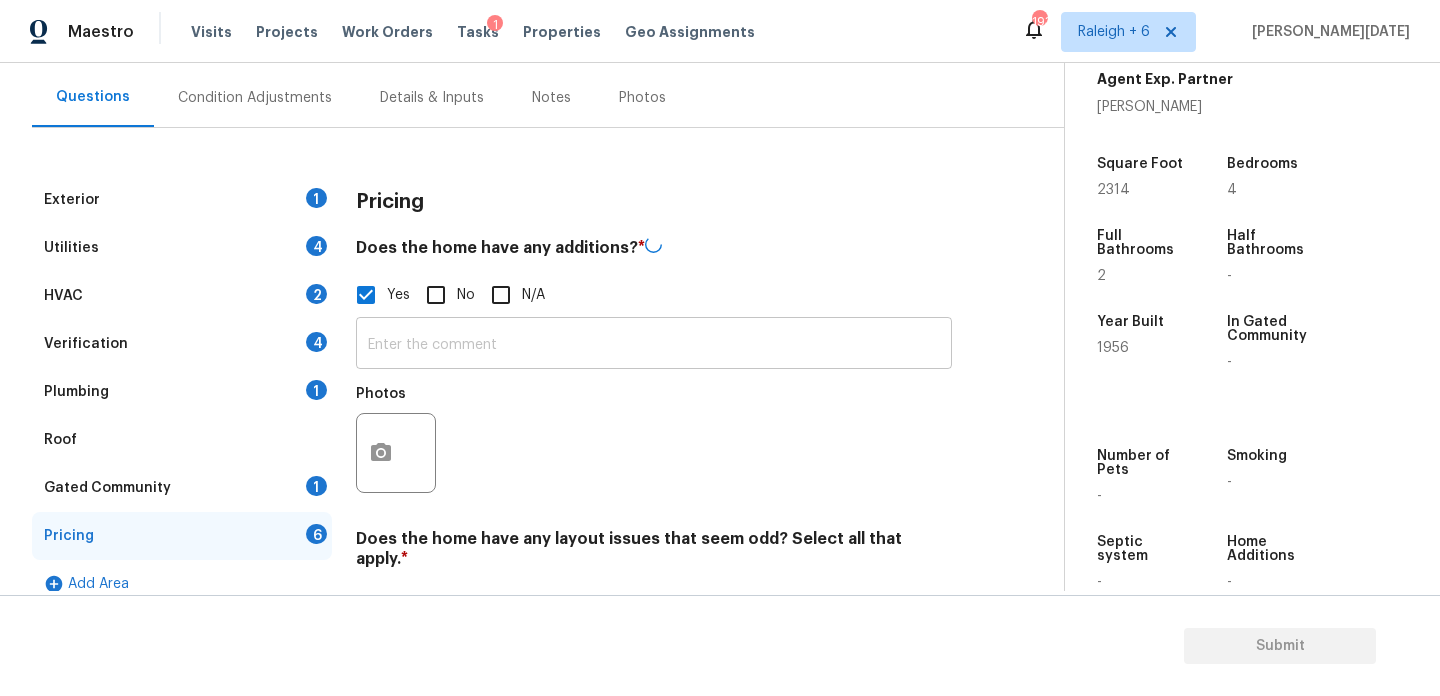 click at bounding box center (654, 345) 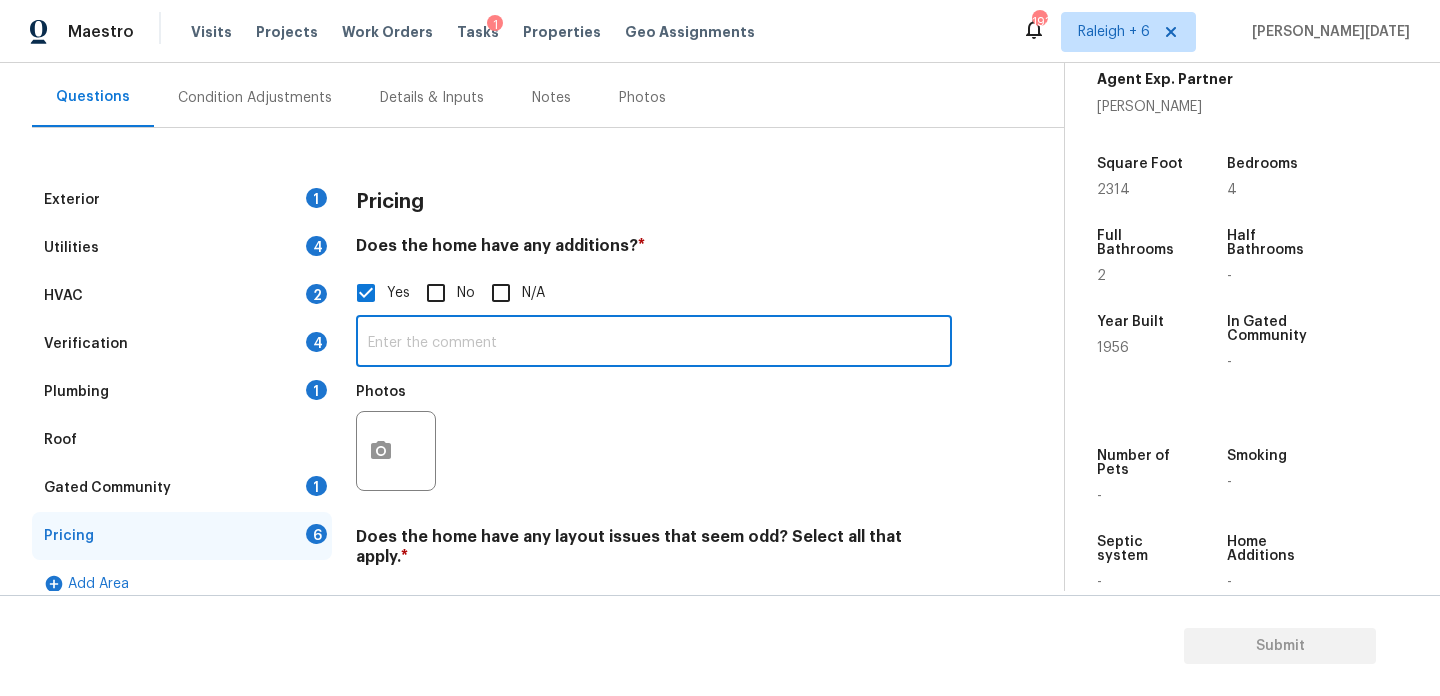 paste on "Room system/mini-split/window unit(s)" 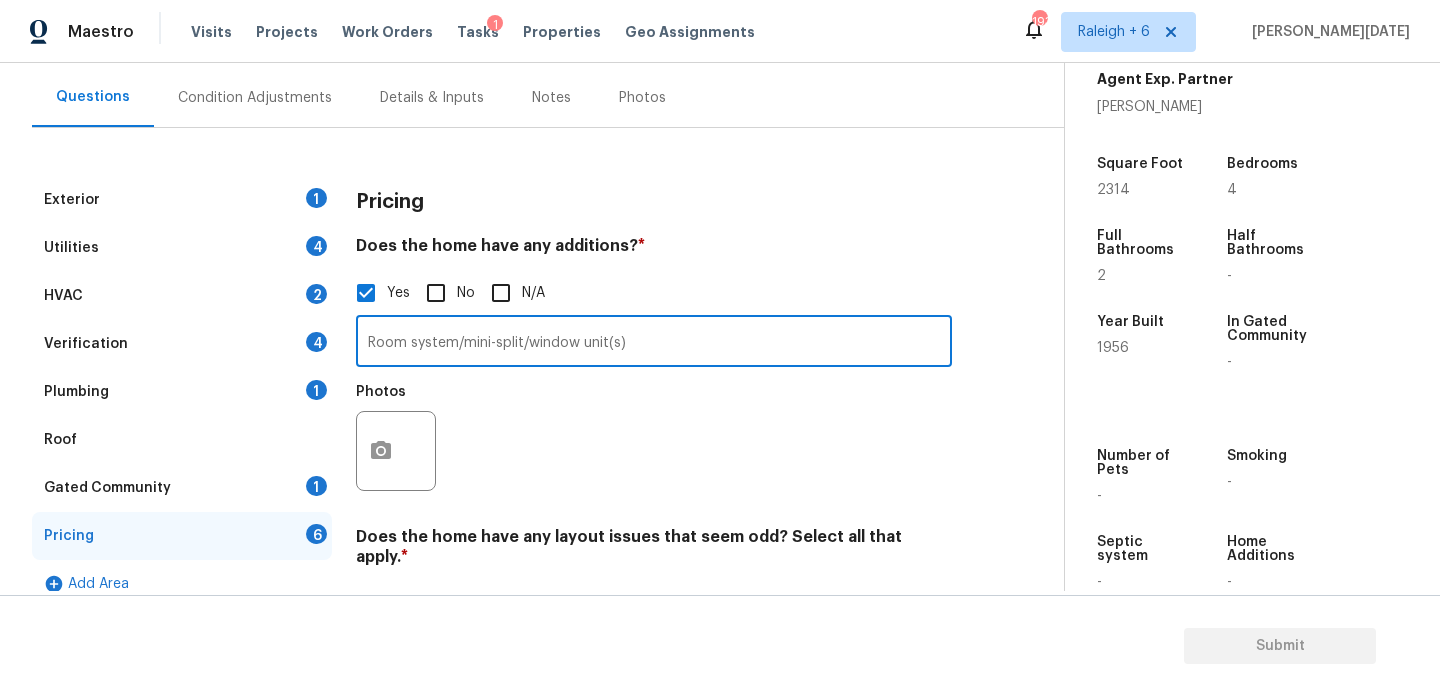 type on "Room system/mini-split/window unit(s)" 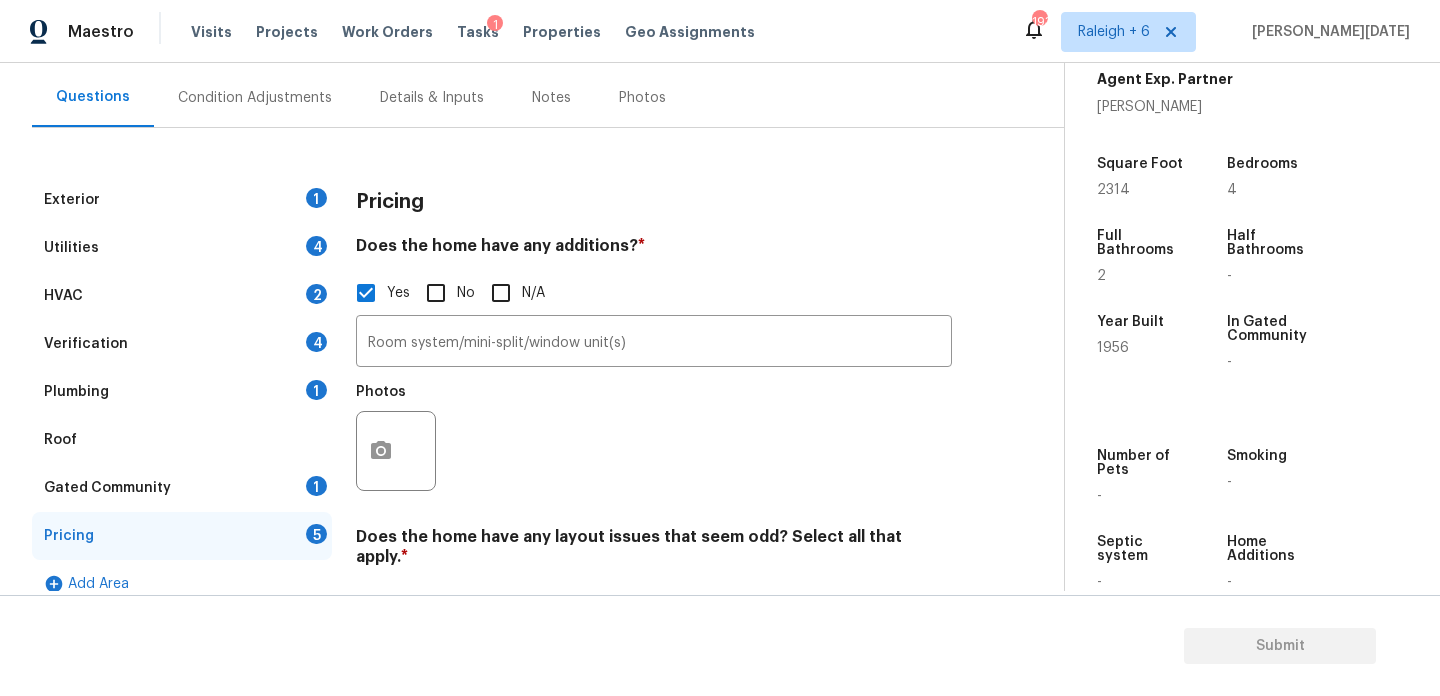 scroll, scrollTop: 167, scrollLeft: 0, axis: vertical 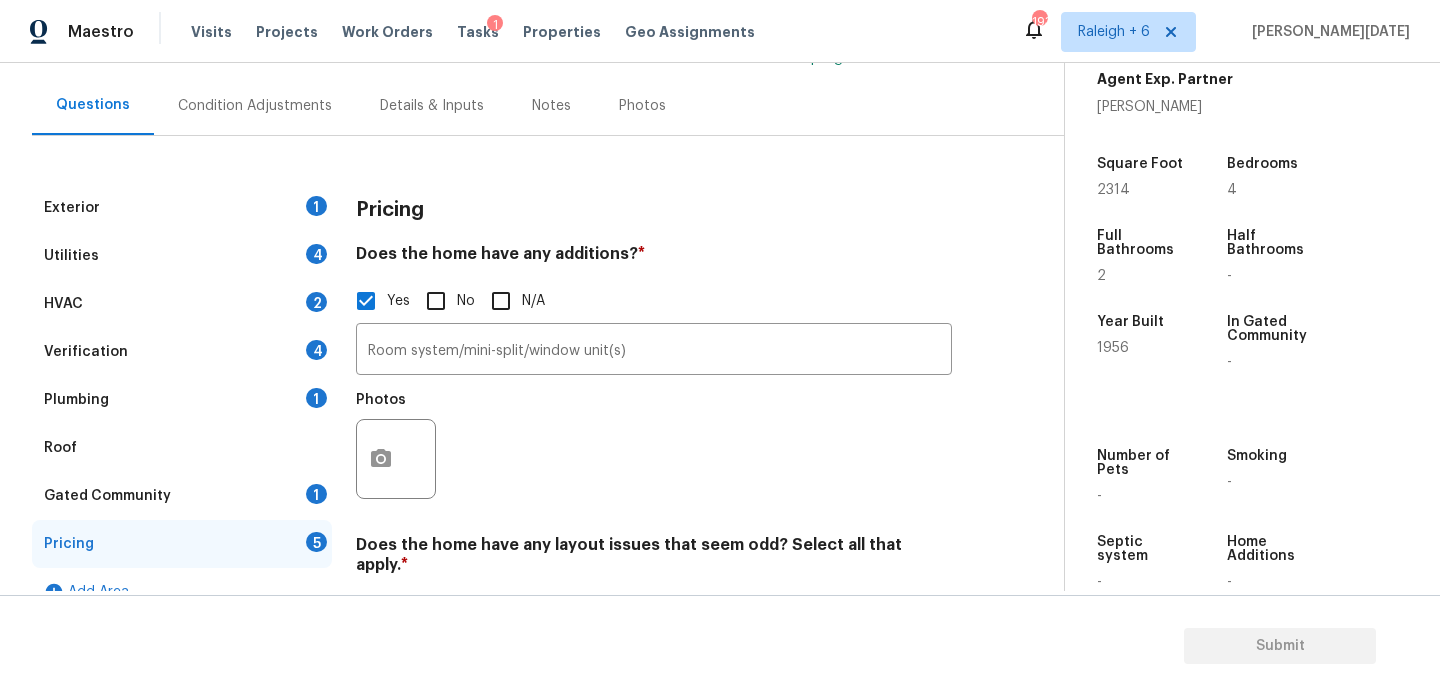 click on "Utilities 4" at bounding box center [182, 256] 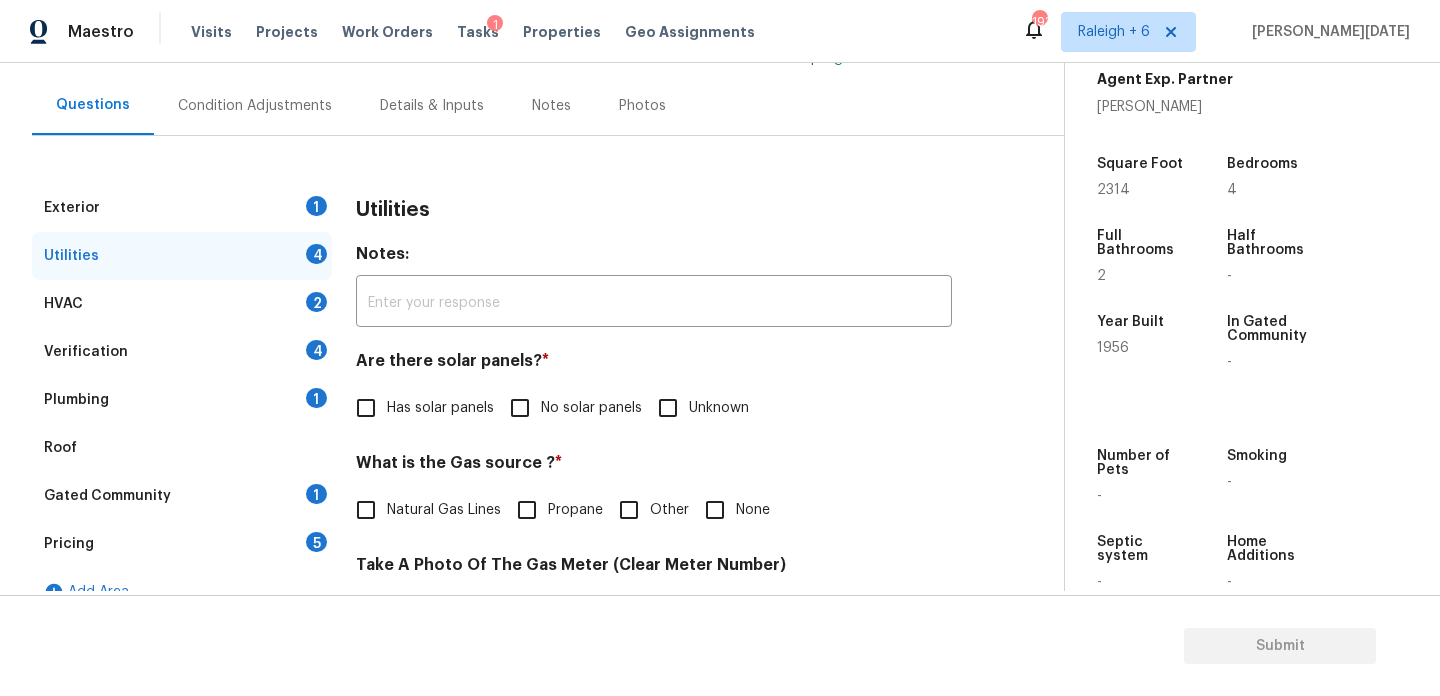 click on "HVAC 2" at bounding box center (182, 304) 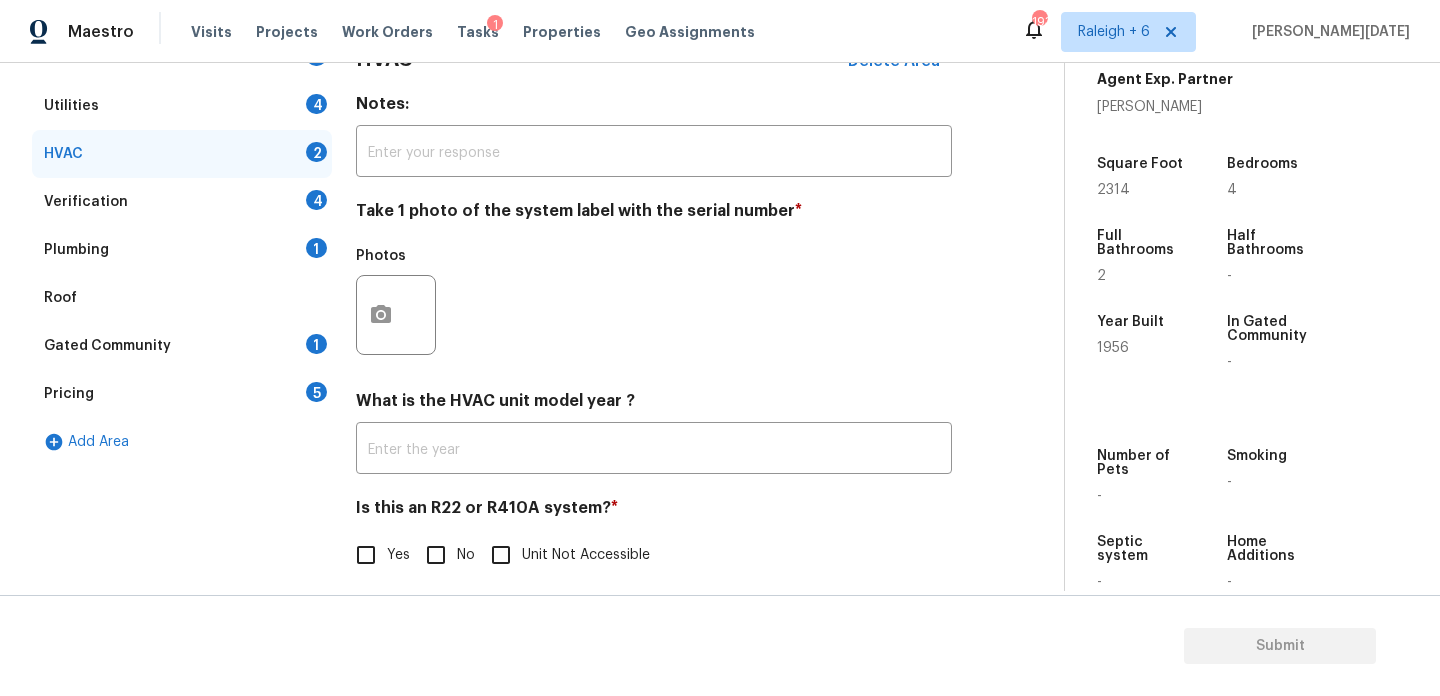 scroll, scrollTop: 333, scrollLeft: 0, axis: vertical 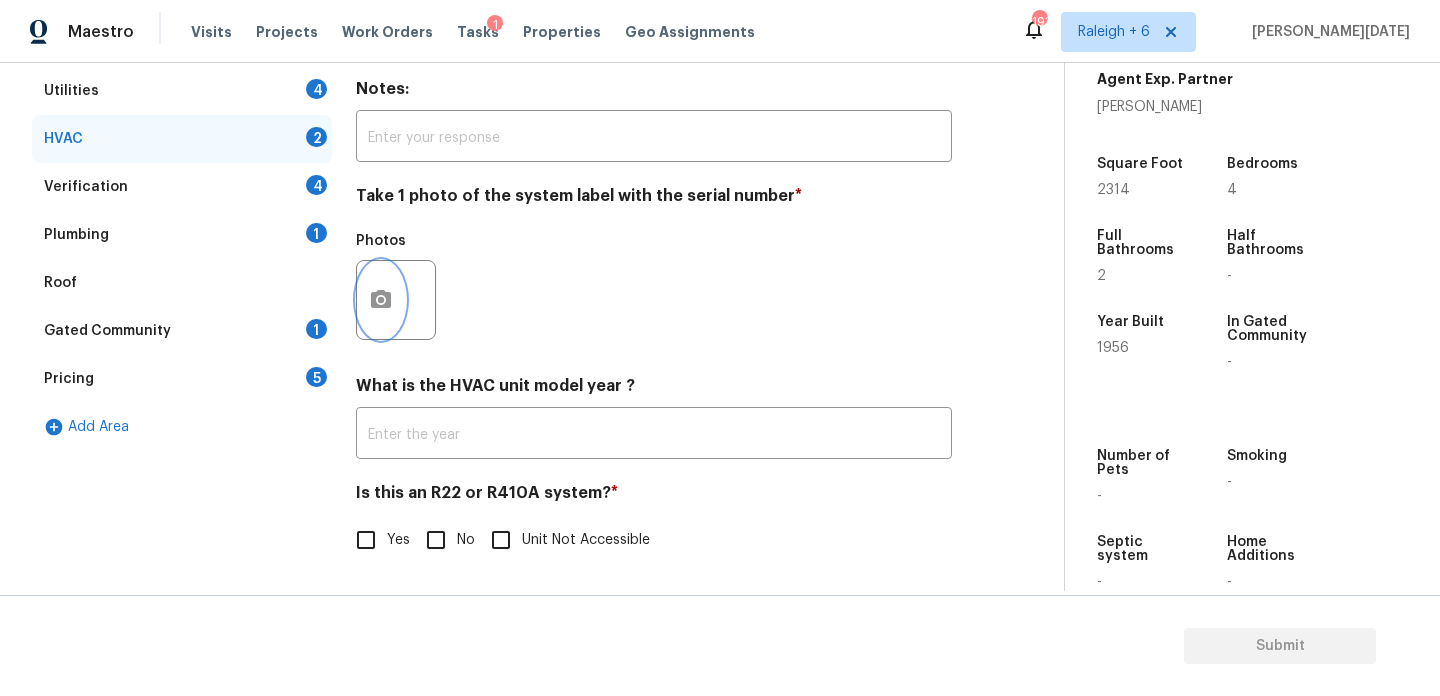 click 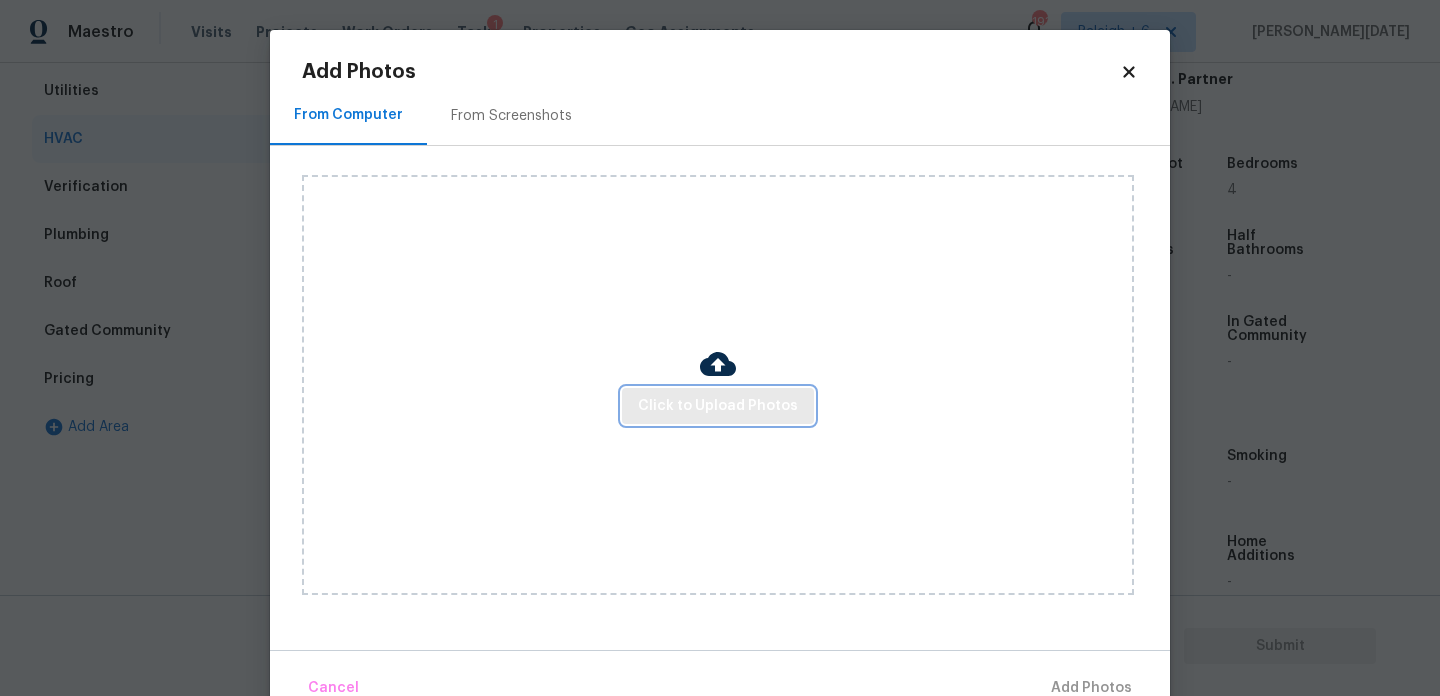 click on "Click to Upload Photos" at bounding box center (718, 406) 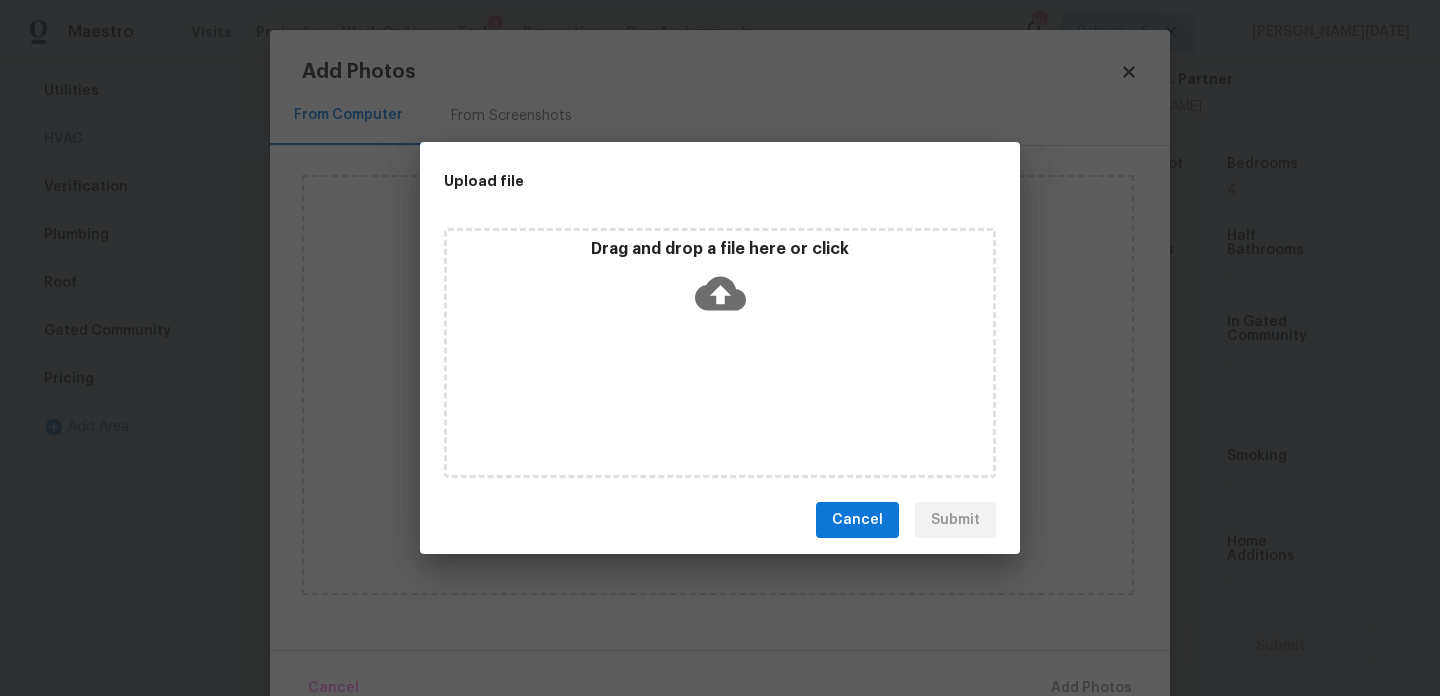 click on "Drag and drop a file here or click" at bounding box center (720, 353) 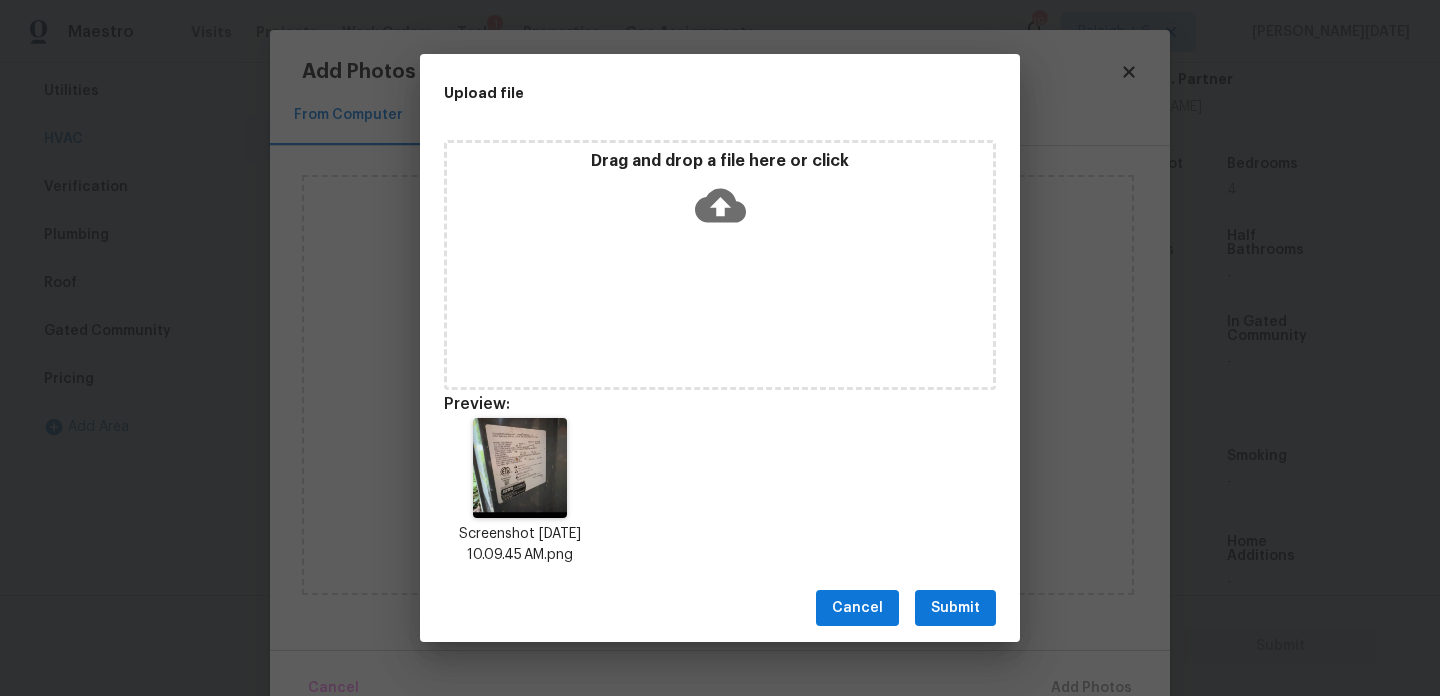 click on "Submit" at bounding box center [955, 608] 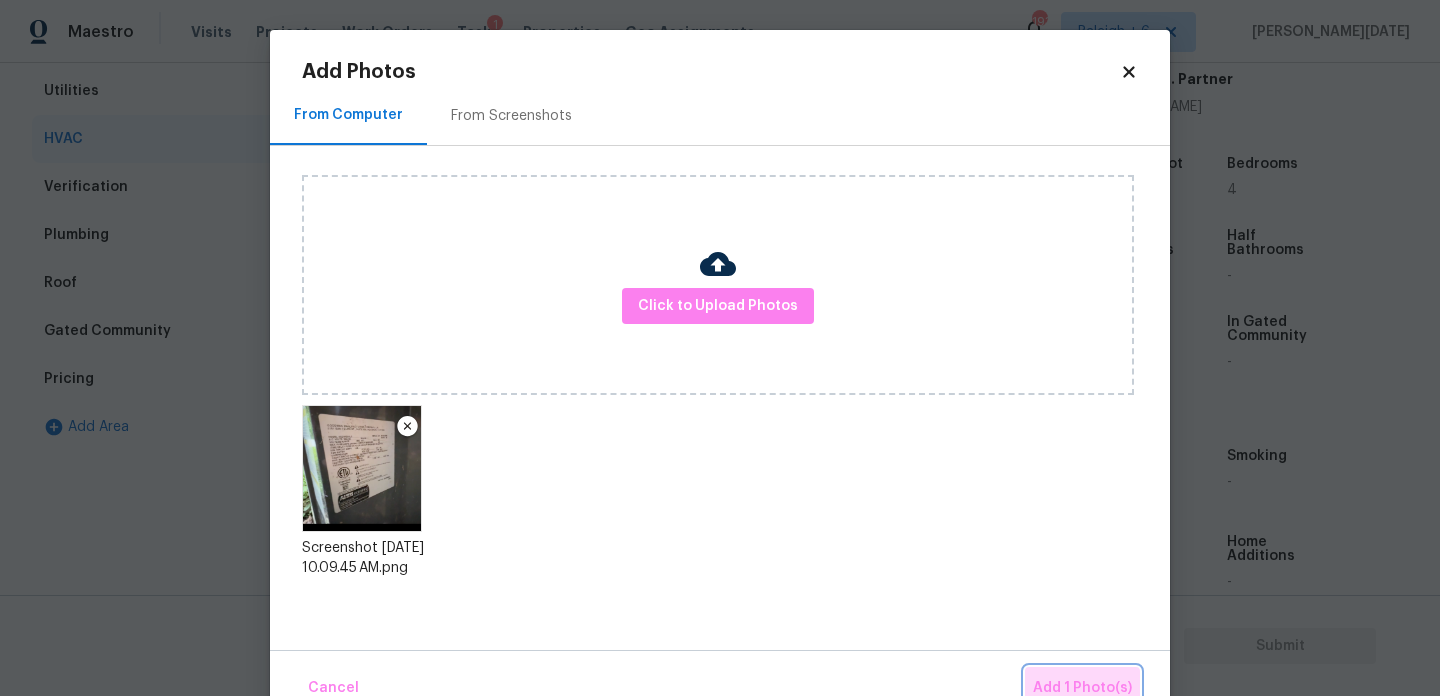 click on "Add 1 Photo(s)" at bounding box center [1082, 688] 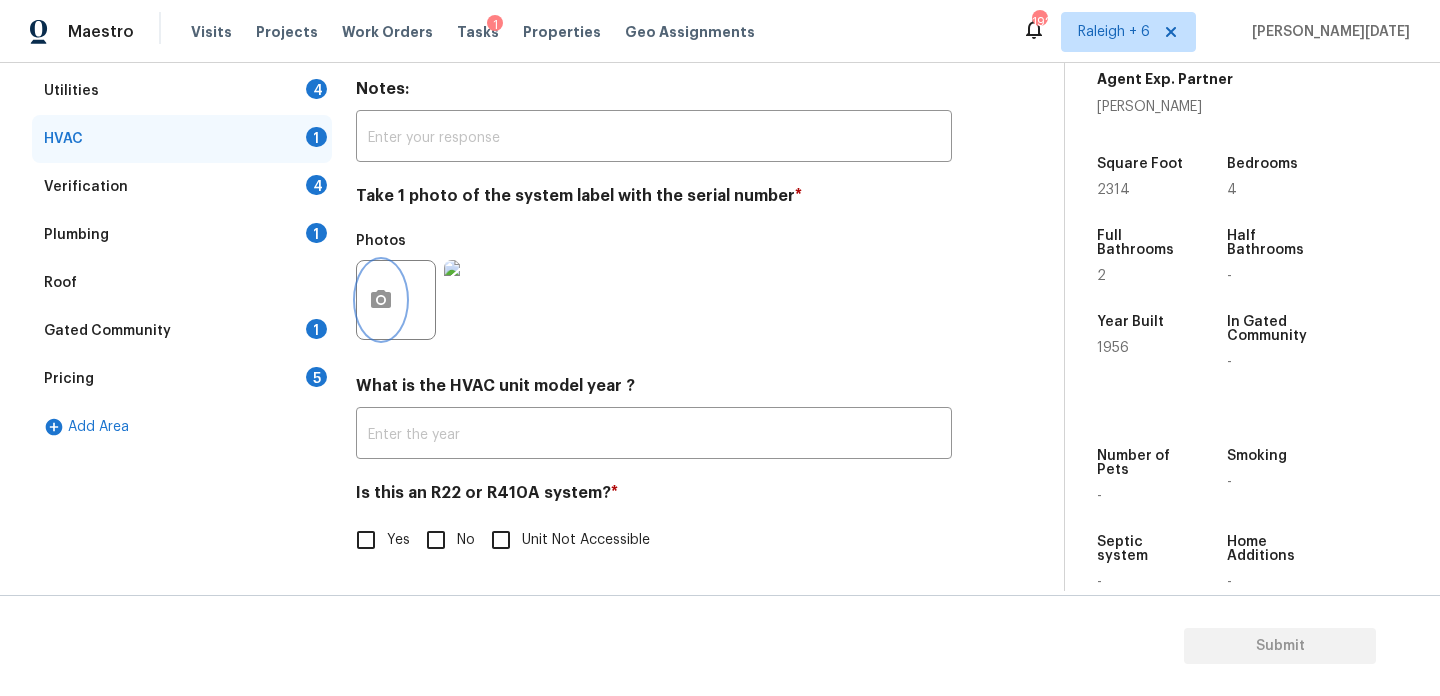scroll, scrollTop: 297, scrollLeft: 0, axis: vertical 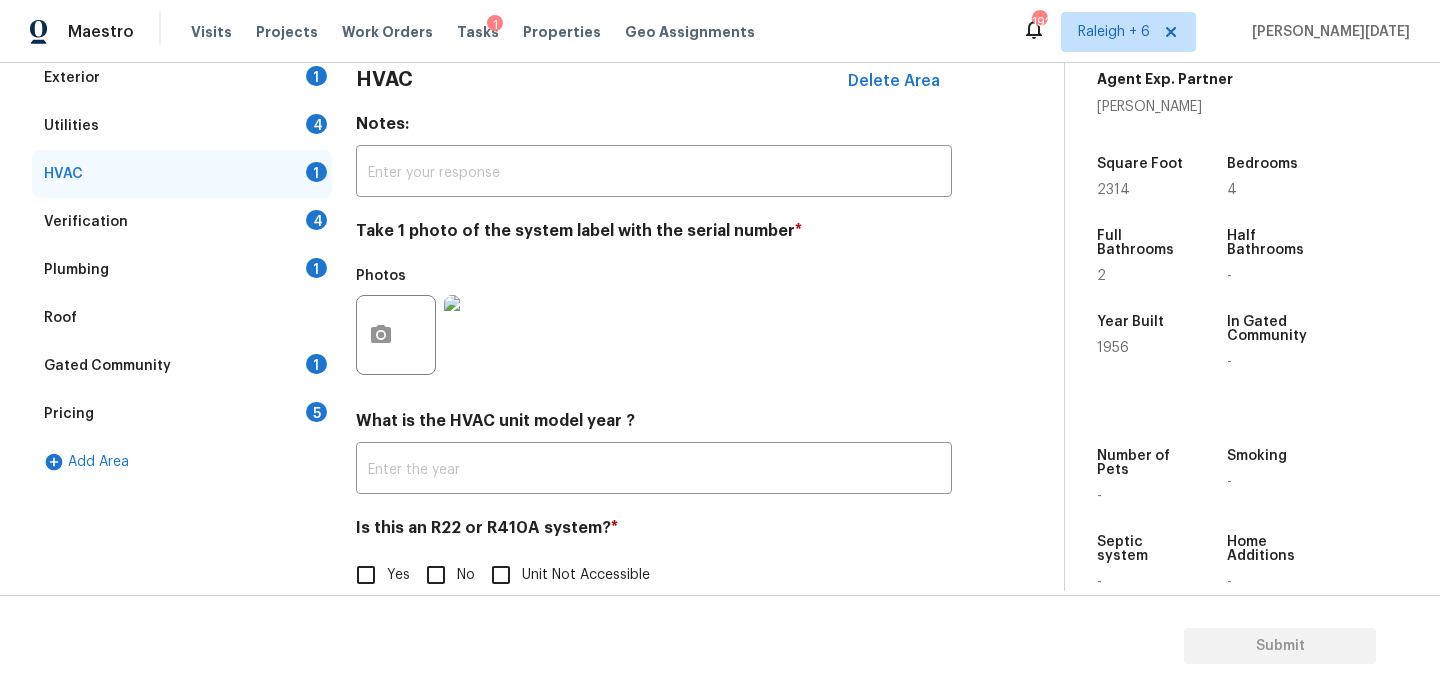 click on "No" at bounding box center (436, 575) 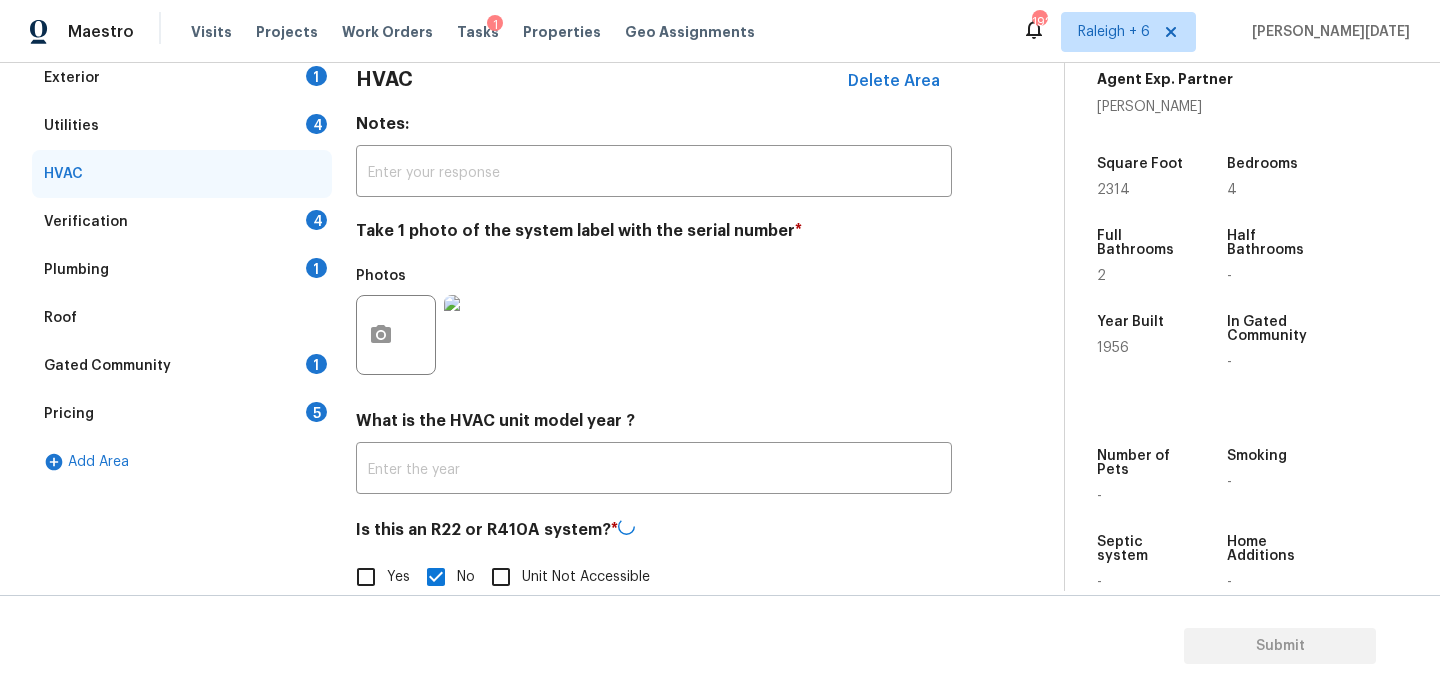 click on "Yes" at bounding box center (366, 577) 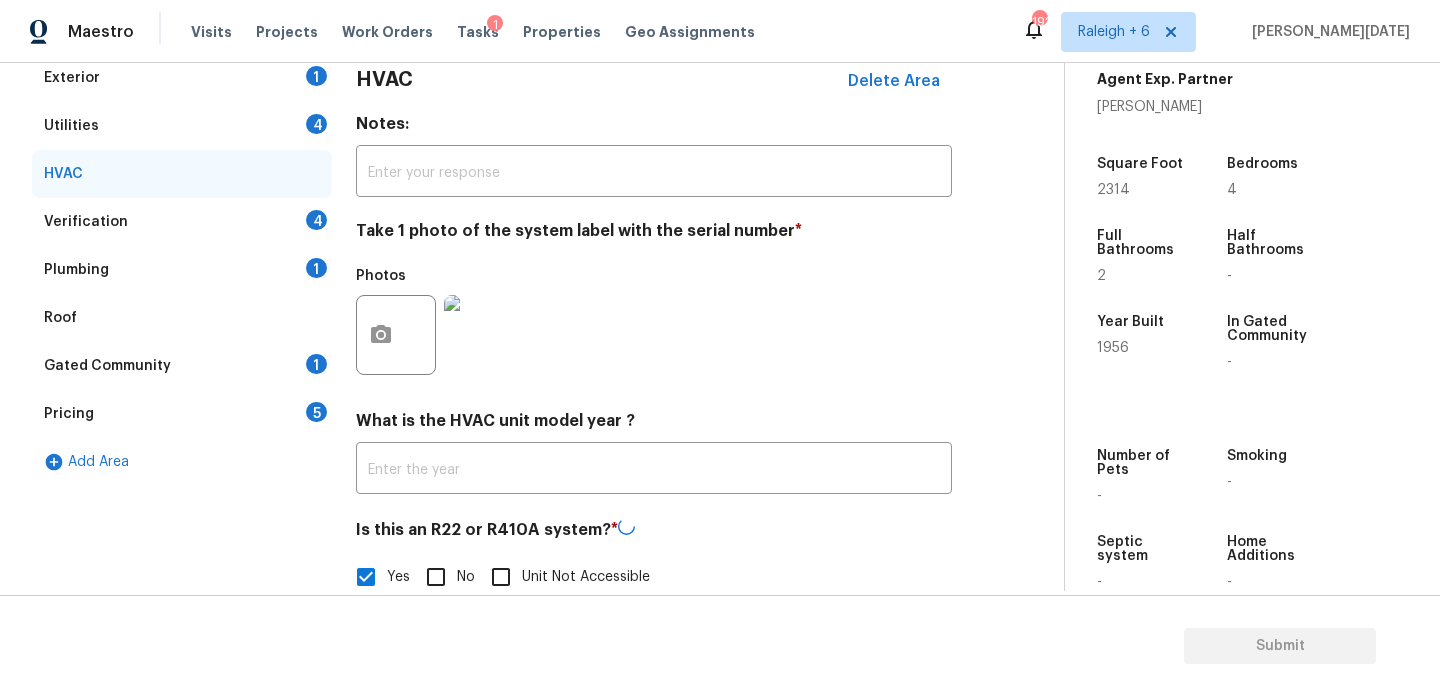 scroll, scrollTop: 0, scrollLeft: 0, axis: both 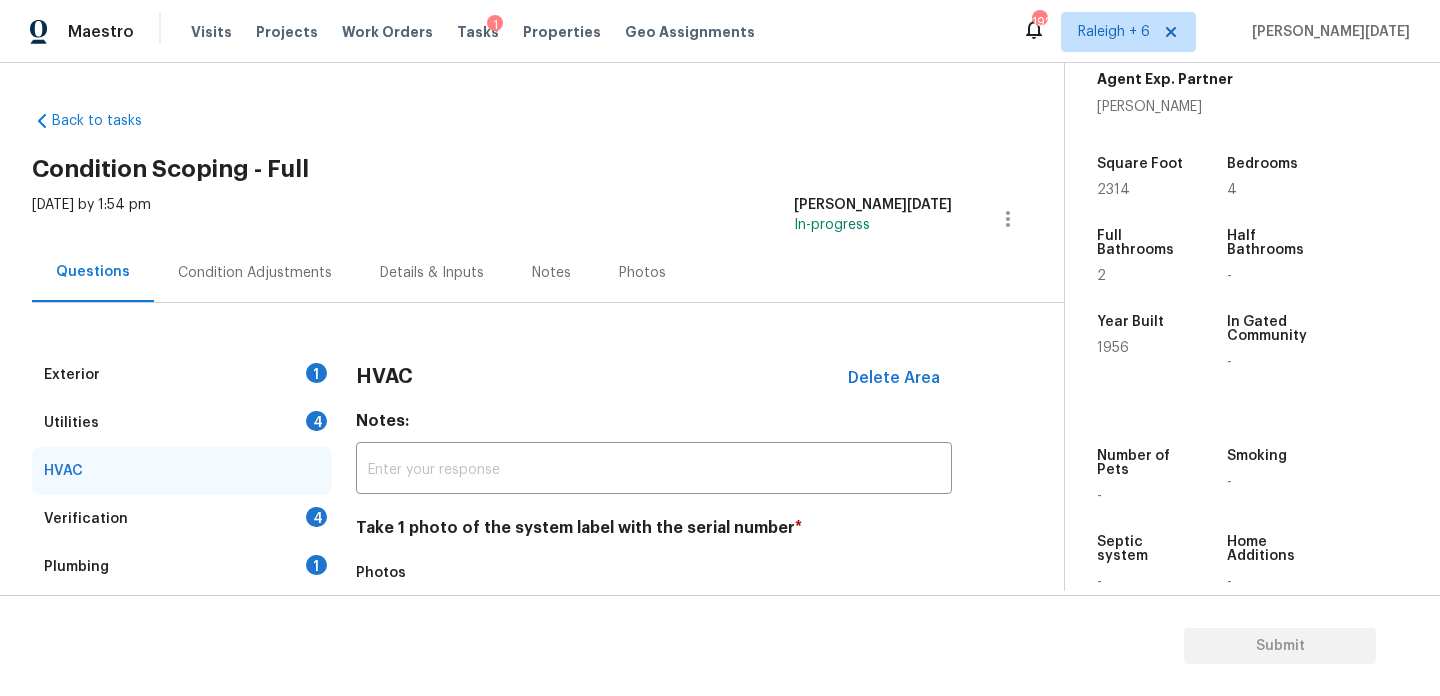 click on "Condition Adjustments" at bounding box center [255, 272] 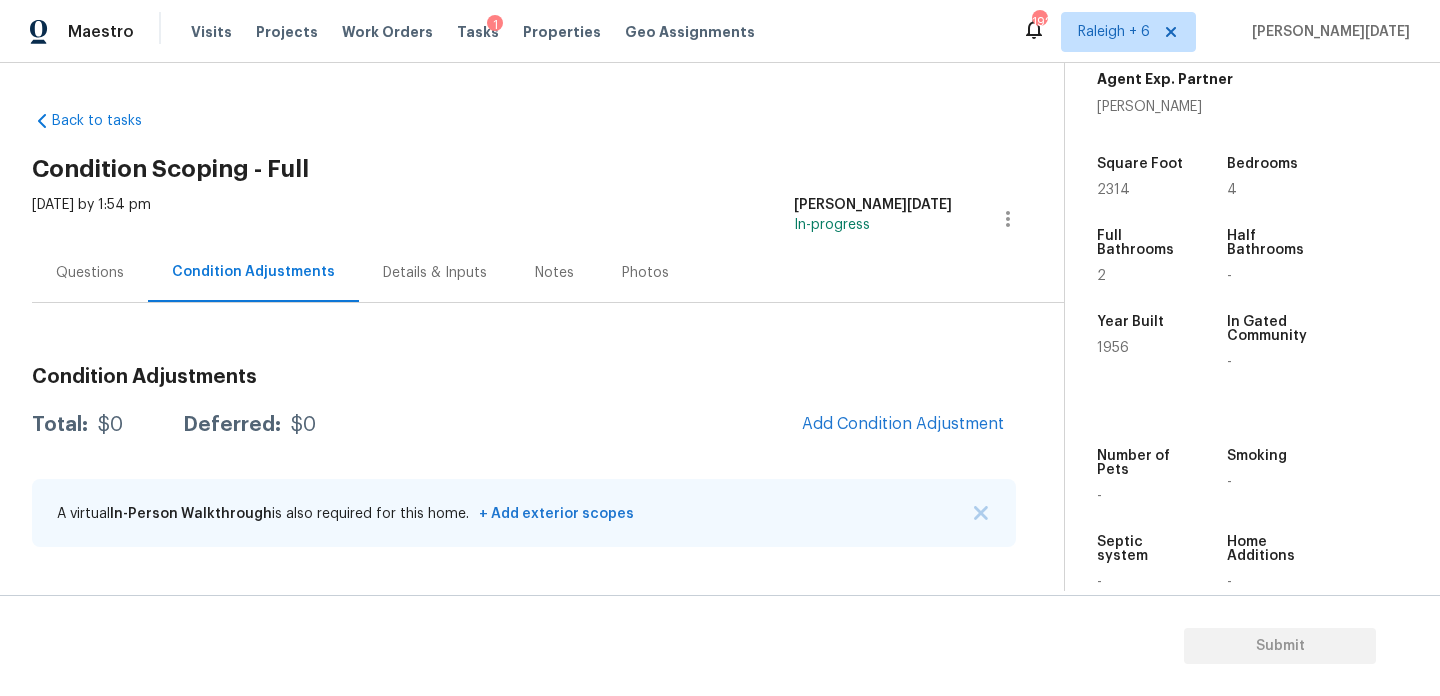 click on "Add Condition Adjustment" at bounding box center (903, 425) 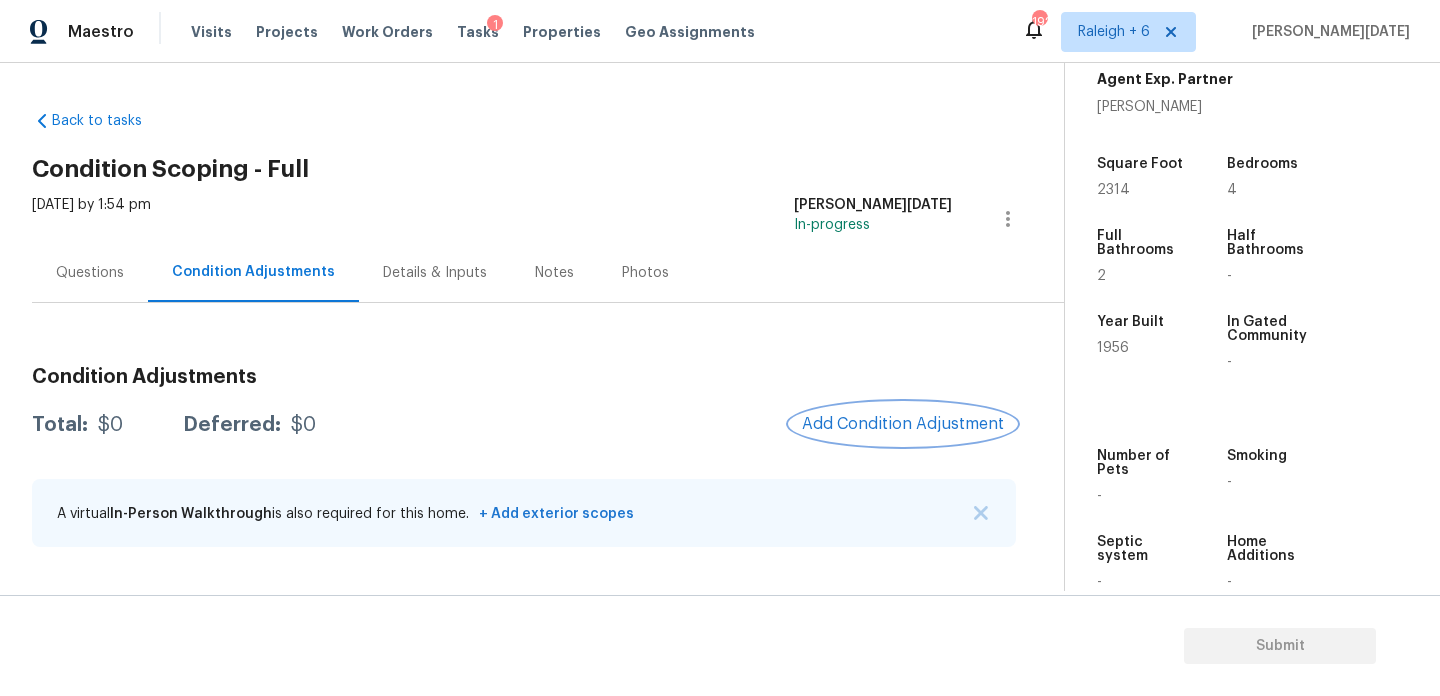 click on "Add Condition Adjustment" at bounding box center (903, 424) 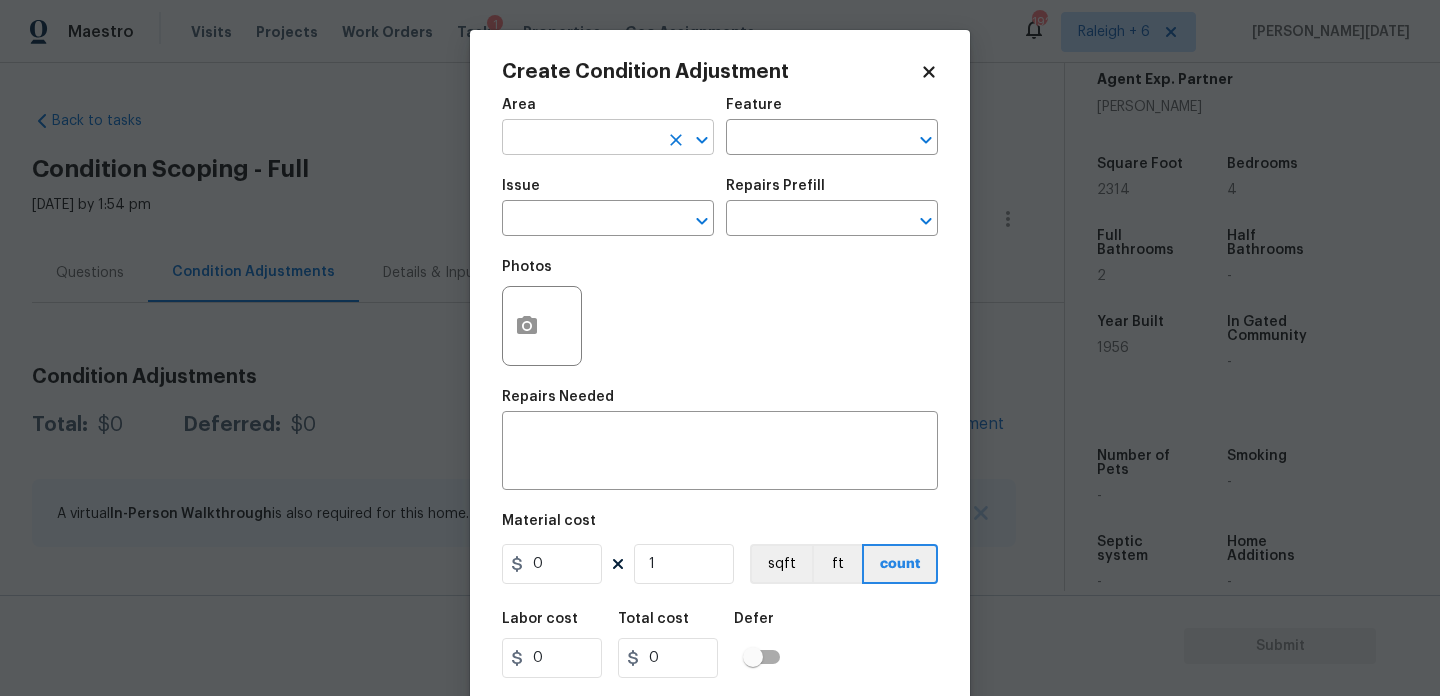click at bounding box center [580, 139] 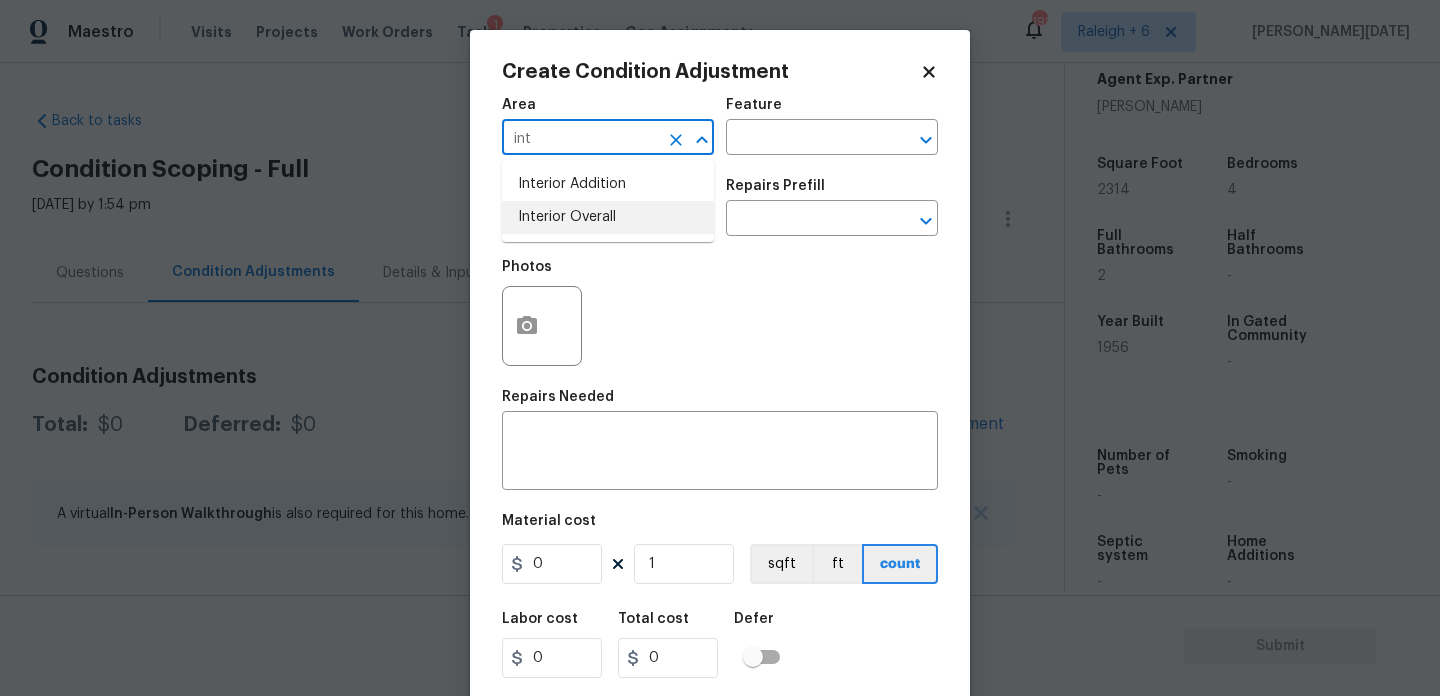 click on "Interior Overall" at bounding box center [608, 217] 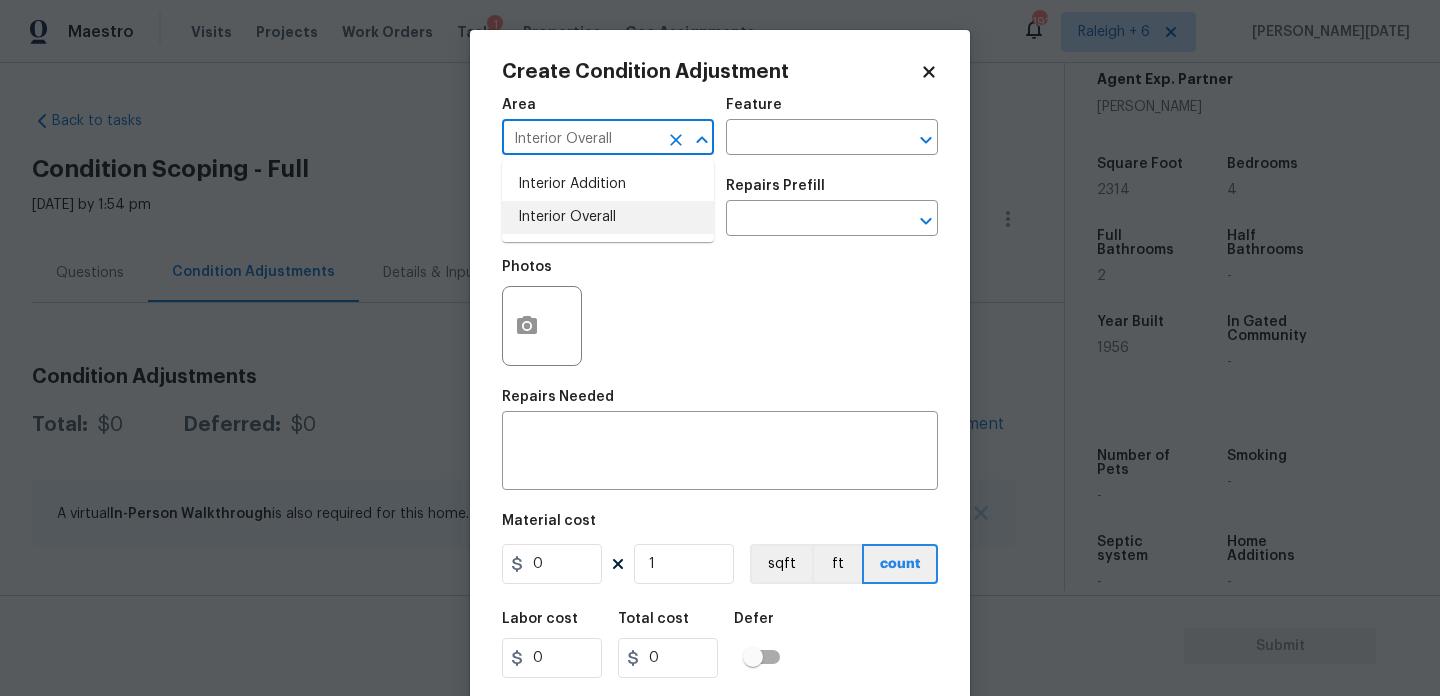 type on "Interior Overall" 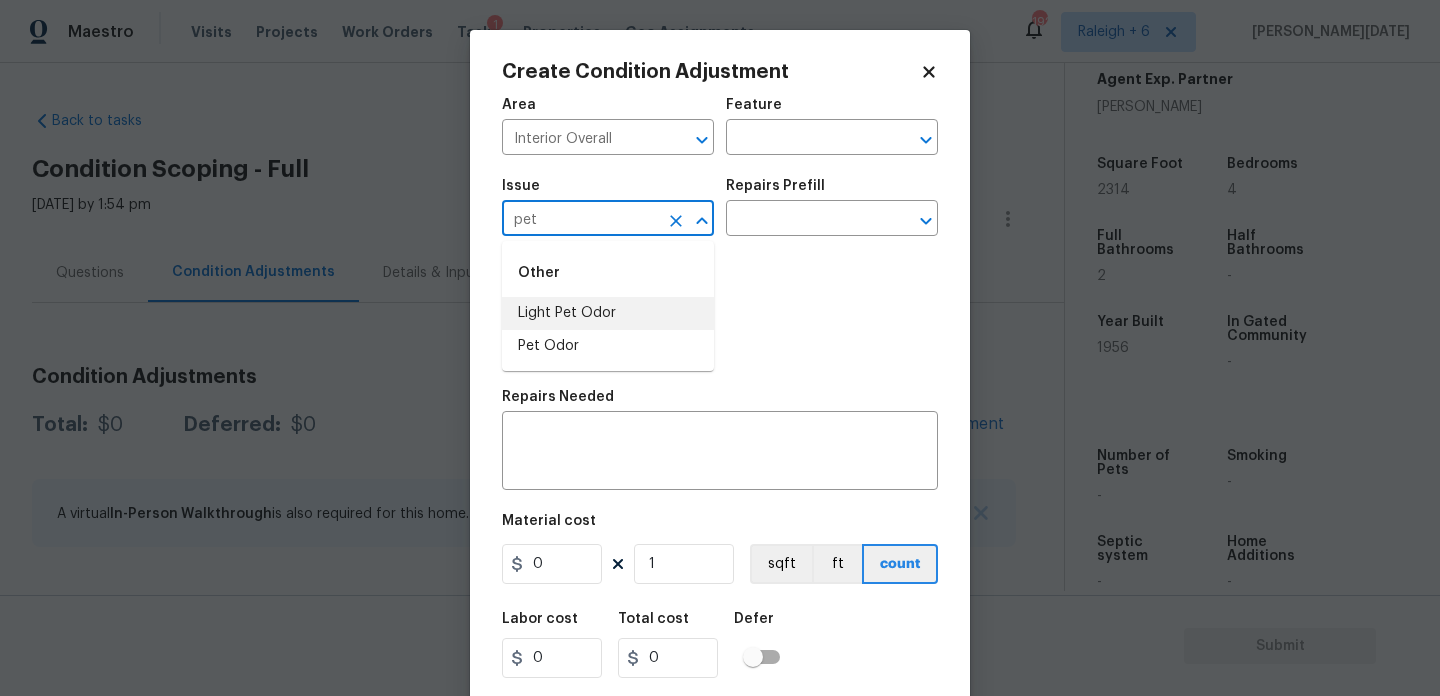 click on "Light Pet Odor" at bounding box center [608, 313] 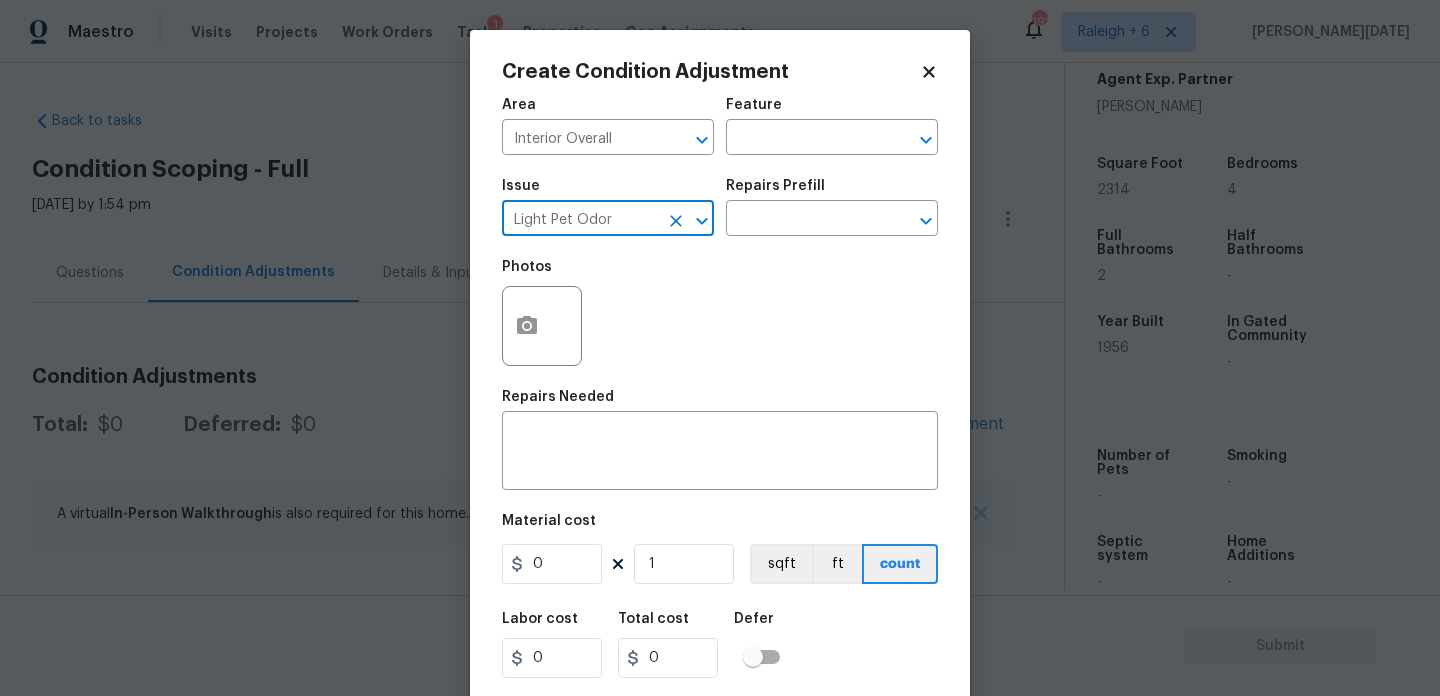 type on "Light Pet Odor" 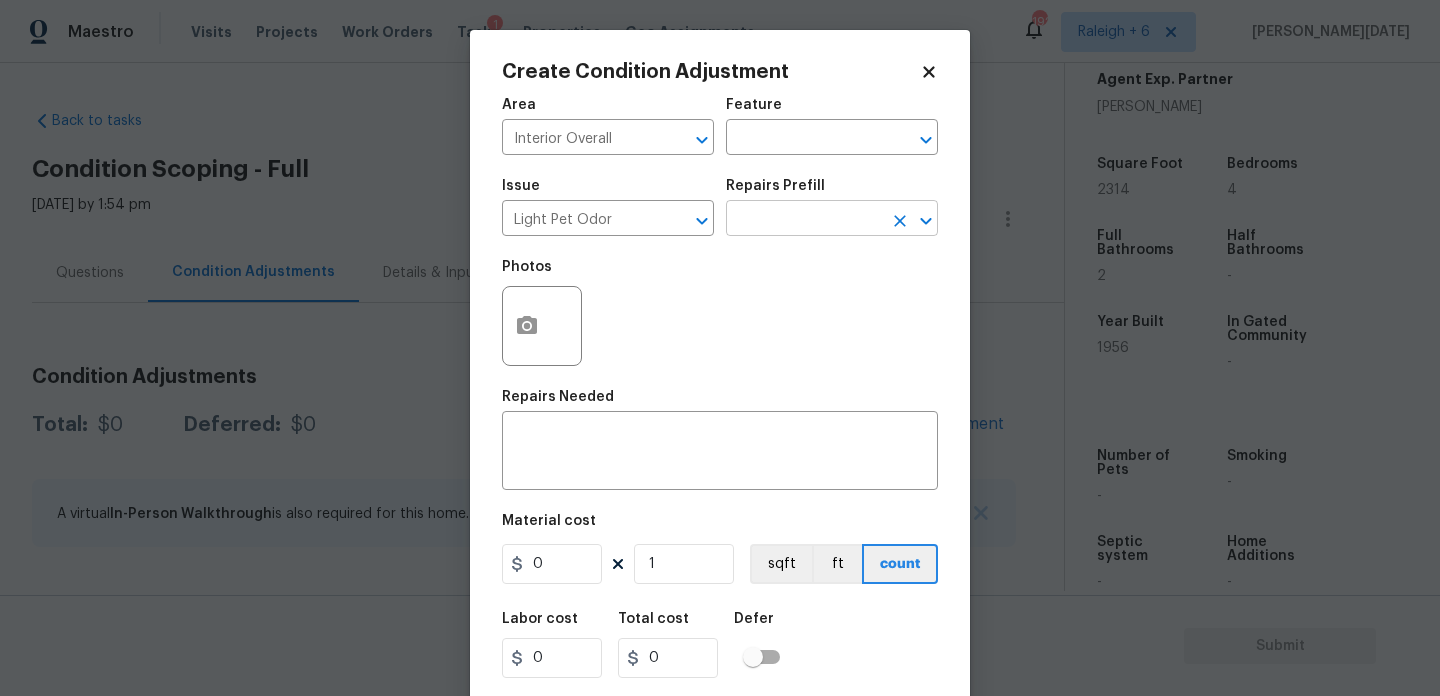 click at bounding box center (804, 220) 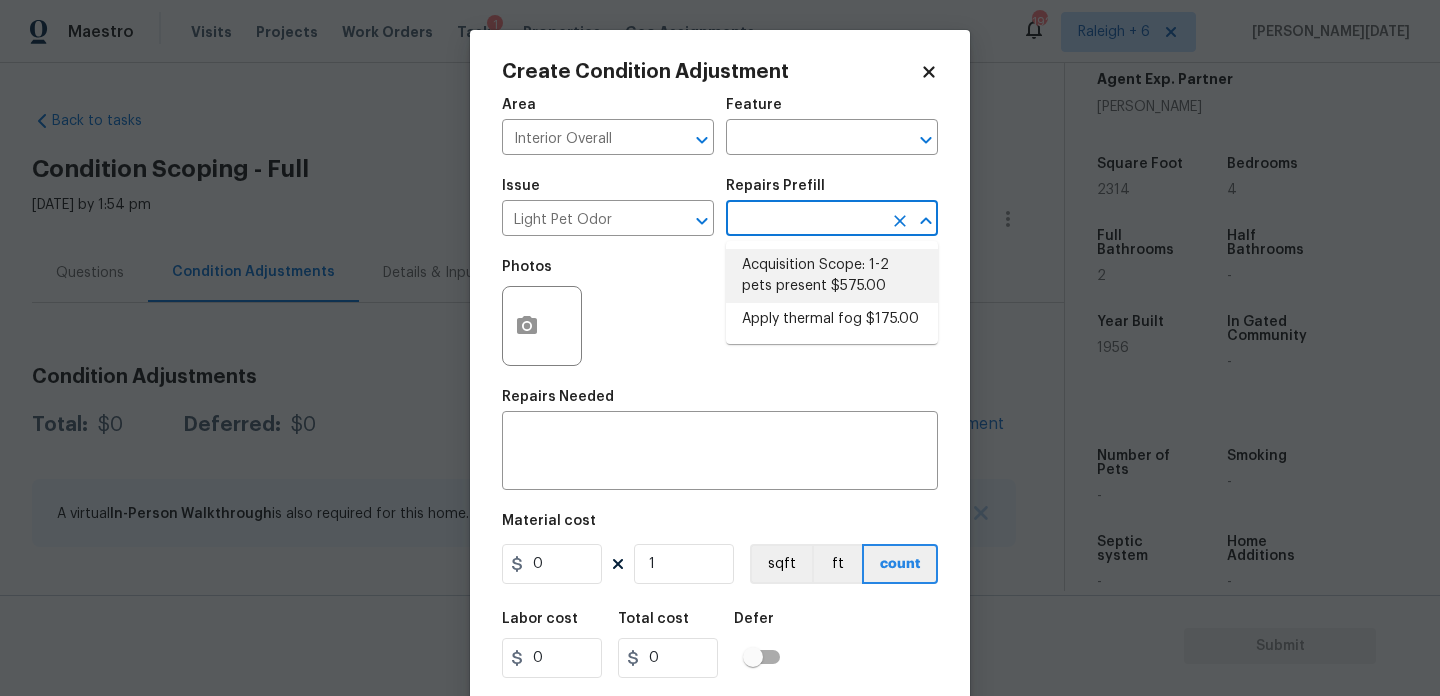 click on "Acquisition Scope: 1-2 pets present $575.00" at bounding box center [832, 276] 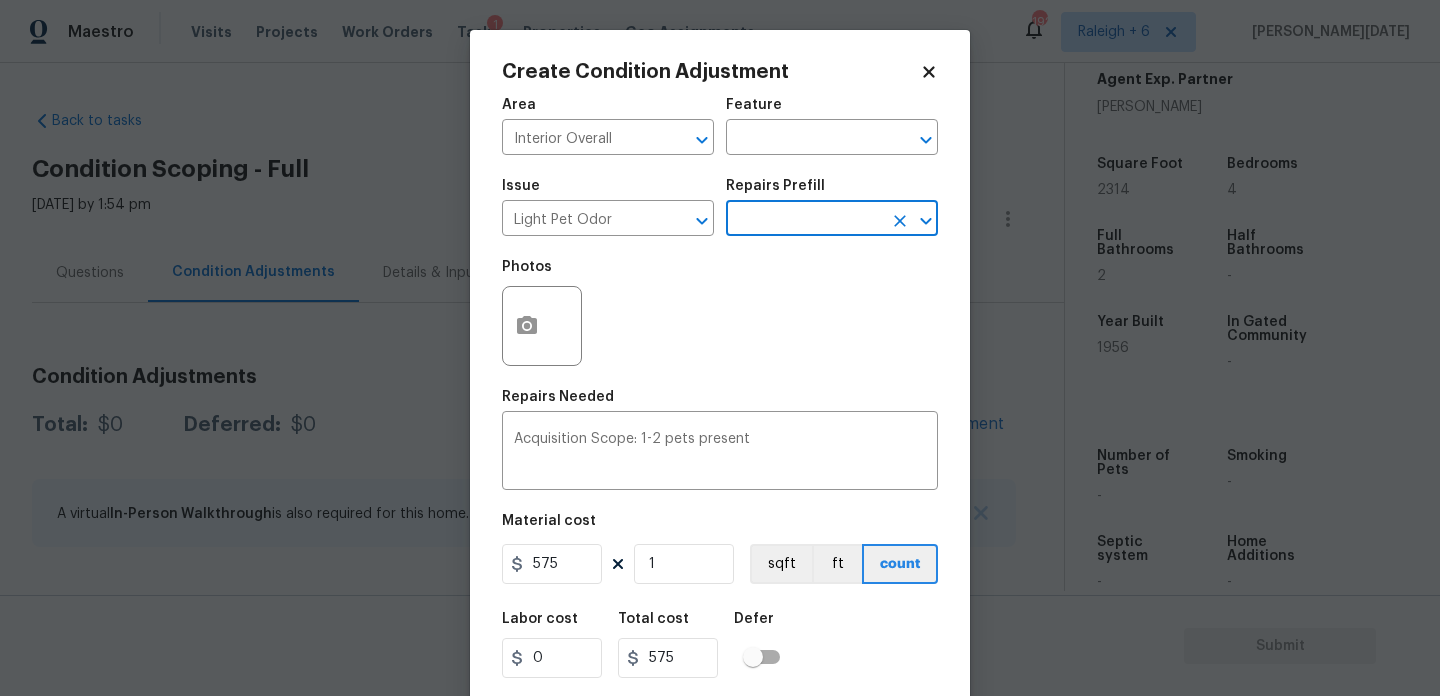 scroll, scrollTop: 51, scrollLeft: 0, axis: vertical 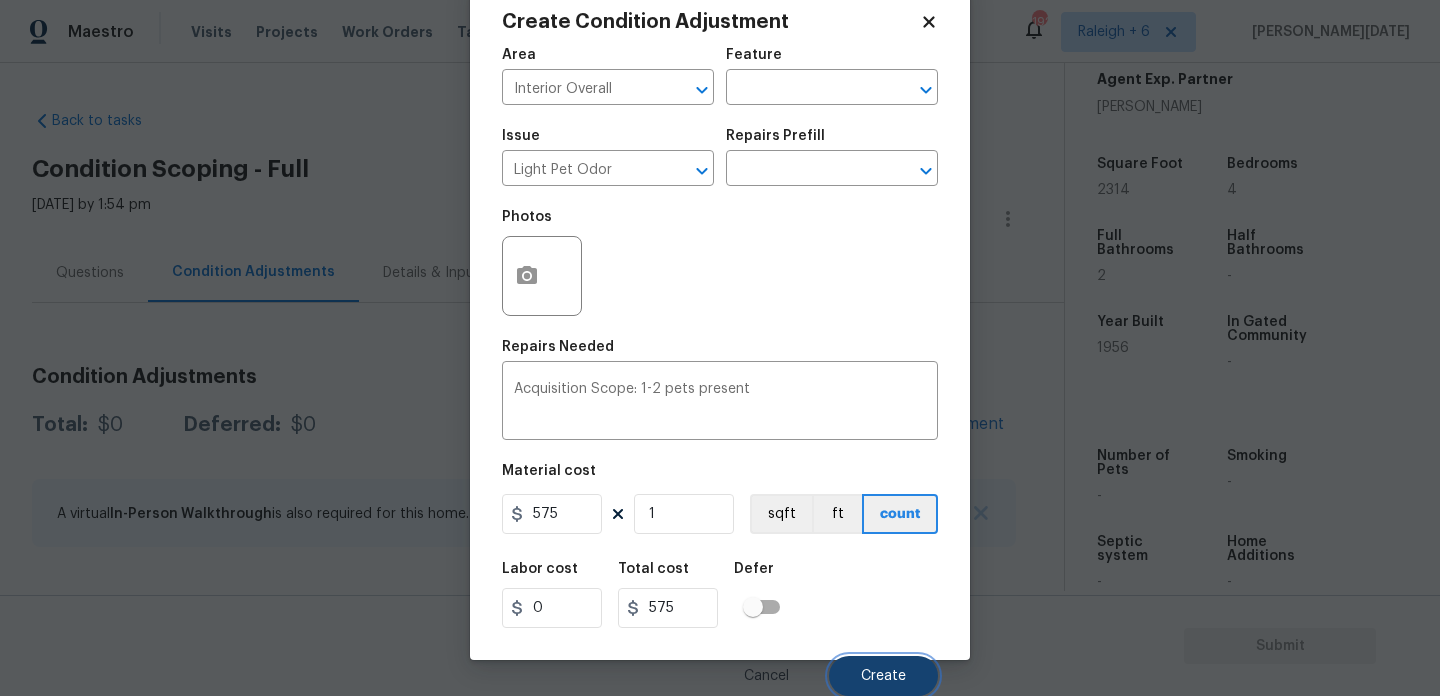 click on "Create" at bounding box center (883, 676) 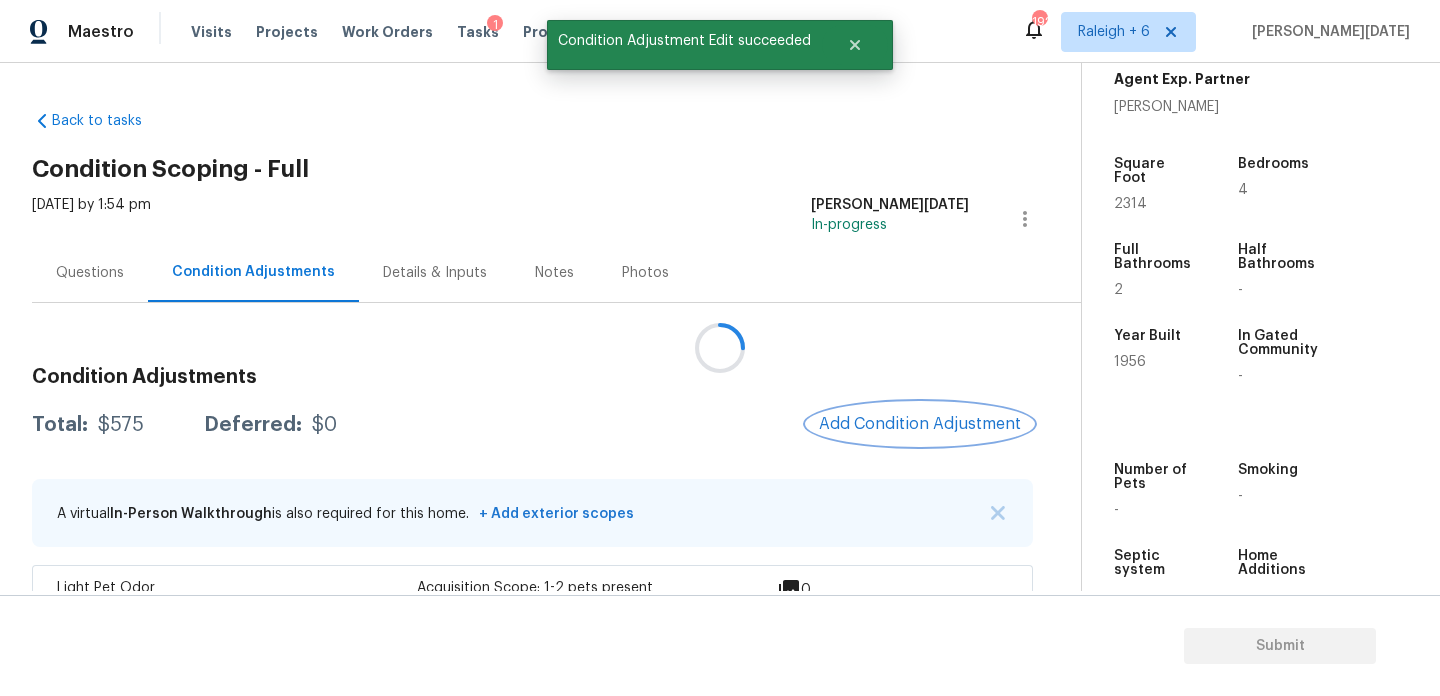 scroll, scrollTop: 0, scrollLeft: 0, axis: both 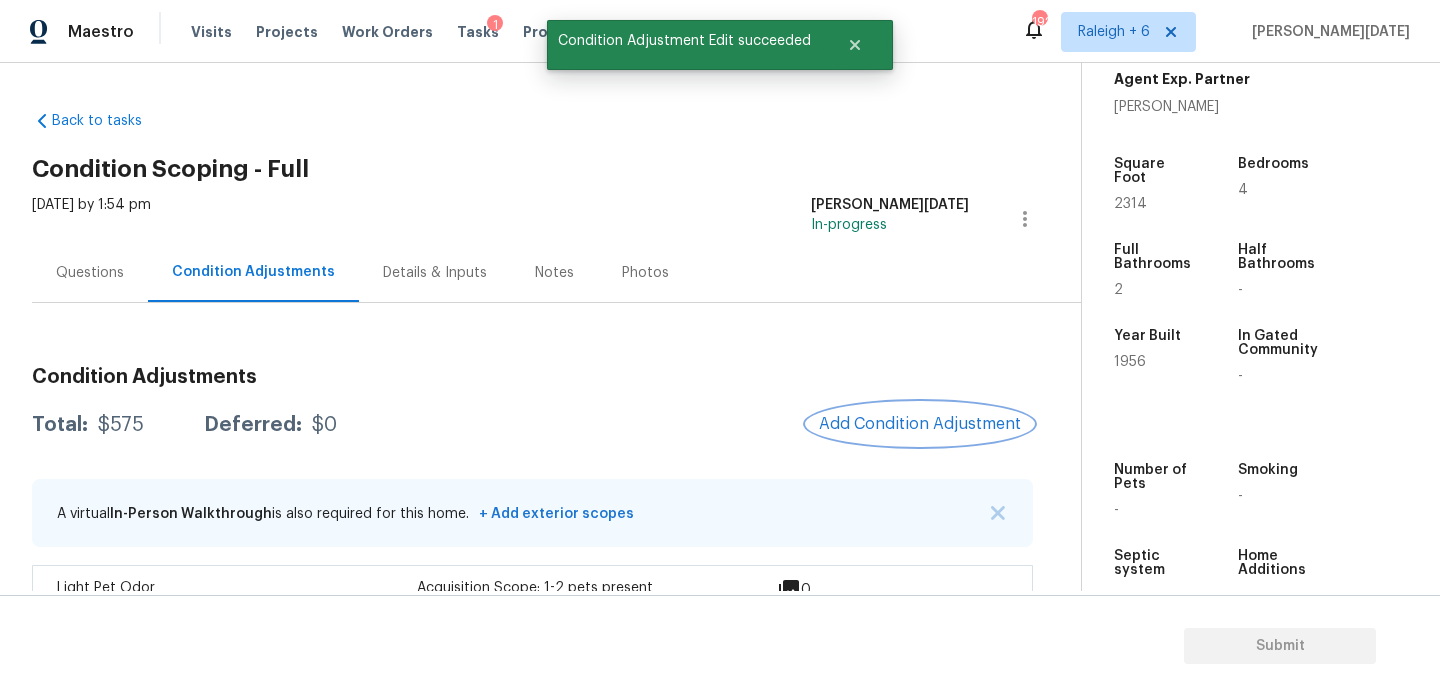 click on "Add Condition Adjustment" at bounding box center [920, 424] 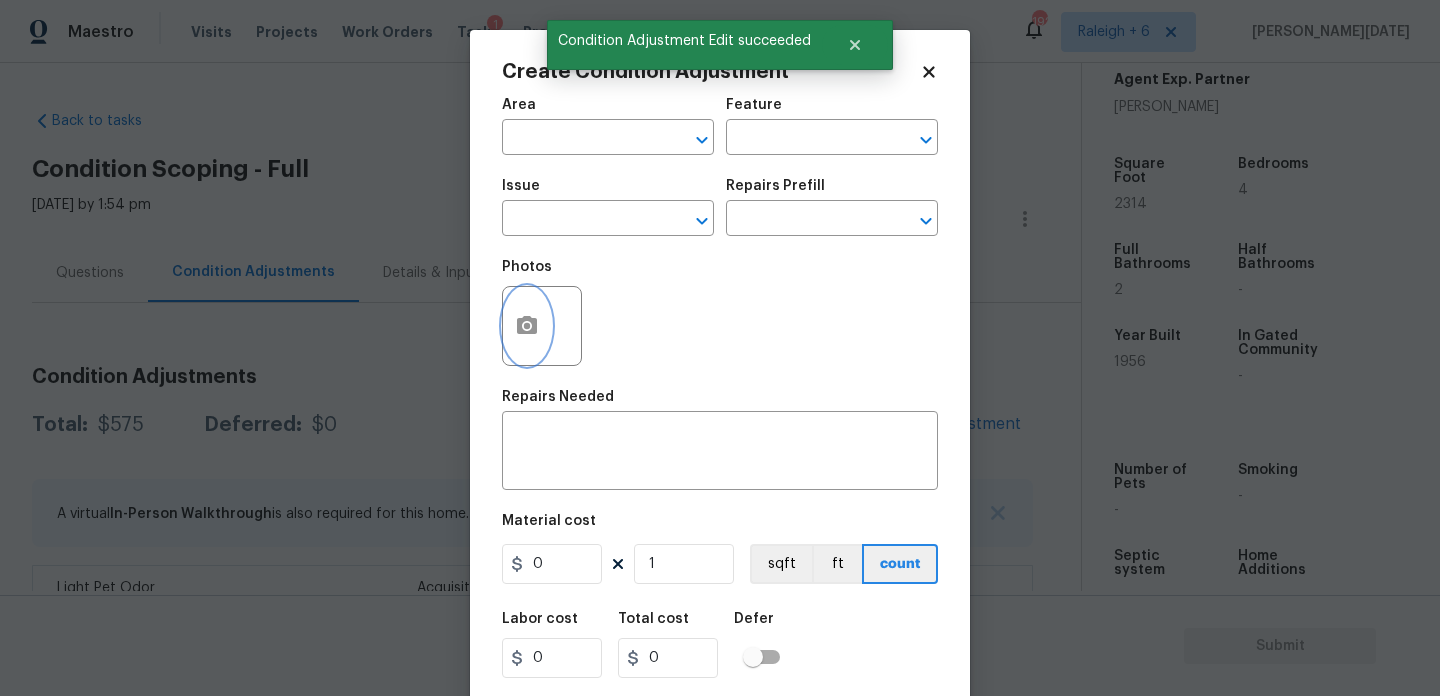 click at bounding box center (527, 326) 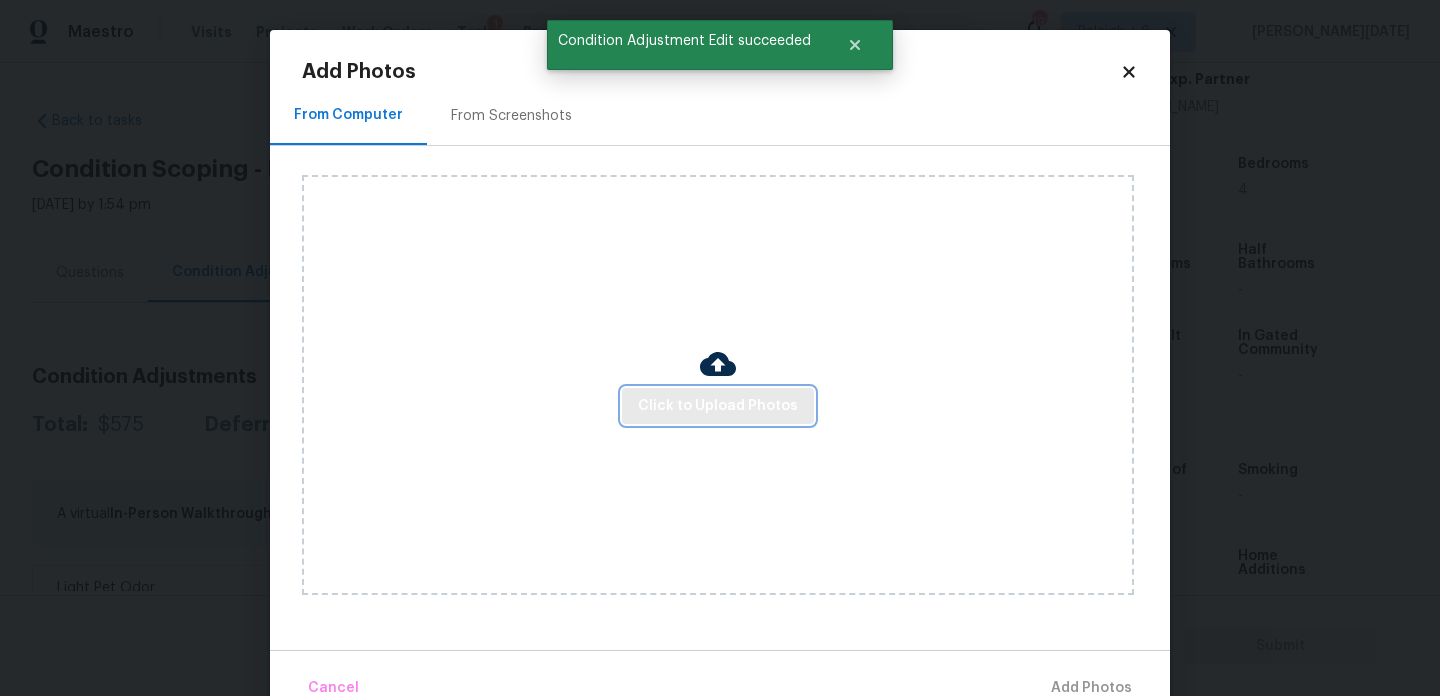 click on "Click to Upload Photos" at bounding box center [718, 406] 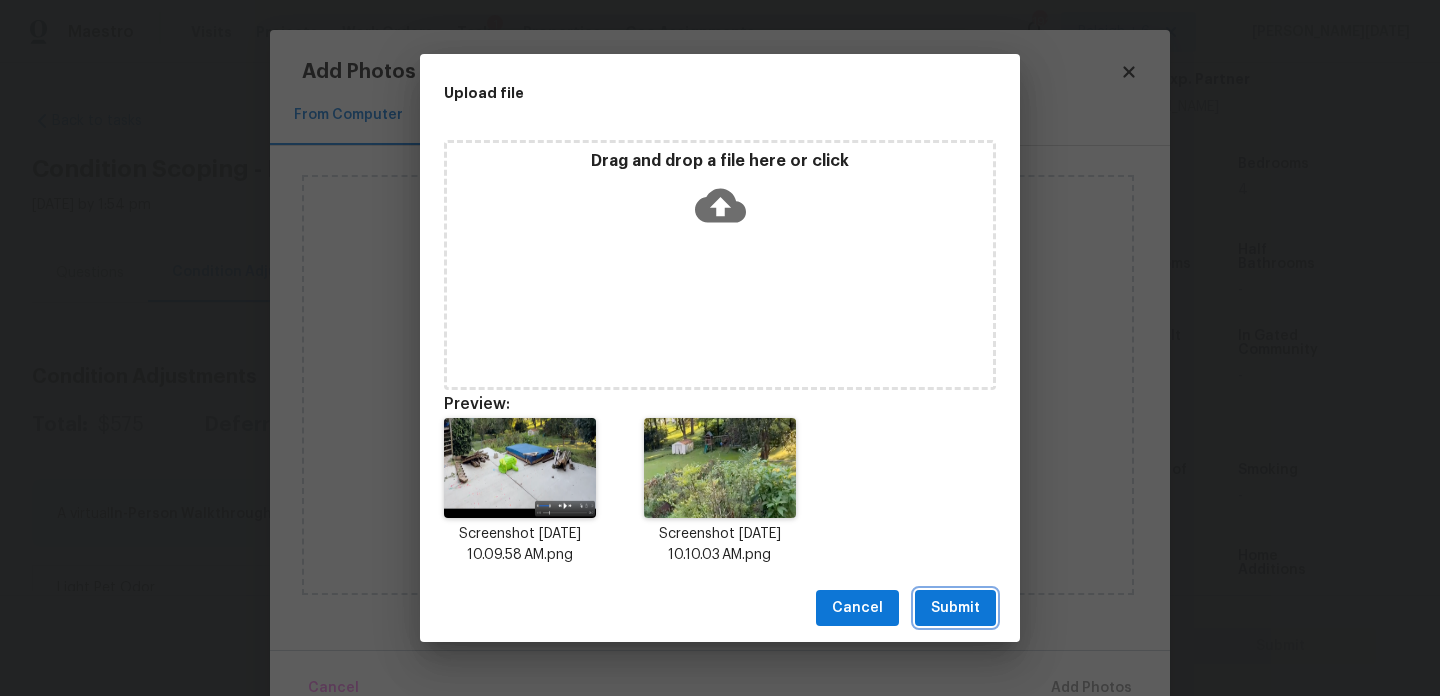 click on "Submit" at bounding box center [955, 608] 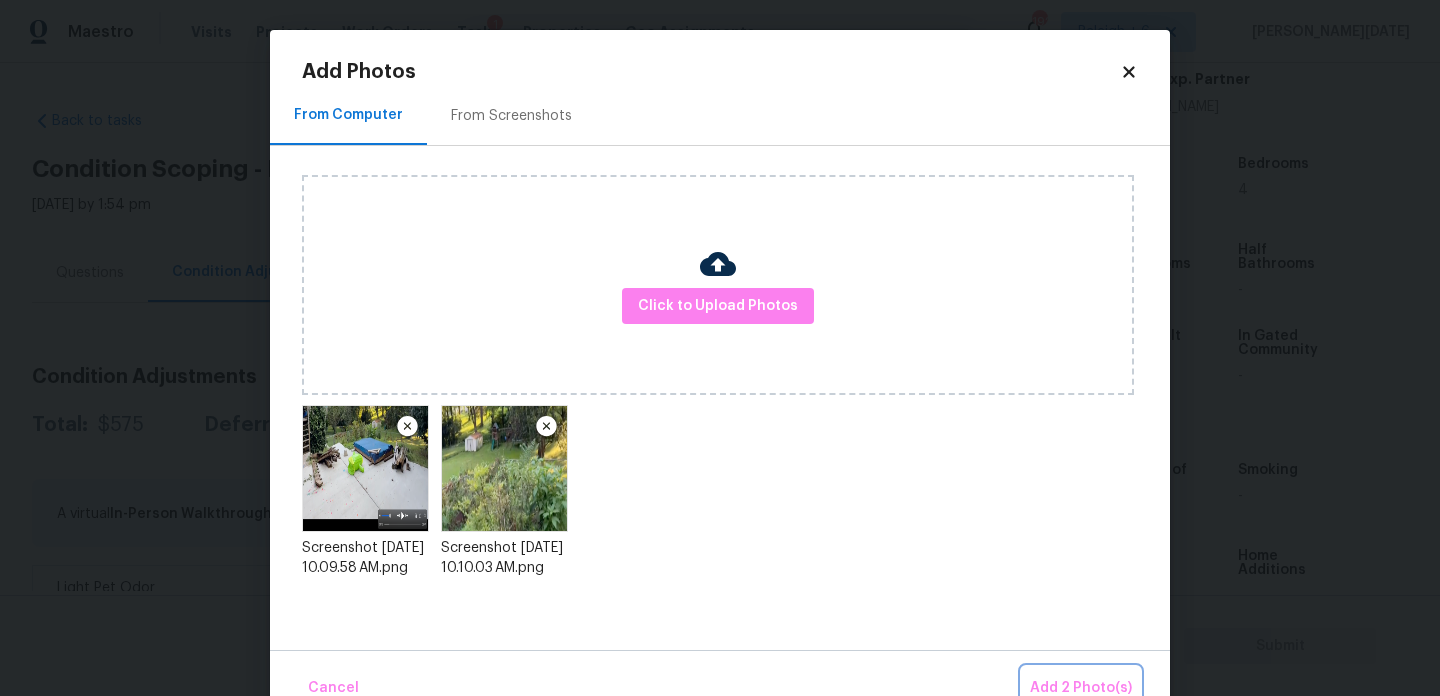 click on "Add 2 Photo(s)" at bounding box center (1081, 688) 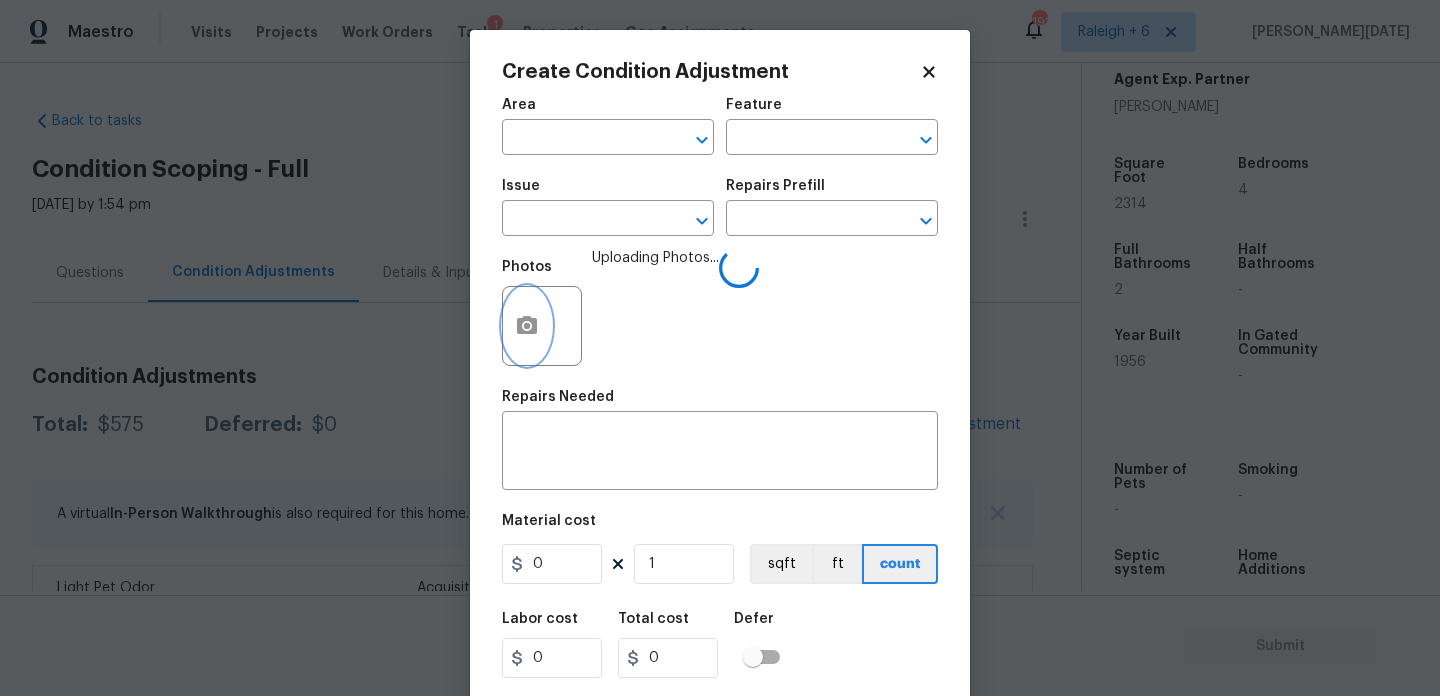 type 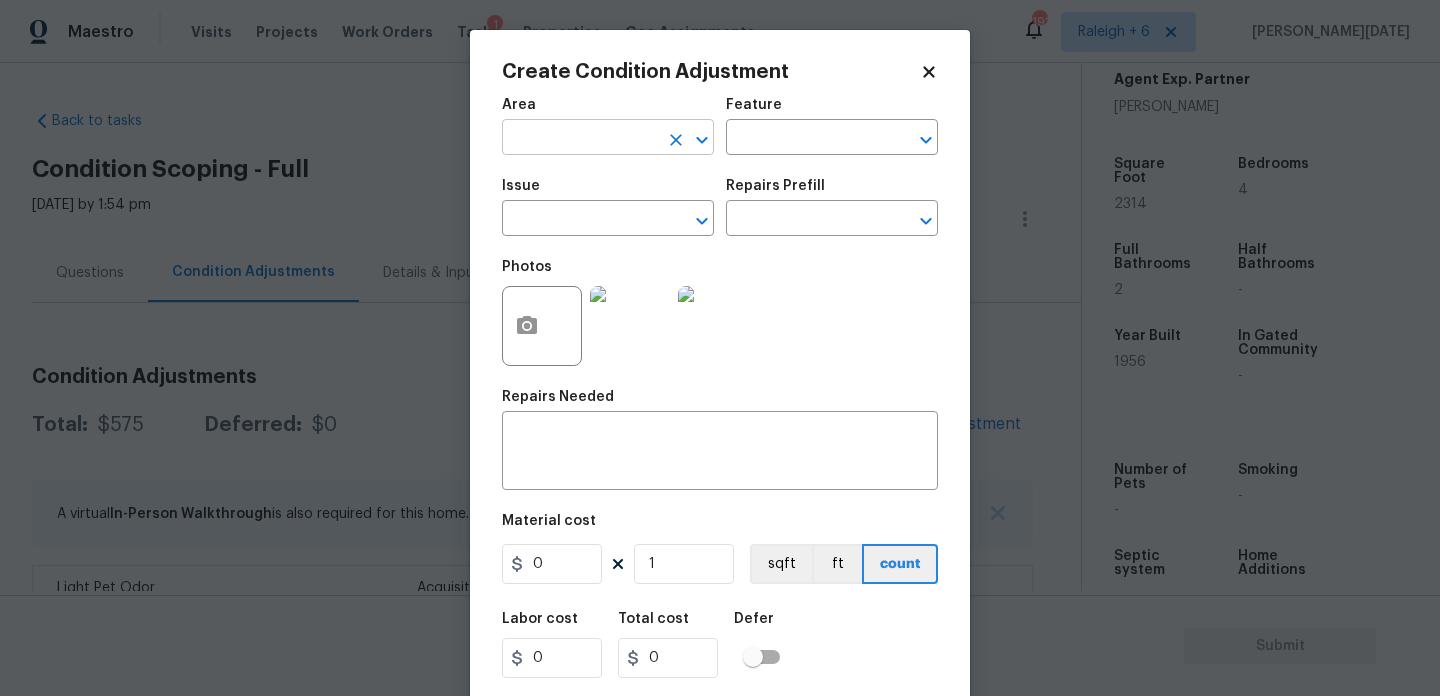 click at bounding box center (580, 139) 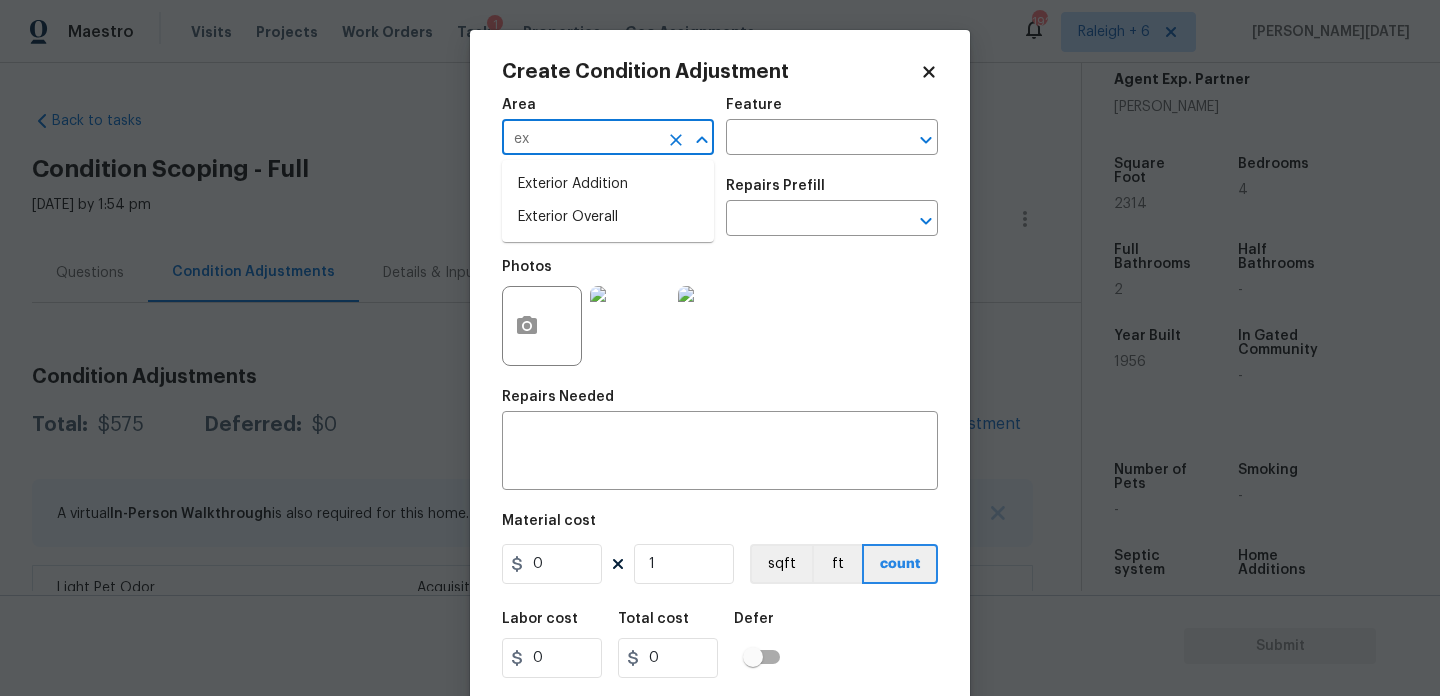click on "Exterior Overall" at bounding box center (608, 217) 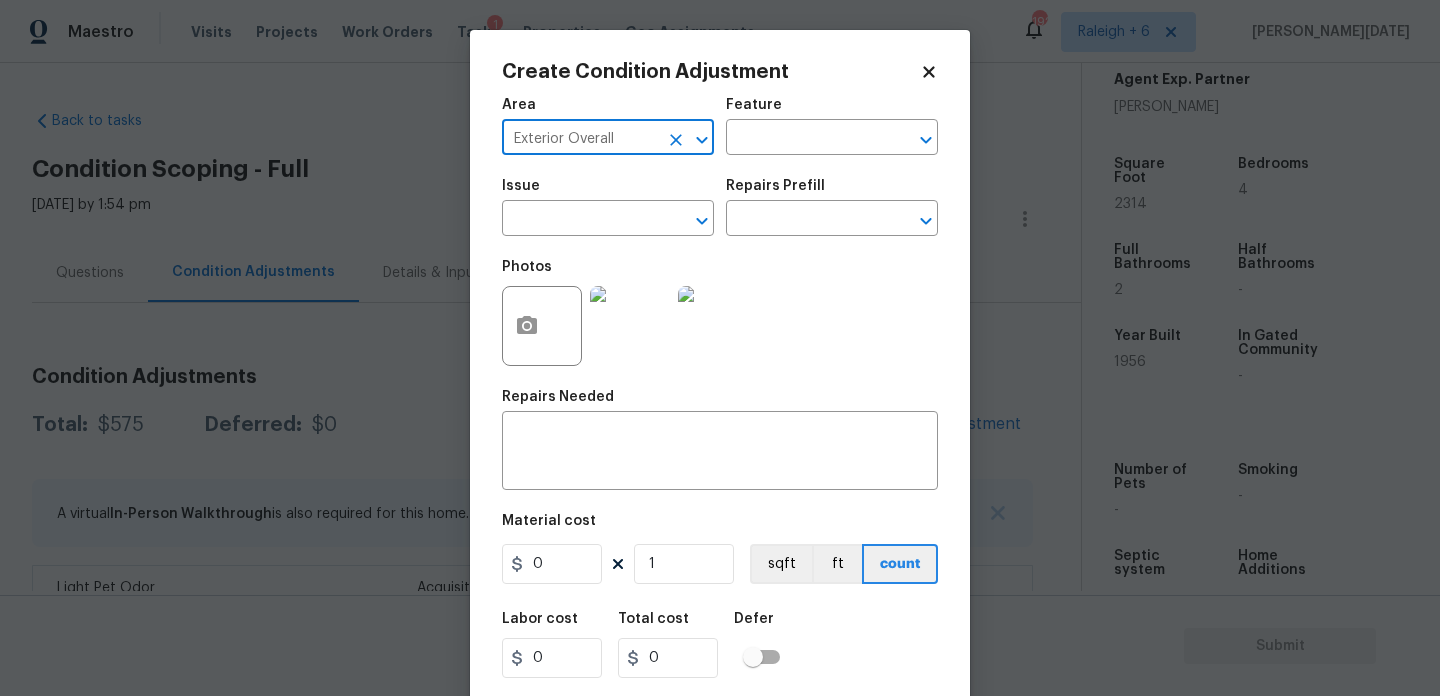 type on "Exterior Overall" 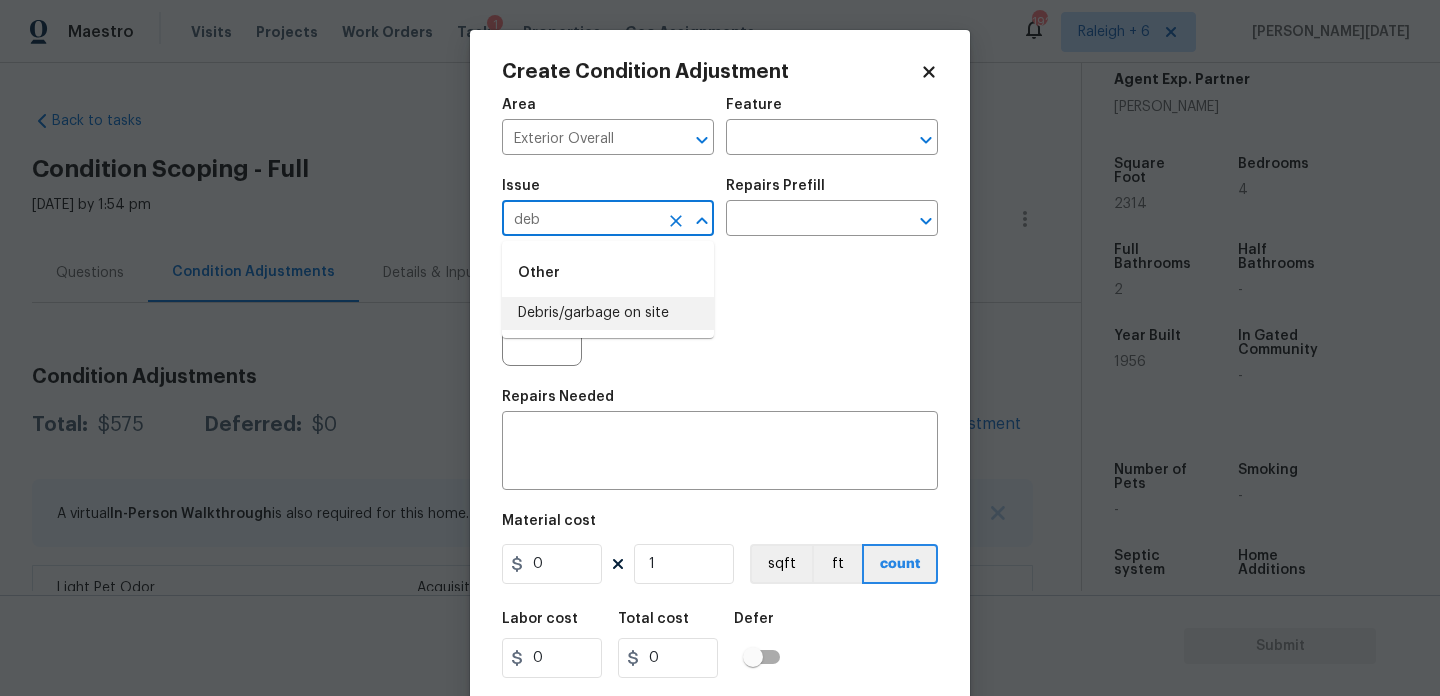 click on "Debris/garbage on site" at bounding box center (608, 313) 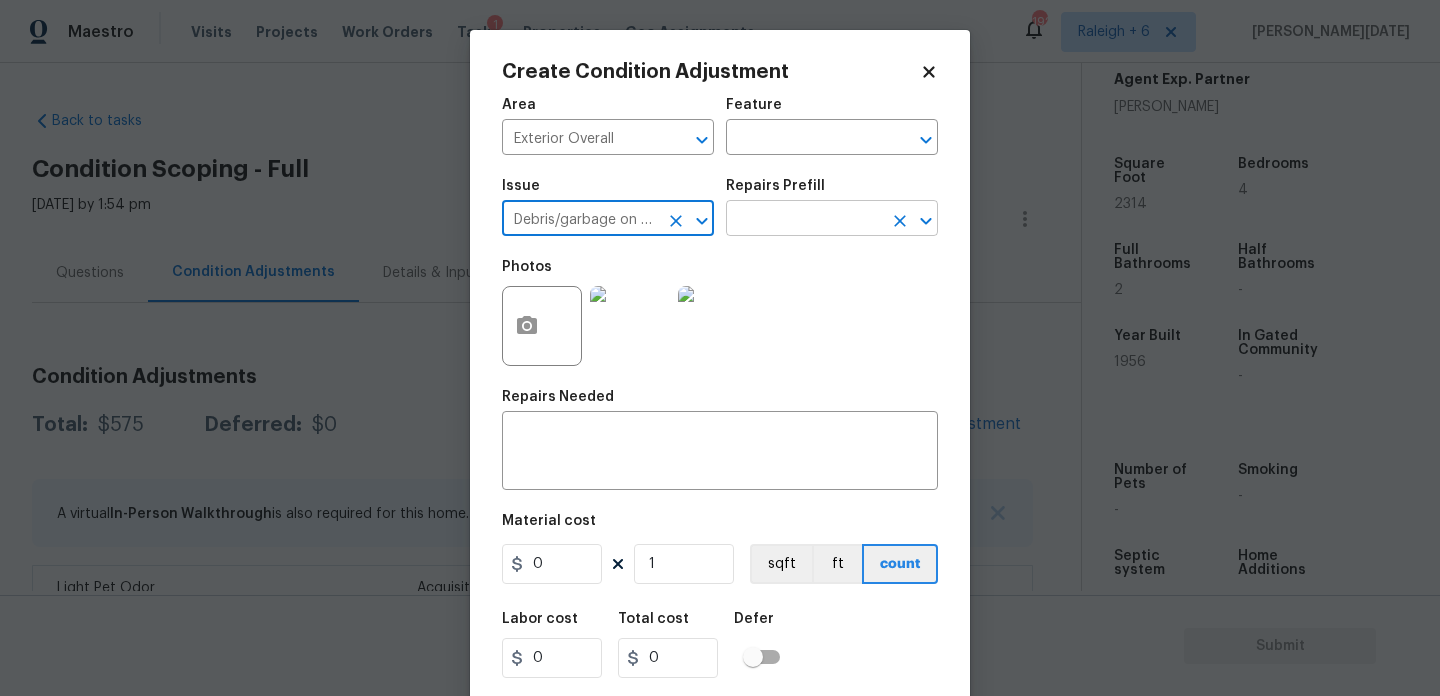 type on "Debris/garbage on site" 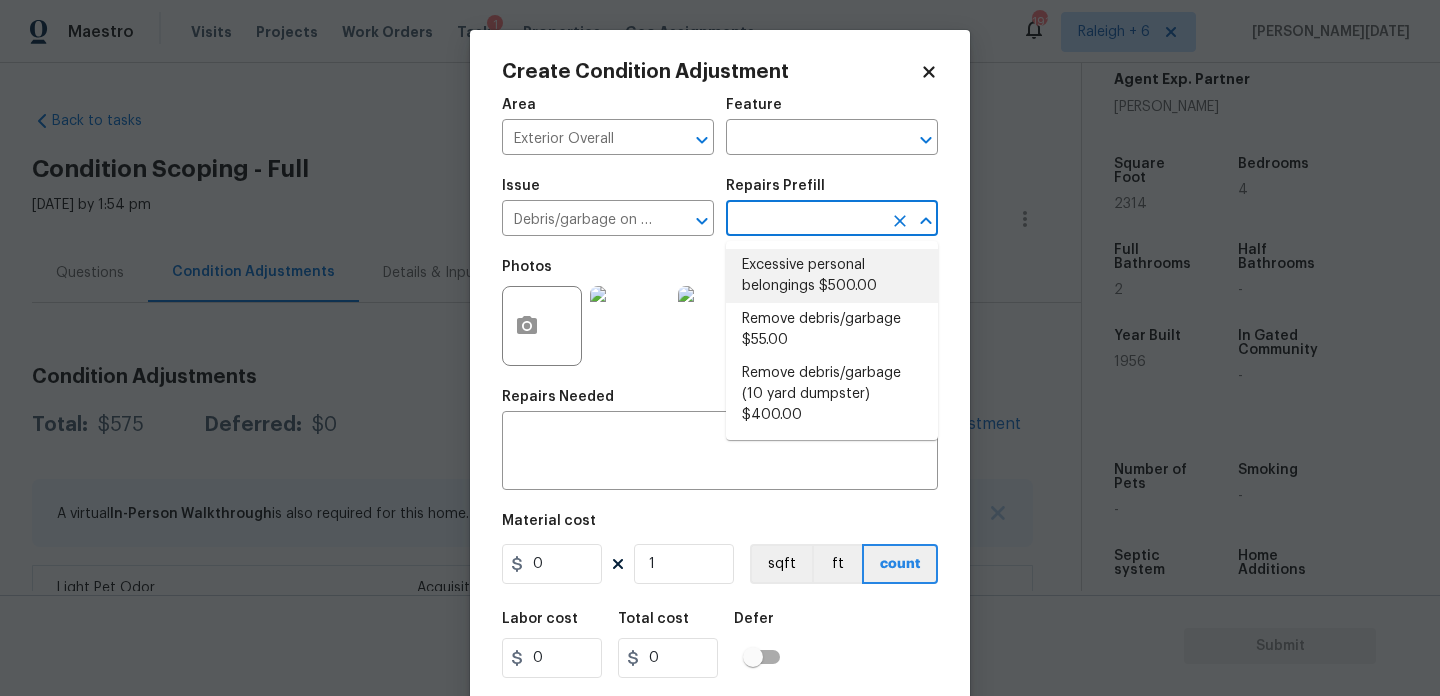 click on "Excessive personal belongings $500.00" at bounding box center (832, 276) 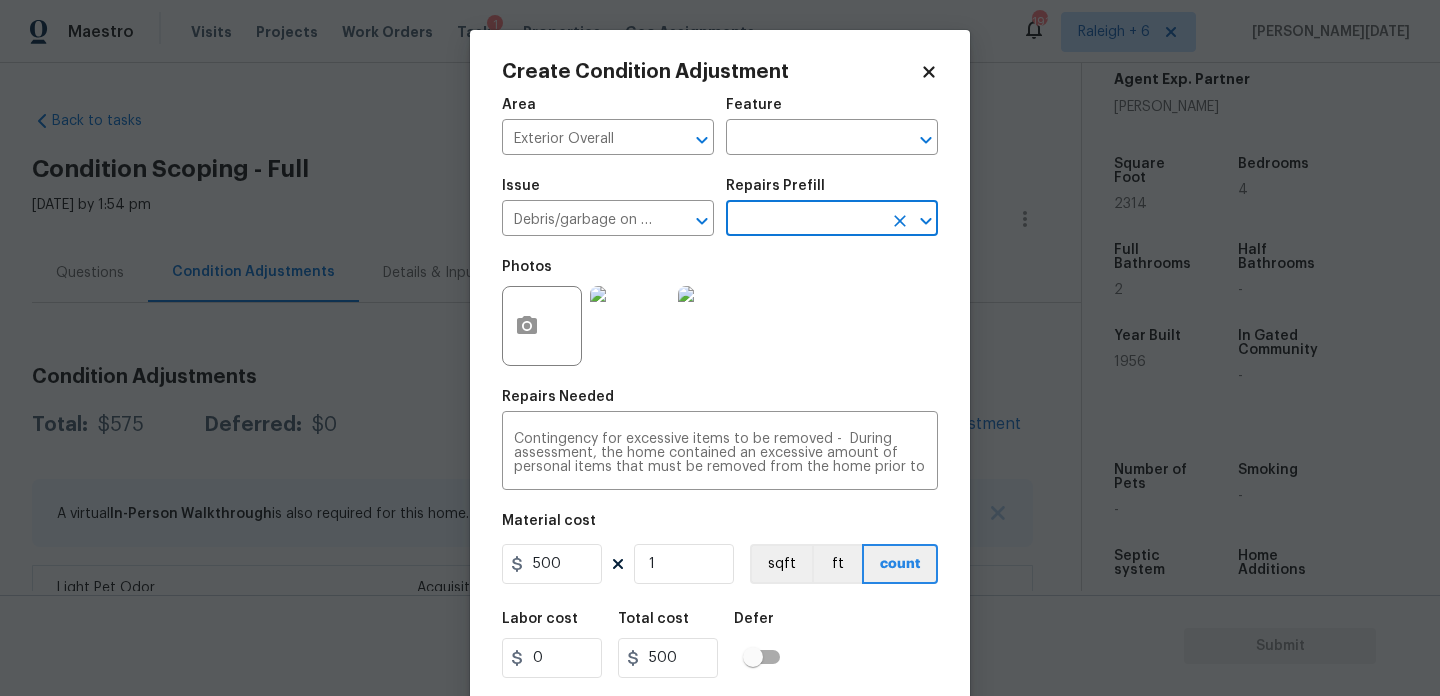 click at bounding box center (804, 220) 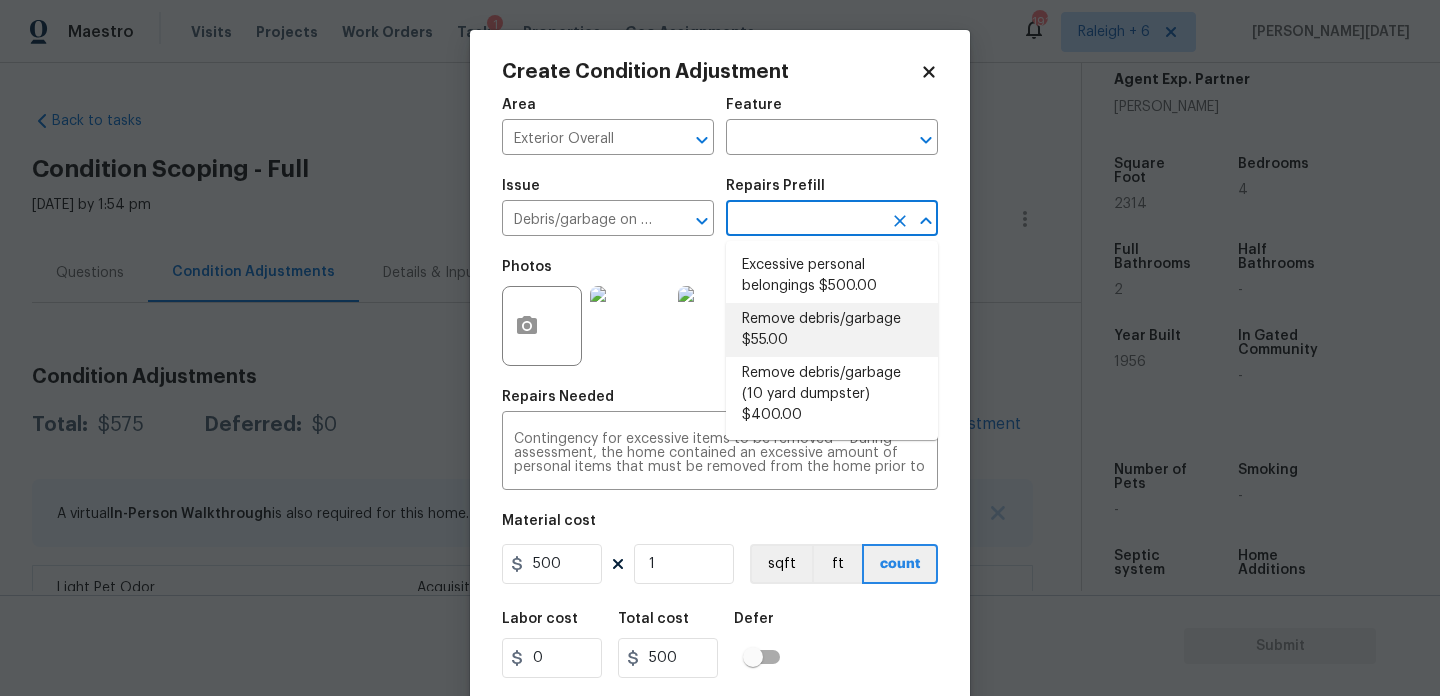 click on "Remove debris/garbage $55.00" at bounding box center (832, 330) 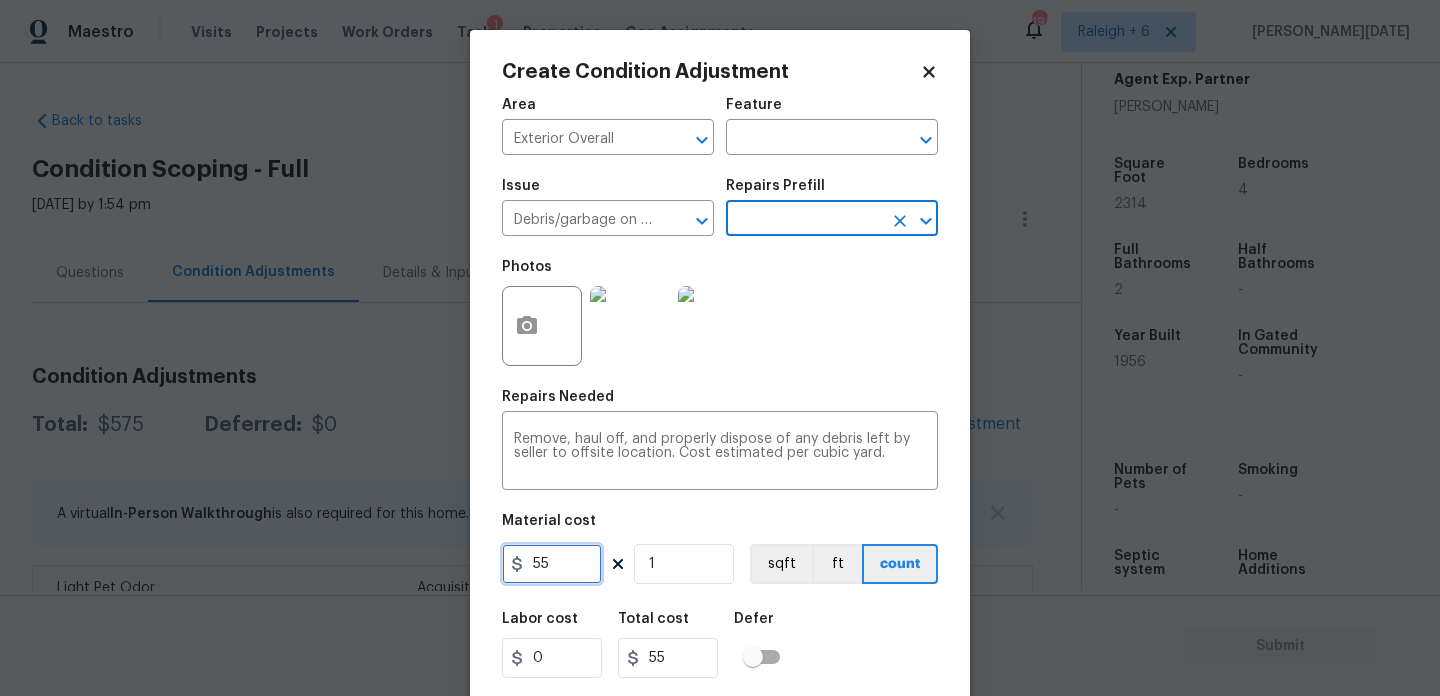 drag, startPoint x: 579, startPoint y: 568, endPoint x: 437, endPoint y: 568, distance: 142 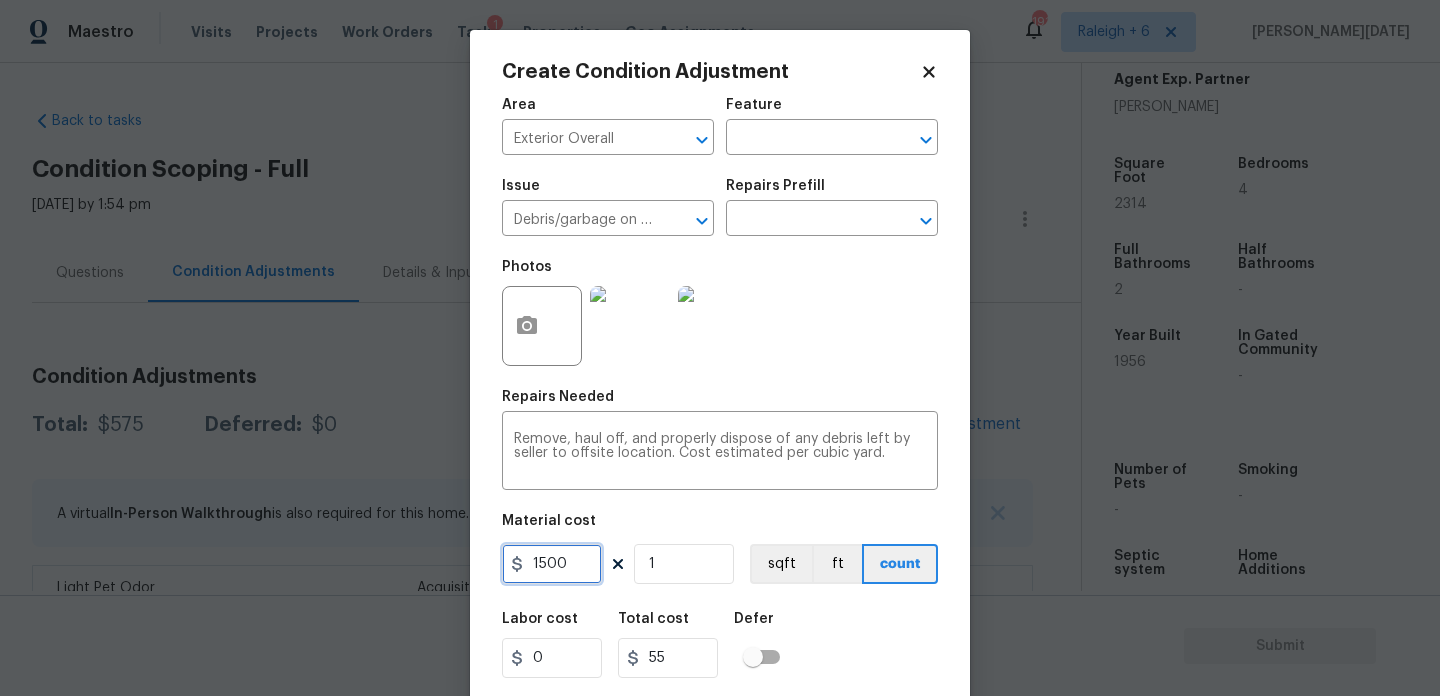 type on "1500" 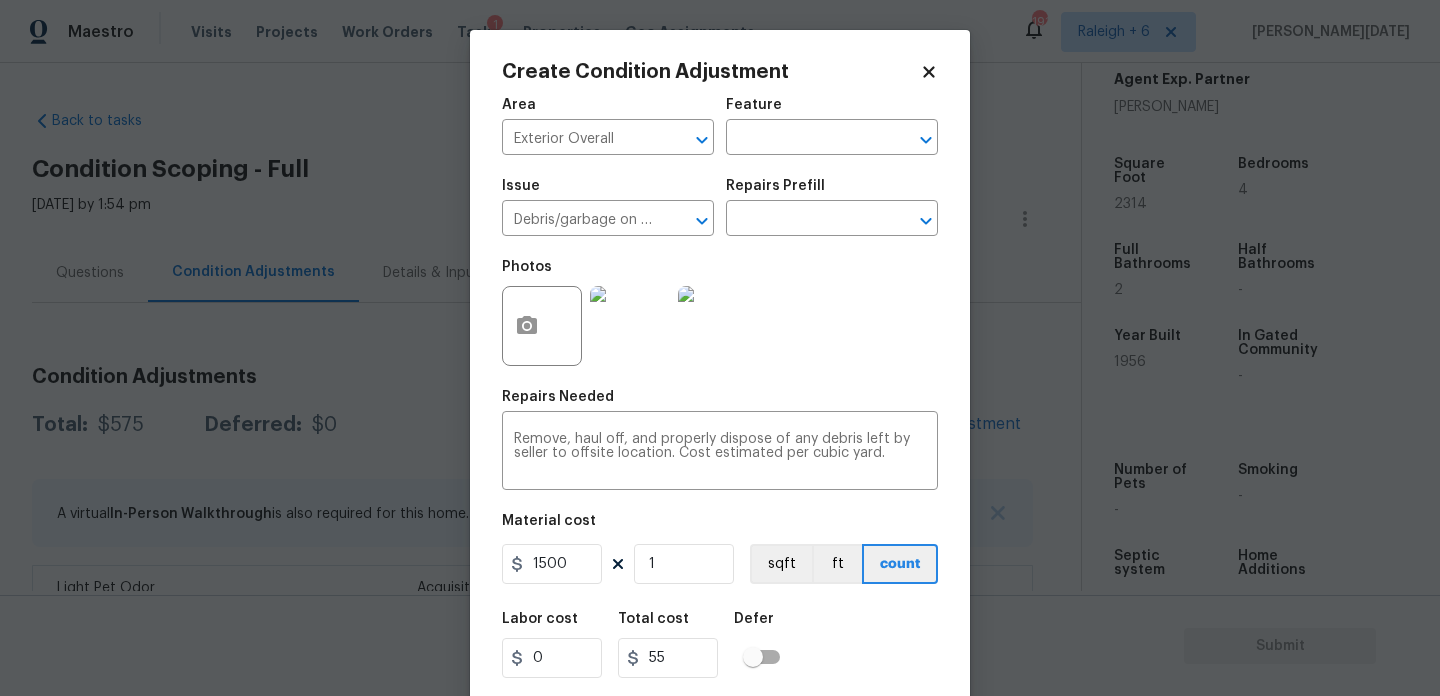 click at bounding box center [718, 326] 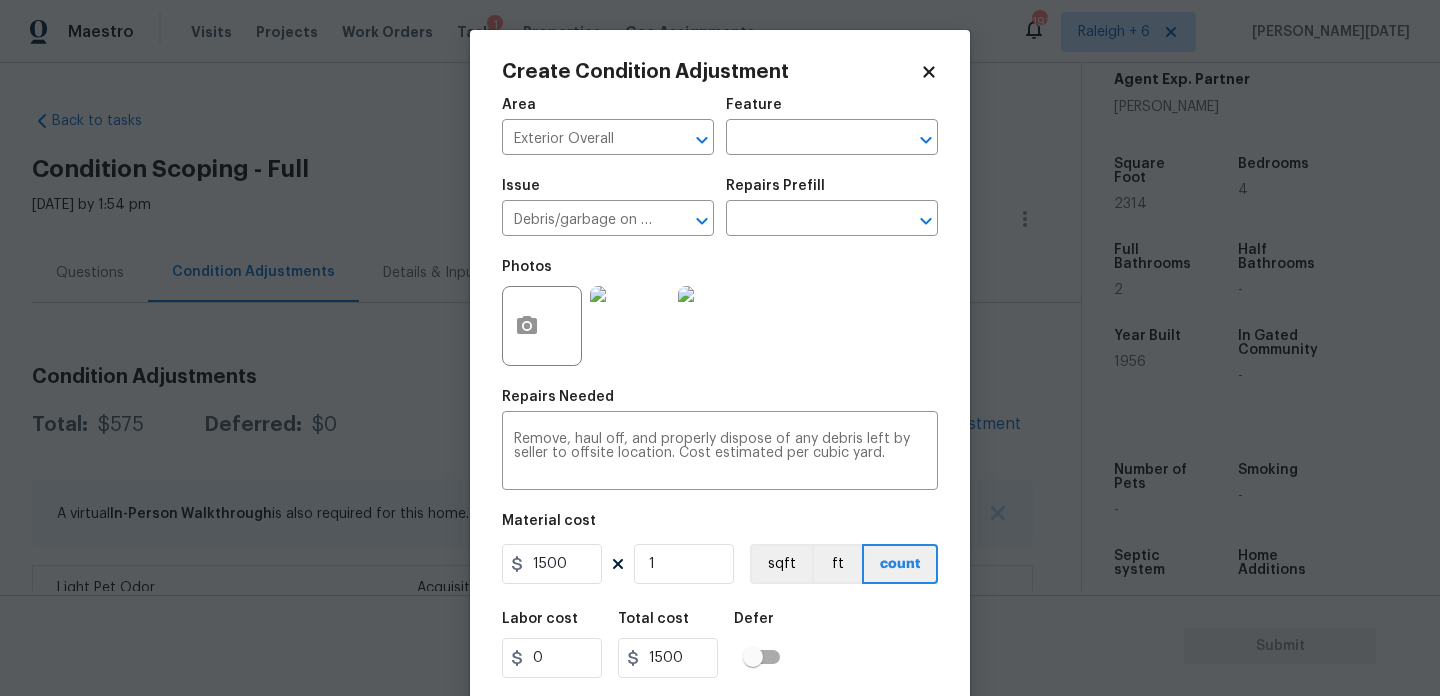 scroll, scrollTop: 51, scrollLeft: 0, axis: vertical 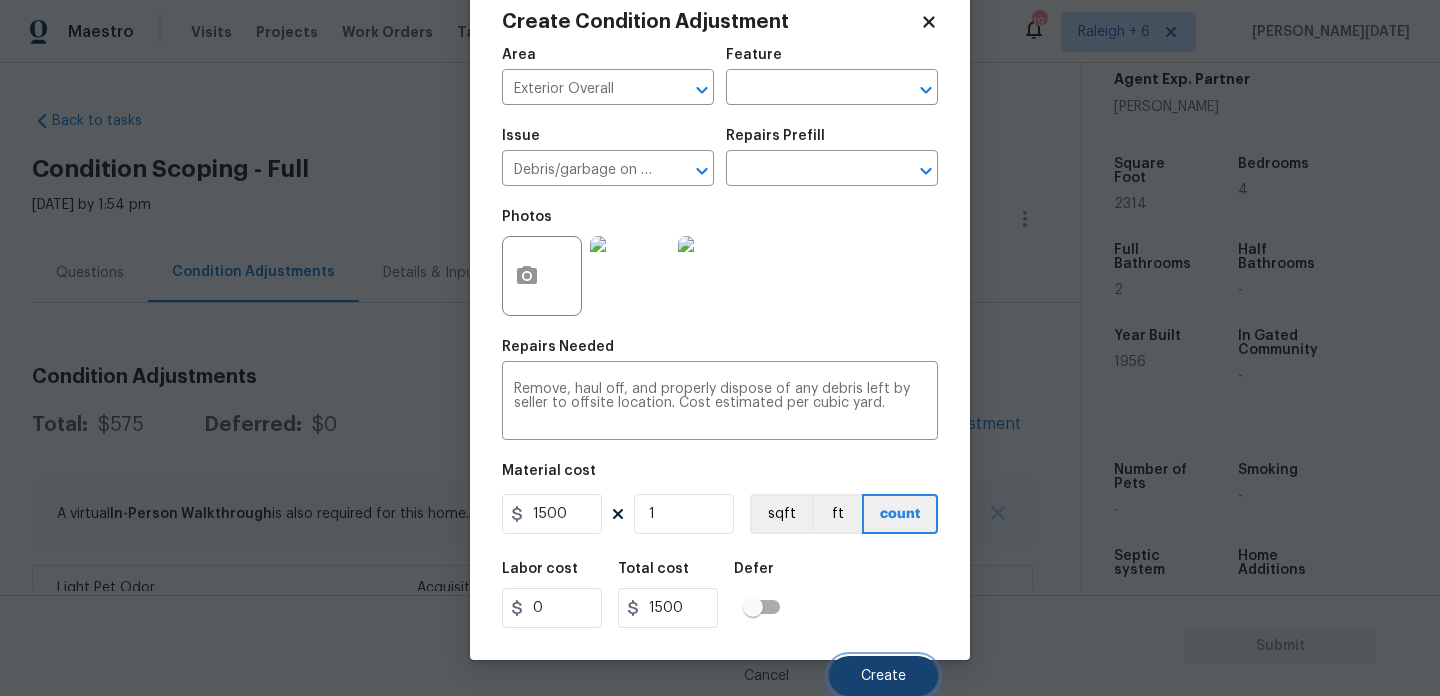 click on "Create" at bounding box center (883, 676) 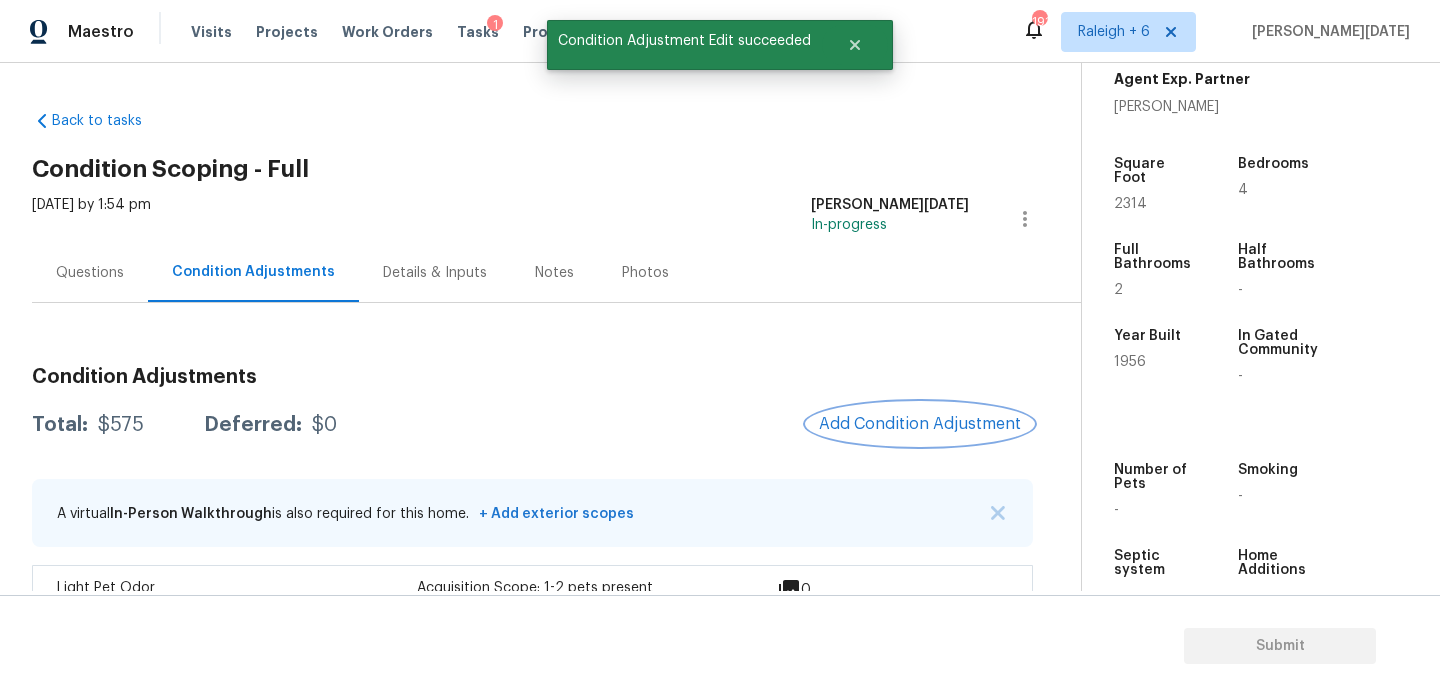 scroll, scrollTop: 0, scrollLeft: 0, axis: both 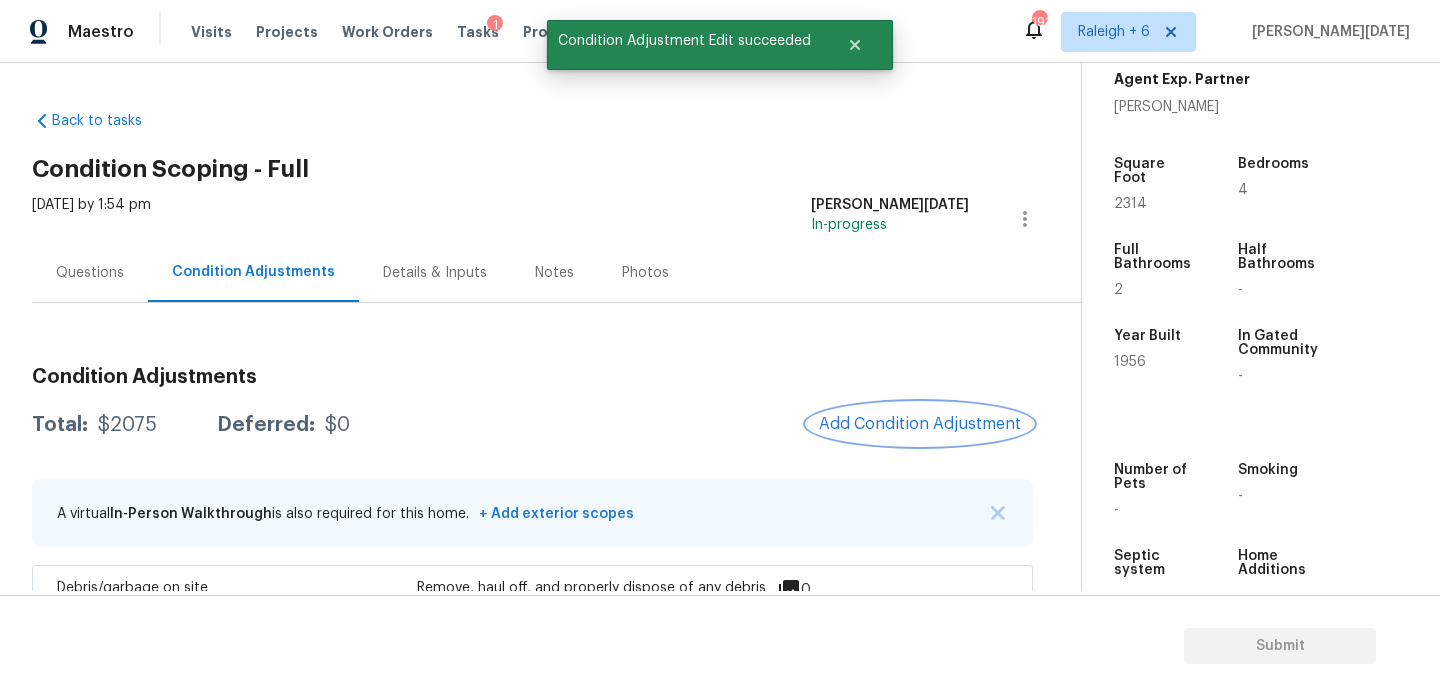 click on "Add Condition Adjustment" at bounding box center (920, 424) 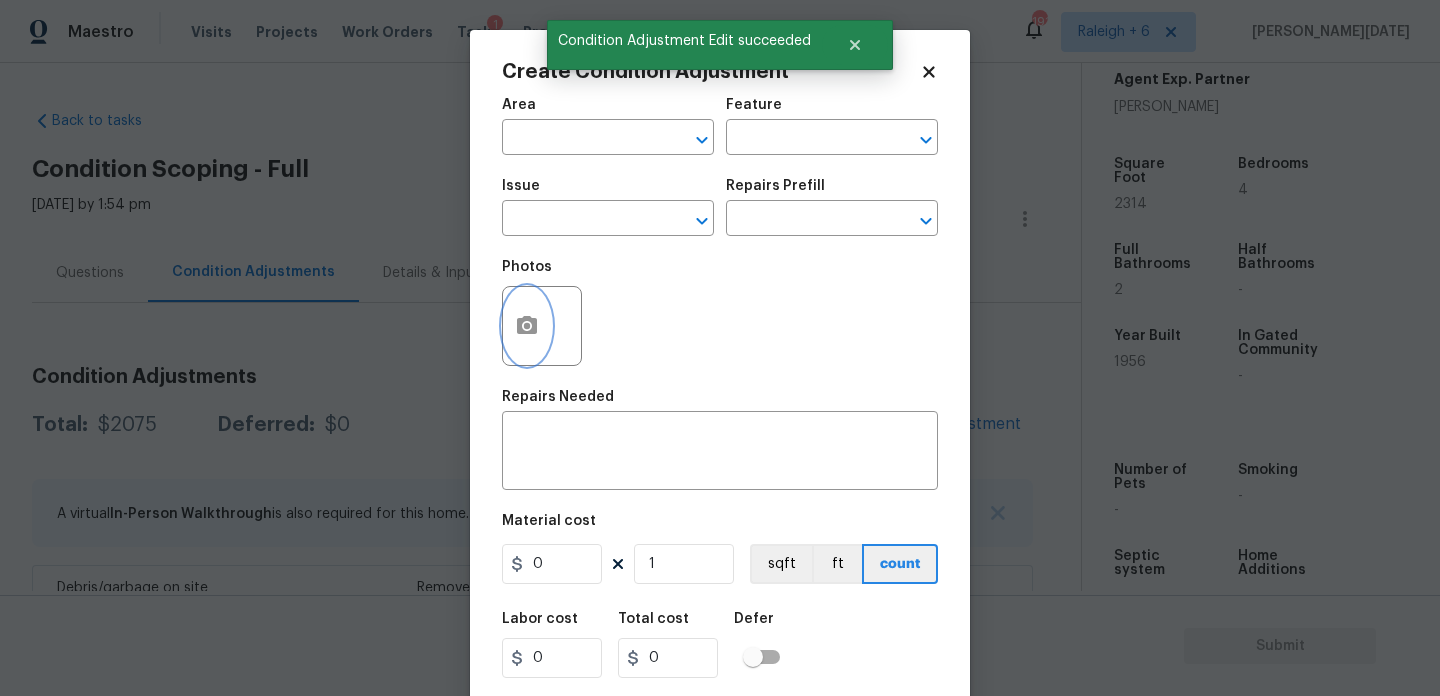 click 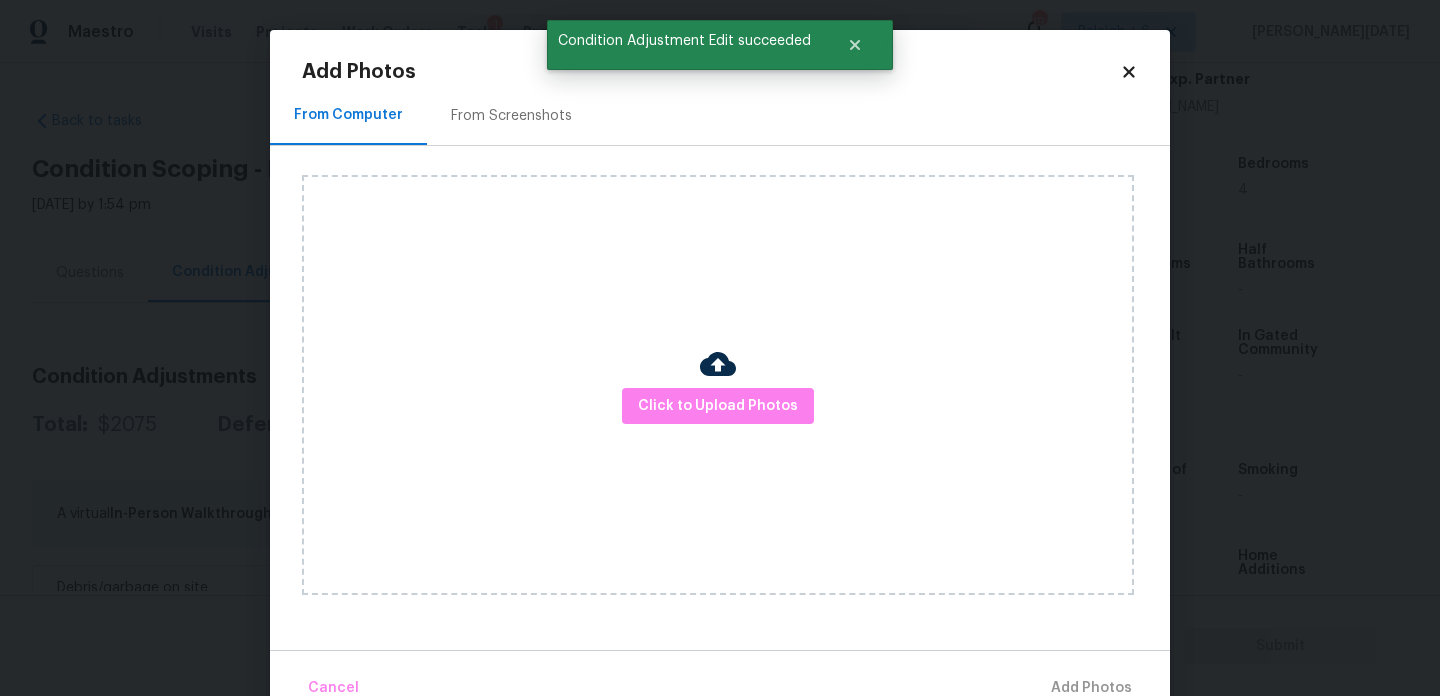 click on "Click to Upload Photos" at bounding box center (718, 385) 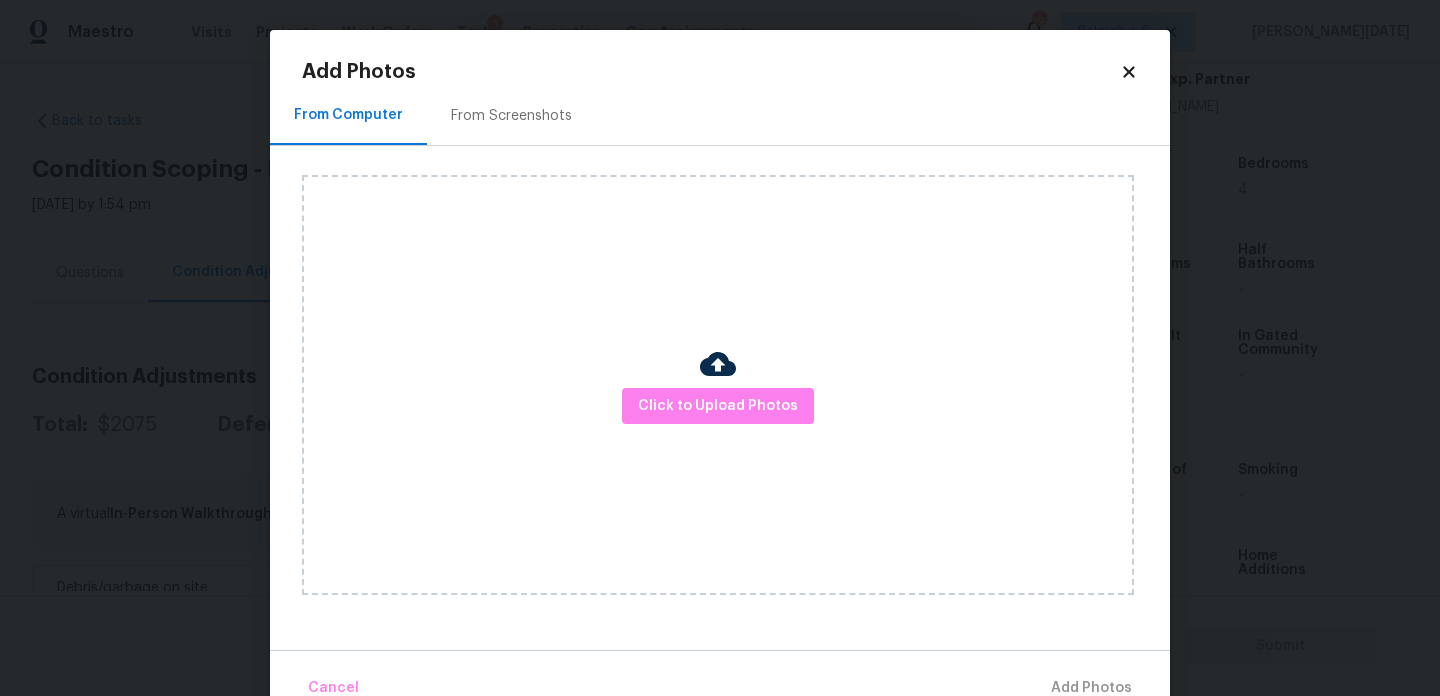click on "Click to Upload Photos" at bounding box center (718, 385) 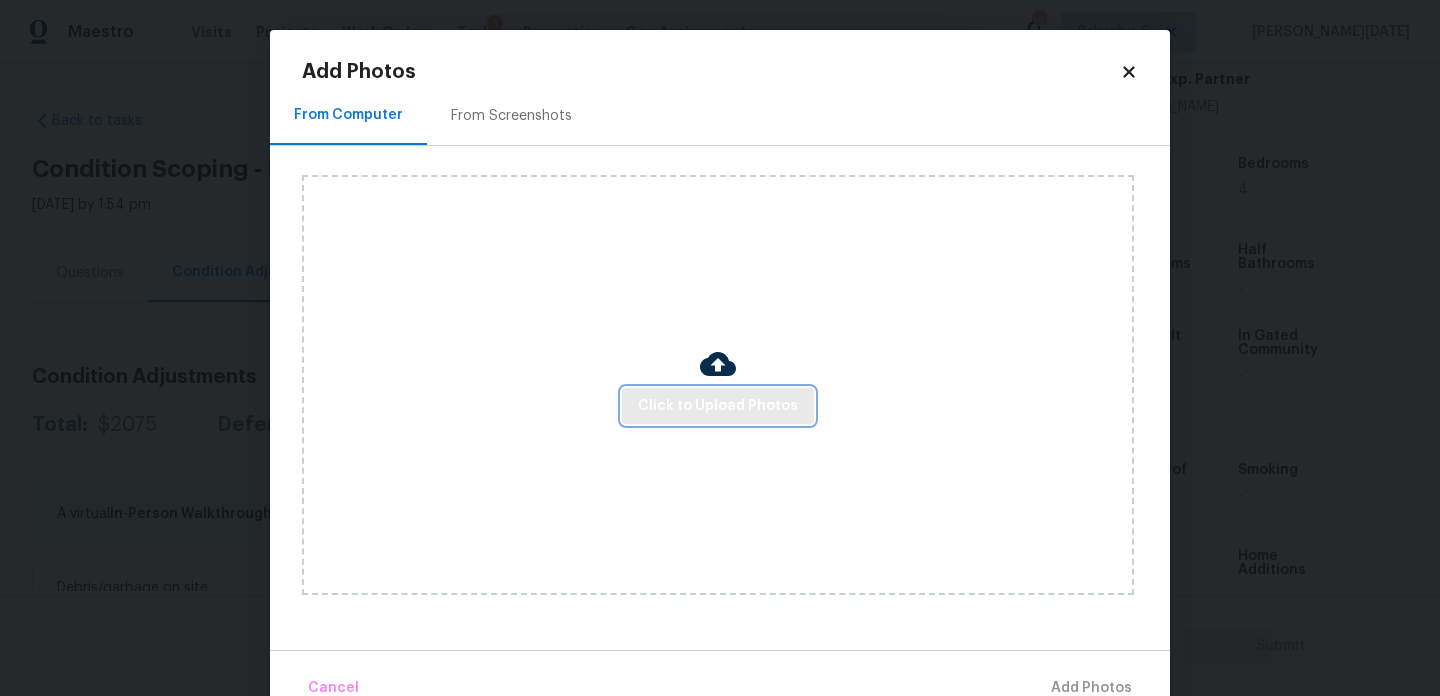 click on "Click to Upload Photos" at bounding box center [718, 406] 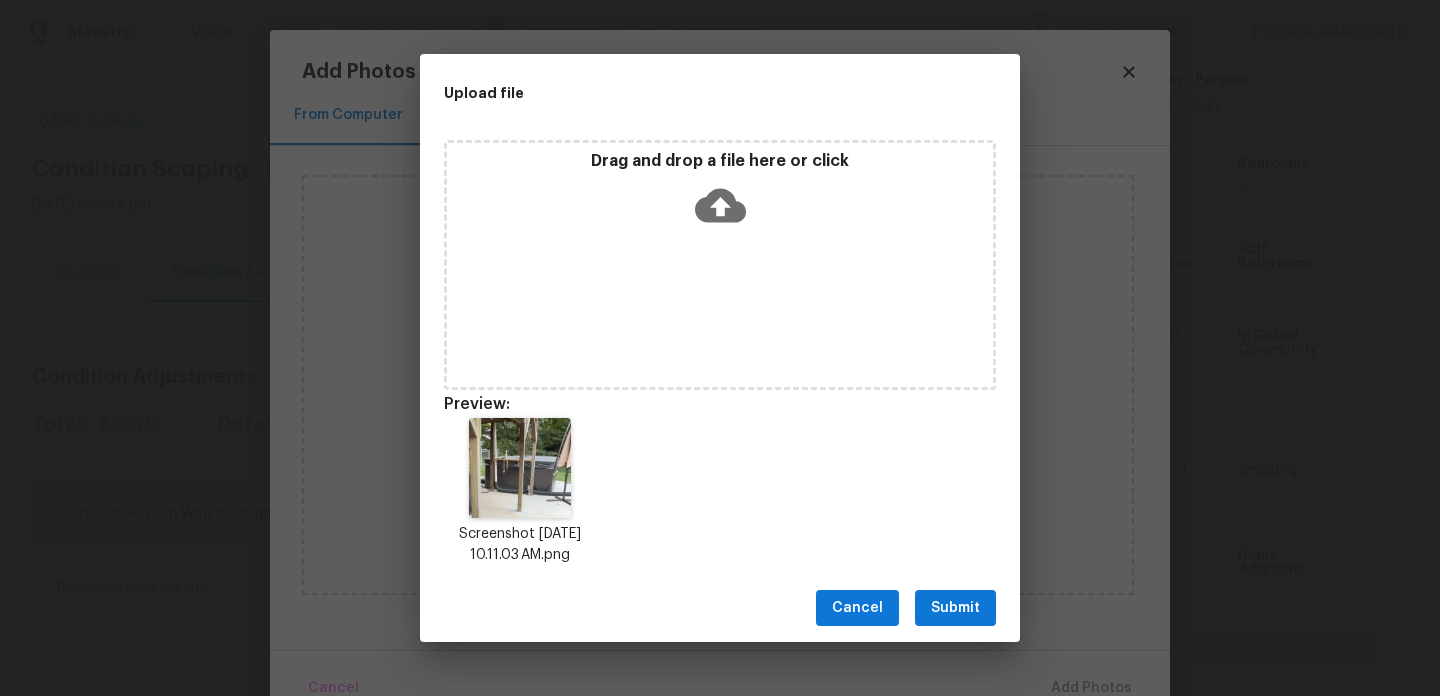 click on "Submit" at bounding box center [955, 608] 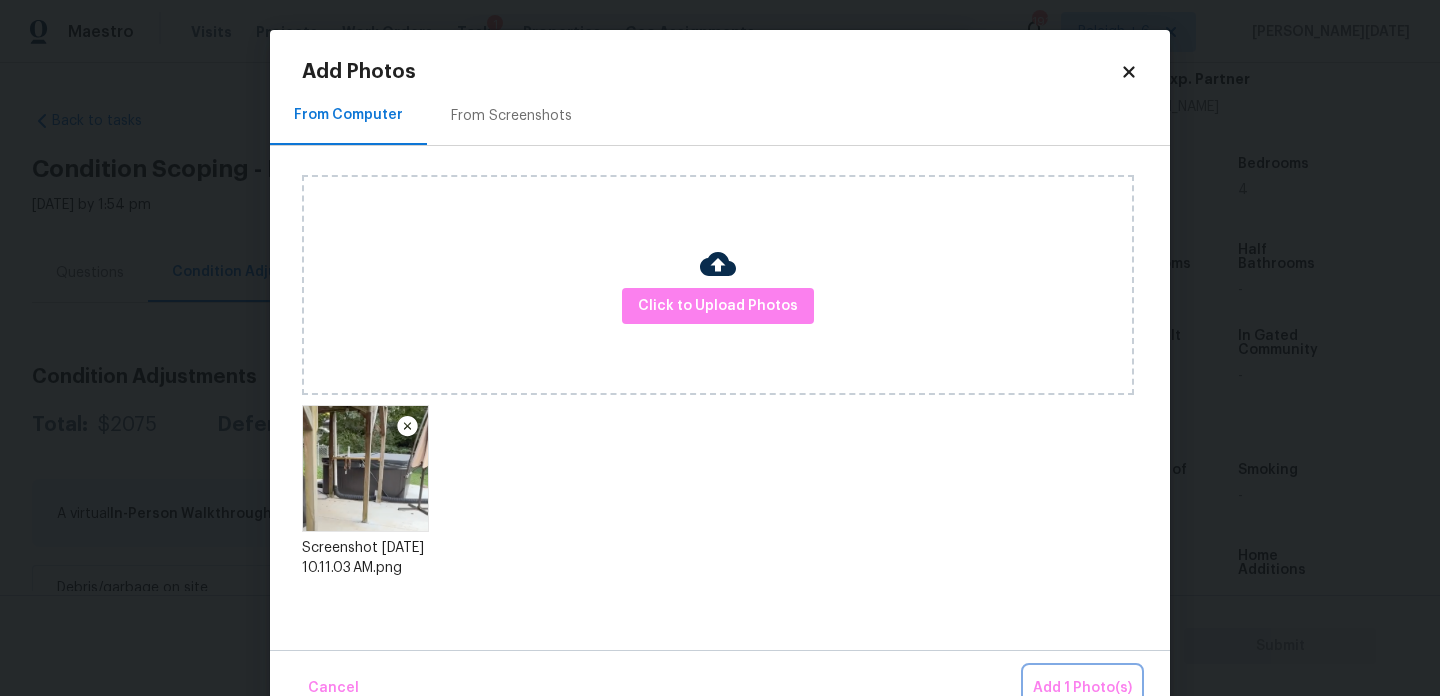 click on "Add 1 Photo(s)" at bounding box center [1082, 688] 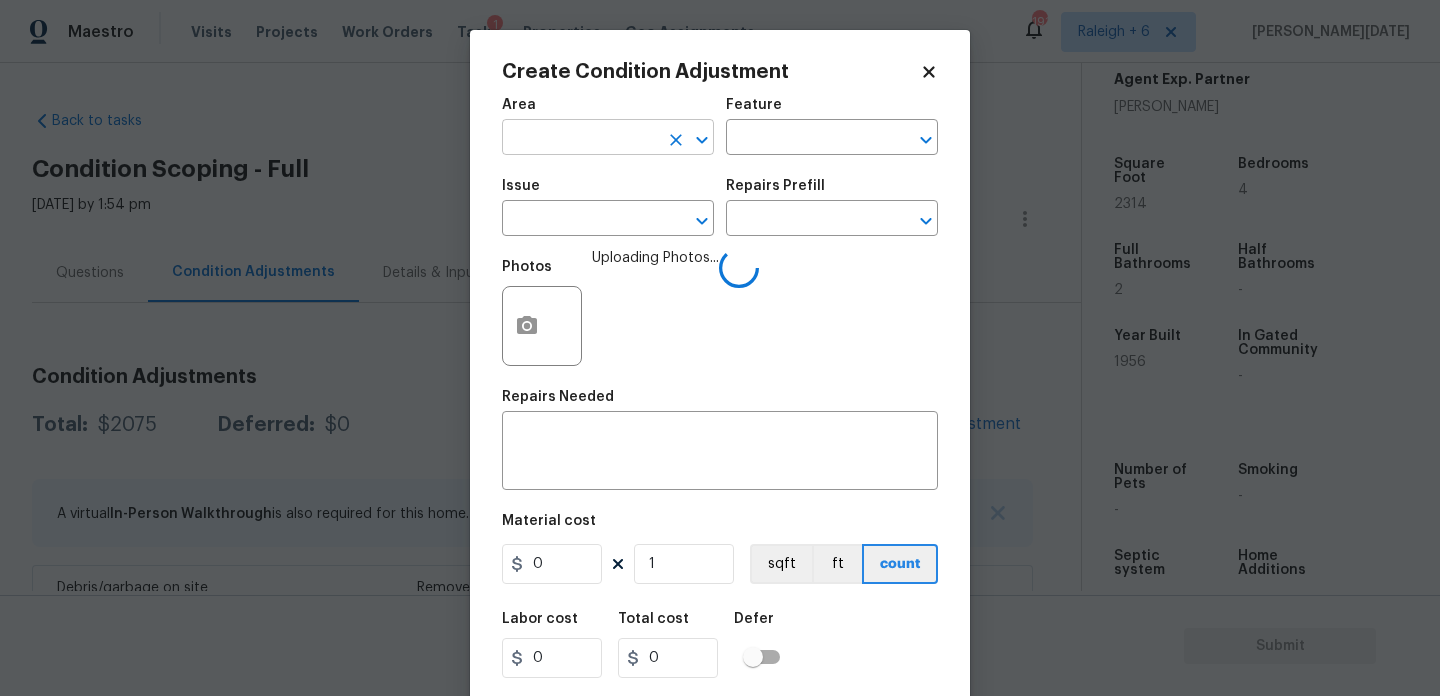 click at bounding box center (580, 139) 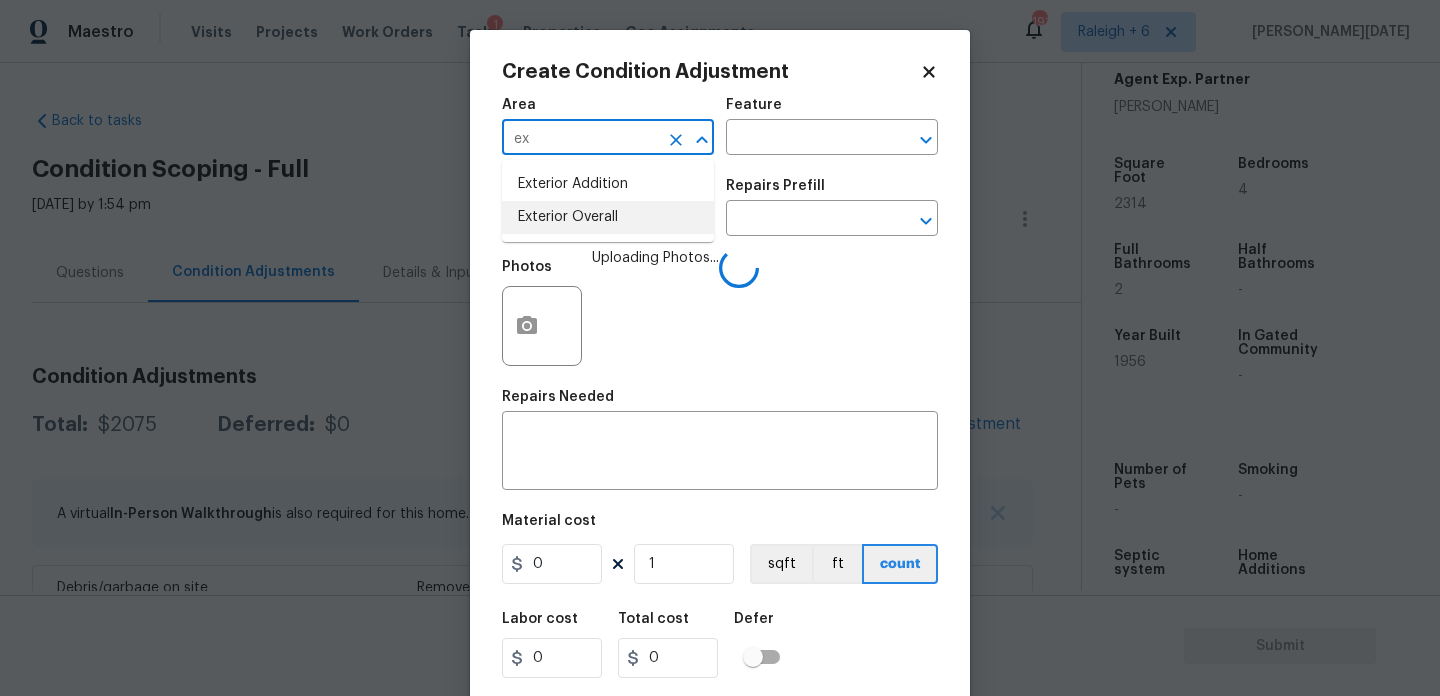 click on "Exterior Overall" at bounding box center (608, 217) 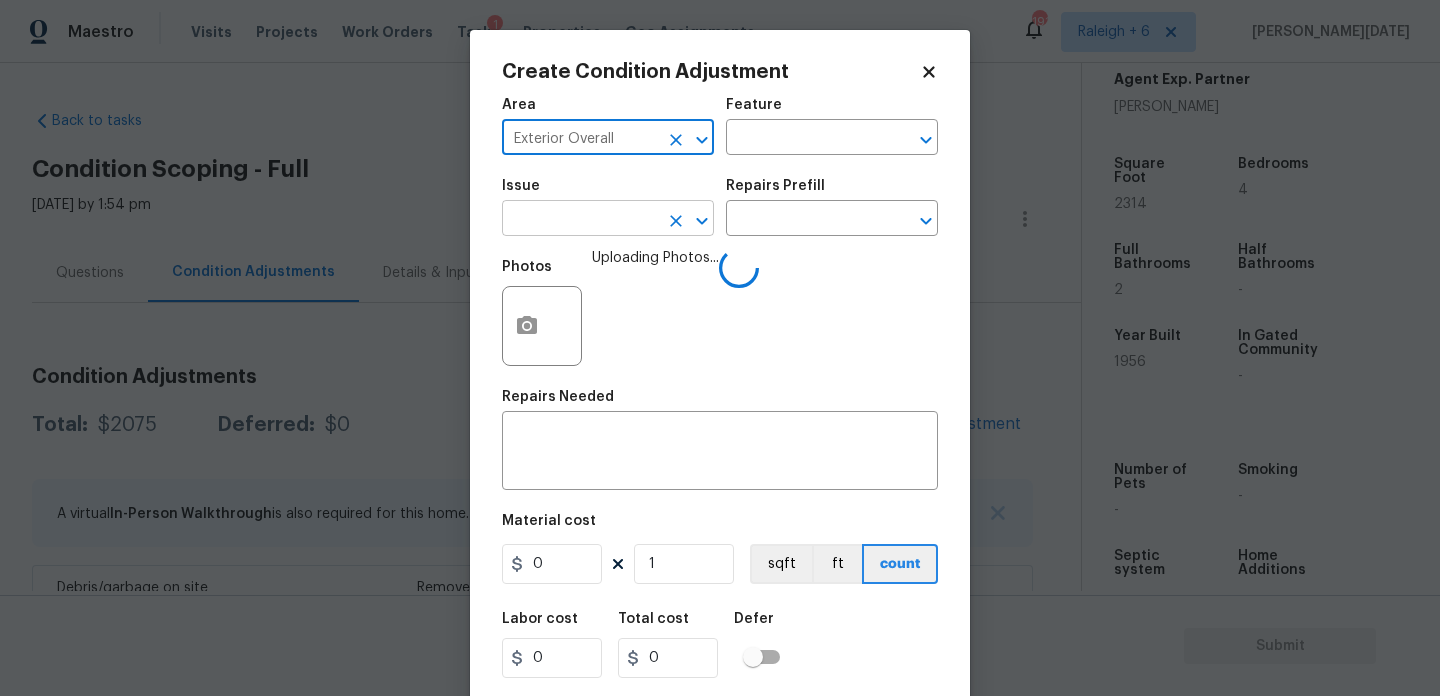 type on "Exterior Overall" 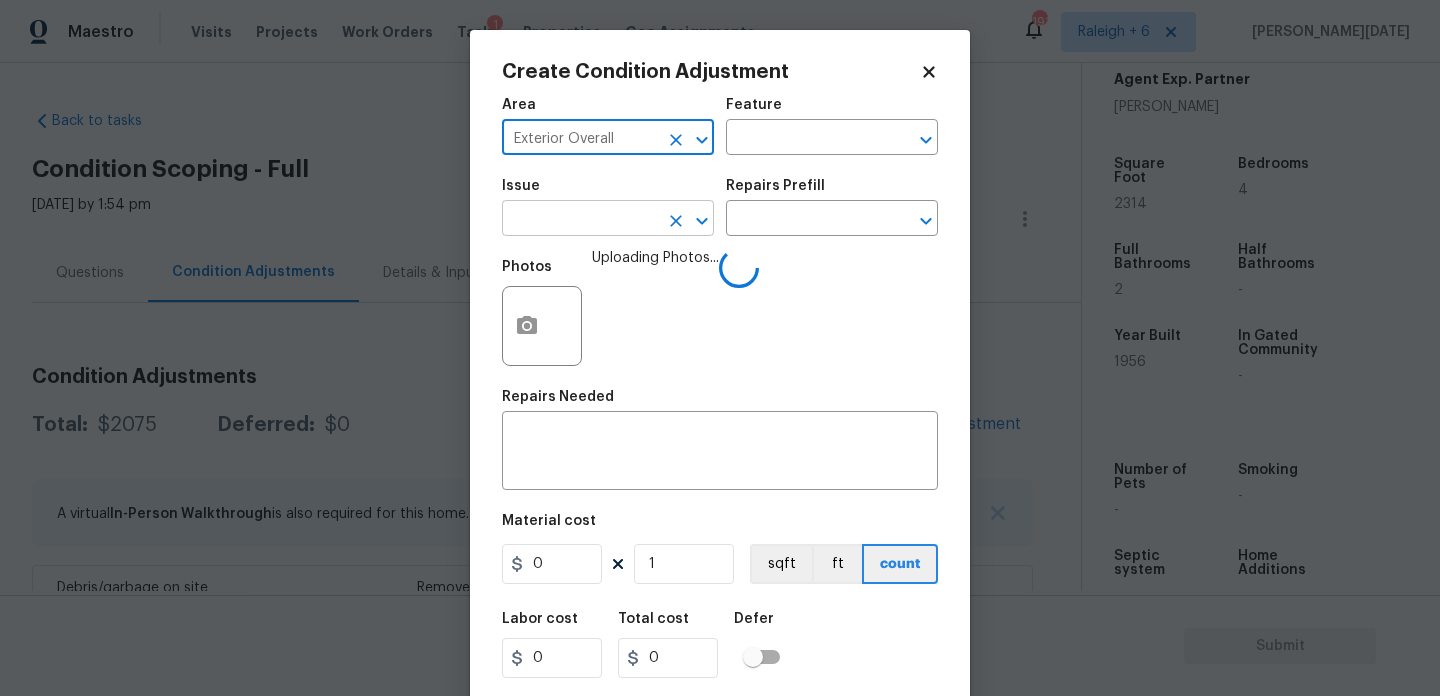 click at bounding box center [580, 220] 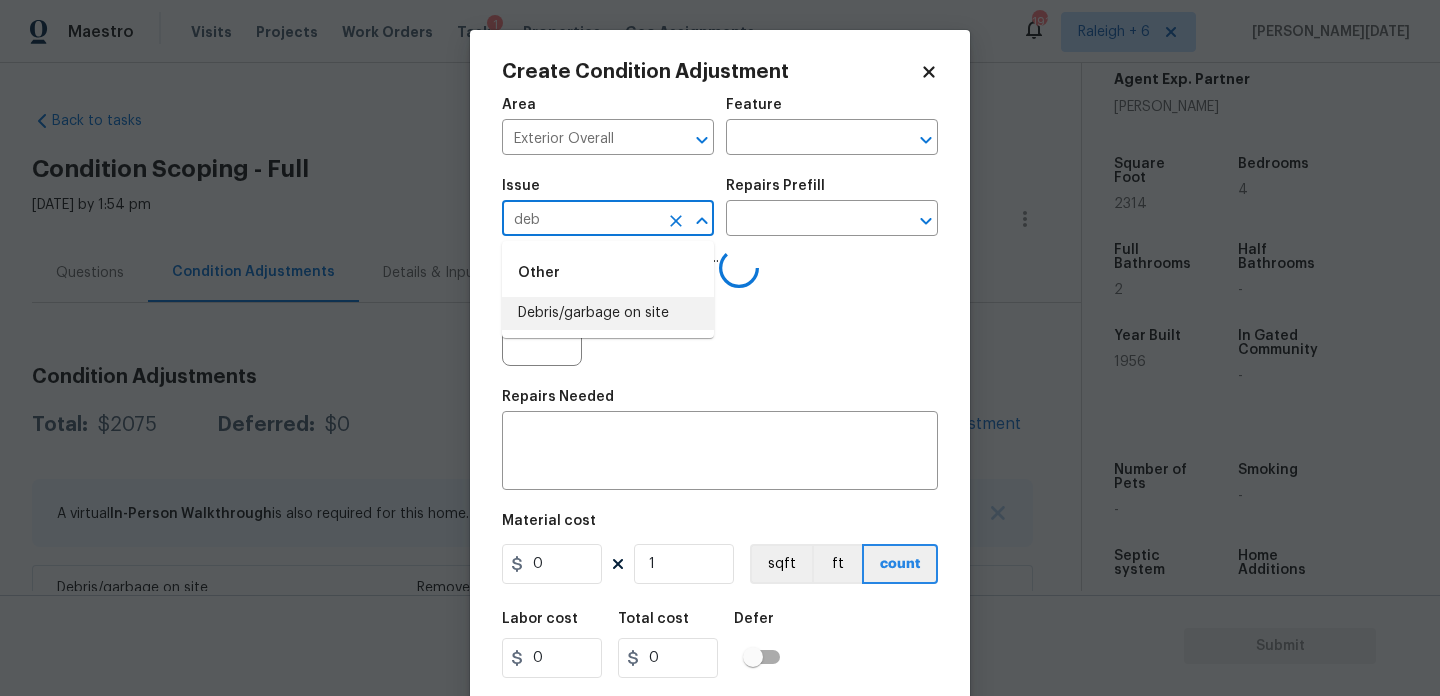 click on "Debris/garbage on site" at bounding box center (608, 313) 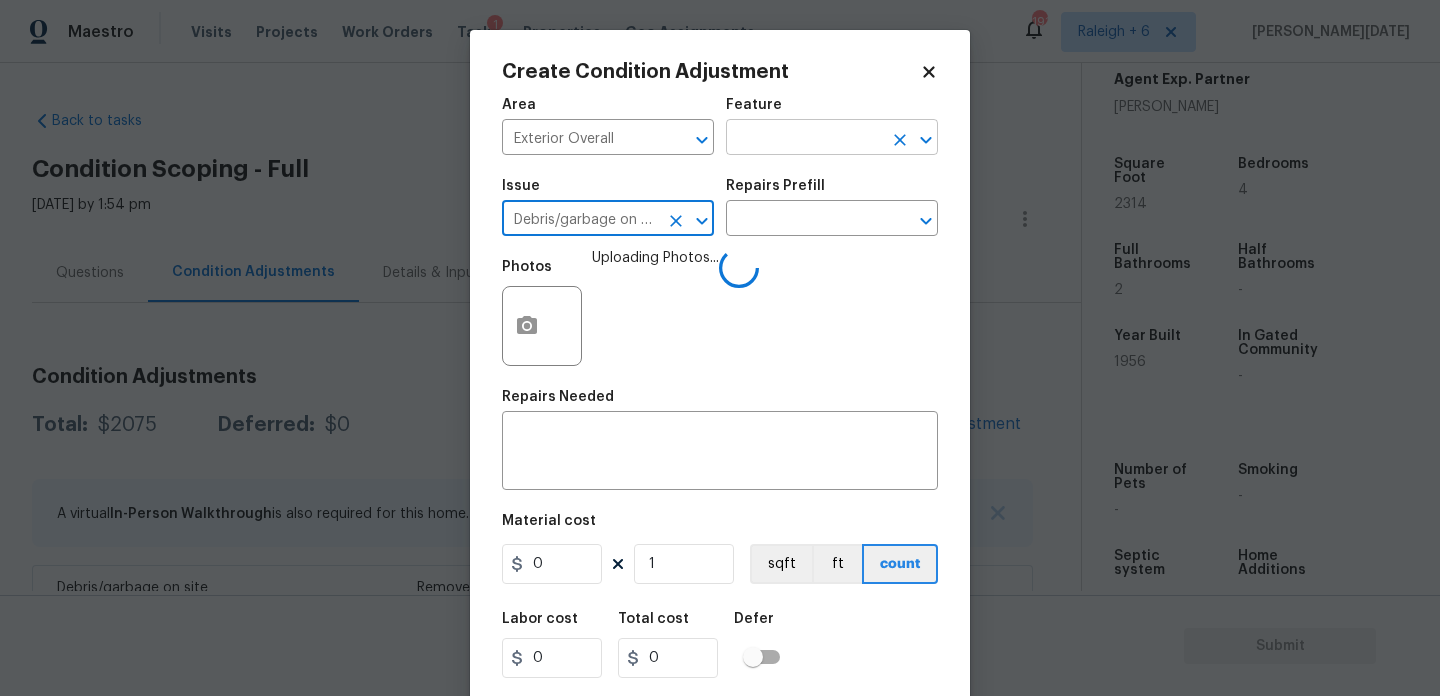 type on "Debris/garbage on site" 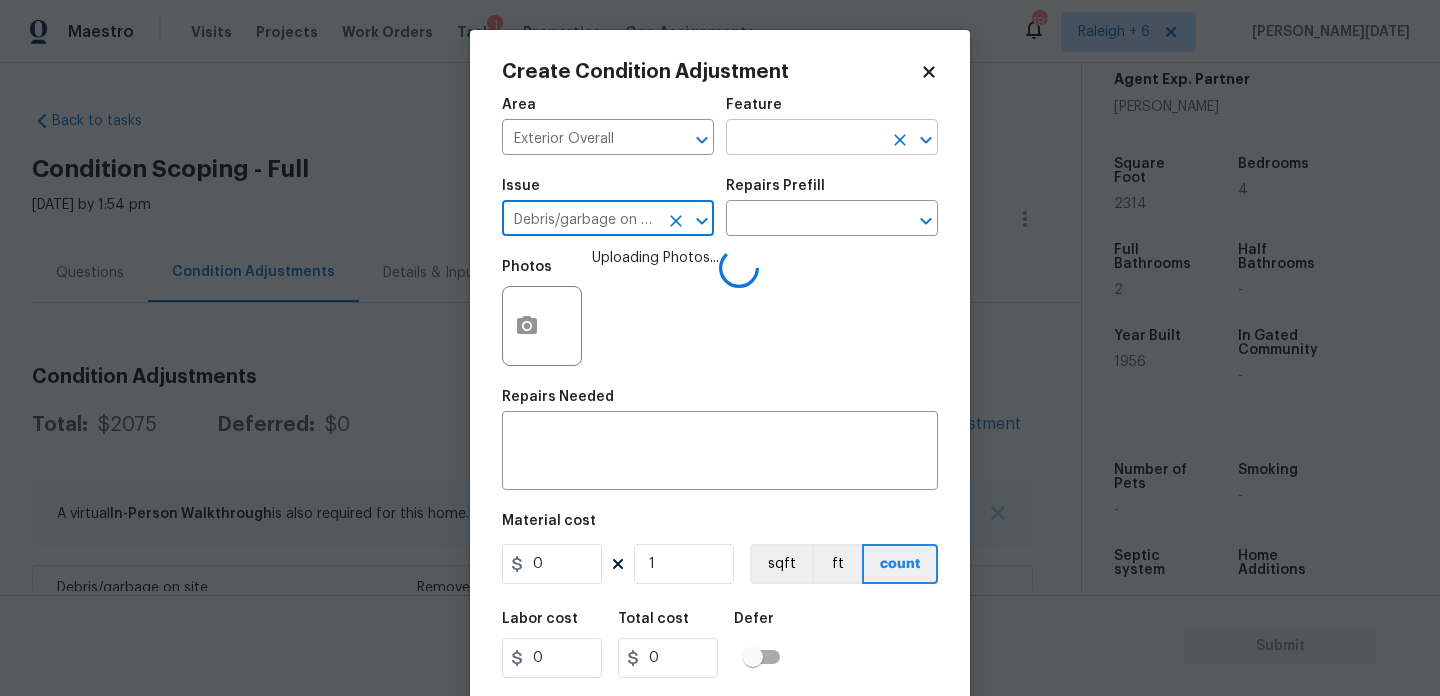 click at bounding box center (804, 139) 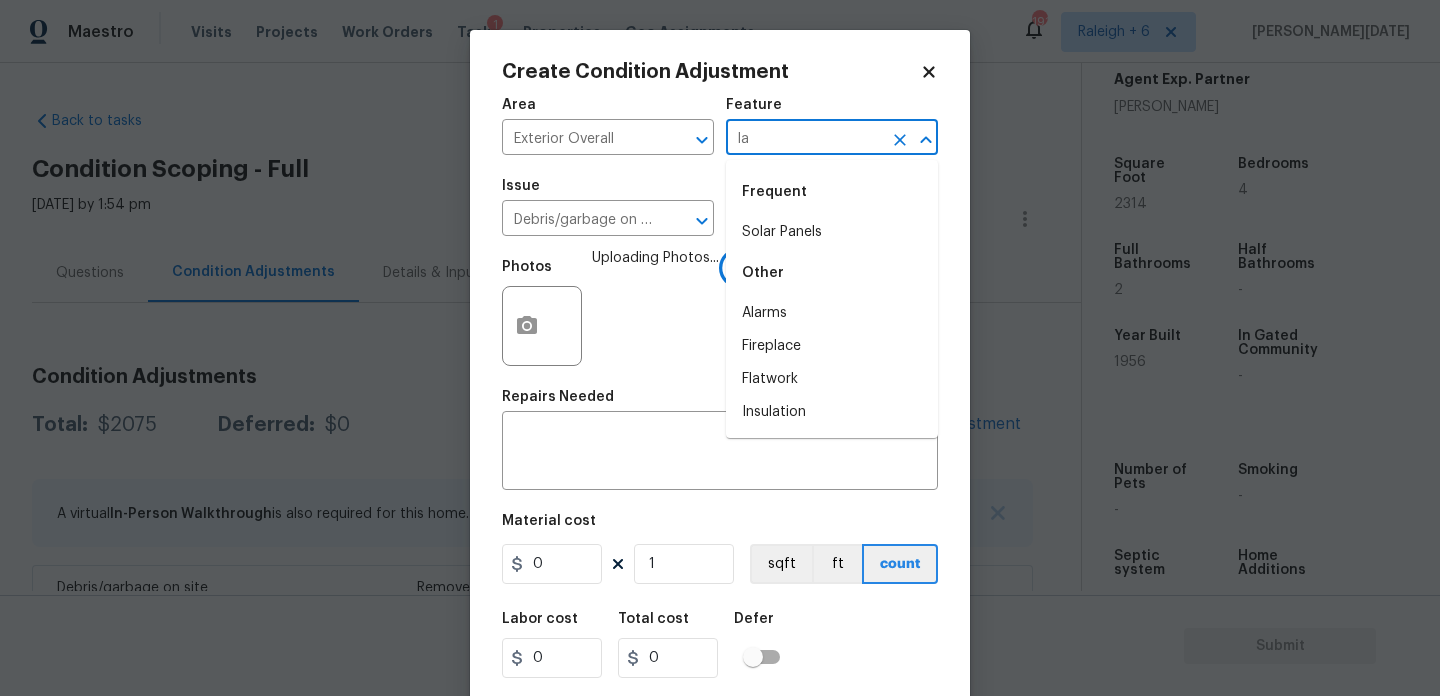 type on "la d" 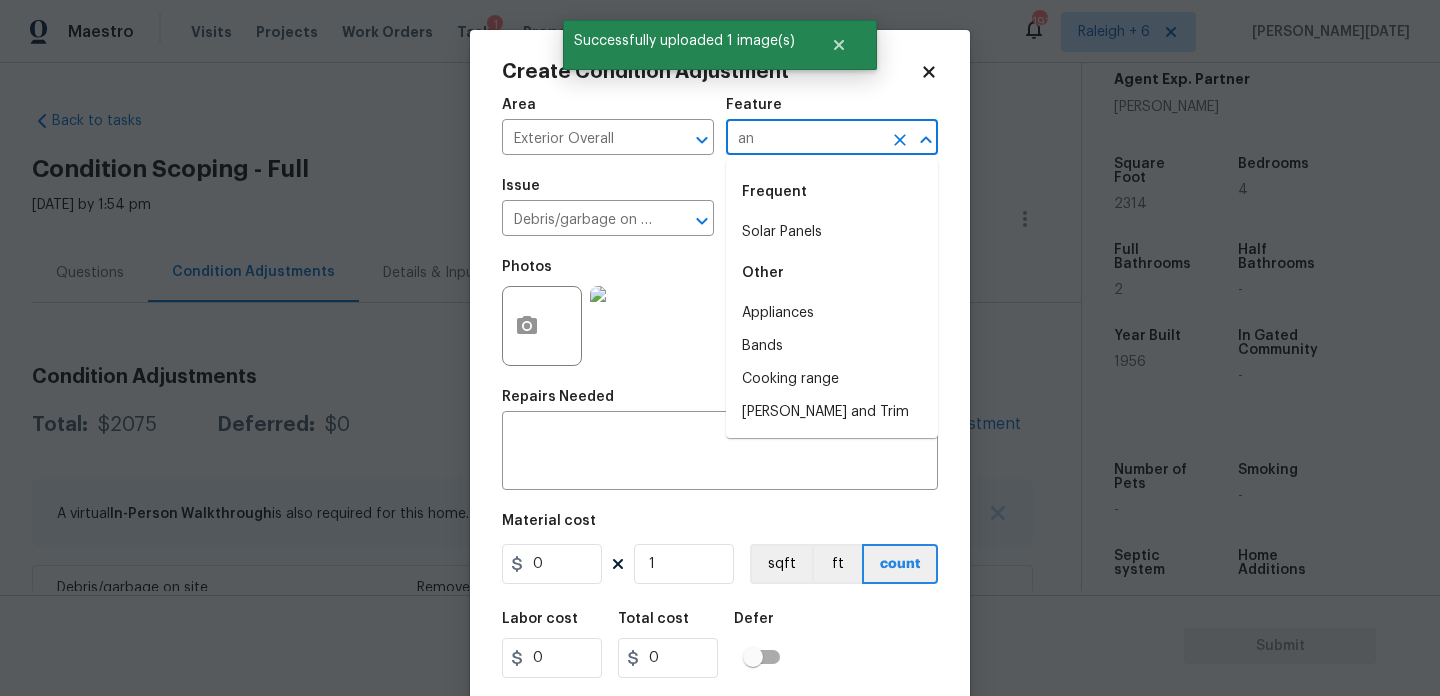 type on "a" 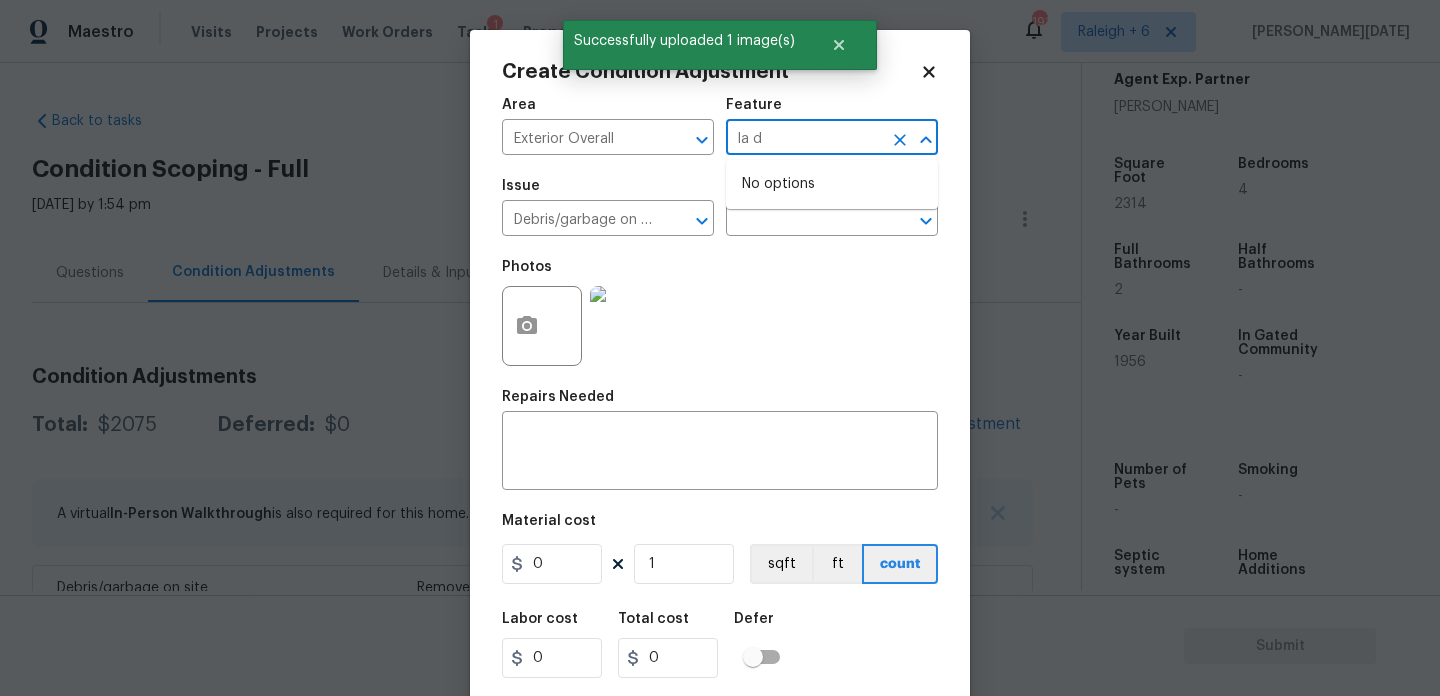 click on "la d" at bounding box center (804, 139) 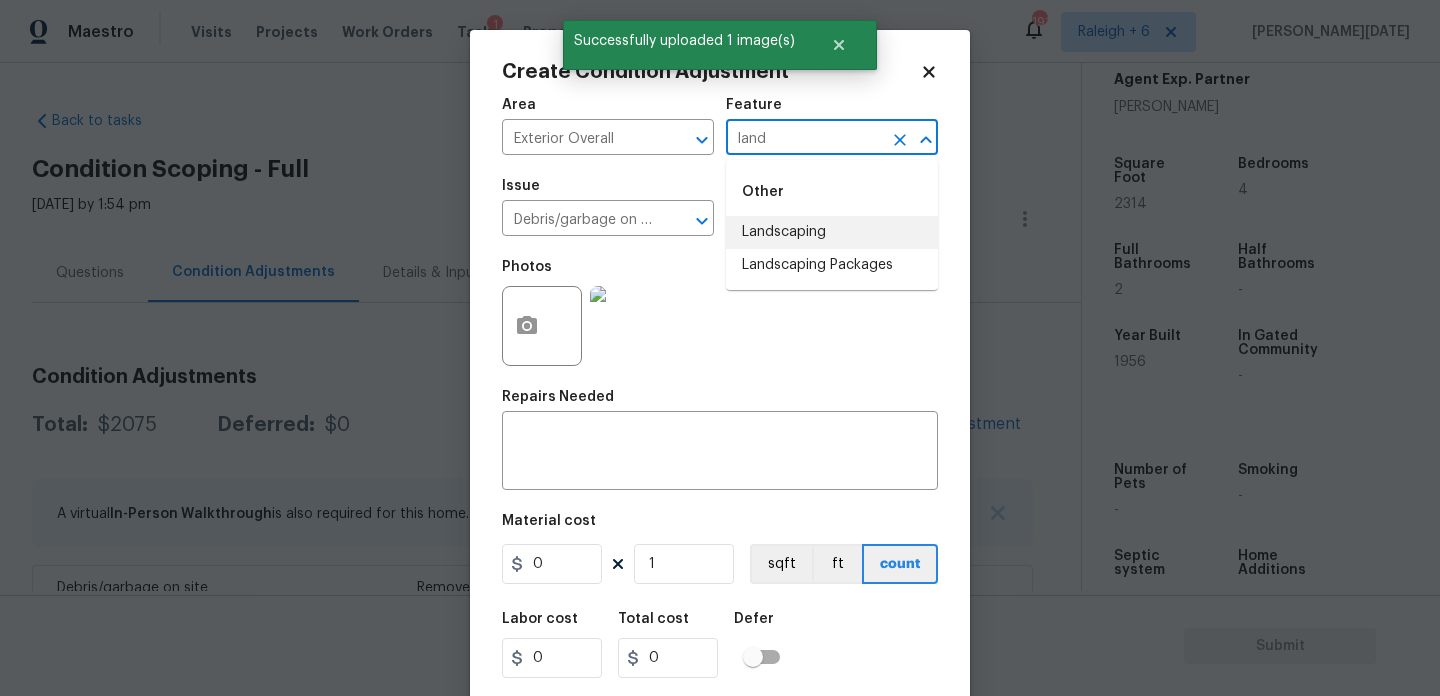 click on "Landscaping" at bounding box center (832, 232) 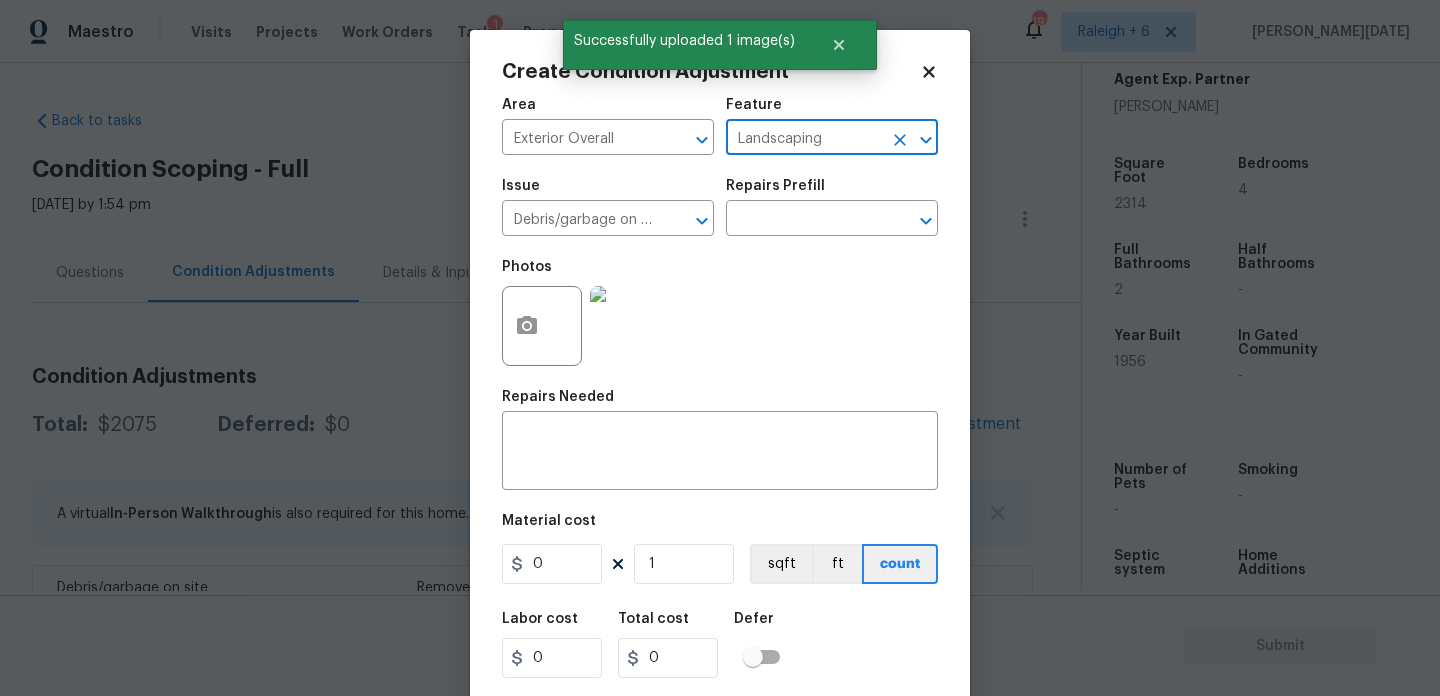 type on "Landscaping" 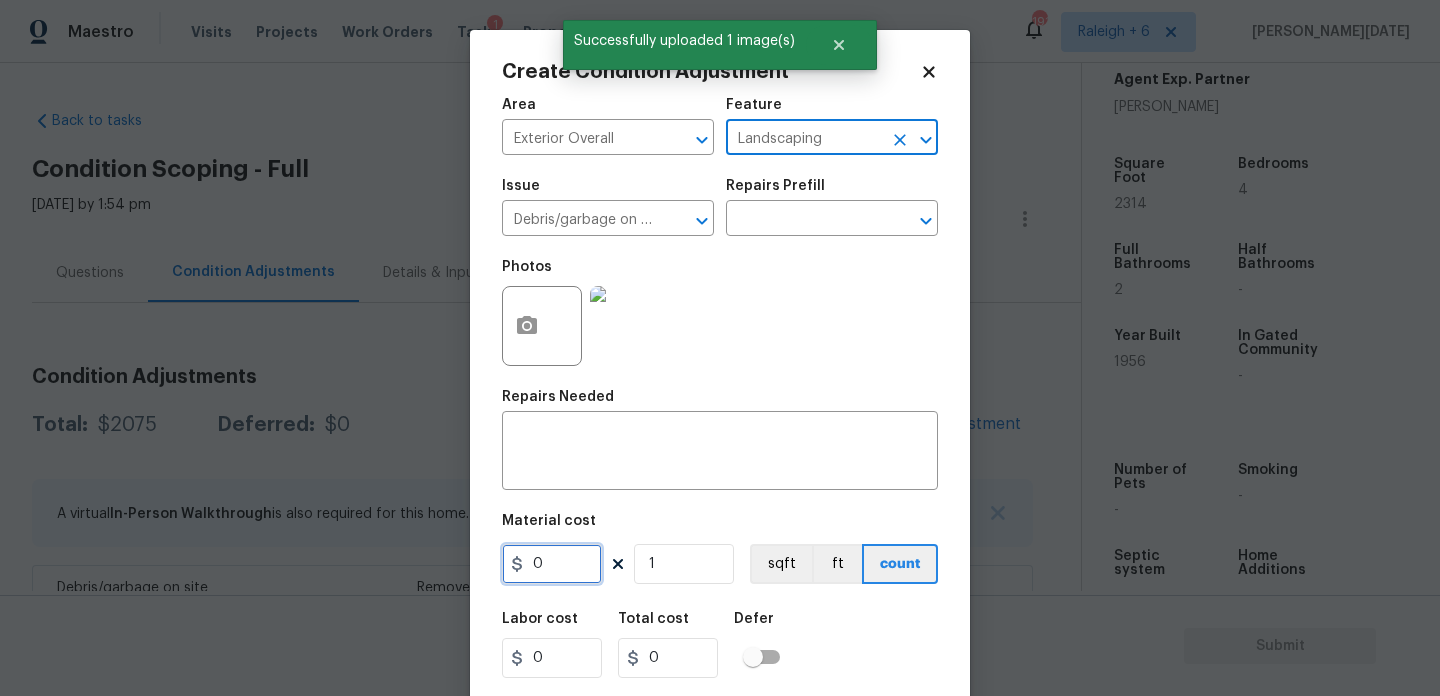 click on "0" at bounding box center [552, 564] 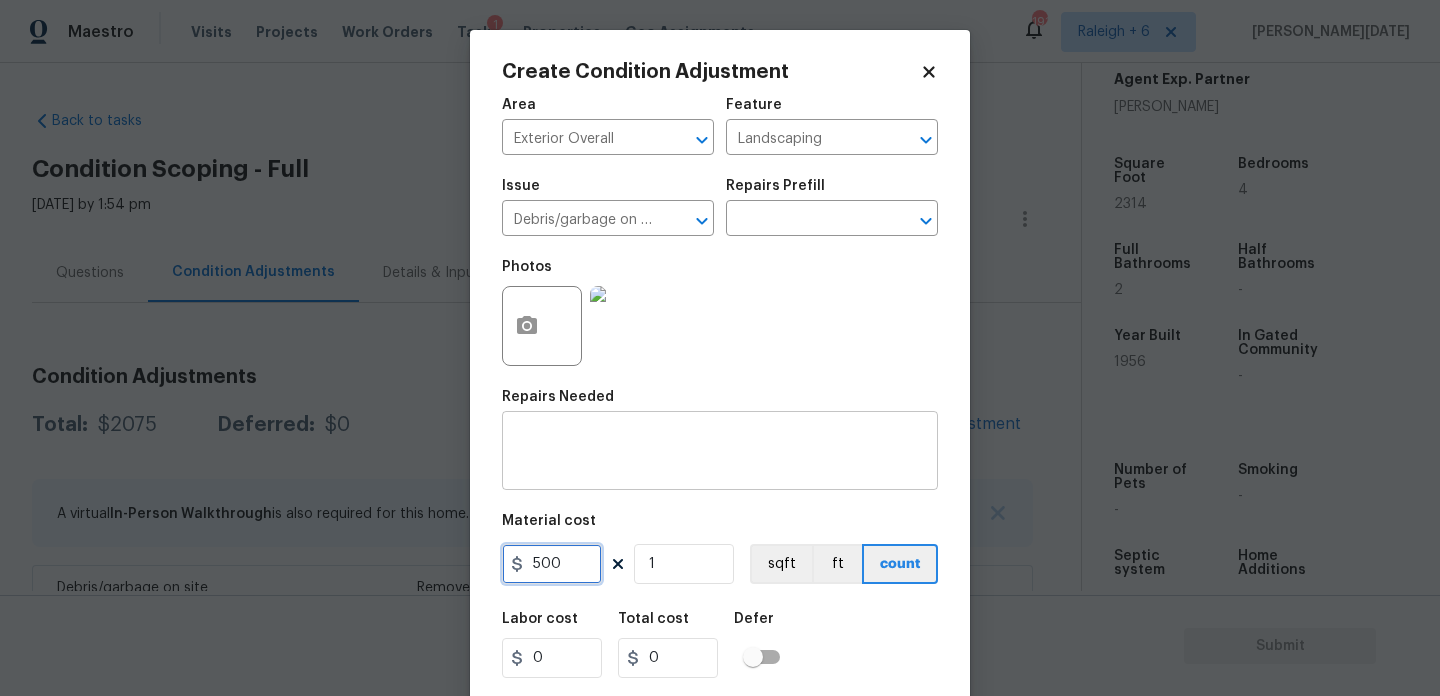 type on "500" 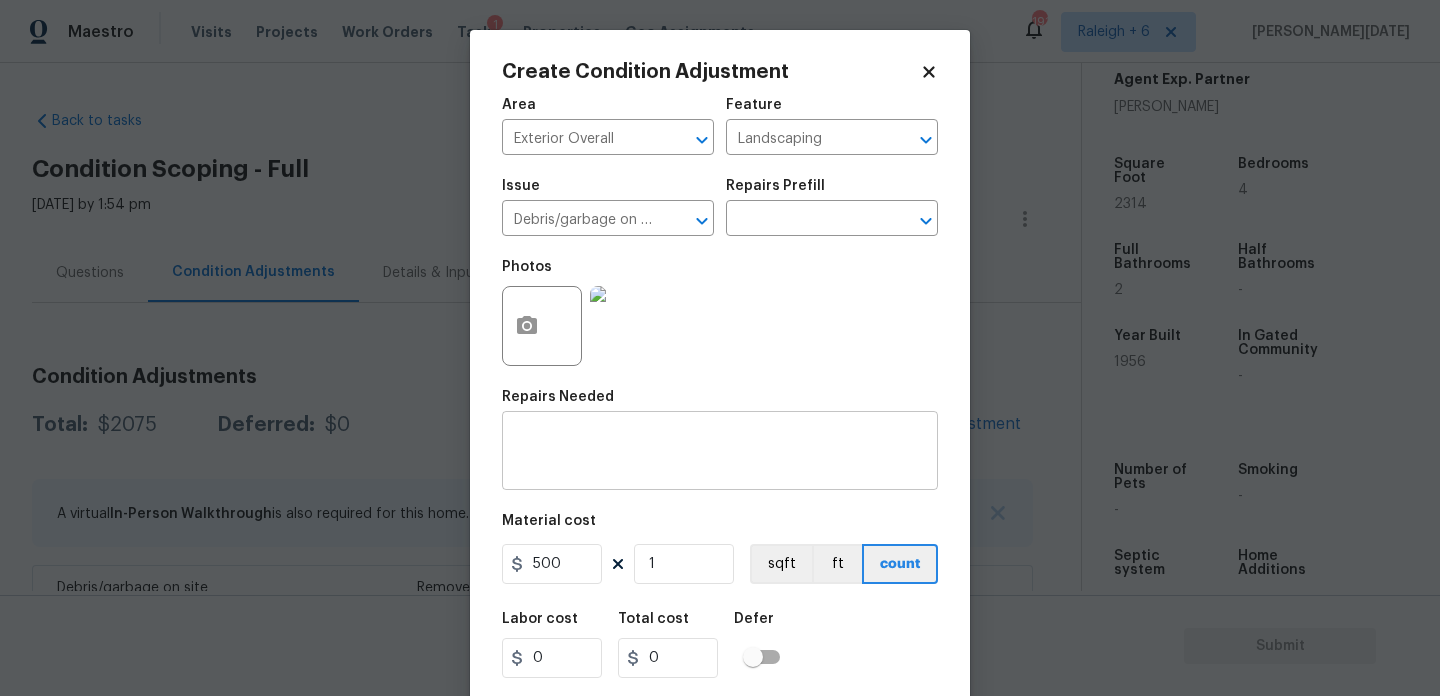 click at bounding box center (720, 453) 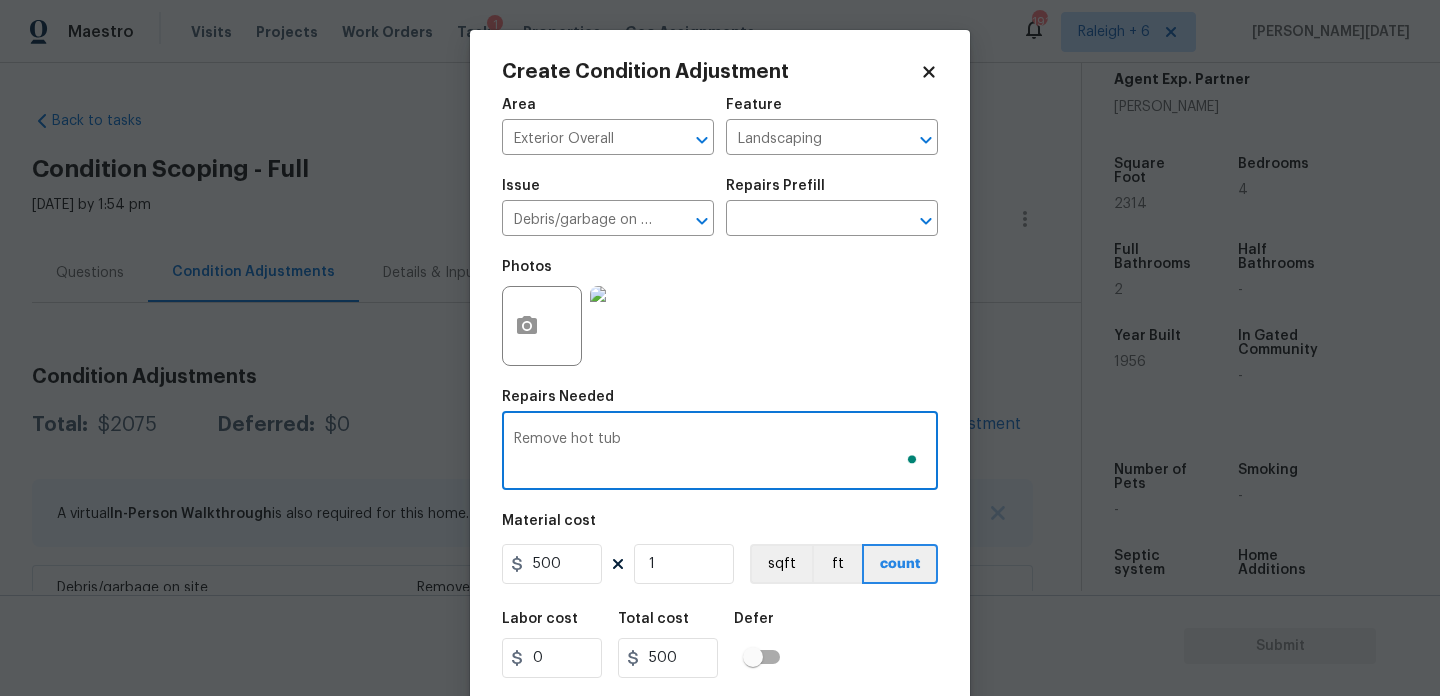 scroll, scrollTop: 51, scrollLeft: 0, axis: vertical 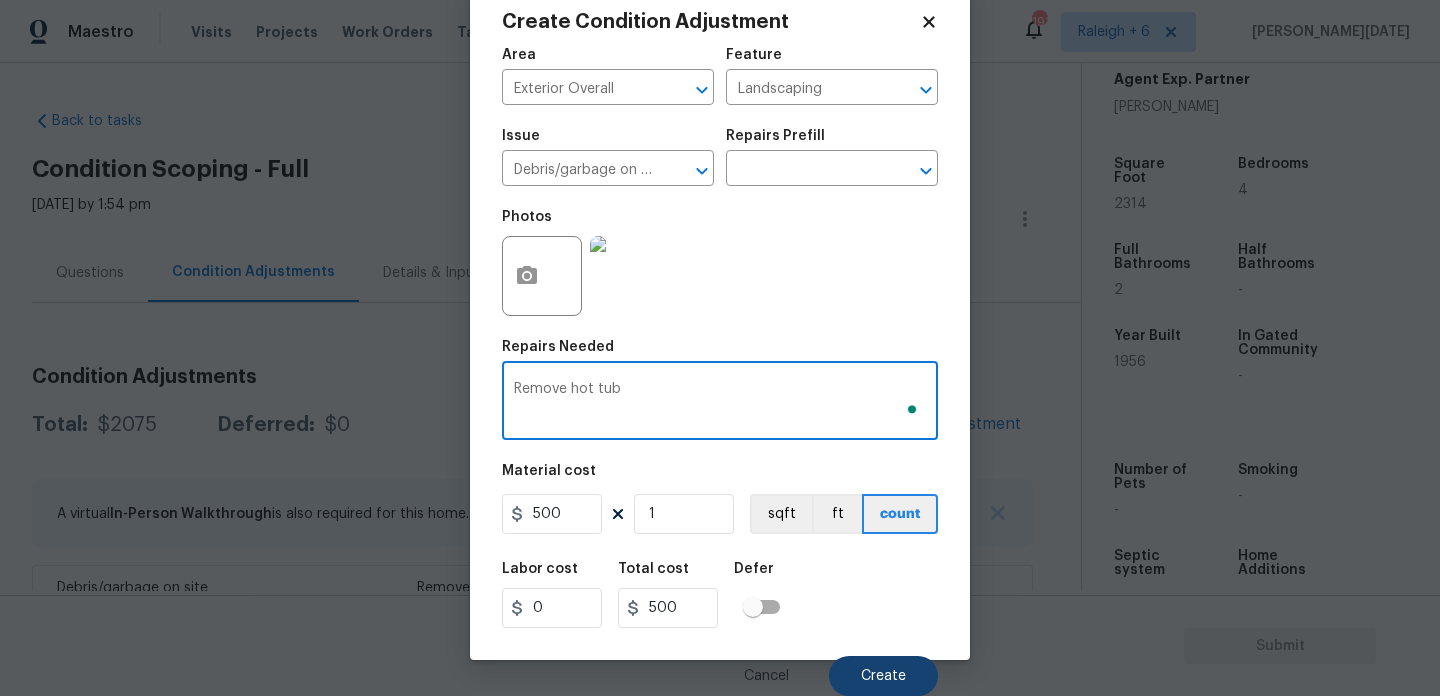 type on "Remove hot tub" 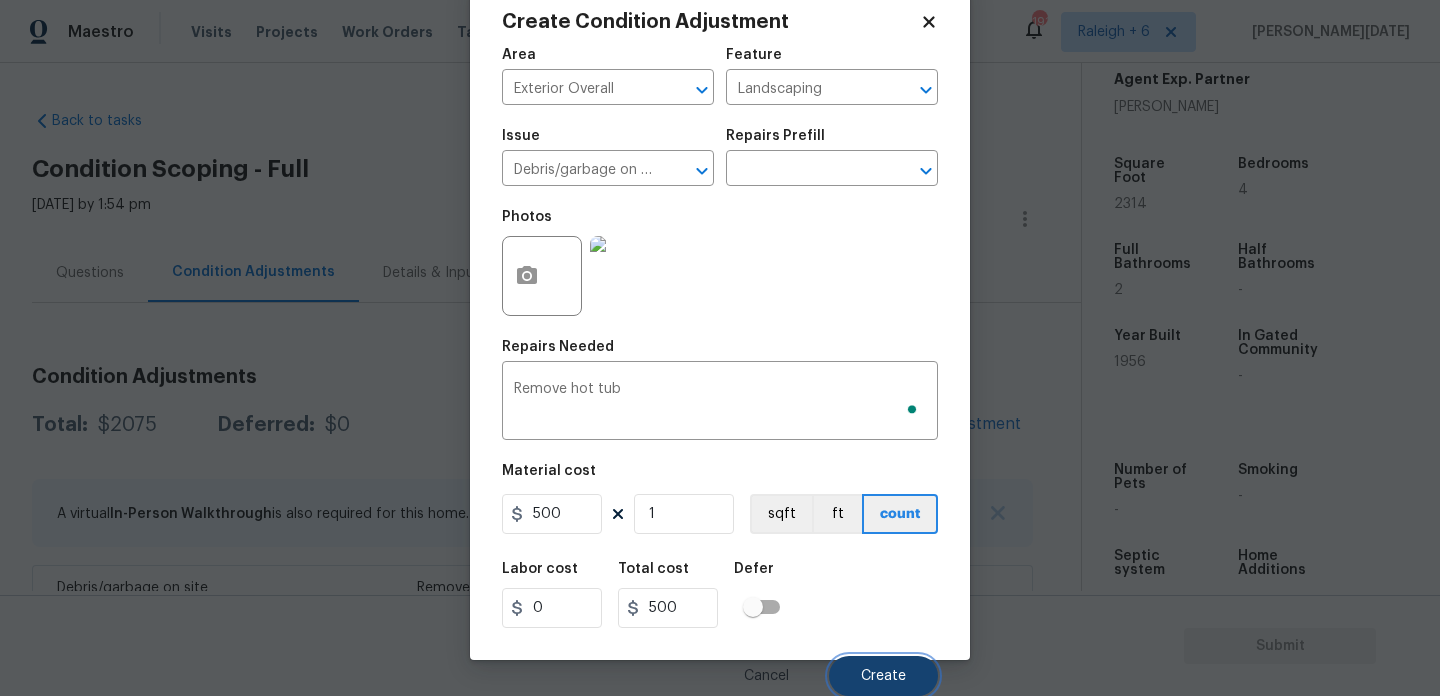 click on "Create" at bounding box center [883, 676] 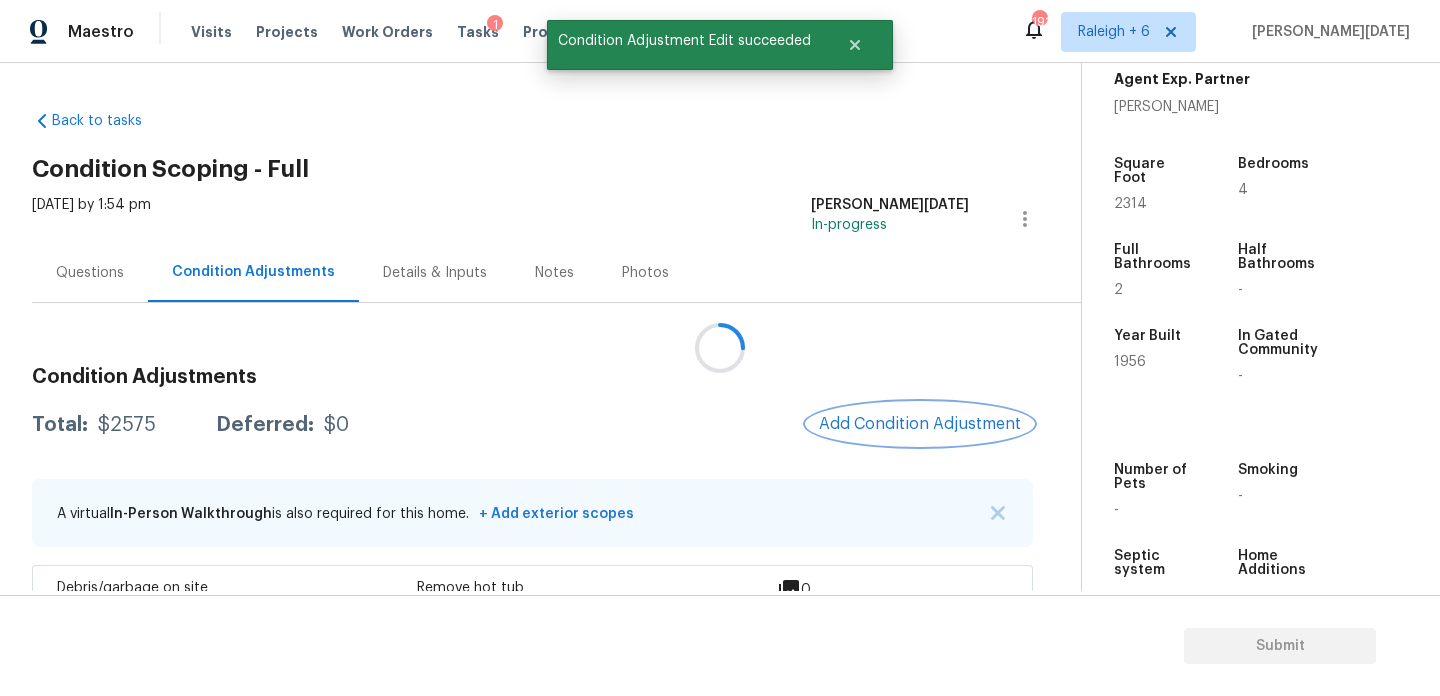 scroll, scrollTop: 0, scrollLeft: 0, axis: both 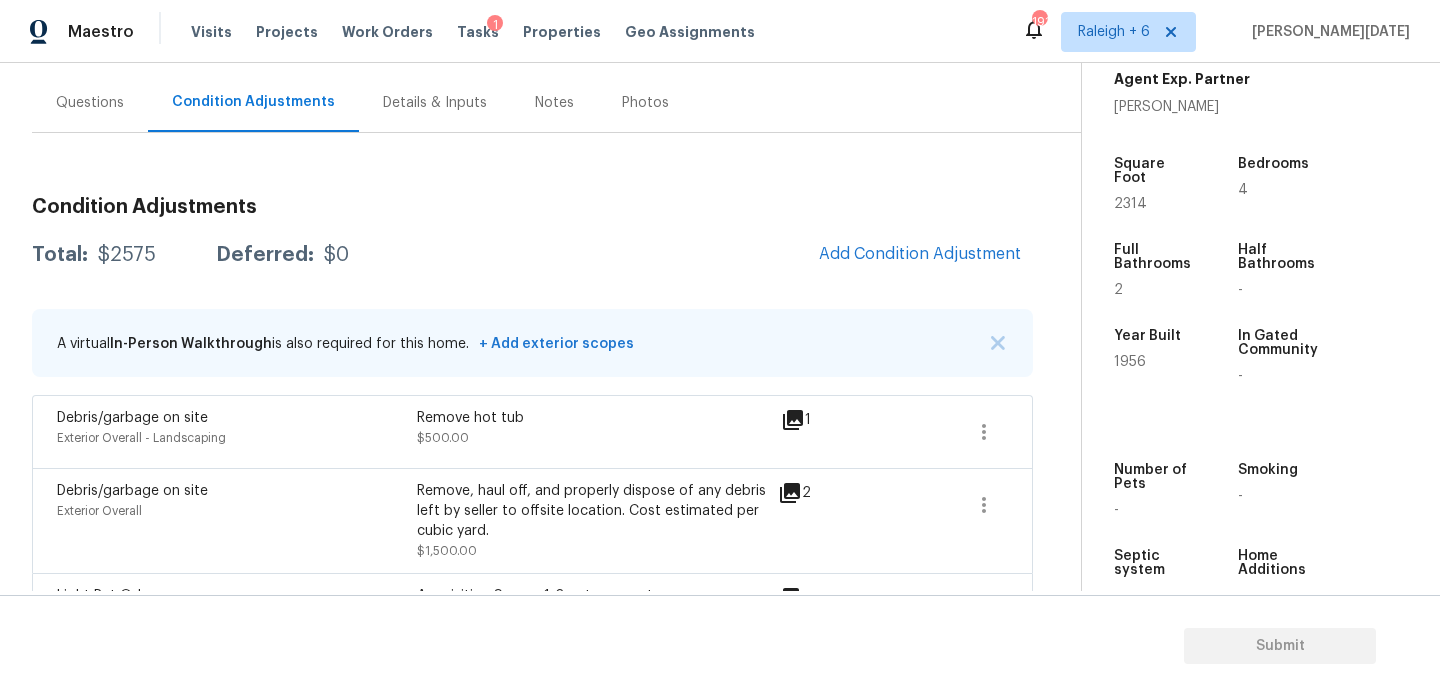 click on "Questions" at bounding box center [90, 103] 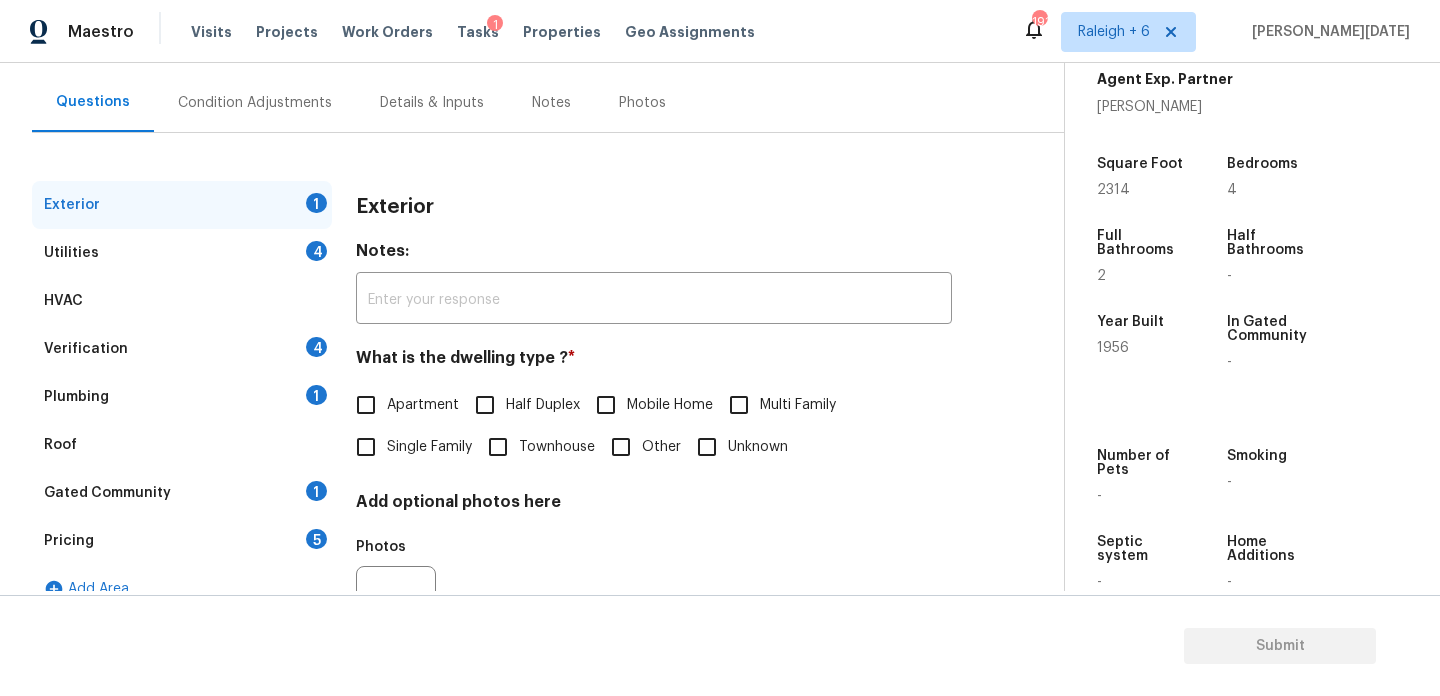 click on "Verification 4" at bounding box center (182, 349) 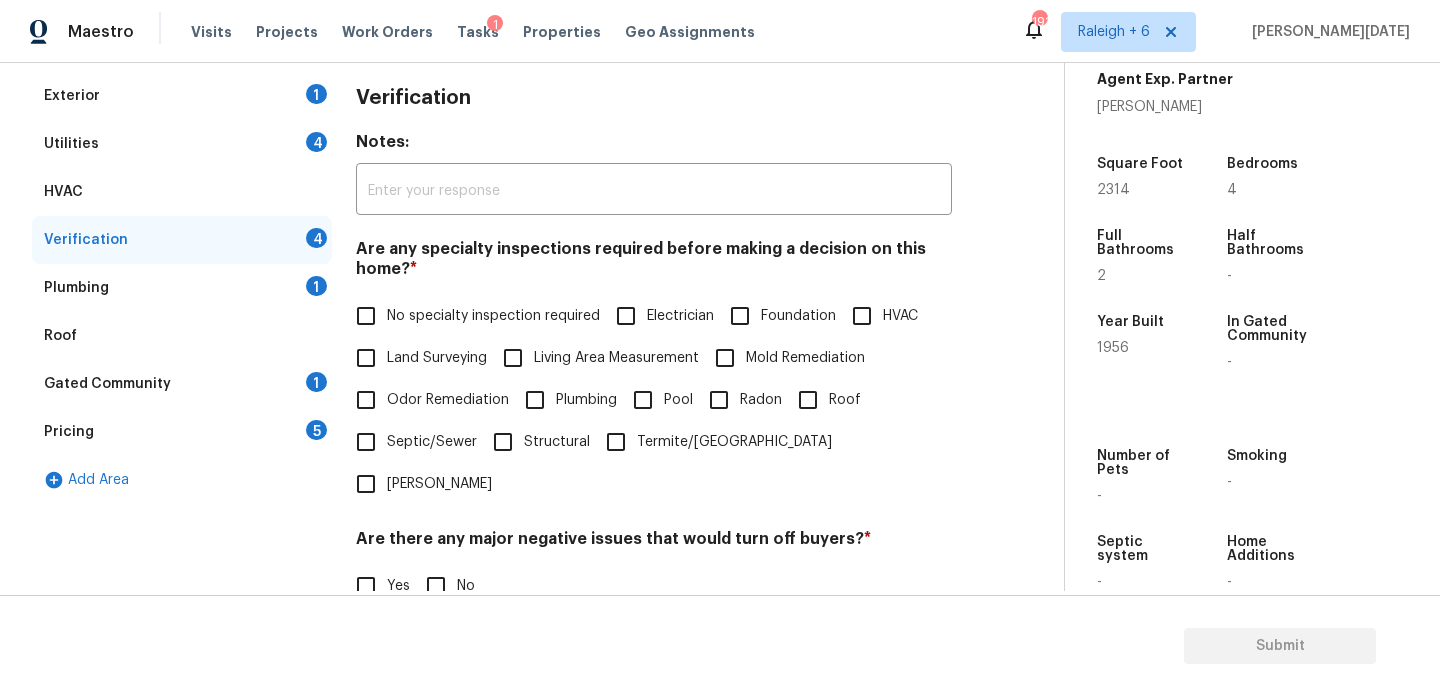 scroll, scrollTop: 378, scrollLeft: 0, axis: vertical 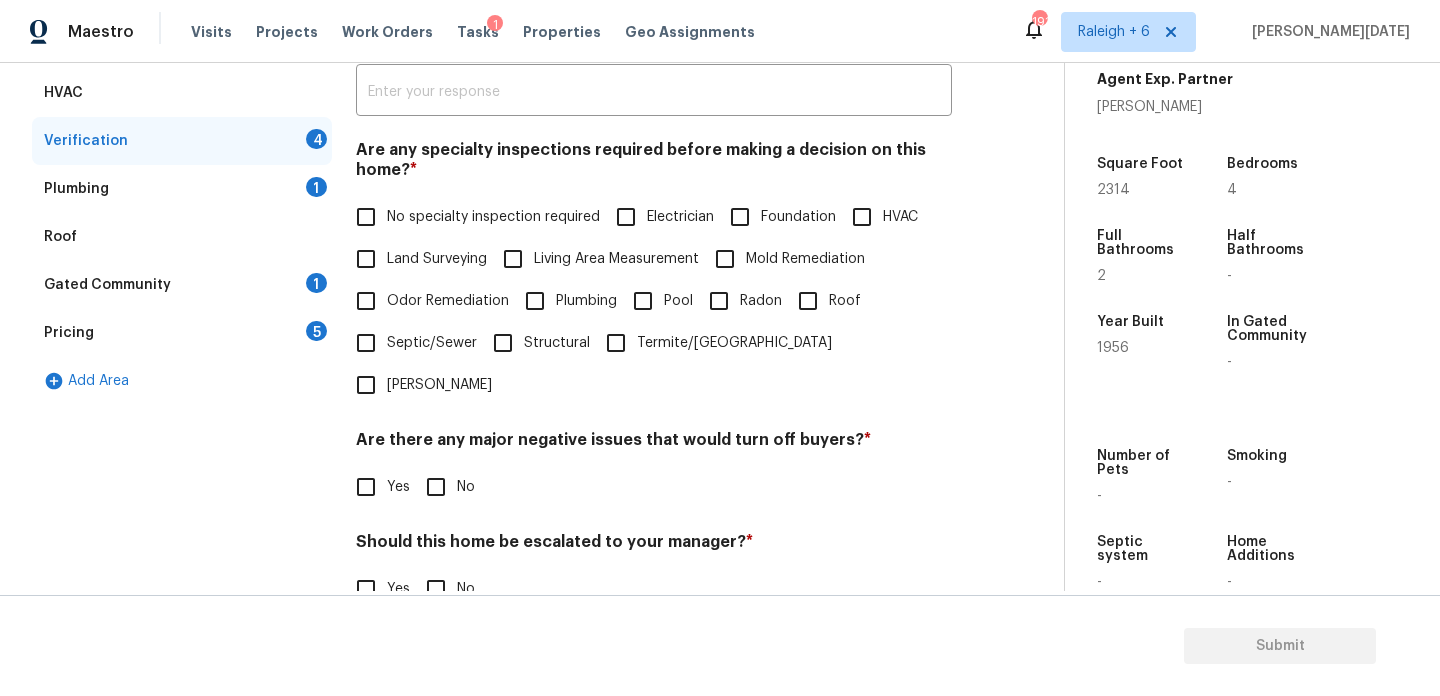 click on "Yes" at bounding box center [366, 589] 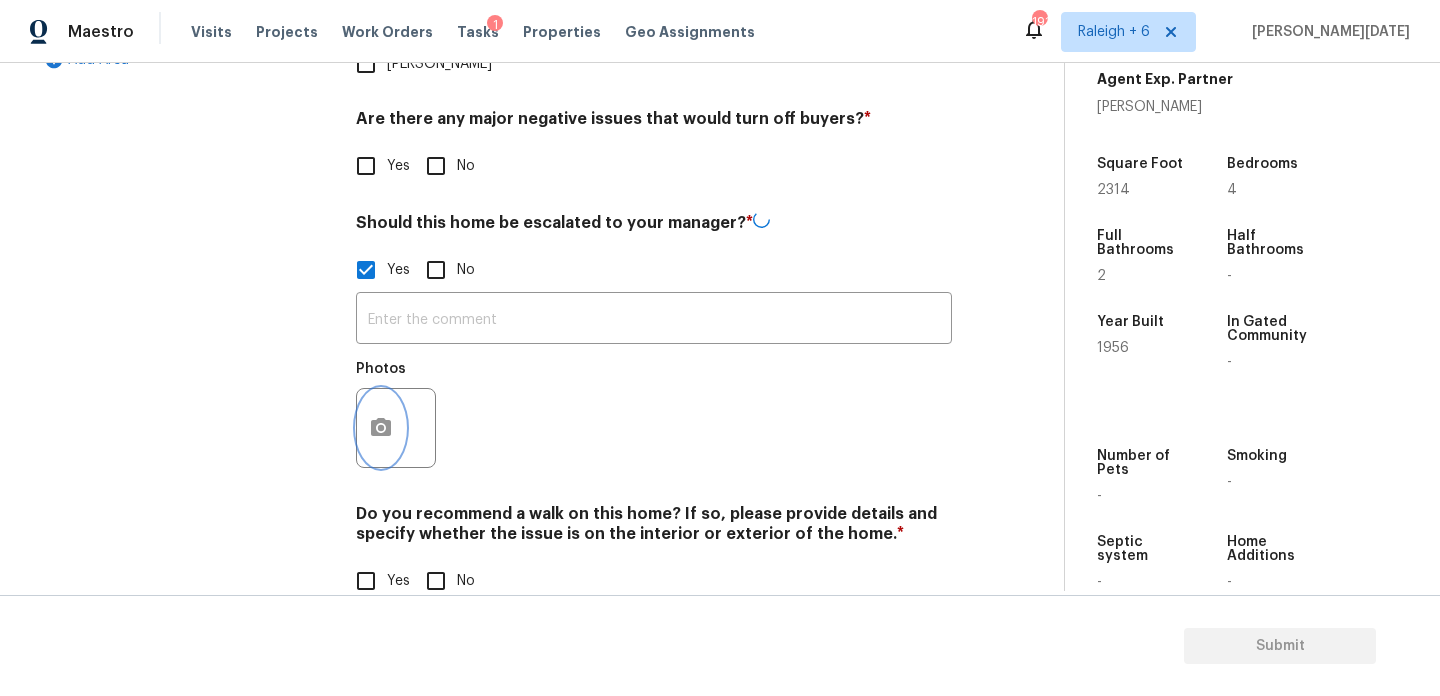 click at bounding box center (381, 428) 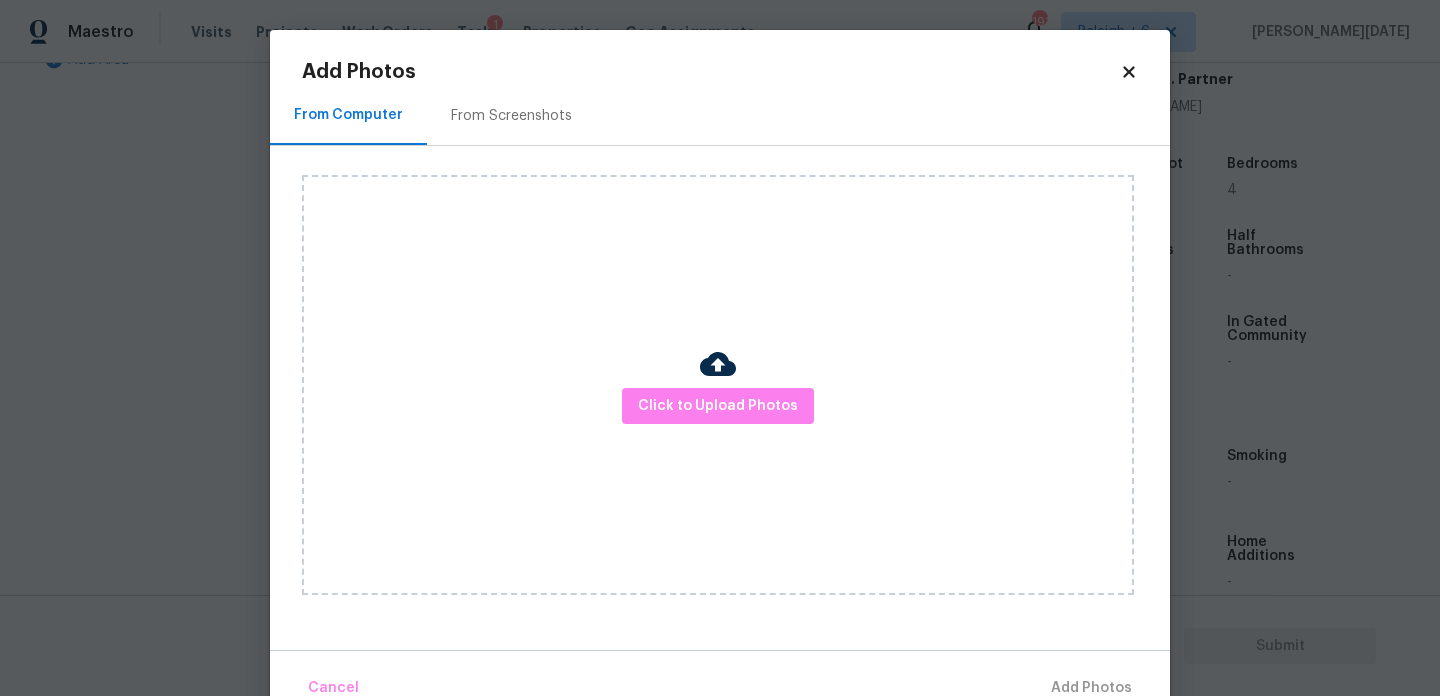 scroll, scrollTop: 697, scrollLeft: 0, axis: vertical 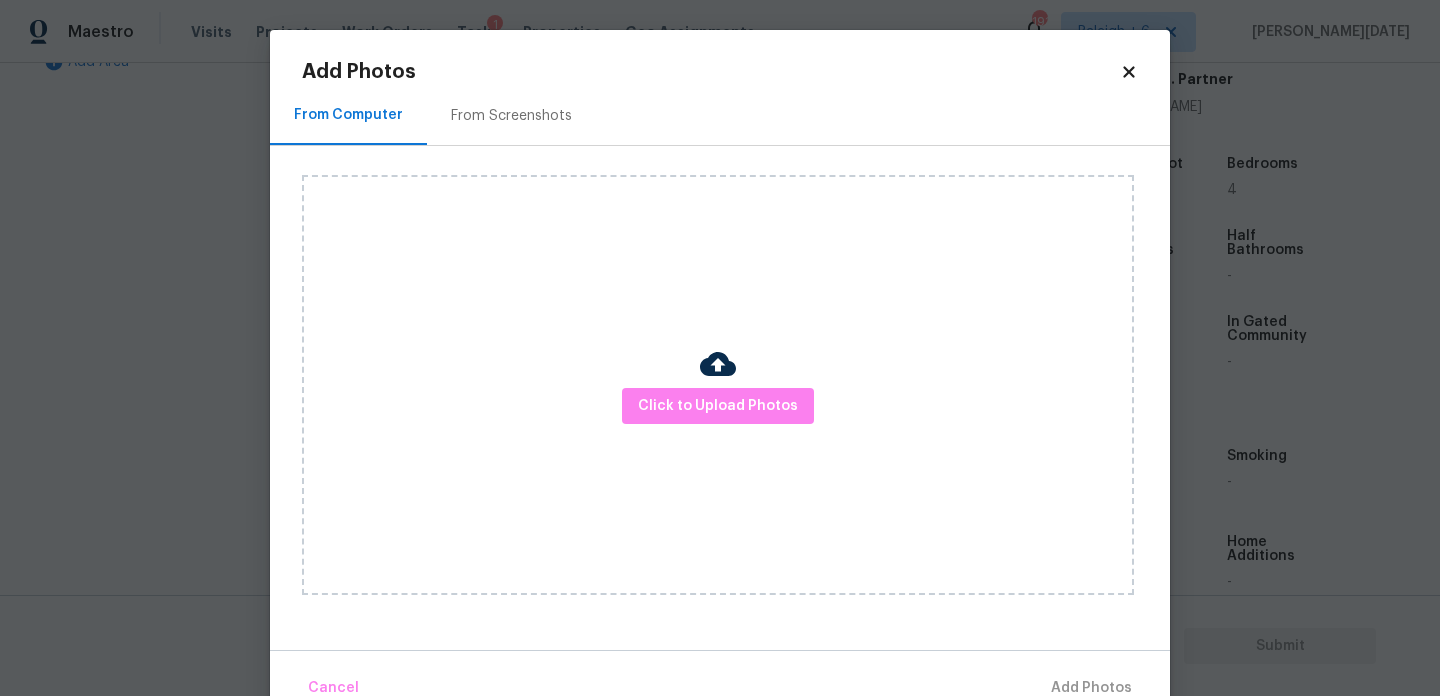 click on "Click to Upload Photos" at bounding box center [718, 385] 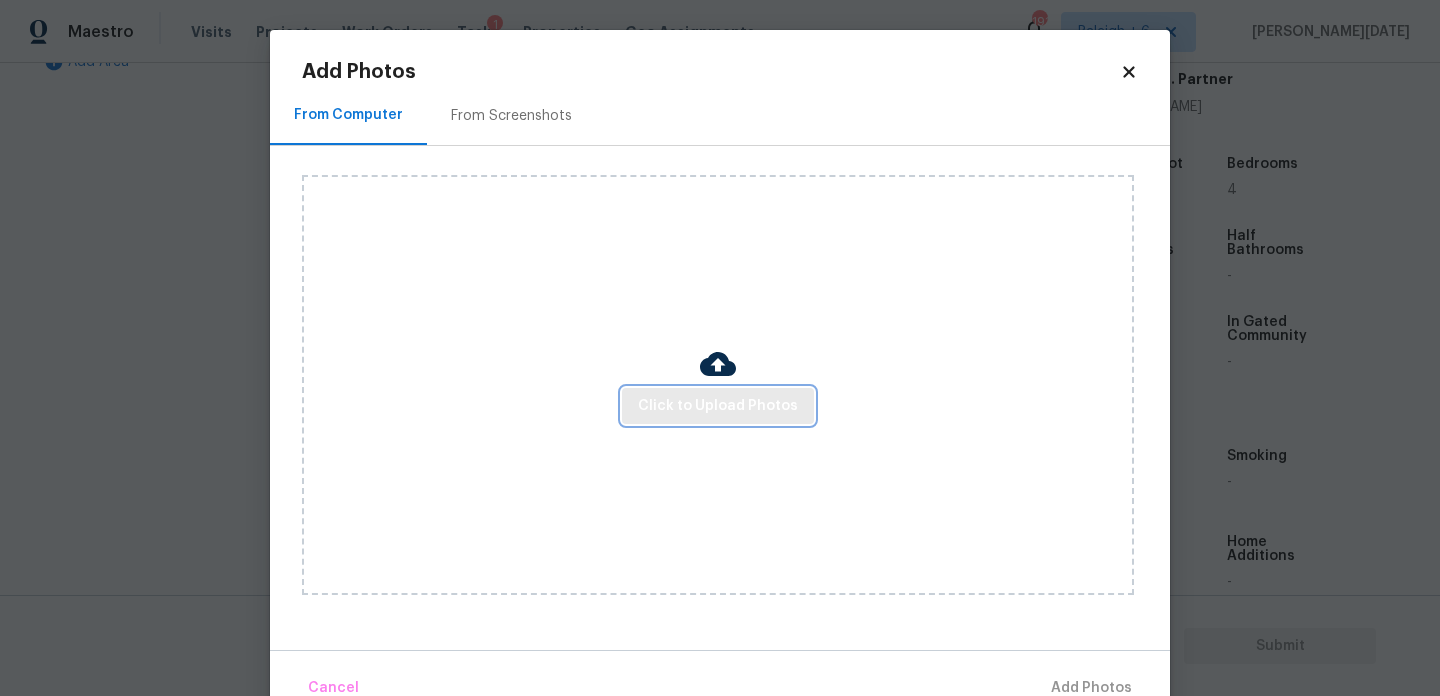 click on "Click to Upload Photos" at bounding box center [718, 406] 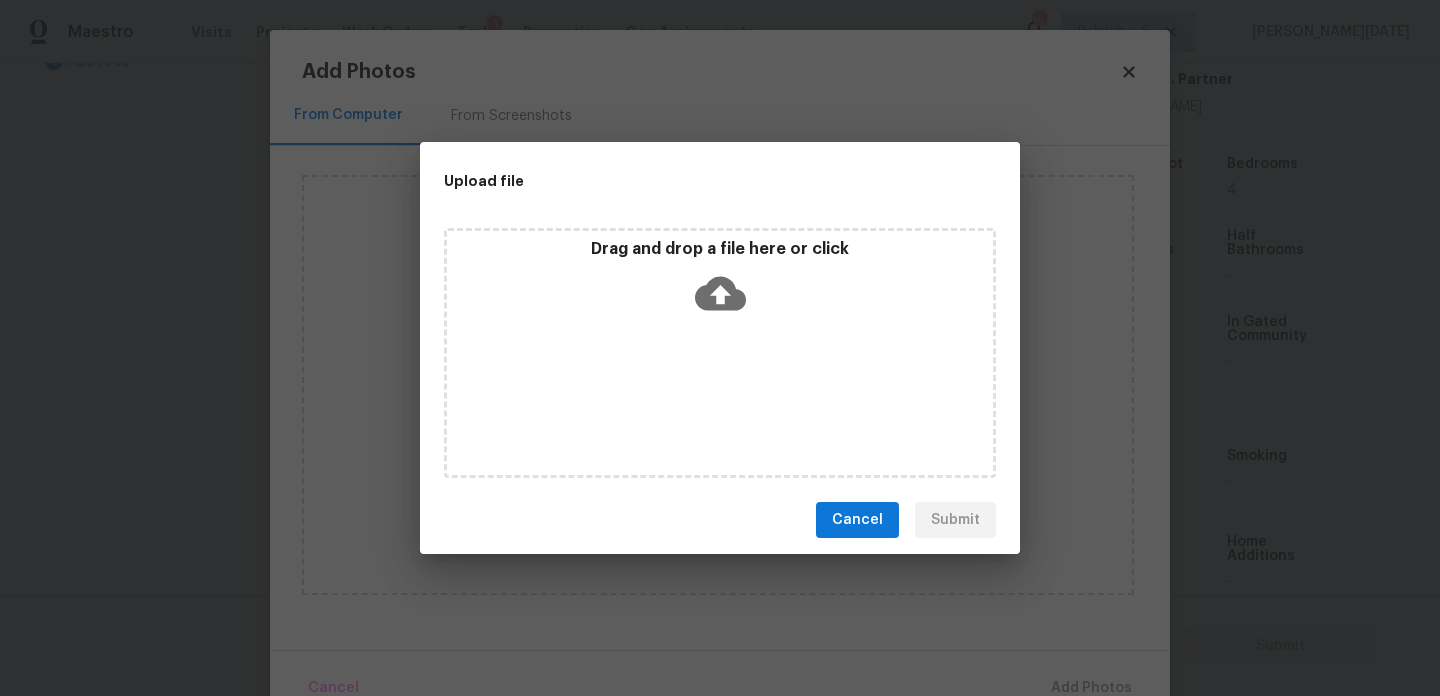 click on "Drag and drop a file here or click" at bounding box center (720, 353) 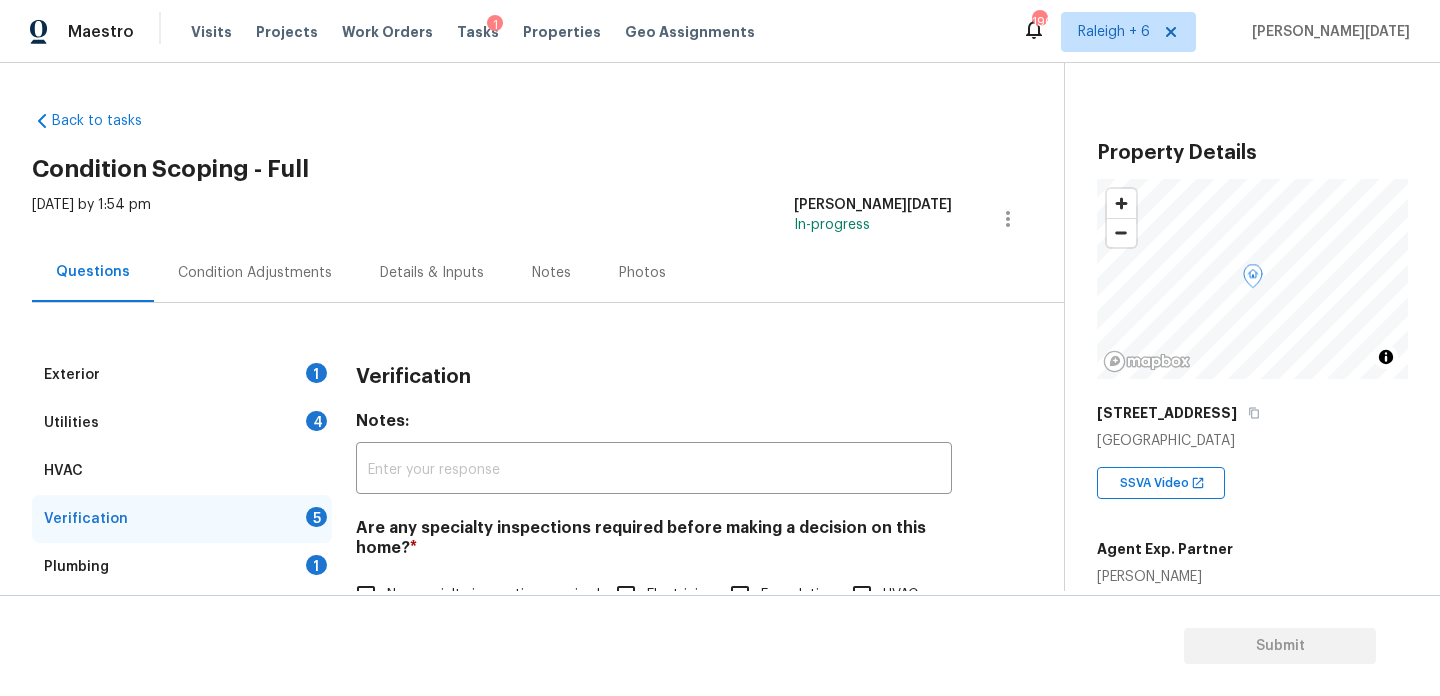 scroll, scrollTop: 0, scrollLeft: 0, axis: both 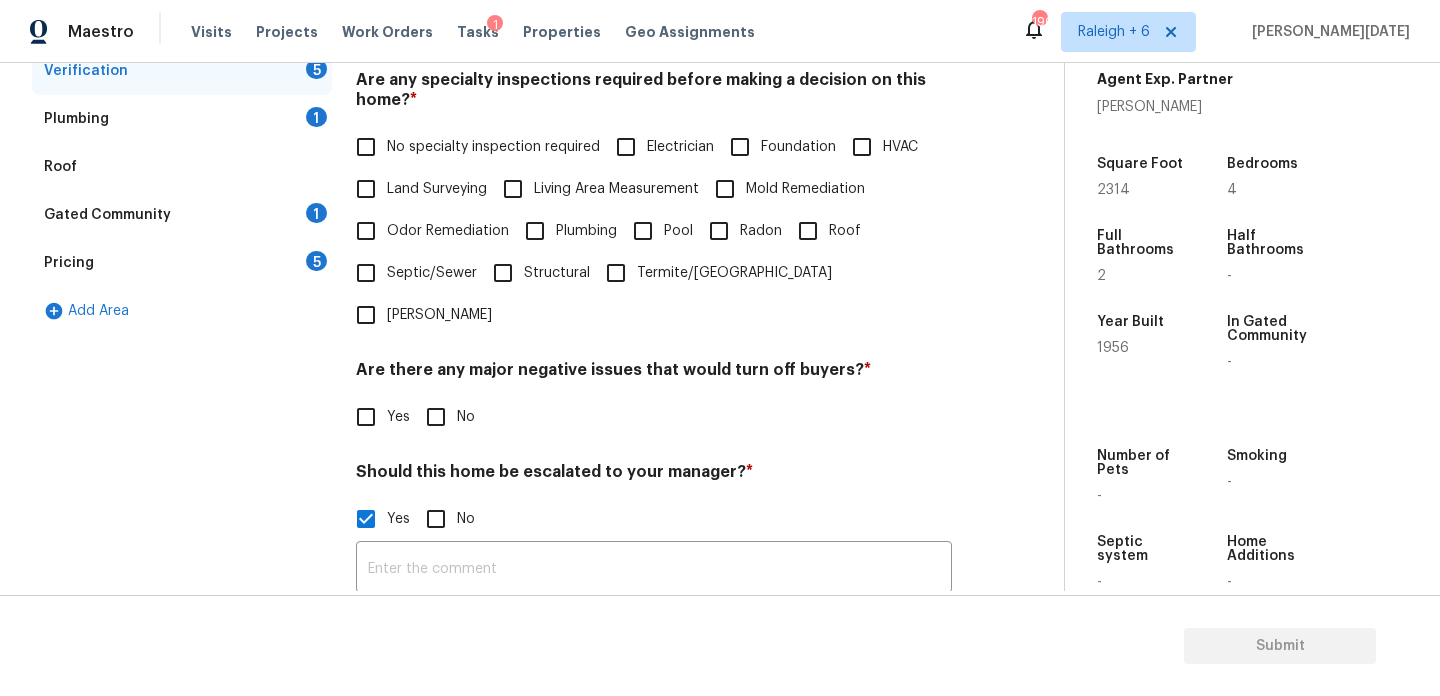 click on "No specialty inspection required" at bounding box center (472, 147) 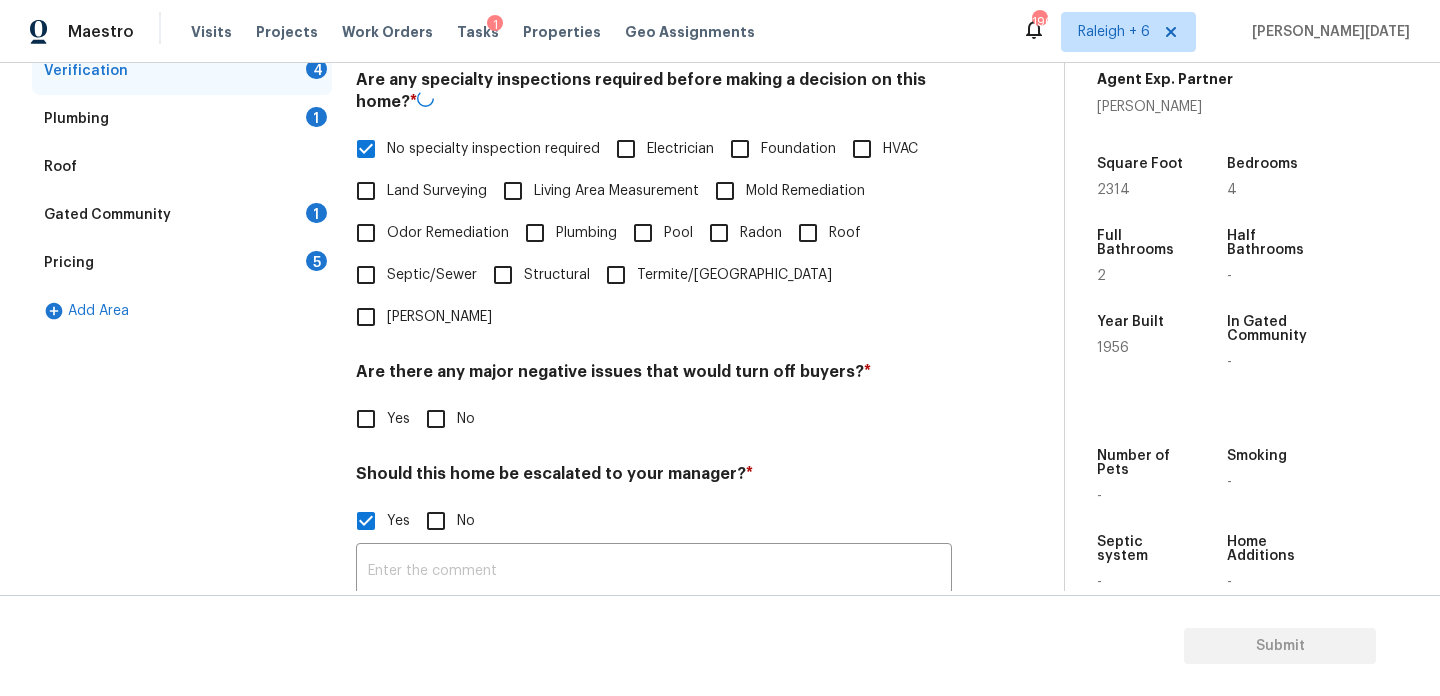 click on "No" at bounding box center (436, 419) 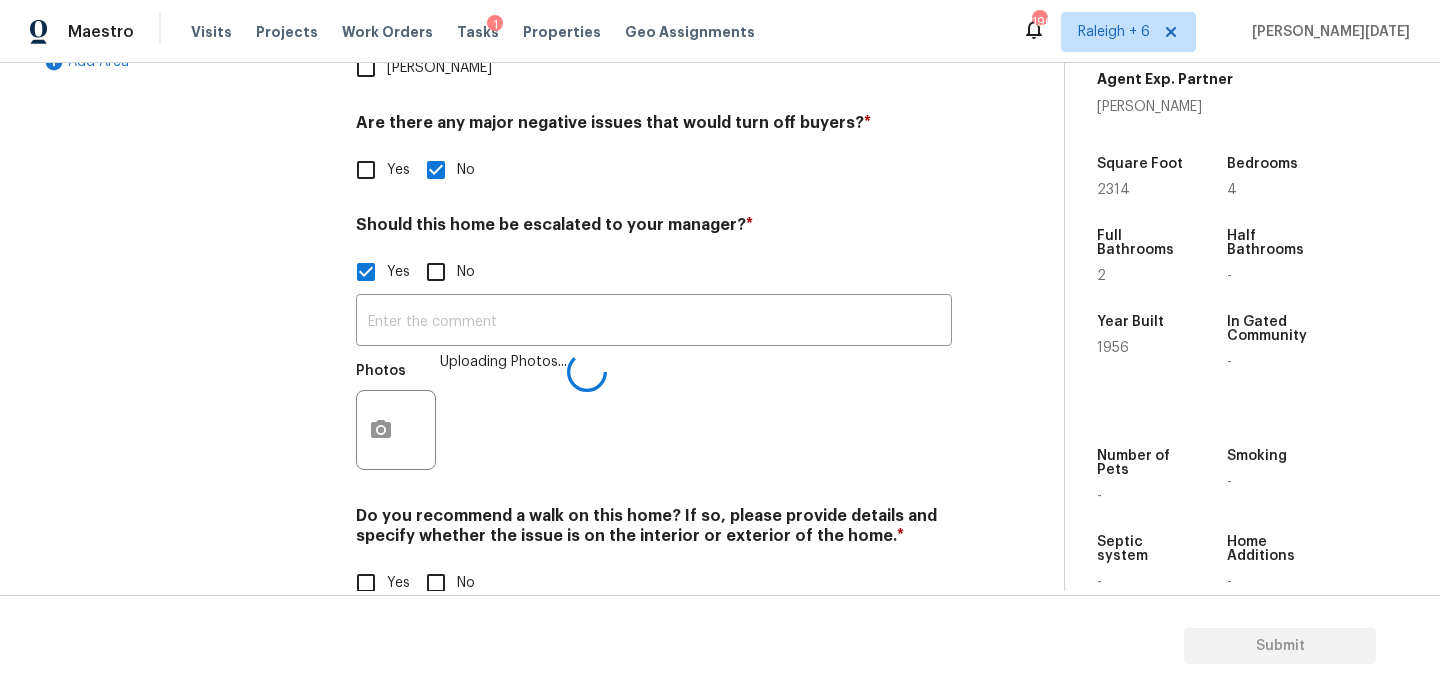 click on "No" at bounding box center [436, 583] 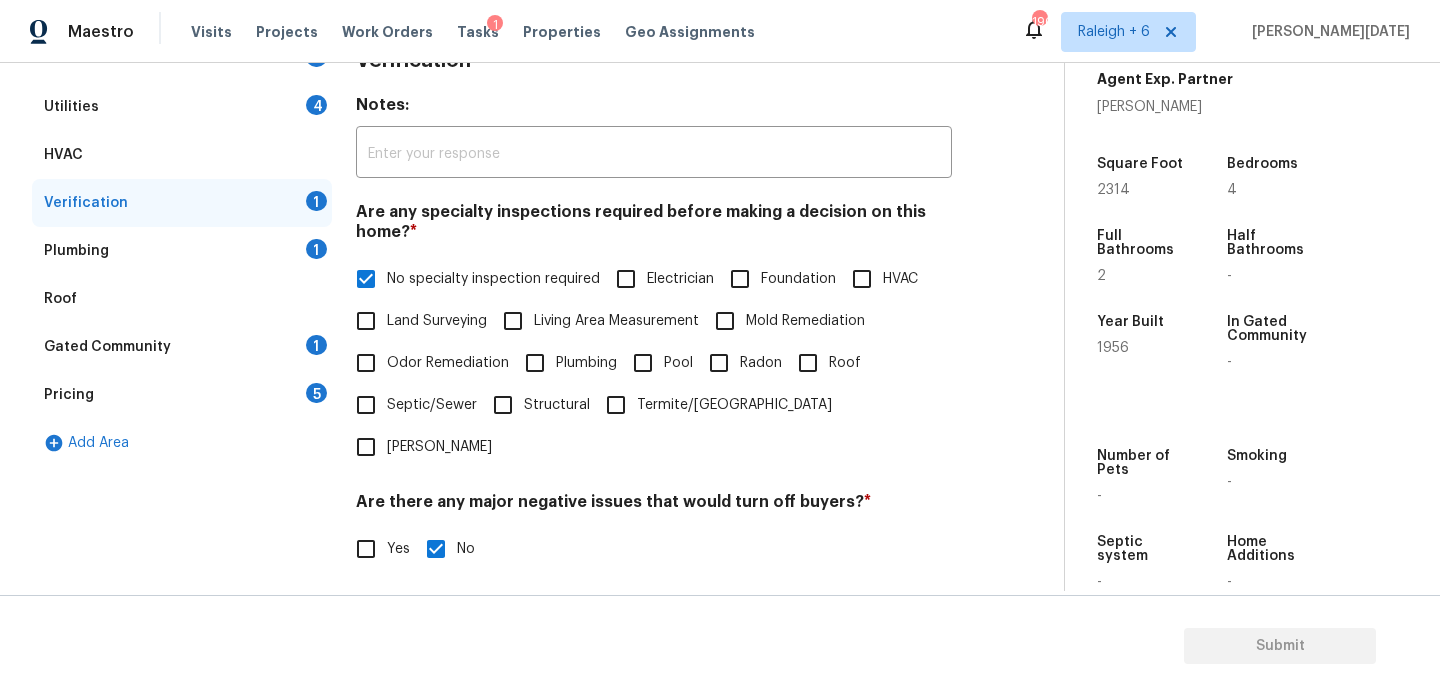 scroll, scrollTop: 5, scrollLeft: 0, axis: vertical 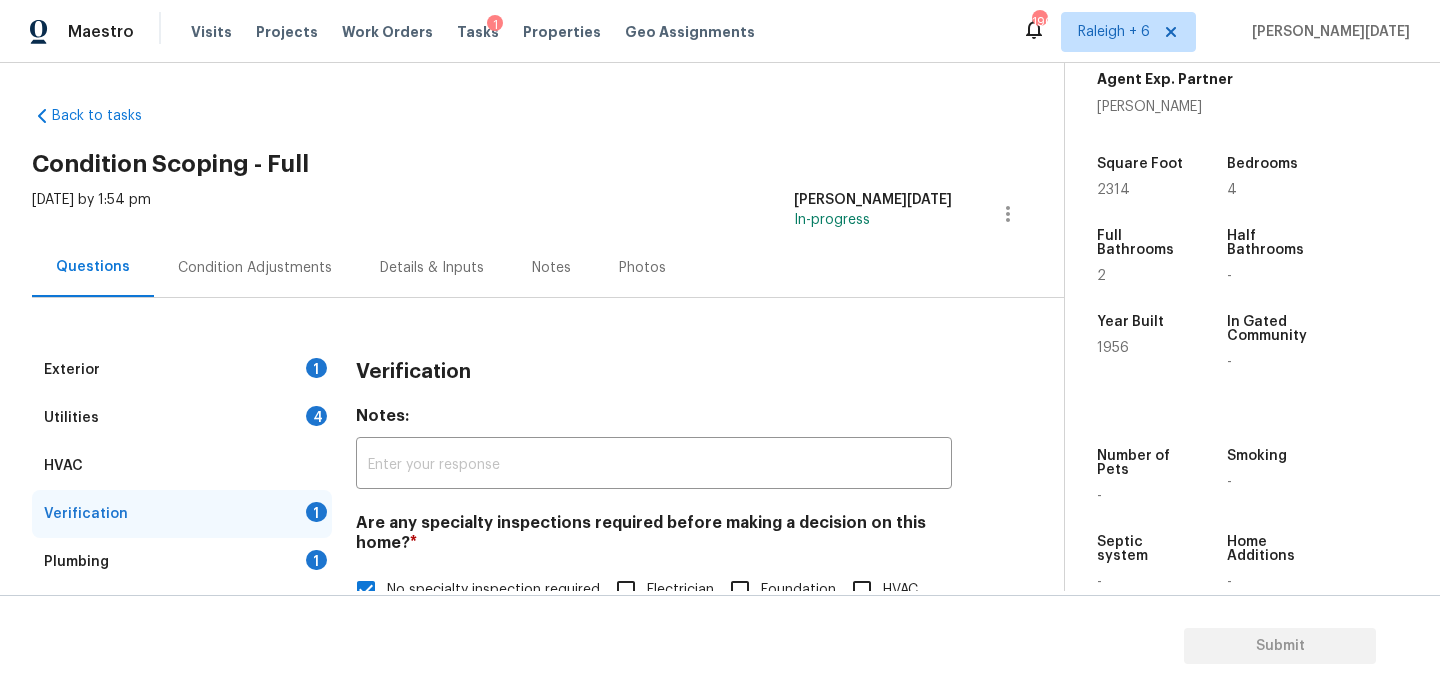 click on "Condition Adjustments" at bounding box center (255, 267) 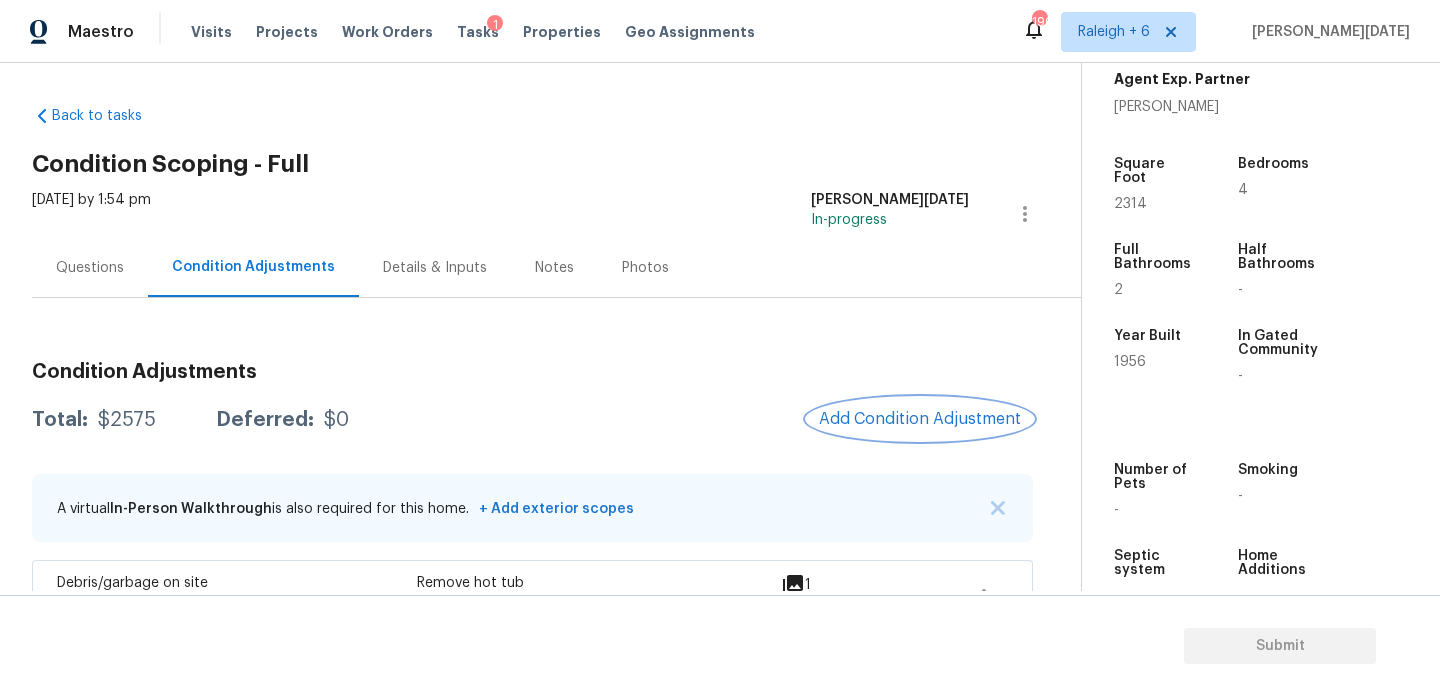 click on "Add Condition Adjustment" at bounding box center (920, 419) 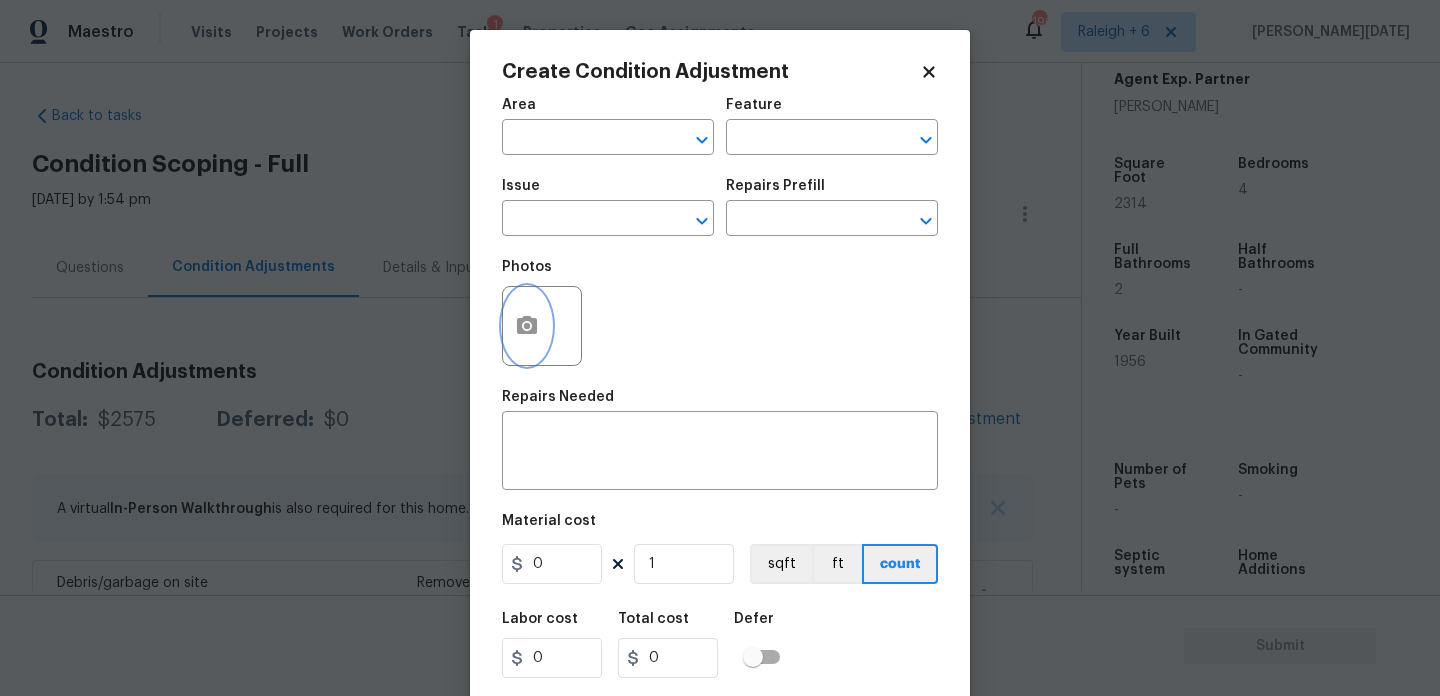 click 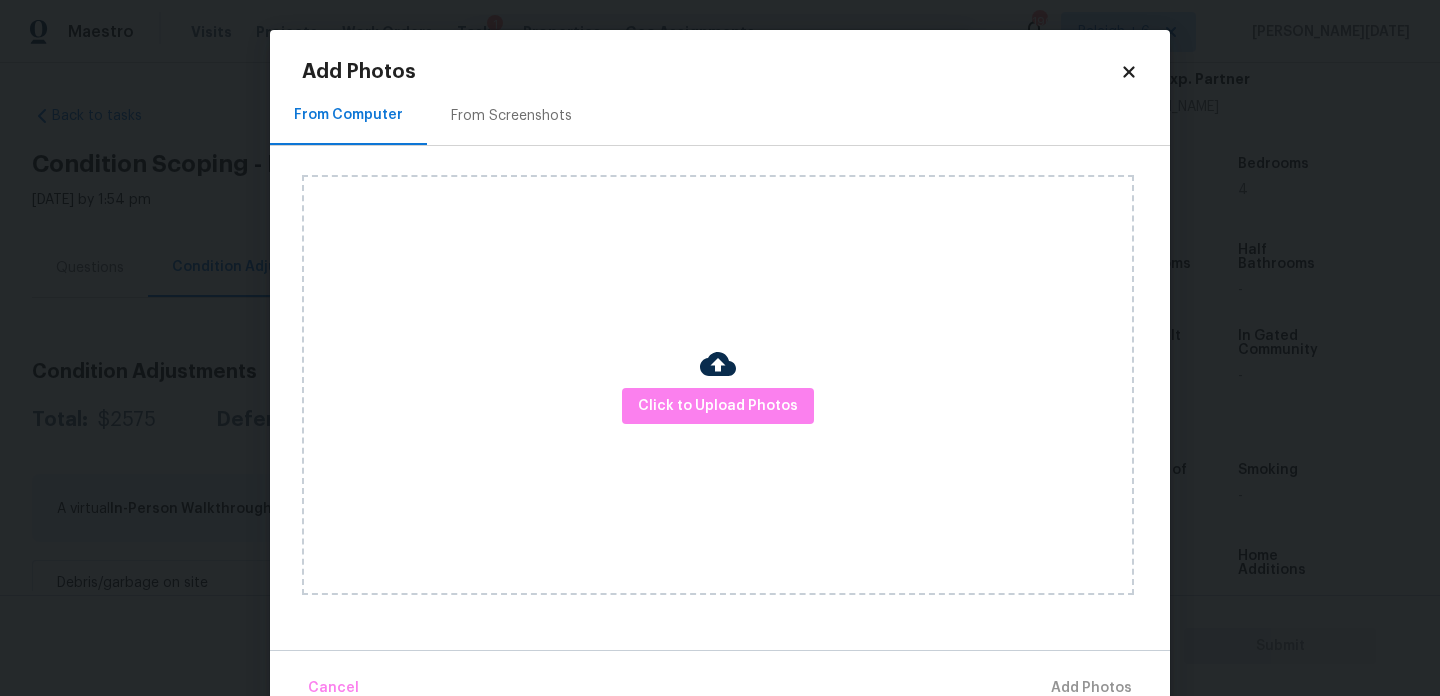 click on "Click to Upload Photos" at bounding box center [718, 385] 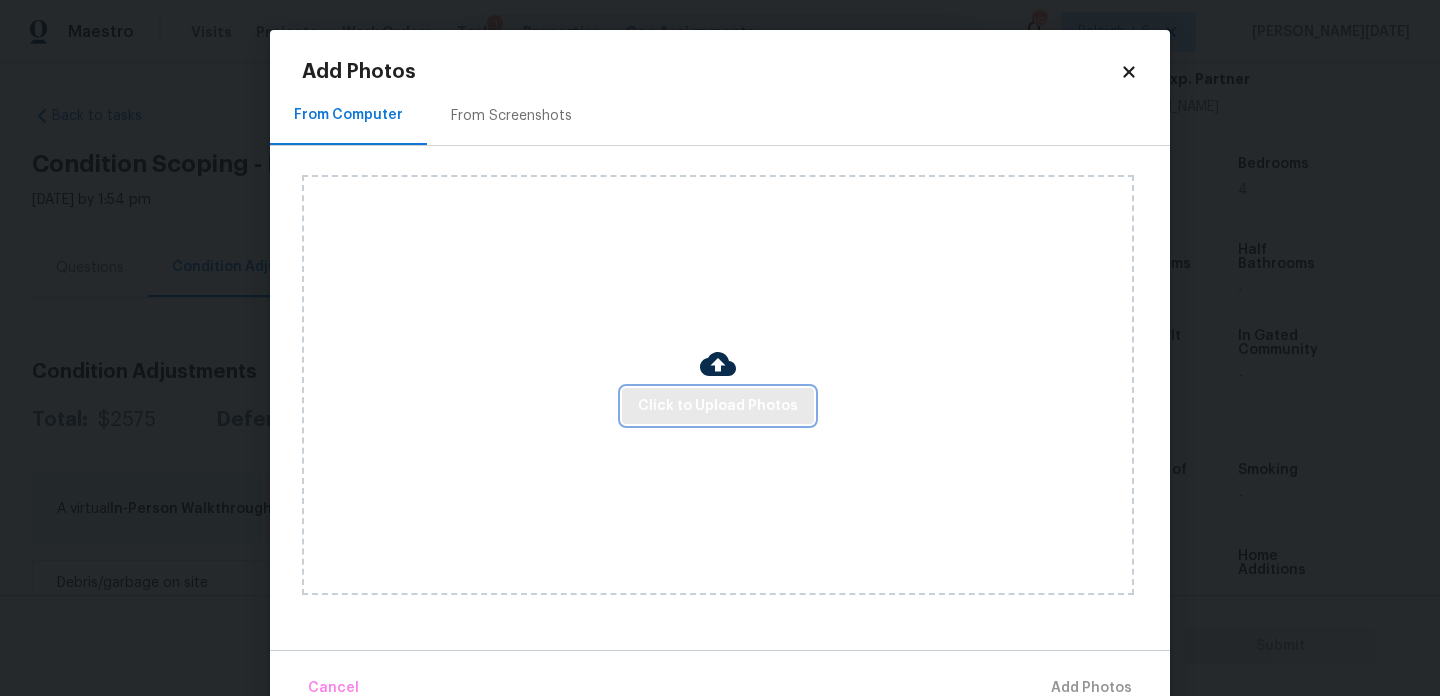 click on "Click to Upload Photos" at bounding box center [718, 406] 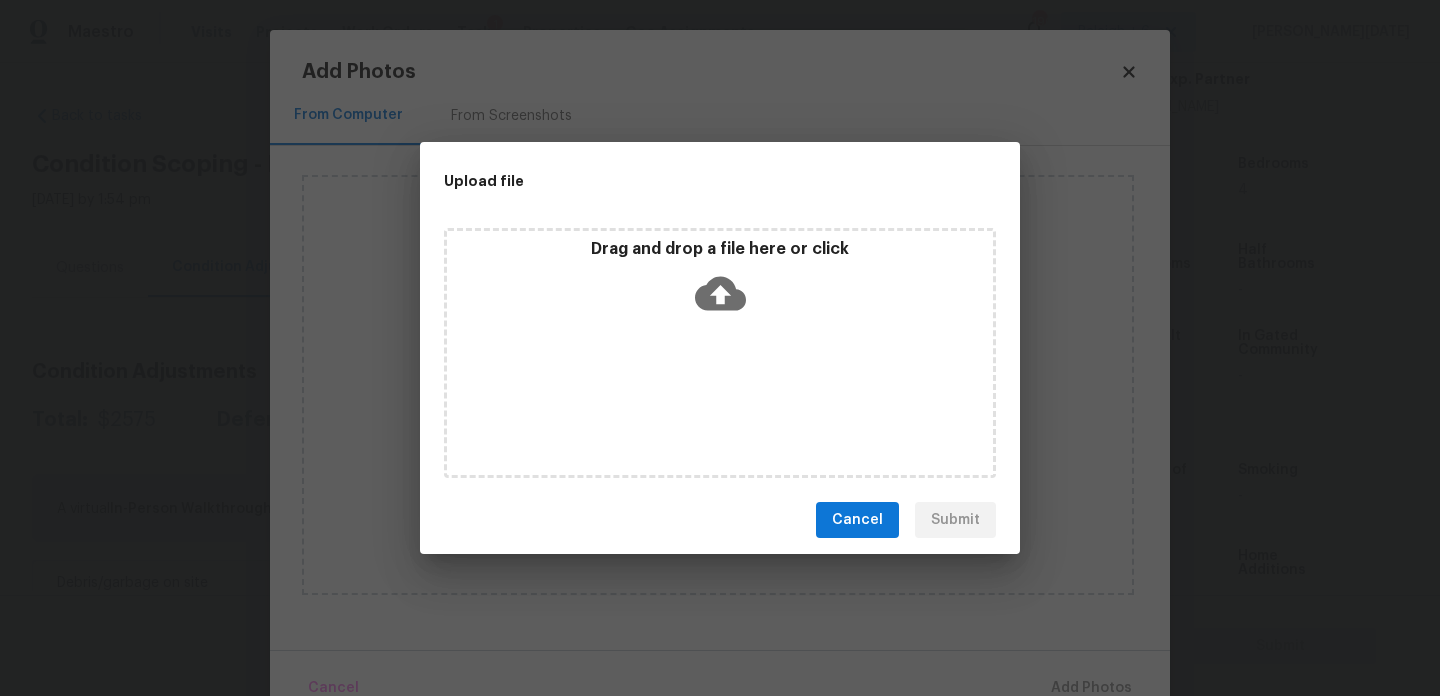 click on "Drag and drop a file here or click" at bounding box center (720, 353) 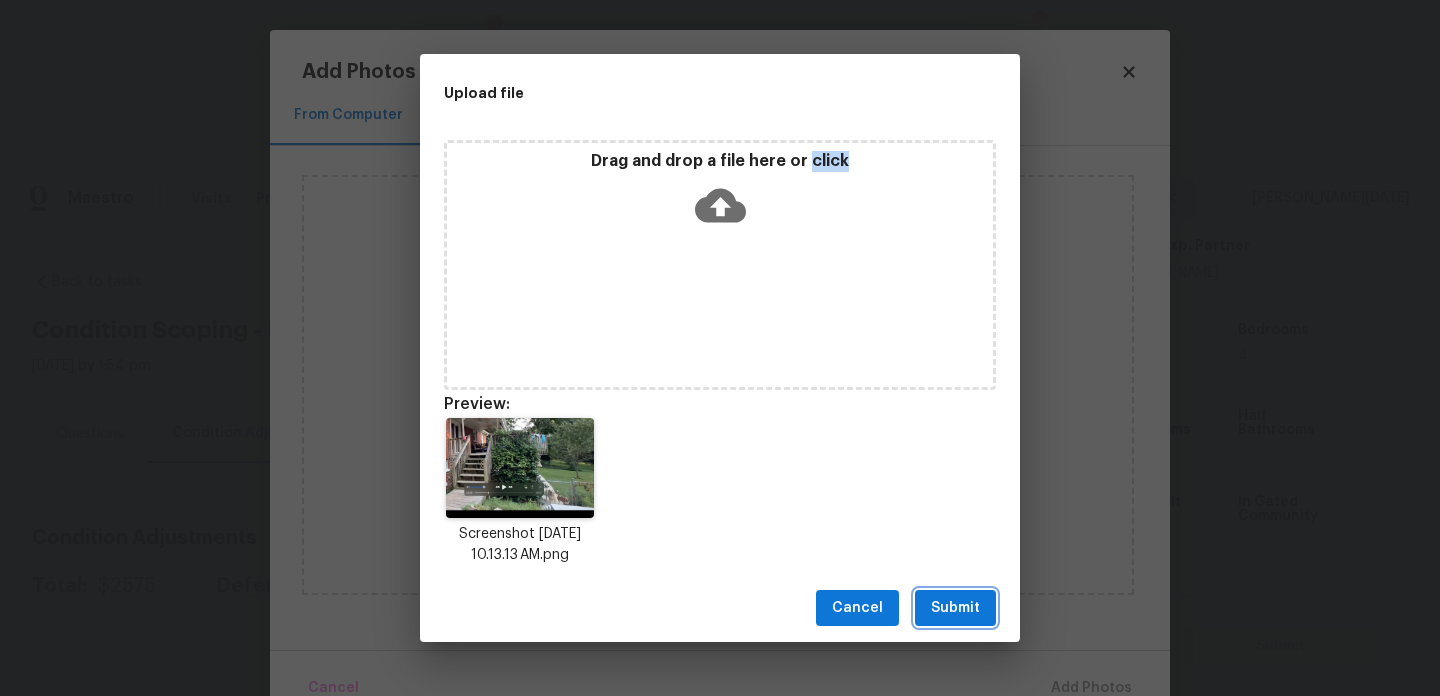 click on "Submit" at bounding box center (955, 608) 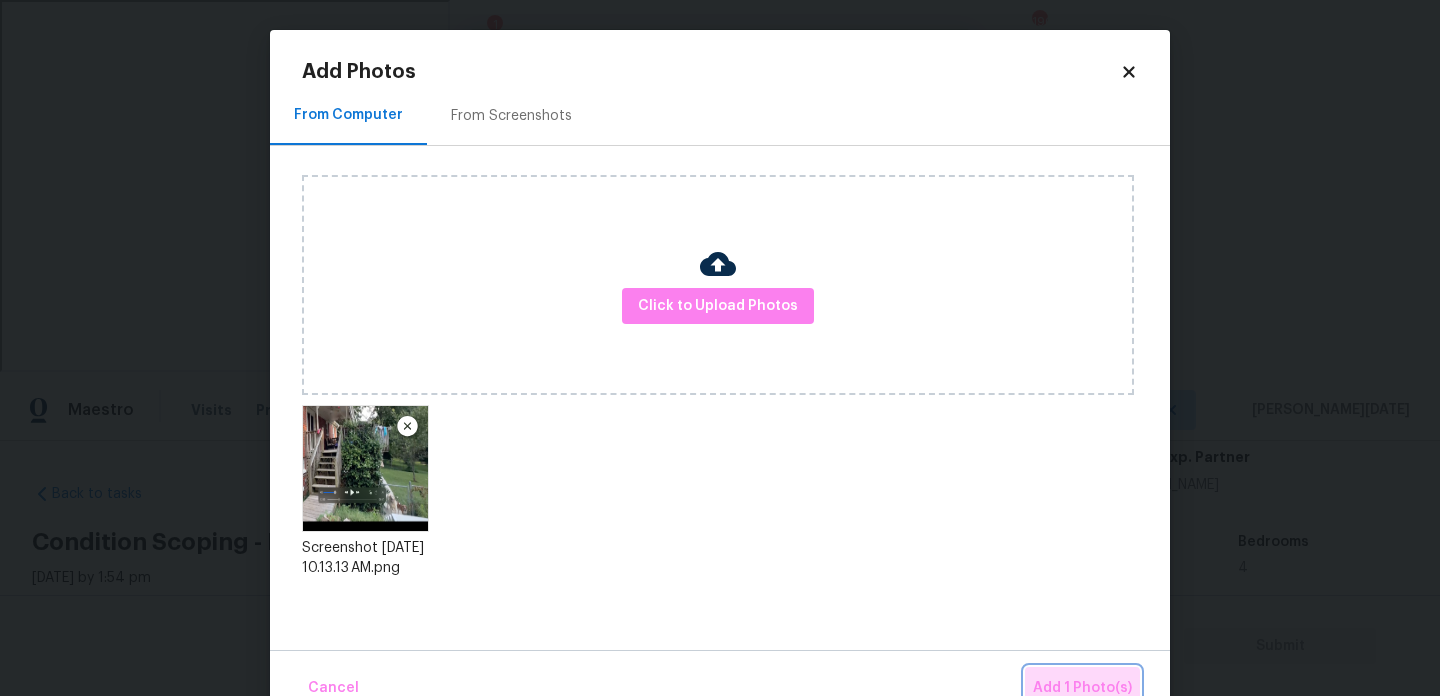 click on "Add 1 Photo(s)" at bounding box center (1082, 688) 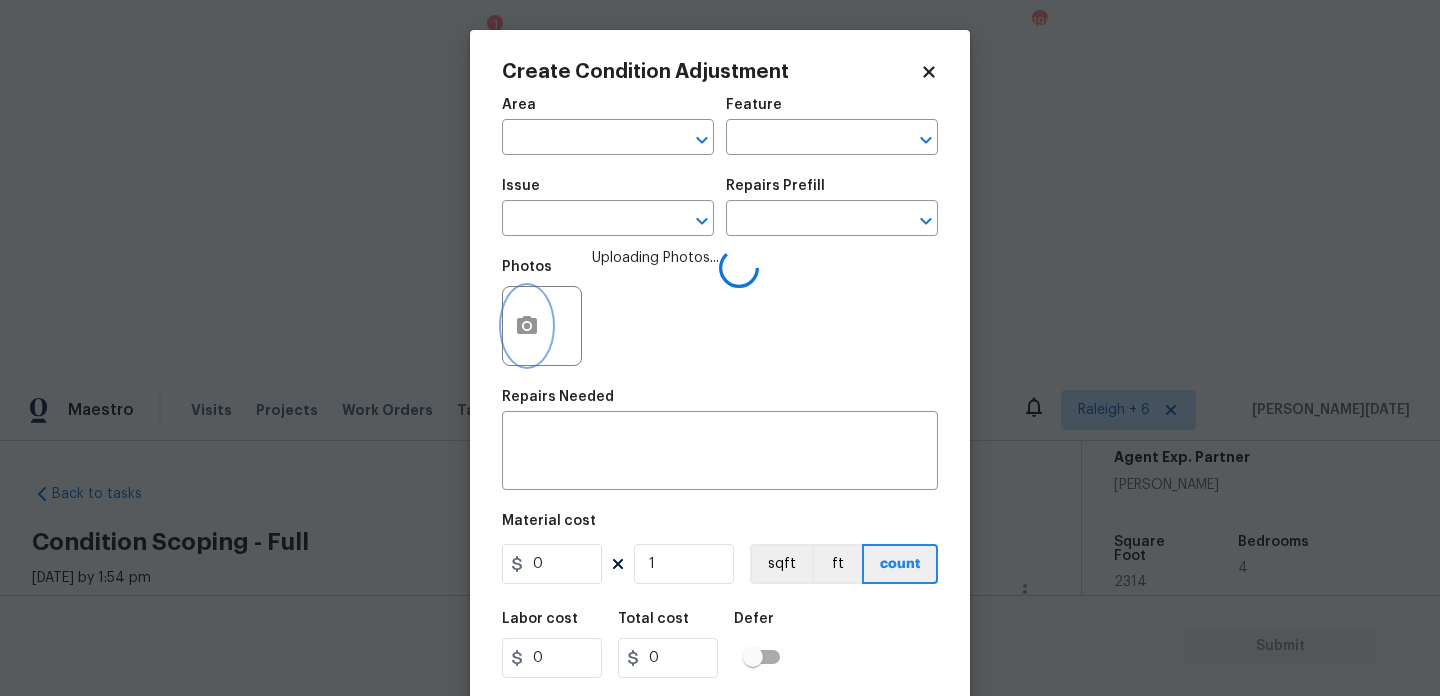 type 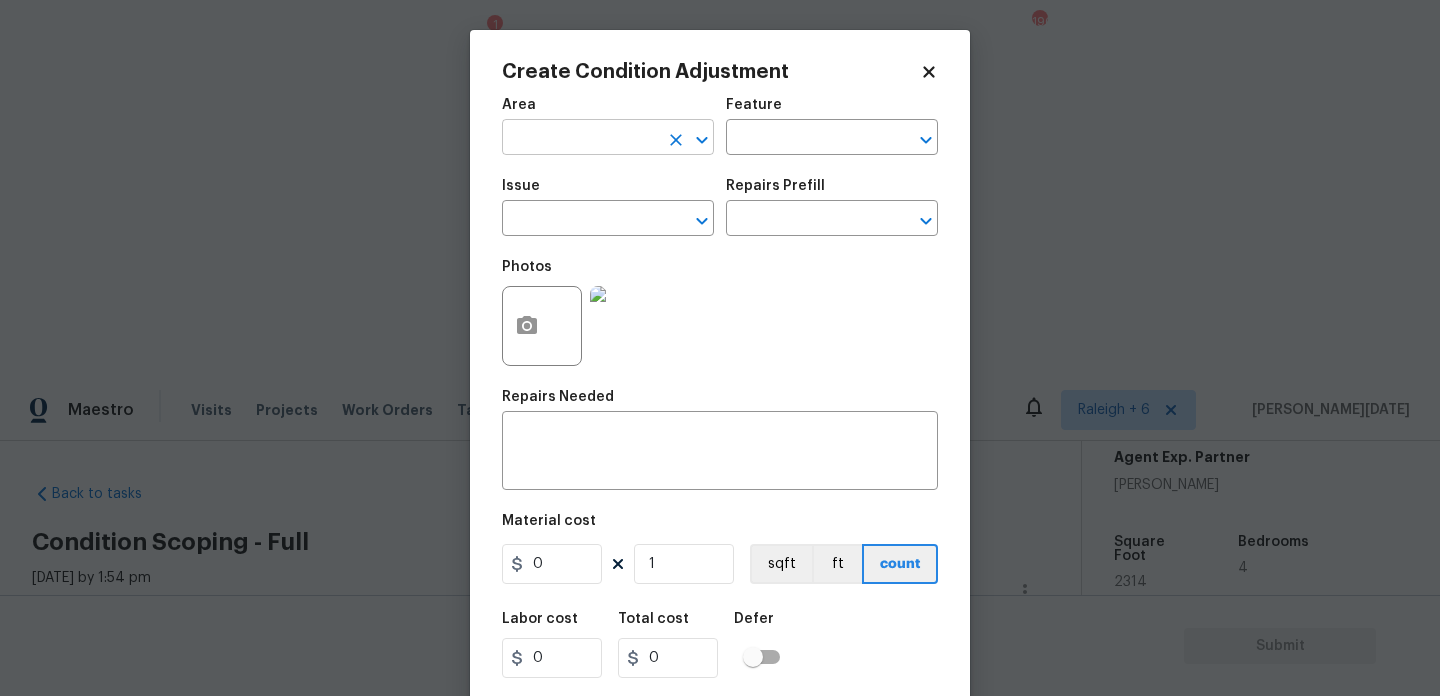 click at bounding box center [580, 139] 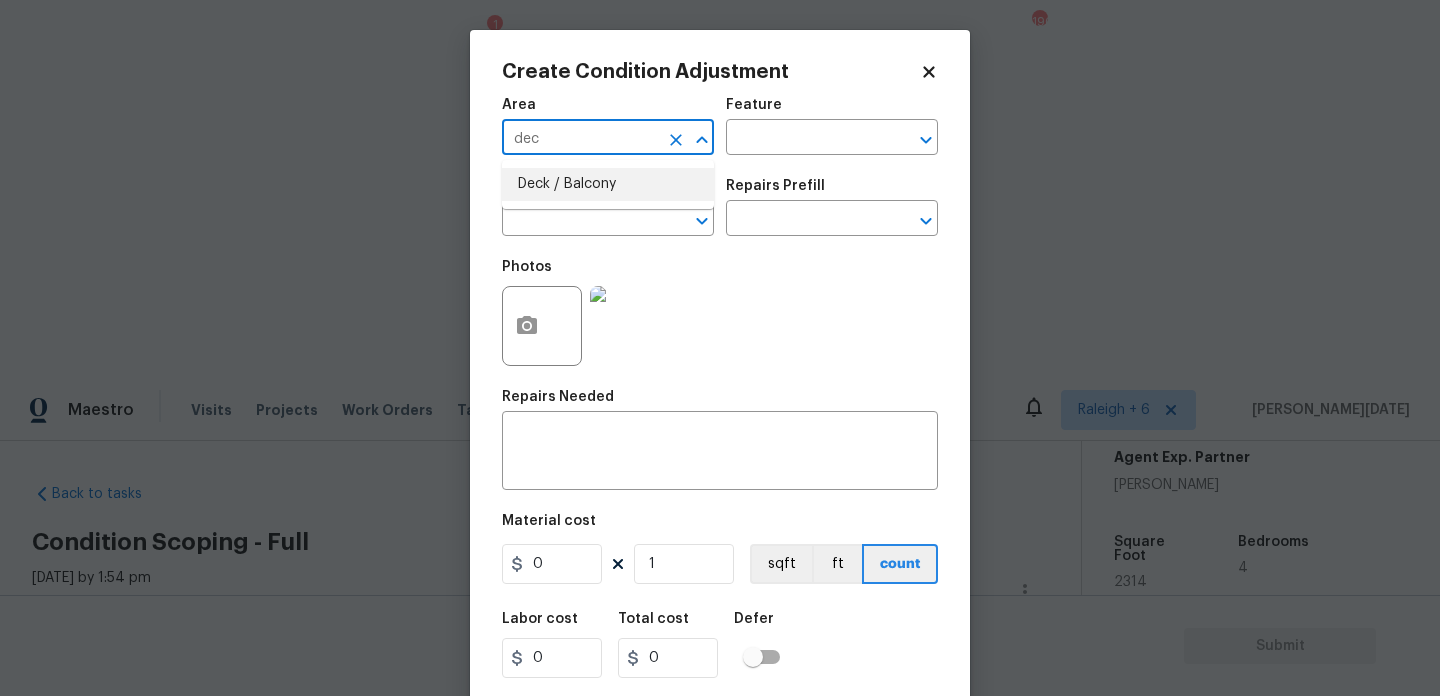 click on "Deck / Balcony" at bounding box center (608, 184) 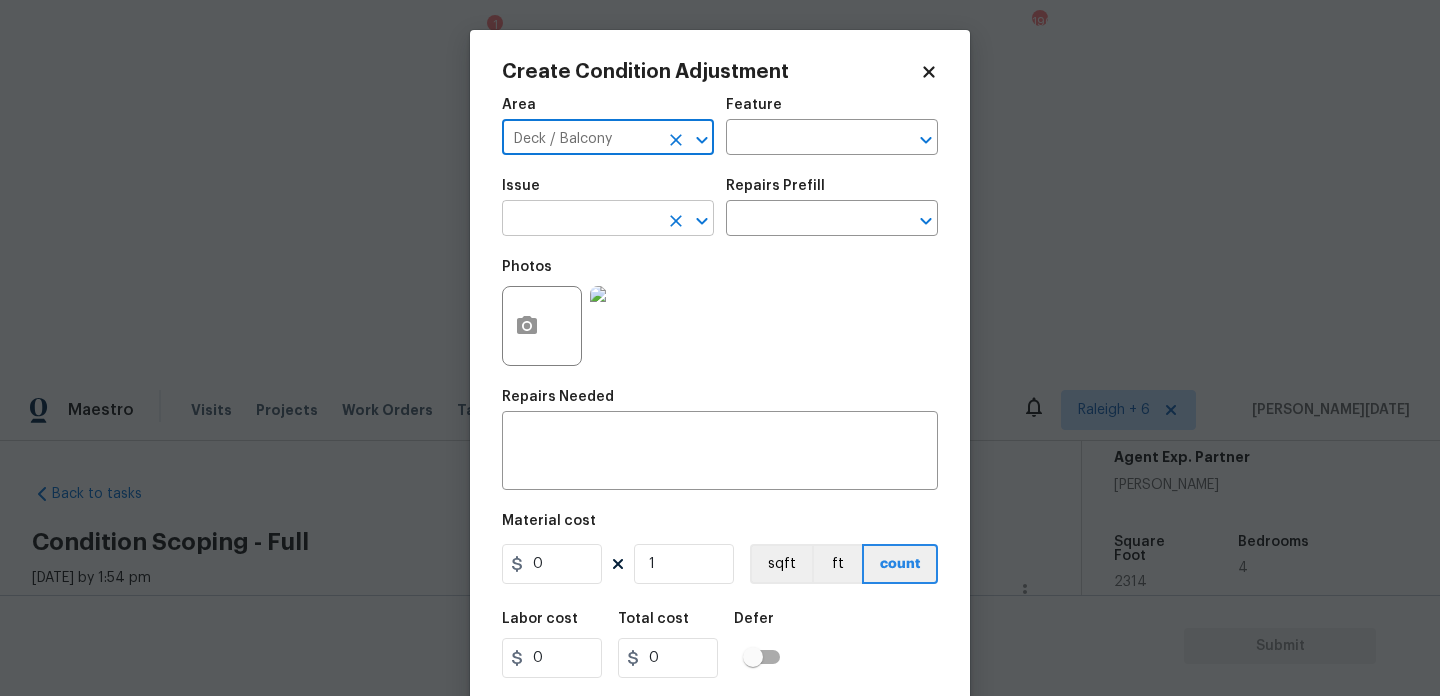 type on "Deck / Balcony" 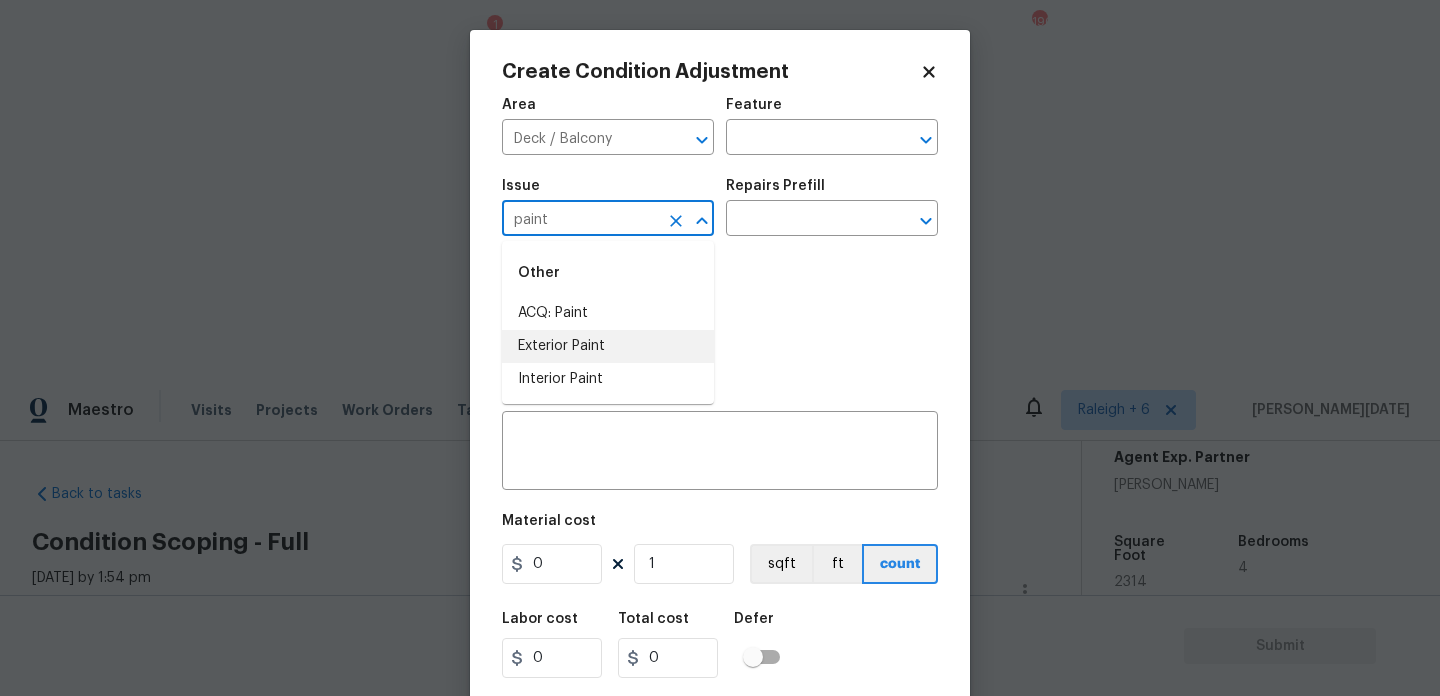 click on "Exterior Paint" at bounding box center (608, 346) 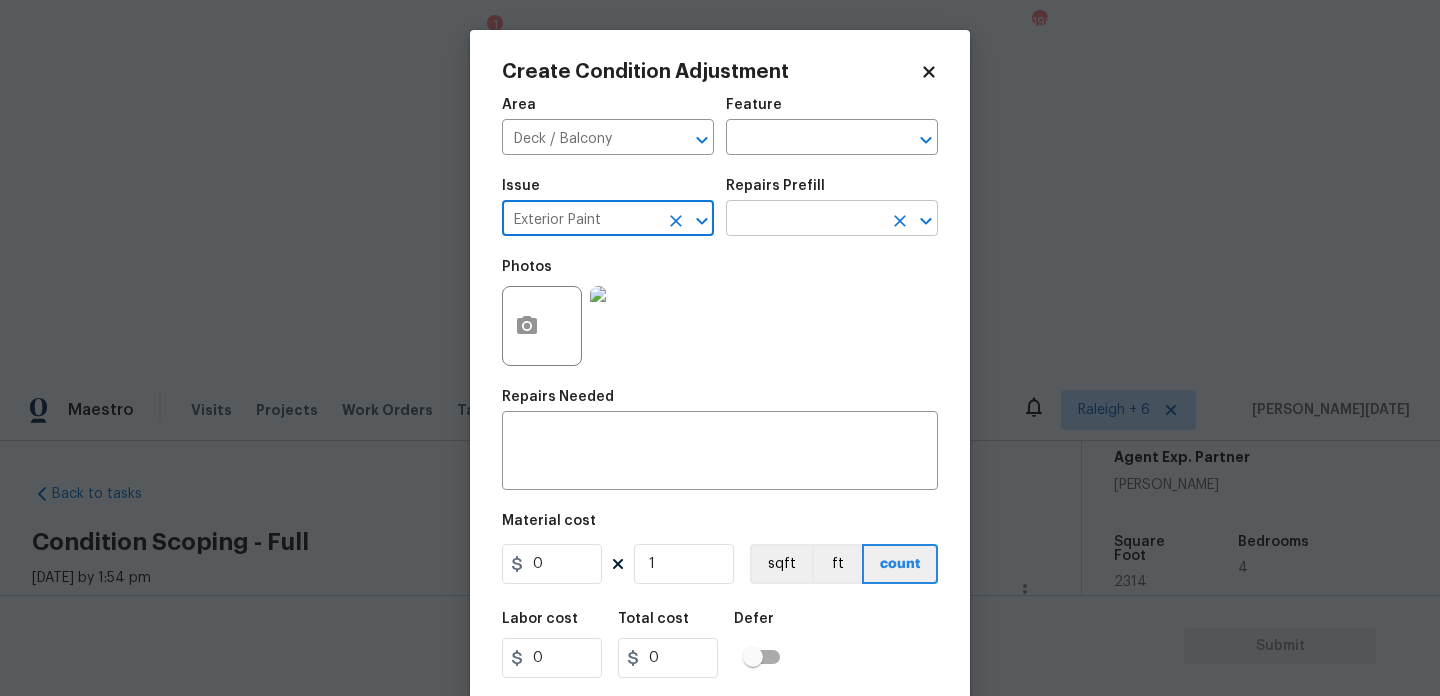 type on "Exterior Paint" 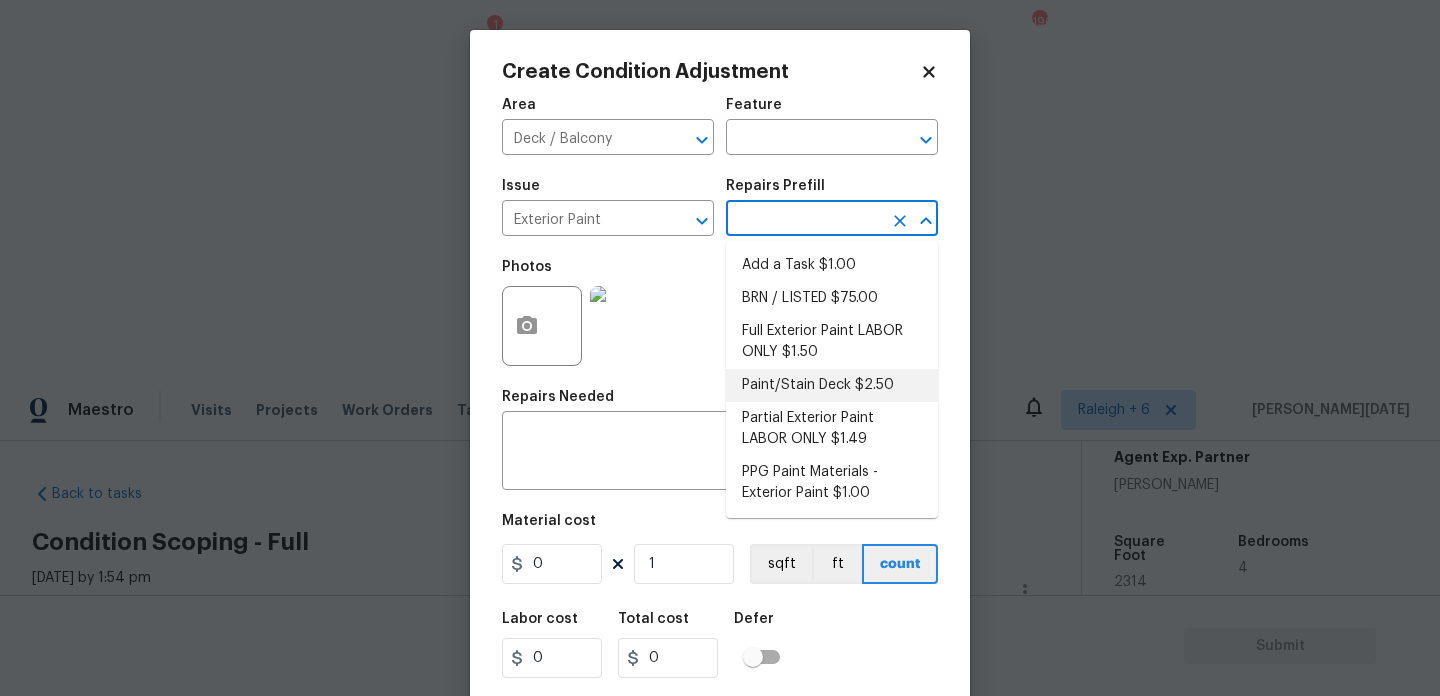 click on "Paint/Stain Deck $2.50" at bounding box center [832, 385] 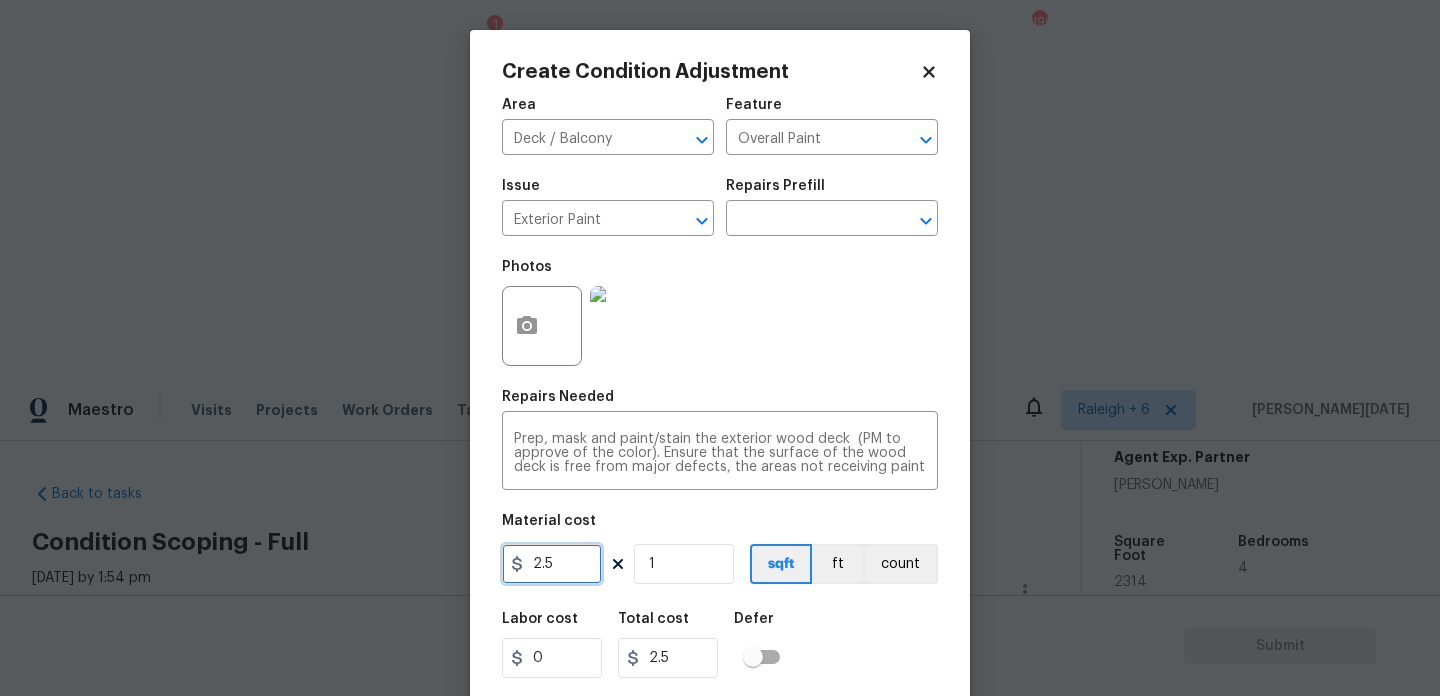 drag, startPoint x: 567, startPoint y: 570, endPoint x: 362, endPoint y: 563, distance: 205.11948 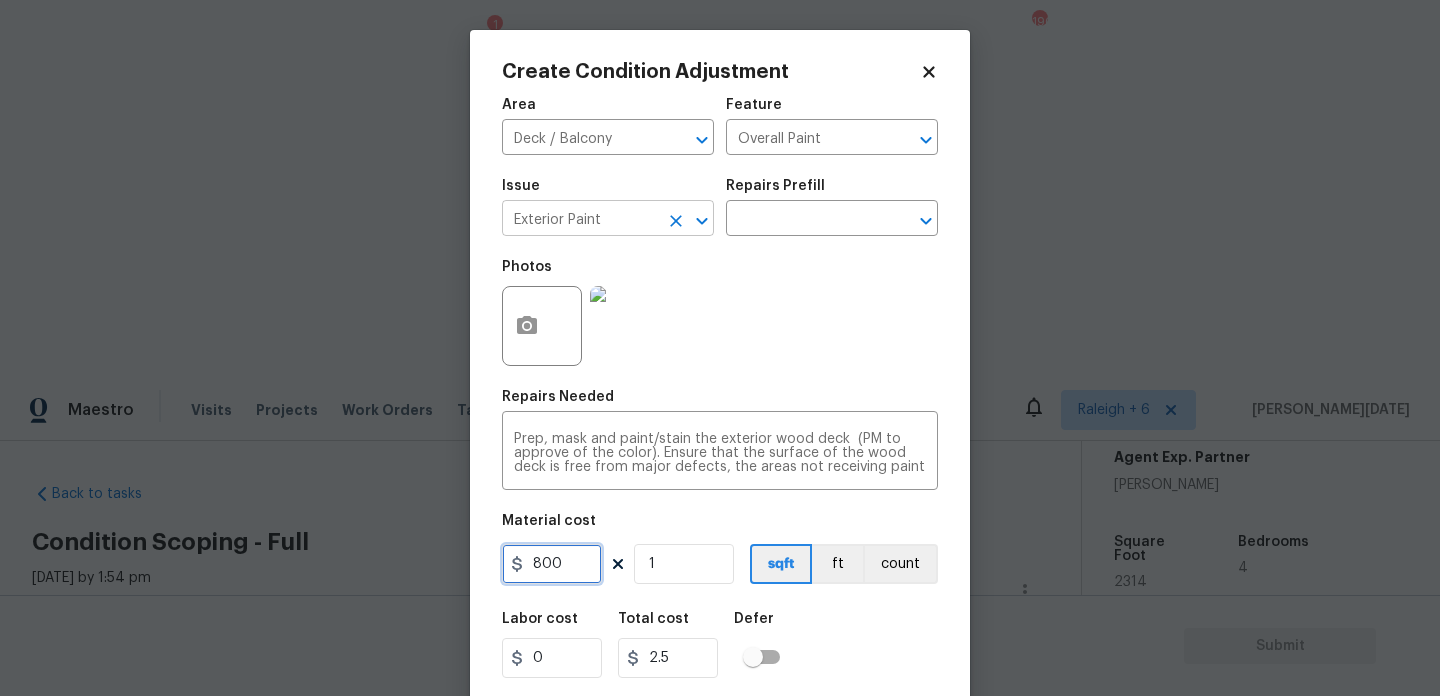 click 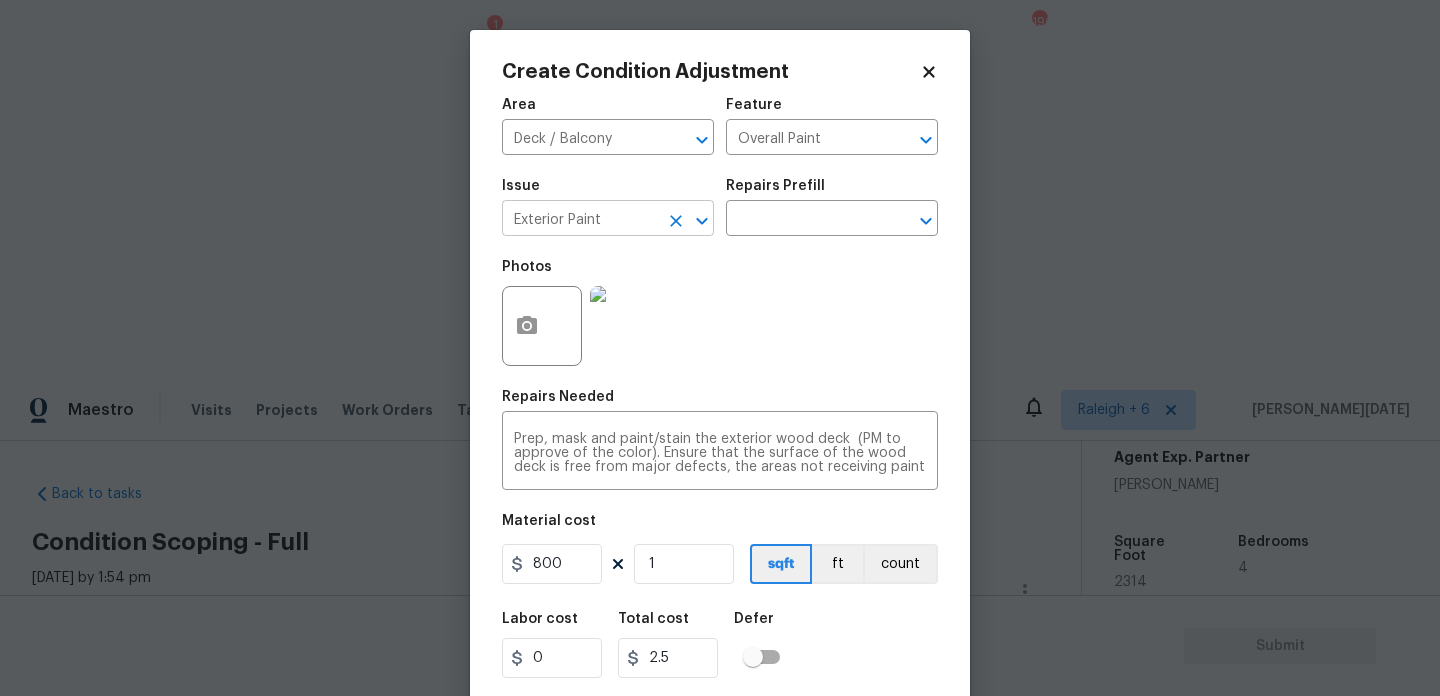 type on "Exterior Paint" 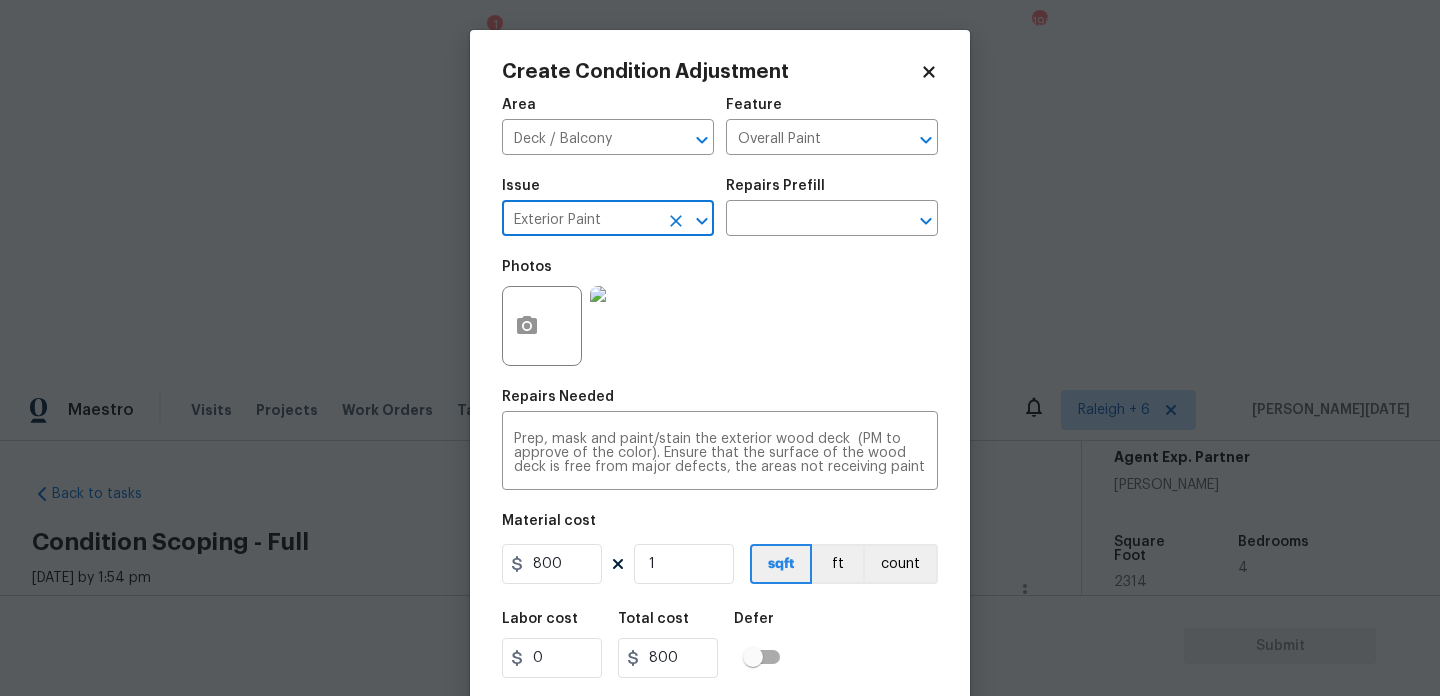 click 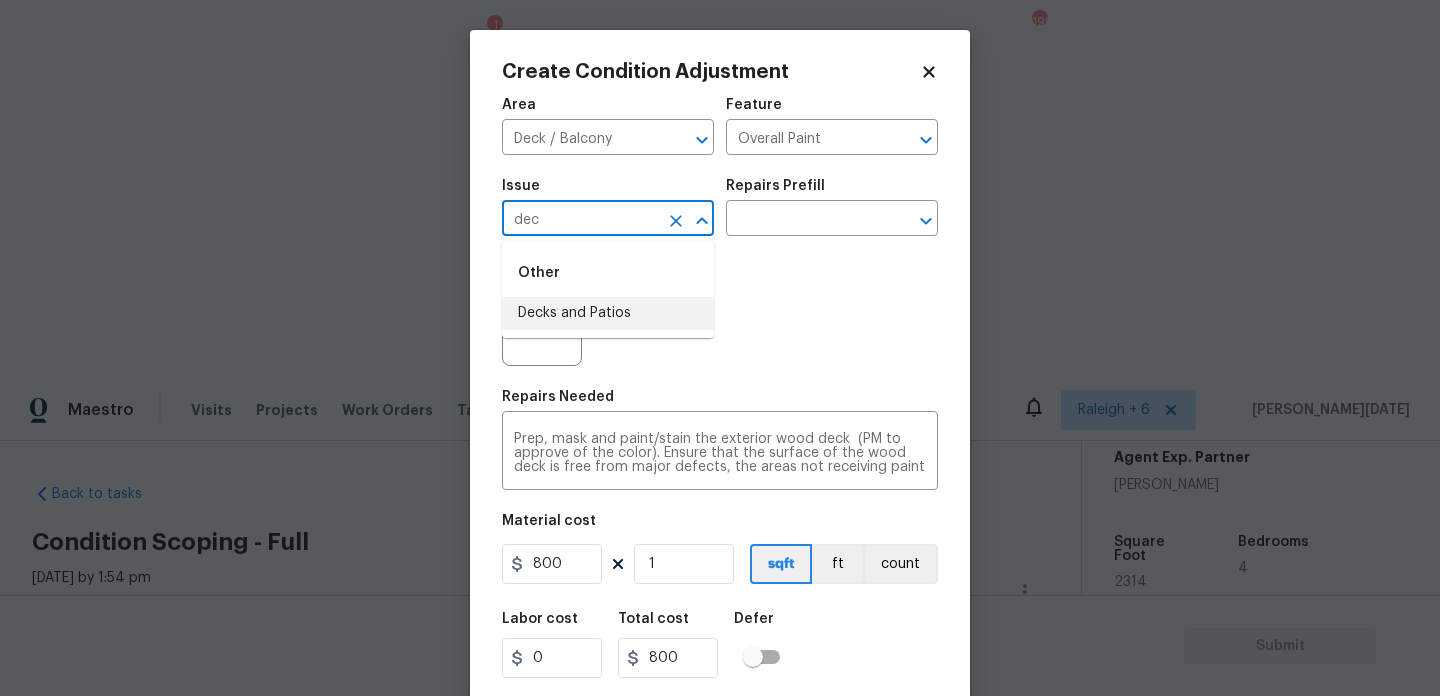 click on "Decks and Patios" at bounding box center [608, 313] 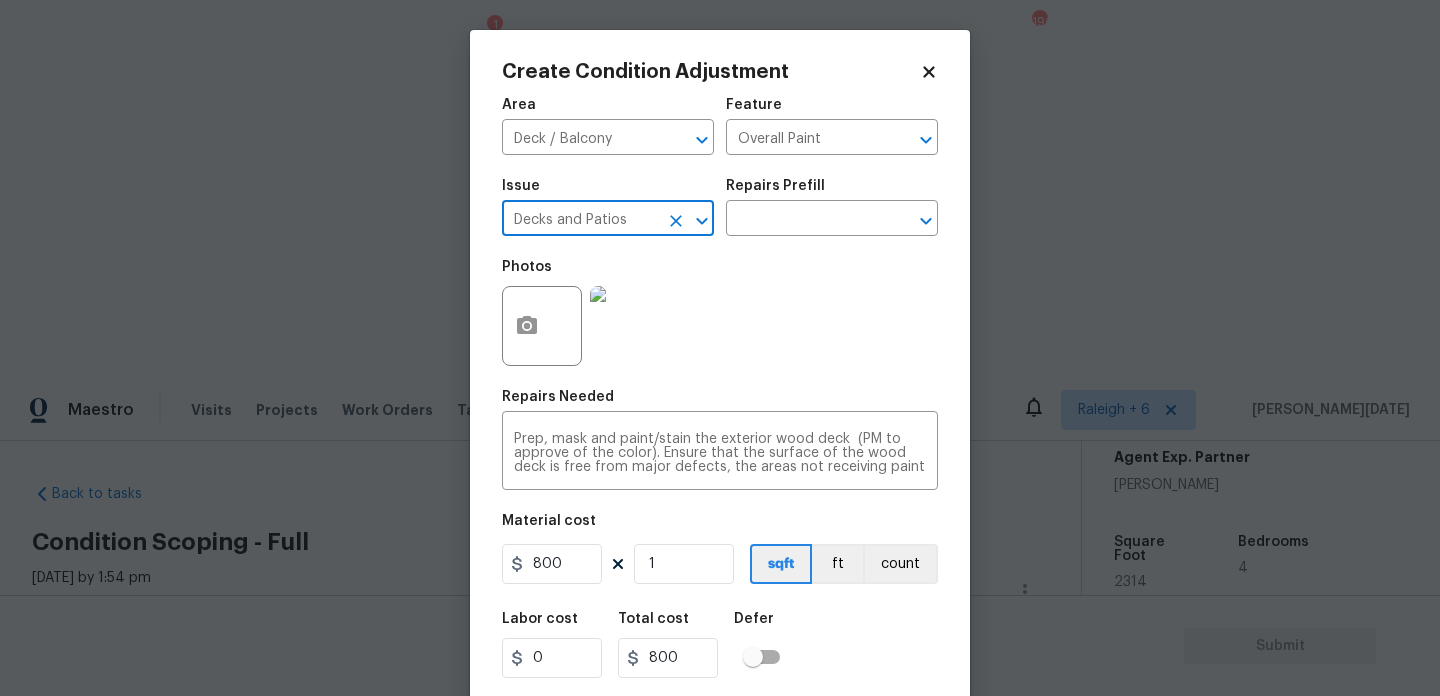 scroll, scrollTop: 51, scrollLeft: 0, axis: vertical 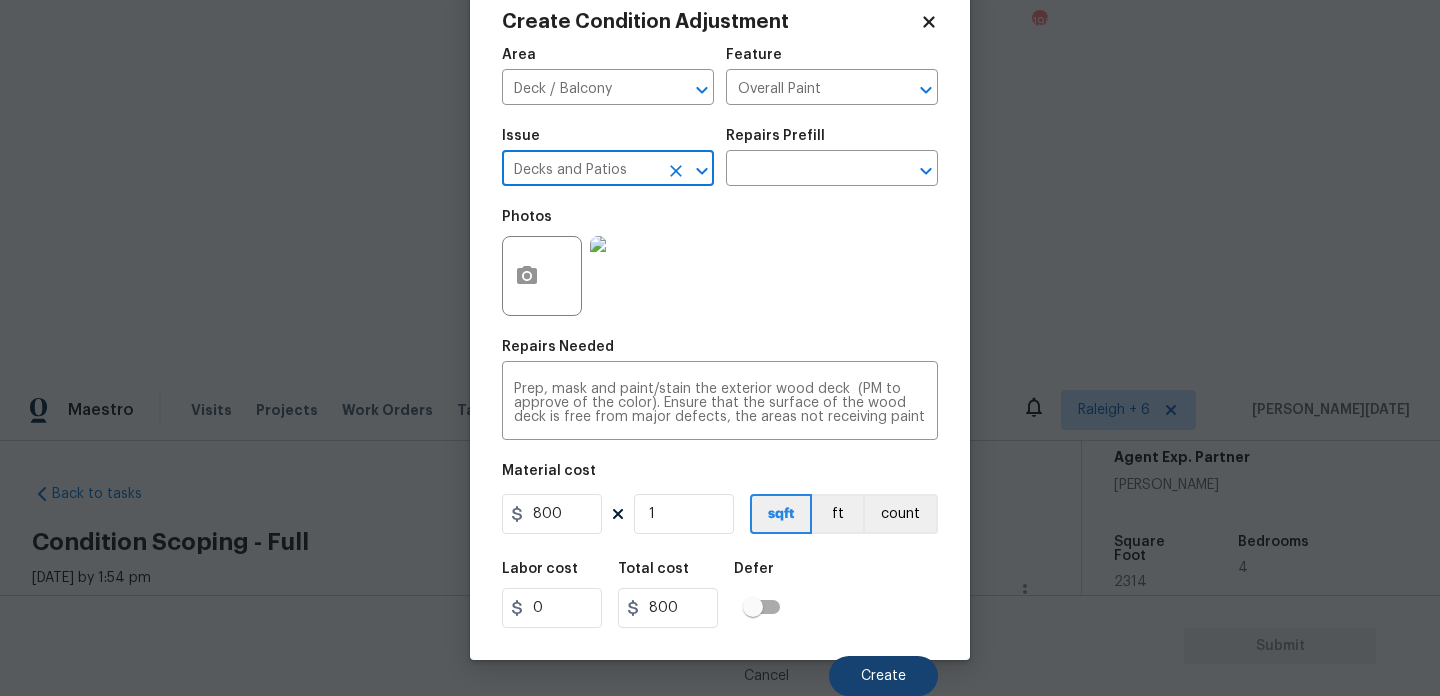 type on "Decks and Patios" 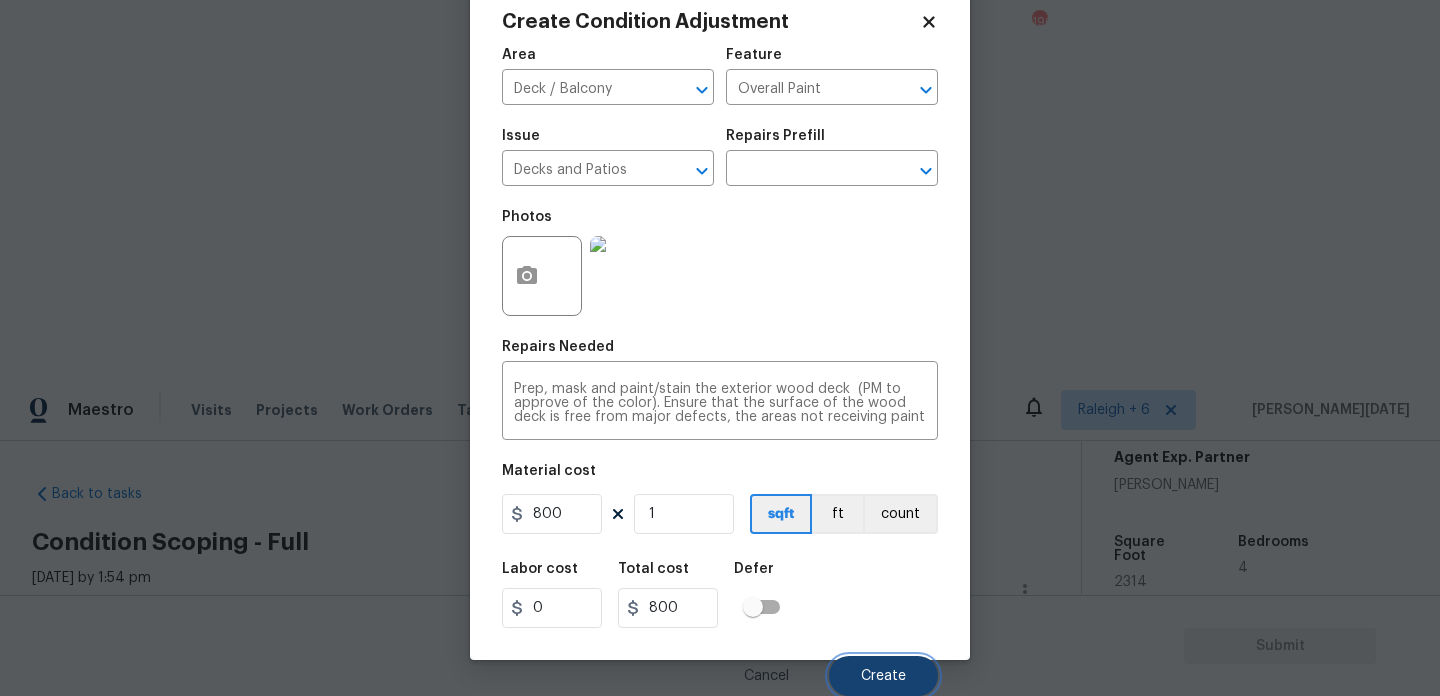click on "Create" at bounding box center (883, 676) 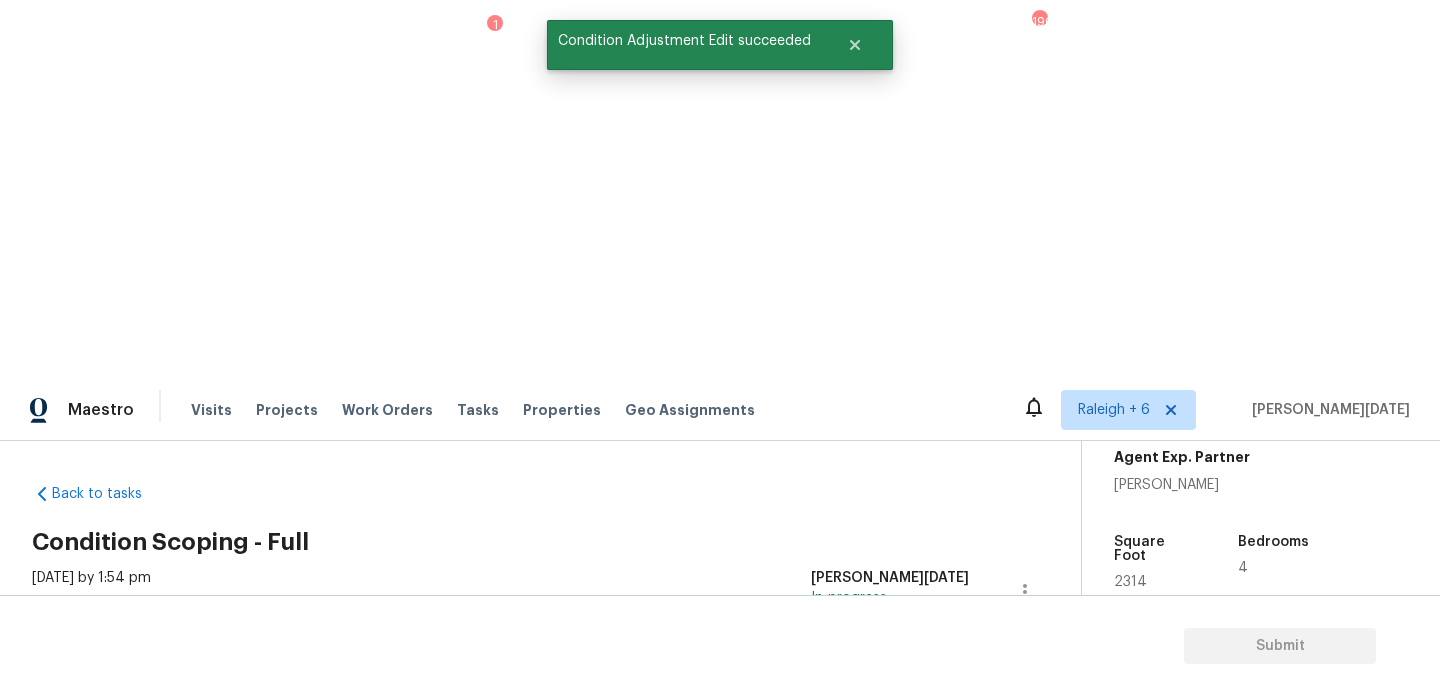 scroll, scrollTop: 0, scrollLeft: 0, axis: both 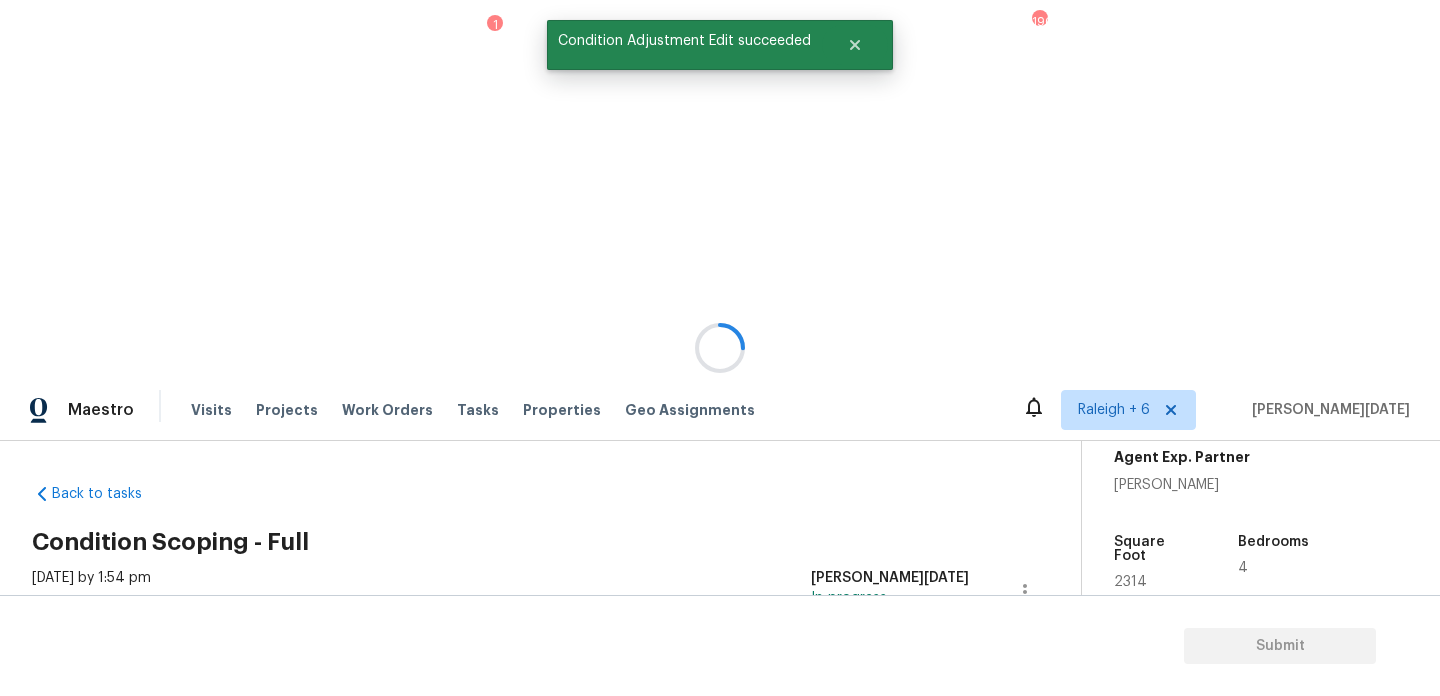 click at bounding box center (720, 348) 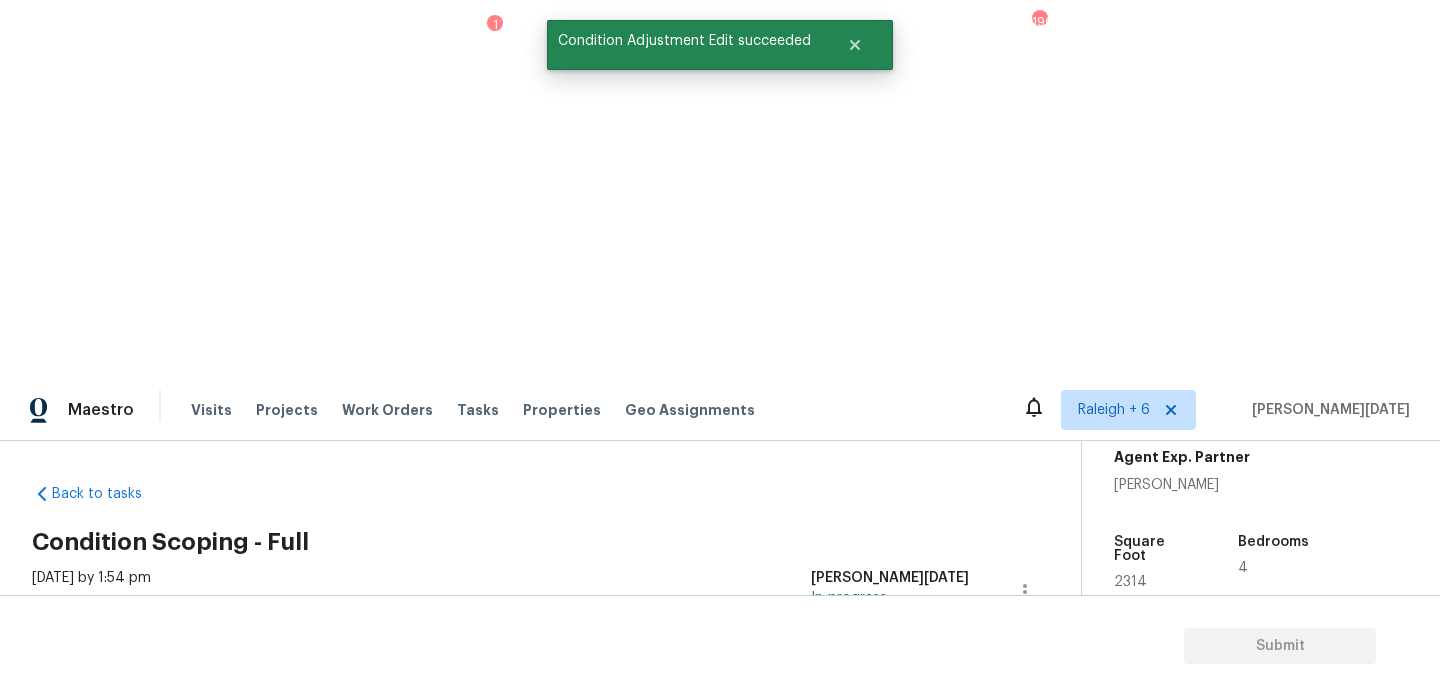 click on "Add Condition Adjustment" at bounding box center [920, 797] 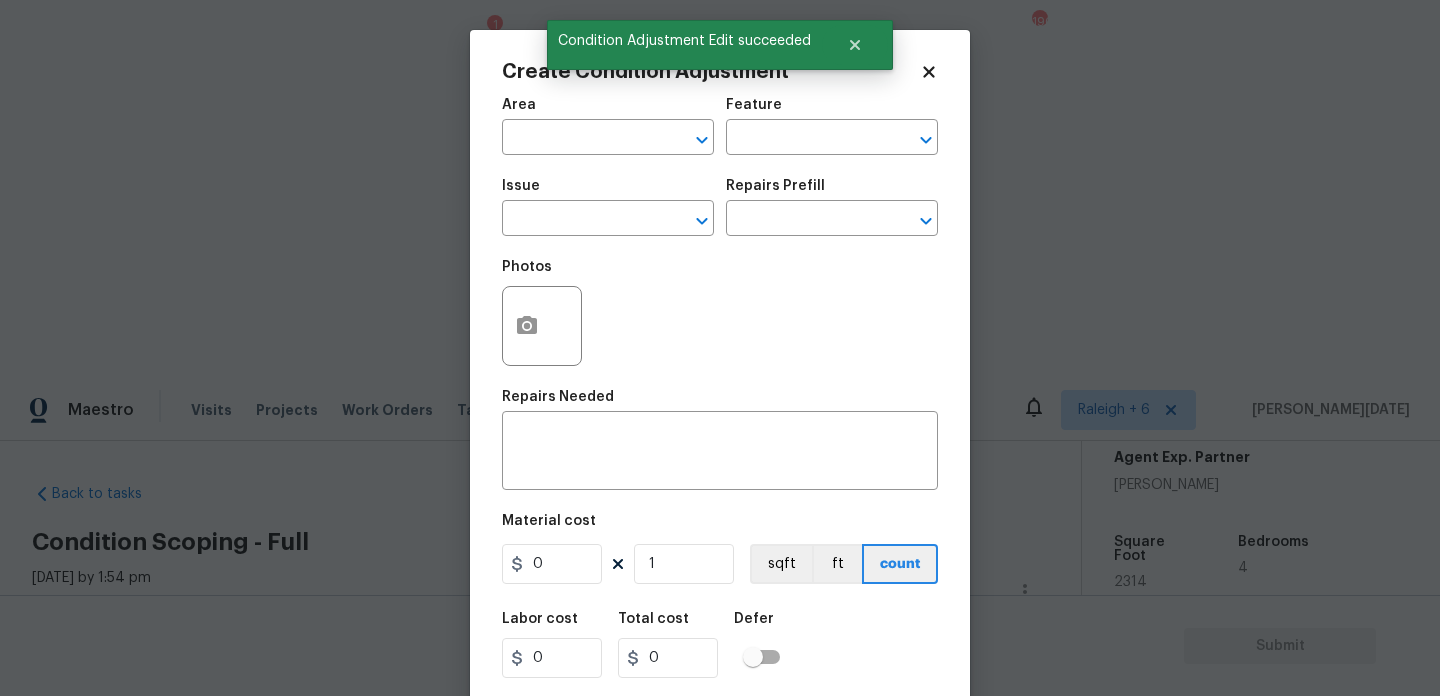 click on "x ​" at bounding box center (720, 453) 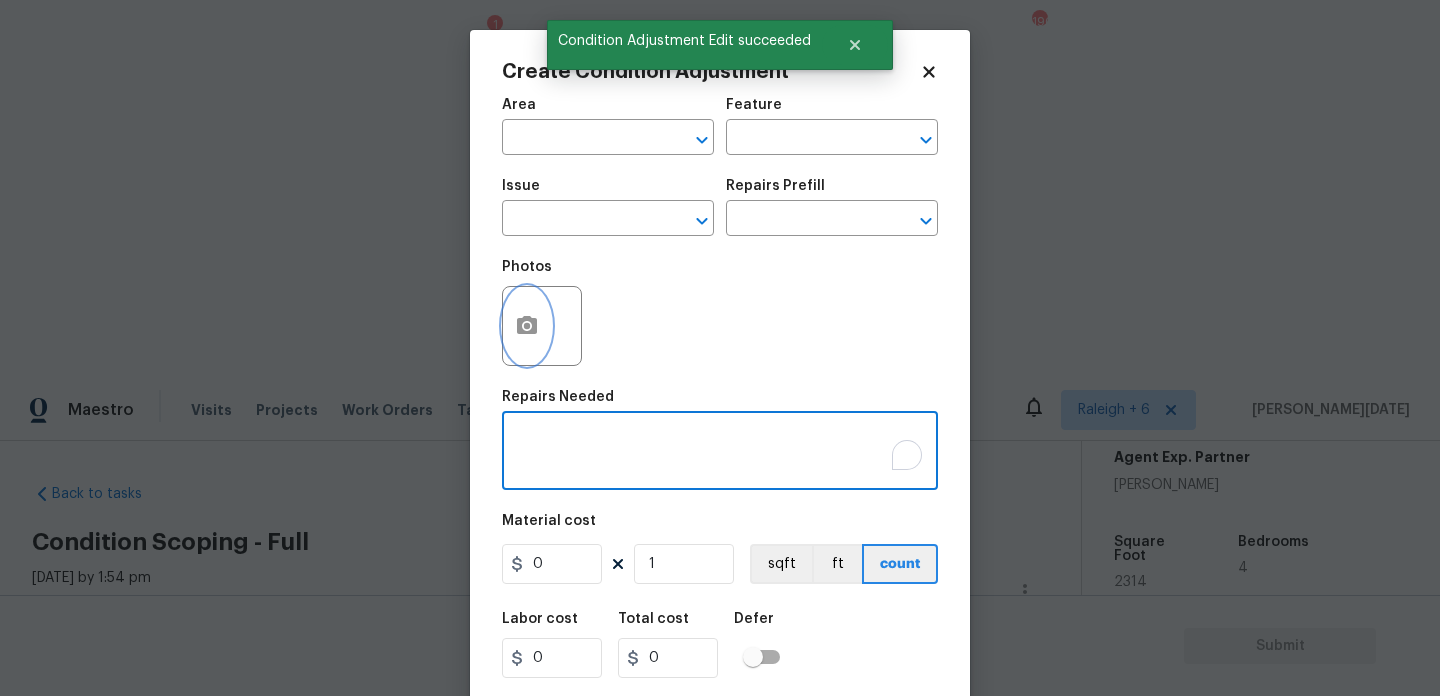click 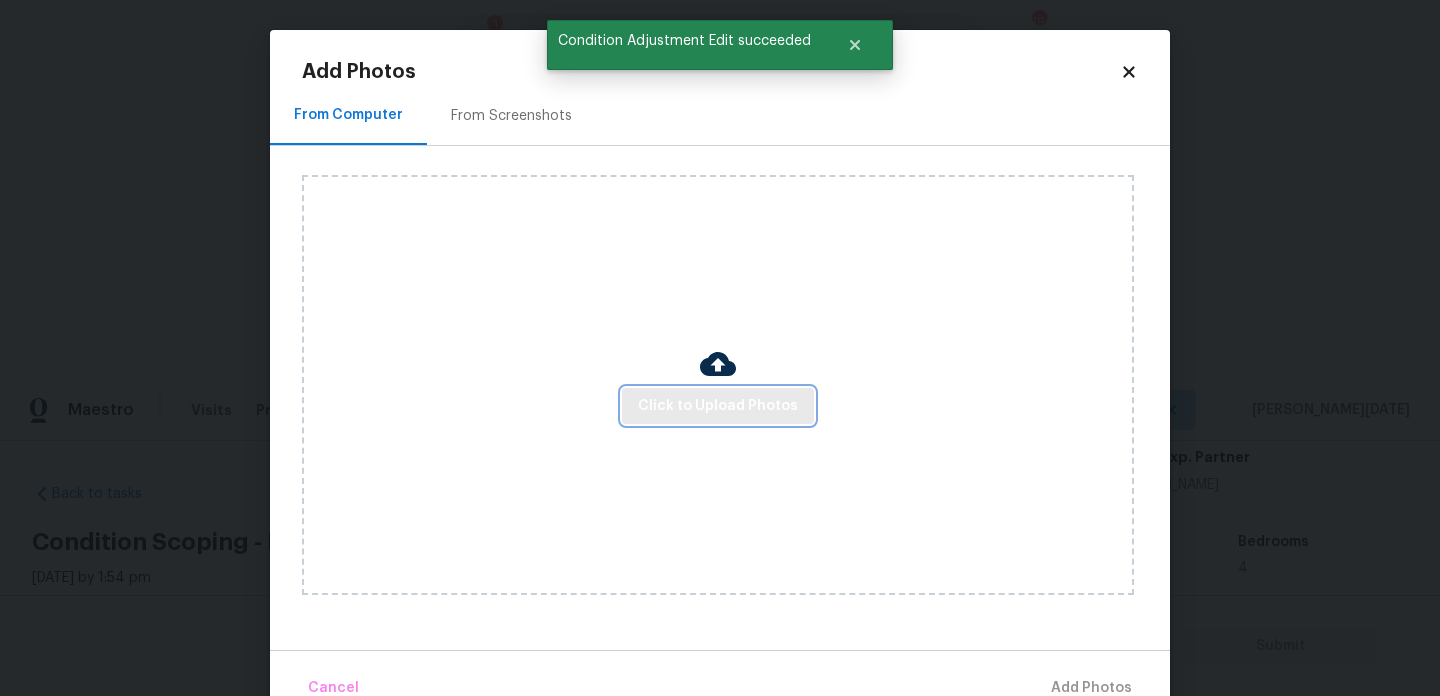 click on "Click to Upload Photos" at bounding box center [718, 406] 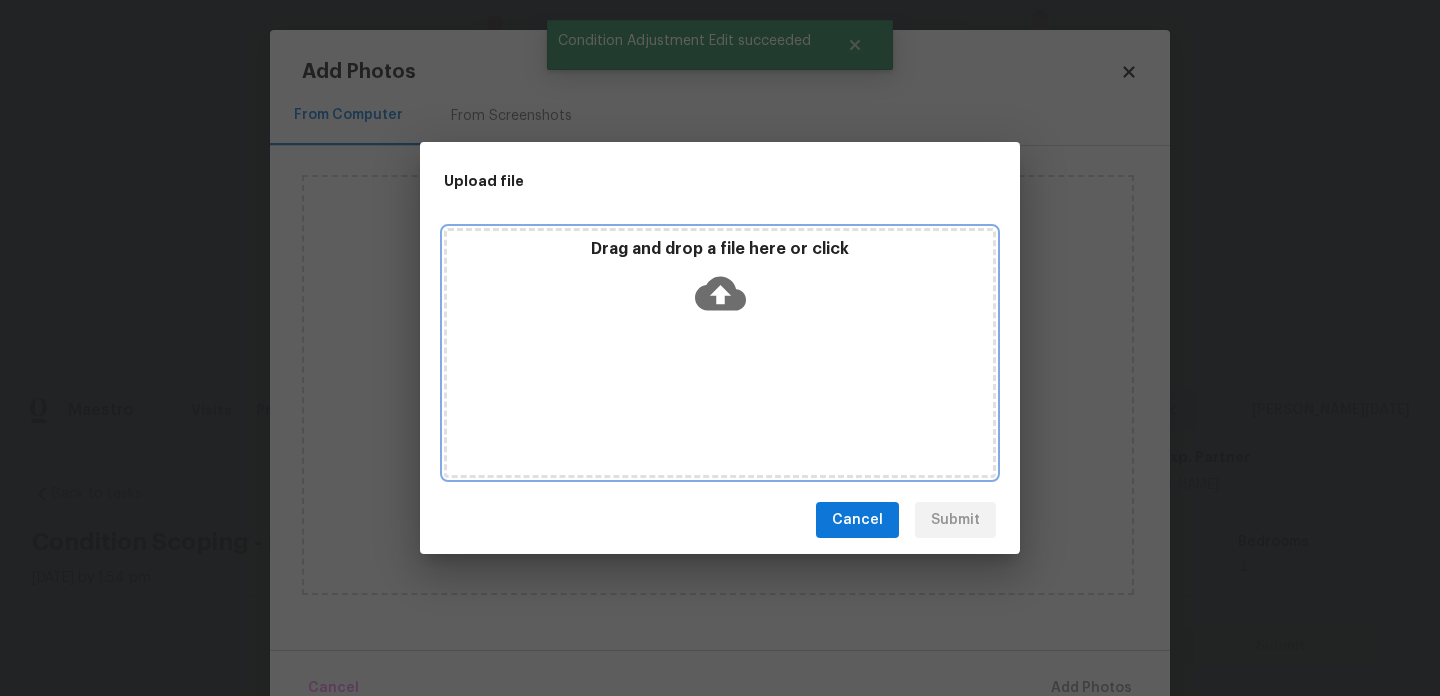 click on "Drag and drop a file here or click" at bounding box center (720, 353) 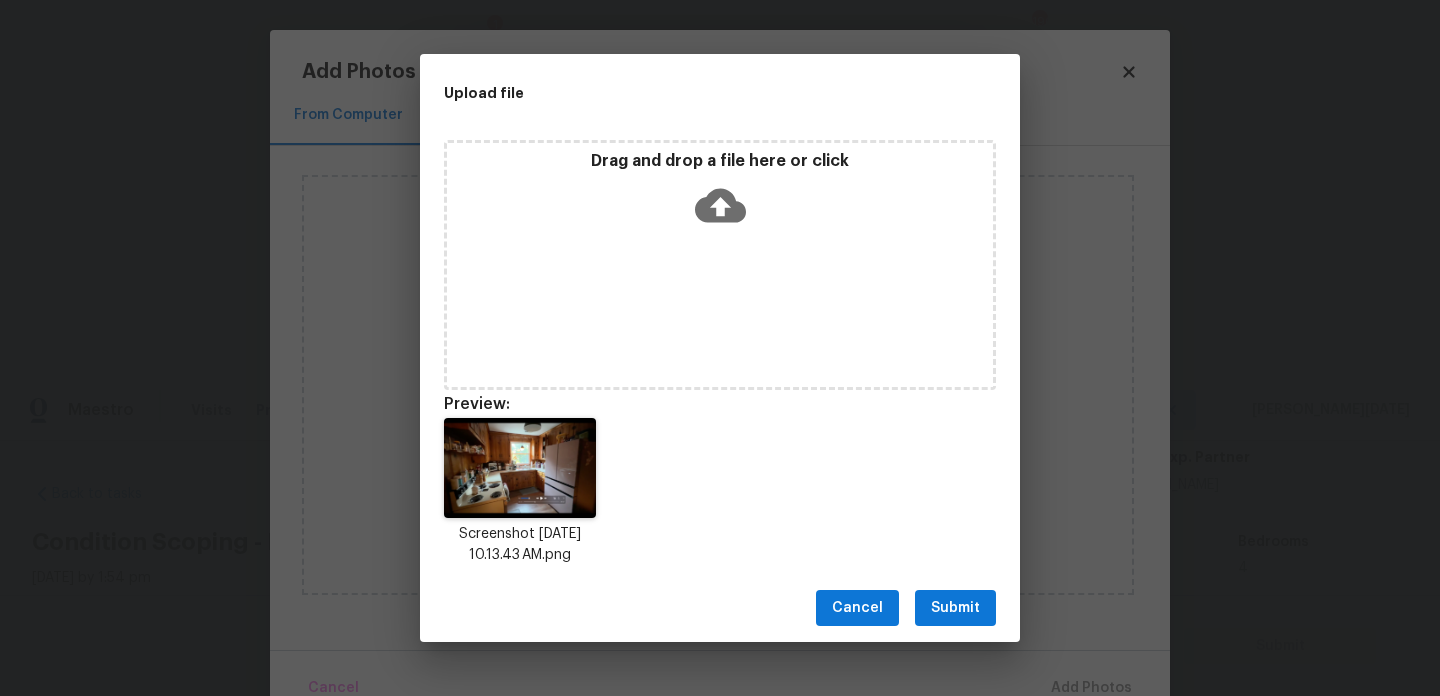 click on "Cancel Submit" at bounding box center [720, 608] 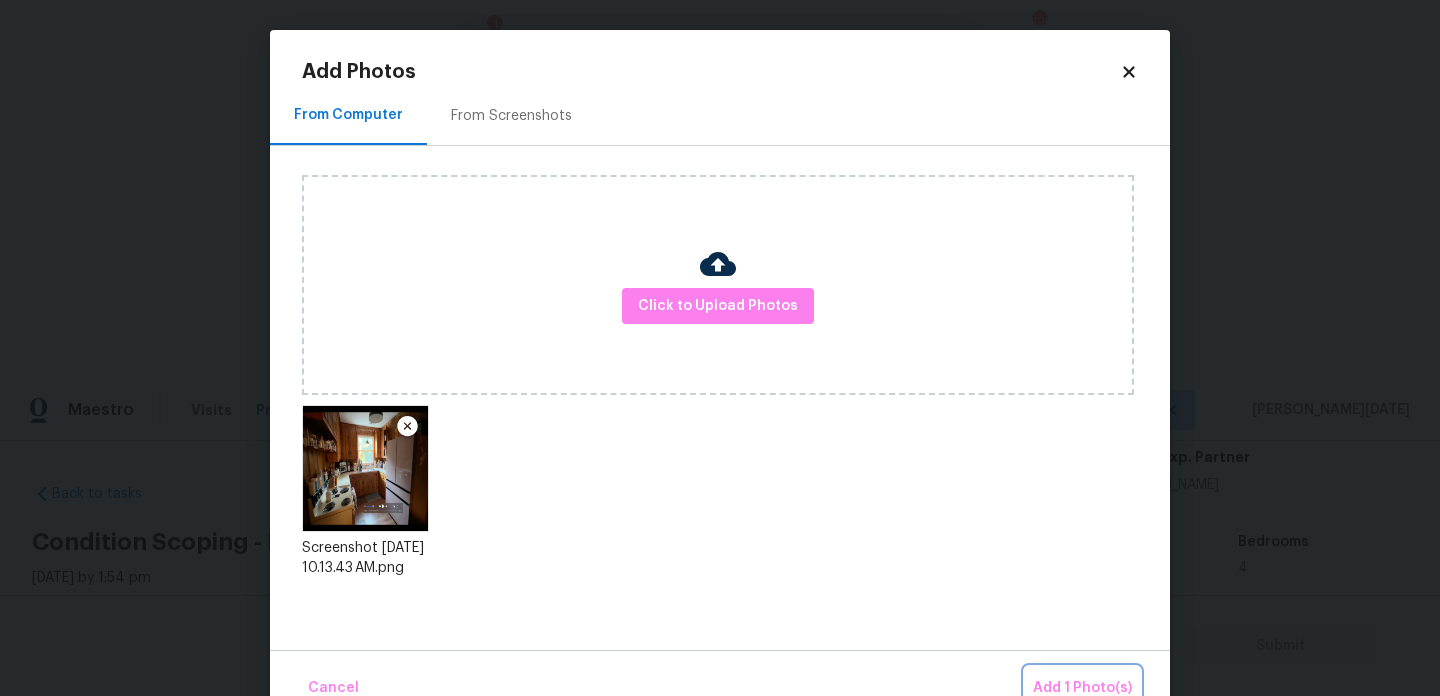 click on "Add 1 Photo(s)" at bounding box center [1082, 688] 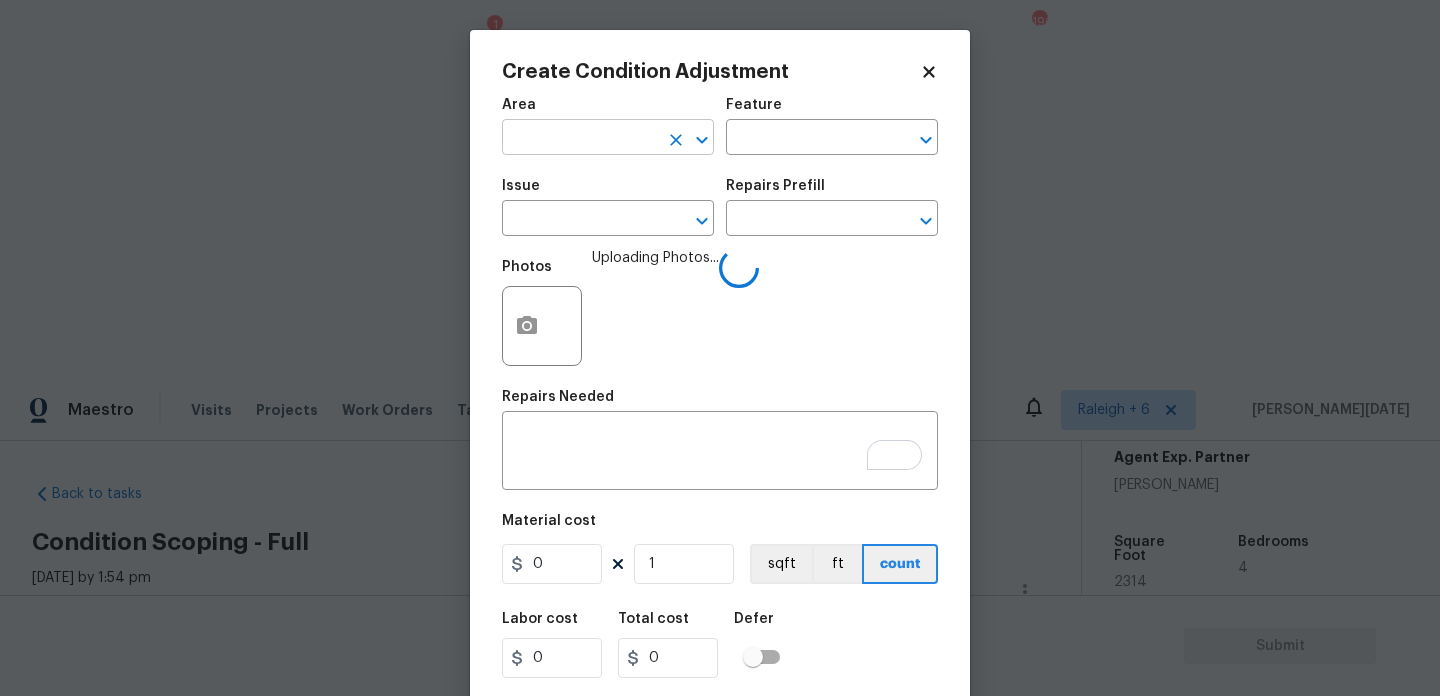 click at bounding box center (580, 139) 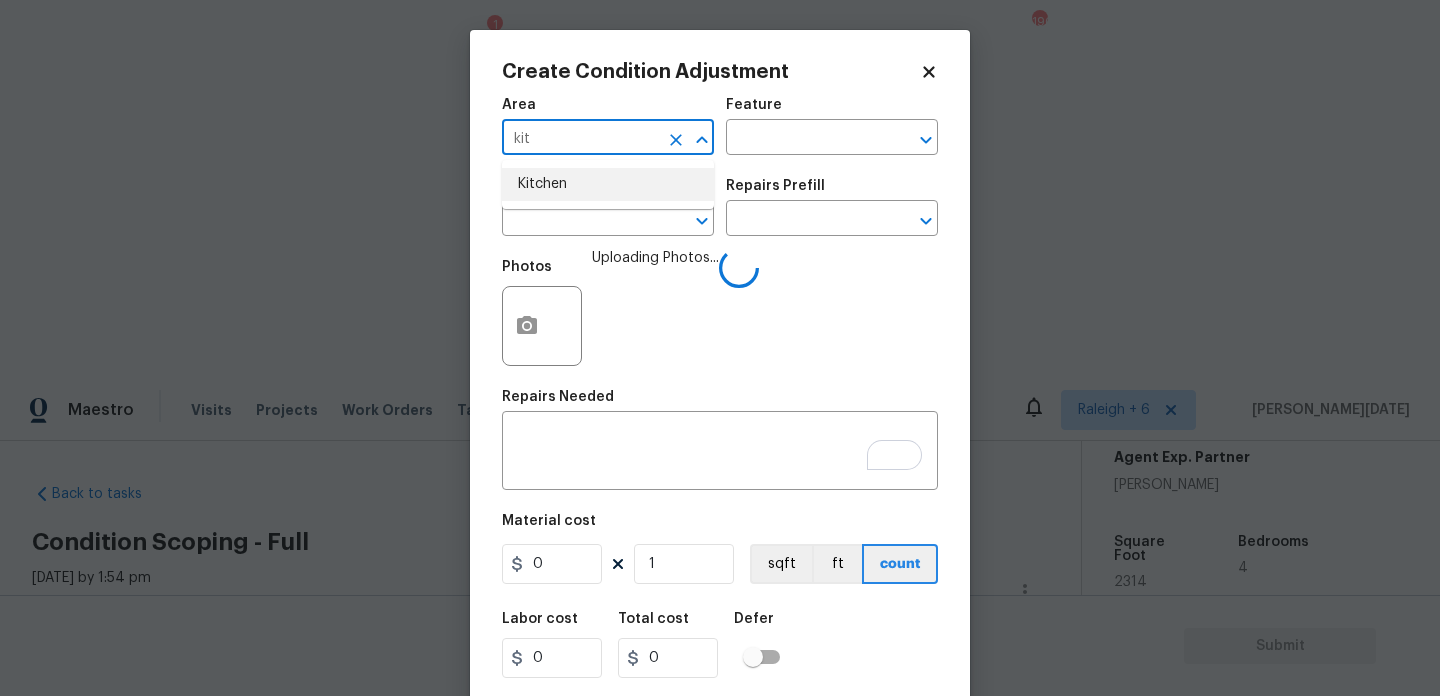 click on "Kitchen" at bounding box center (608, 184) 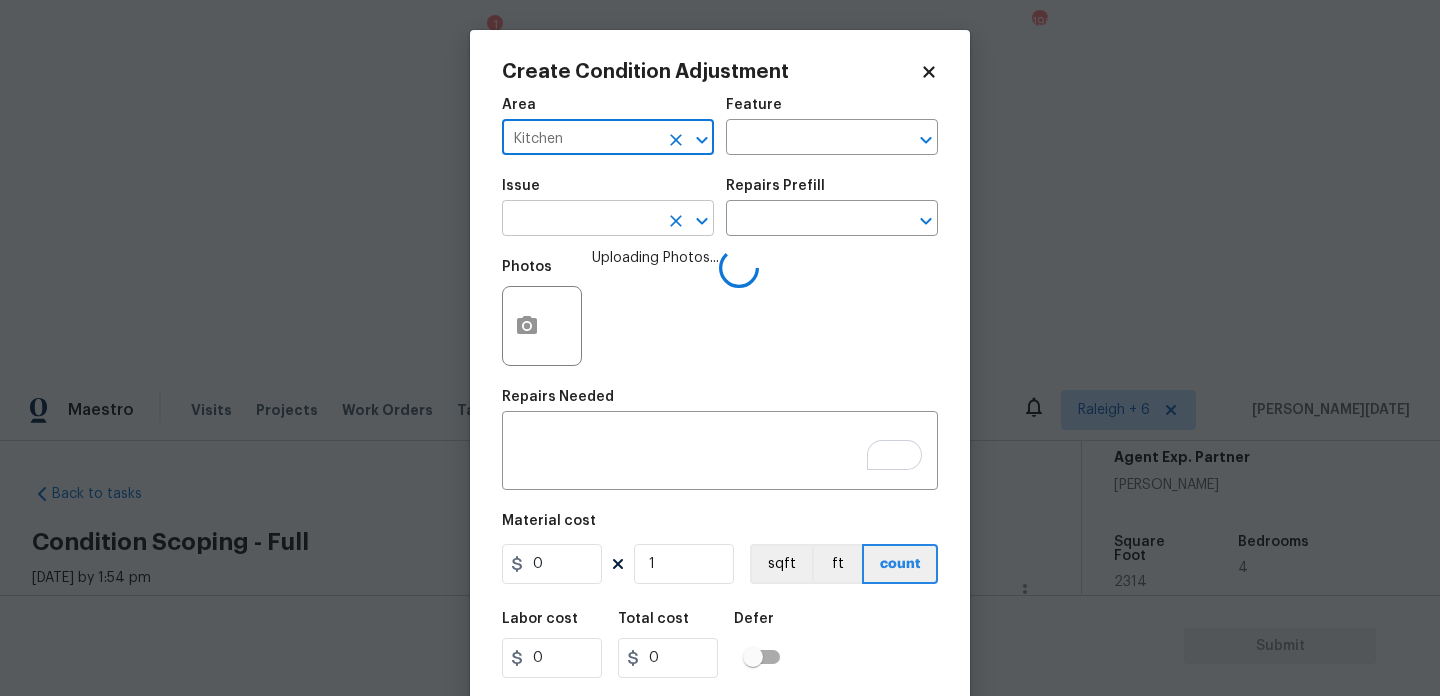 type on "Kitchen" 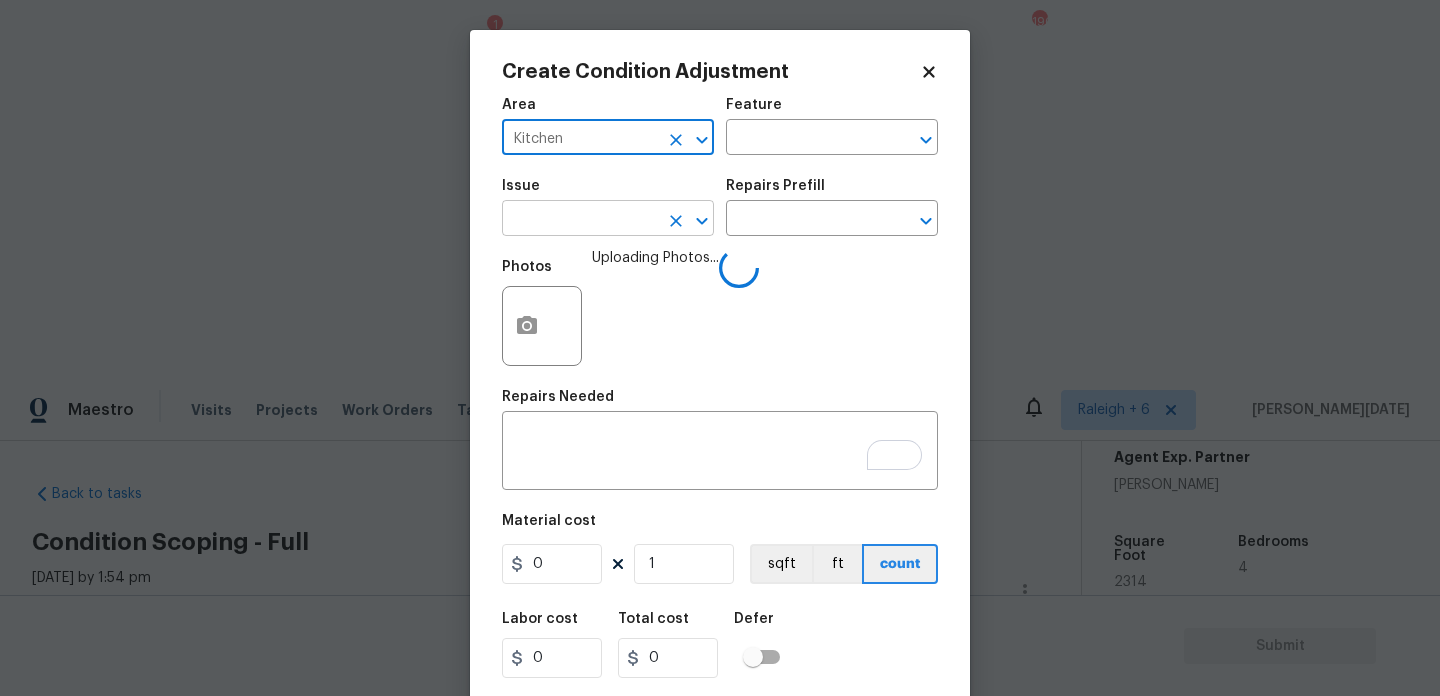 click at bounding box center (580, 220) 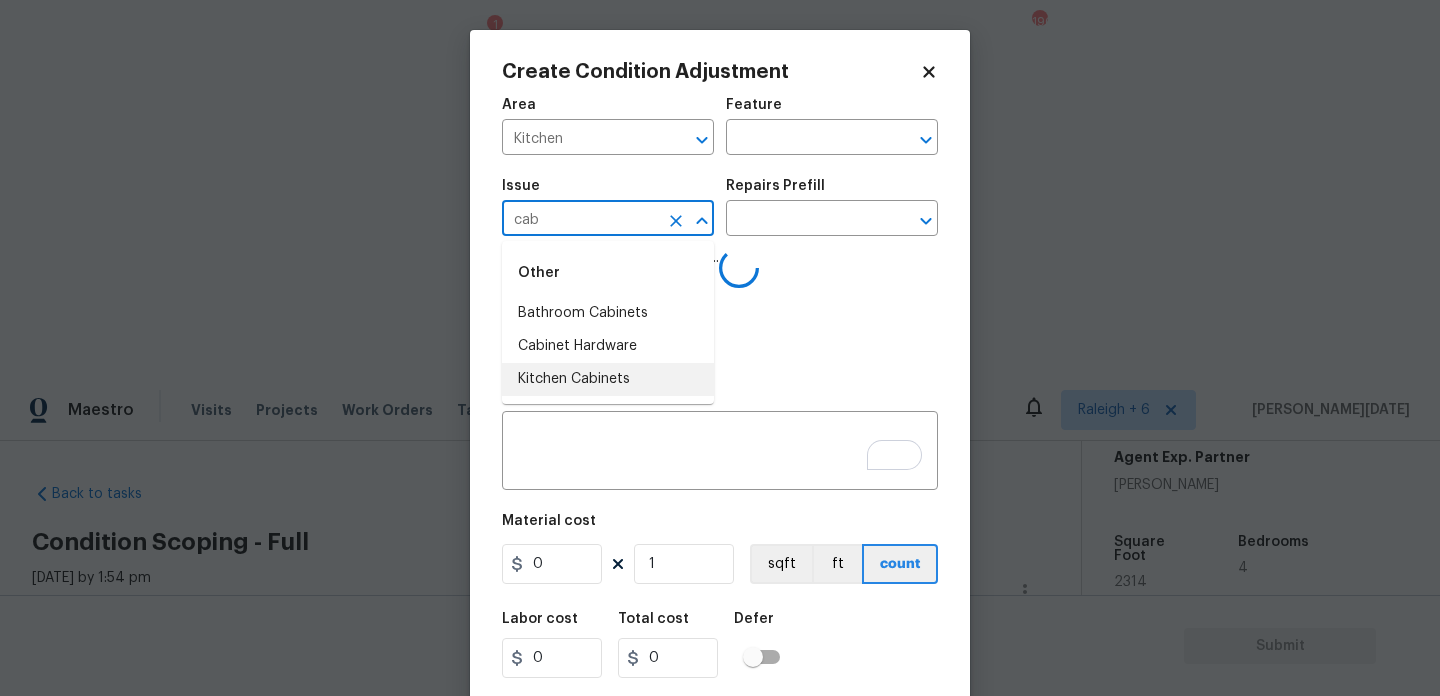 click on "Kitchen Cabinets" at bounding box center (608, 379) 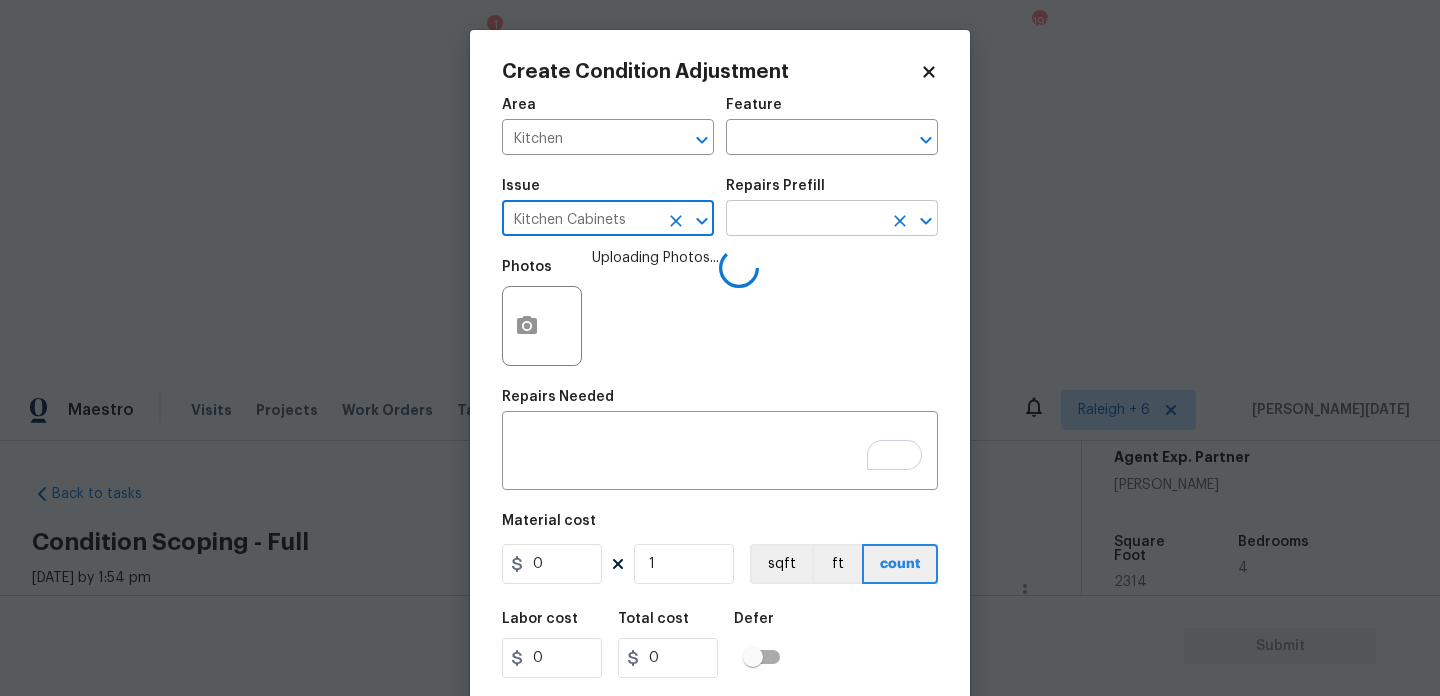 type on "Kitchen Cabinets" 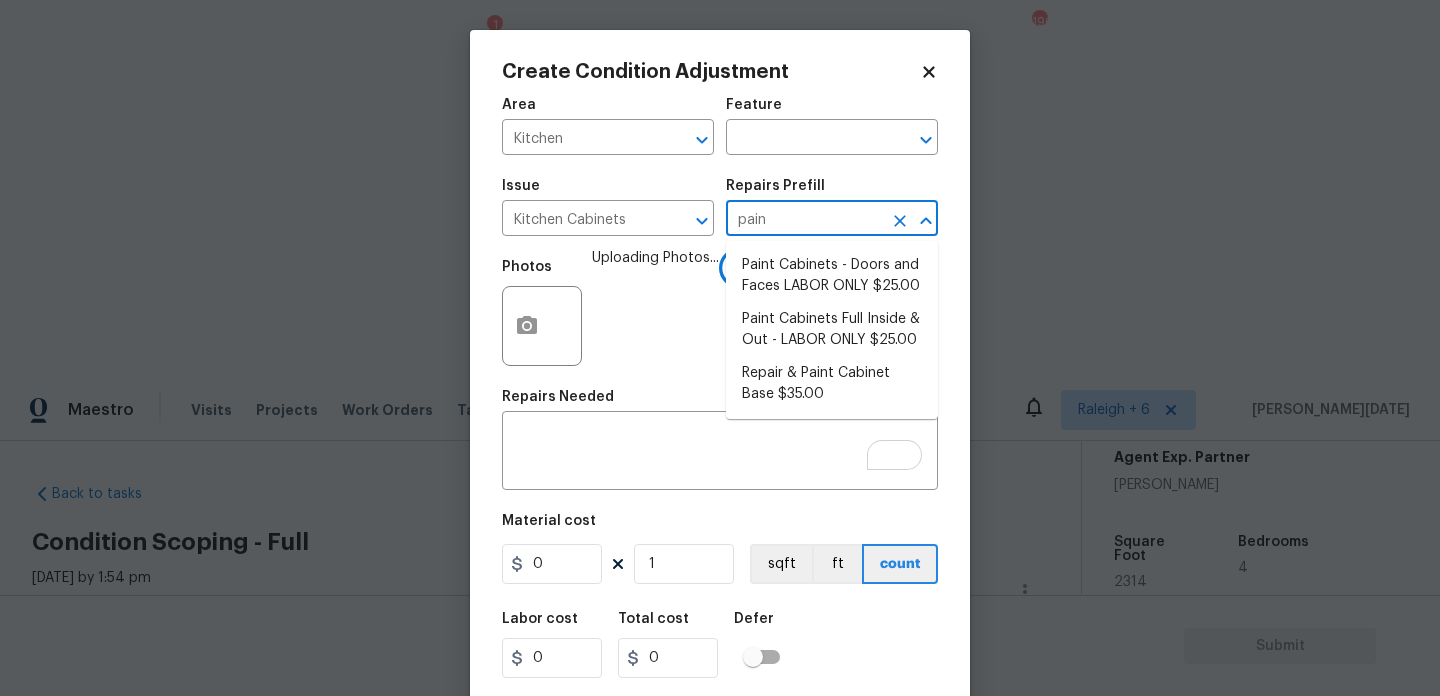 type on "paint" 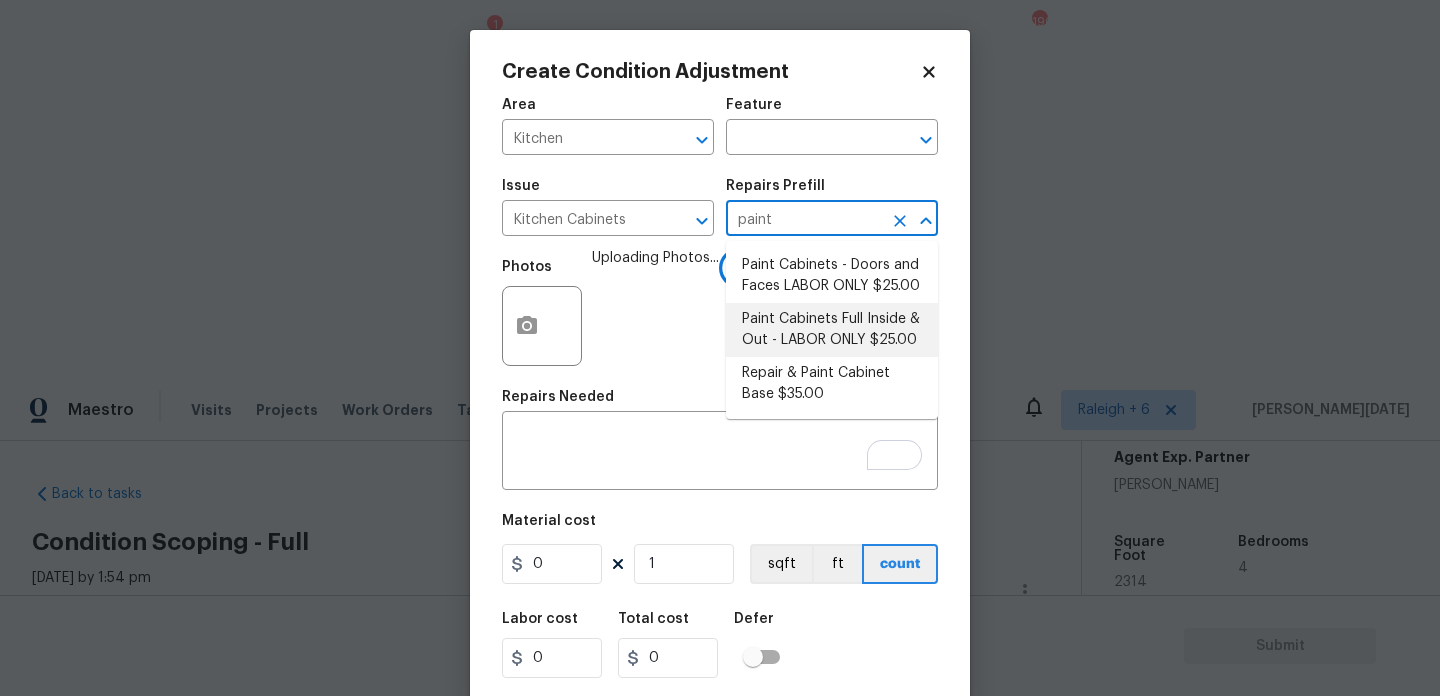 click on "Paint Cabinets Full Inside & Out - LABOR ONLY $25.00" at bounding box center [832, 330] 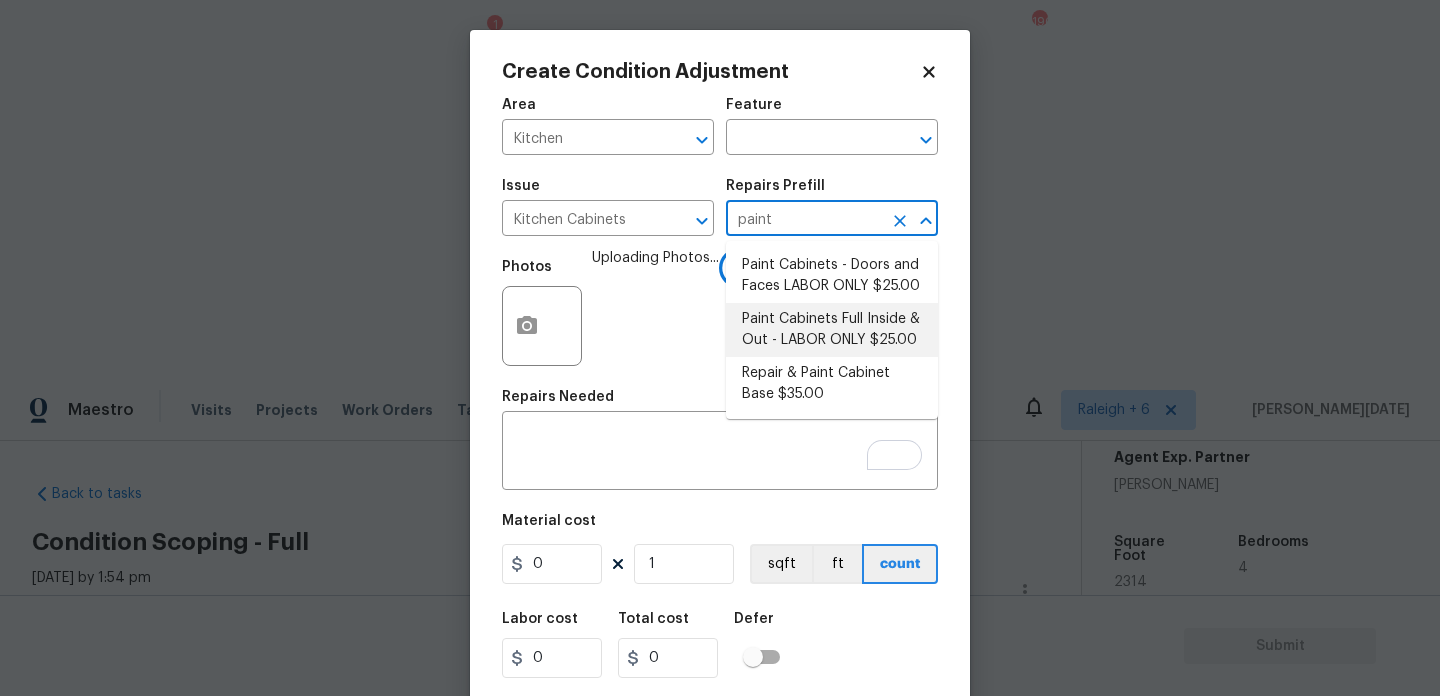type on "Cabinets" 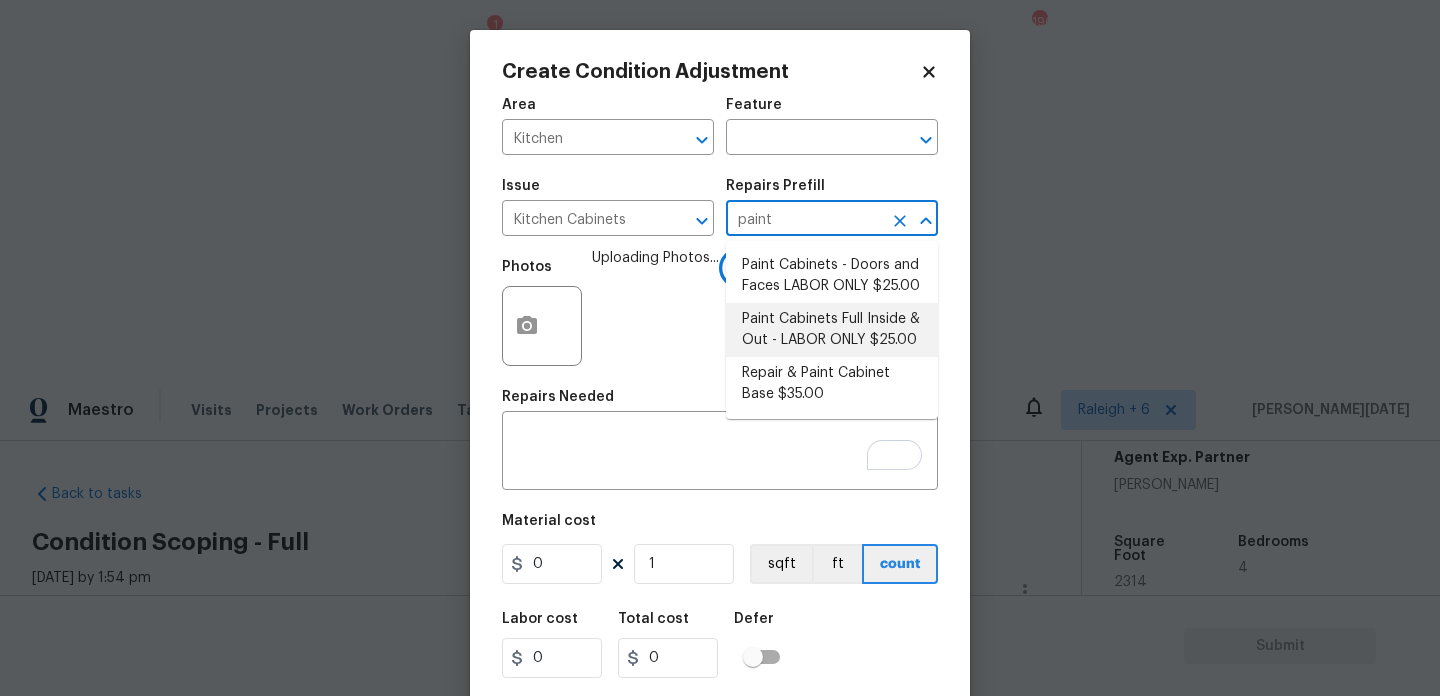 type 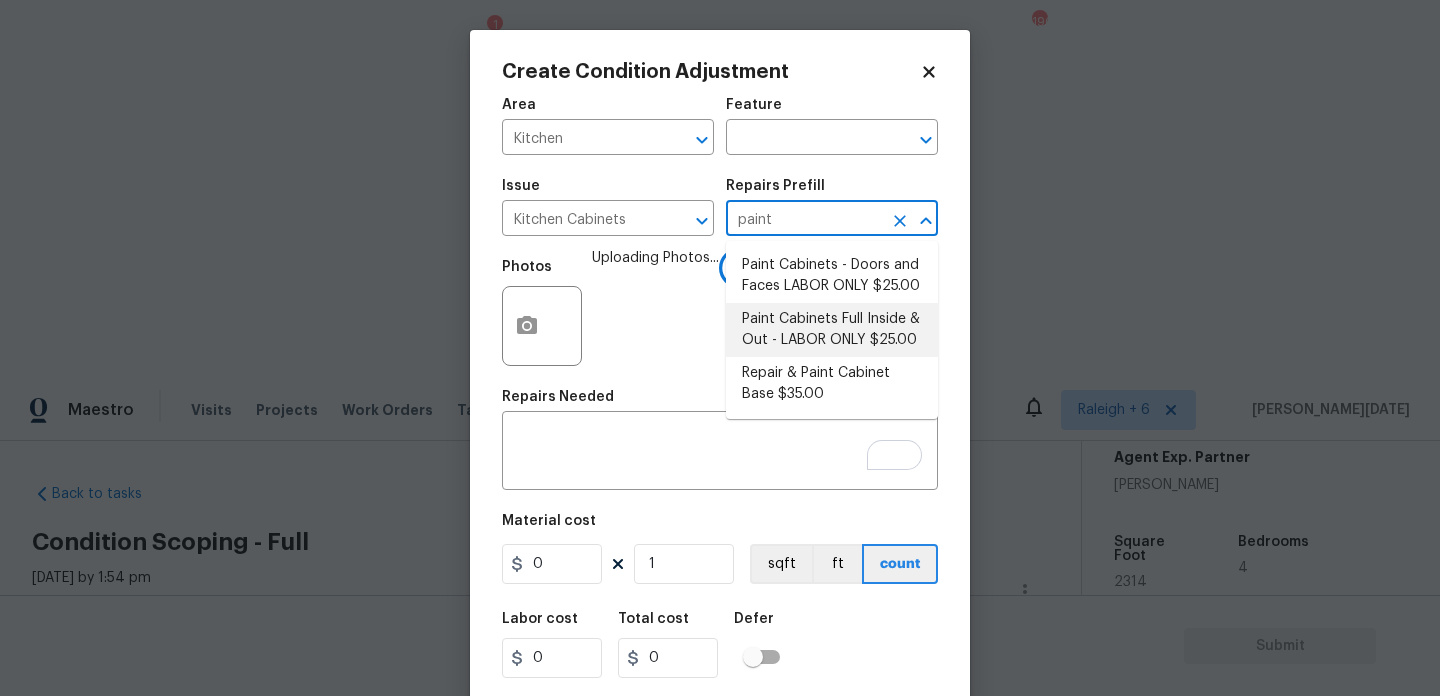type on "Prep, sand, mask and apply 2 coats of paint to the kitchen cabinet doors, interiors and box faces (complete). Ensure that the paint coverage is consistent and smooth. Clean up (including any overspray) and dispose of all debris properly. Paint will be delivered onsite, Purchased by Opendoor." 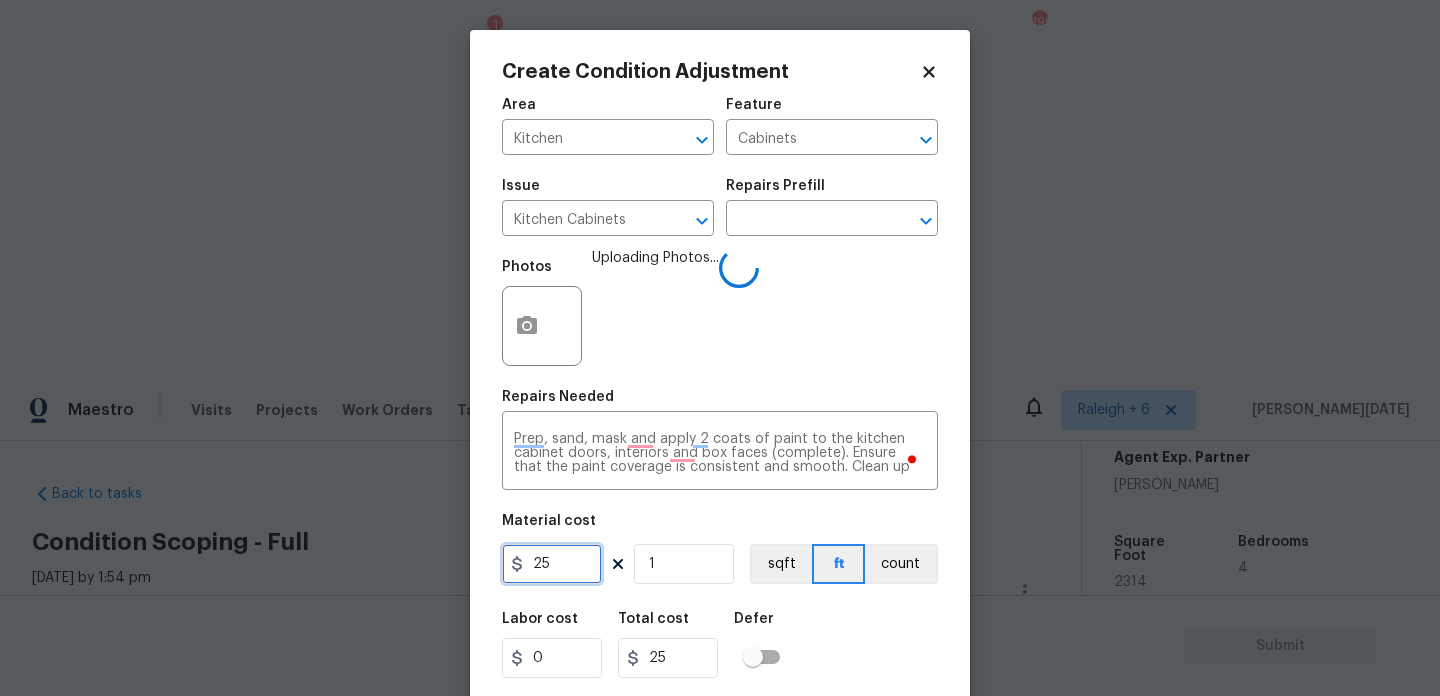 drag, startPoint x: 568, startPoint y: 569, endPoint x: 338, endPoint y: 568, distance: 230.00217 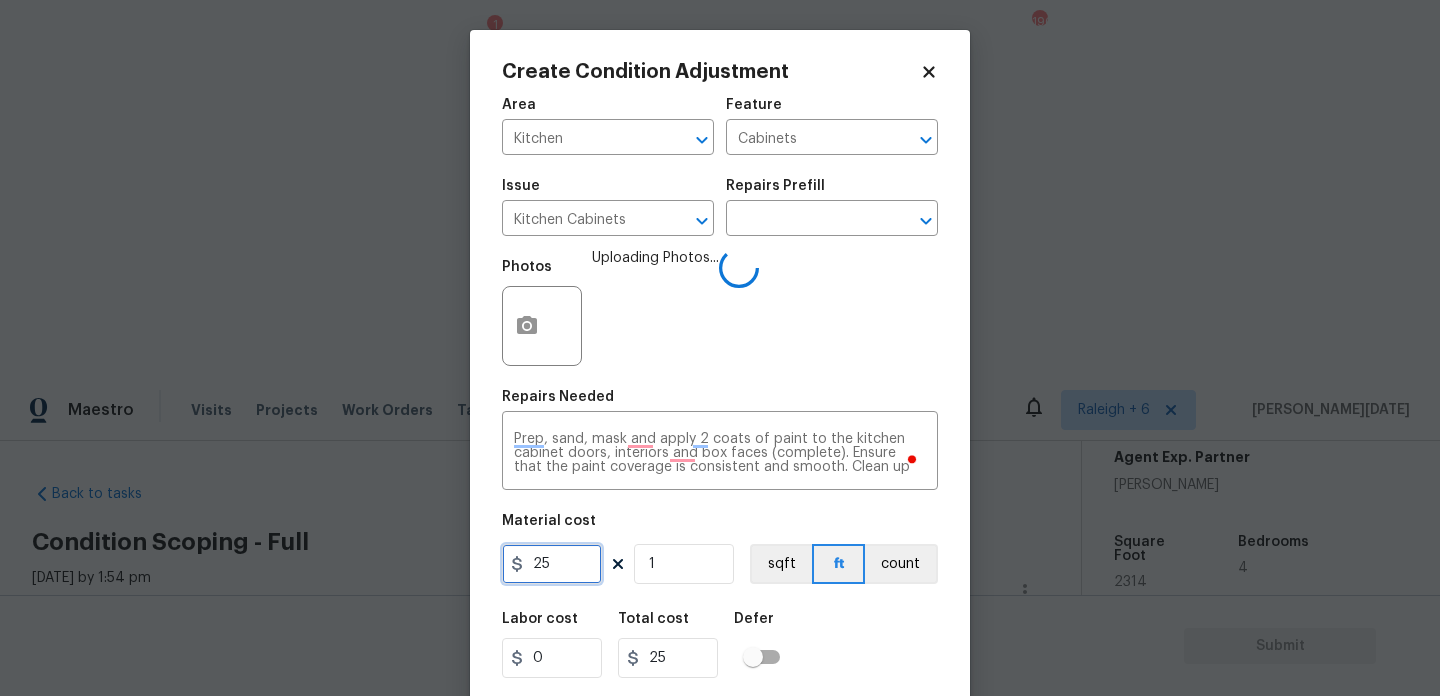 click on "Create Condition Adjustment Area Kitchen ​ Feature Cabinets ​ Issue Kitchen Cabinets ​ Repairs Prefill ​ Photos Uploading Photos... Repairs Needed Prep, sand, mask and apply 2 coats of paint to the kitchen cabinet doors, interiors and box faces (complete). Ensure that the paint coverage is consistent and smooth. Clean up (including any overspray) and dispose of all debris properly. Paint will be delivered onsite, Purchased by Opendoor. x ​ Material cost 25 1 sqft ft count Labor cost 0 Total cost 25 Defer Cancel Create" at bounding box center (720, 348) 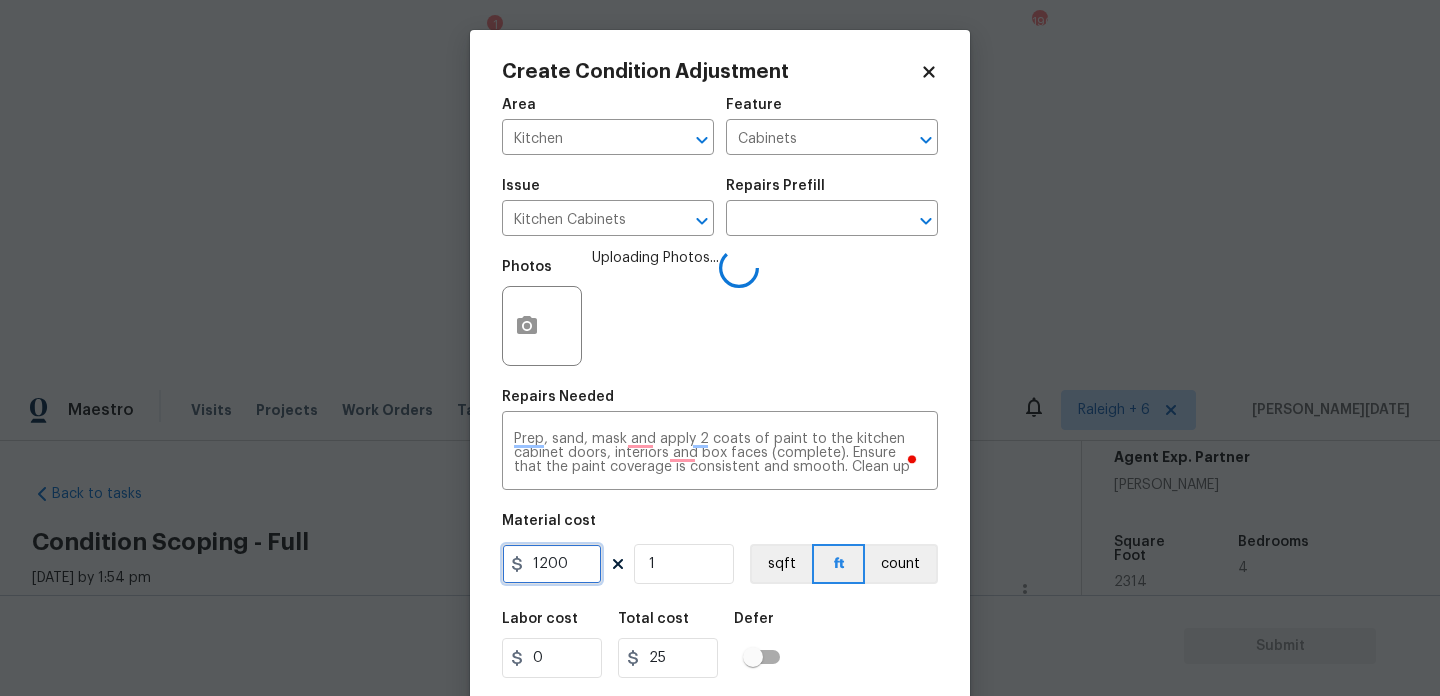 type on "1200" 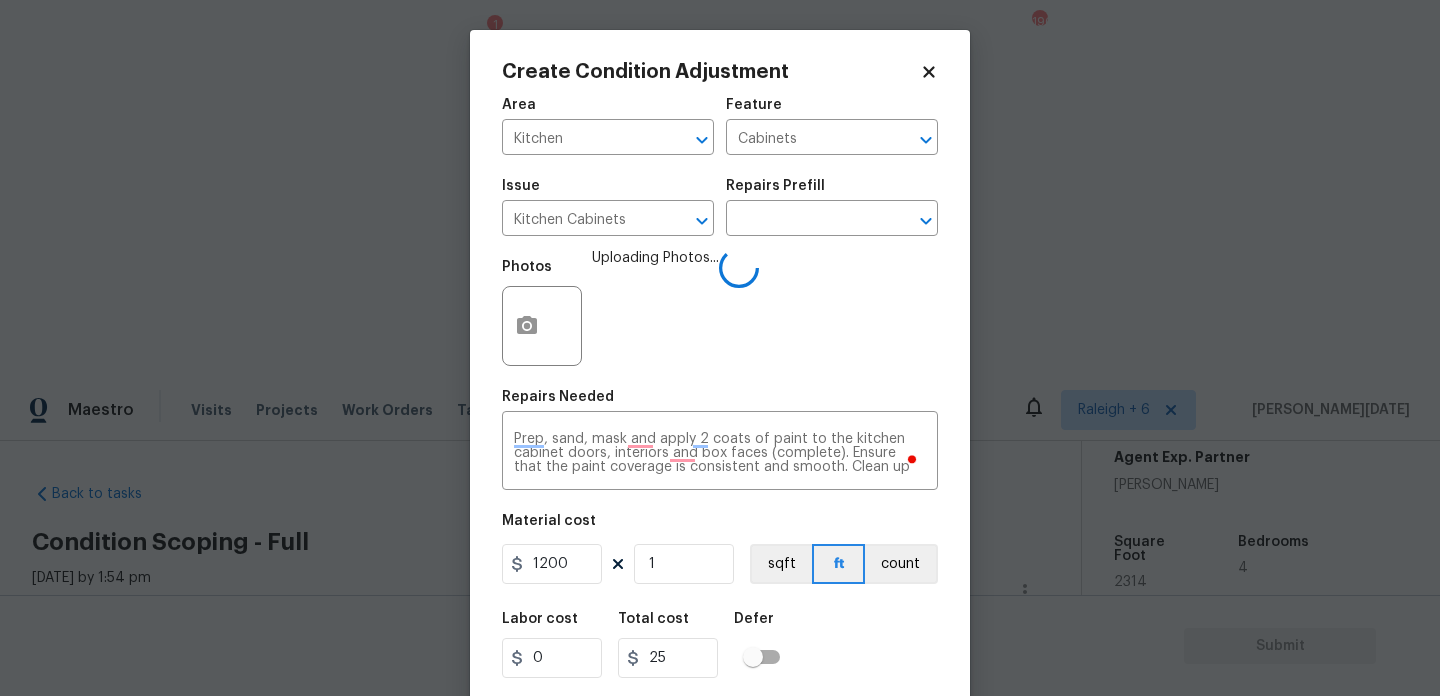type on "1200" 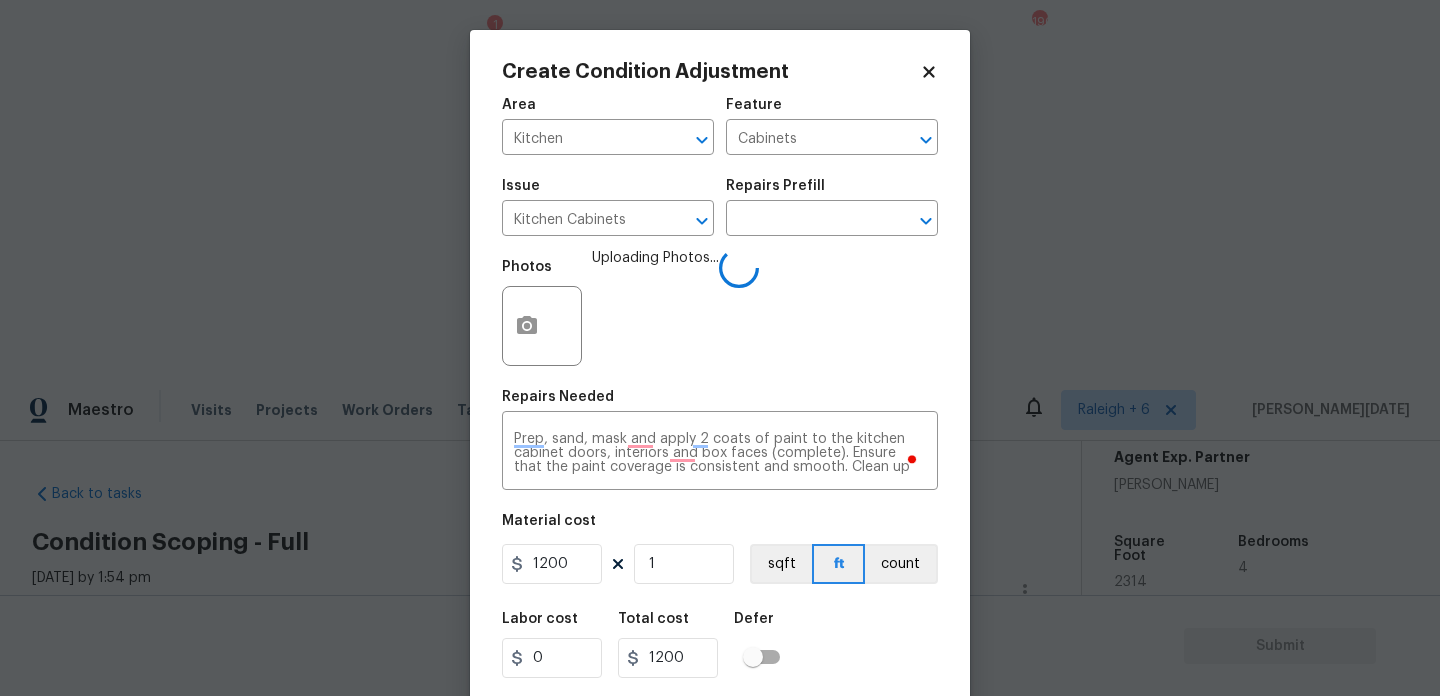 click on "Photos Uploading Photos..." at bounding box center [720, 313] 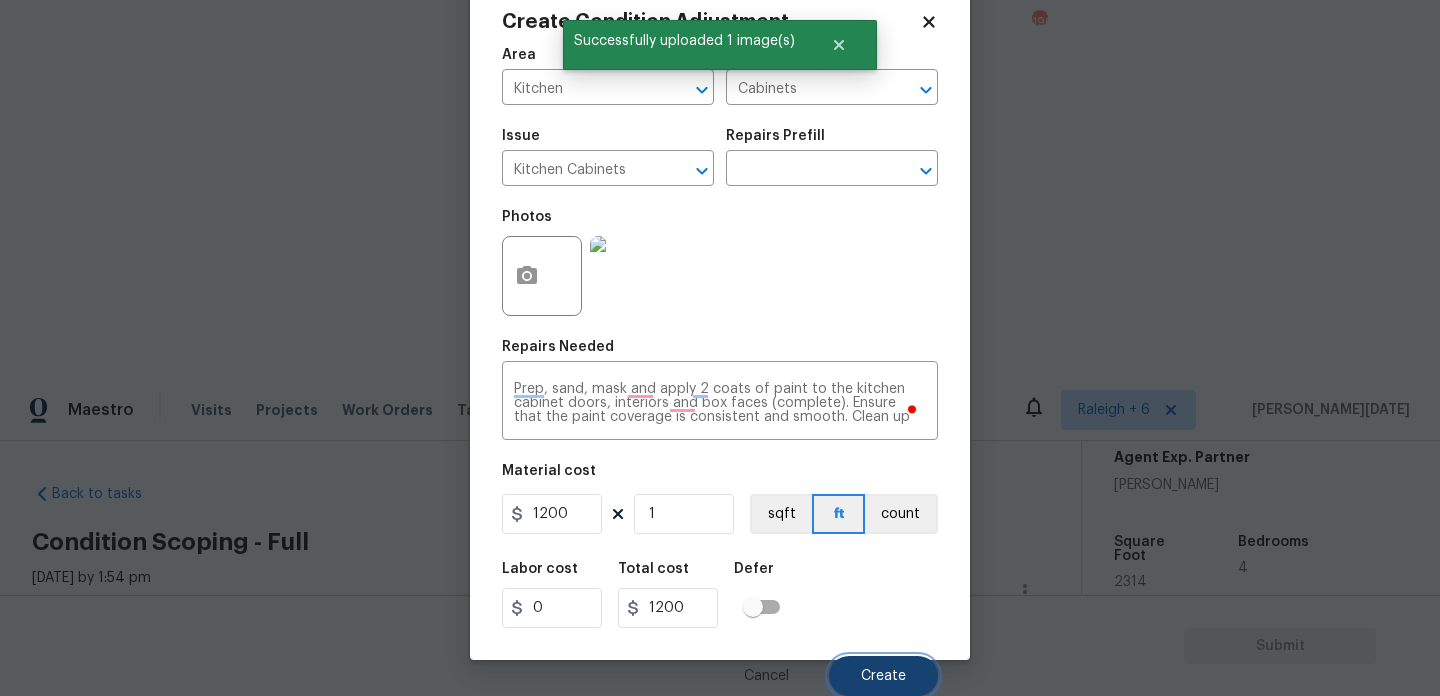 click on "Create" at bounding box center (883, 676) 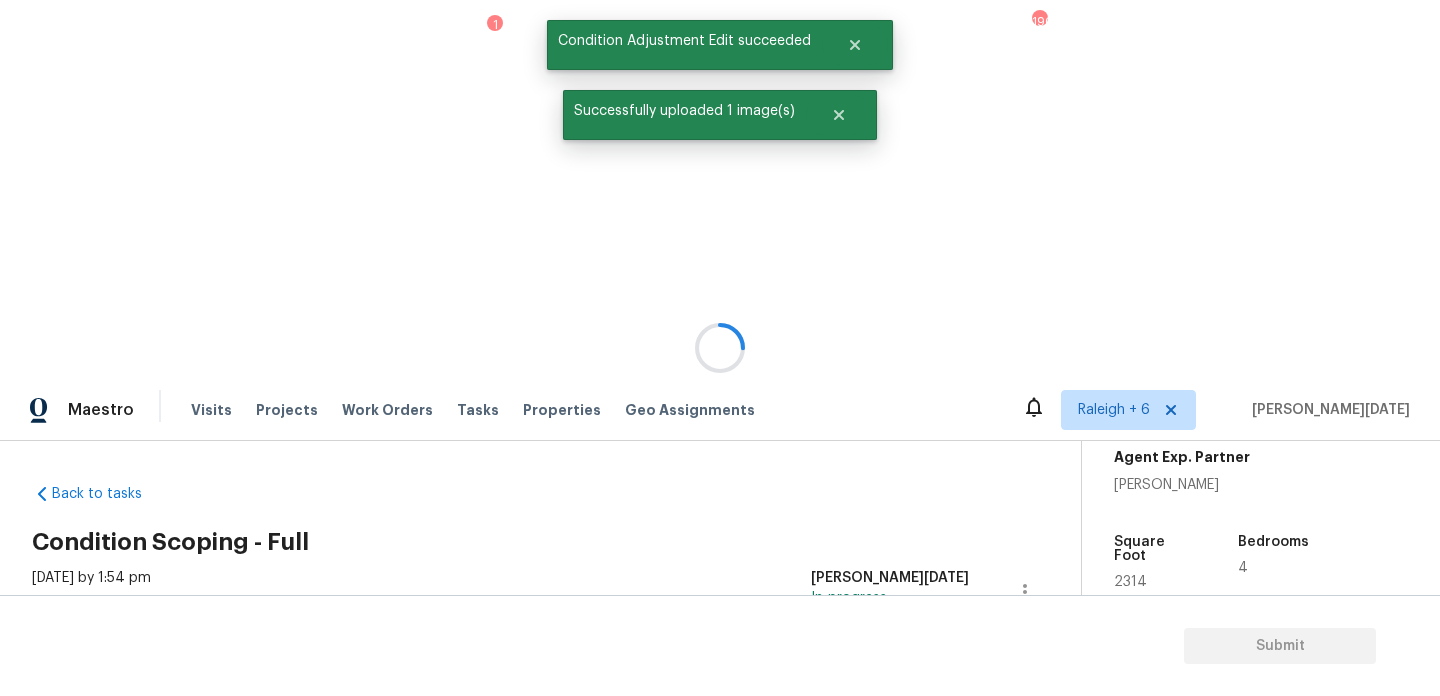 scroll, scrollTop: 0, scrollLeft: 0, axis: both 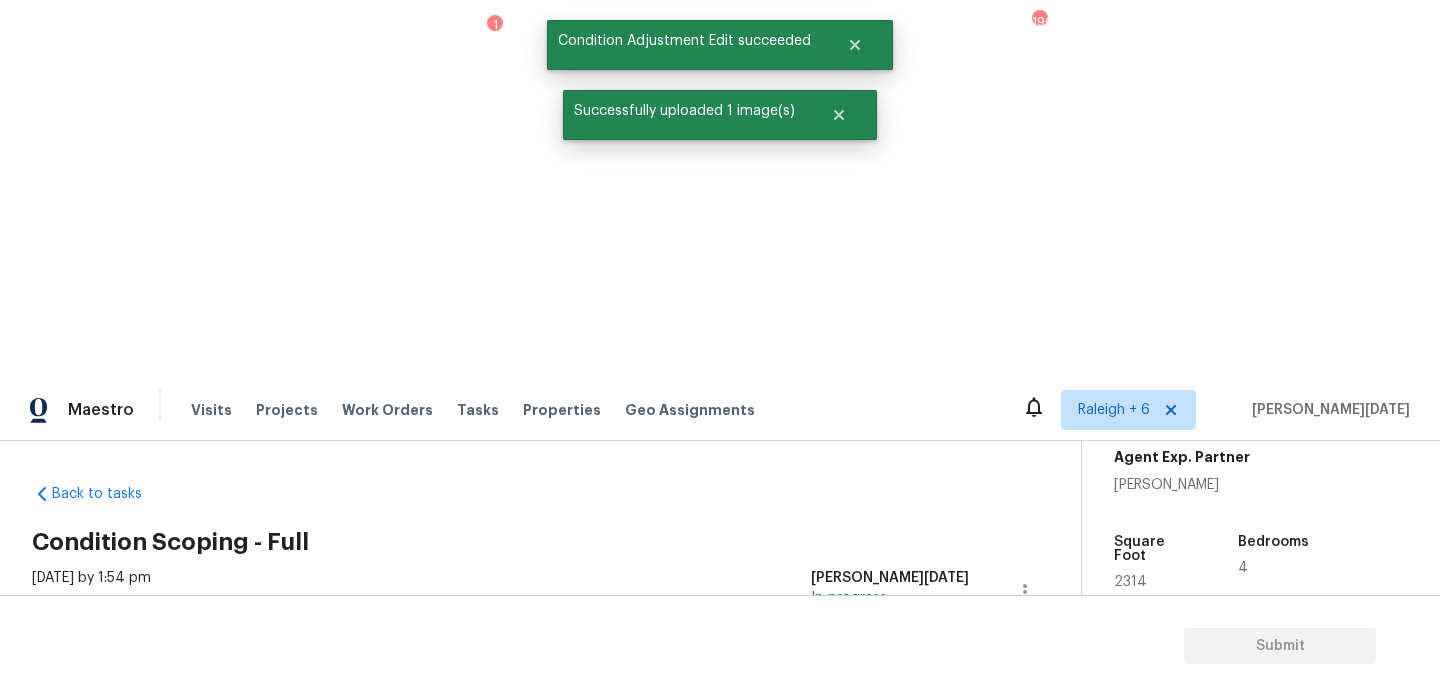 click on "Add Condition Adjustment" at bounding box center [920, 797] 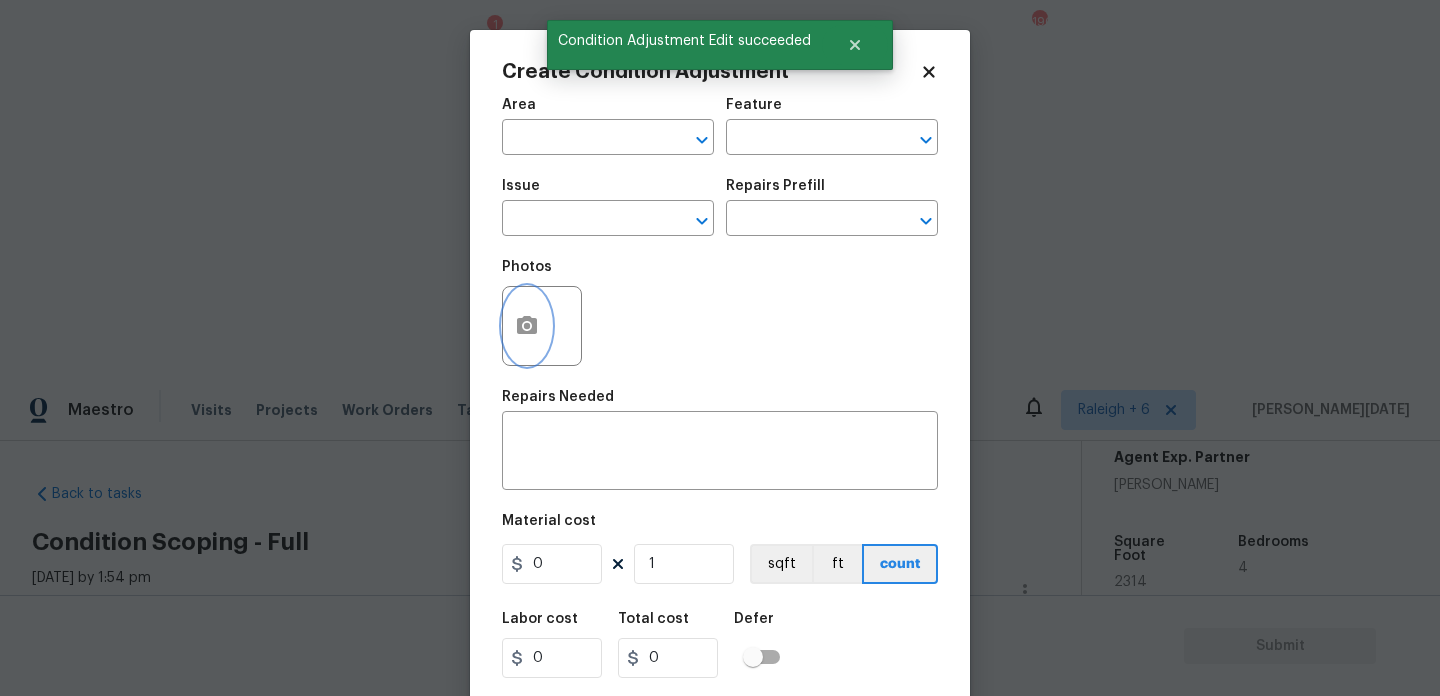 click 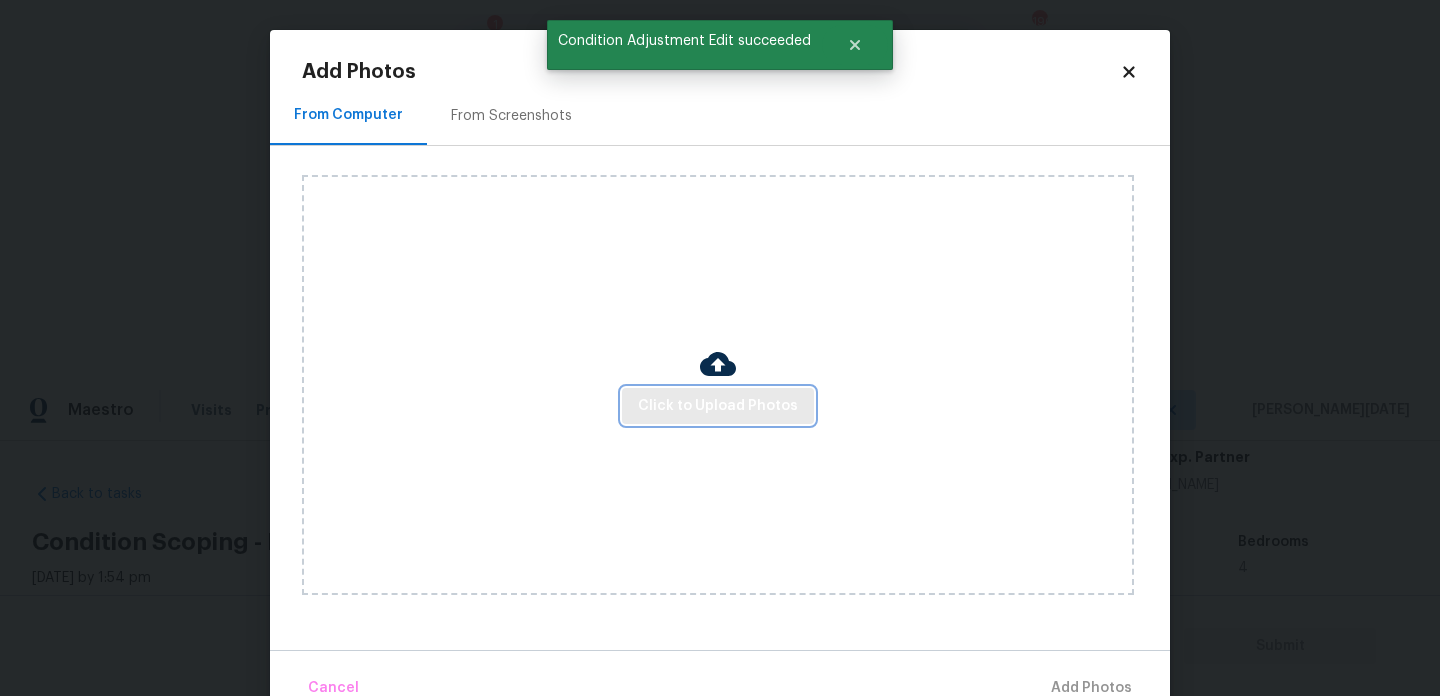 click on "Click to Upload Photos" at bounding box center [718, 406] 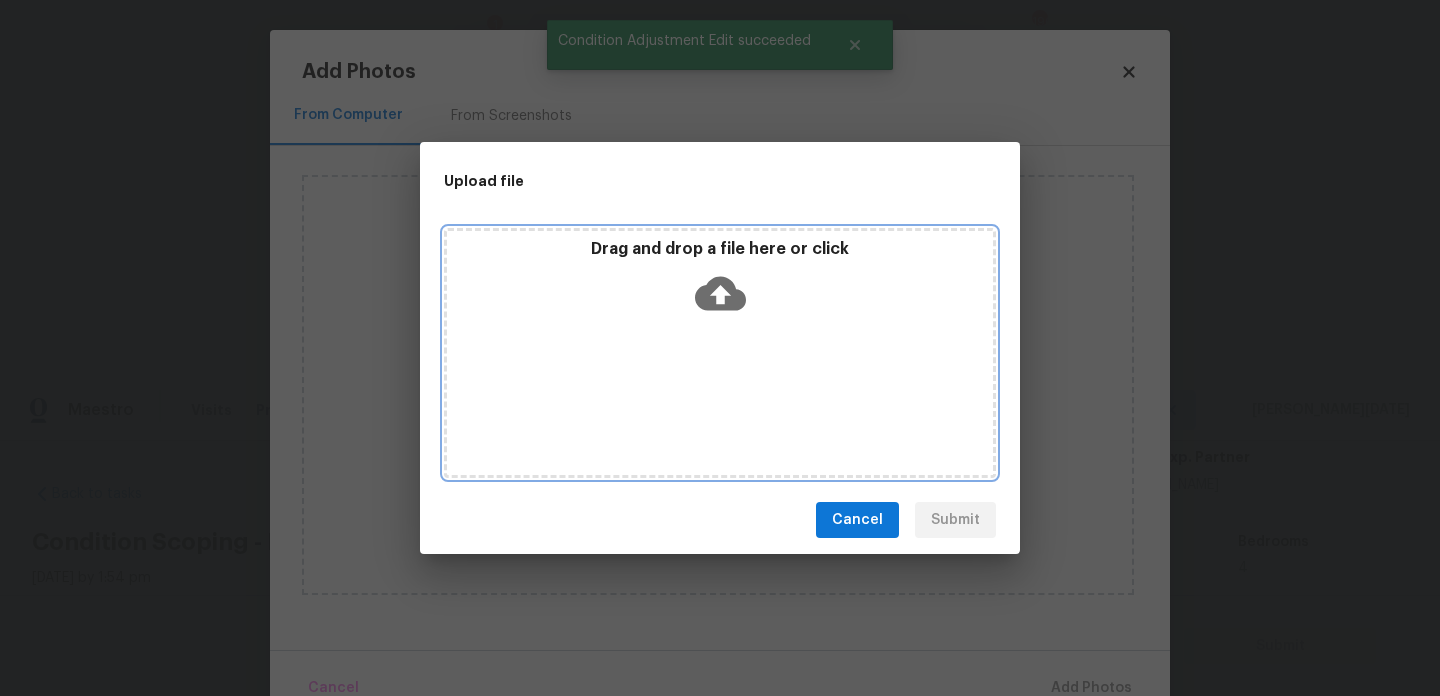 click on "Drag and drop a file here or click" at bounding box center [720, 353] 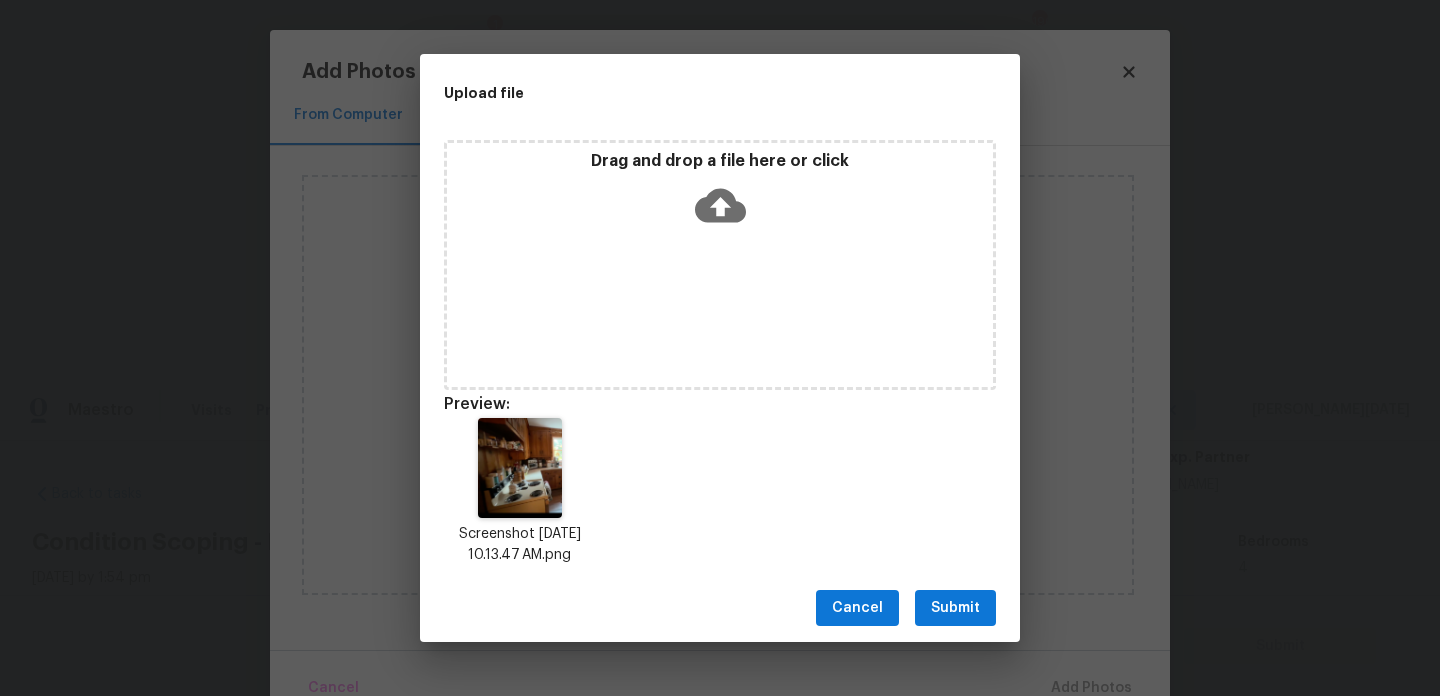 click on "Submit" at bounding box center (955, 608) 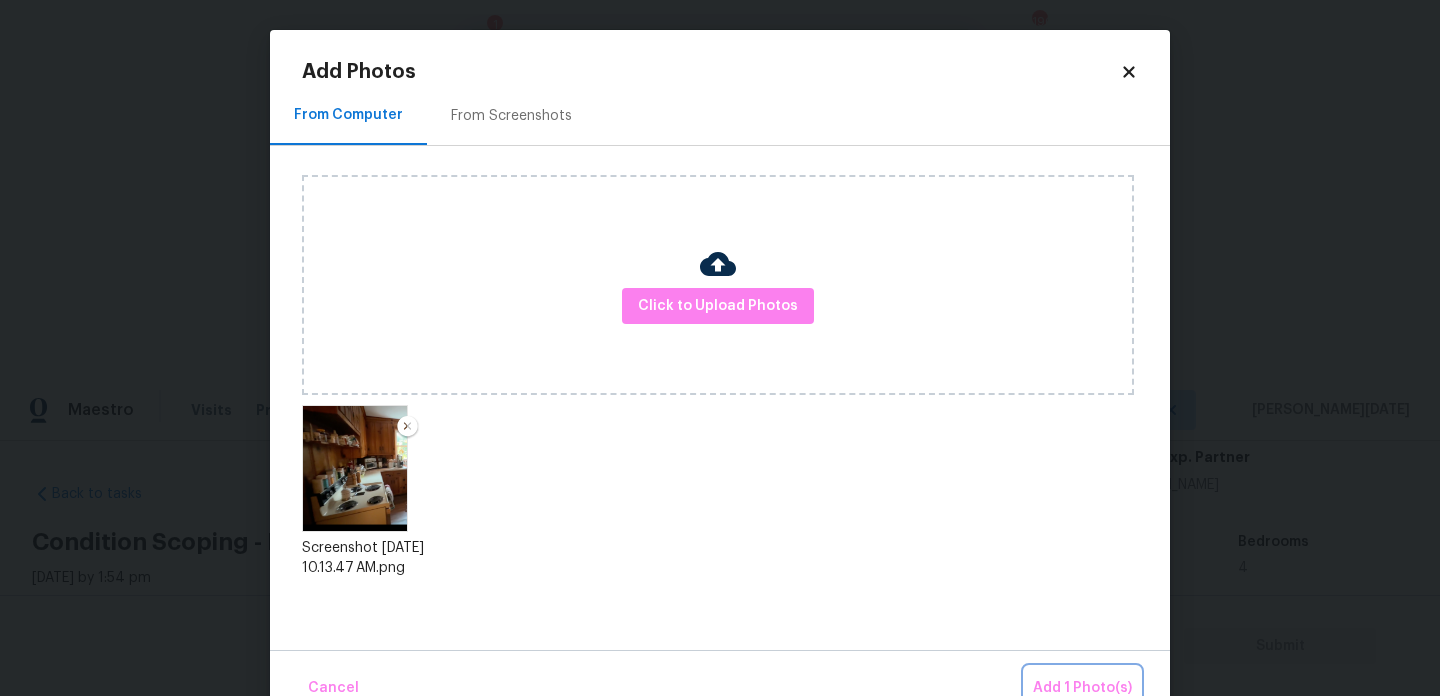 click on "Add 1 Photo(s)" at bounding box center (1082, 688) 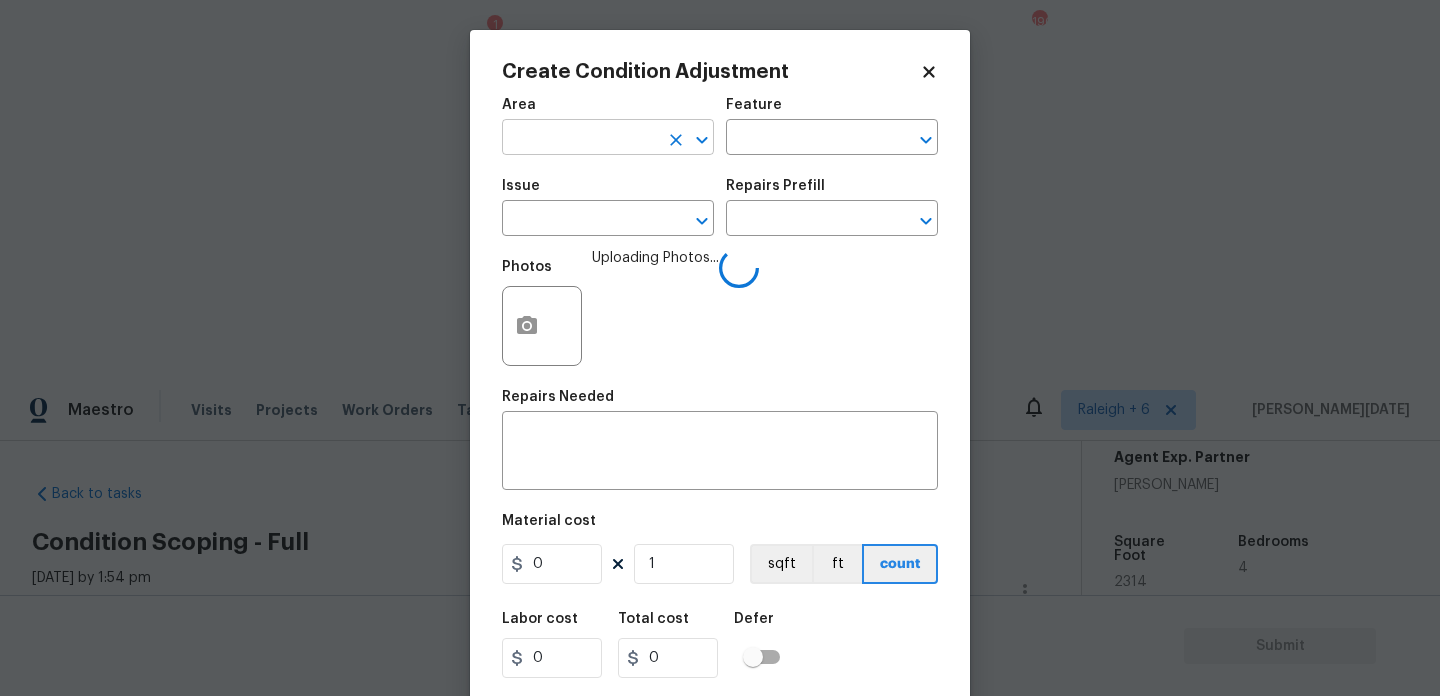 click at bounding box center (580, 139) 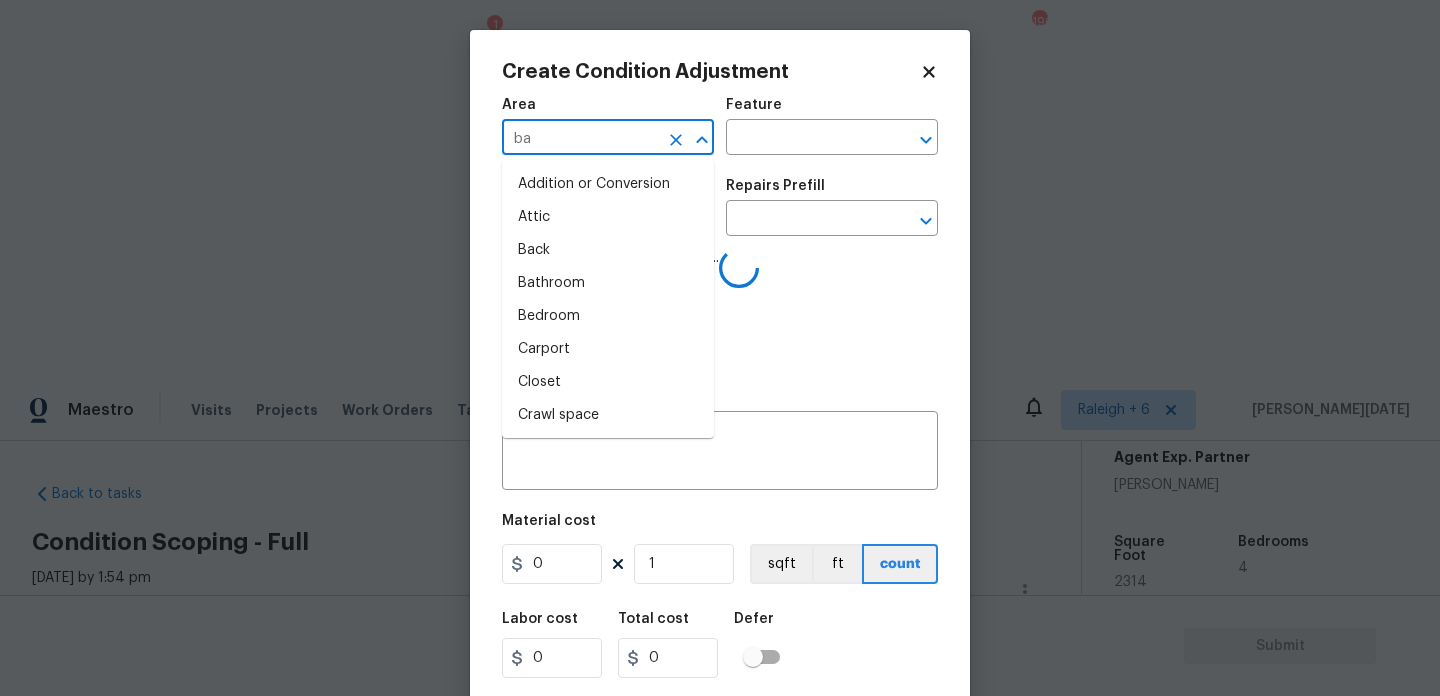 type on "bat" 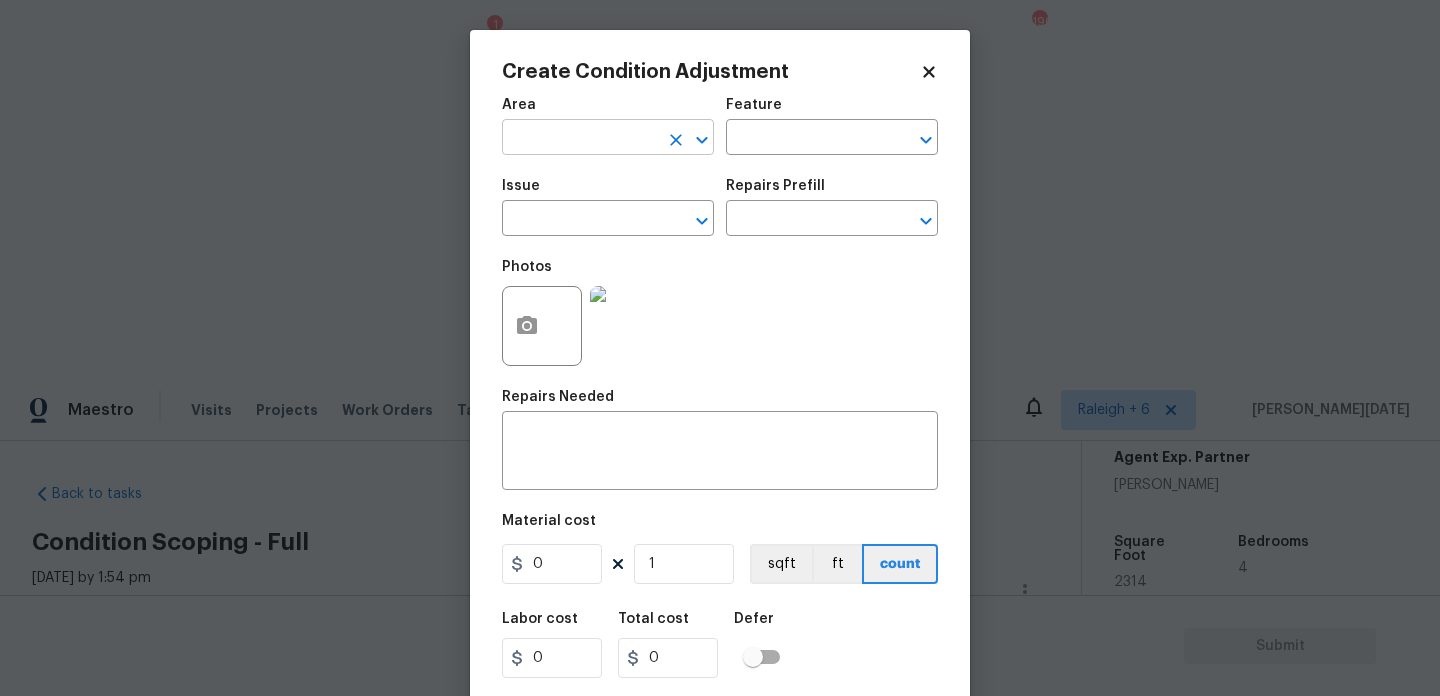 click at bounding box center (580, 139) 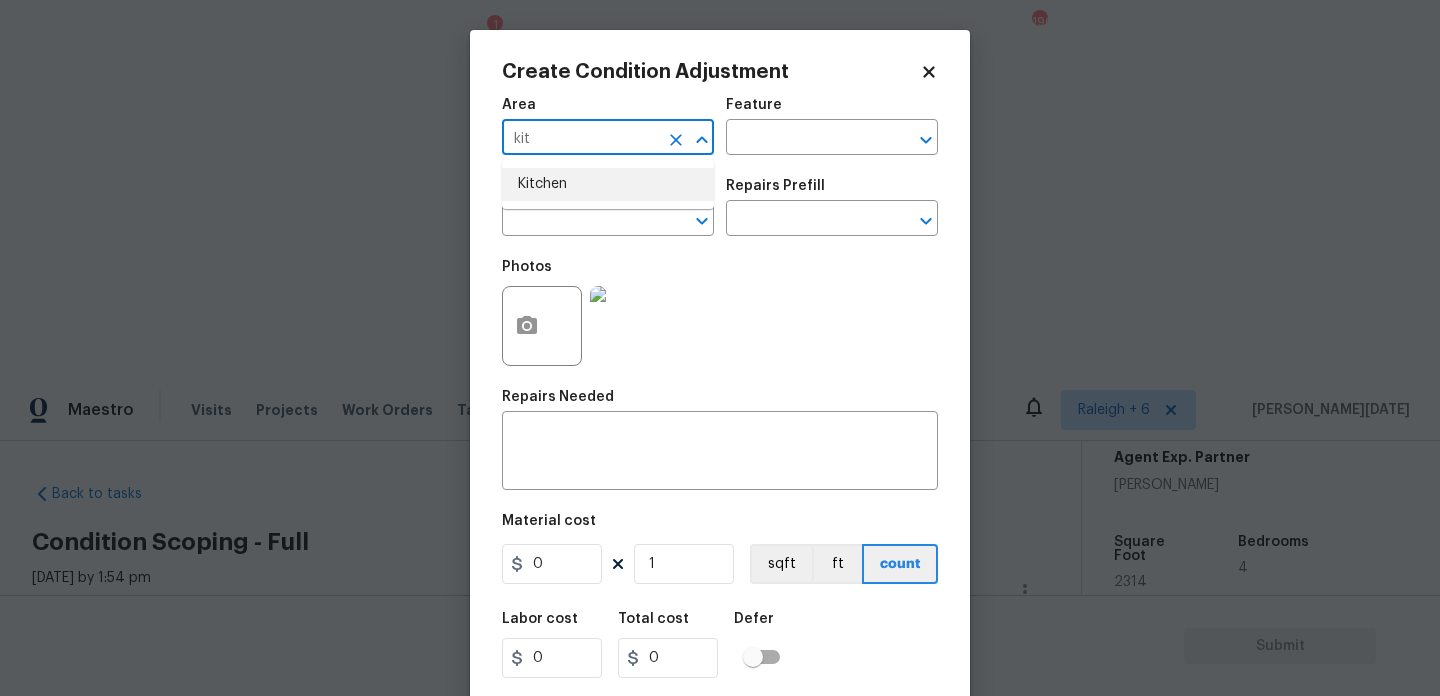 click on "Kitchen" at bounding box center [608, 184] 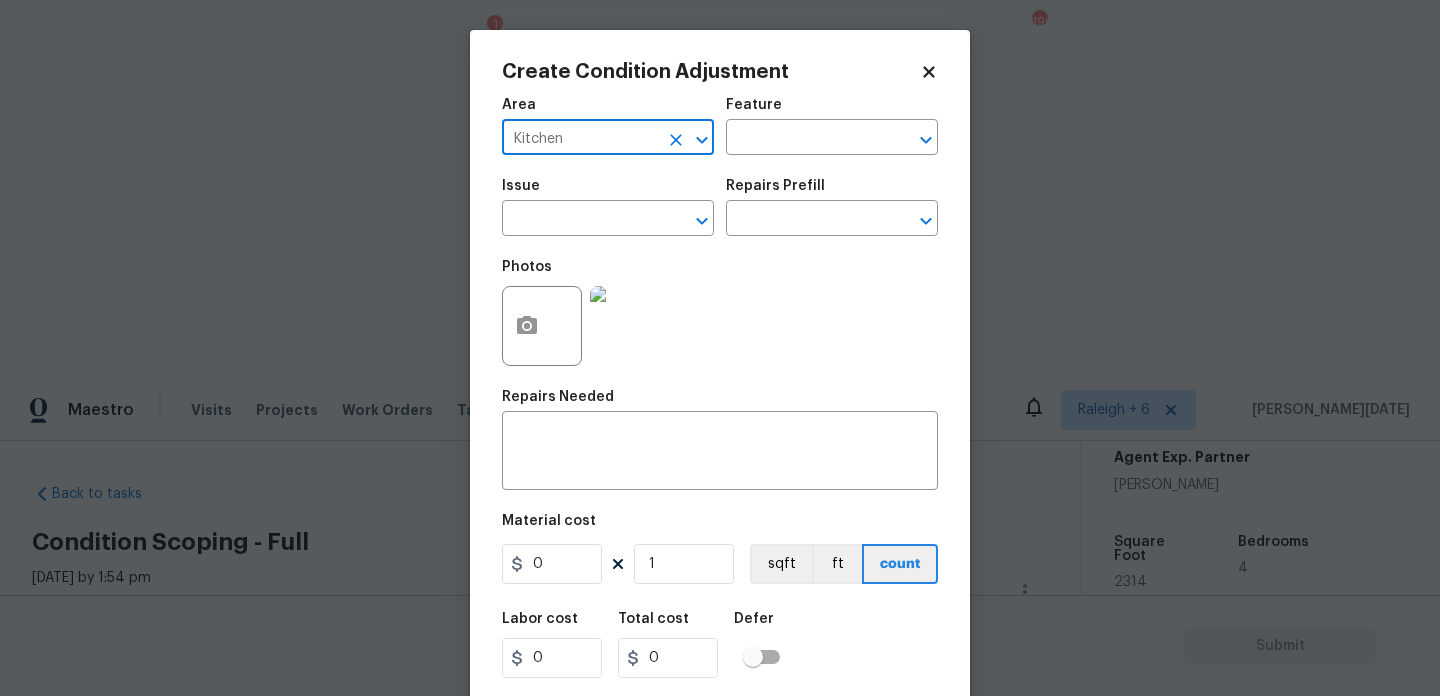 type on "Kitchen" 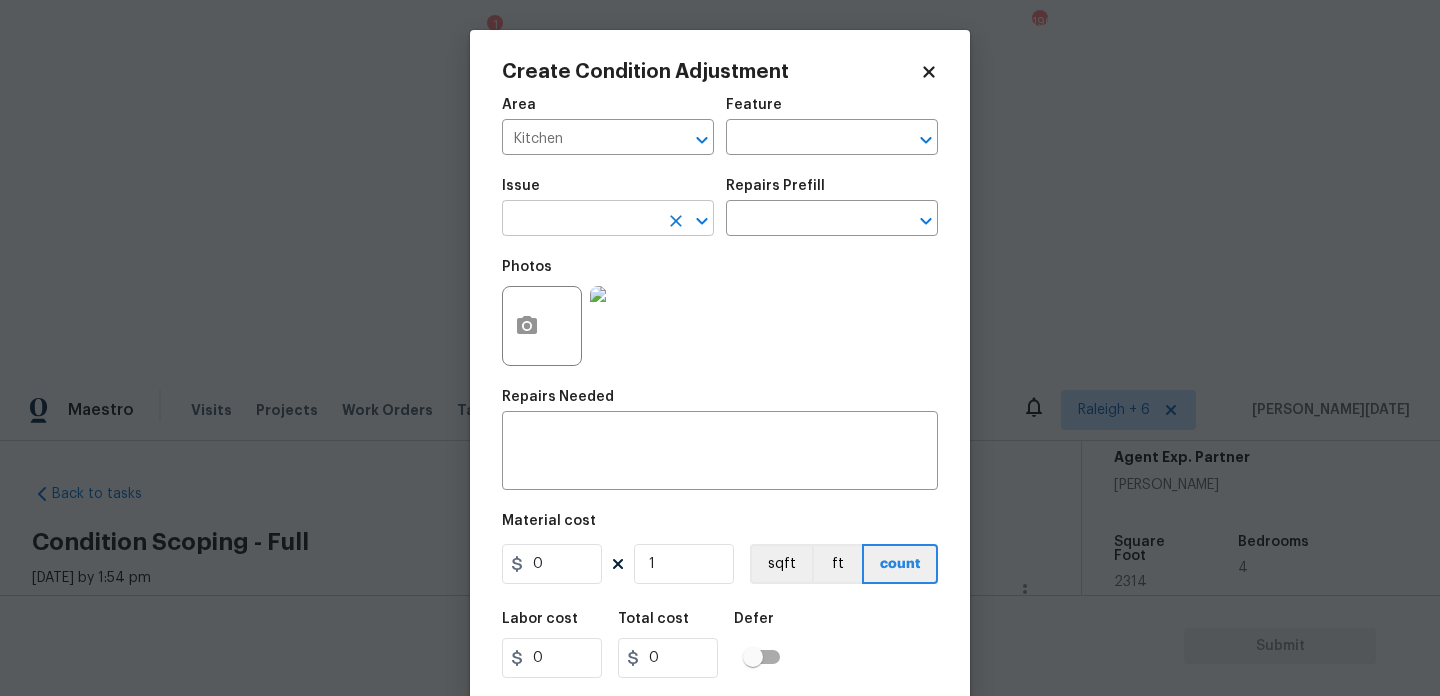 click at bounding box center (580, 220) 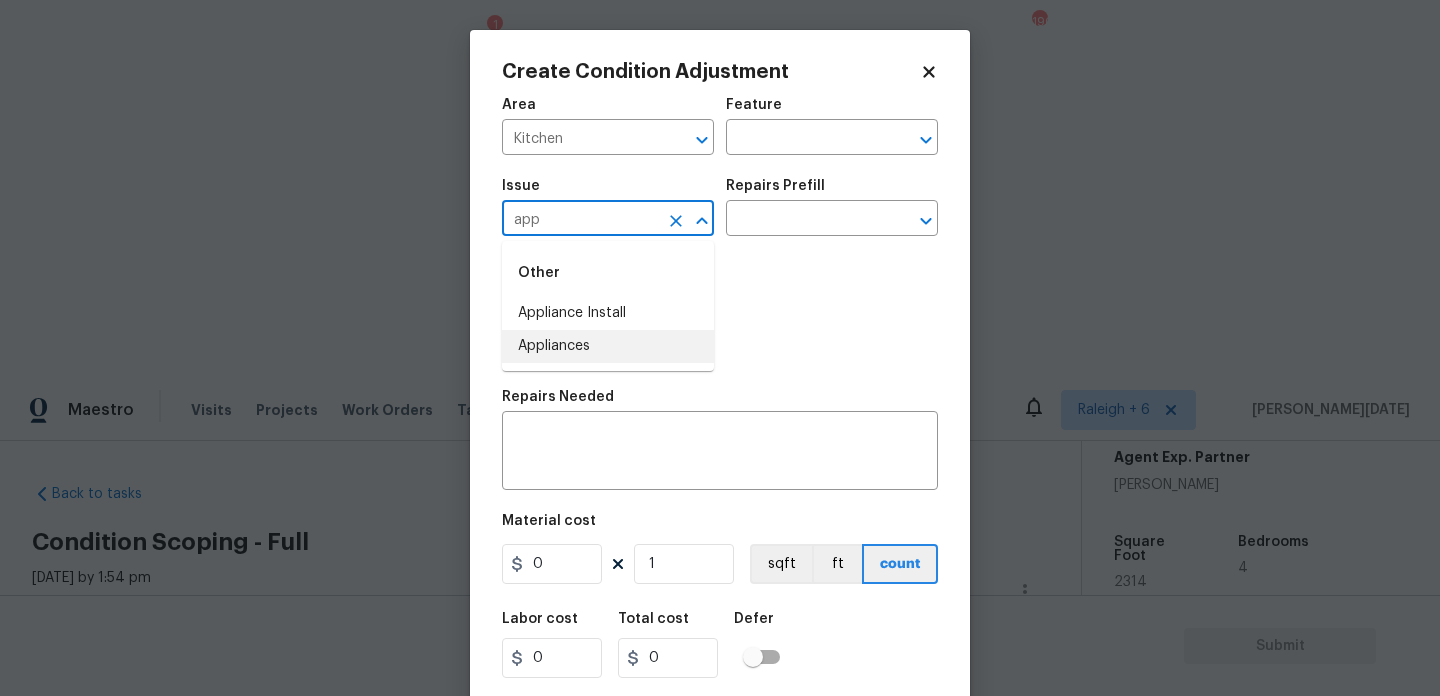 click on "Appliances" at bounding box center [608, 346] 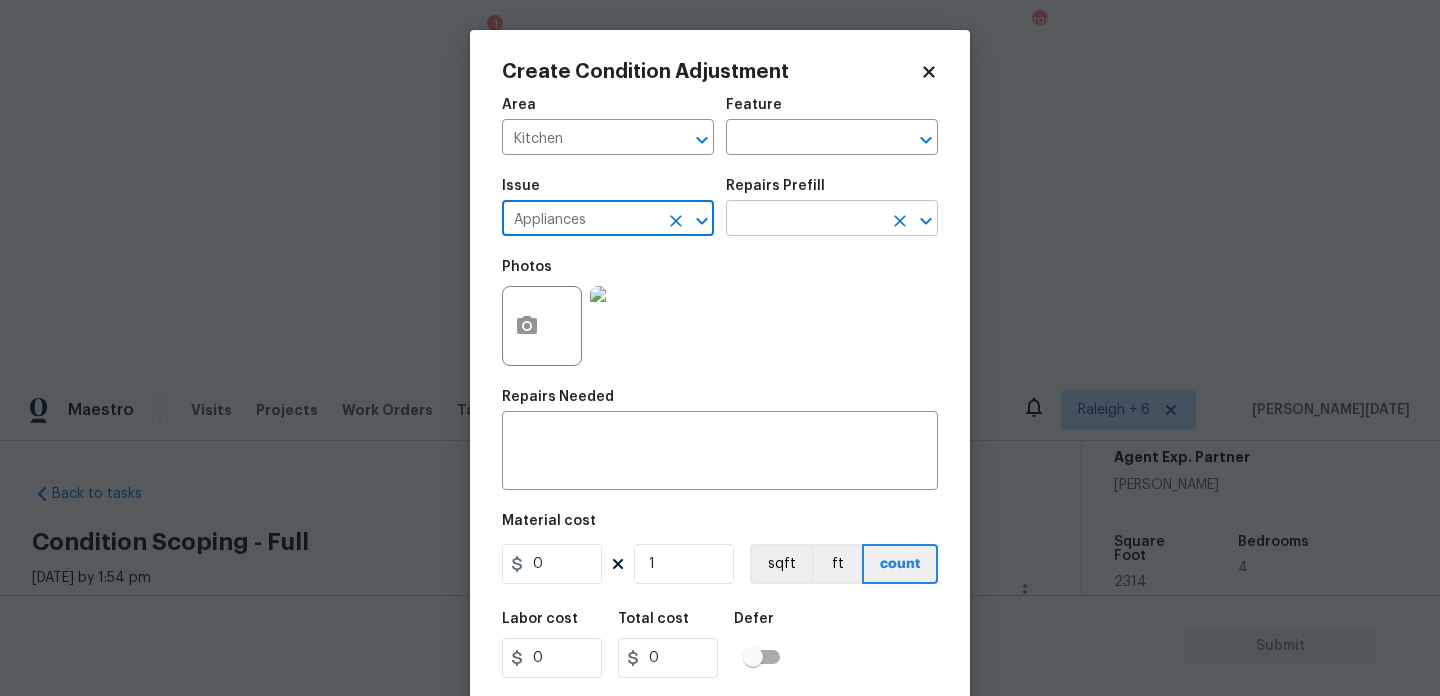 type on "Appliances" 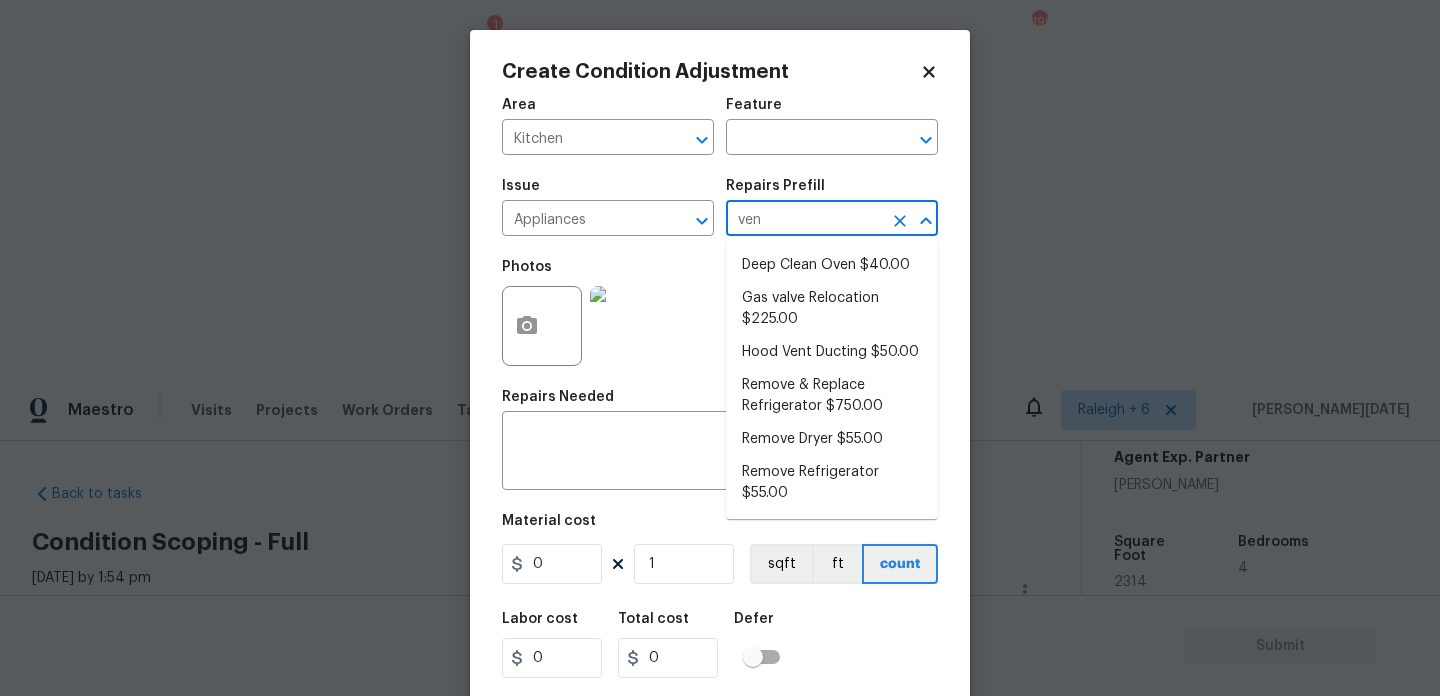type on "vent" 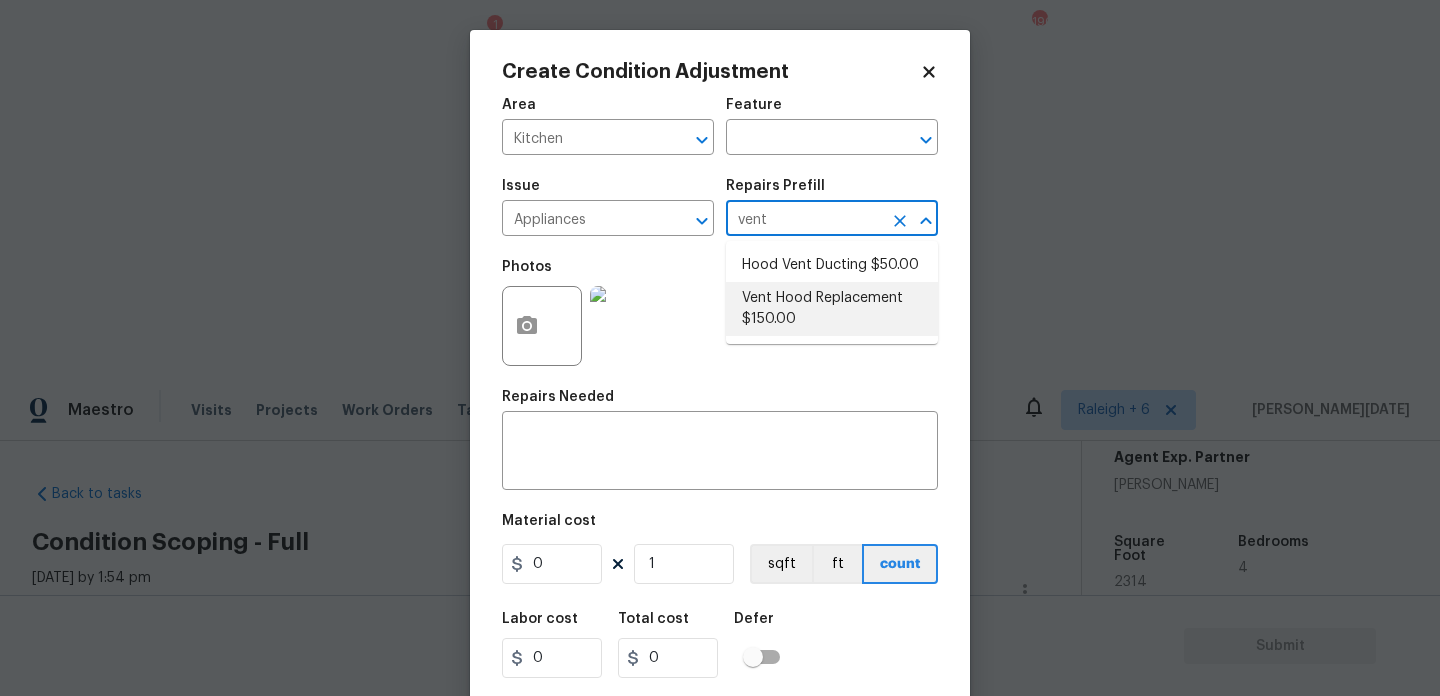 click on "Vent Hood Replacement $150.00" at bounding box center [832, 309] 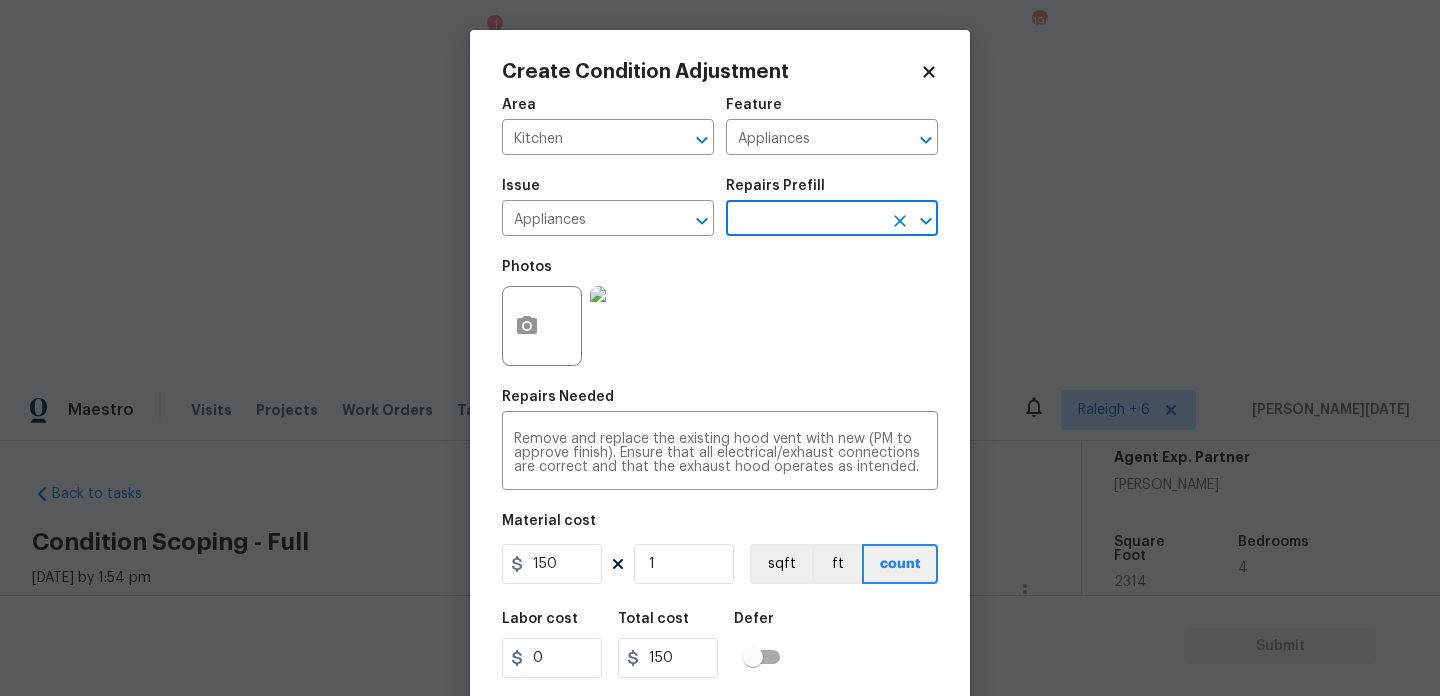 scroll, scrollTop: 51, scrollLeft: 0, axis: vertical 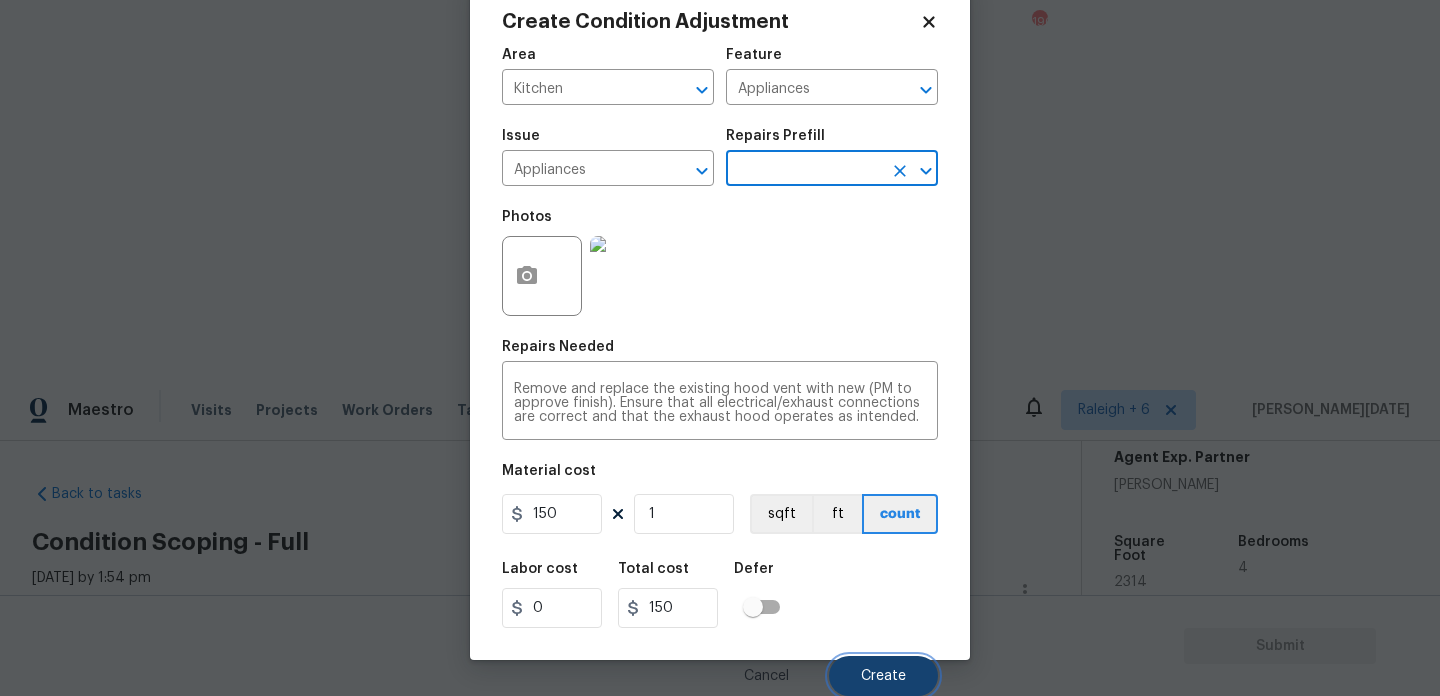 click on "Create" at bounding box center (883, 676) 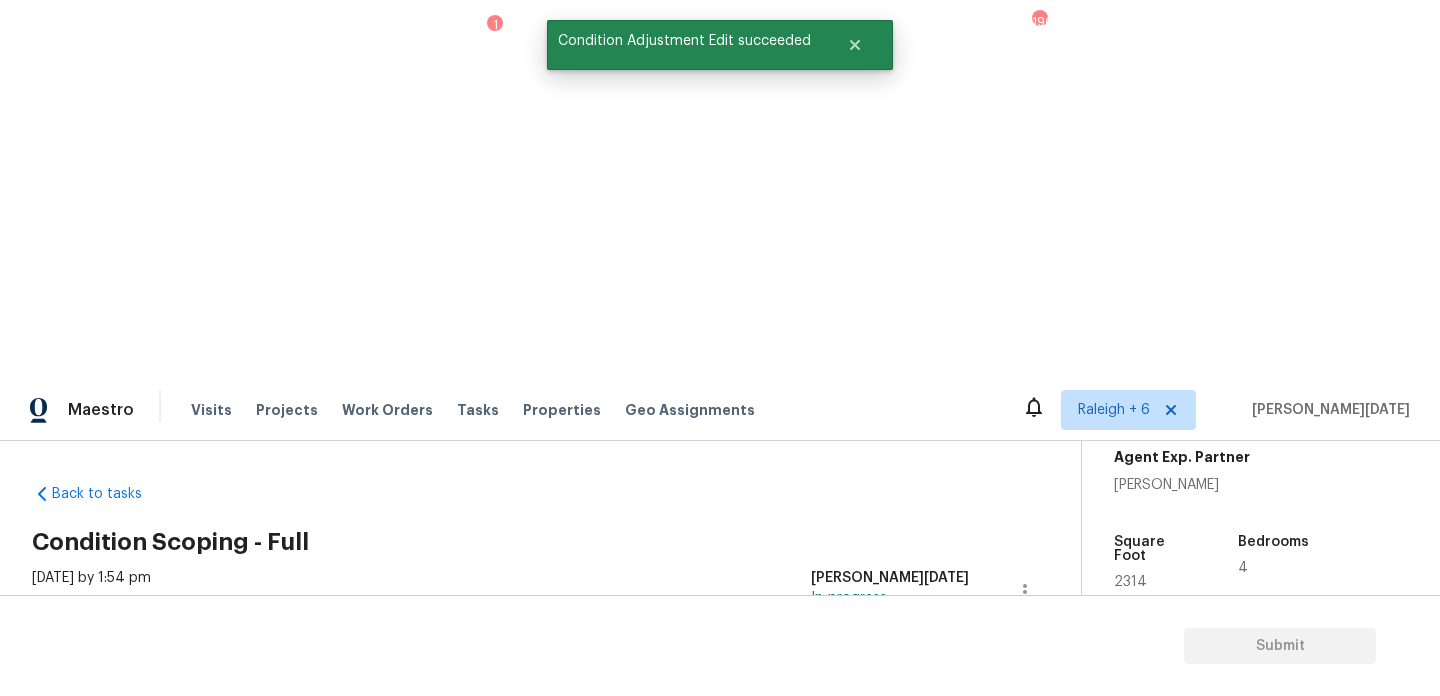 scroll, scrollTop: 44, scrollLeft: 0, axis: vertical 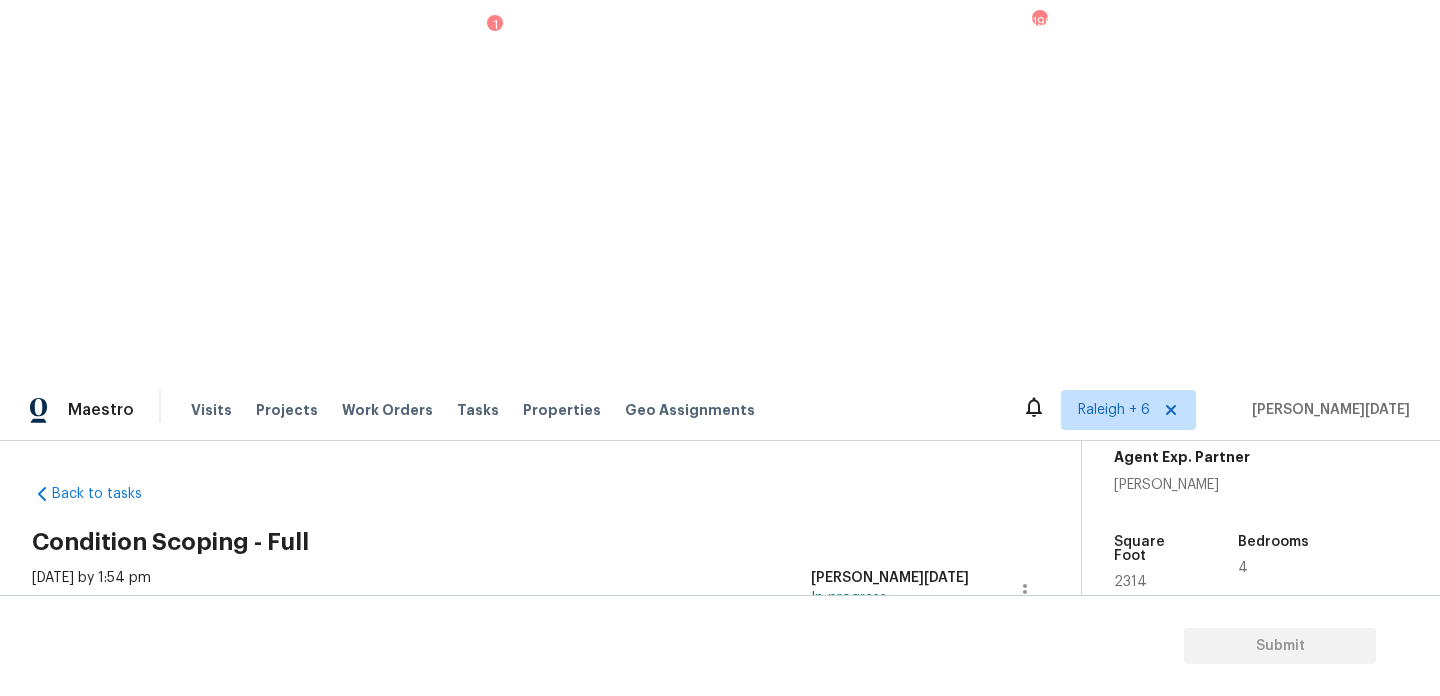 click on "Add Condition Adjustment" at bounding box center [920, 797] 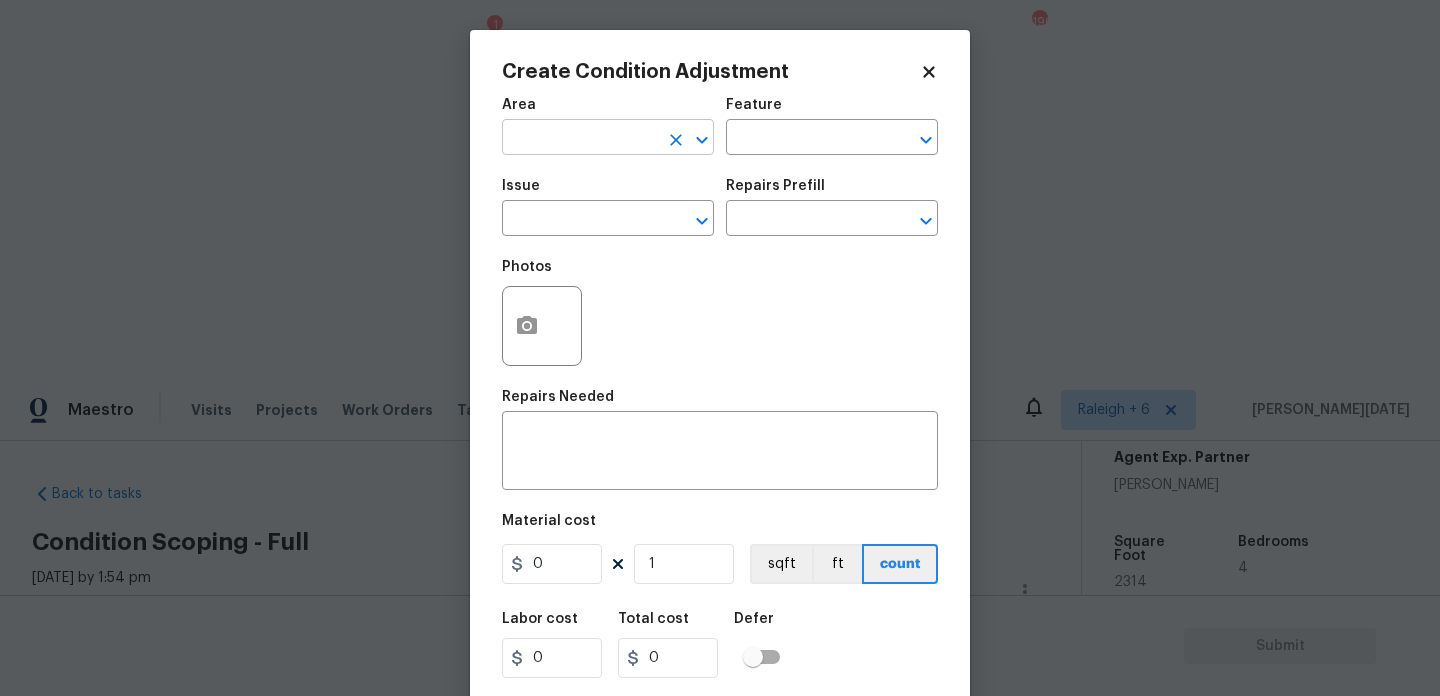 click at bounding box center (580, 139) 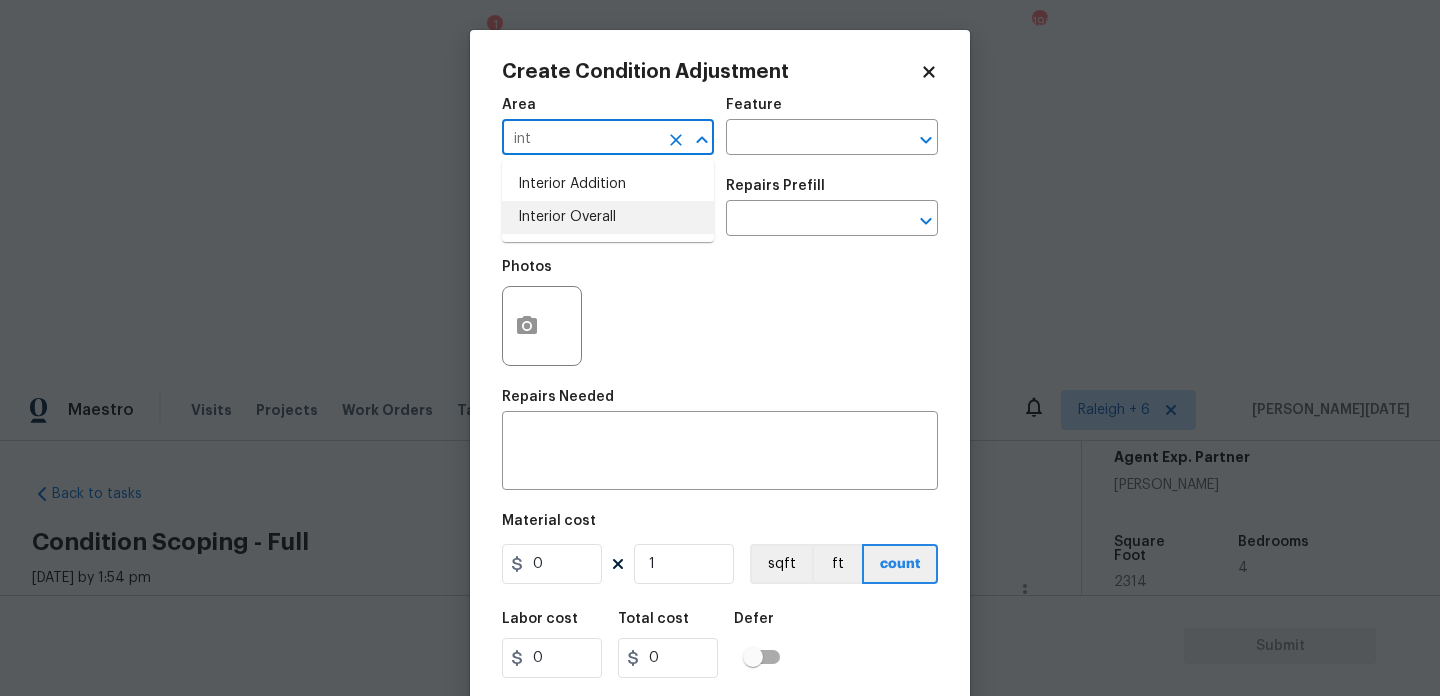 click on "Interior Overall" at bounding box center [608, 217] 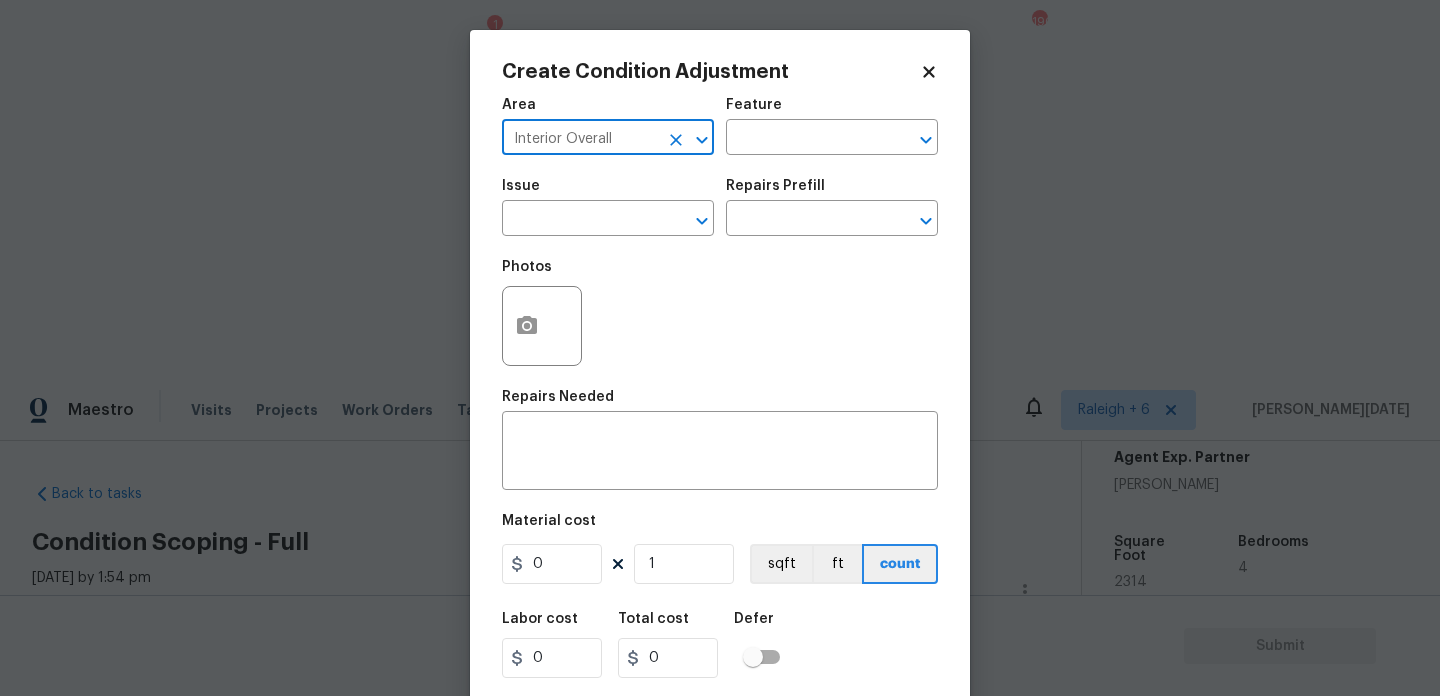 type on "Interior Overall" 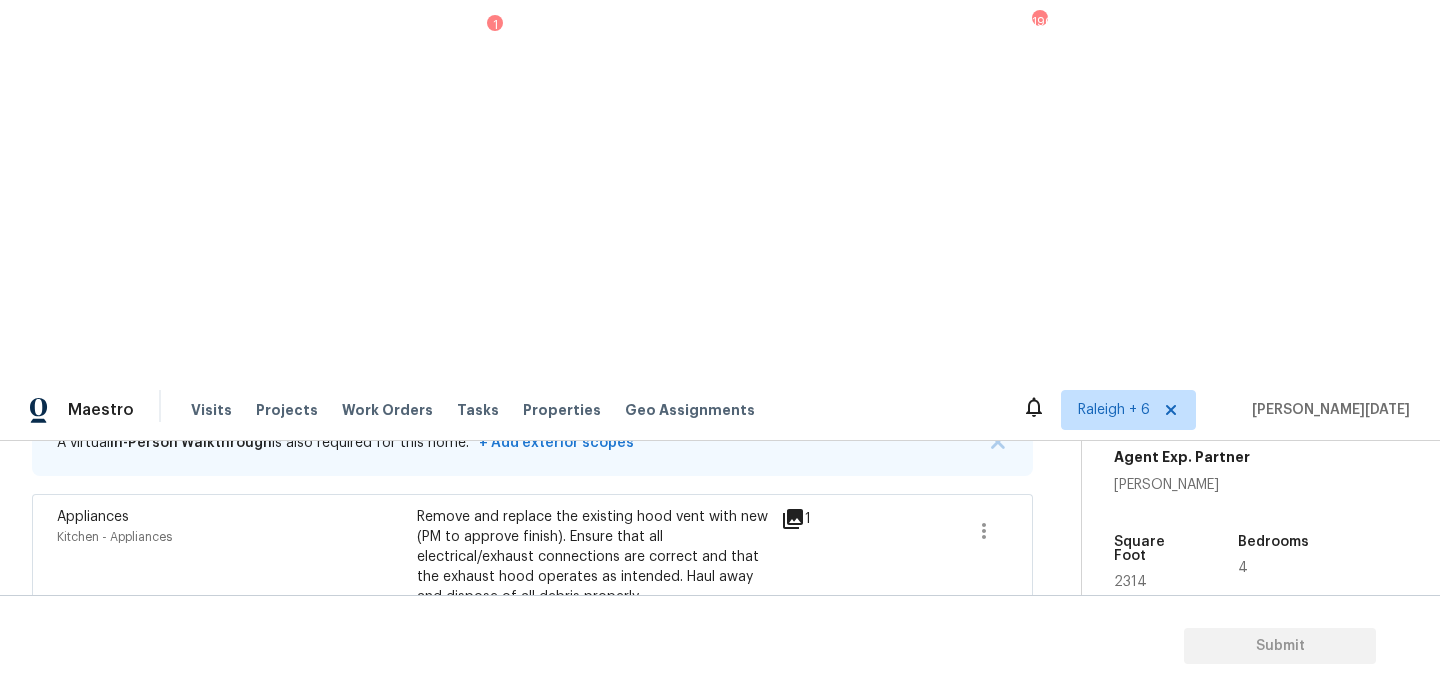 scroll, scrollTop: 709, scrollLeft: 0, axis: vertical 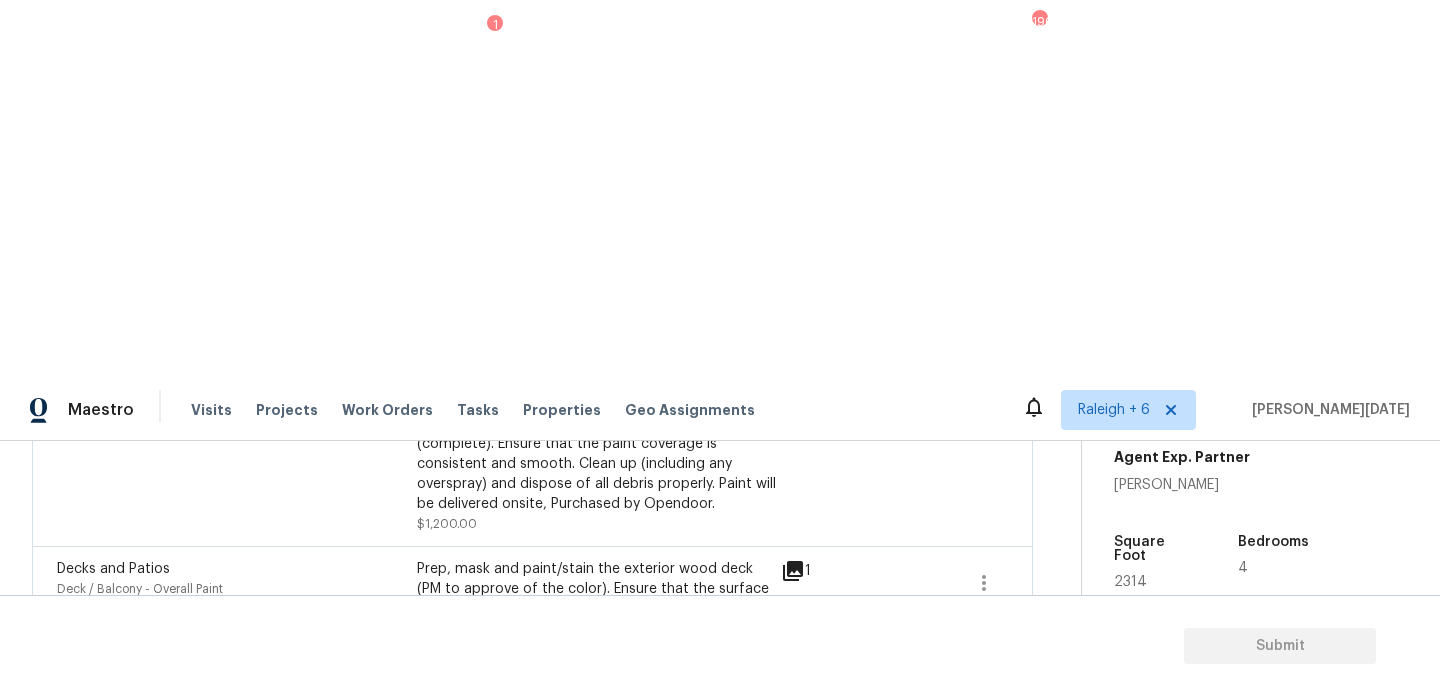 click at bounding box center (984, 926) 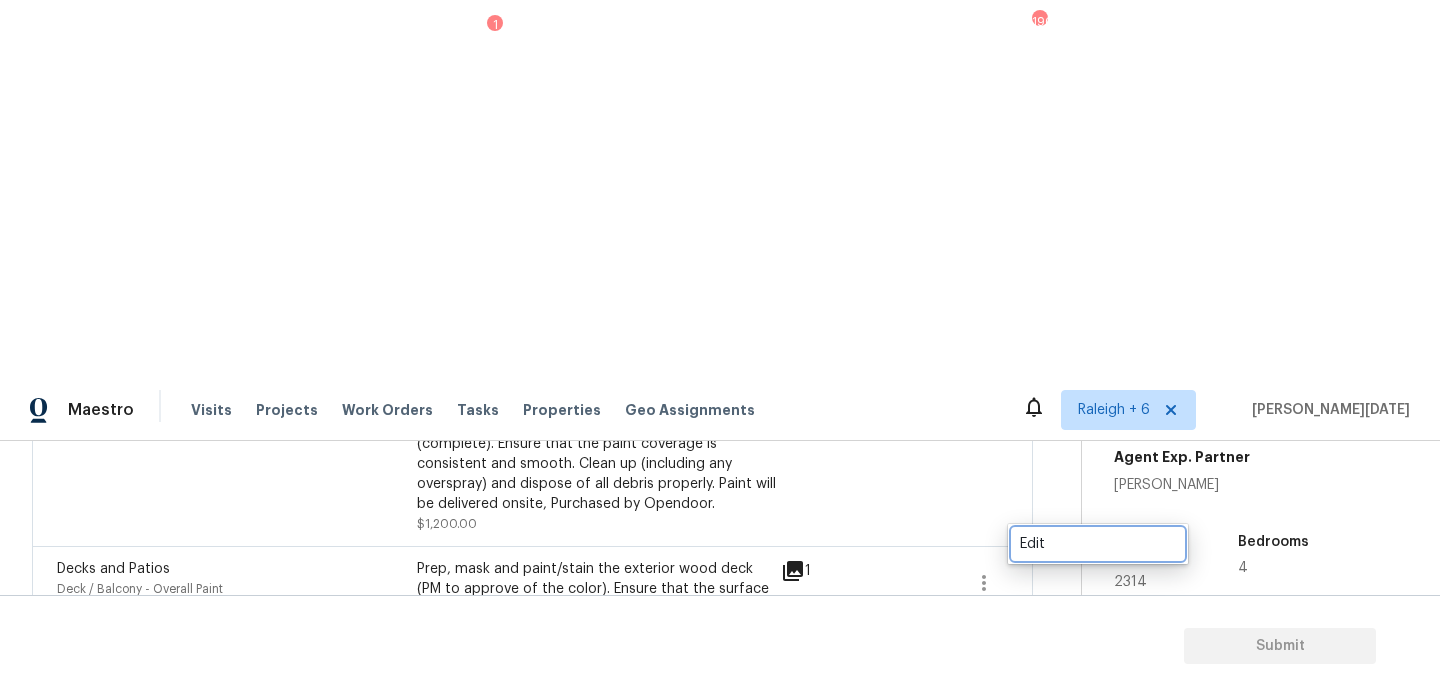 click on "Edit" at bounding box center [1098, 544] 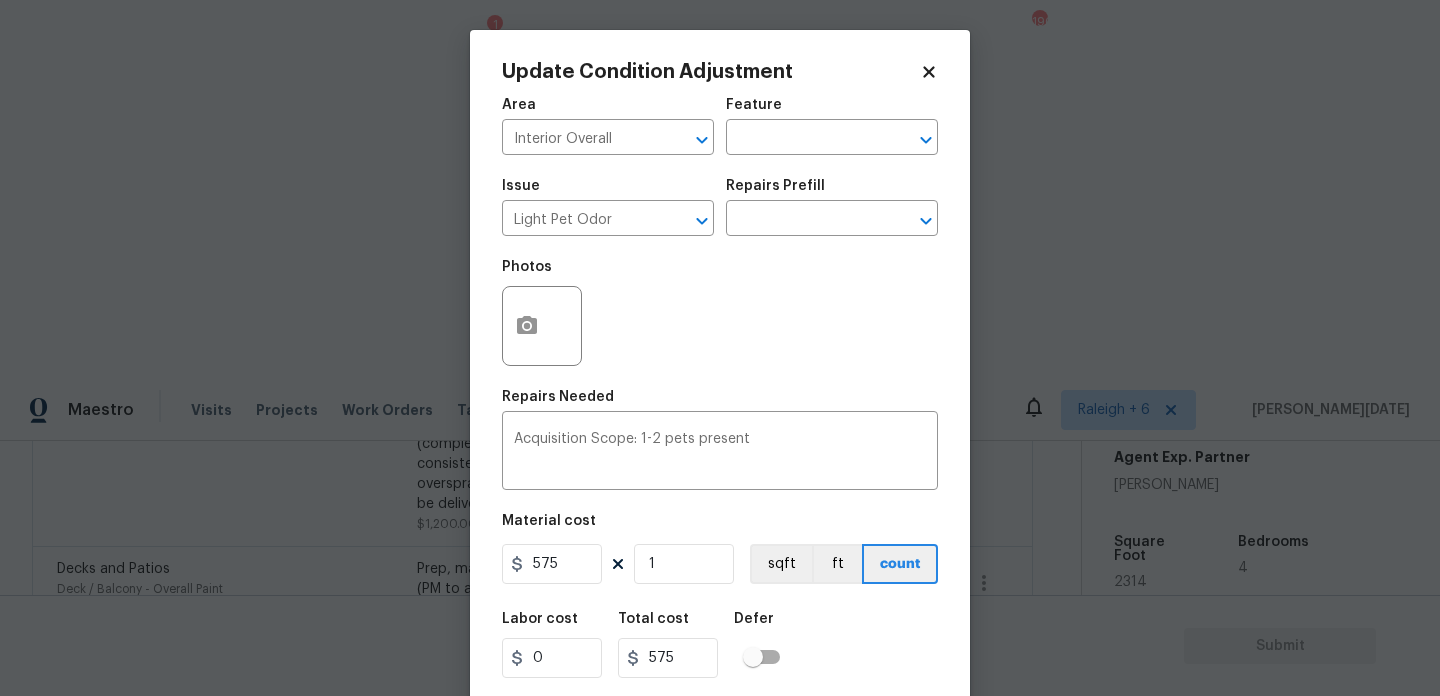 click on "Issue Light Pet Odor ​ Repairs Prefill ​" at bounding box center [720, 207] 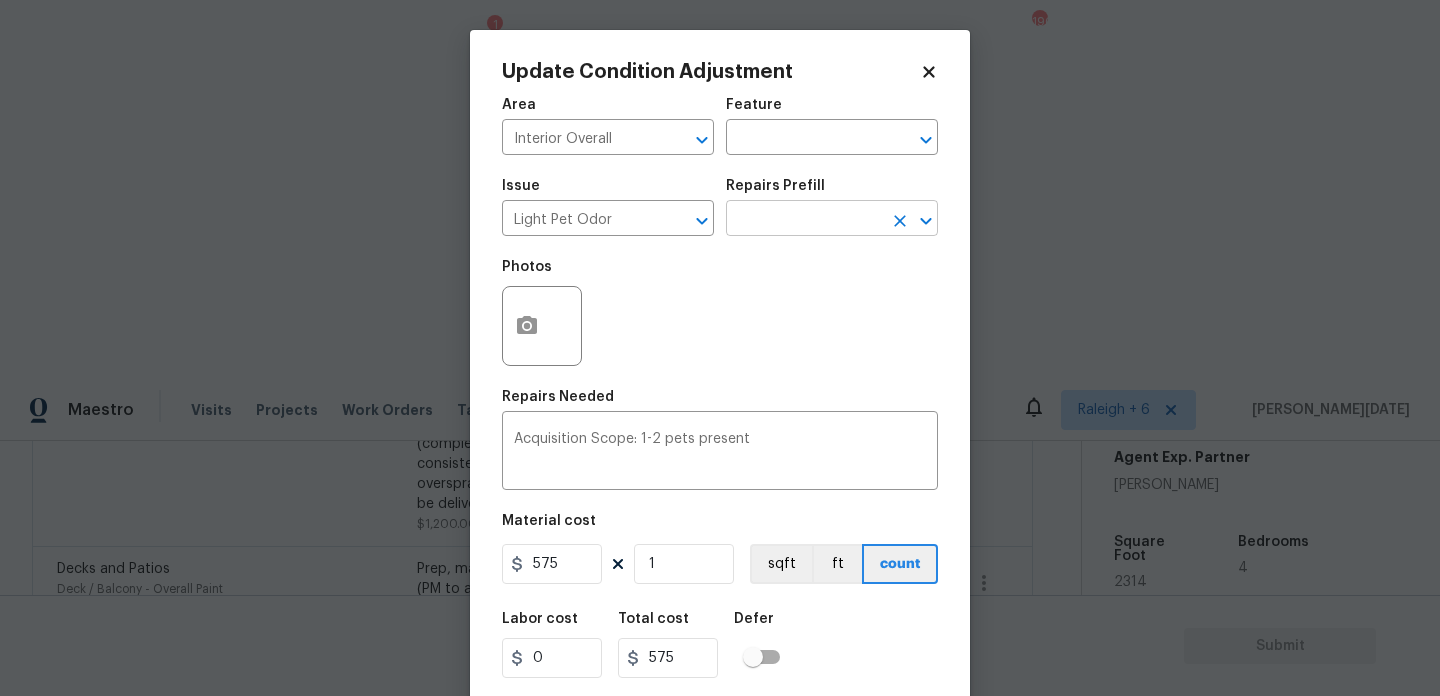 click at bounding box center (804, 220) 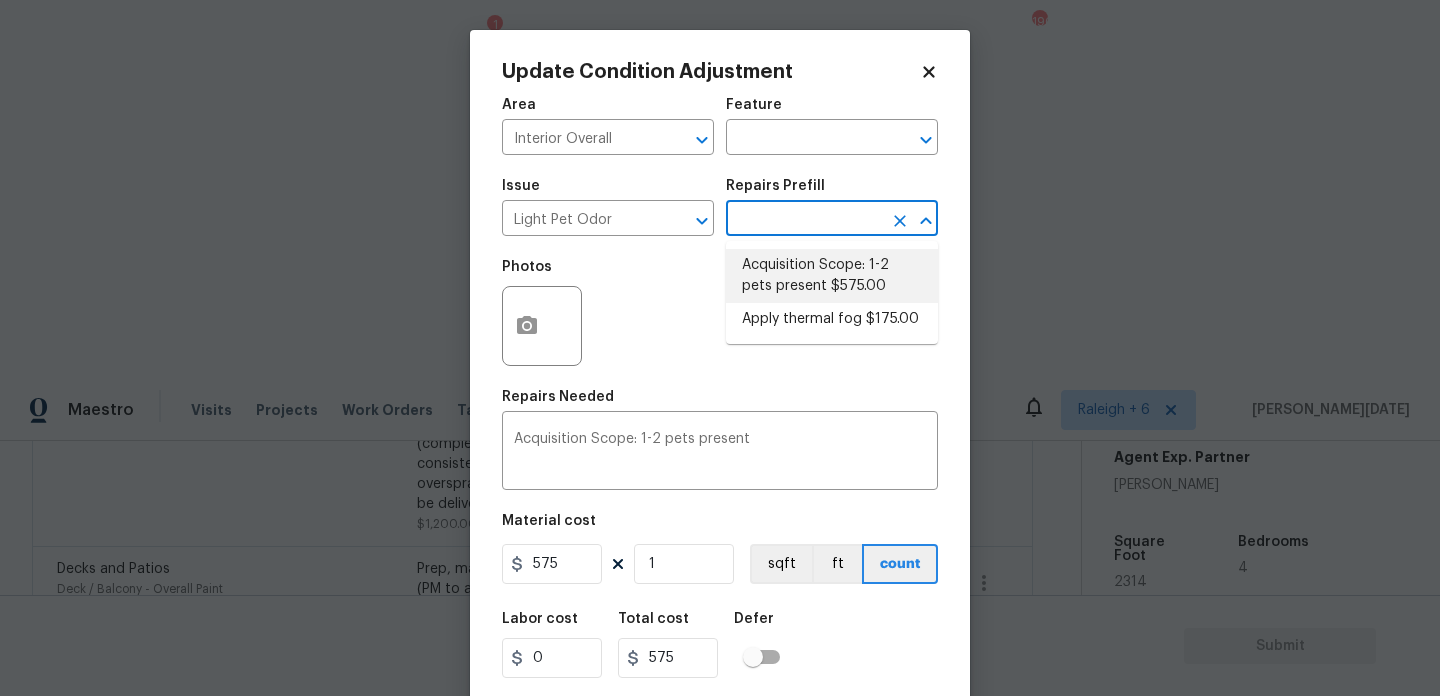 click on "Acquisition Scope: 1-2 pets present $575.00" at bounding box center (832, 276) 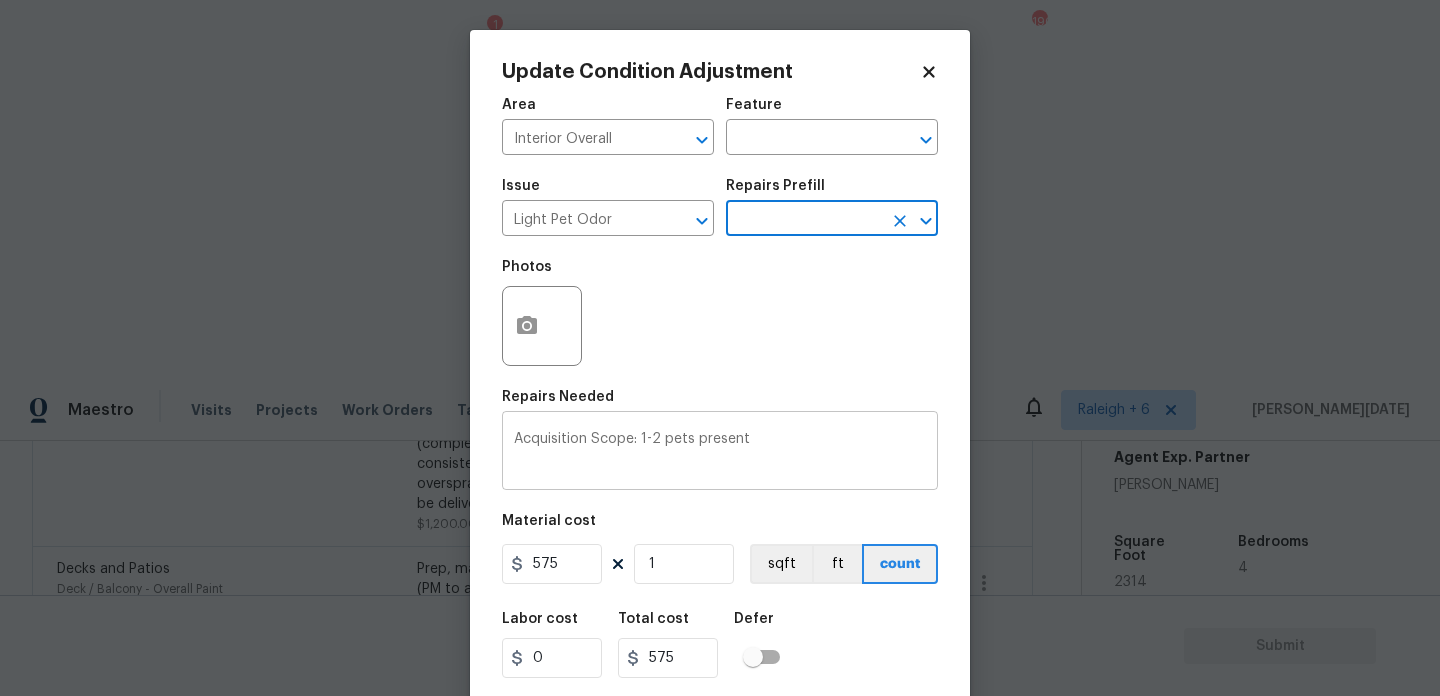 scroll, scrollTop: 51, scrollLeft: 0, axis: vertical 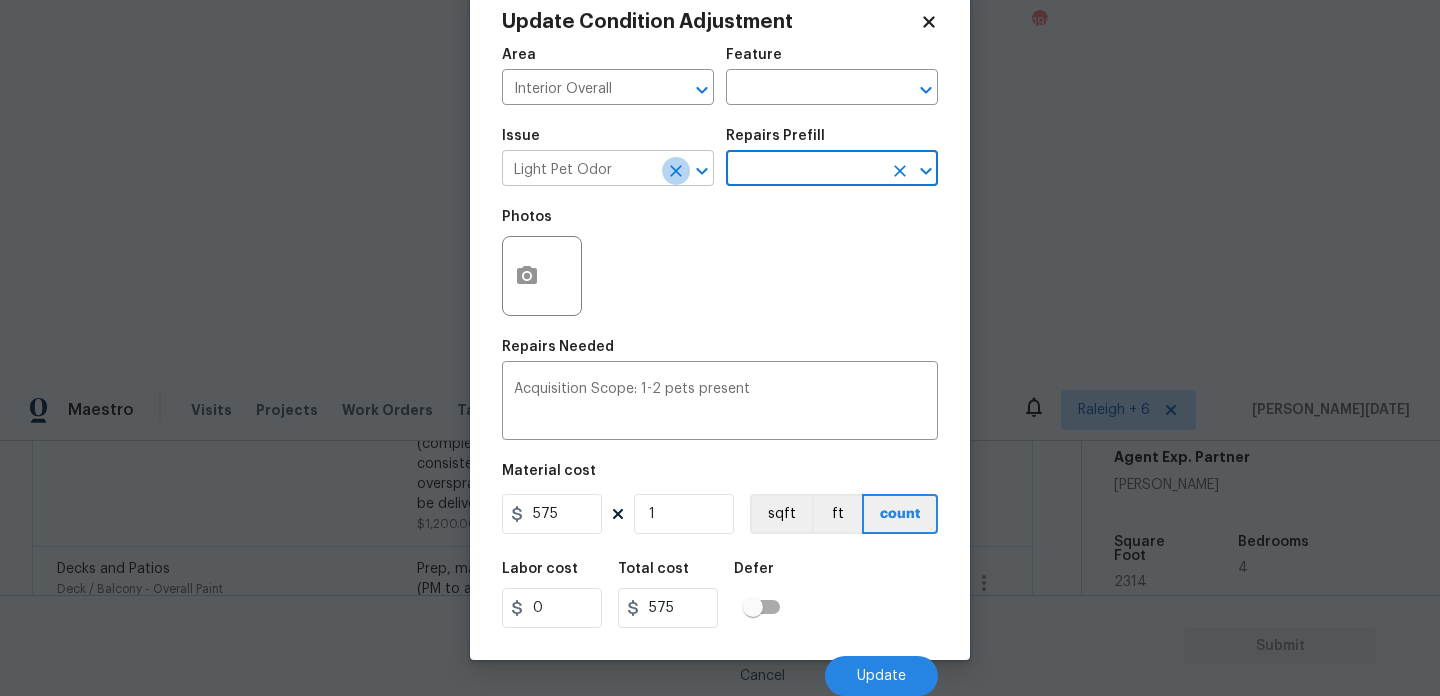 click 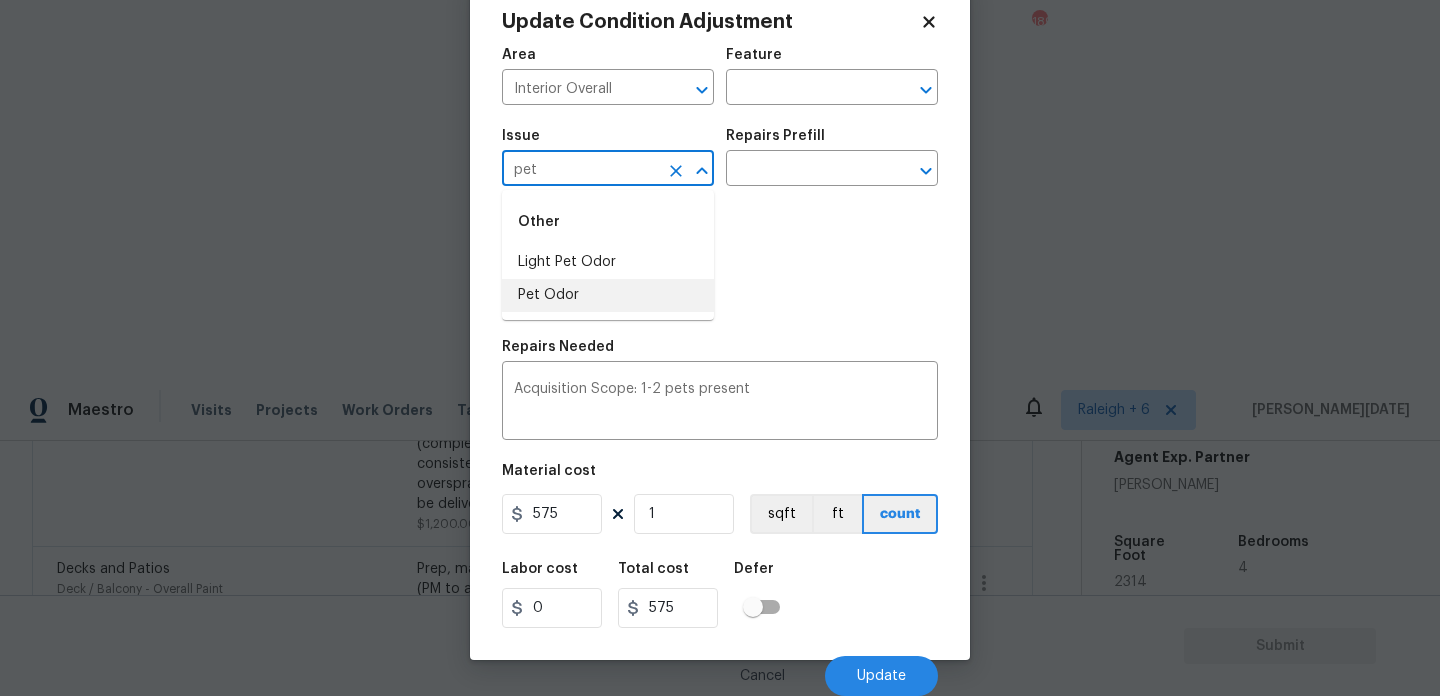 click on "Pet Odor" at bounding box center [608, 295] 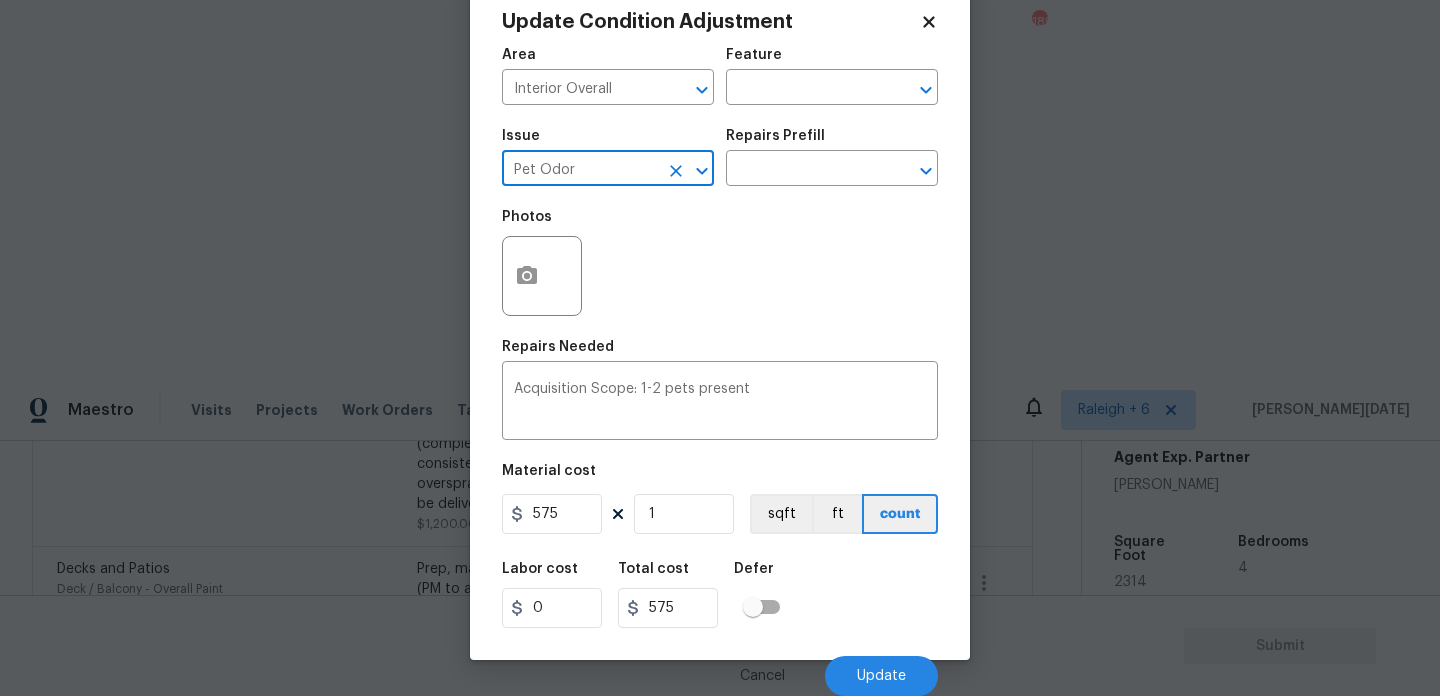 type on "Pet Odor" 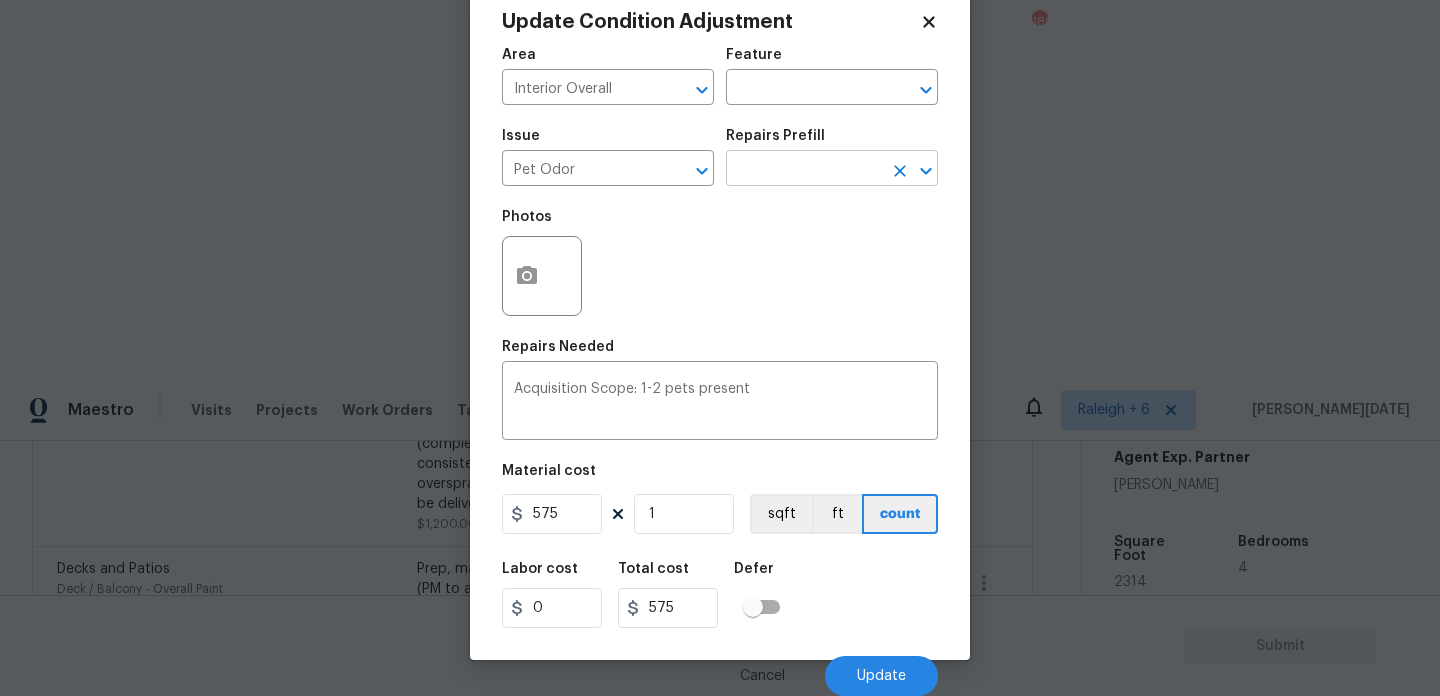 click at bounding box center [804, 170] 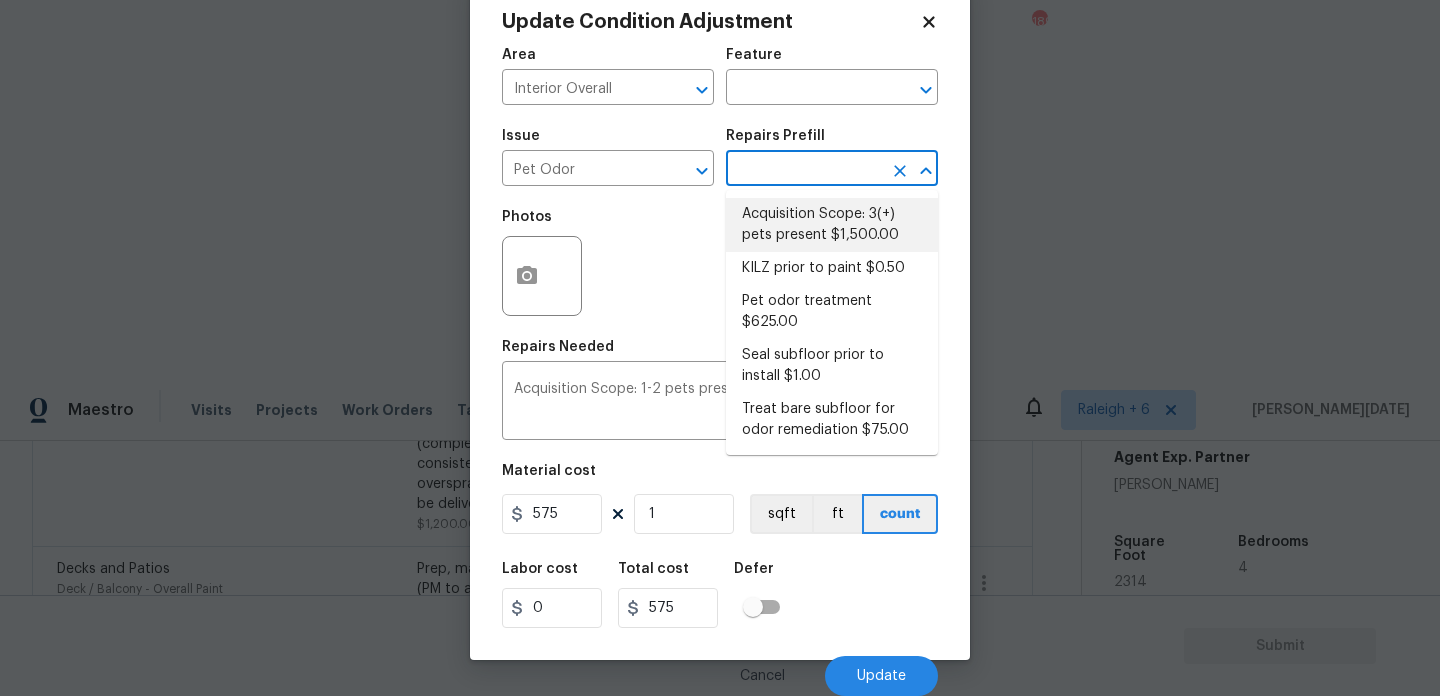 click on "Acquisition Scope: 3(+) pets present $1,500.00" at bounding box center (832, 225) 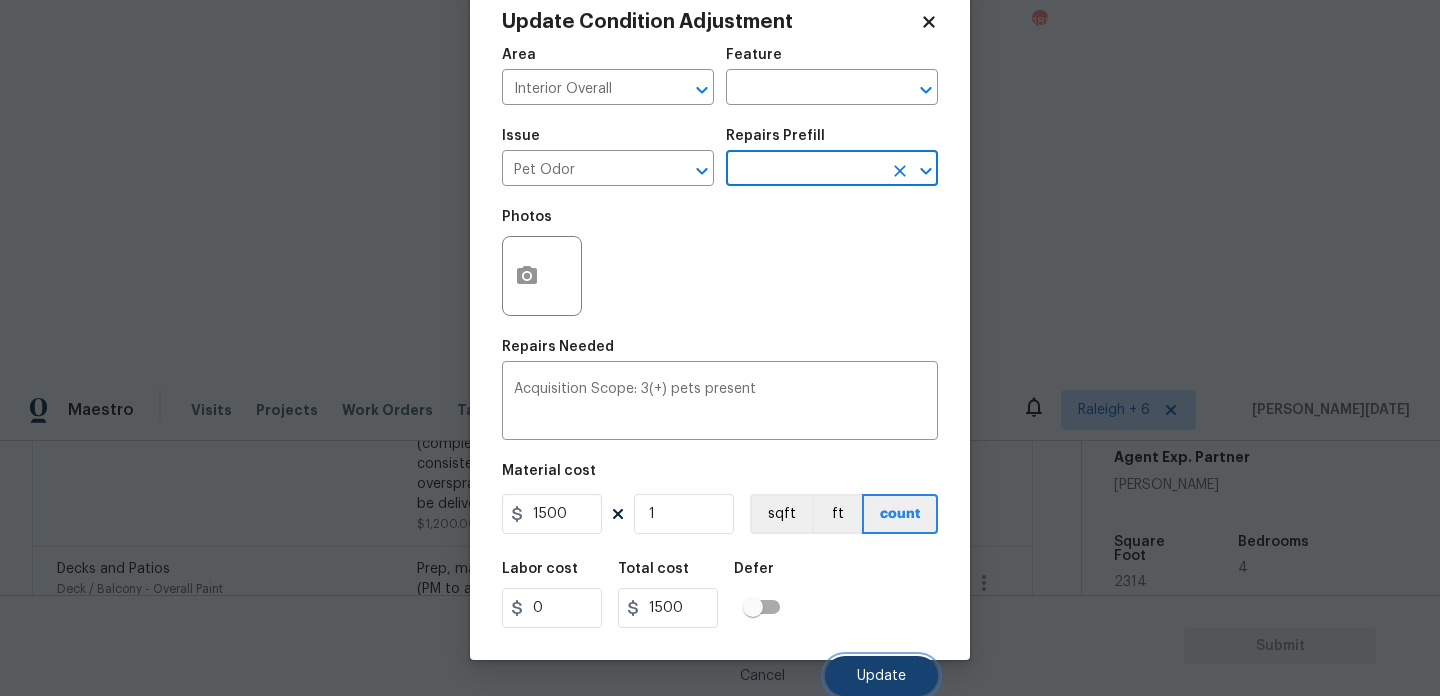 click on "Update" at bounding box center [881, 676] 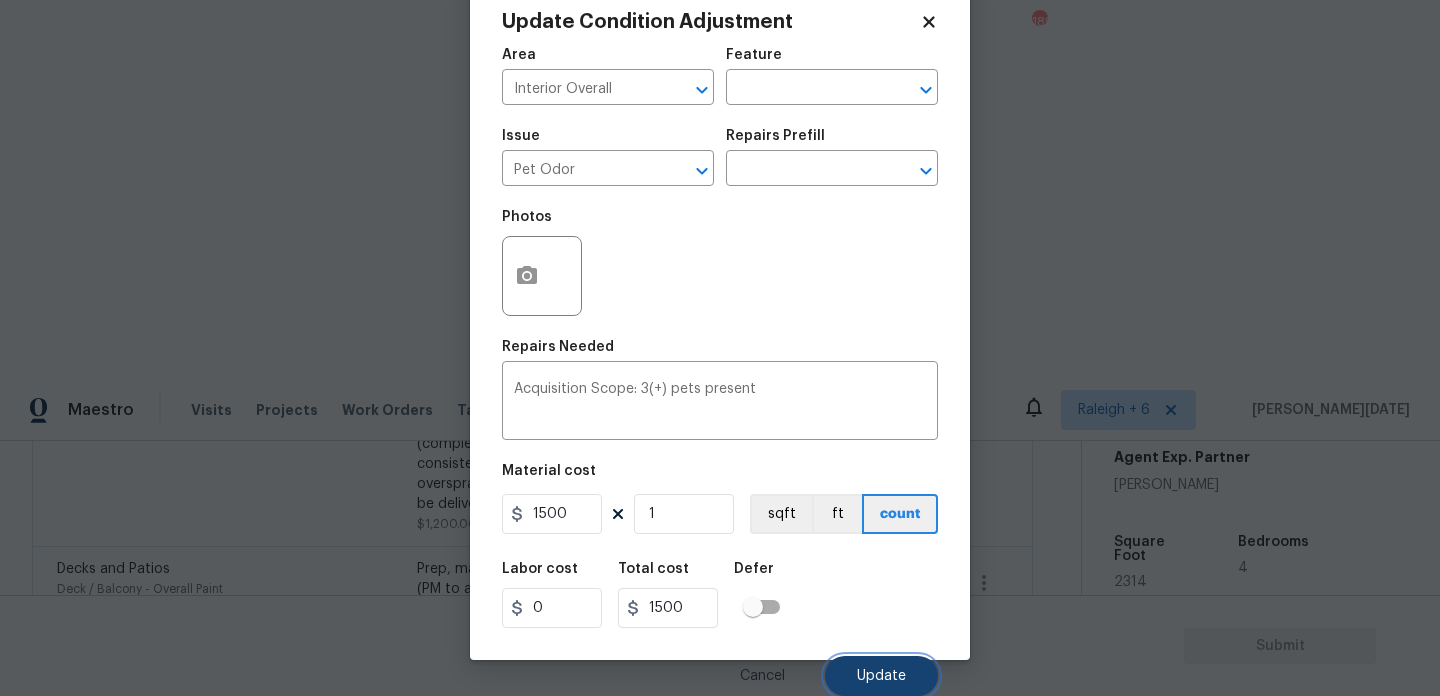 type 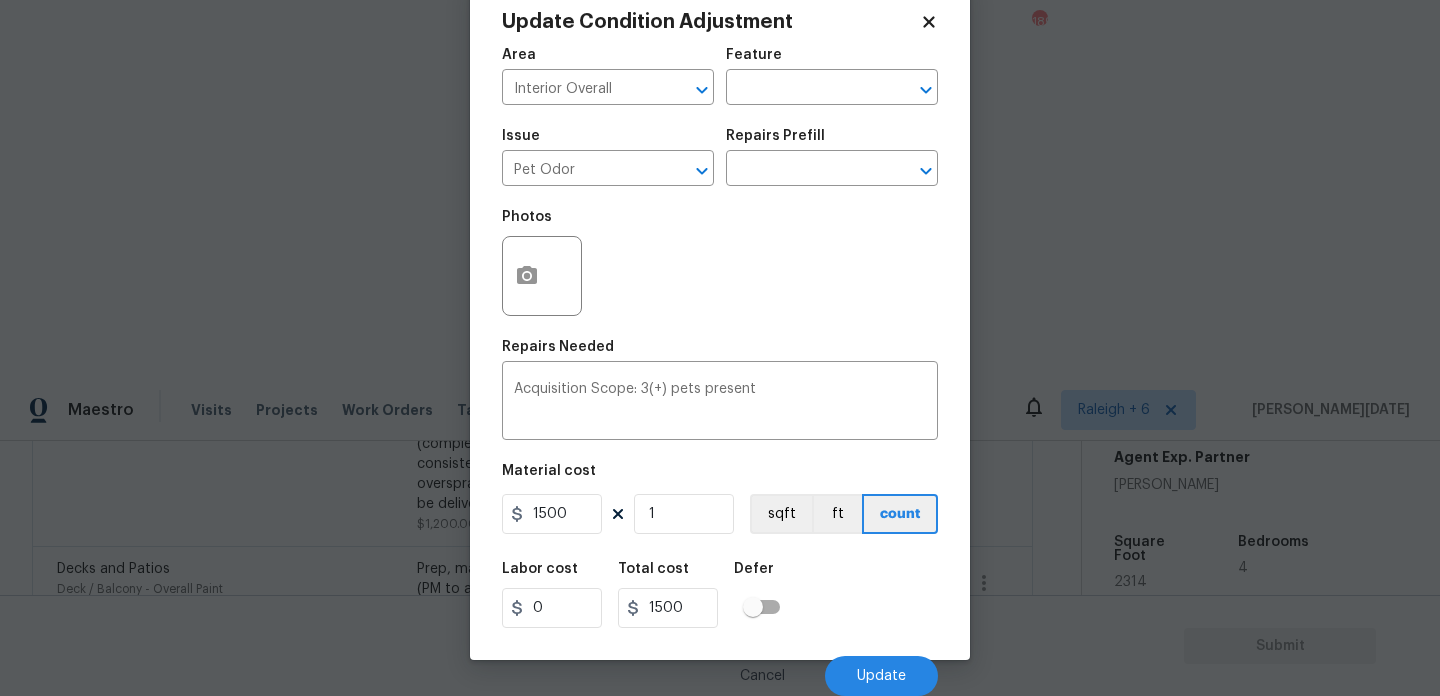 scroll, scrollTop: 709, scrollLeft: 0, axis: vertical 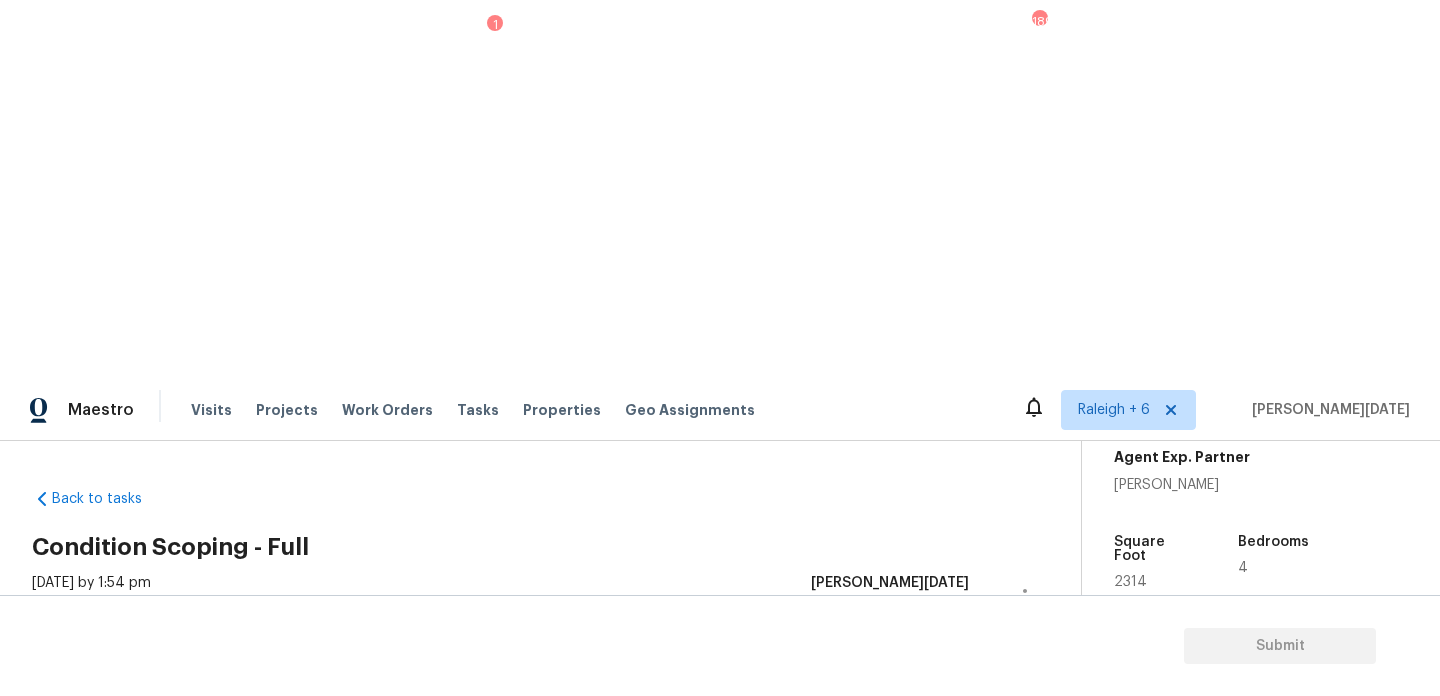 click on "Add Condition Adjustment" at bounding box center [920, 802] 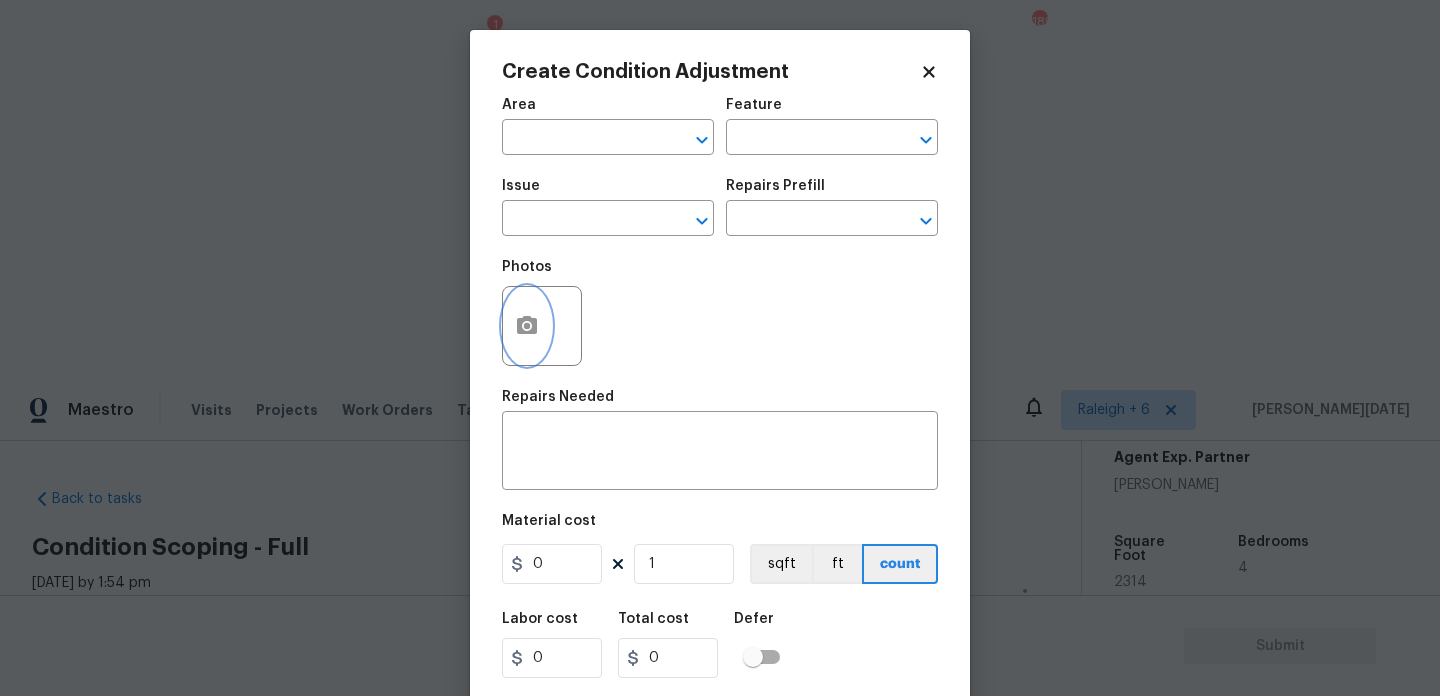 click at bounding box center (527, 326) 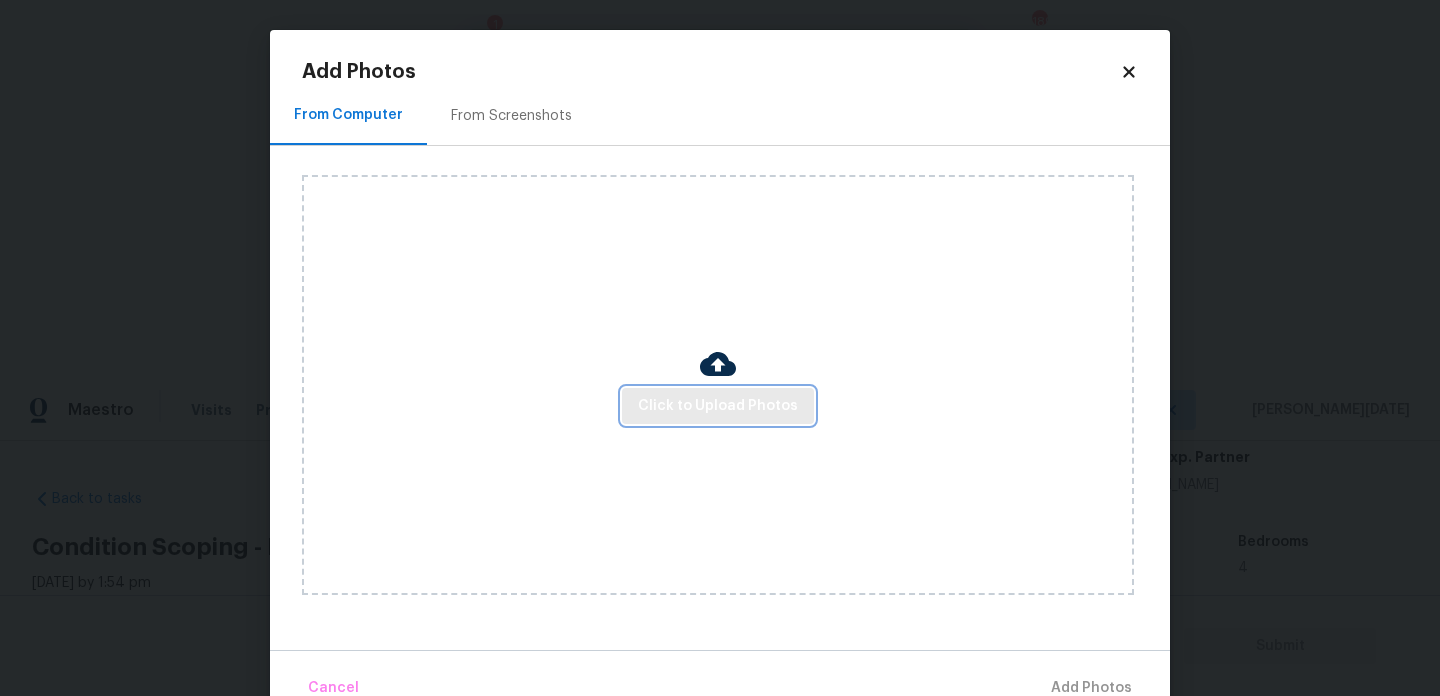click on "Click to Upload Photos" at bounding box center (718, 406) 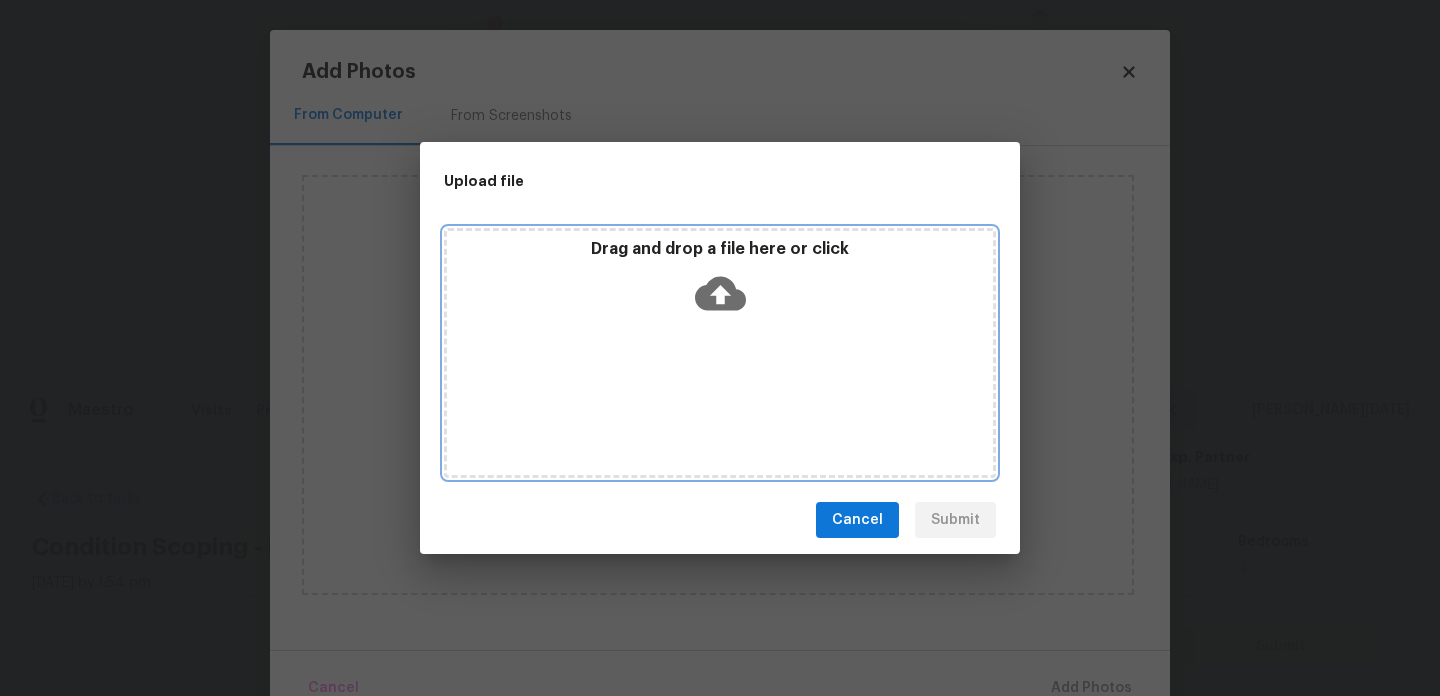 click on "Drag and drop a file here or click" at bounding box center [720, 353] 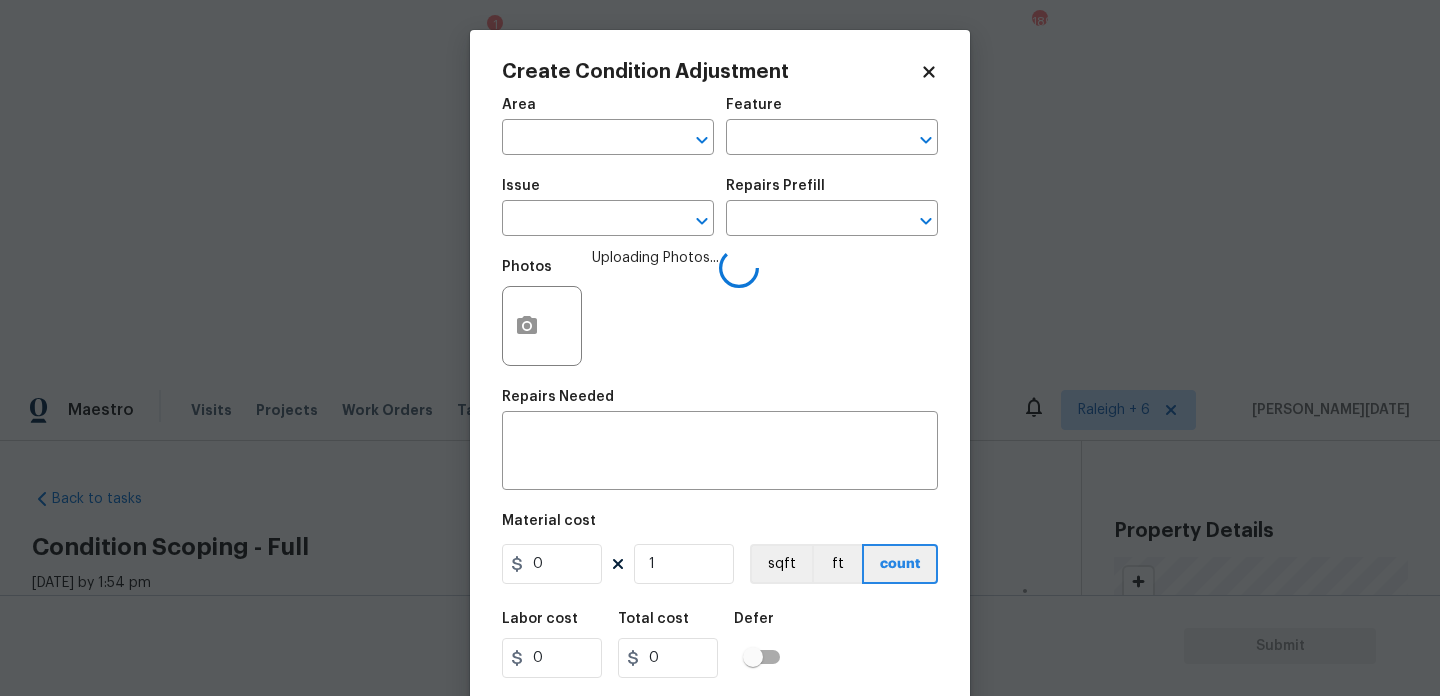 scroll, scrollTop: 0, scrollLeft: 0, axis: both 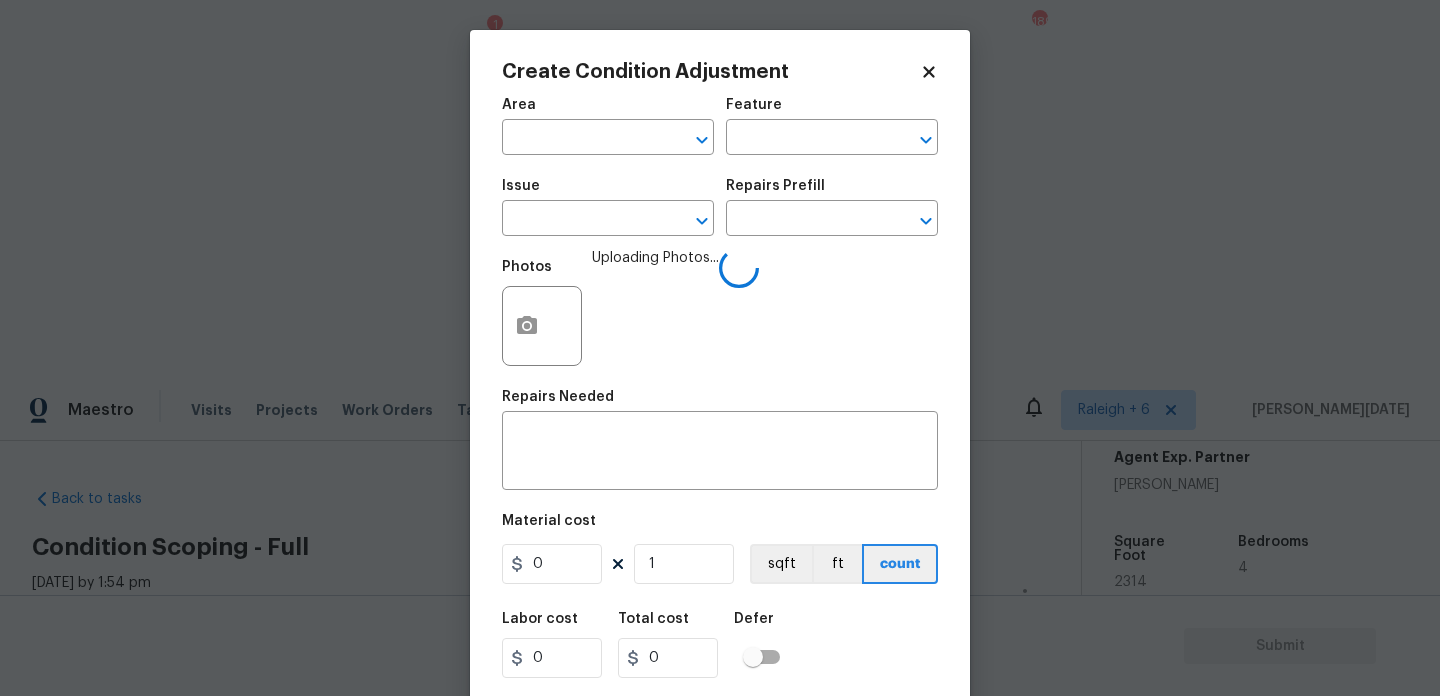 click 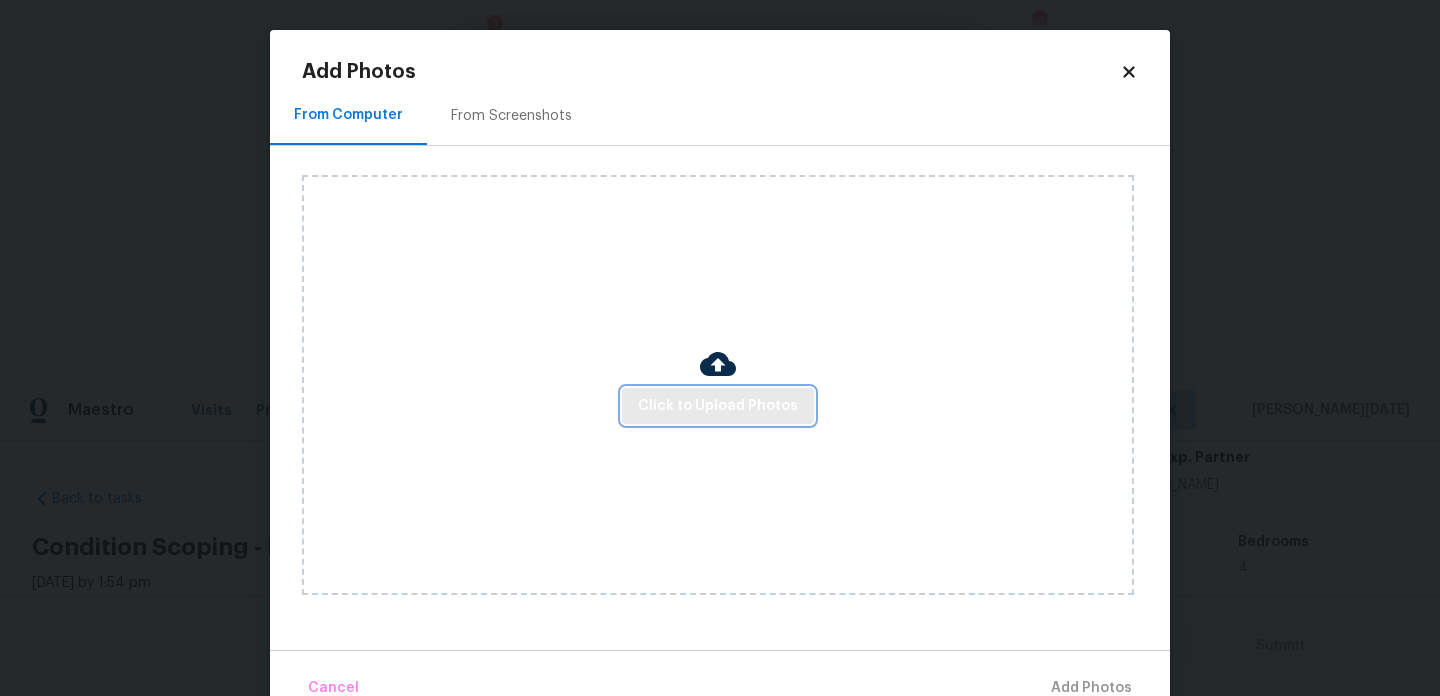 click on "Click to Upload Photos" at bounding box center [718, 406] 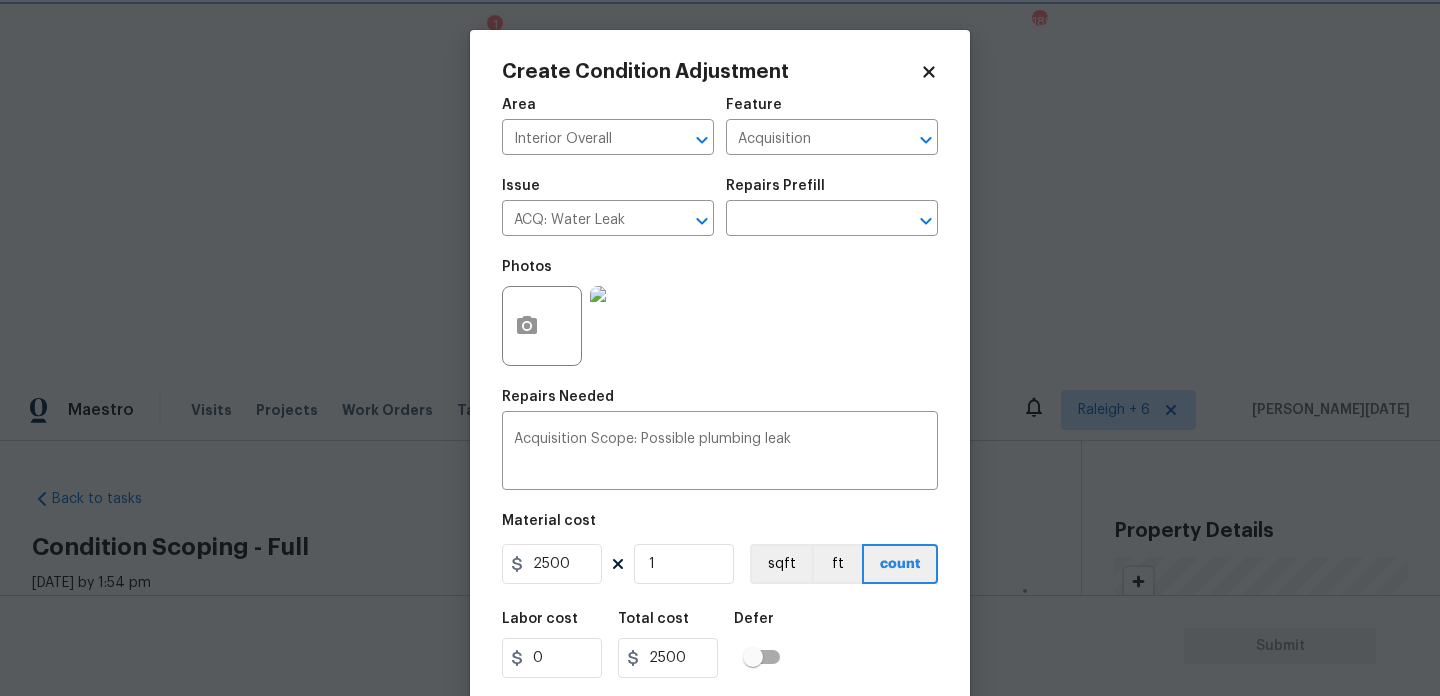 scroll, scrollTop: 0, scrollLeft: 0, axis: both 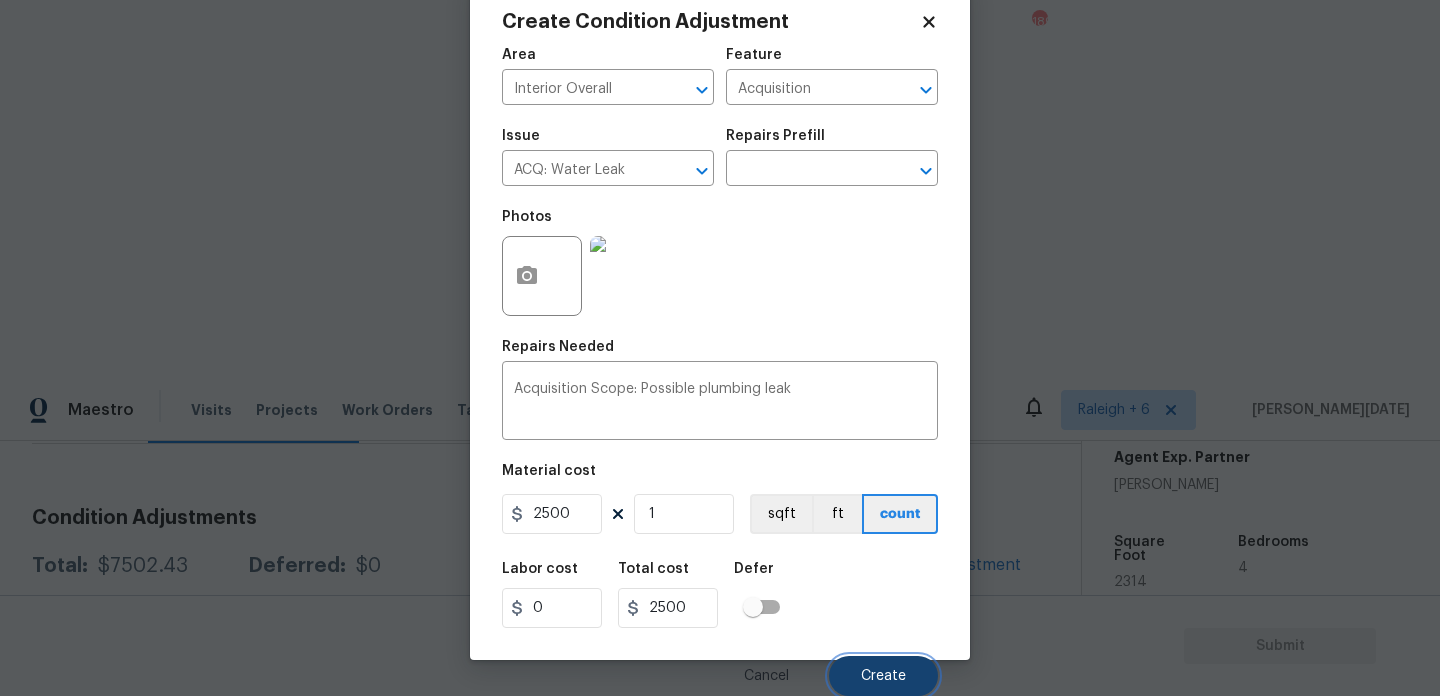 click on "Create" at bounding box center [883, 676] 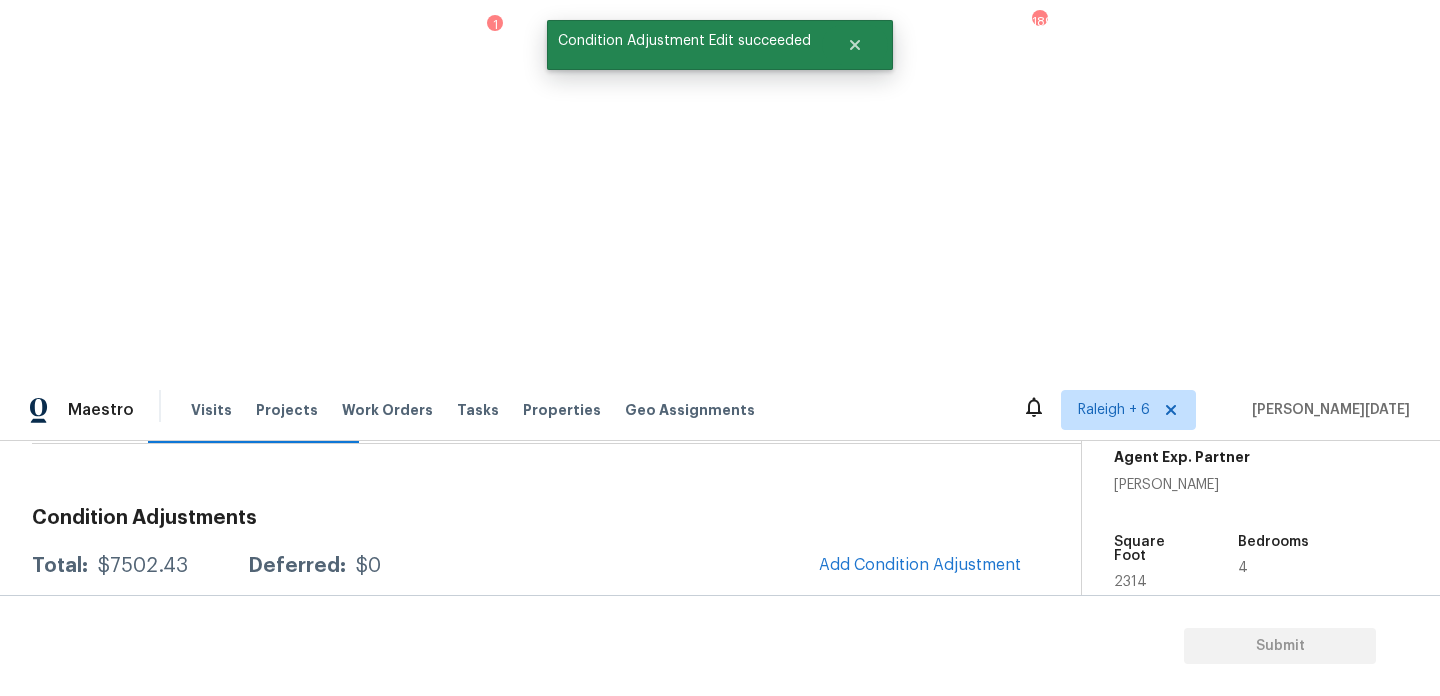 scroll, scrollTop: 44, scrollLeft: 0, axis: vertical 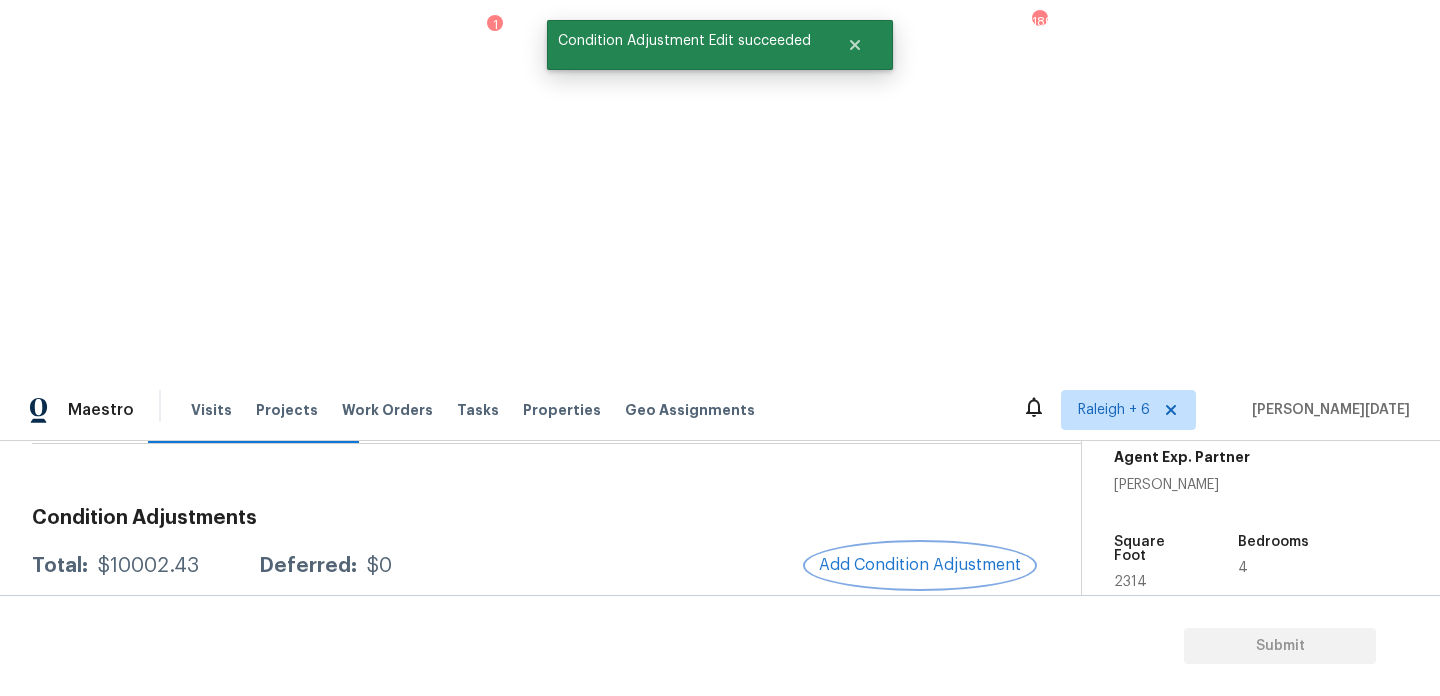 click on "Add Condition Adjustment" at bounding box center (920, 565) 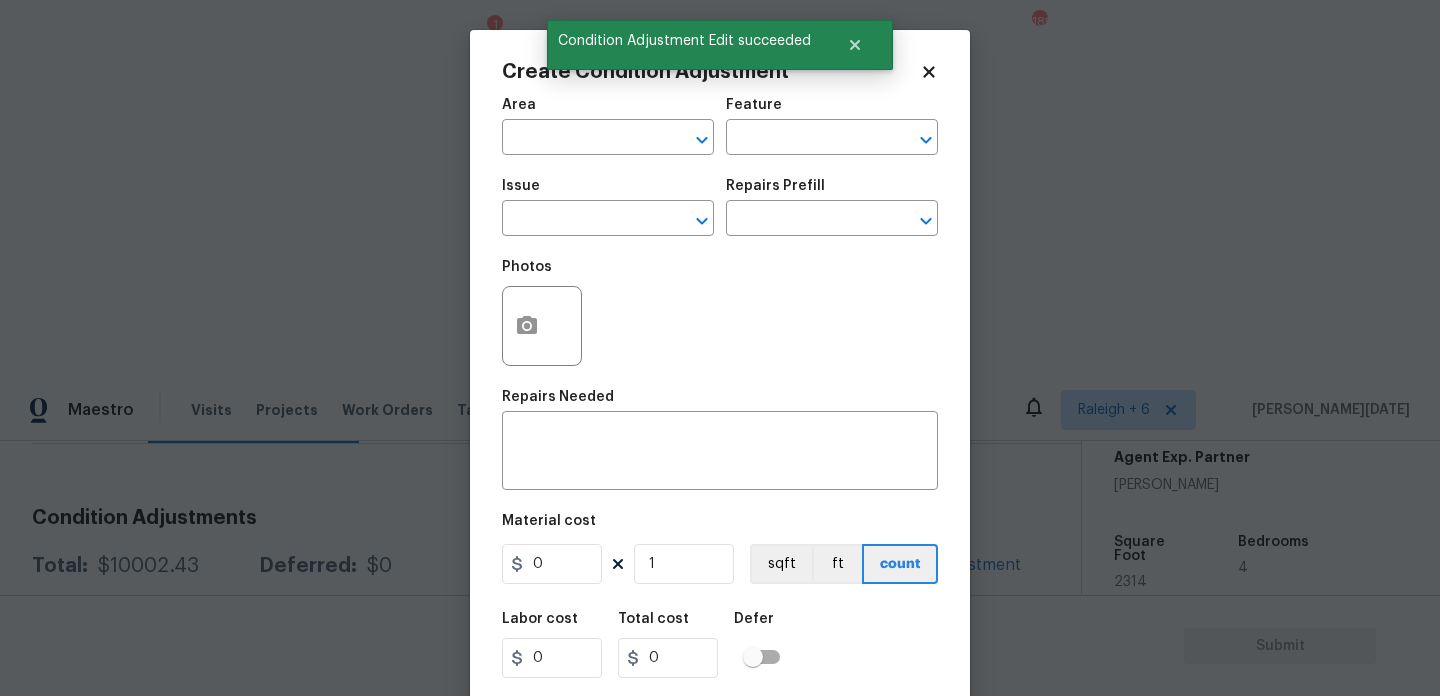 click on "​" at bounding box center (832, 139) 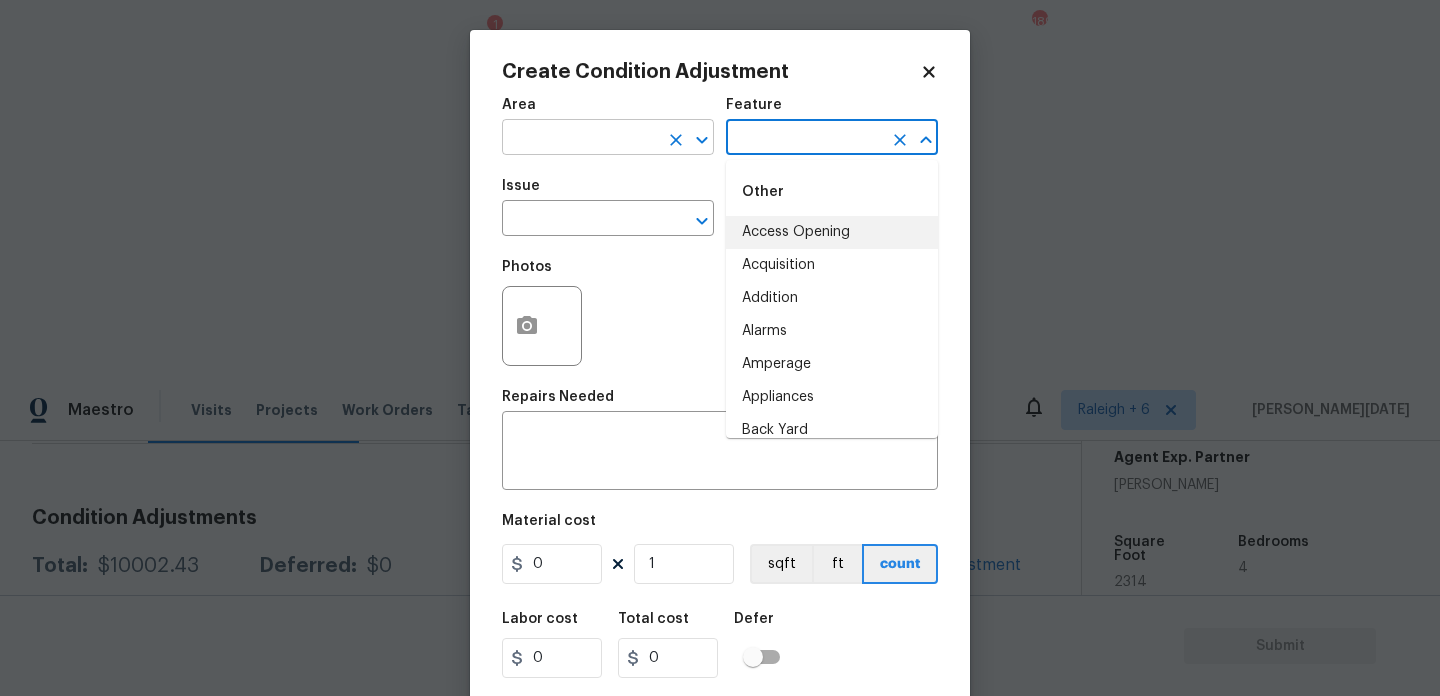 click at bounding box center [580, 139] 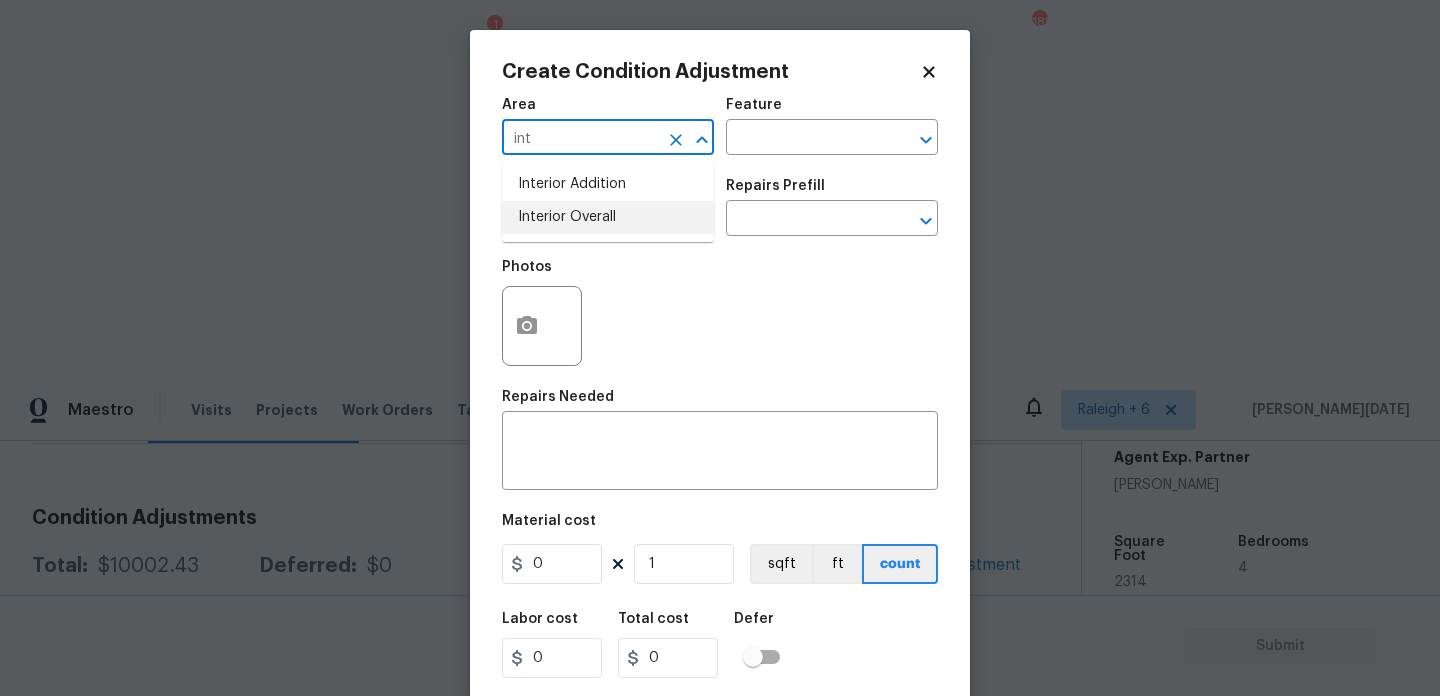 click on "Interior Overall" at bounding box center [608, 217] 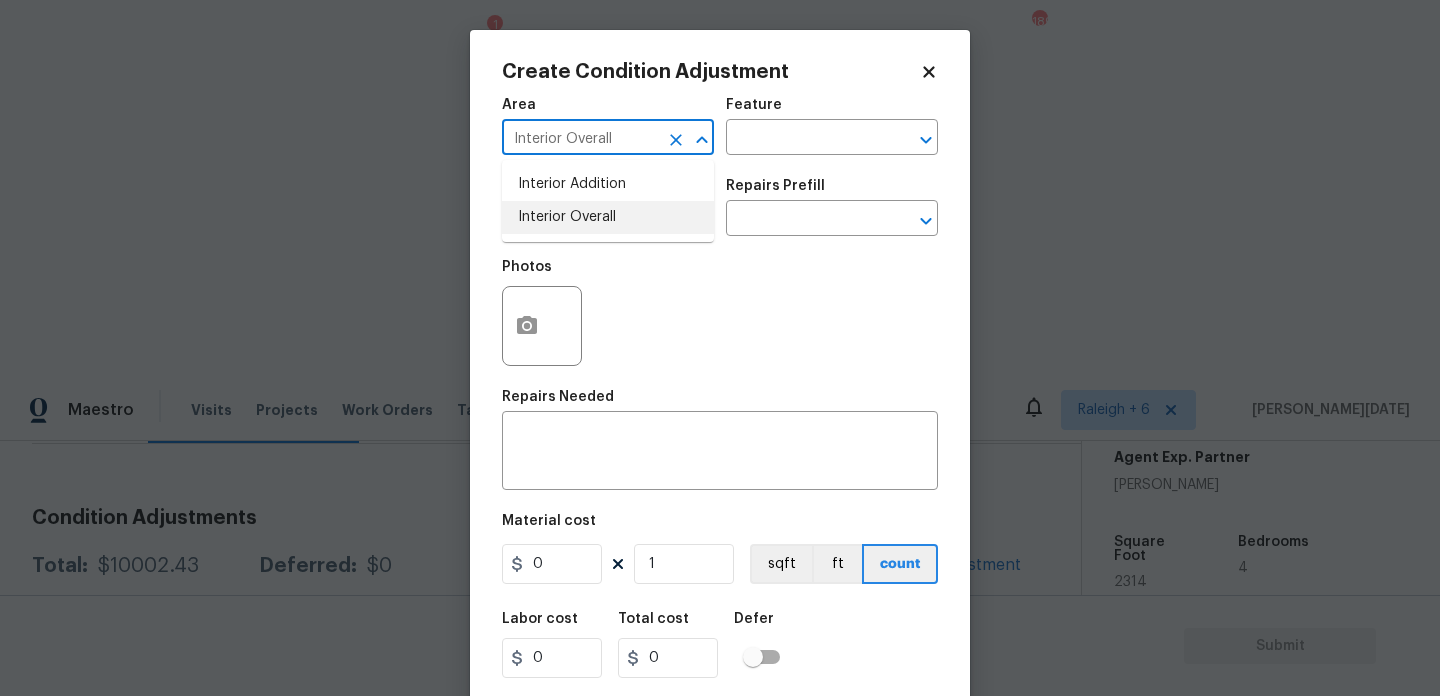 type on "Interior Overall" 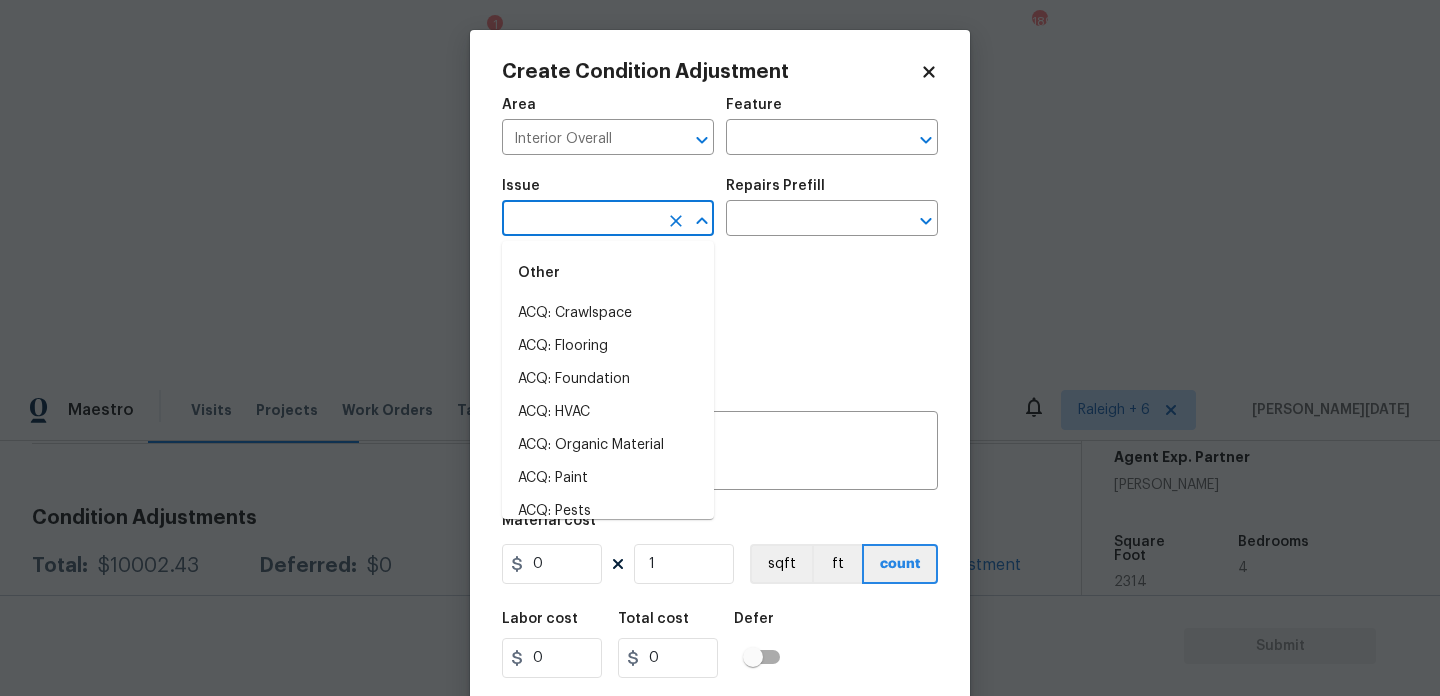 click at bounding box center [580, 220] 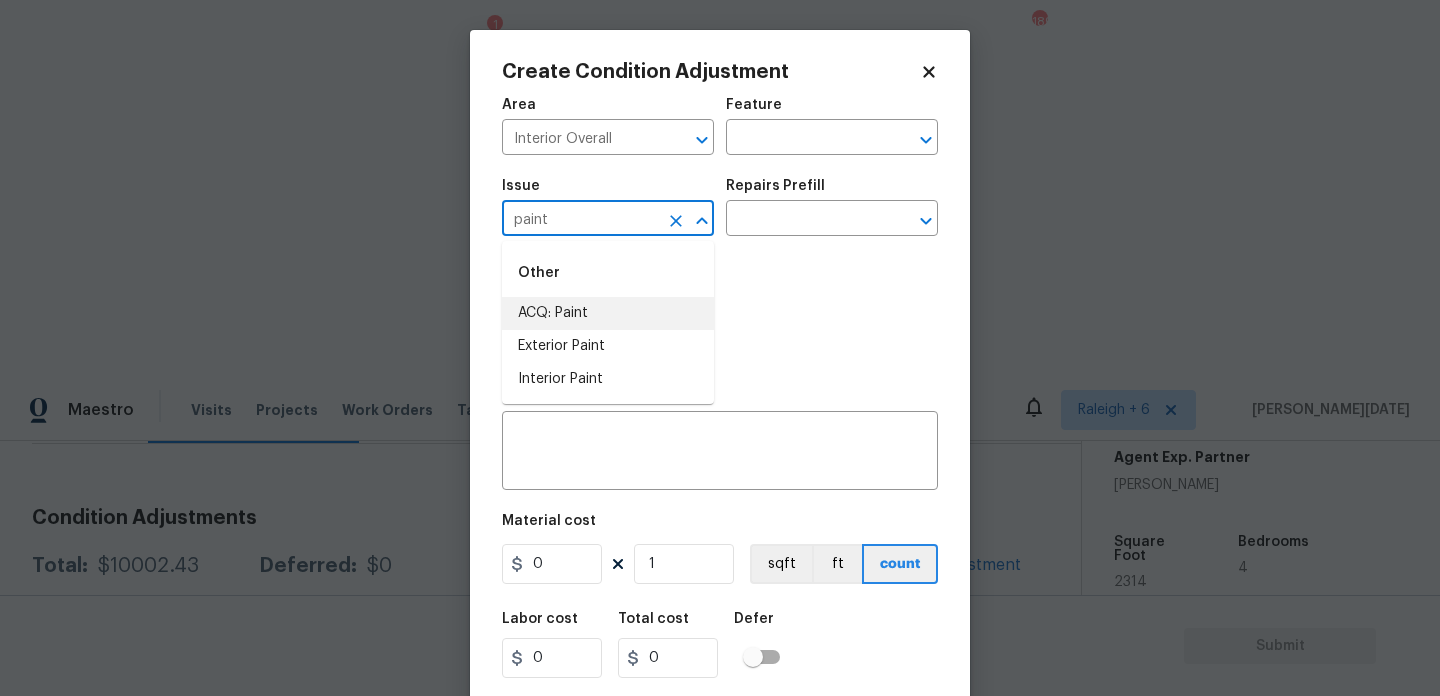 click on "ACQ: Paint" at bounding box center [608, 313] 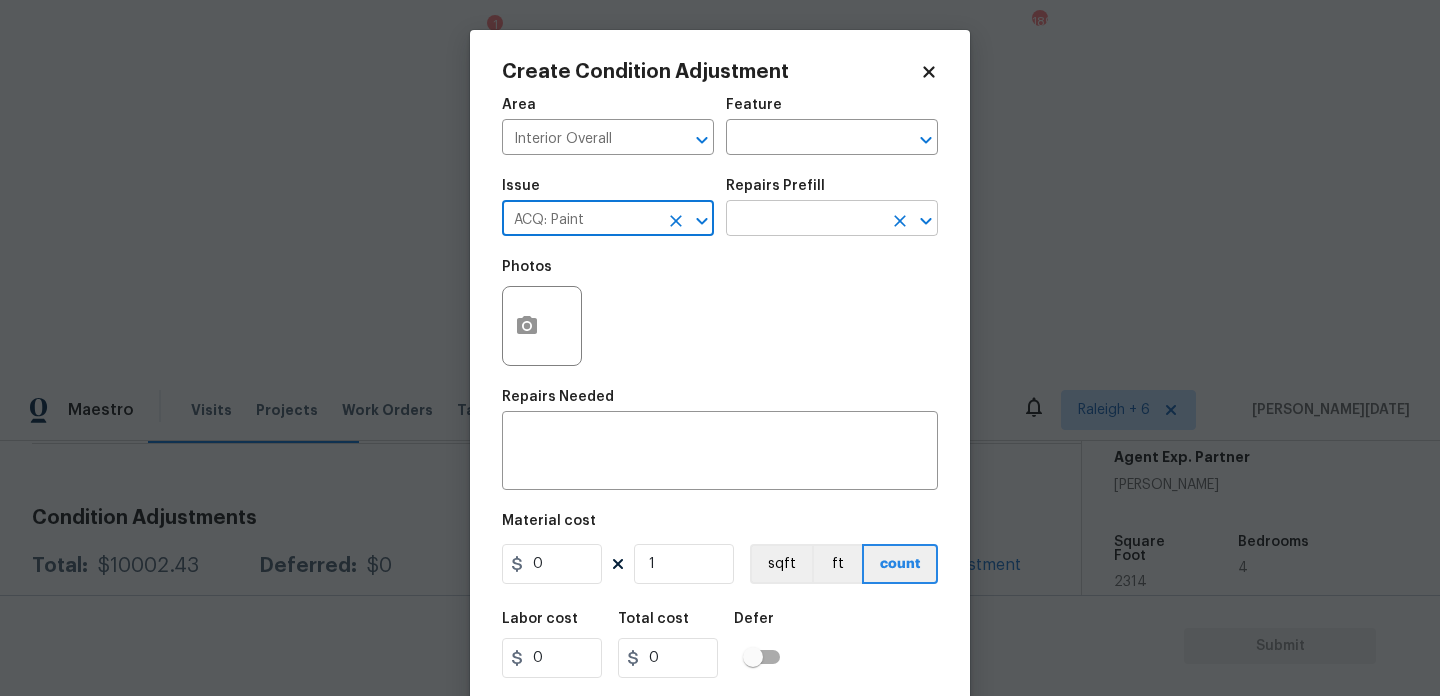 type on "ACQ: Paint" 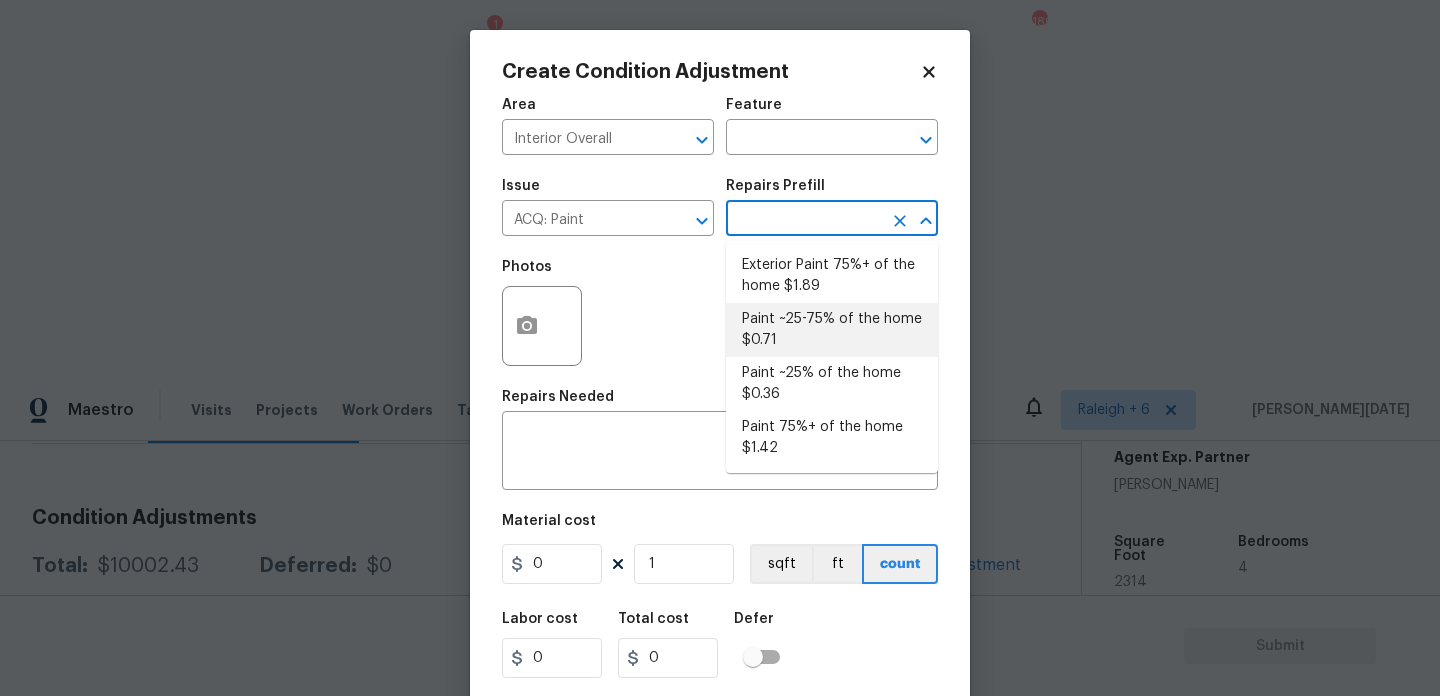 click on "Paint ~25-75% of the home $0.71" at bounding box center (832, 330) 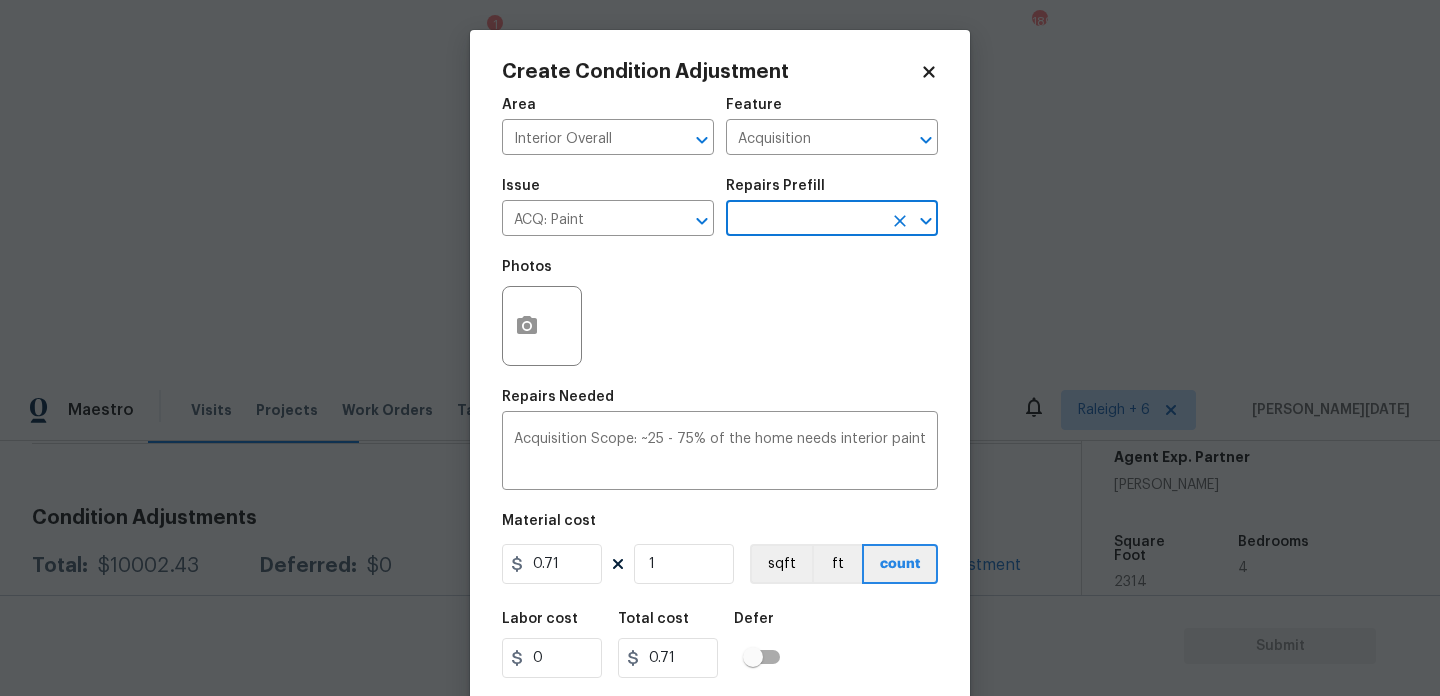 click at bounding box center (804, 220) 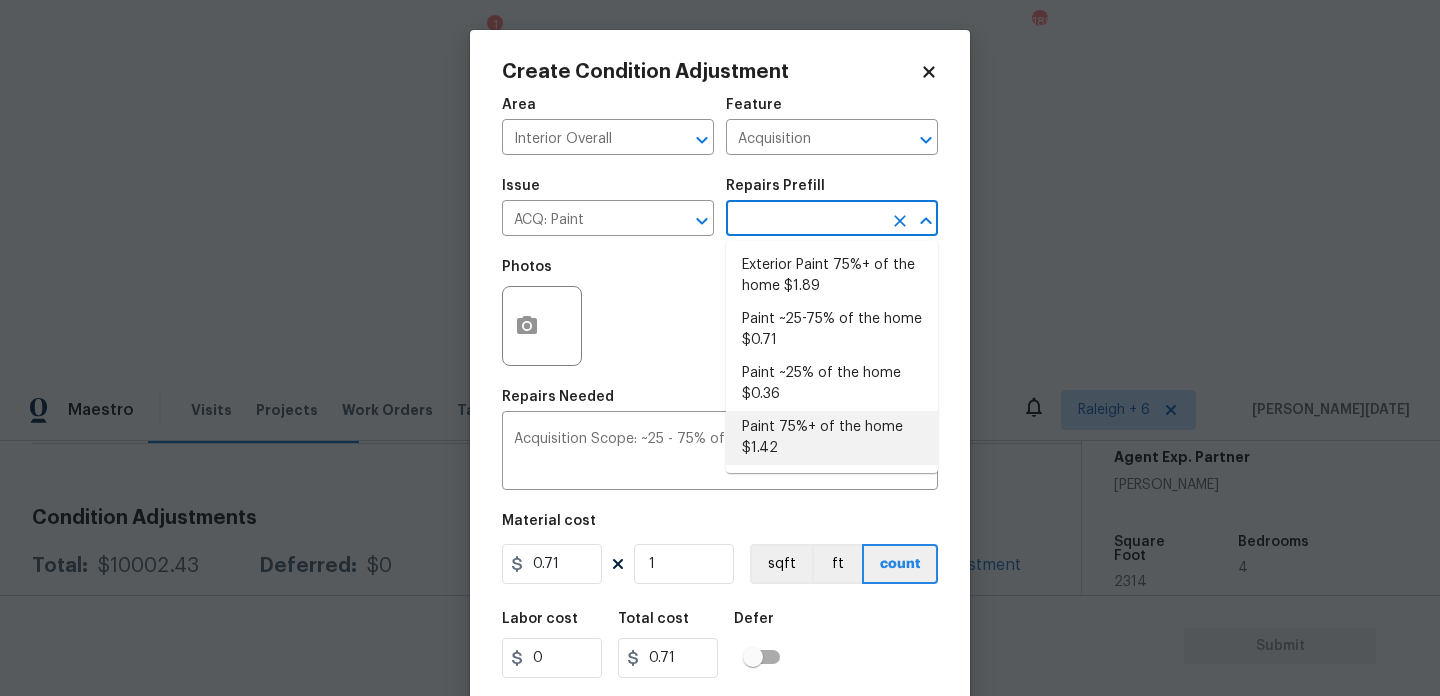 click on "Paint 75%+ of the home $1.42" at bounding box center [832, 438] 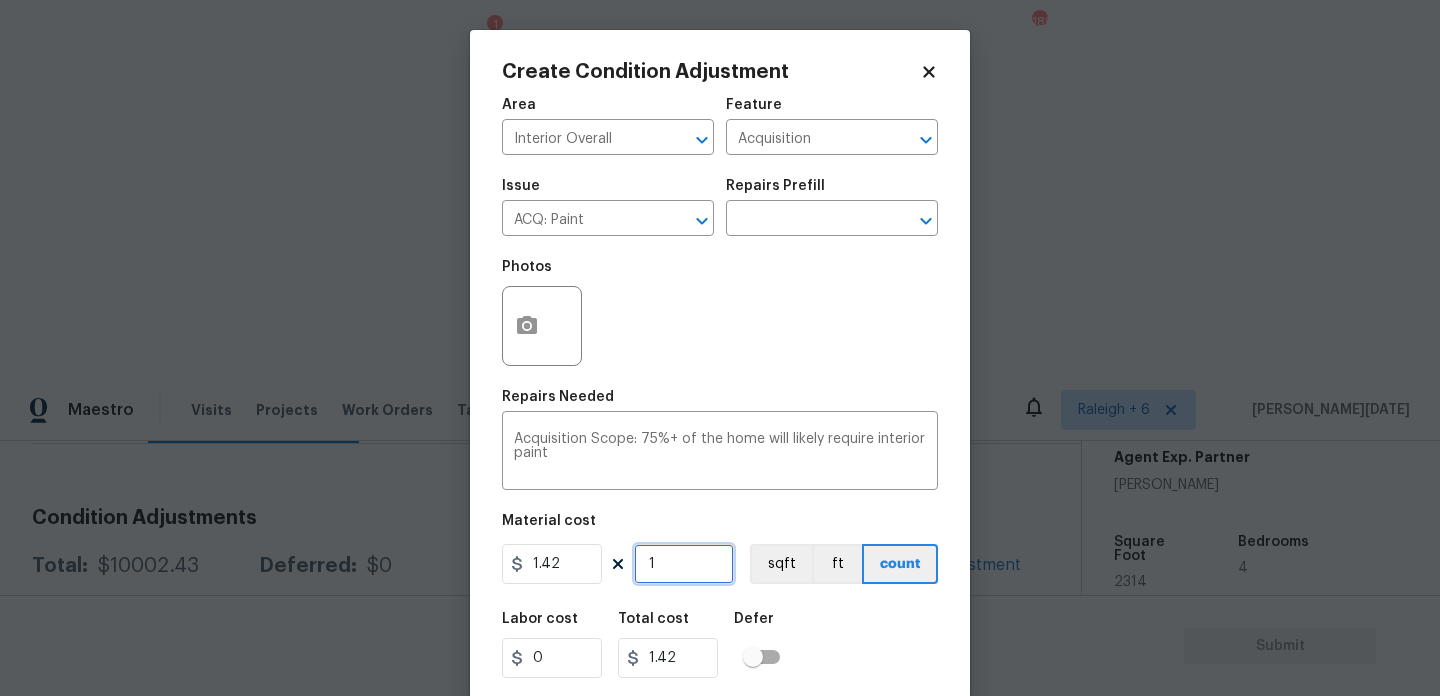 click on "1" at bounding box center (684, 564) 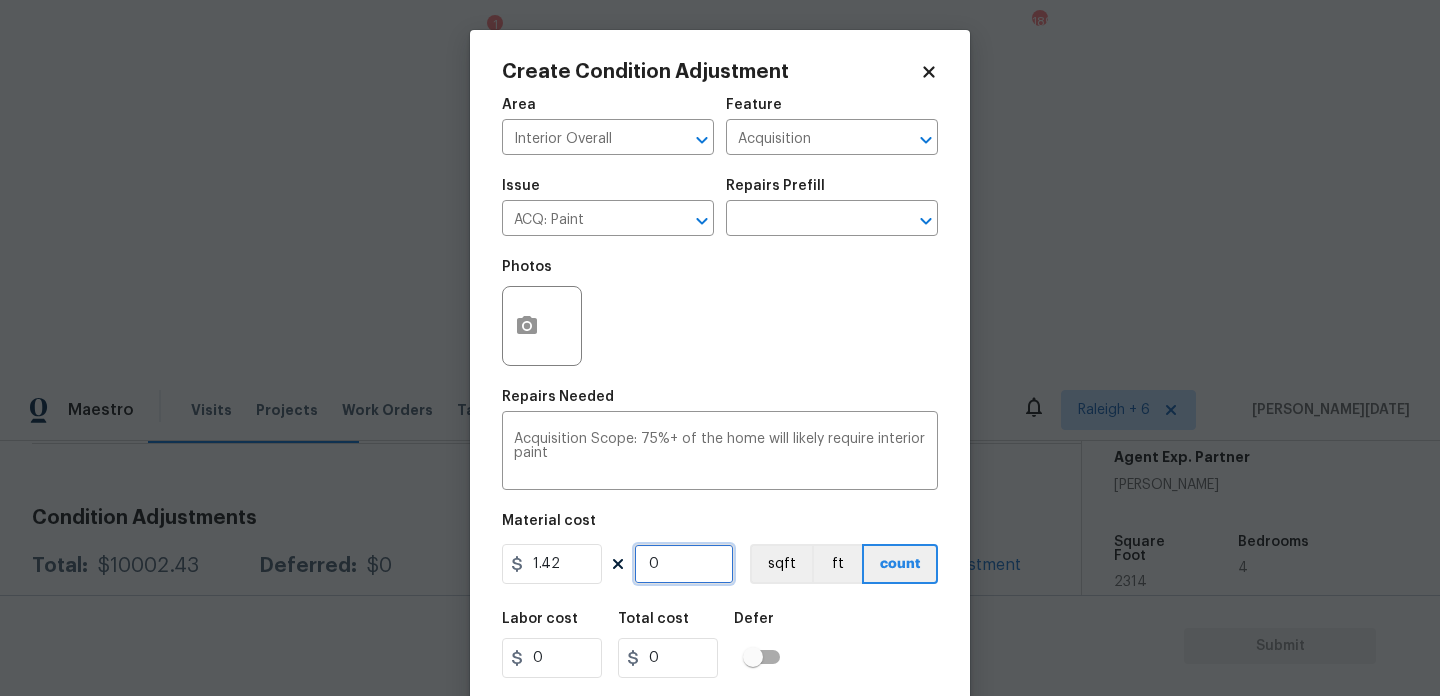 type on "3" 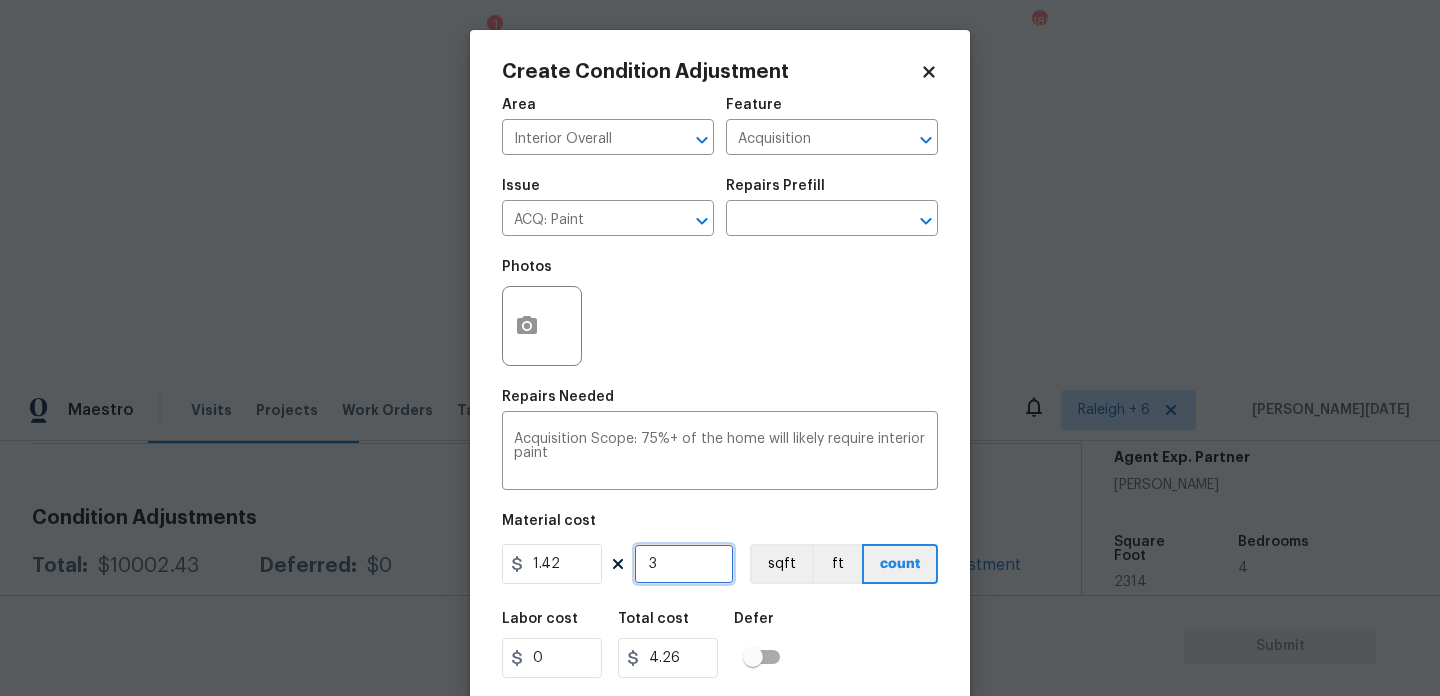 type on "38" 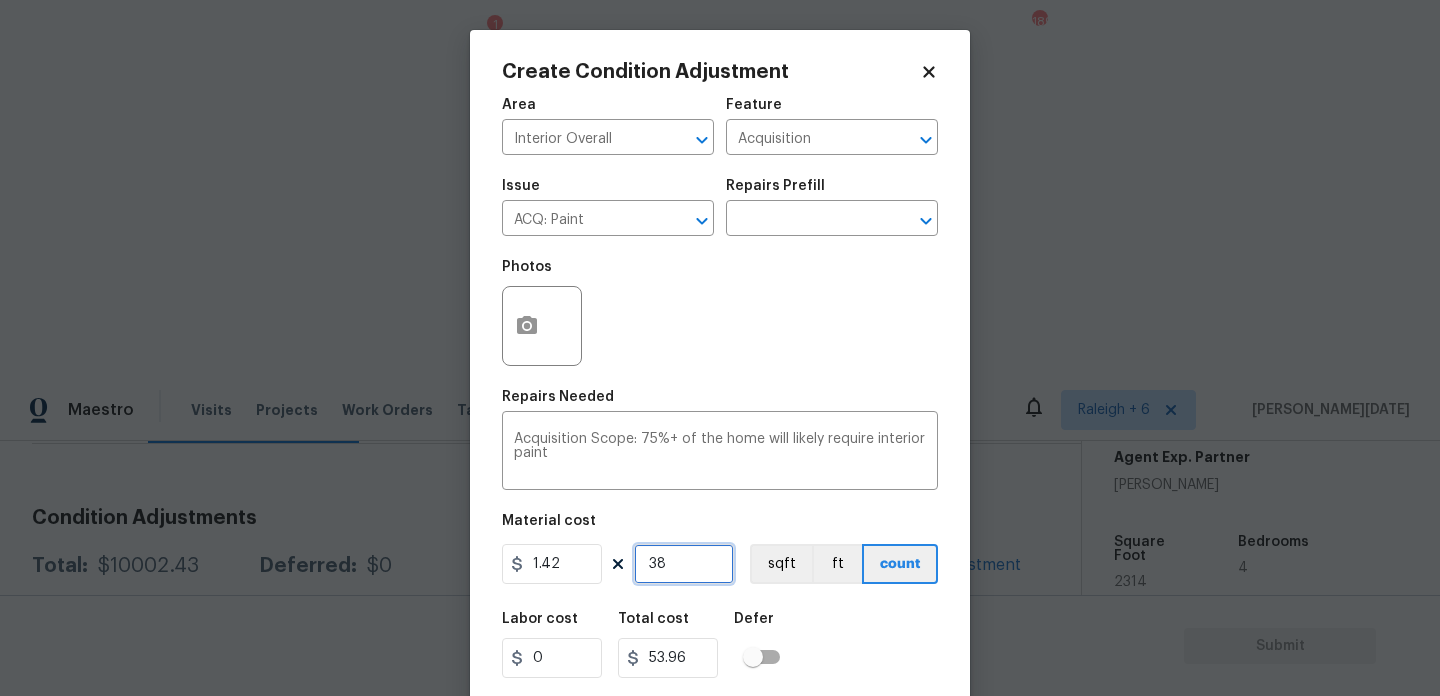 type on "381" 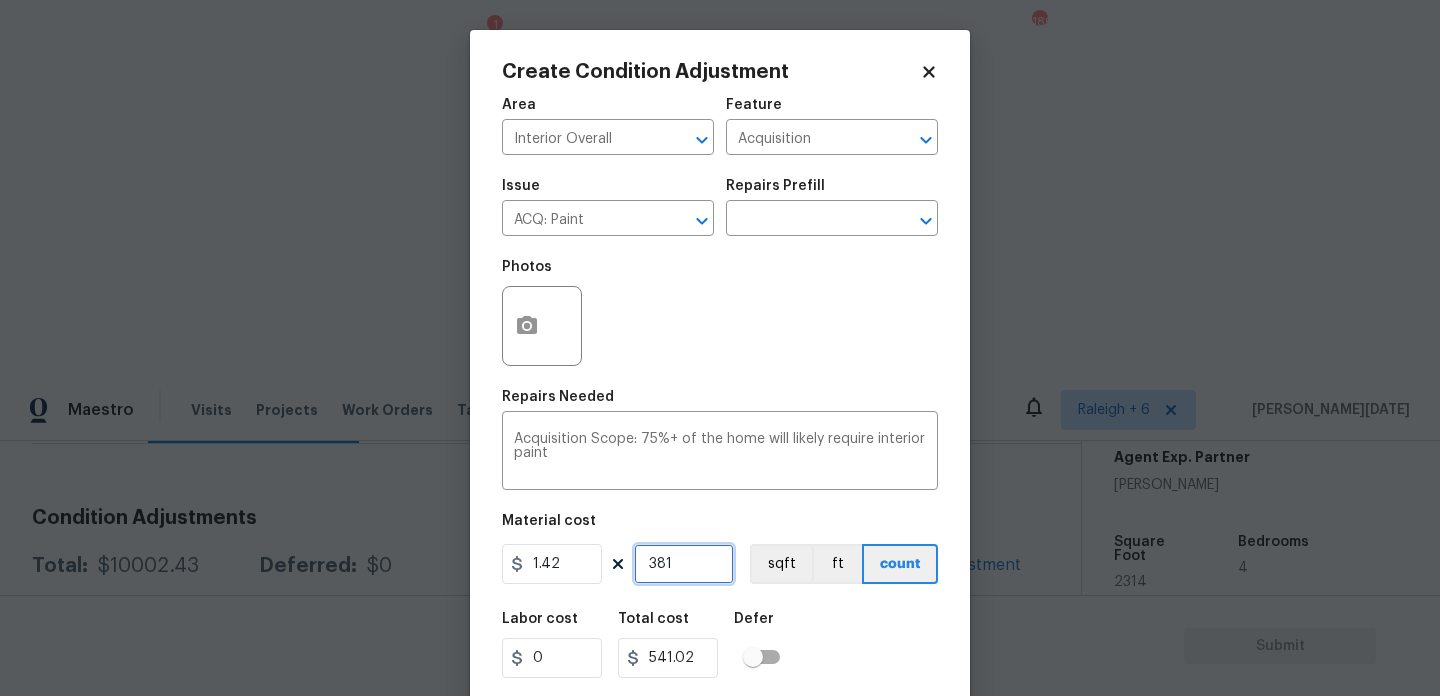 type on "3812" 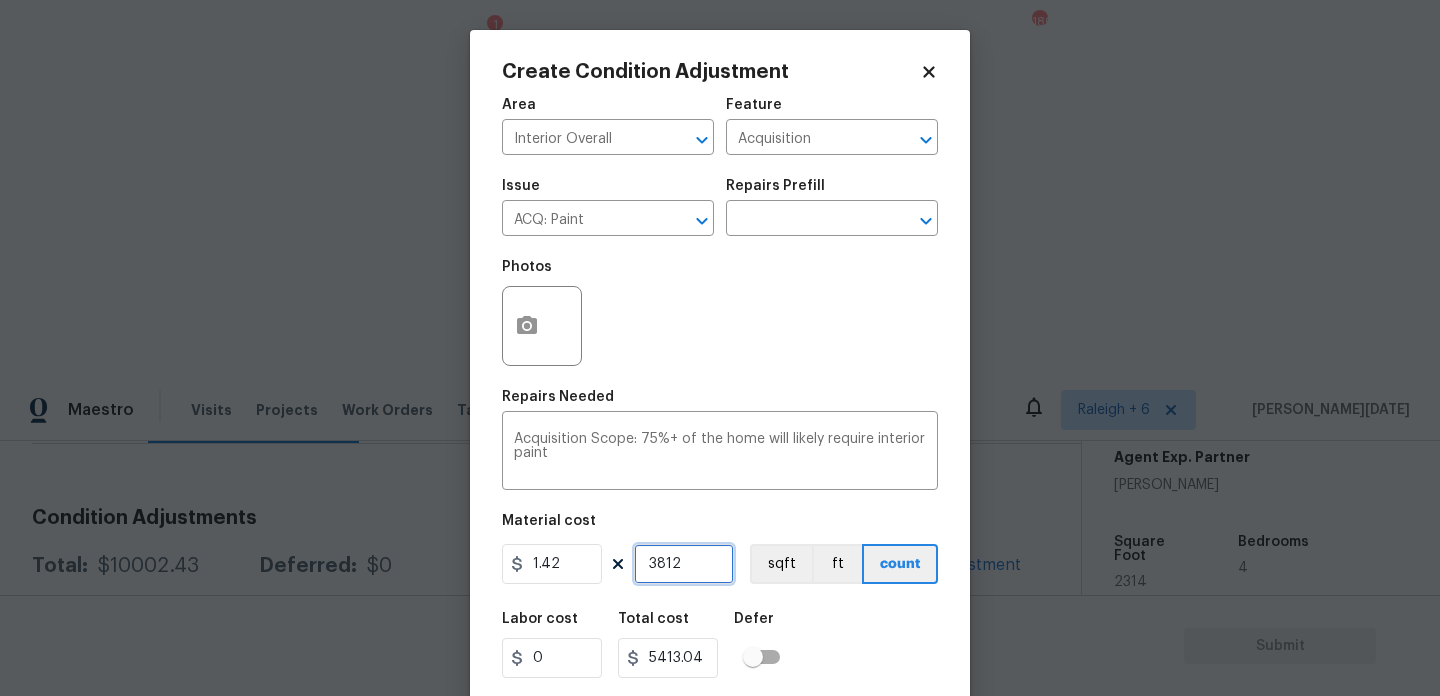 type on "381" 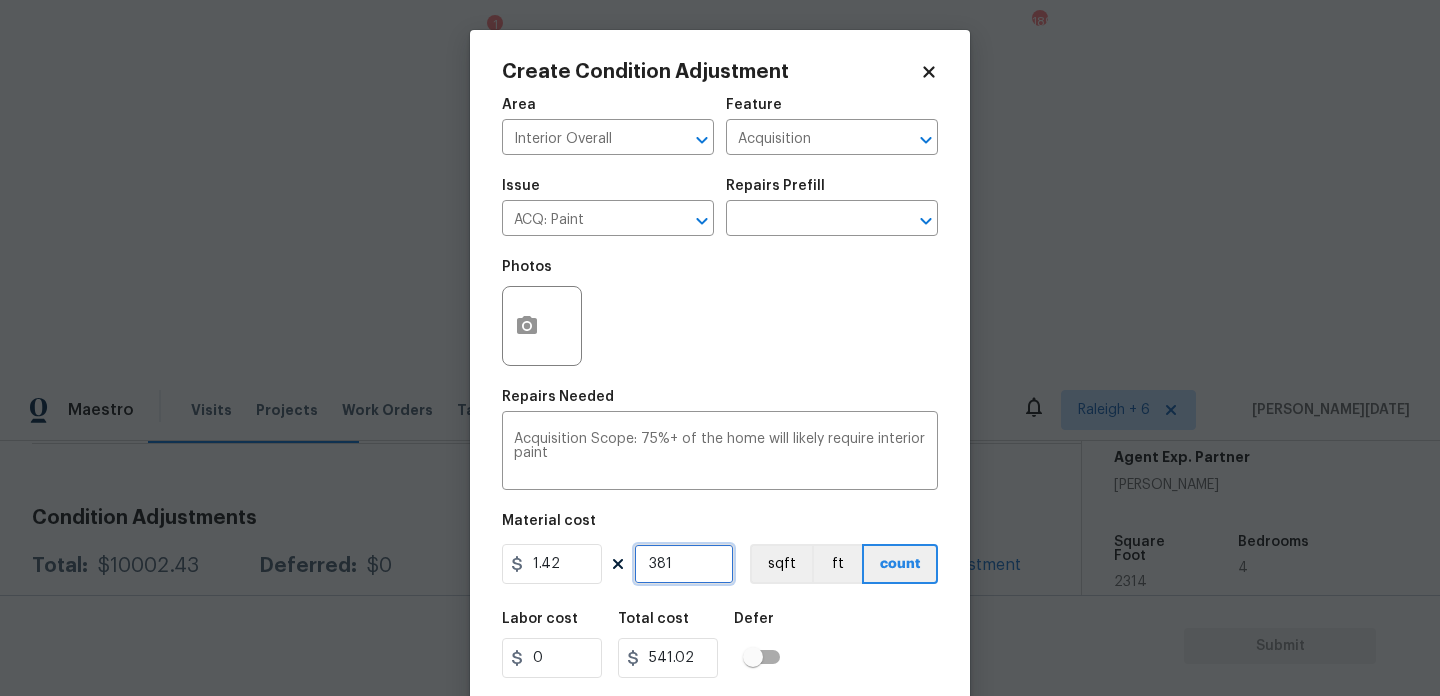 type on "38" 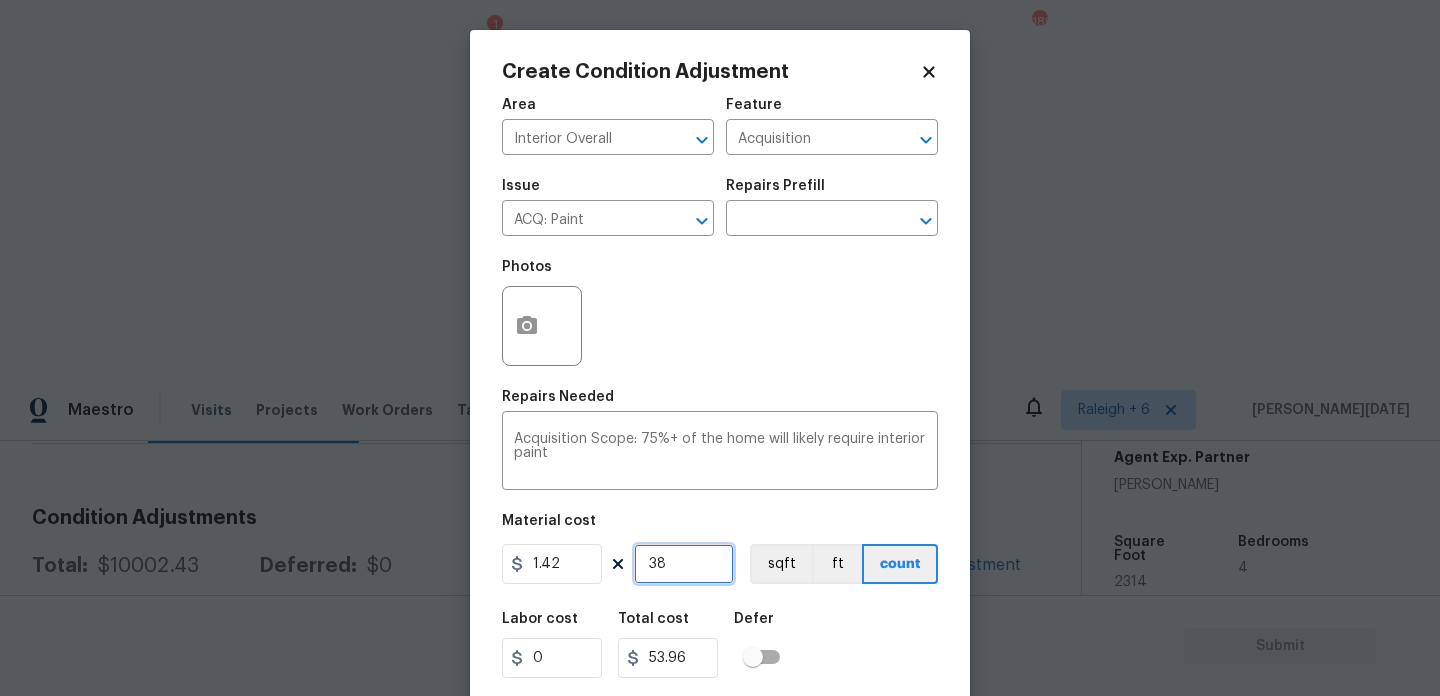 type on "382" 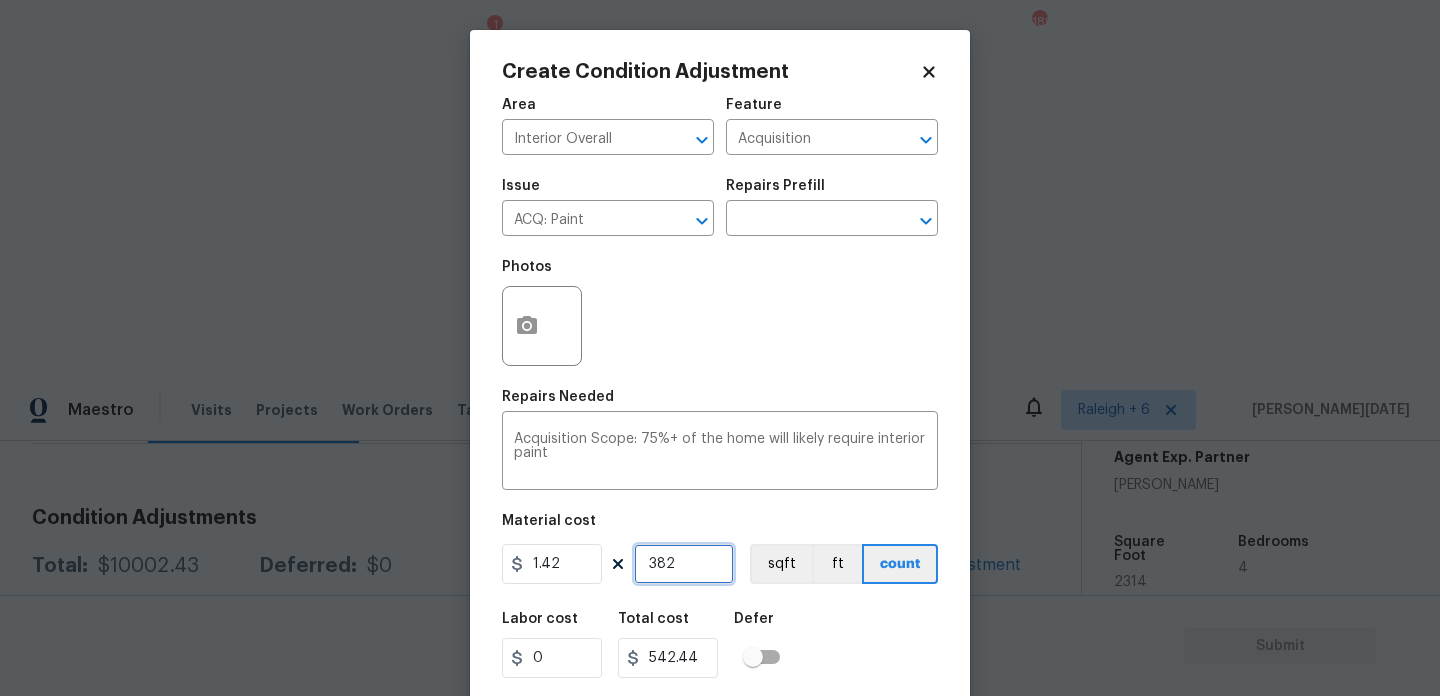 type on "3821" 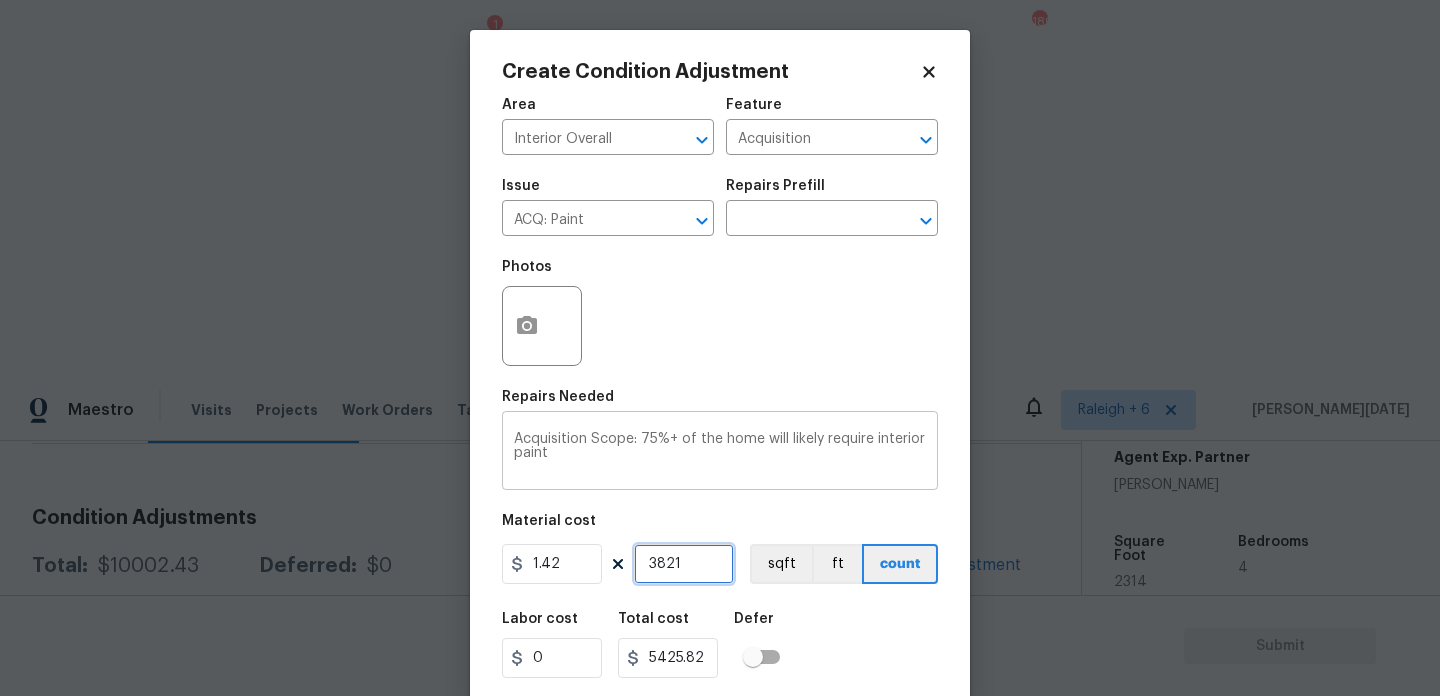 type on "3821" 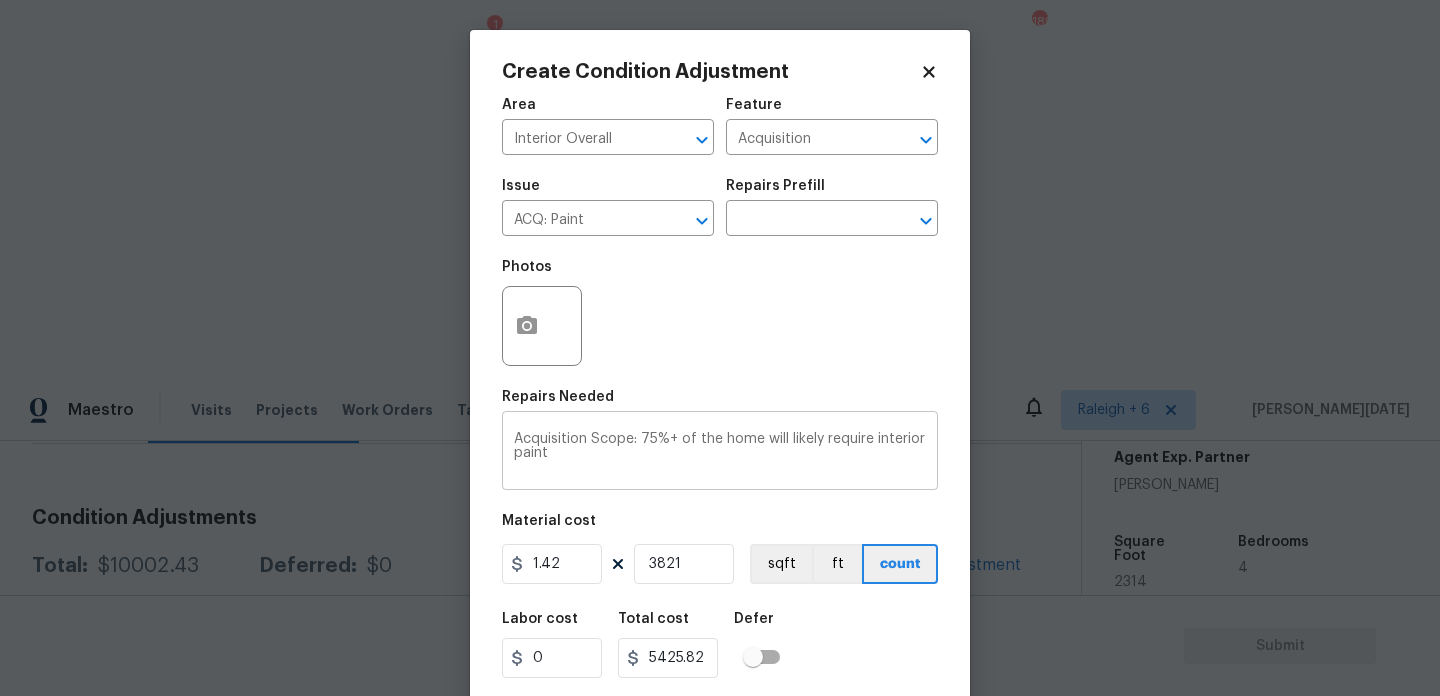 click on "Acquisition Scope: 75%+ of the home will likely require interior paint" at bounding box center [720, 453] 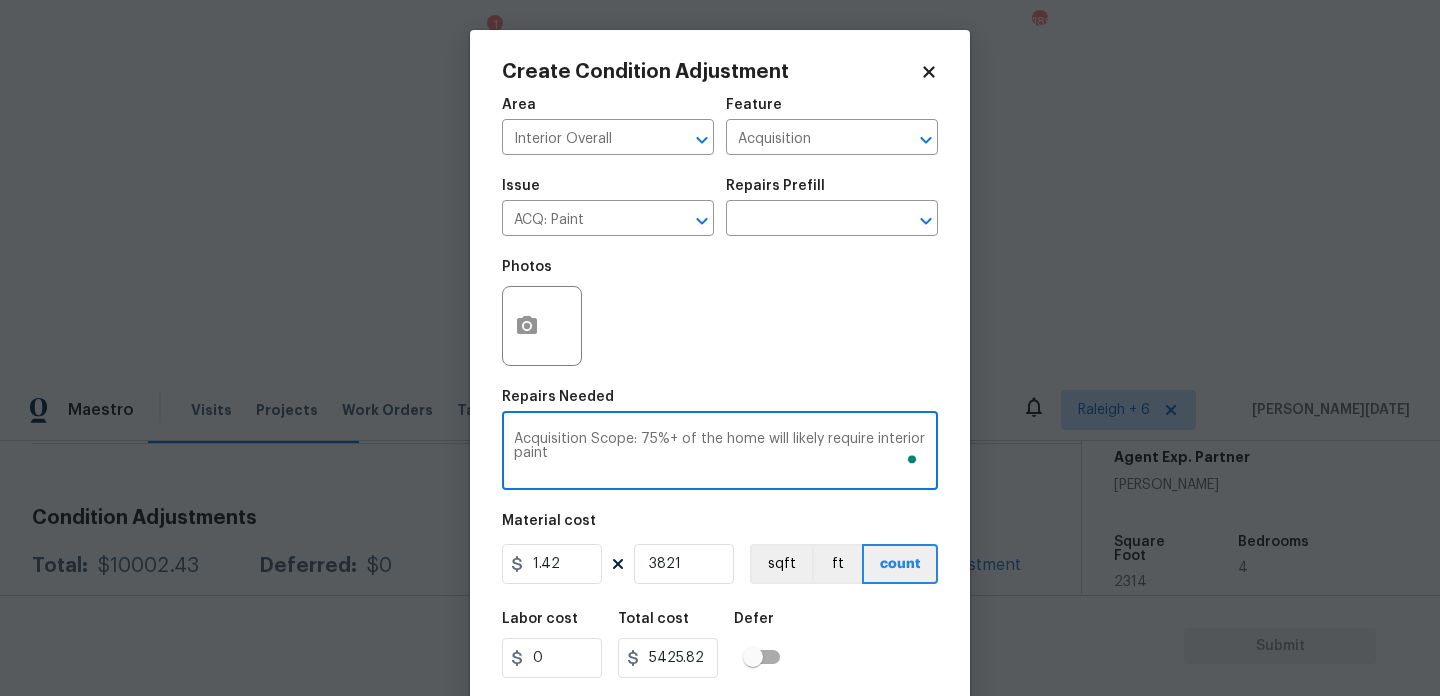 click at bounding box center (542, 326) 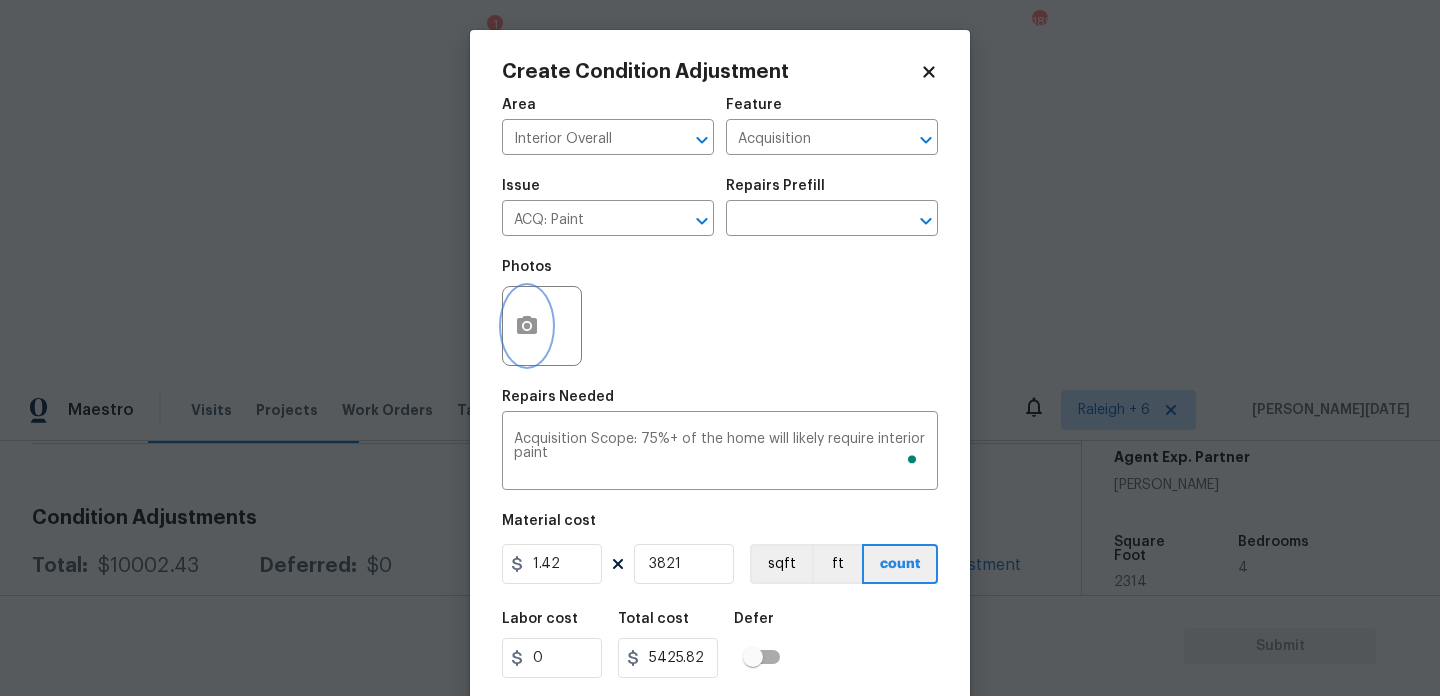 click 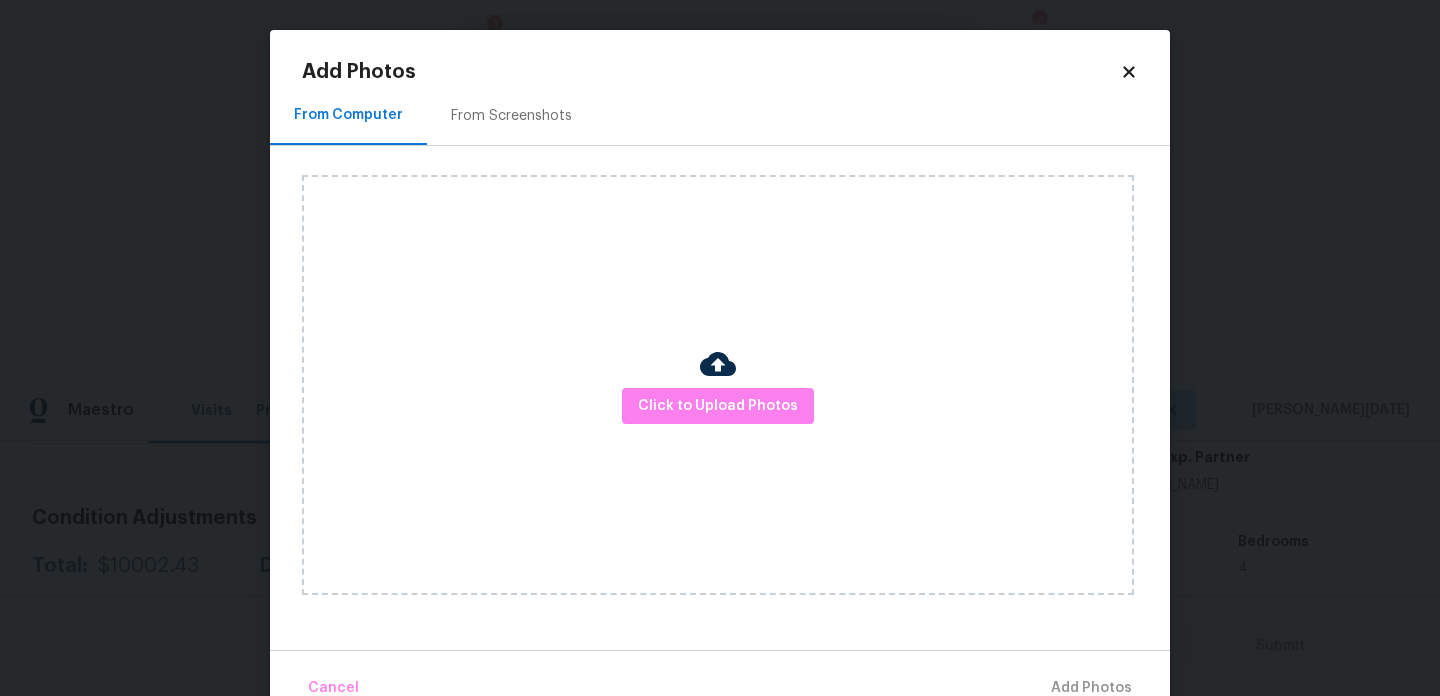 click on "From Screenshots" at bounding box center [511, 116] 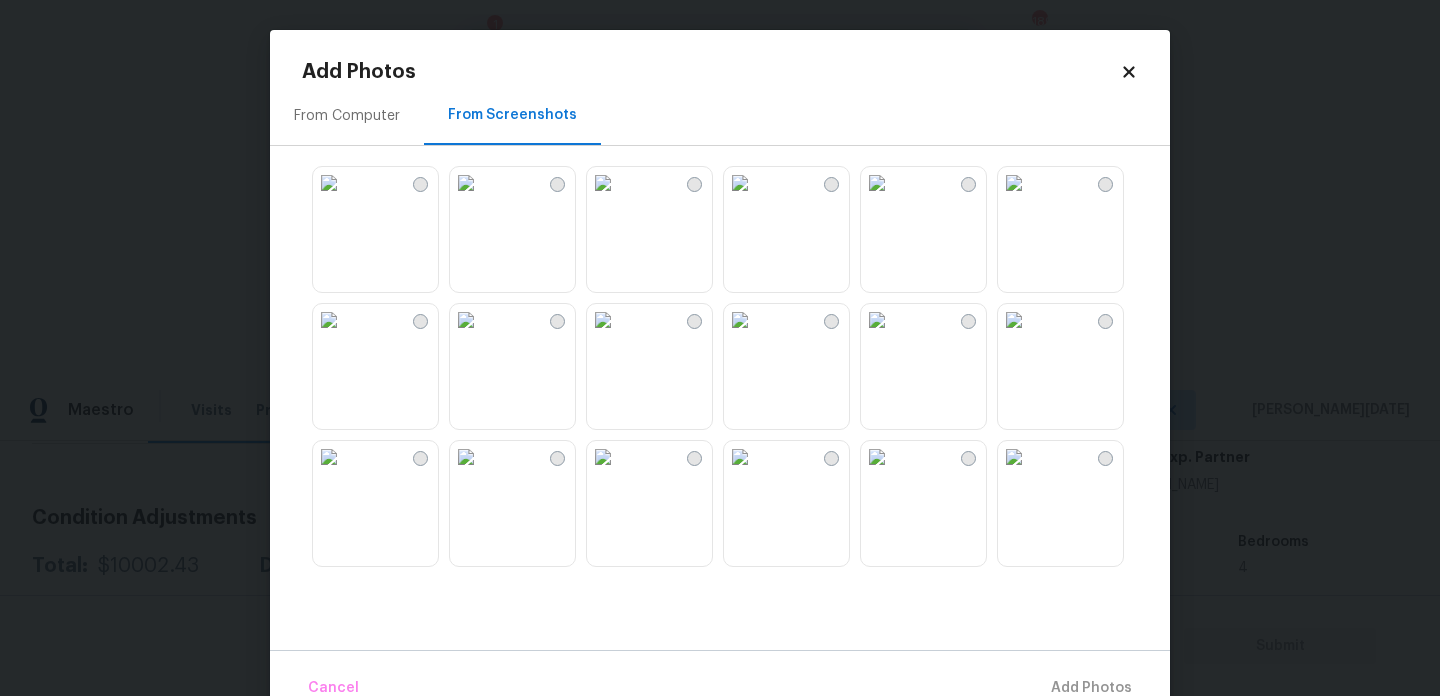 click at bounding box center [603, 183] 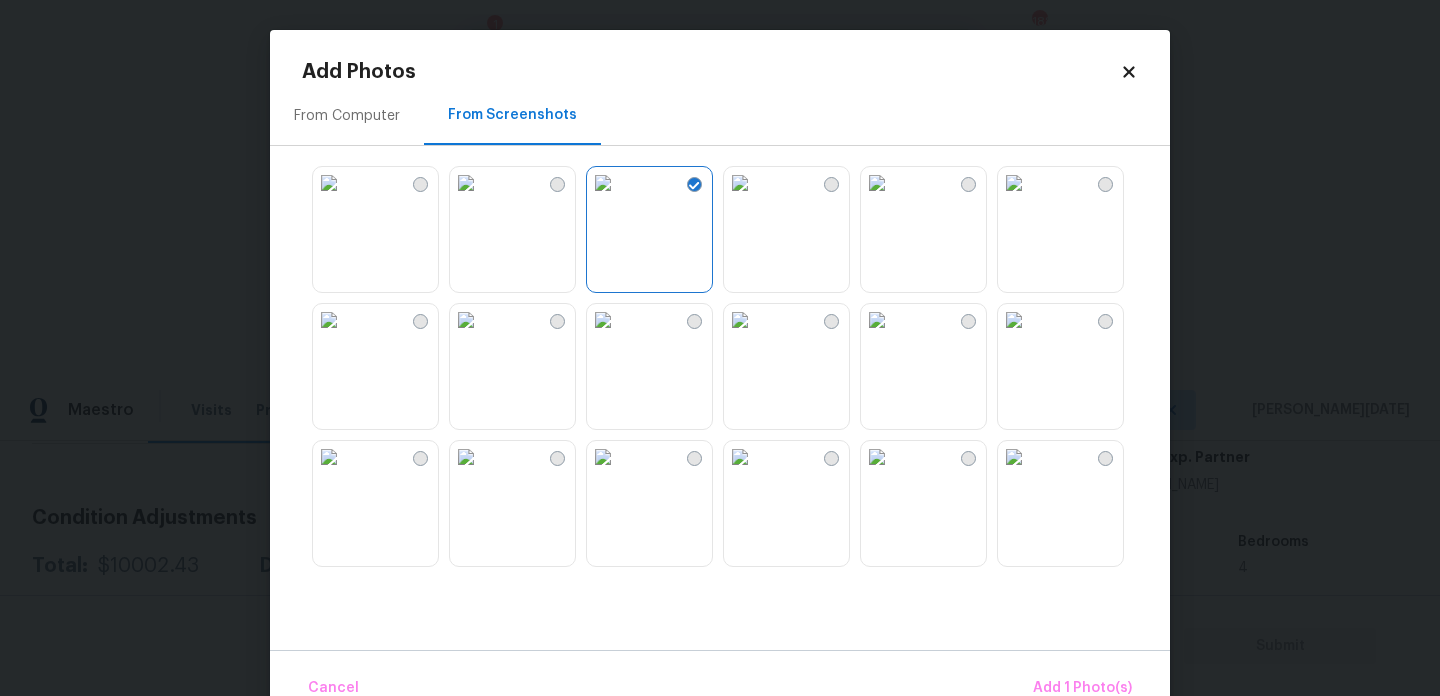 click at bounding box center (603, 320) 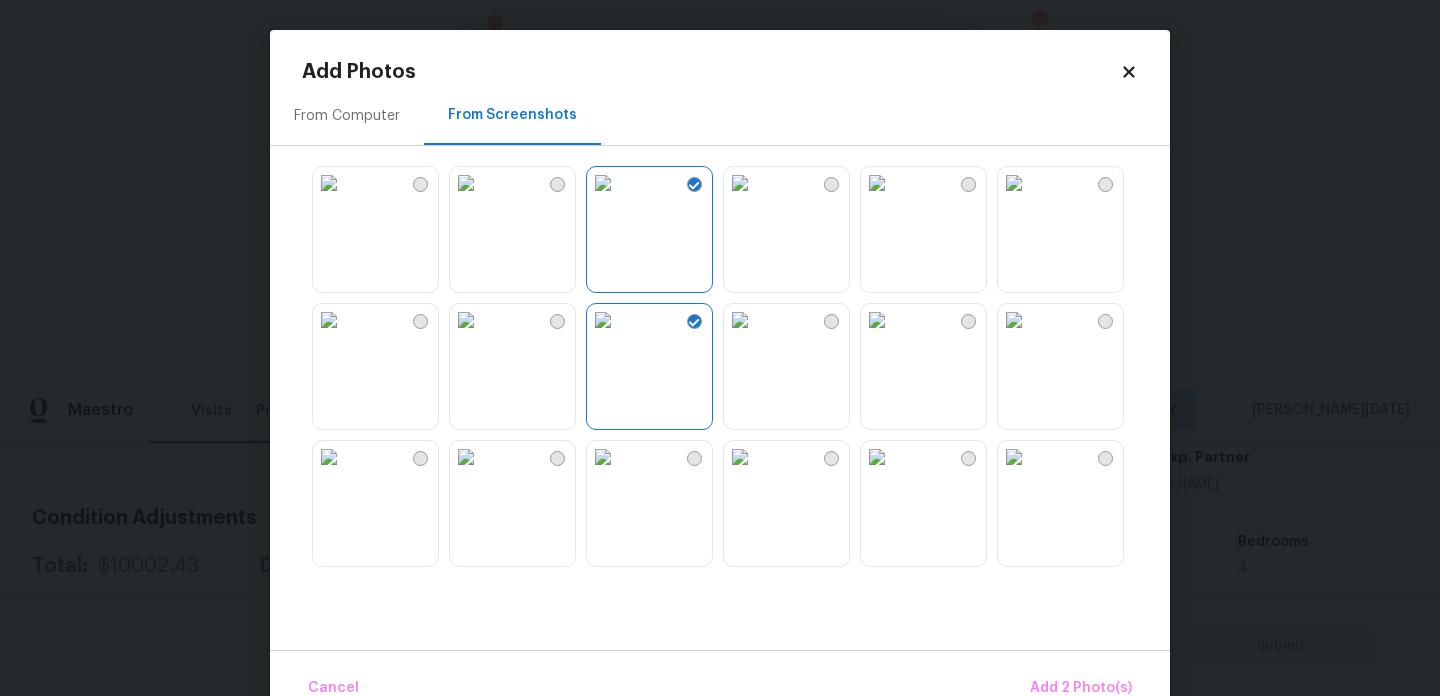 click at bounding box center [740, 320] 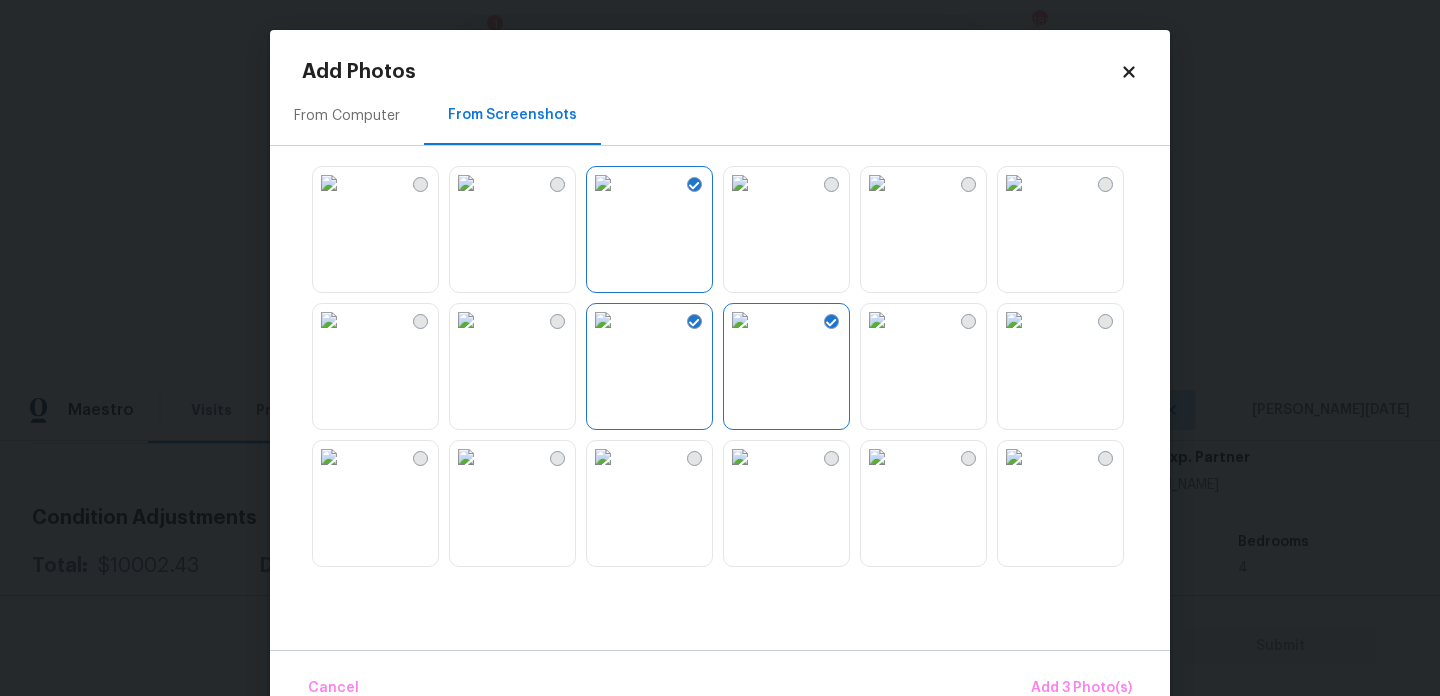 click at bounding box center [877, 320] 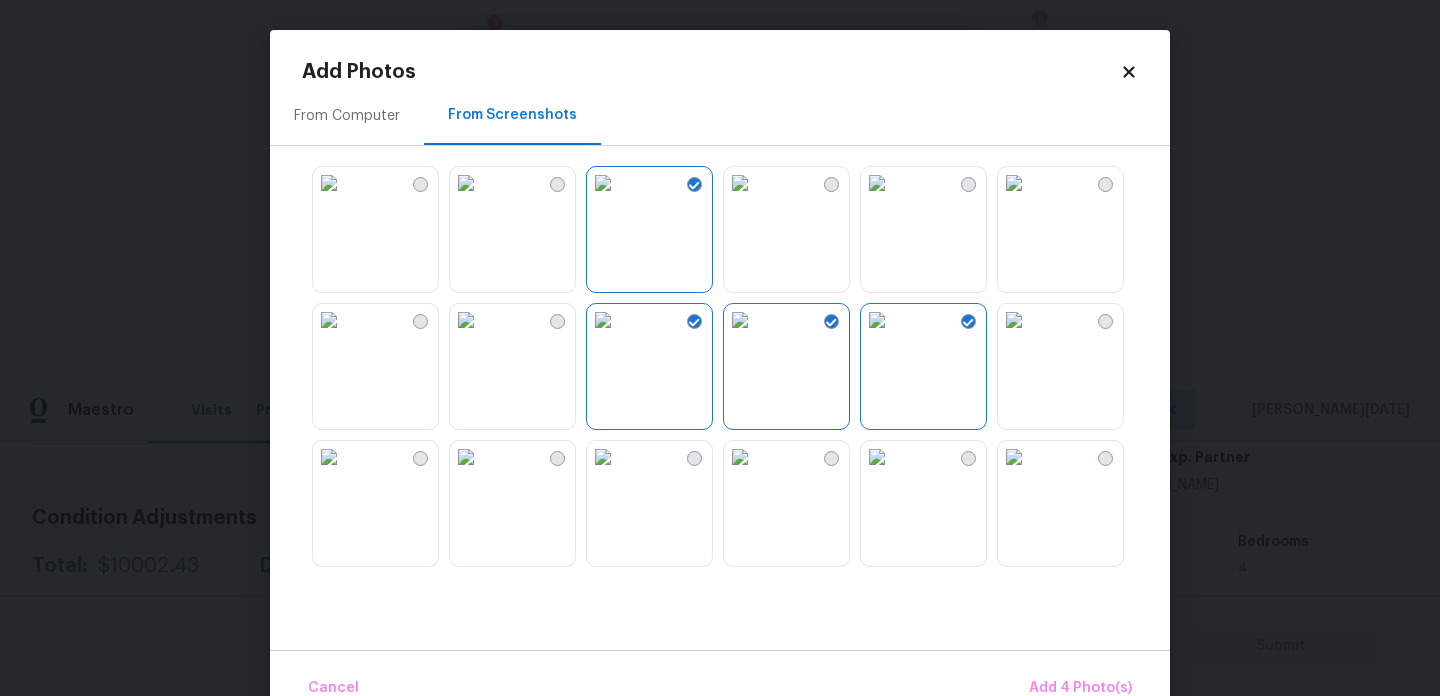 scroll, scrollTop: 246, scrollLeft: 0, axis: vertical 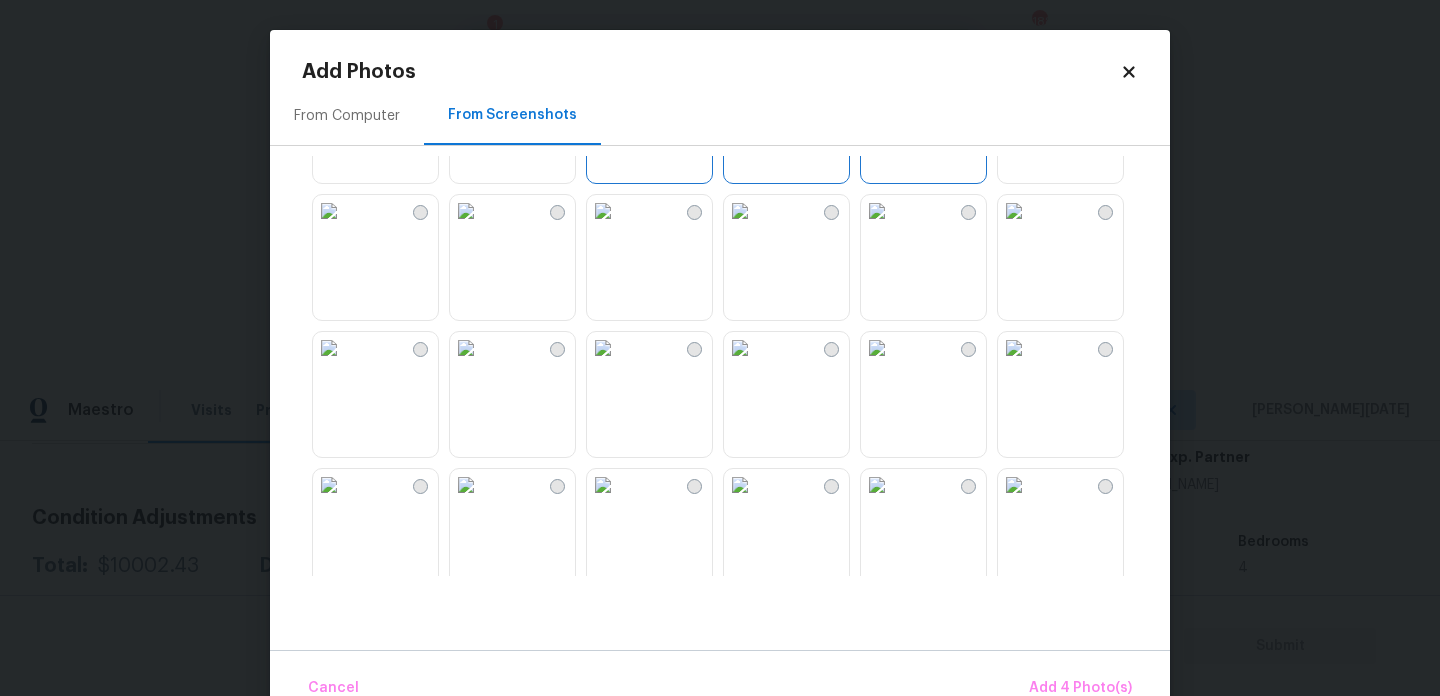 click at bounding box center [740, 348] 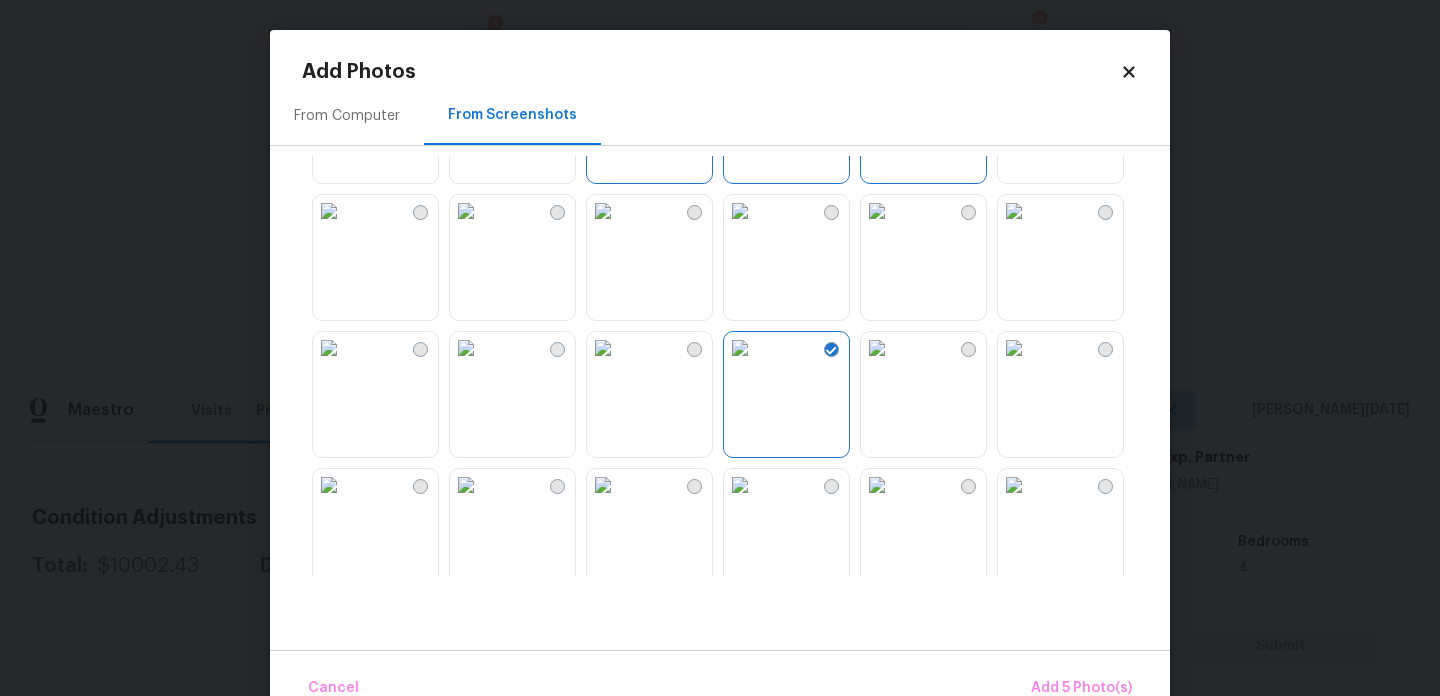 click at bounding box center [603, 348] 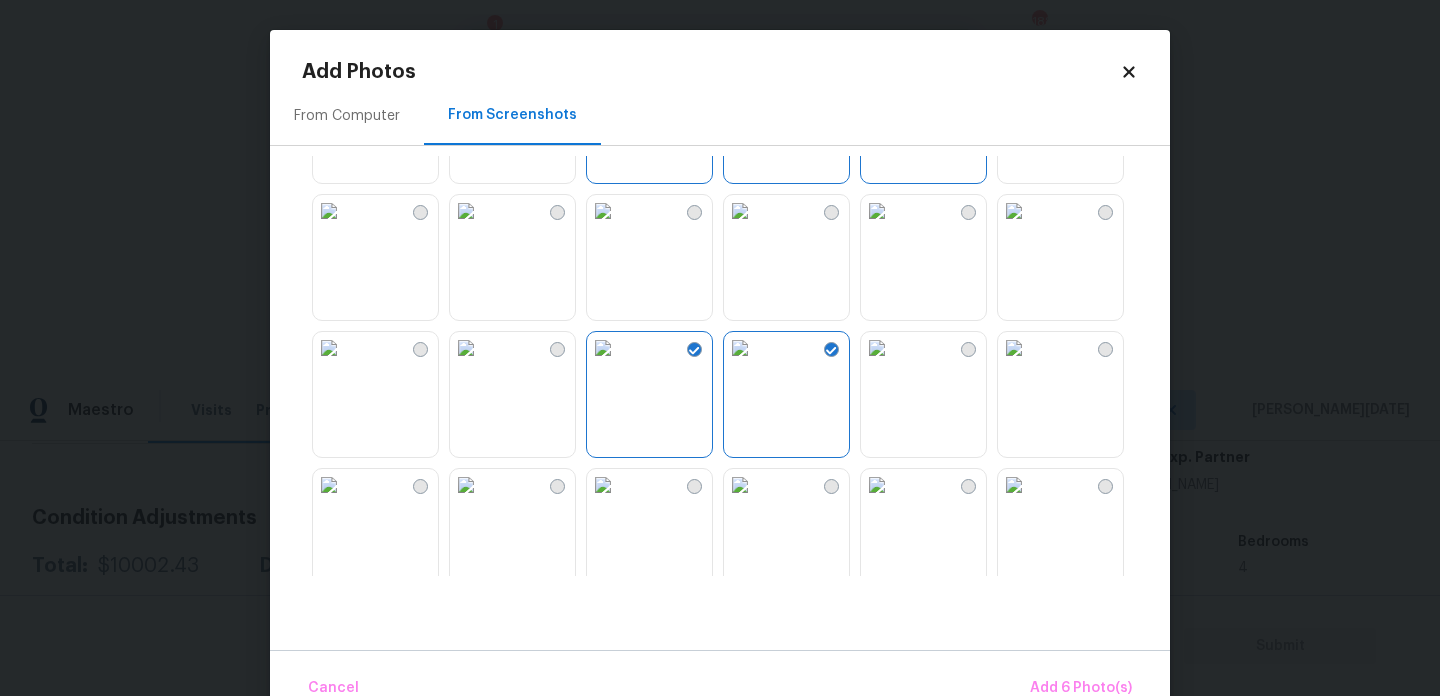 scroll, scrollTop: 303, scrollLeft: 0, axis: vertical 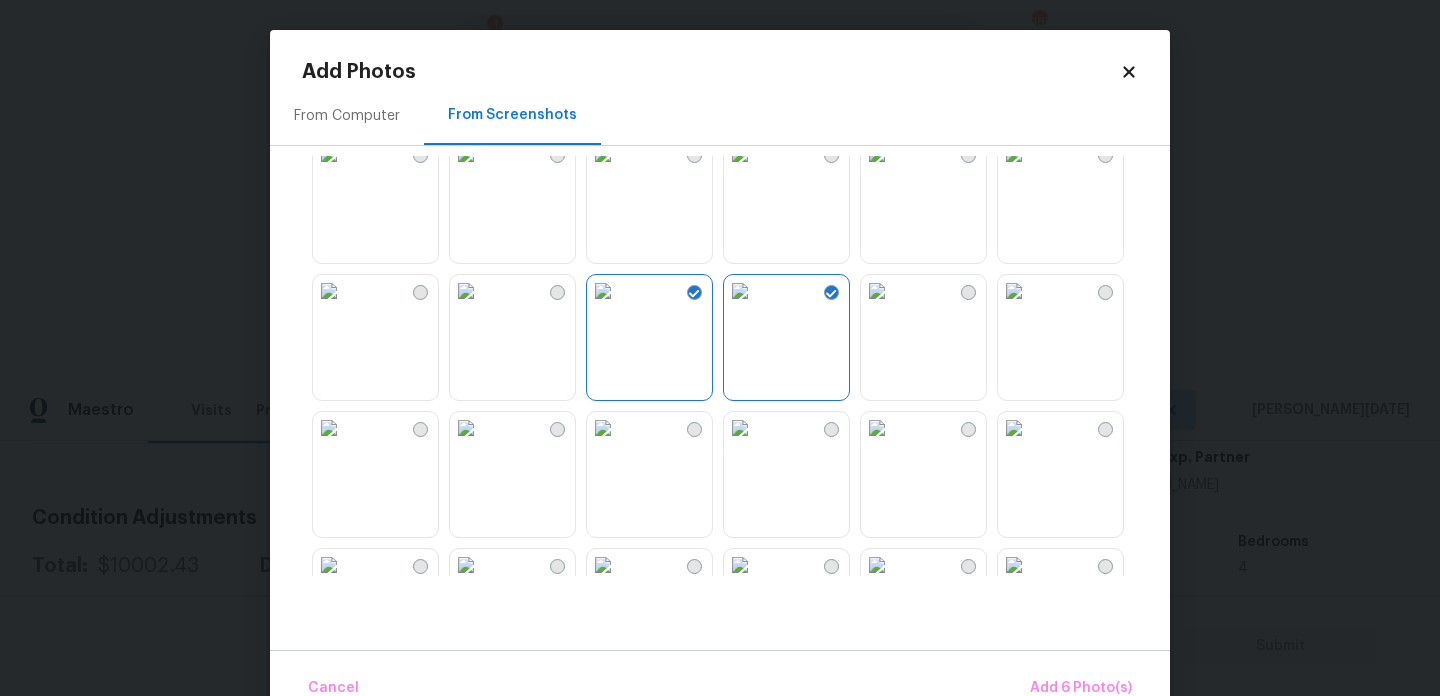 click at bounding box center [736, 366] 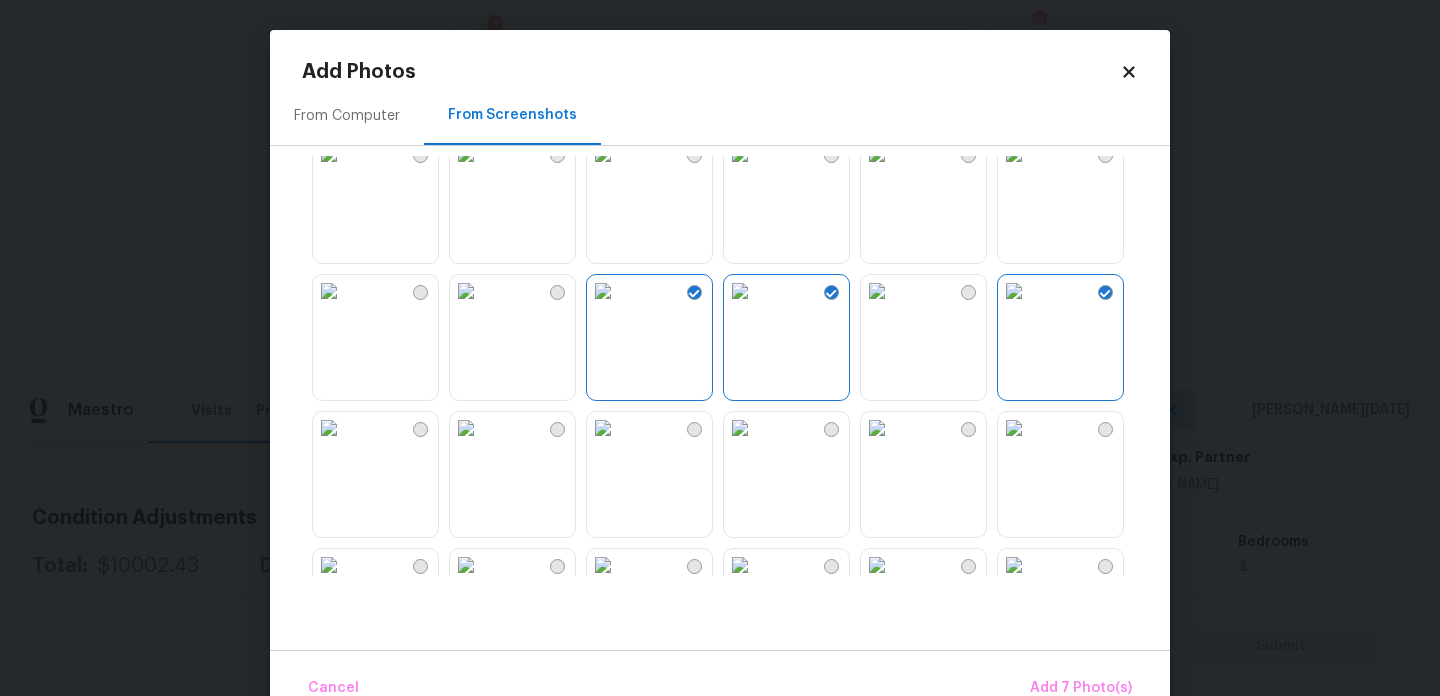 click at bounding box center (877, 291) 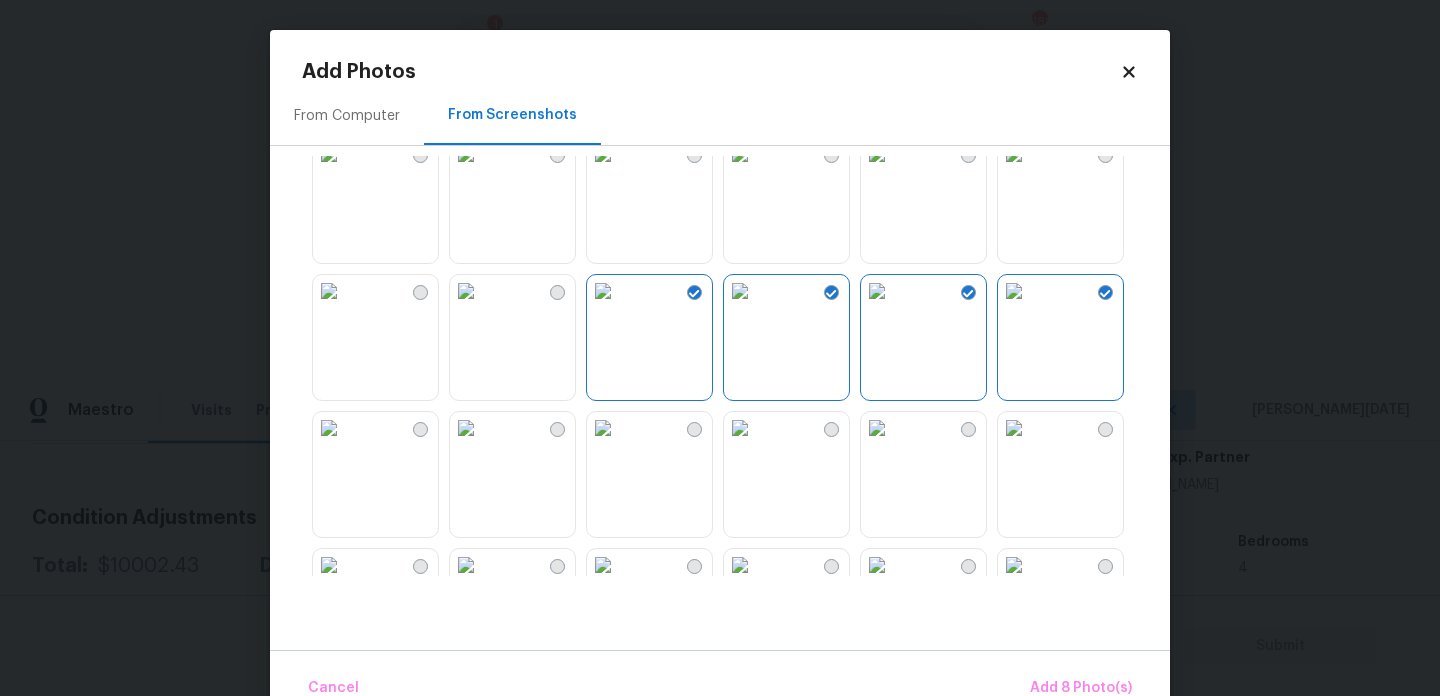 scroll, scrollTop: 497, scrollLeft: 0, axis: vertical 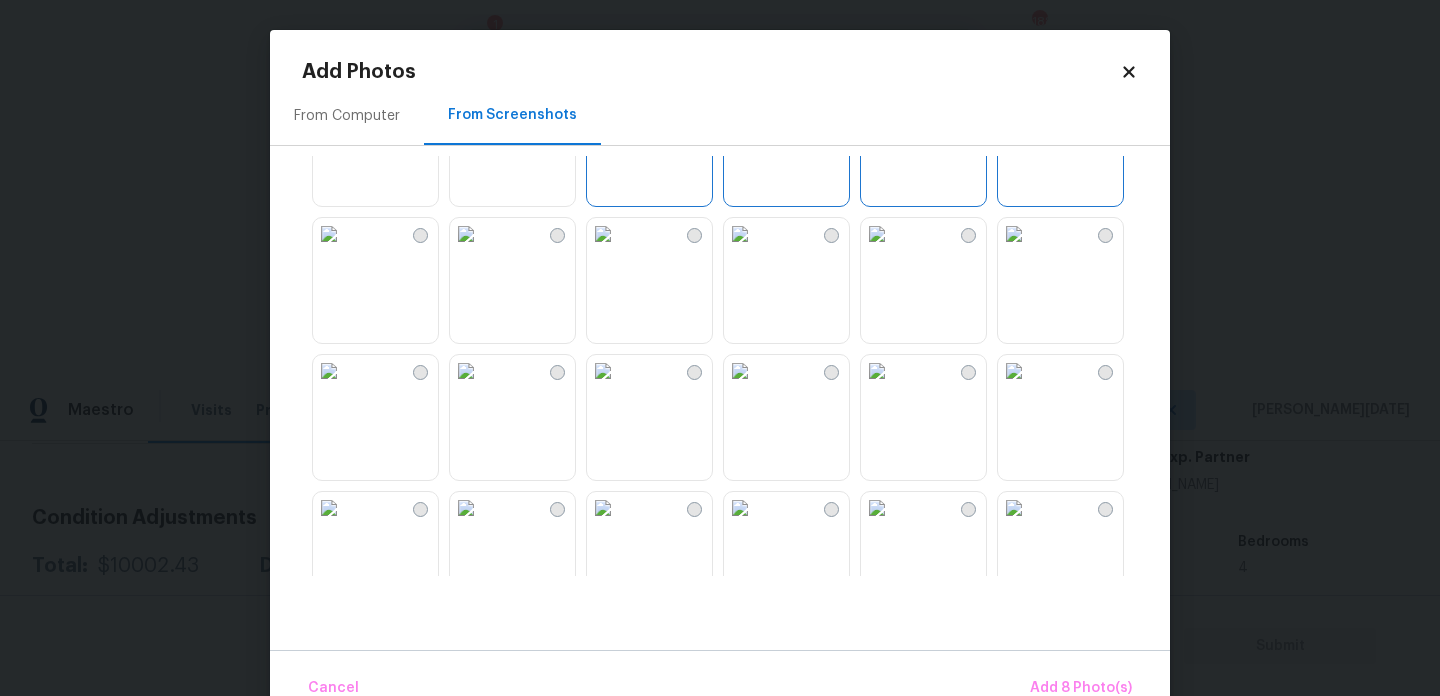 click at bounding box center [877, 371] 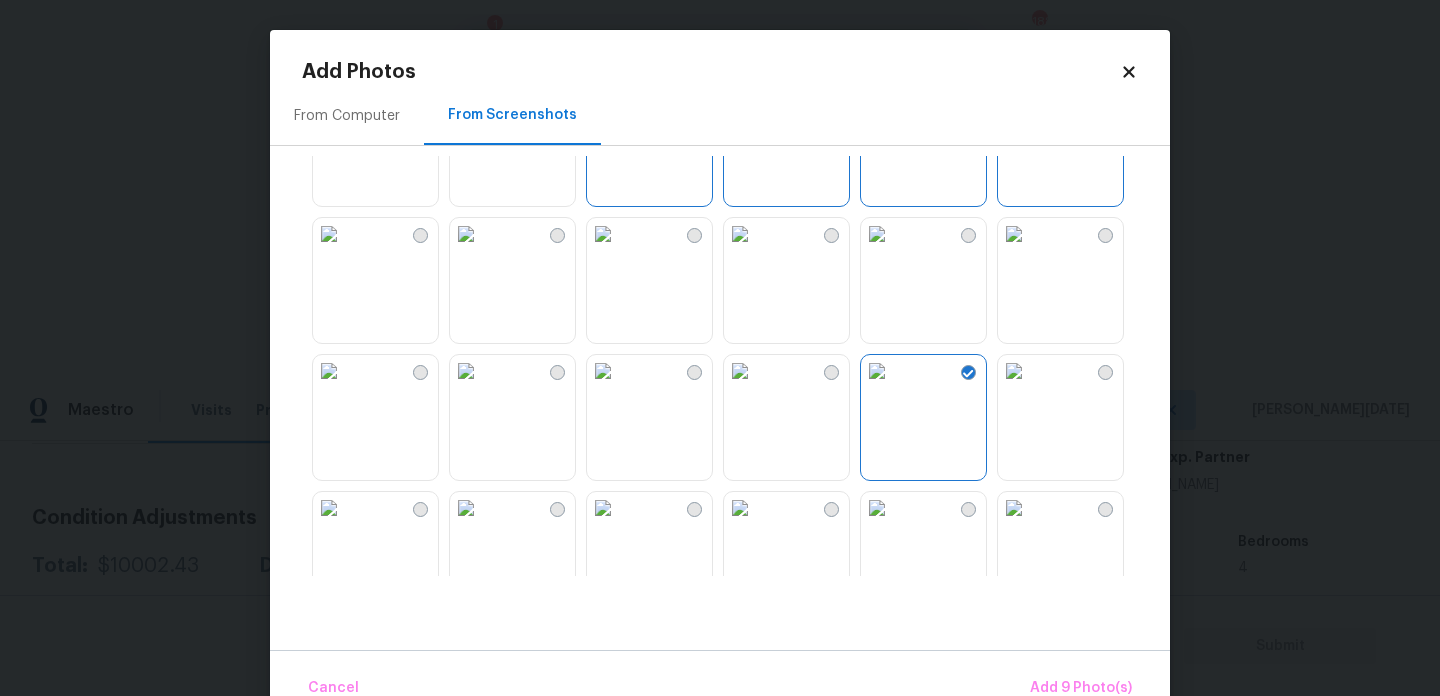 click at bounding box center [740, 371] 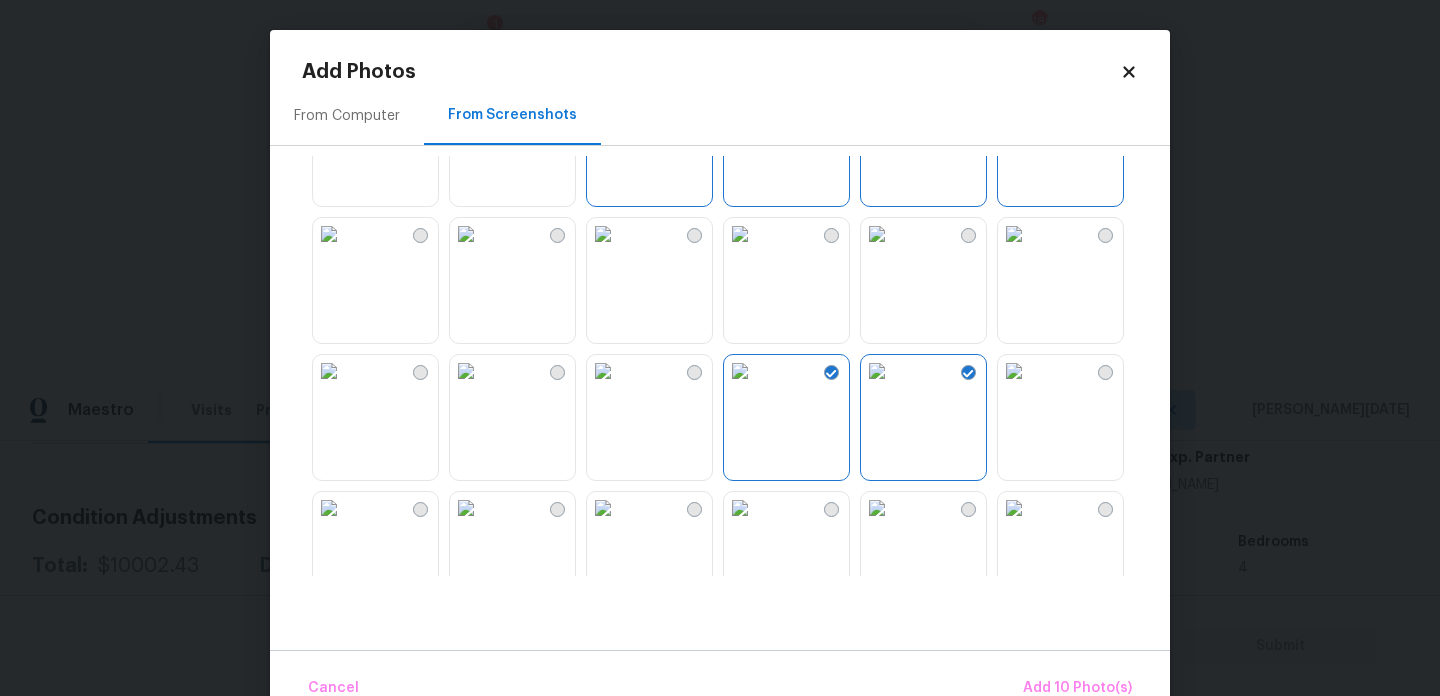 click at bounding box center [603, 371] 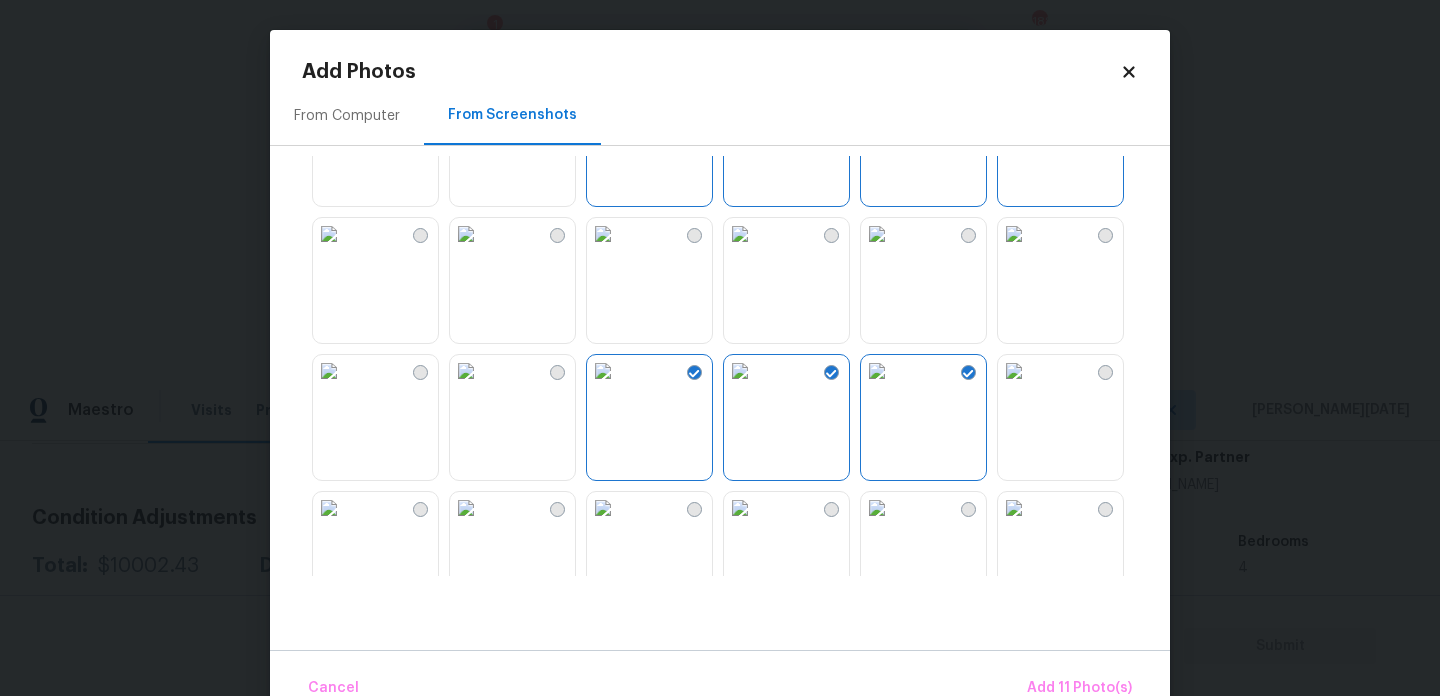 click at bounding box center [603, 508] 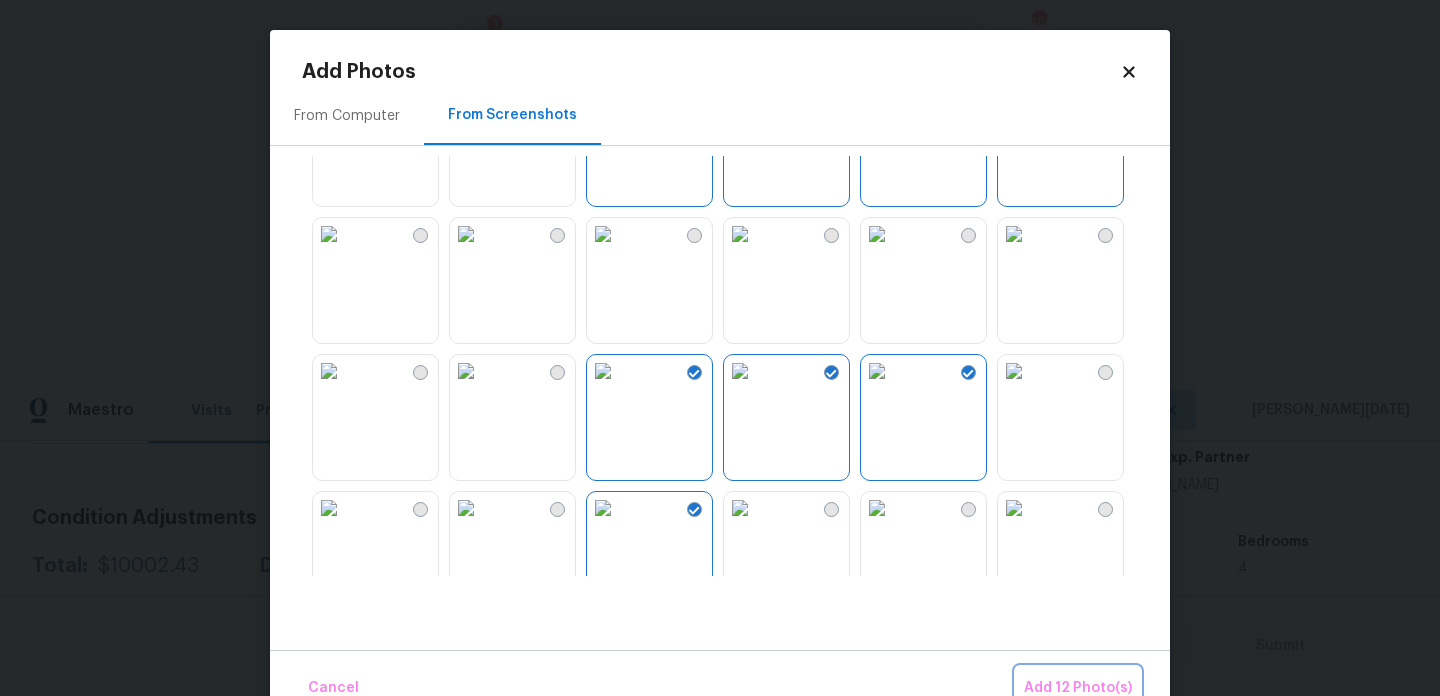 click on "Add 12 Photo(s)" at bounding box center [1078, 688] 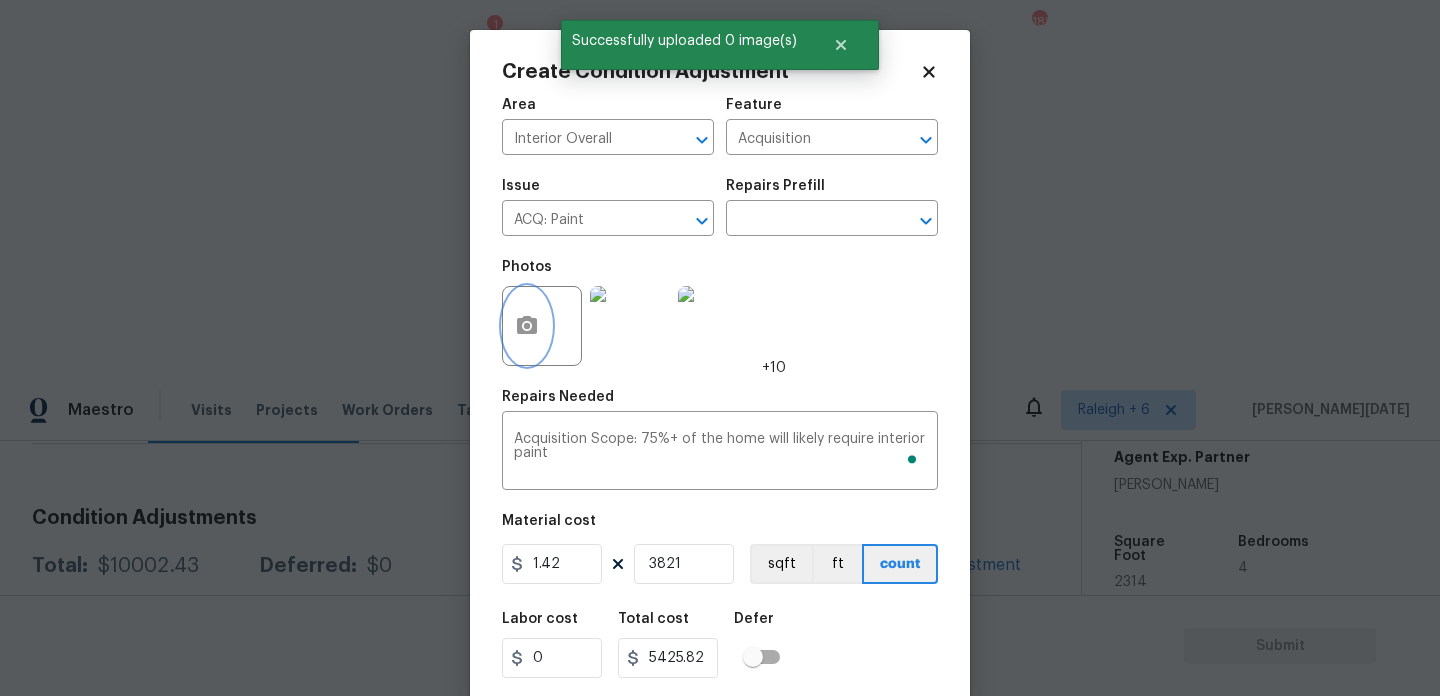scroll, scrollTop: 51, scrollLeft: 0, axis: vertical 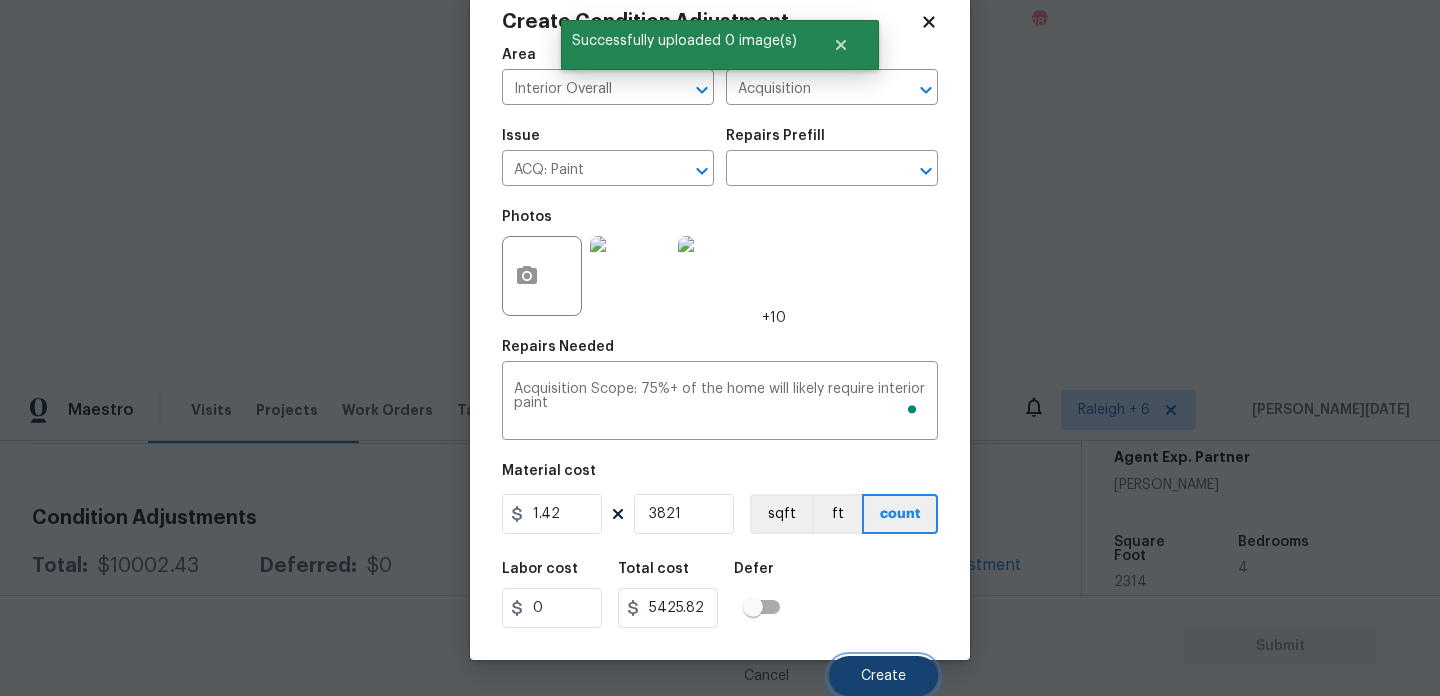 click on "Create" at bounding box center (883, 676) 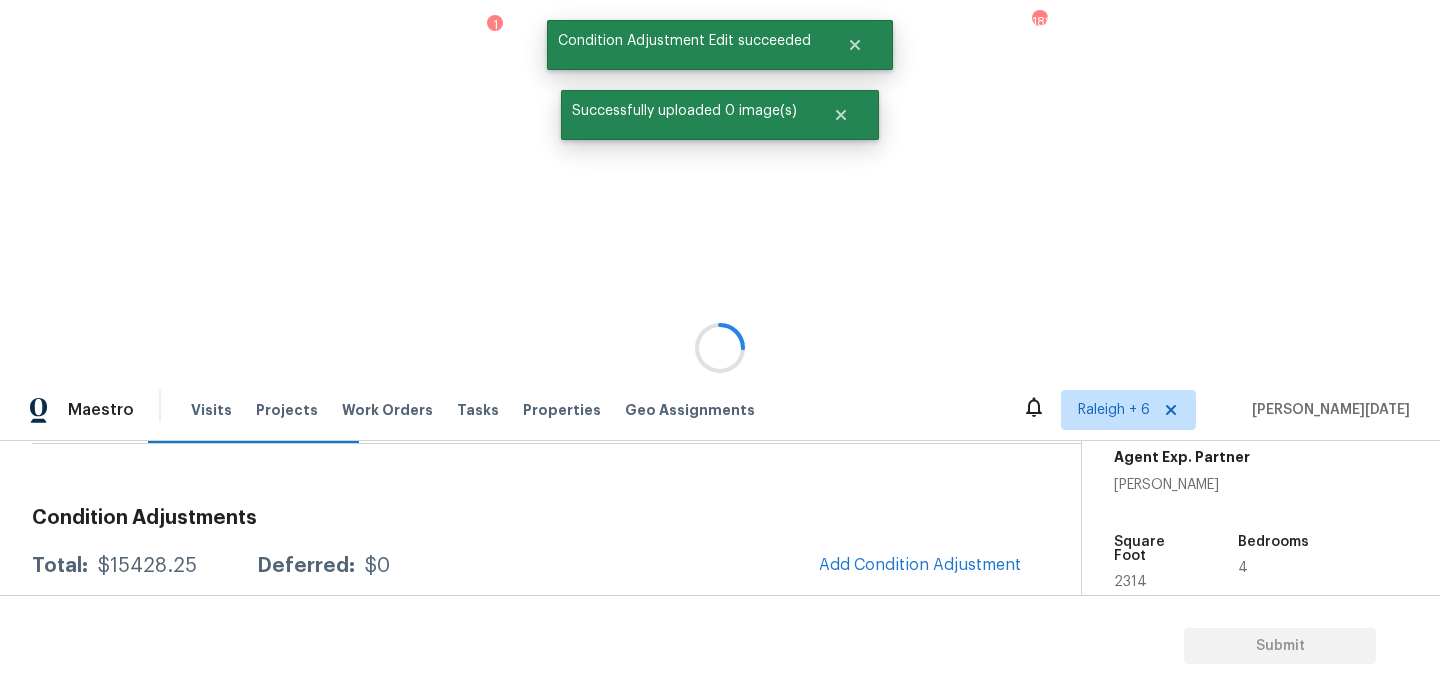 scroll, scrollTop: 44, scrollLeft: 0, axis: vertical 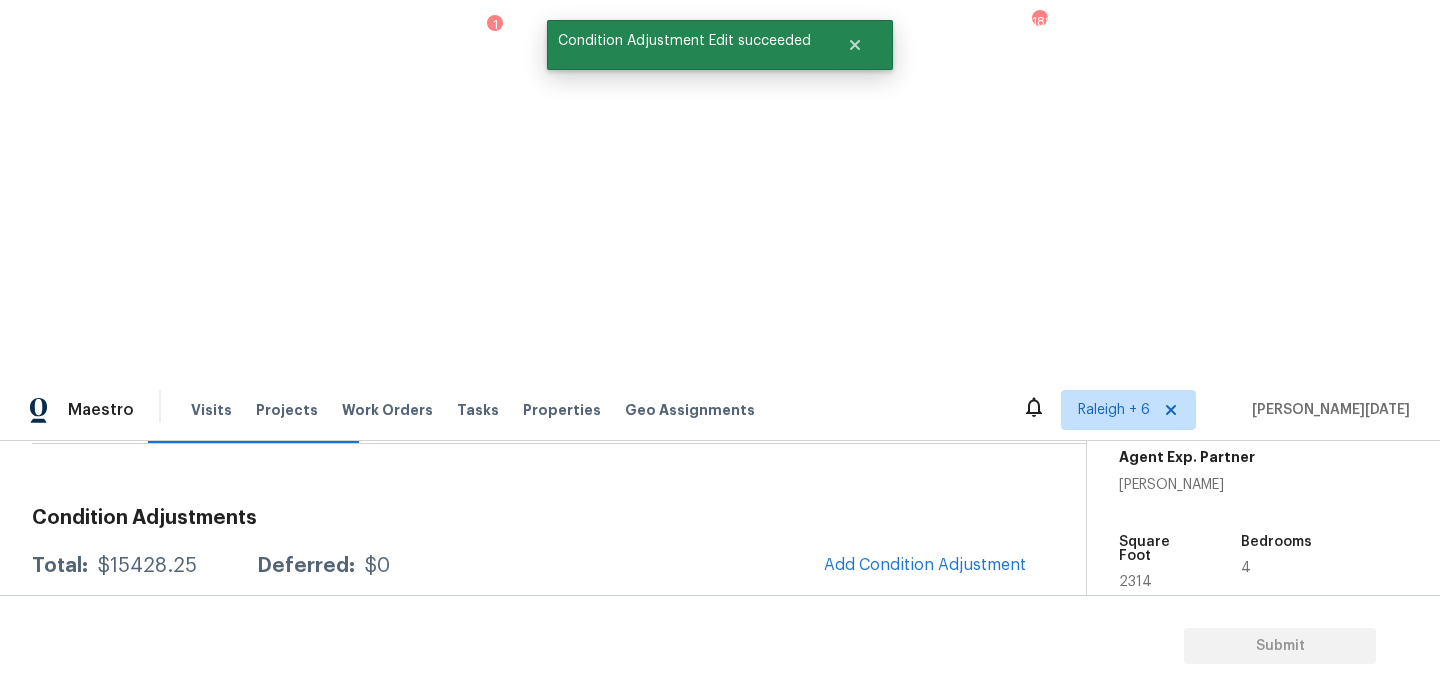 click on "Condition Adjustments Total:  $15428.25 Deferred:  $0 Add Condition Adjustment A virtual  In-Person Walkthrough  is also required for this home.   + Add exterior scopes ACQ: Paint Interior Overall - Acquisition Acquisition Scope: 75%+ of the home will likely require interior paint $5,425.82   12 ACQ: Water Leak Interior Overall - Acquisition Acquisition Scope: Possible plumbing leak $2,500.00   1 Bathroom Plumbing Bathroom - Plumbing Prep, mask, clean and refinish the tub/shower tile surround both all sides ensuring a complete and professional coverage. Haul away and dispose of all masking/debris properly. $350.00   1 Interior Closet Door Interior Overall - Interior Door Remove the existing door (if present). Install a new 6-0 bi-fold 6 panel interior doors. Ensure that the new doors hardware is attached/anchored properly, that the new door sits level and plumb in the door opening and that the door operates as intended. Haul away and dispose of all debris properly. $252.43   1 Wallpaper $250.00   1 $1,000.00" at bounding box center [535, 1311] 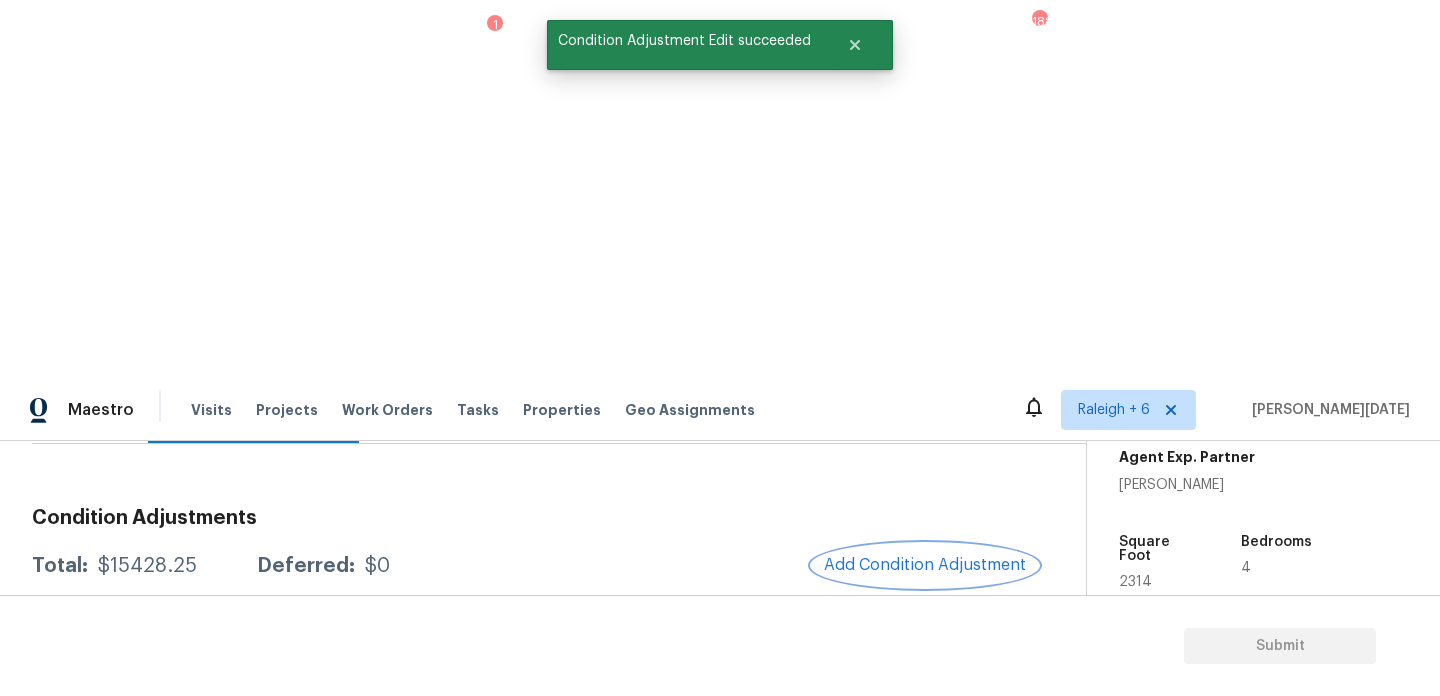 click on "Add Condition Adjustment" at bounding box center [925, 565] 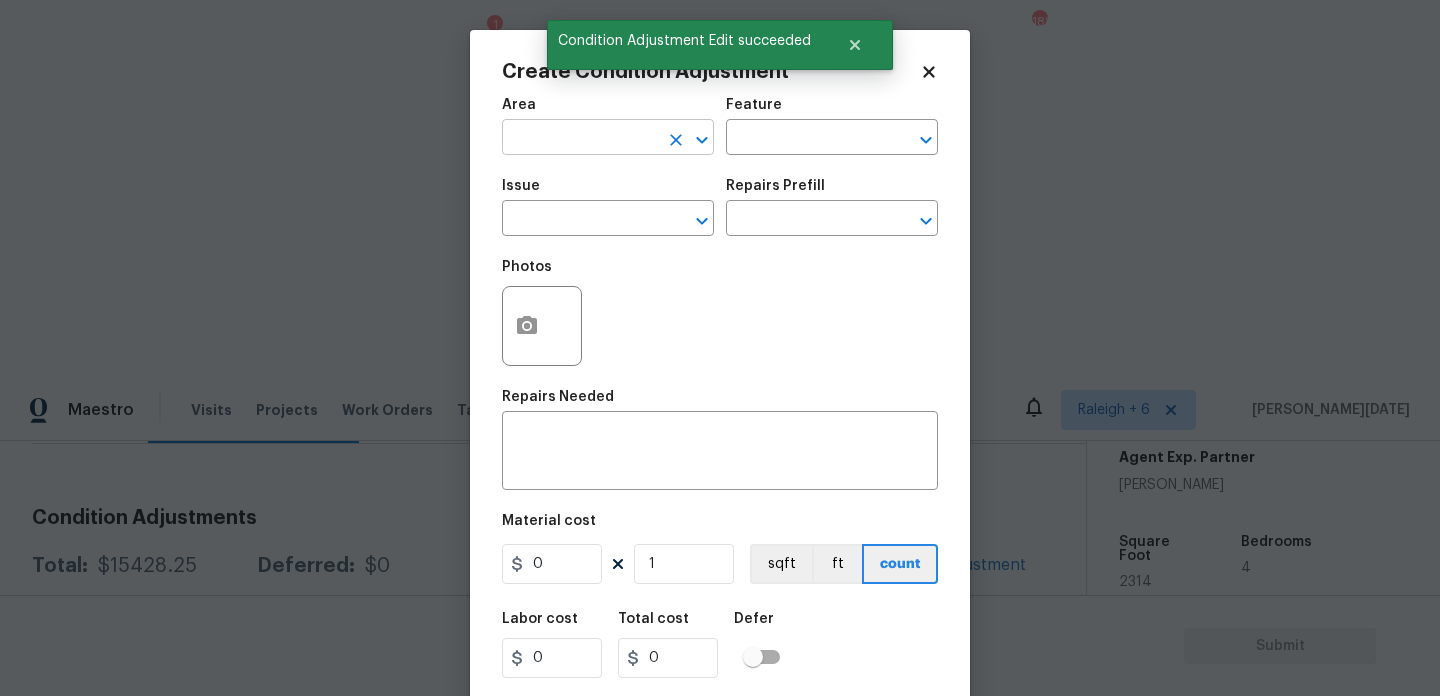 click at bounding box center (580, 139) 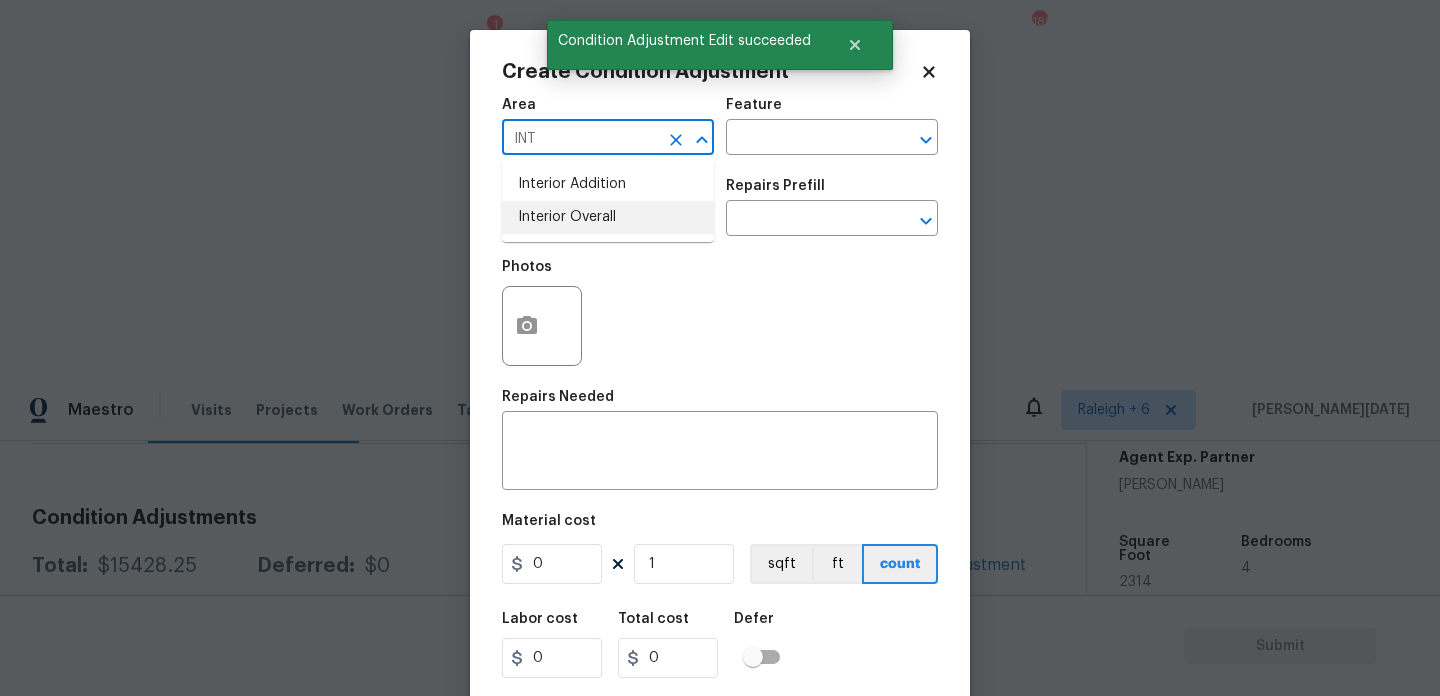 click on "Interior Overall" at bounding box center [608, 217] 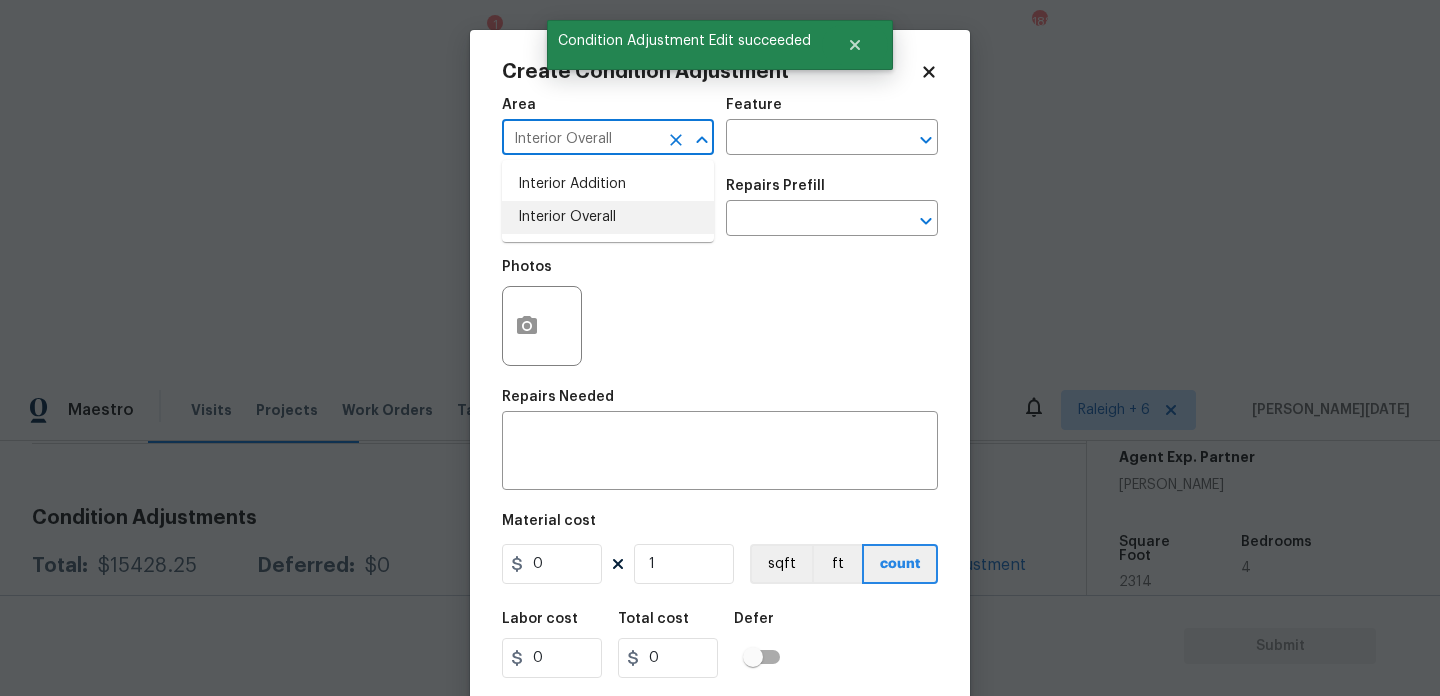 type on "Interior Overall" 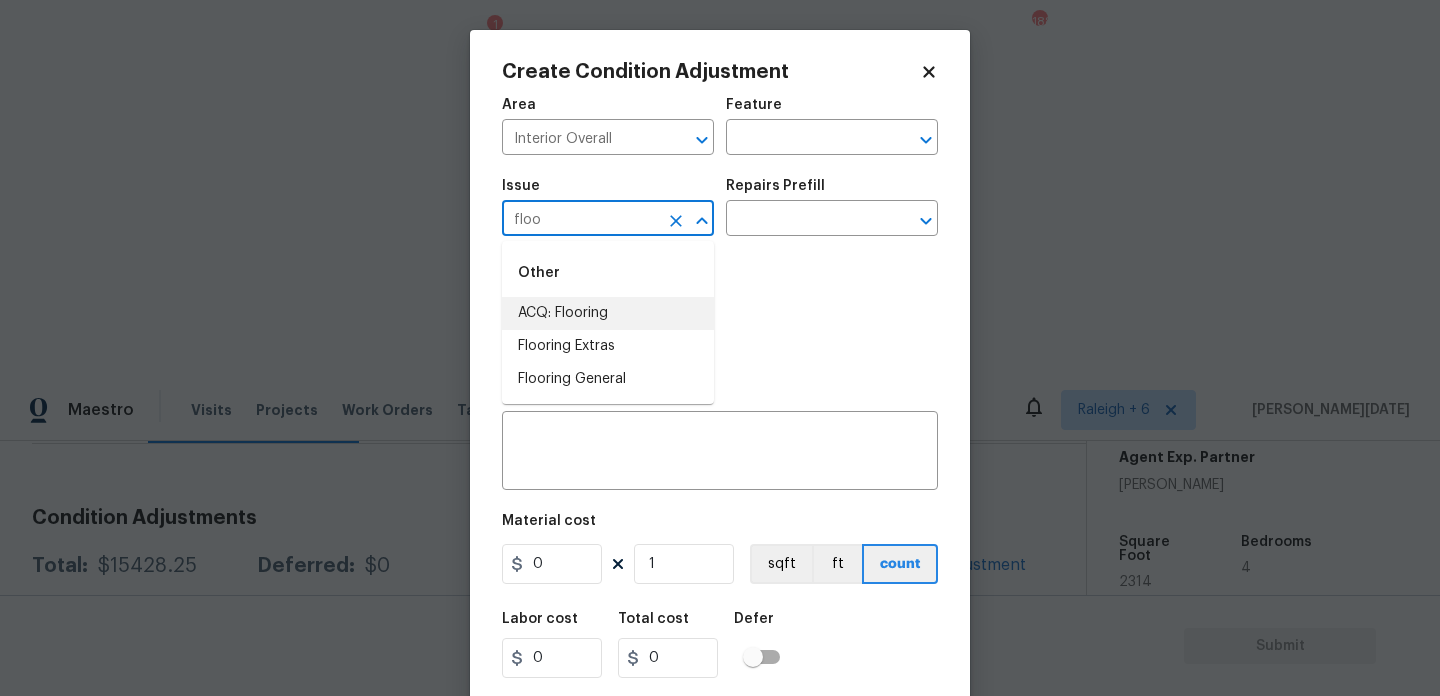 click on "ACQ: Flooring" at bounding box center [608, 313] 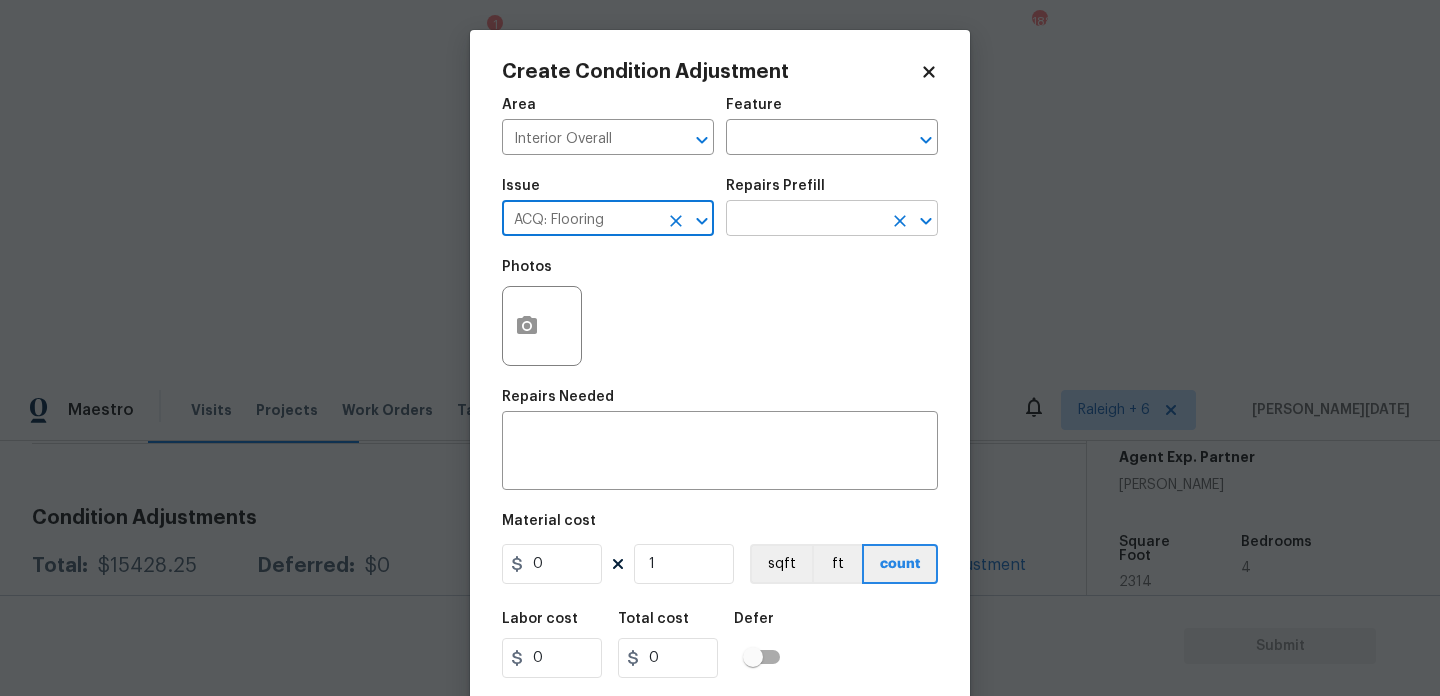 type on "ACQ: Flooring" 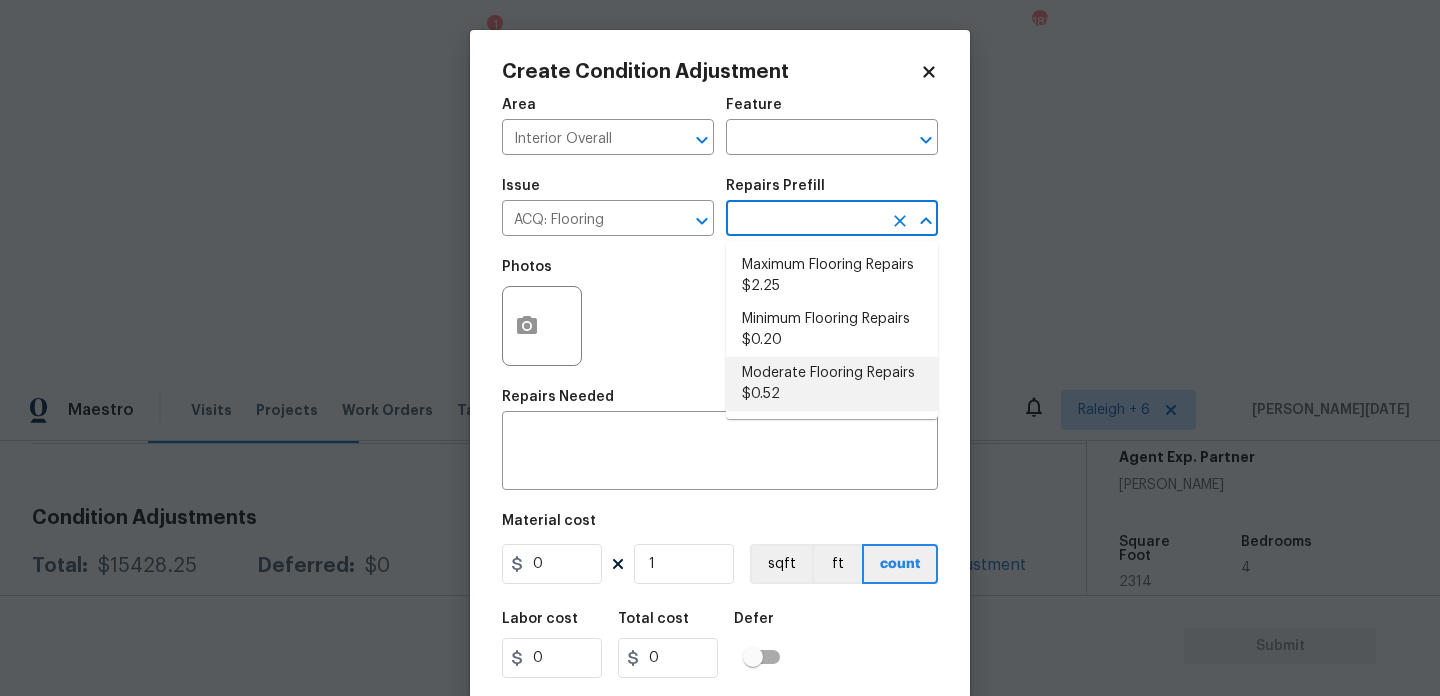 click on "Moderate Flooring Repairs $0.52" at bounding box center [832, 384] 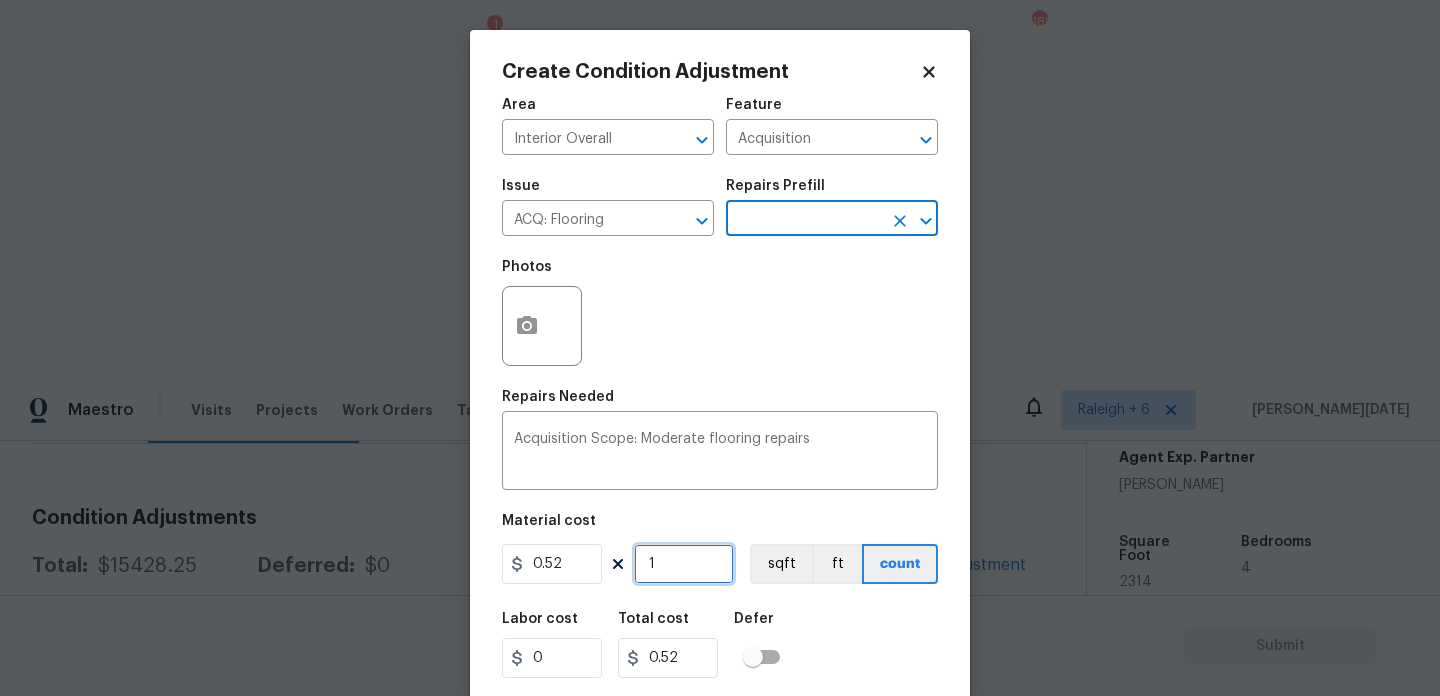 click on "1" at bounding box center (684, 564) 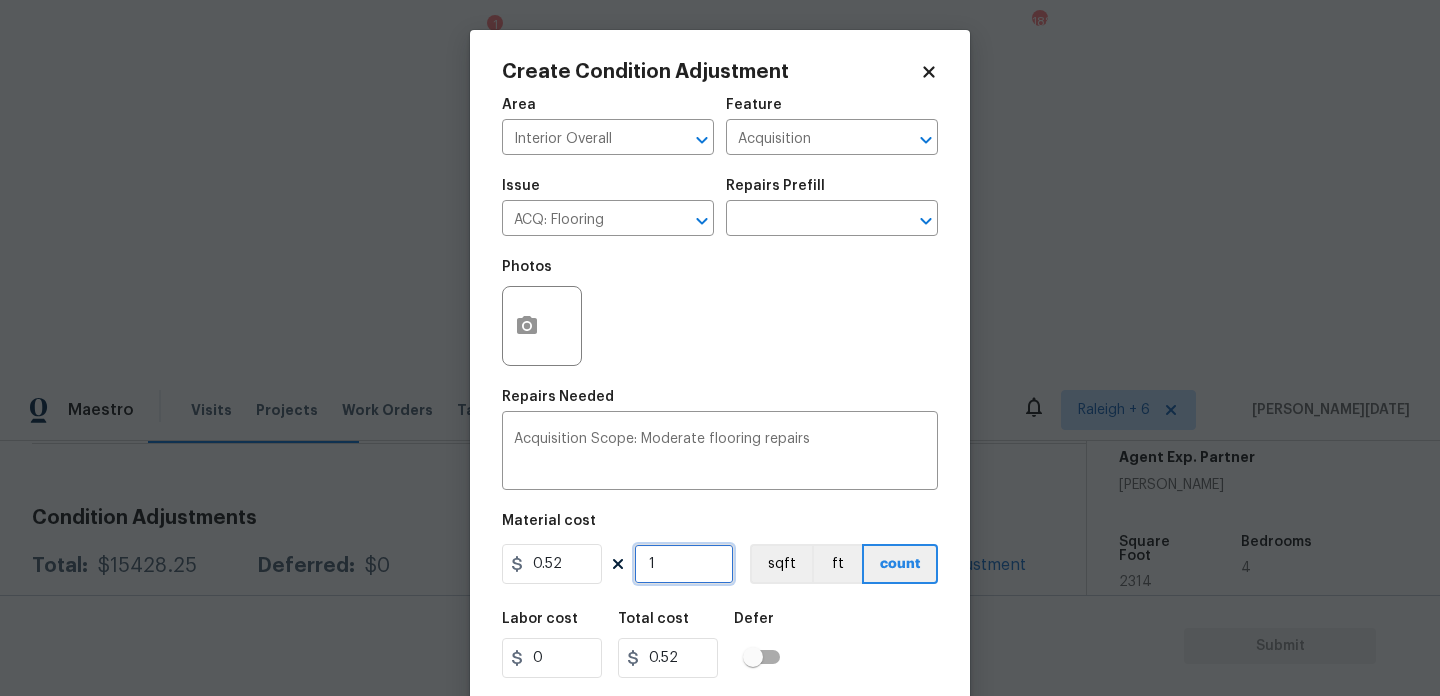 type on "0" 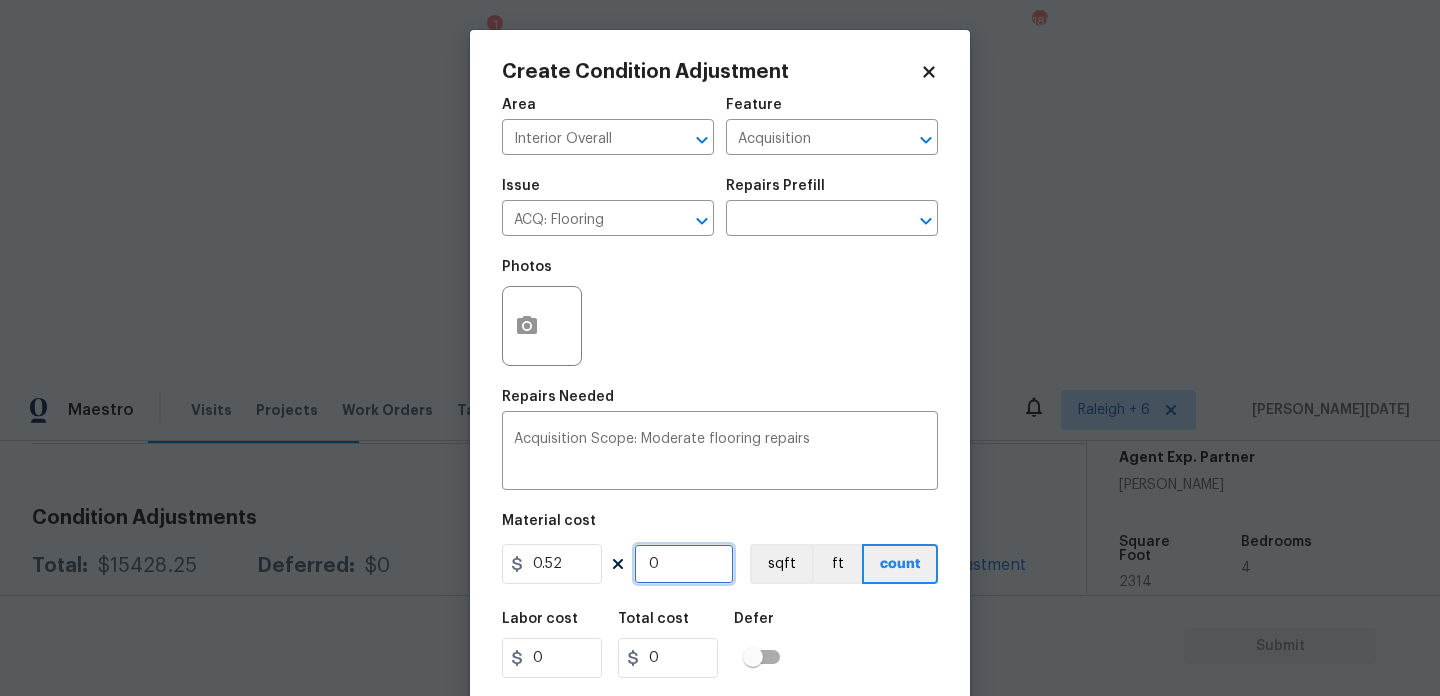 paste on "3821" 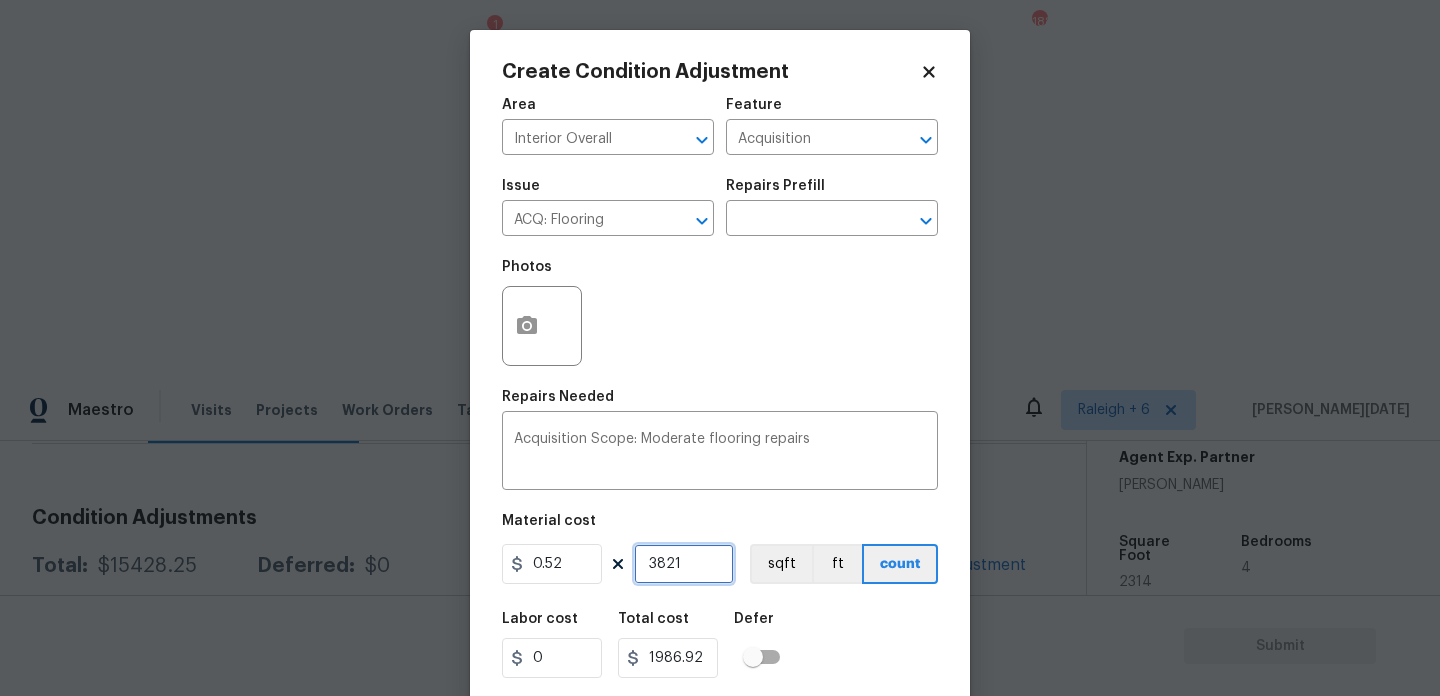 type on "3821" 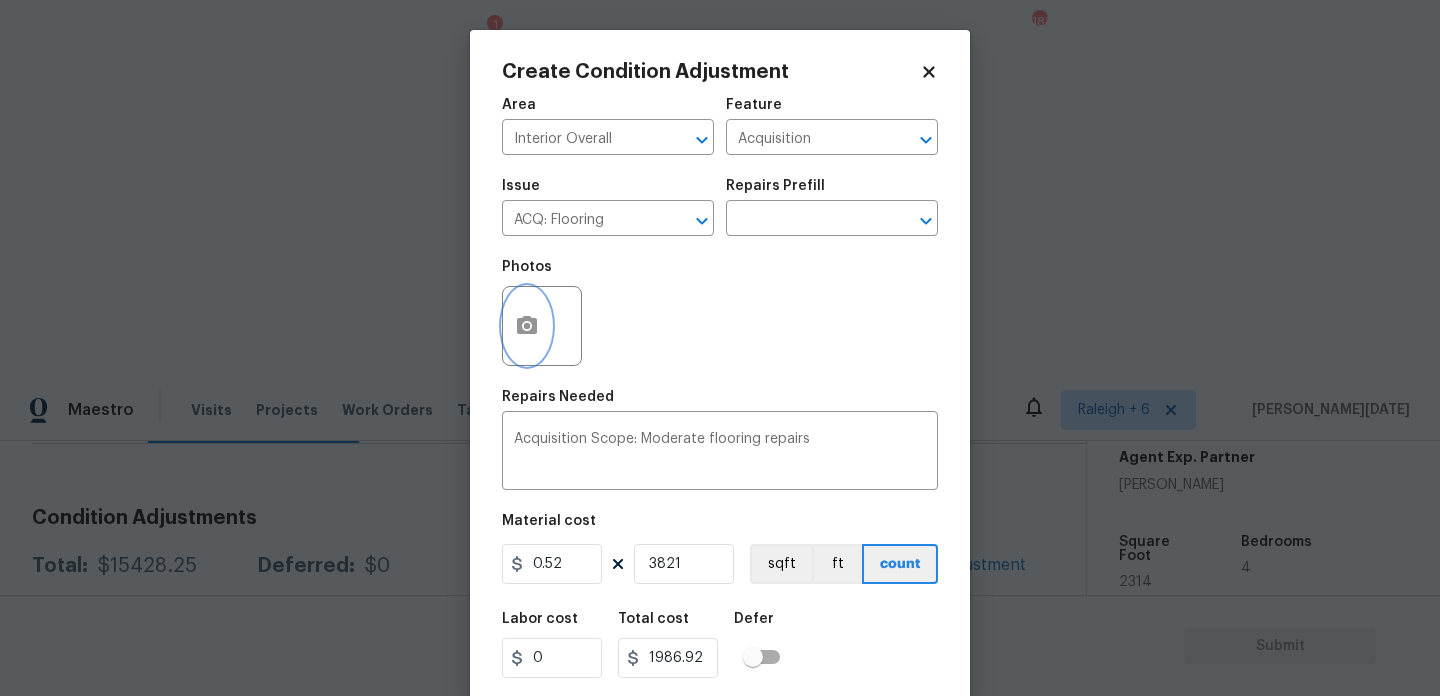click at bounding box center [527, 326] 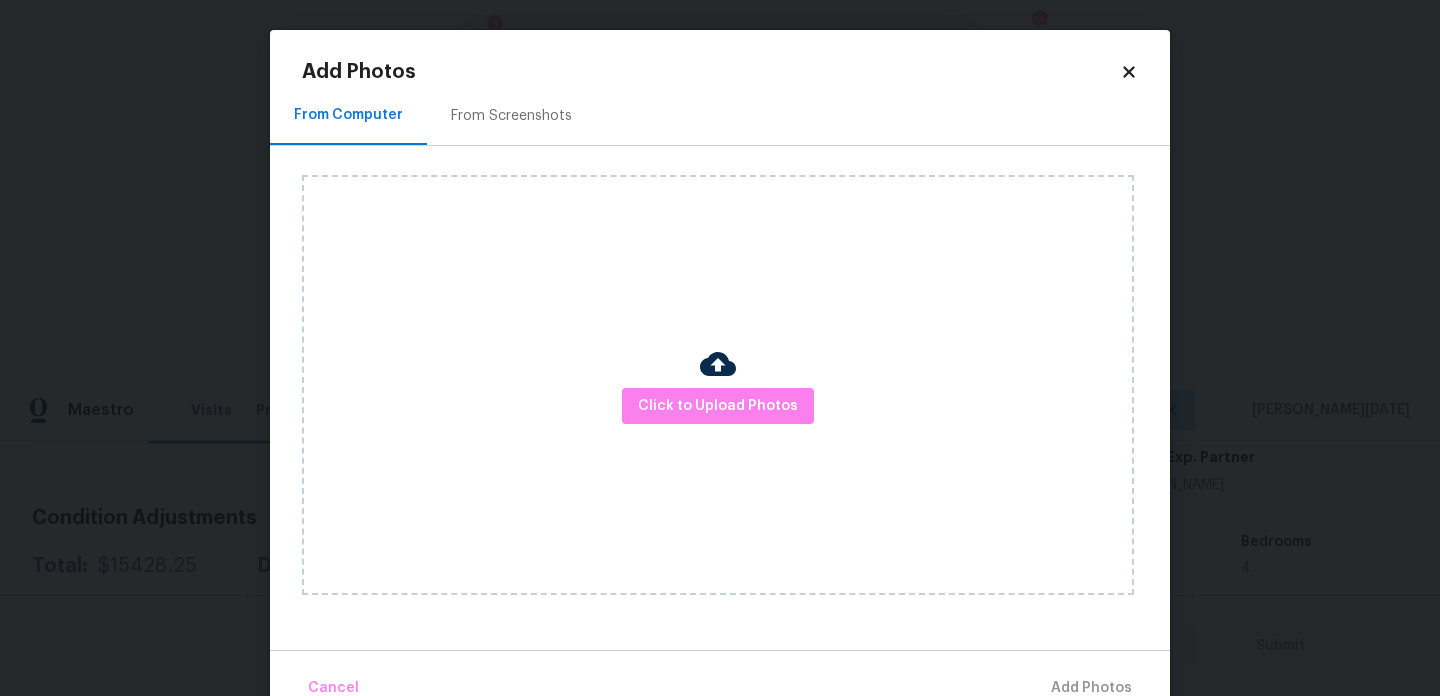 click on "From Screenshots" at bounding box center [511, 116] 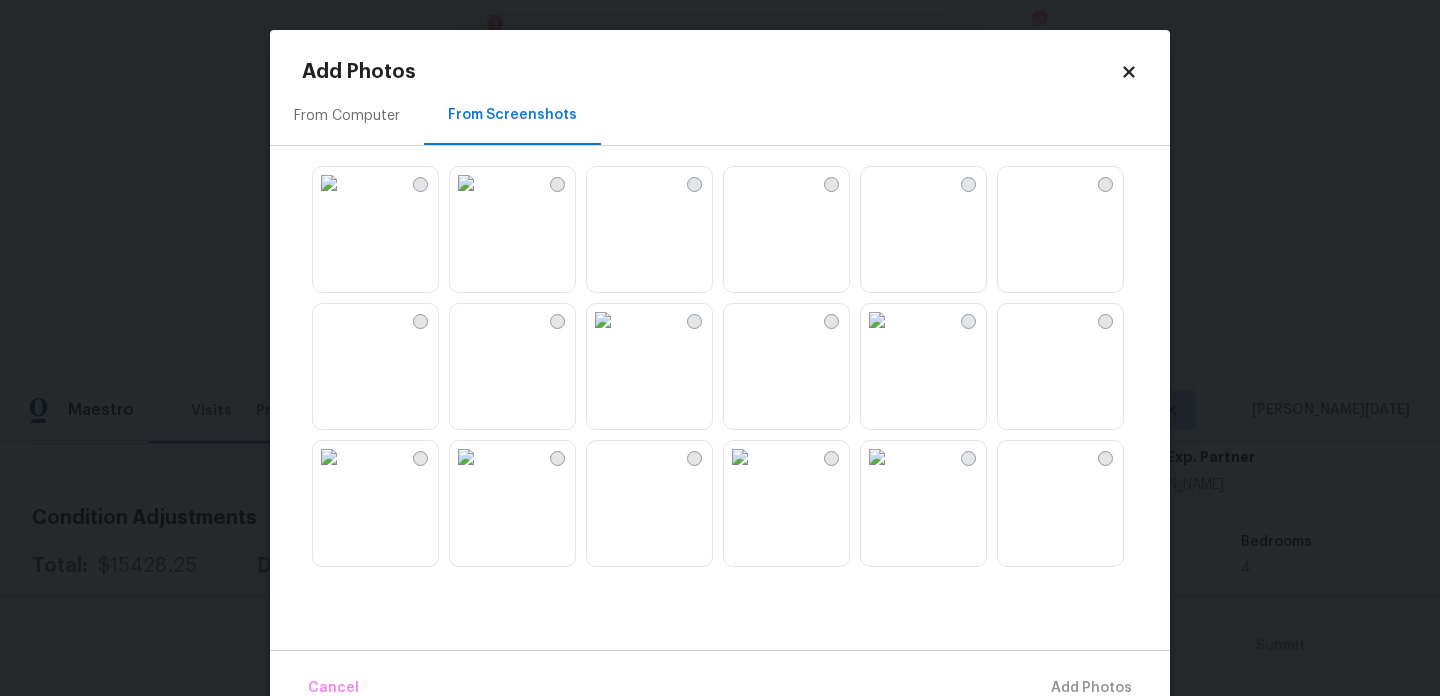 click at bounding box center [740, 320] 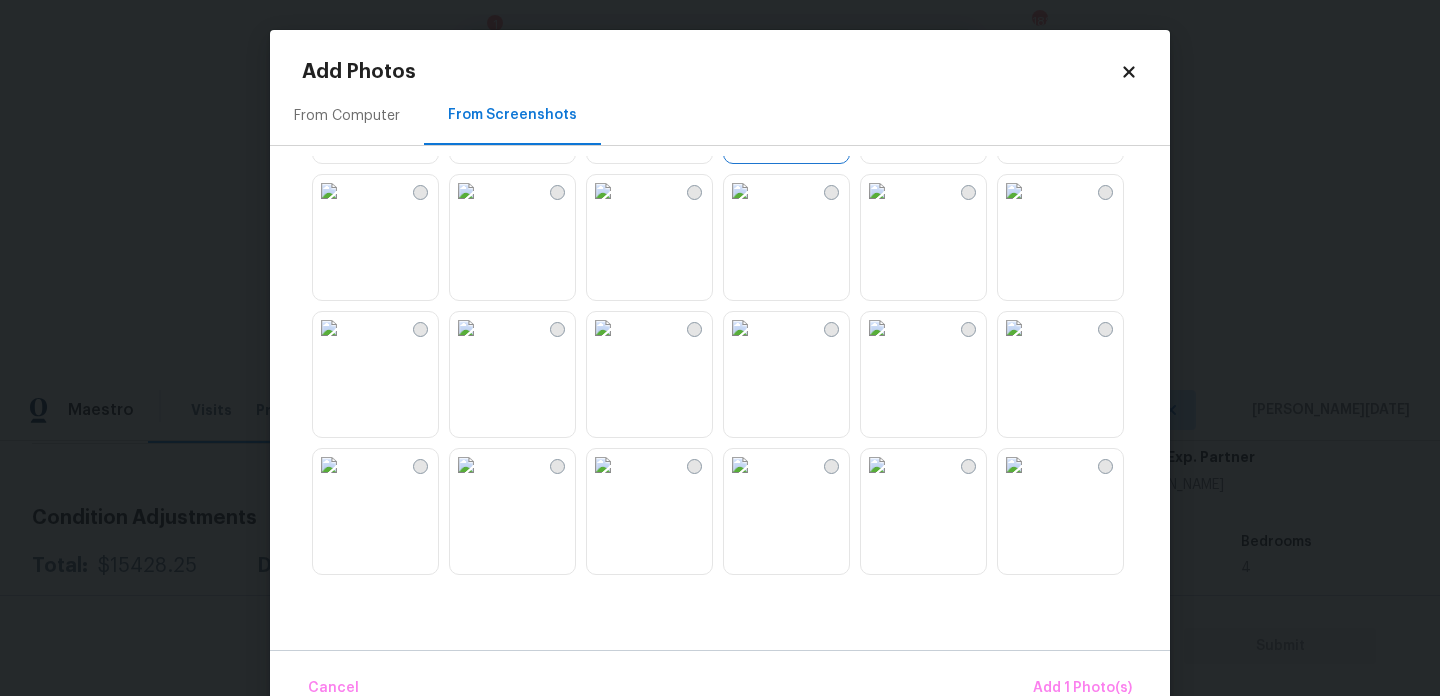 scroll, scrollTop: 293, scrollLeft: 0, axis: vertical 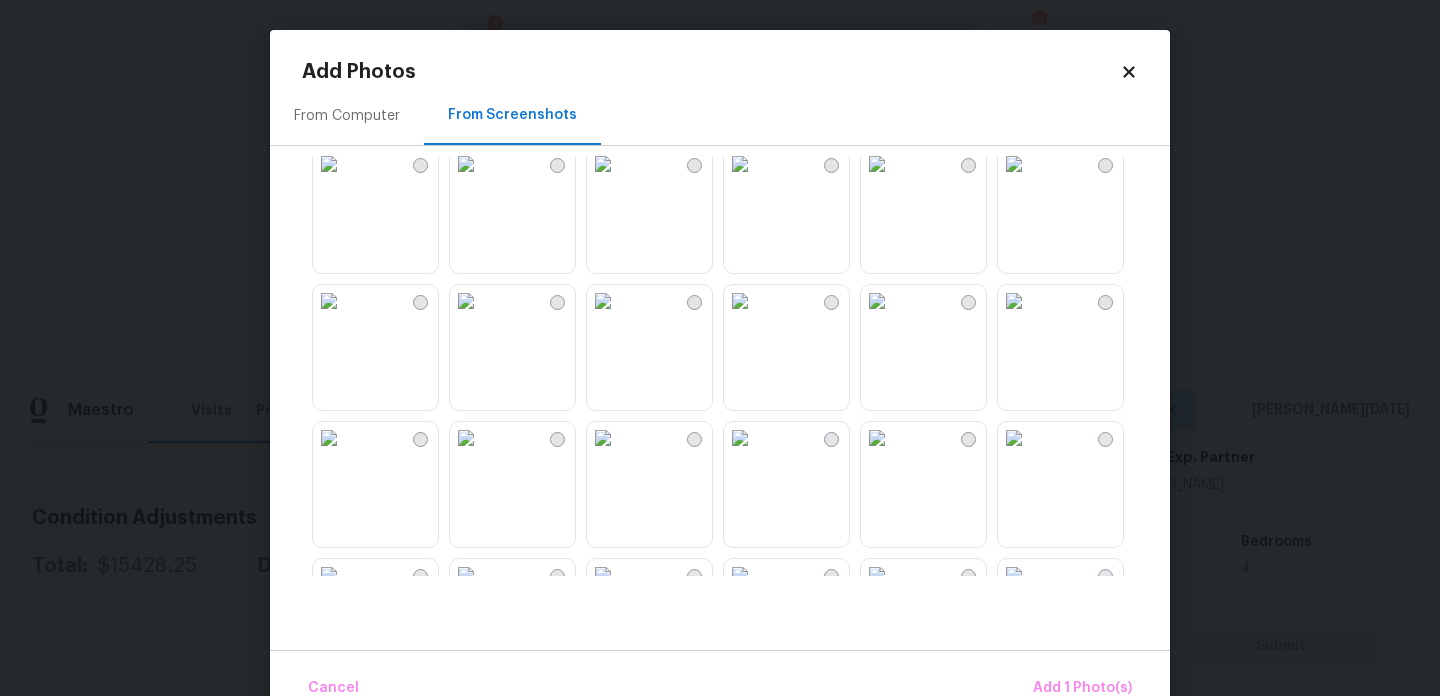 click at bounding box center [603, 164] 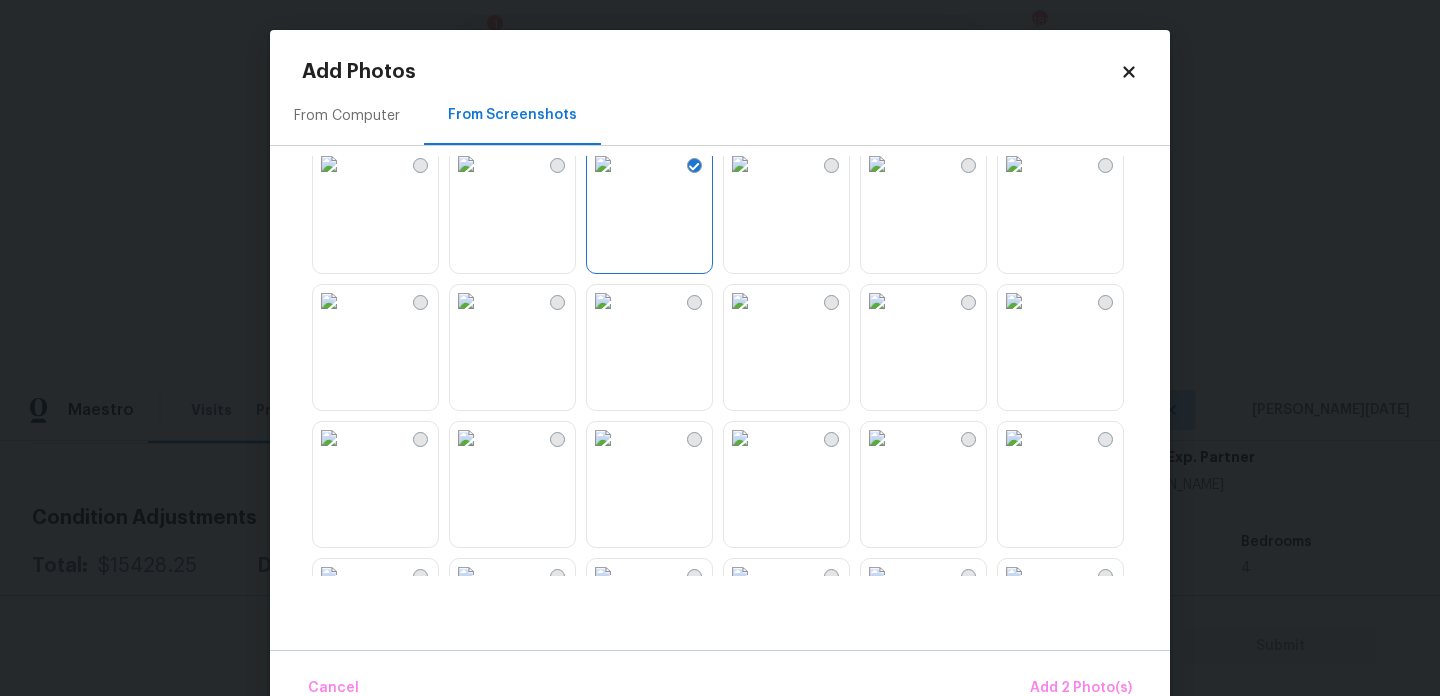 click at bounding box center [740, 301] 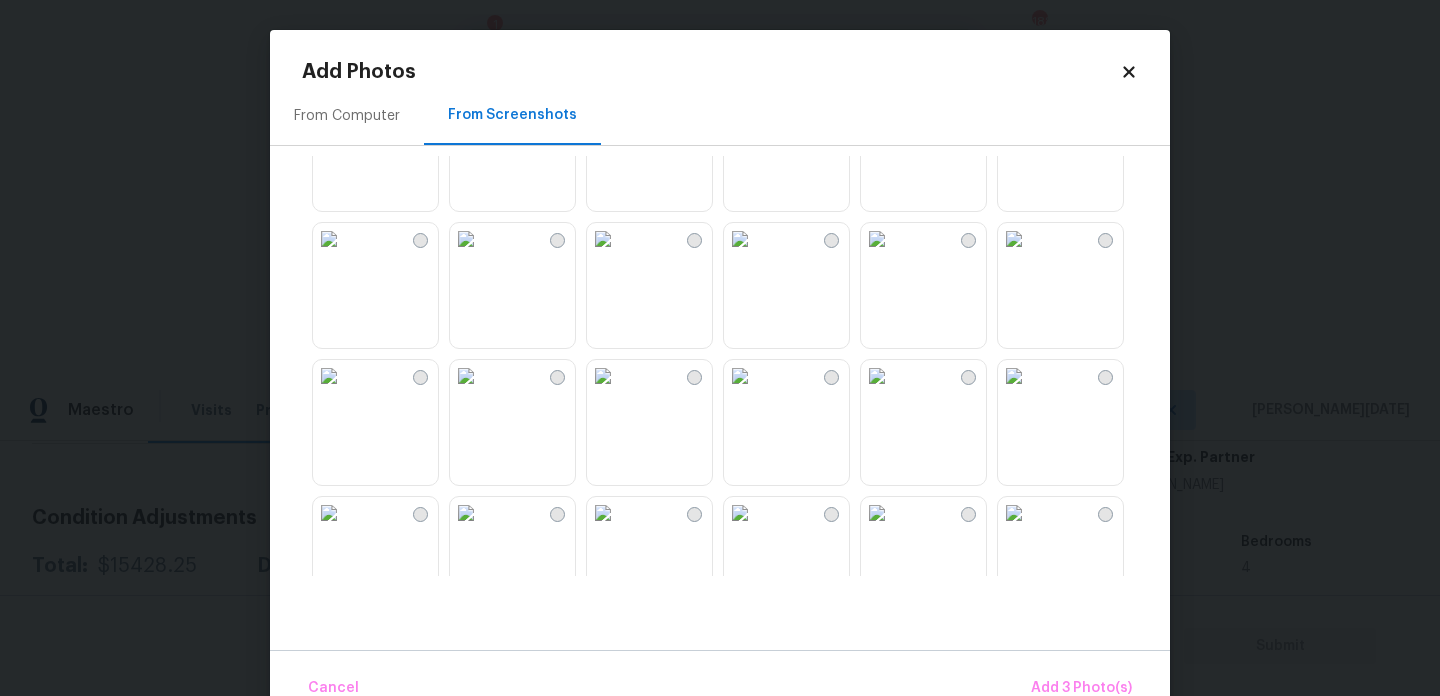 click at bounding box center [877, 239] 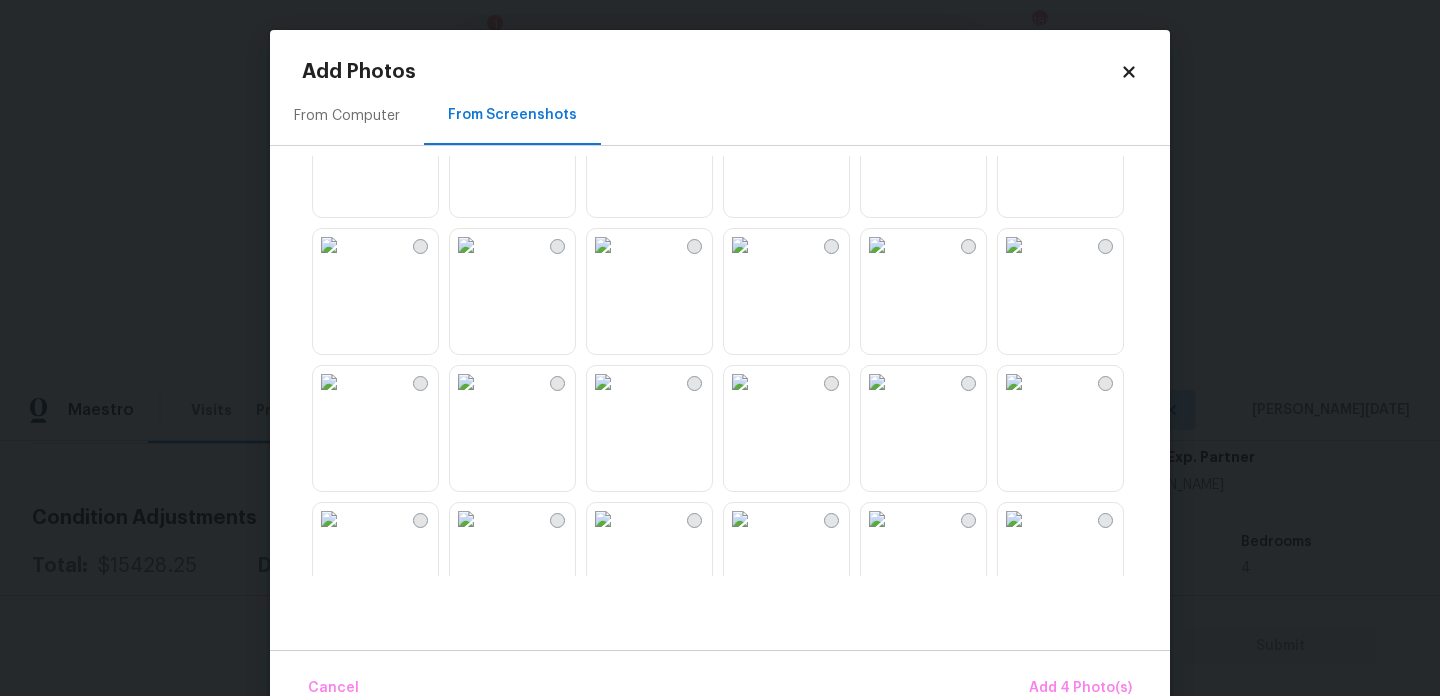 scroll, scrollTop: 911, scrollLeft: 0, axis: vertical 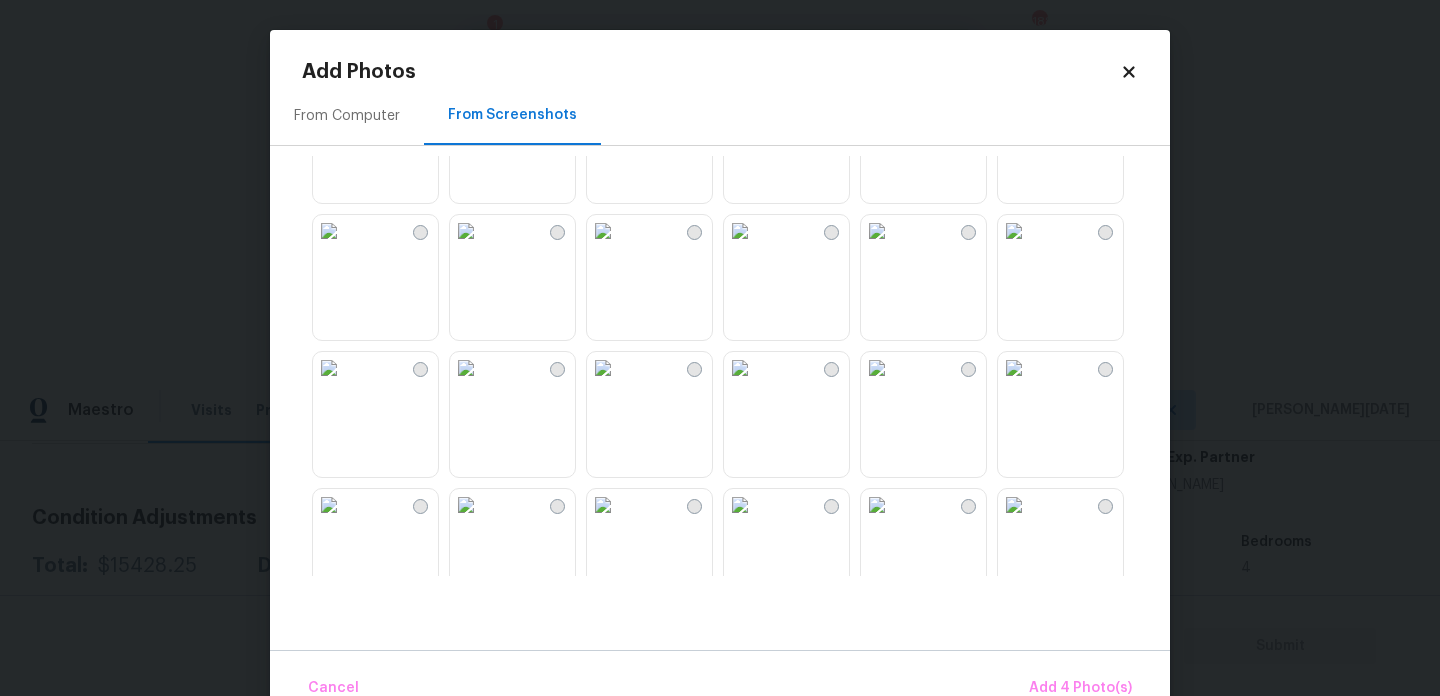 click at bounding box center [740, 94] 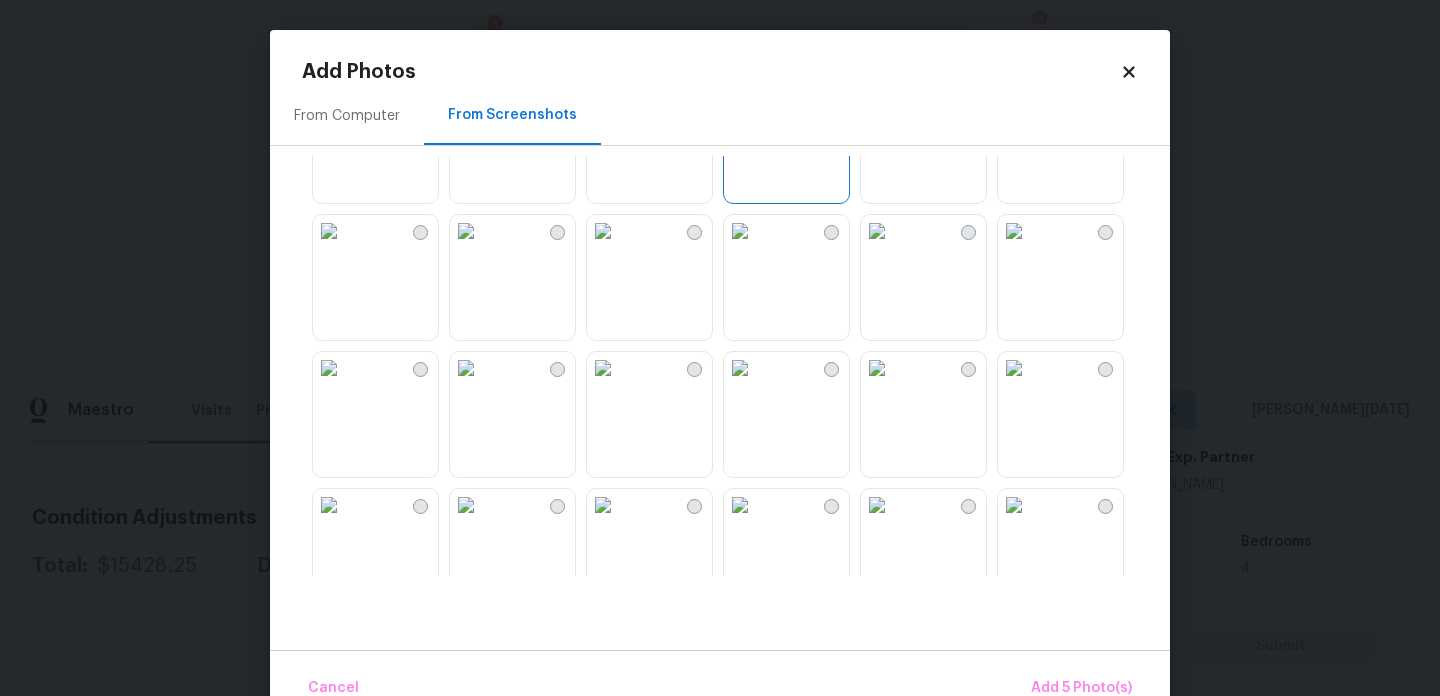 click at bounding box center (603, 231) 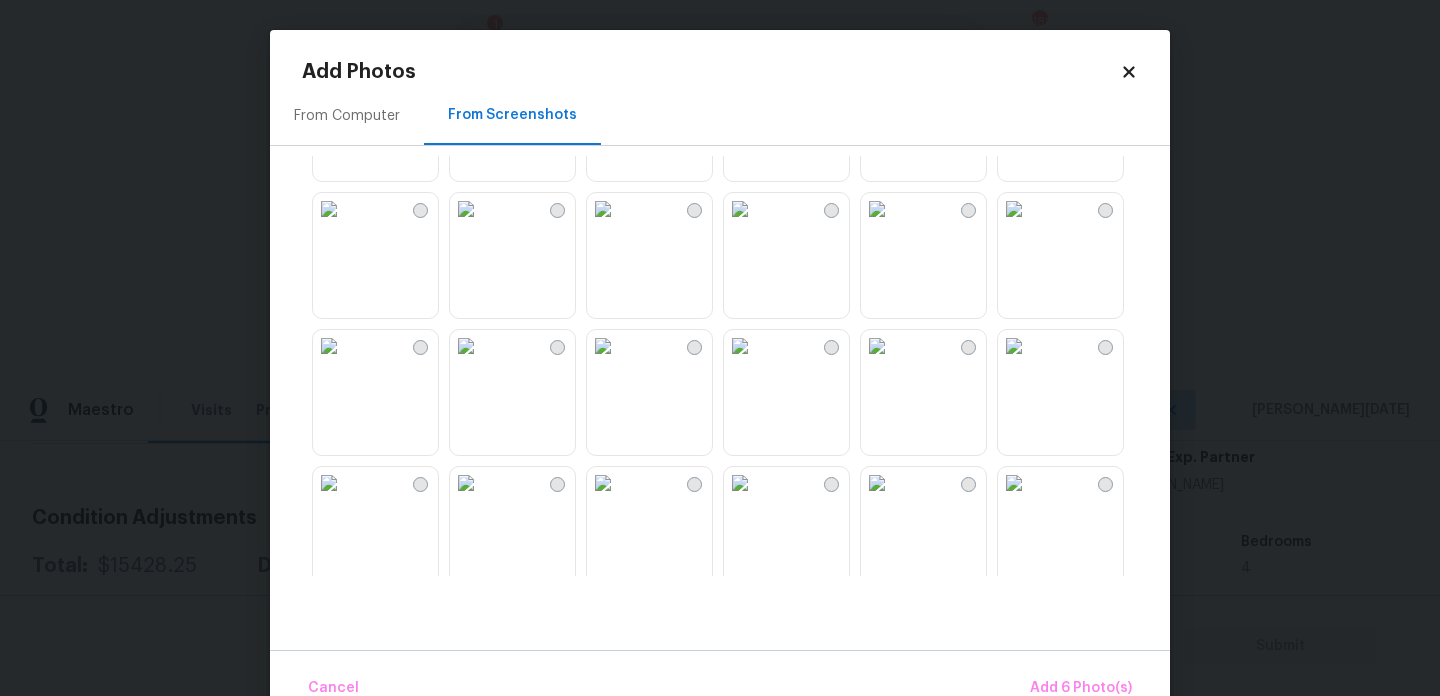 scroll, scrollTop: 1208, scrollLeft: 0, axis: vertical 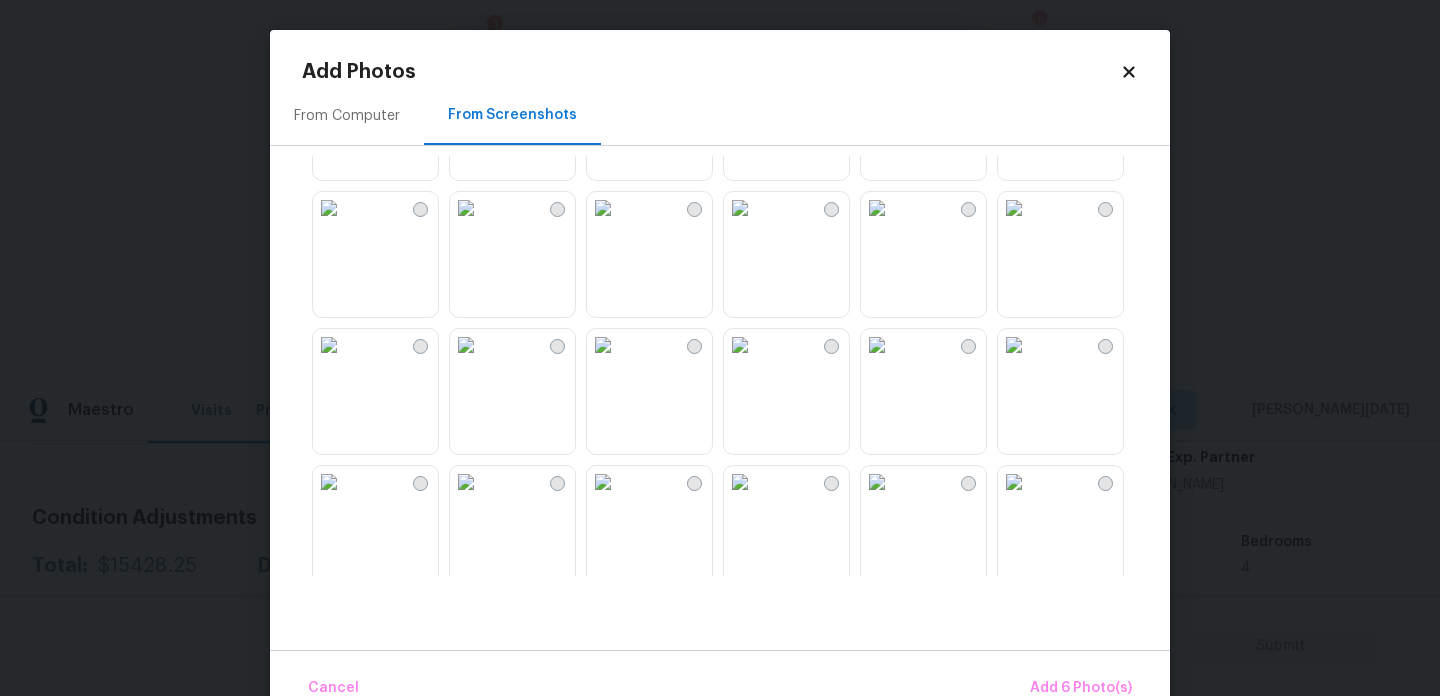 click at bounding box center (740, 208) 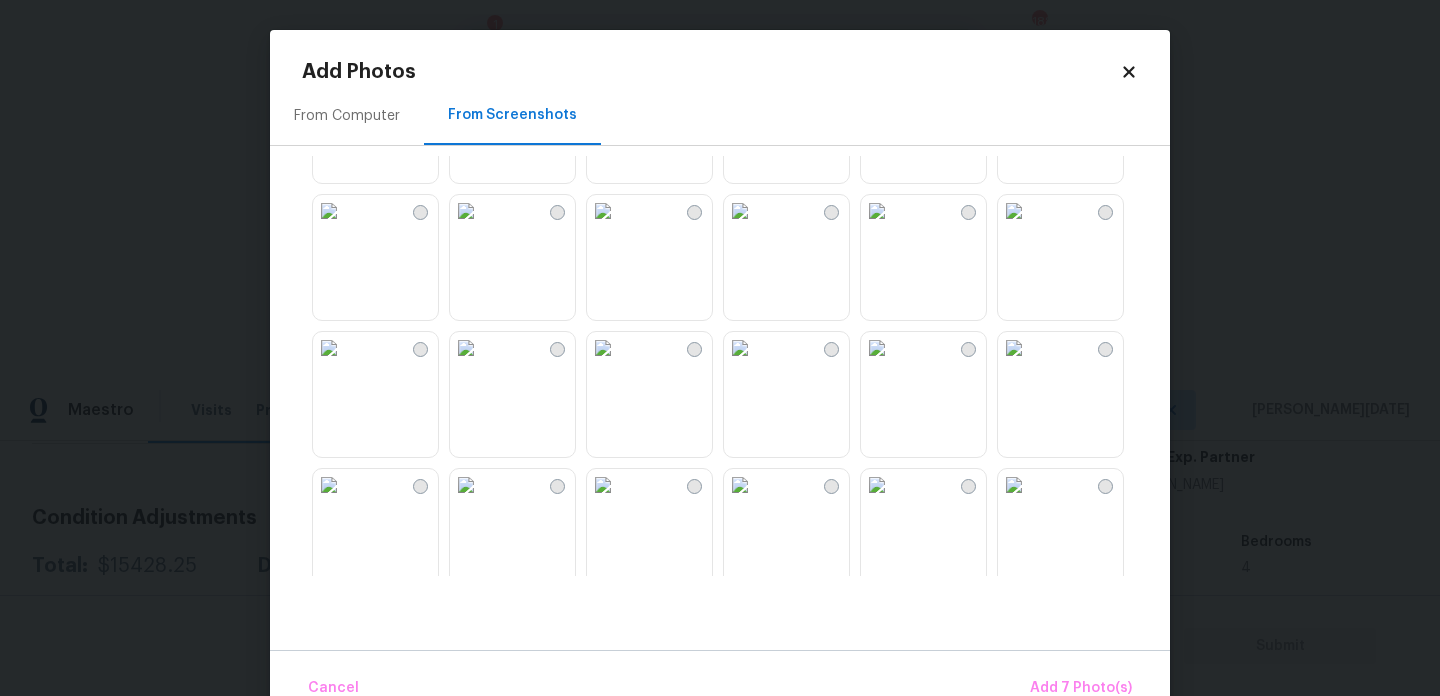 scroll, scrollTop: 1910, scrollLeft: 0, axis: vertical 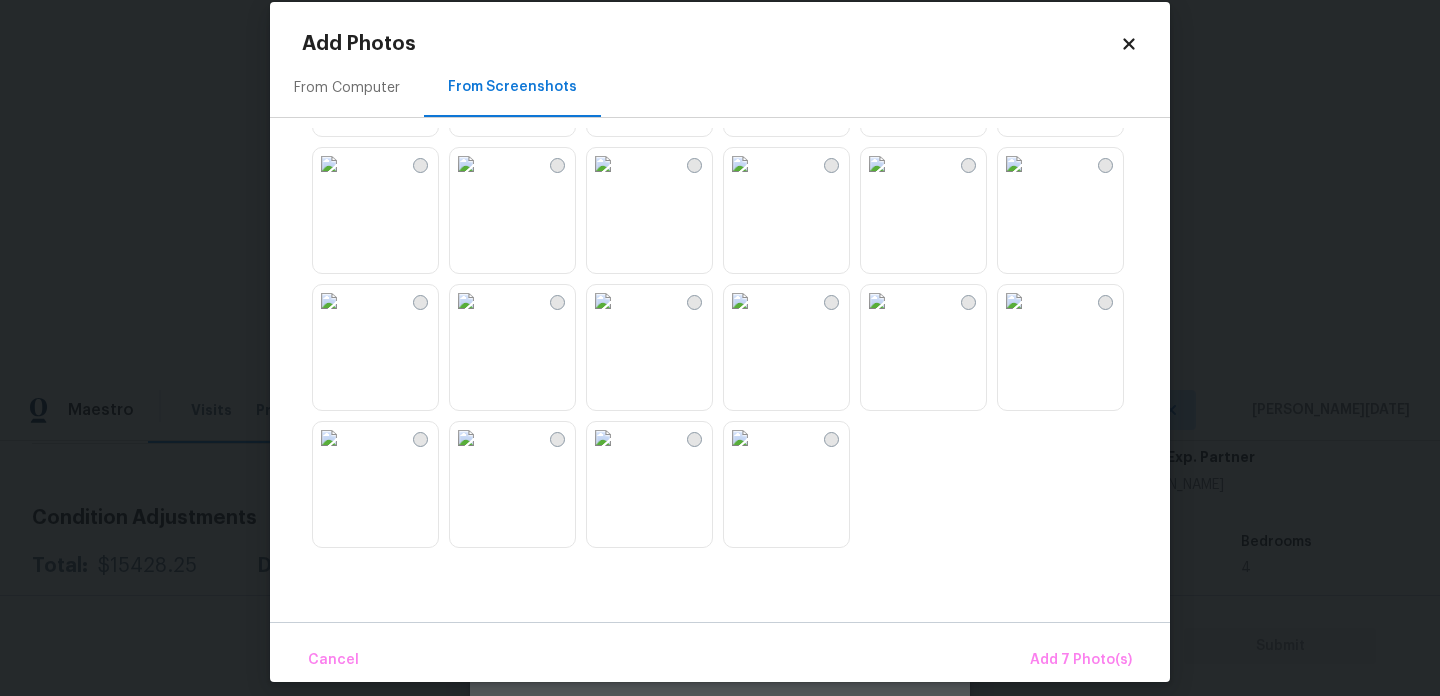 click at bounding box center [603, 301] 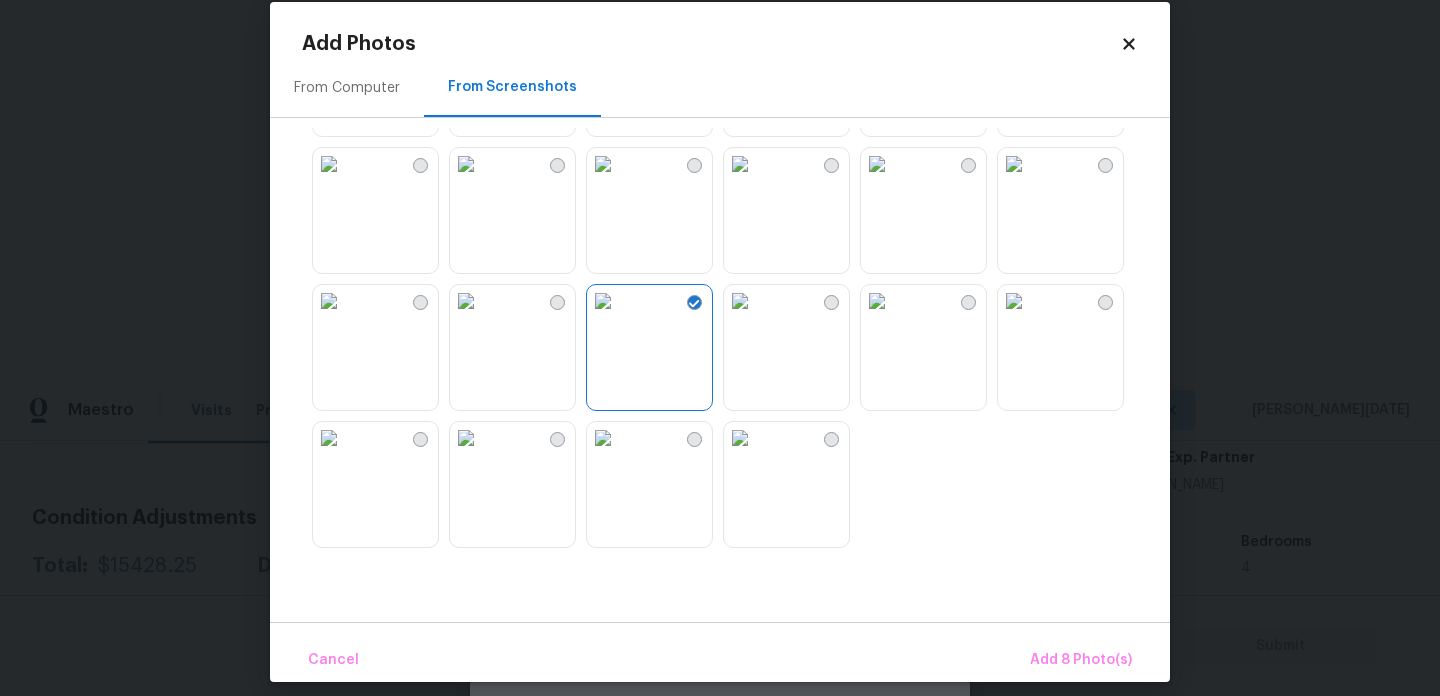 click at bounding box center [466, 301] 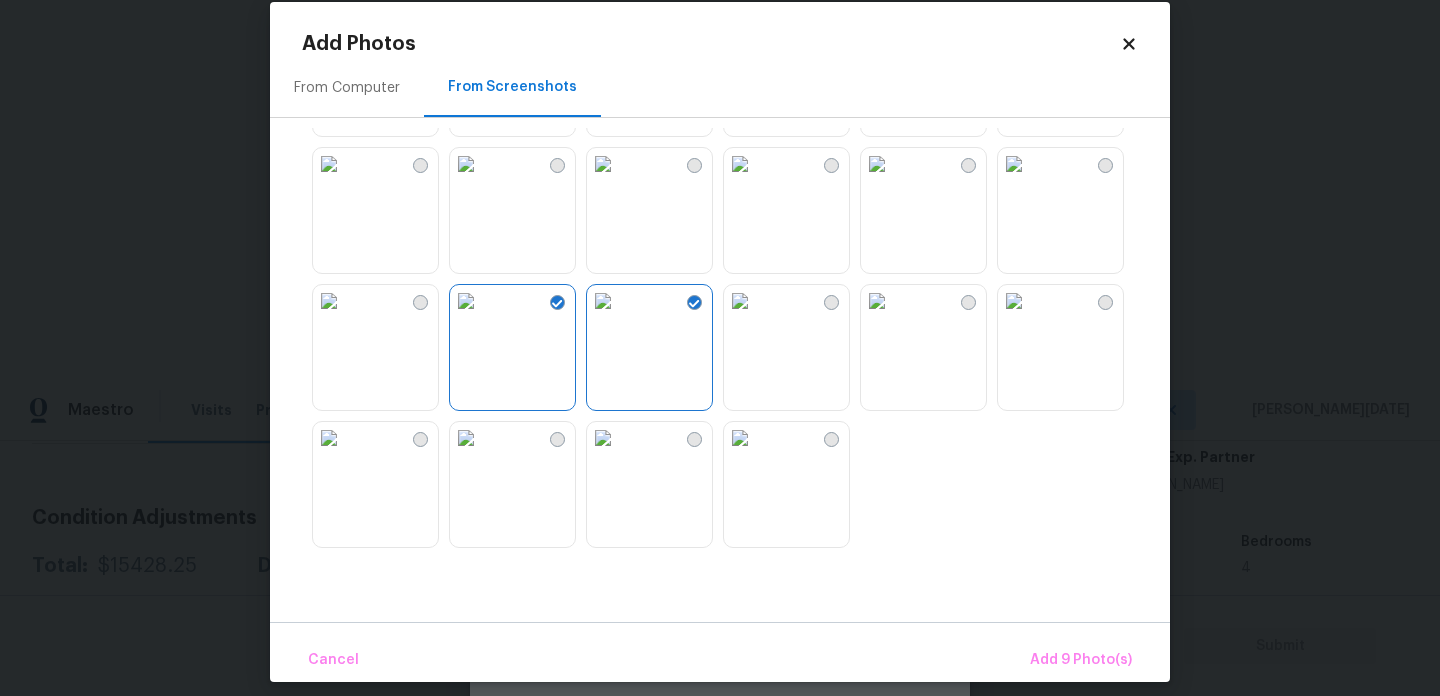 click at bounding box center [466, 301] 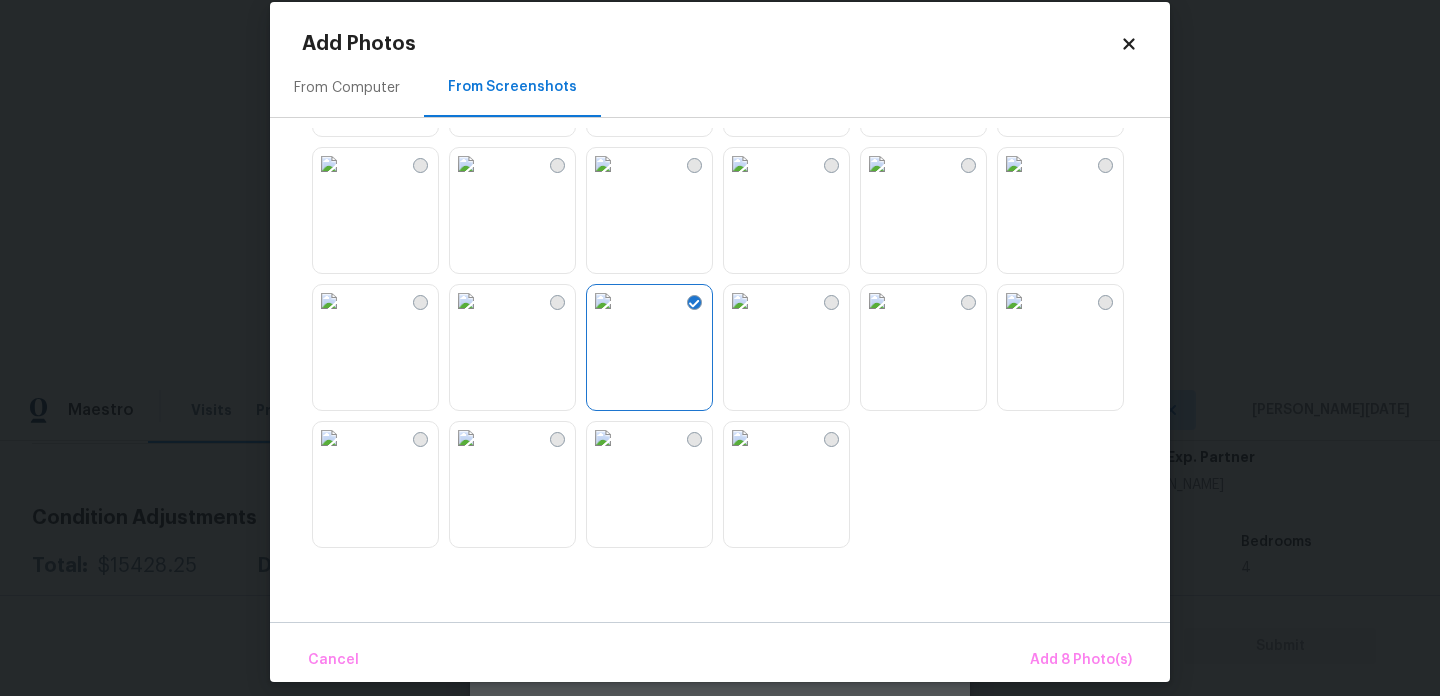 click at bounding box center (877, 301) 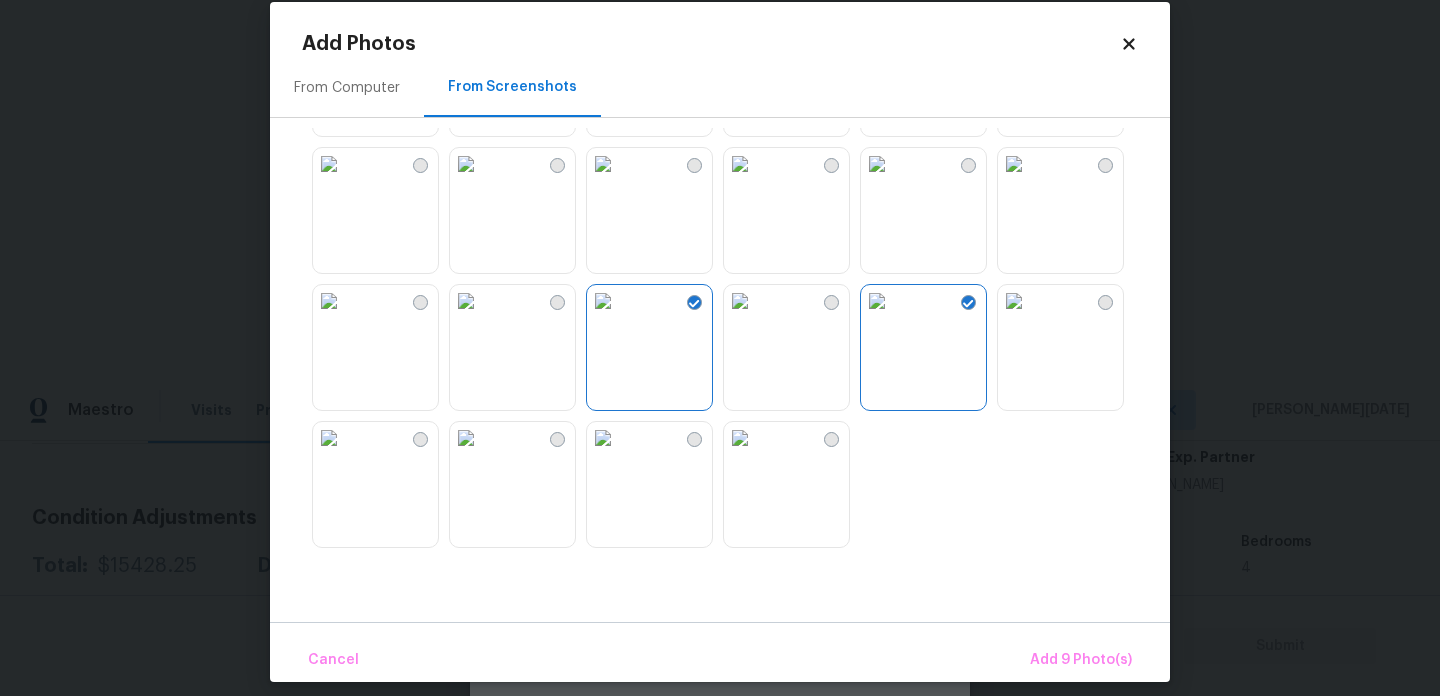 click at bounding box center [1014, 301] 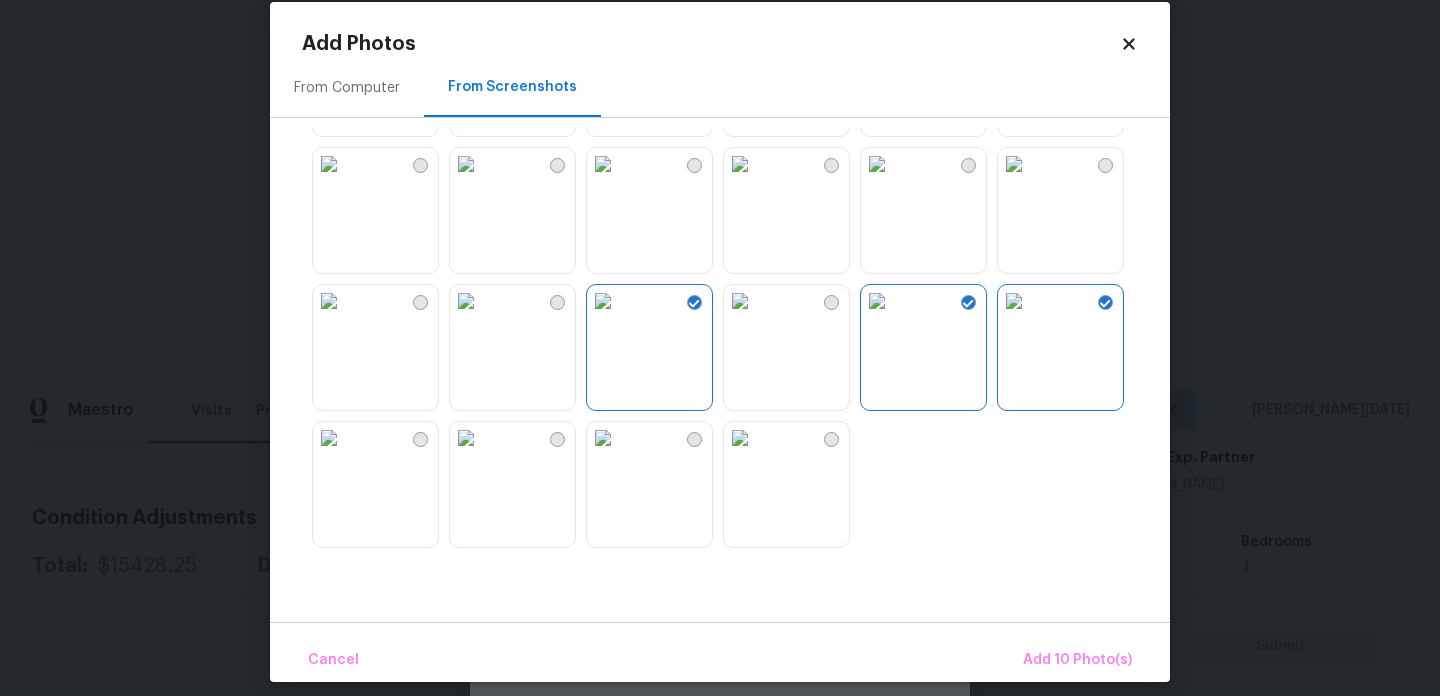 click at bounding box center (603, 438) 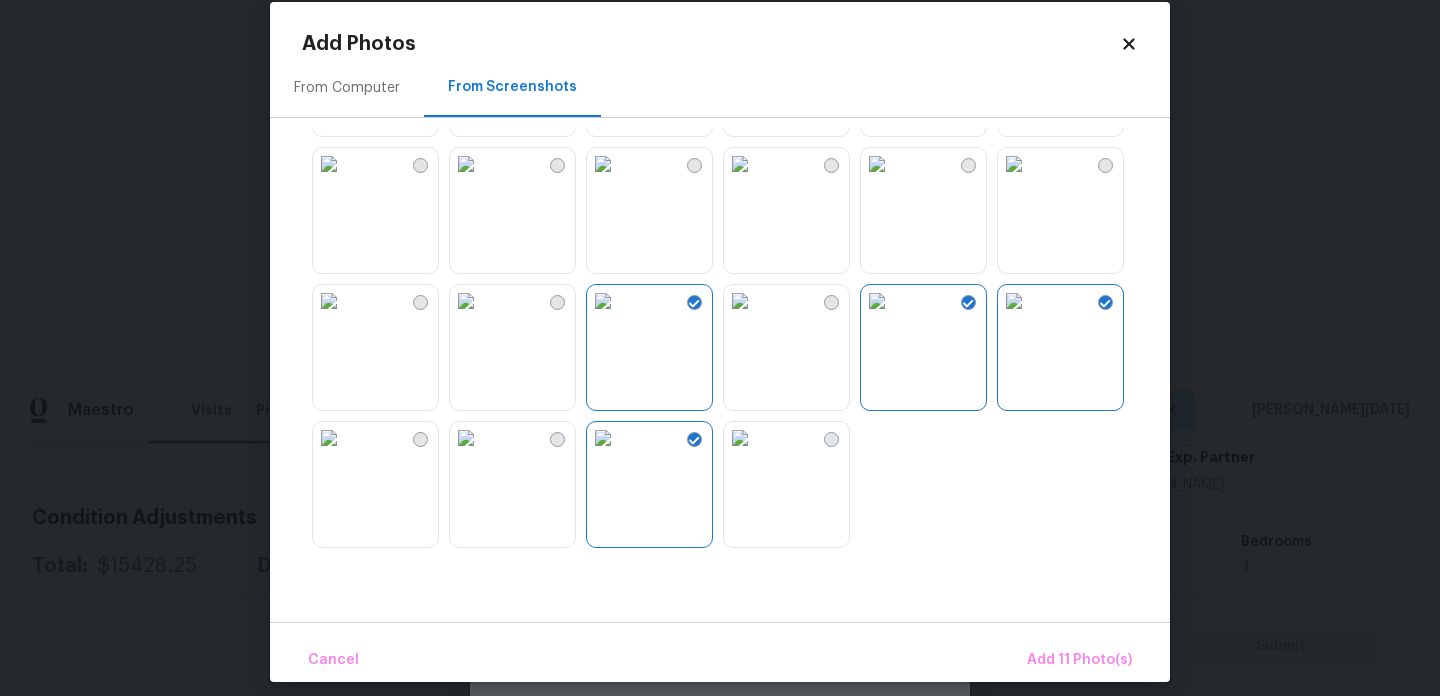 scroll, scrollTop: 44, scrollLeft: 0, axis: vertical 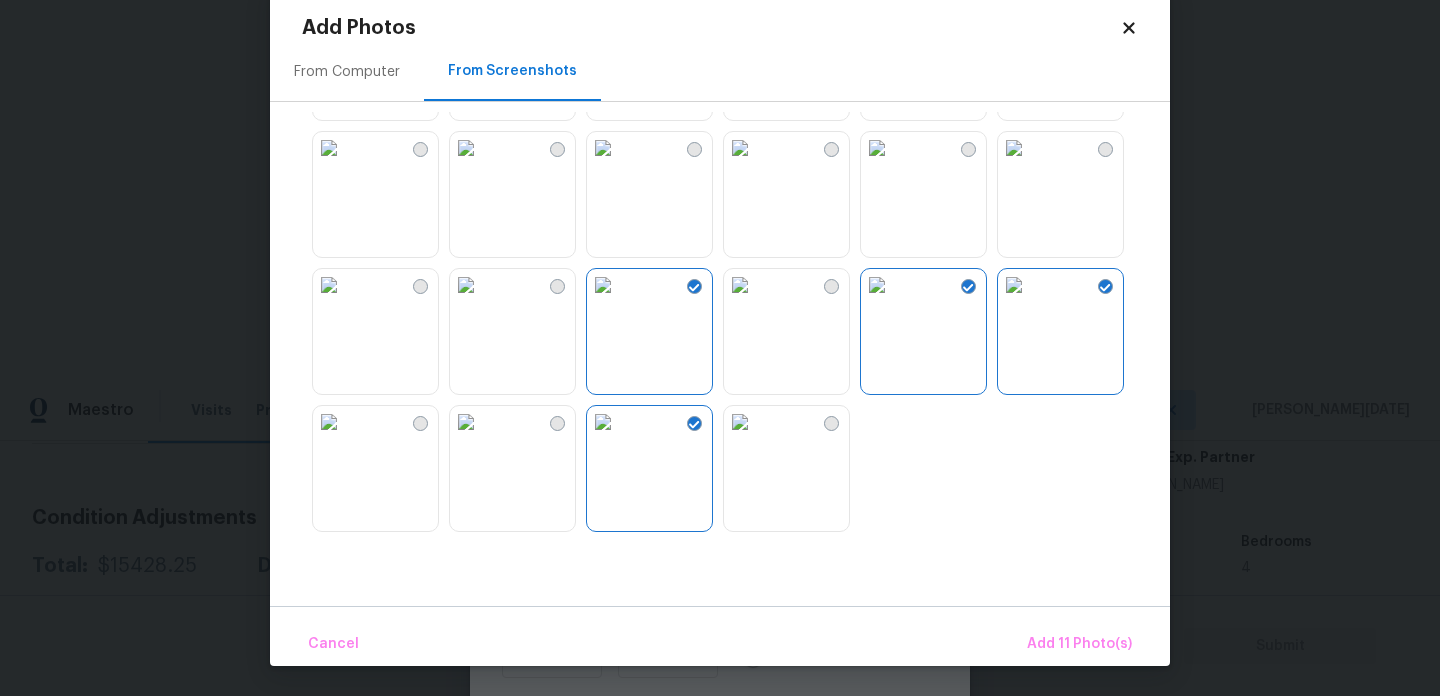 click at bounding box center (466, 422) 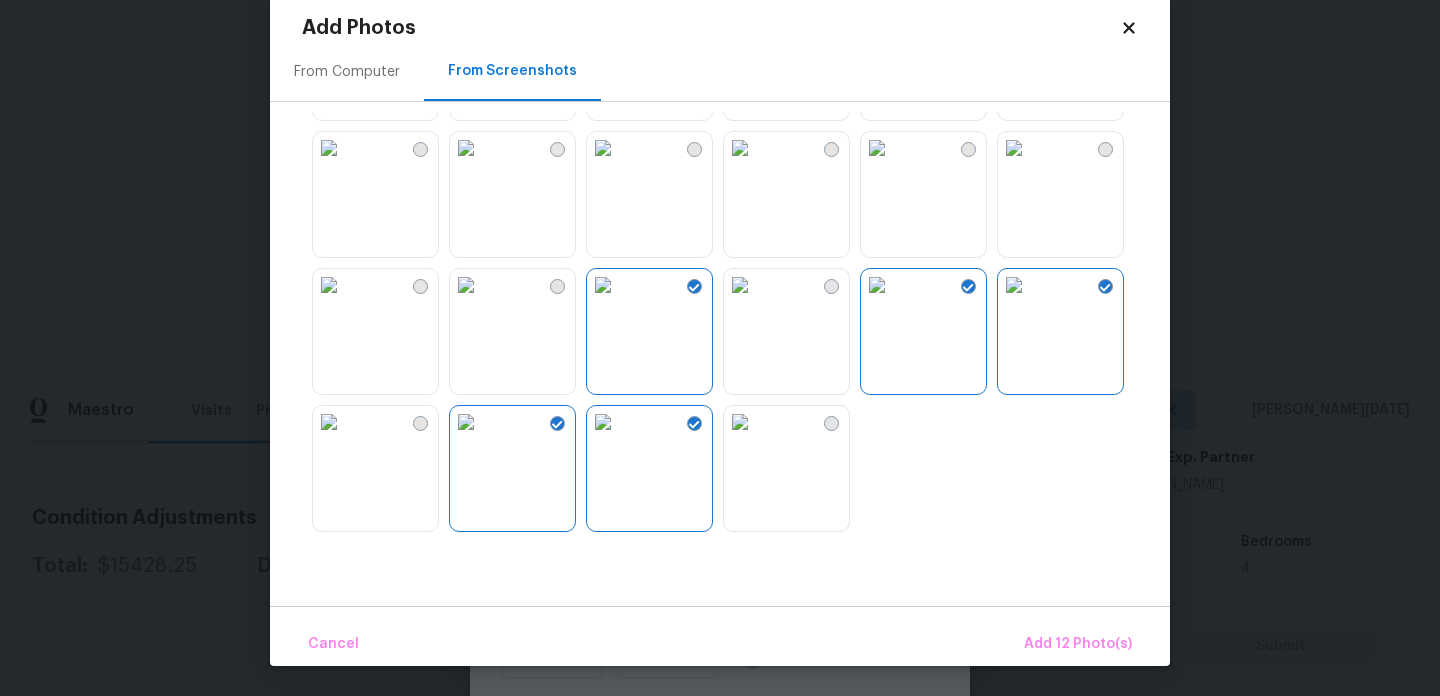 click at bounding box center [740, 422] 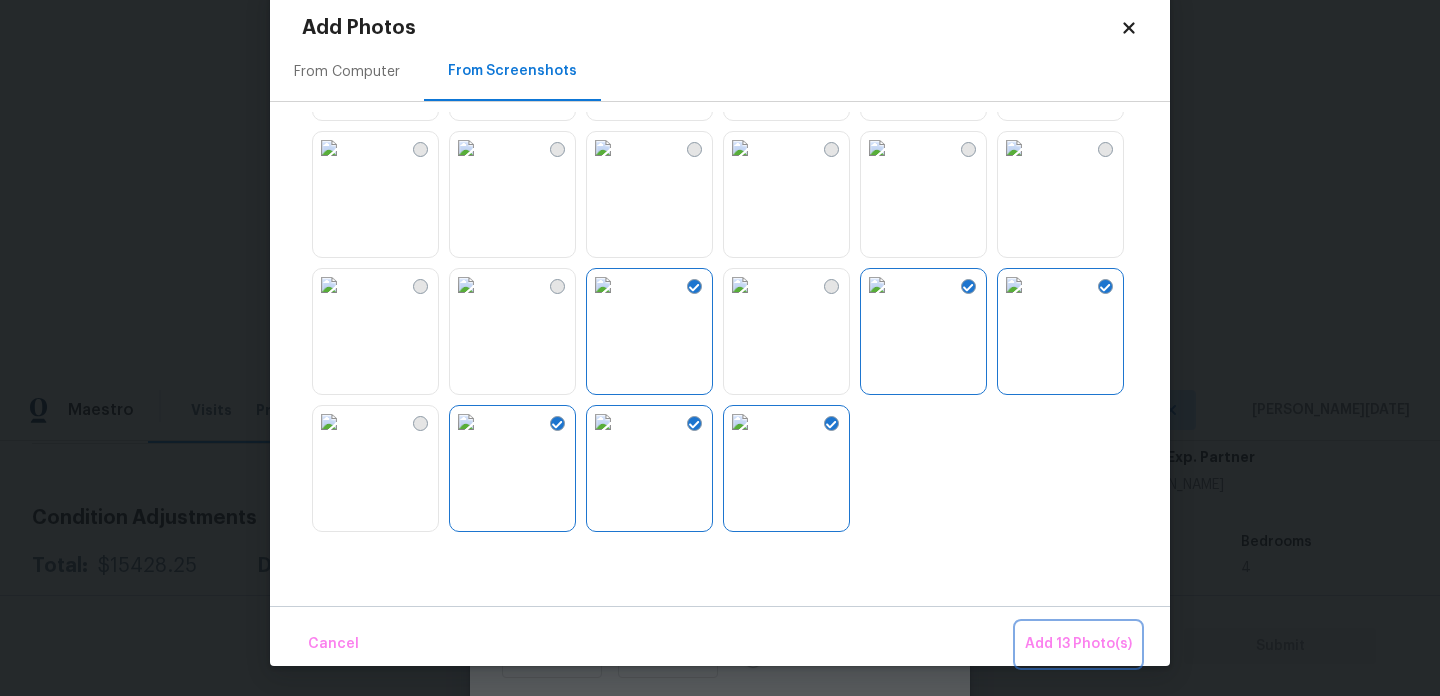 click on "Add 13 Photo(s)" at bounding box center (1078, 644) 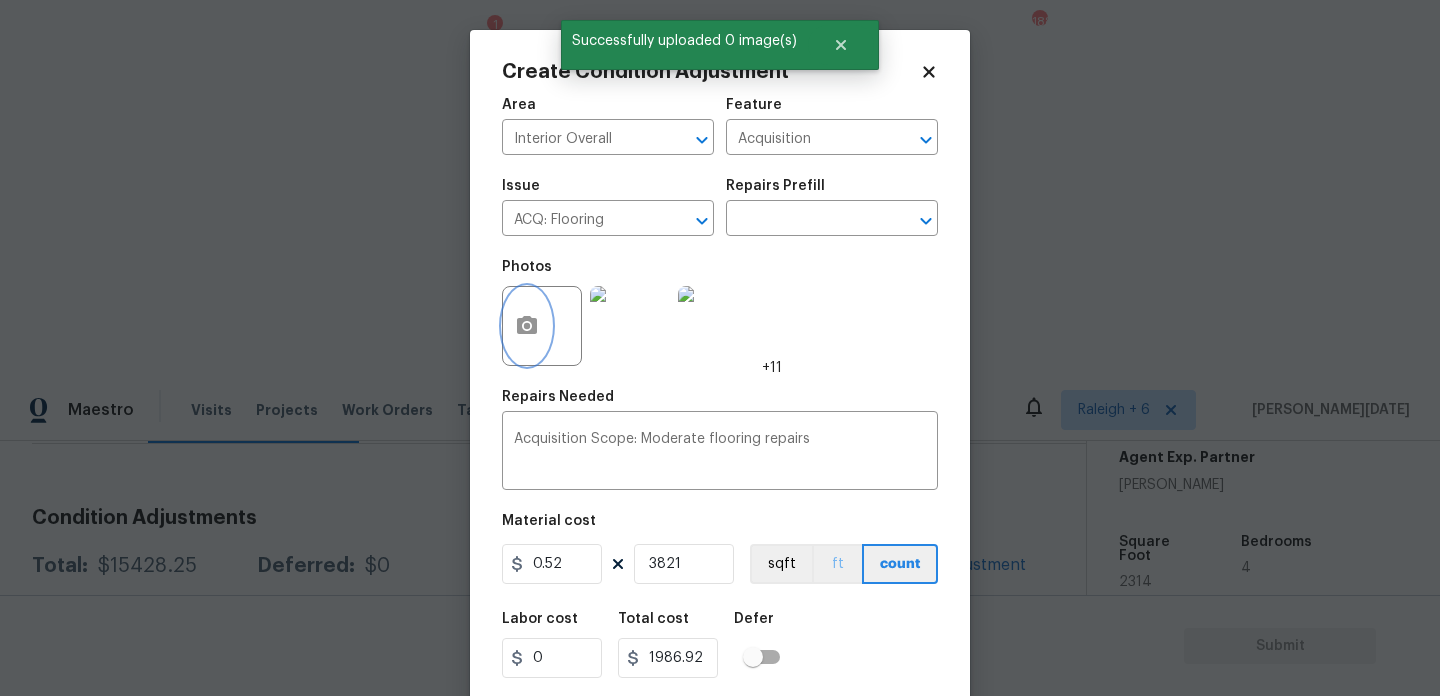 scroll, scrollTop: 0, scrollLeft: 0, axis: both 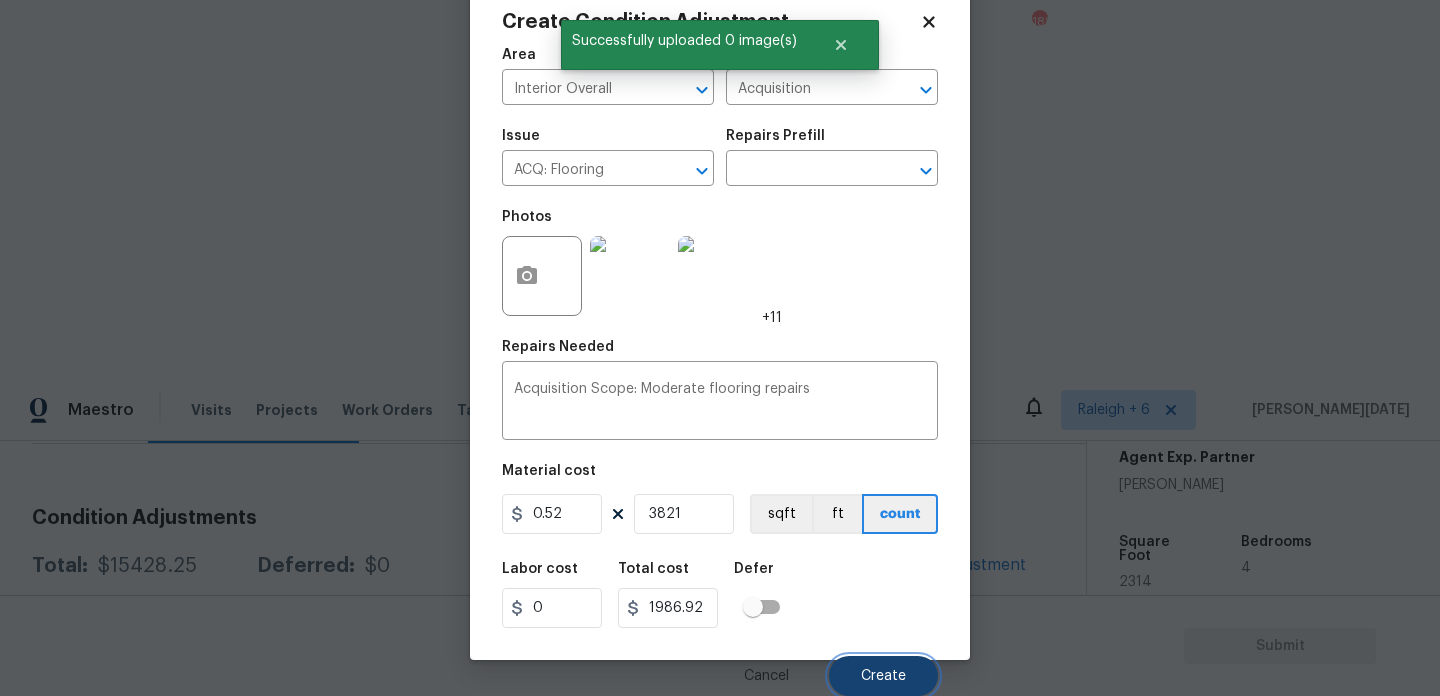 click on "Create" at bounding box center [883, 676] 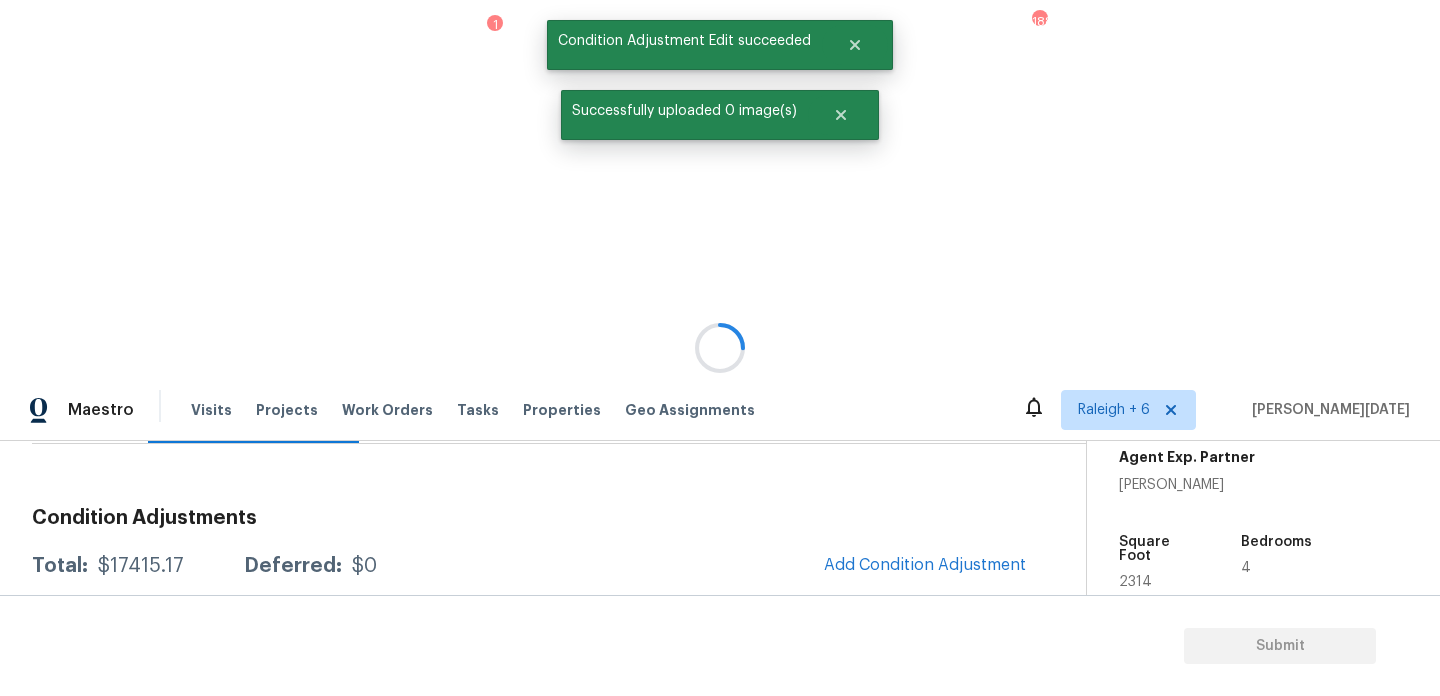 scroll, scrollTop: 44, scrollLeft: 0, axis: vertical 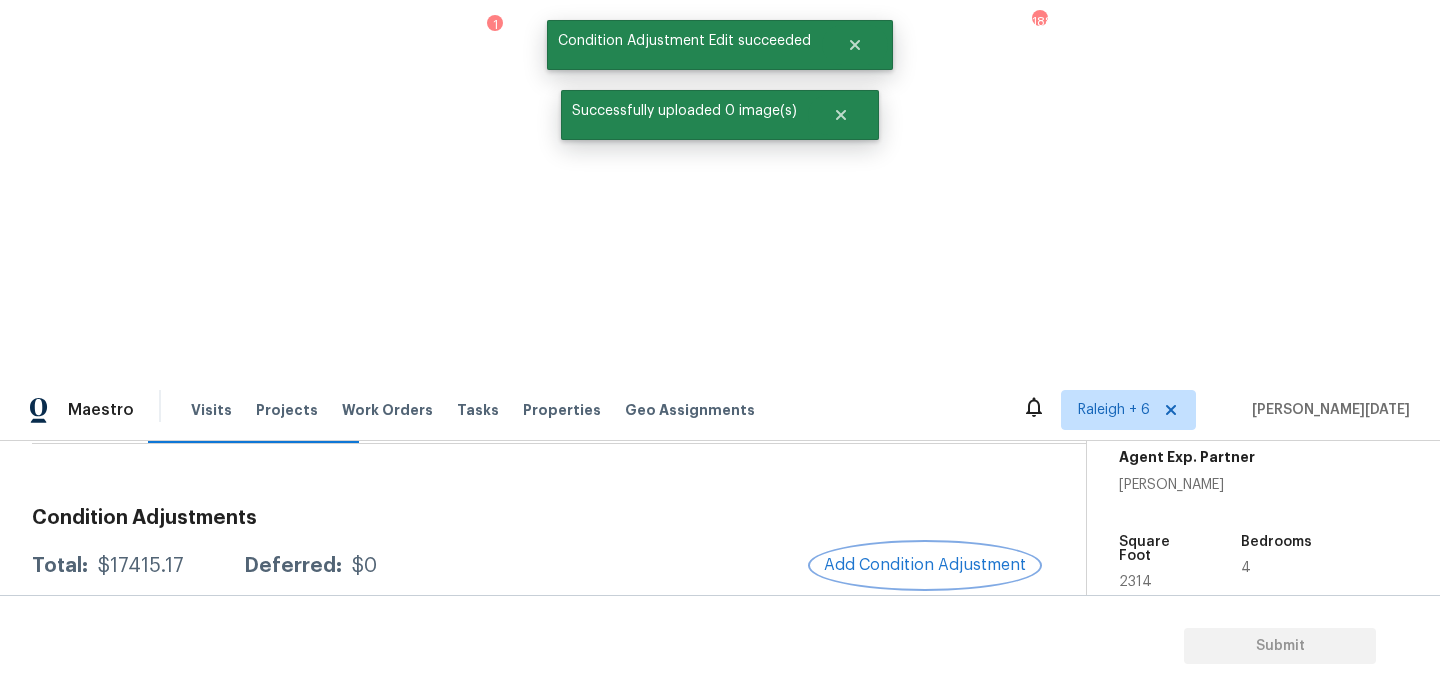 click on "Add Condition Adjustment" at bounding box center (925, 565) 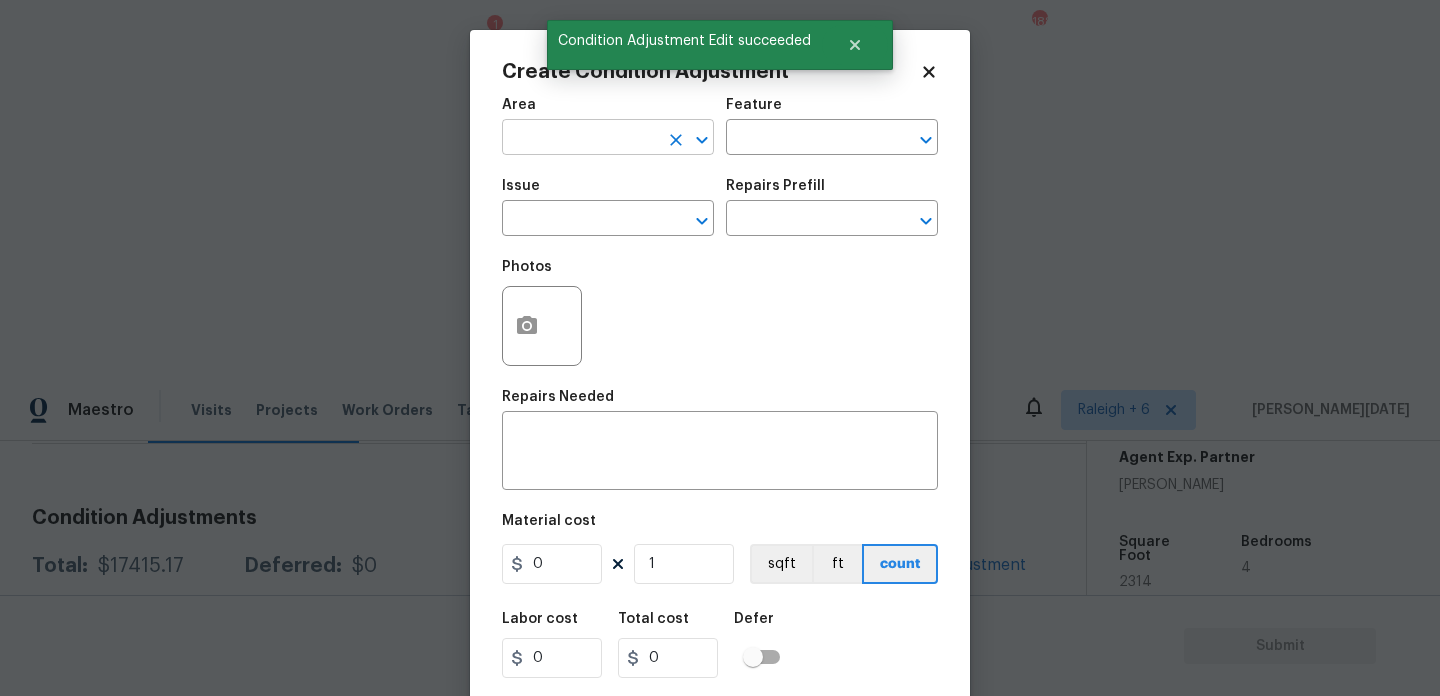 click at bounding box center (580, 139) 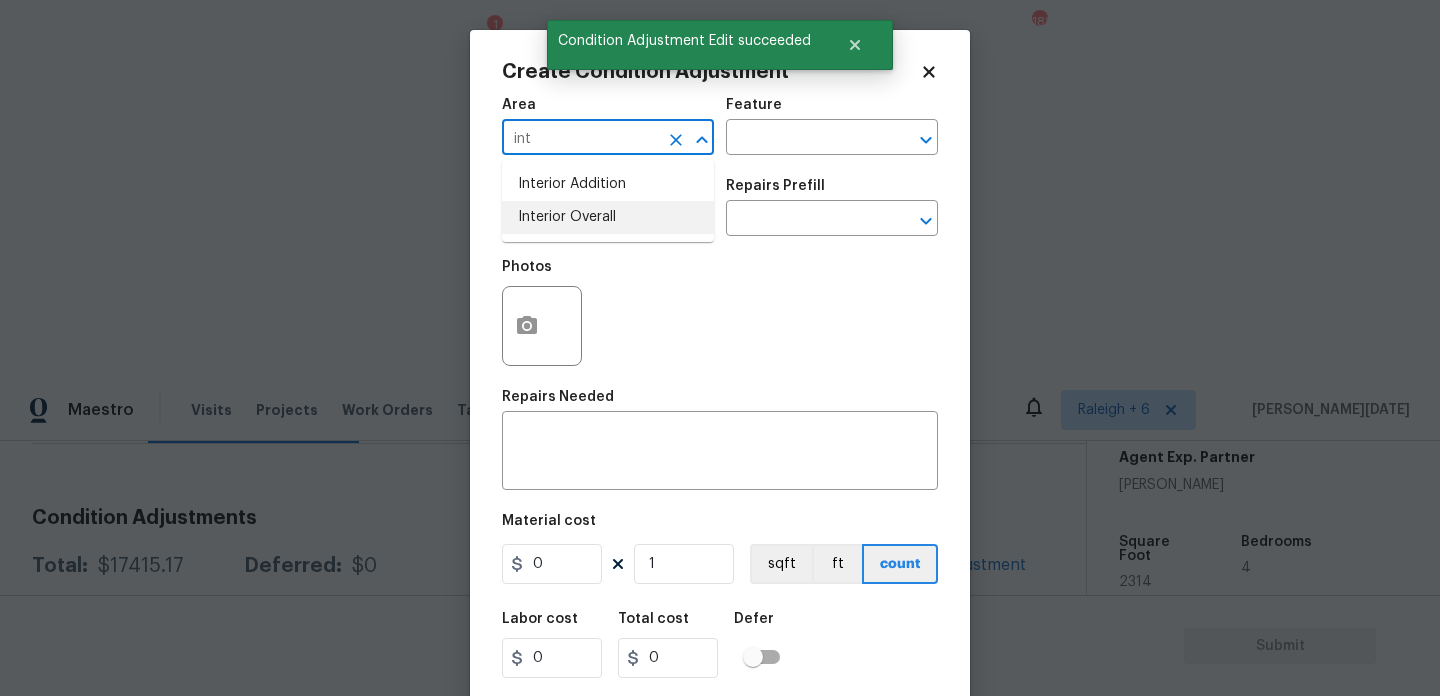 click on "Interior Overall" at bounding box center [608, 217] 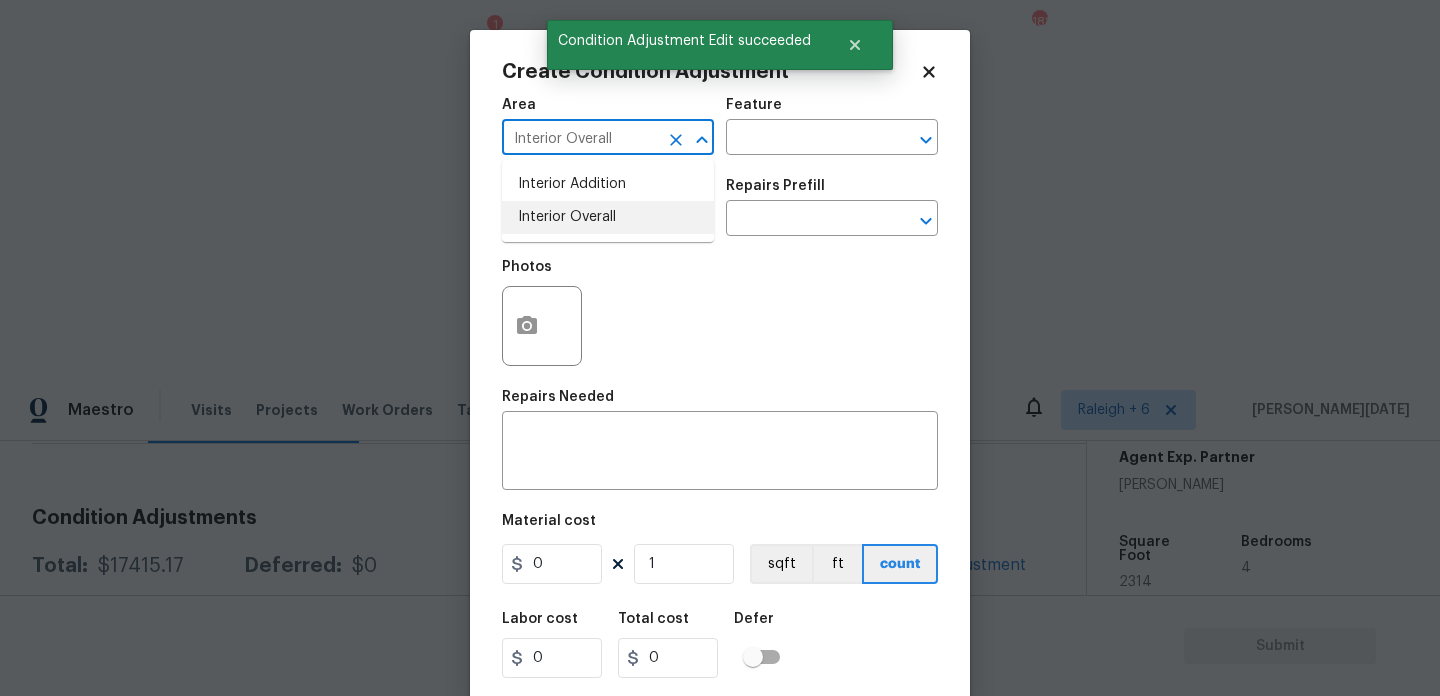type on "Interior Overall" 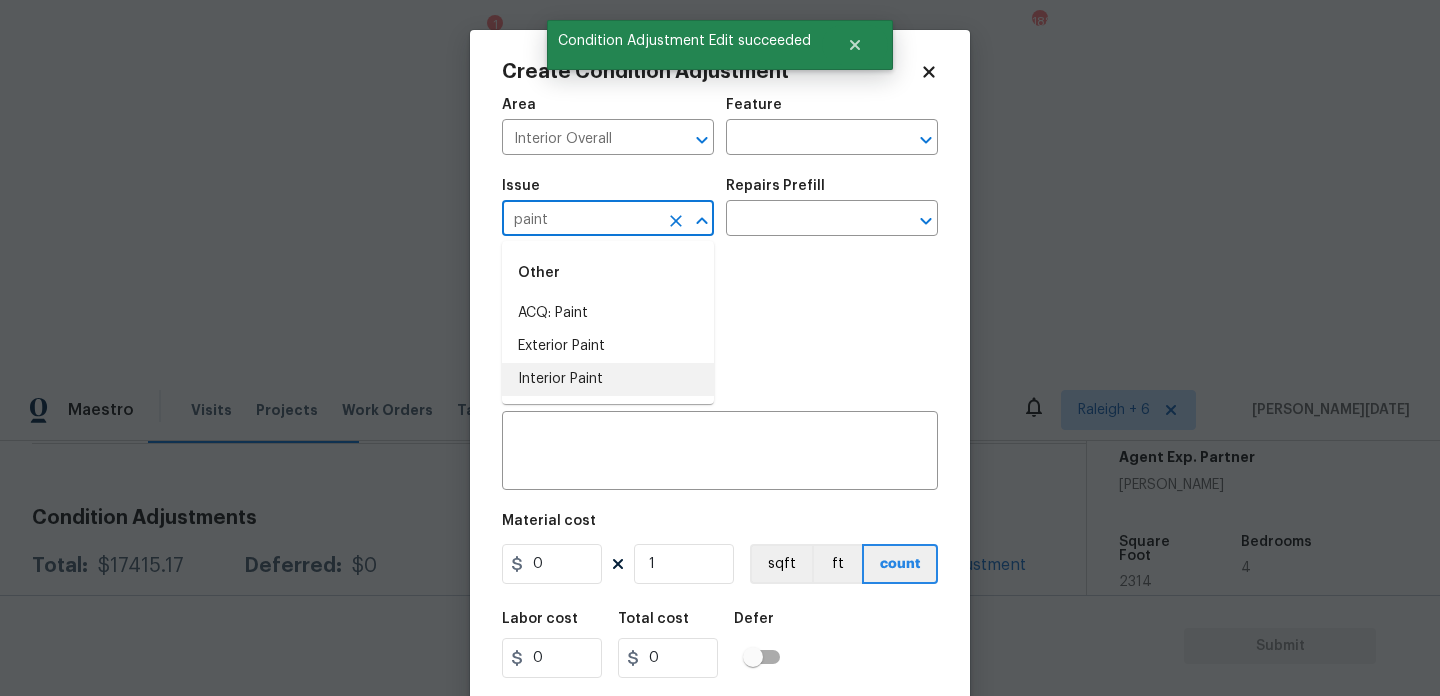 click on "Interior Paint" at bounding box center [608, 379] 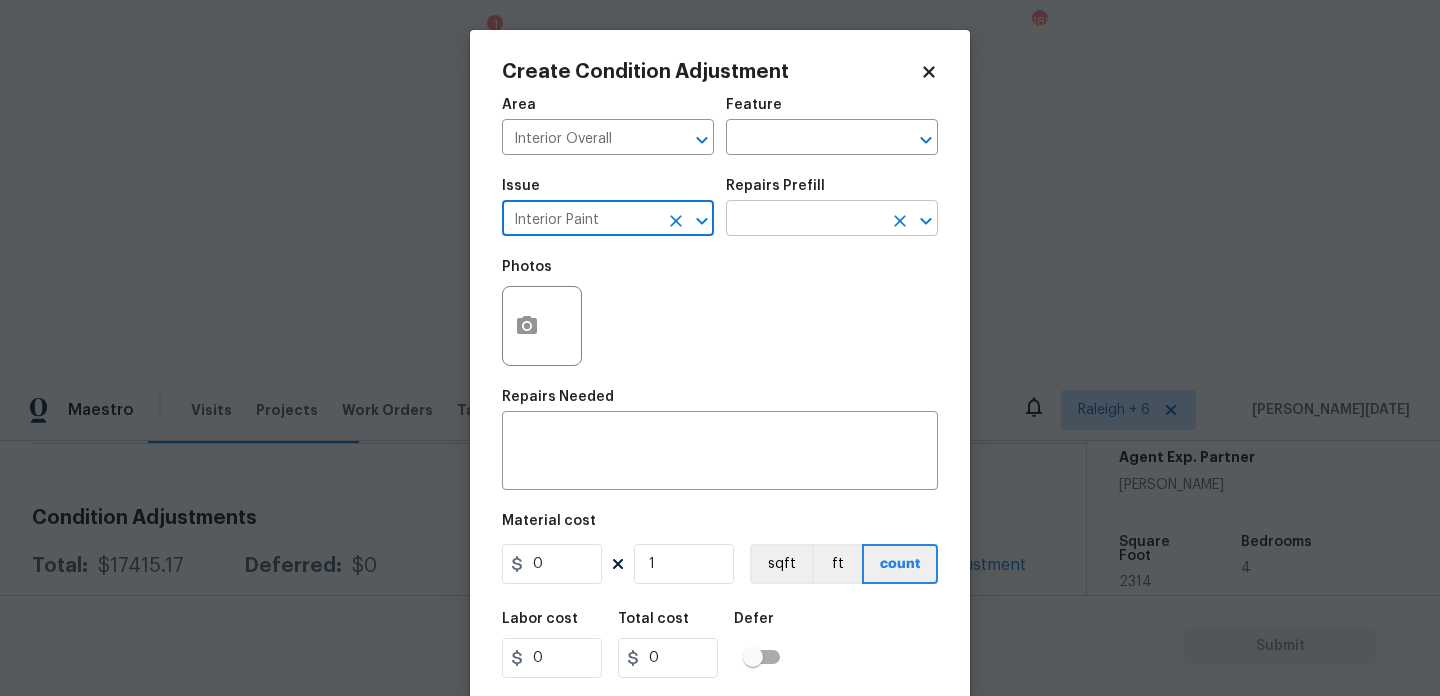 type on "Interior Paint" 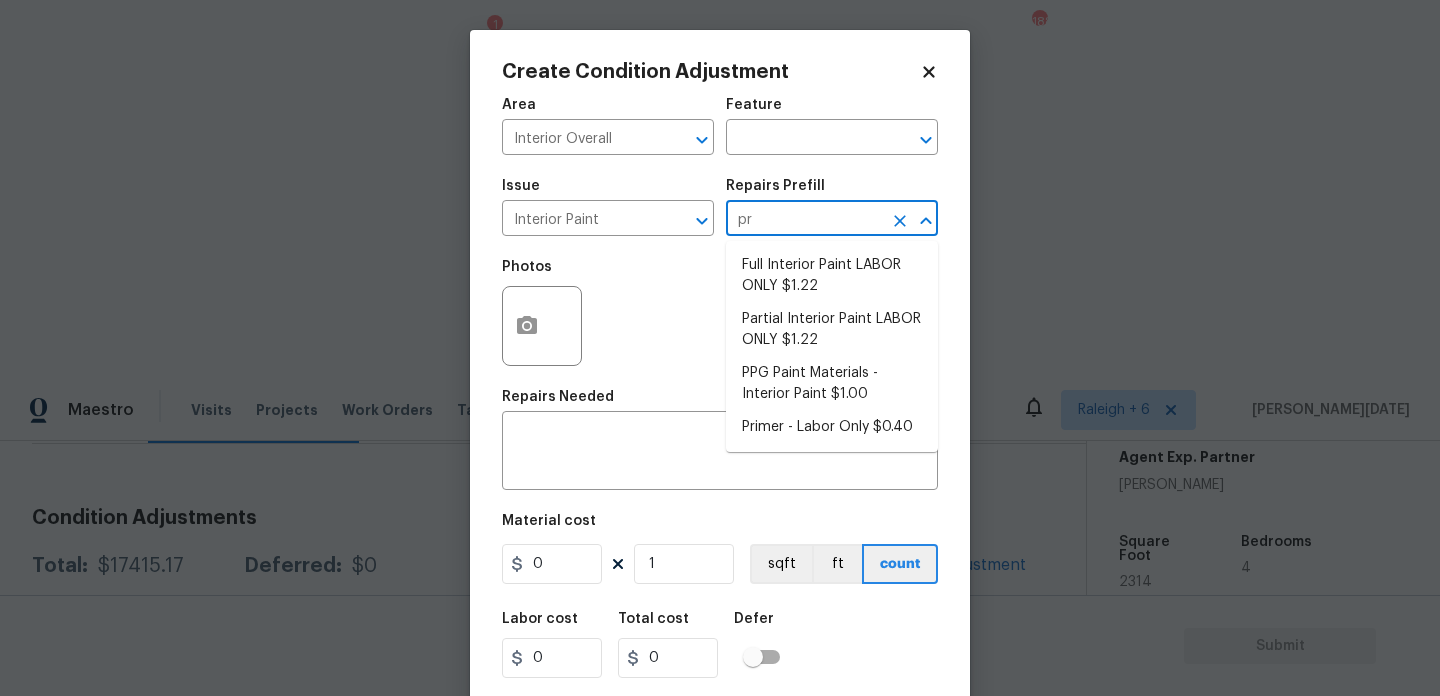type on "pri" 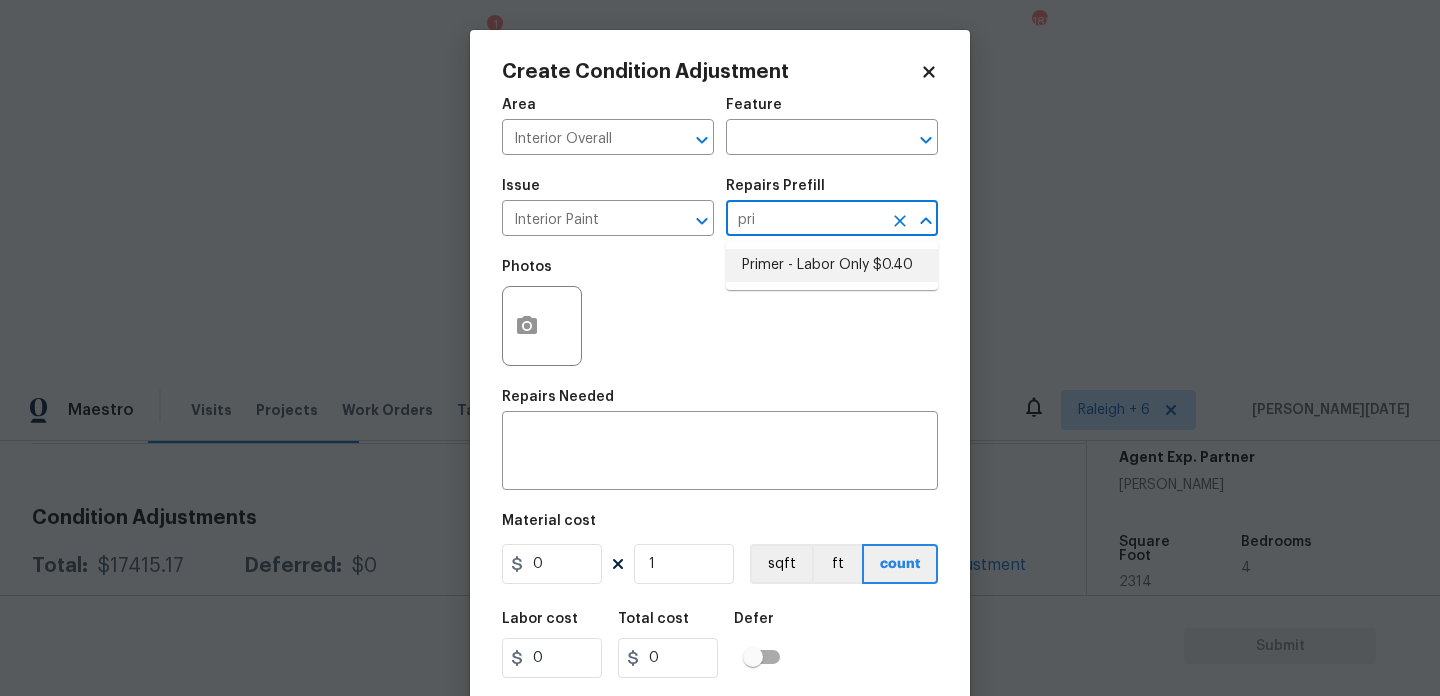 click on "Primer - Labor Only $0.40" at bounding box center [832, 265] 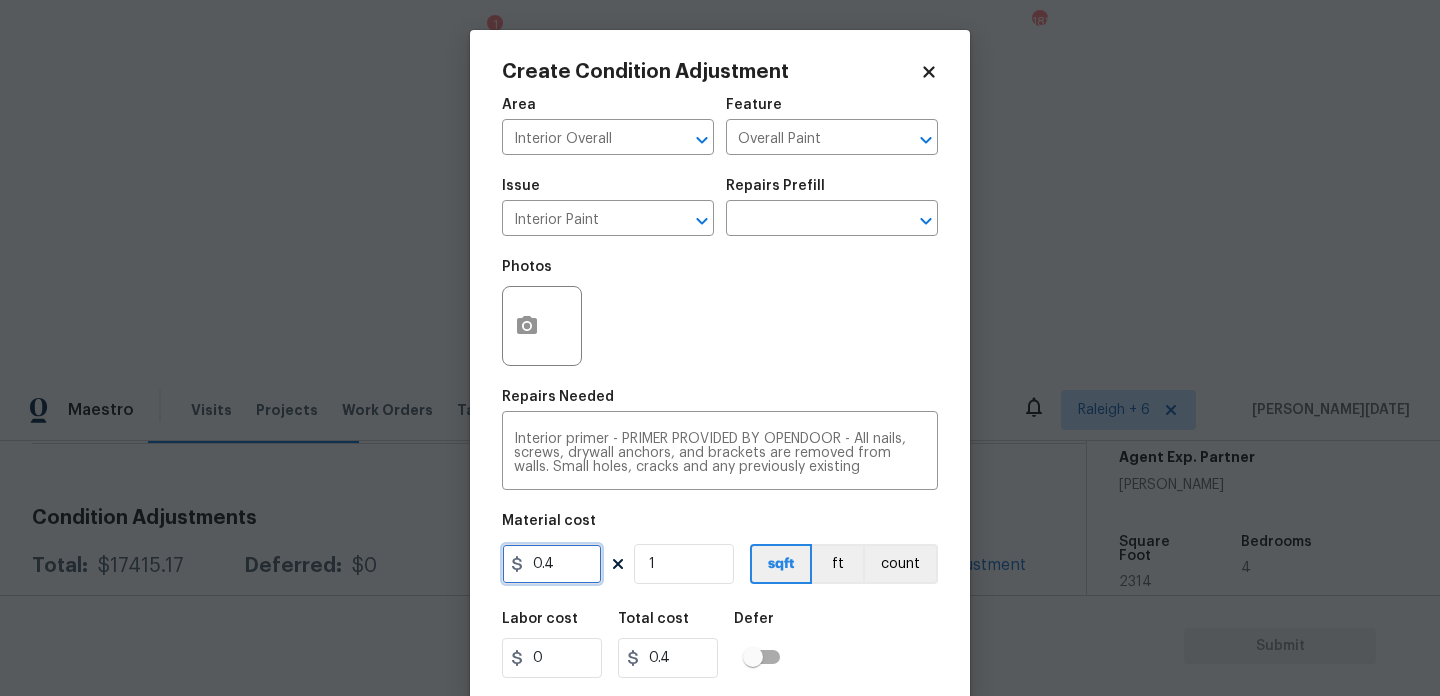 drag, startPoint x: 470, startPoint y: 556, endPoint x: 237, endPoint y: 554, distance: 233.00859 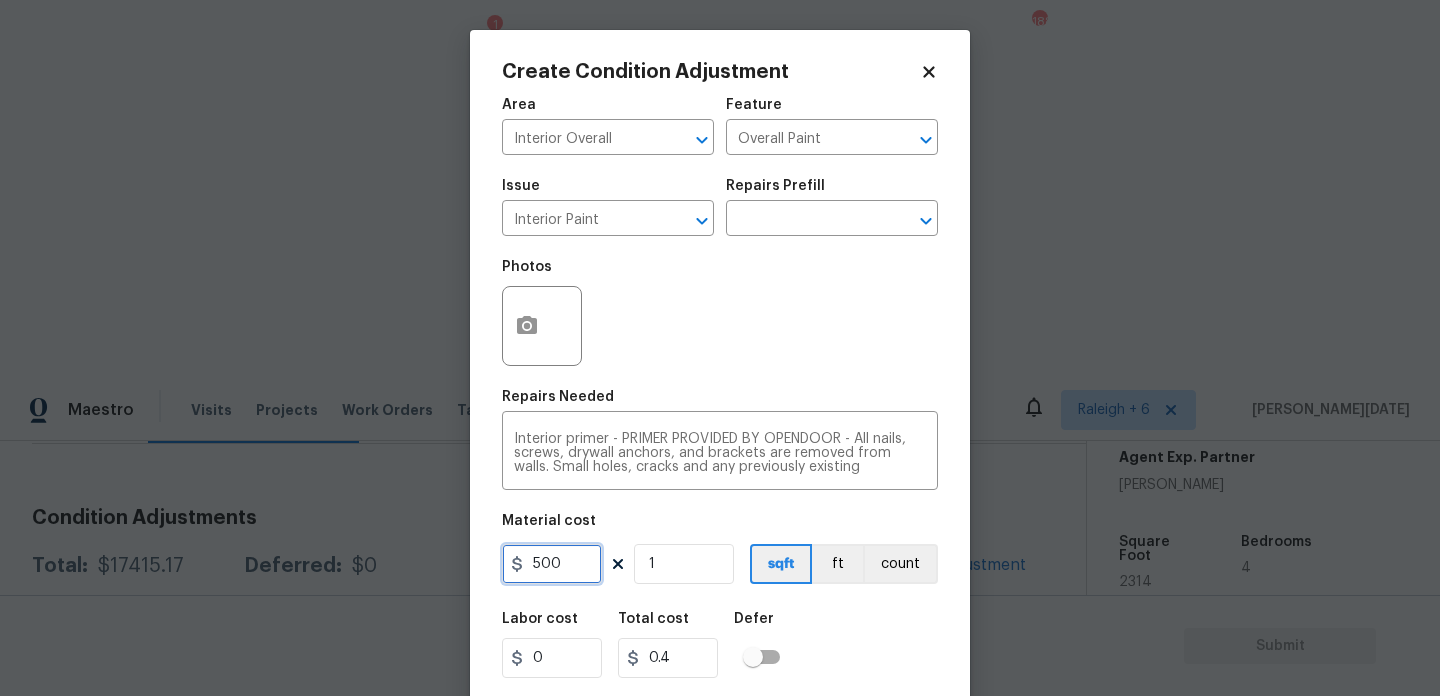 type on "500" 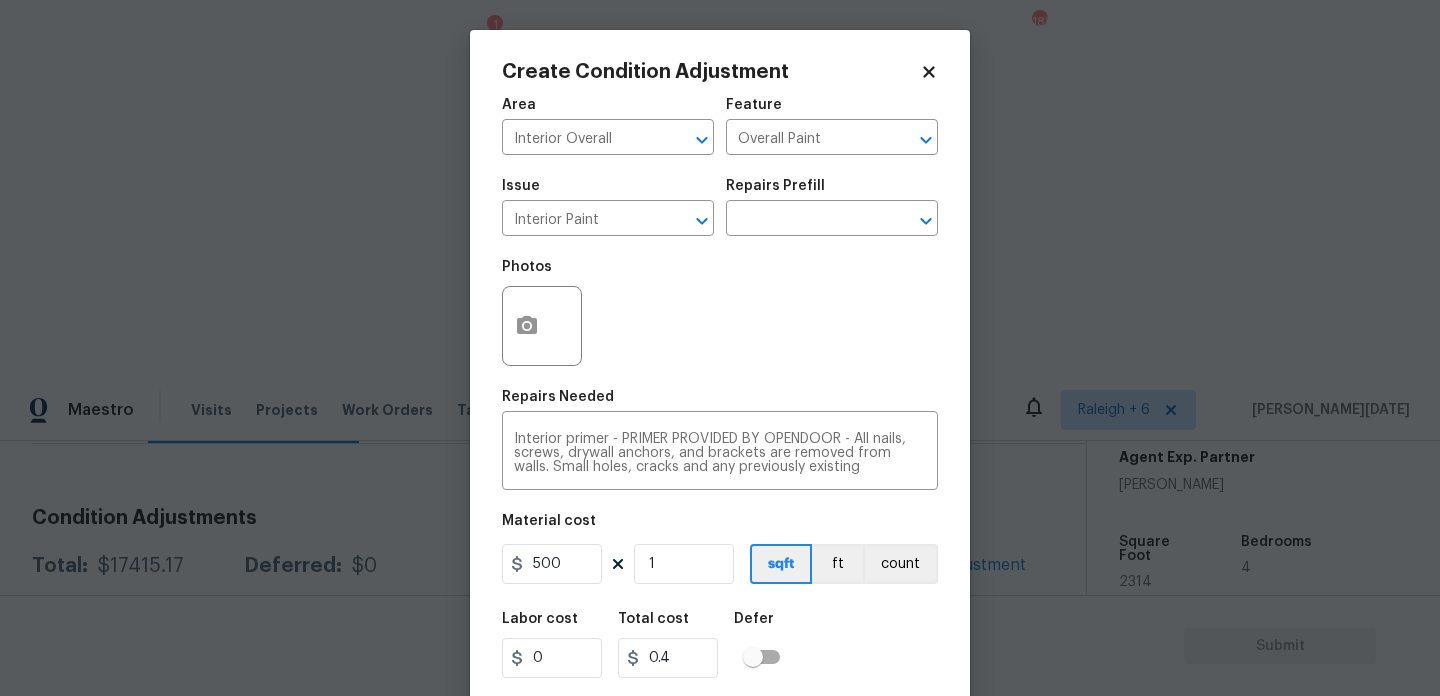 type on "500" 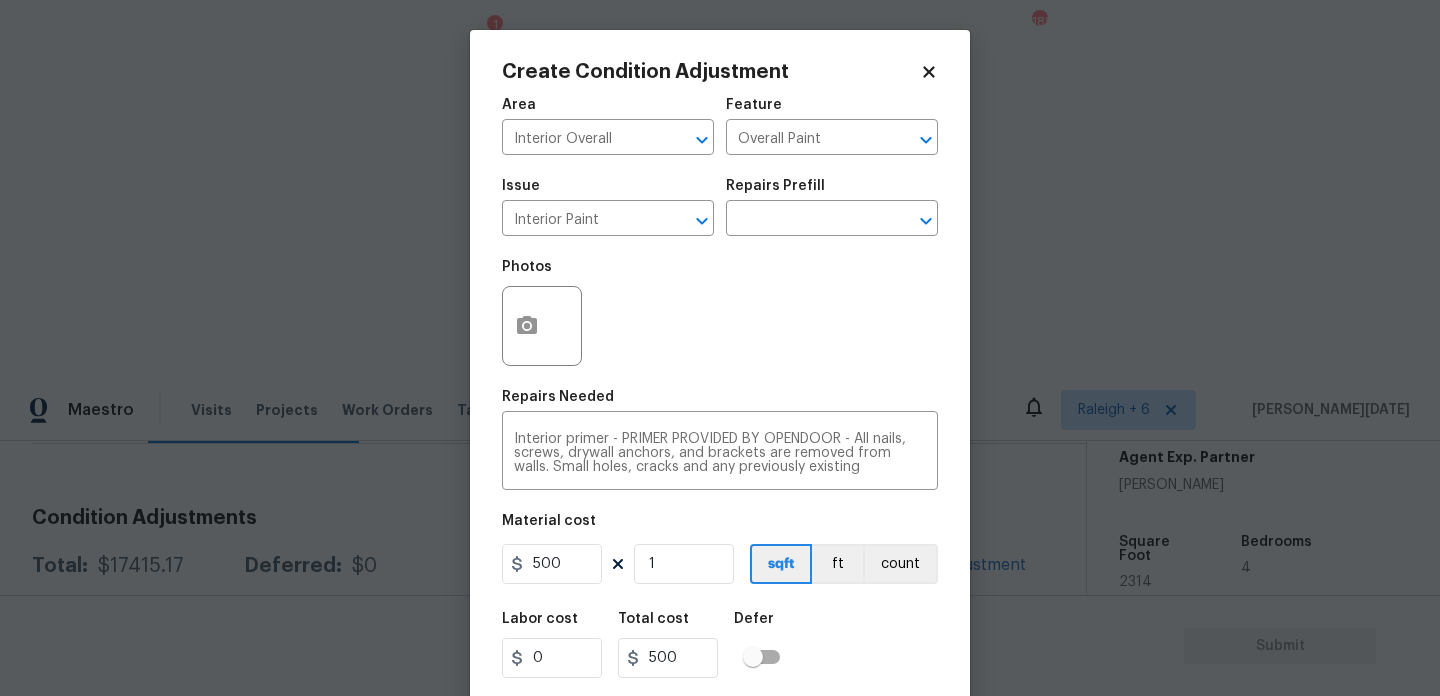 click on "Photos" at bounding box center [720, 313] 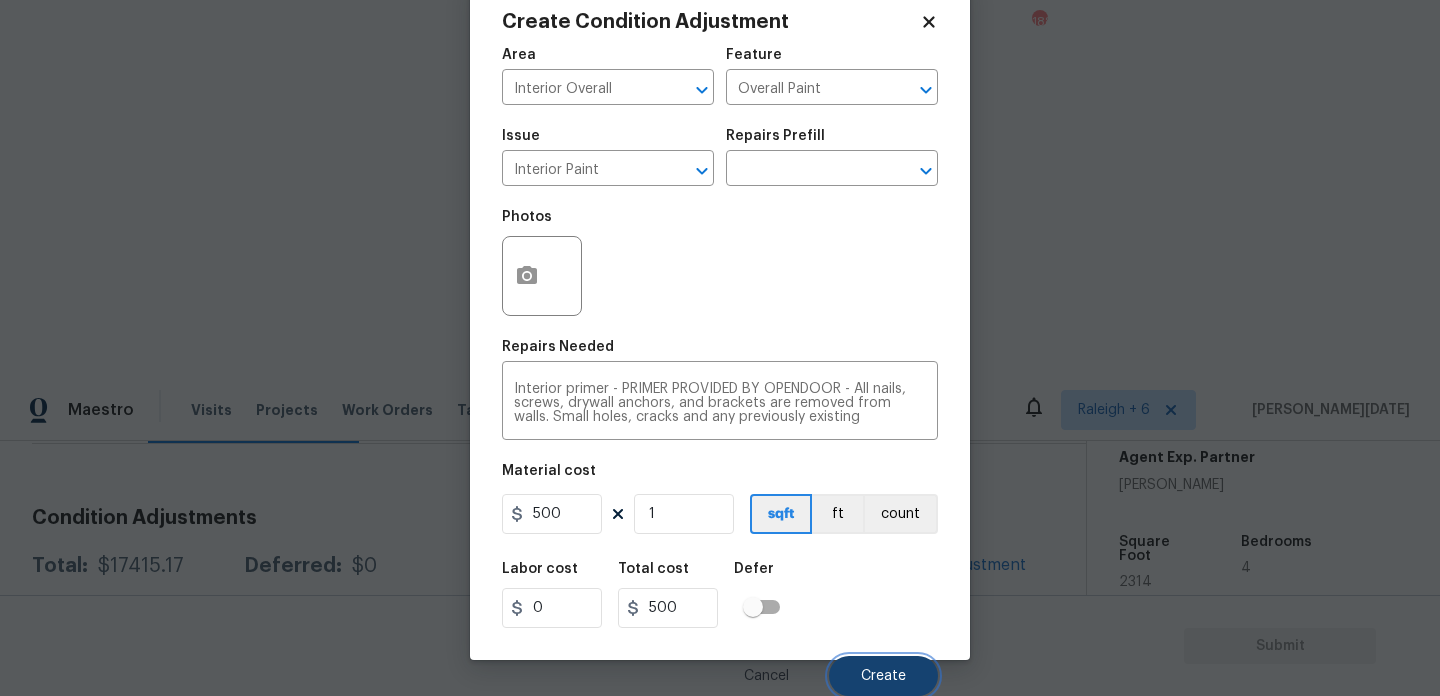 click on "Create" at bounding box center (883, 676) 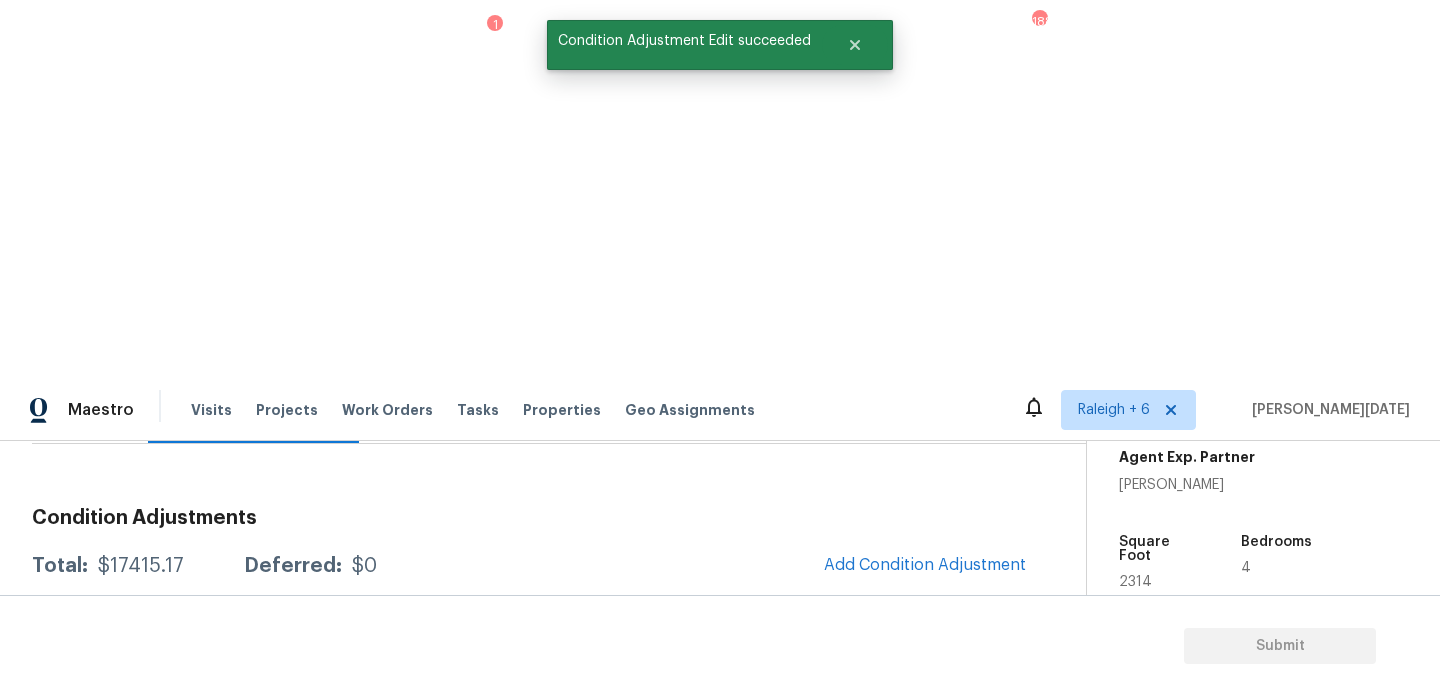 scroll, scrollTop: 44, scrollLeft: 0, axis: vertical 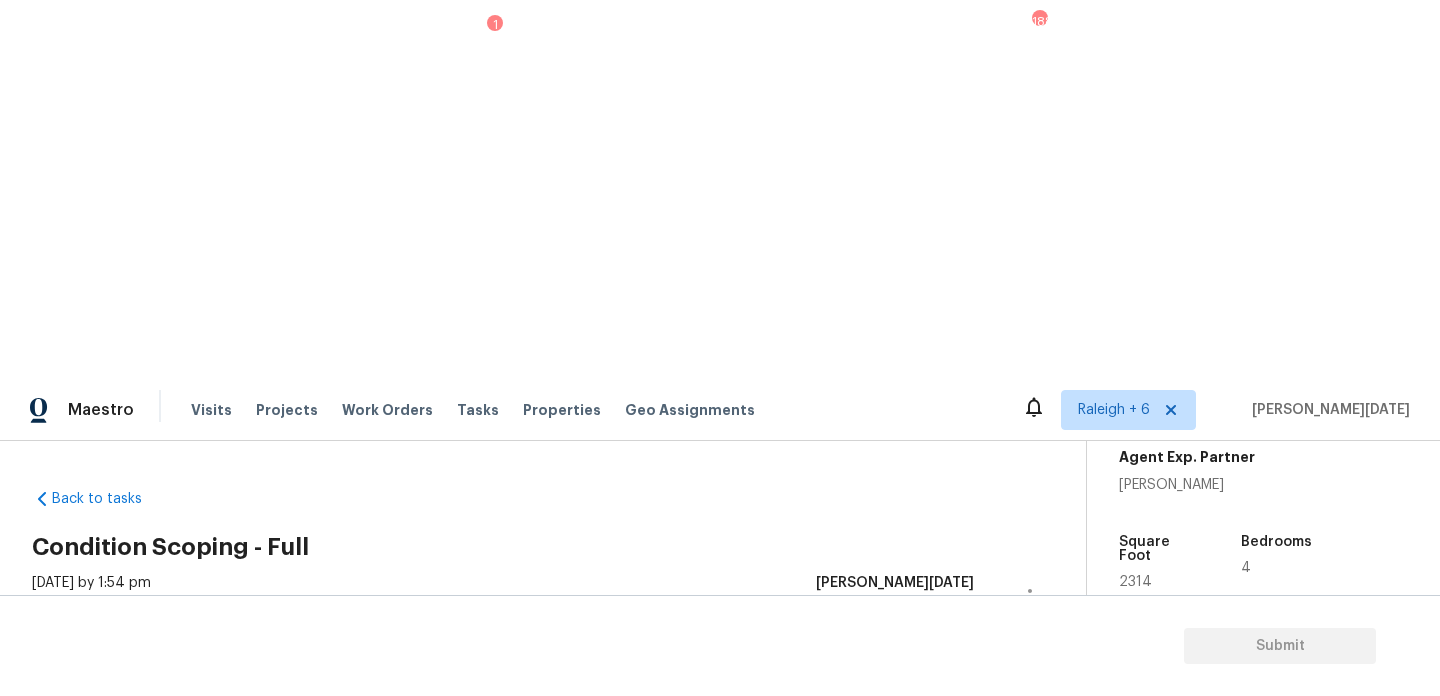 click on "Condition Adjustments Total:  $17915.17 Deferred:  $0 Add Condition Adjustment A virtual  In-Person Walkthrough  is also required for this home.   + Add exterior scopes Interior Paint Interior Overall - Overall Paint Interior primer - PRIMER PROVIDED BY OPENDOOR - All nails, screws, drywall anchors, and brackets are removed from walls. Small holes, cracks and any previously existing imperfections are repaired, sanded and textured to match surrounding texture prior to painting. Caulk all edges/corners, windows, doors, counters, tubs/showers and baseboards. $500.00   0 ACQ: Flooring Interior Overall - Acquisition Acquisition Scope: Moderate flooring repairs $1,986.92   13 ACQ: Paint Interior Overall - Acquisition Acquisition Scope: 75%+ of the home will likely require interior paint $5,425.82   12 ACQ: Water Leak Interior Overall - Acquisition Acquisition Scope: Possible plumbing leak $2,500.00   1 Bathroom Plumbing Bathroom - Plumbing $350.00   1 Interior Closet Door Interior Overall - Interior Door $252.43" at bounding box center [535, 1677] 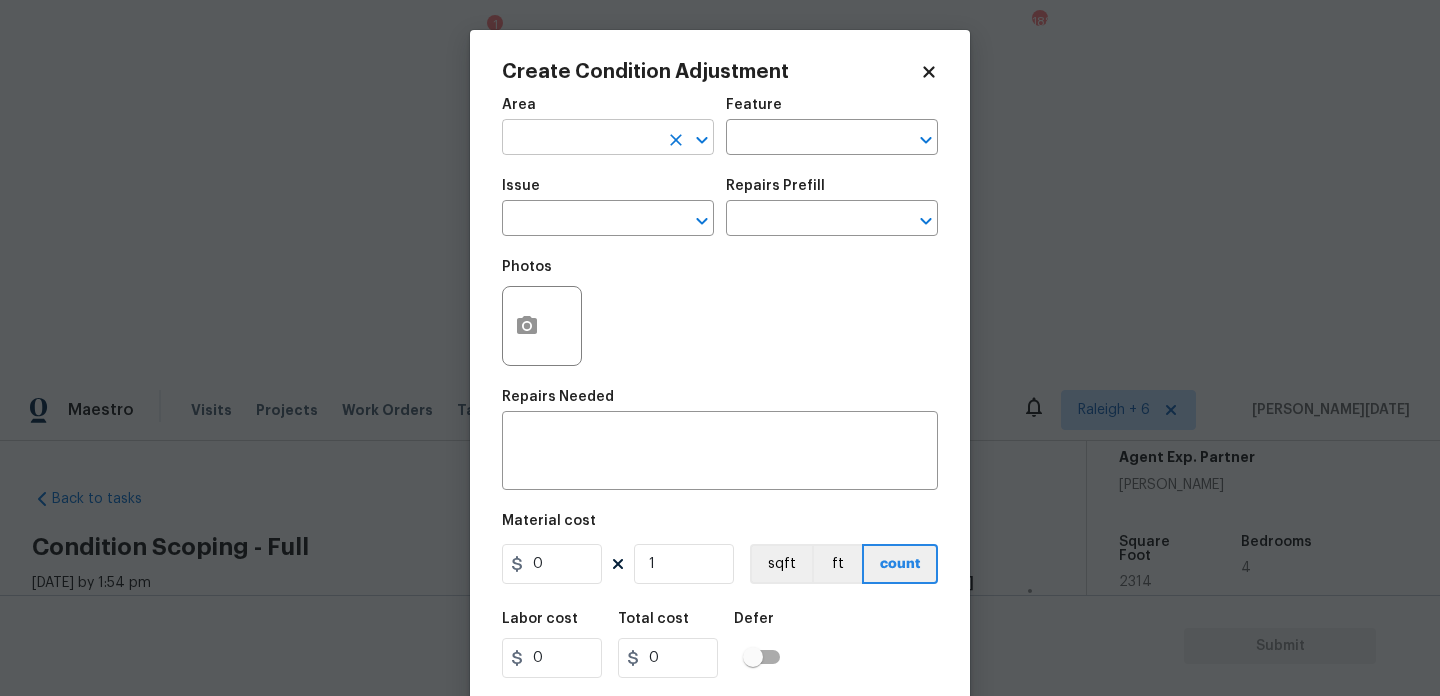 click at bounding box center (580, 139) 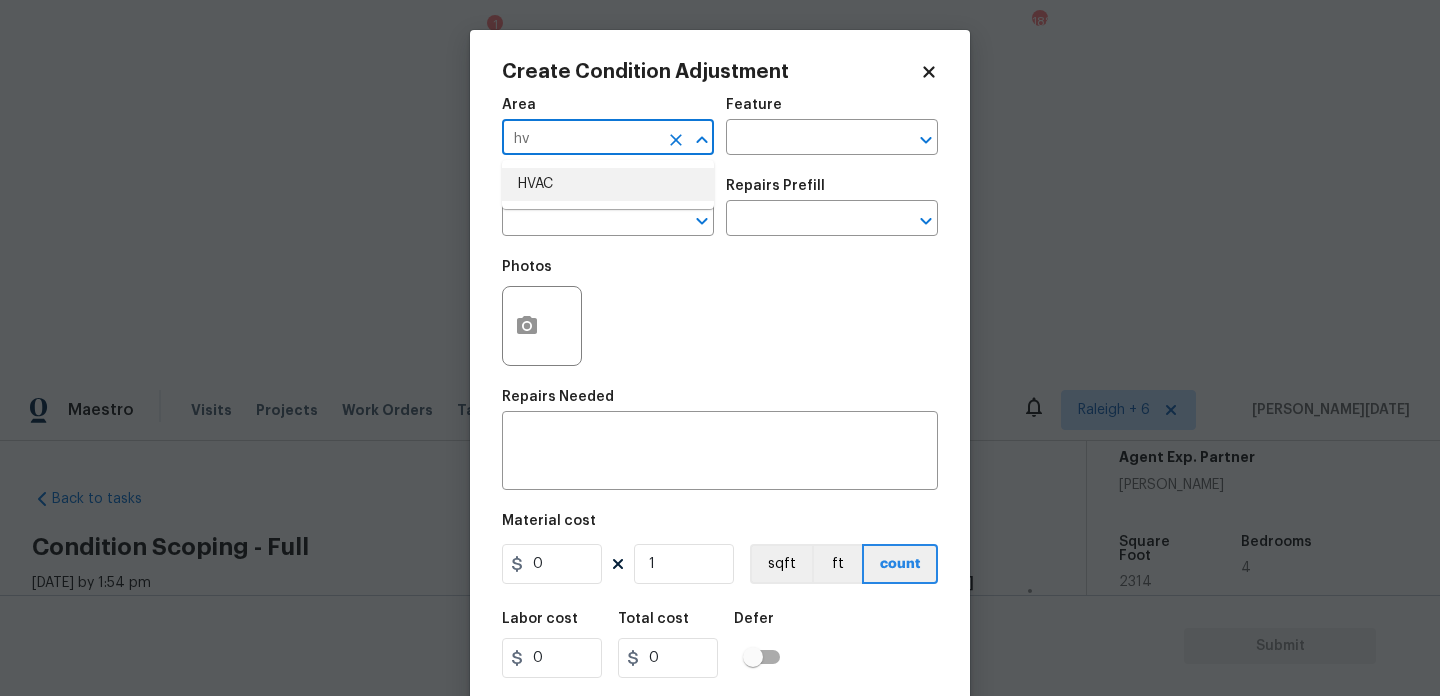 click on "HVAC" at bounding box center (608, 184) 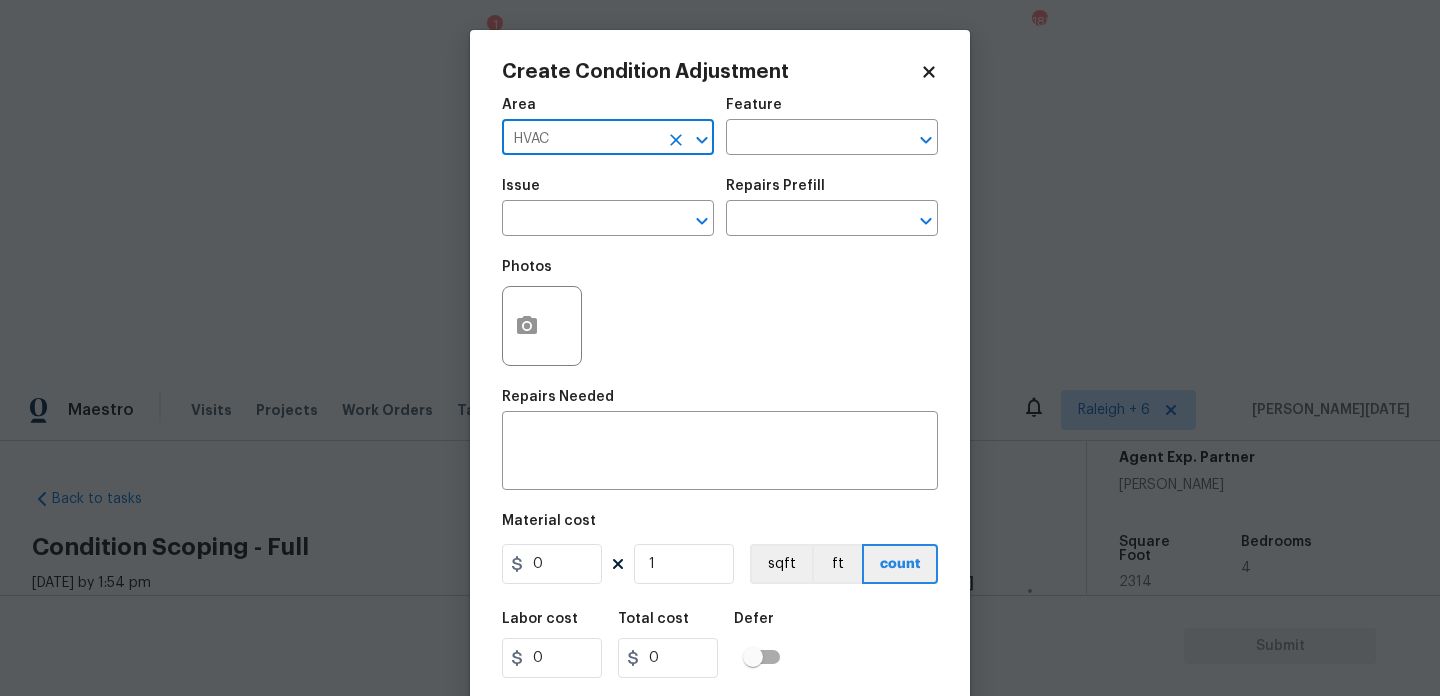 type on "HVAC" 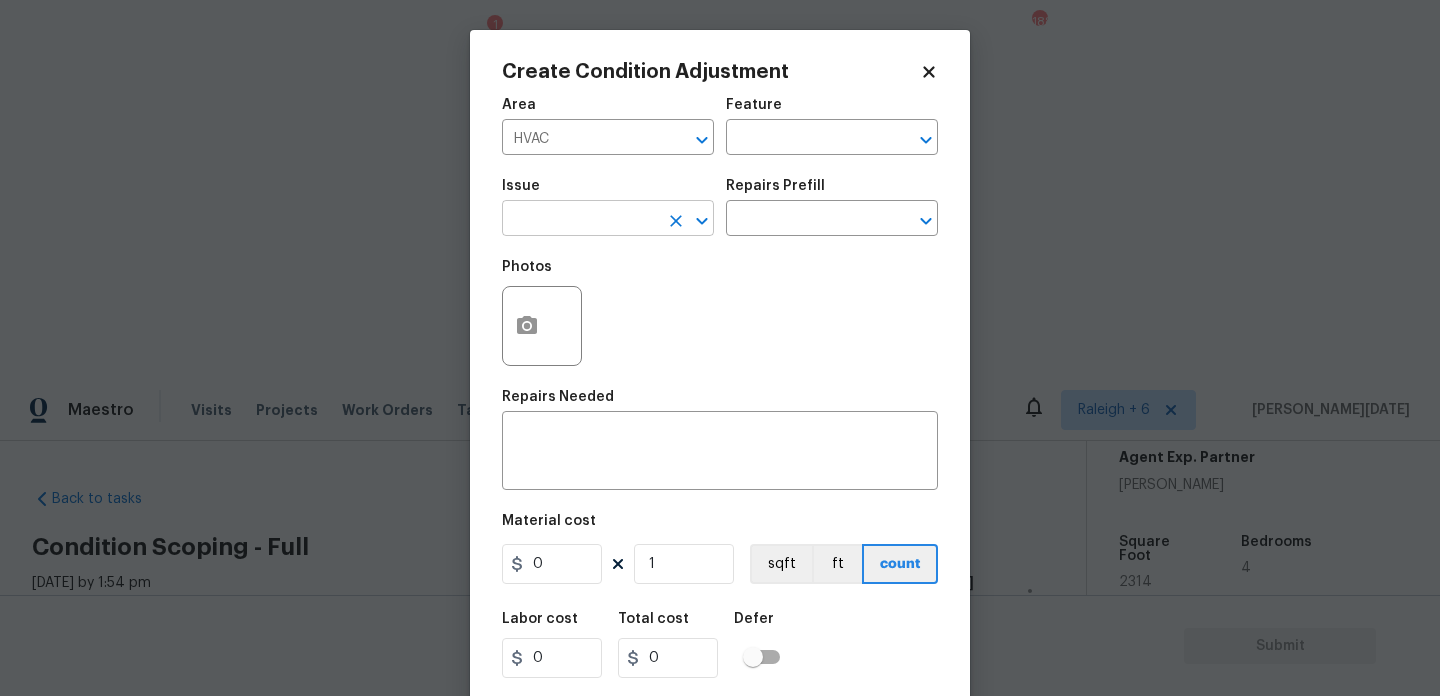 click at bounding box center (580, 220) 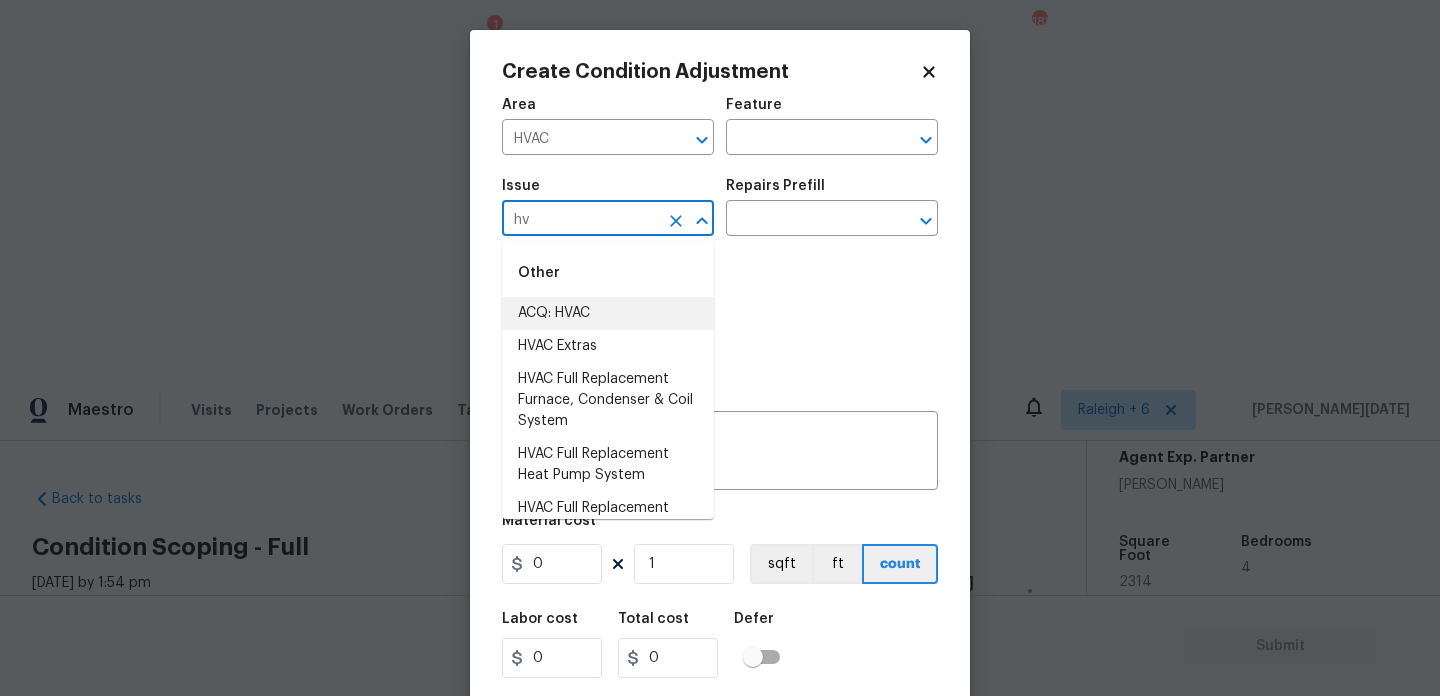 click on "ACQ: HVAC" at bounding box center (608, 313) 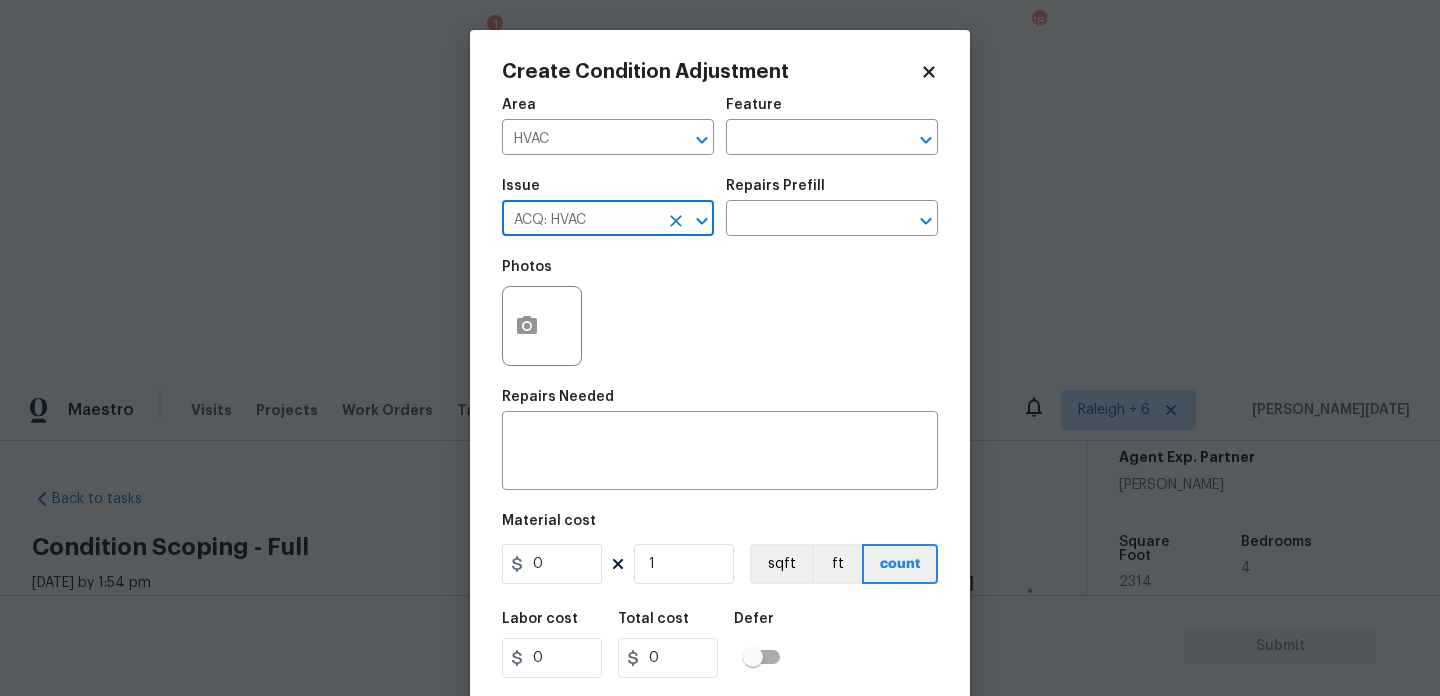 type on "ACQ: HVAC" 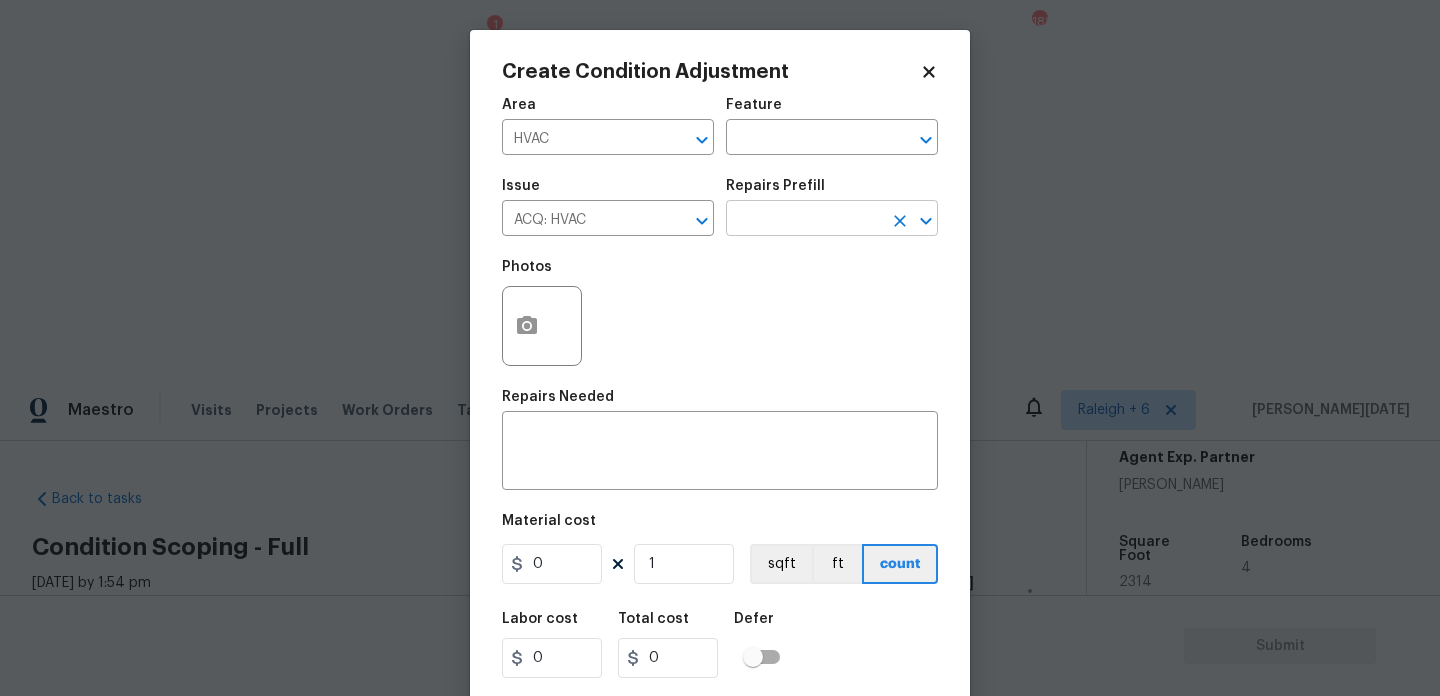 click at bounding box center (804, 220) 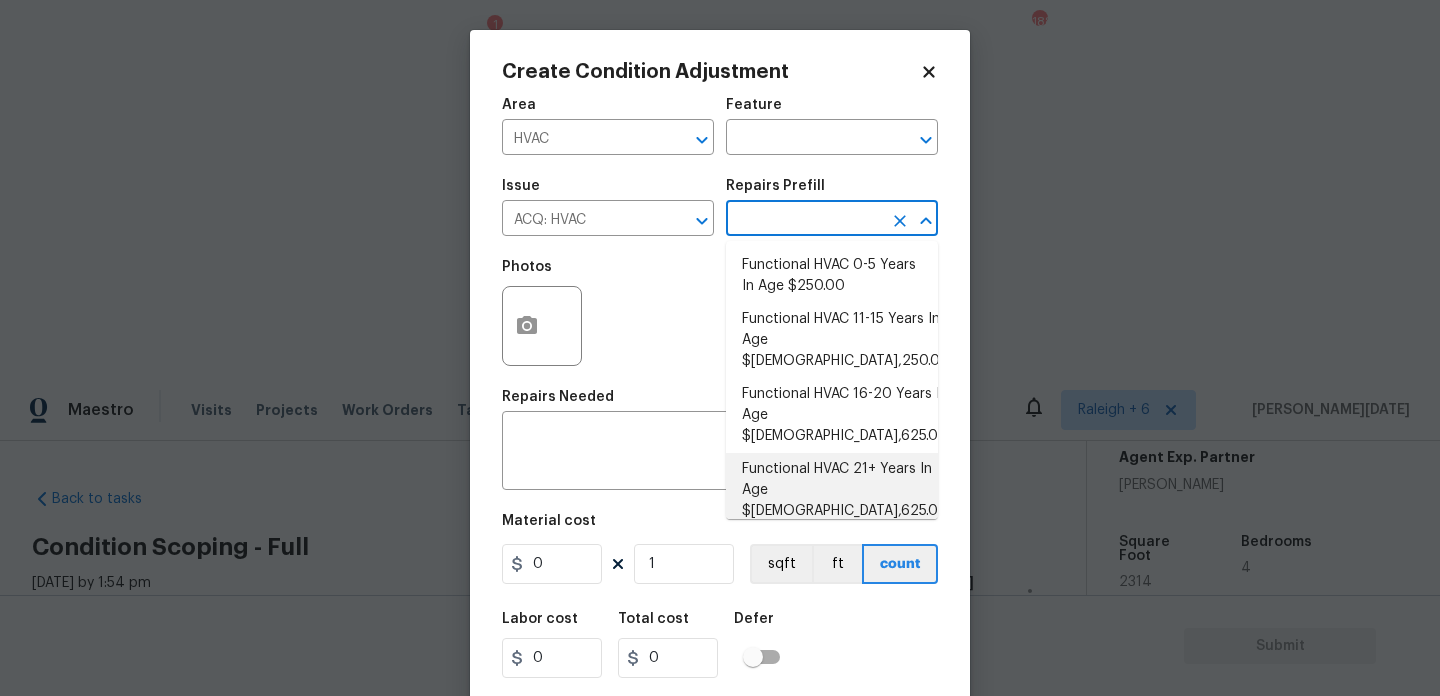 click on "Functional HVAC 21+ Years In Age $8,625.00" at bounding box center (832, 490) 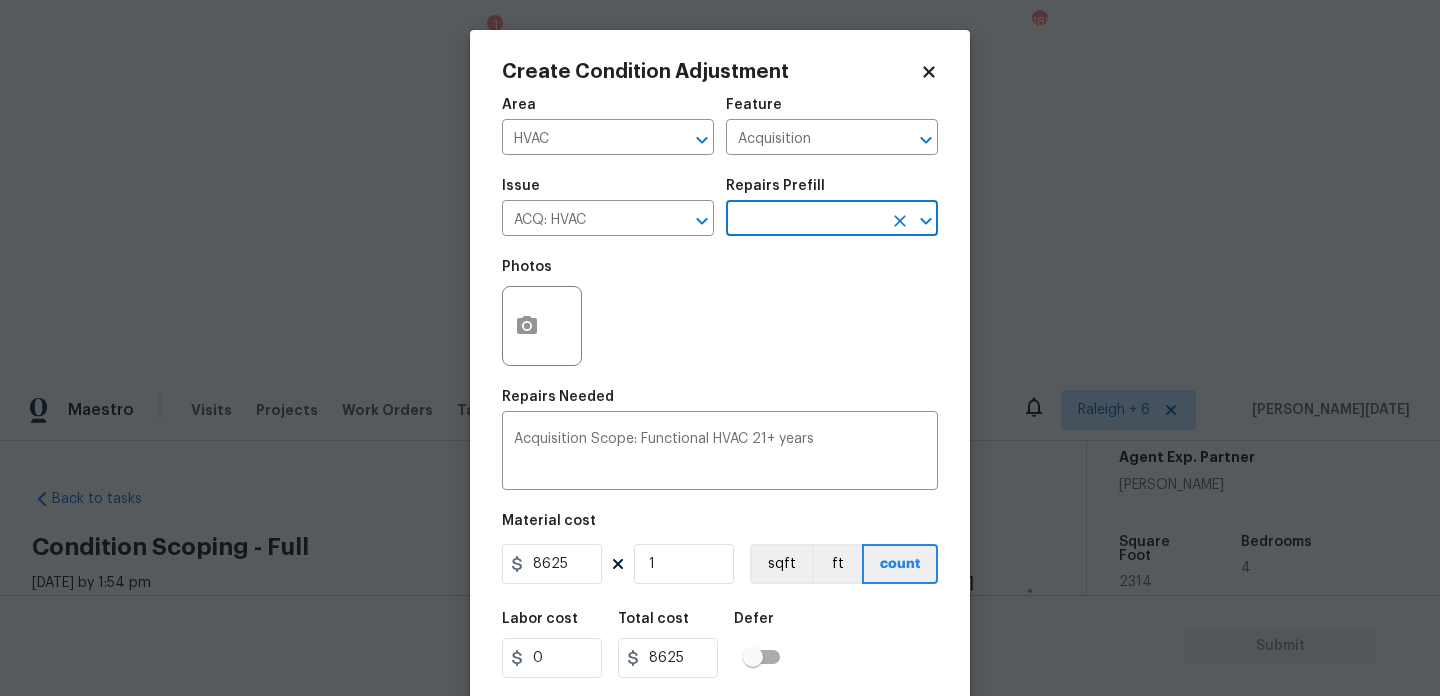 scroll, scrollTop: 51, scrollLeft: 0, axis: vertical 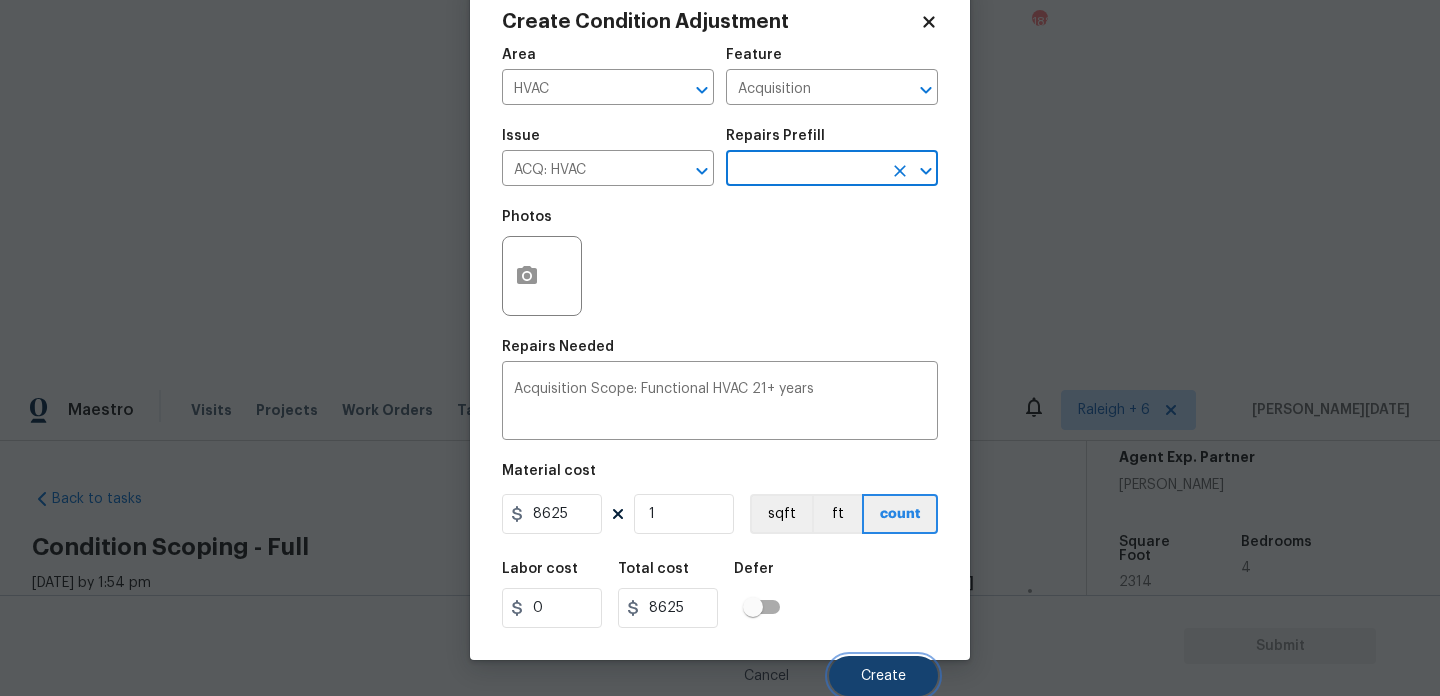 click on "Create" at bounding box center [883, 676] 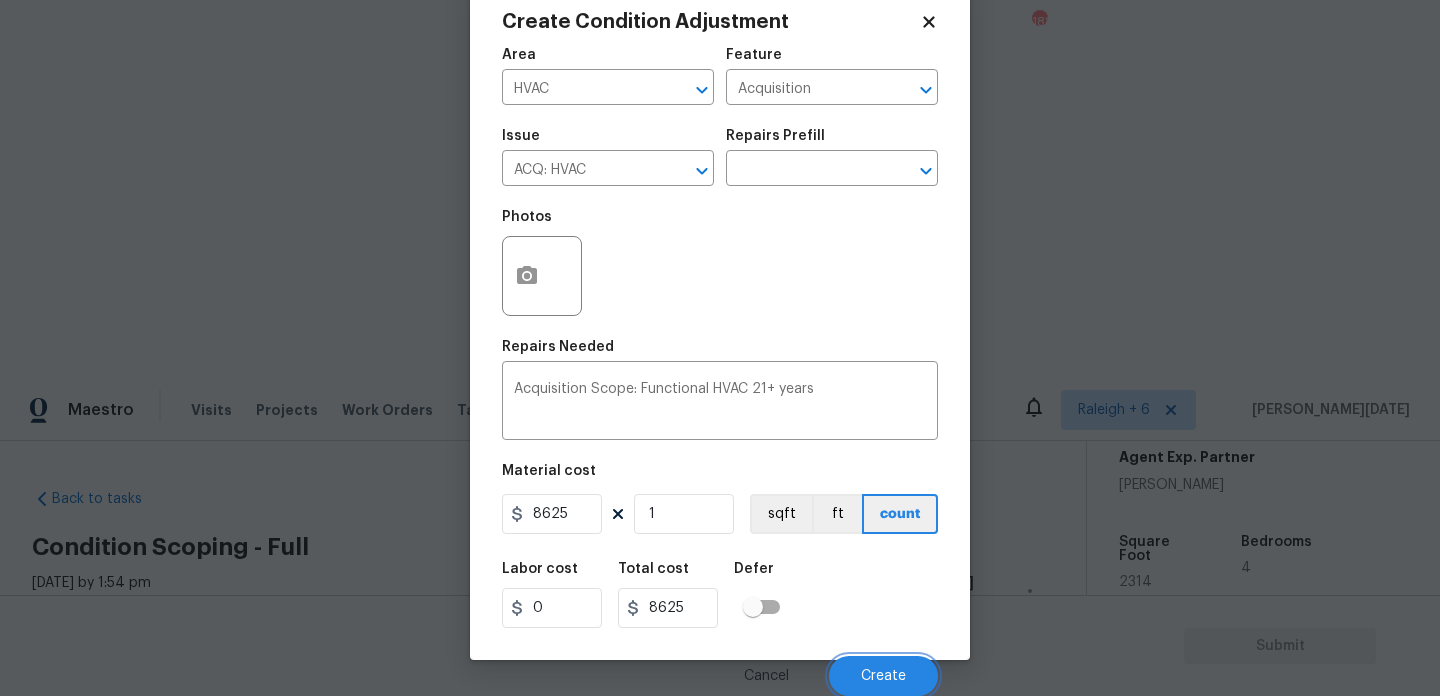 scroll, scrollTop: 44, scrollLeft: 0, axis: vertical 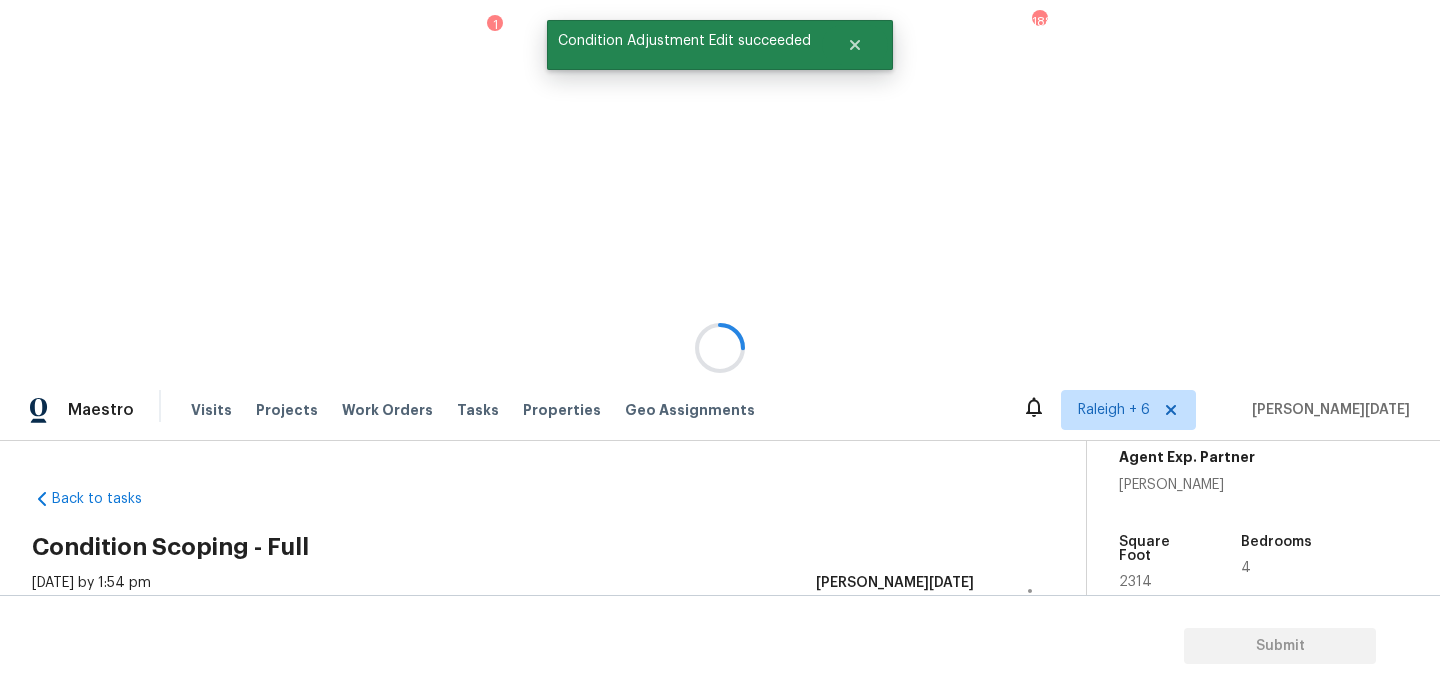 click at bounding box center (720, 348) 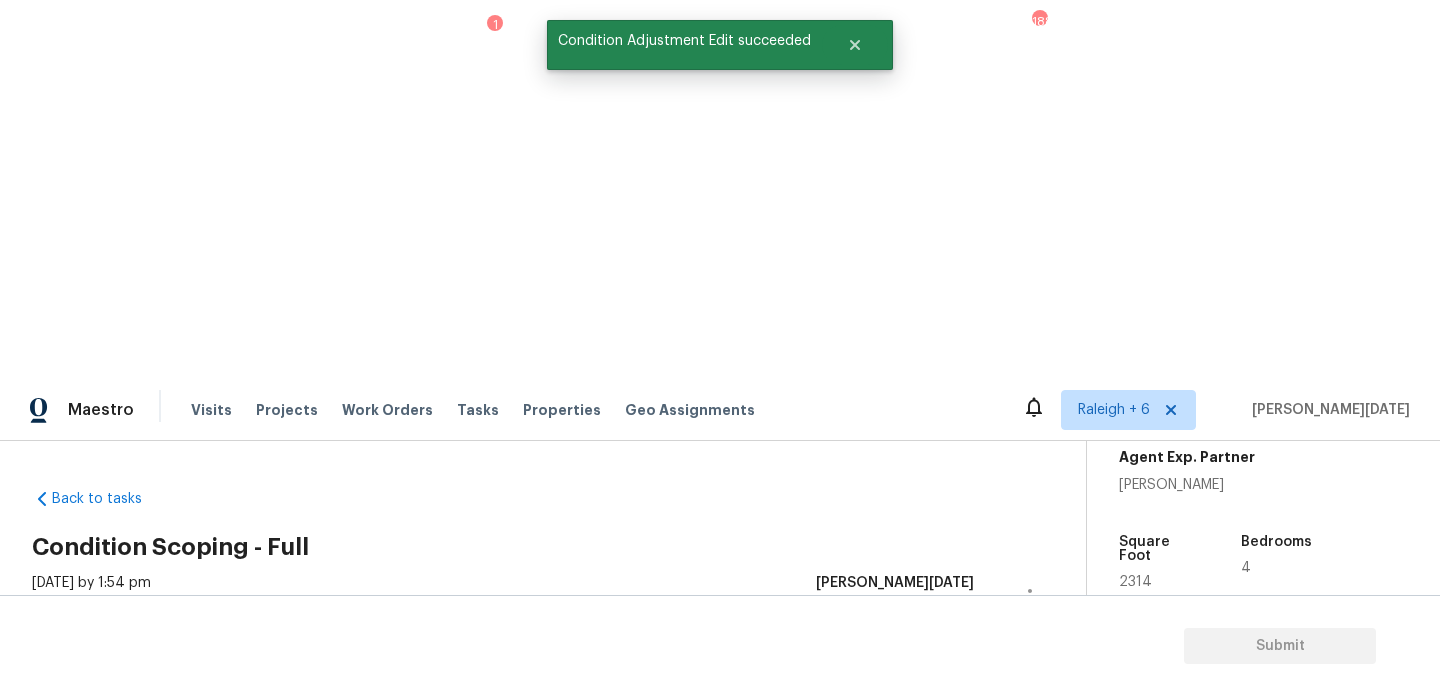 click on "Add Condition Adjustment" at bounding box center (925, 802) 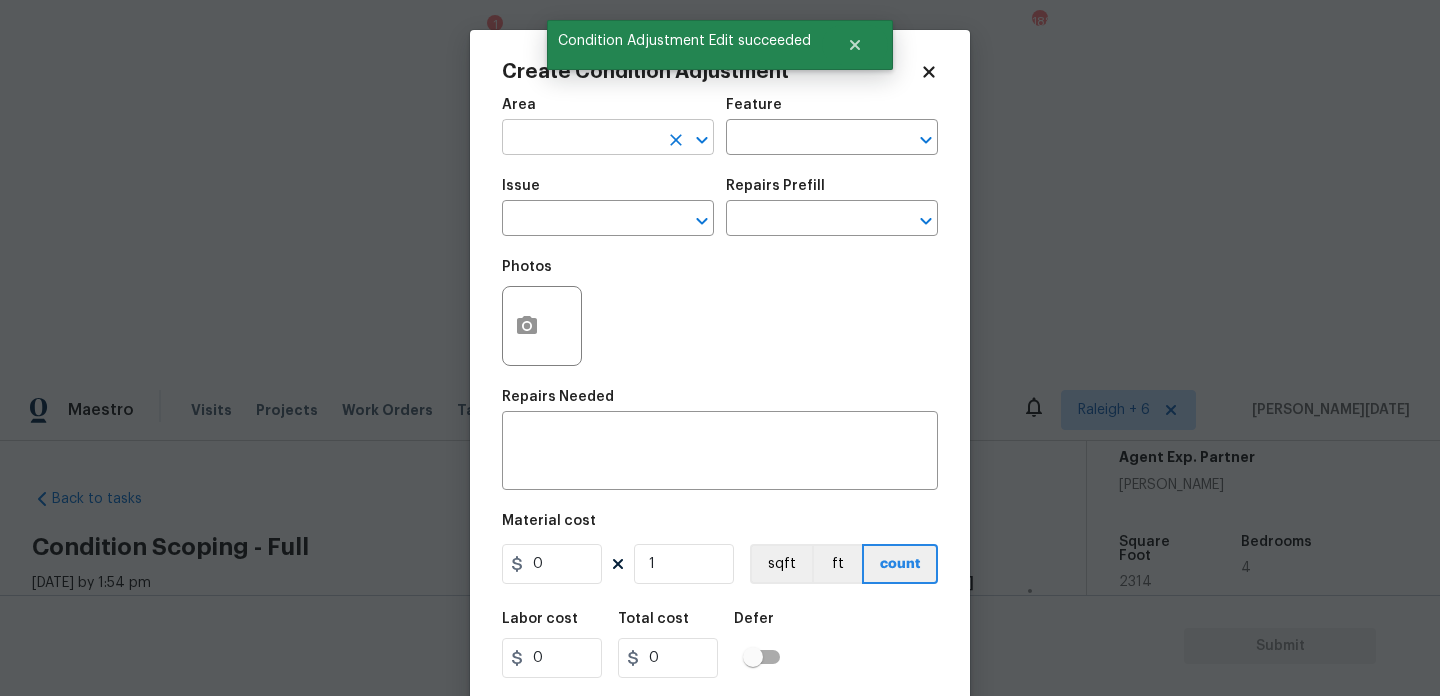 click at bounding box center [580, 139] 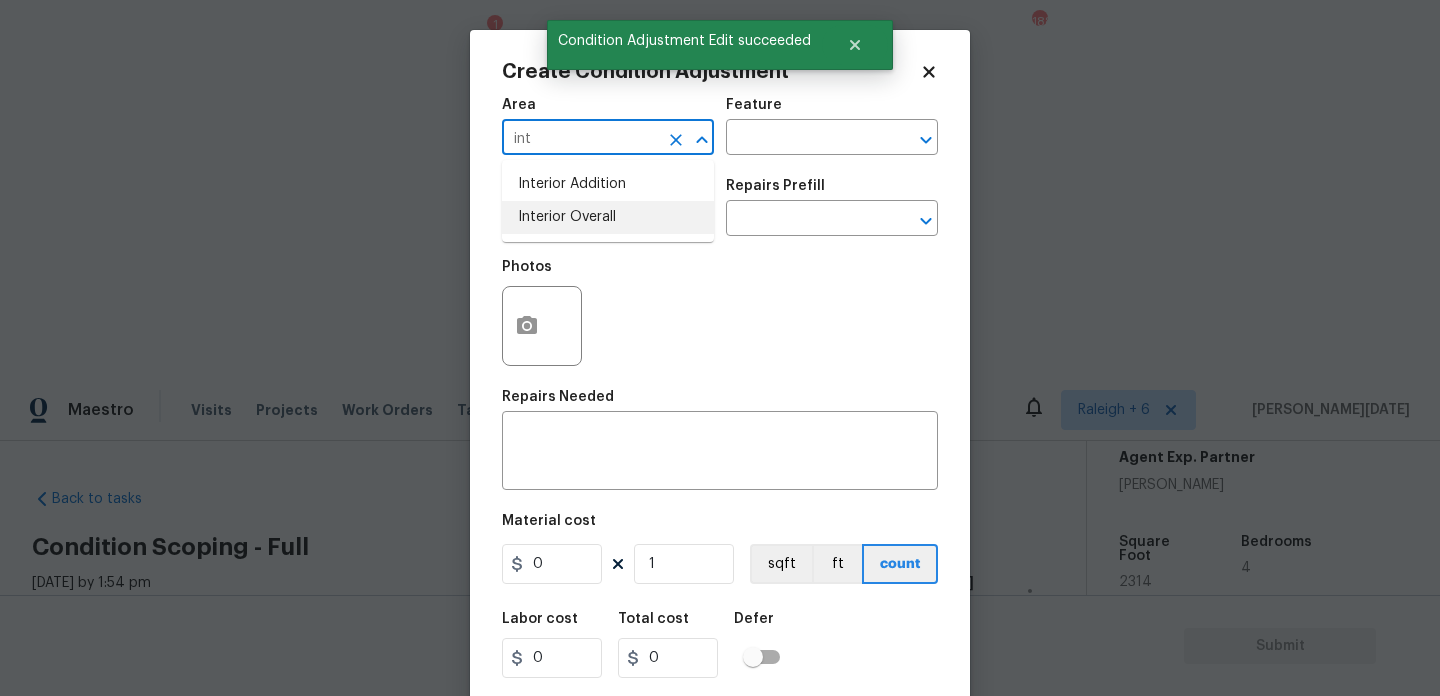 click on "Interior Overall" at bounding box center [608, 217] 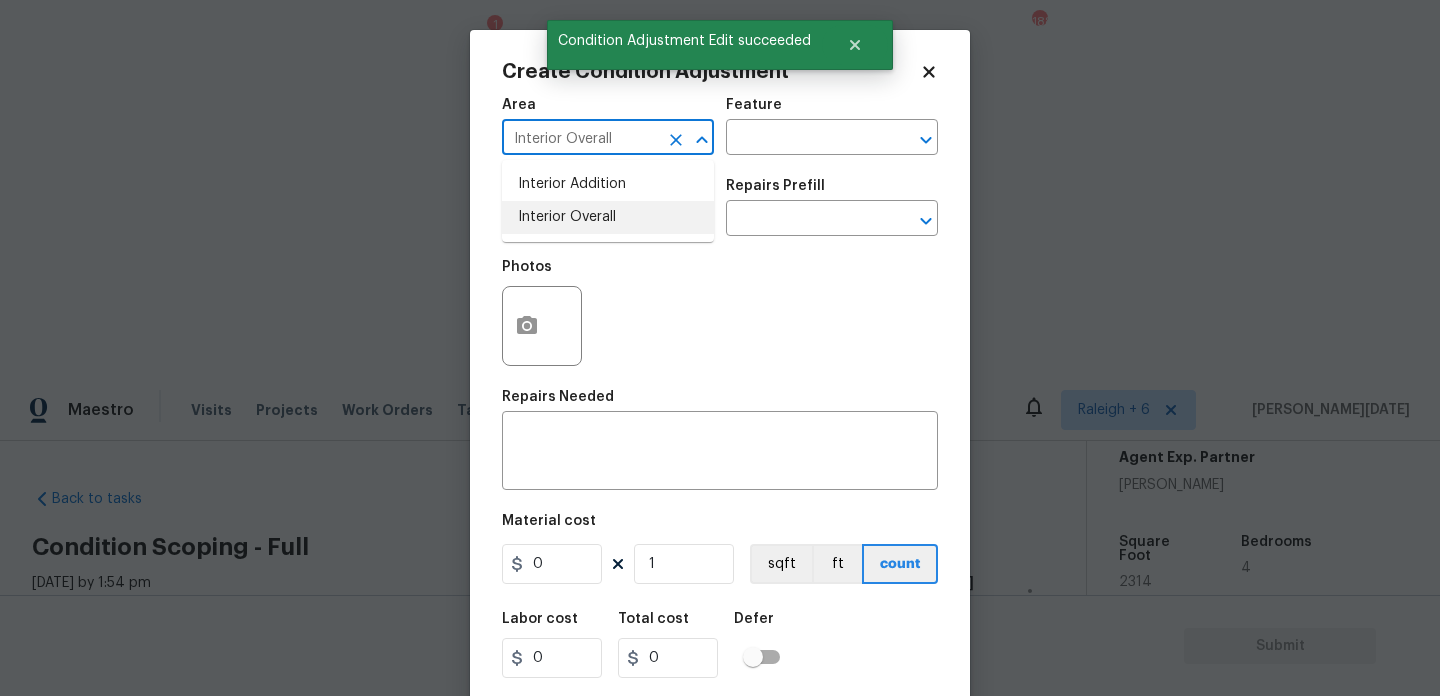 type on "Interior Overall" 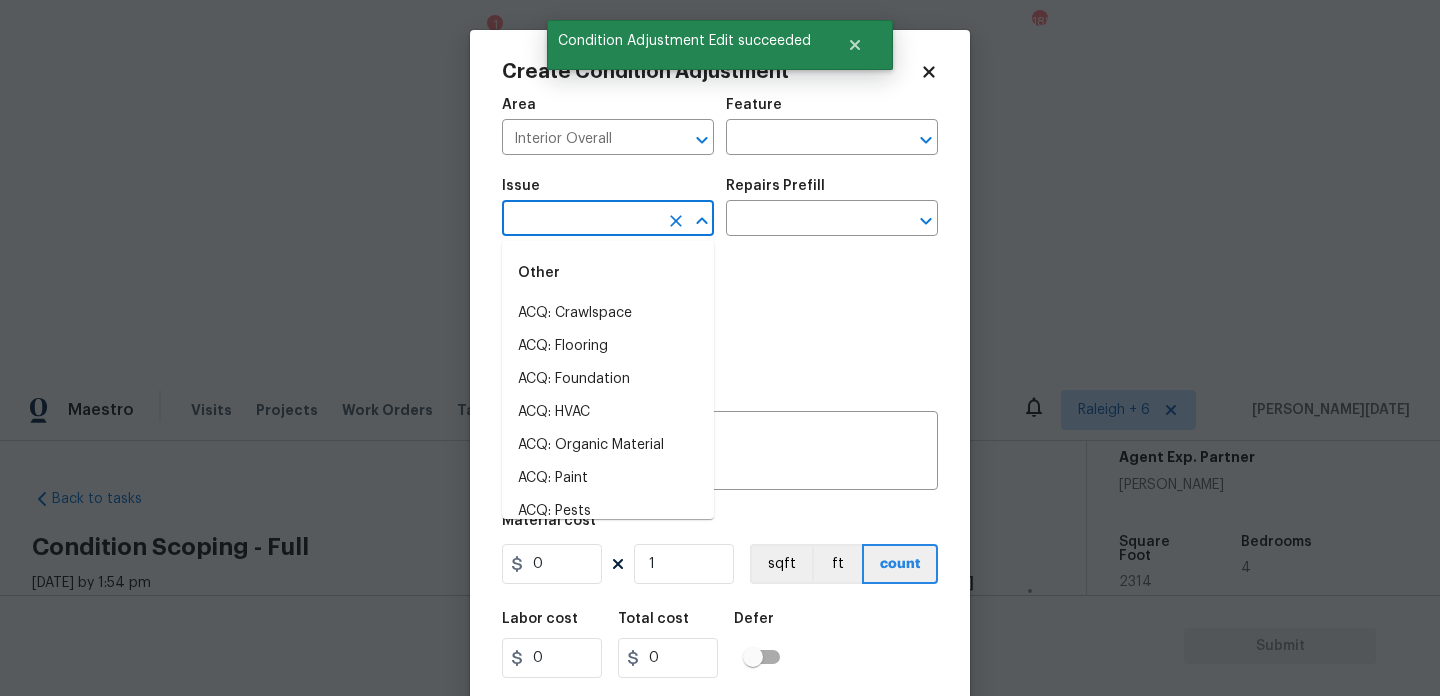 click at bounding box center [580, 220] 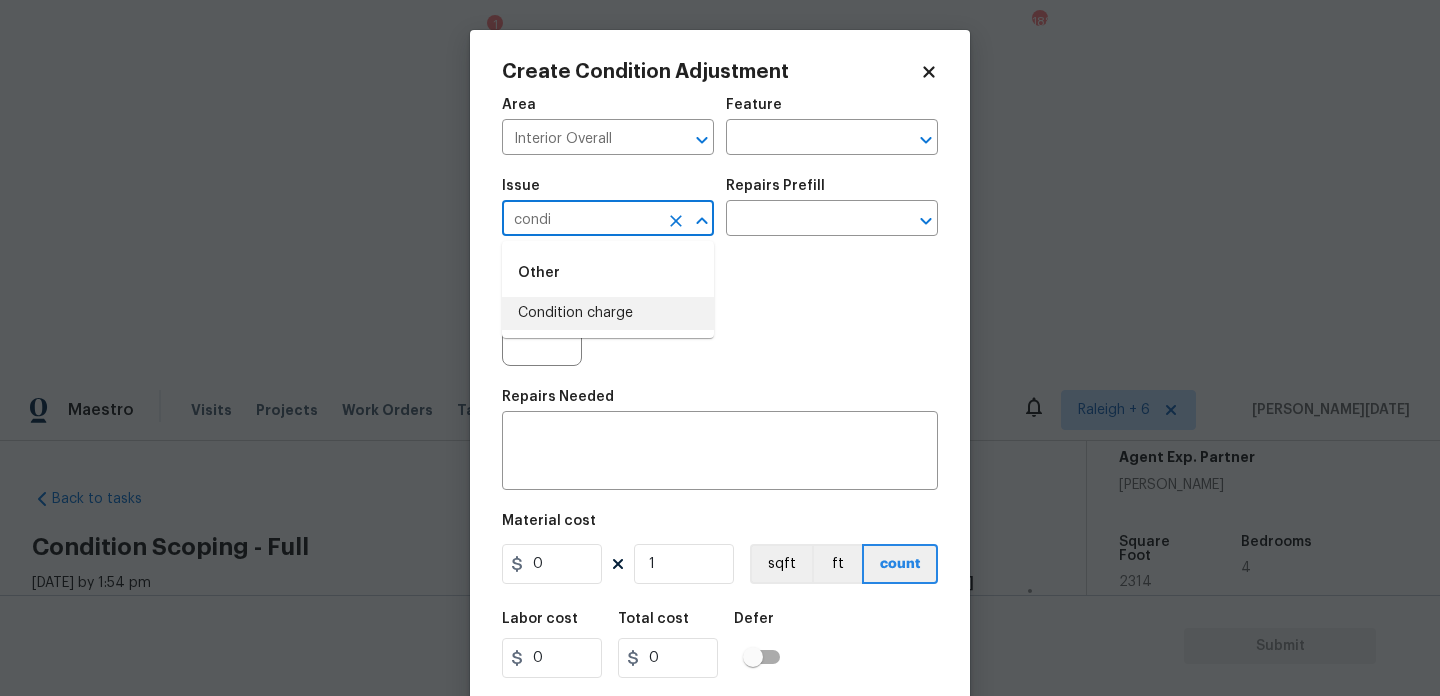 click on "Condition charge" at bounding box center [608, 313] 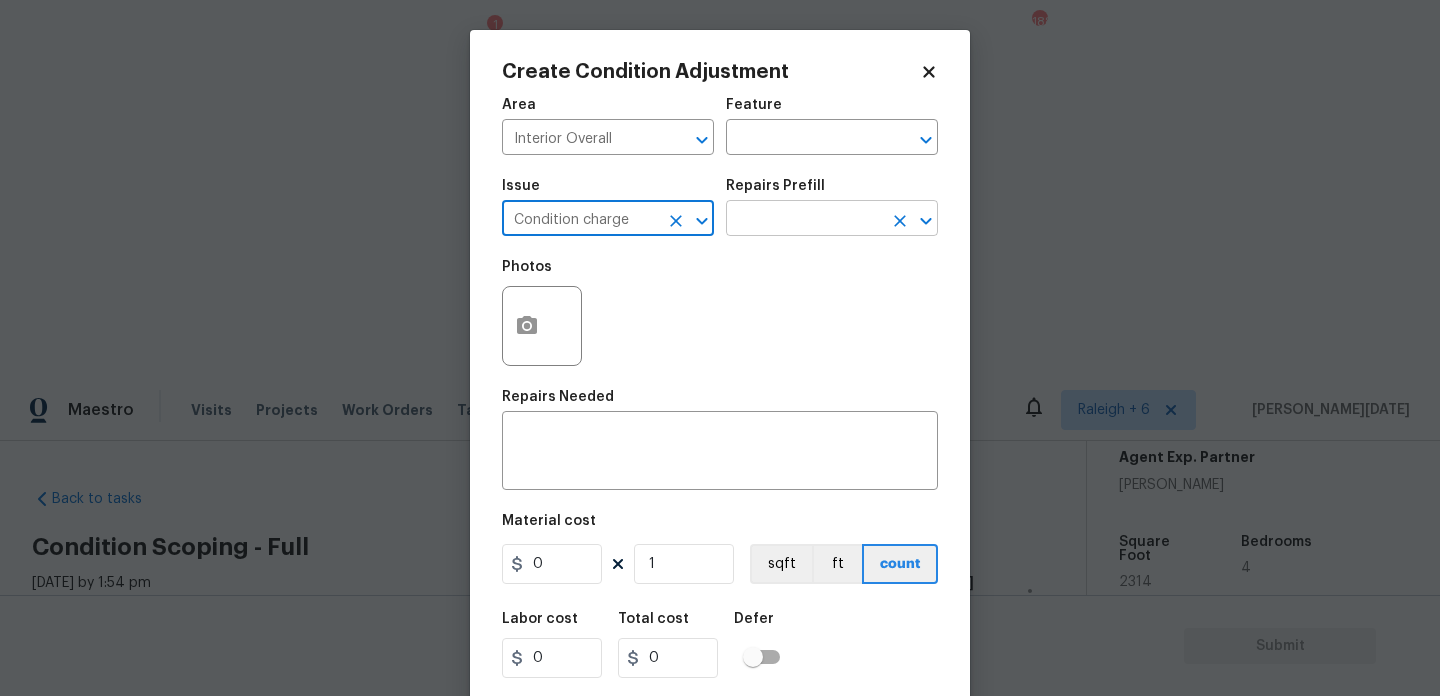 type on "Condition charge" 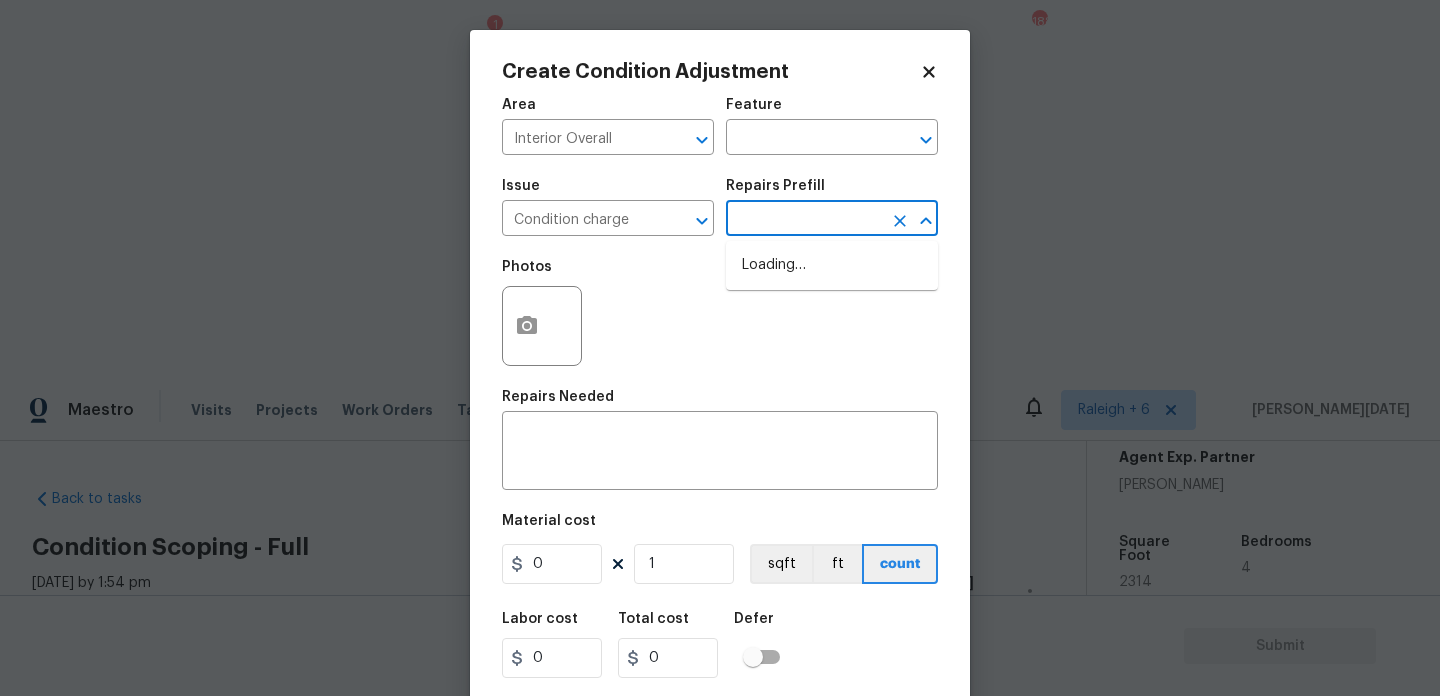 type on "2" 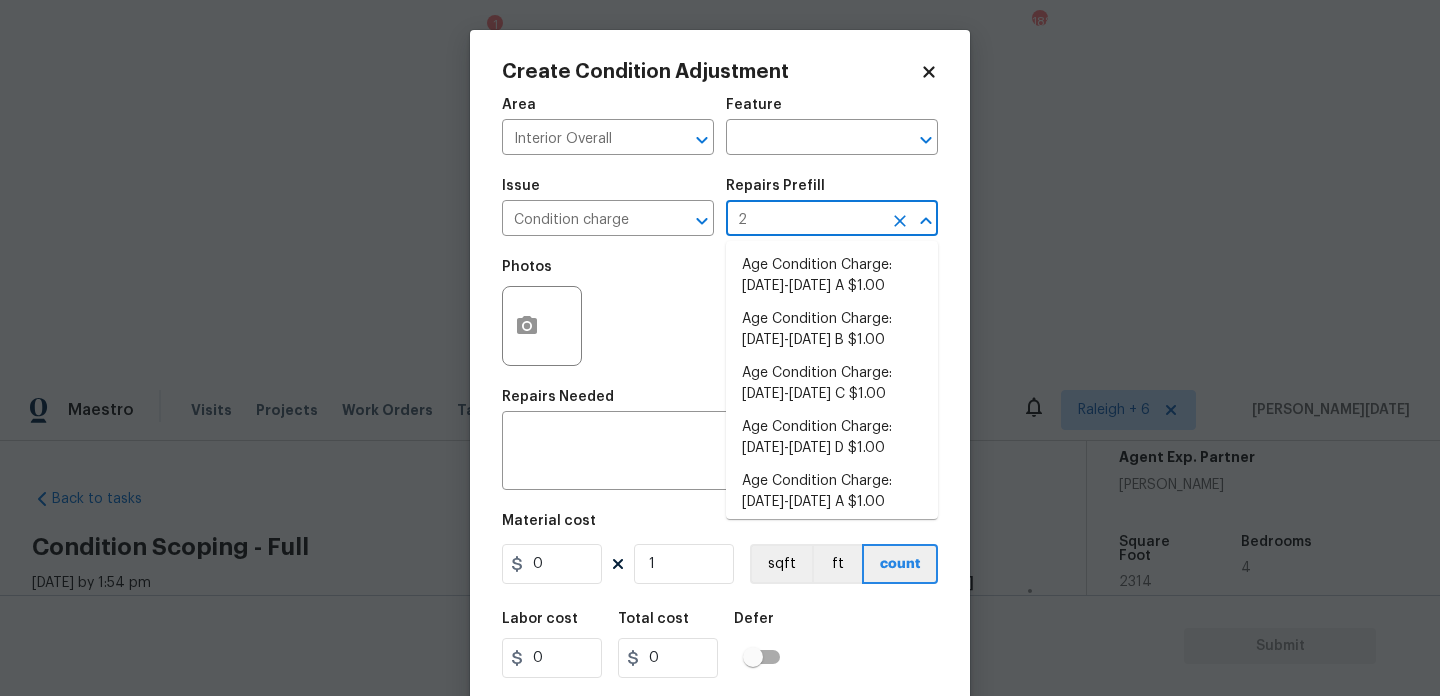 type on "22" 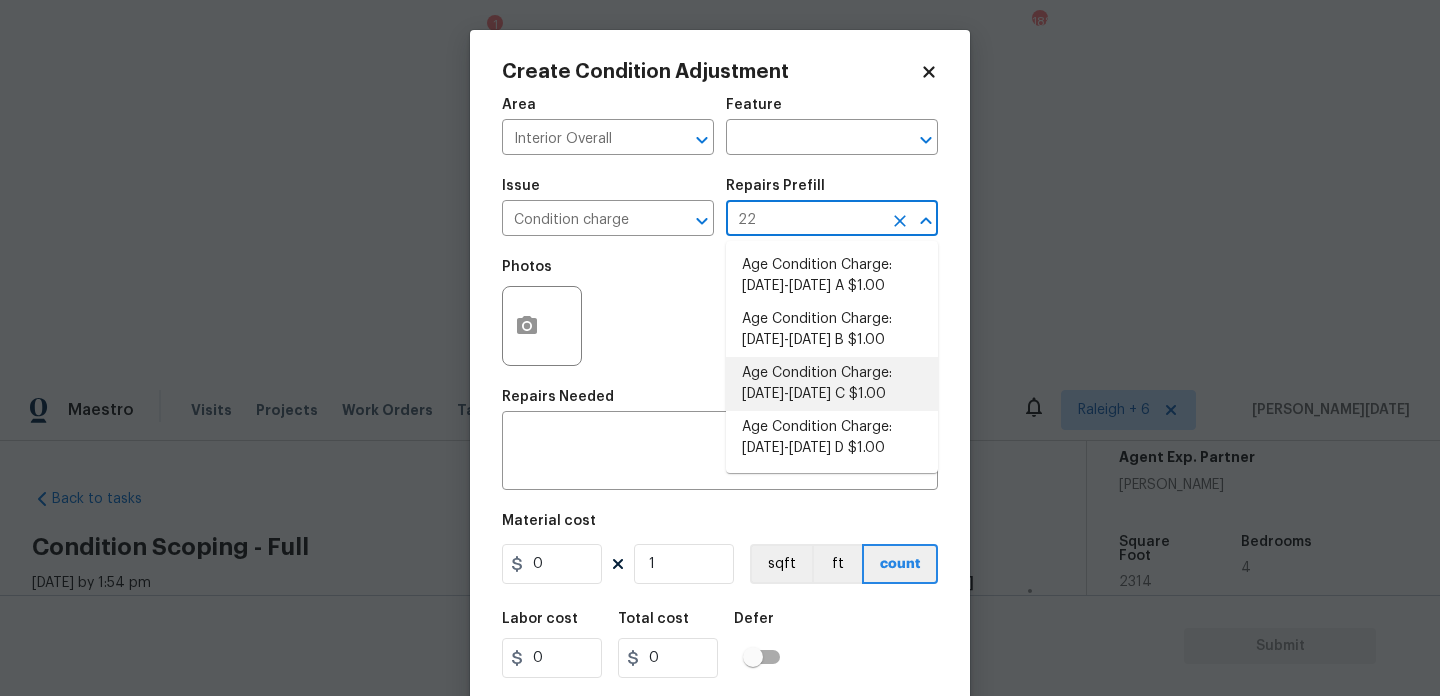 click on "Age Condition Charge: [DATE]-[DATE] C	 $1.00" at bounding box center (832, 384) 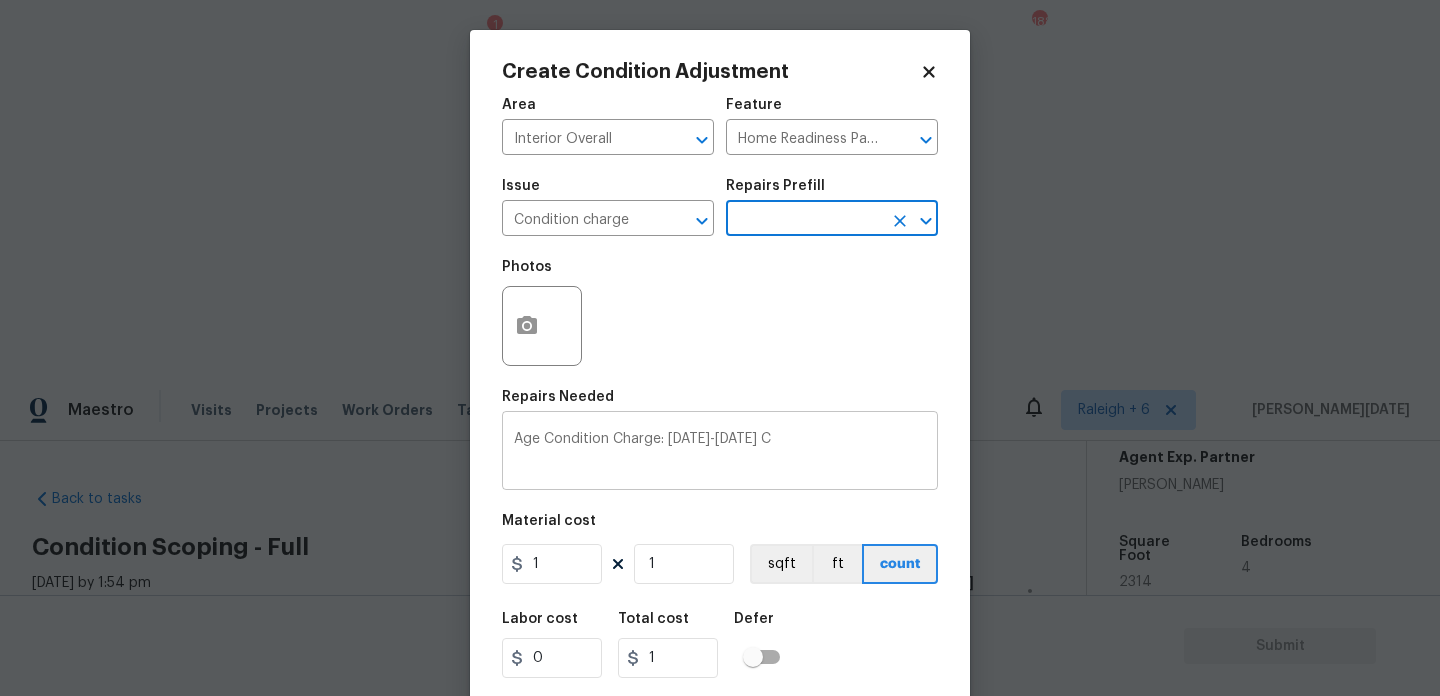scroll, scrollTop: 51, scrollLeft: 0, axis: vertical 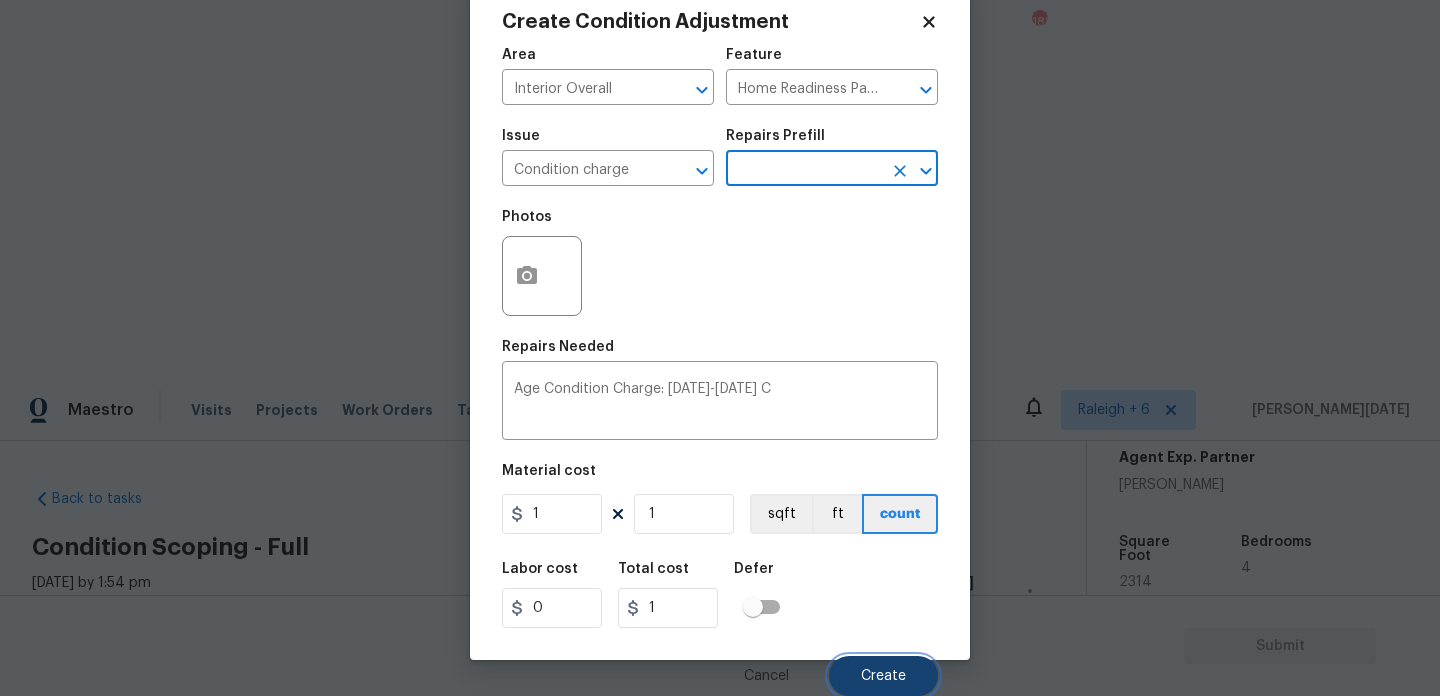 click on "Create" at bounding box center (883, 676) 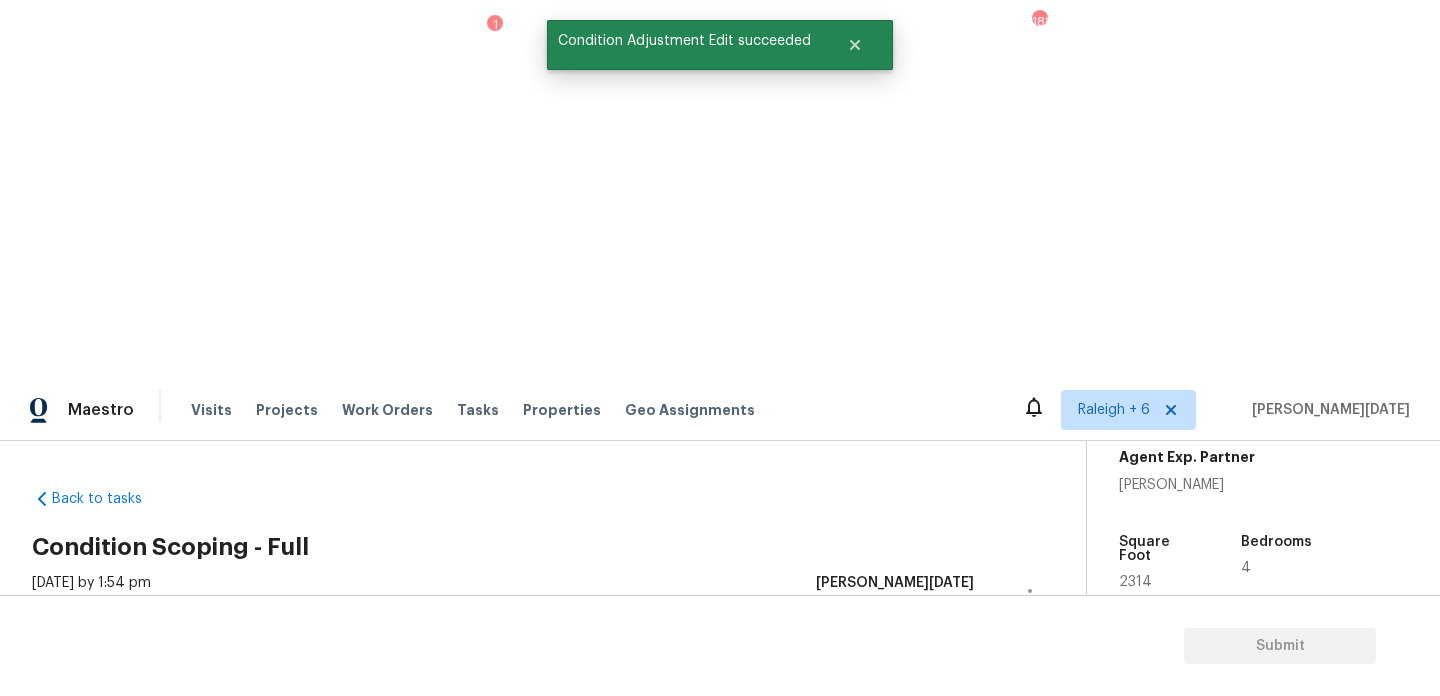 scroll, scrollTop: 44, scrollLeft: 0, axis: vertical 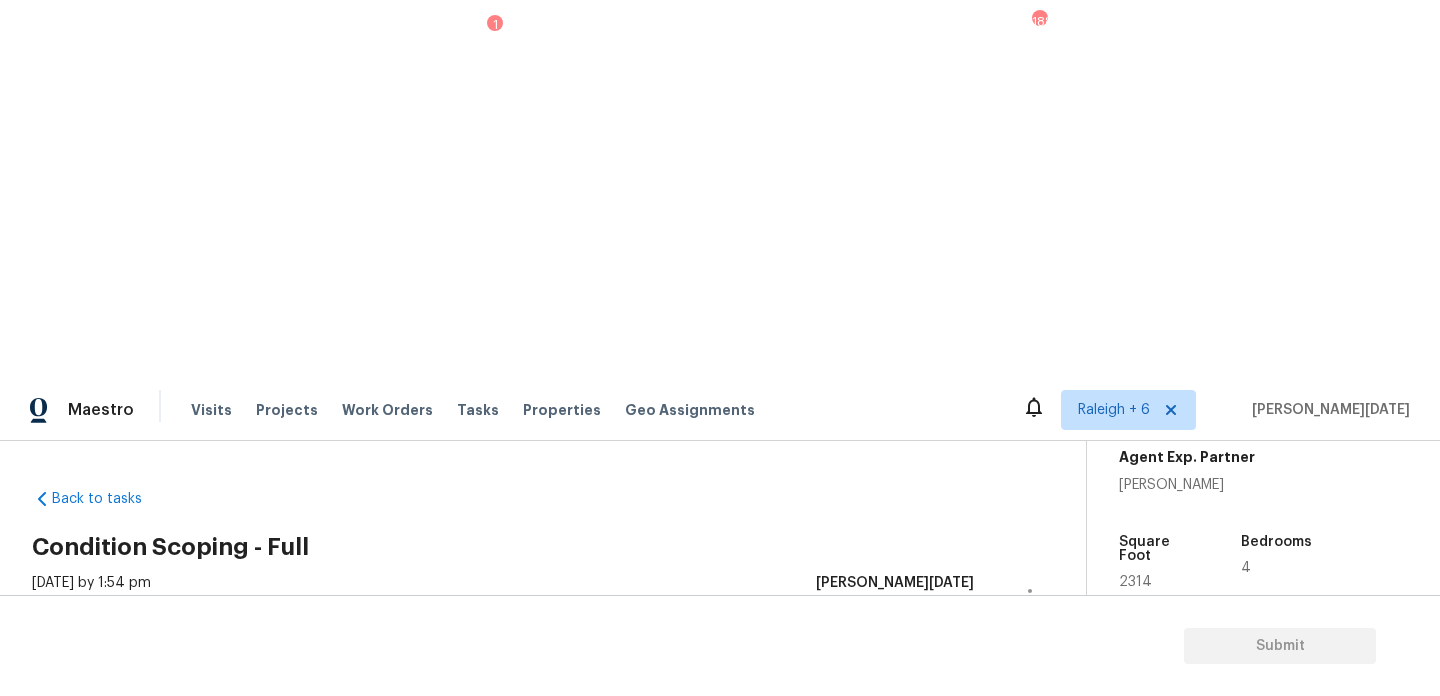 click on "Questions" at bounding box center (90, 650) 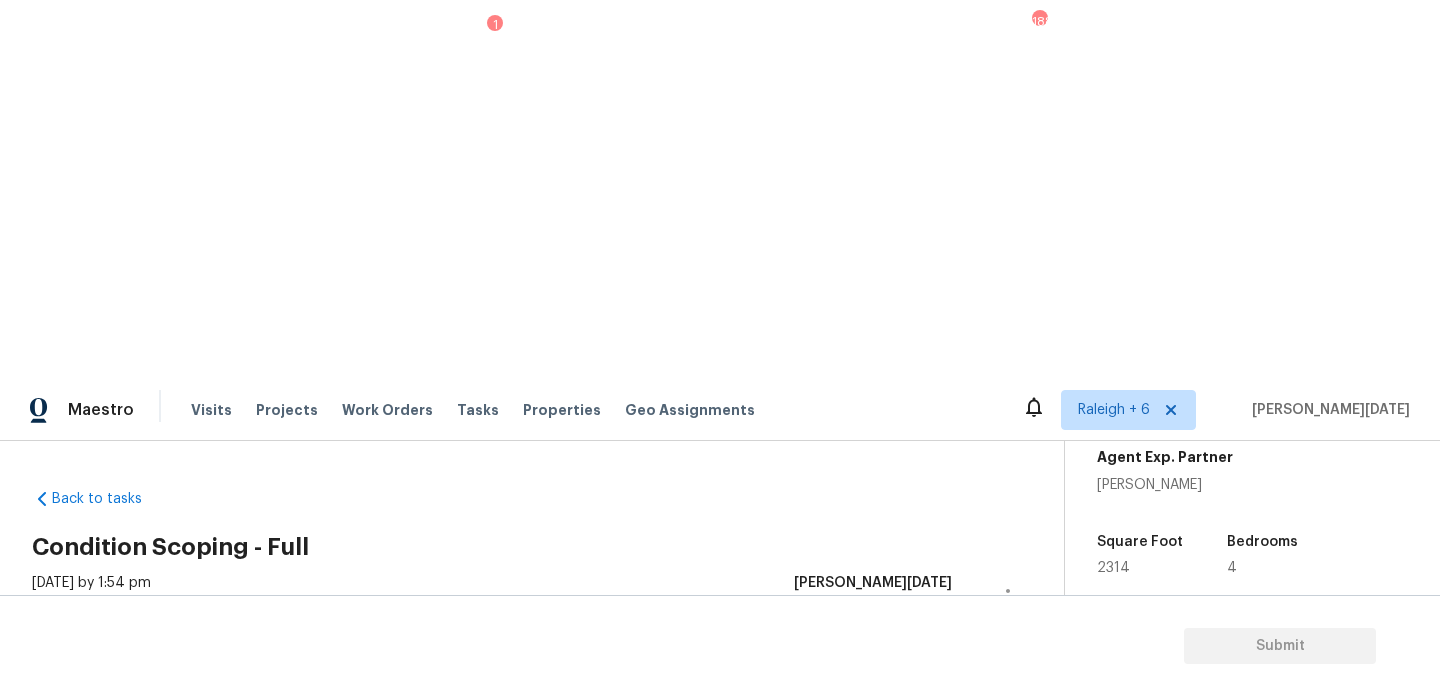 scroll, scrollTop: 267, scrollLeft: 0, axis: vertical 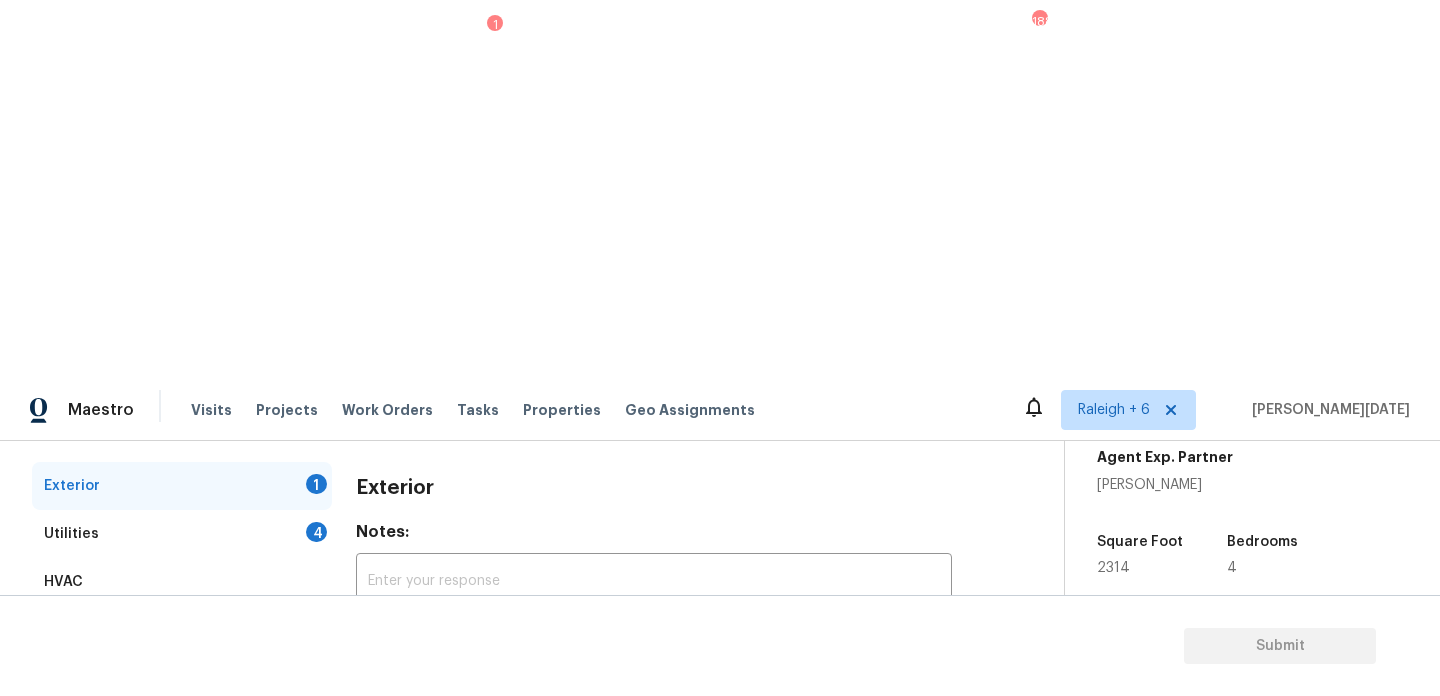 click on "Single Family" at bounding box center (366, 728) 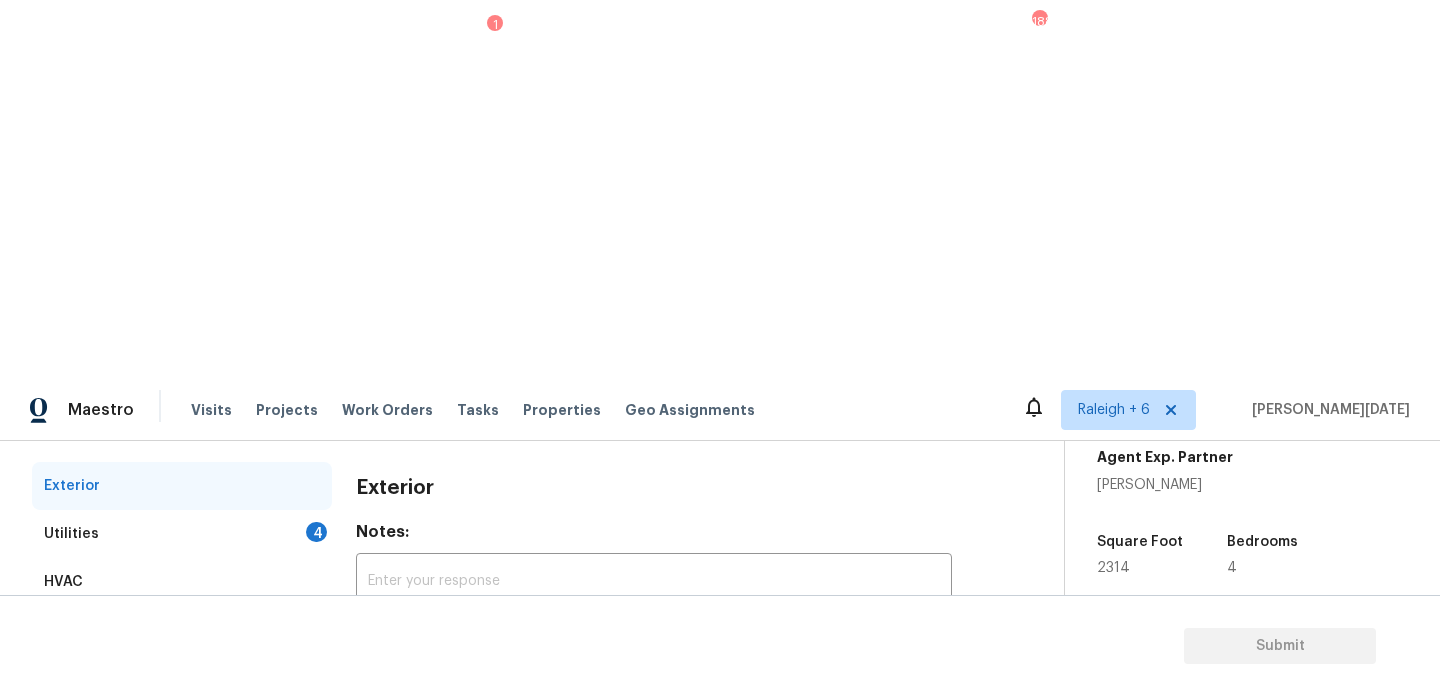 click on "4" at bounding box center [316, 532] 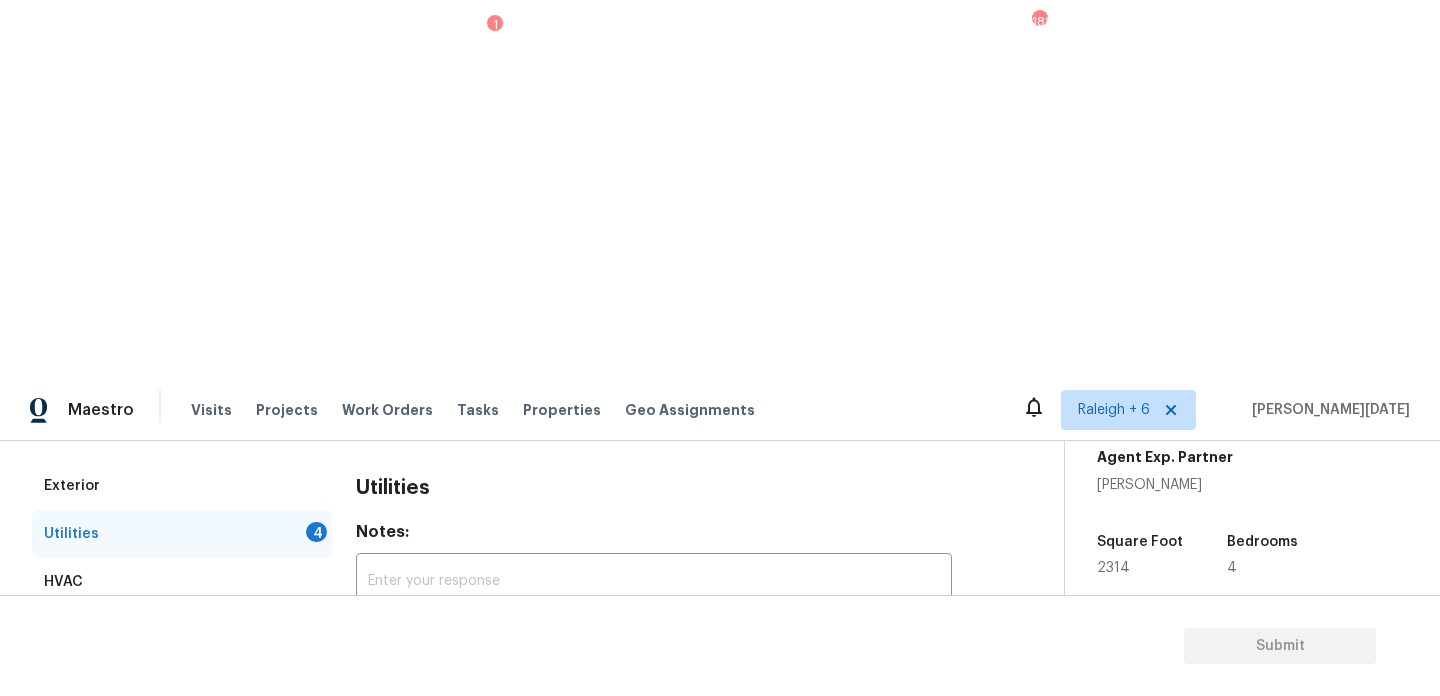 click on "No solar panels" at bounding box center [520, 686] 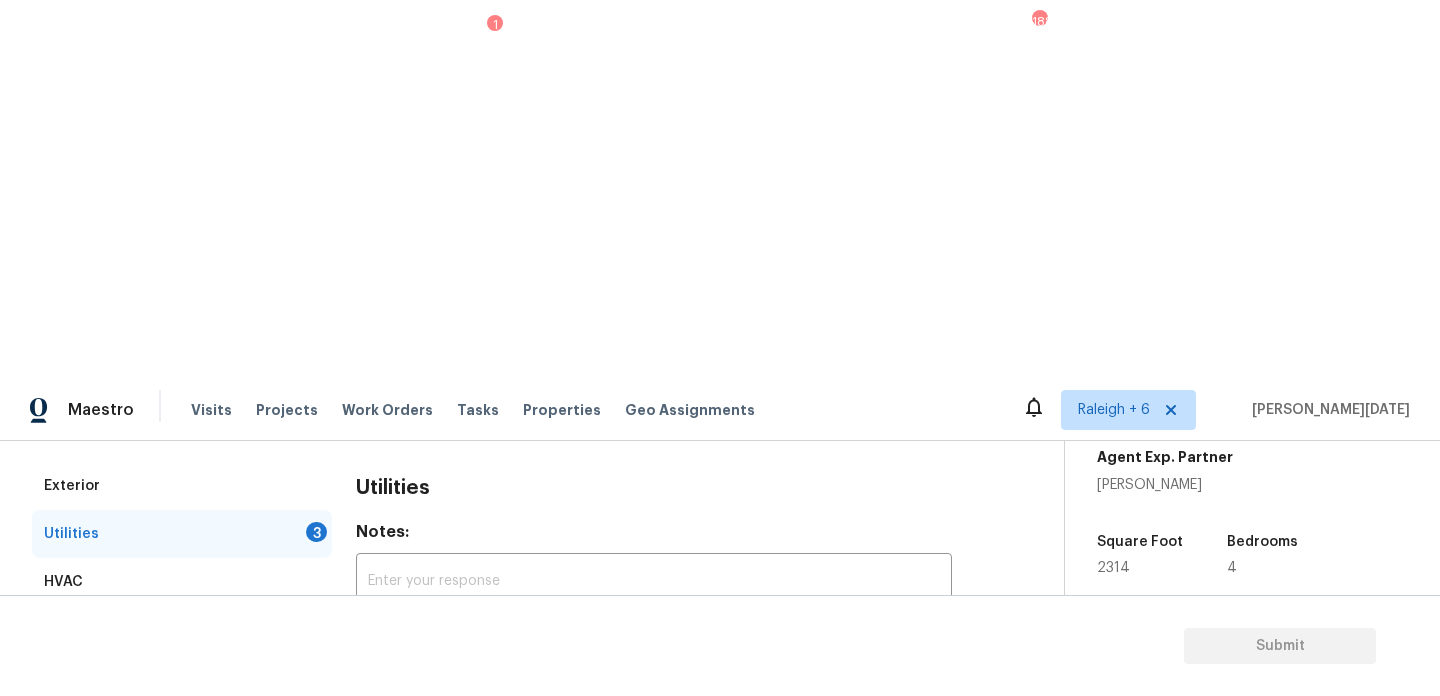 click on "Natural Gas Lines" at bounding box center [423, 788] 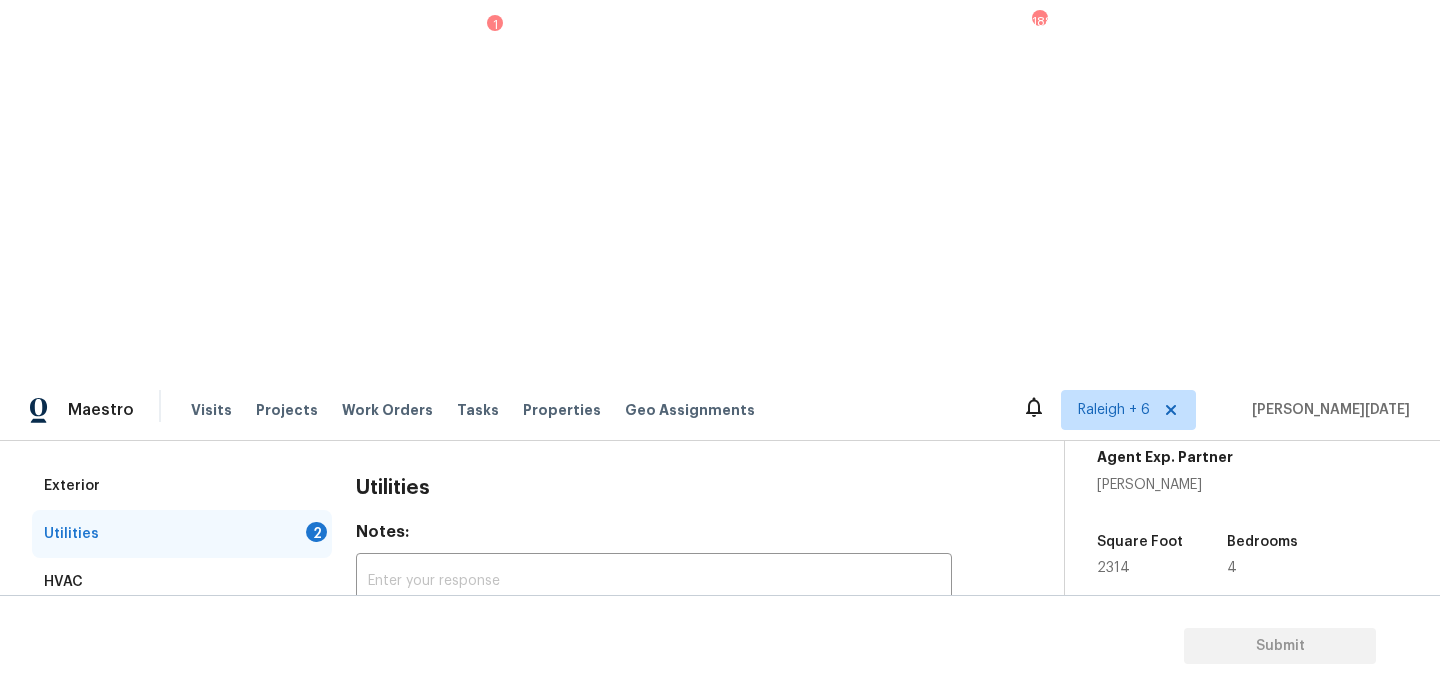 scroll, scrollTop: 809, scrollLeft: 0, axis: vertical 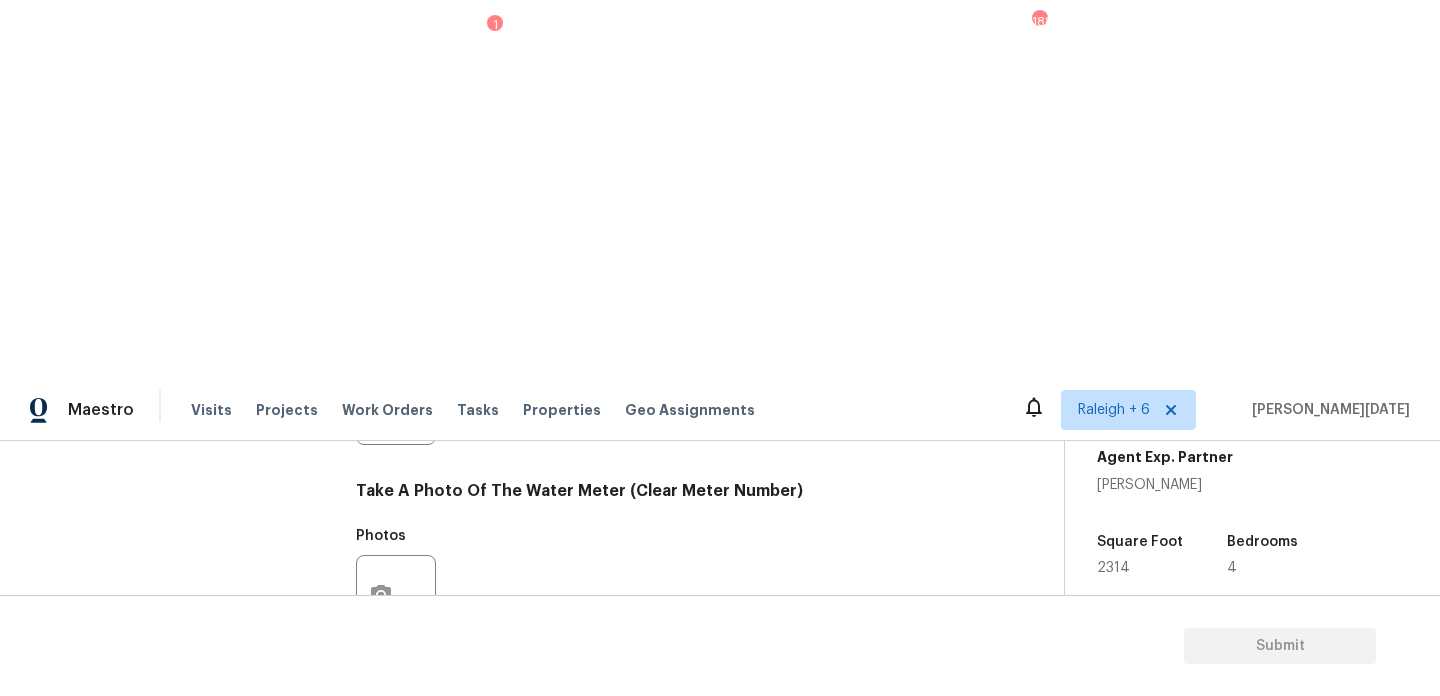 click at bounding box center (396, 785) 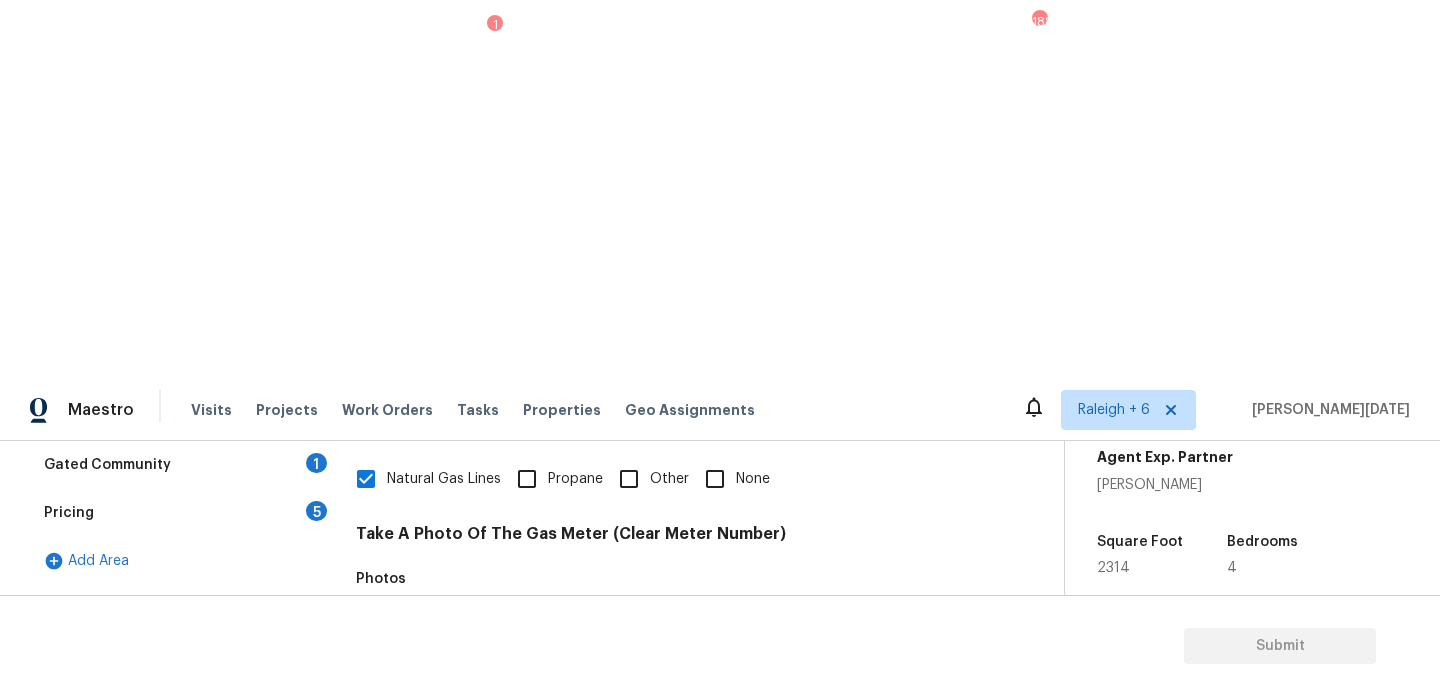 scroll, scrollTop: 505, scrollLeft: 0, axis: vertical 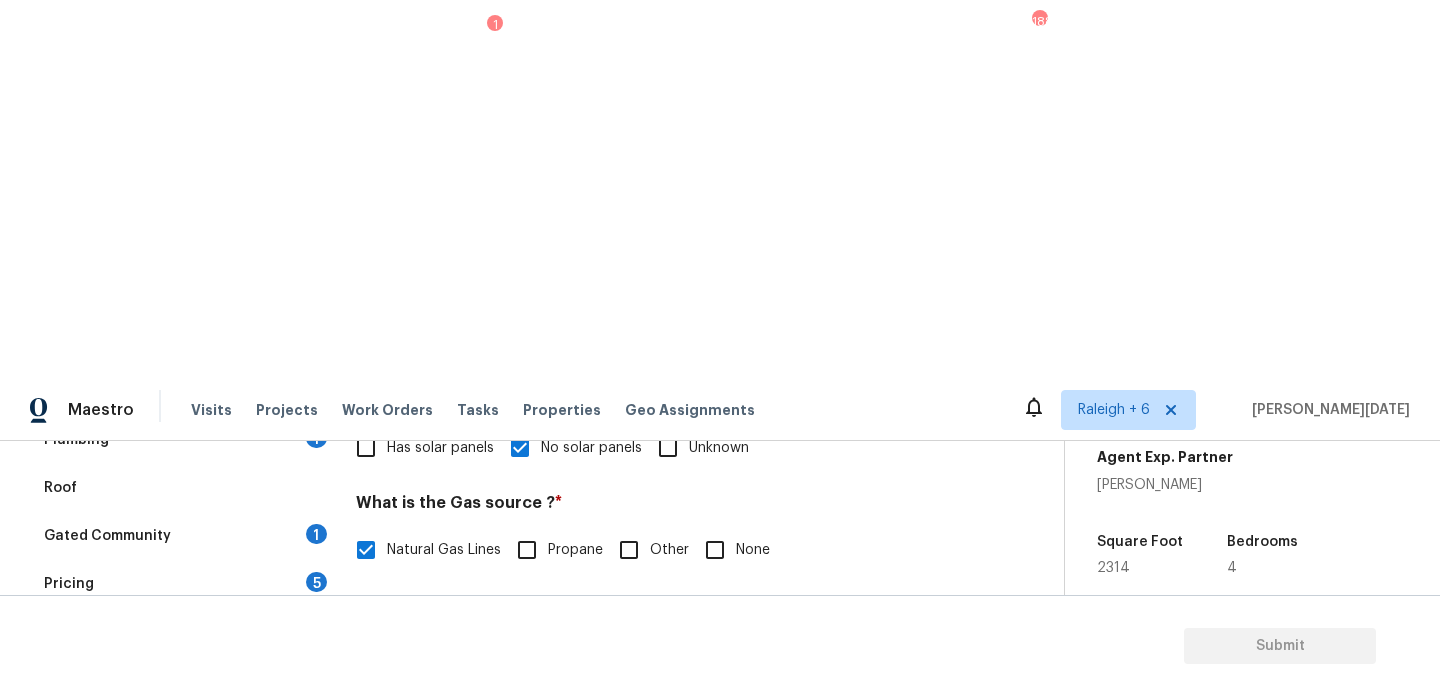 click on "None" at bounding box center (715, 550) 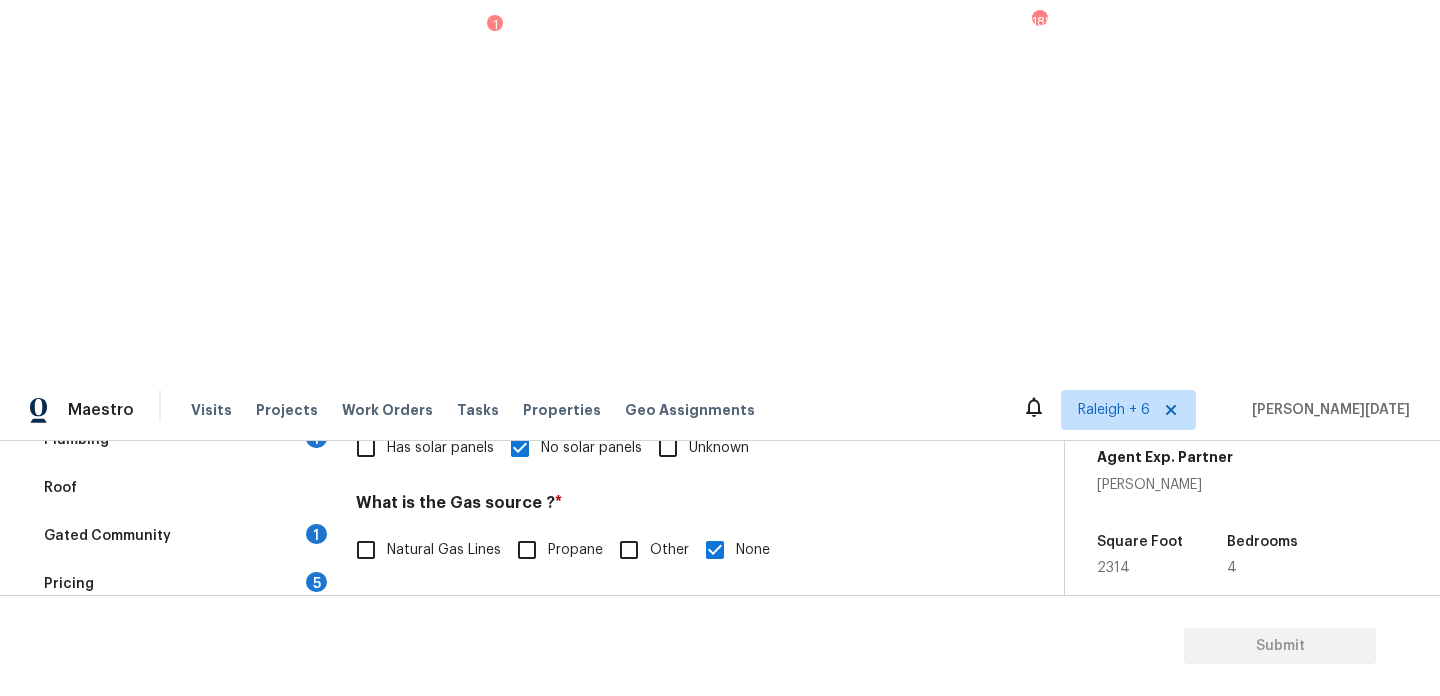 scroll, scrollTop: 809, scrollLeft: 0, axis: vertical 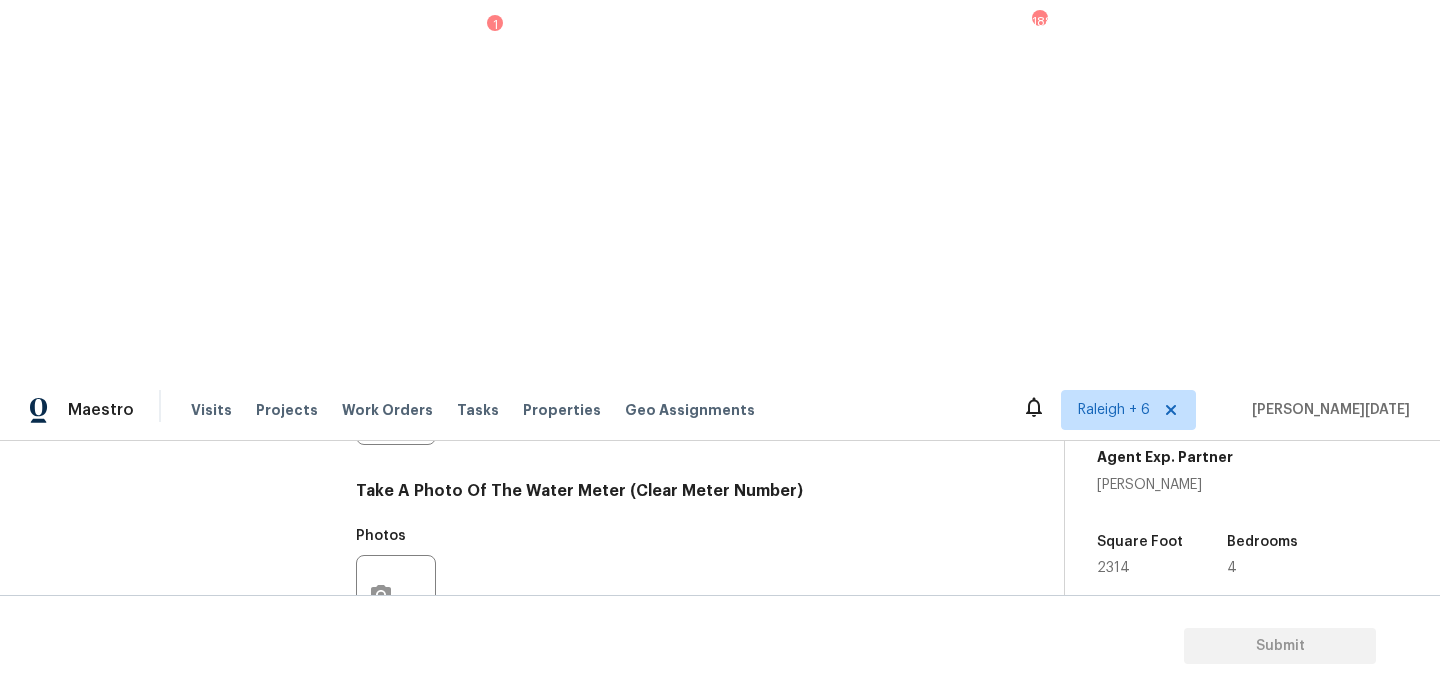 click 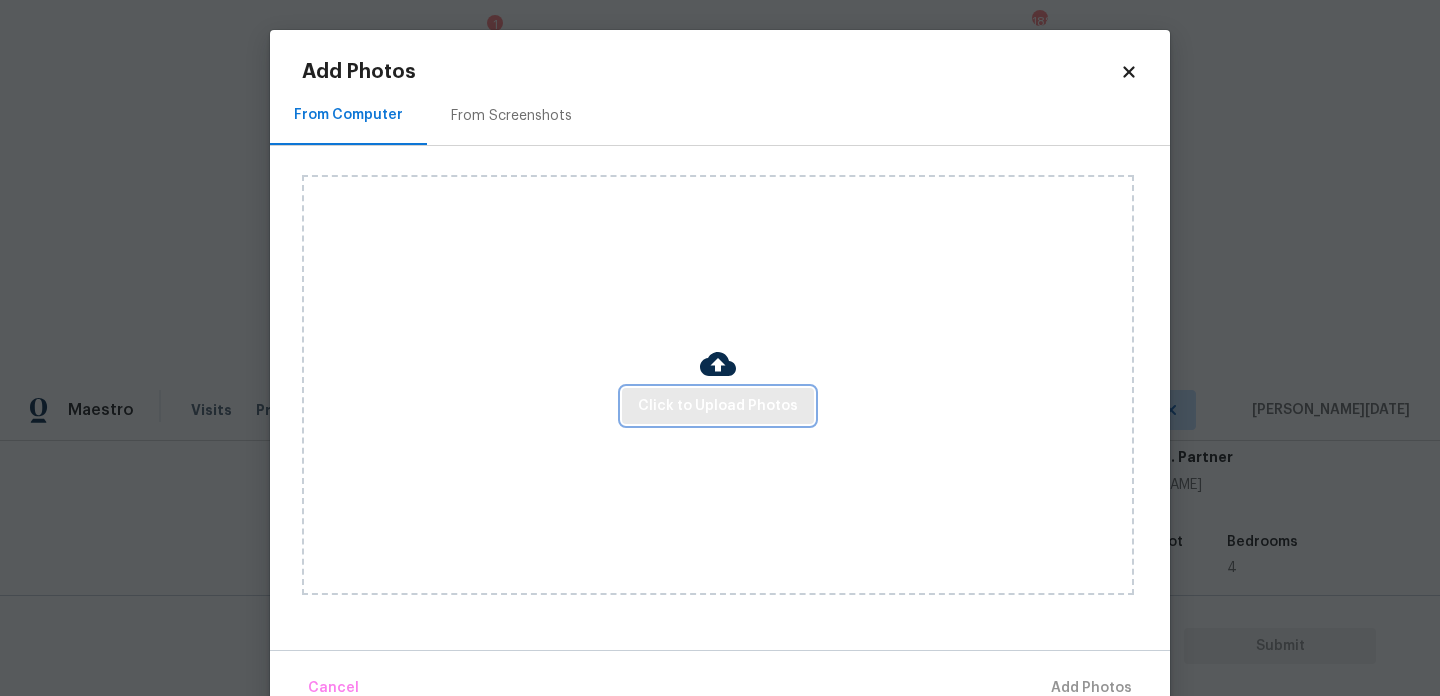 click on "Click to Upload Photos" at bounding box center (718, 406) 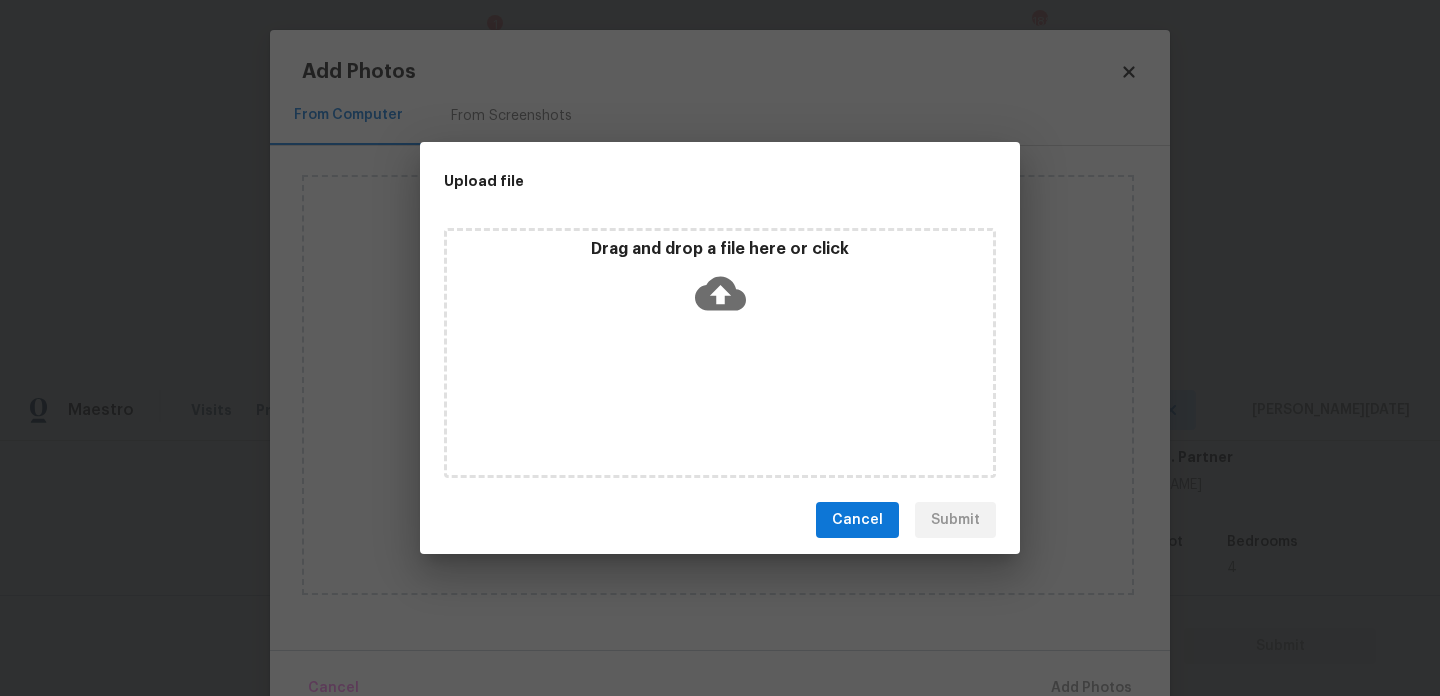 click on "Drag and drop a file here or click" at bounding box center (720, 353) 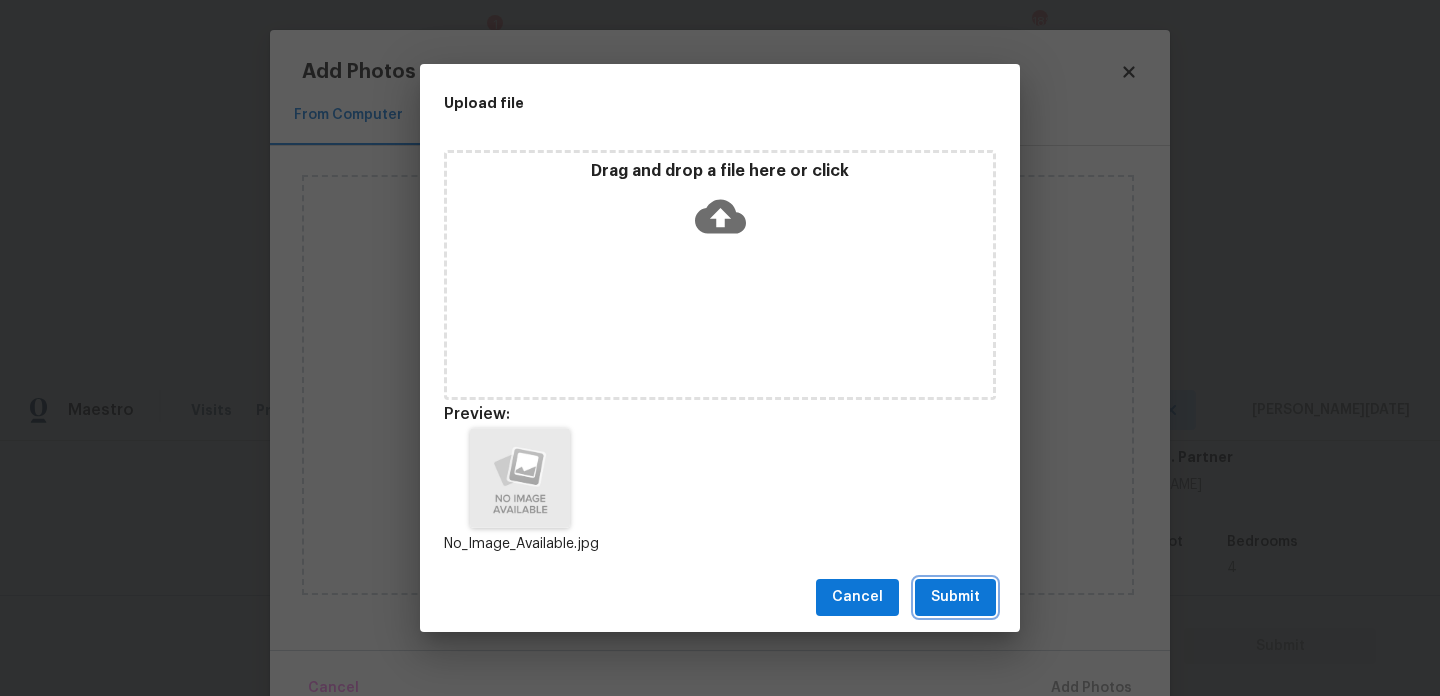 click on "Submit" at bounding box center (955, 597) 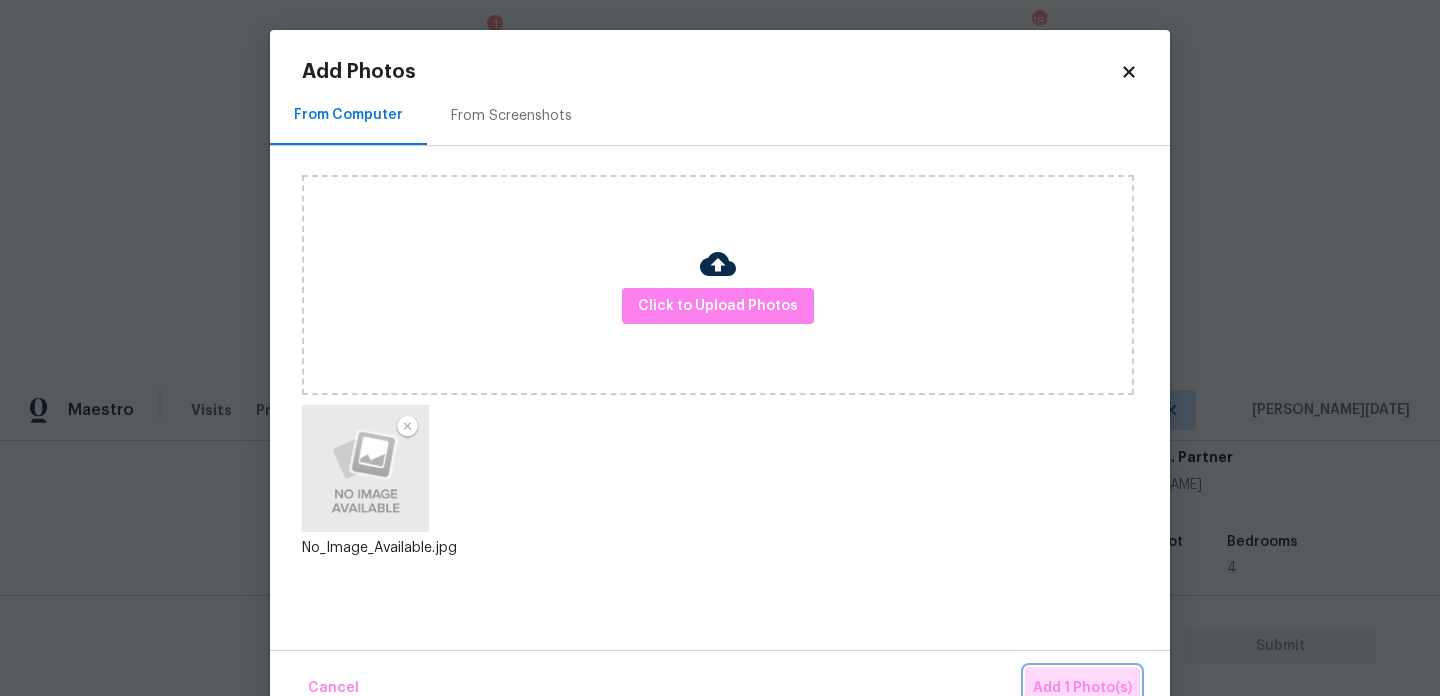 click on "Add 1 Photo(s)" at bounding box center (1082, 688) 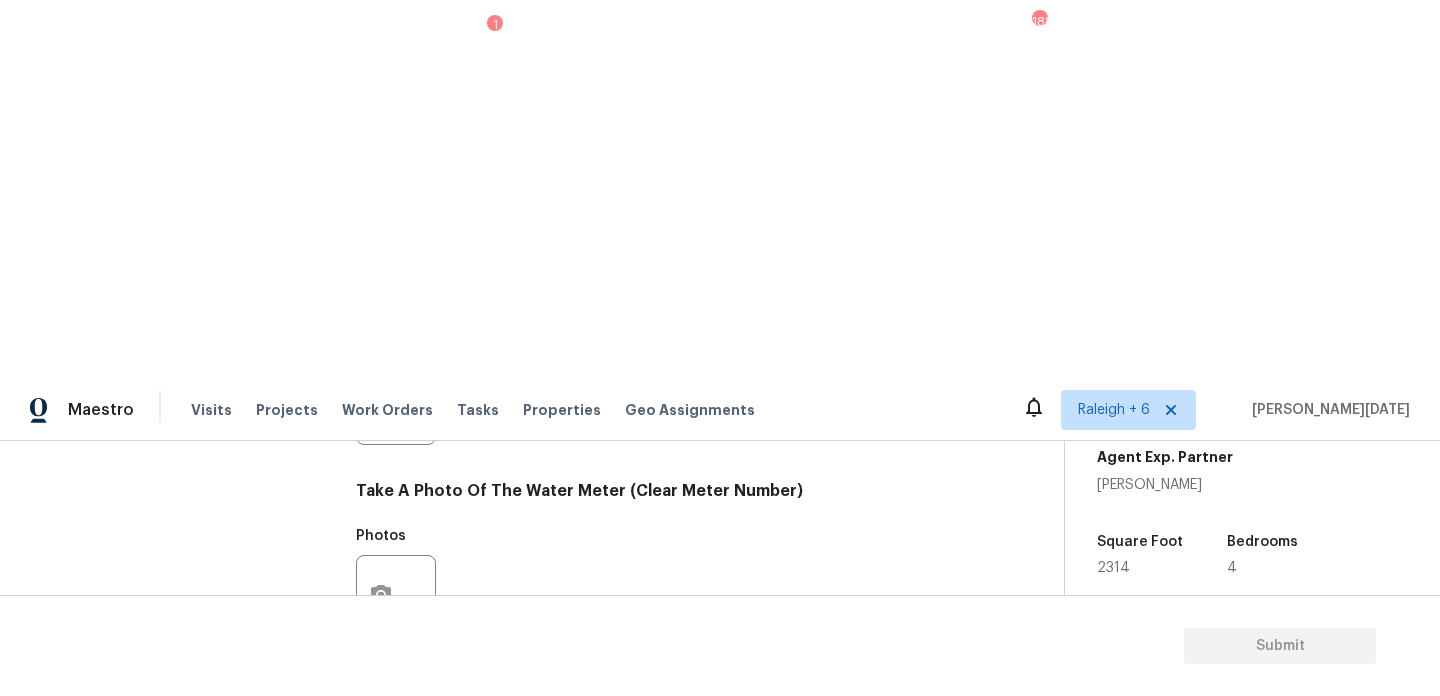 click on "Sewer" at bounding box center (366, 918) 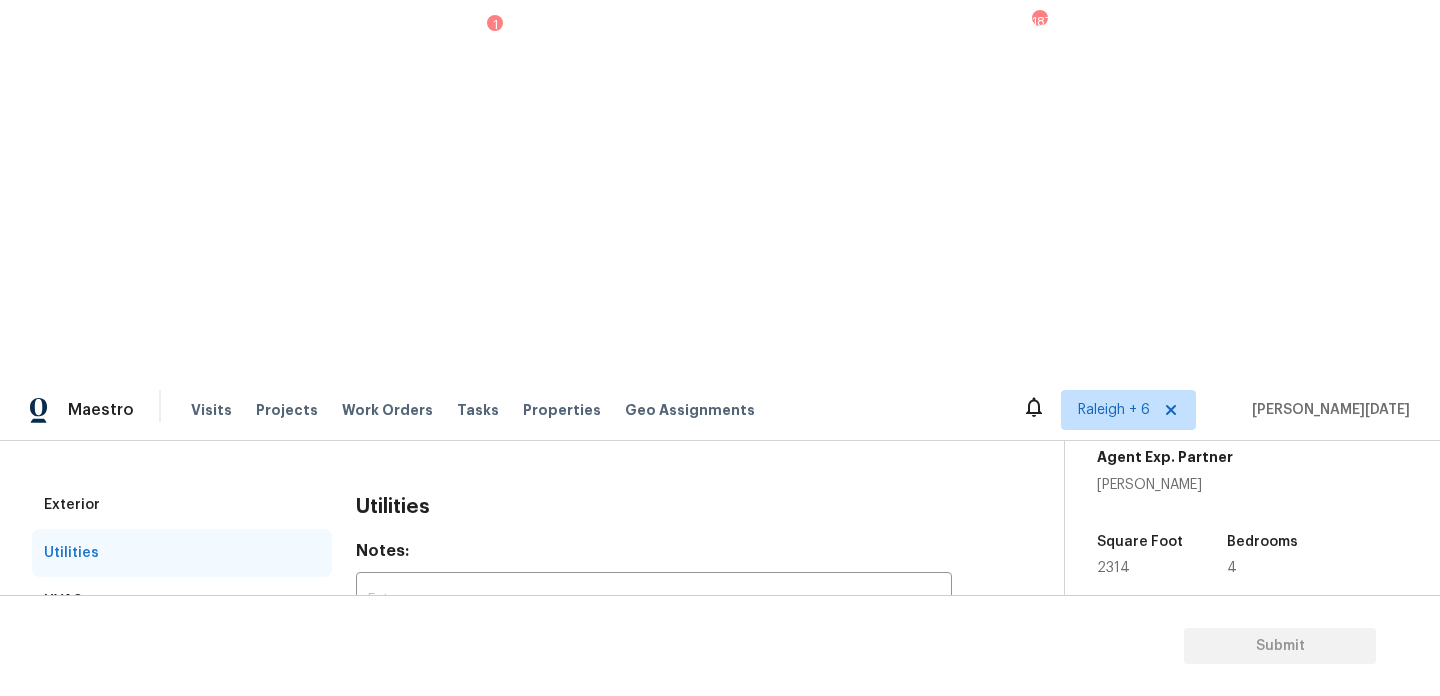 scroll, scrollTop: 0, scrollLeft: 0, axis: both 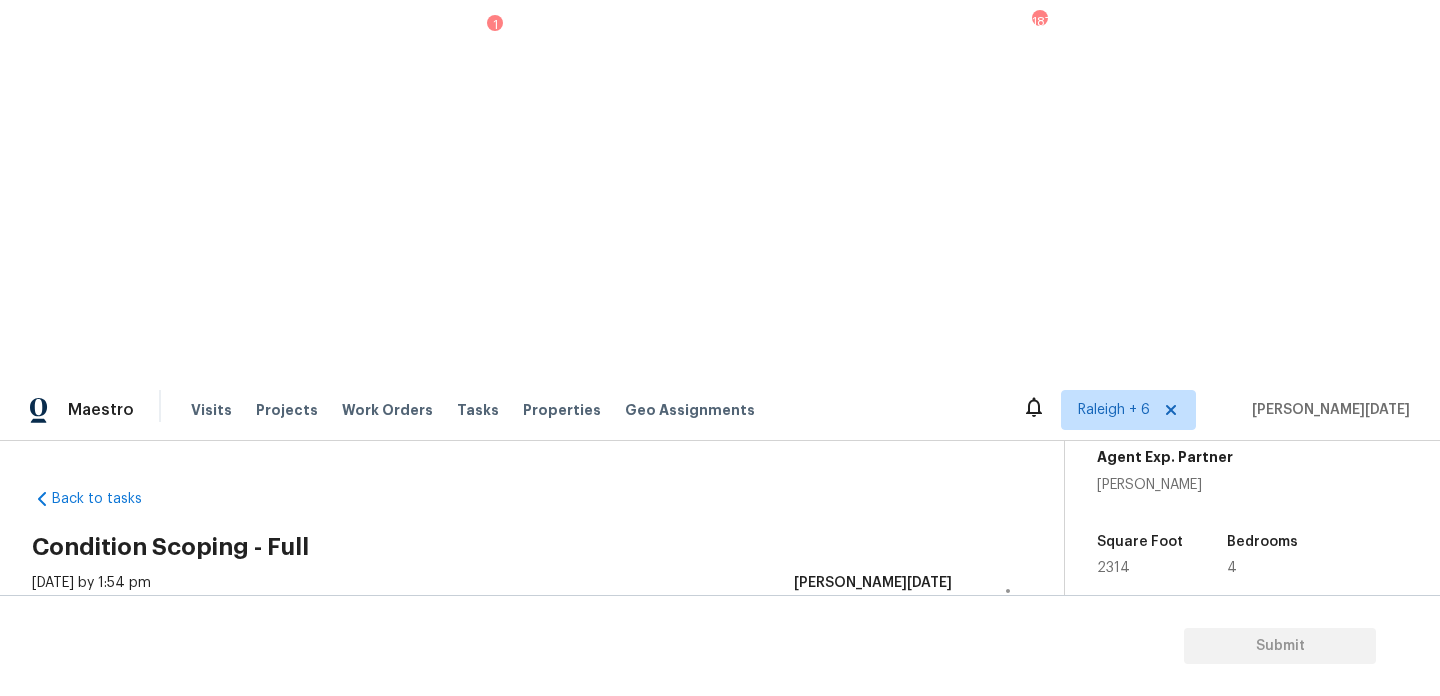 click on "Condition Adjustments" at bounding box center (255, 650) 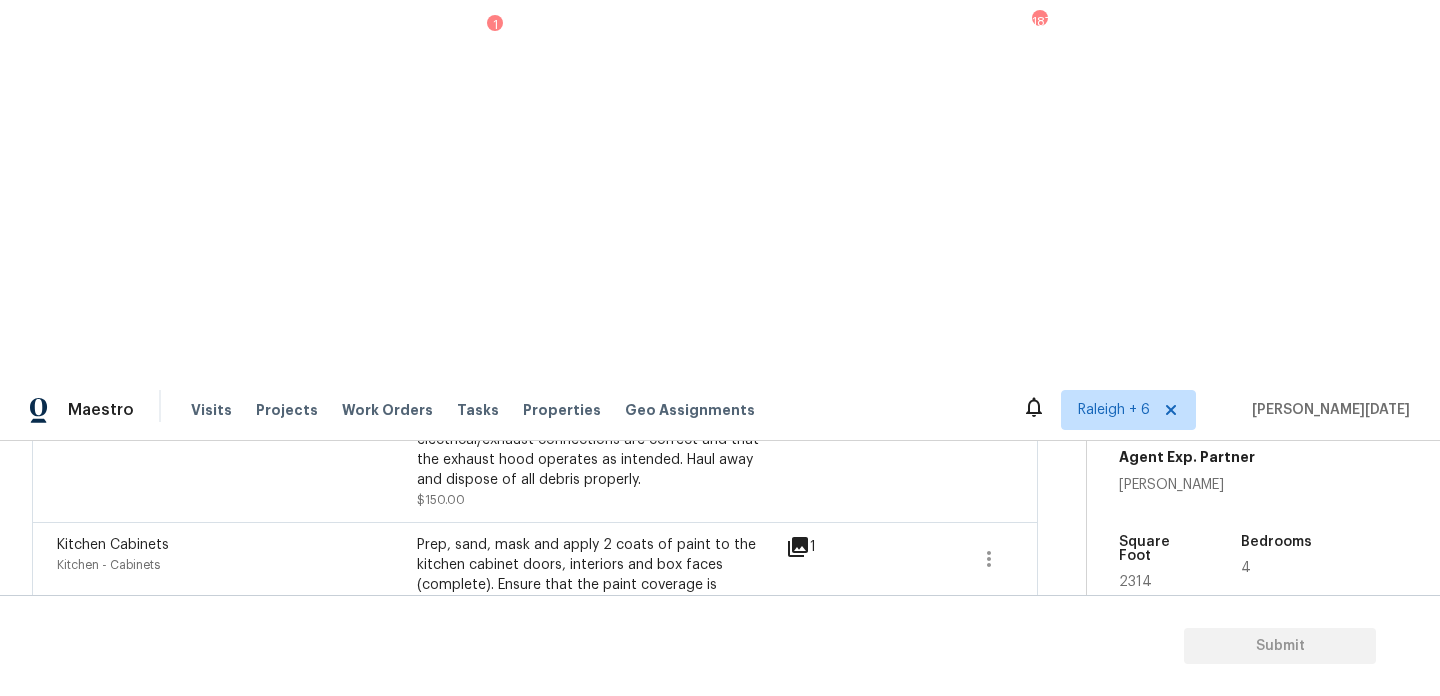 scroll, scrollTop: 1814, scrollLeft: 0, axis: vertical 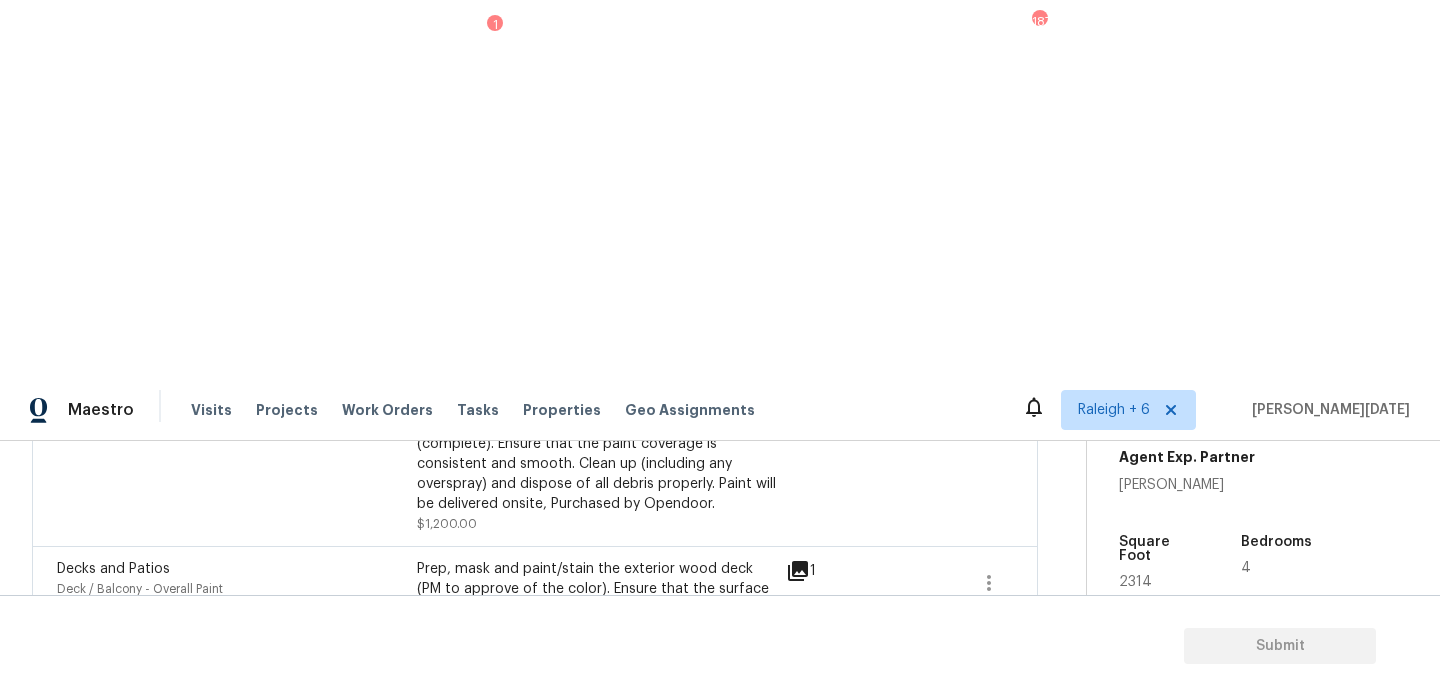 click at bounding box center (989, 821) 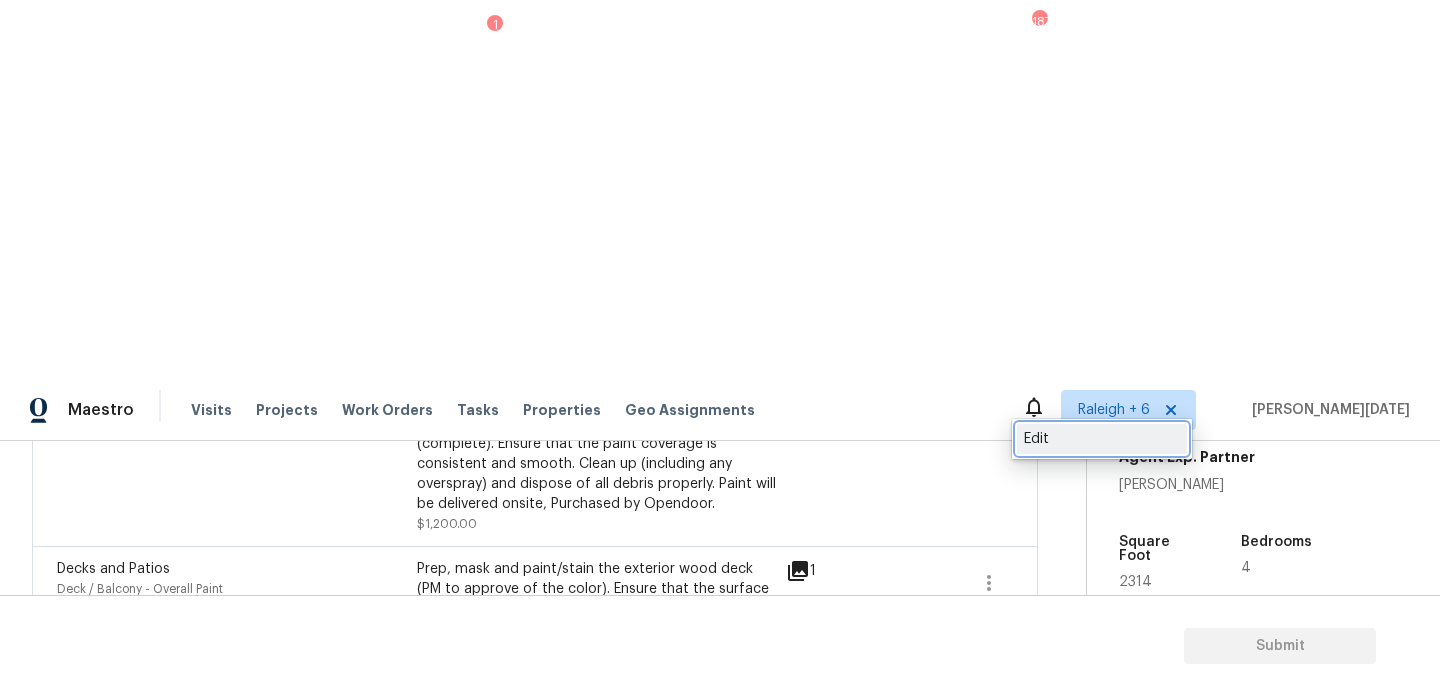 click on "Edit" at bounding box center [1102, 439] 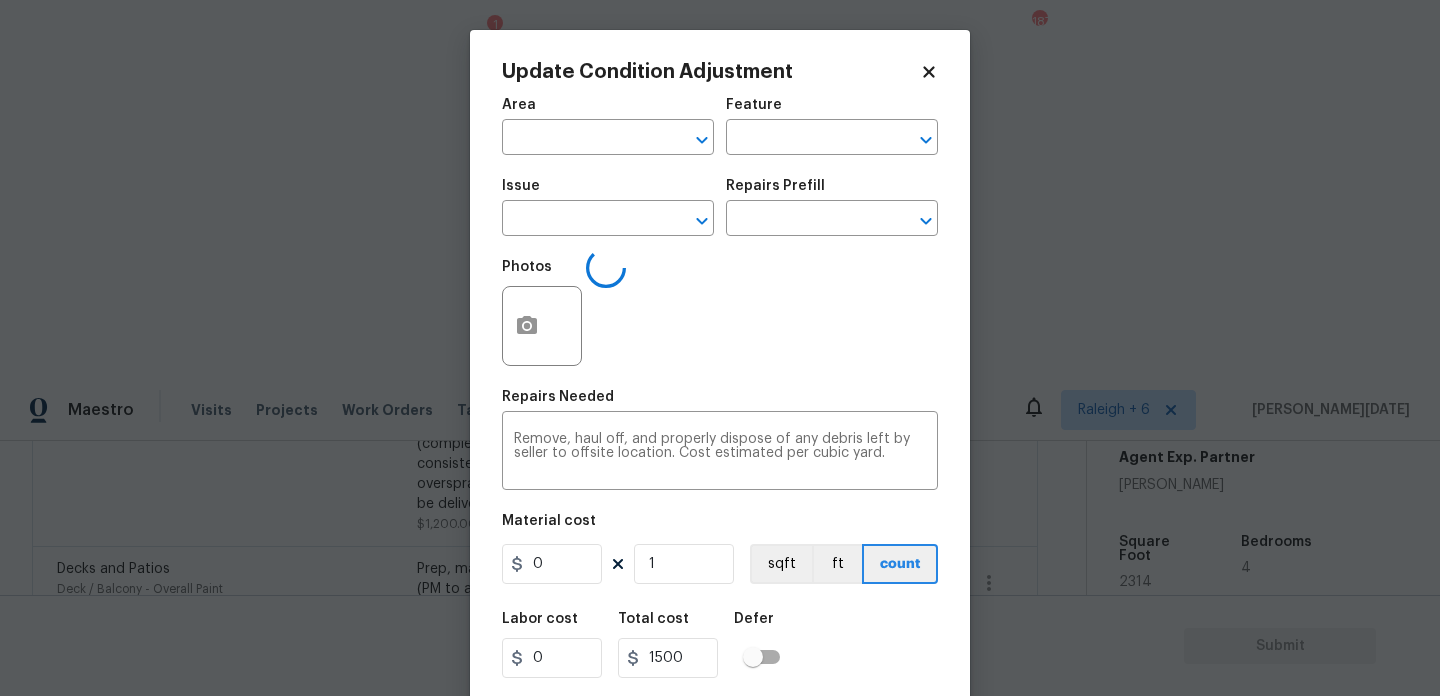 type on "Exterior Overall" 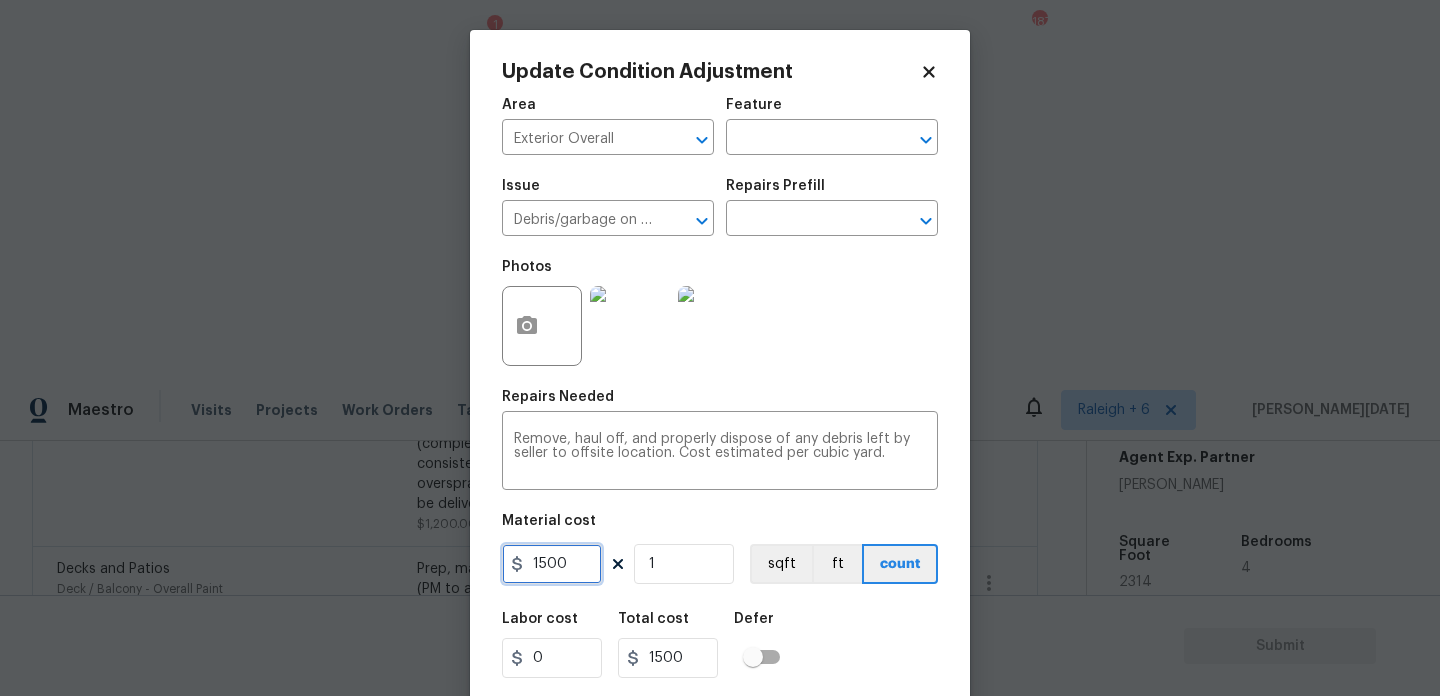 drag, startPoint x: 586, startPoint y: 563, endPoint x: 331, endPoint y: 562, distance: 255.00197 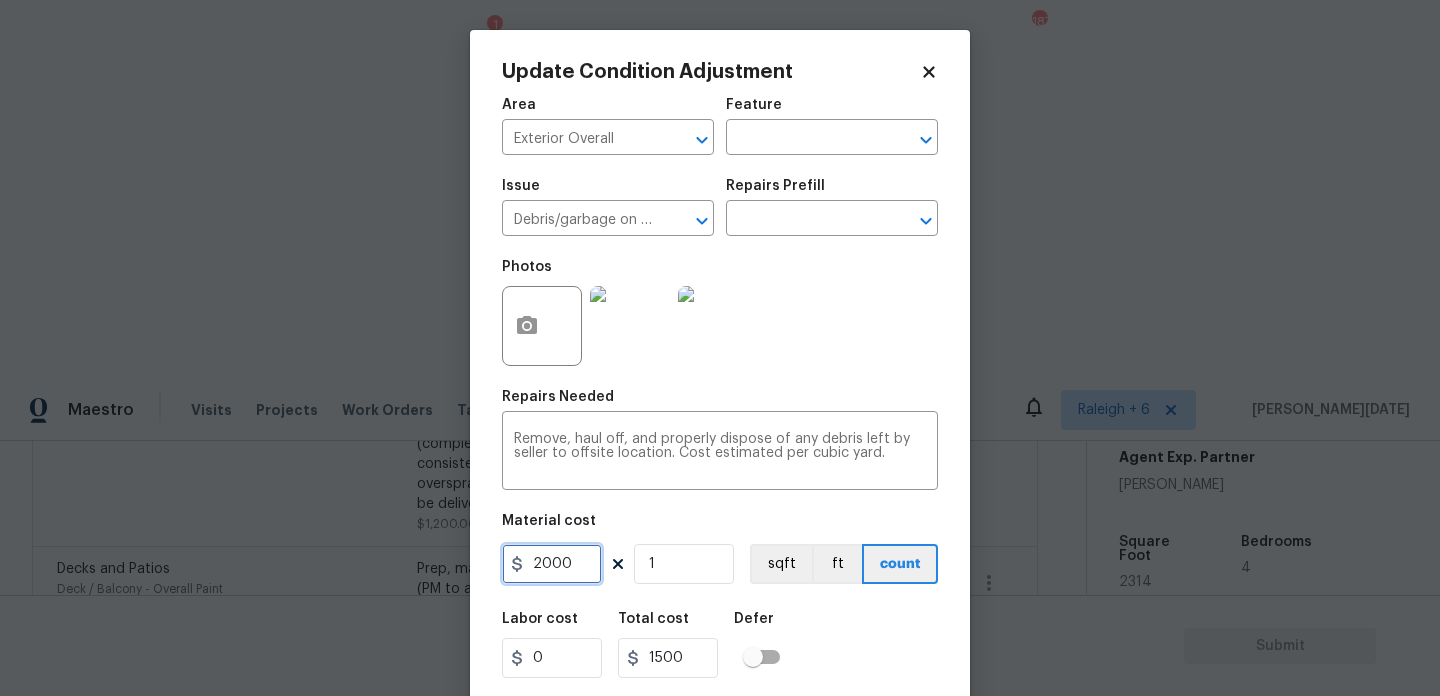 type on "2000" 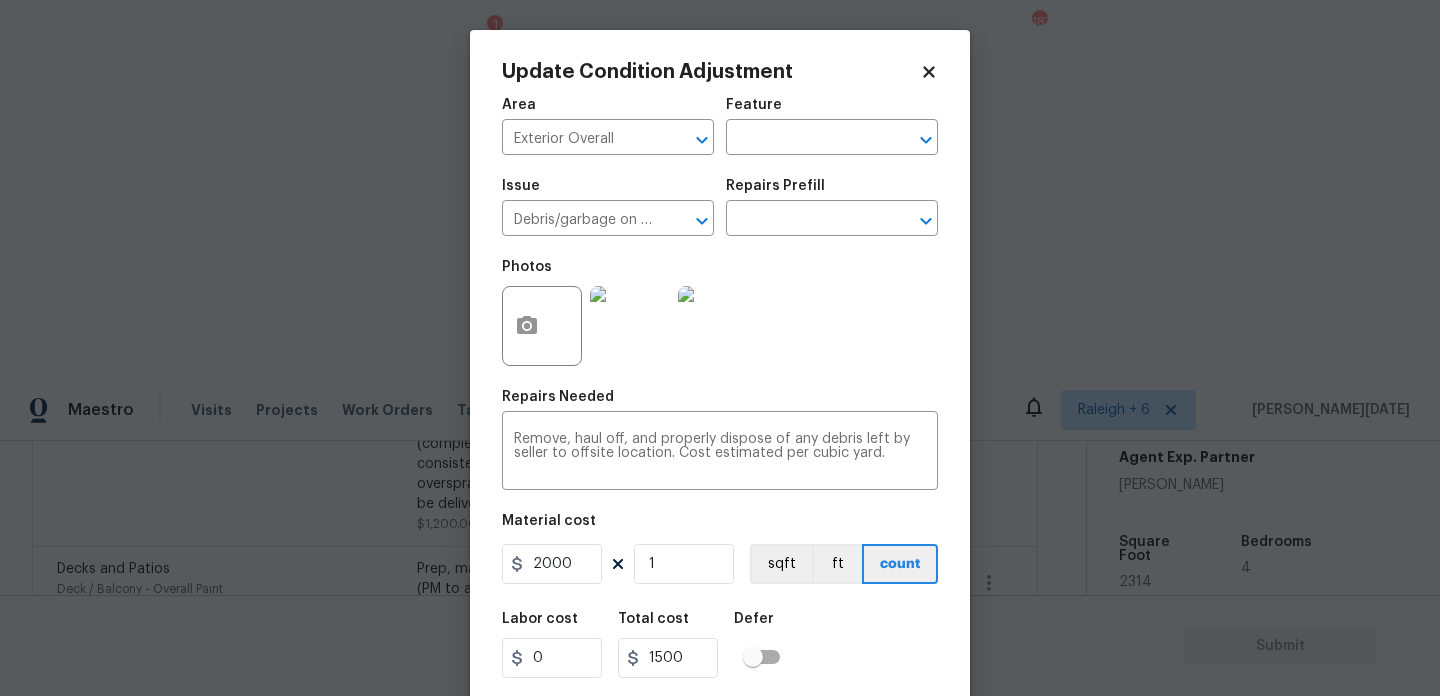 click on "Photos" at bounding box center [720, 313] 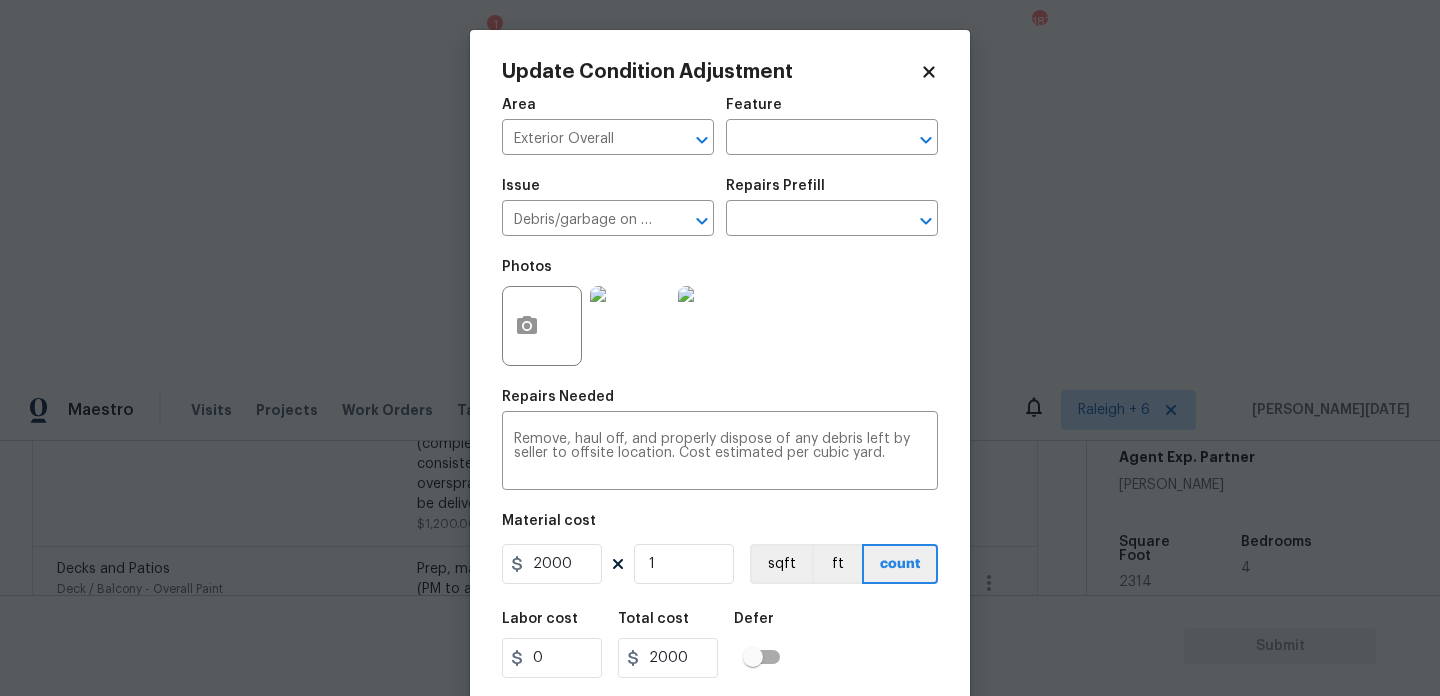 scroll, scrollTop: 51, scrollLeft: 0, axis: vertical 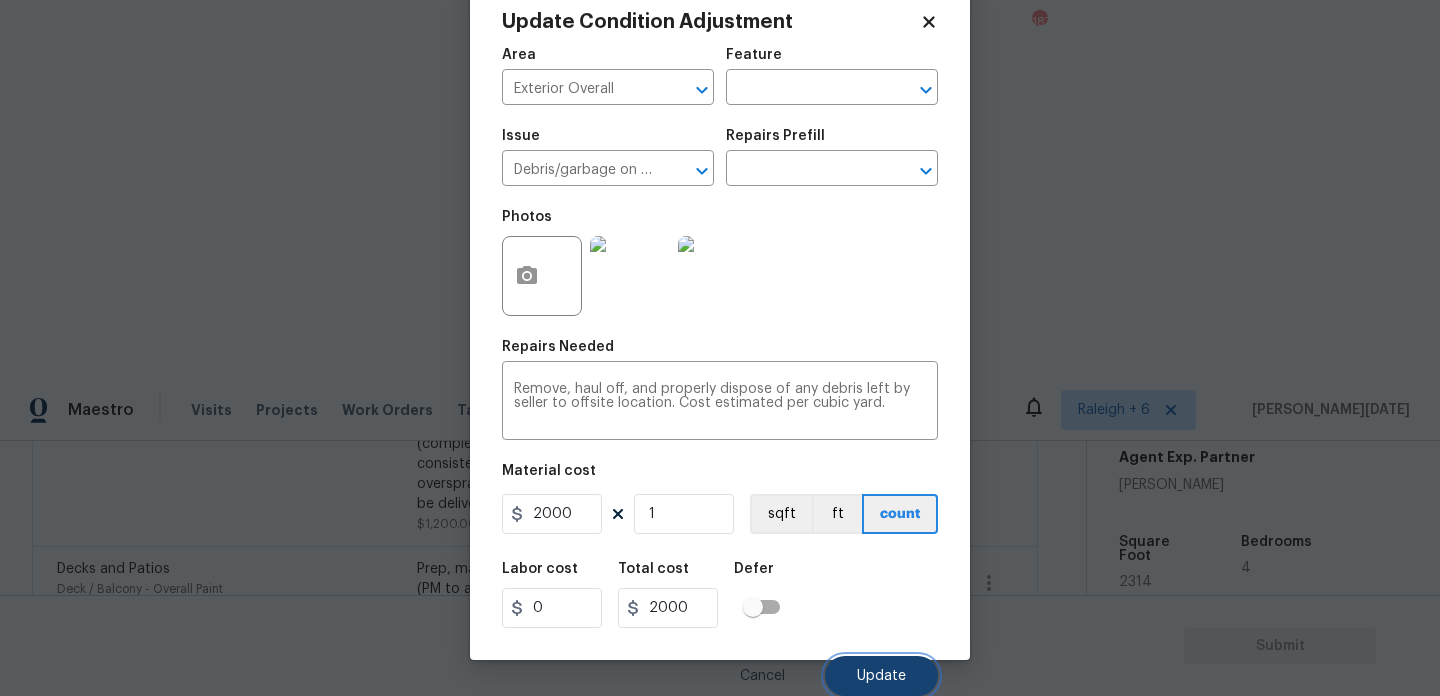 click on "Update" at bounding box center (881, 676) 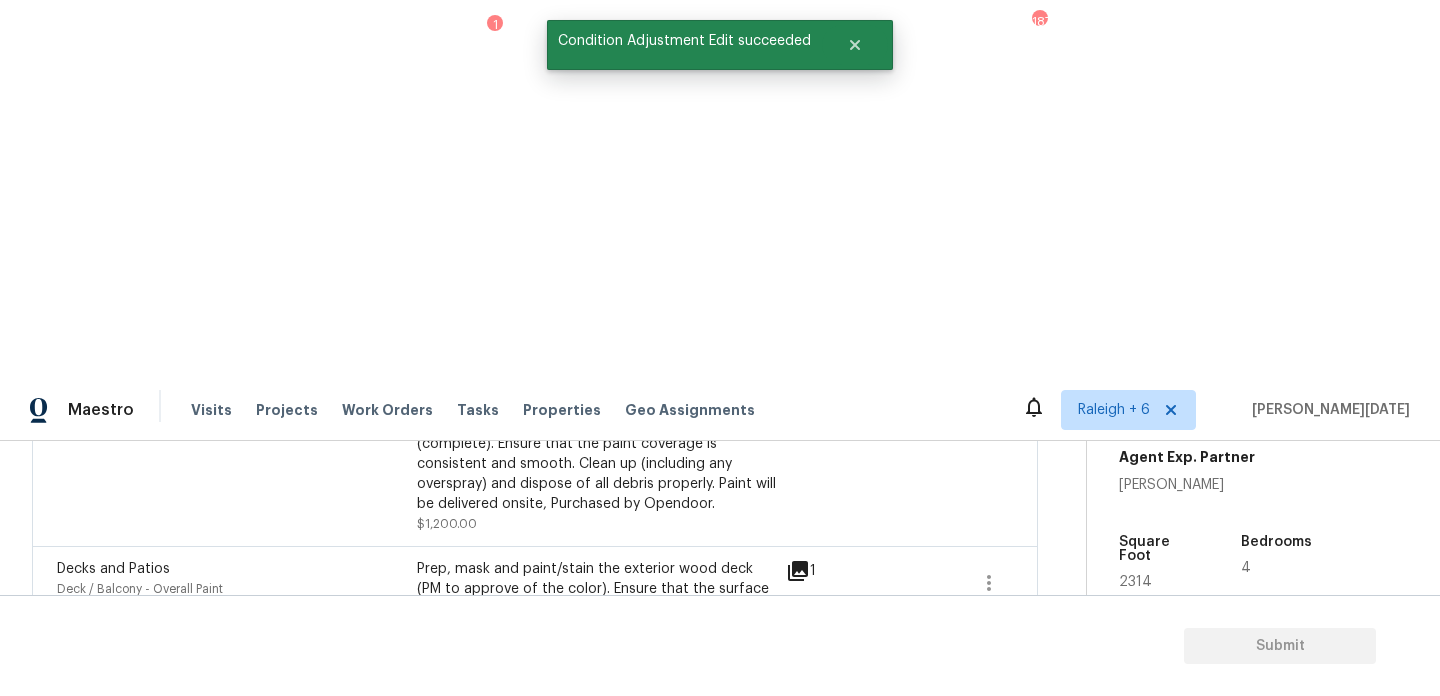 scroll, scrollTop: 1814, scrollLeft: 0, axis: vertical 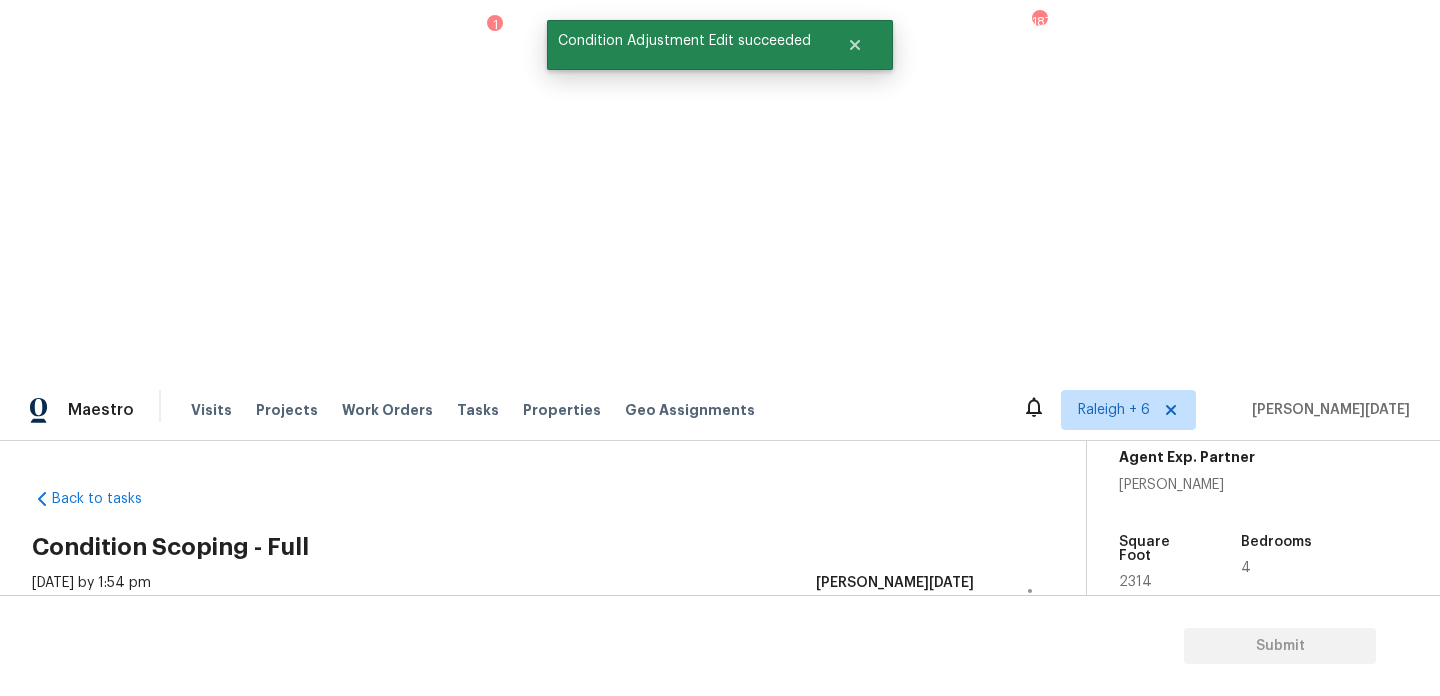 click on "Add Condition Adjustment" at bounding box center [925, 802] 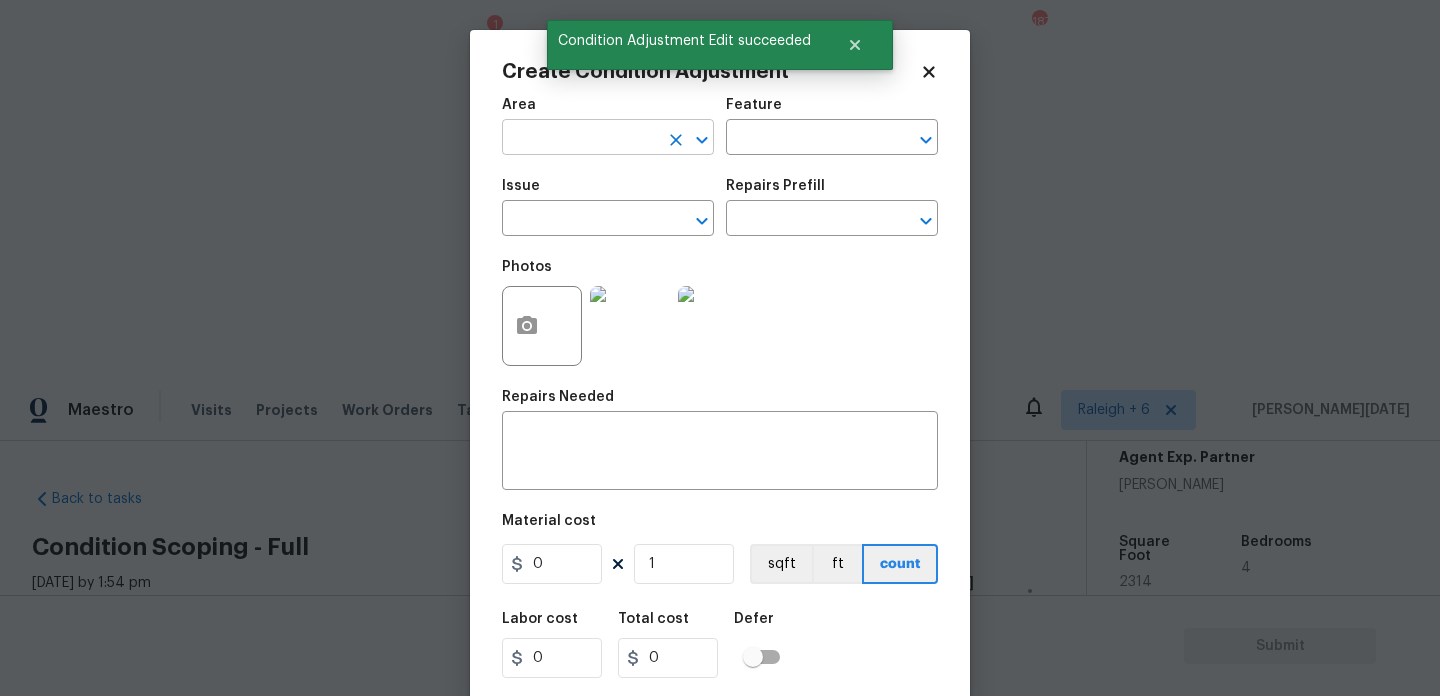 click at bounding box center (580, 139) 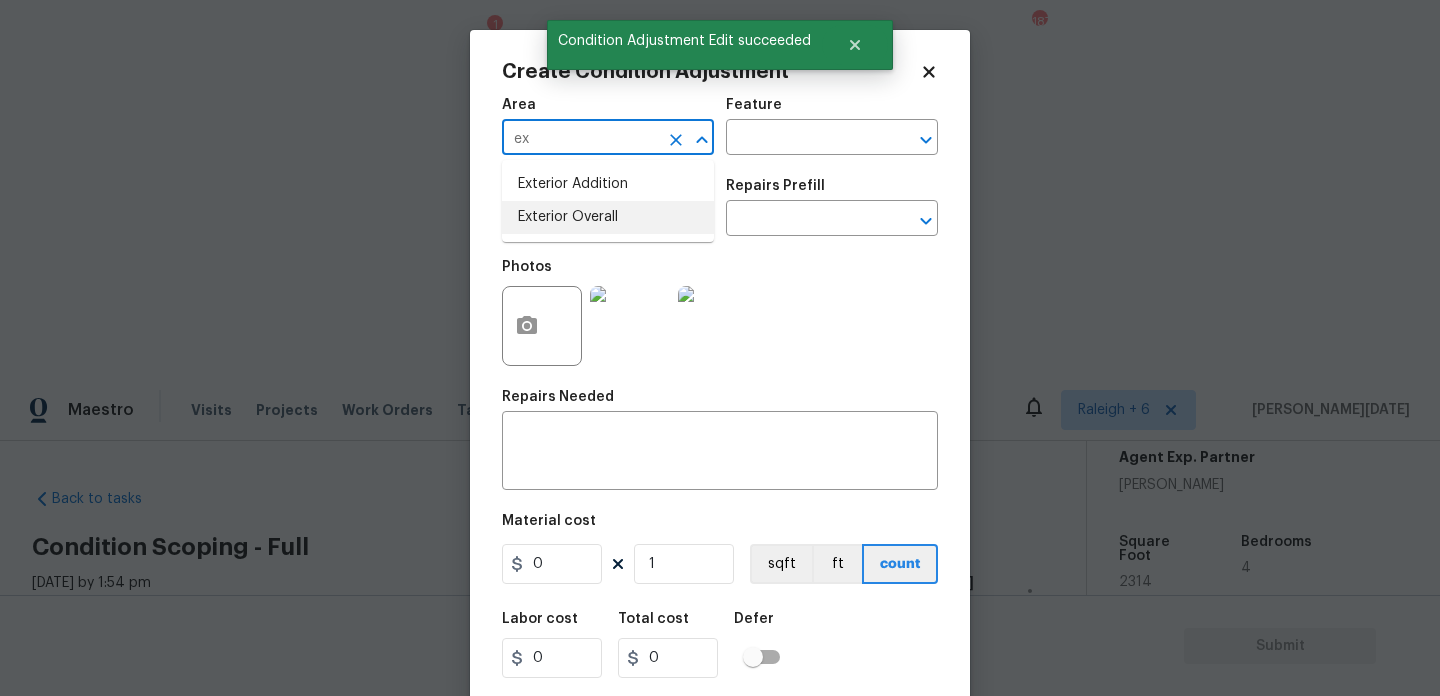 click on "Exterior Addition Exterior Overall" at bounding box center (608, 201) 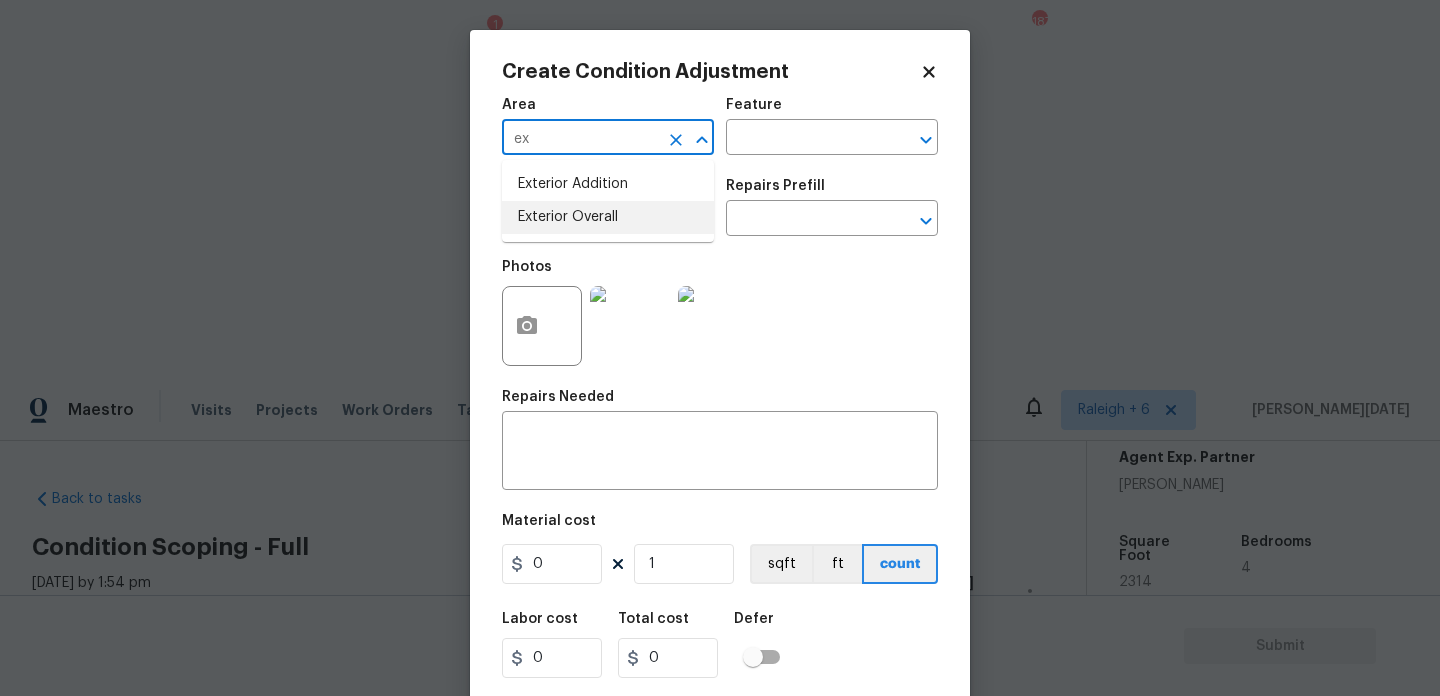 click on "Exterior Overall" at bounding box center (608, 217) 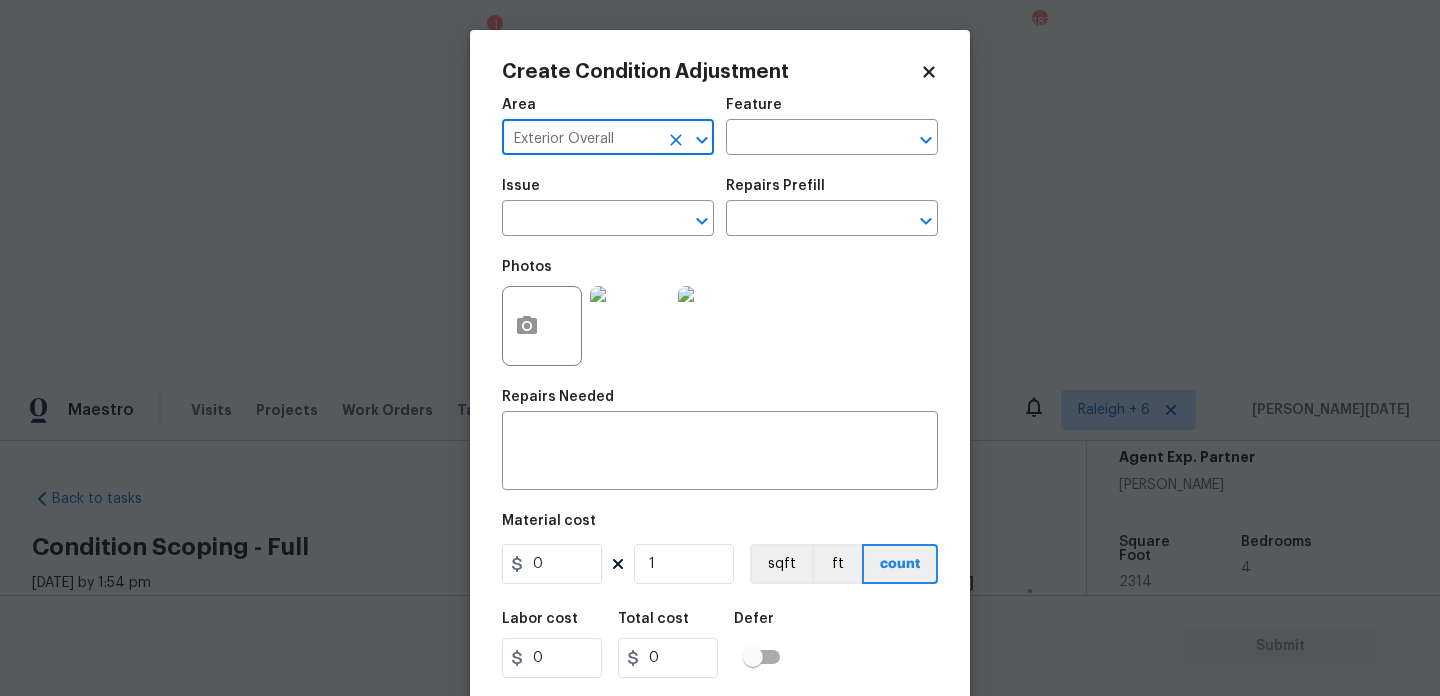 type on "Exterior Overall" 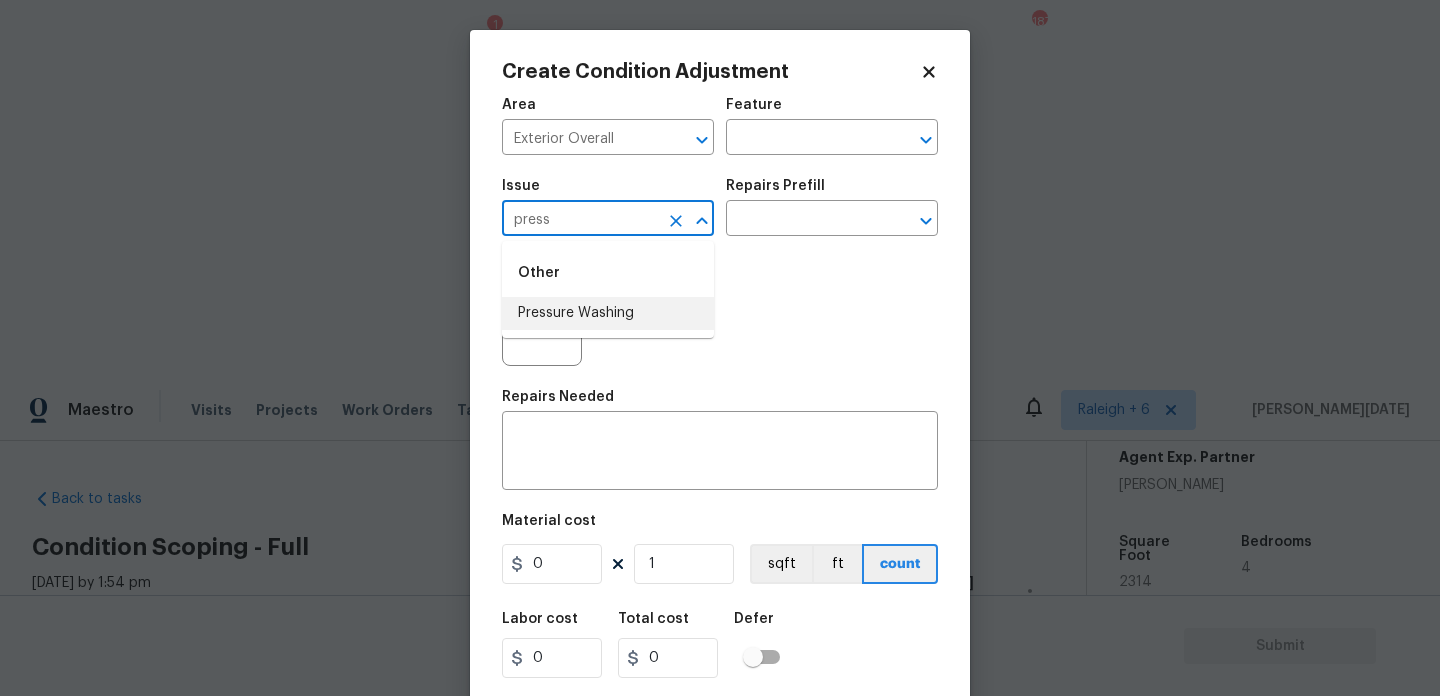 click on "Pressure Washing" at bounding box center (608, 313) 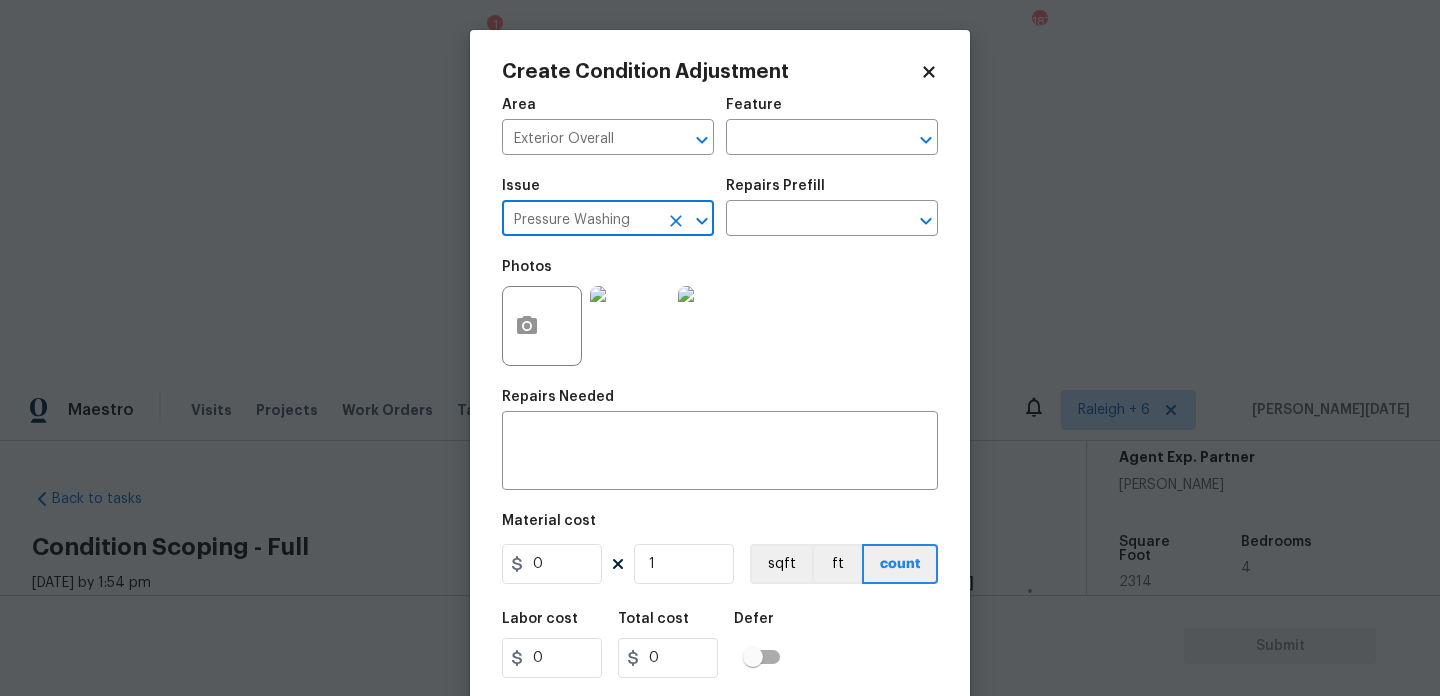type on "Pressure Washing" 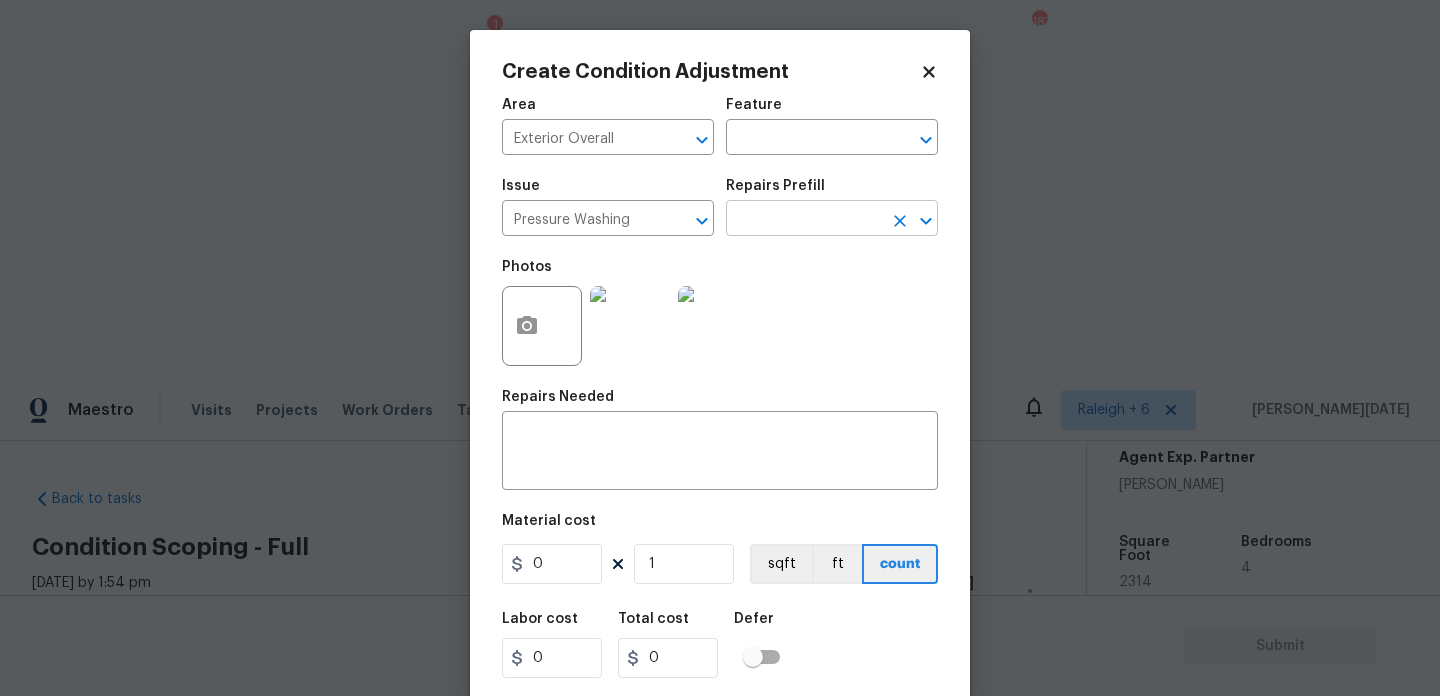 click at bounding box center [804, 220] 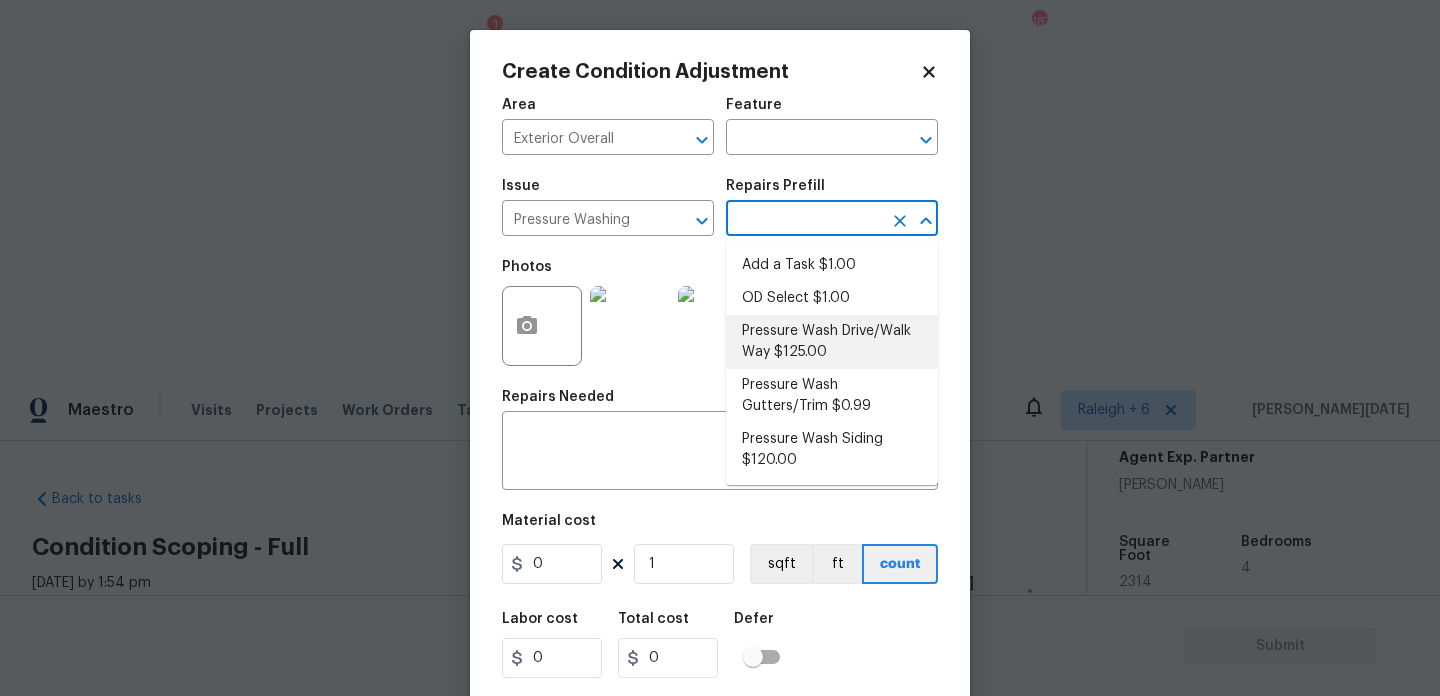 click on "Pressure Wash Drive/Walk Way $125.00" at bounding box center (832, 342) 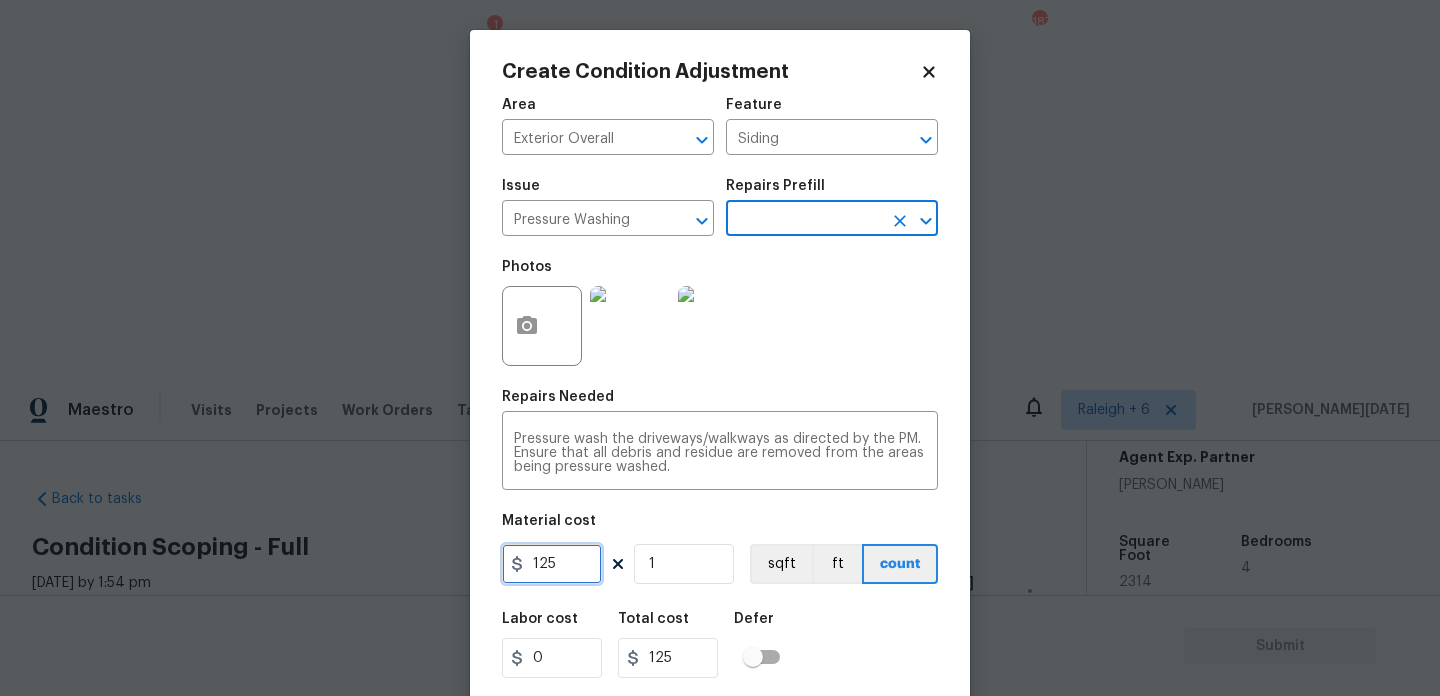 drag, startPoint x: 577, startPoint y: 568, endPoint x: 320, endPoint y: 559, distance: 257.15753 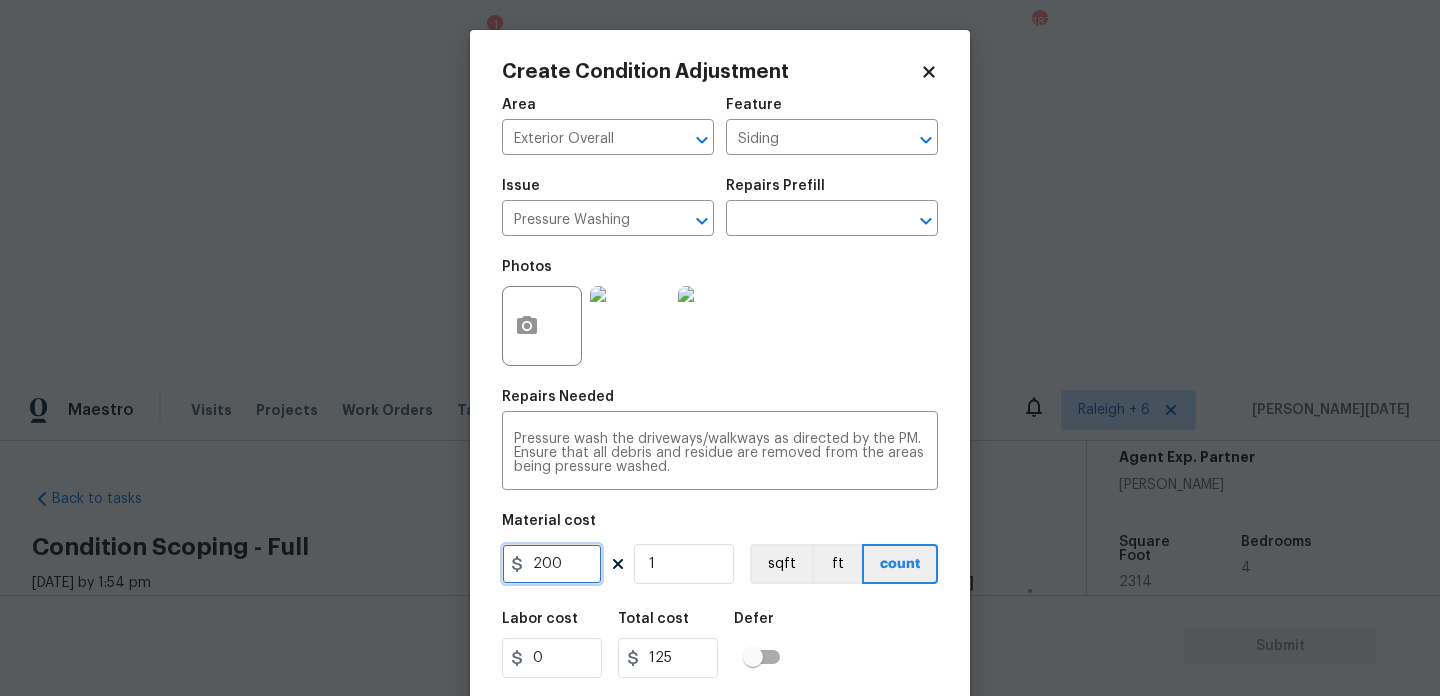 type on "200" 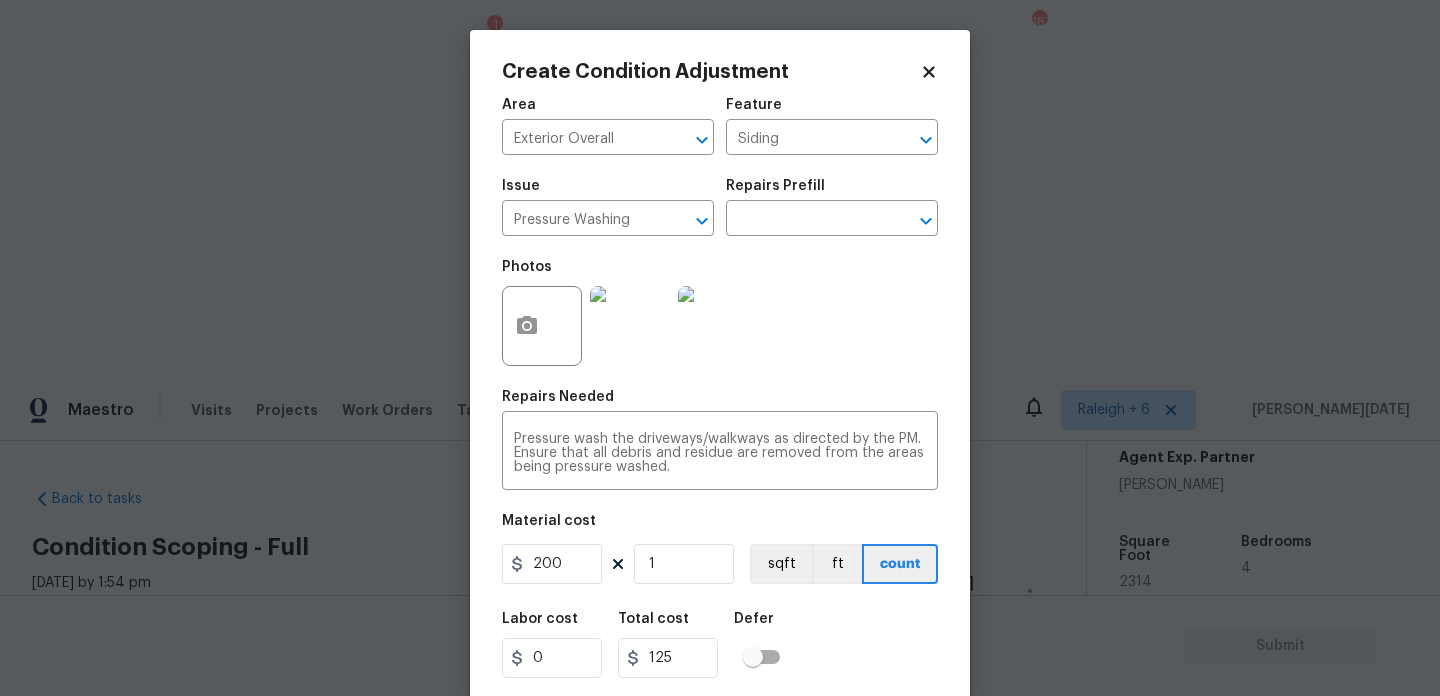click on "Photos" at bounding box center (720, 313) 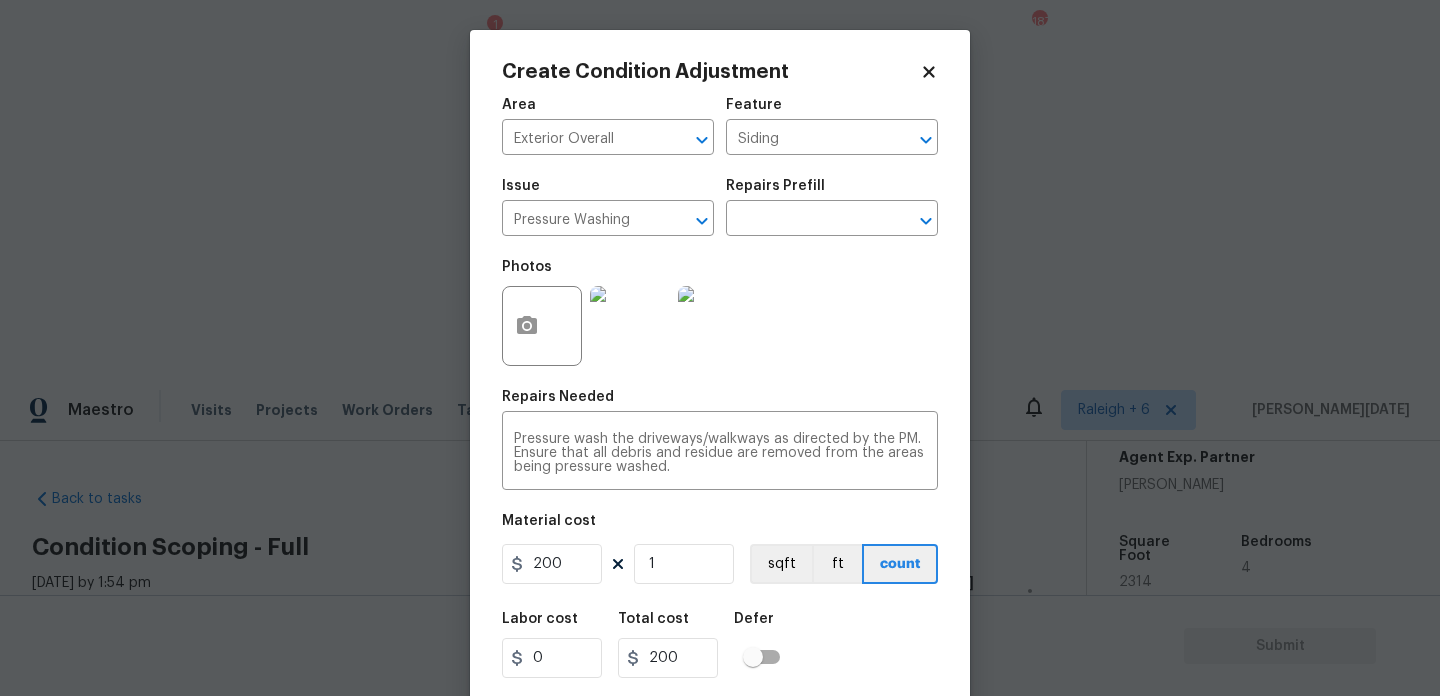 scroll, scrollTop: 51, scrollLeft: 0, axis: vertical 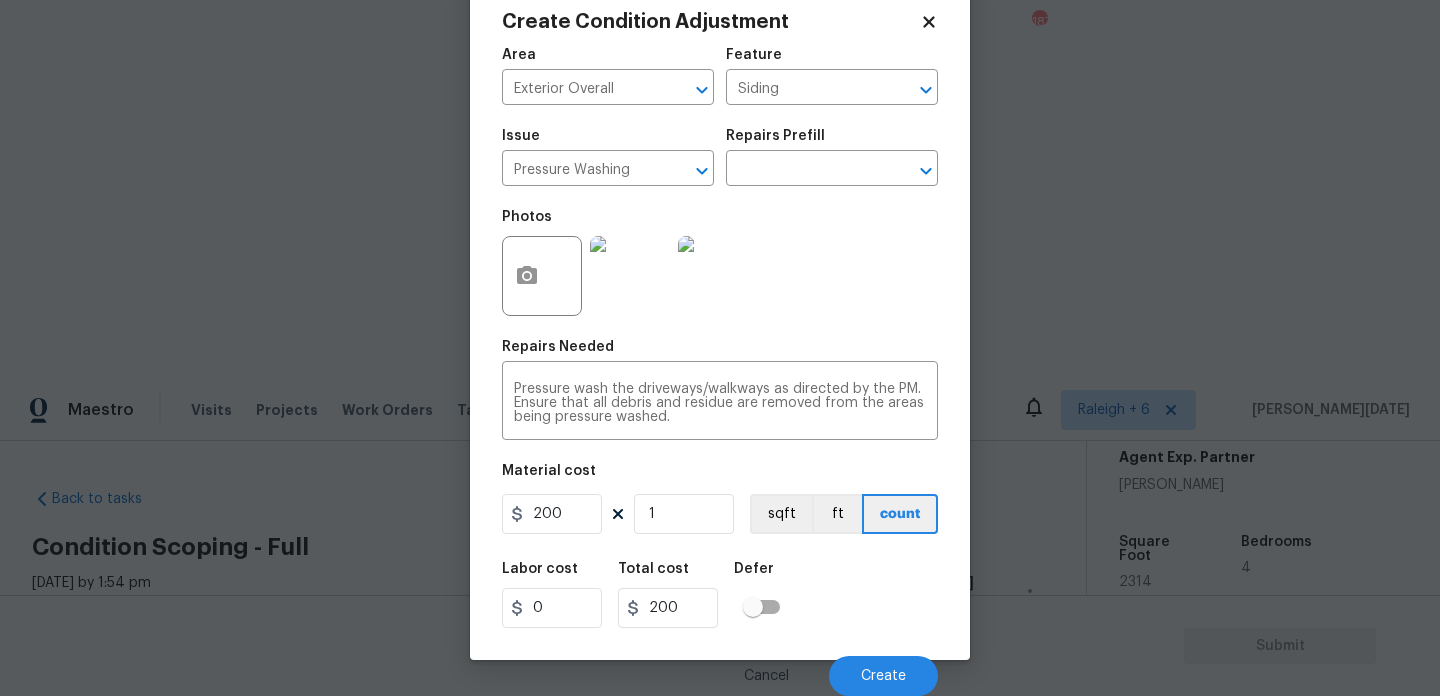 click on "Cancel Create" at bounding box center [720, 668] 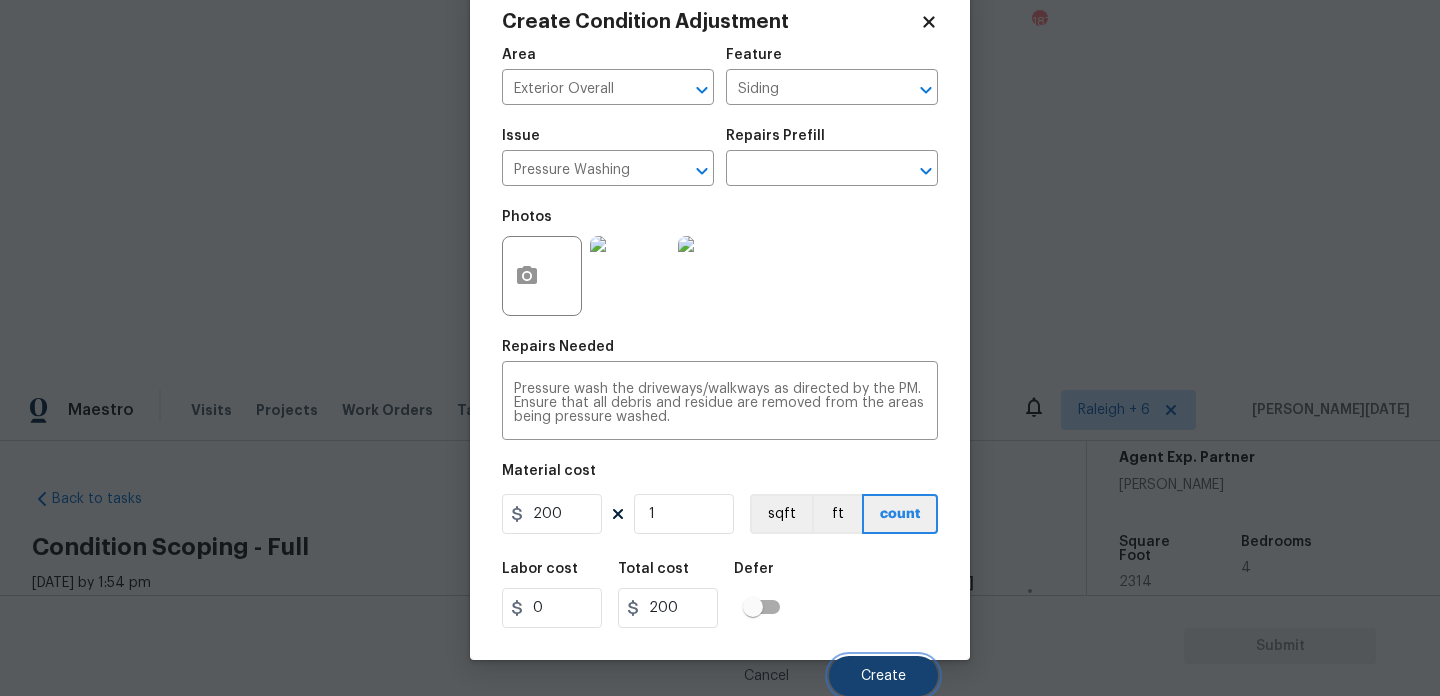 click on "Create" at bounding box center (883, 676) 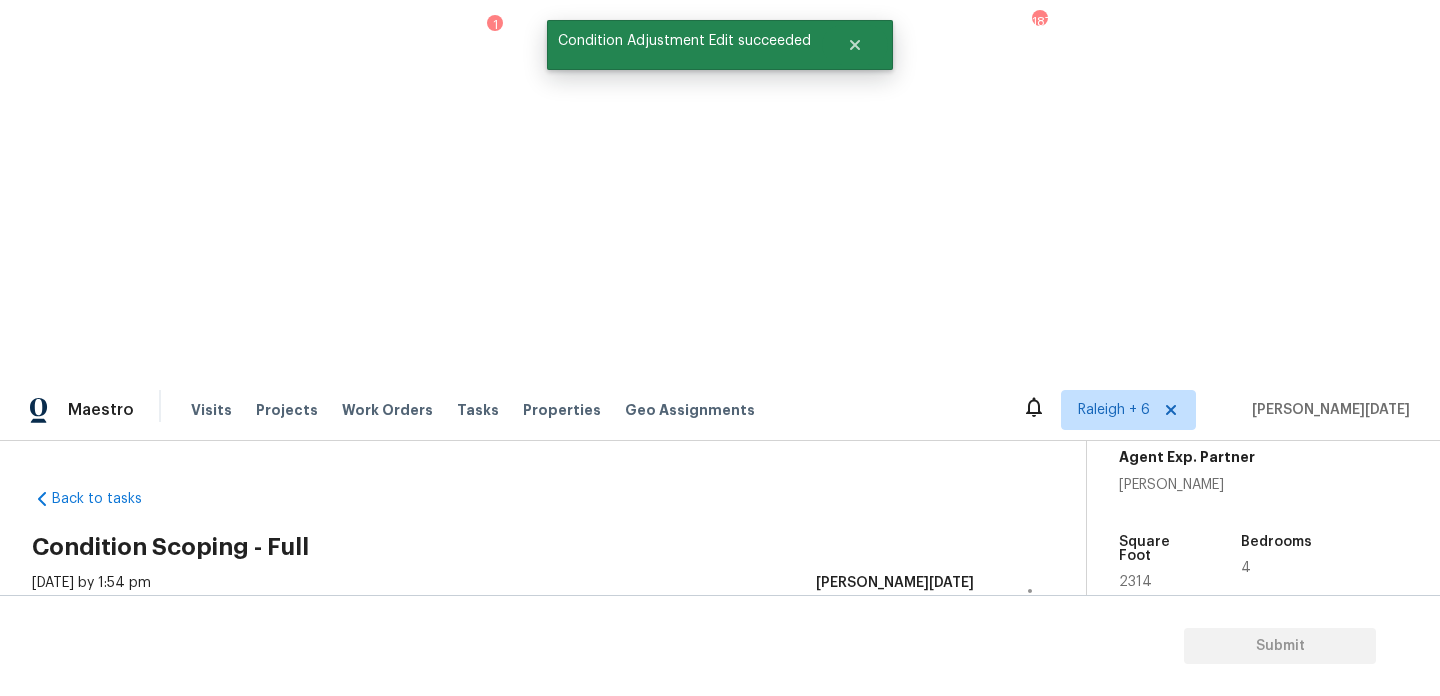 scroll, scrollTop: 0, scrollLeft: 0, axis: both 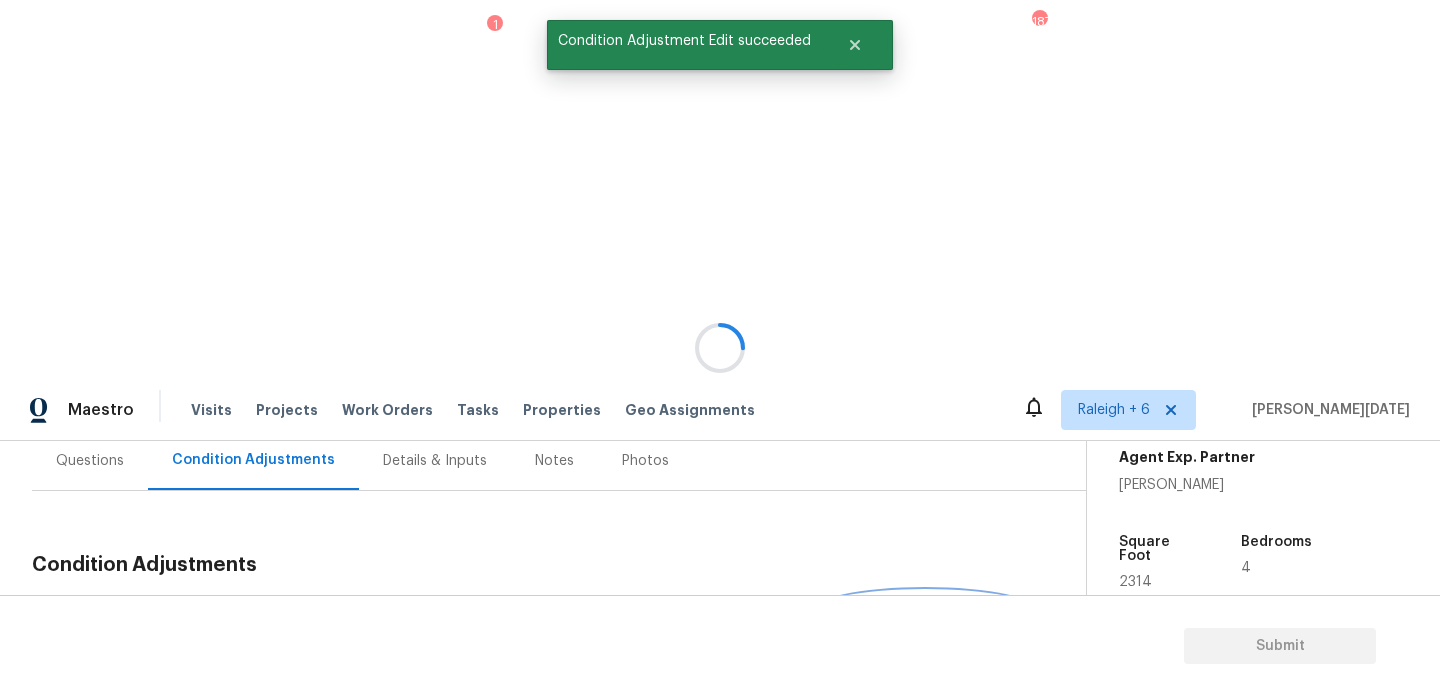 click on "Add Condition Adjustment" at bounding box center (925, 612) 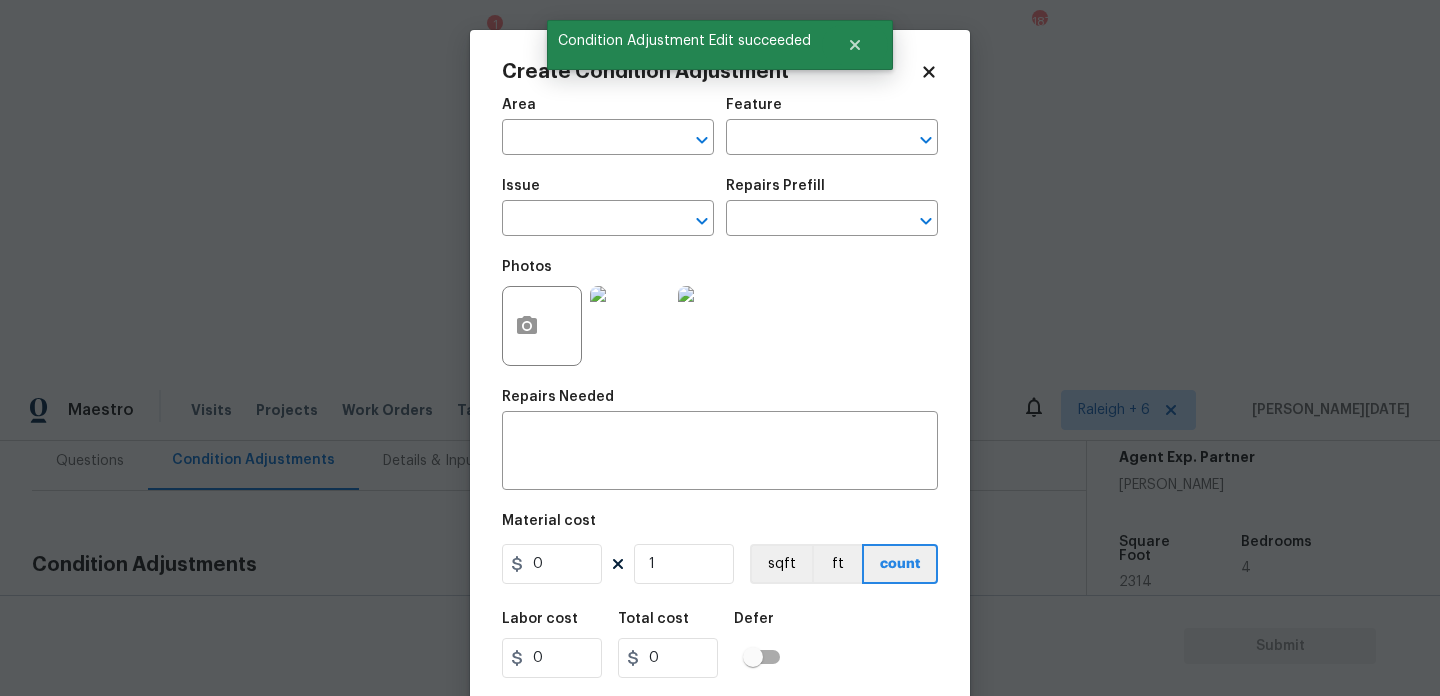 click on "Area ​" at bounding box center (608, 126) 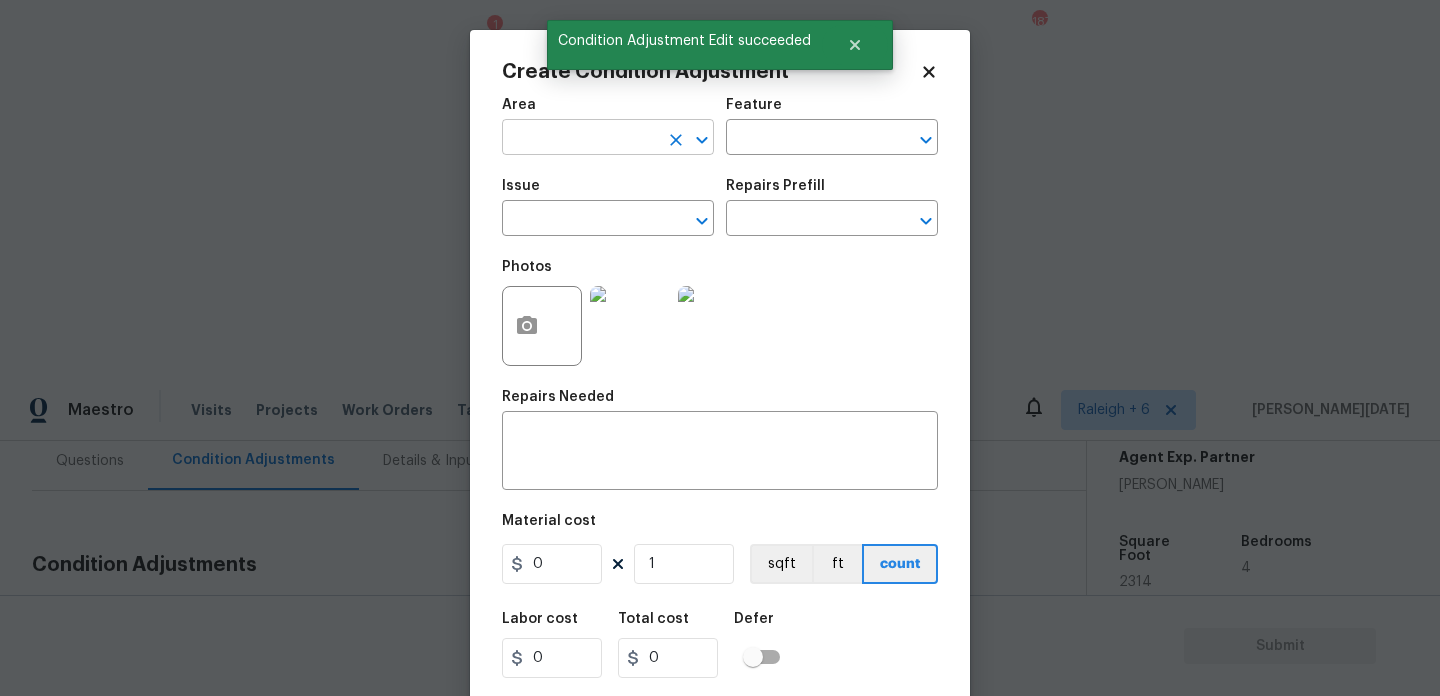 click at bounding box center [580, 139] 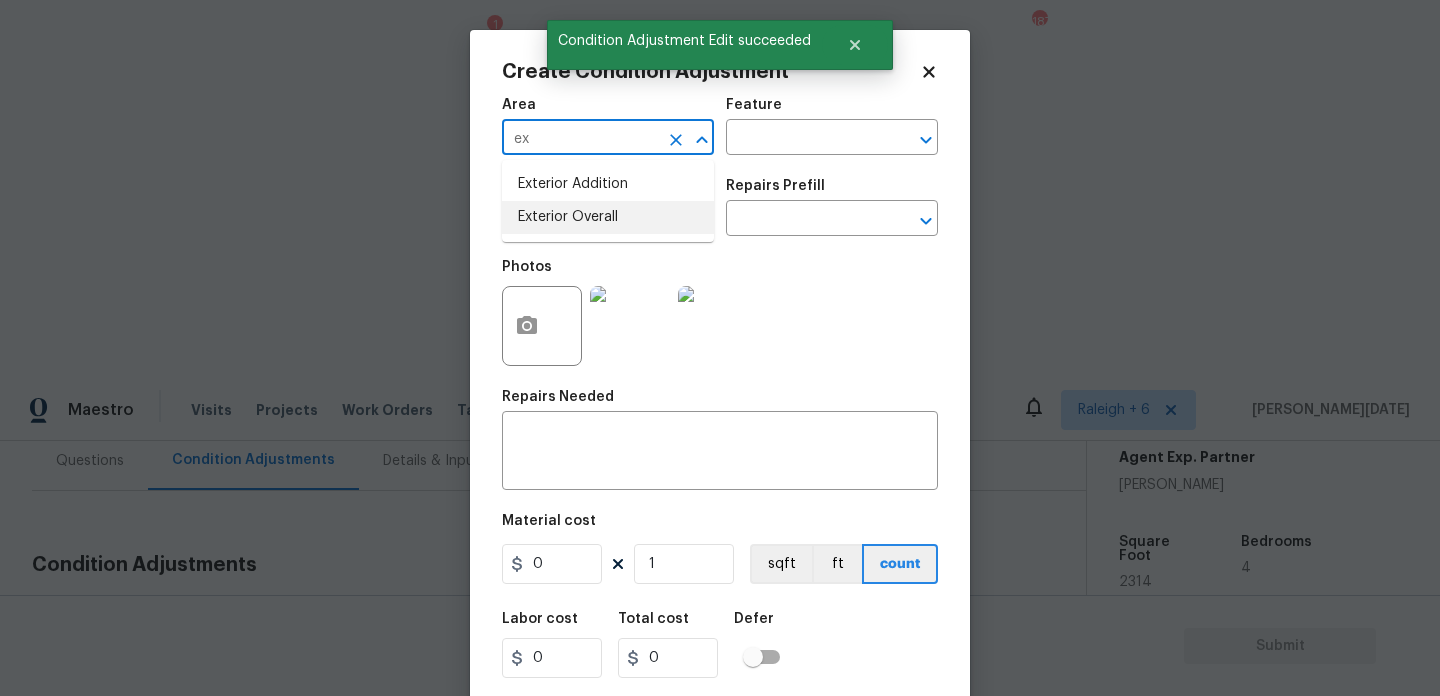 click on "Exterior Overall" at bounding box center (608, 217) 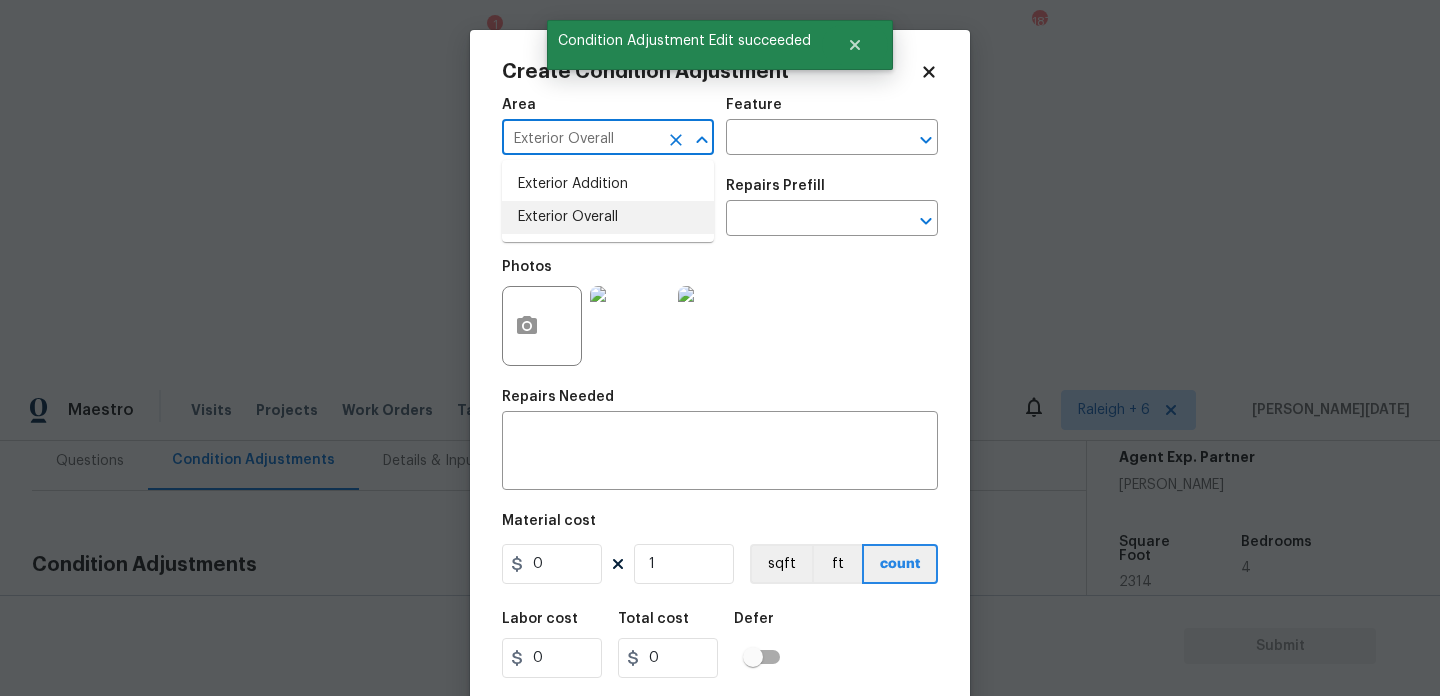 type on "Exterior Overall" 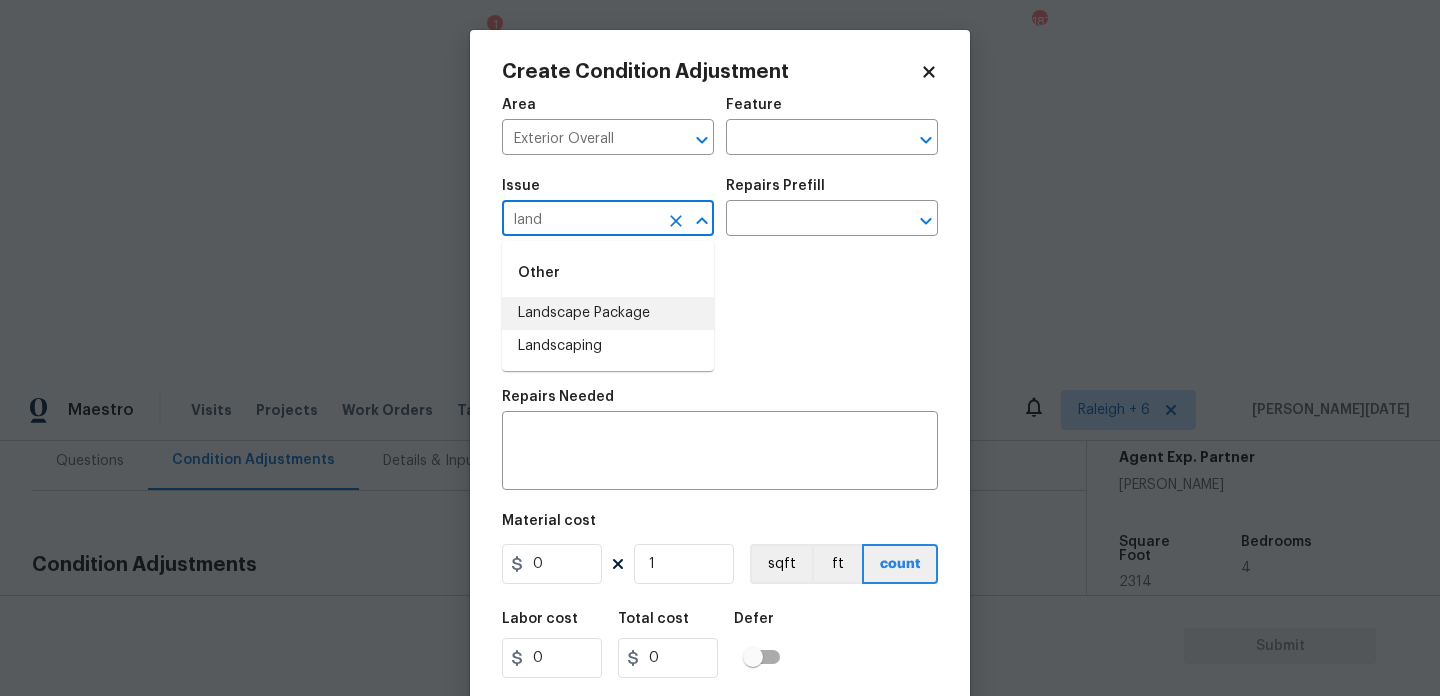click on "Landscape Package" at bounding box center [608, 313] 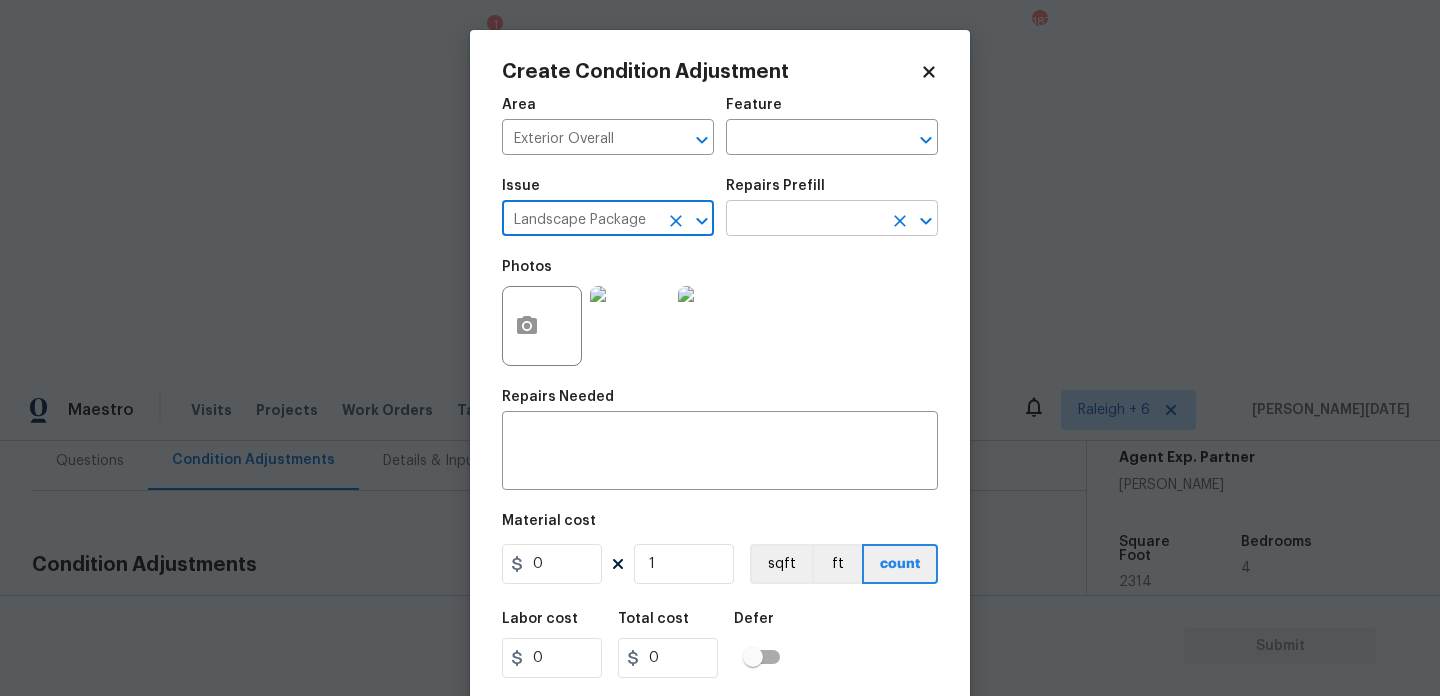 type on "Landscape Package" 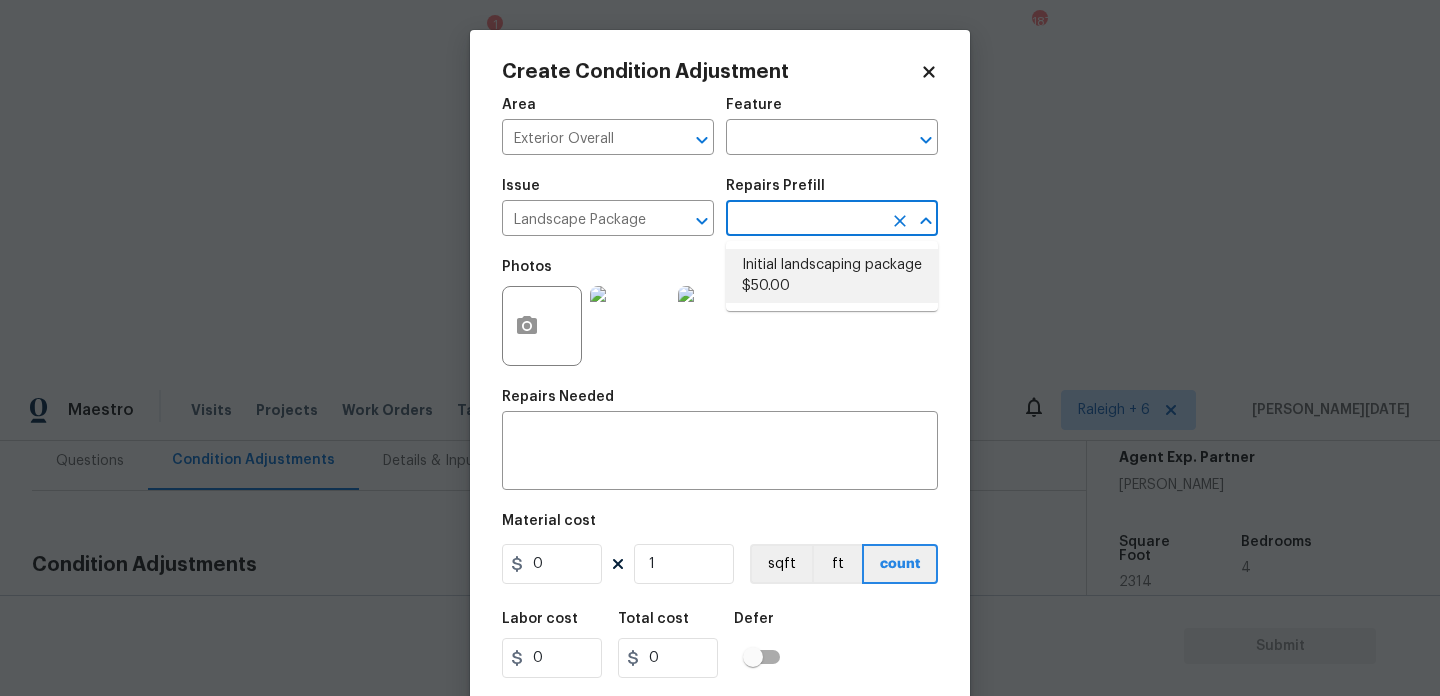 click on "Initial landscaping package $50.00" at bounding box center [832, 276] 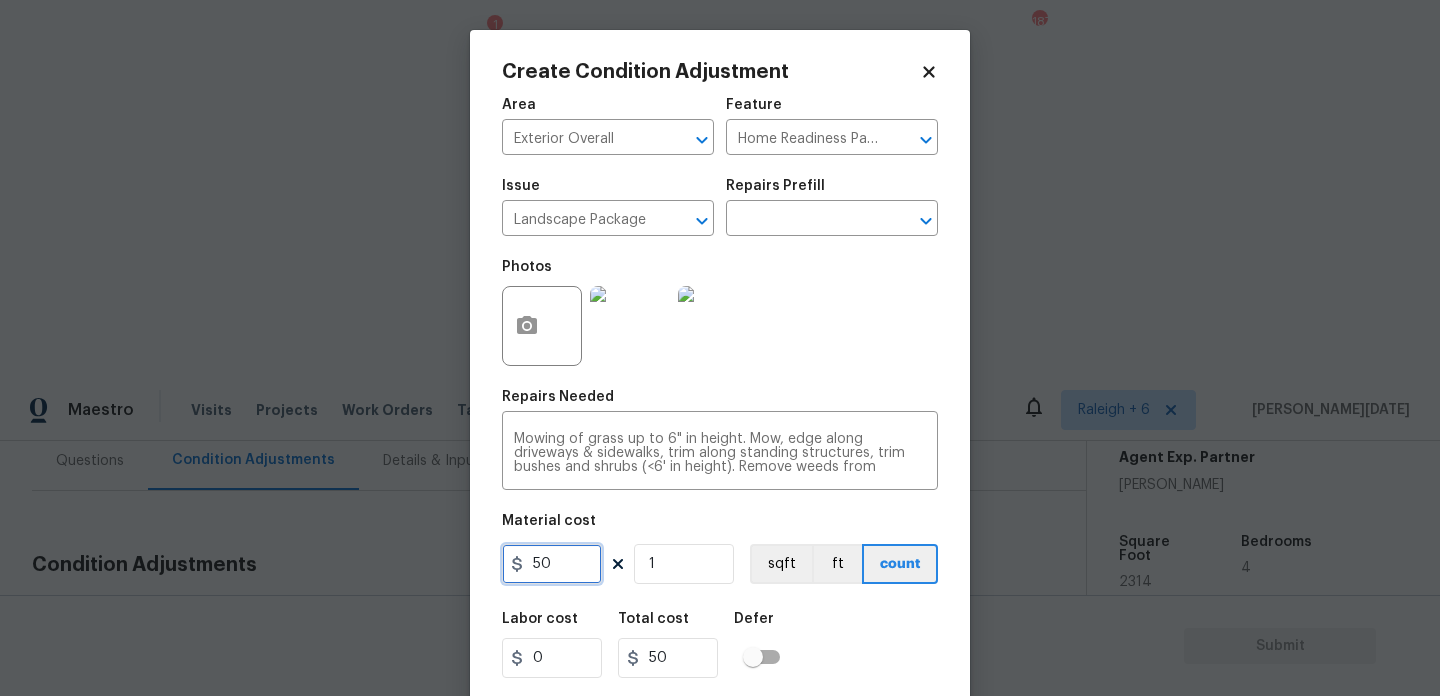 drag, startPoint x: 579, startPoint y: 573, endPoint x: 461, endPoint y: 573, distance: 118 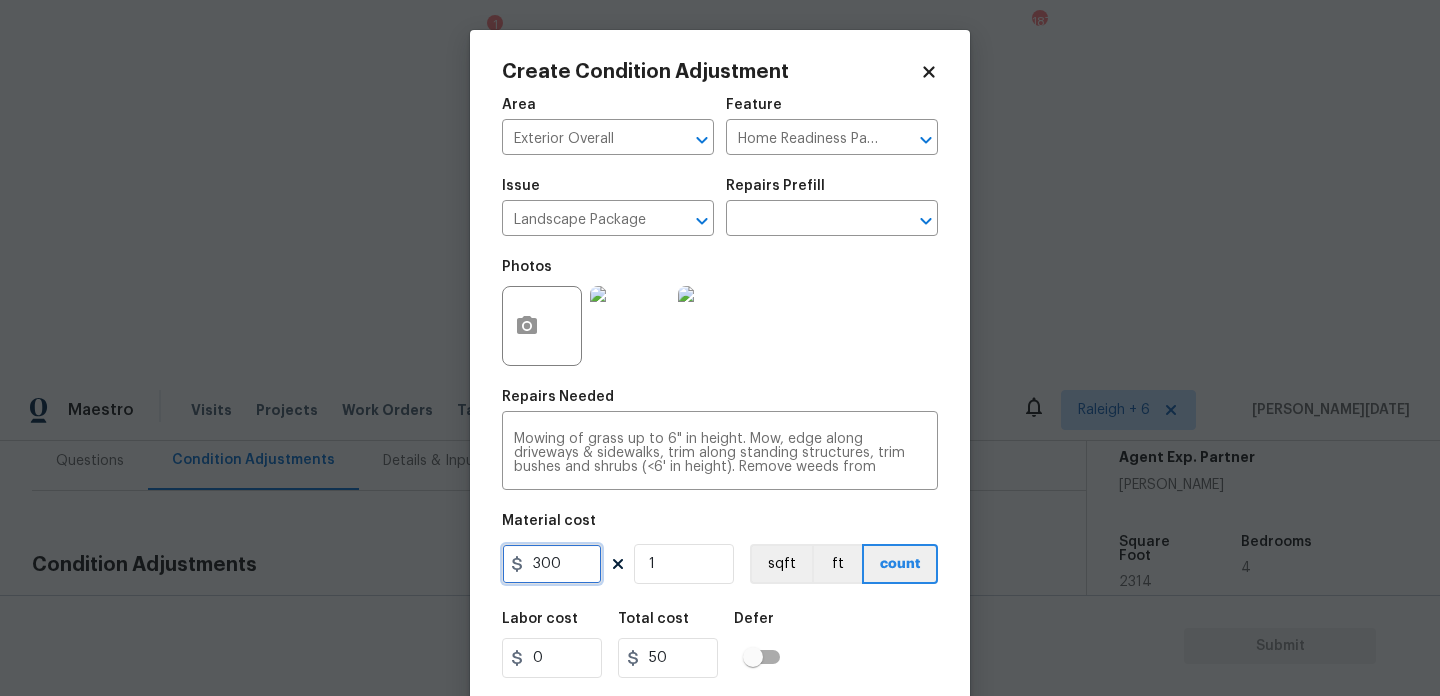type on "300" 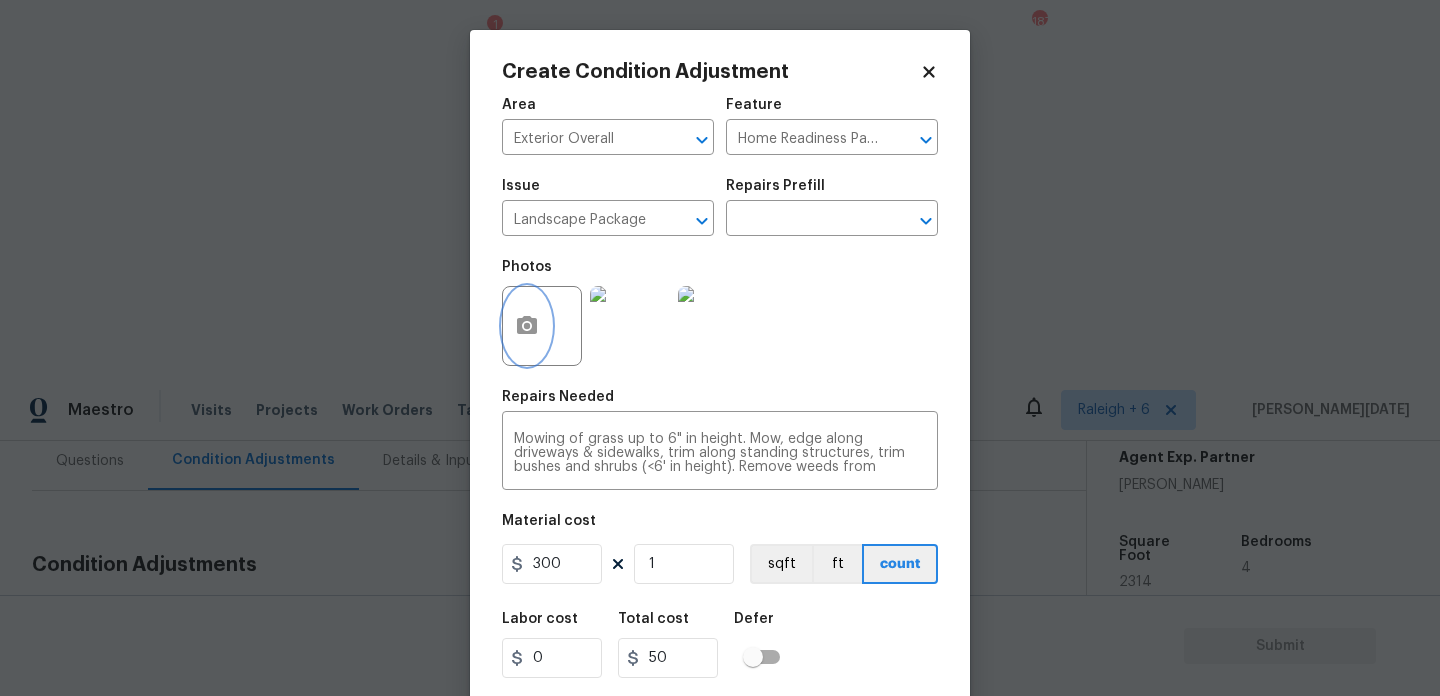 click at bounding box center [527, 326] 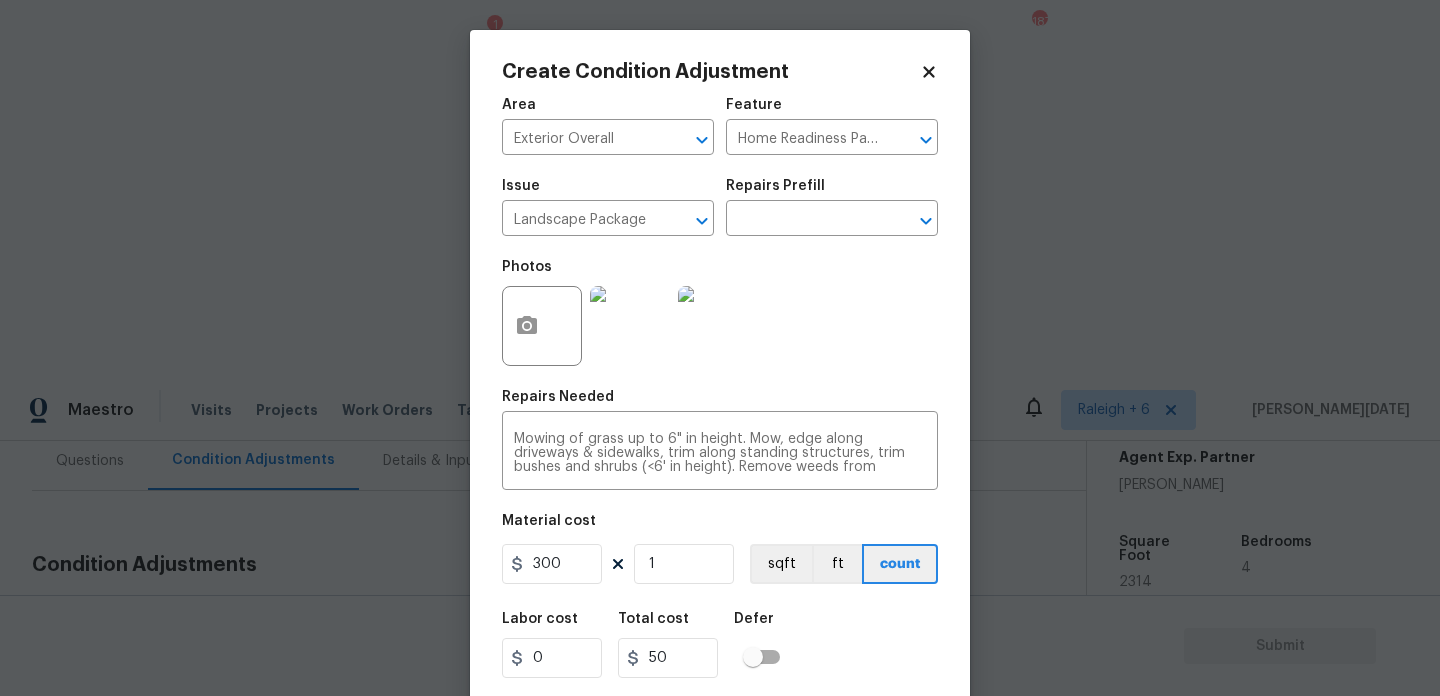 type on "300" 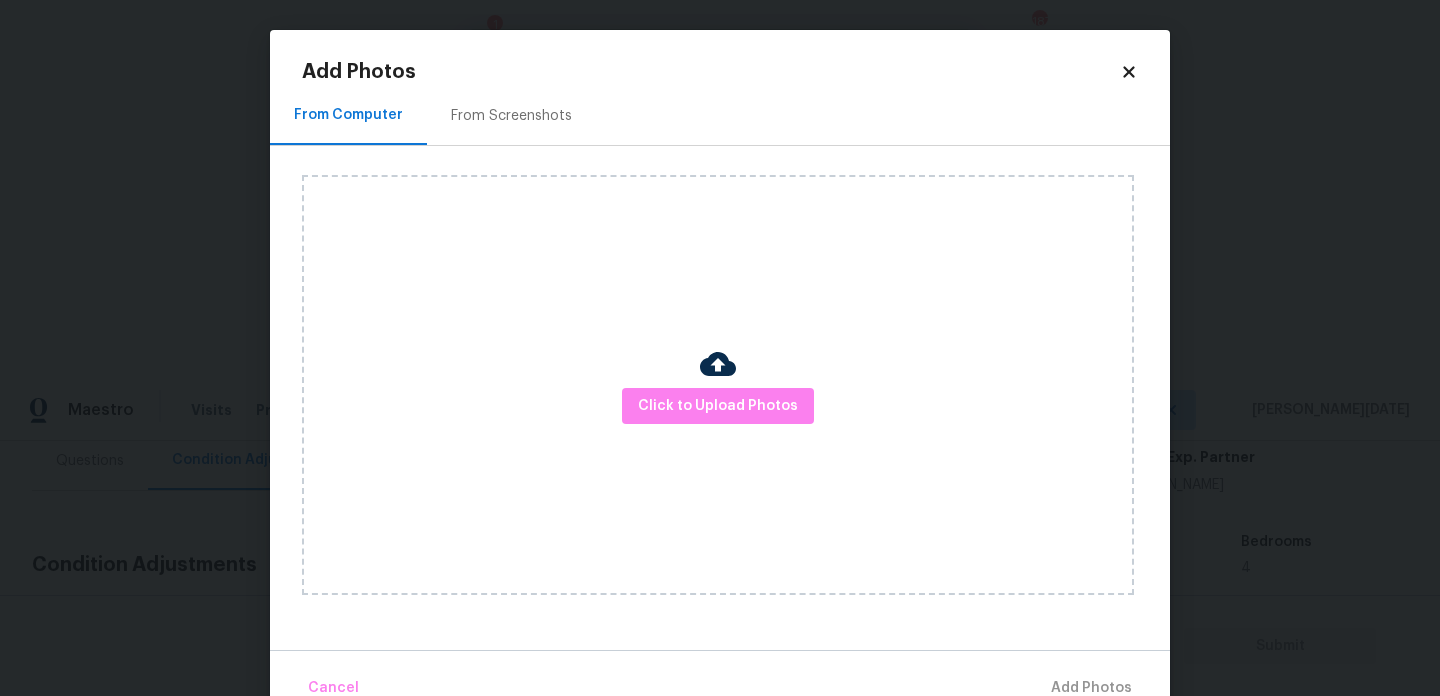 click on "From Screenshots" at bounding box center (511, 115) 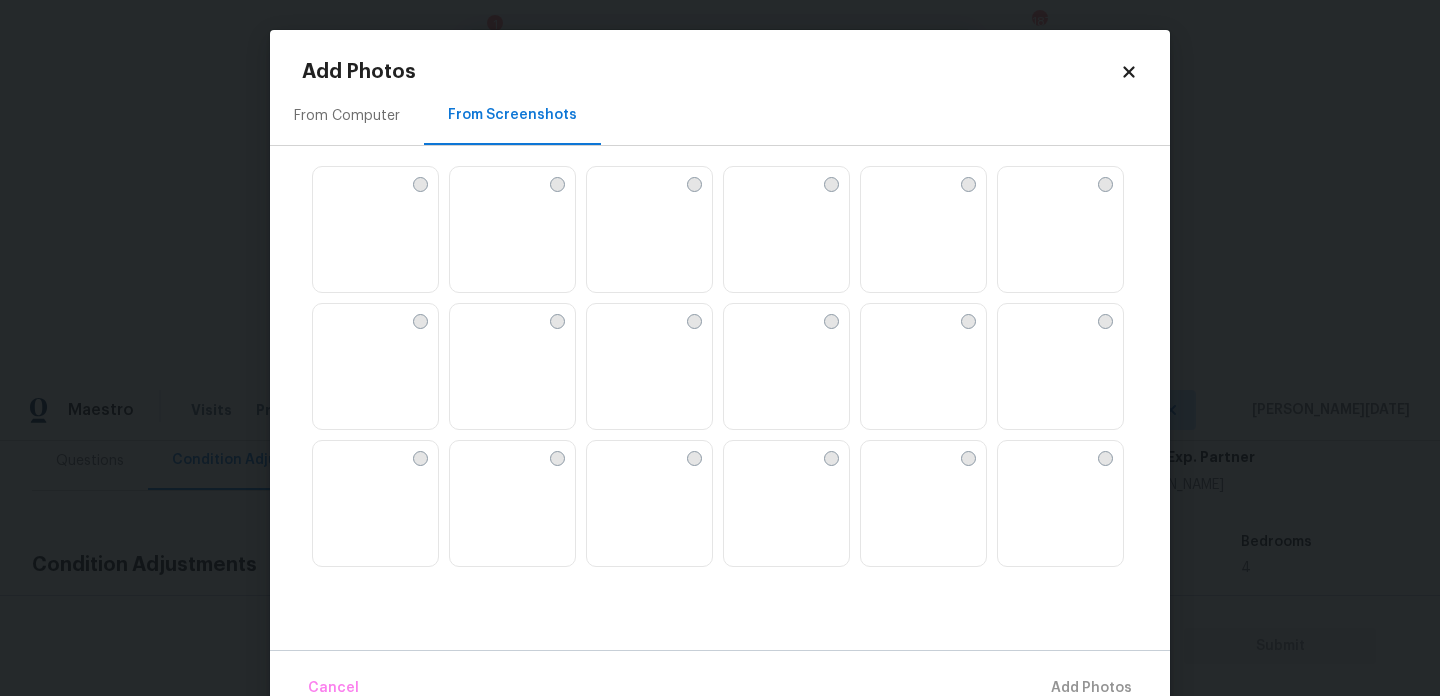 click at bounding box center [740, 183] 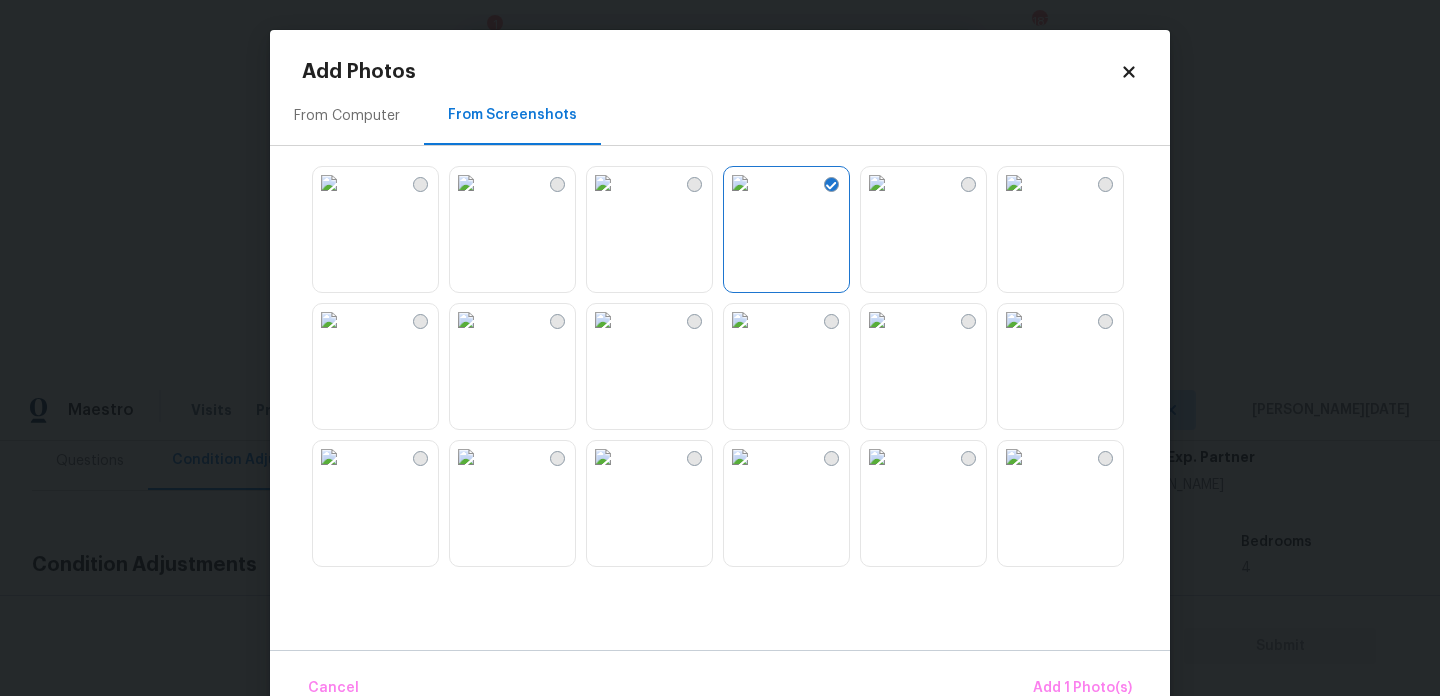 click at bounding box center [466, 183] 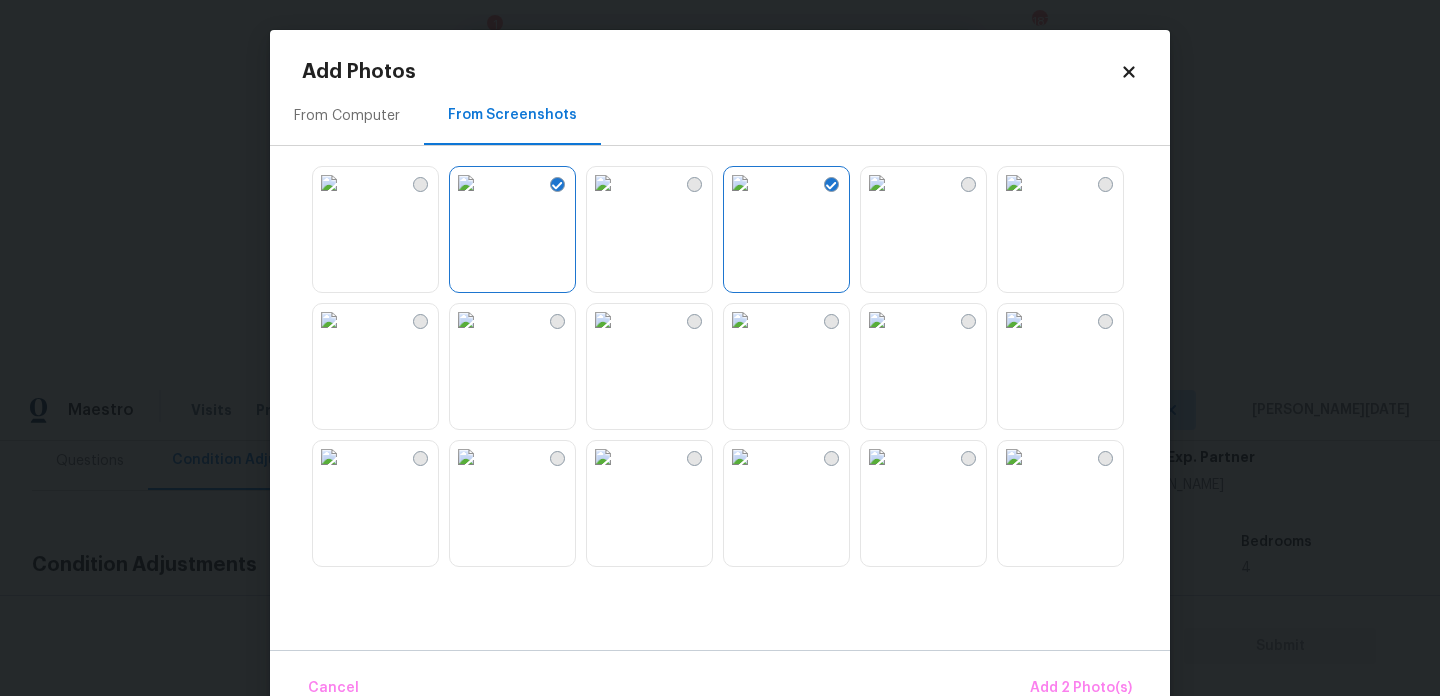 click at bounding box center (329, 183) 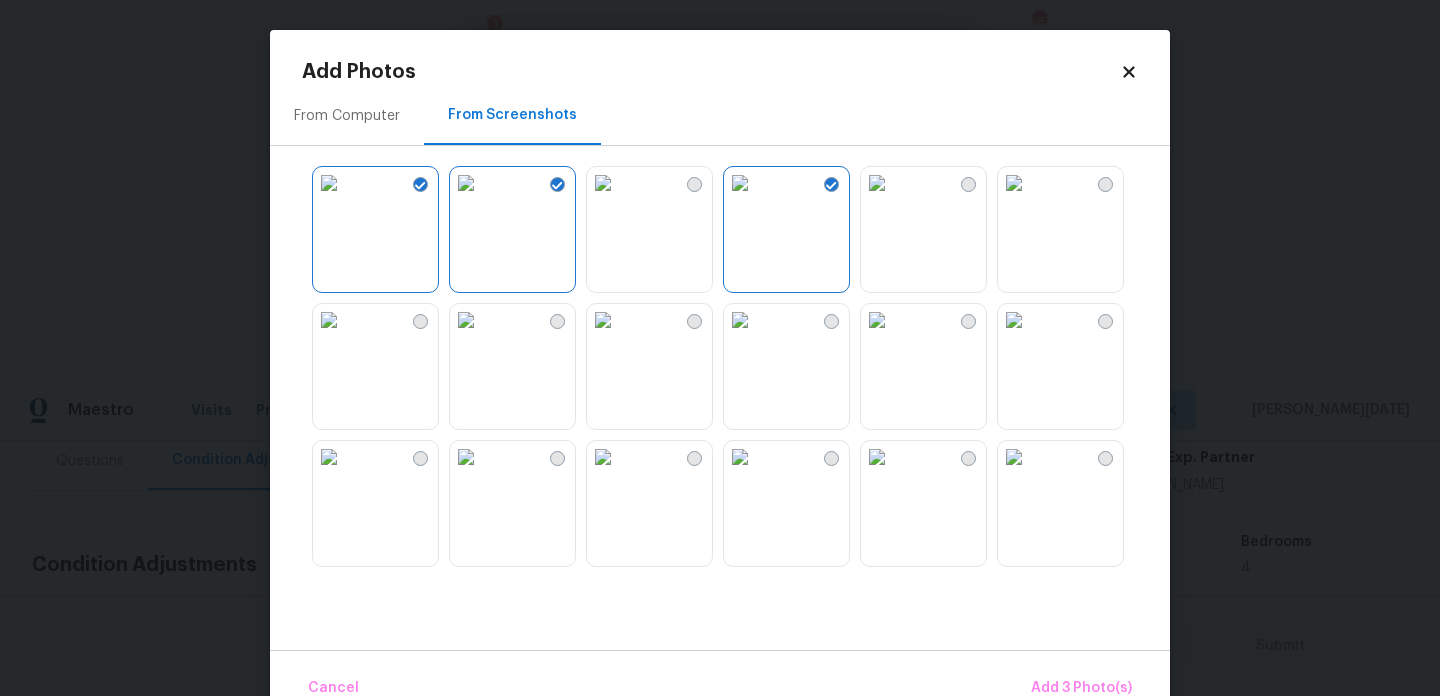 click at bounding box center (877, 457) 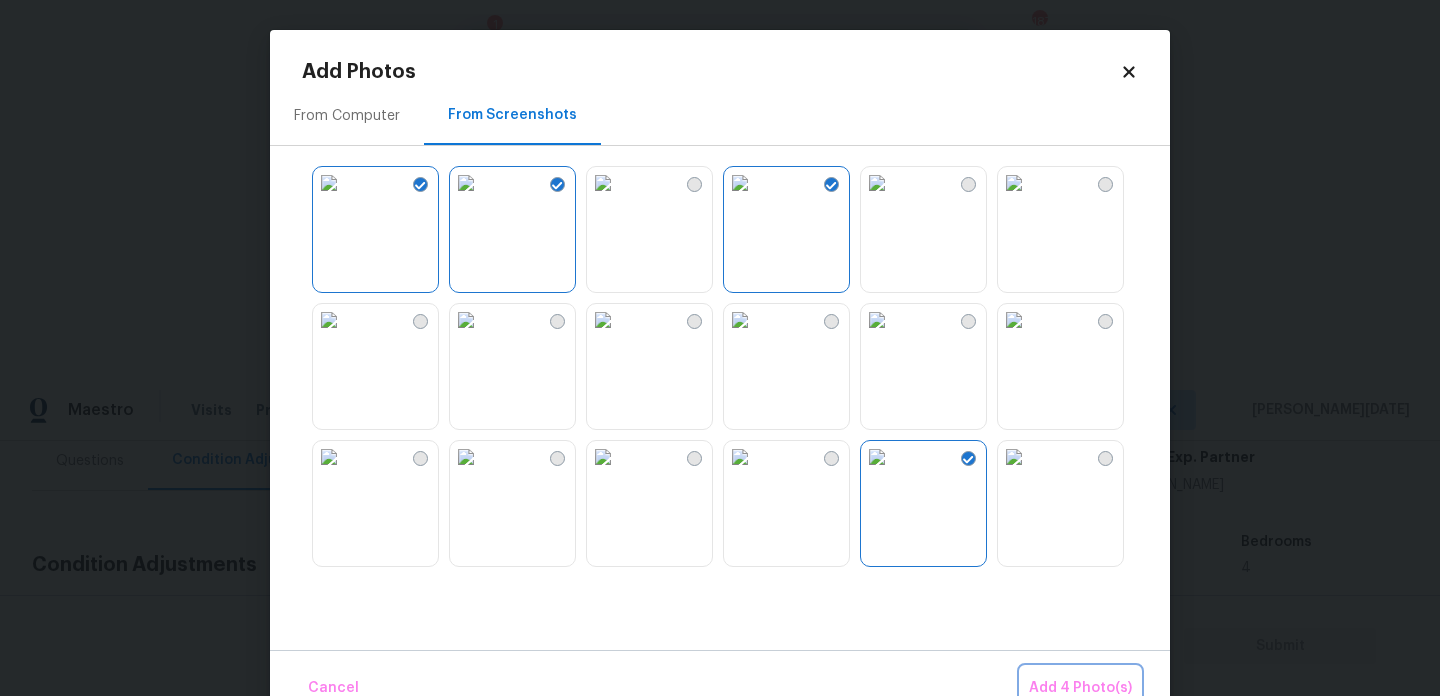 click on "Add 4 Photo(s)" at bounding box center [1080, 688] 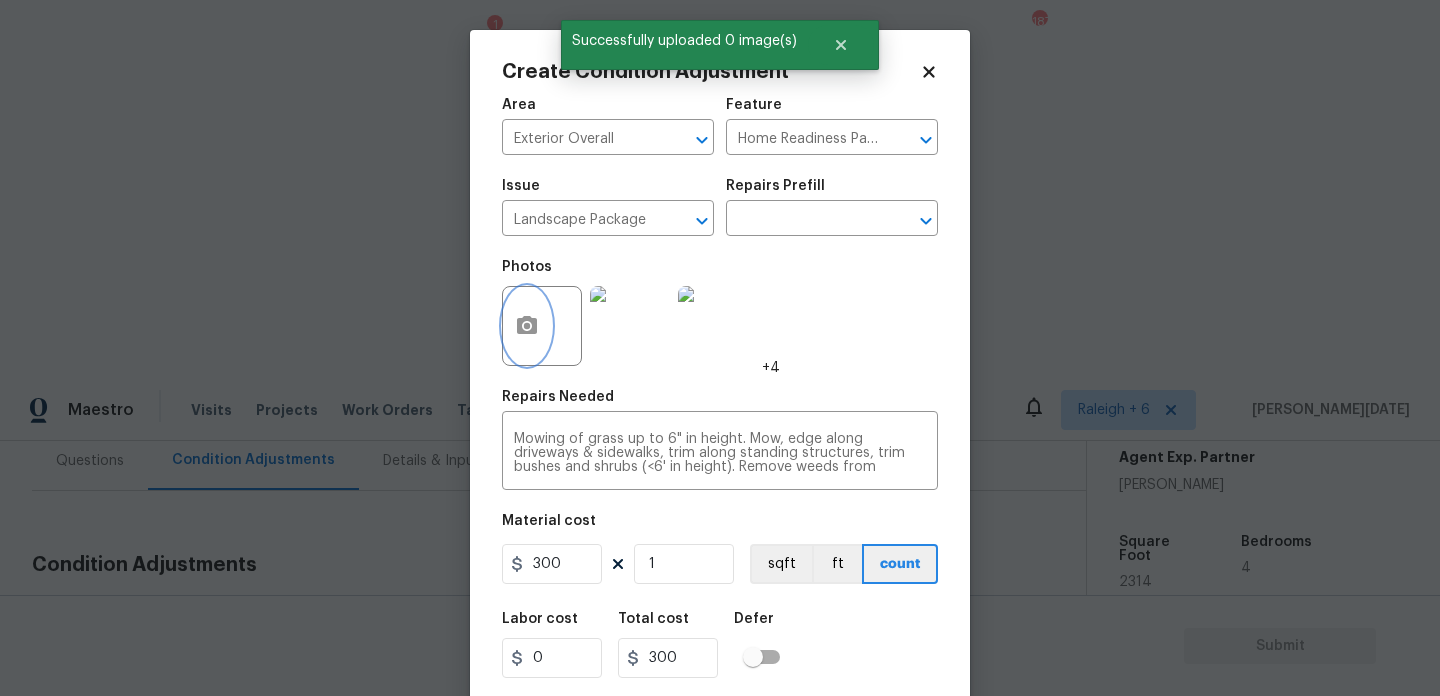 scroll, scrollTop: 51, scrollLeft: 0, axis: vertical 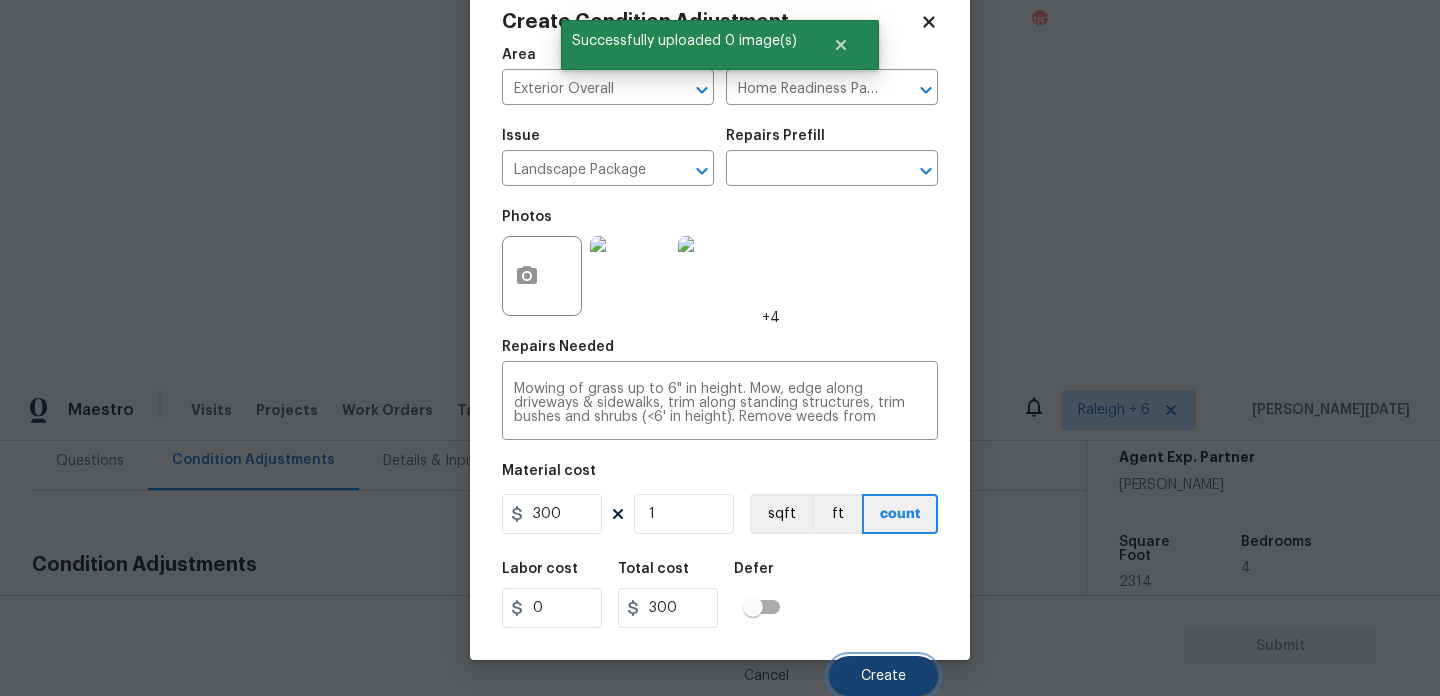 click on "Create" at bounding box center (883, 676) 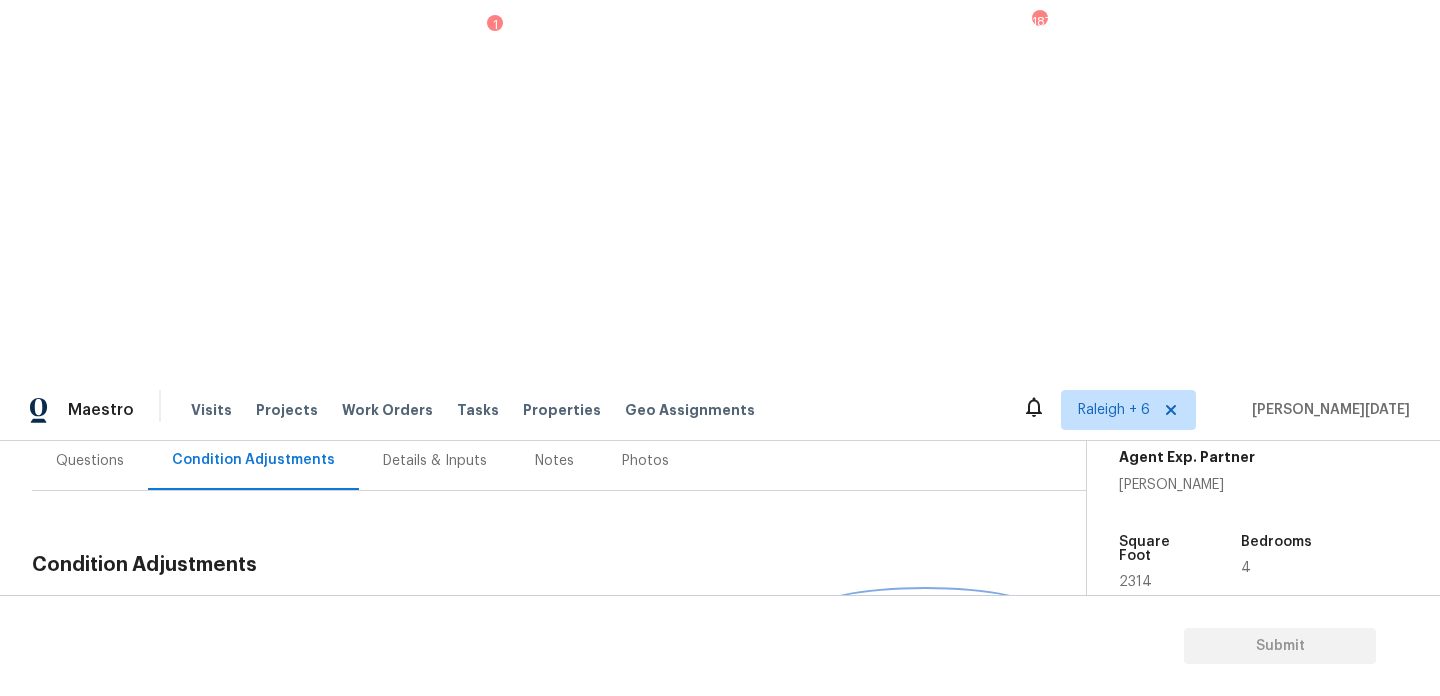scroll, scrollTop: 0, scrollLeft: 0, axis: both 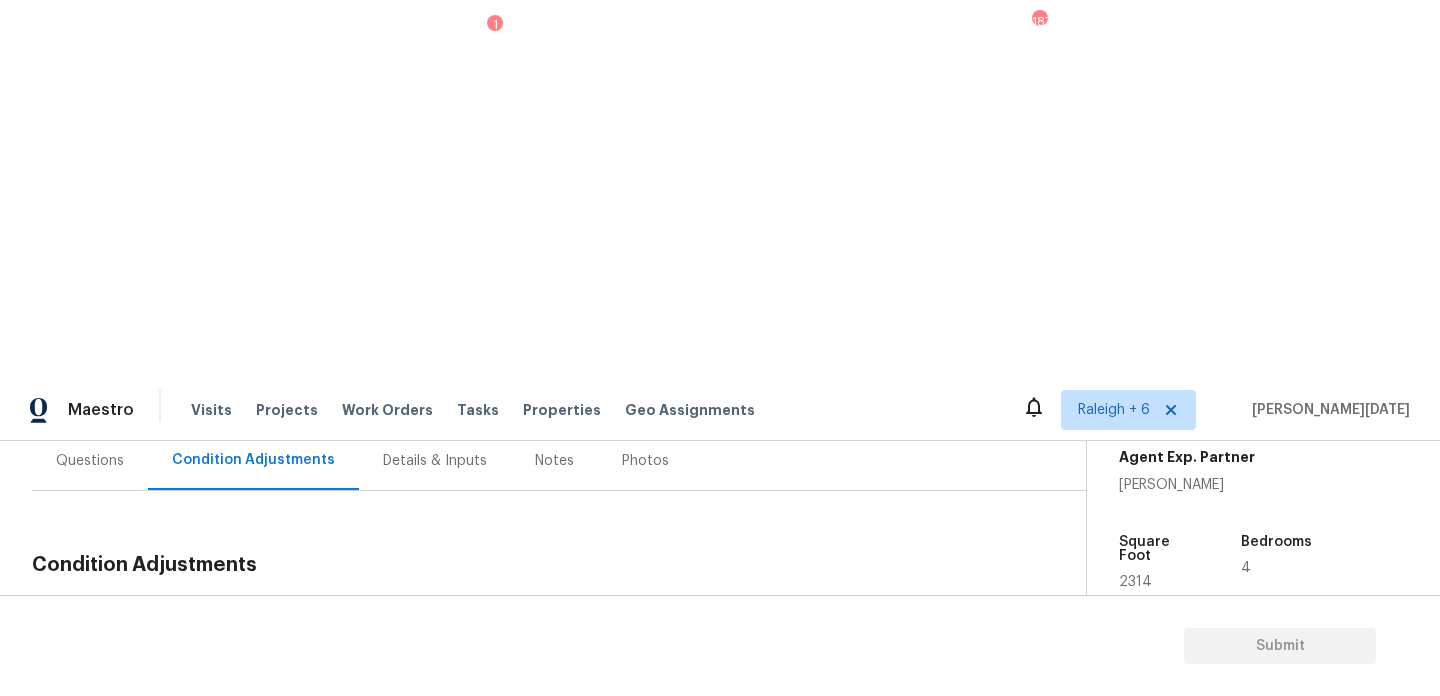 drag, startPoint x: 96, startPoint y: 232, endPoint x: 195, endPoint y: 232, distance: 99 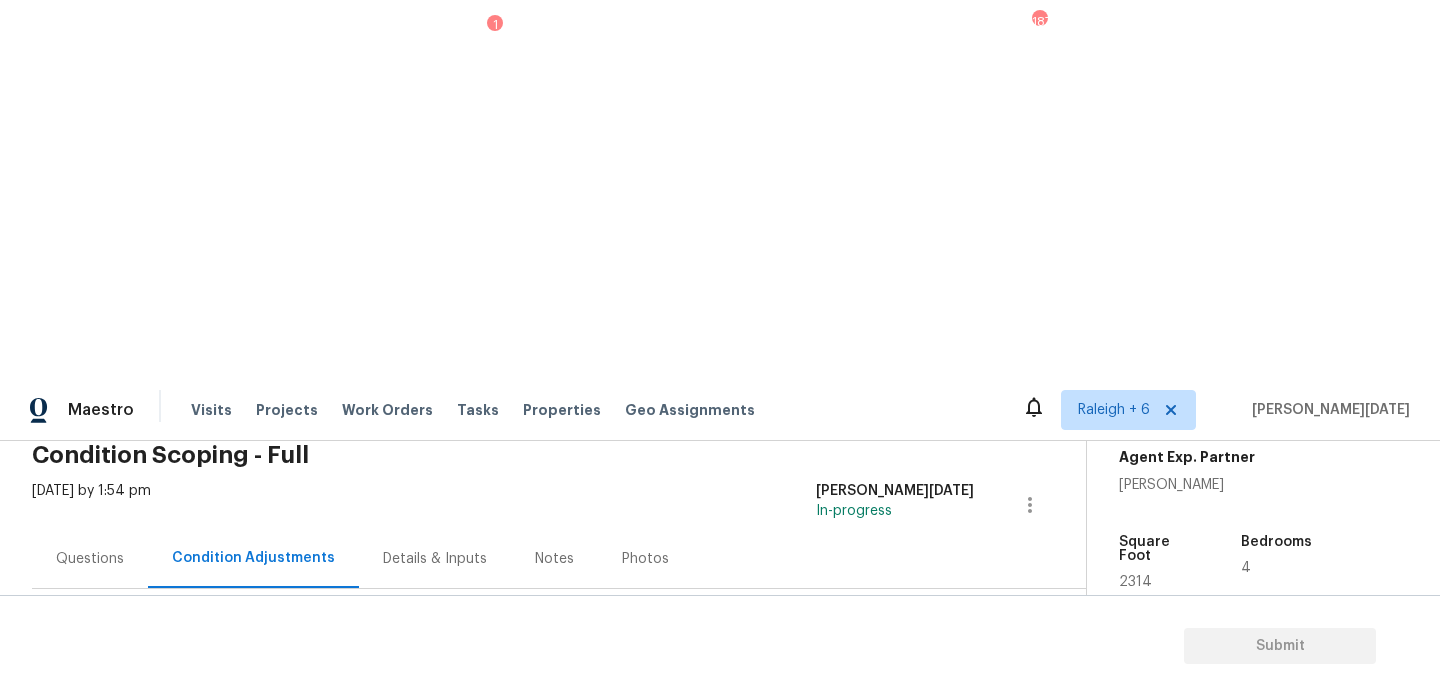 scroll, scrollTop: 0, scrollLeft: 0, axis: both 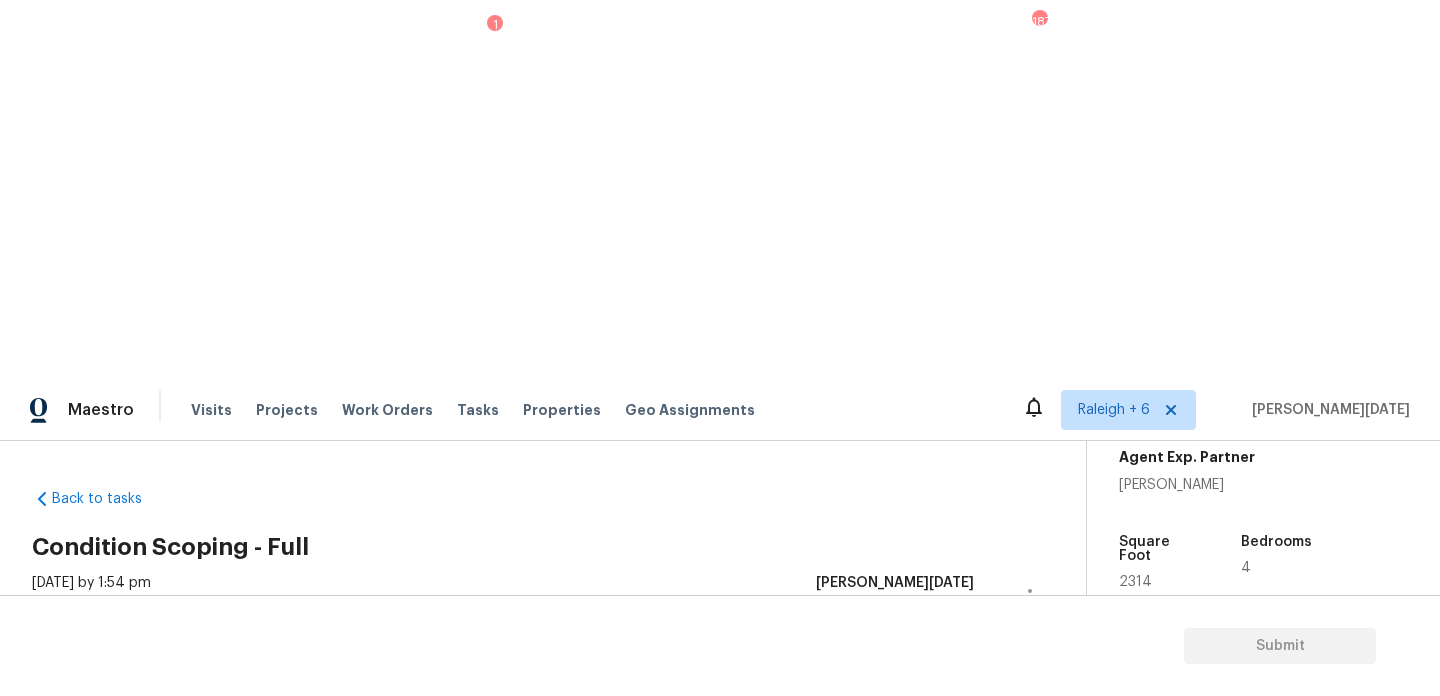 click on "Questions" at bounding box center [90, 651] 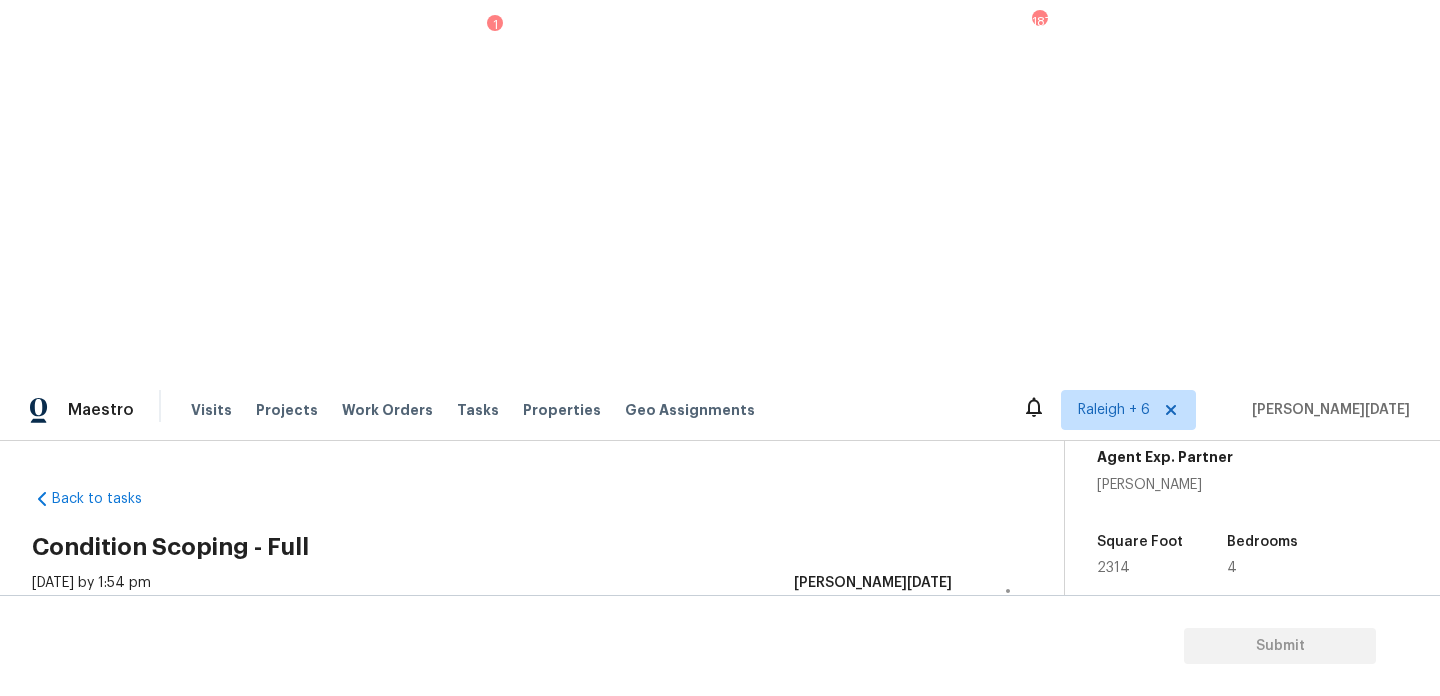 scroll, scrollTop: 267, scrollLeft: 0, axis: vertical 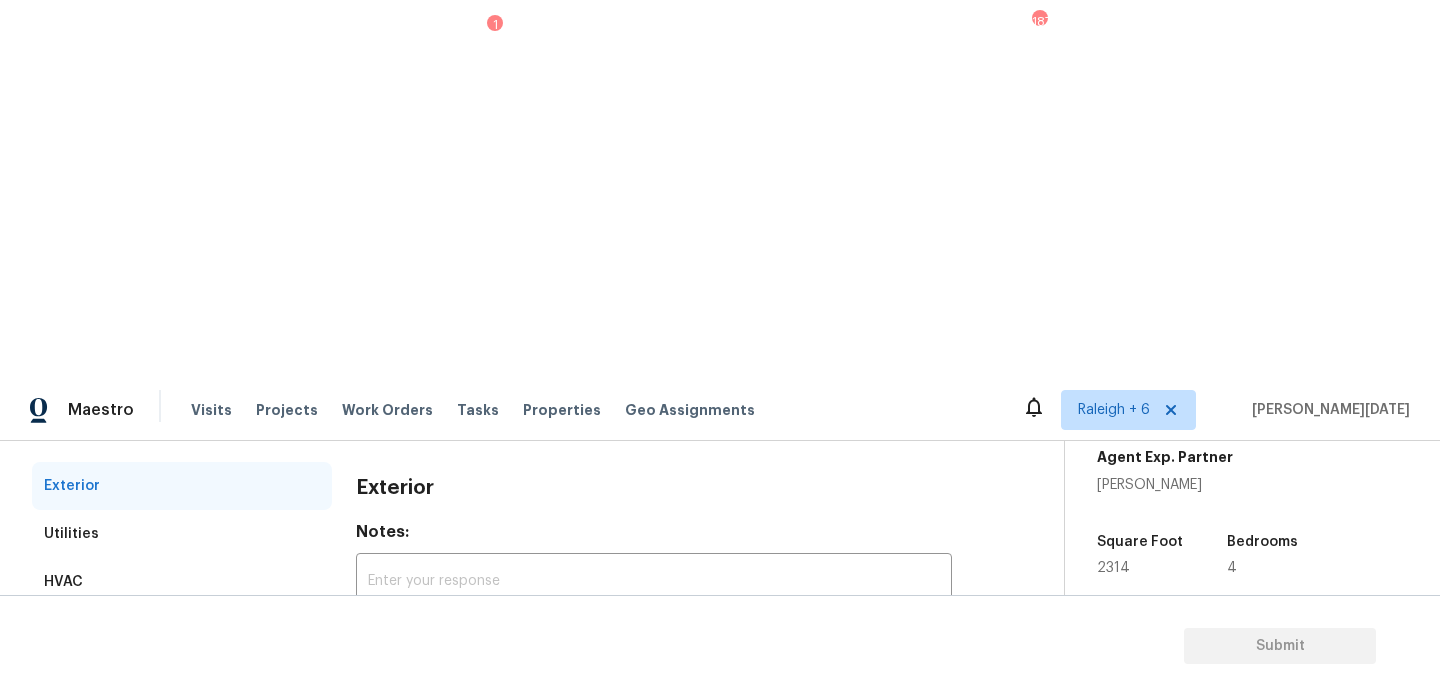 click on "Verification 1" at bounding box center (182, 630) 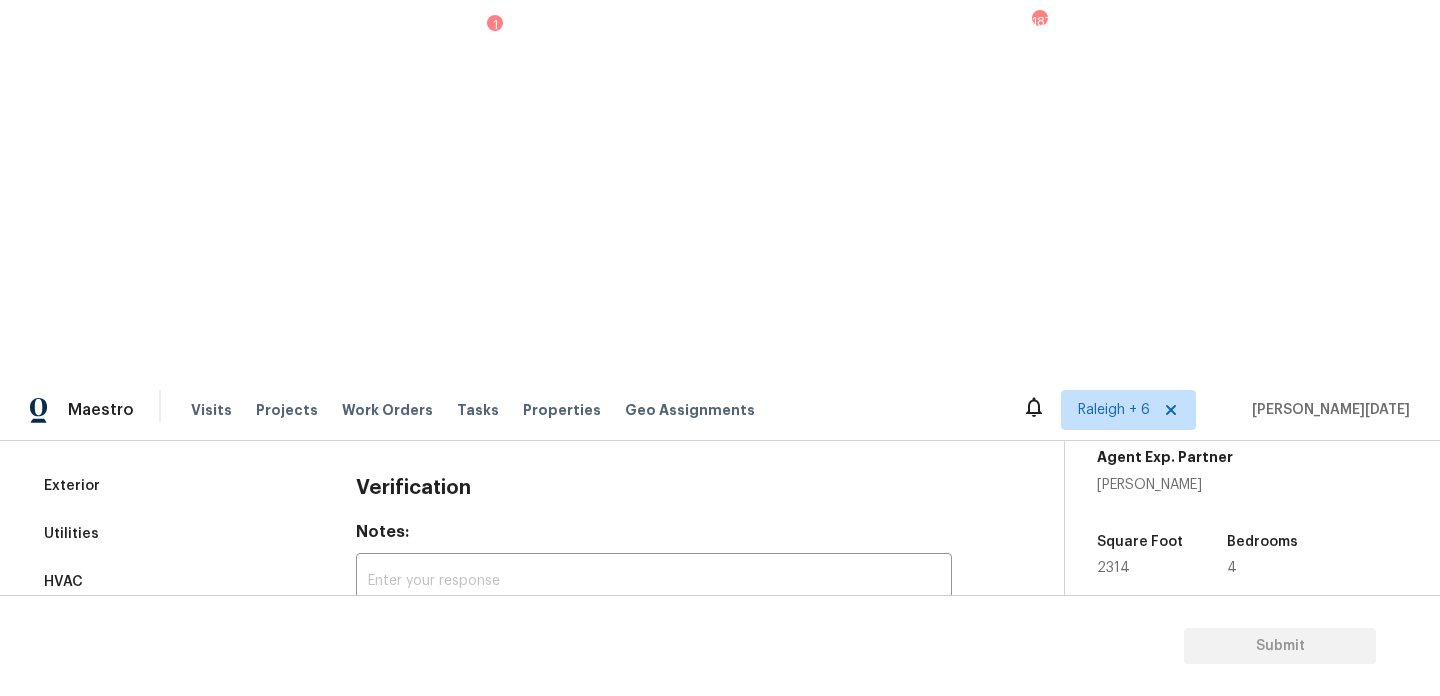 scroll, scrollTop: 697, scrollLeft: 0, axis: vertical 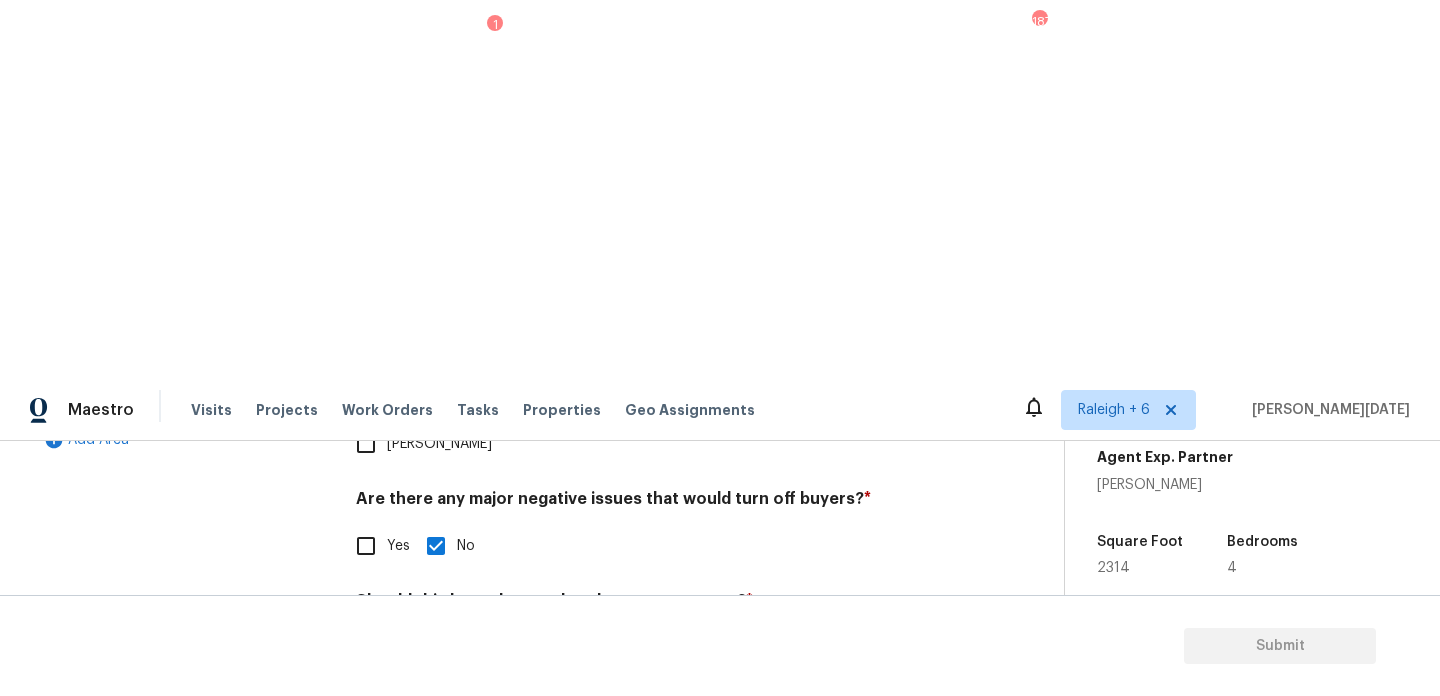 click at bounding box center (381, 806) 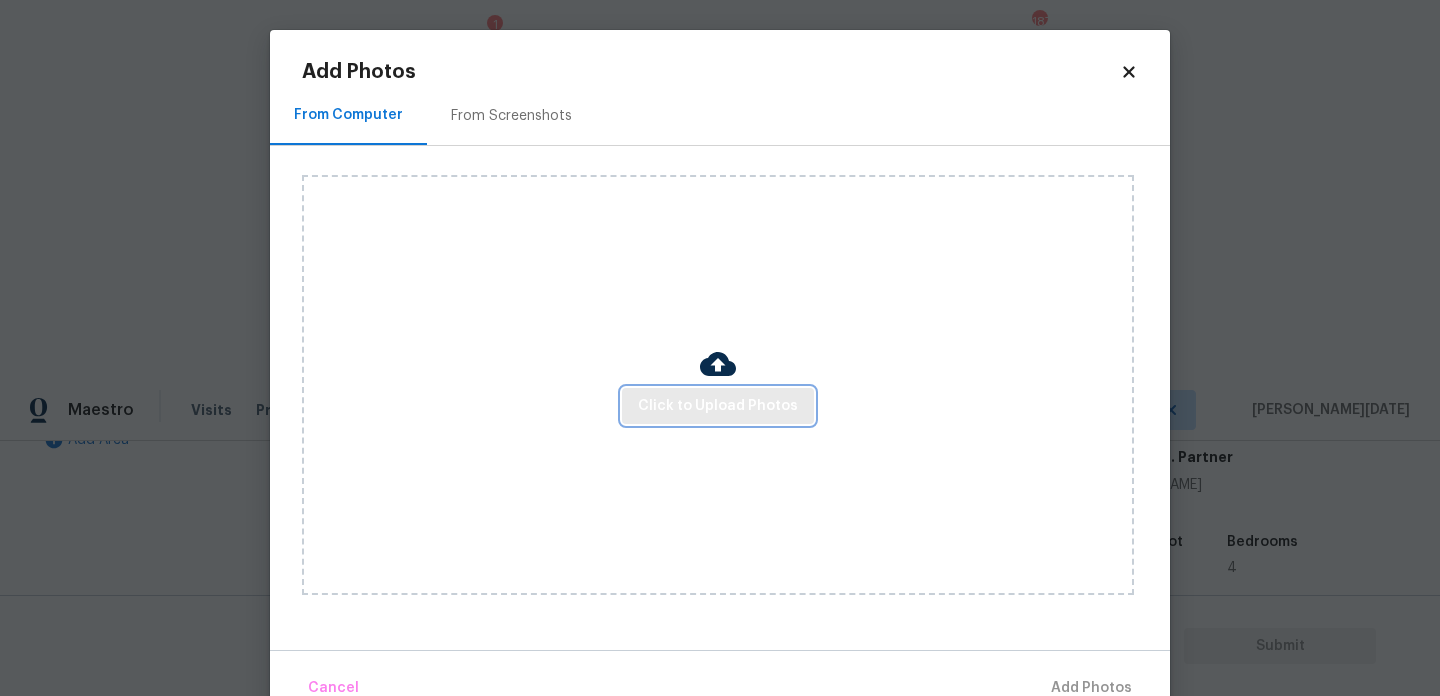 click on "Click to Upload Photos" at bounding box center [718, 406] 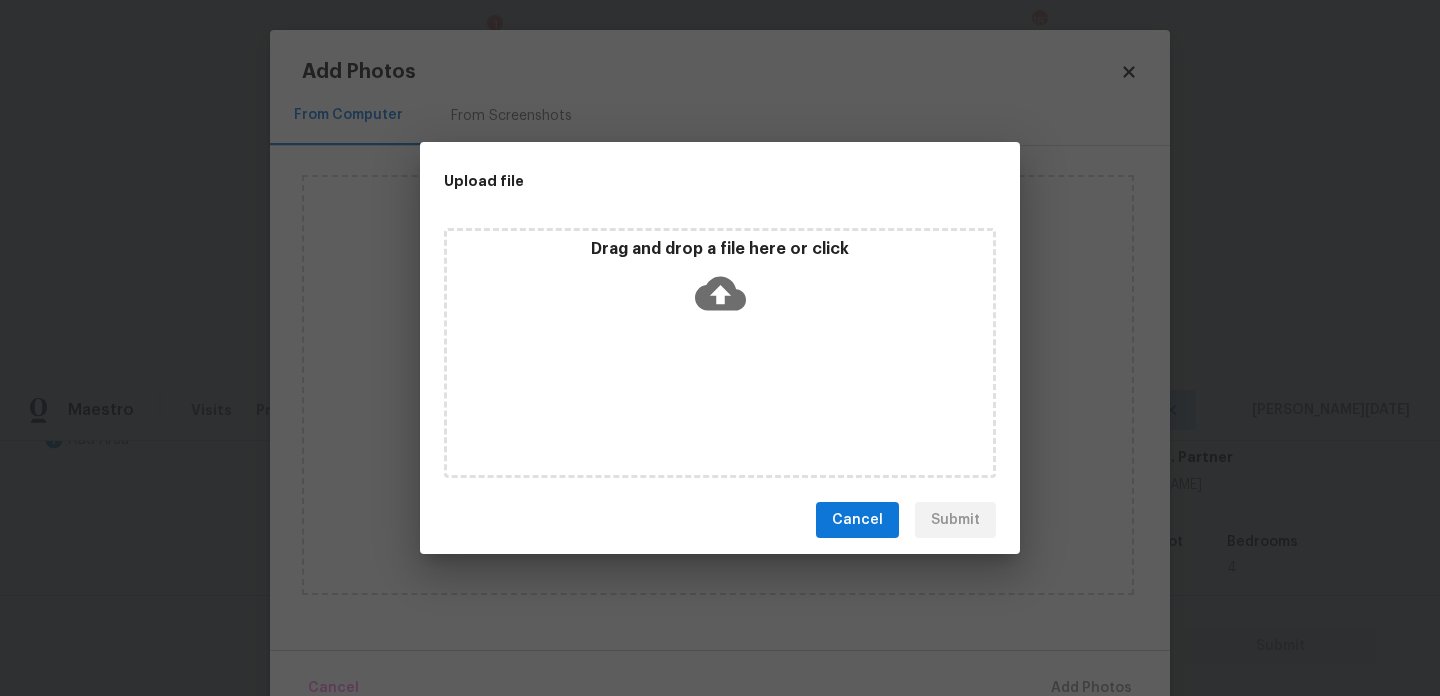 click on "Drag and drop a file here or click" at bounding box center [720, 353] 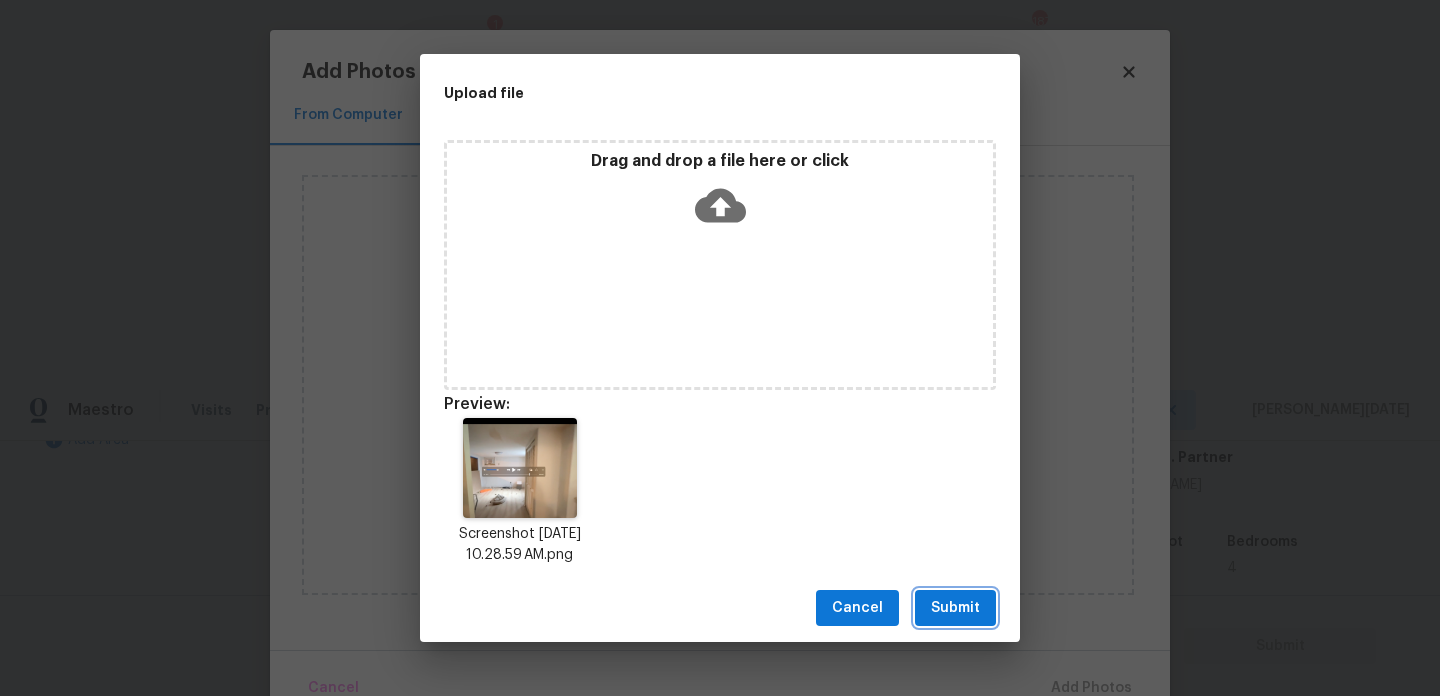 click on "Submit" at bounding box center (955, 608) 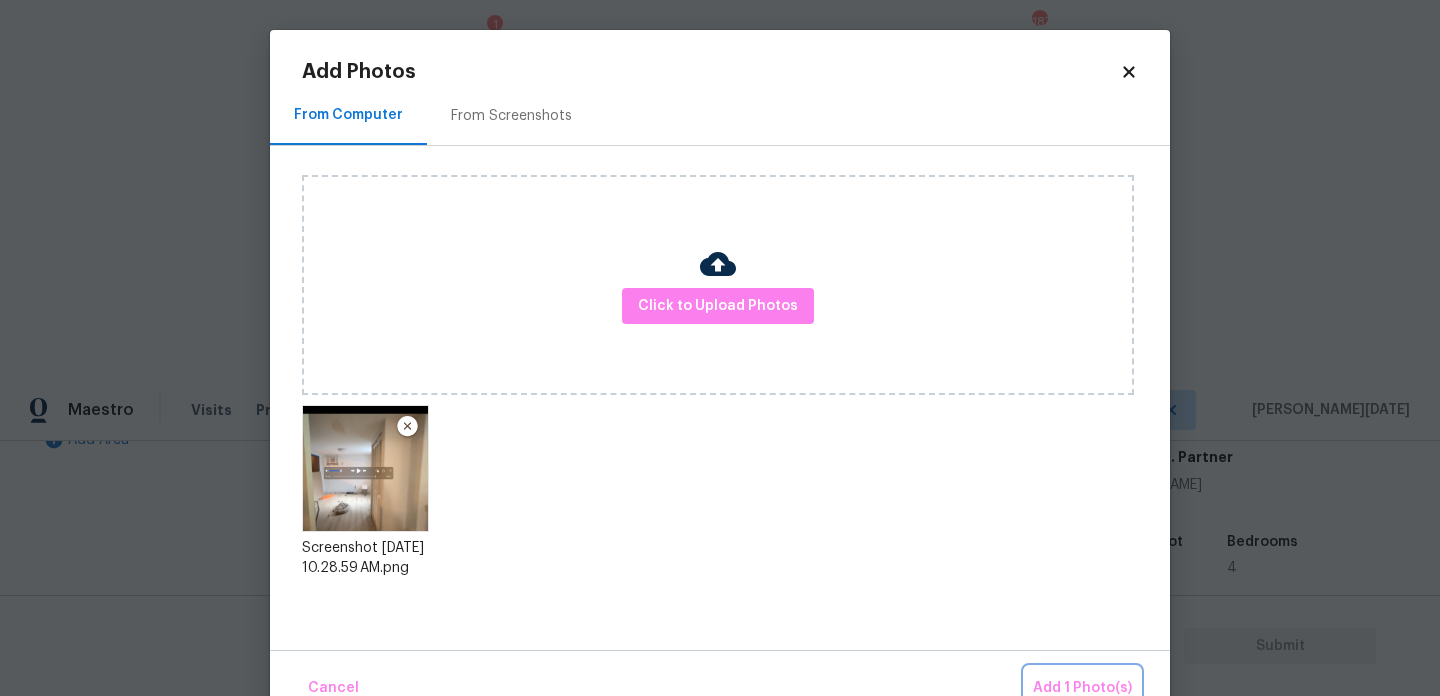 click on "Add 1 Photo(s)" at bounding box center (1082, 688) 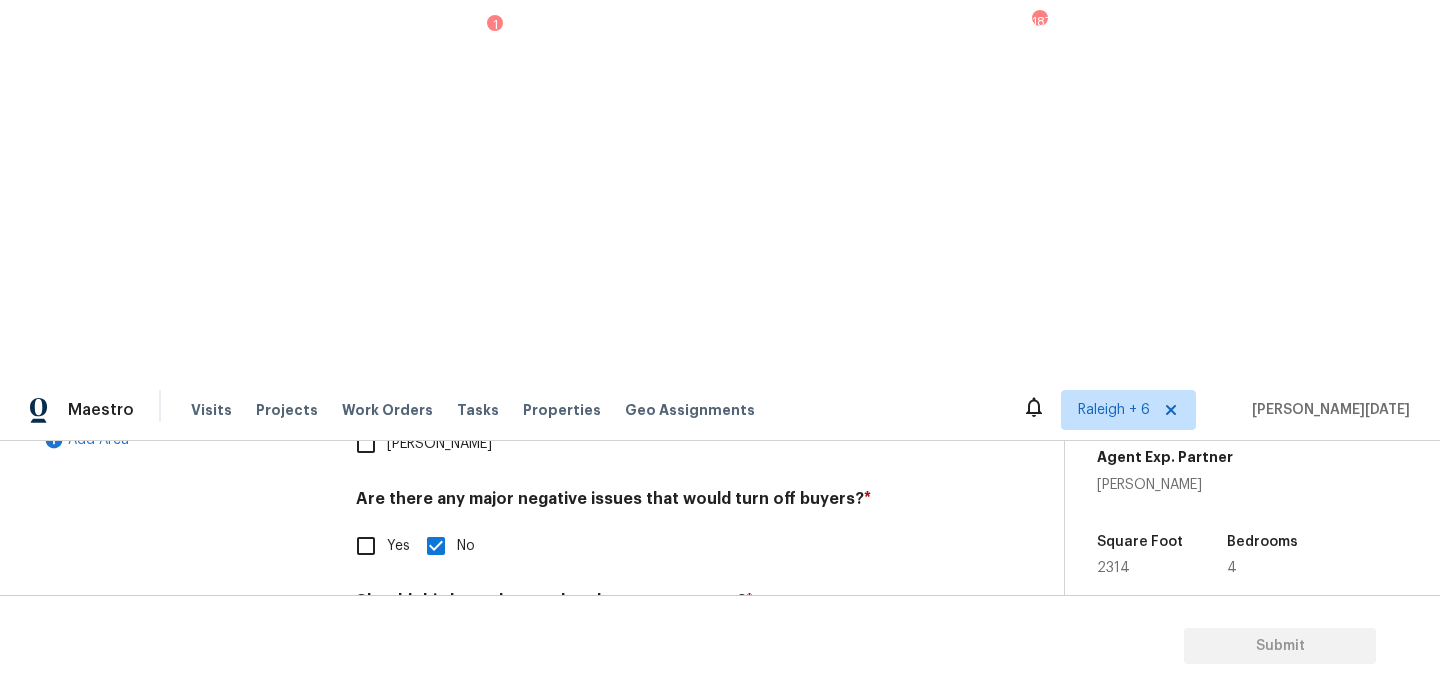 click at bounding box center (654, 698) 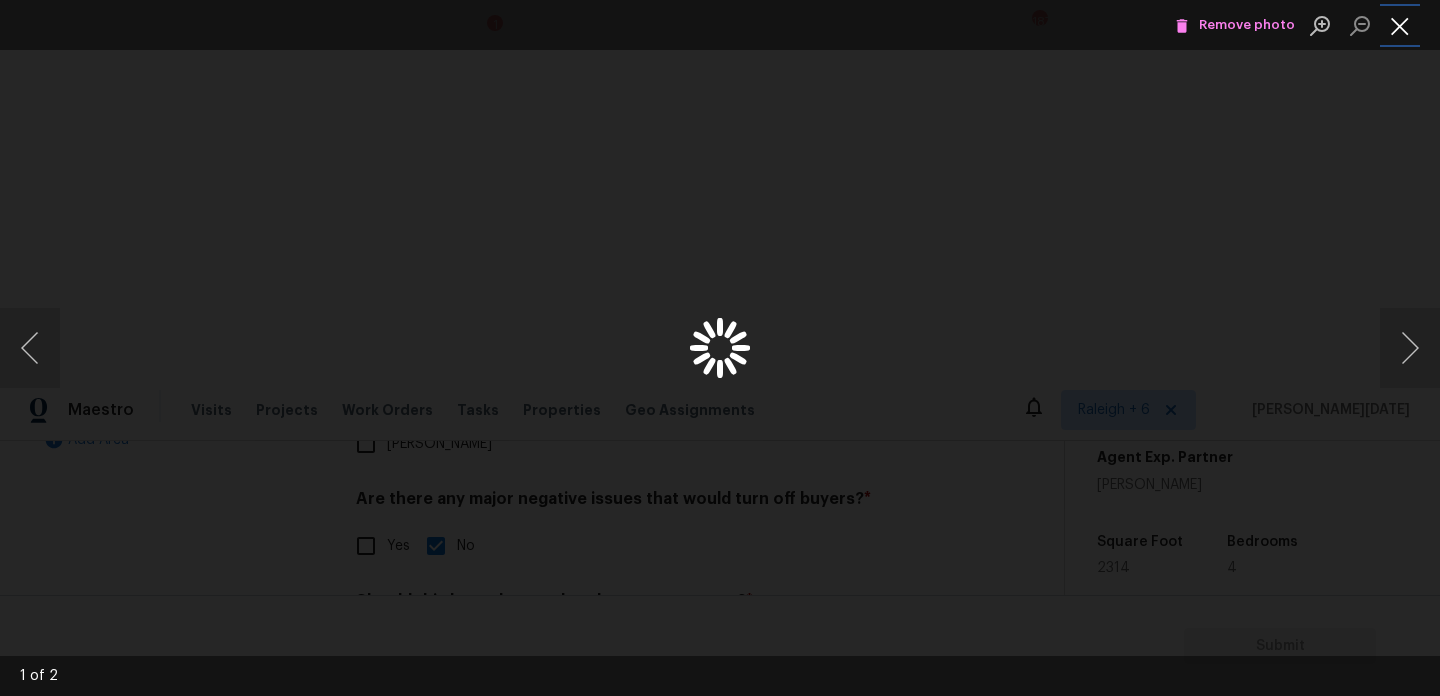 click at bounding box center (1400, 25) 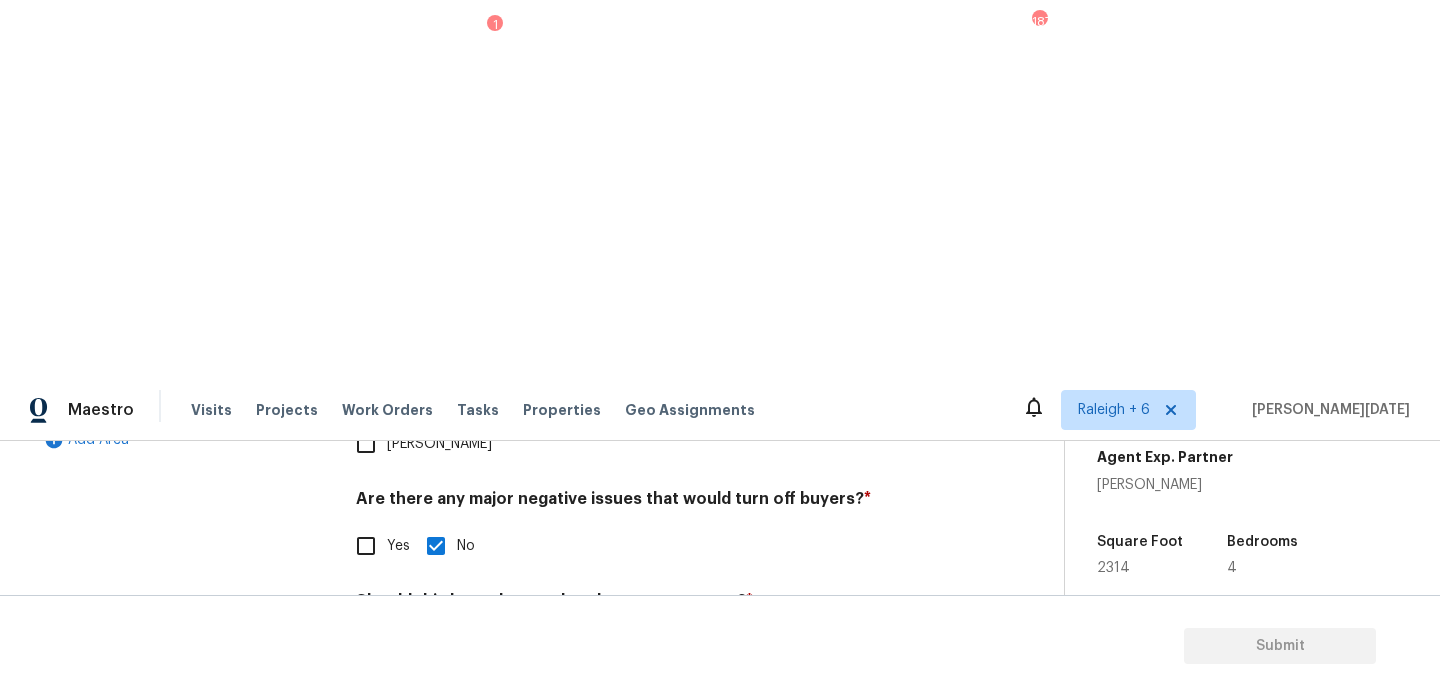 click at bounding box center (484, 806) 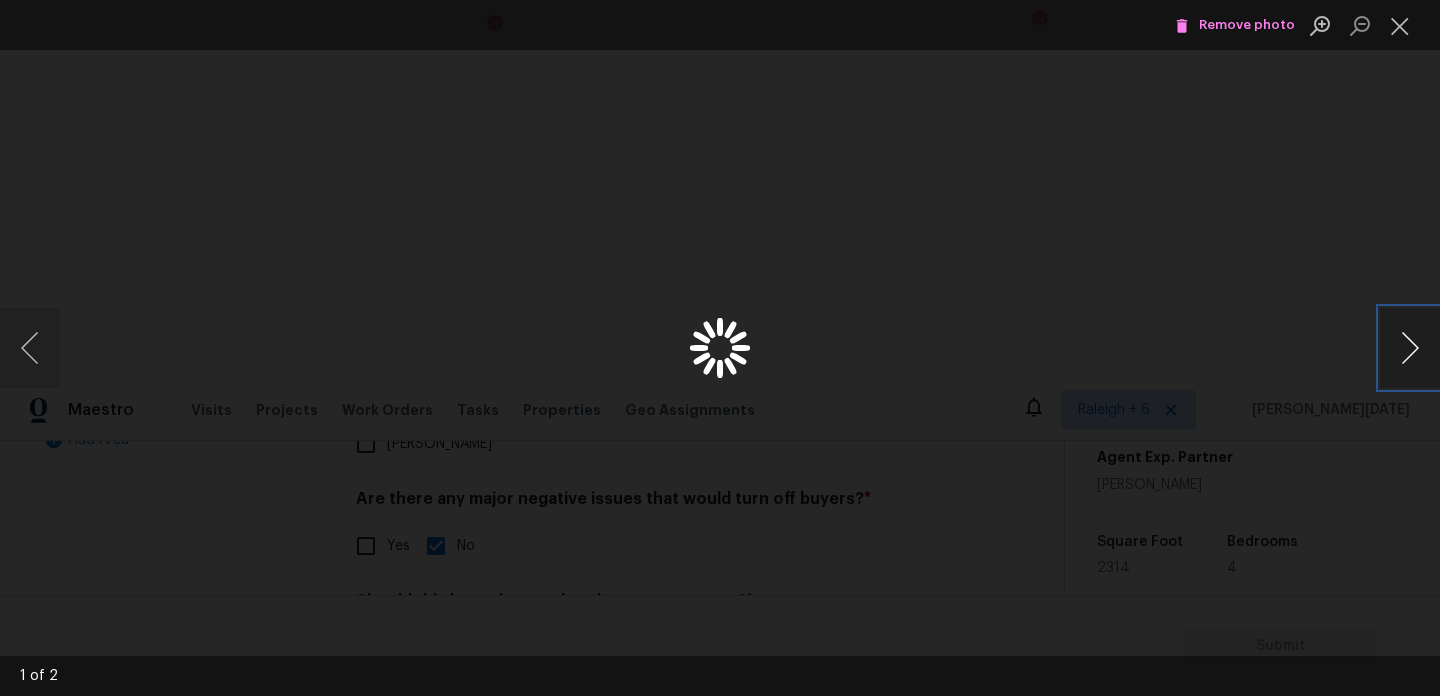 click at bounding box center (1410, 348) 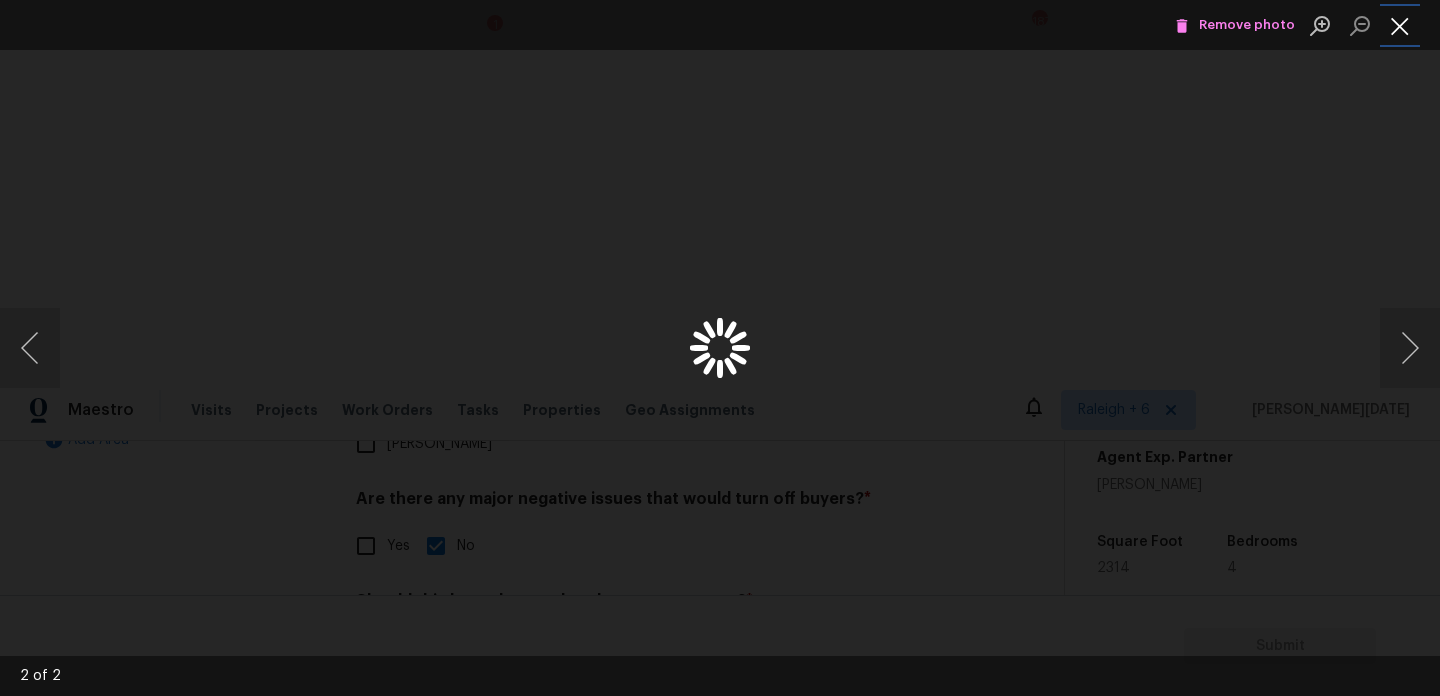 click at bounding box center (1400, 25) 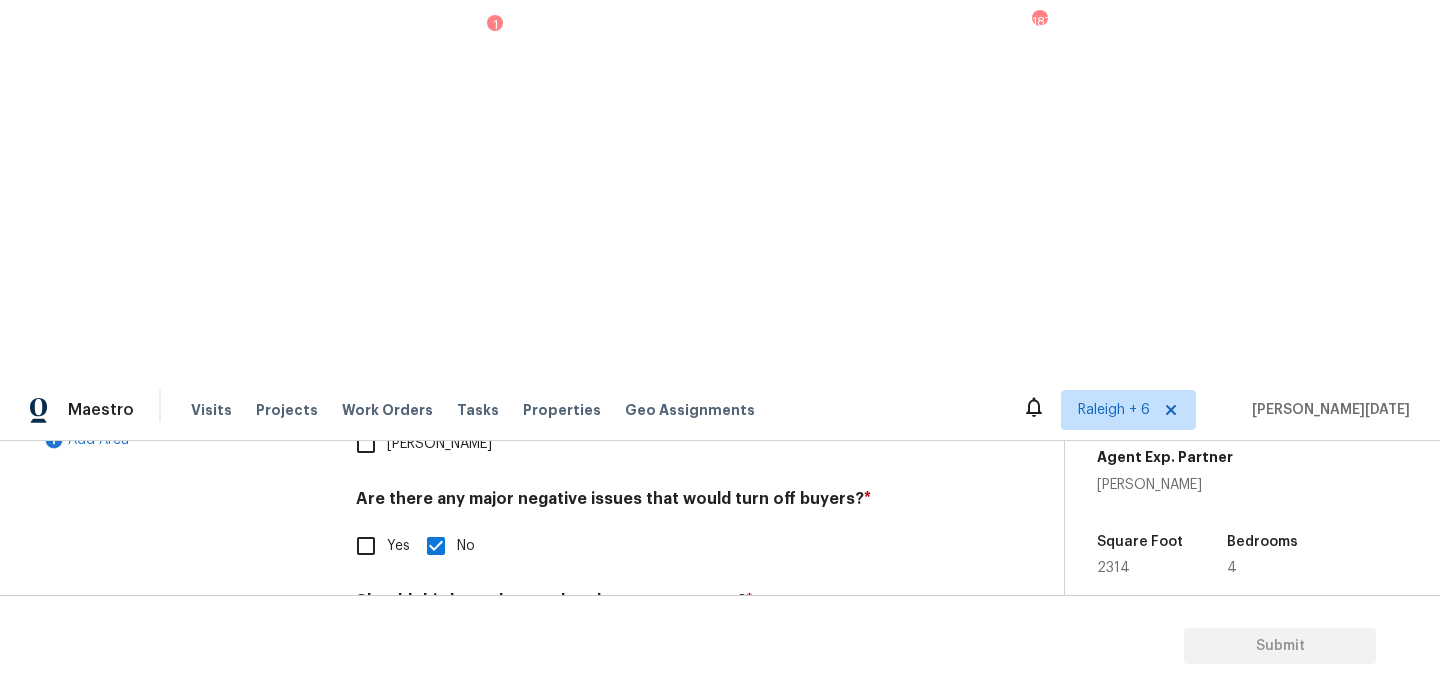 click at bounding box center [572, 806] 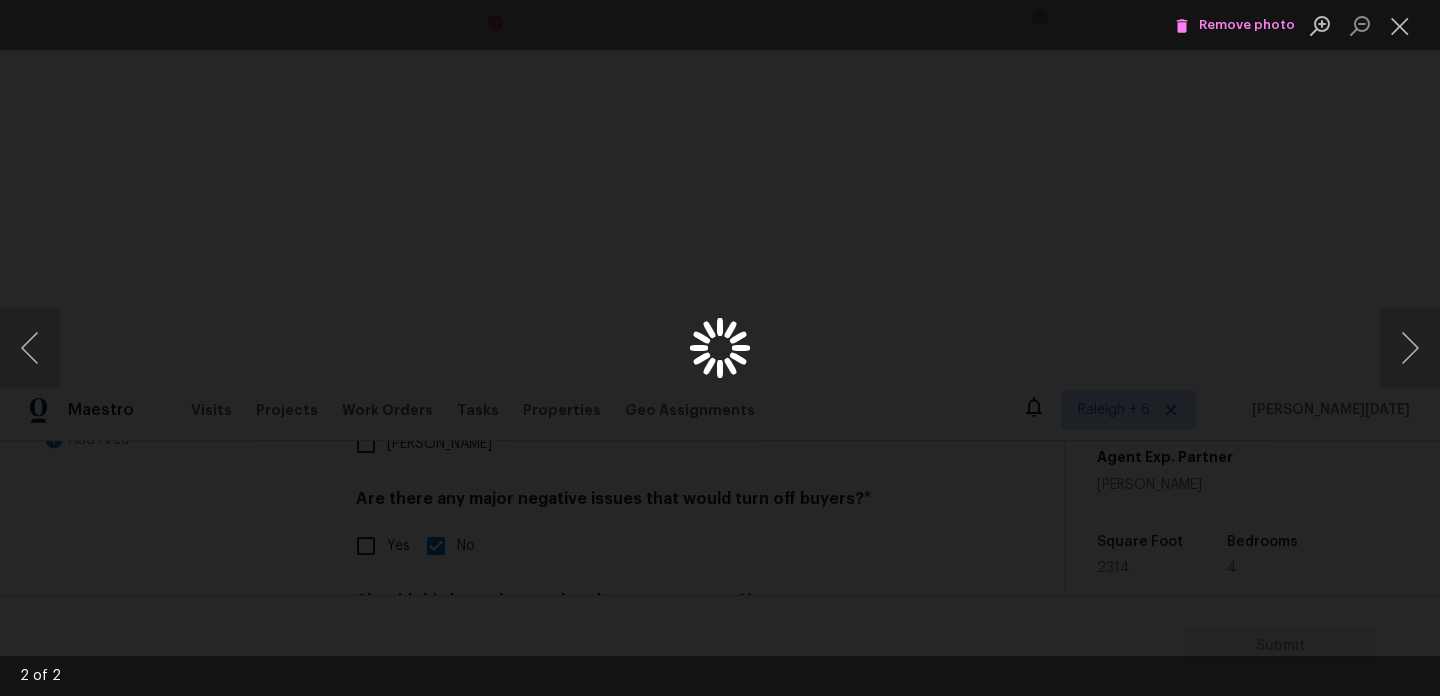 click at bounding box center (720, 348) 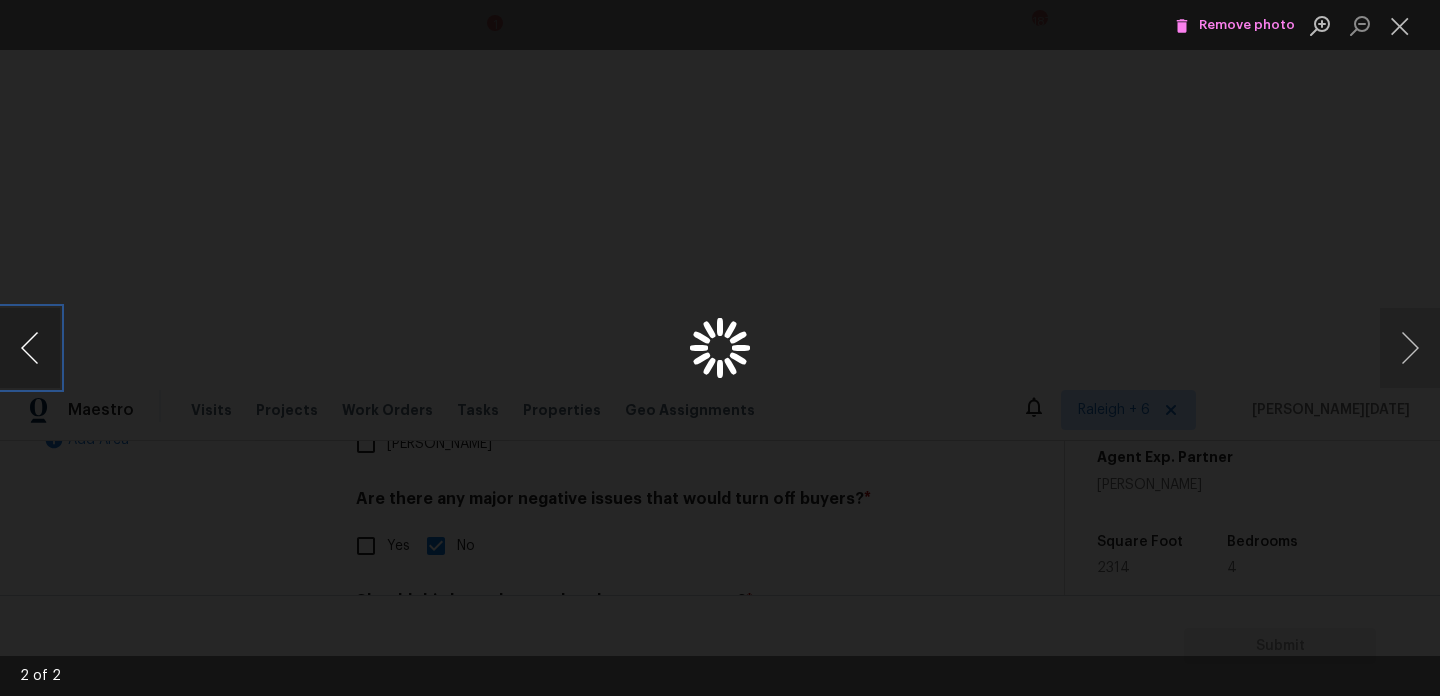 click at bounding box center (30, 348) 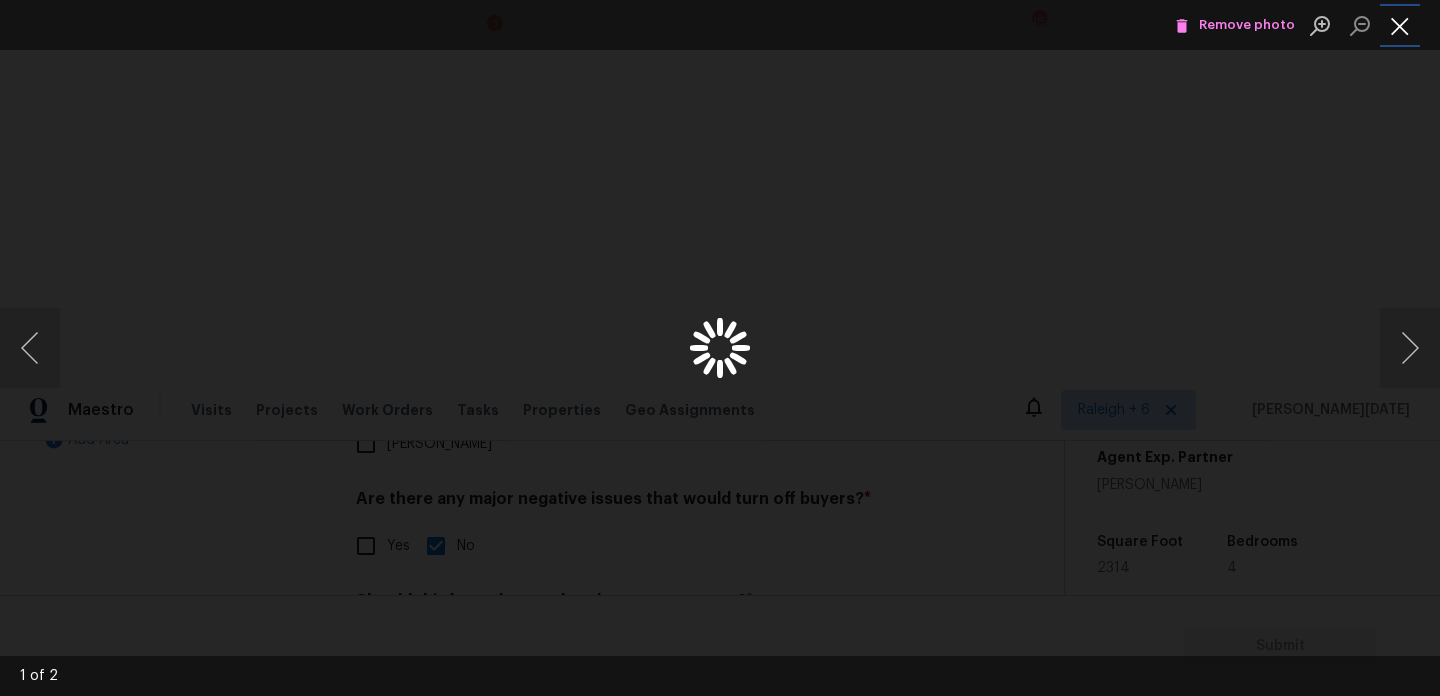 click at bounding box center [1400, 25] 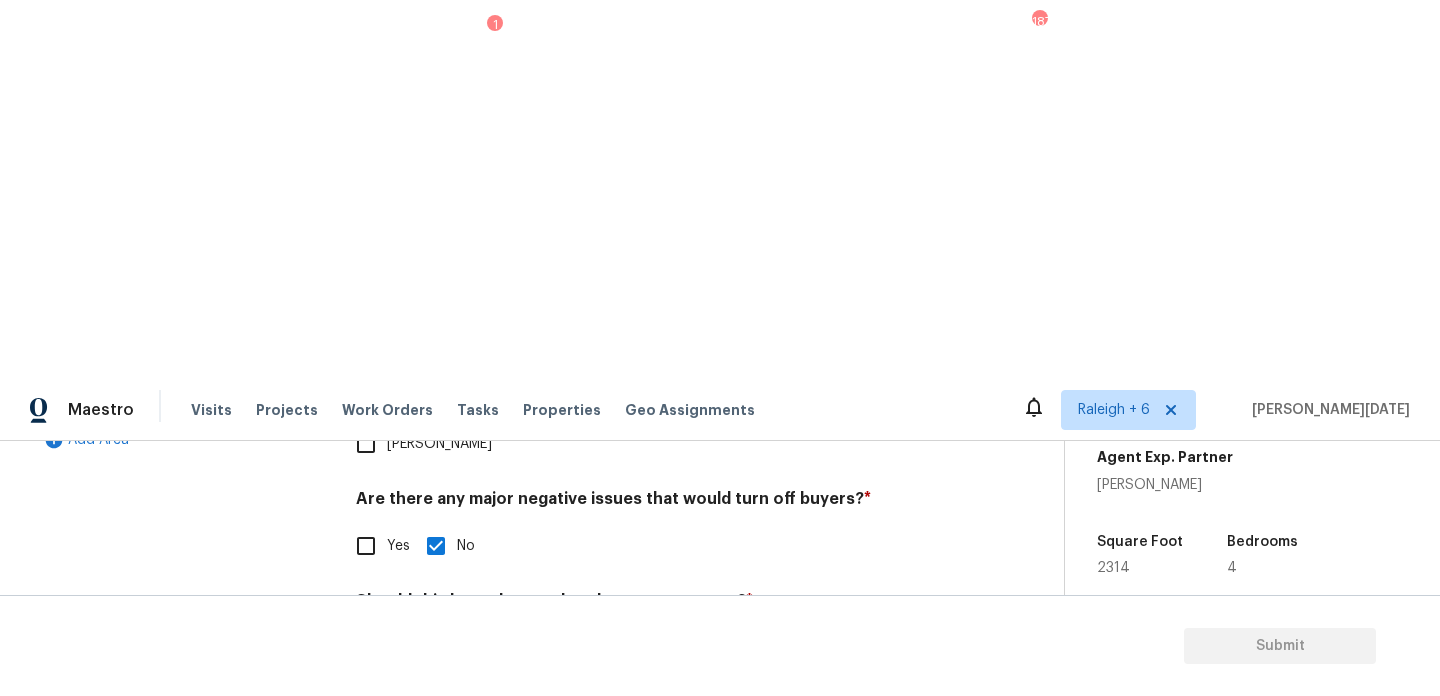 click at bounding box center [484, 806] 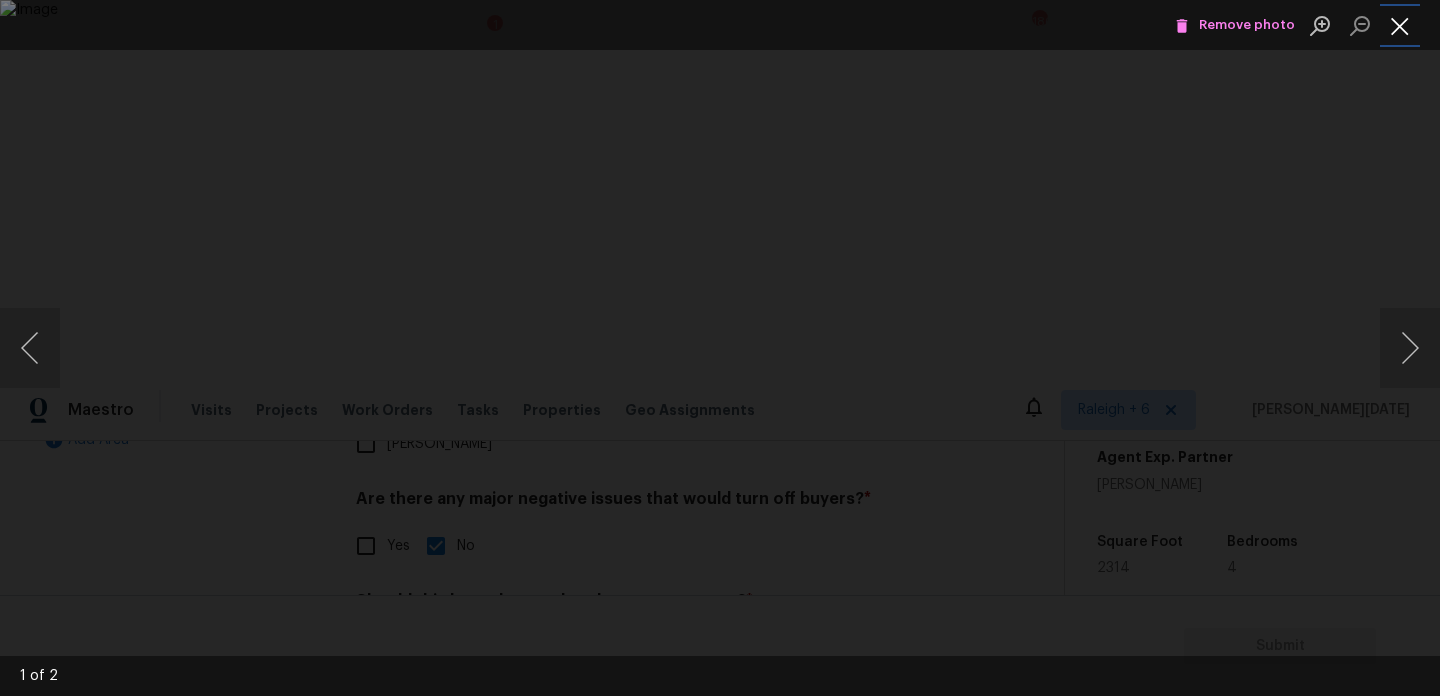 click at bounding box center (1400, 25) 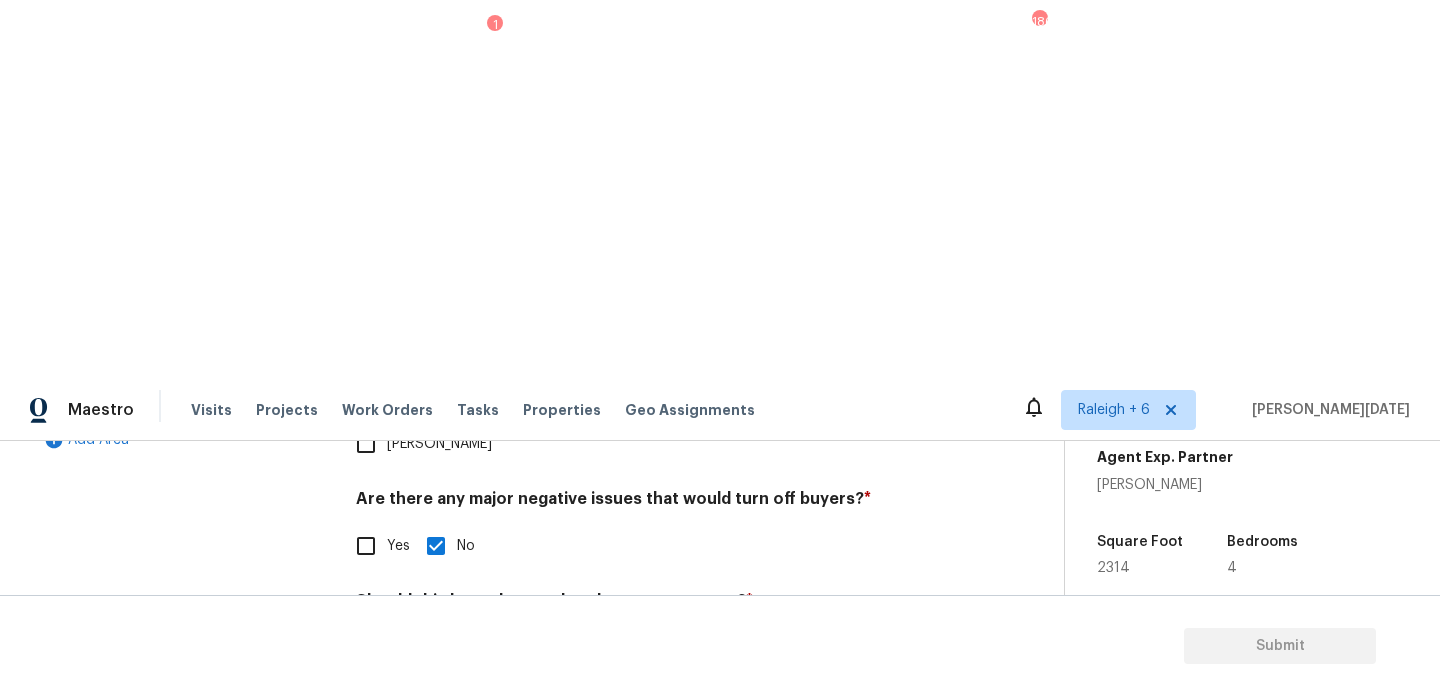 click on "ALA.. @7: 23 - There seem to be water stains on the ceiling.." at bounding box center (654, 698) 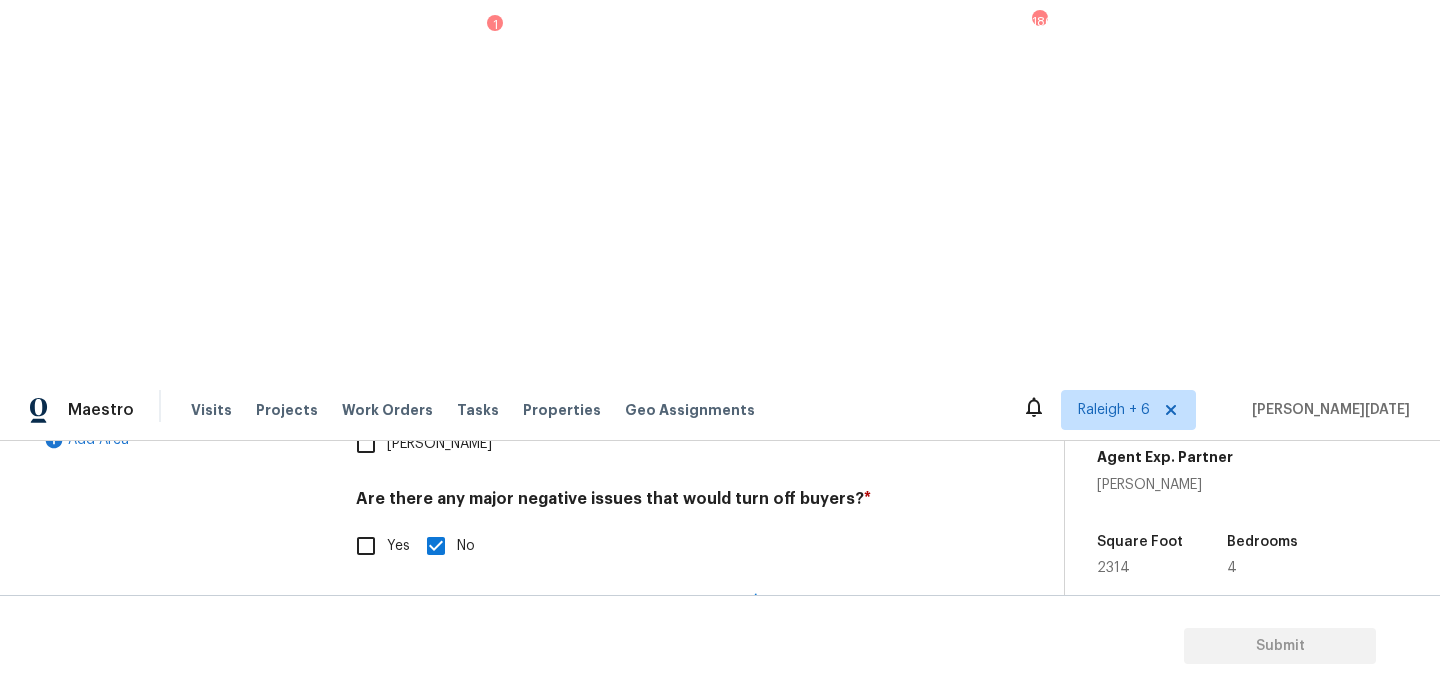 scroll, scrollTop: 0, scrollLeft: 0, axis: both 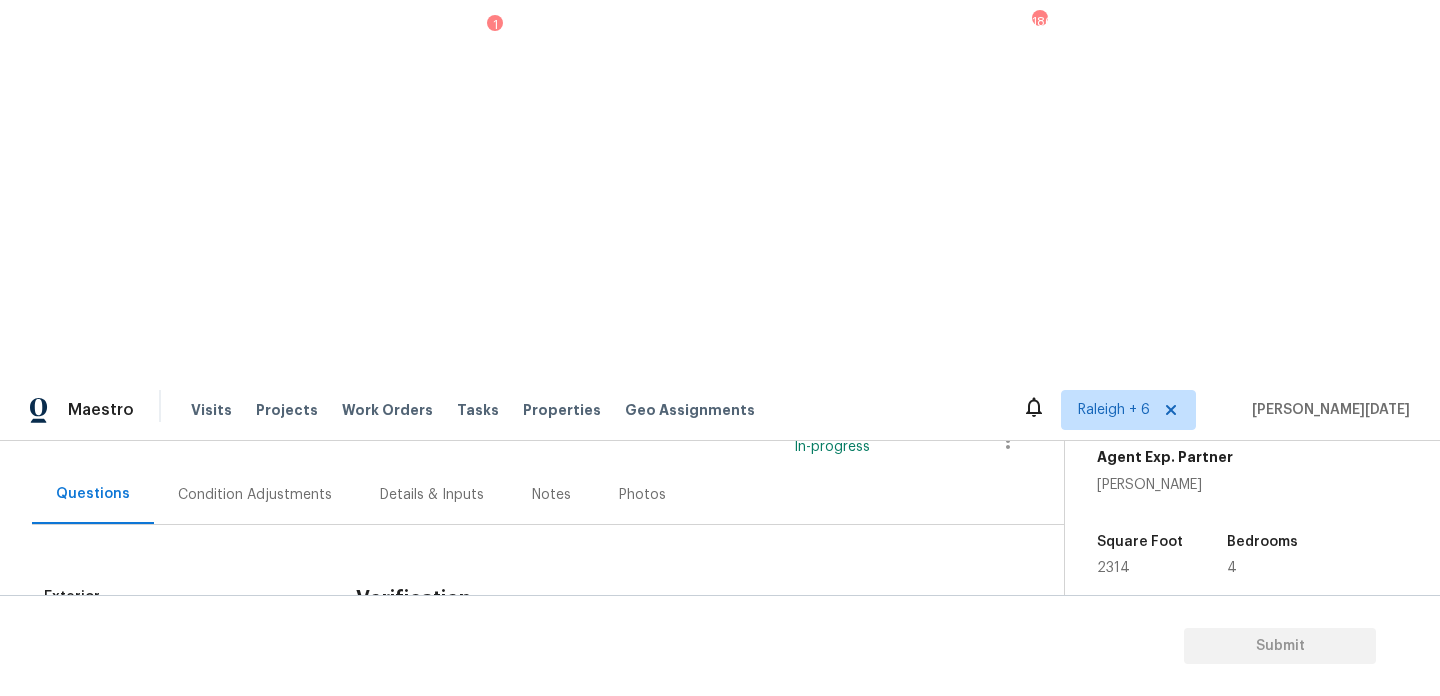 click on "Plumbing 1" at bounding box center (182, 789) 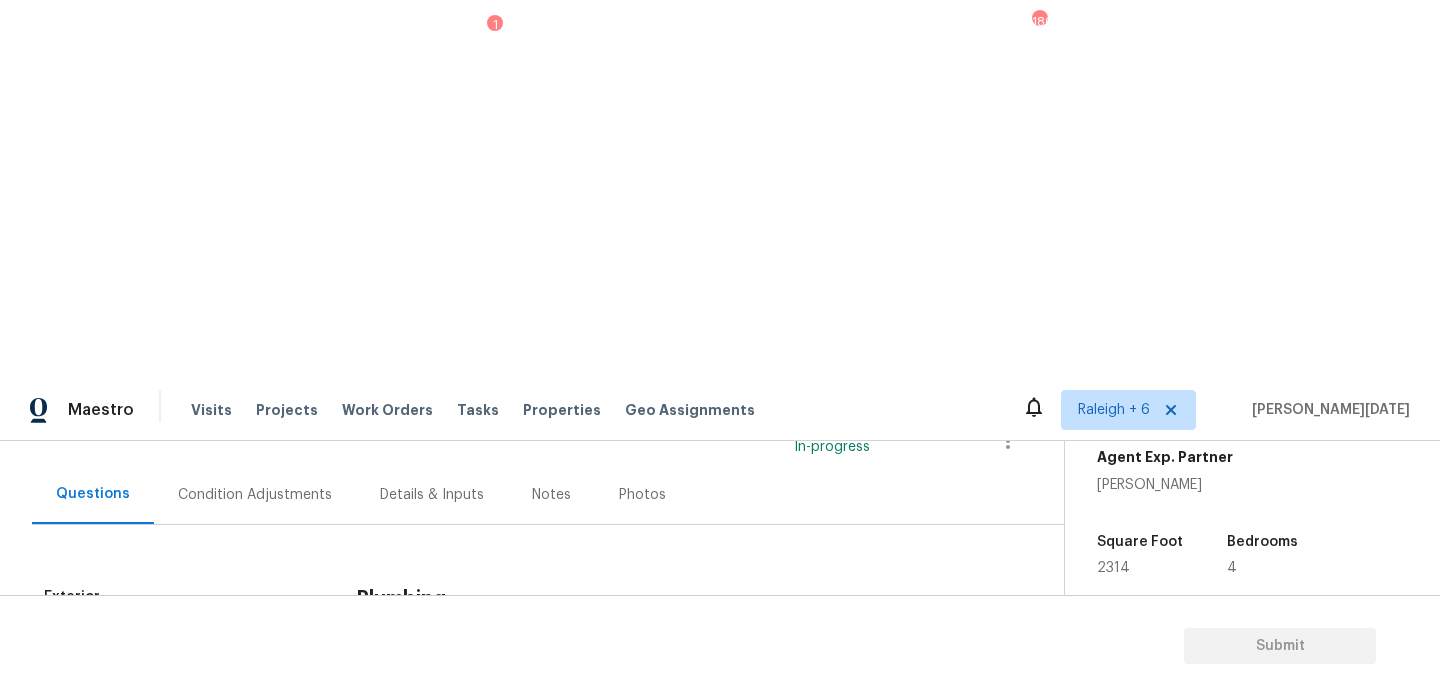 click on "Sewer" at bounding box center (366, 797) 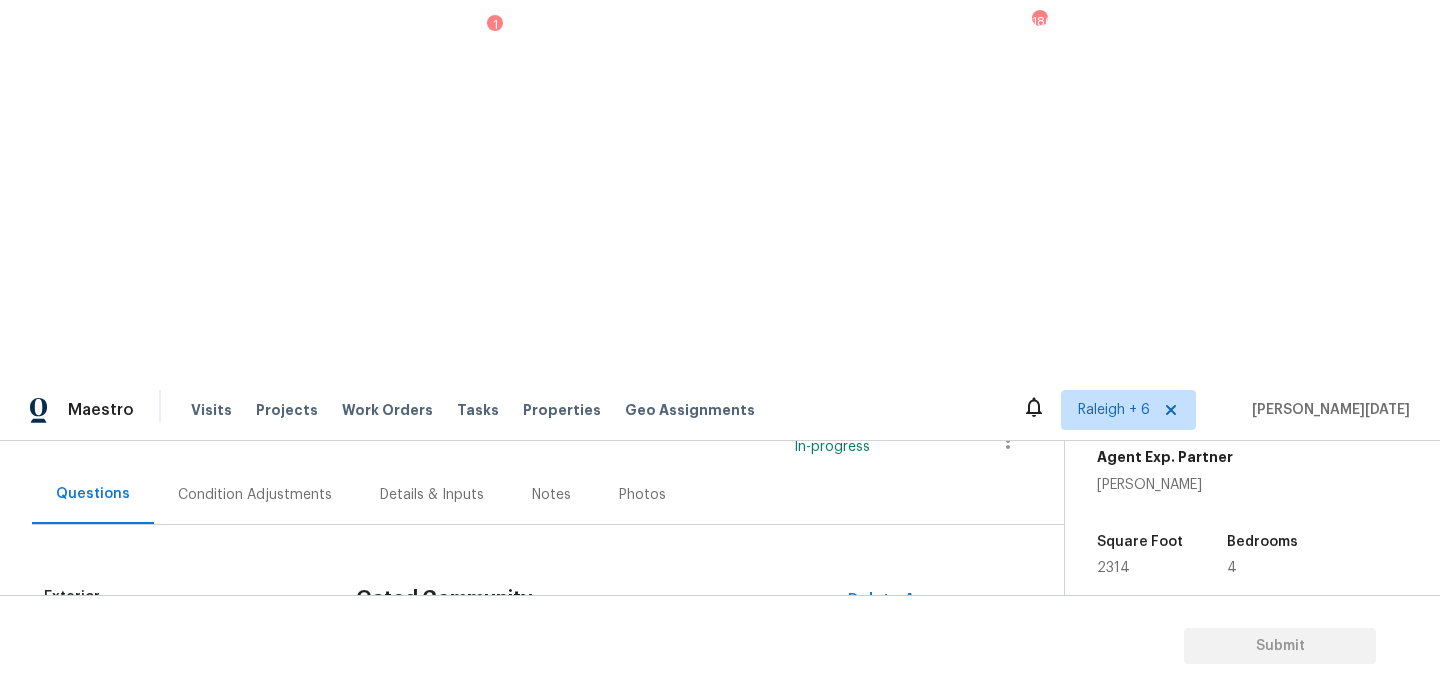 click on "No" at bounding box center (436, 690) 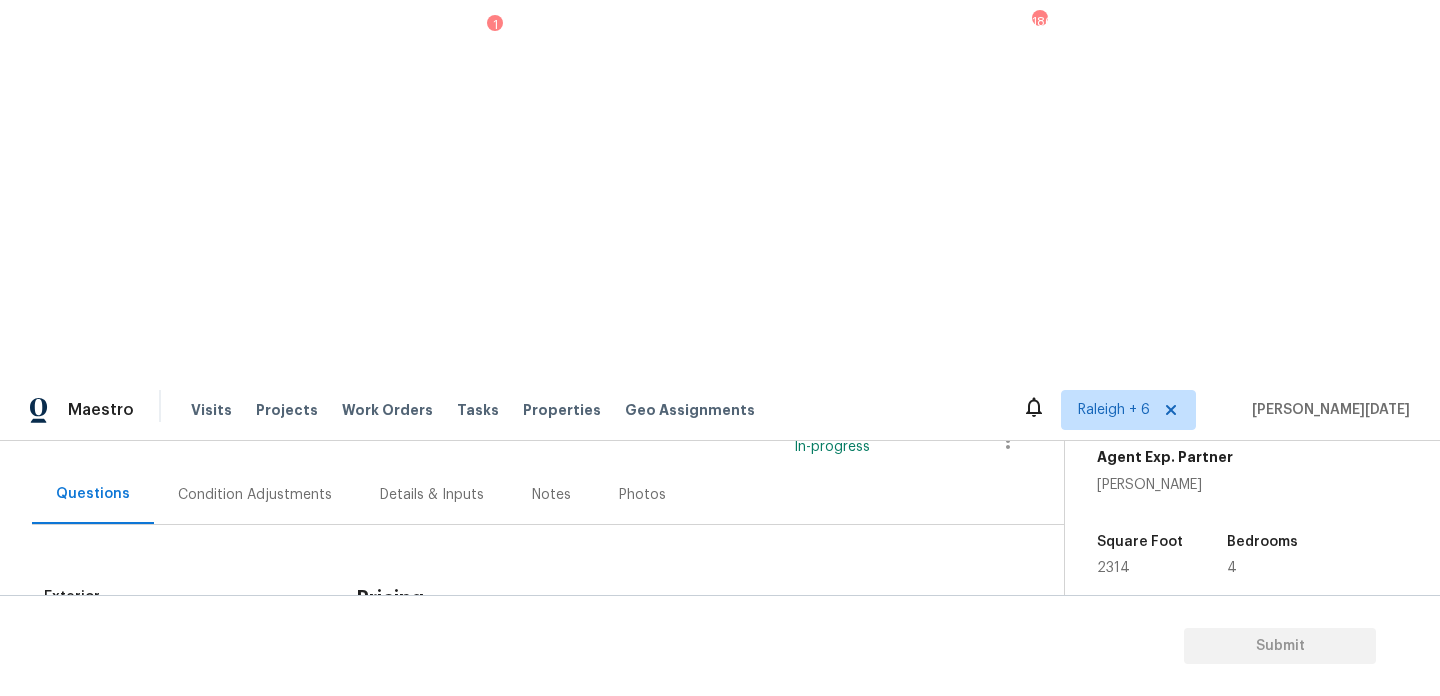 click on "5" at bounding box center [316, 931] 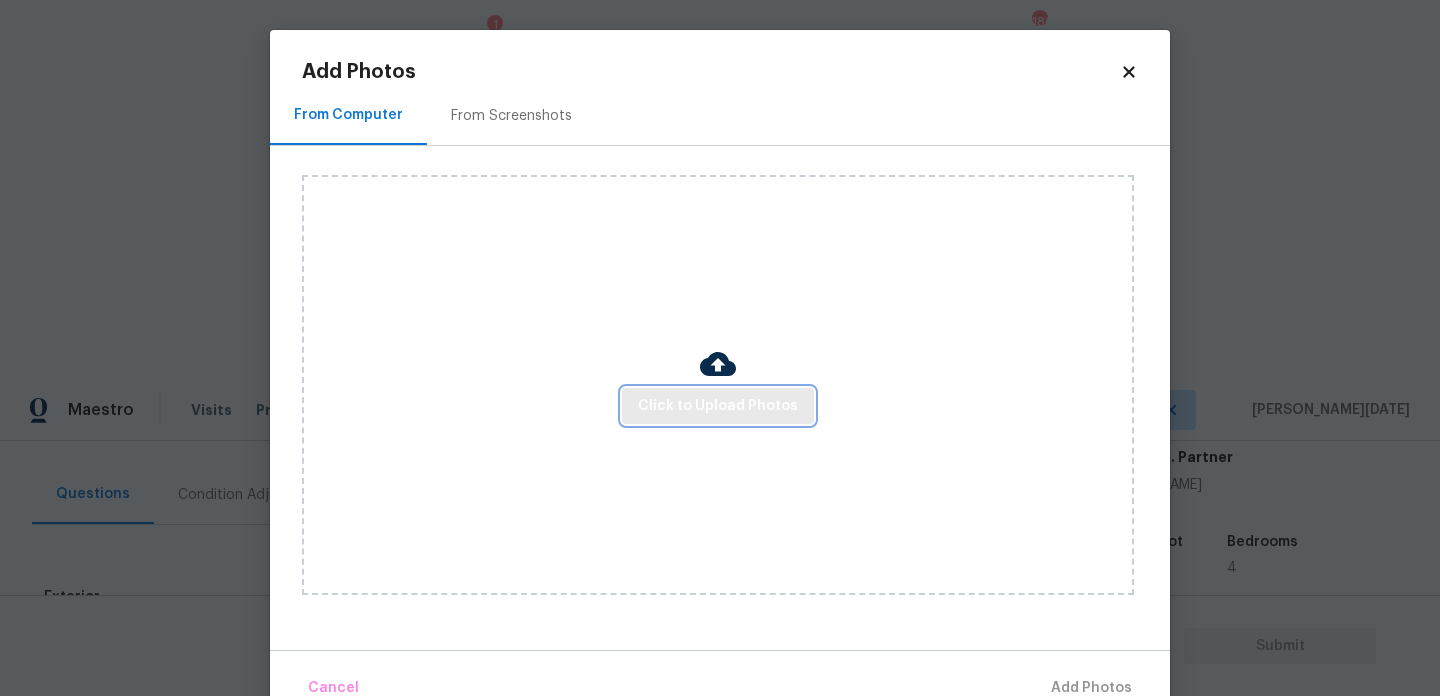 click on "Click to Upload Photos" at bounding box center [718, 406] 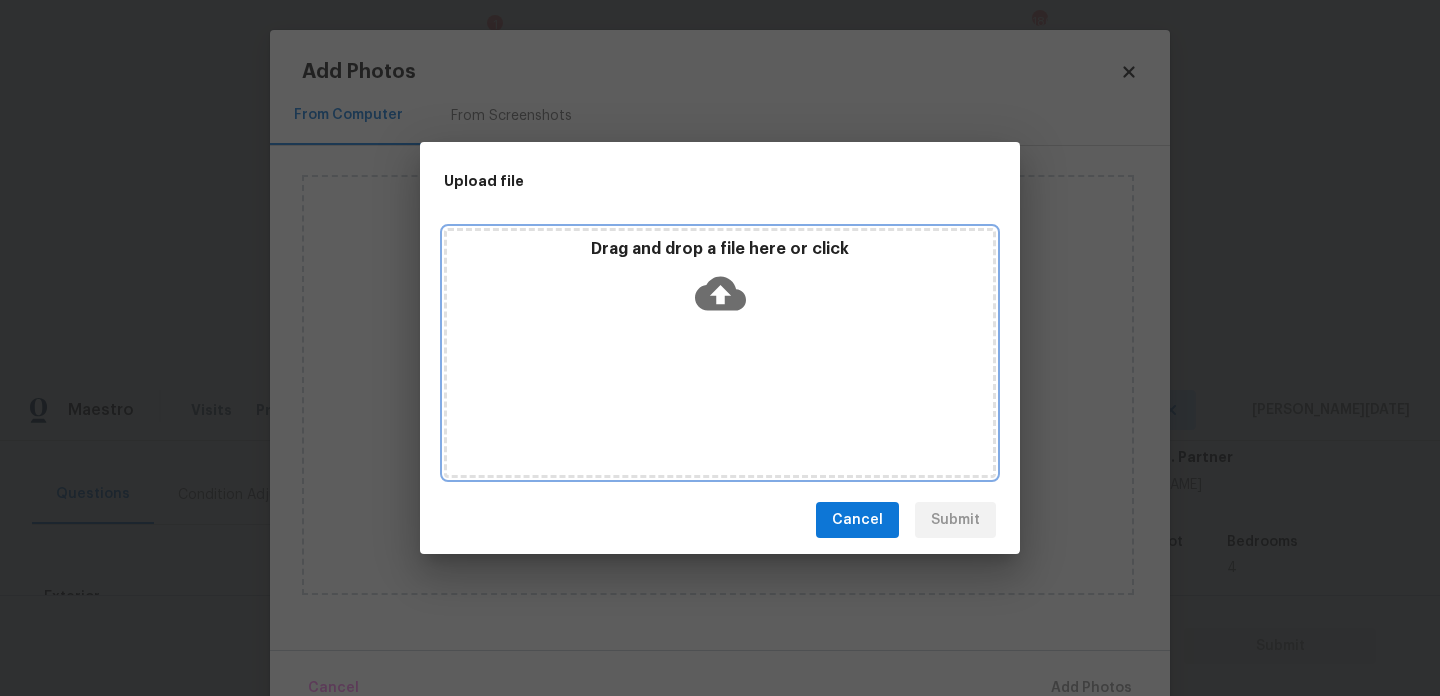 click on "Drag and drop a file here or click" at bounding box center [720, 353] 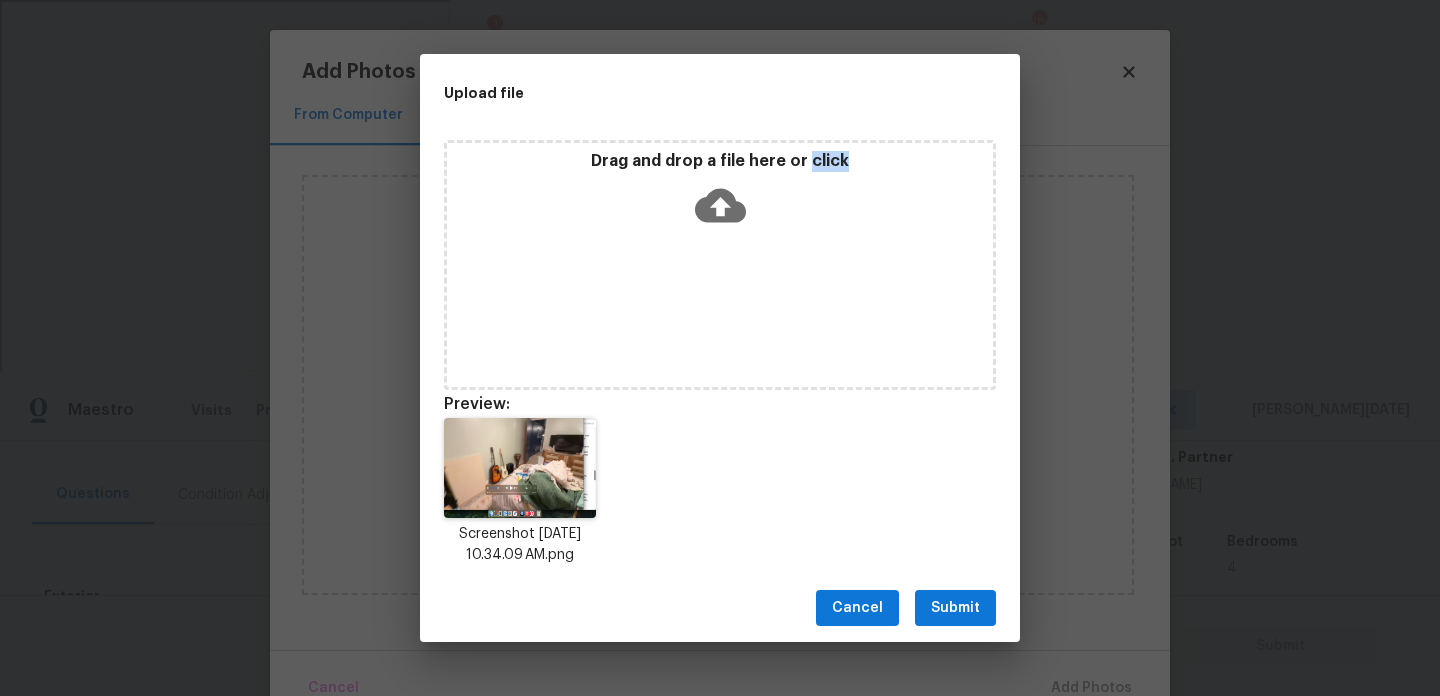 click on "Cancel Submit" at bounding box center [720, 608] 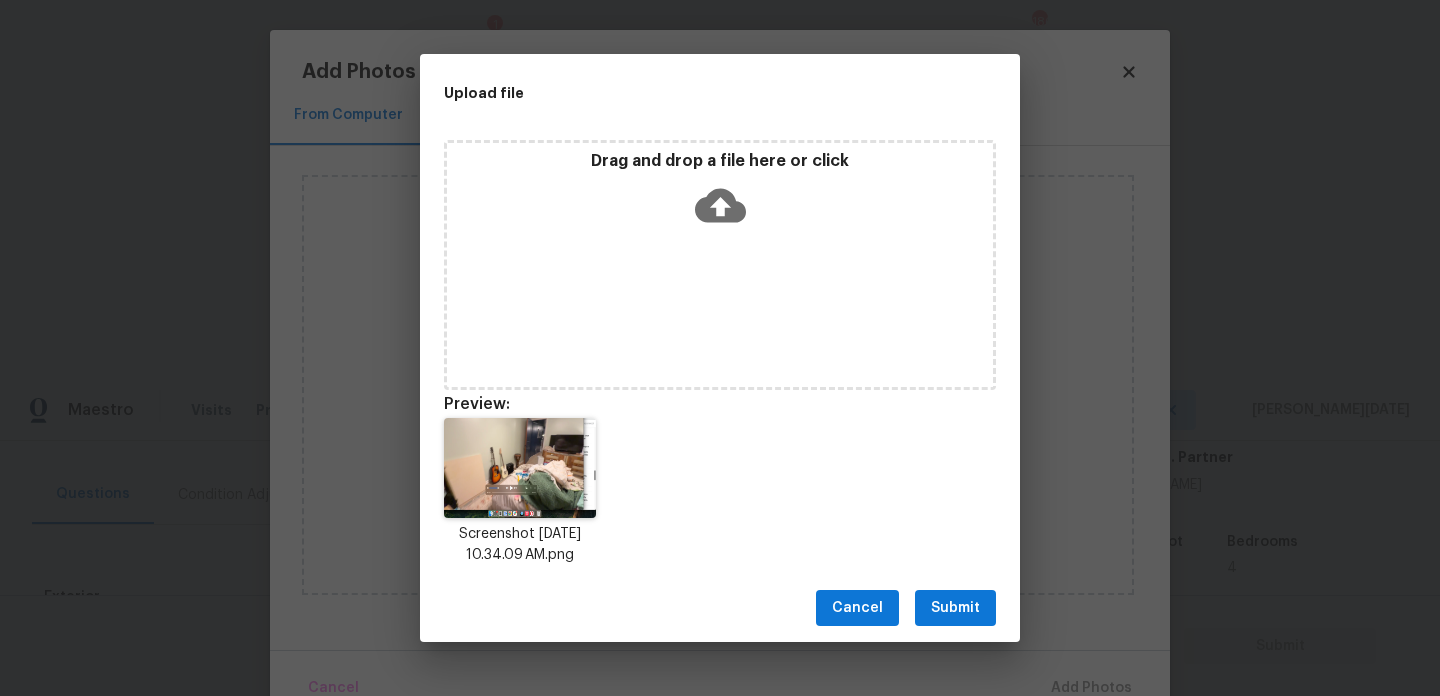 click on "Submit" at bounding box center (955, 608) 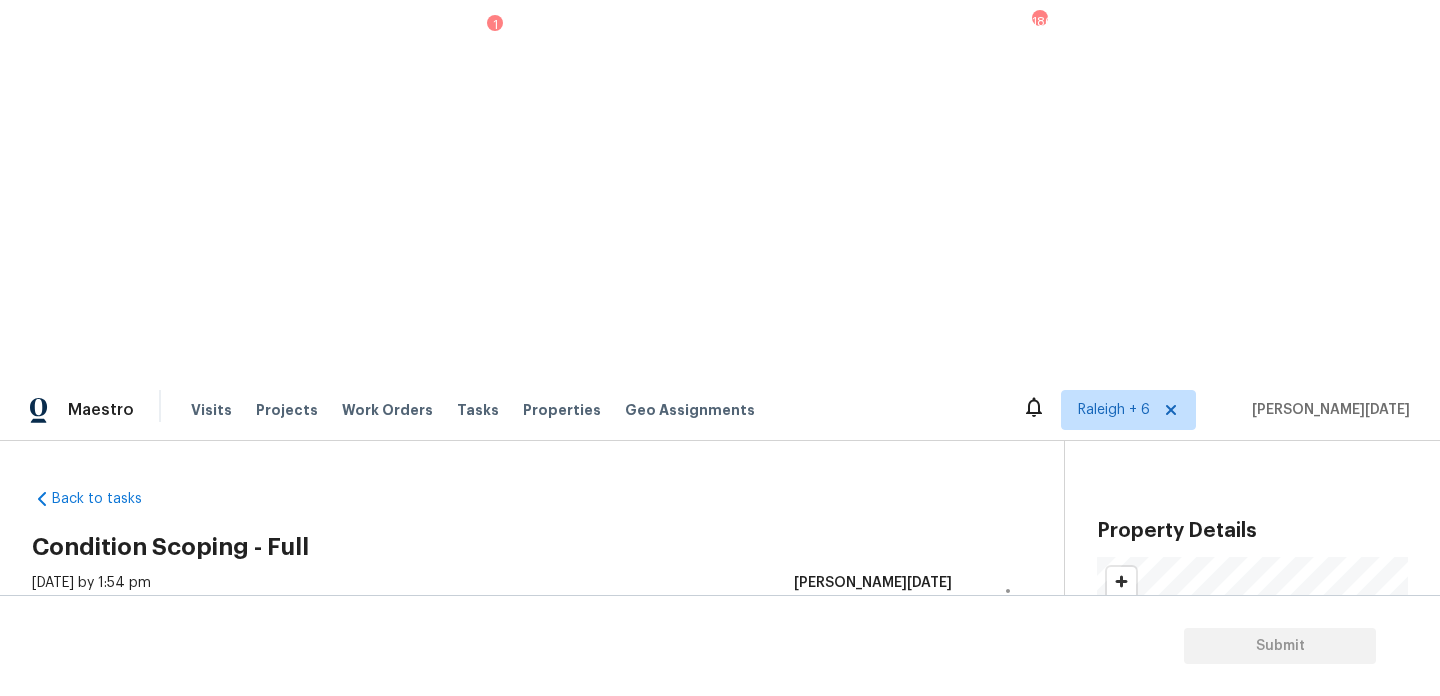 scroll, scrollTop: 0, scrollLeft: 0, axis: both 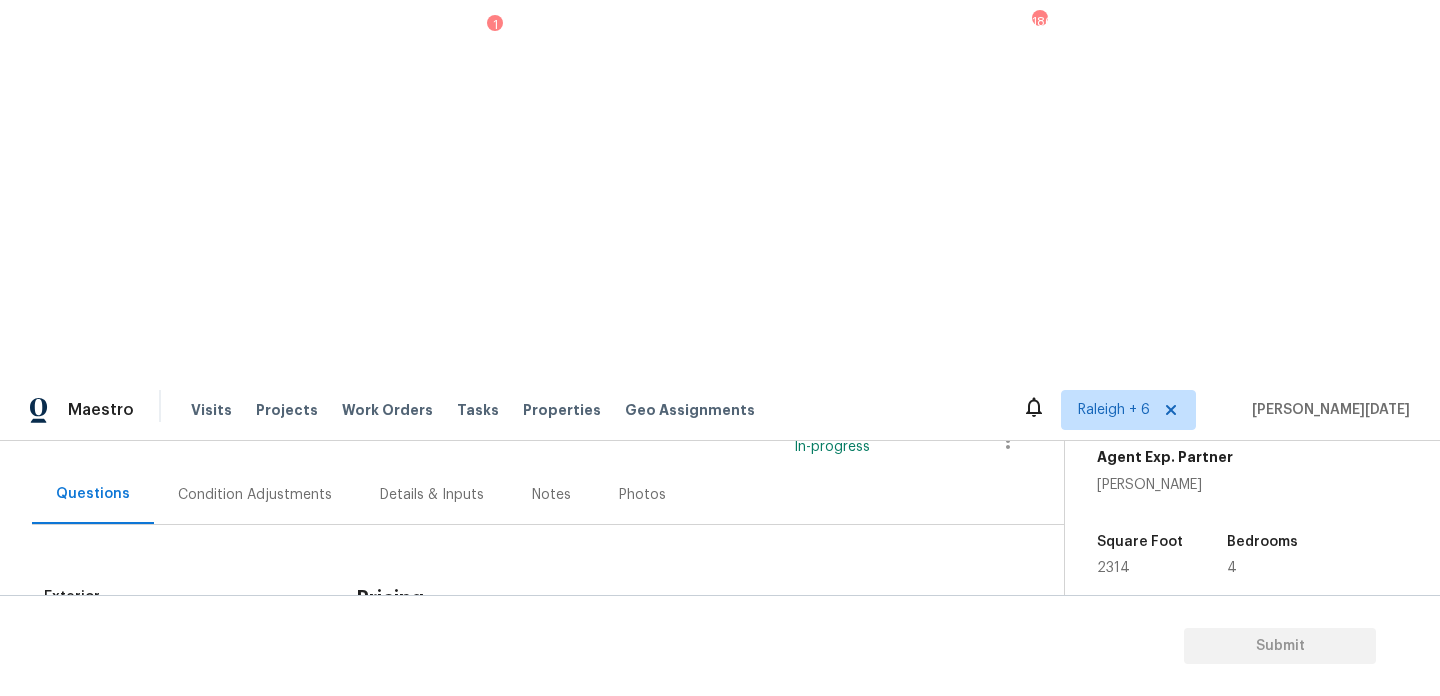 type on "The seller did not specify what the addition.. it could be finished basement. Room system/mini-split/window unit(s)" 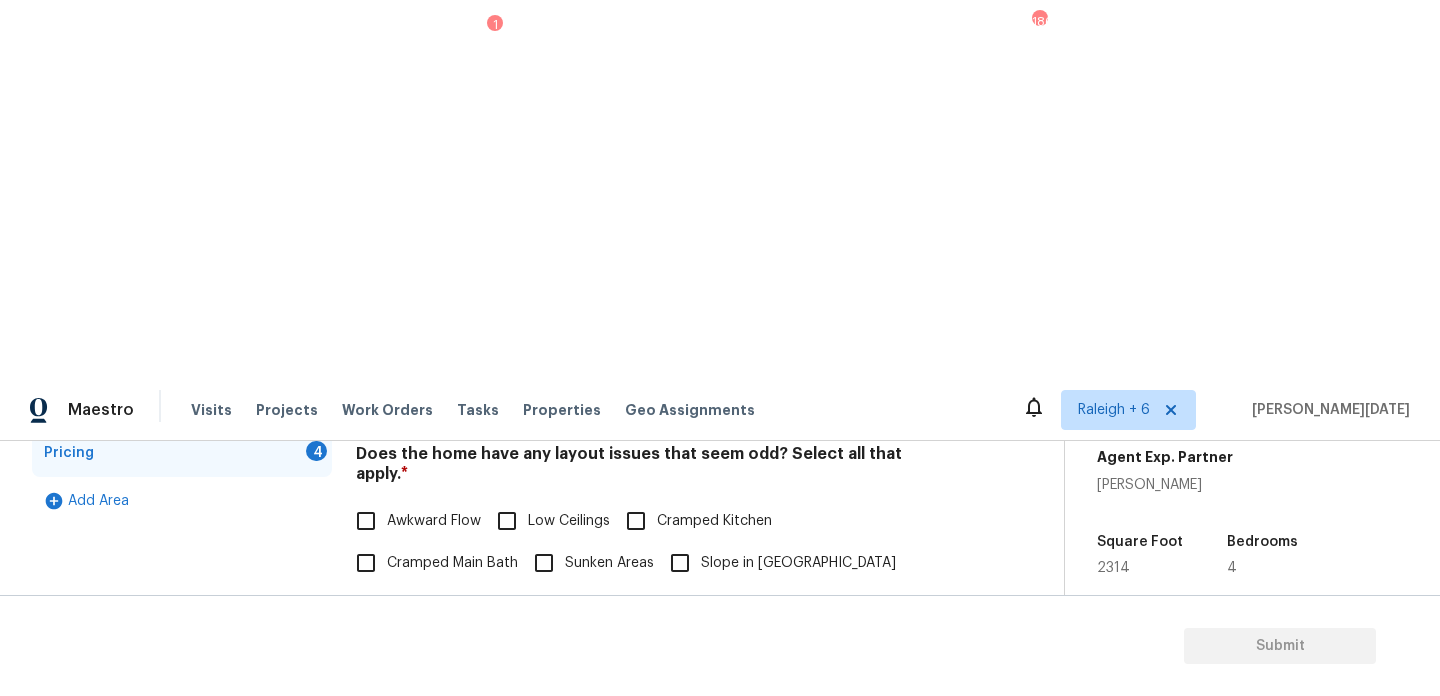 scroll, scrollTop: 635, scrollLeft: 0, axis: vertical 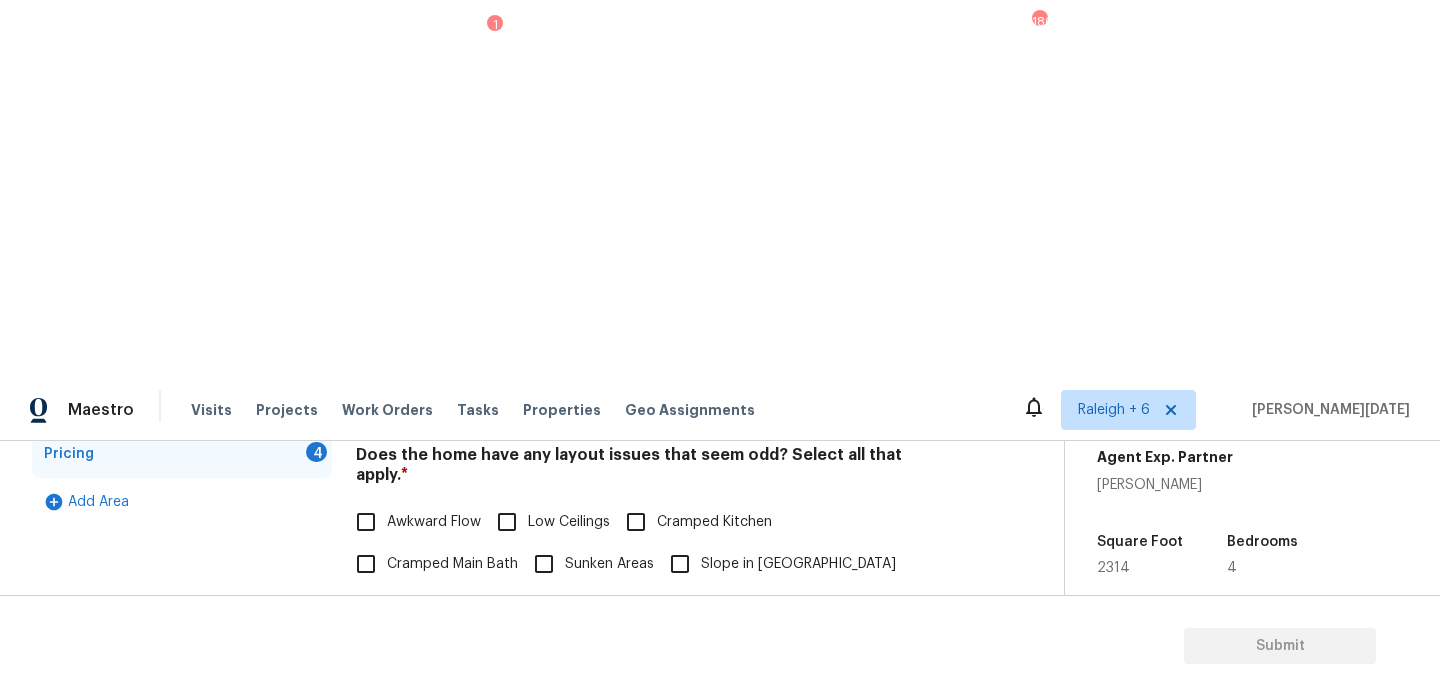 click on "Other" at bounding box center [406, 690] 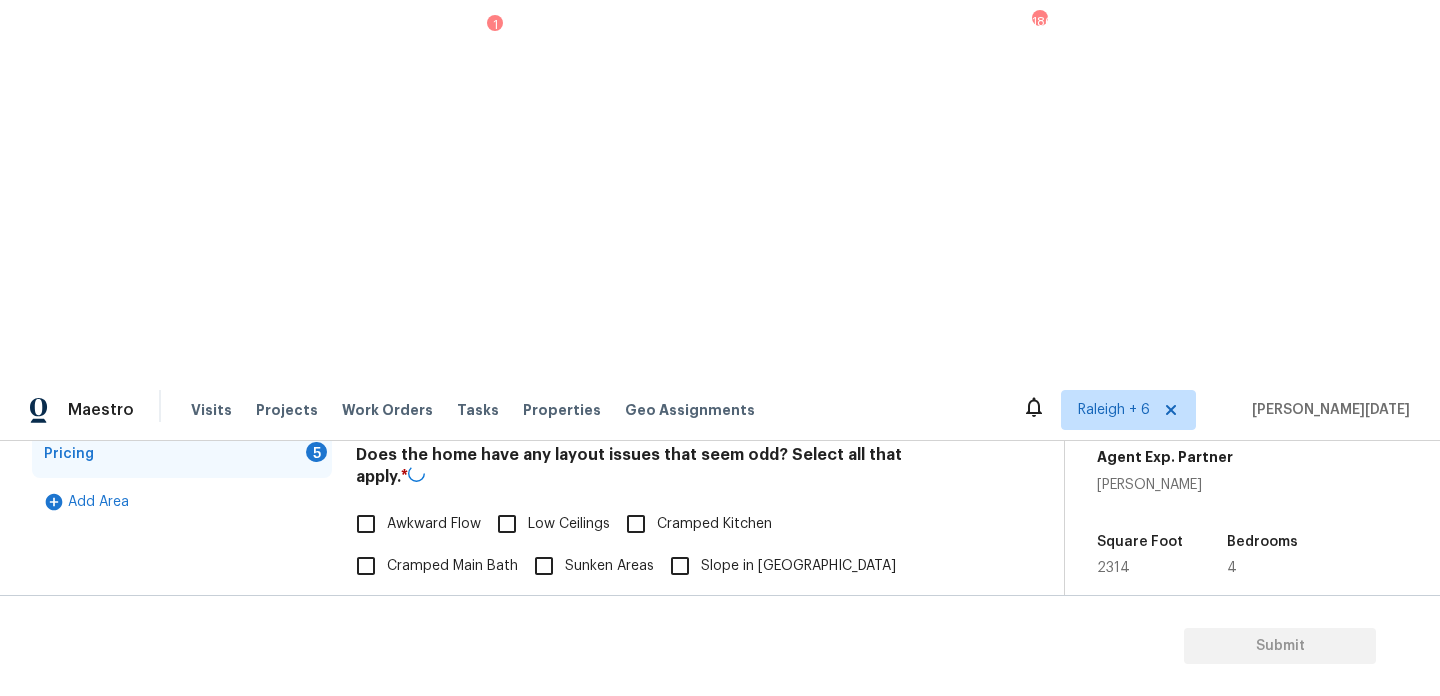 click 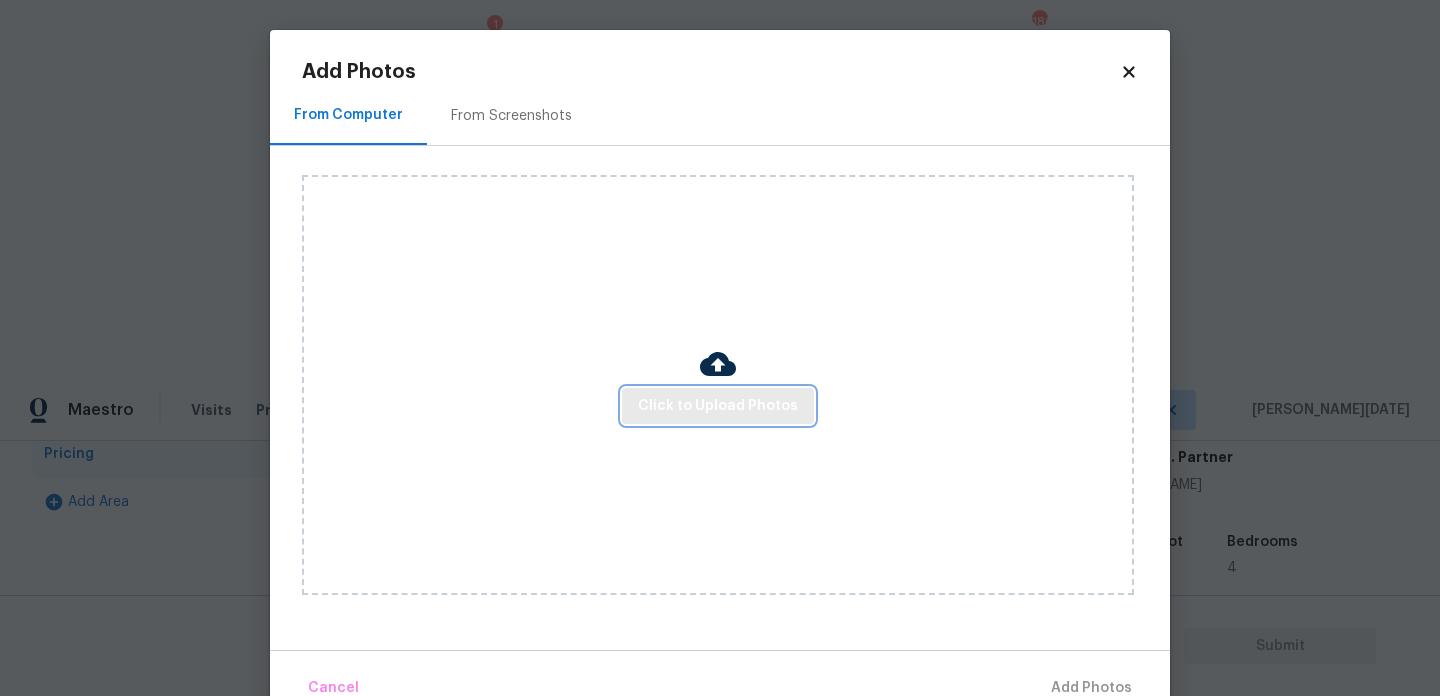 click on "Click to Upload Photos" at bounding box center [718, 406] 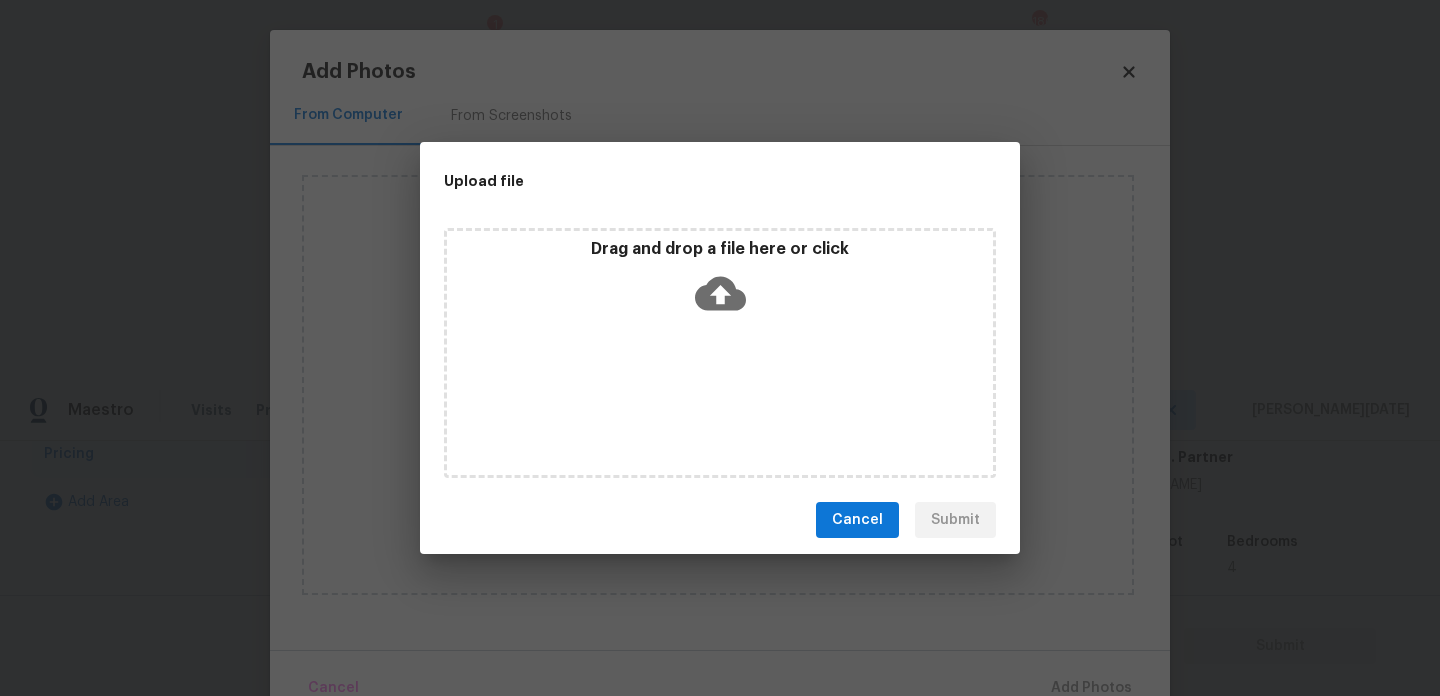 click on "Drag and drop a file here or click" at bounding box center (720, 353) 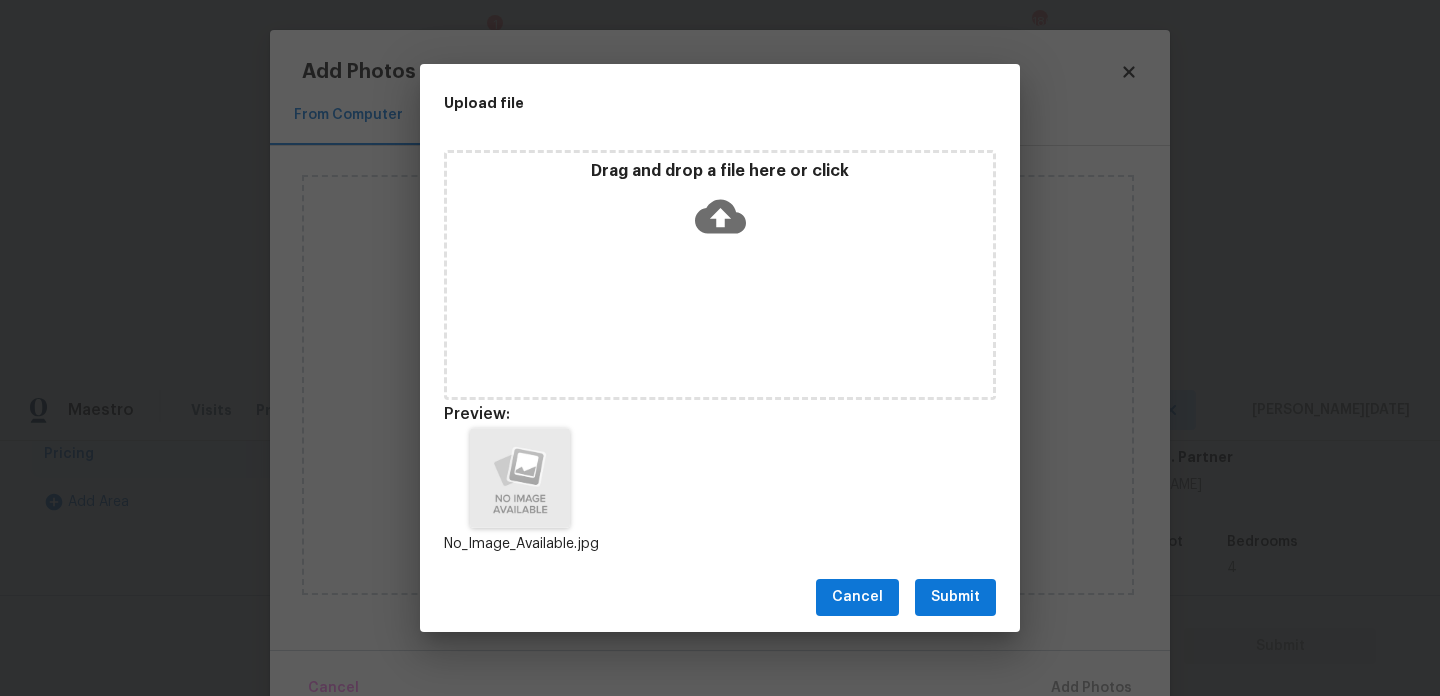 click on "Cancel Submit" at bounding box center (720, 597) 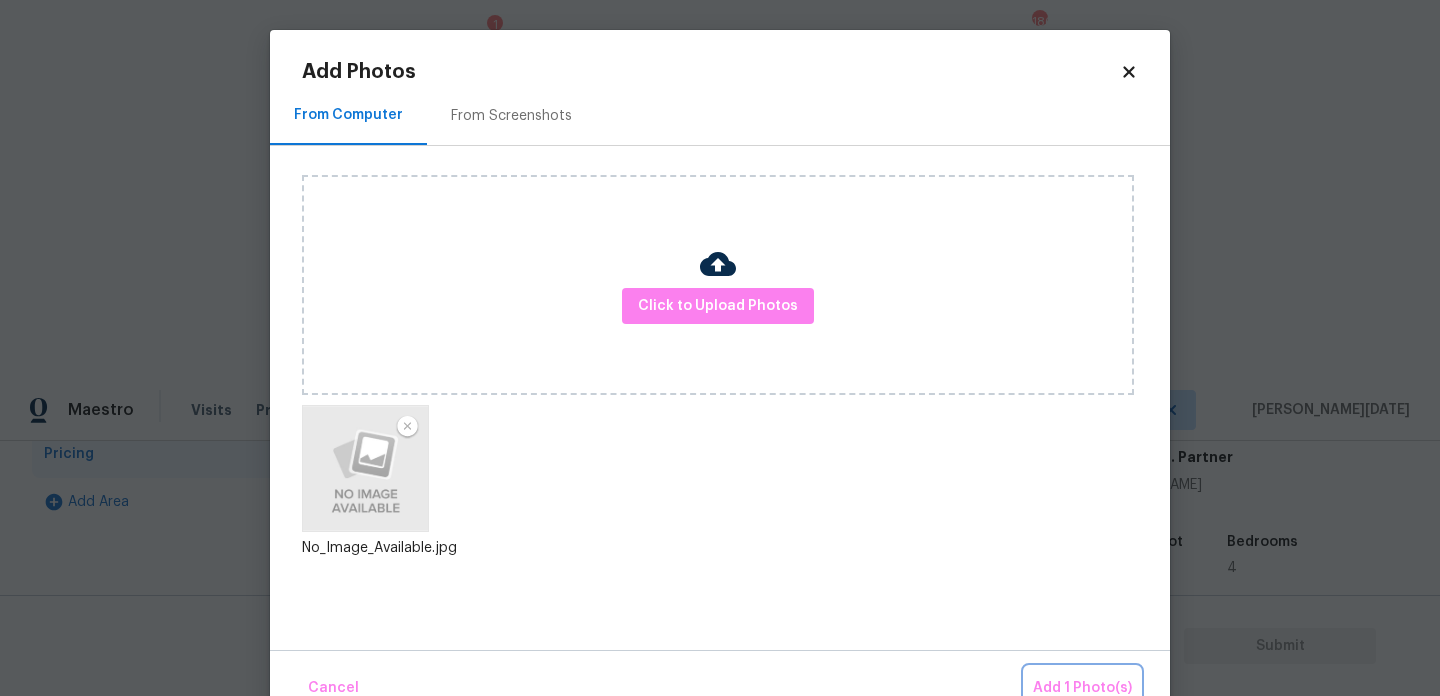 click on "Add 1 Photo(s)" at bounding box center (1082, 688) 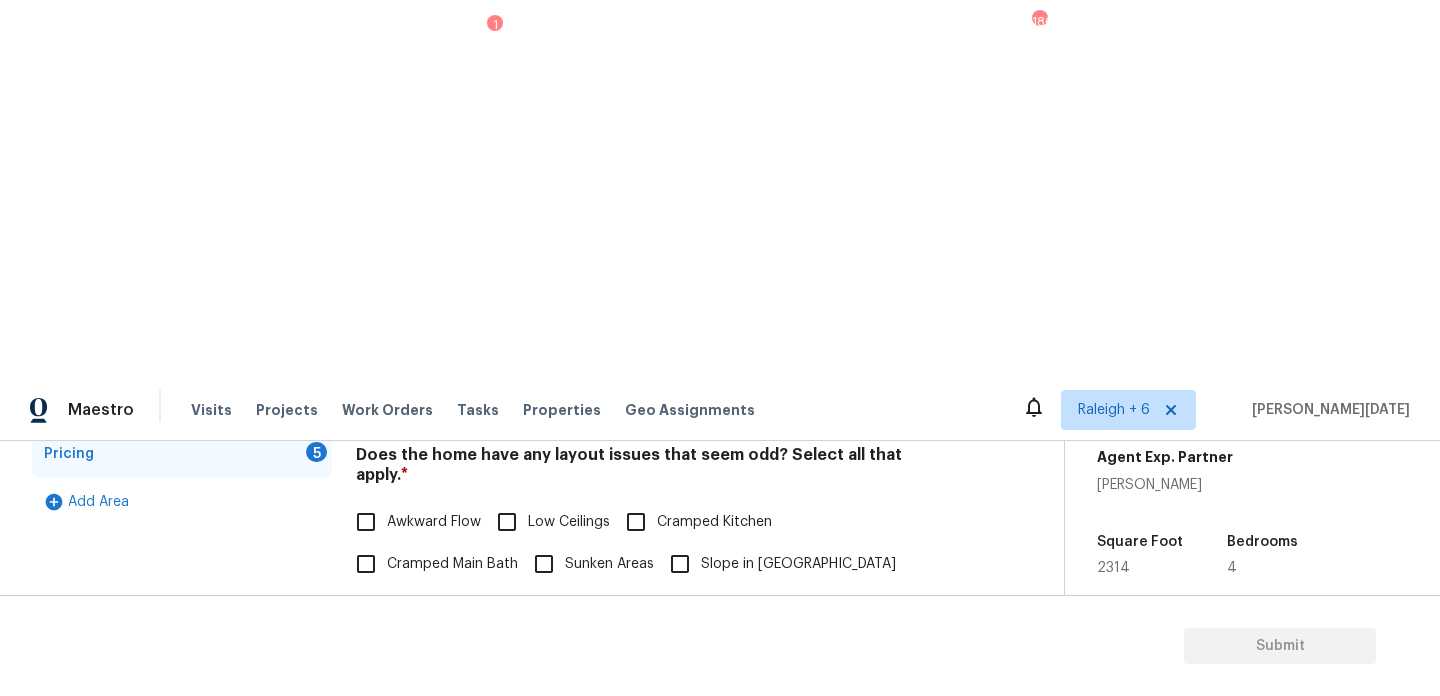 scroll, scrollTop: 883, scrollLeft: 0, axis: vertical 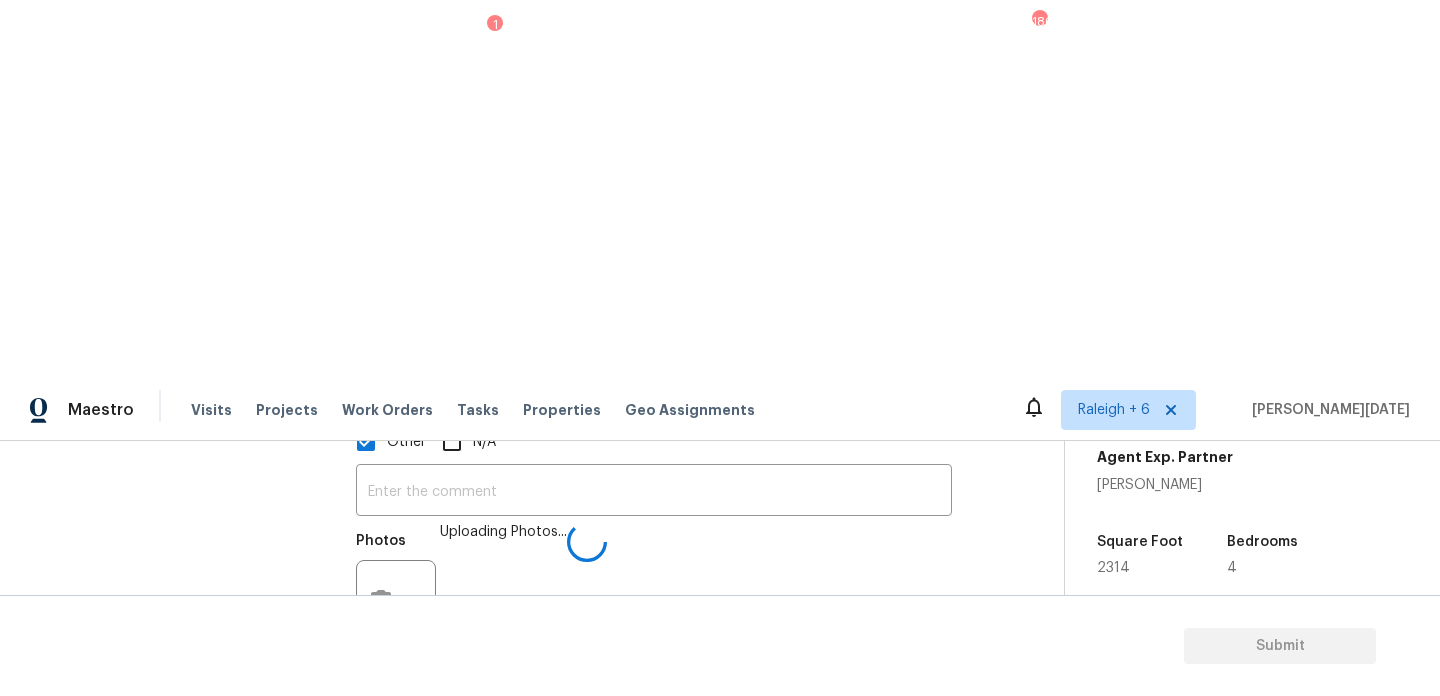 click on "No" at bounding box center (436, 733) 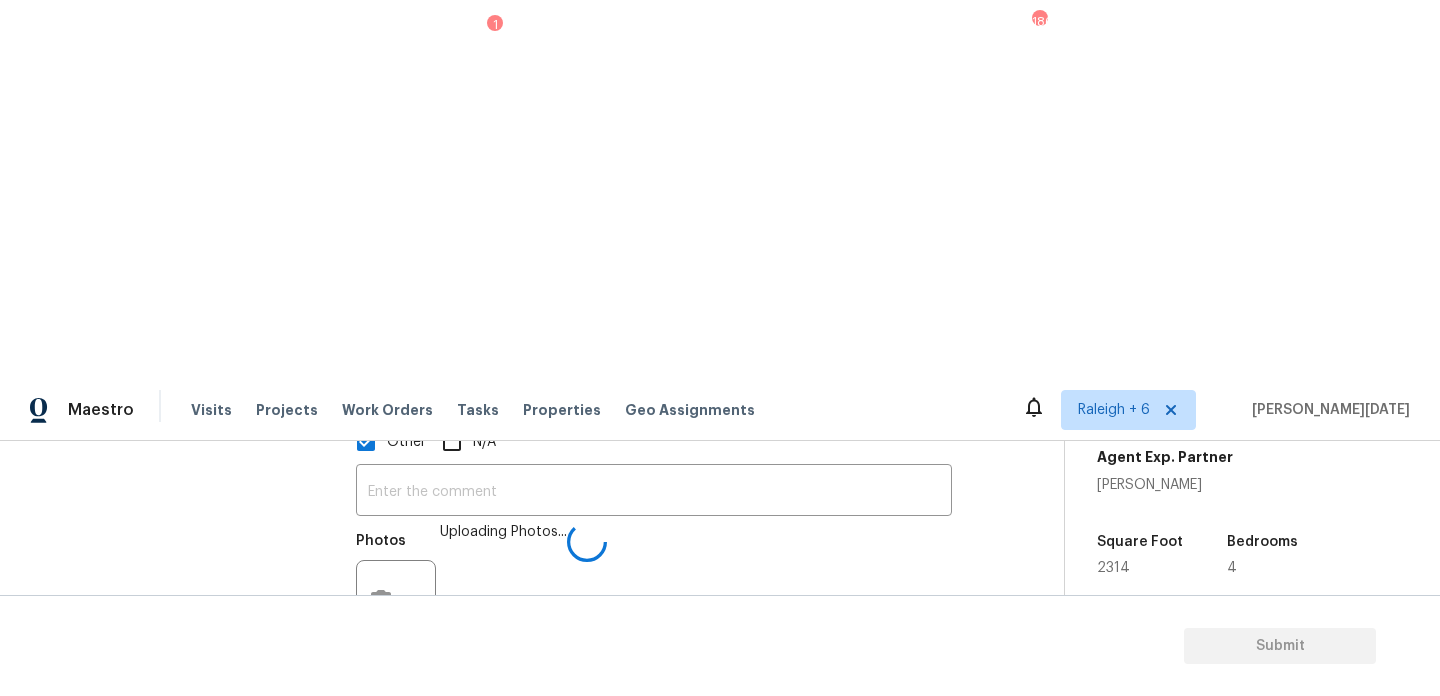 click on "No" at bounding box center [436, 857] 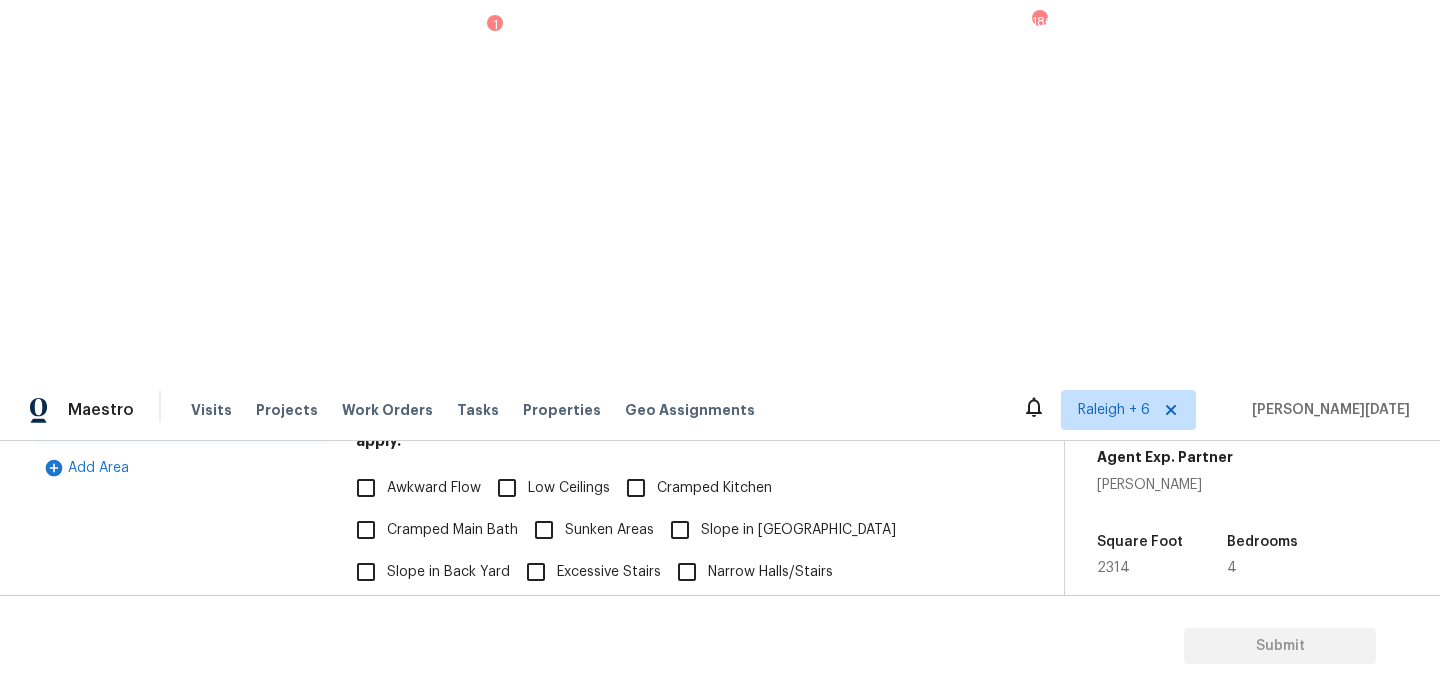 scroll, scrollTop: 883, scrollLeft: 0, axis: vertical 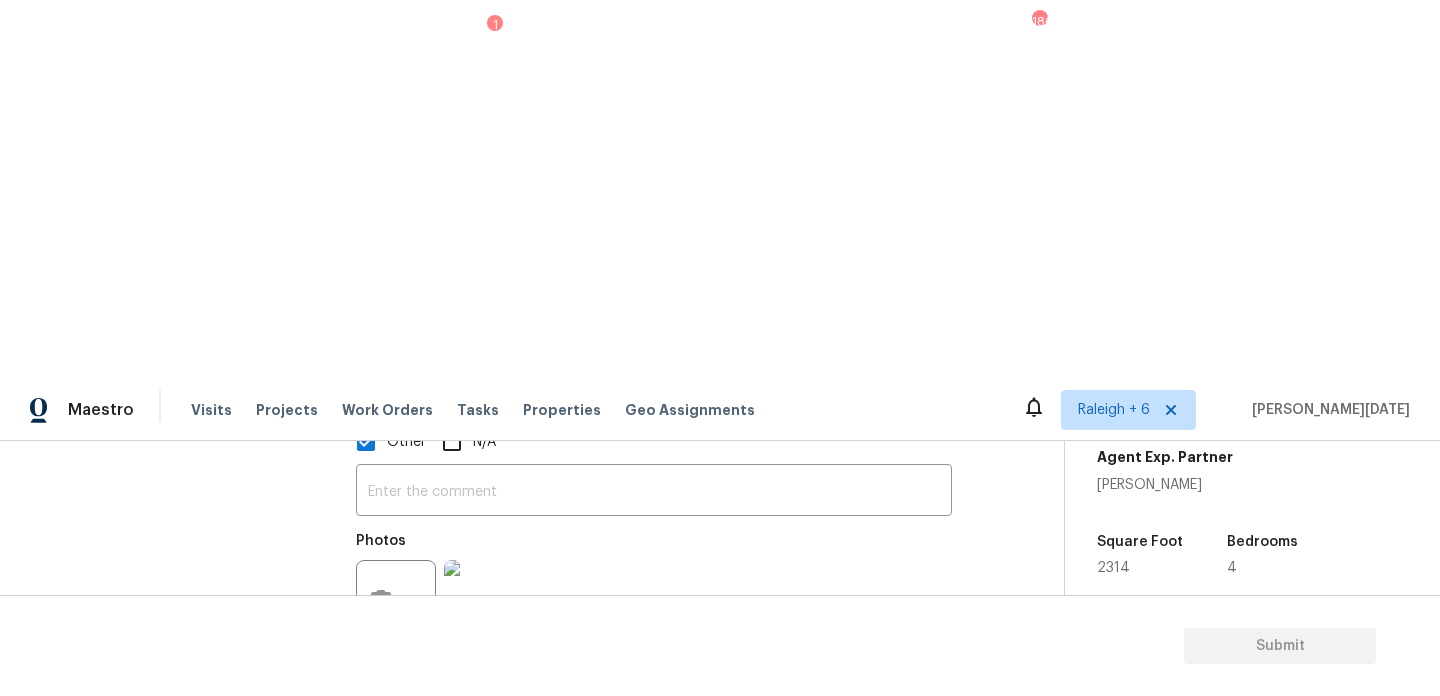 click on "No" at bounding box center (436, 937) 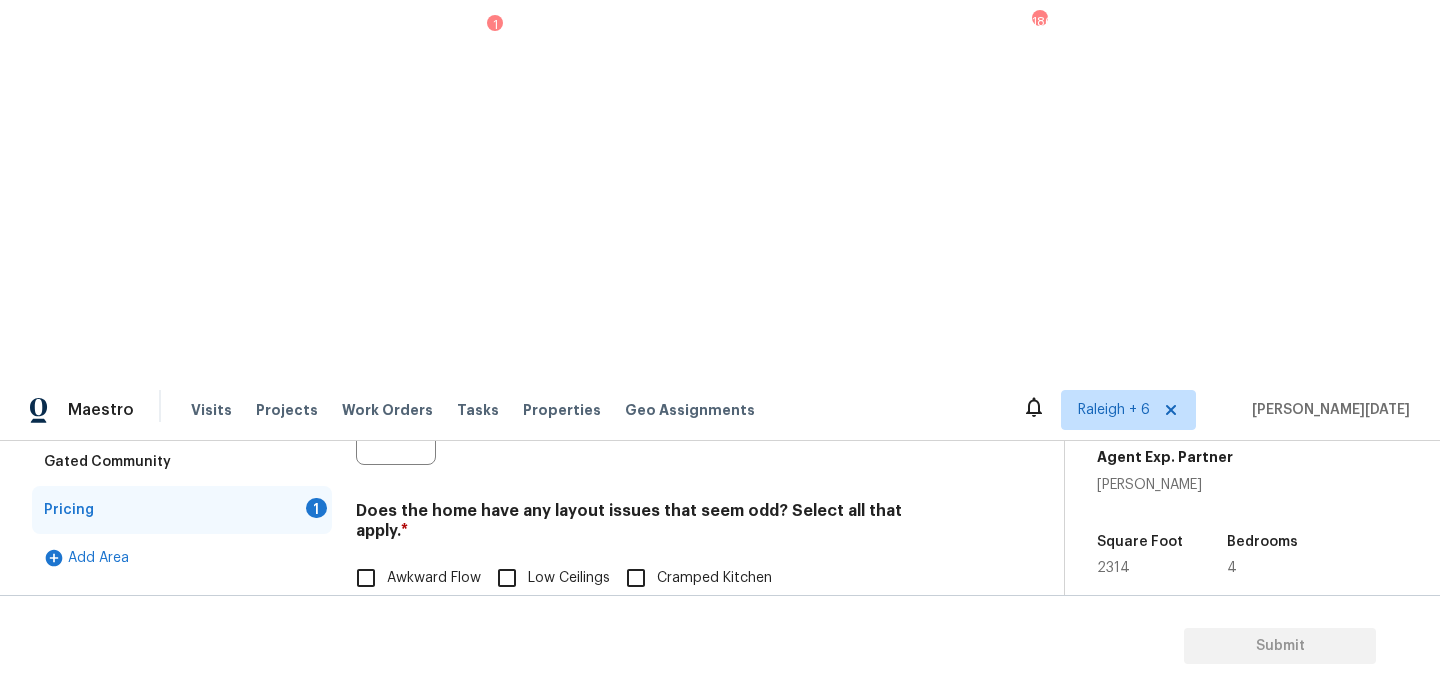 click on "Awkward Flow" at bounding box center [366, 578] 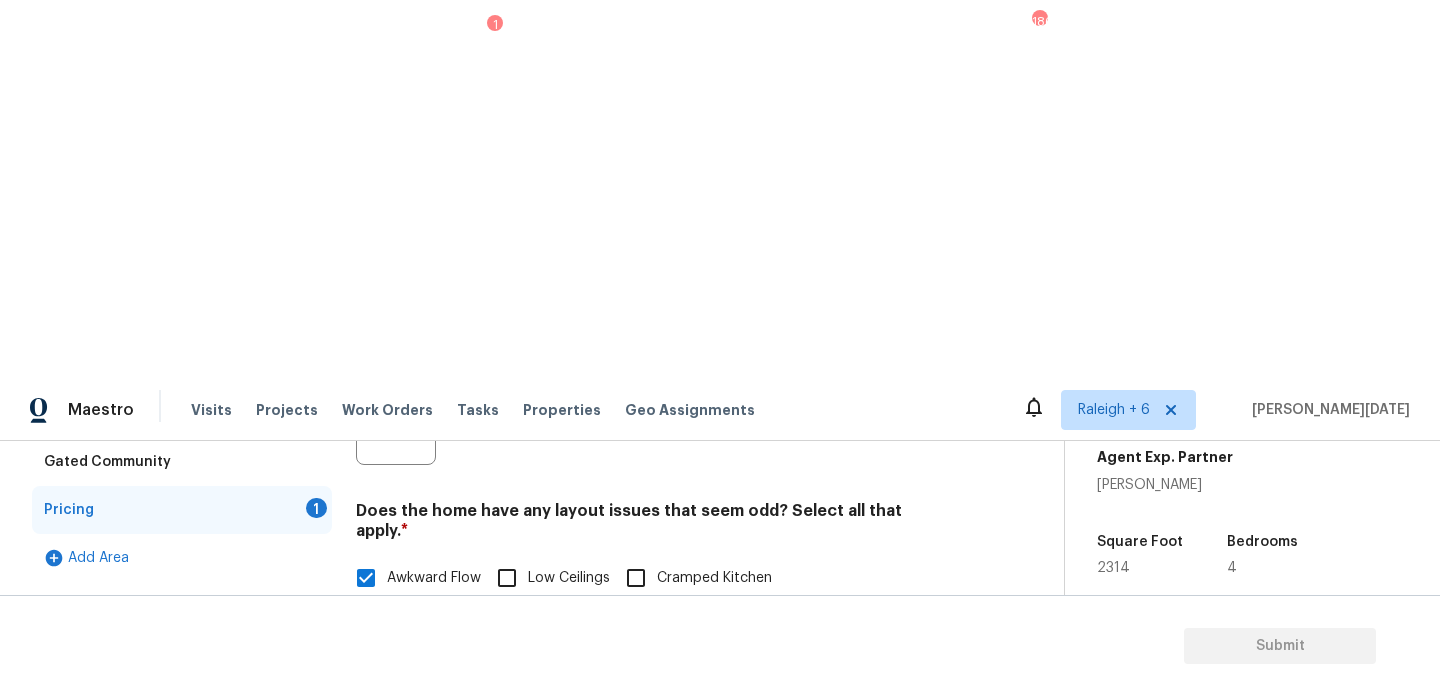 click on "Photos" at bounding box center (398, 891) 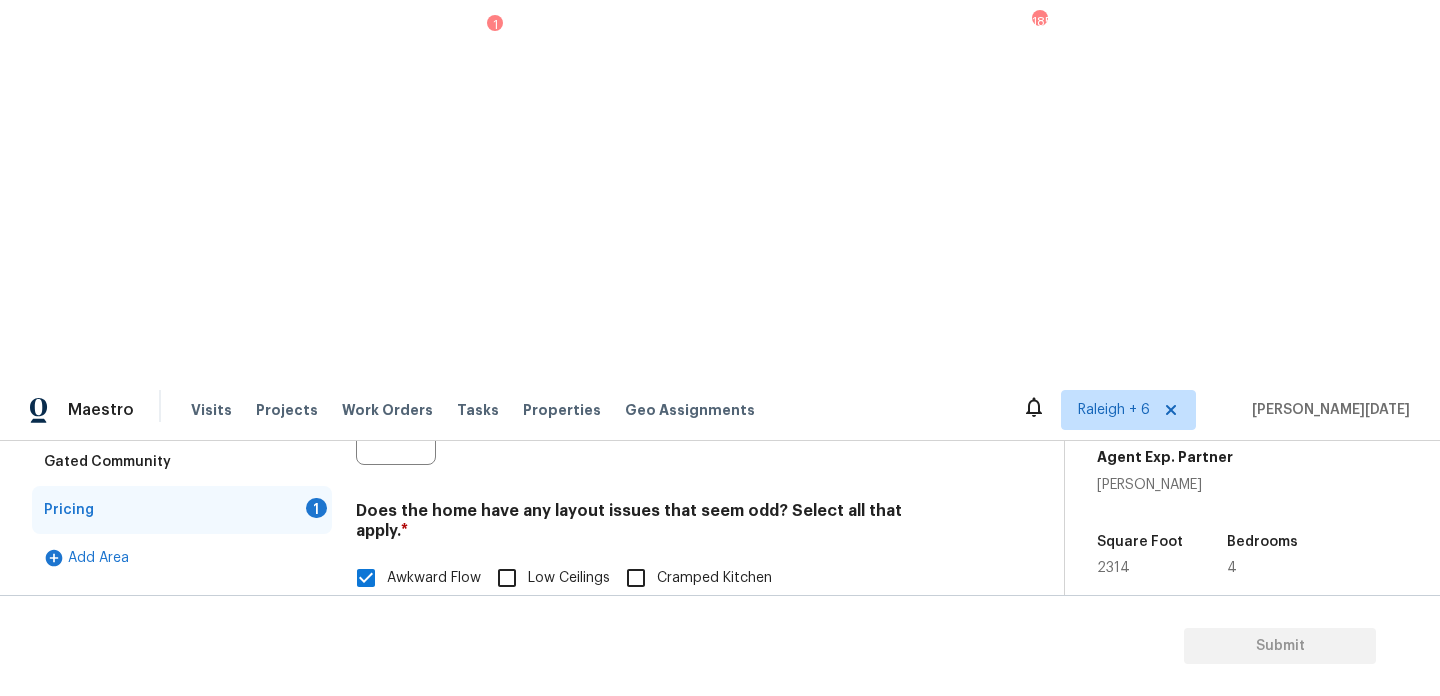 type on "discrepancy in Sqft" 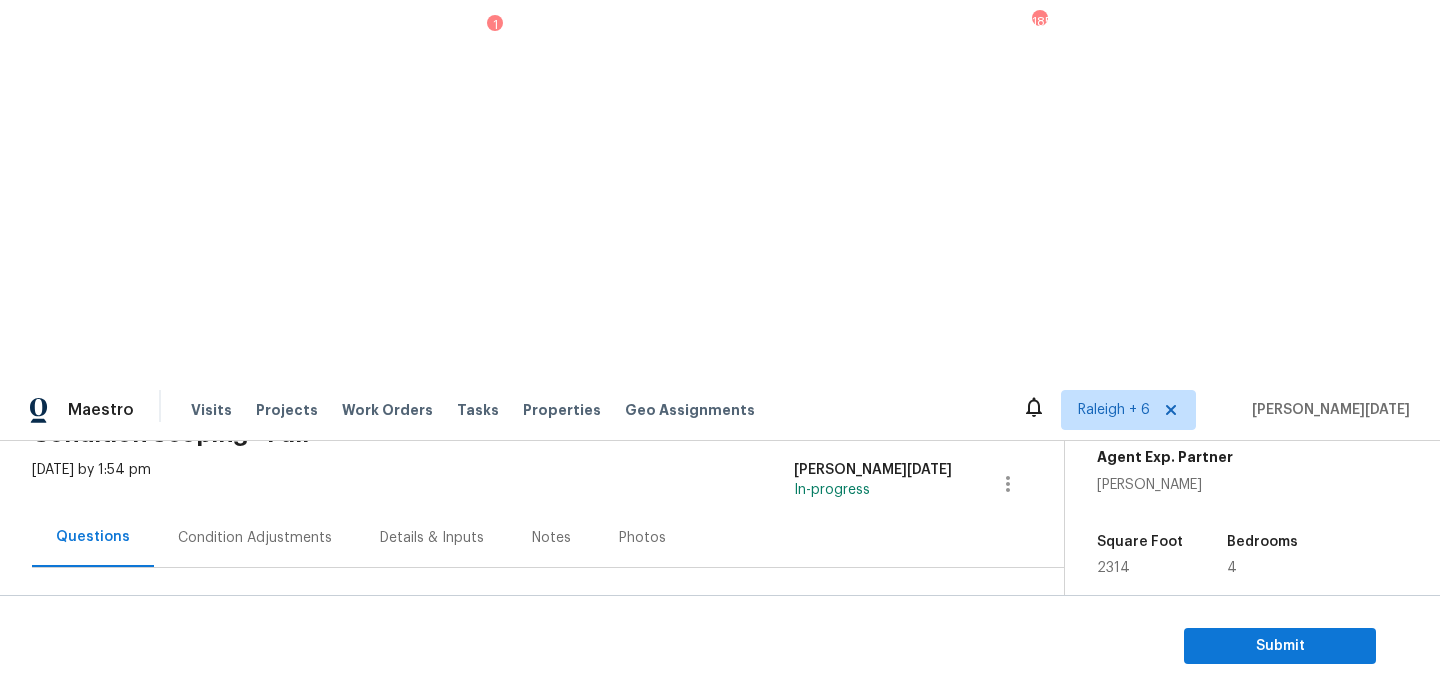 scroll, scrollTop: 90, scrollLeft: 0, axis: vertical 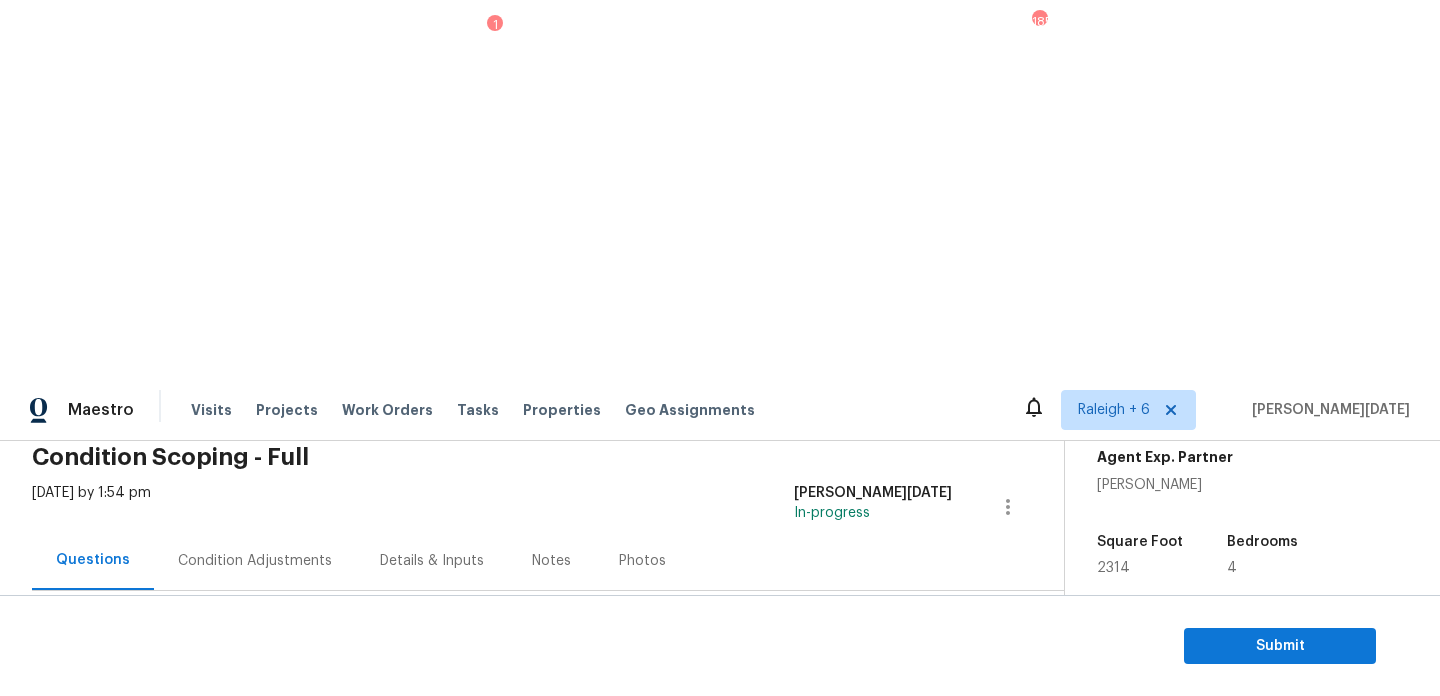 click on "Condition Adjustments" at bounding box center [255, 561] 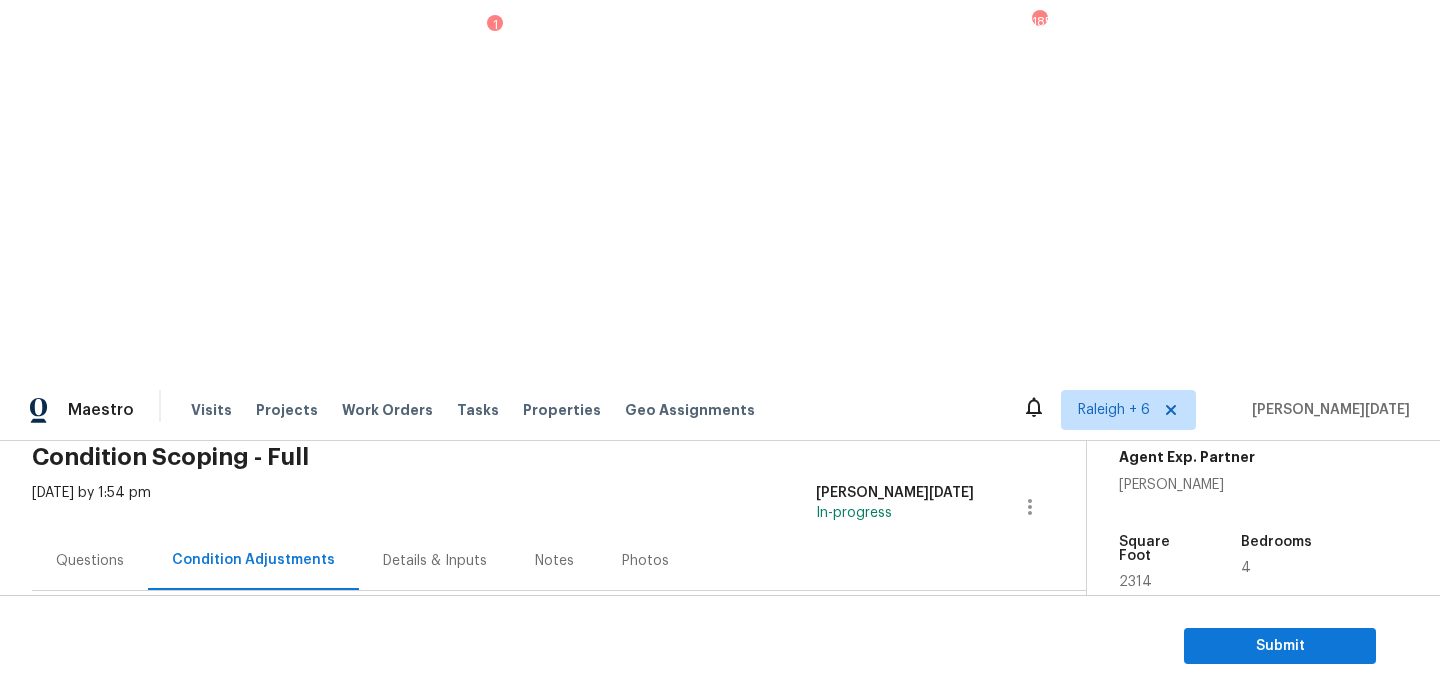 drag, startPoint x: 95, startPoint y: 334, endPoint x: 193, endPoint y: 334, distance: 98 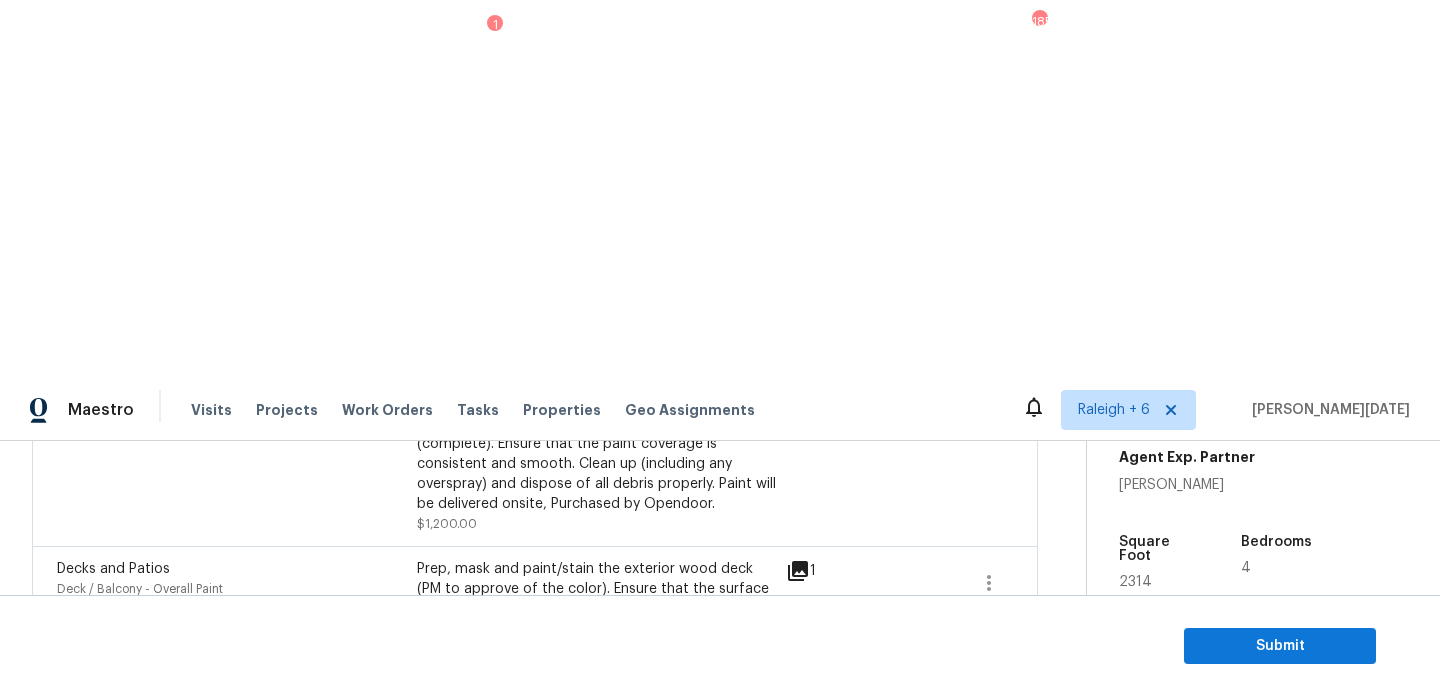 scroll, scrollTop: 0, scrollLeft: 0, axis: both 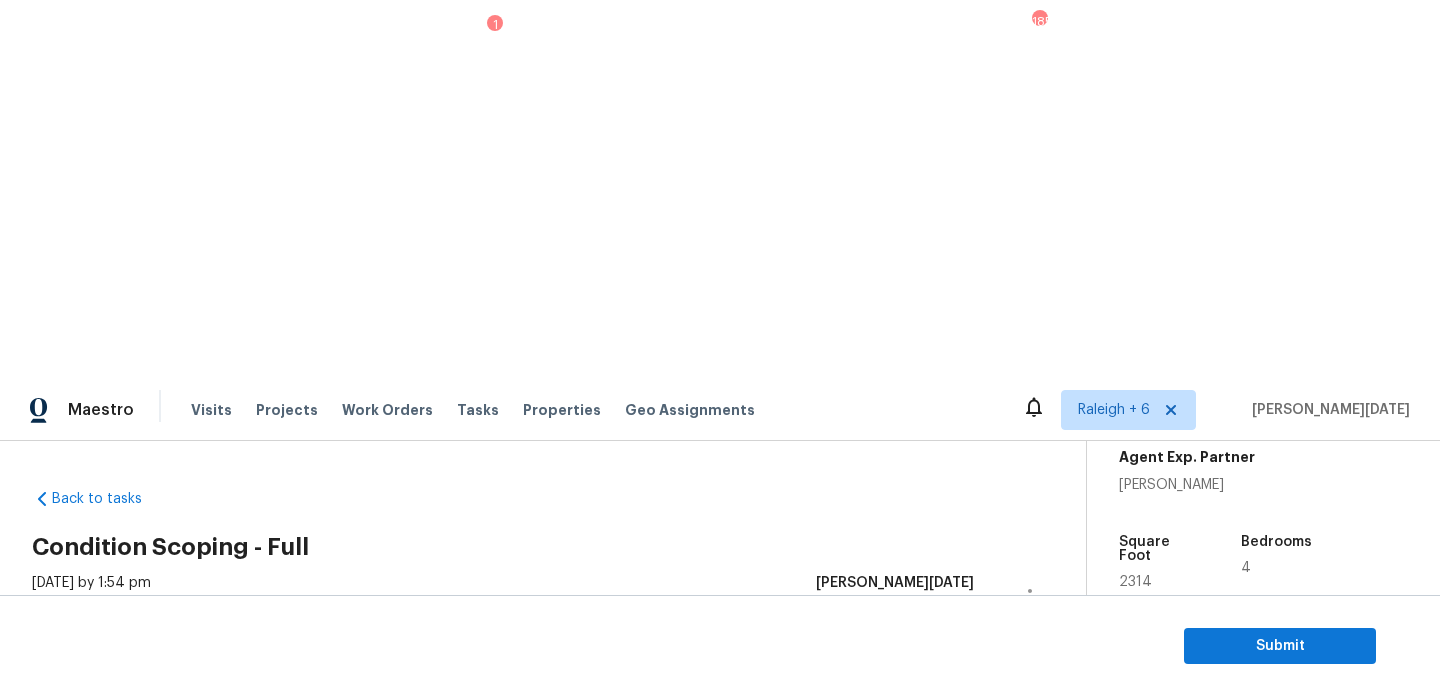click on "Questions Condition Adjustments Details & Inputs Notes Photos" at bounding box center [559, 651] 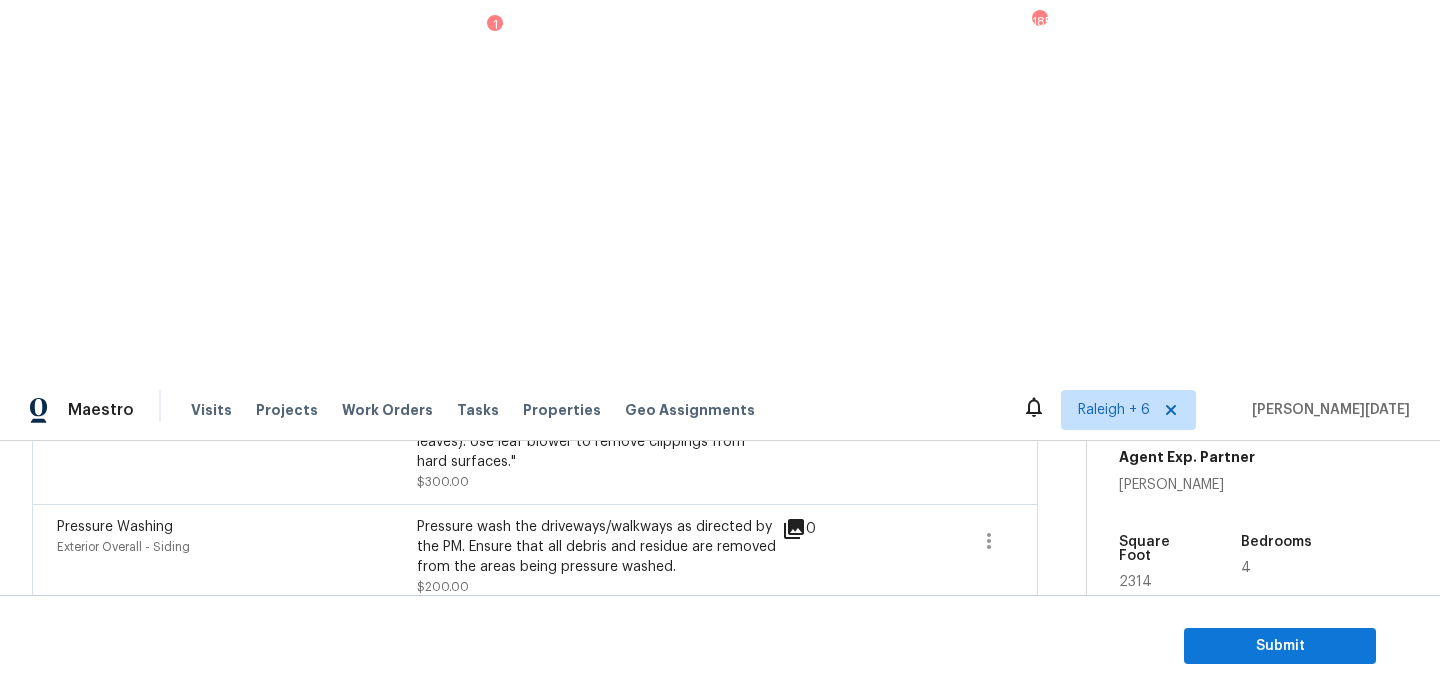 scroll, scrollTop: 609, scrollLeft: 0, axis: vertical 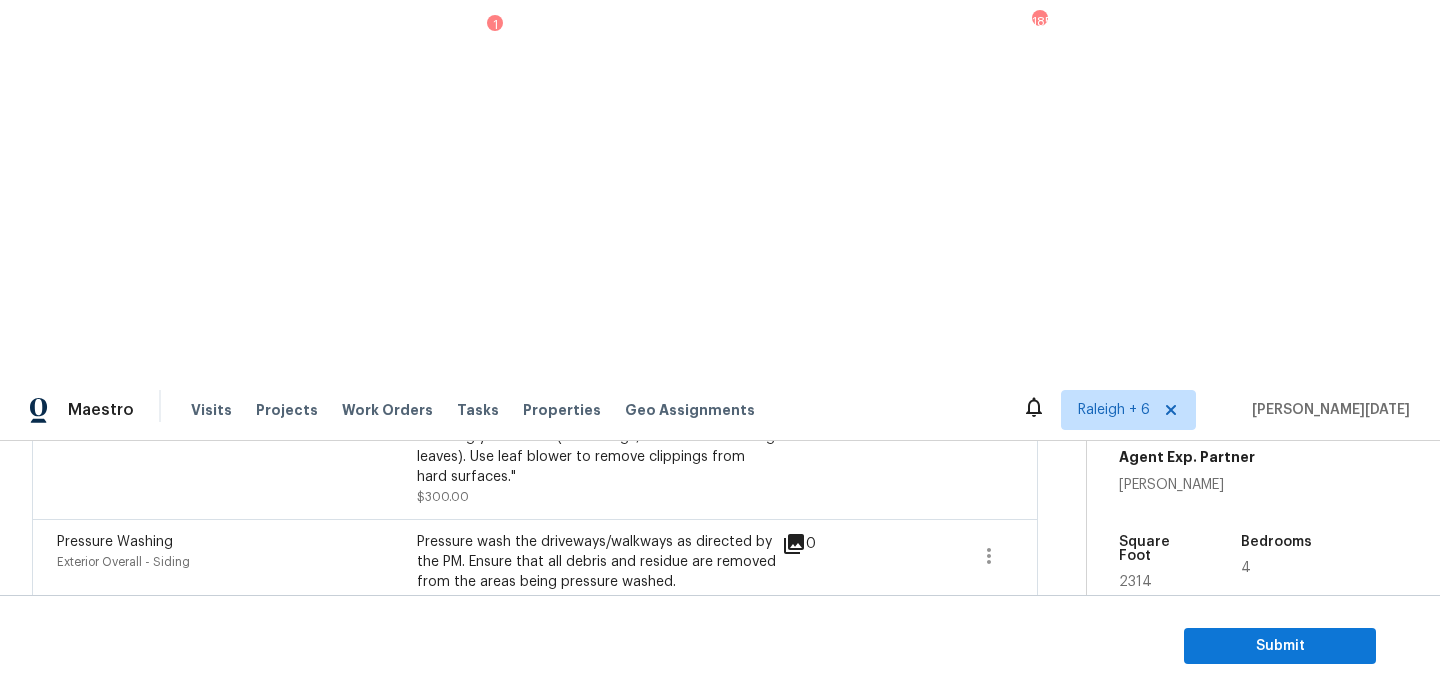 click 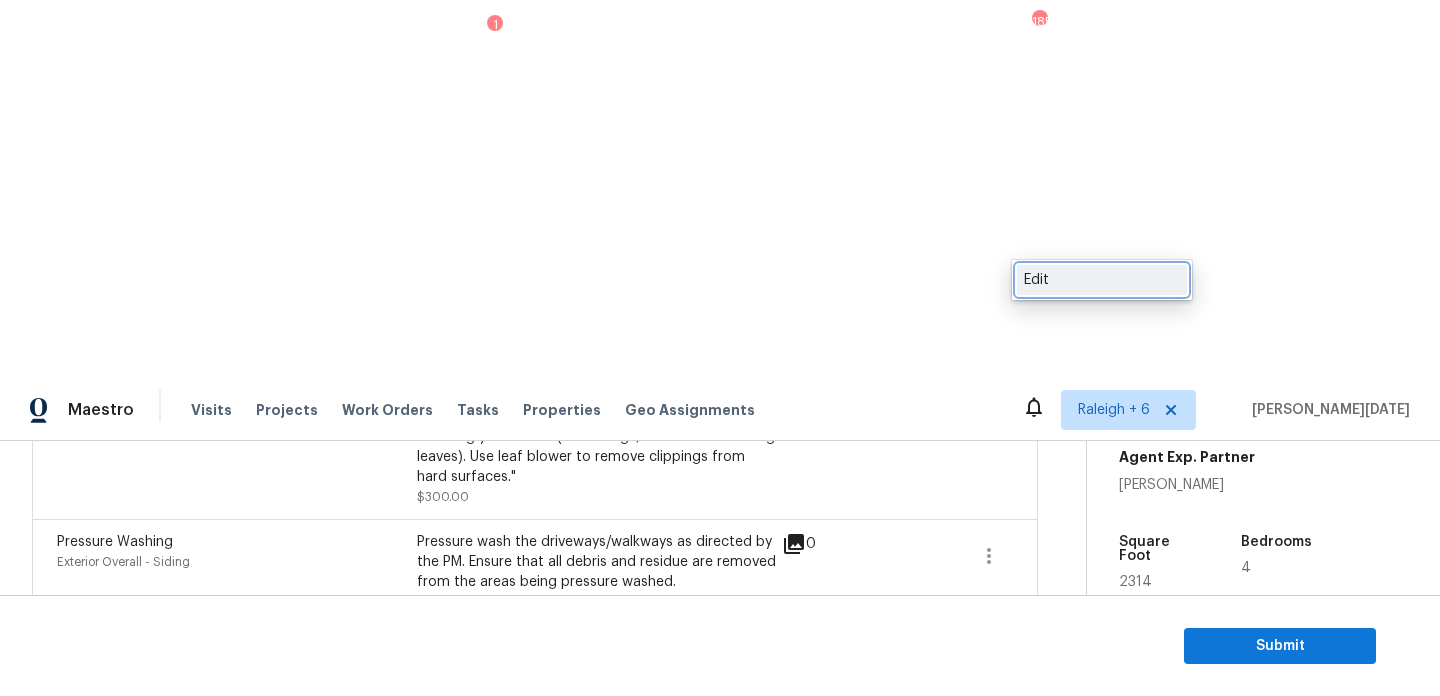 click on "Edit" at bounding box center (1102, 280) 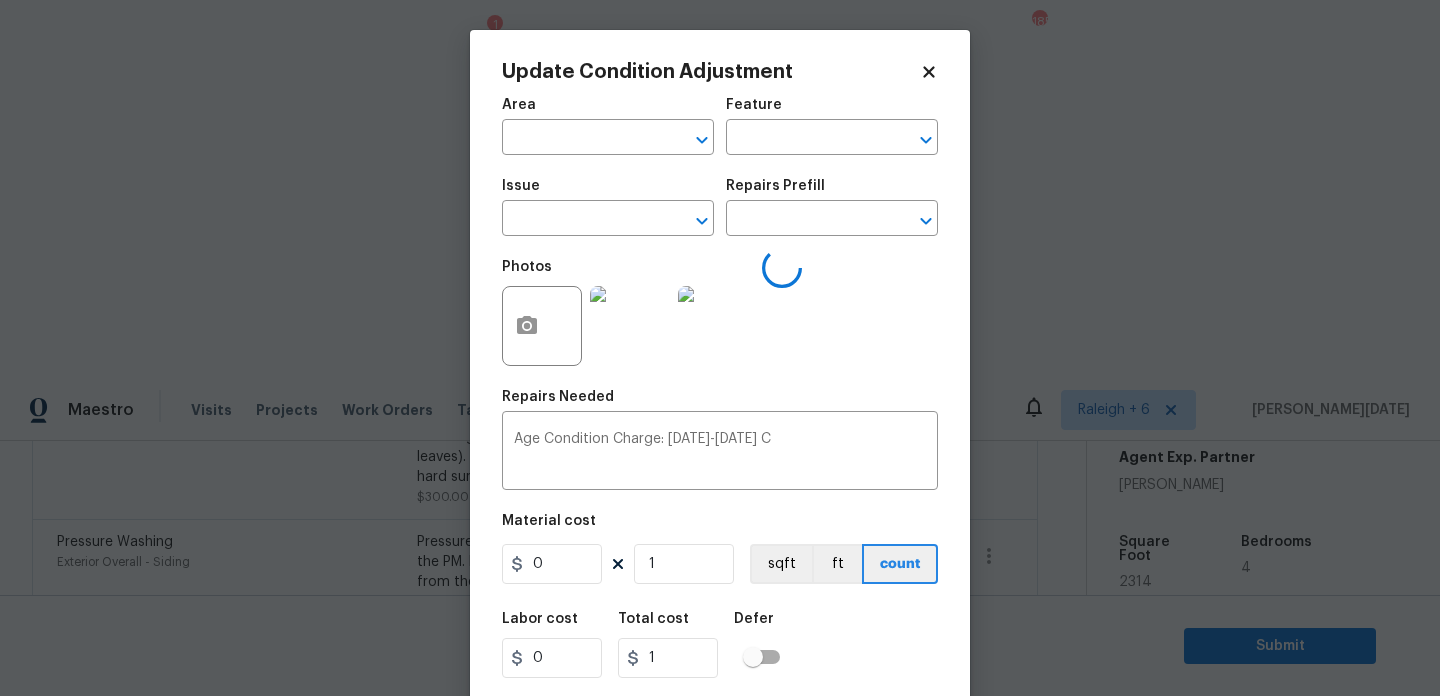 type on "Interior Overall" 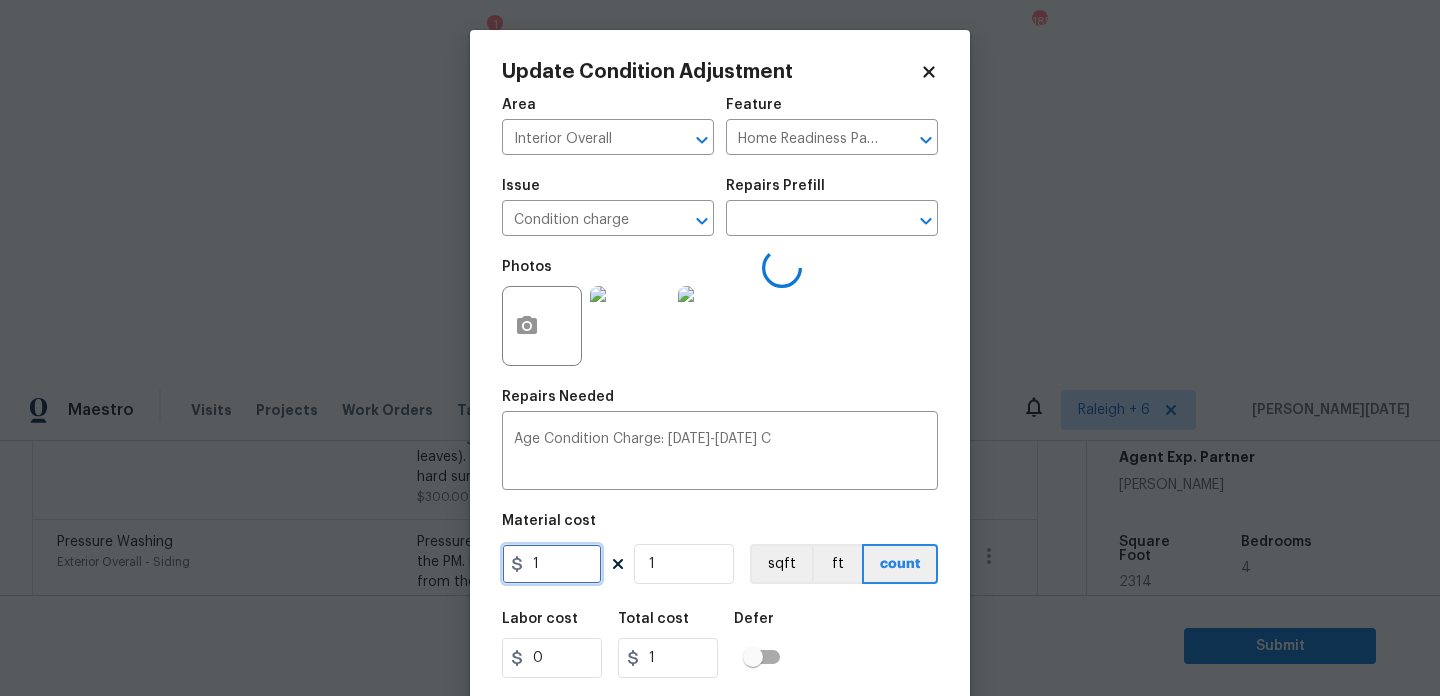 click on "1" at bounding box center (552, 564) 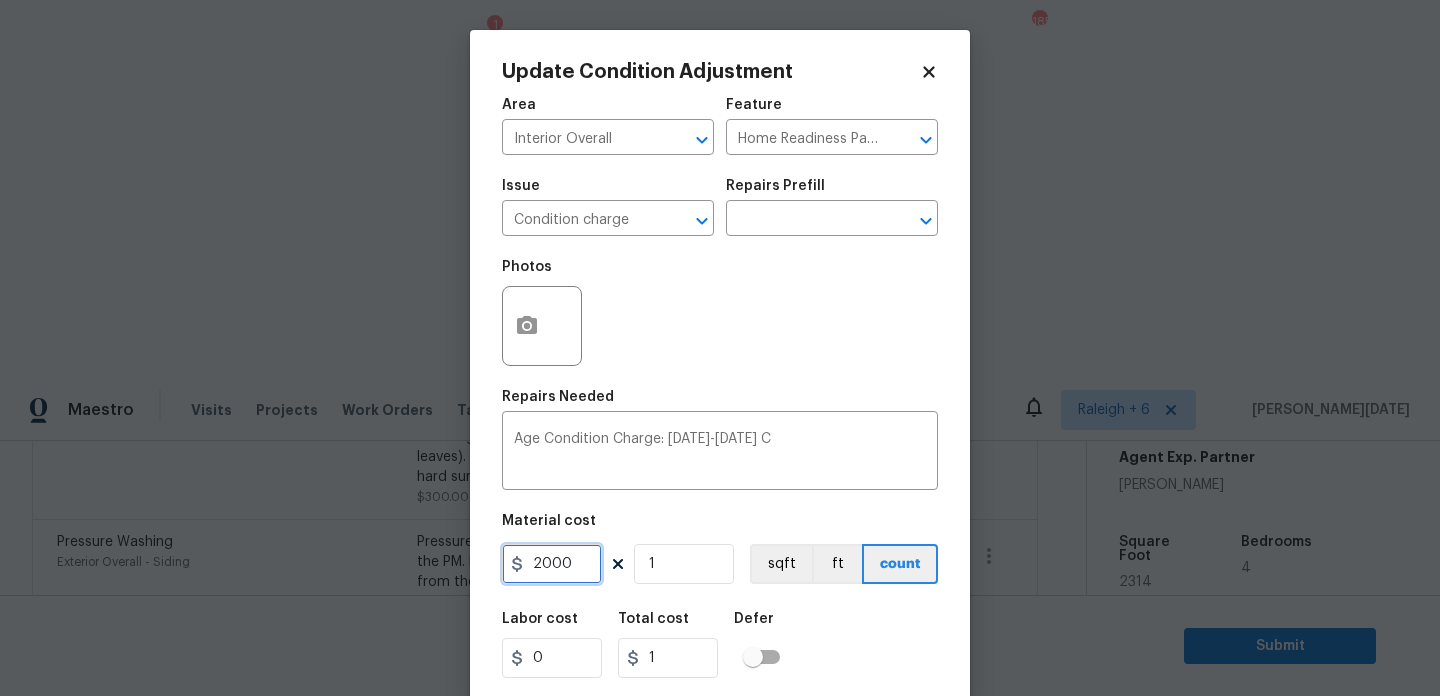 type on "2000" 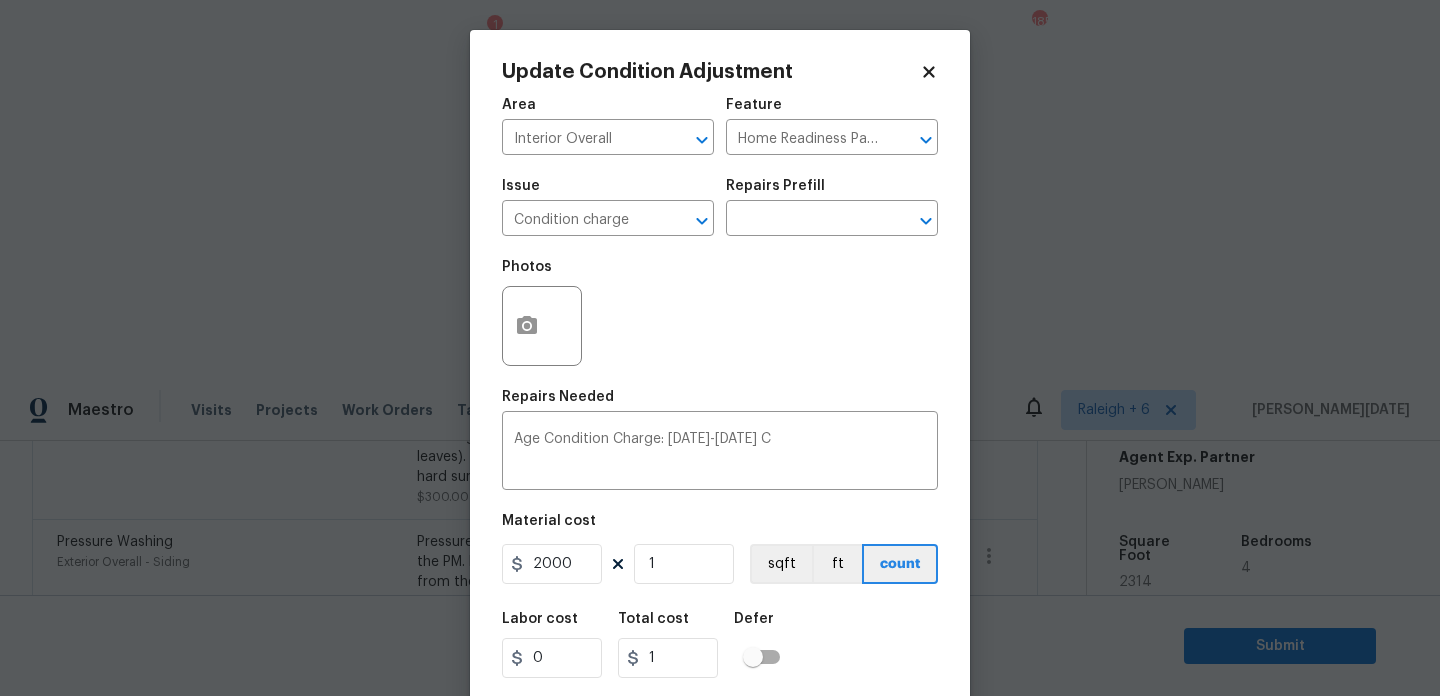 type on "2000" 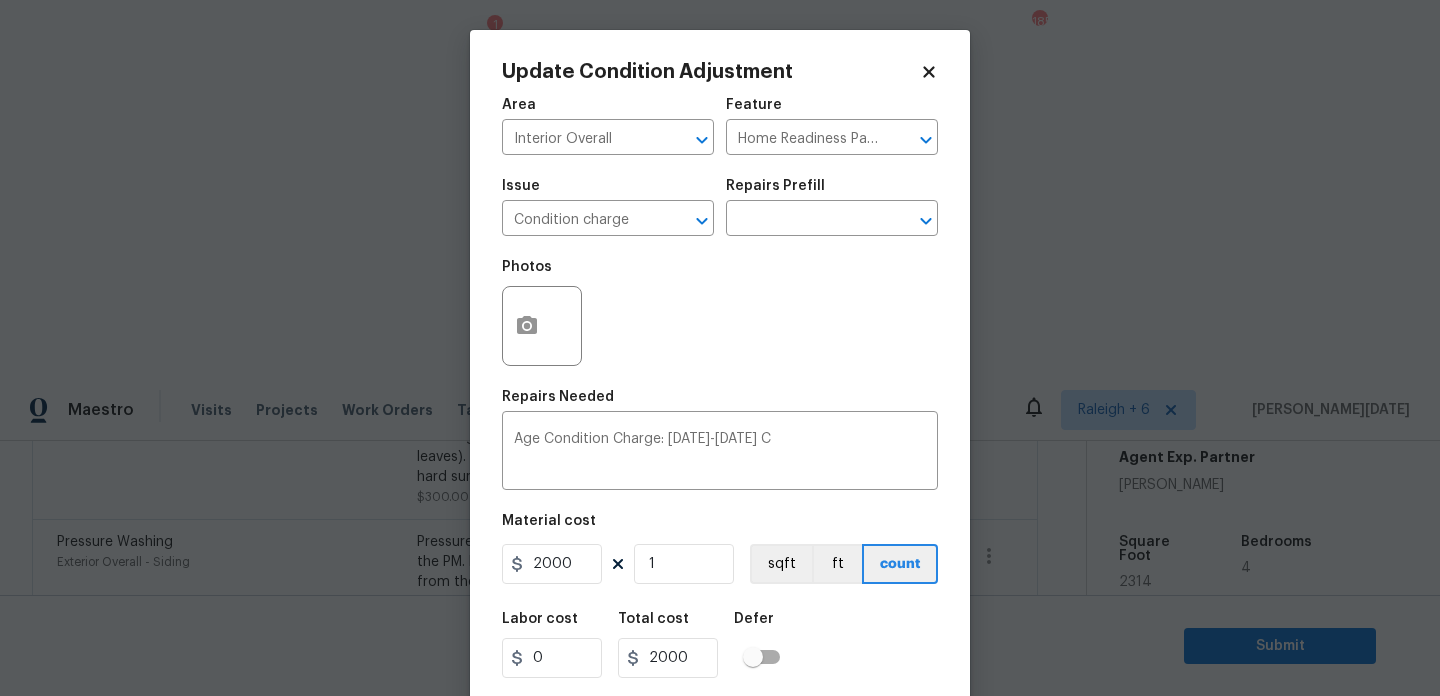 click on "Photos" at bounding box center [720, 313] 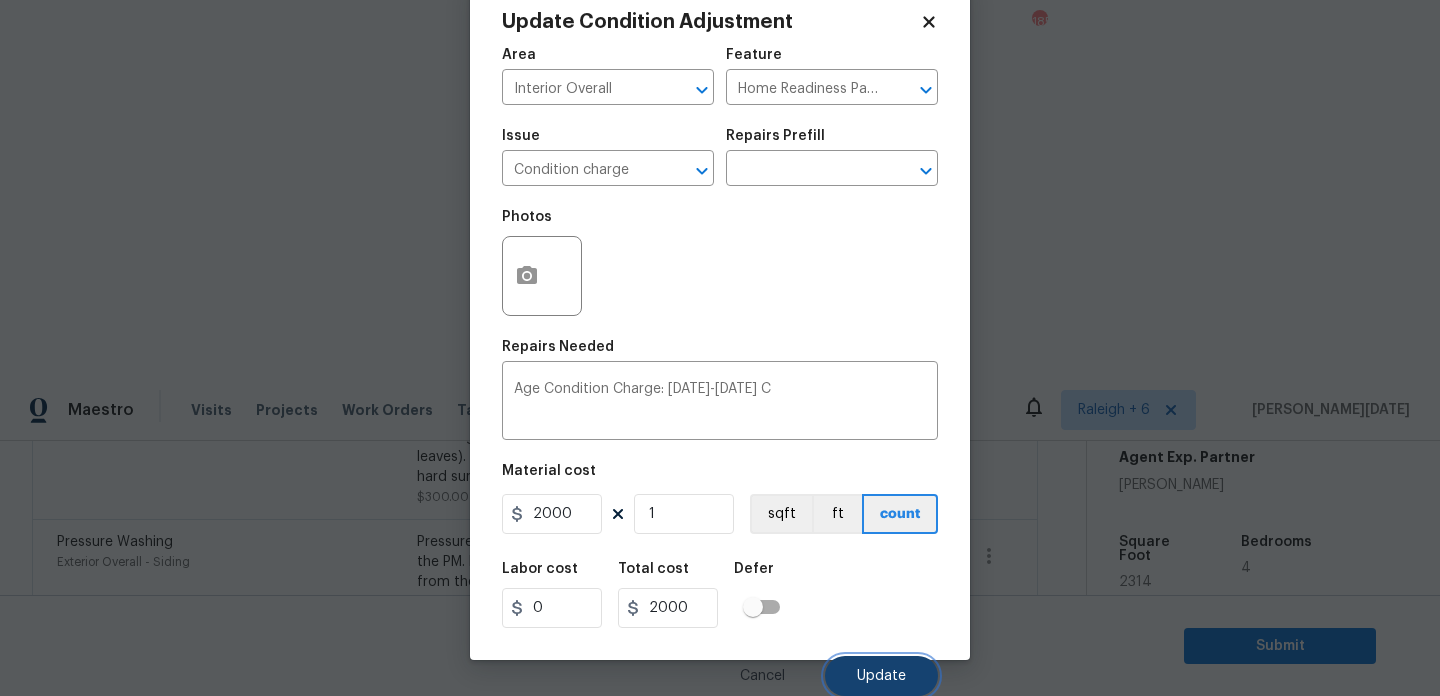 click on "Update" at bounding box center (881, 676) 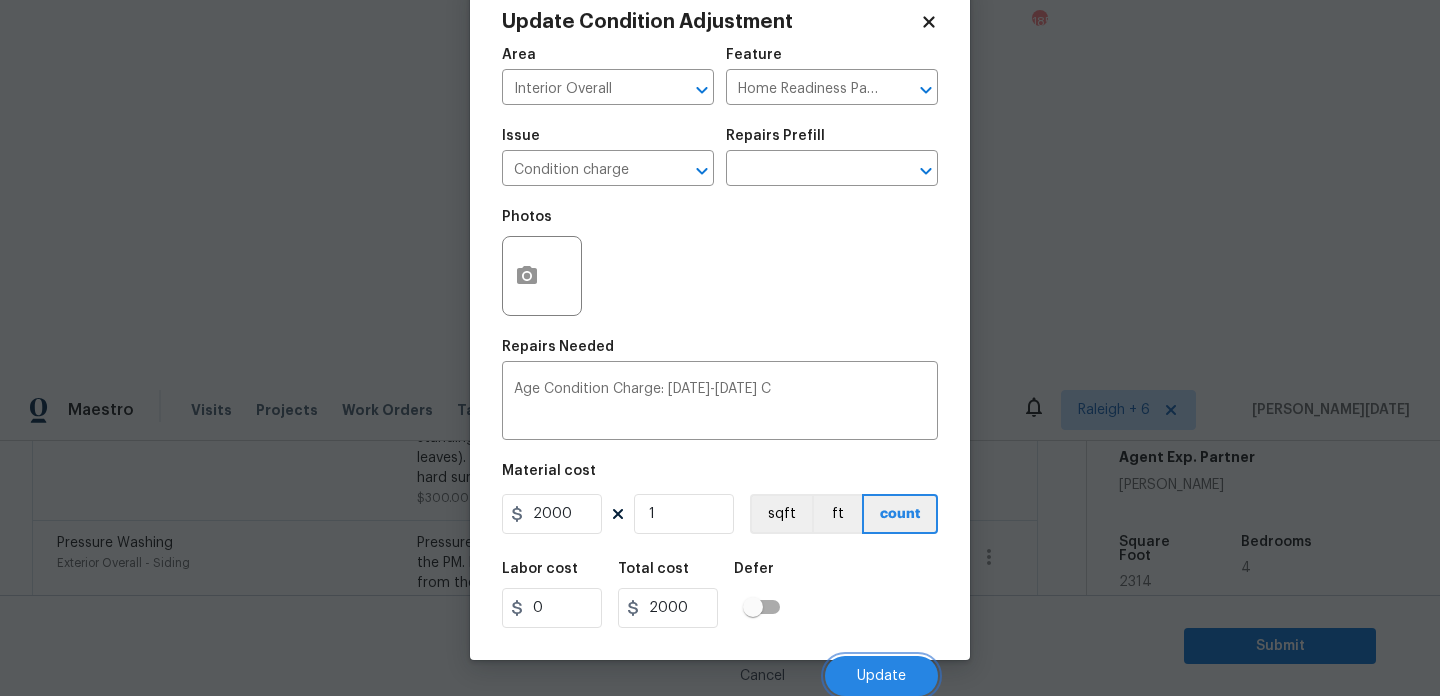 scroll, scrollTop: 609, scrollLeft: 0, axis: vertical 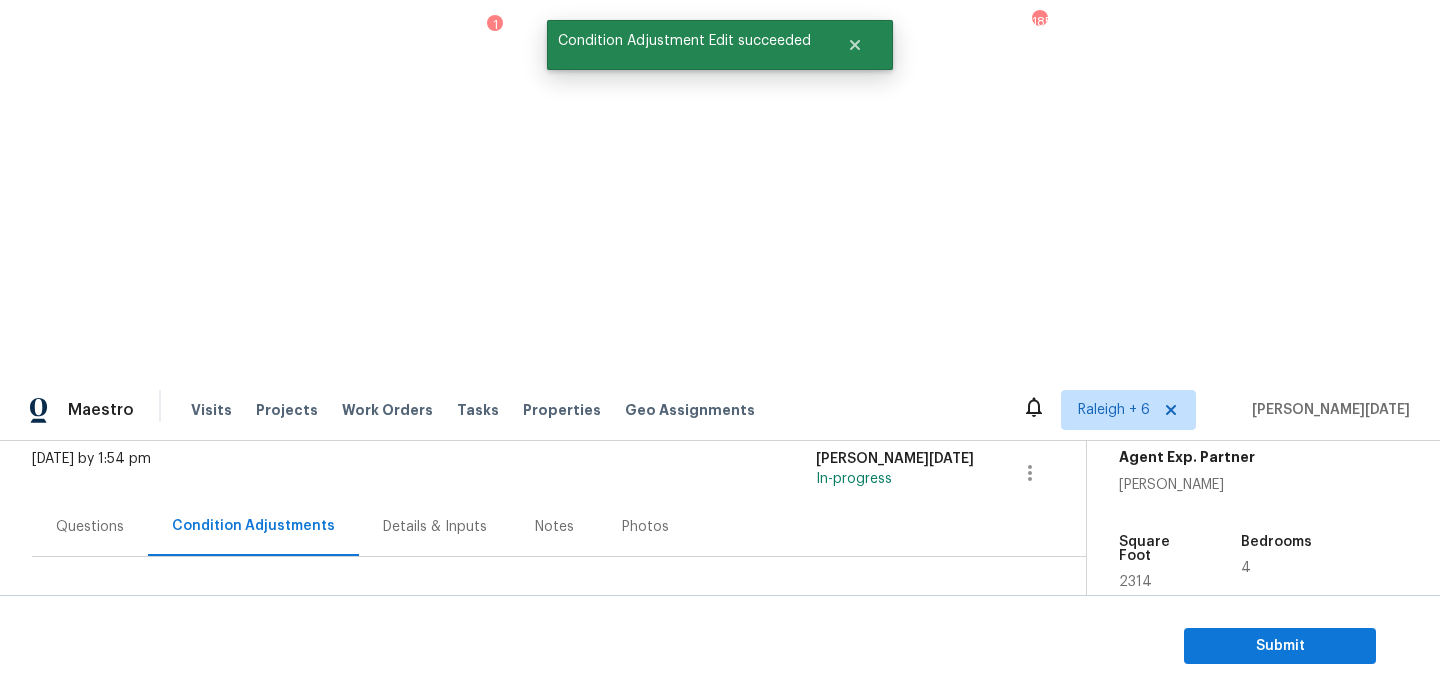 drag, startPoint x: 106, startPoint y: 299, endPoint x: 212, endPoint y: 299, distance: 106 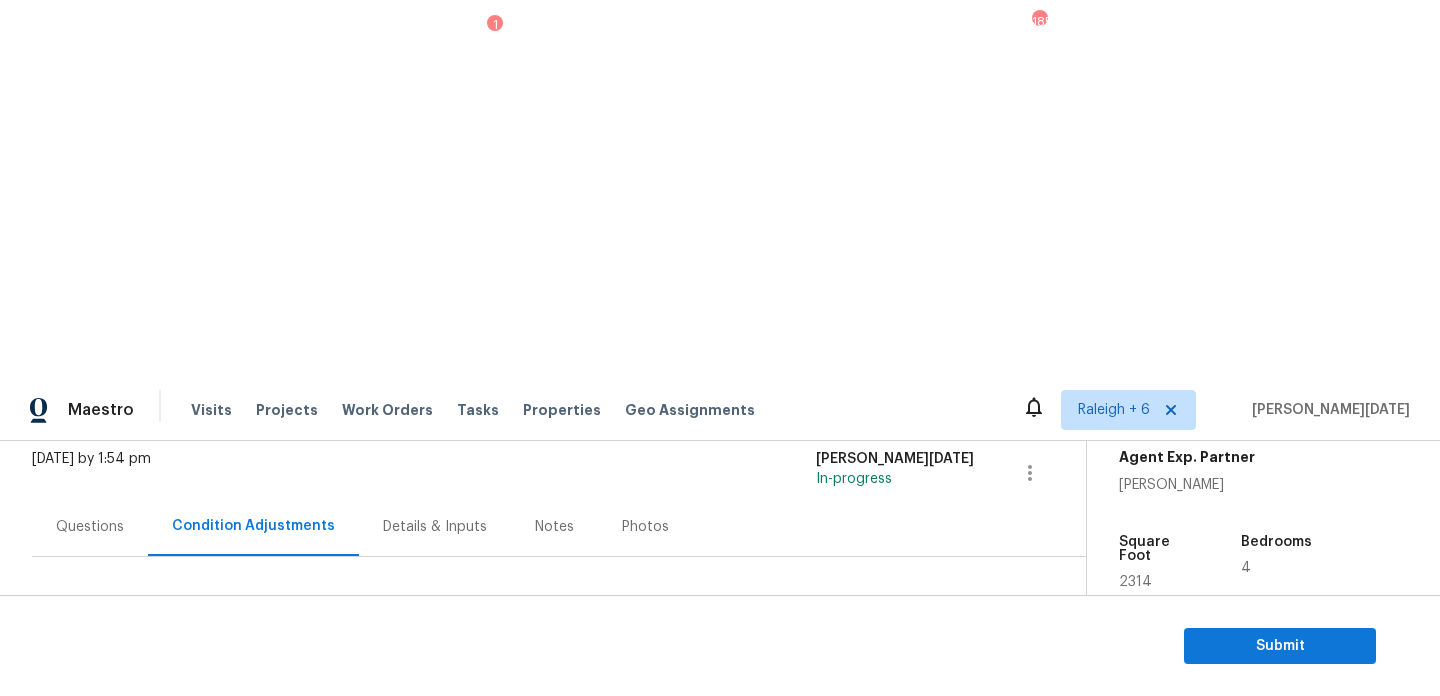 click on "A virtual  In-Person Walkthrough  is also required for this home.   + Add exterior scopes" at bounding box center (535, 767) 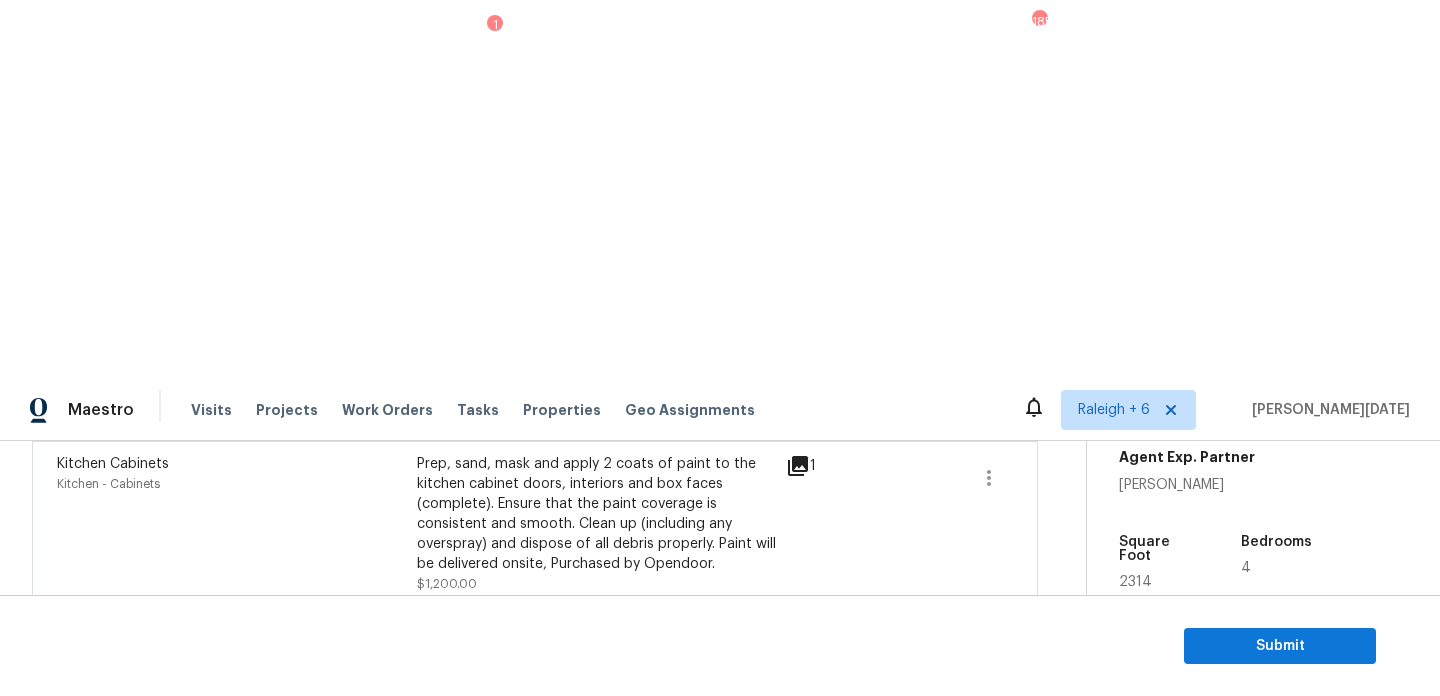 scroll, scrollTop: 2105, scrollLeft: 0, axis: vertical 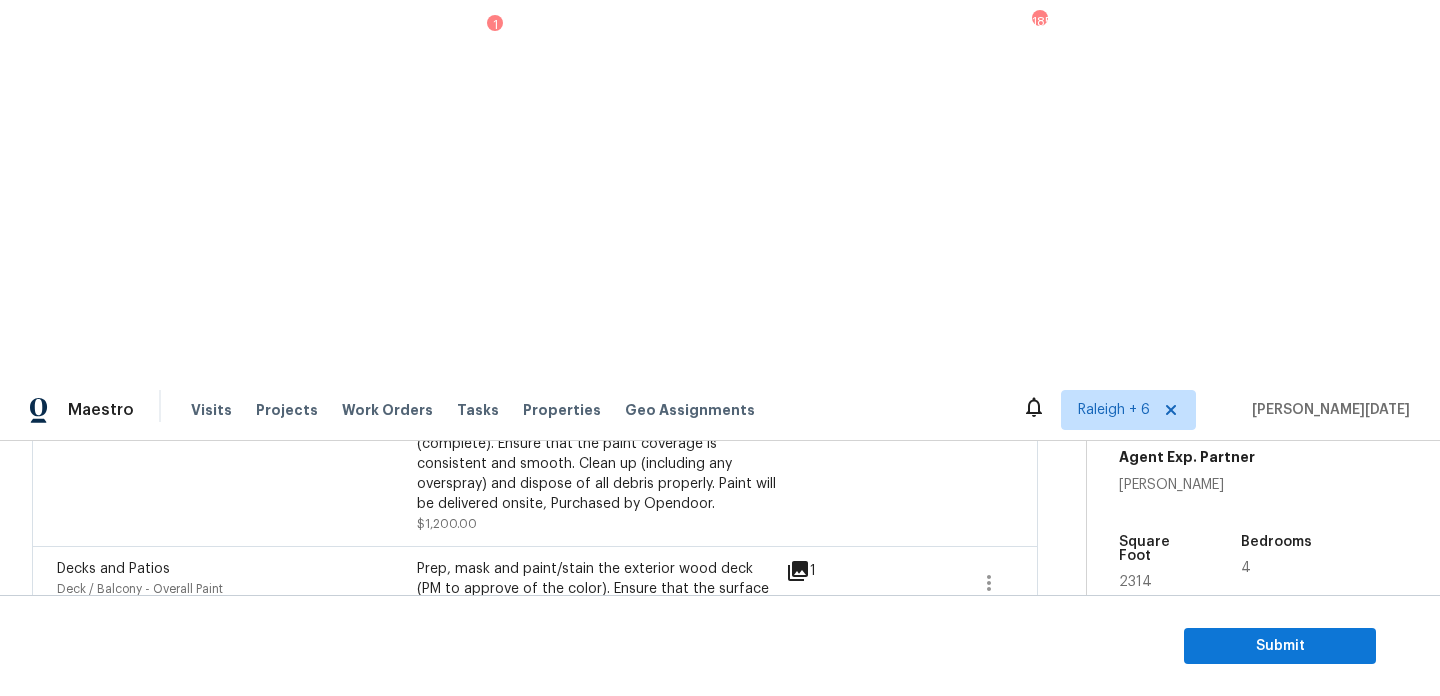 click at bounding box center (918, 629) 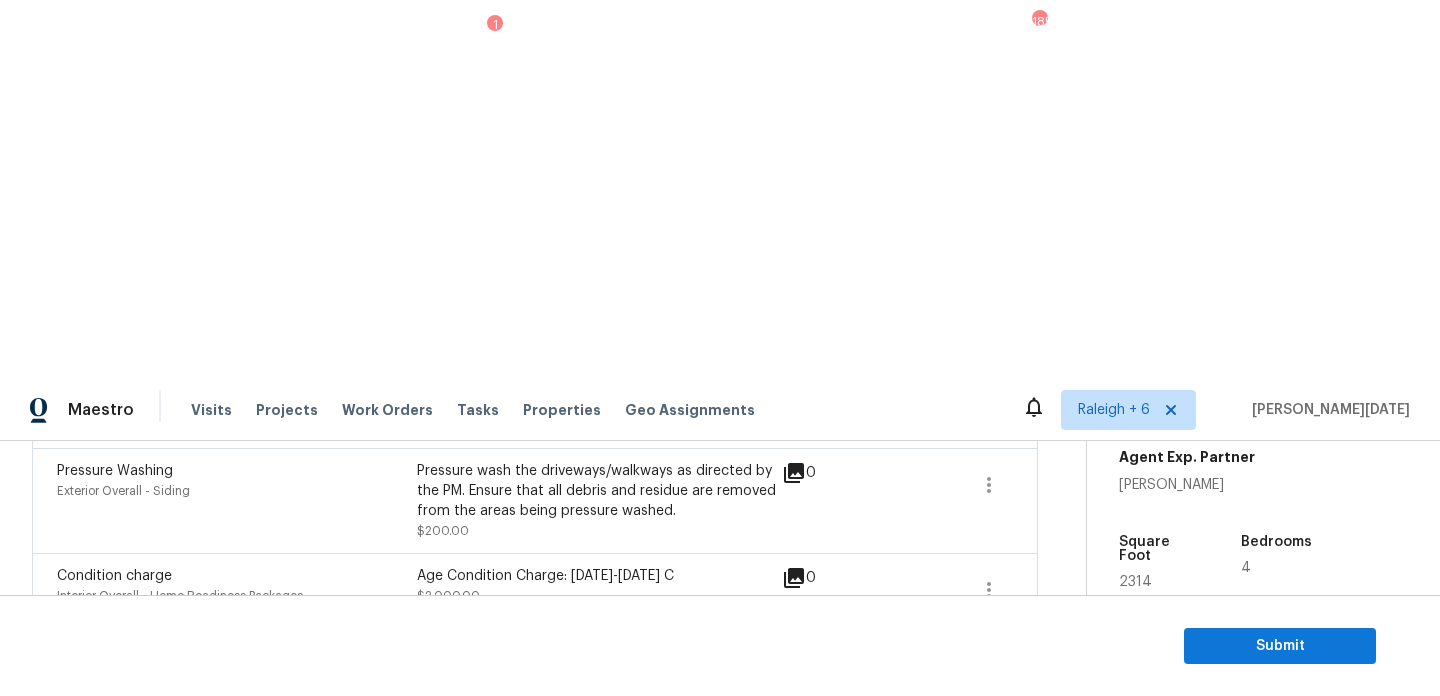 scroll, scrollTop: 643, scrollLeft: 0, axis: vertical 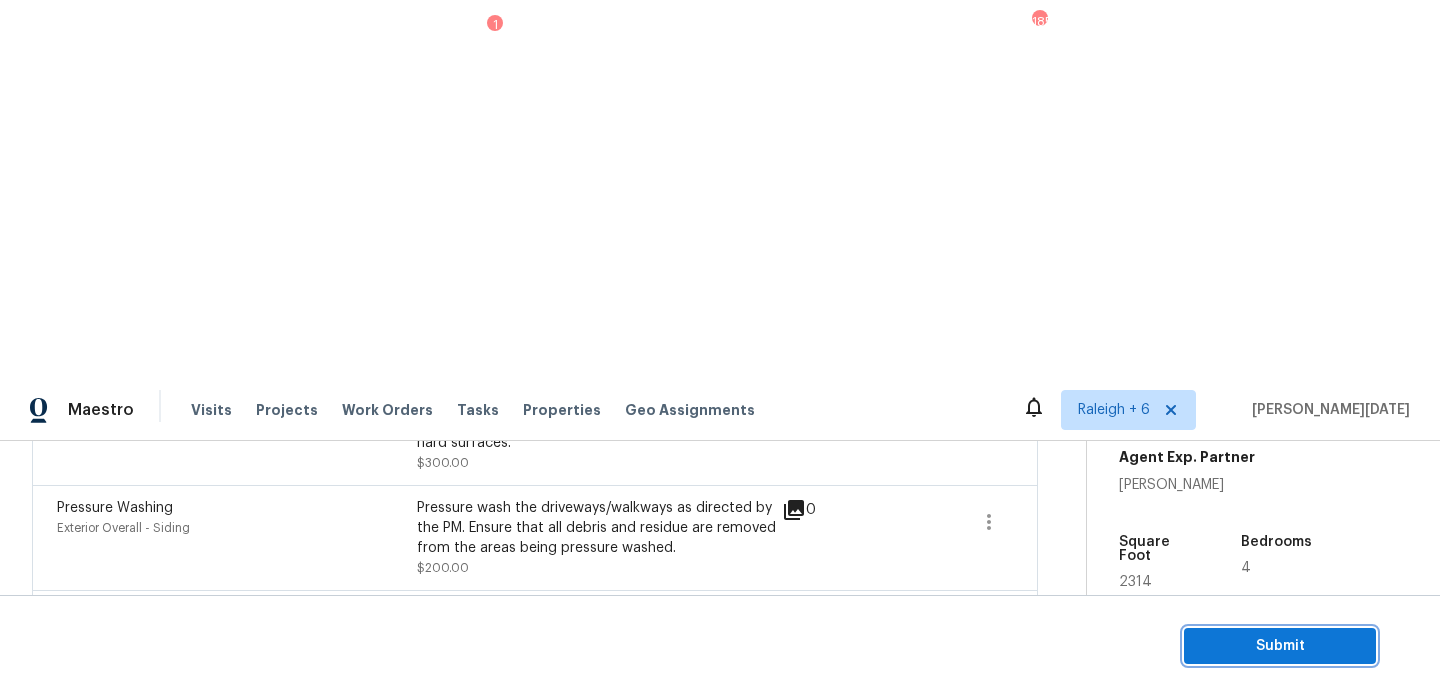 click on "Submit" at bounding box center [1280, 646] 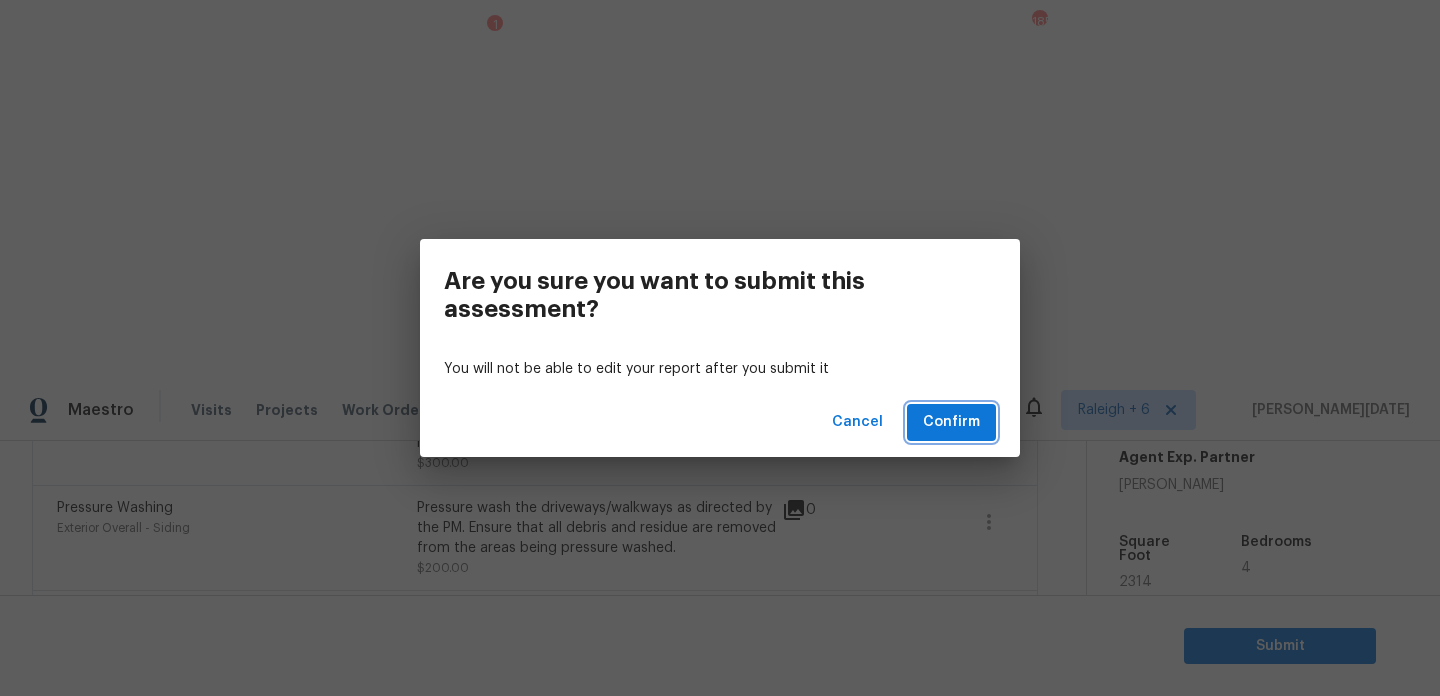 click on "Confirm" at bounding box center [951, 422] 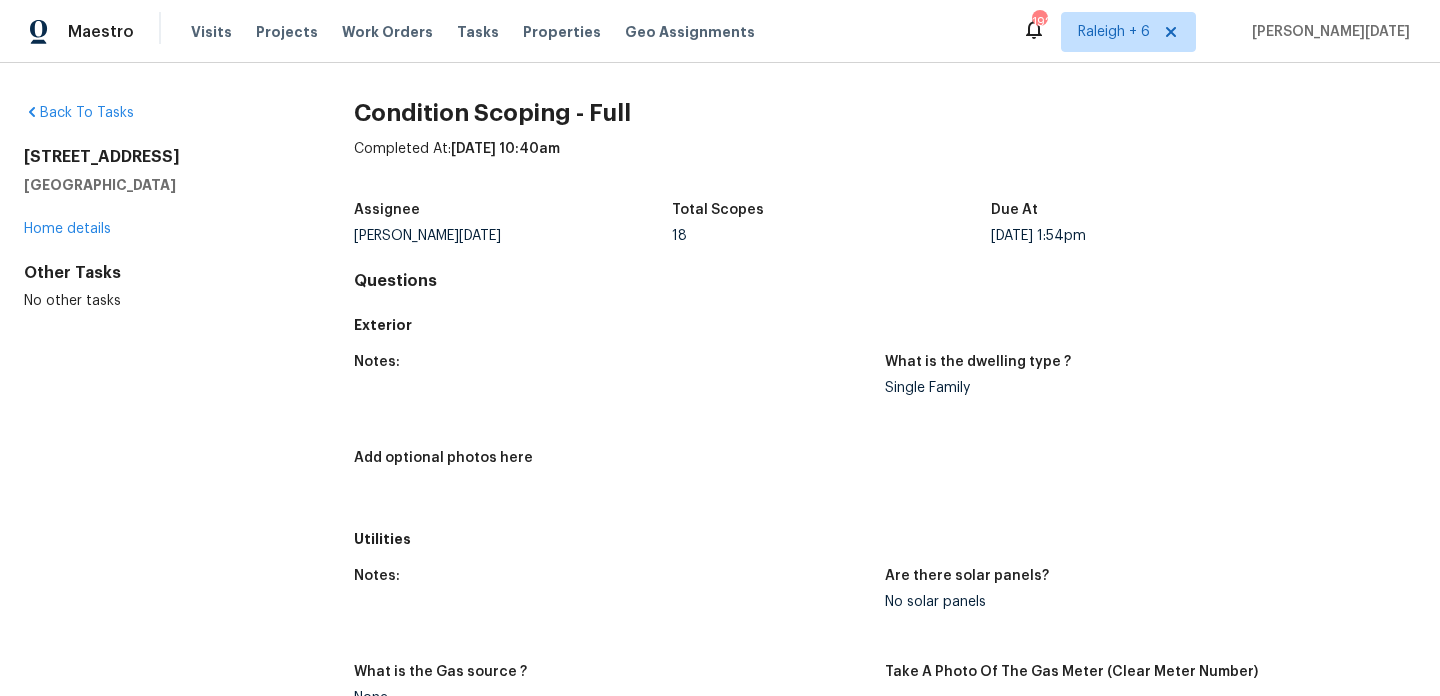scroll, scrollTop: 0, scrollLeft: 0, axis: both 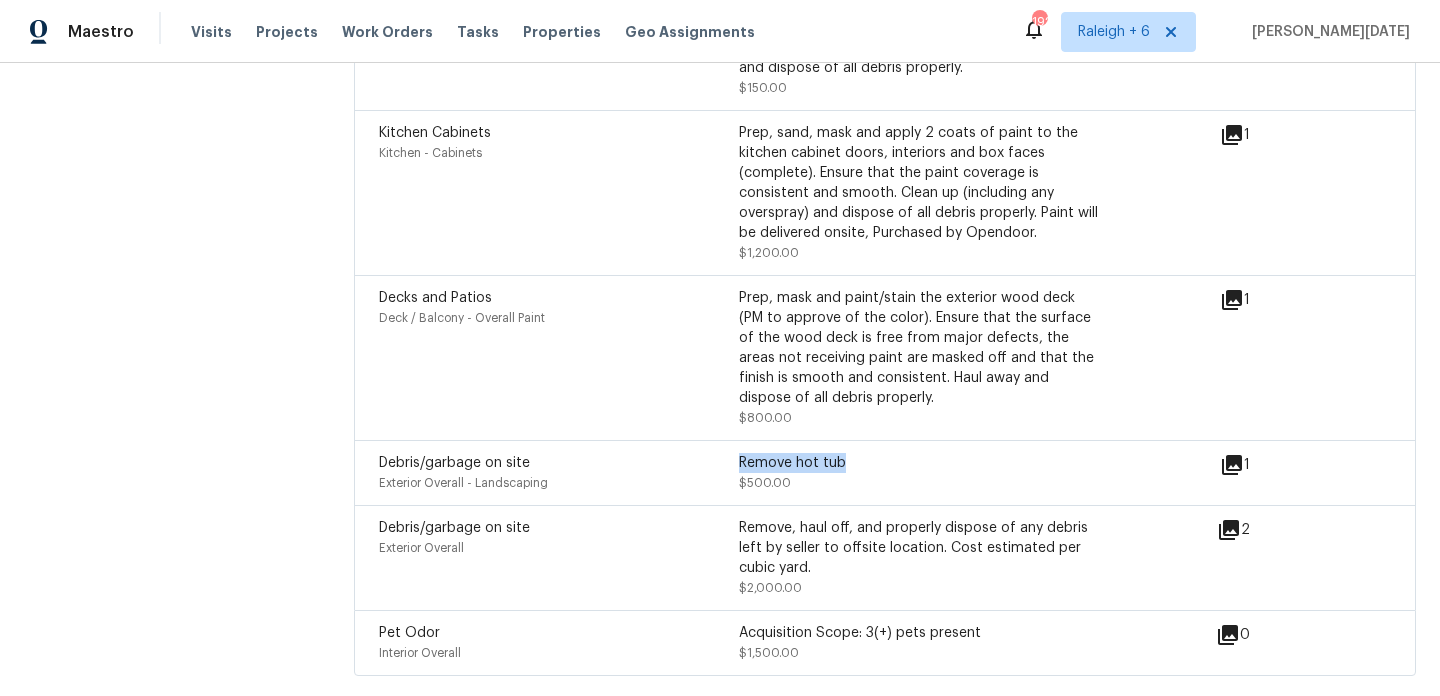 drag, startPoint x: 740, startPoint y: 462, endPoint x: 857, endPoint y: 462, distance: 117 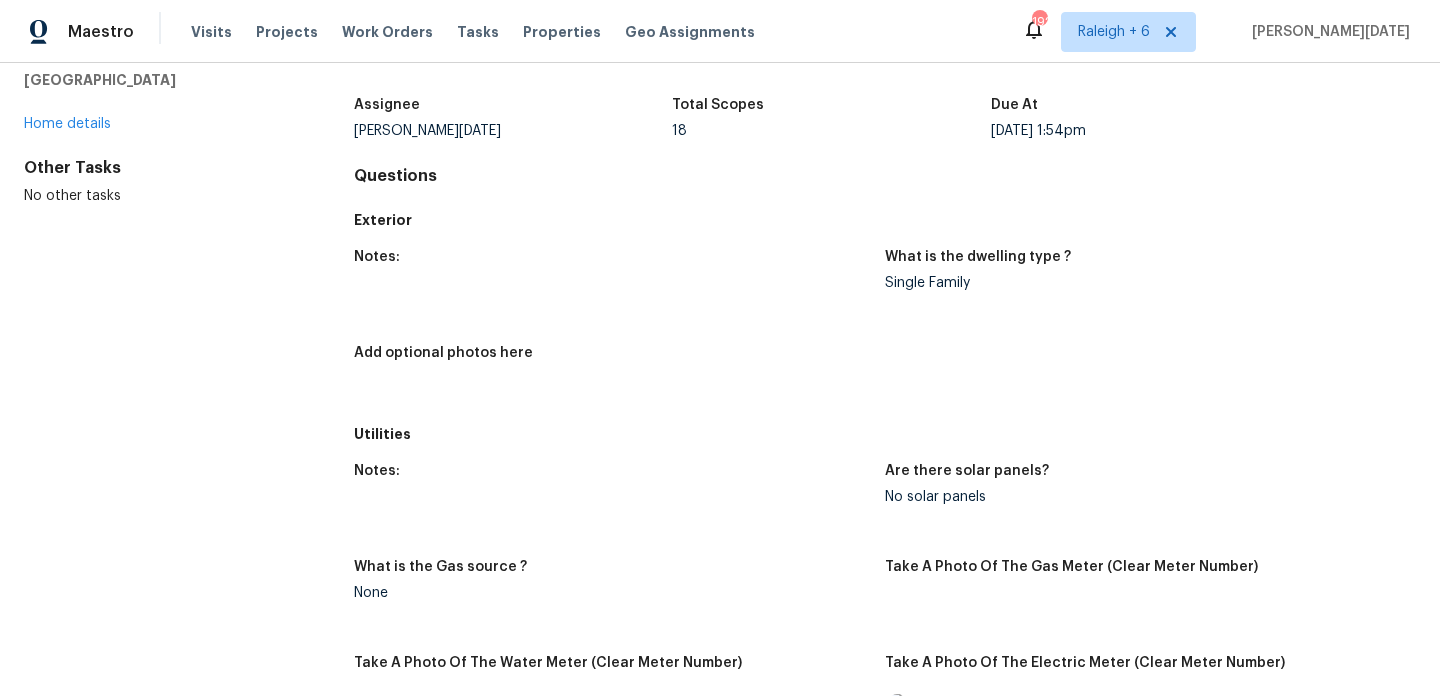 scroll, scrollTop: 0, scrollLeft: 0, axis: both 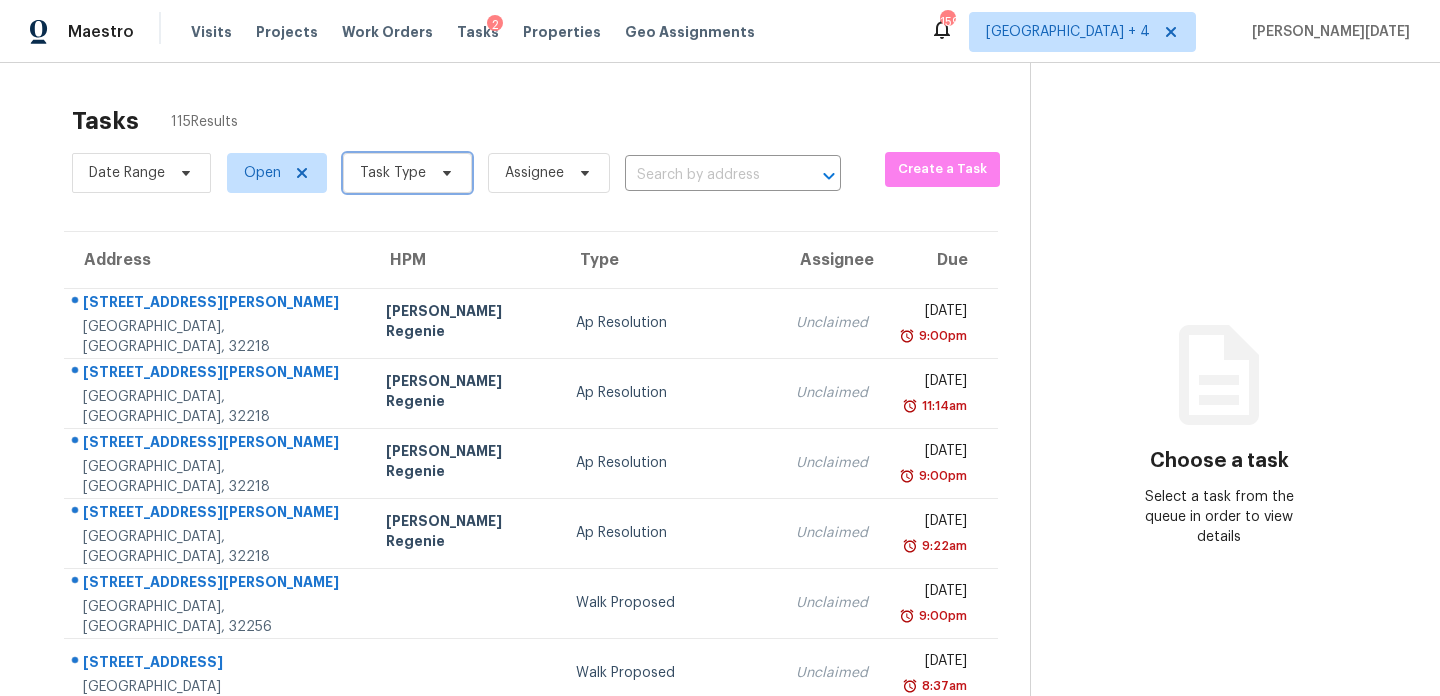 click on "Task Type" at bounding box center (407, 173) 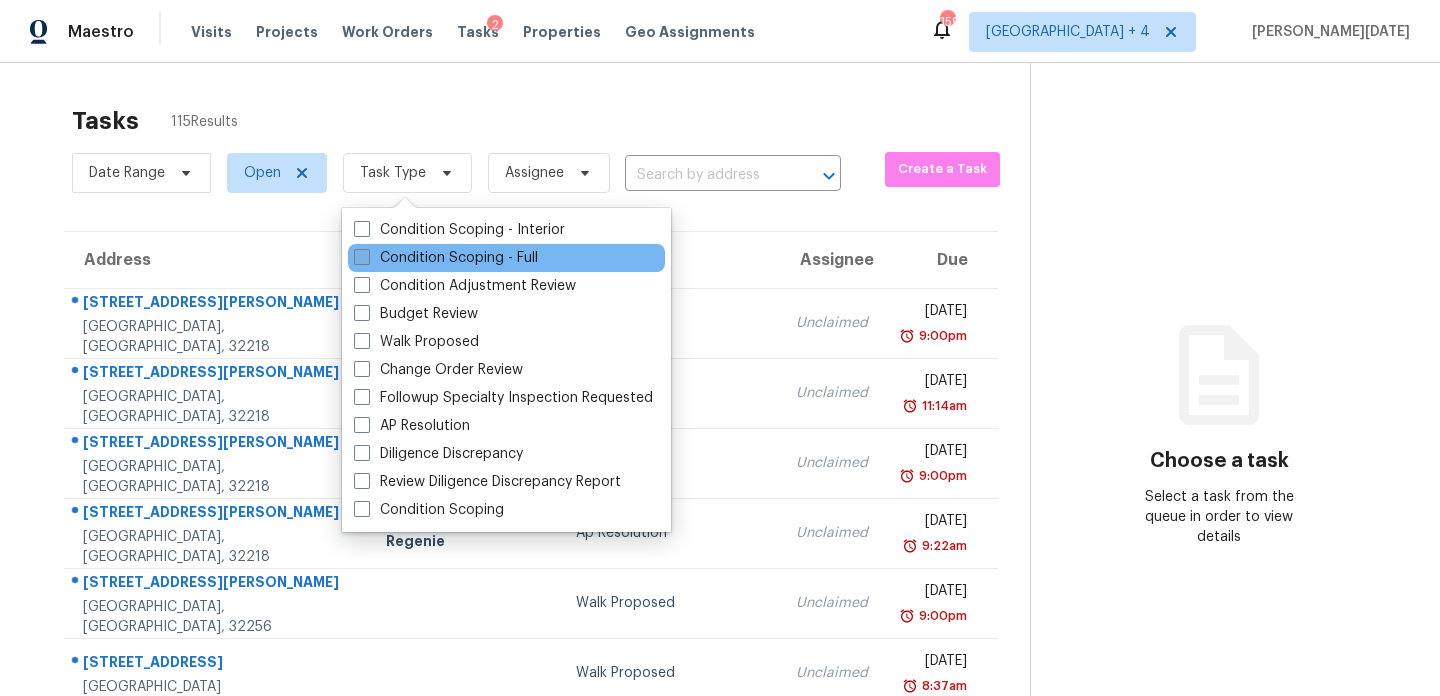 click on "Condition Scoping - Full" at bounding box center (446, 258) 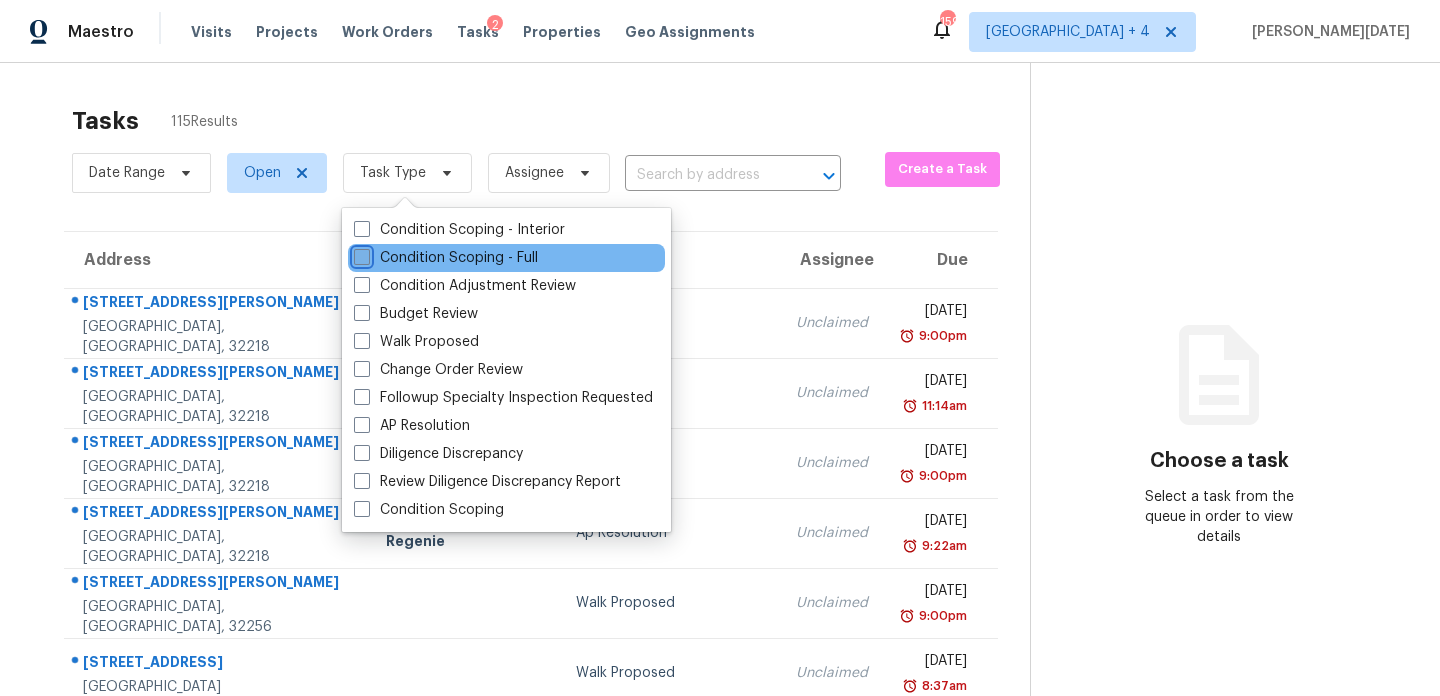 click on "Condition Scoping - Full" at bounding box center [360, 254] 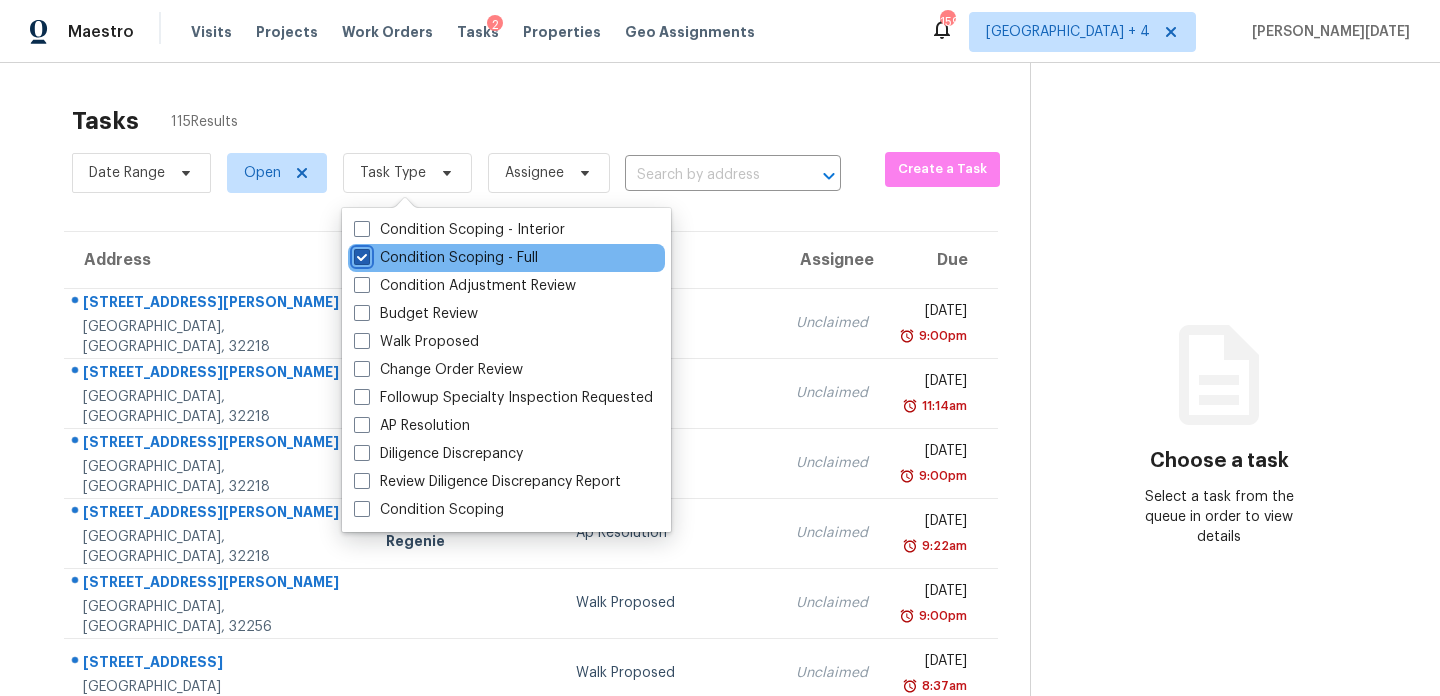 checkbox on "true" 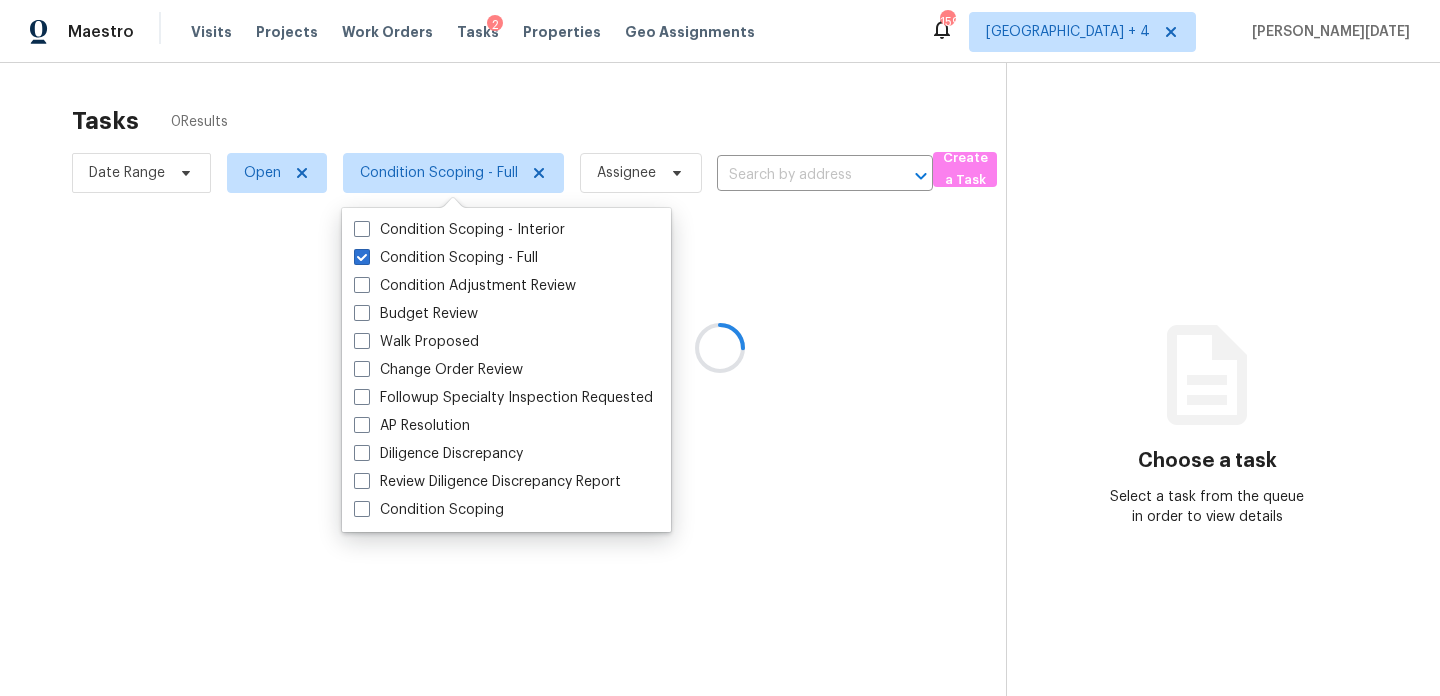 click at bounding box center (720, 348) 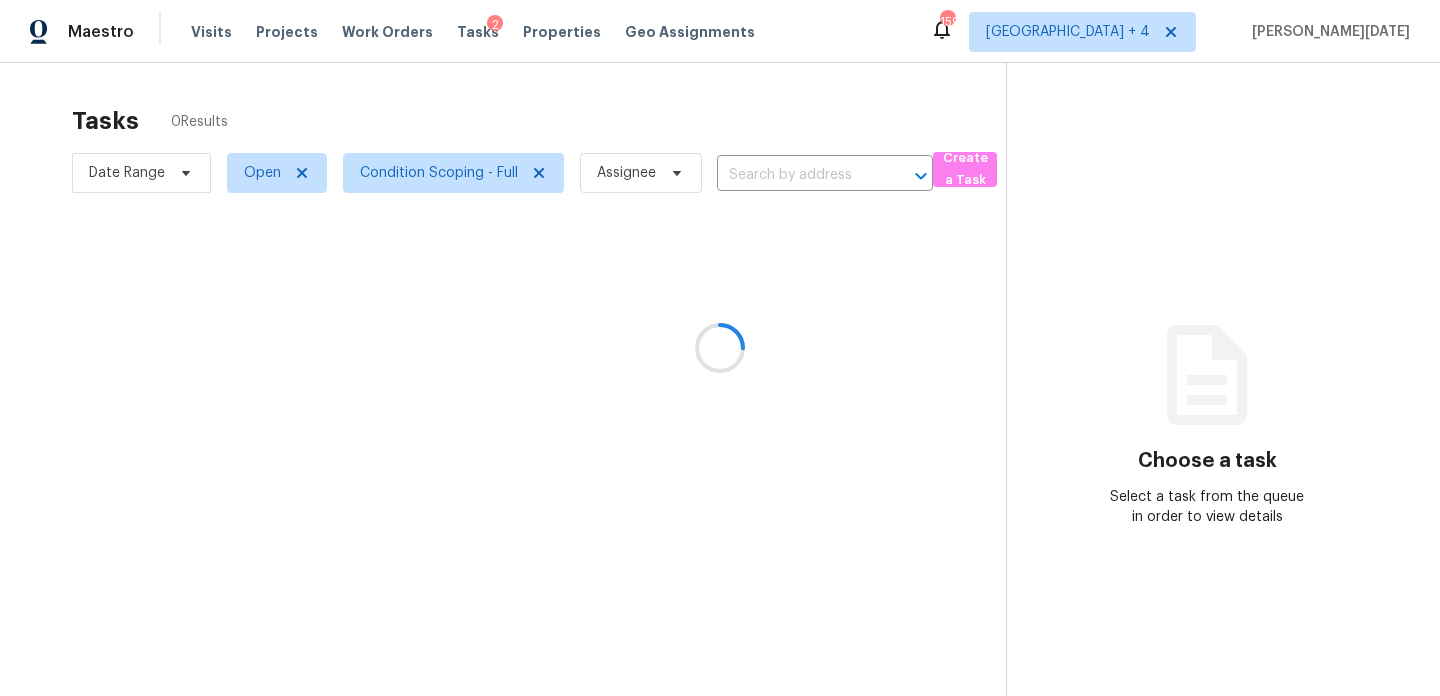 click at bounding box center [720, 348] 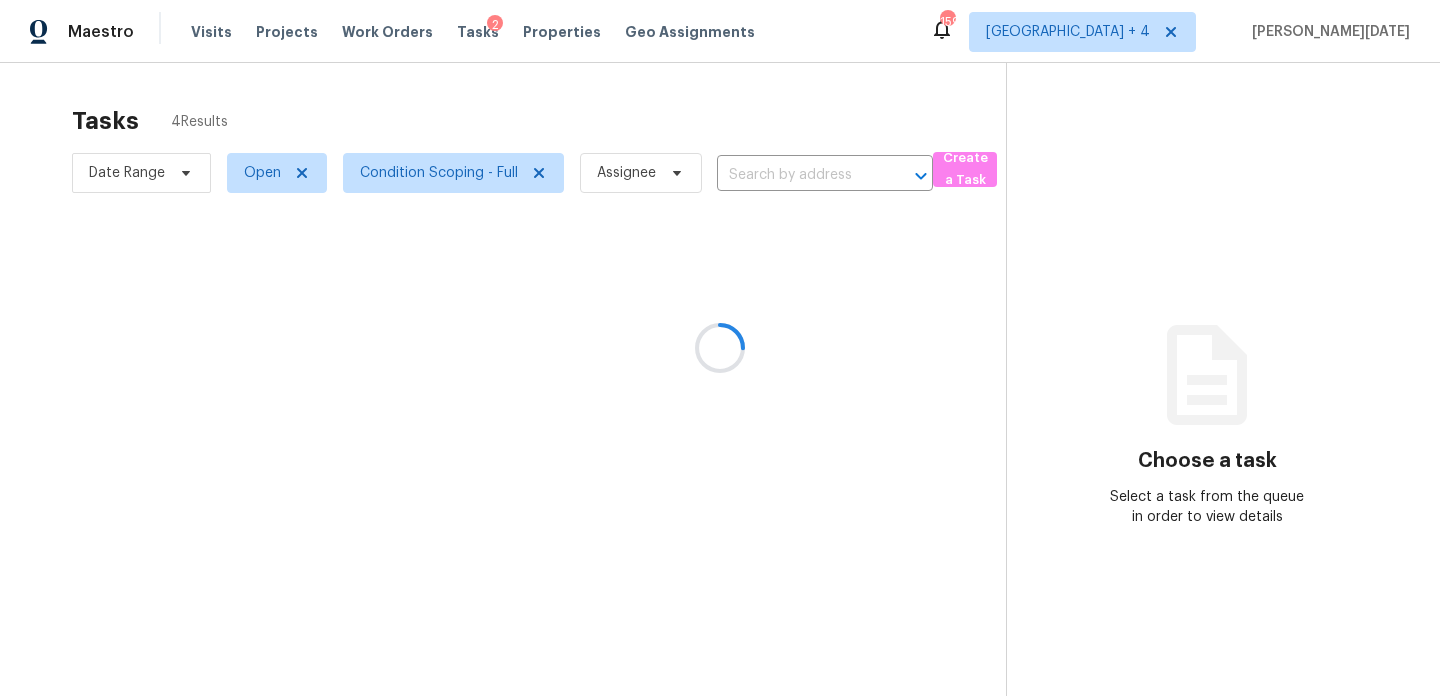 click at bounding box center [720, 348] 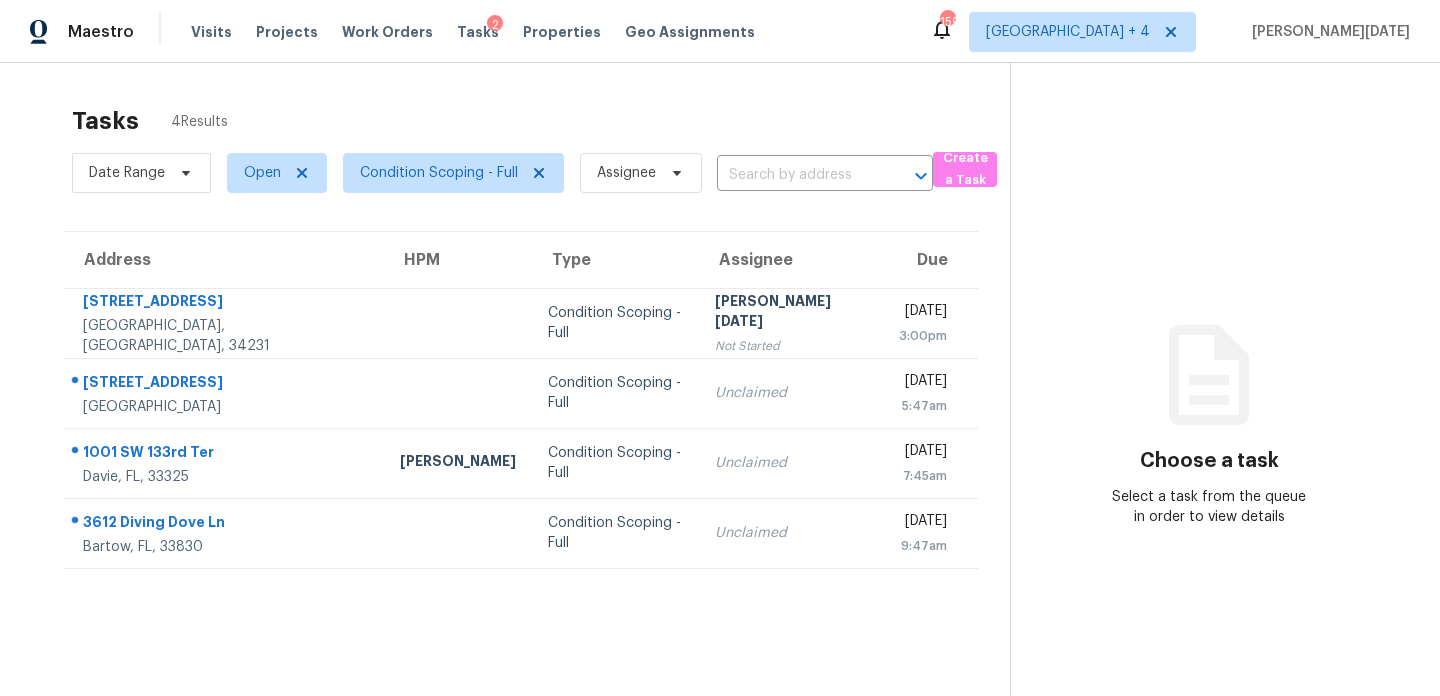 click on "Tasks 4  Results" at bounding box center [541, 121] 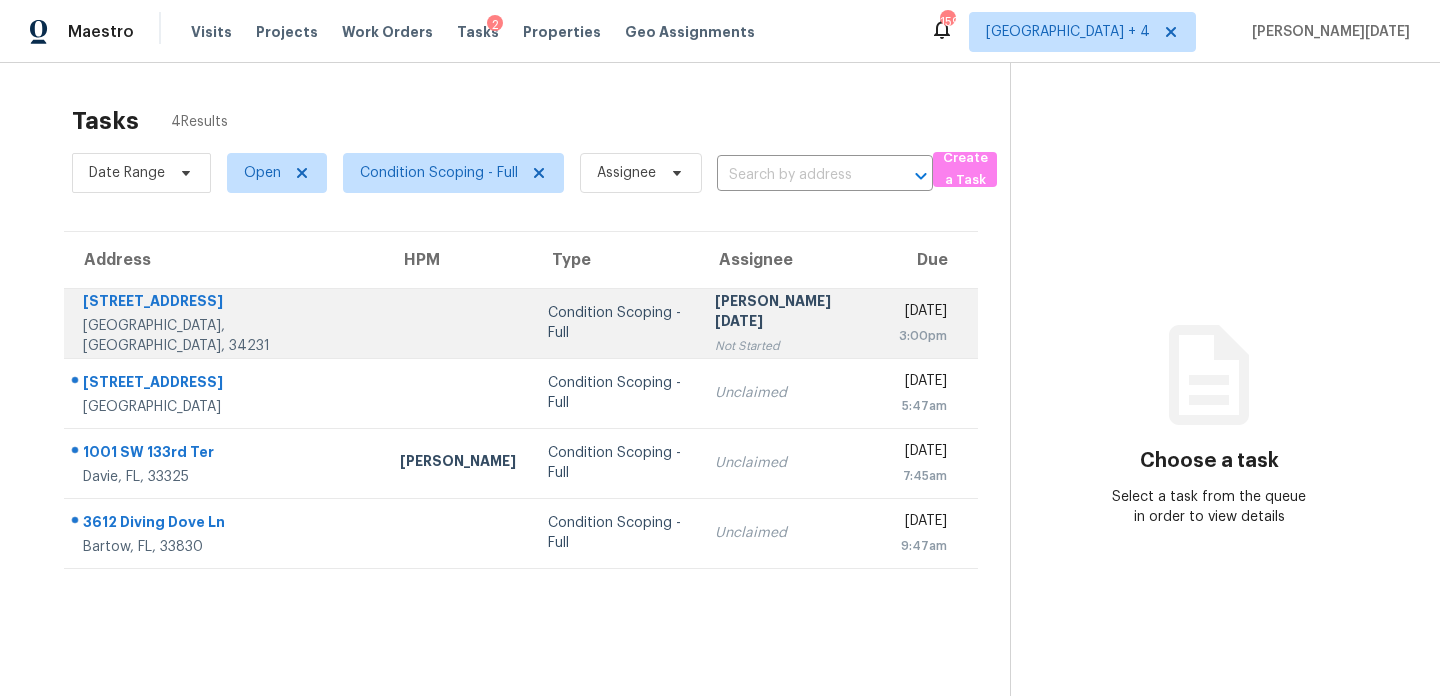 click on "[PERSON_NAME][DATE] Not Started" at bounding box center [791, 323] 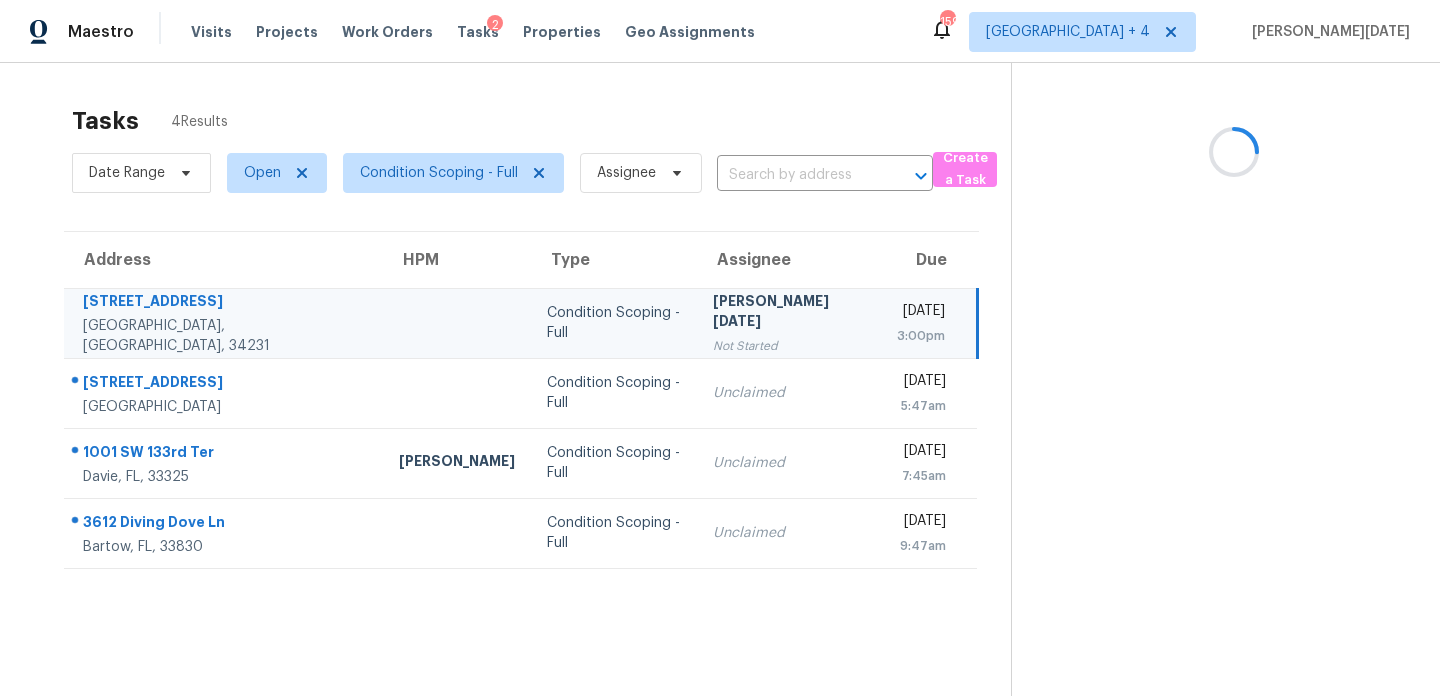 click on "[PERSON_NAME][DATE] Not Started" at bounding box center [789, 323] 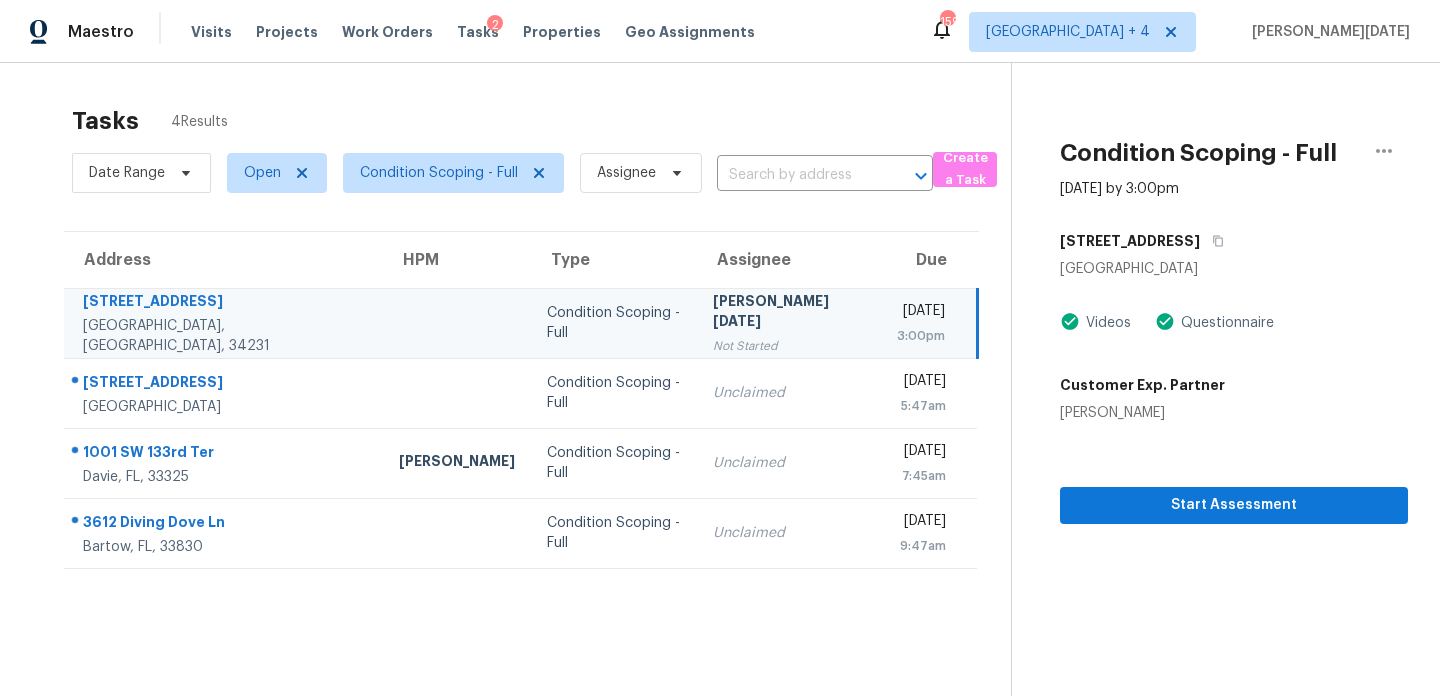 click on "[DATE]" at bounding box center [921, 313] 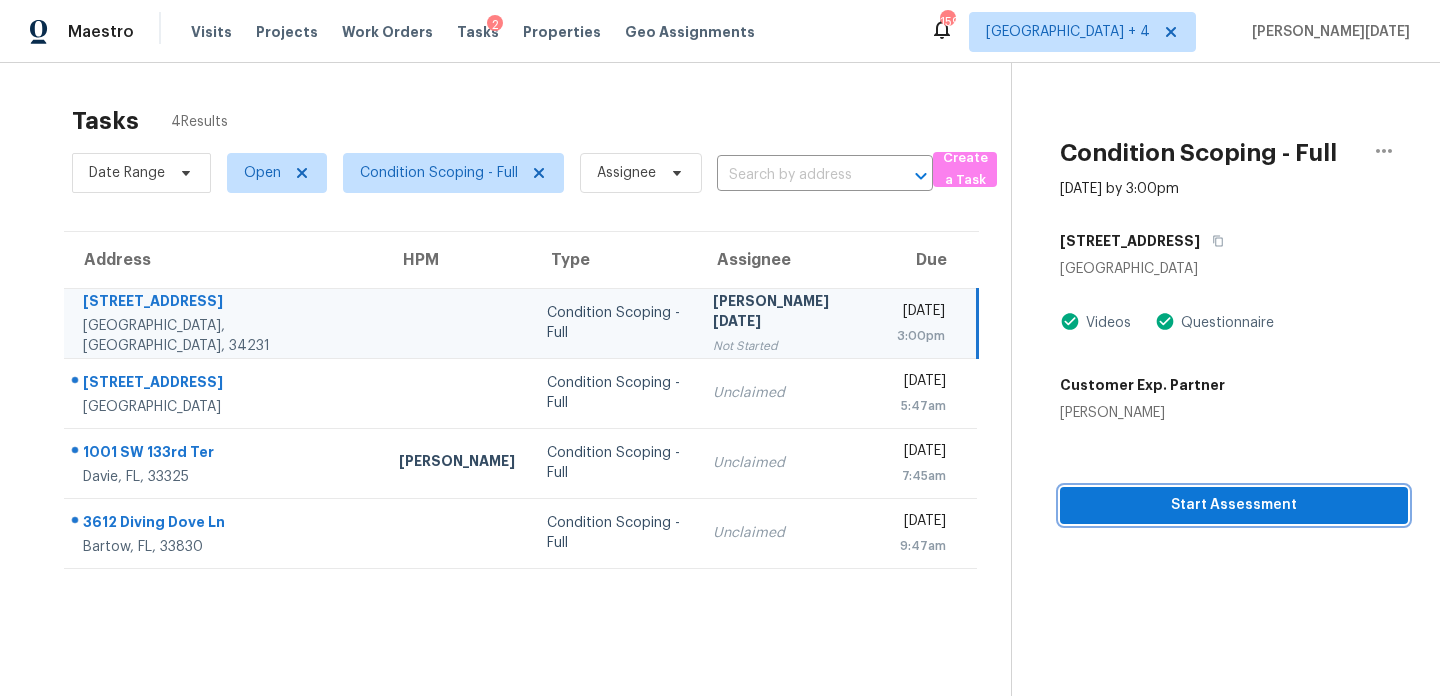 click on "Start Assessment" at bounding box center (1234, 505) 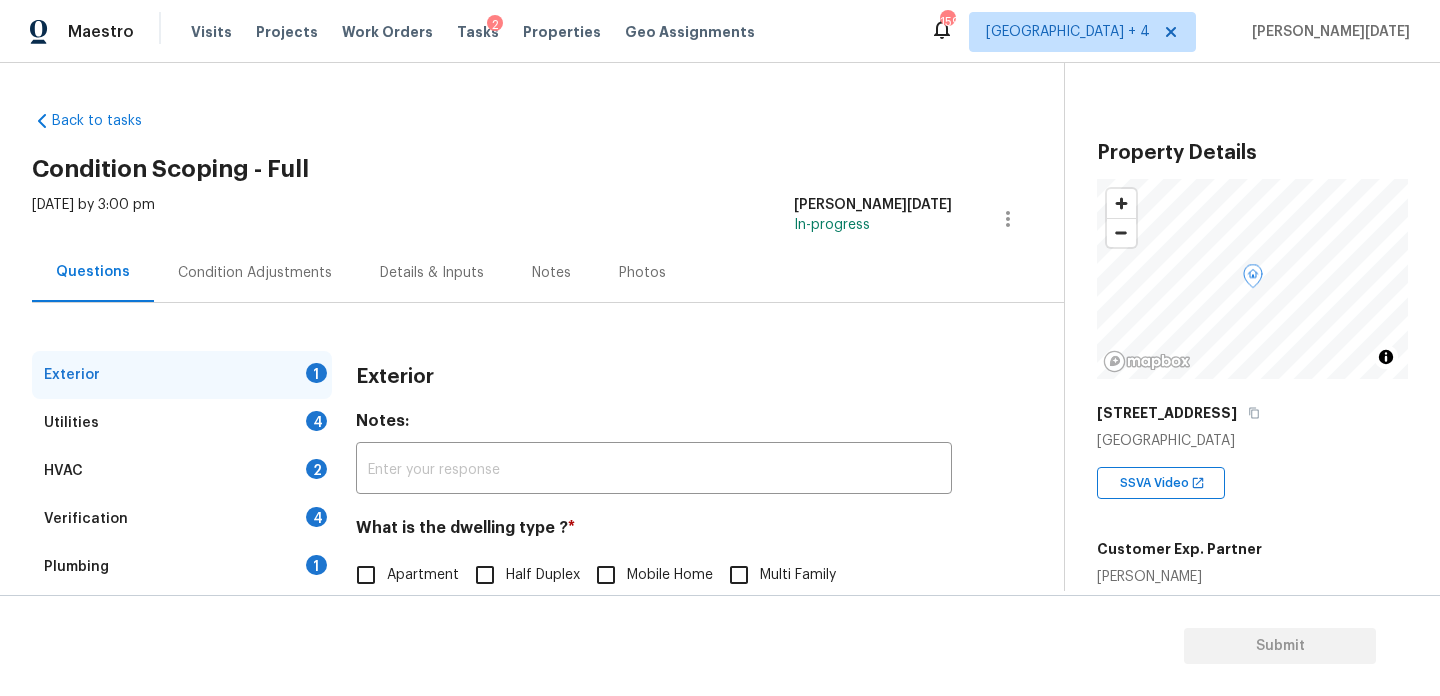 click on "Exterior 1 Utilities 4 HVAC 2 Verification 4 Plumbing 1 Roof Gated Community 1 Pricing 5 Add Area Exterior Notes: ​ What is the dwelling type ?  * Apartment Half Duplex Mobile Home Multi Family Single Family Townhouse Other Unknown Add optional photos here Photos" at bounding box center (524, 577) 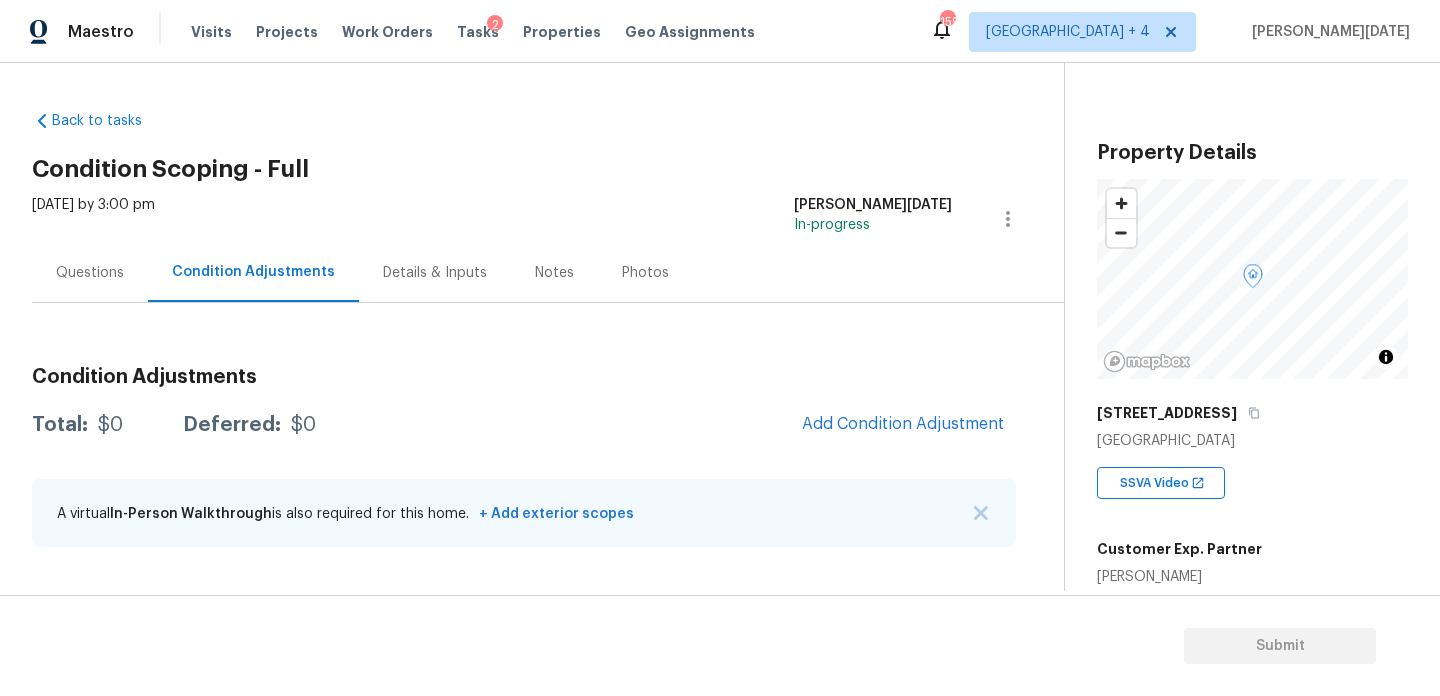 click on "Questions" at bounding box center (90, 272) 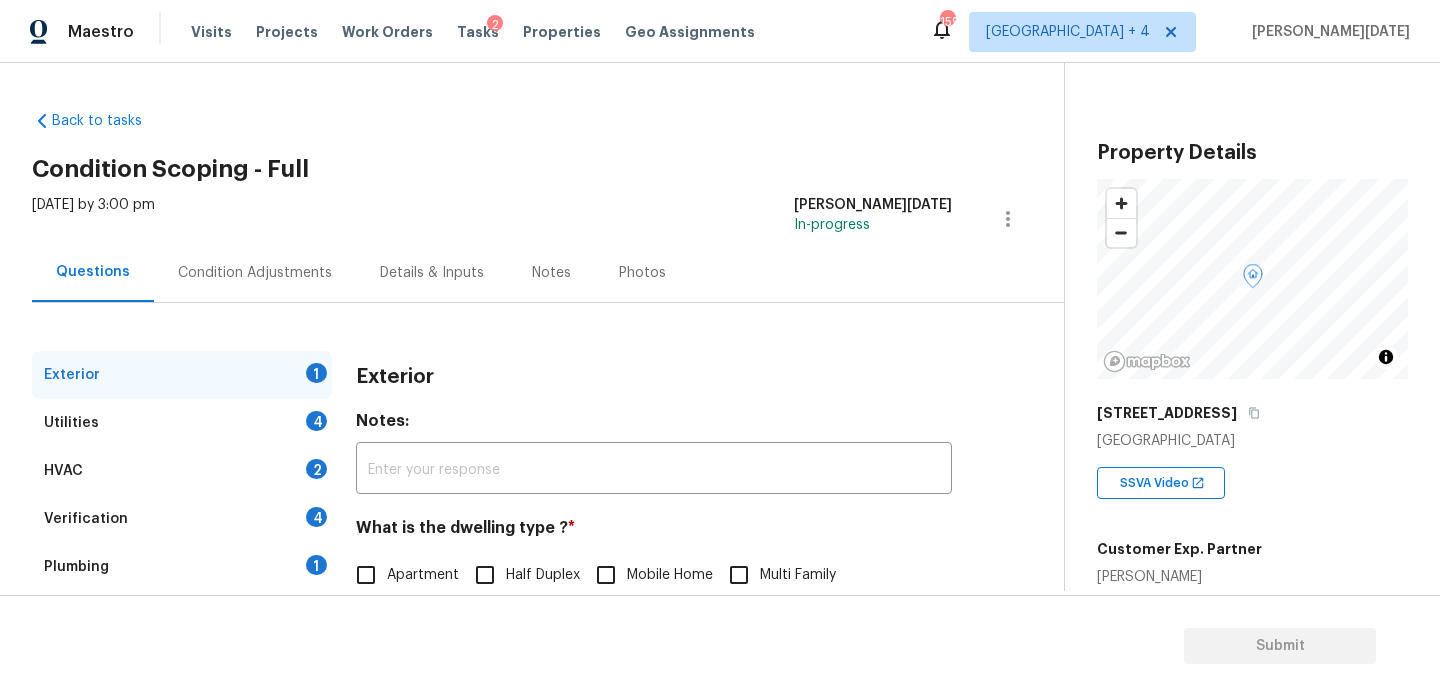 scroll, scrollTop: 185, scrollLeft: 0, axis: vertical 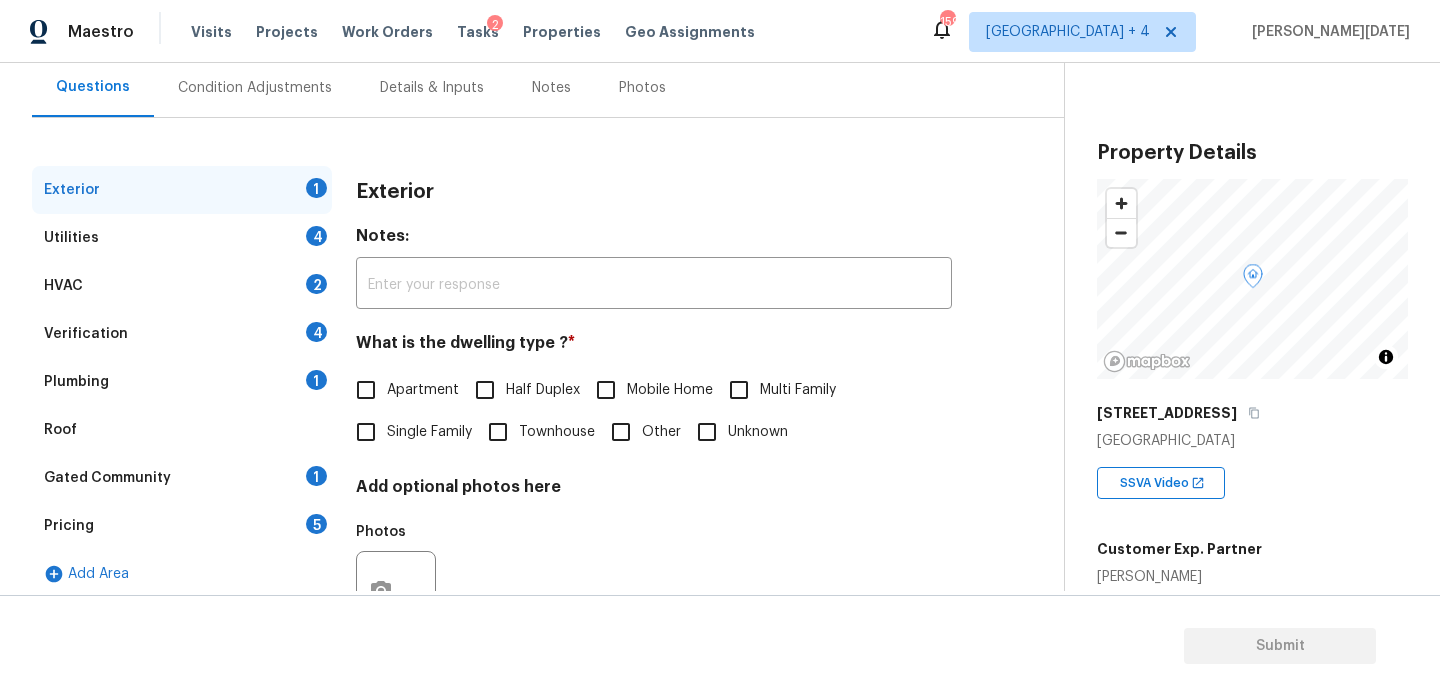 click on "Single Family" at bounding box center (366, 432) 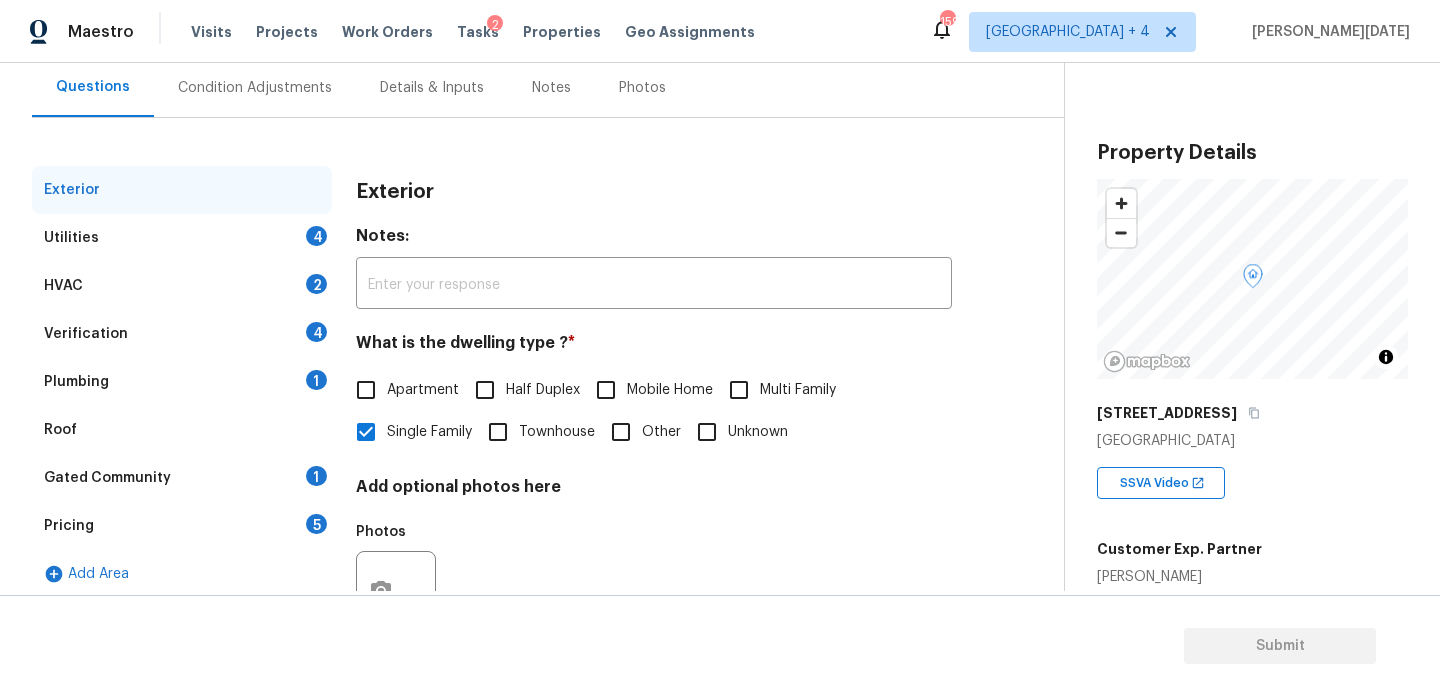 click on "Utilities 4" at bounding box center (182, 238) 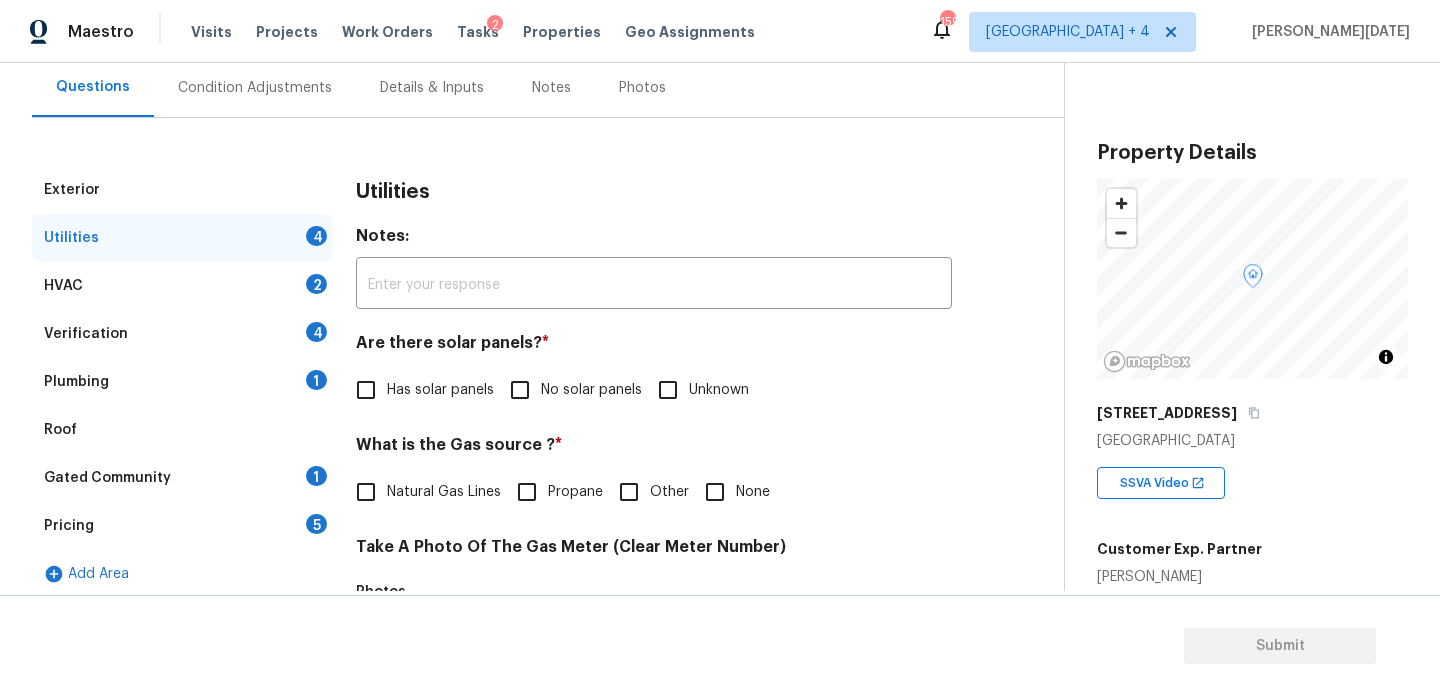 click on "No solar panels" at bounding box center (520, 390) 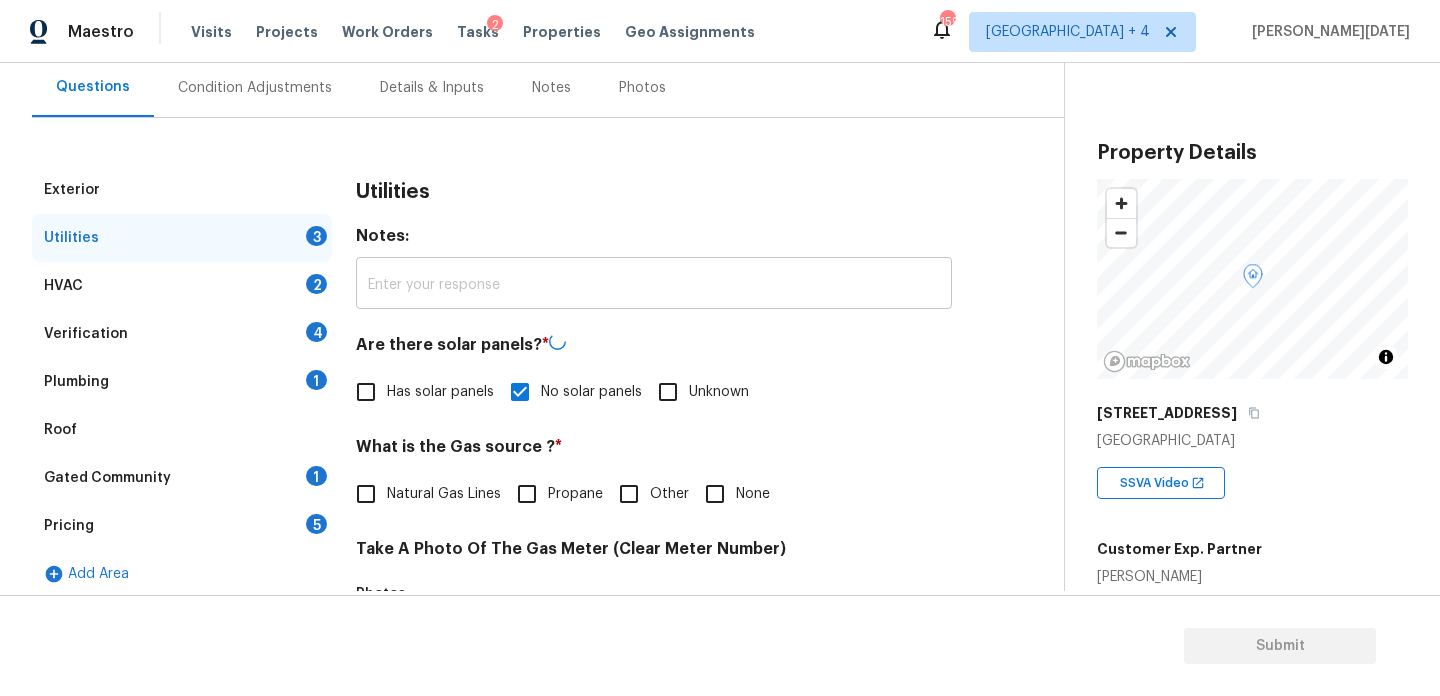 scroll, scrollTop: 75, scrollLeft: 0, axis: vertical 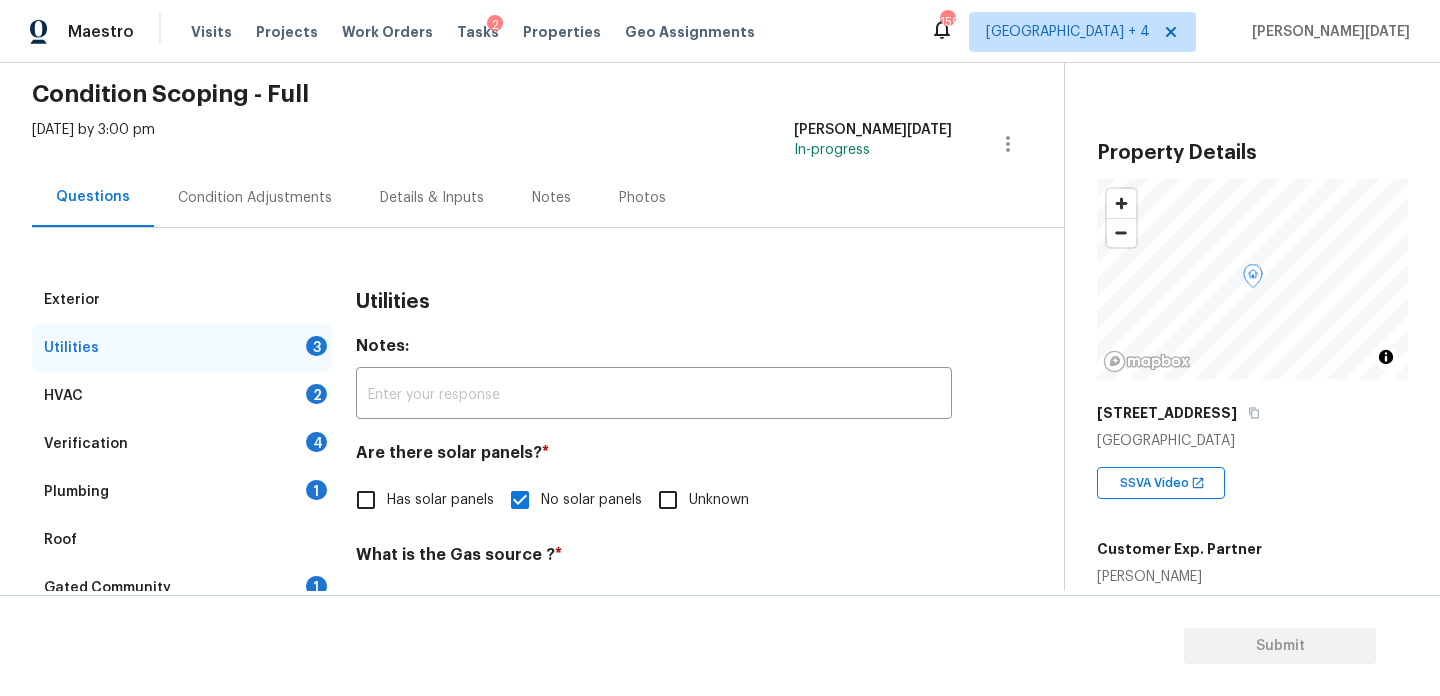 click on "Exterior Utilities 3 HVAC 2 Verification 4 Plumbing 1 Roof Gated Community 1 Pricing 5 Add Area Utilities Notes: ​ Are there solar panels?  * Has solar panels No solar panels Unknown What is the Gas source ?  * Natural Gas Lines Propane Other None Take A Photo Of The Gas Meter (Clear Meter Number) Photos Take A Photo Of The Water Meter (Clear Meter Number) Photos Take A Photo Of The Electric Meter (Clear Meter Number)  * Photos Does the home have a septic tank or sewer service?  * Sewer Septic Unknown" at bounding box center [524, 773] 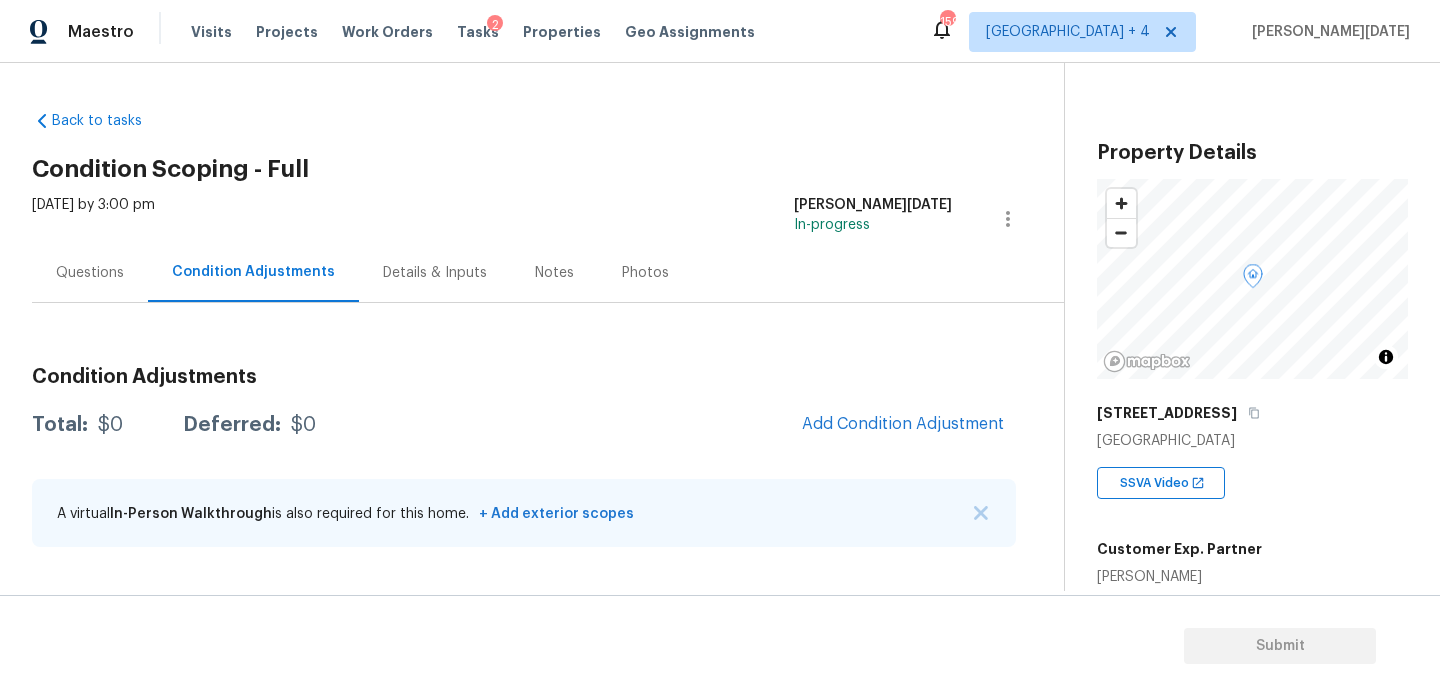 scroll, scrollTop: 0, scrollLeft: 0, axis: both 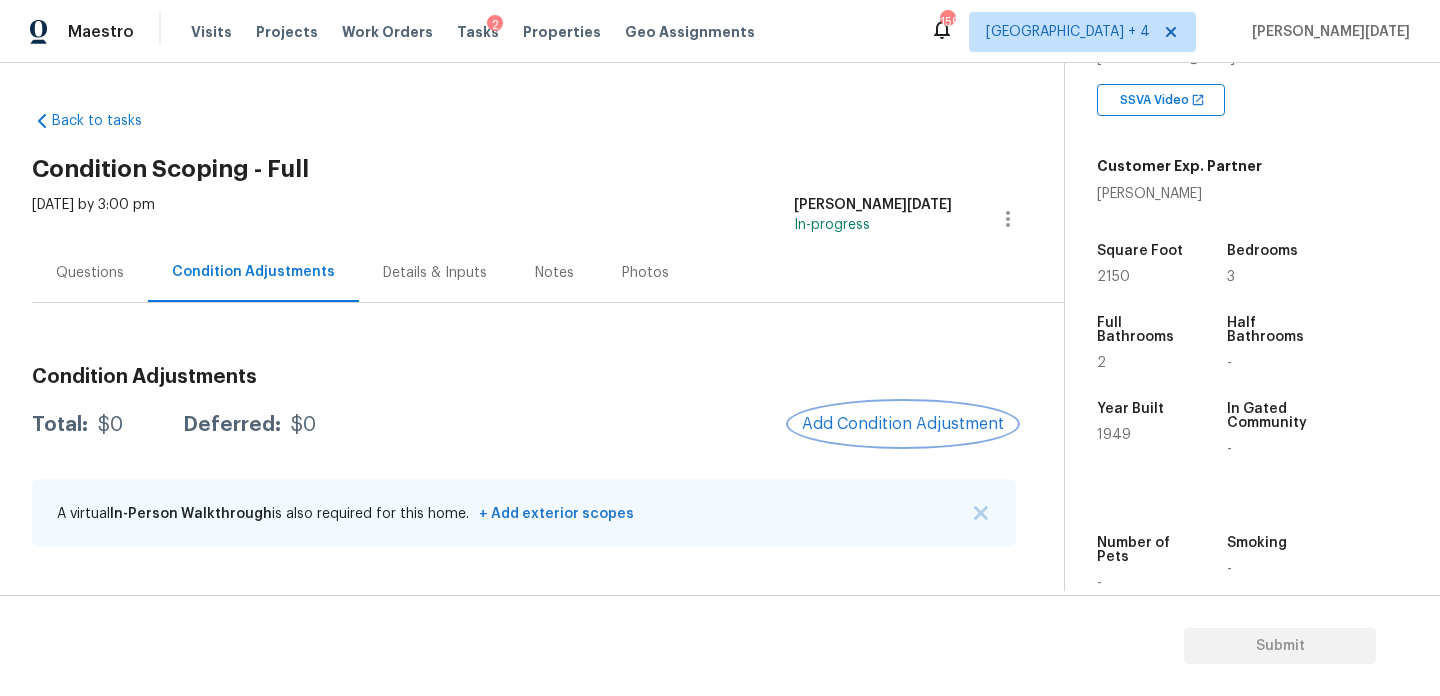 click on "Add Condition Adjustment" at bounding box center [903, 424] 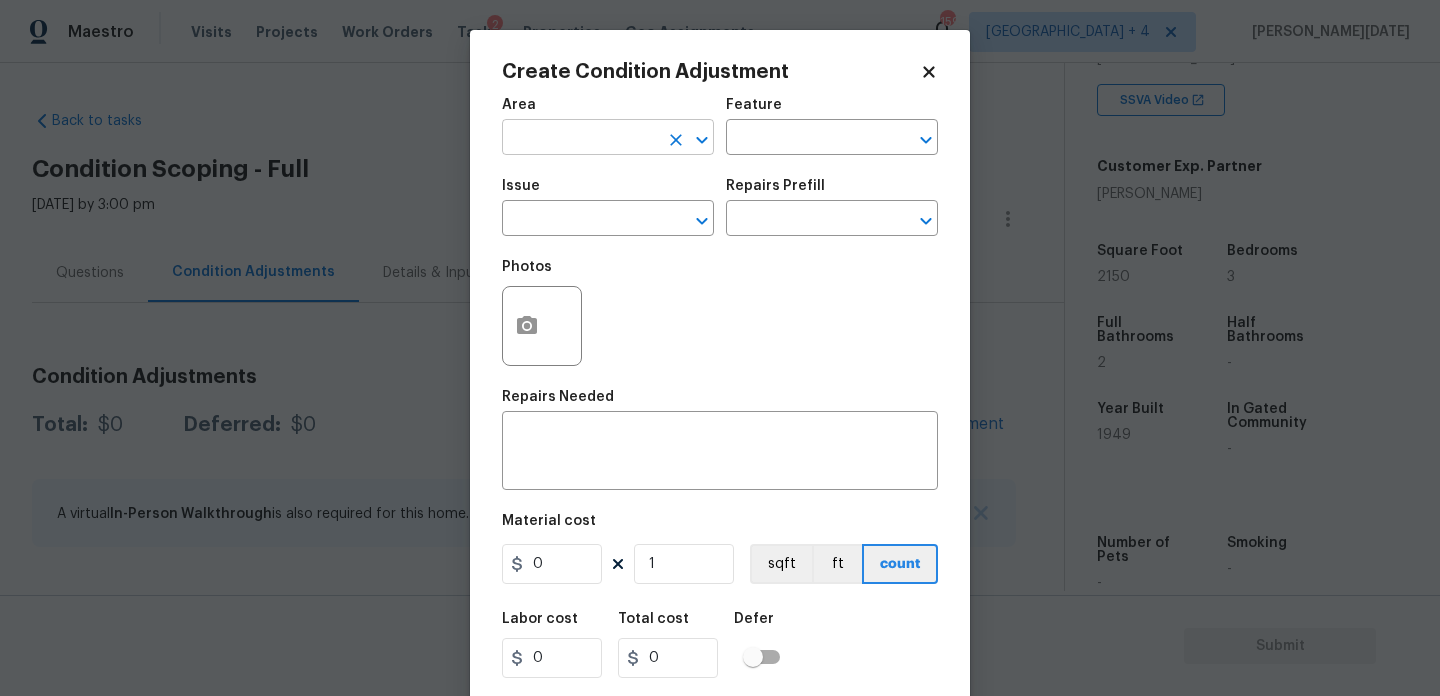 click at bounding box center [580, 139] 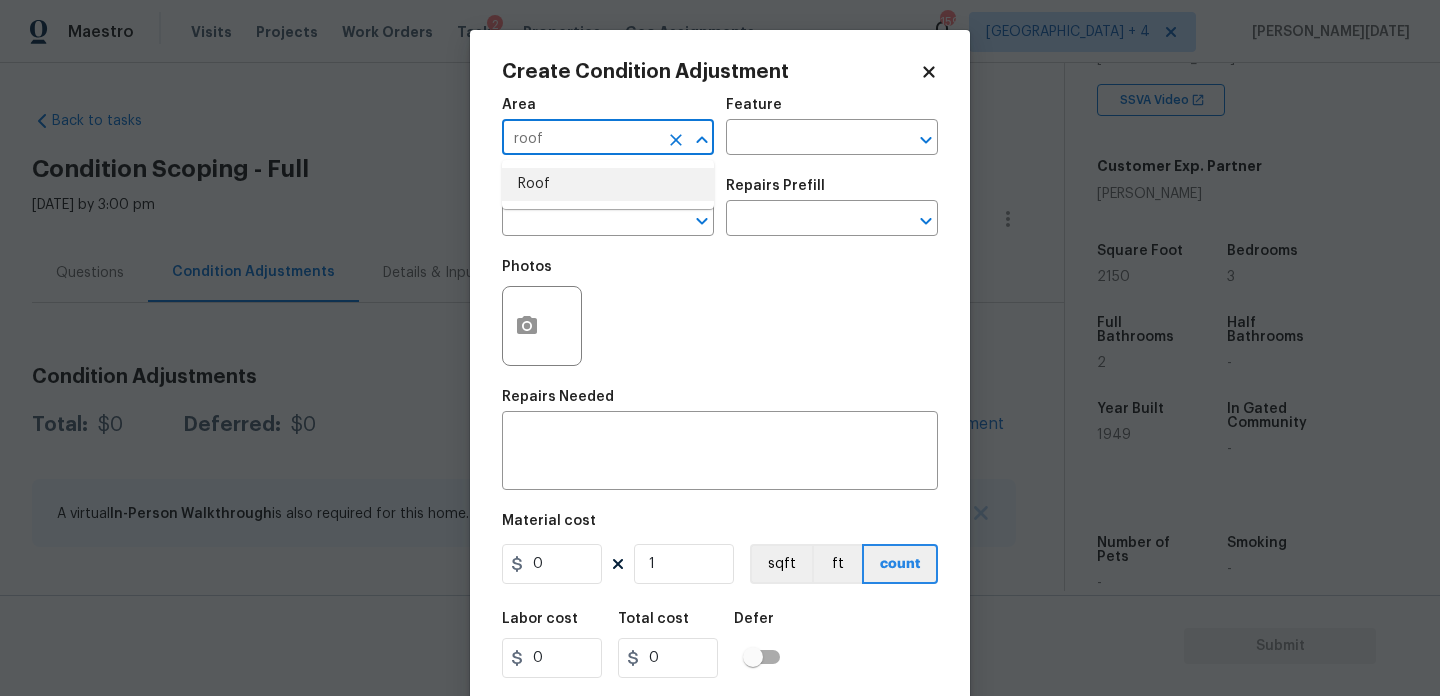 click on "Roof" at bounding box center (608, 184) 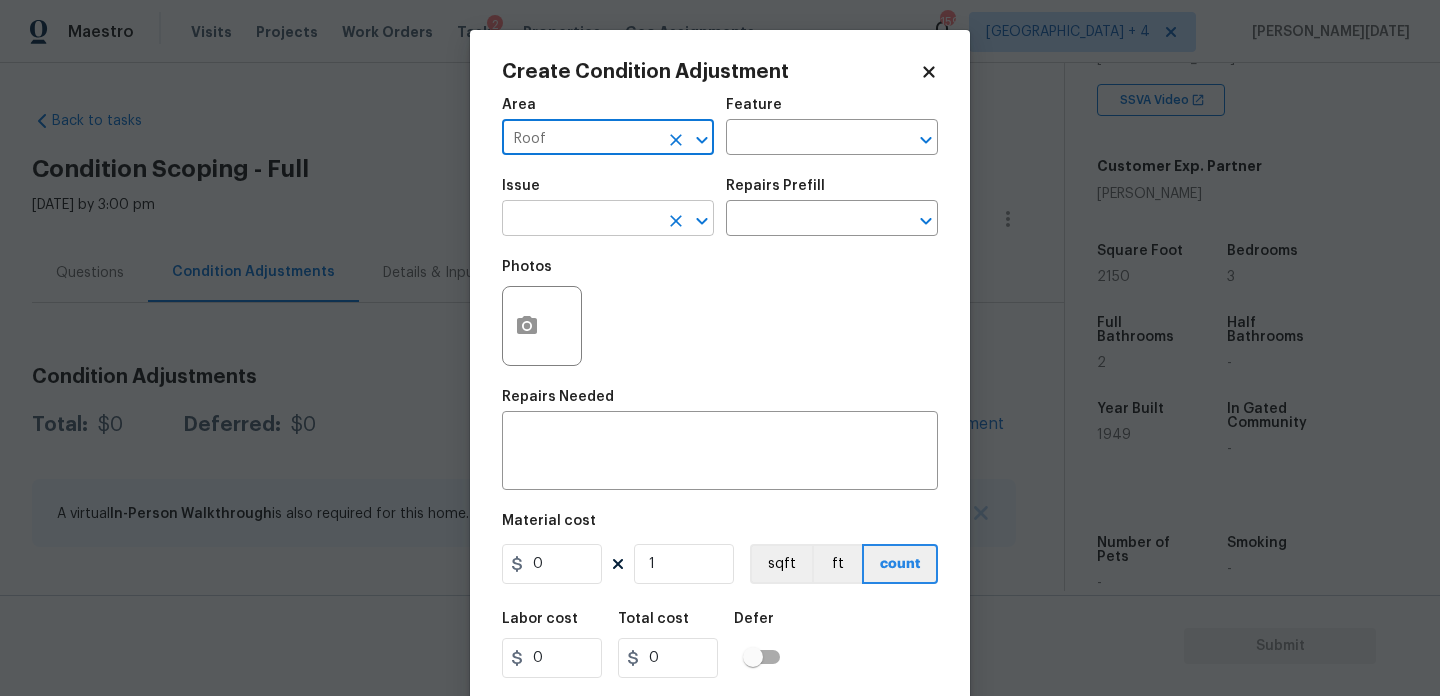 type on "Roof" 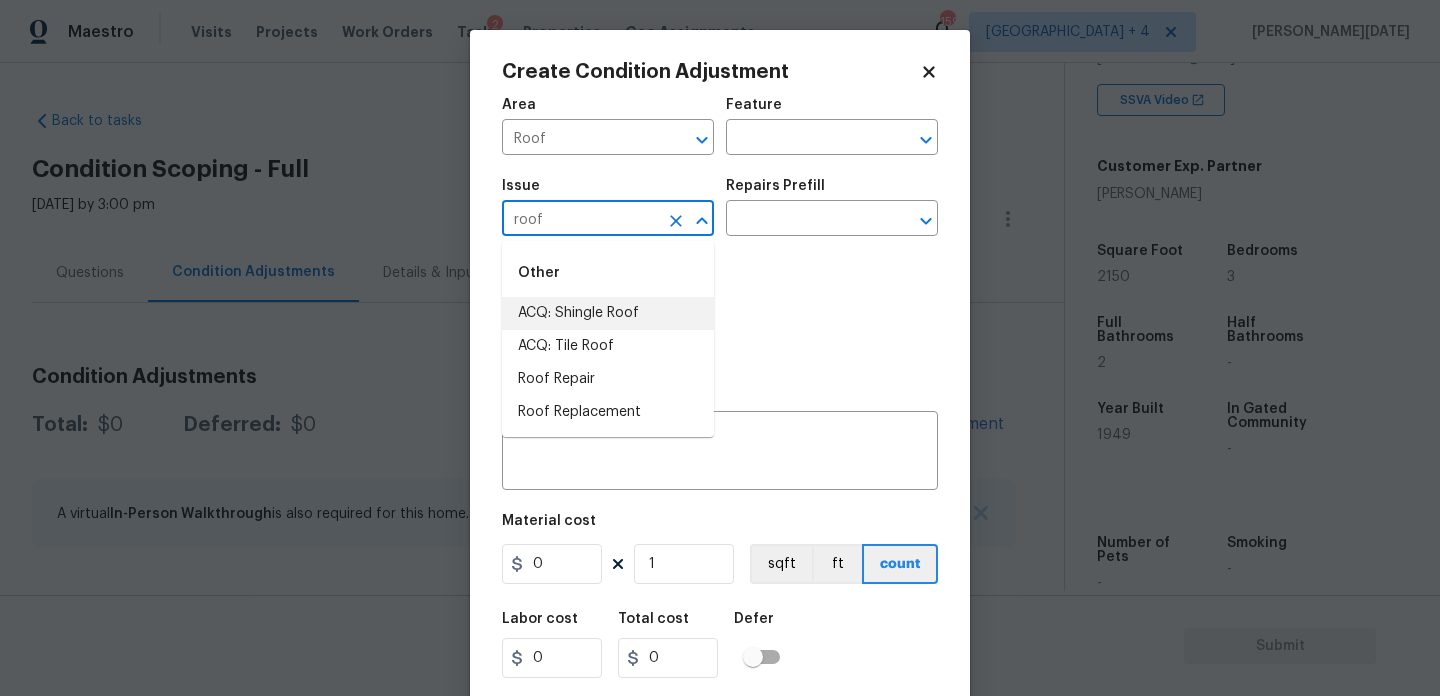 click on "ACQ: Shingle Roof" at bounding box center (608, 313) 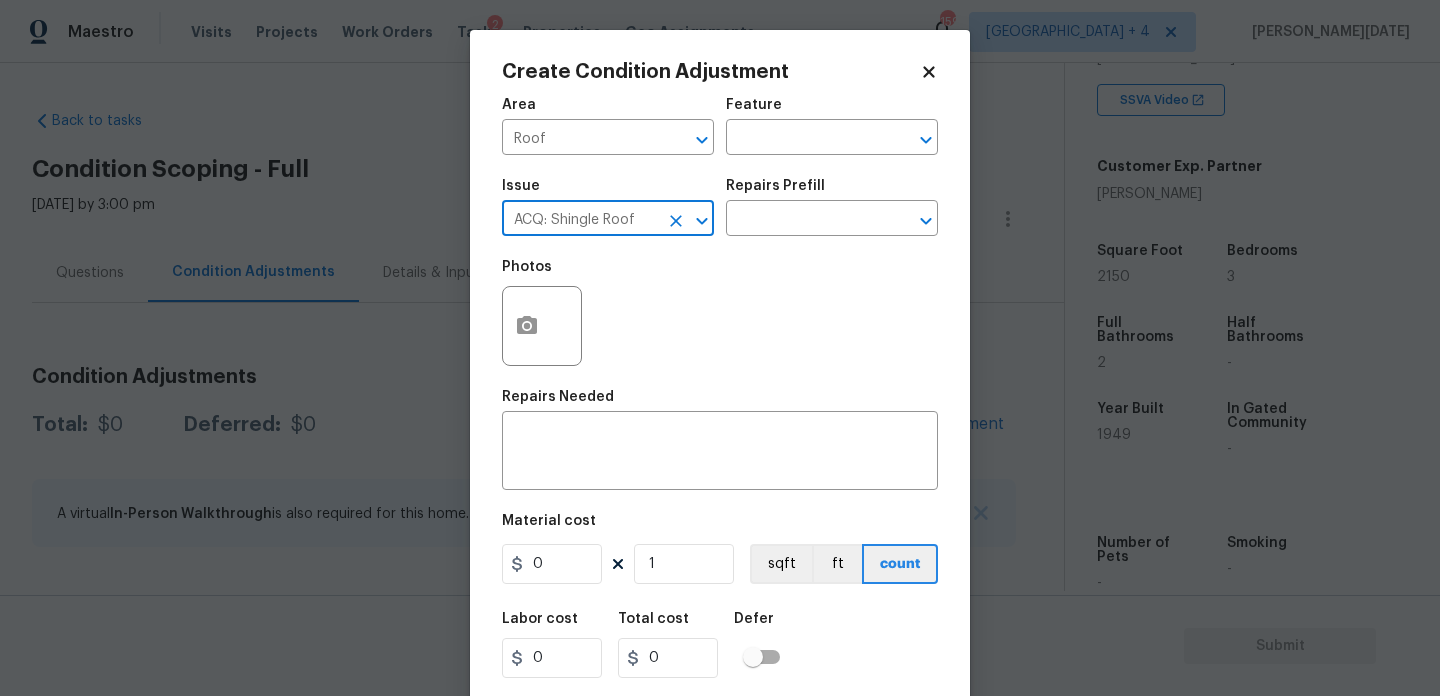 type on "ACQ: Shingle Roof" 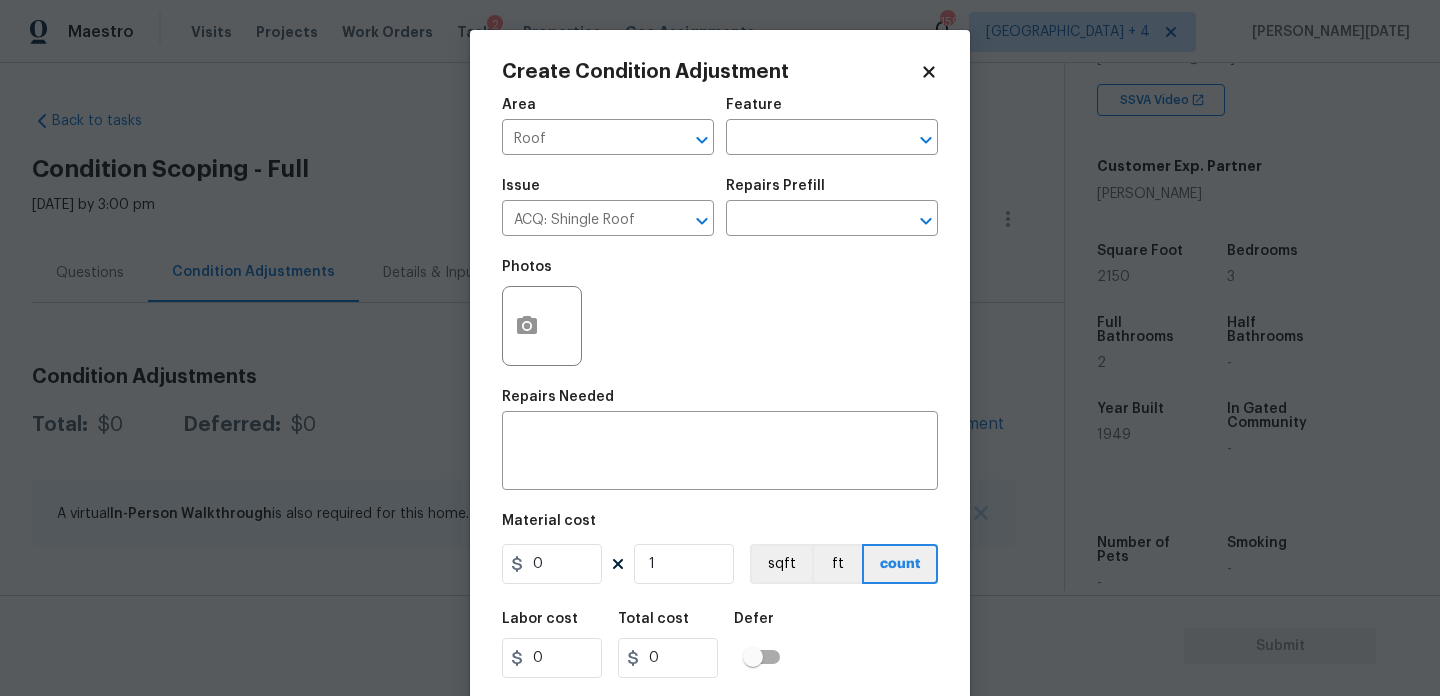 click on "Repairs Prefill" at bounding box center (832, 192) 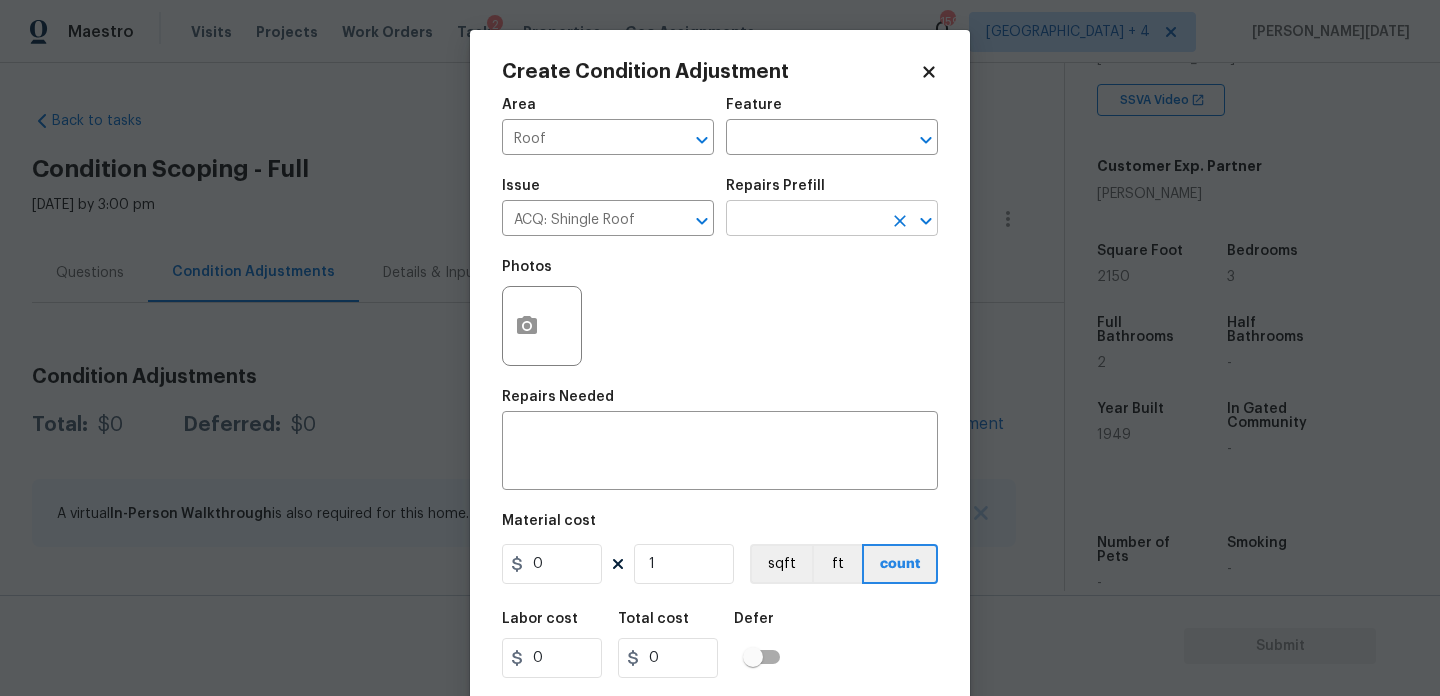 click at bounding box center (804, 220) 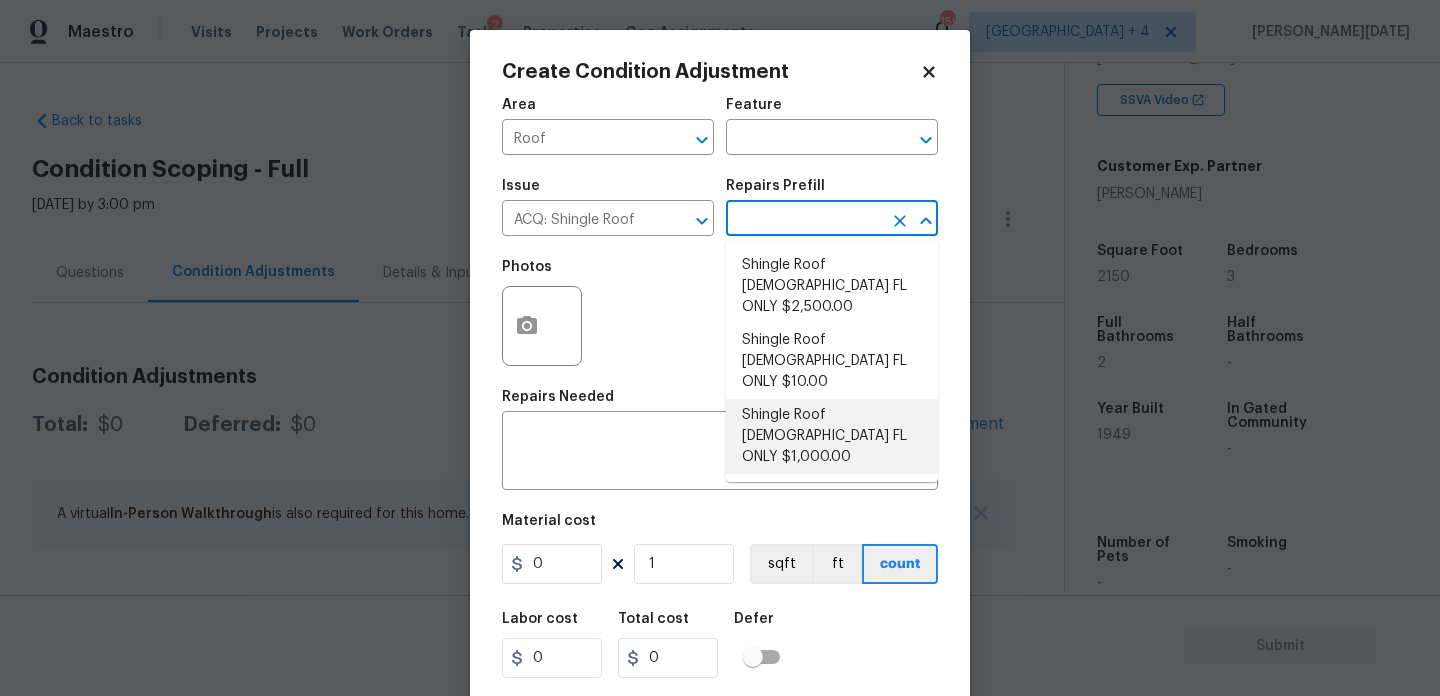 click on "Shingle Roof [DEMOGRAPHIC_DATA] FL ONLY $1,000.00" at bounding box center [832, 436] 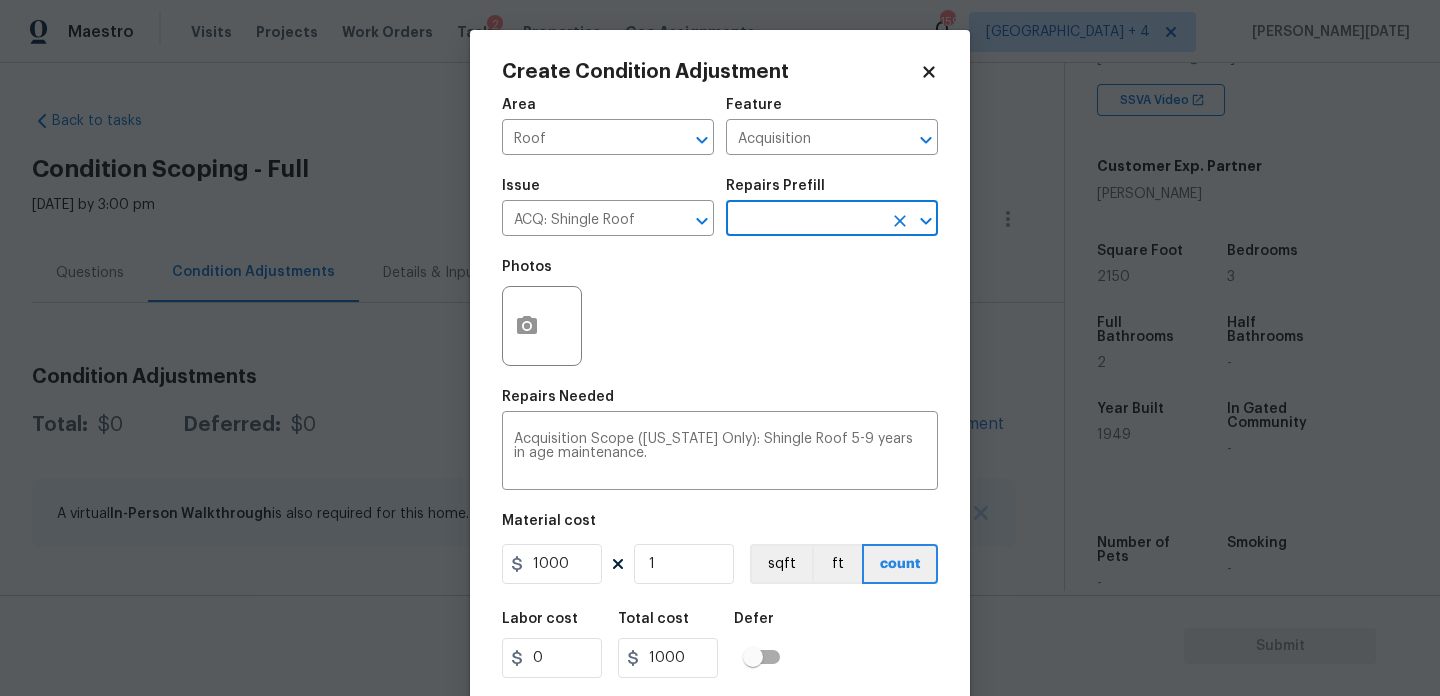 scroll, scrollTop: 51, scrollLeft: 0, axis: vertical 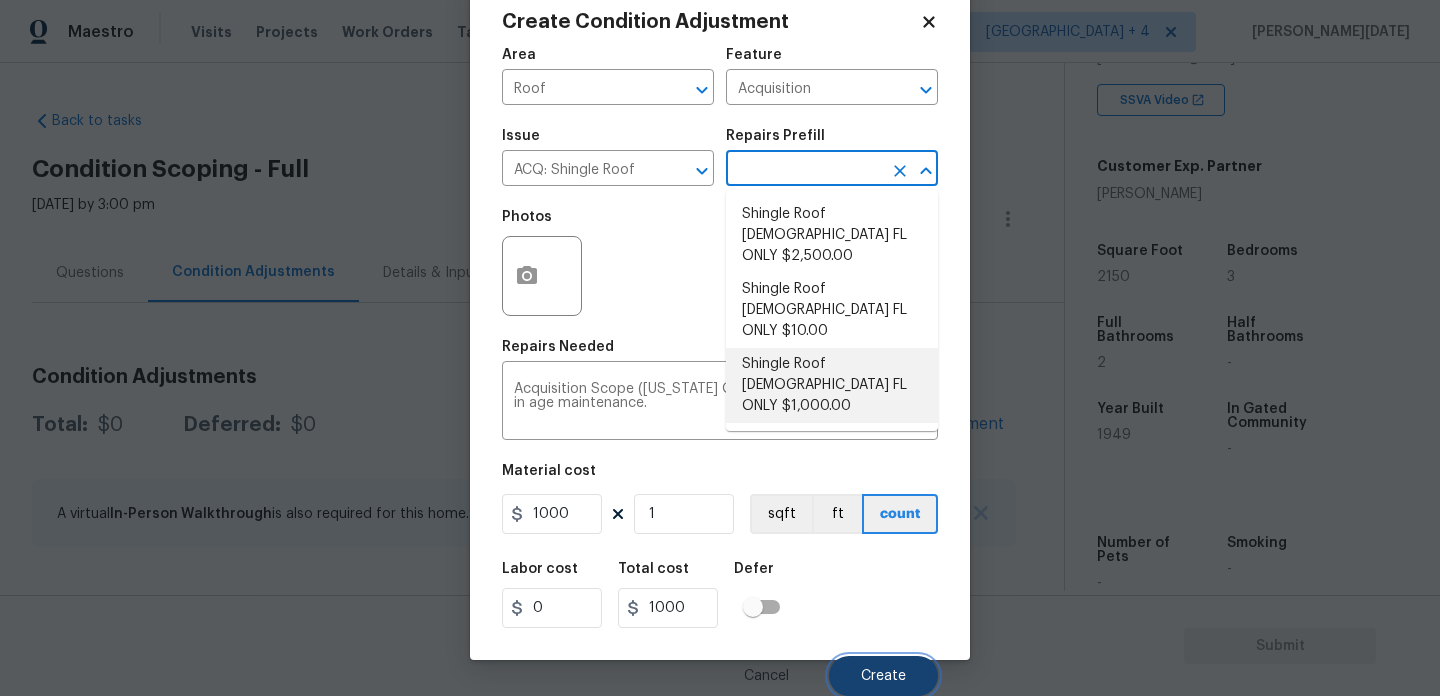 click on "Create" at bounding box center (883, 676) 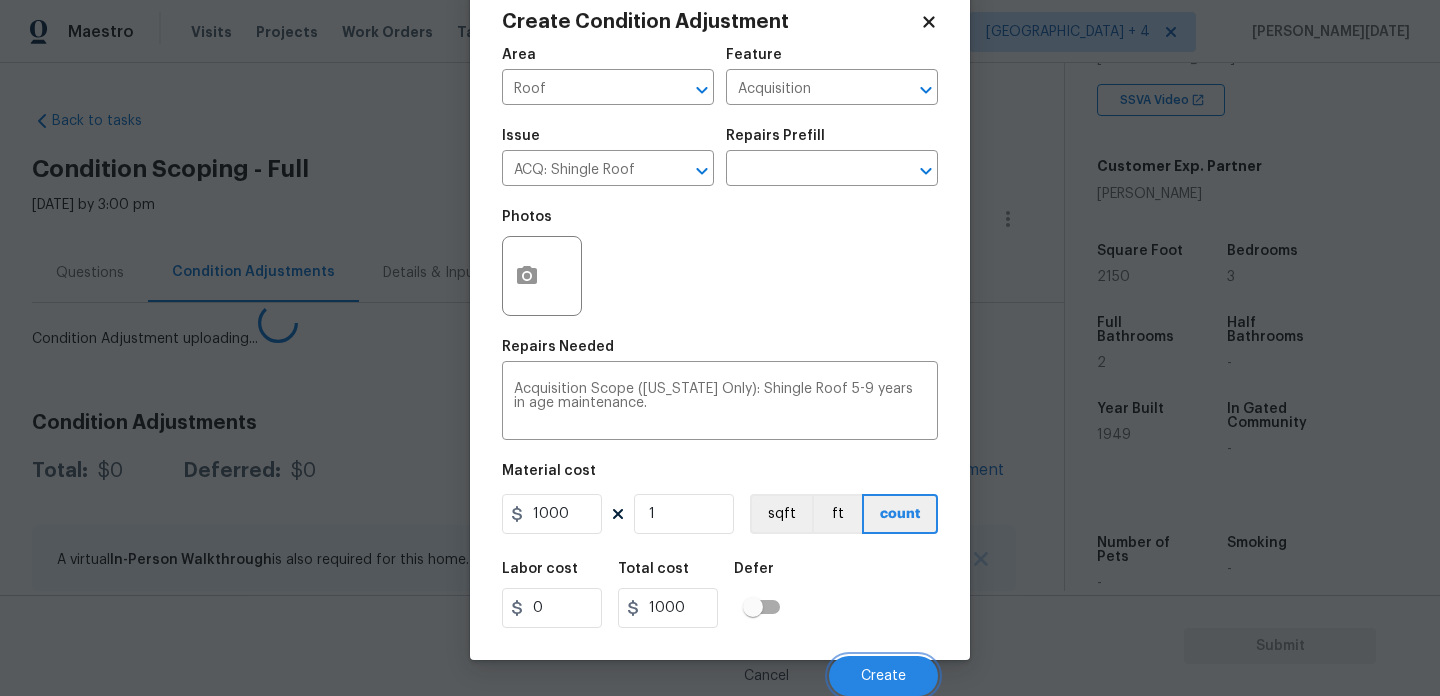 scroll, scrollTop: 44, scrollLeft: 0, axis: vertical 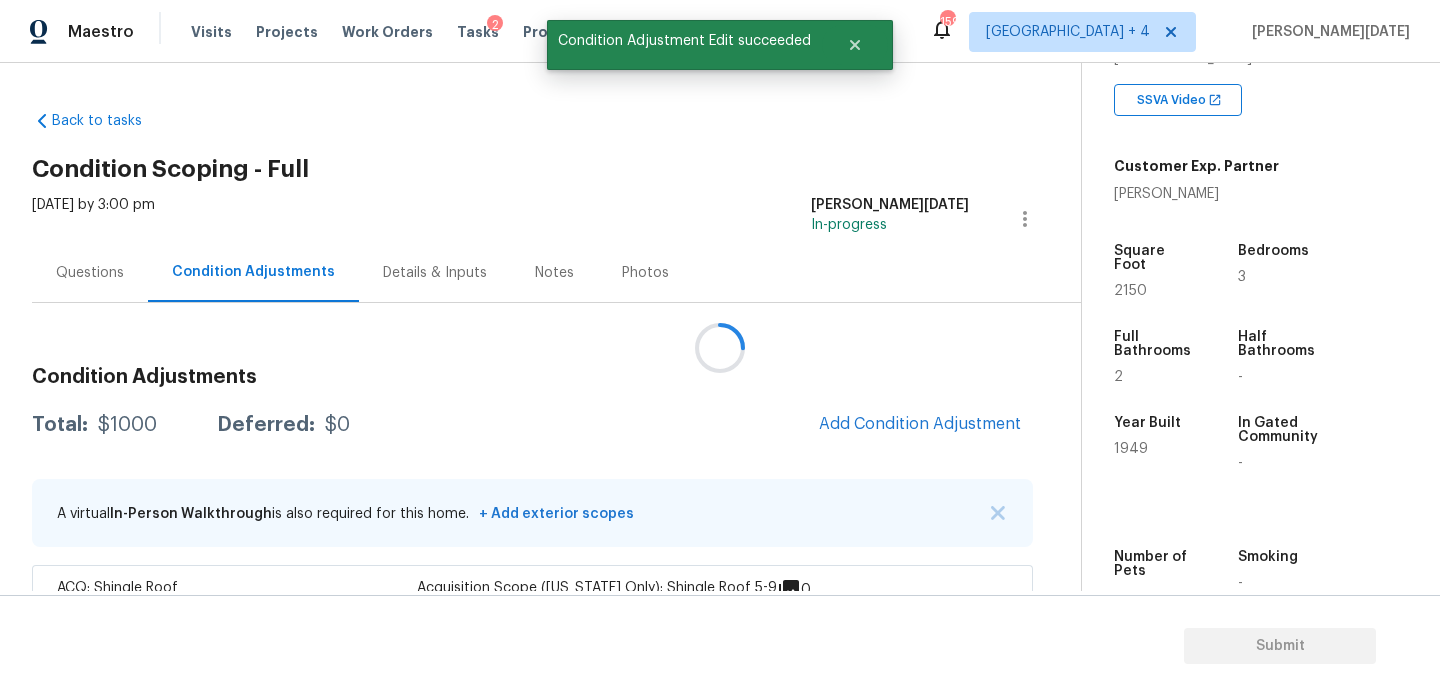 click at bounding box center (720, 348) 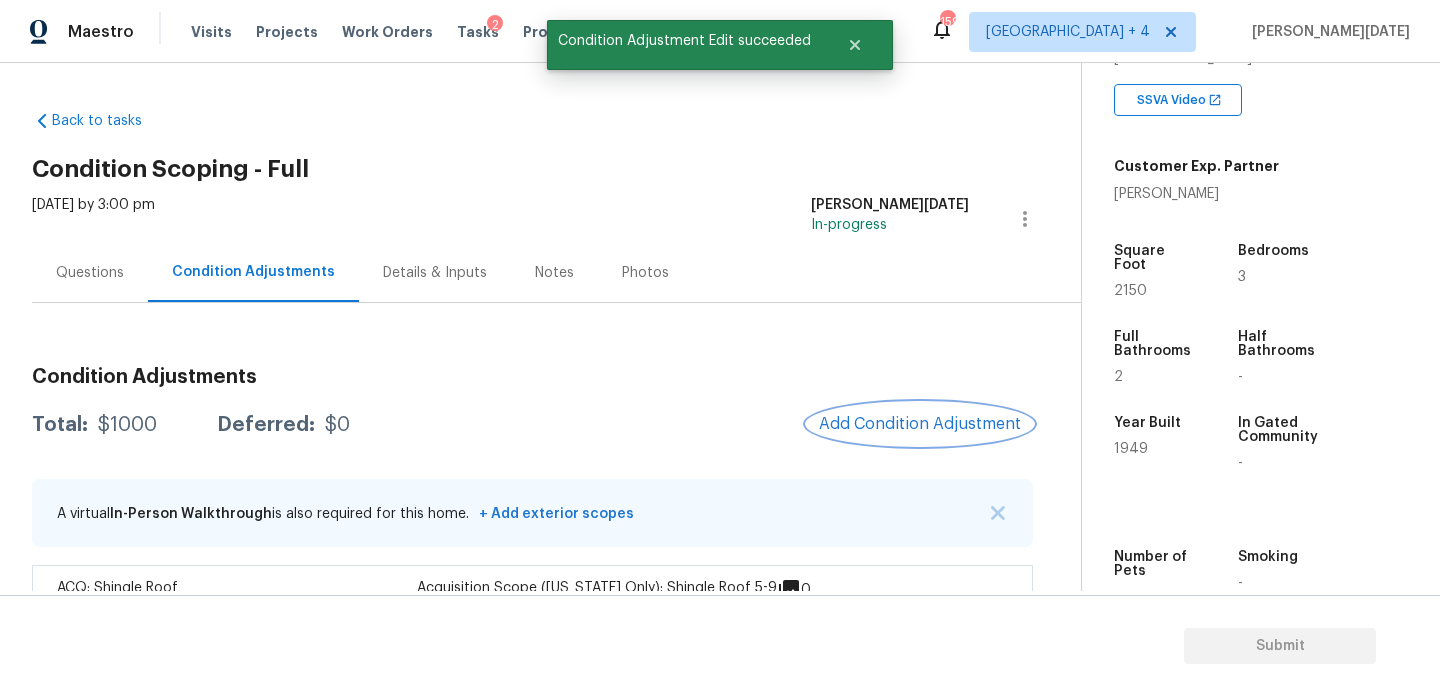 click on "Add Condition Adjustment" at bounding box center (920, 424) 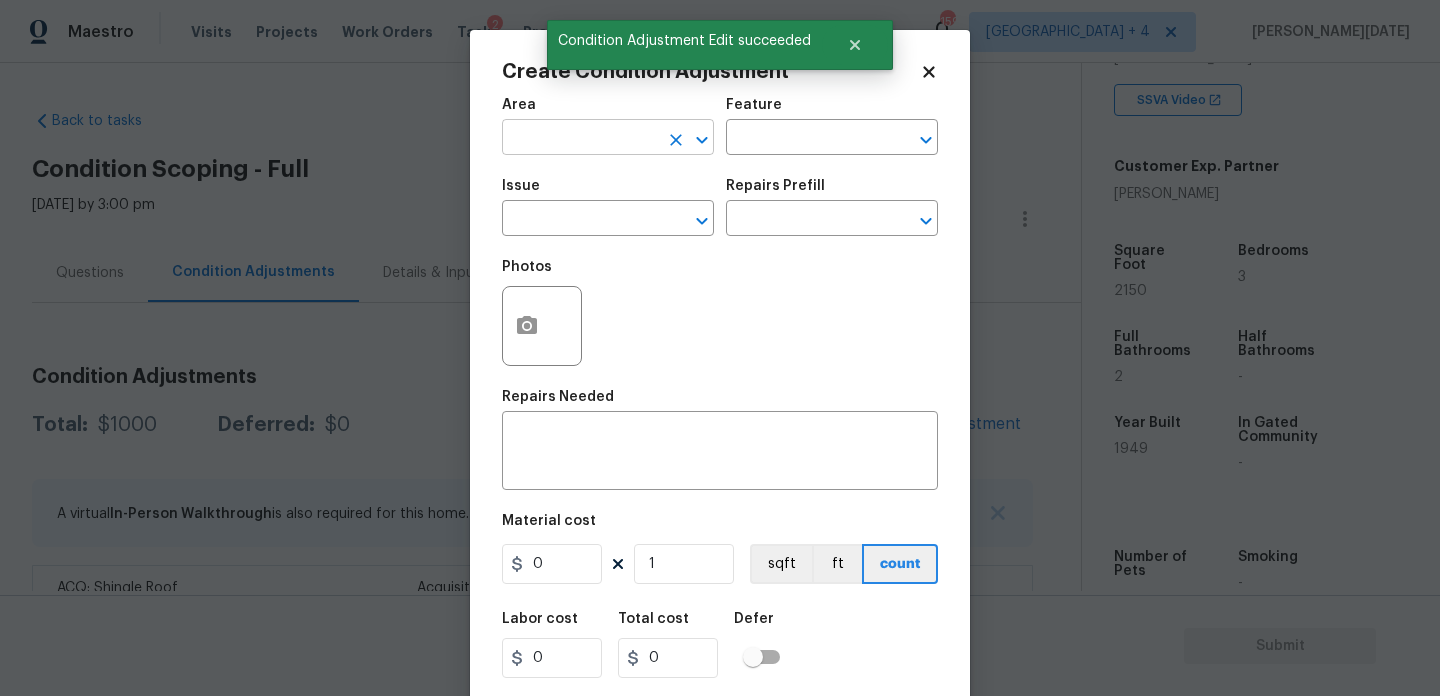 click at bounding box center (580, 139) 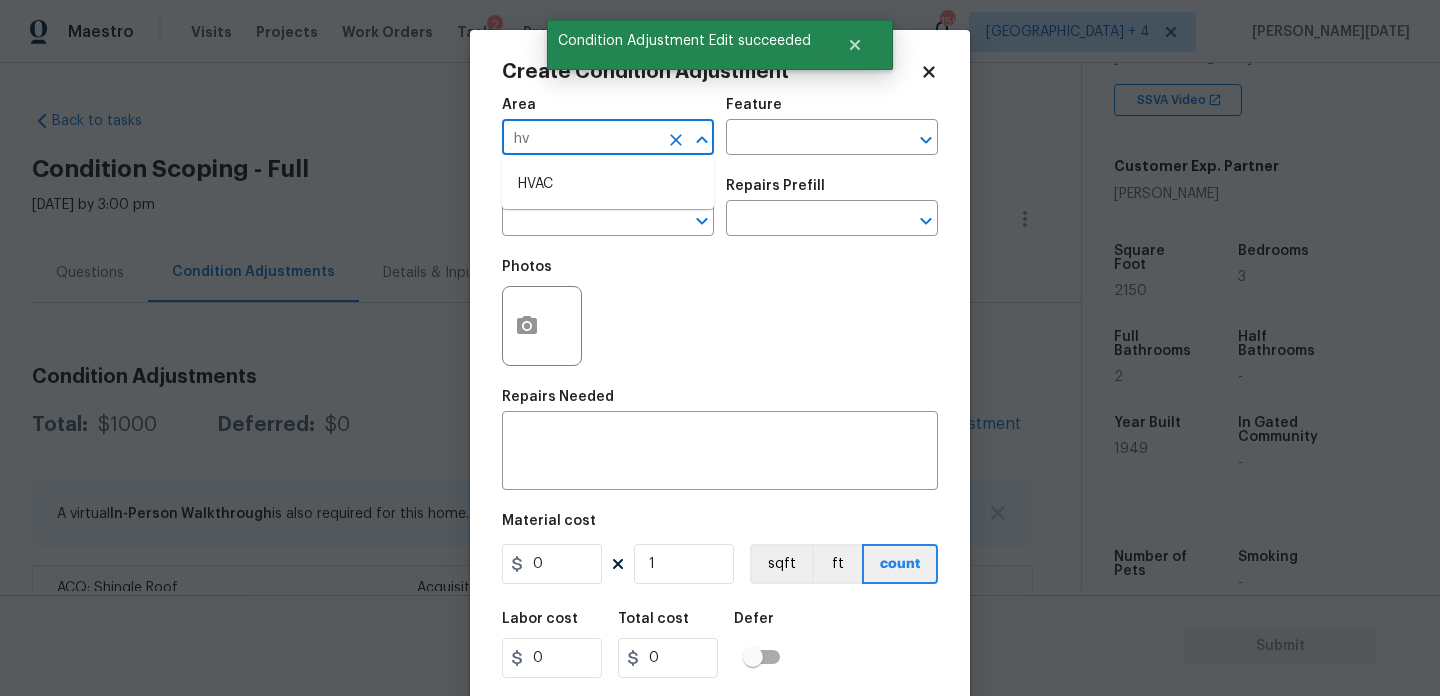 click on "HVAC" at bounding box center (608, 184) 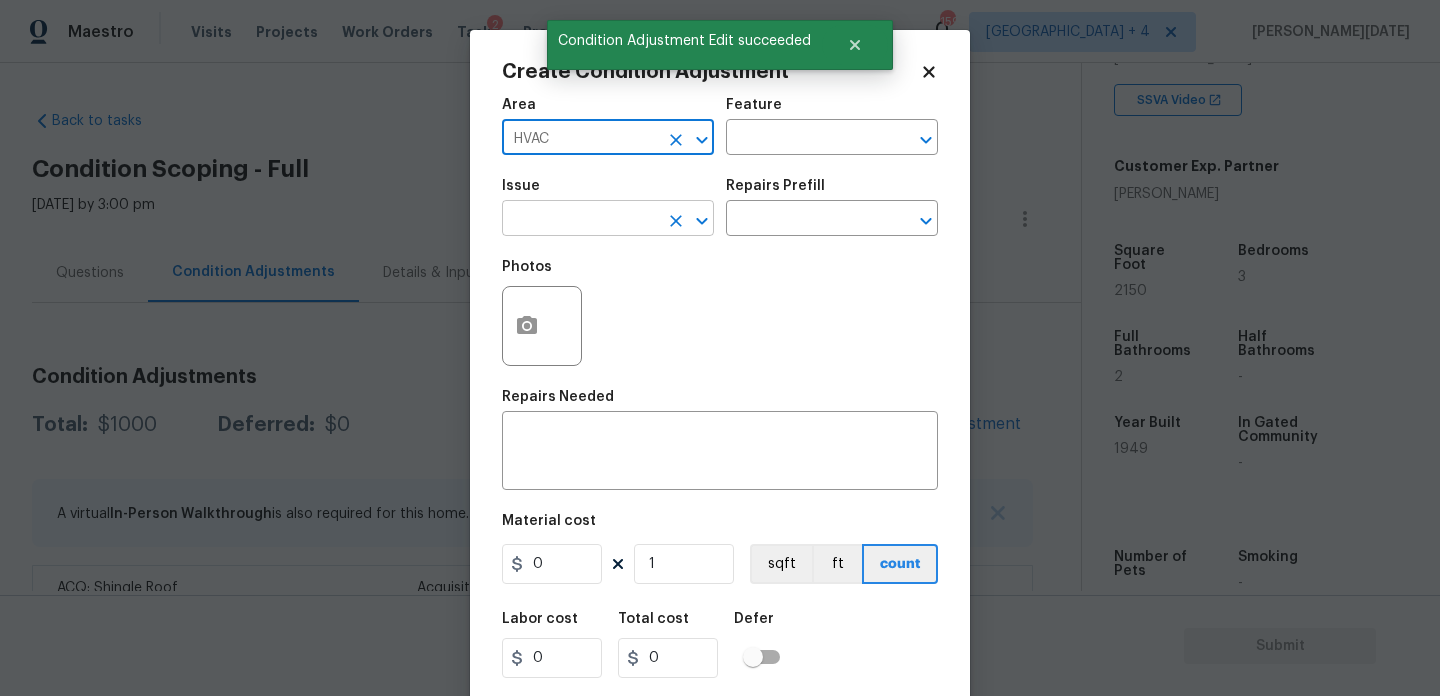 type on "HVAC" 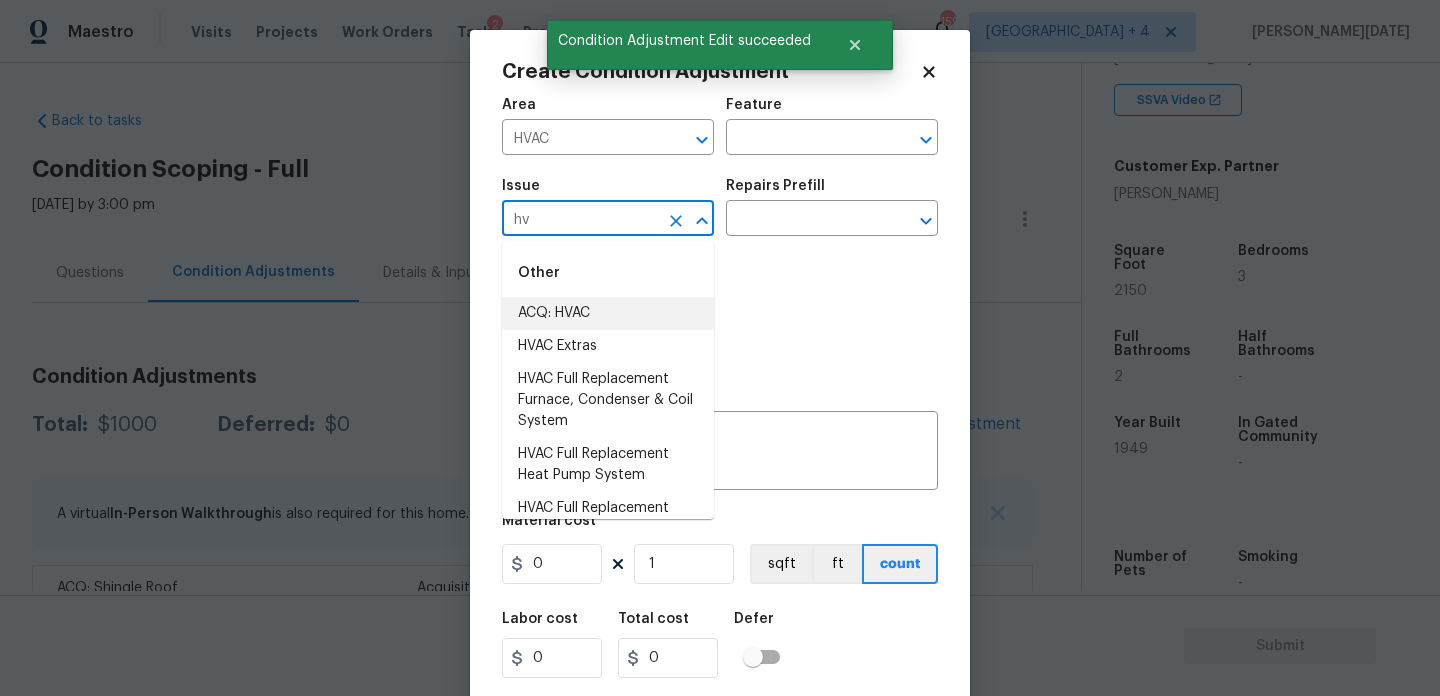 click on "ACQ: HVAC" at bounding box center [608, 313] 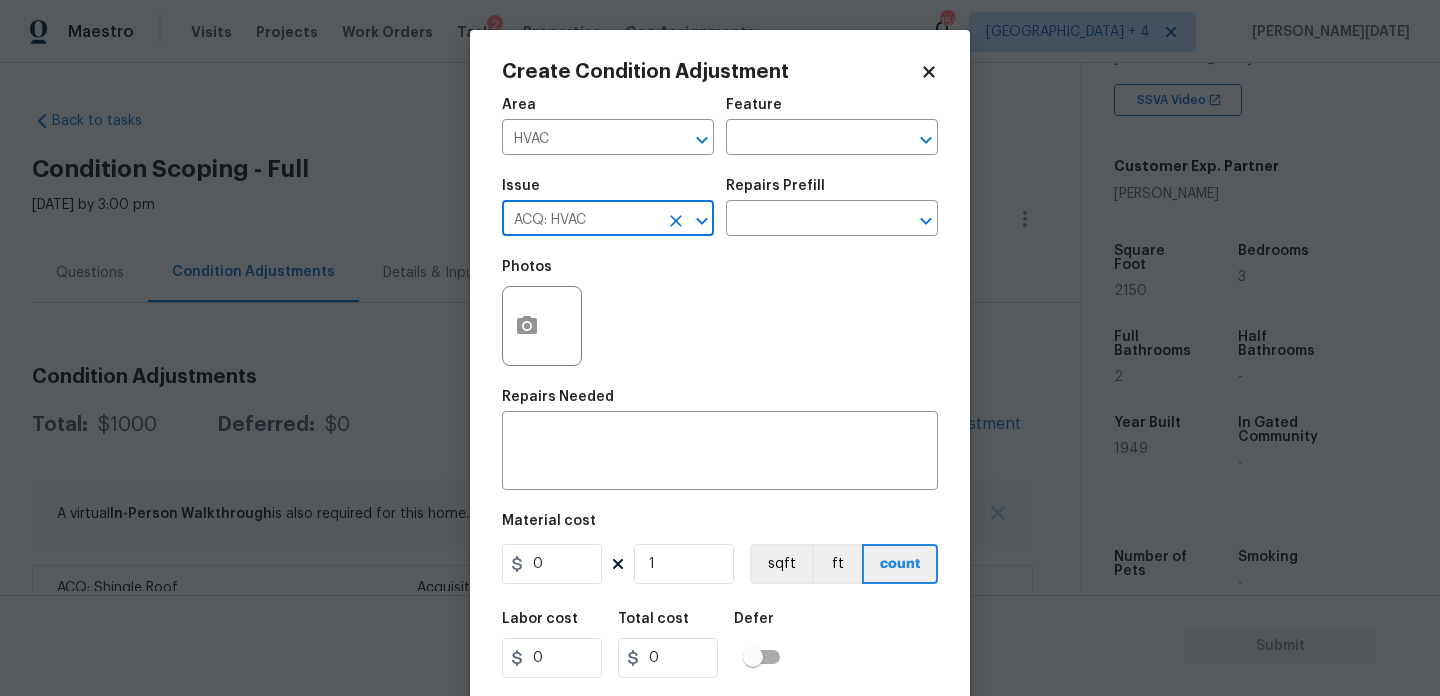 type on "ACQ: HVAC" 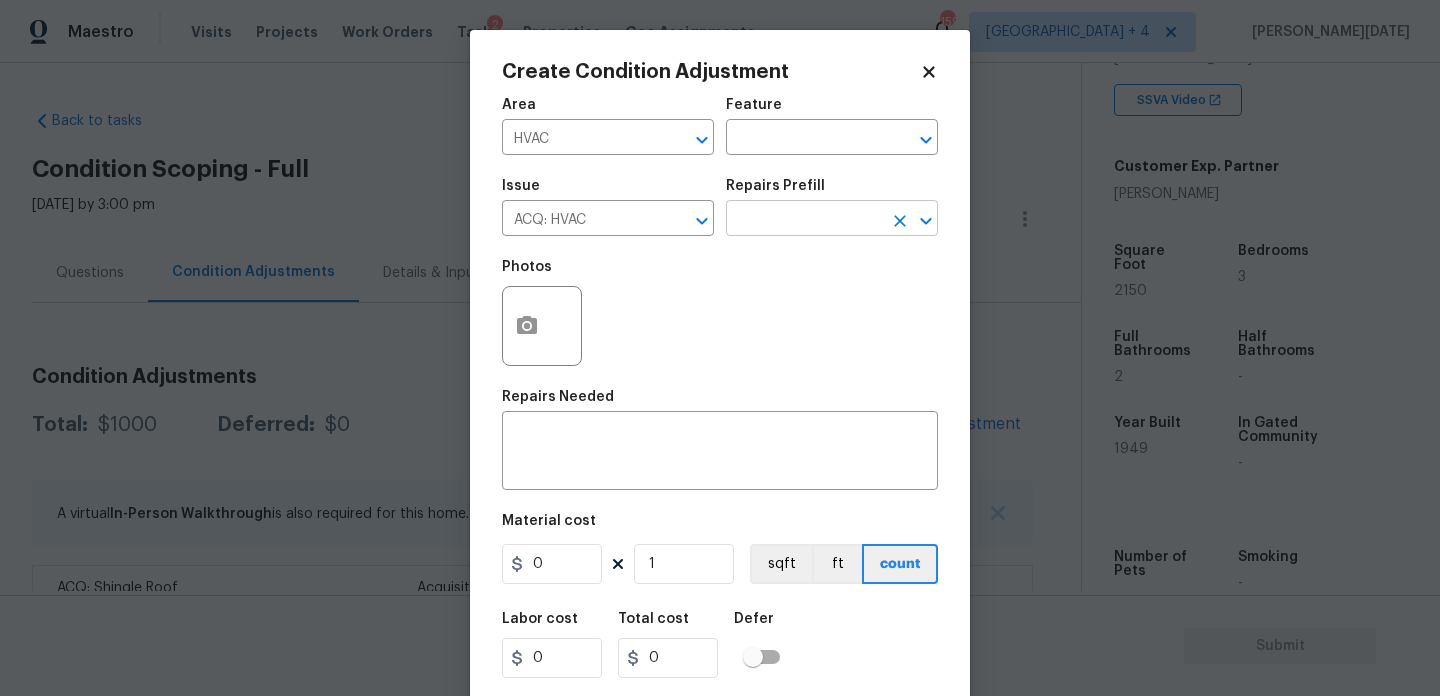 click at bounding box center (804, 220) 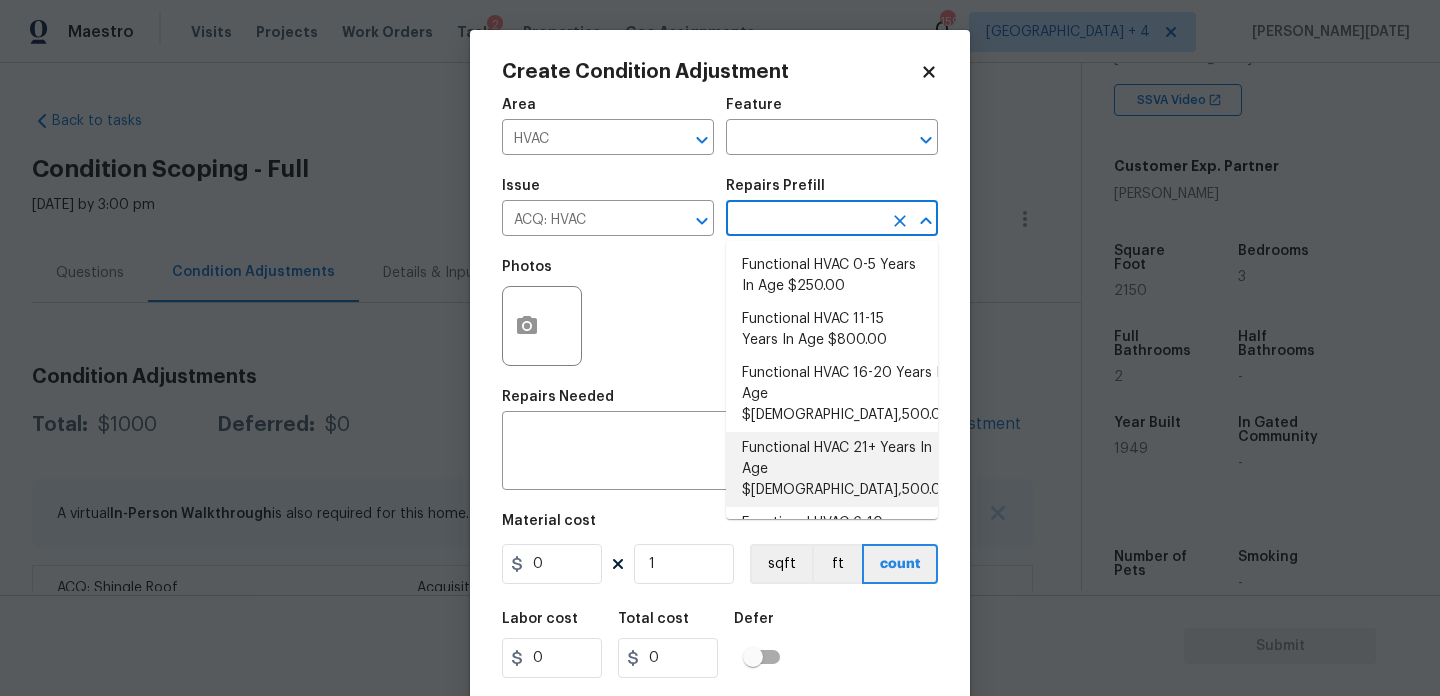click on "Functional HVAC 21+ Years In Age $[DEMOGRAPHIC_DATA],500.00" at bounding box center [832, 469] 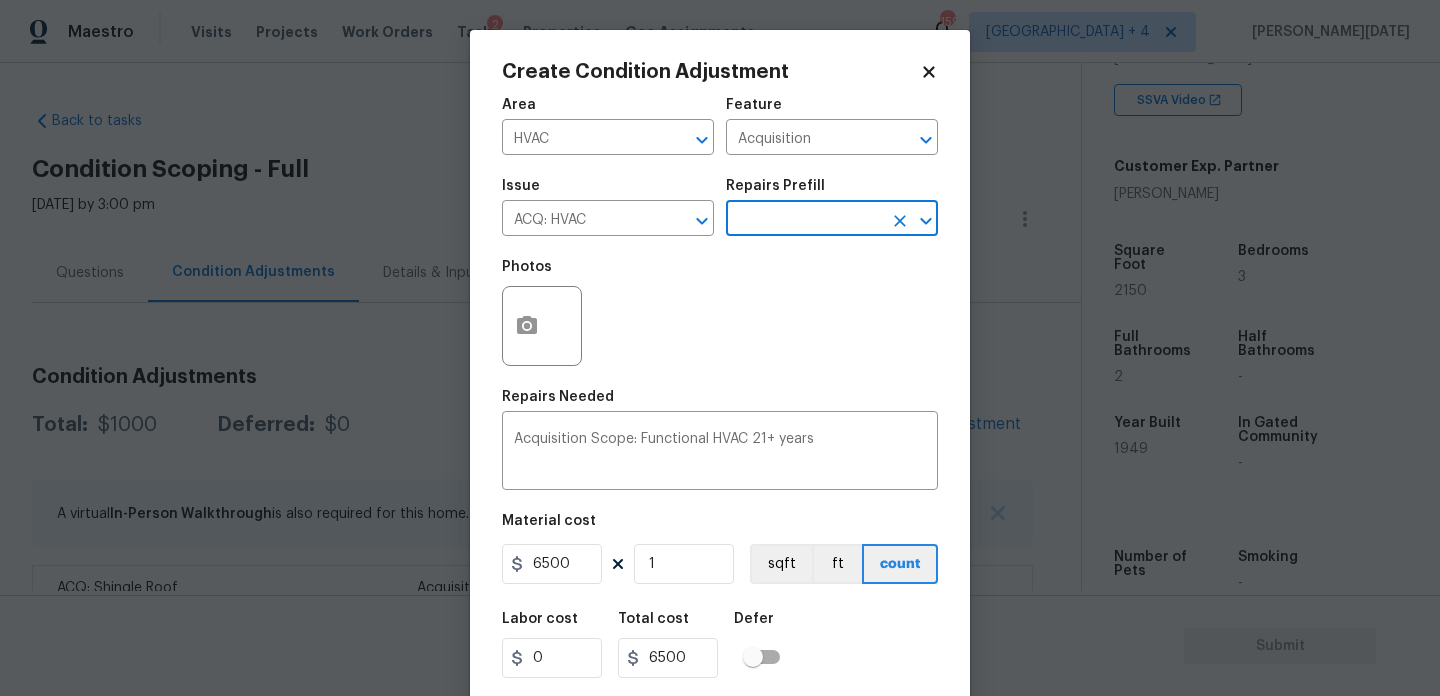 click at bounding box center [804, 220] 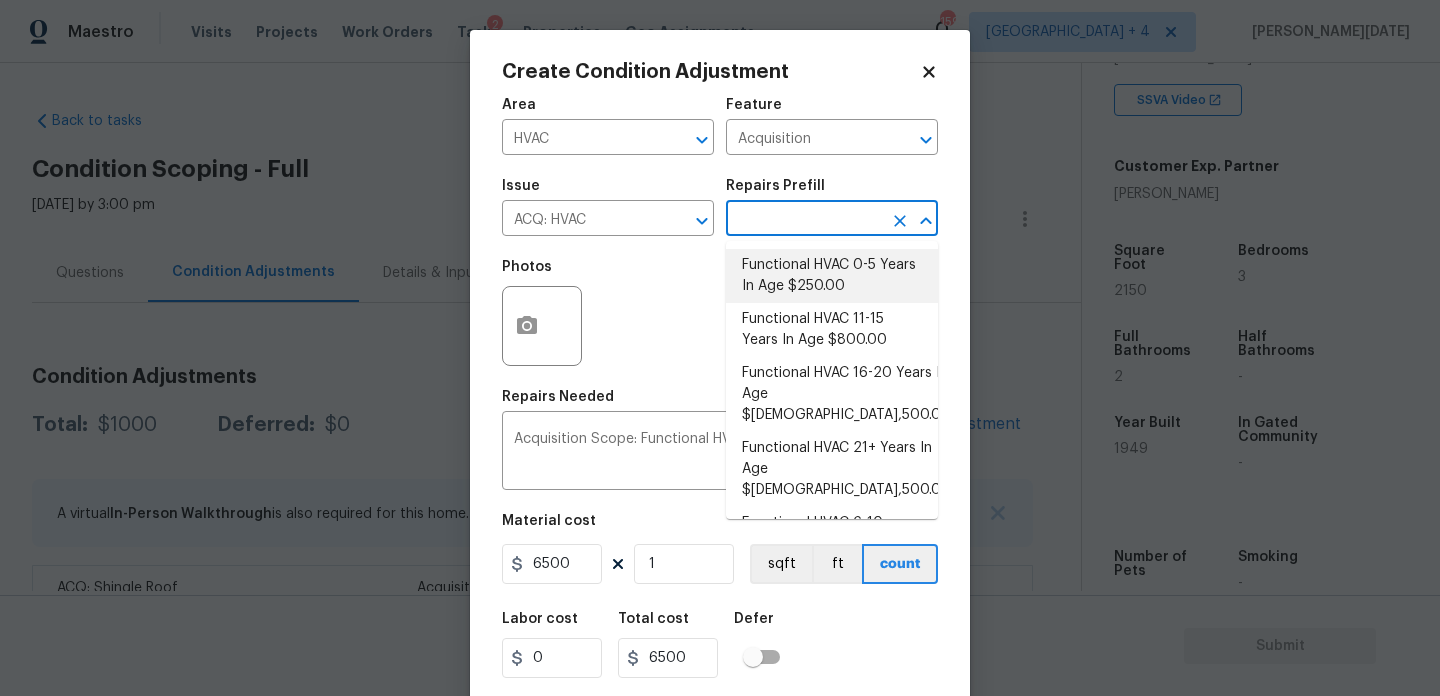 click on "Functional HVAC 0-5 Years In Age $250.00" at bounding box center [832, 276] 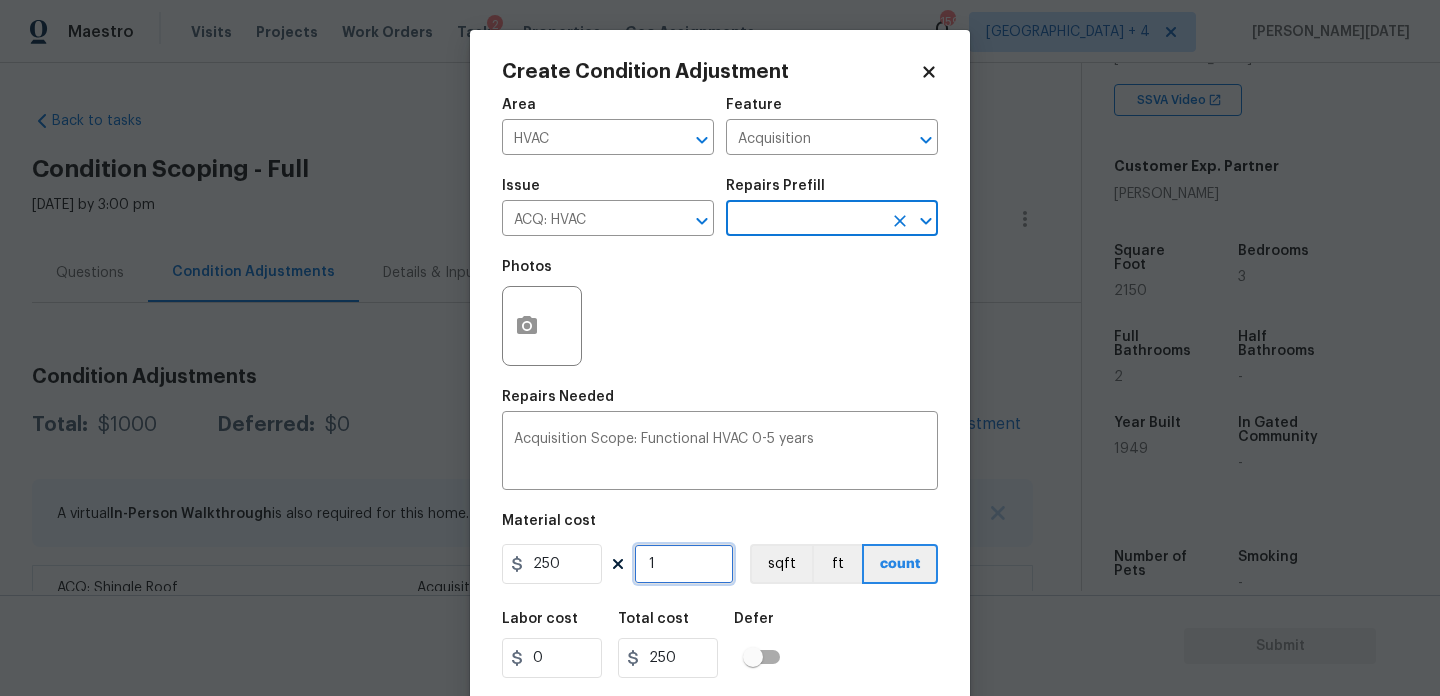 click on "1" at bounding box center (684, 564) 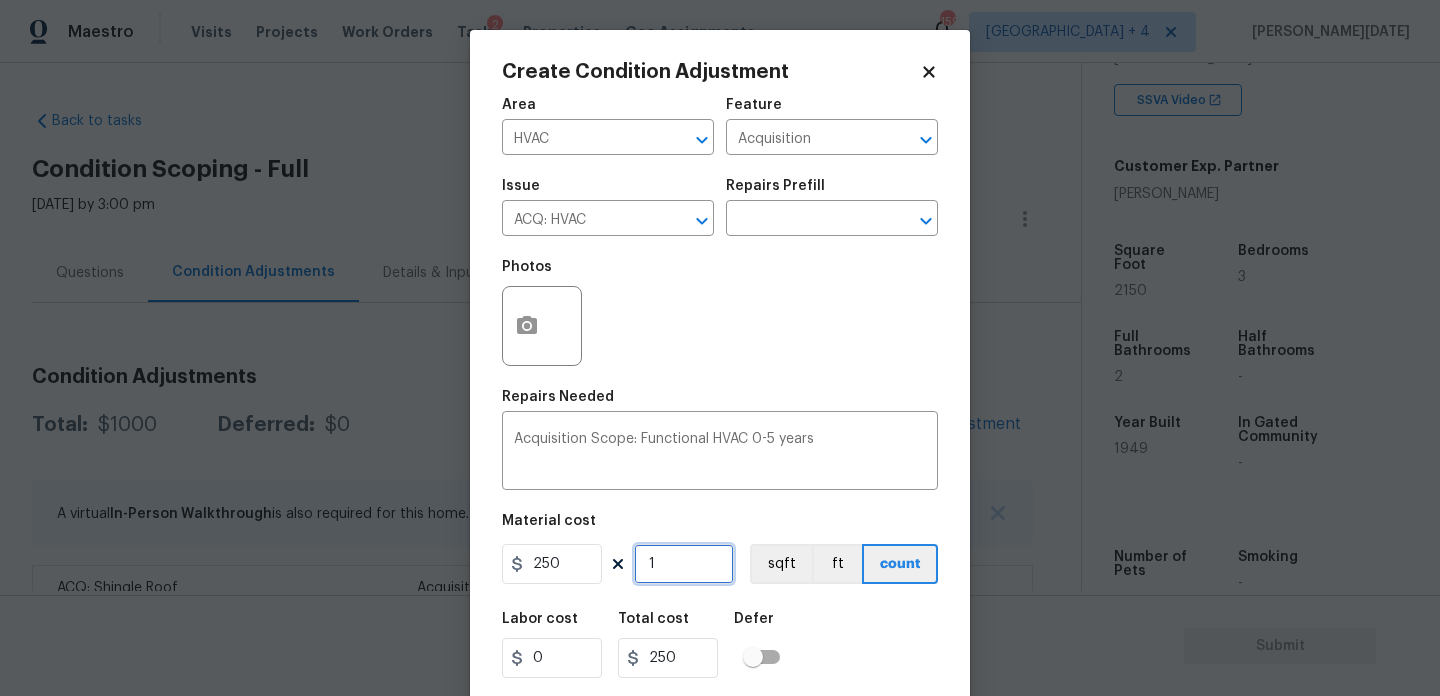 type on "0" 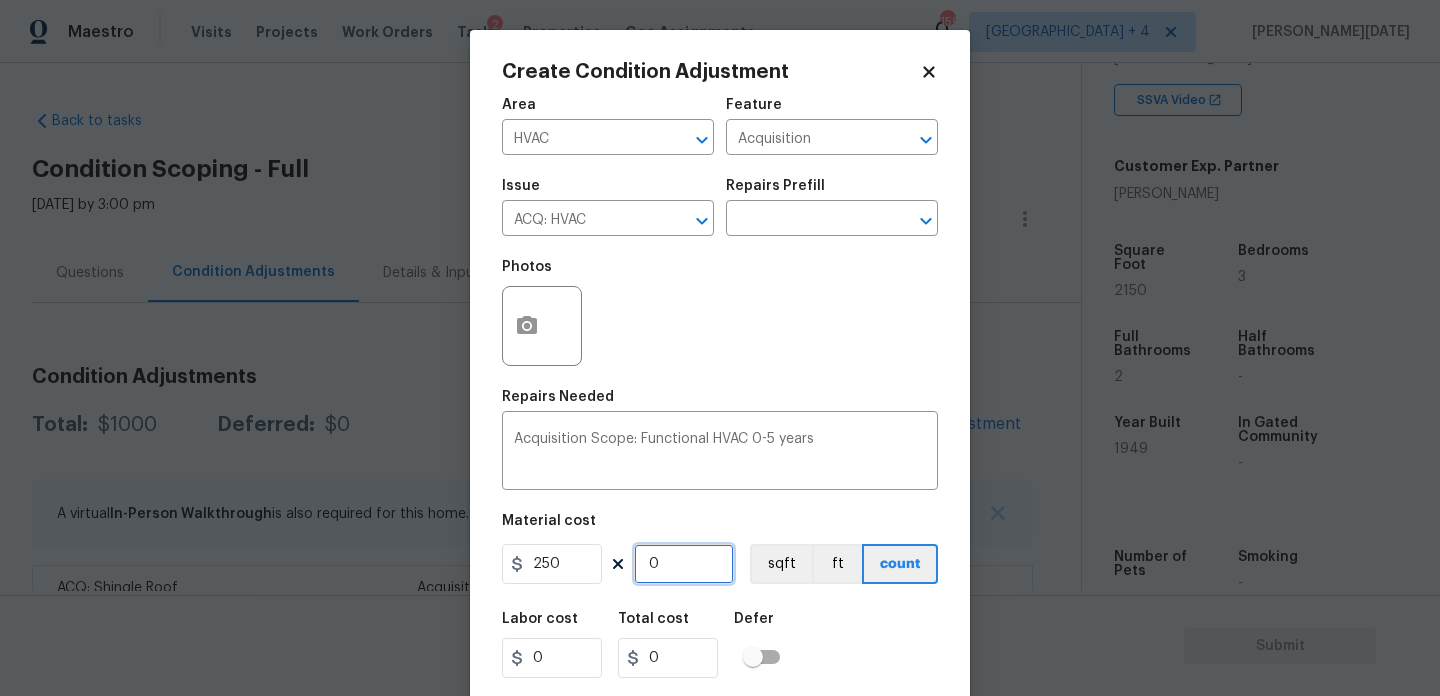 type on "2" 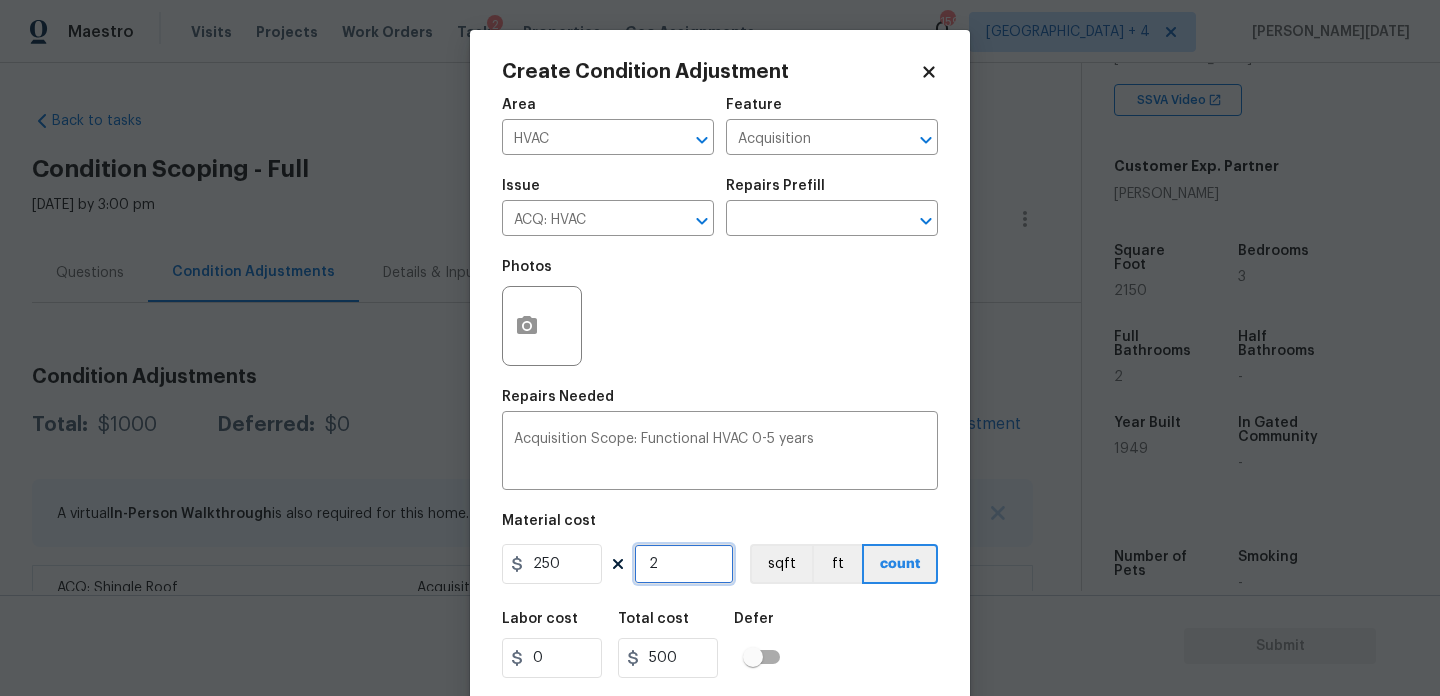 type on "2" 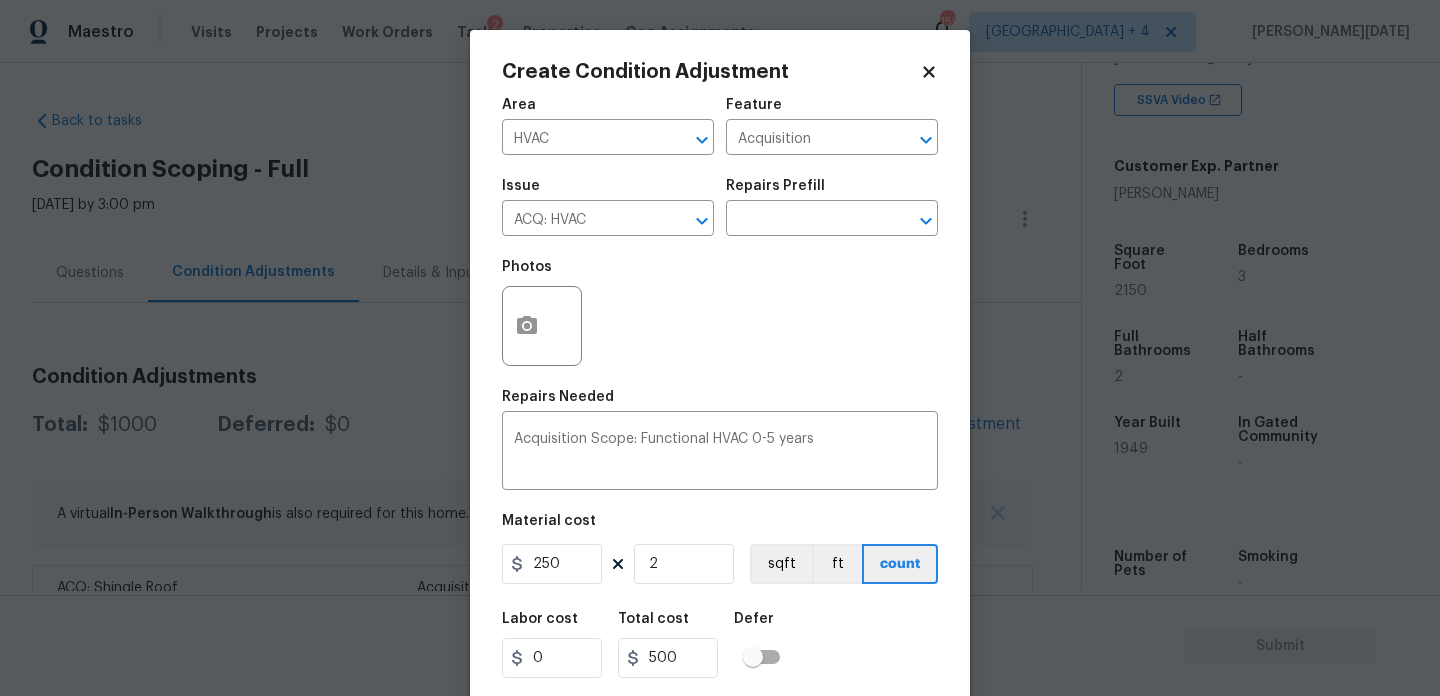 click on "Photos" at bounding box center (720, 313) 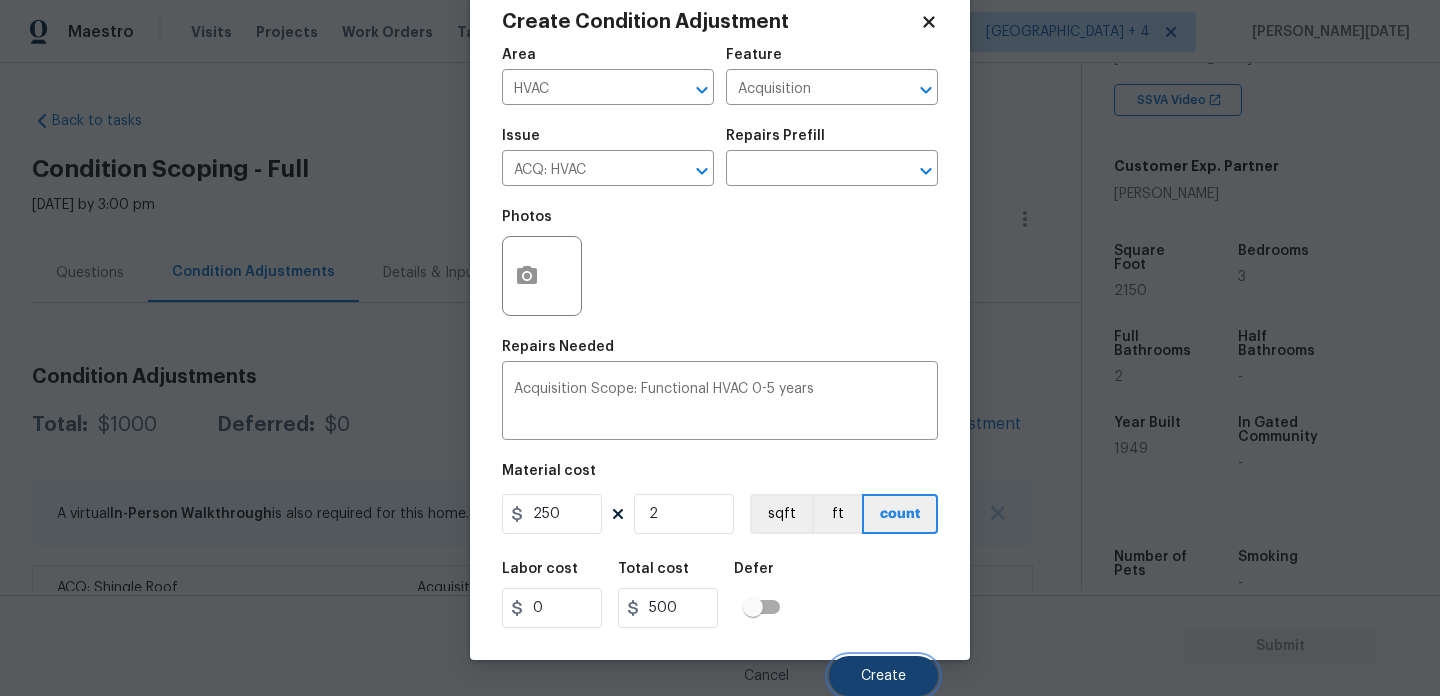 click on "Create" at bounding box center (883, 676) 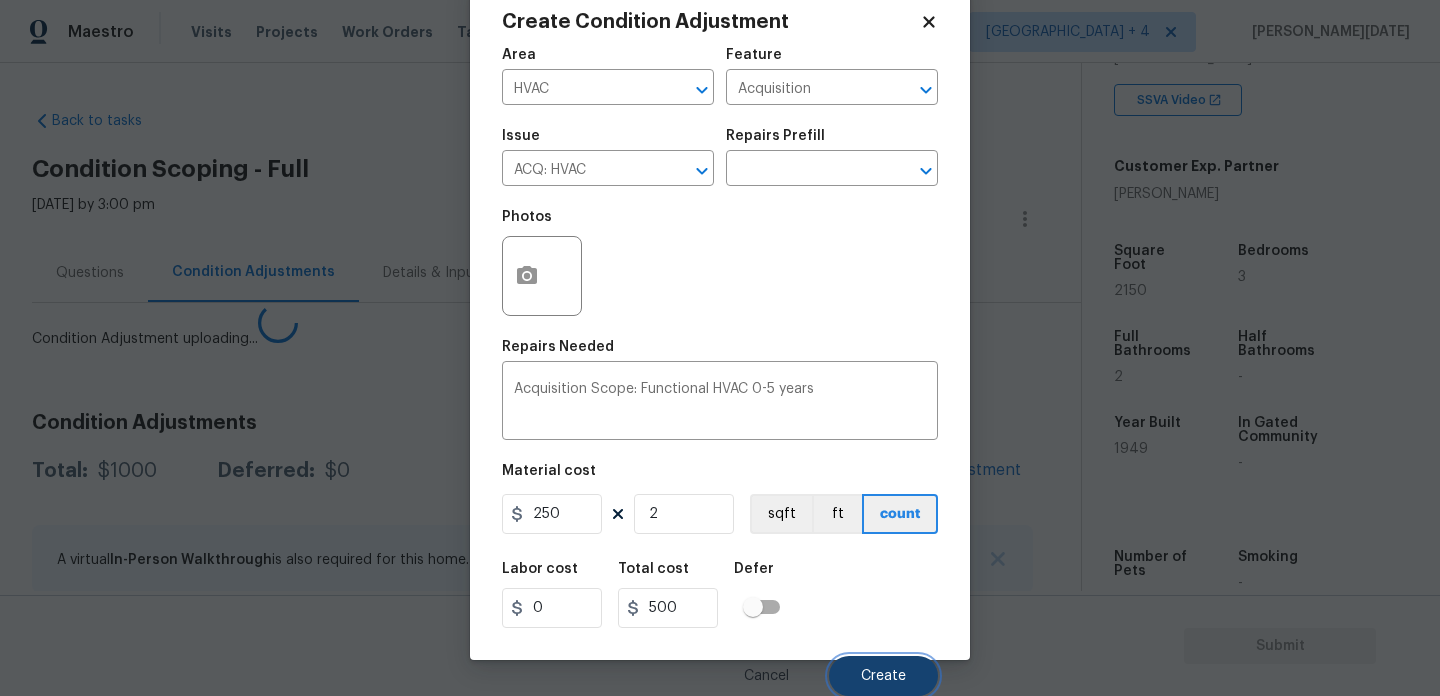 scroll, scrollTop: 44, scrollLeft: 0, axis: vertical 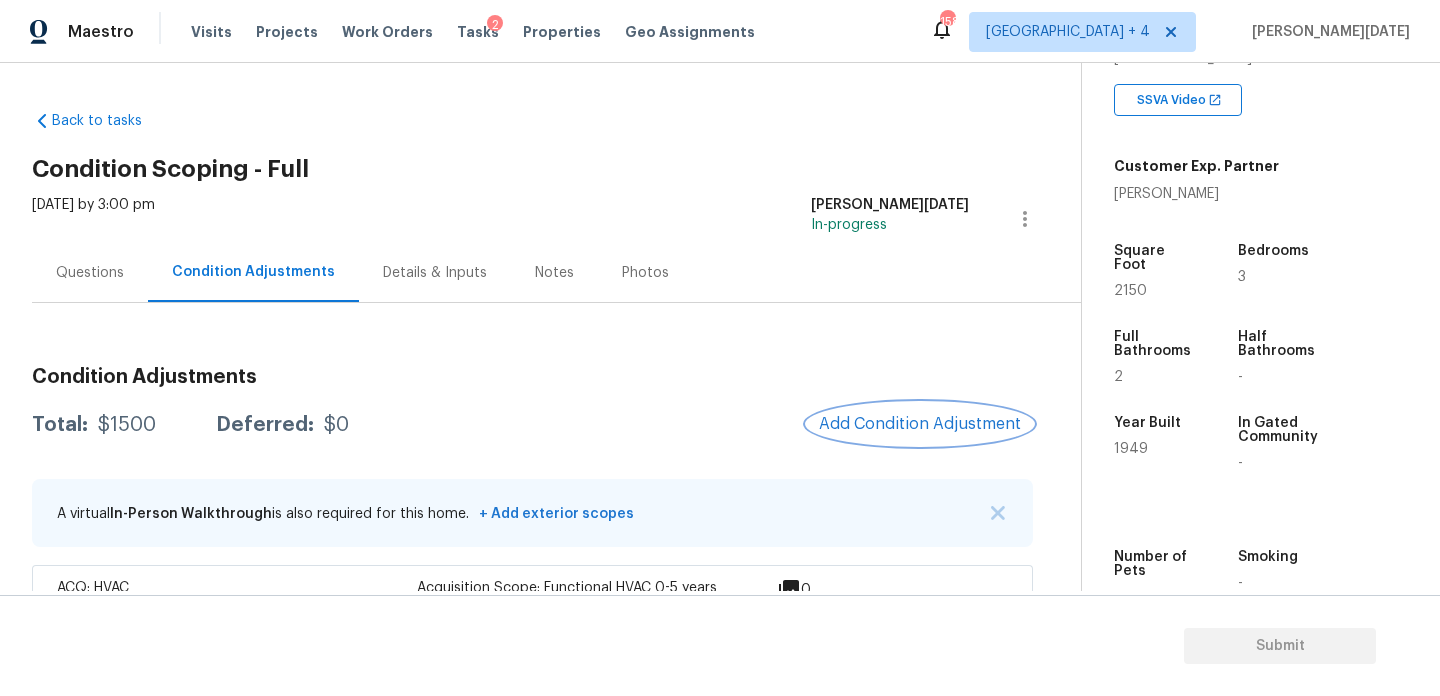 click on "Add Condition Adjustment" at bounding box center (920, 424) 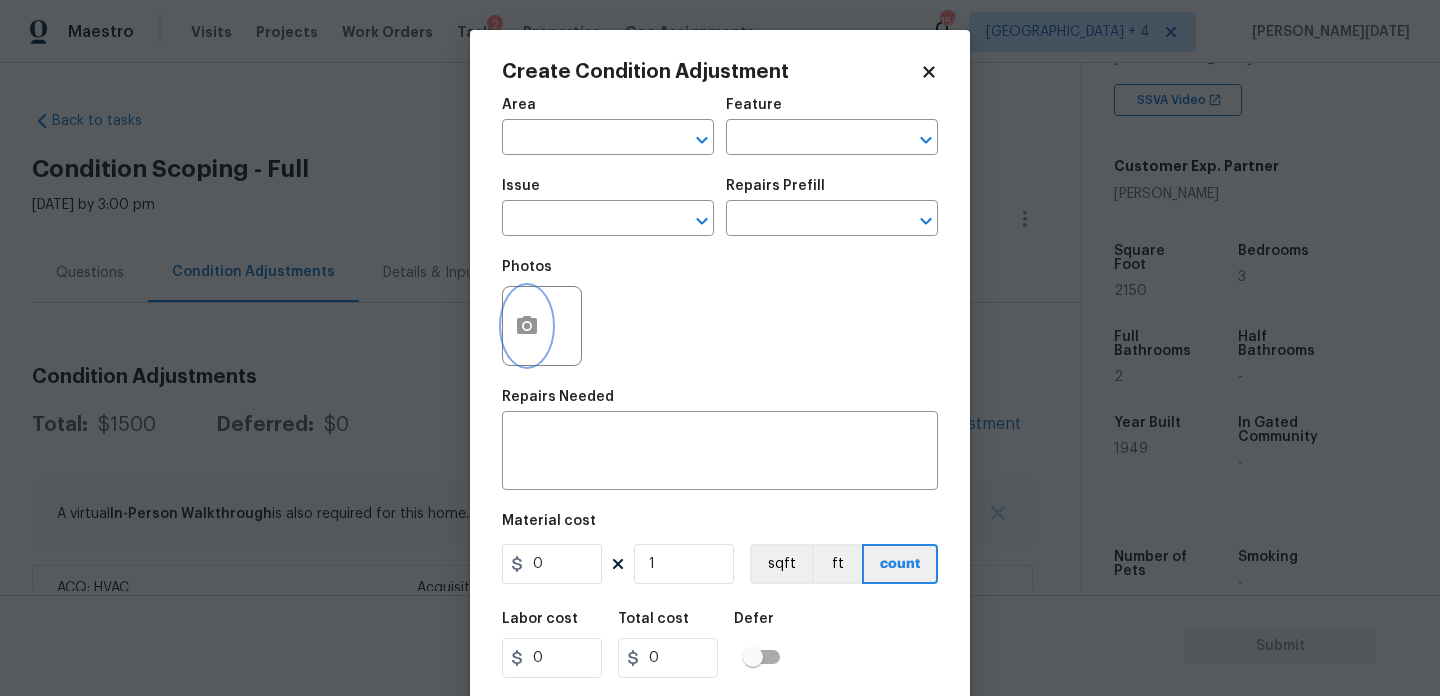 click at bounding box center [527, 326] 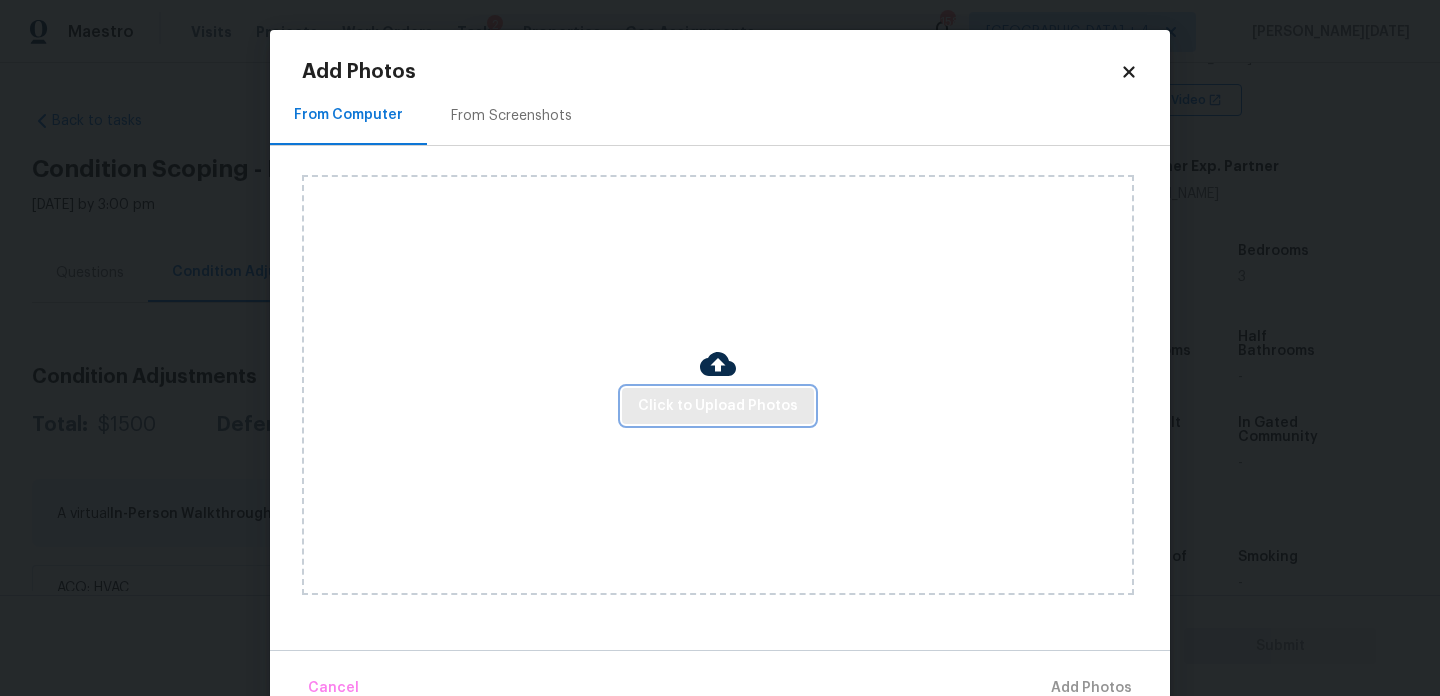 click on "Click to Upload Photos" at bounding box center [718, 406] 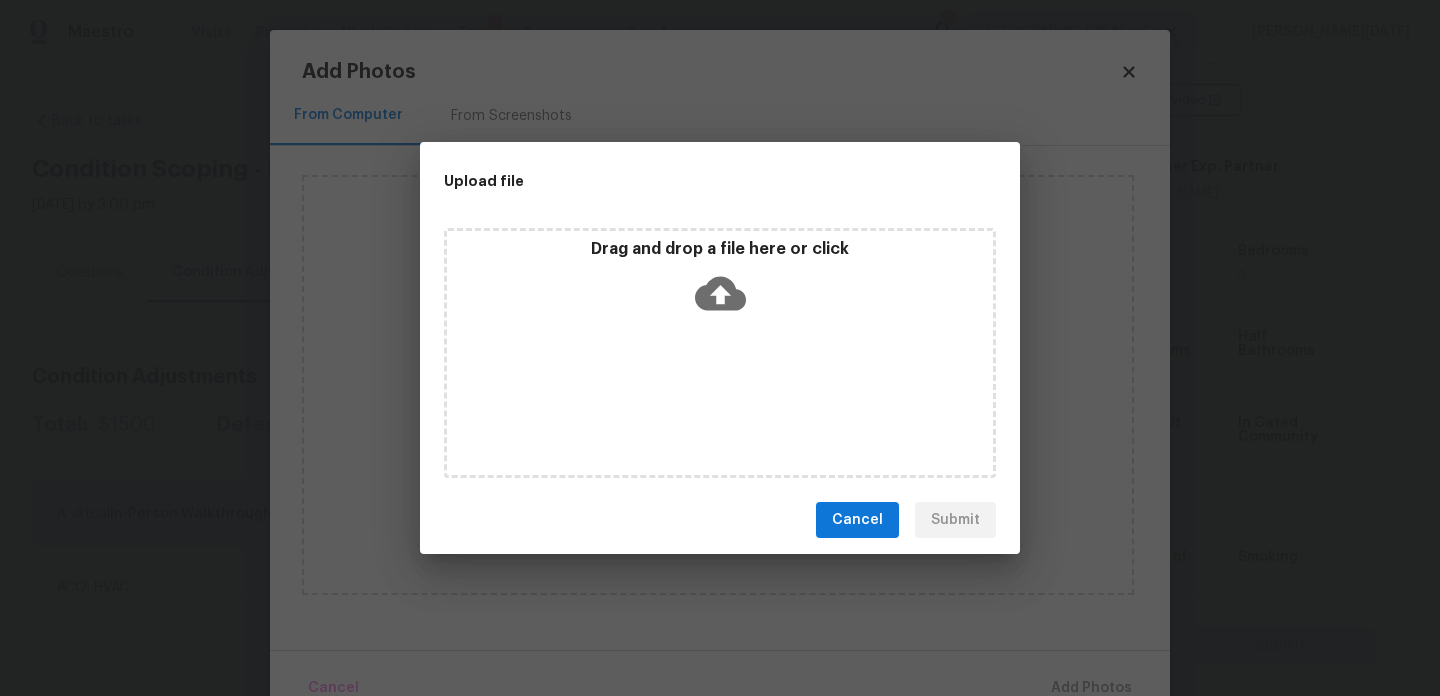click on "Drag and drop a file here or click" at bounding box center (720, 353) 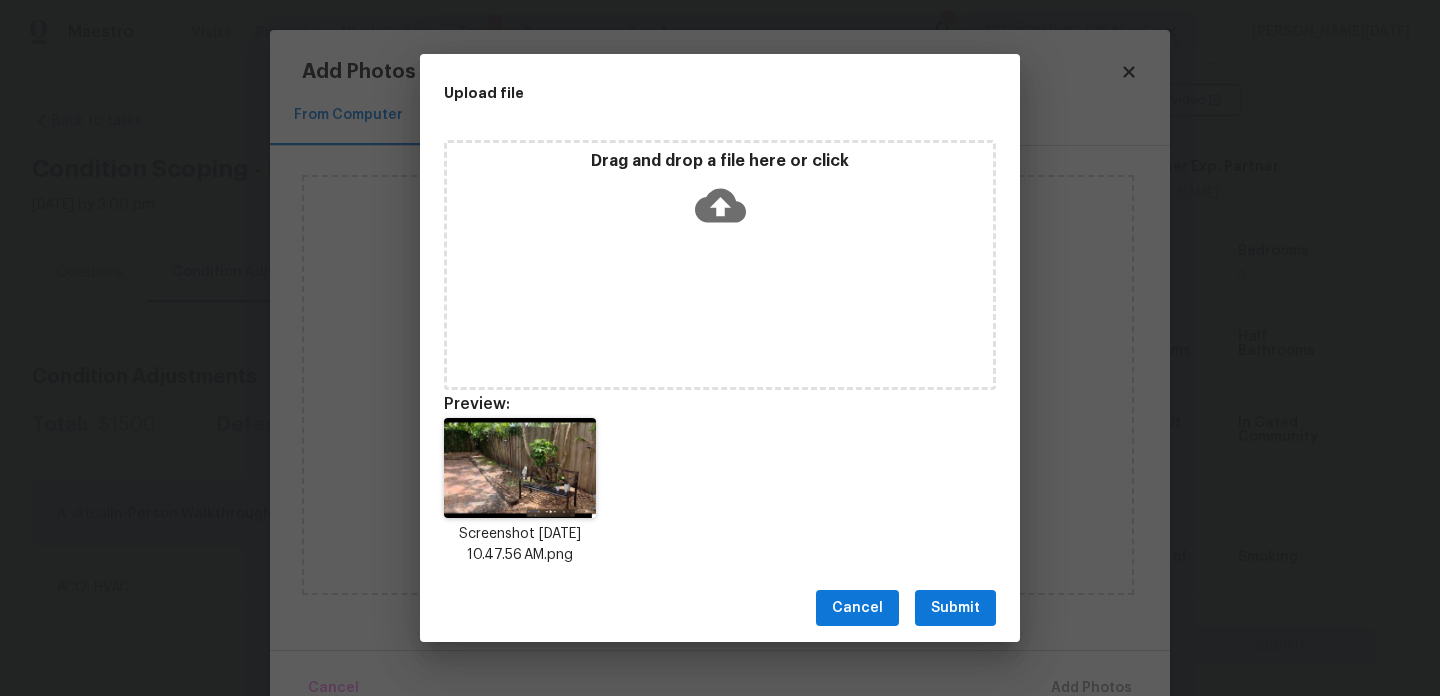click on "Submit" at bounding box center [955, 608] 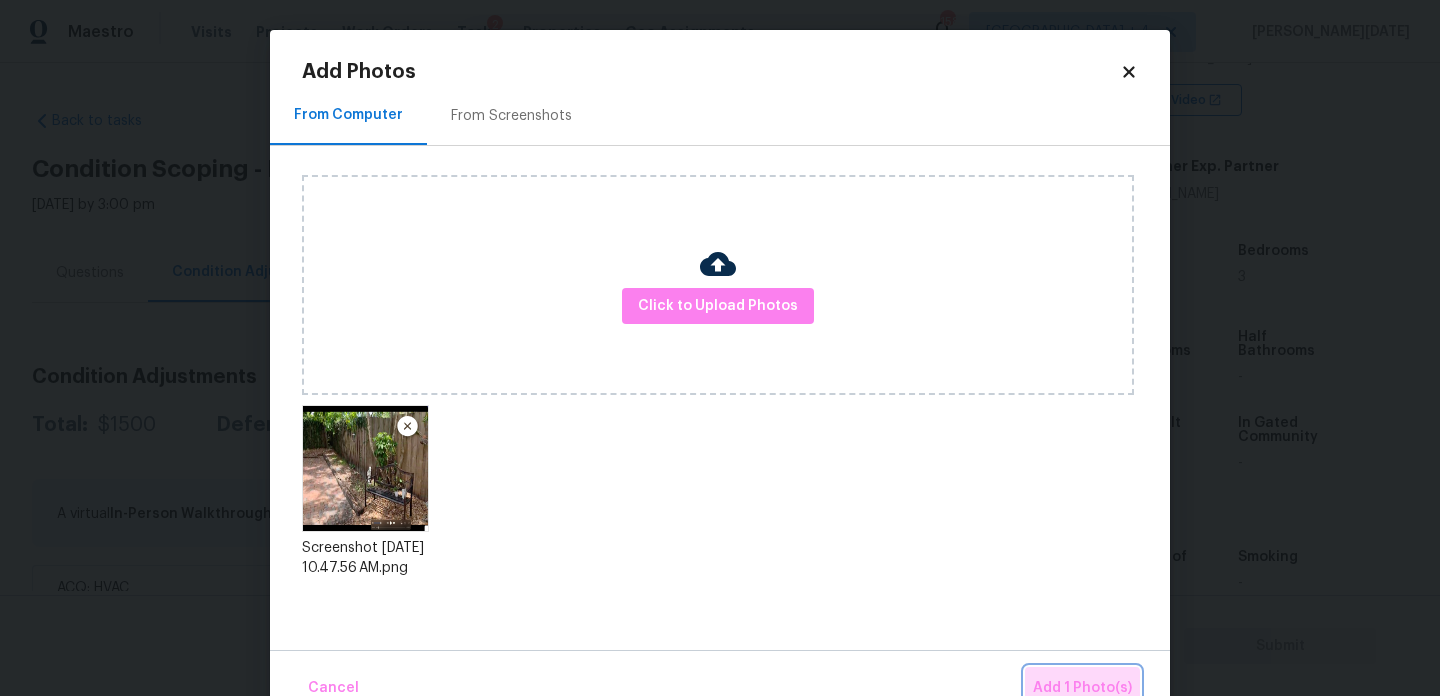 click on "Add 1 Photo(s)" at bounding box center [1082, 688] 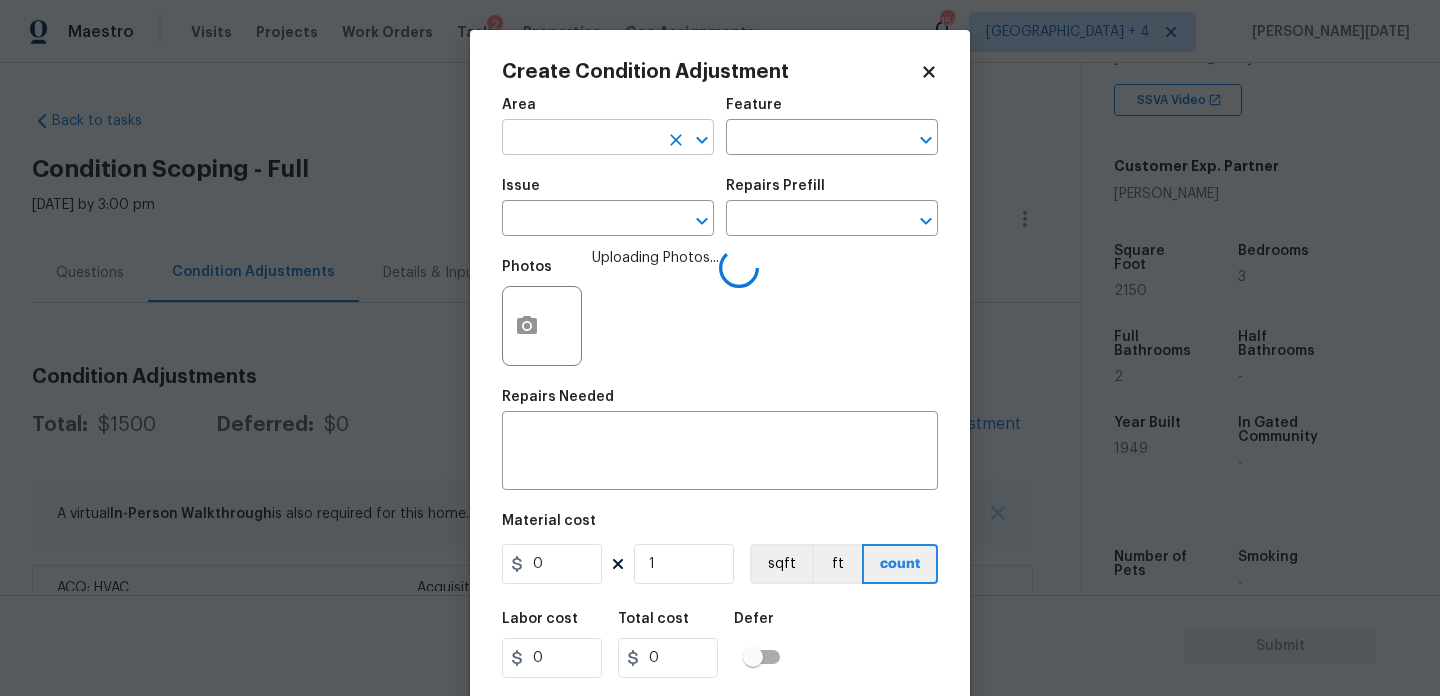click at bounding box center (580, 139) 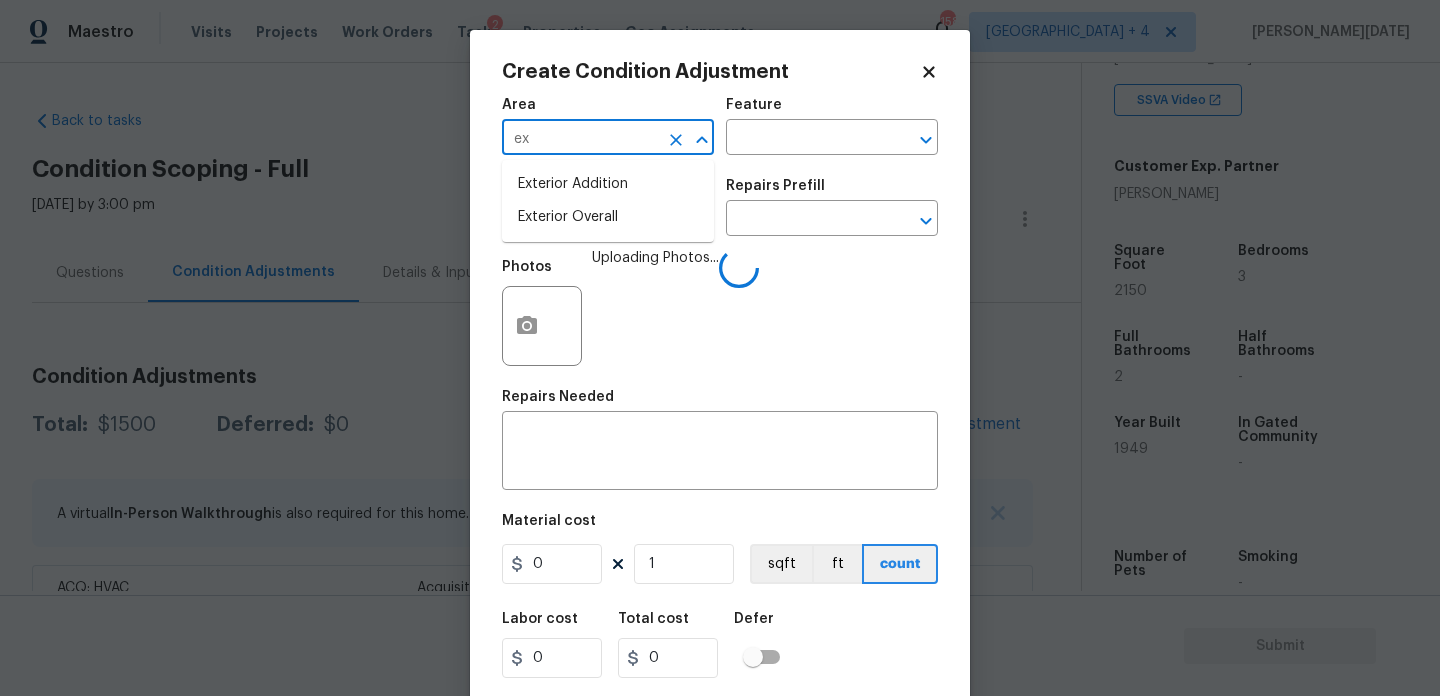 click on "Exterior Overall" at bounding box center (608, 217) 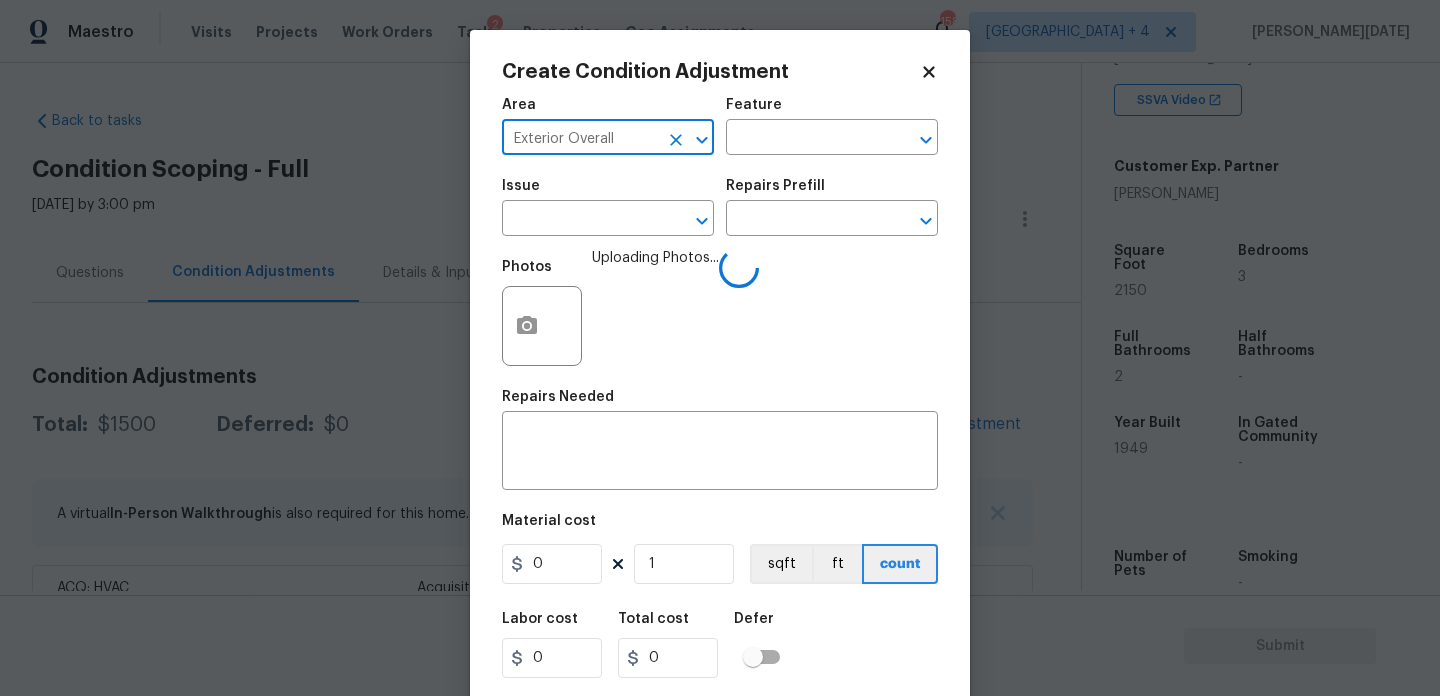 type on "Exterior Overall" 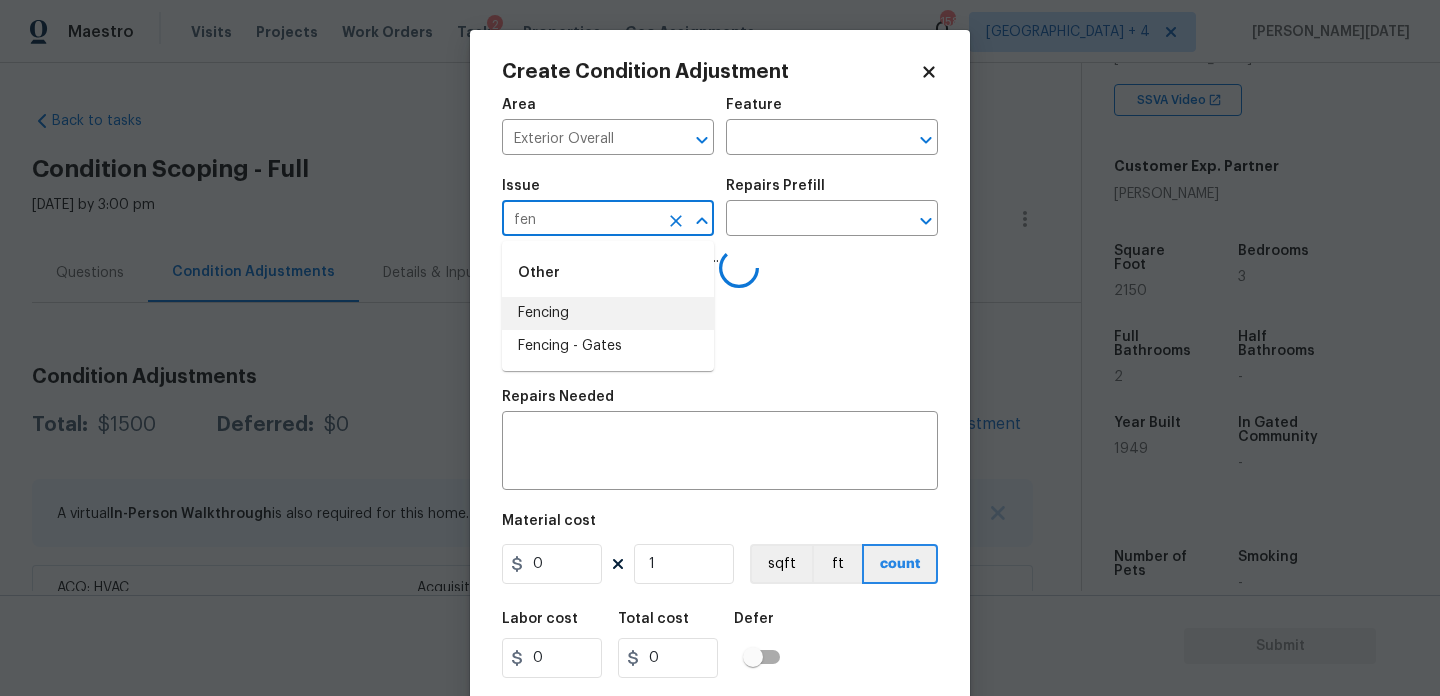 click on "Fencing" at bounding box center (608, 313) 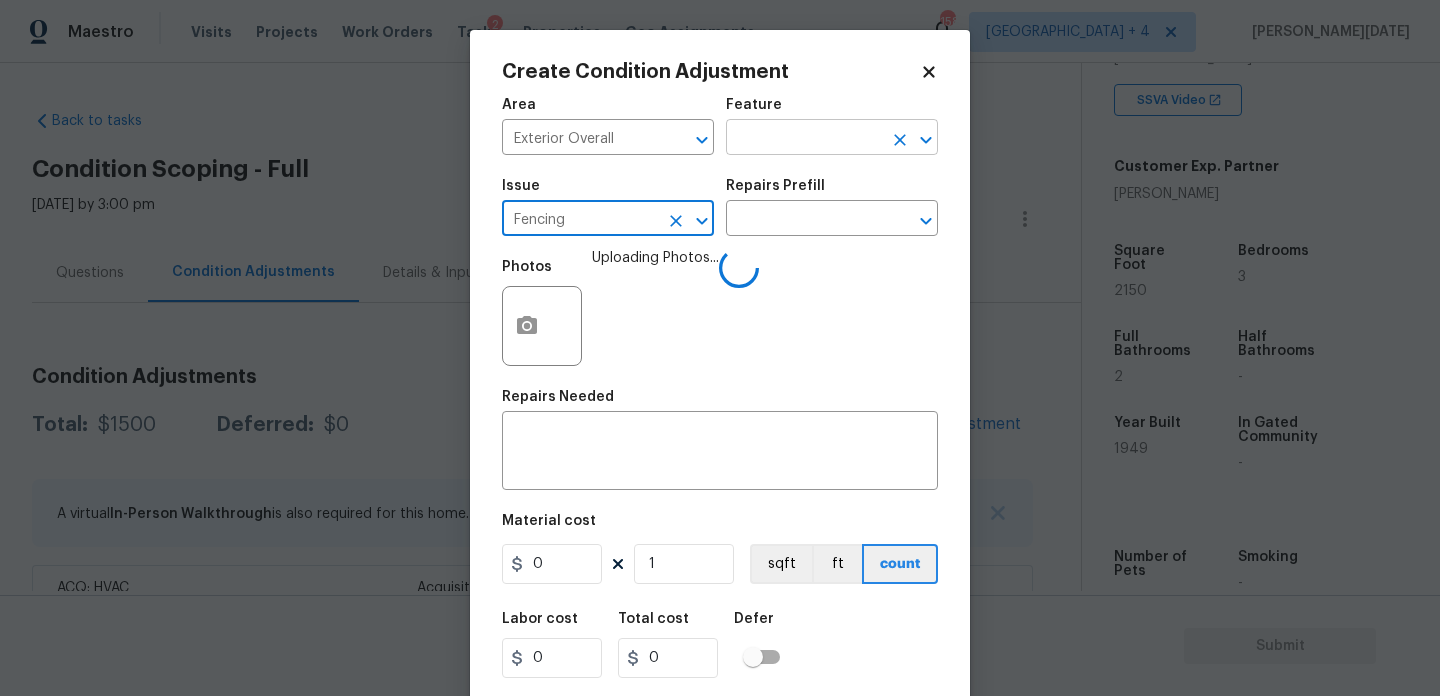 type on "Fencing" 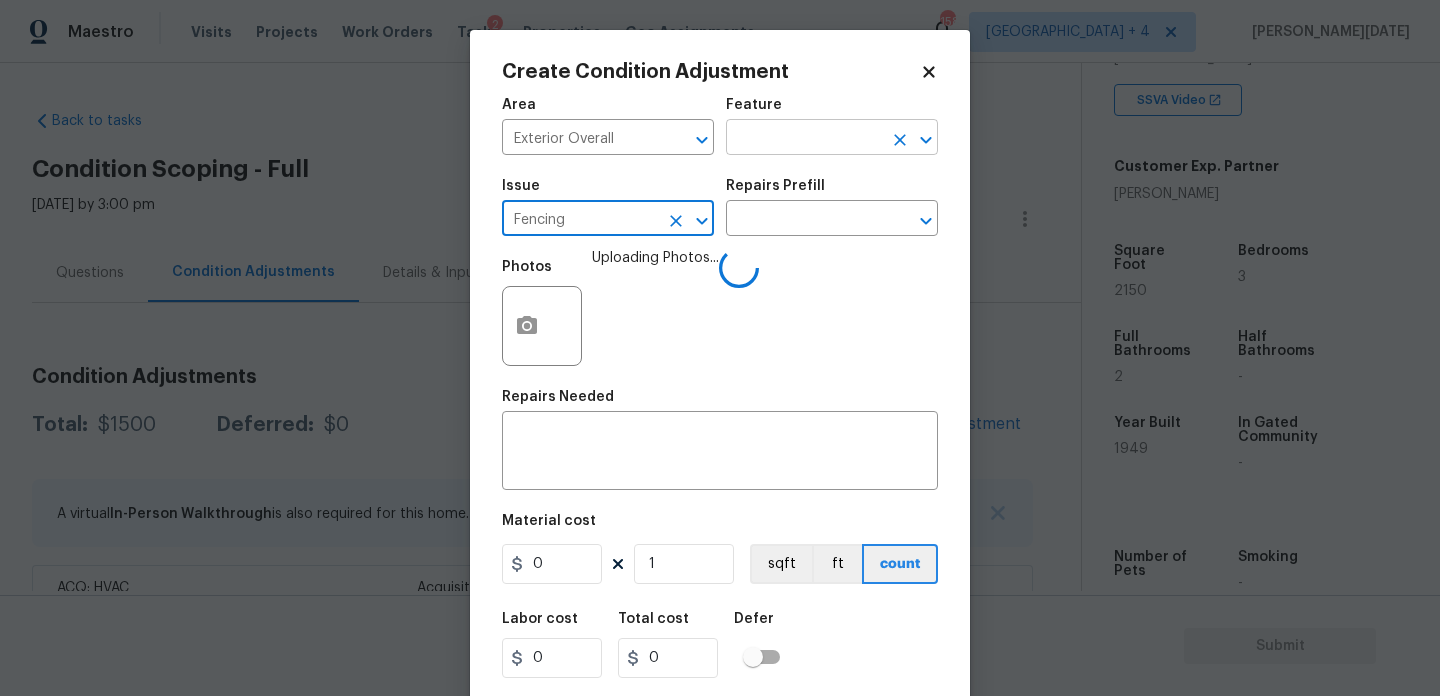 click at bounding box center (804, 139) 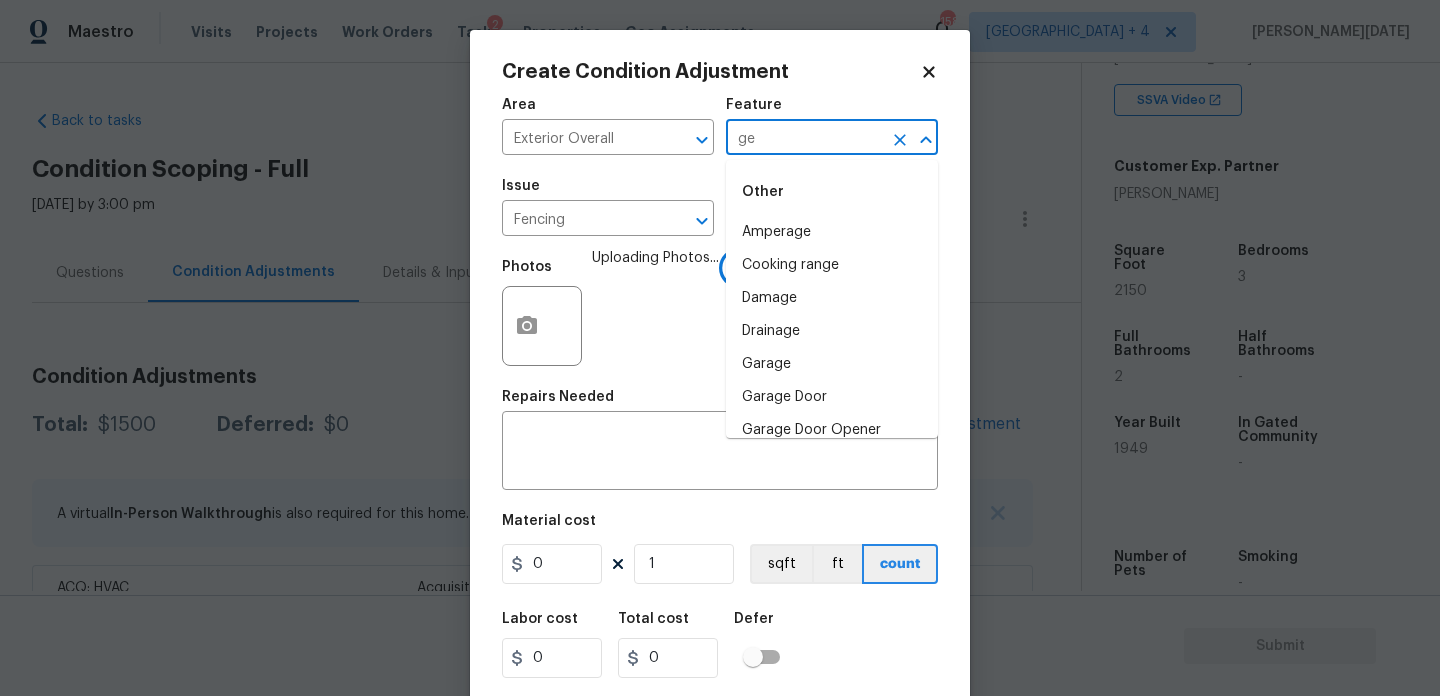 type on "g" 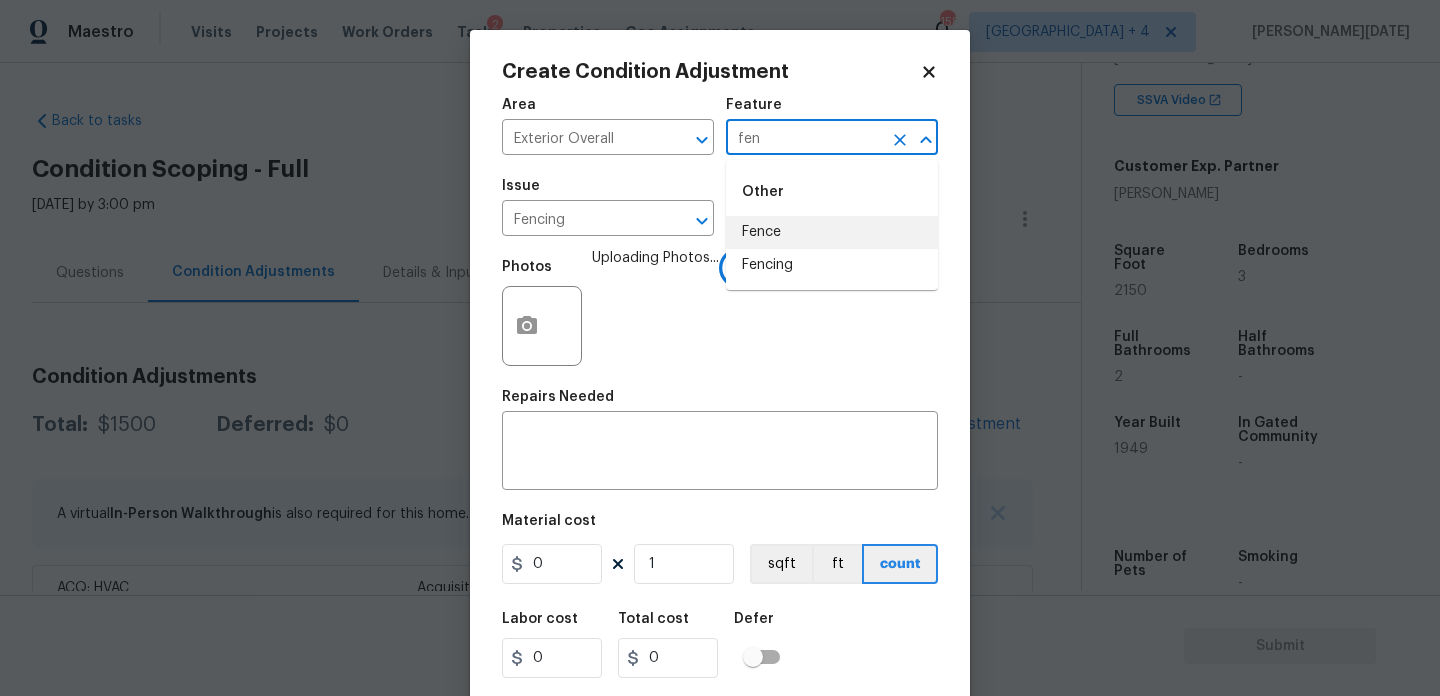 click on "Fence" at bounding box center (832, 232) 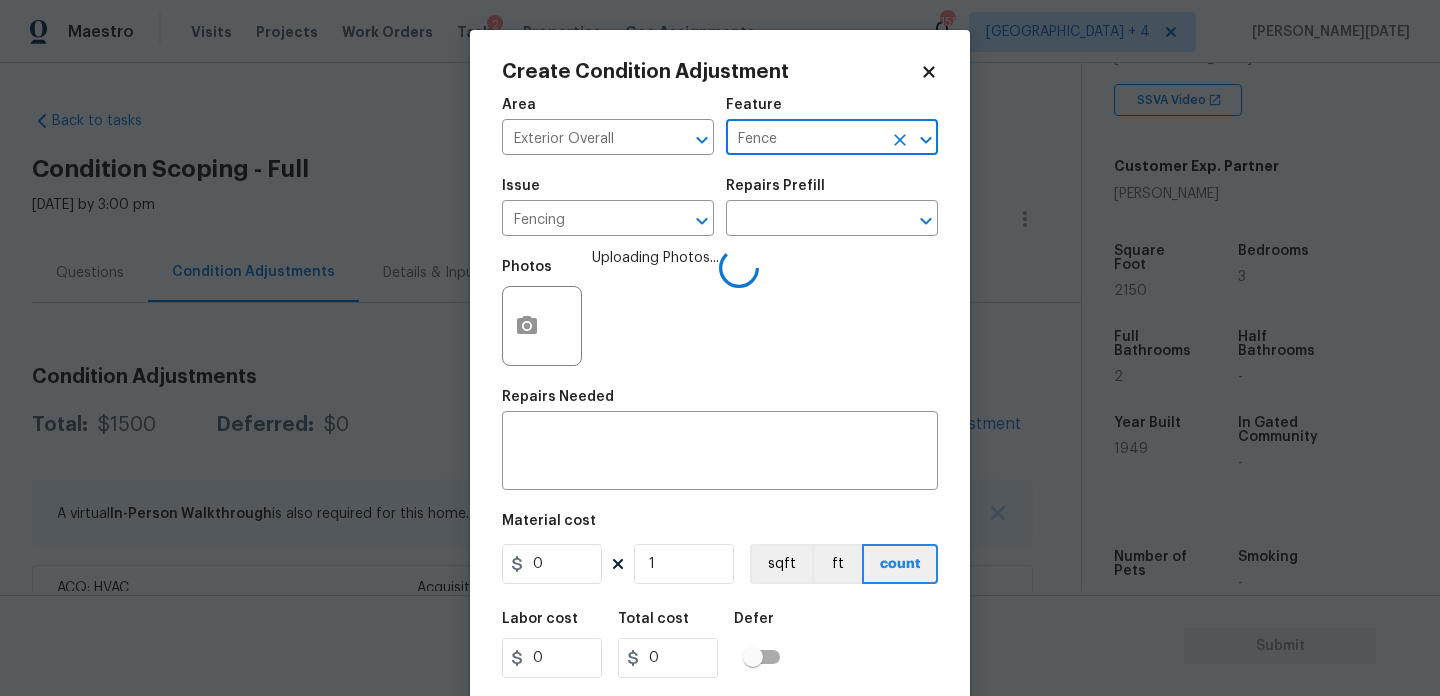 type on "Fence" 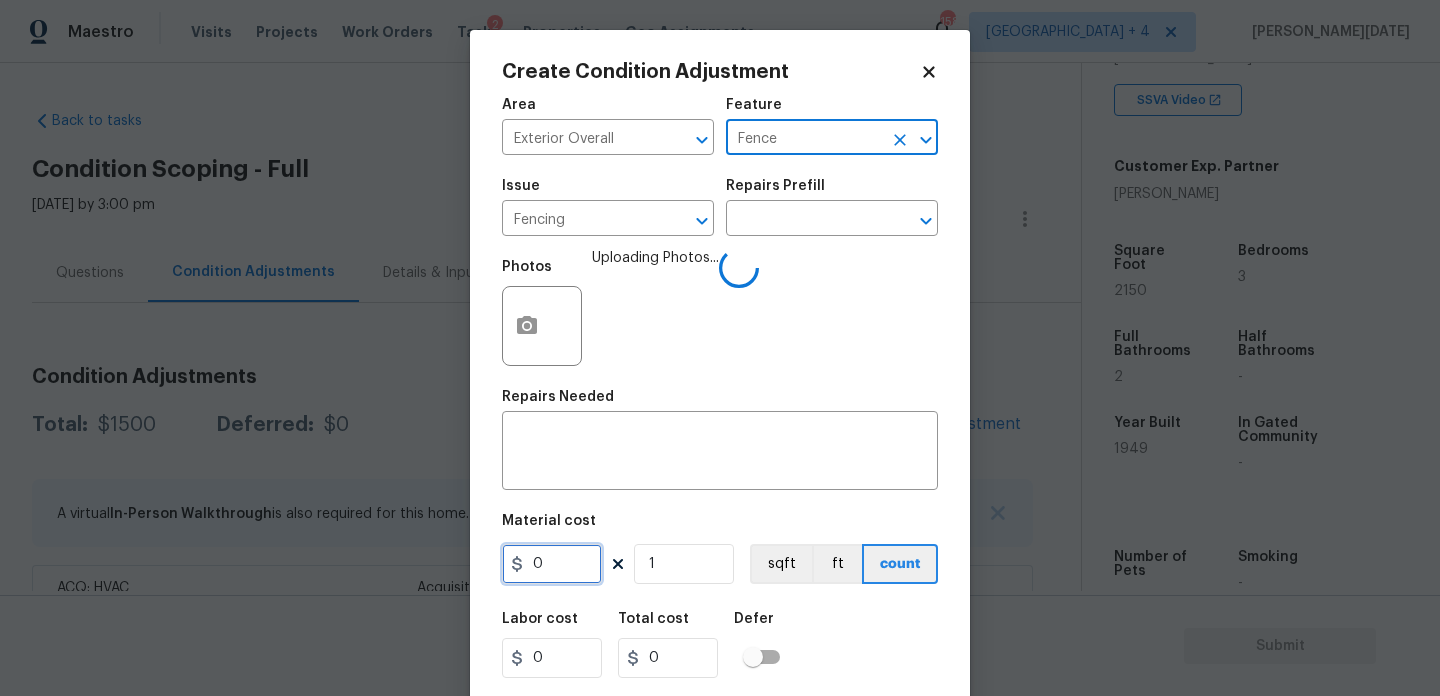 click on "0" at bounding box center (552, 564) 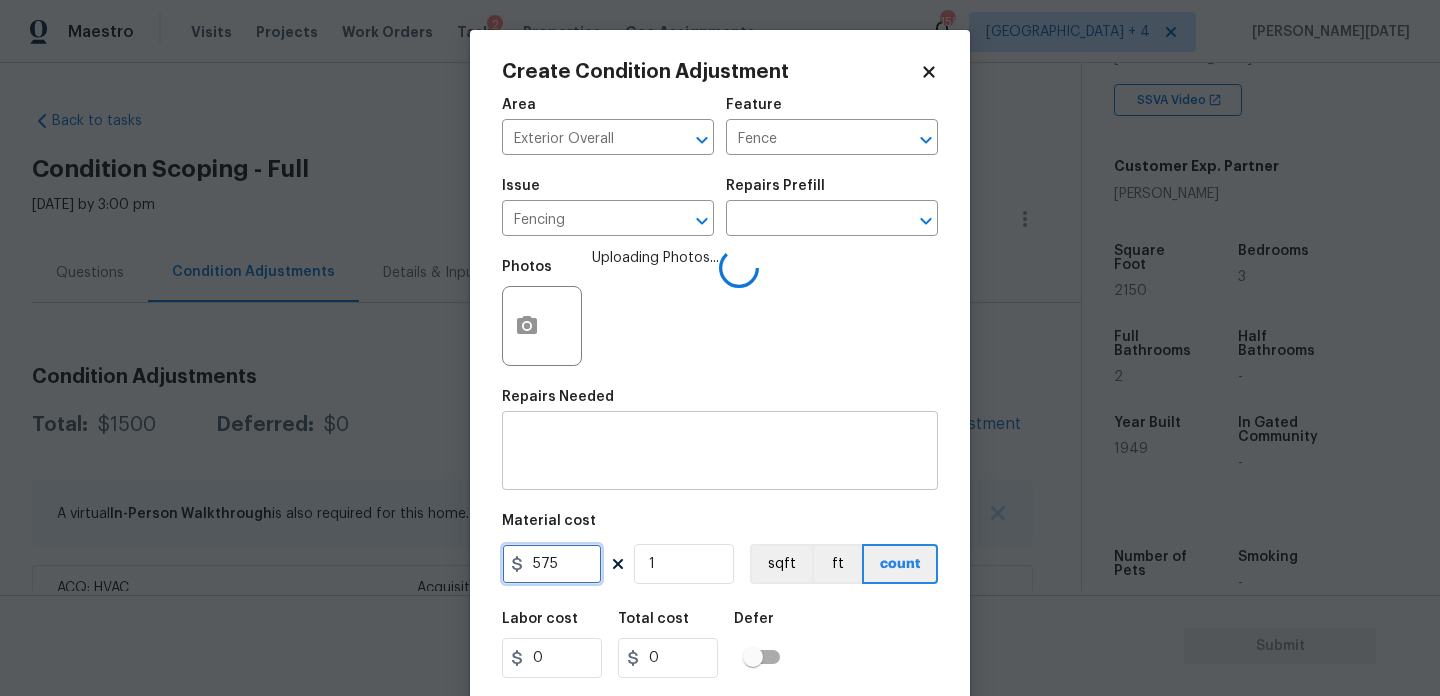 type on "575" 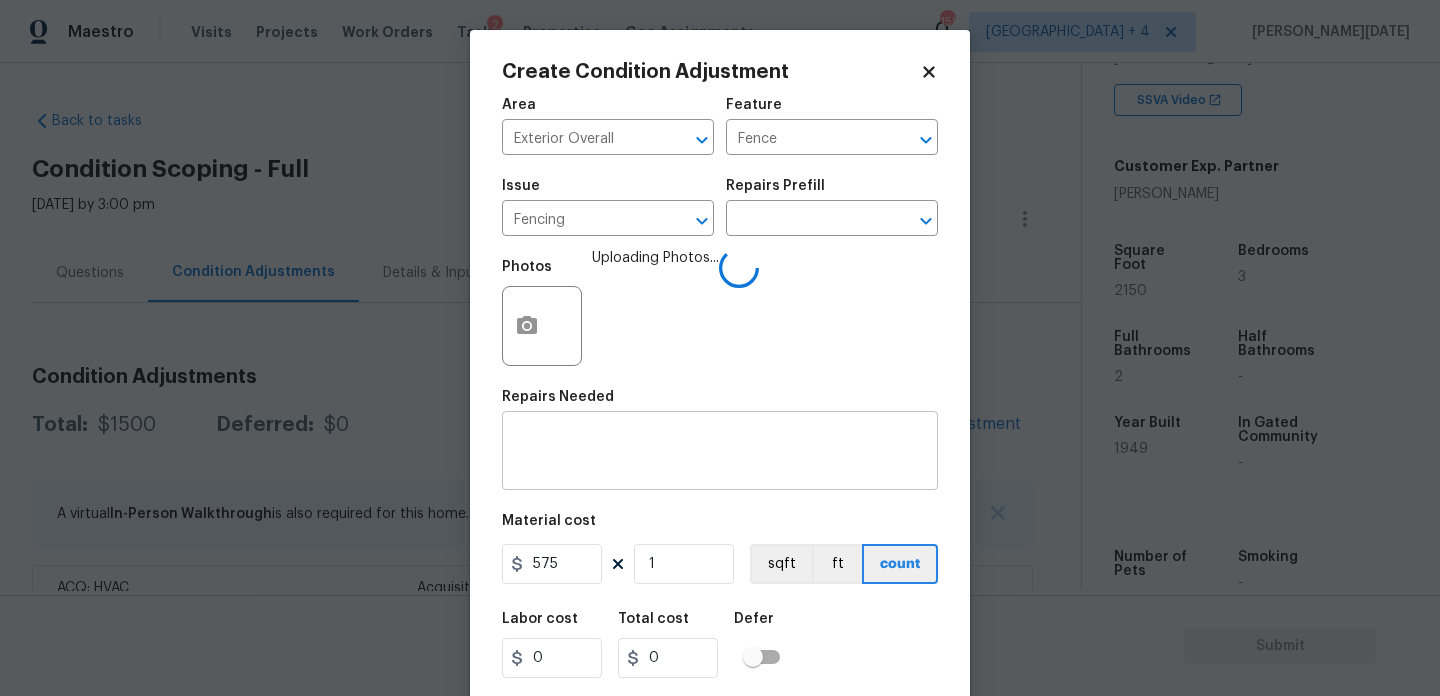 type on "575" 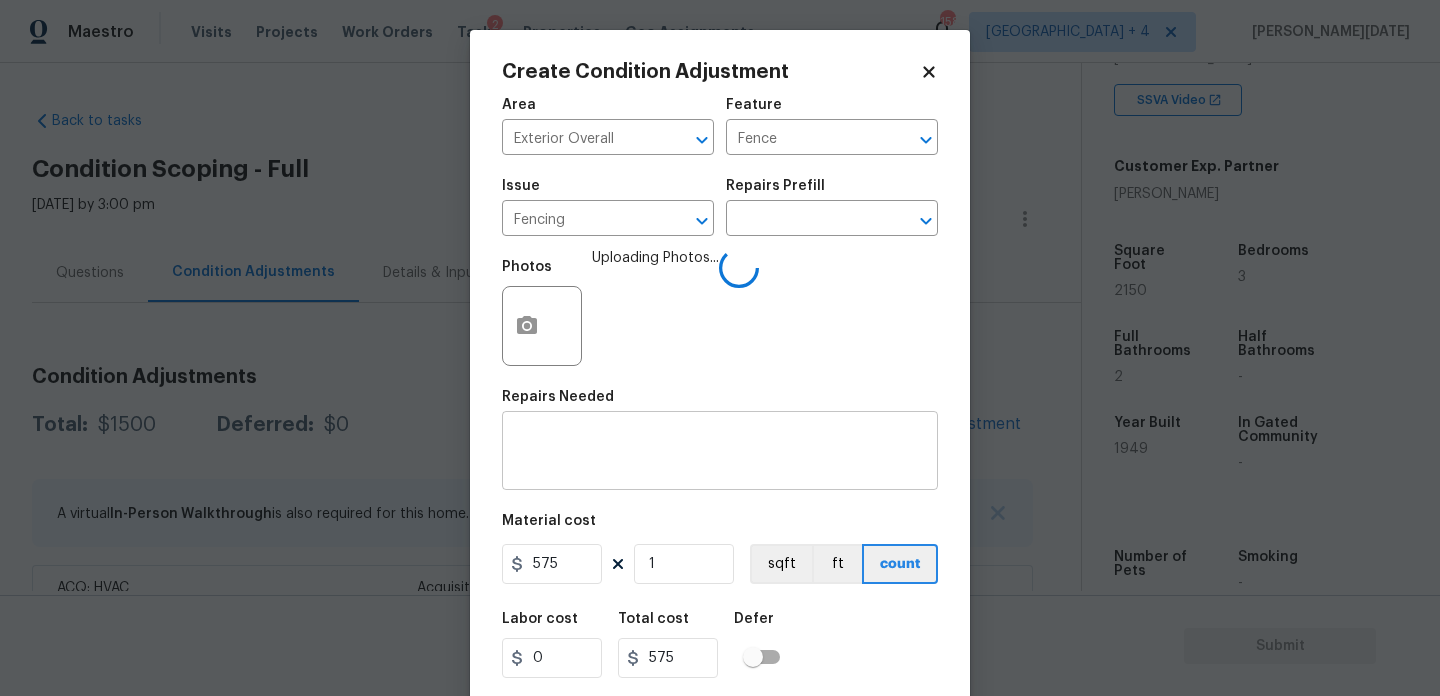 click at bounding box center (720, 453) 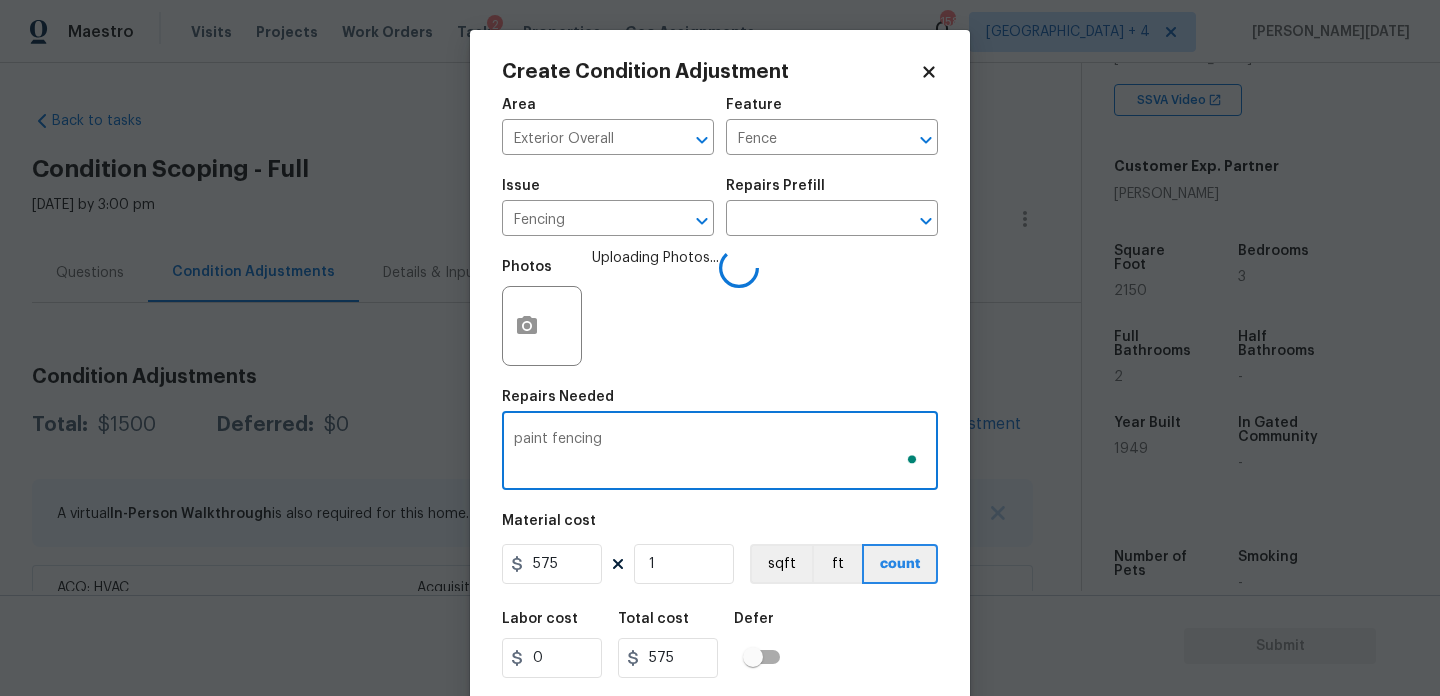 type on "paint fencing" 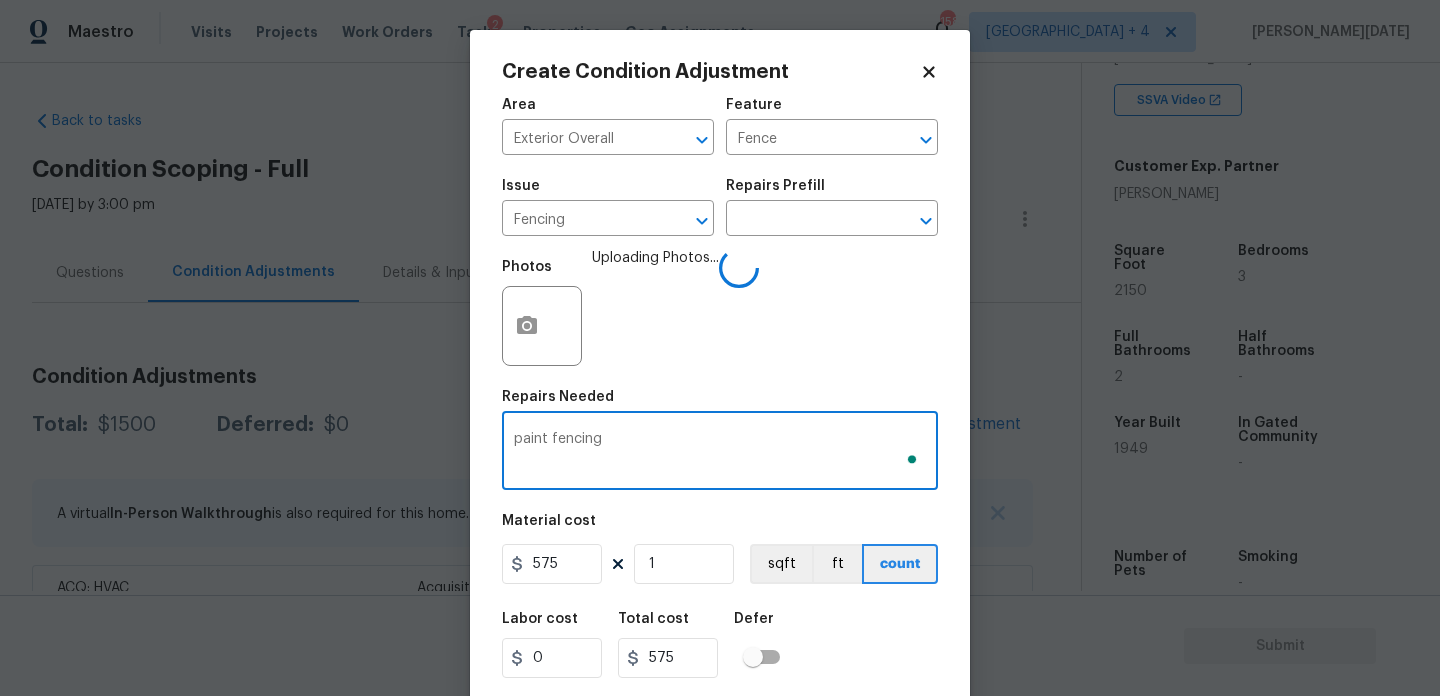click on "Area Exterior Overall ​ Feature Fence ​ Issue Fencing ​ Repairs Prefill ​ Photos Uploading Photos... Repairs Needed paint fencing x ​ Material cost 575 1 sqft ft count Labor cost 0 Total cost 575 Defer Cancel Create" at bounding box center [720, 416] 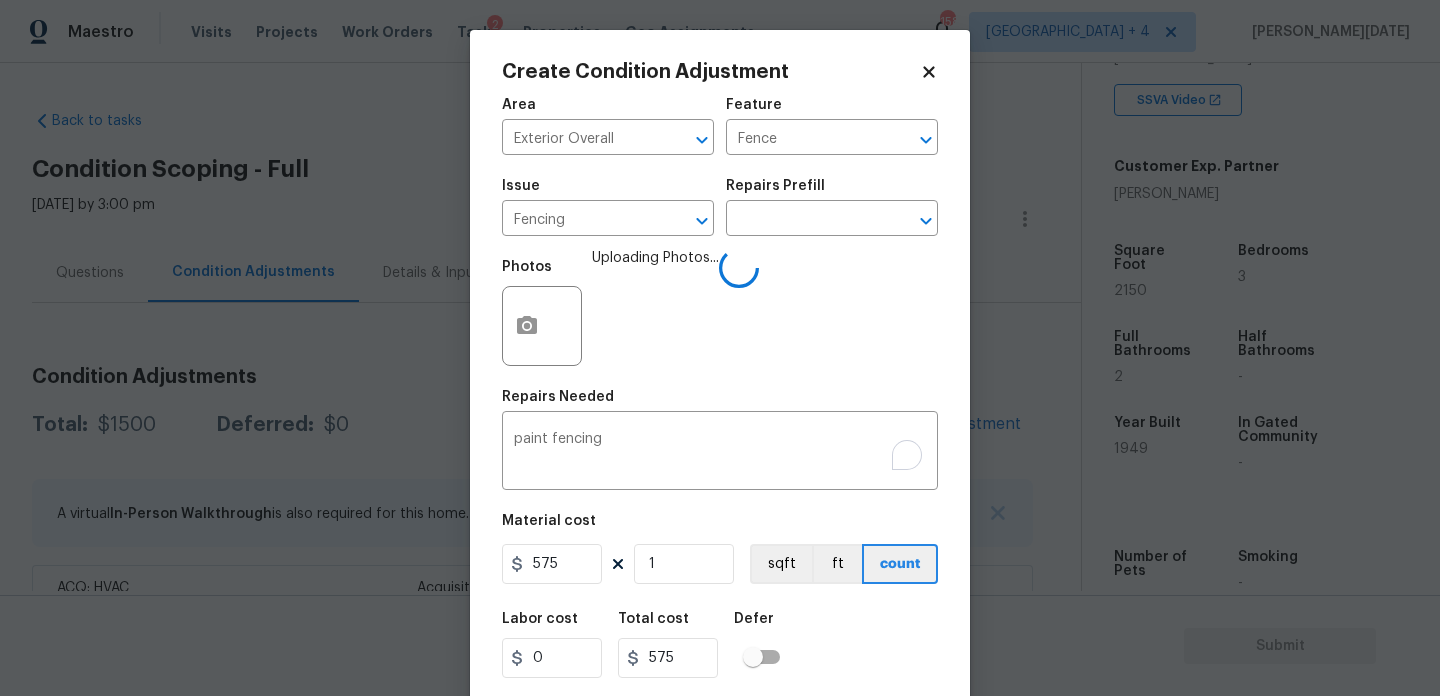 scroll, scrollTop: 51, scrollLeft: 0, axis: vertical 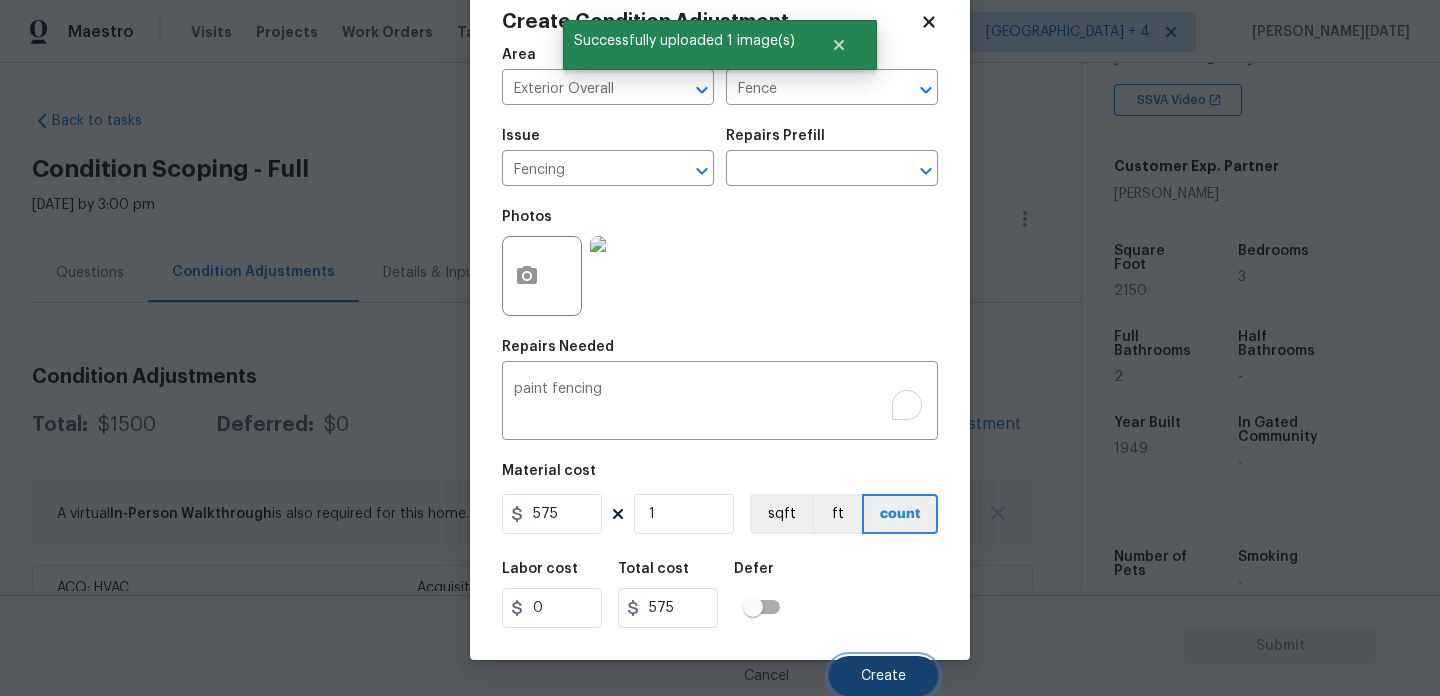 click on "Create" at bounding box center (883, 676) 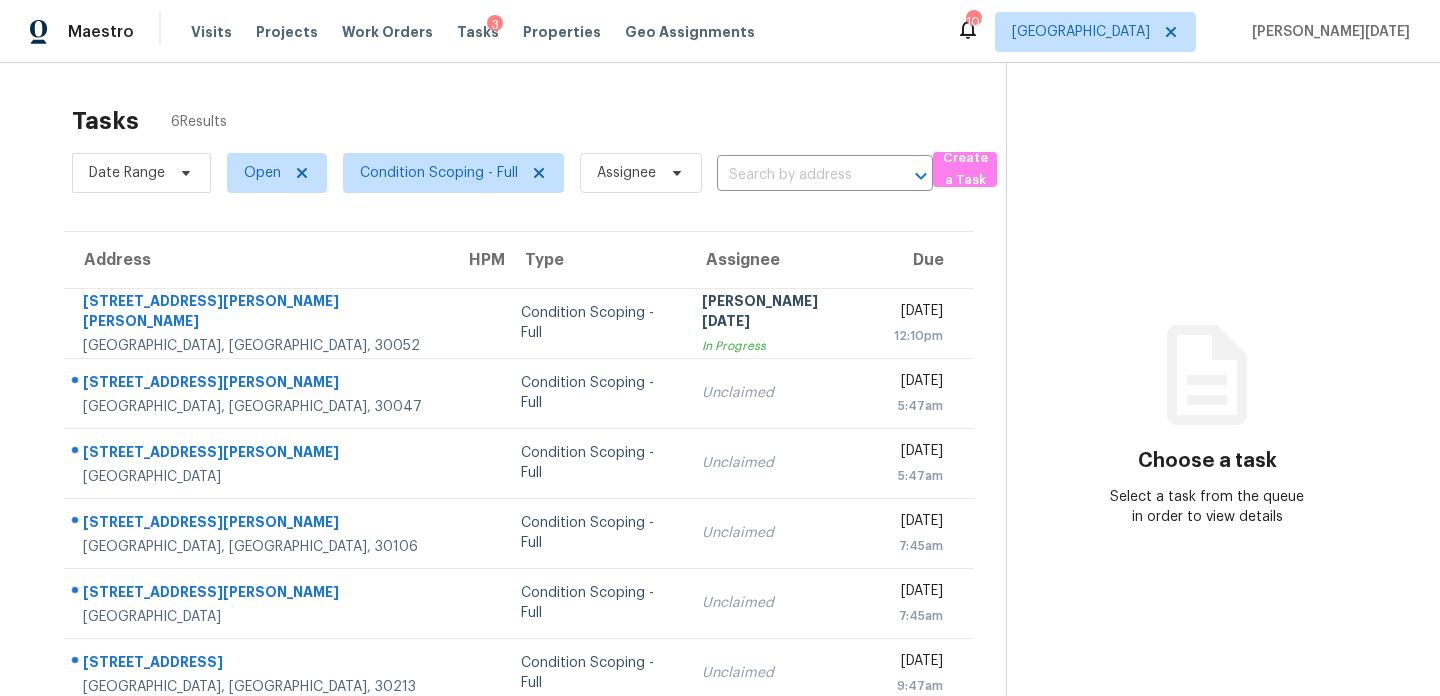scroll, scrollTop: 0, scrollLeft: 0, axis: both 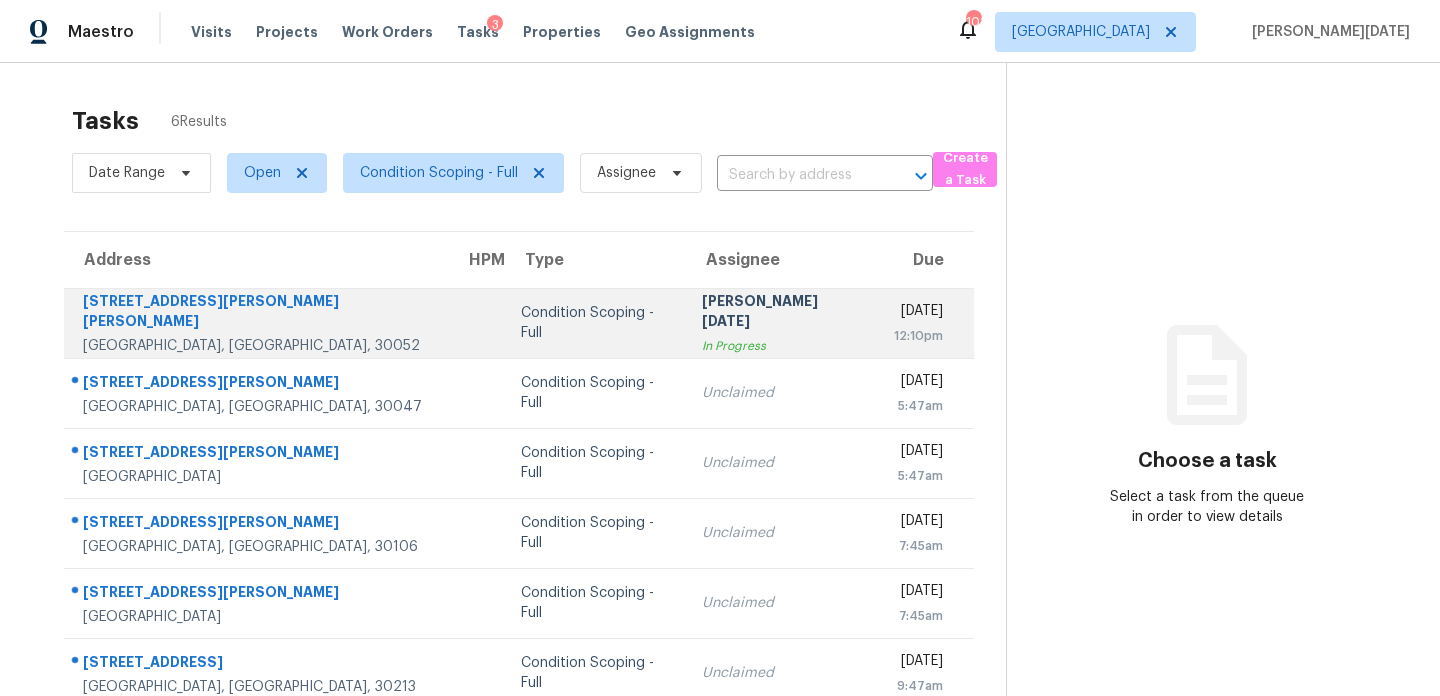 click on "[PERSON_NAME][DATE]" at bounding box center [781, 313] 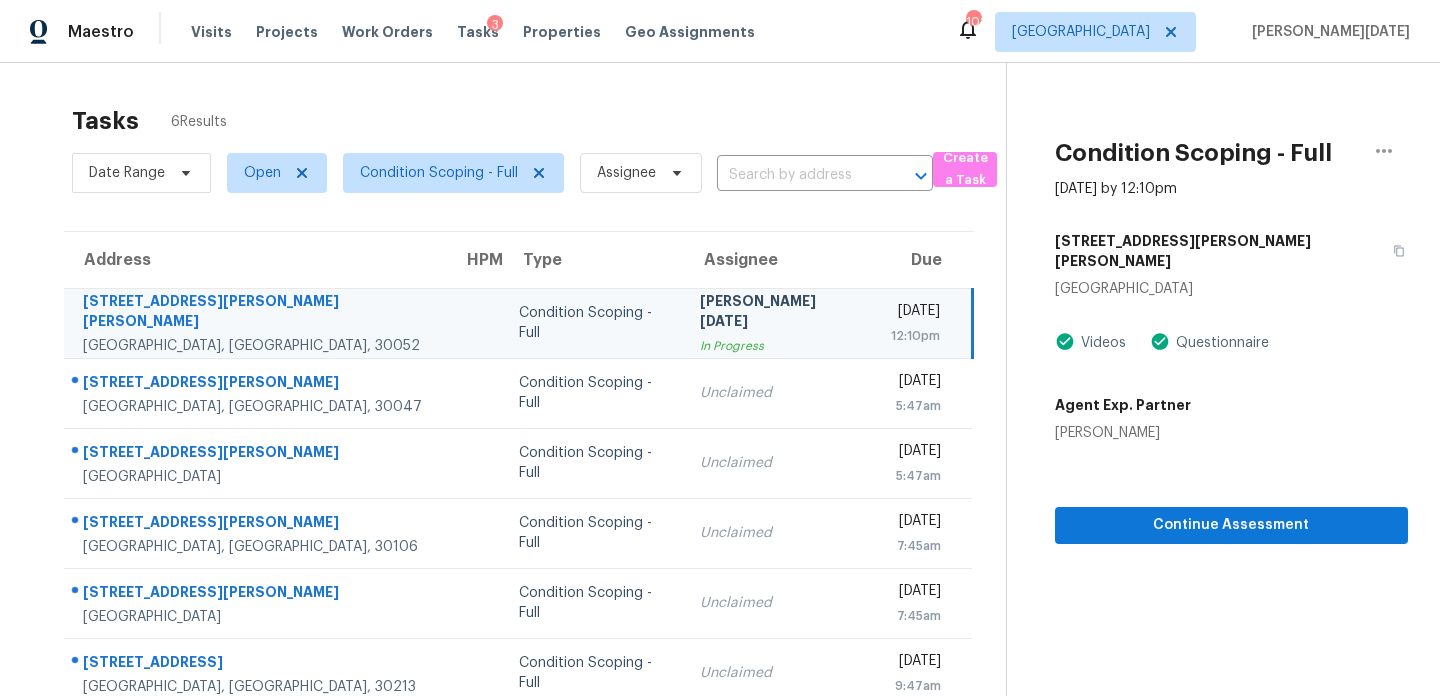 click on "[DATE] 12:10pm" at bounding box center (924, 323) 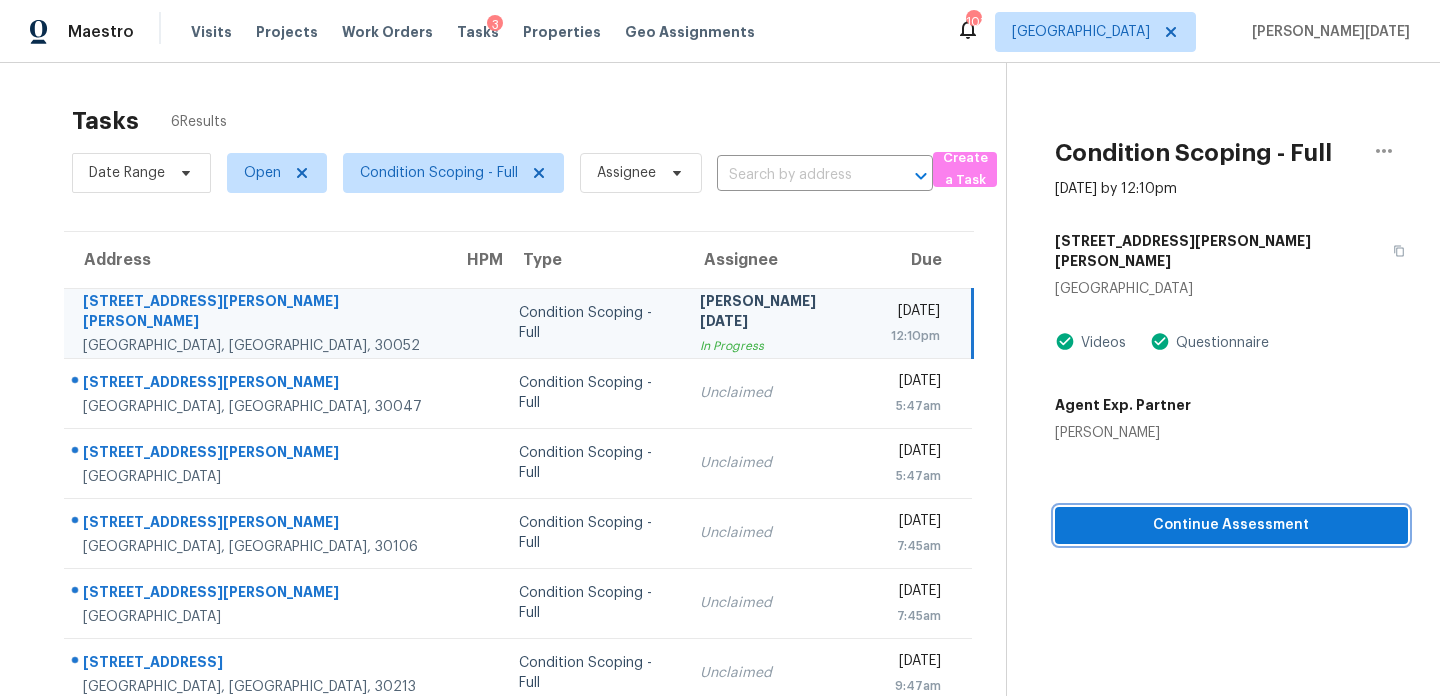 click on "Continue Assessment" at bounding box center (1231, 525) 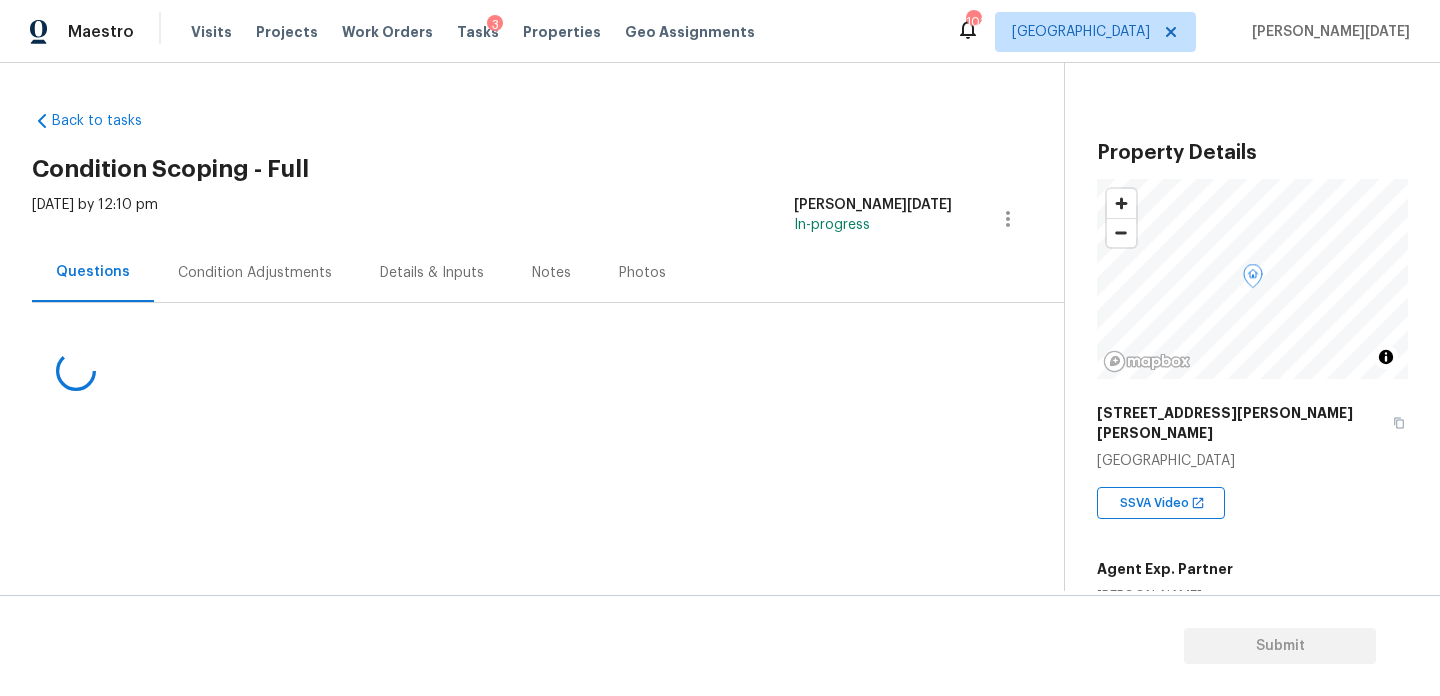 click on "Condition Adjustments" at bounding box center [255, 272] 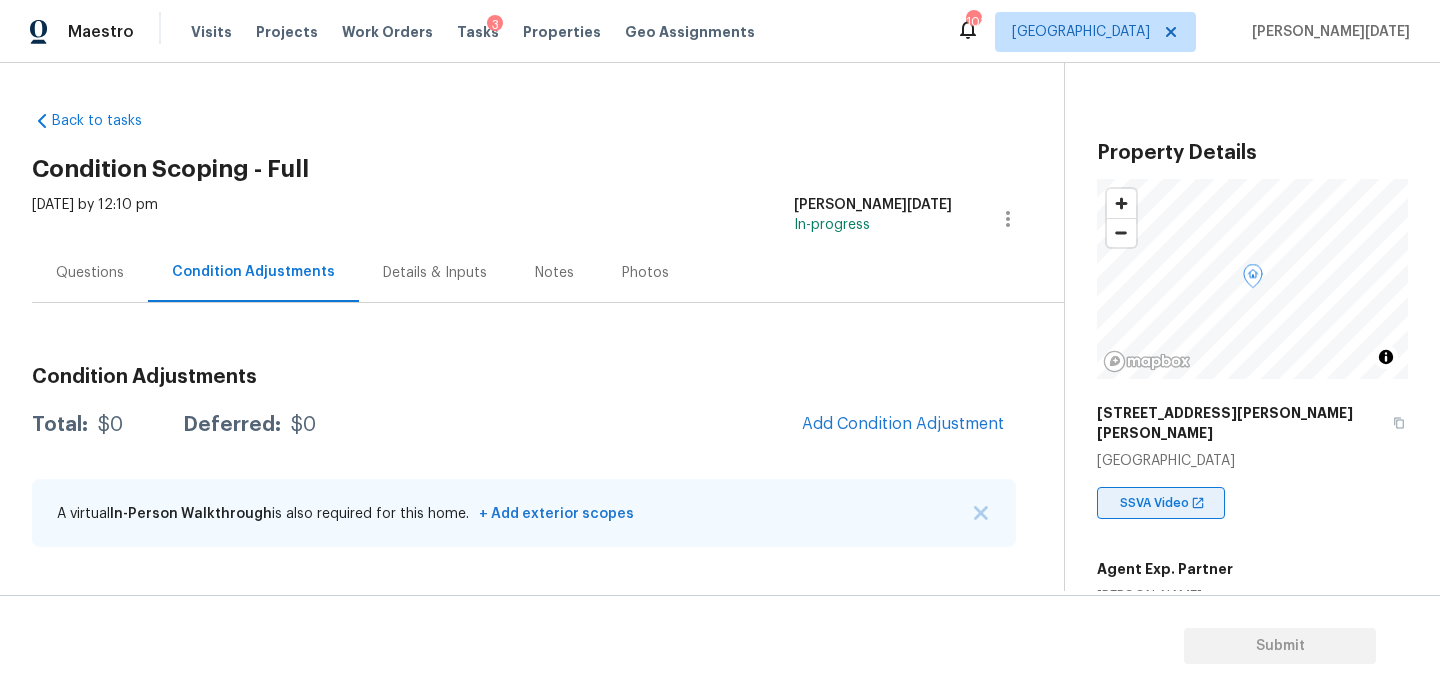 scroll, scrollTop: 253, scrollLeft: 0, axis: vertical 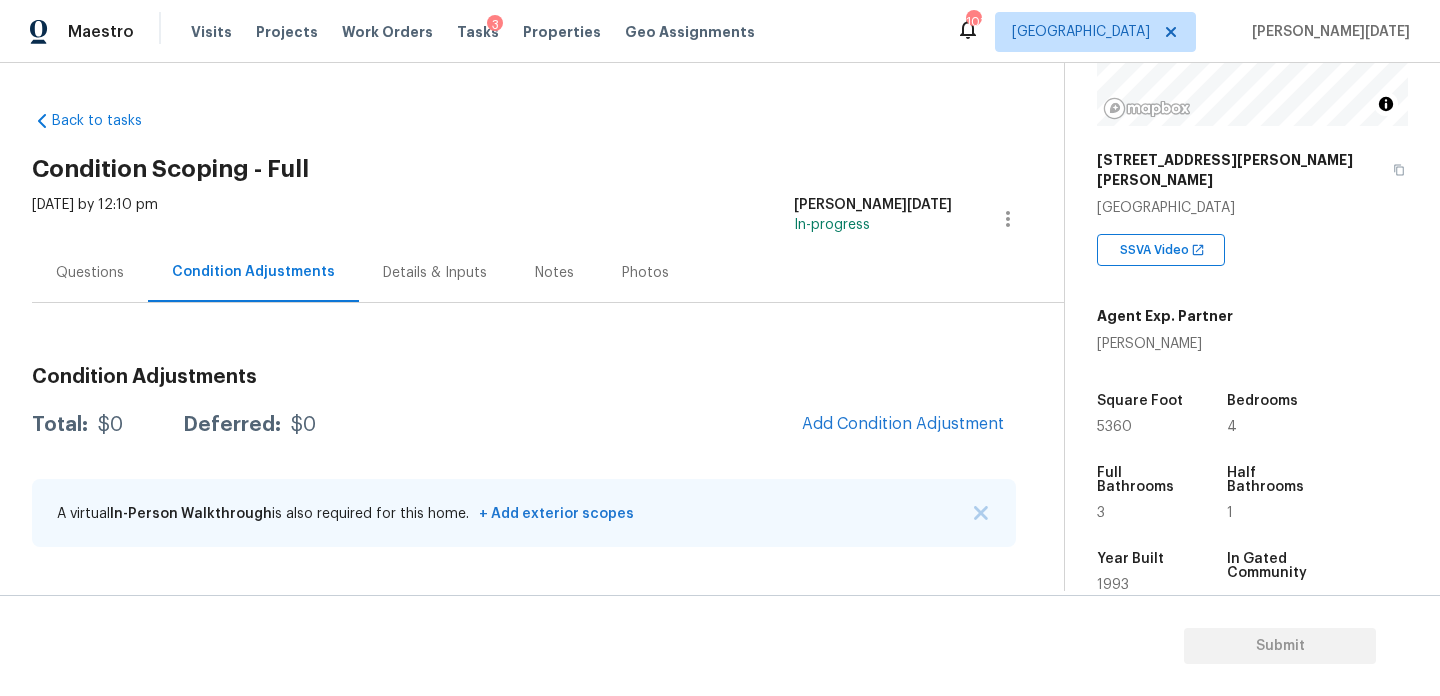click on "Questions" at bounding box center (90, 272) 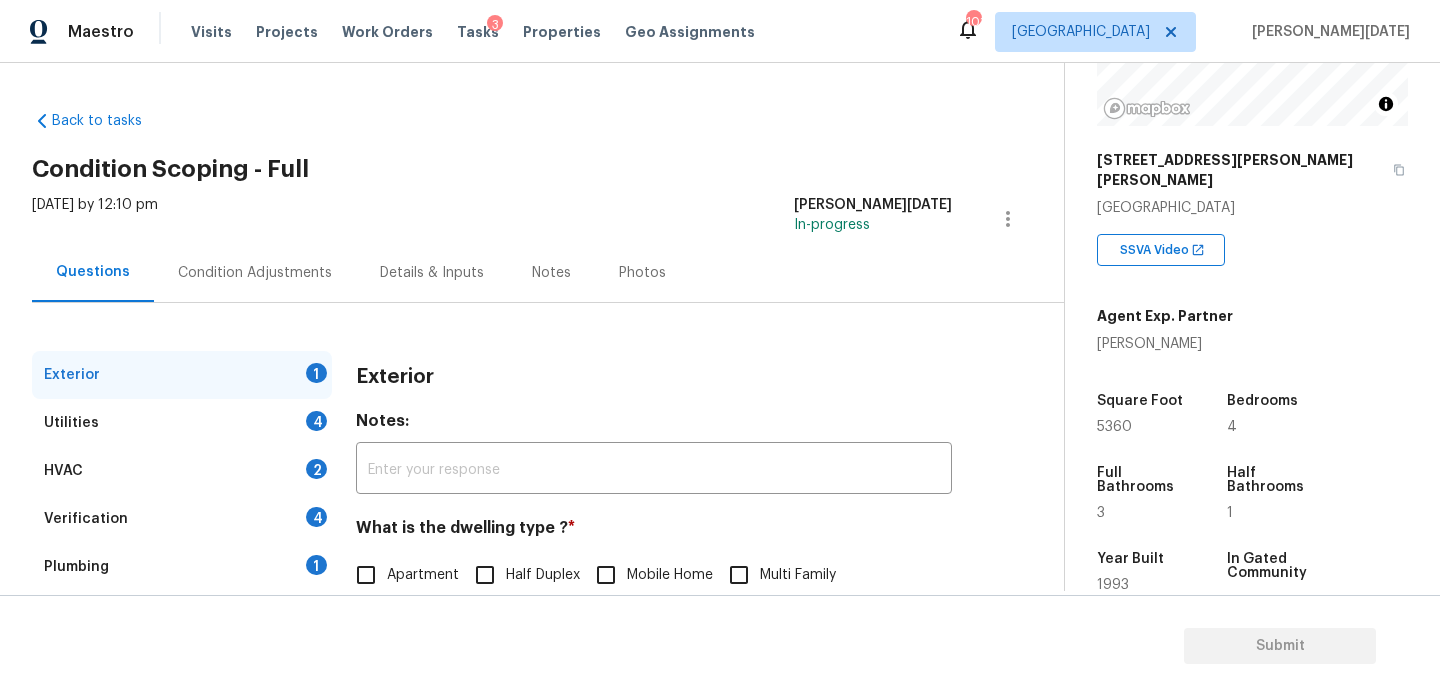 scroll, scrollTop: 267, scrollLeft: 0, axis: vertical 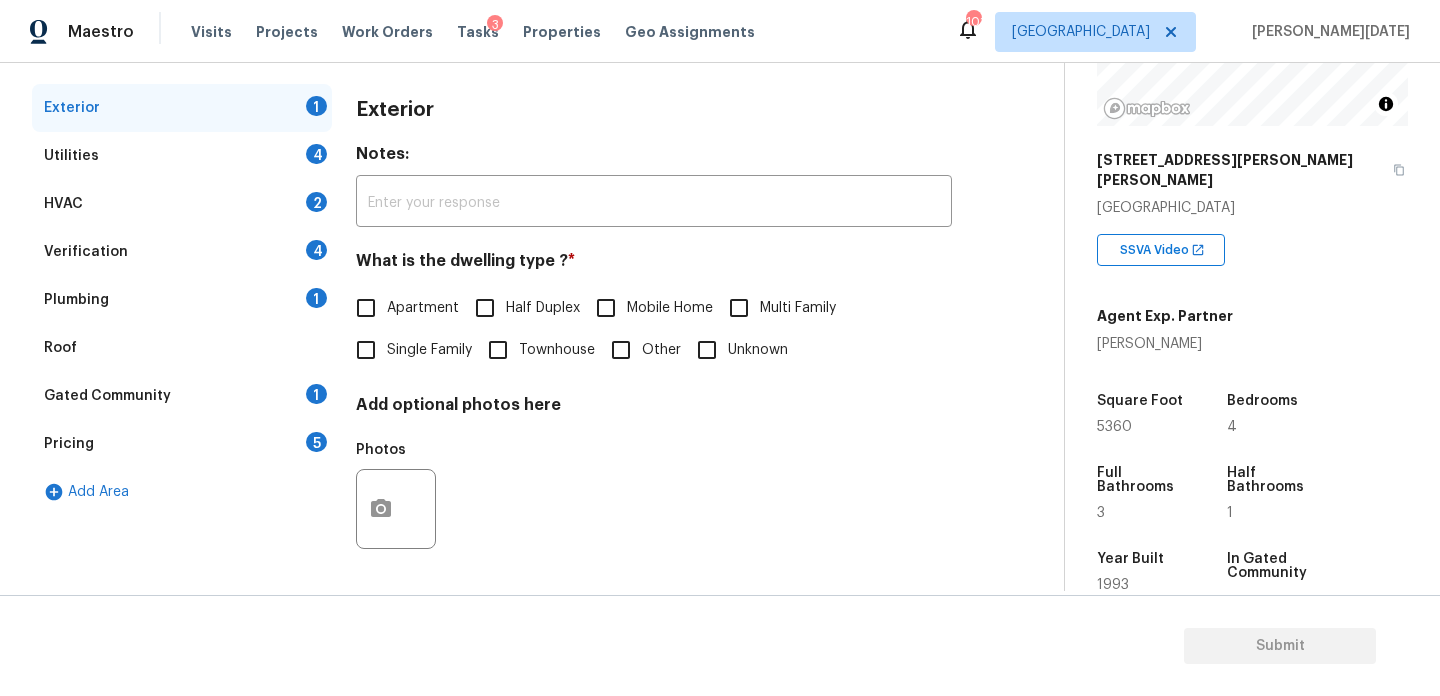 click on "Pricing 5" at bounding box center (182, 444) 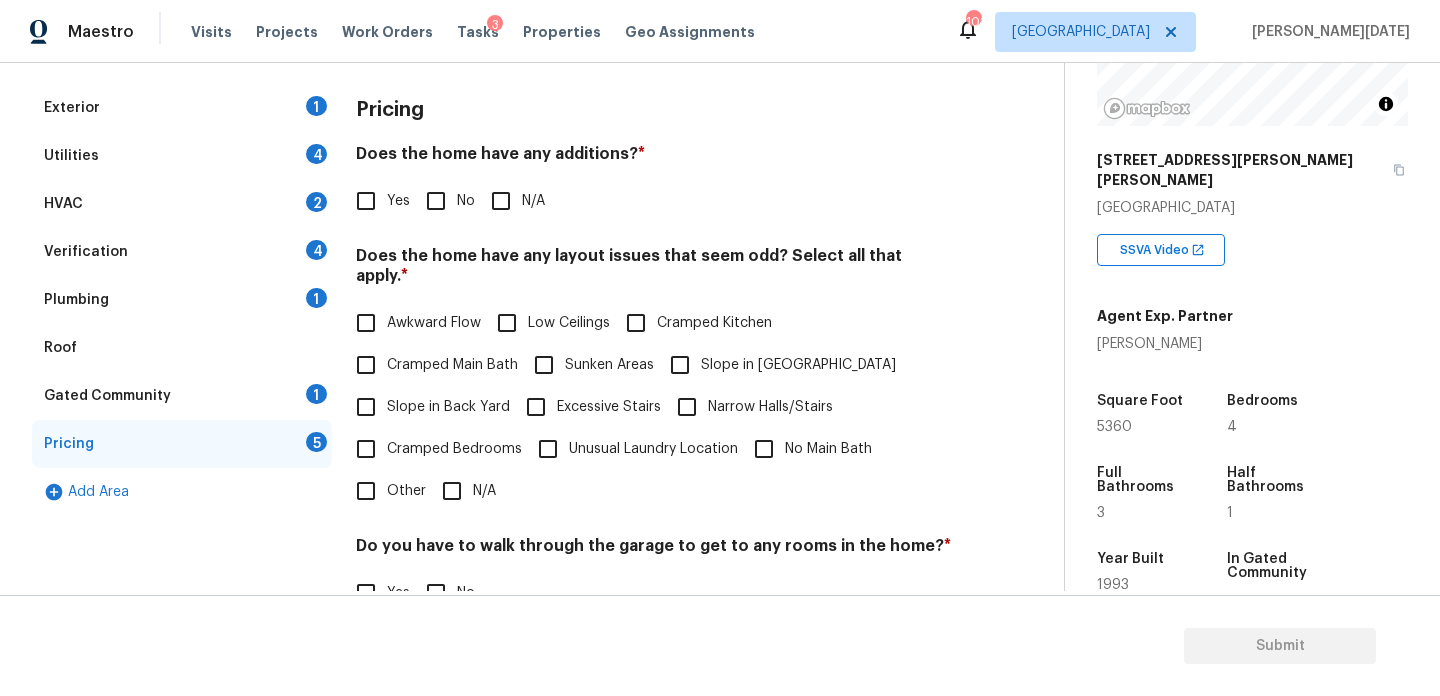 click on "Yes" at bounding box center (398, 201) 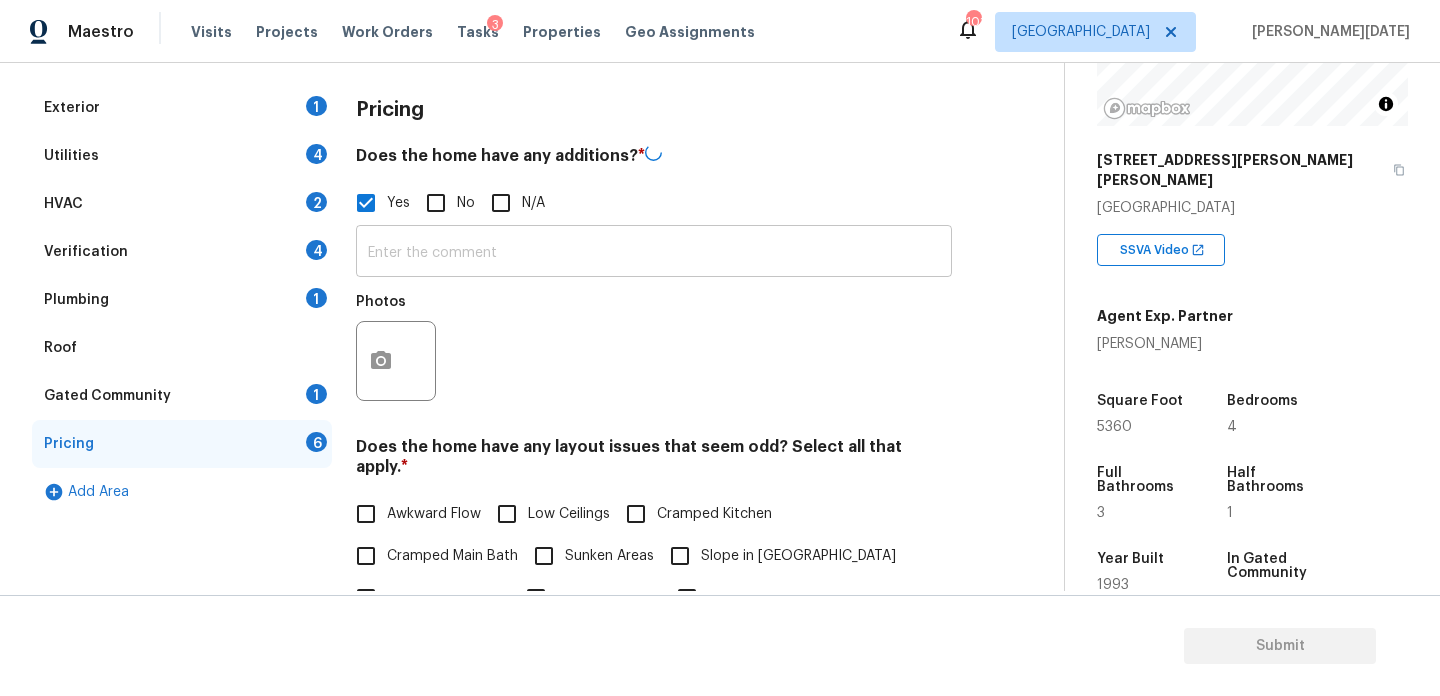 click at bounding box center [654, 253] 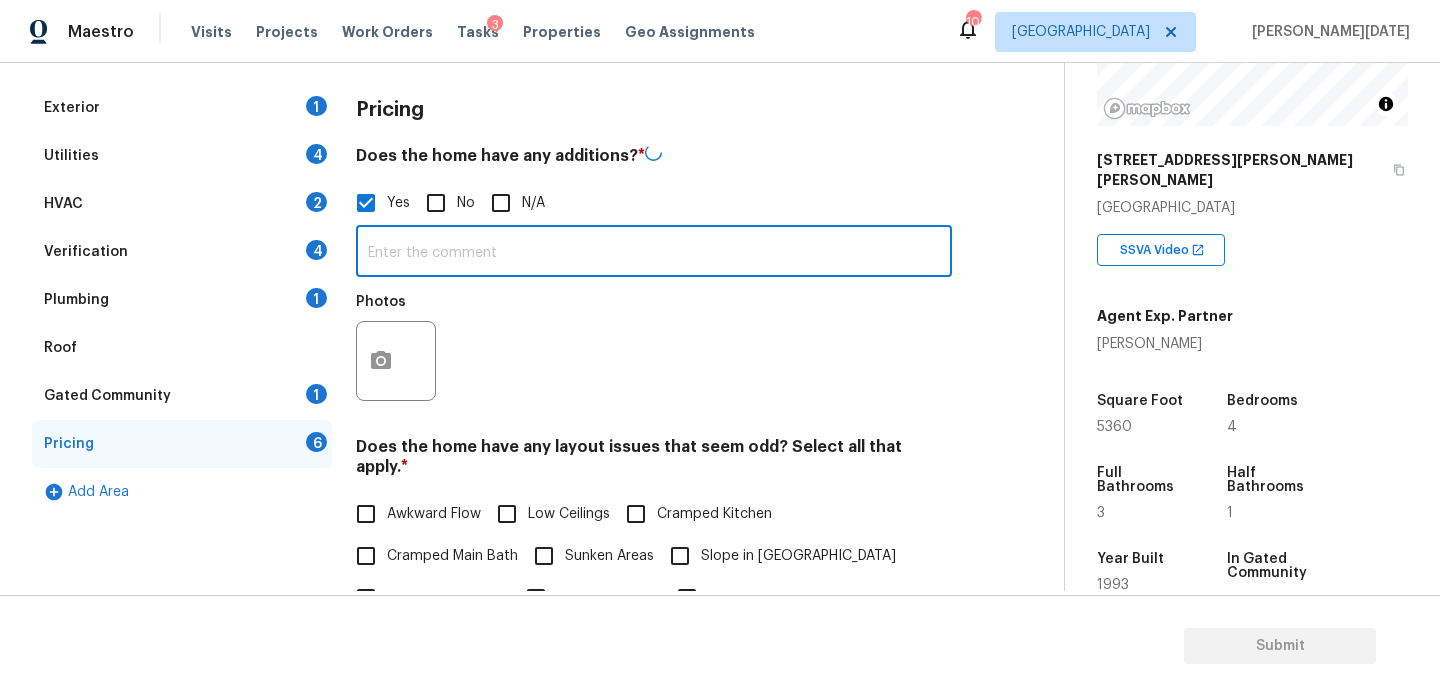 paste on "No heat or cooling" 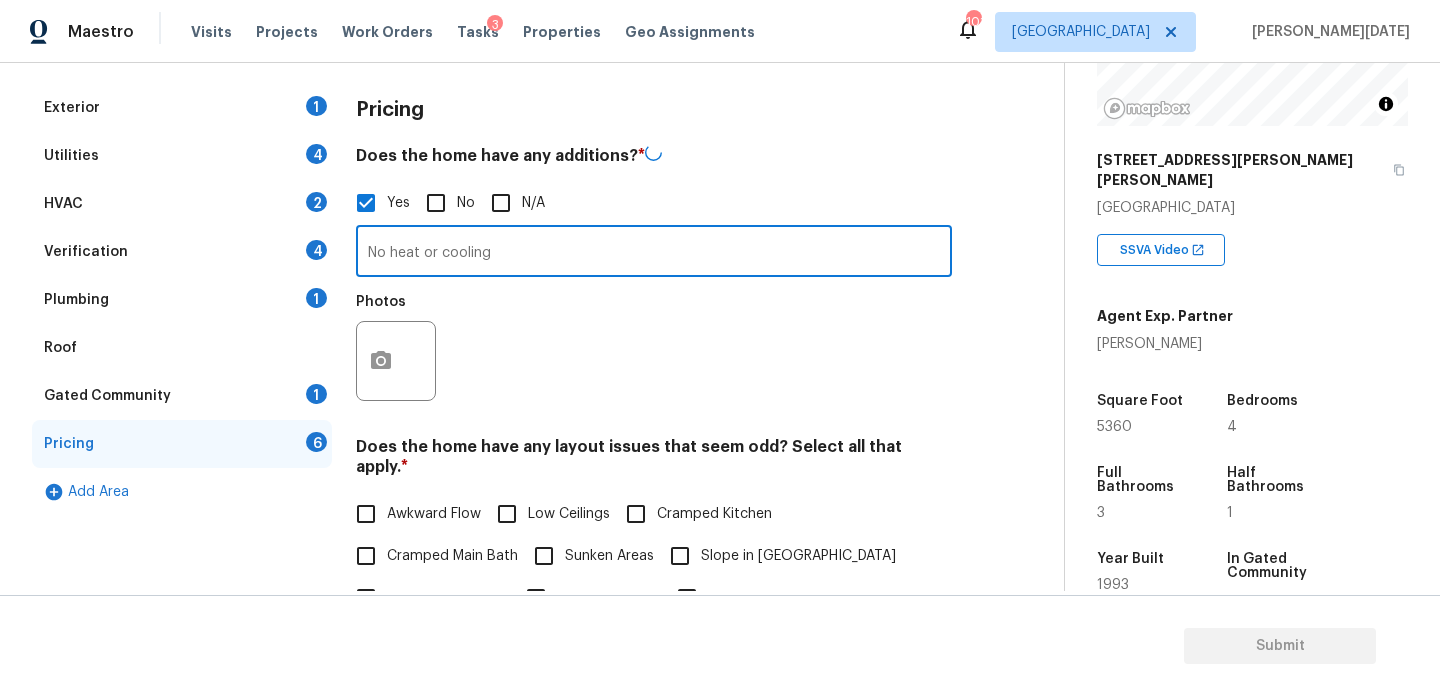 type on "No heat or cooling" 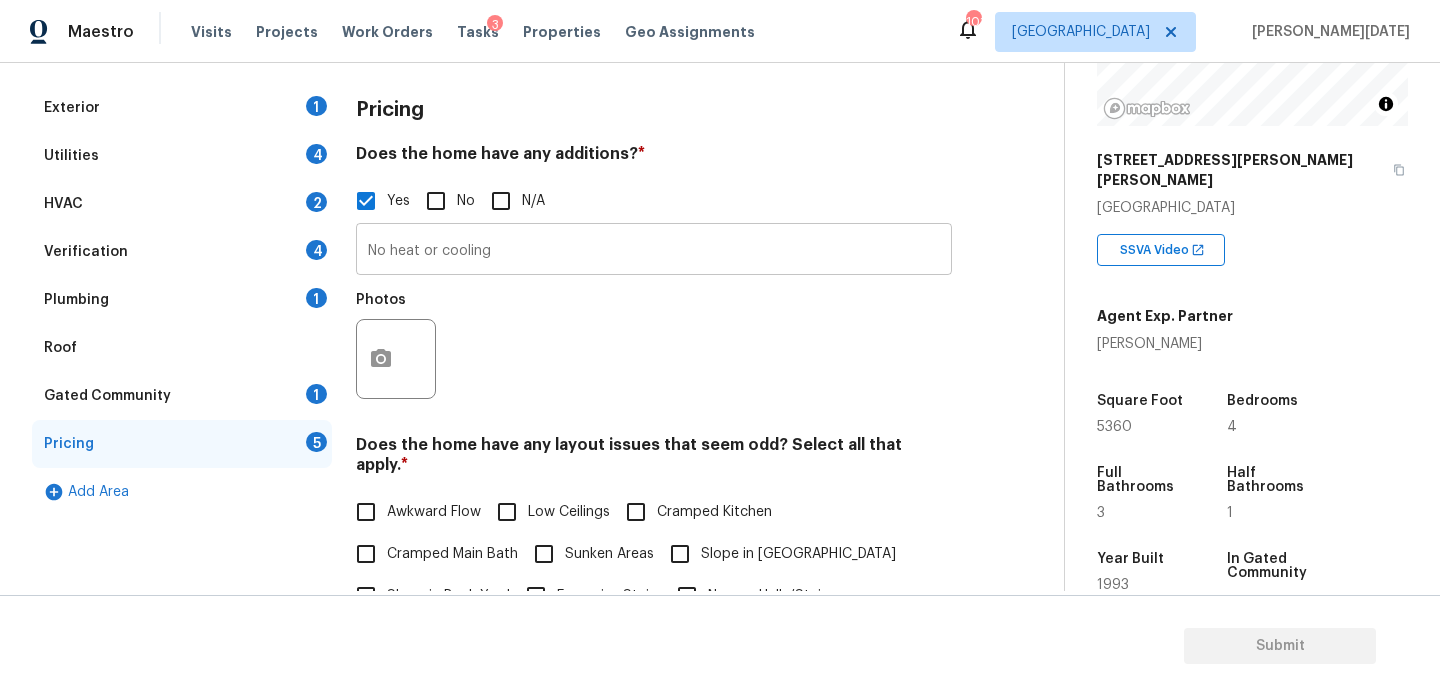 scroll, scrollTop: 92, scrollLeft: 0, axis: vertical 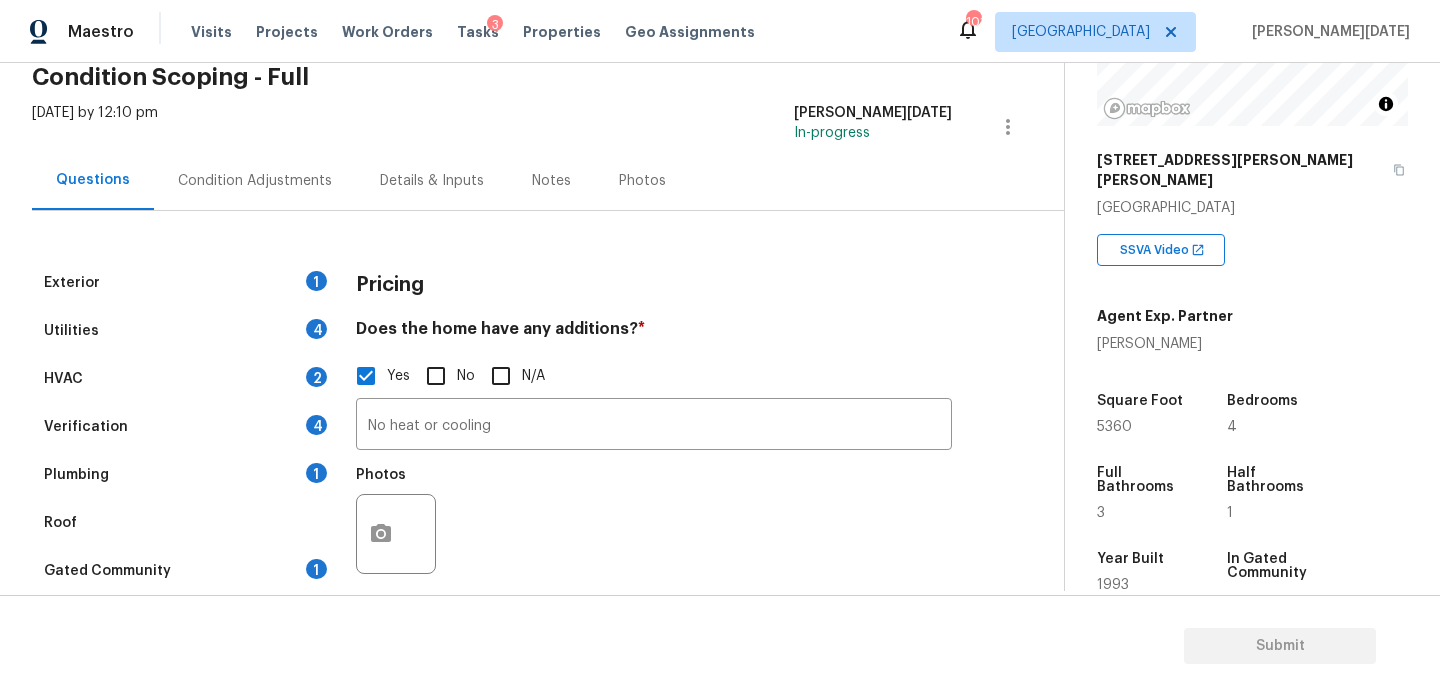 click on "Condition Adjustments" at bounding box center [255, 180] 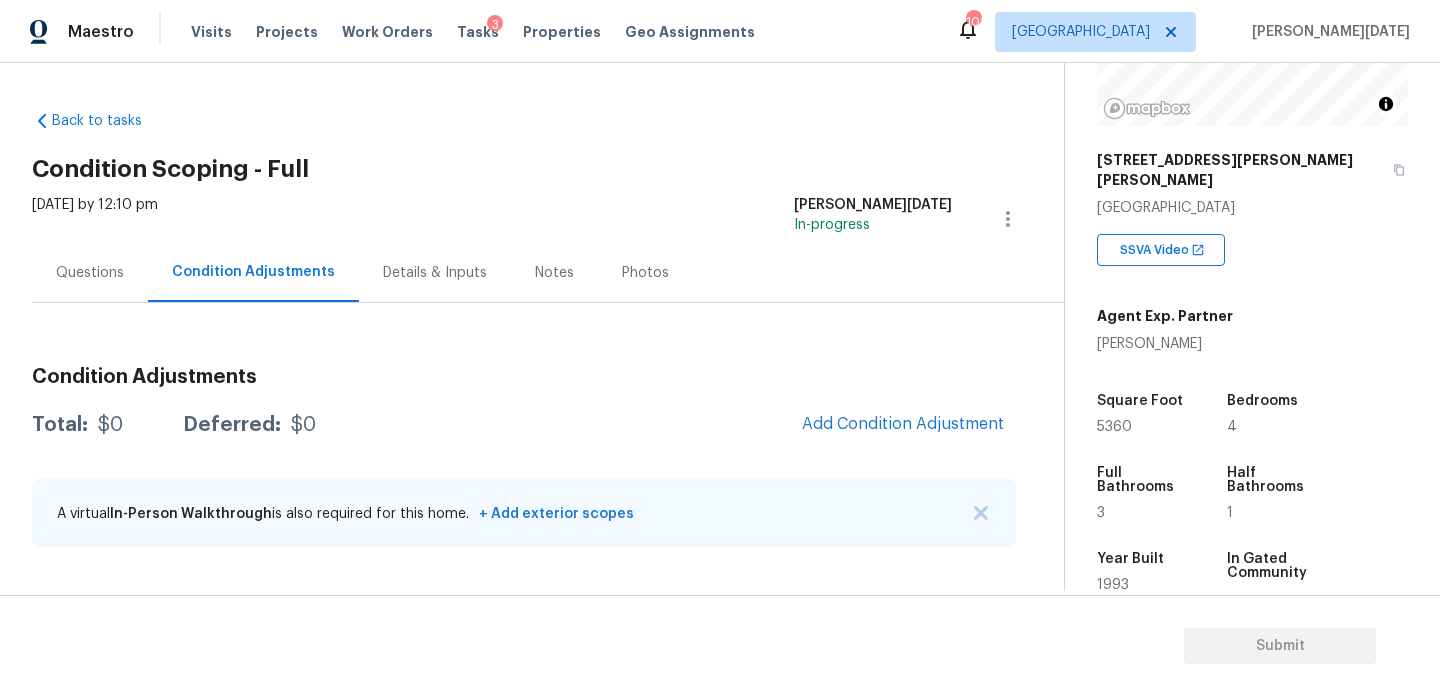 click on "5360" at bounding box center [1114, 427] 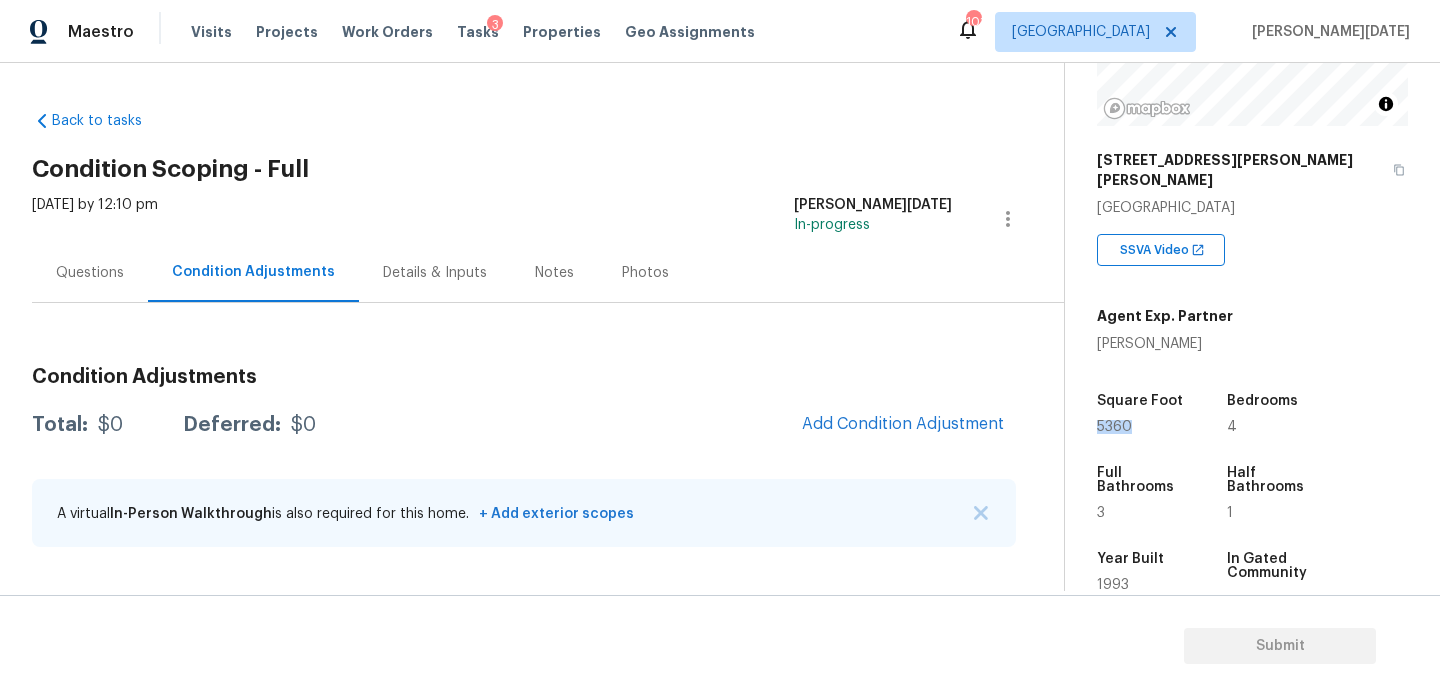 copy on "5360" 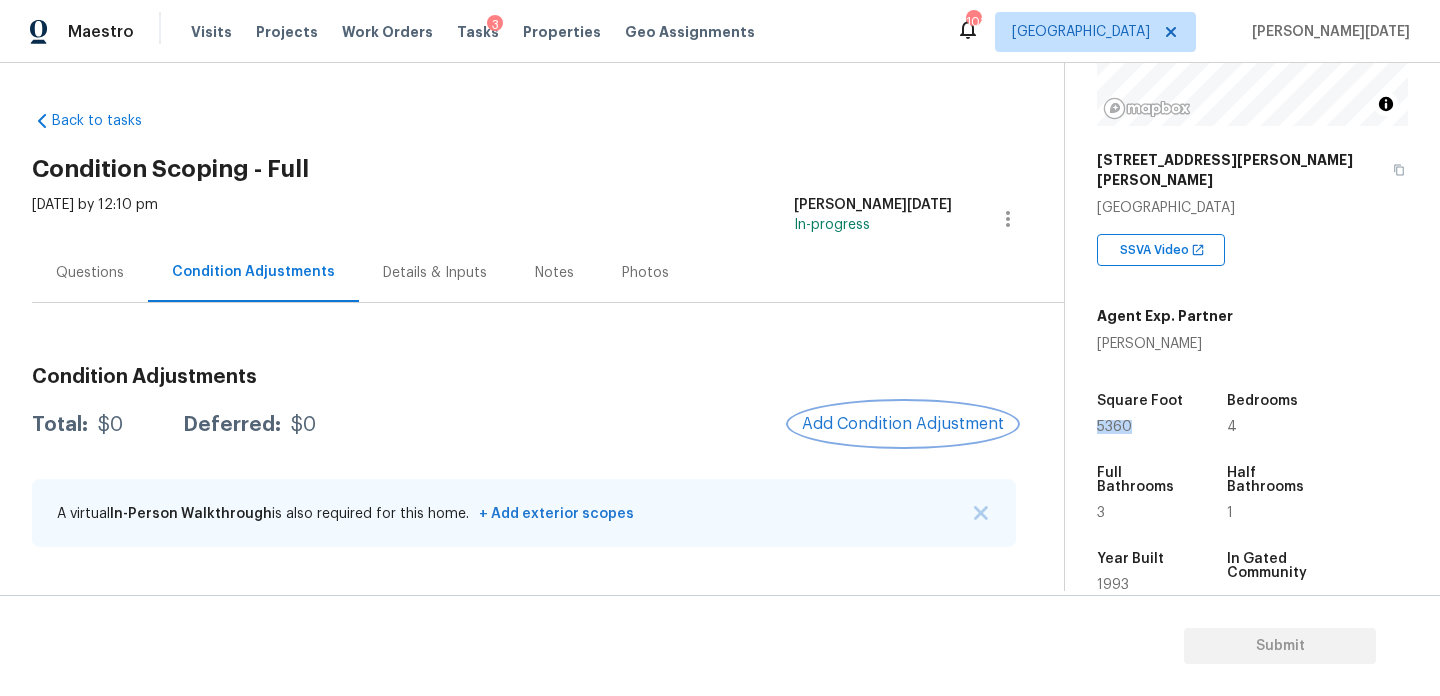 click on "Add Condition Adjustment" at bounding box center (903, 424) 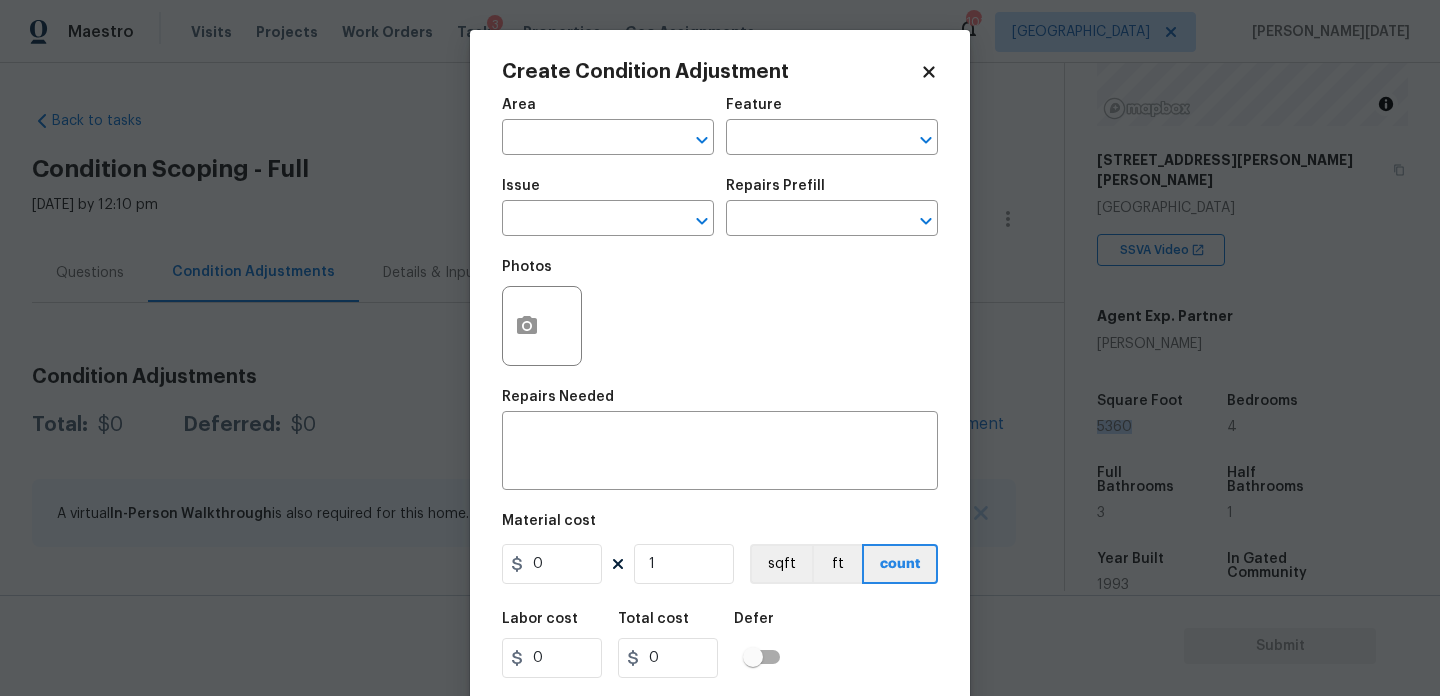 click on "Repairs Needed" at bounding box center (720, 403) 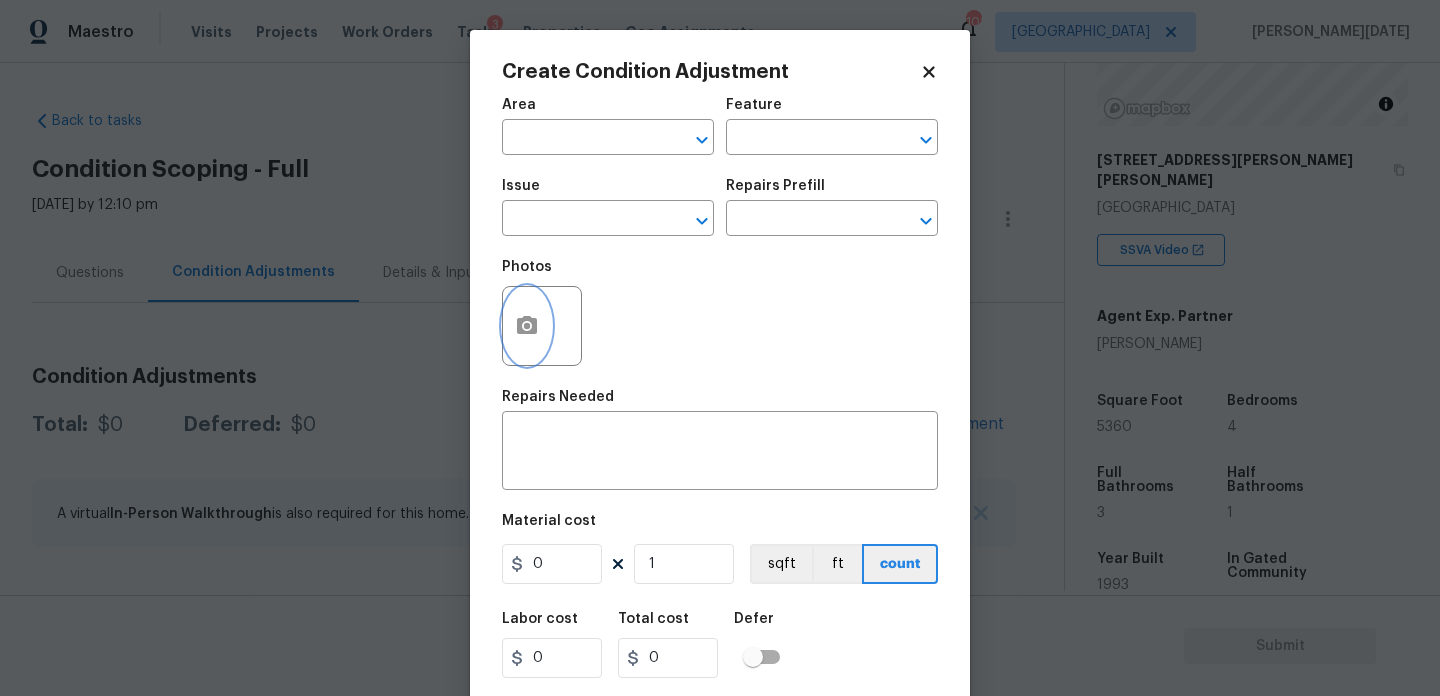click at bounding box center (527, 326) 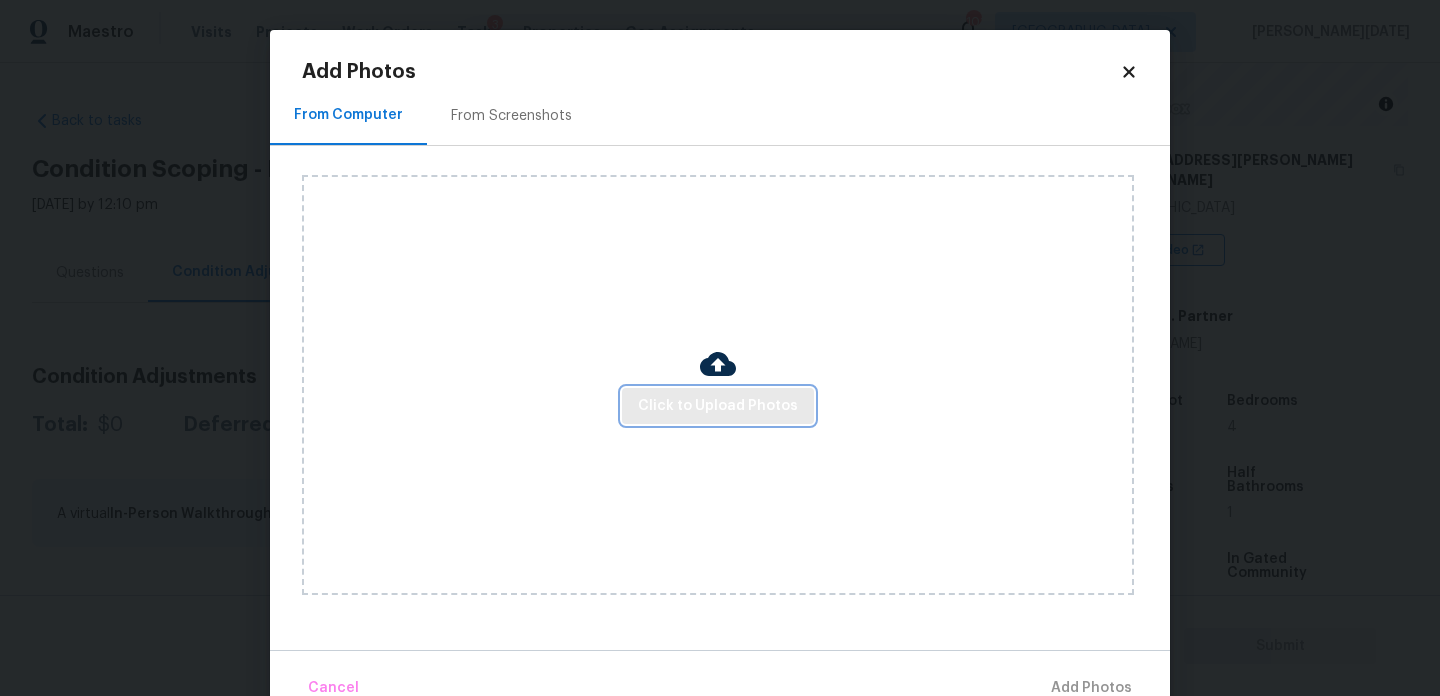 click on "Click to Upload Photos" at bounding box center [718, 406] 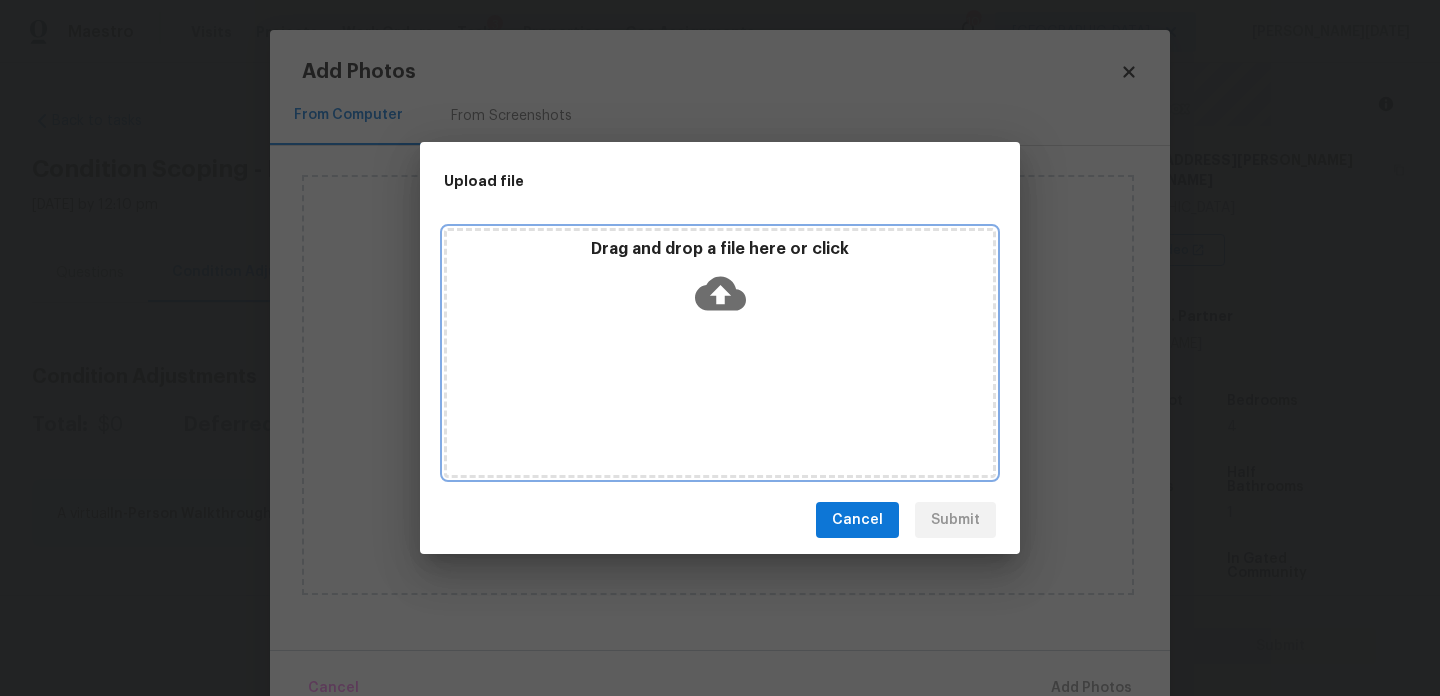 click on "Drag and drop a file here or click" at bounding box center [720, 353] 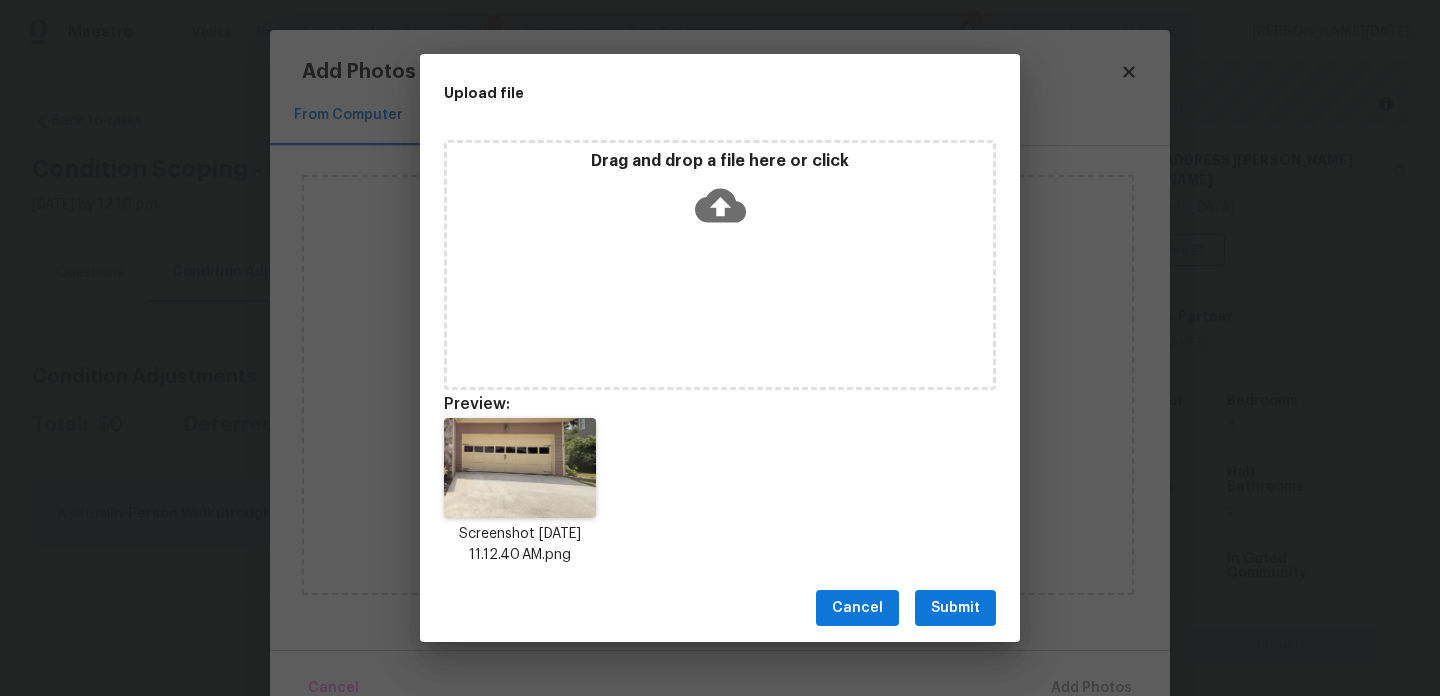 click on "Screenshot 2025-07-18 at 11.12.40 AM.png" at bounding box center [720, 492] 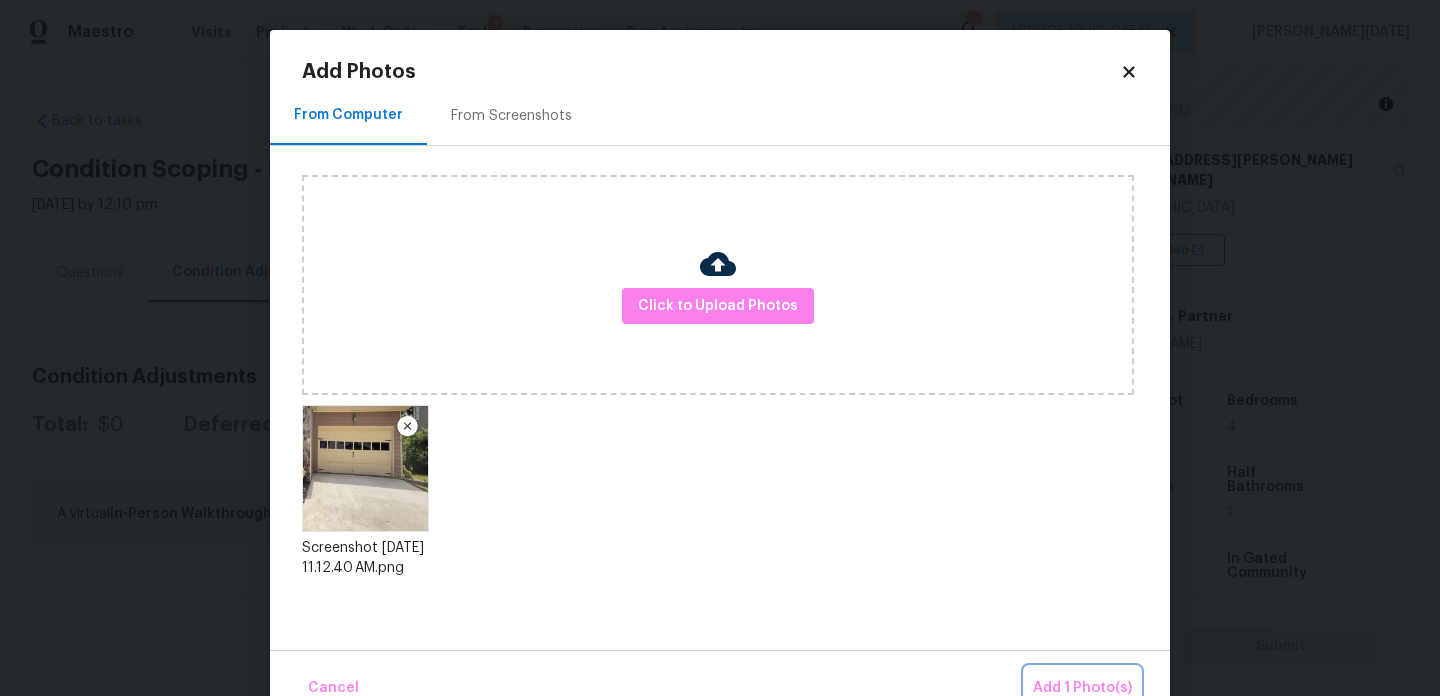 click on "Add 1 Photo(s)" at bounding box center (1082, 688) 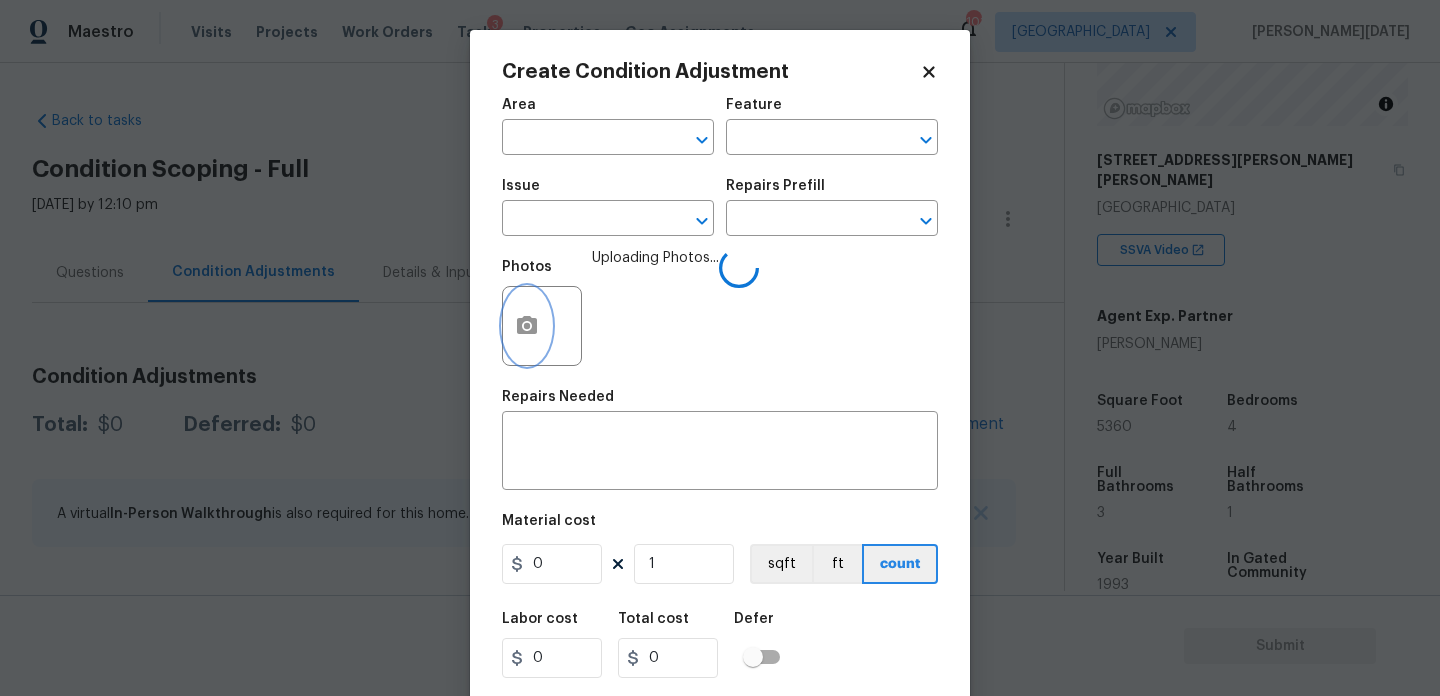type 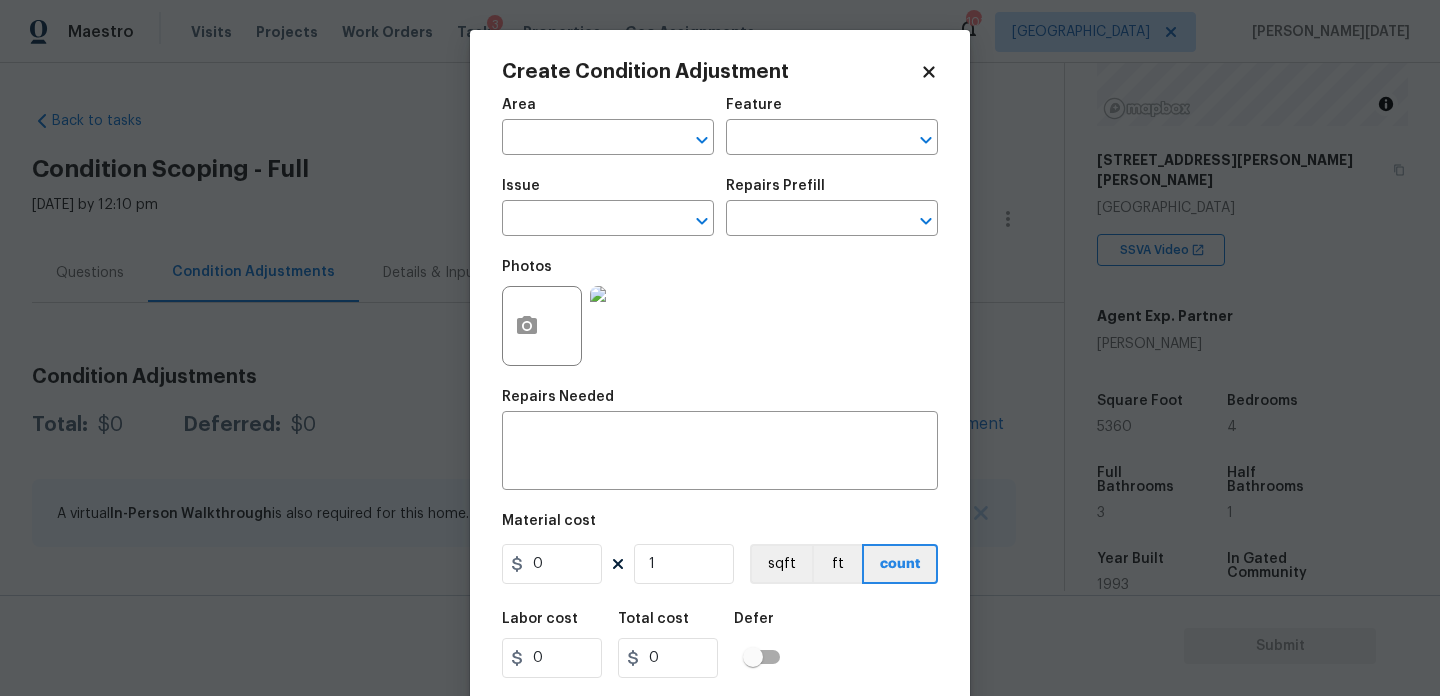 click on "Area ​" at bounding box center (608, 126) 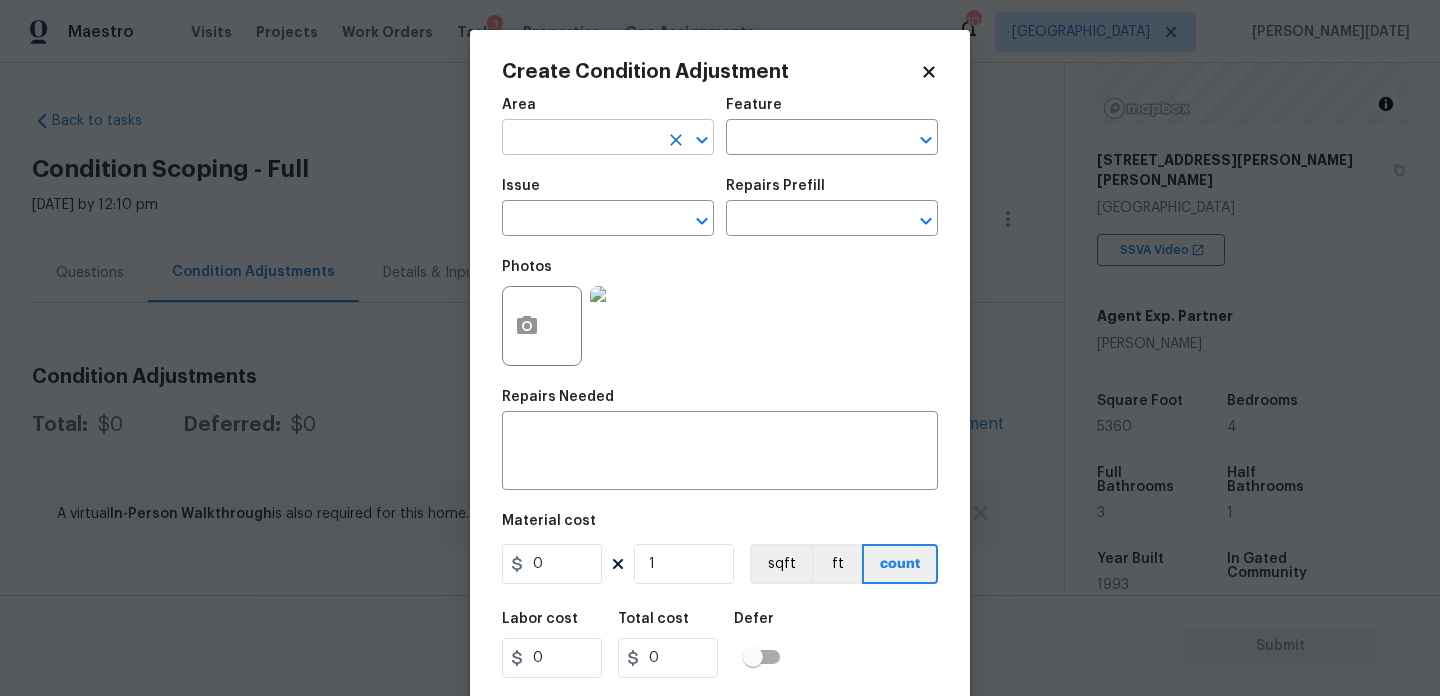 click at bounding box center (580, 139) 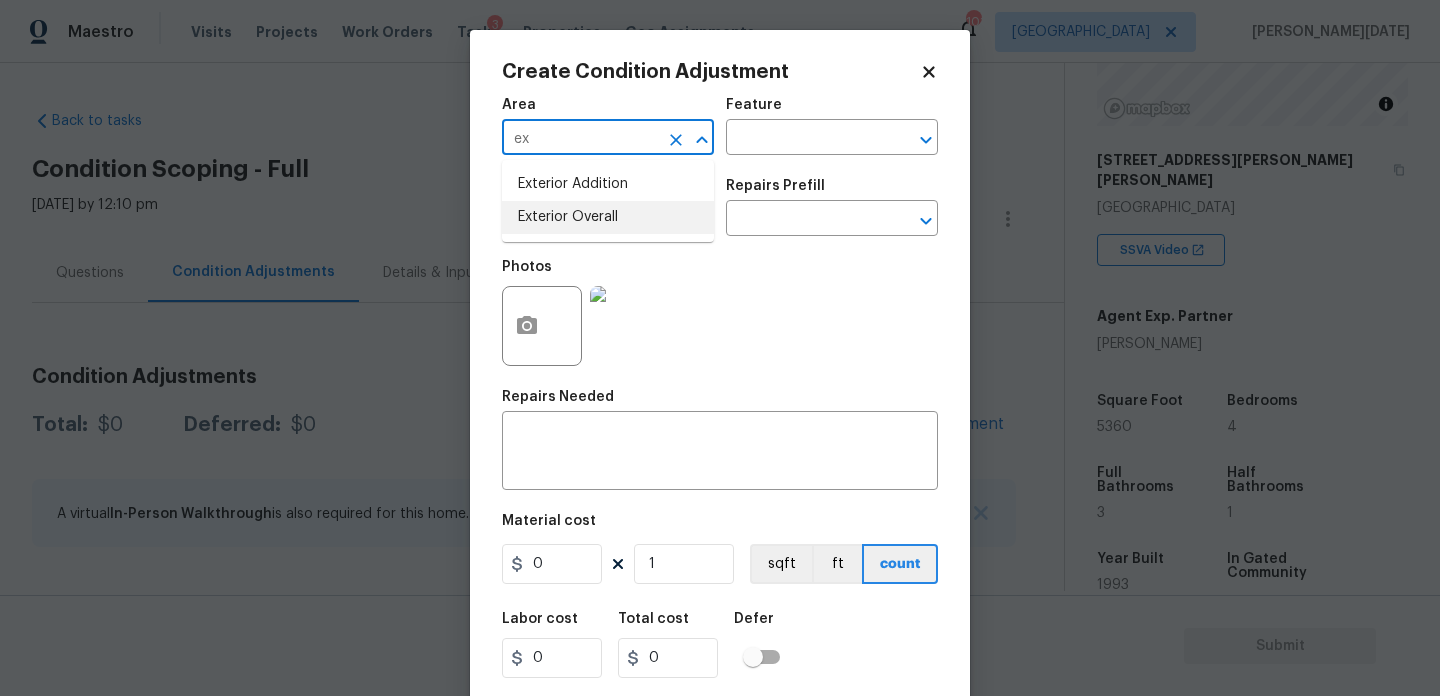 click on "Exterior Overall" at bounding box center (608, 217) 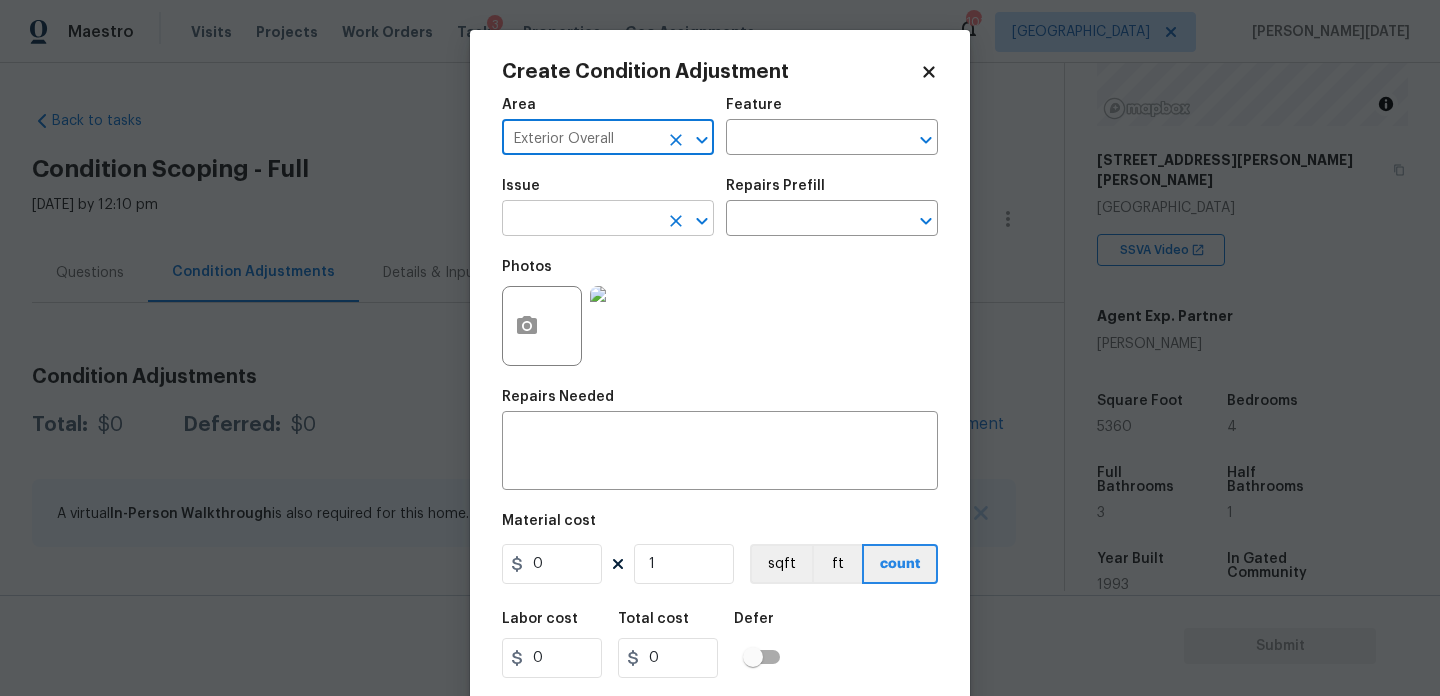 type on "Exterior Overall" 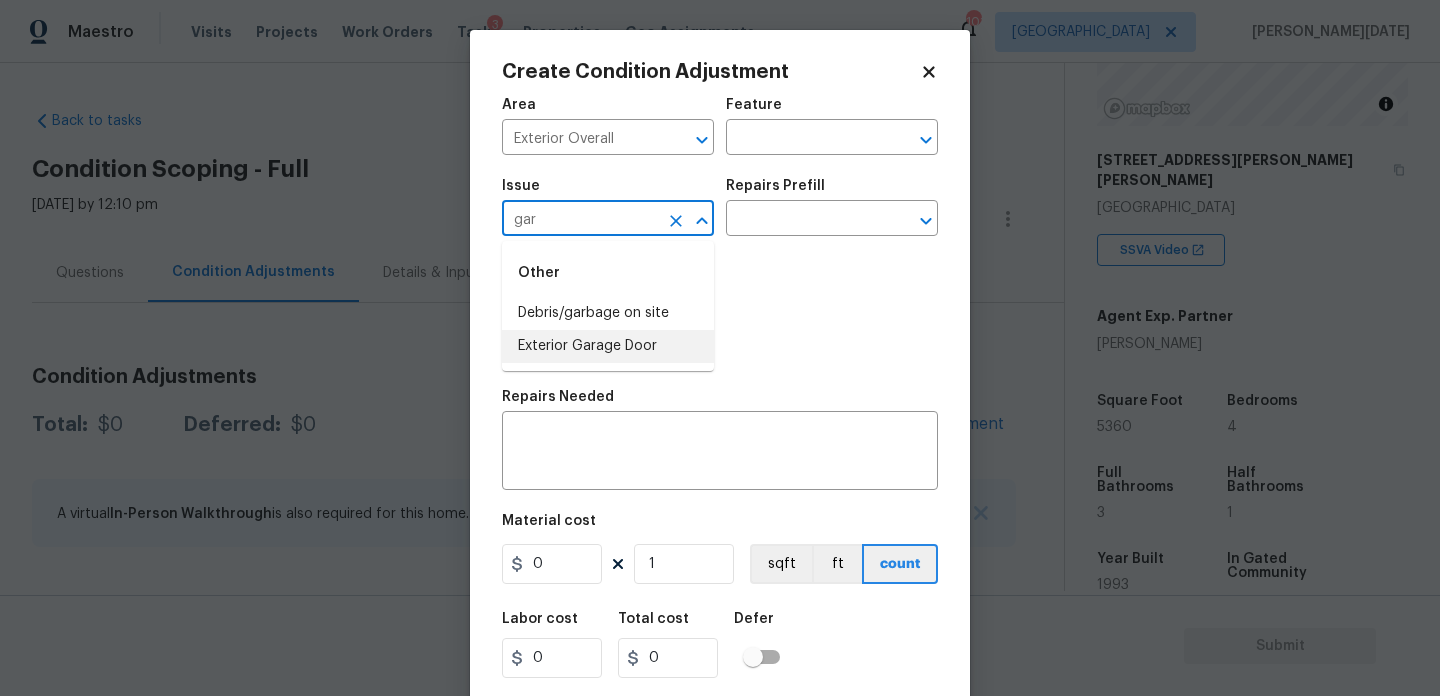 click on "Exterior Garage Door" at bounding box center (608, 346) 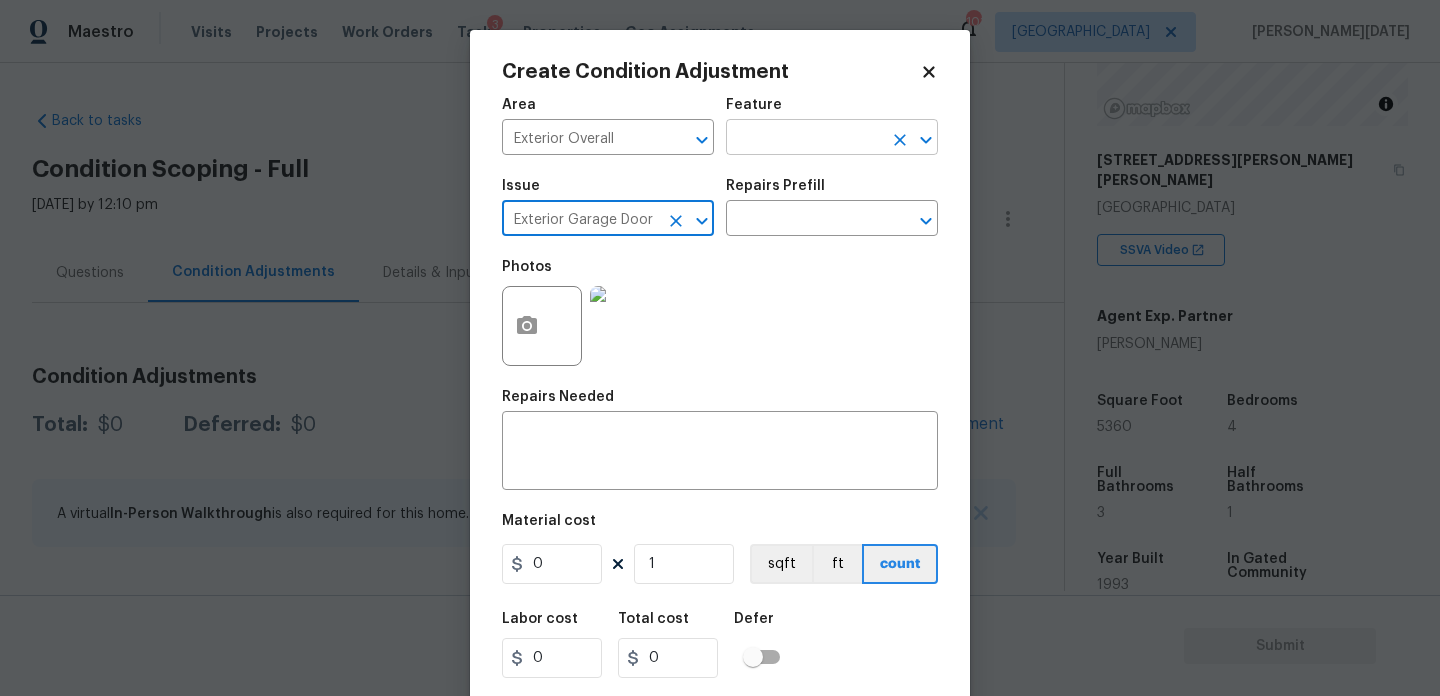 type on "Exterior Garage Door" 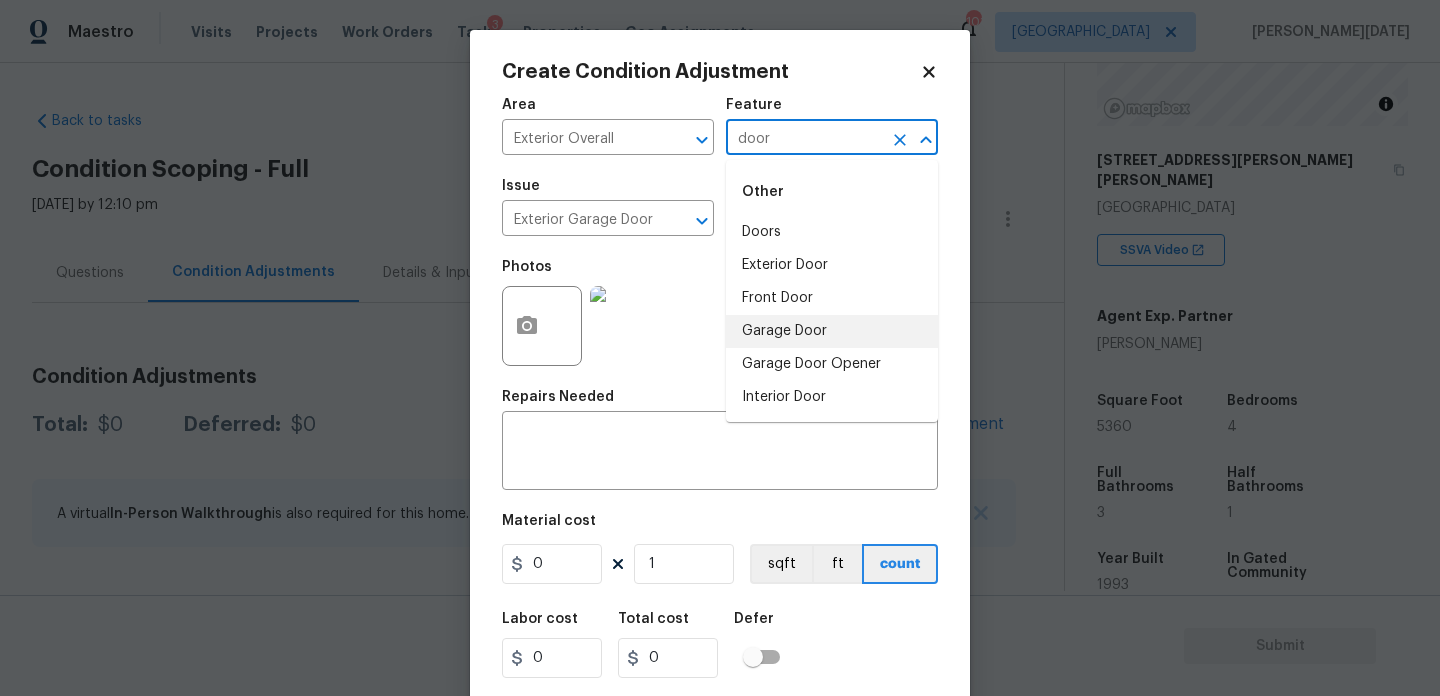 click on "Garage Door" at bounding box center (832, 331) 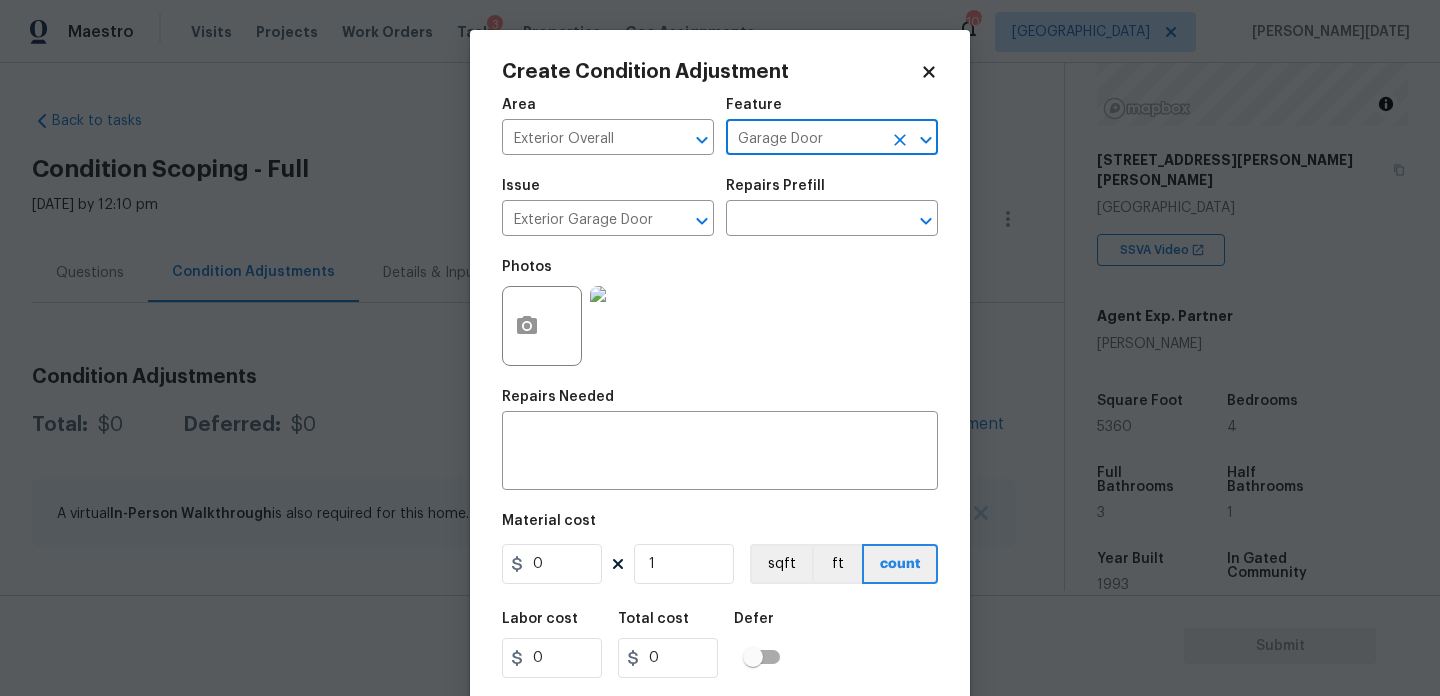 type on "Garage Door" 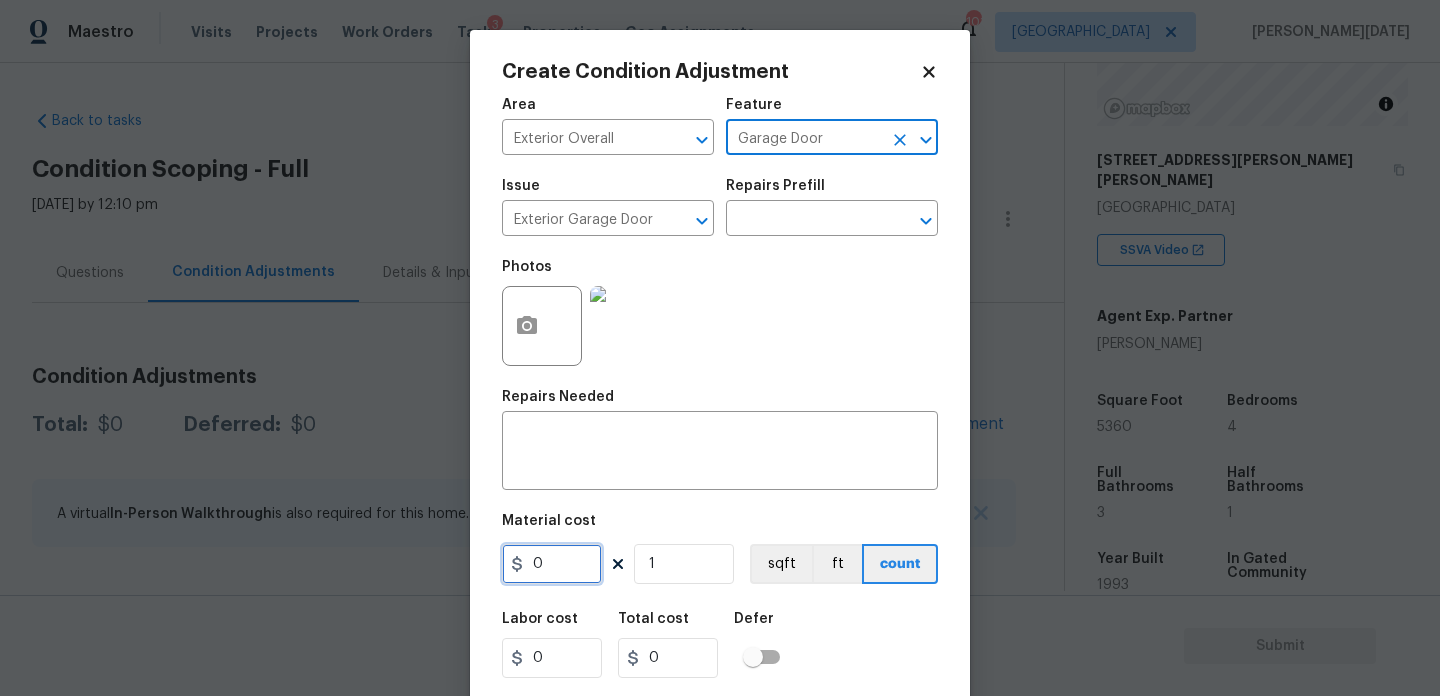 click on "0" at bounding box center [552, 564] 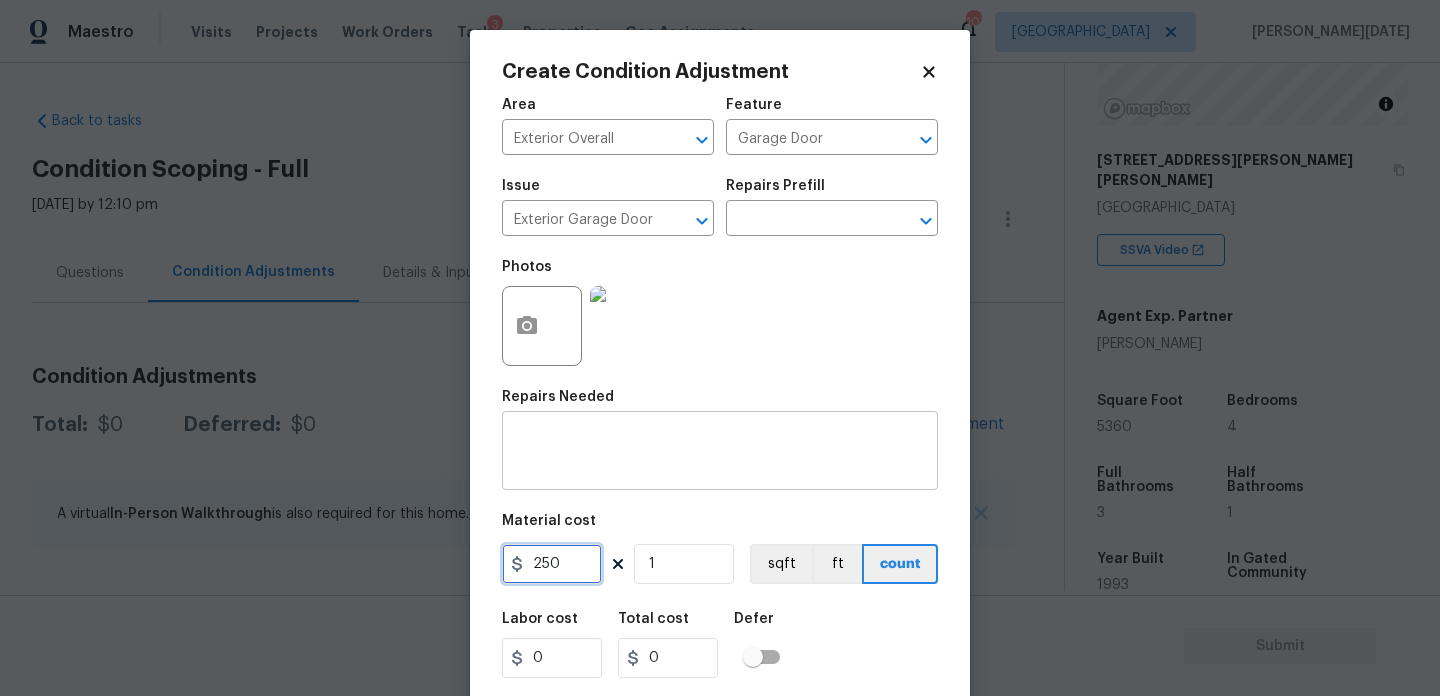 type on "250" 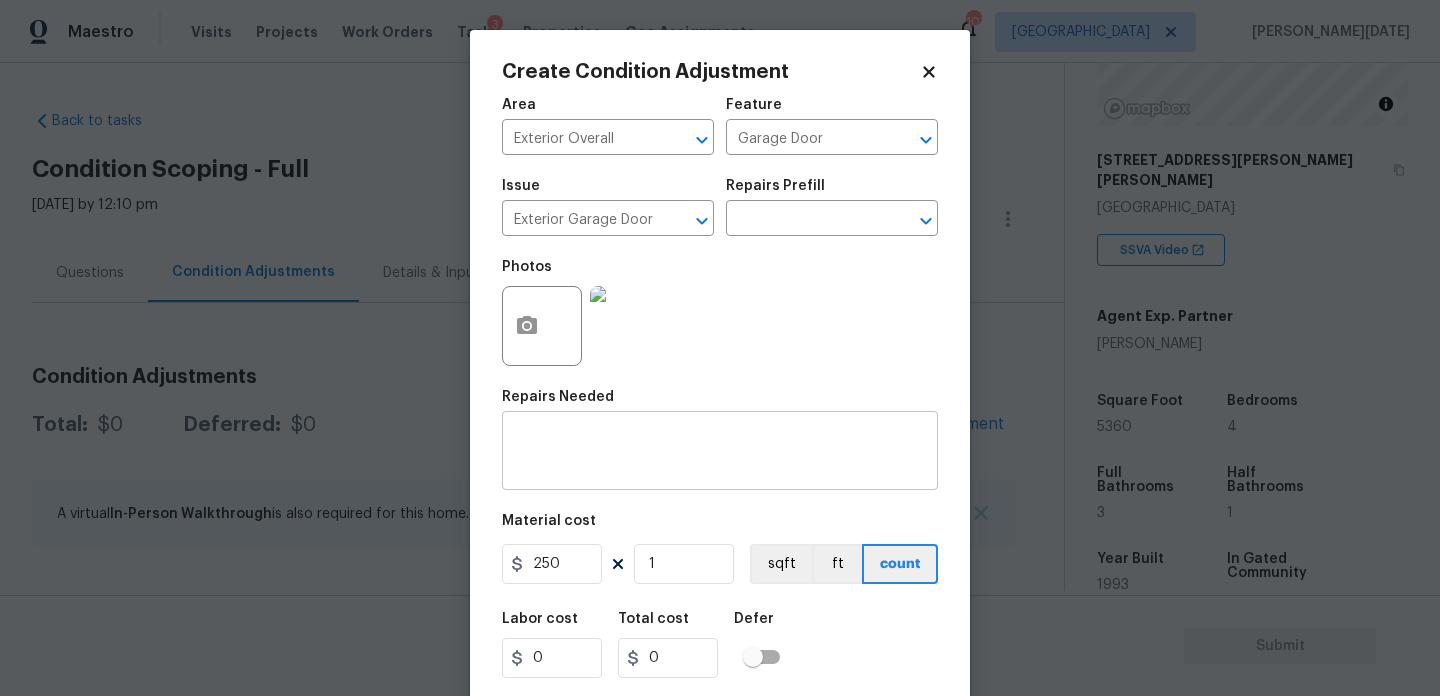 click at bounding box center [720, 453] 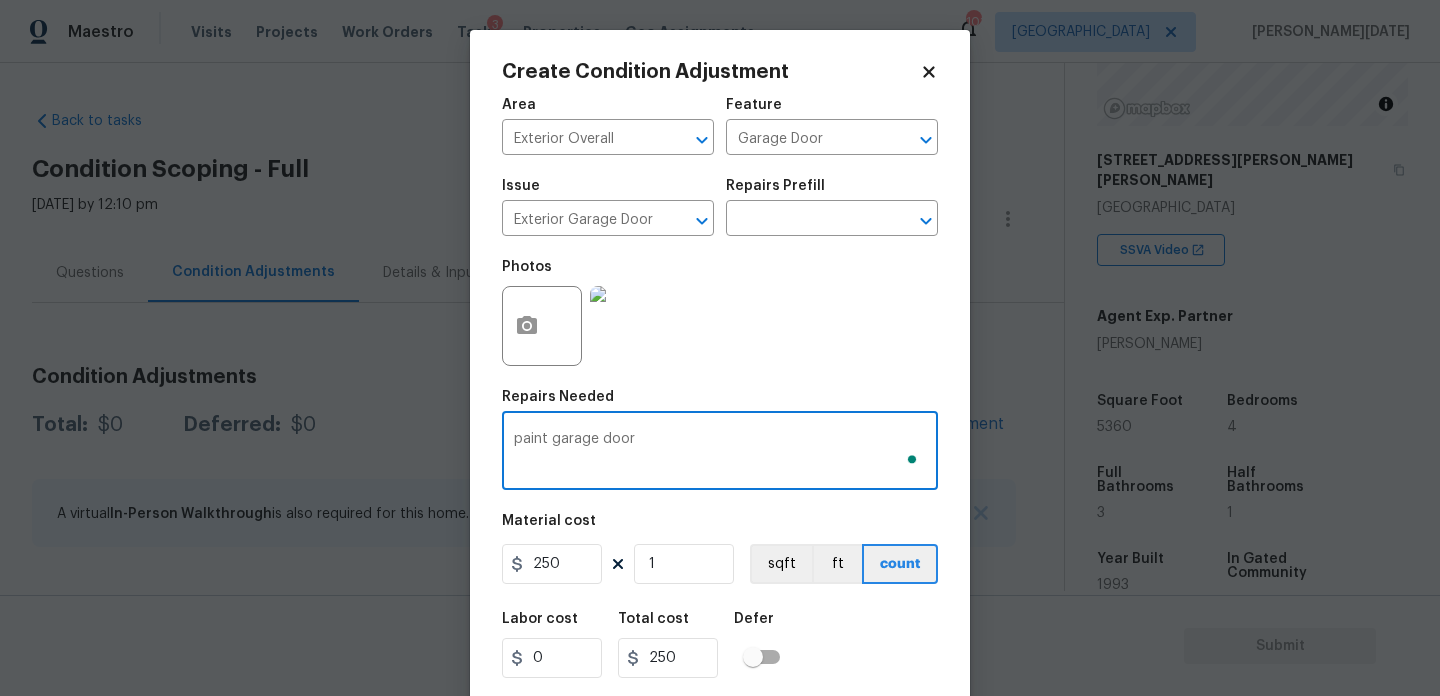 scroll, scrollTop: 51, scrollLeft: 0, axis: vertical 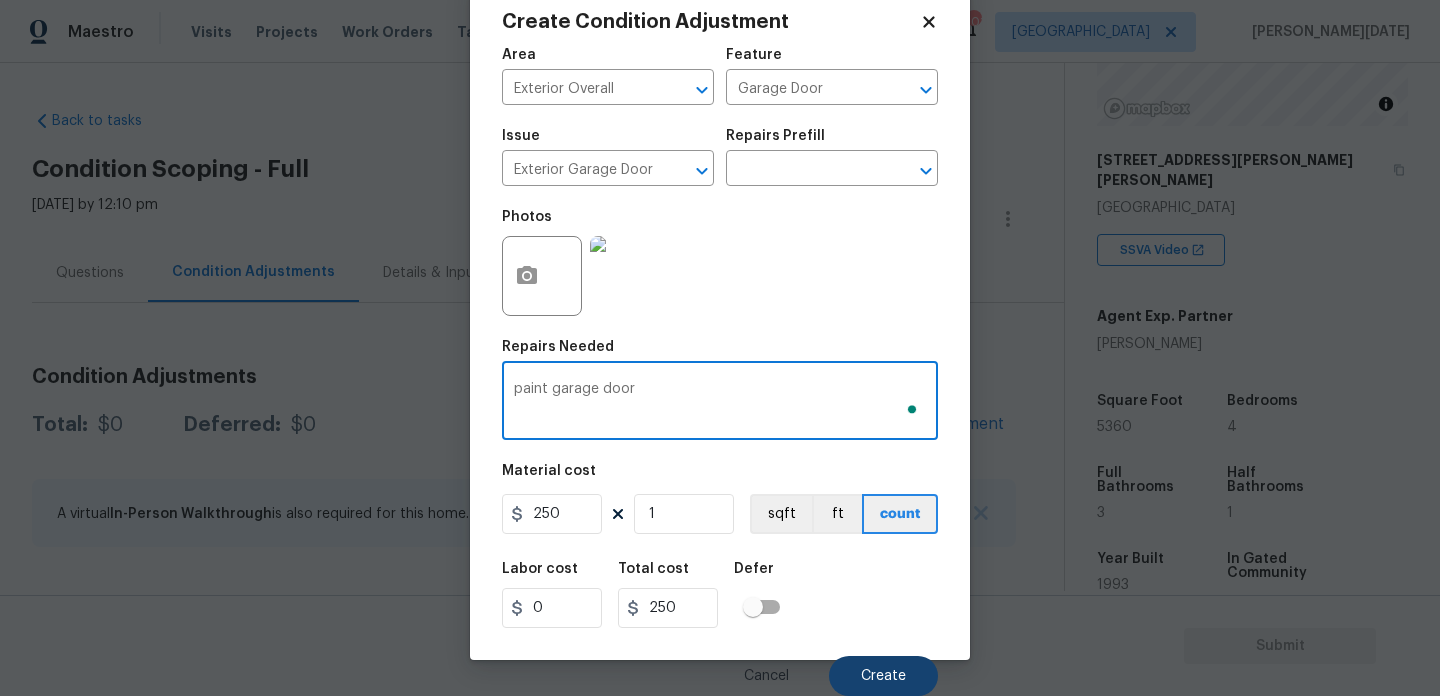 type on "paint garage door" 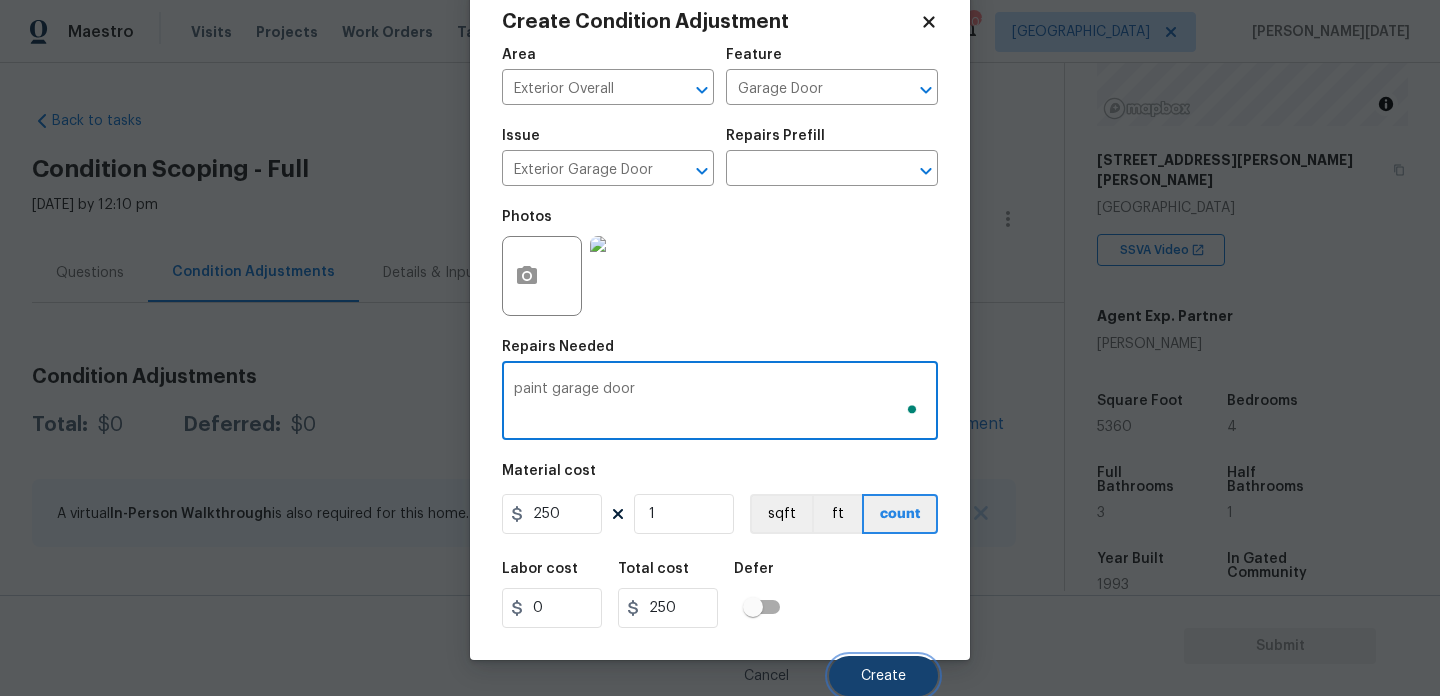 click on "Create" at bounding box center (883, 676) 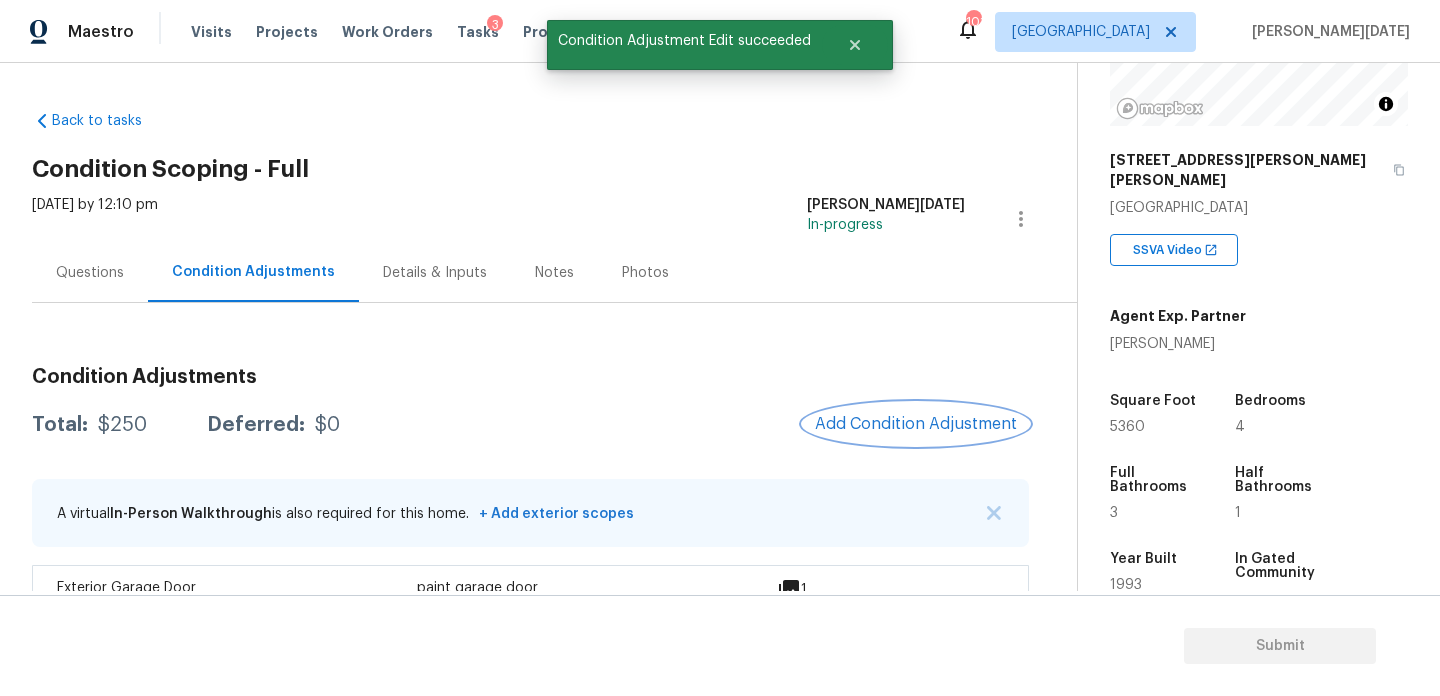 scroll, scrollTop: 0, scrollLeft: 0, axis: both 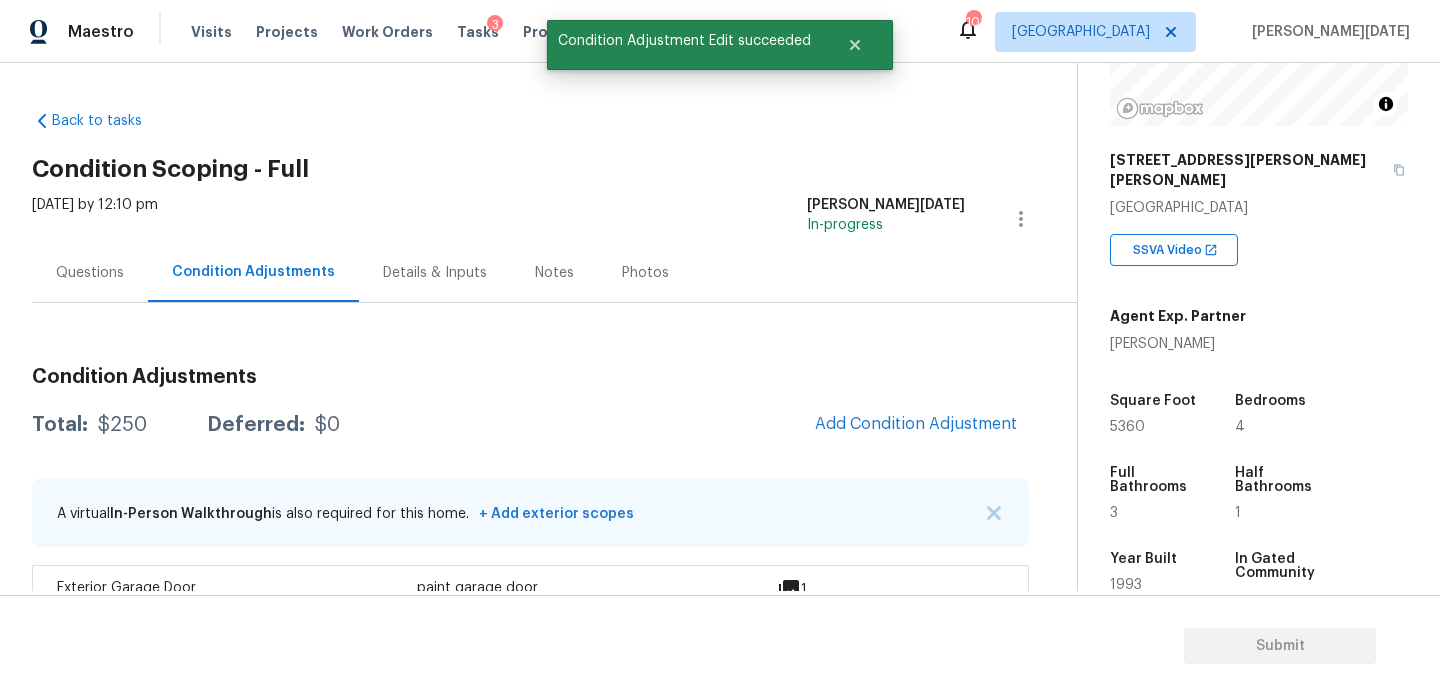 click on "Condition Adjustments Total:  $250 Deferred:  $0 Add Condition Adjustment A virtual  In-Person Walkthrough  is also required for this home.   + Add exterior scopes Exterior Garage Door Exterior Overall - Garage Door paint garage door $250.00   1" at bounding box center (530, 495) 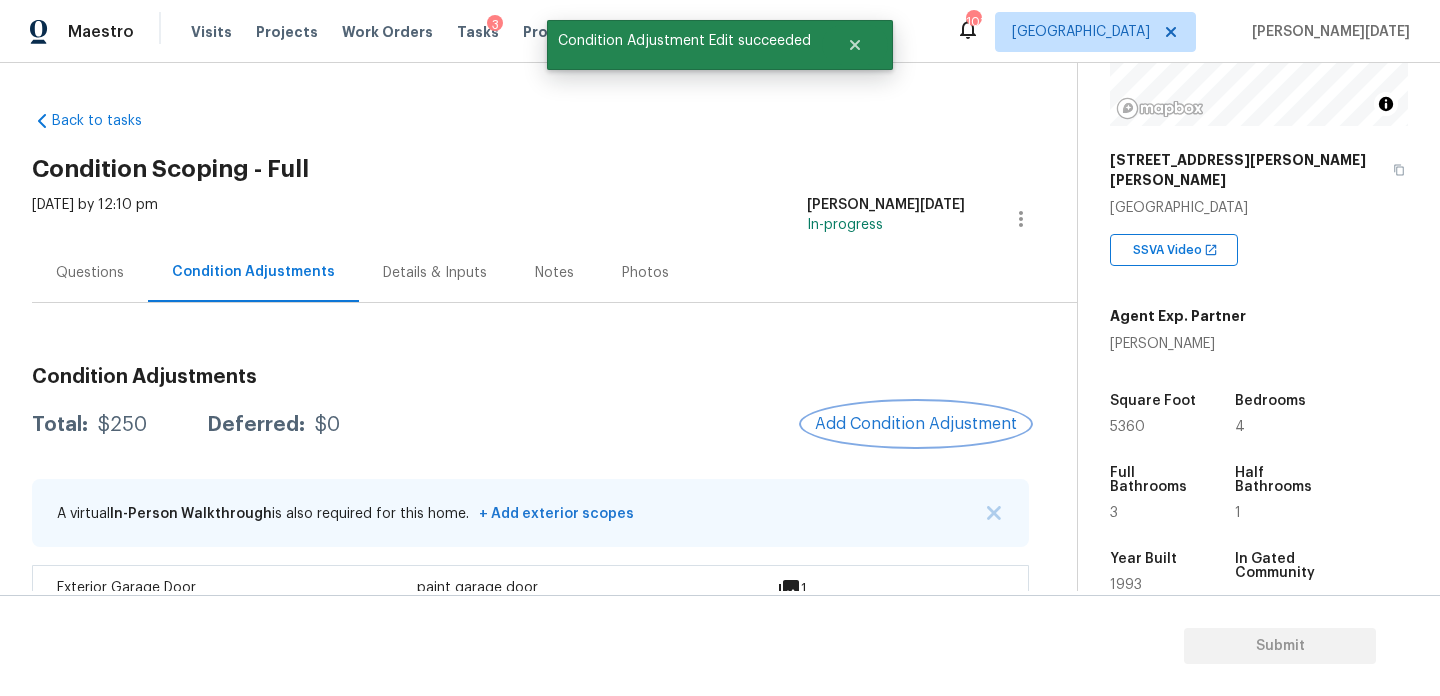 click on "Add Condition Adjustment" at bounding box center (916, 424) 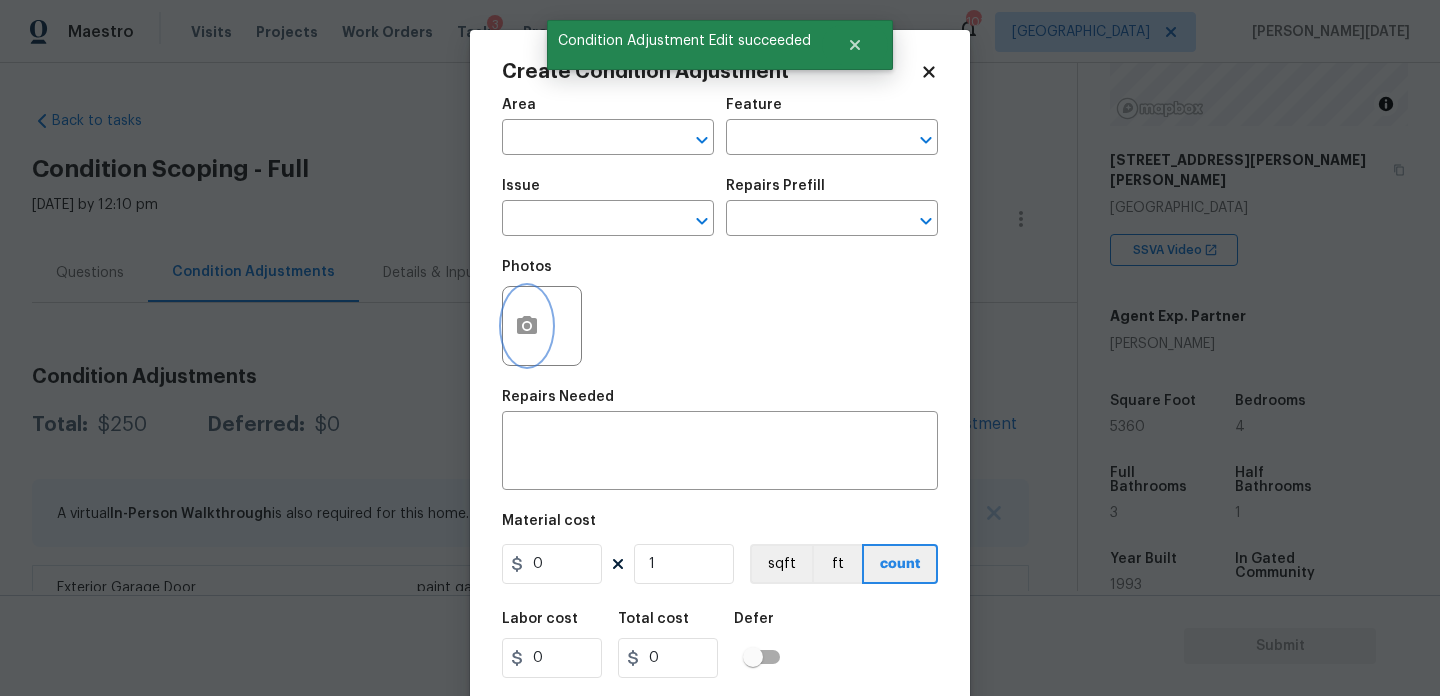 click at bounding box center [527, 326] 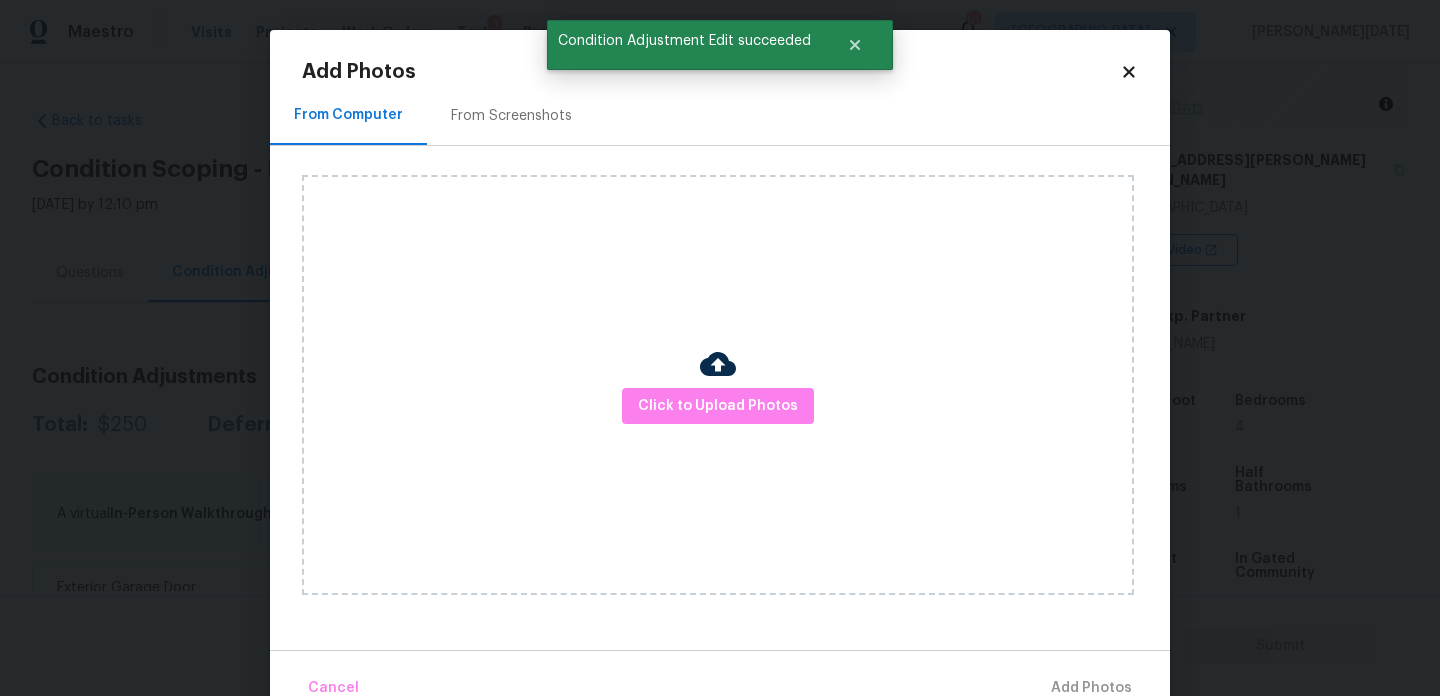 click on "Click to Upload Photos" at bounding box center (718, 385) 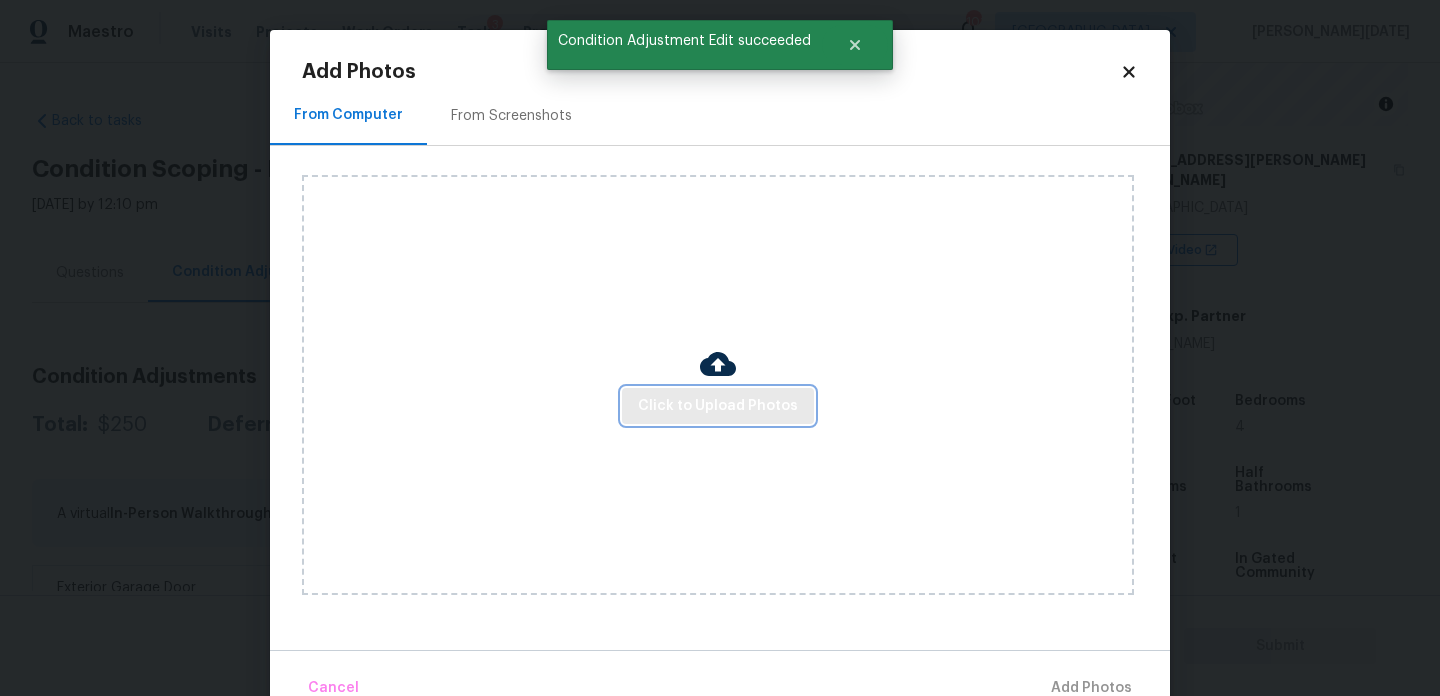 click on "Click to Upload Photos" at bounding box center [718, 406] 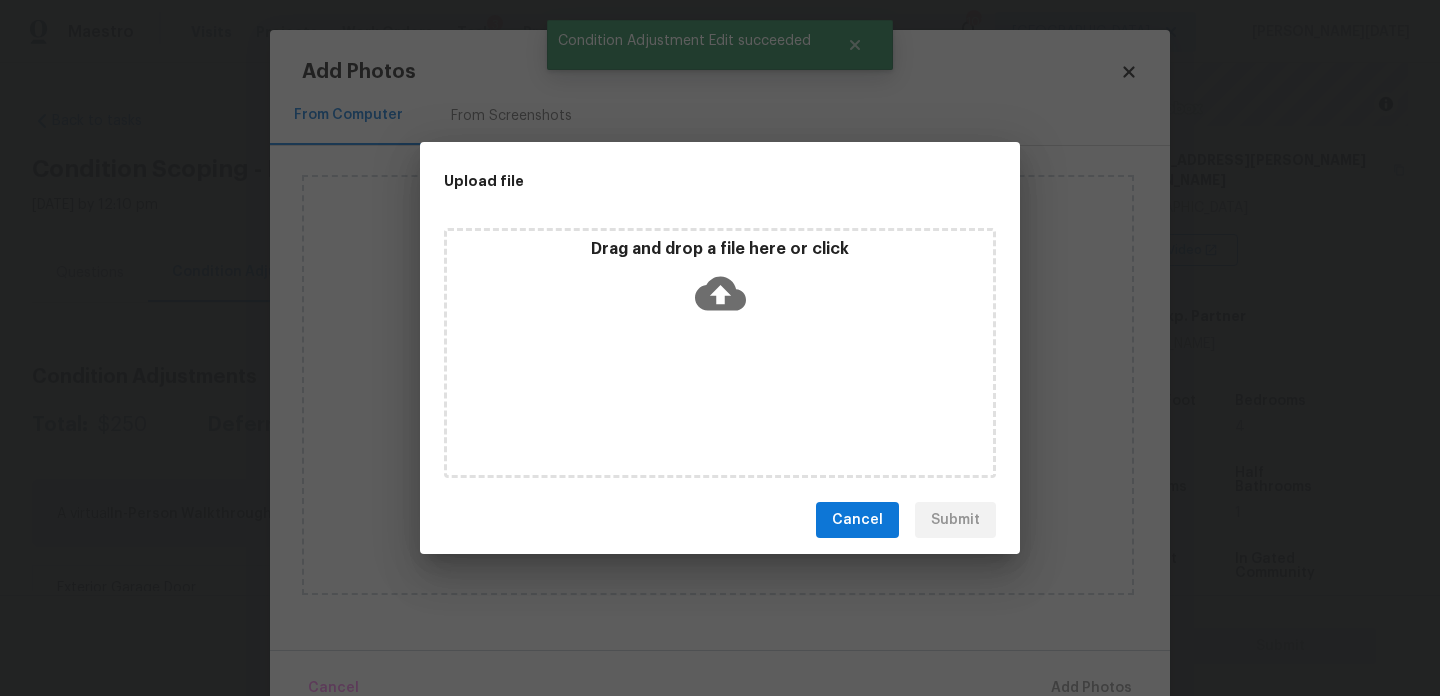click on "Drag and drop a file here or click" at bounding box center (720, 353) 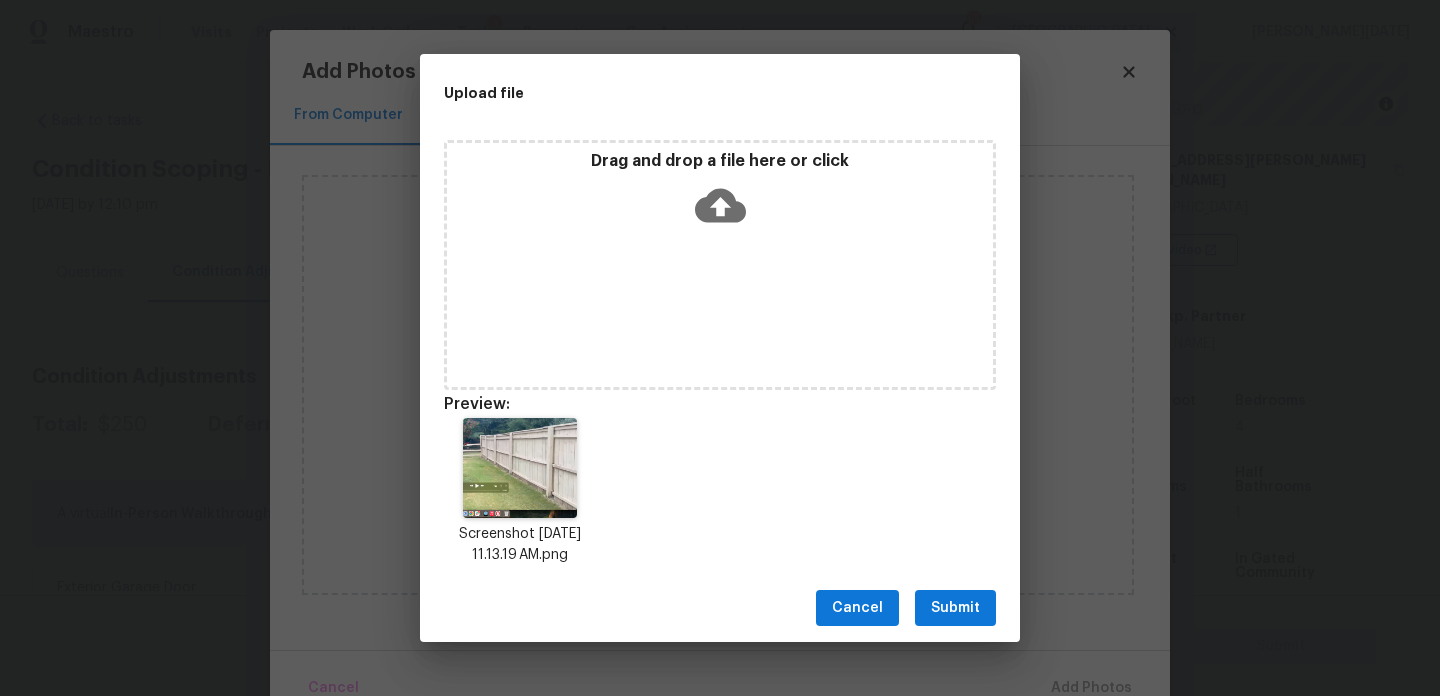 click on "Submit" at bounding box center (955, 608) 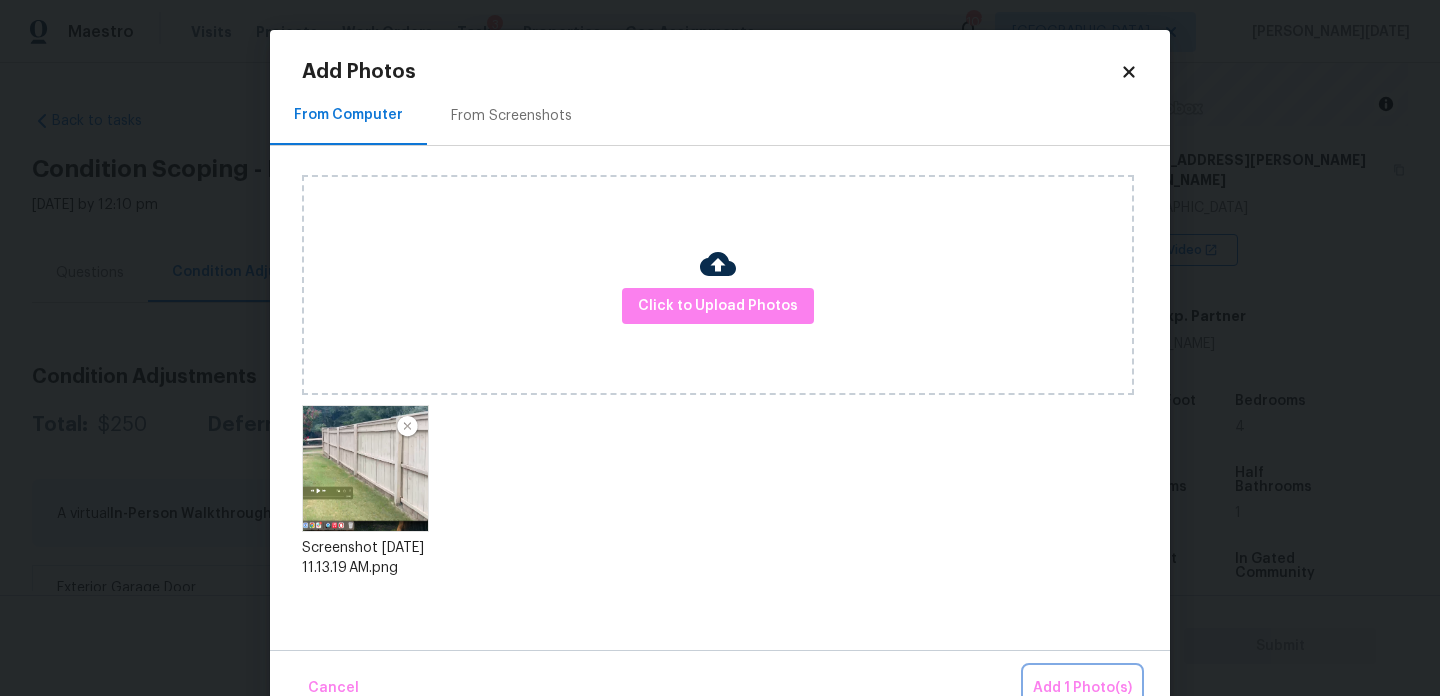 click on "Add 1 Photo(s)" at bounding box center (1082, 688) 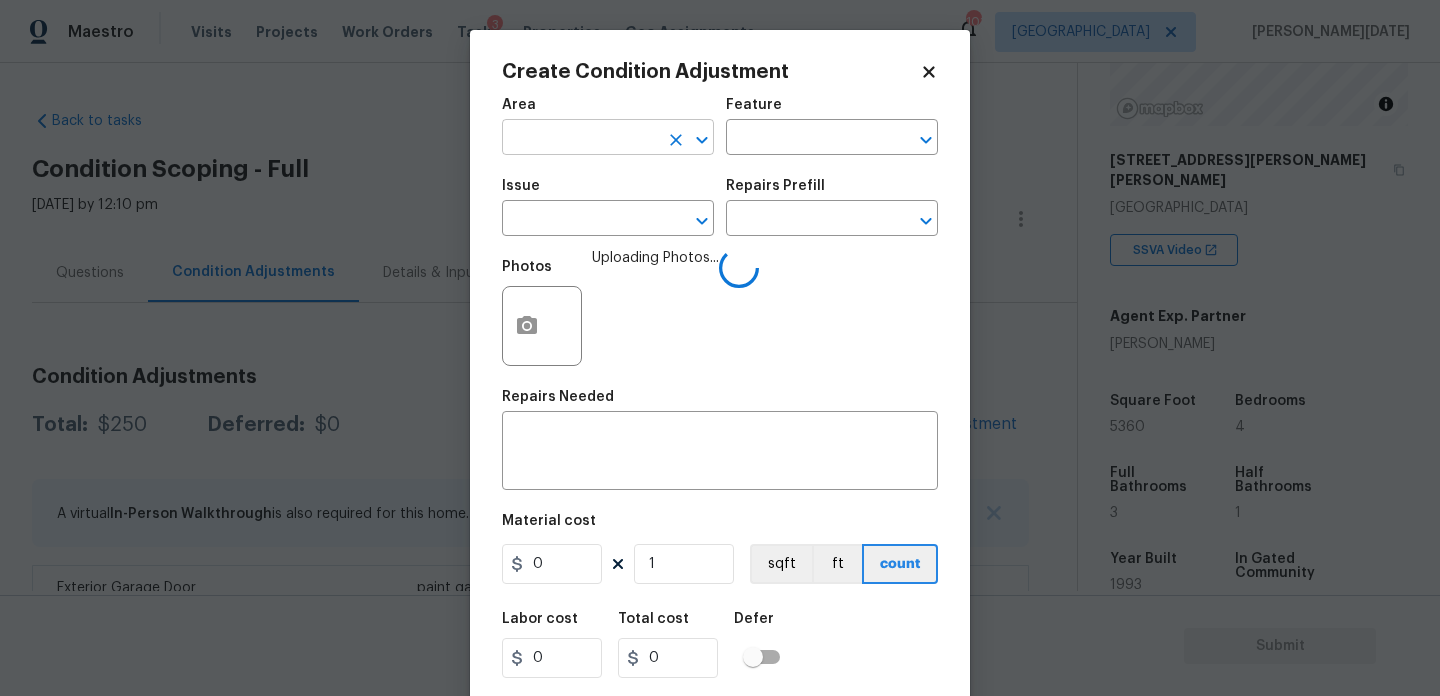 click at bounding box center (580, 139) 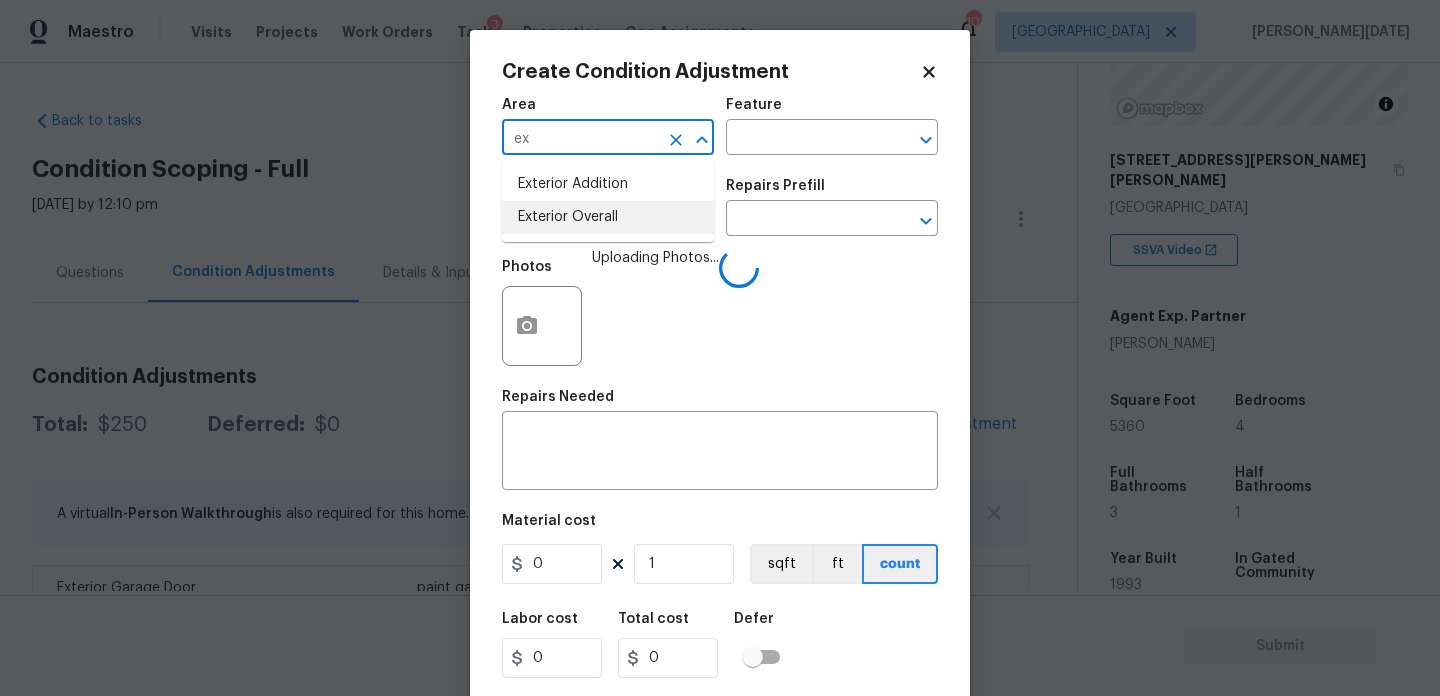 click on "Exterior Addition Exterior Overall" at bounding box center (608, 201) 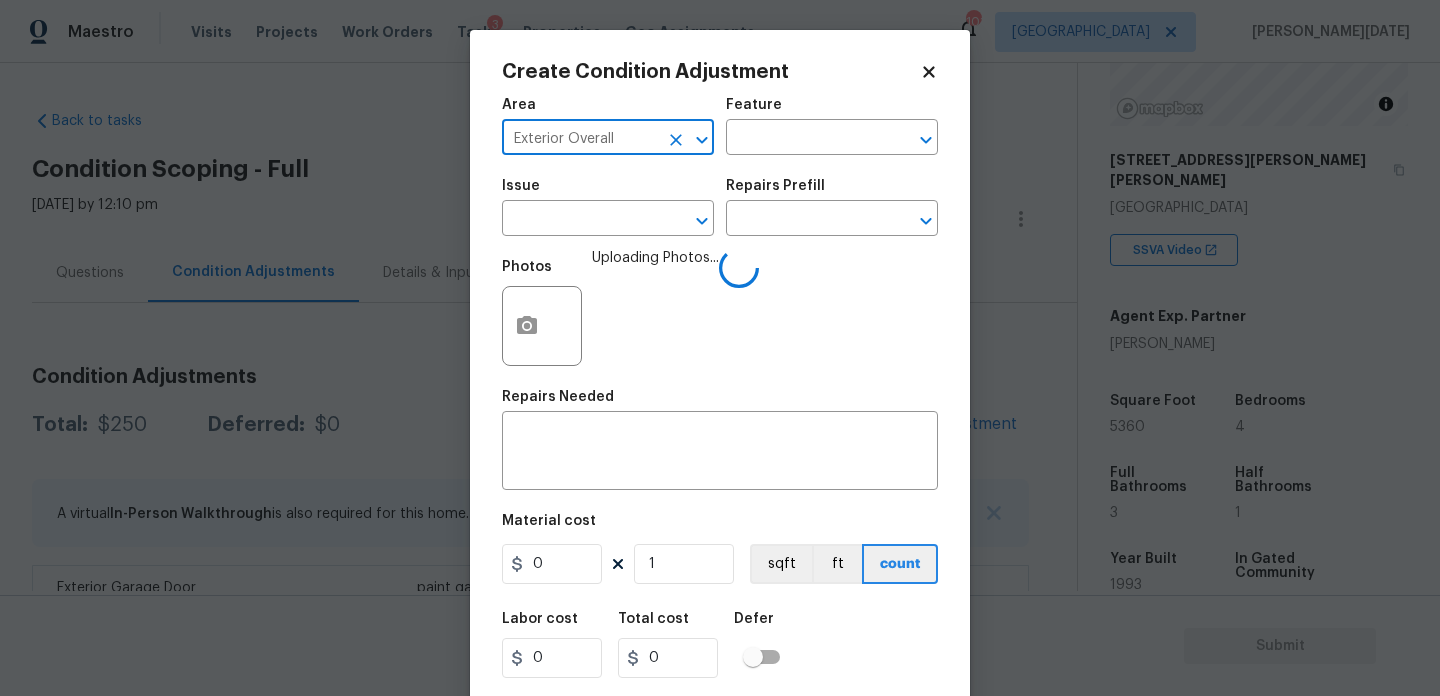 type on "Exterior Overall" 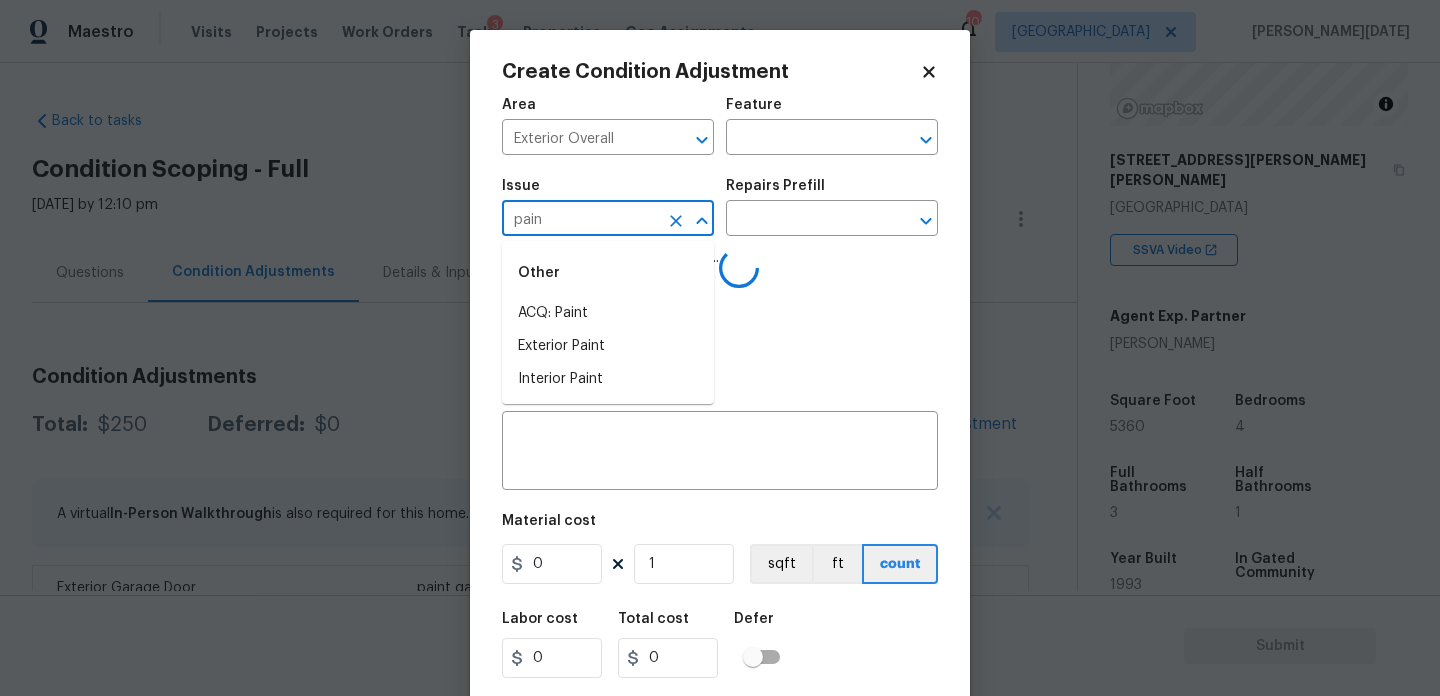 type on "paint" 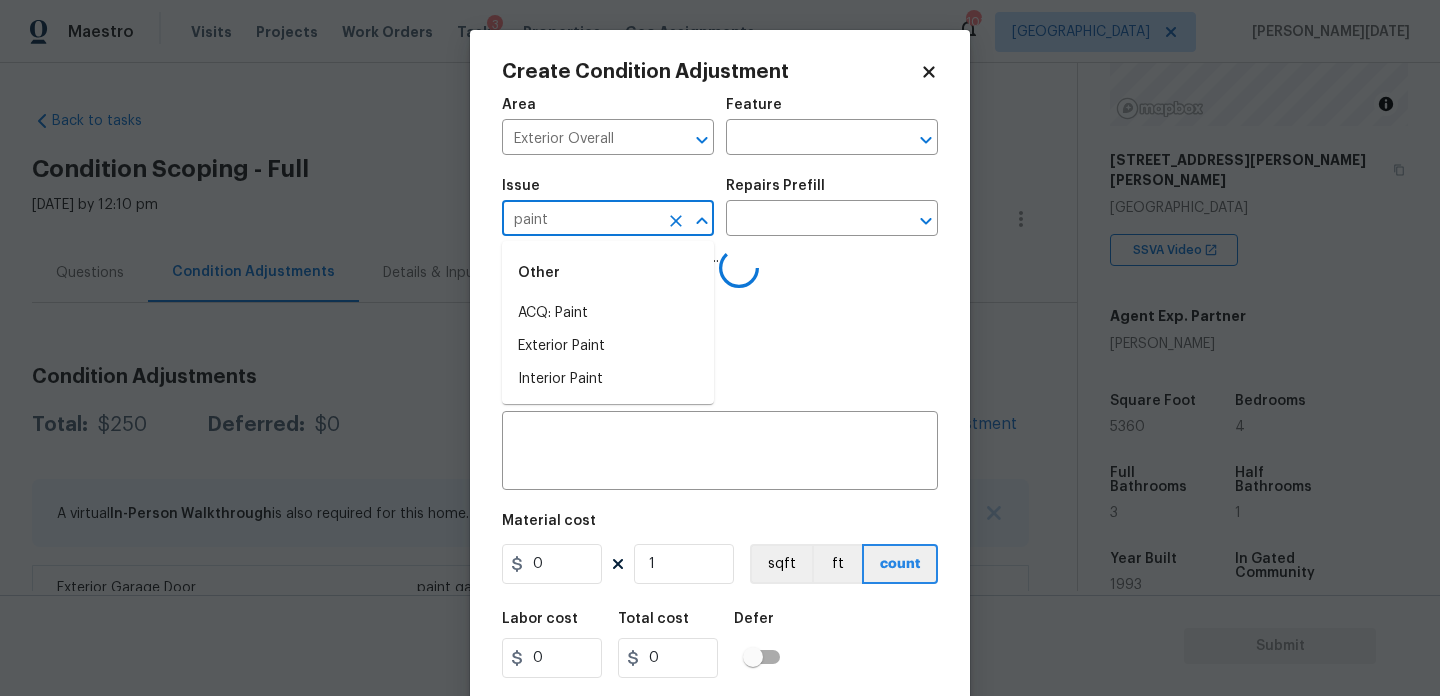 click 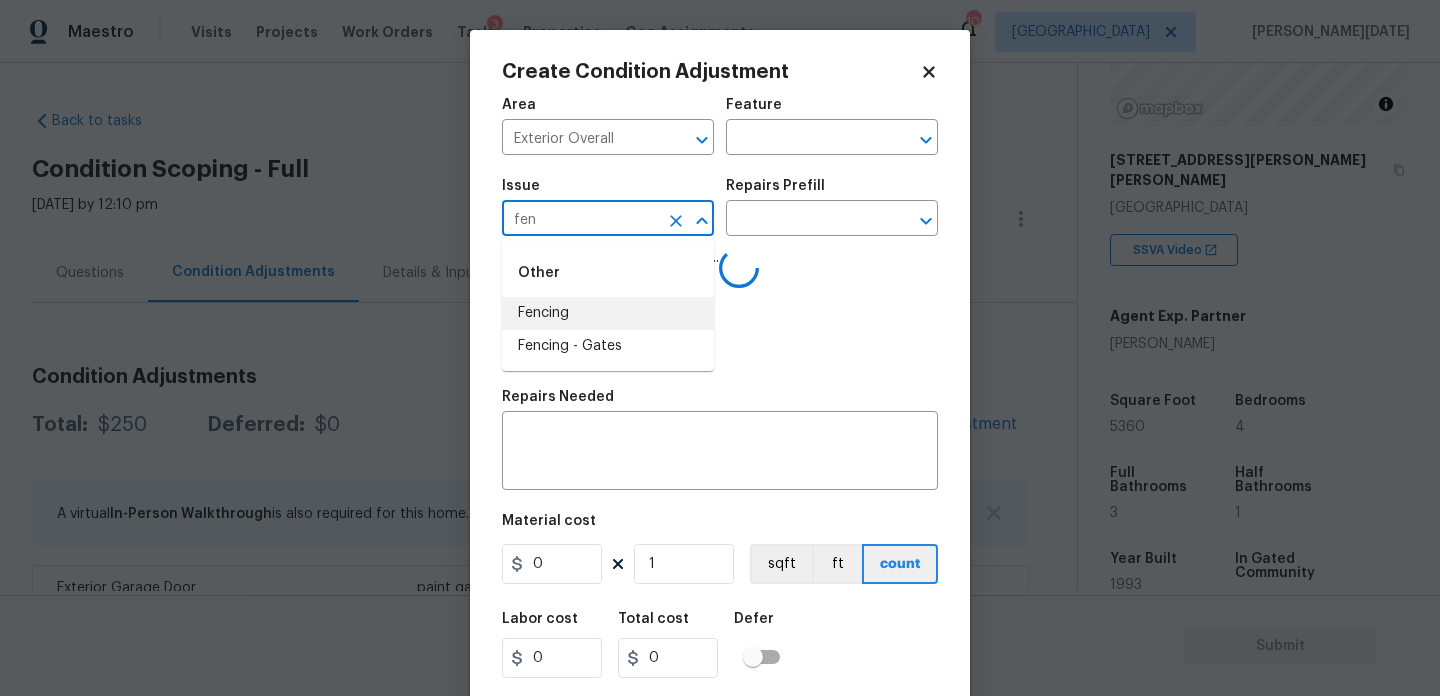 click on "Fencing" at bounding box center (608, 313) 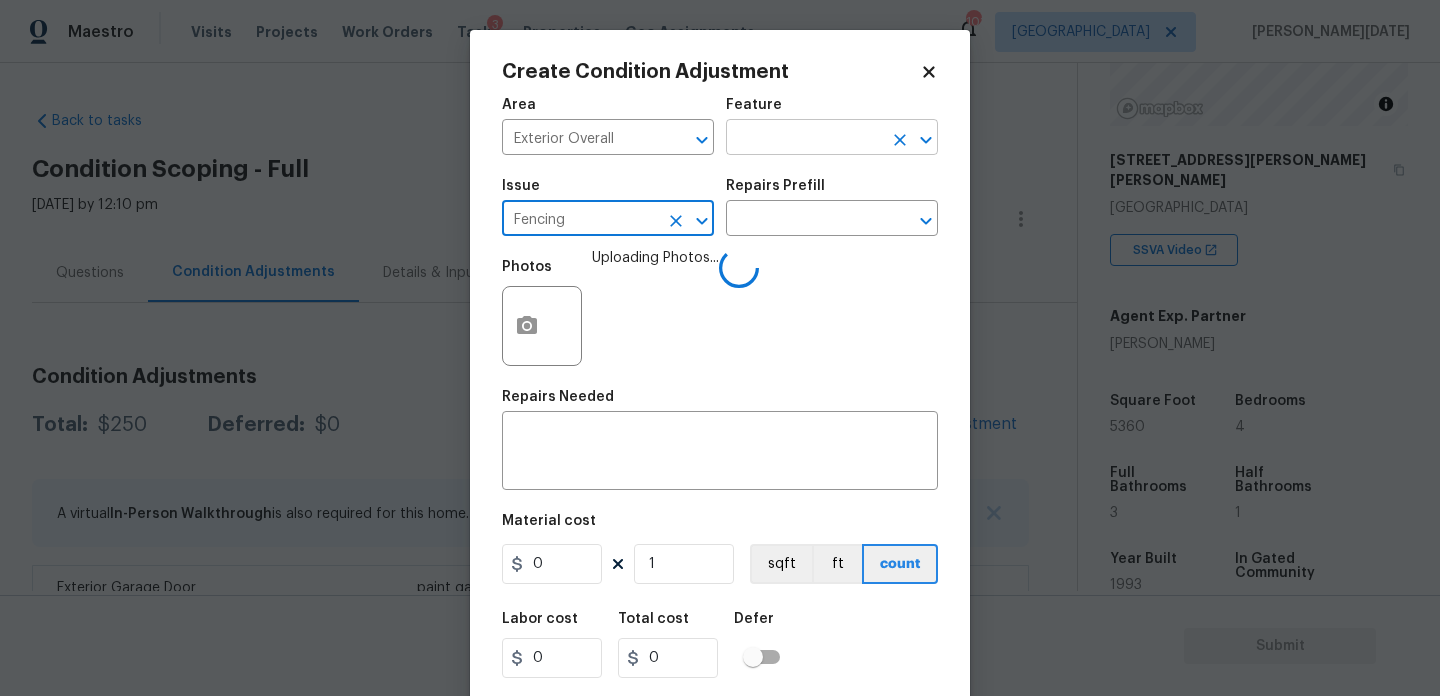 type on "Fencing" 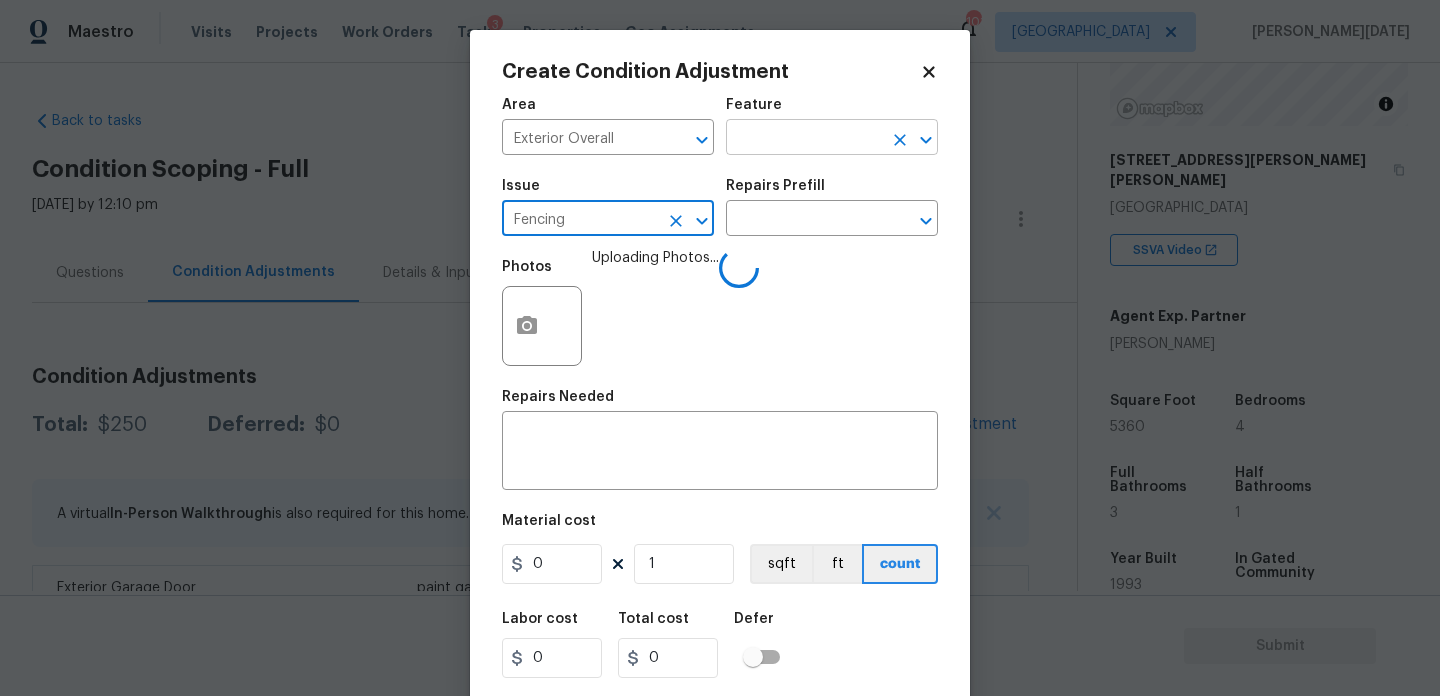 click at bounding box center [804, 139] 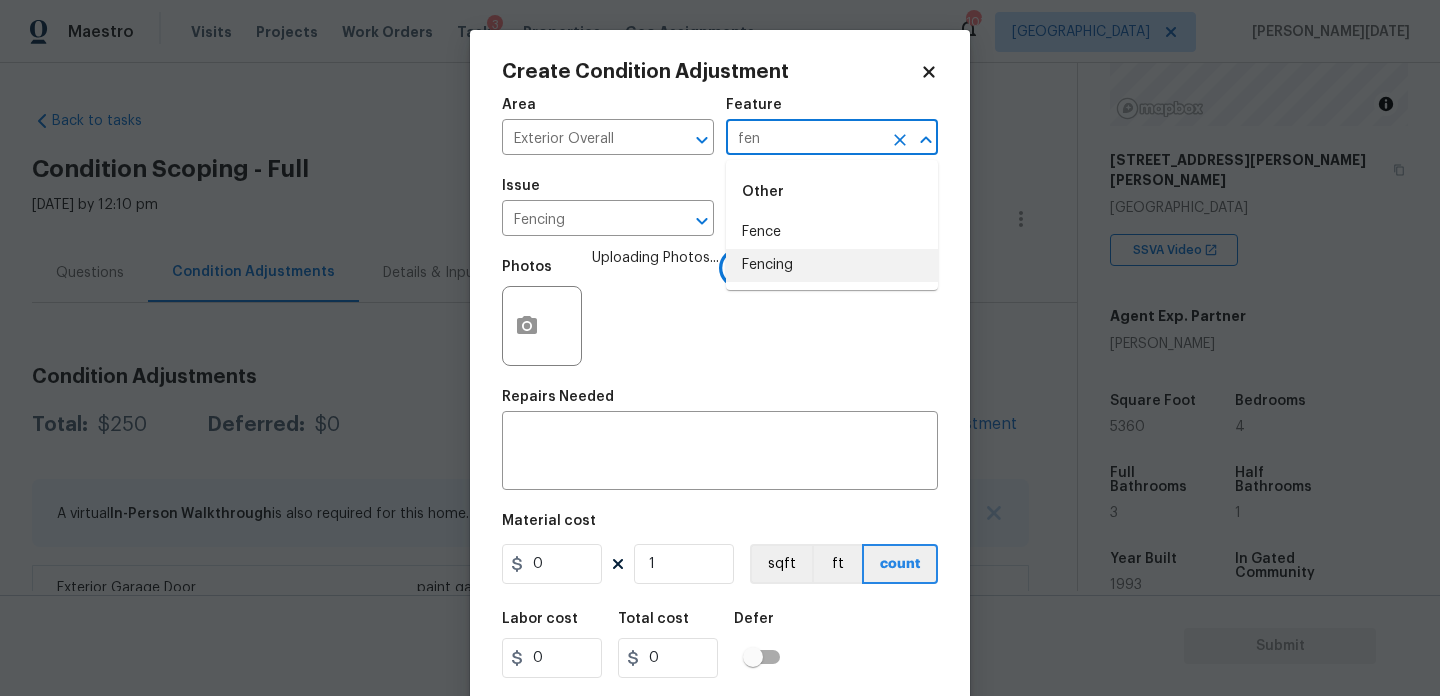 click on "Other Fence Fencing" at bounding box center [832, 225] 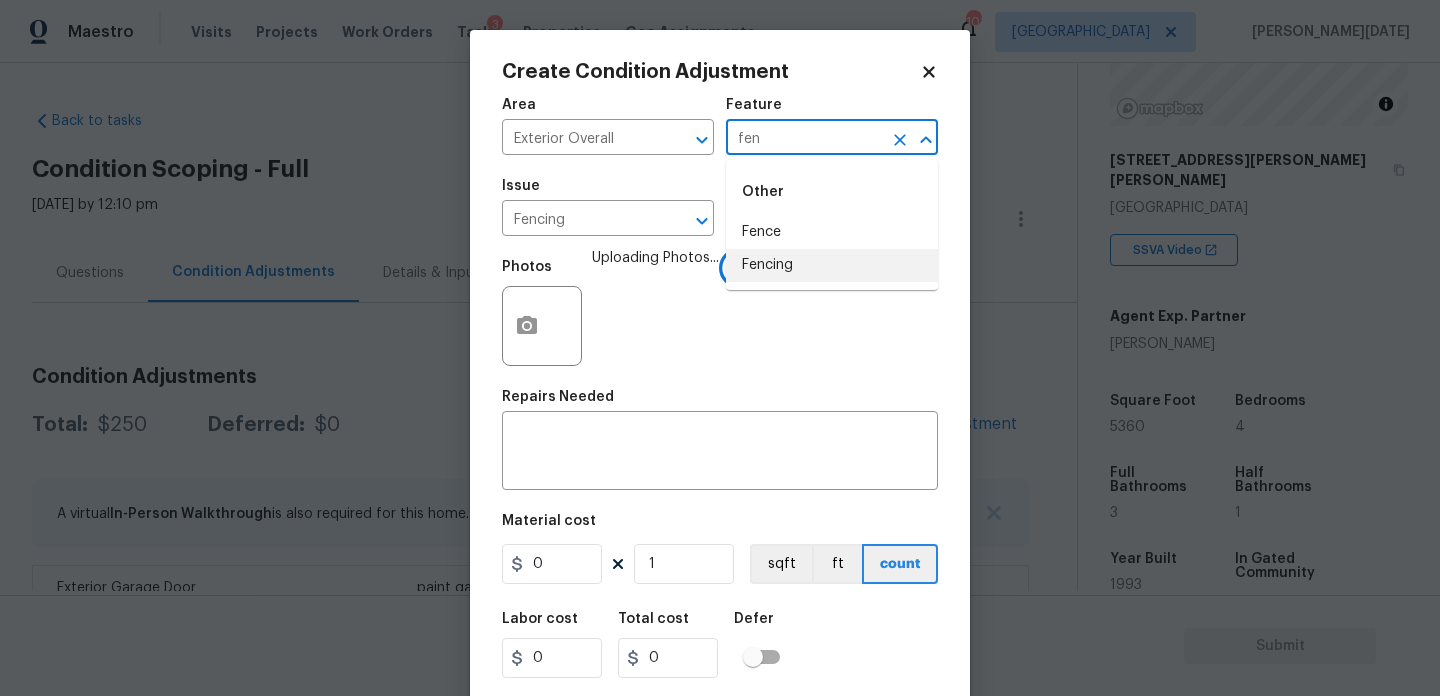click on "Fencing" at bounding box center [832, 265] 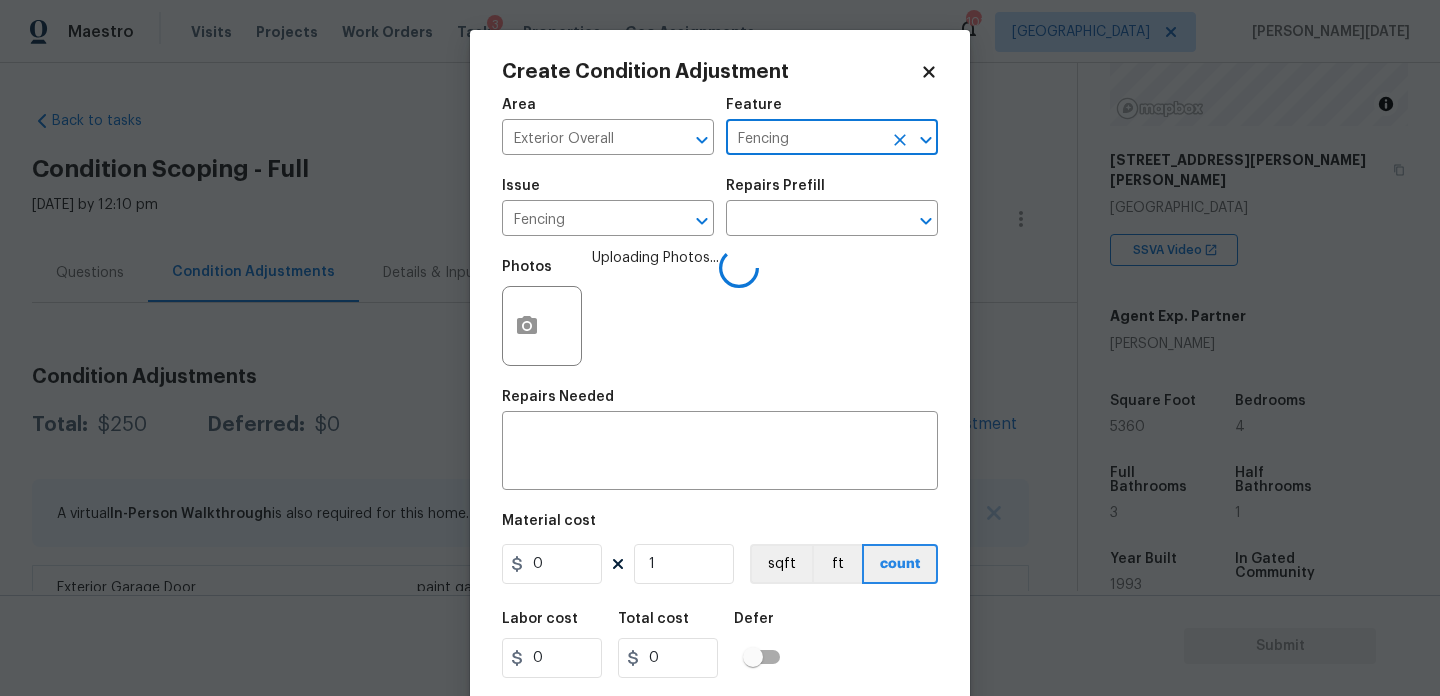 type on "Fencing" 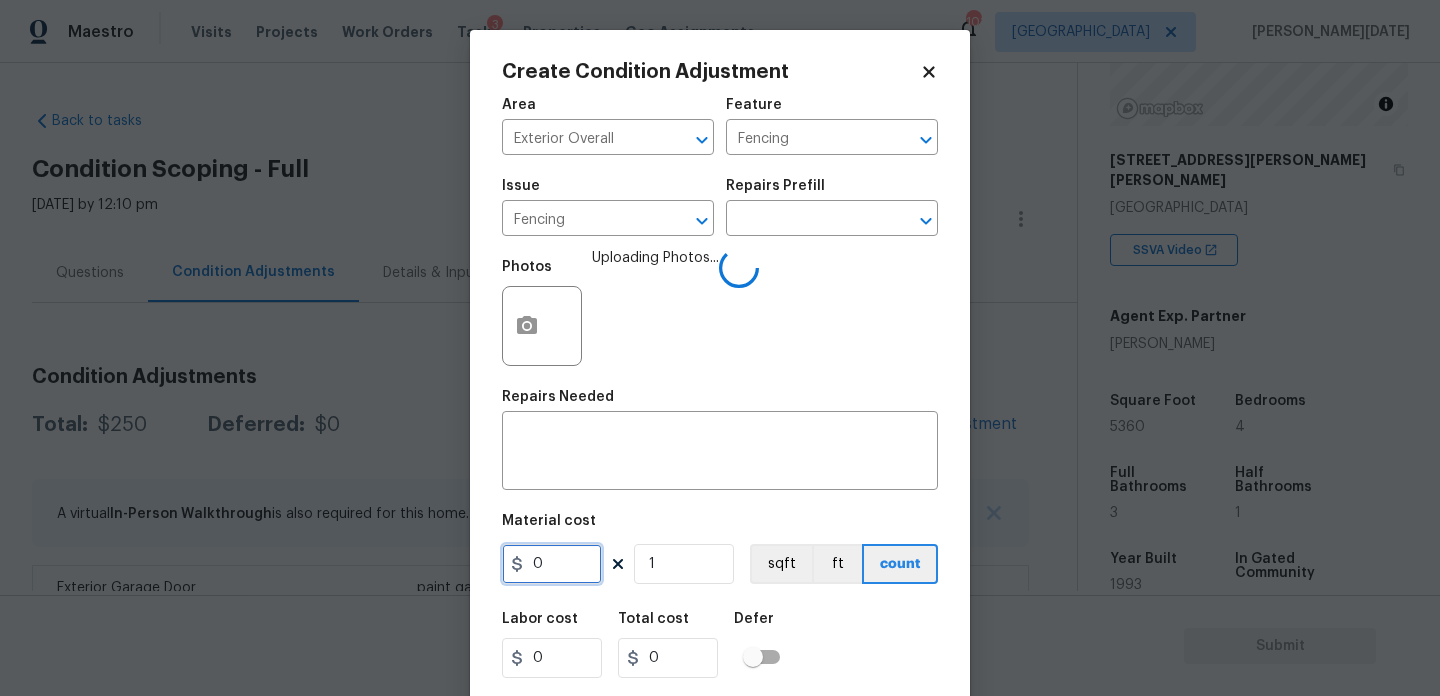 click on "0" at bounding box center (552, 564) 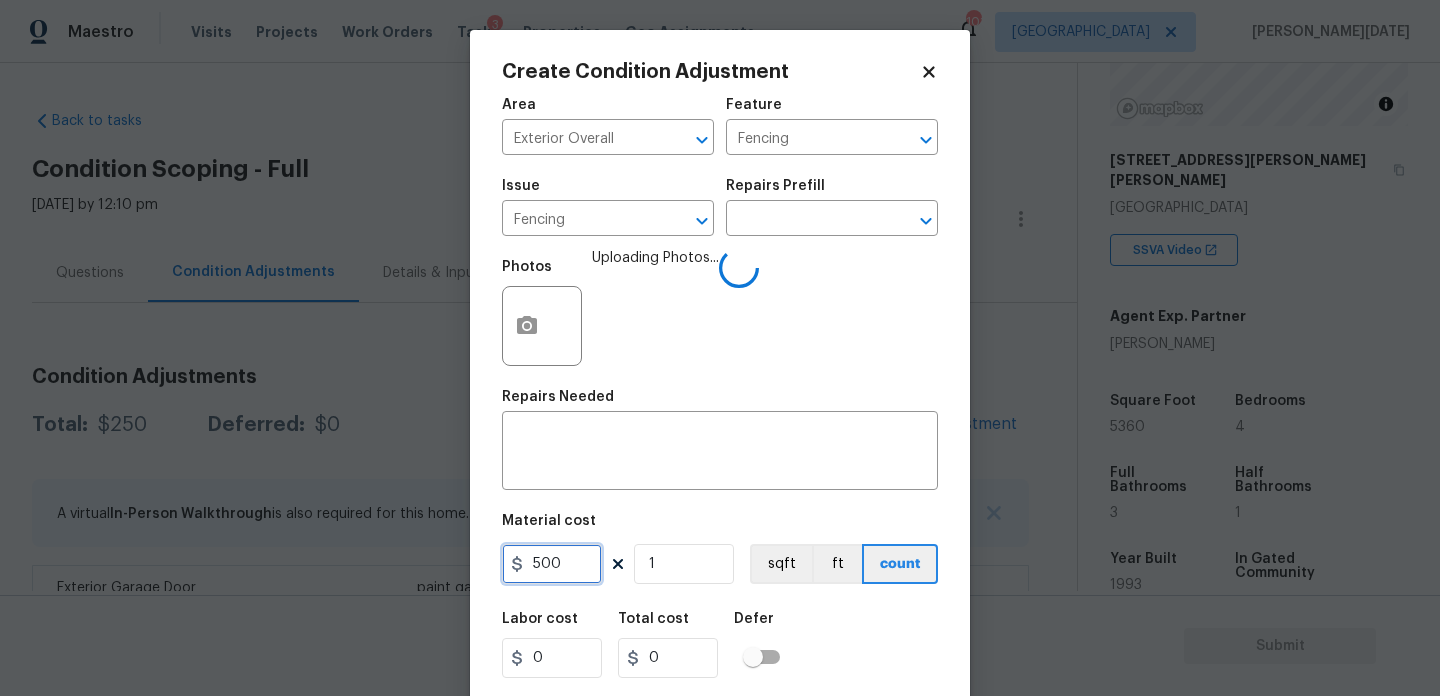 type on "500" 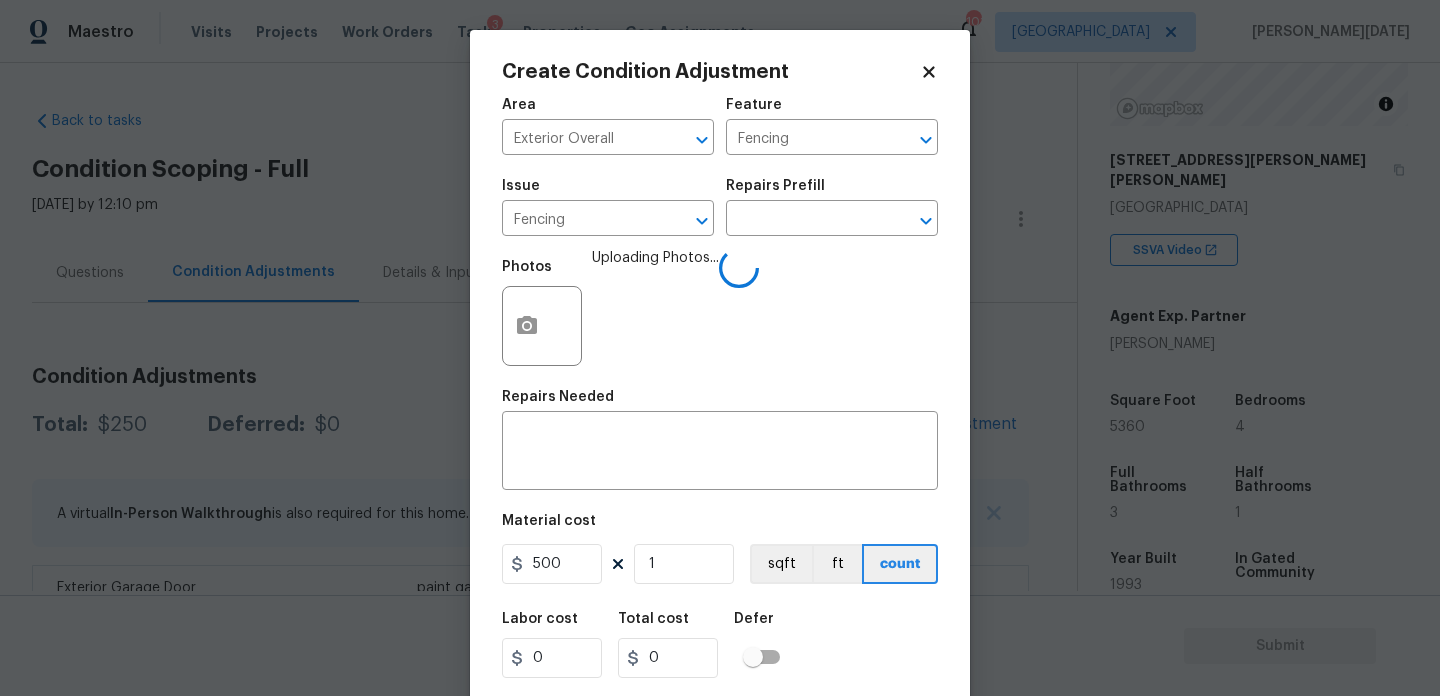 type on "500" 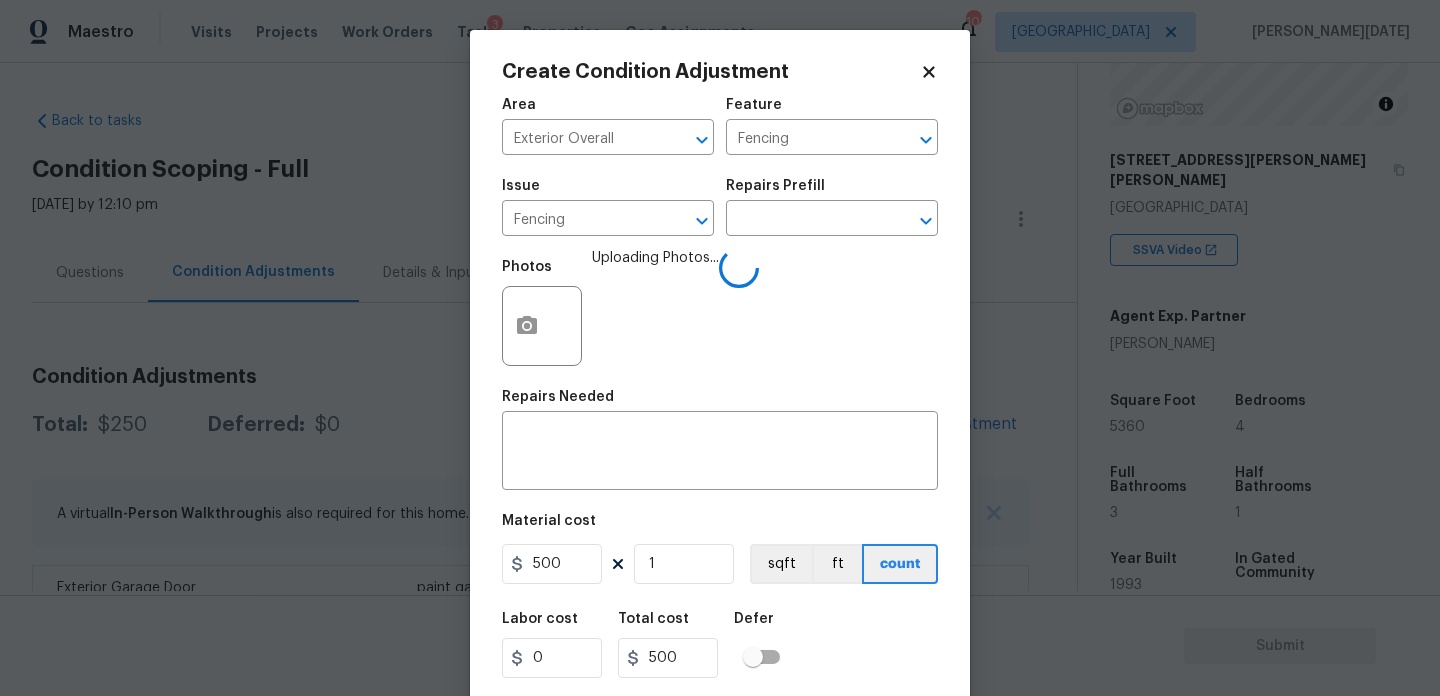 click on "Area Exterior Overall ​ Feature Fencing ​ Issue Fencing ​ Repairs Prefill ​ Photos Uploading Photos... Repairs Needed x ​ Material cost 500 1 sqft ft count Labor cost 0 Total cost 500 Defer Cancel Create" at bounding box center (720, 416) 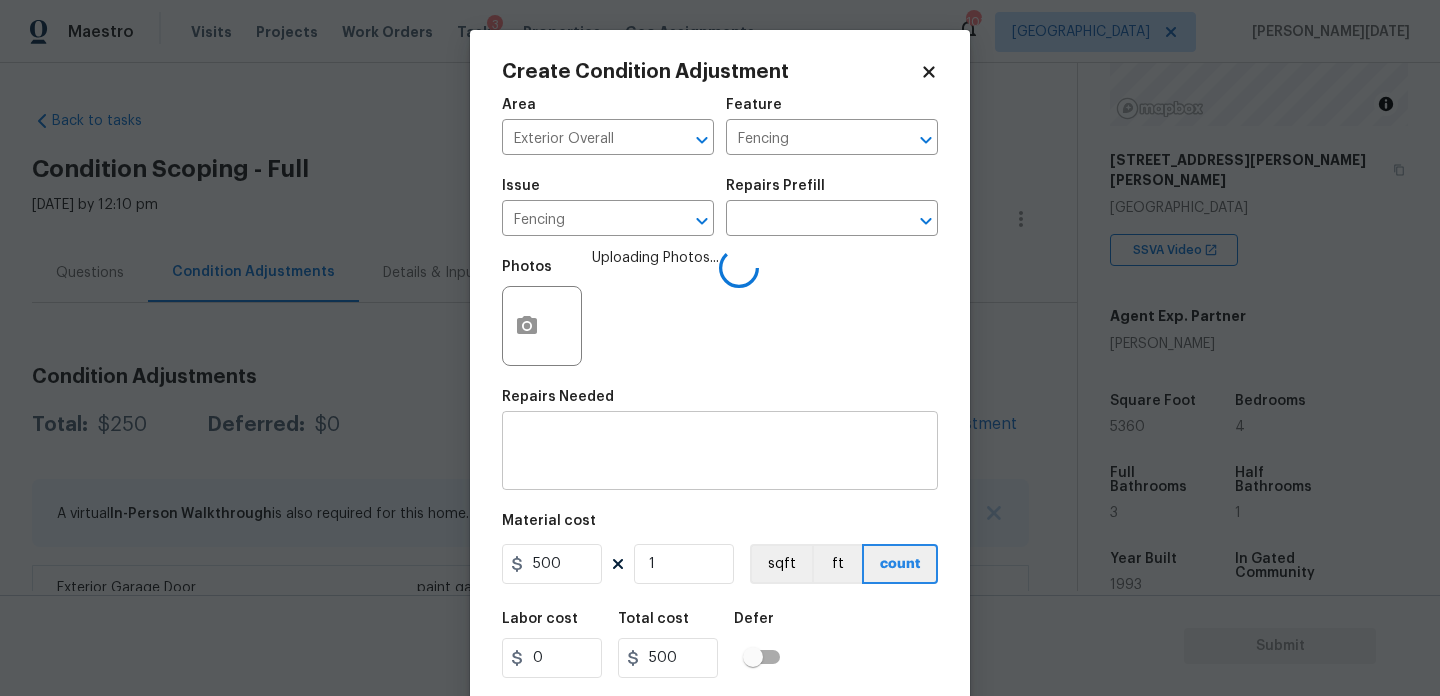 click at bounding box center [720, 453] 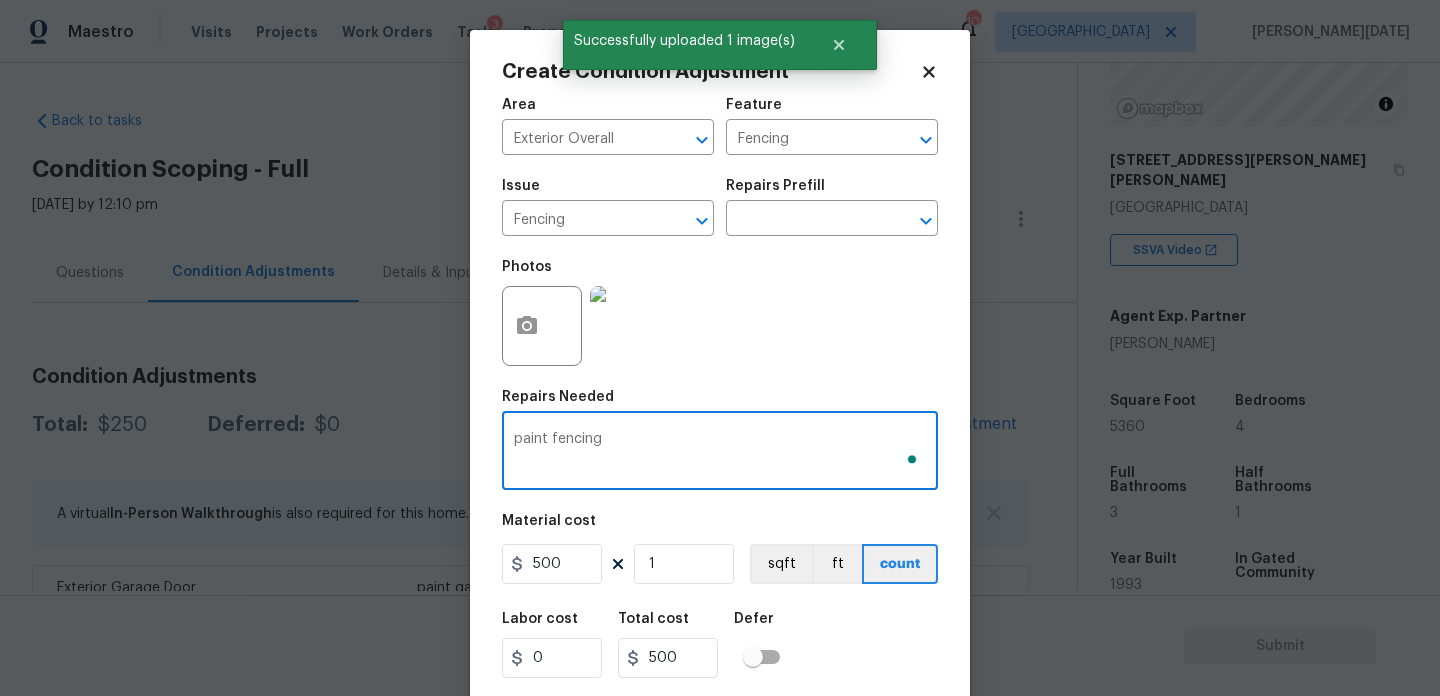 scroll, scrollTop: 51, scrollLeft: 0, axis: vertical 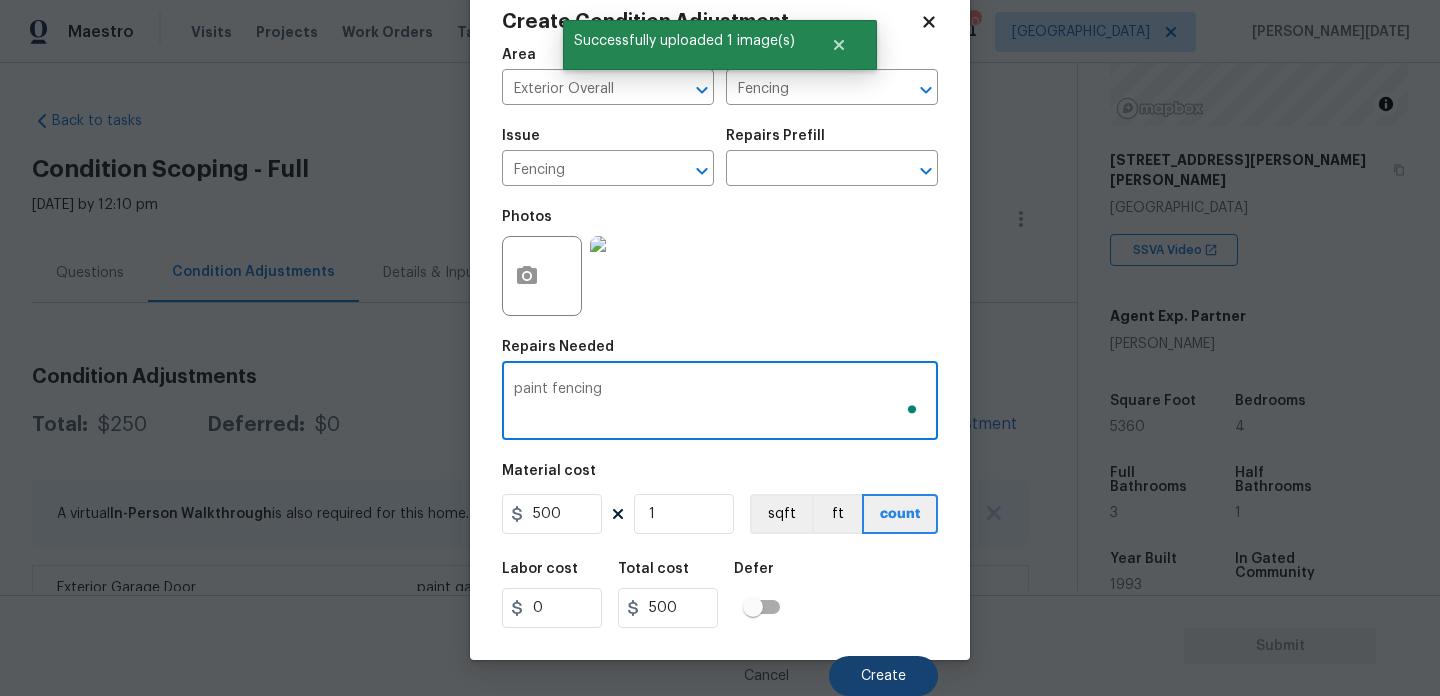 type on "paint fencing" 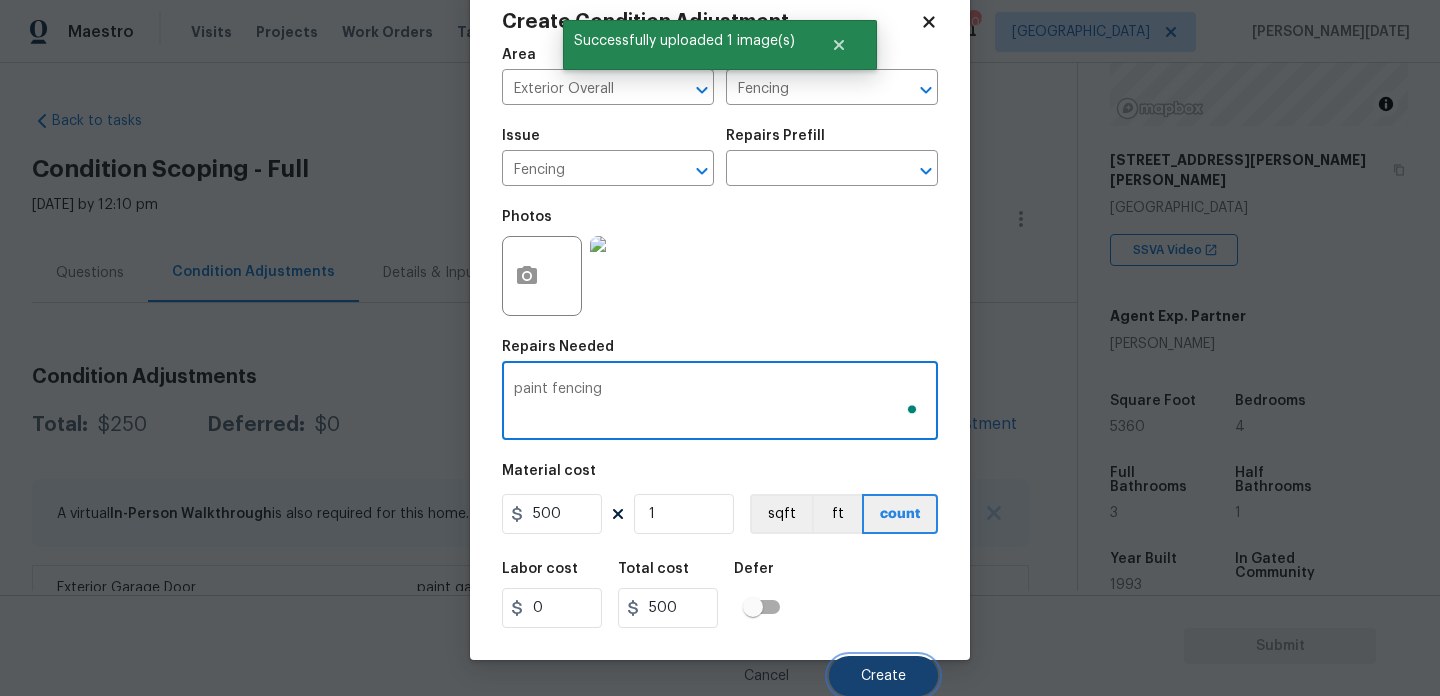 click on "Create" at bounding box center [883, 676] 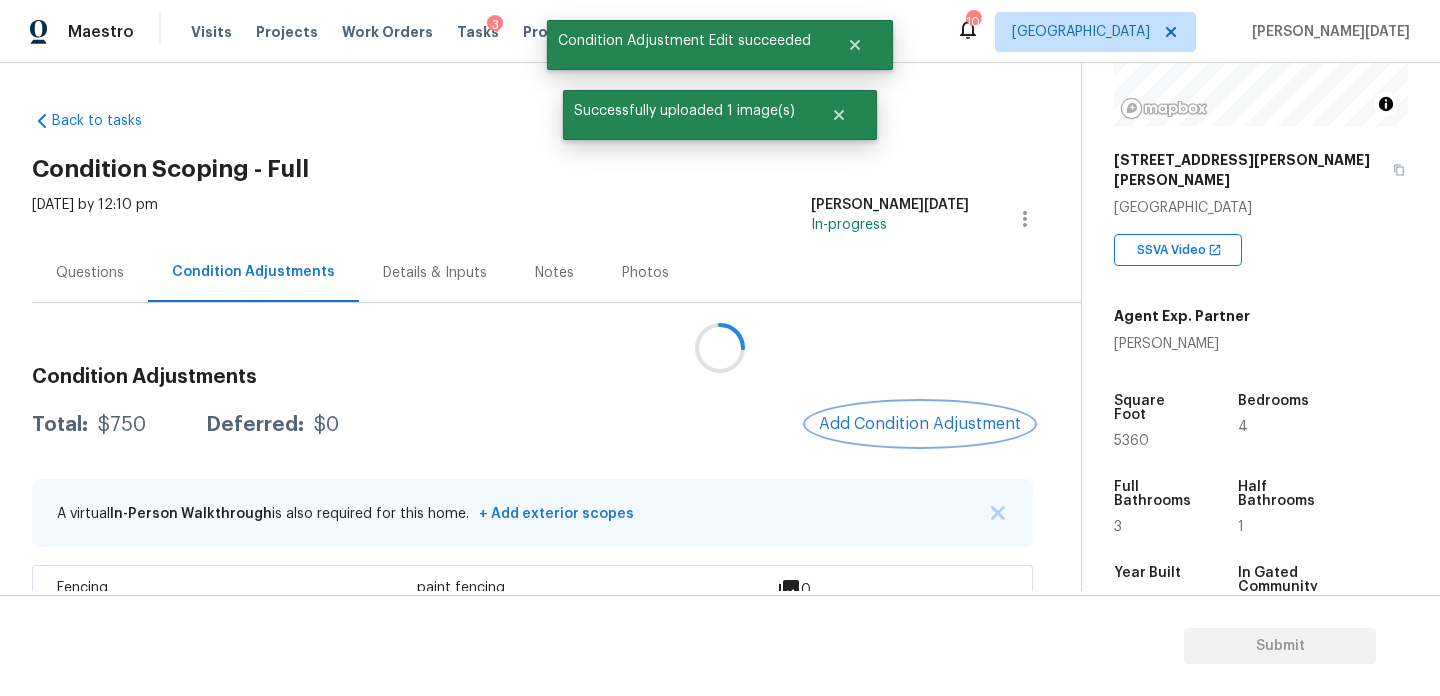 scroll, scrollTop: 0, scrollLeft: 0, axis: both 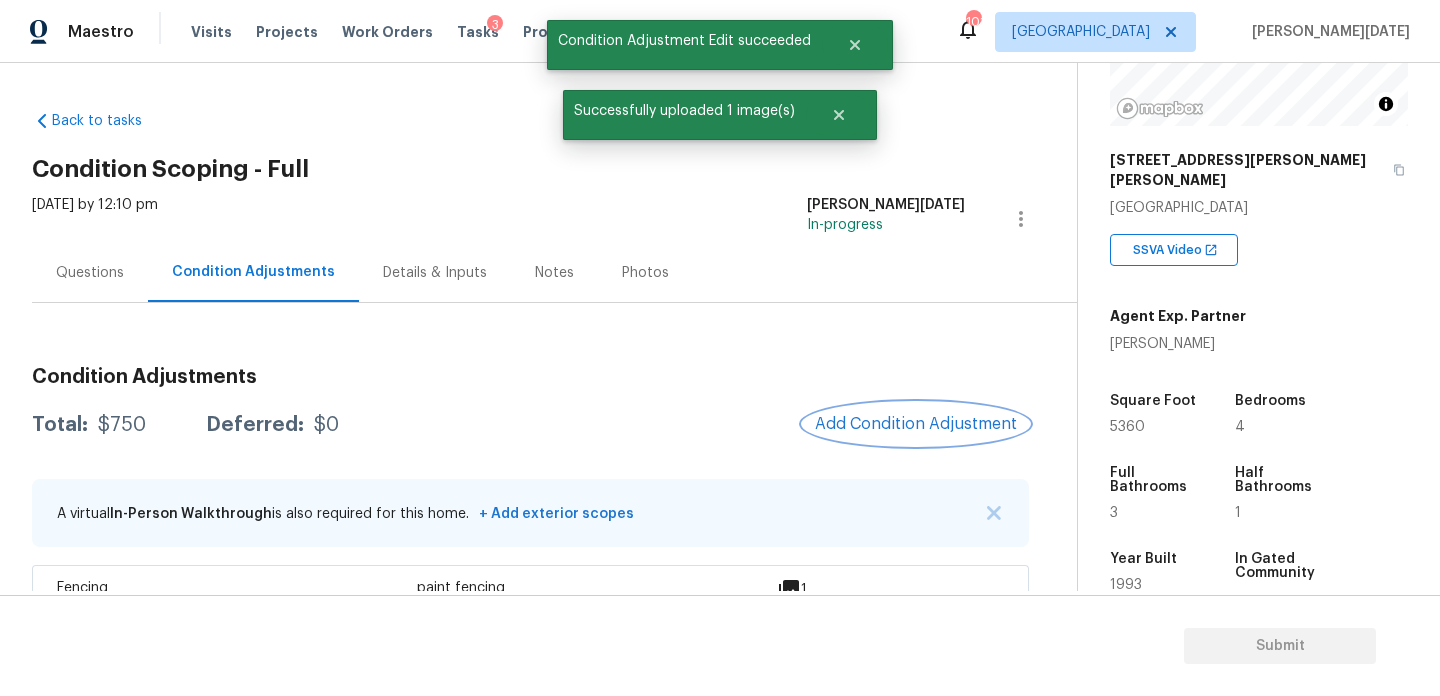 type 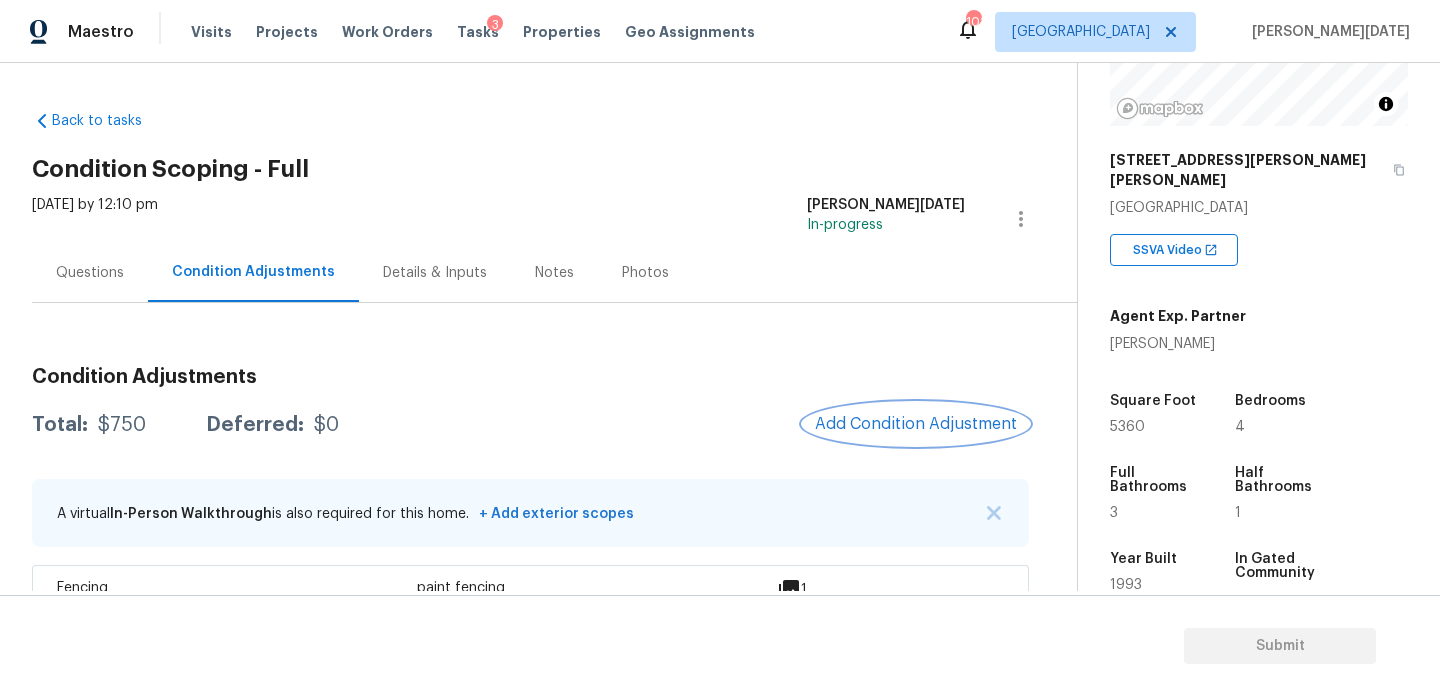 click on "Add Condition Adjustment" at bounding box center [916, 424] 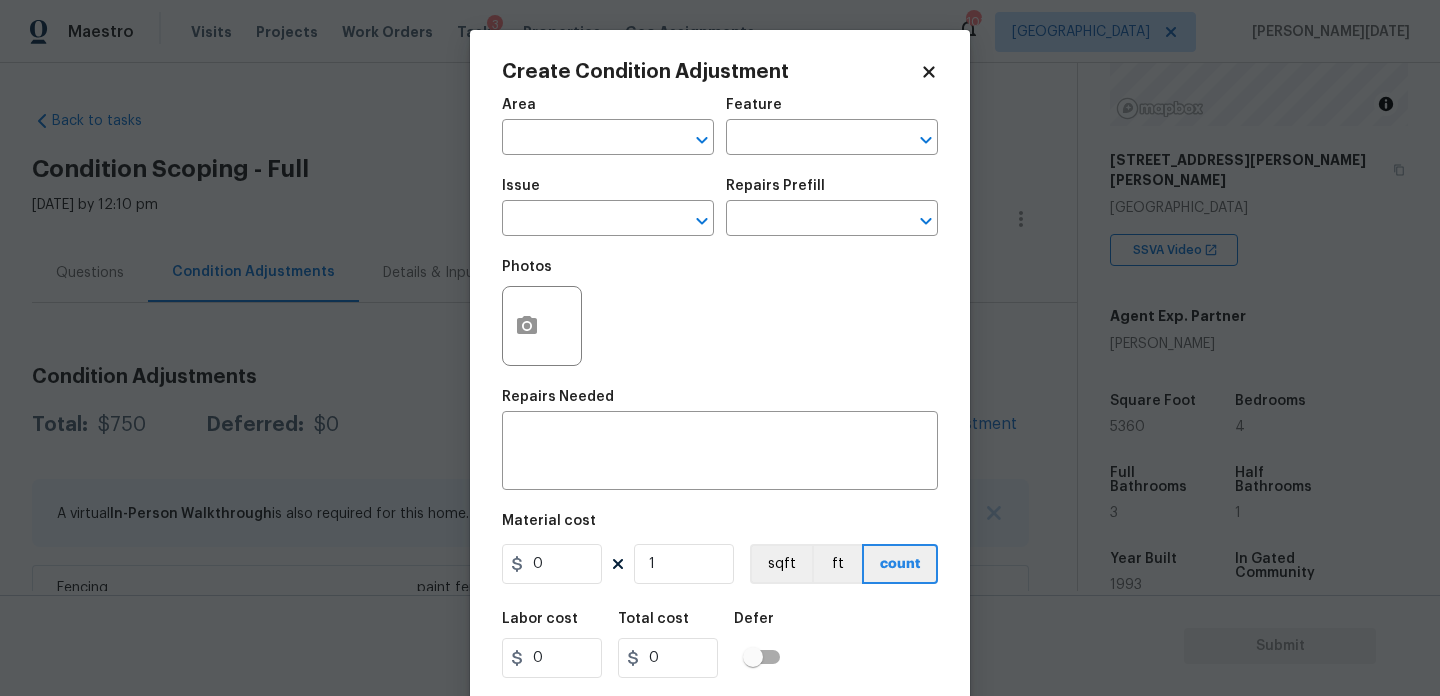 click at bounding box center (542, 326) 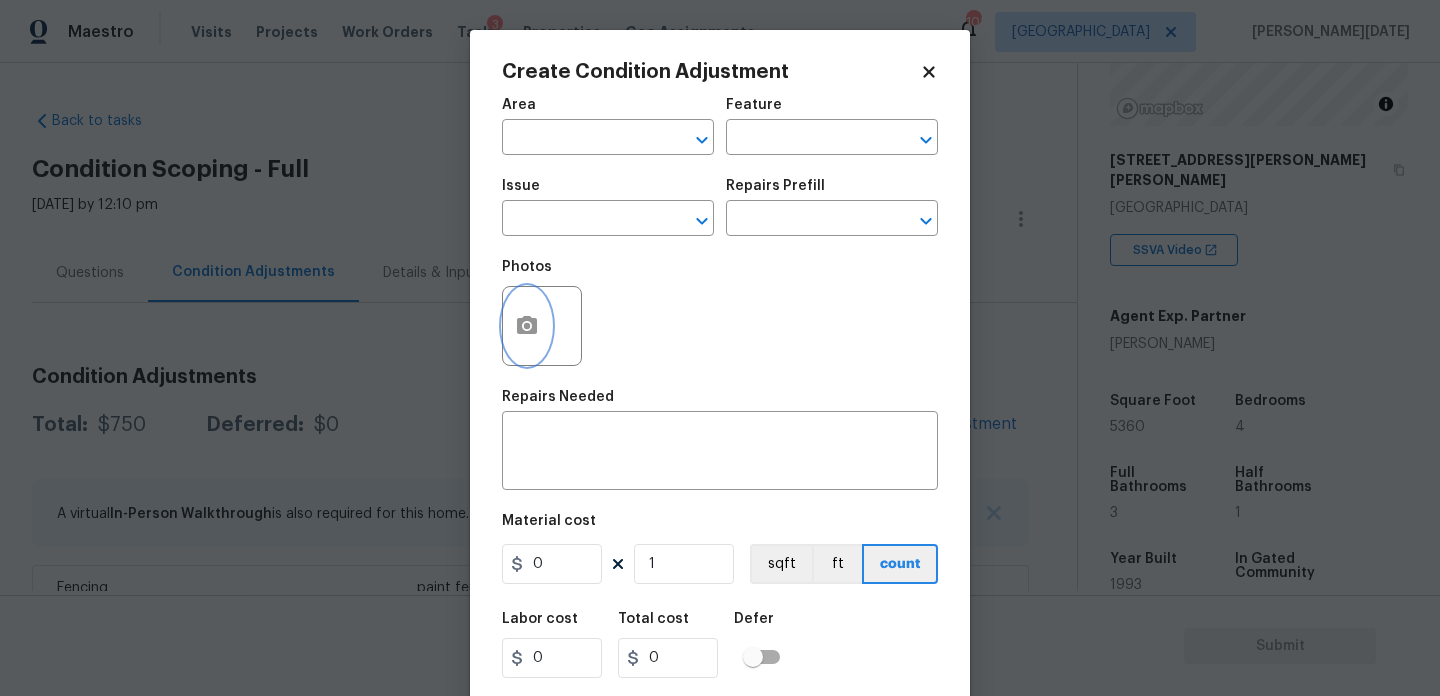 click 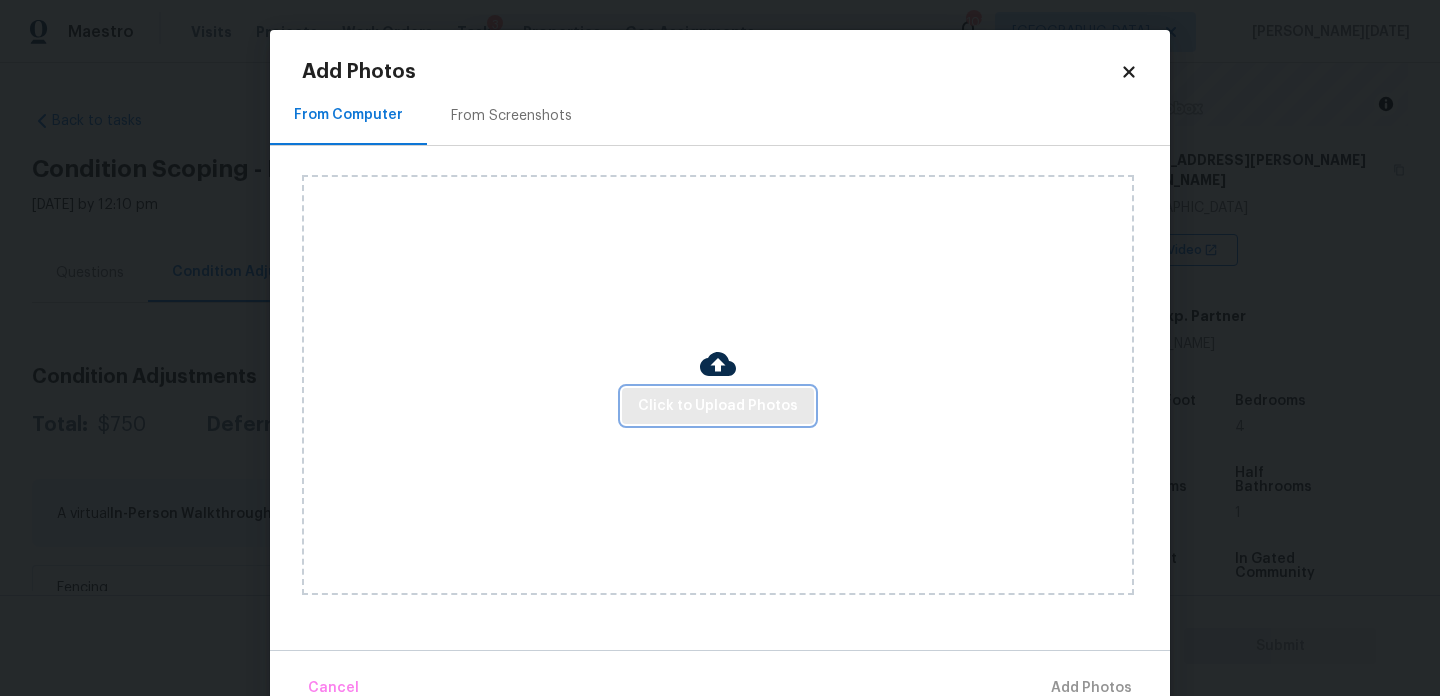 click on "Click to Upload Photos" at bounding box center [718, 406] 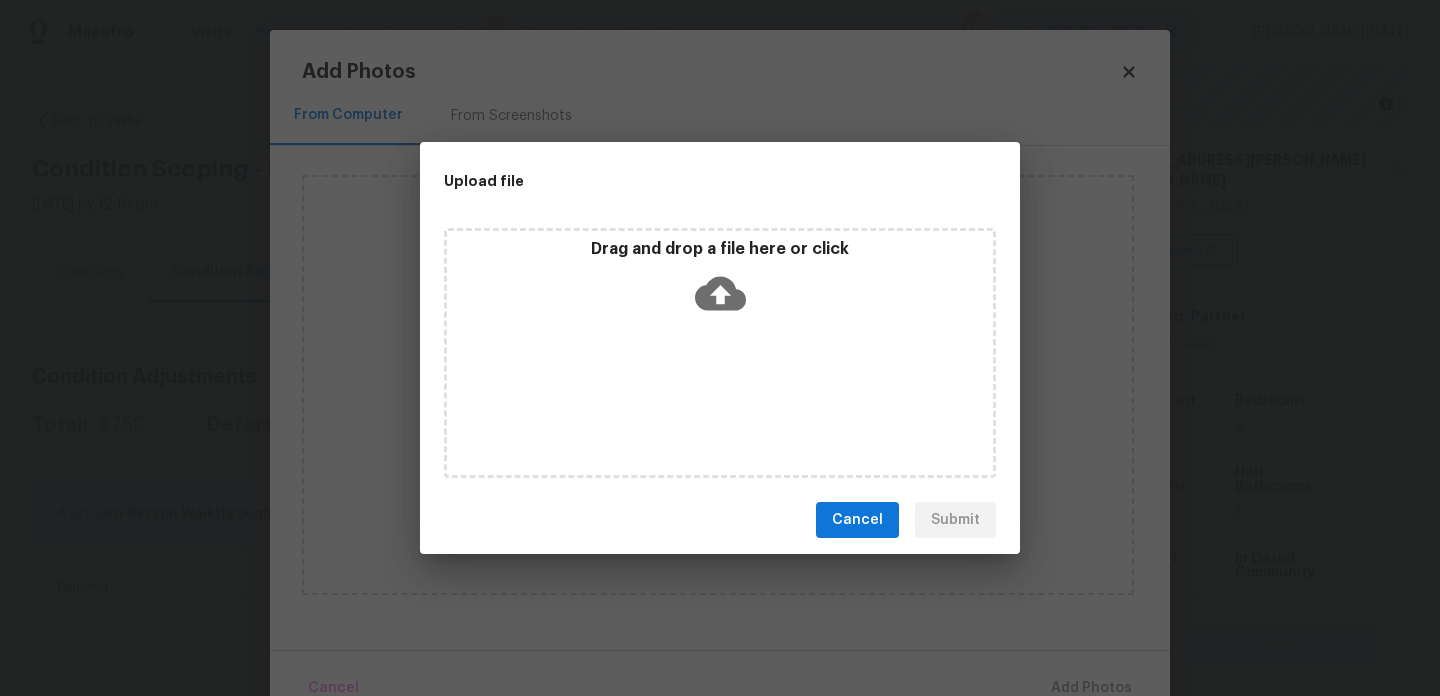click on "Drag and drop a file here or click" at bounding box center [720, 353] 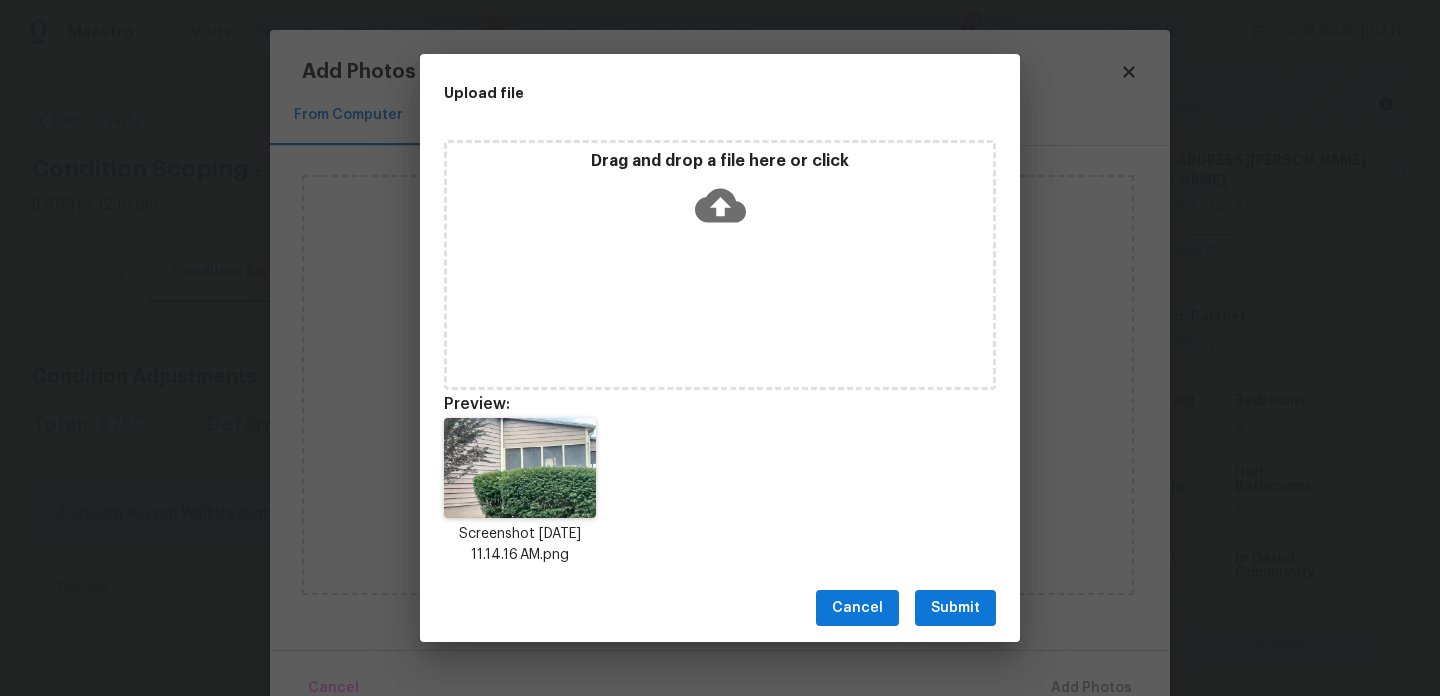 click on "Drag and drop a file here or click" at bounding box center (720, 265) 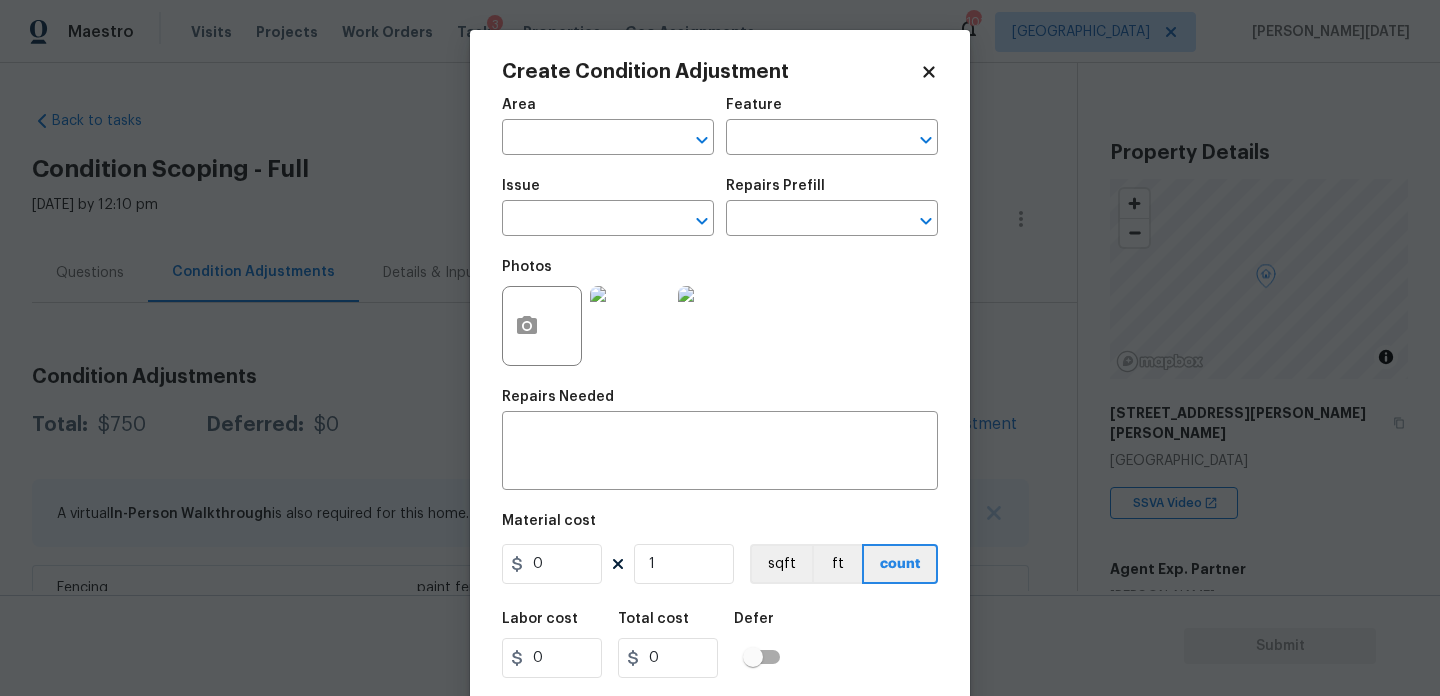 scroll, scrollTop: 0, scrollLeft: 0, axis: both 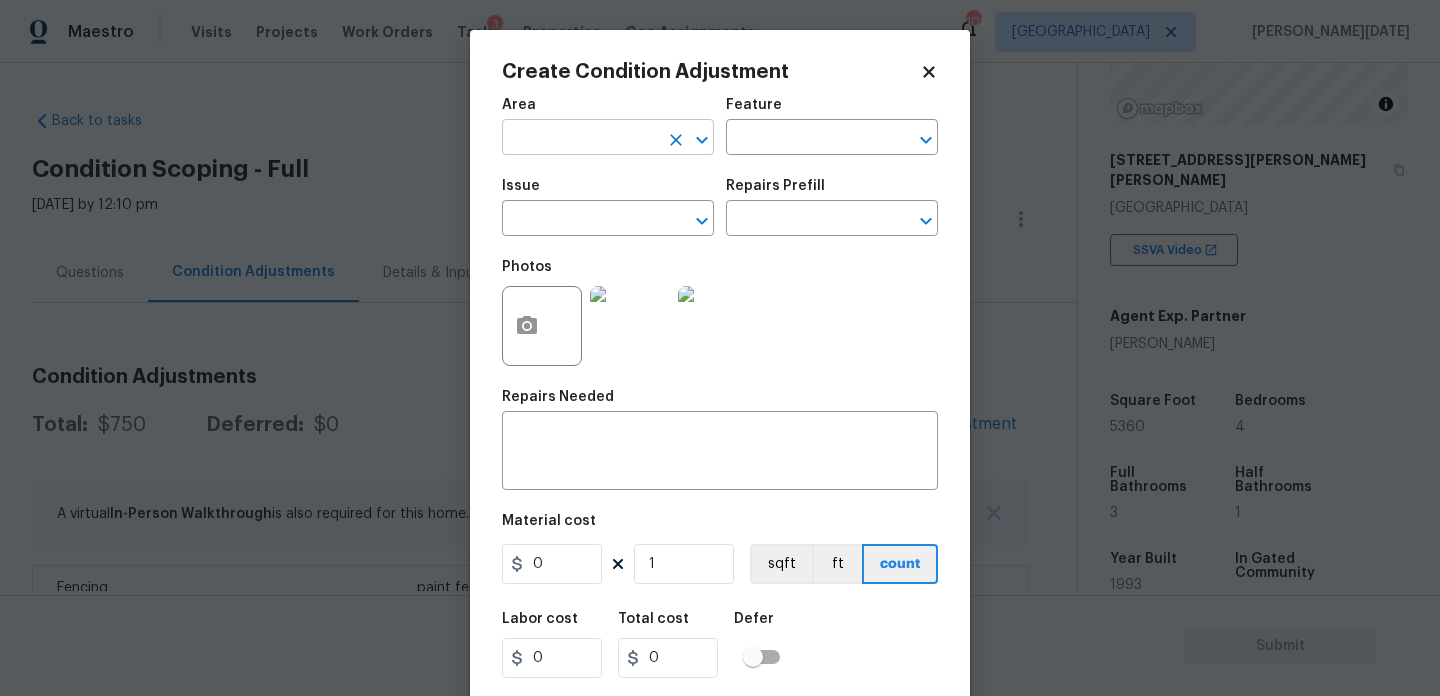 click at bounding box center (580, 139) 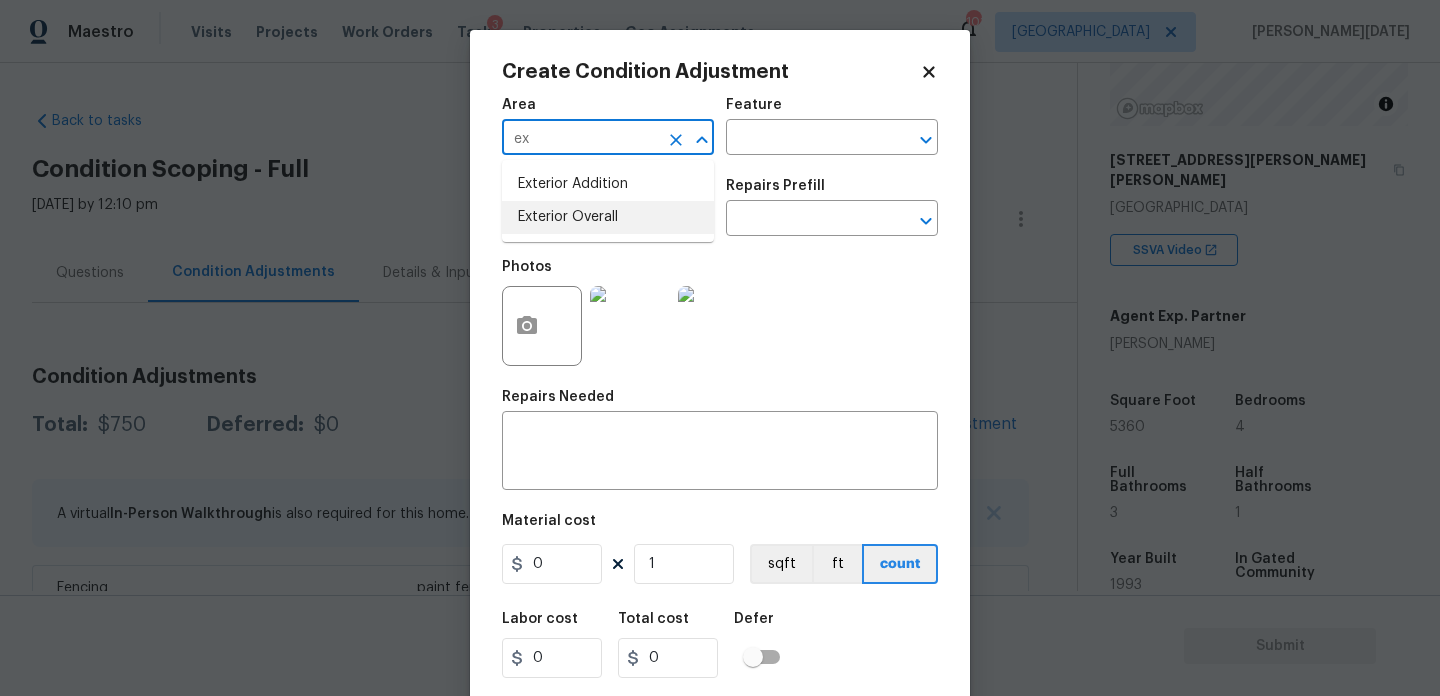 click on "Exterior Overall" at bounding box center [608, 217] 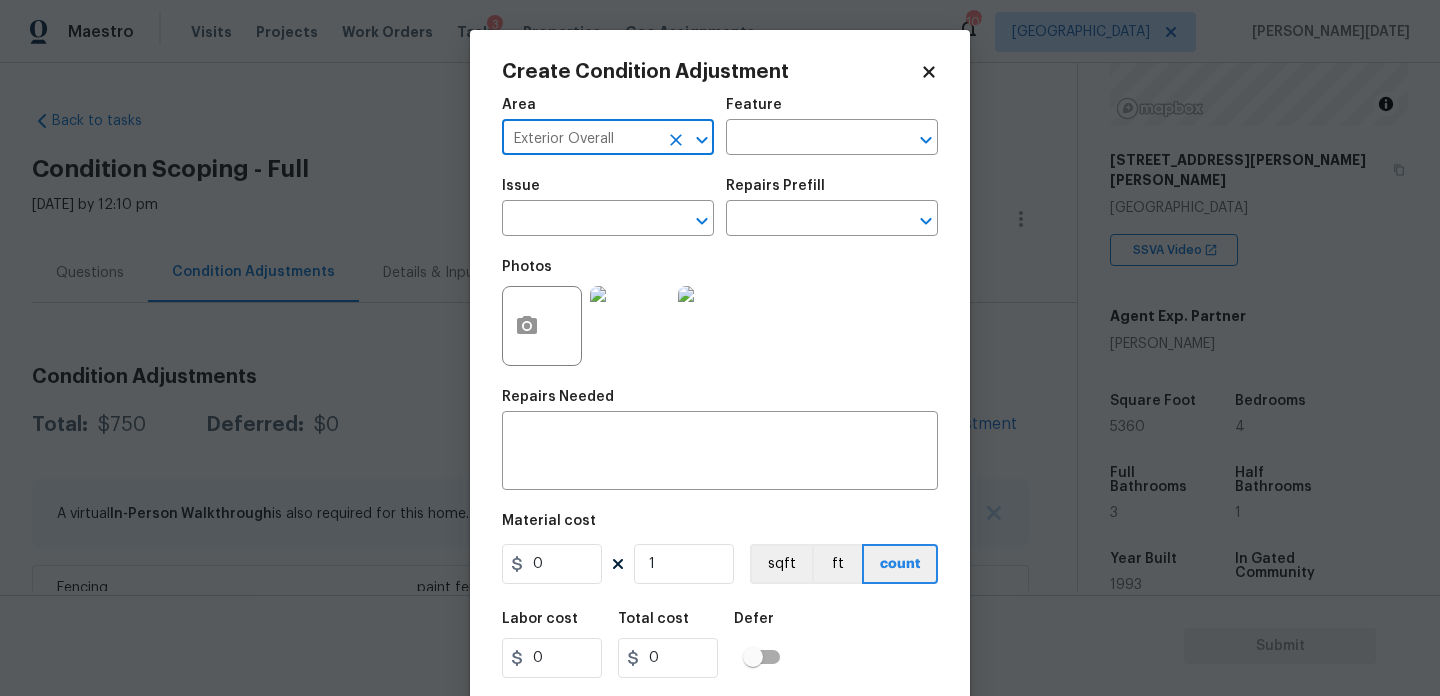 type on "Exterior Overall" 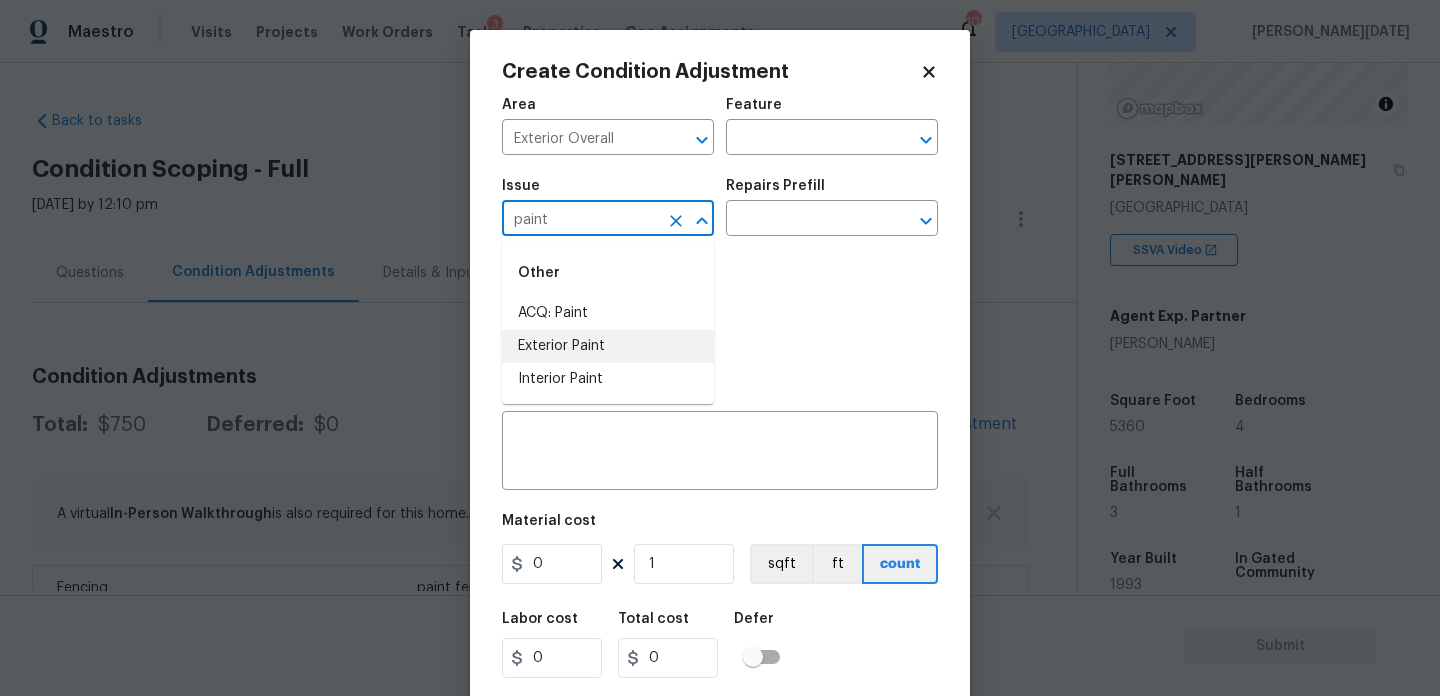 click on "Exterior Paint" at bounding box center [608, 346] 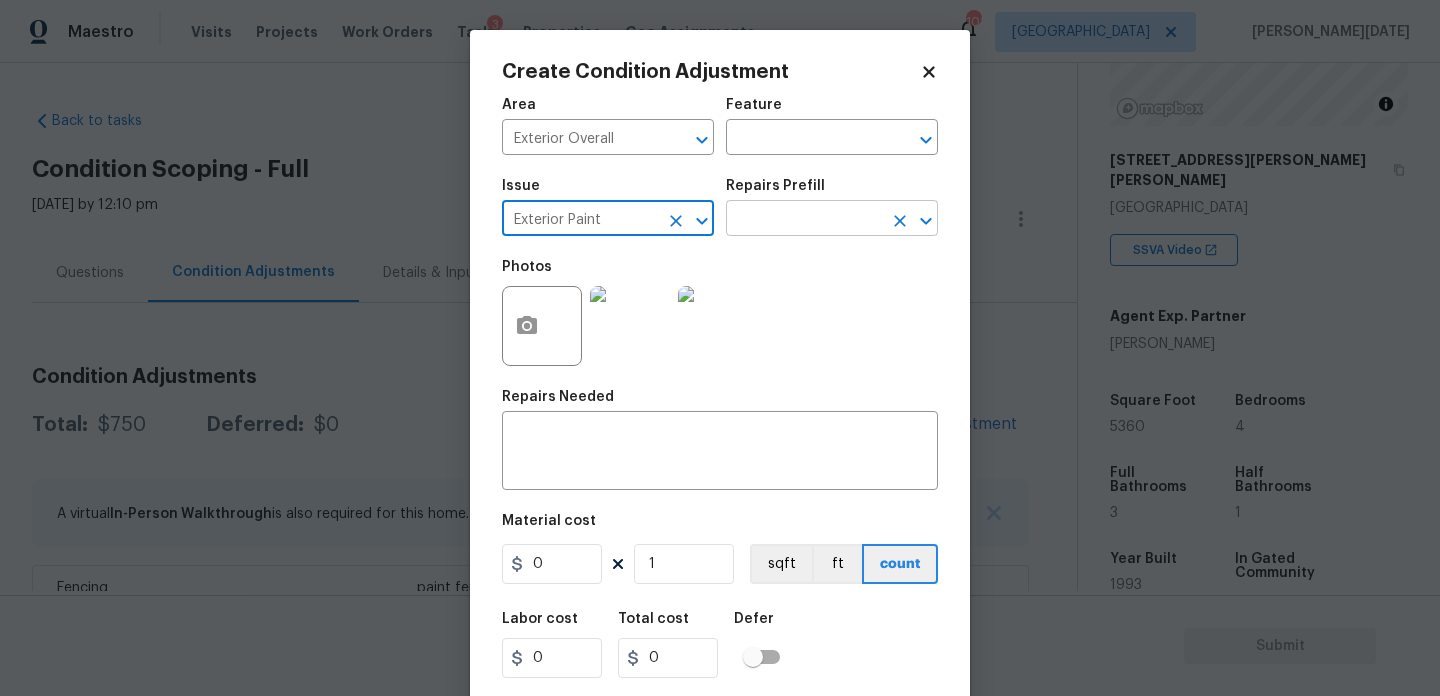 type on "Exterior Paint" 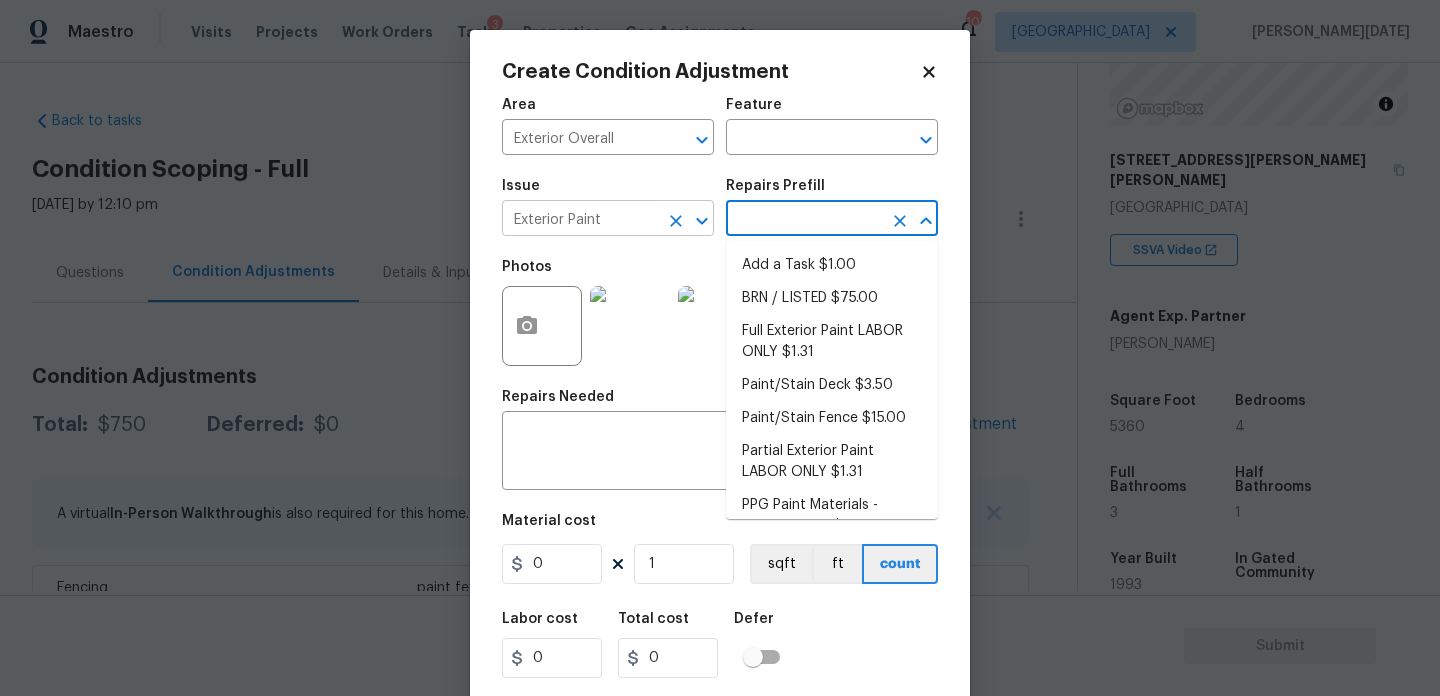 click 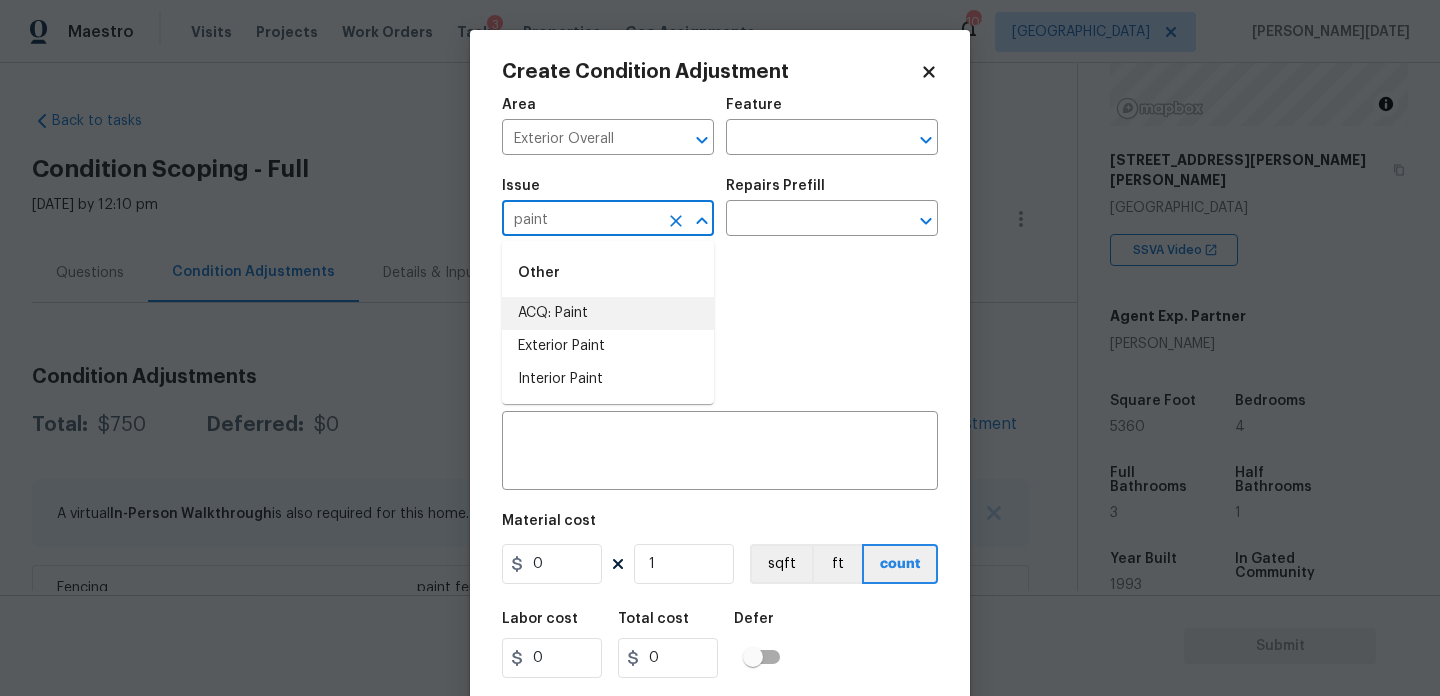 click on "ACQ: Paint" at bounding box center (608, 313) 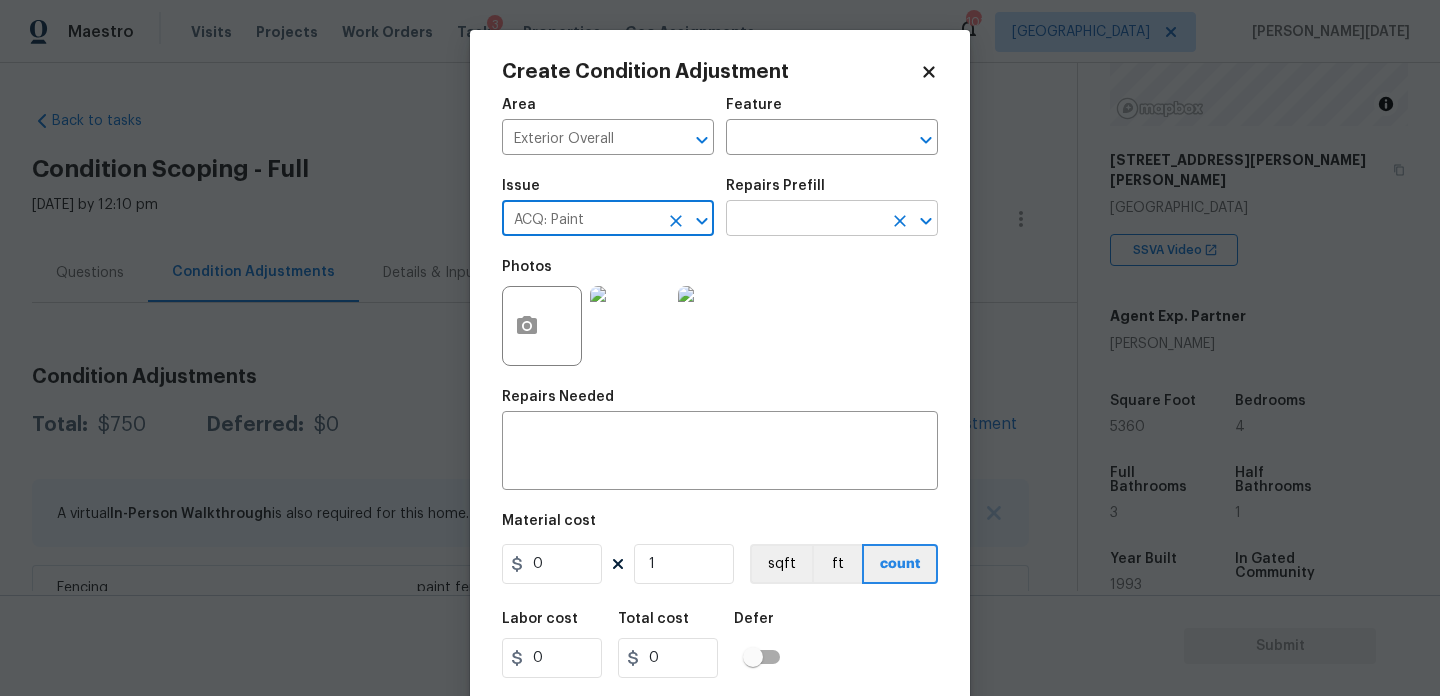 type on "ACQ: Paint" 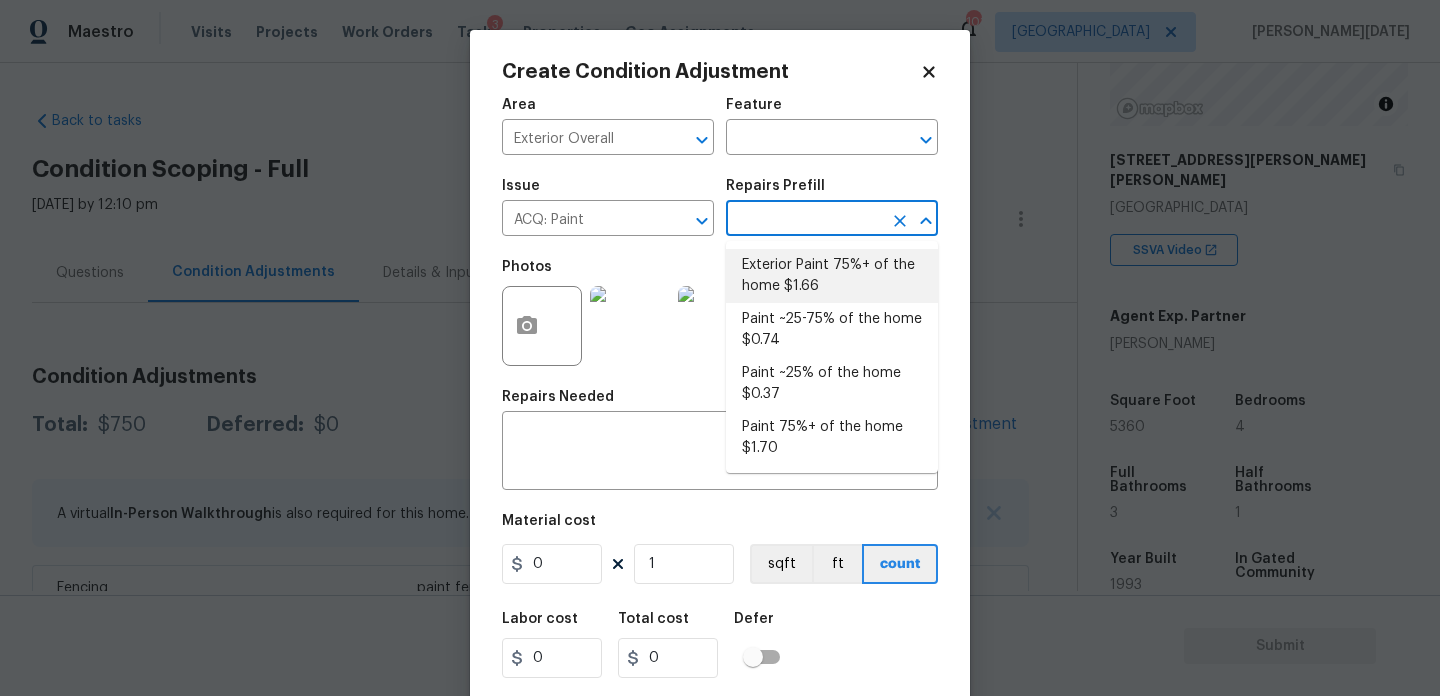 click on "Exterior Paint 75%+ of the home $1.66" at bounding box center [832, 276] 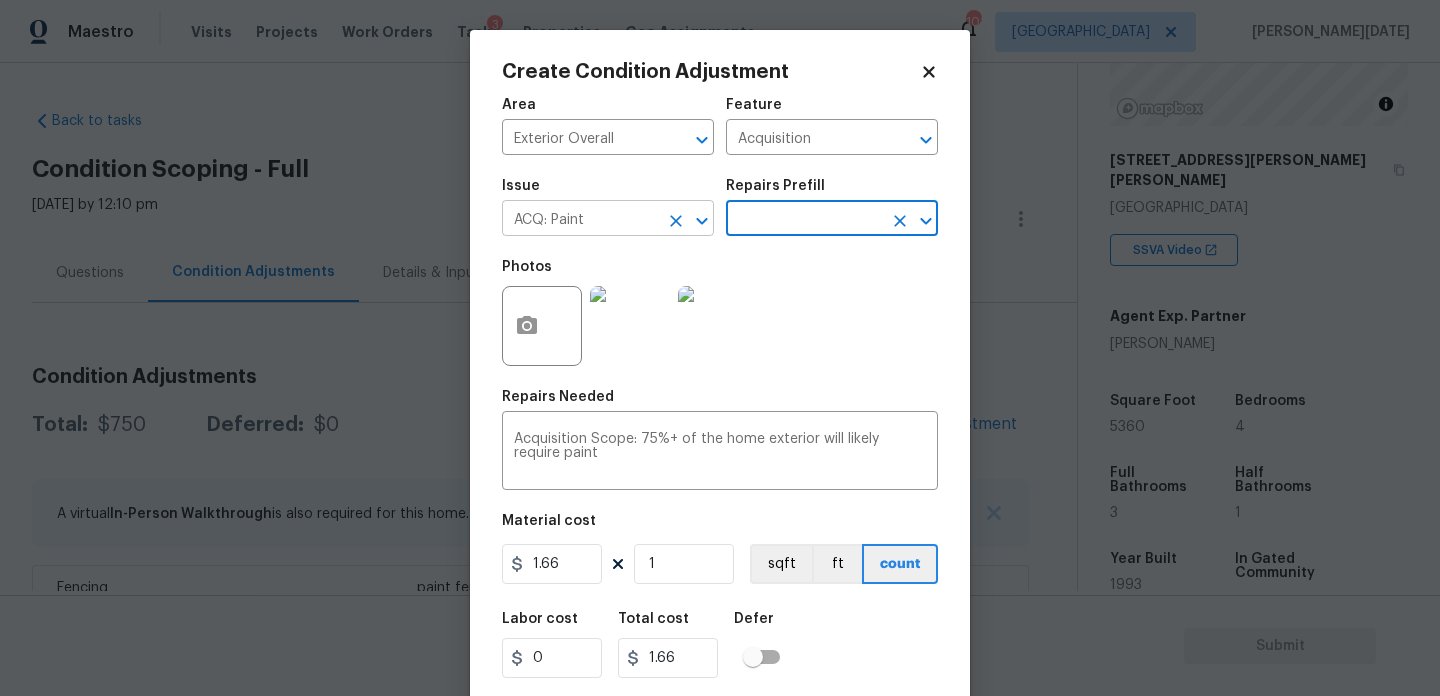 click 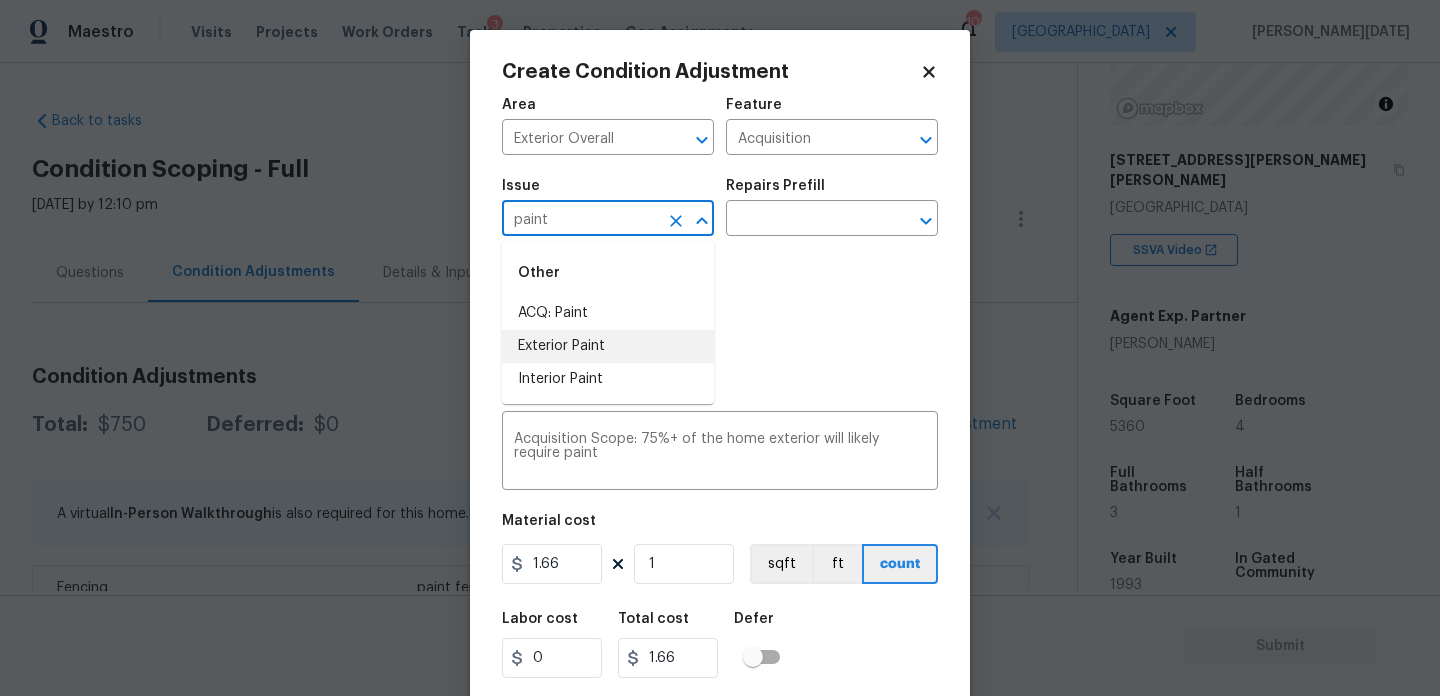 click on "Exterior Paint" at bounding box center (608, 346) 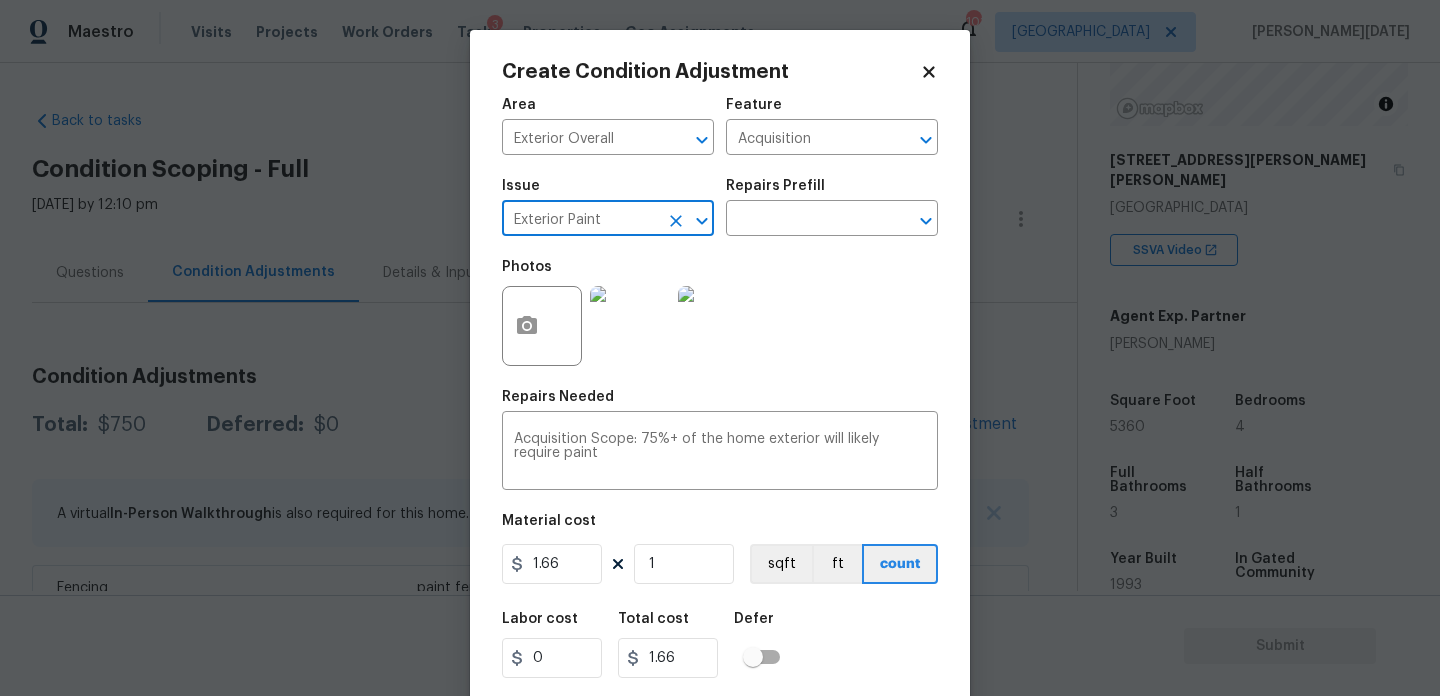 type on "Exterior Paint" 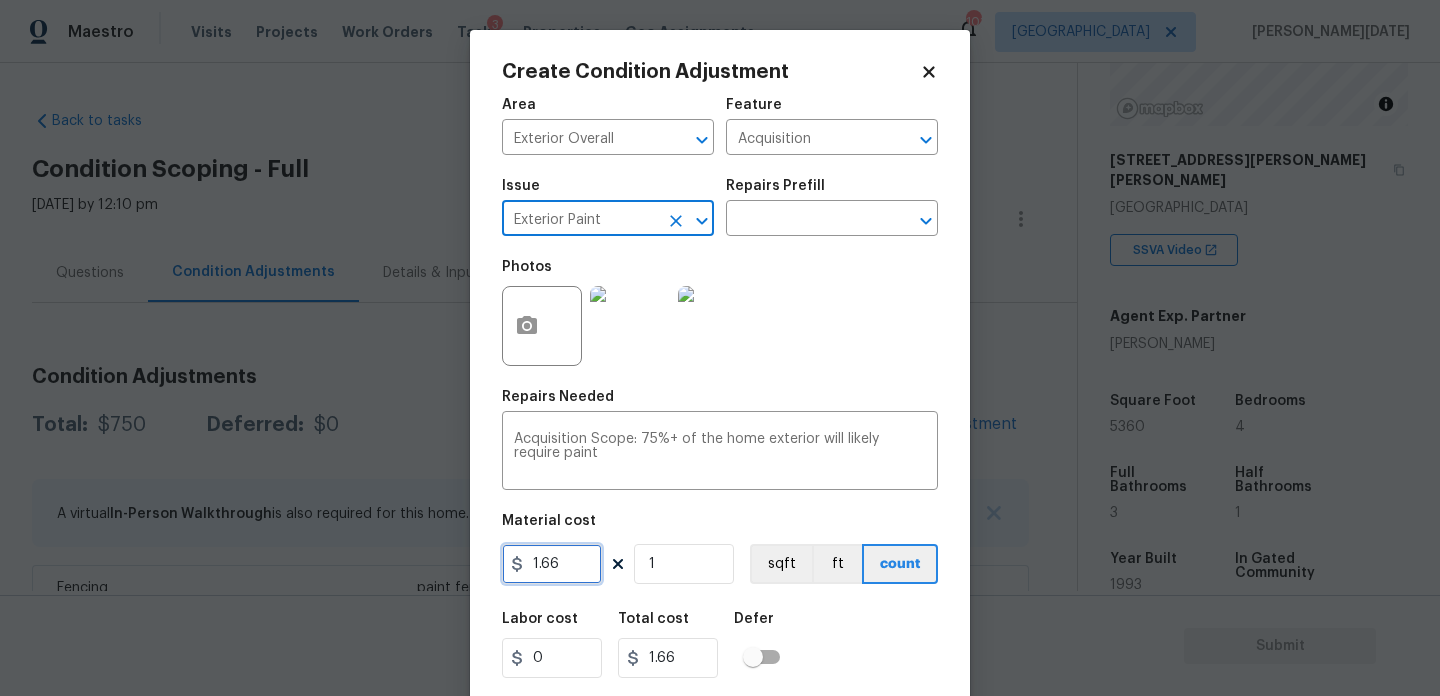 click on "1.66" at bounding box center [552, 564] 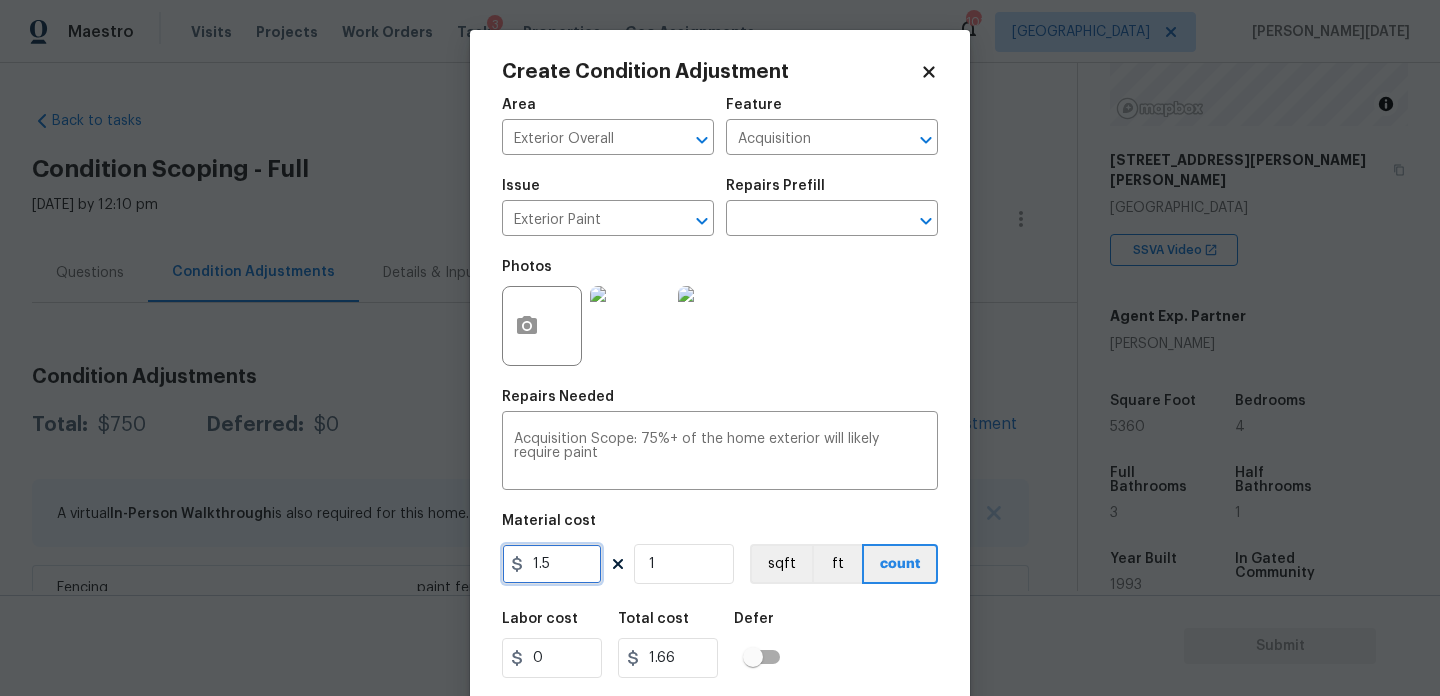 type on "1.5" 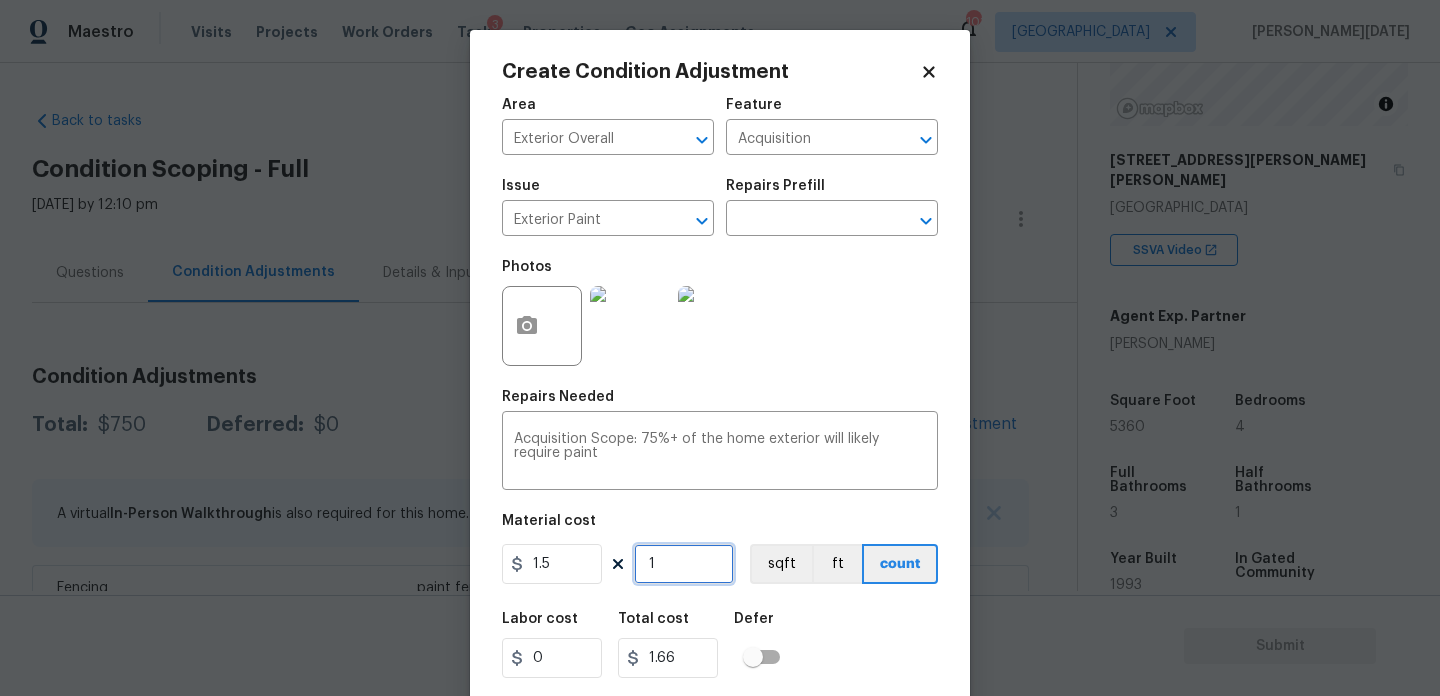 type on "1.5" 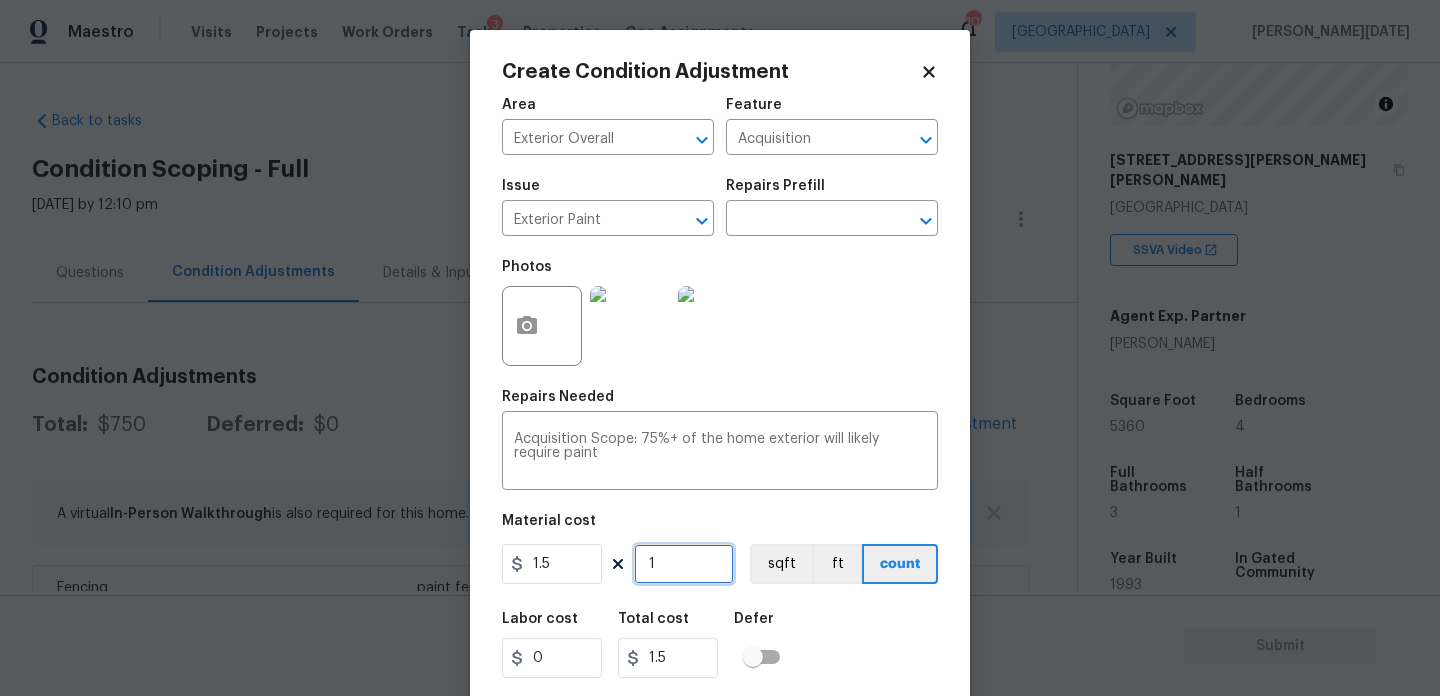 click on "1" at bounding box center (684, 564) 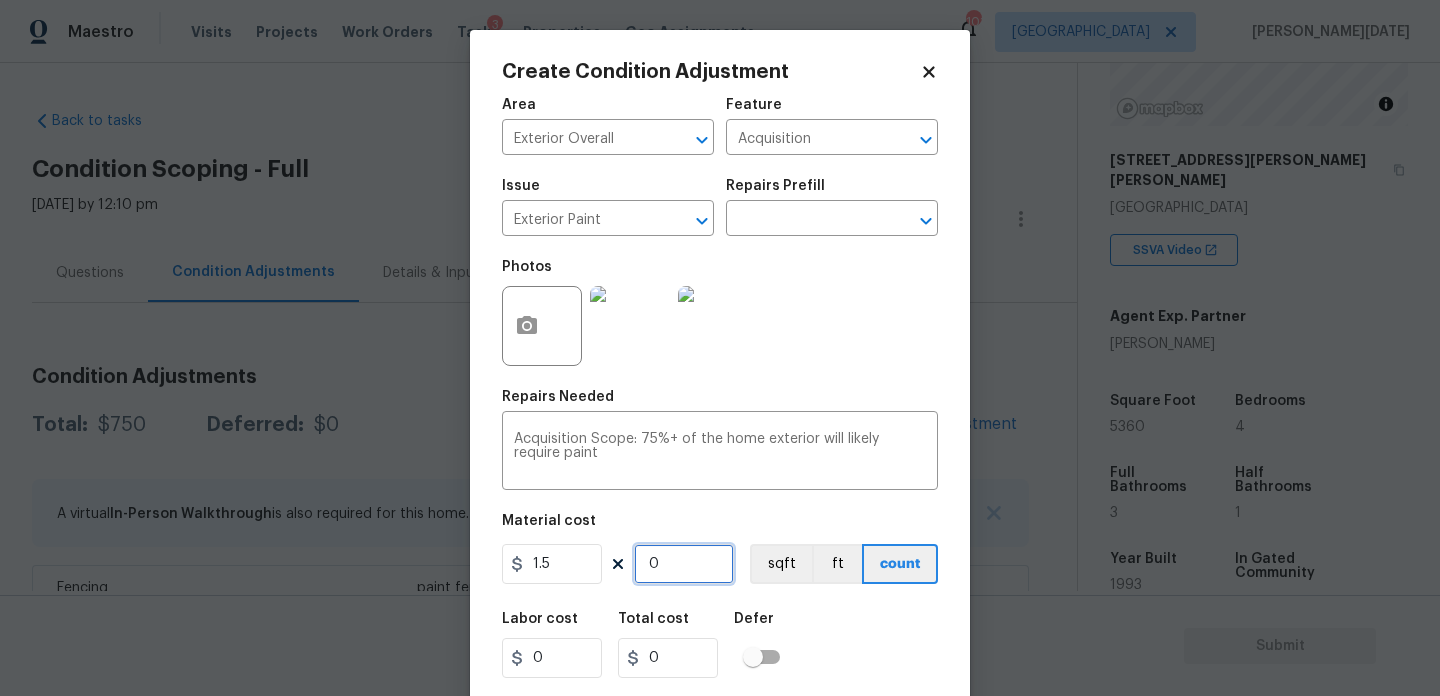 paste on "268" 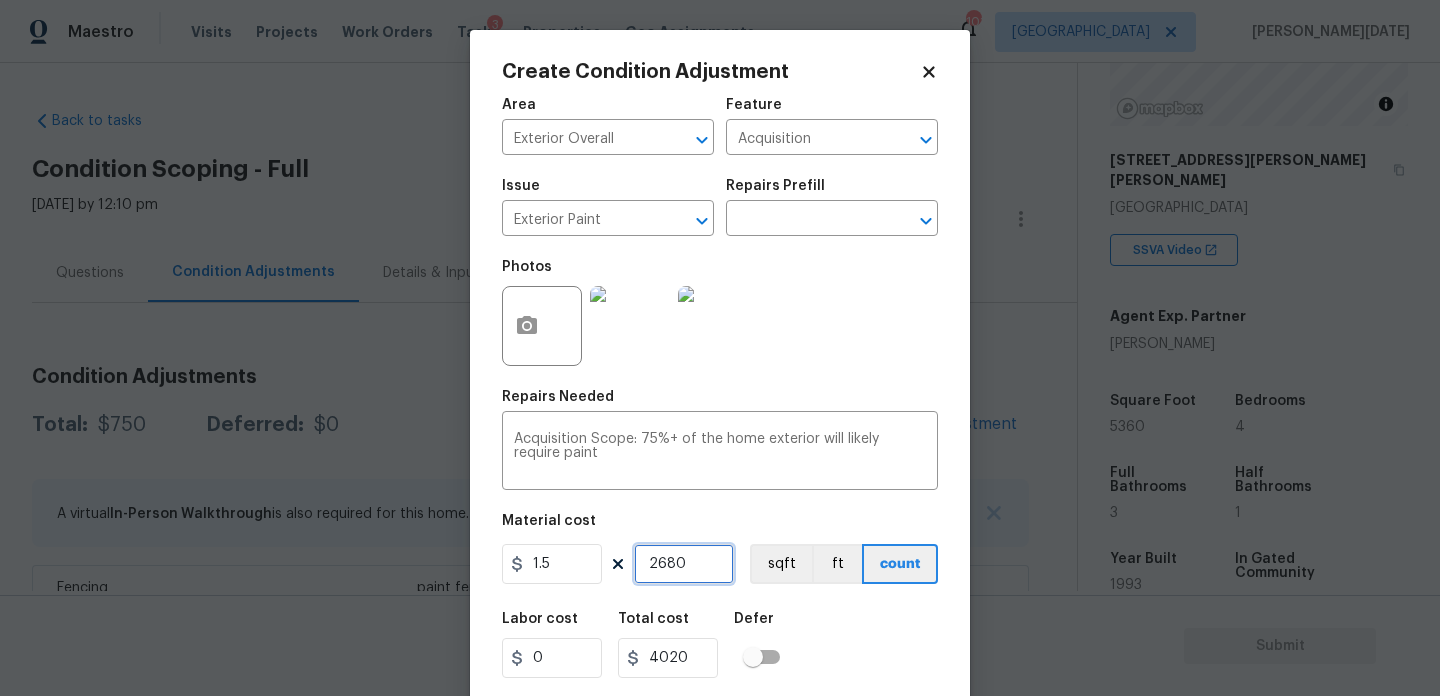 type on "2680" 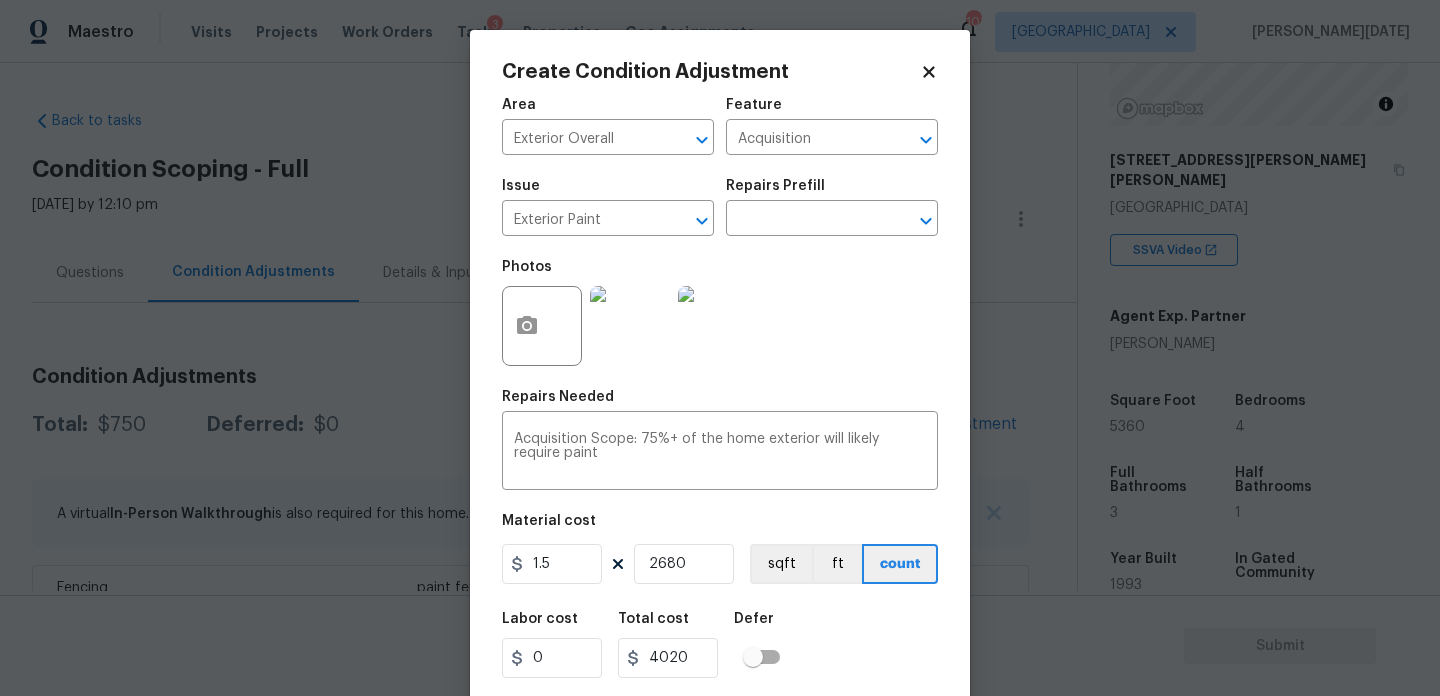 click on "Repairs Needed" at bounding box center (720, 403) 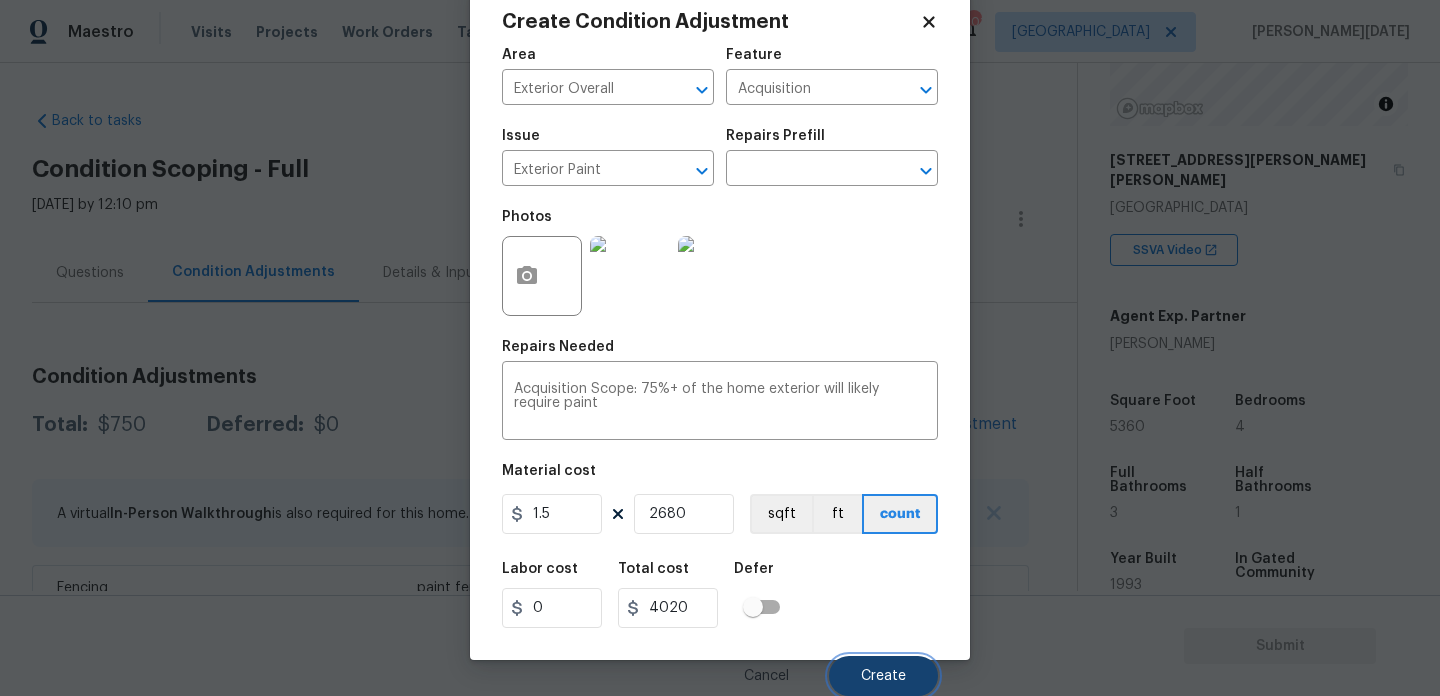 click on "Create" at bounding box center [883, 676] 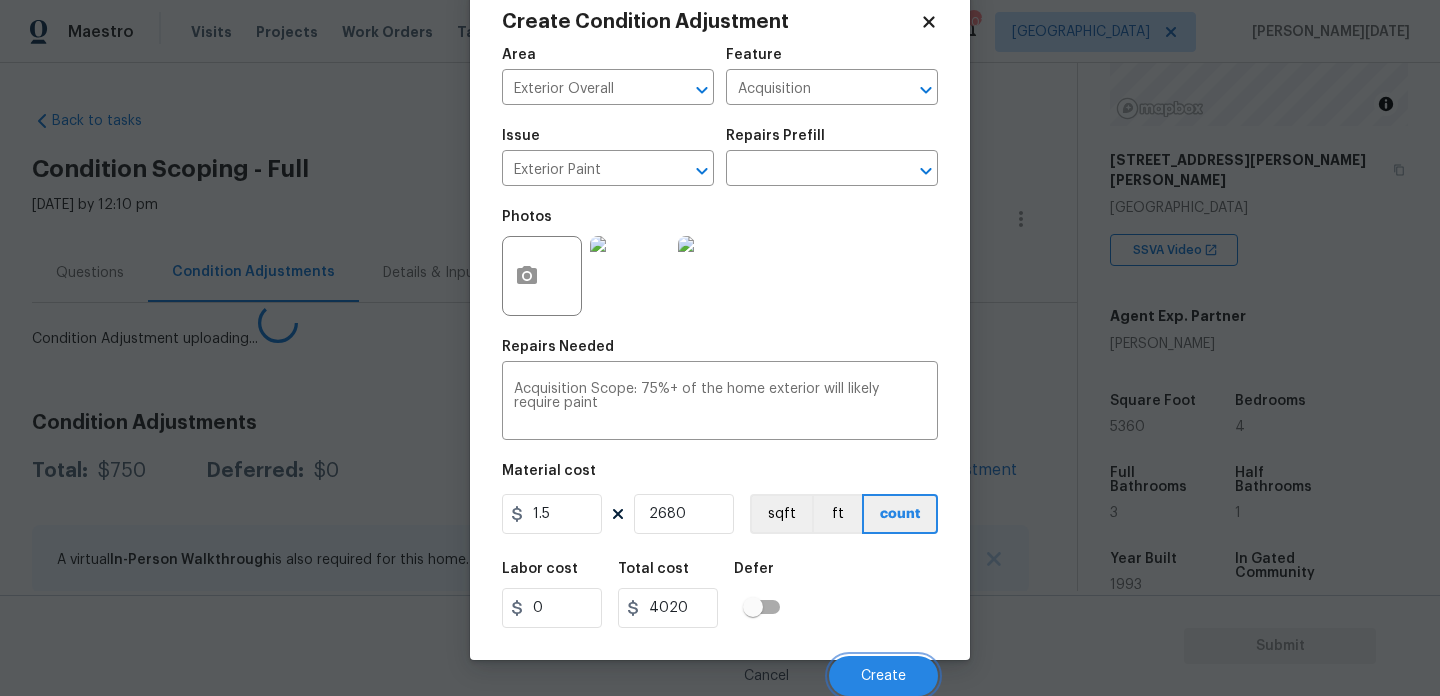 scroll, scrollTop: 44, scrollLeft: 0, axis: vertical 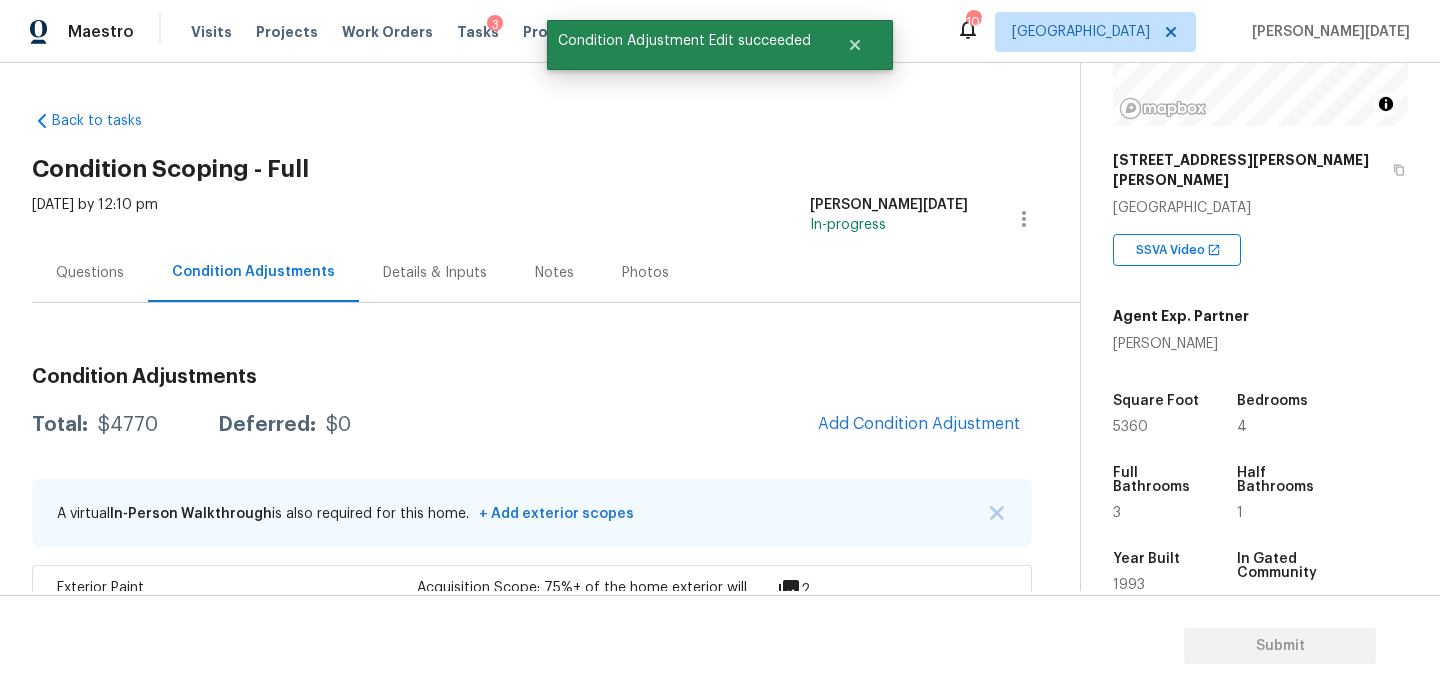 click on "Questions" at bounding box center [90, 273] 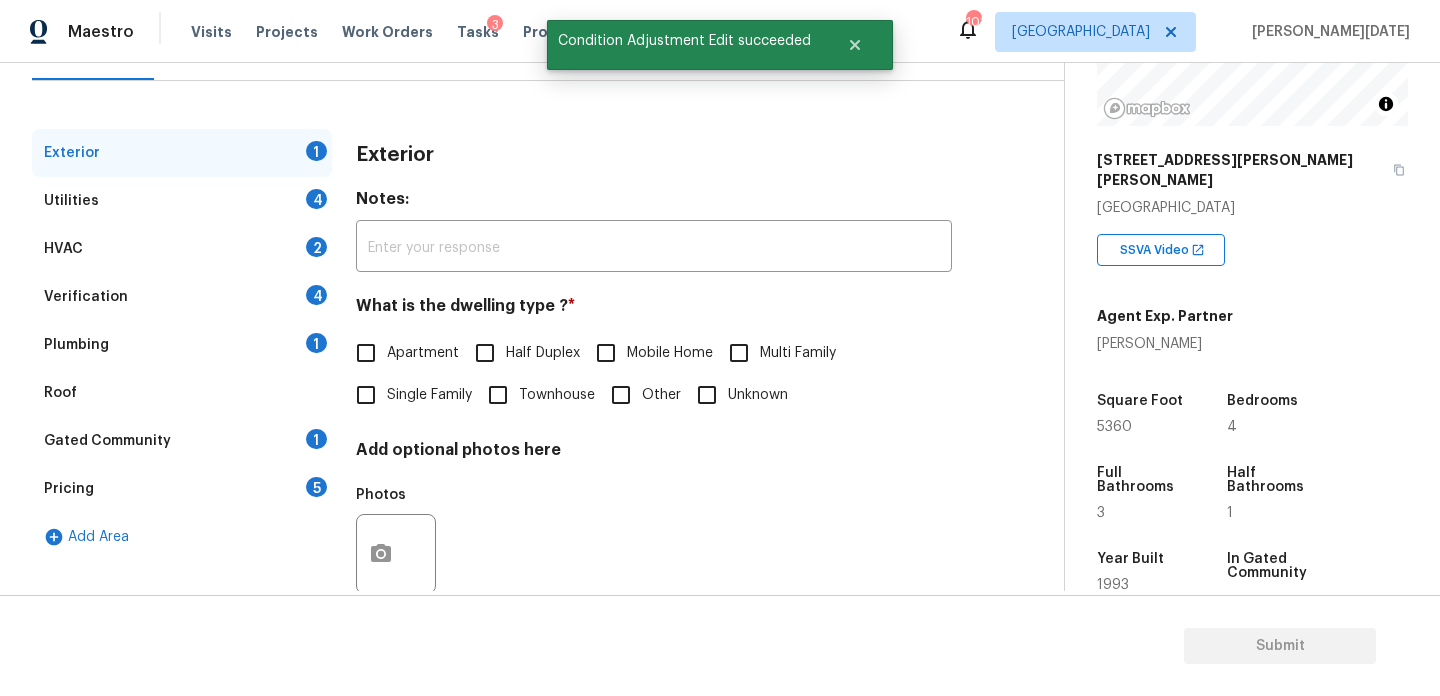 scroll, scrollTop: 267, scrollLeft: 0, axis: vertical 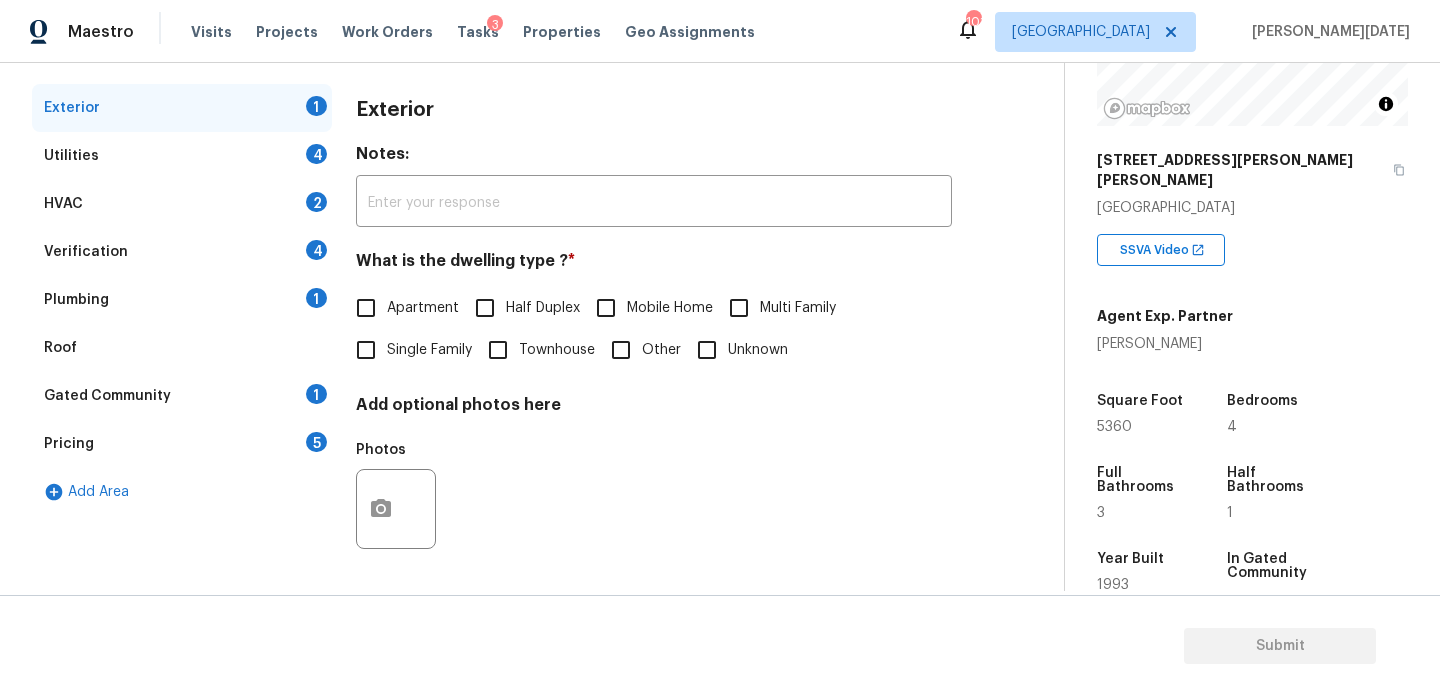 click on "Pricing 5" at bounding box center [182, 444] 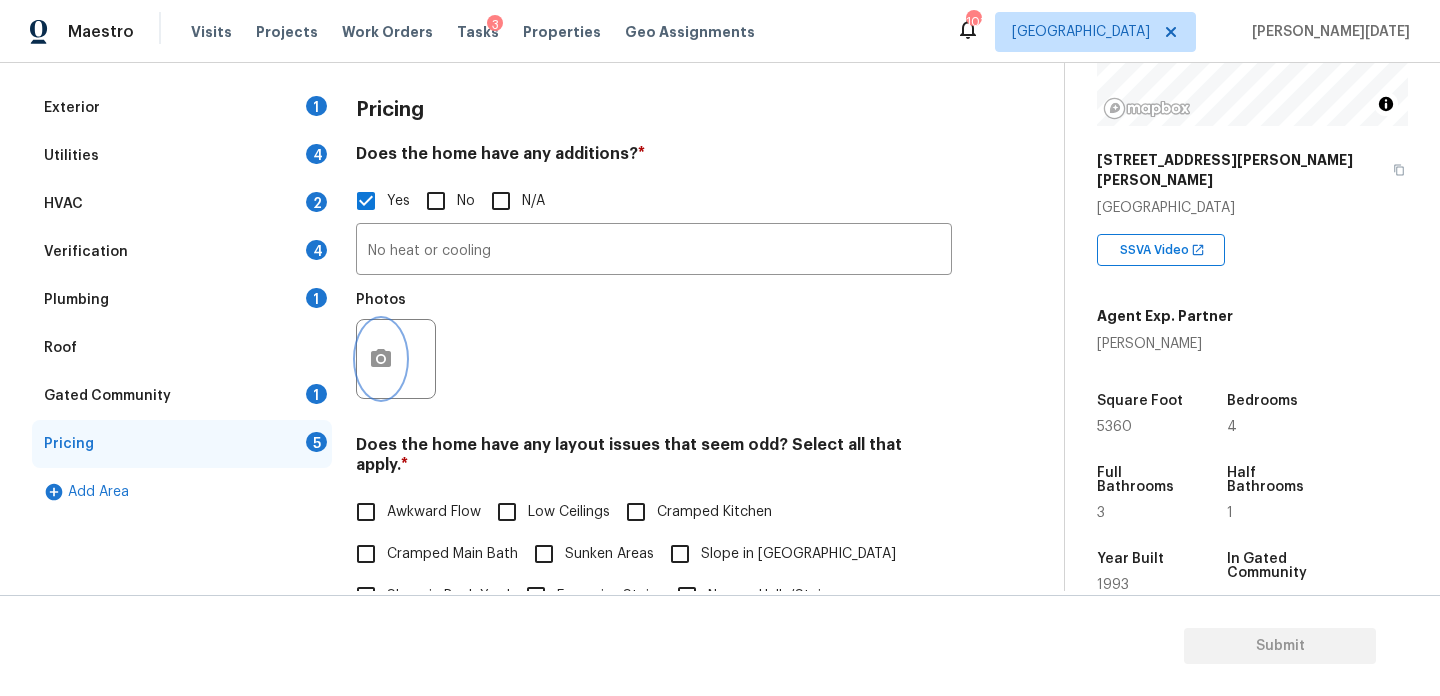click 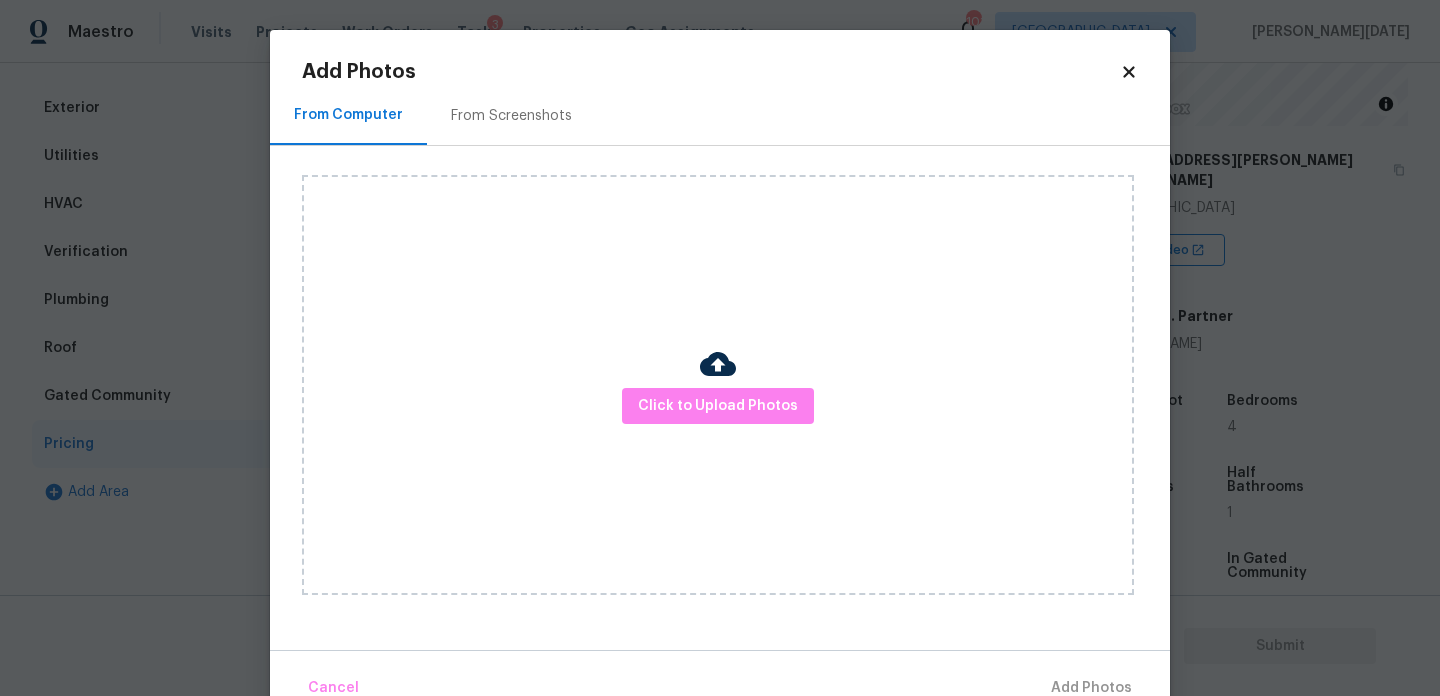 click on "Click to Upload Photos" at bounding box center (718, 385) 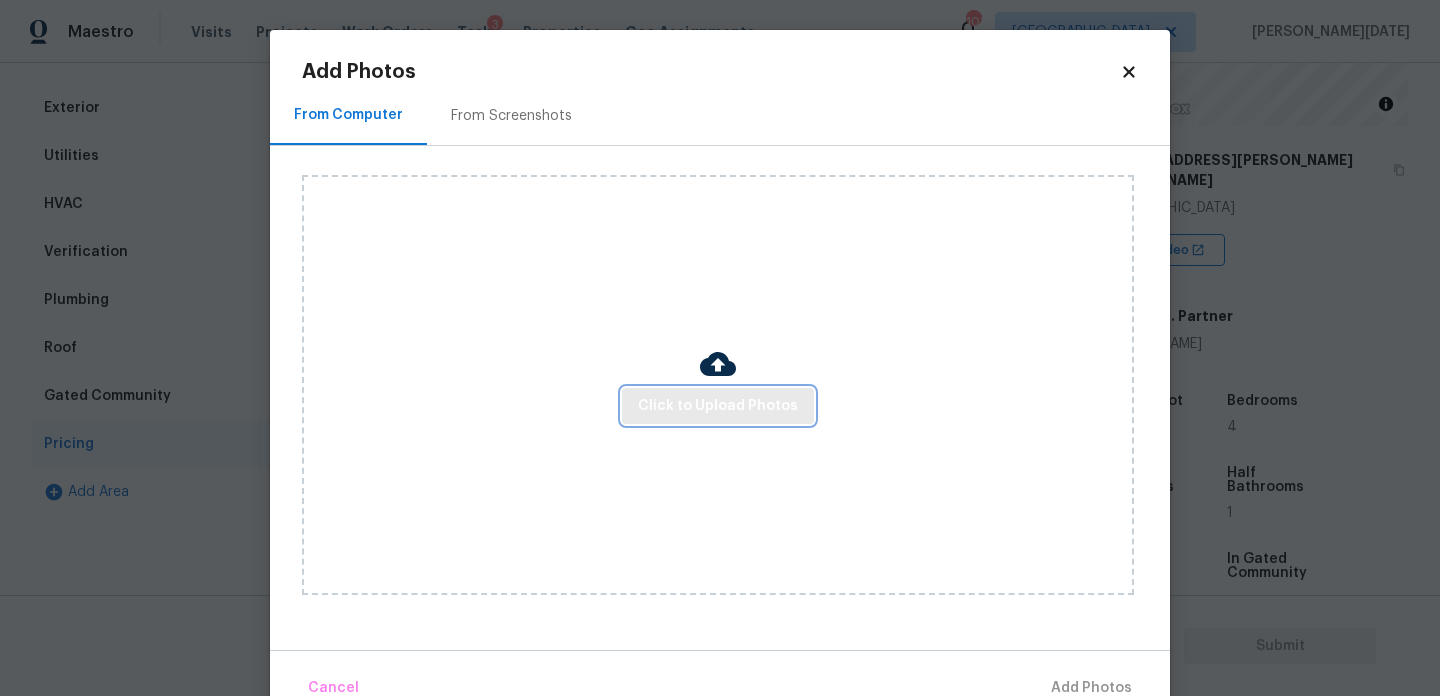 click on "Click to Upload Photos" at bounding box center [718, 406] 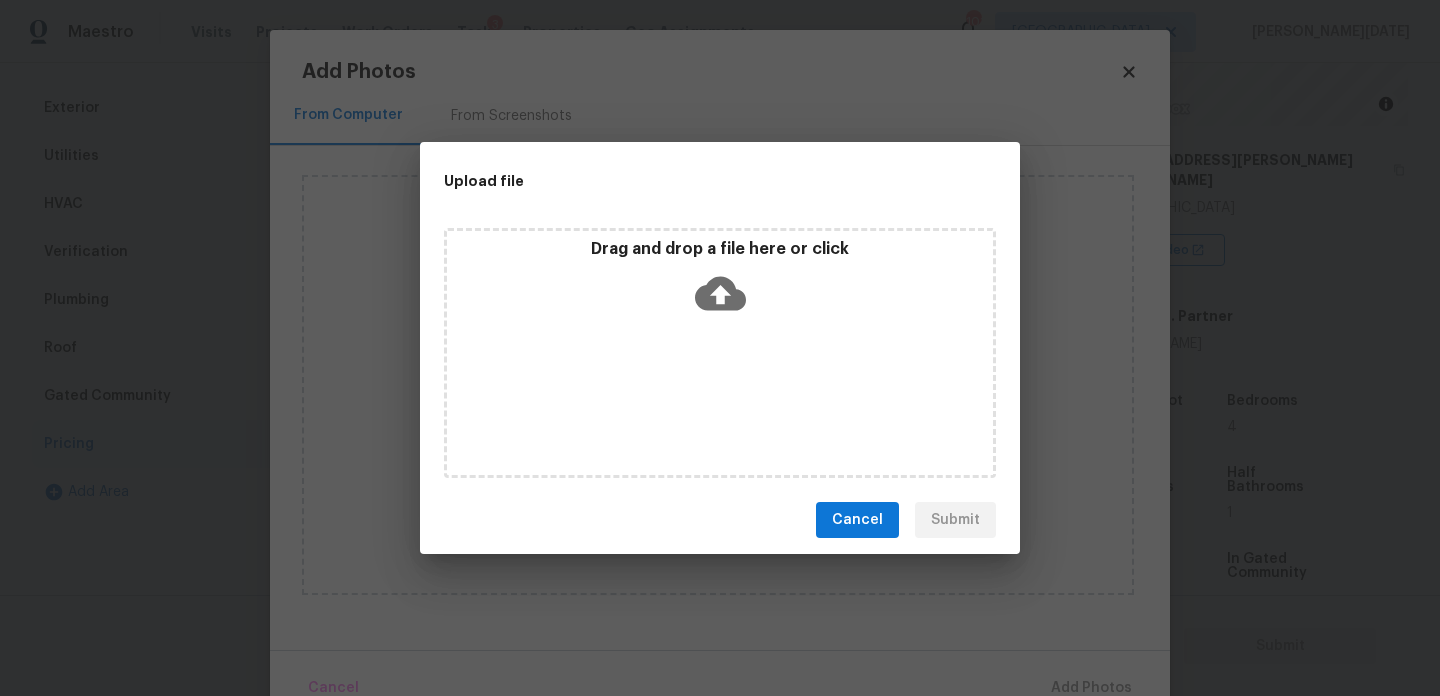 click on "Drag and drop a file here or click" at bounding box center (720, 353) 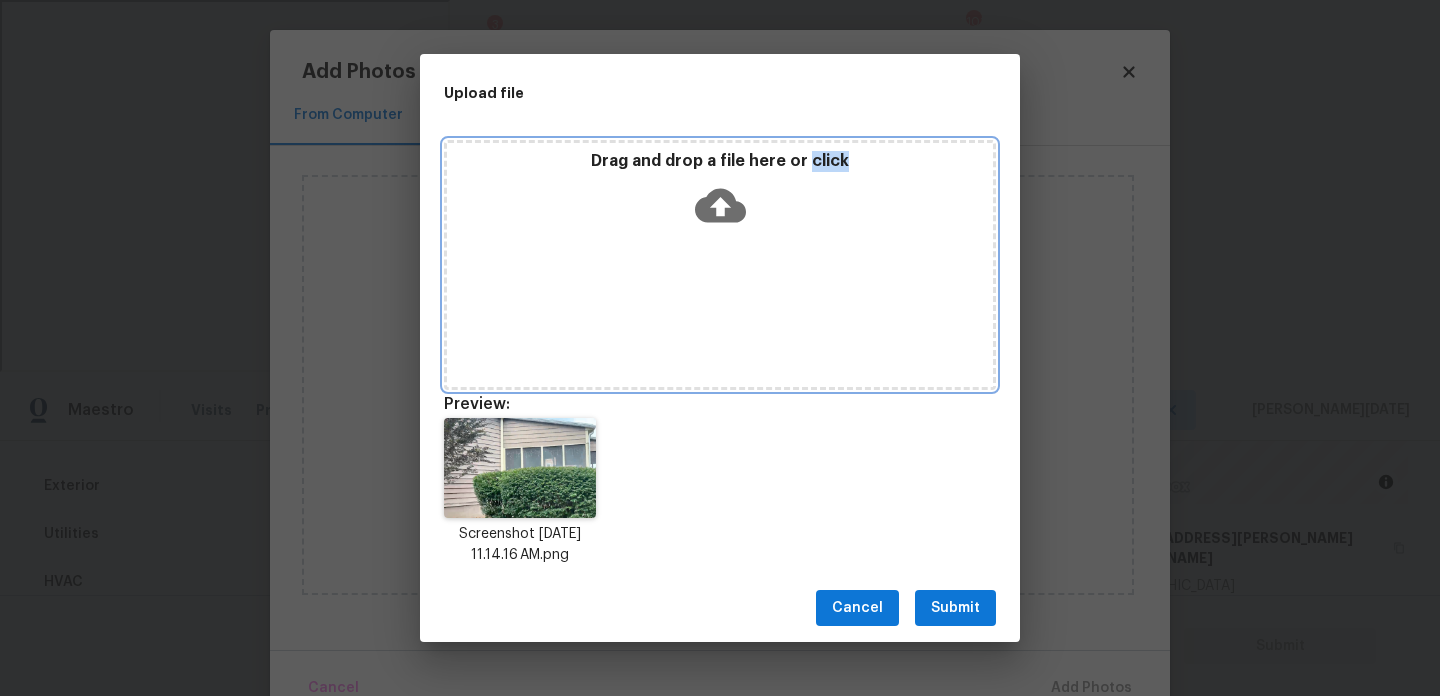 click on "Drag and drop a file here or click" at bounding box center [720, 194] 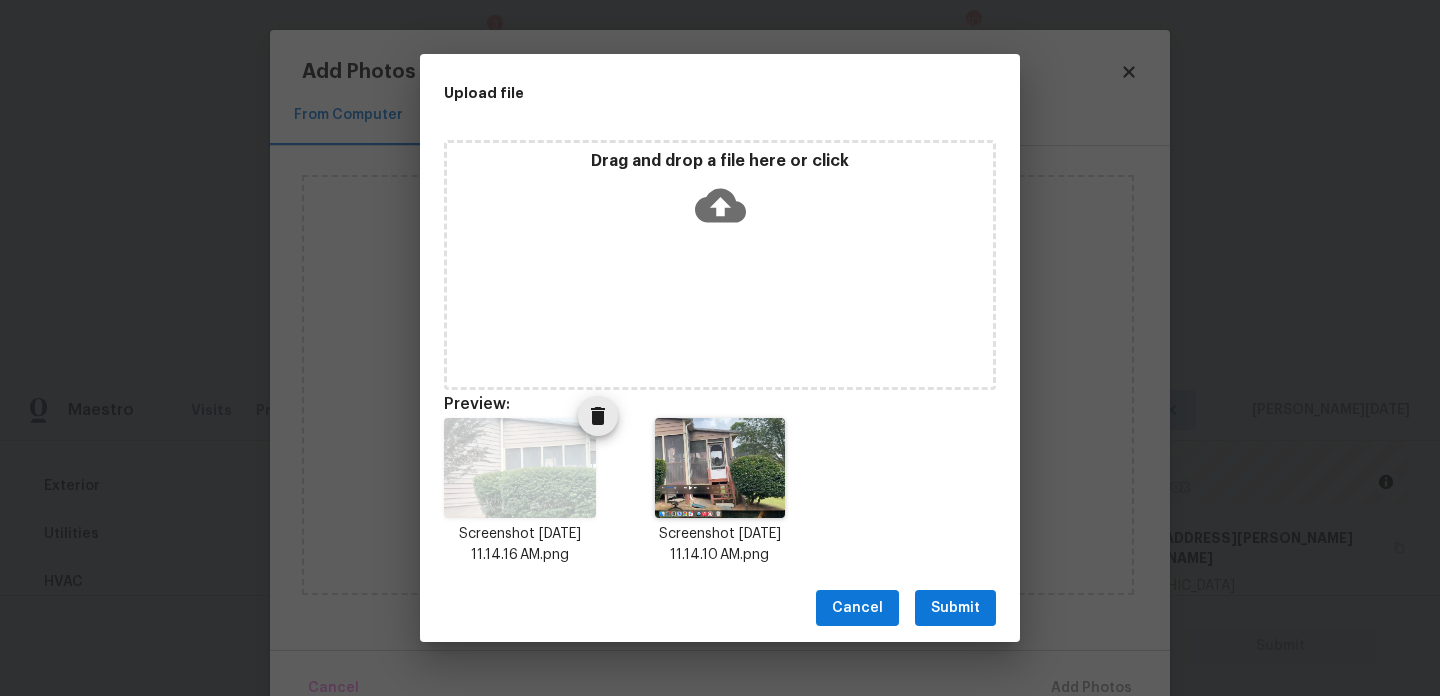 click at bounding box center [598, 416] 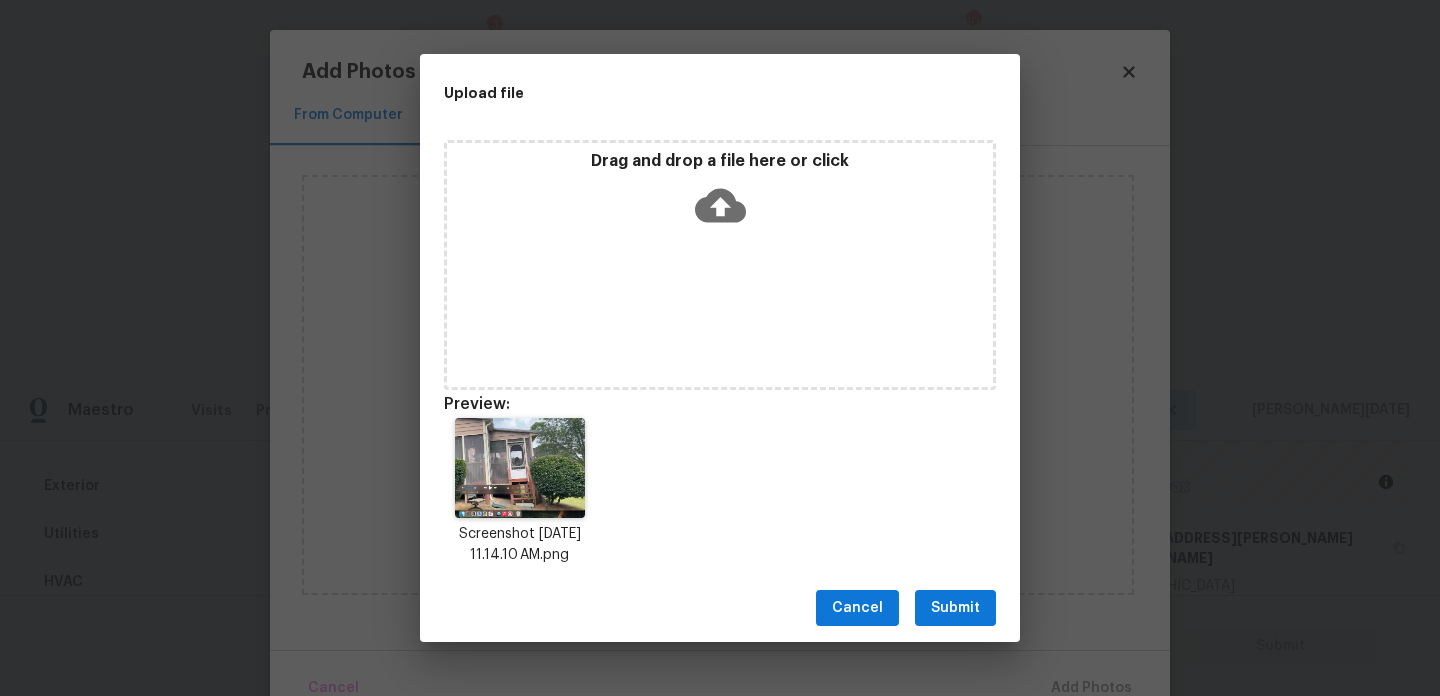 click on "Submit" at bounding box center [955, 608] 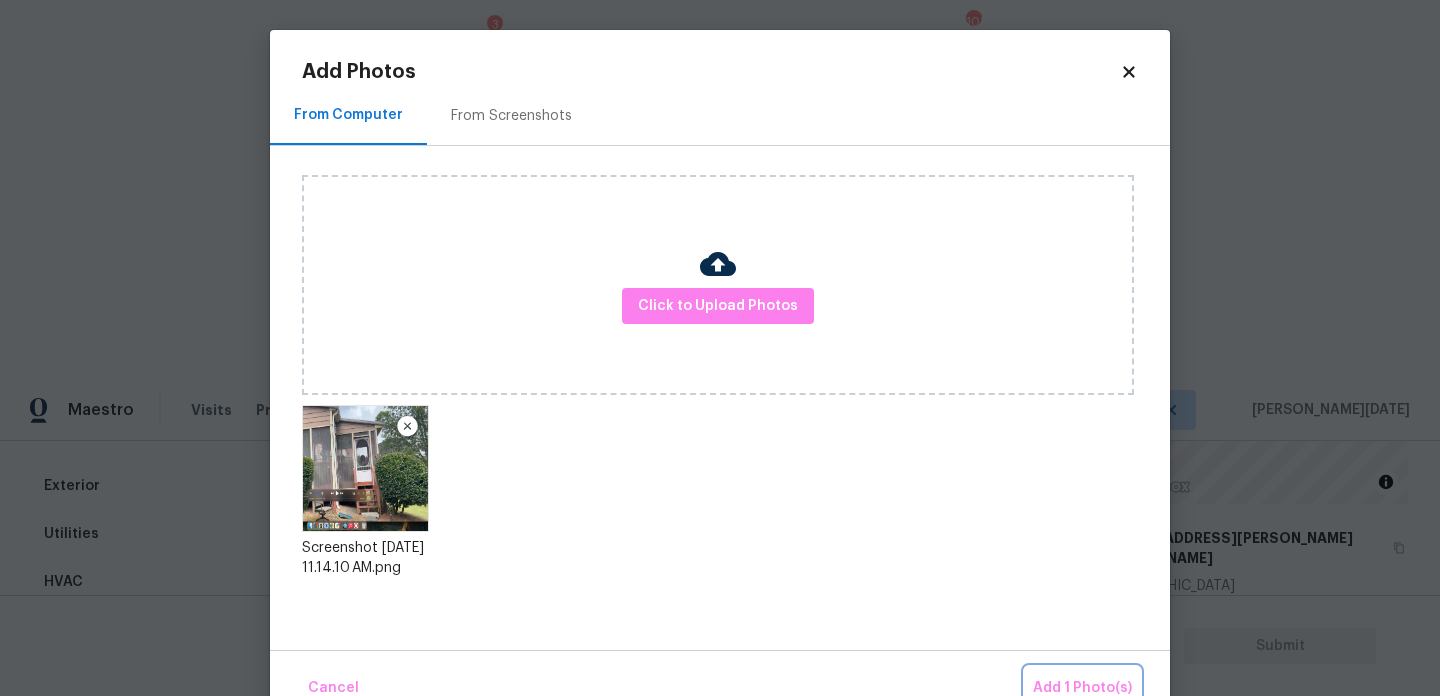 click on "Add 1 Photo(s)" at bounding box center [1082, 688] 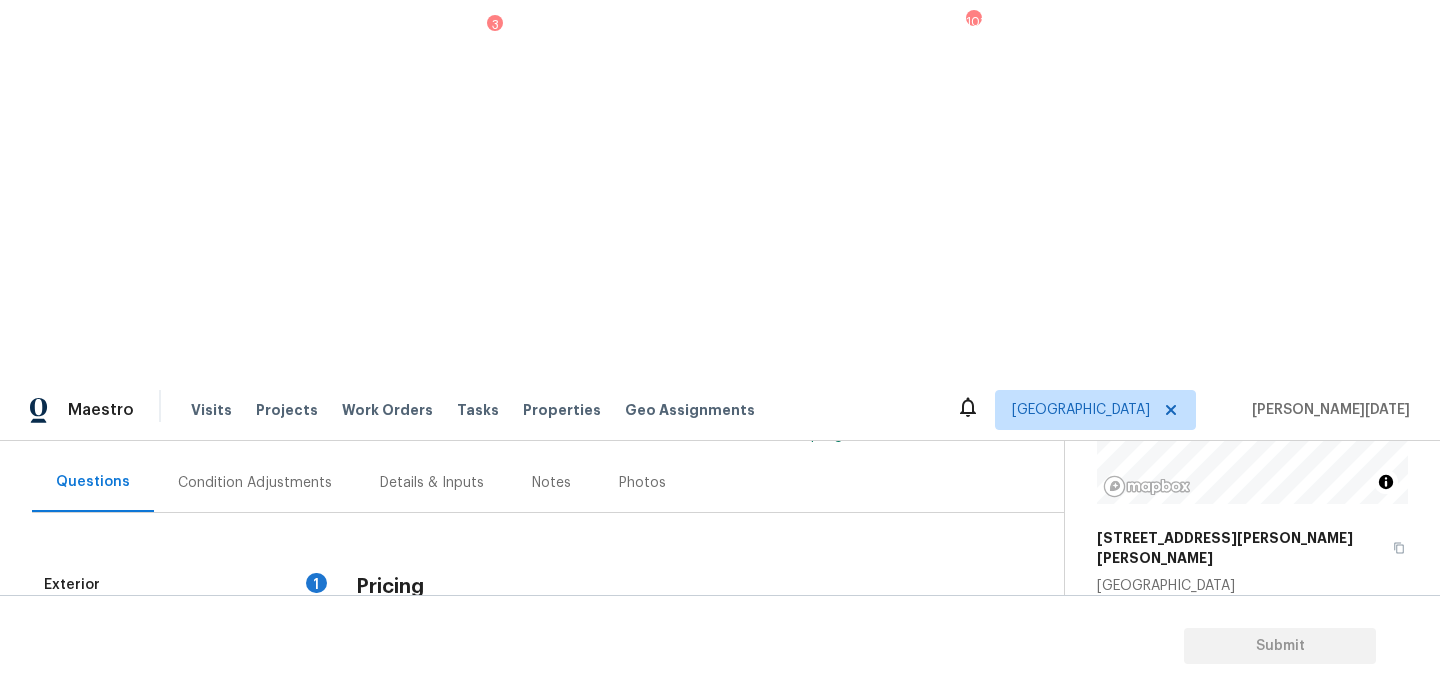 scroll, scrollTop: 114, scrollLeft: 0, axis: vertical 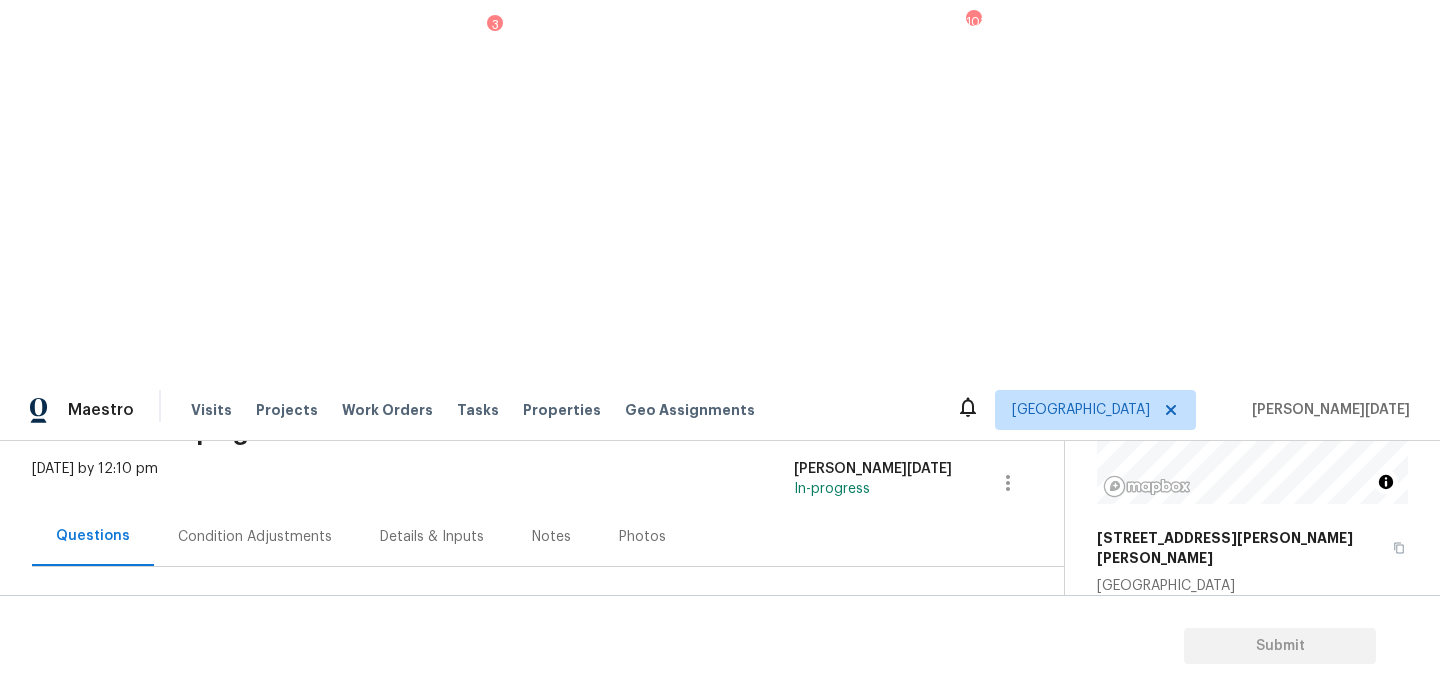 click on "Condition Adjustments" at bounding box center (255, 537) 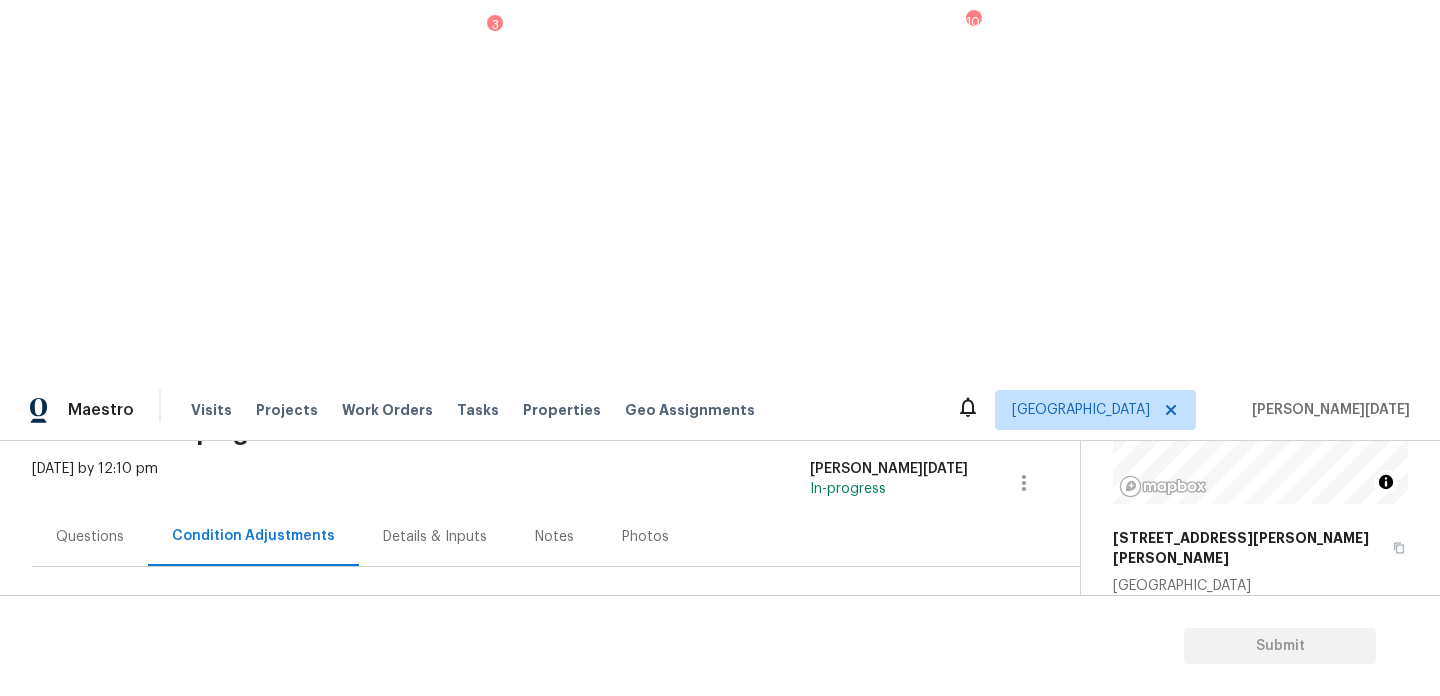 click on "Add Condition Adjustment" at bounding box center (919, 688) 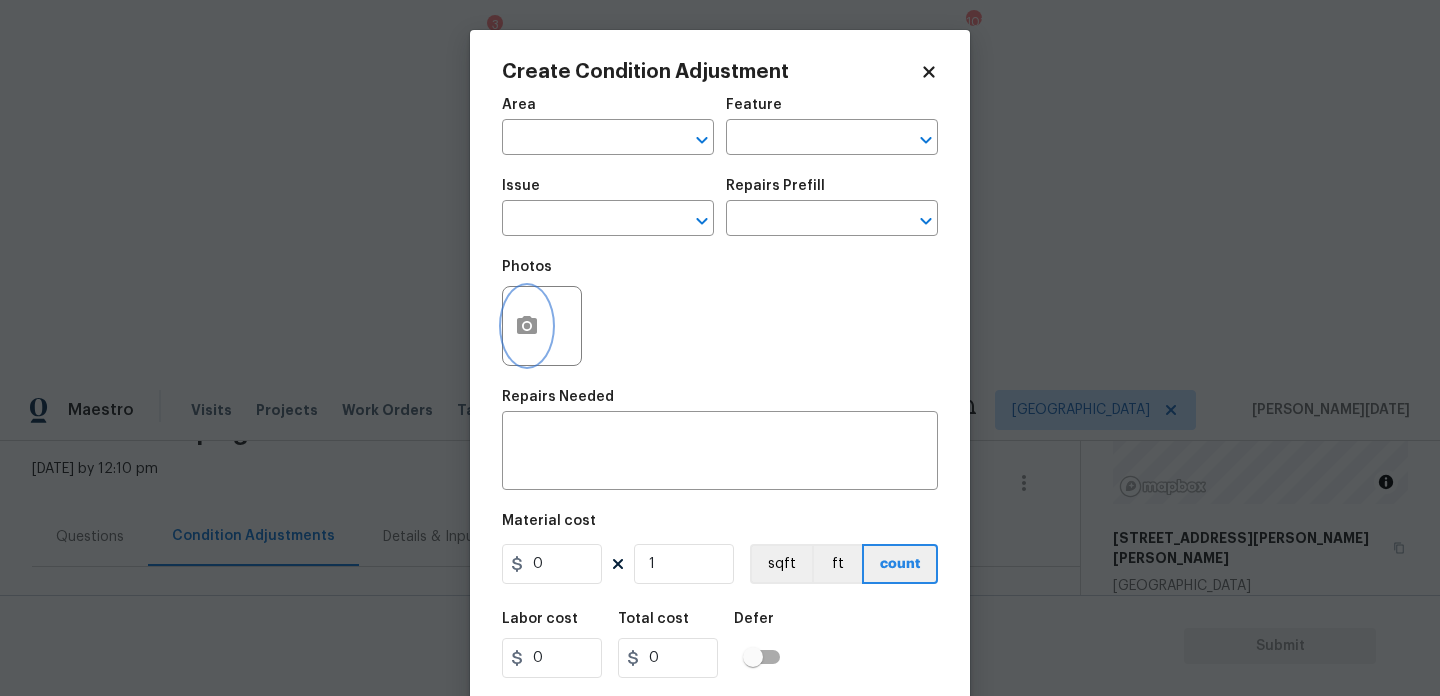 click 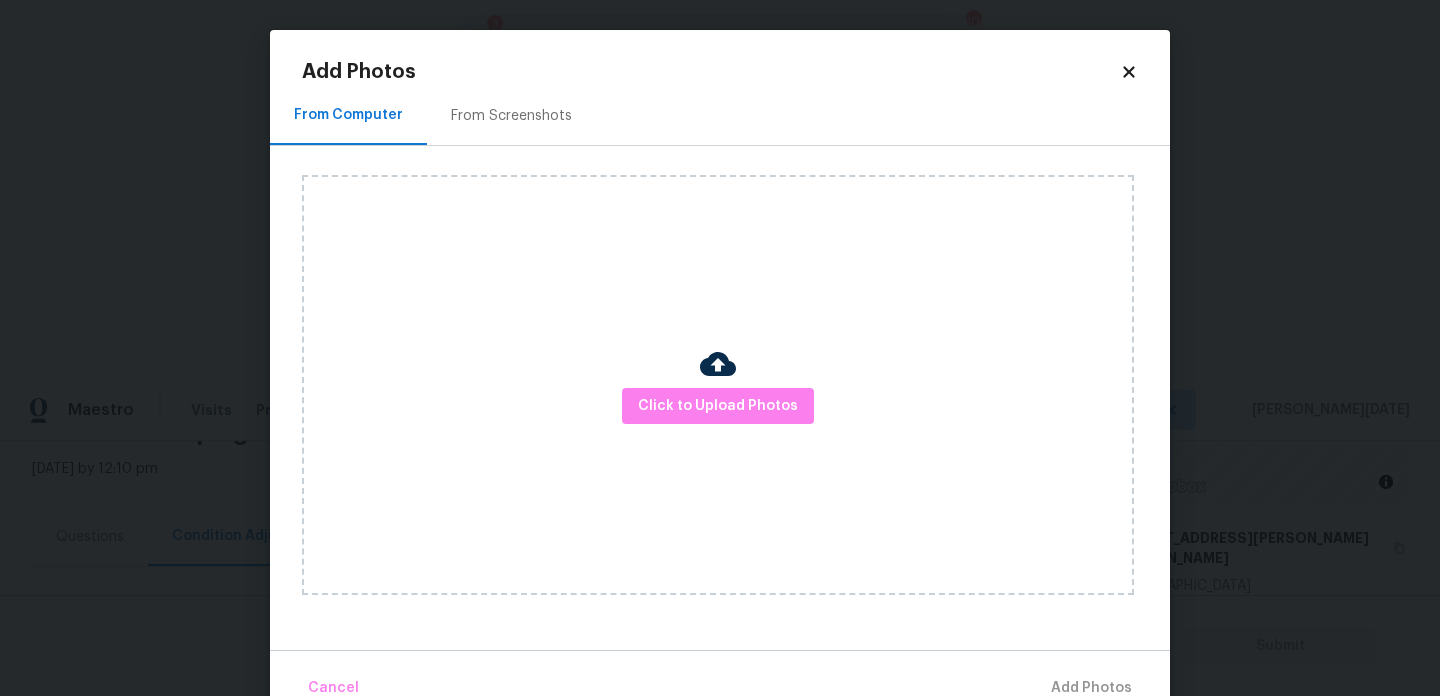 click at bounding box center [718, 364] 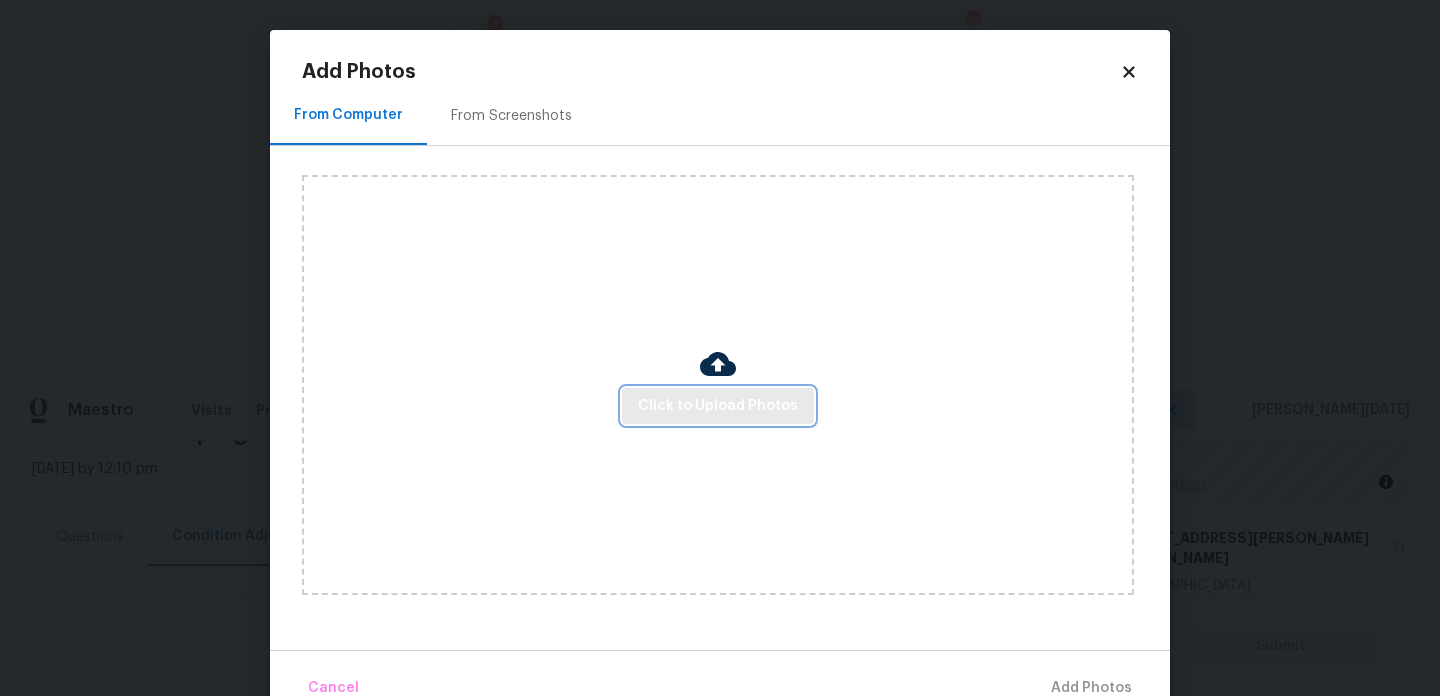 click on "Click to Upload Photos" at bounding box center (718, 406) 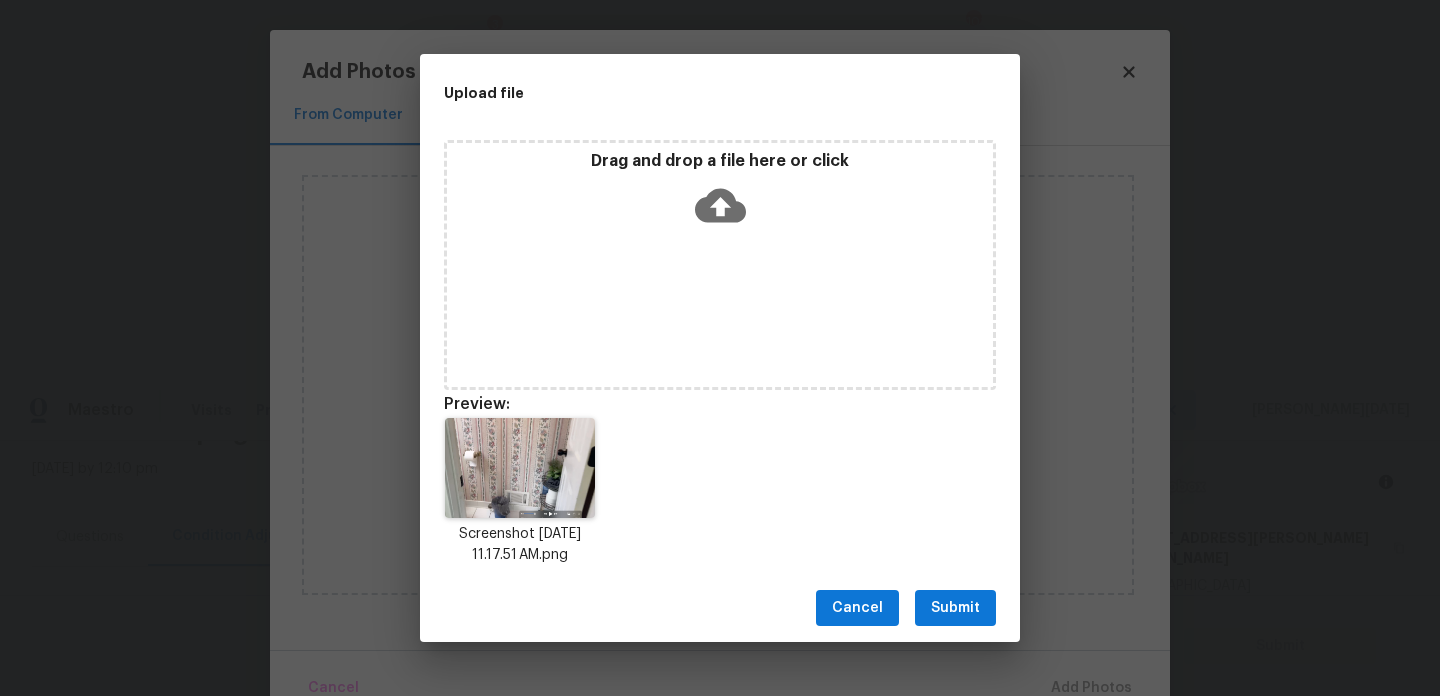 click on "Cancel Submit" at bounding box center (720, 608) 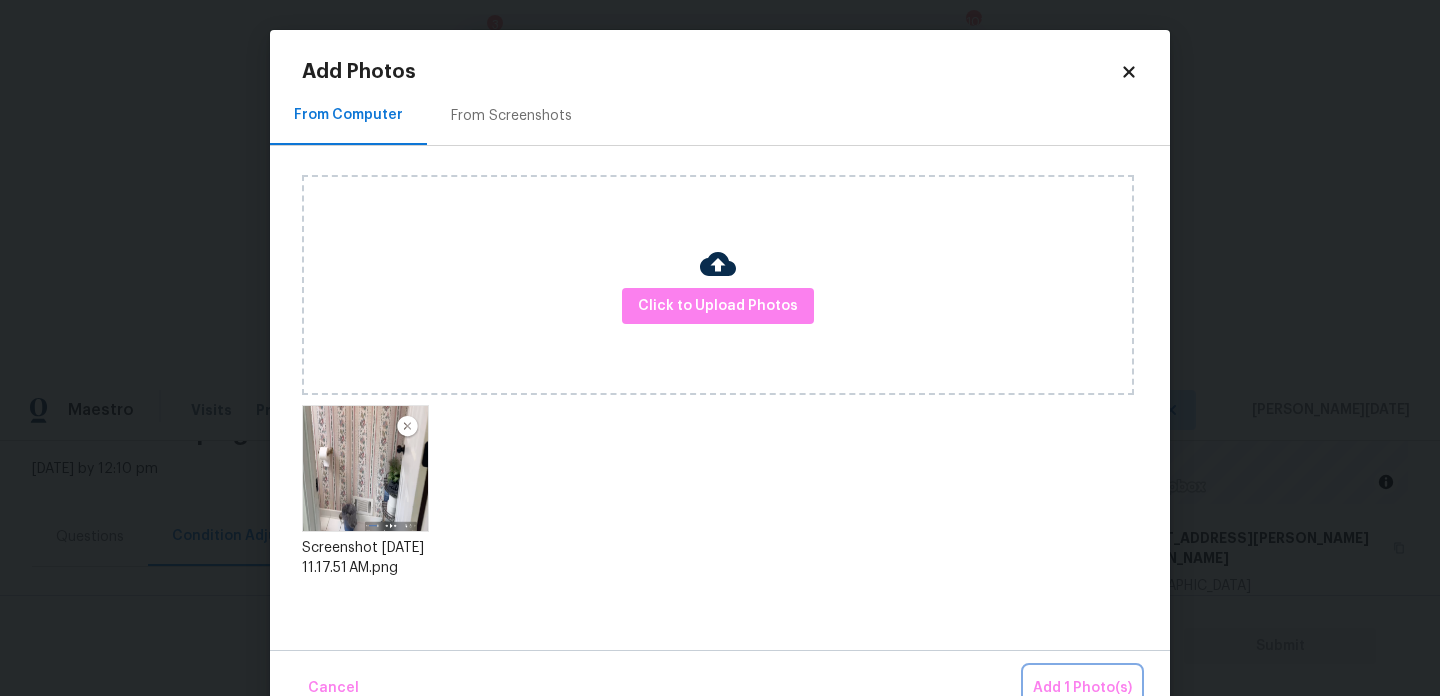 click on "Add 1 Photo(s)" at bounding box center (1082, 688) 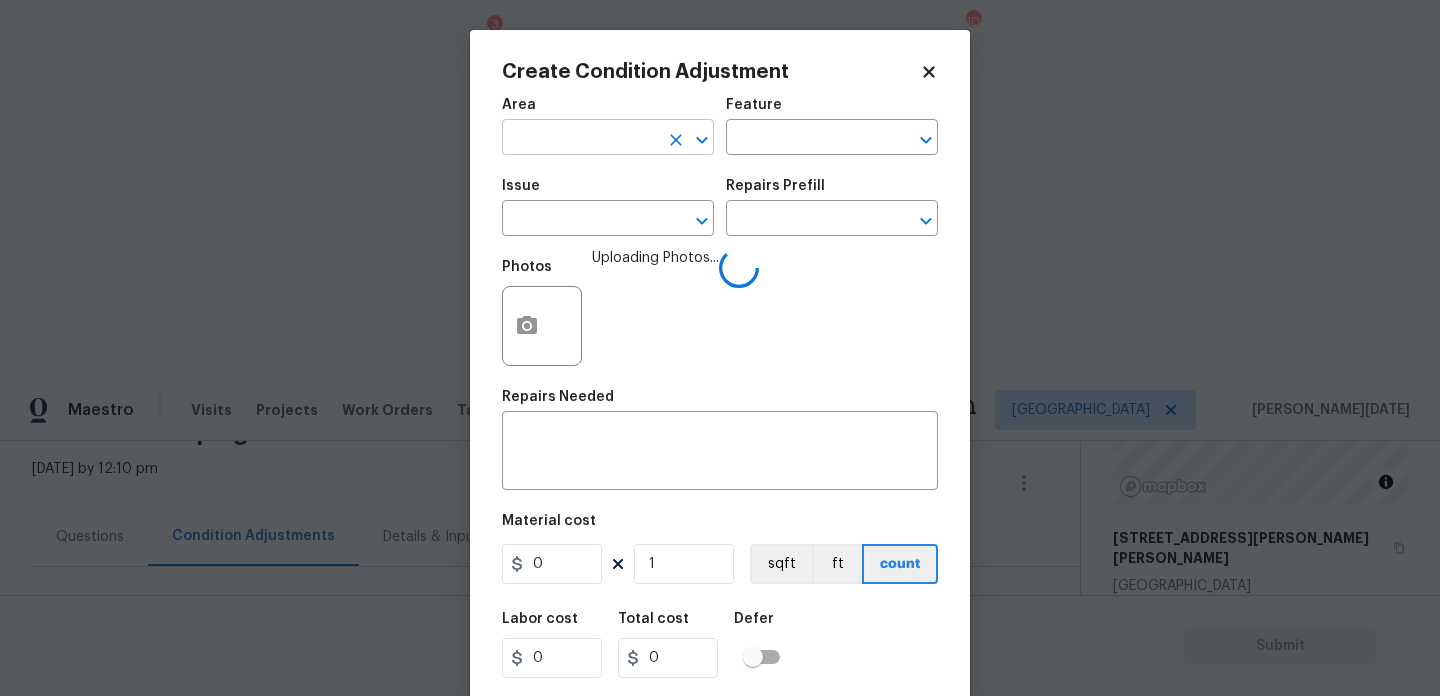 click at bounding box center [580, 139] 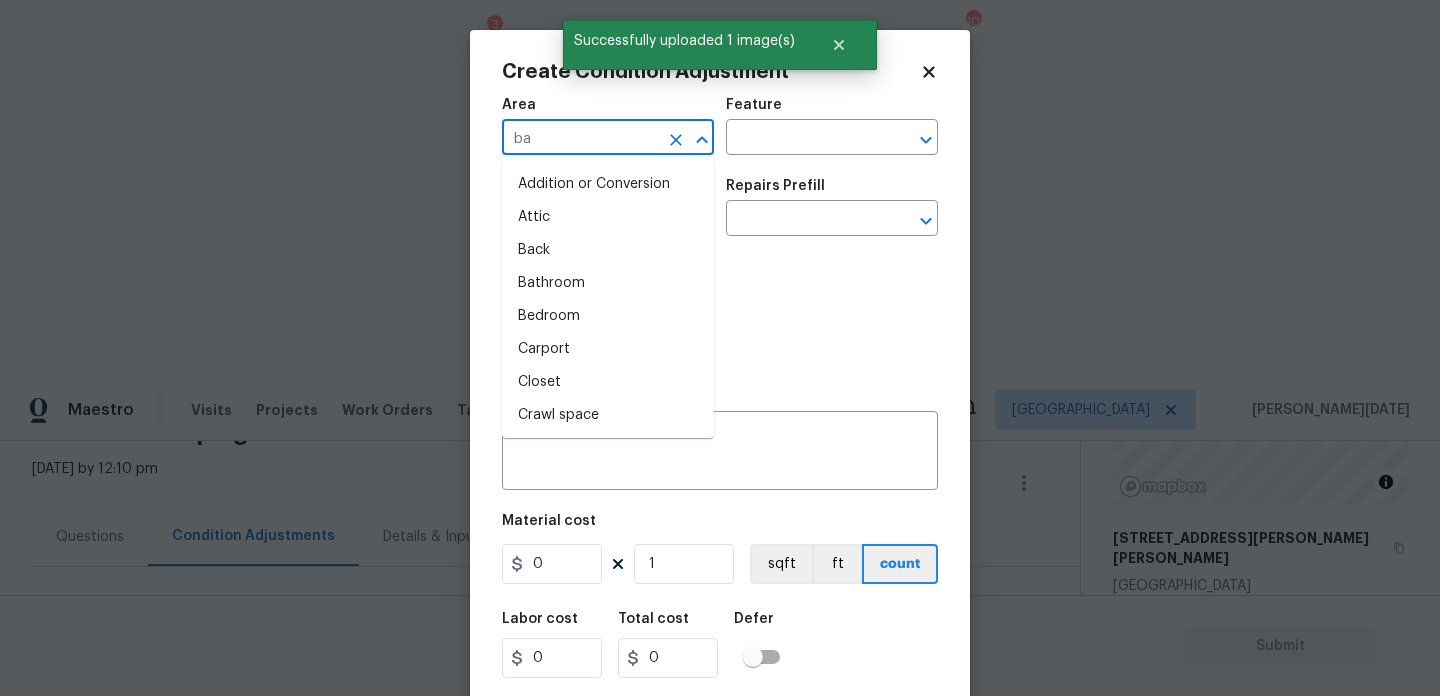 type on "bat" 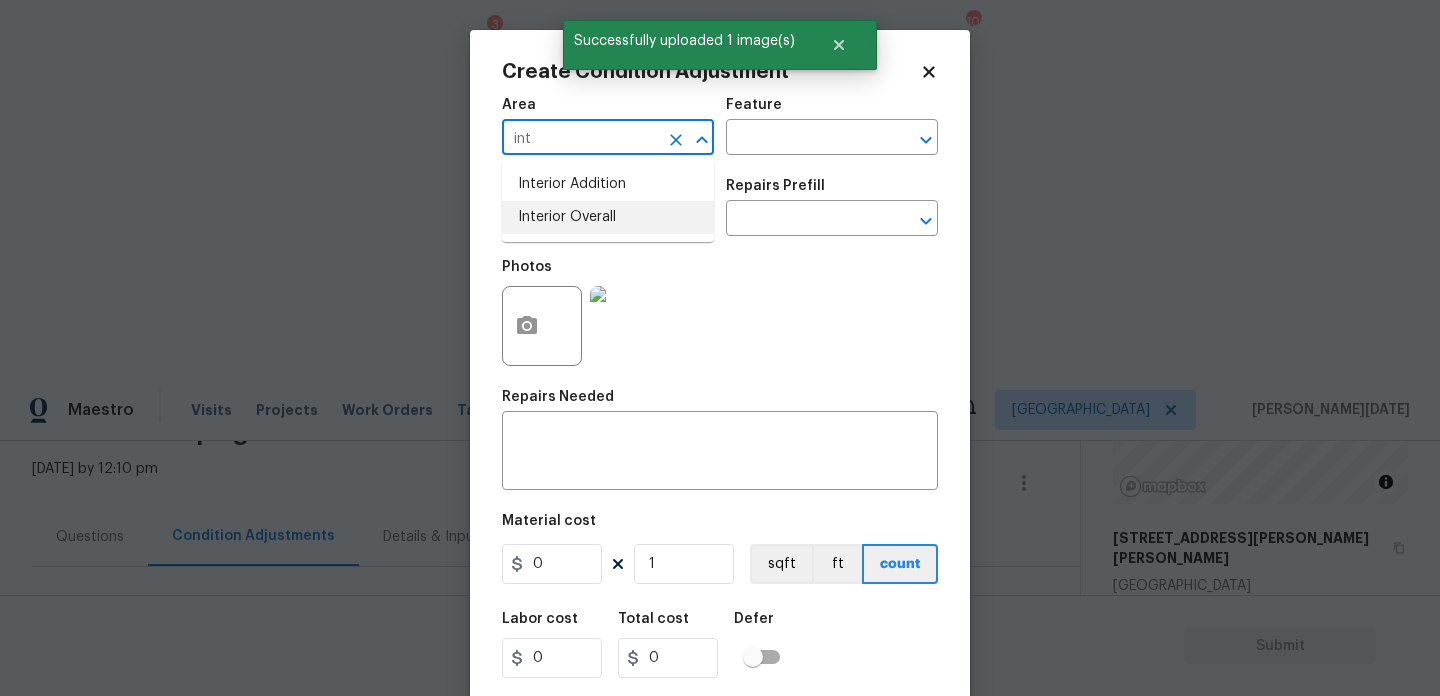 click on "Interior Overall" at bounding box center (608, 217) 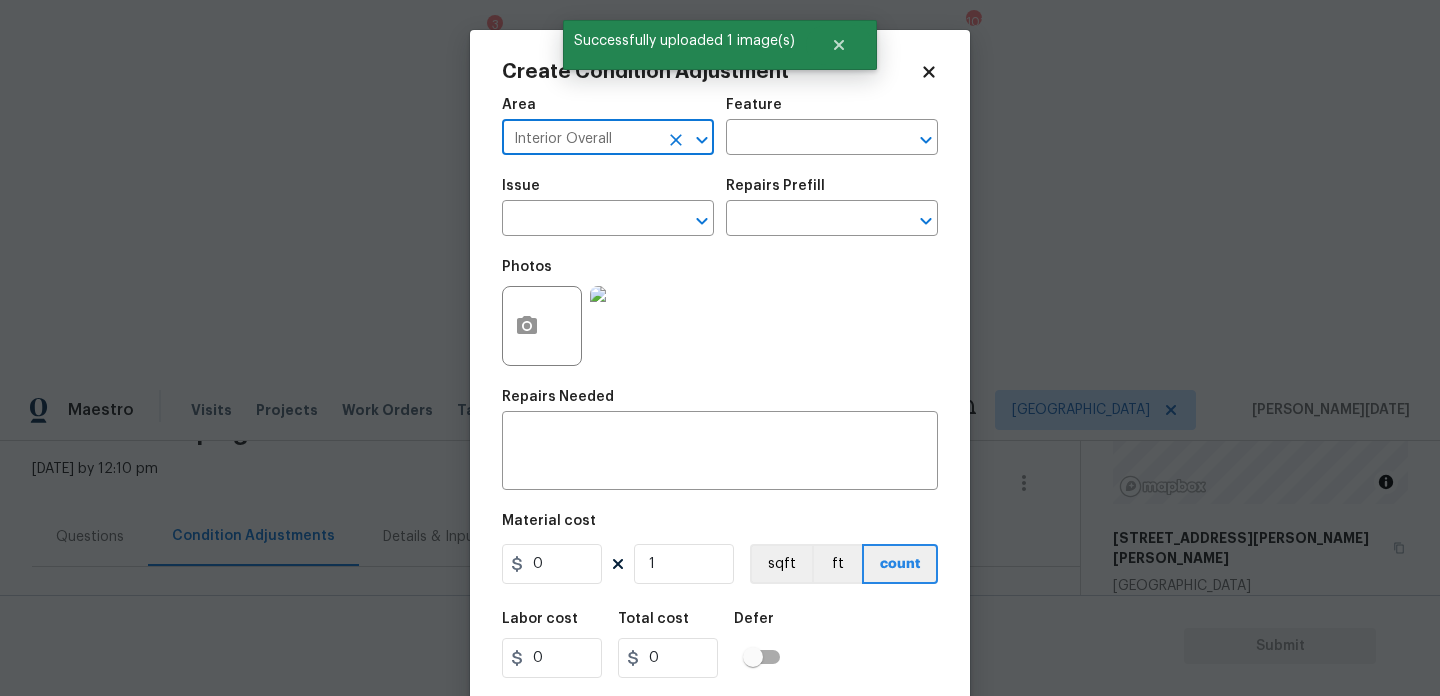 type on "Interior Overall" 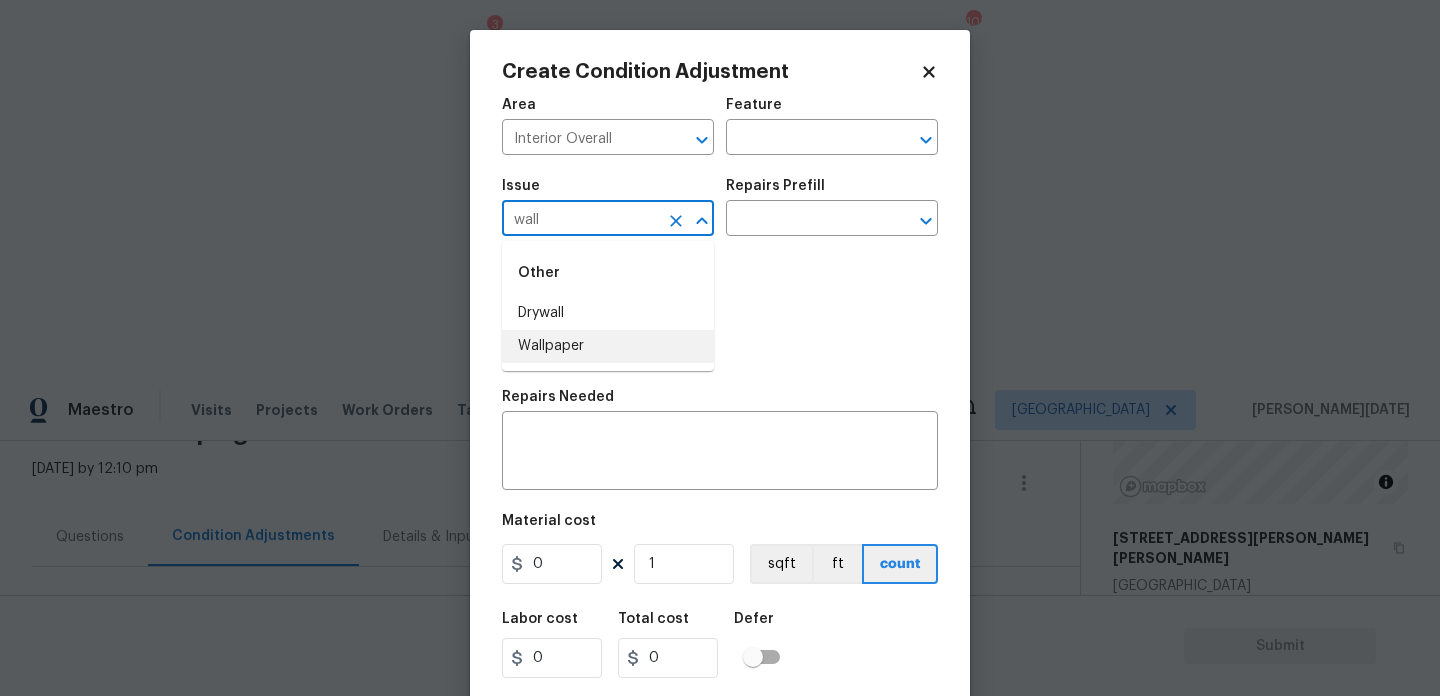 click on "Wallpaper" at bounding box center [608, 346] 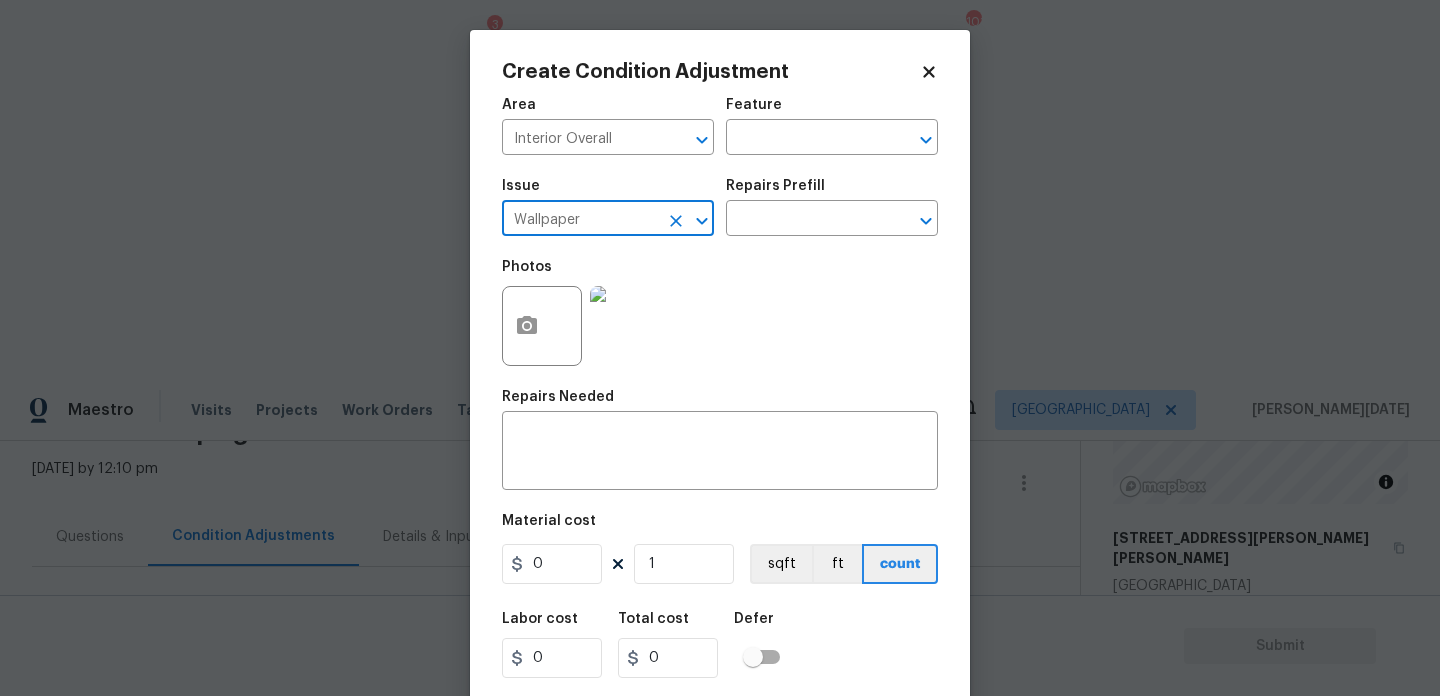 type on "Wallpaper" 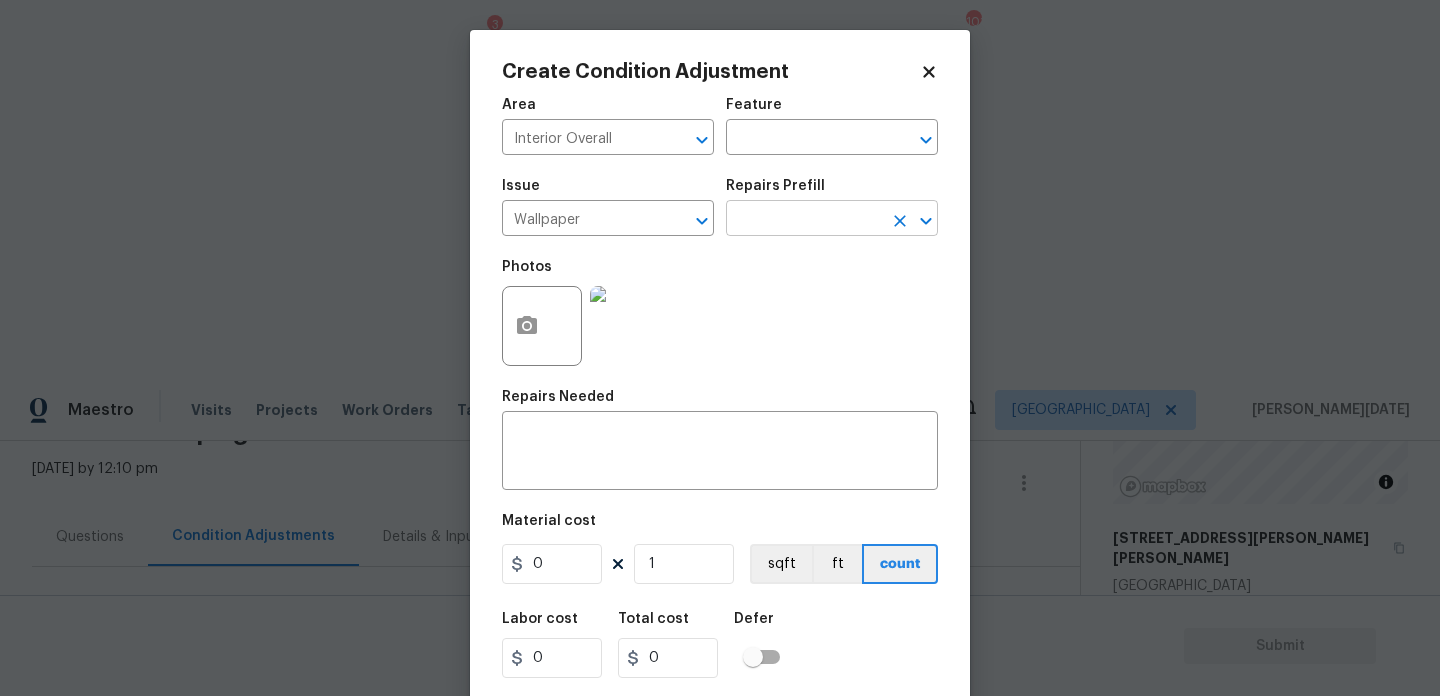 click at bounding box center (804, 220) 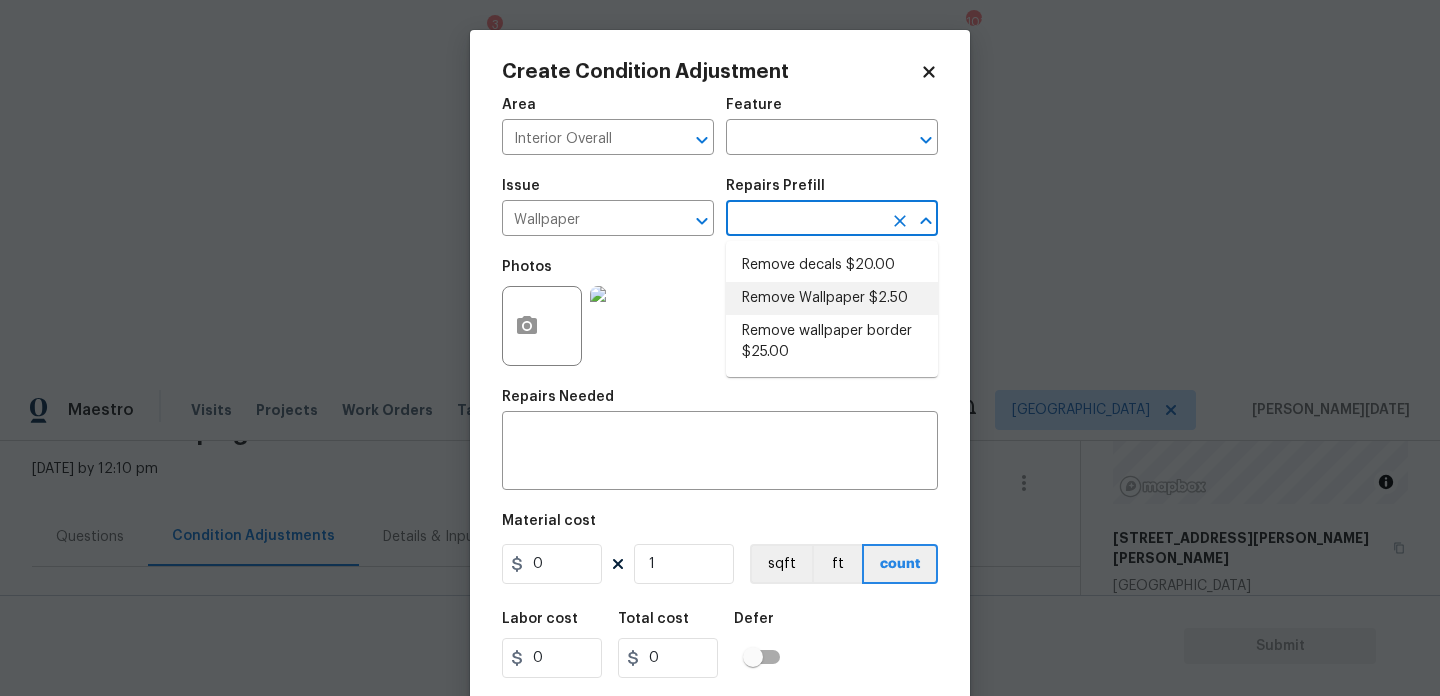 click on "Remove Wallpaper $2.50" at bounding box center [832, 298] 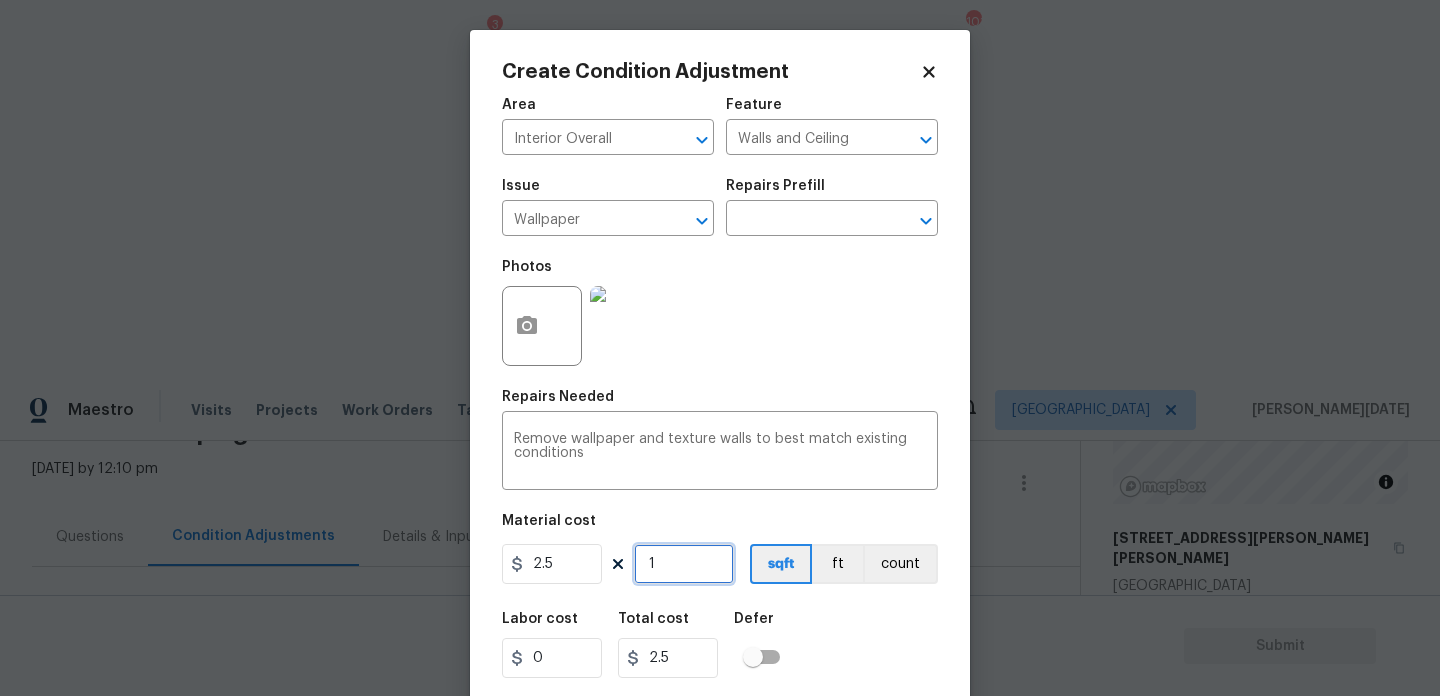 click on "1" at bounding box center (684, 564) 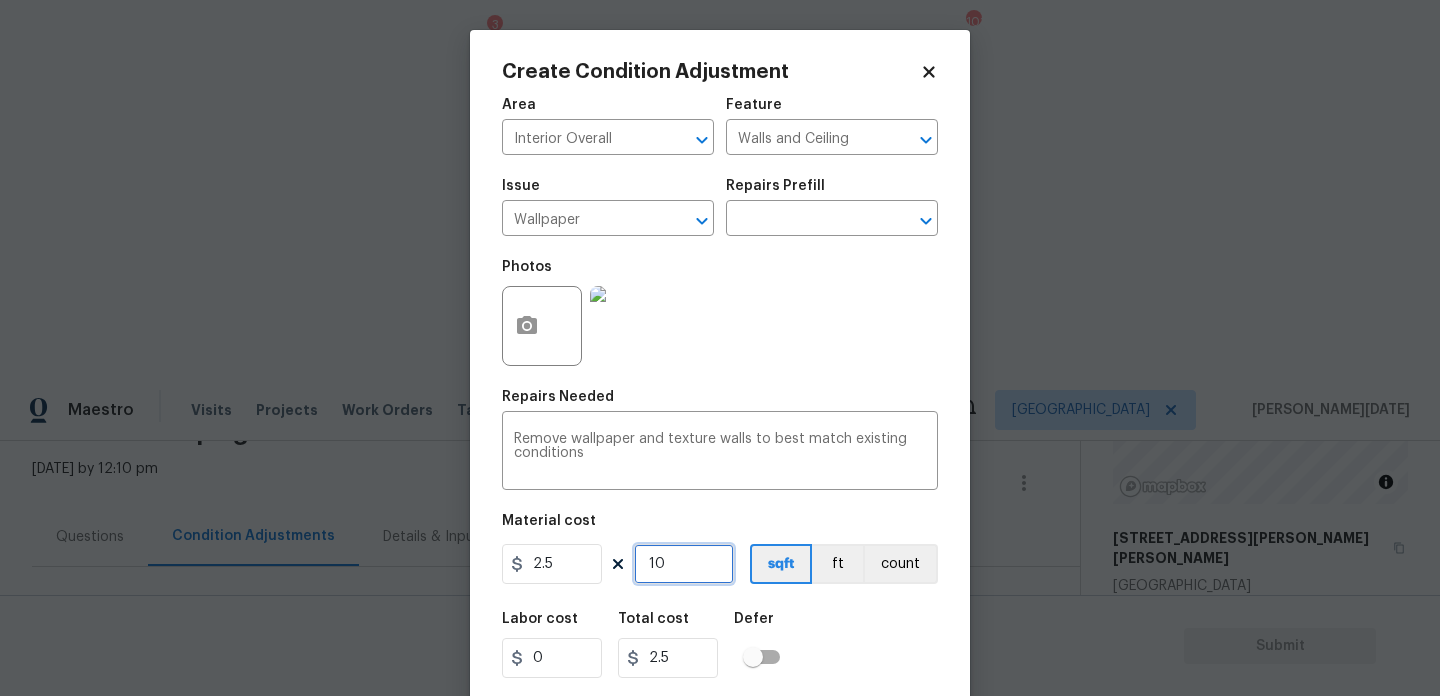 type on "10" 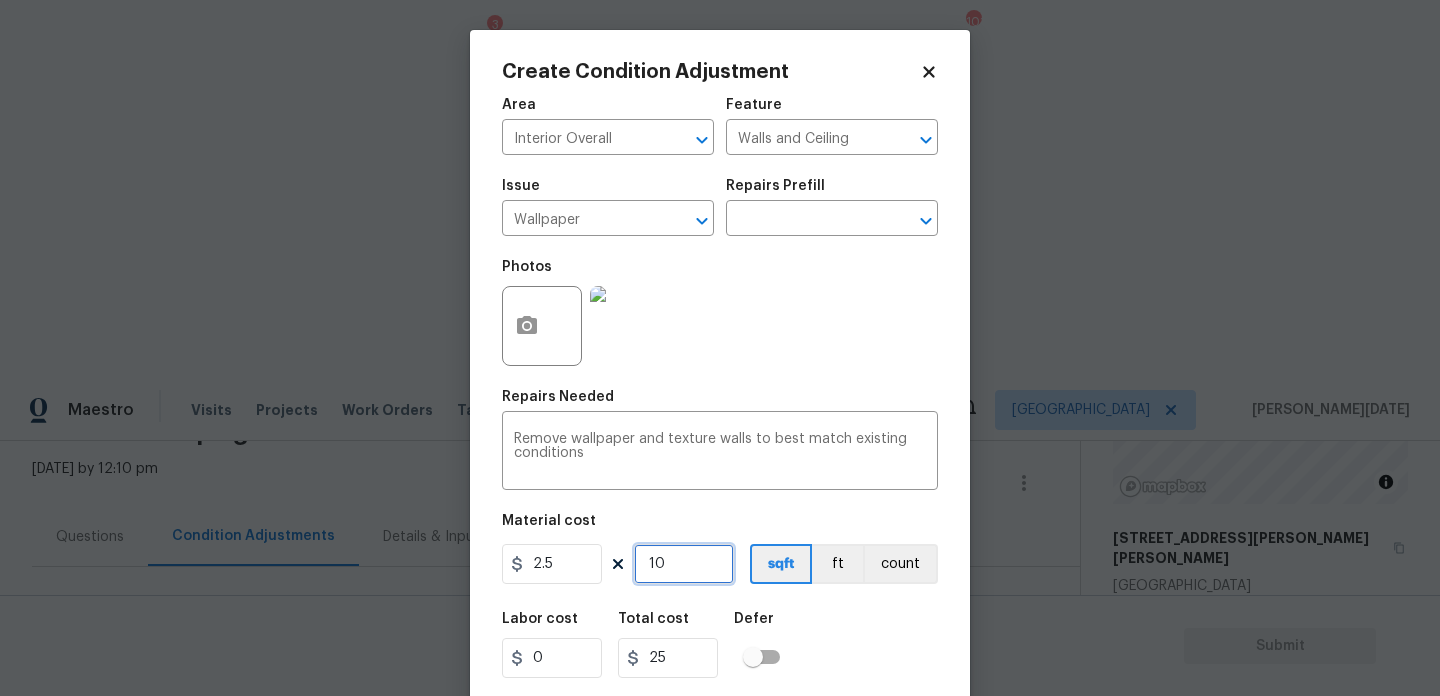 type on "100" 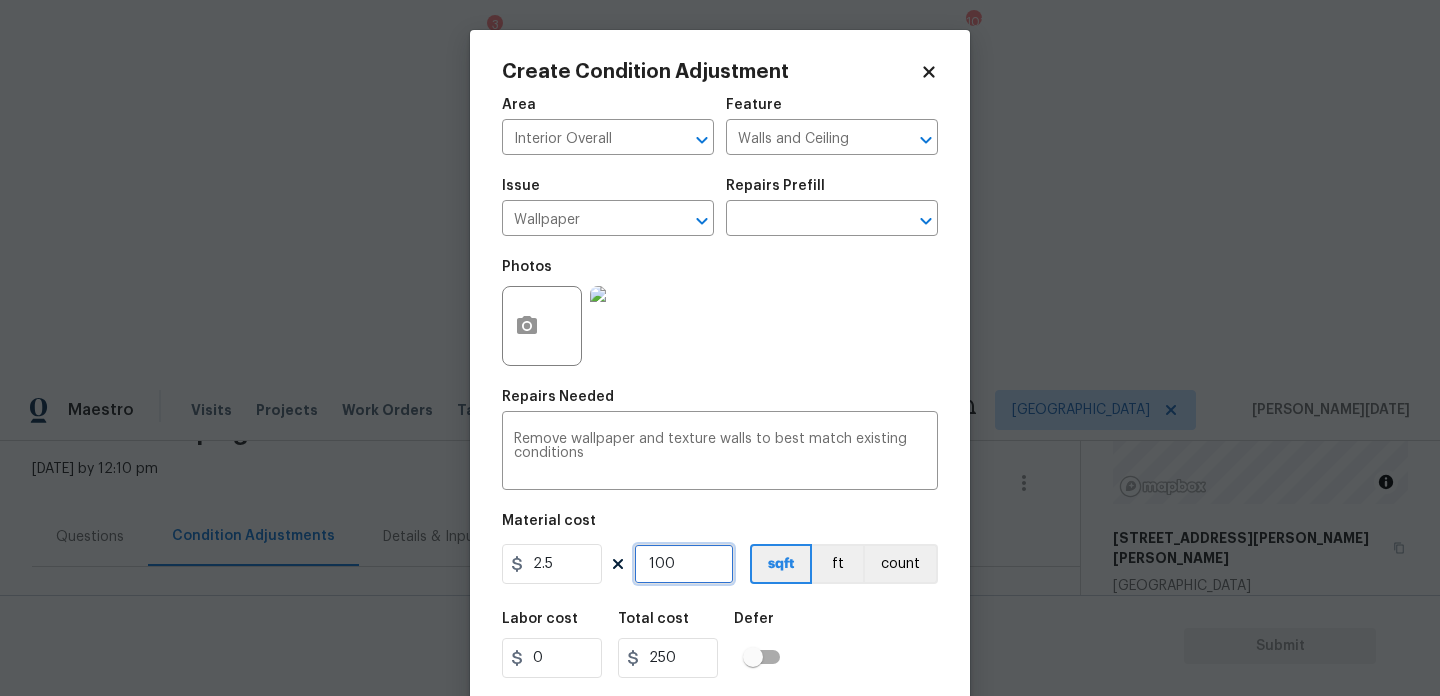 type on "100" 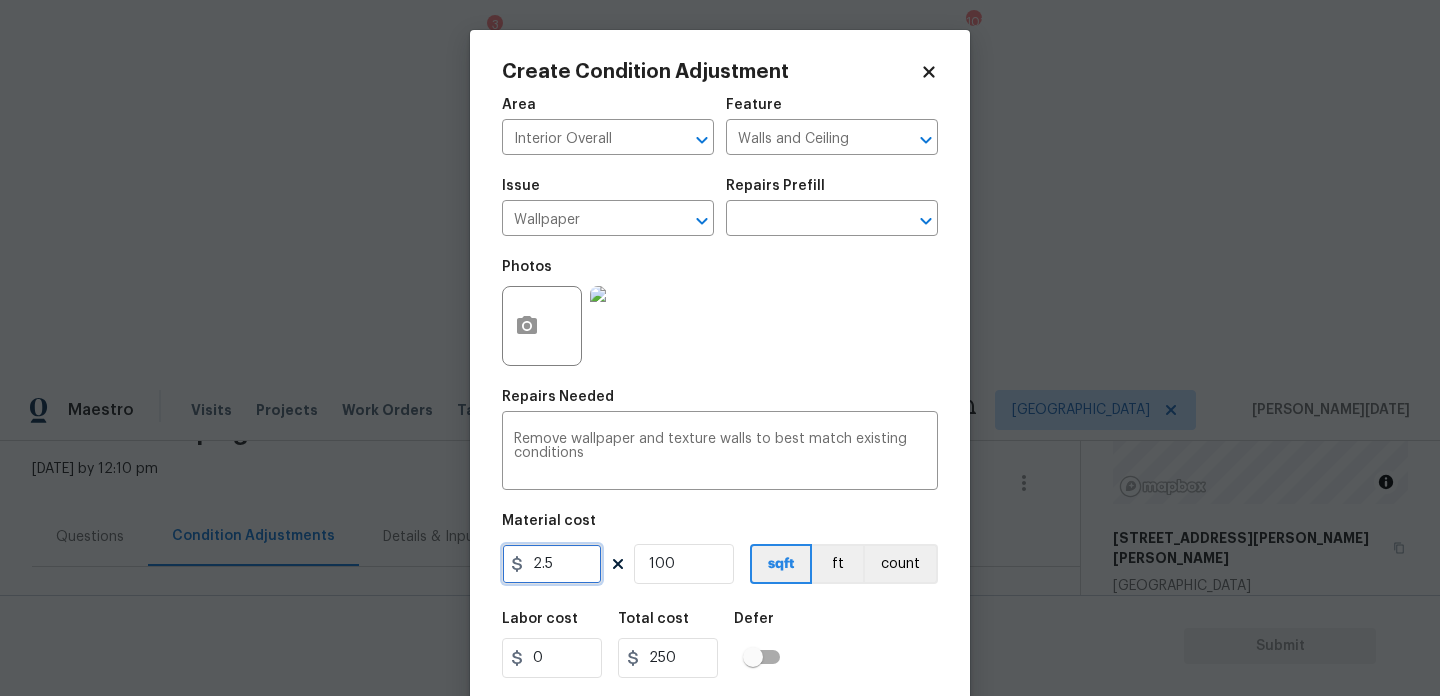 drag, startPoint x: 570, startPoint y: 568, endPoint x: 477, endPoint y: 568, distance: 93 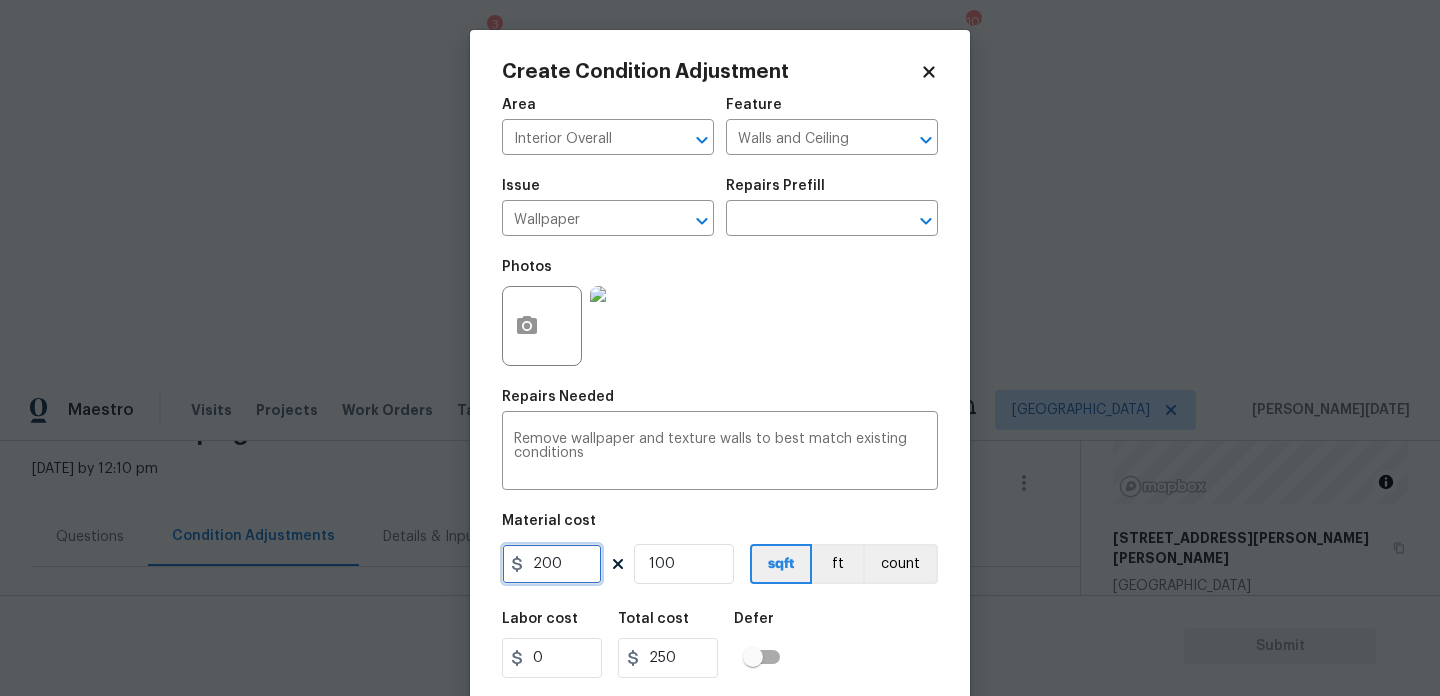 type on "200" 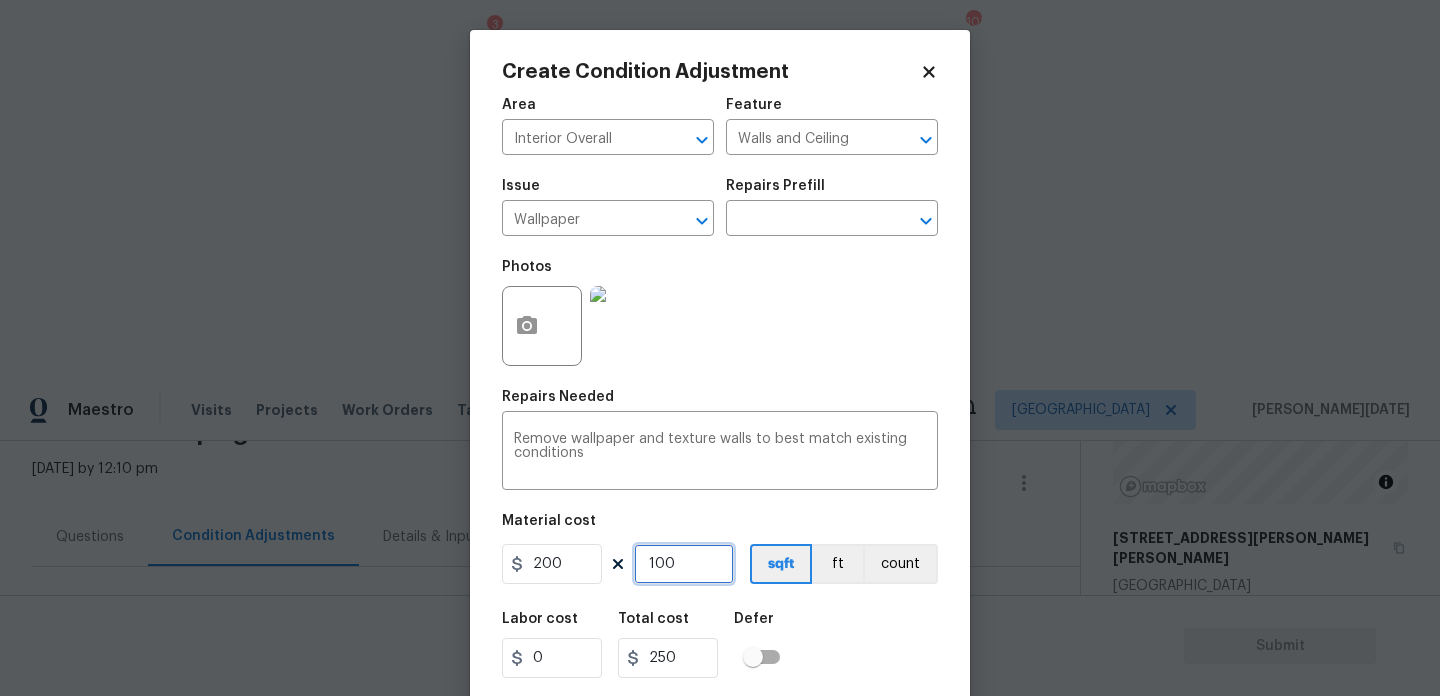 type on "20000" 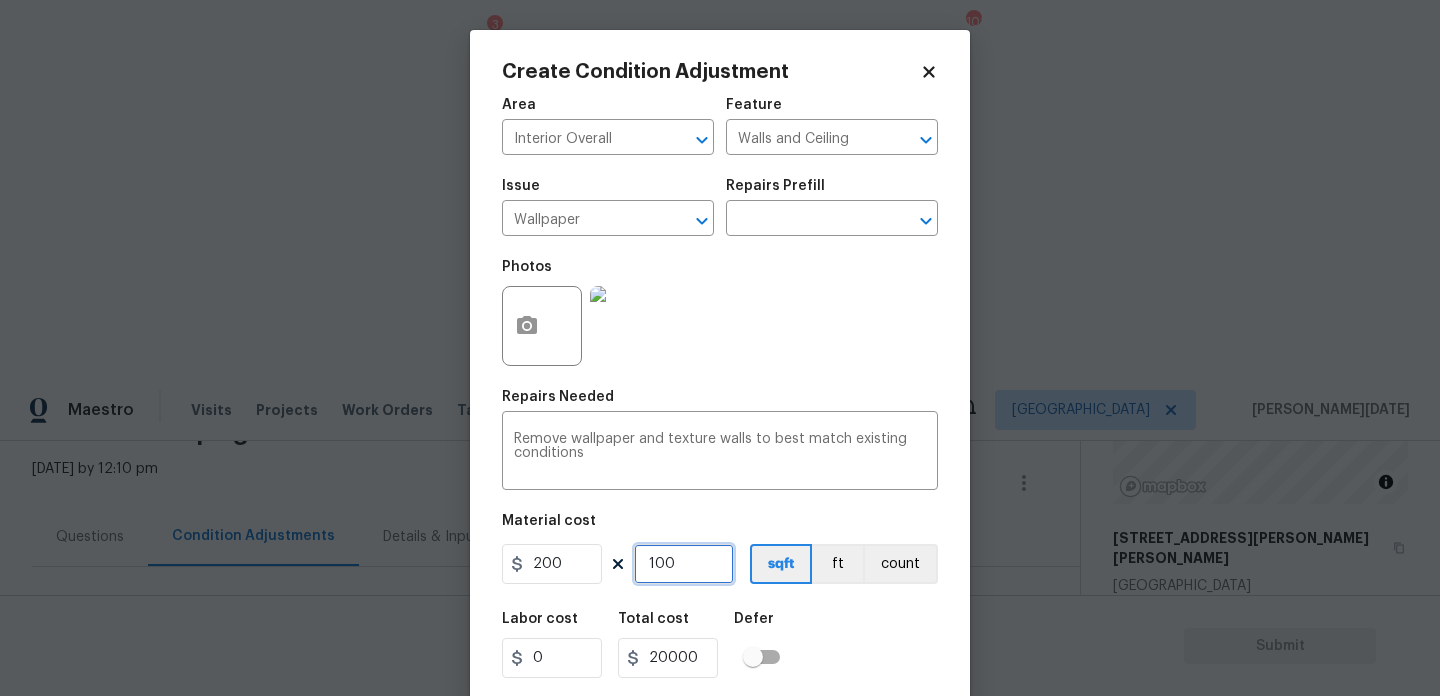 drag, startPoint x: 572, startPoint y: 568, endPoint x: 483, endPoint y: 563, distance: 89.140335 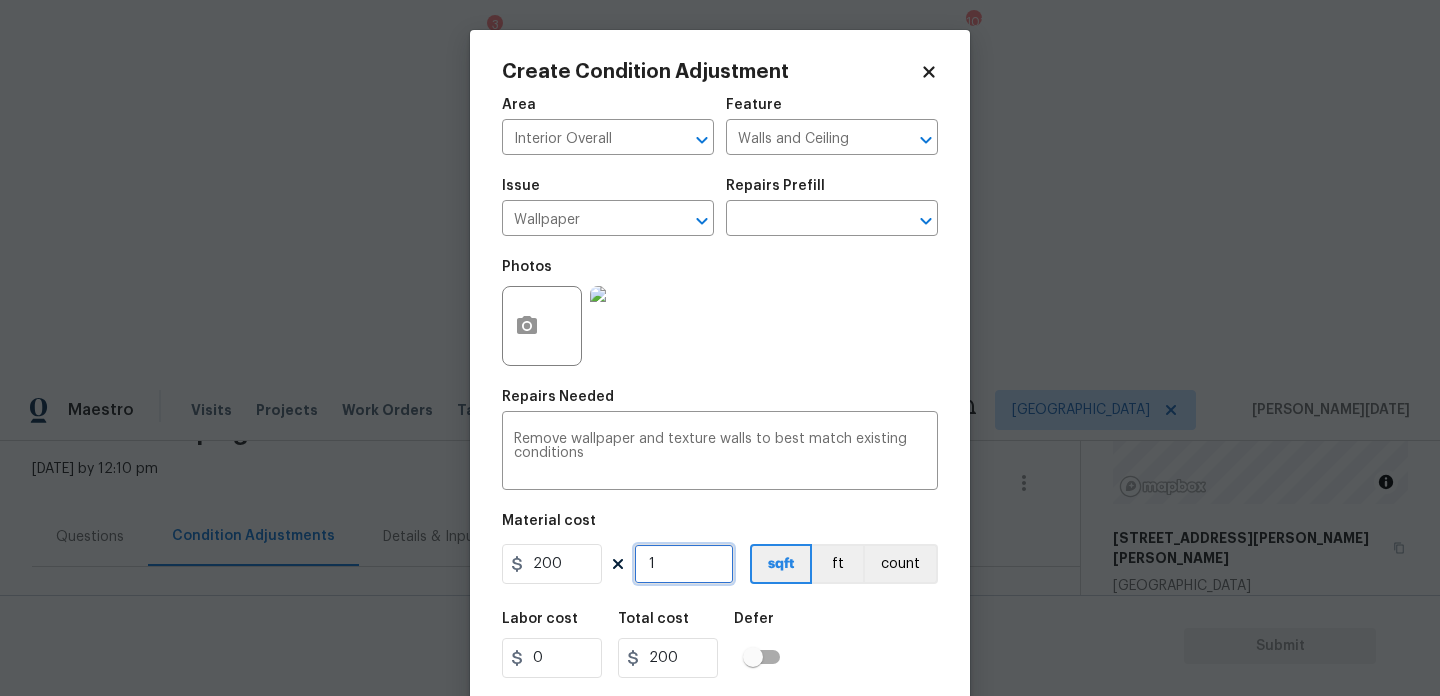 type on "1" 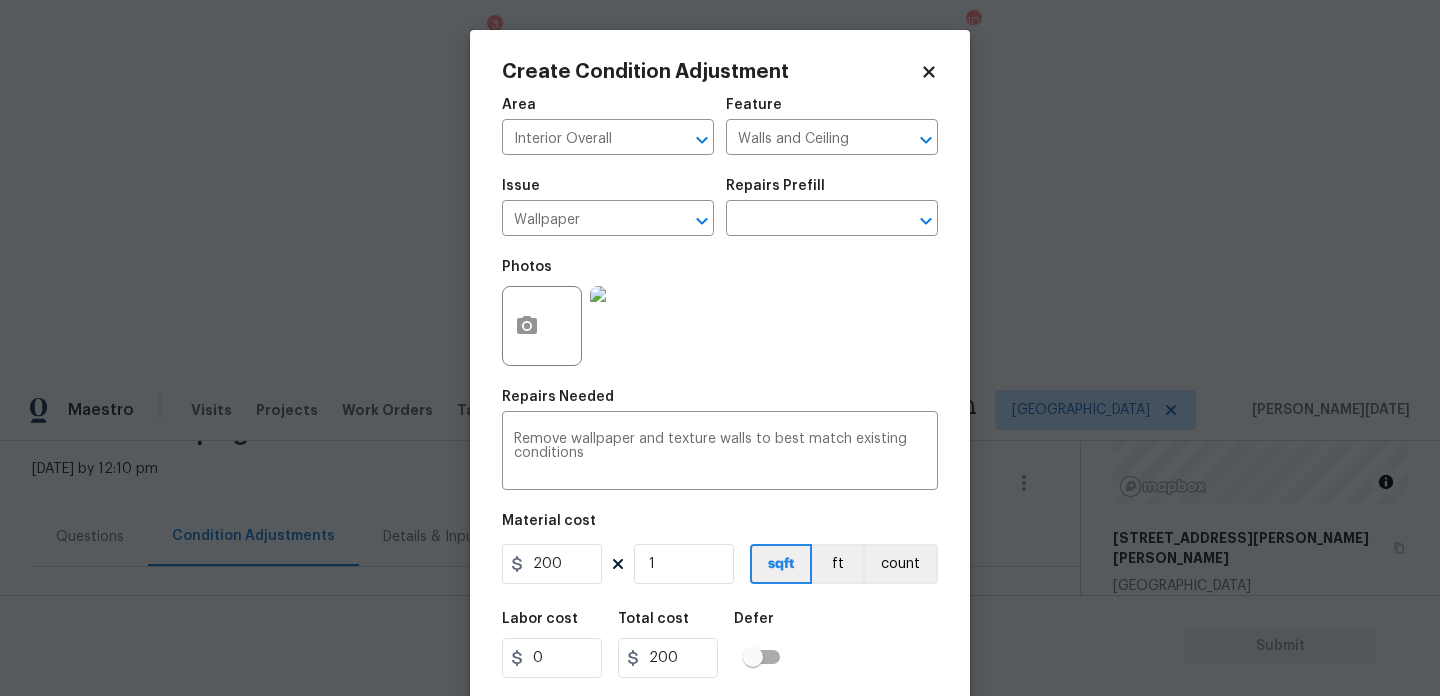 click on "Photos" at bounding box center (720, 313) 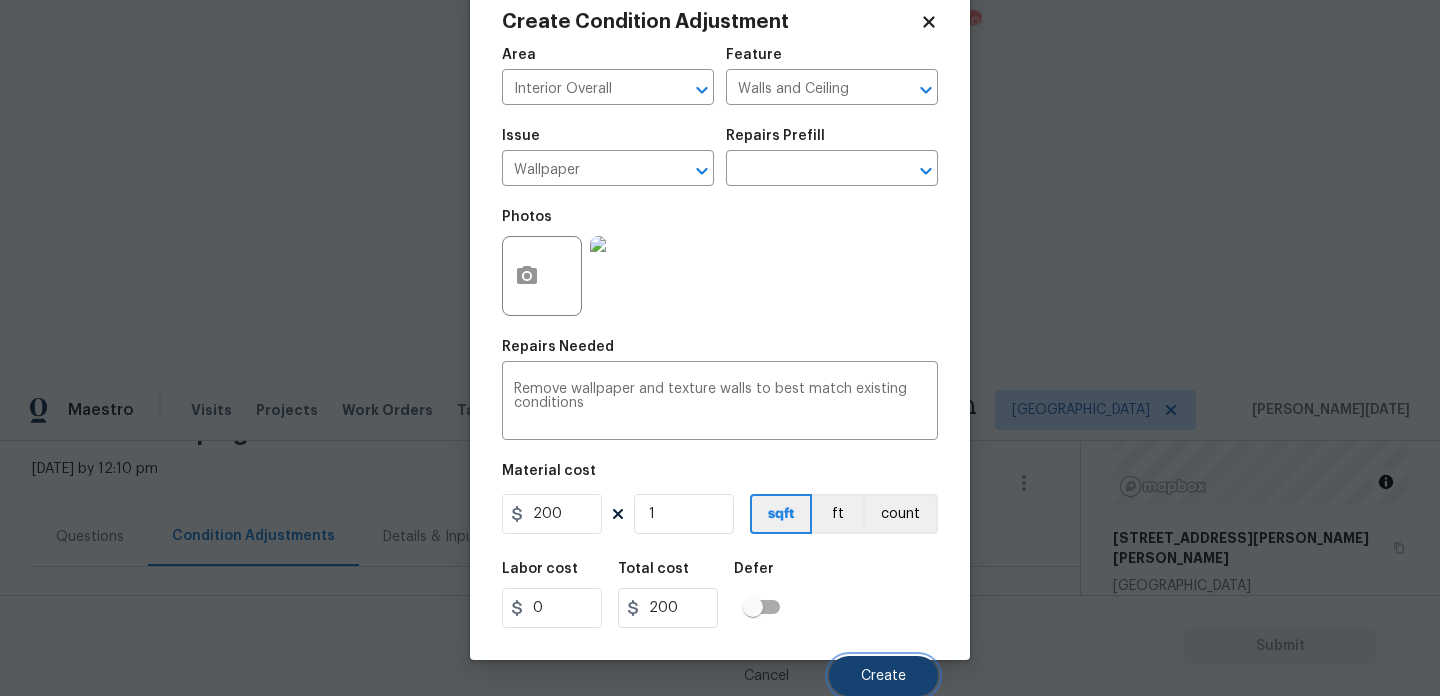 click on "Create" at bounding box center [883, 676] 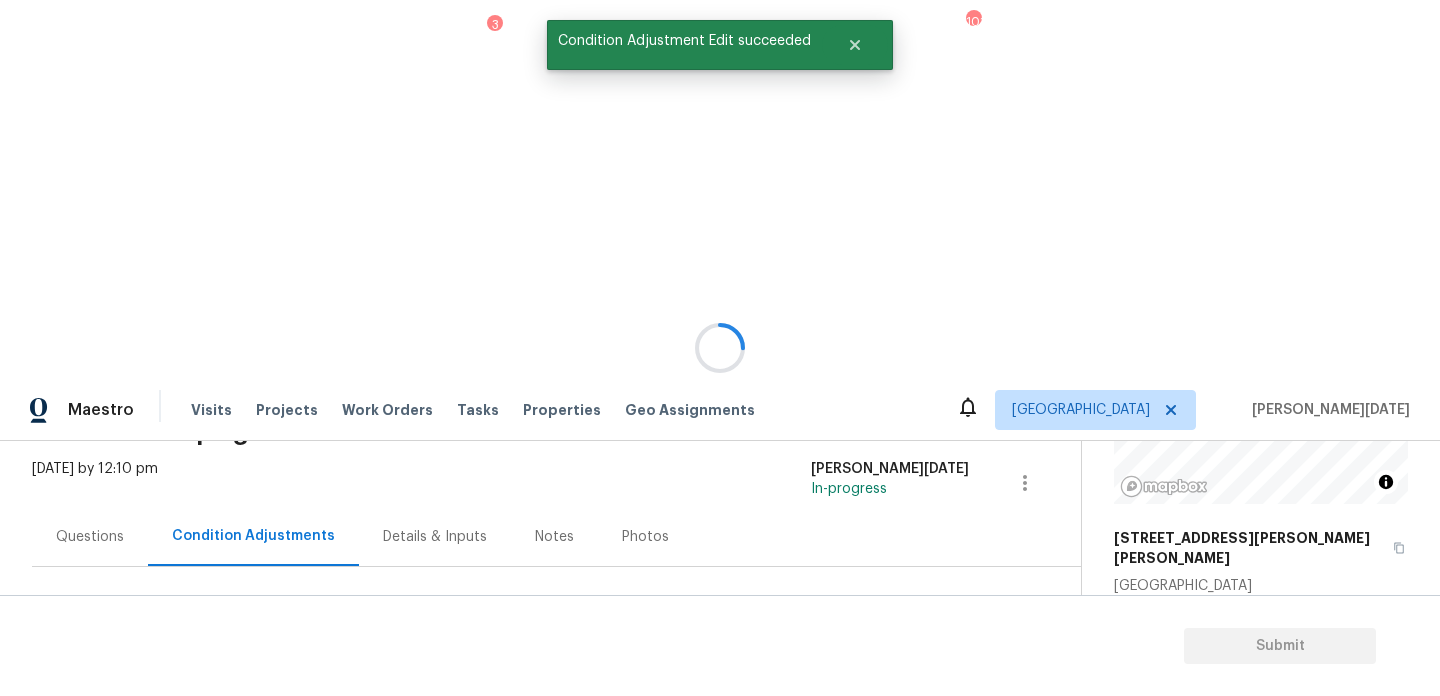 scroll, scrollTop: 0, scrollLeft: 0, axis: both 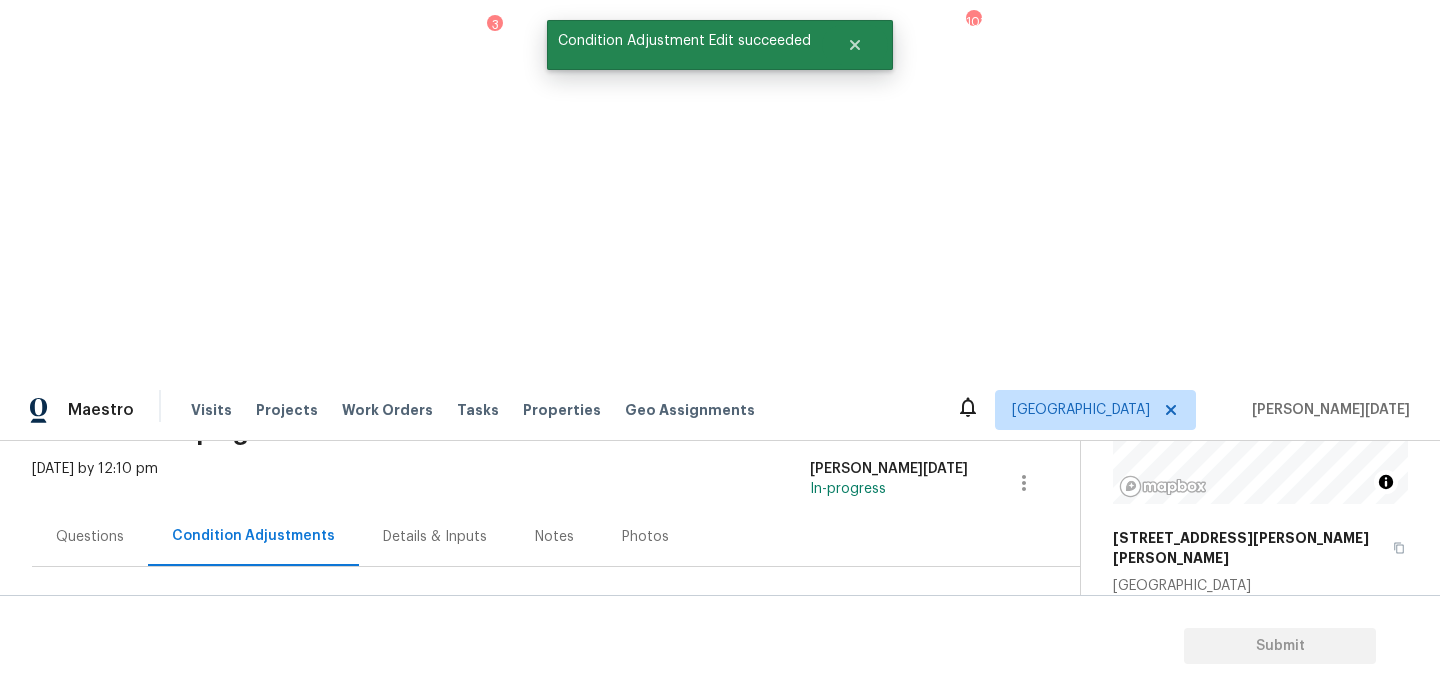 click on "Add Condition Adjustment" at bounding box center [919, 688] 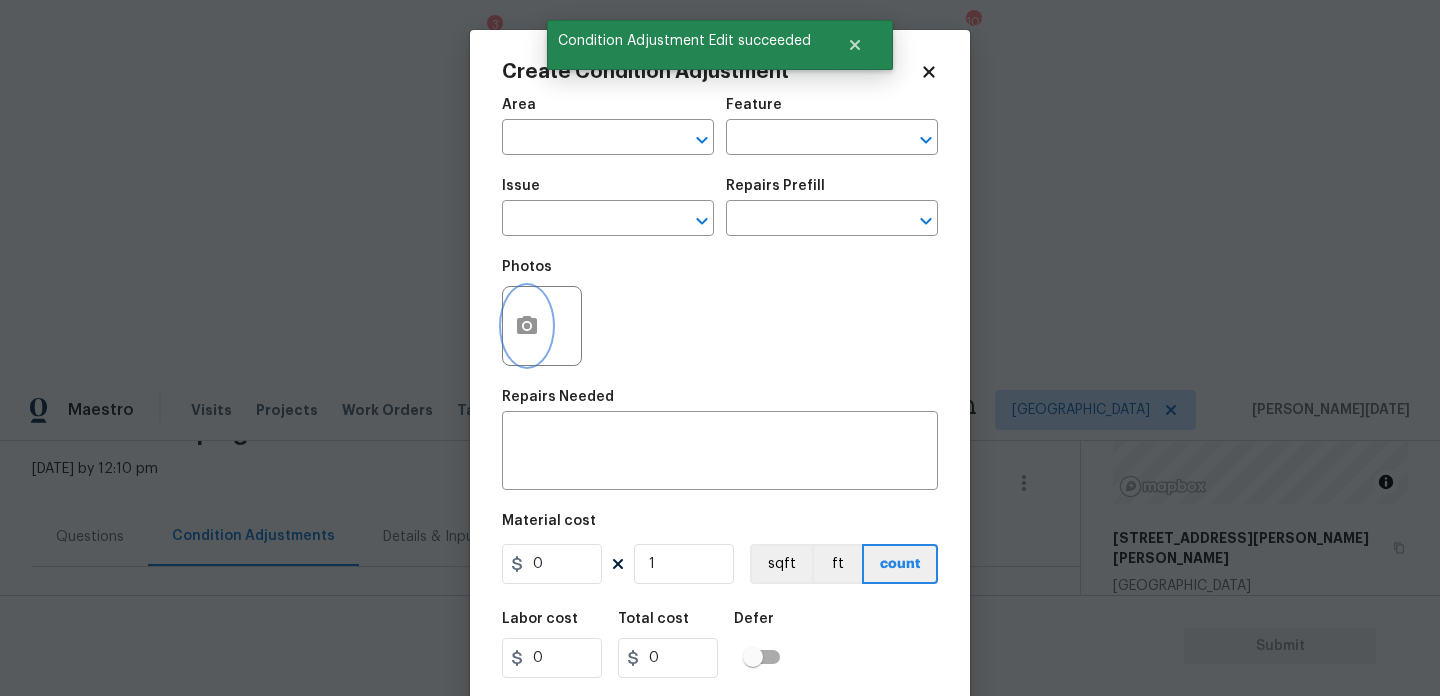 click at bounding box center [527, 326] 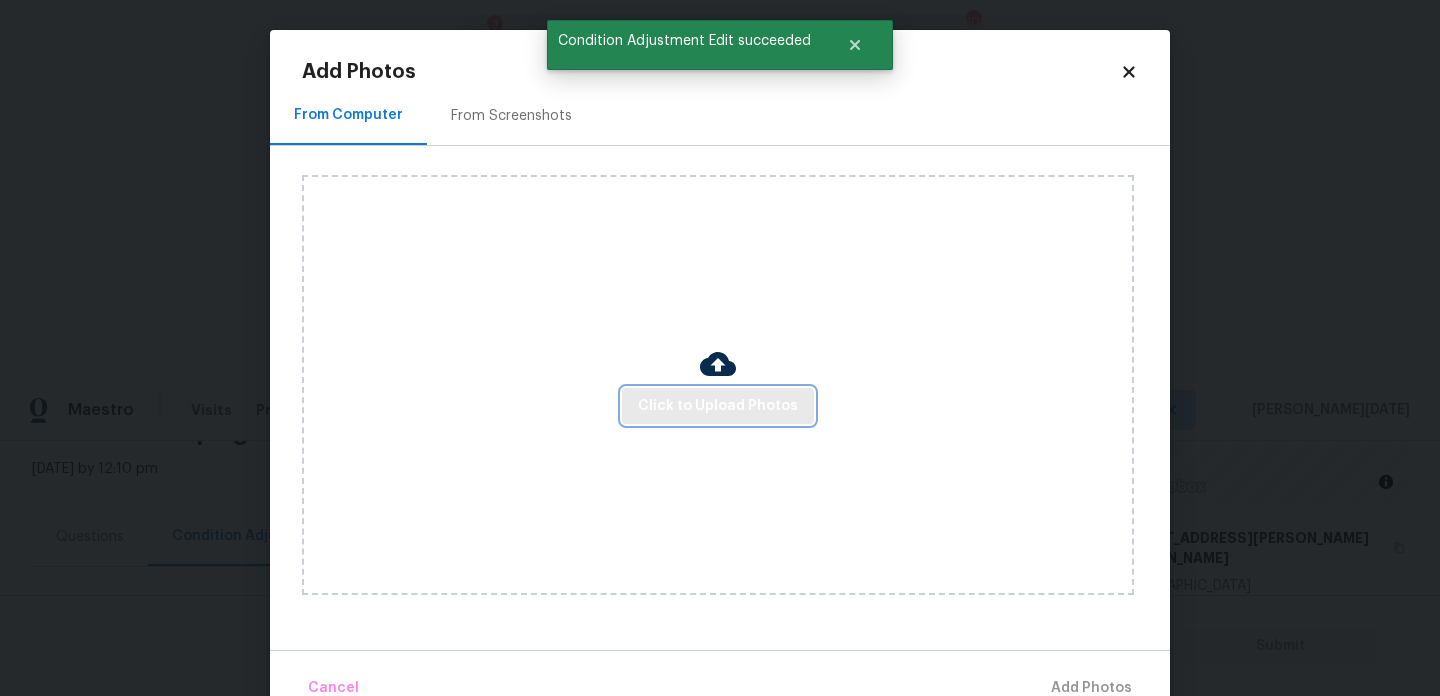 click on "Click to Upload Photos" at bounding box center (718, 406) 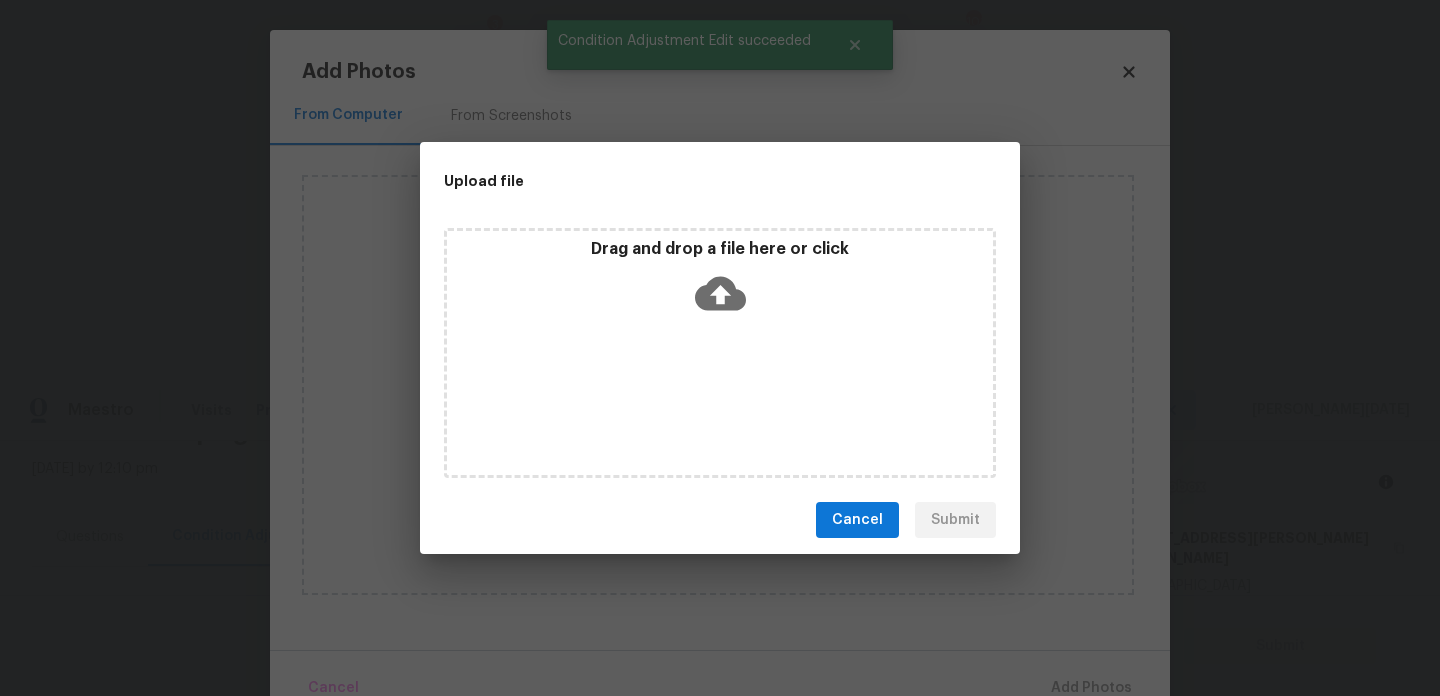 click on "Drag and drop a file here or click" at bounding box center (720, 353) 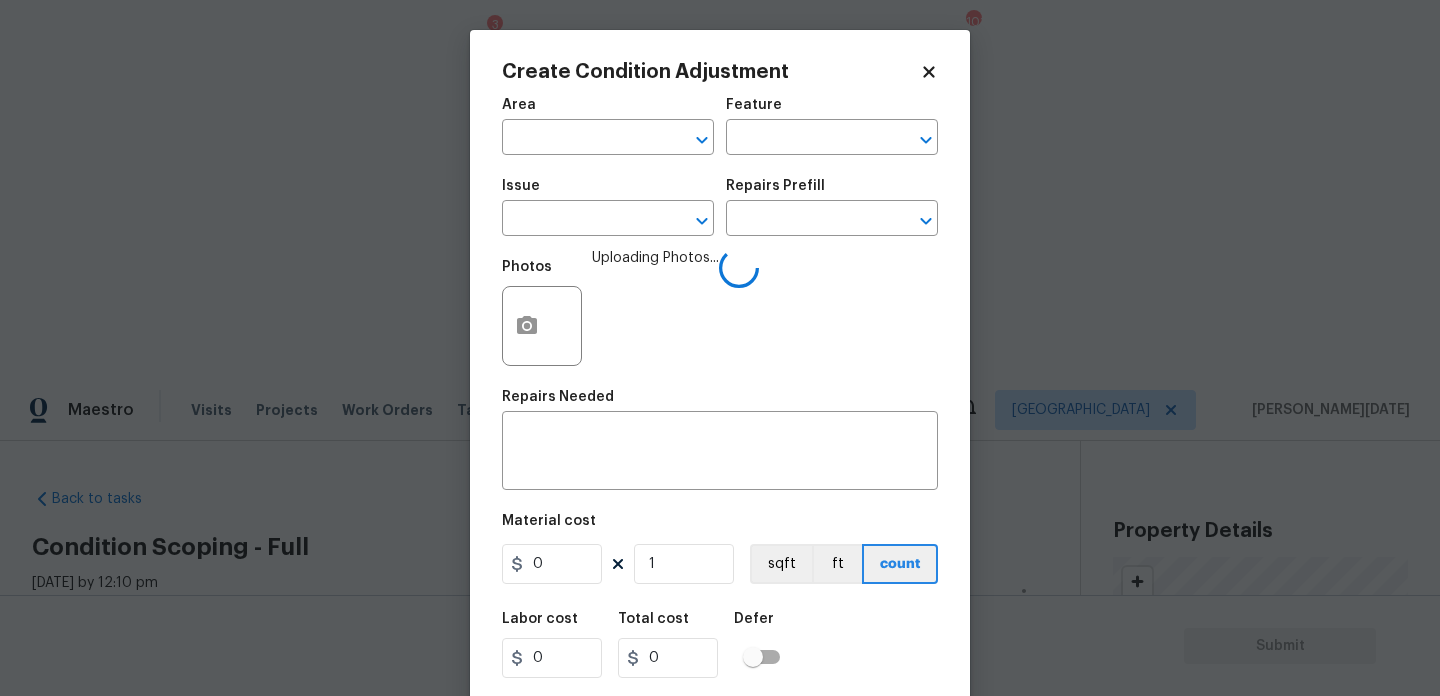 scroll, scrollTop: 0, scrollLeft: 0, axis: both 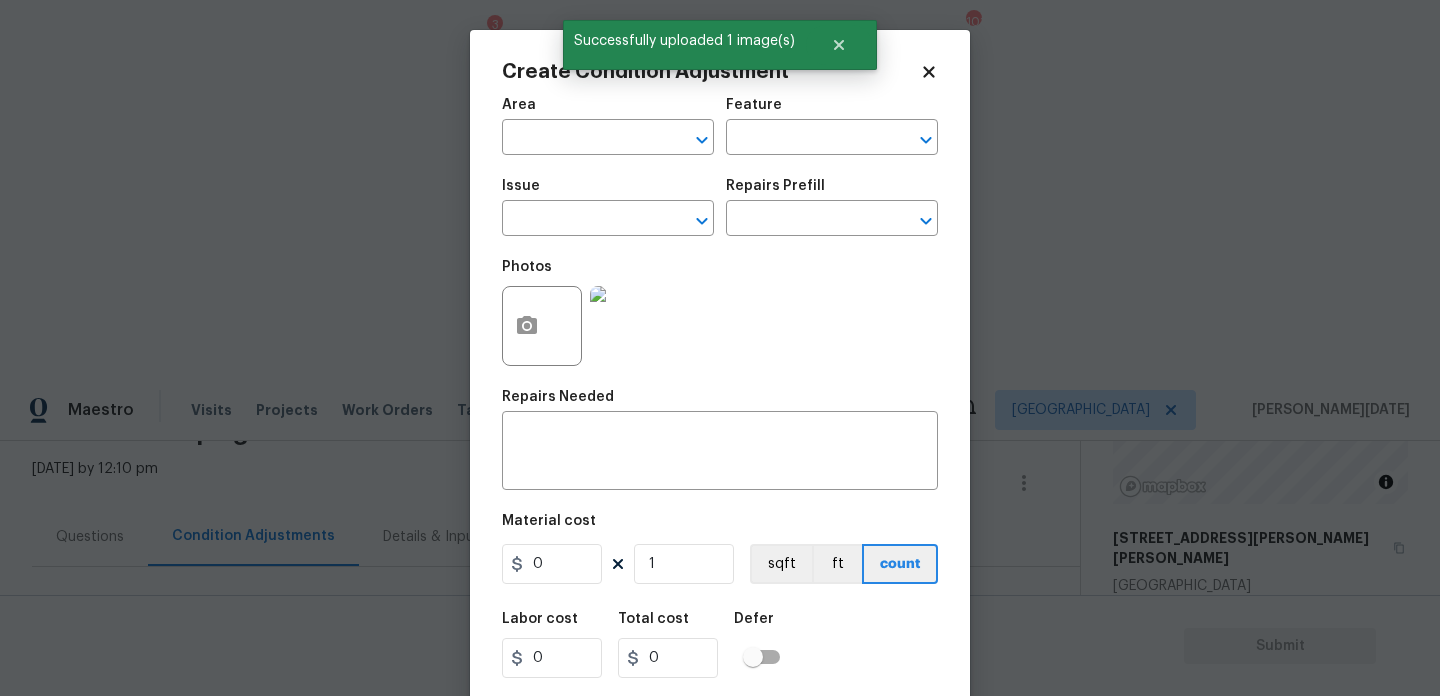 click on "Area" at bounding box center [608, 111] 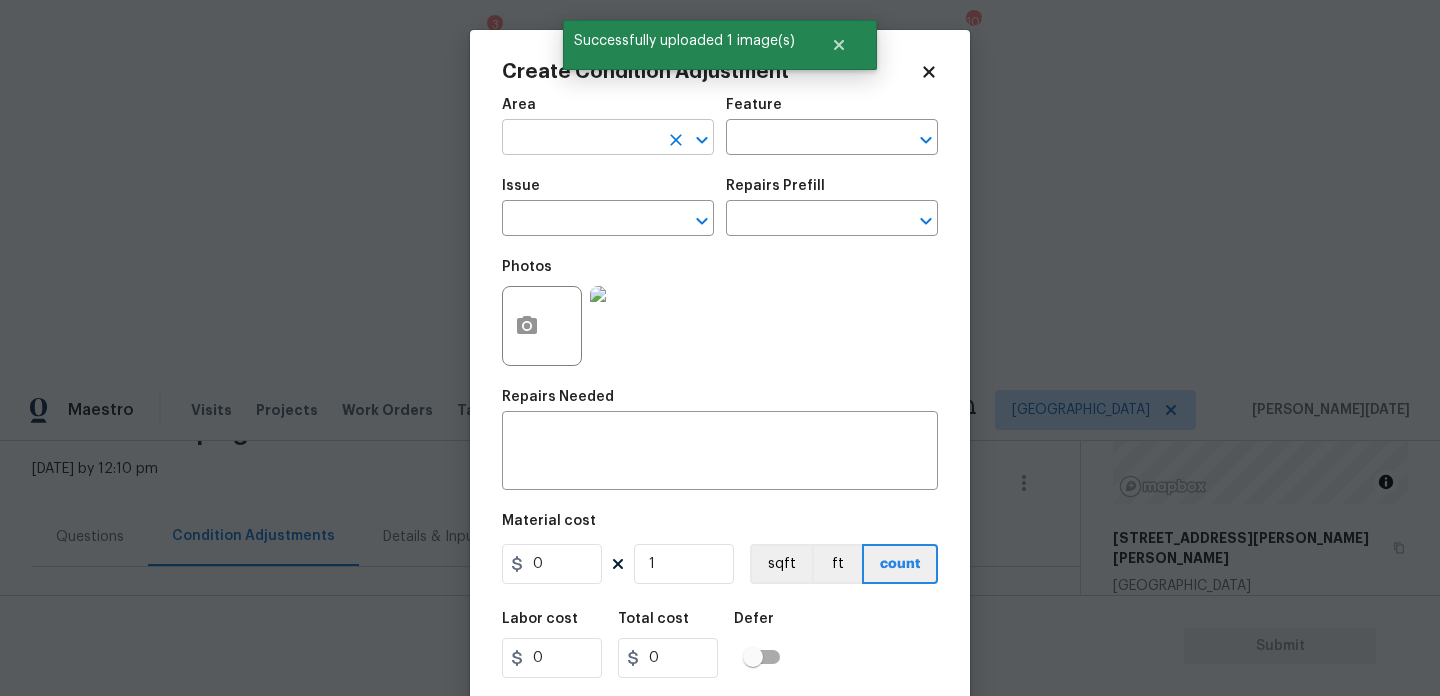 click at bounding box center (580, 139) 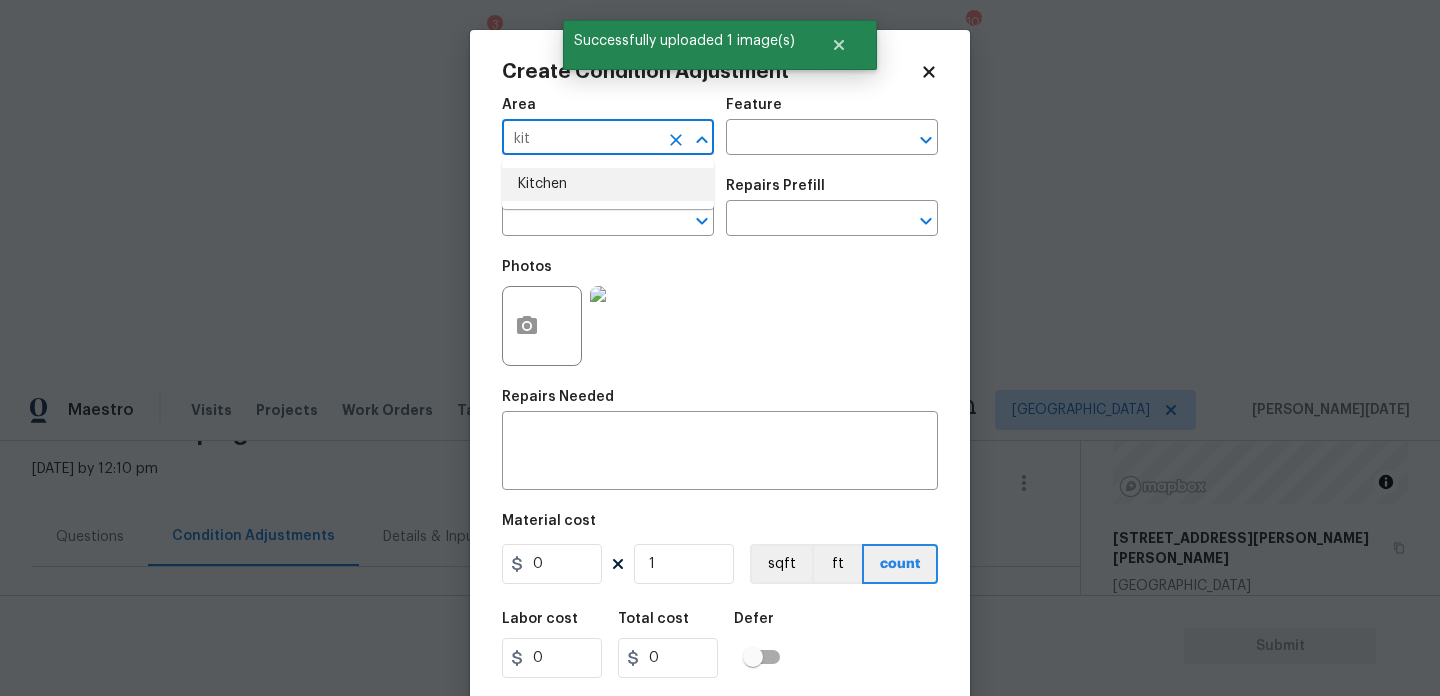 click on "Kitchen" at bounding box center (608, 184) 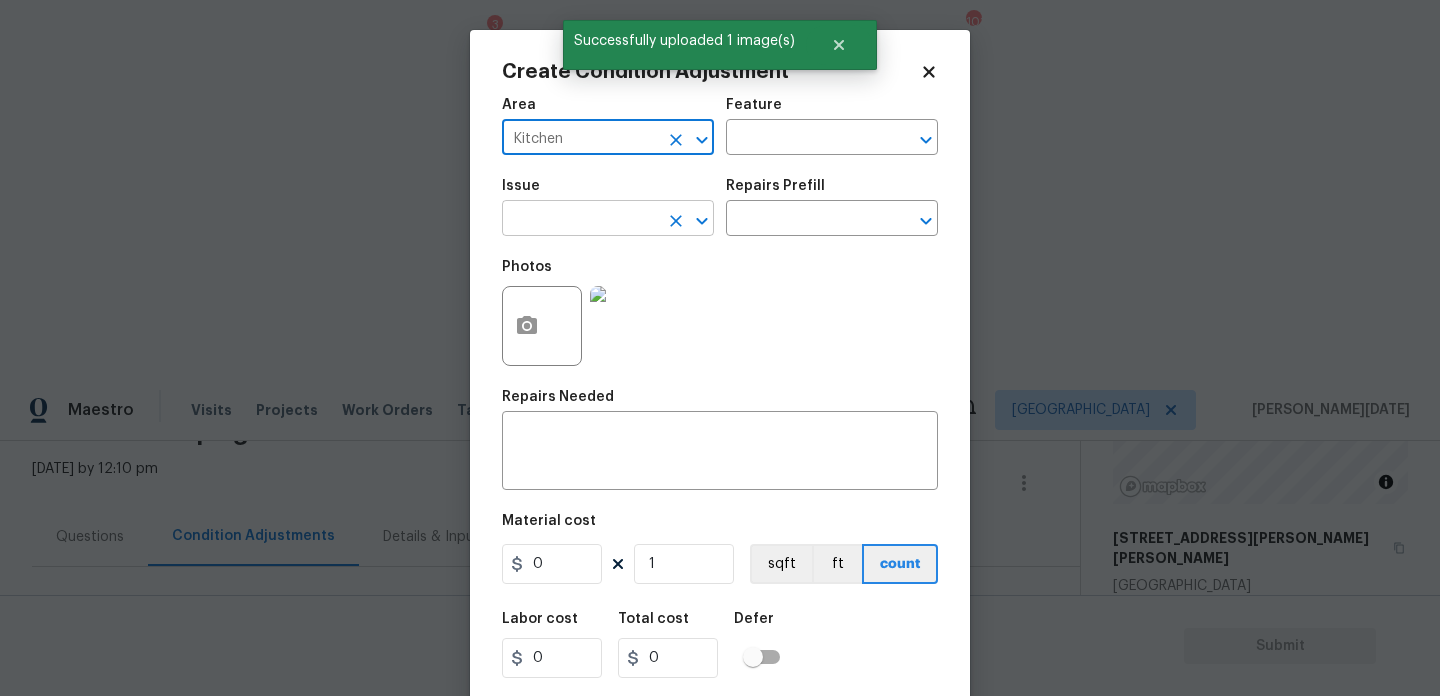type on "Kitchen" 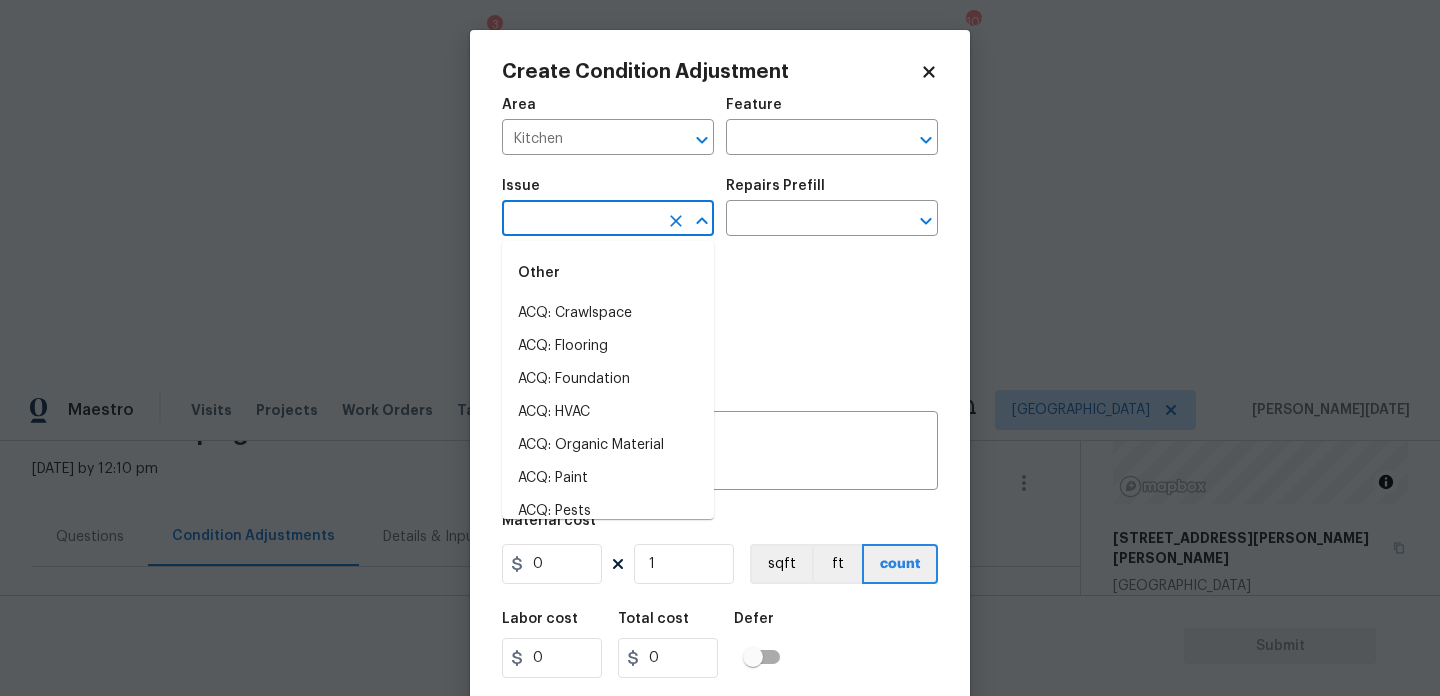 click at bounding box center (580, 220) 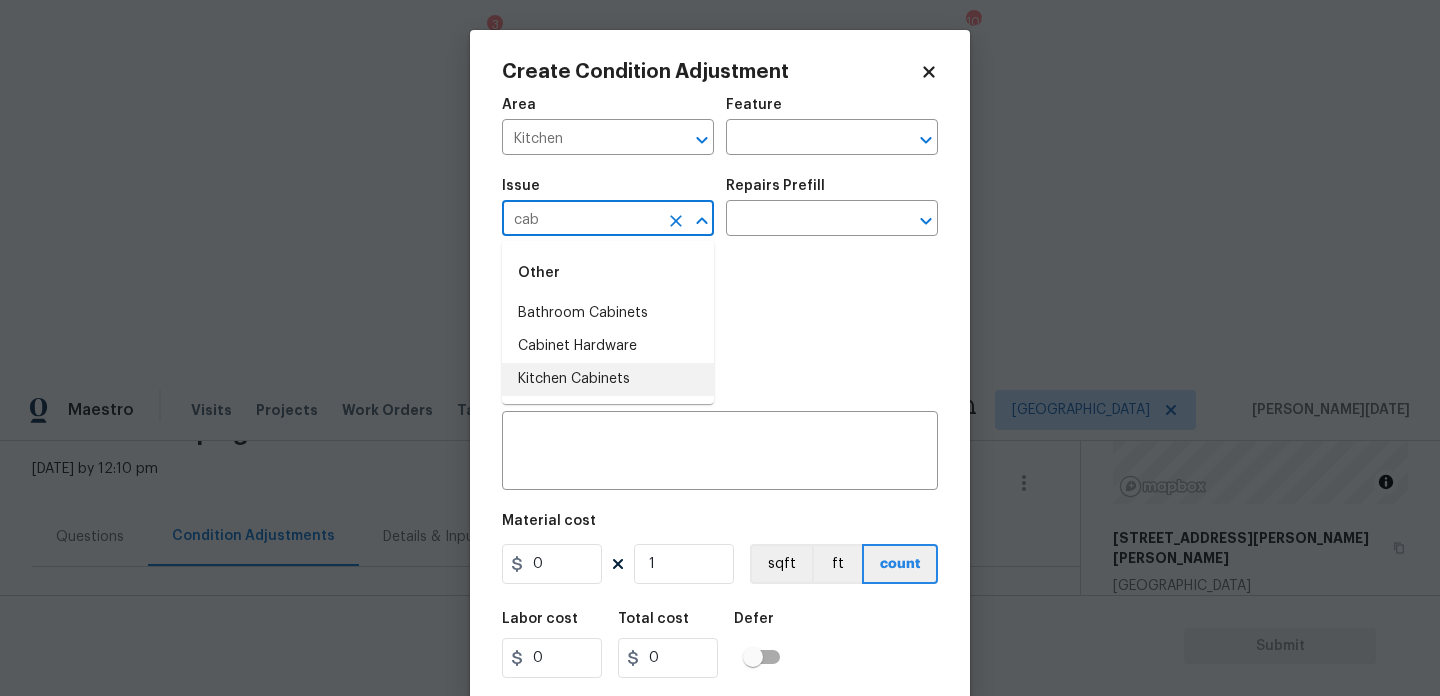 click on "Kitchen Cabinets" at bounding box center [608, 379] 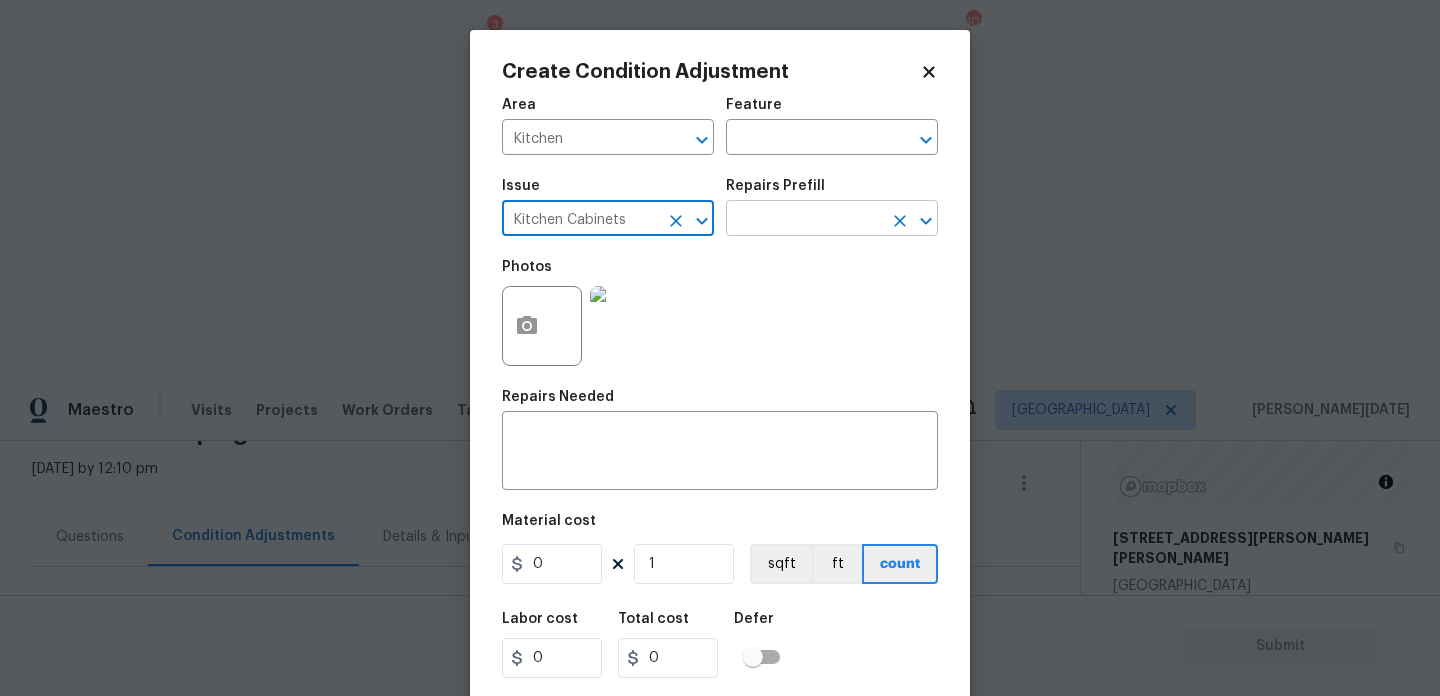 type on "Kitchen Cabinets" 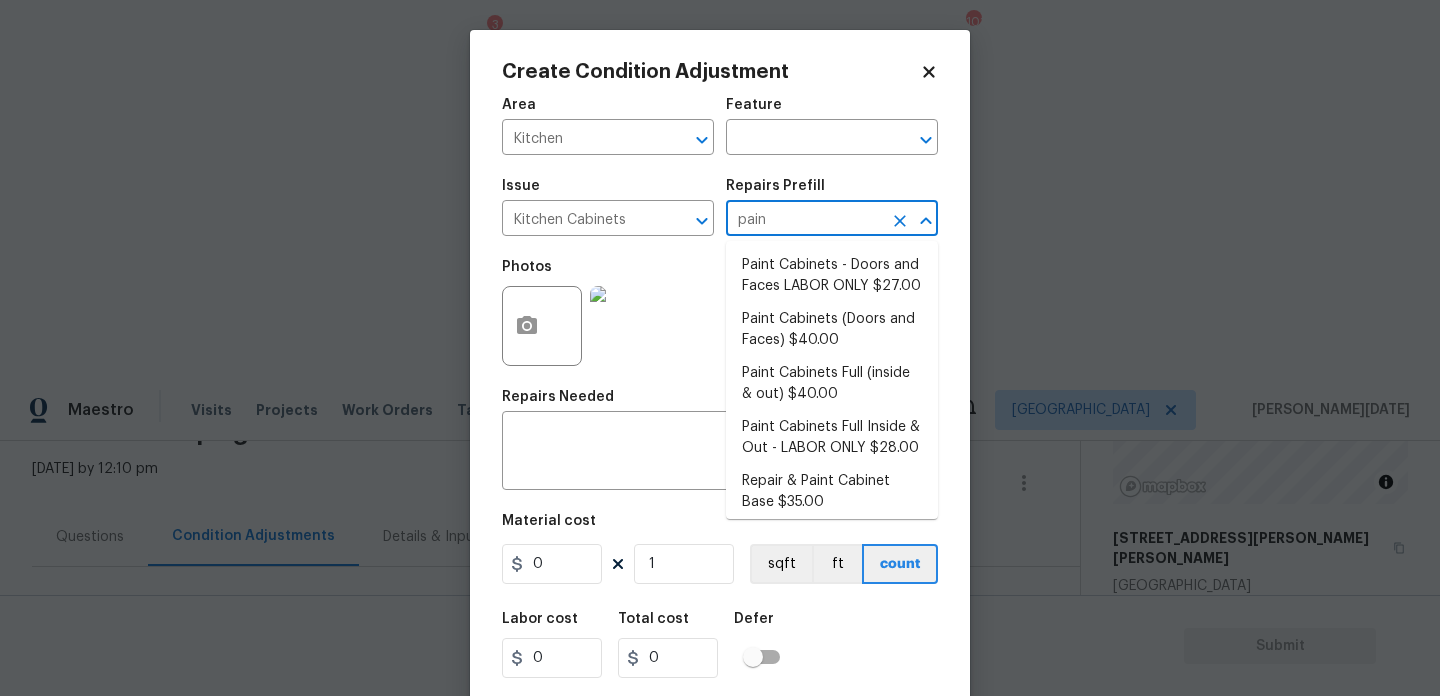 type on "paint" 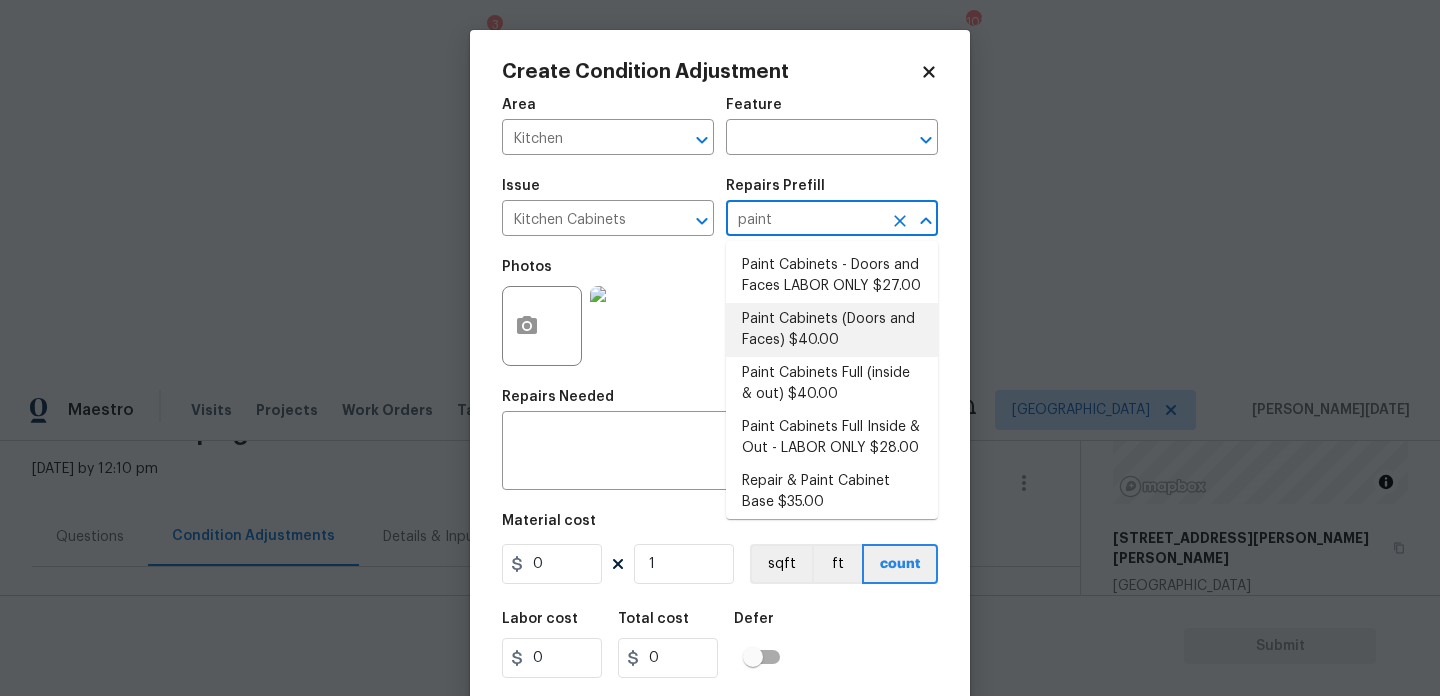 click on "Paint Cabinets (Doors and Faces) $40.00" at bounding box center (832, 330) 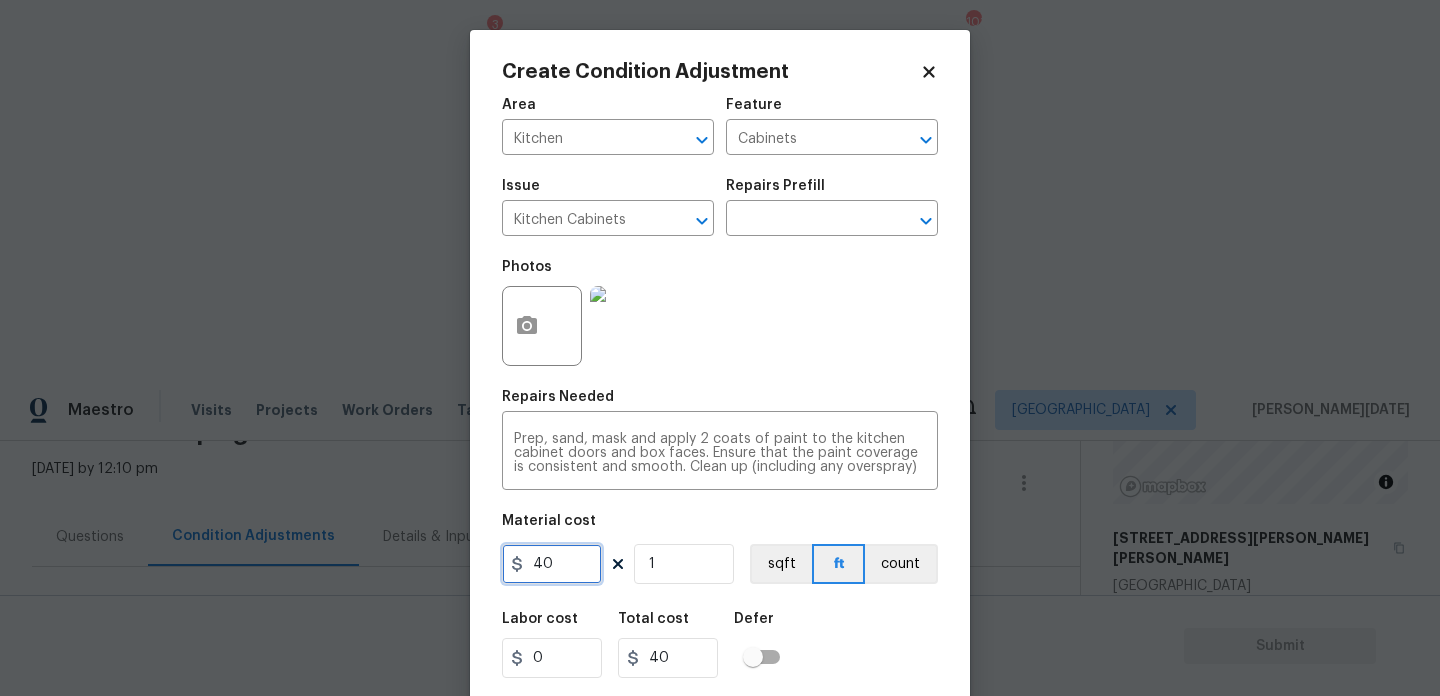 drag, startPoint x: 573, startPoint y: 552, endPoint x: 373, endPoint y: 545, distance: 200.12247 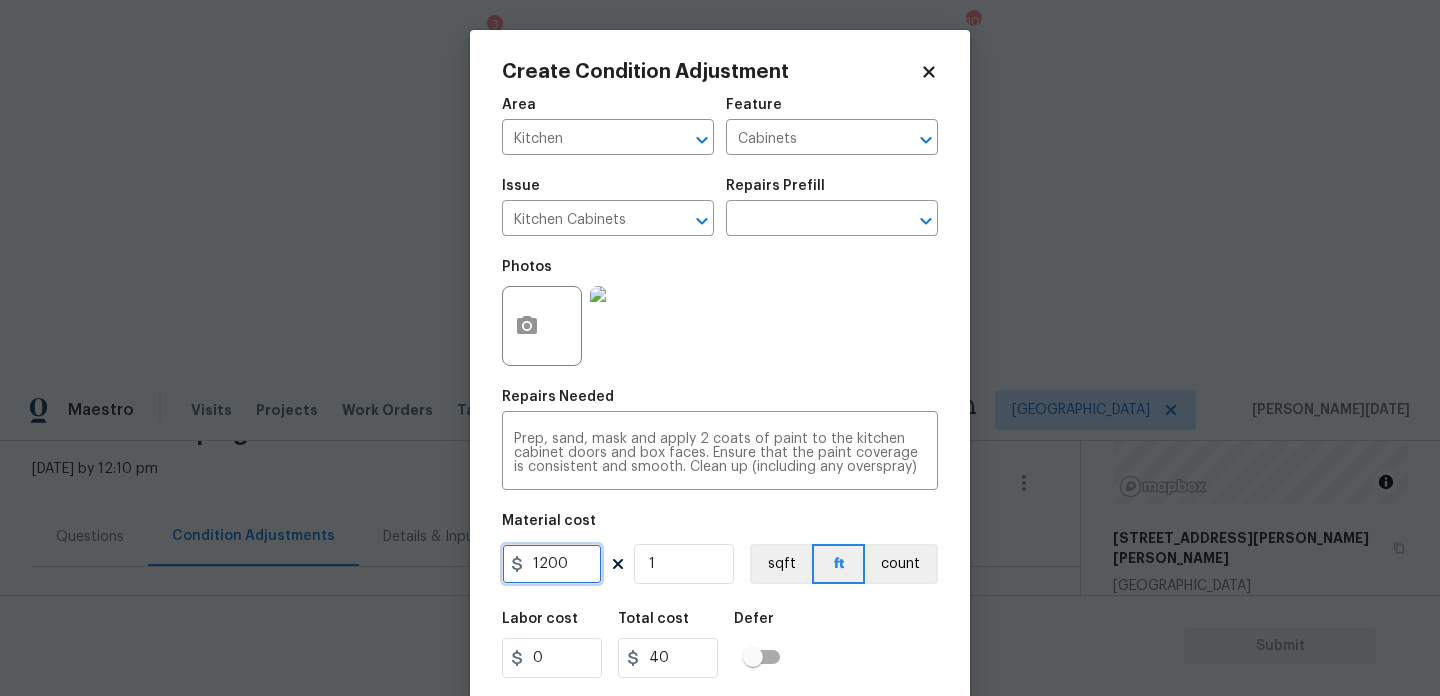 type on "1200" 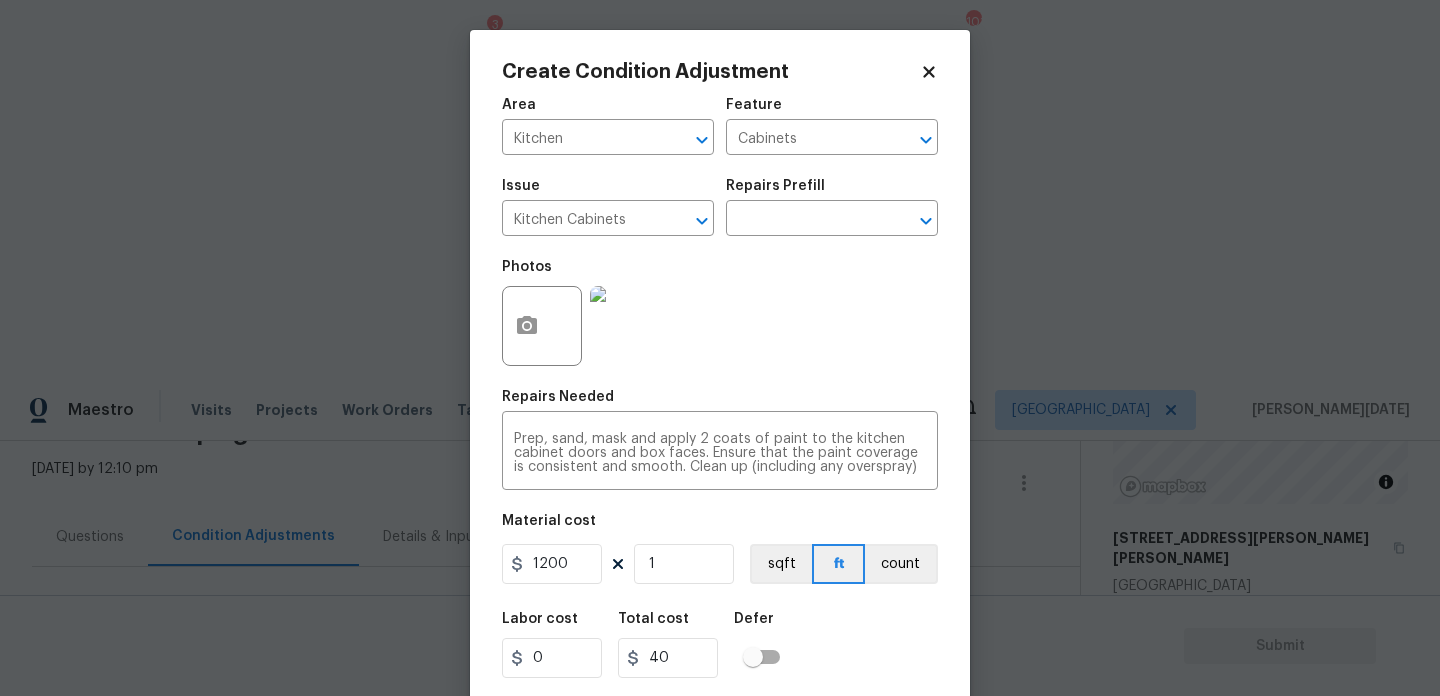 click on "Photos" at bounding box center (720, 313) 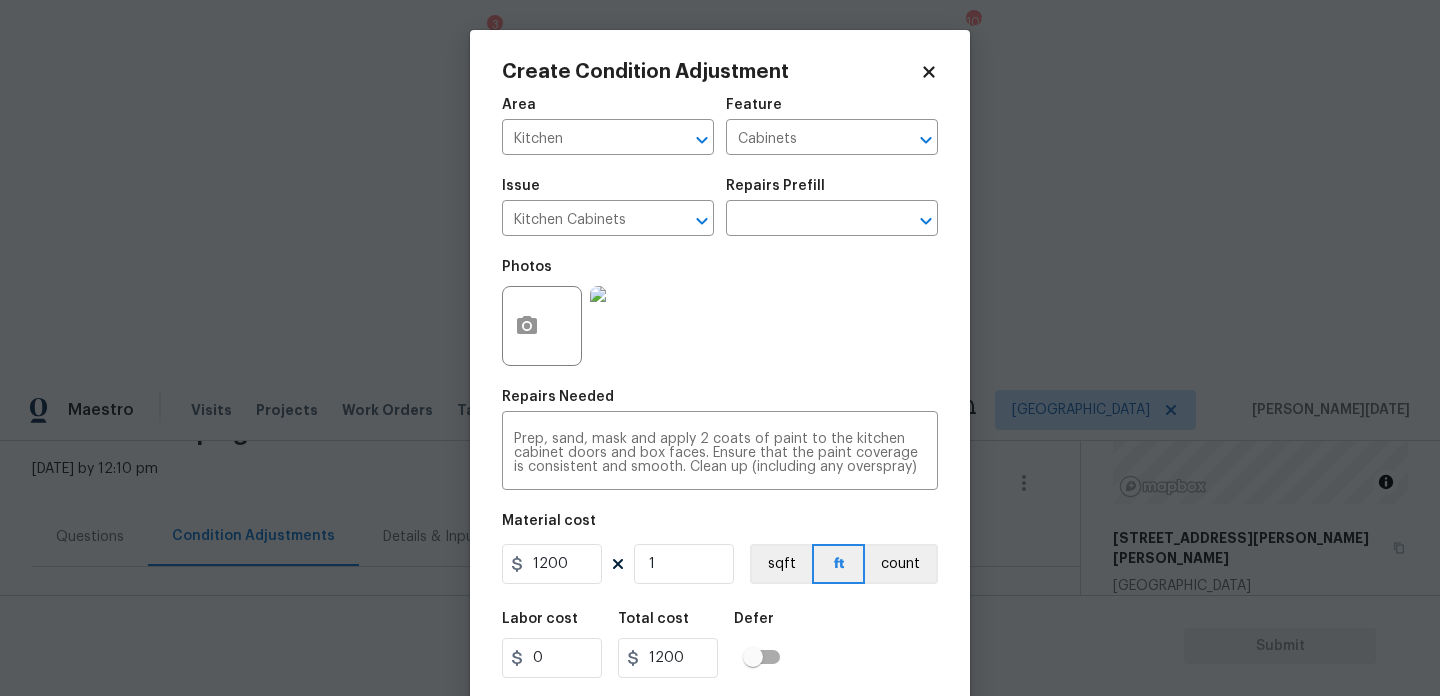 scroll, scrollTop: 51, scrollLeft: 0, axis: vertical 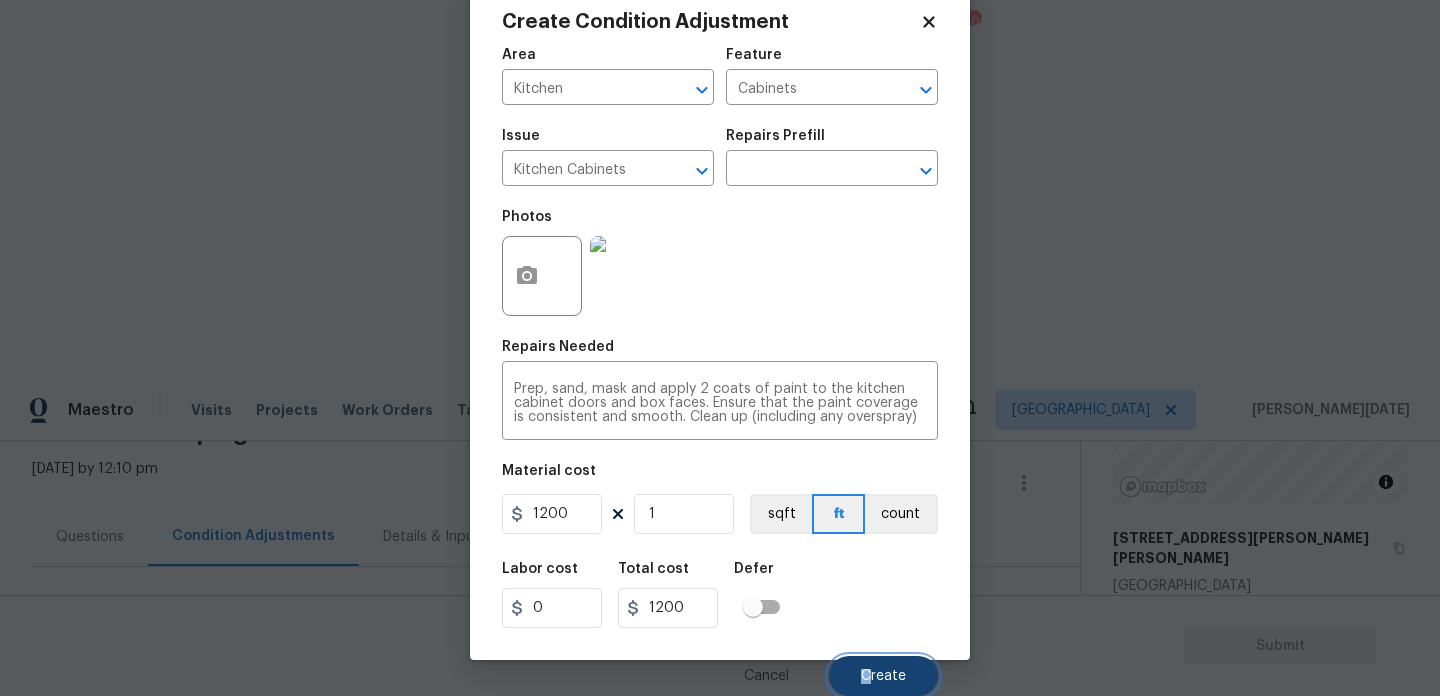 click on "Create" at bounding box center (883, 676) 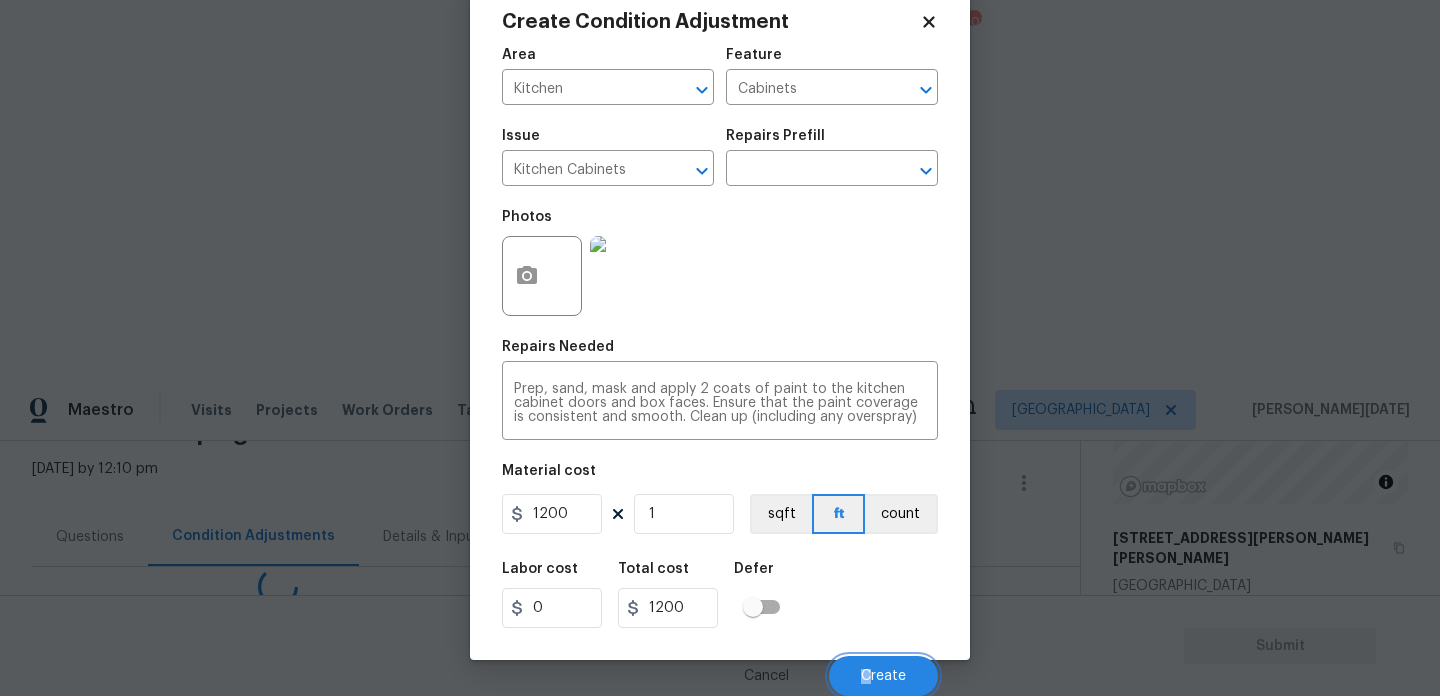 scroll, scrollTop: 44, scrollLeft: 0, axis: vertical 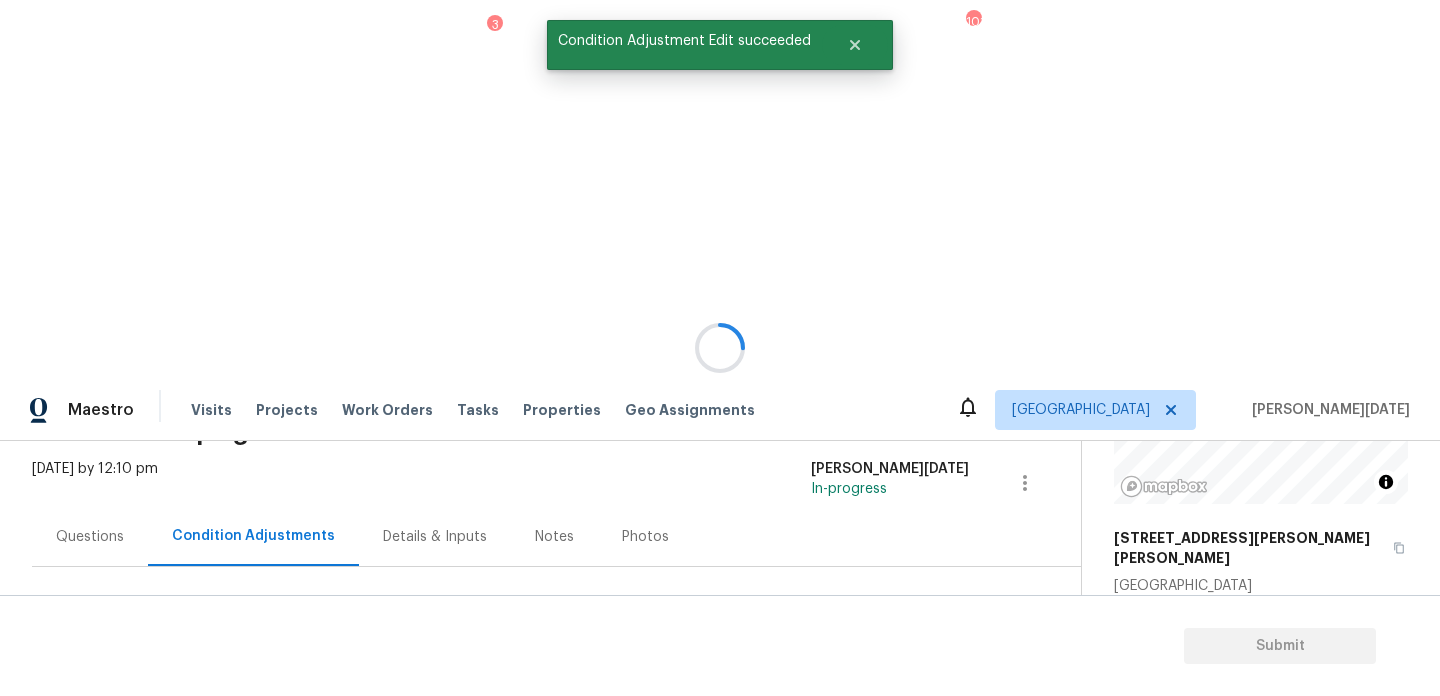 click at bounding box center [720, 348] 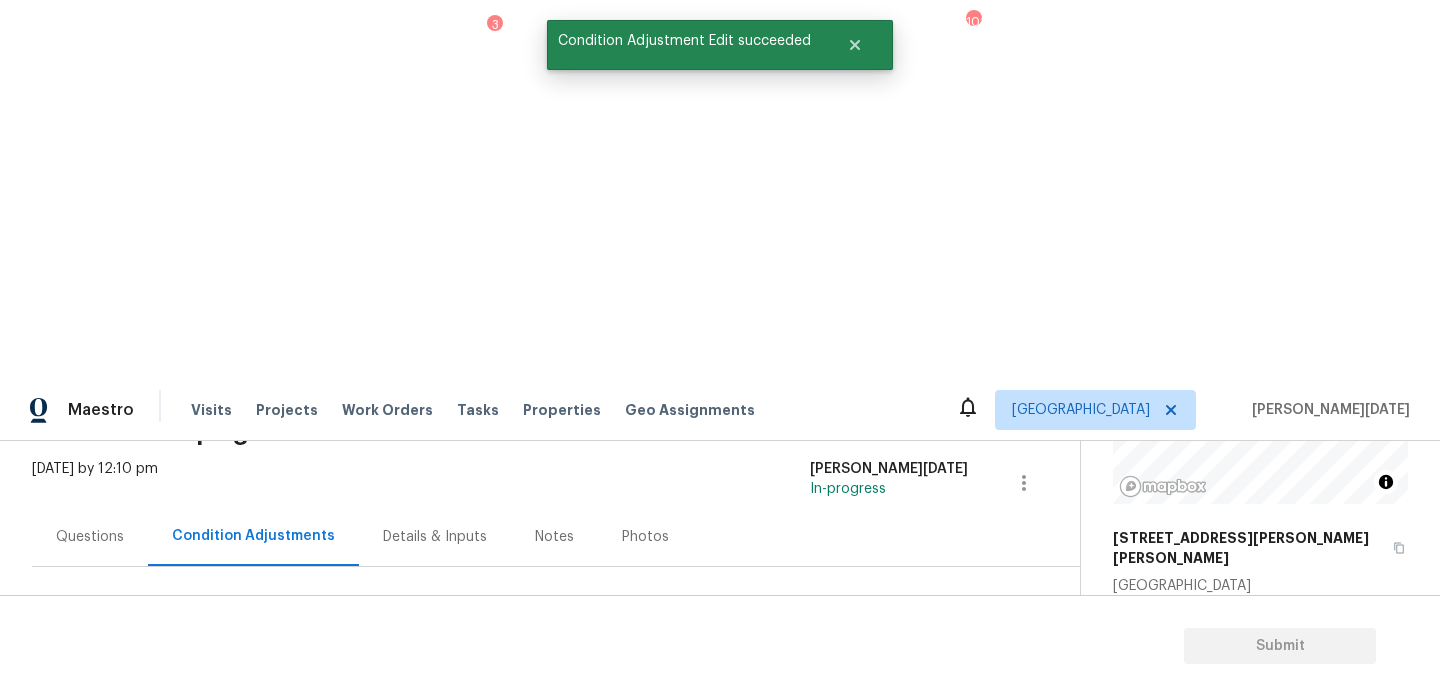 click on "Add Condition Adjustment" at bounding box center [919, 688] 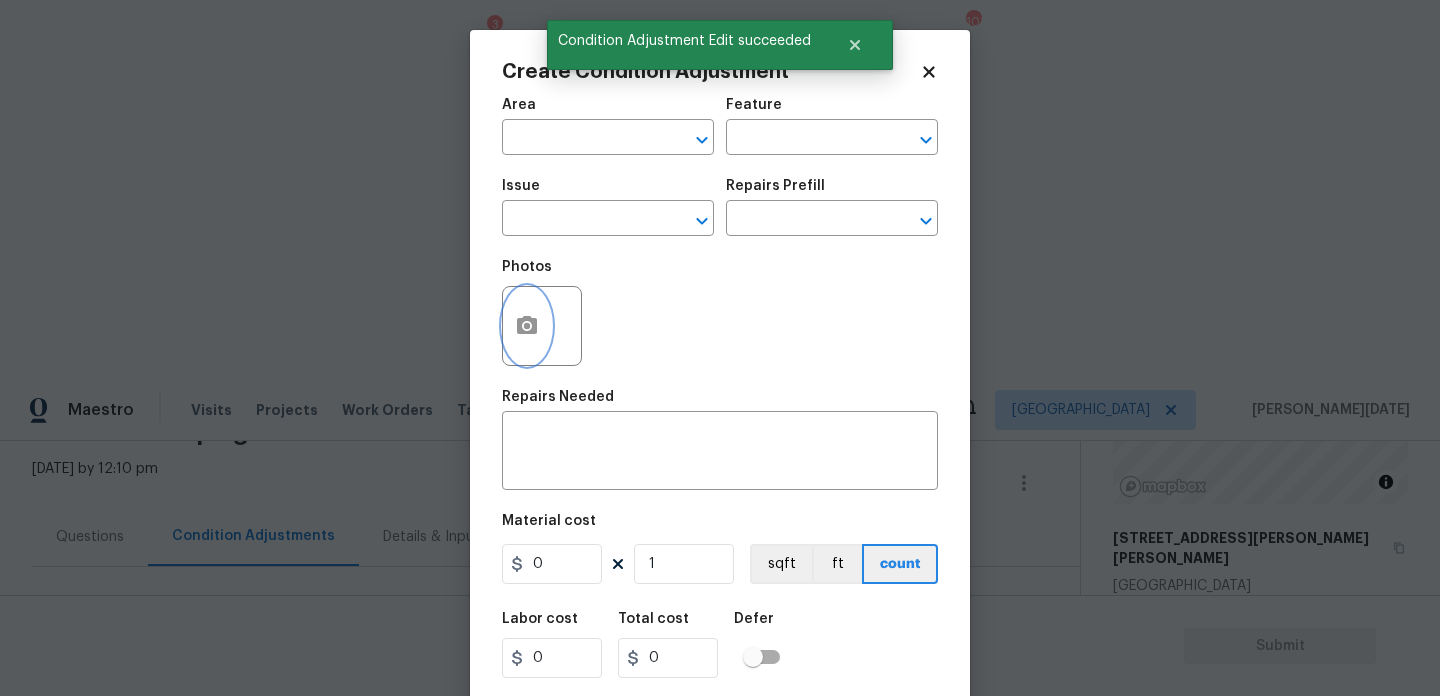 click at bounding box center [527, 326] 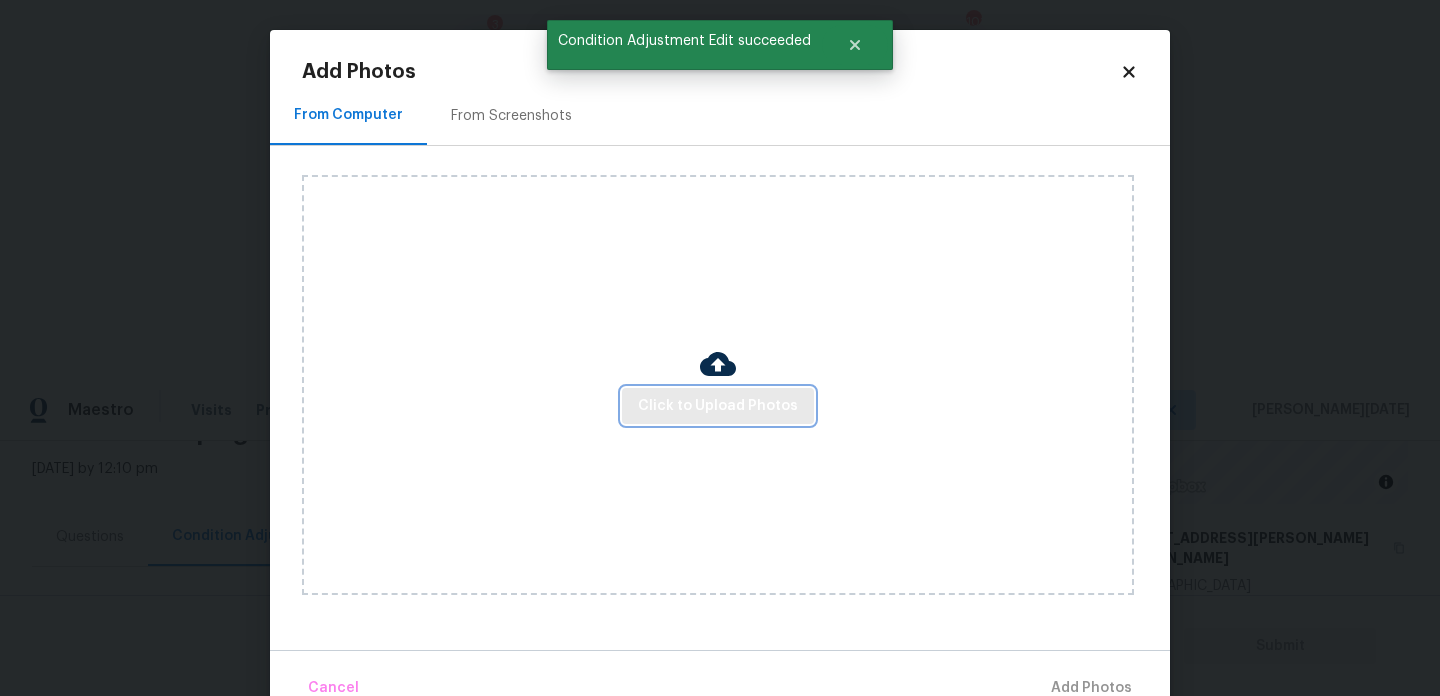 click on "Click to Upload Photos" at bounding box center (718, 406) 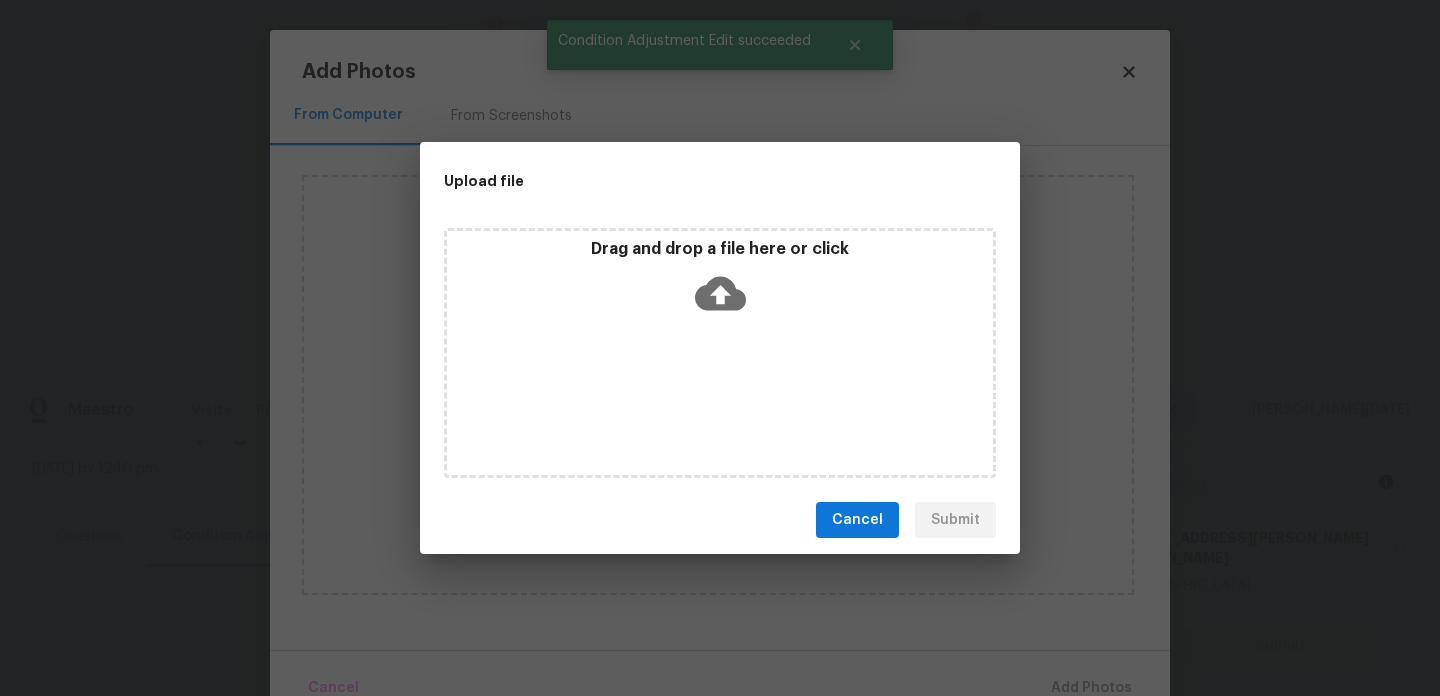 click on "Drag and drop a file here or click" at bounding box center [720, 353] 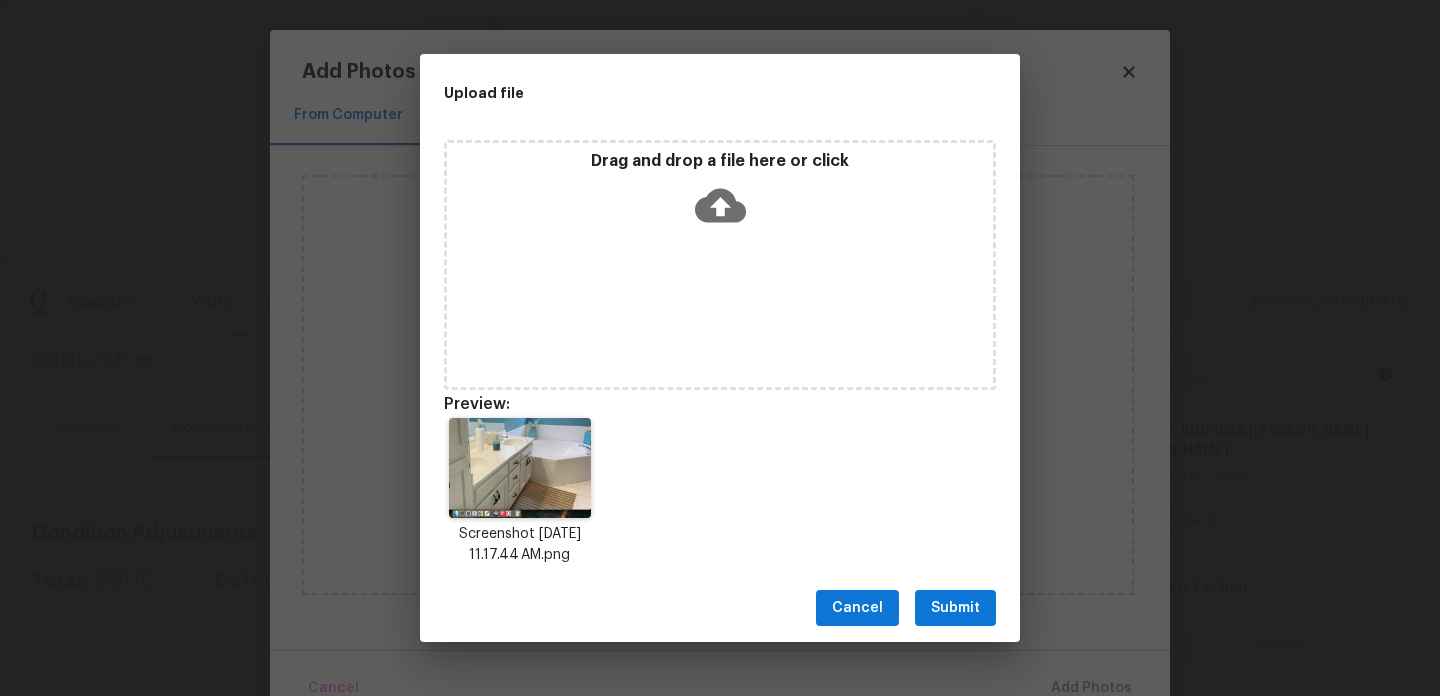 click on "Screenshot 2025-07-18 at 11.17.44 AM.png" at bounding box center [720, 492] 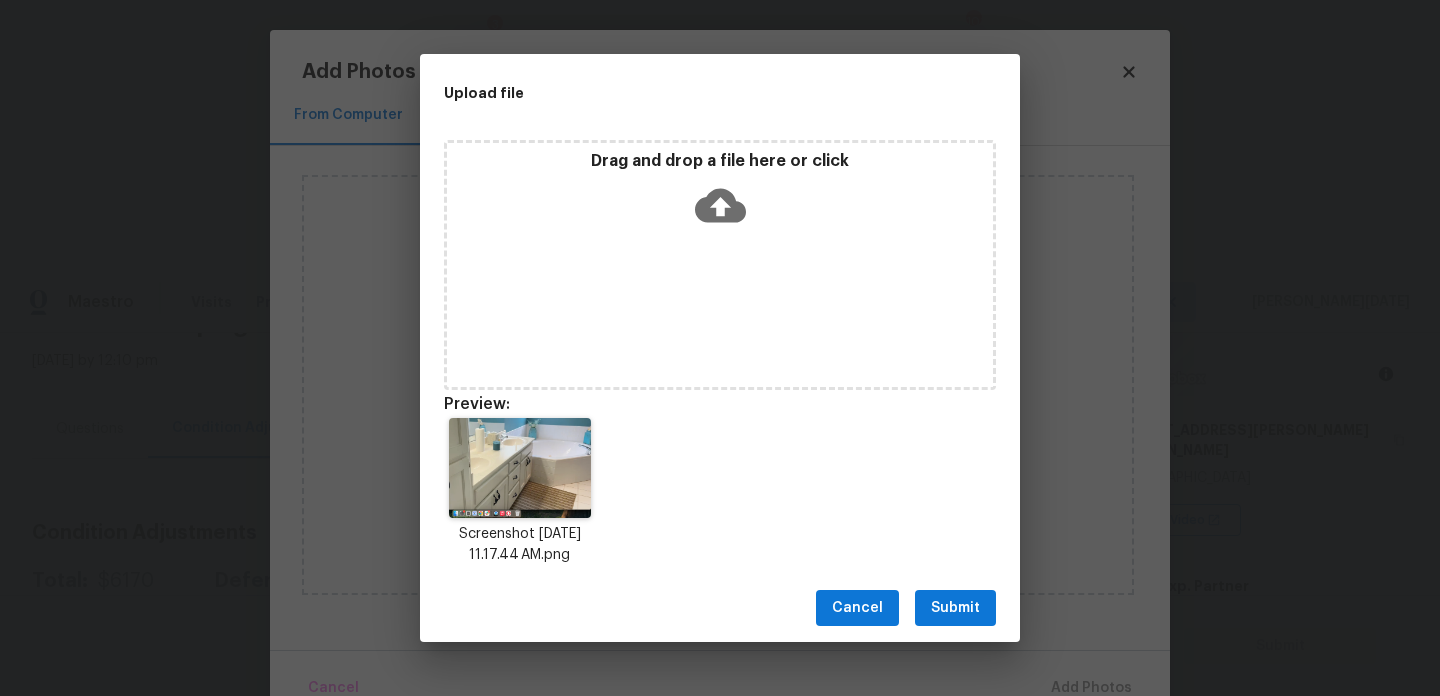 click on "Submit" at bounding box center [955, 608] 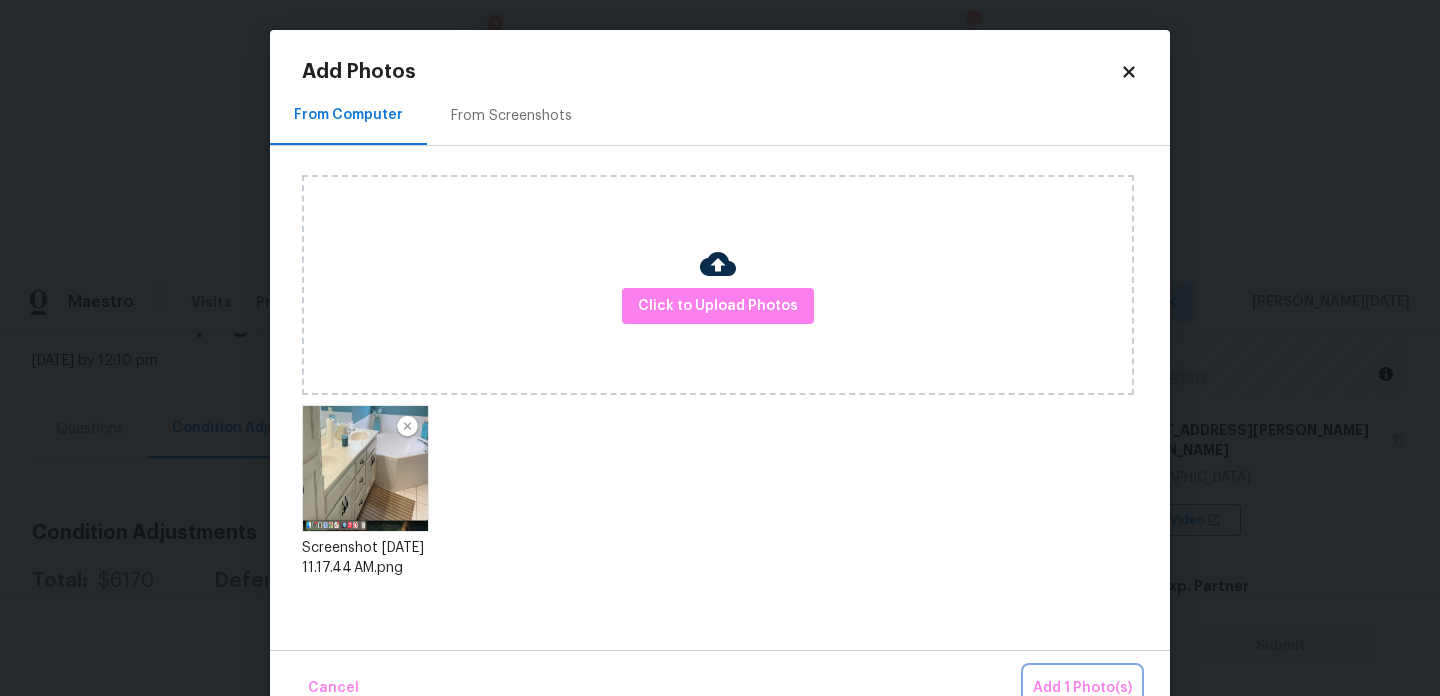 click on "Add 1 Photo(s)" at bounding box center [1082, 688] 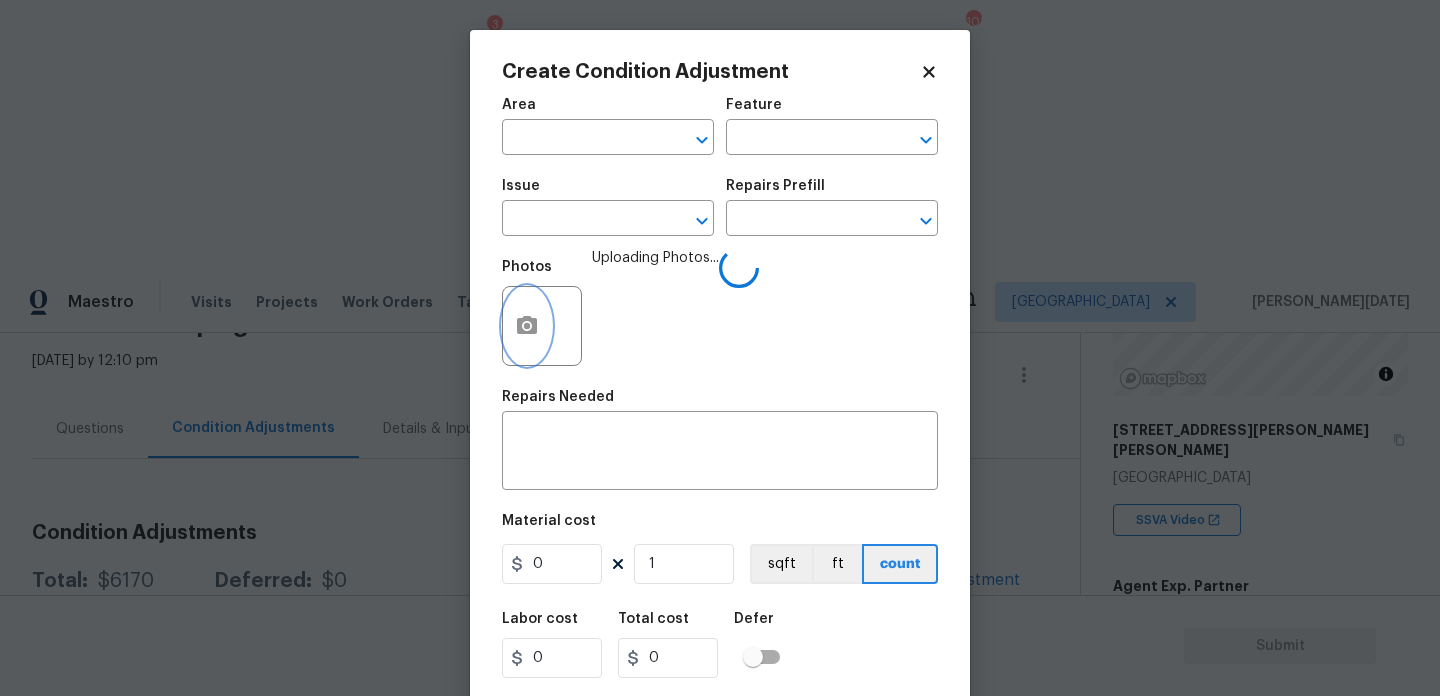 type 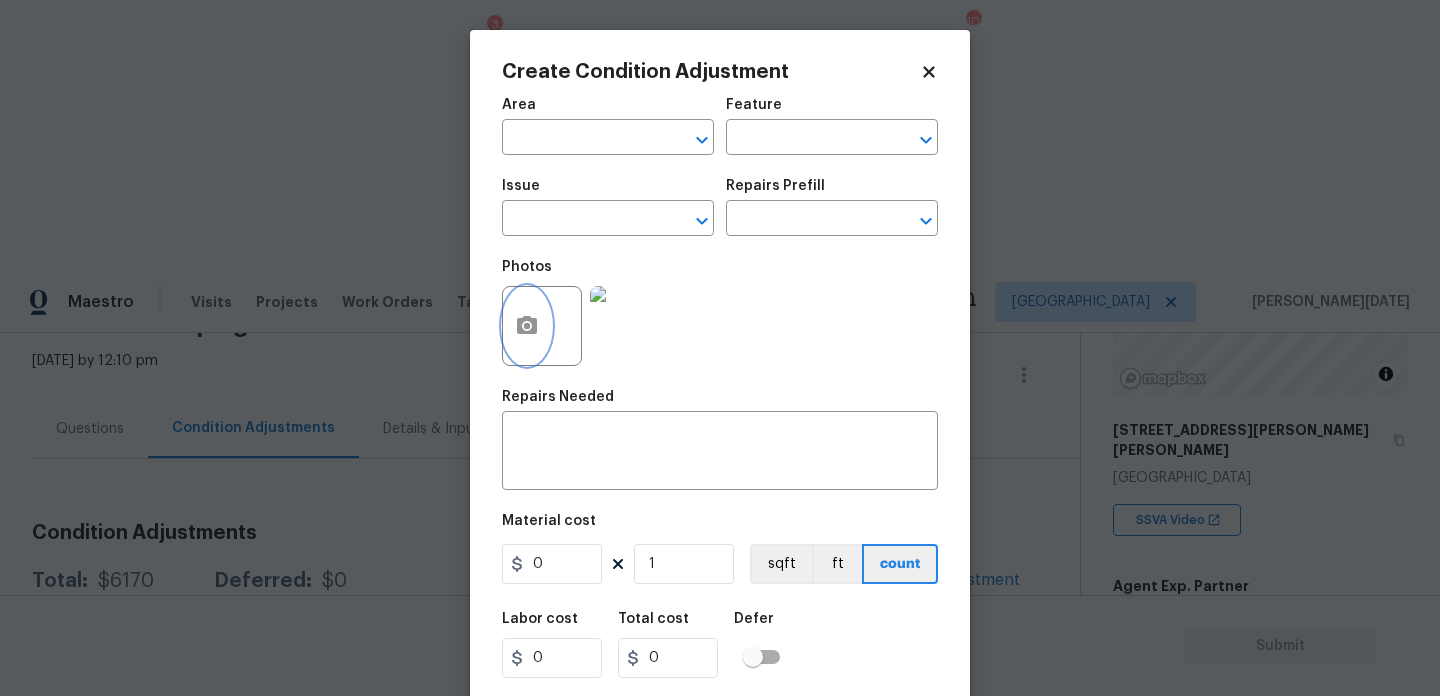 click 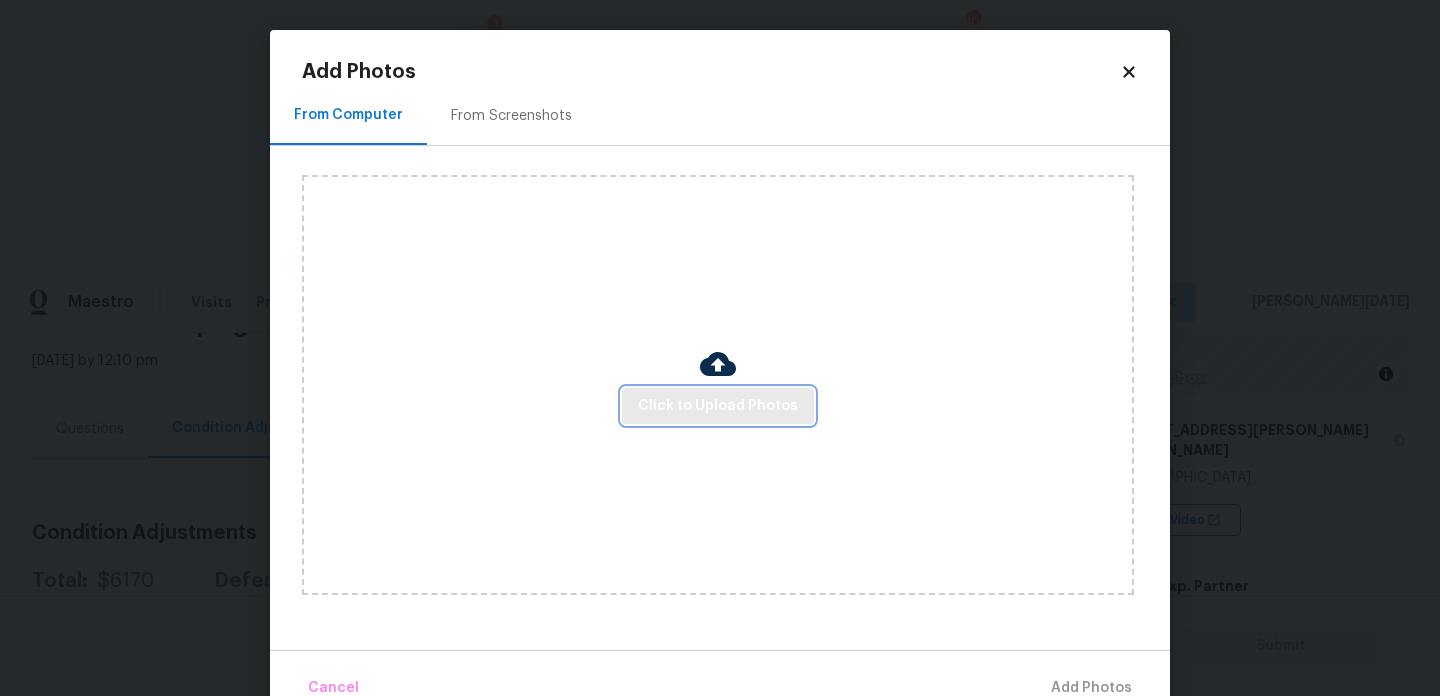 click on "Click to Upload Photos" at bounding box center (718, 406) 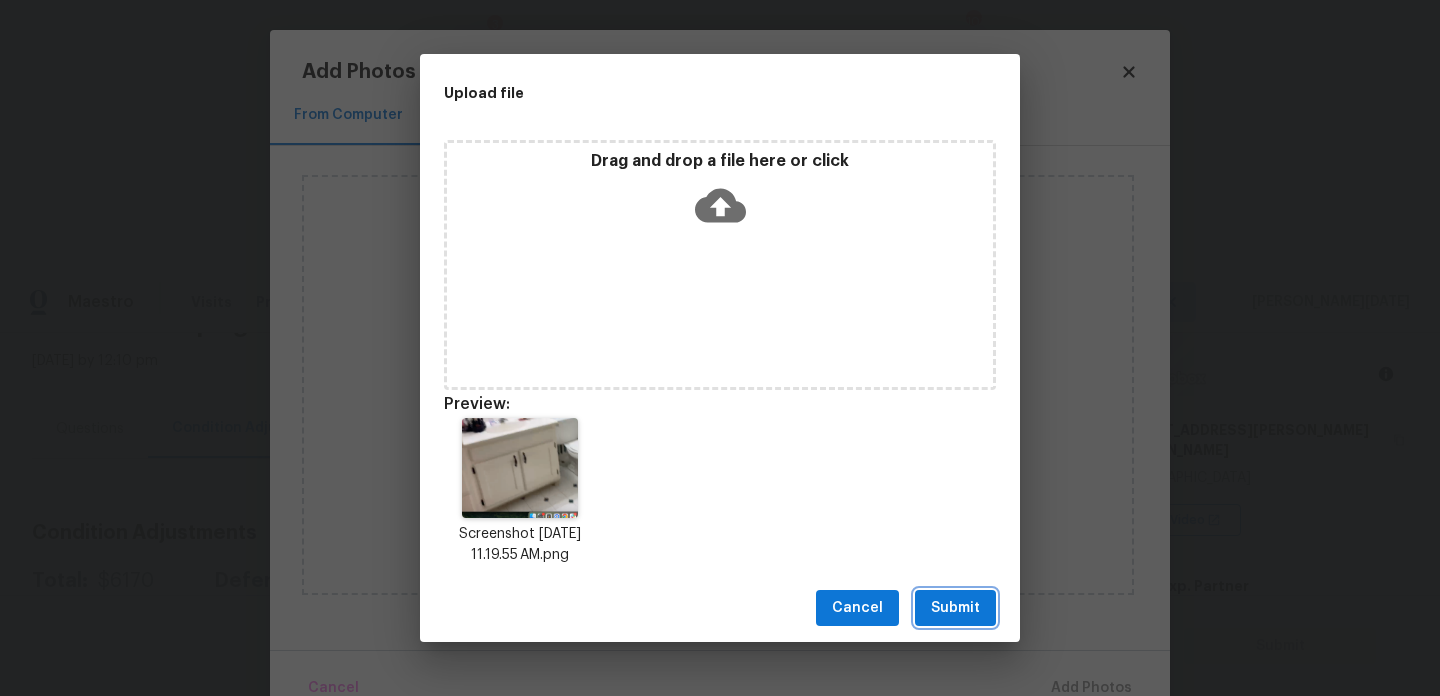 click on "Submit" at bounding box center (955, 608) 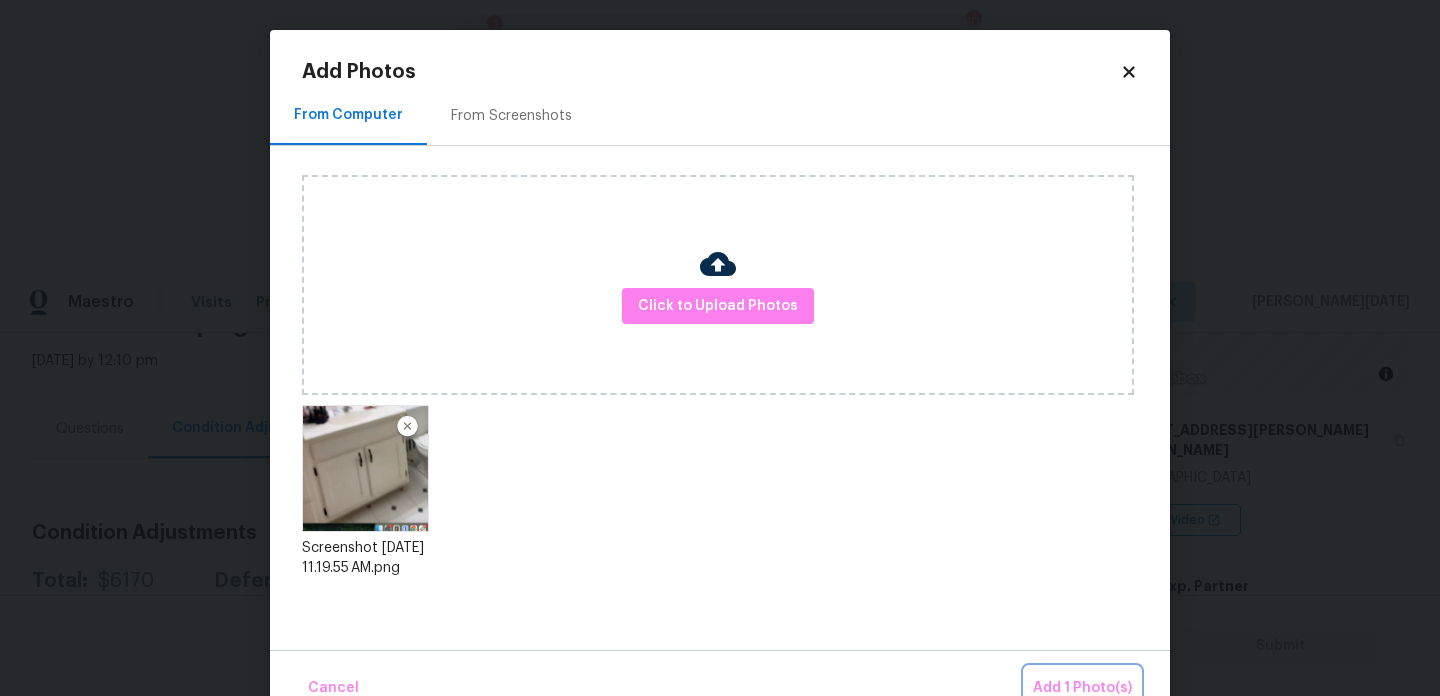 click on "Add 1 Photo(s)" at bounding box center [1082, 688] 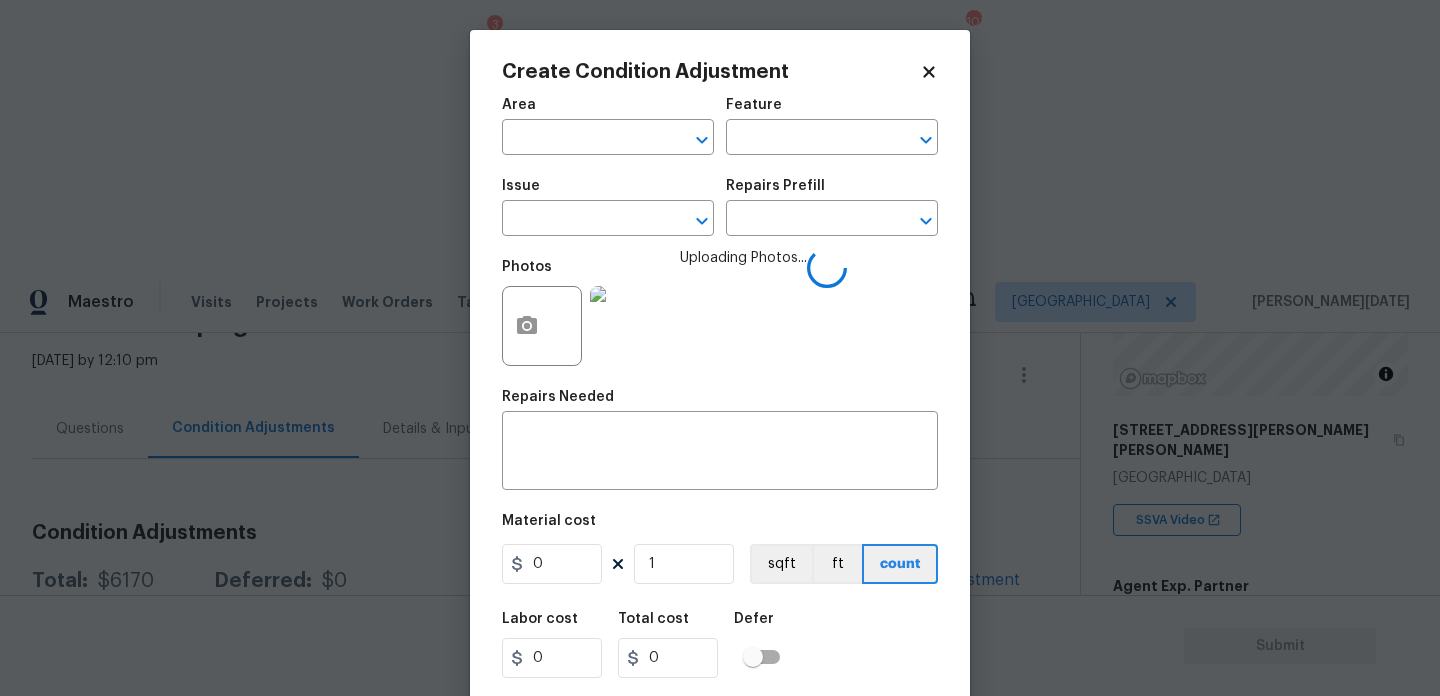 click on "Area ​" at bounding box center (608, 126) 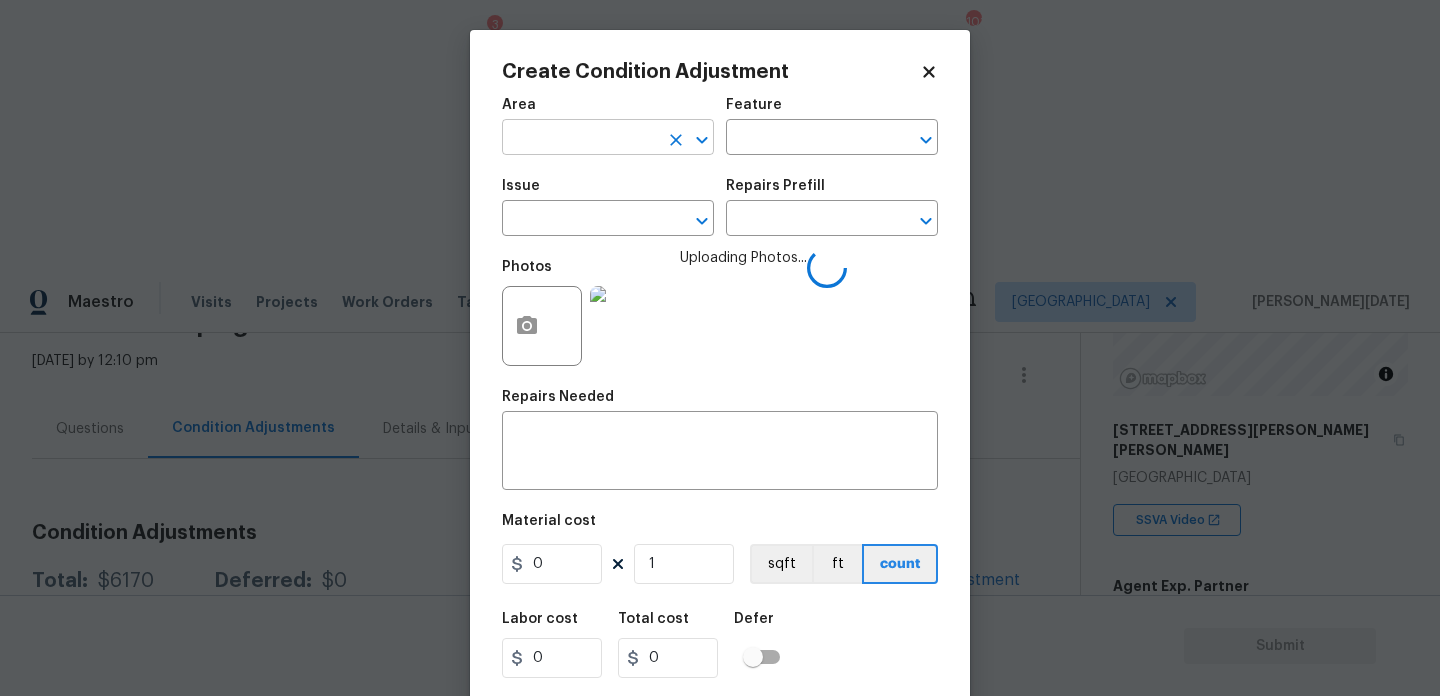 click at bounding box center [580, 139] 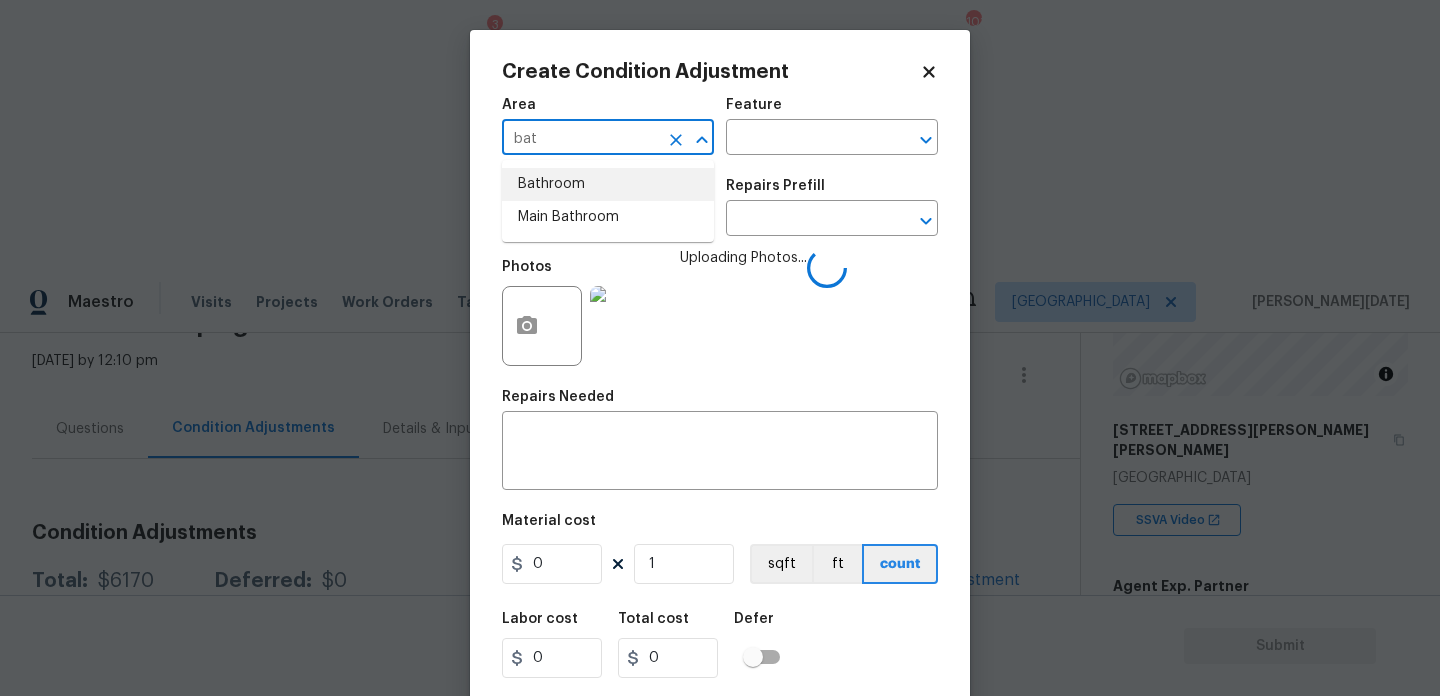 click on "Bathroom" at bounding box center [608, 184] 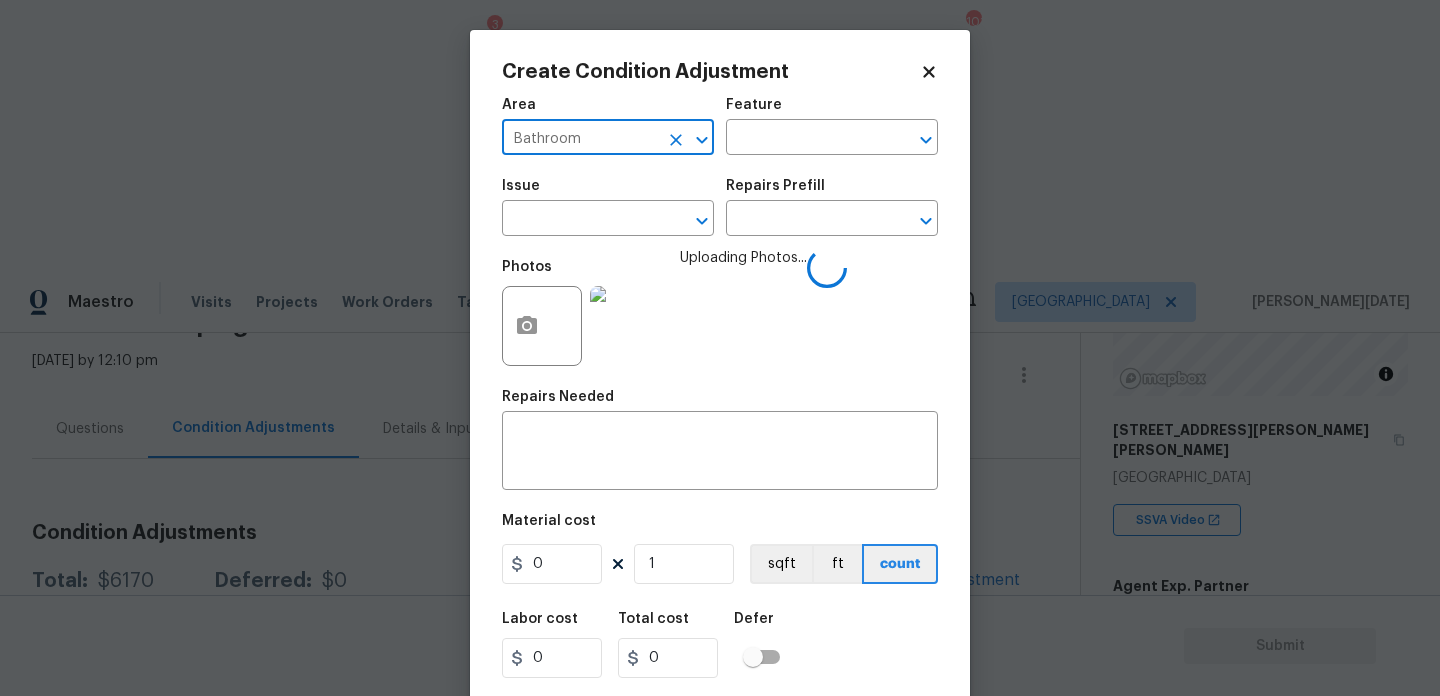 type on "Bathroom" 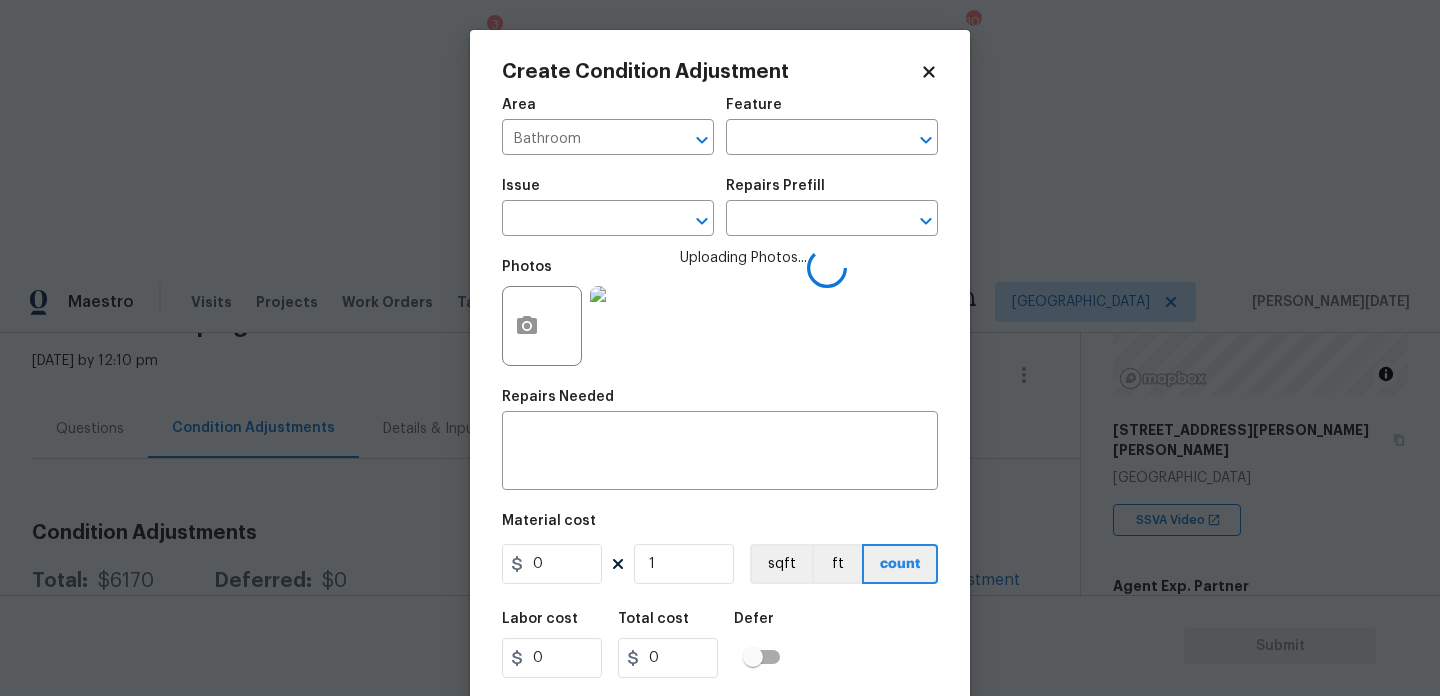 click on "Issue" at bounding box center (608, 192) 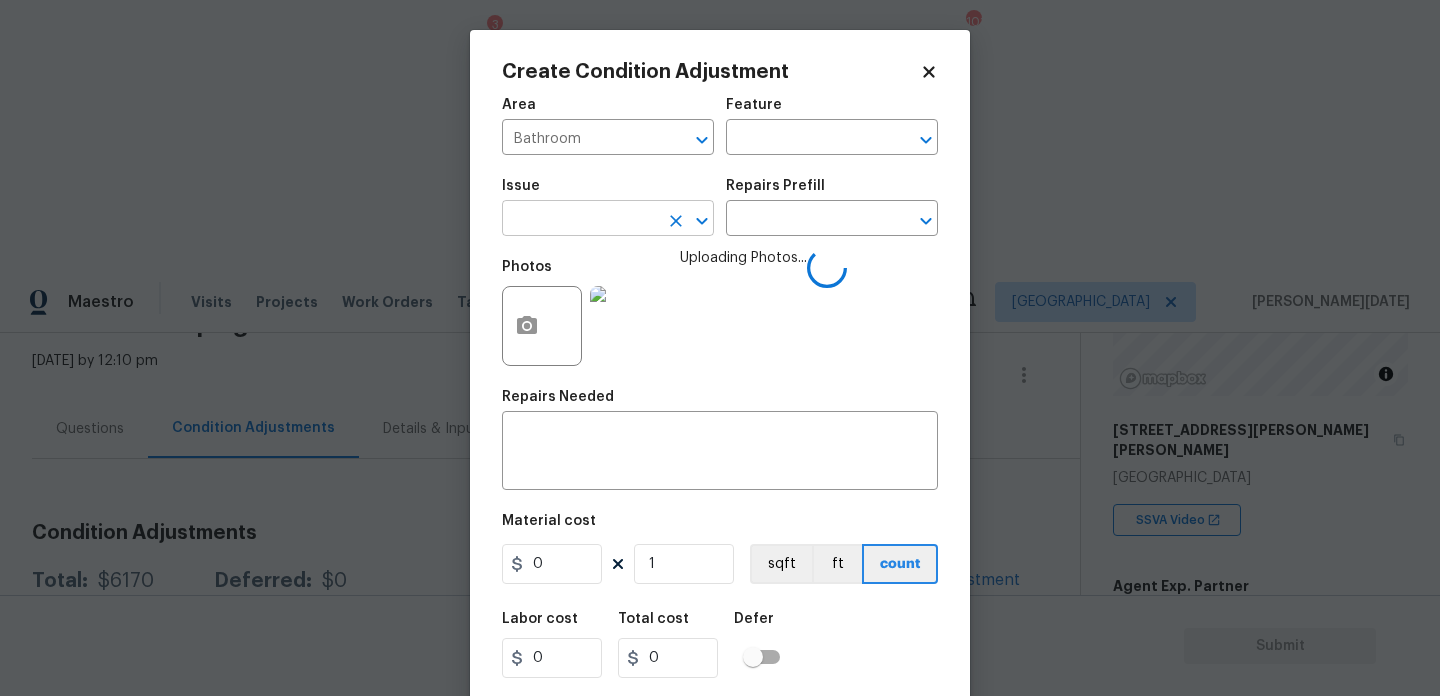 click at bounding box center [580, 220] 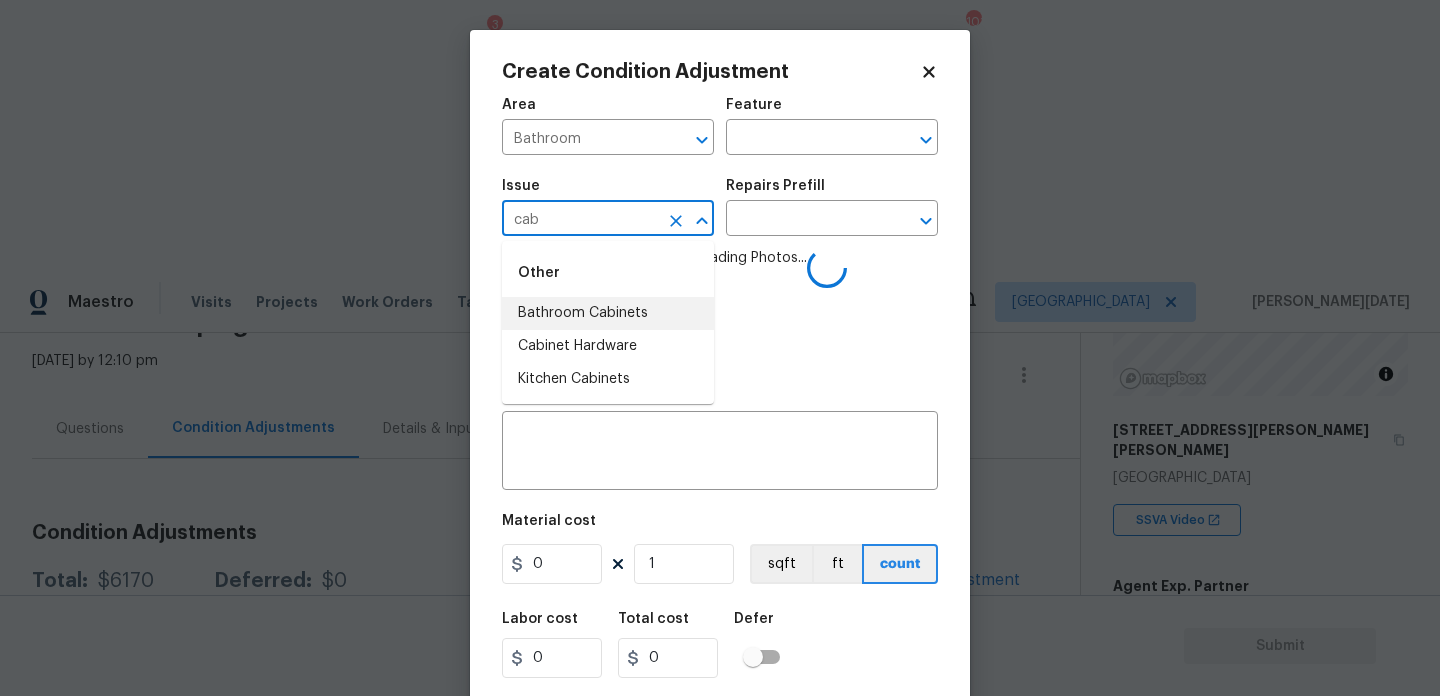 click on "Bathroom Cabinets" at bounding box center (608, 313) 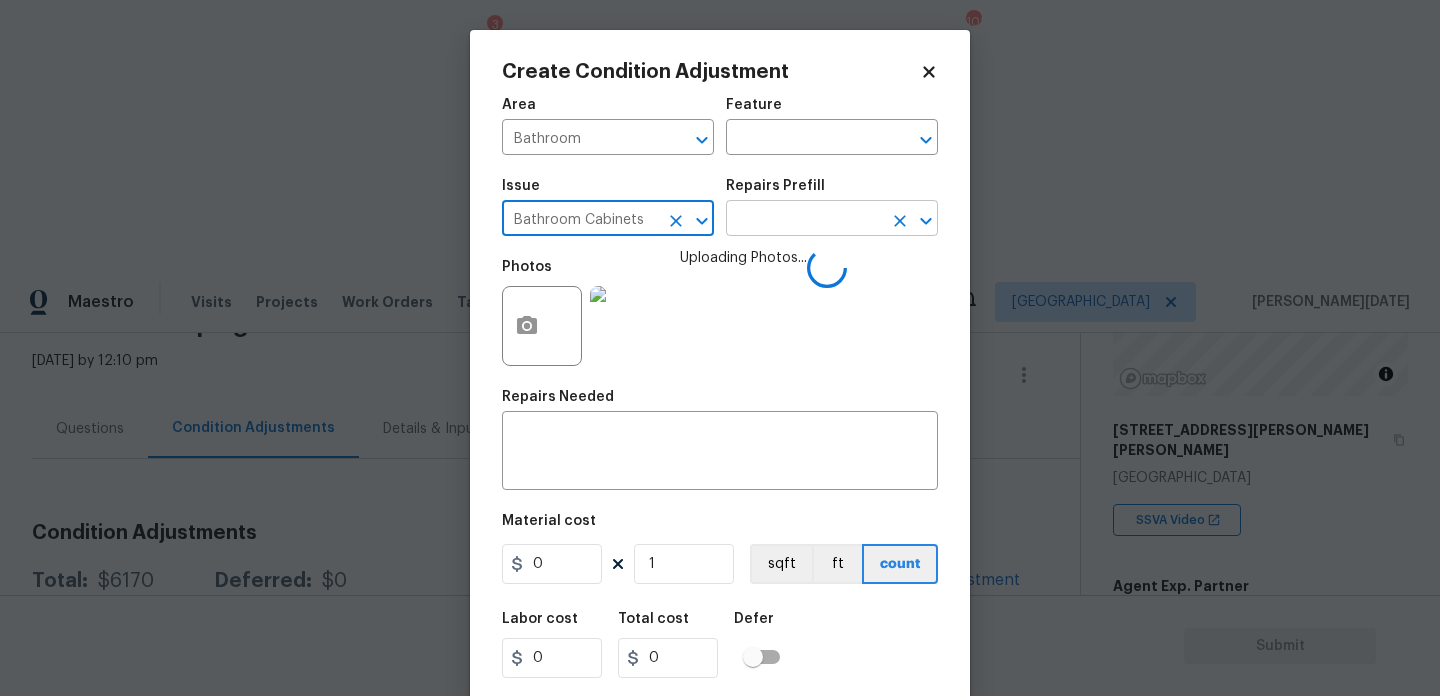type on "Bathroom Cabinets" 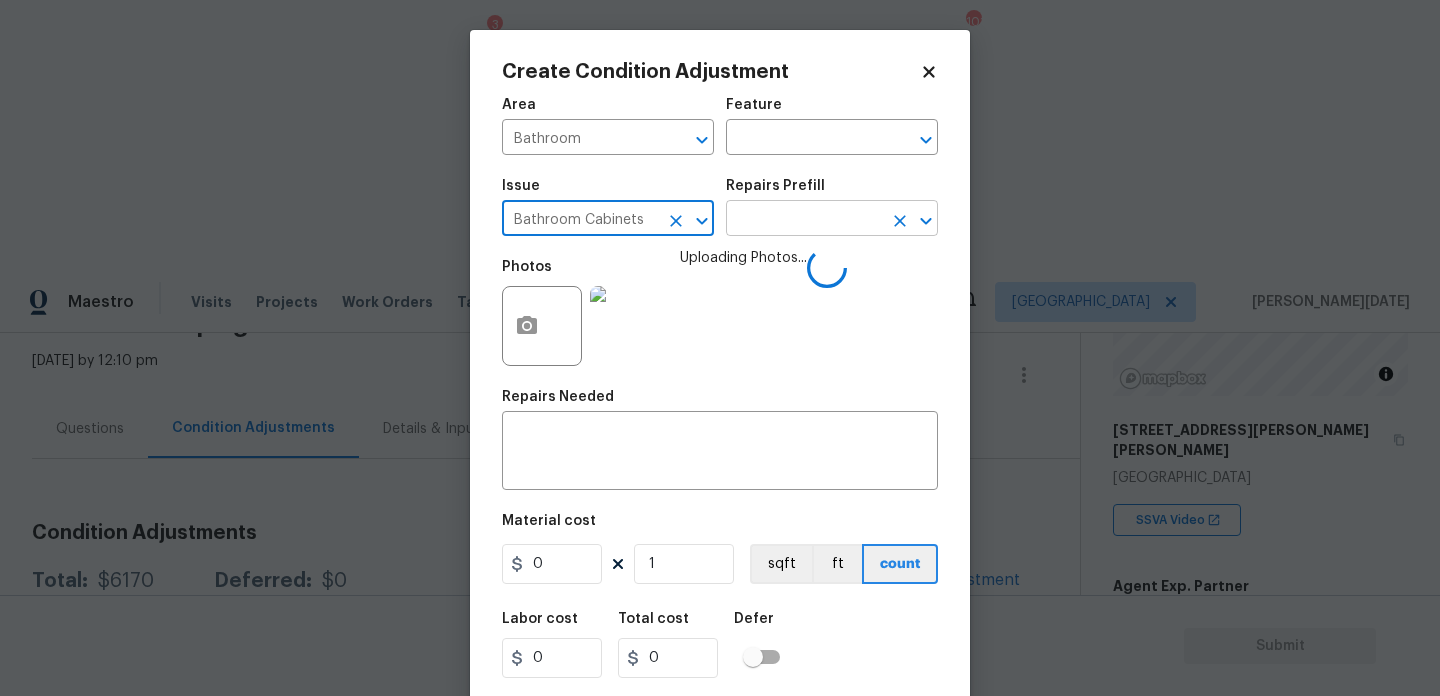 click at bounding box center (804, 220) 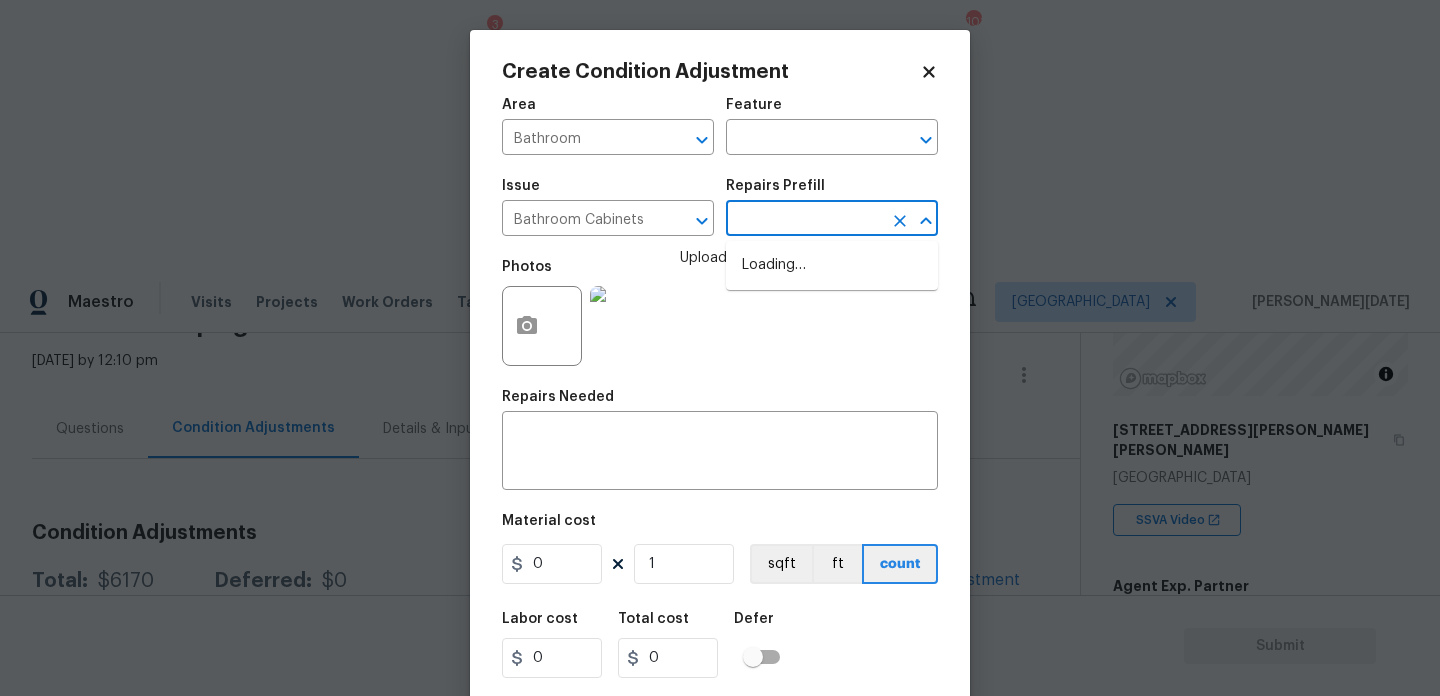click at bounding box center (804, 220) 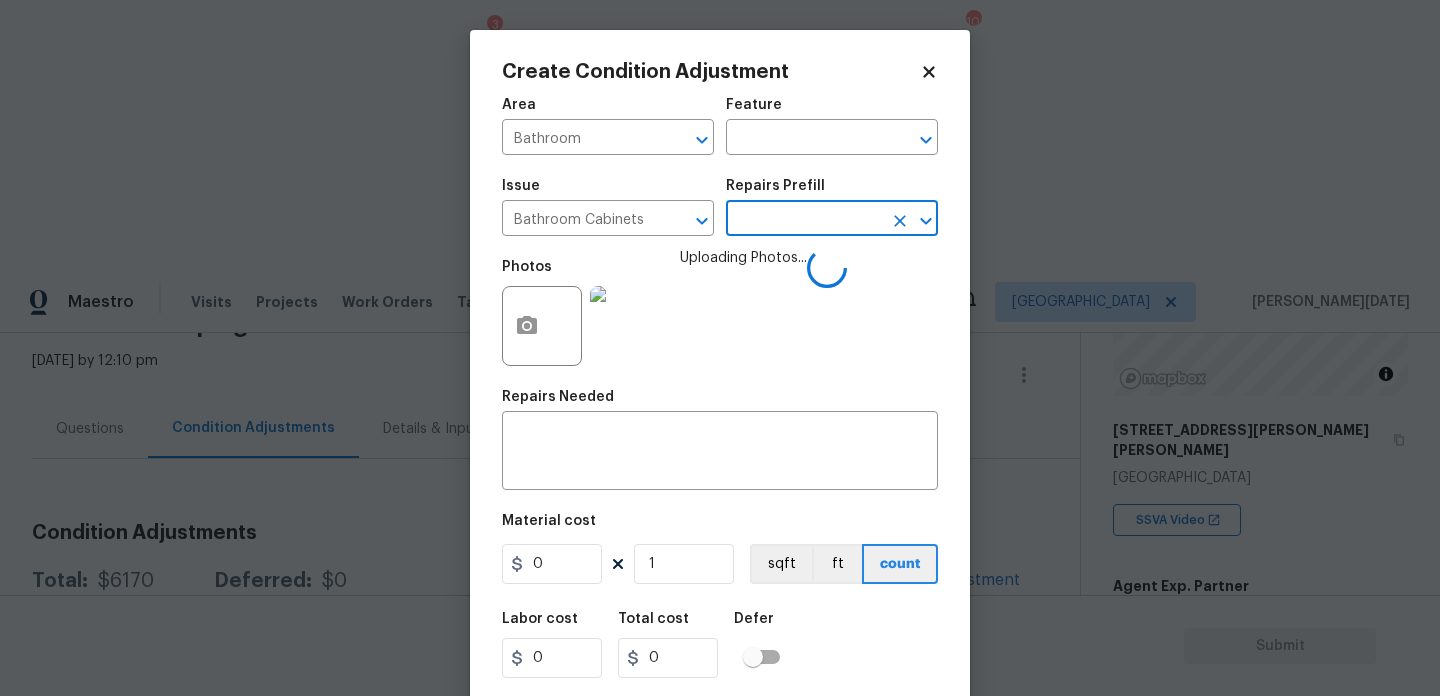 click at bounding box center [804, 220] 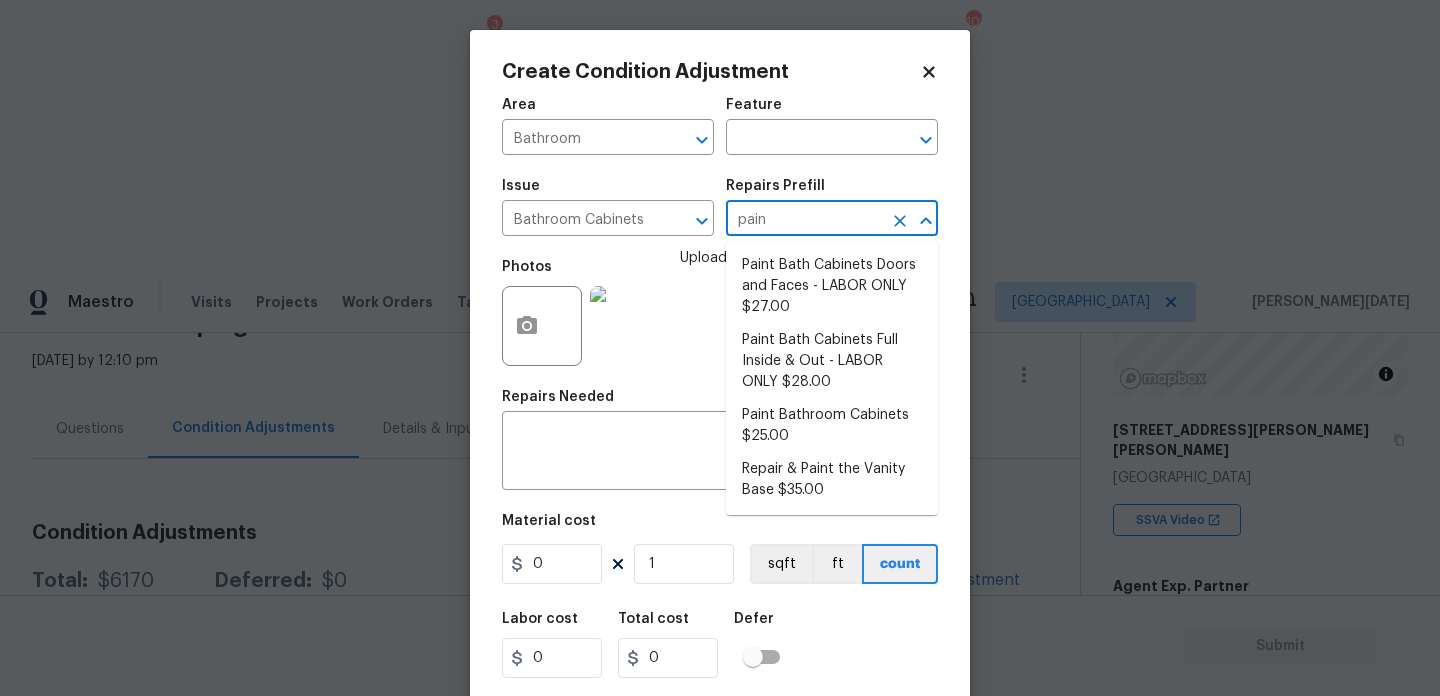 type on "paint" 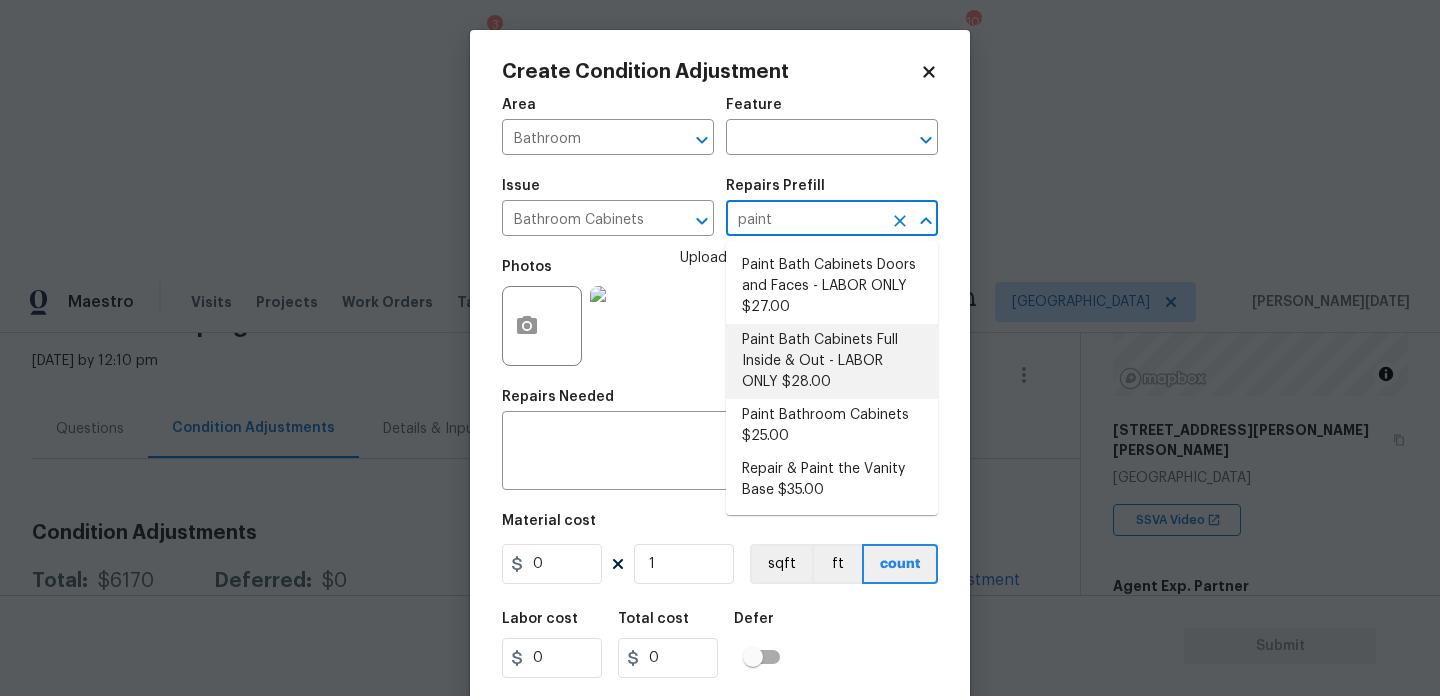 click on "Paint Bath Cabinets Full Inside & Out - LABOR ONLY $28.00" at bounding box center (832, 361) 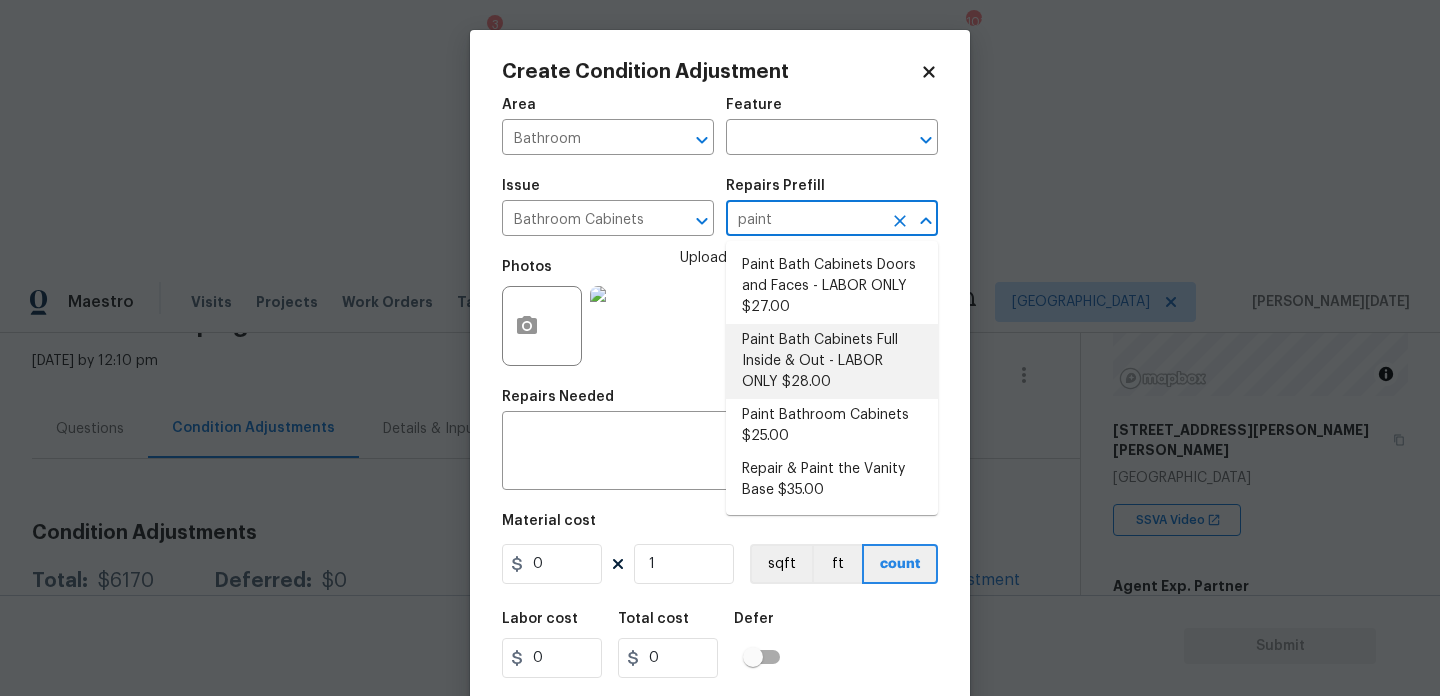 type on "Cabinets" 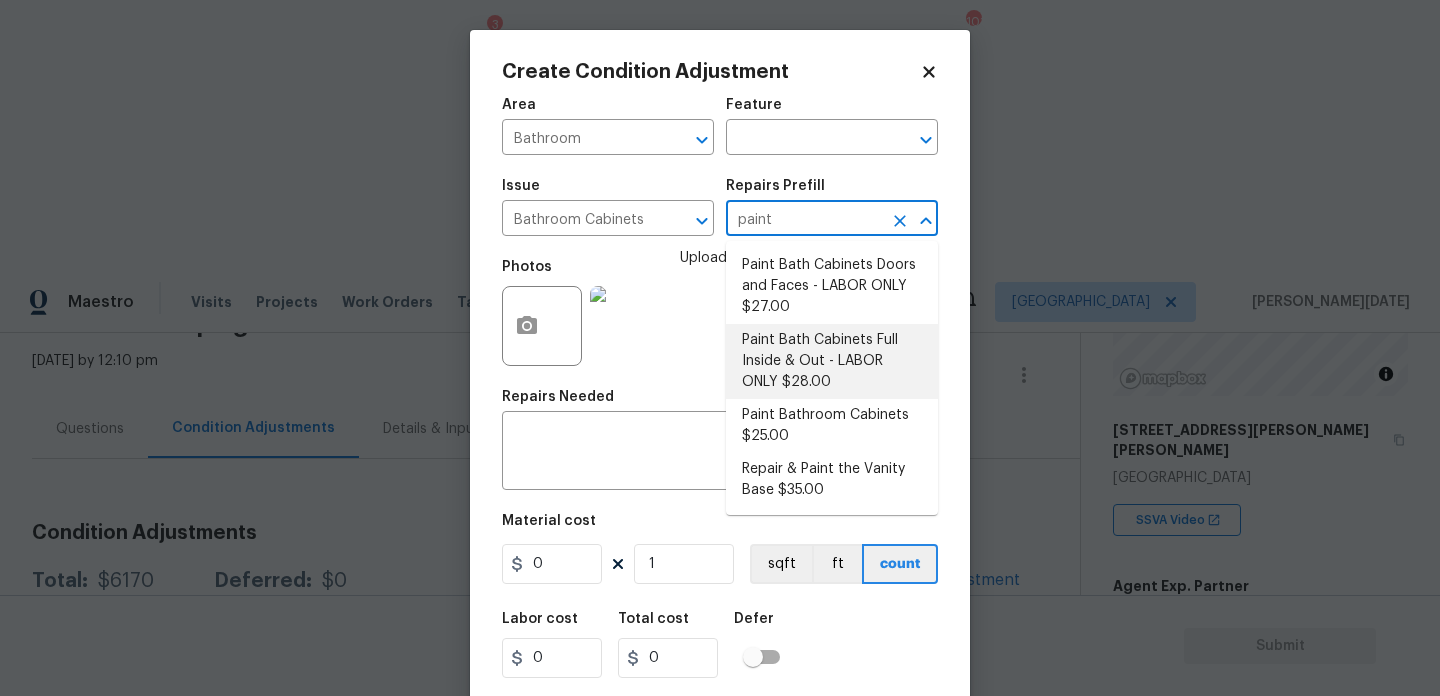 type 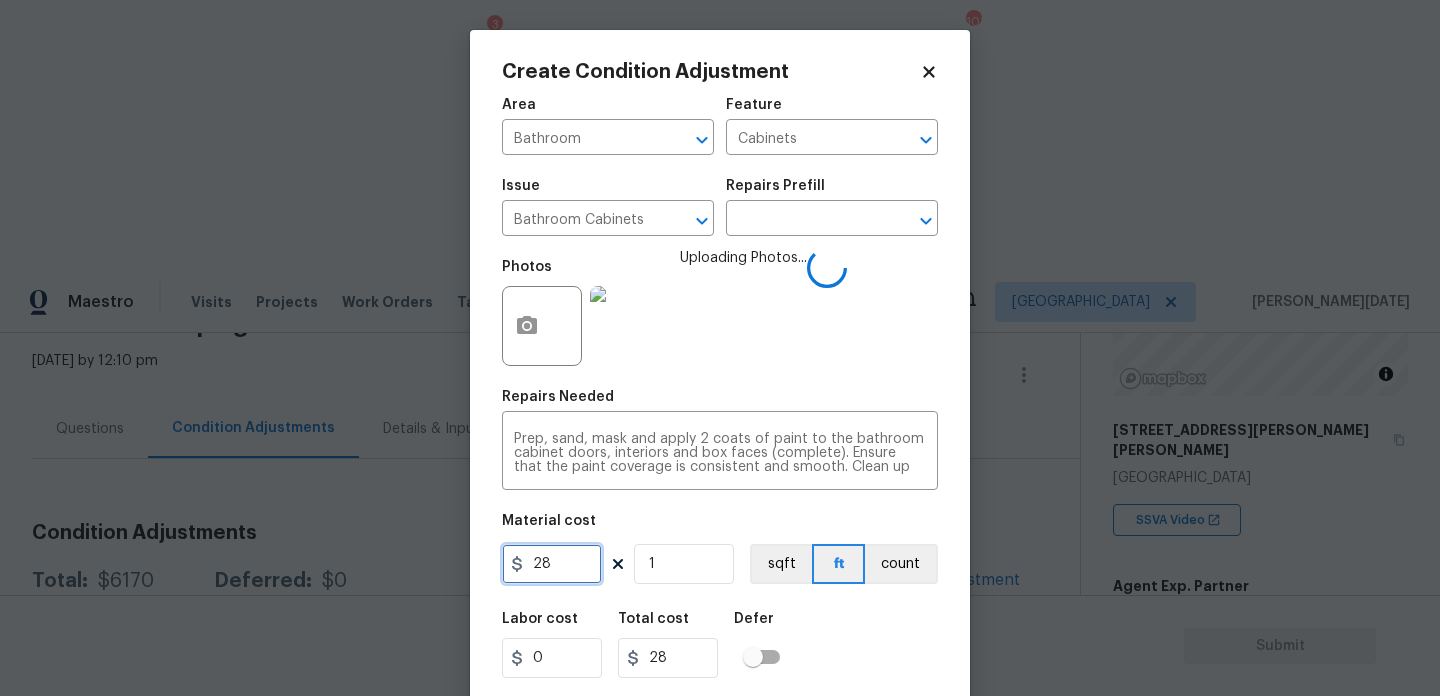 drag, startPoint x: 558, startPoint y: 556, endPoint x: 466, endPoint y: 556, distance: 92 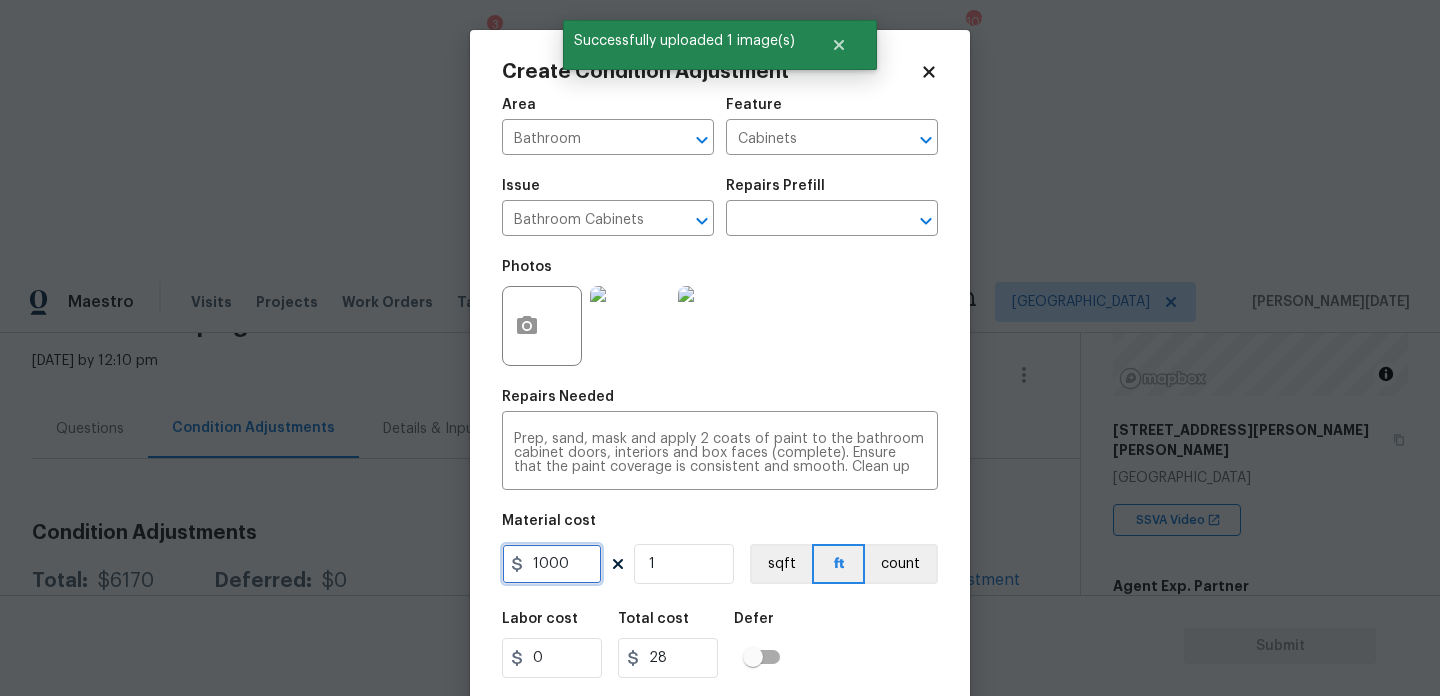 type on "1000" 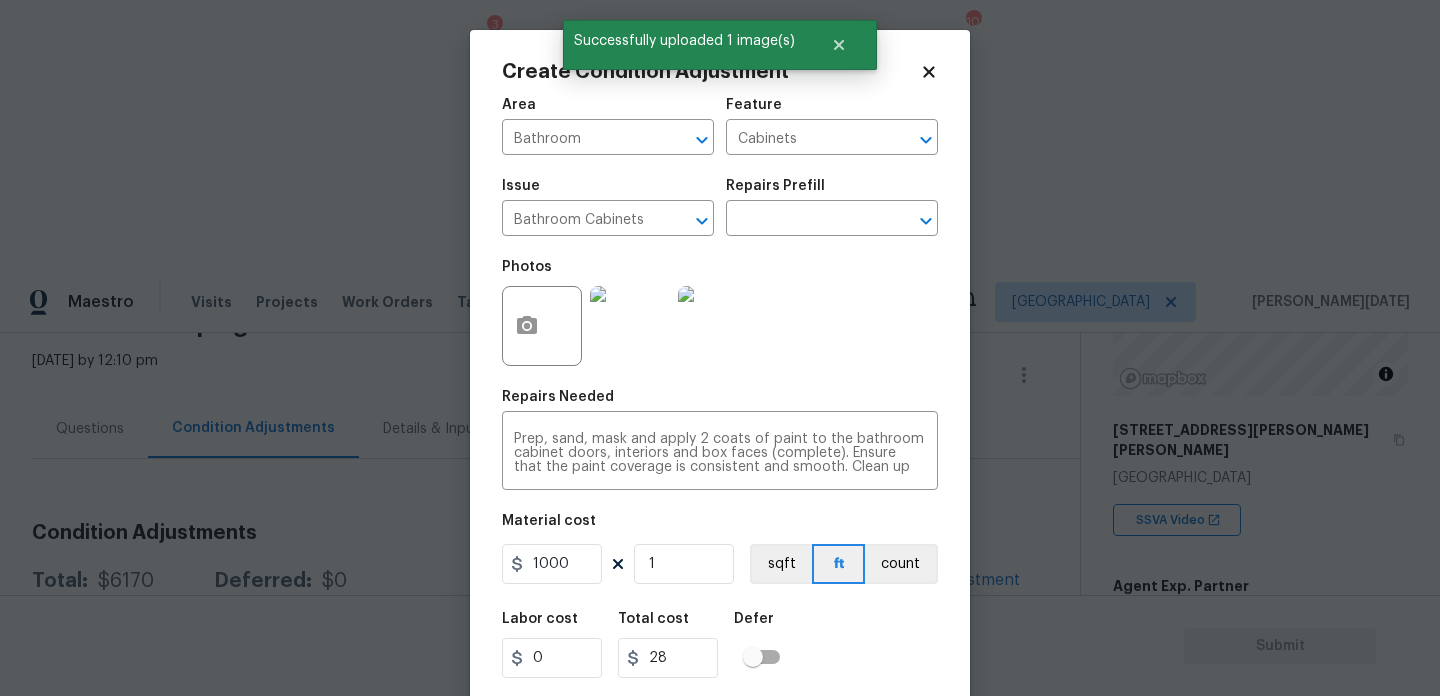 click on "Repairs Needed" at bounding box center [720, 403] 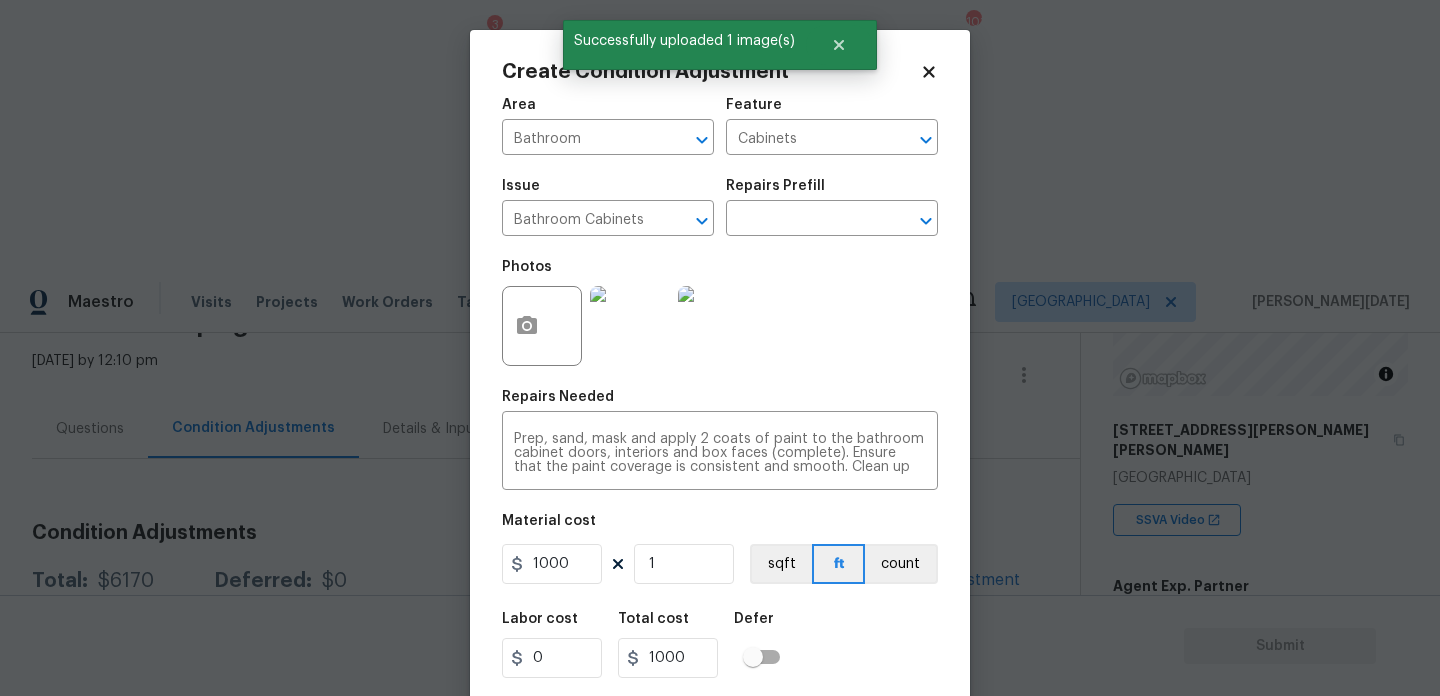 scroll, scrollTop: 51, scrollLeft: 0, axis: vertical 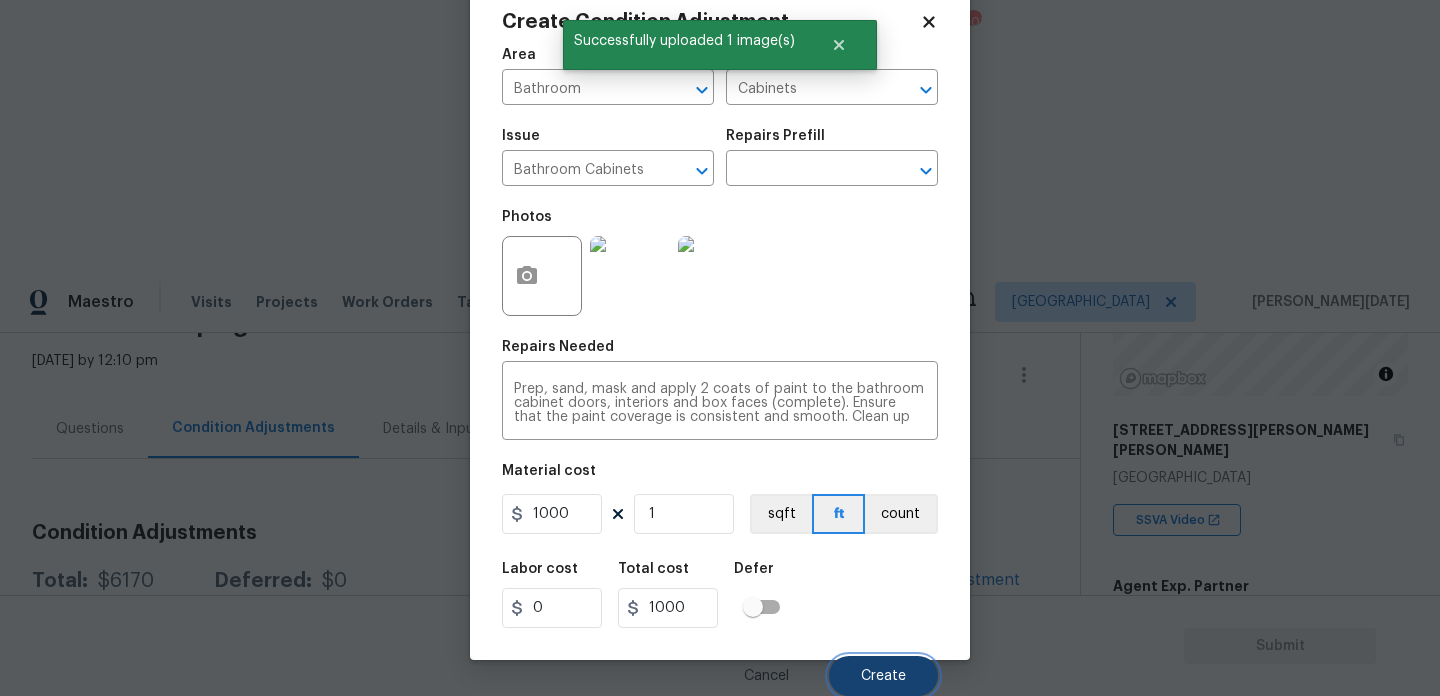 click on "Create" at bounding box center [883, 676] 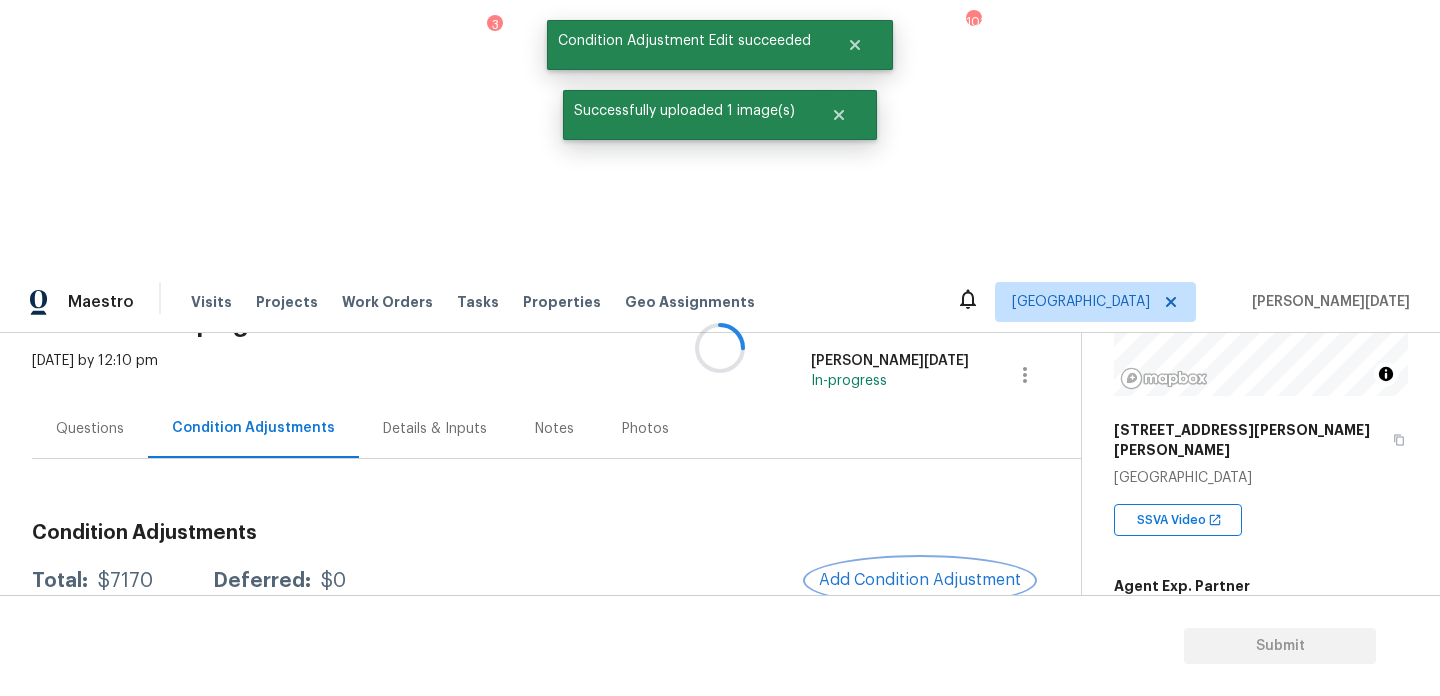 scroll, scrollTop: 0, scrollLeft: 0, axis: both 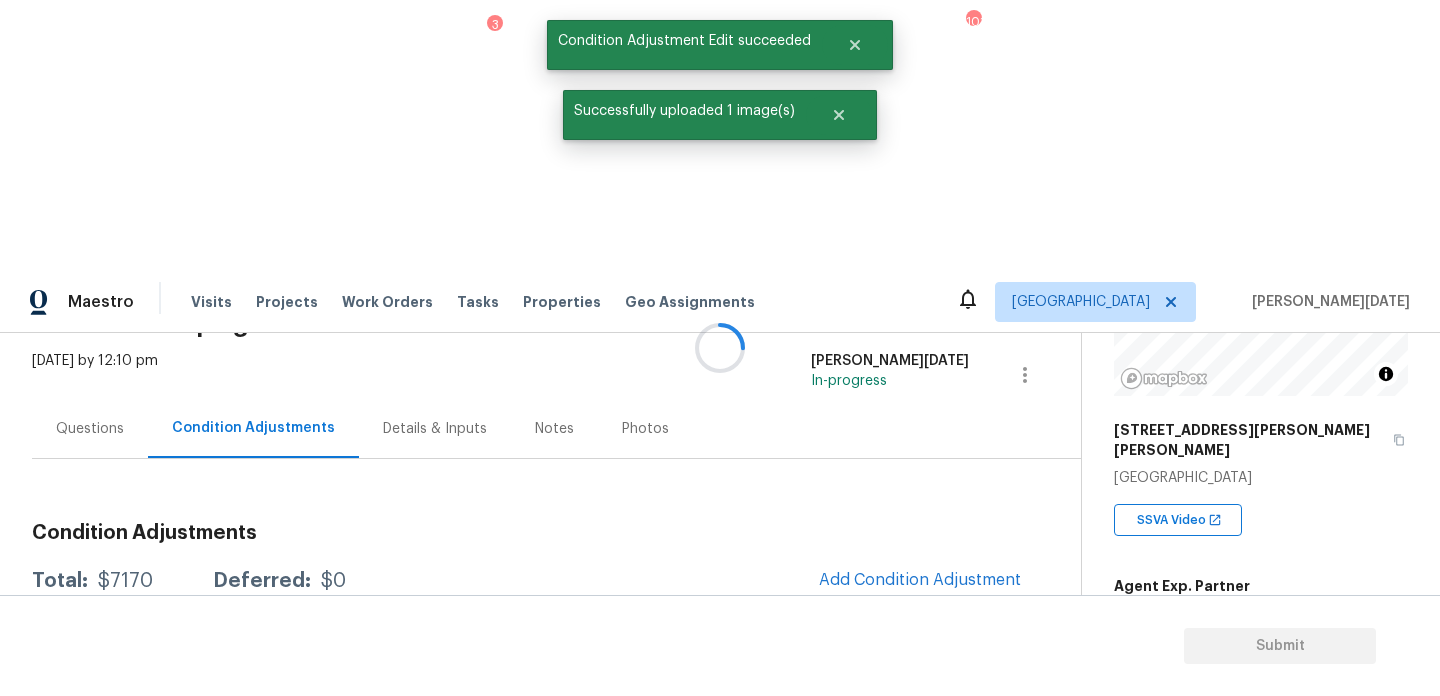 click at bounding box center (720, 348) 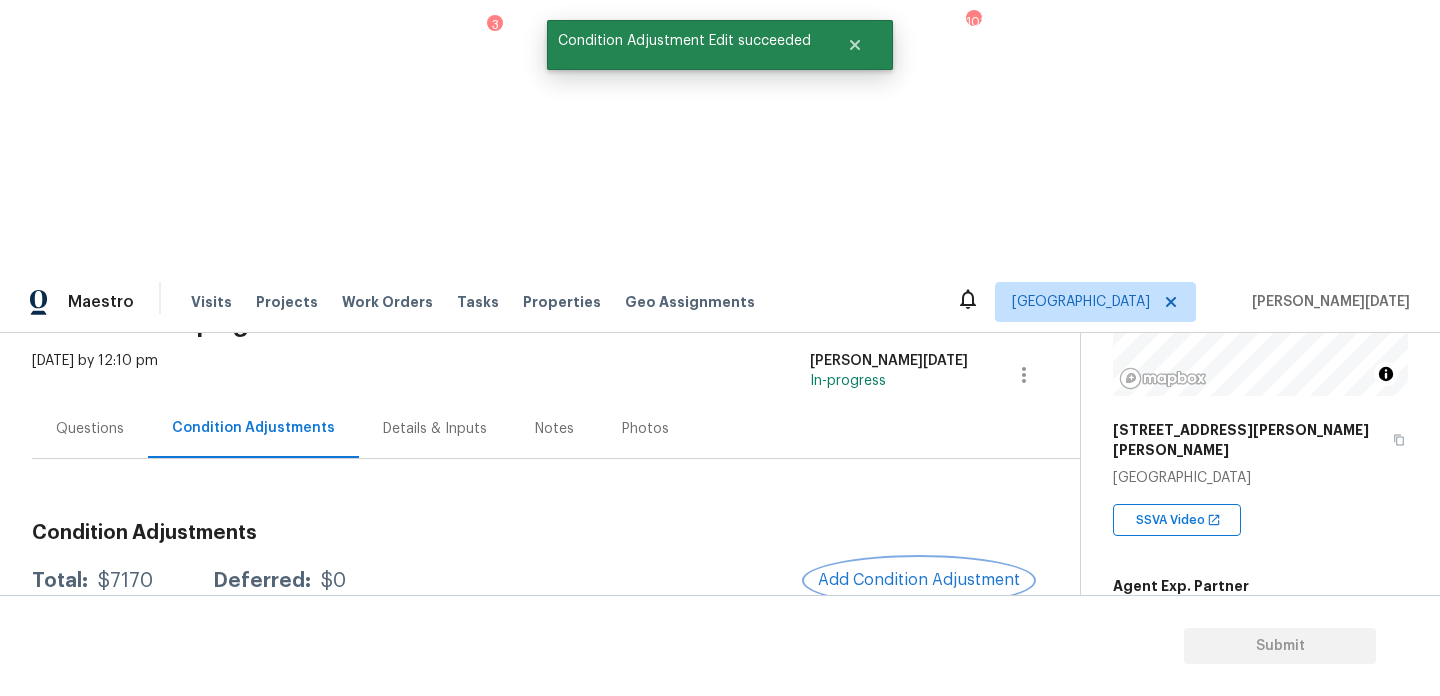 click on "Add Condition Adjustment" at bounding box center [919, 580] 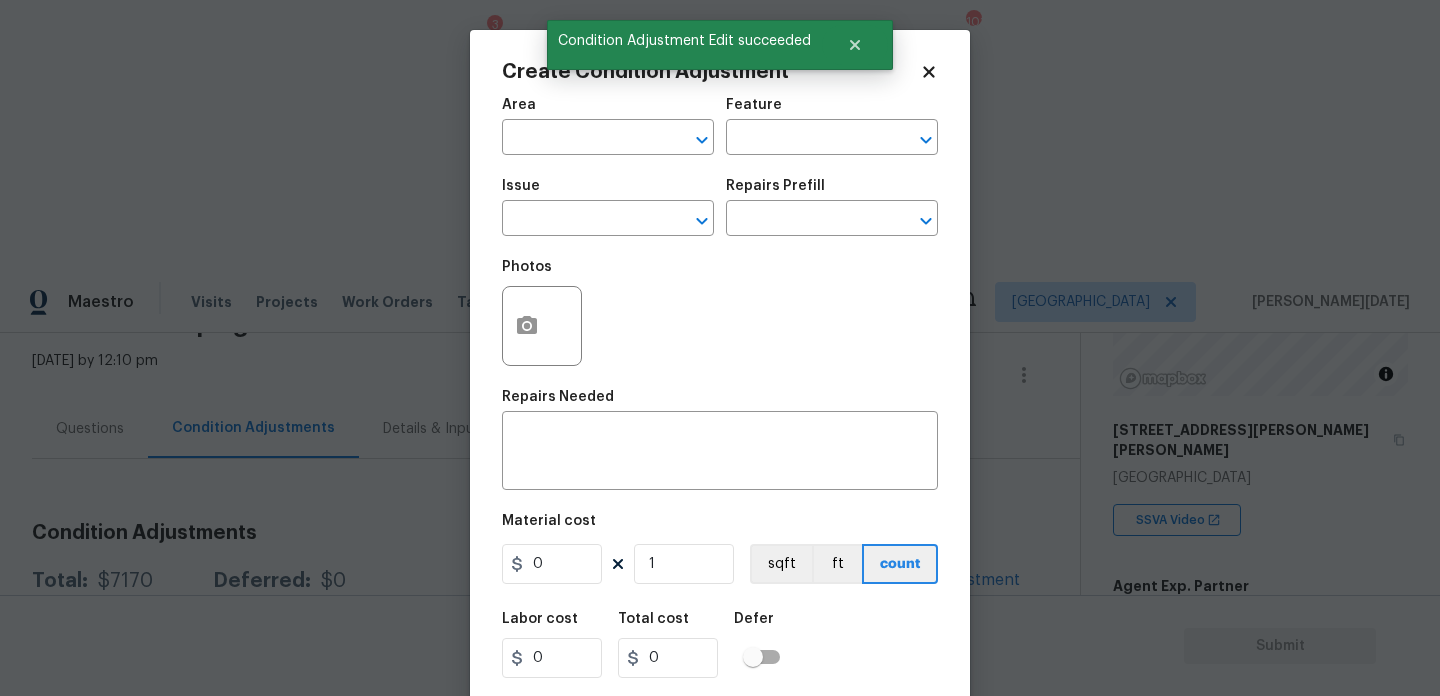 click on "Maestro Visits Projects Work Orders Tasks 3 Properties Geo Assignments 101 Atlanta Prabhu Raja Back to tasks Condition Scoping - Full Fri, Jul 18 2025 by 12:10 pm   Prabhu Raja In-progress Questions Condition Adjustments Details & Inputs Notes Photos Condition Adjustments Total:  $7170 Deferred:  $0 Add Condition Adjustment A virtual  In-Person Walkthrough  is also required for this home.   + Add exterior scopes Bathroom Cabinets Bathroom - Cabinets Prep, sand, mask and apply 2 coats of paint to the bathroom cabinet doors, interiors and box faces (complete). Ensure that the paint coverage is consistent and smooth. Clean up (including any overspray) and dispose of all debris properly. Paint will be delivered onsite, Purchased by Opendoor. $1,000.00   2 Kitchen Cabinets Kitchen - Cabinets Prep, sand, mask and apply 2 coats of paint to the kitchen cabinet doors and box faces. Ensure that the paint coverage is consistent and smooth. Clean up (including any overspray) and dispose of all debris properly. $1,200.00" at bounding box center [720, 618] 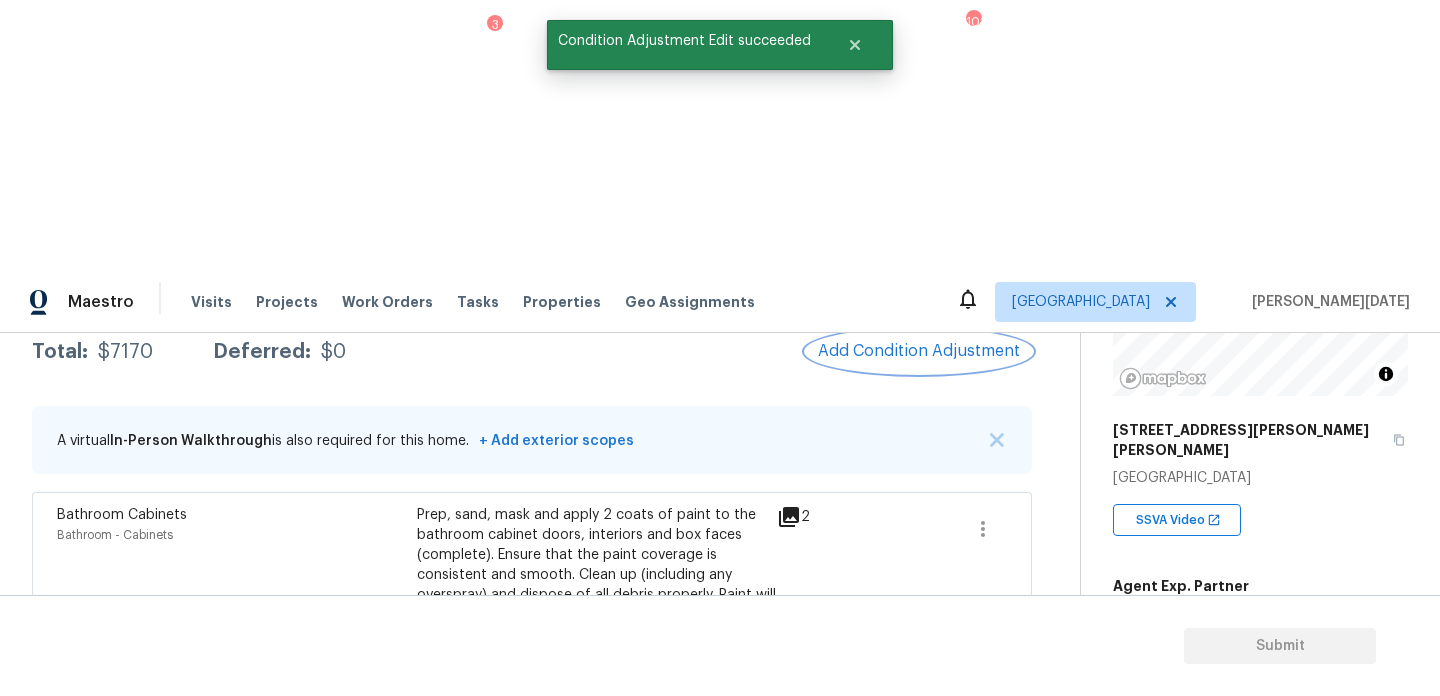 scroll, scrollTop: 460, scrollLeft: 0, axis: vertical 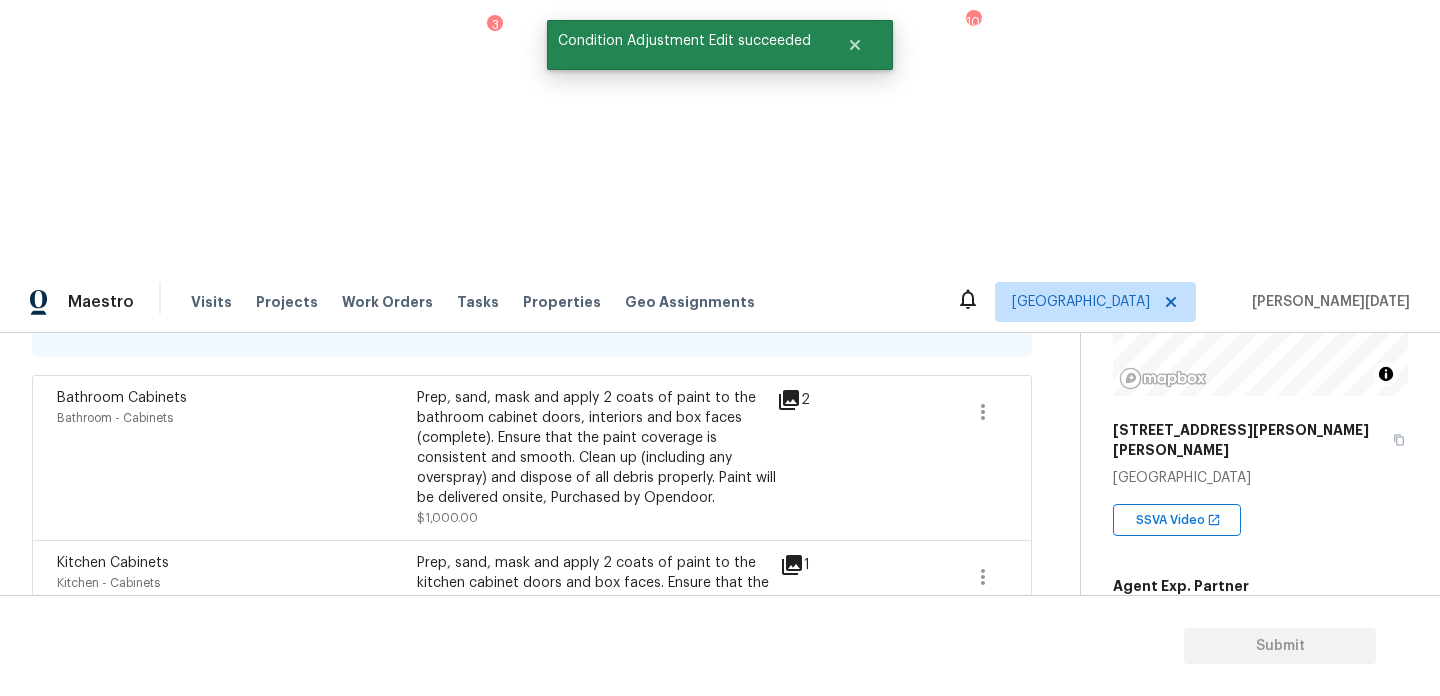 click 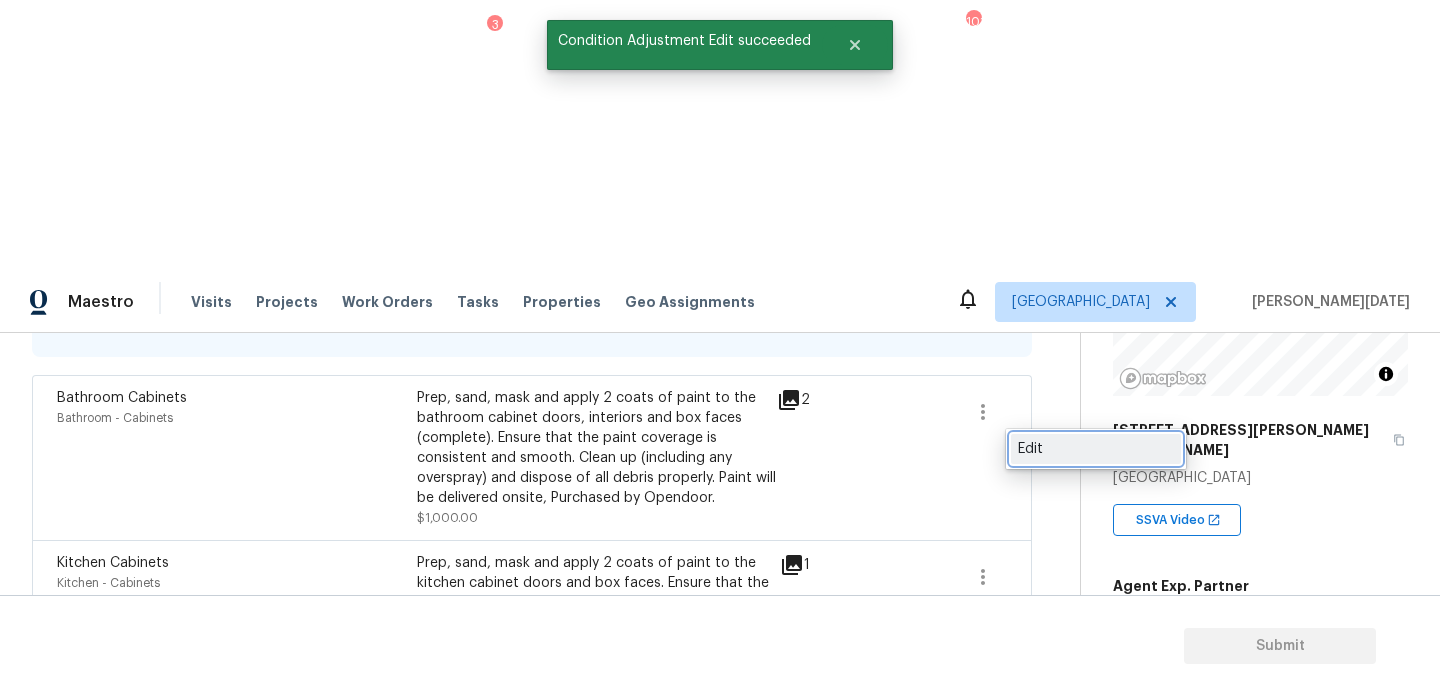 click on "Edit" at bounding box center (1096, 449) 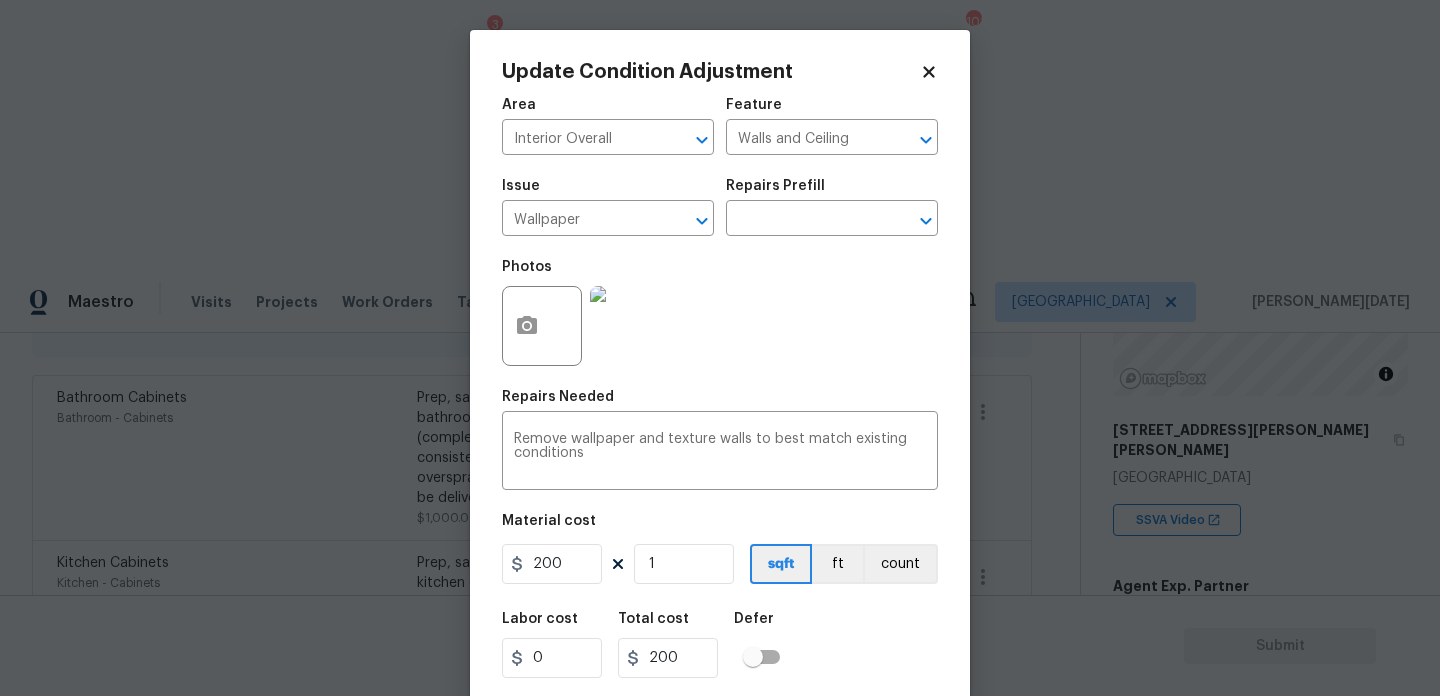 click on "Repairs Prefill" at bounding box center [832, 192] 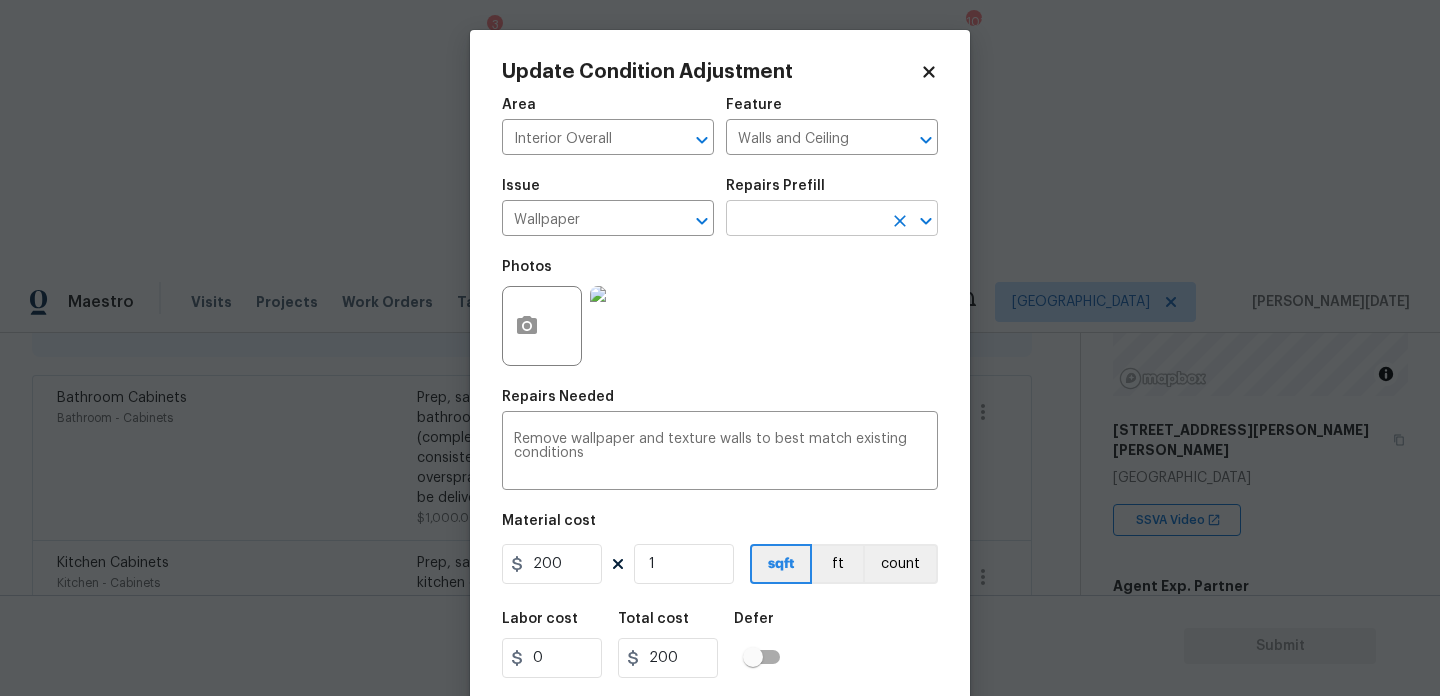 click at bounding box center [804, 220] 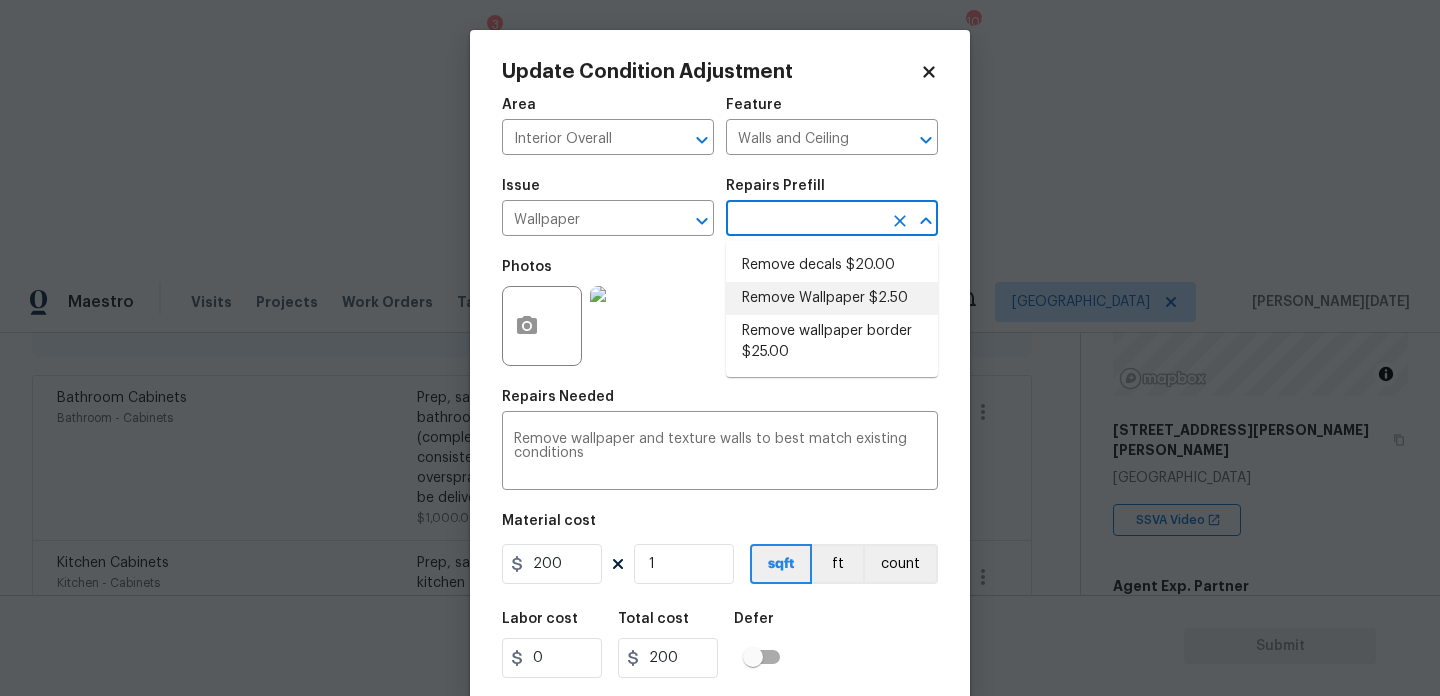 click on "Remove Wallpaper $2.50" at bounding box center [832, 298] 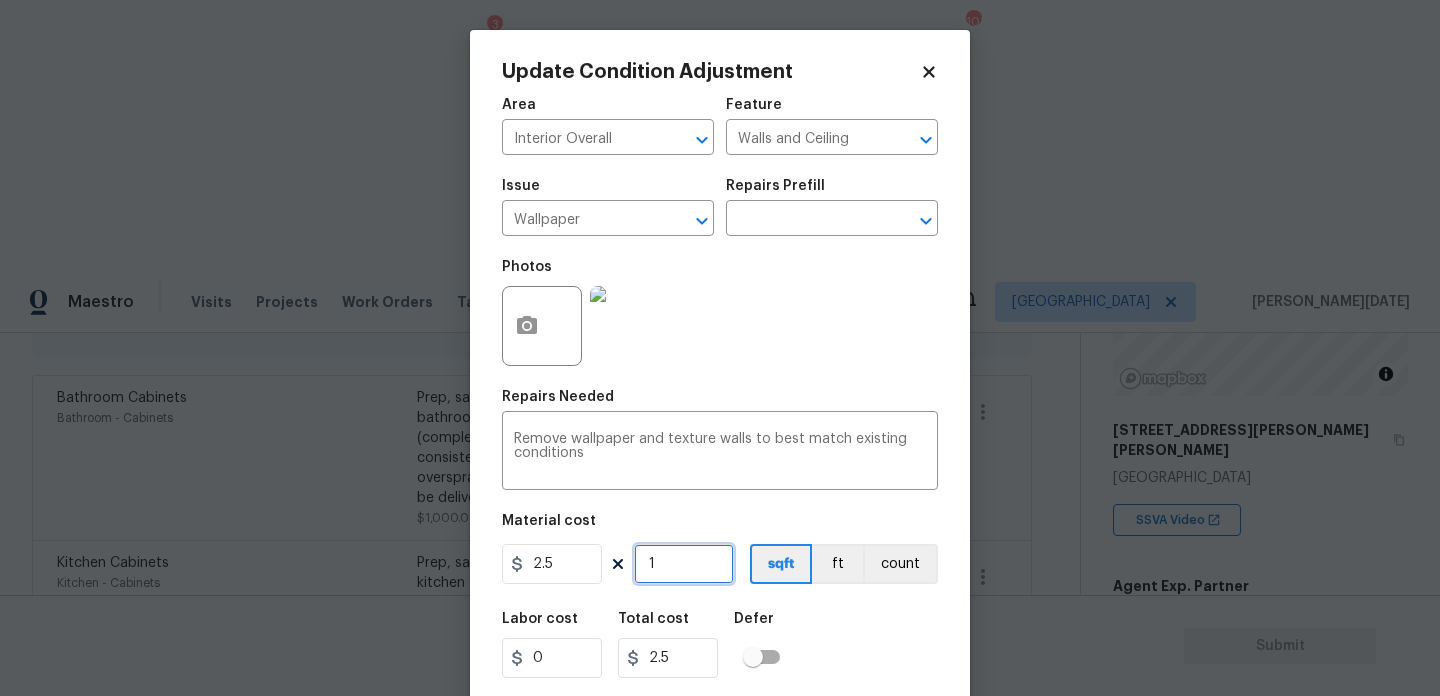 click on "1" at bounding box center [684, 564] 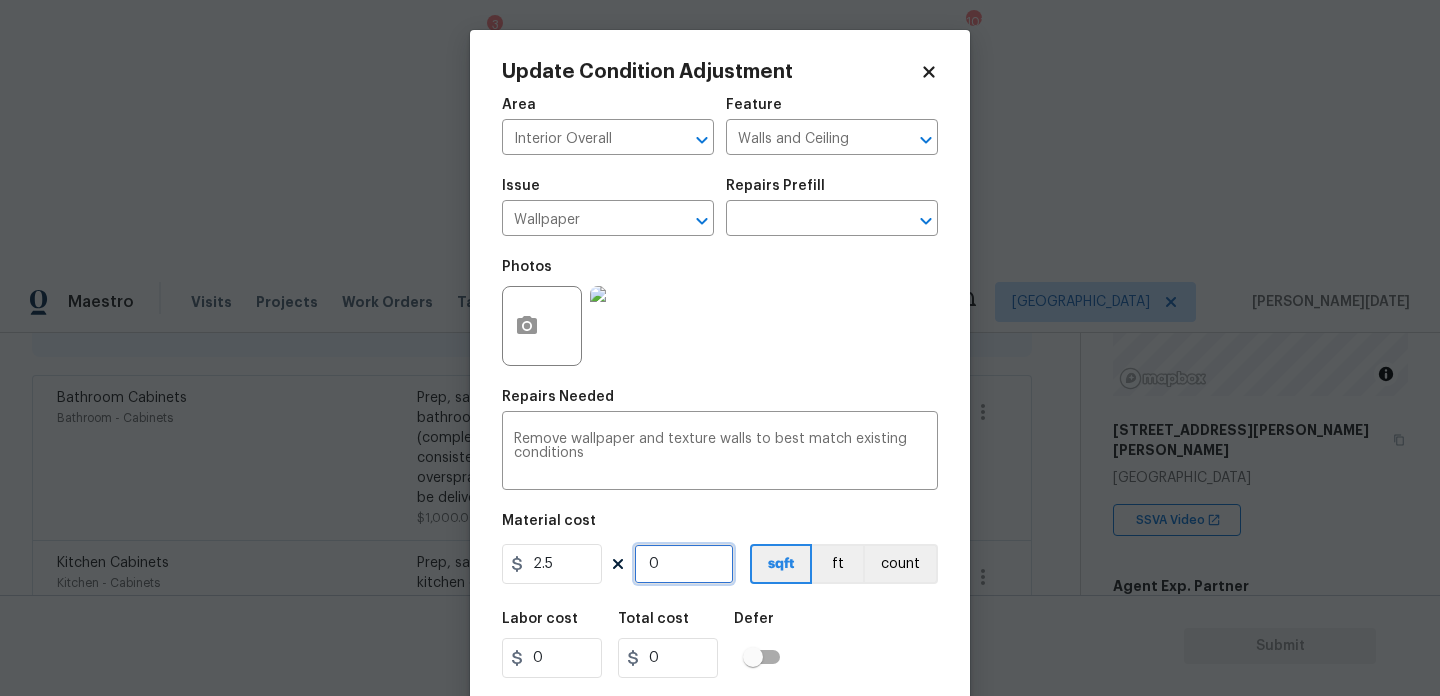 type on "2" 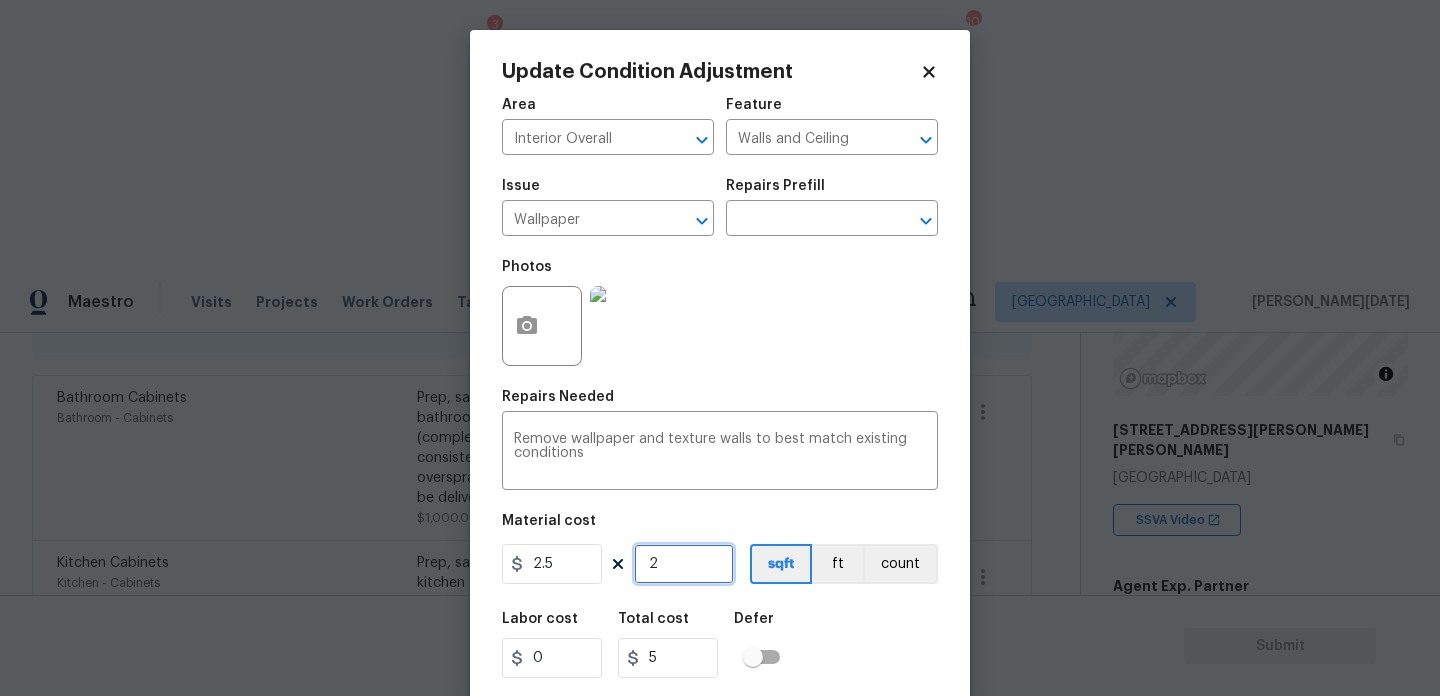 type on "20" 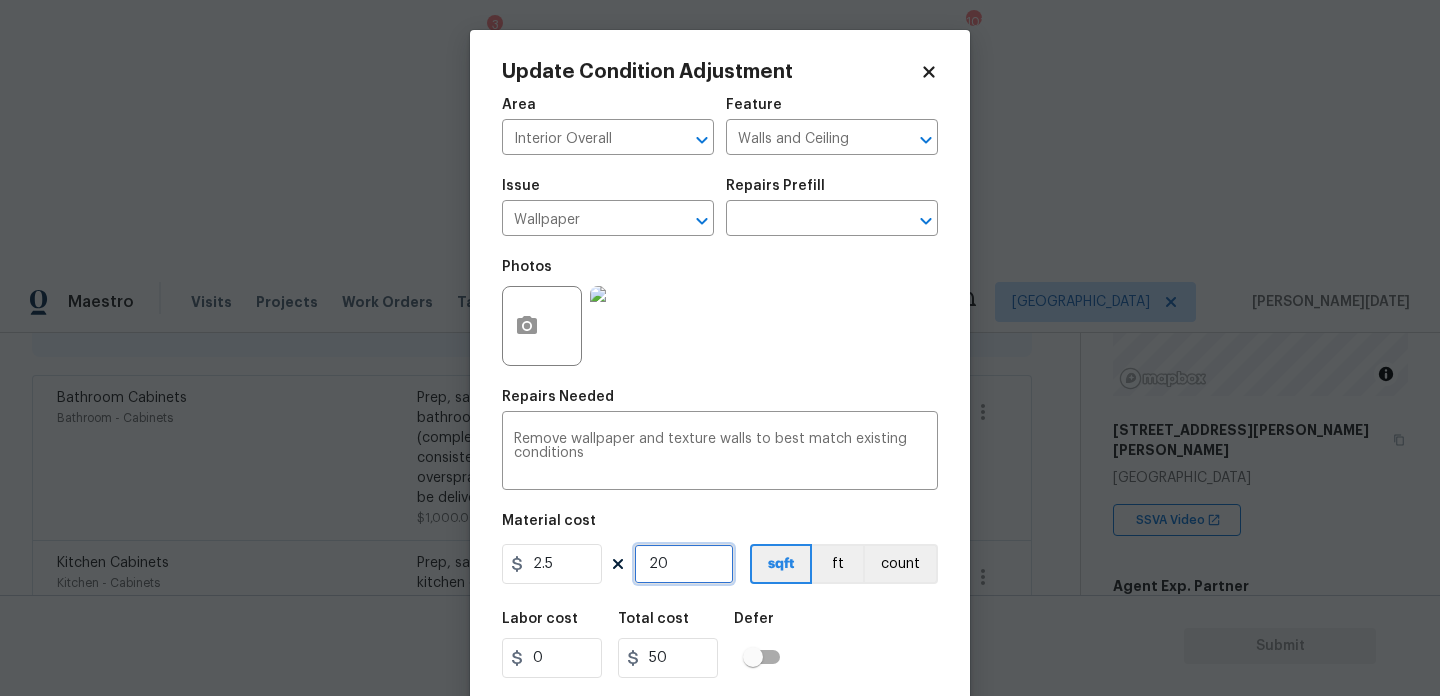 type on "200" 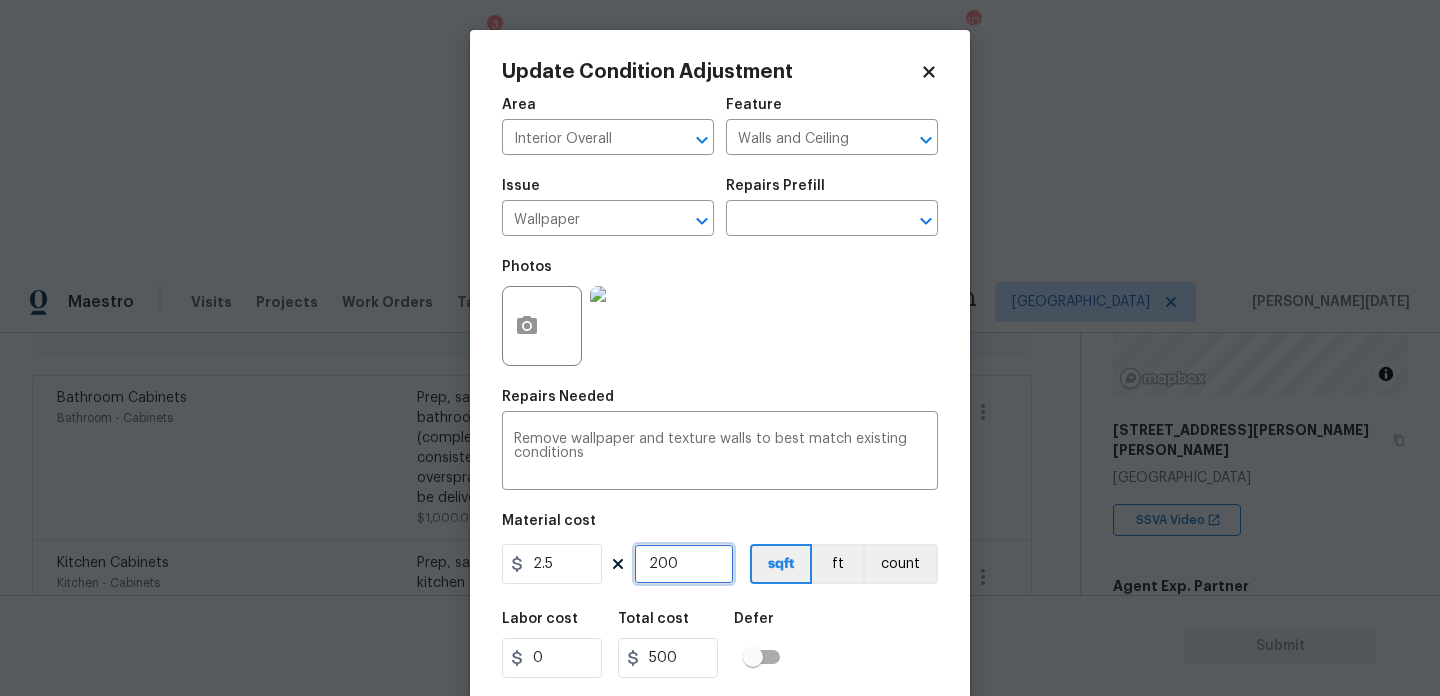 type on "200" 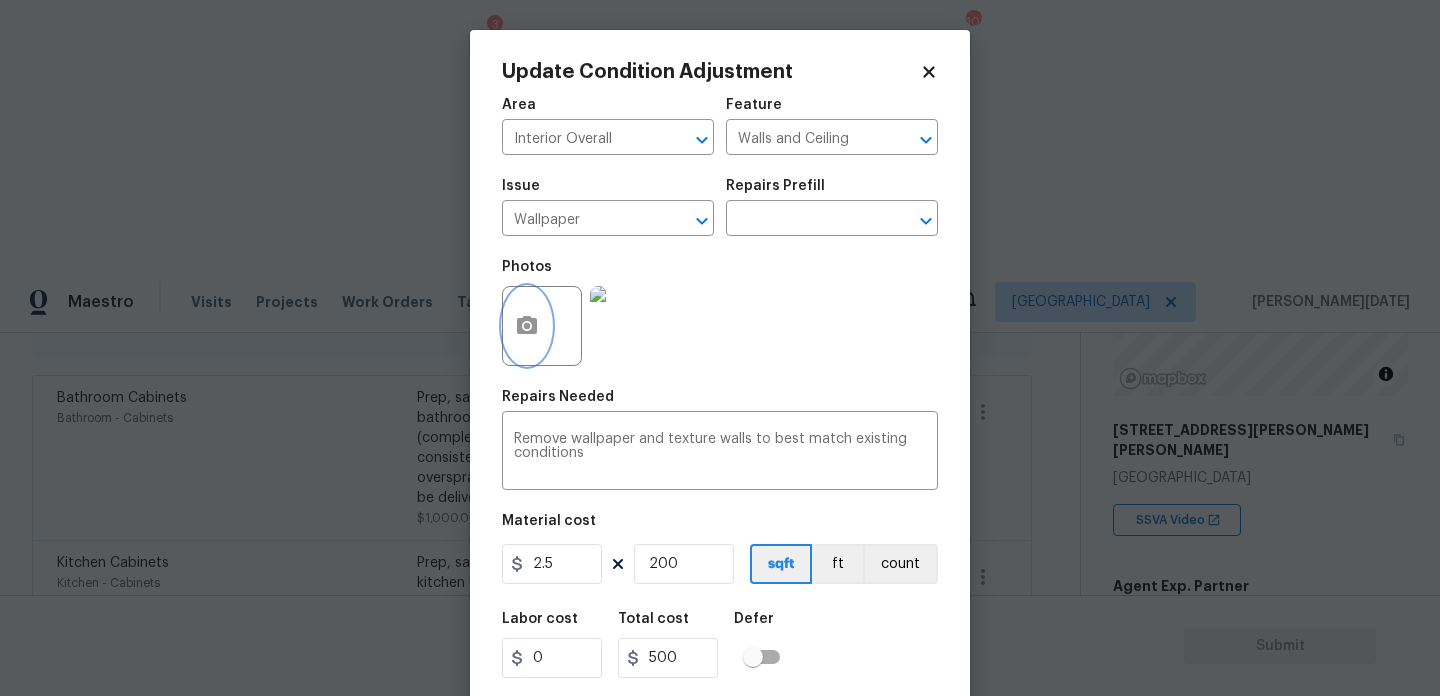 click at bounding box center [527, 326] 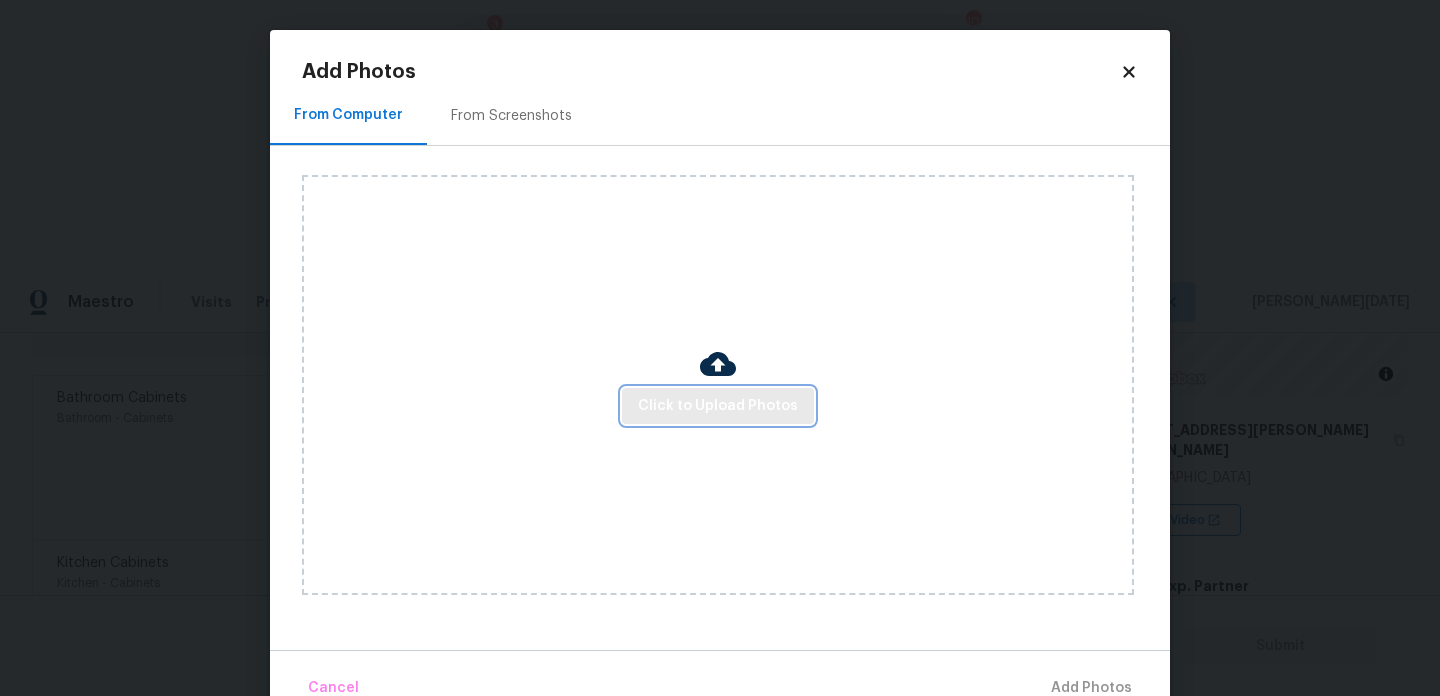 click on "Click to Upload Photos" at bounding box center [718, 406] 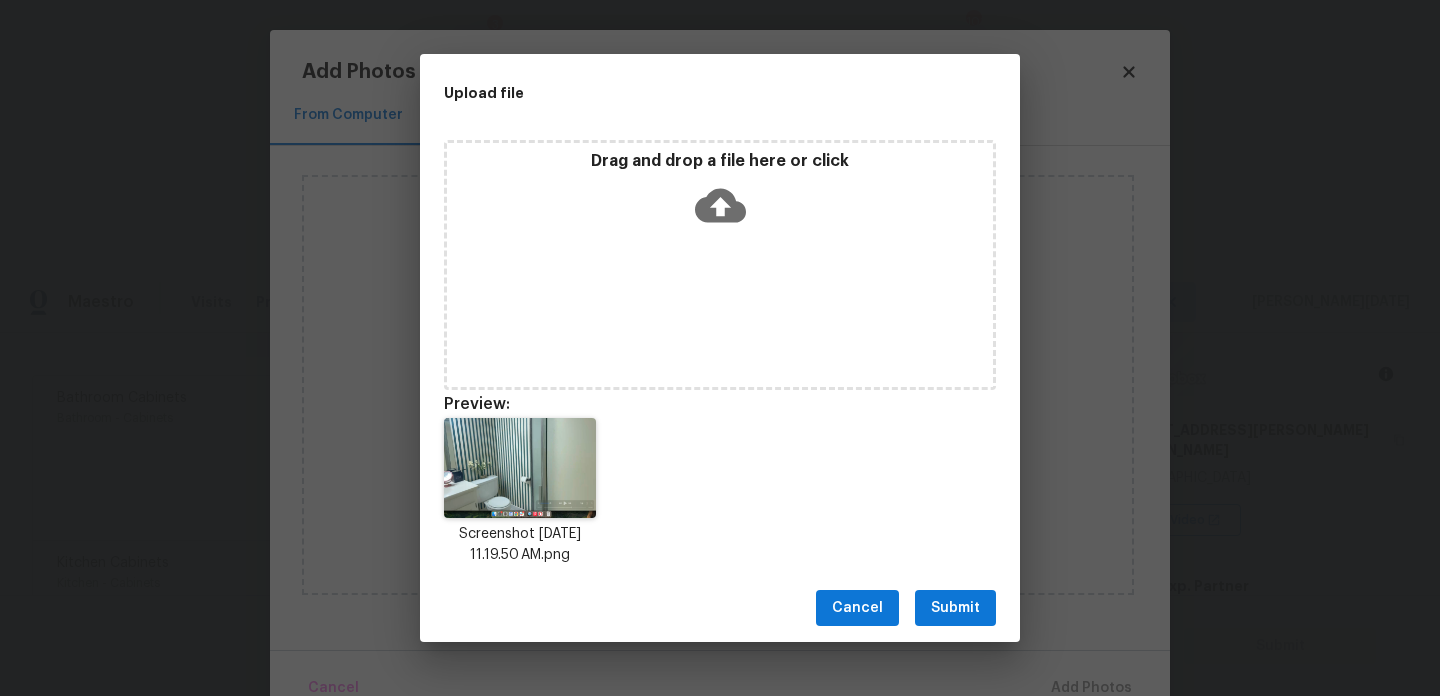 click on "Submit" at bounding box center [955, 608] 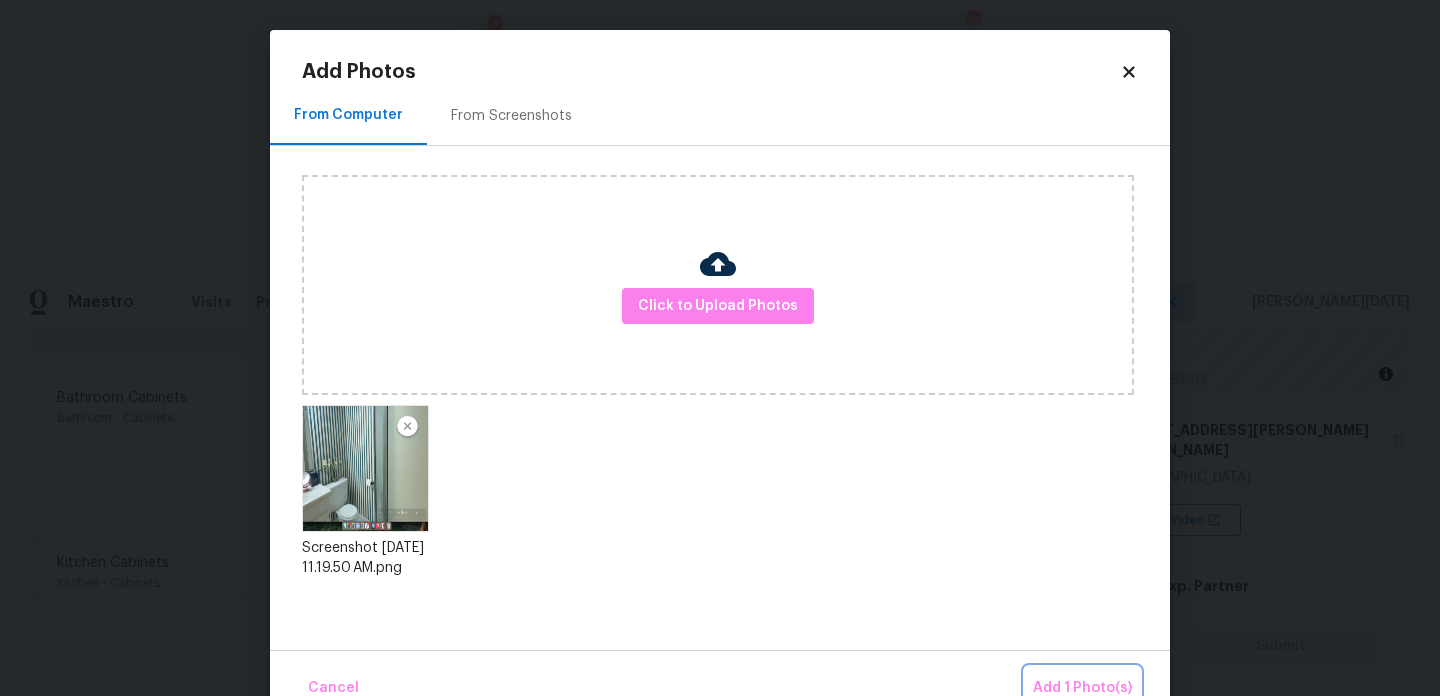 click on "Add 1 Photo(s)" at bounding box center (1082, 688) 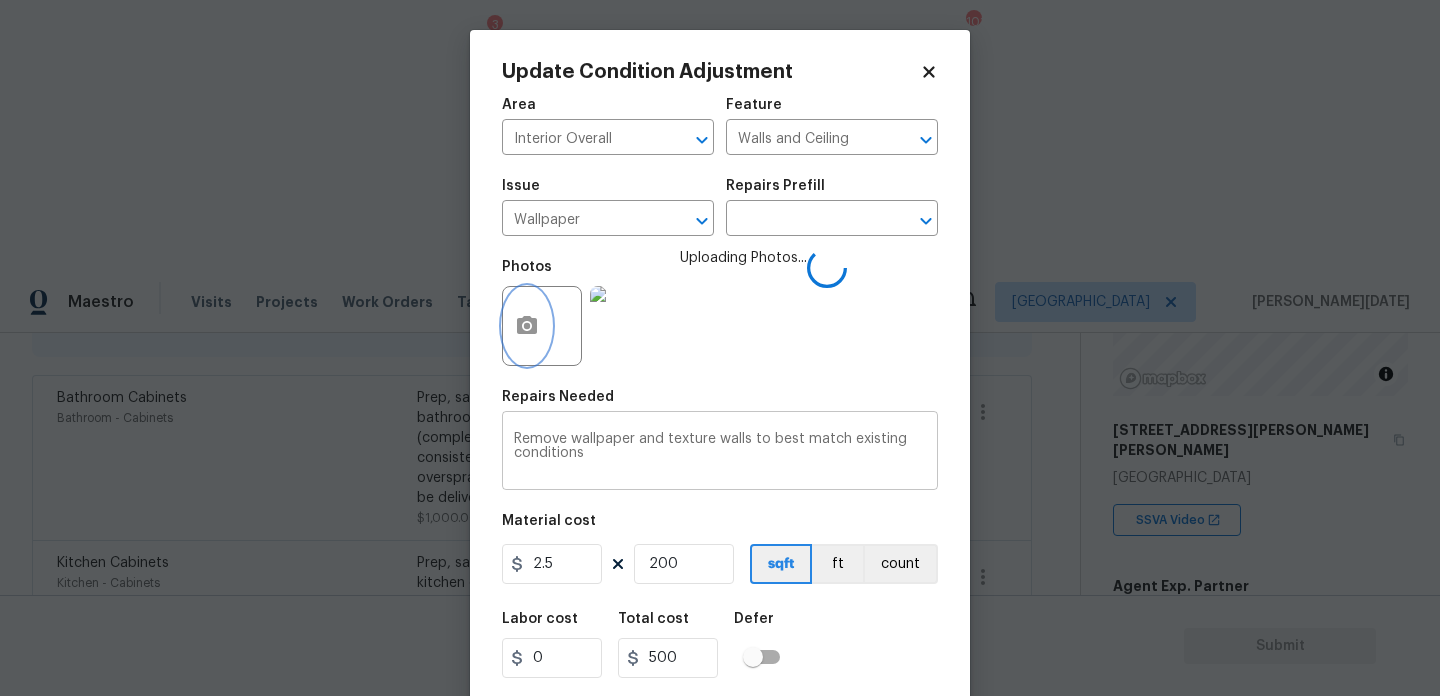 type 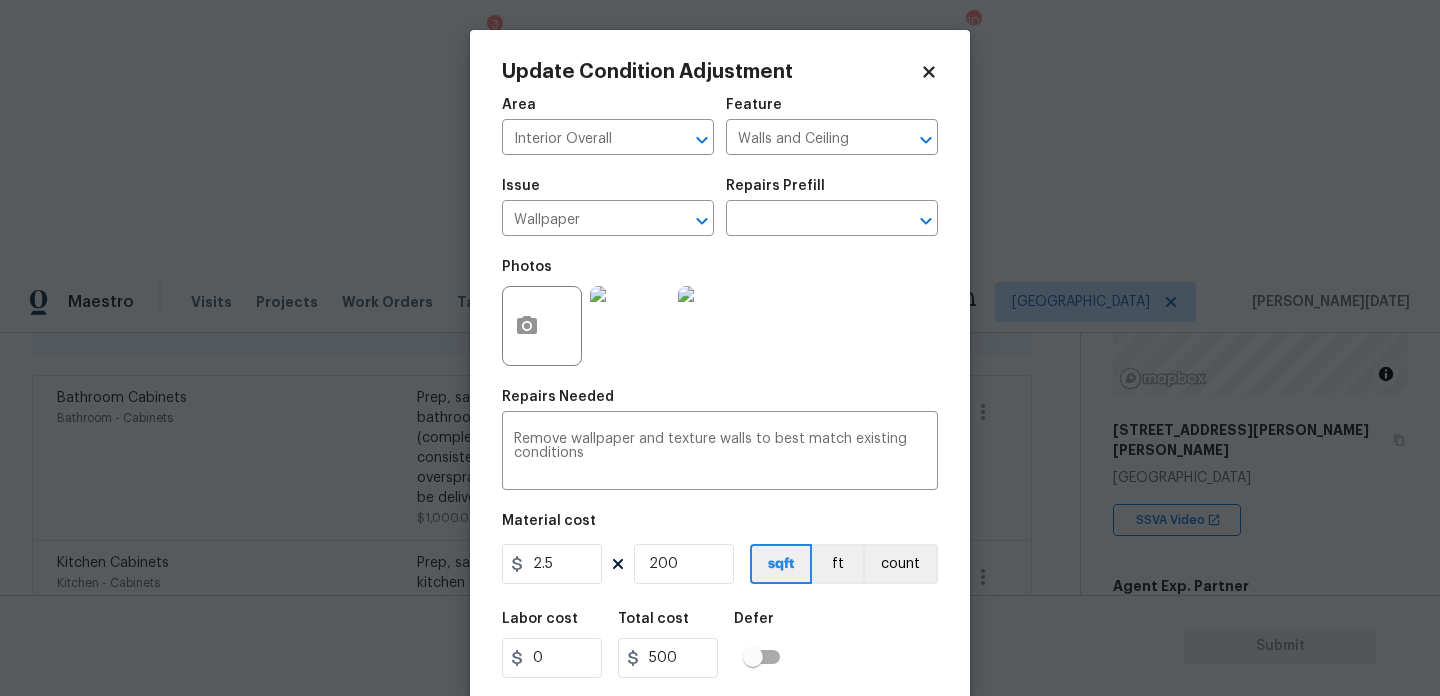 scroll, scrollTop: 51, scrollLeft: 0, axis: vertical 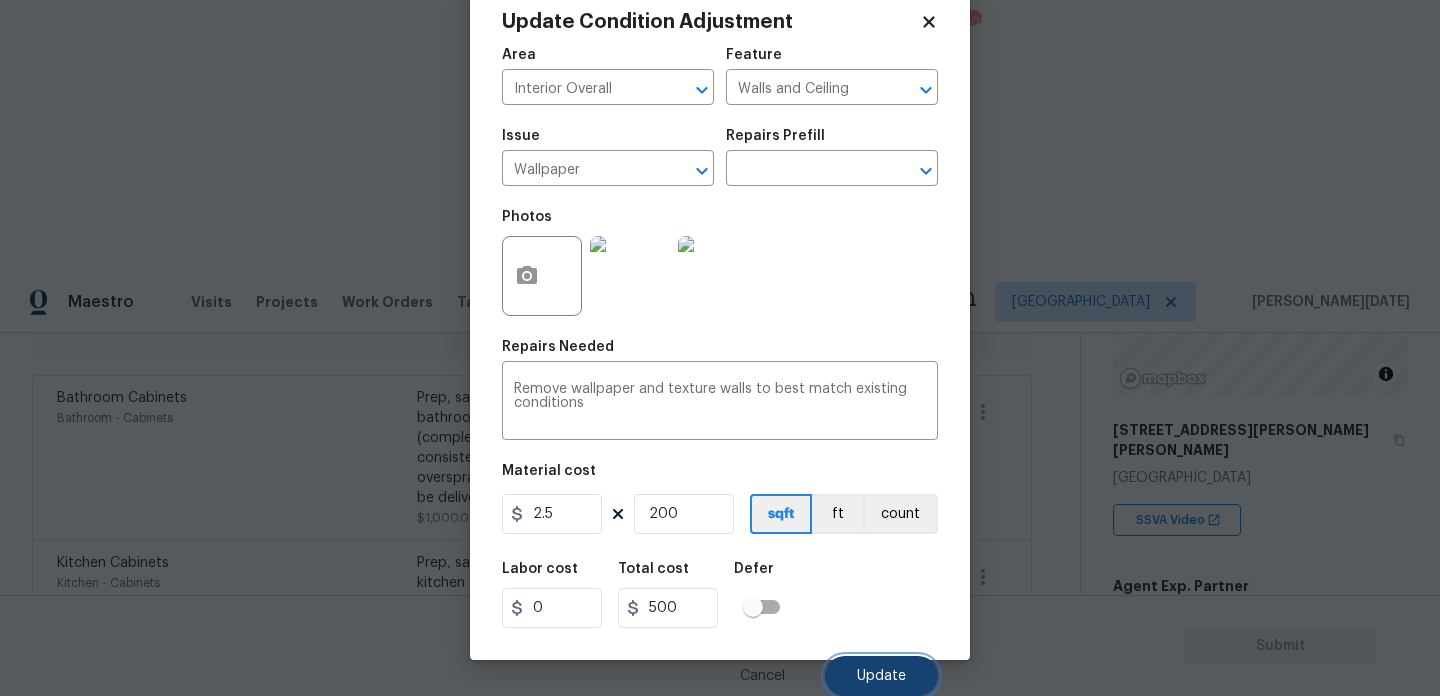 click on "Update" at bounding box center (881, 676) 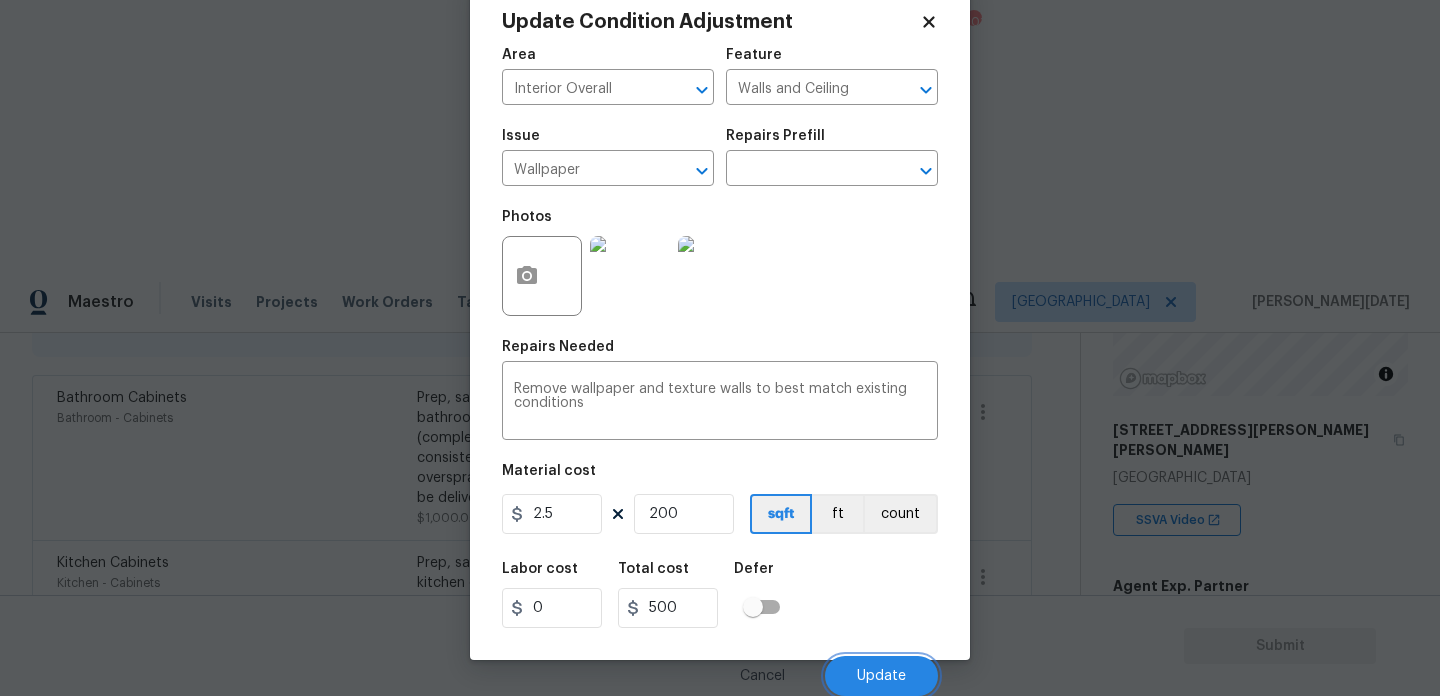 scroll, scrollTop: 460, scrollLeft: 0, axis: vertical 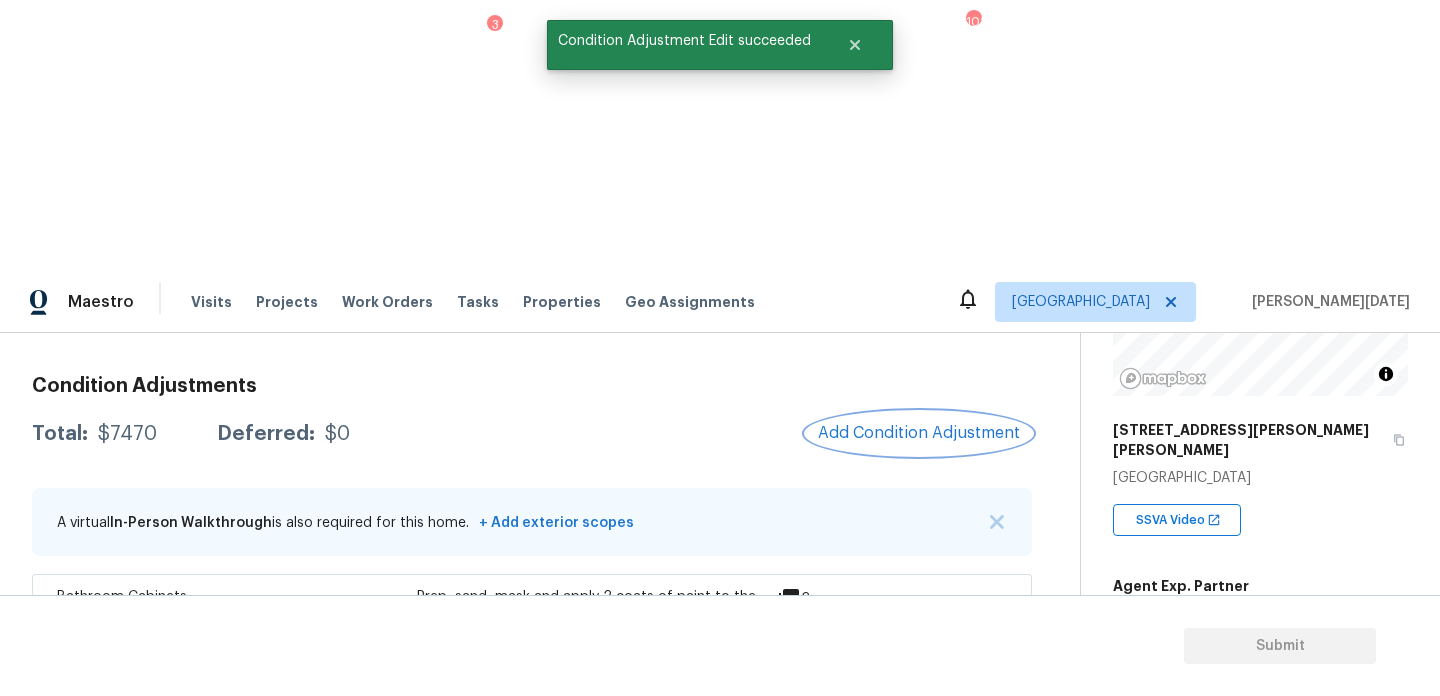 click on "Add Condition Adjustment" at bounding box center [919, 433] 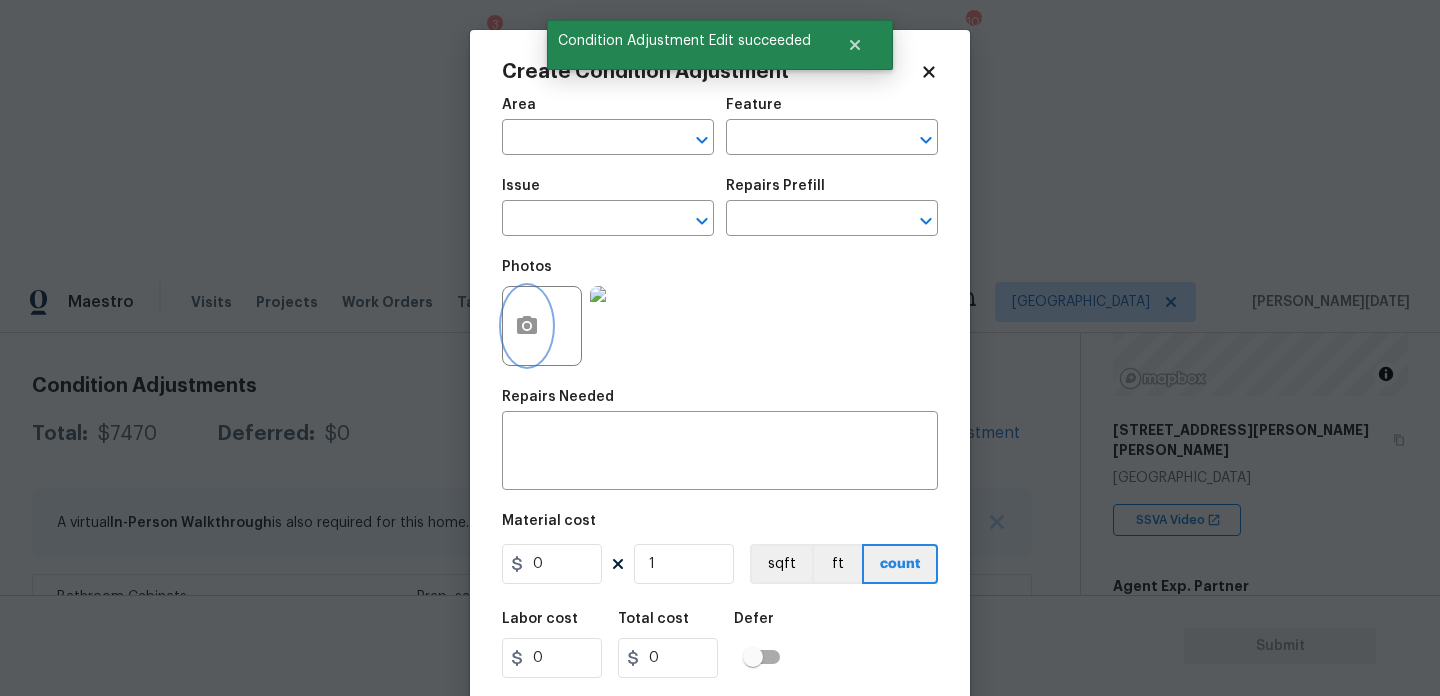 click at bounding box center [527, 326] 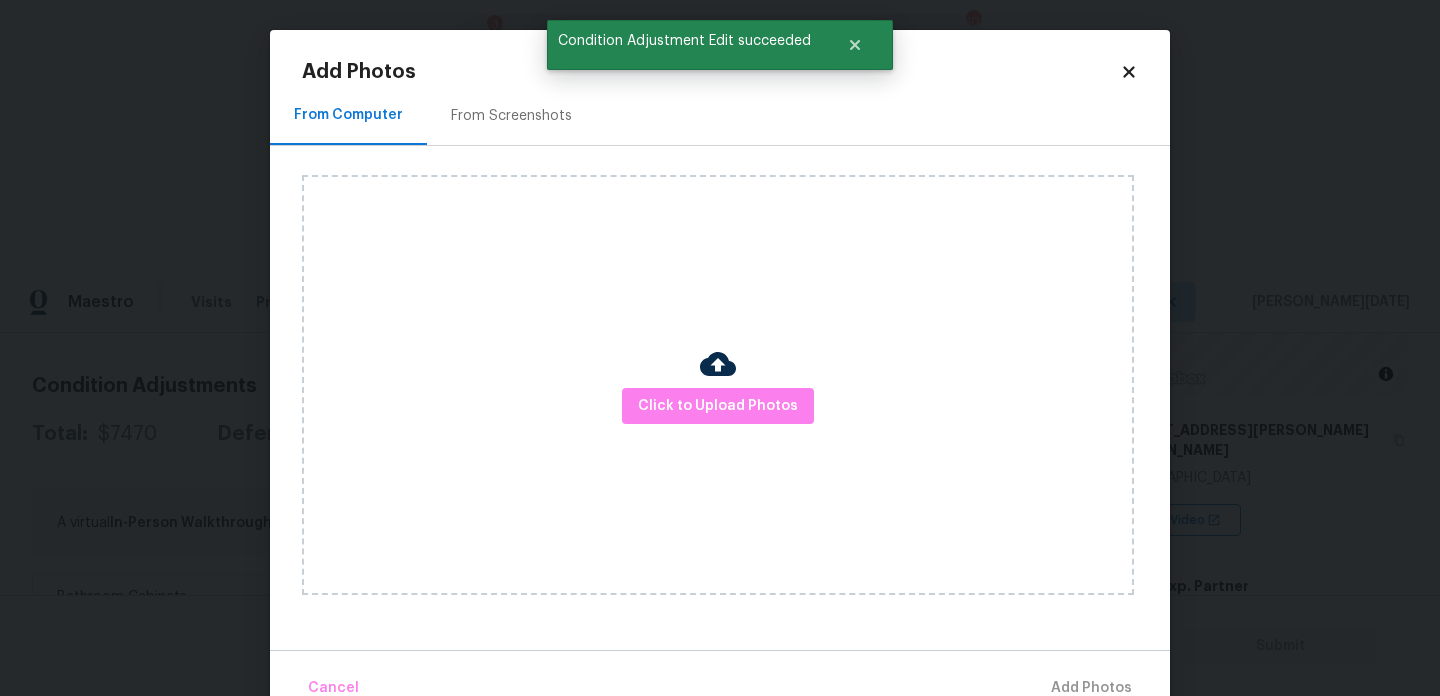 click on "Click to Upload Photos" at bounding box center [718, 385] 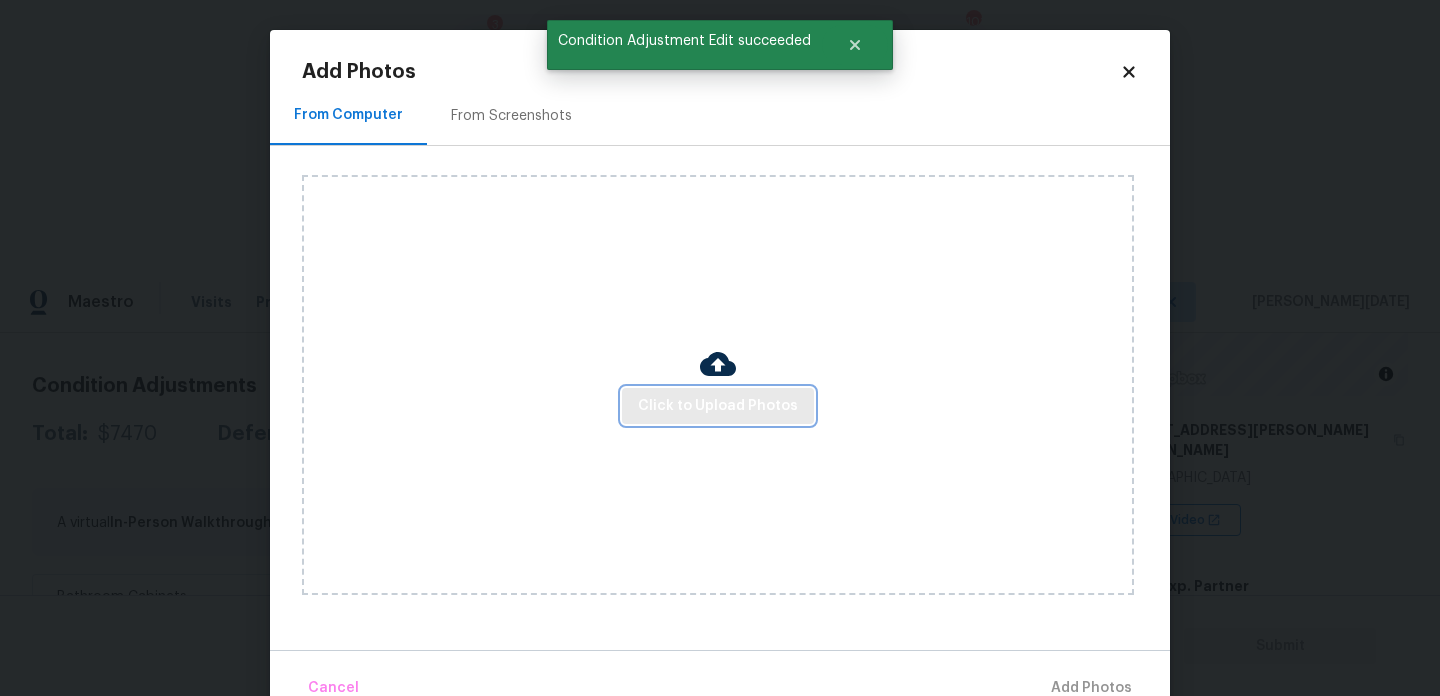 click on "Click to Upload Photos" at bounding box center [718, 406] 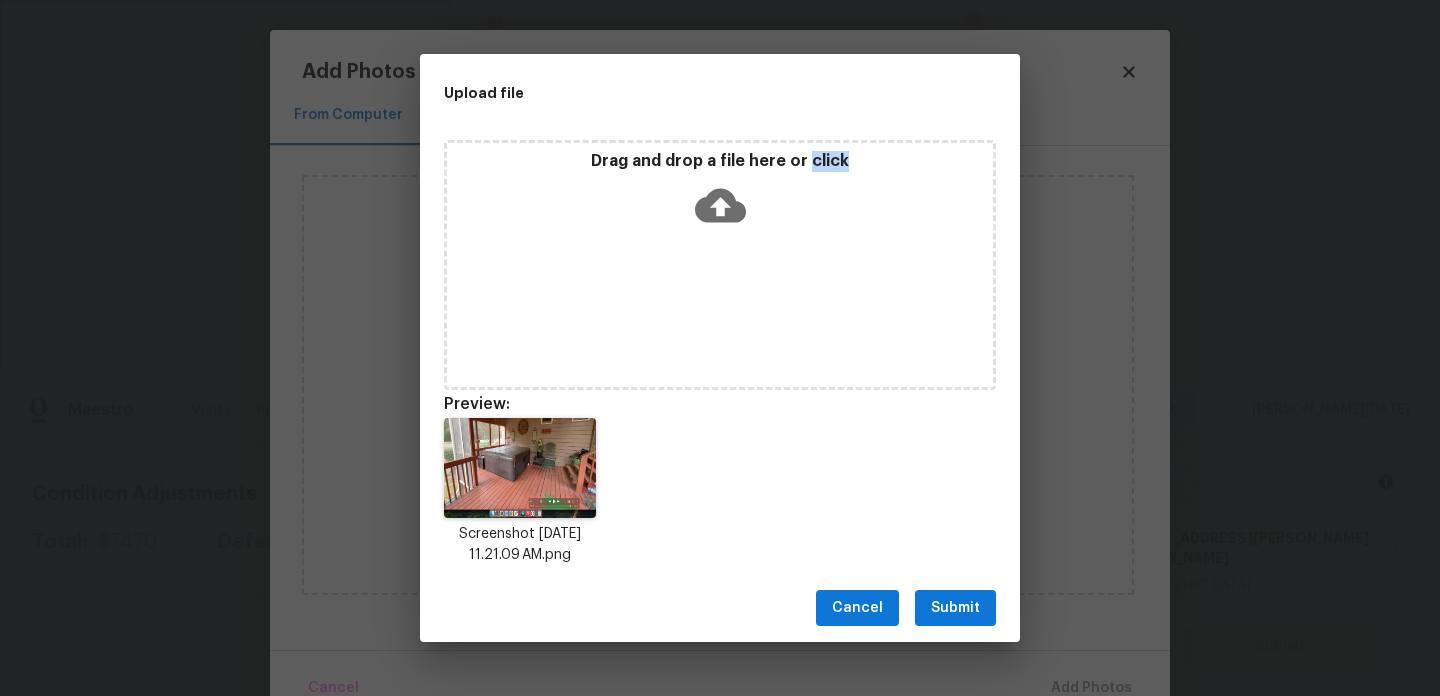 click on "Cancel Submit" at bounding box center [720, 608] 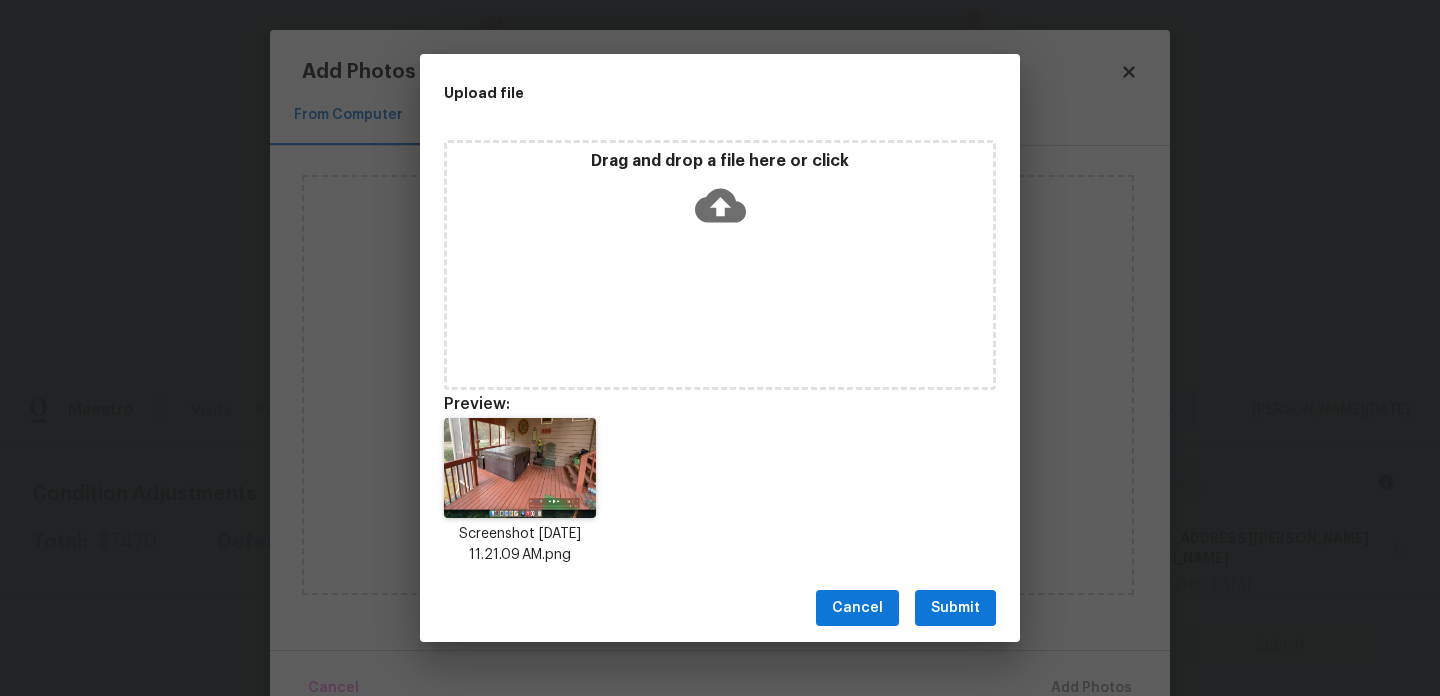 click on "Submit" at bounding box center (955, 608) 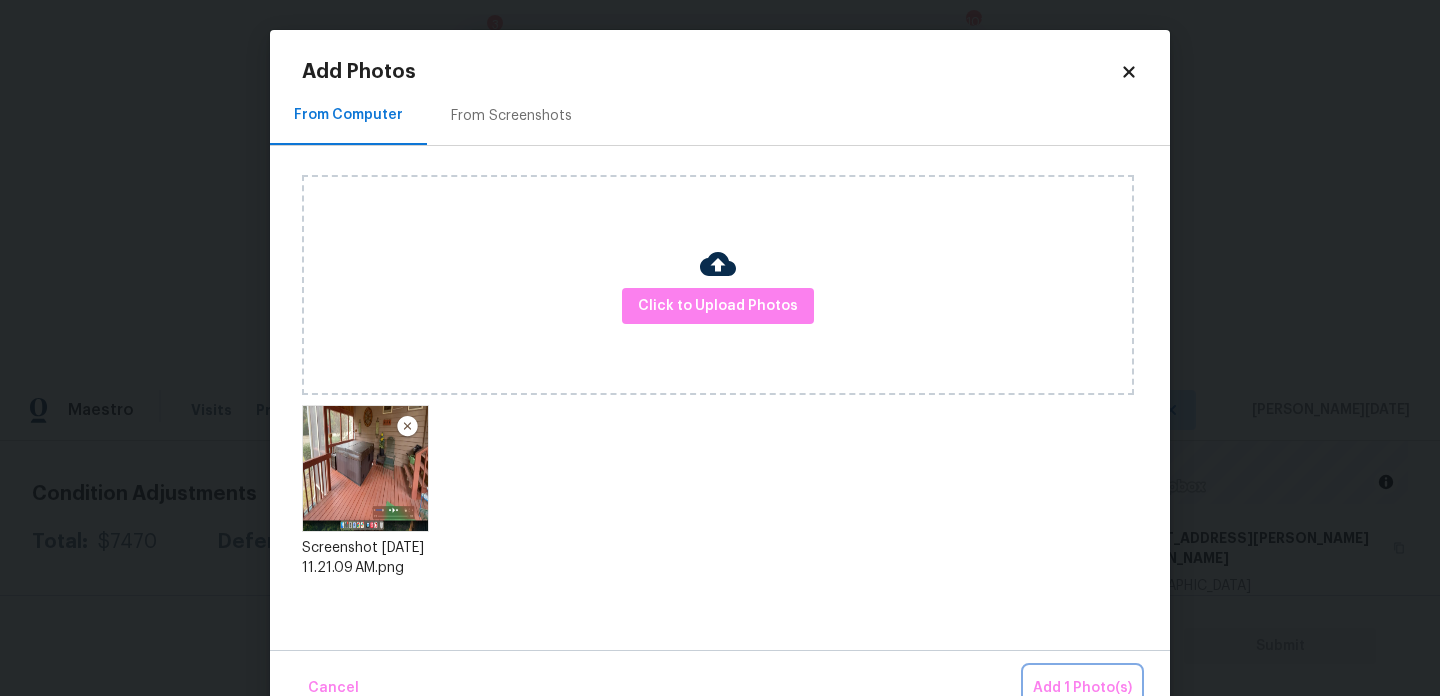 click on "Add 1 Photo(s)" at bounding box center (1082, 688) 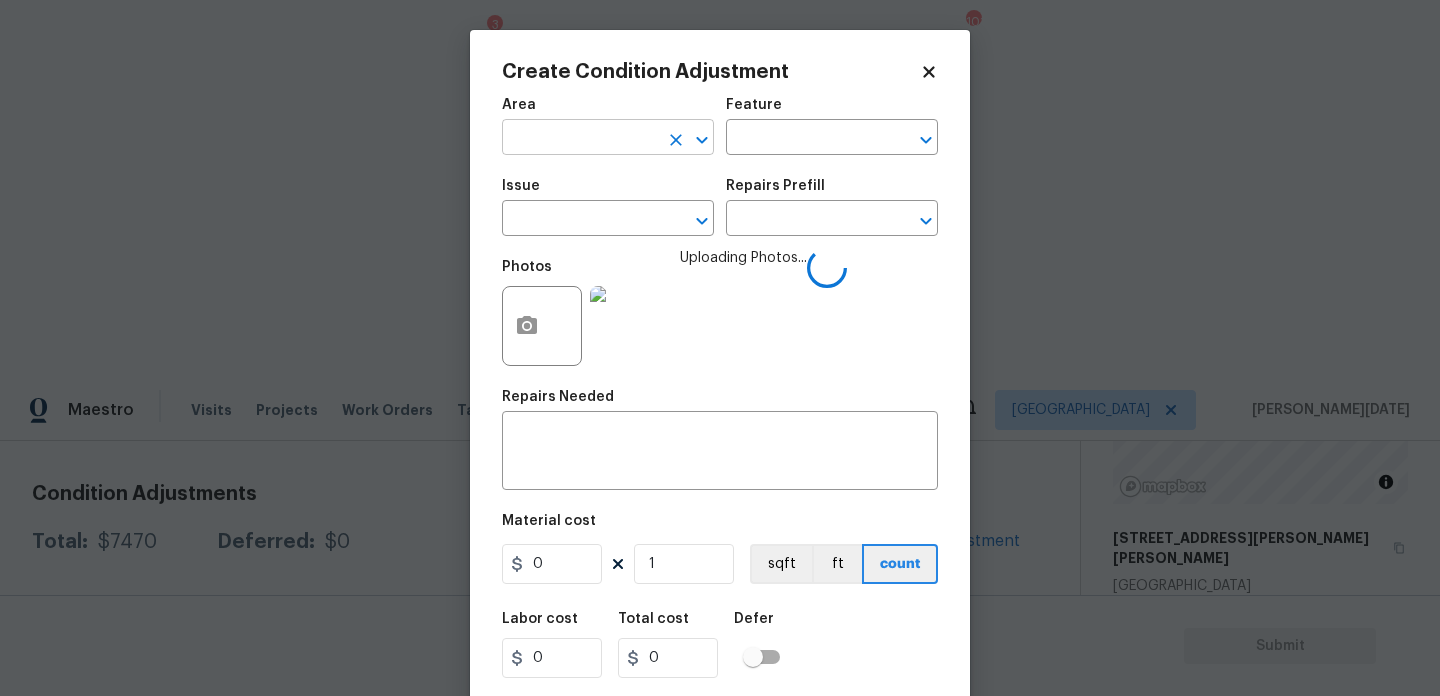 click at bounding box center (580, 139) 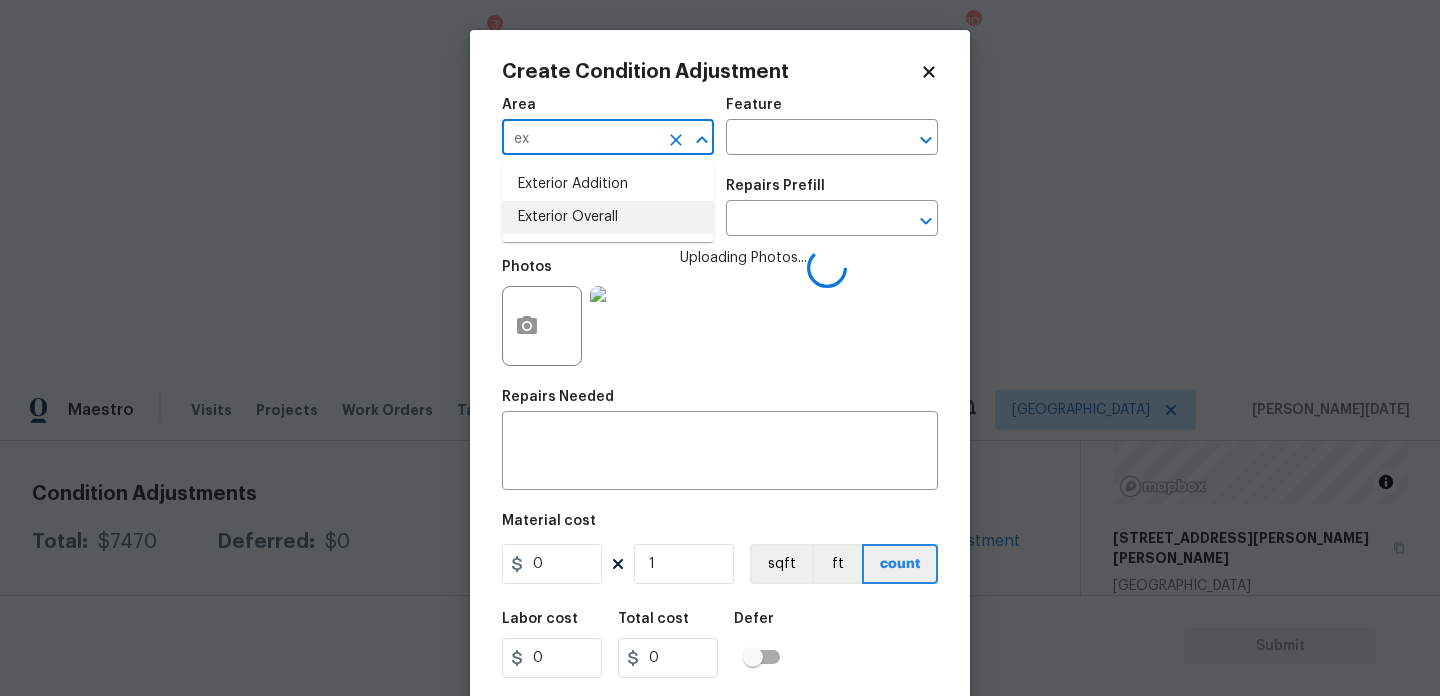 click on "Exterior Overall" at bounding box center [608, 217] 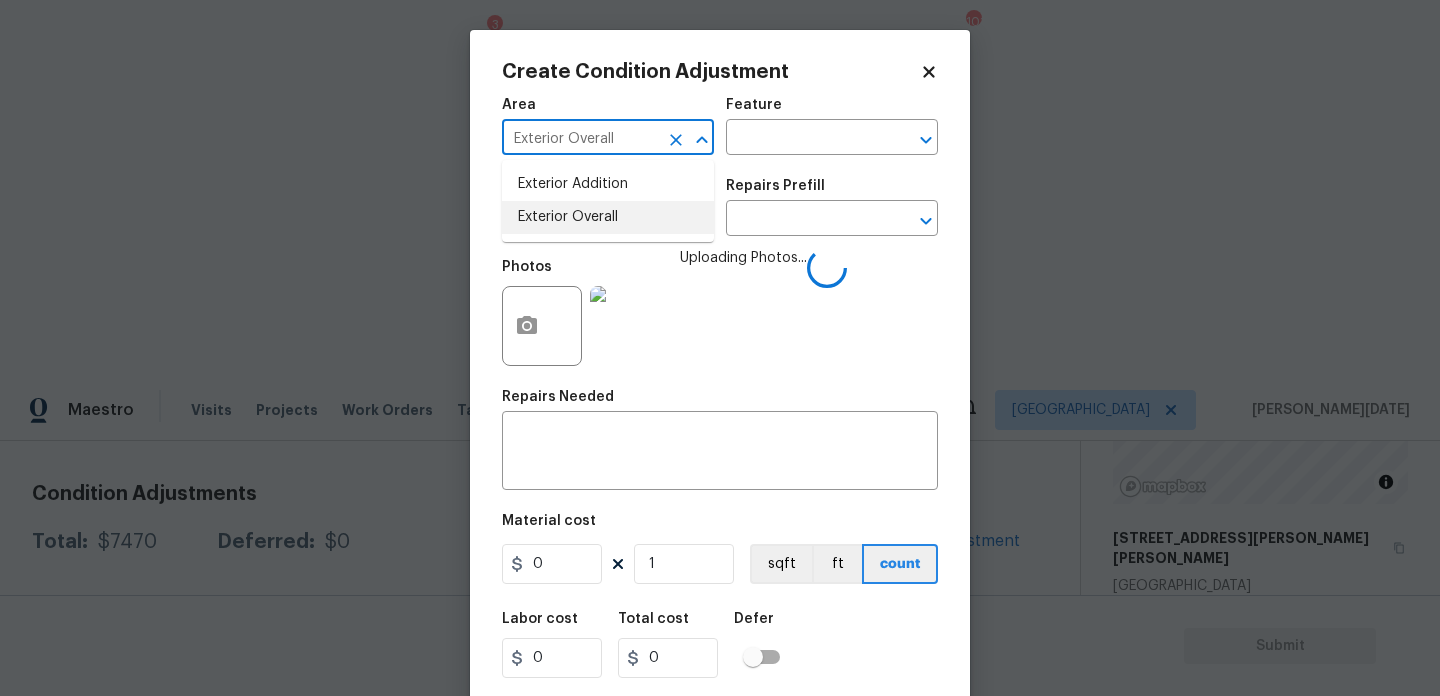 type on "Exterior Overall" 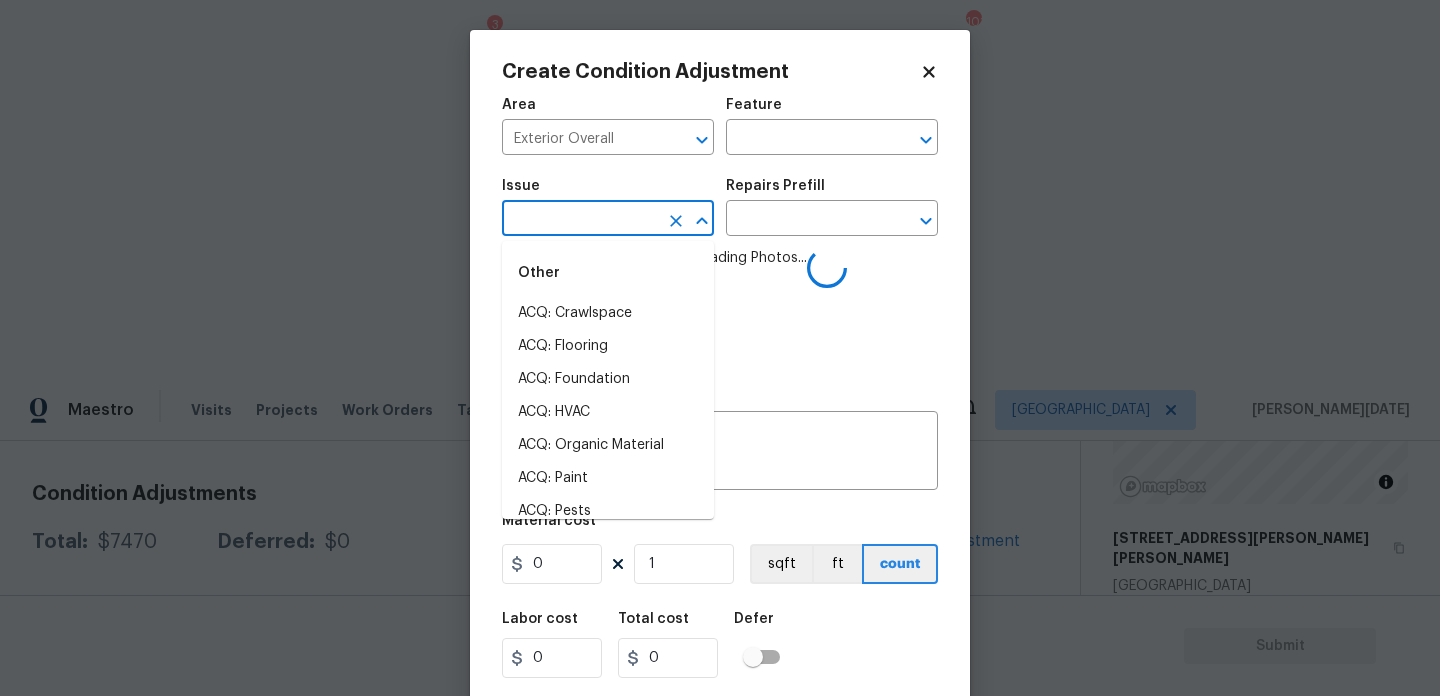 click at bounding box center (580, 220) 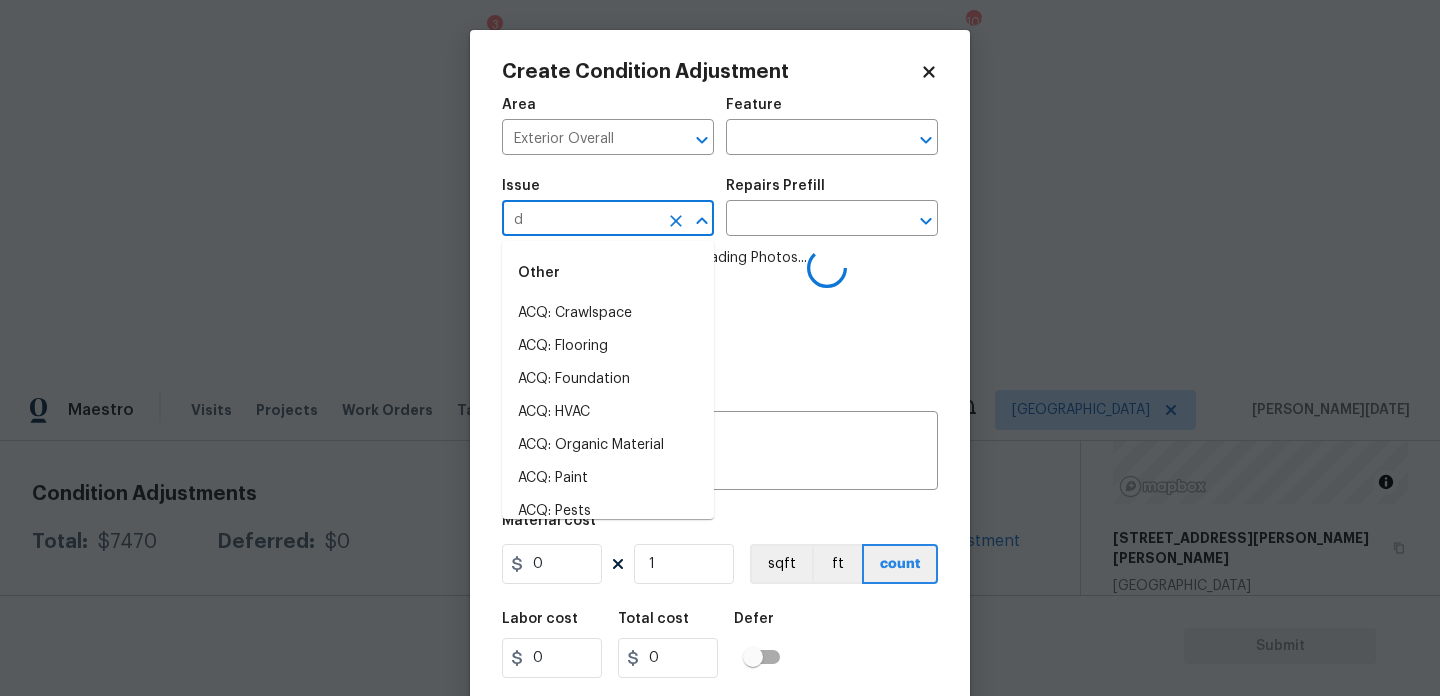 type on "e" 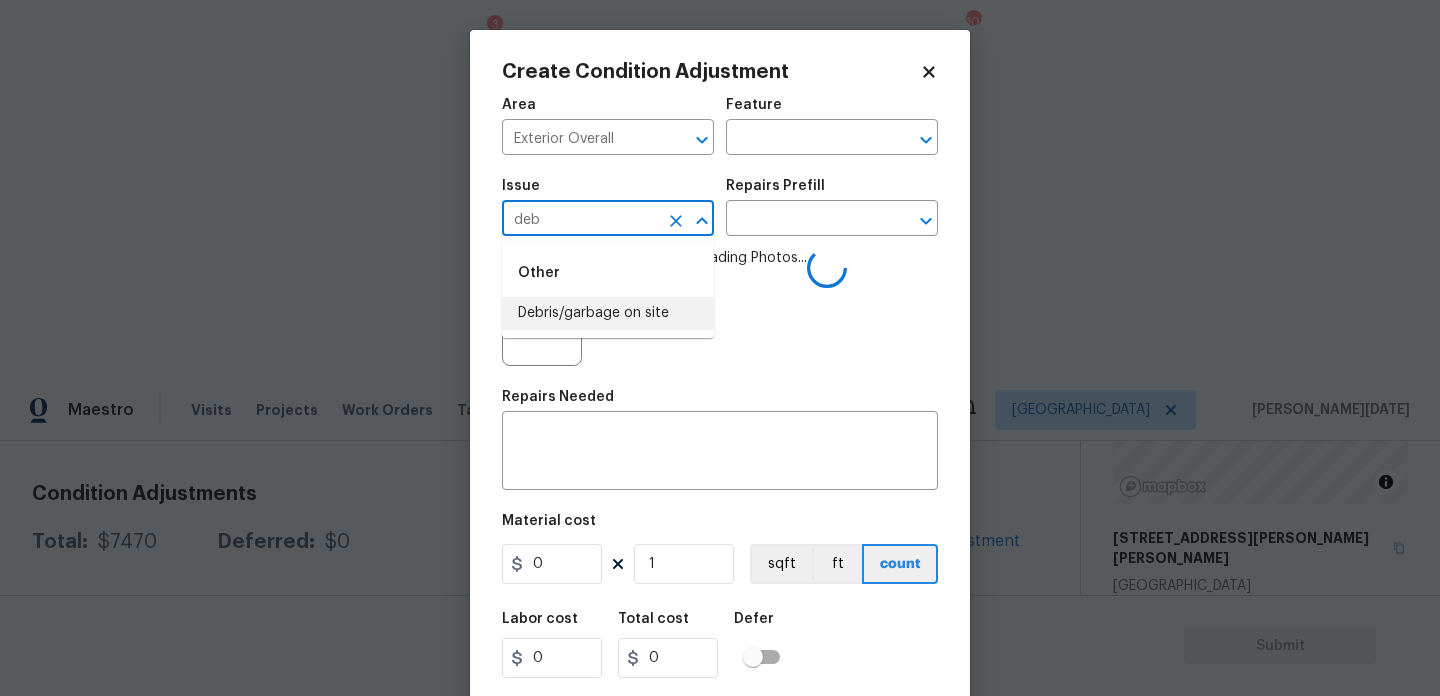 click on "Debris/garbage on site" at bounding box center (608, 313) 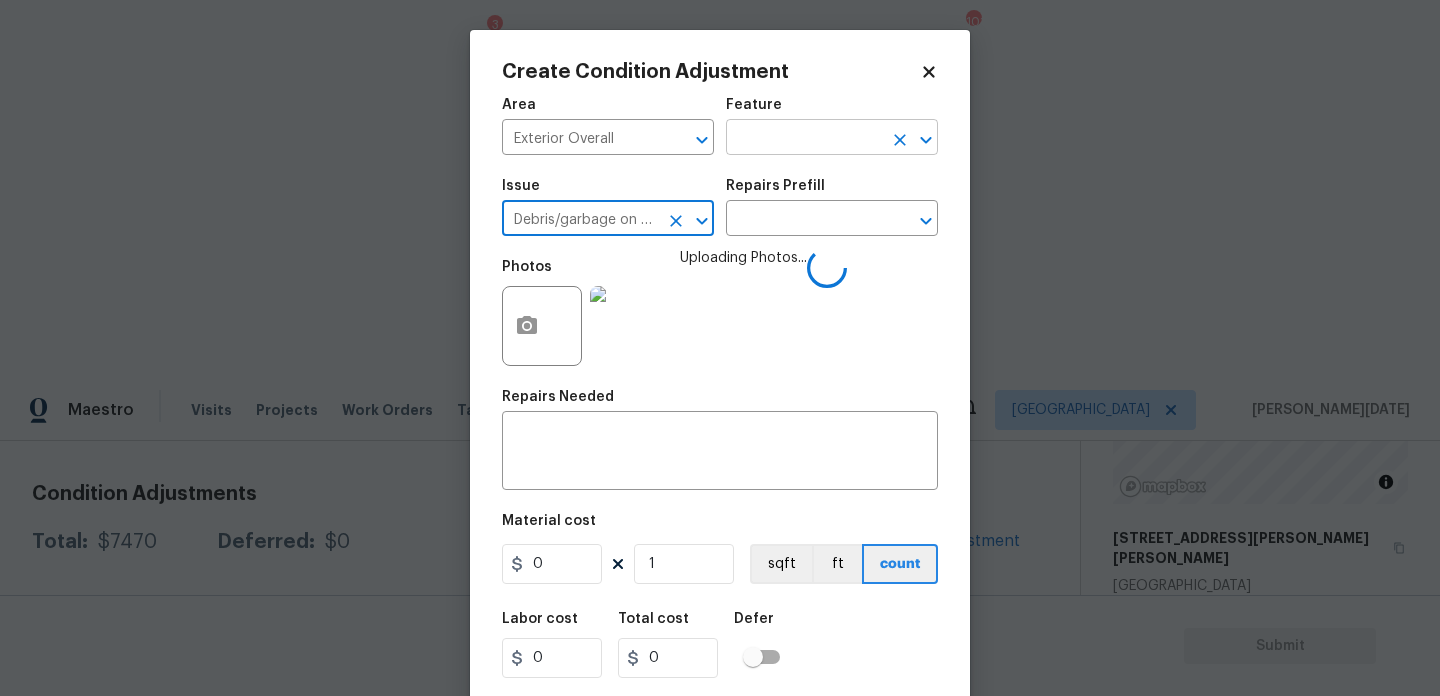 type on "Debris/garbage on site" 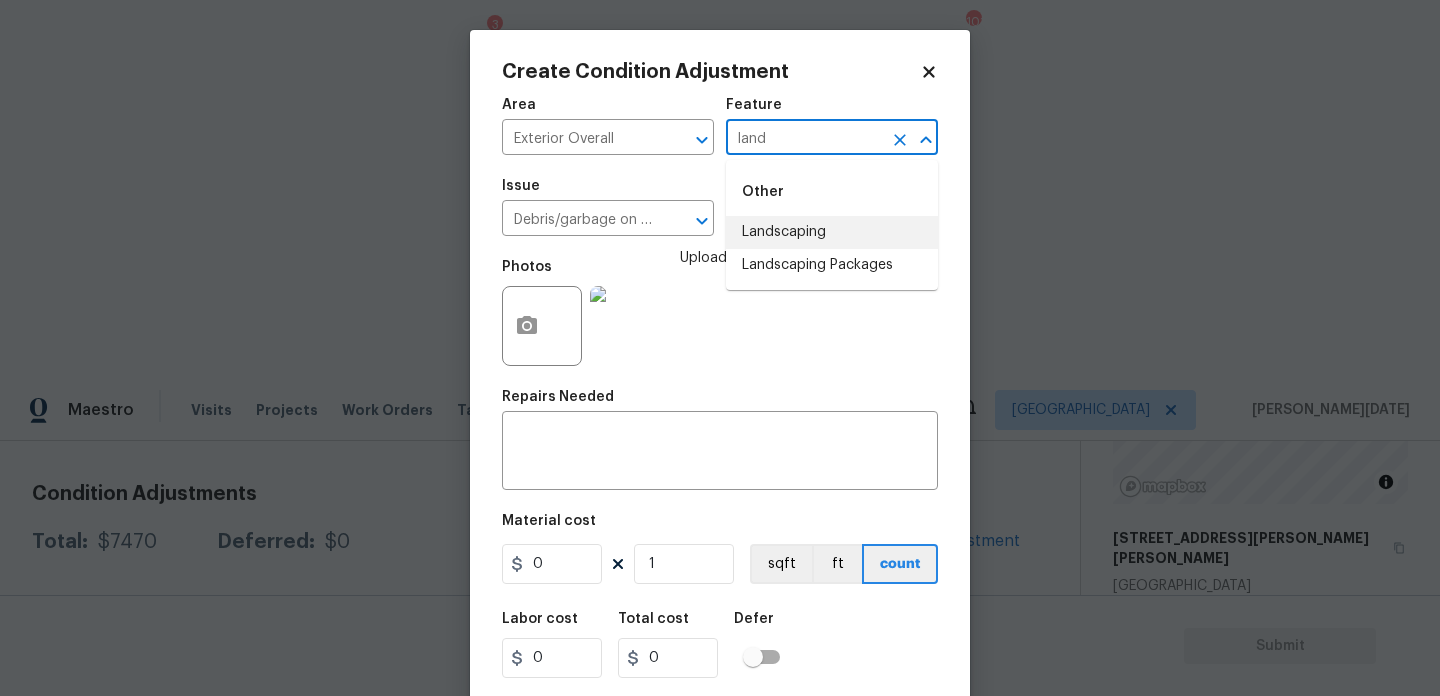 click on "Landscaping" at bounding box center [832, 232] 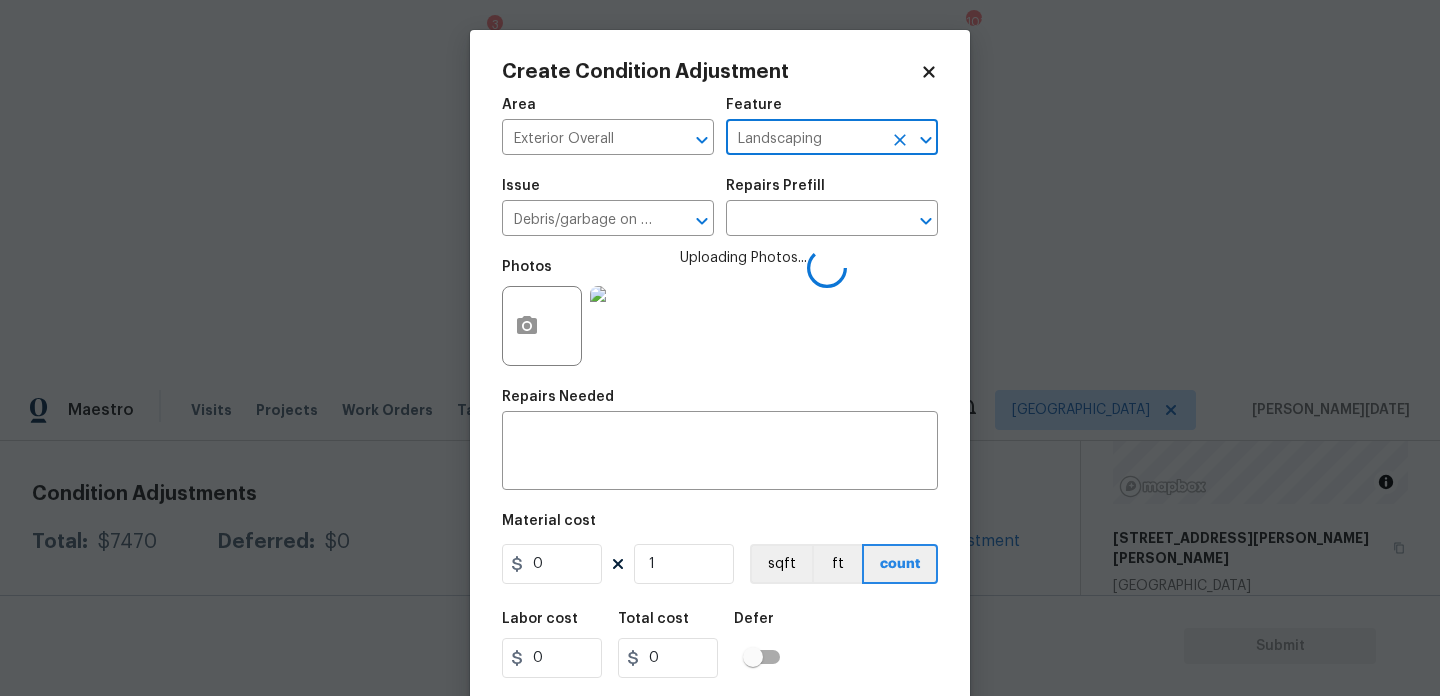 type on "Landscaping" 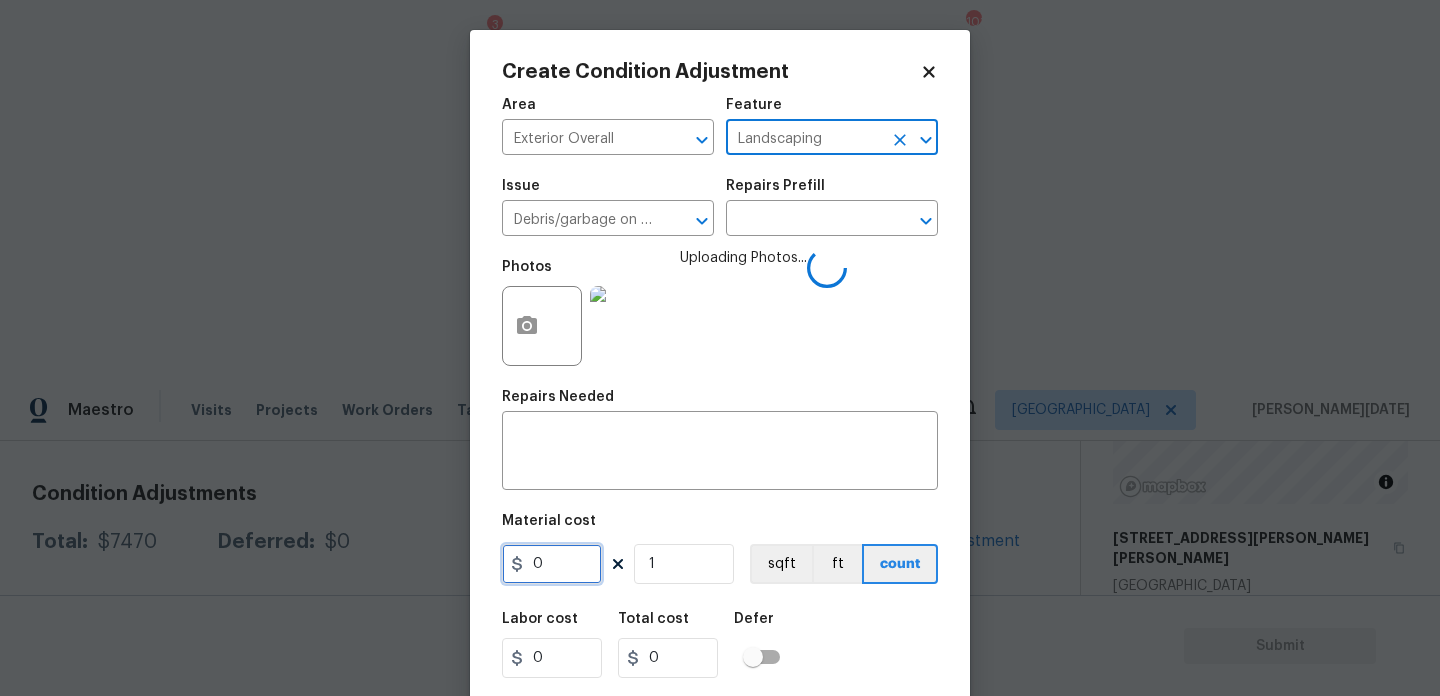 click on "0" at bounding box center (552, 564) 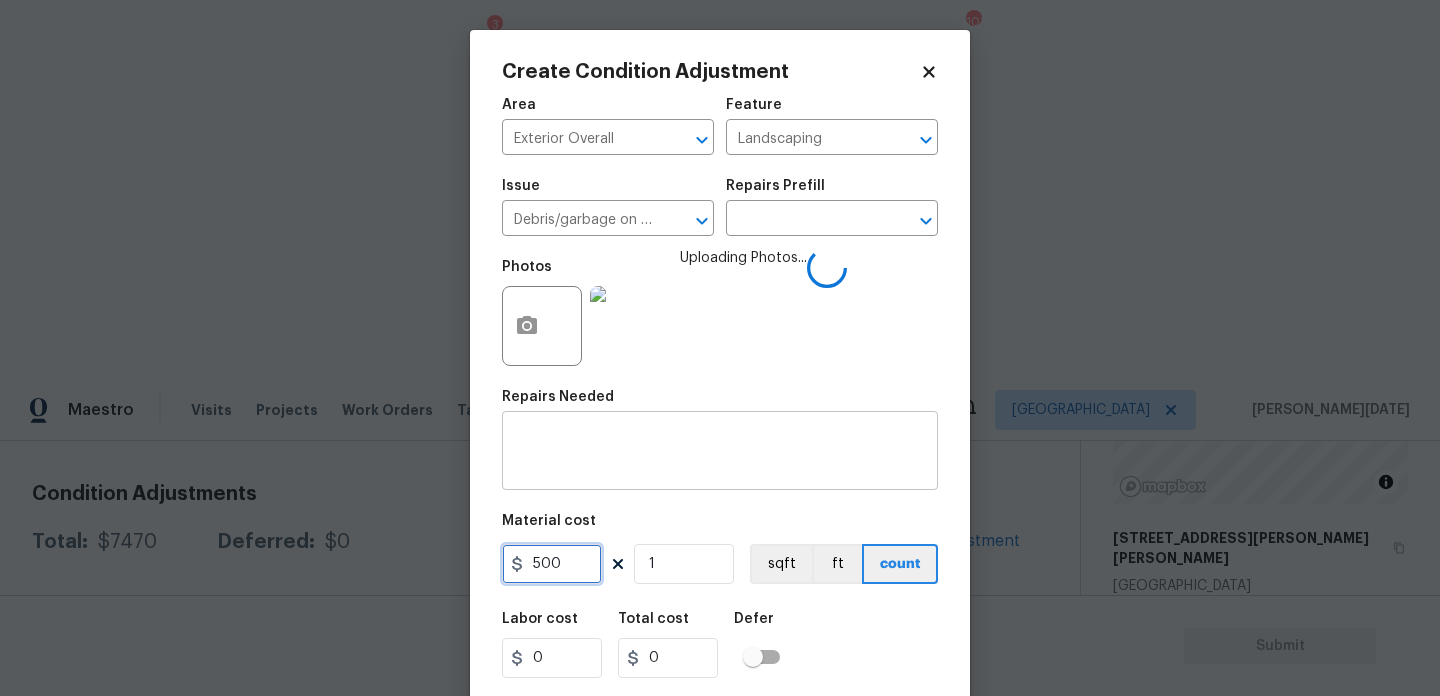 type on "500" 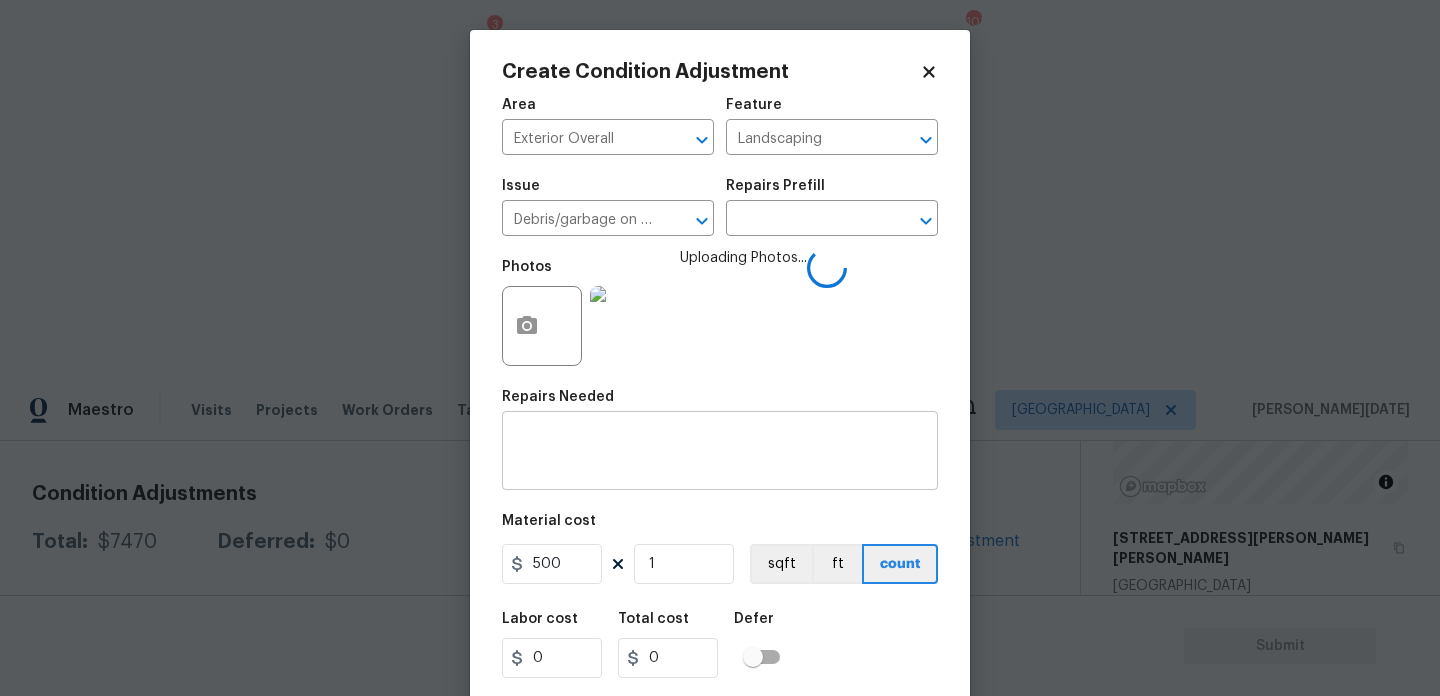 click at bounding box center [720, 453] 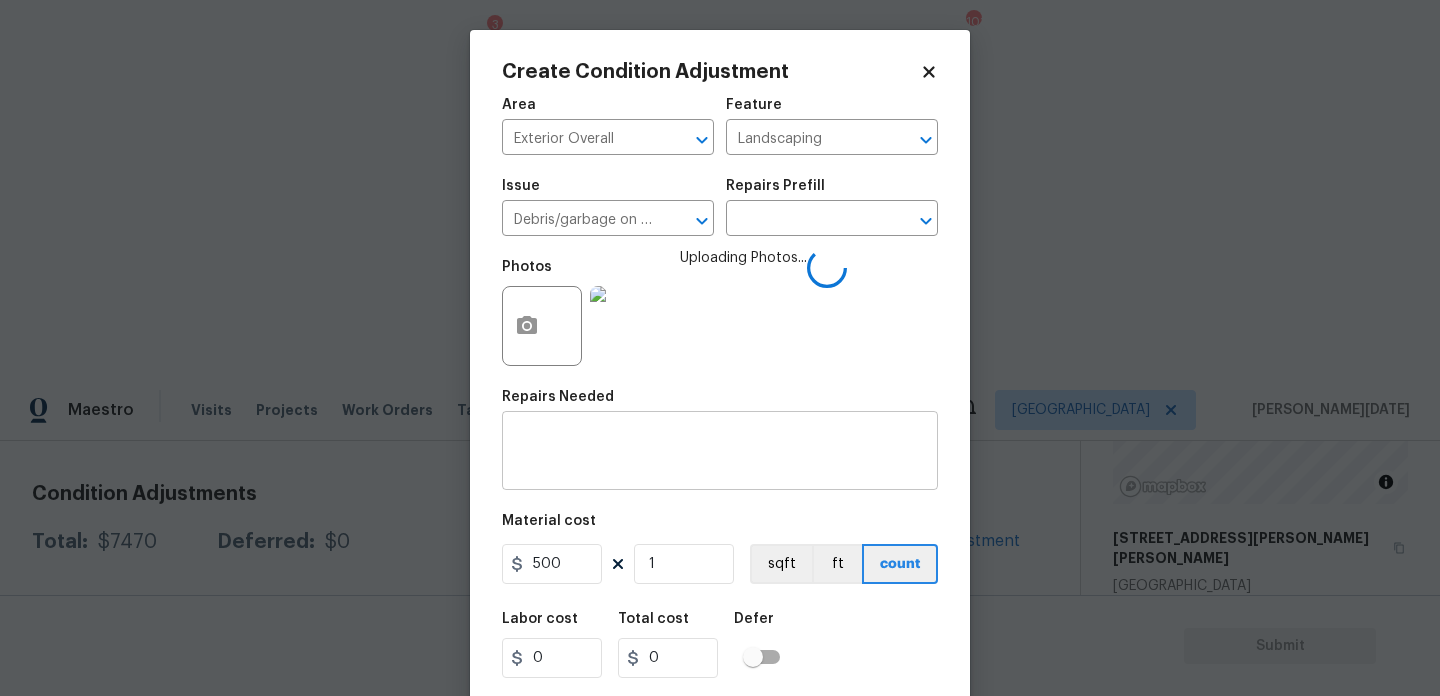 type on "500" 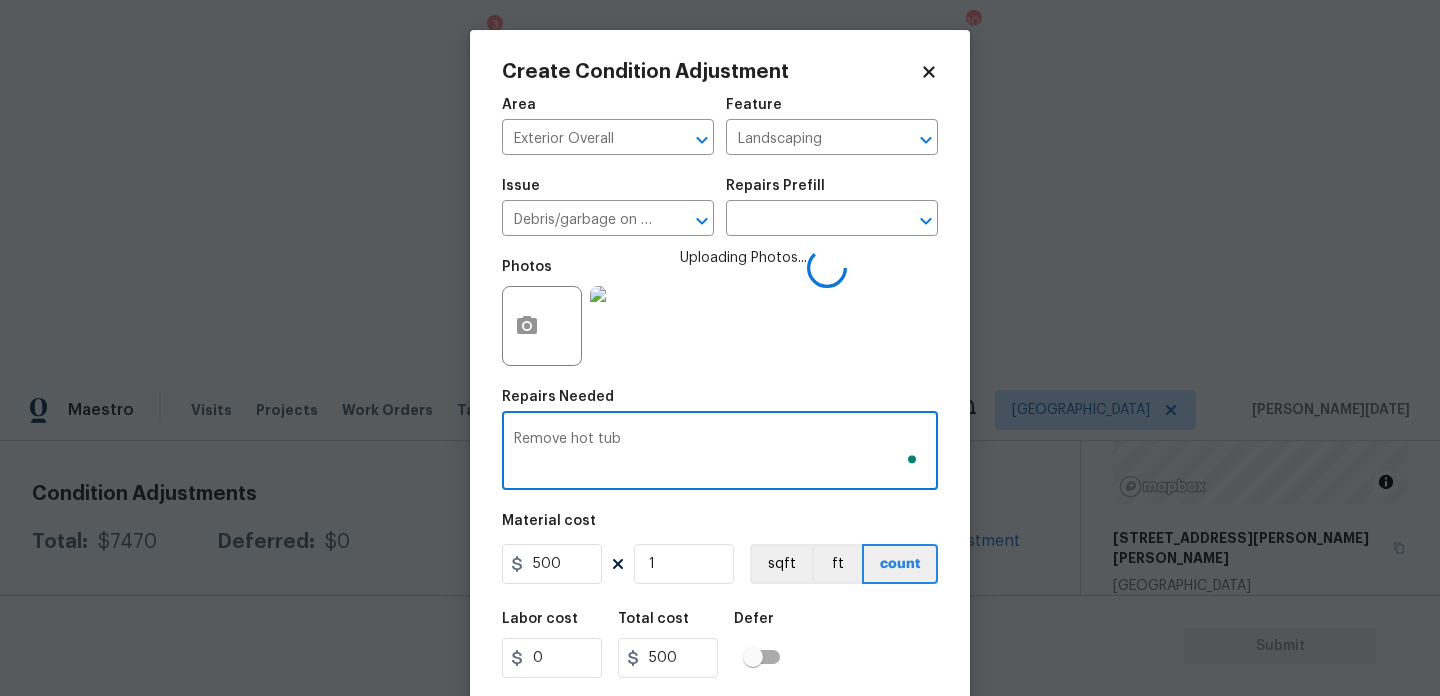 type on "Remove hot tub" 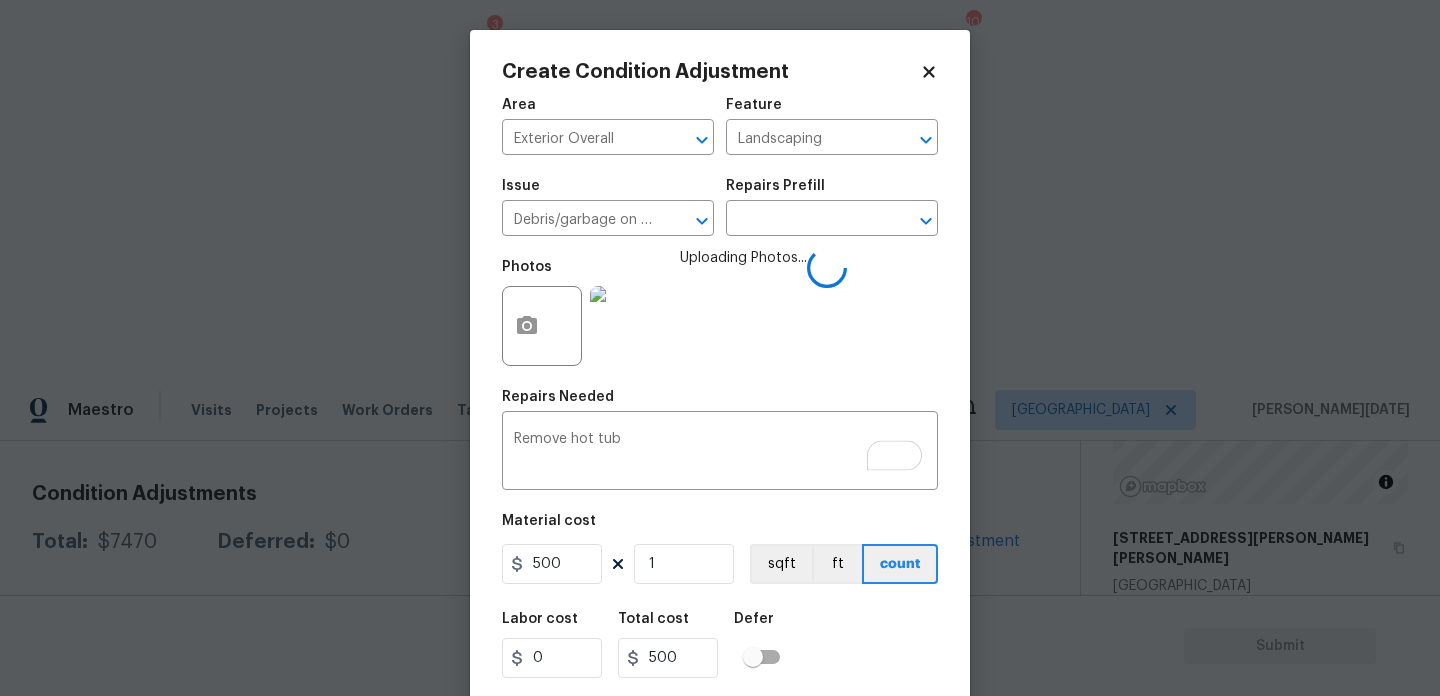 scroll, scrollTop: 51, scrollLeft: 0, axis: vertical 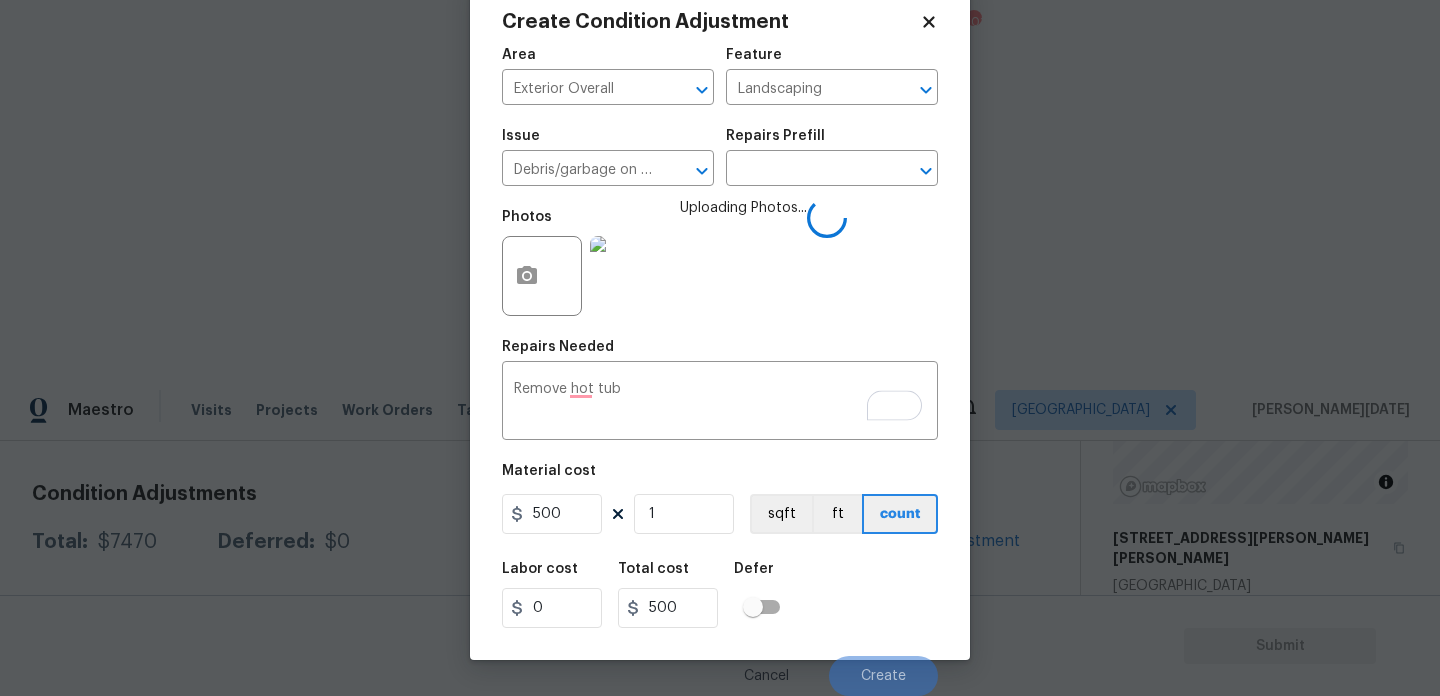 click on "Labor cost 0 Total cost 500 Defer" at bounding box center (720, 595) 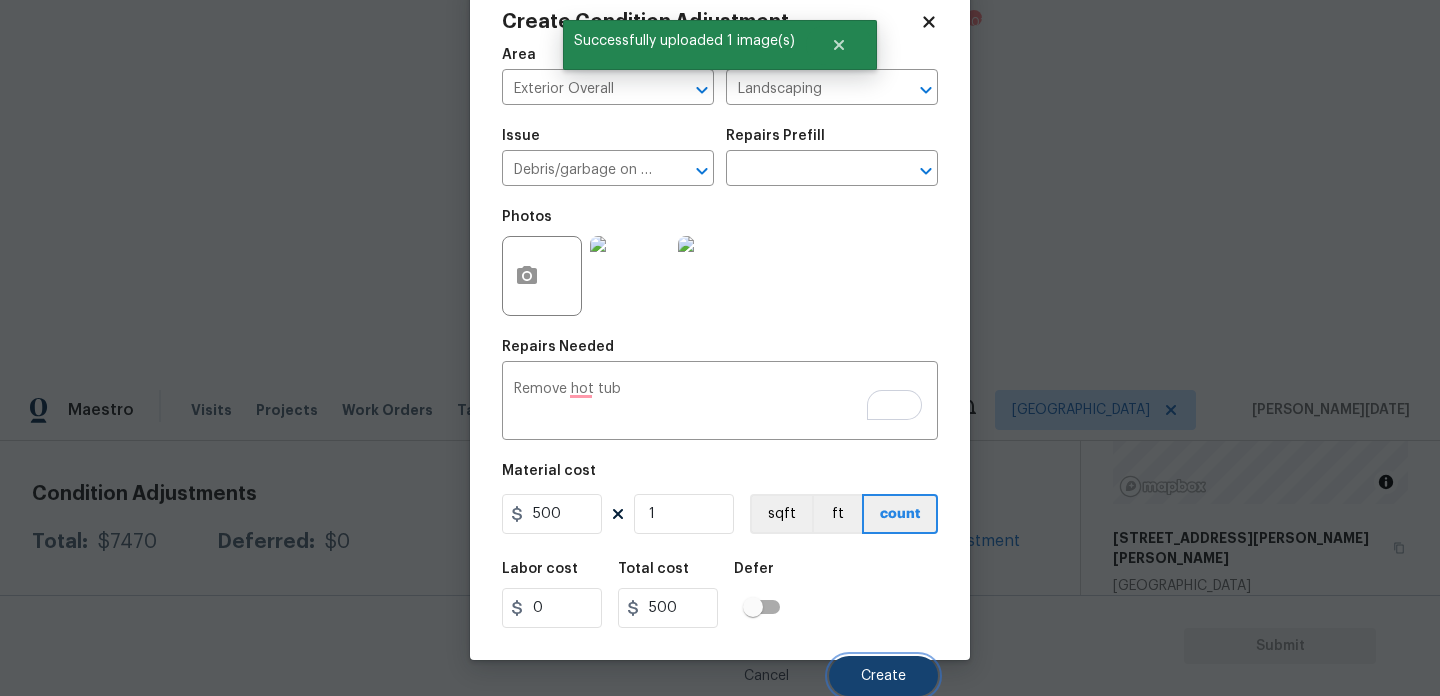 click on "Create" at bounding box center [883, 676] 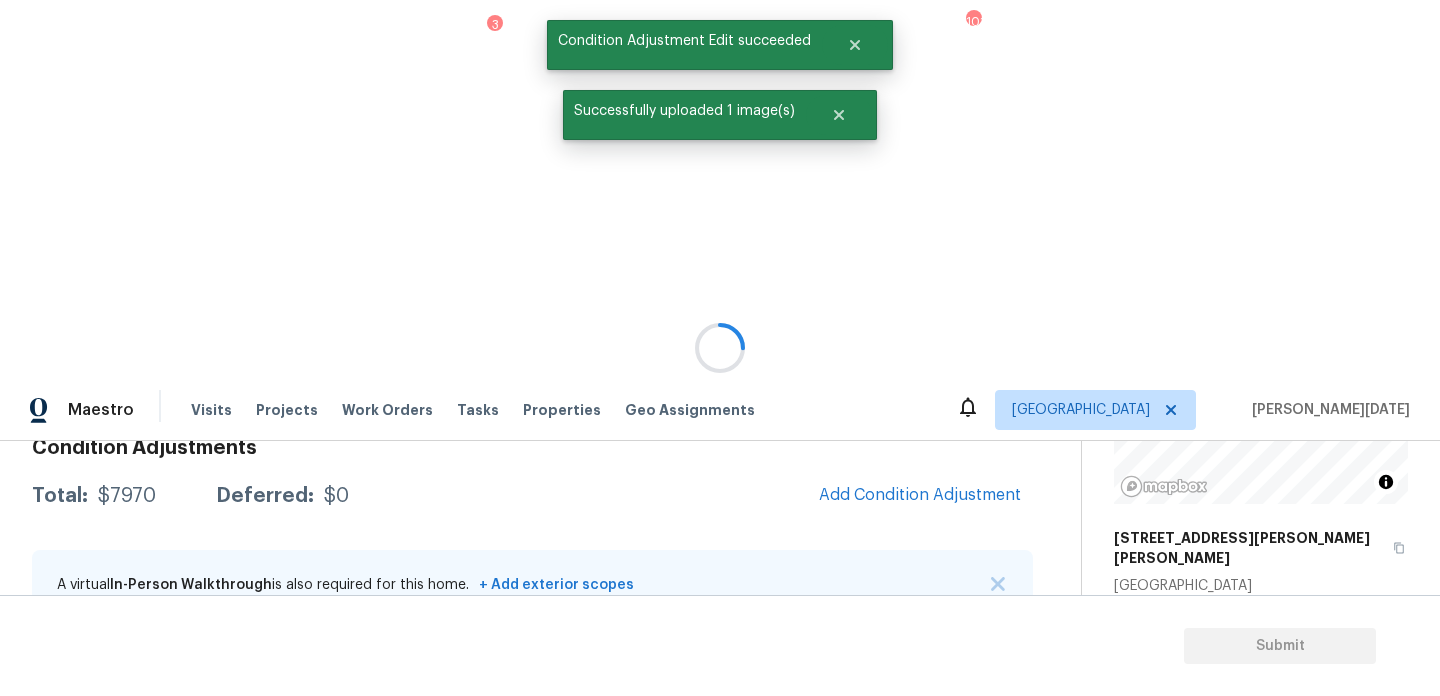 scroll, scrollTop: 261, scrollLeft: 0, axis: vertical 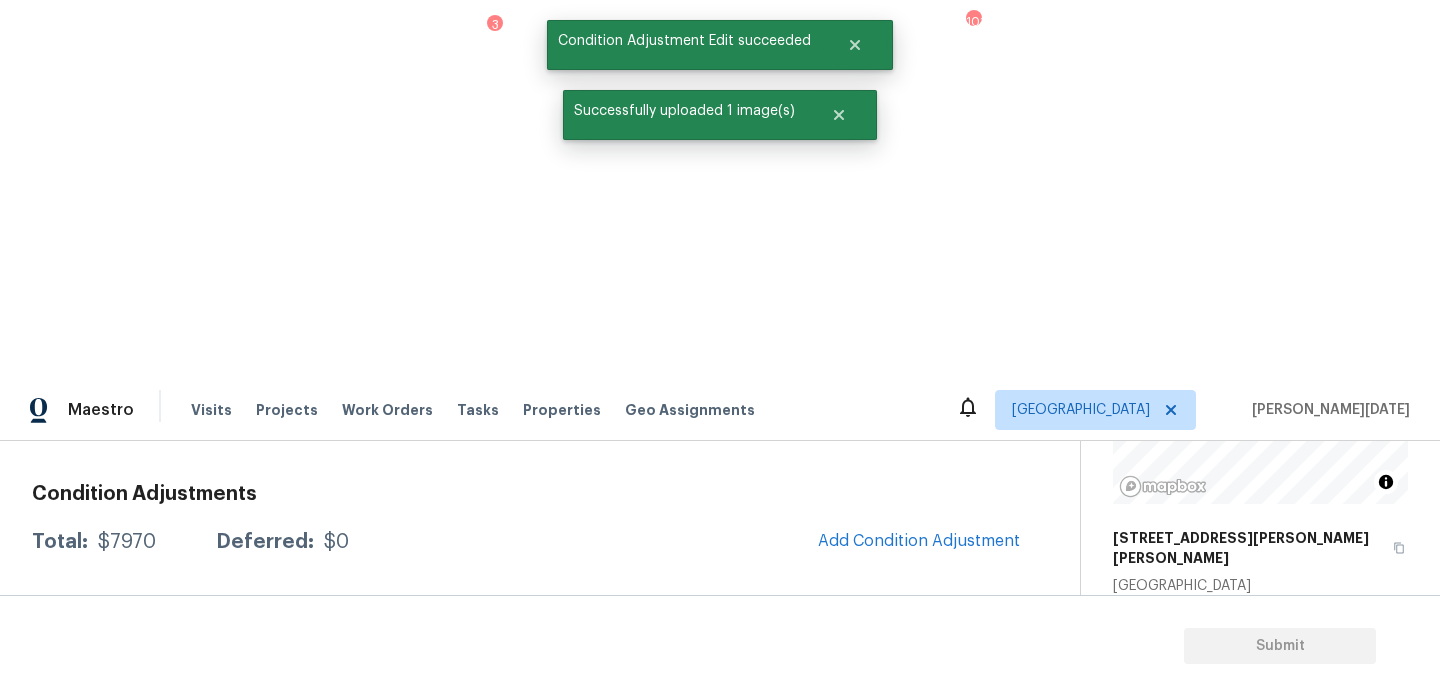 click on "Condition Adjustments Total:  $7970 Deferred:  $0 Add Condition Adjustment A virtual  In-Person Walkthrough  is also required for this home.   + Add exterior scopes Debris/garbage on site Exterior Overall - Landscaping Remove hot tub $500.00   1 Bathroom Cabinets Bathroom - Cabinets Prep, sand, mask and apply 2 coats of paint to the bathroom cabinet doors, interiors and box faces (complete). Ensure that the paint coverage is consistent and smooth. Clean up (including any overspray) and dispose of all debris properly. Paint will be delivered onsite, Purchased by Opendoor. $1,000.00   2 Kitchen Cabinets Kitchen - Cabinets Prep, sand, mask and apply 2 coats of paint to the kitchen cabinet doors and box faces. Ensure that the paint coverage is consistent and smooth. Clean up (including any overspray) and dispose of all debris properly. $1,200.00   1 Wallpaper Interior Overall - Walls and Ceiling Remove wallpaper and texture walls to best match existing conditions $500.00   2 Exterior Paint $4,020.00   2 Fencing" at bounding box center [532, 925] 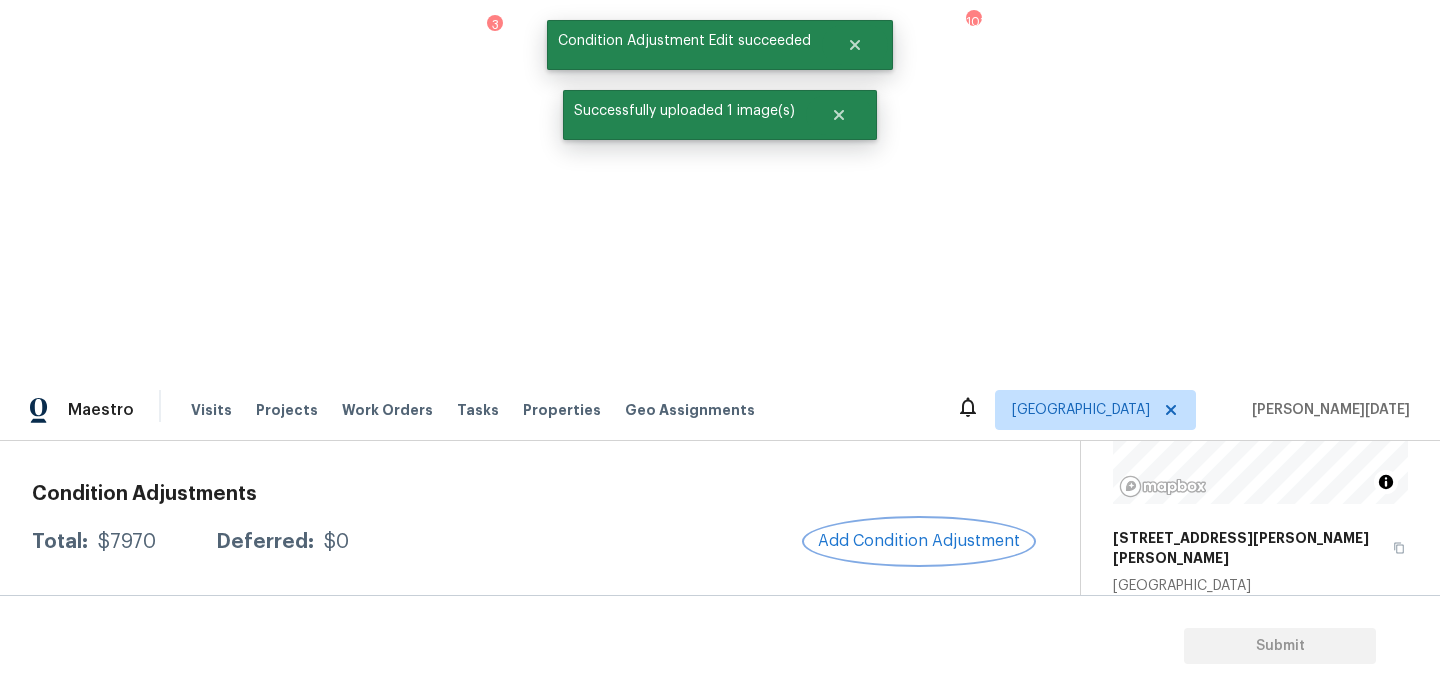 click on "Add Condition Adjustment" at bounding box center (919, 541) 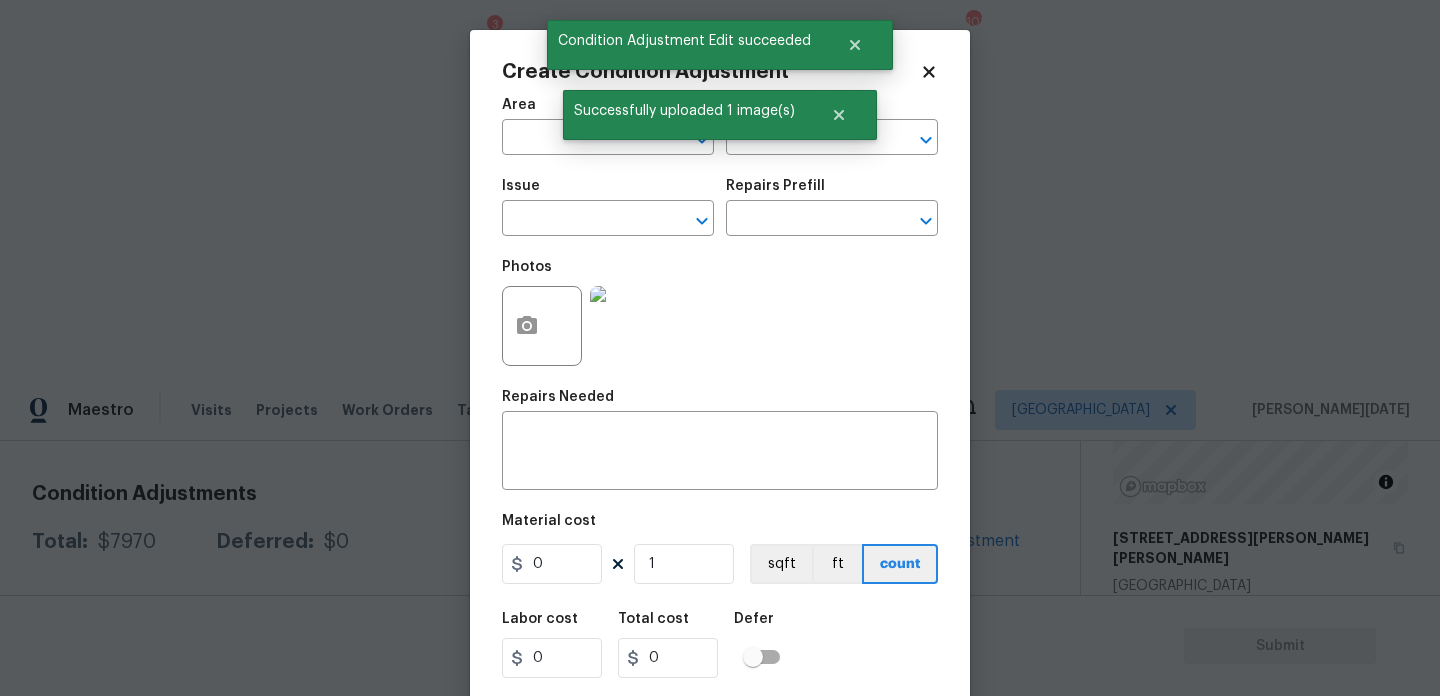 click on "Create Condition Adjustment Area ​ Feature ​ Issue ​ Repairs Prefill ​ Photos Repairs Needed x ​ Material cost 0 1 sqft ft count Labor cost 0 Total cost 0 Defer Cancel Create" at bounding box center (720, 348) 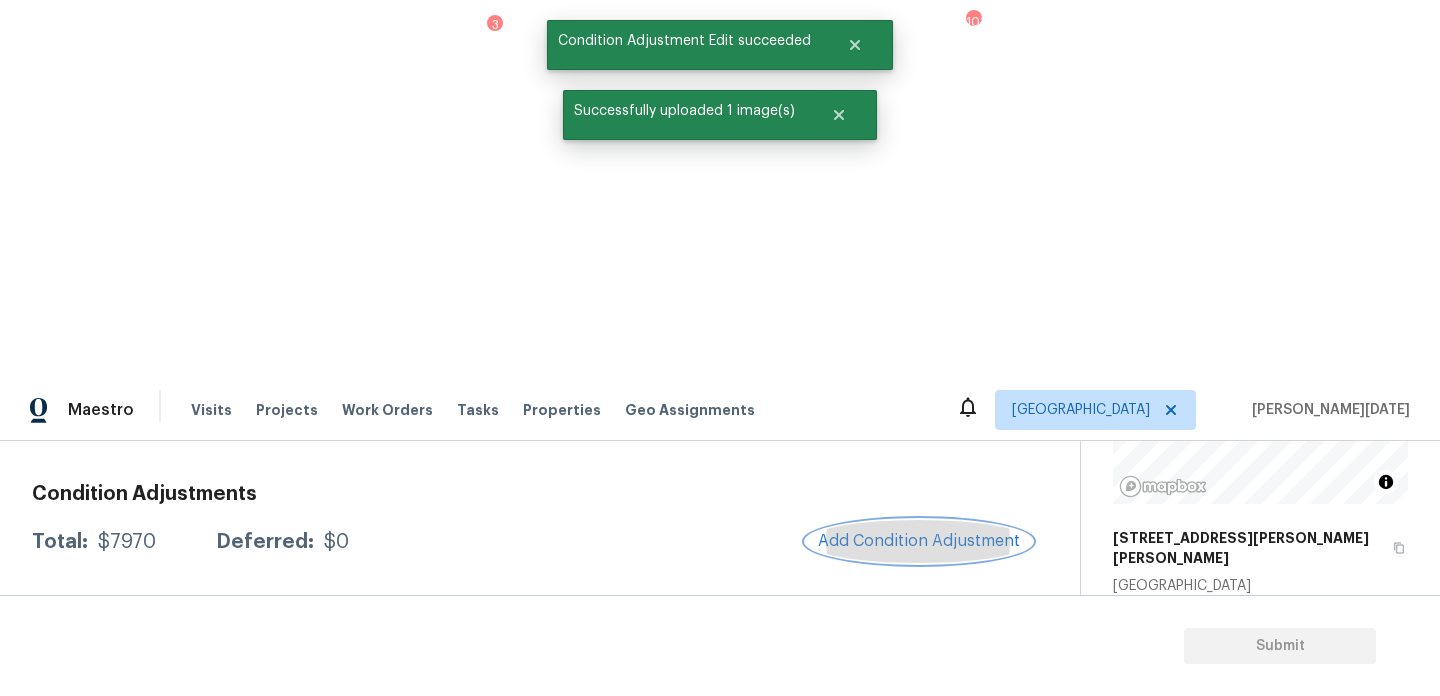click on "Add Condition Adjustment" at bounding box center [919, 541] 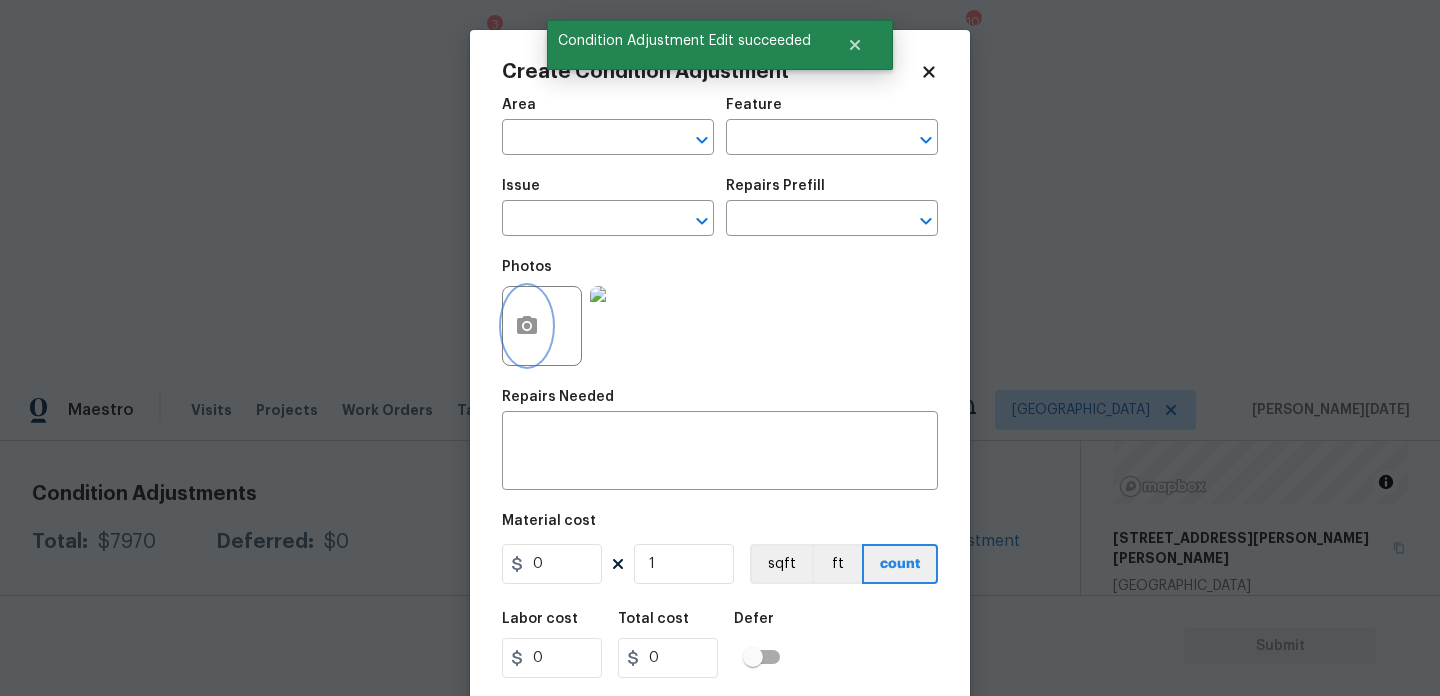 click at bounding box center [527, 326] 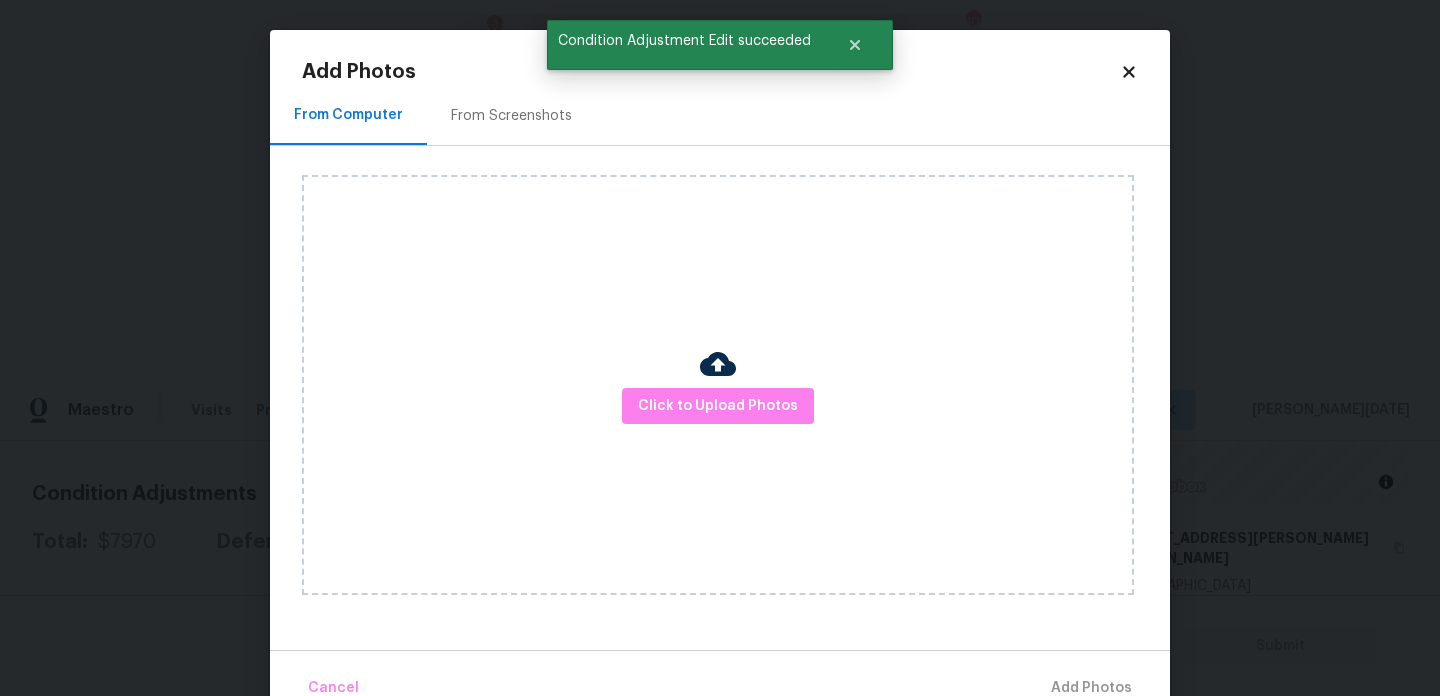 click on "Click to Upload Photos" at bounding box center (718, 385) 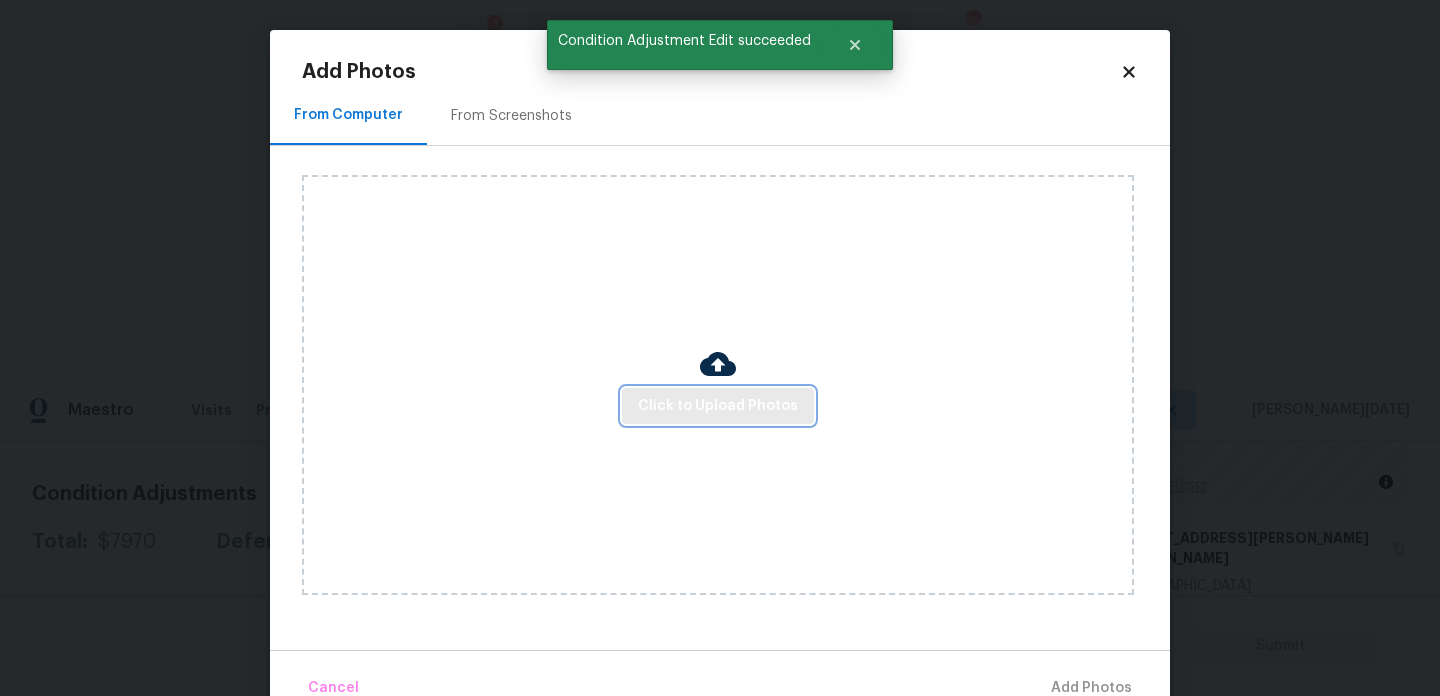 click on "Click to Upload Photos" at bounding box center (718, 406) 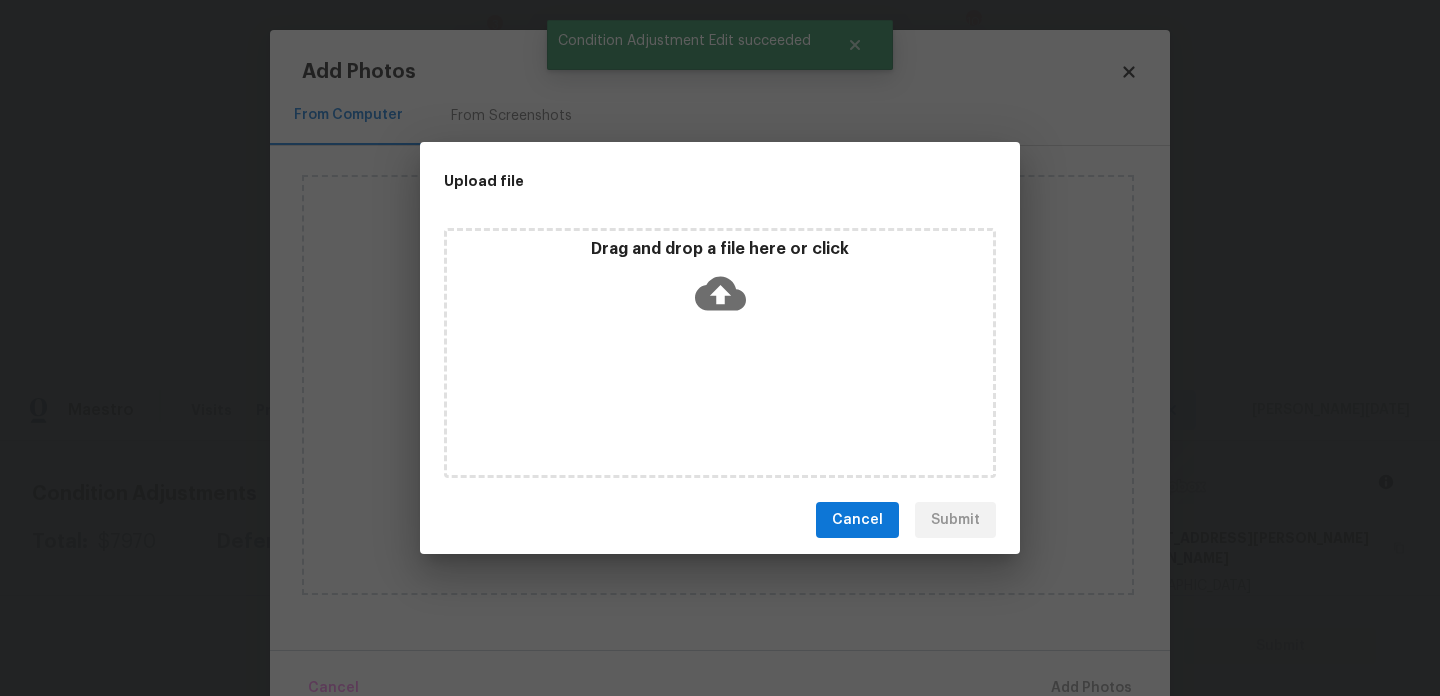 click on "Drag and drop a file here or click" at bounding box center [720, 353] 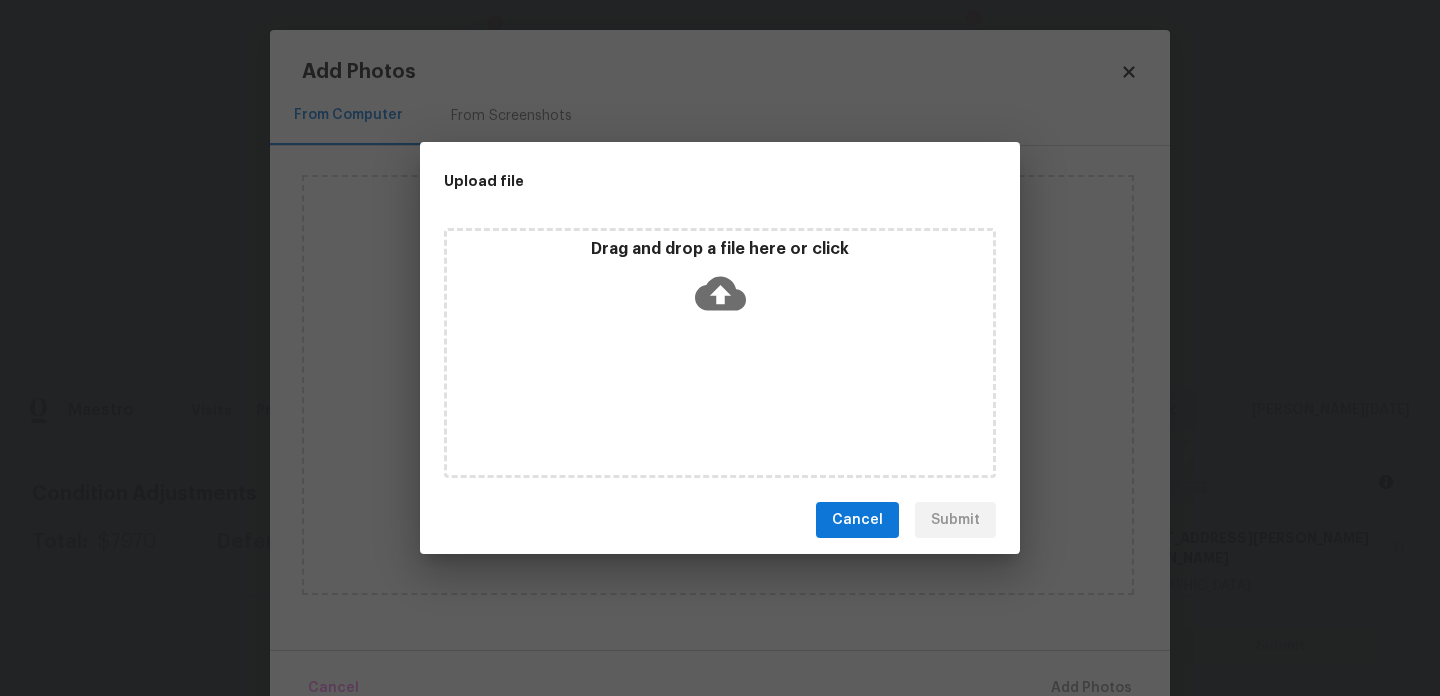 type 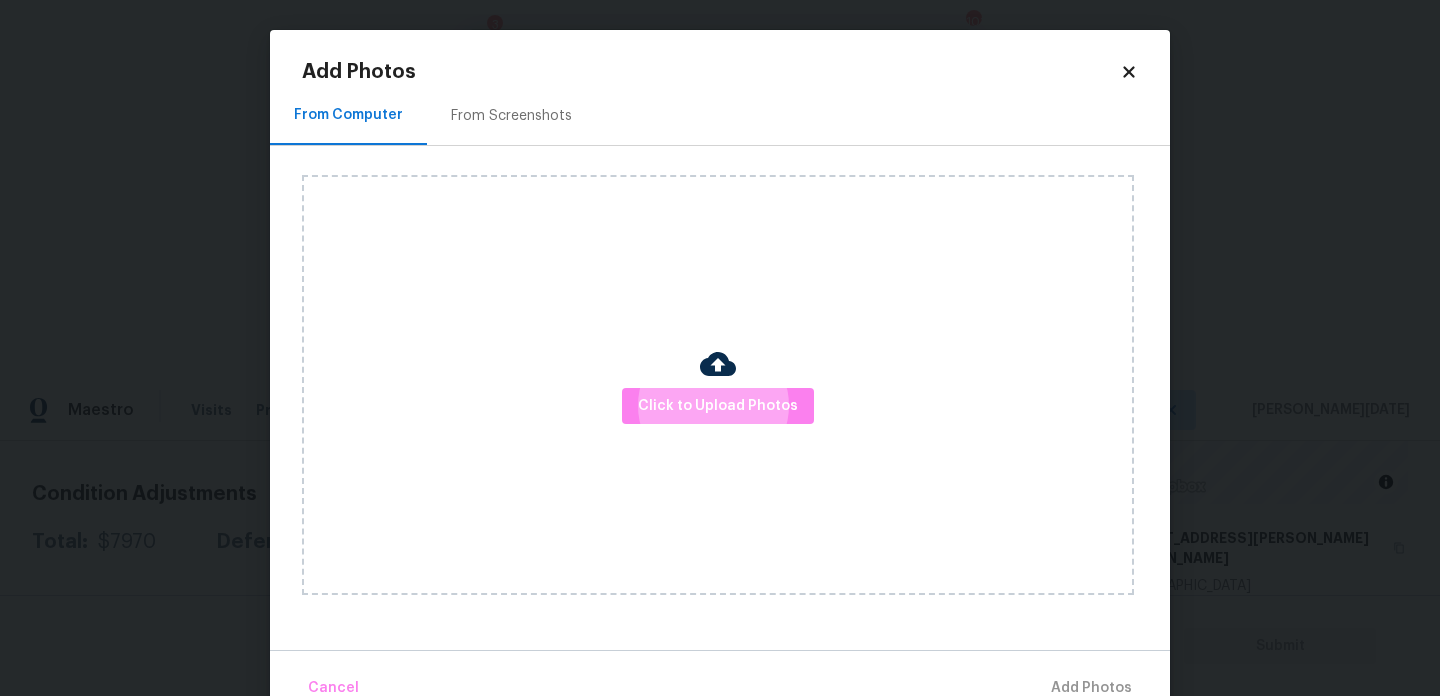 click 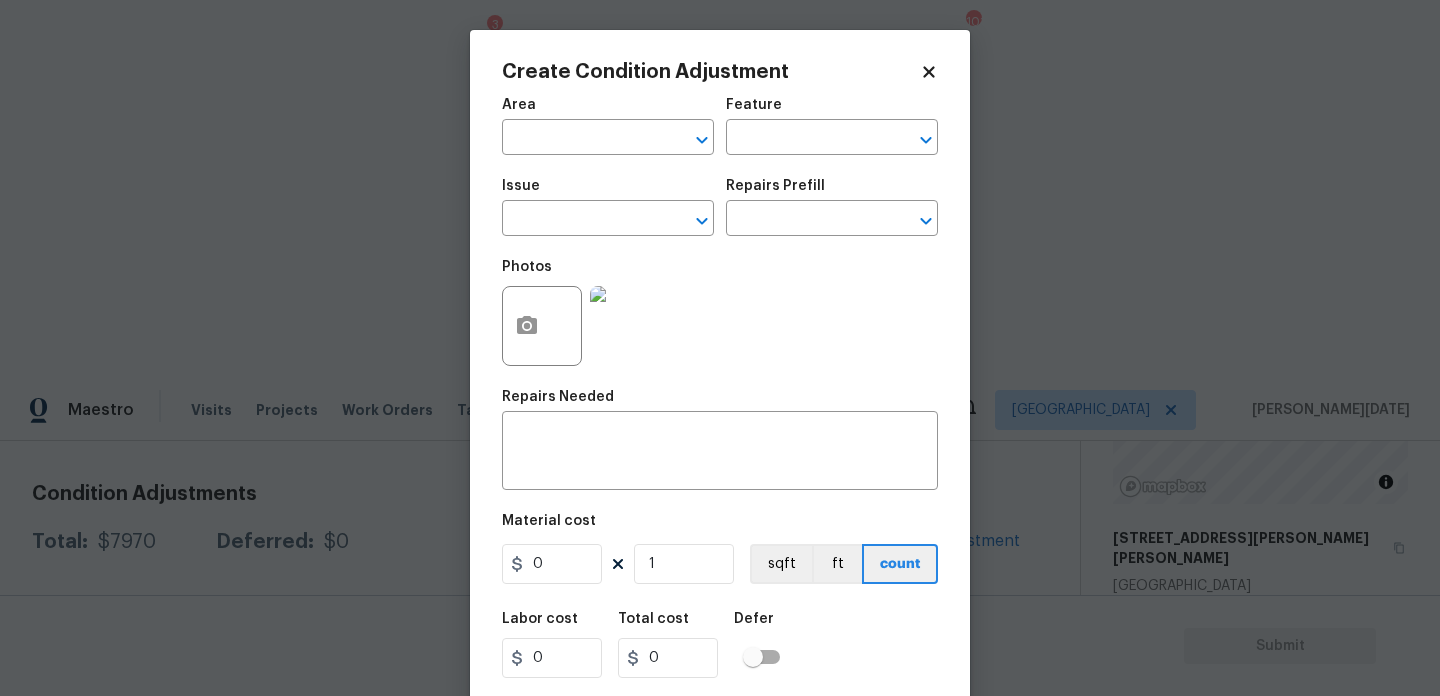 click 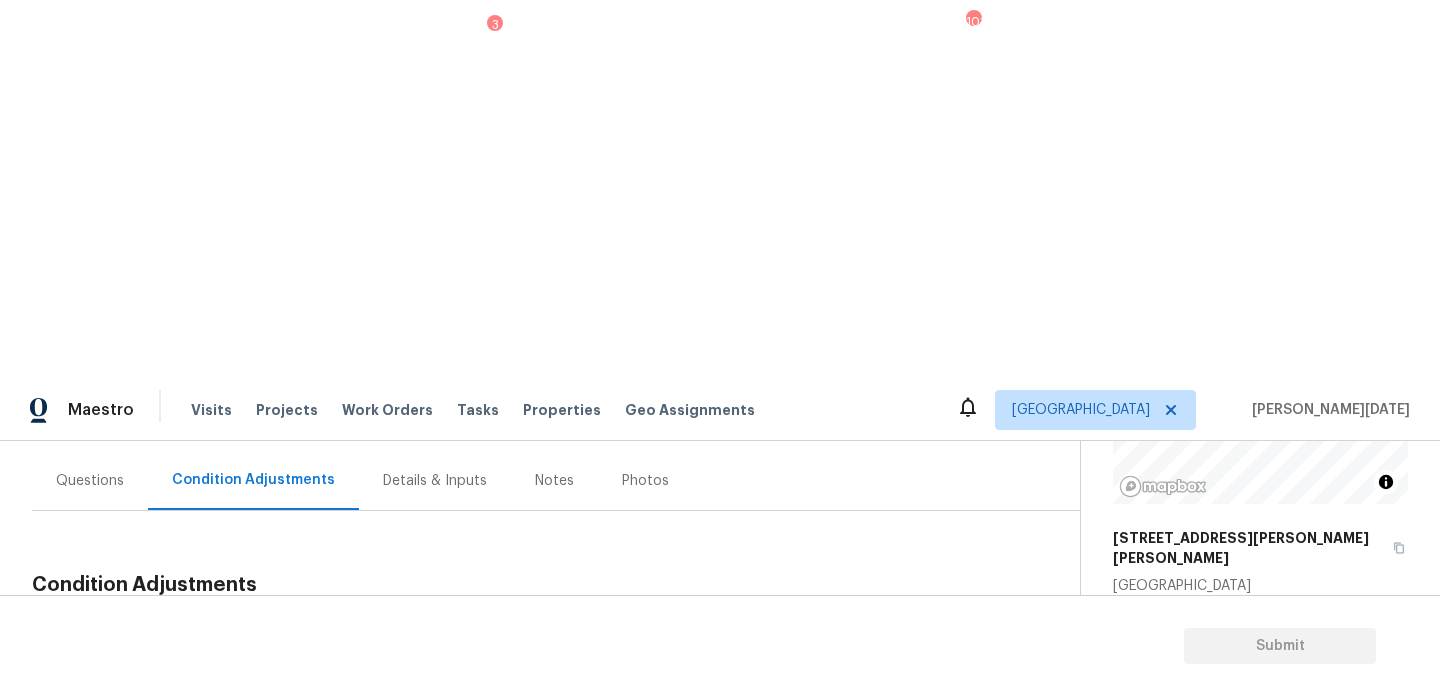 scroll, scrollTop: 167, scrollLeft: 0, axis: vertical 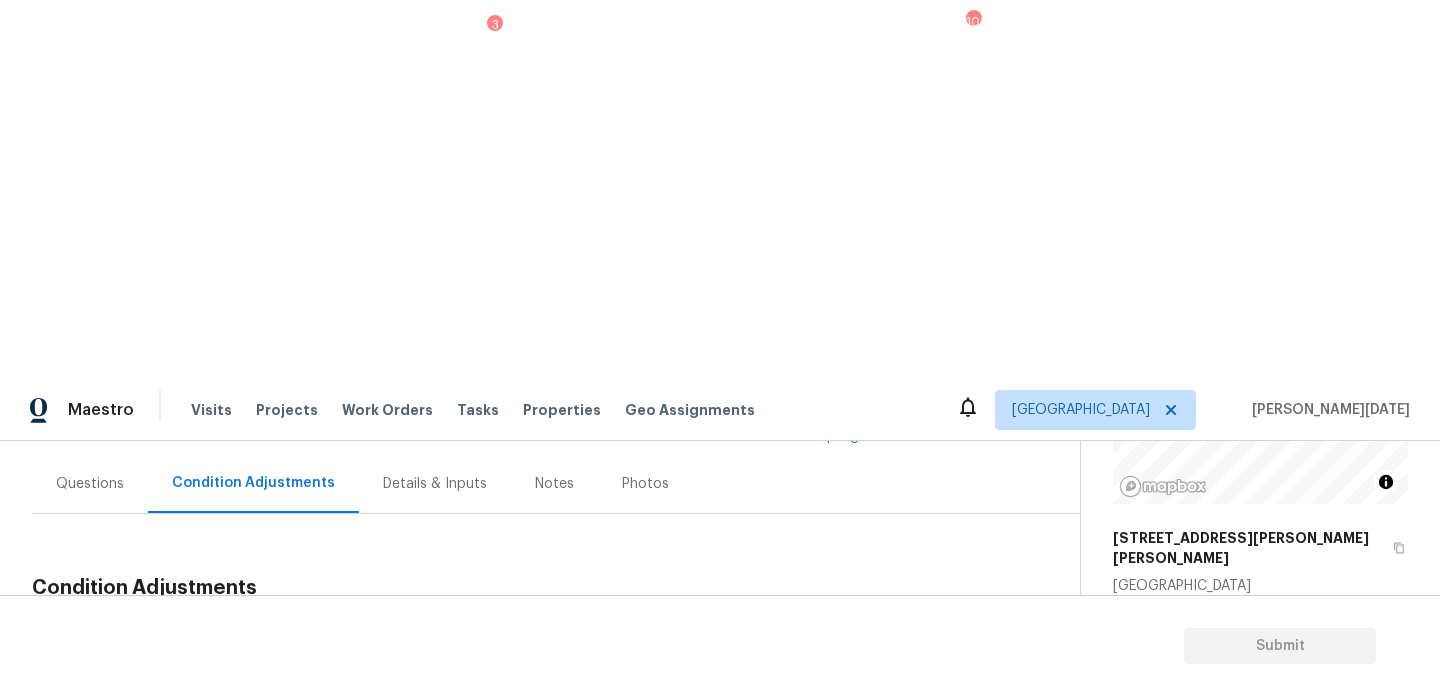 click on "Condition Adjustments Total:  $7970 Deferred:  $0 Add Condition Adjustment A virtual  In-Person Walkthrough  is also required for this home.   + Add exterior scopes Debris/garbage on site Exterior Overall - Landscaping Remove hot tub $500.00   1 Bathroom Cabinets Bathroom - Cabinets Prep, sand, mask and apply 2 coats of paint to the bathroom cabinet doors, interiors and box faces (complete). Ensure that the paint coverage is consistent and smooth. Clean up (including any overspray) and dispose of all debris properly. Paint will be delivered onsite, Purchased by Opendoor. $1,000.00   2 Kitchen Cabinets Kitchen - Cabinets Prep, sand, mask and apply 2 coats of paint to the kitchen cabinet doors and box faces. Ensure that the paint coverage is consistent and smooth. Clean up (including any overspray) and dispose of all debris properly. $1,200.00   1 Wallpaper Interior Overall - Walls and Ceiling Remove wallpaper and texture walls to best match existing conditions $500.00   2 Exterior Paint $4,020.00   2 Fencing" at bounding box center [532, 1019] 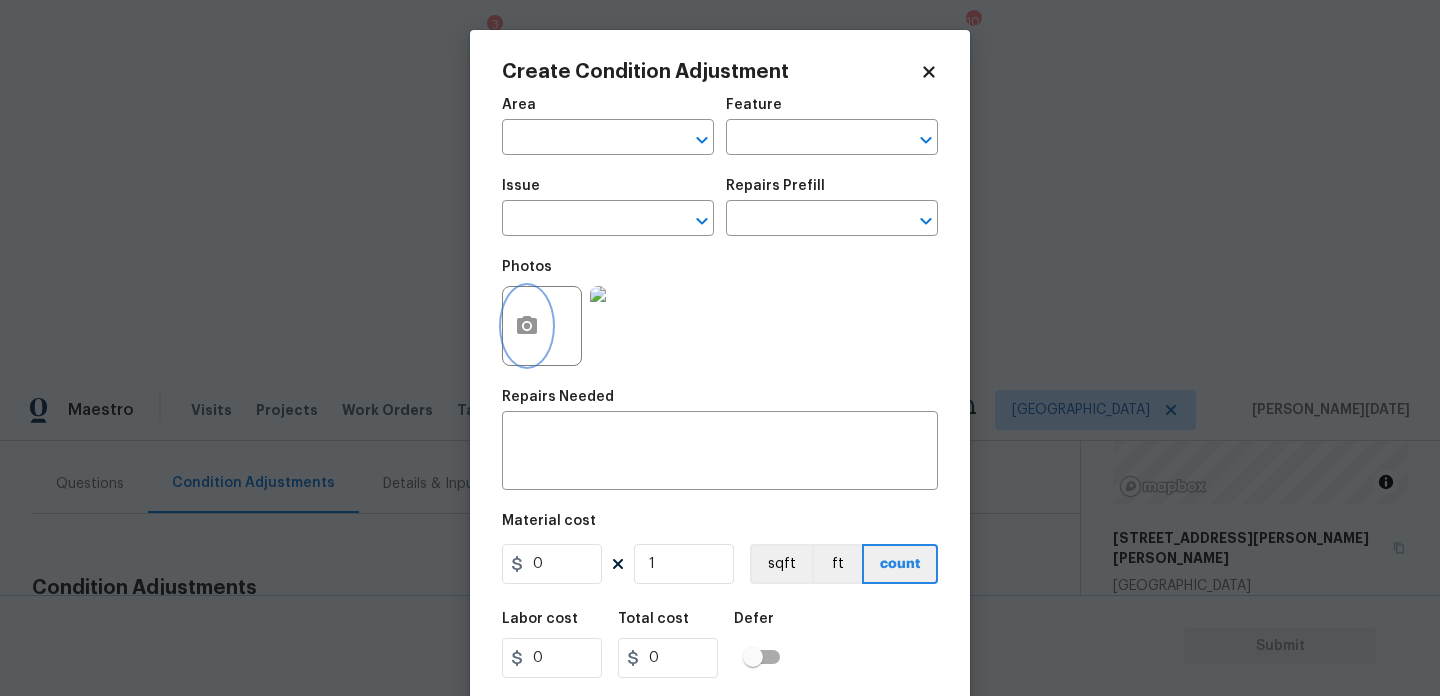 click at bounding box center (527, 326) 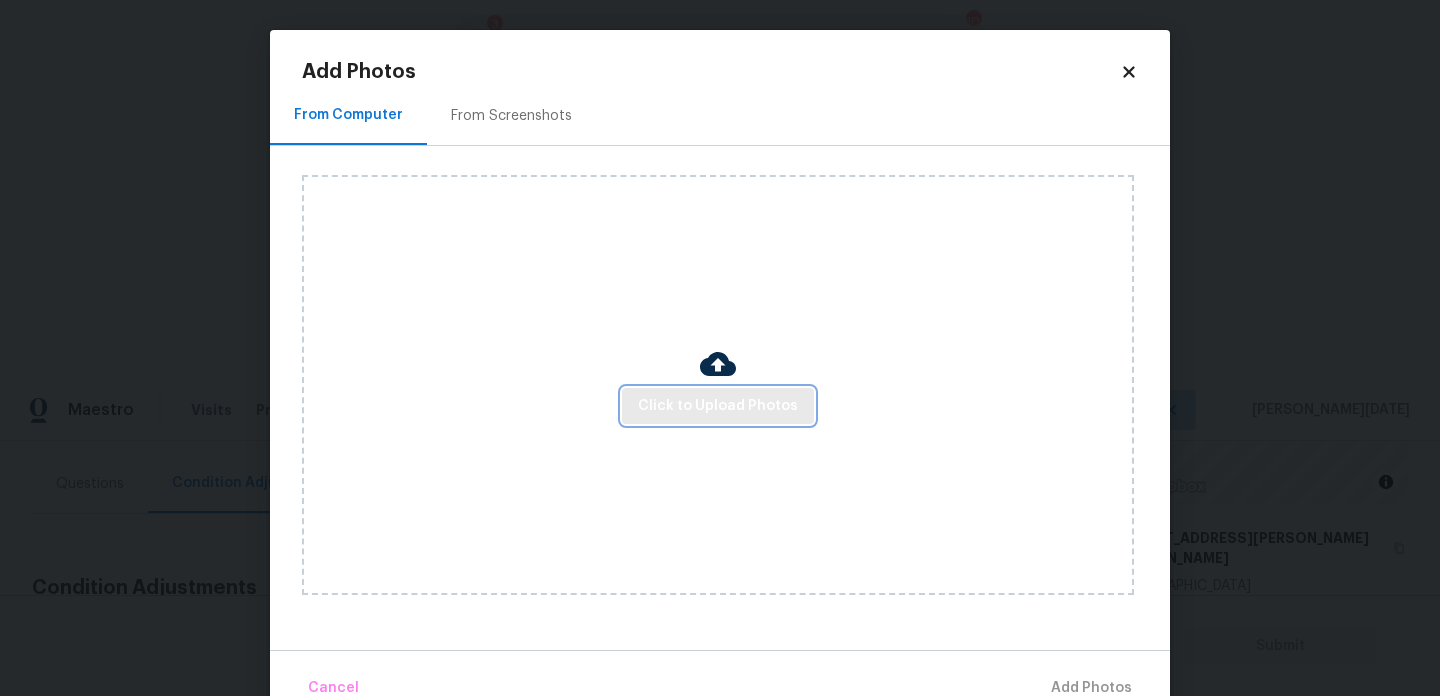 click on "Click to Upload Photos" at bounding box center [718, 406] 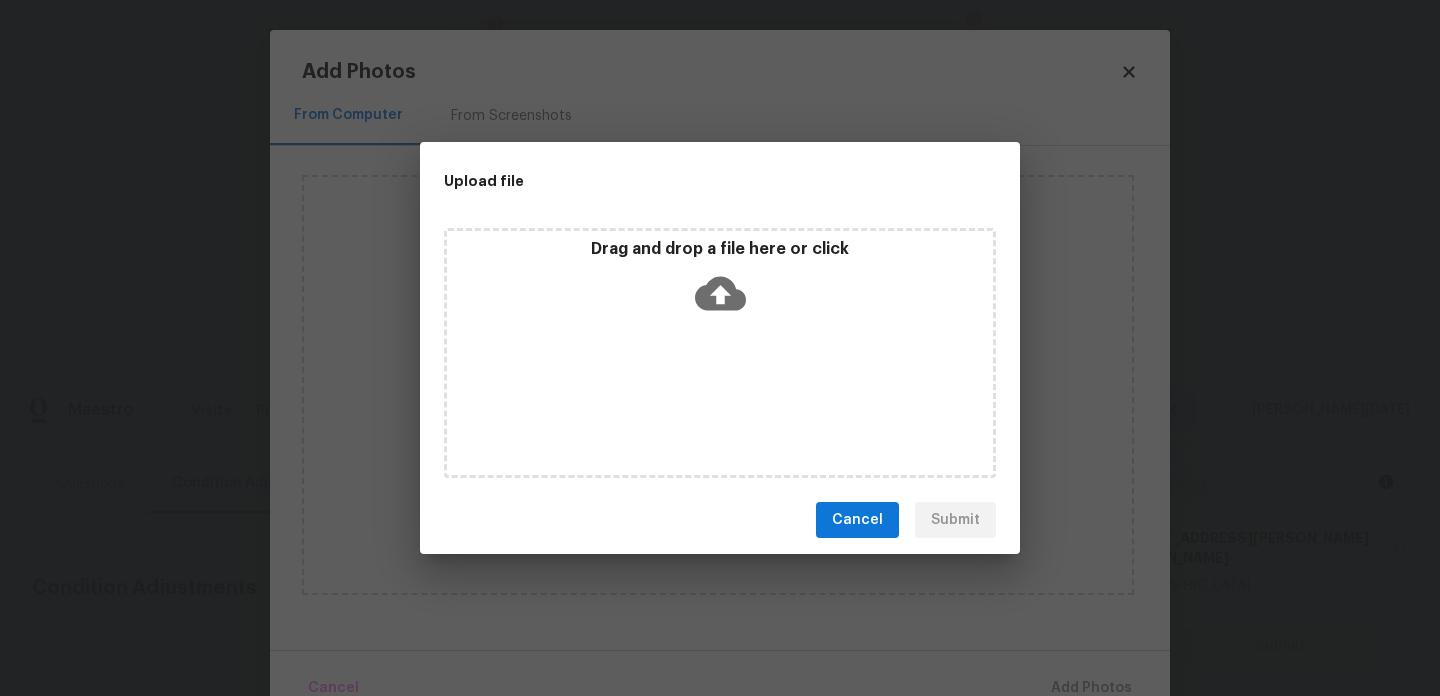 click on "Drag and drop a file here or click" at bounding box center (720, 353) 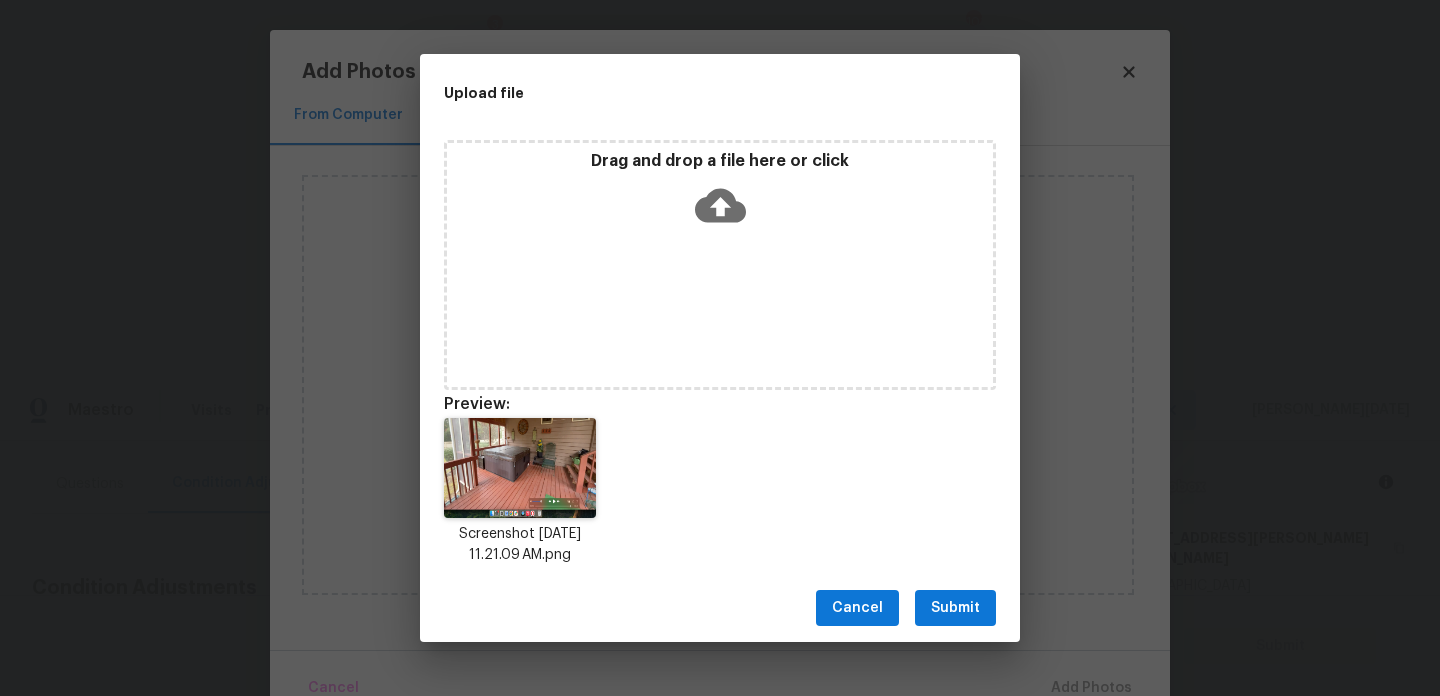 click on "Submit" at bounding box center (955, 608) 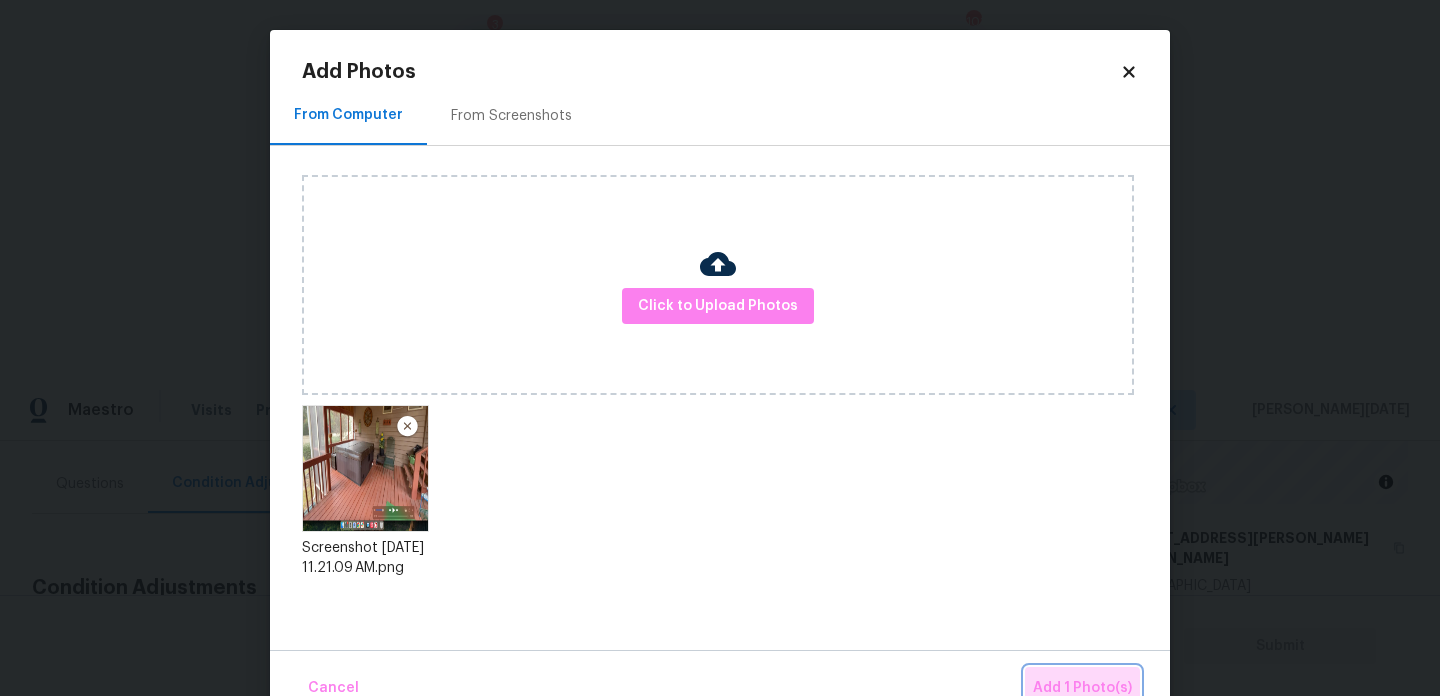 click on "Add 1 Photo(s)" at bounding box center (1082, 688) 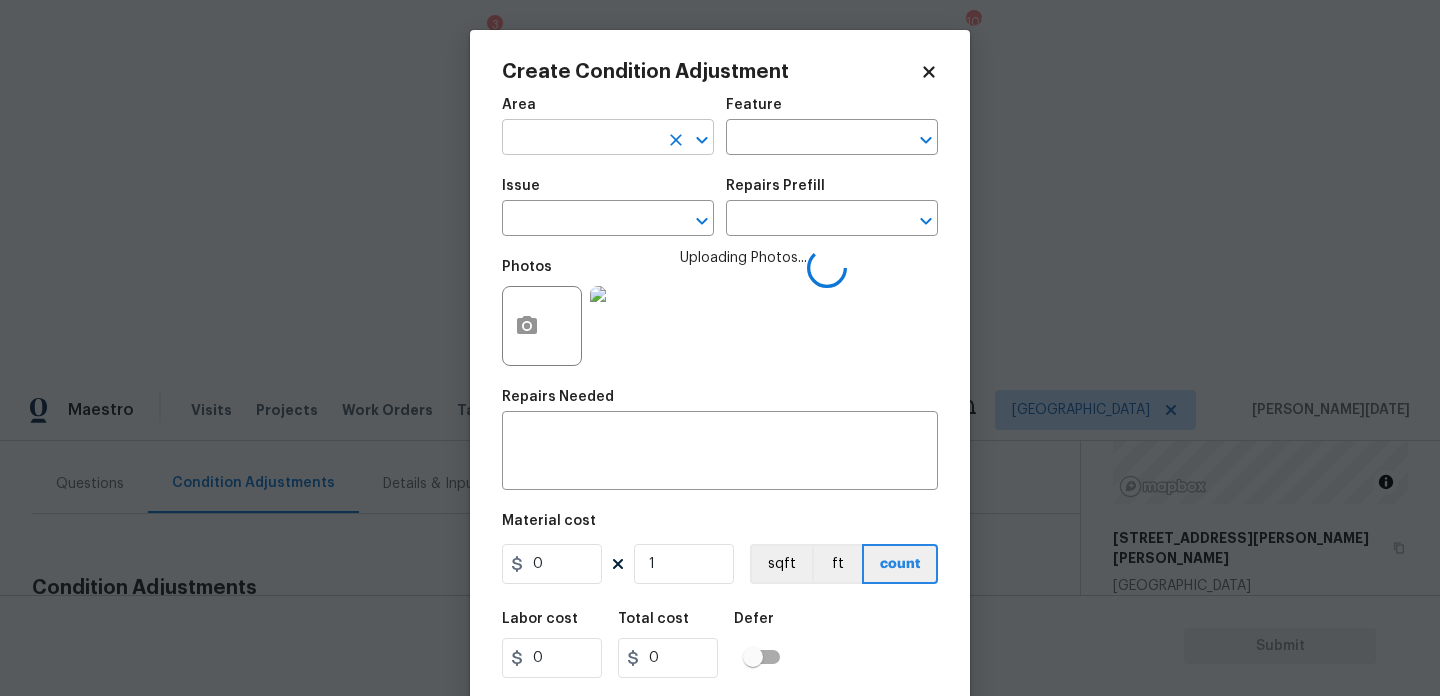 click at bounding box center (580, 139) 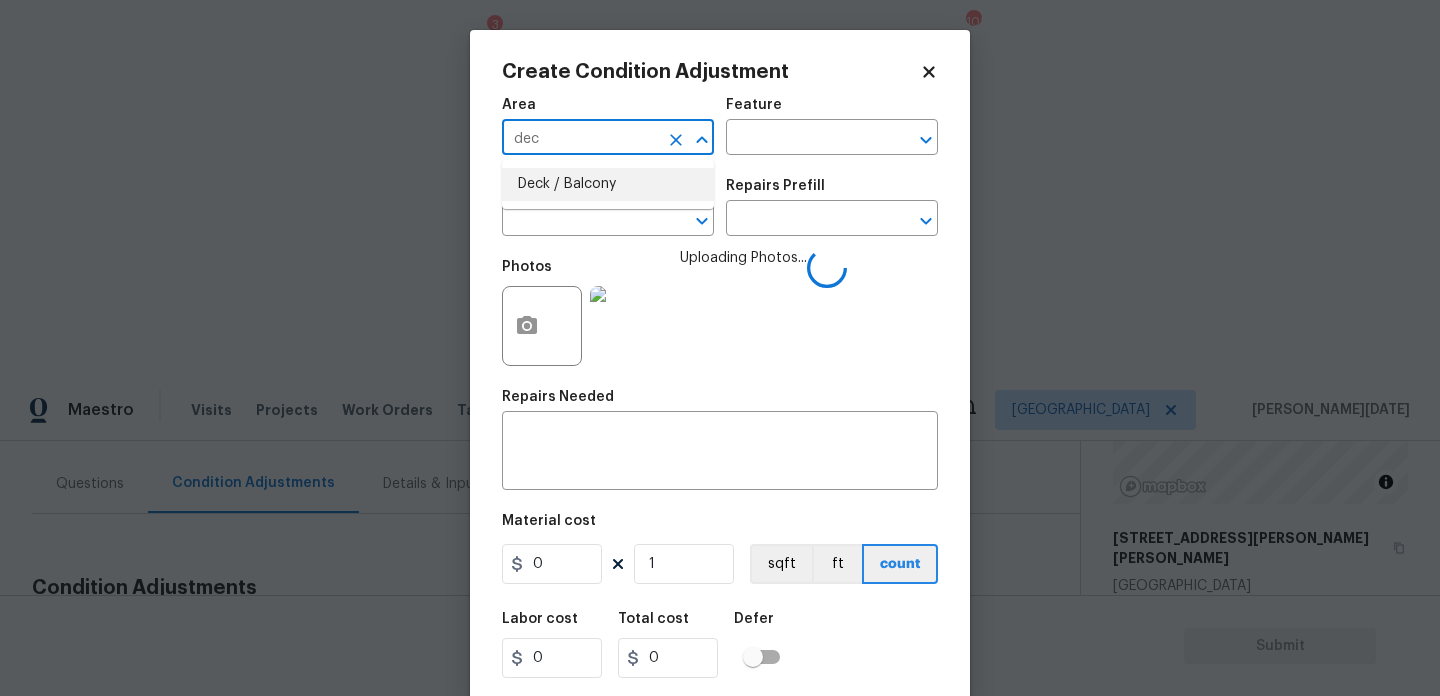click on "Deck / Balcony" at bounding box center (608, 184) 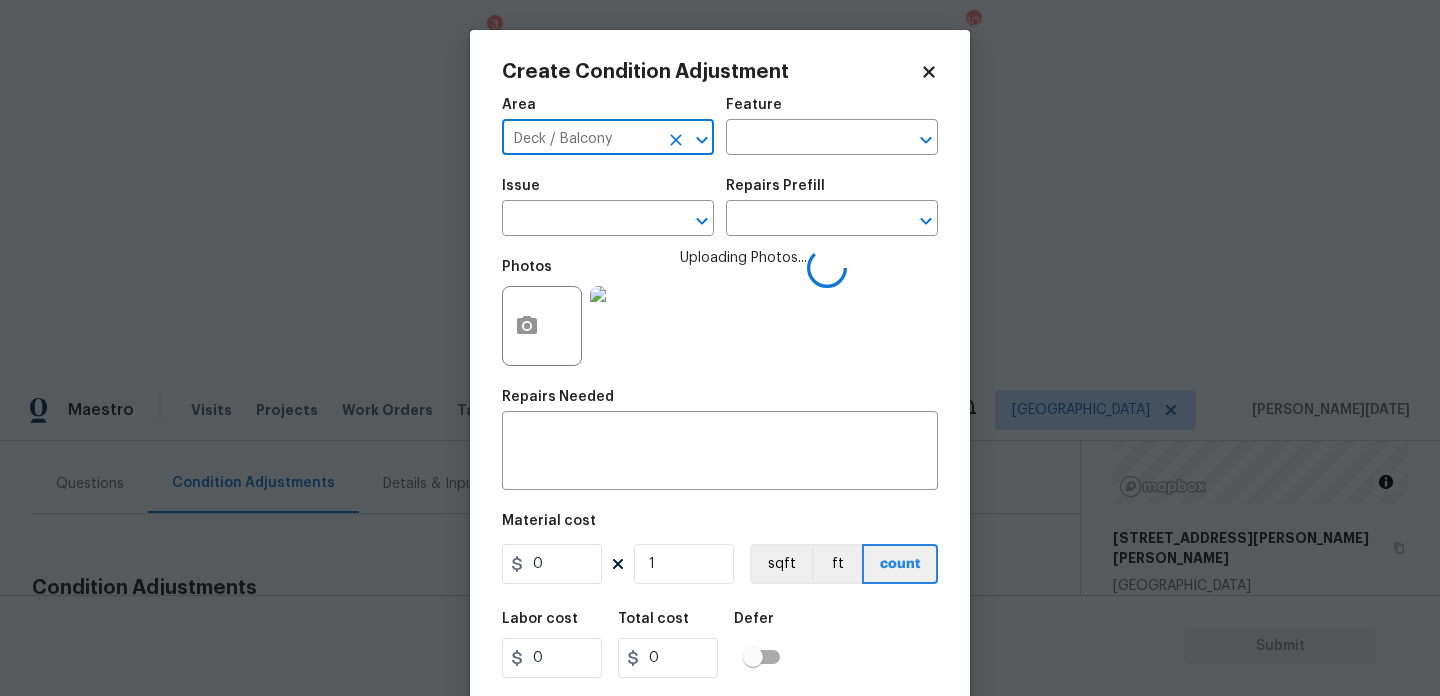 type on "Deck / Balcony" 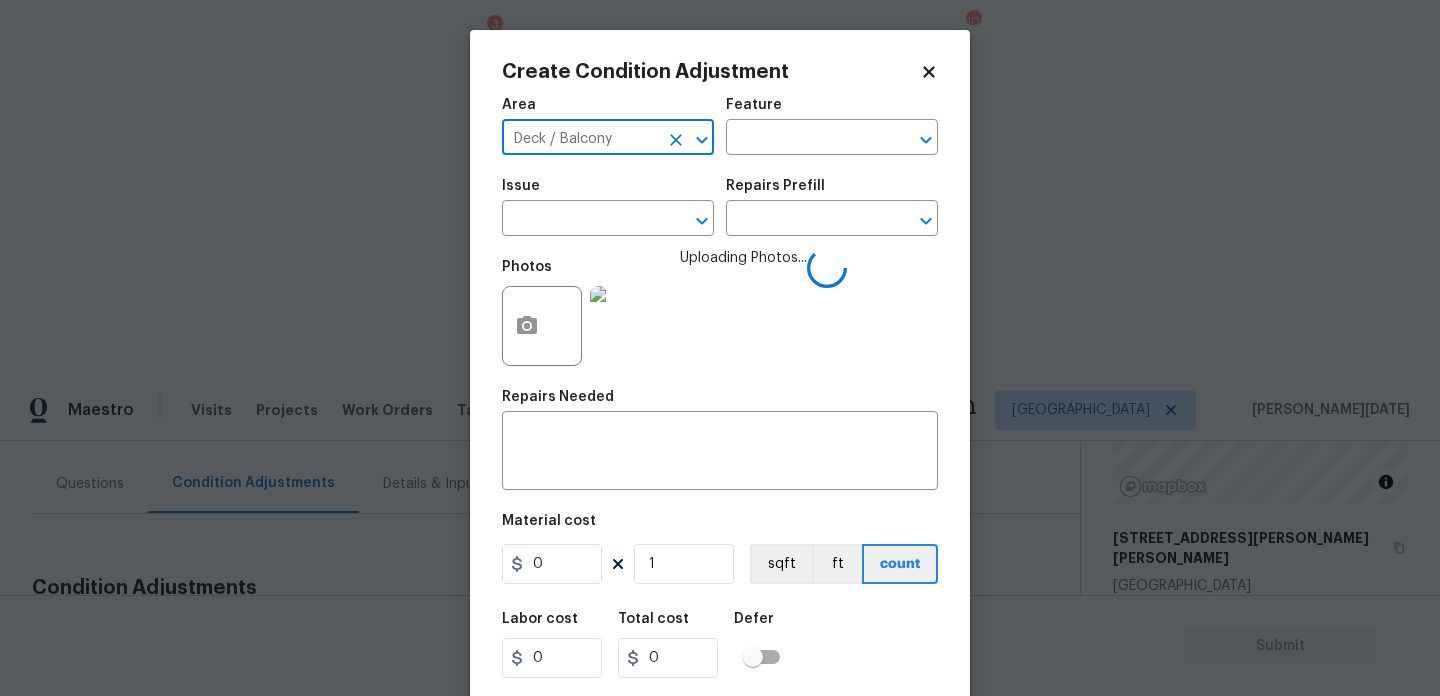 click on "Issue ​" at bounding box center (608, 207) 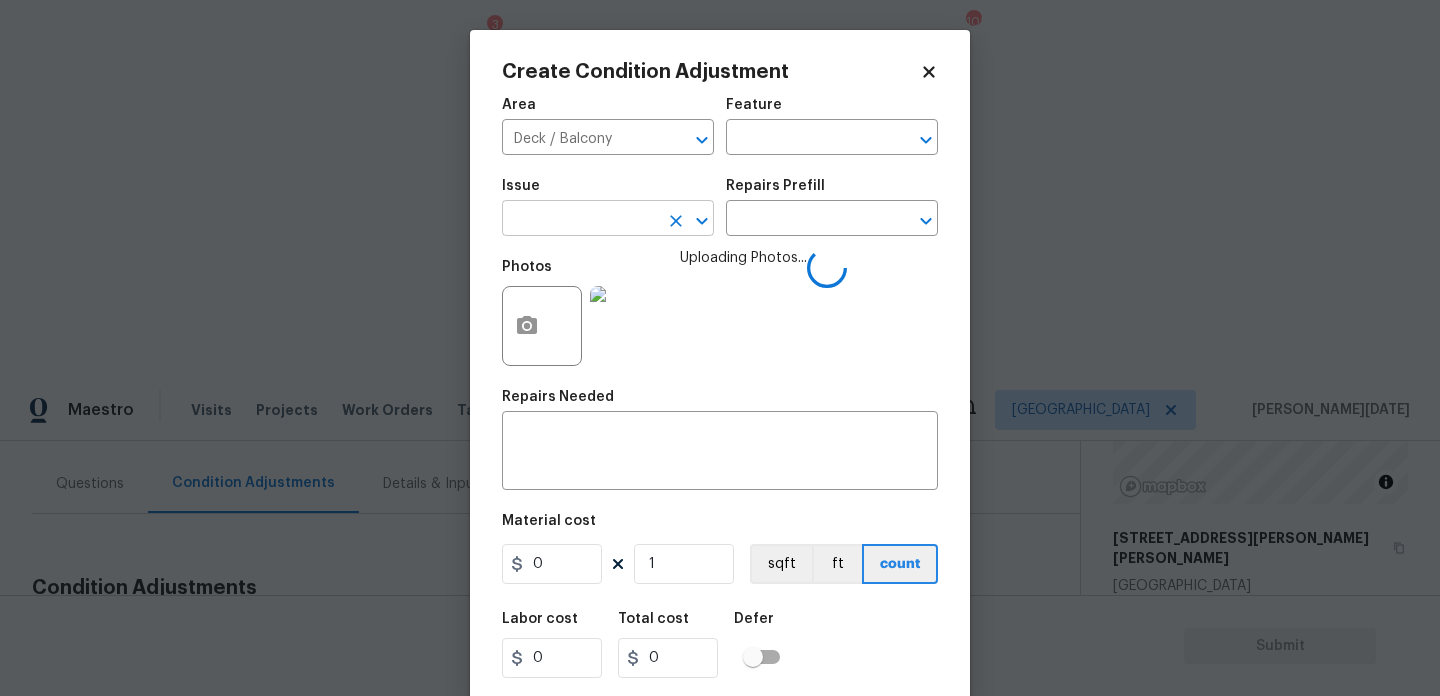click at bounding box center (580, 220) 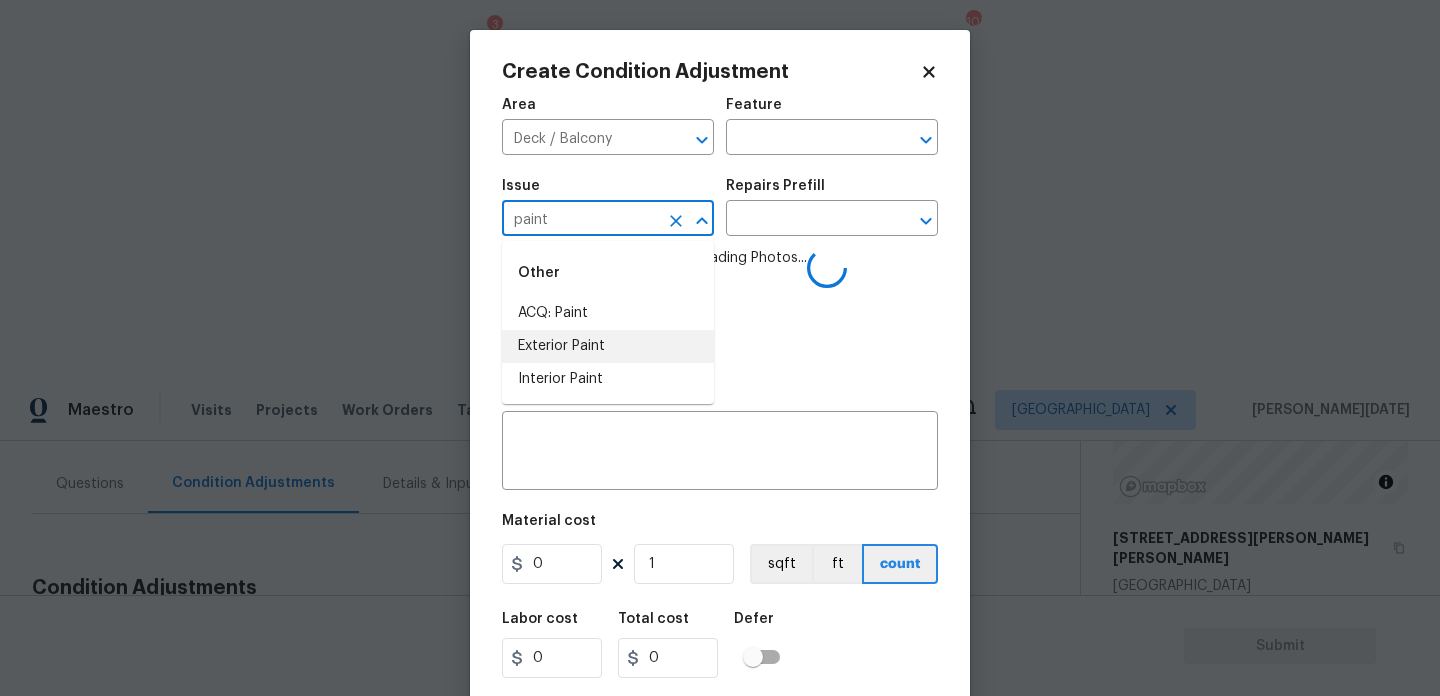 click on "Exterior Paint" at bounding box center [608, 346] 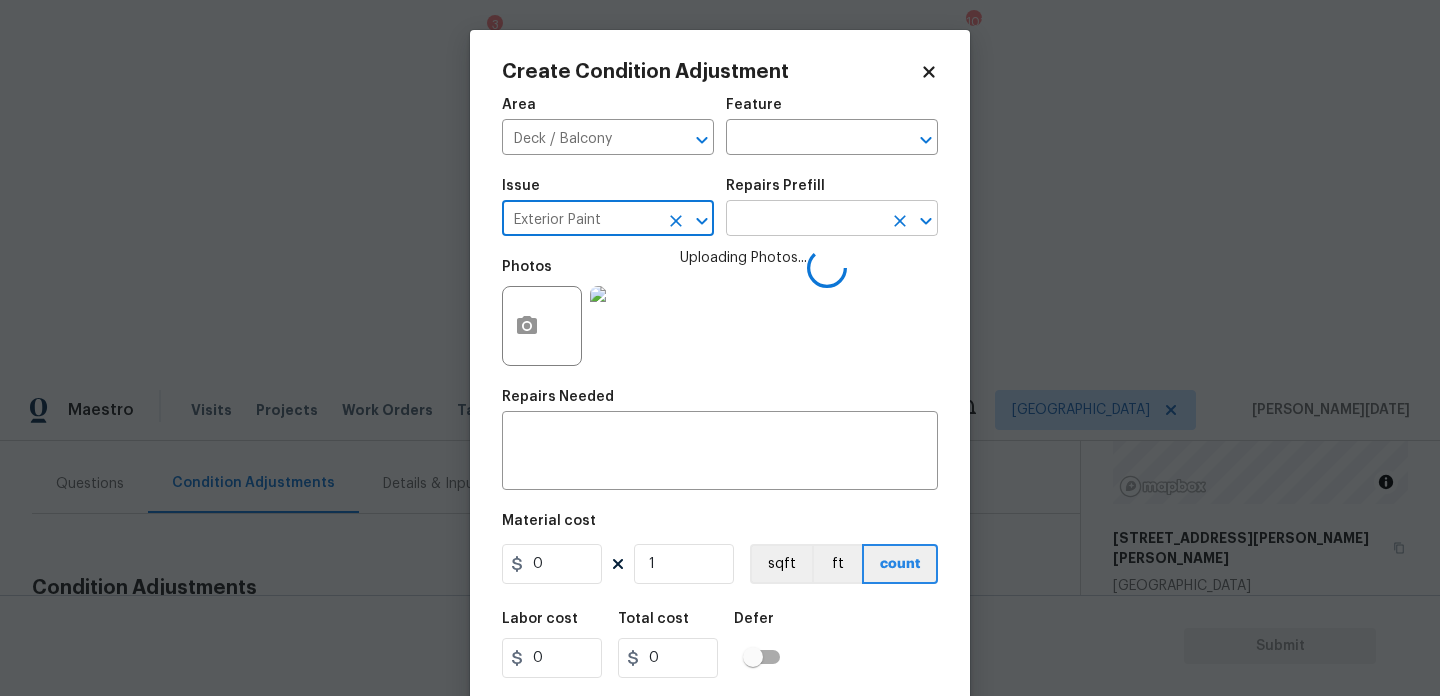 type on "Exterior Paint" 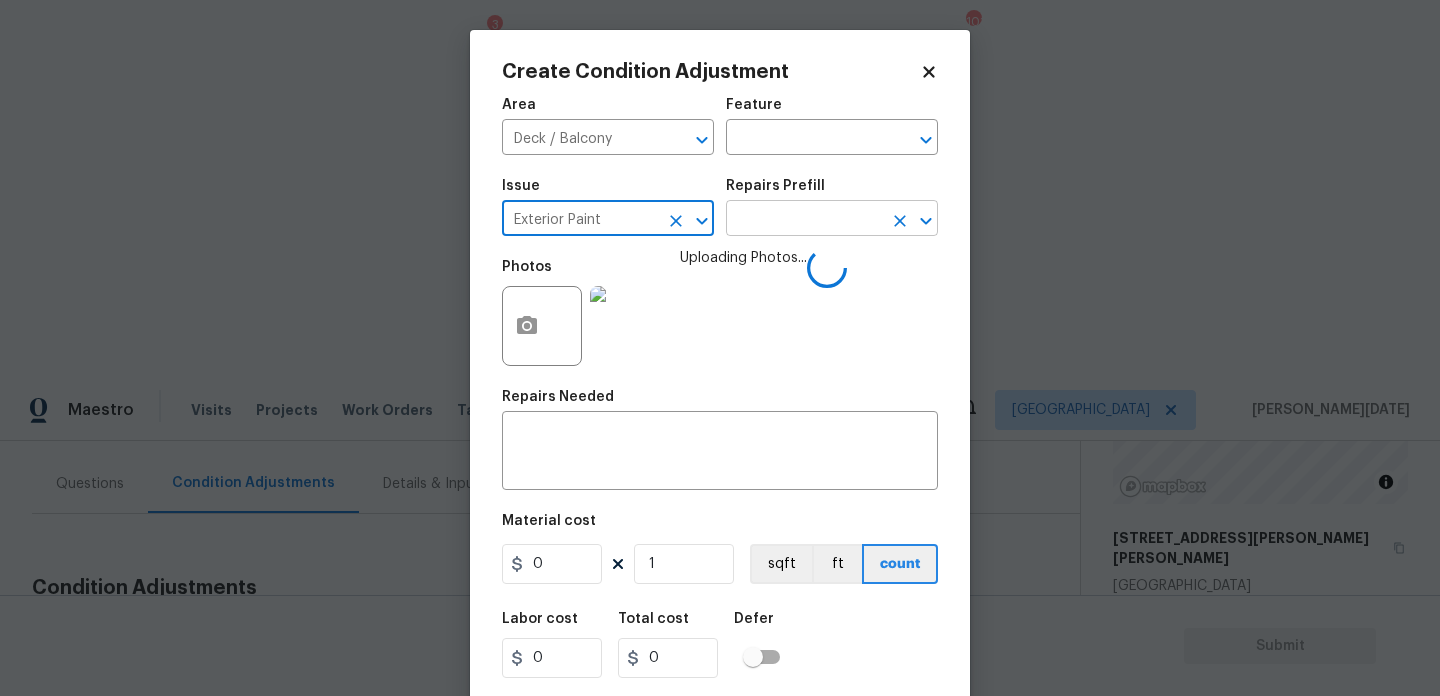 click at bounding box center (804, 220) 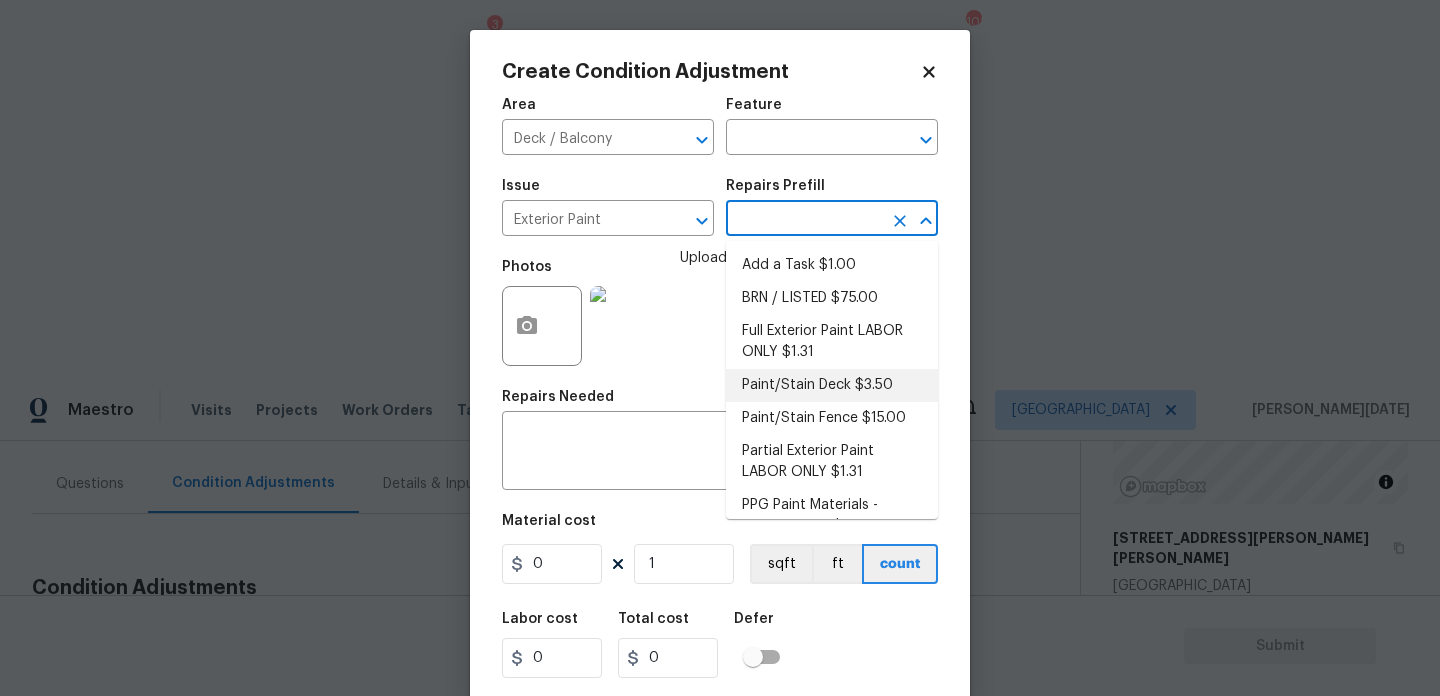 click on "Paint/Stain Deck $3.50" at bounding box center [832, 385] 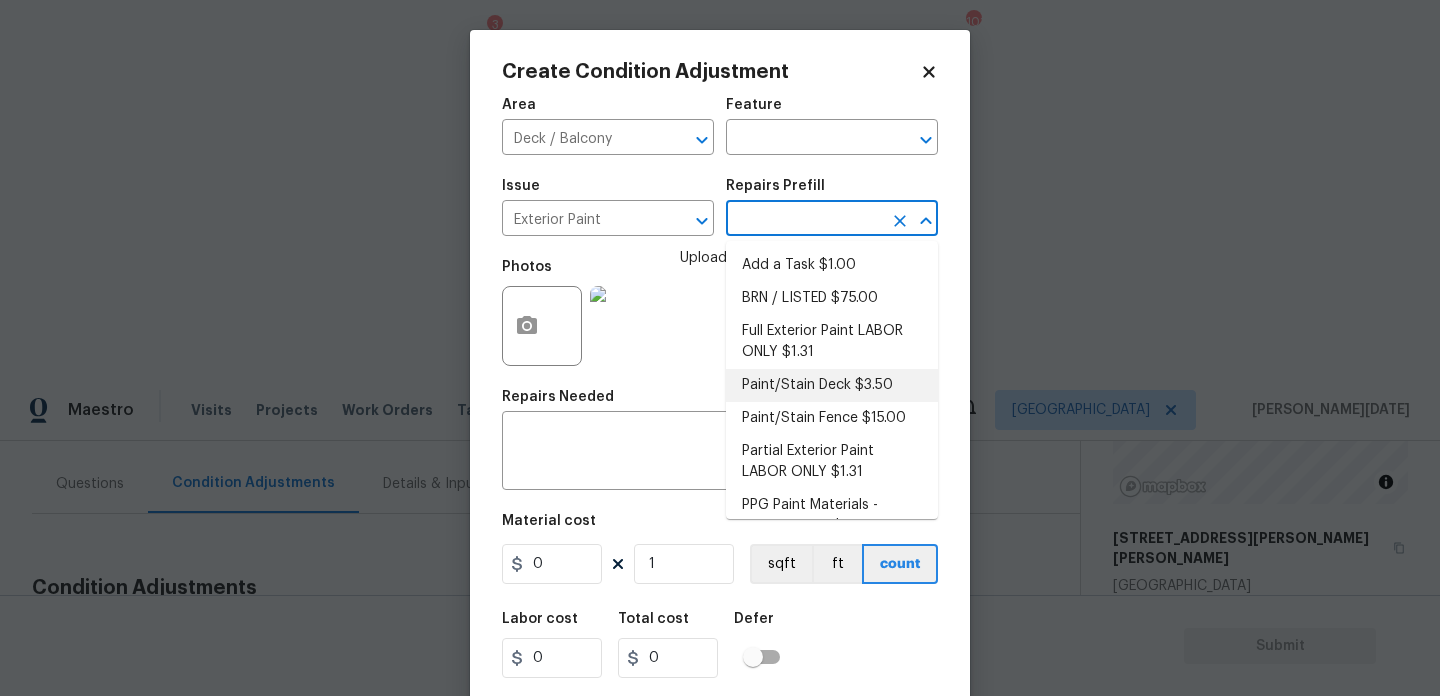 type on "Overall Paint" 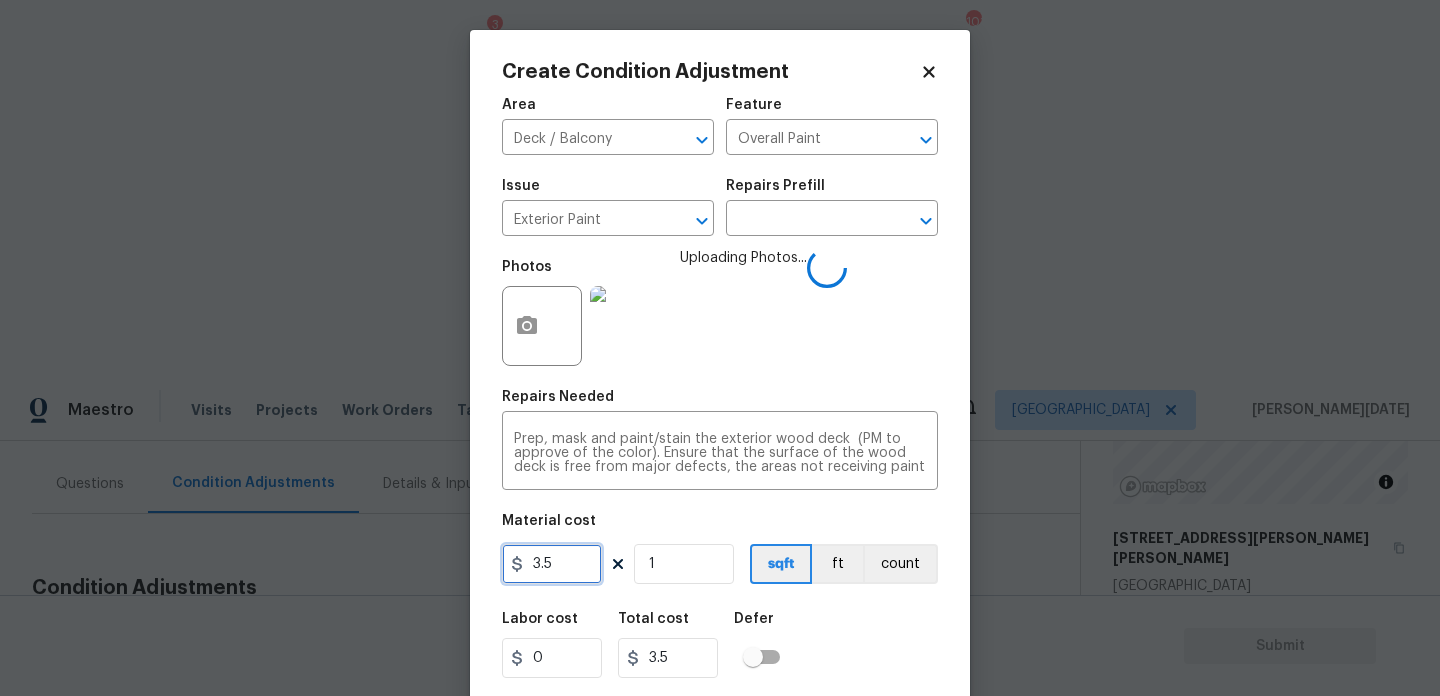drag, startPoint x: 570, startPoint y: 572, endPoint x: 377, endPoint y: 572, distance: 193 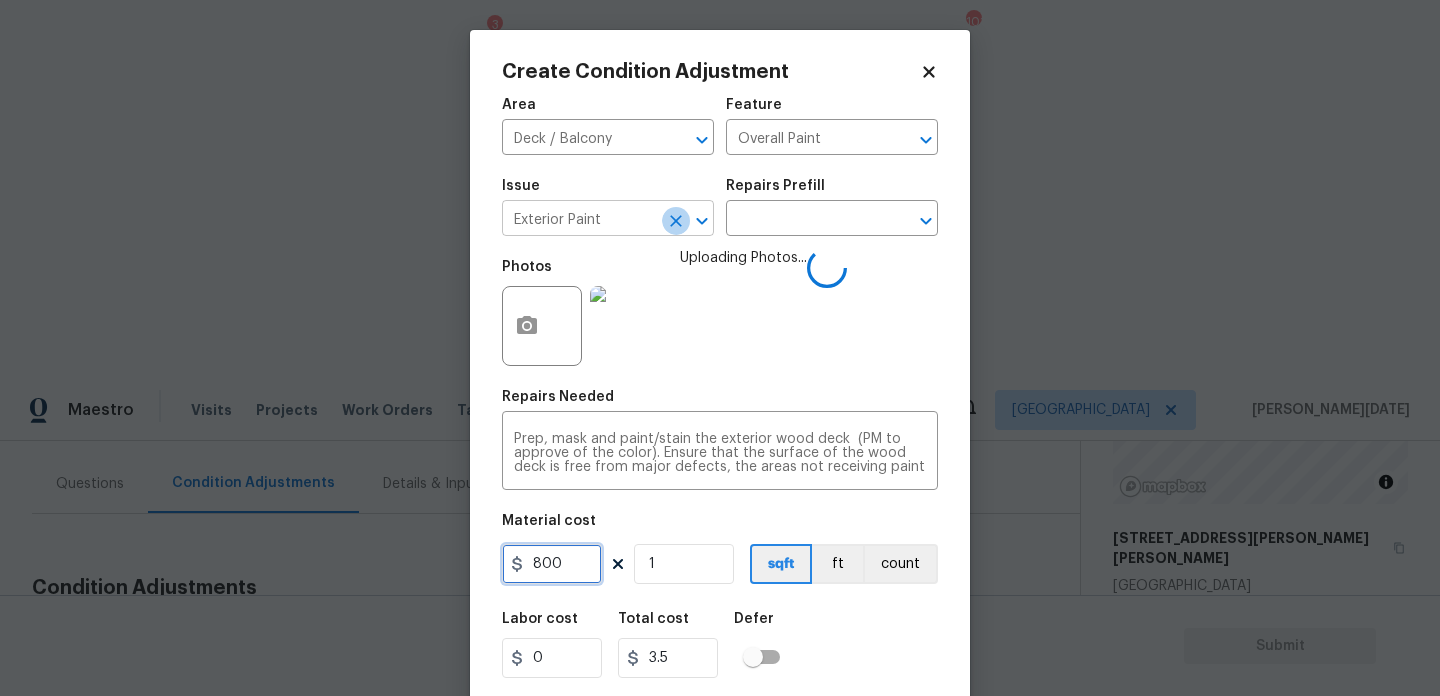 click 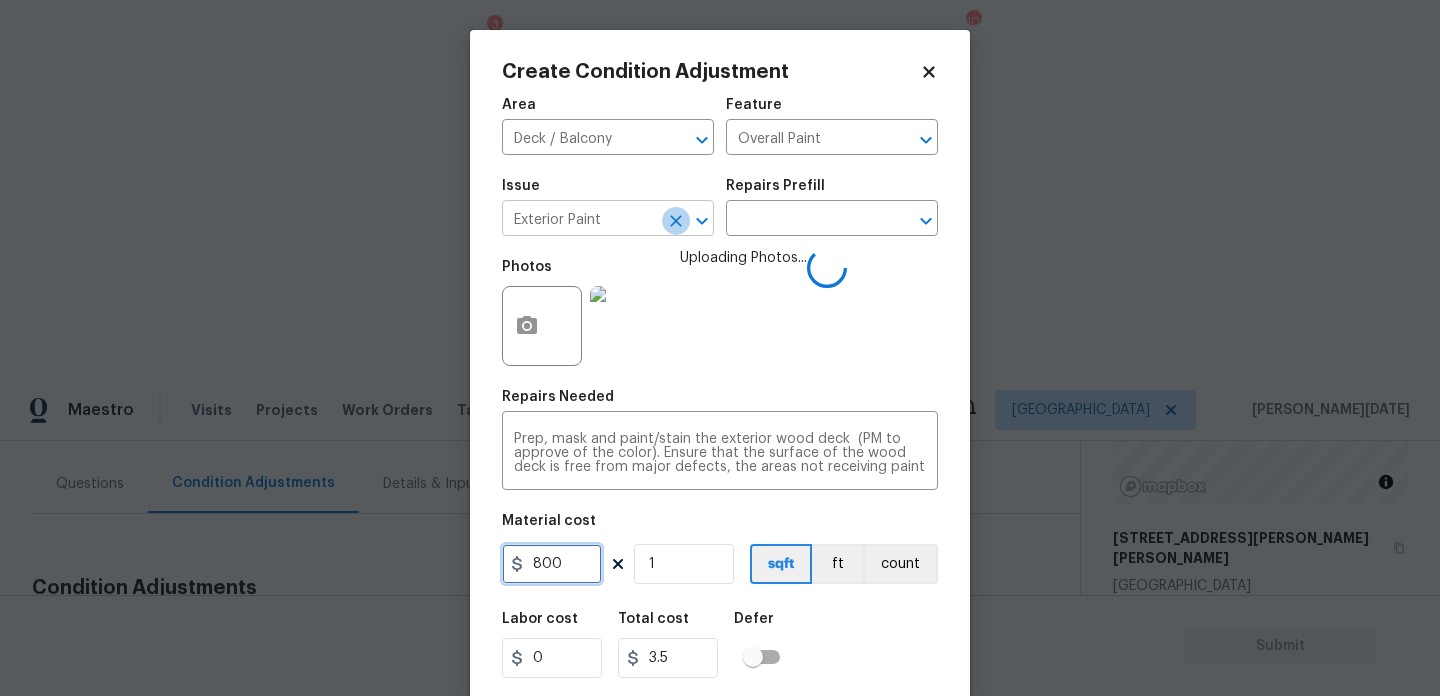 type on "800" 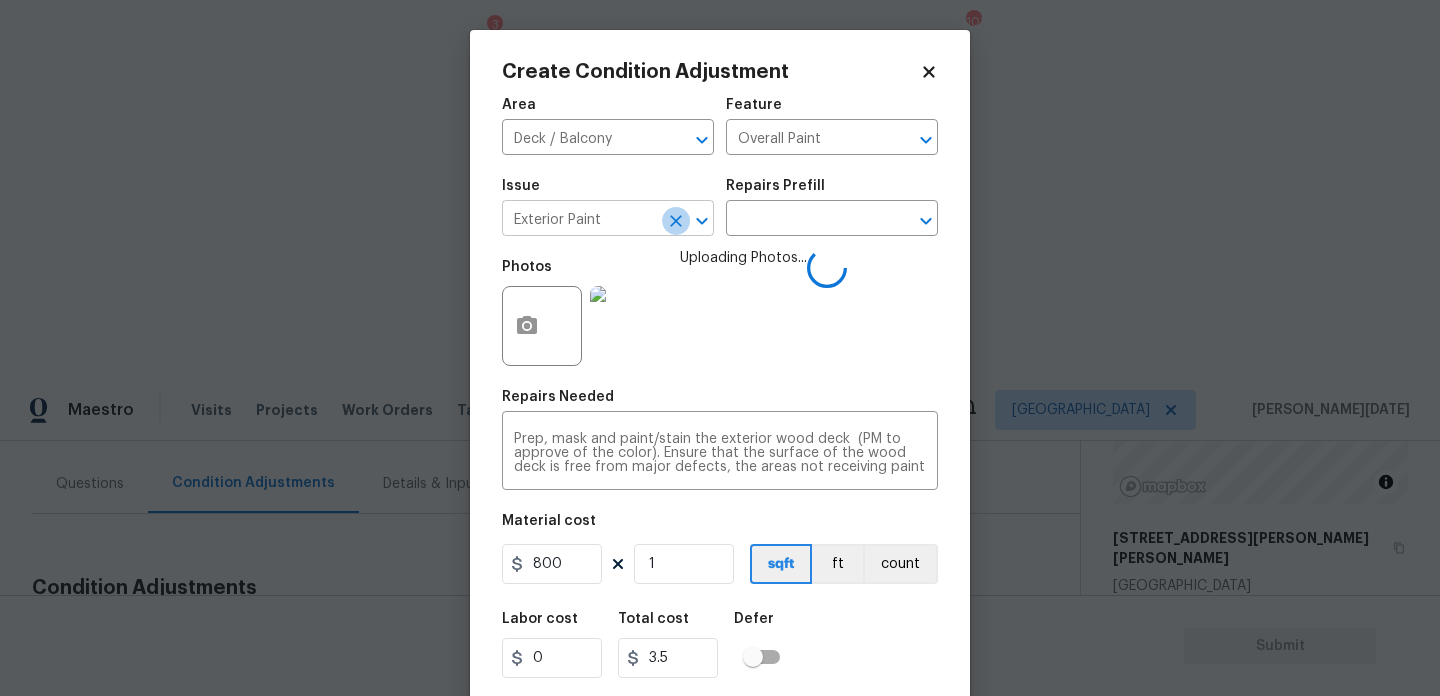 type on "Exterior Paint" 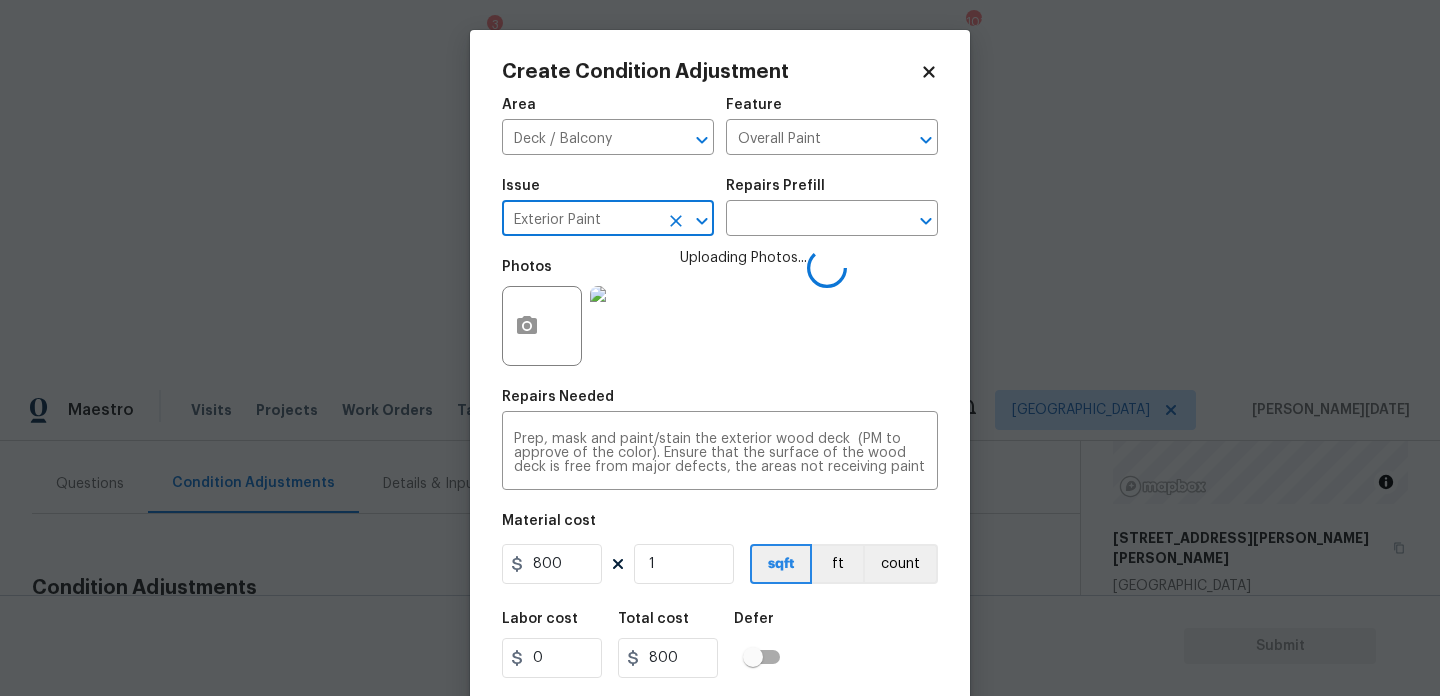 type on "Exterior Paintd" 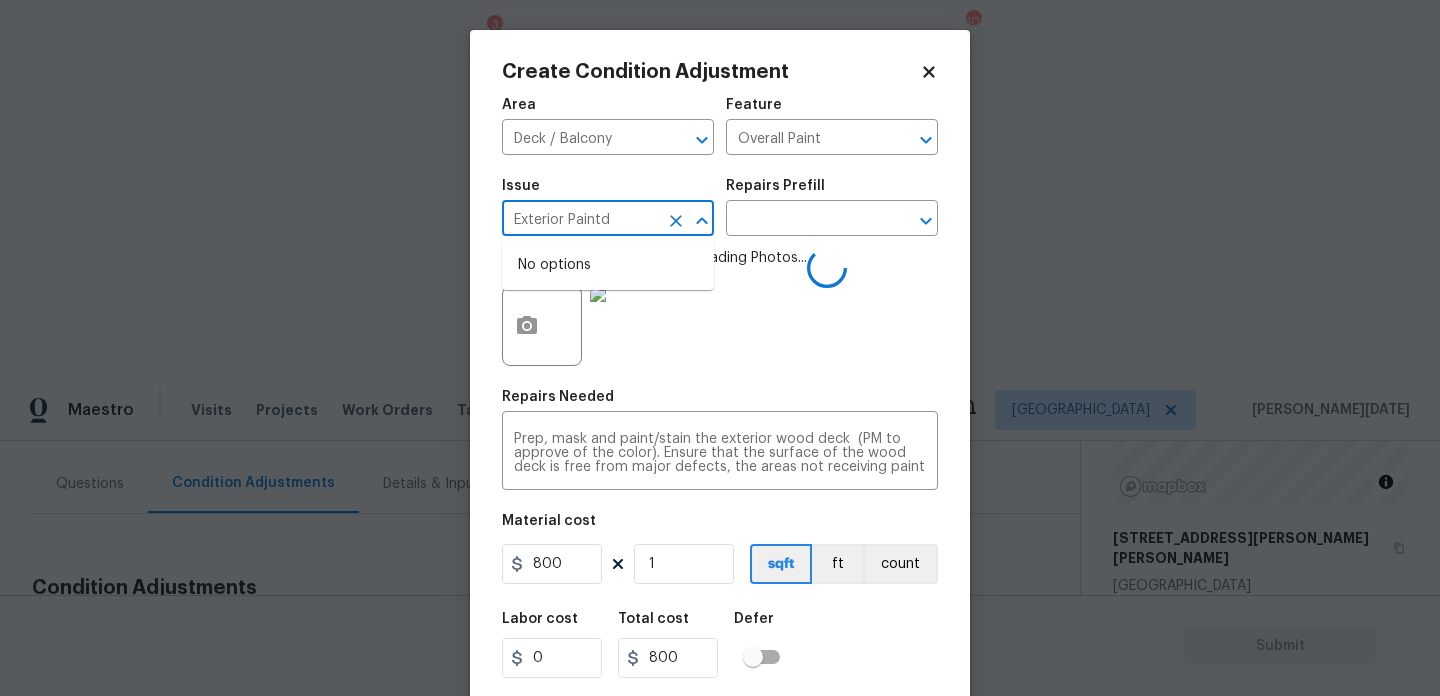 click 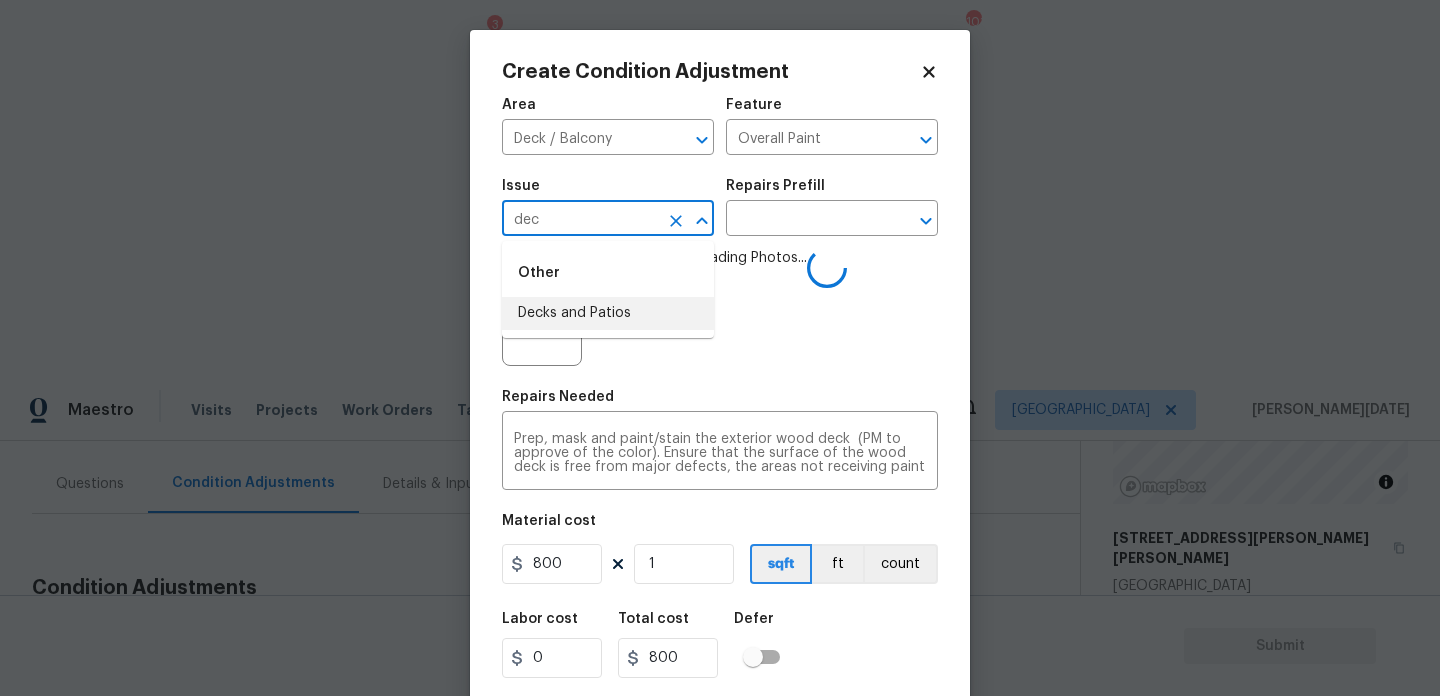 click on "Decks and Patios" at bounding box center (608, 313) 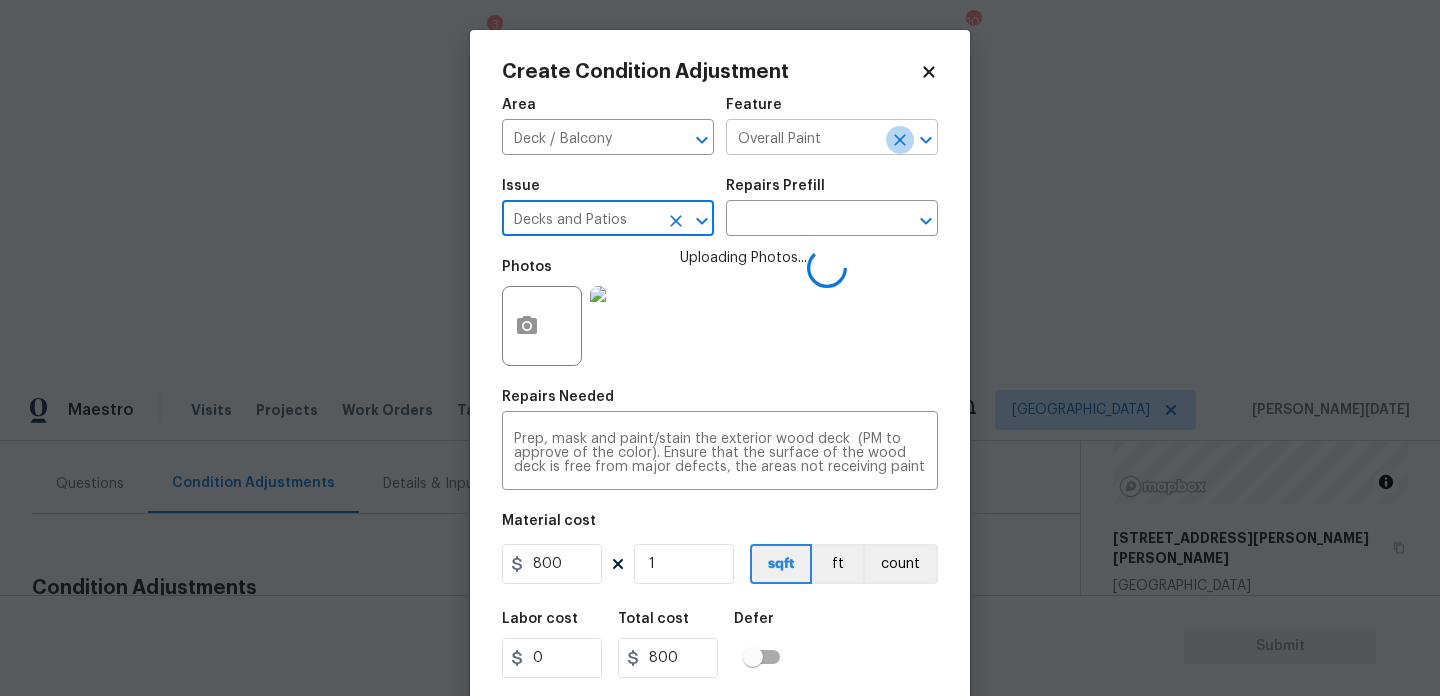 click 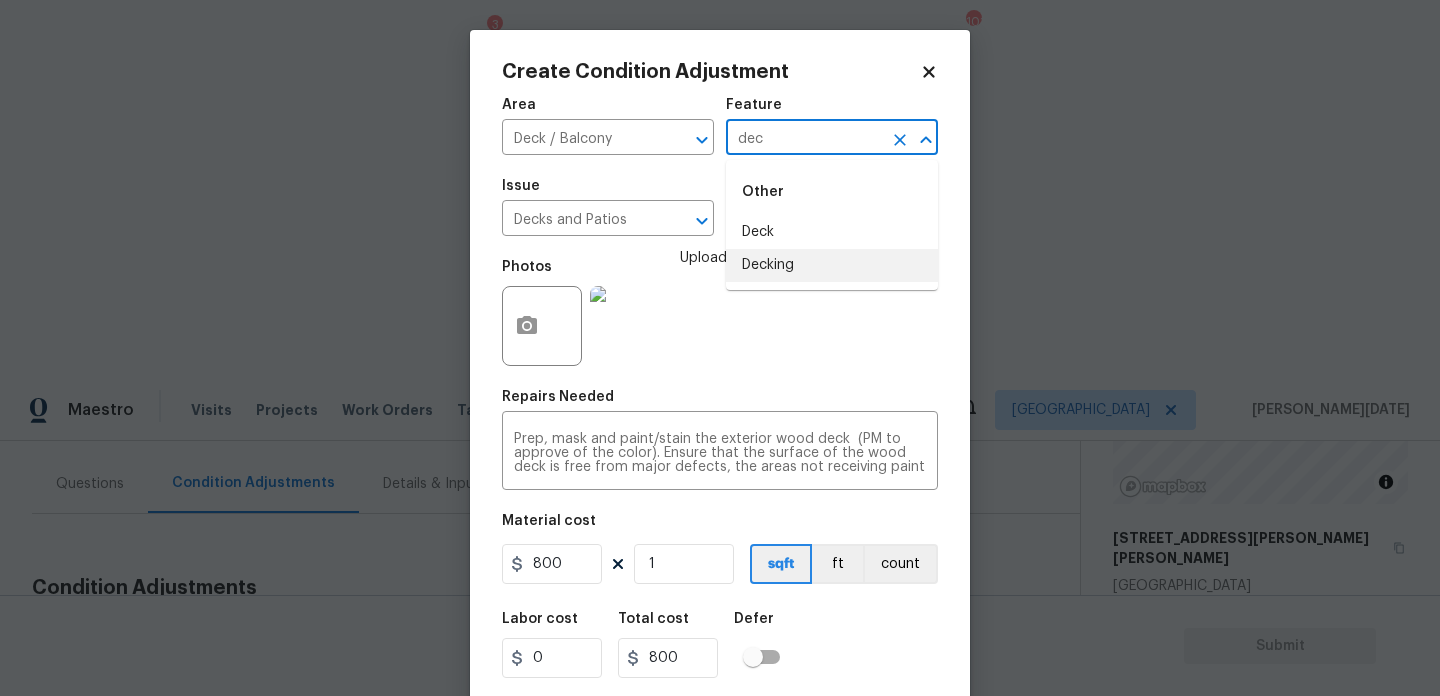 click on "Decking" at bounding box center (832, 265) 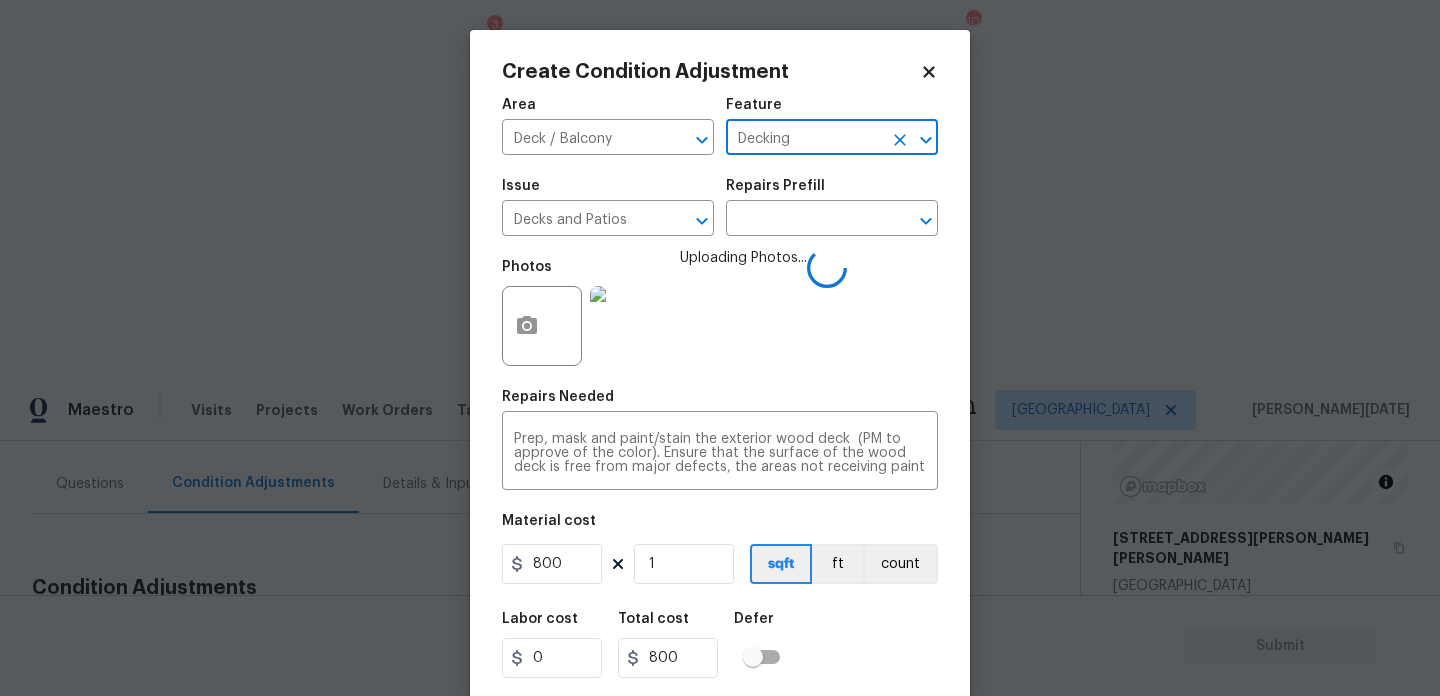 scroll, scrollTop: 51, scrollLeft: 0, axis: vertical 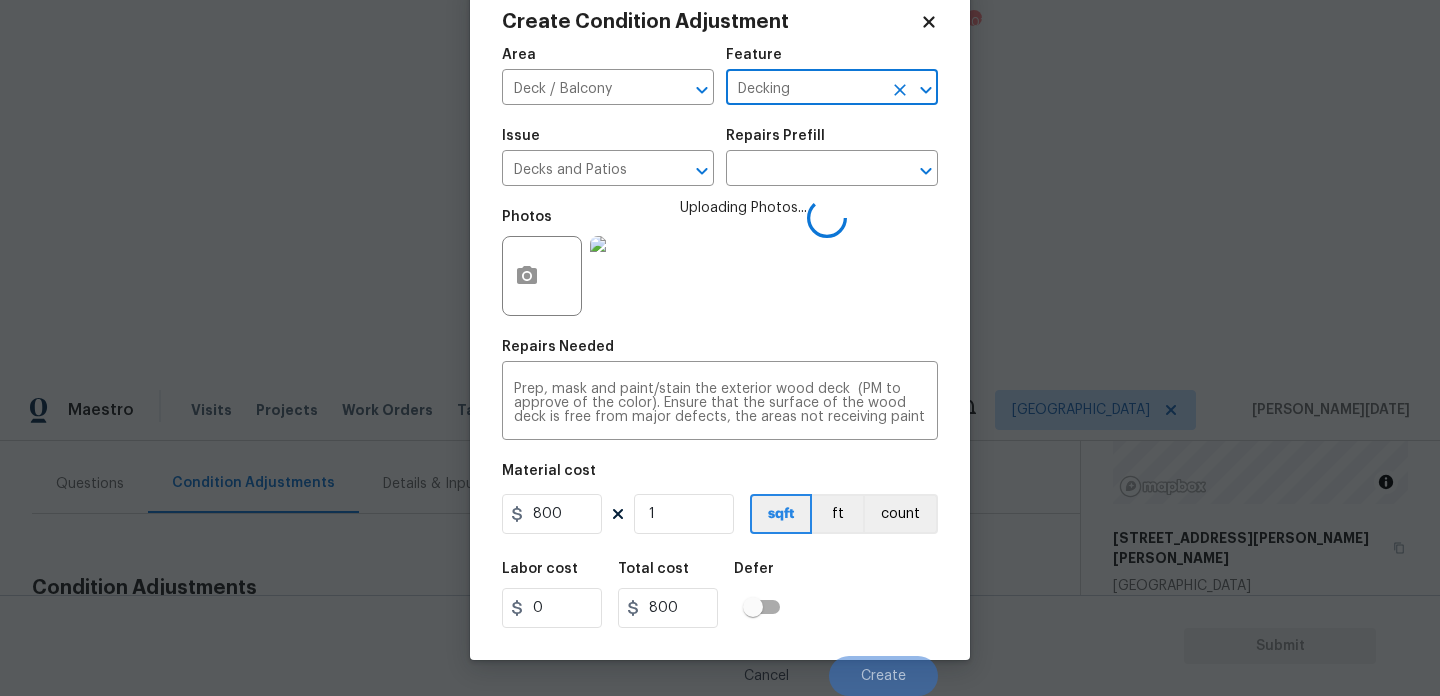 type on "Decking" 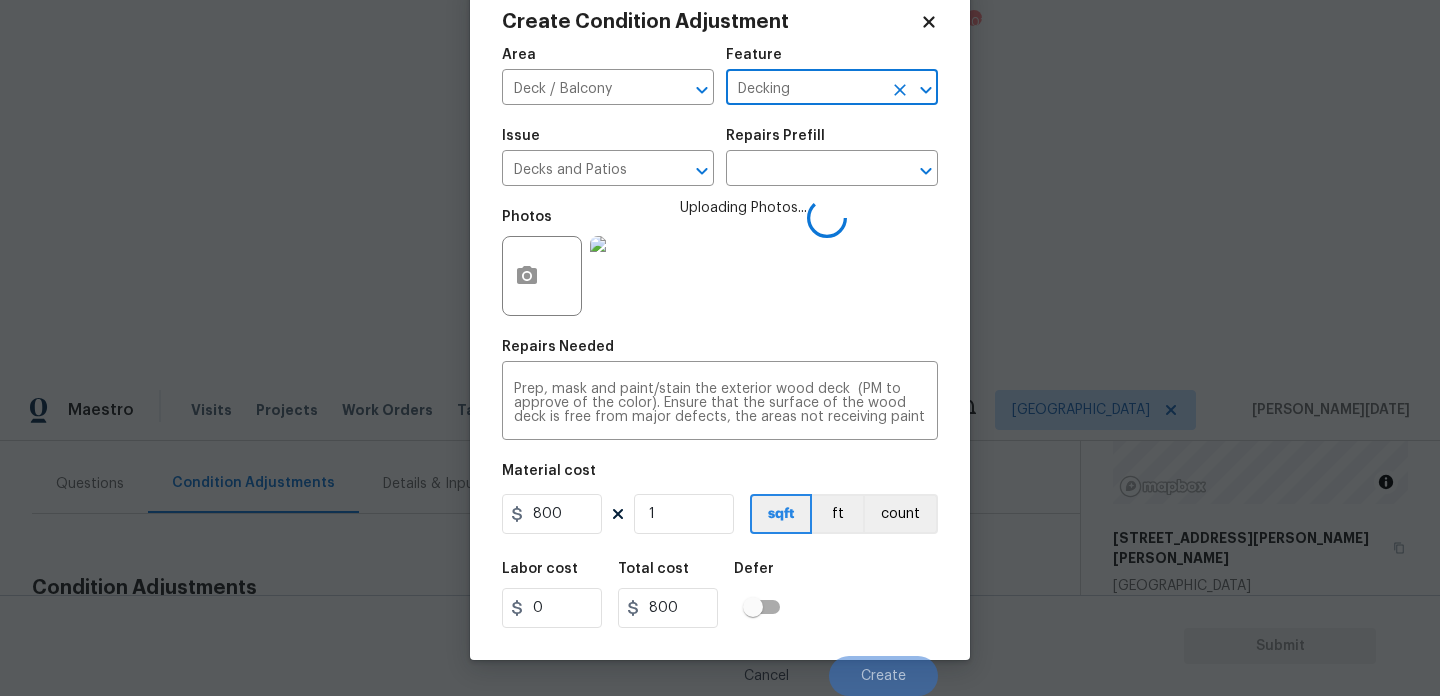 click on "Labor cost 0 Total cost 800 Defer" at bounding box center (720, 595) 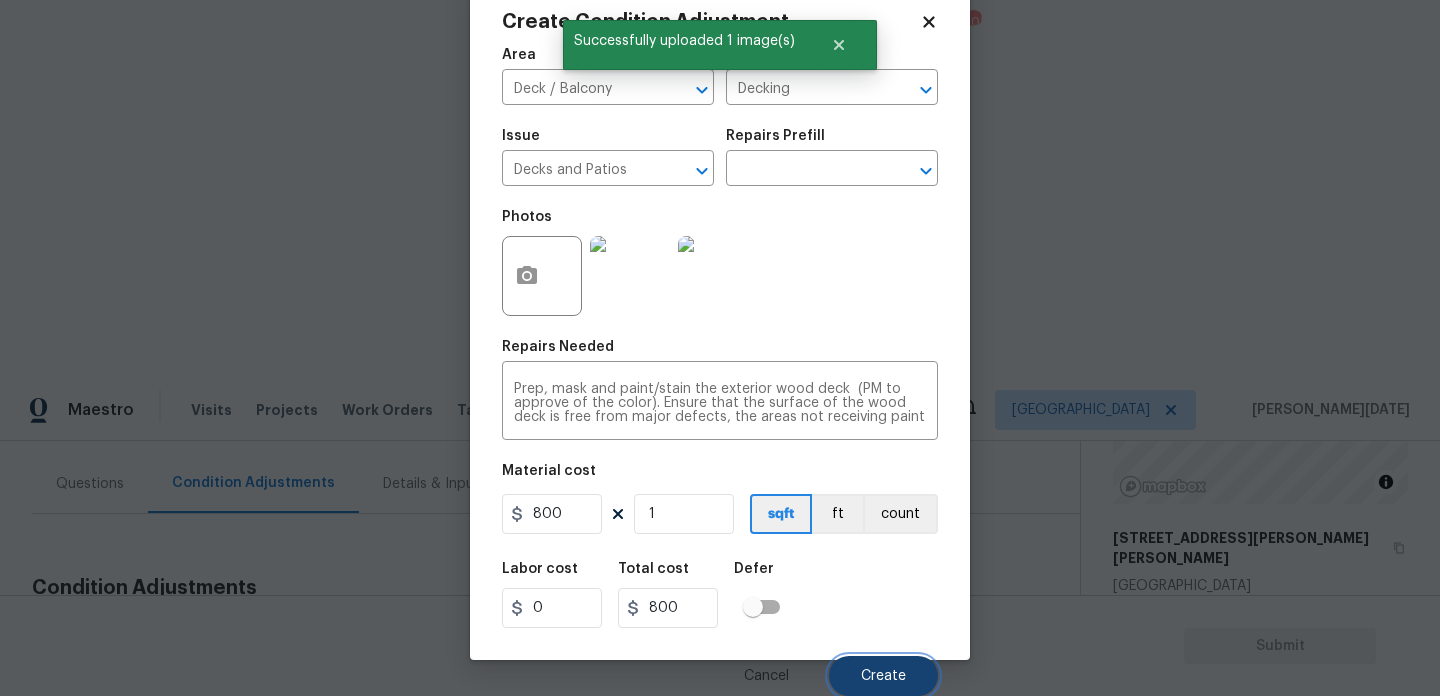 click on "Create" at bounding box center (883, 676) 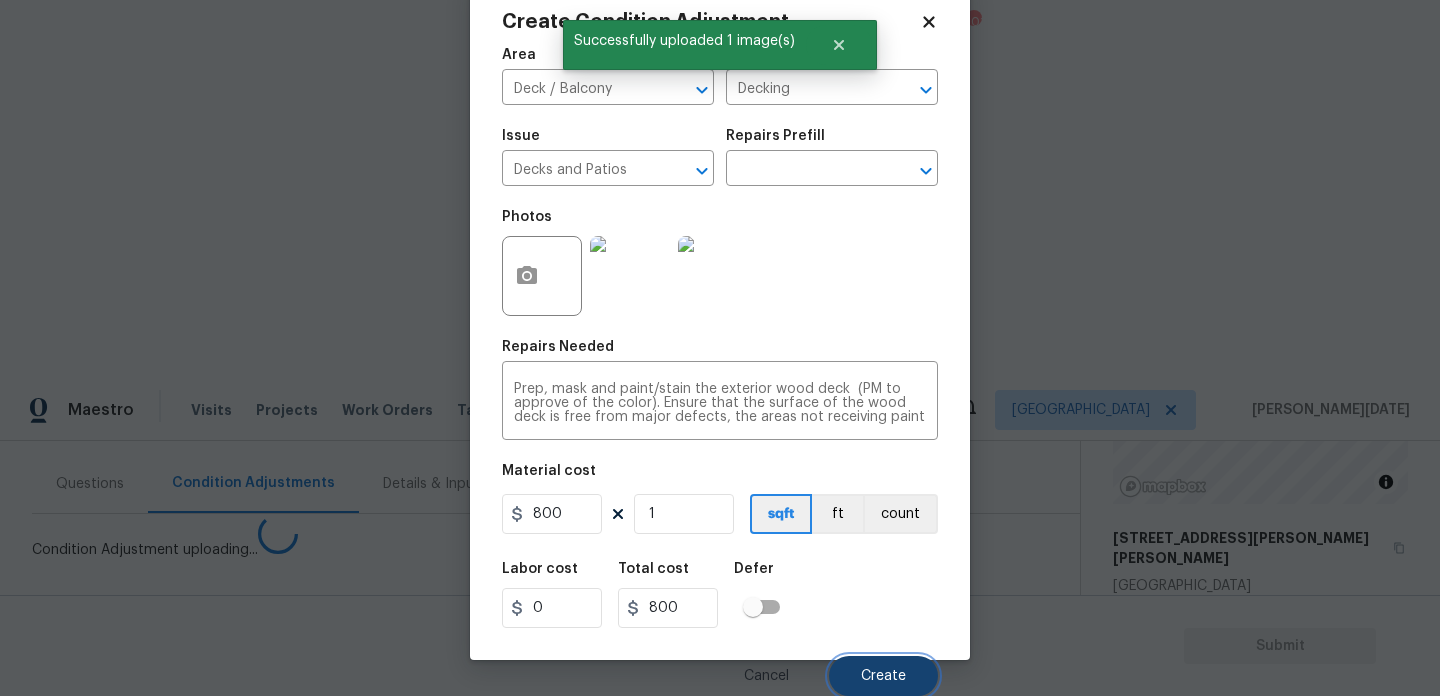 type 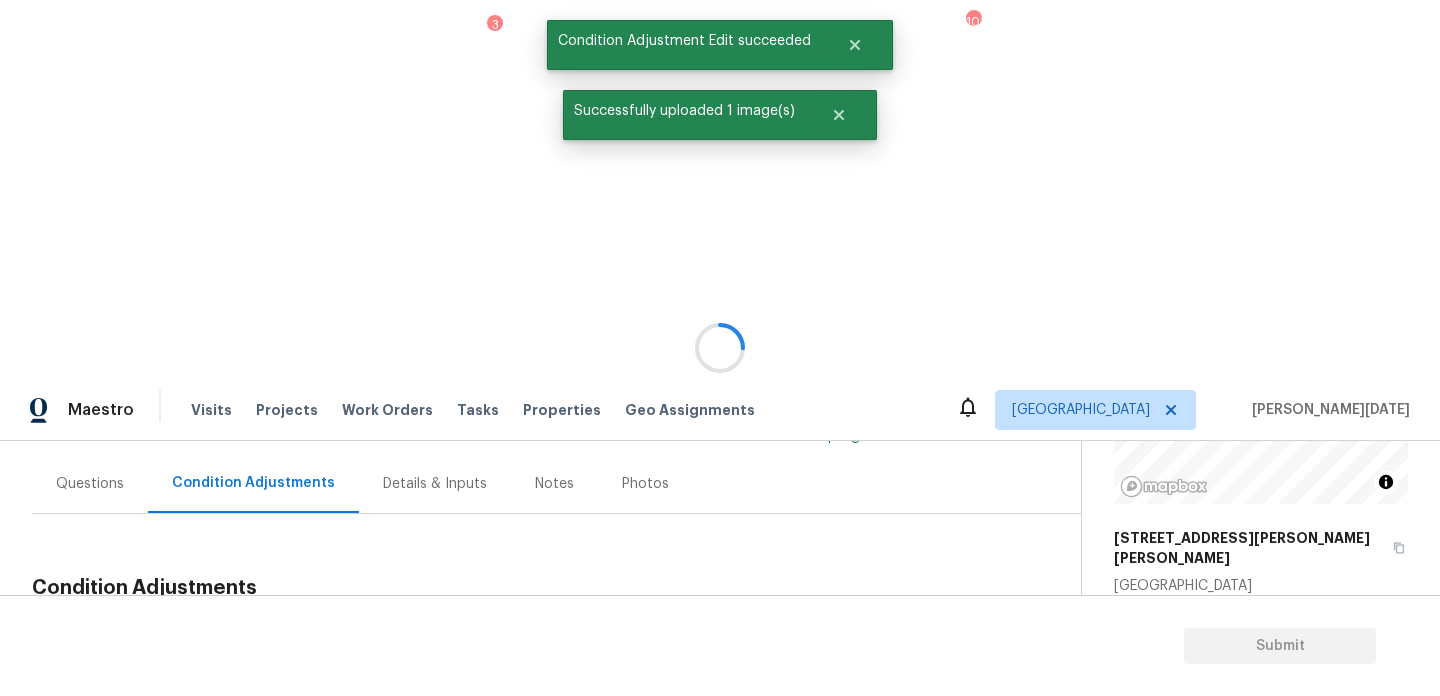 scroll, scrollTop: 0, scrollLeft: 0, axis: both 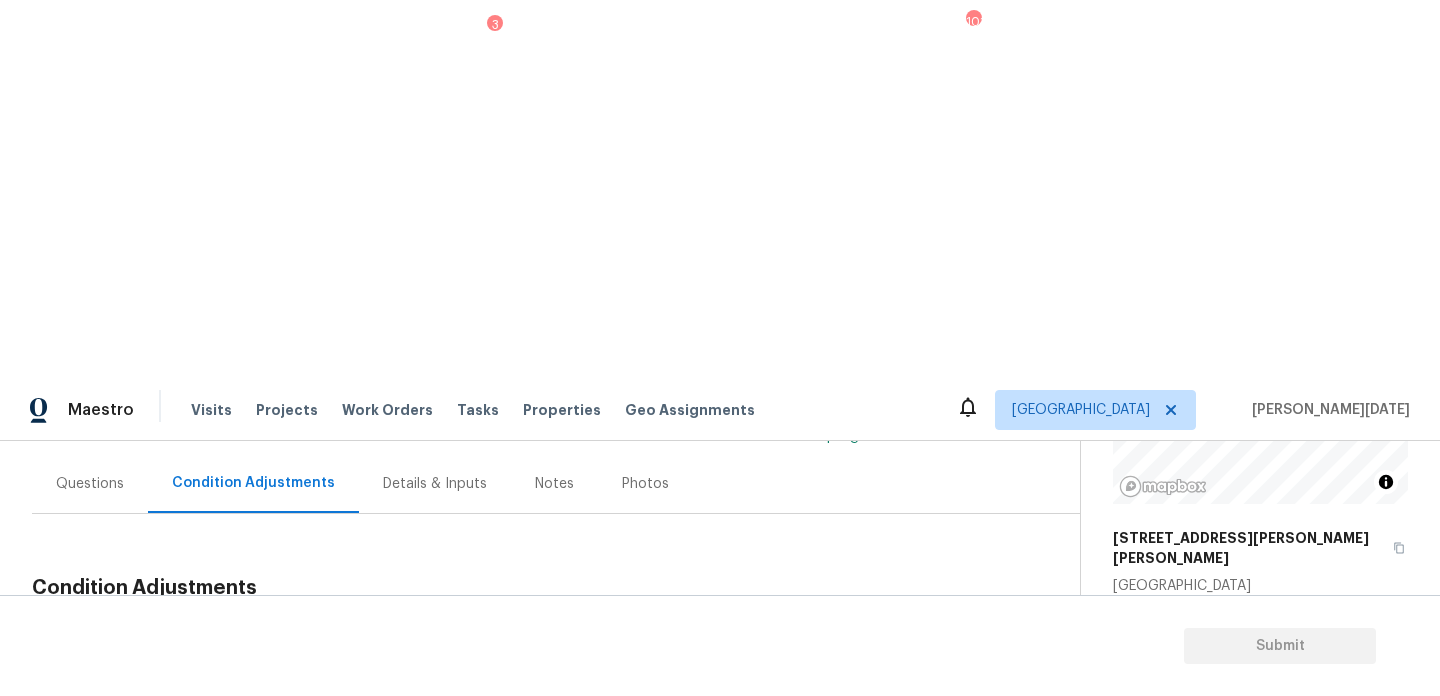 type 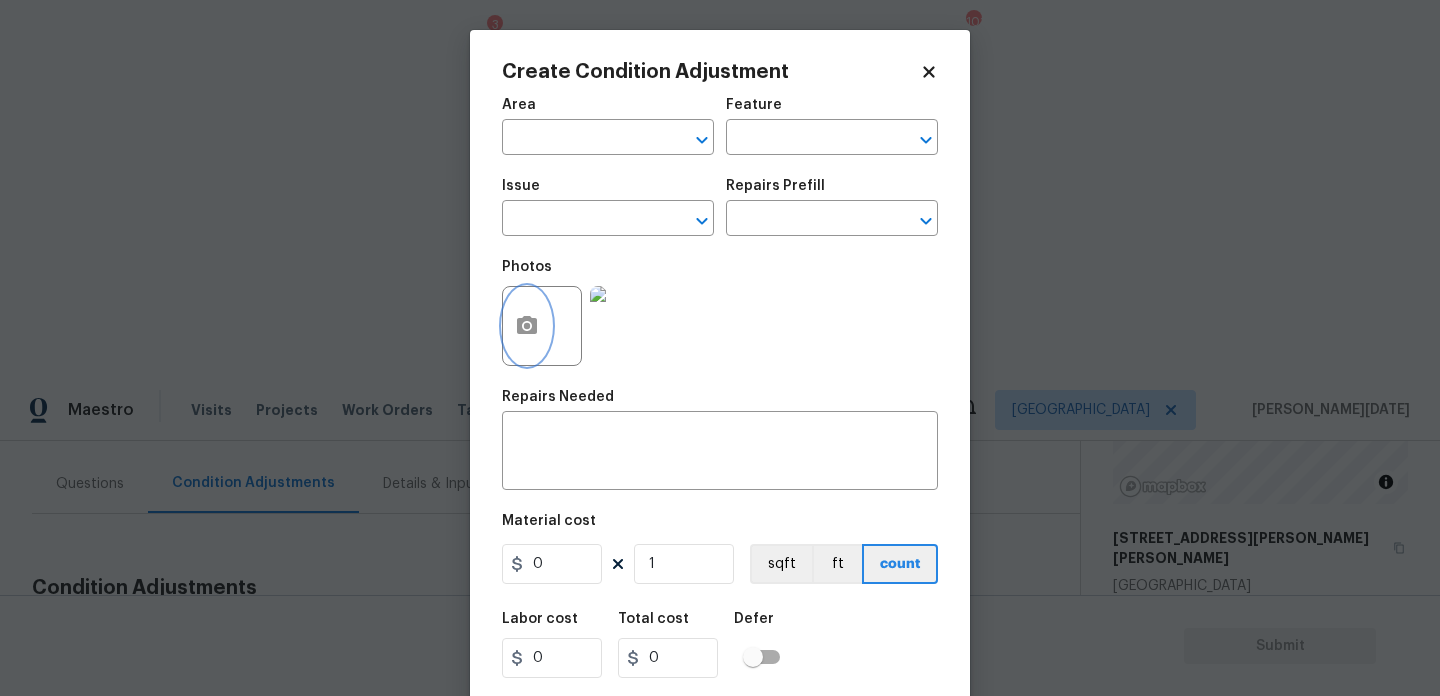 click at bounding box center (527, 326) 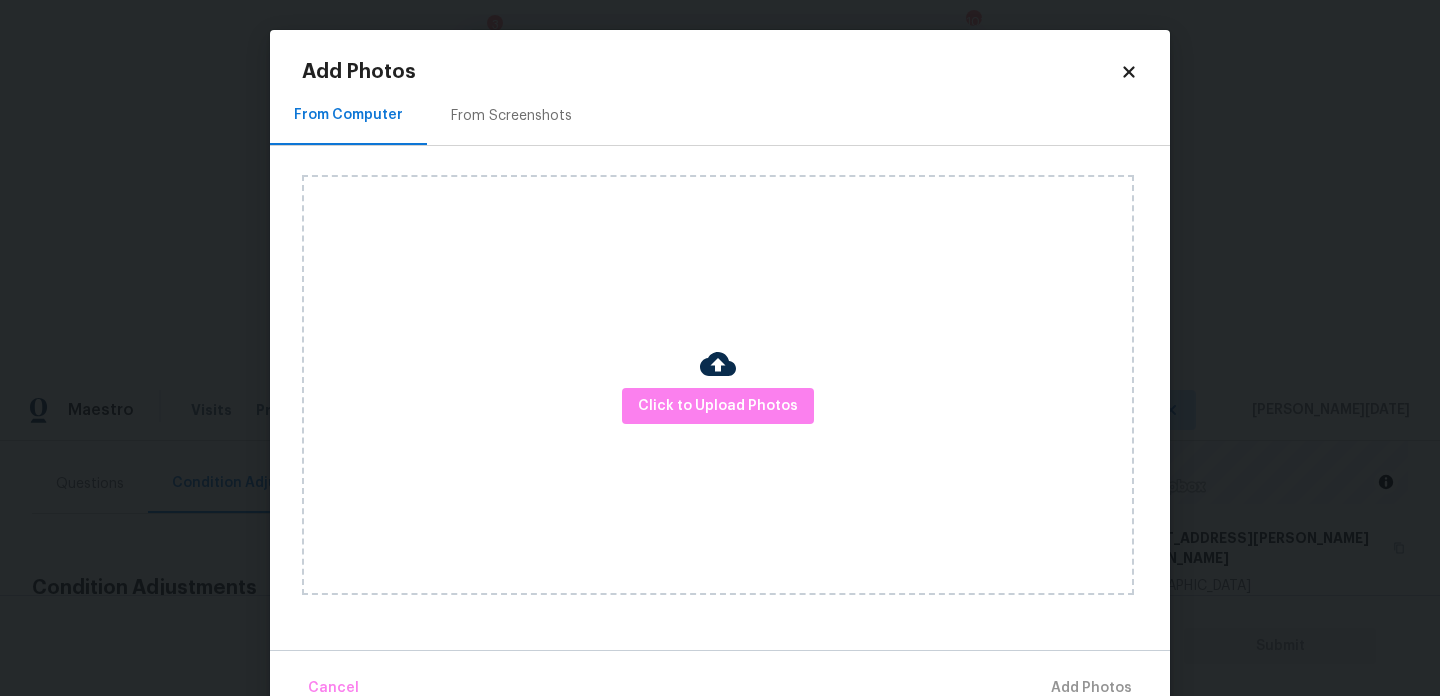 click on "Click to Upload Photos" at bounding box center (718, 385) 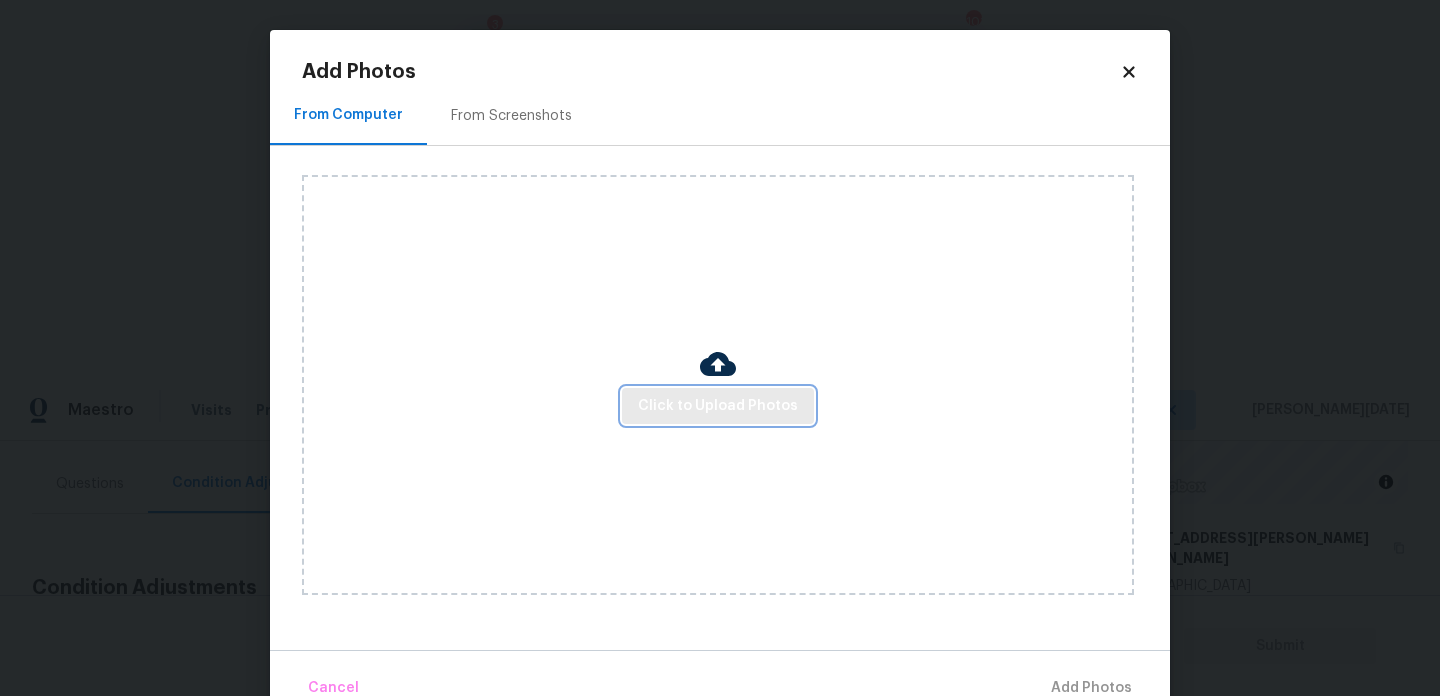 click on "Click to Upload Photos" at bounding box center [718, 406] 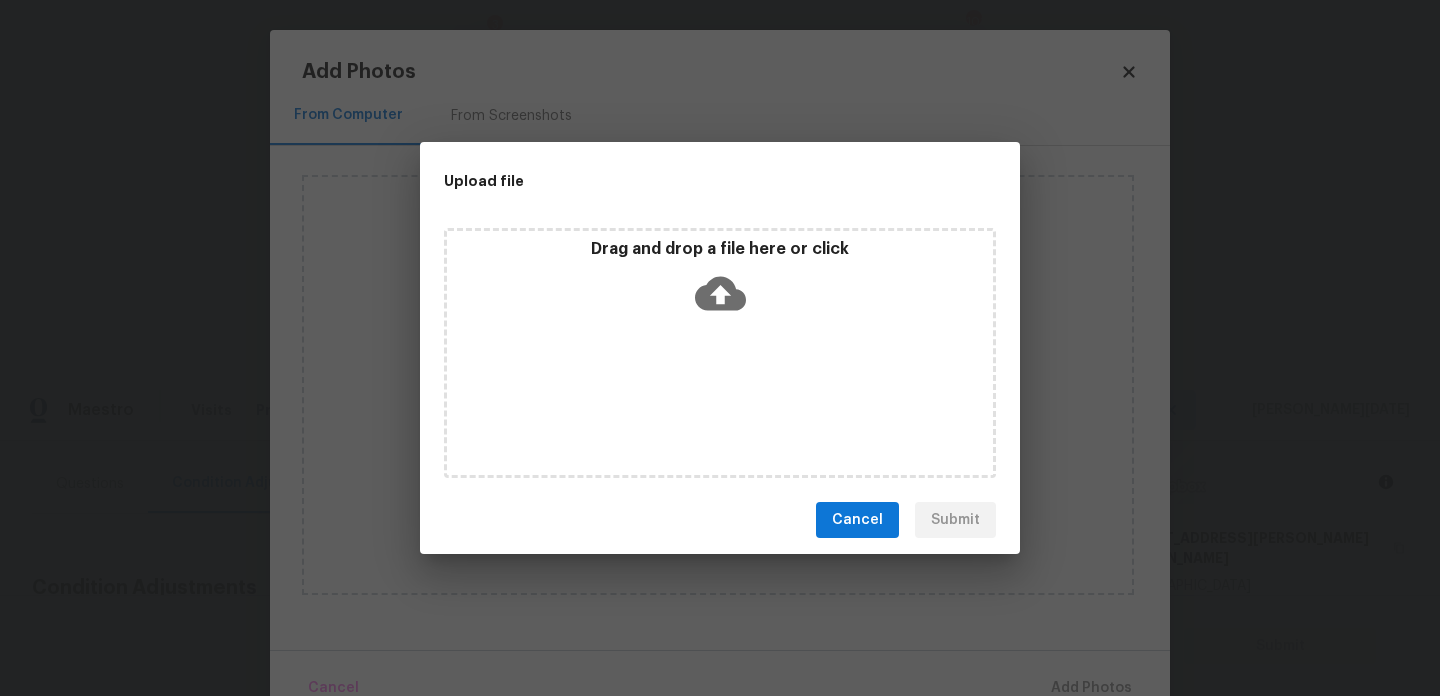 click on "Drag and drop a file here or click" at bounding box center (720, 353) 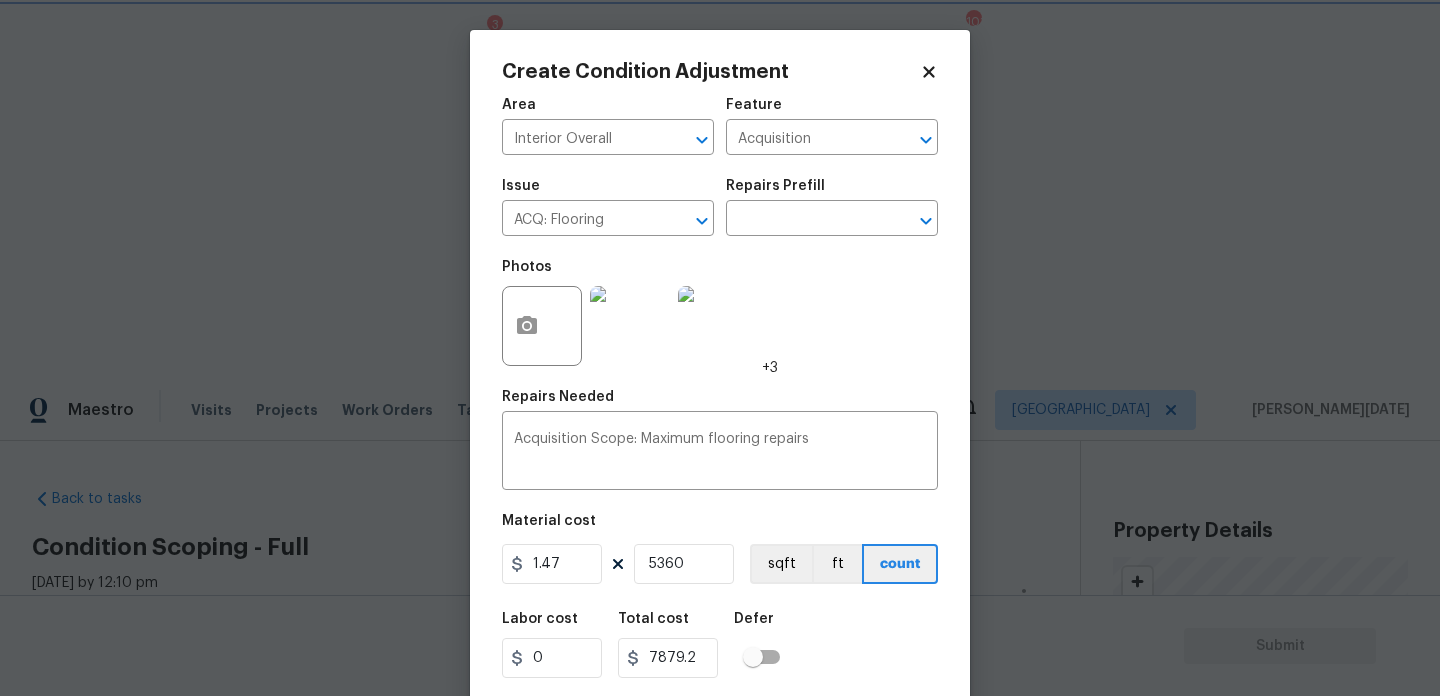 scroll, scrollTop: 0, scrollLeft: 0, axis: both 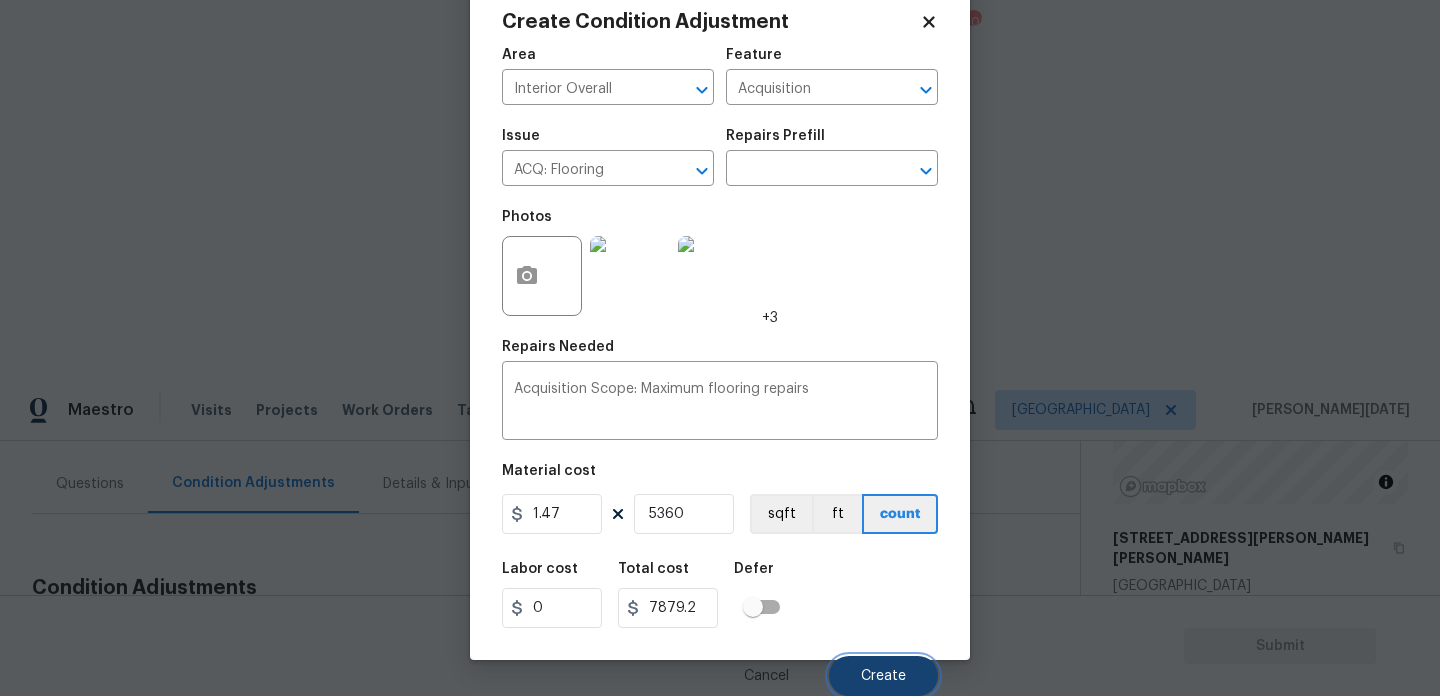click on "Create" at bounding box center (883, 676) 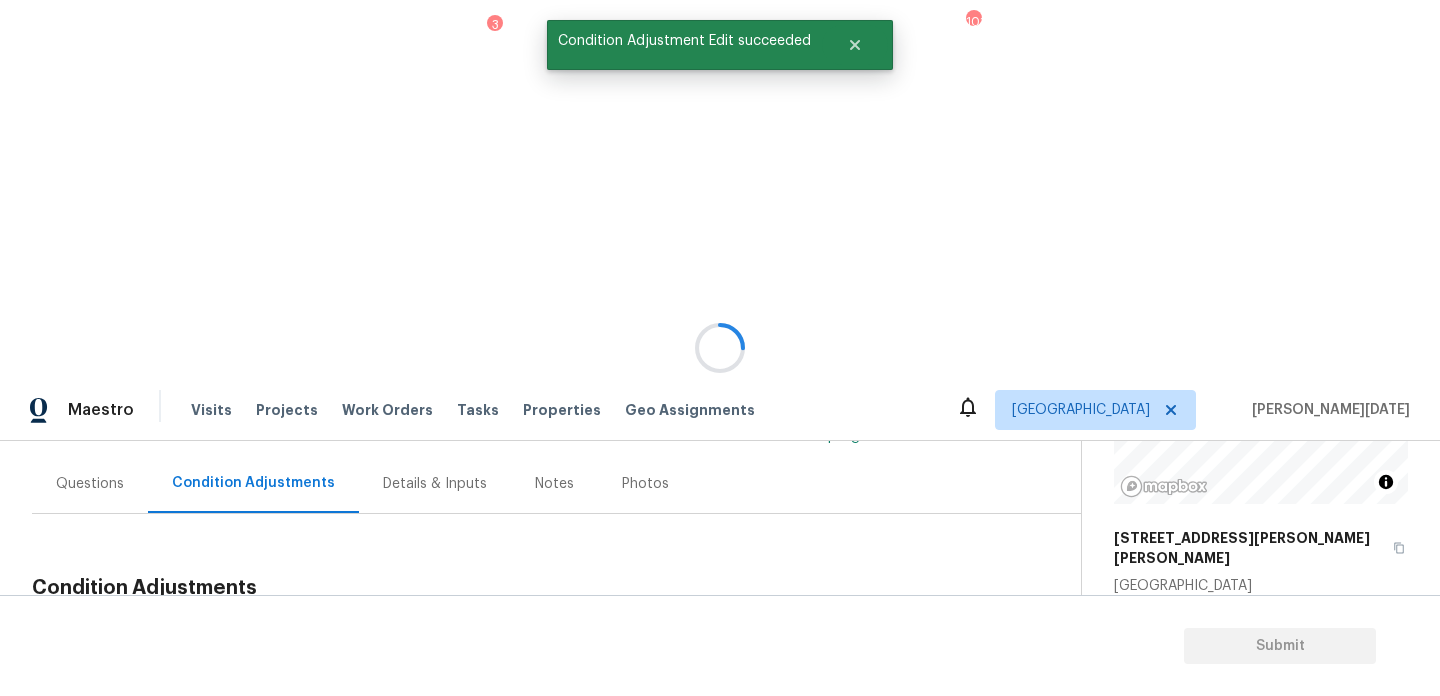 scroll, scrollTop: 44, scrollLeft: 0, axis: vertical 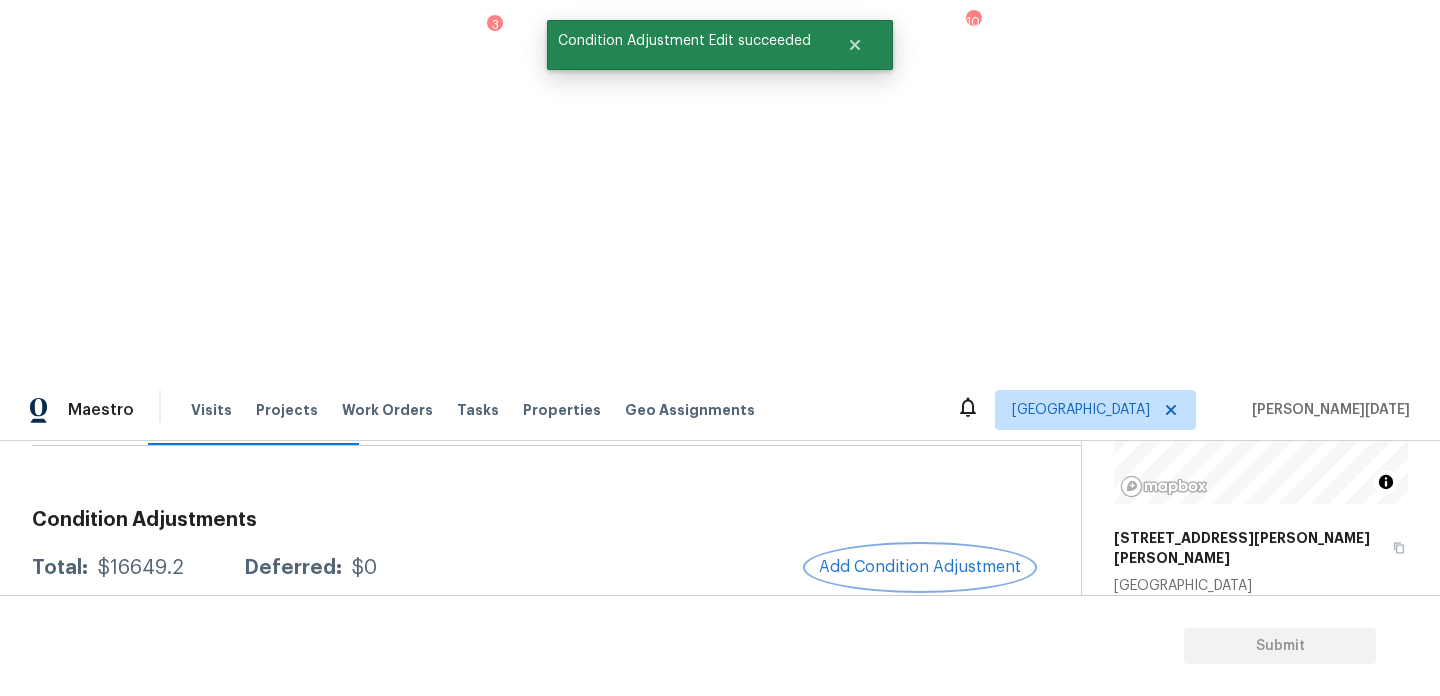 click on "Add Condition Adjustment" at bounding box center (920, 567) 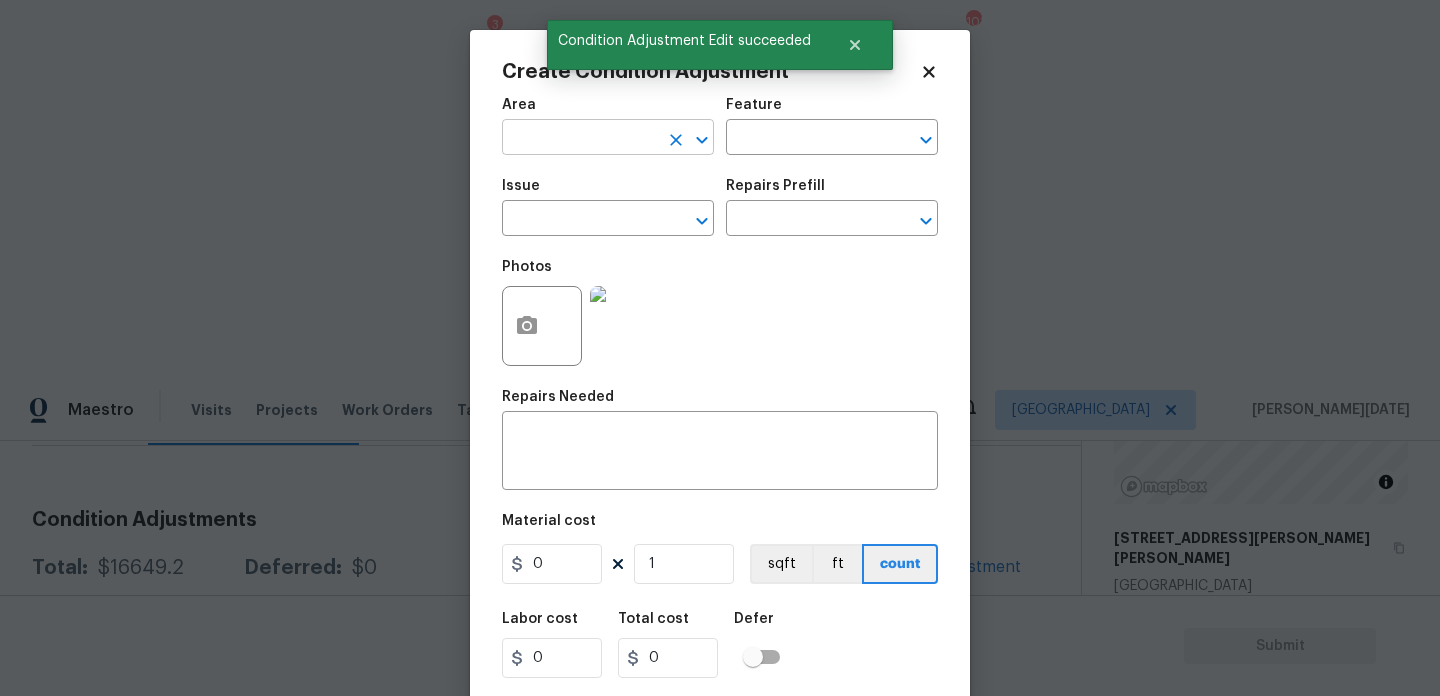click at bounding box center (580, 139) 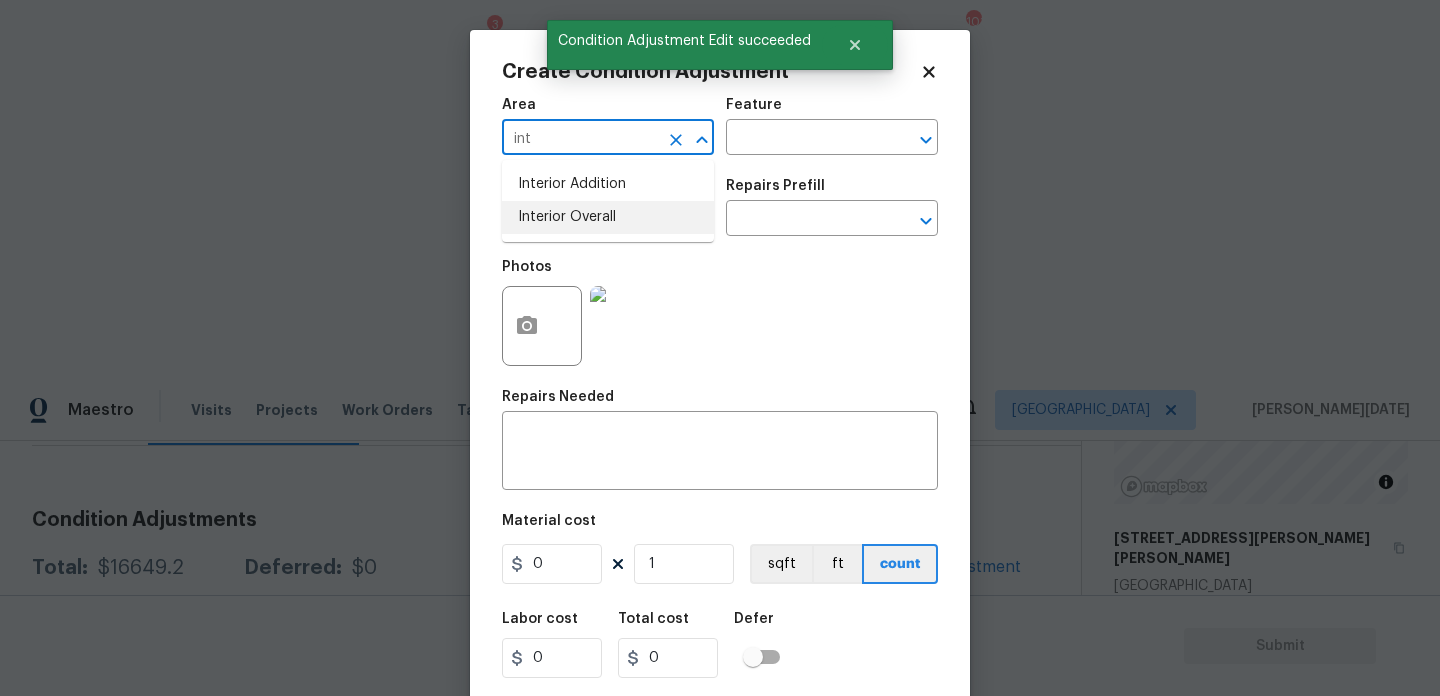 click on "Interior Overall" at bounding box center (608, 217) 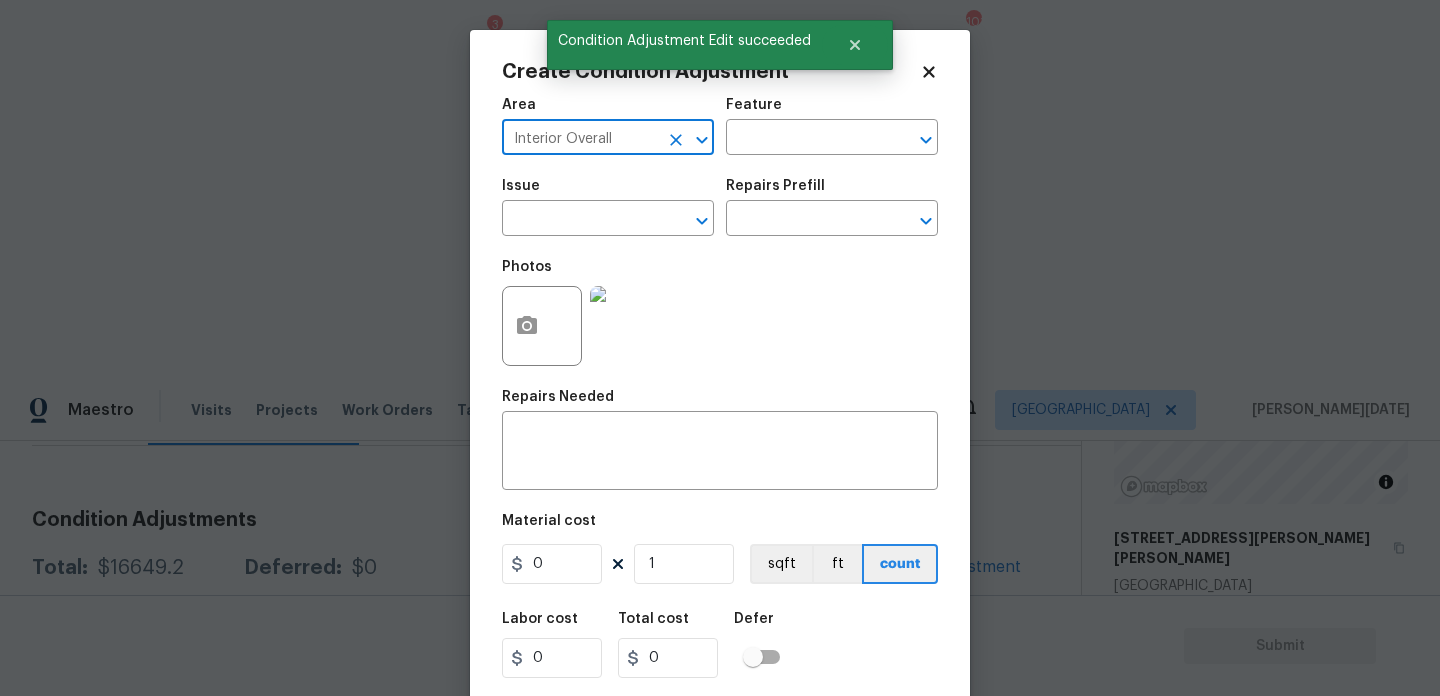 type on "Interior Overall" 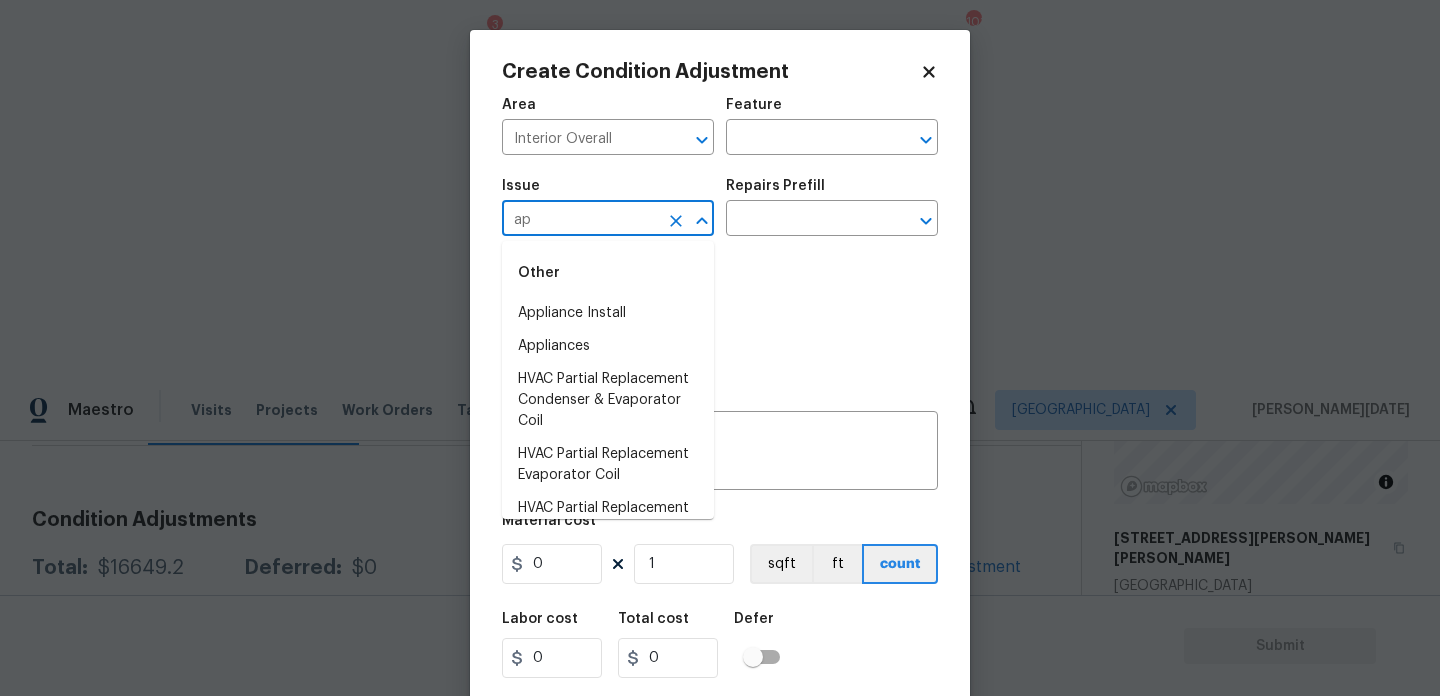type on "a" 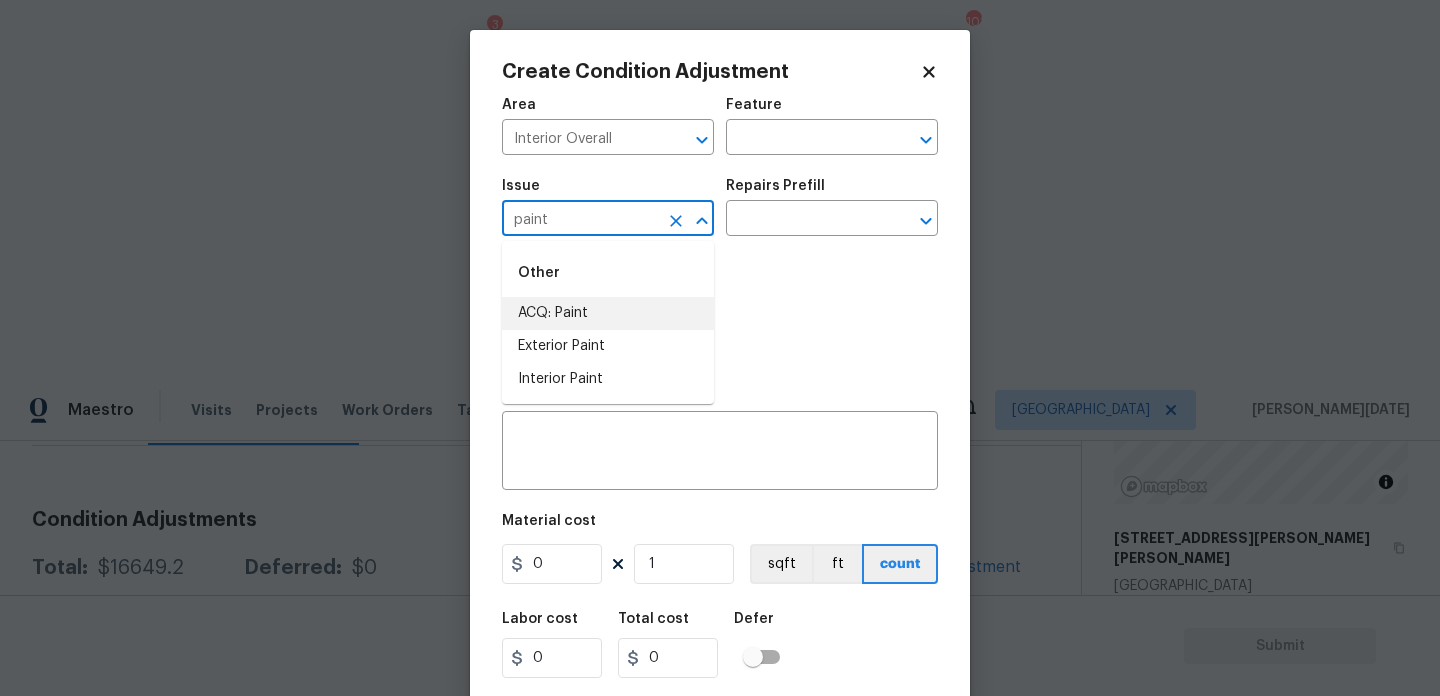 click on "ACQ: Paint" at bounding box center [608, 313] 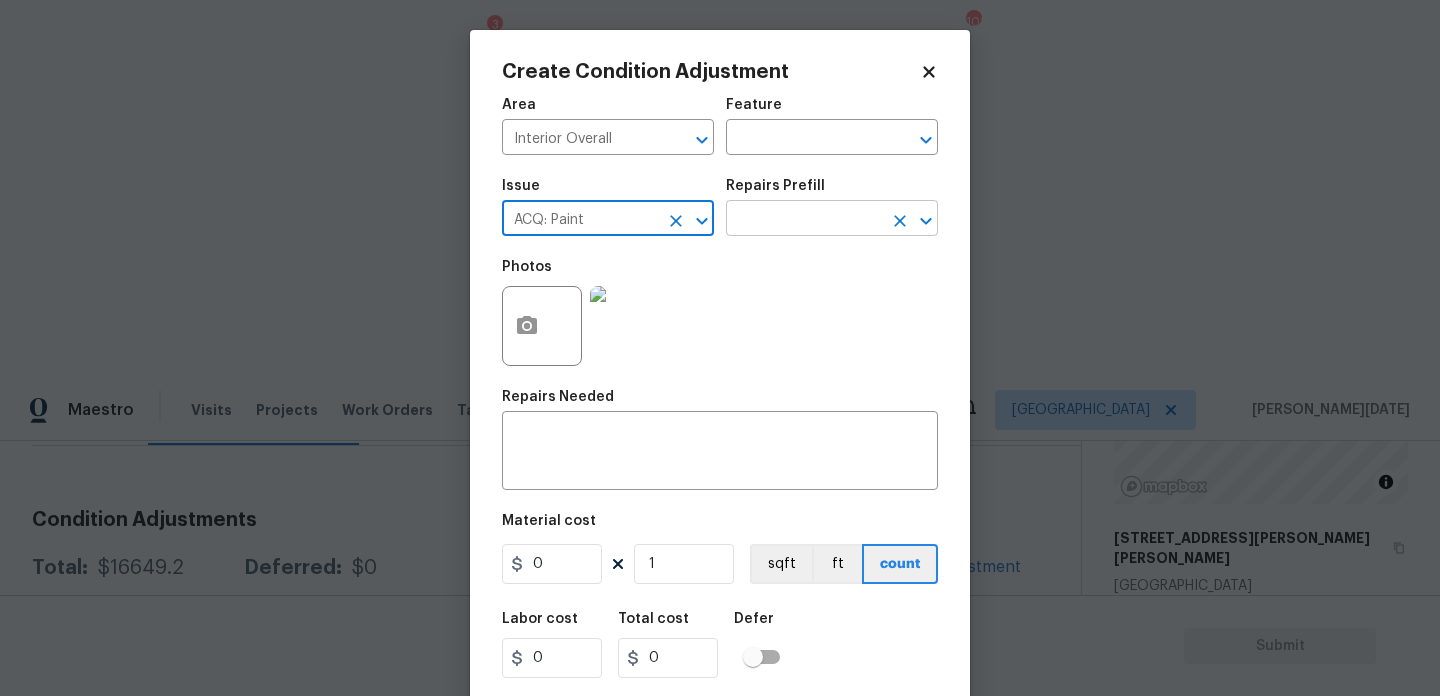 type on "ACQ: Paint" 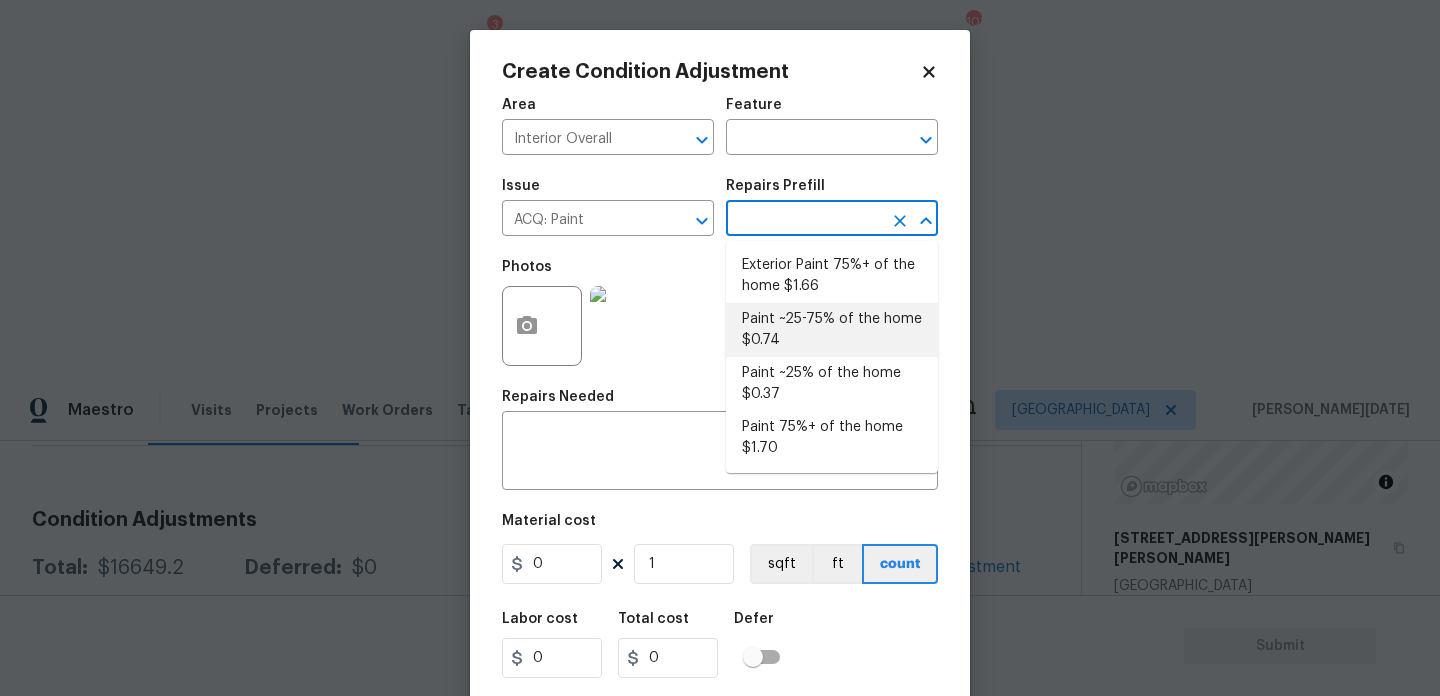 click on "Paint ~25-75% of the home $0.74" at bounding box center (832, 330) 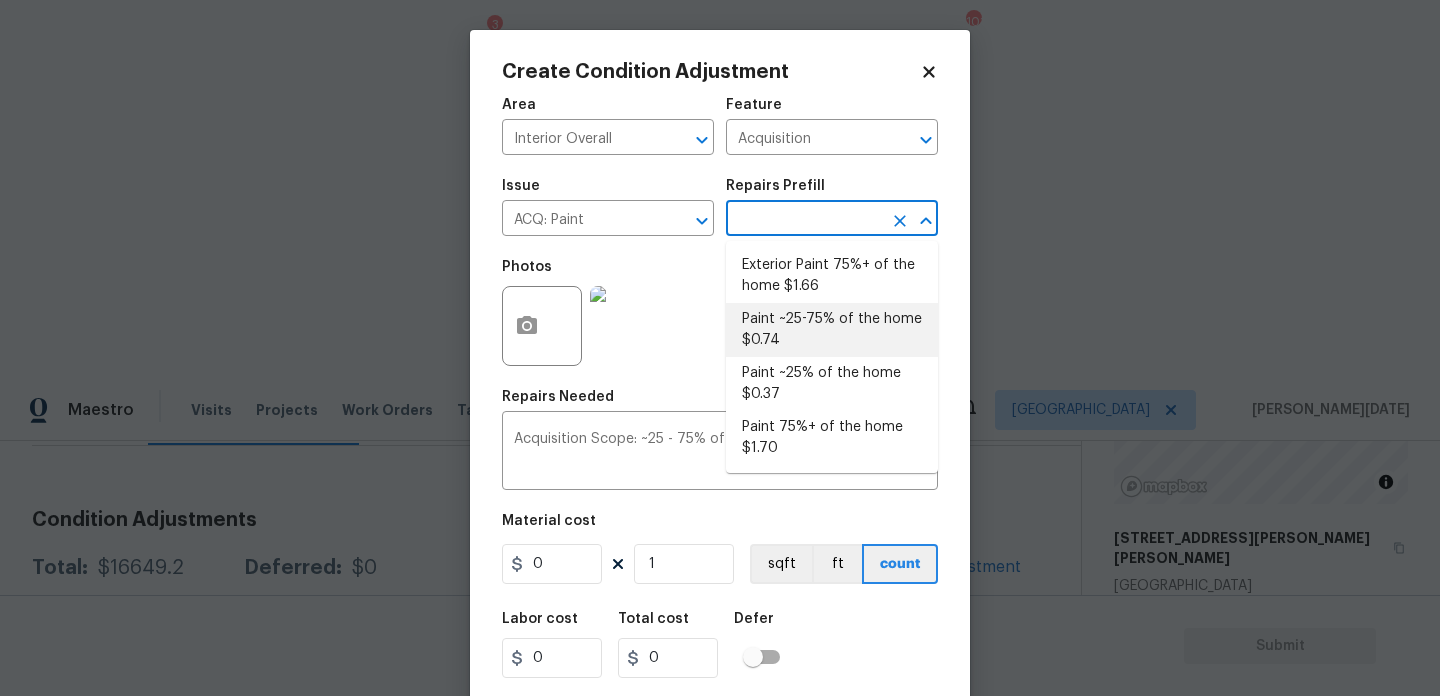 type on "0.74" 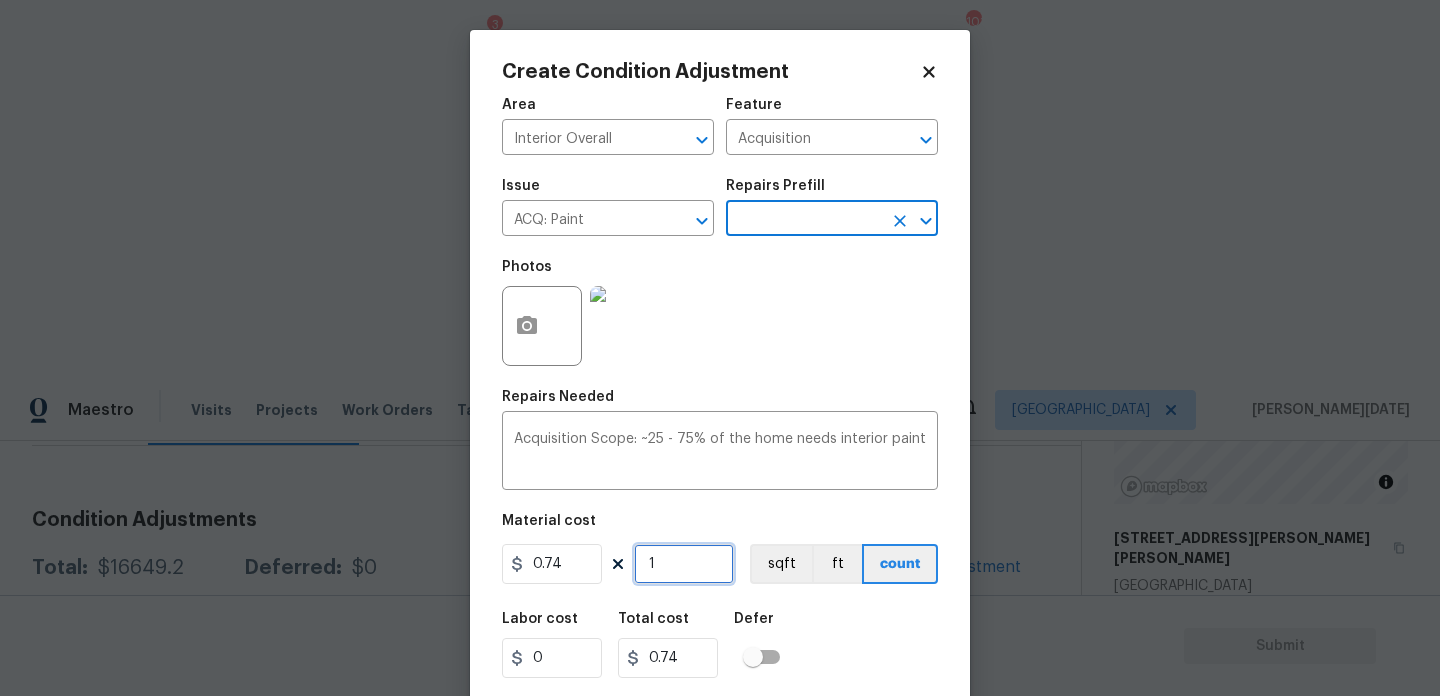 click on "1" at bounding box center [684, 564] 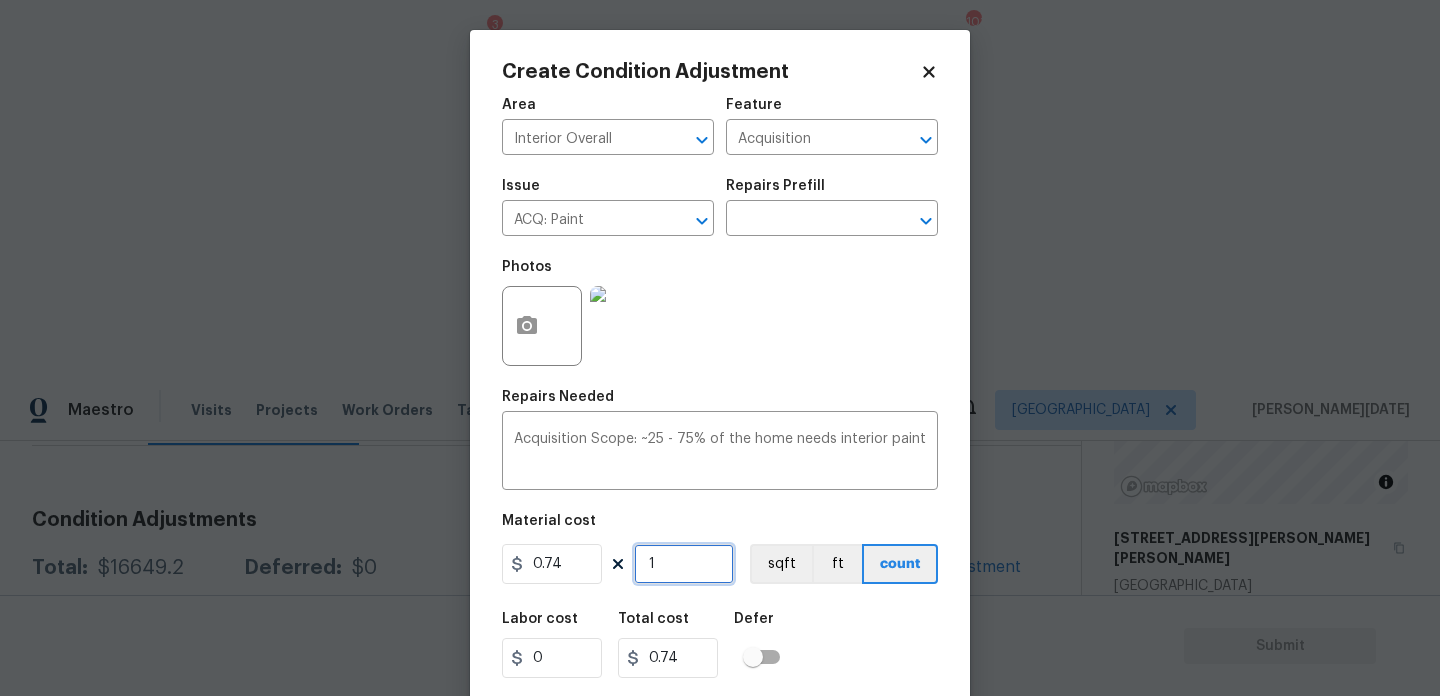 type on "0" 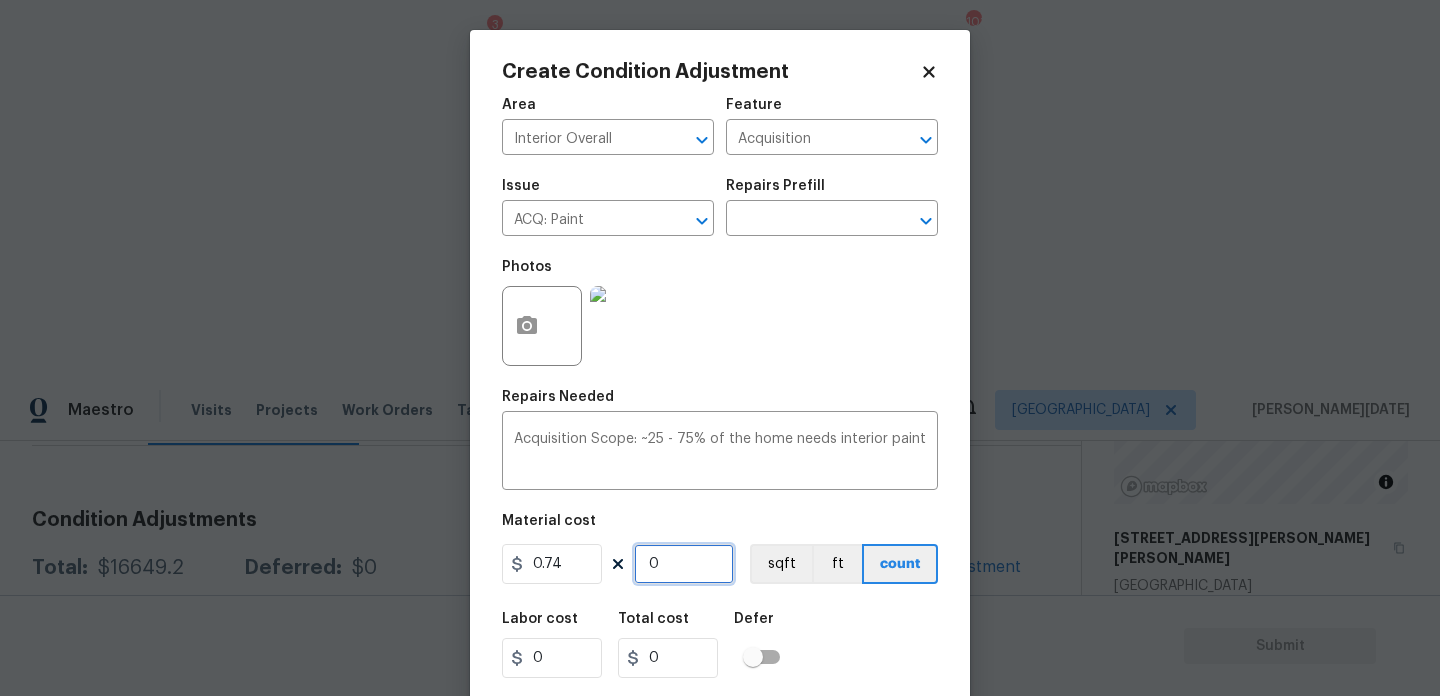 paste on "536" 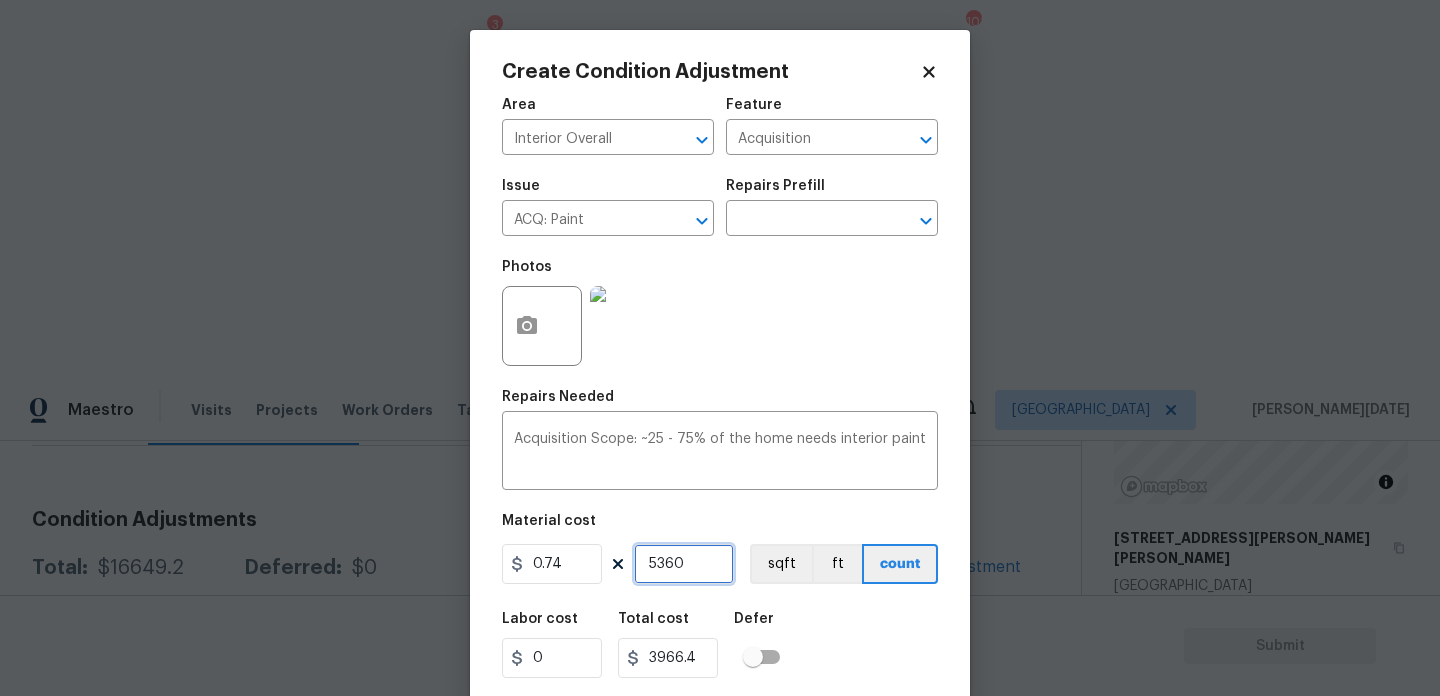 type on "5360" 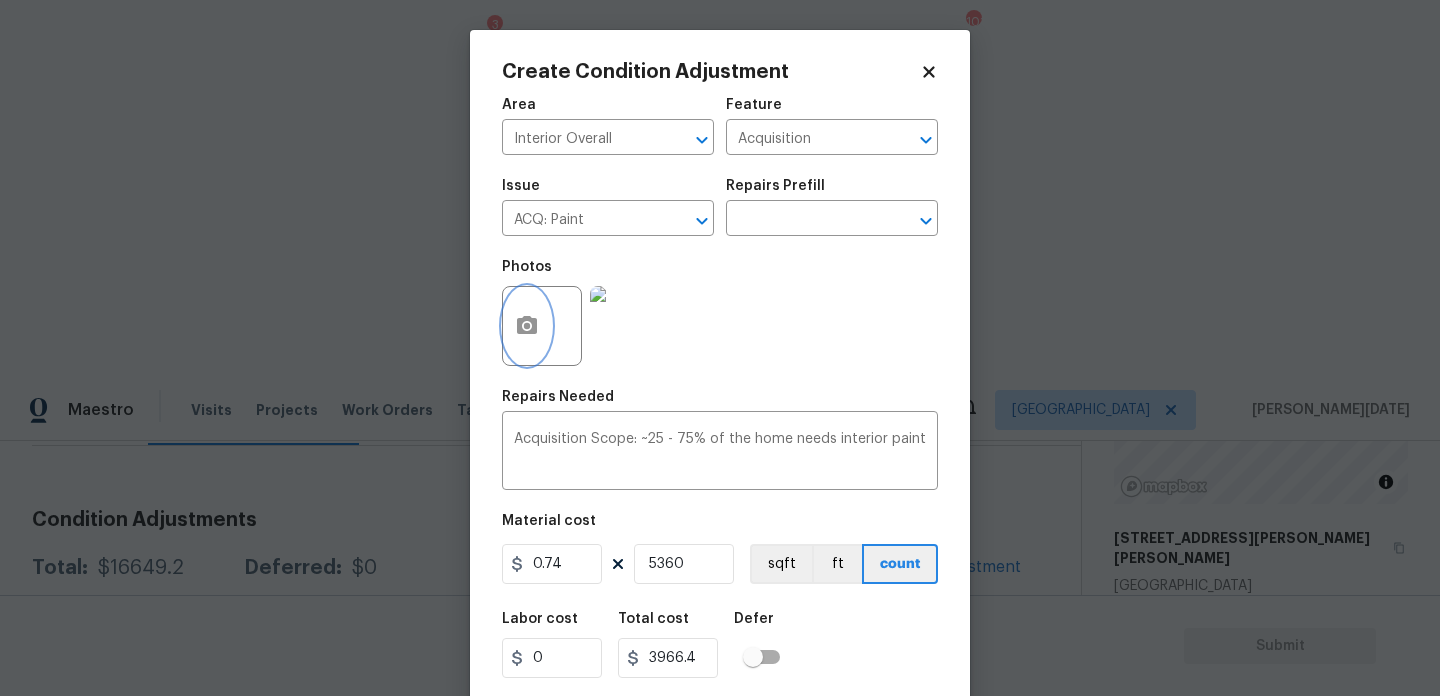 click at bounding box center (527, 326) 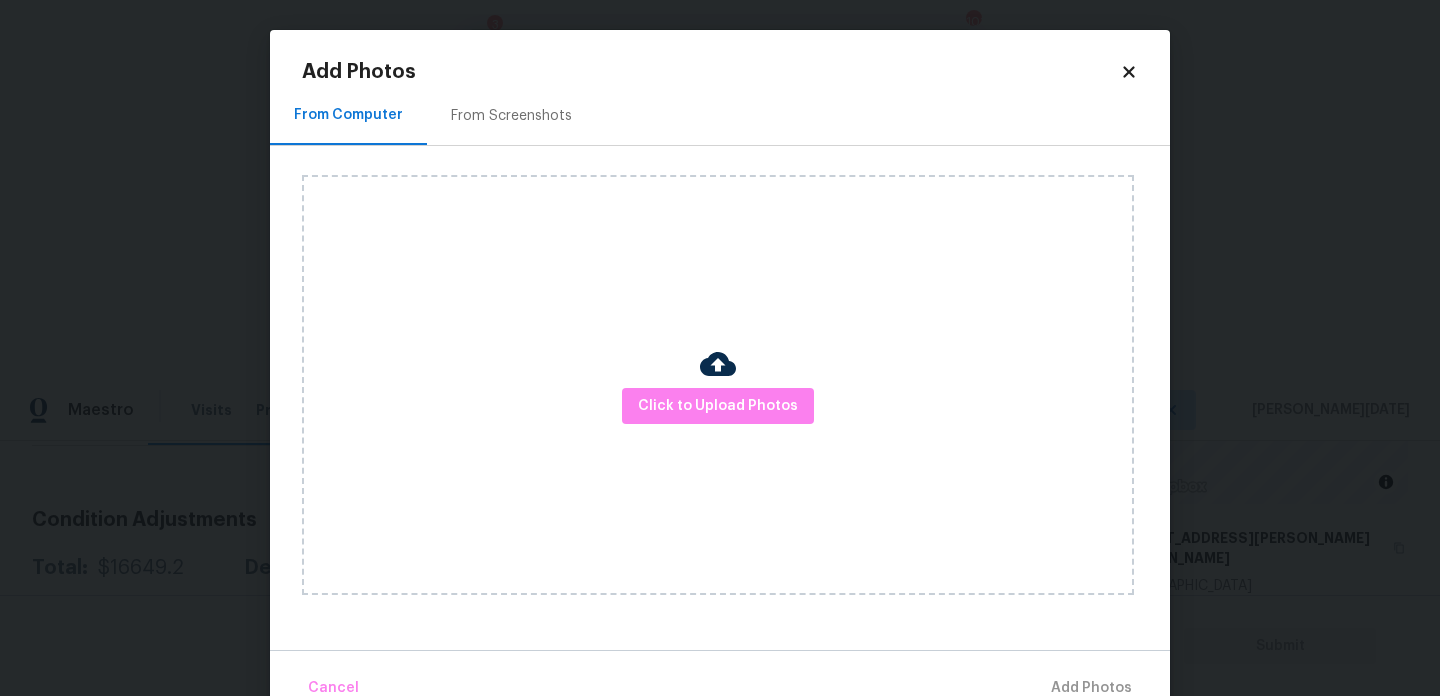 click on "From Screenshots" at bounding box center [511, 116] 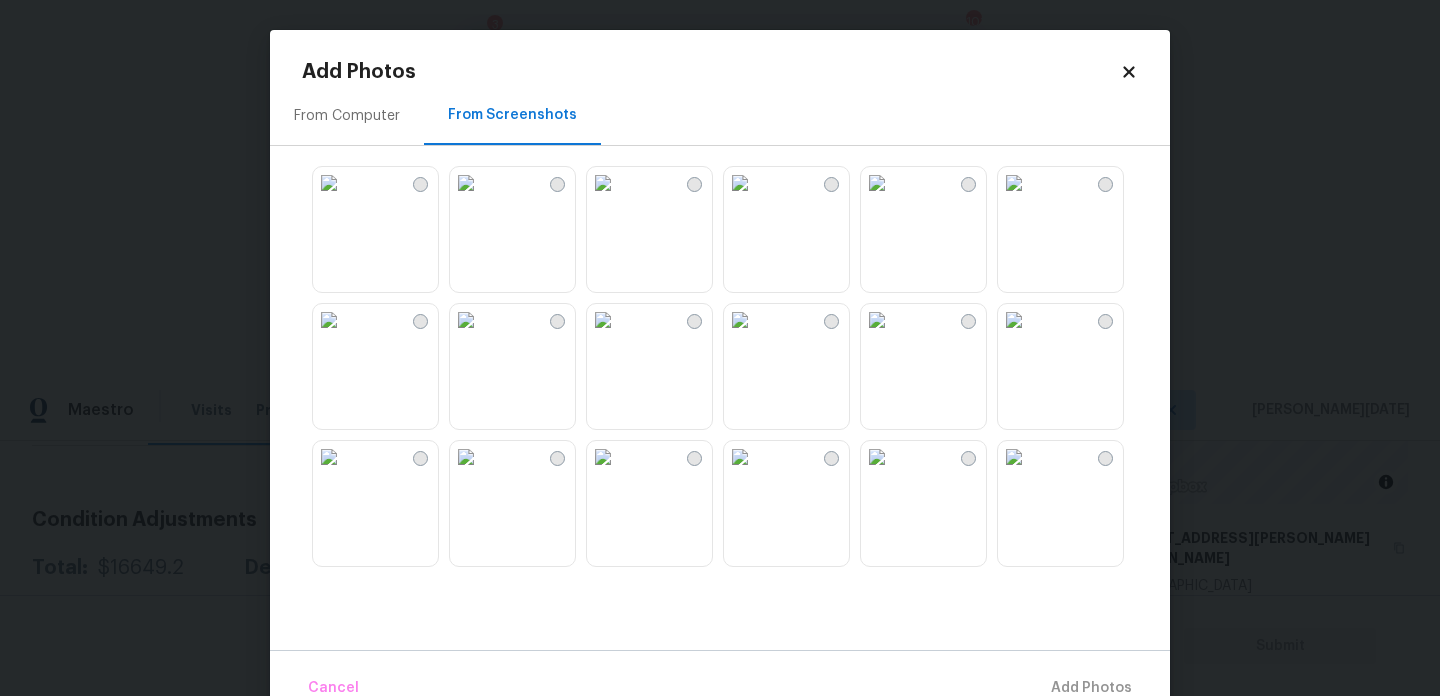 click at bounding box center (877, 320) 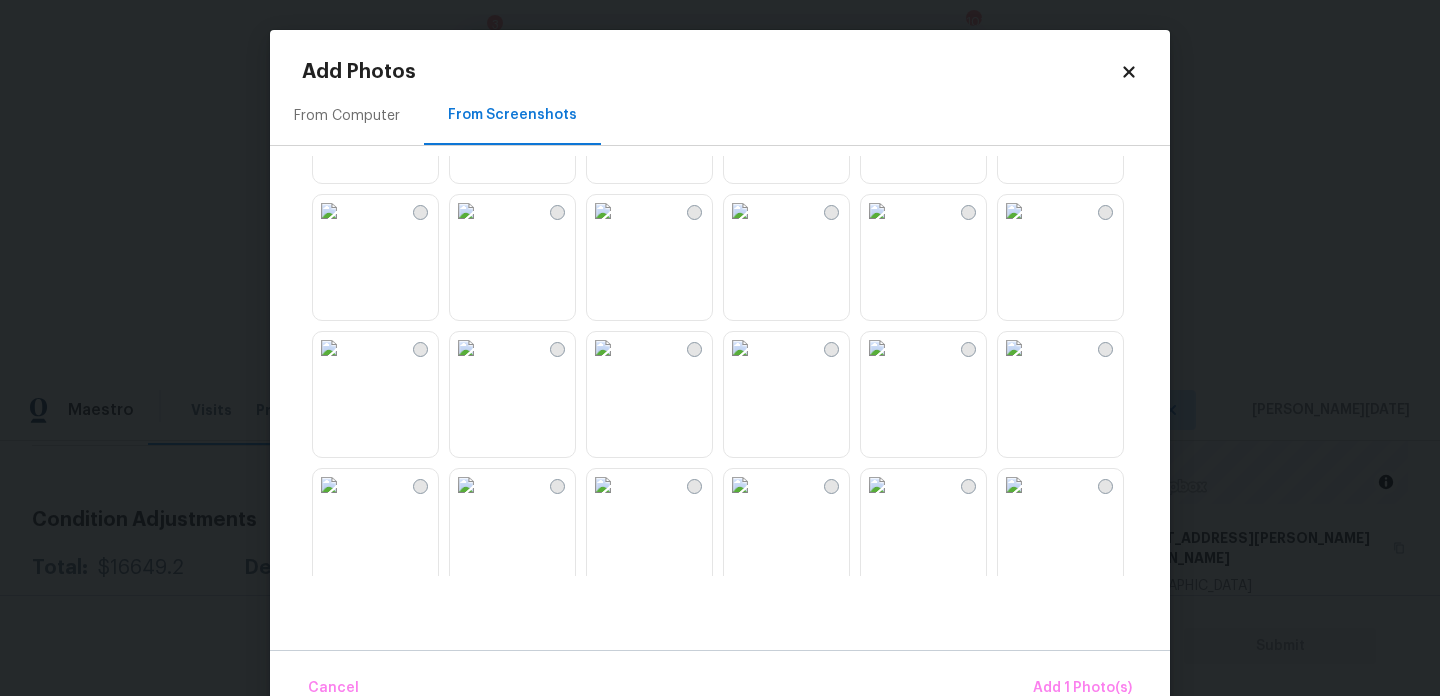 scroll, scrollTop: 555, scrollLeft: 0, axis: vertical 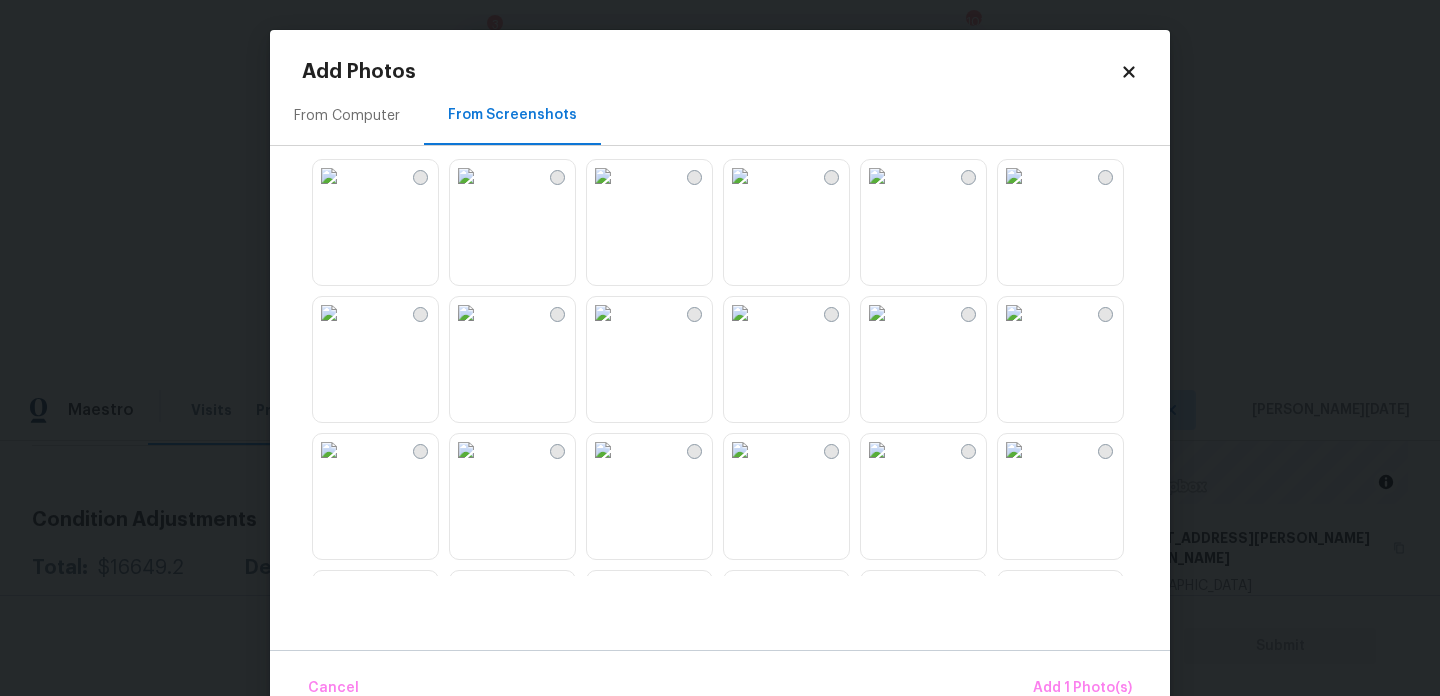 click at bounding box center [740, 313] 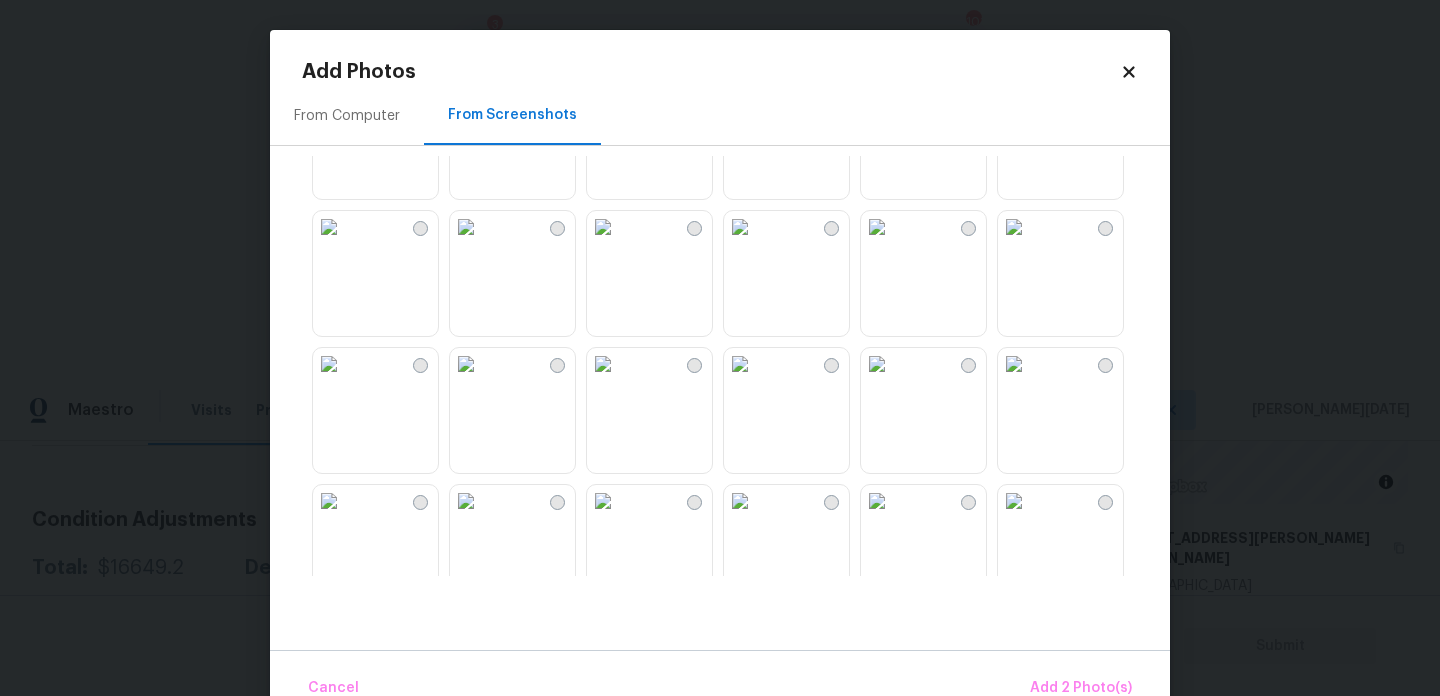 scroll, scrollTop: 903, scrollLeft: 0, axis: vertical 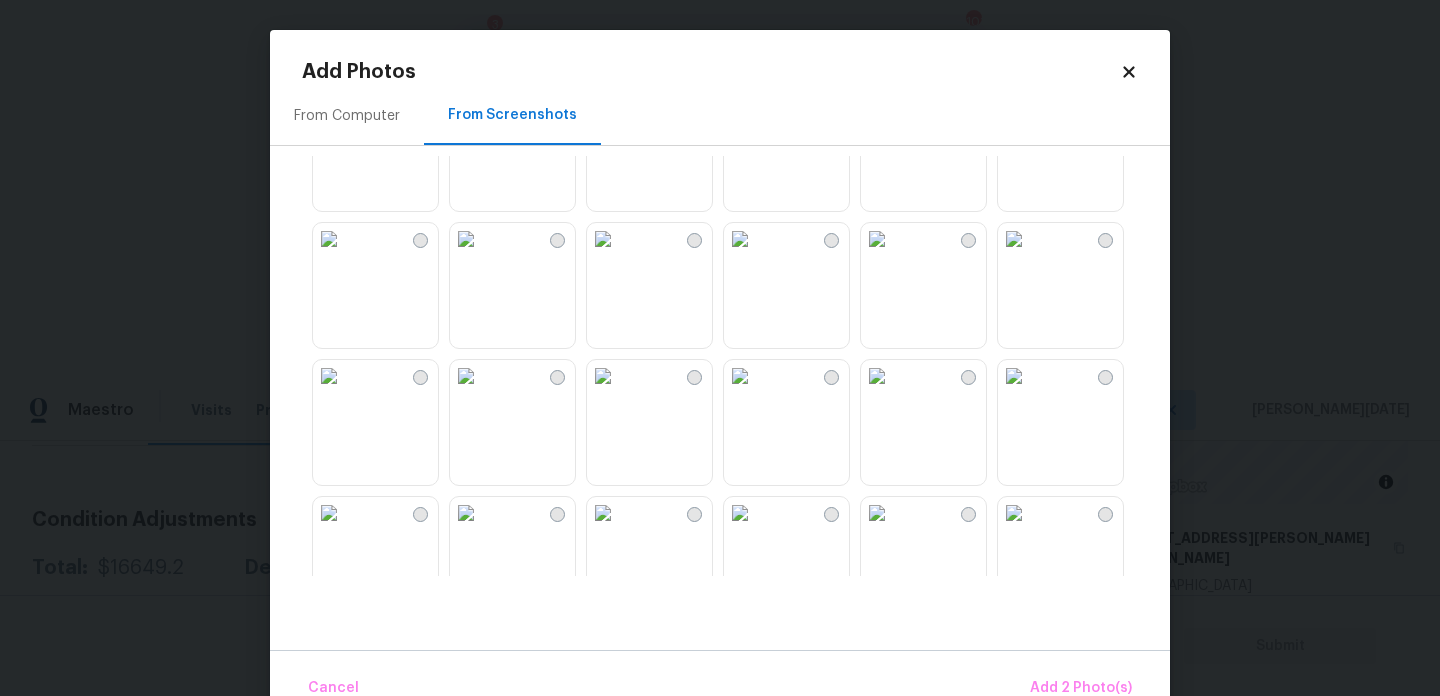 click at bounding box center [740, 102] 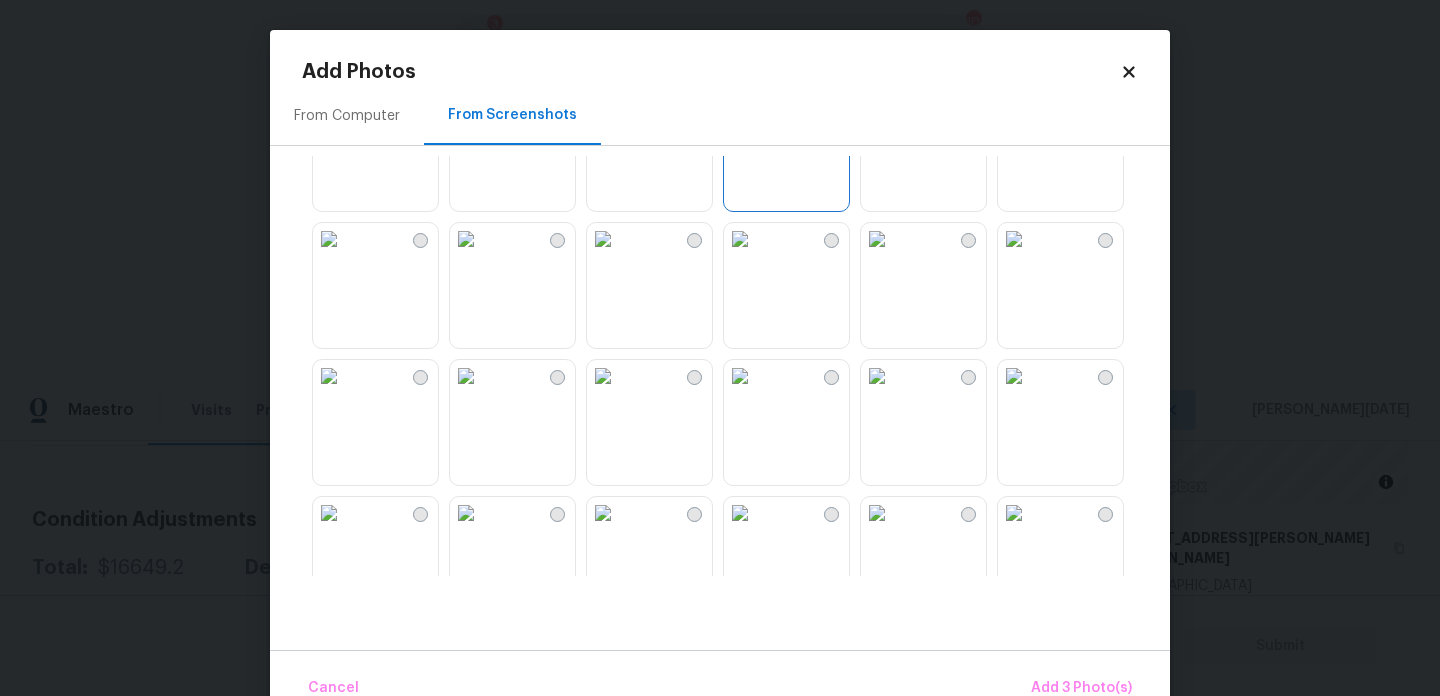 click at bounding box center (1014, 239) 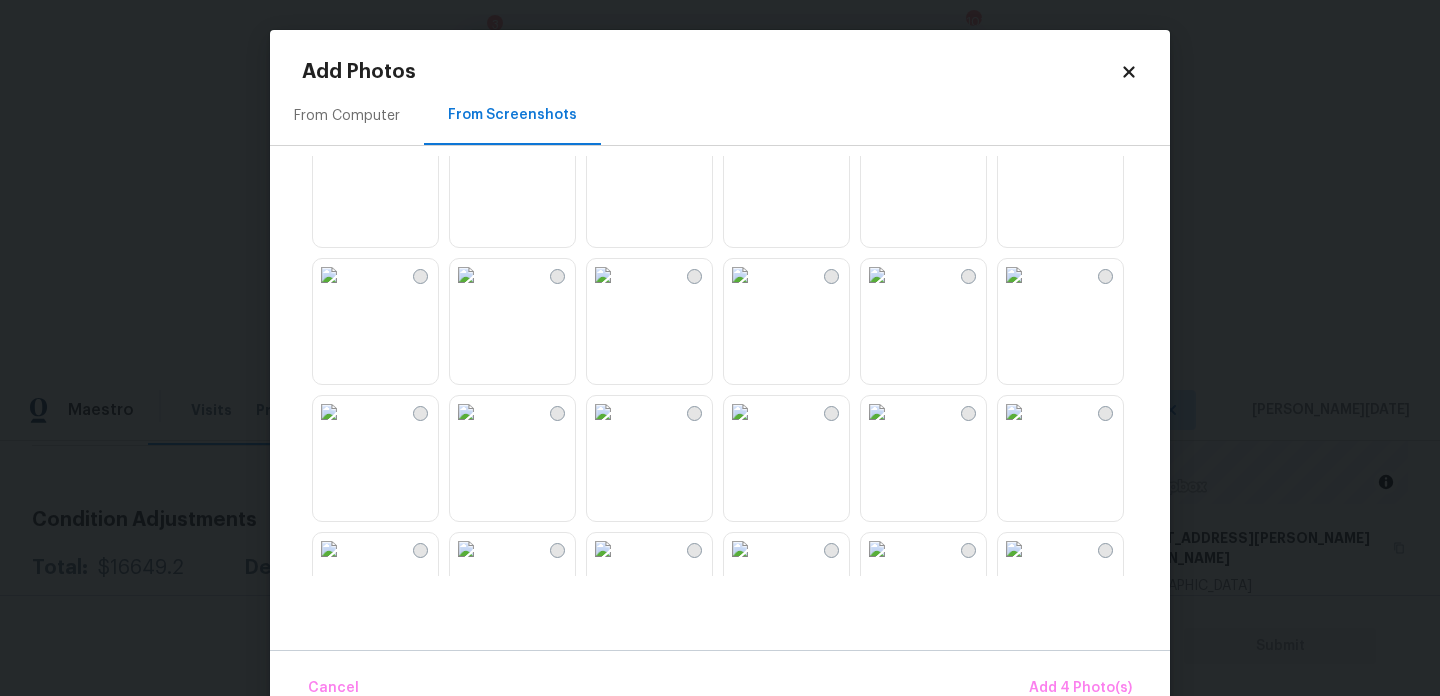 scroll, scrollTop: 1171, scrollLeft: 0, axis: vertical 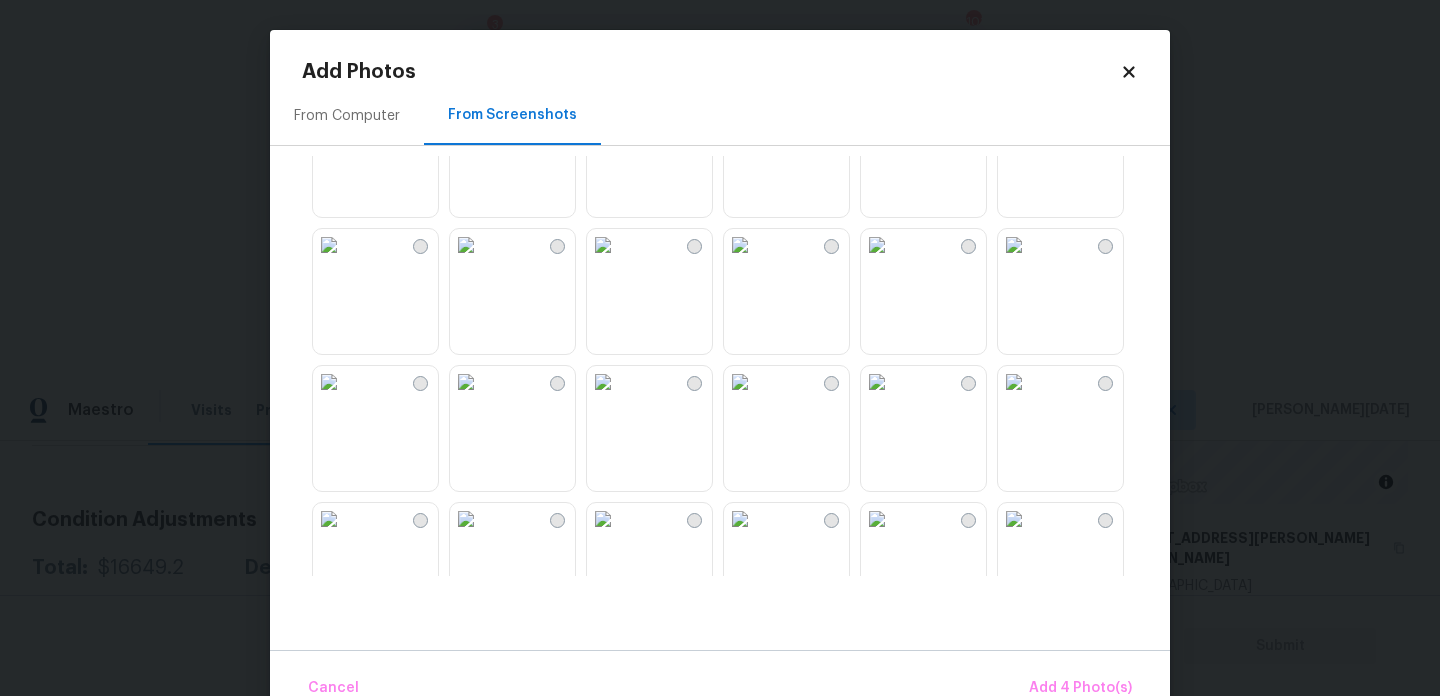 click at bounding box center [1014, 245] 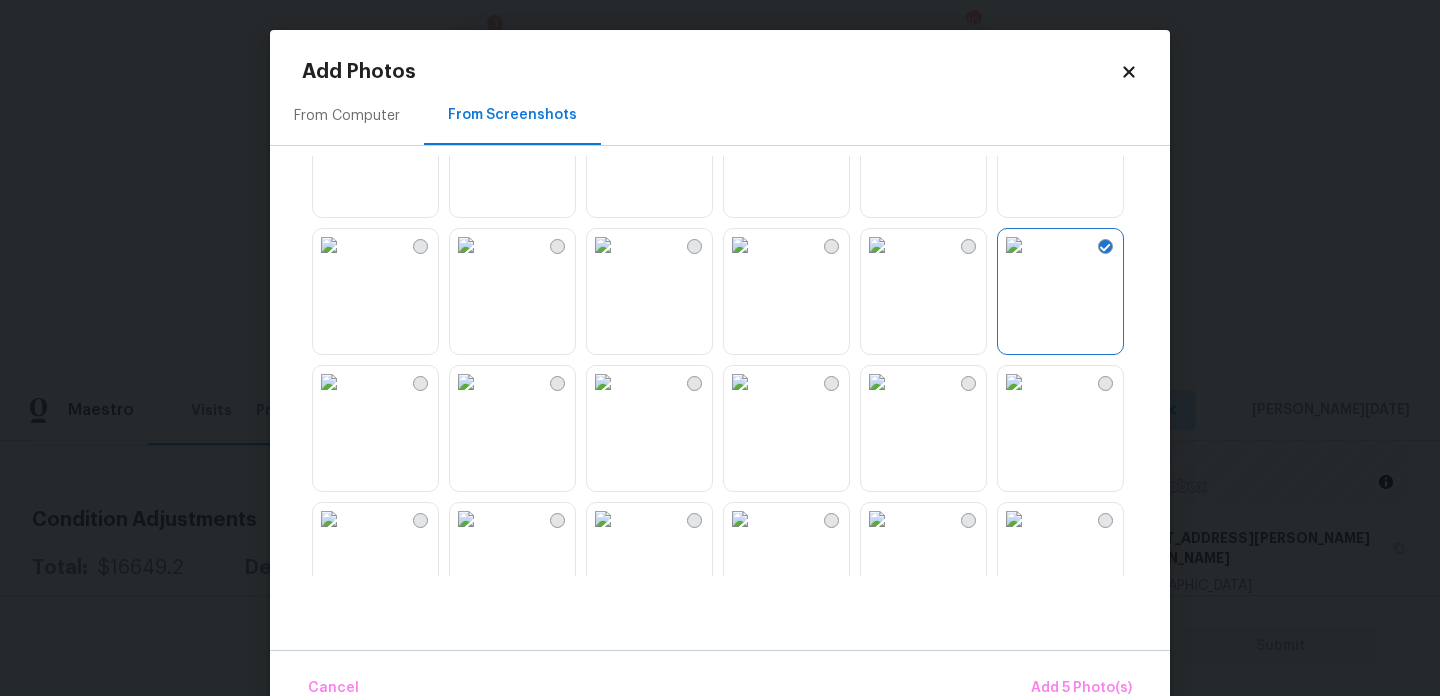 scroll, scrollTop: 1400, scrollLeft: 0, axis: vertical 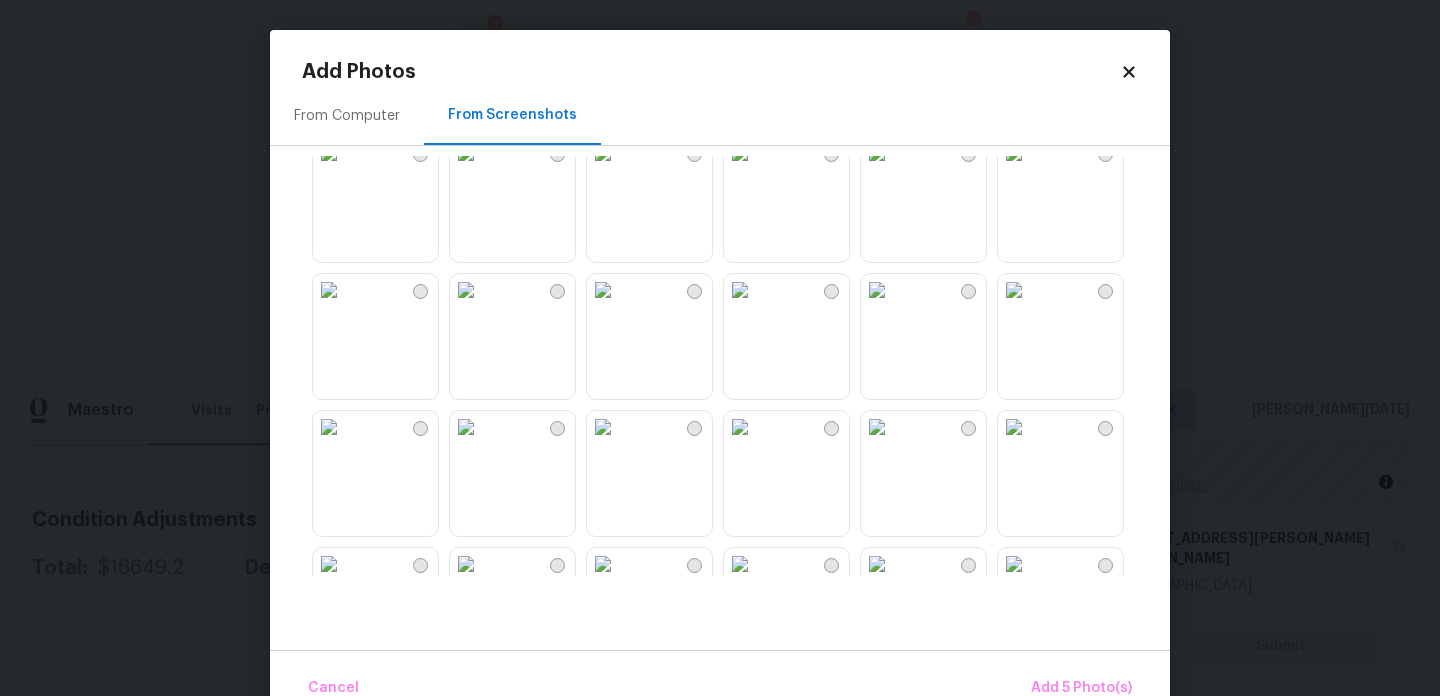 click at bounding box center [740, 153] 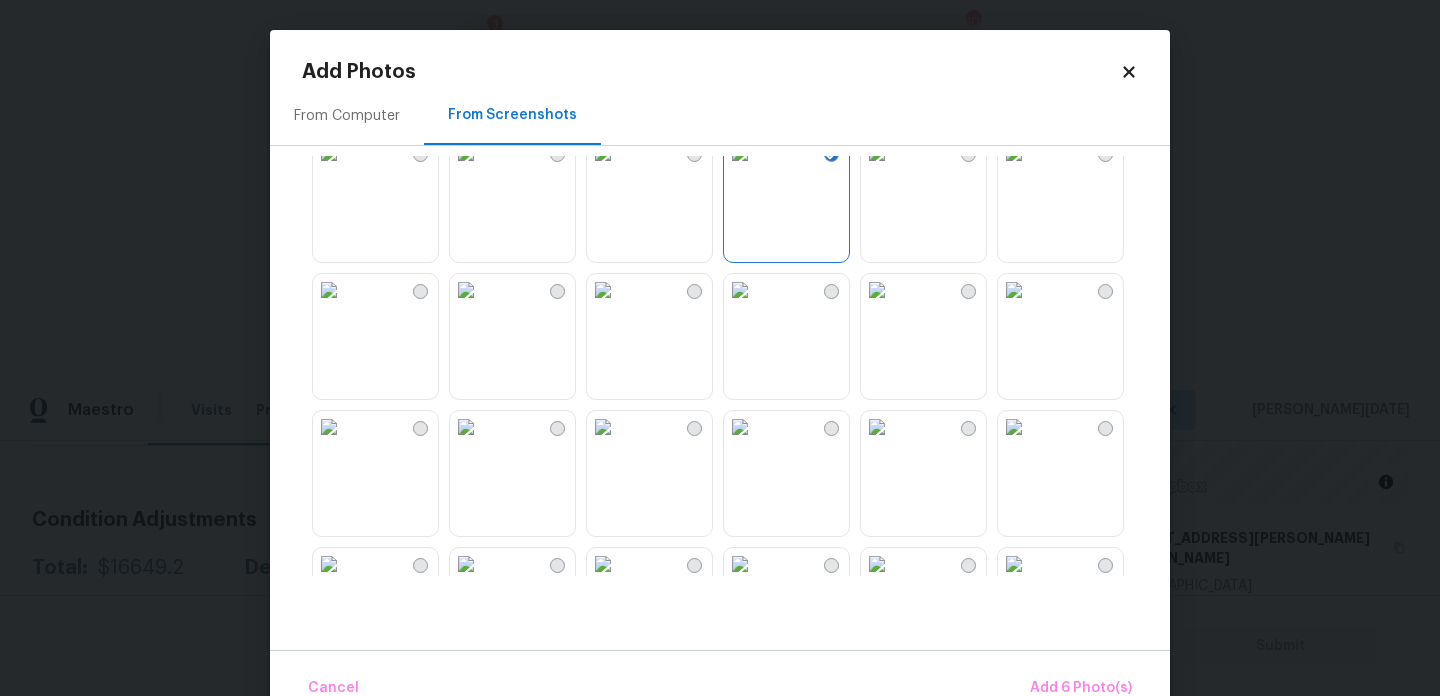 scroll, scrollTop: 1910, scrollLeft: 0, axis: vertical 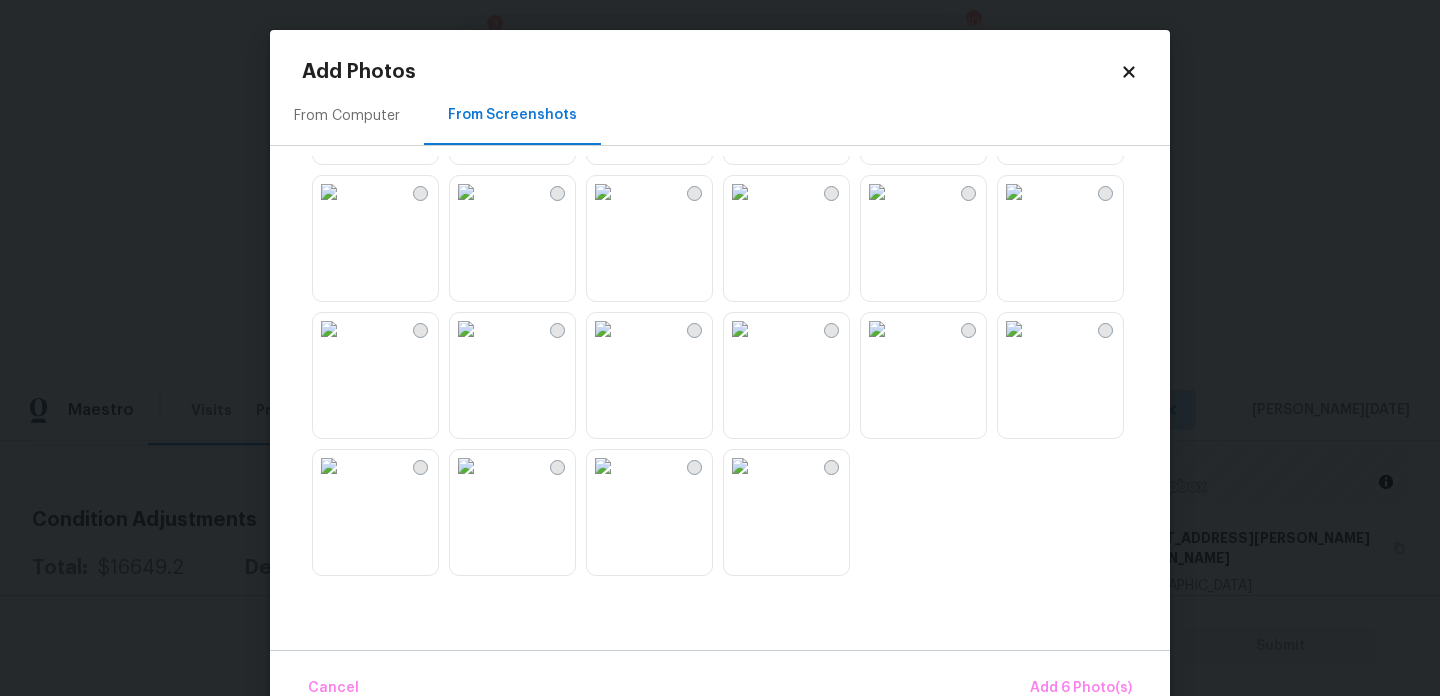 click at bounding box center (1014, 192) 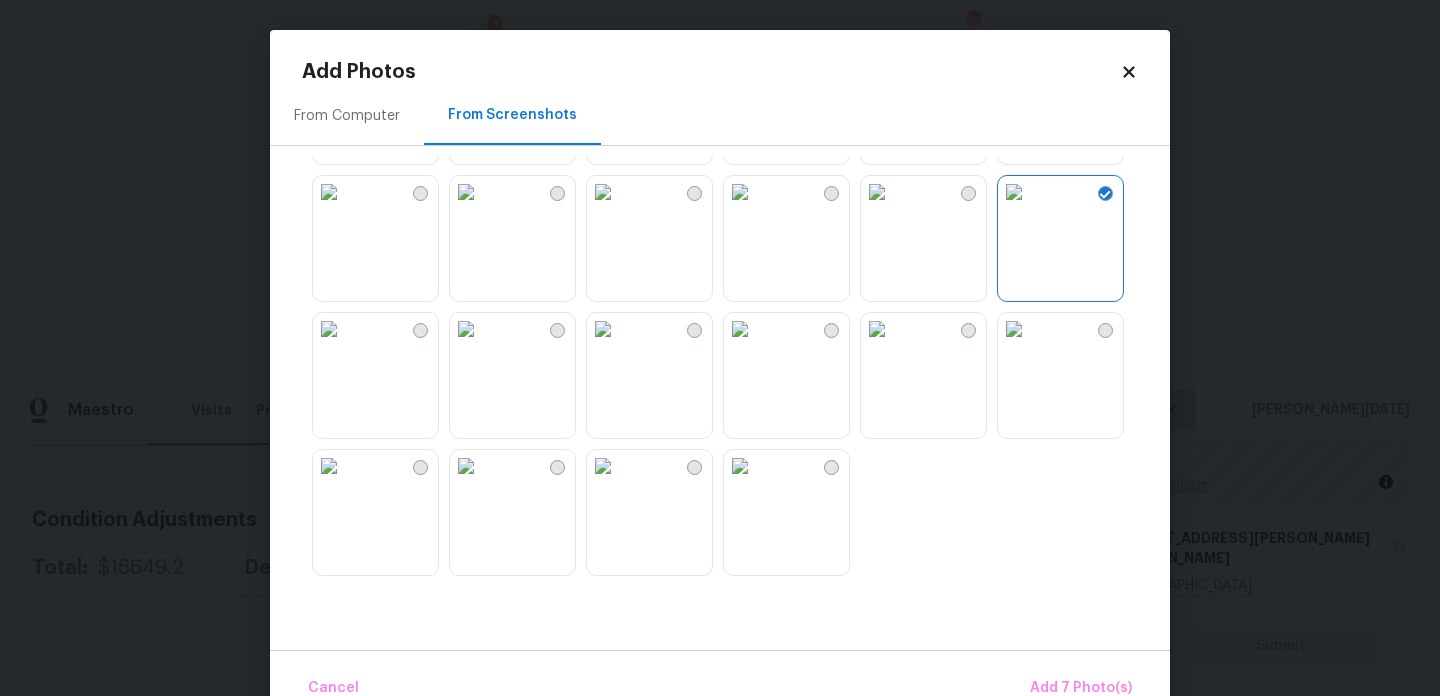 click at bounding box center [1014, 329] 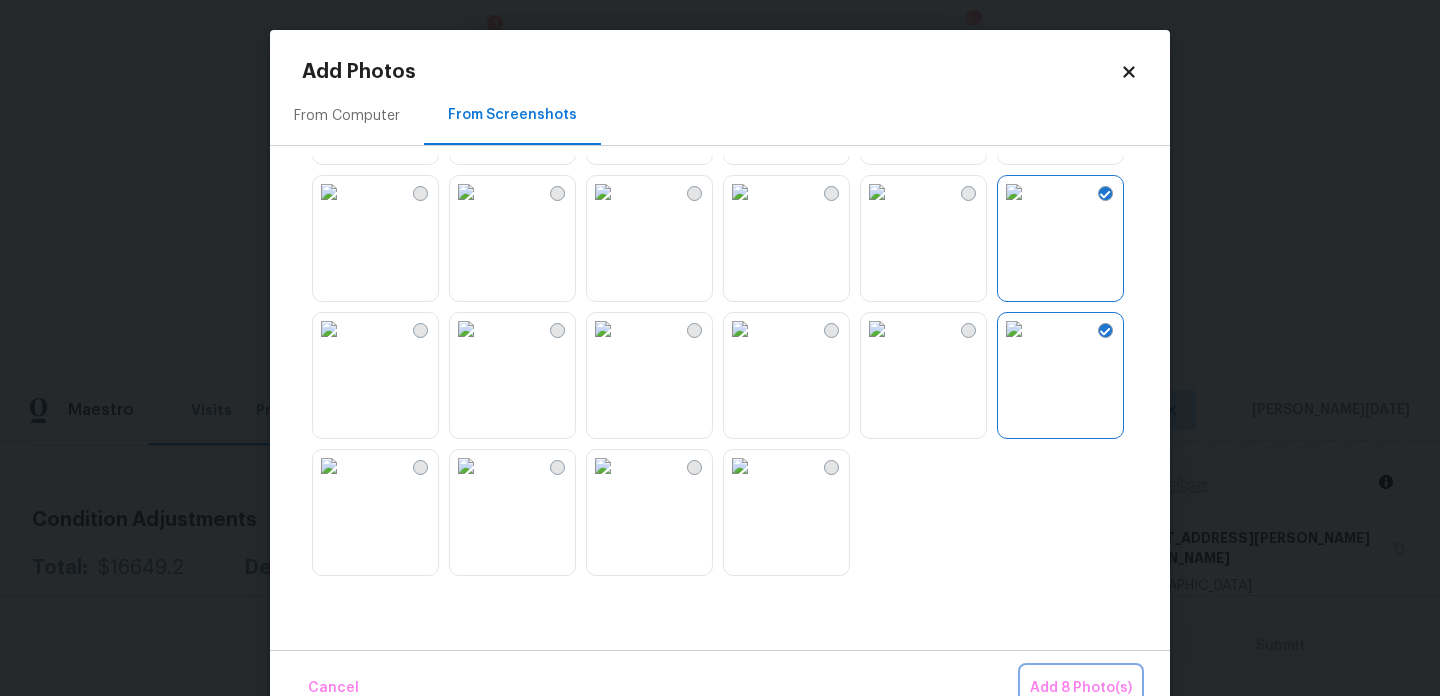 click on "Add 8 Photo(s)" at bounding box center (1081, 688) 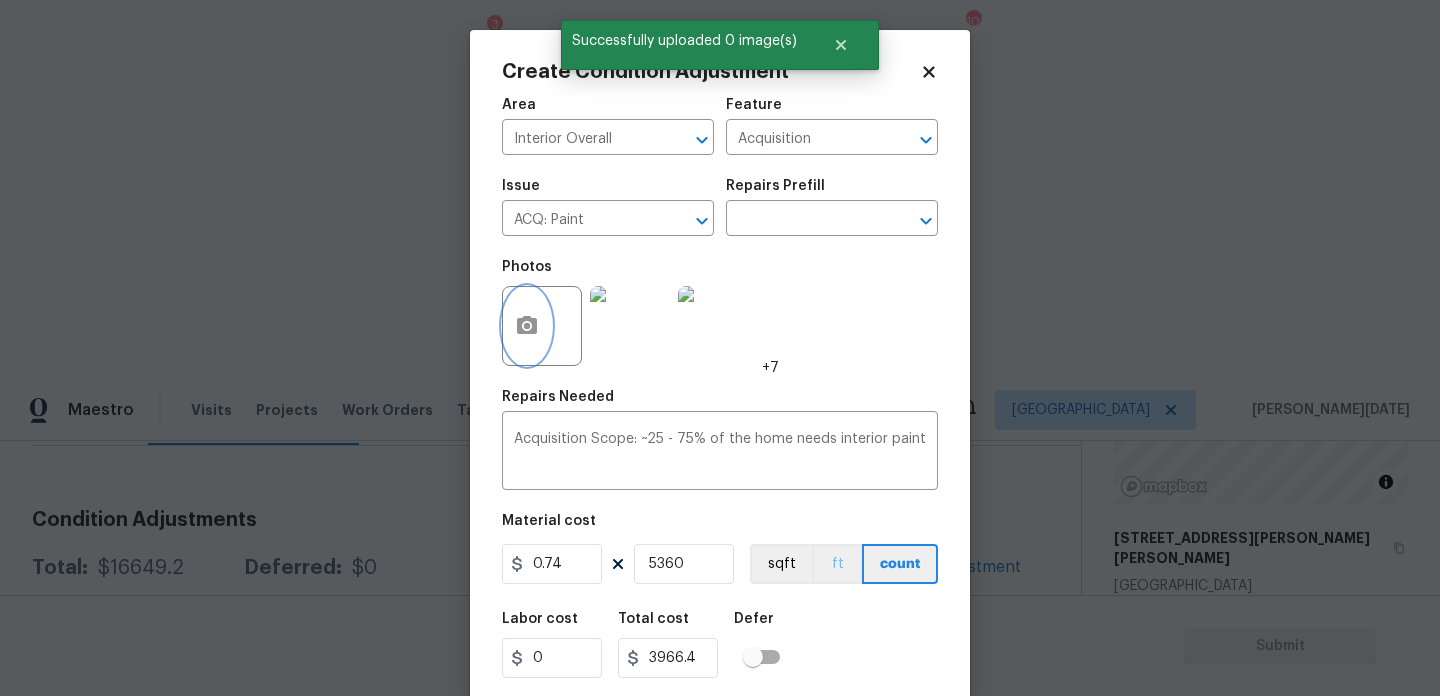 scroll, scrollTop: 51, scrollLeft: 0, axis: vertical 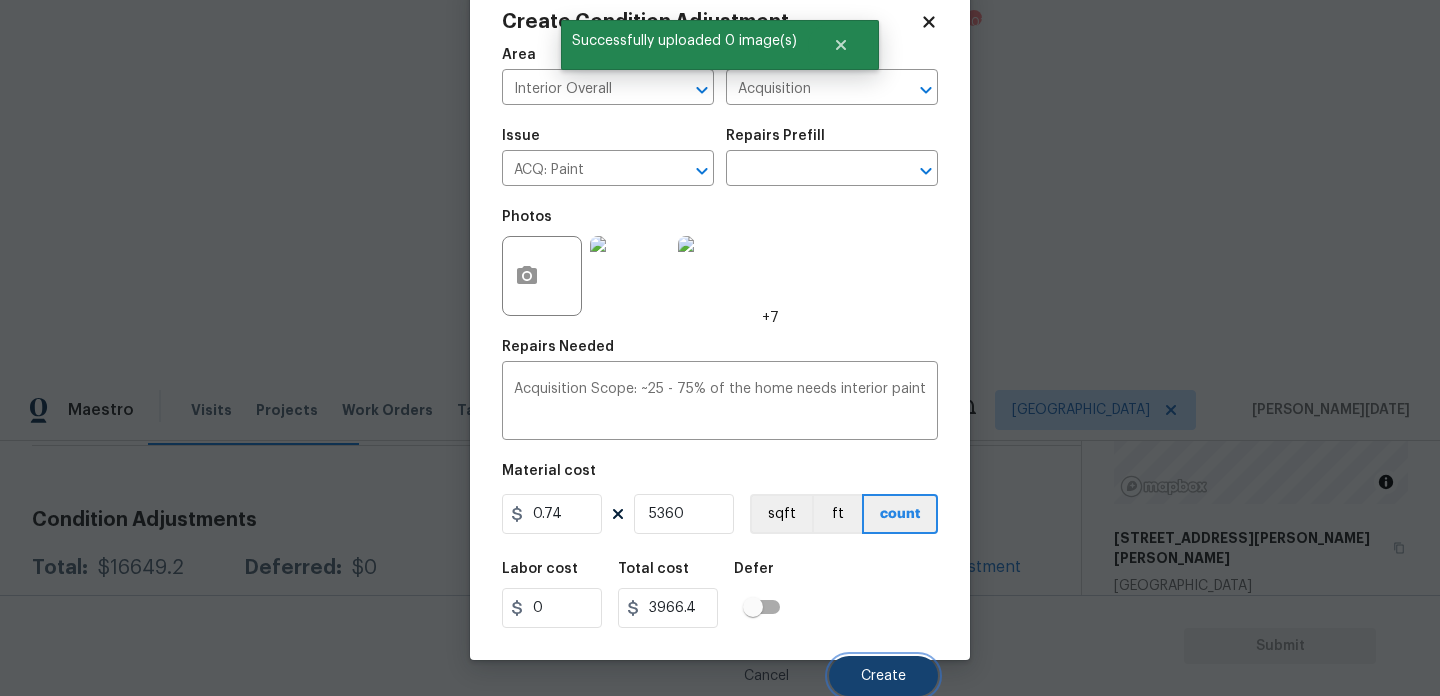 click on "Create" at bounding box center (883, 676) 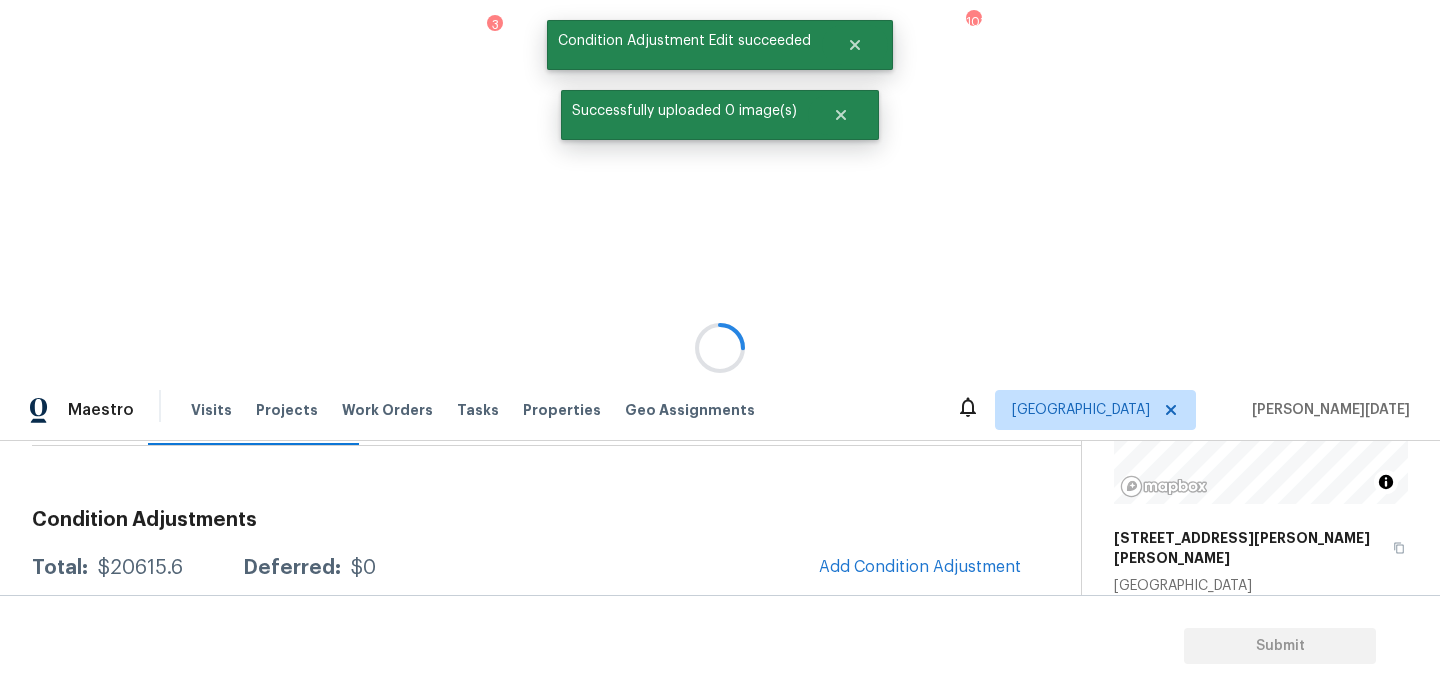 scroll, scrollTop: 44, scrollLeft: 0, axis: vertical 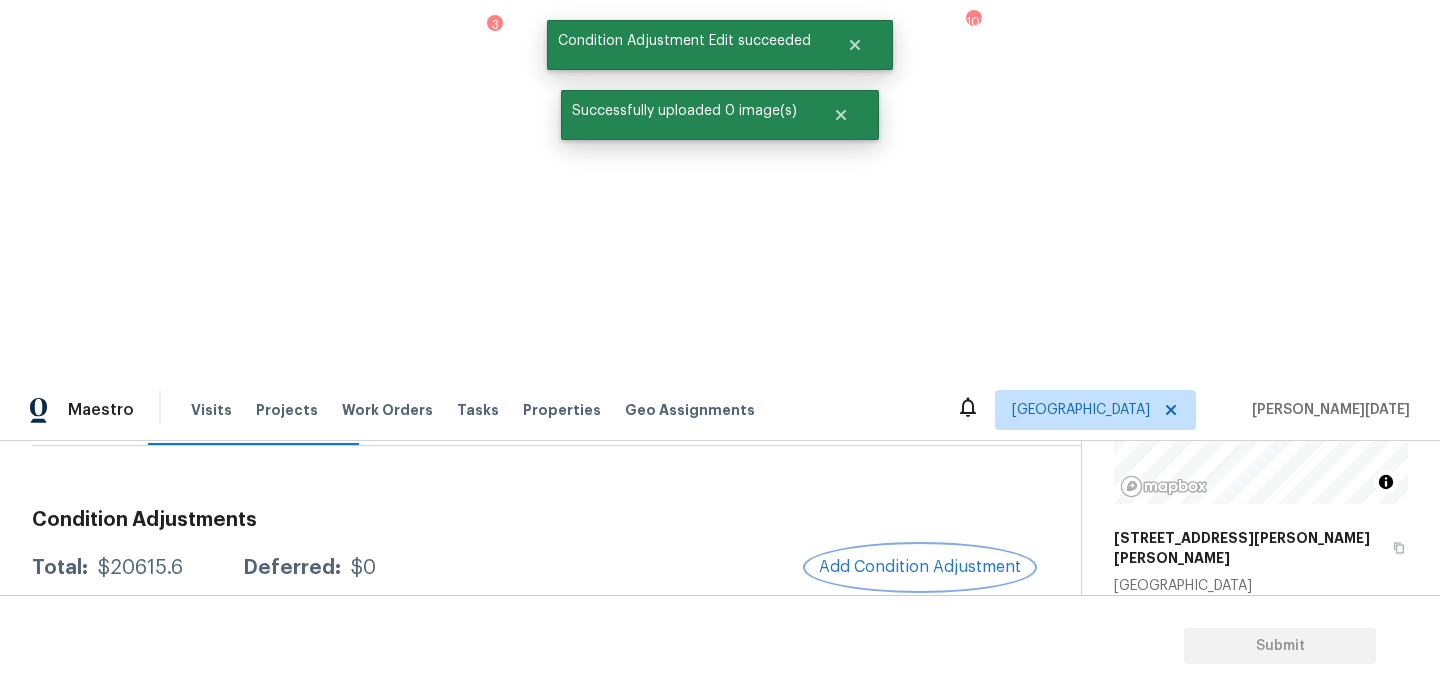 click on "Add Condition Adjustment" at bounding box center [920, 567] 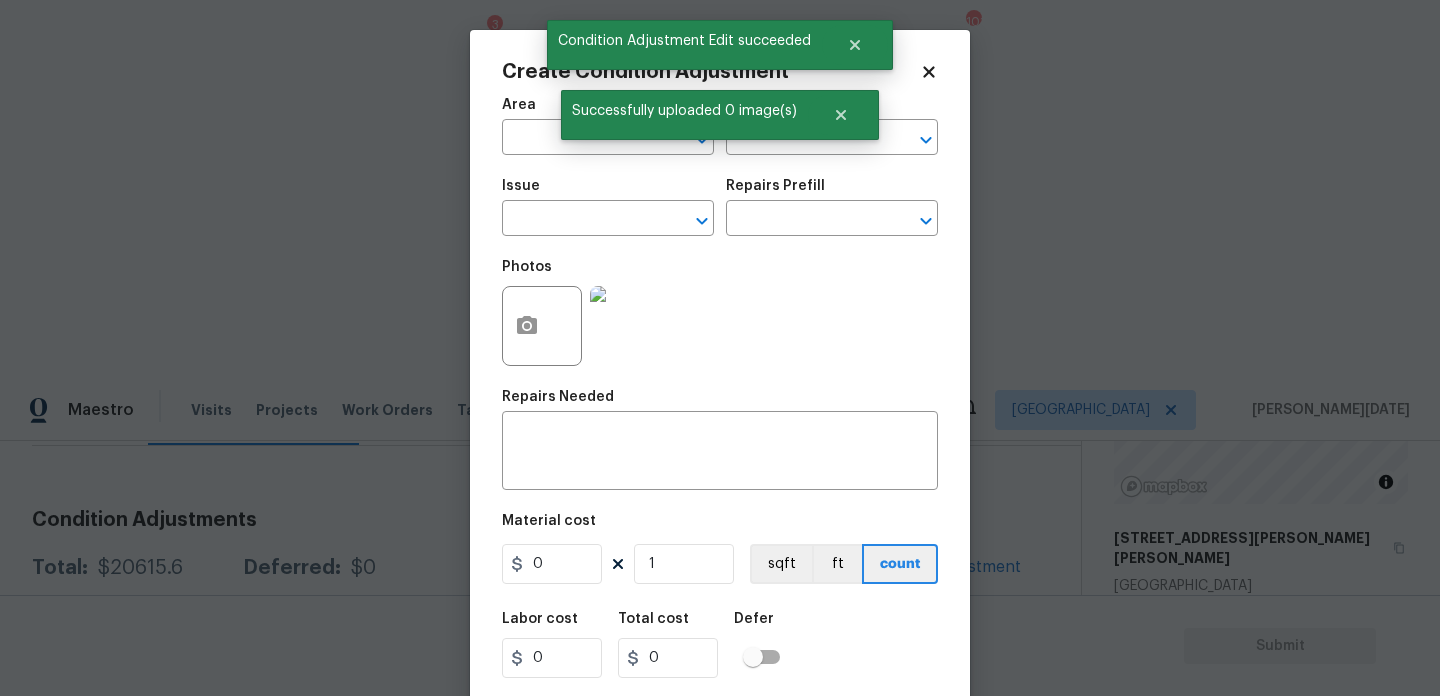 click on "Repairs Prefill" at bounding box center [832, 192] 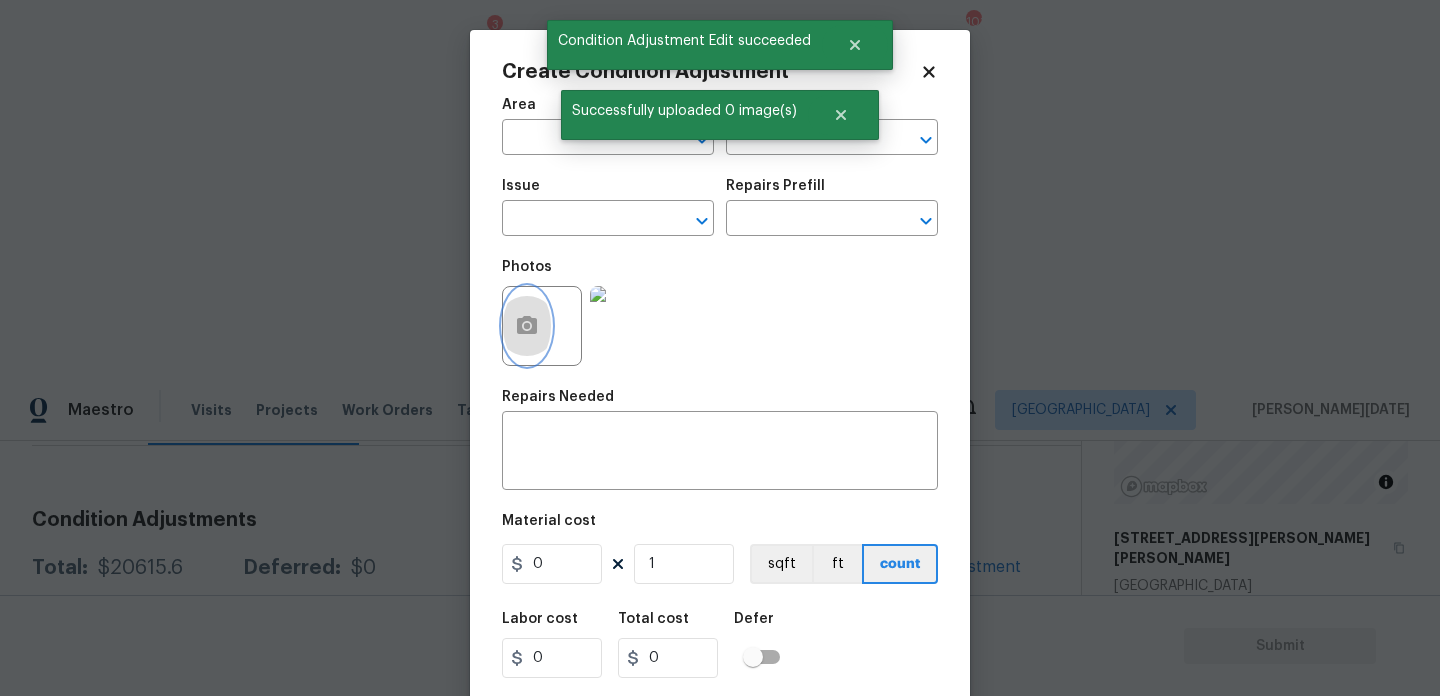click 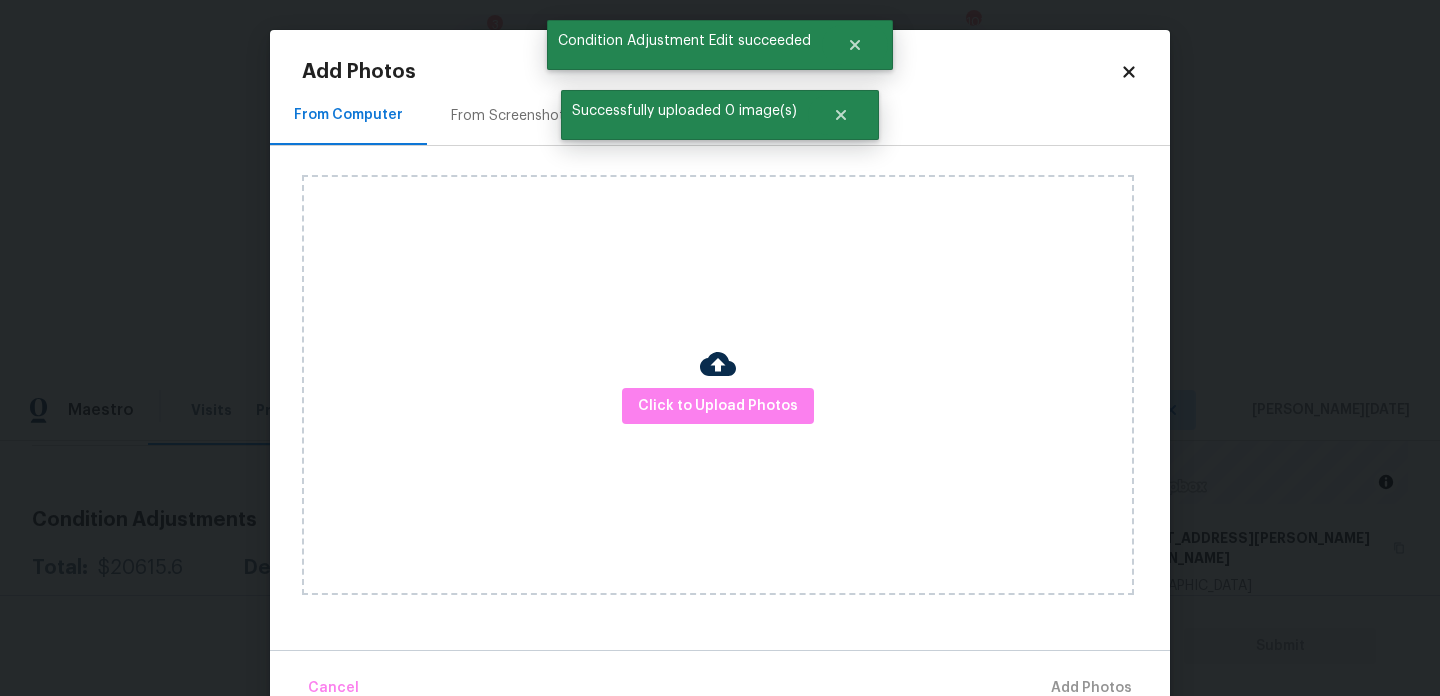 click on "From Screenshots" at bounding box center [511, 115] 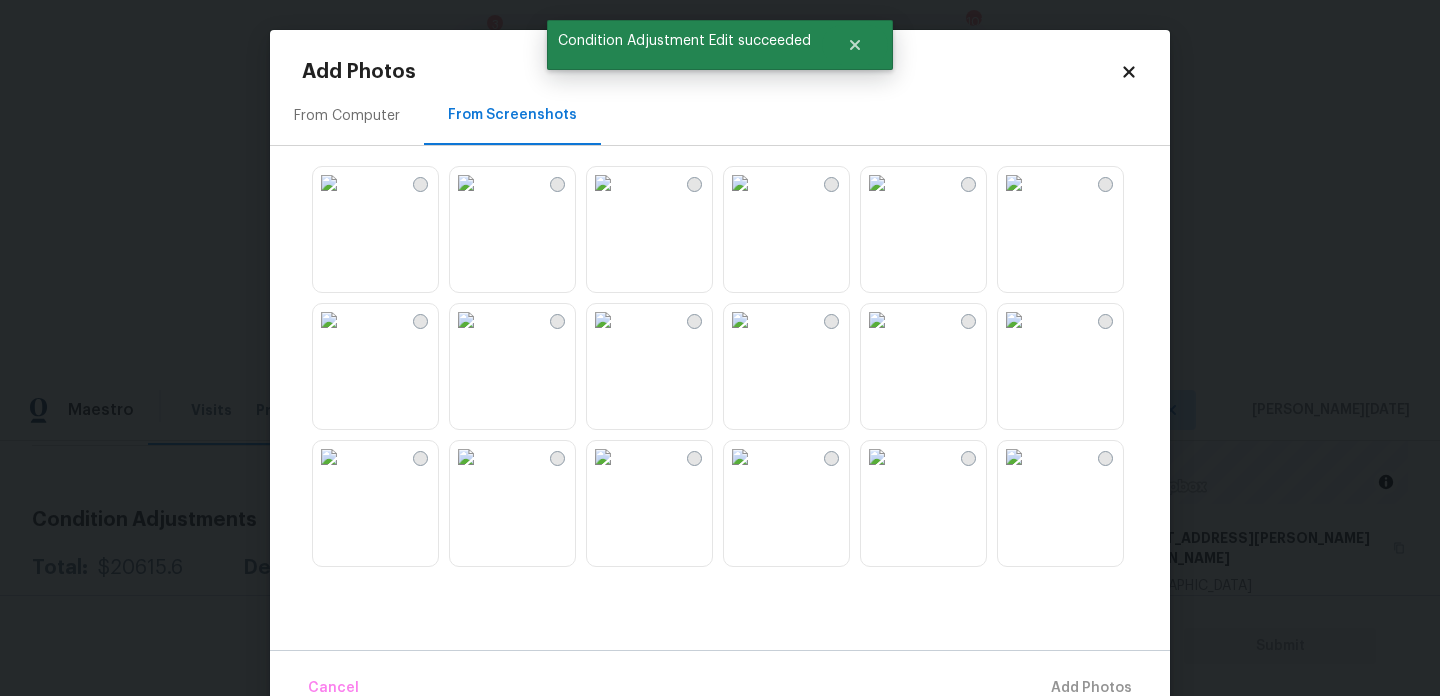 click at bounding box center (877, 320) 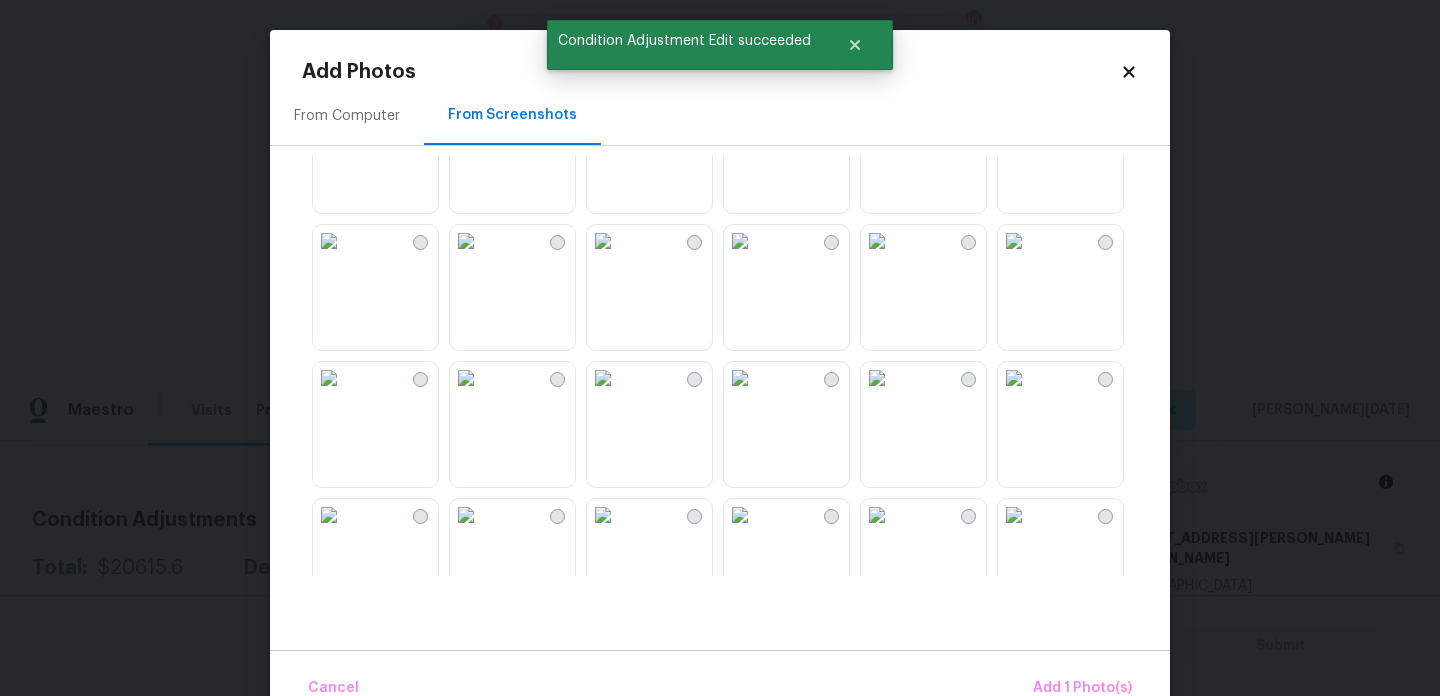 scroll, scrollTop: 942, scrollLeft: 0, axis: vertical 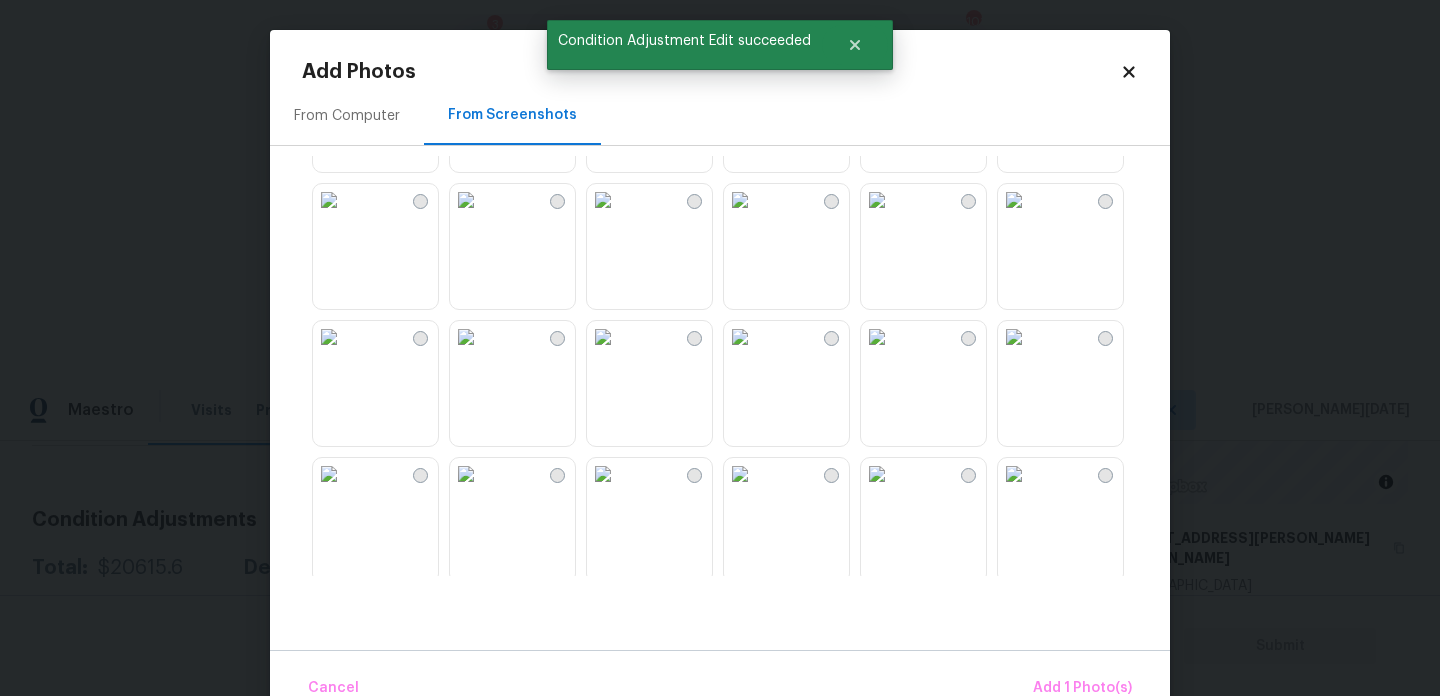 click at bounding box center [1014, 474] 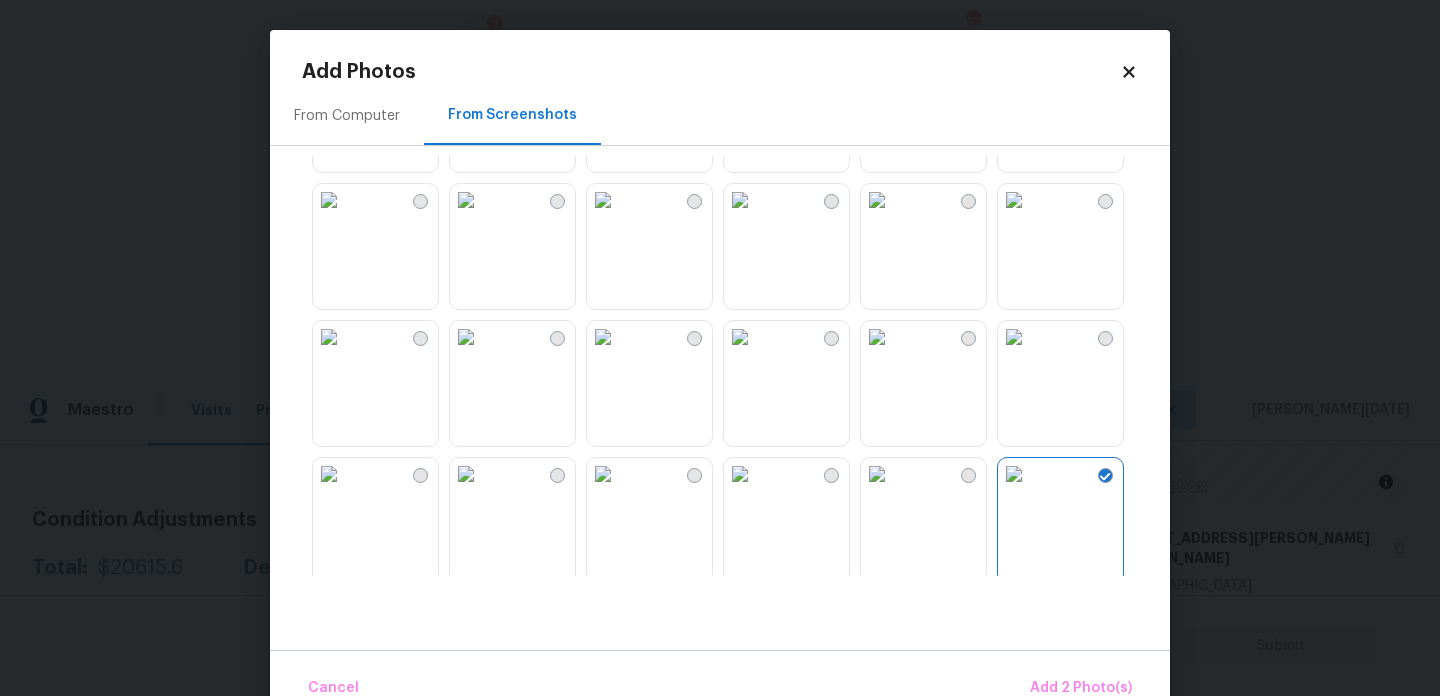 click at bounding box center (1014, 200) 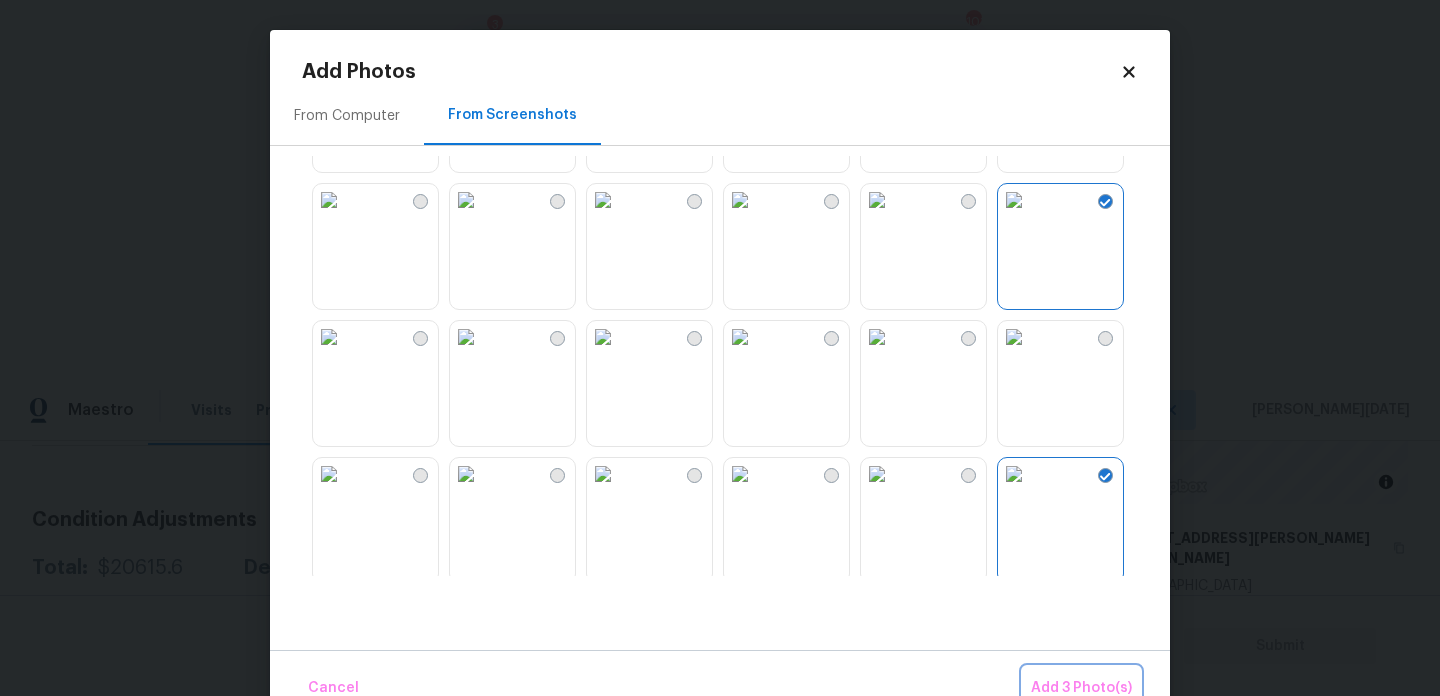 click on "Add 3 Photo(s)" at bounding box center [1081, 688] 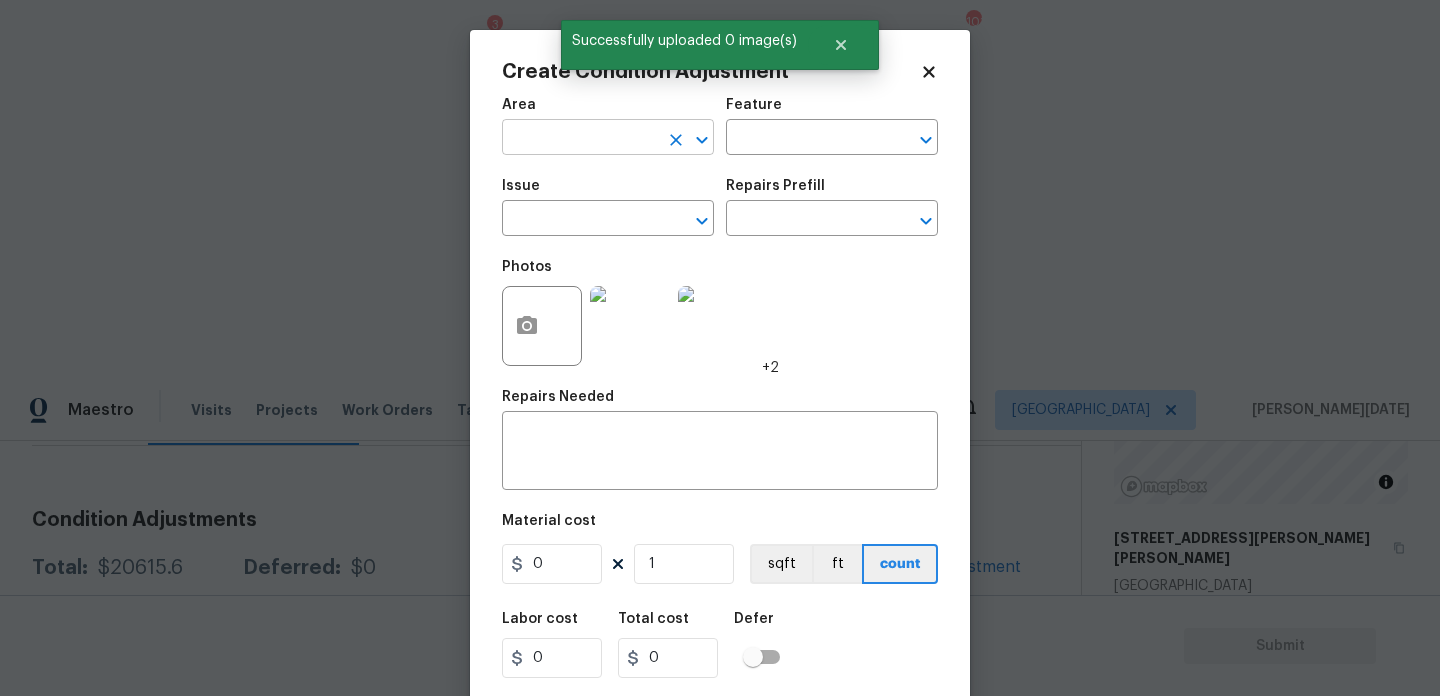 click at bounding box center (580, 139) 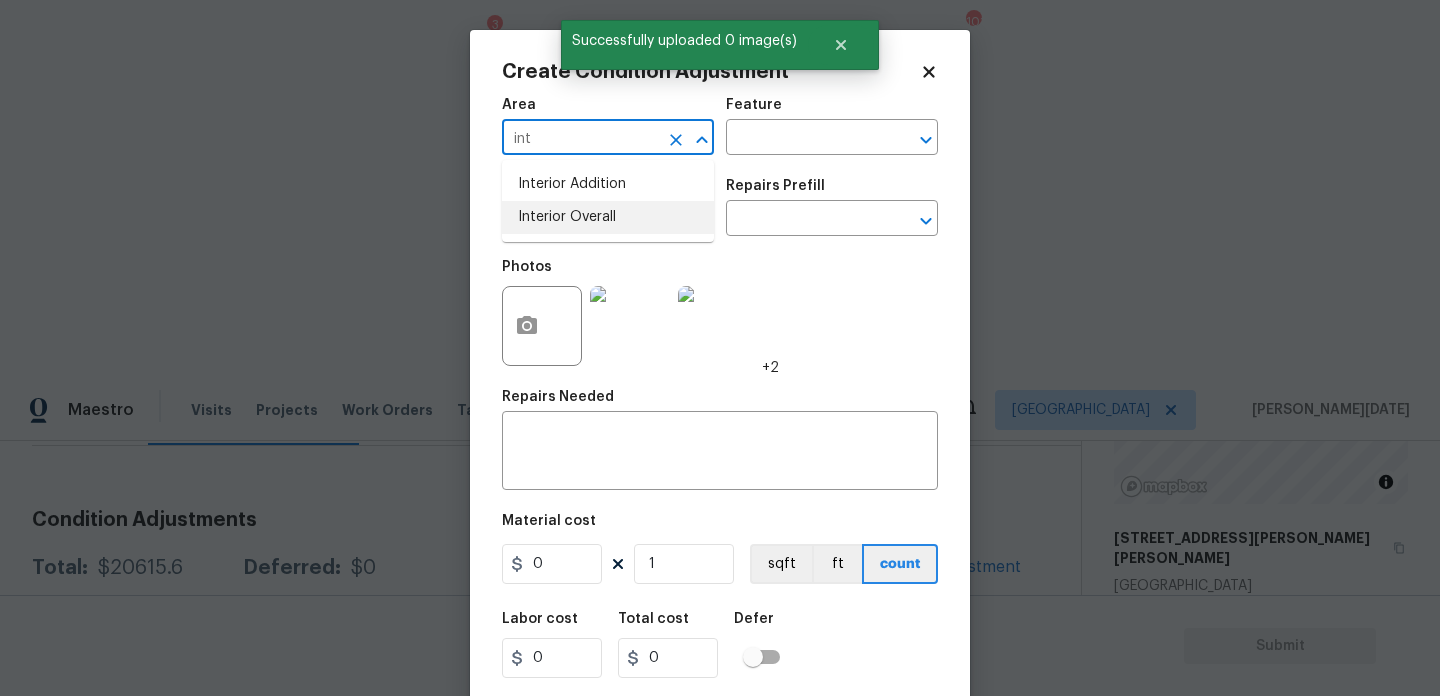 click on "Interior Overall" at bounding box center [608, 217] 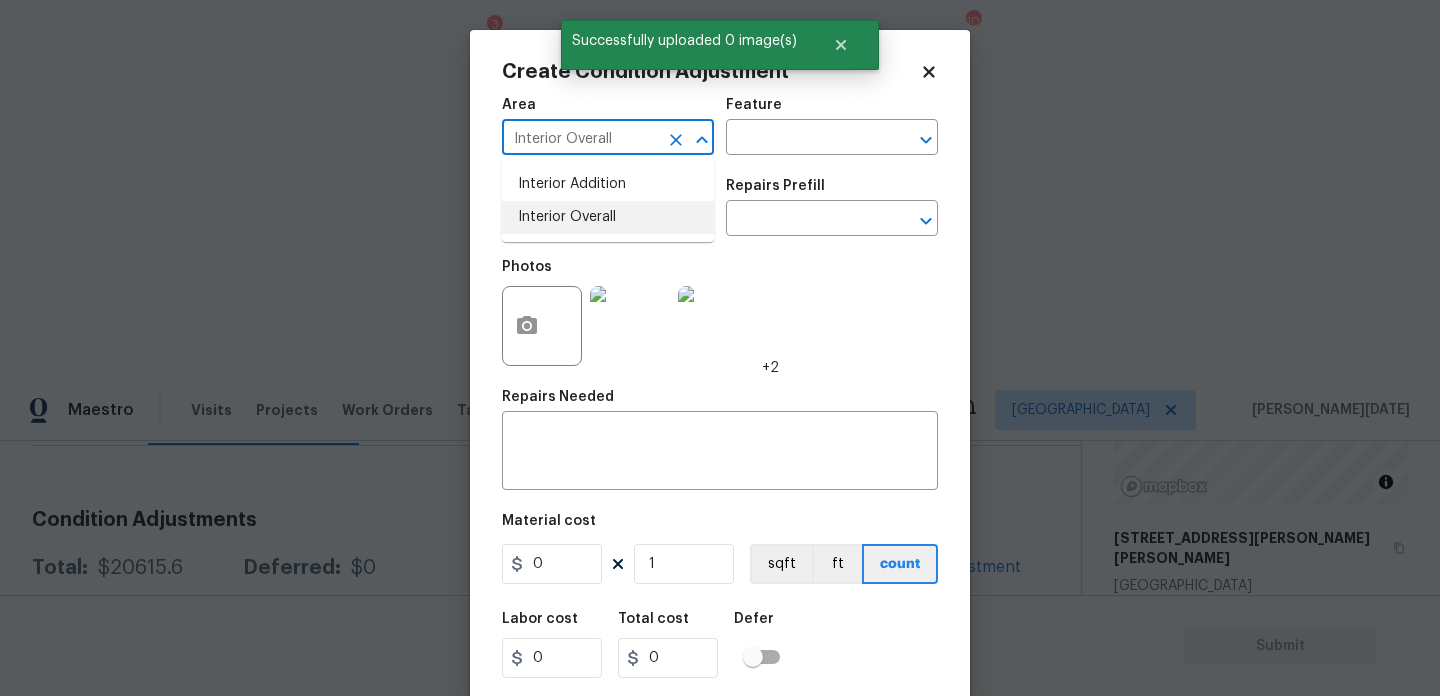 type on "Interior Overall" 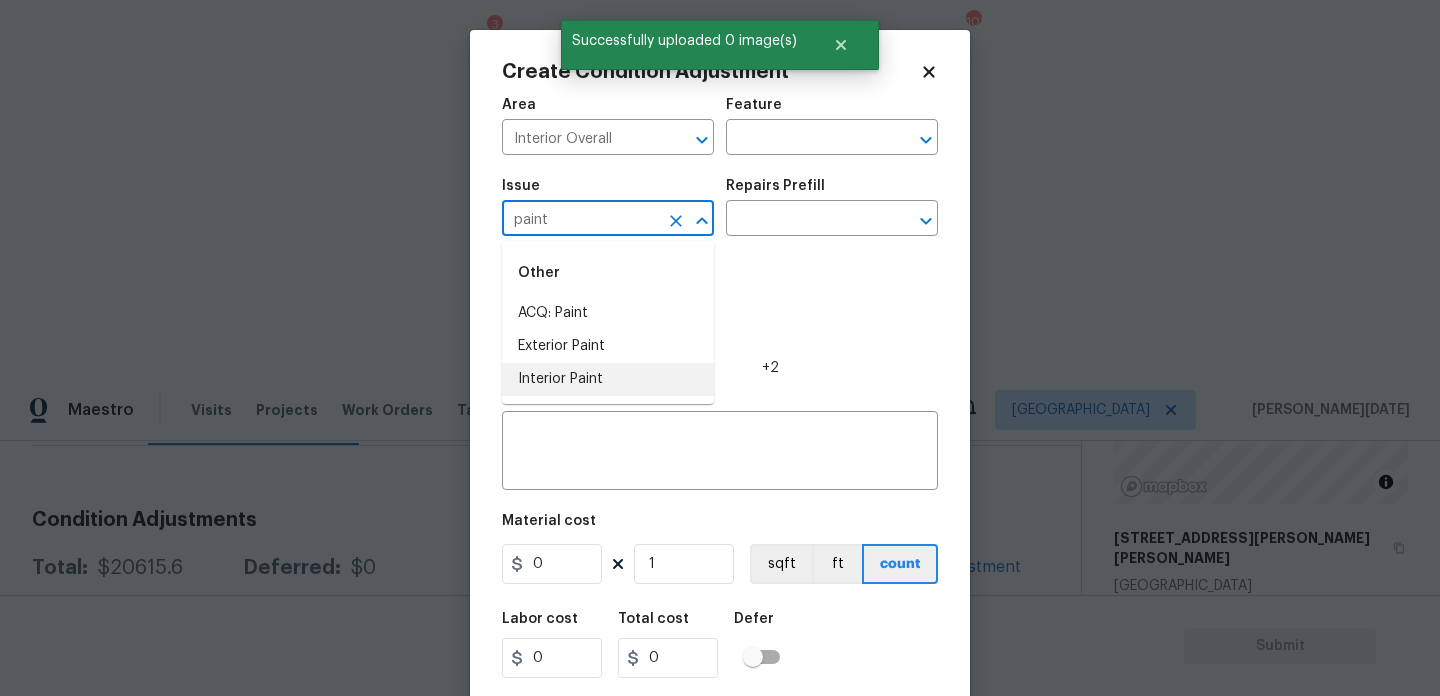 click on "Interior Paint" at bounding box center (608, 379) 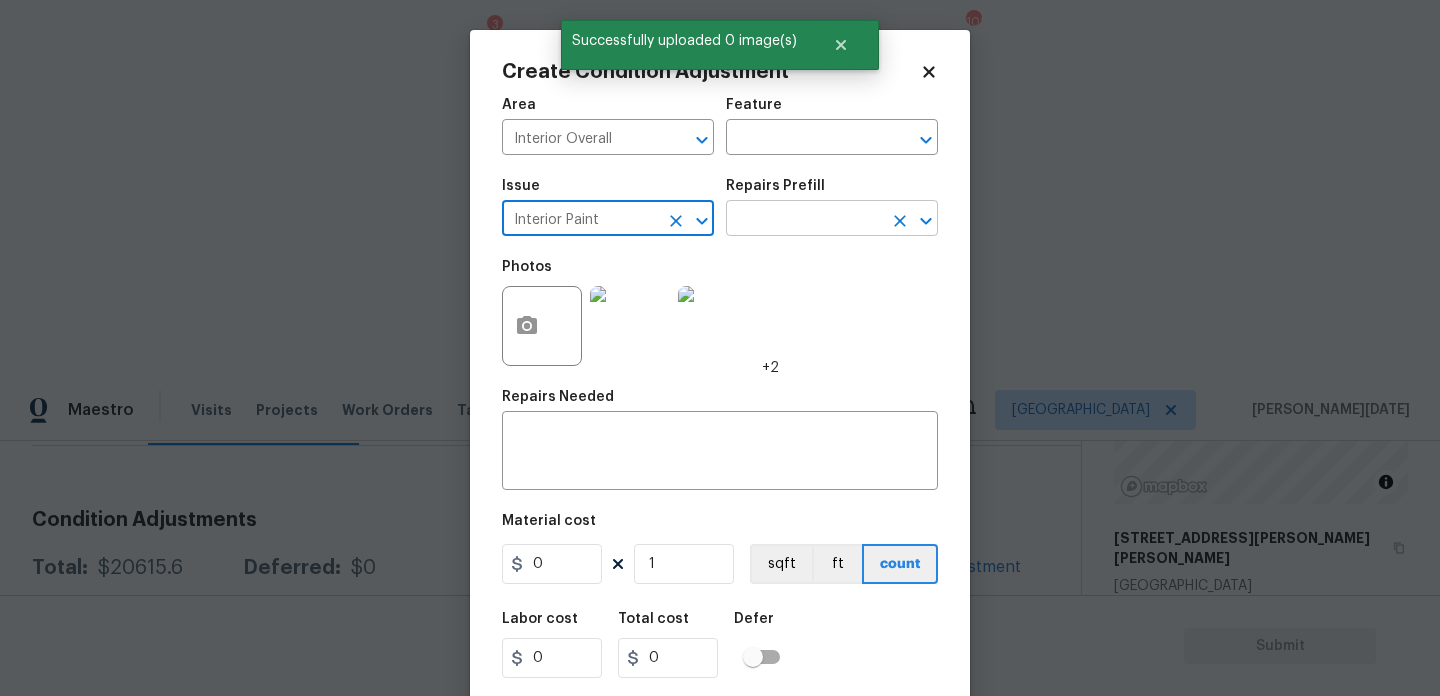 type on "Interior Paint" 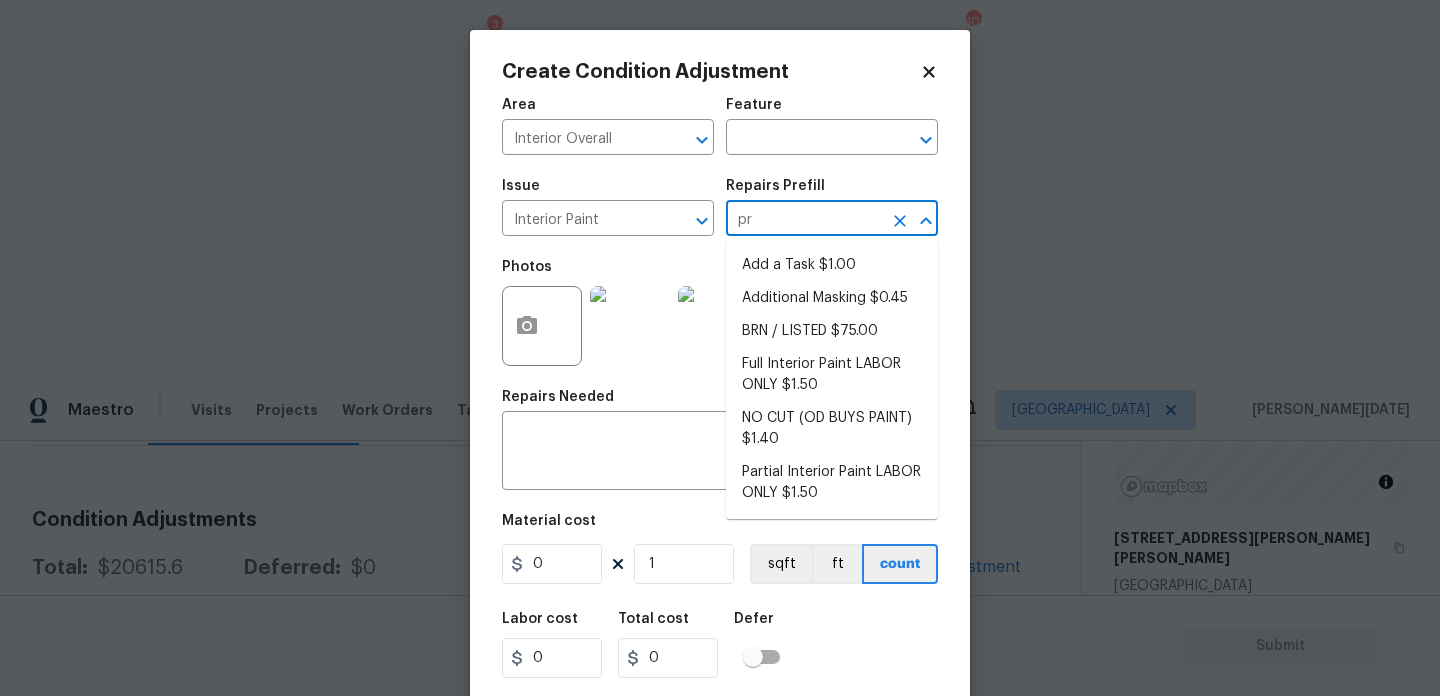 type on "pri" 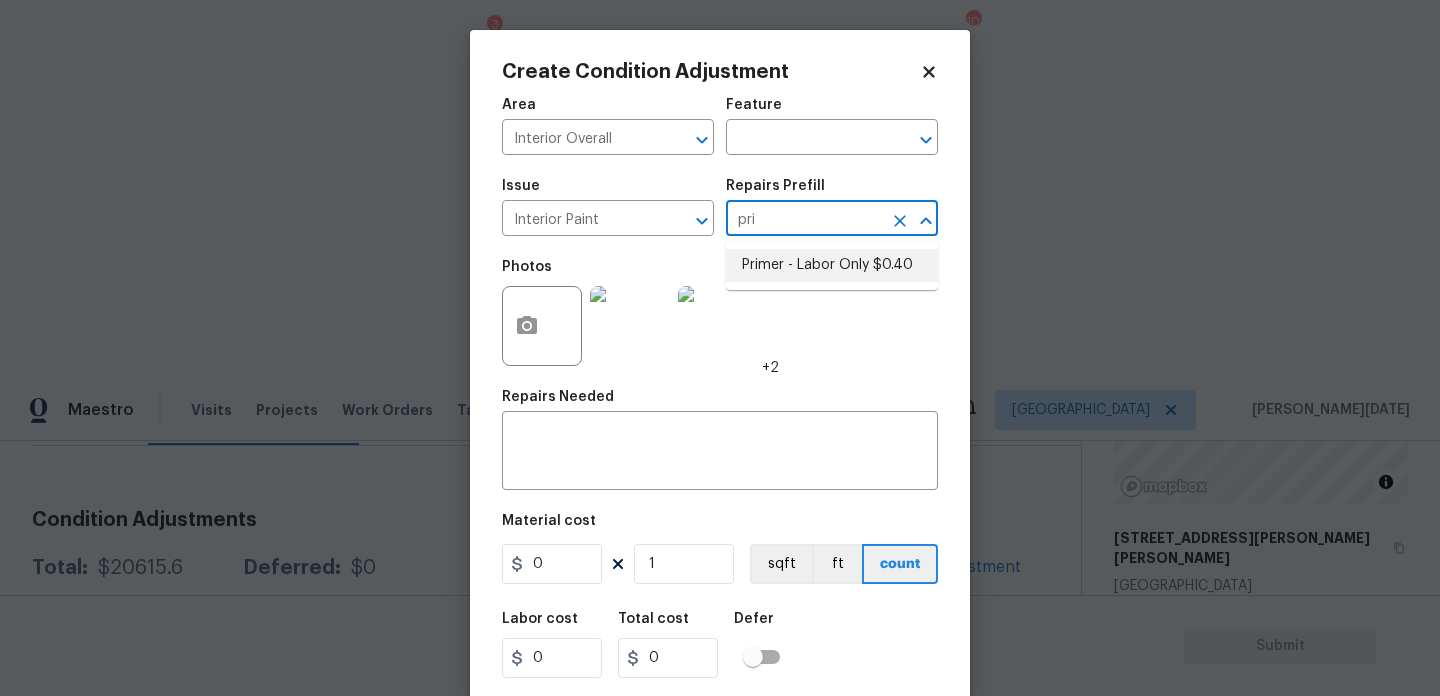 click on "Primer - Labor Only $0.40" at bounding box center (832, 265) 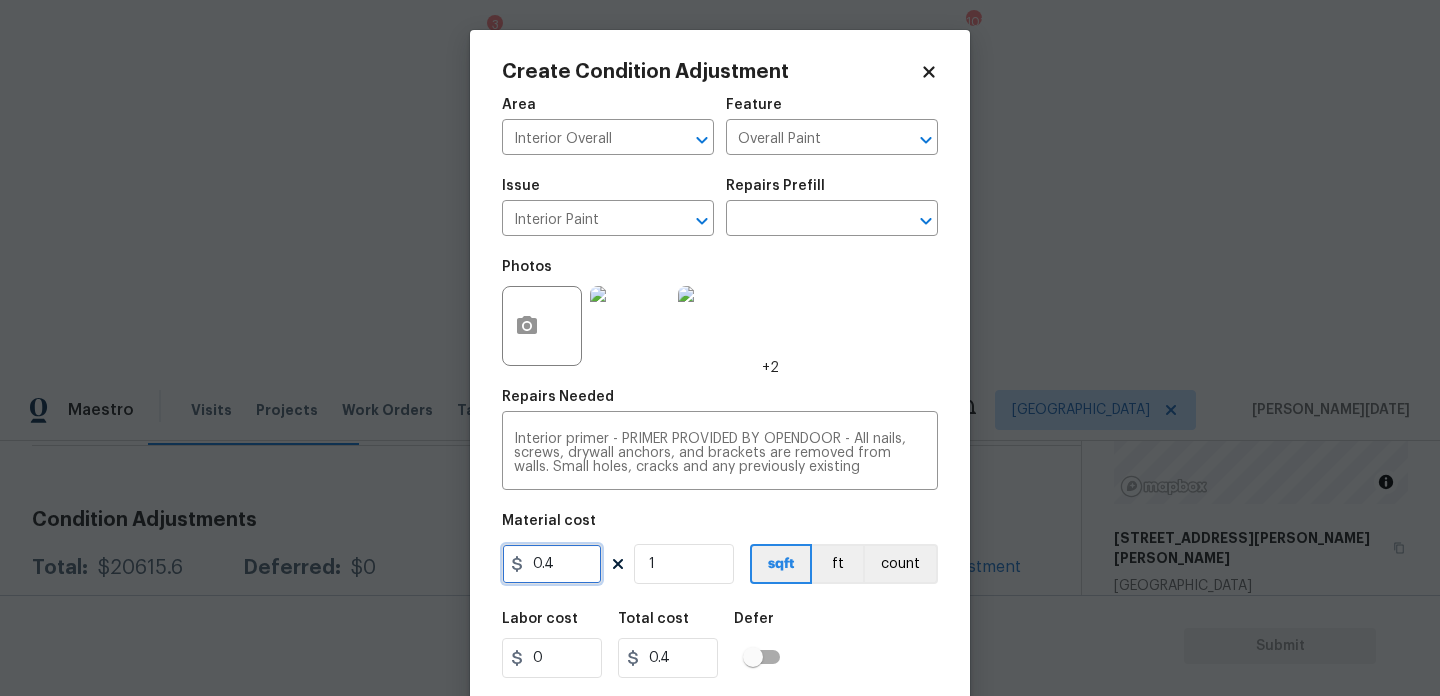 drag, startPoint x: 579, startPoint y: 571, endPoint x: 441, endPoint y: 570, distance: 138.00362 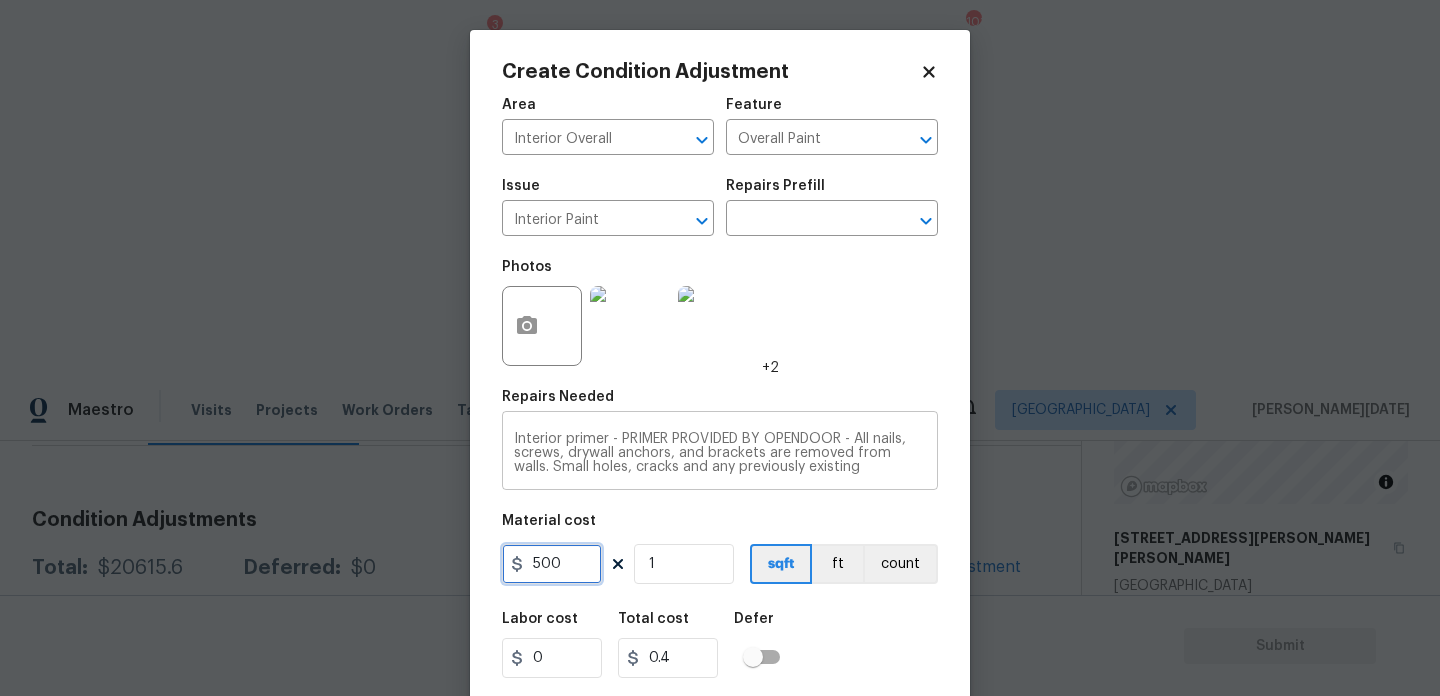 type on "500" 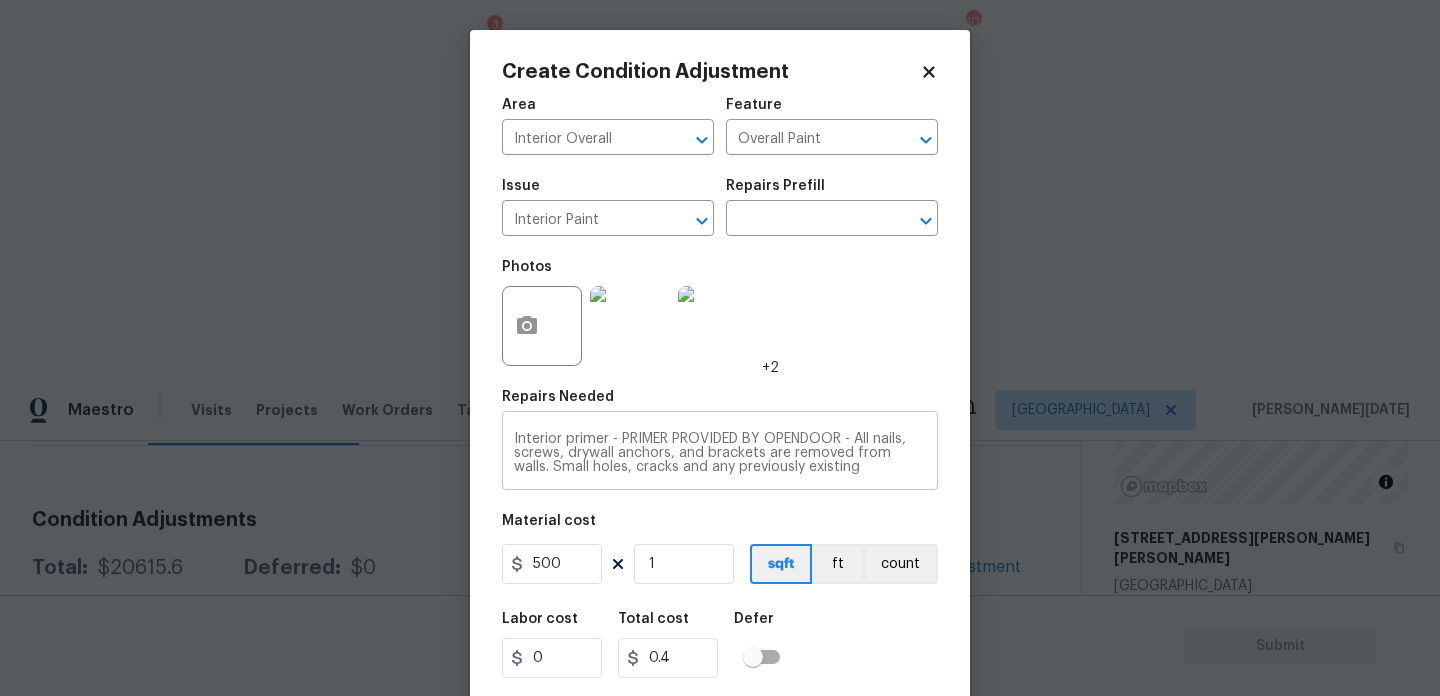 click on "Interior primer - PRIMER PROVIDED BY OPENDOOR - All nails, screws, drywall anchors, and brackets are removed from walls. Small holes, cracks and any previously existing imperfections are repaired, sanded and textured to match surrounding texture prior to painting. Caulk all edges/corners, windows, doors, counters, tubs/showers and baseboards." at bounding box center (720, 453) 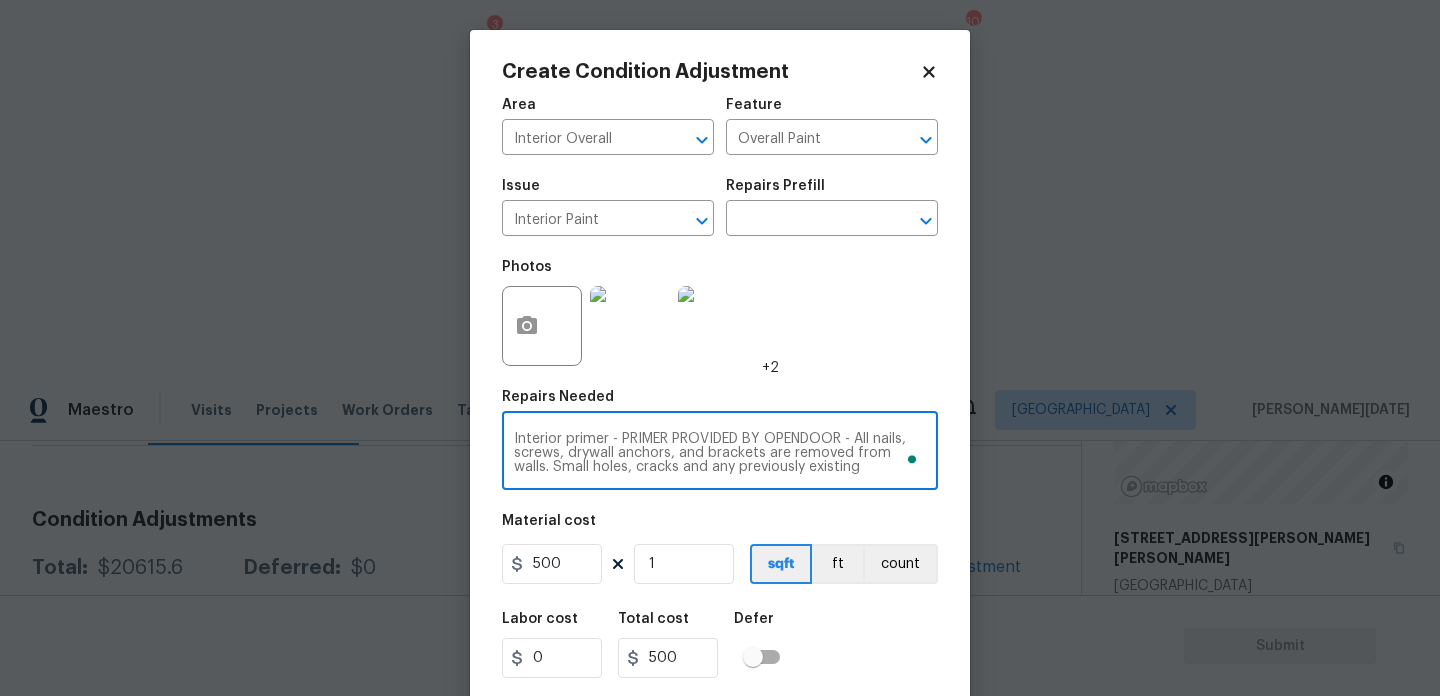 scroll, scrollTop: 51, scrollLeft: 0, axis: vertical 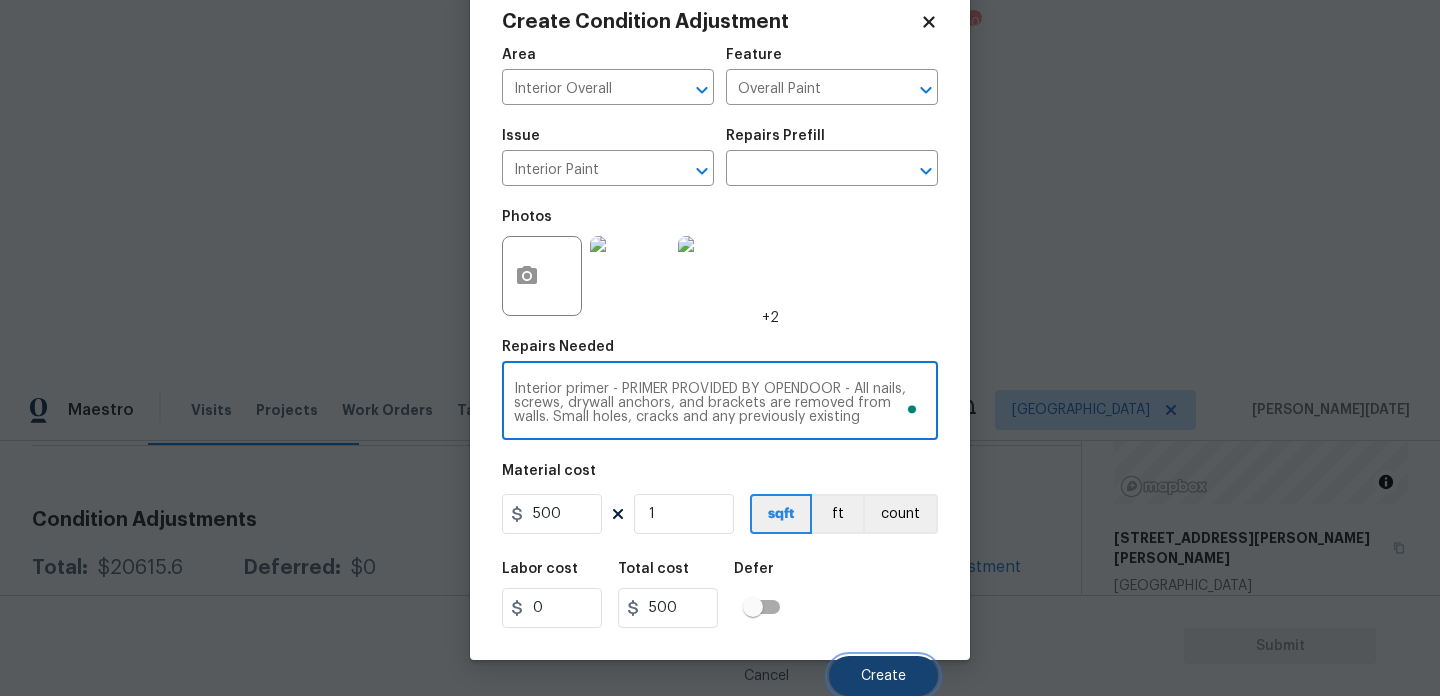 click on "Create" at bounding box center (883, 676) 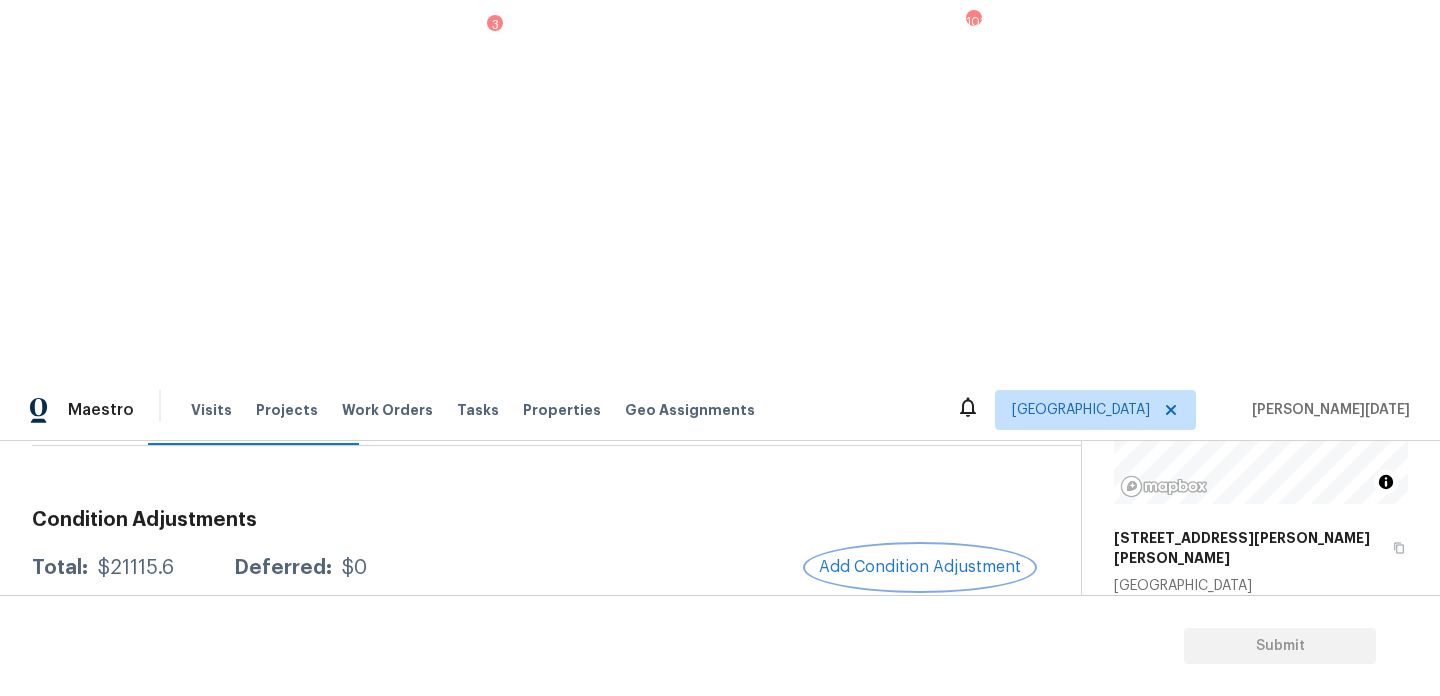 scroll, scrollTop: 0, scrollLeft: 0, axis: both 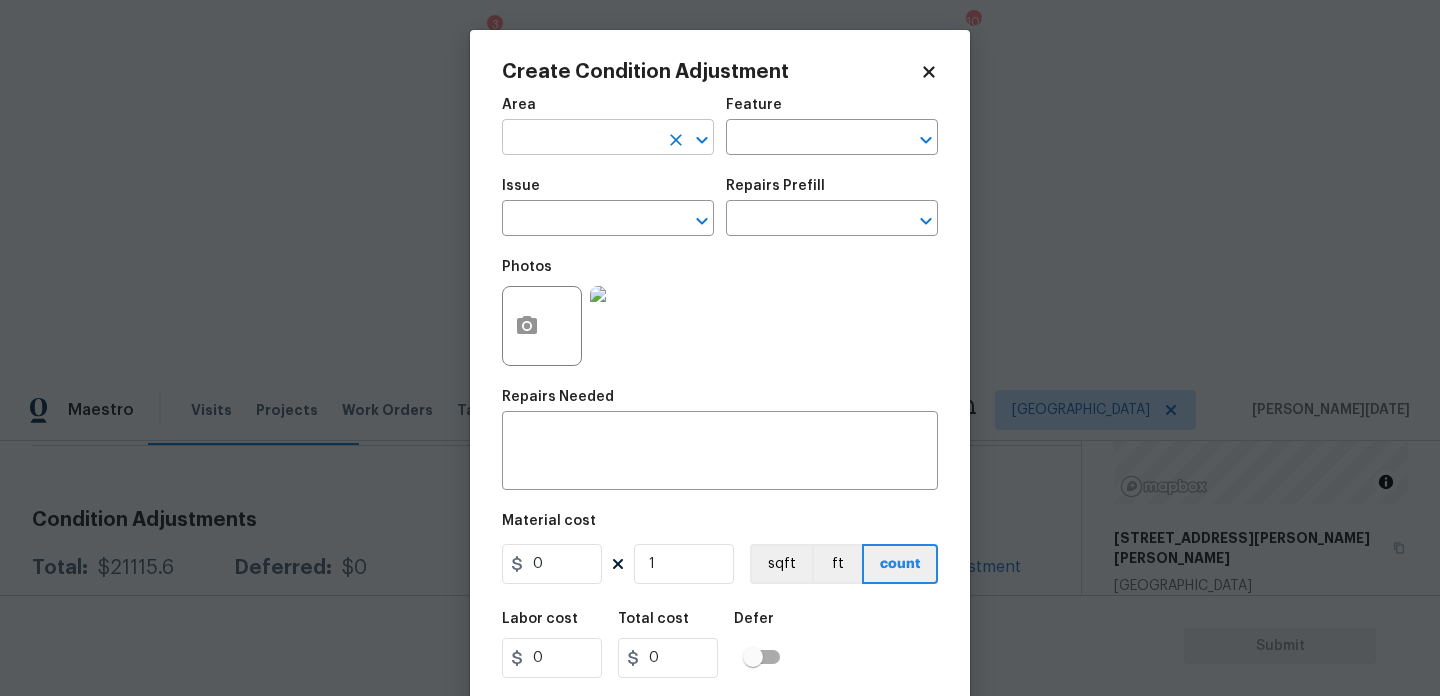 click at bounding box center [580, 139] 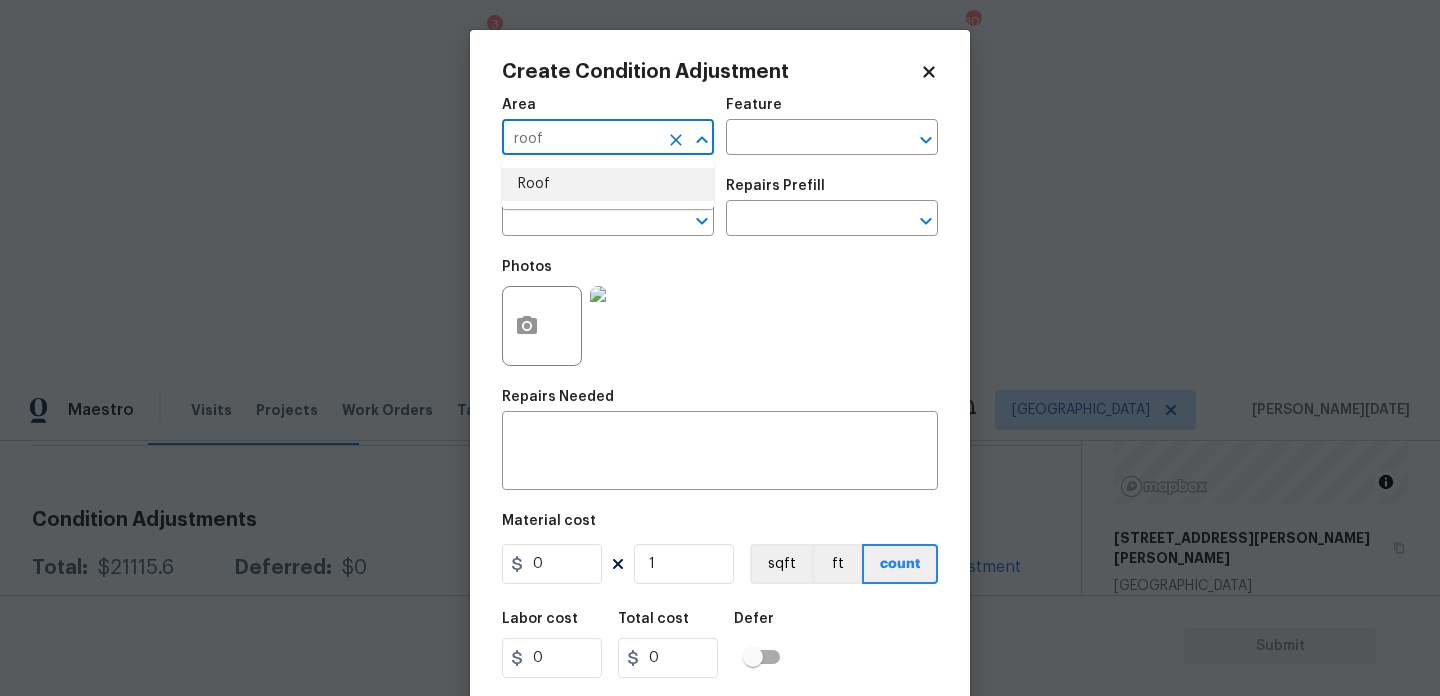 click on "Roof" at bounding box center (608, 184) 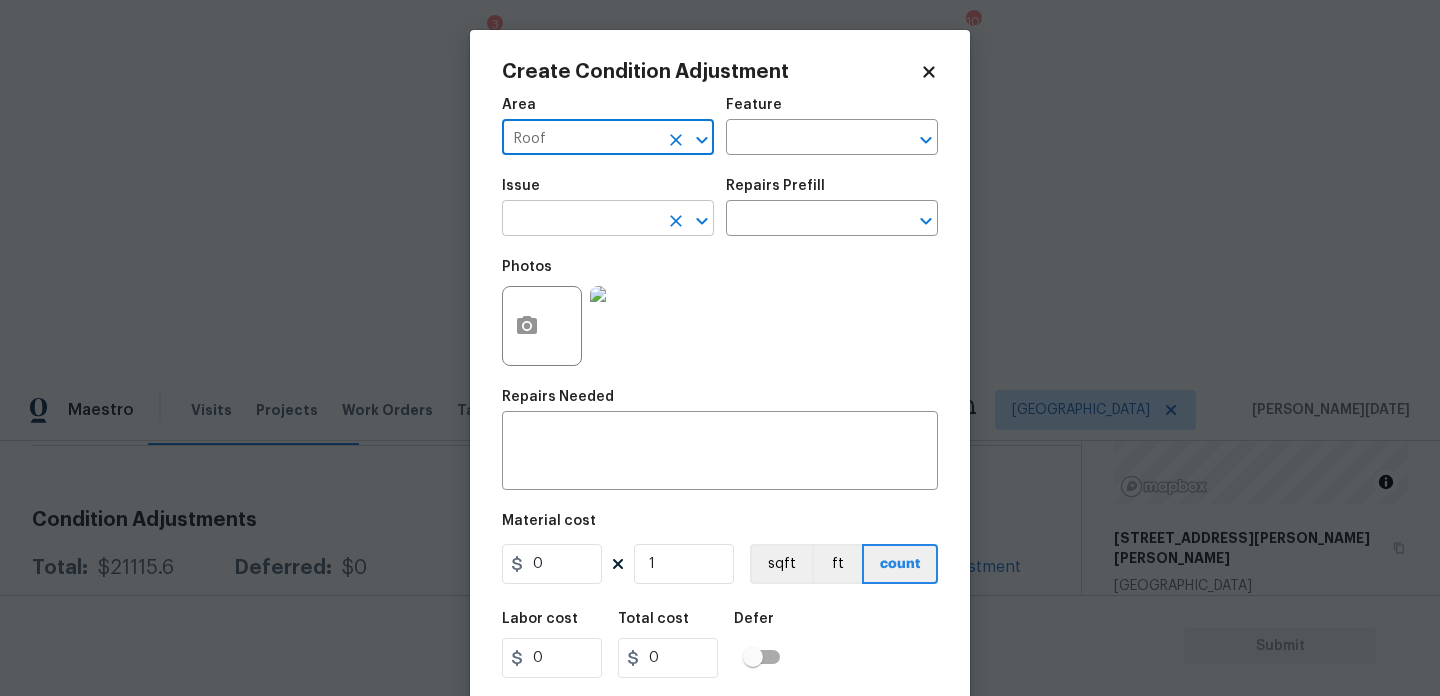 type on "Roof" 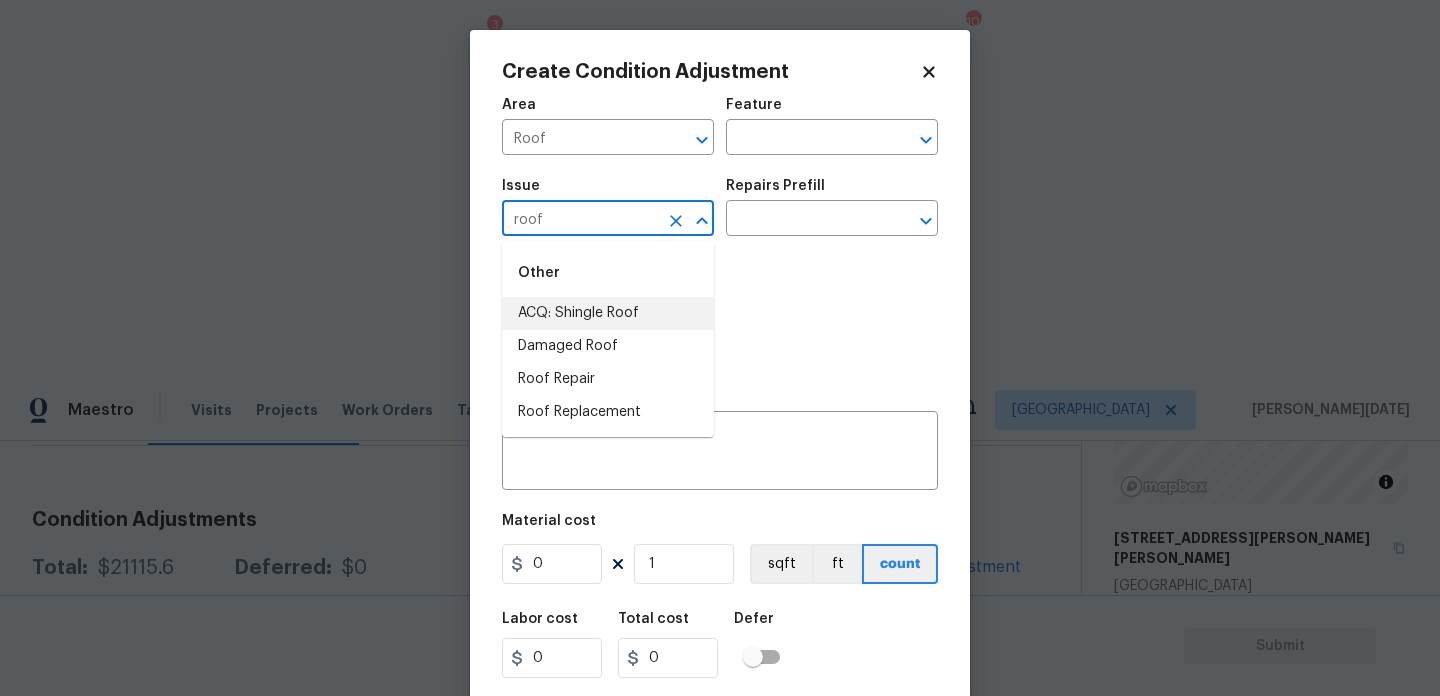 click on "ACQ: Shingle Roof" at bounding box center (608, 313) 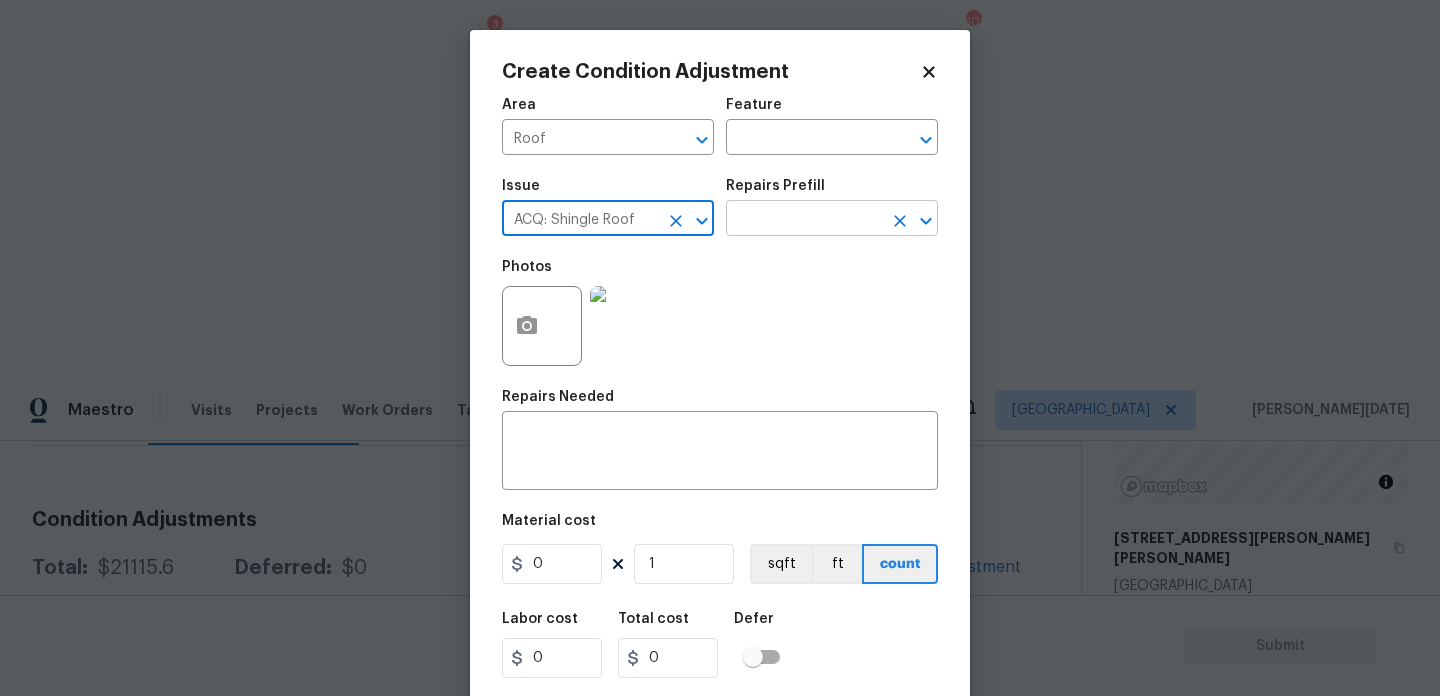 type on "ACQ: Shingle Roof" 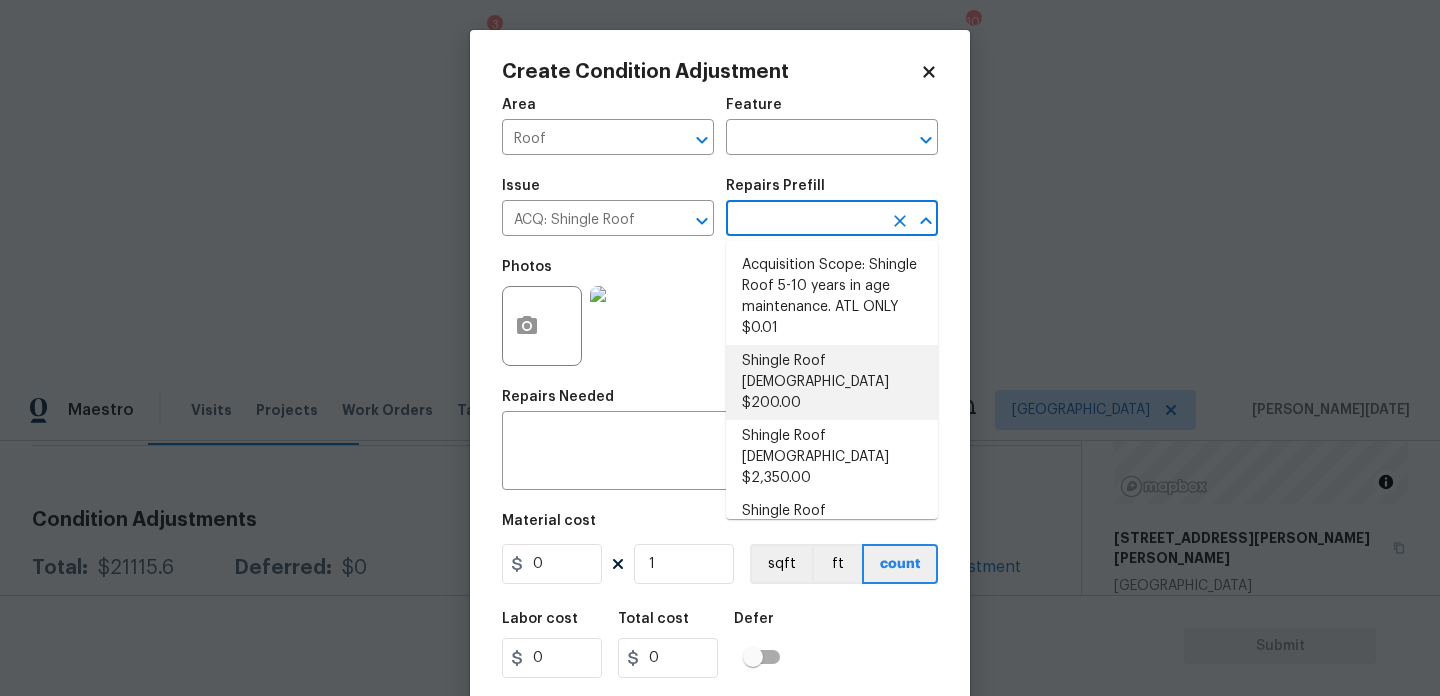click on "Shingle Roof 0-10 Years Old $200.00" at bounding box center [832, 382] 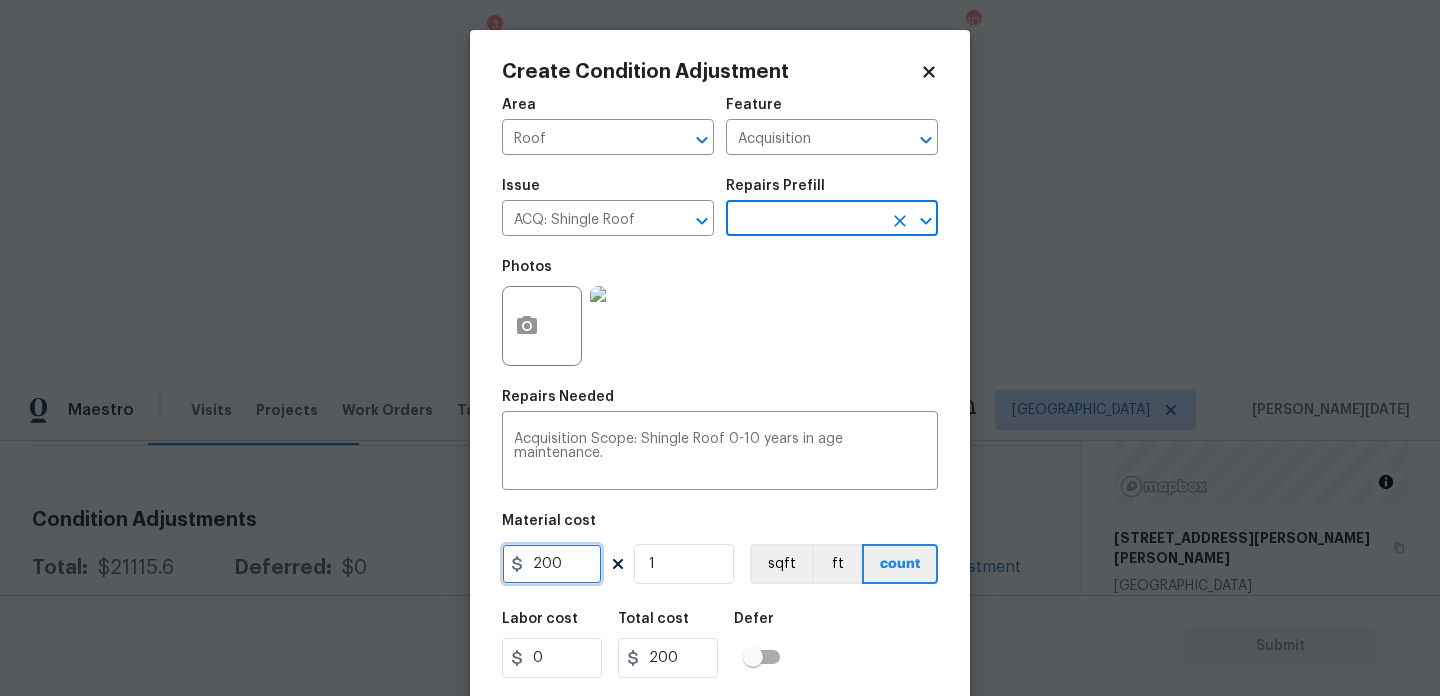 drag, startPoint x: 577, startPoint y: 565, endPoint x: 336, endPoint y: 565, distance: 241 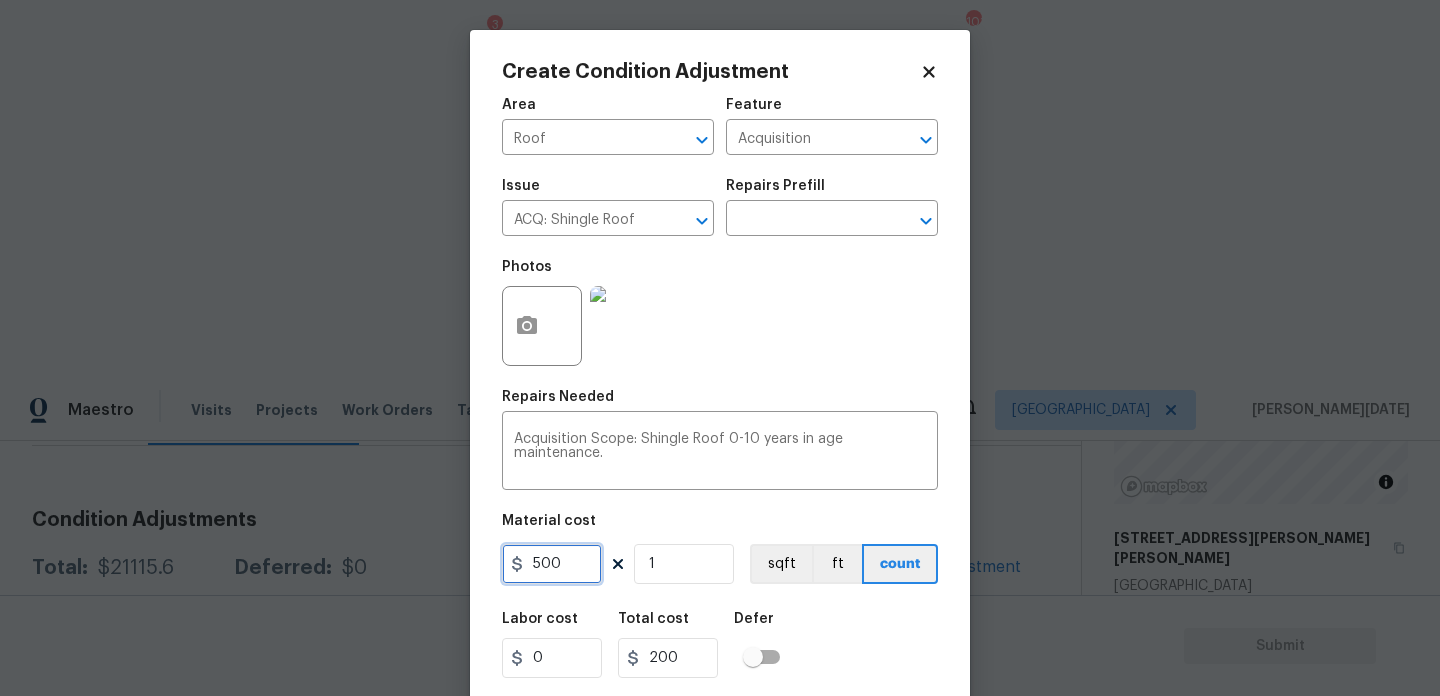 type on "500" 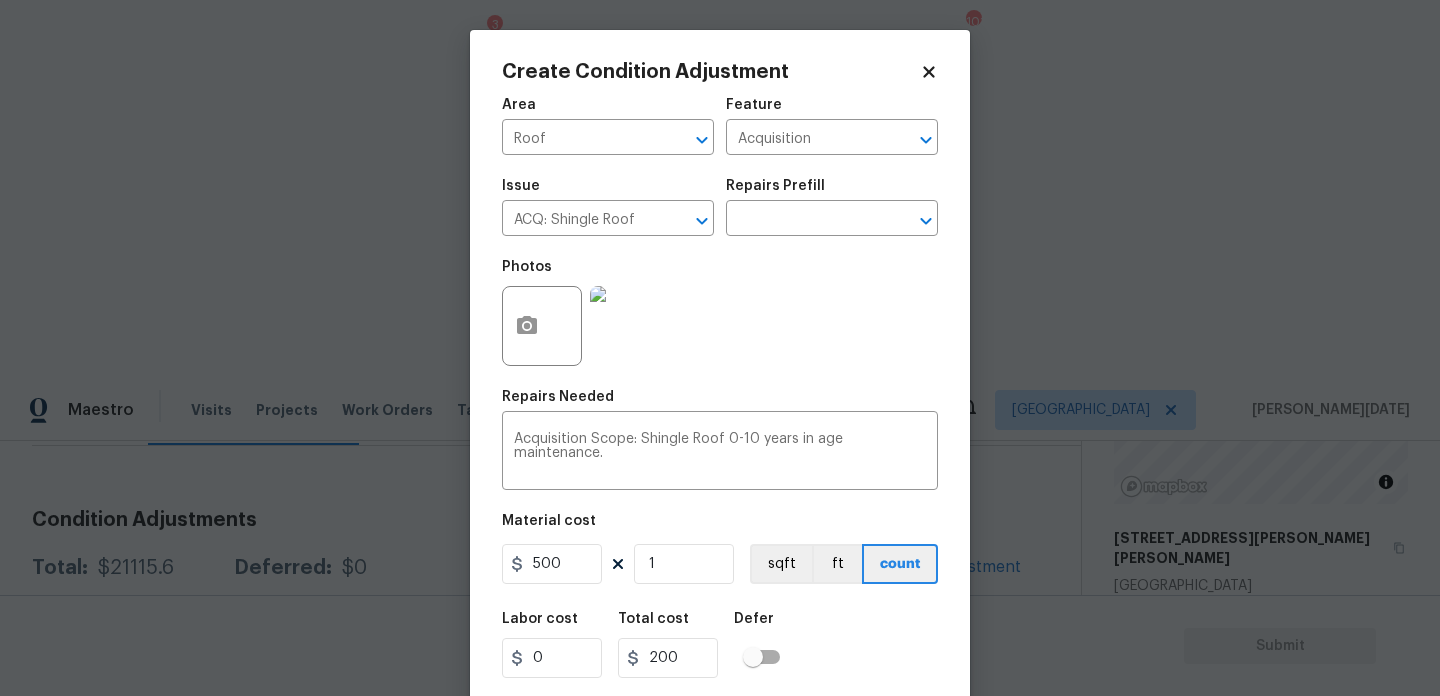 click on "Photos" at bounding box center [720, 313] 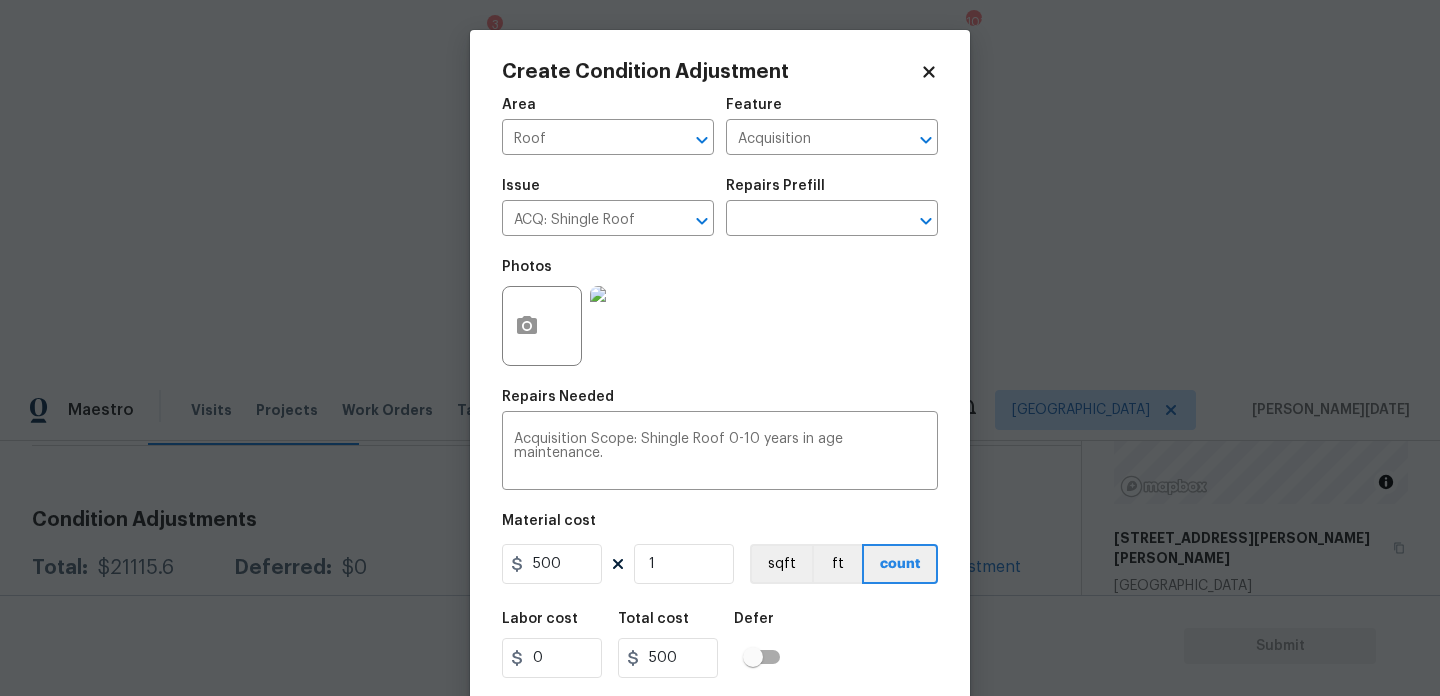 scroll, scrollTop: 51, scrollLeft: 0, axis: vertical 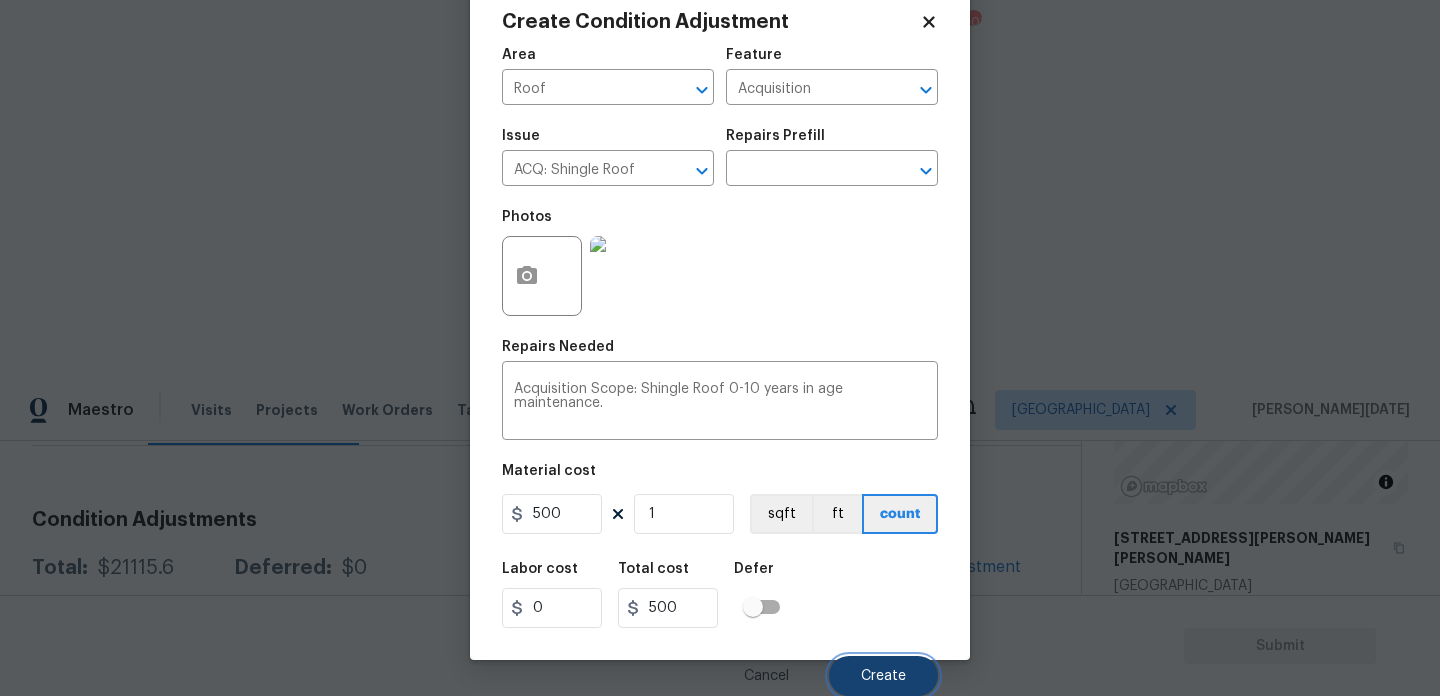 click on "Create" at bounding box center (883, 676) 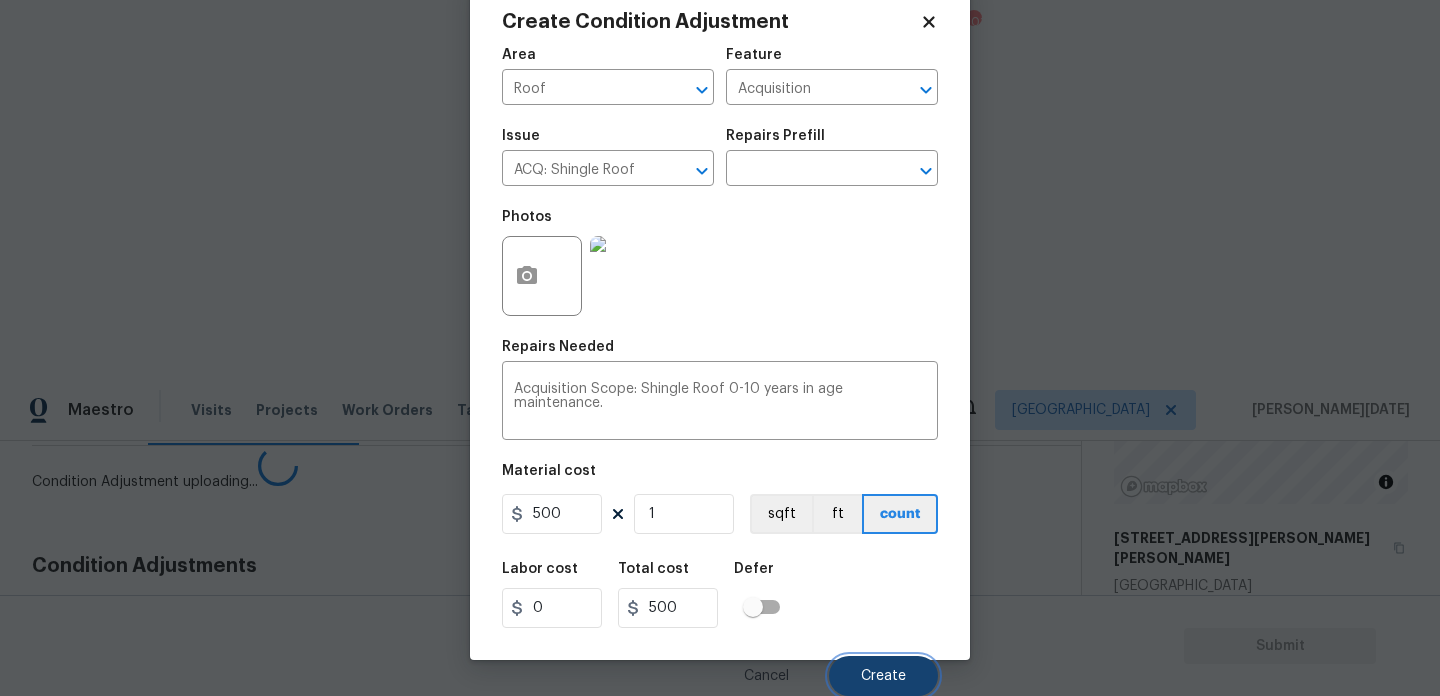 click on "Create" at bounding box center [883, 676] 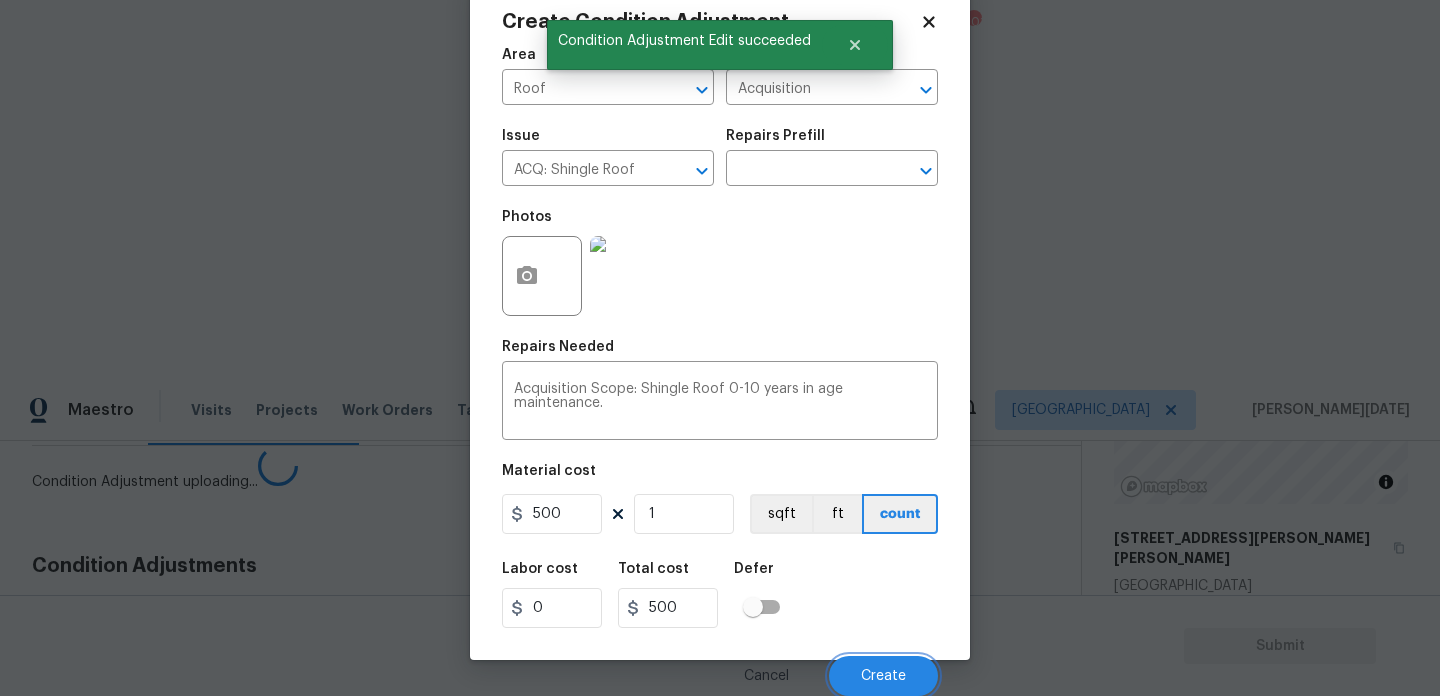 scroll, scrollTop: 44, scrollLeft: 0, axis: vertical 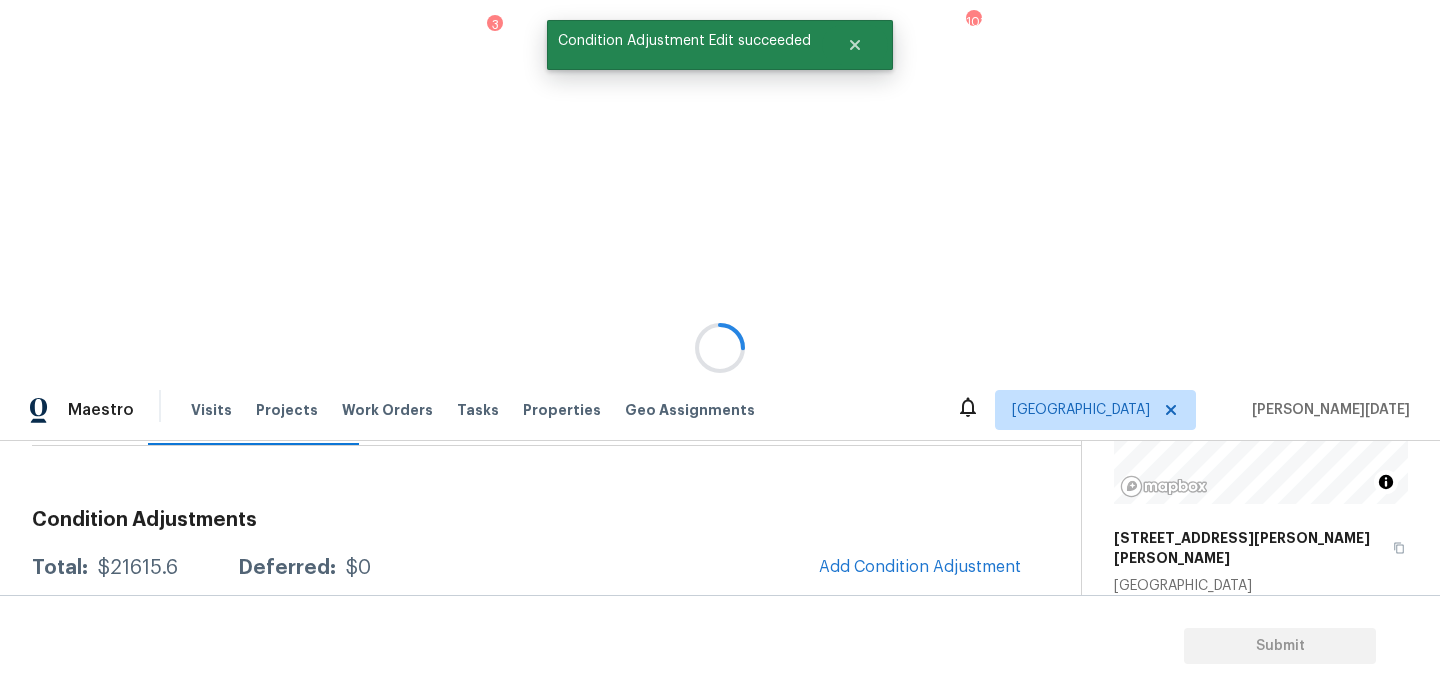 click at bounding box center [720, 348] 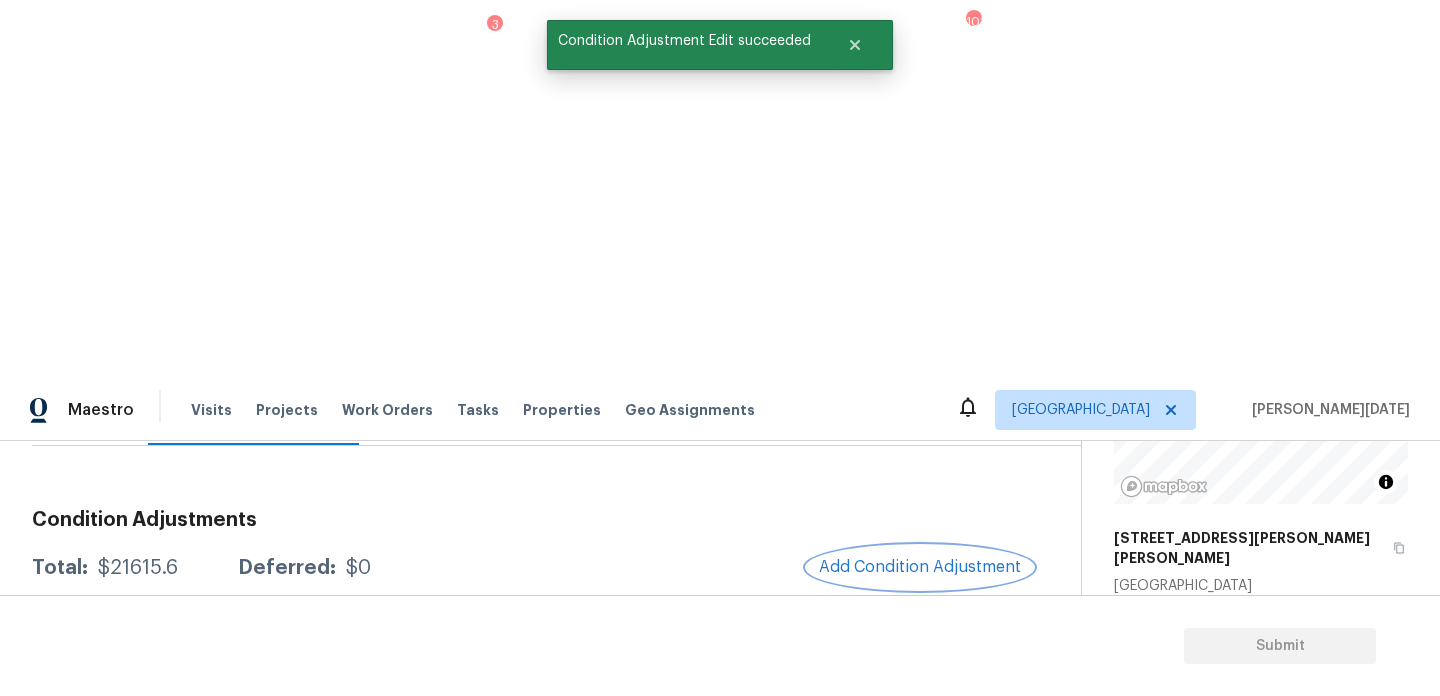 click on "Add Condition Adjustment" at bounding box center [920, 567] 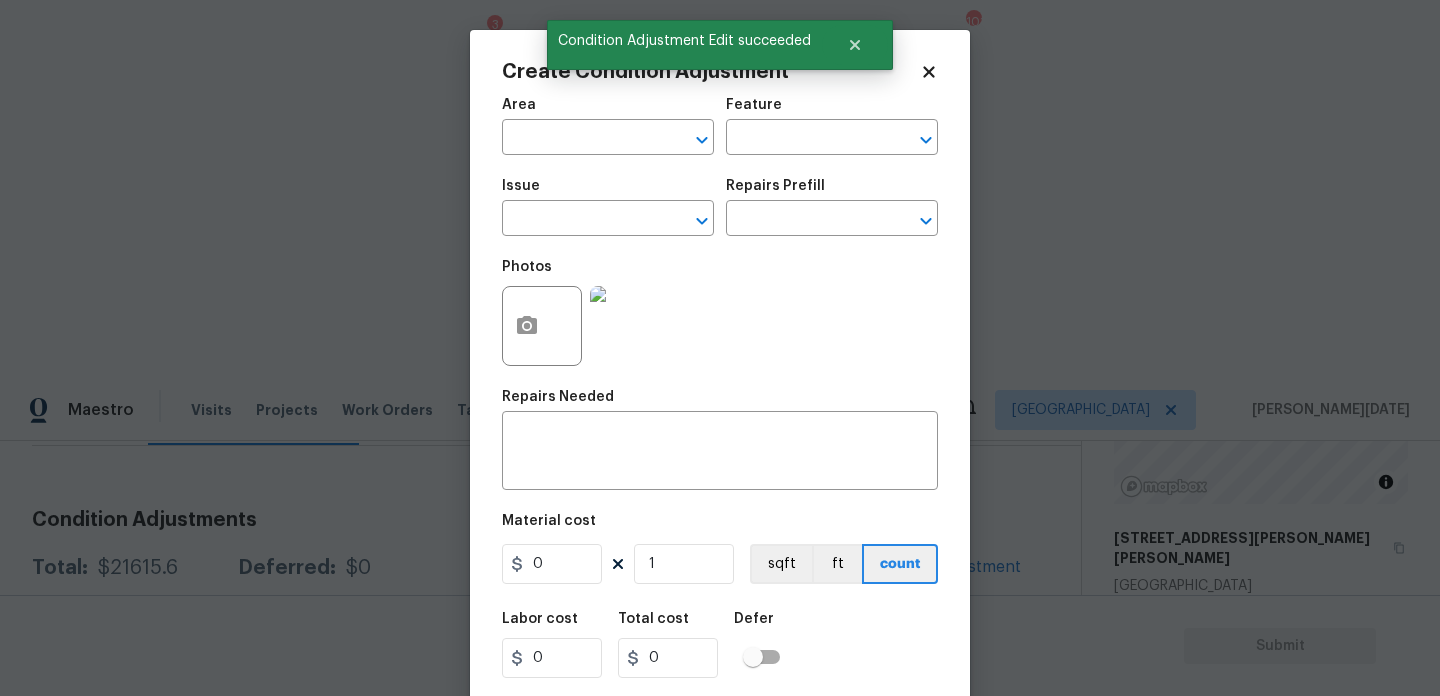 click on "Repairs Prefill" at bounding box center [832, 192] 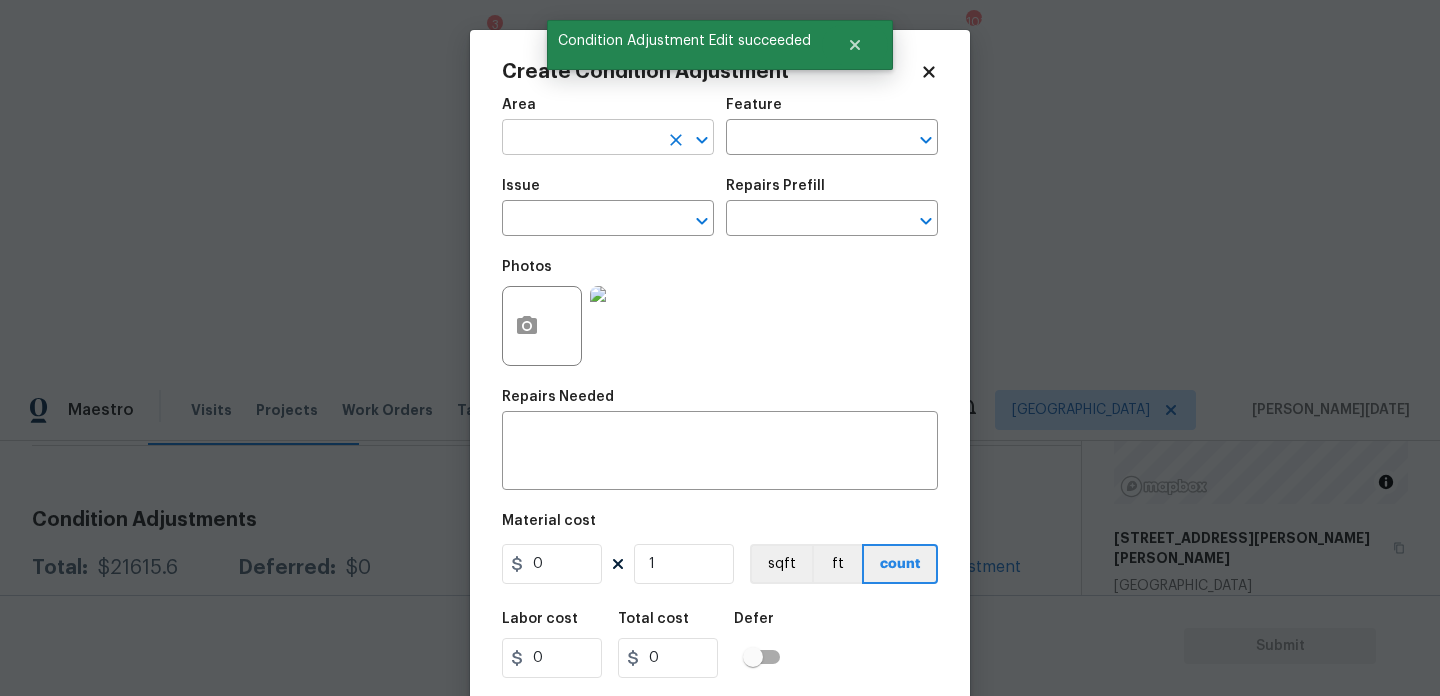click at bounding box center [580, 139] 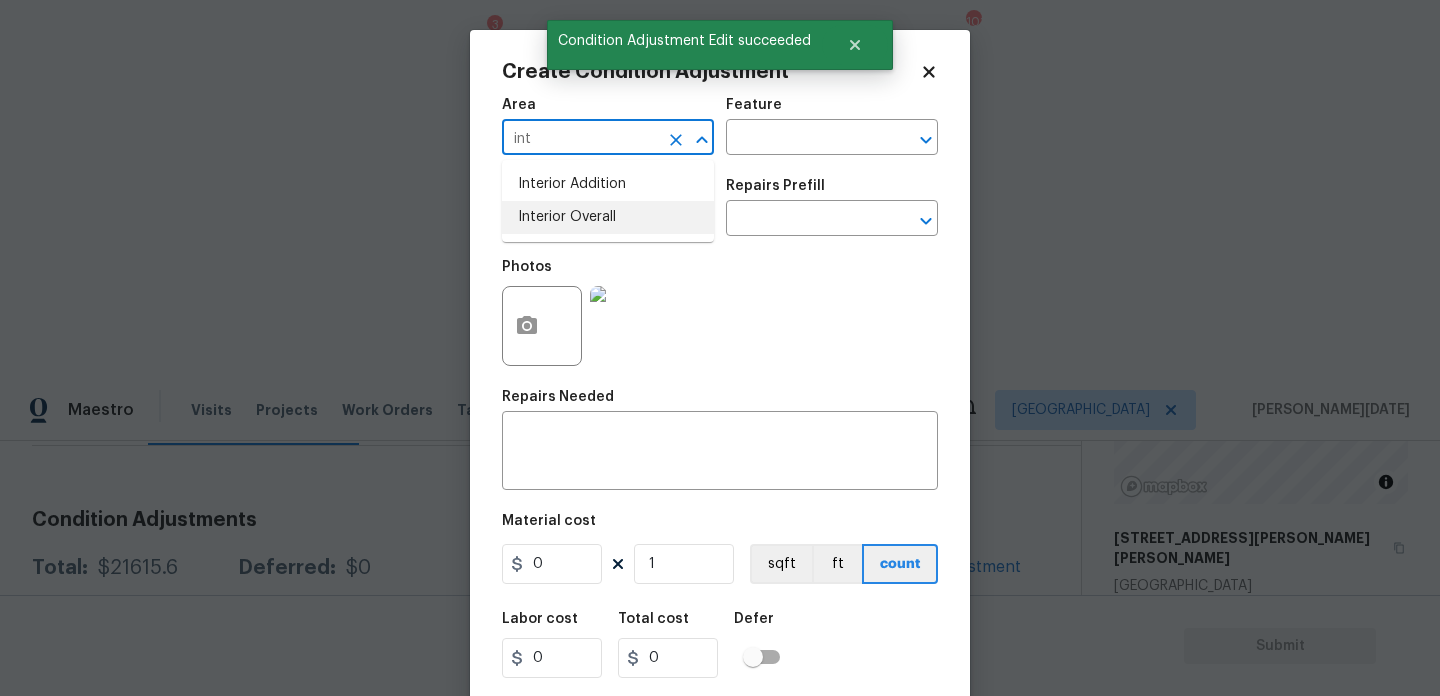 click on "Interior Overall" at bounding box center [608, 217] 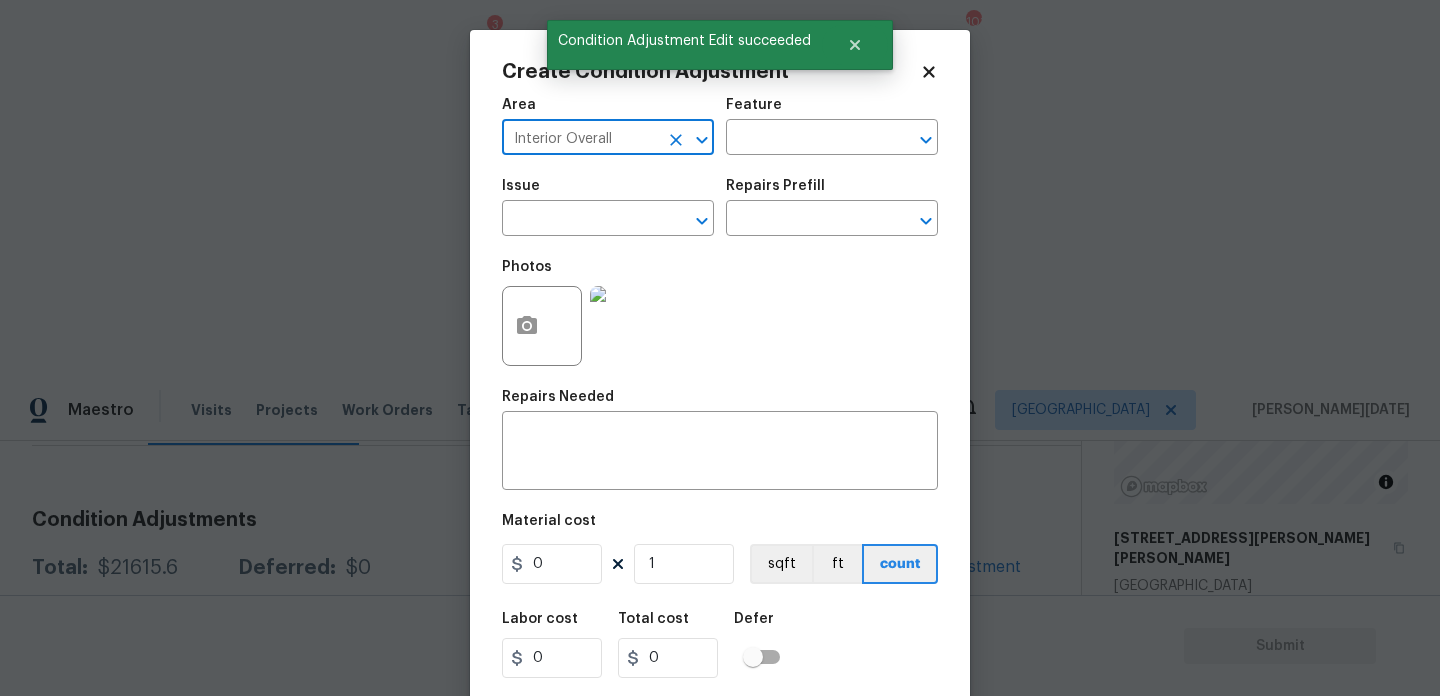 type on "Interior Overall" 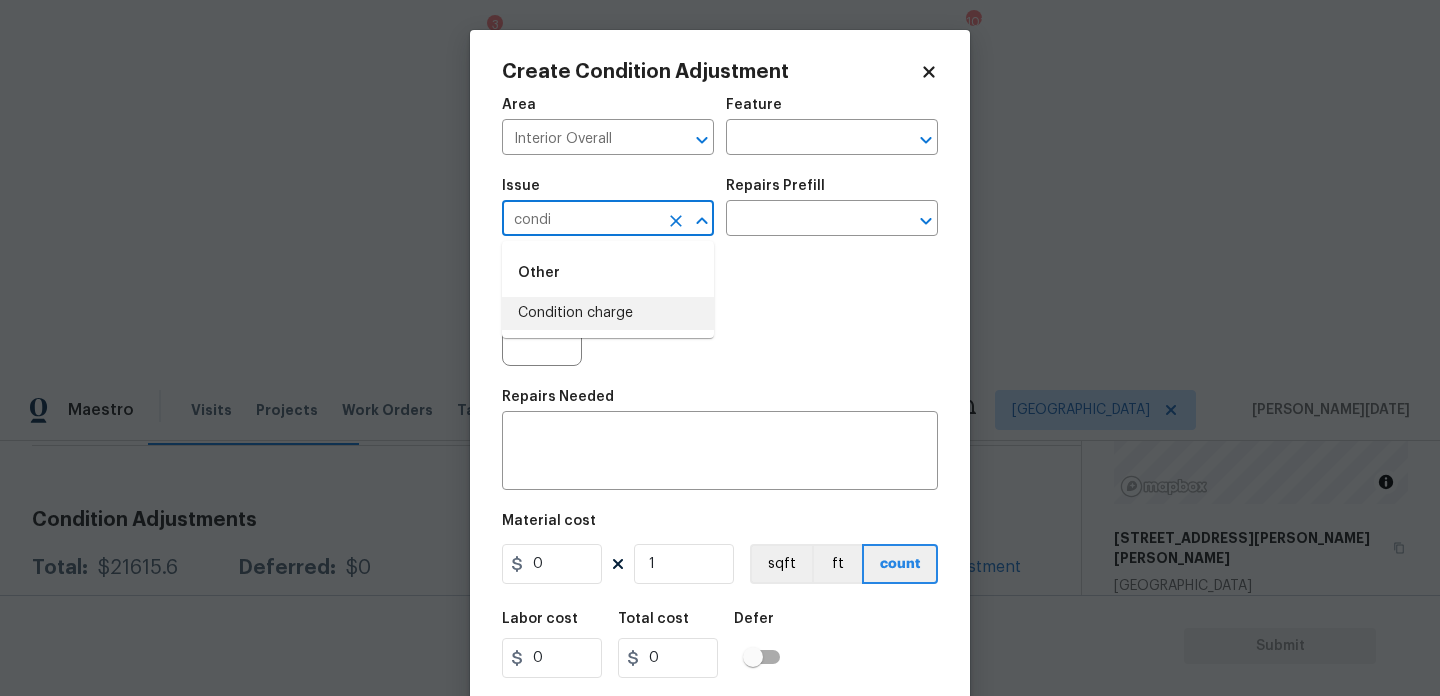 click on "Condition charge" at bounding box center (608, 313) 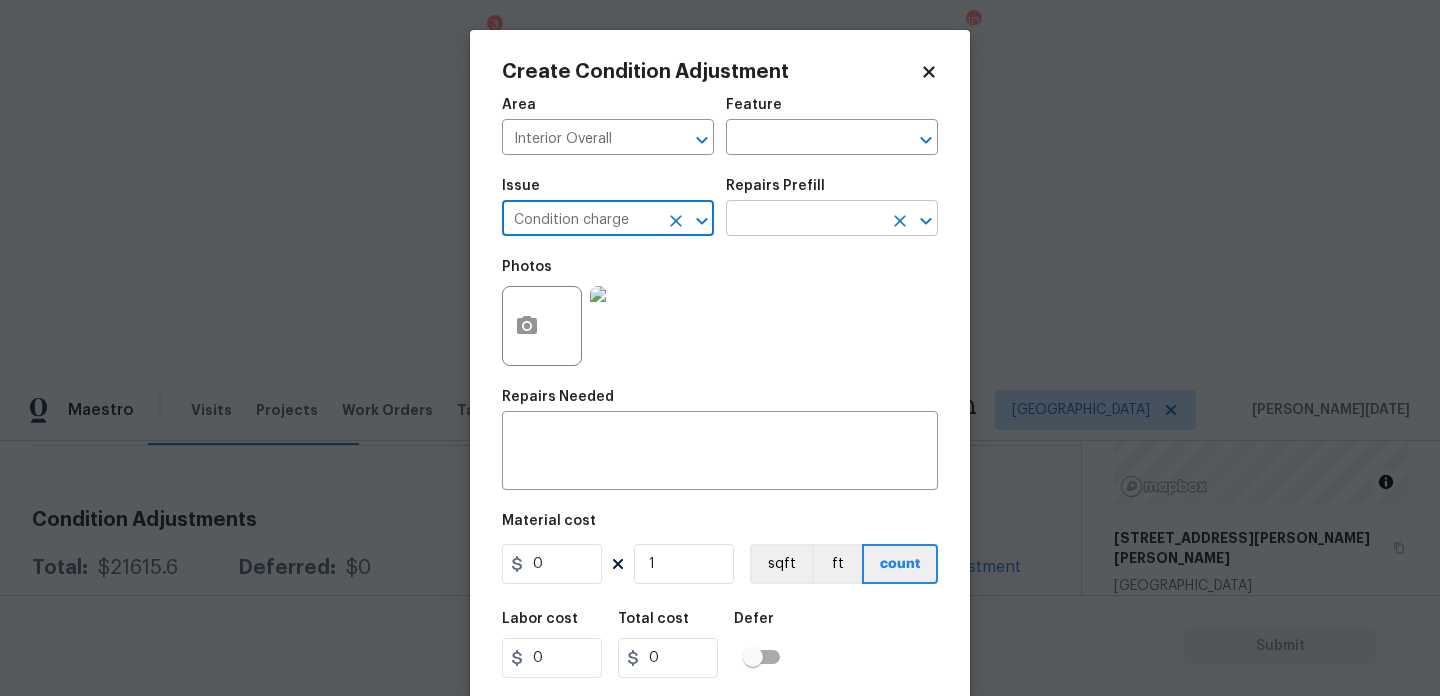 type on "Condition charge" 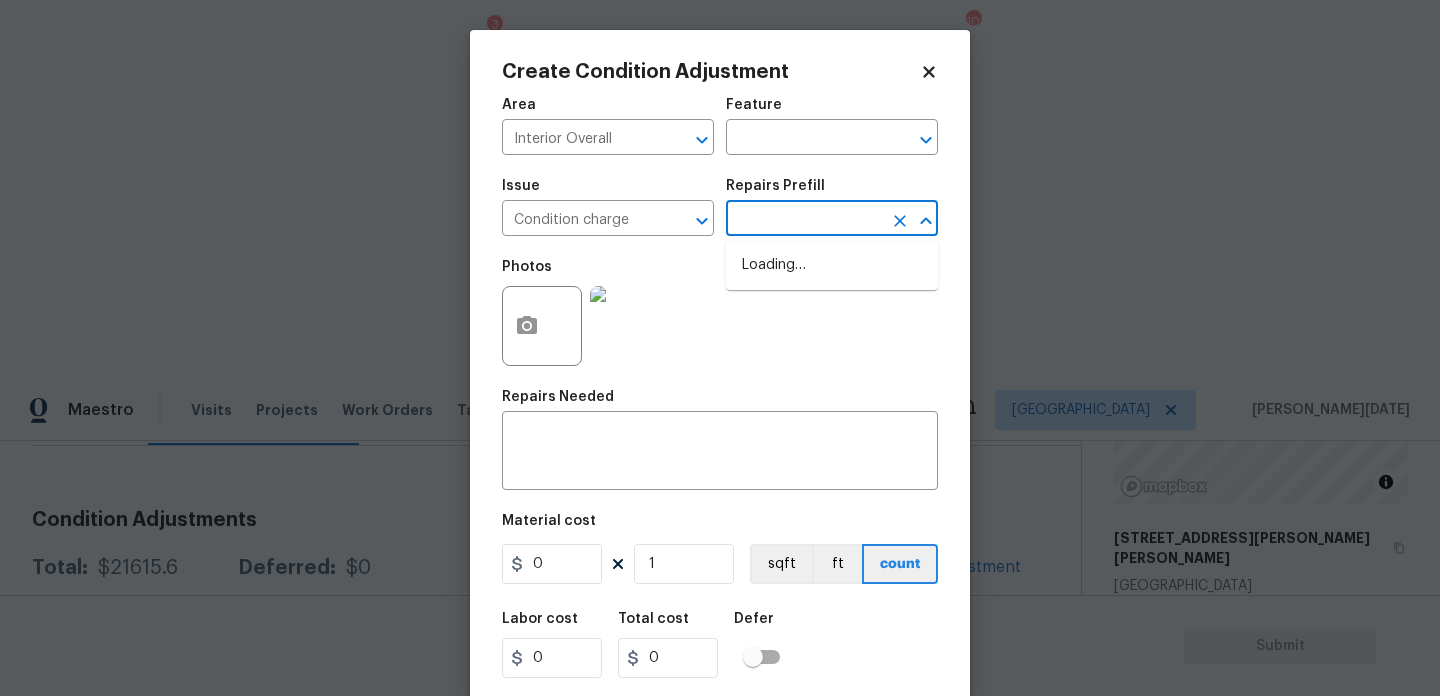 click at bounding box center [804, 220] 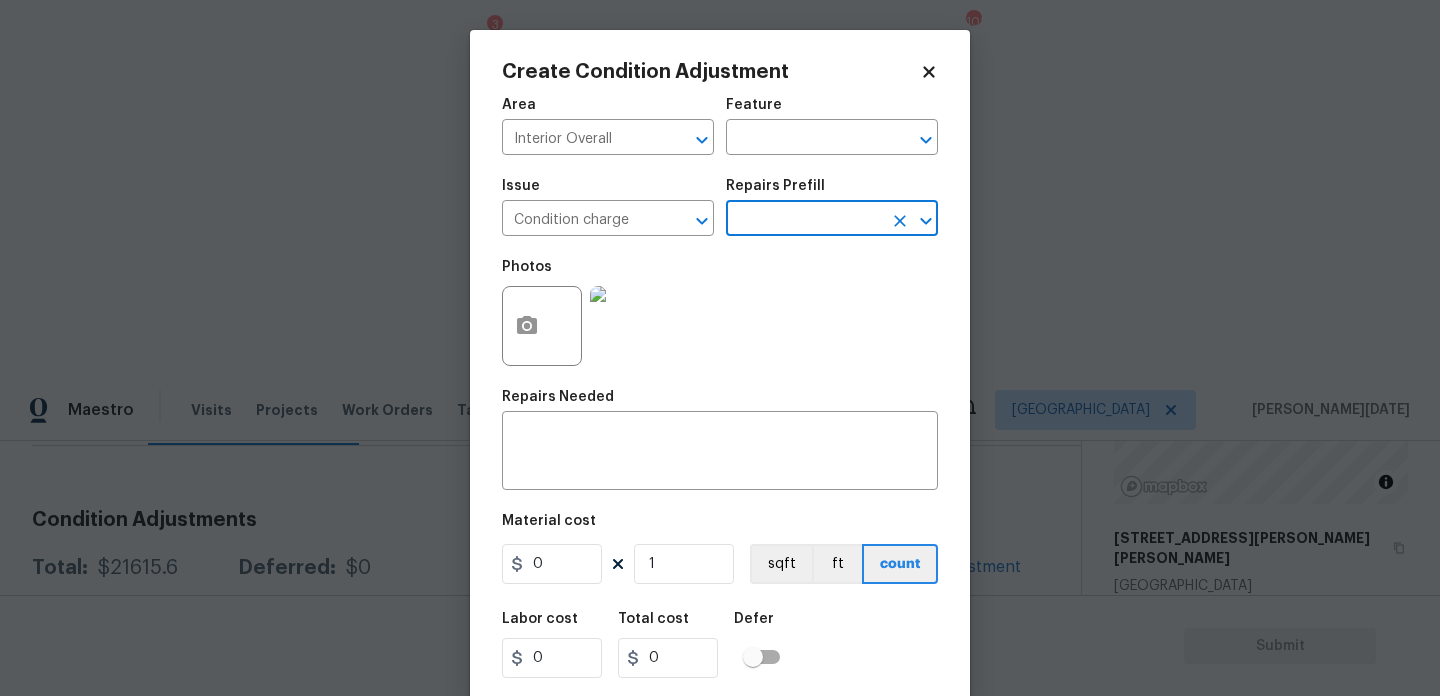 click at bounding box center [804, 220] 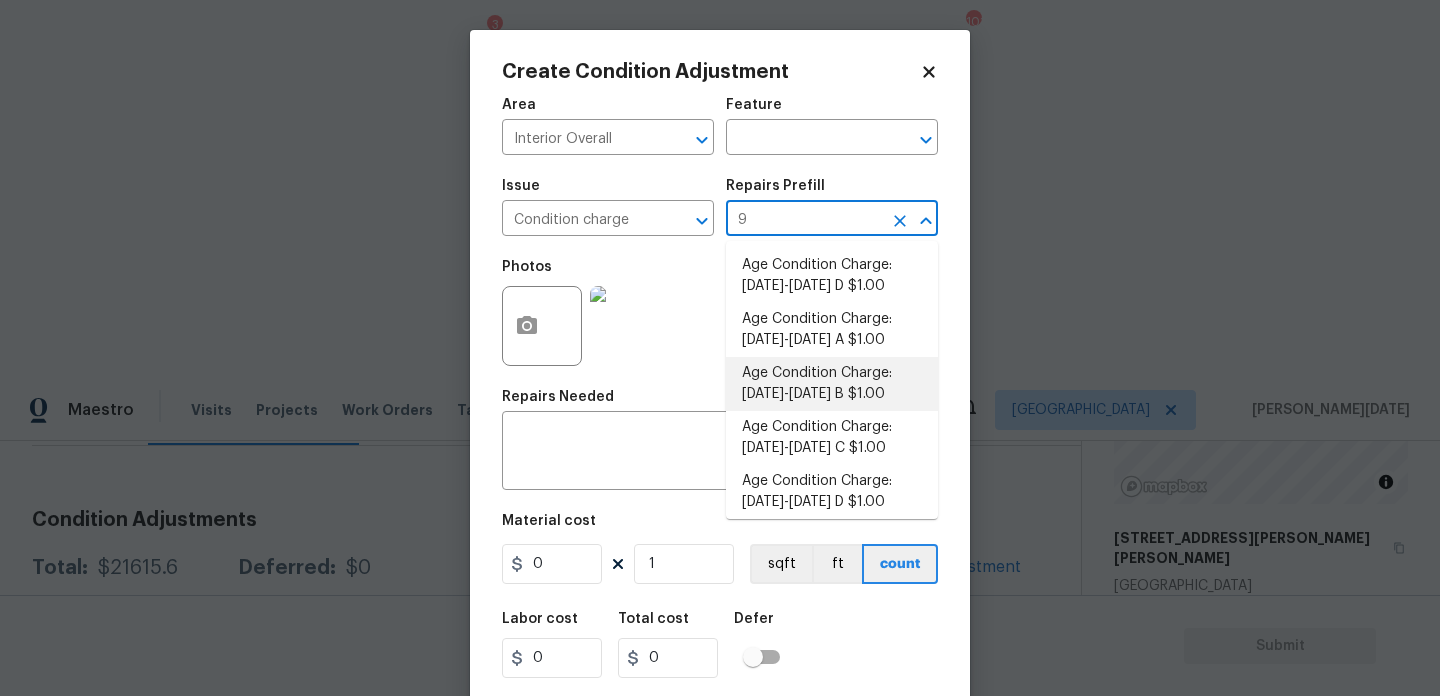 scroll, scrollTop: 0, scrollLeft: 0, axis: both 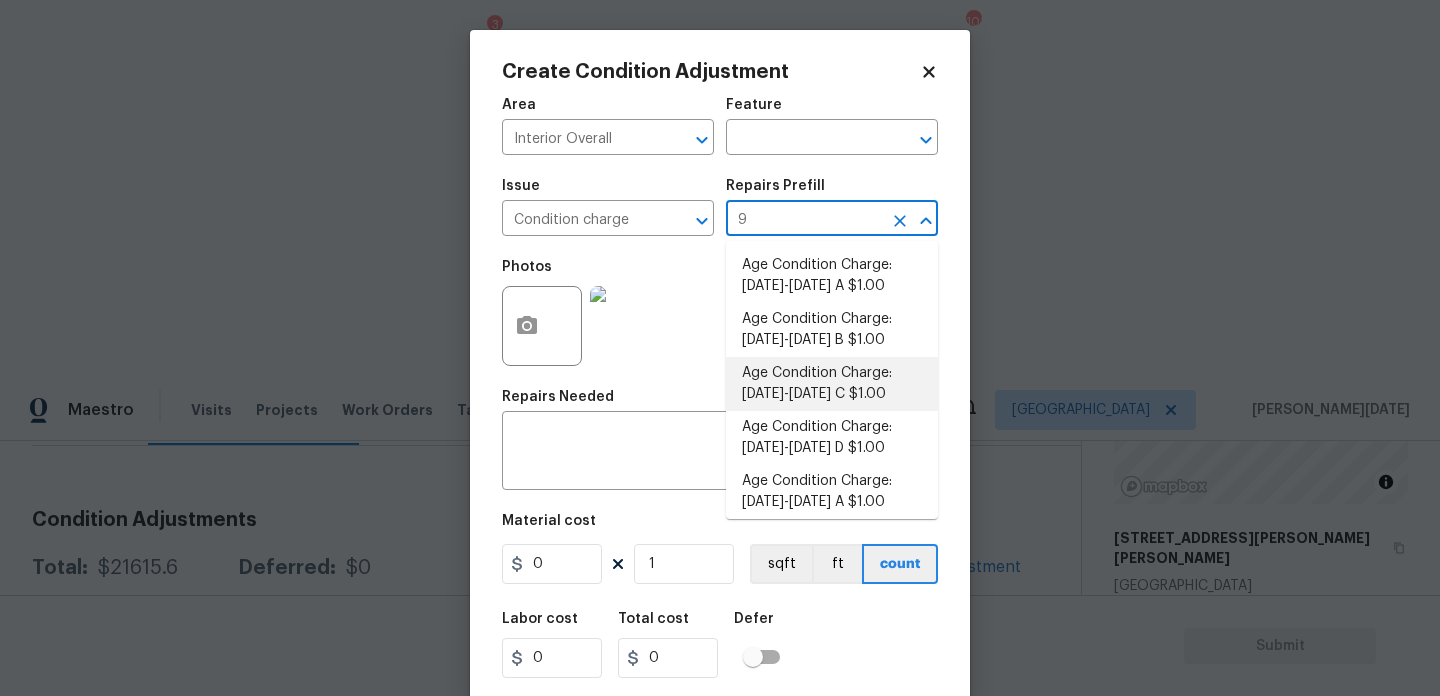type on "93" 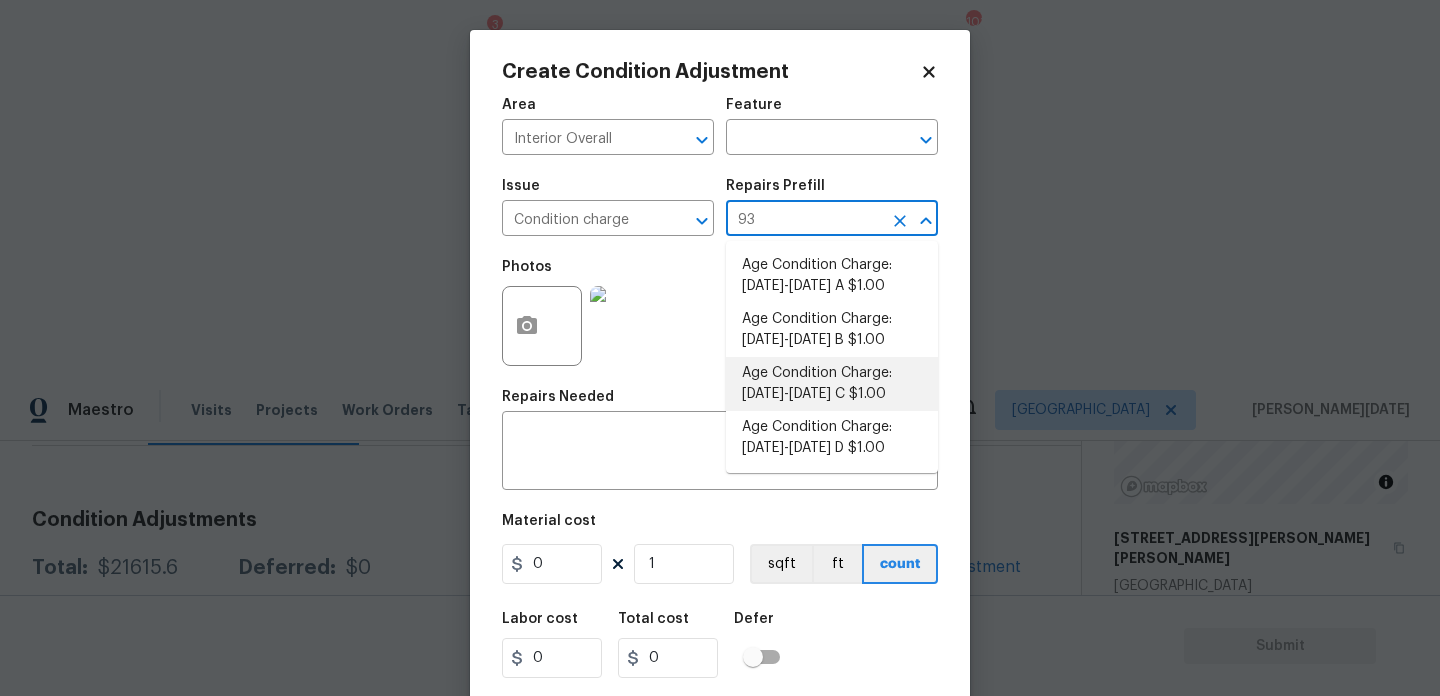 click on "Age Condition Charge: 1993-2008 C	 $1.00" at bounding box center (832, 384) 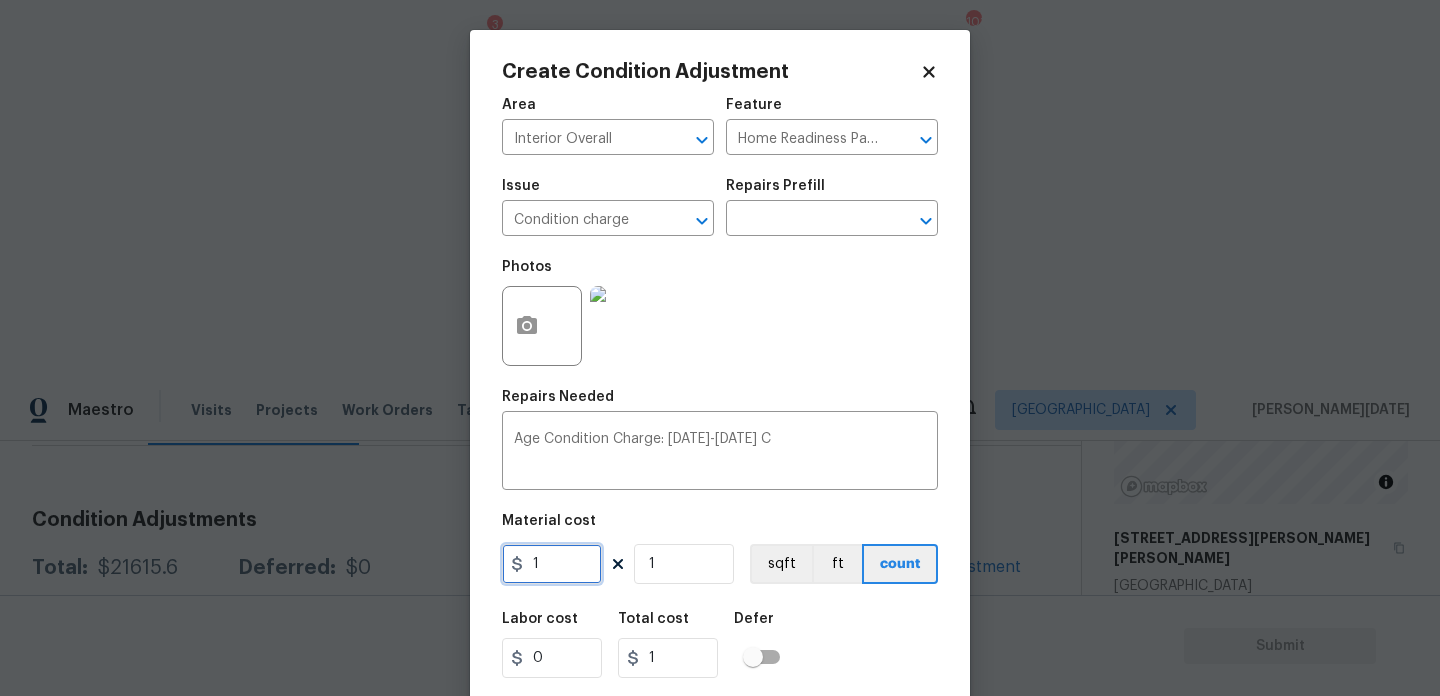 click on "1" at bounding box center [552, 564] 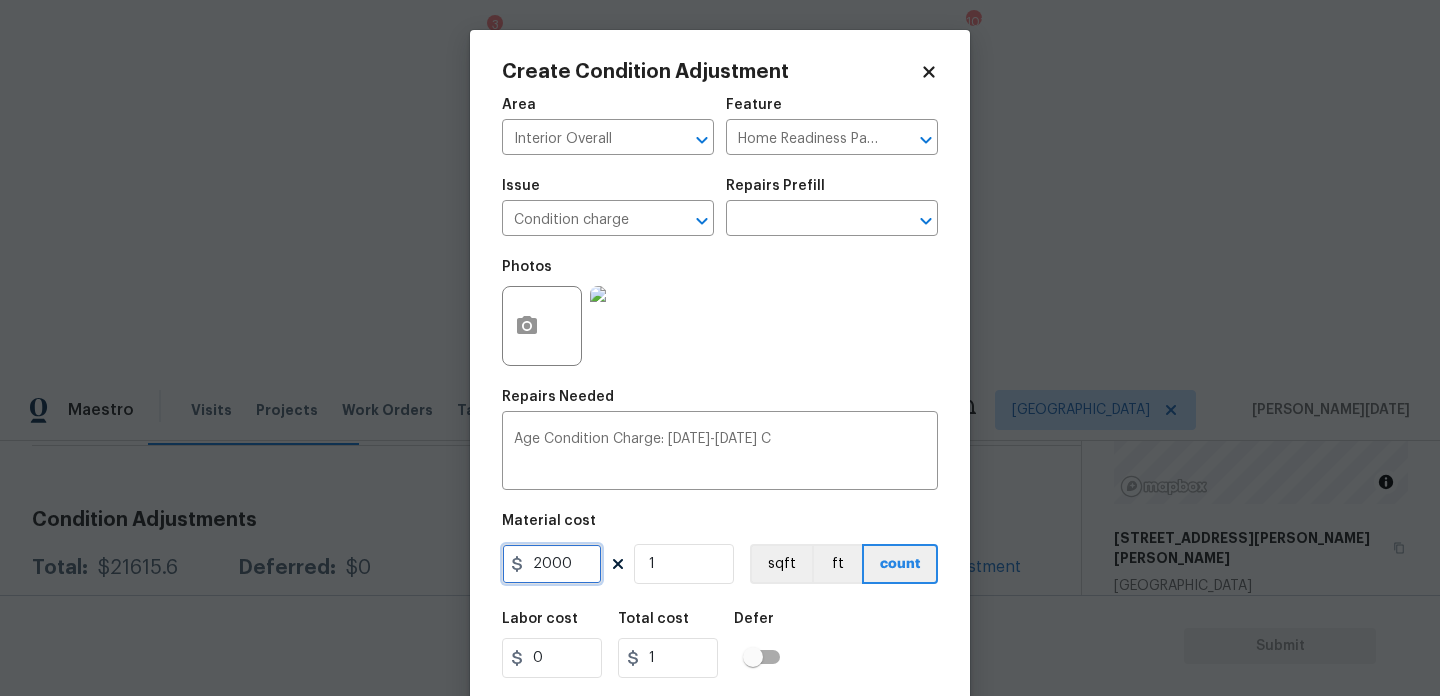 type on "2000" 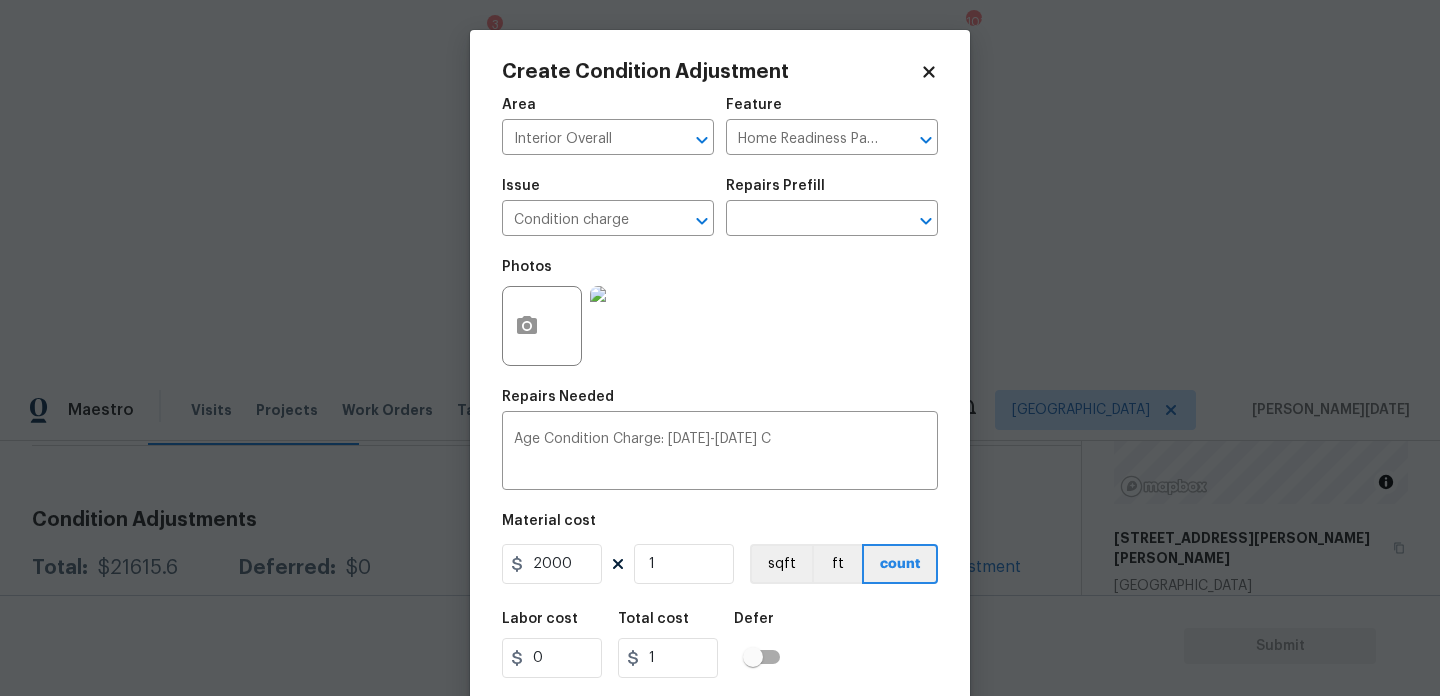type on "2000" 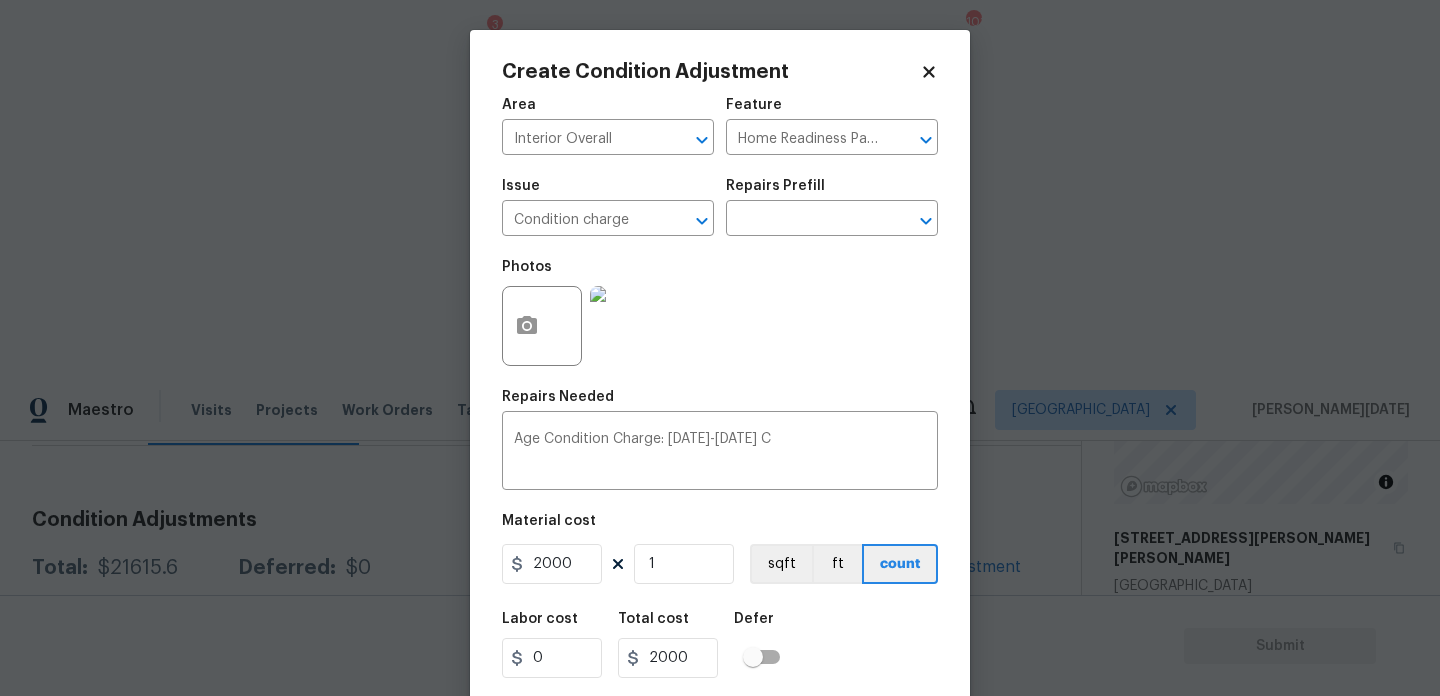 click on "Photos" at bounding box center (720, 313) 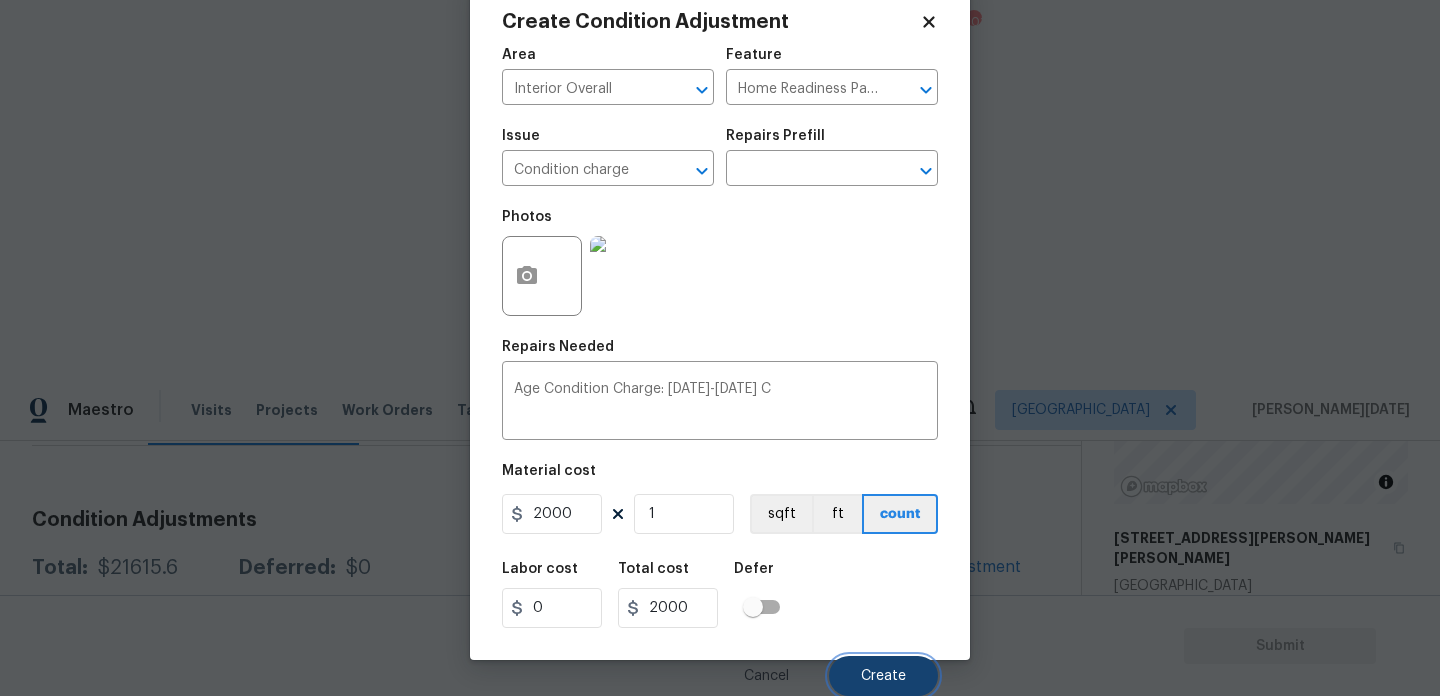 click on "Create" at bounding box center (883, 676) 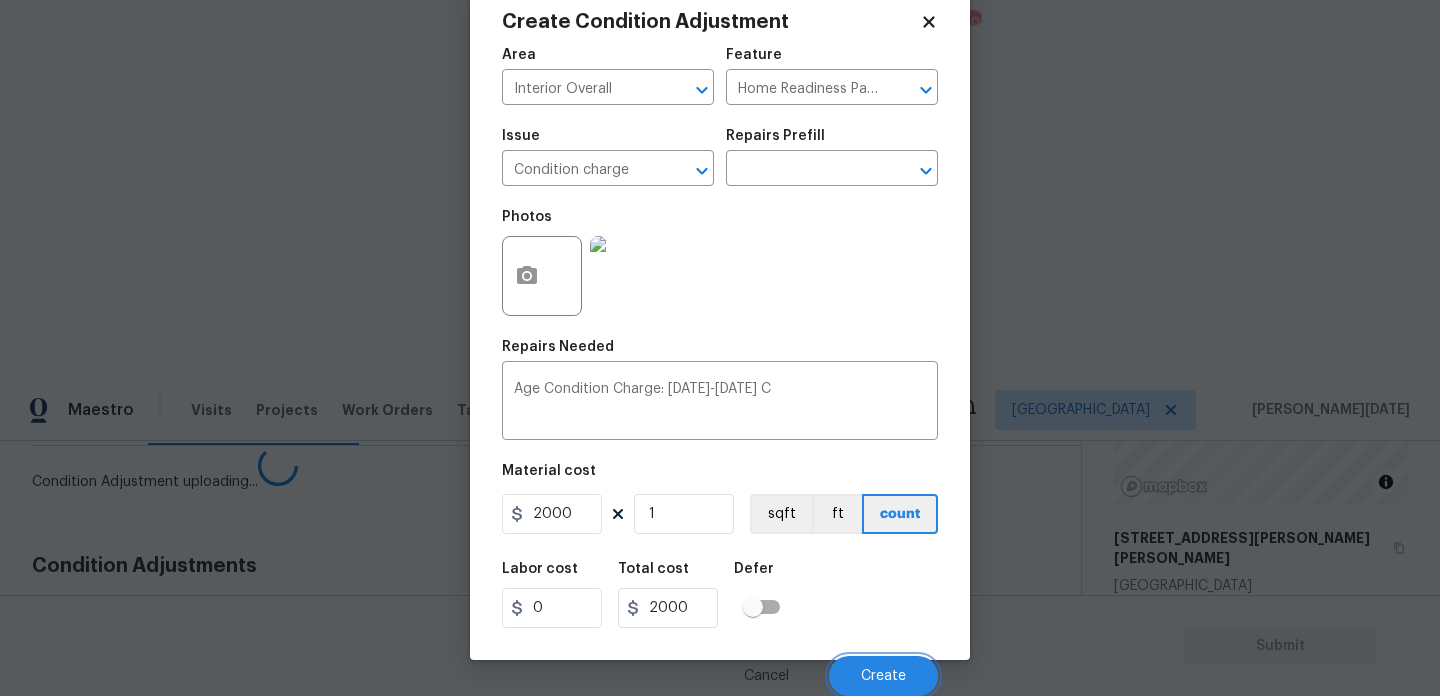 scroll, scrollTop: 44, scrollLeft: 0, axis: vertical 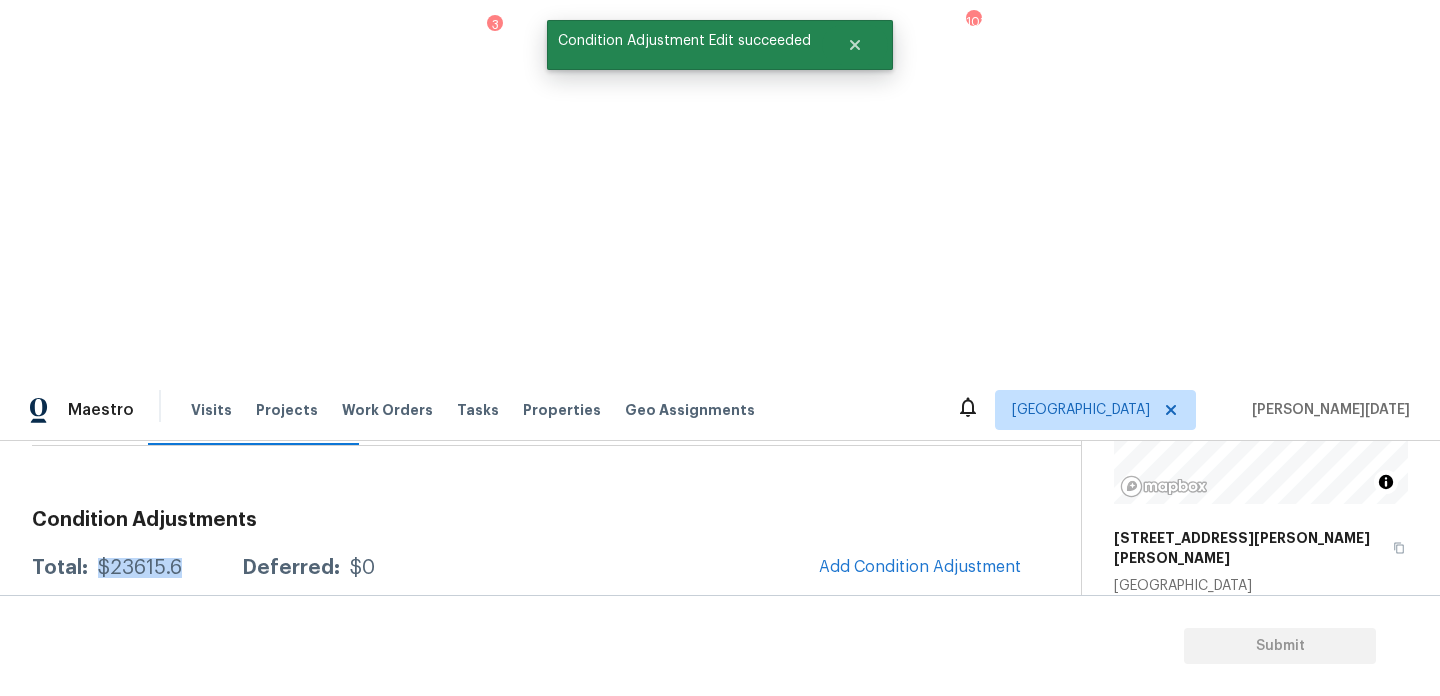 drag, startPoint x: 98, startPoint y: 189, endPoint x: 206, endPoint y: 186, distance: 108.04166 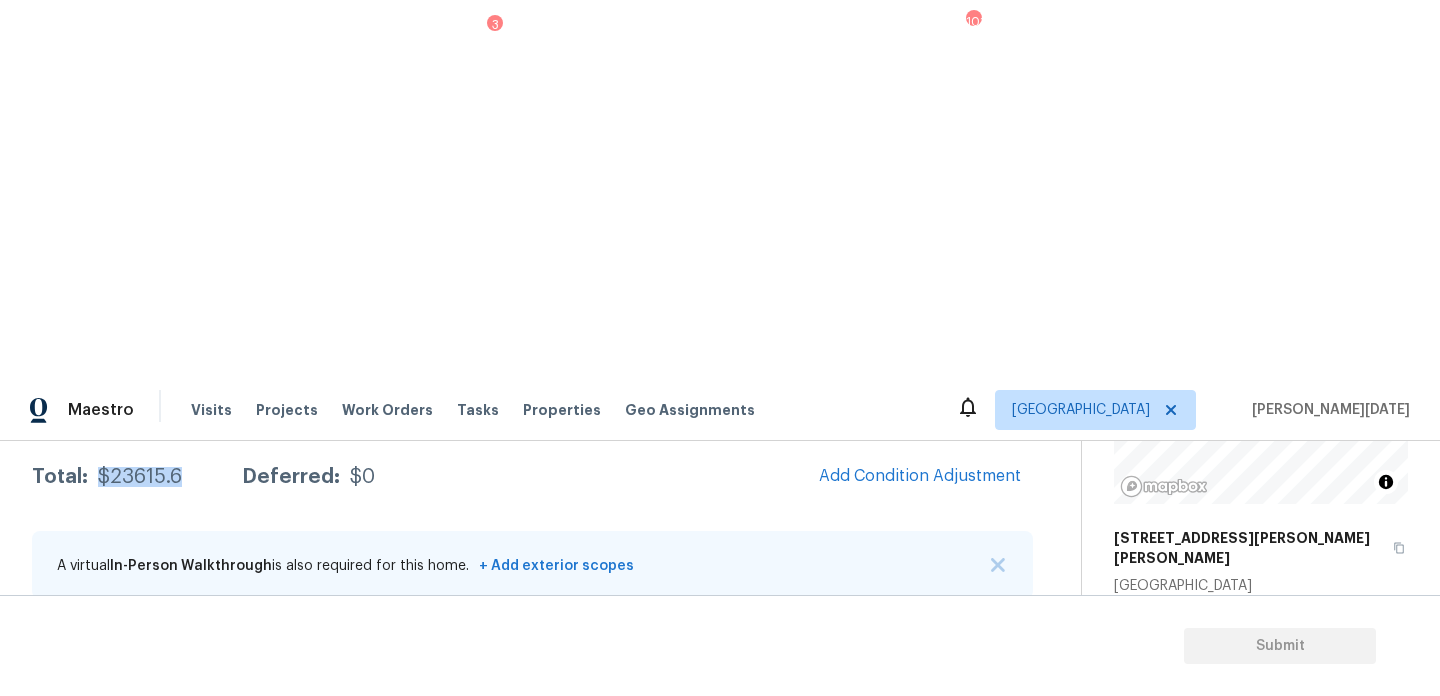 scroll, scrollTop: 162, scrollLeft: 0, axis: vertical 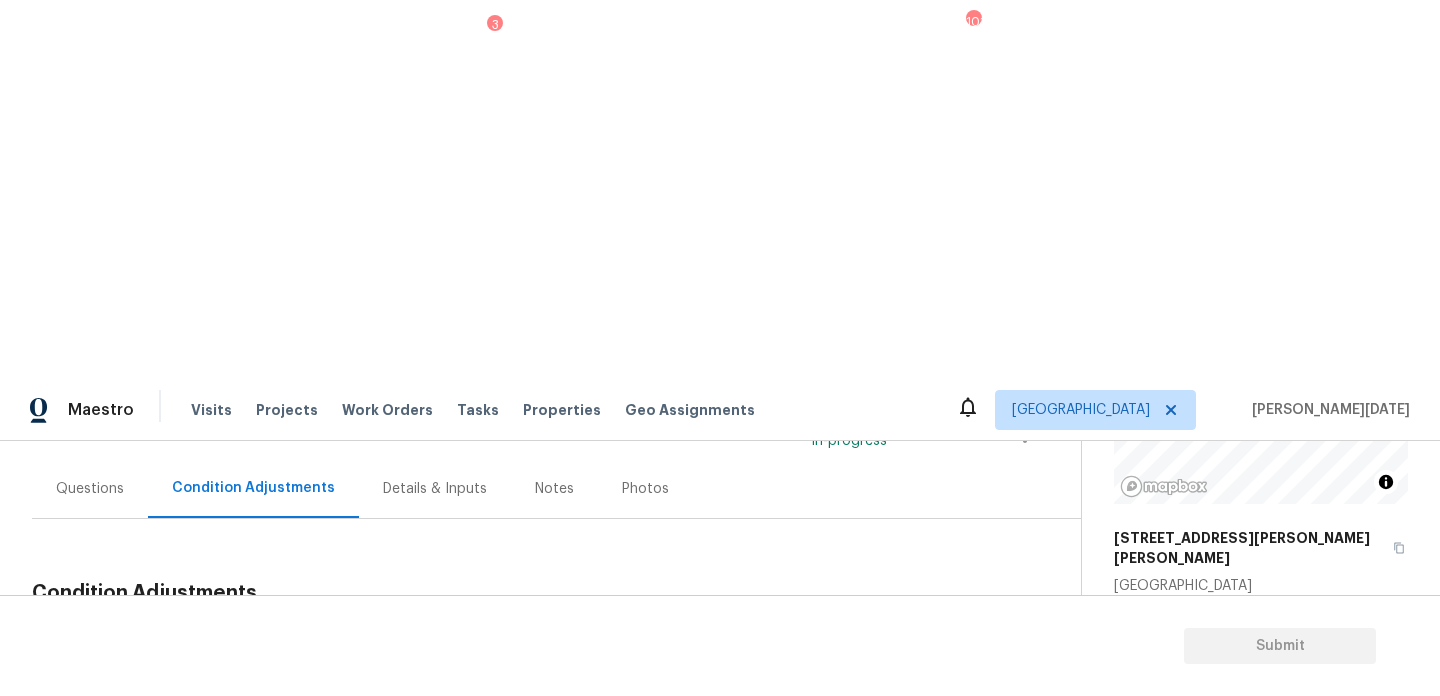 click on "Add Condition Adjustment" at bounding box center (920, 640) 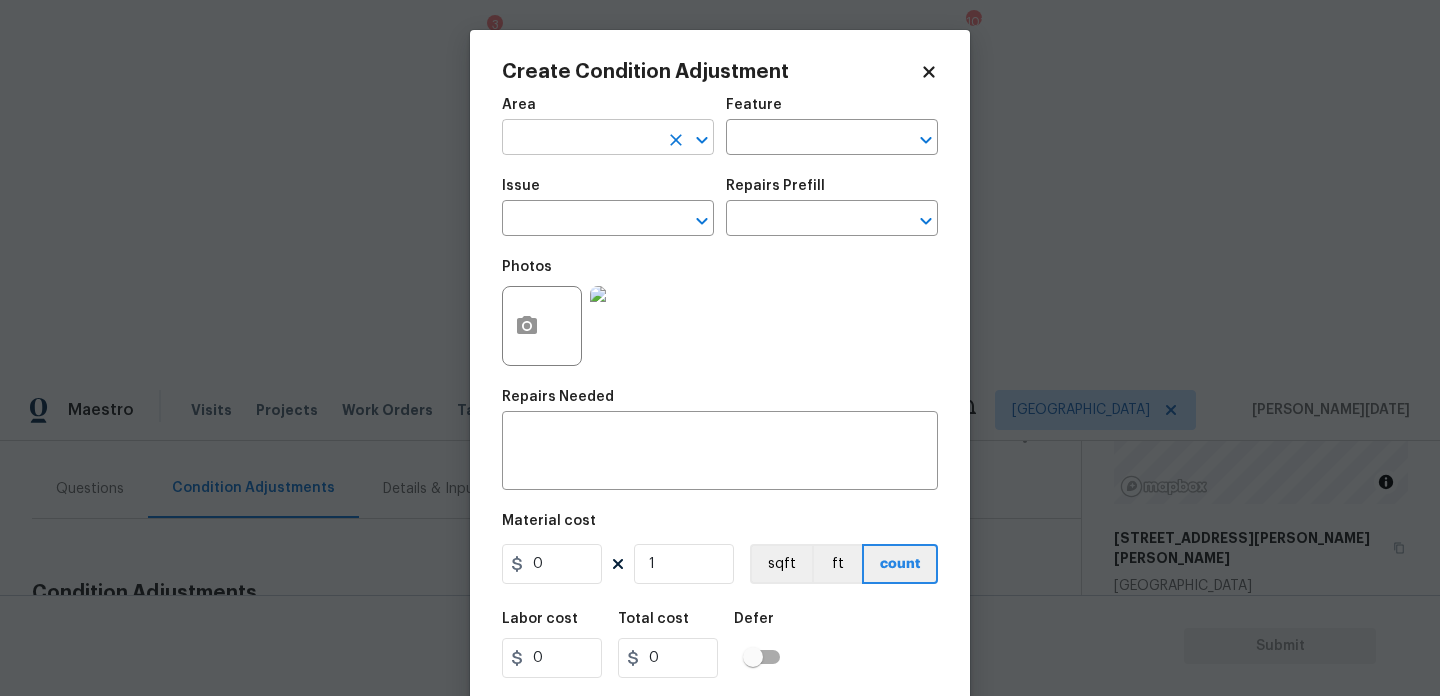 click at bounding box center (580, 139) 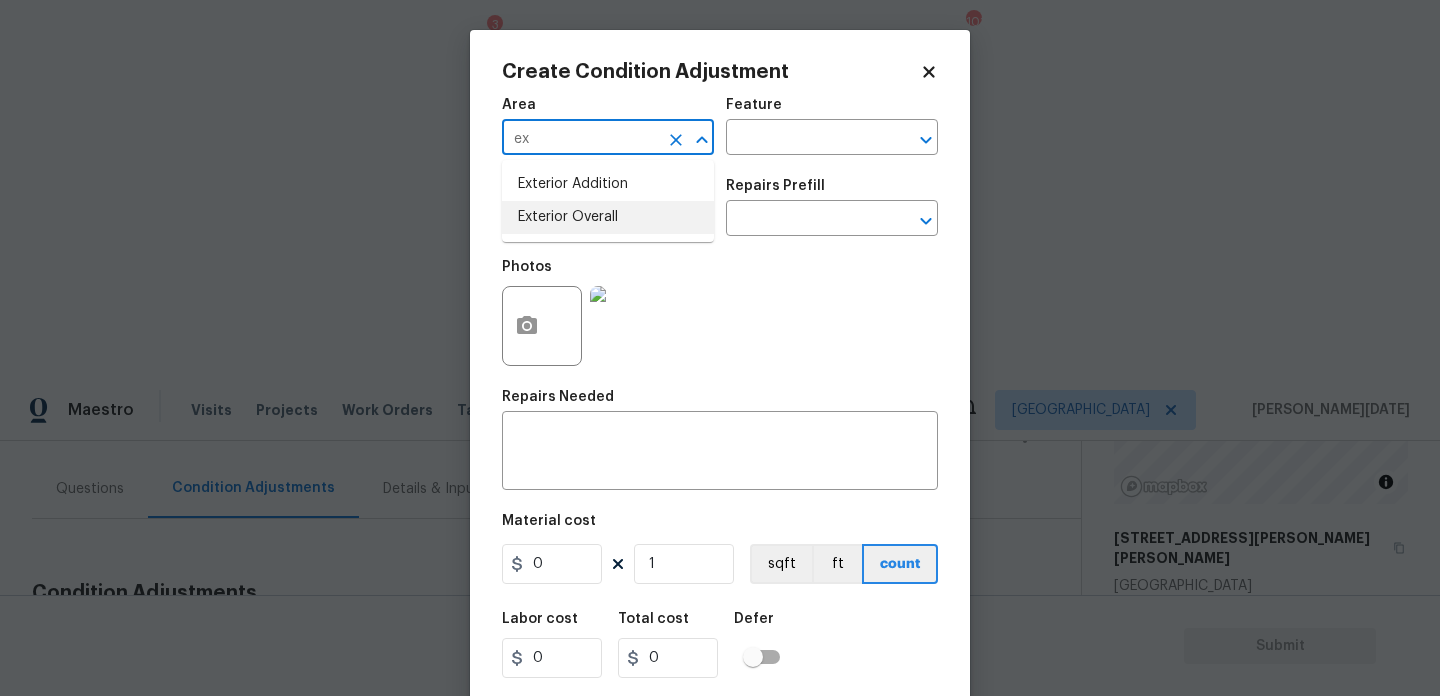 click on "Exterior Overall" at bounding box center (608, 217) 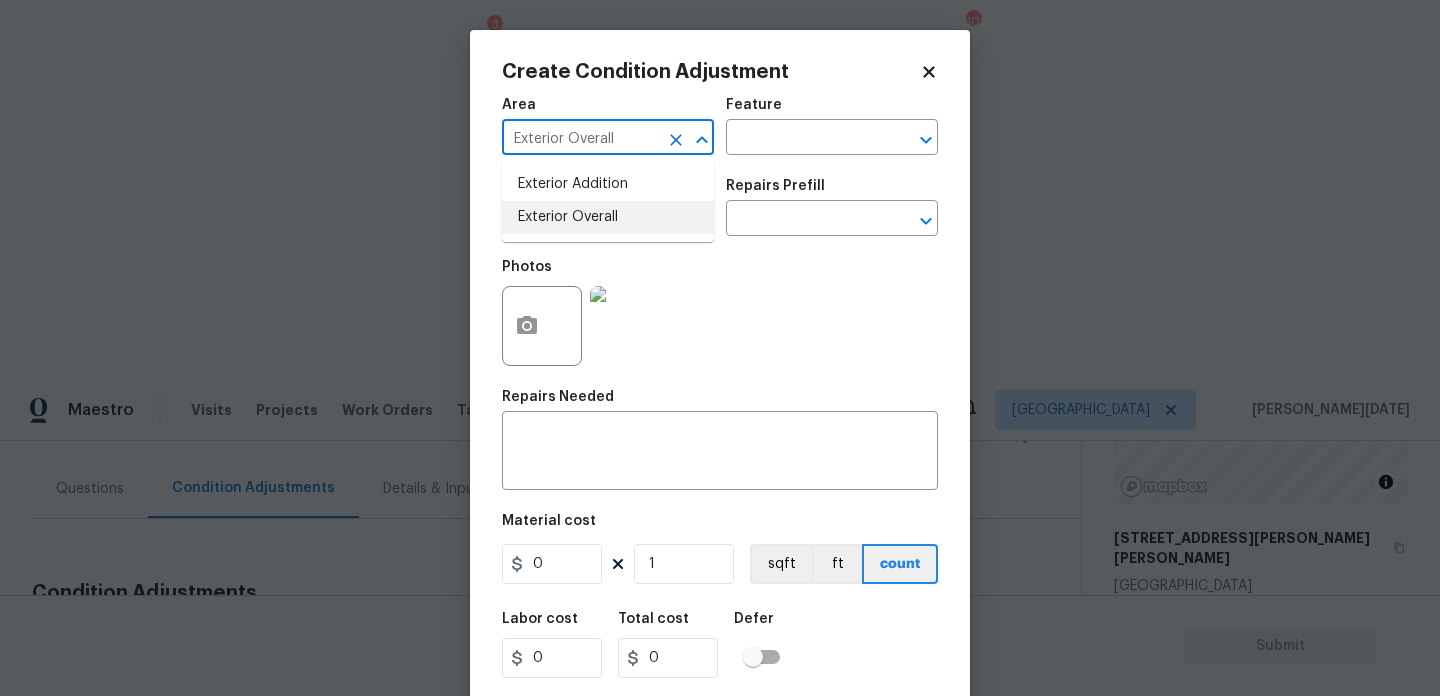 type on "Exterior Overall" 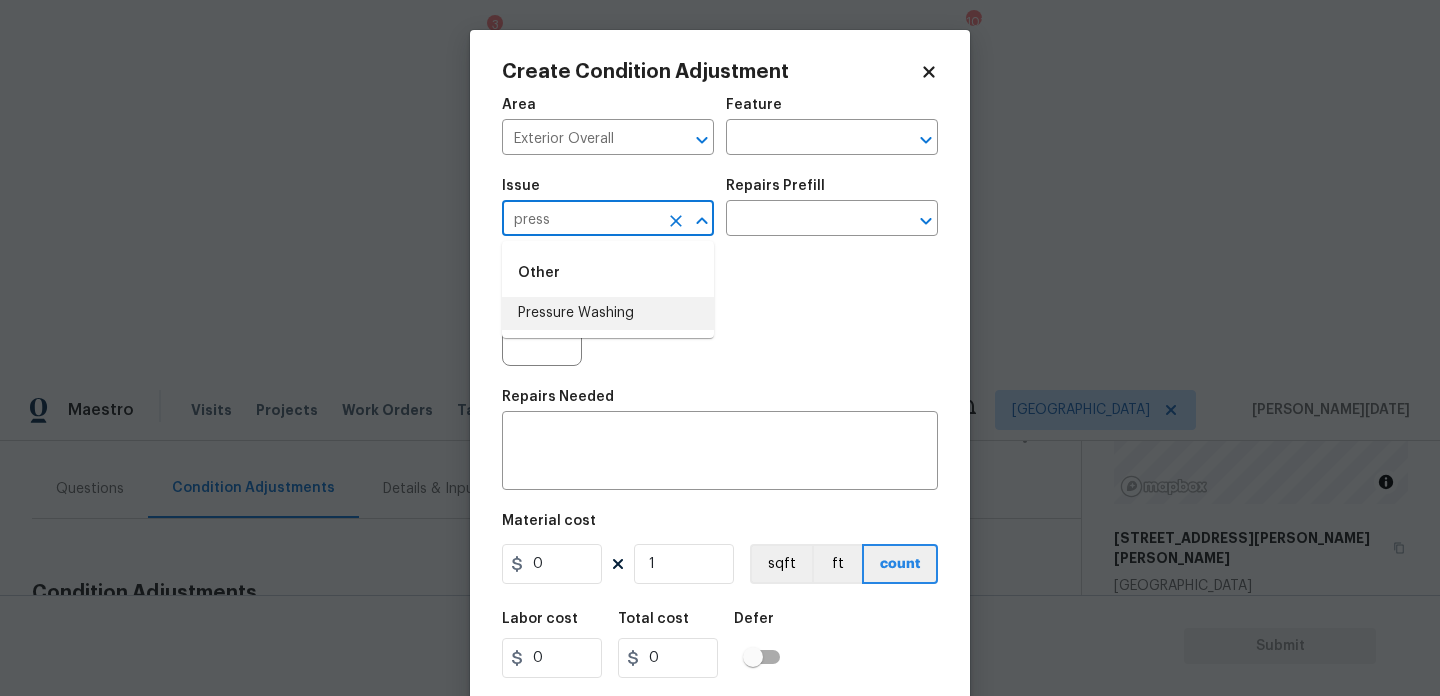 click on "Other Pressure Washing" at bounding box center (608, 289) 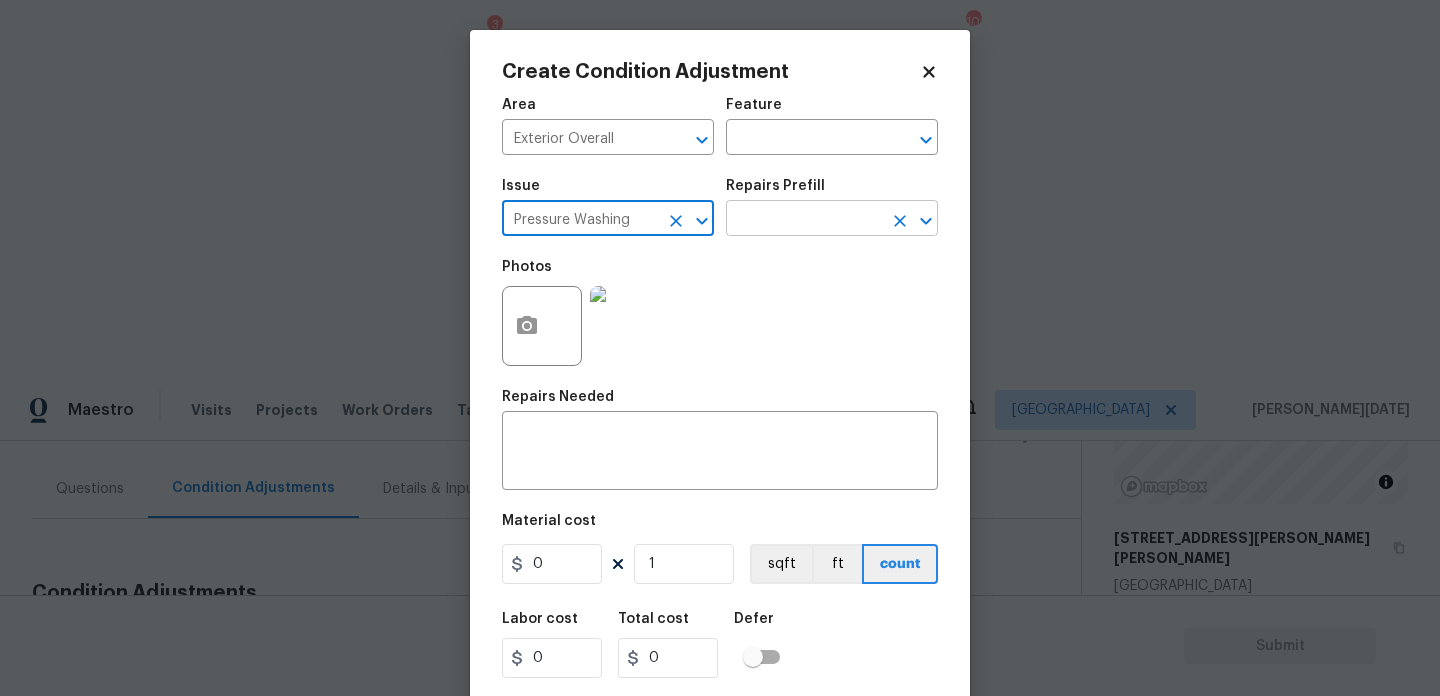 type on "Pressure Washing" 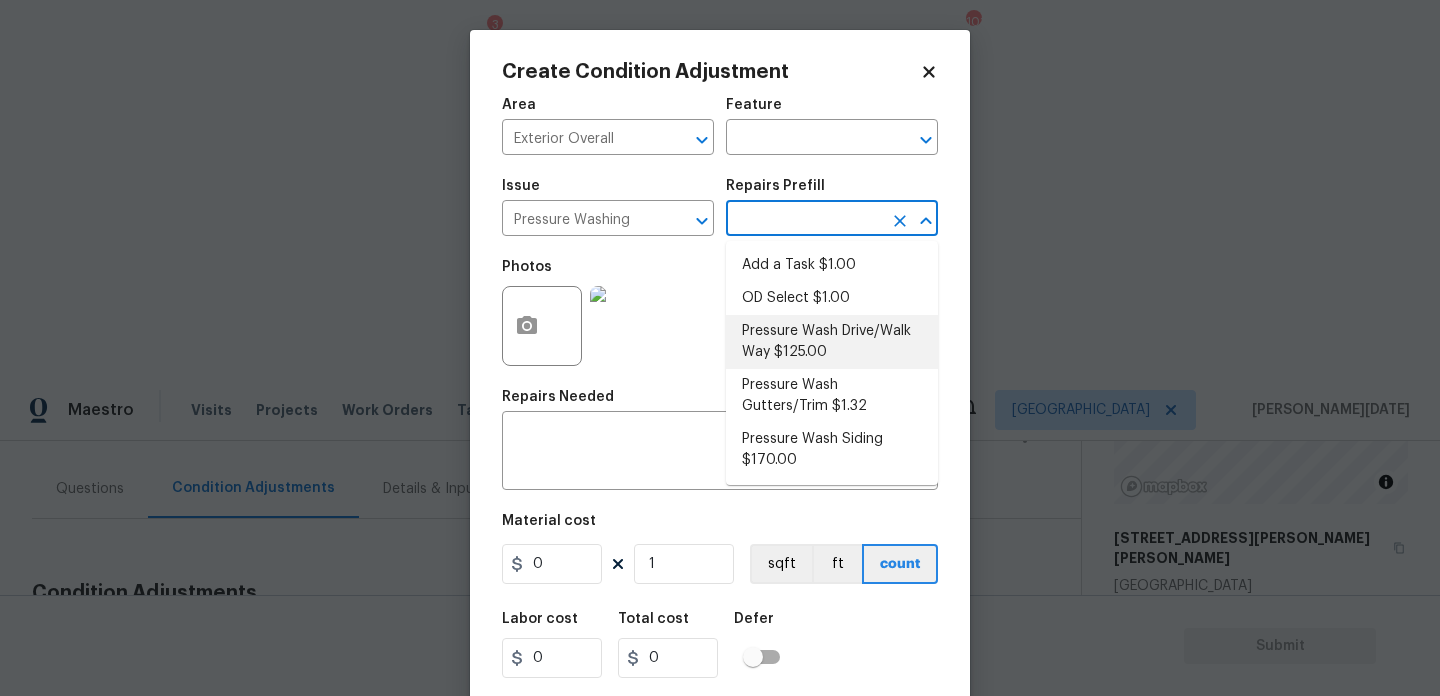 click on "Pressure Wash Drive/Walk Way $125.00" at bounding box center (832, 342) 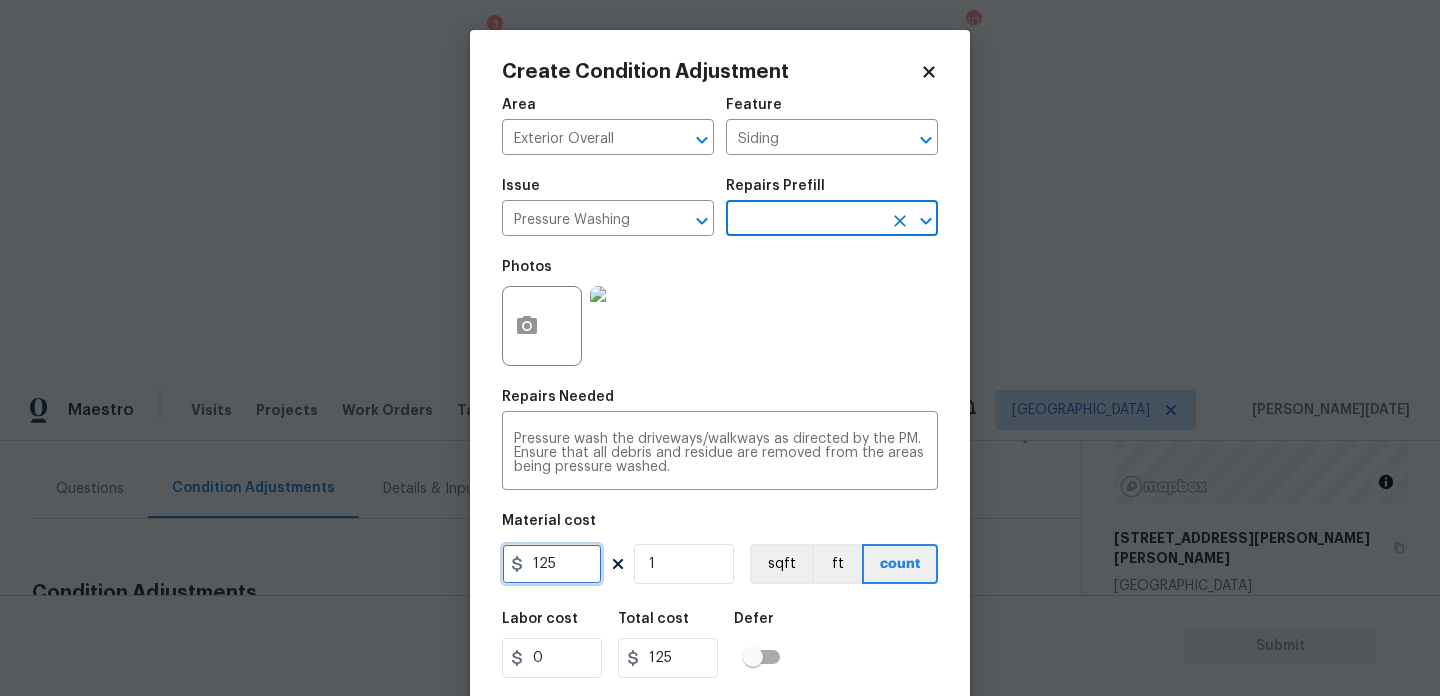 drag, startPoint x: 566, startPoint y: 568, endPoint x: 497, endPoint y: 559, distance: 69.58448 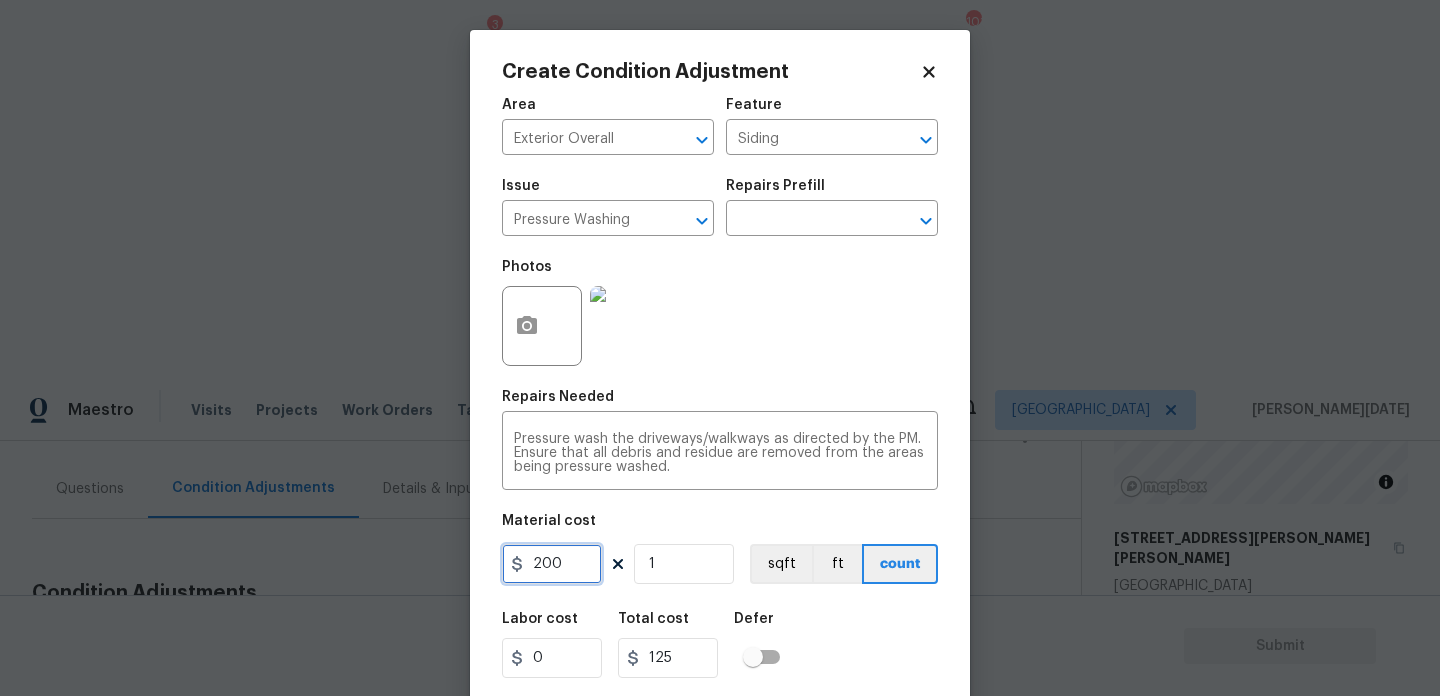 scroll, scrollTop: 51, scrollLeft: 0, axis: vertical 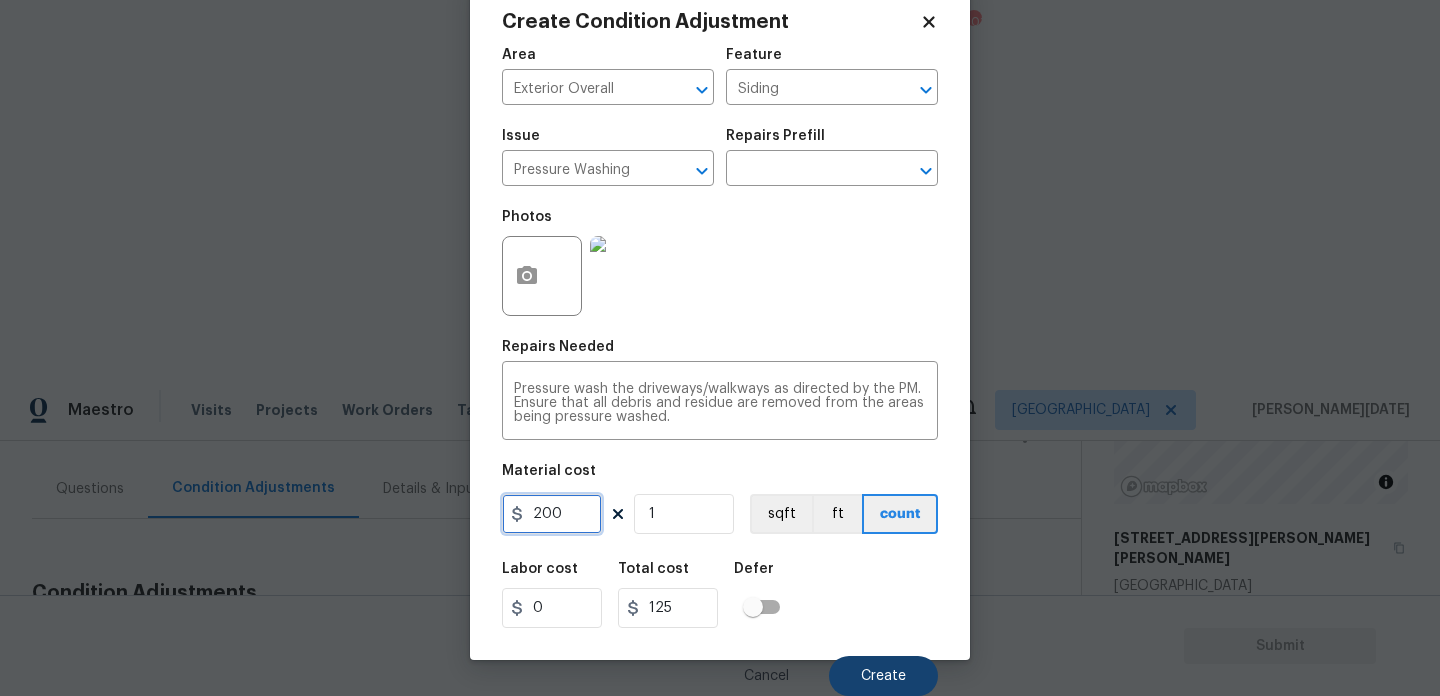 type on "200" 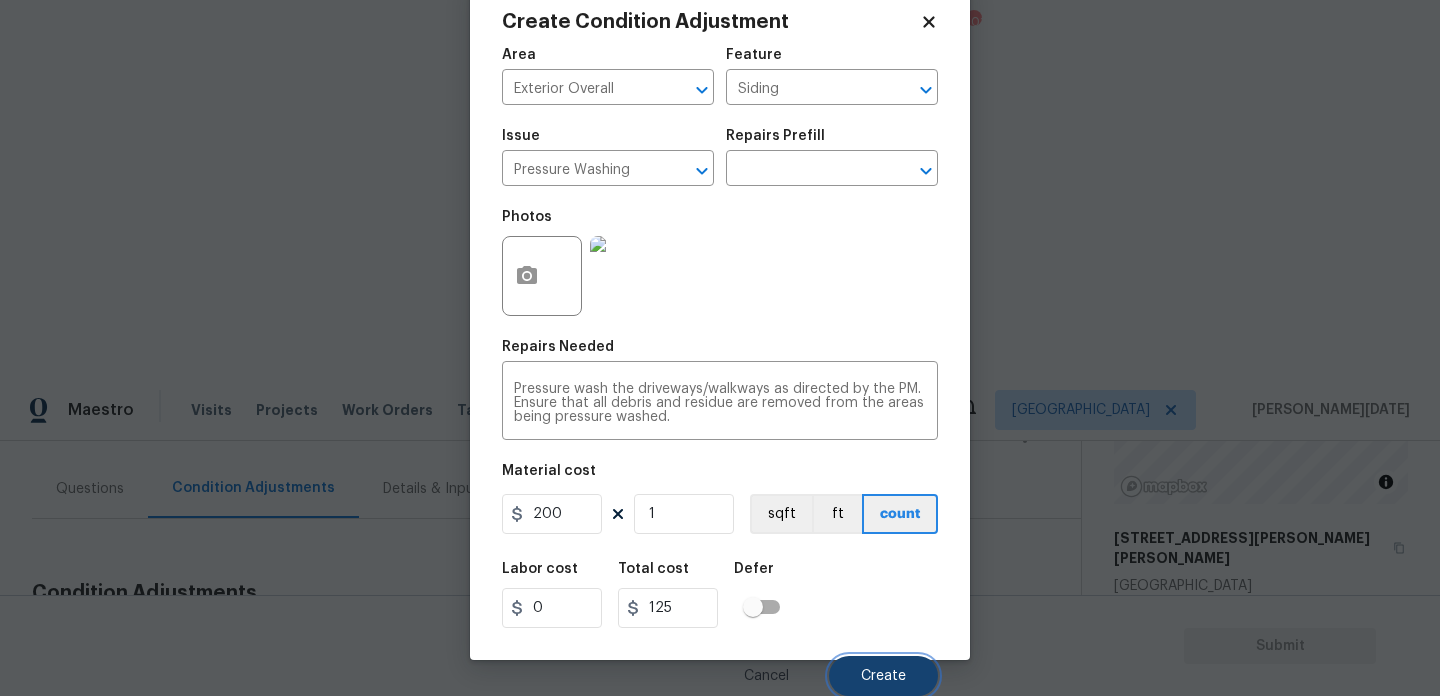 type on "200" 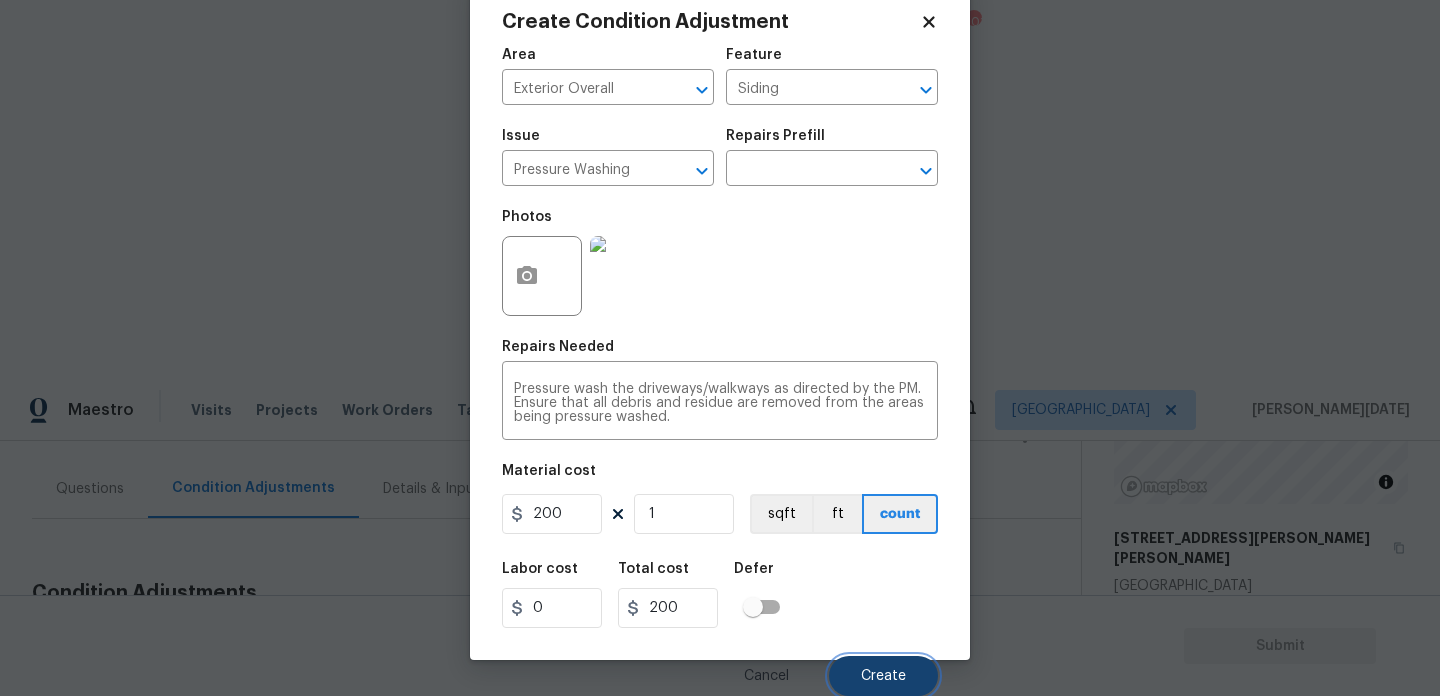 click on "Create" at bounding box center [883, 676] 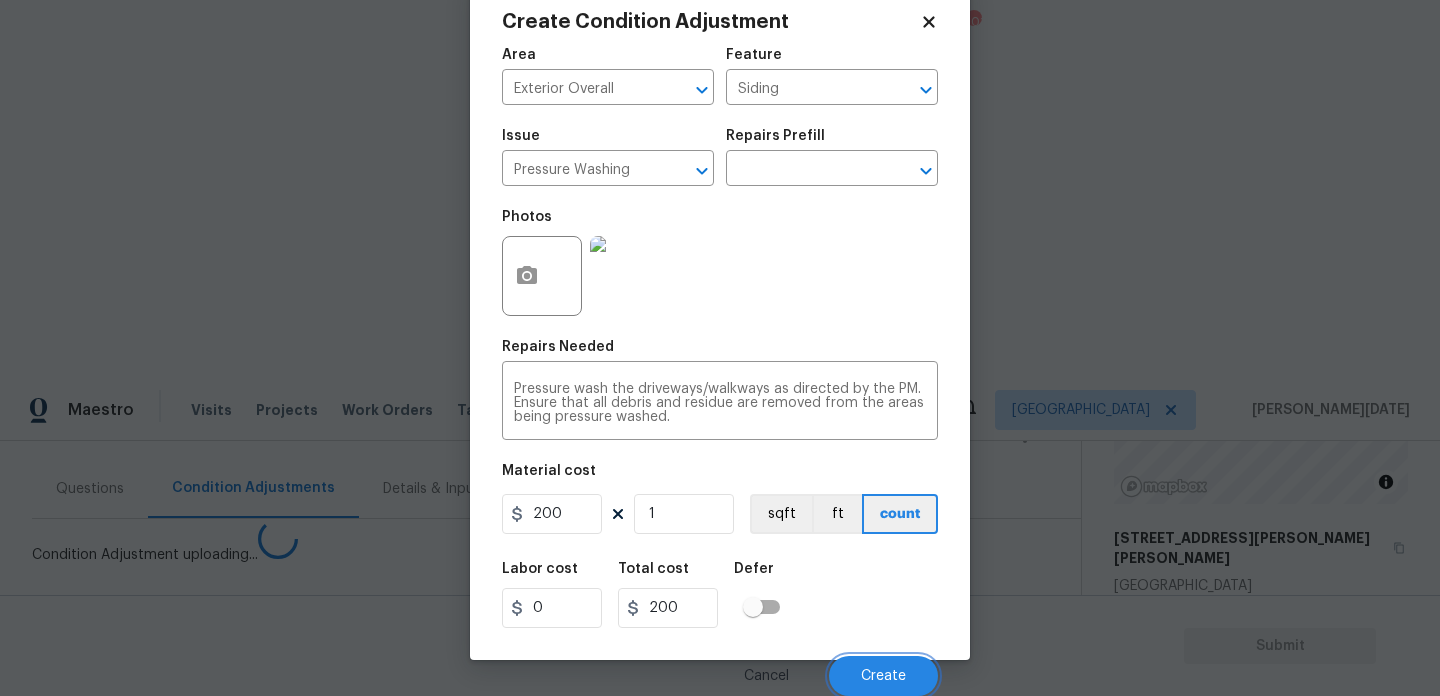 scroll, scrollTop: 44, scrollLeft: 0, axis: vertical 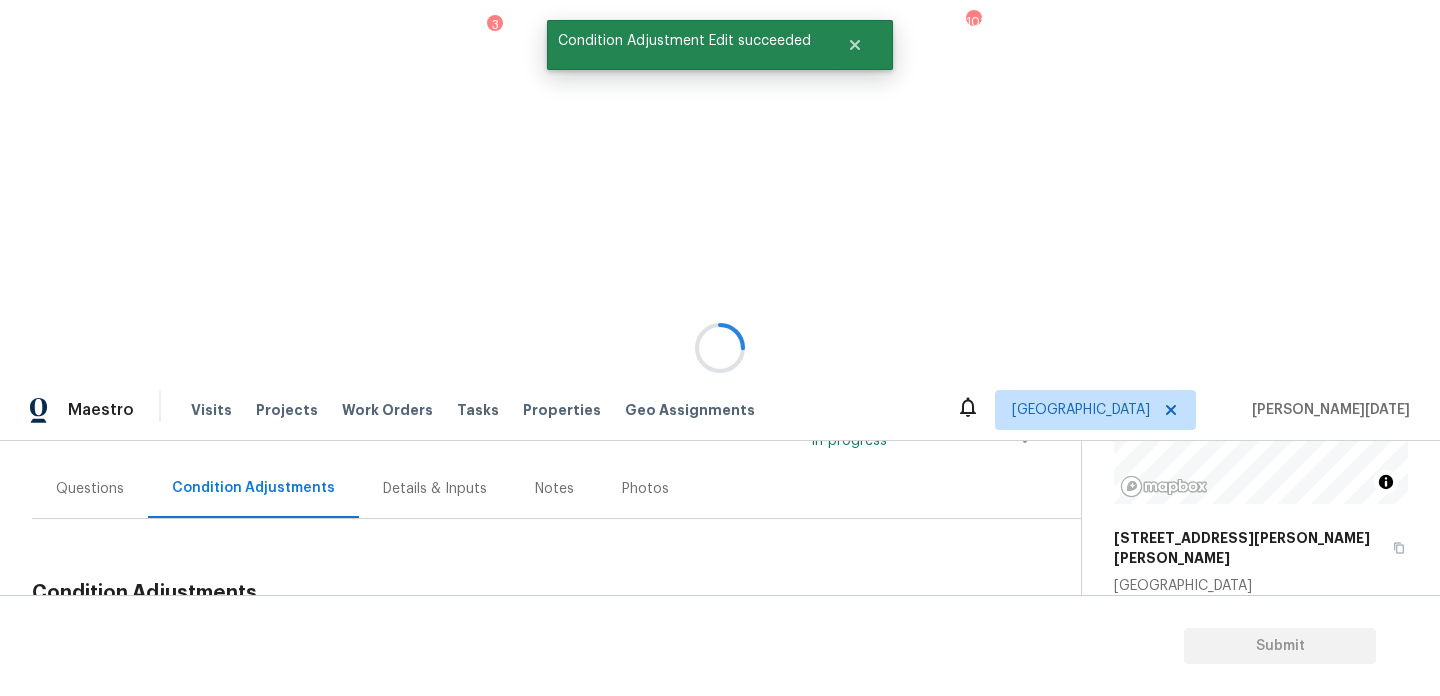 click at bounding box center (720, 348) 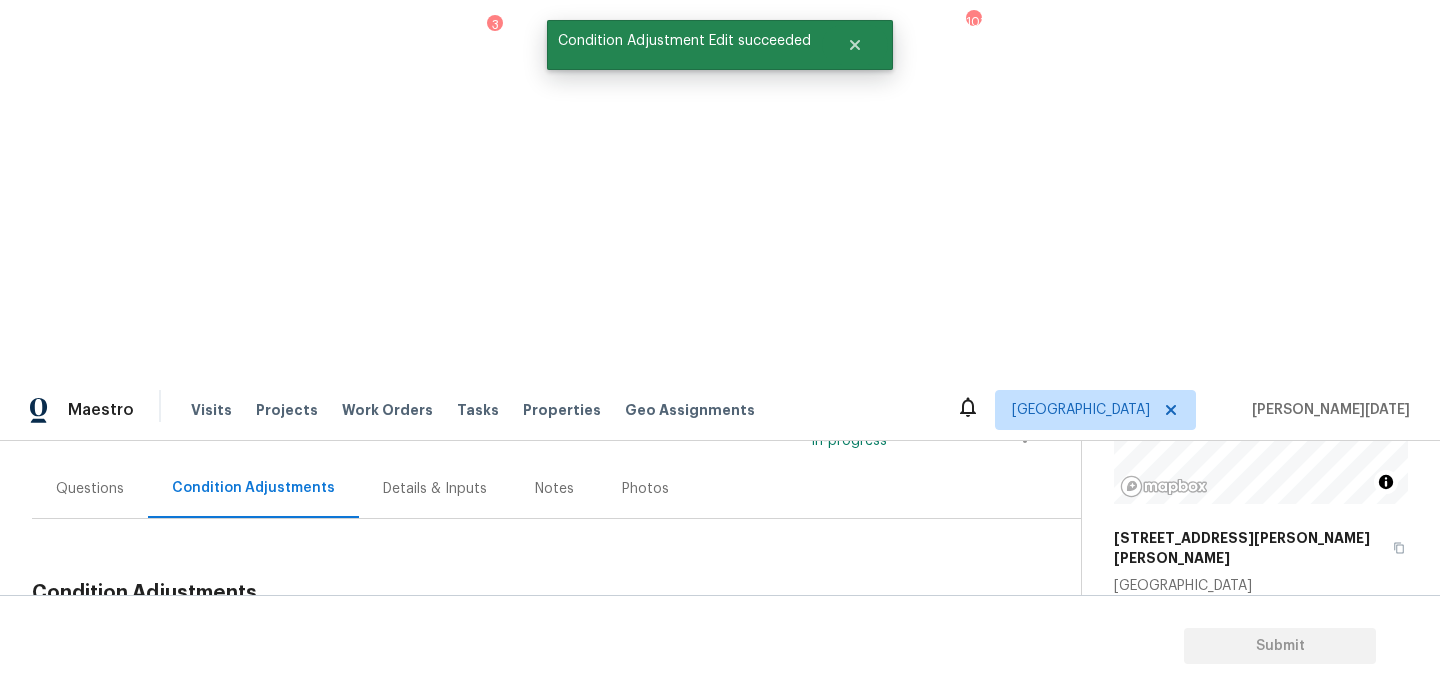 click on "Add Condition Adjustment" at bounding box center [920, 640] 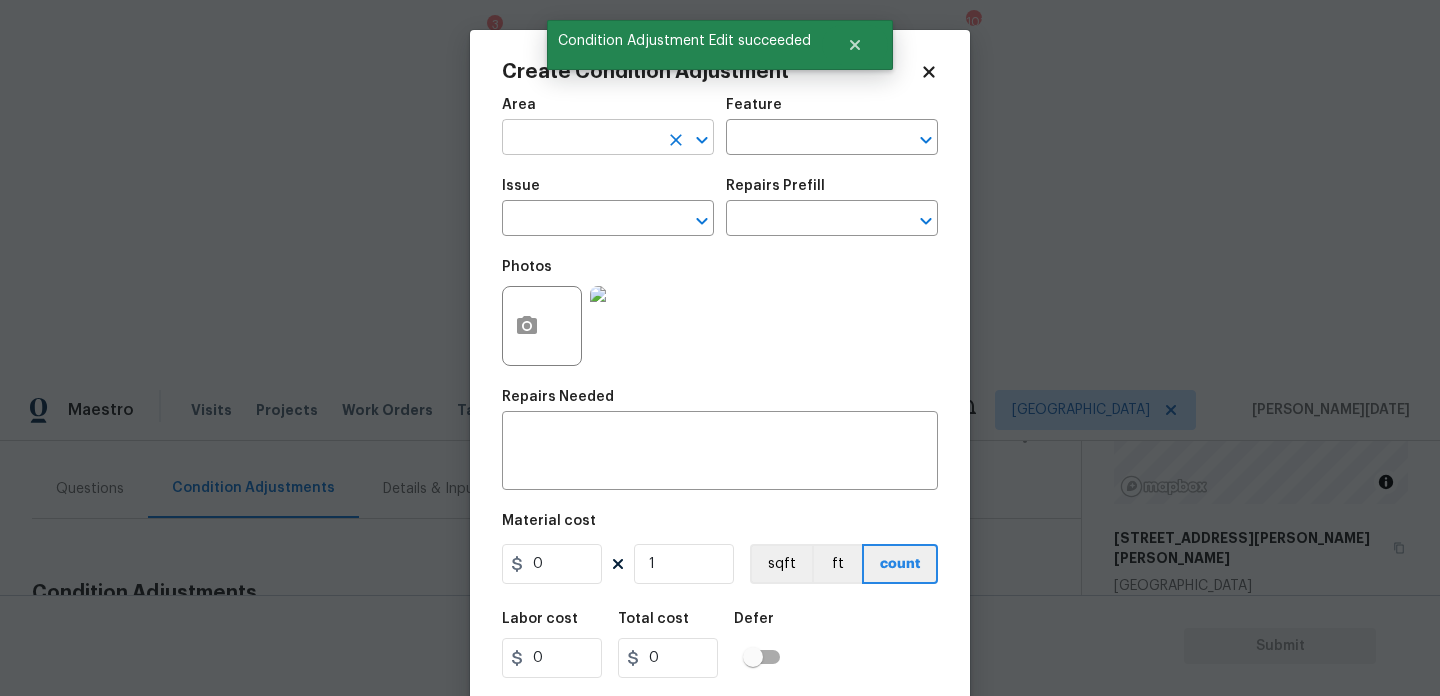 click at bounding box center (580, 139) 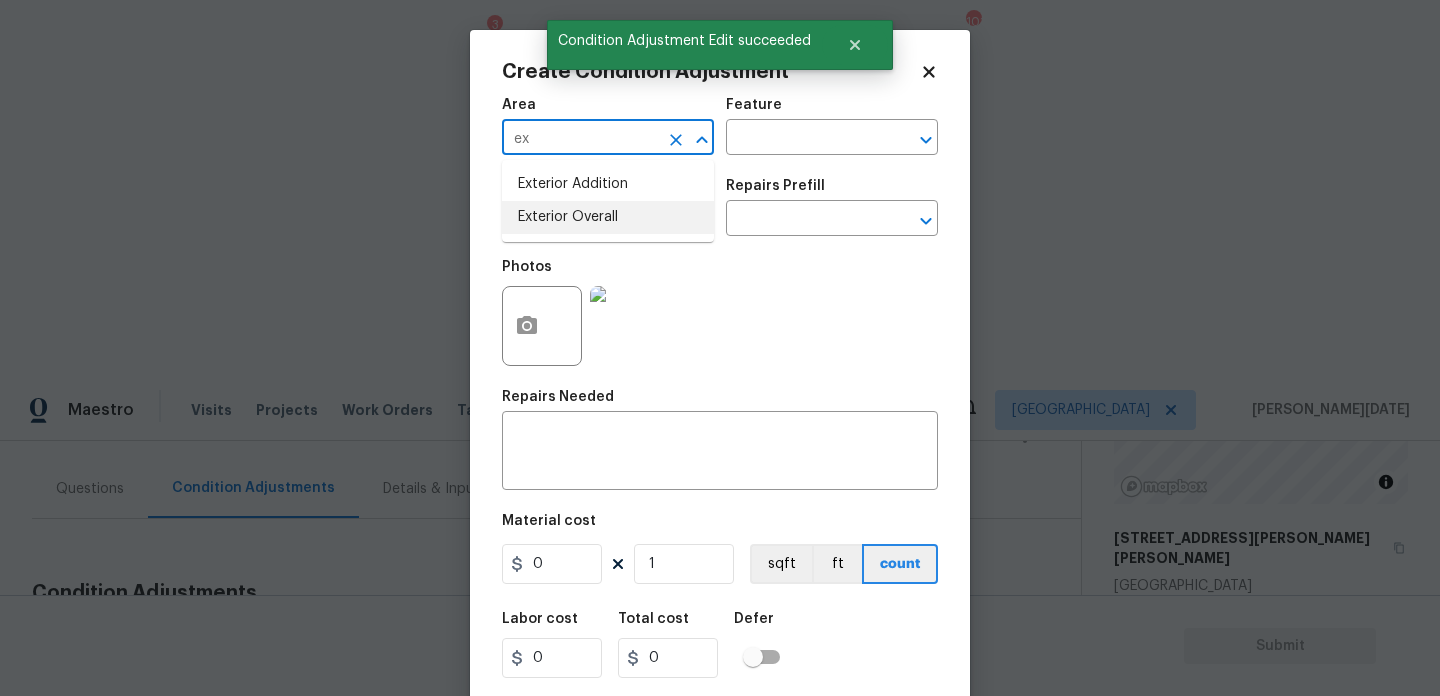 click on "Exterior Overall" at bounding box center [608, 217] 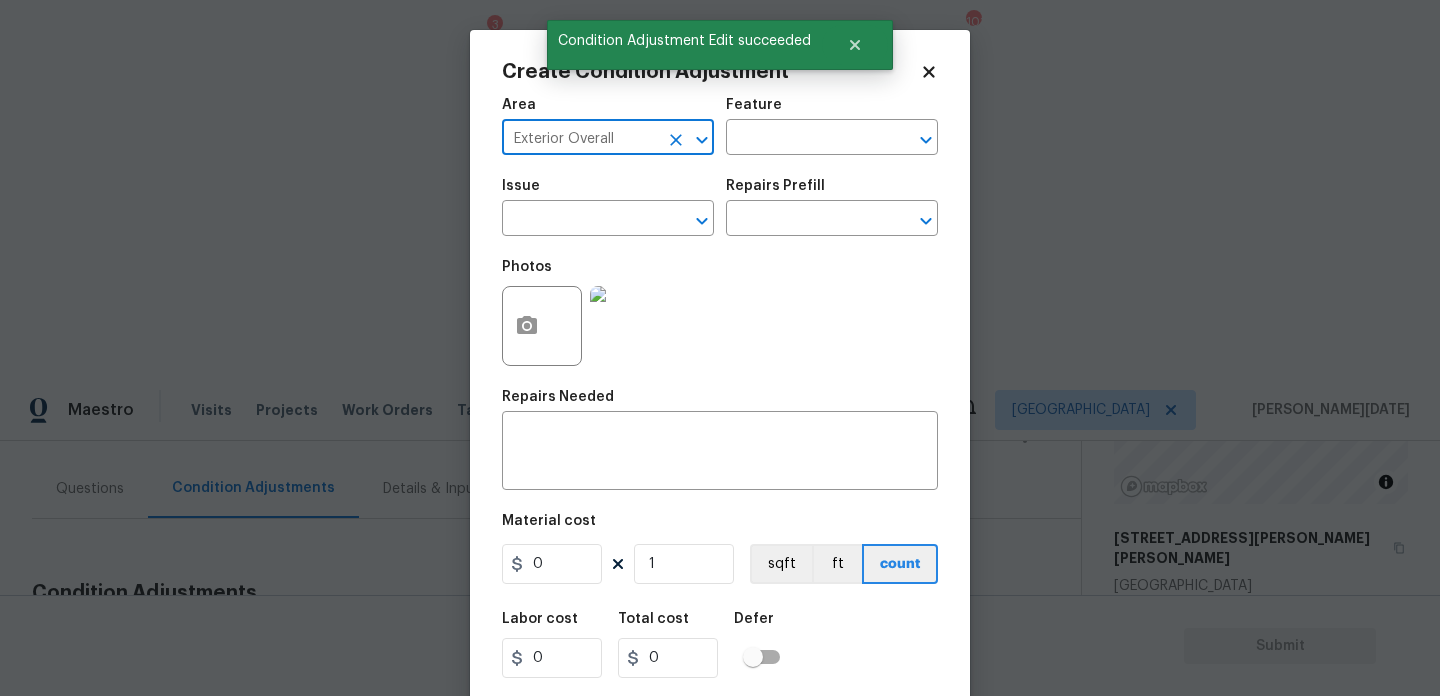 type on "Exterior Overall" 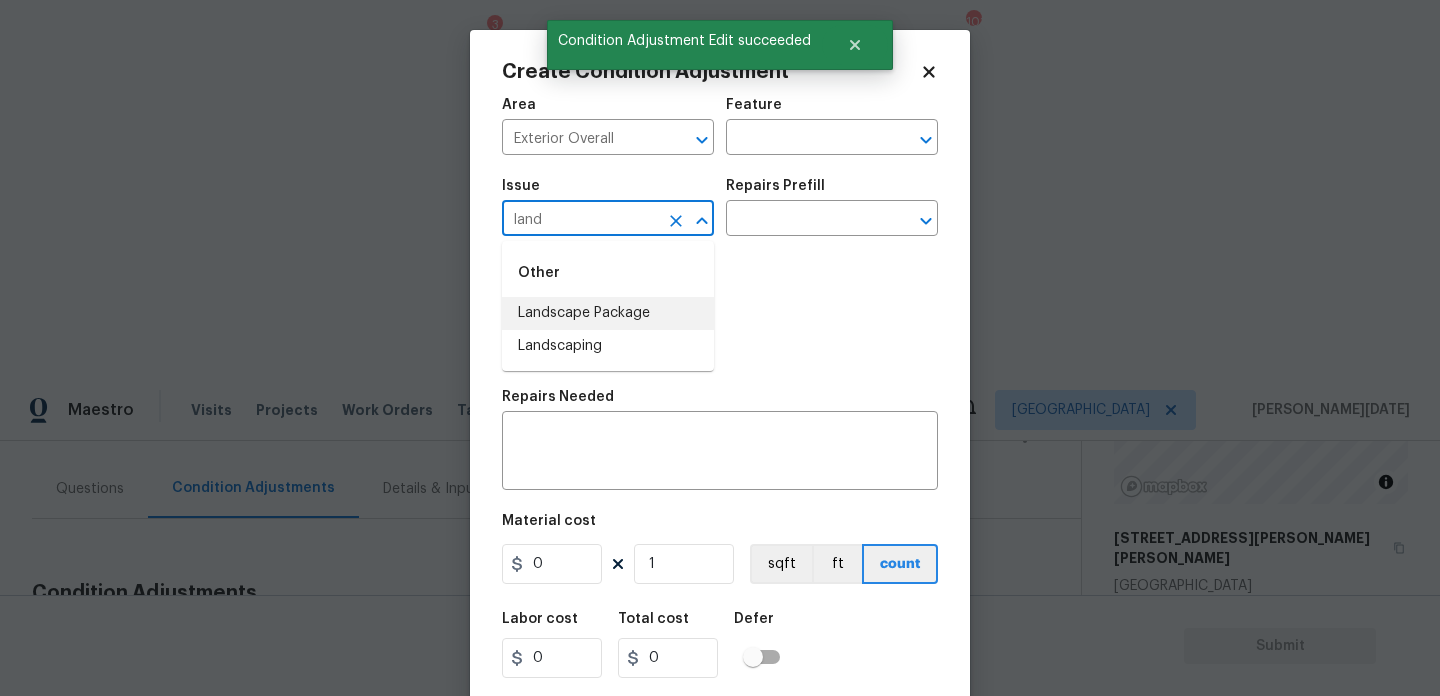 click on "Landscape Package" at bounding box center (608, 313) 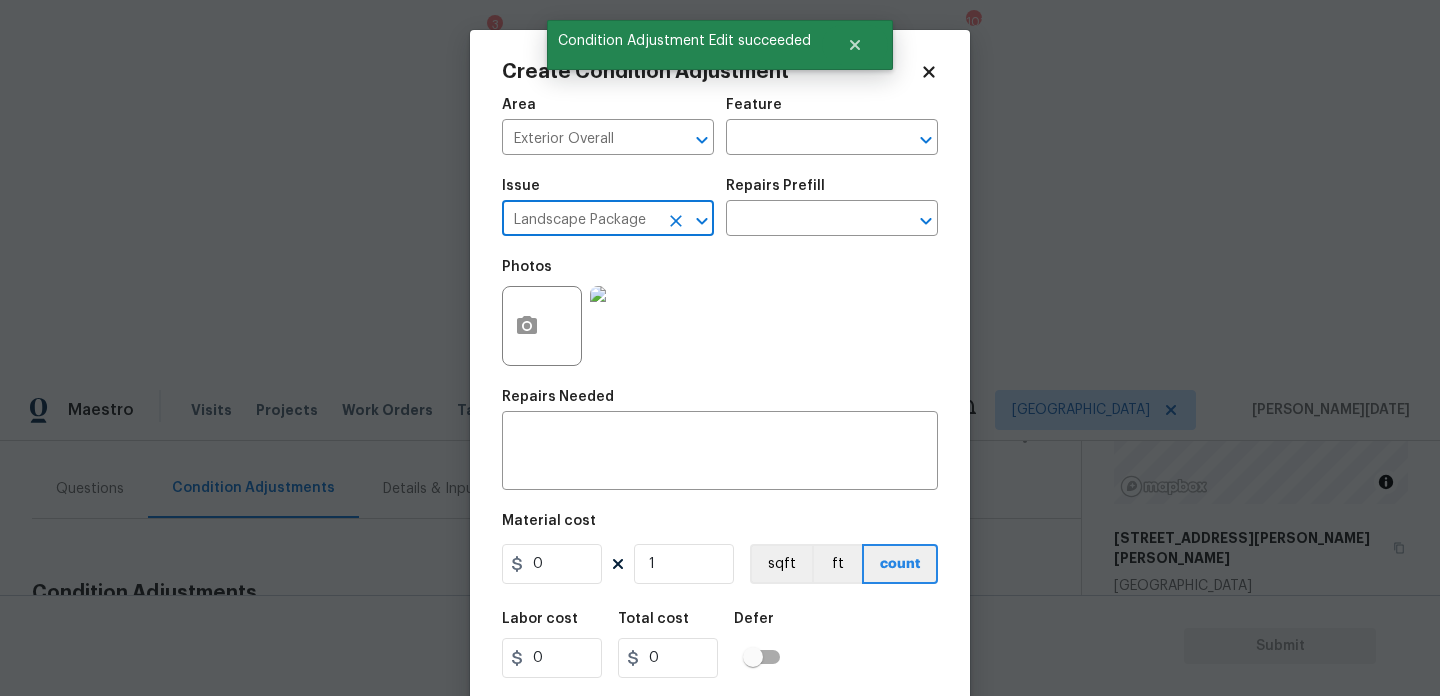 type on "Landscape Package" 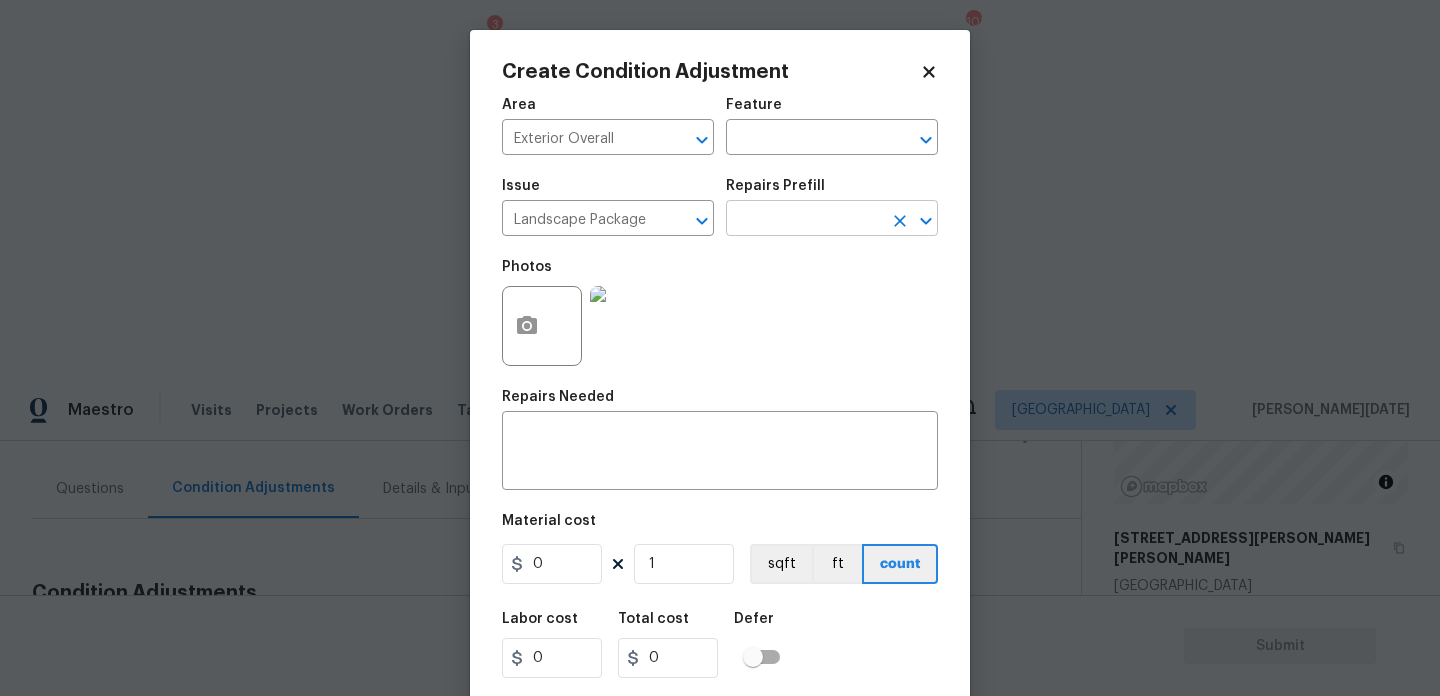 click at bounding box center [804, 220] 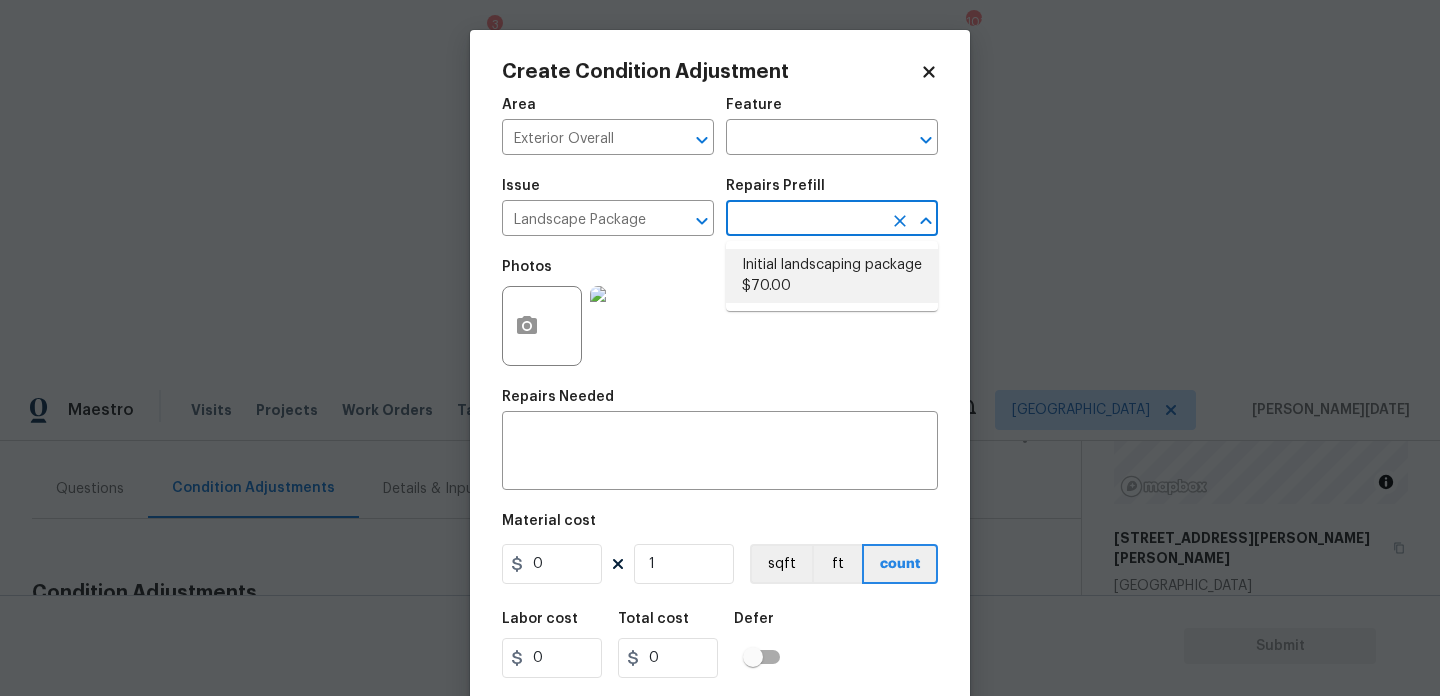 click on "Initial landscaping package $70.00" at bounding box center [832, 276] 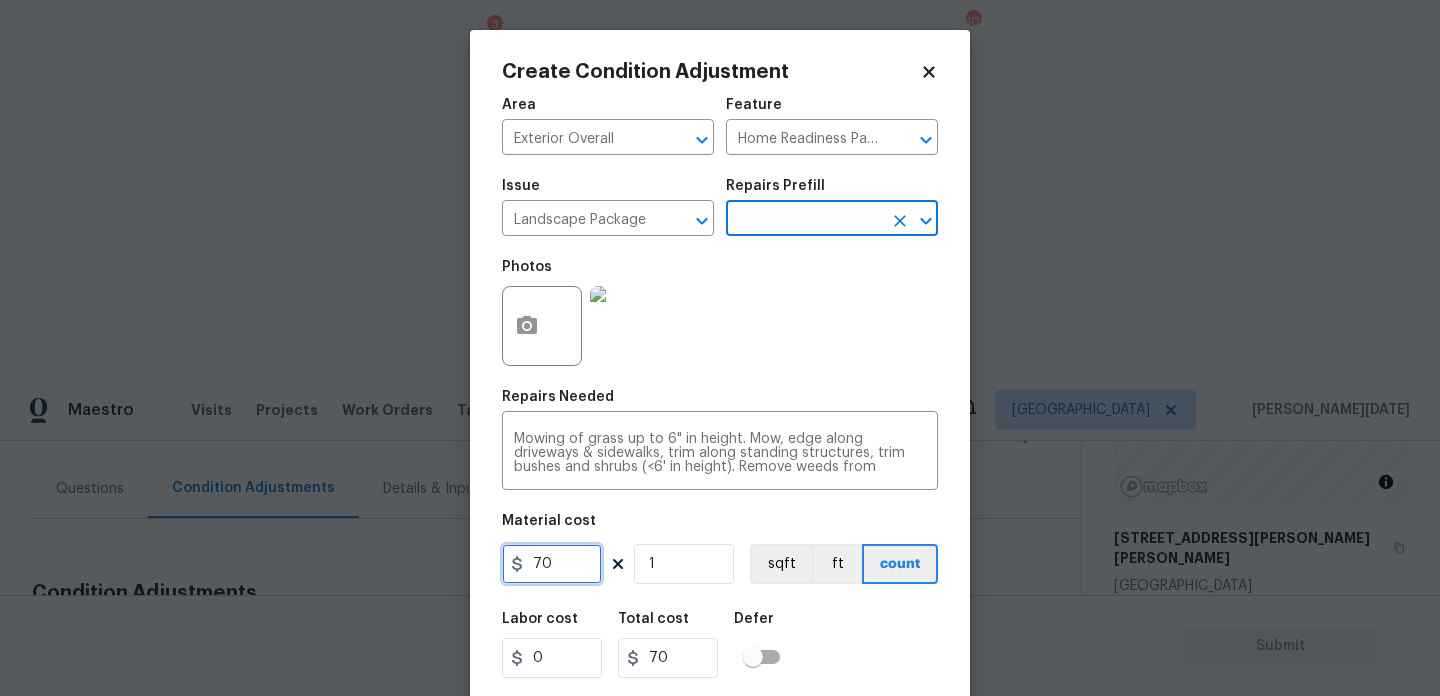 drag, startPoint x: 575, startPoint y: 570, endPoint x: 542, endPoint y: 570, distance: 33 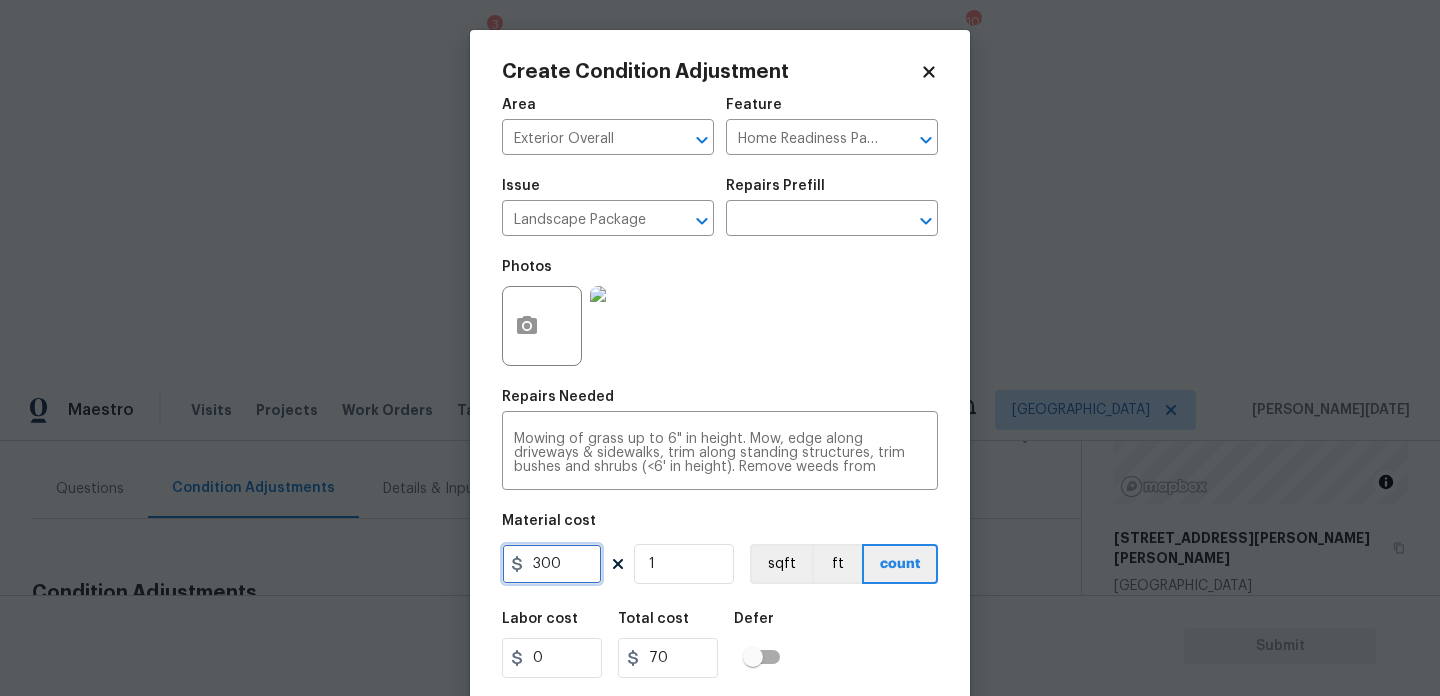 type on "300" 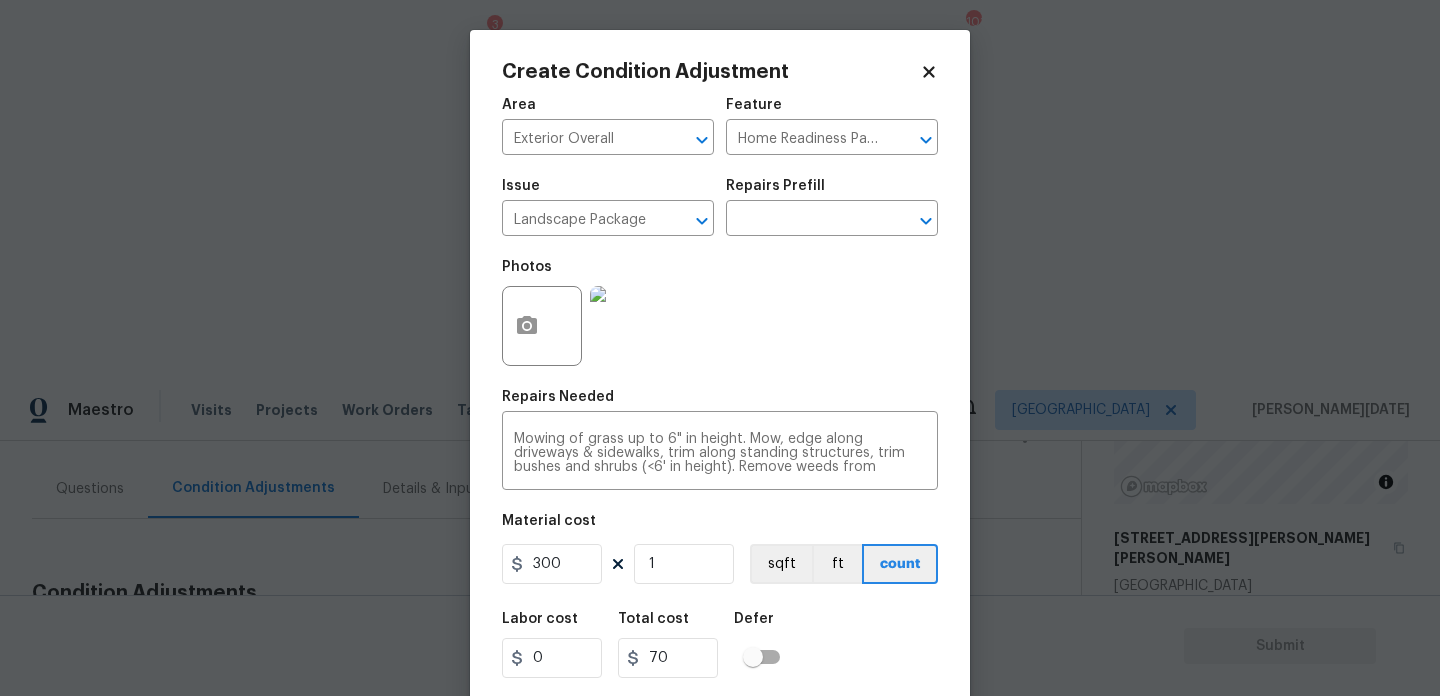 click on "Repairs Needed" at bounding box center (720, 403) 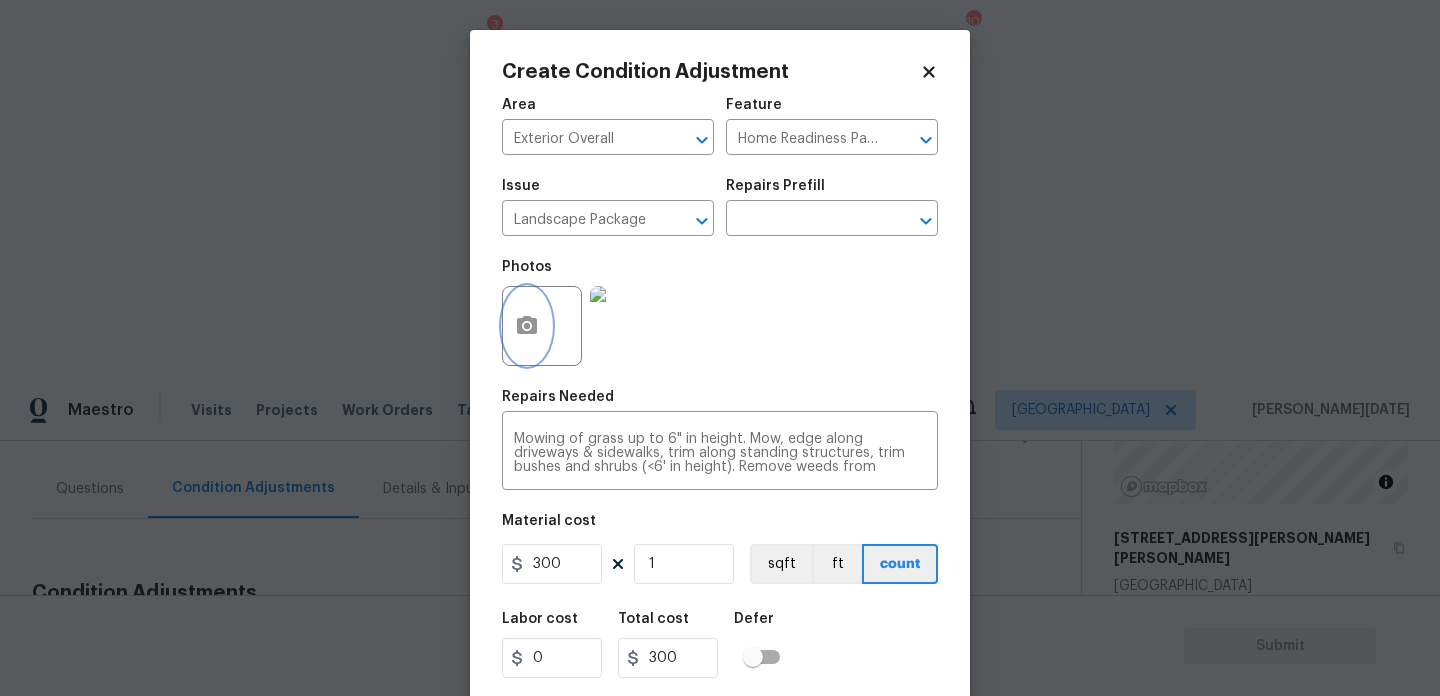 click at bounding box center (527, 326) 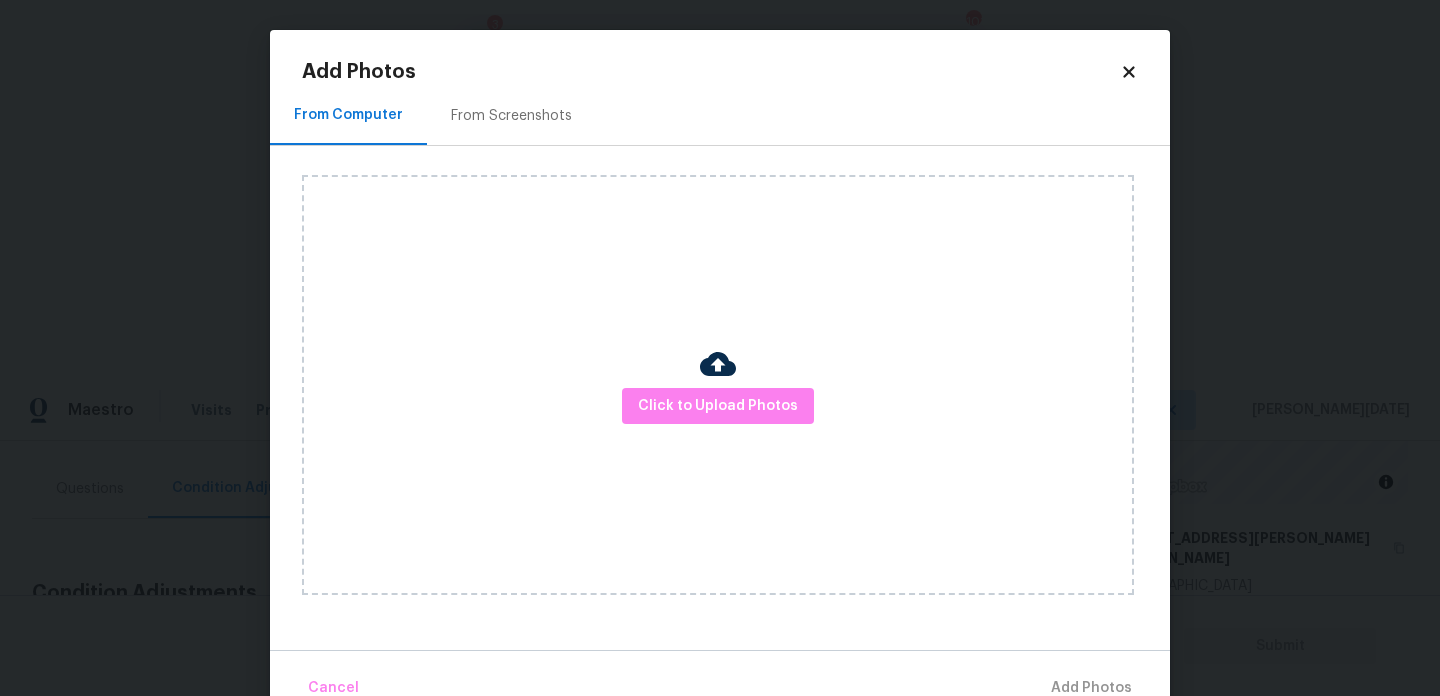 click on "Click to Upload Photos" at bounding box center (736, 385) 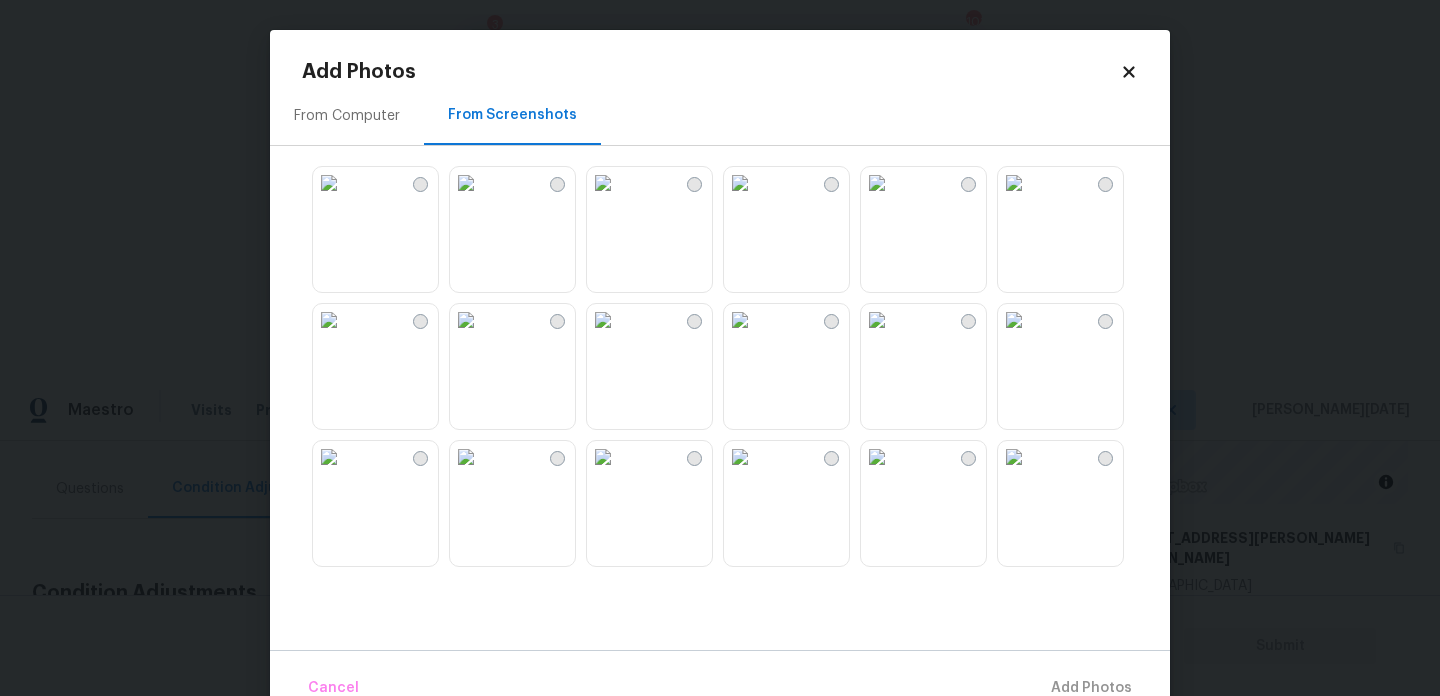 click at bounding box center (603, 183) 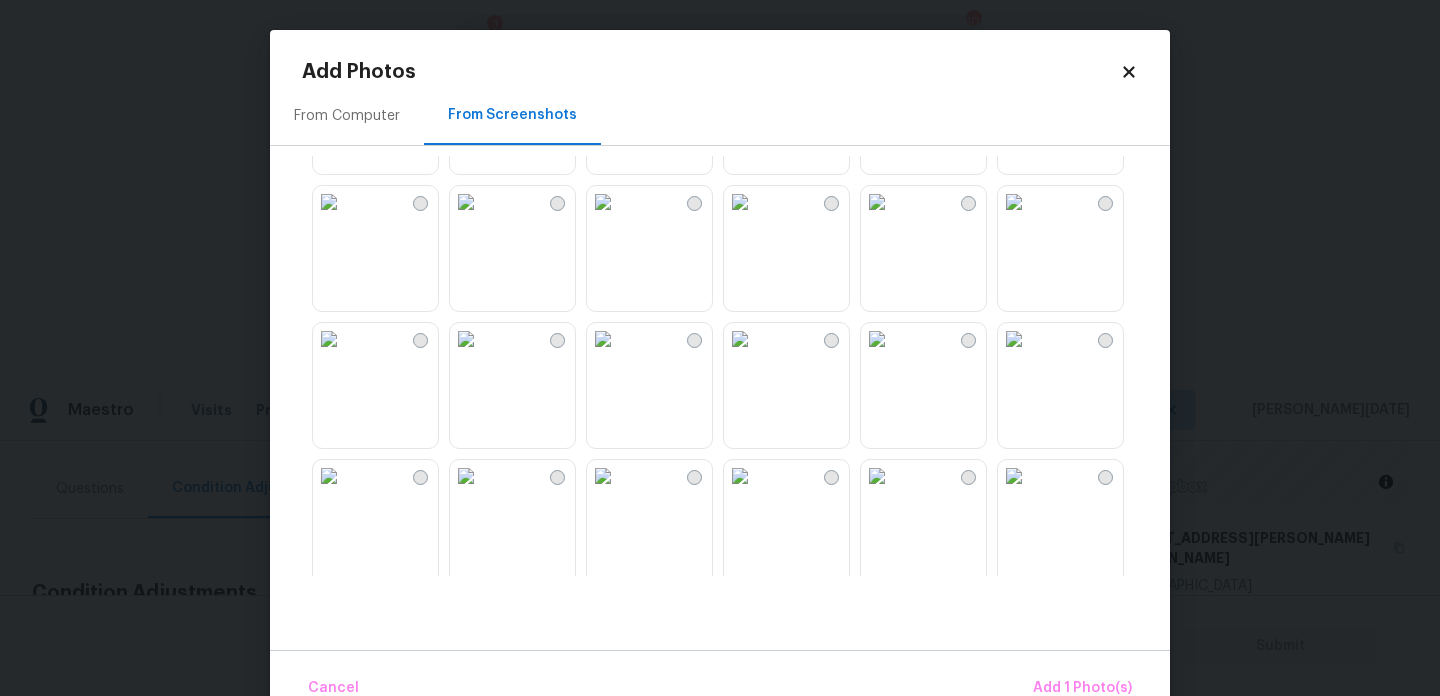 scroll, scrollTop: 343, scrollLeft: 0, axis: vertical 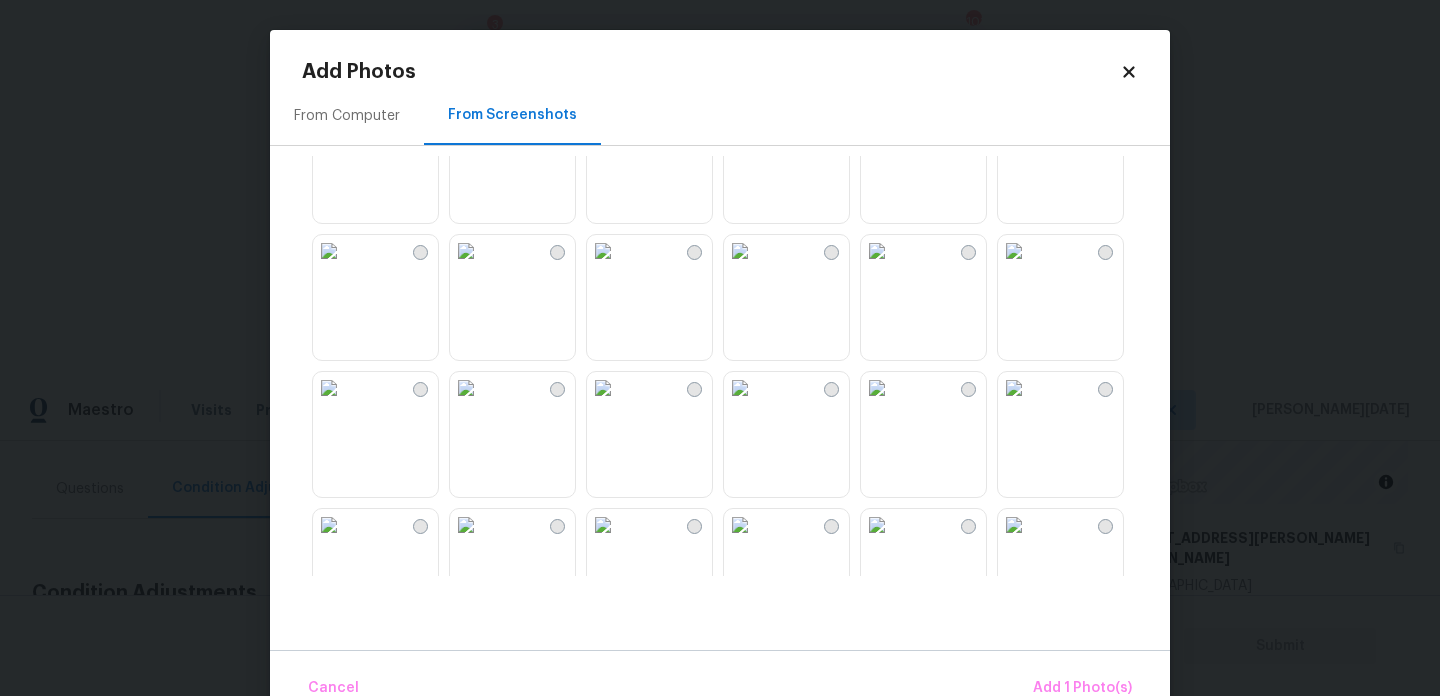 click at bounding box center (740, 251) 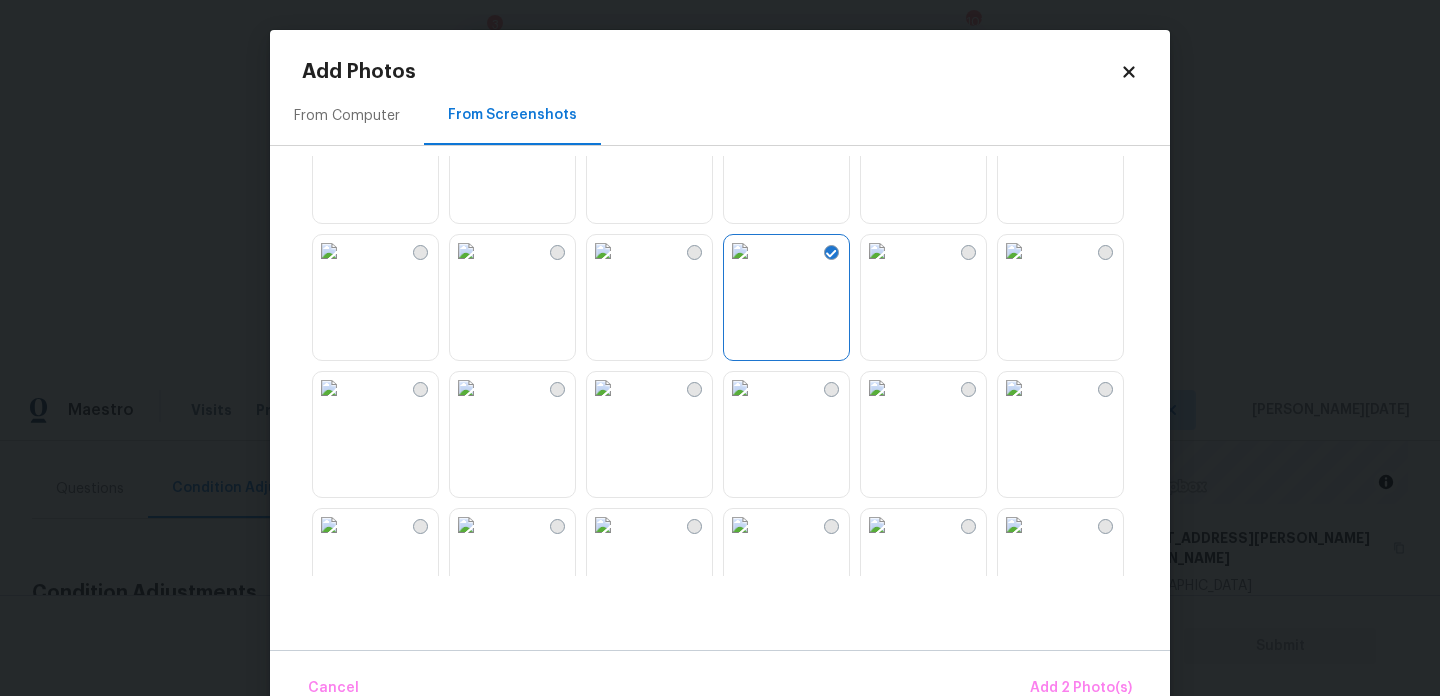 click at bounding box center (603, 525) 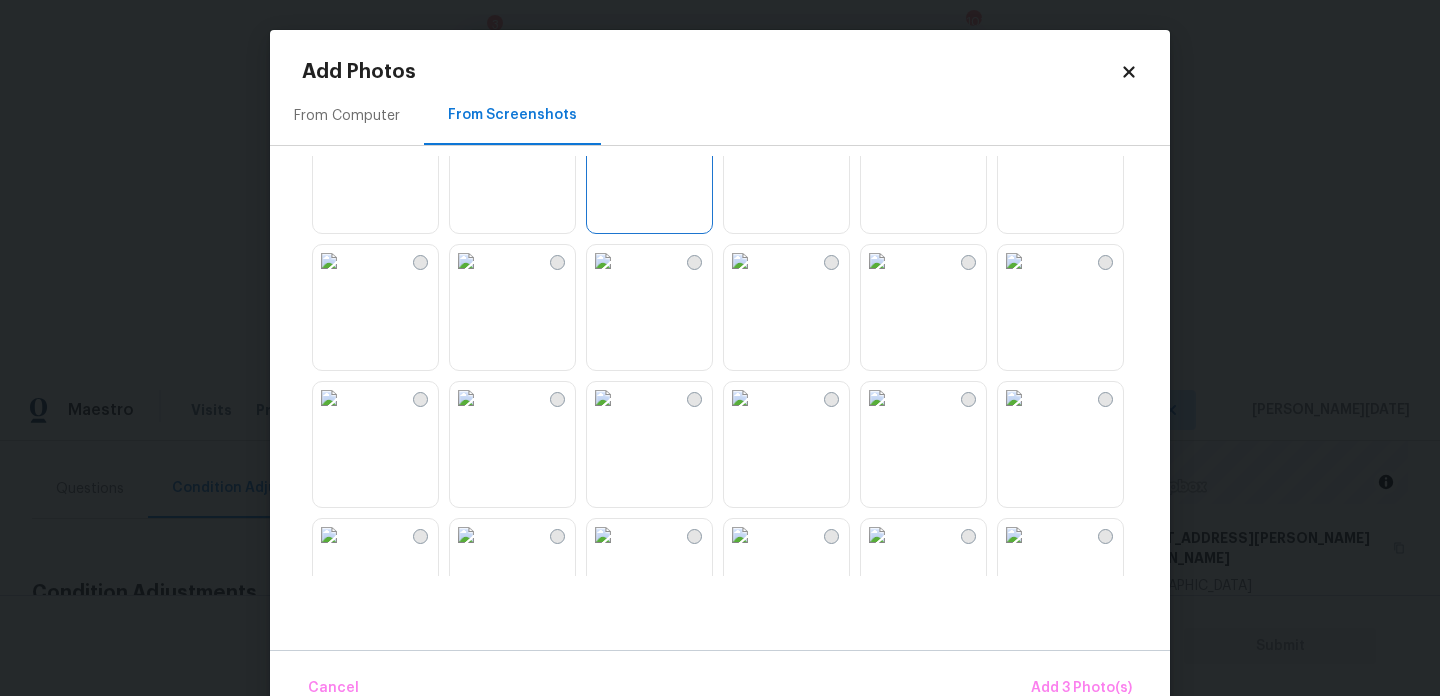 scroll, scrollTop: 757, scrollLeft: 0, axis: vertical 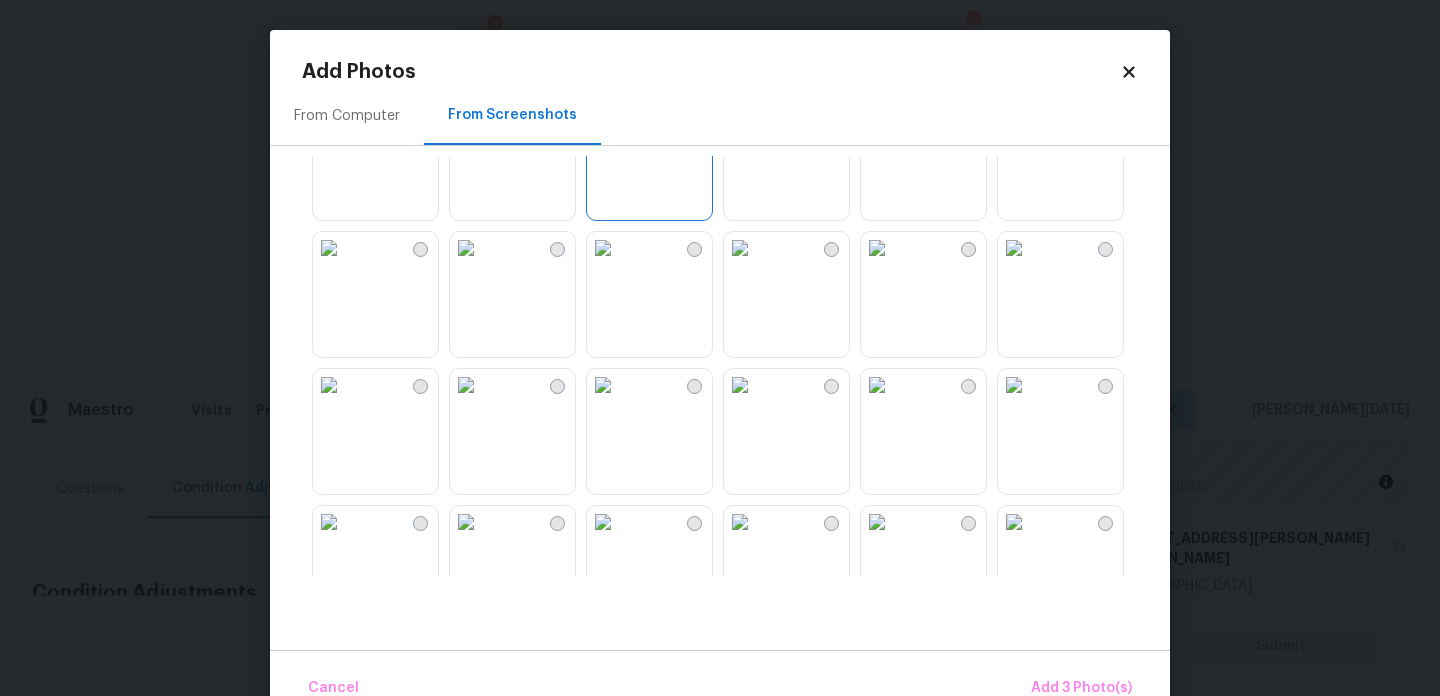click at bounding box center (1014, 522) 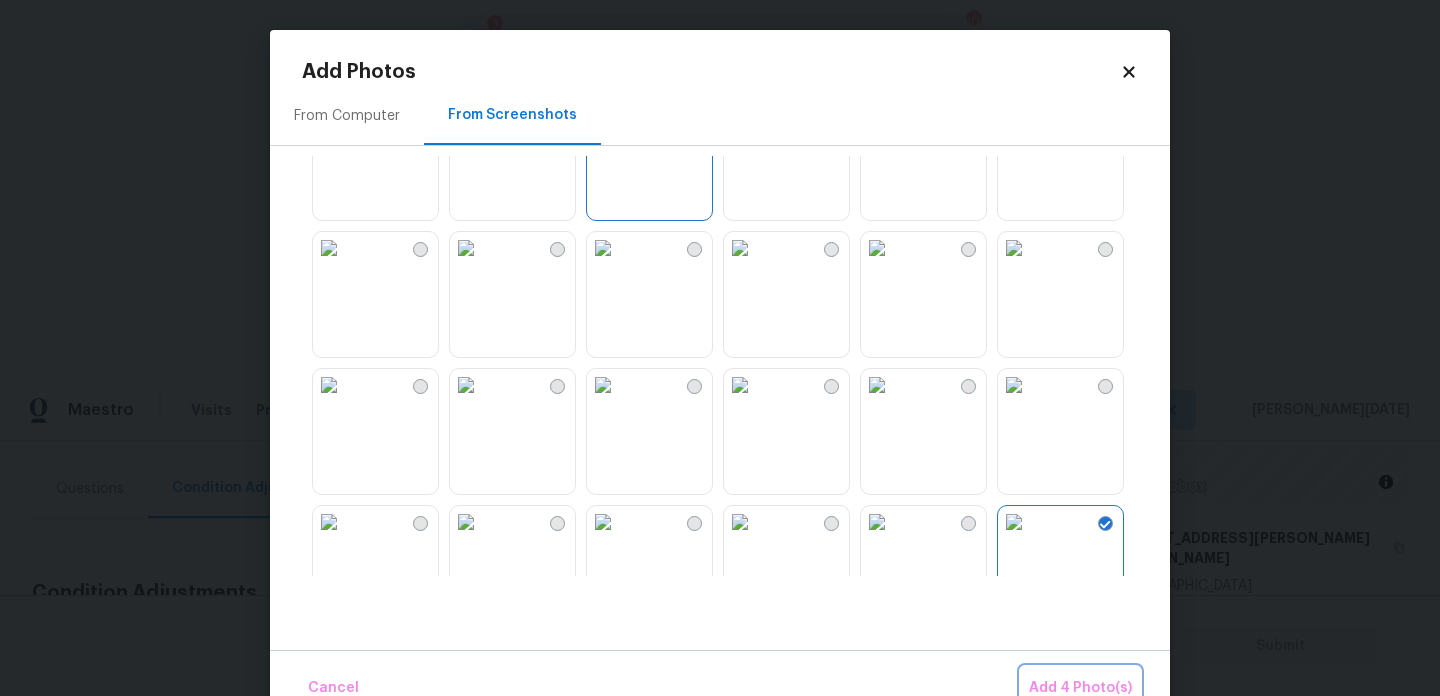 click on "Add 4 Photo(s)" at bounding box center [1080, 688] 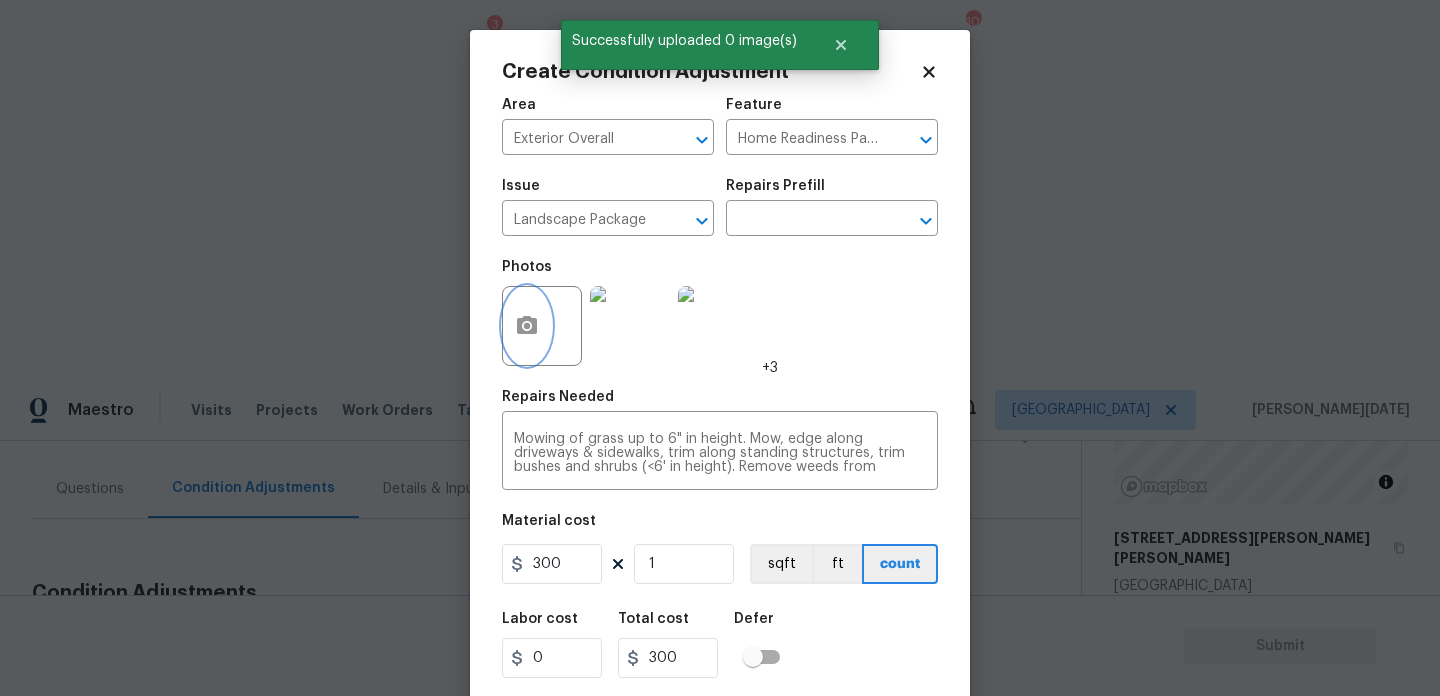 scroll, scrollTop: 51, scrollLeft: 0, axis: vertical 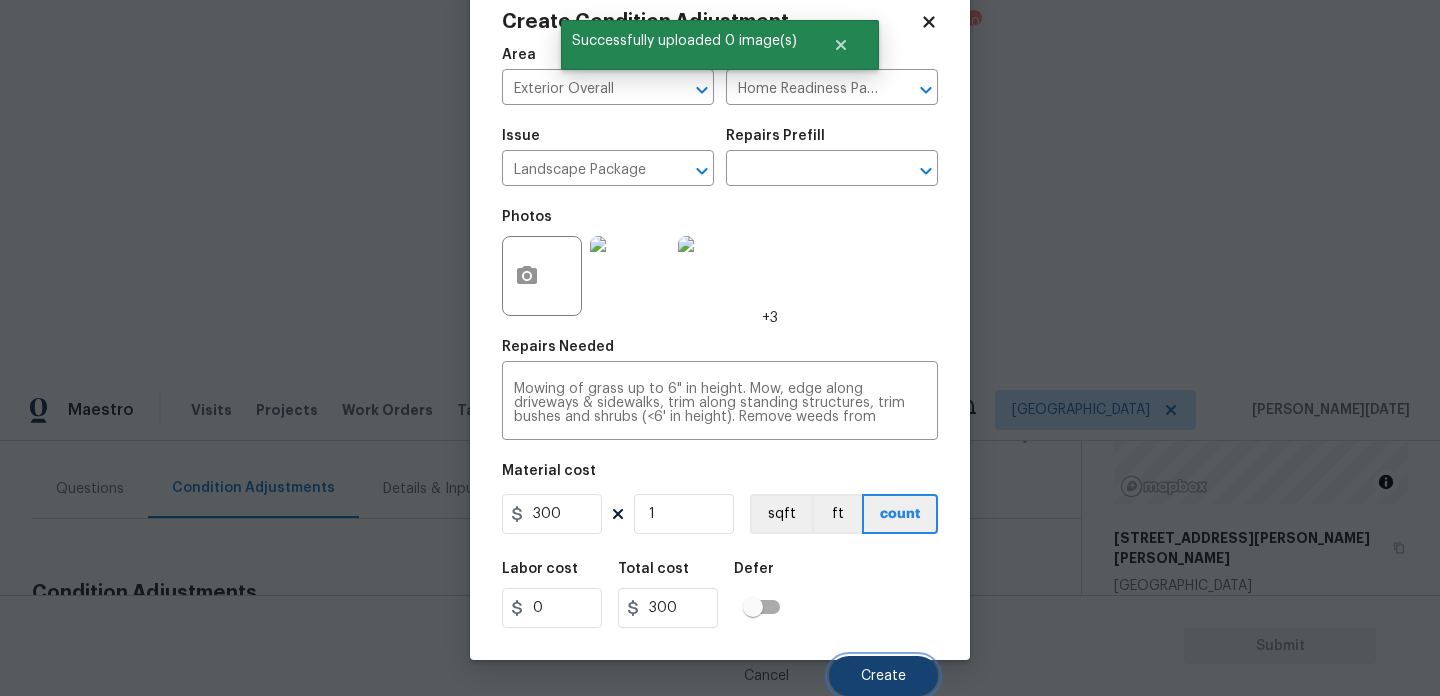 click on "Create" at bounding box center (883, 676) 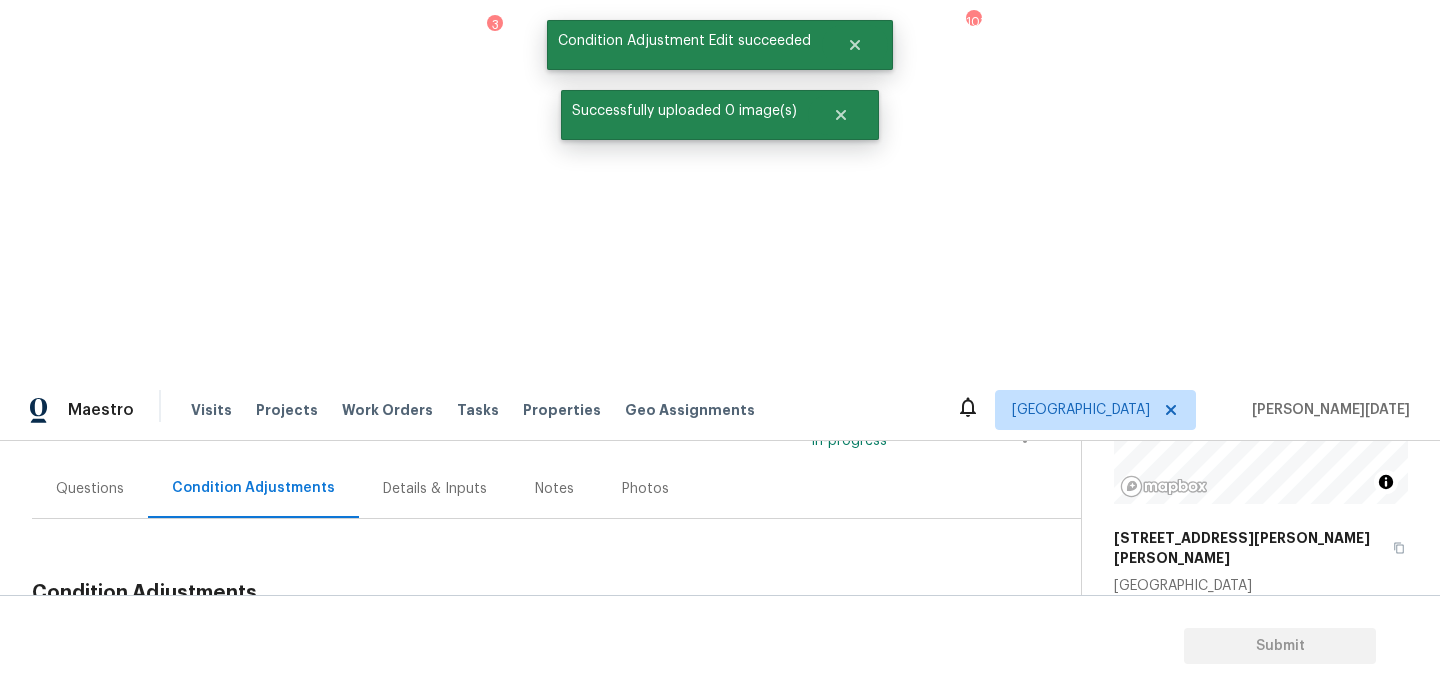 scroll, scrollTop: 44, scrollLeft: 0, axis: vertical 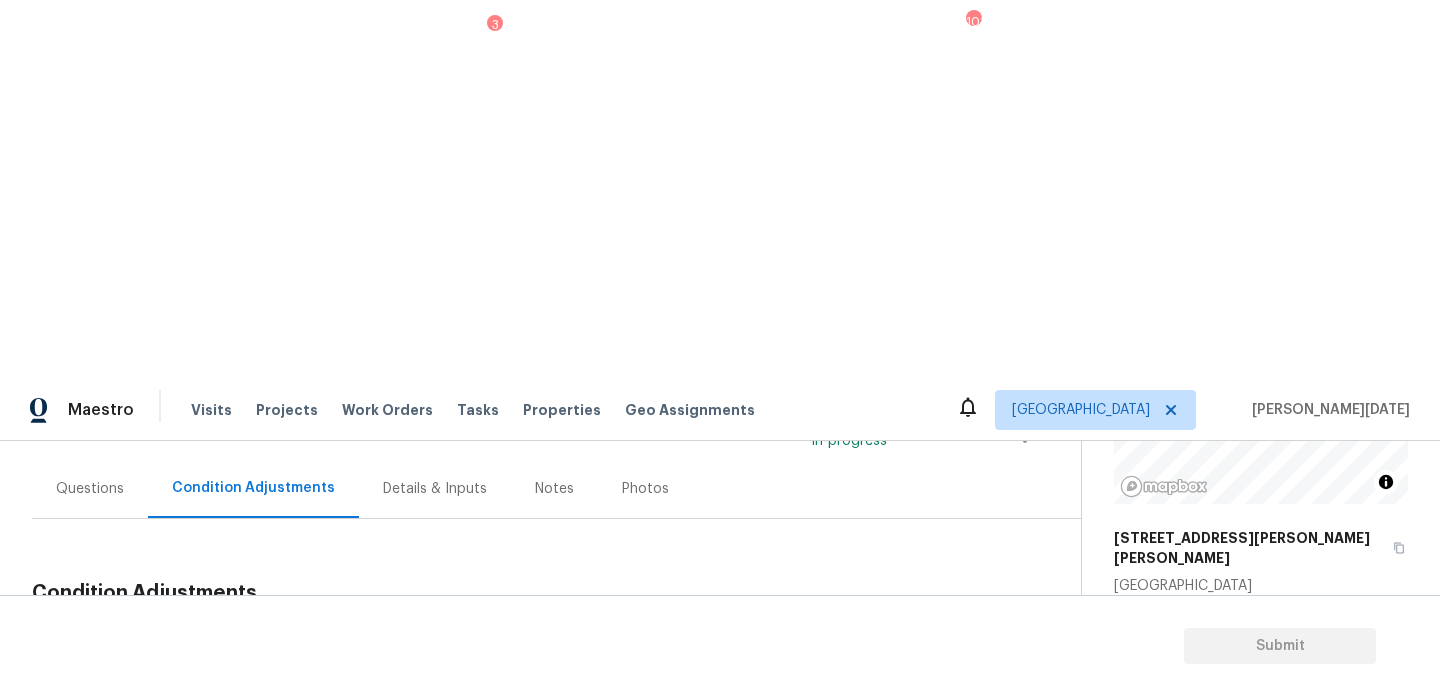drag, startPoint x: 96, startPoint y: 260, endPoint x: 181, endPoint y: 265, distance: 85.146935 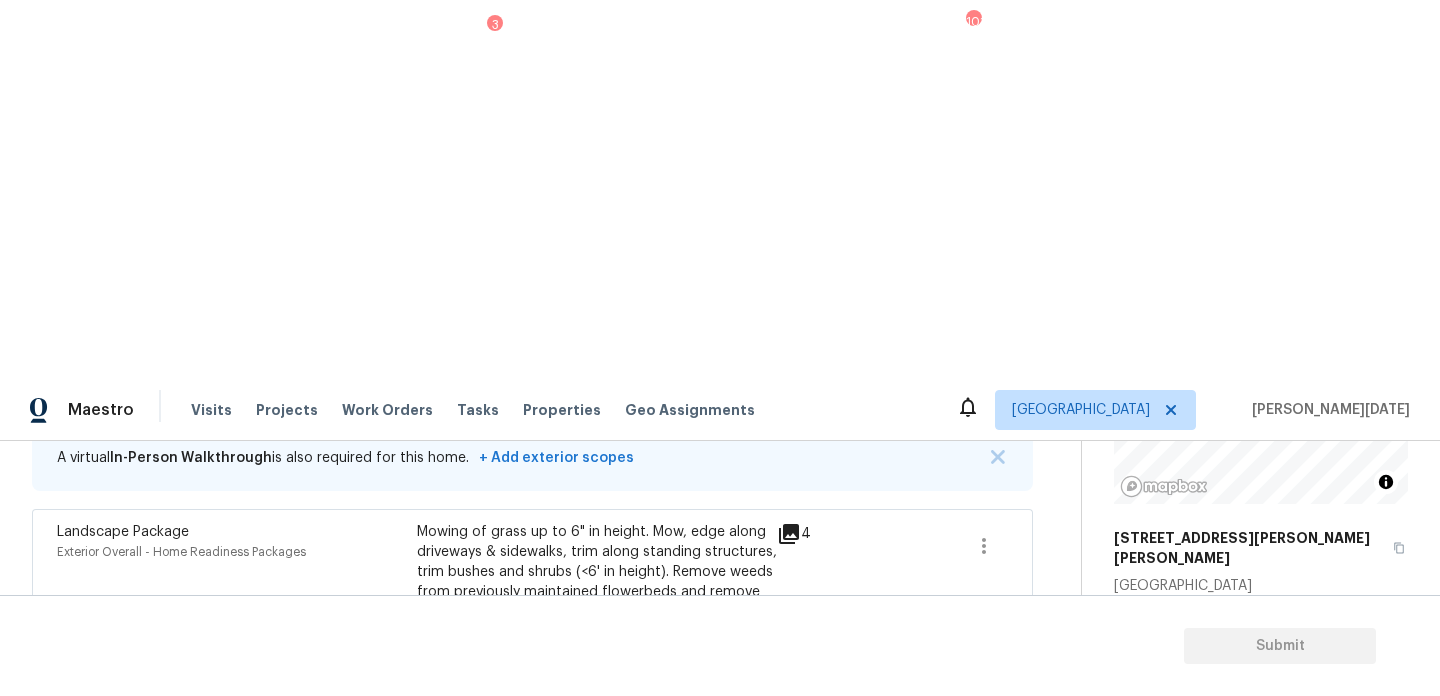 scroll, scrollTop: 0, scrollLeft: 0, axis: both 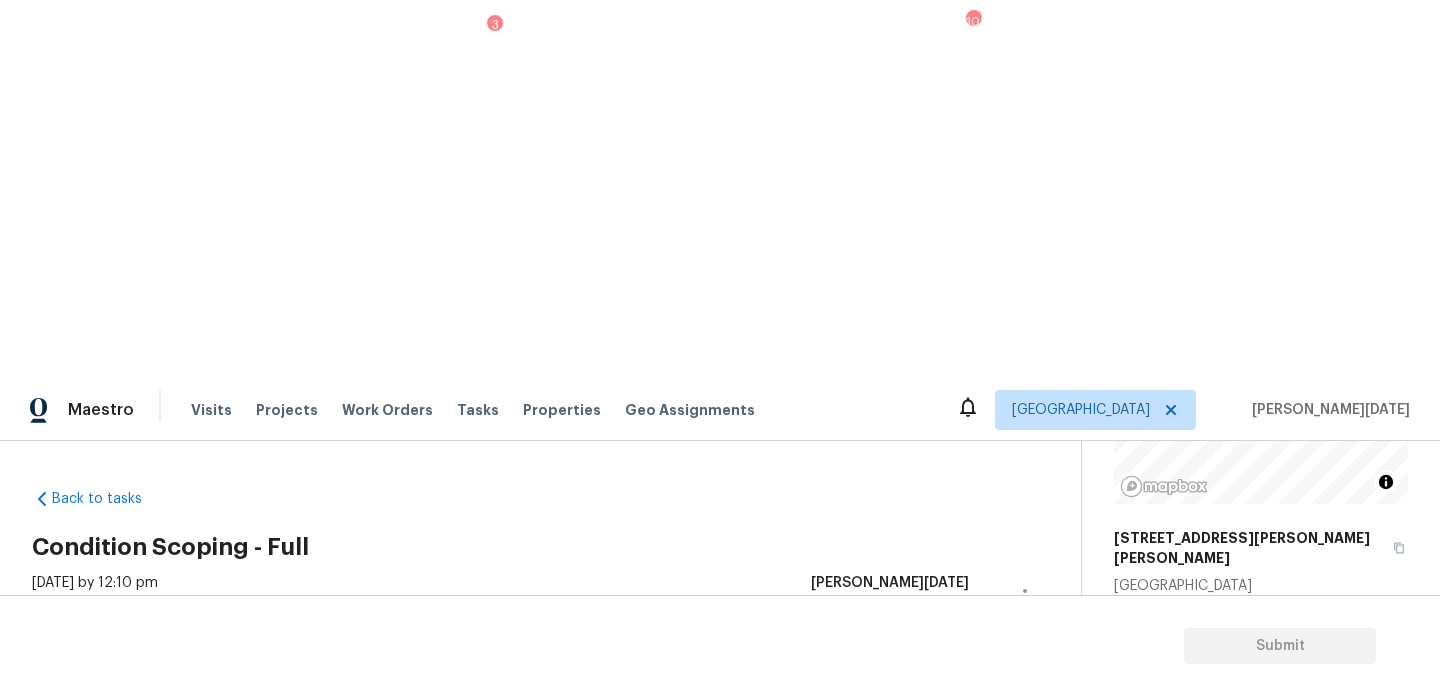 click on "Questions" at bounding box center [90, 651] 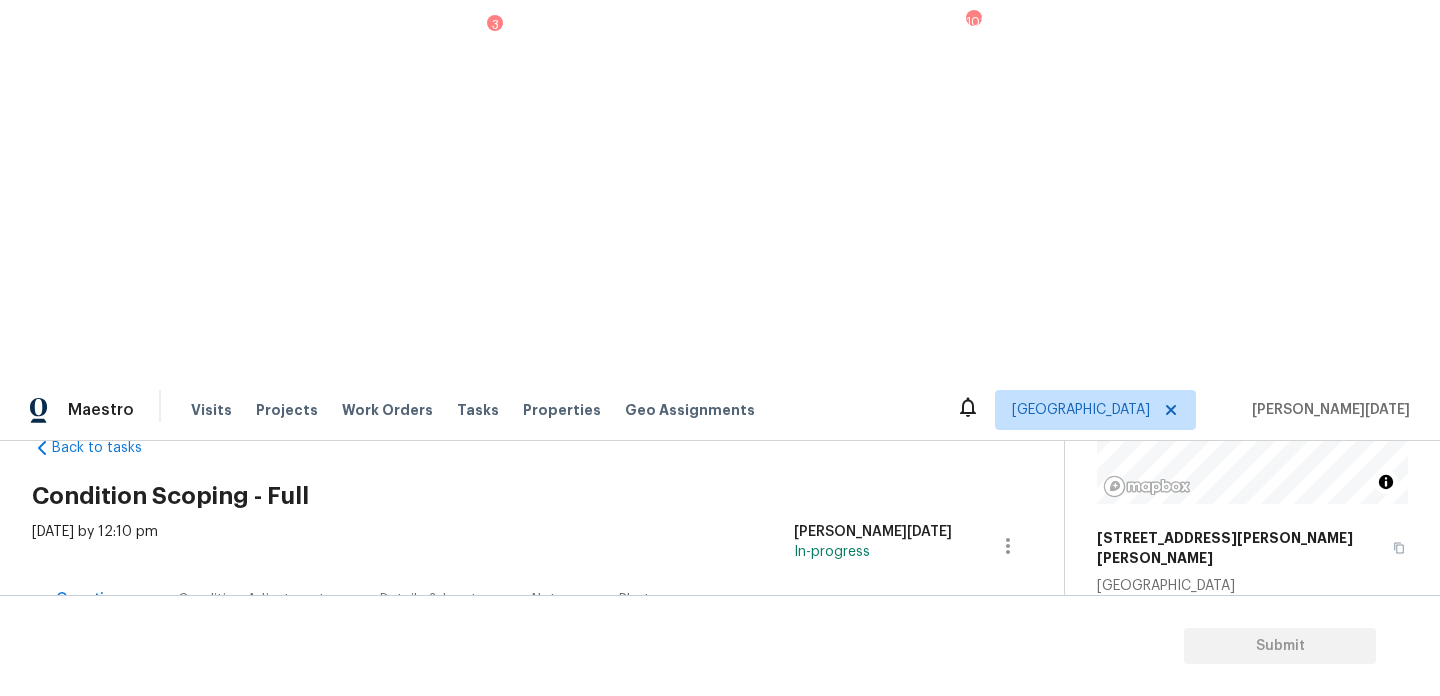 scroll, scrollTop: 237, scrollLeft: 0, axis: vertical 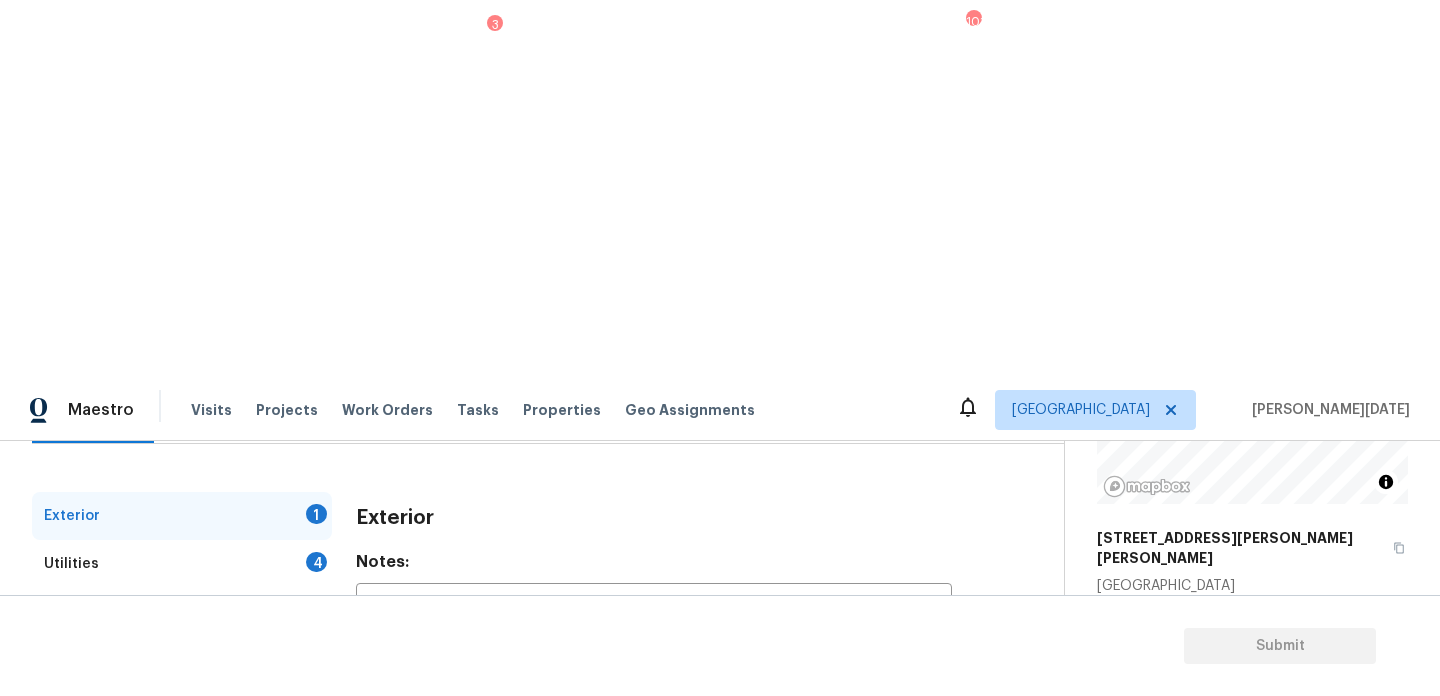click on "Exterior Notes: ​ What is the dwelling type ?  * Apartment Half Duplex Mobile Home Multi Family Single Family Townhouse Other Unknown Add optional photos here Photos" at bounding box center (654, 742) 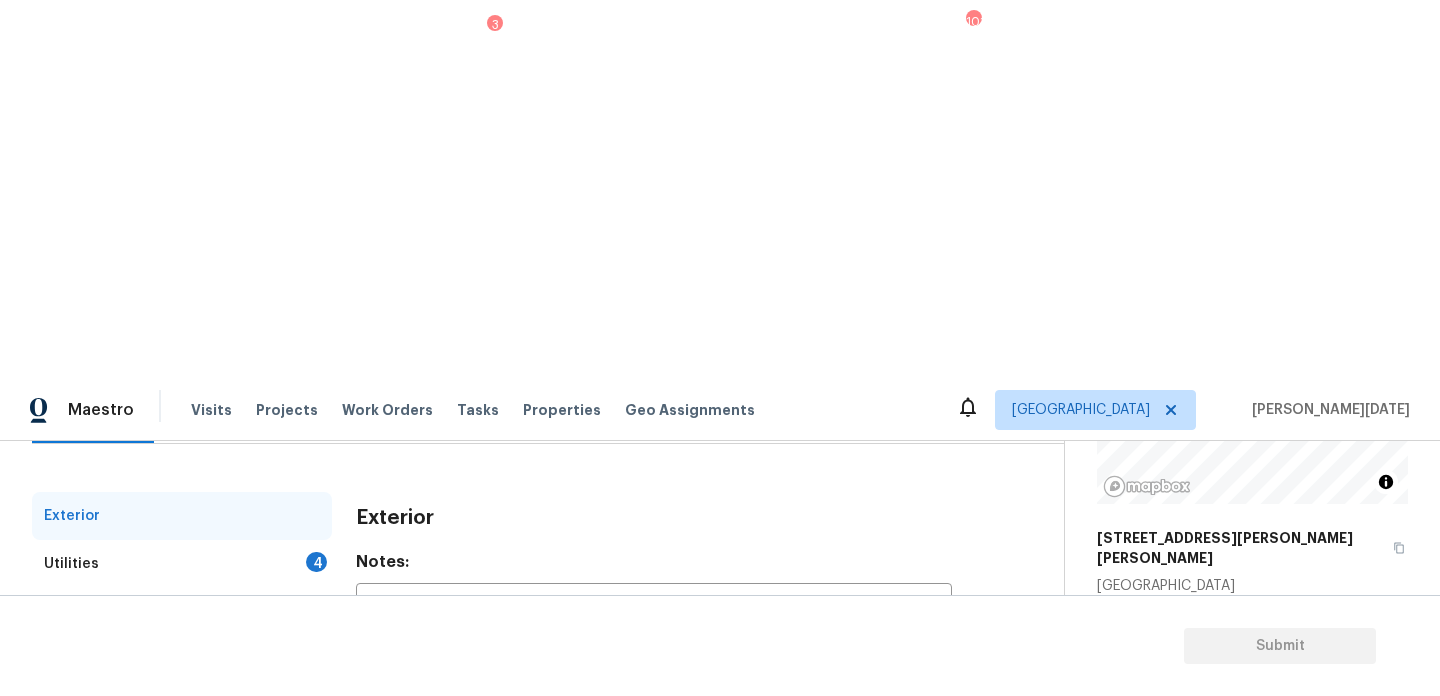 click on "Utilities 4" at bounding box center (182, 564) 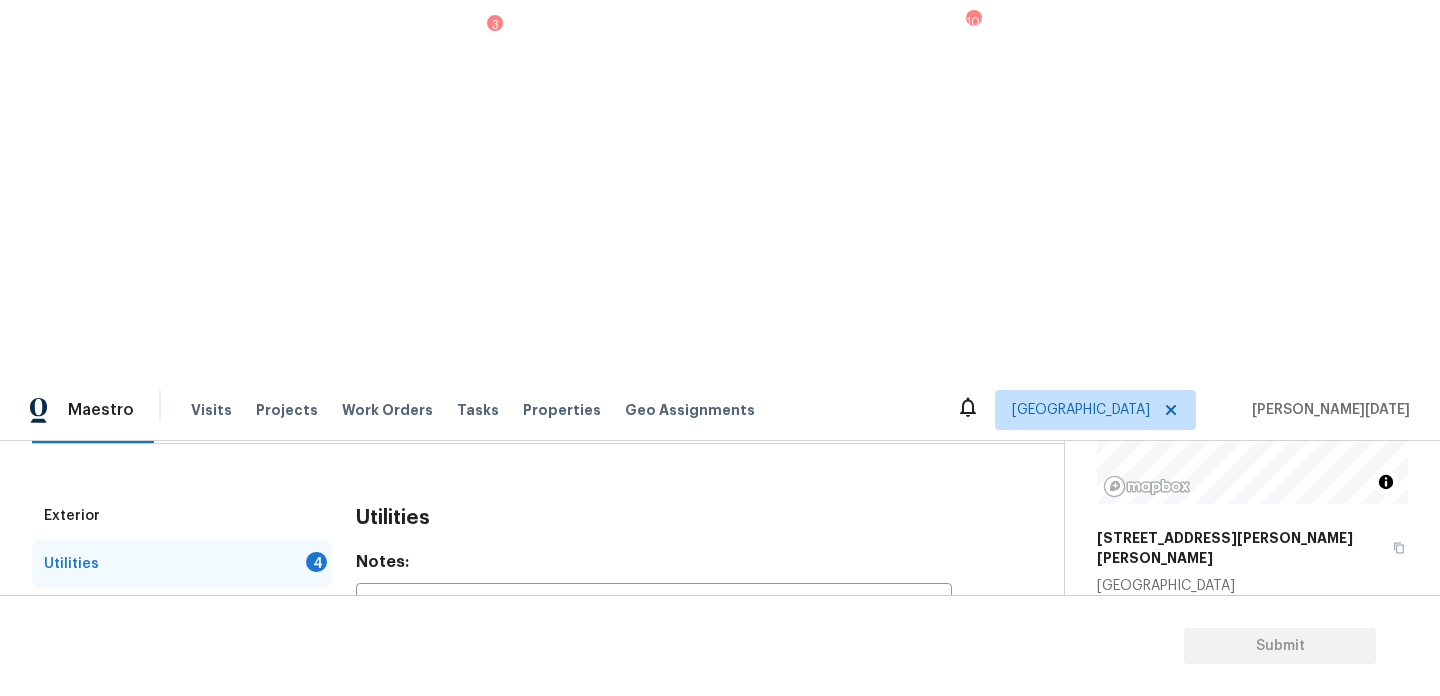 click on "No solar panels" at bounding box center [591, 716] 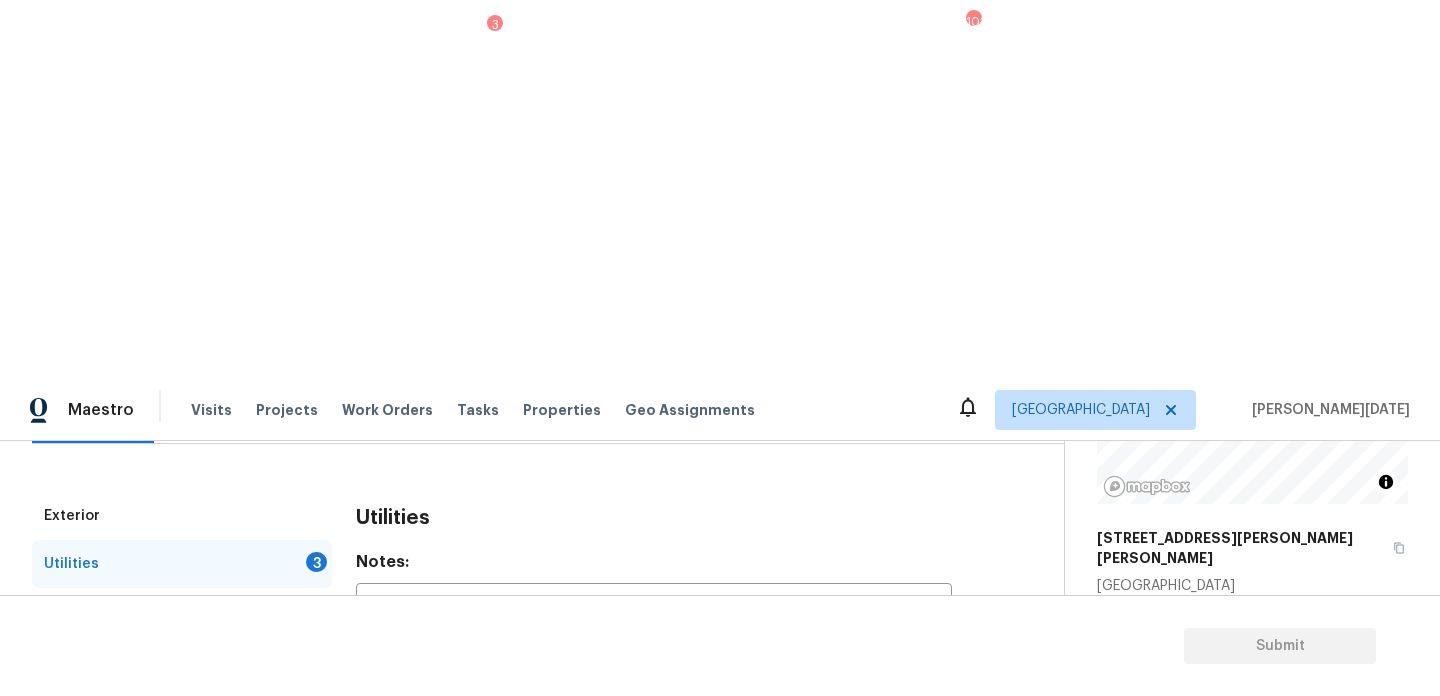 click on "None" at bounding box center [715, 820] 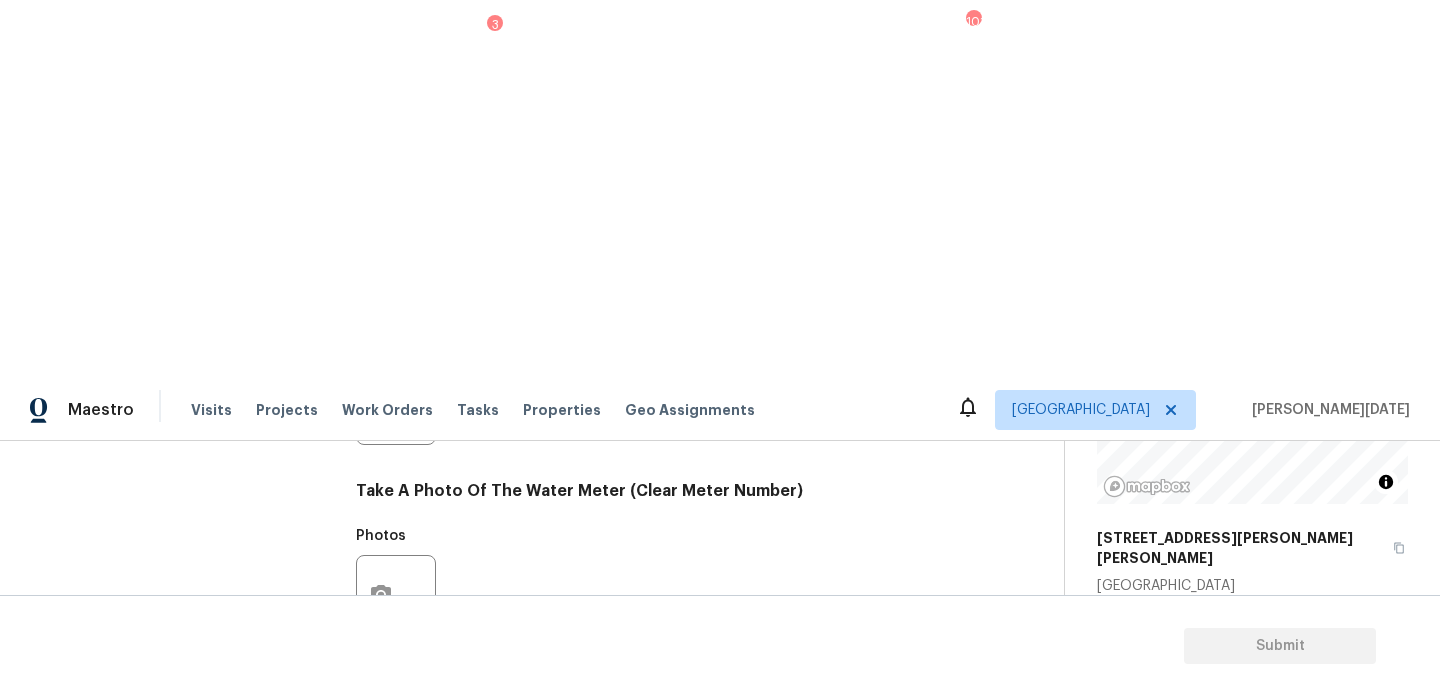 scroll, scrollTop: 809, scrollLeft: 0, axis: vertical 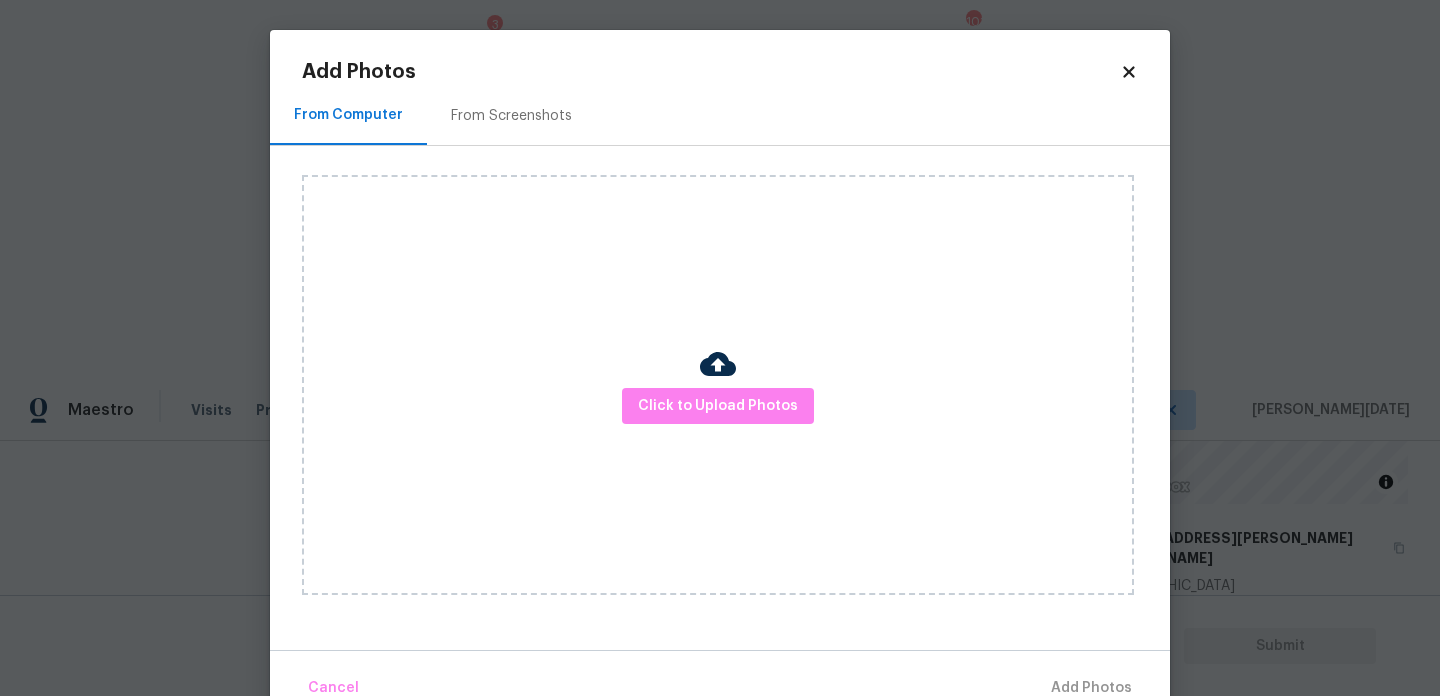 click on "Click to Upload Photos" at bounding box center [718, 385] 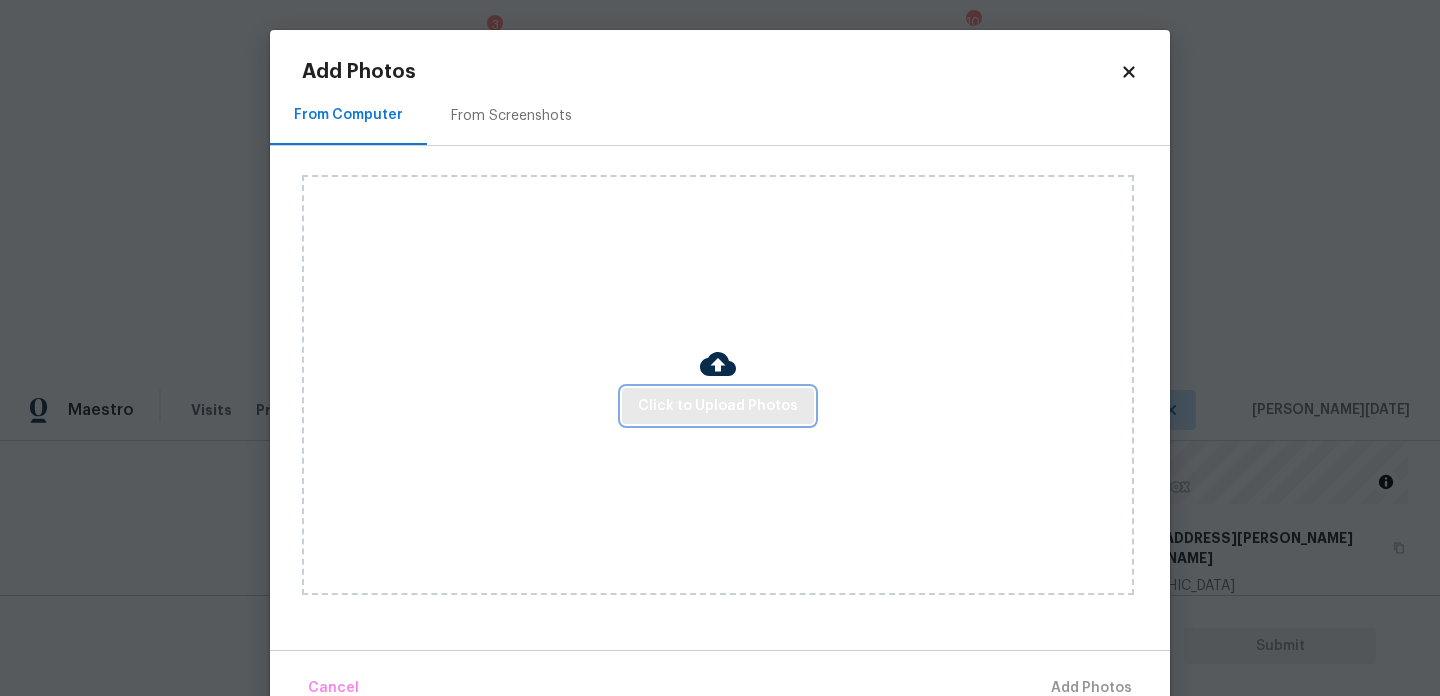 click on "Click to Upload Photos" at bounding box center (718, 406) 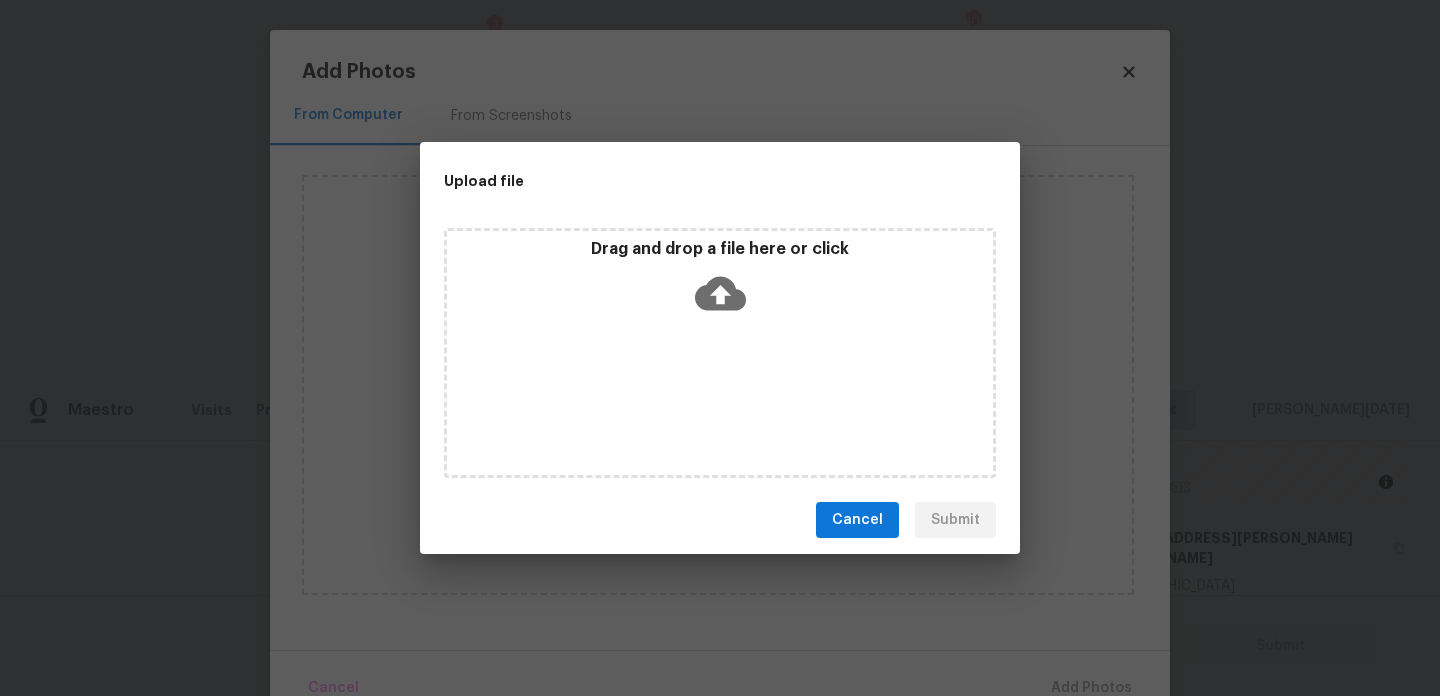 click on "Drag and drop a file here or click" at bounding box center (720, 353) 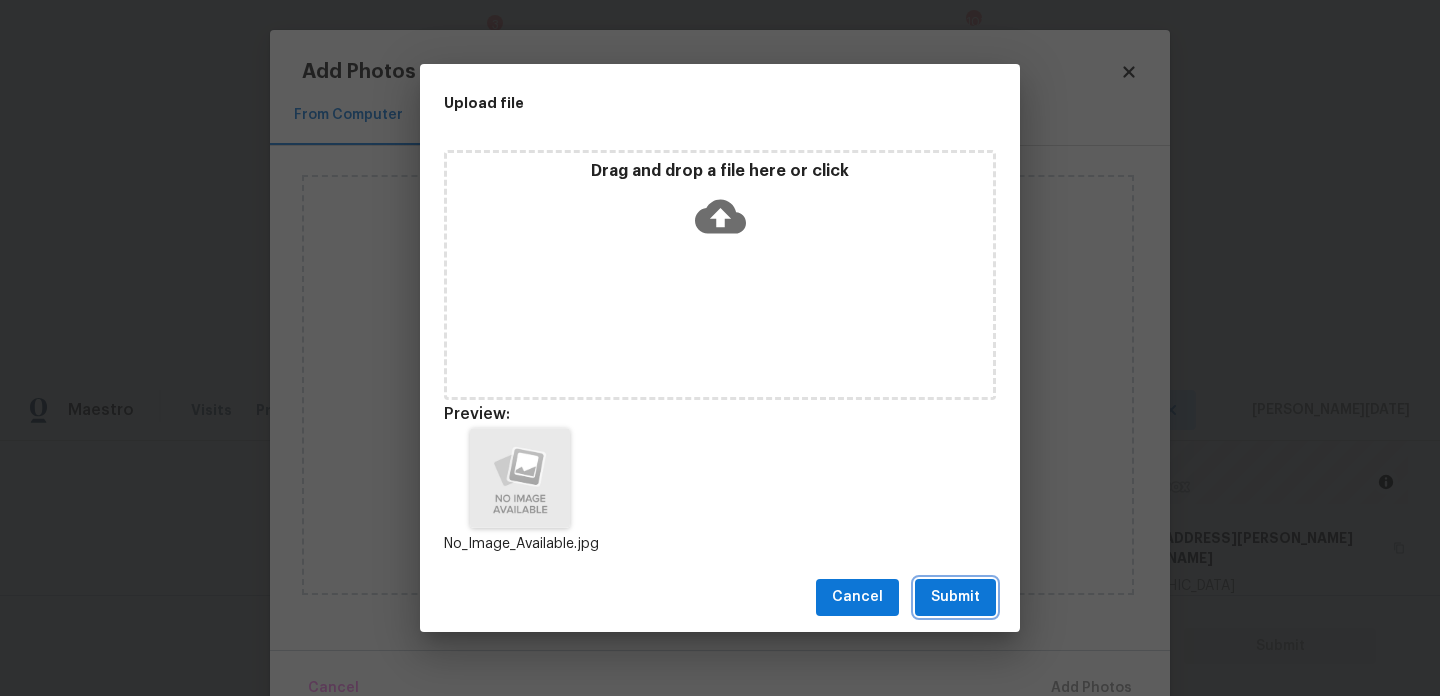 click on "Submit" at bounding box center (955, 597) 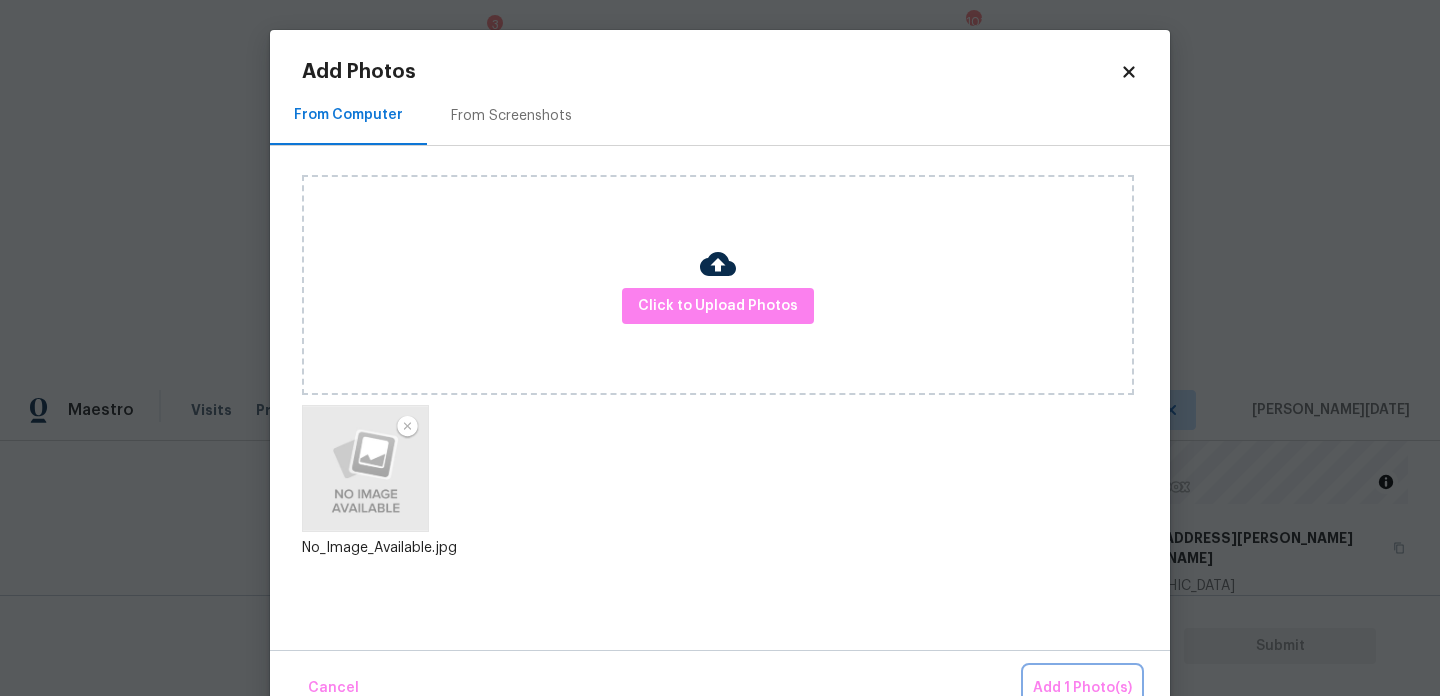 click on "Add 1 Photo(s)" at bounding box center (1082, 688) 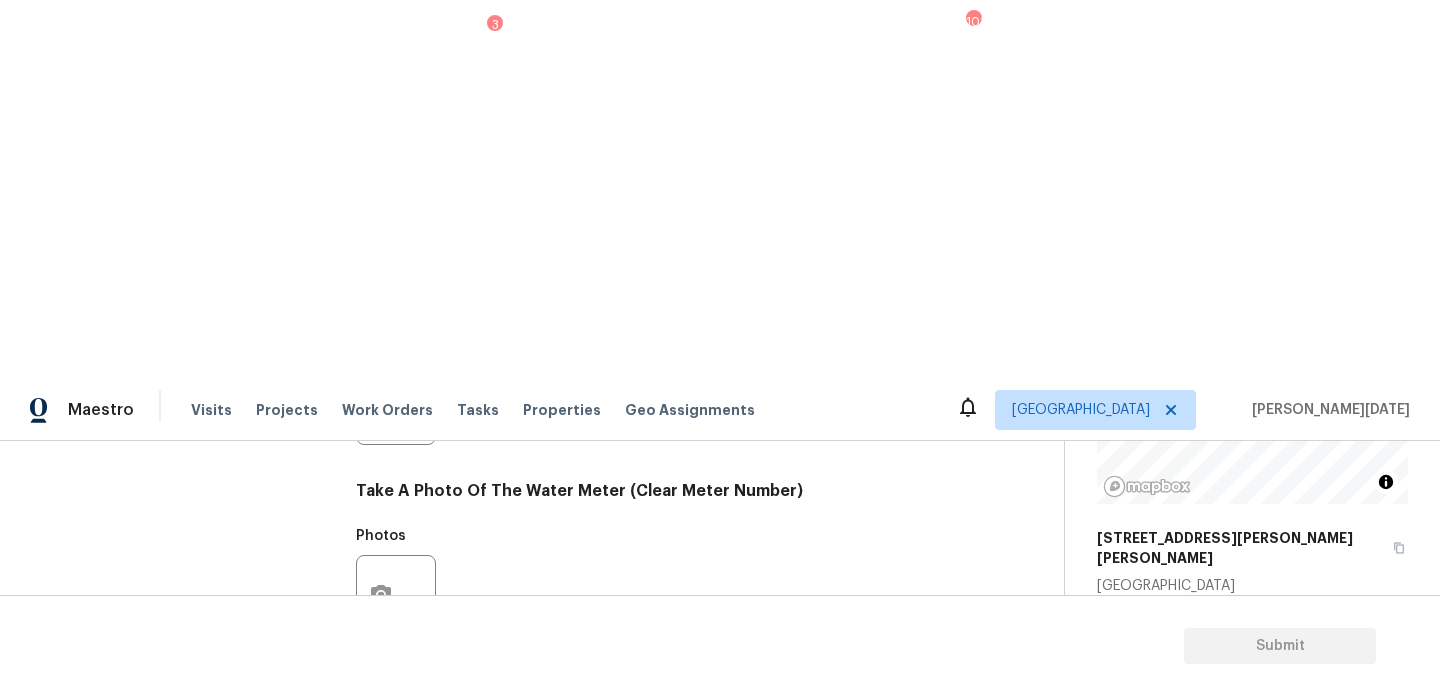 click on "Sewer" at bounding box center (407, 918) 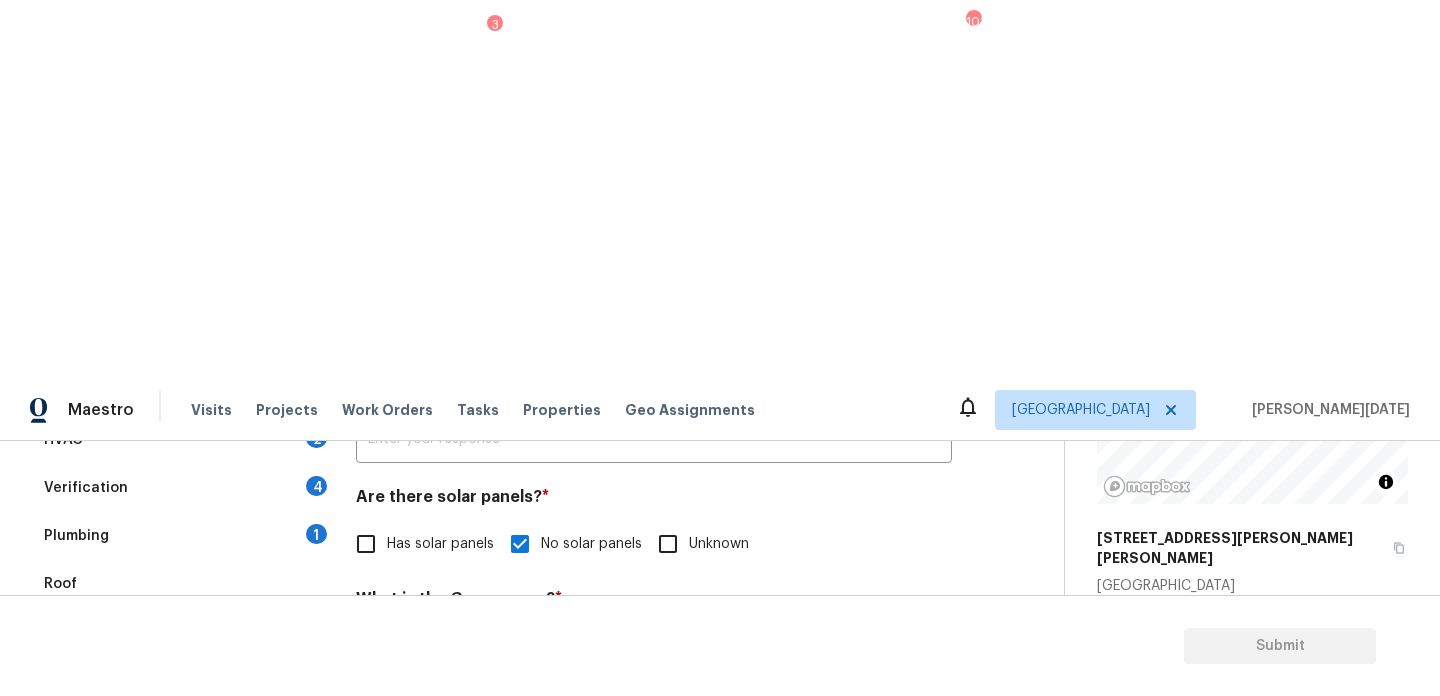 scroll, scrollTop: 343, scrollLeft: 0, axis: vertical 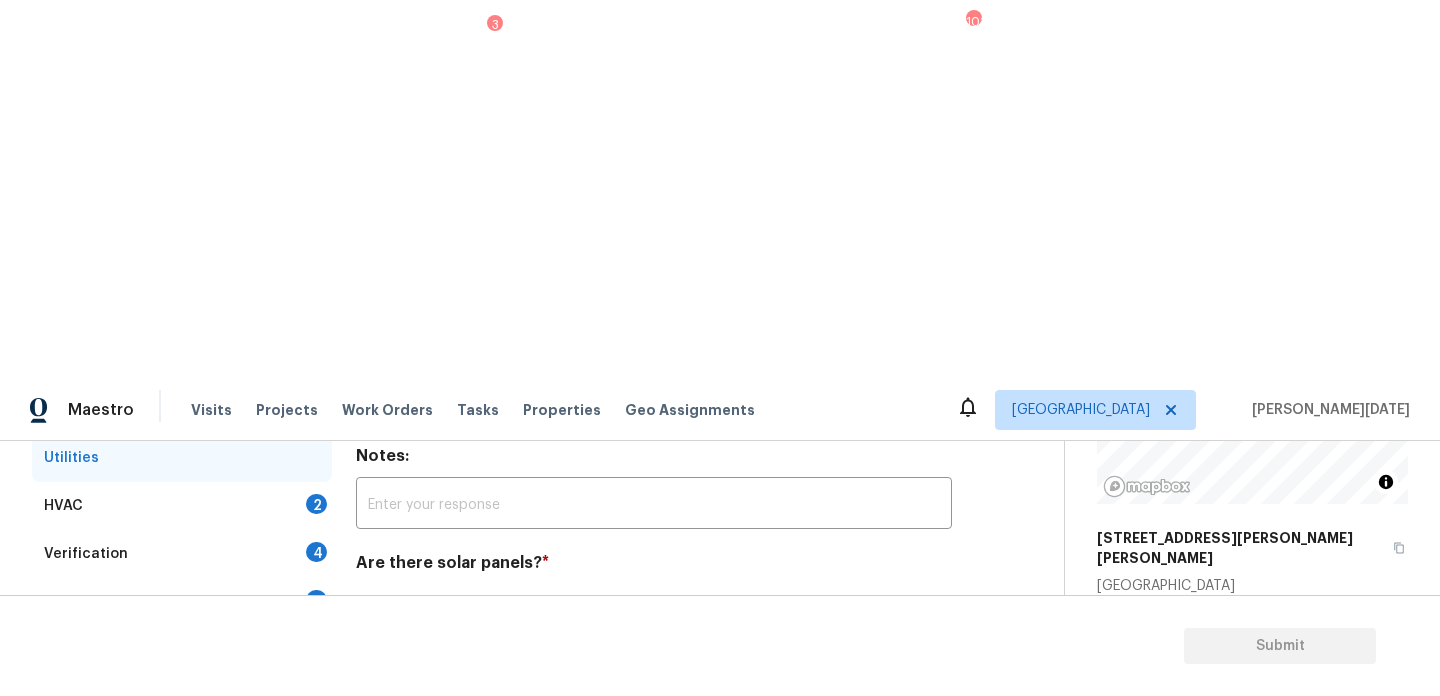 click on "2" at bounding box center [316, 504] 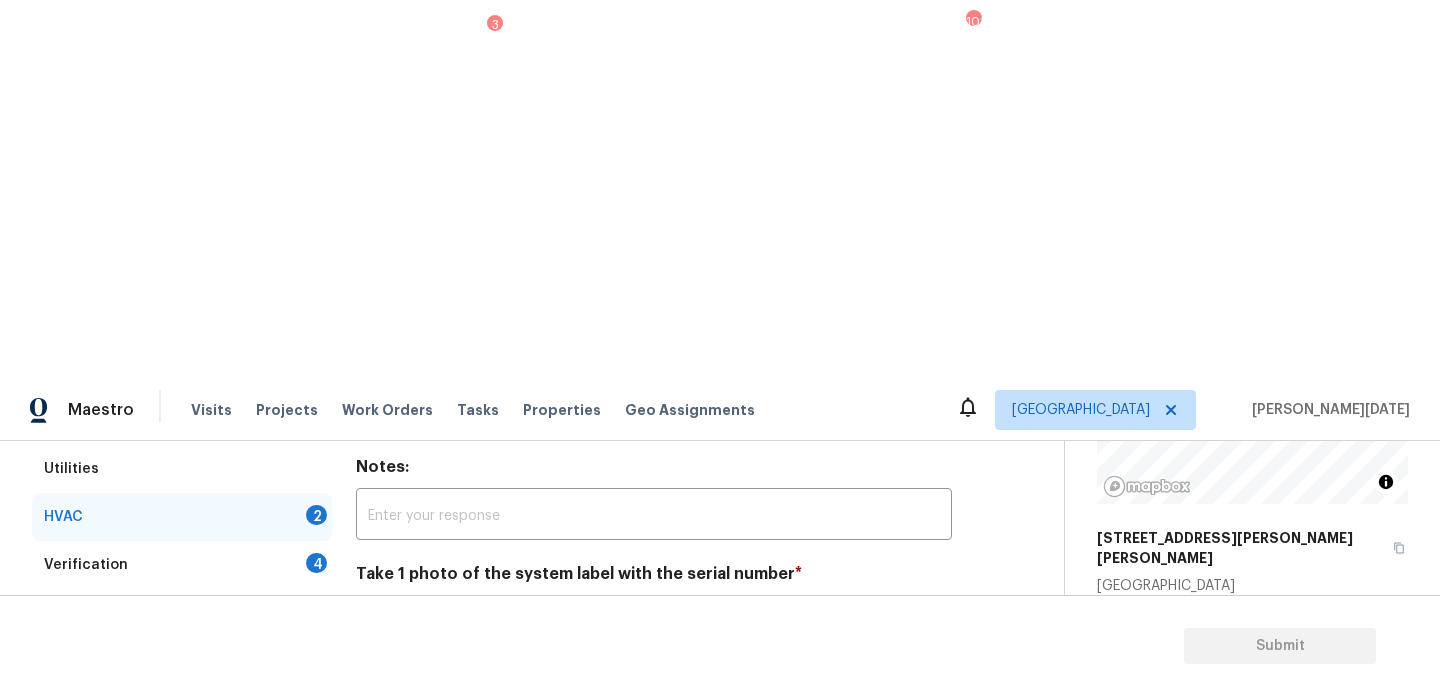 scroll, scrollTop: 333, scrollLeft: 0, axis: vertical 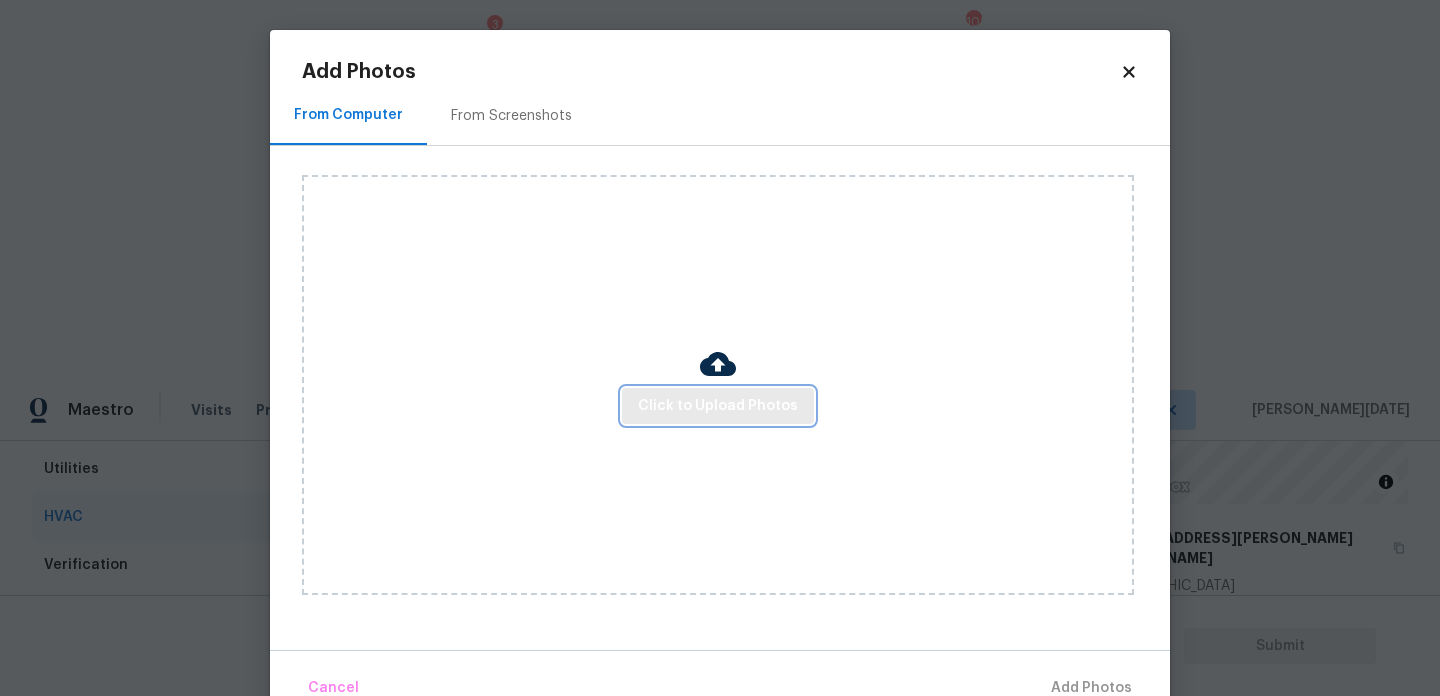 click on "Click to Upload Photos" at bounding box center [718, 406] 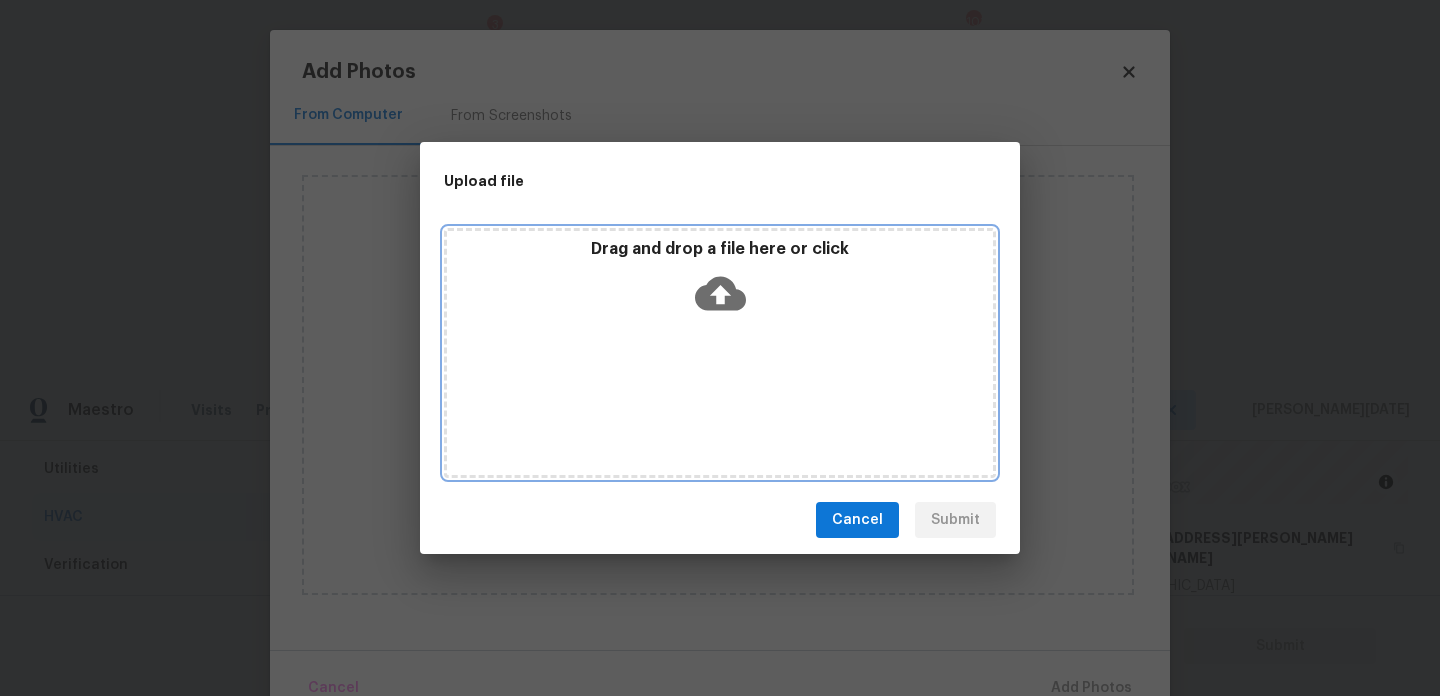 click on "Drag and drop a file here or click" at bounding box center (720, 353) 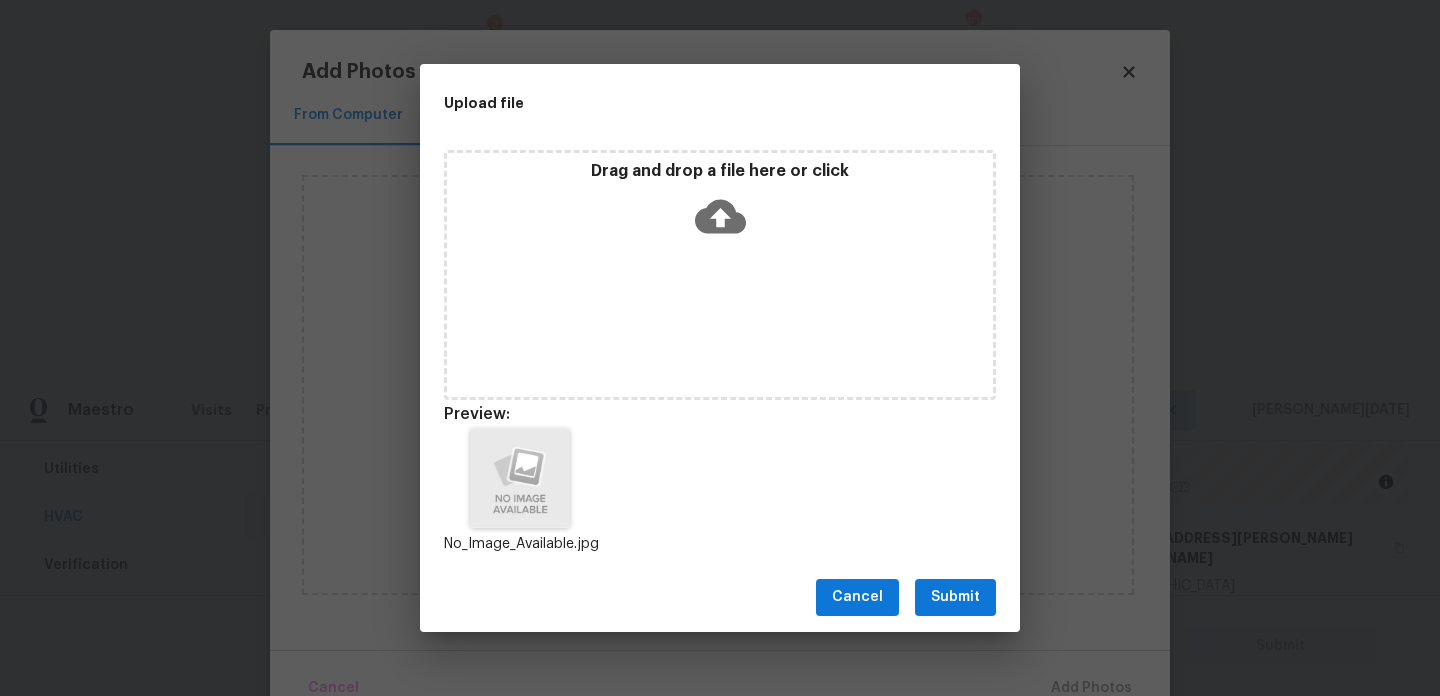 click on "Submit" at bounding box center [955, 597] 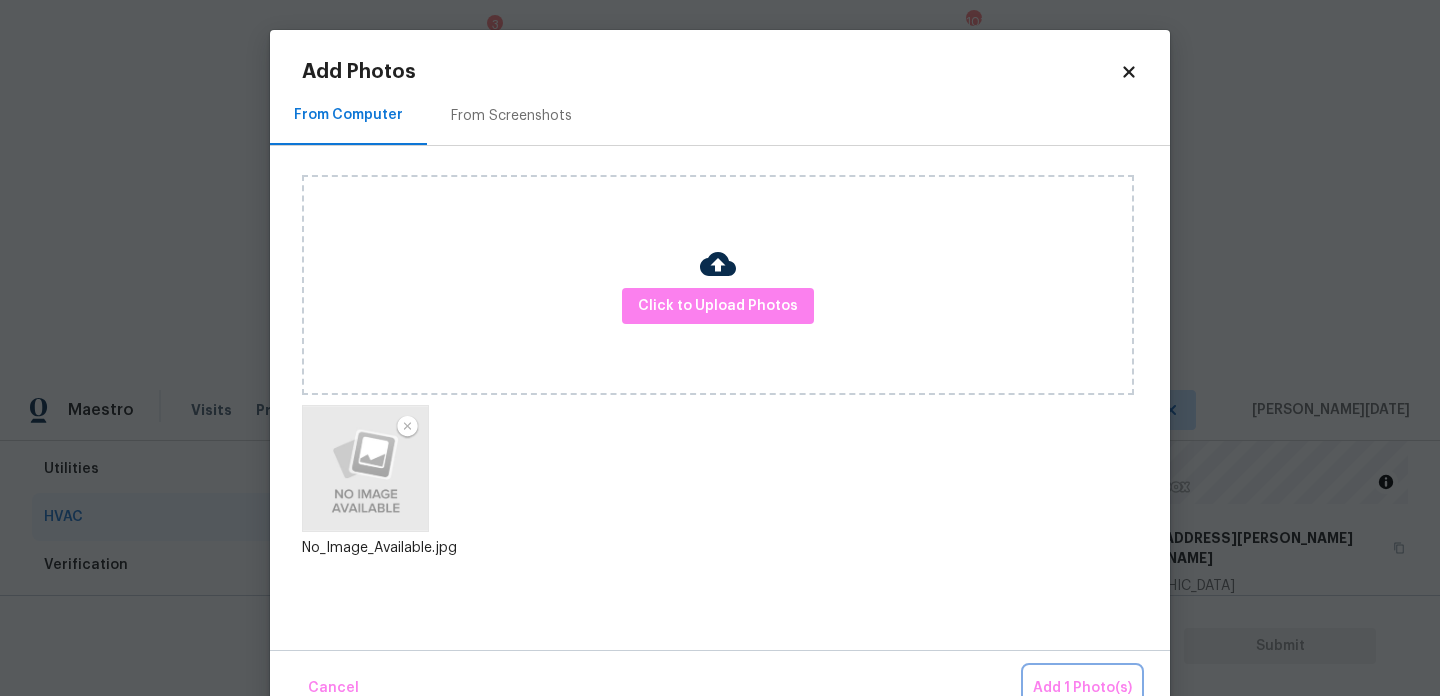 click on "Add 1 Photo(s)" at bounding box center [1082, 688] 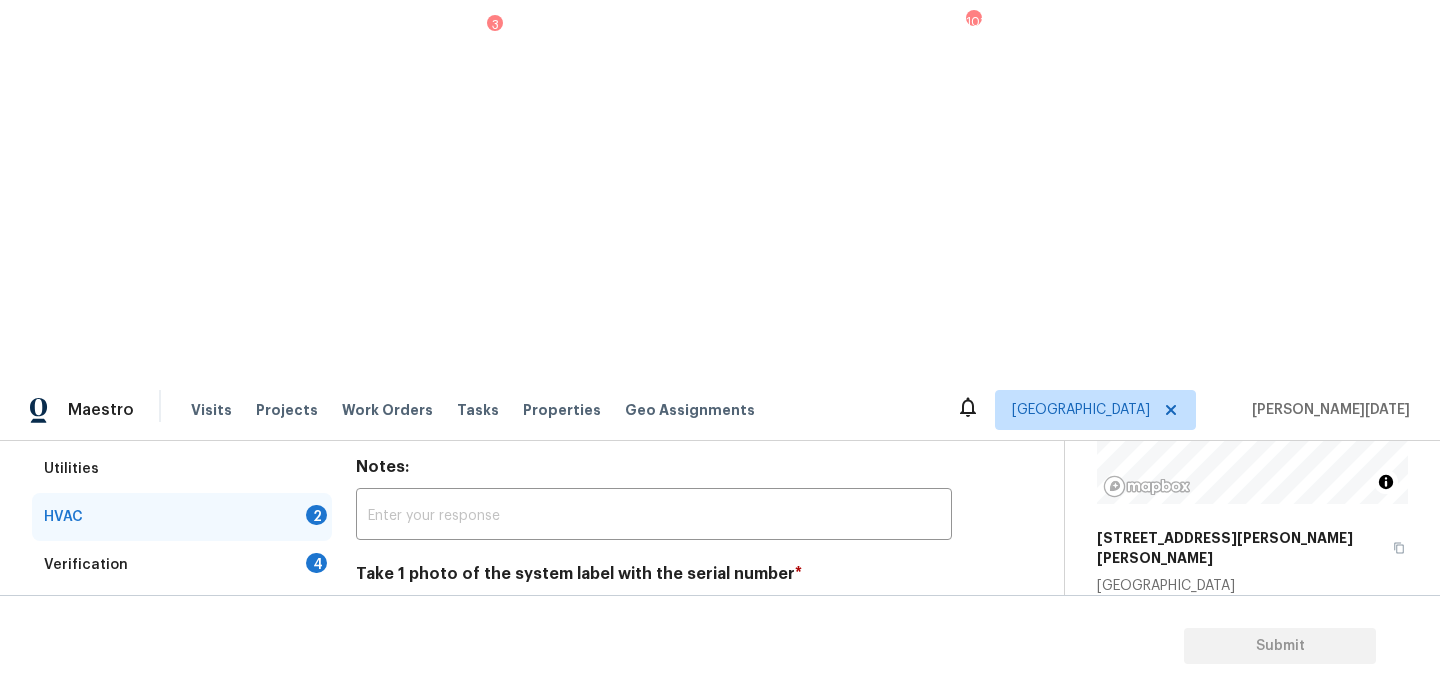 click on "Yes" at bounding box center (366, 918) 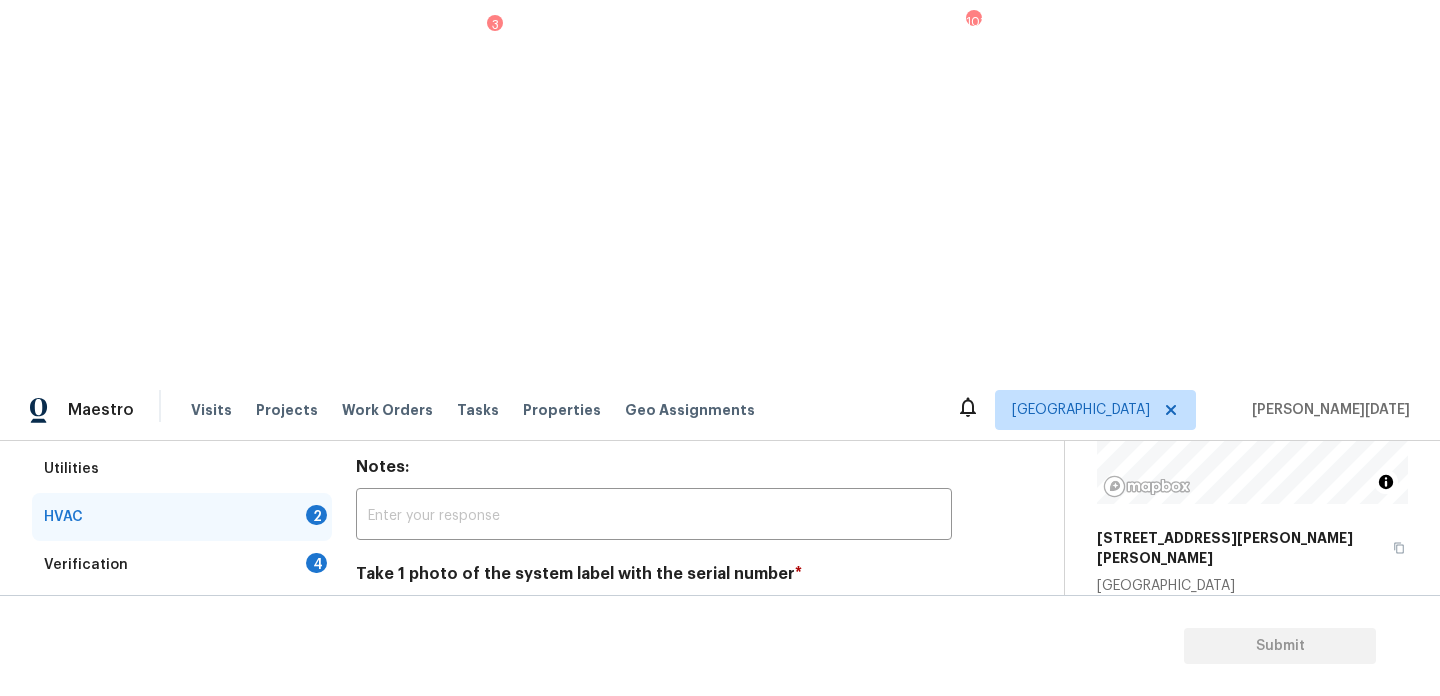 checkbox on "true" 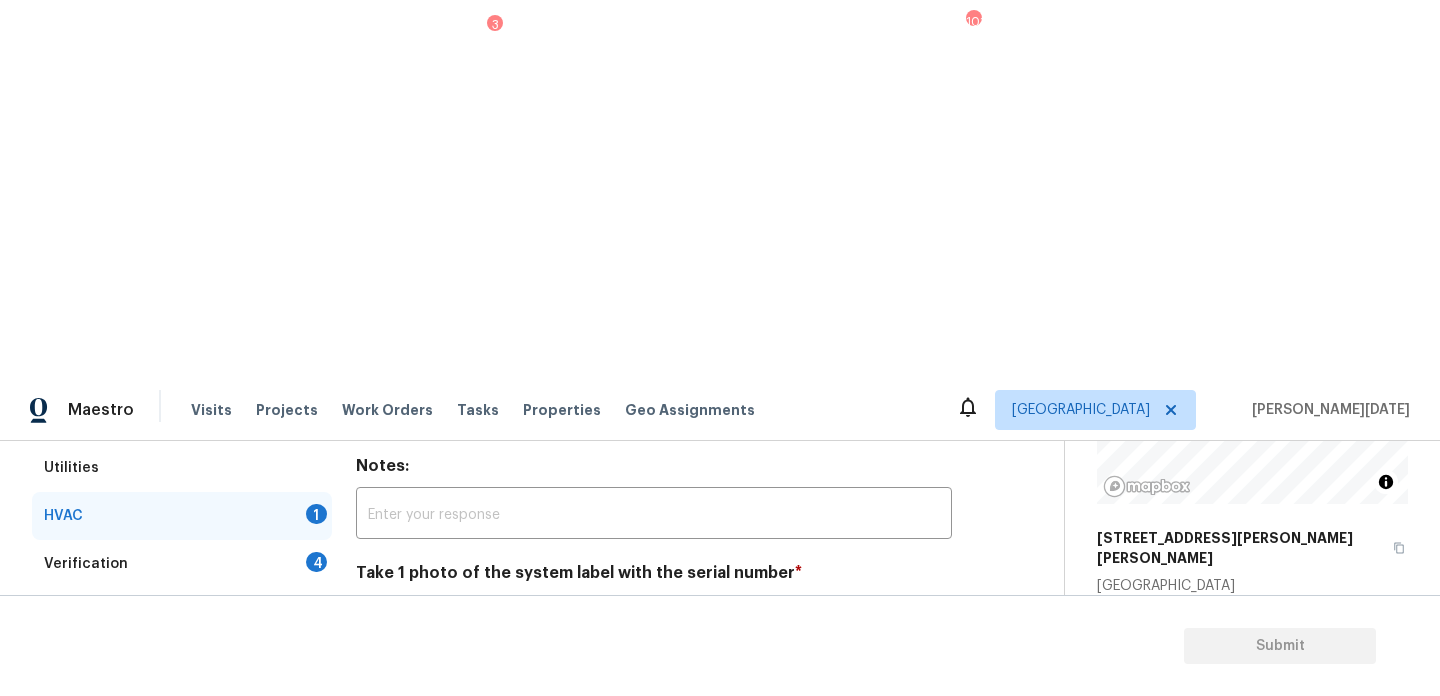 scroll, scrollTop: 290, scrollLeft: 0, axis: vertical 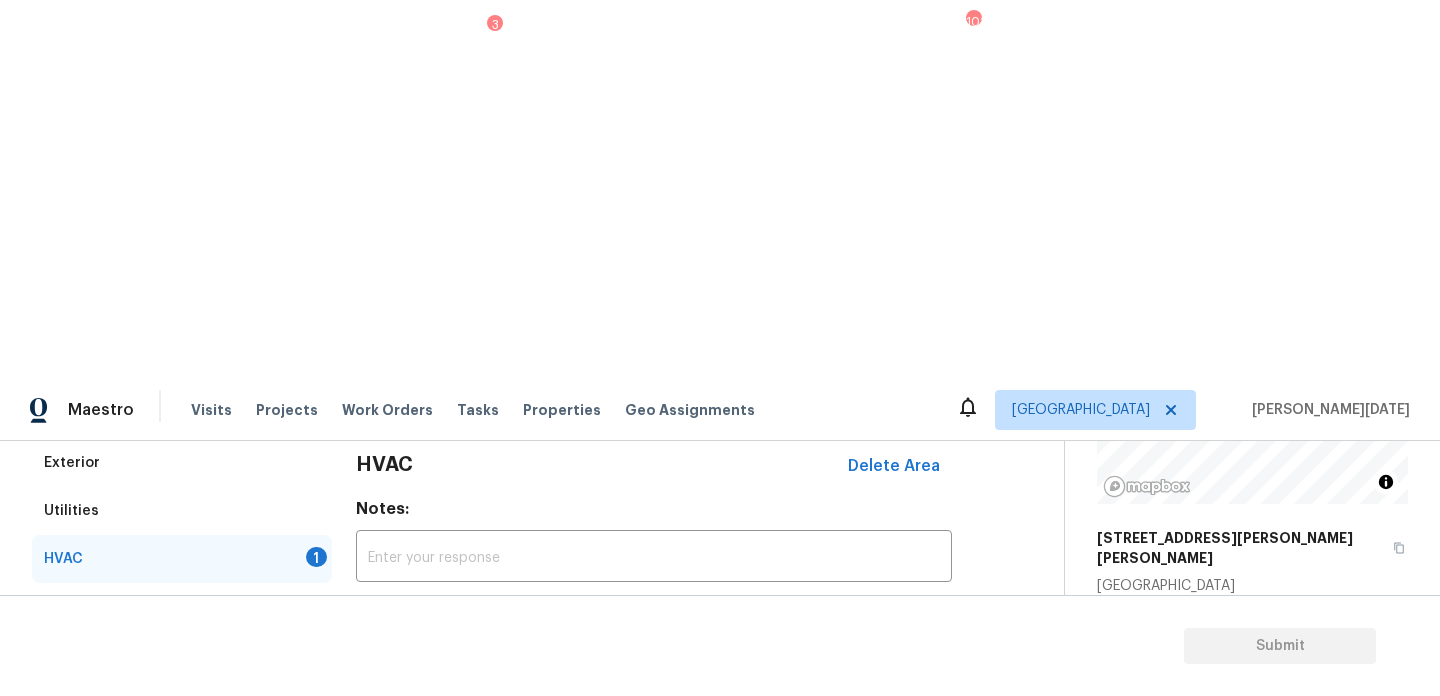 click on "Verification 4" at bounding box center [182, 607] 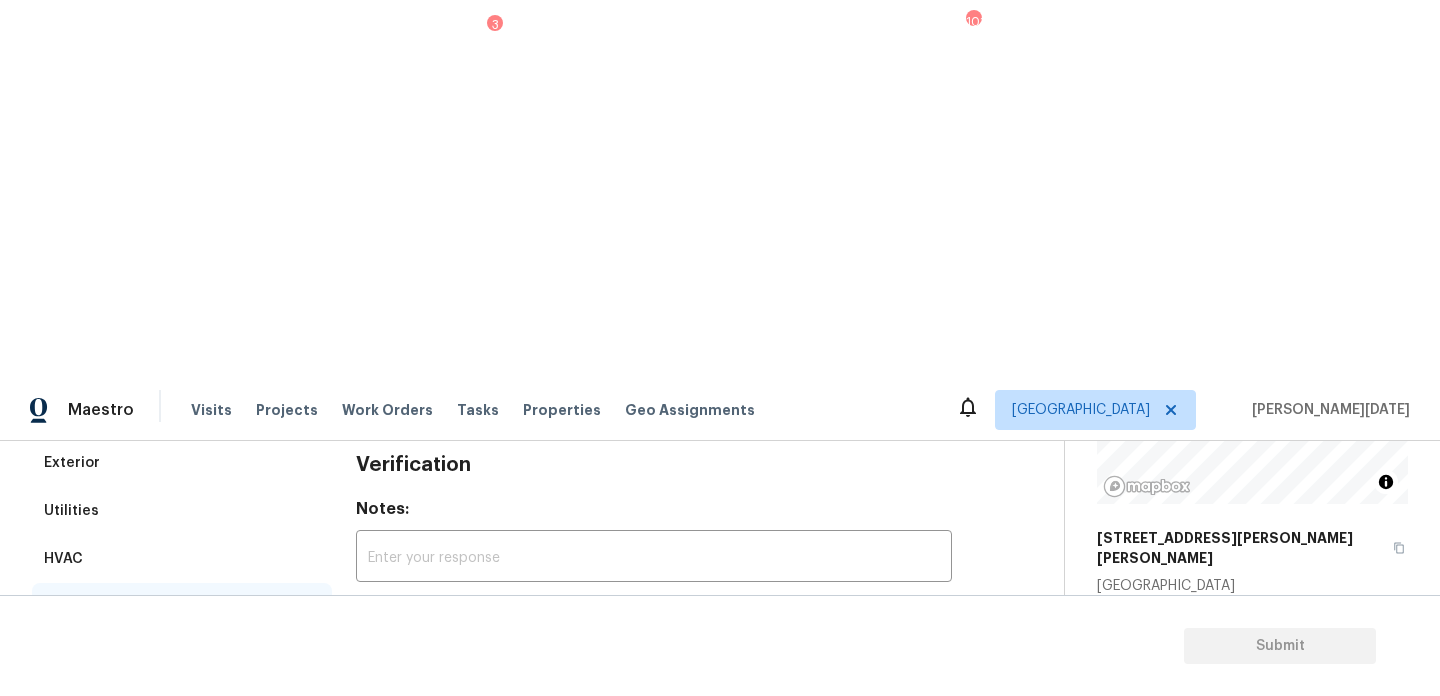 click on "No specialty inspection required" at bounding box center (366, 683) 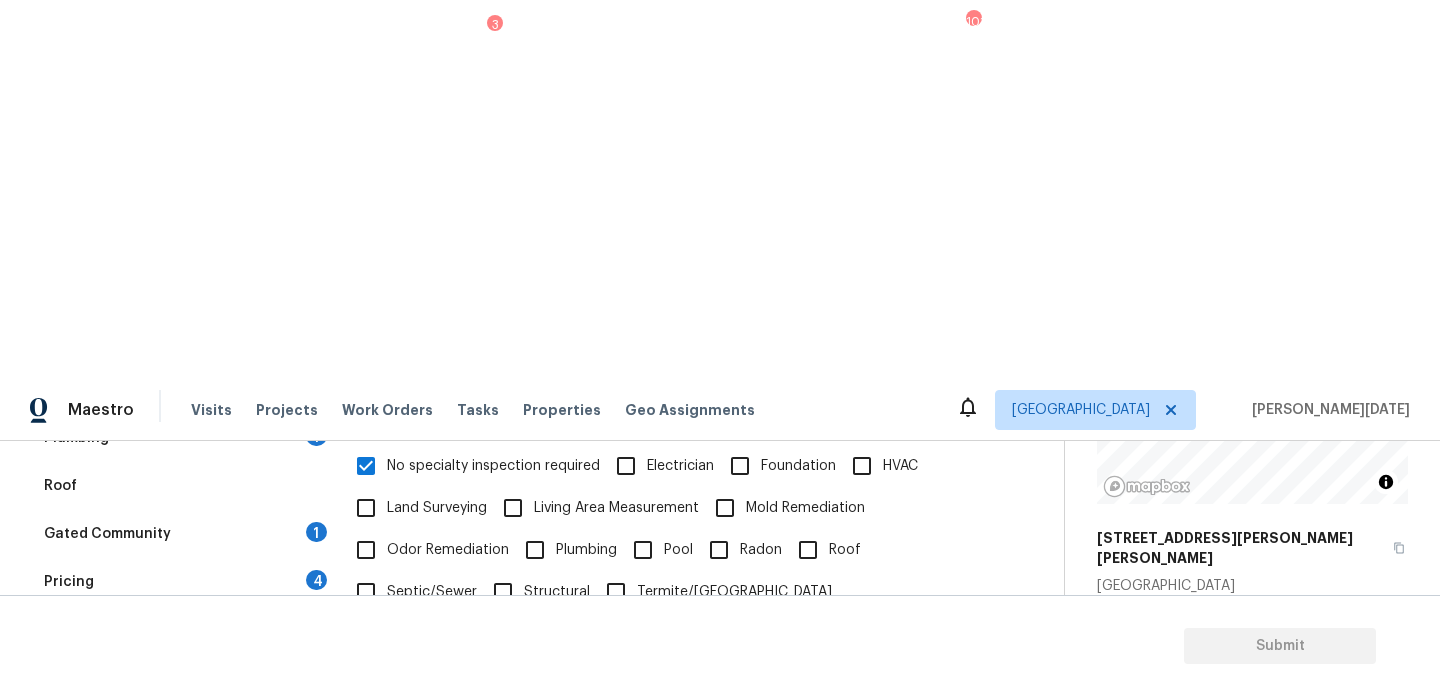 click on "No" at bounding box center [436, 736] 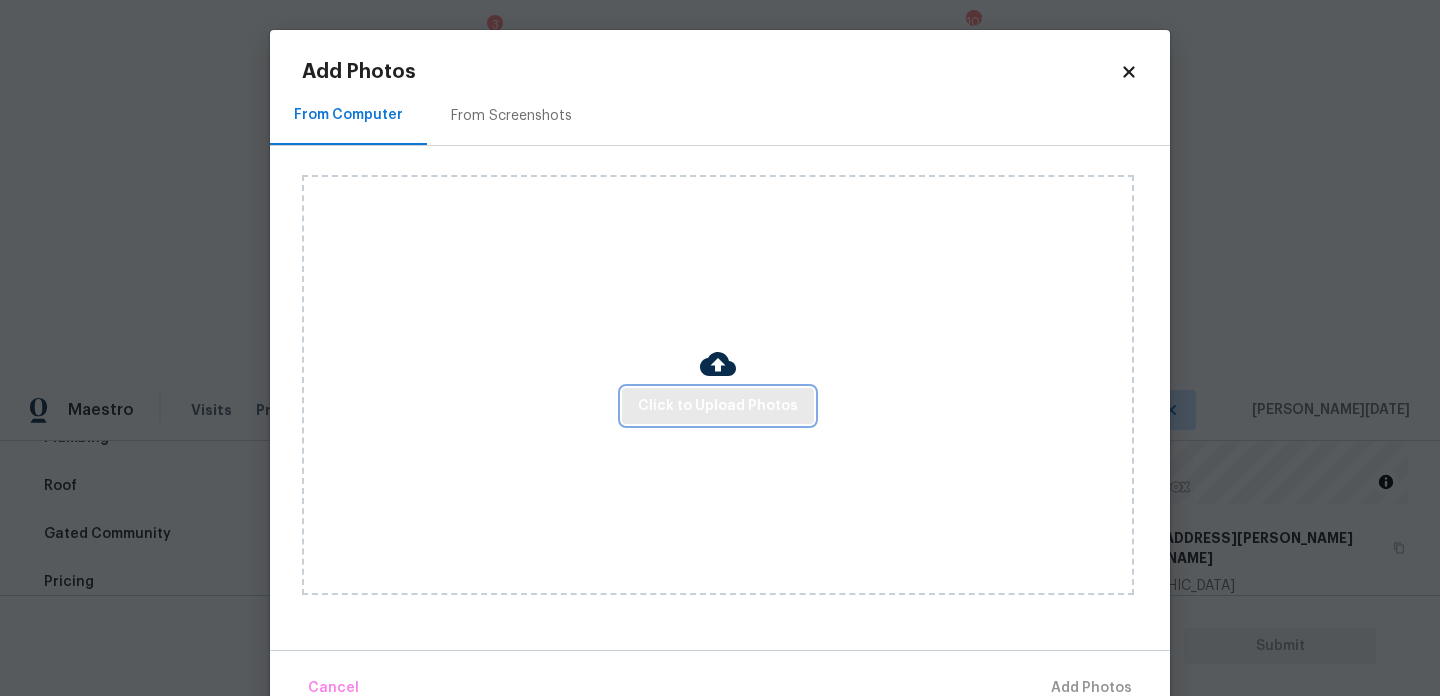 click on "Click to Upload Photos" at bounding box center [718, 406] 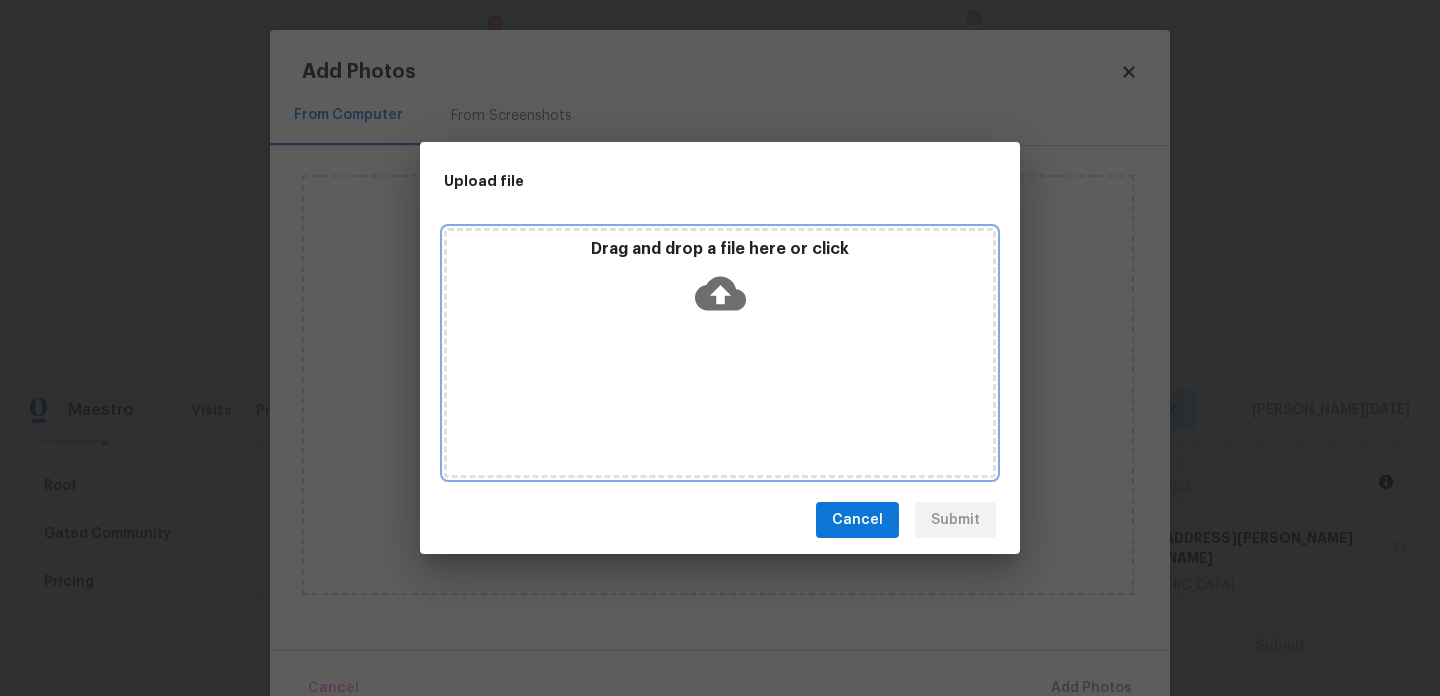 click on "Drag and drop a file here or click" at bounding box center [720, 353] 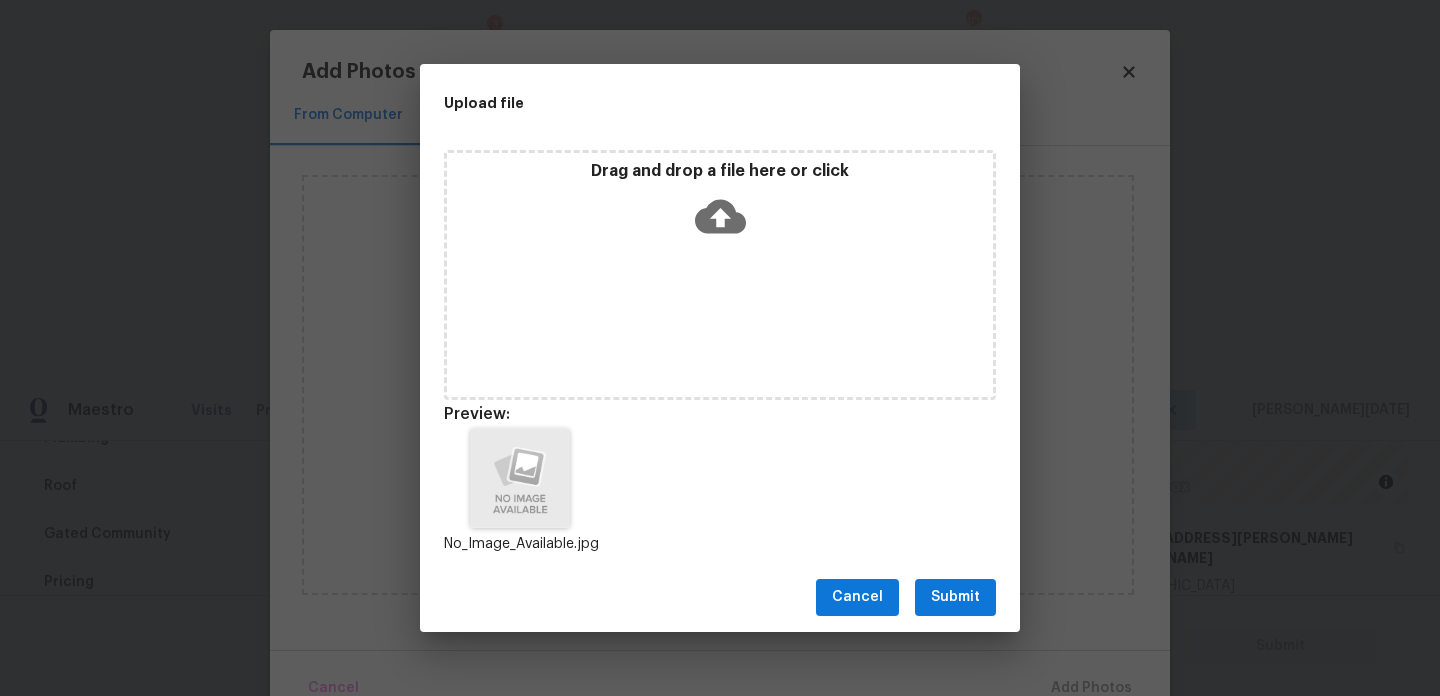 click on "Submit" at bounding box center [955, 597] 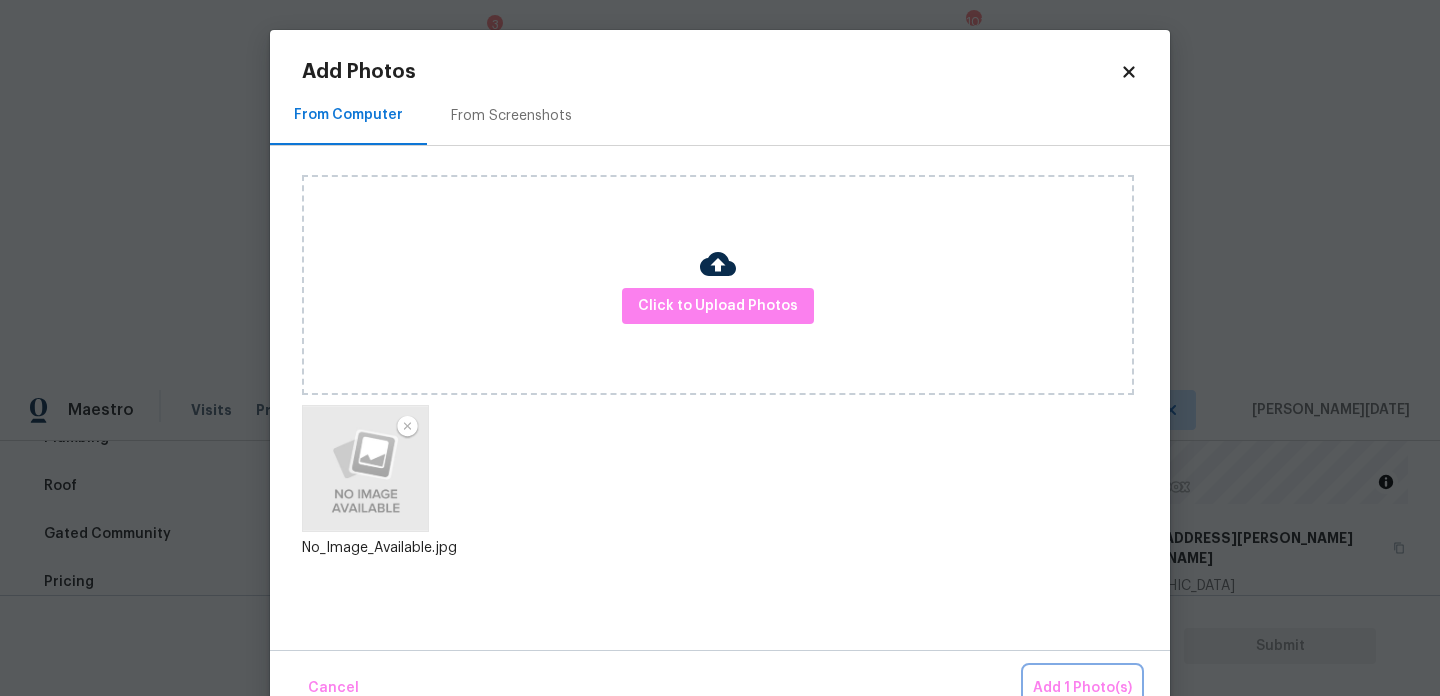 click on "Add 1 Photo(s)" at bounding box center [1082, 688] 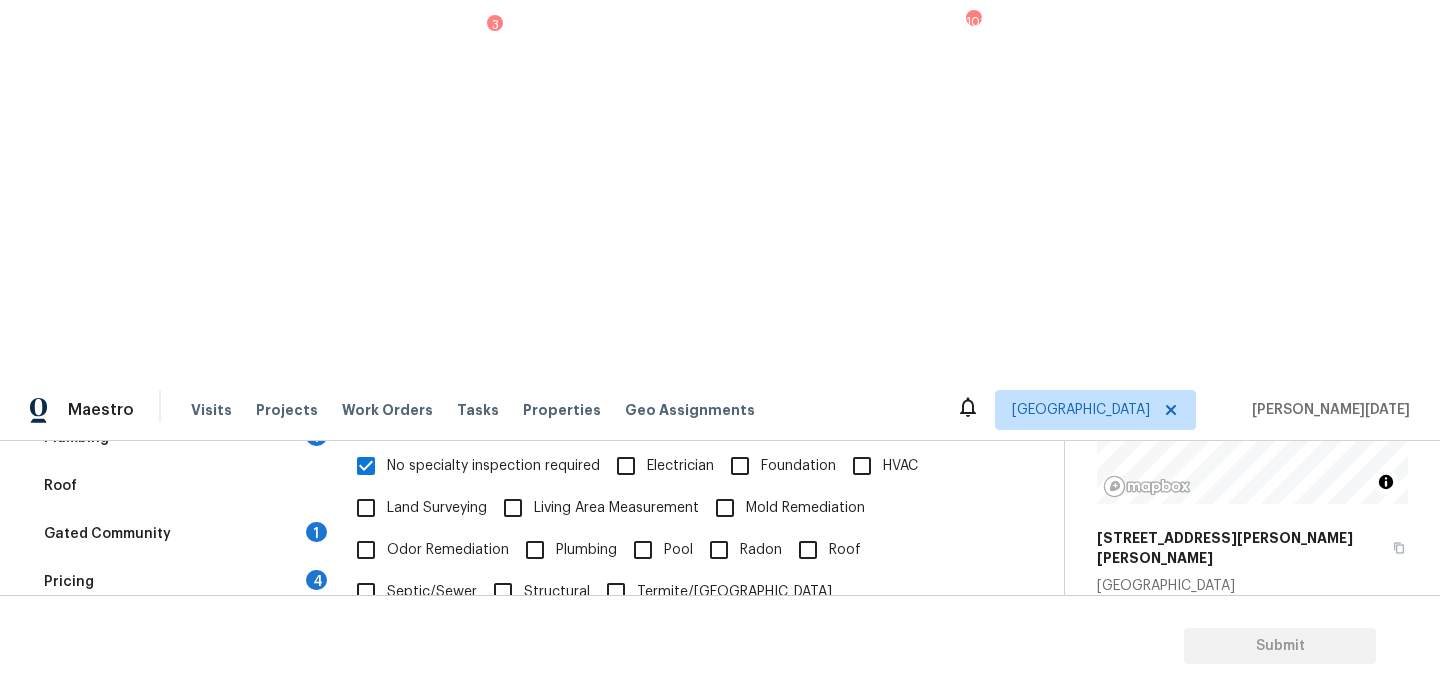 scroll, scrollTop: 532, scrollLeft: 0, axis: vertical 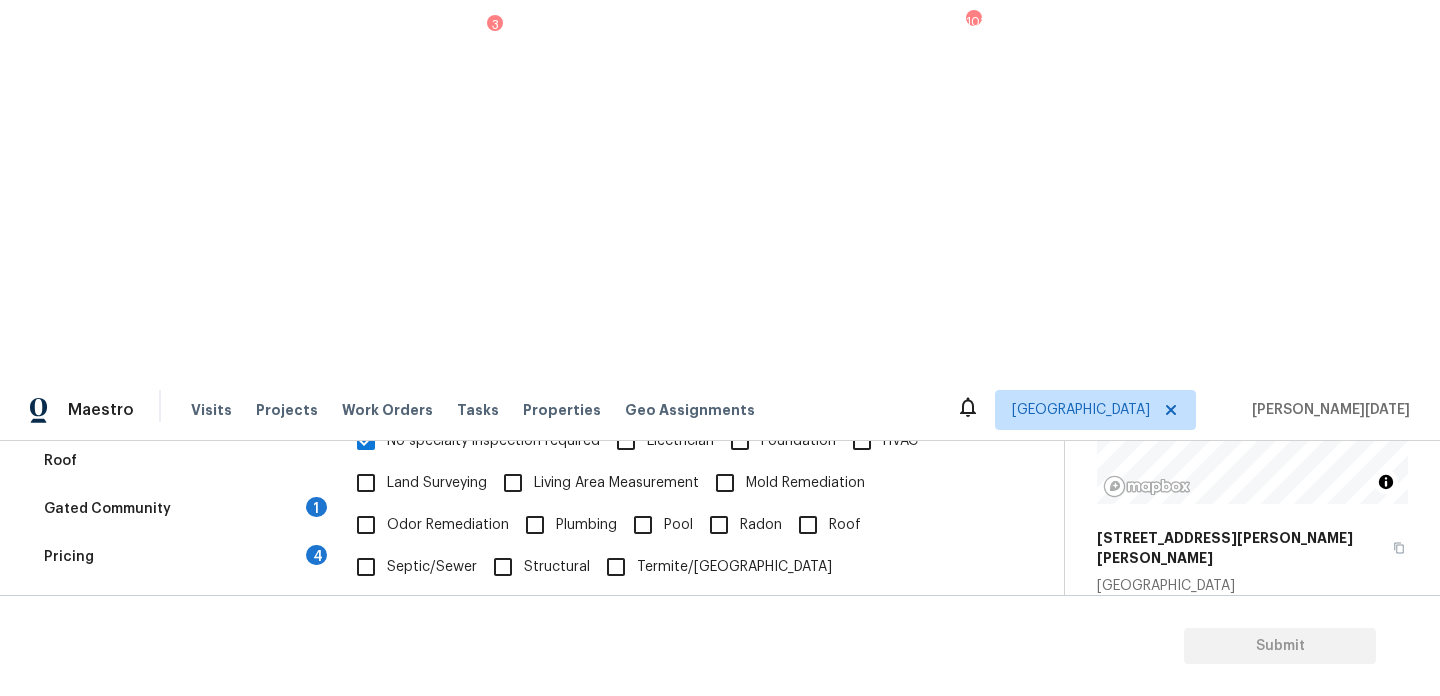 click at bounding box center [654, 863] 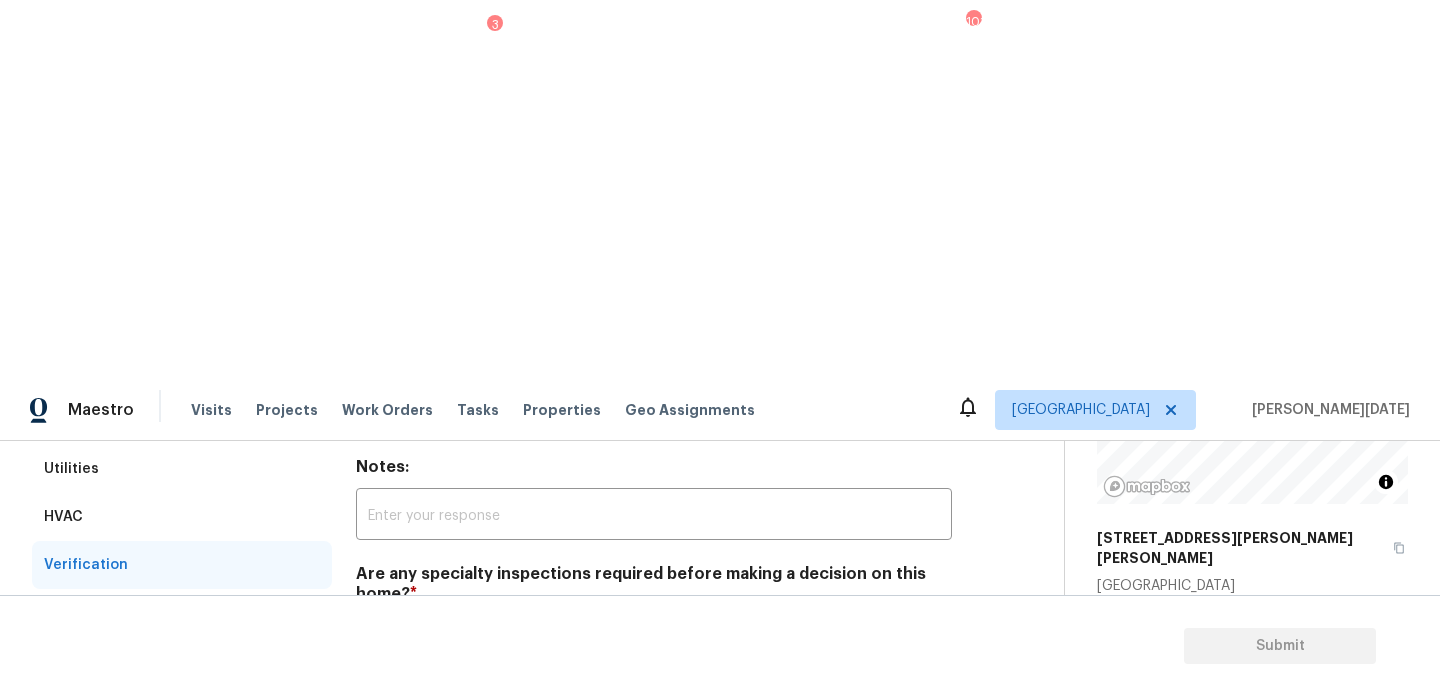 click on "Plumbing 1" at bounding box center [182, 613] 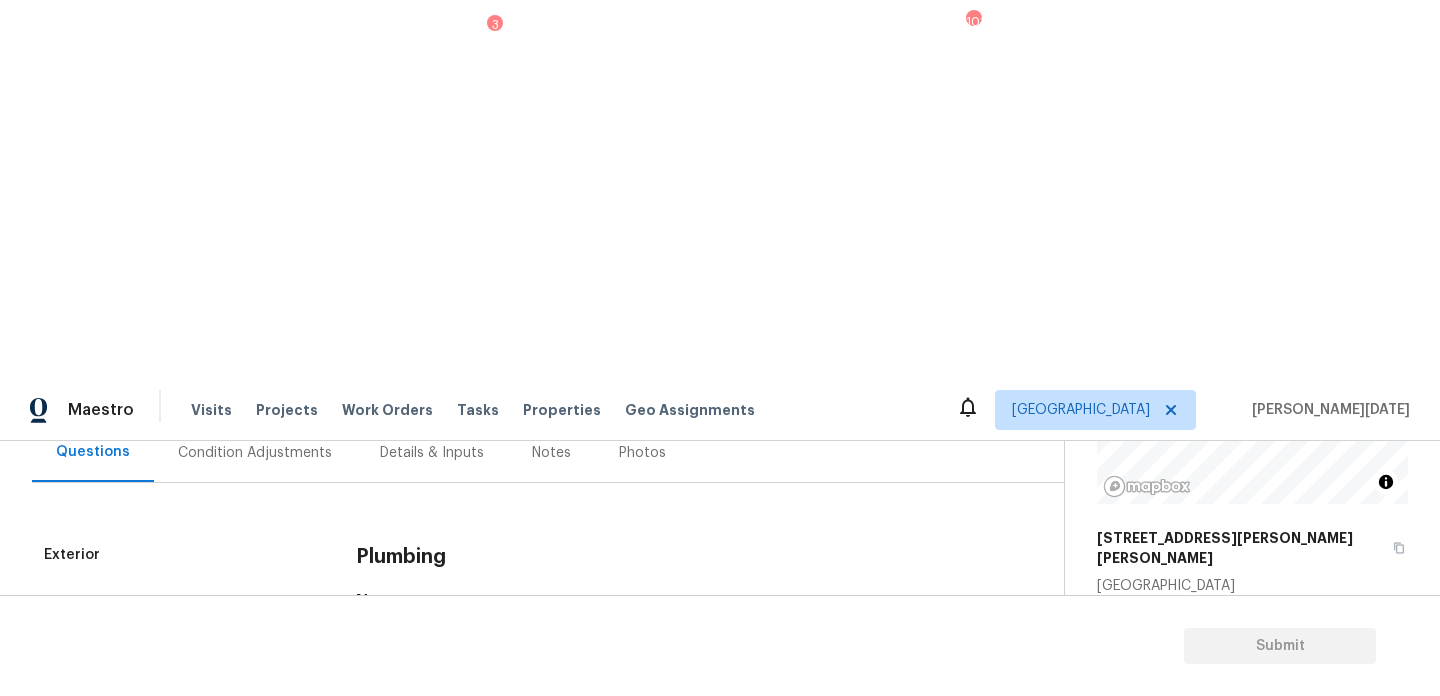 scroll, scrollTop: 198, scrollLeft: 0, axis: vertical 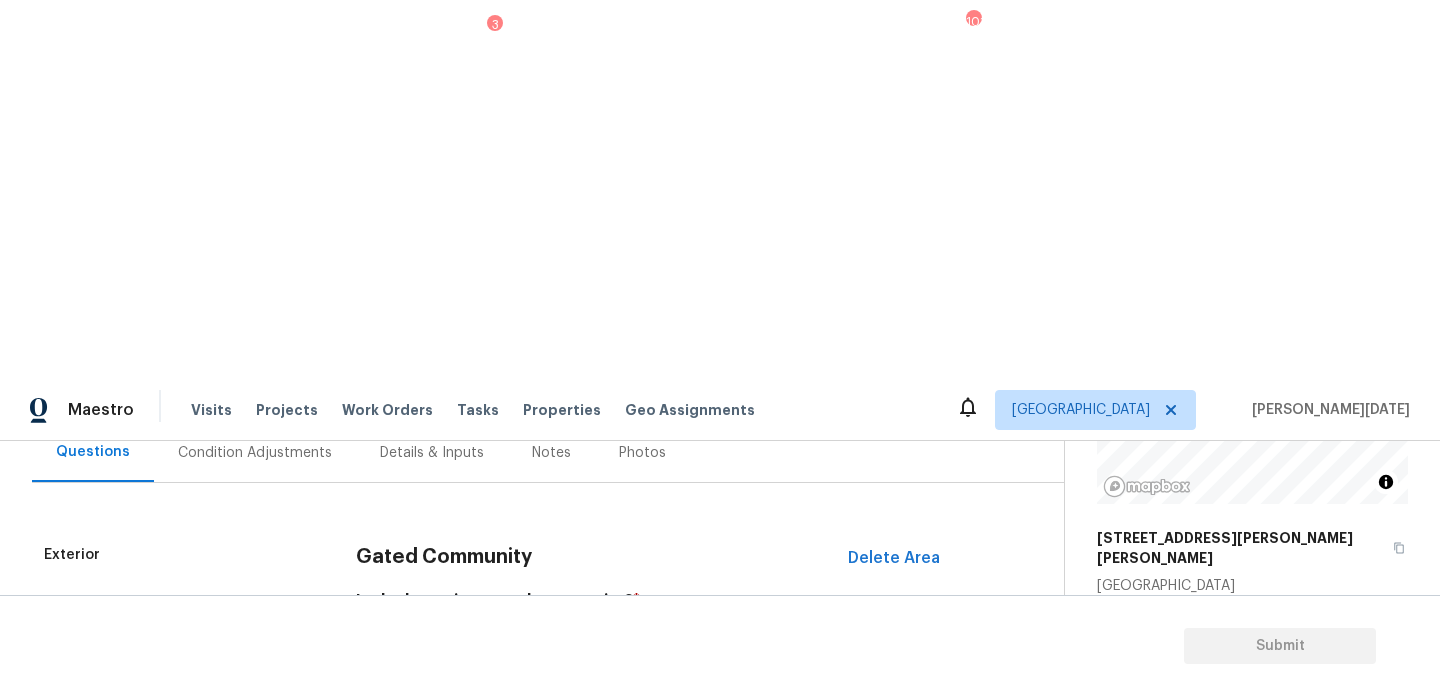 click on "No" at bounding box center [436, 648] 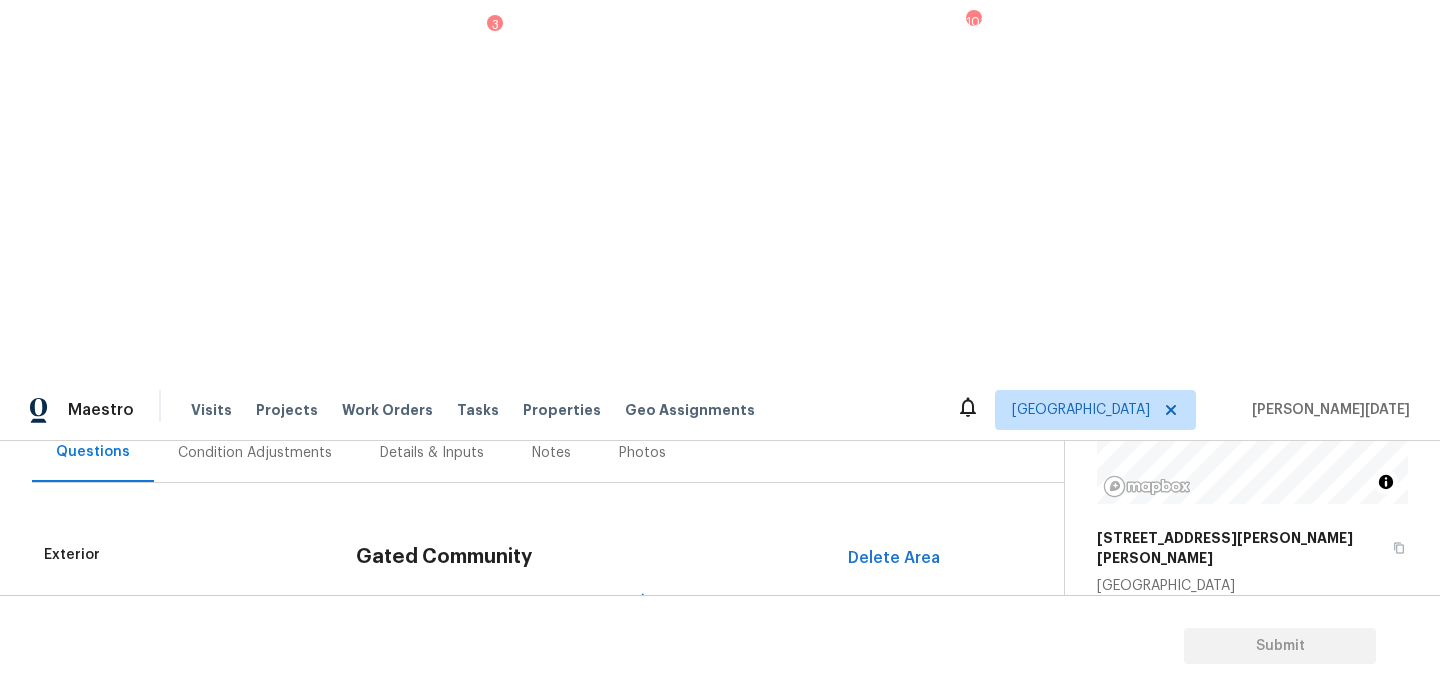 click on "Pricing 4" at bounding box center [182, 891] 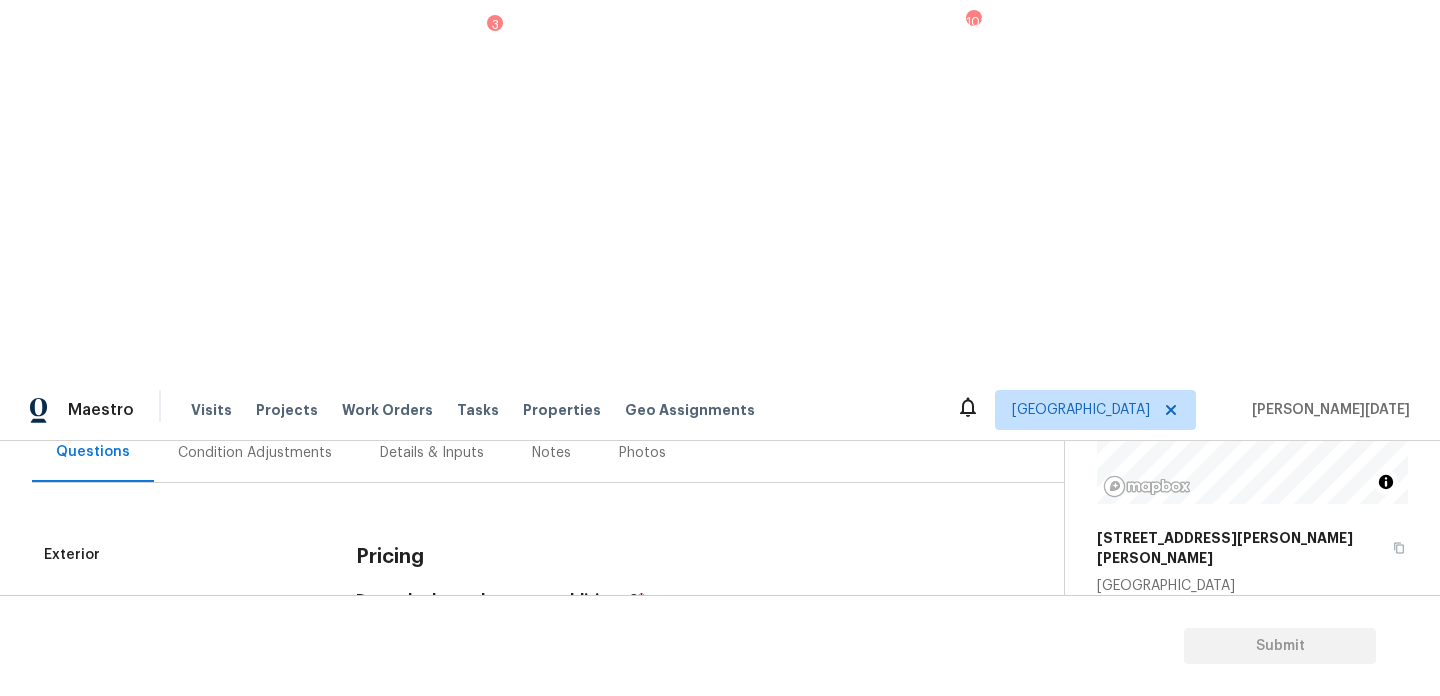 scroll, scrollTop: 391, scrollLeft: 0, axis: vertical 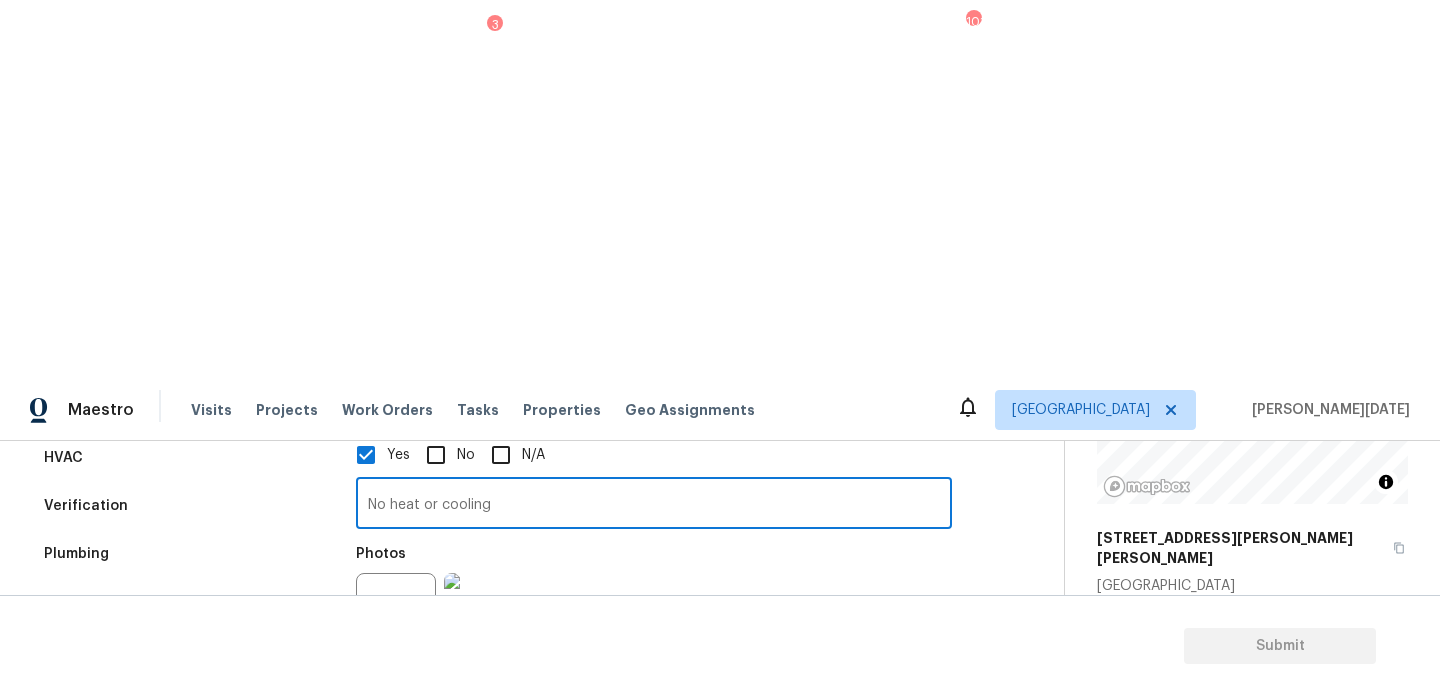click on "No heat or cooling" at bounding box center [654, 505] 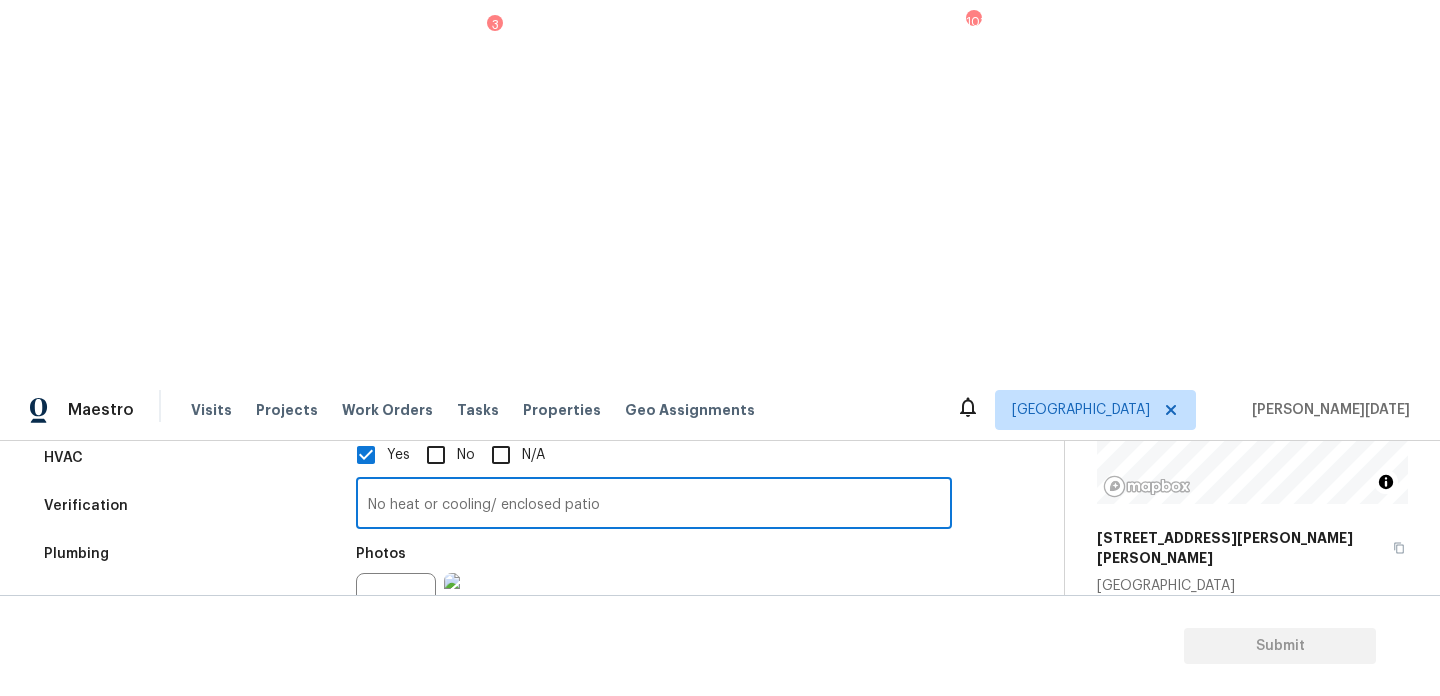 type on "No heat or cooling/ enclosed patio" 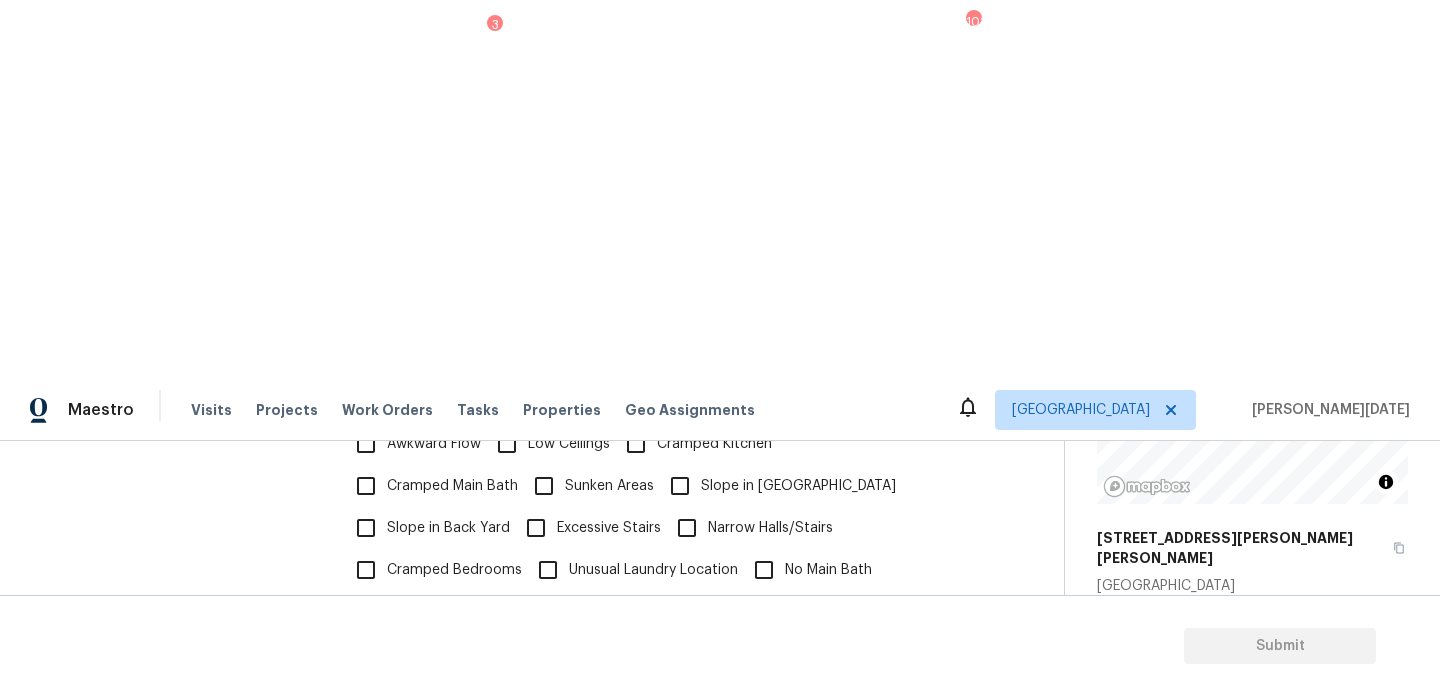 scroll, scrollTop: 693, scrollLeft: 0, axis: vertical 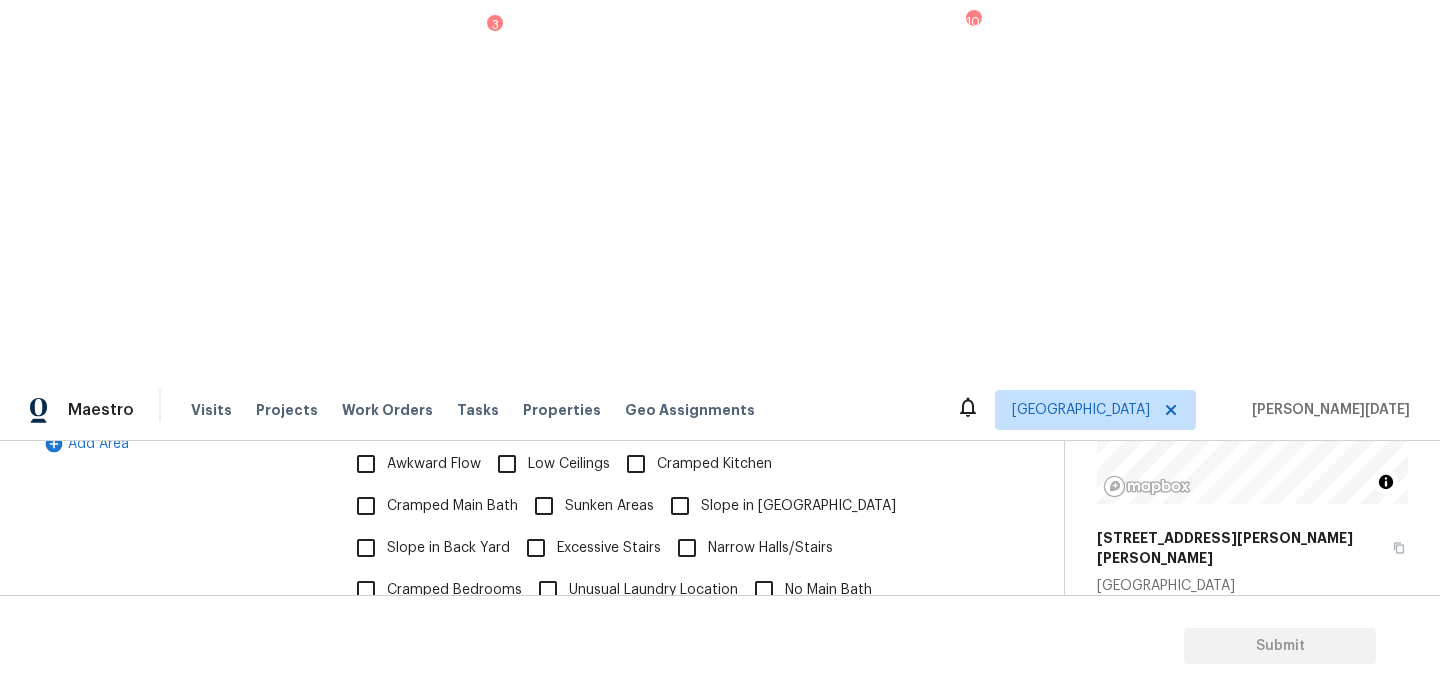 click on "Slope in Back Yard" at bounding box center [366, 548] 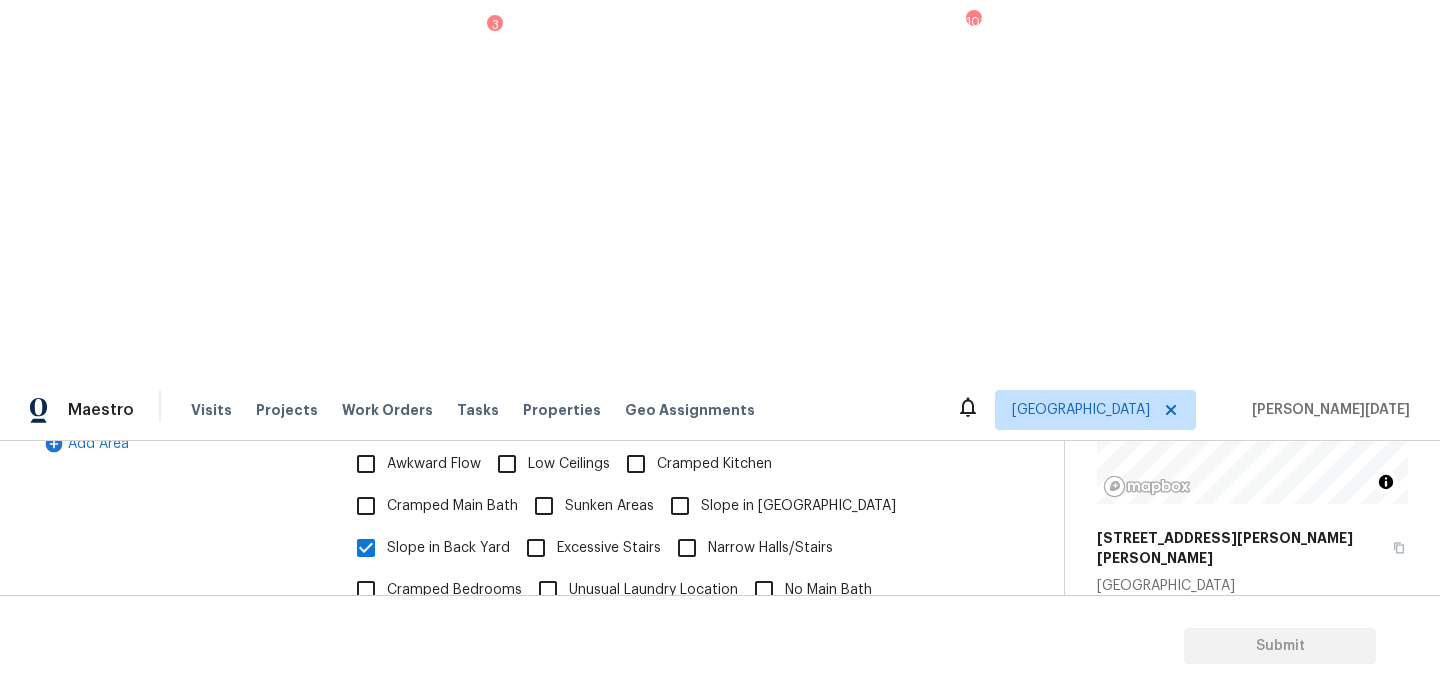 click on "N/A" at bounding box center [452, 632] 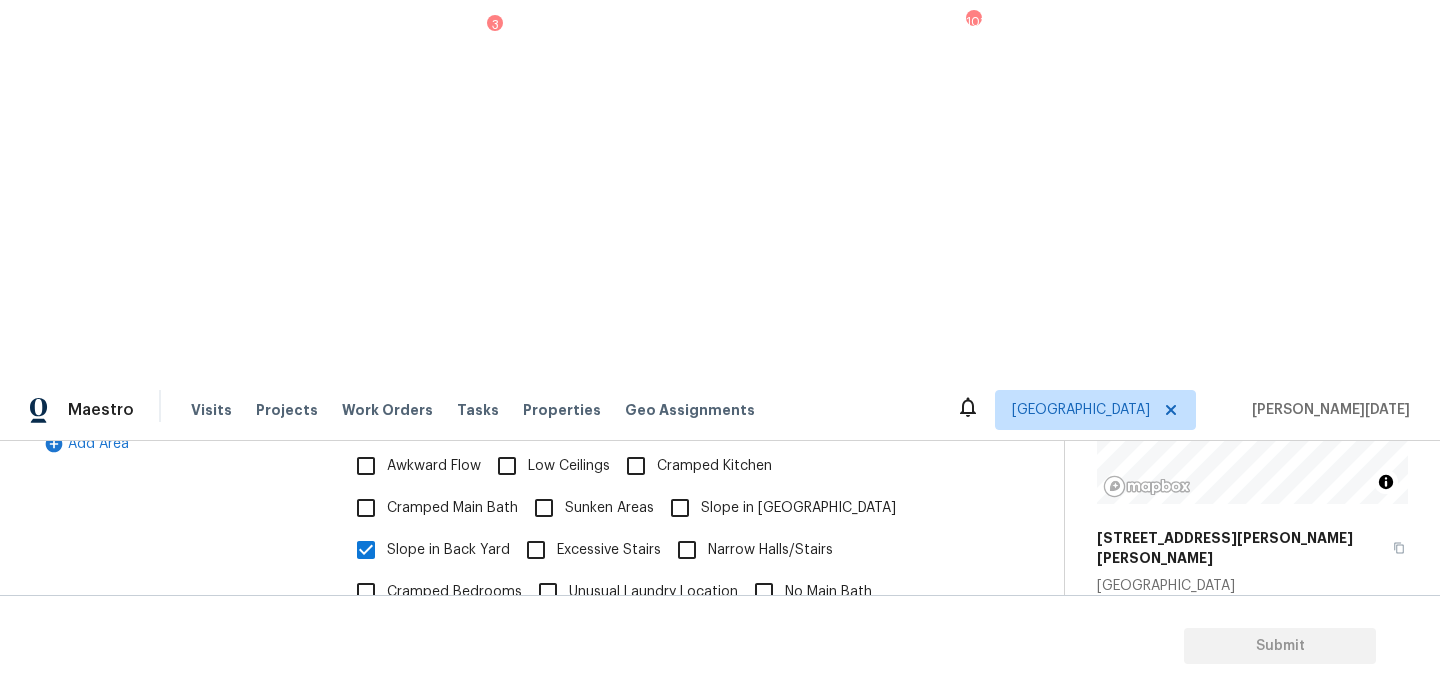 click on "No" at bounding box center [436, 736] 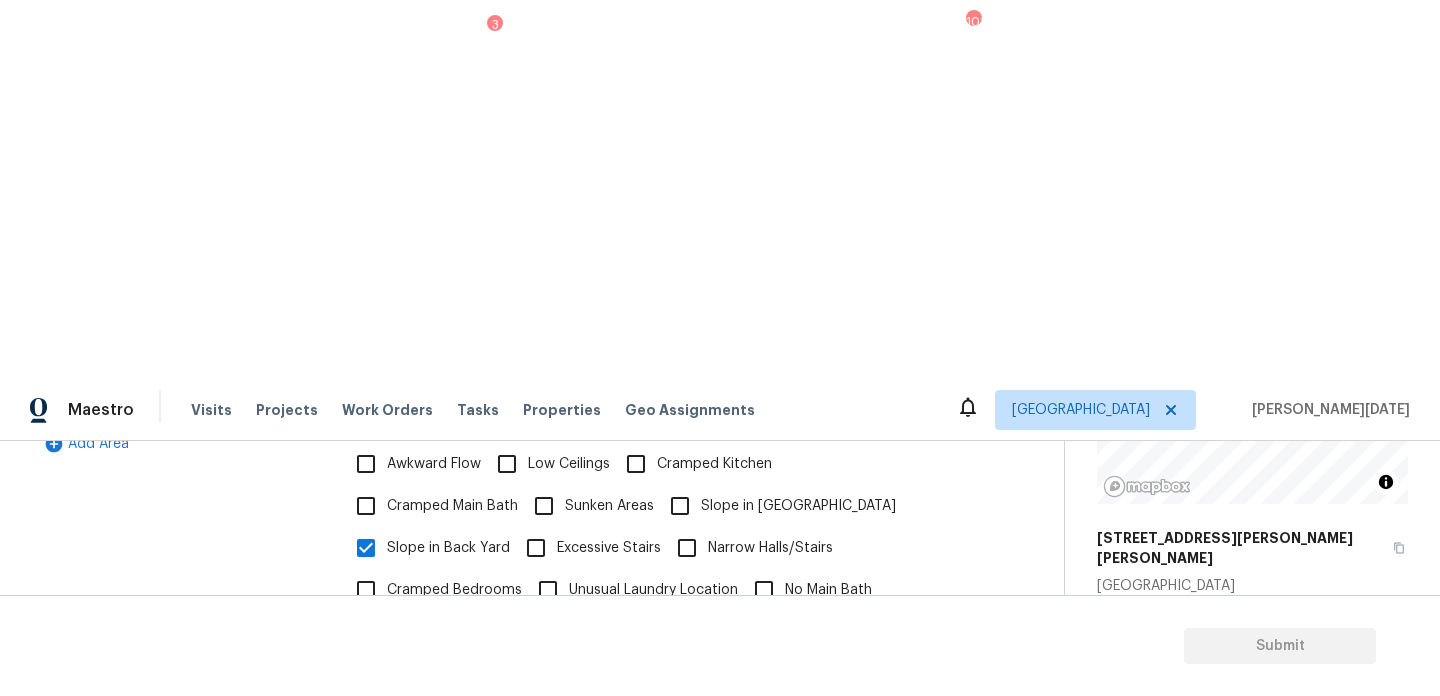 click on "No" at bounding box center (436, 858) 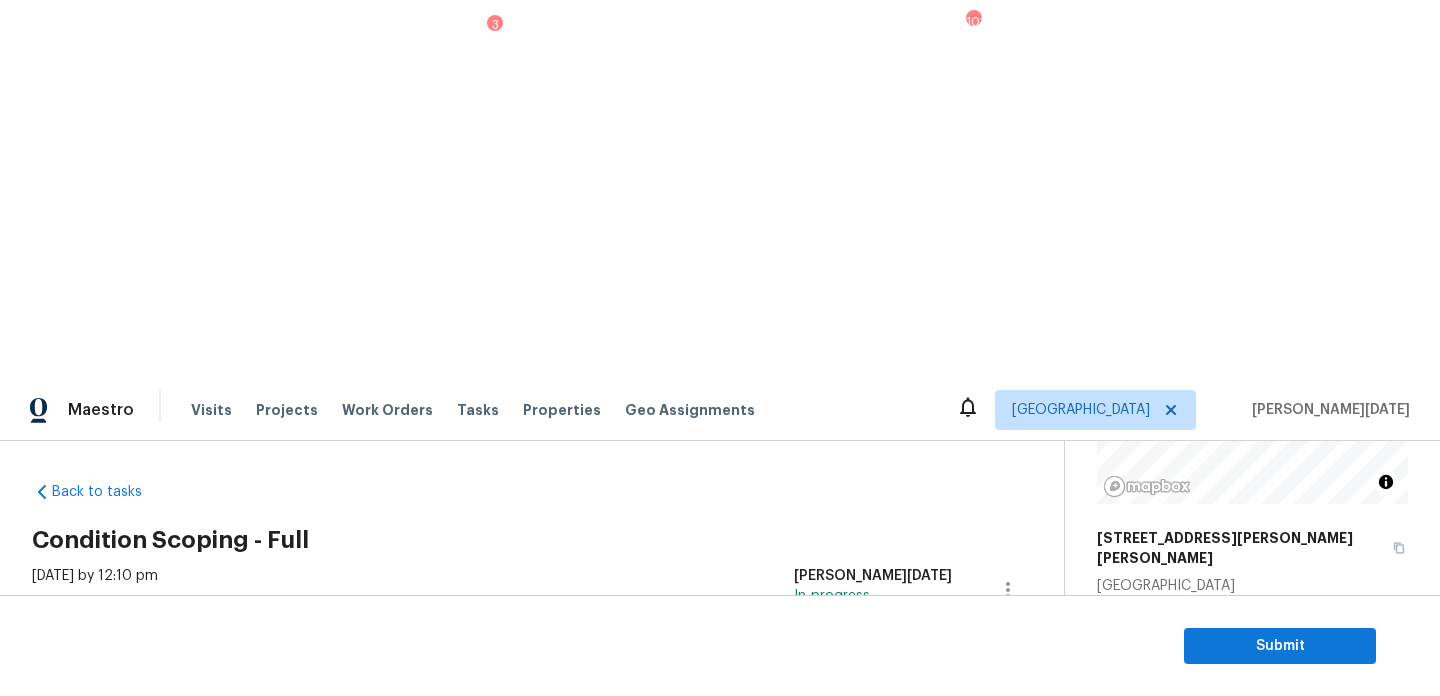 scroll, scrollTop: 0, scrollLeft: 0, axis: both 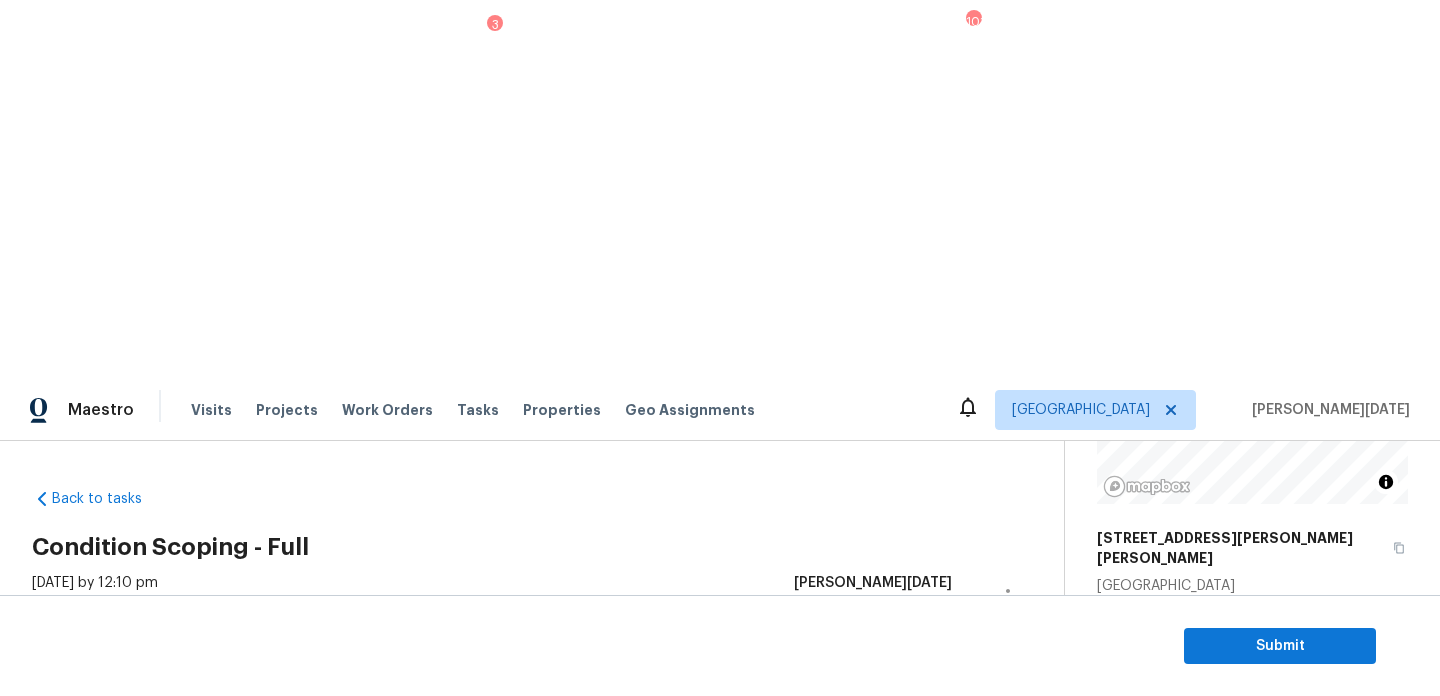 click on "Condition Adjustments" at bounding box center [255, 650] 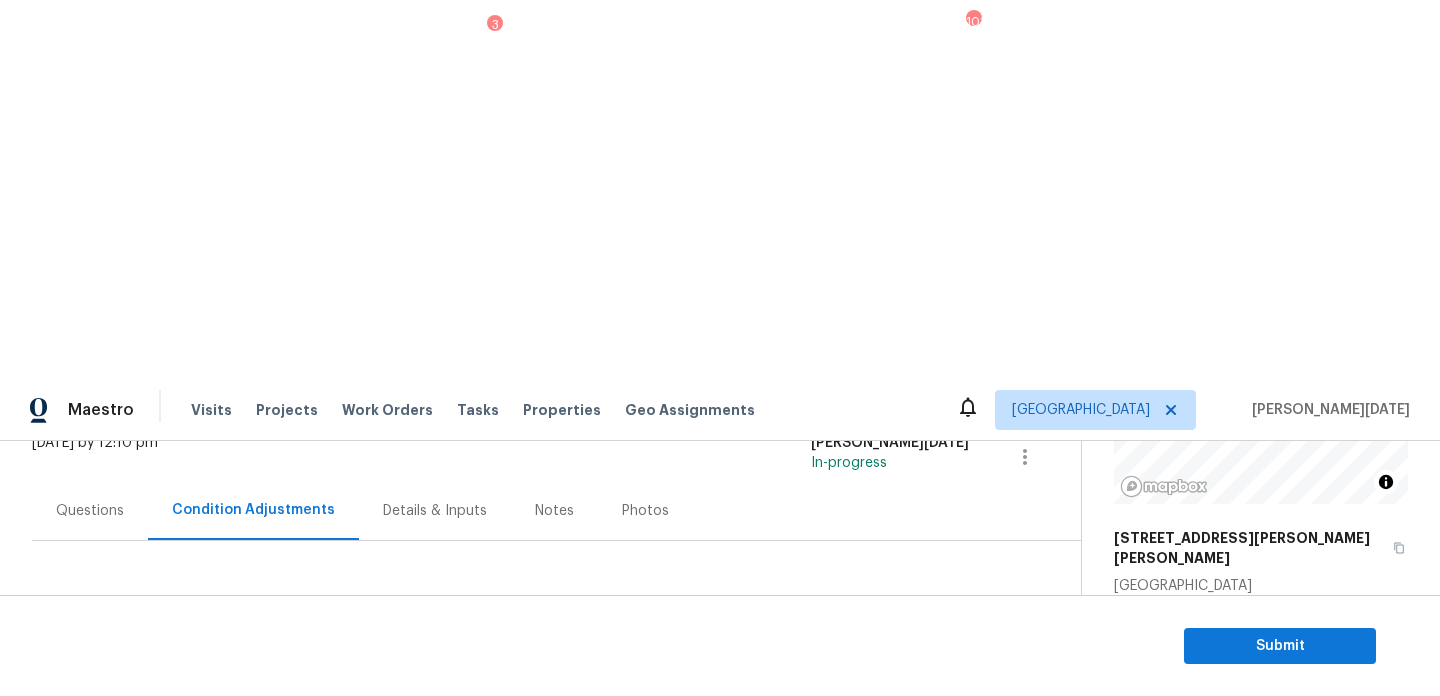 scroll, scrollTop: 0, scrollLeft: 0, axis: both 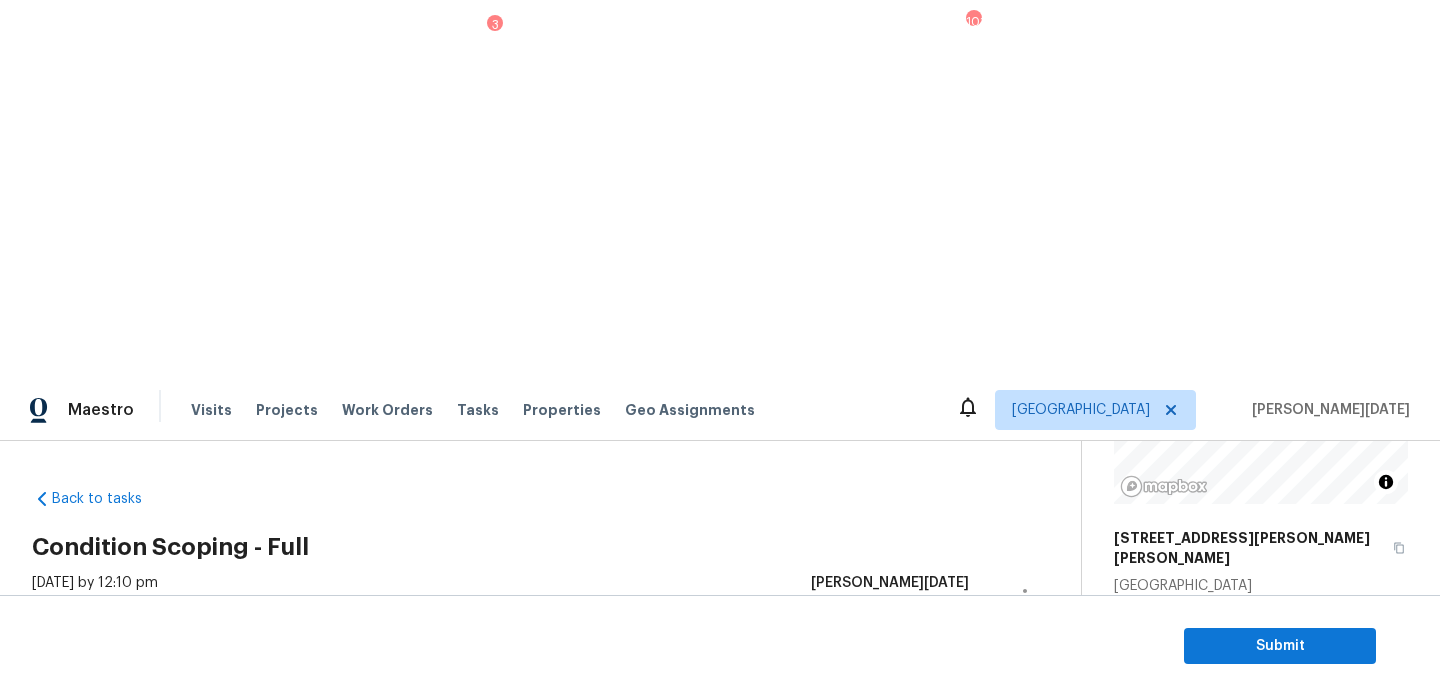 click on "Questions" at bounding box center [90, 651] 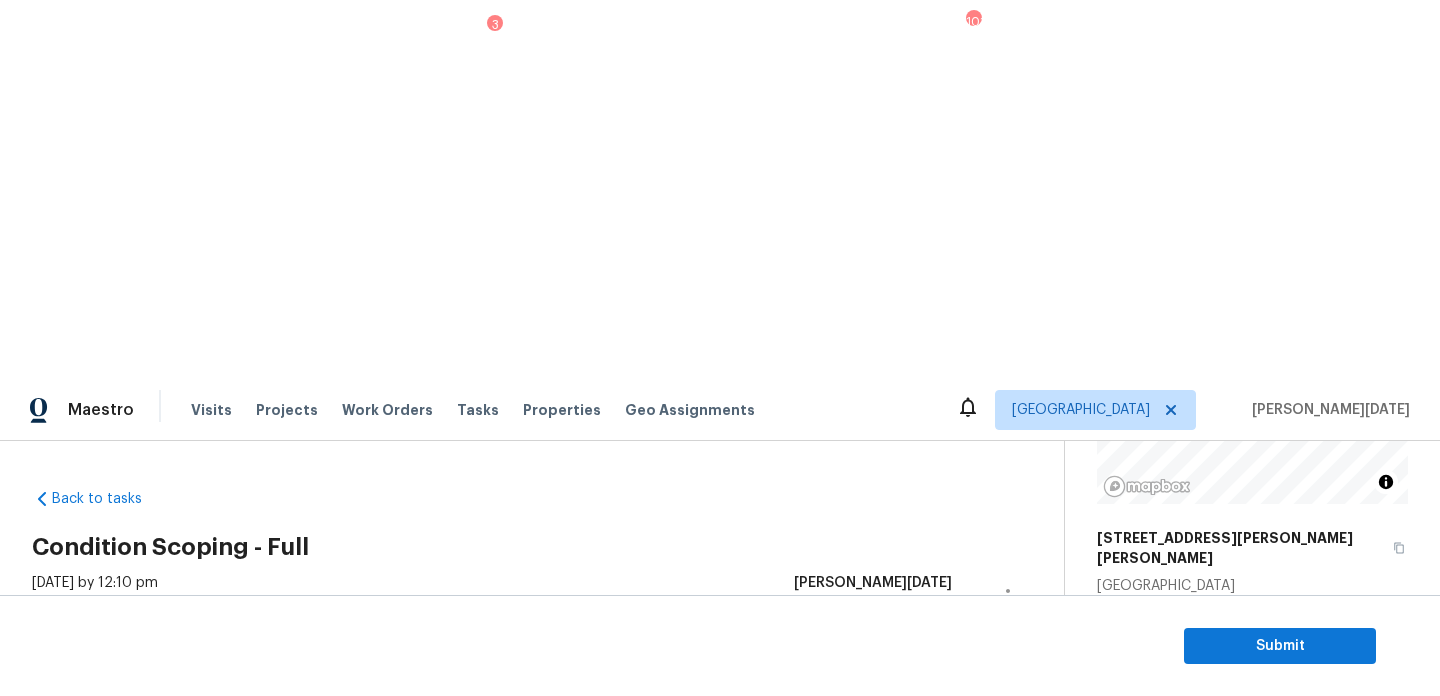 scroll, scrollTop: 267, scrollLeft: 0, axis: vertical 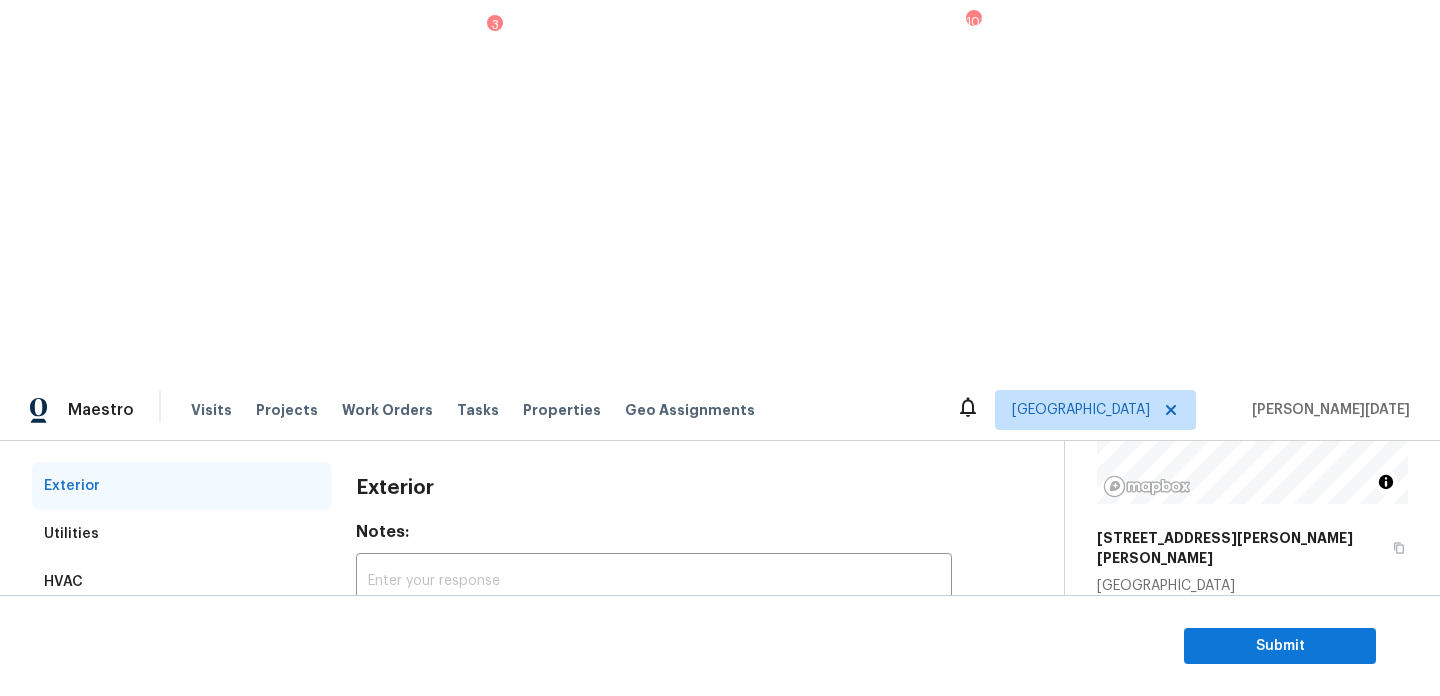 click on "Verification" at bounding box center (182, 630) 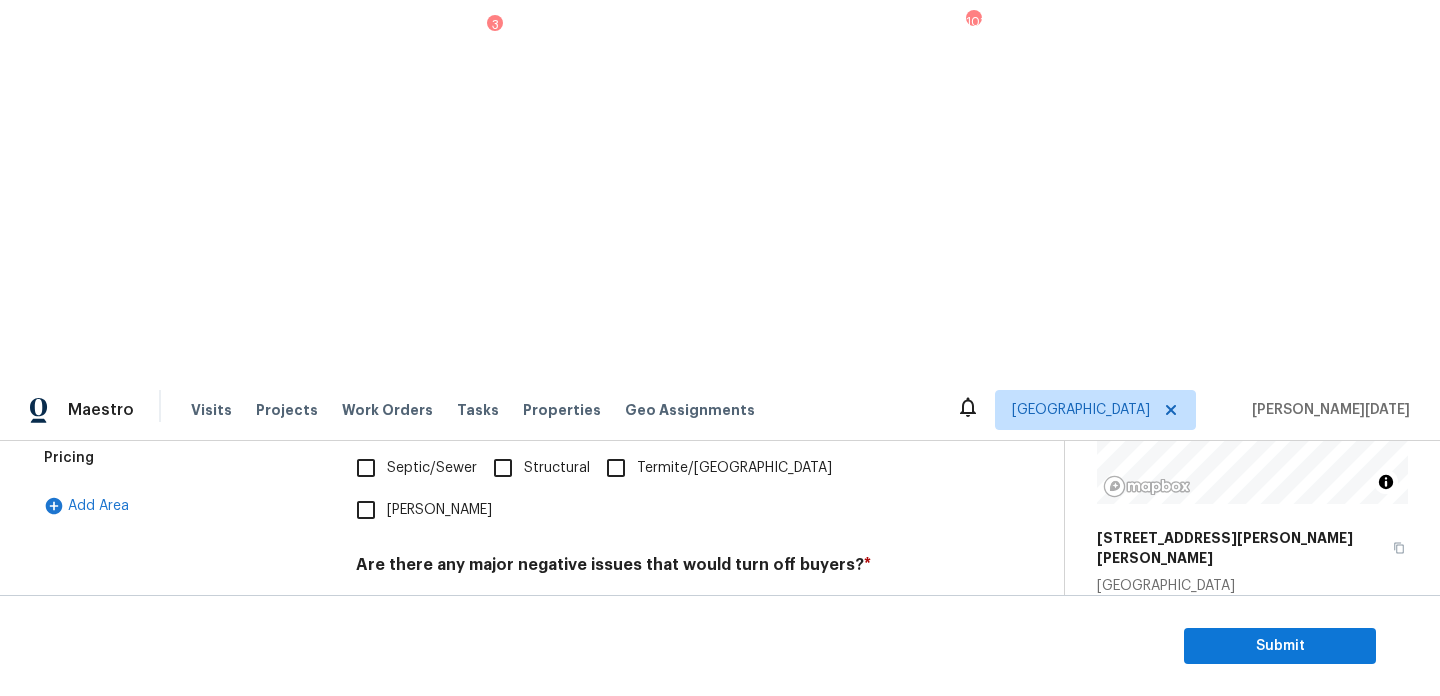 scroll, scrollTop: 0, scrollLeft: 0, axis: both 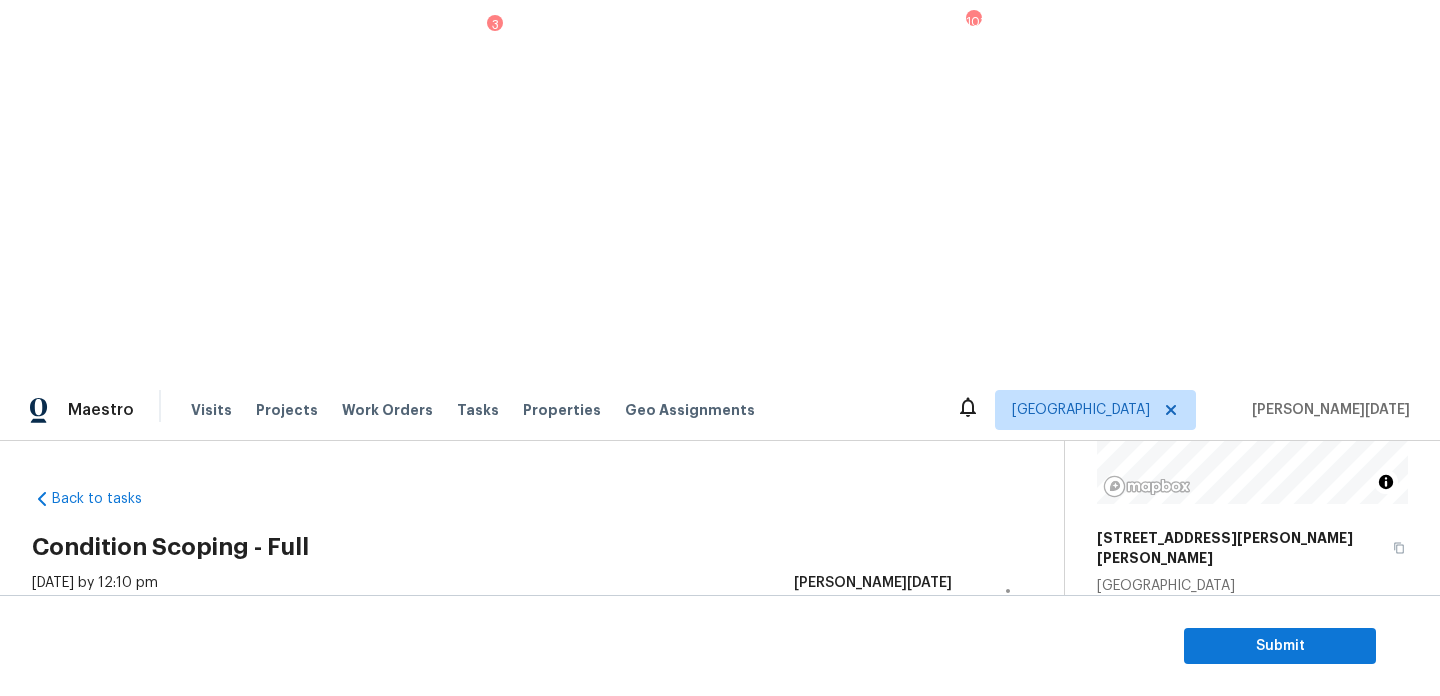 click on "Condition Adjustments" at bounding box center [255, 651] 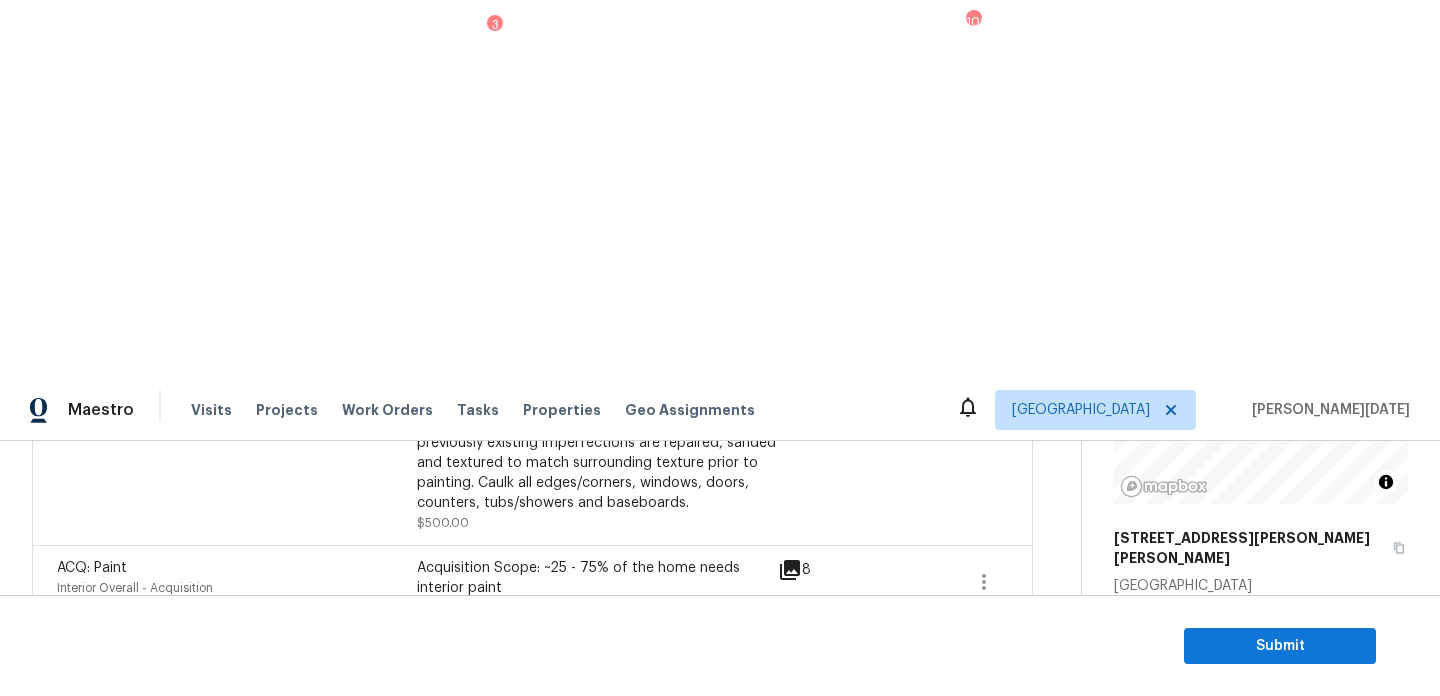 scroll, scrollTop: 1641, scrollLeft: 0, axis: vertical 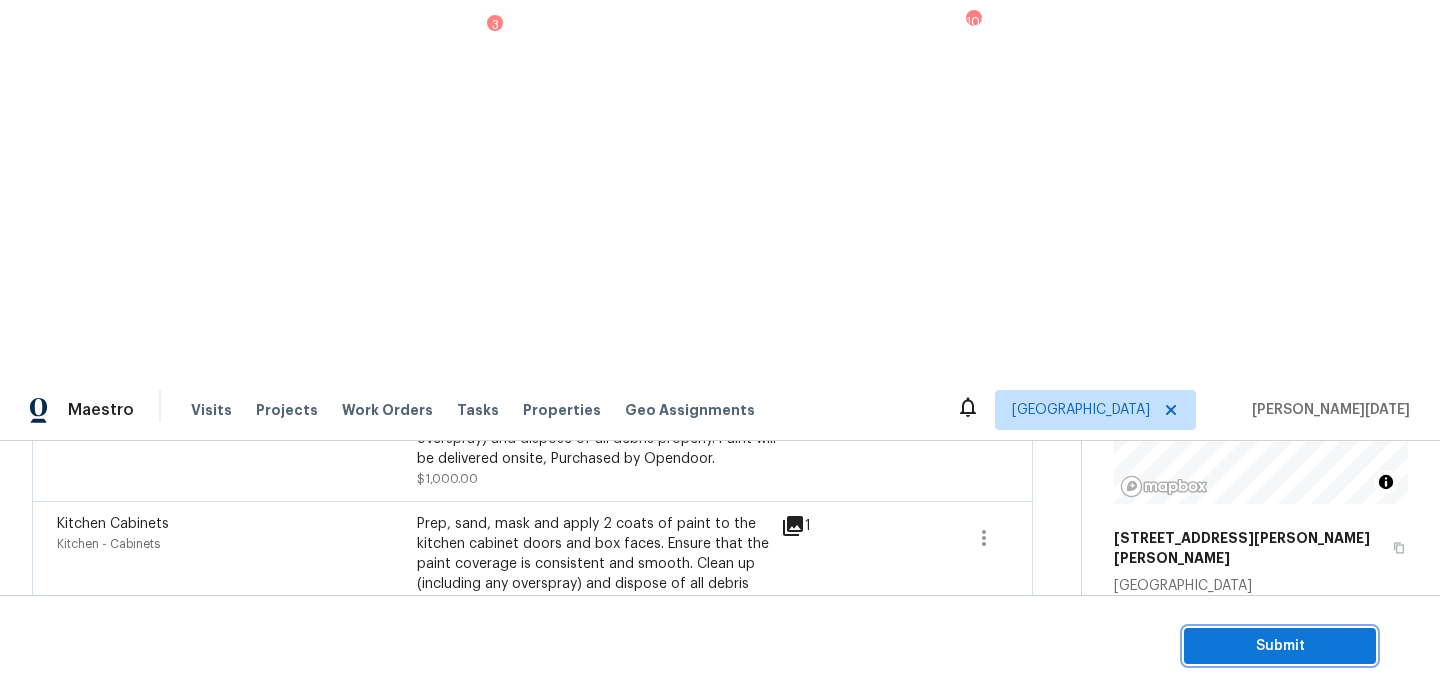 click on "Submit" at bounding box center (1280, 646) 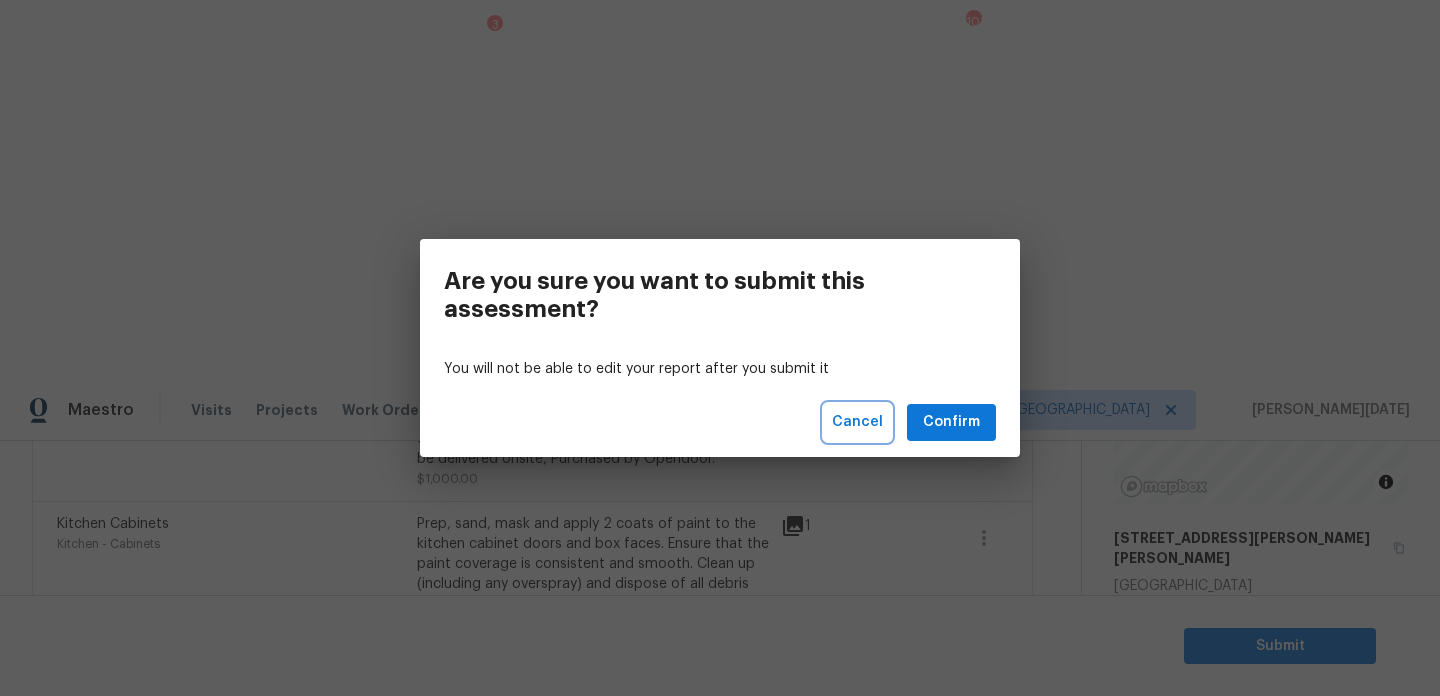 click on "Cancel" at bounding box center [857, 422] 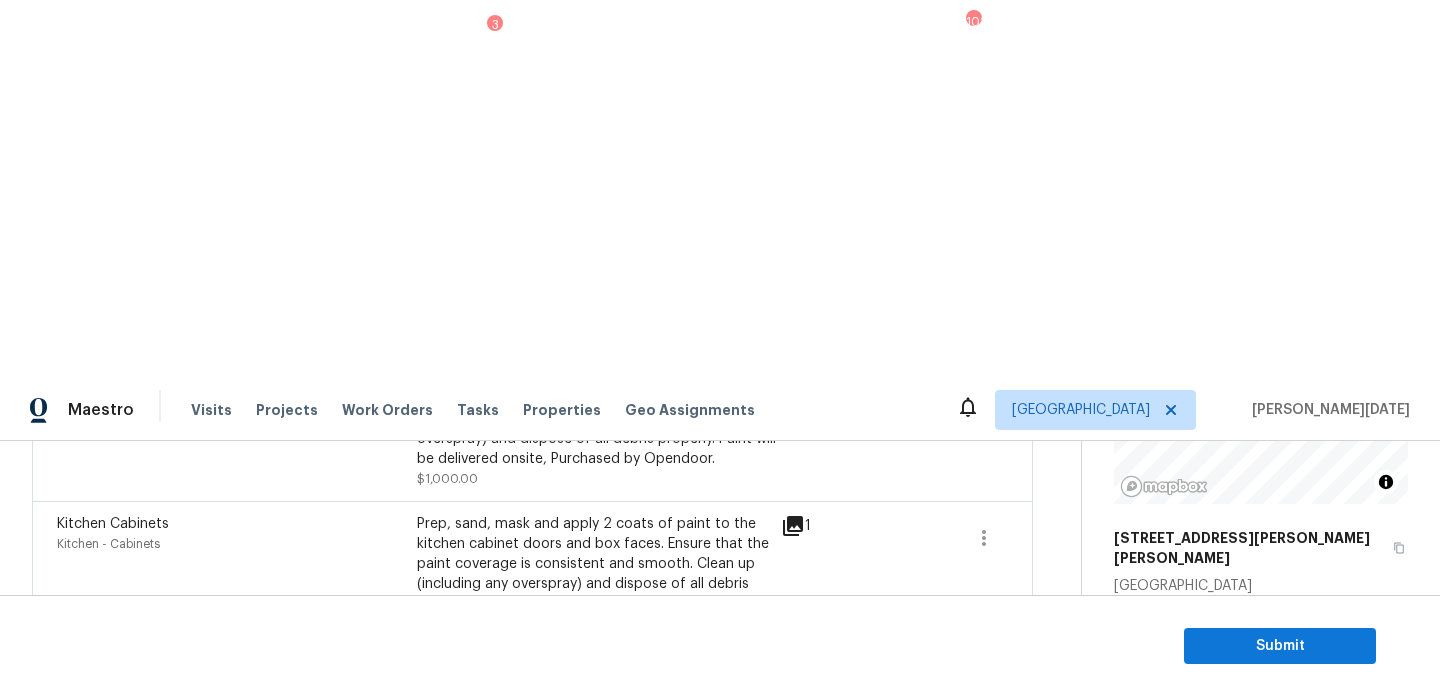 click on "paint garage door" at bounding box center [597, 912] 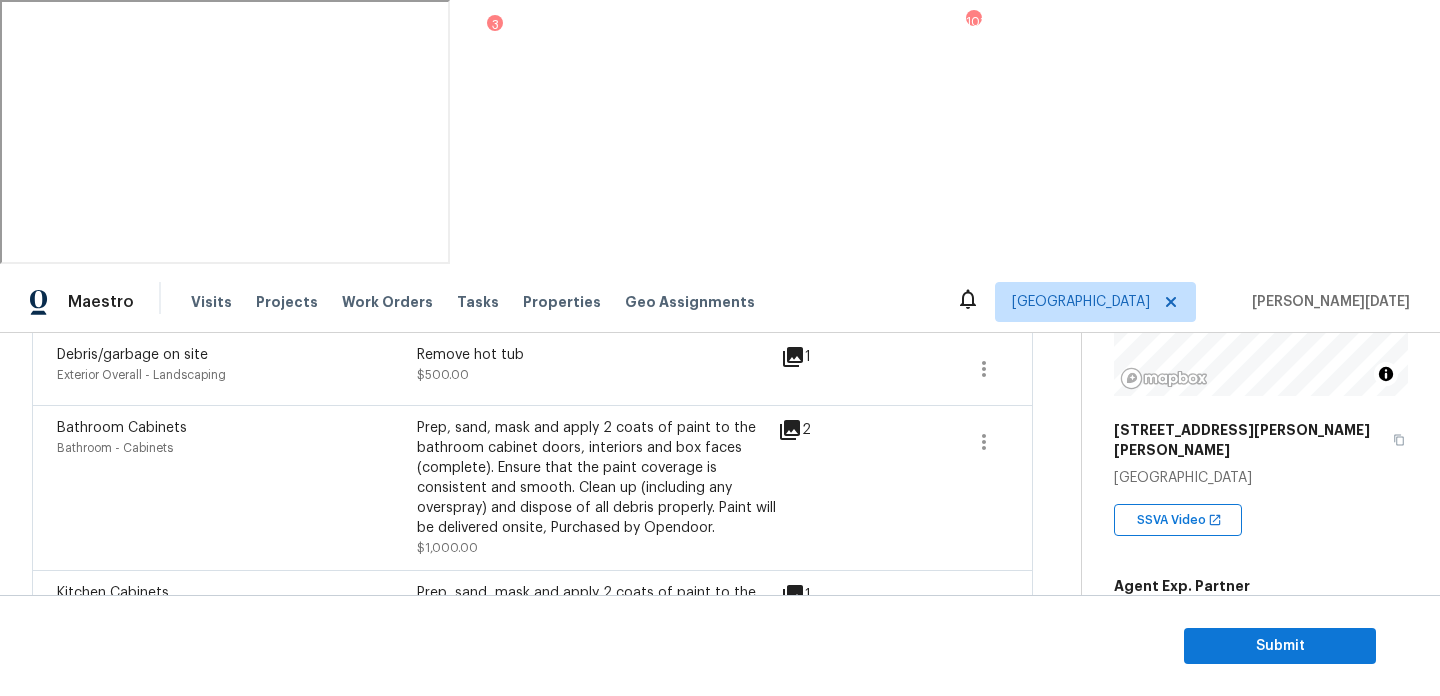 scroll, scrollTop: 1456, scrollLeft: 0, axis: vertical 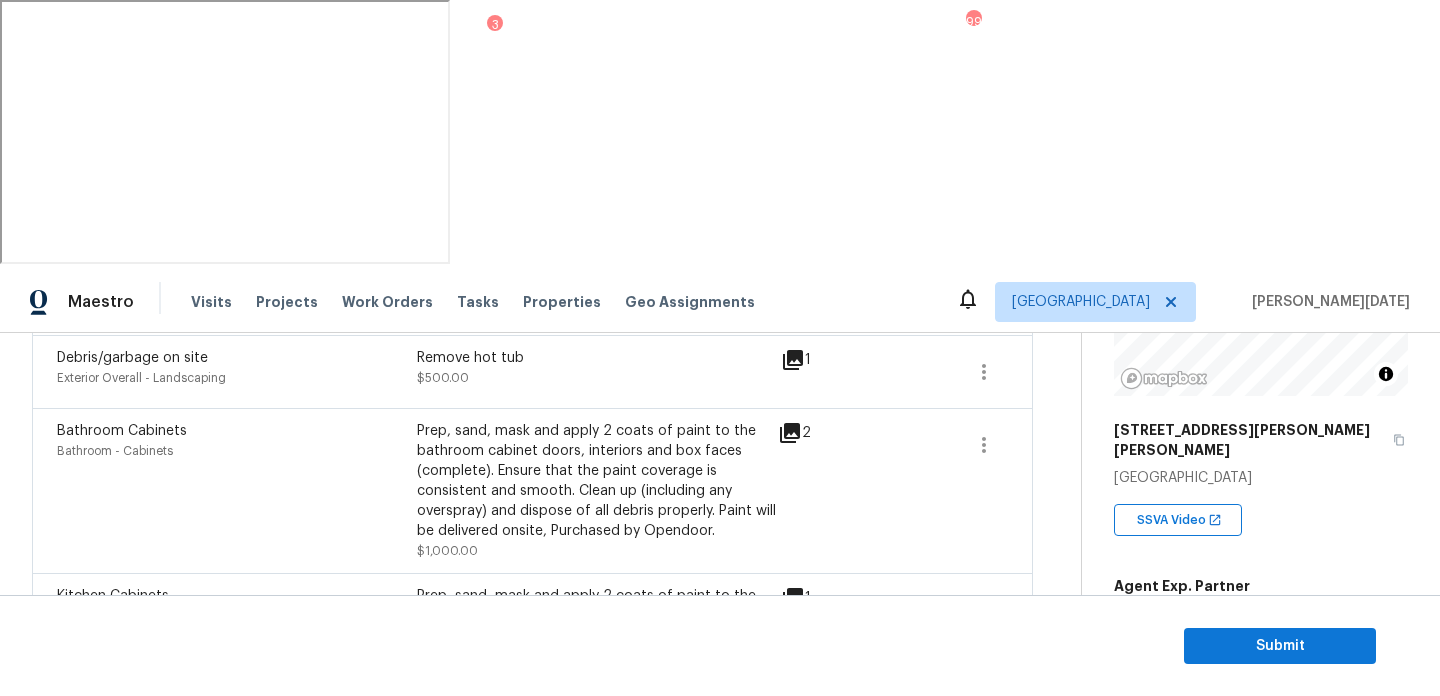 click on "Wallpaper Interior Overall - Walls and Ceiling Remove wallpaper and texture walls to best match existing conditions $500.00   2" at bounding box center [532, 761] 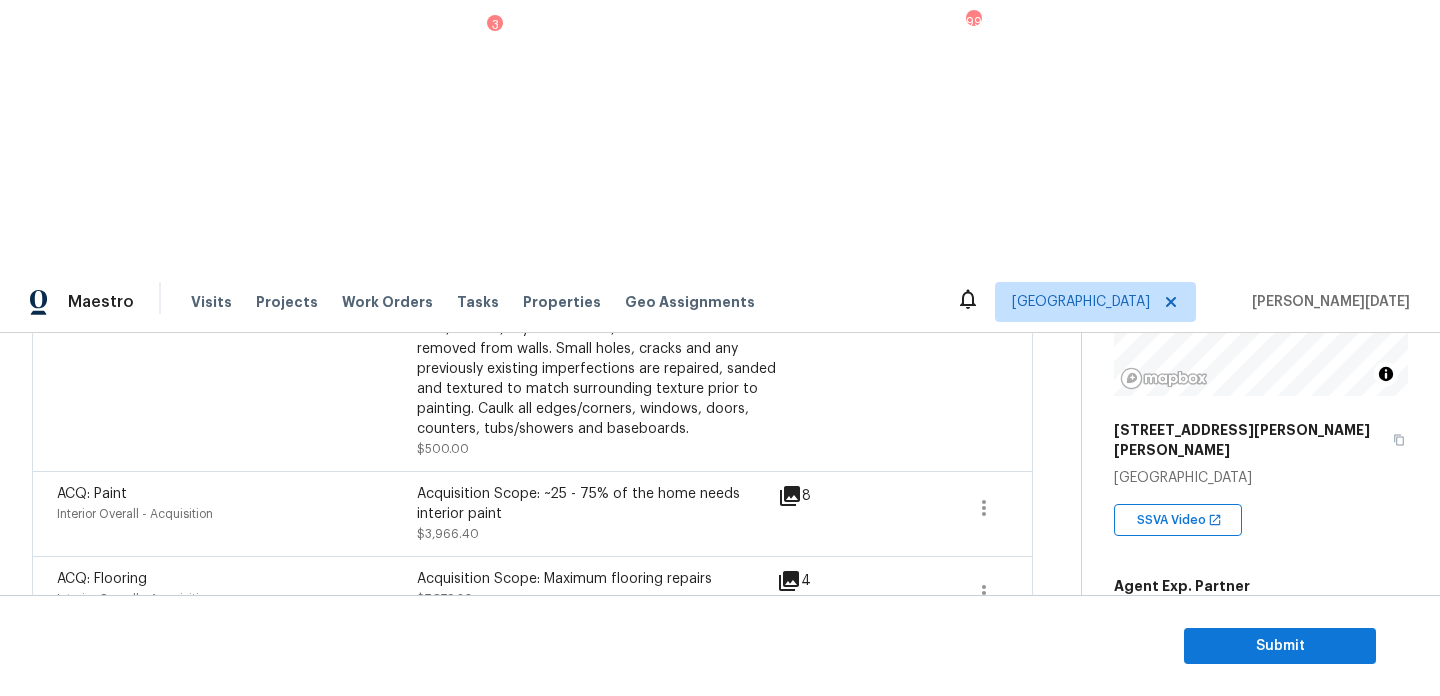 scroll, scrollTop: 848, scrollLeft: 0, axis: vertical 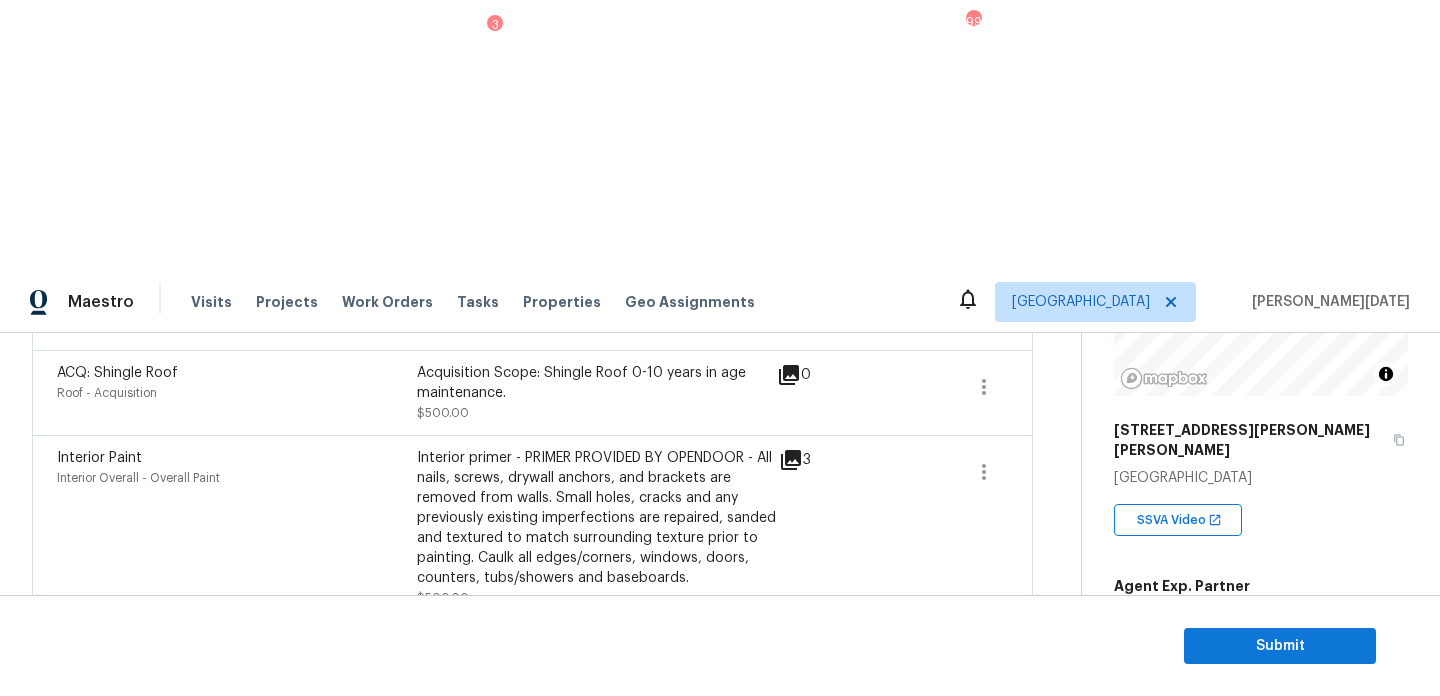 click on "Submit" at bounding box center (720, 646) 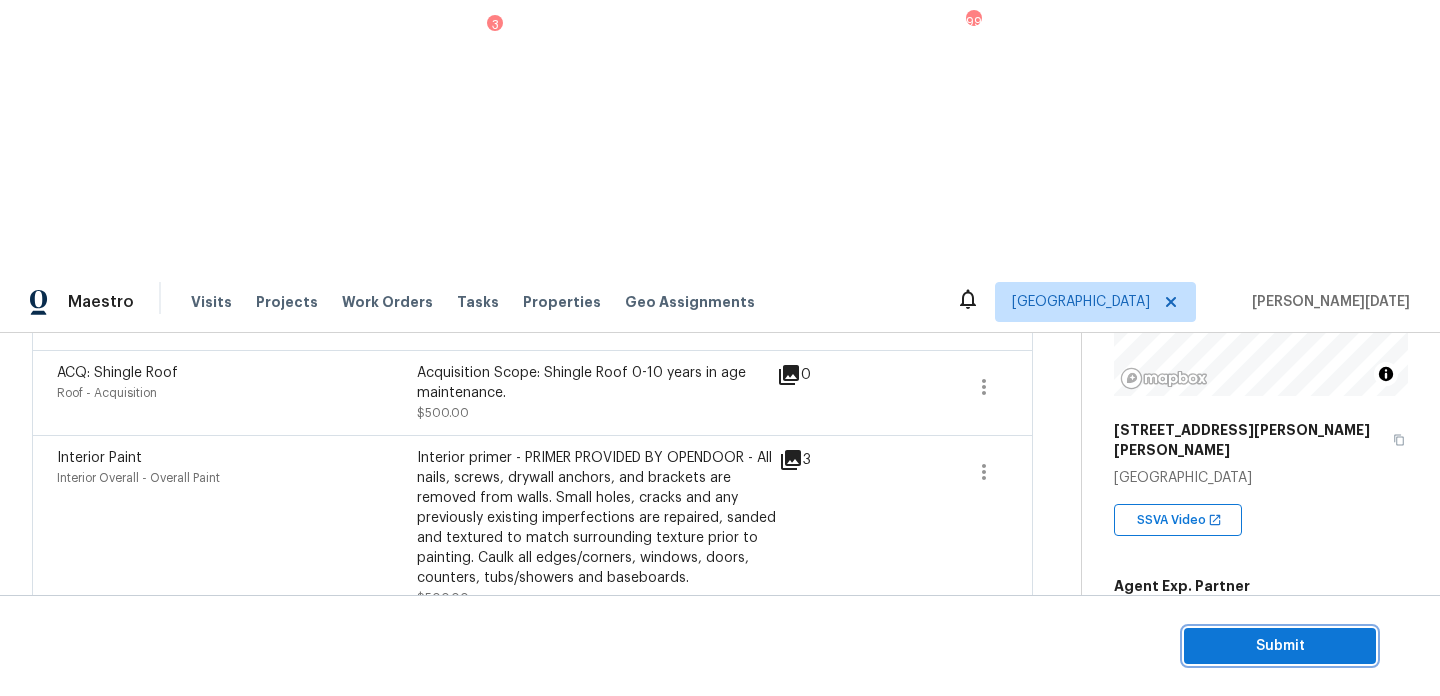 click on "Submit" at bounding box center (1280, 646) 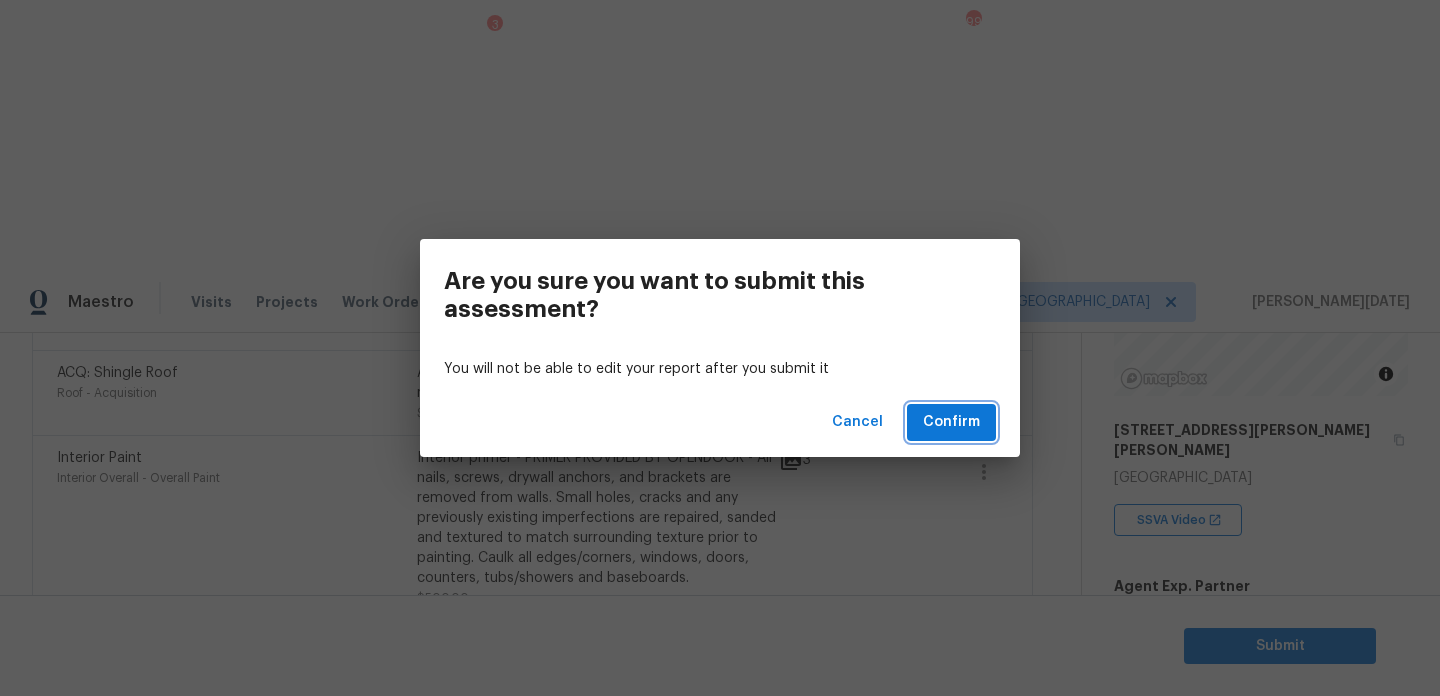 click on "Confirm" at bounding box center (951, 422) 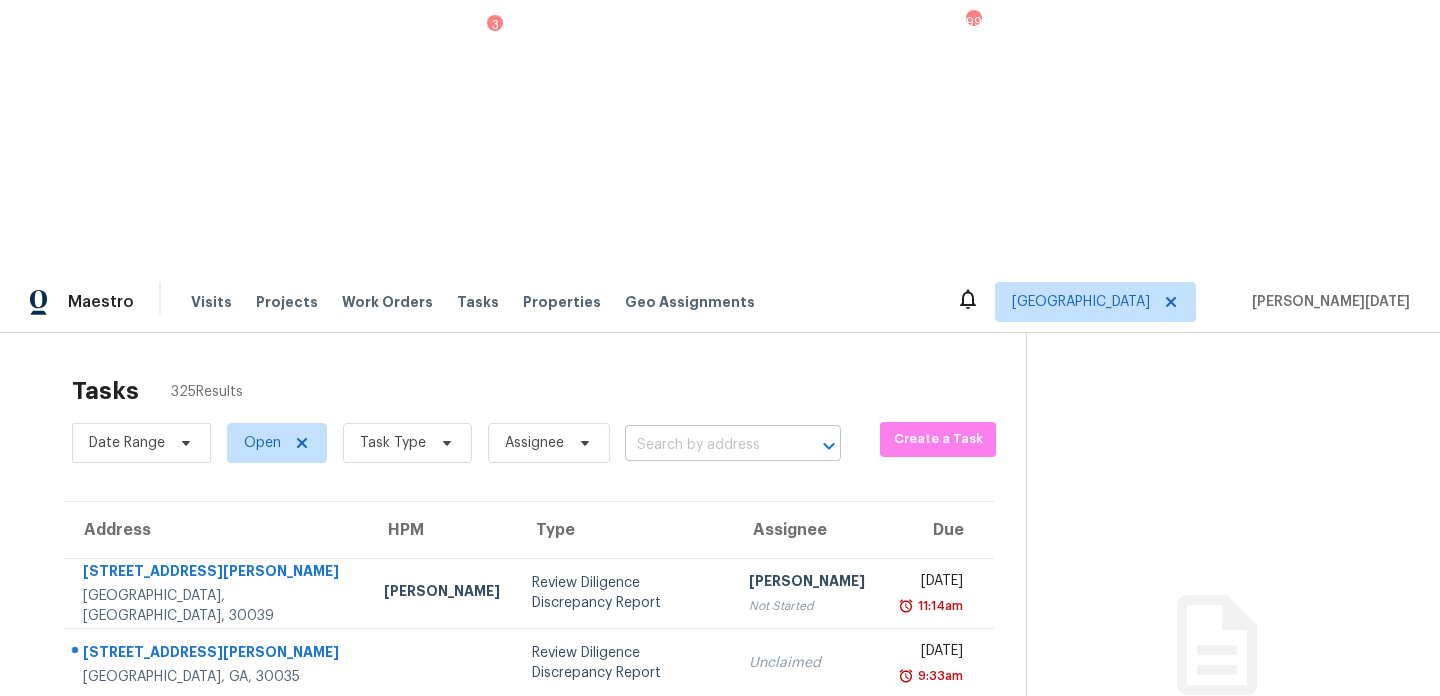 click at bounding box center (705, 445) 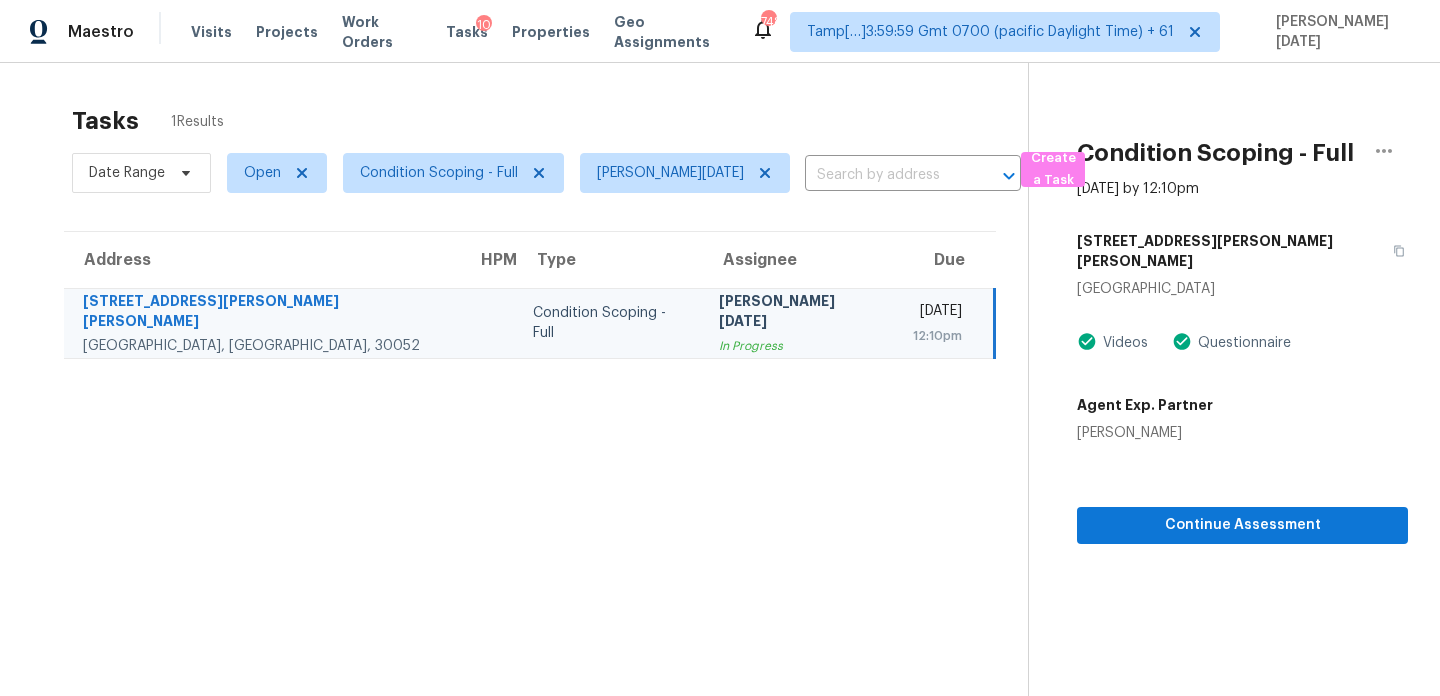 scroll, scrollTop: 0, scrollLeft: 0, axis: both 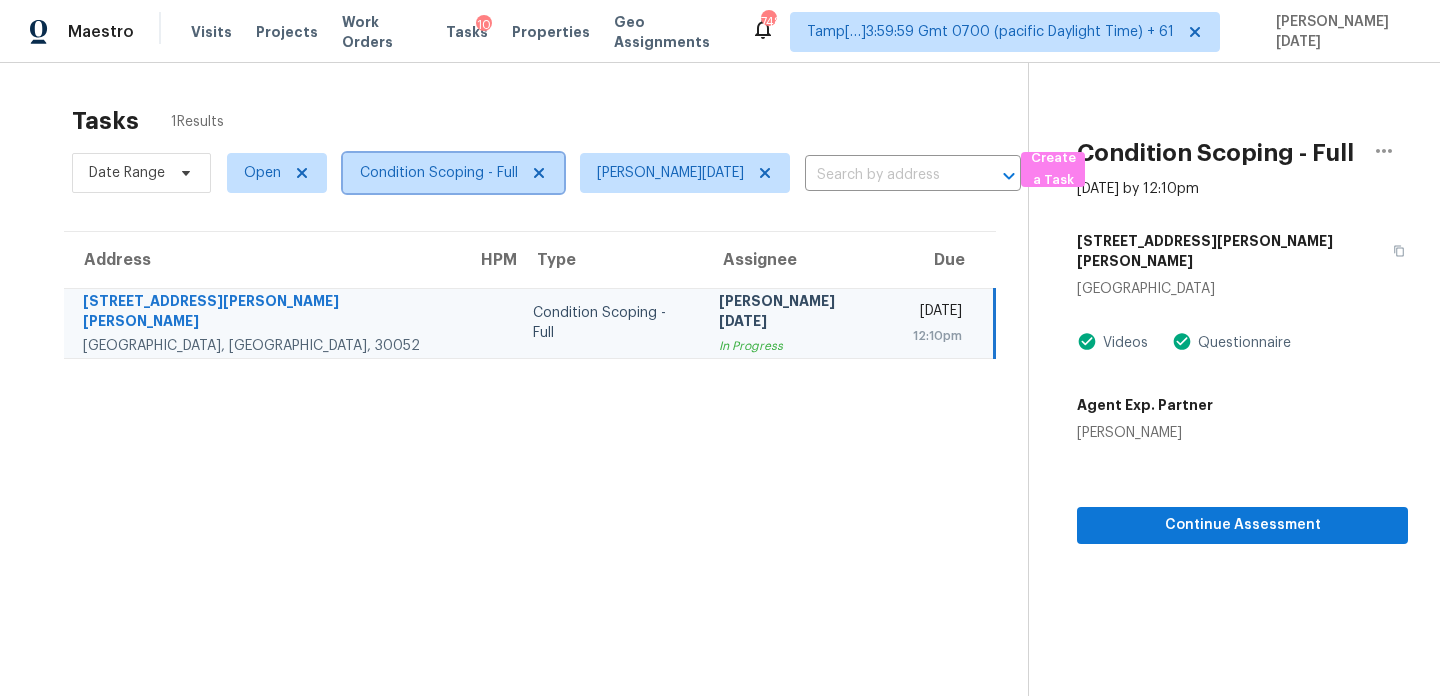 click on "Condition Scoping - Full" at bounding box center (439, 173) 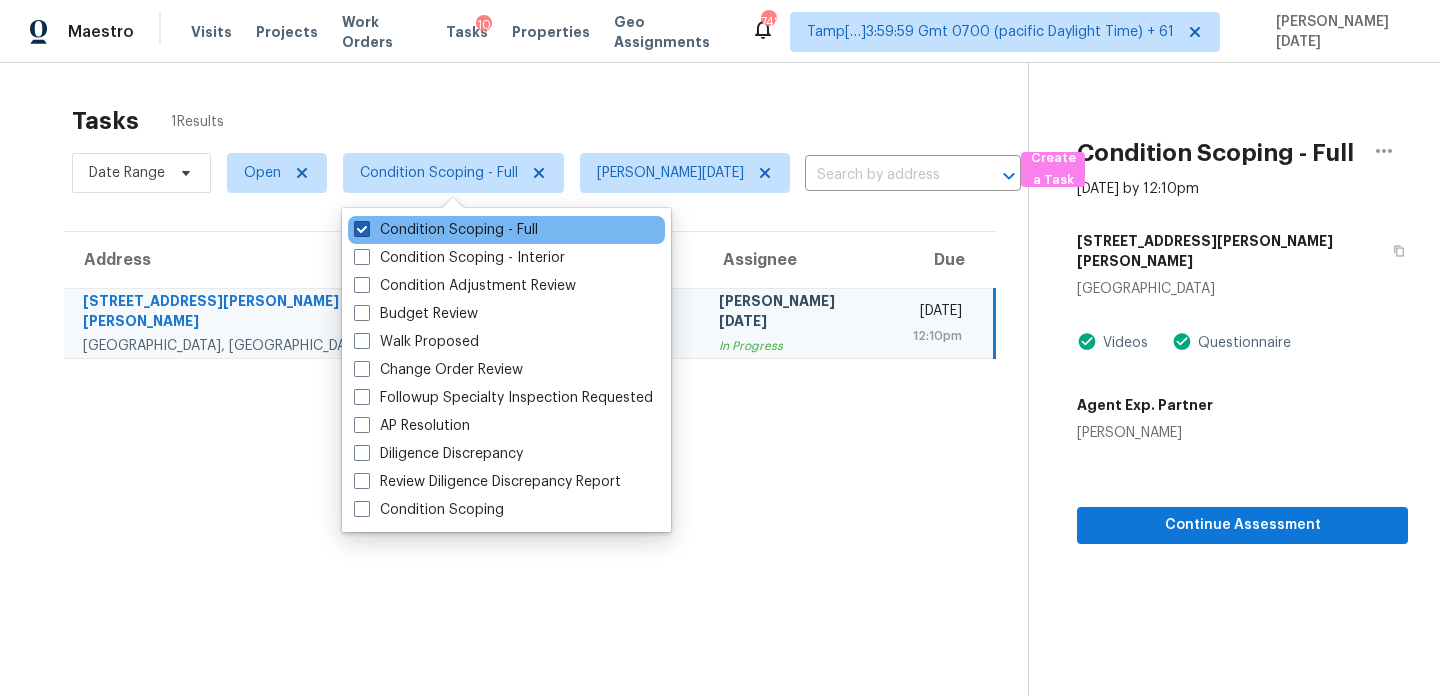 click on "Condition Scoping - Full" at bounding box center [446, 230] 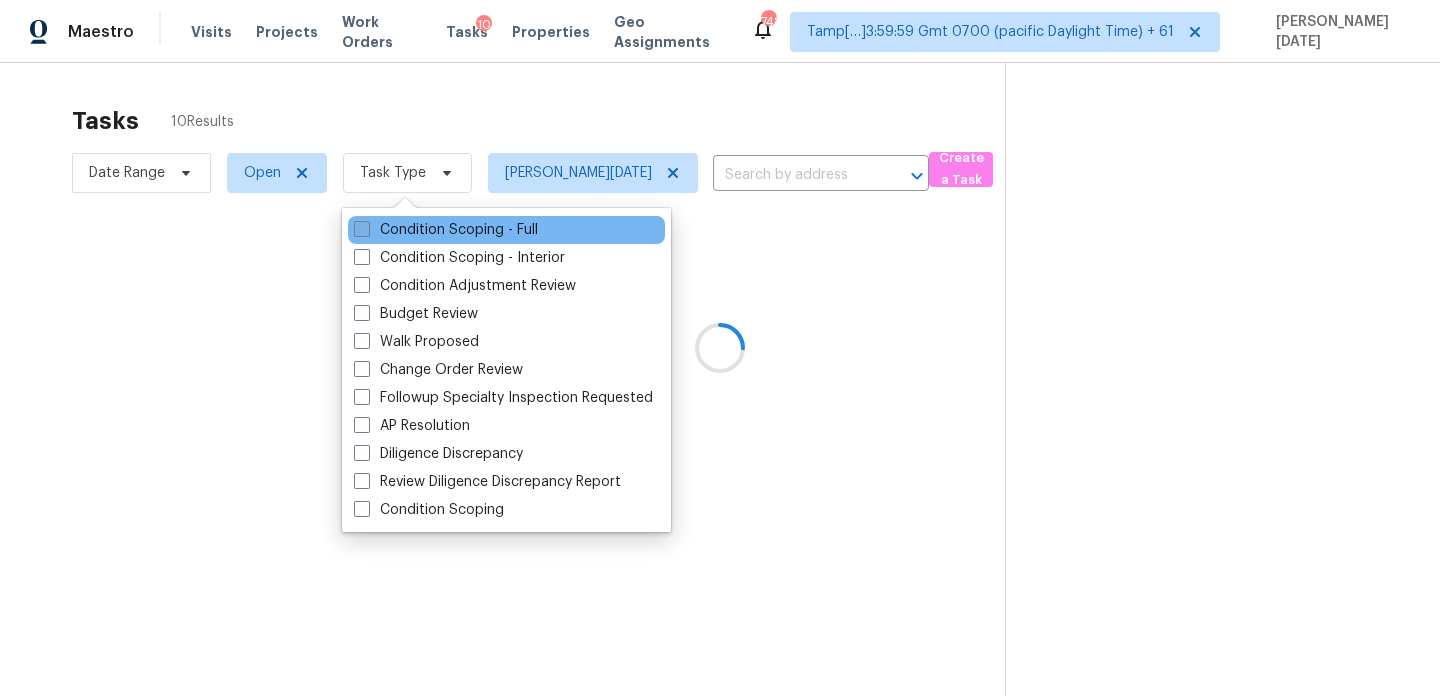 click on "Condition Scoping - Full" at bounding box center [446, 230] 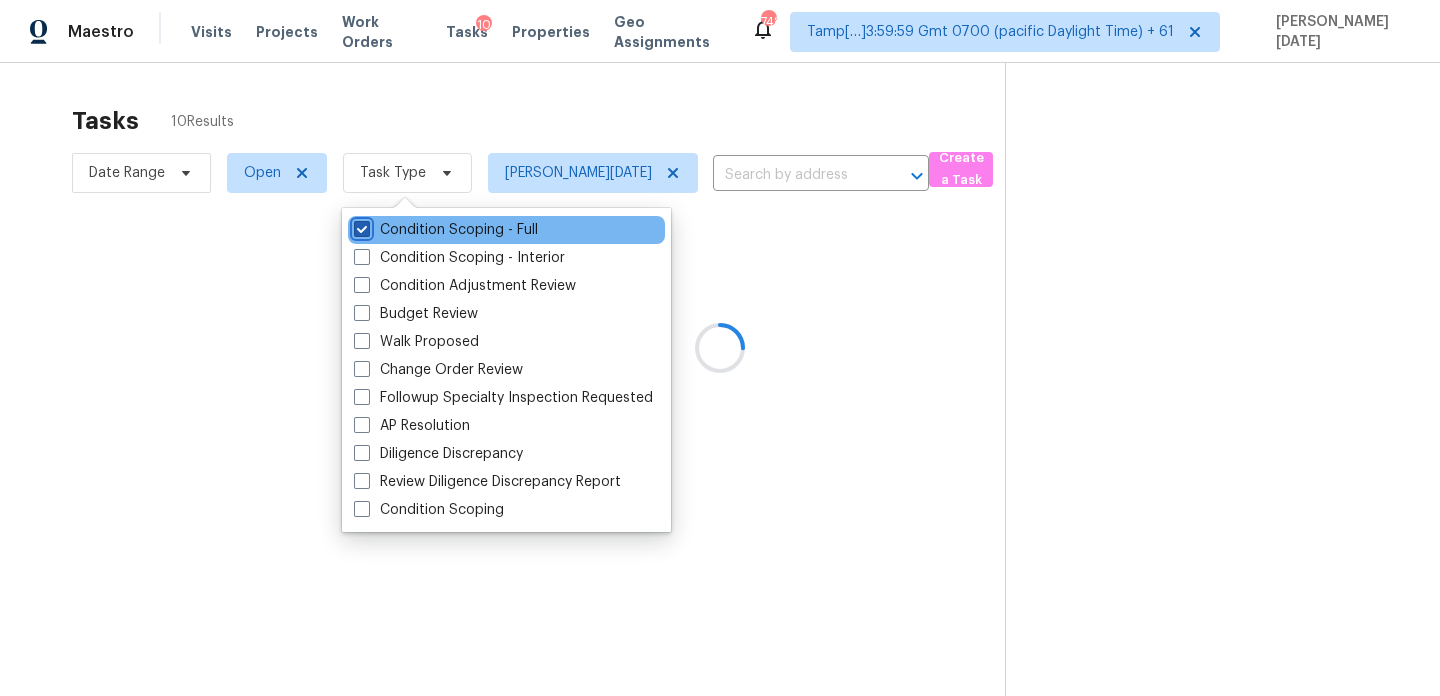 checkbox on "true" 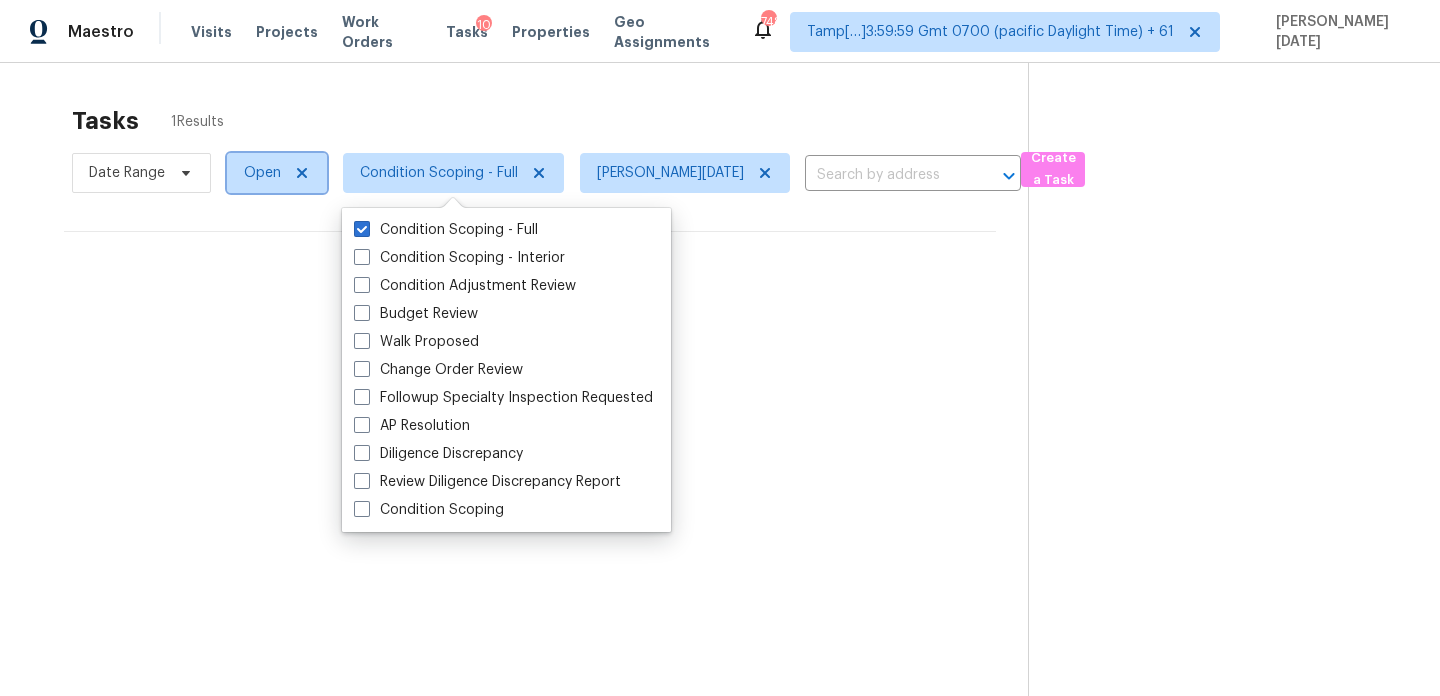 click on "Open" at bounding box center (262, 173) 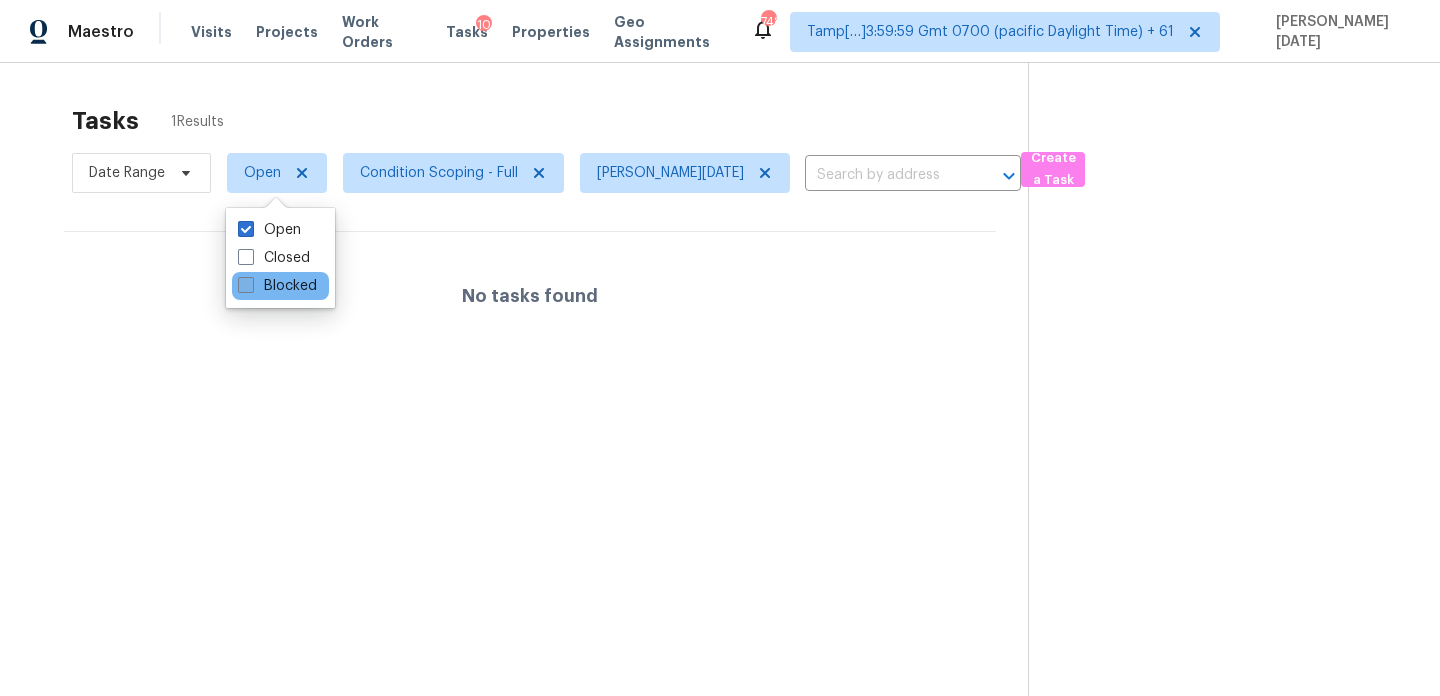 click on "Blocked" at bounding box center [277, 286] 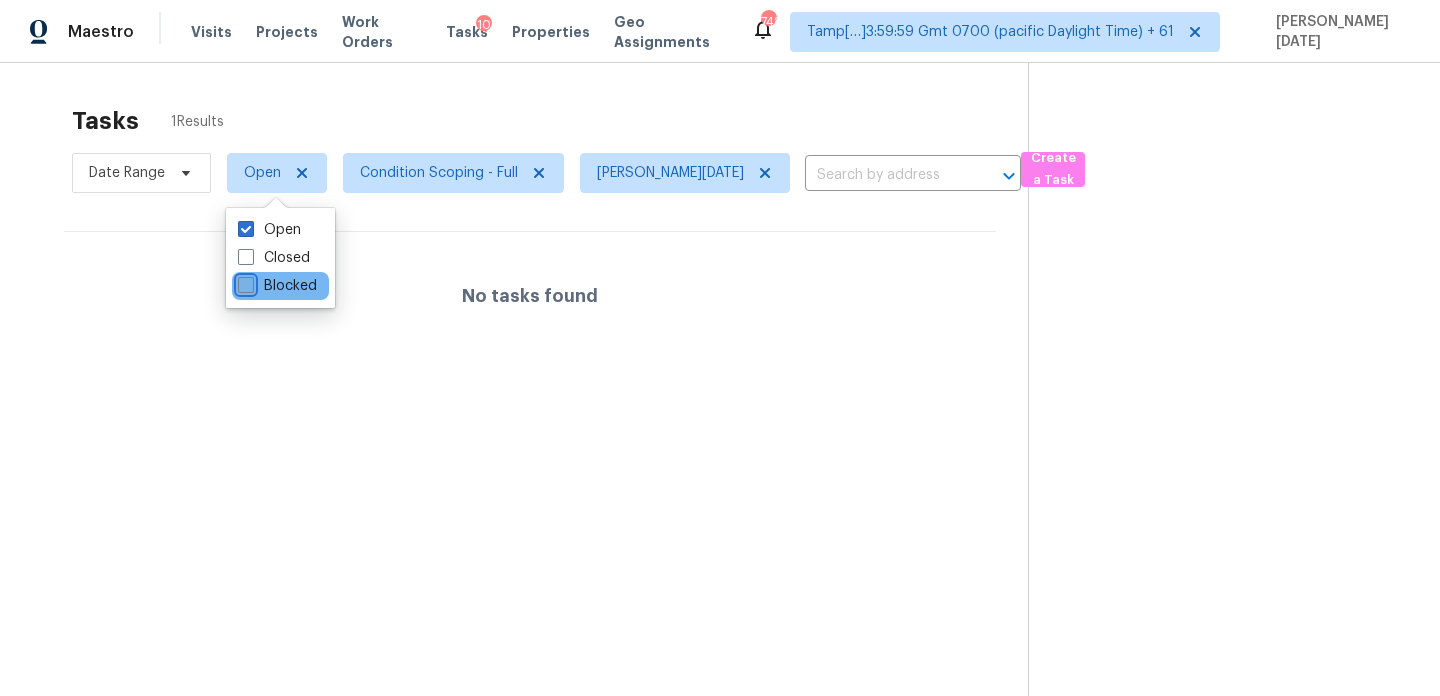 click on "Blocked" at bounding box center (244, 282) 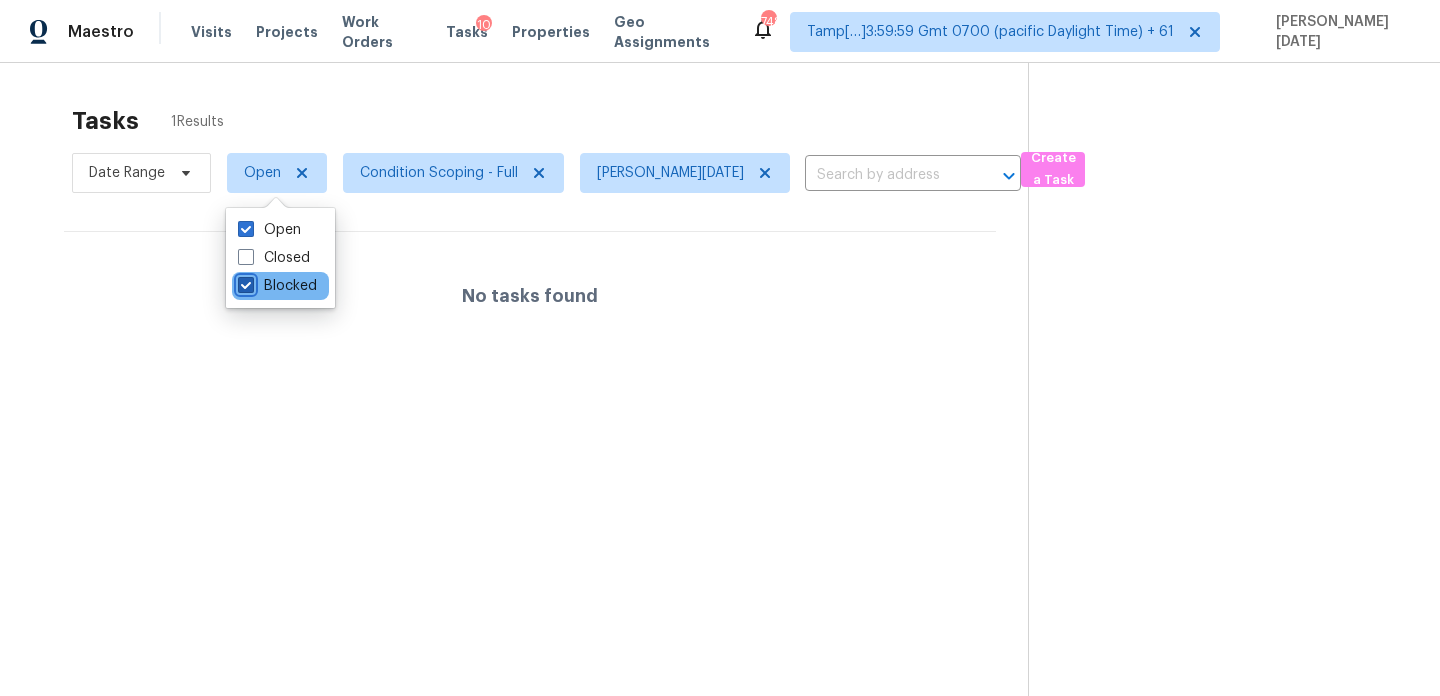 checkbox on "true" 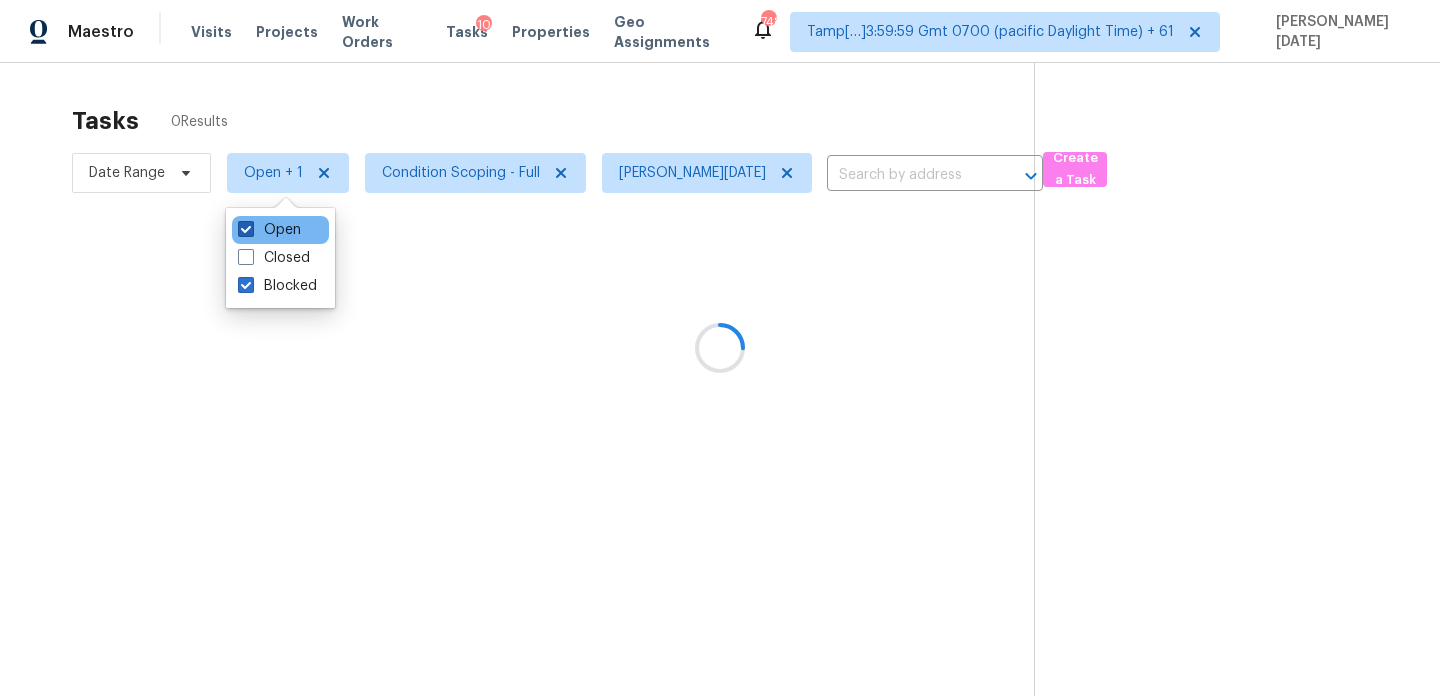 click on "Open" at bounding box center [269, 230] 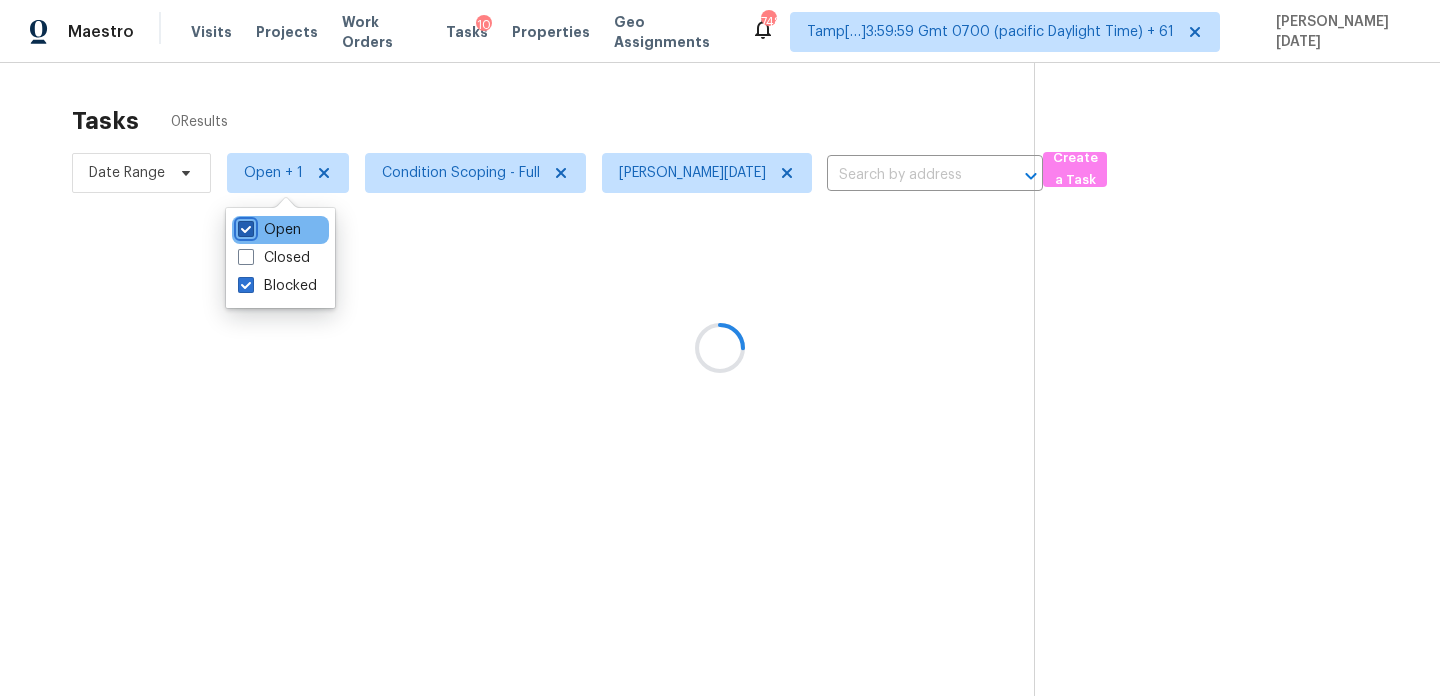 click on "Open" at bounding box center [244, 226] 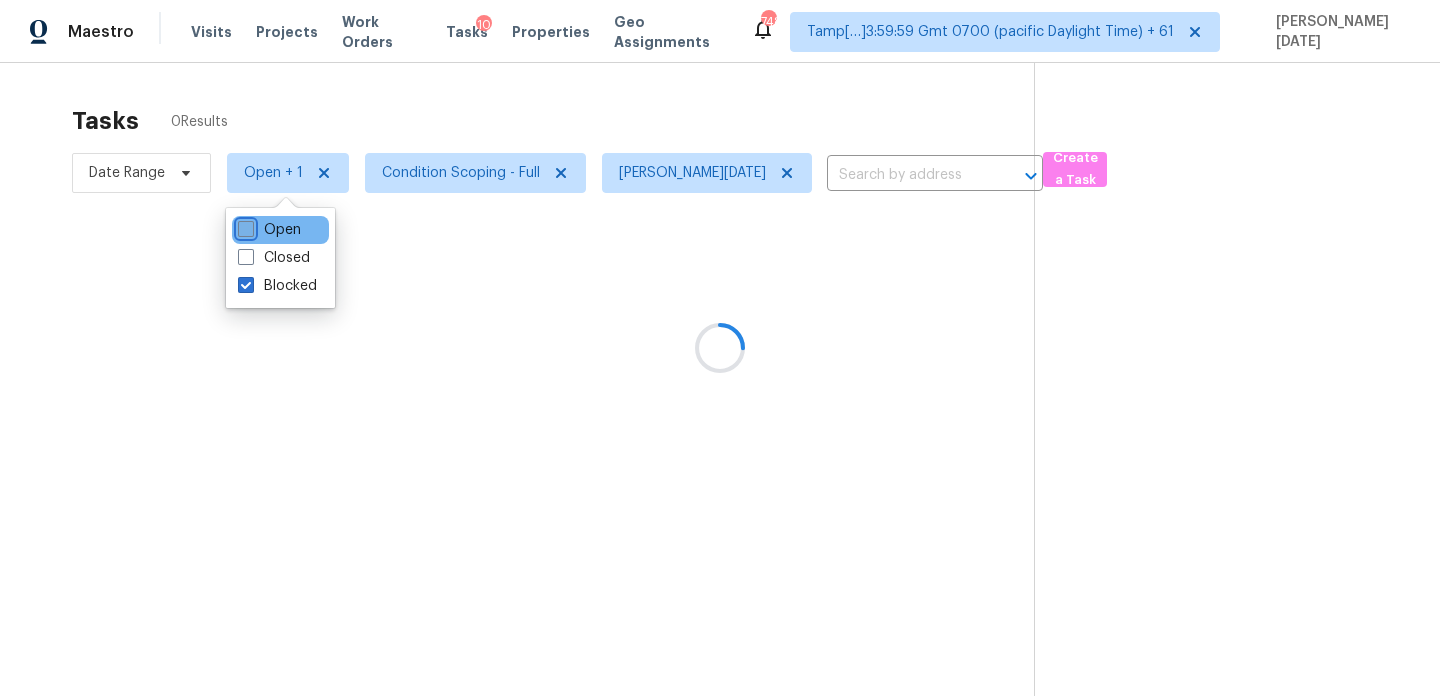 checkbox on "false" 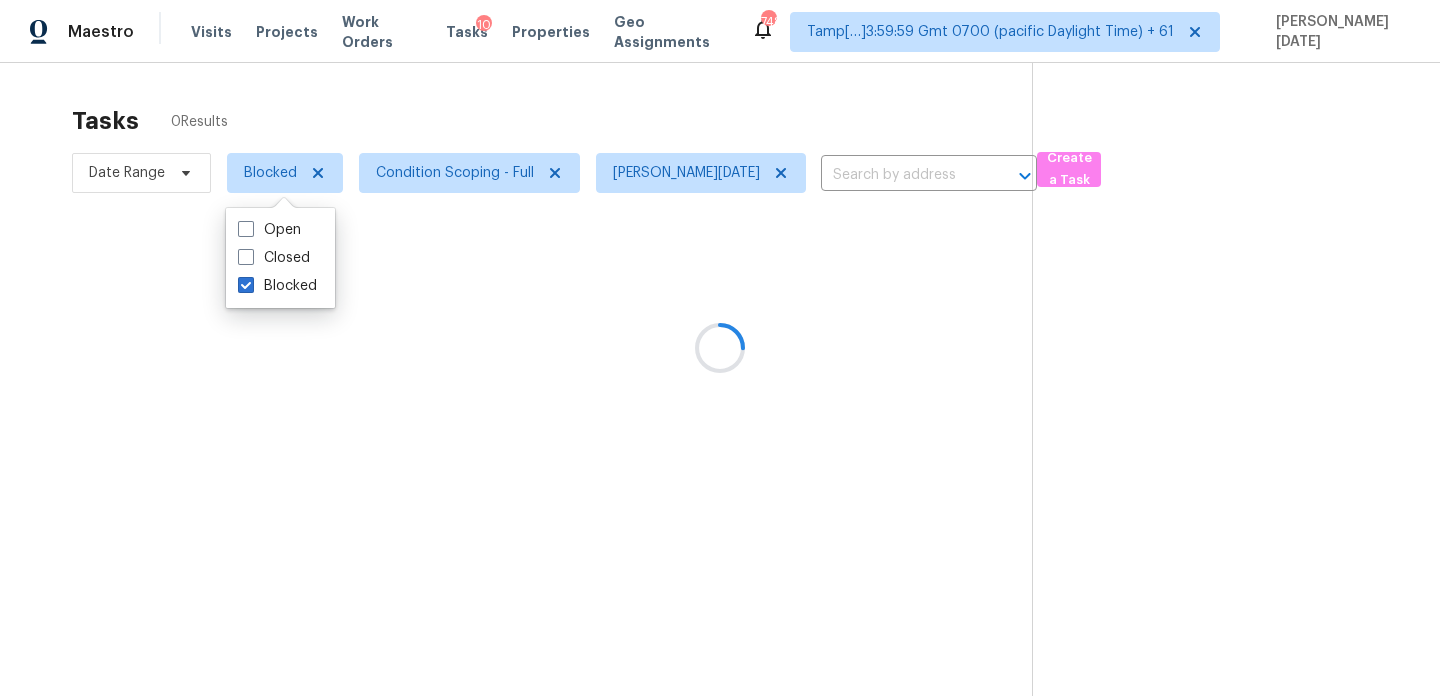 click at bounding box center (720, 348) 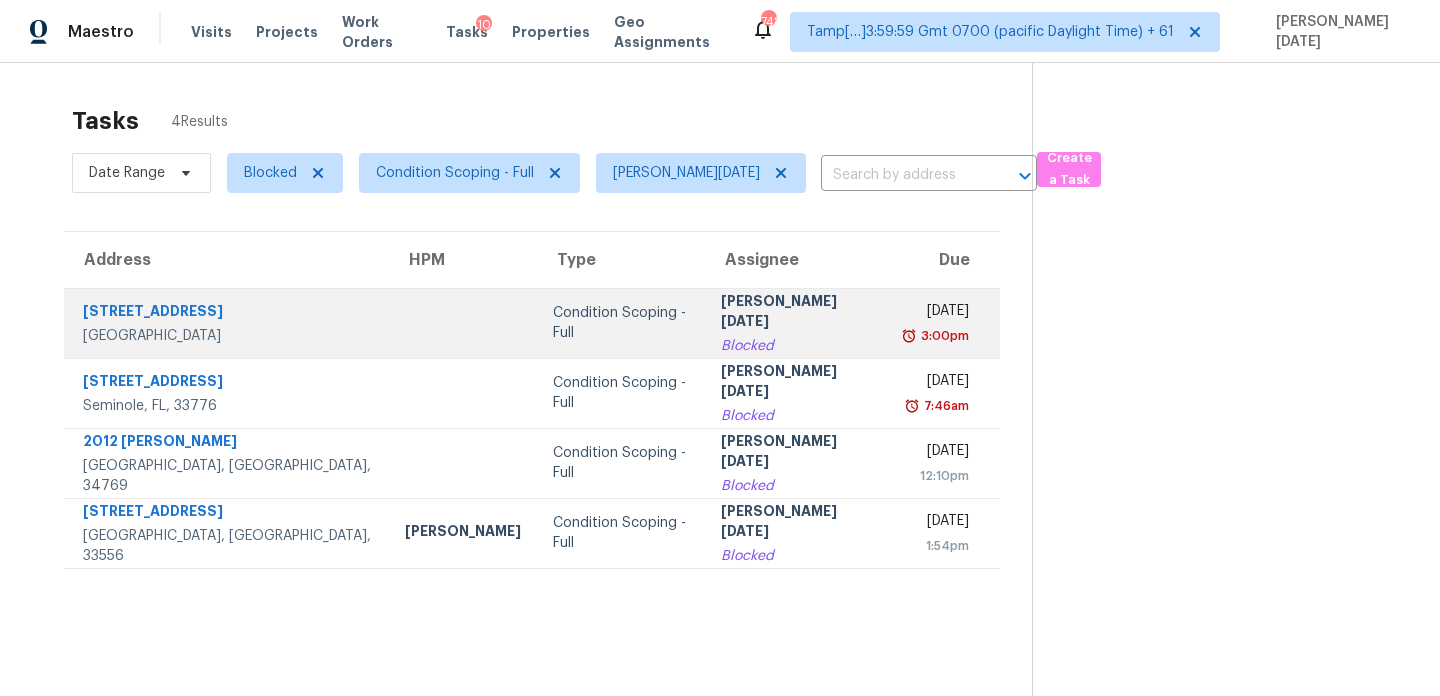 click on "[PERSON_NAME][DATE]" at bounding box center [797, 313] 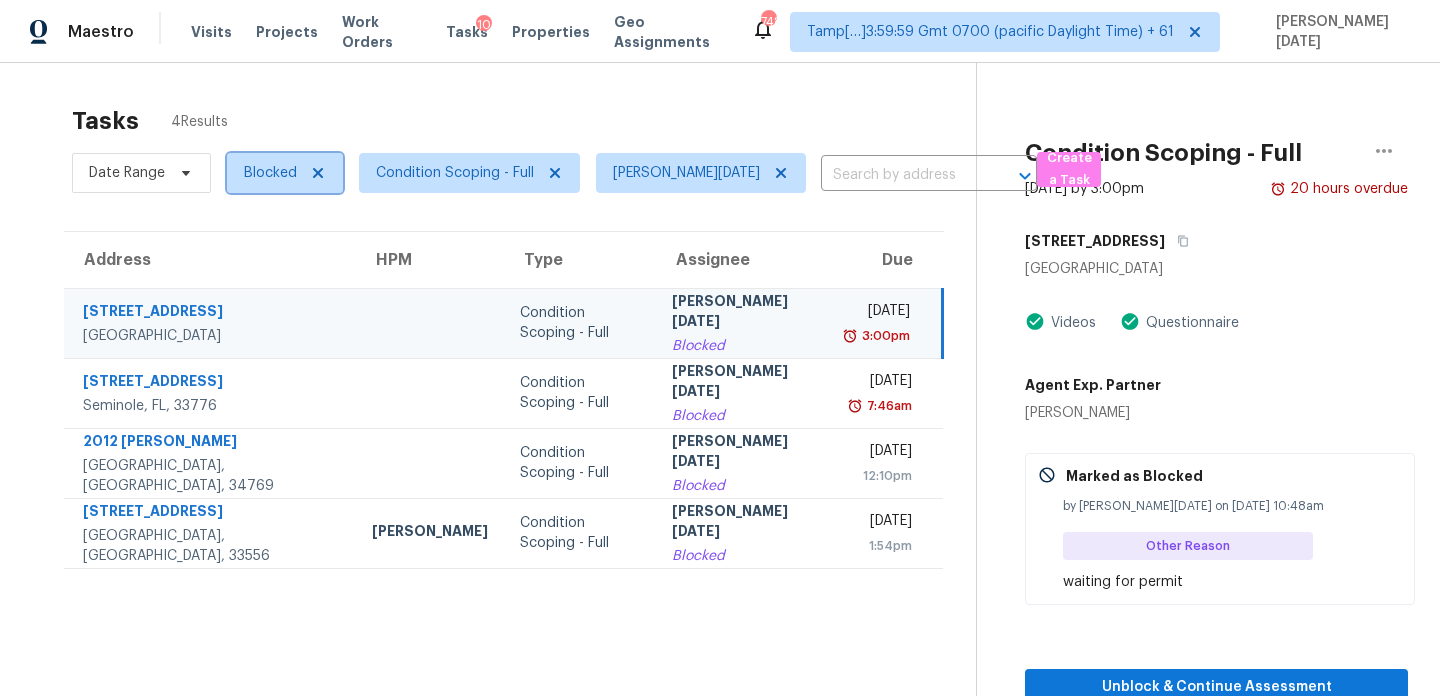 click on "Blocked" at bounding box center (270, 173) 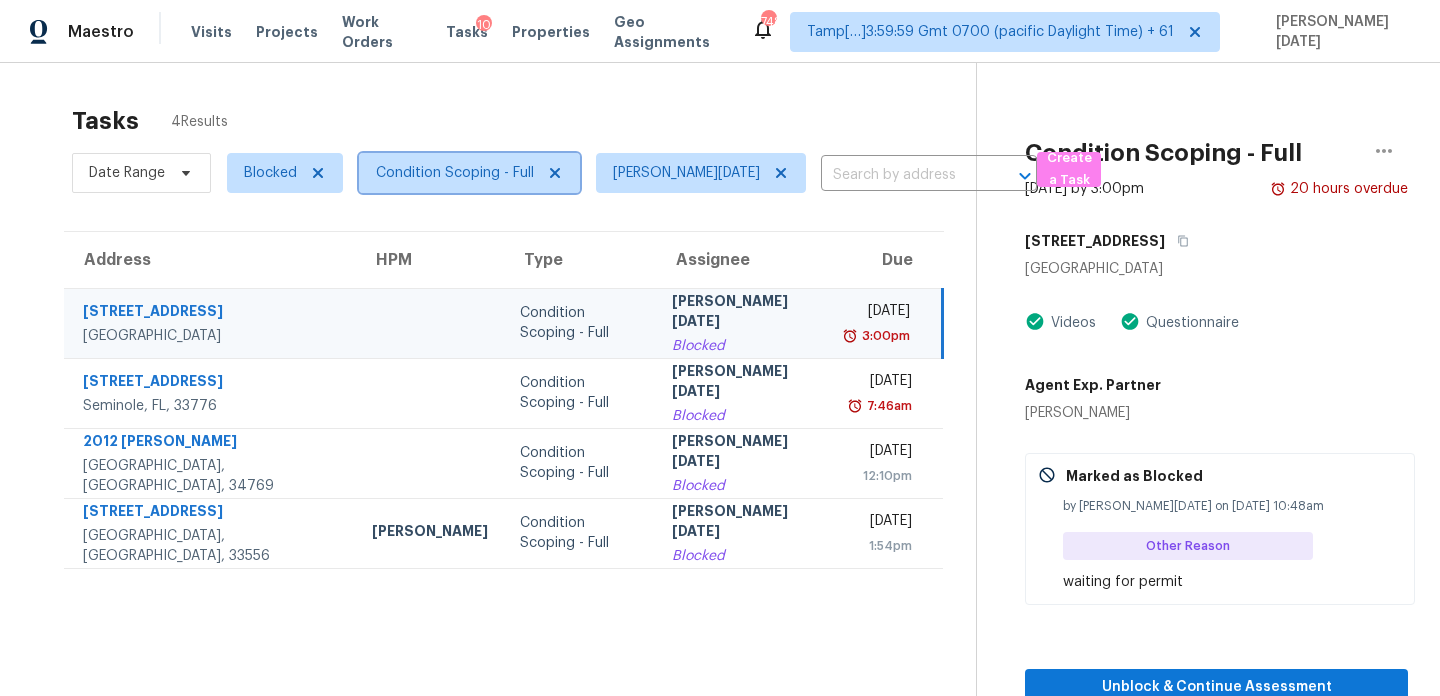 click on "Condition Scoping - Full" at bounding box center (455, 173) 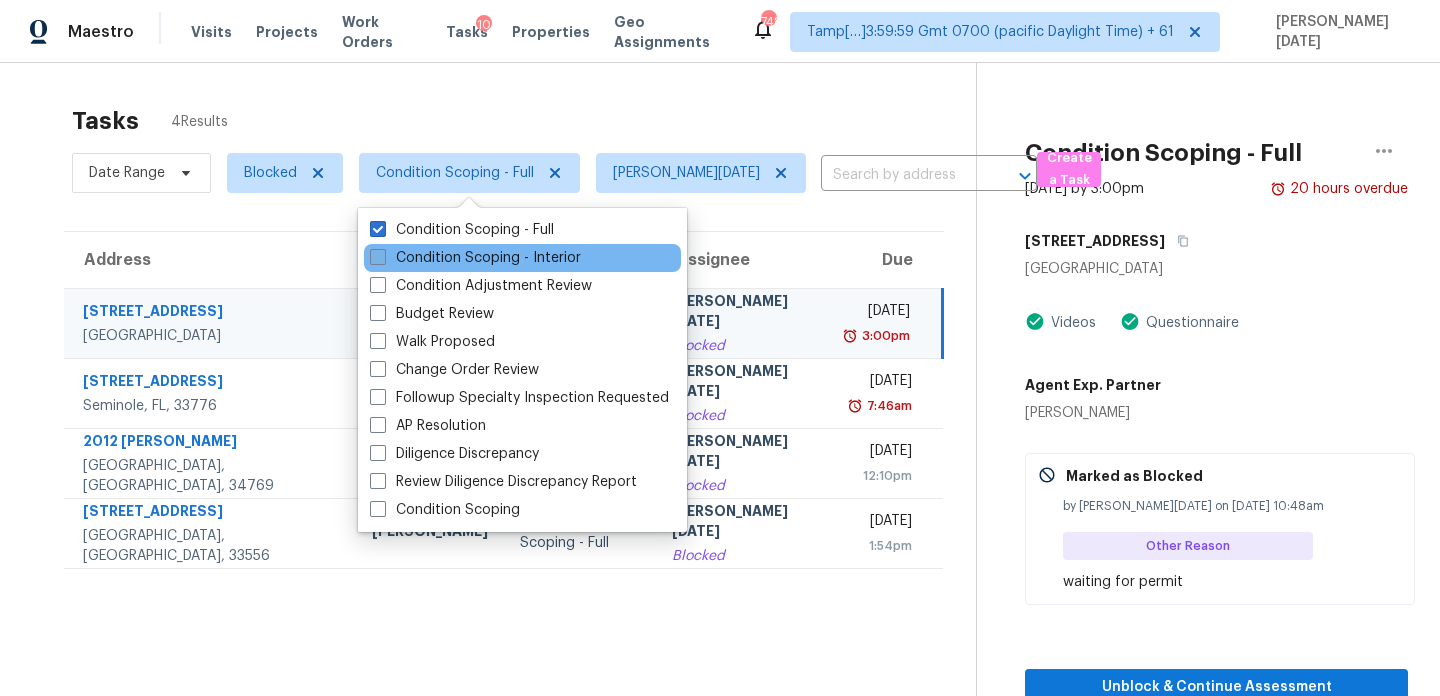 click on "Condition Scoping - Interior" at bounding box center (475, 258) 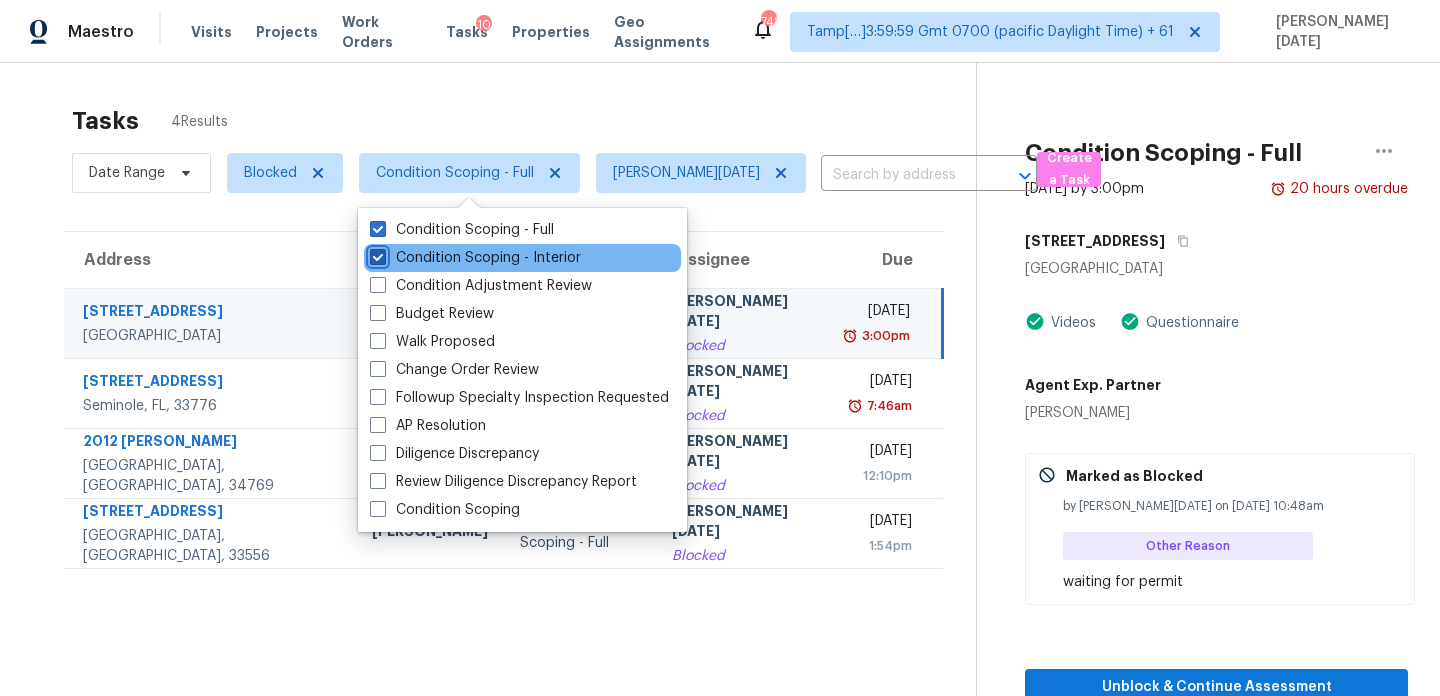 checkbox on "true" 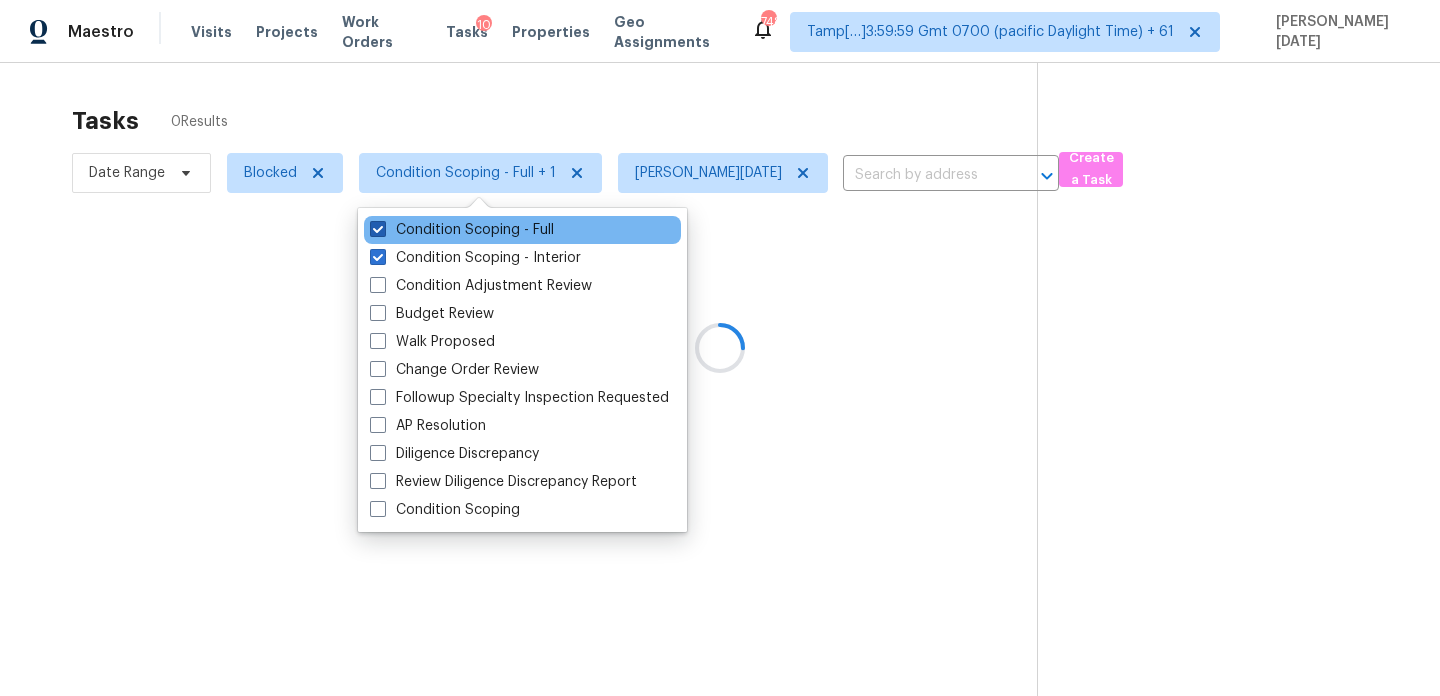 click on "Condition Scoping - Full" at bounding box center [462, 230] 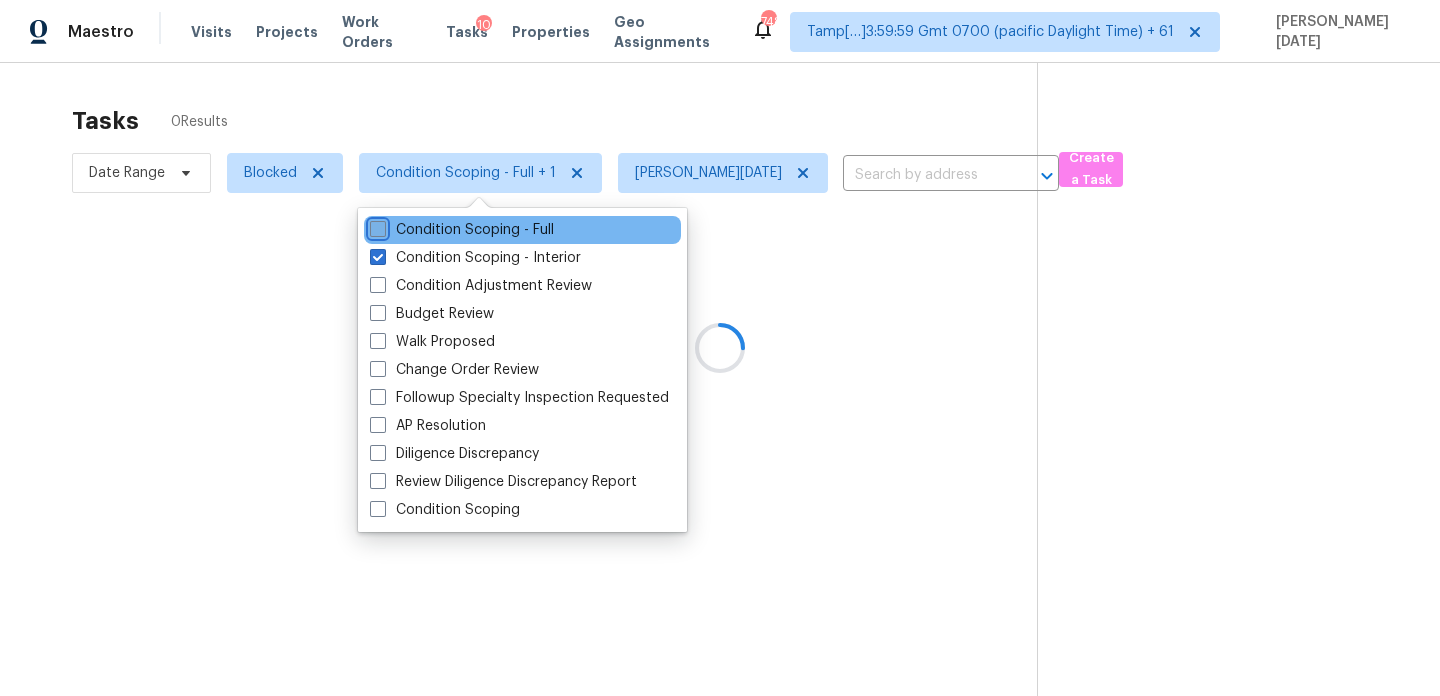 checkbox on "false" 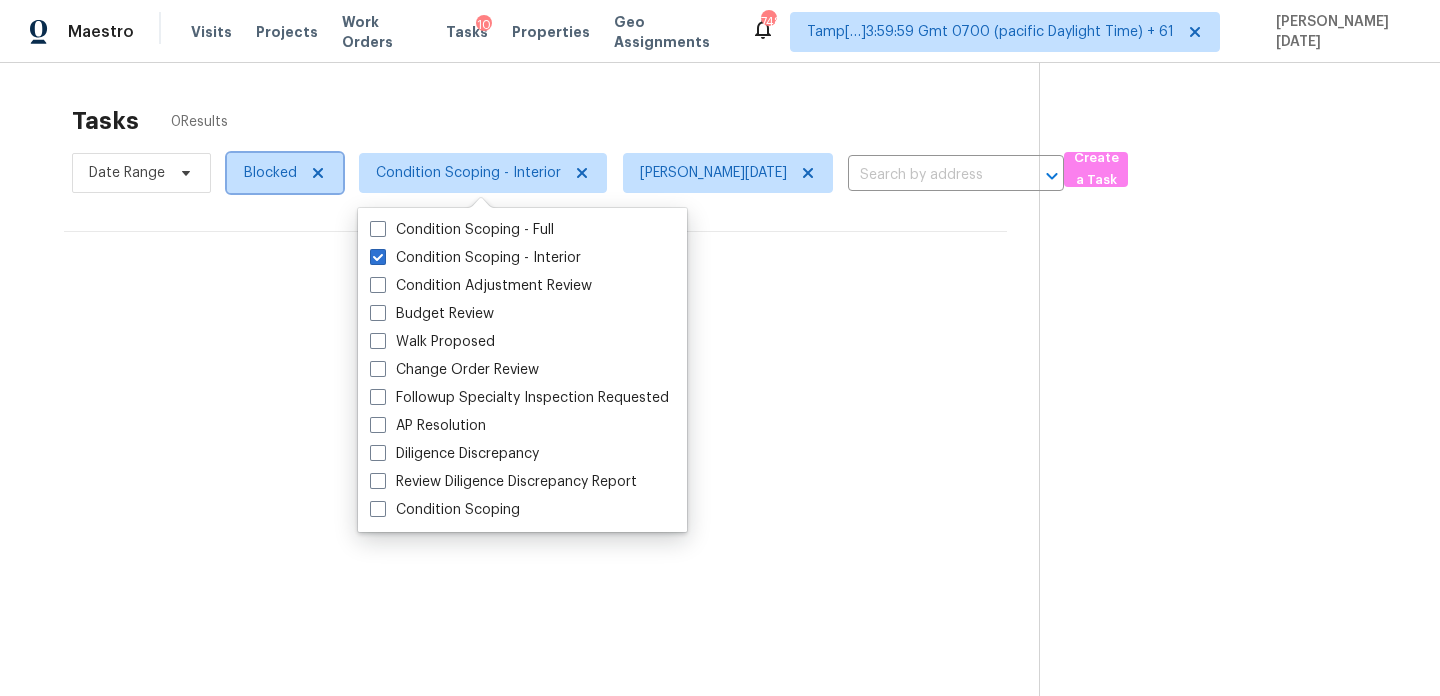 click on "Blocked" at bounding box center (285, 173) 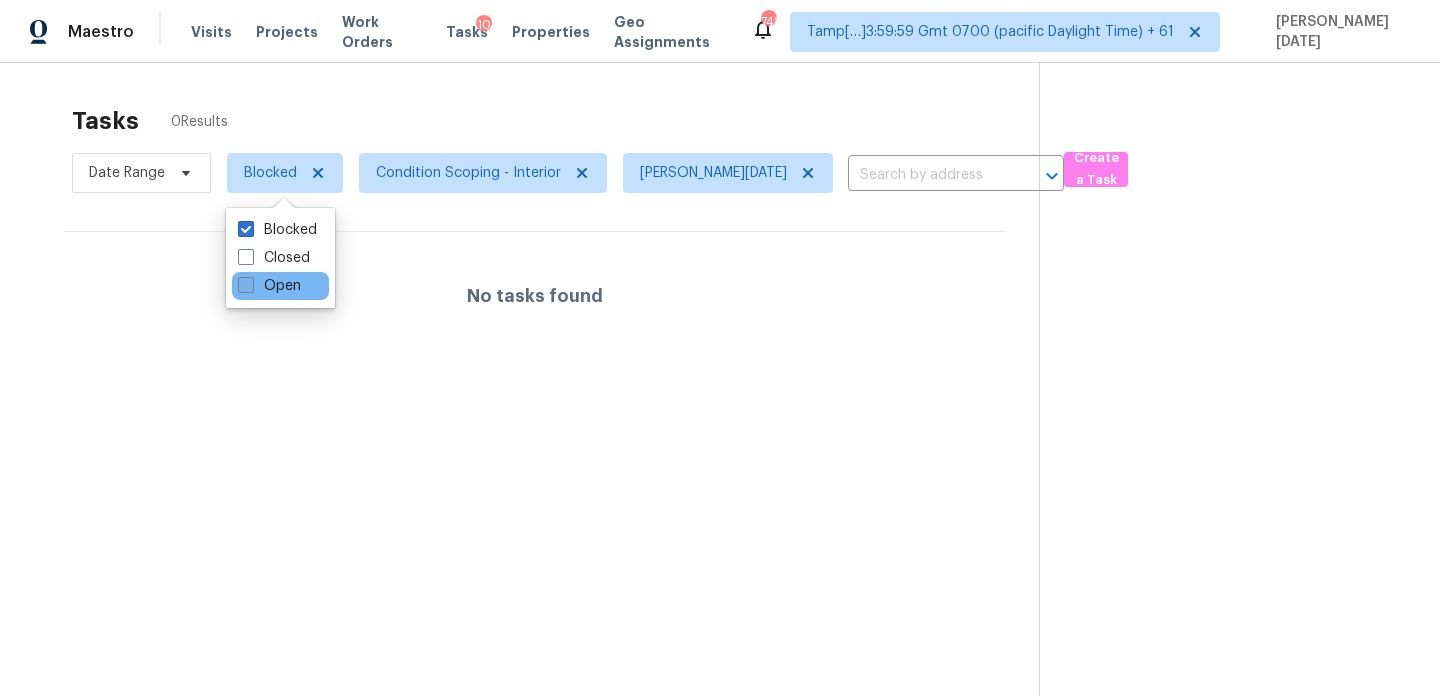 click on "Open" at bounding box center [269, 286] 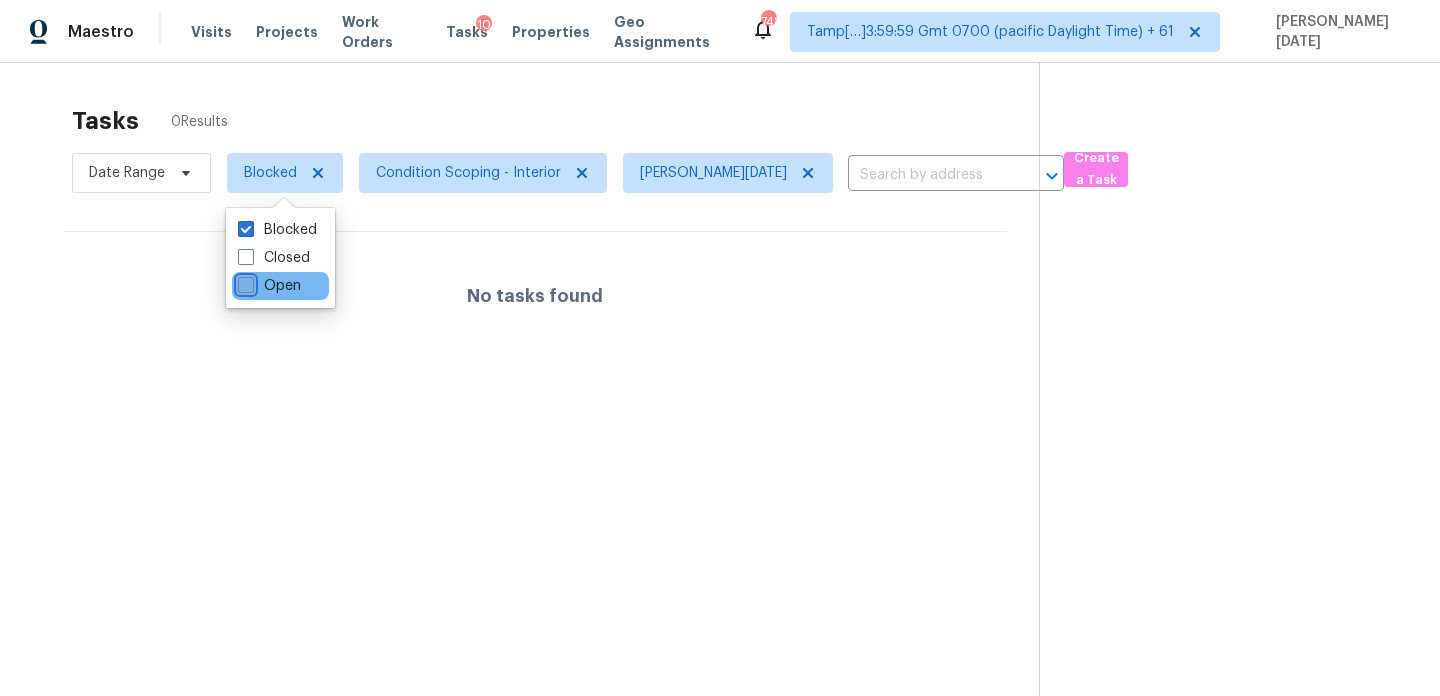 click on "Open" at bounding box center (244, 282) 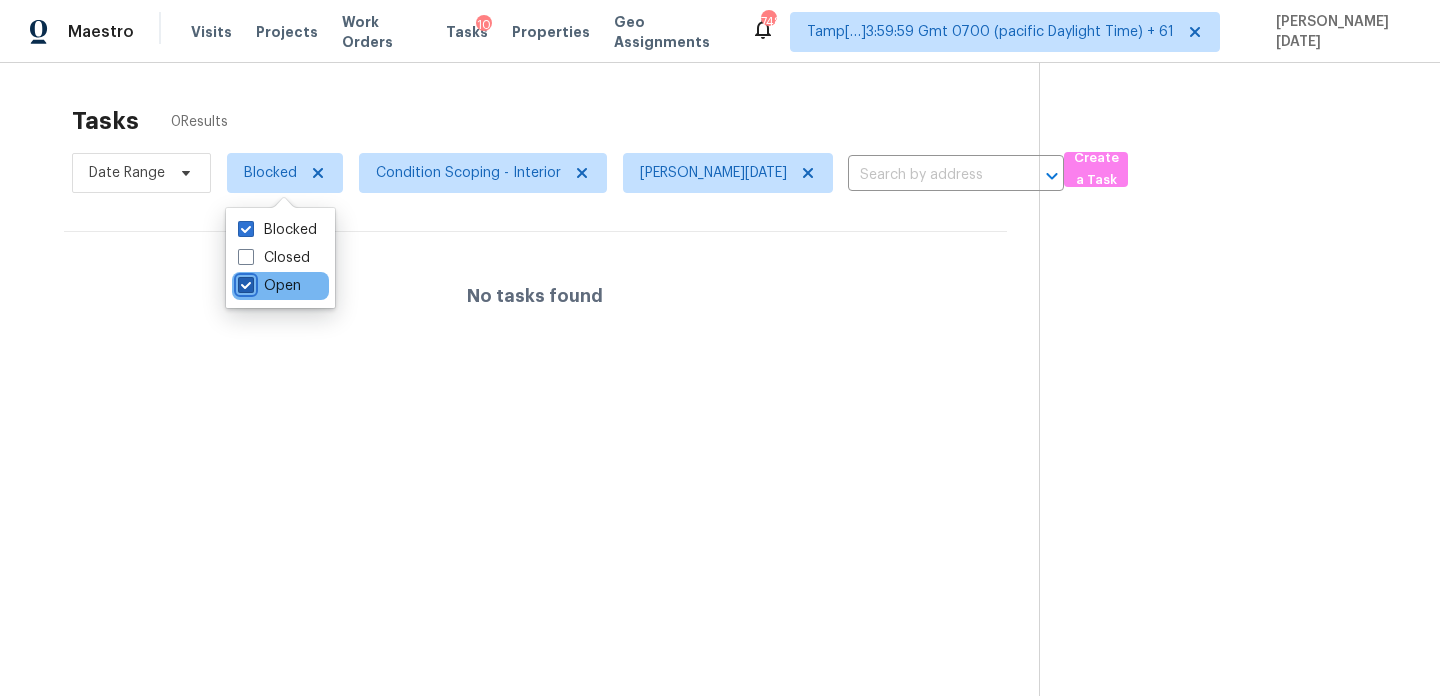 checkbox on "true" 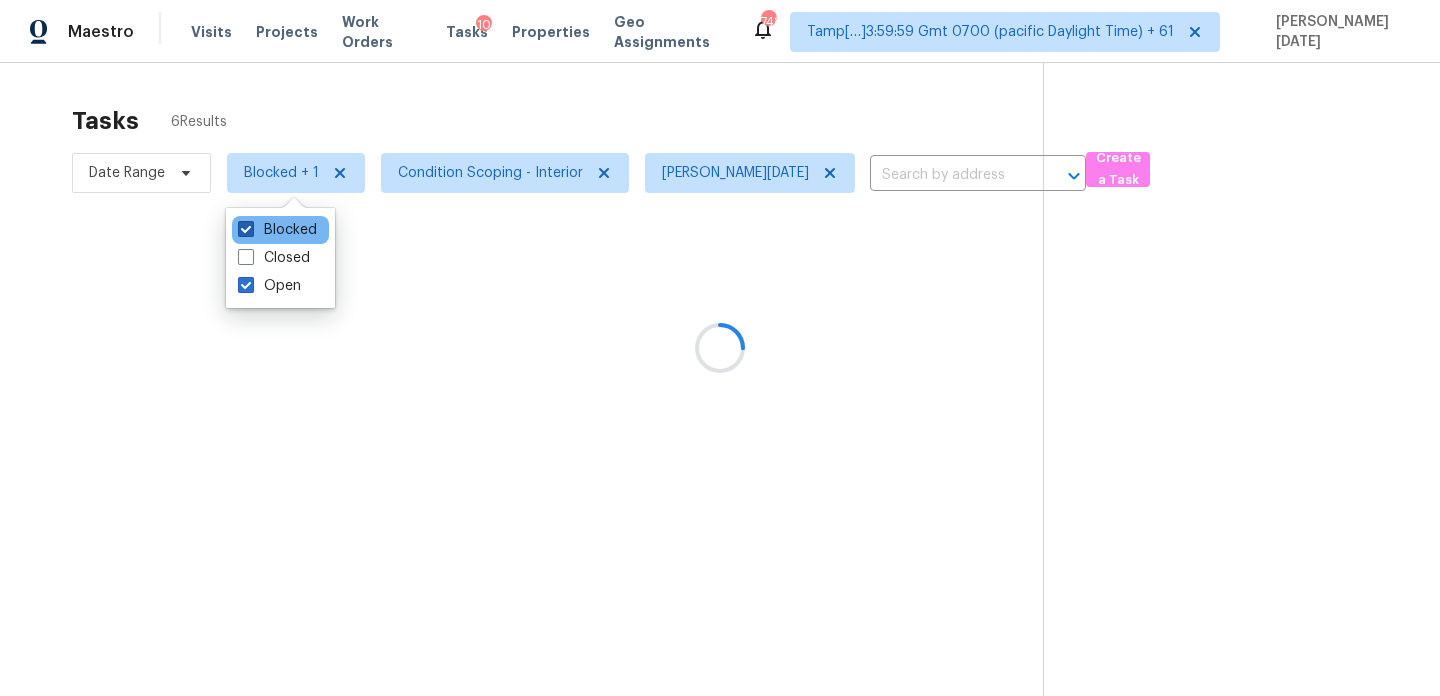 click on "Blocked" at bounding box center [277, 230] 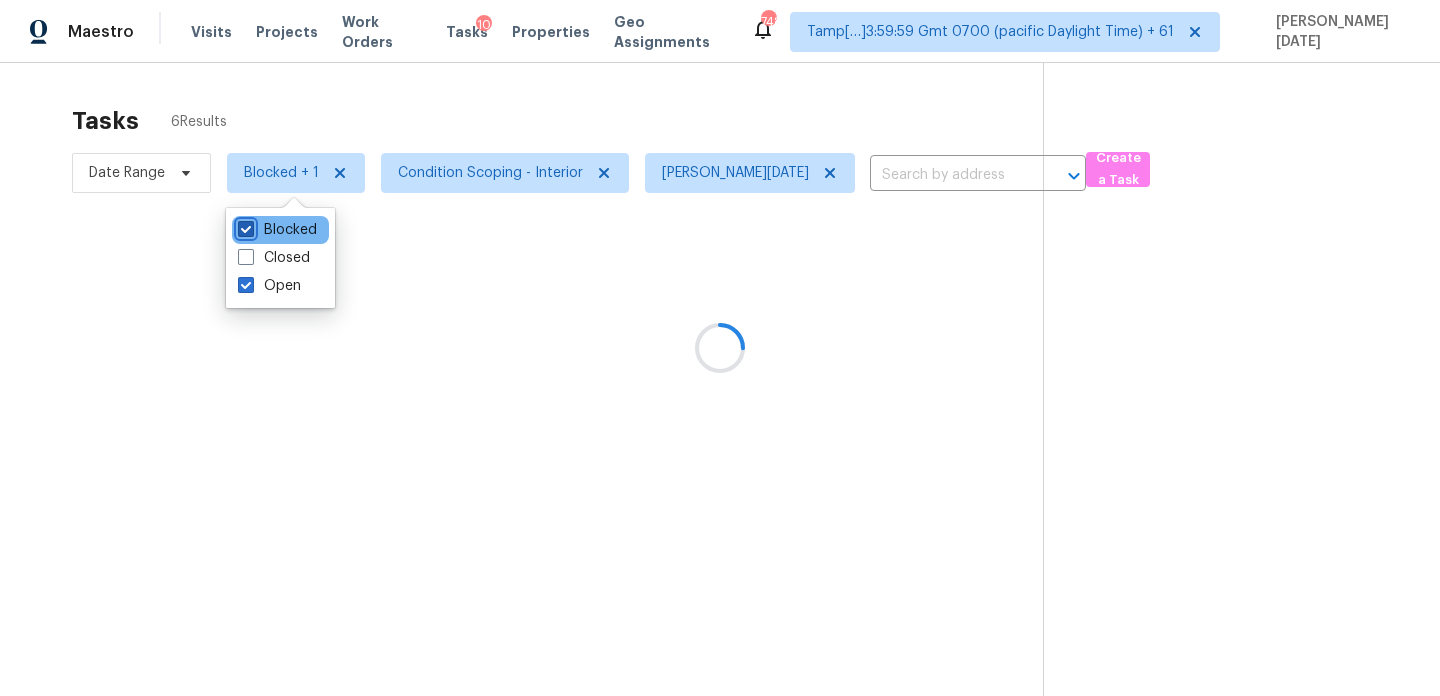 click on "Blocked" at bounding box center (244, 226) 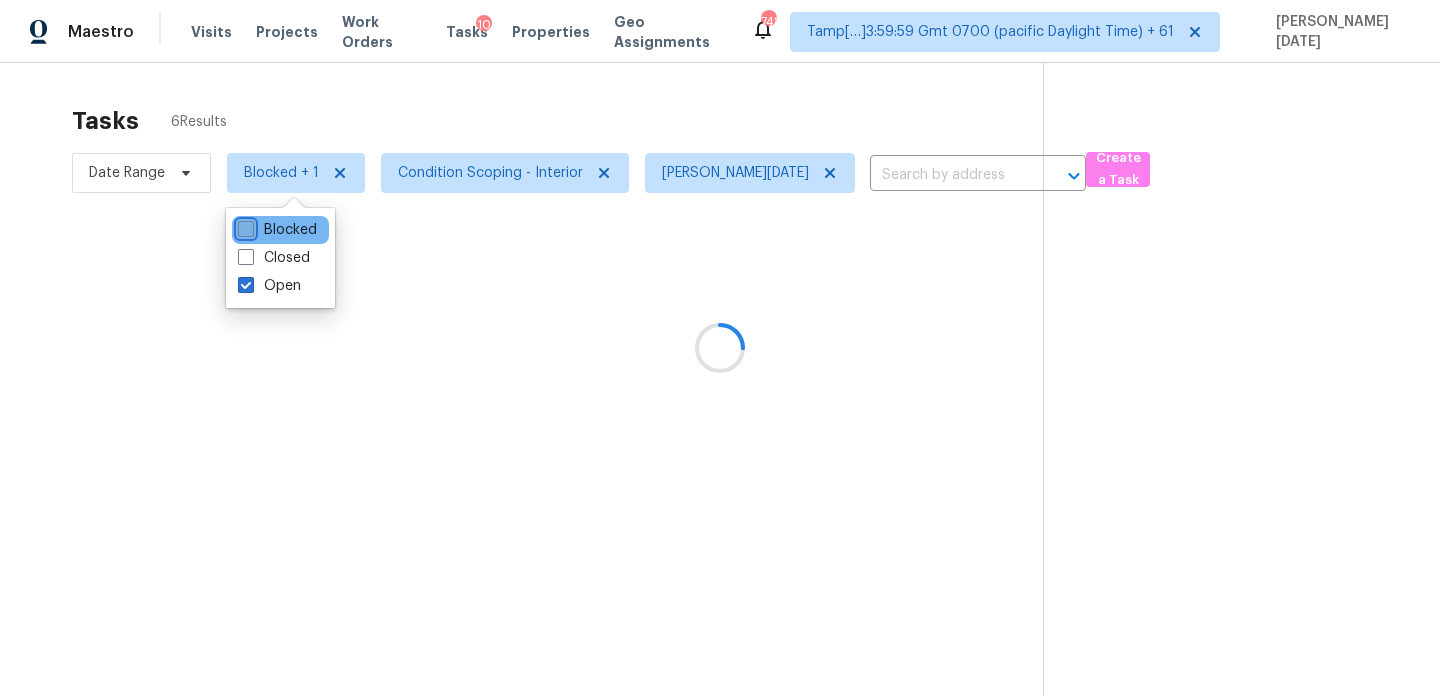 checkbox on "false" 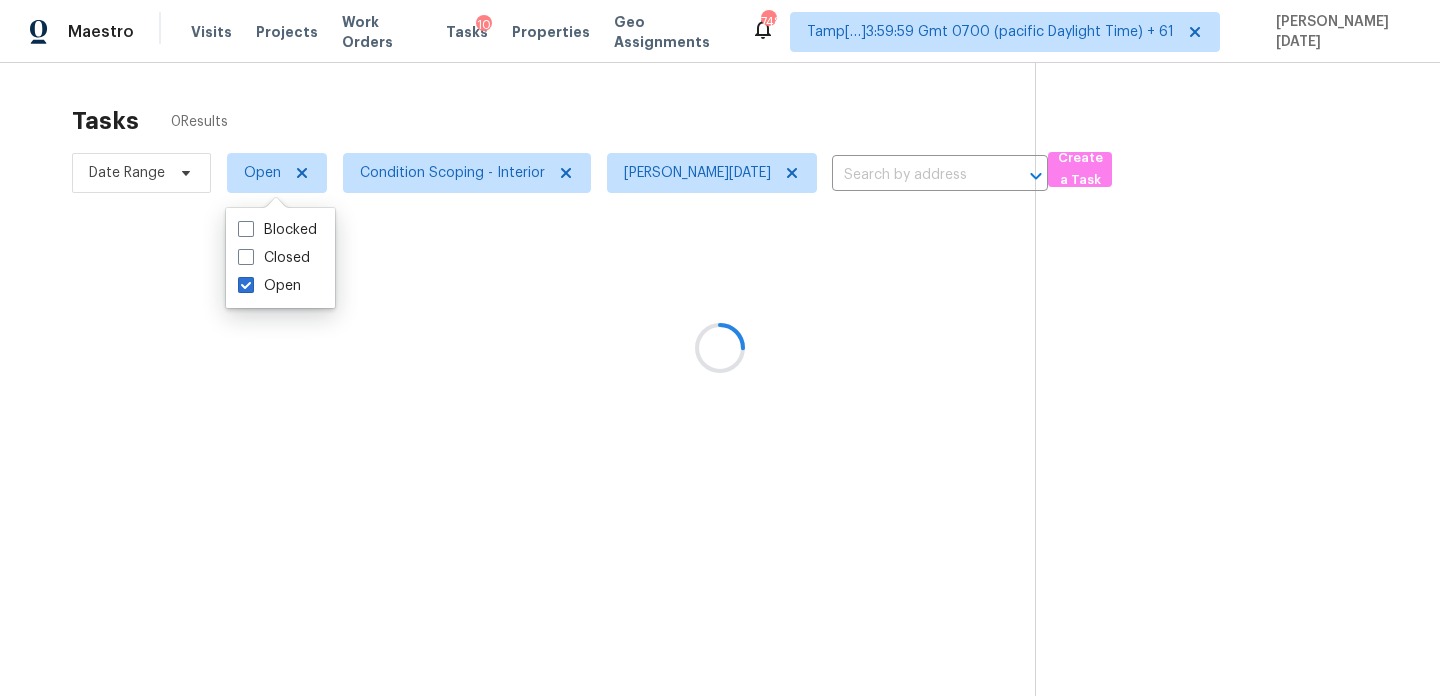 click at bounding box center (720, 348) 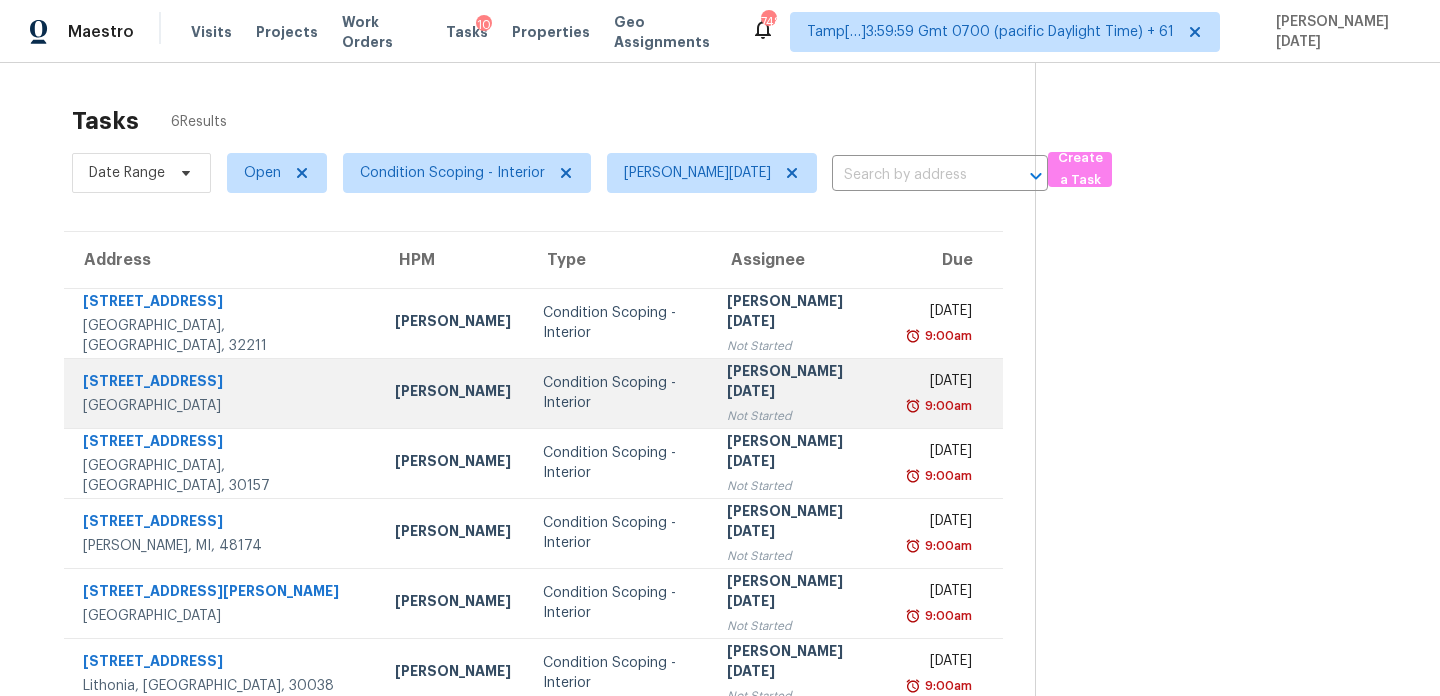 scroll, scrollTop: 63, scrollLeft: 0, axis: vertical 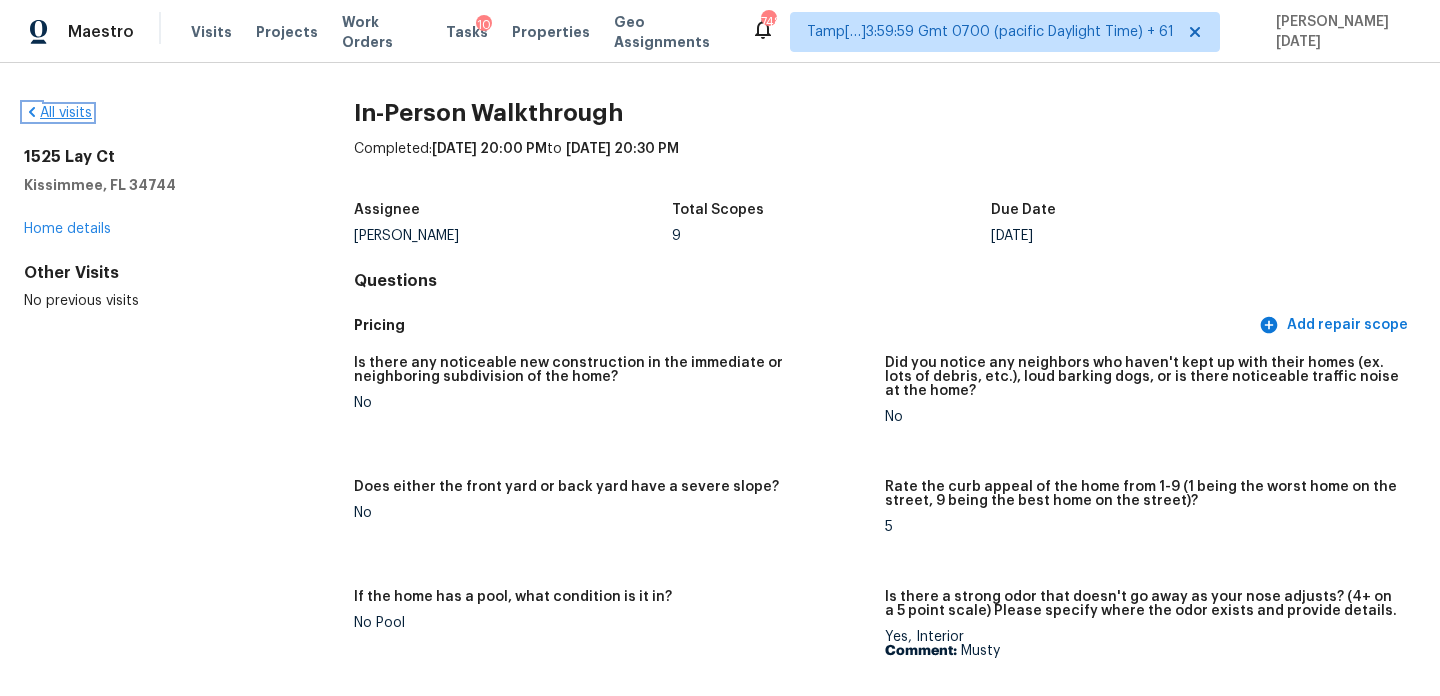 click on "All visits" at bounding box center (58, 113) 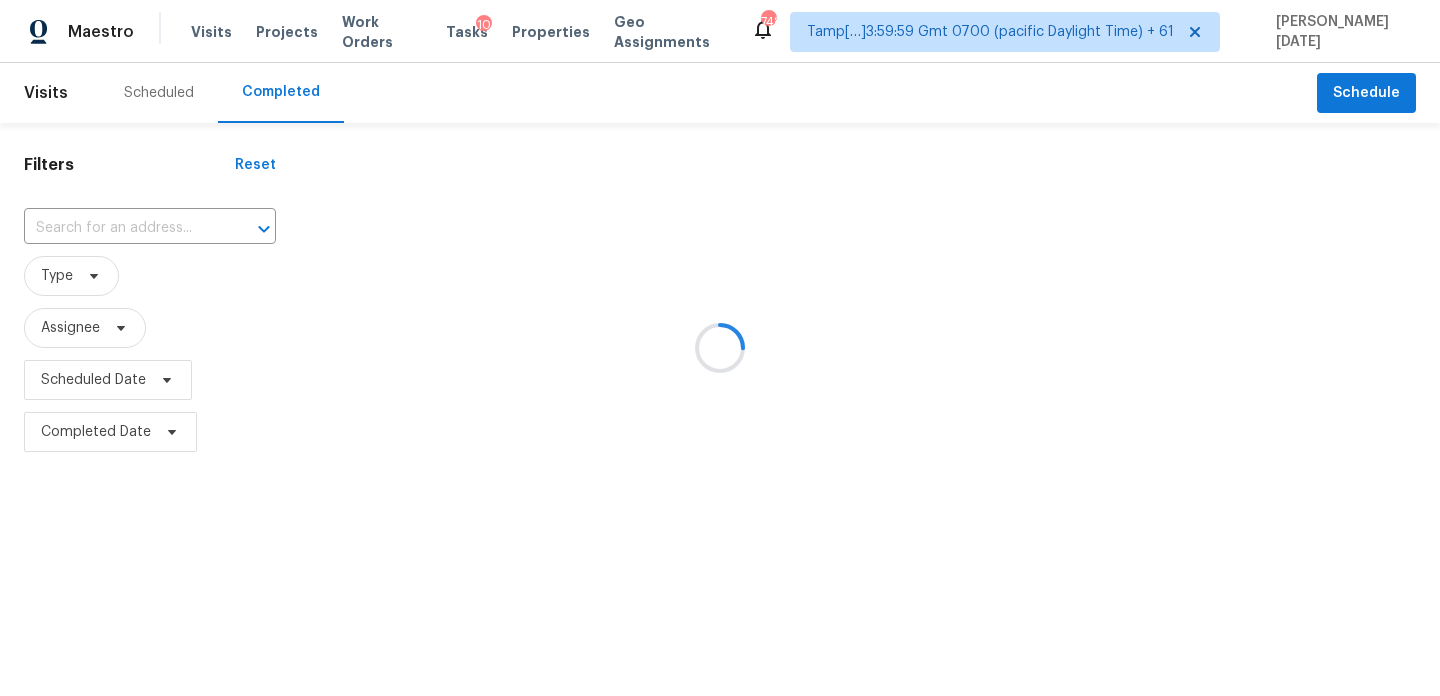 click at bounding box center [720, 348] 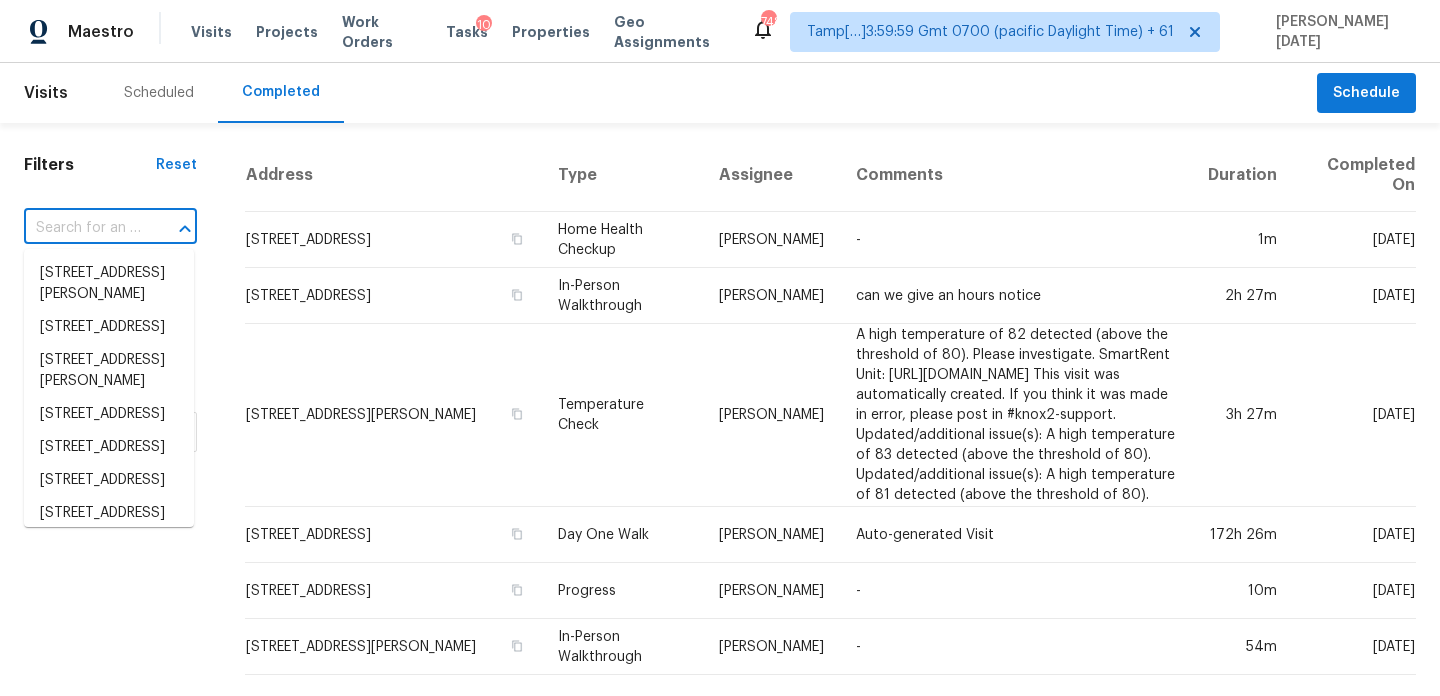 click 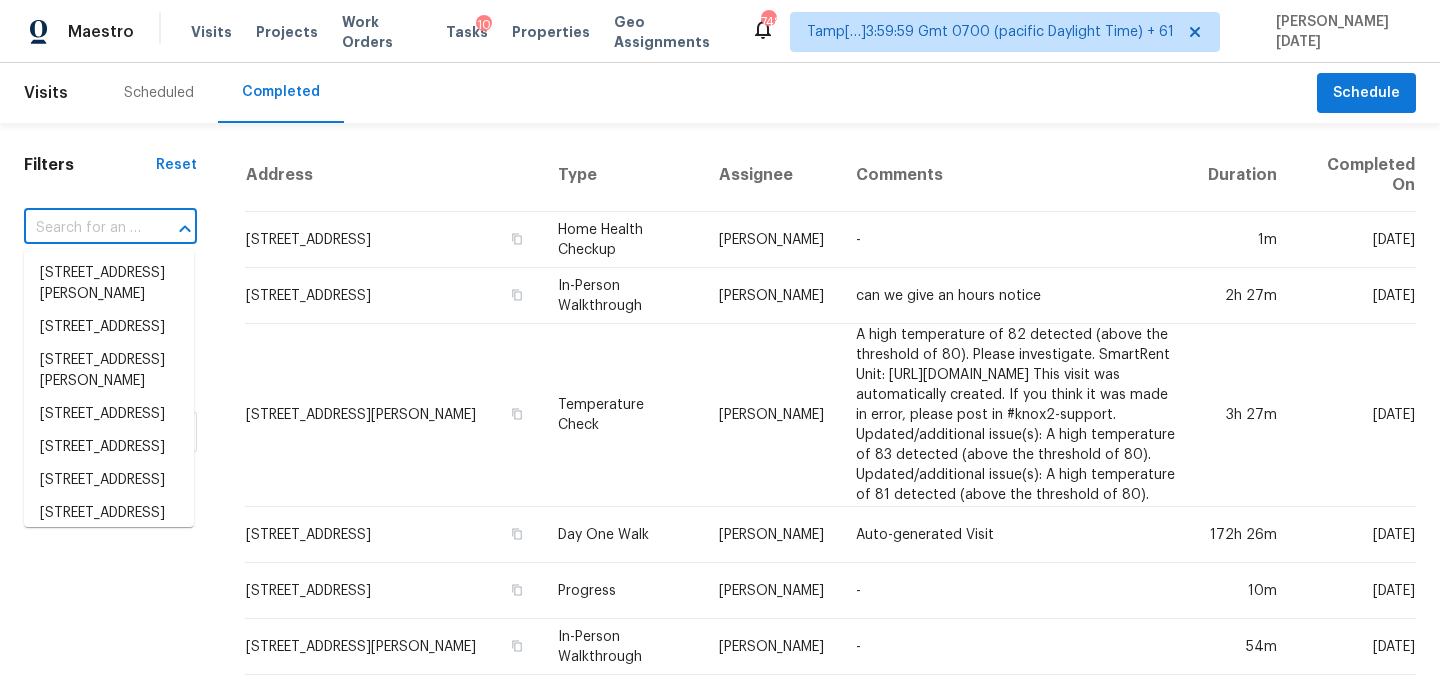 click at bounding box center (82, 228) 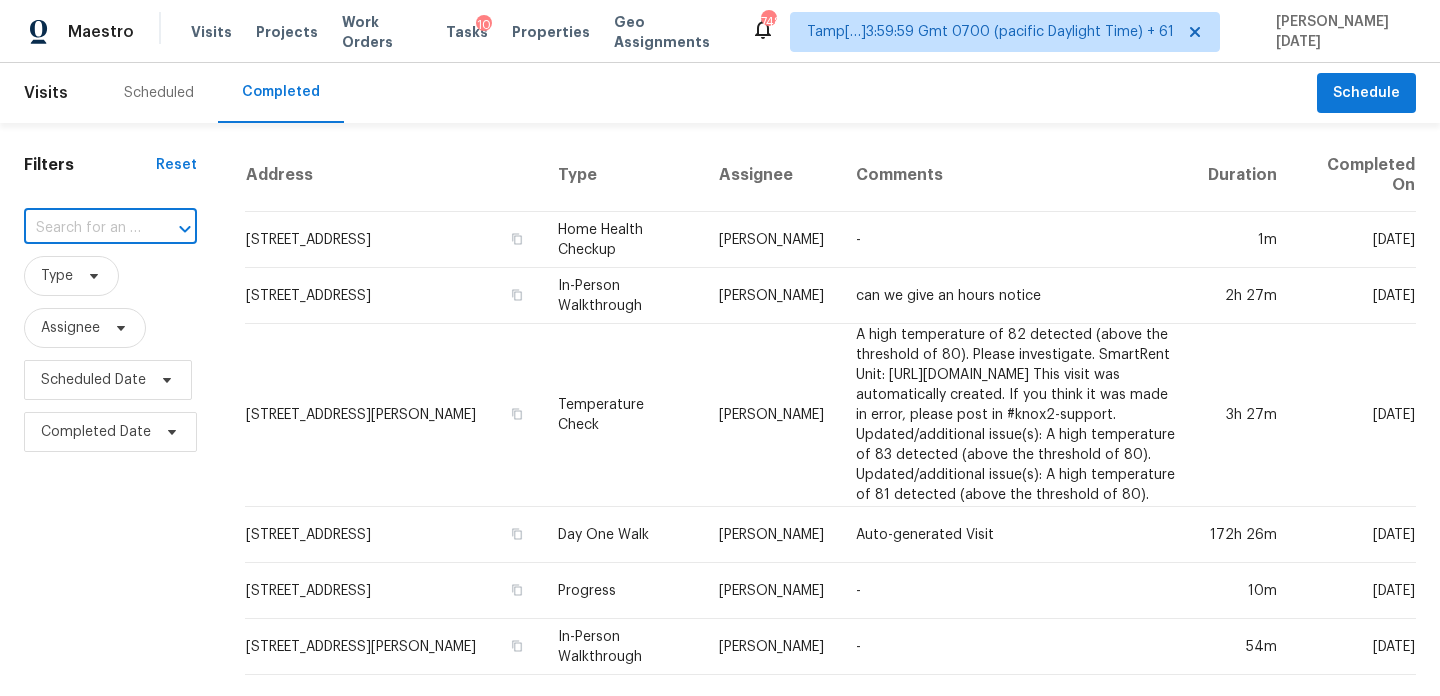 paste on "[STREET_ADDRESS][US_STATE]" 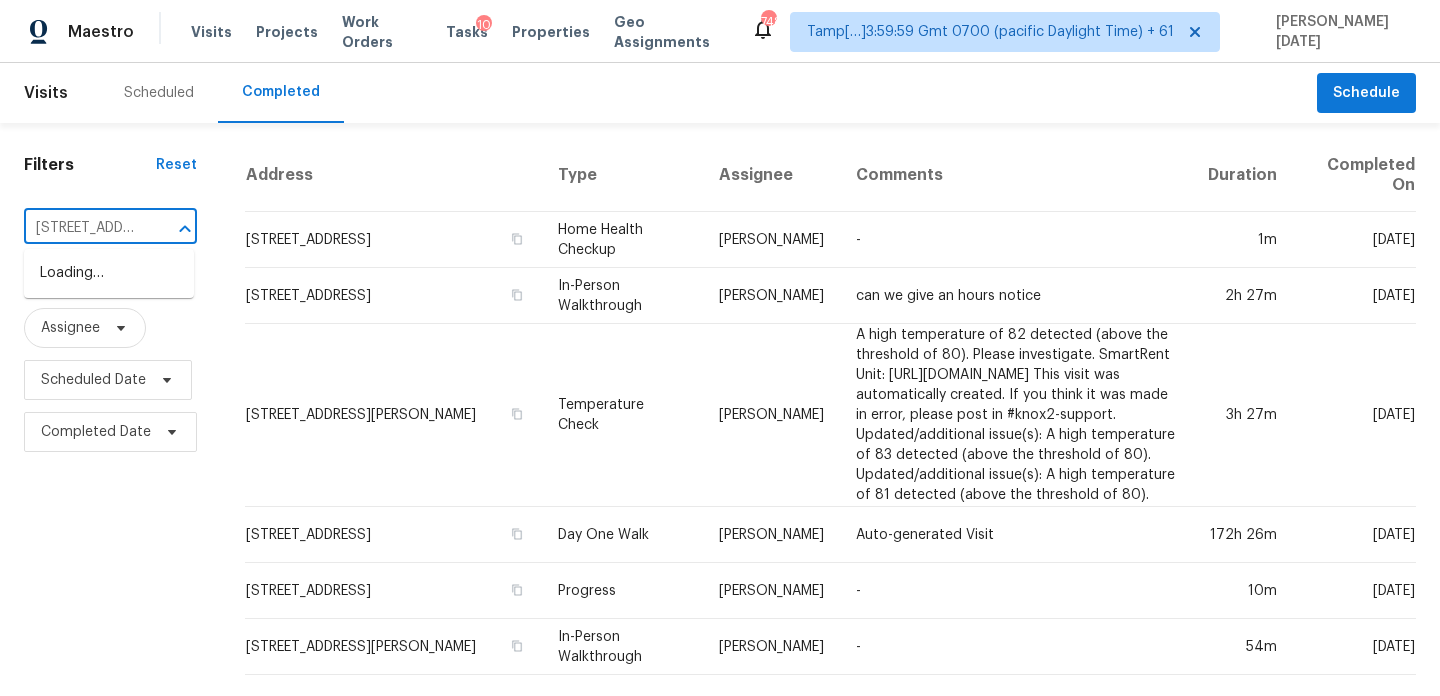 scroll, scrollTop: 0, scrollLeft: 194, axis: horizontal 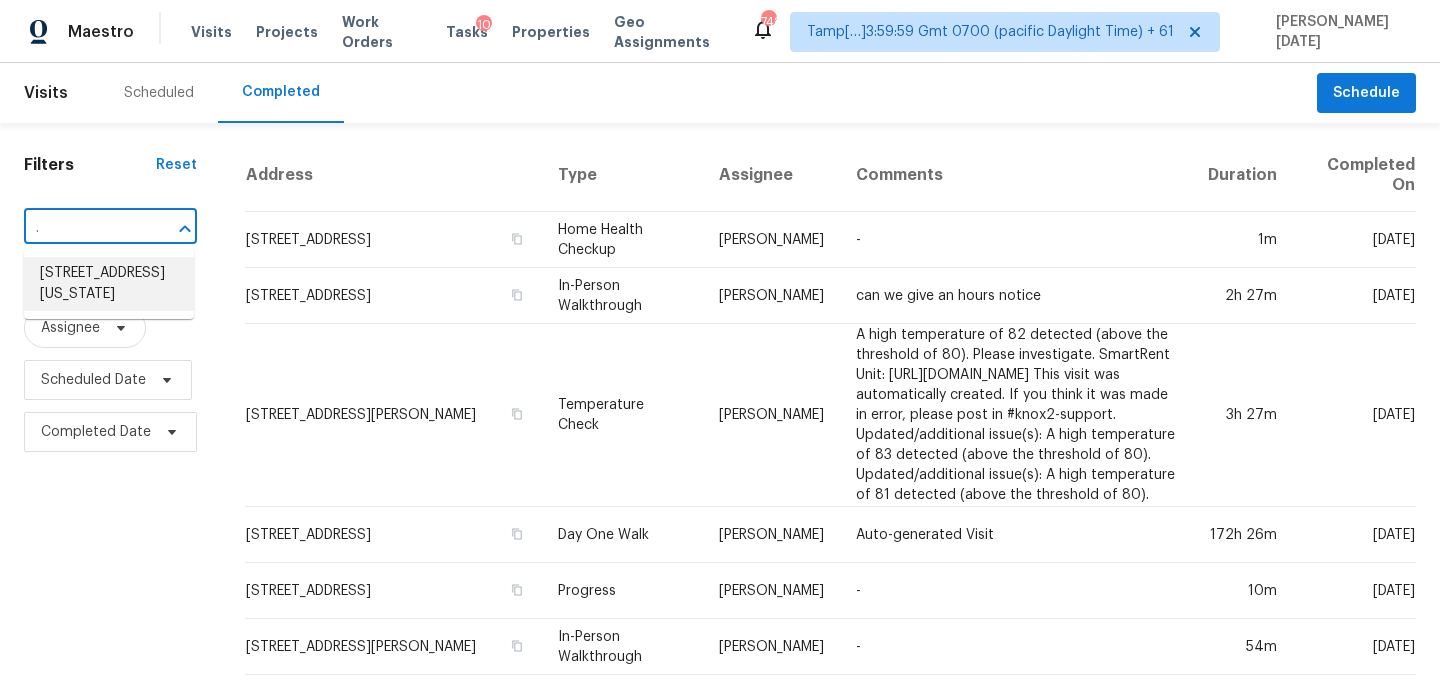 click on "[STREET_ADDRESS][US_STATE]" at bounding box center [109, 284] 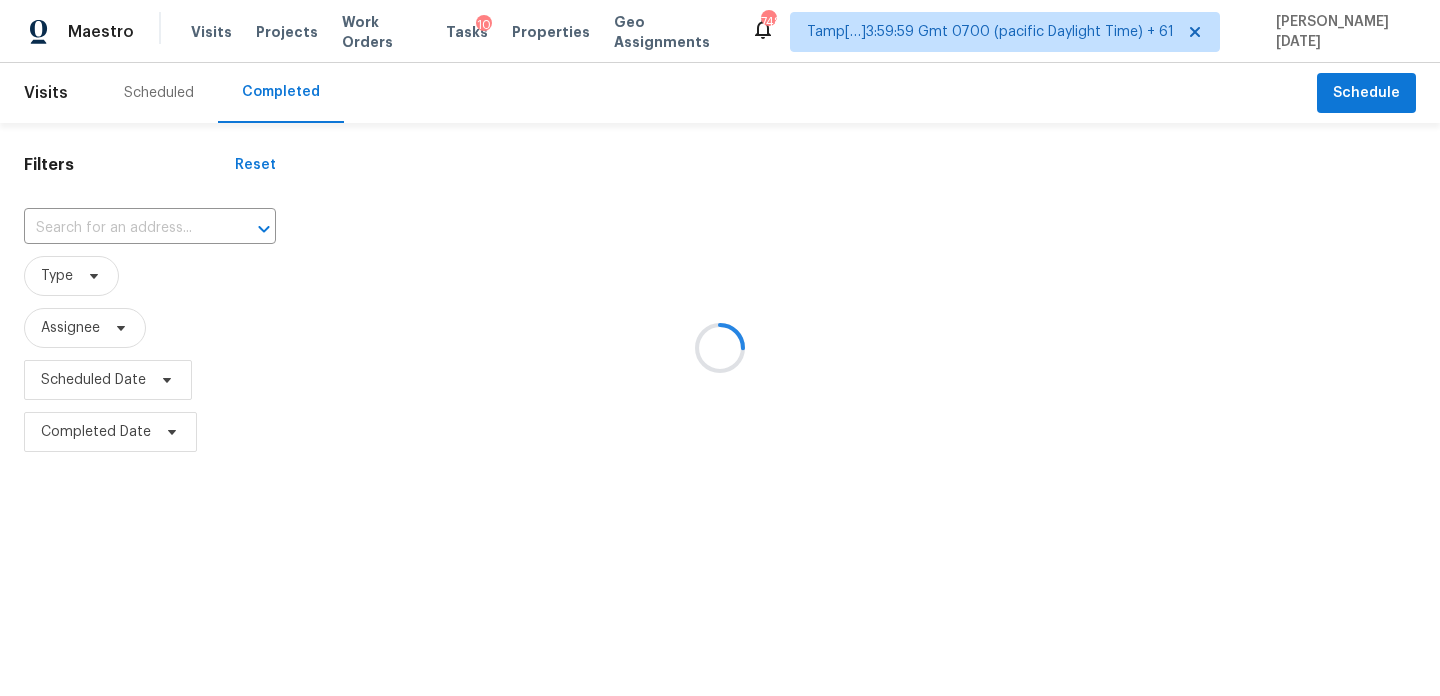 type on "[STREET_ADDRESS][US_STATE]" 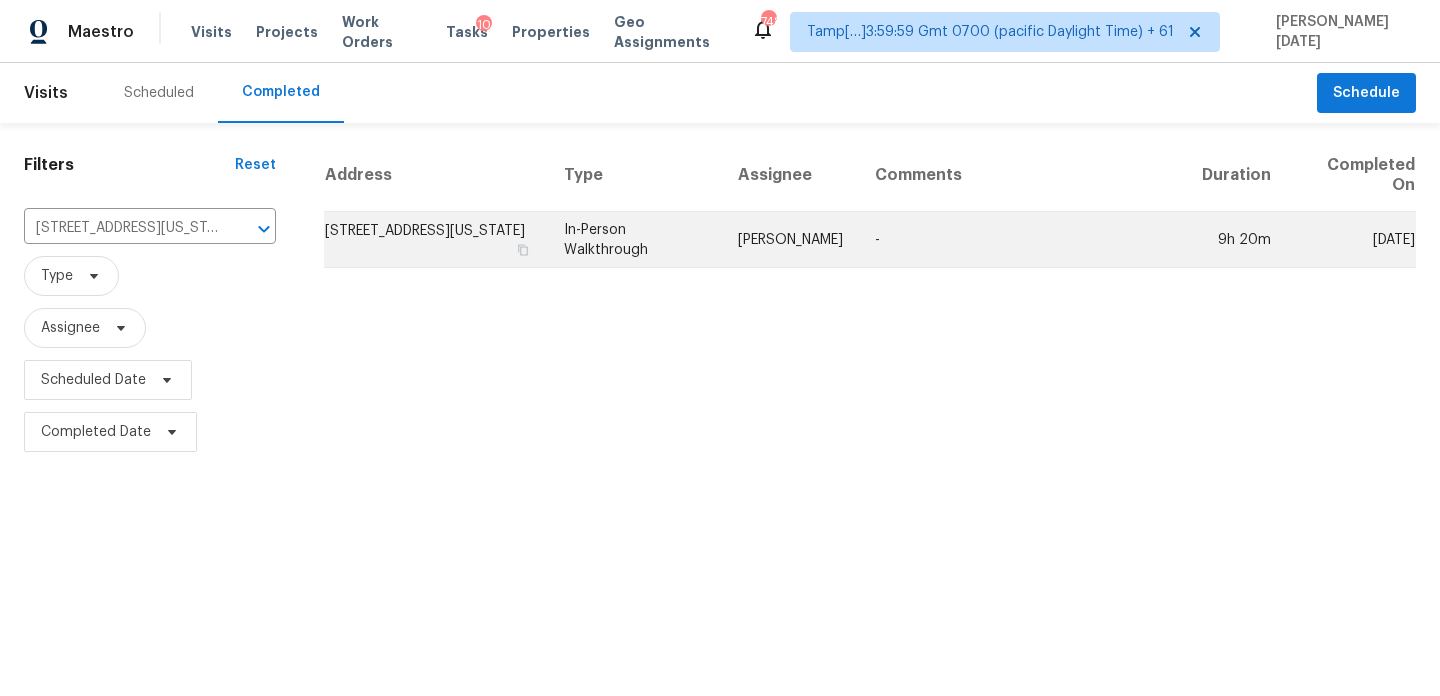 click on "[PERSON_NAME]" at bounding box center [790, 240] 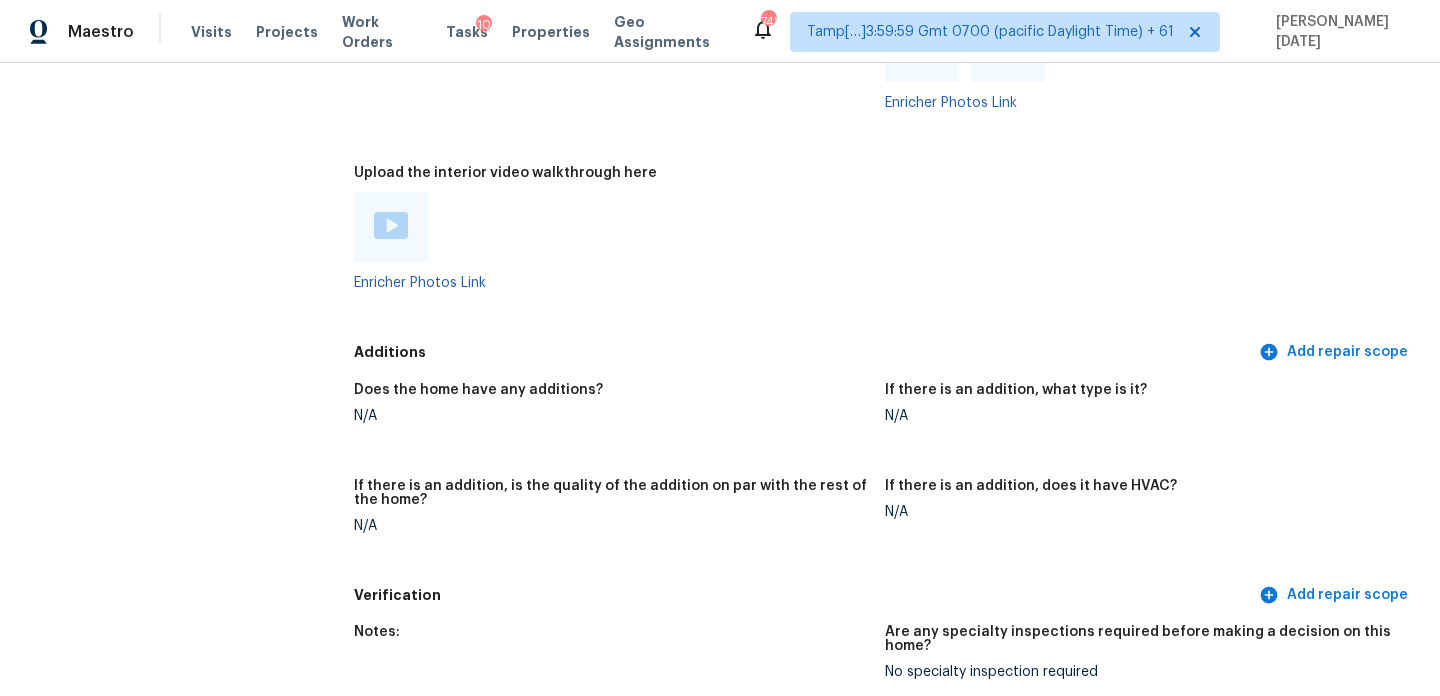 scroll, scrollTop: 4061, scrollLeft: 0, axis: vertical 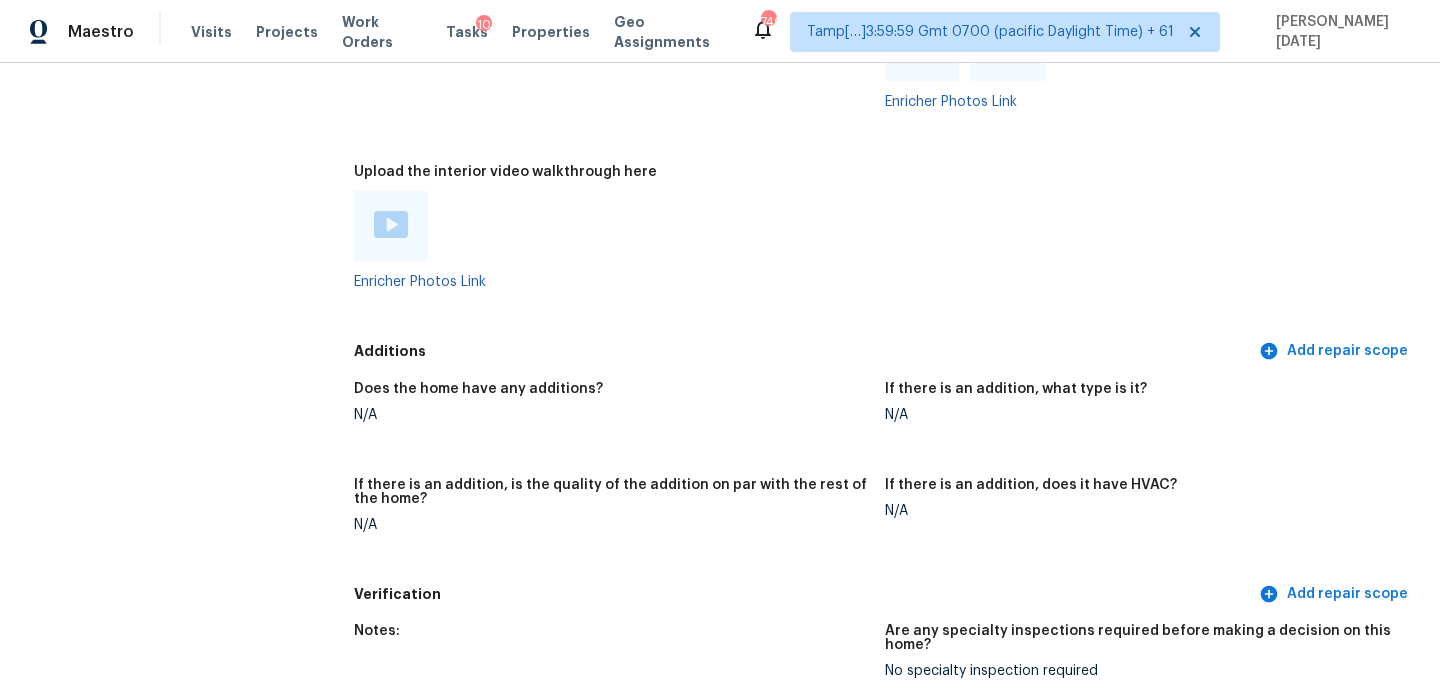 click on "If there is an addition, is the quality of the addition on par with the rest of the home?" at bounding box center [611, 492] 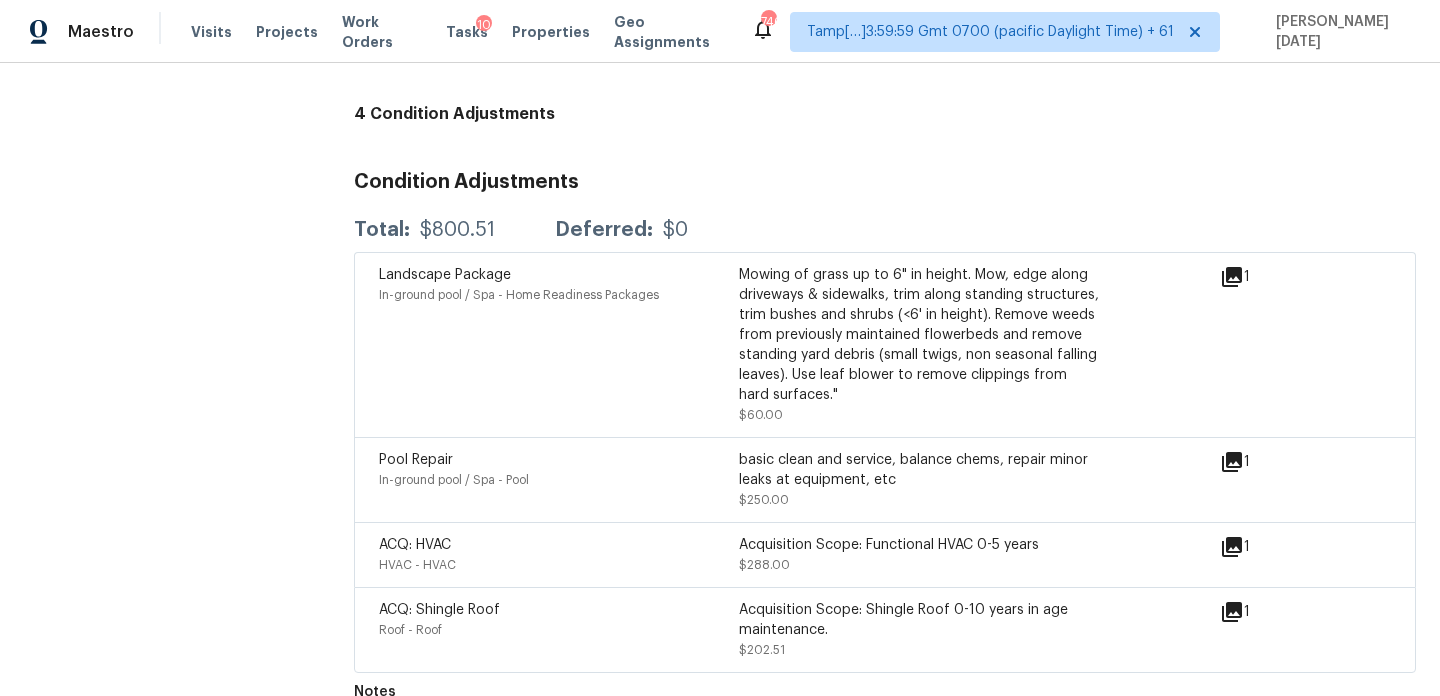 click on "Landscape Package In-ground pool / Spa - Home Readiness Packages" at bounding box center [559, 345] 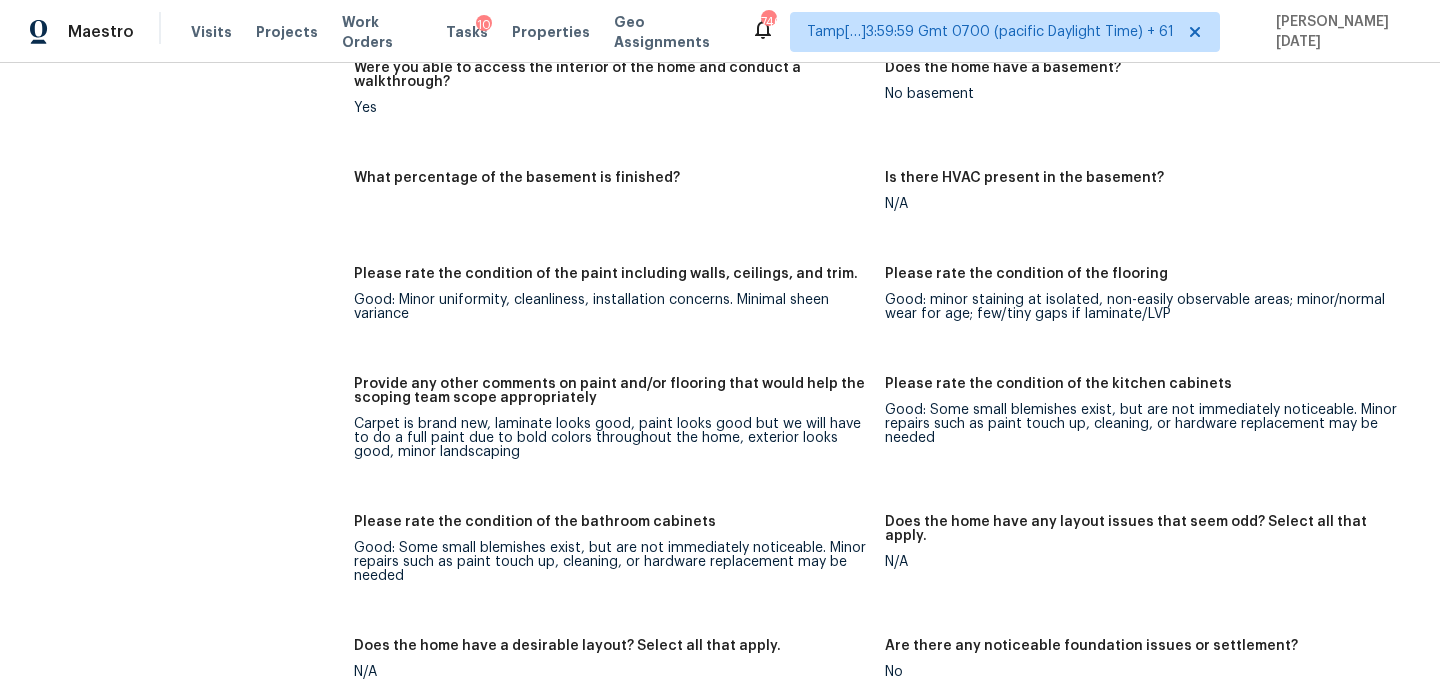 scroll, scrollTop: 2353, scrollLeft: 0, axis: vertical 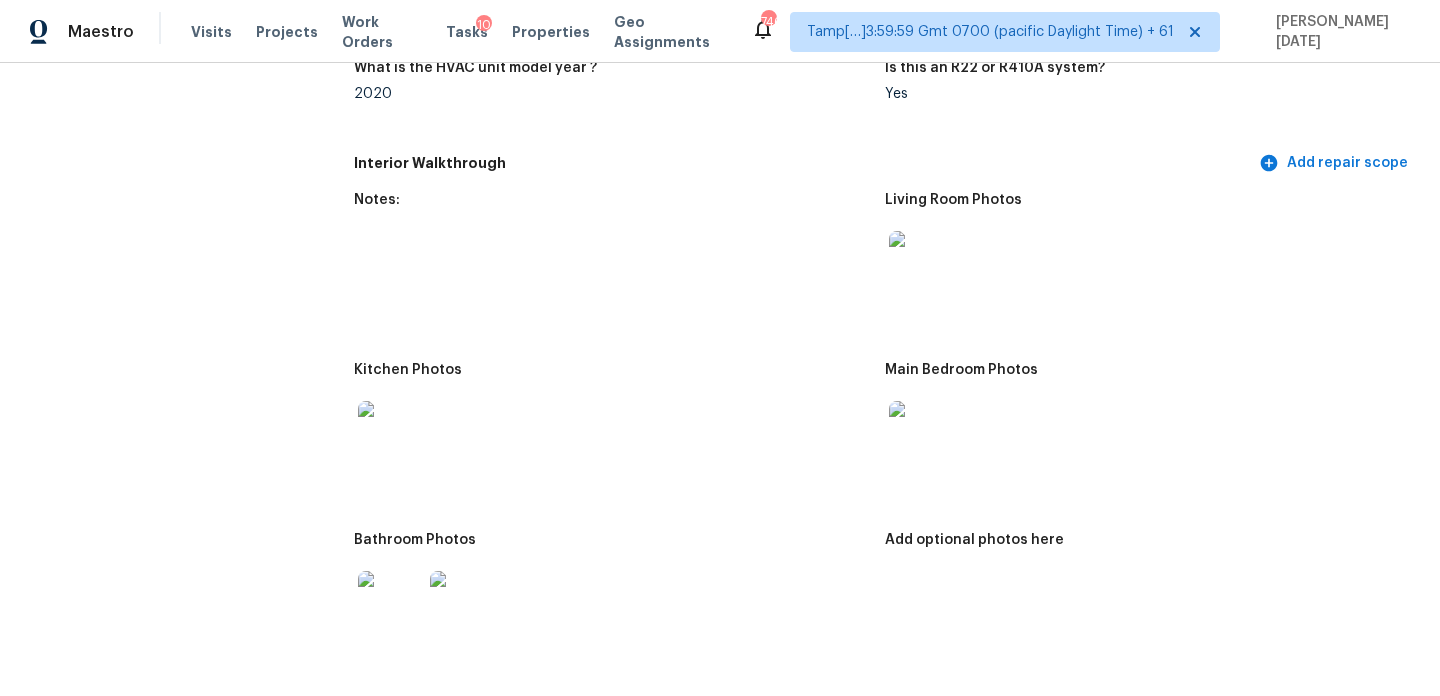 click at bounding box center (921, 263) 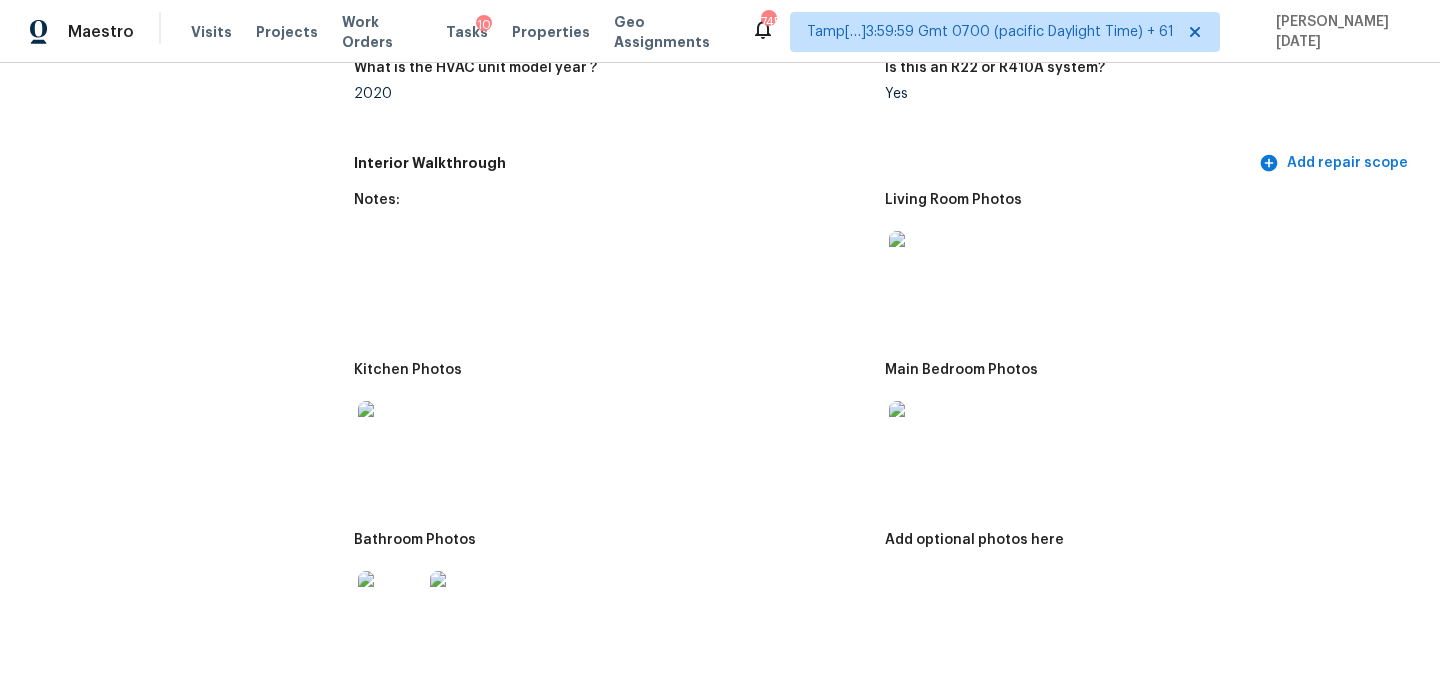 click on "Add optional photos here" at bounding box center [1150, 606] 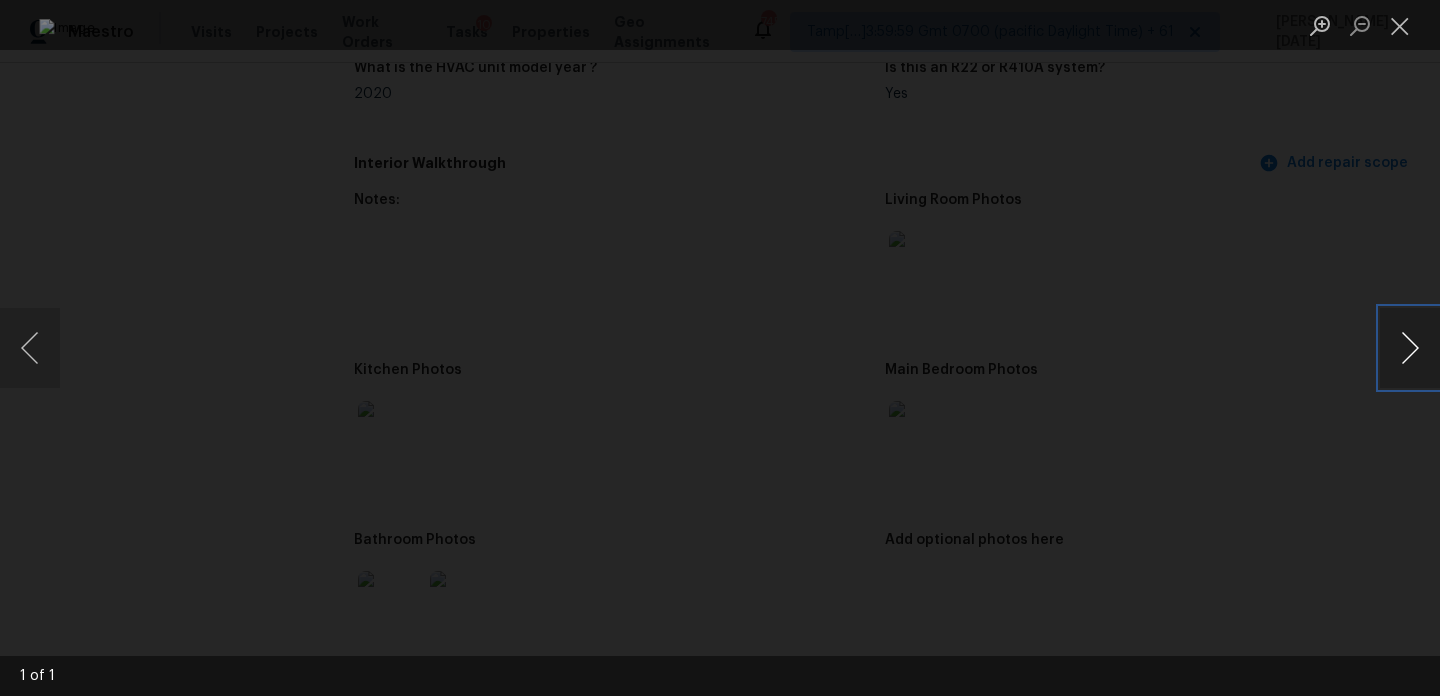 click at bounding box center (1410, 348) 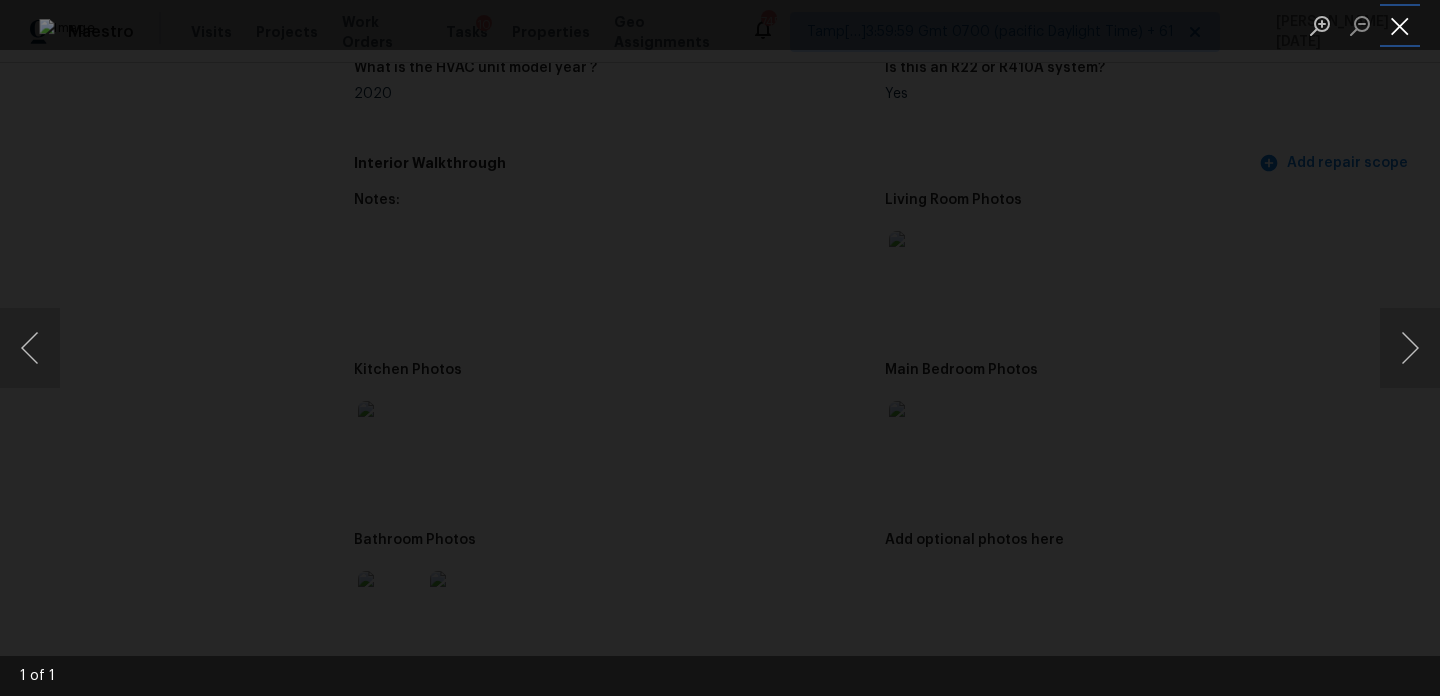 click at bounding box center [1400, 25] 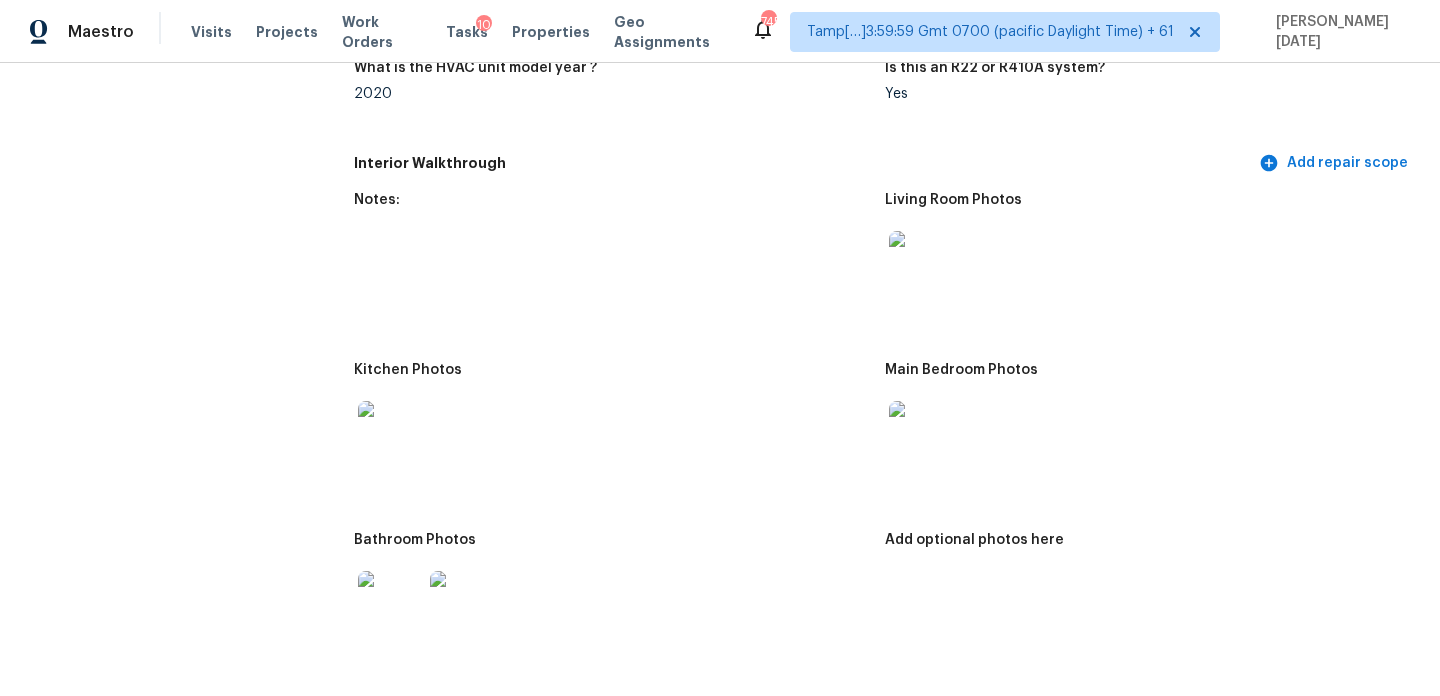 click at bounding box center [921, 433] 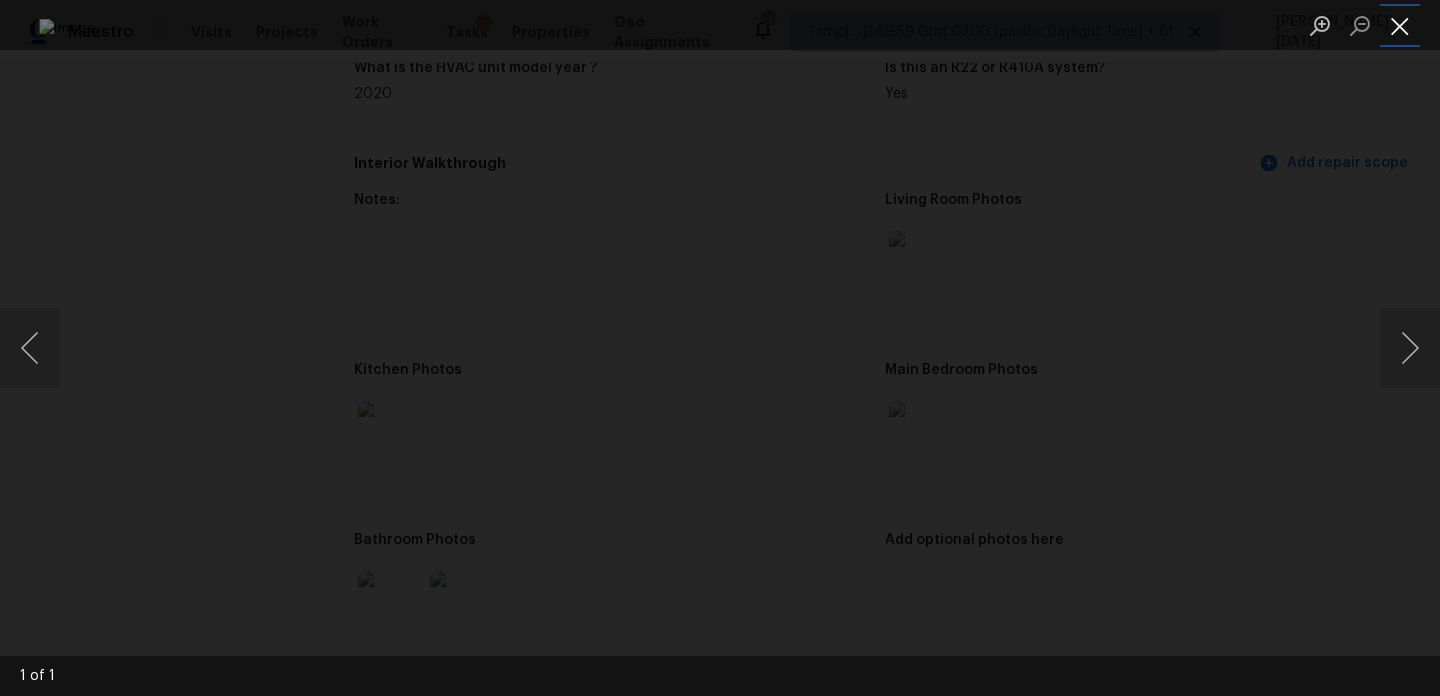 click at bounding box center (1400, 25) 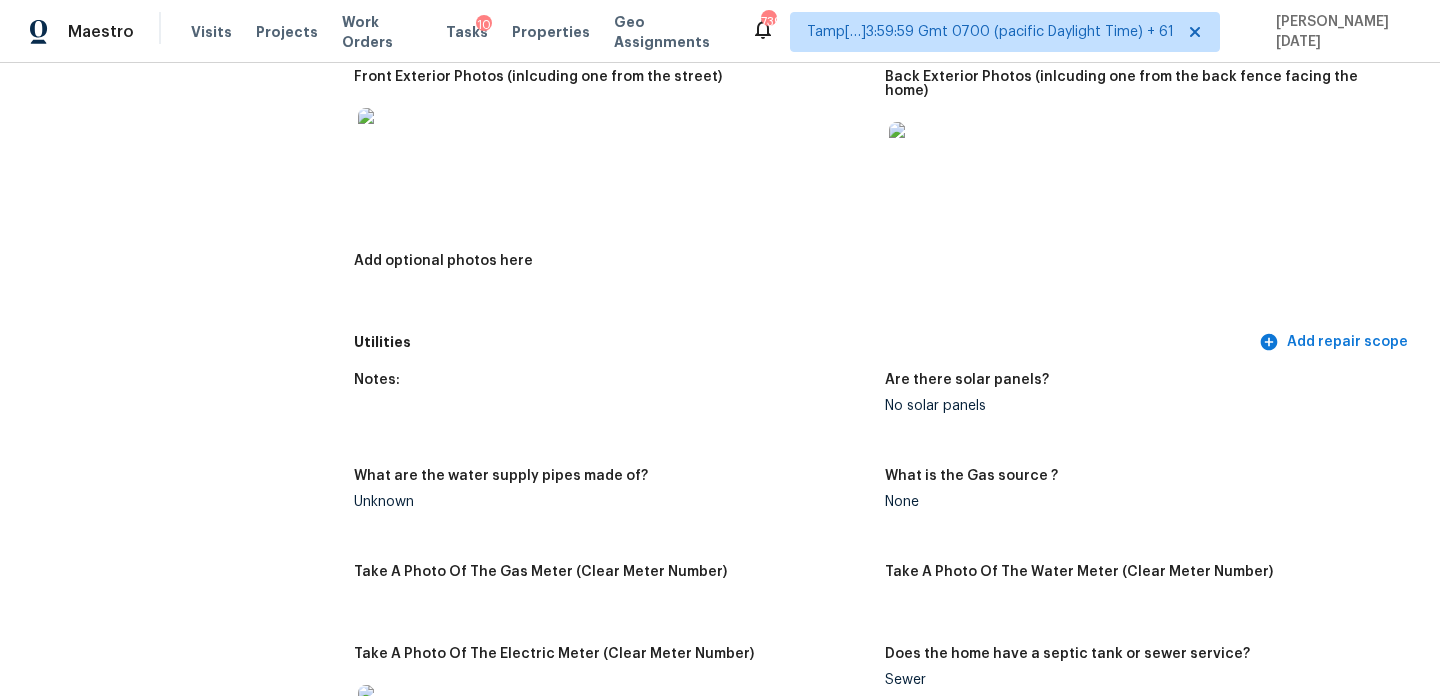 scroll, scrollTop: 0, scrollLeft: 0, axis: both 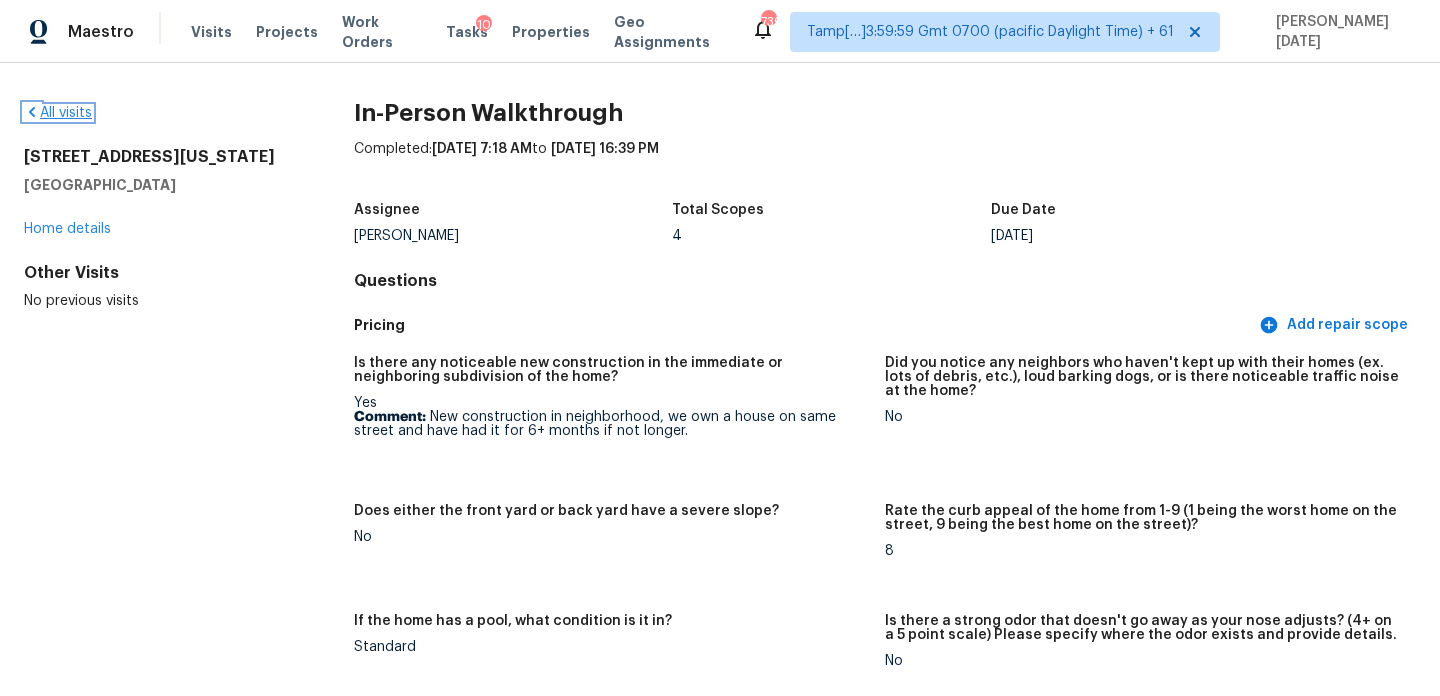 click on "All visits" at bounding box center [58, 113] 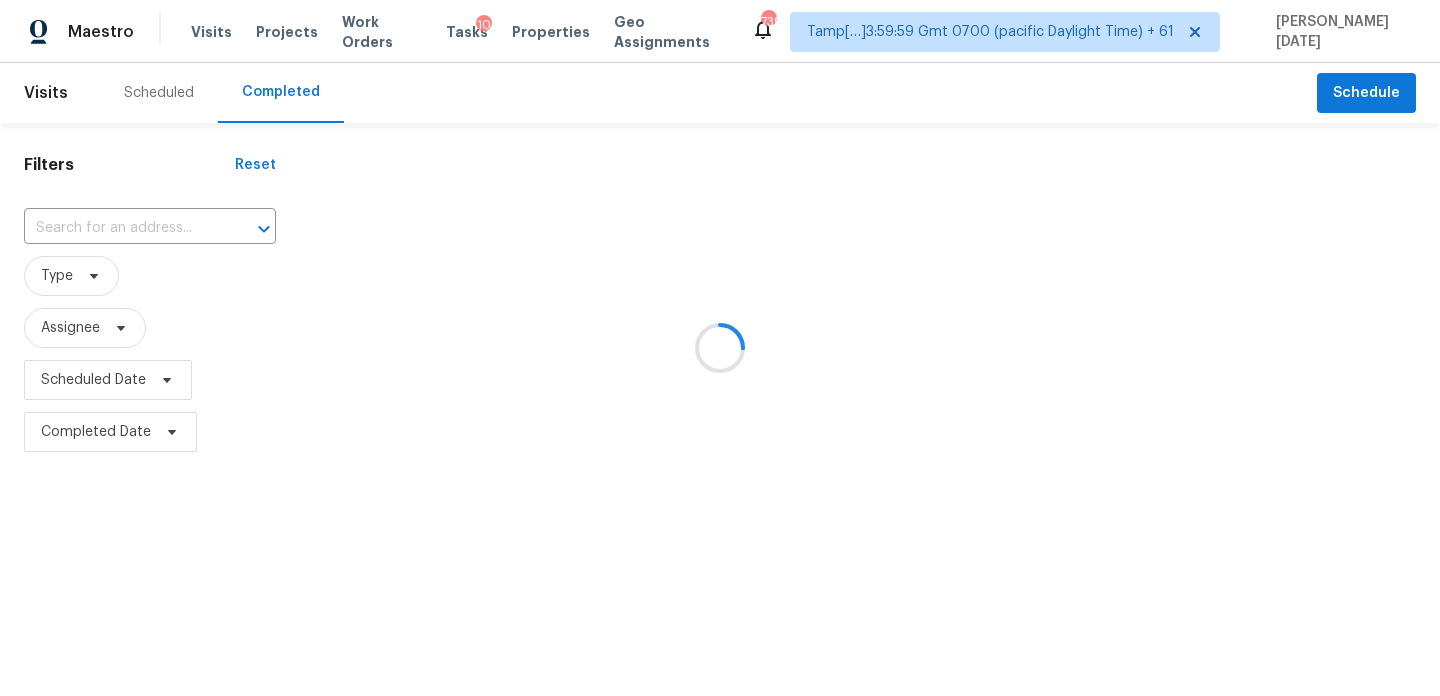 click at bounding box center [720, 348] 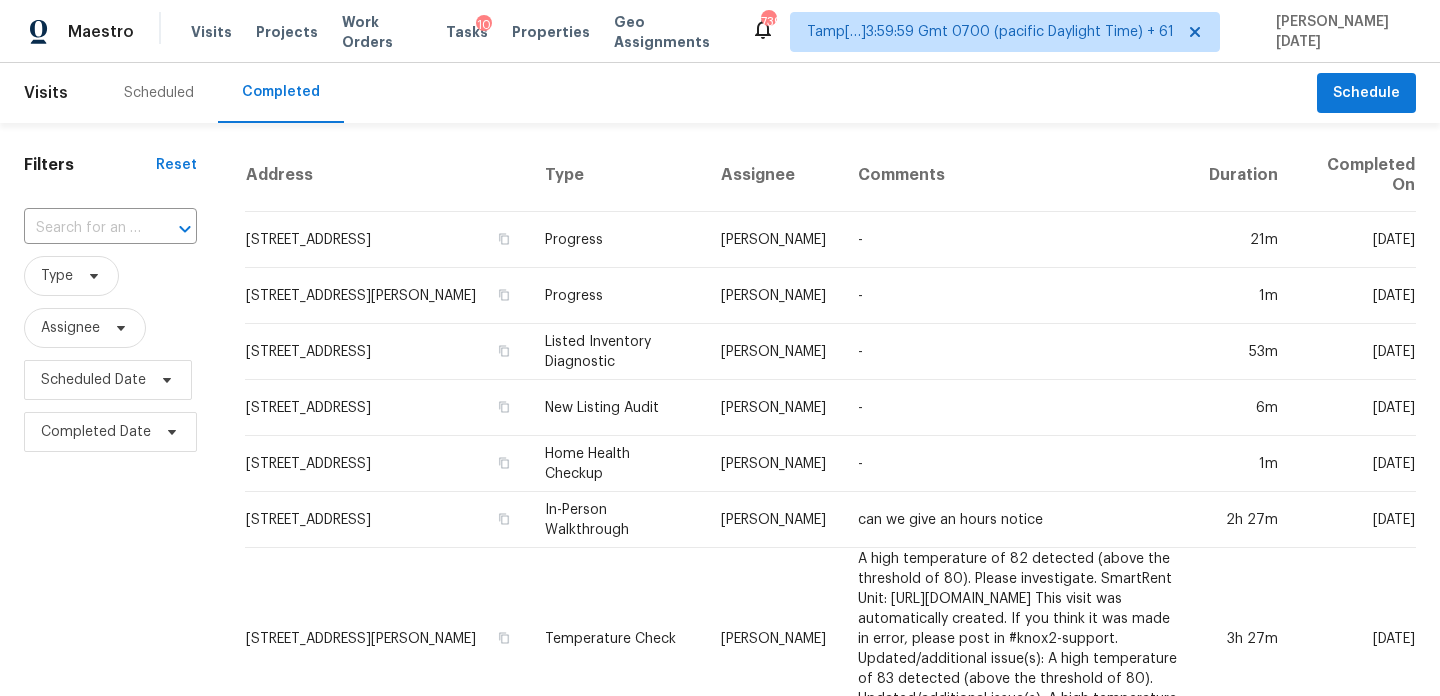 click at bounding box center [185, 229] 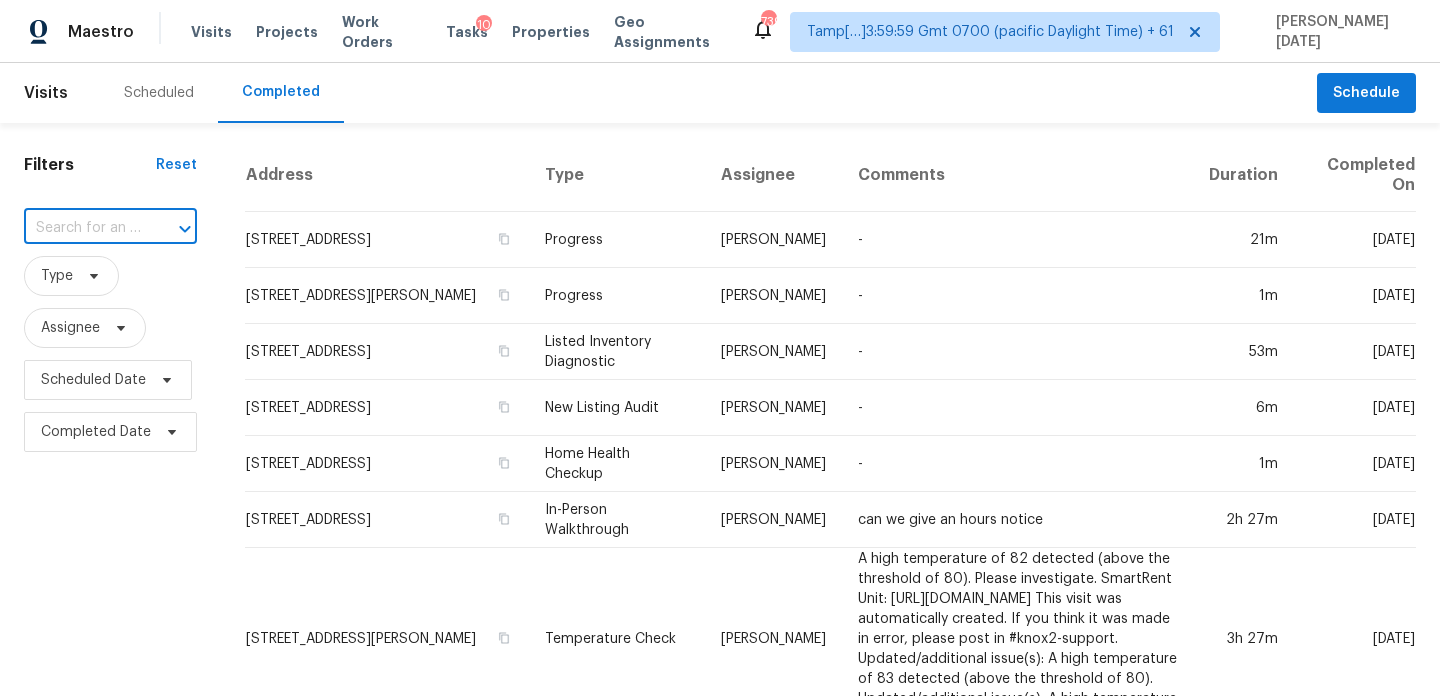 paste on "[STREET_ADDRESS][US_STATE]" 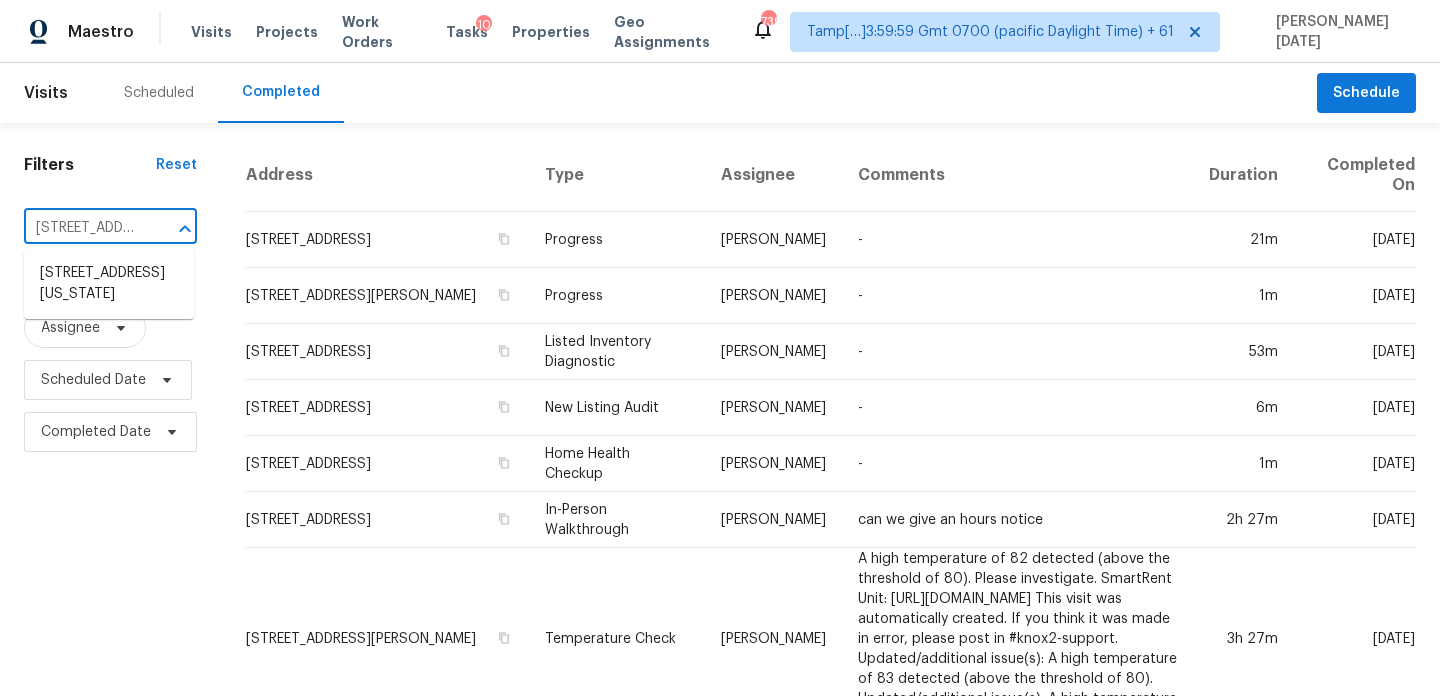 scroll, scrollTop: 0, scrollLeft: 194, axis: horizontal 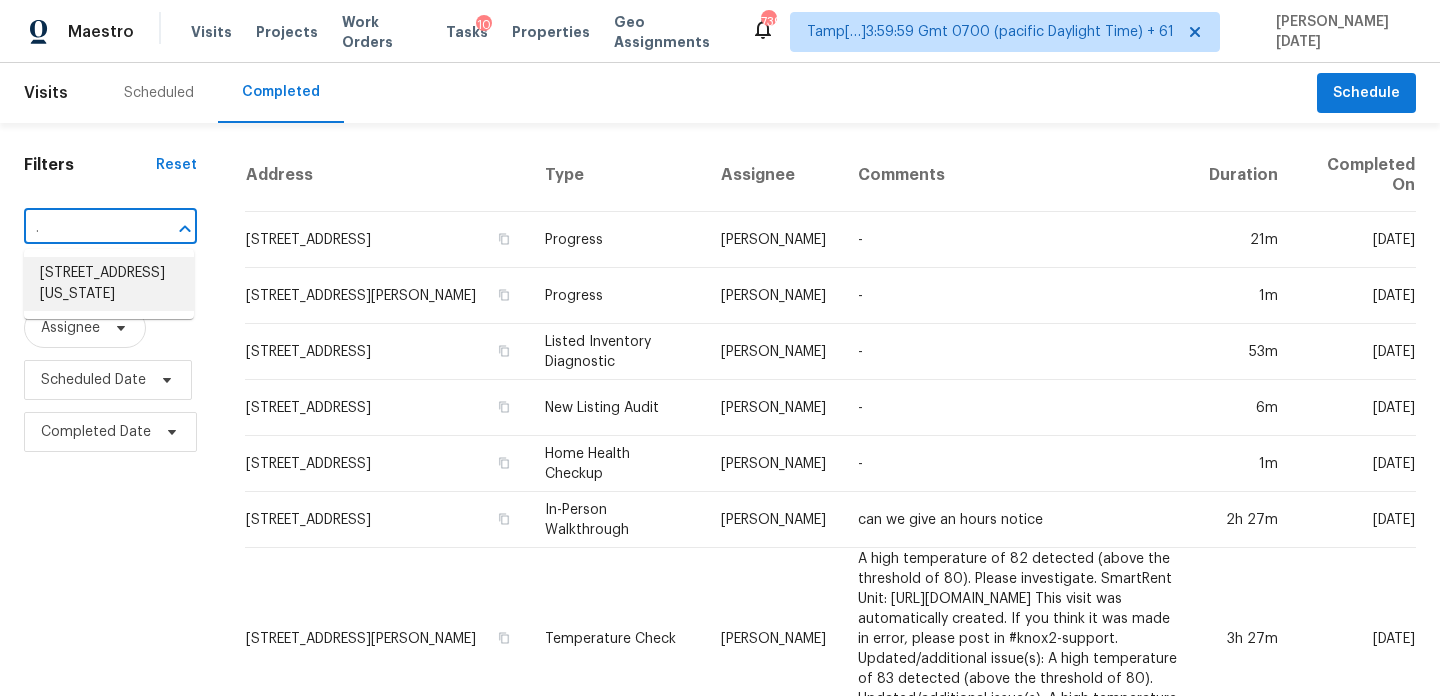 click on "[STREET_ADDRESS][US_STATE]" at bounding box center [109, 284] 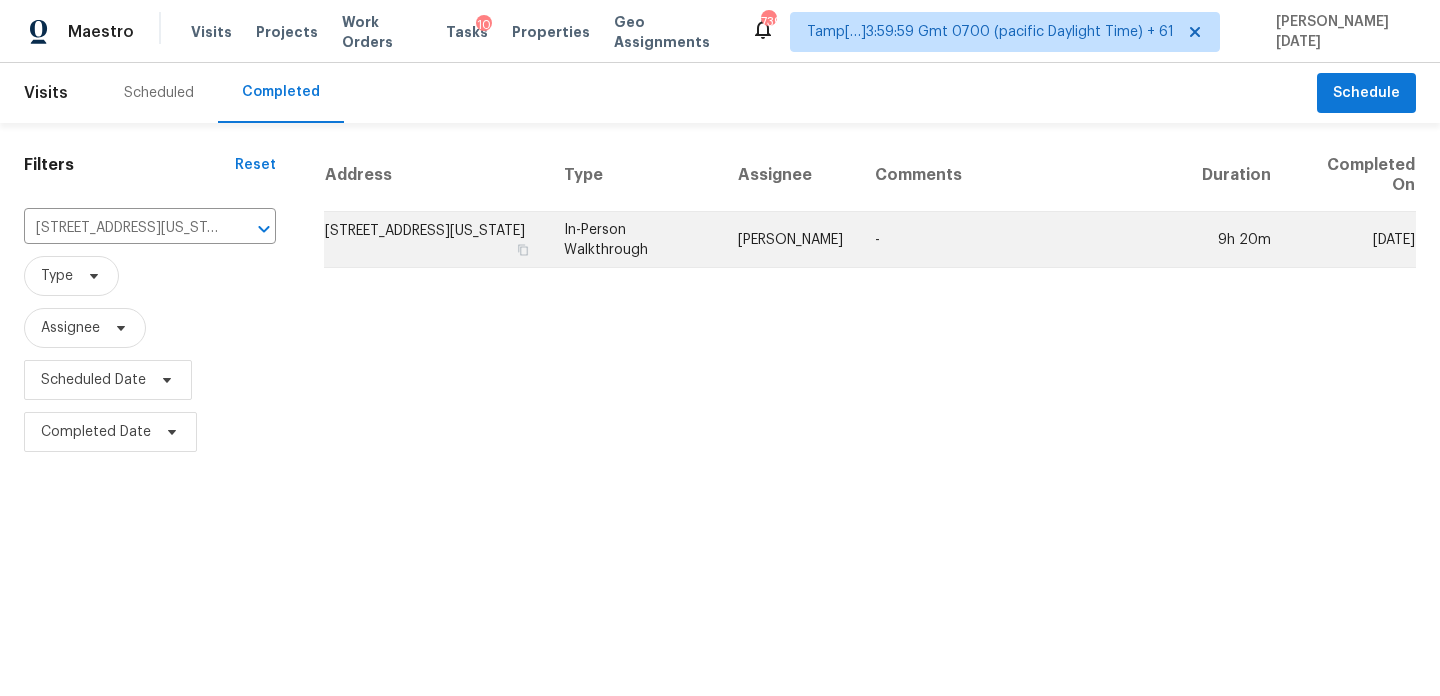 click on "[PERSON_NAME]" at bounding box center (790, 240) 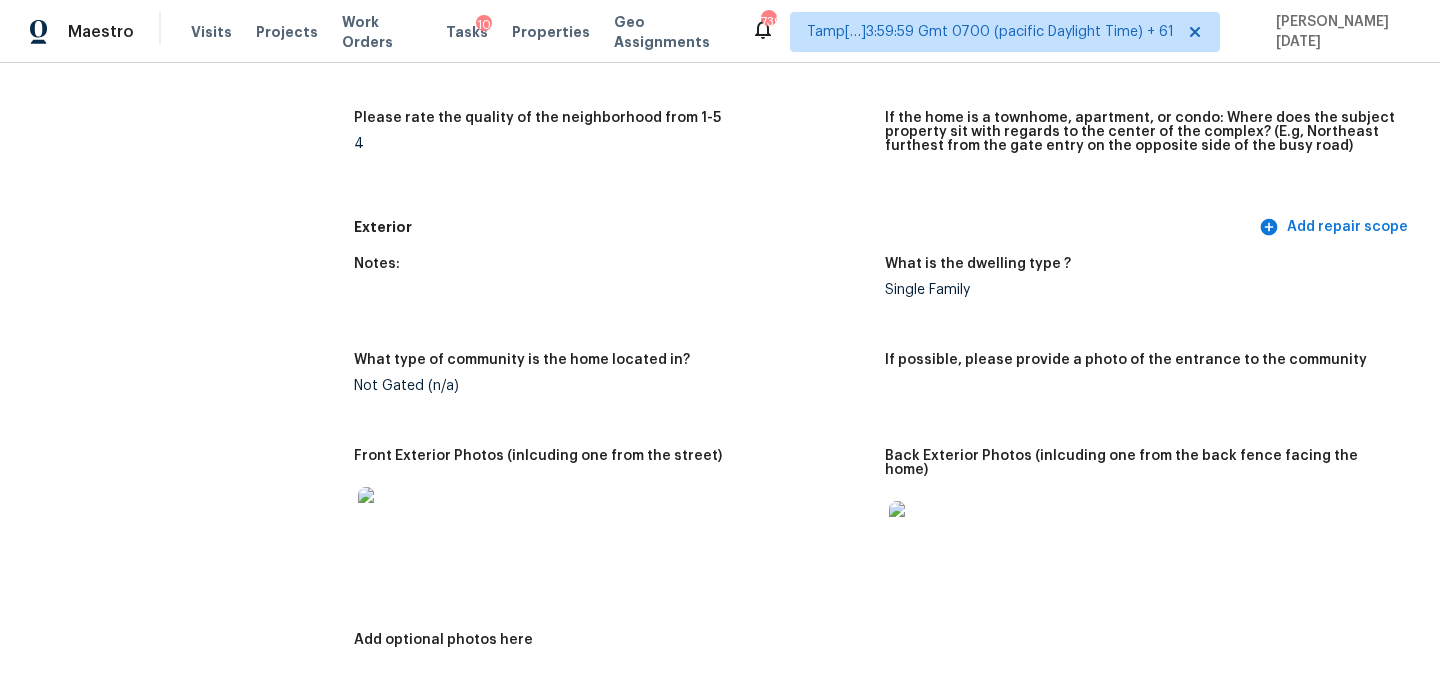 scroll, scrollTop: 0, scrollLeft: 0, axis: both 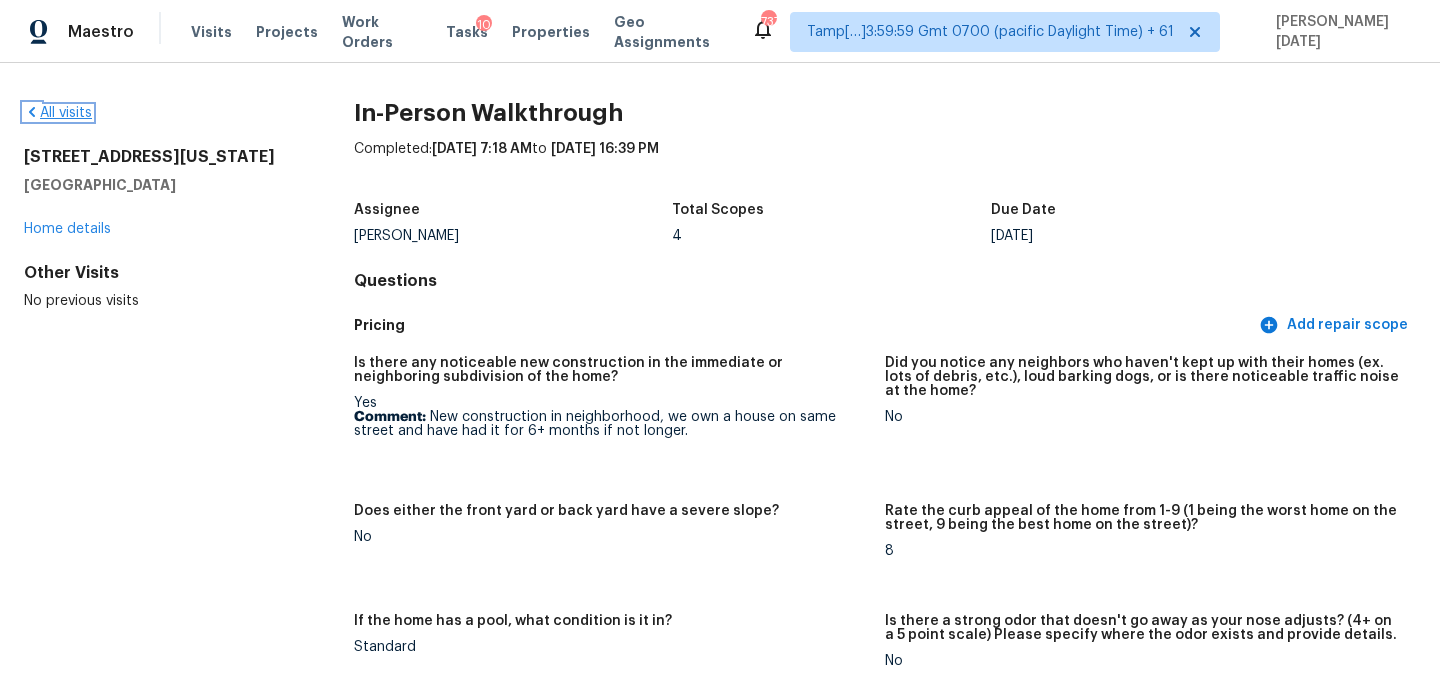 click on "All visits" at bounding box center (58, 113) 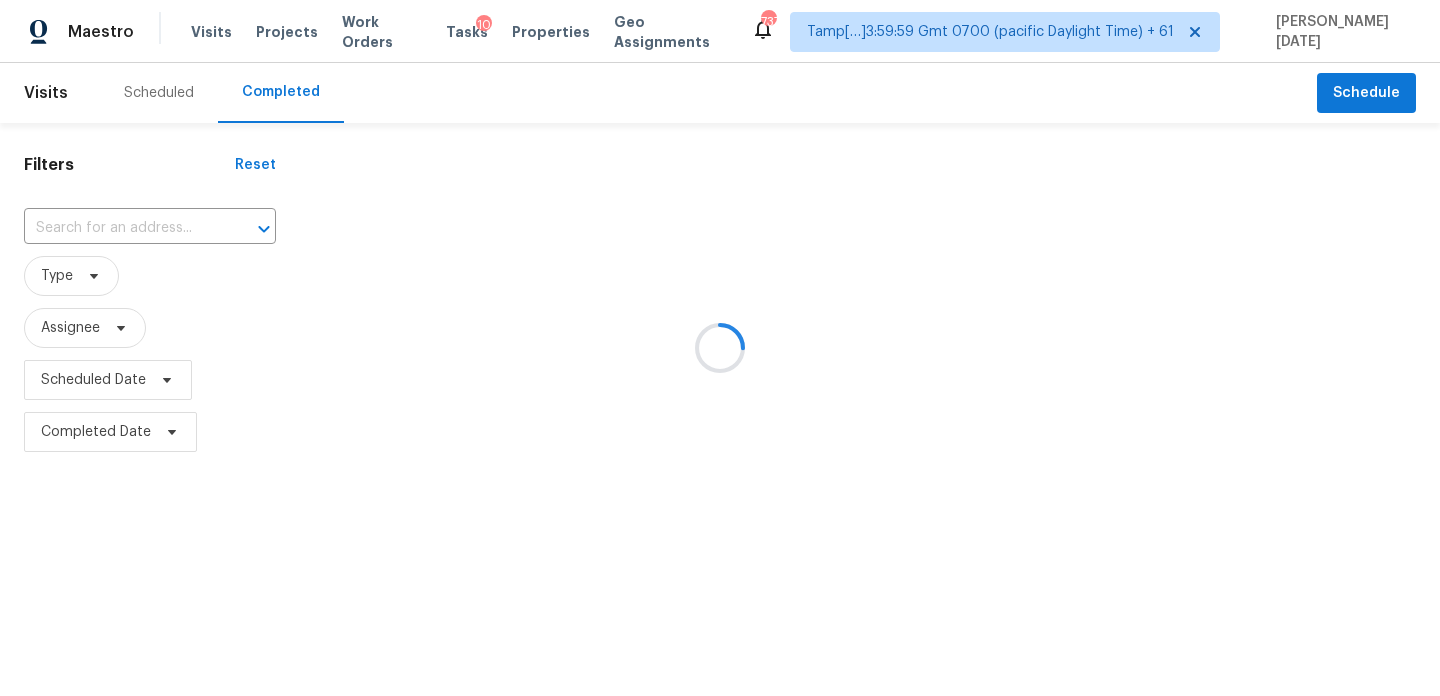 click at bounding box center [720, 348] 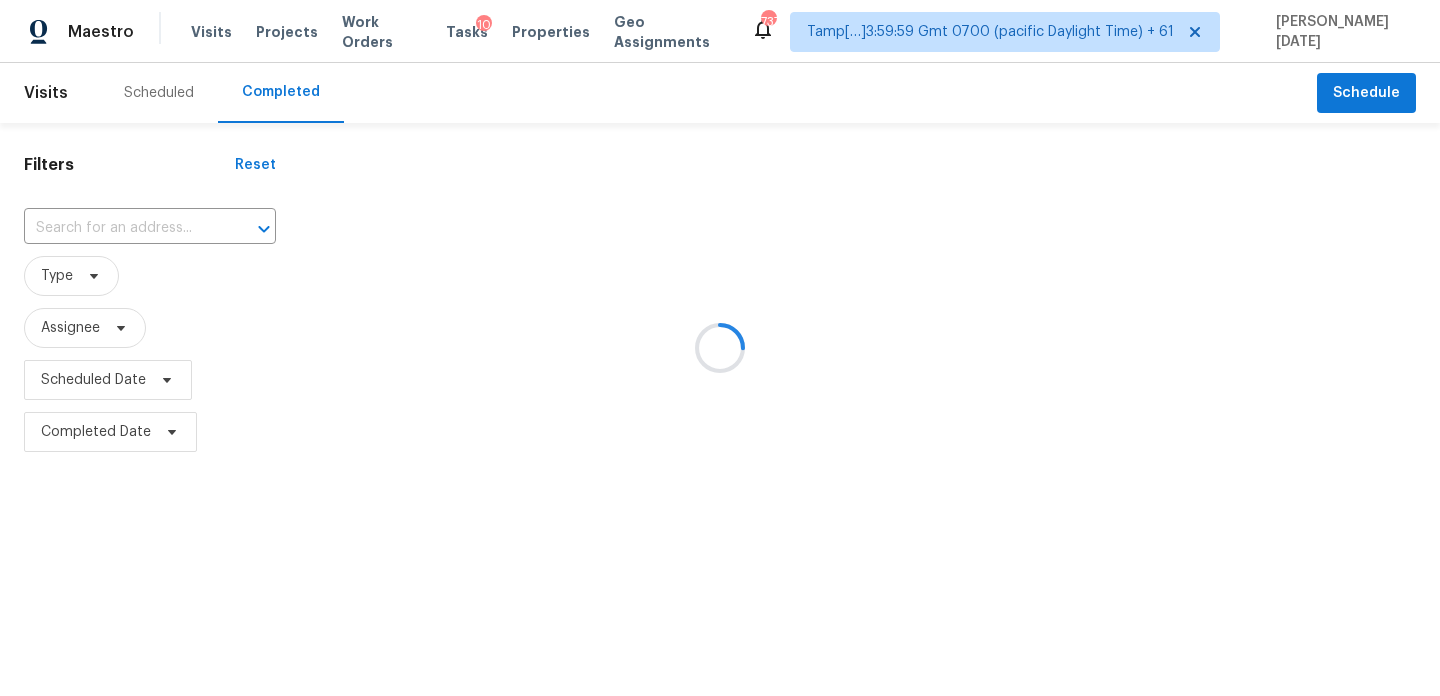 click at bounding box center [720, 348] 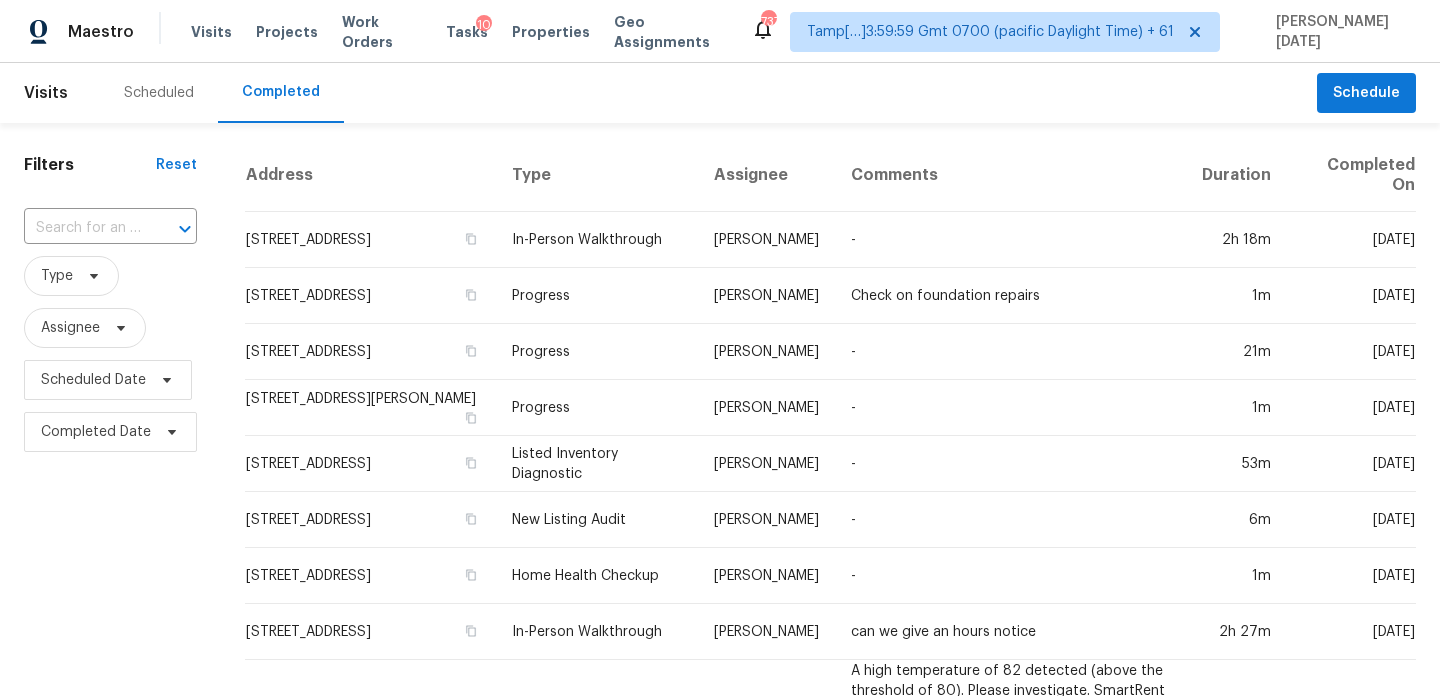 click at bounding box center (185, 229) 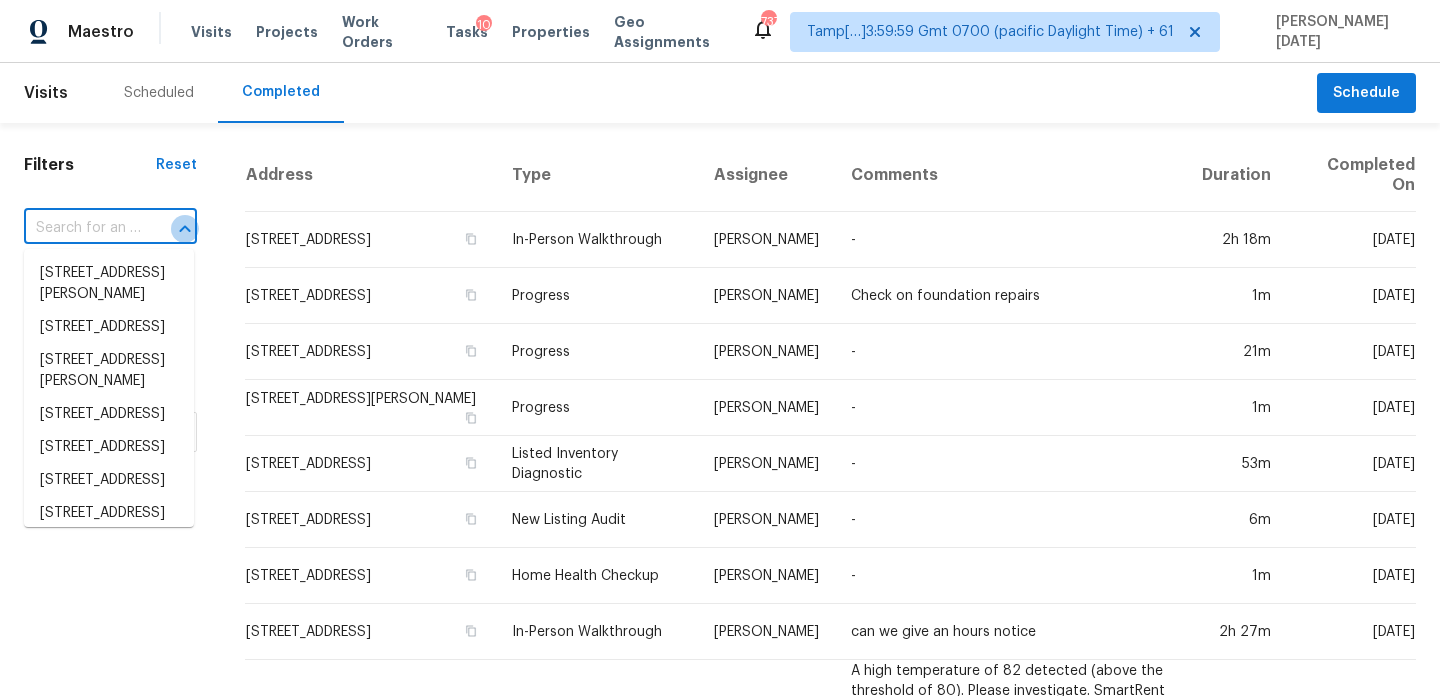 click at bounding box center (185, 229) 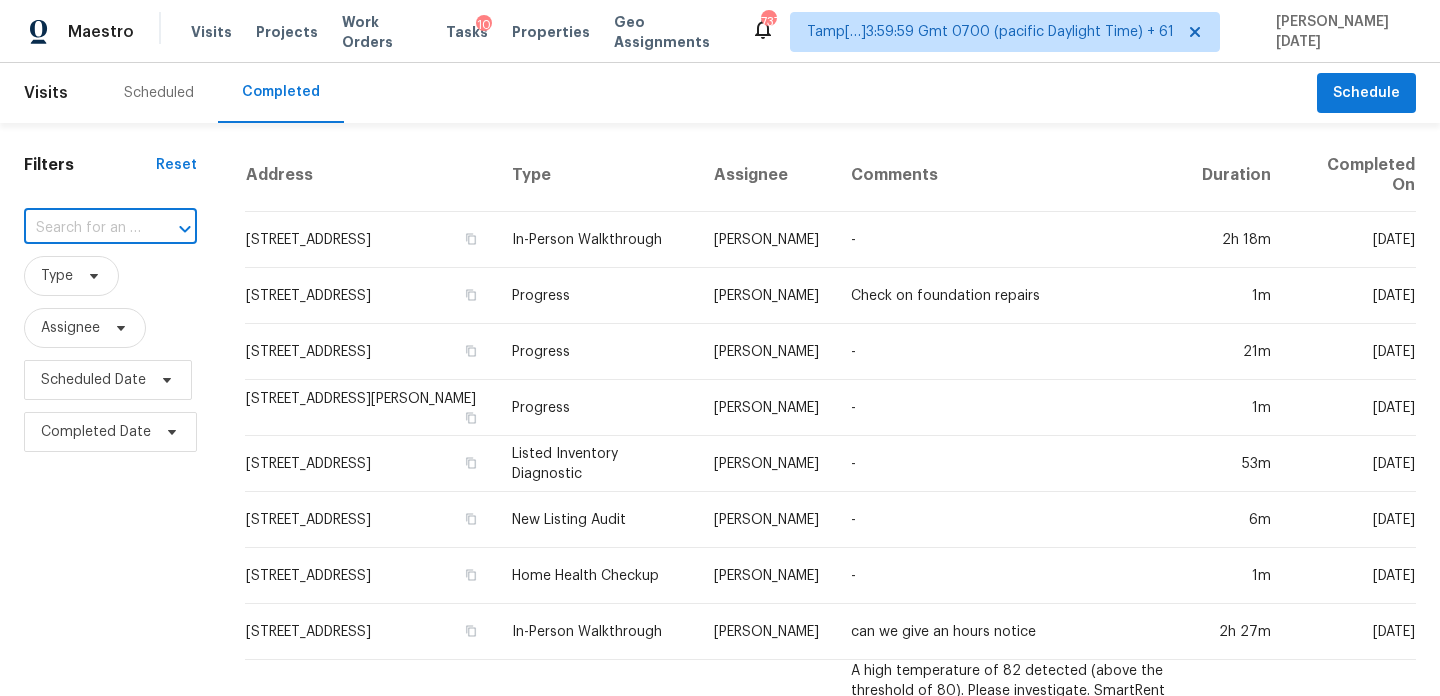 paste on "[STREET_ADDRESS]" 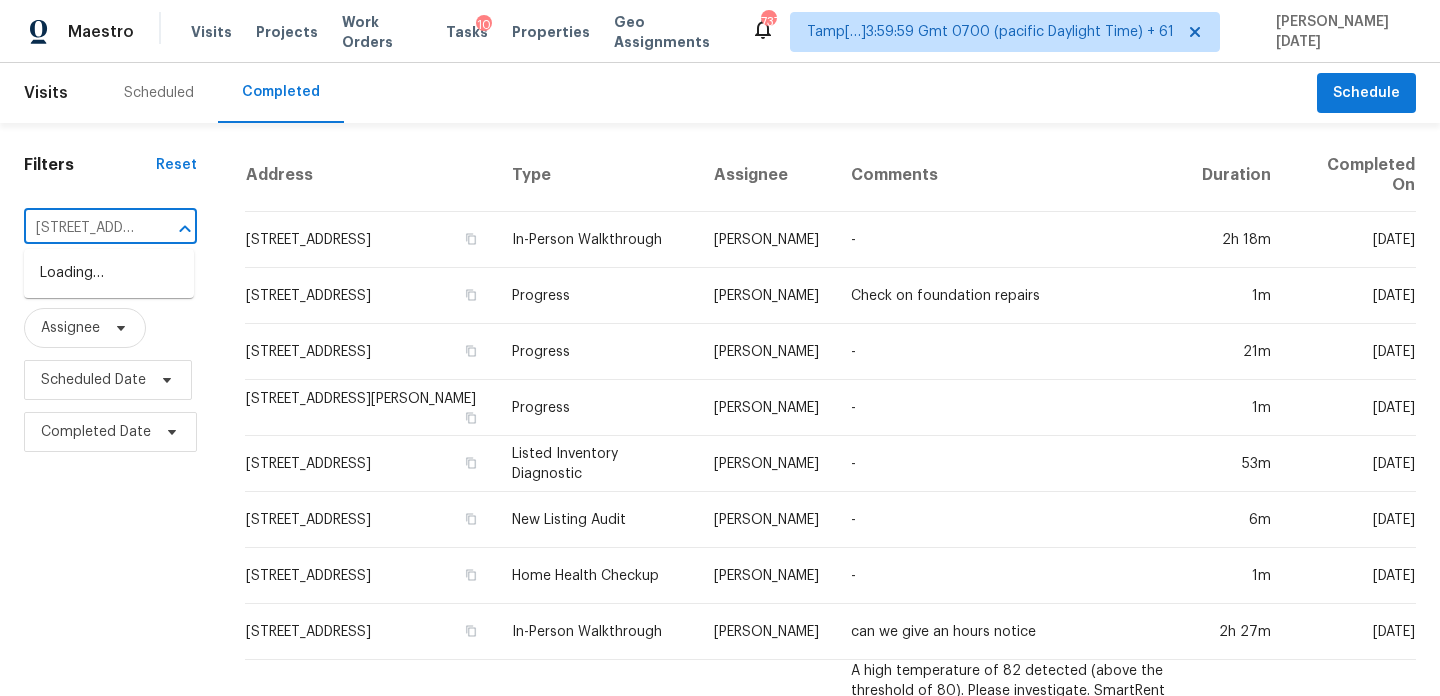scroll, scrollTop: 0, scrollLeft: 192, axis: horizontal 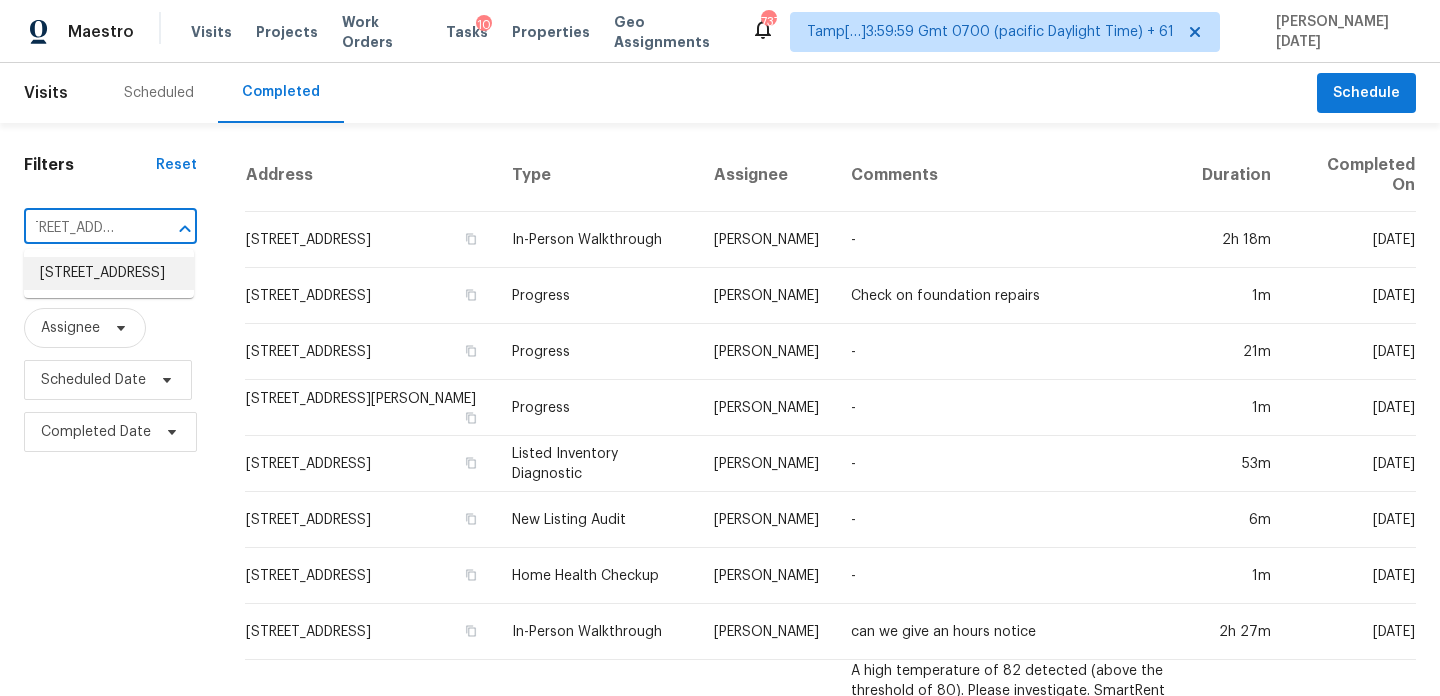 click on "[STREET_ADDRESS]" at bounding box center (109, 273) 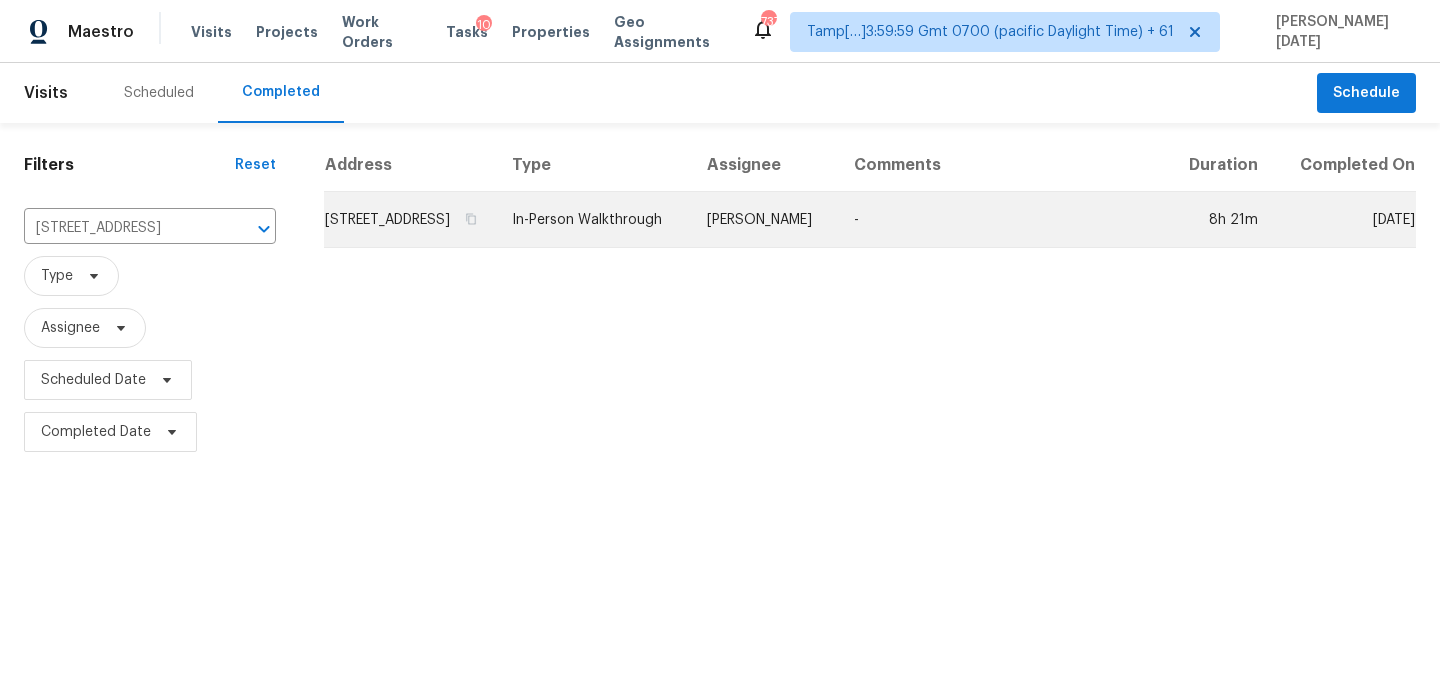 click on "In-Person Walkthrough" at bounding box center [593, 220] 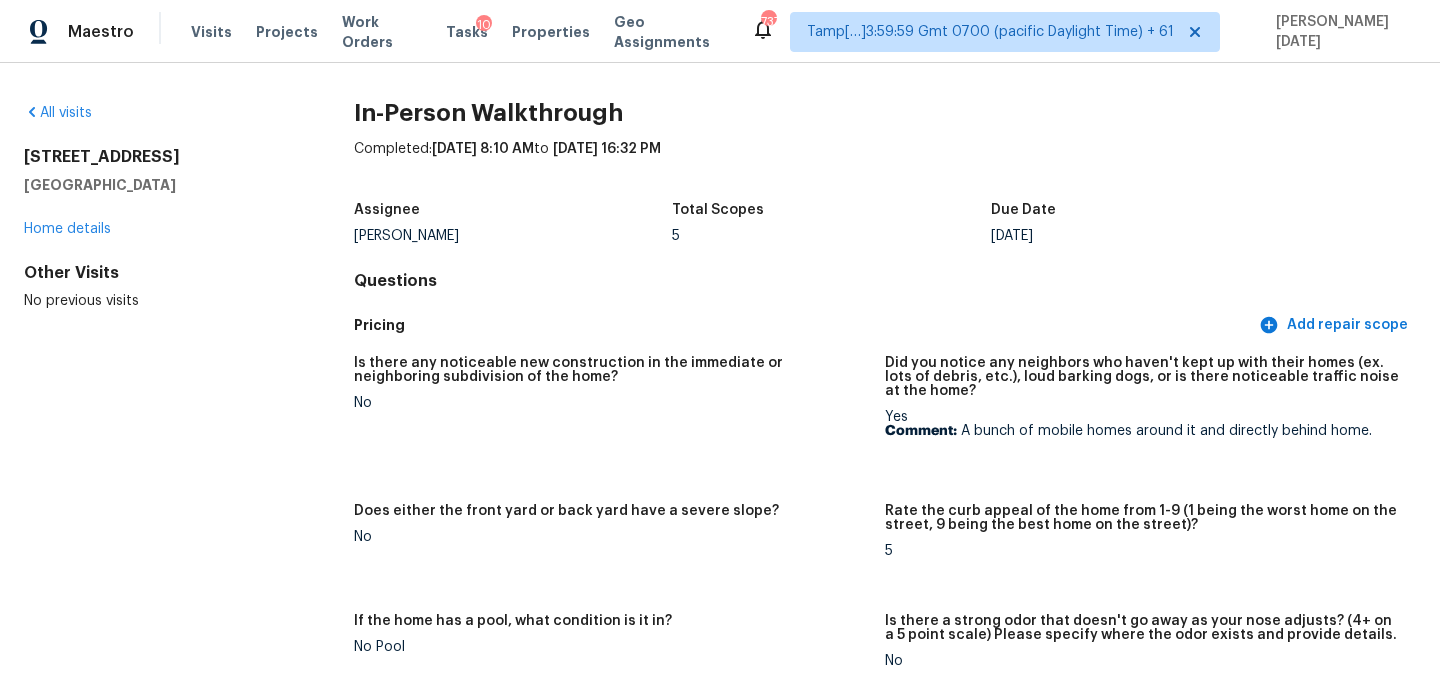 click on "Assignee Jason Fletcher Total Scopes 5 Due Date Thu, Jul 17" at bounding box center (885, 223) 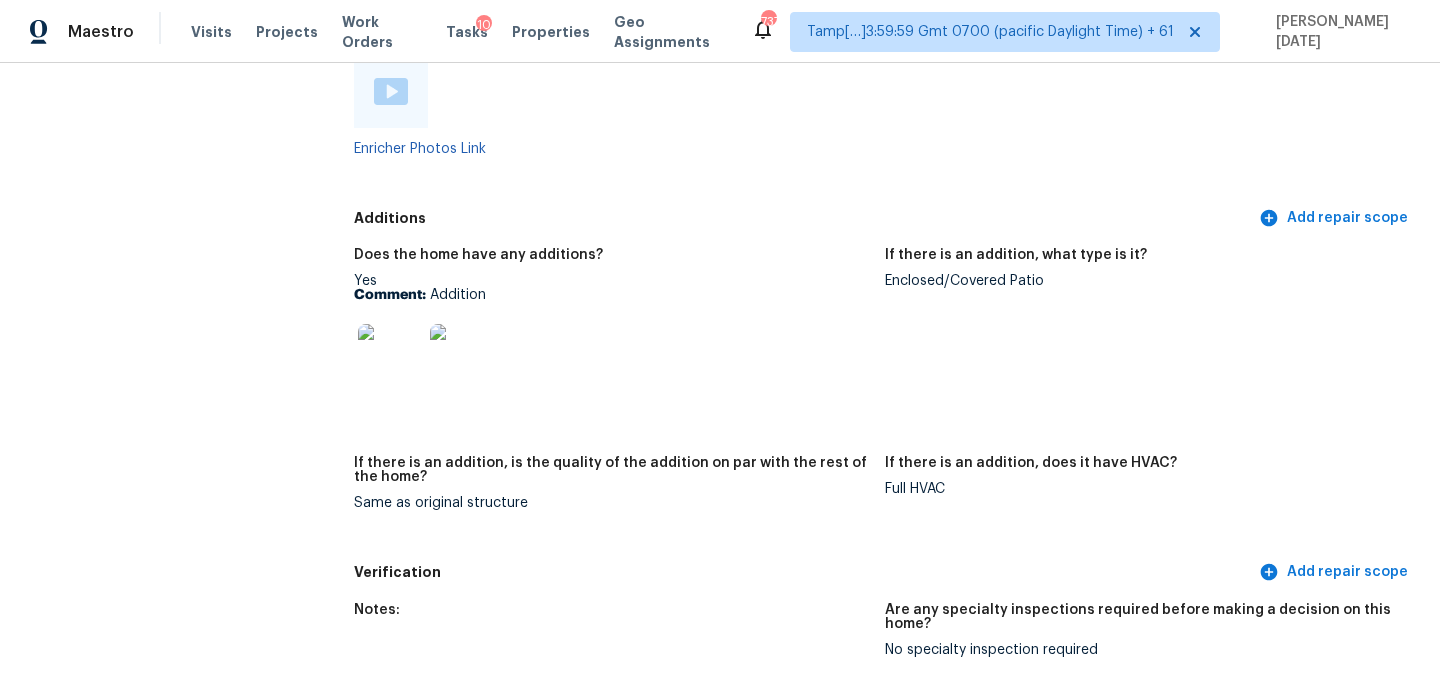 scroll, scrollTop: 3814, scrollLeft: 0, axis: vertical 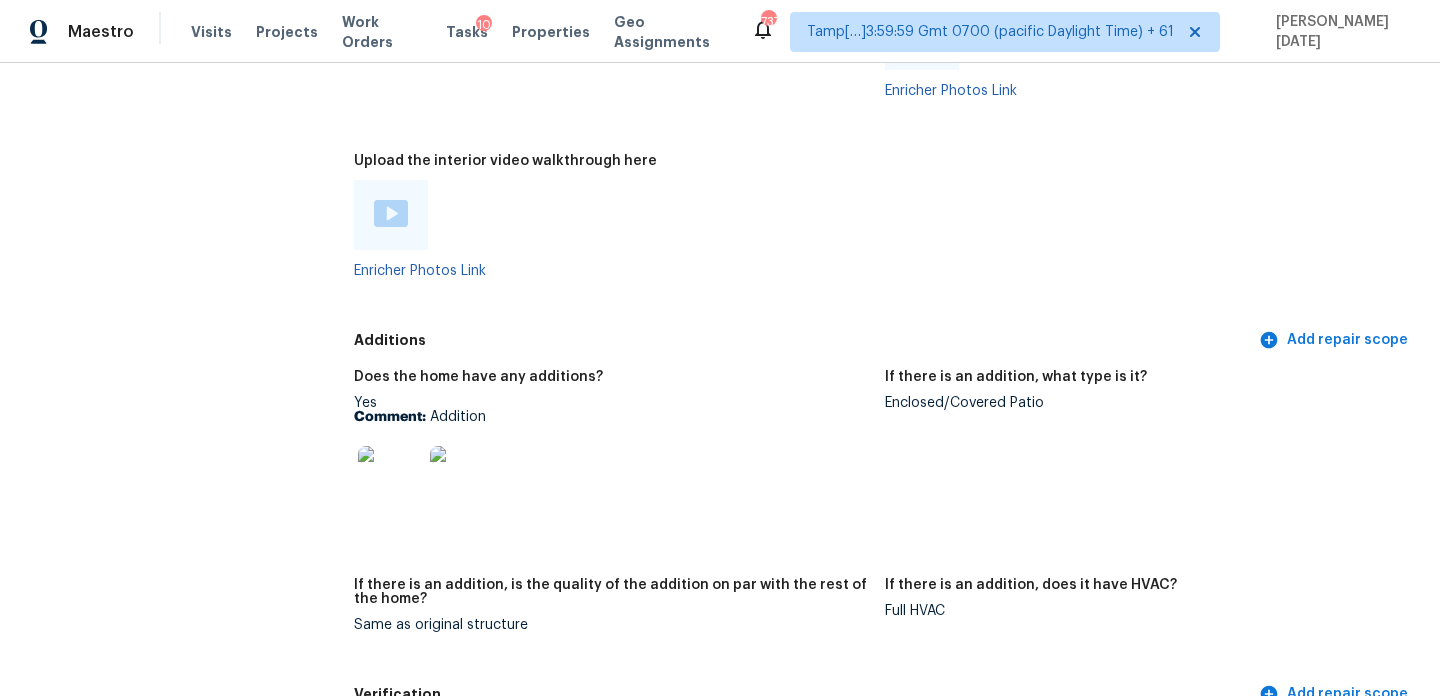 click at bounding box center [391, 213] 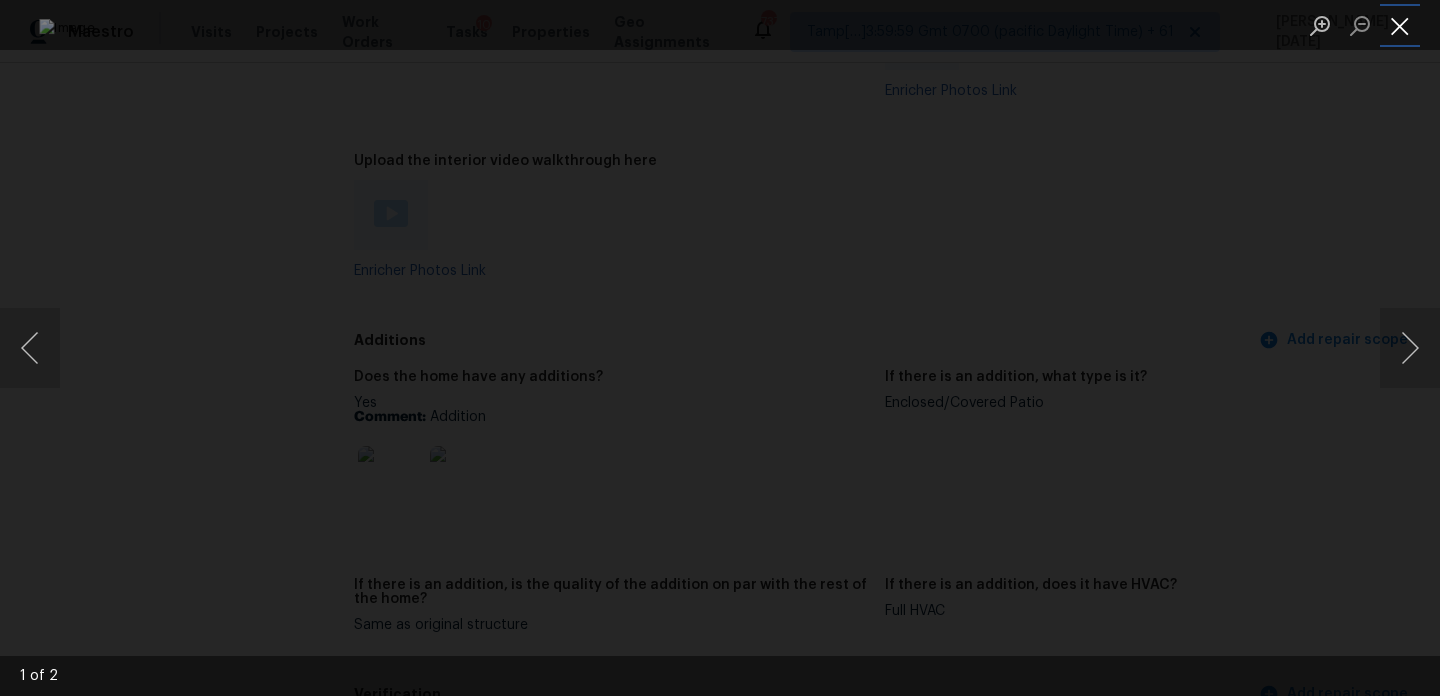 click at bounding box center (1400, 25) 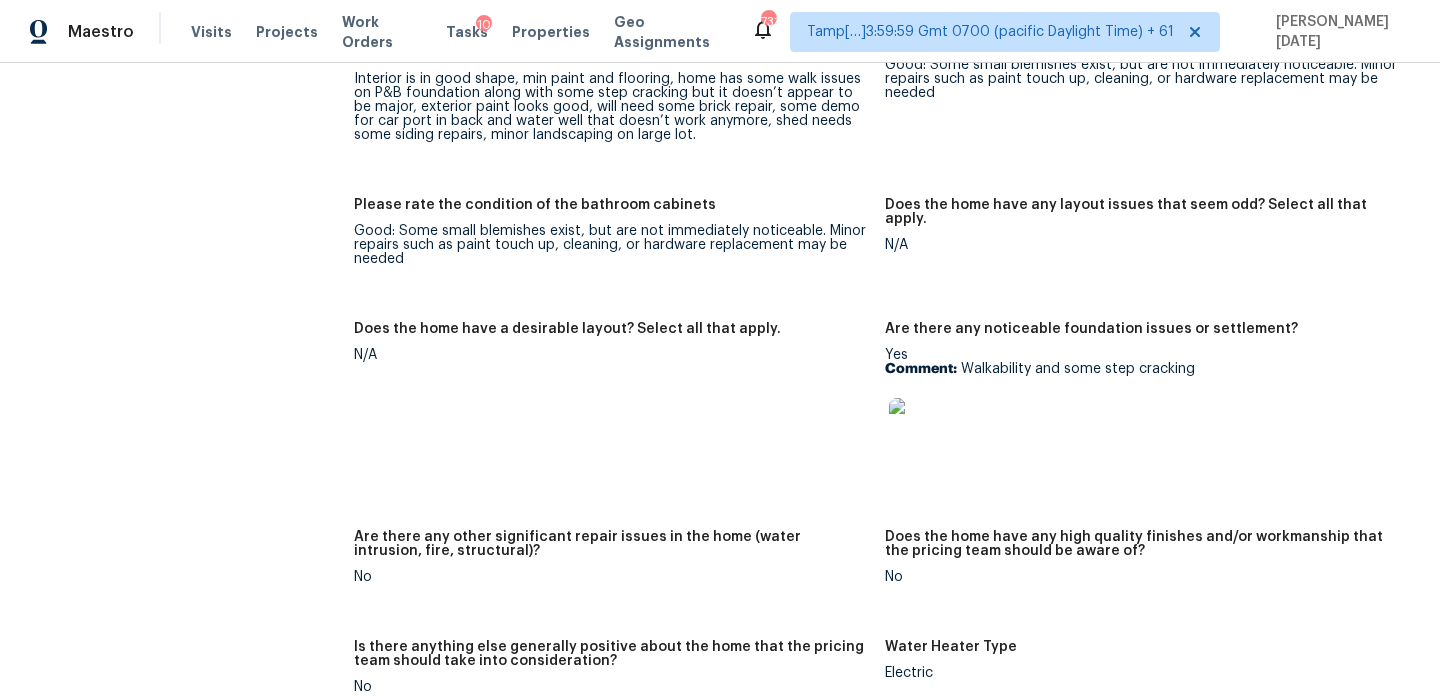 scroll, scrollTop: 2943, scrollLeft: 0, axis: vertical 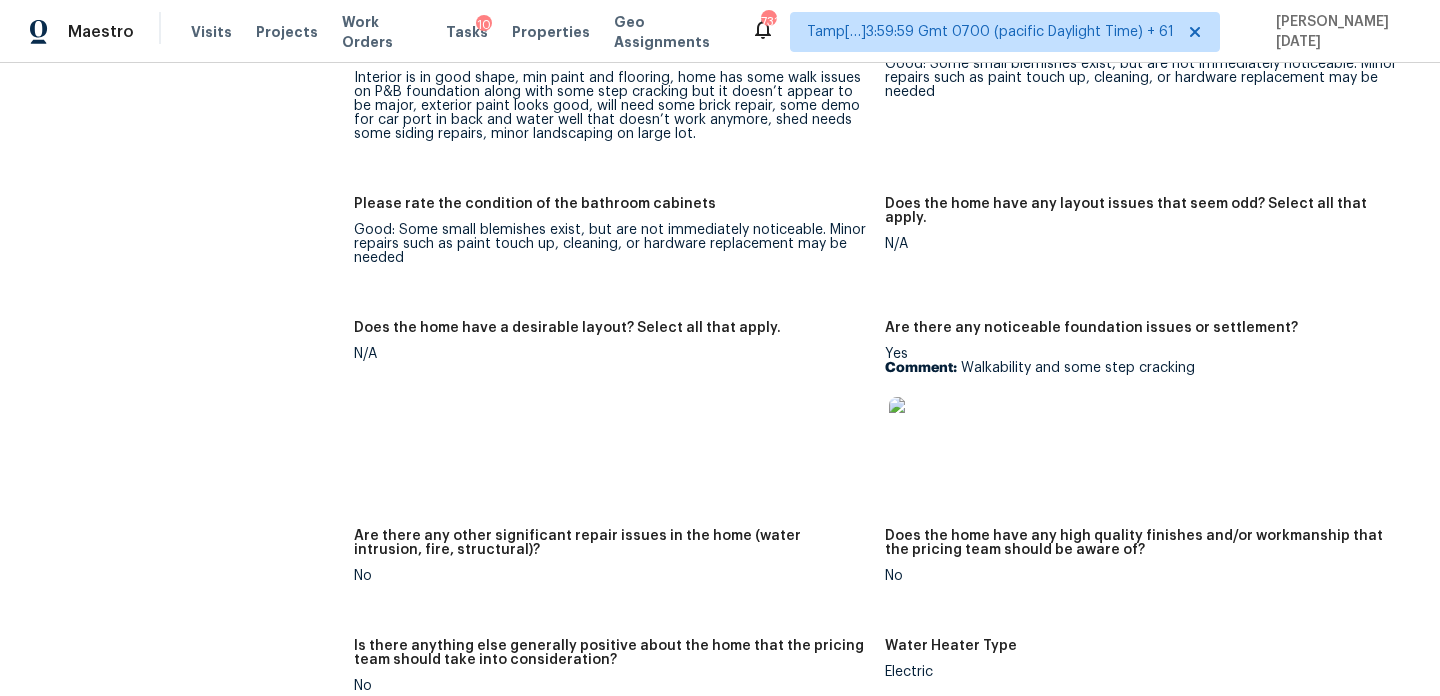 click at bounding box center [921, 429] 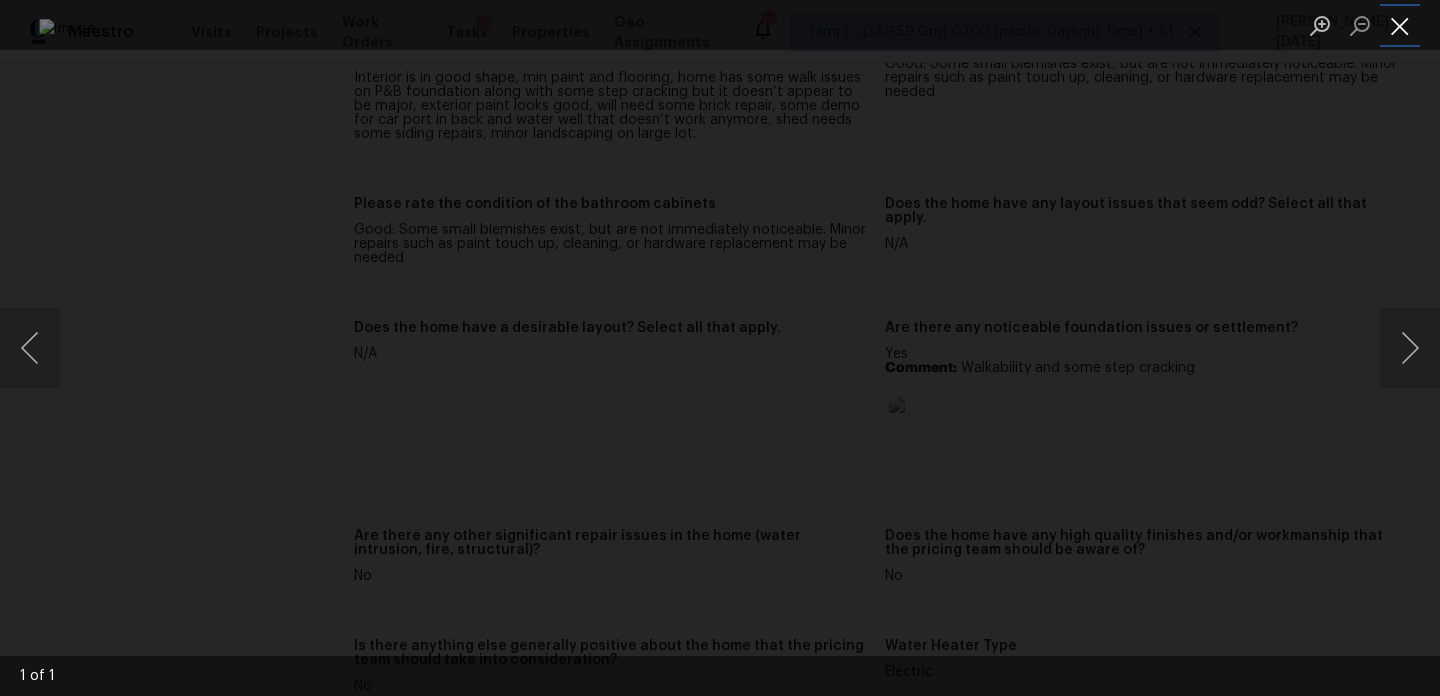 click at bounding box center [1400, 25] 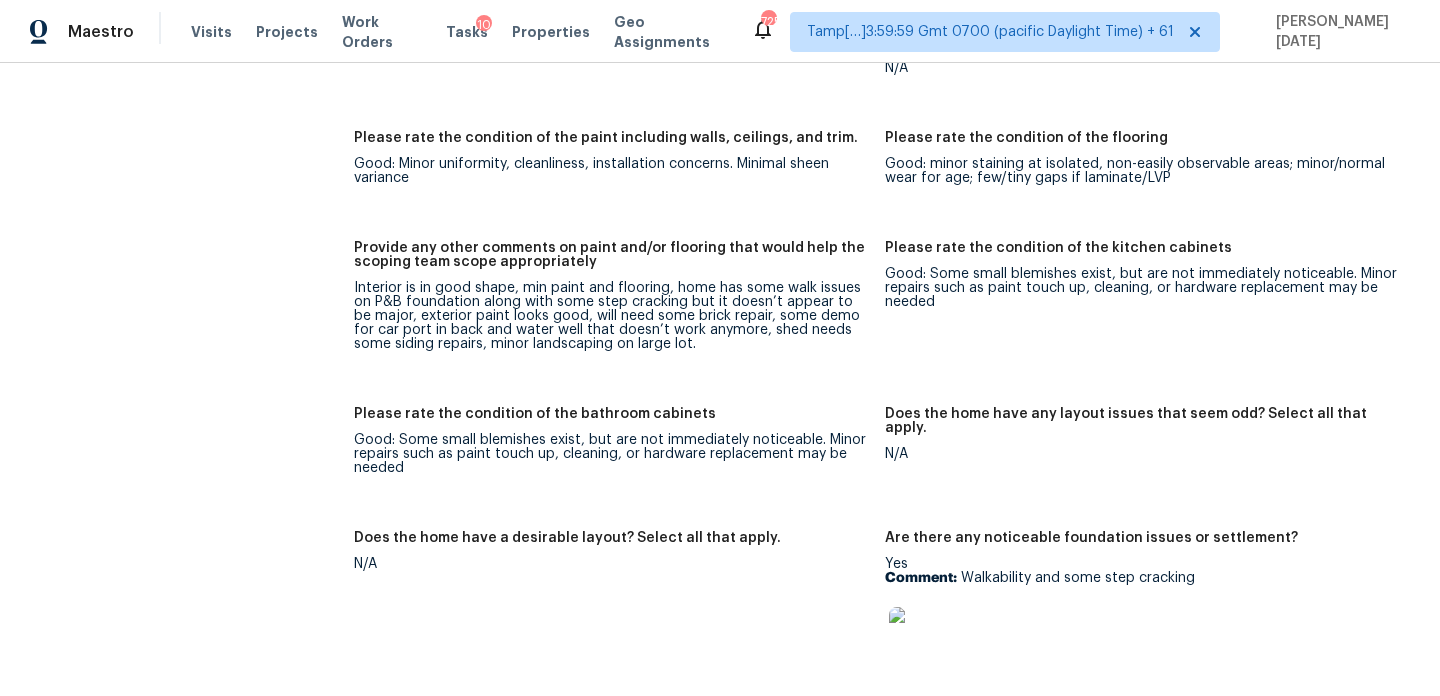 scroll, scrollTop: 2735, scrollLeft: 0, axis: vertical 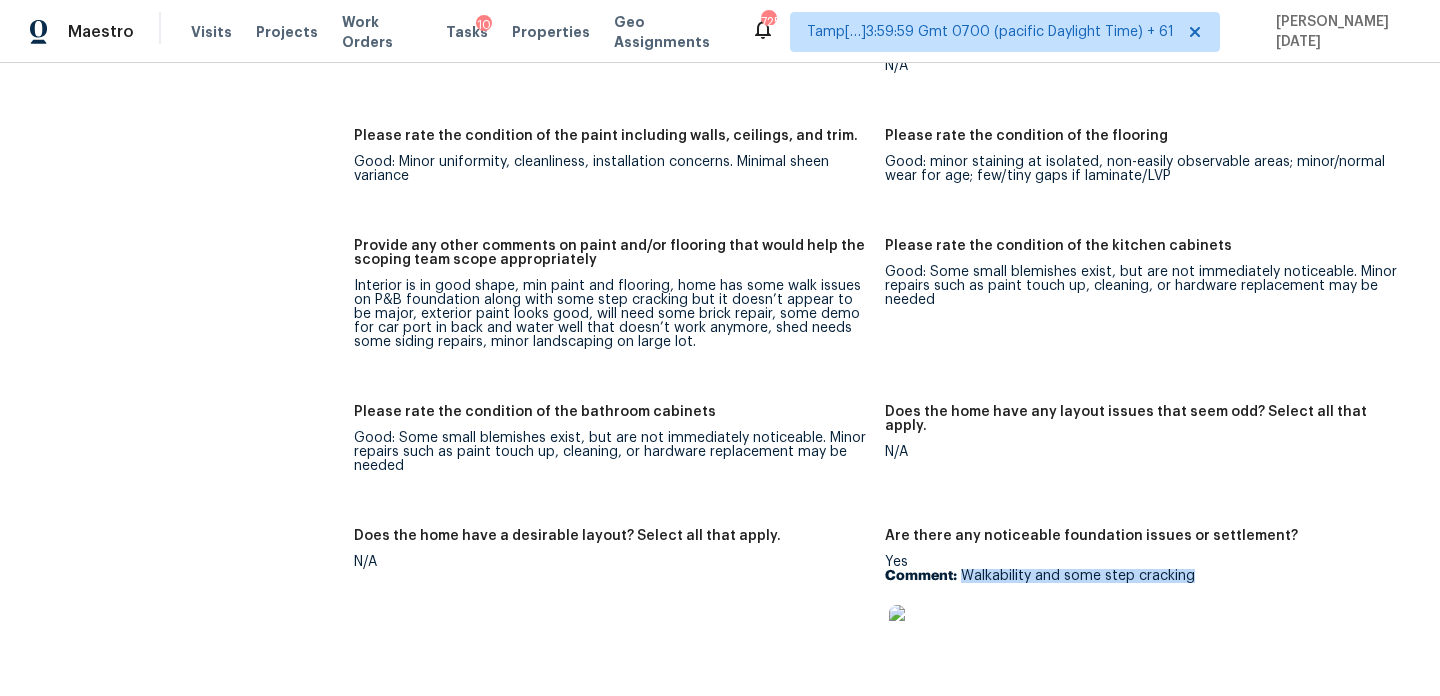 drag, startPoint x: 961, startPoint y: 550, endPoint x: 1228, endPoint y: 550, distance: 267 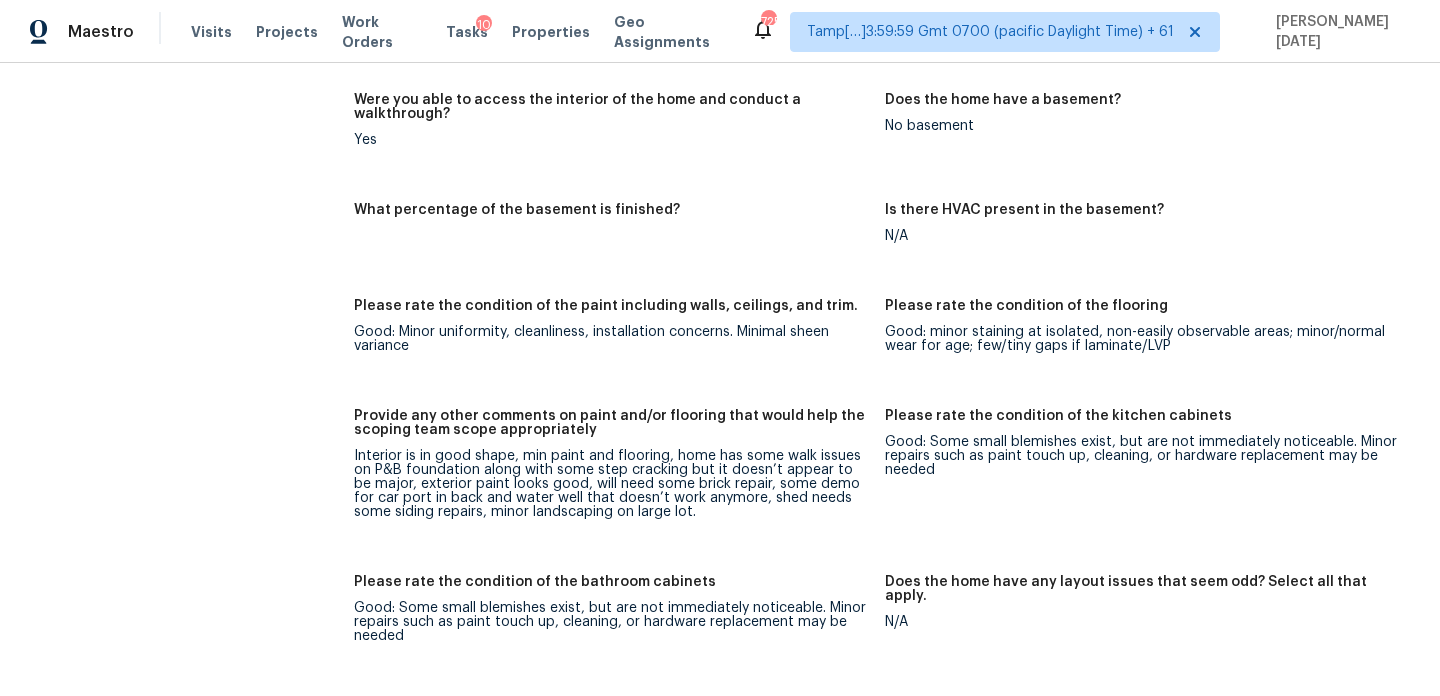 scroll, scrollTop: 0, scrollLeft: 0, axis: both 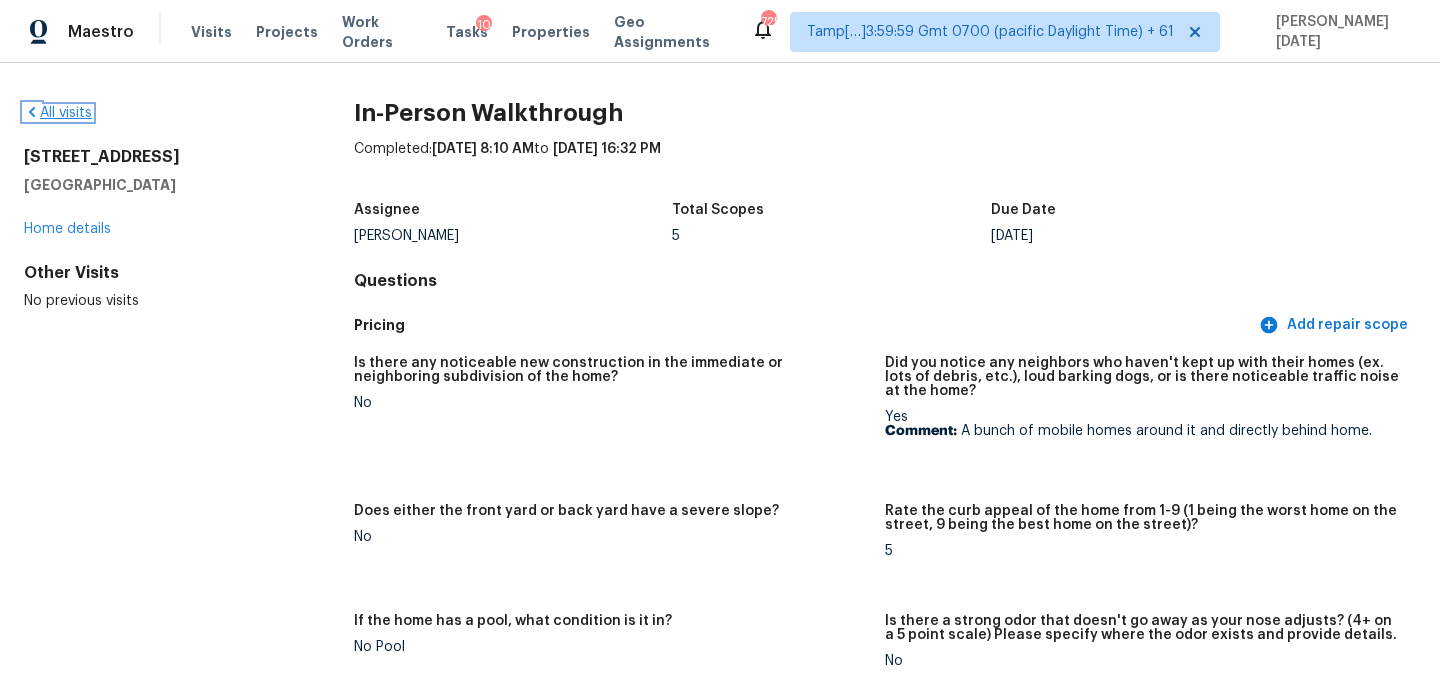 click on "All visits" at bounding box center [58, 113] 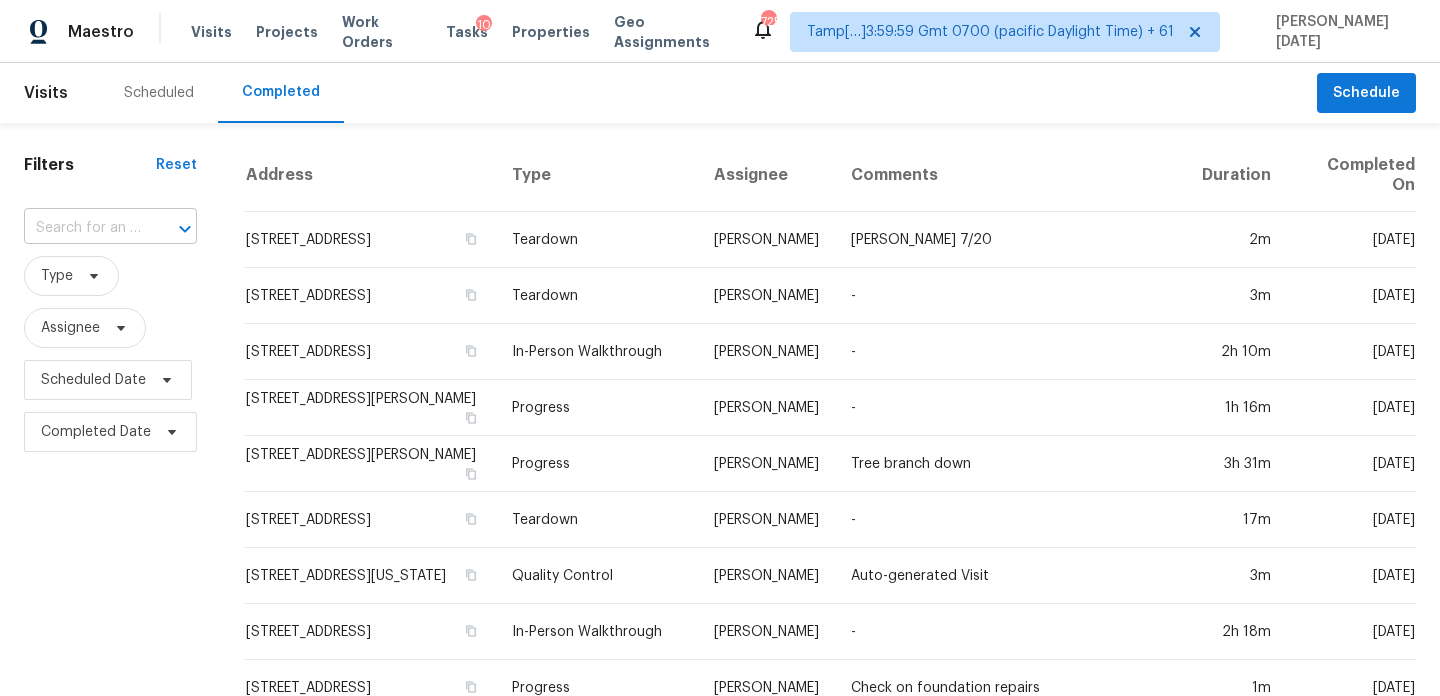 click at bounding box center (82, 228) 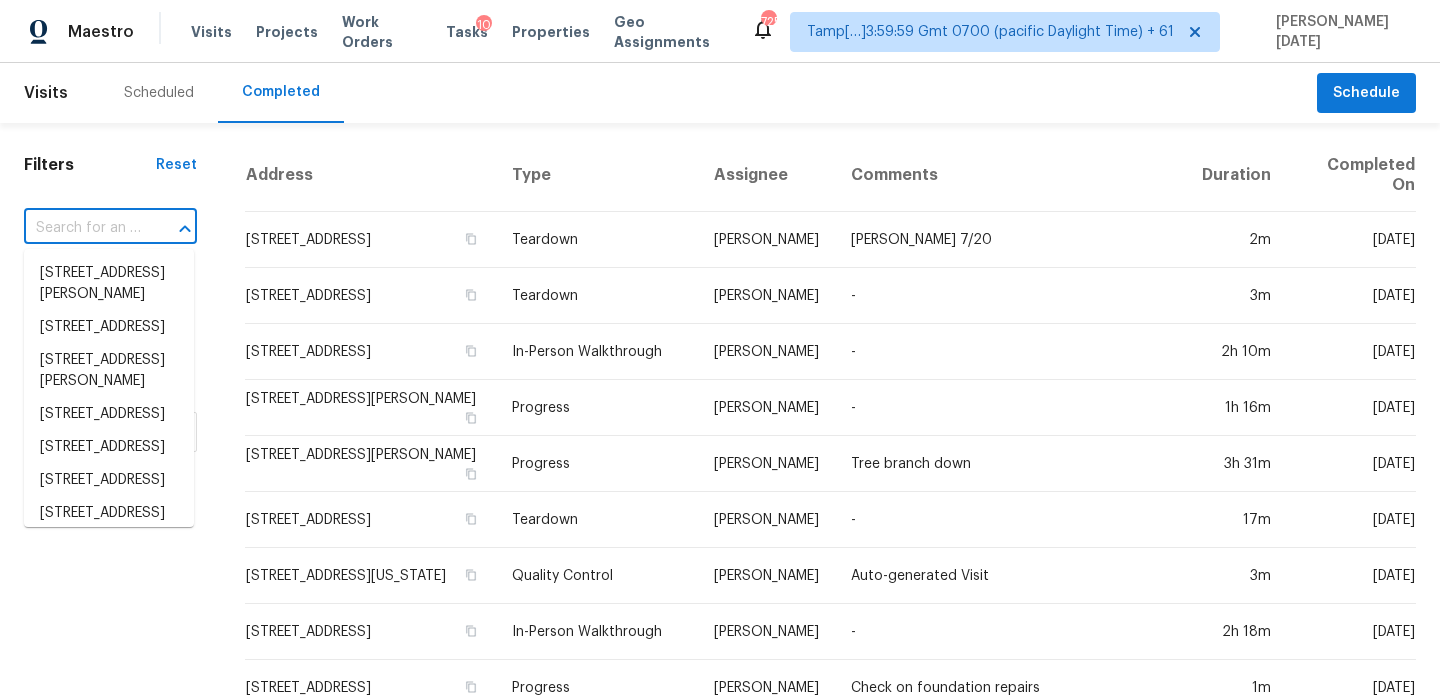 paste on "38061 Walnut St, Romulus, MI 48174" 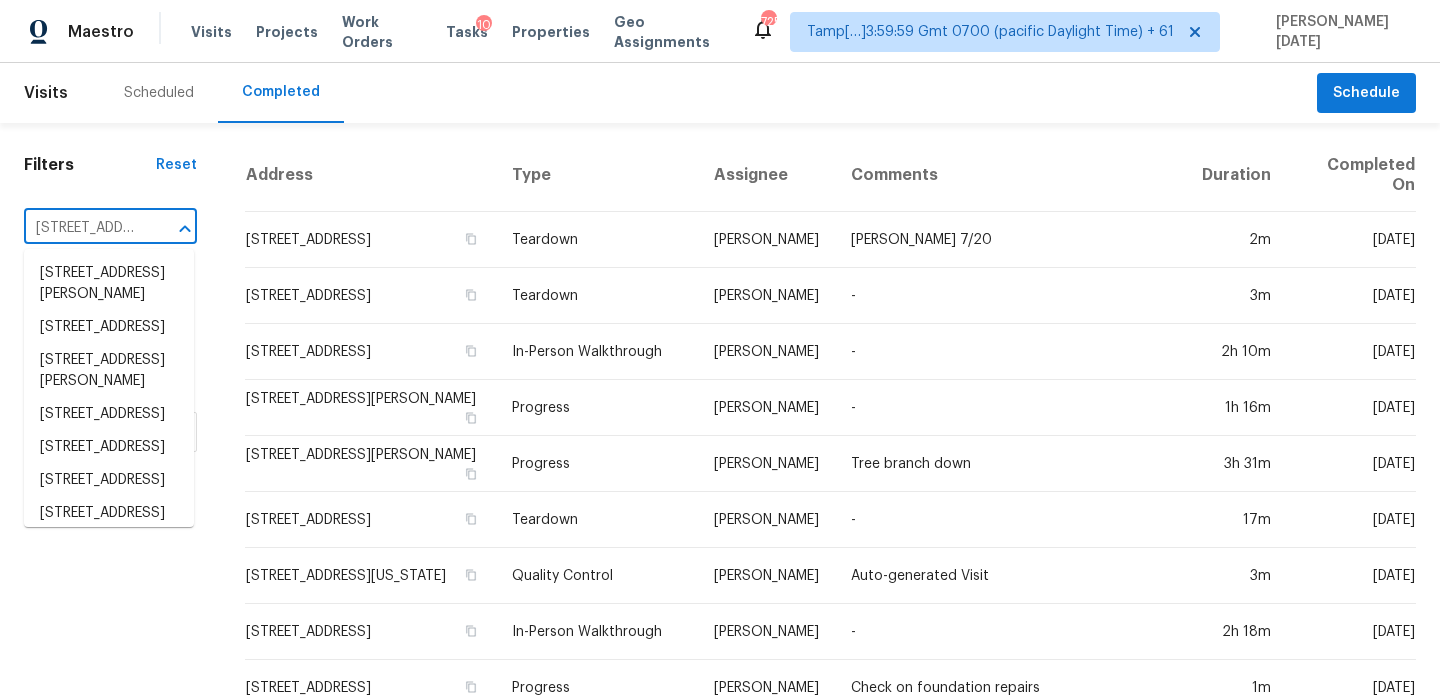 scroll, scrollTop: 0, scrollLeft: 133, axis: horizontal 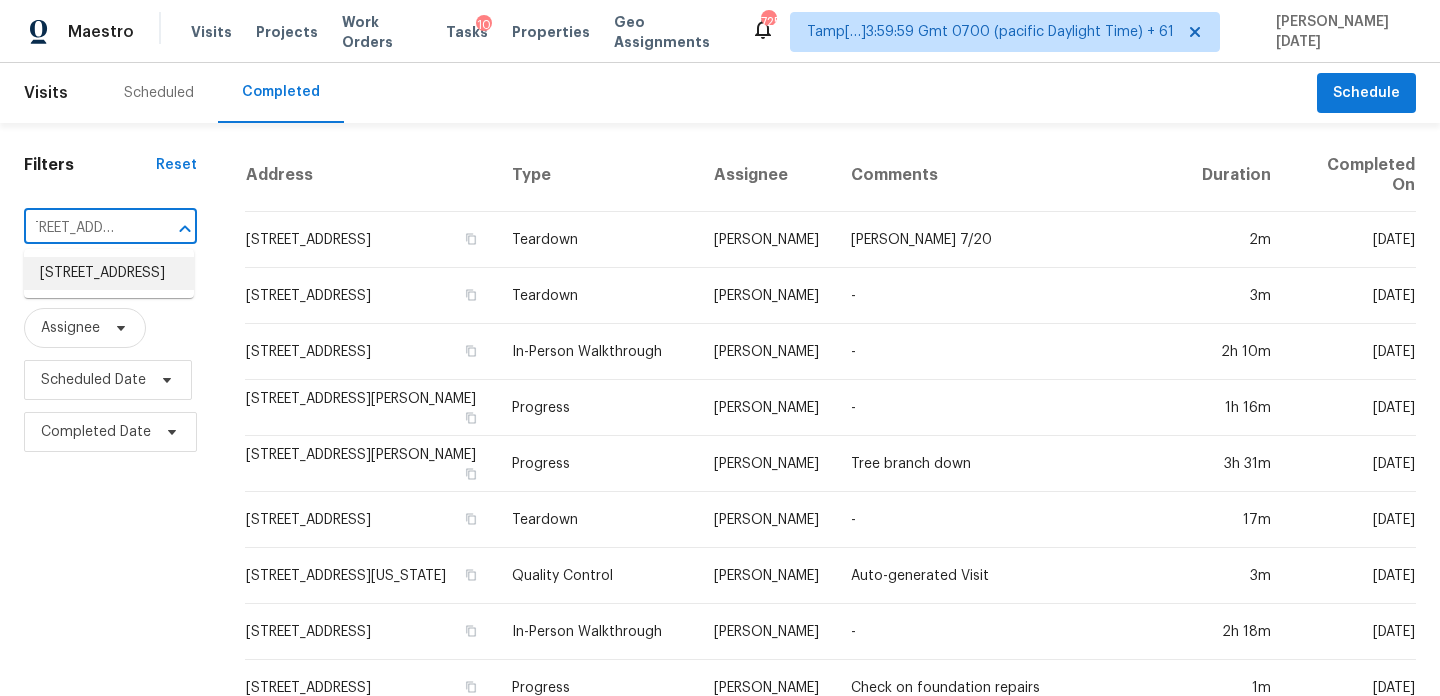 click on "38061 Walnut St, Romulus, MI 48174" at bounding box center (109, 273) 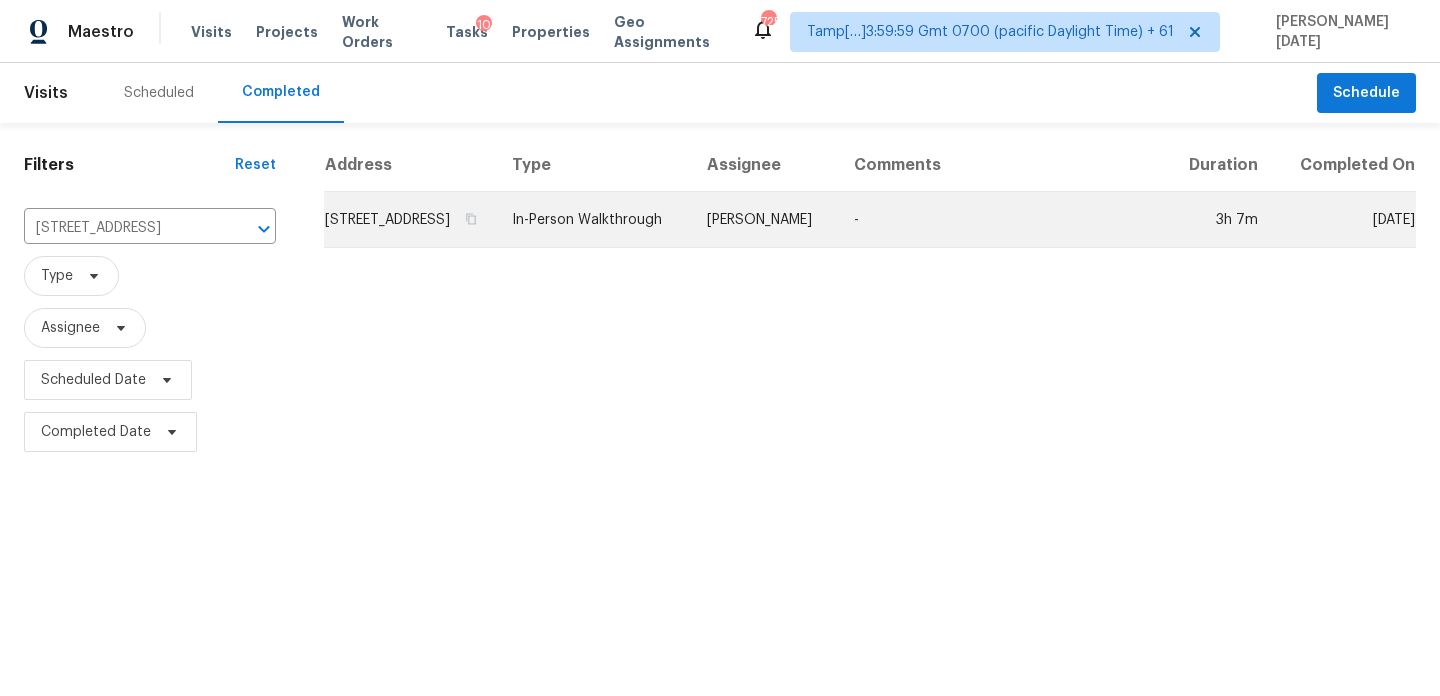 click on "In-Person Walkthrough" at bounding box center (593, 220) 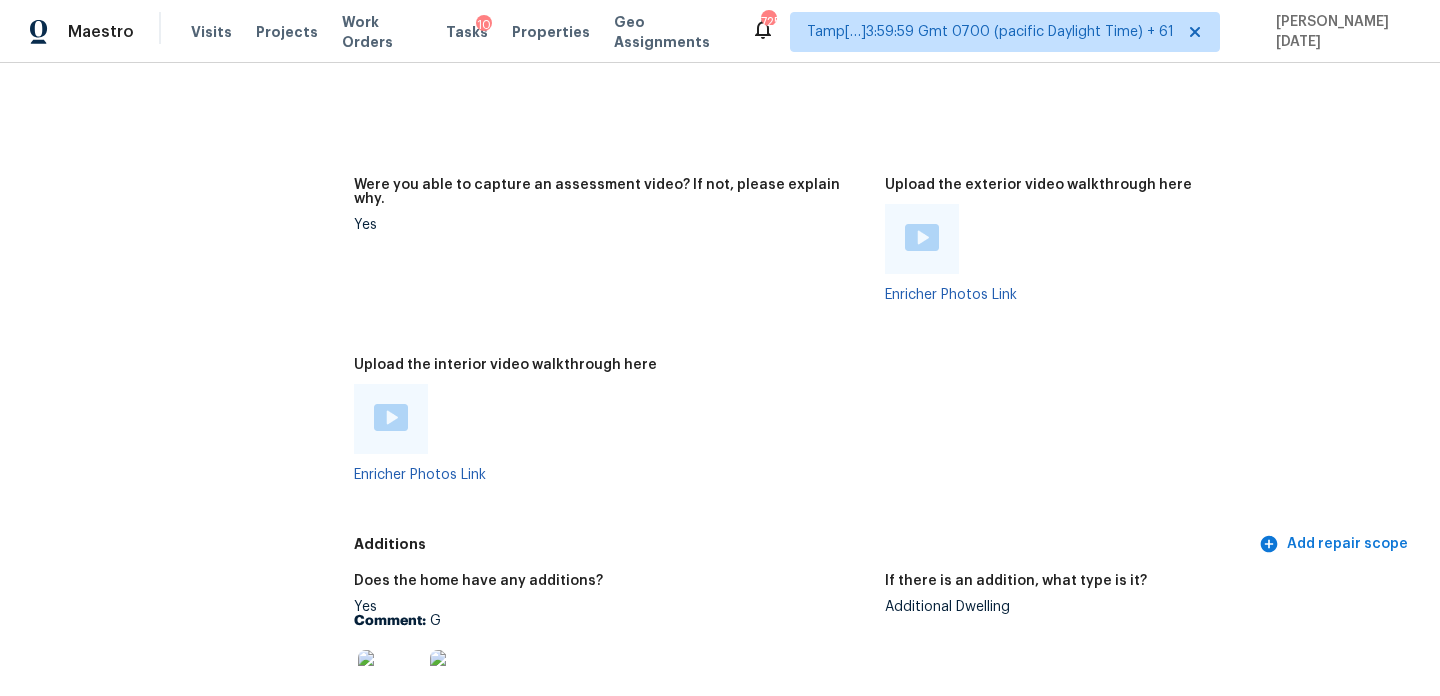 scroll, scrollTop: 3793, scrollLeft: 0, axis: vertical 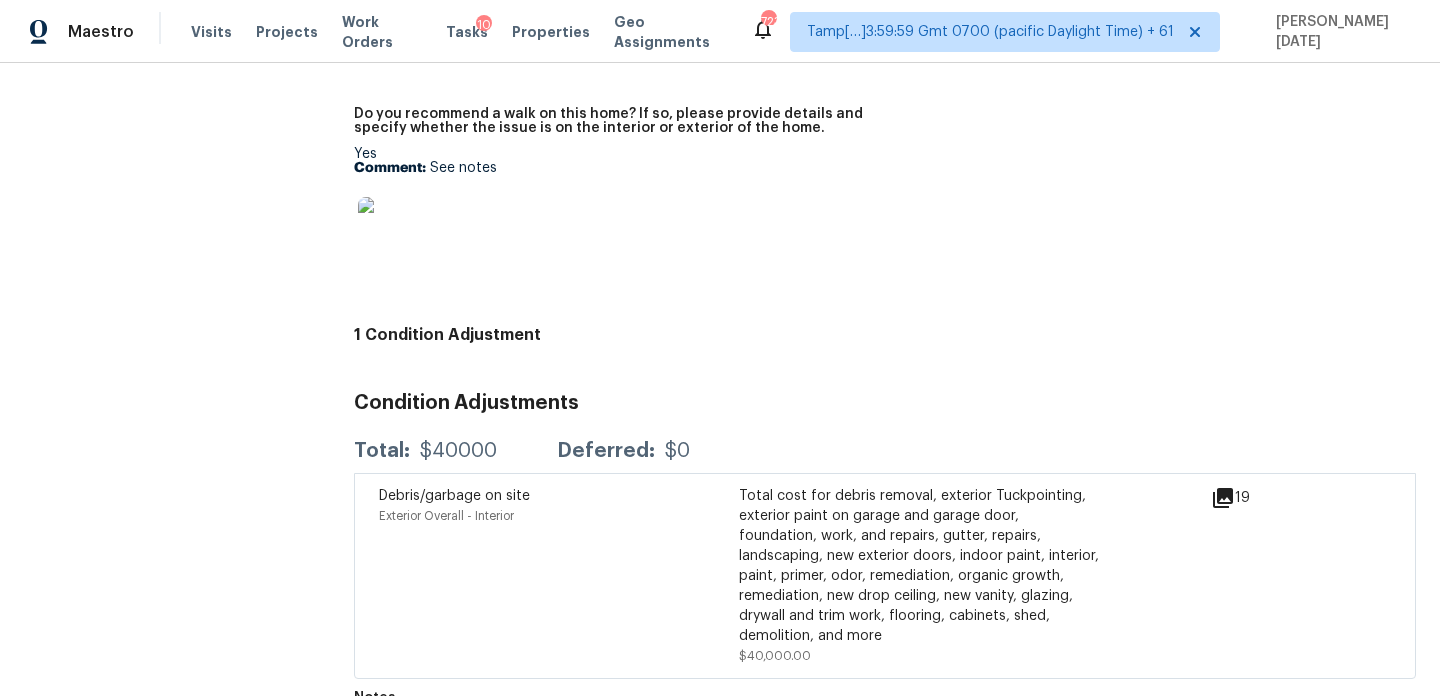 click on "Debris/garbage on site Exterior Overall - Interior Total cost for debris removal, exterior Tuckpointing, exterior paint on garage and garage door, foundation, work, and repairs, gutter, repairs, landscaping, new exterior doors, indoor paint, interior, paint, primer, odor, remediation, organic growth, remediation, new drop ceiling, new vanity, glazing, drywall and trim work, flooring, cabinets, shed, demolition, and more $40,000.00   19" at bounding box center [885, 576] 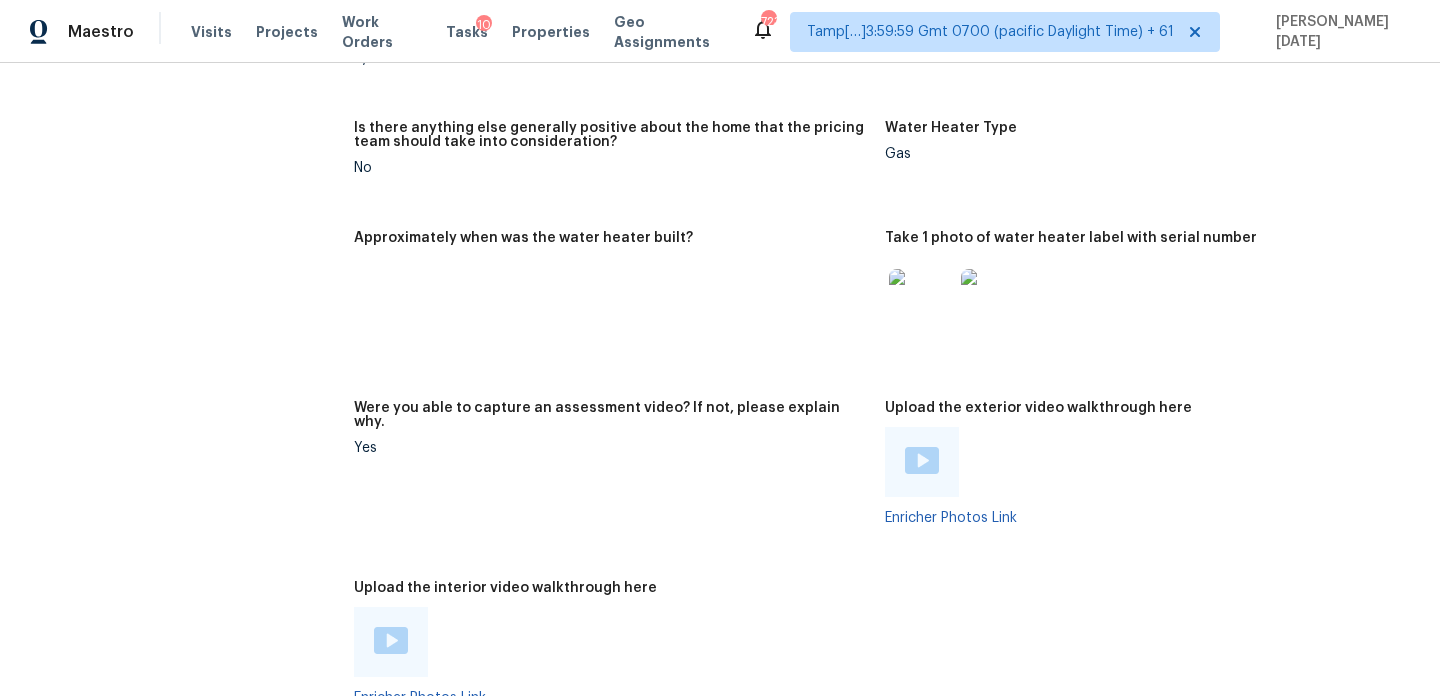 scroll, scrollTop: 4236, scrollLeft: 0, axis: vertical 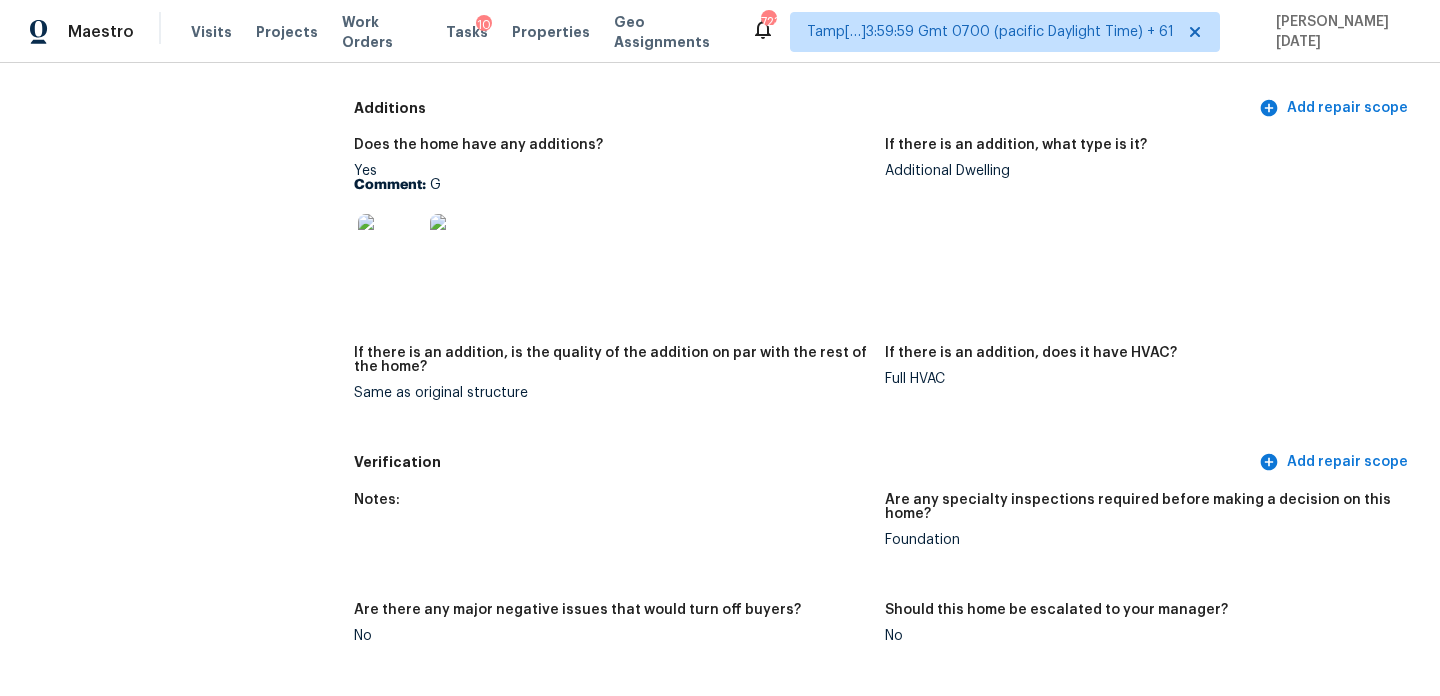 click at bounding box center (462, 246) 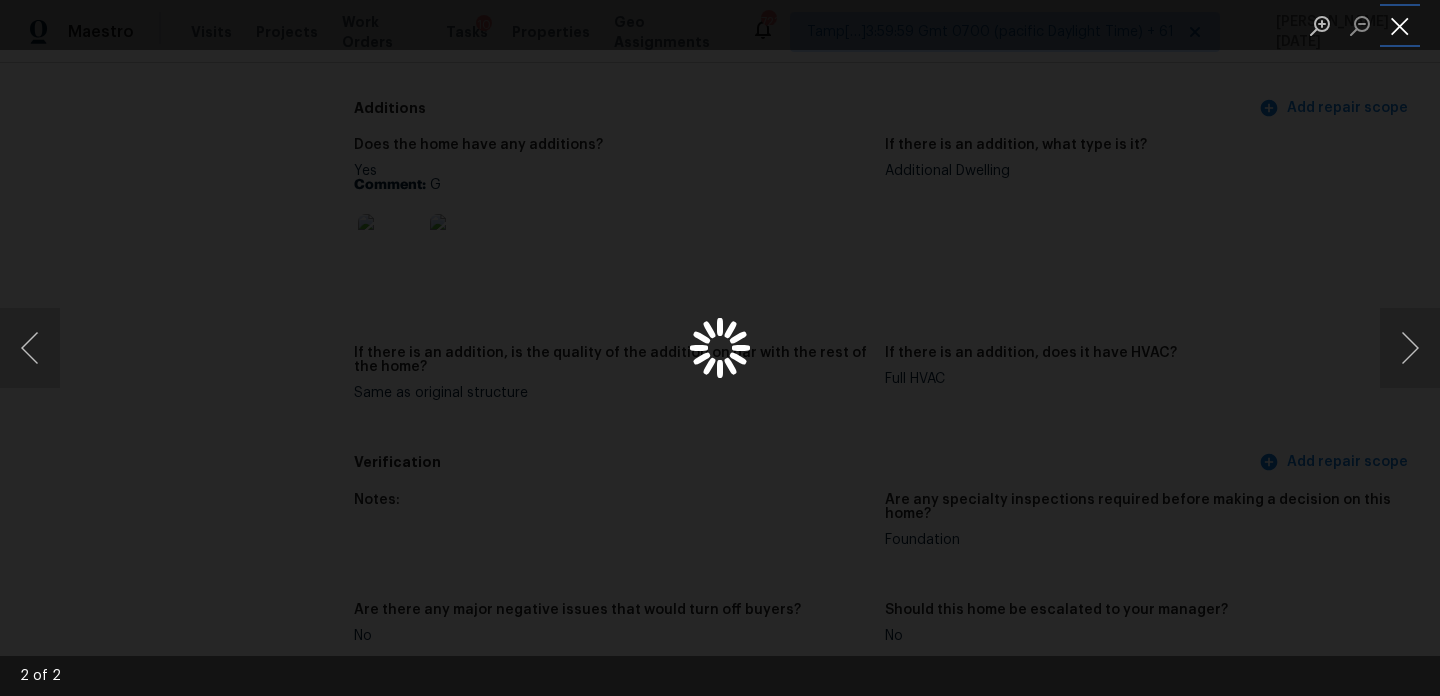 click at bounding box center [1400, 25] 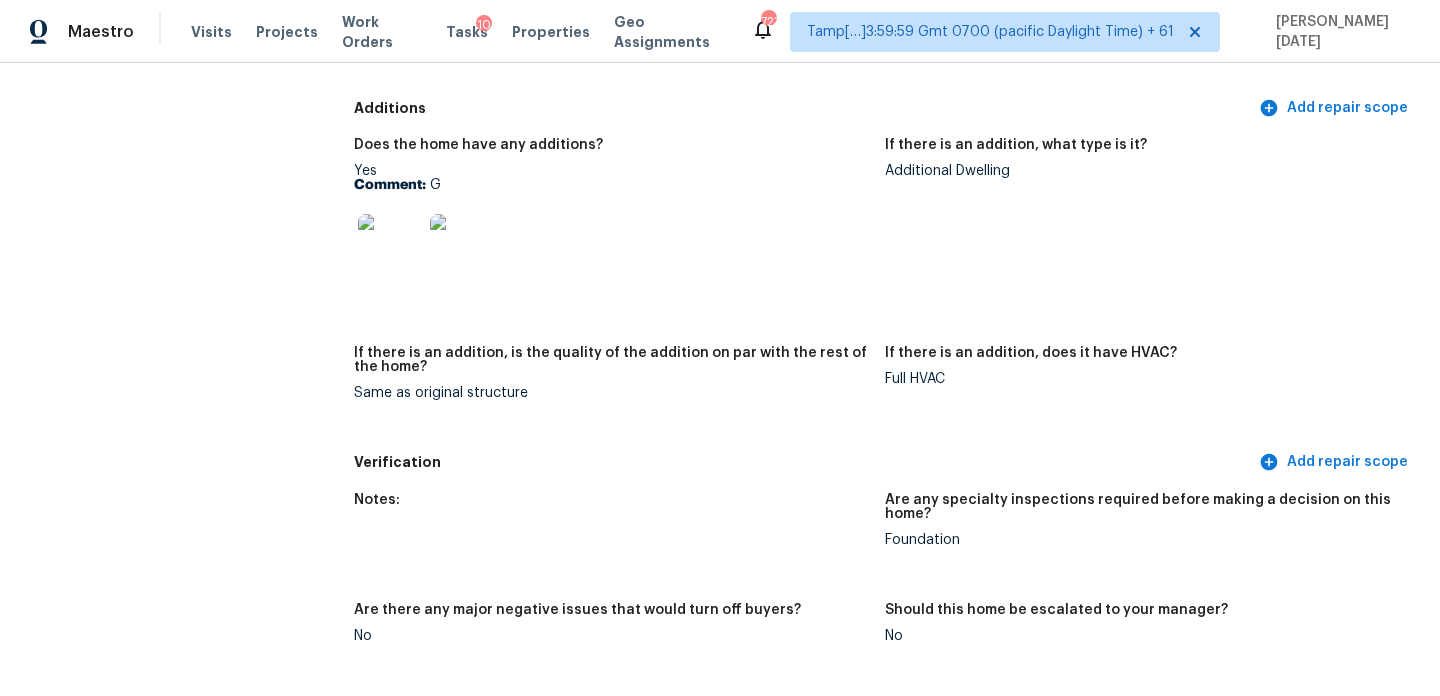 click at bounding box center (462, 246) 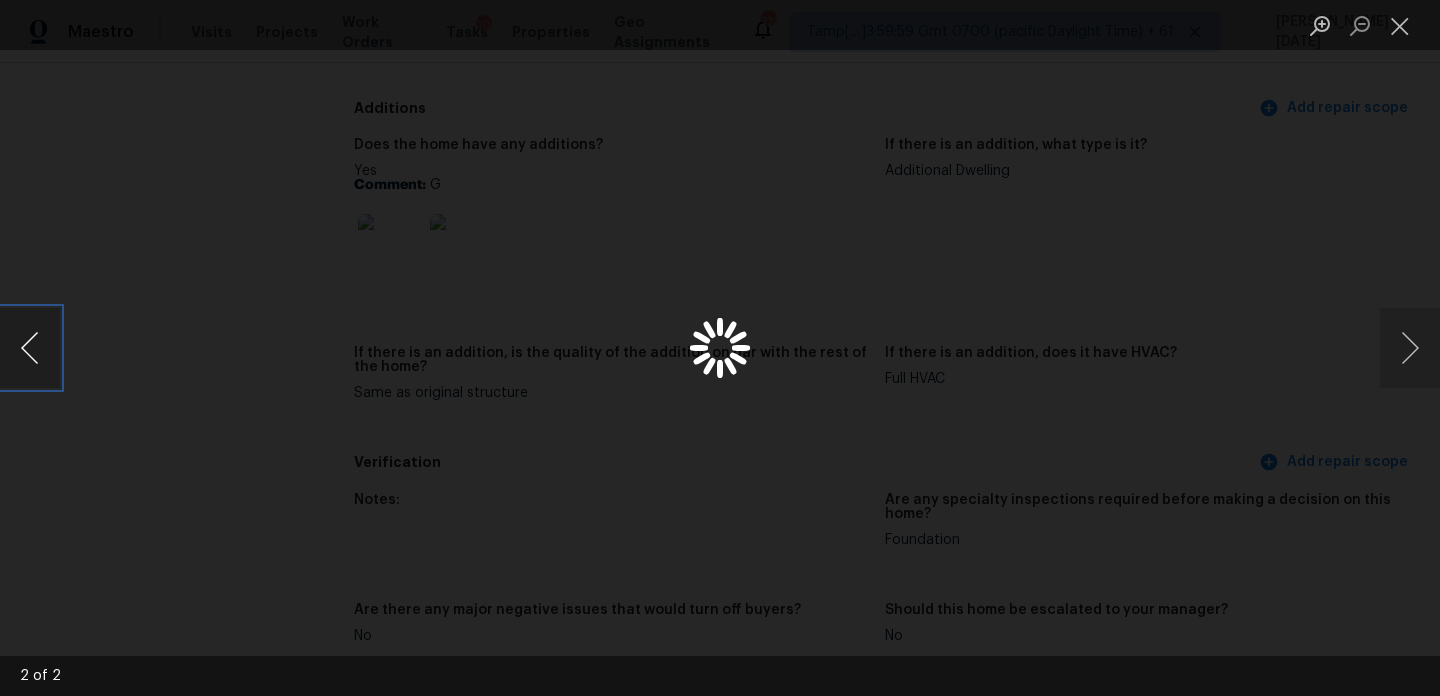 click at bounding box center [30, 348] 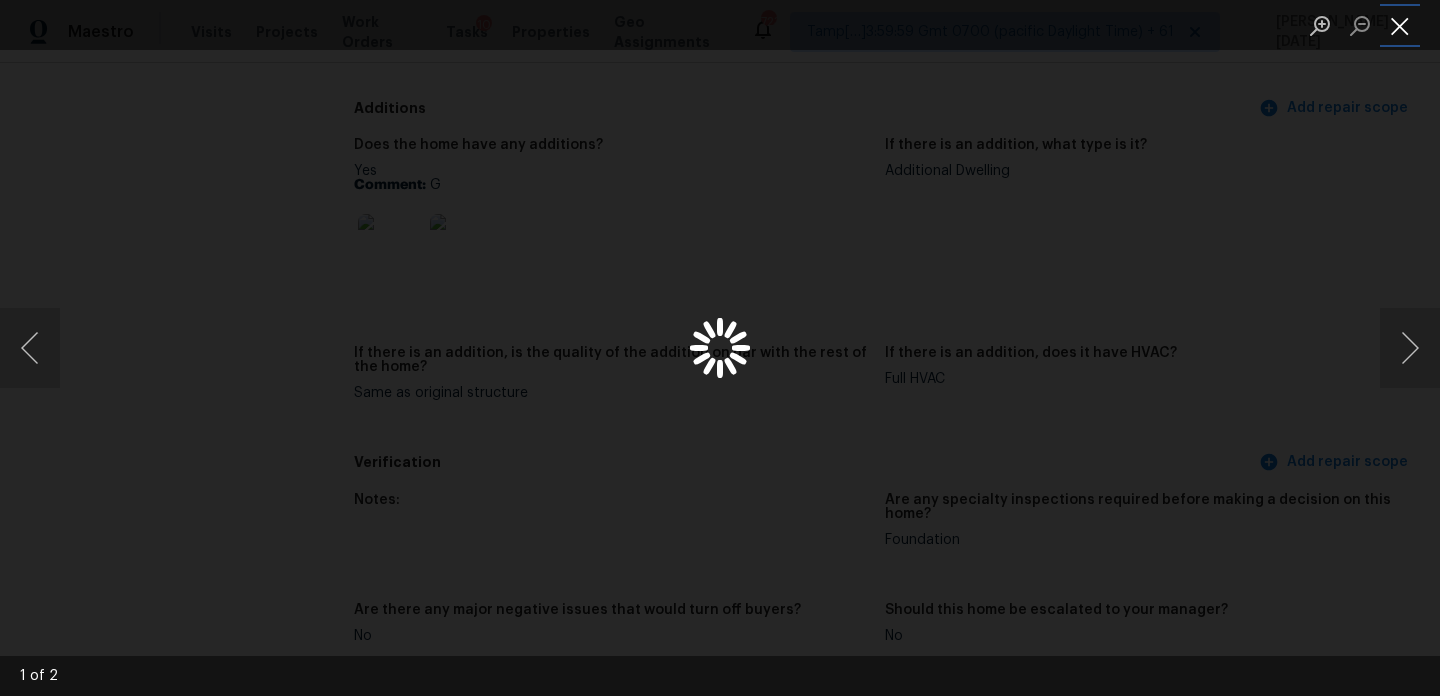 click at bounding box center [1400, 25] 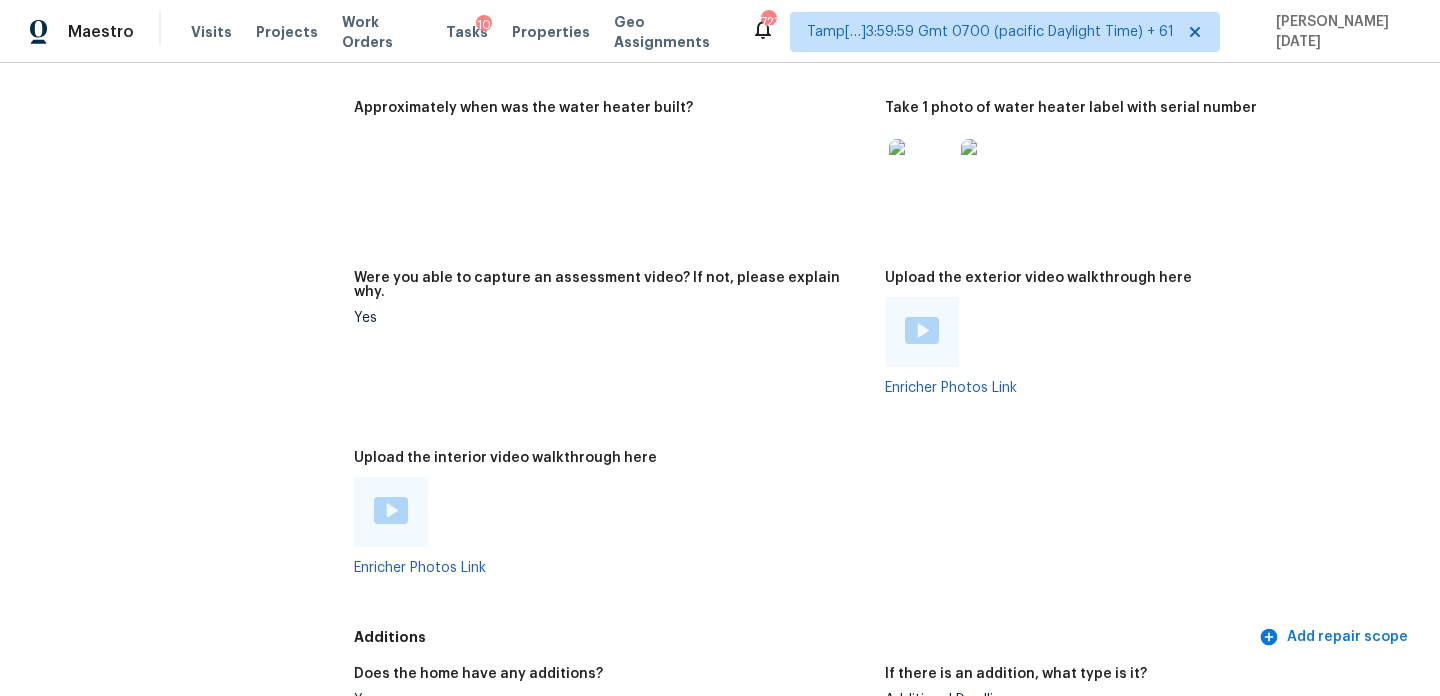 scroll, scrollTop: 4223, scrollLeft: 0, axis: vertical 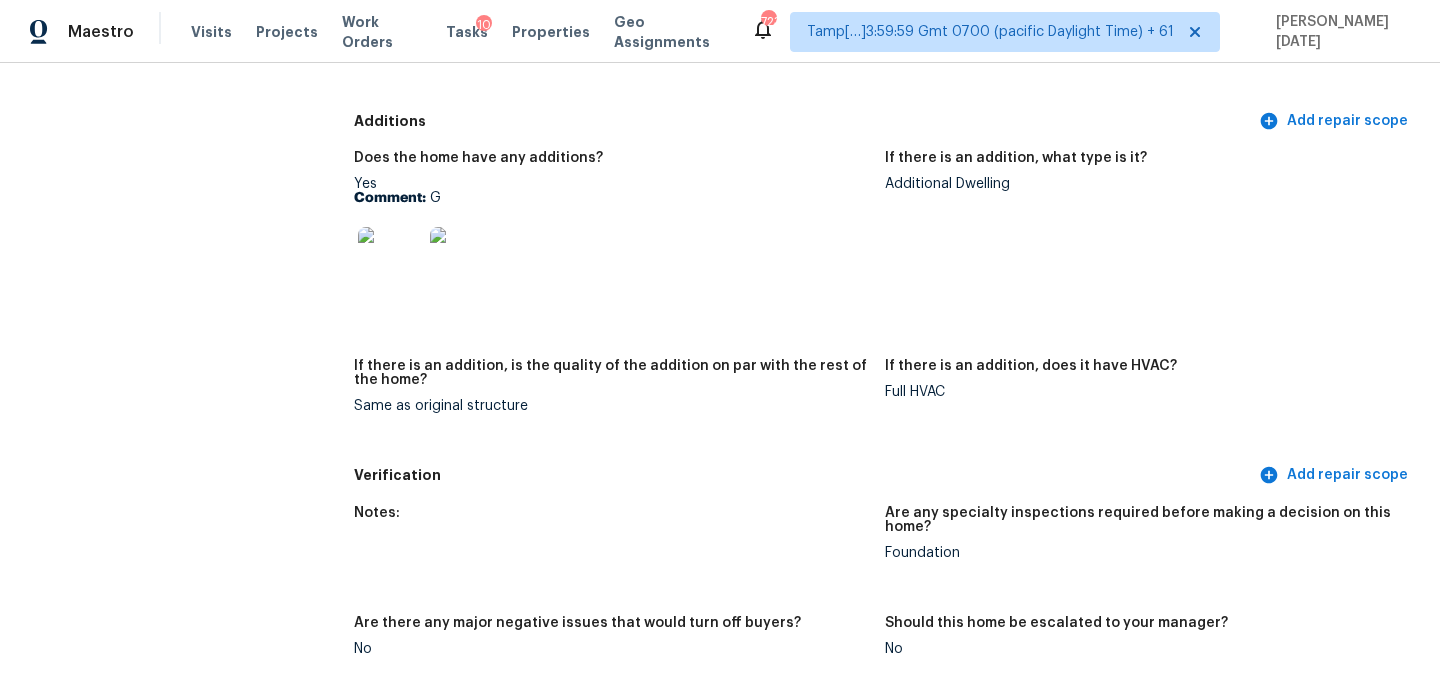 click at bounding box center [390, 259] 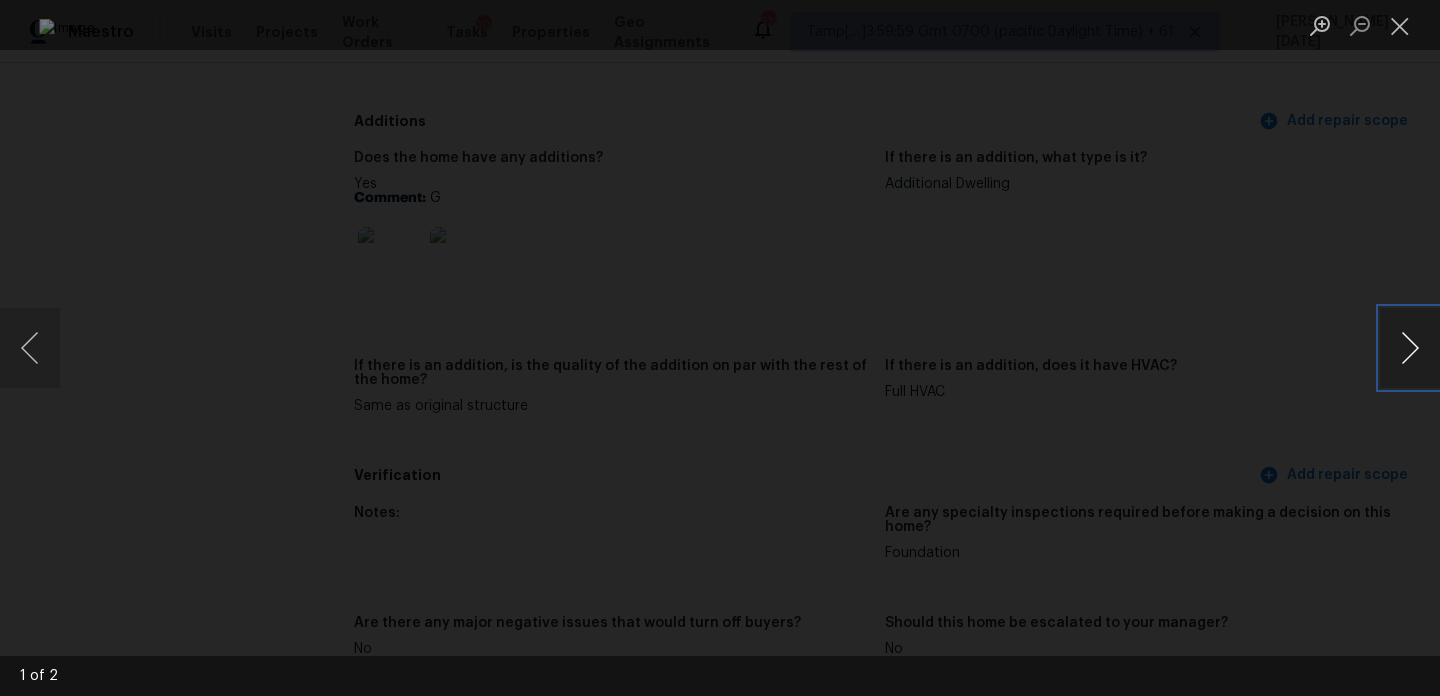 click at bounding box center [1410, 348] 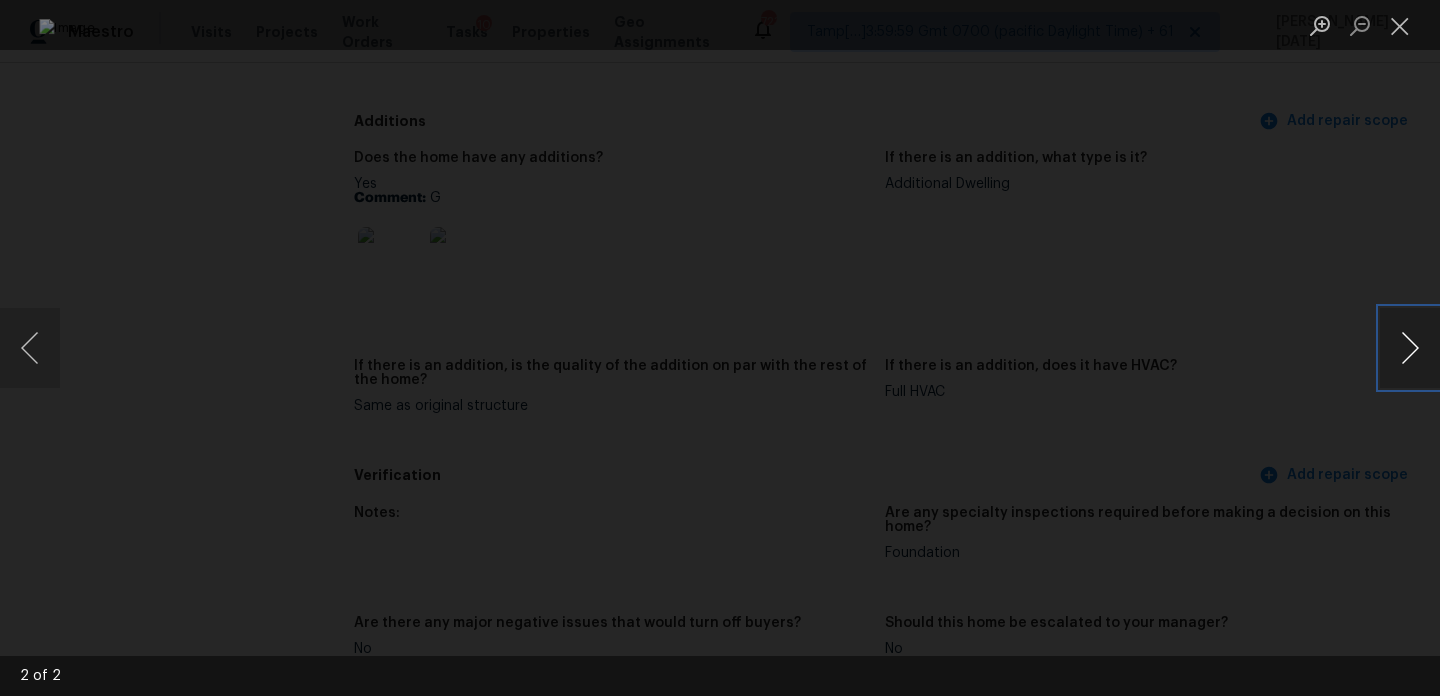 type 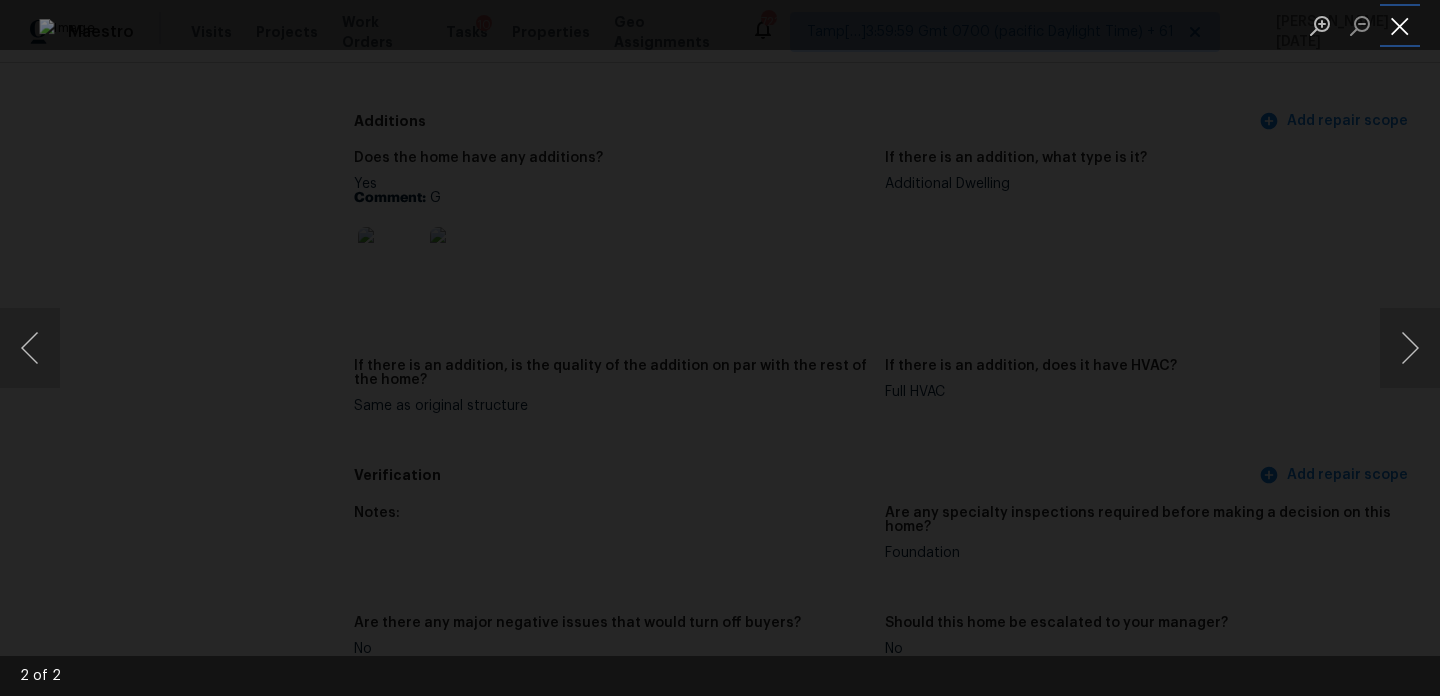 click at bounding box center [1400, 25] 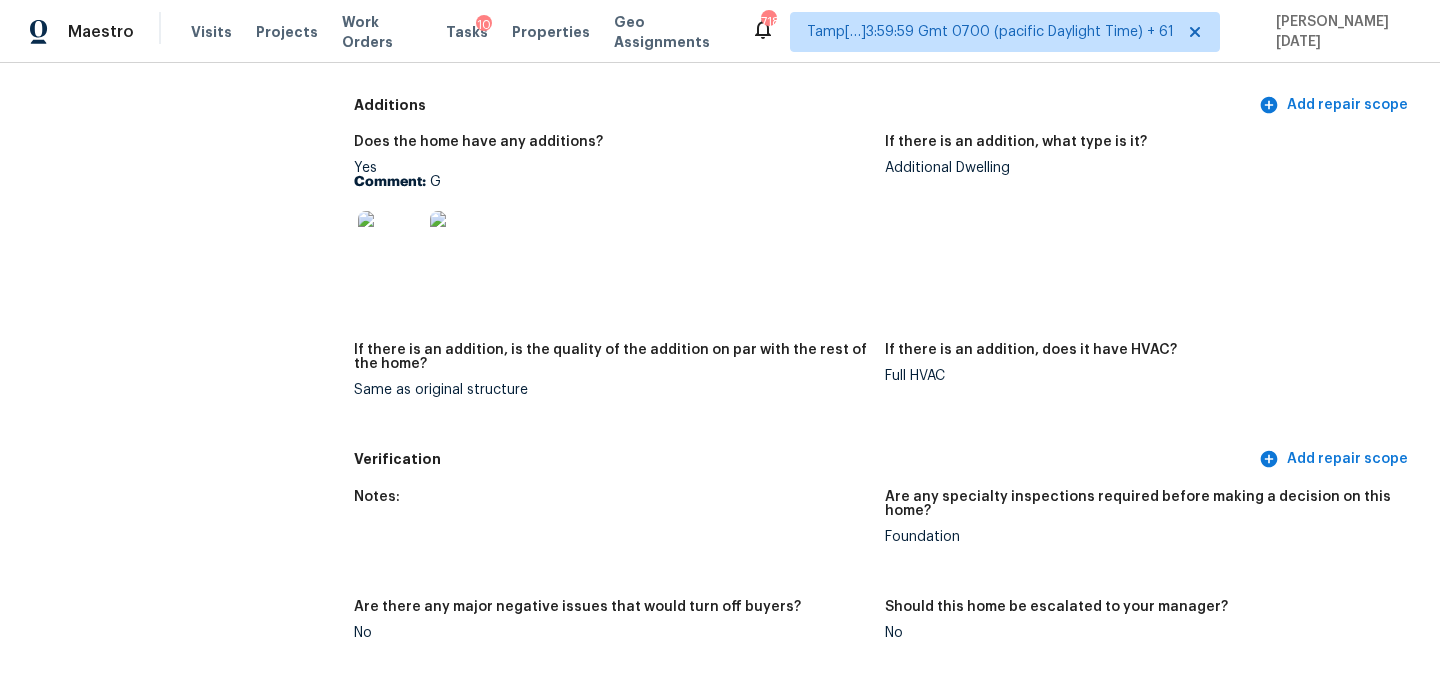 scroll, scrollTop: 0, scrollLeft: 0, axis: both 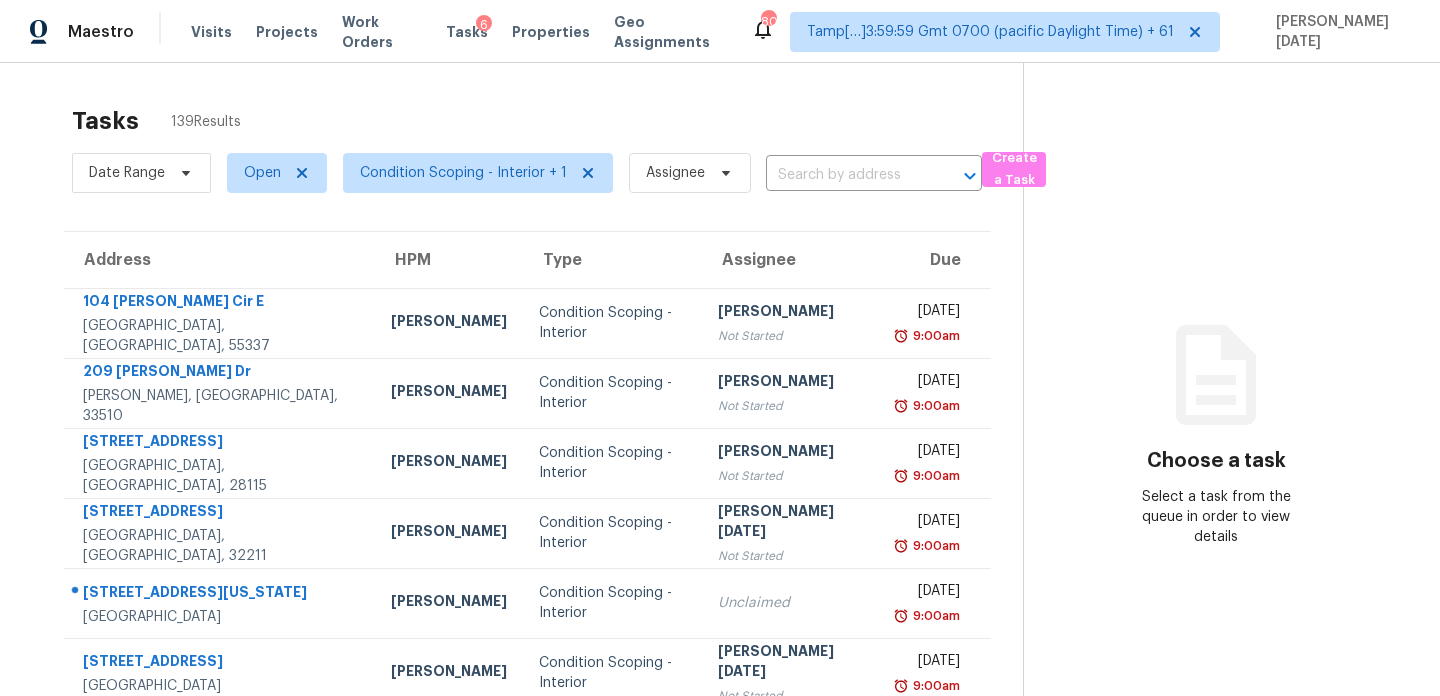 click on "Date Range Open Condition Scoping - Interior + 1 Assignee ​" at bounding box center (527, 173) 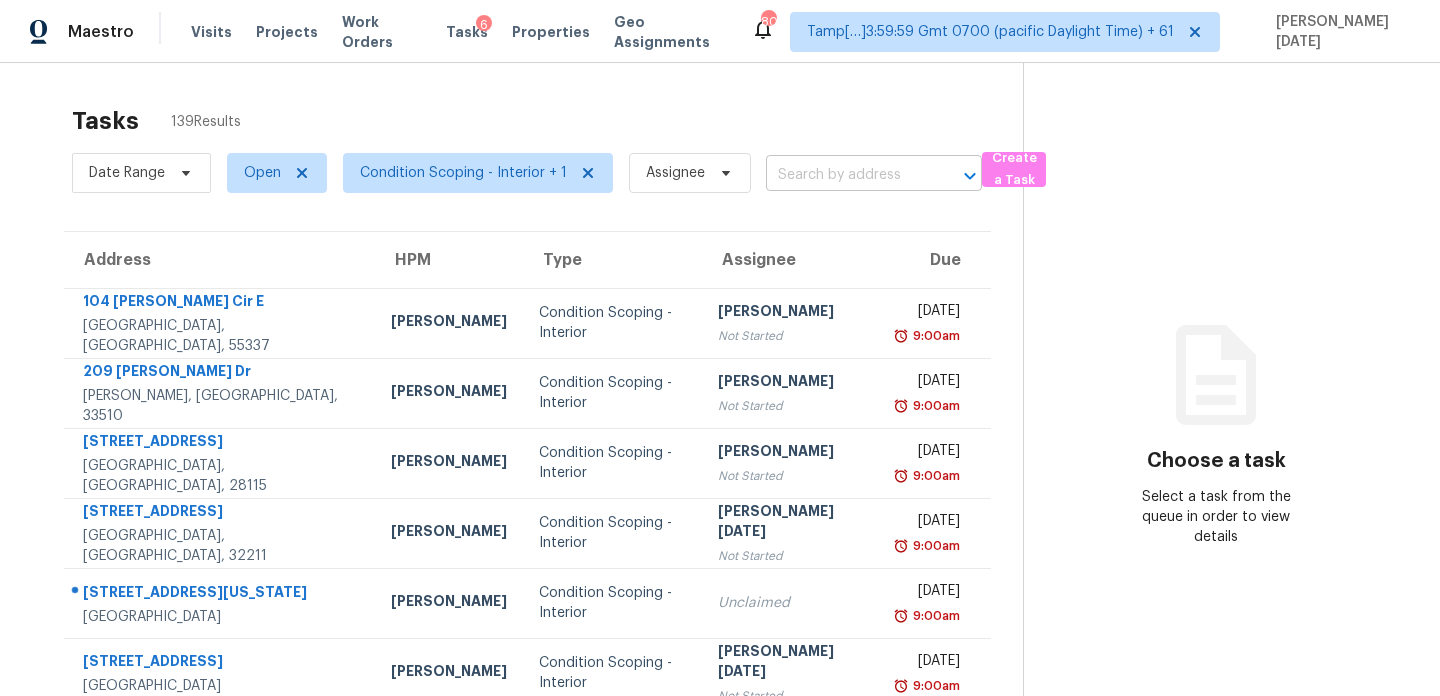 click at bounding box center (846, 175) 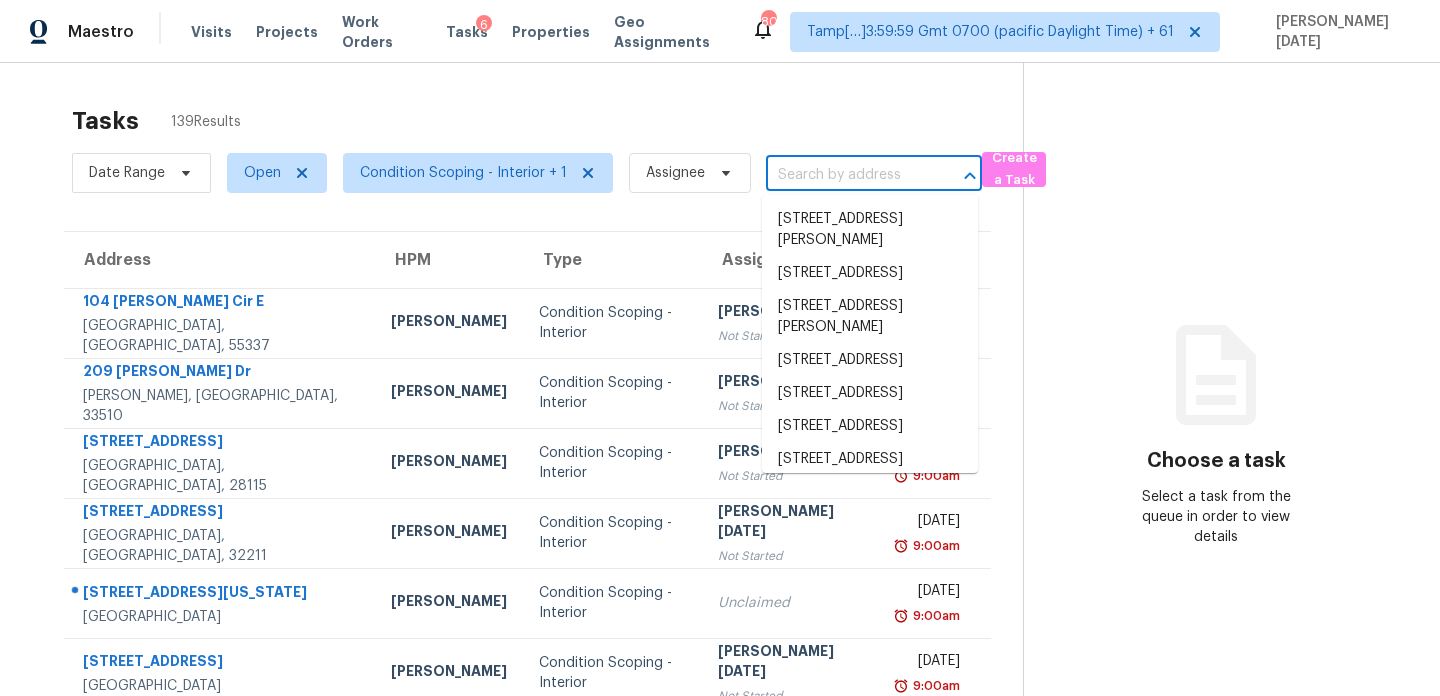 paste on "[STREET_ADDRESS][US_STATE]" 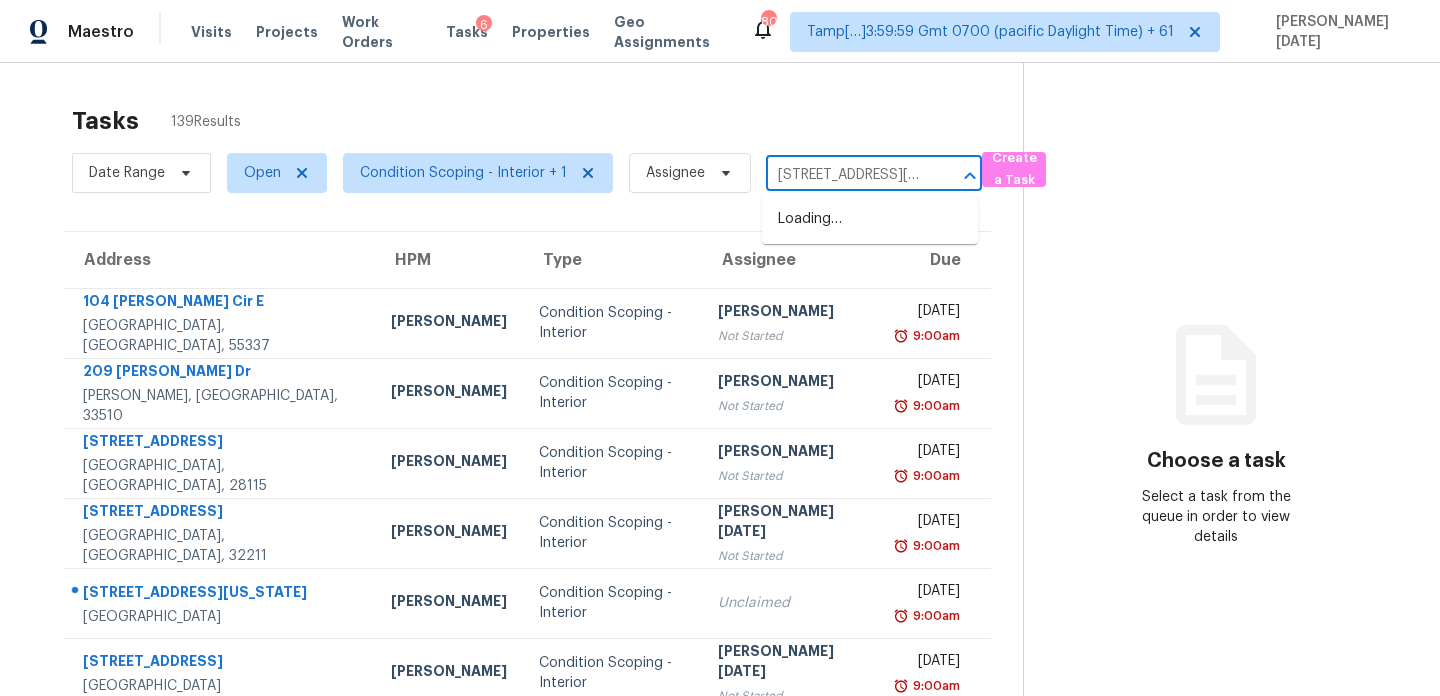 scroll, scrollTop: 0, scrollLeft: 149, axis: horizontal 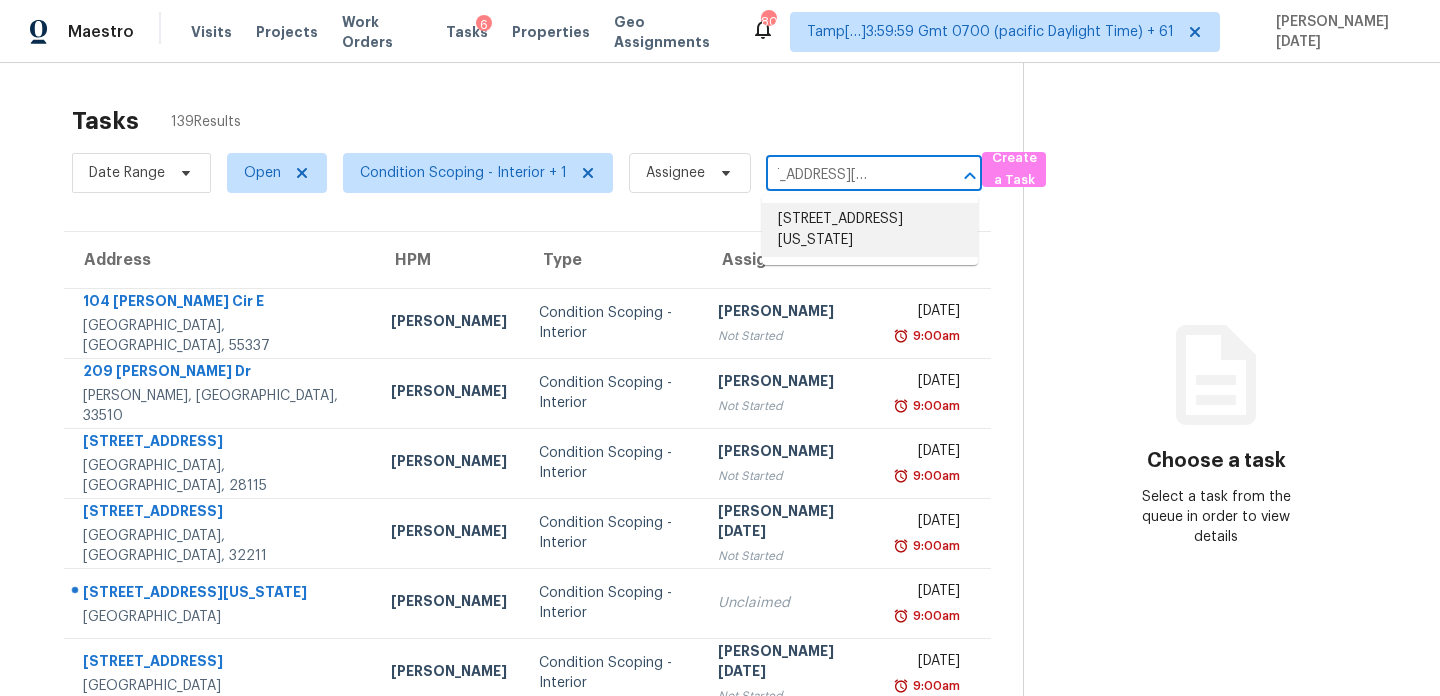 click on "[STREET_ADDRESS][US_STATE]" at bounding box center (870, 230) 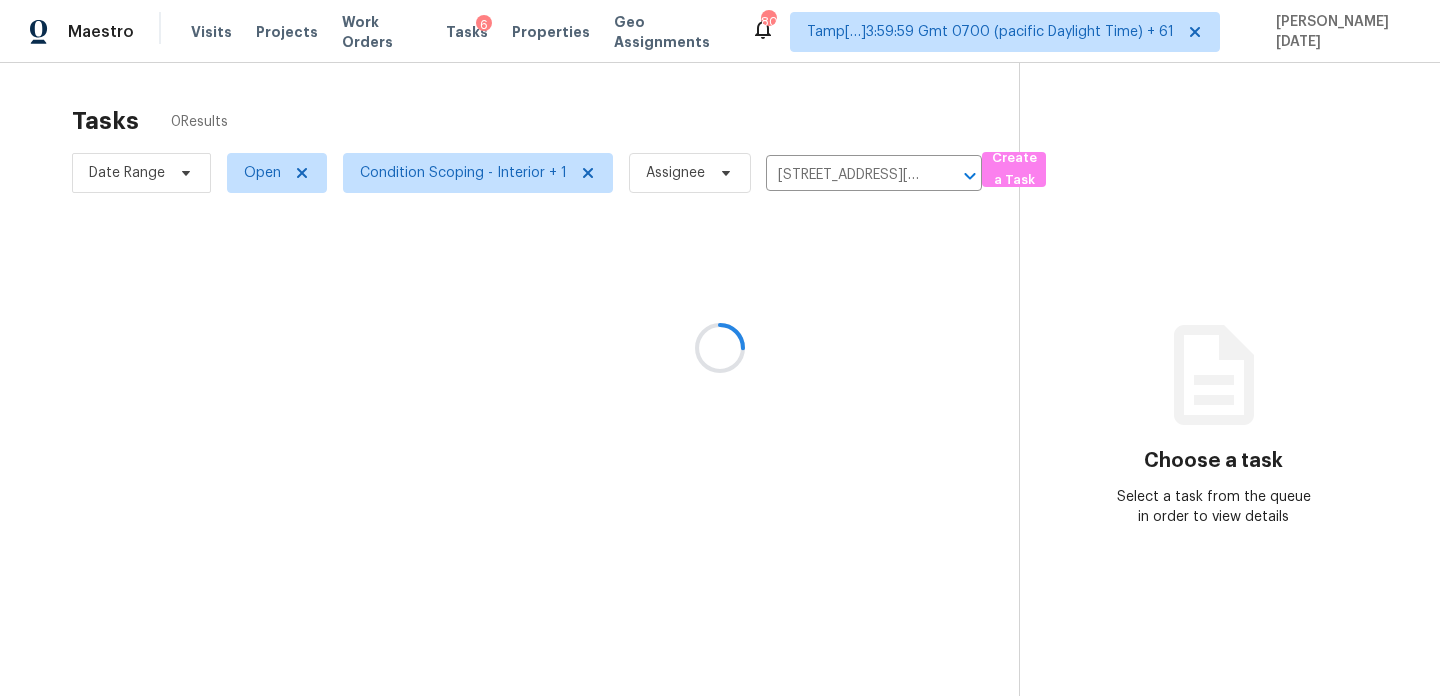 click at bounding box center (720, 348) 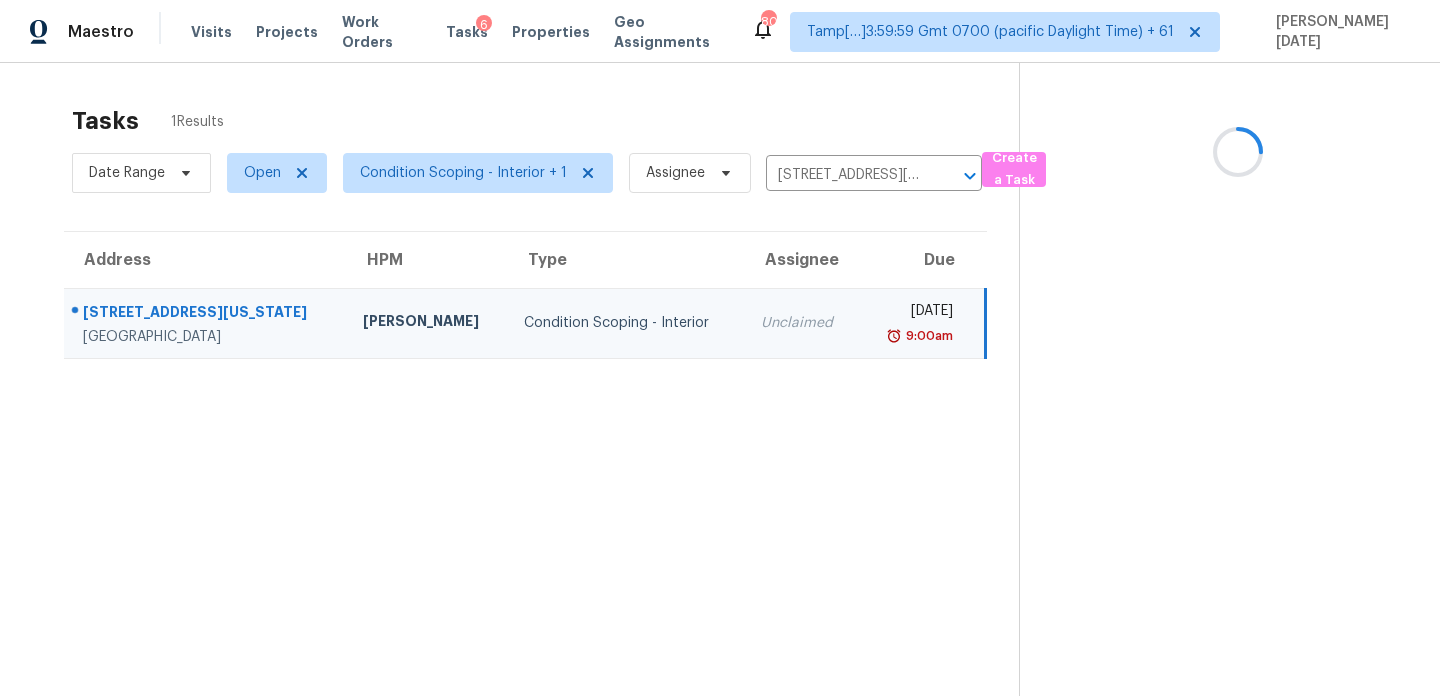 click on "9:00am" at bounding box center [914, 336] 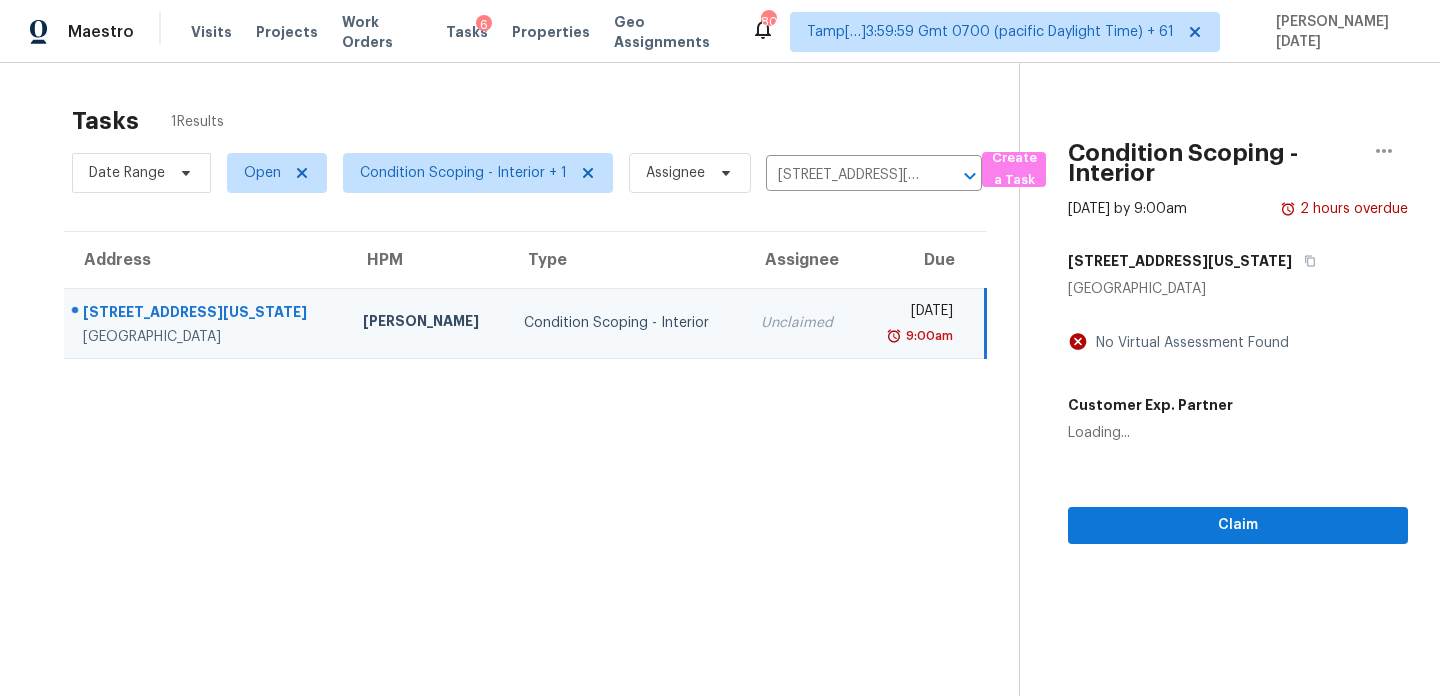 click on "9:00am" at bounding box center (914, 336) 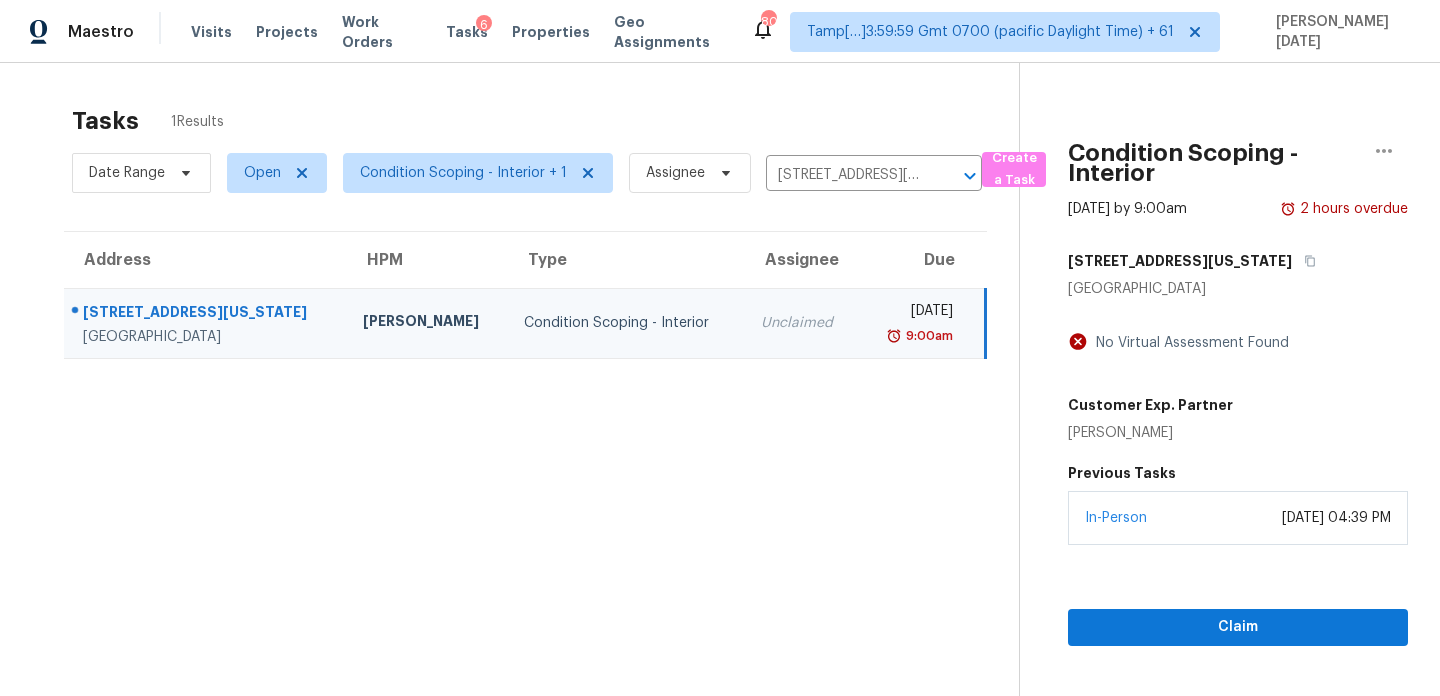 click on "9:00am" at bounding box center [914, 336] 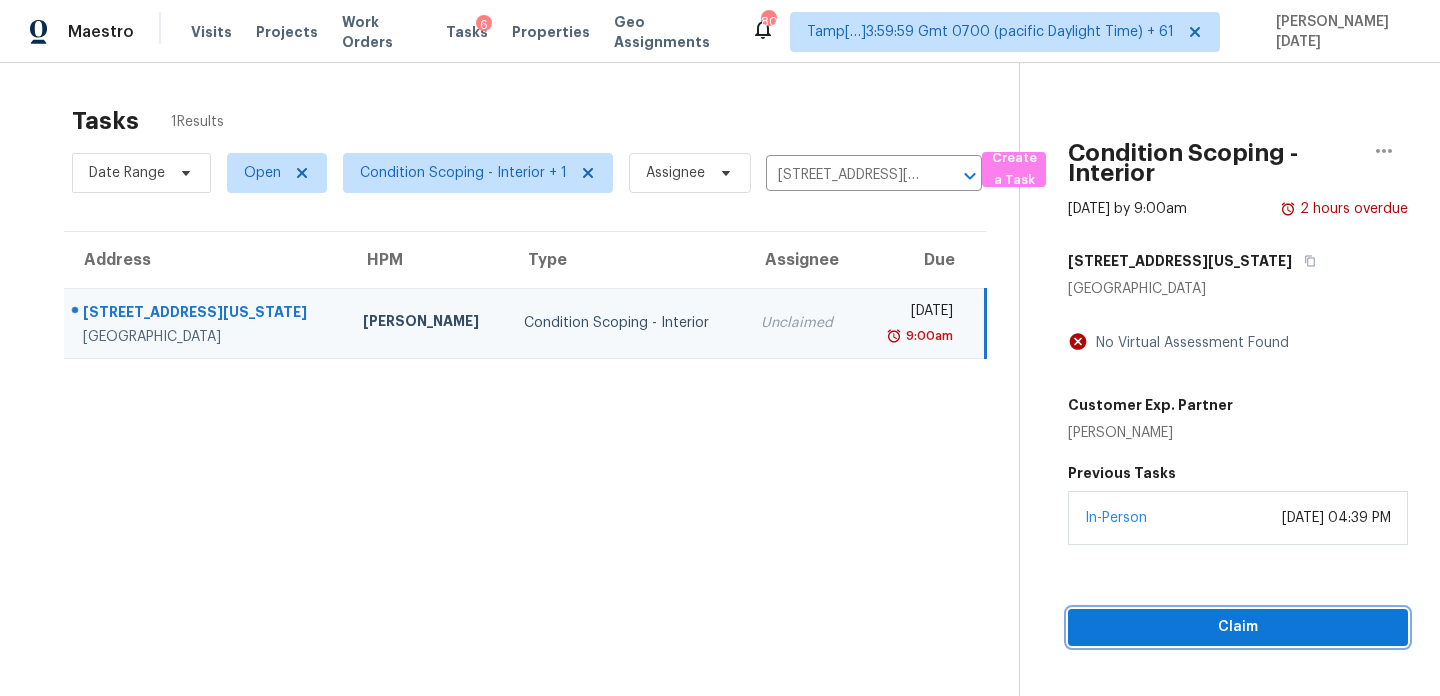 click on "Claim" at bounding box center [1238, 627] 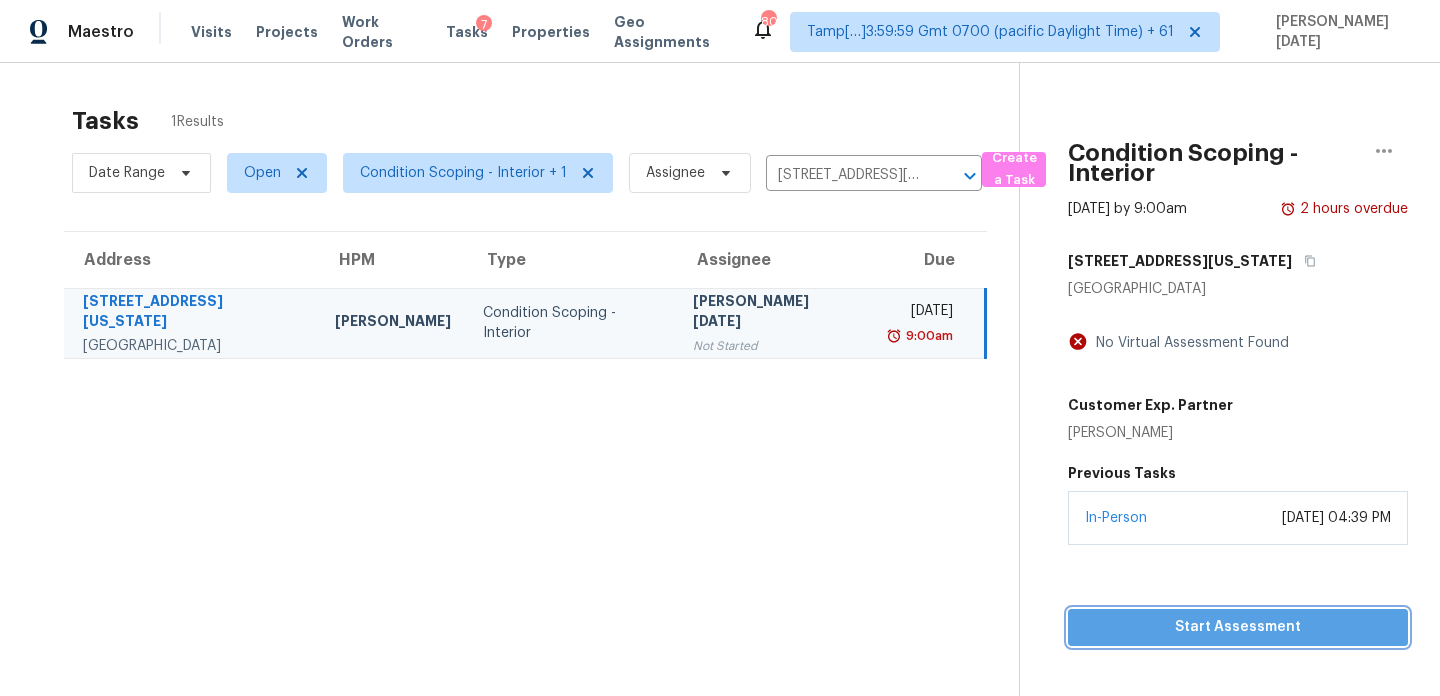 click on "Start Assessment" at bounding box center (1238, 627) 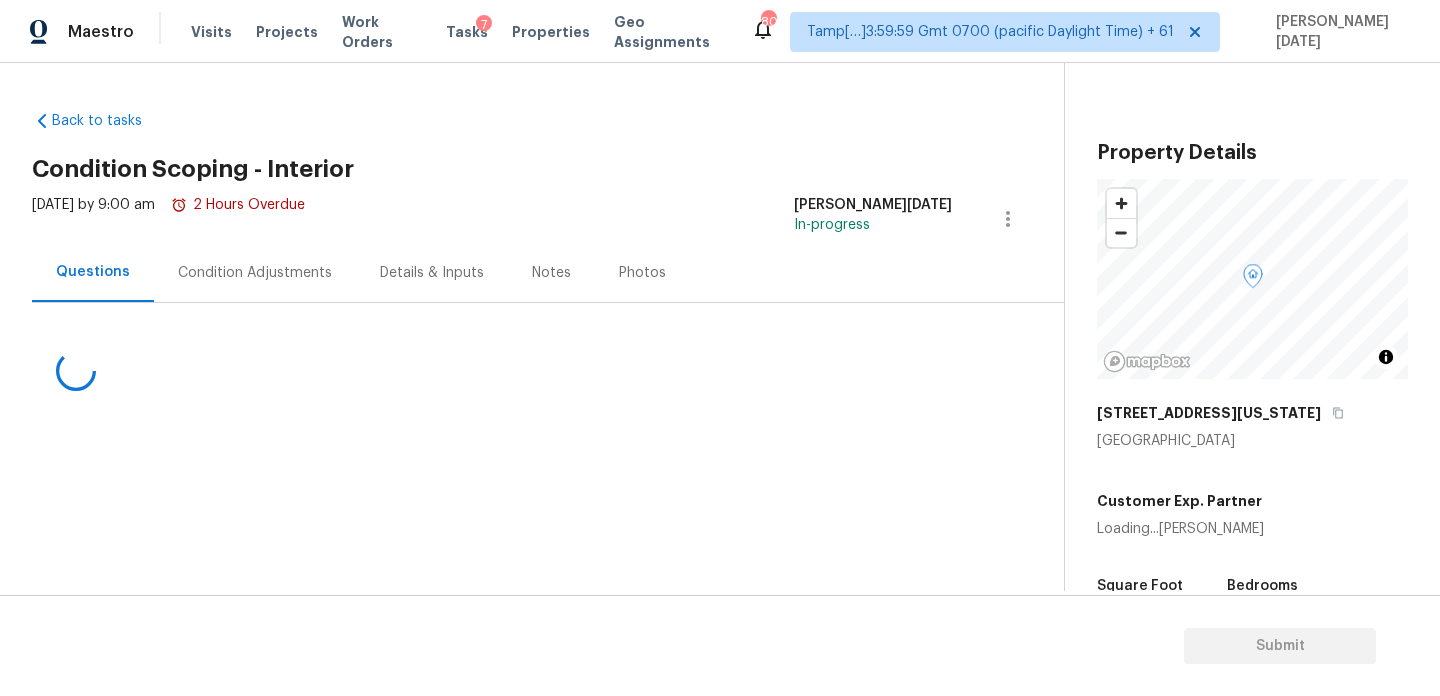 click on "Condition Adjustments" at bounding box center [255, 273] 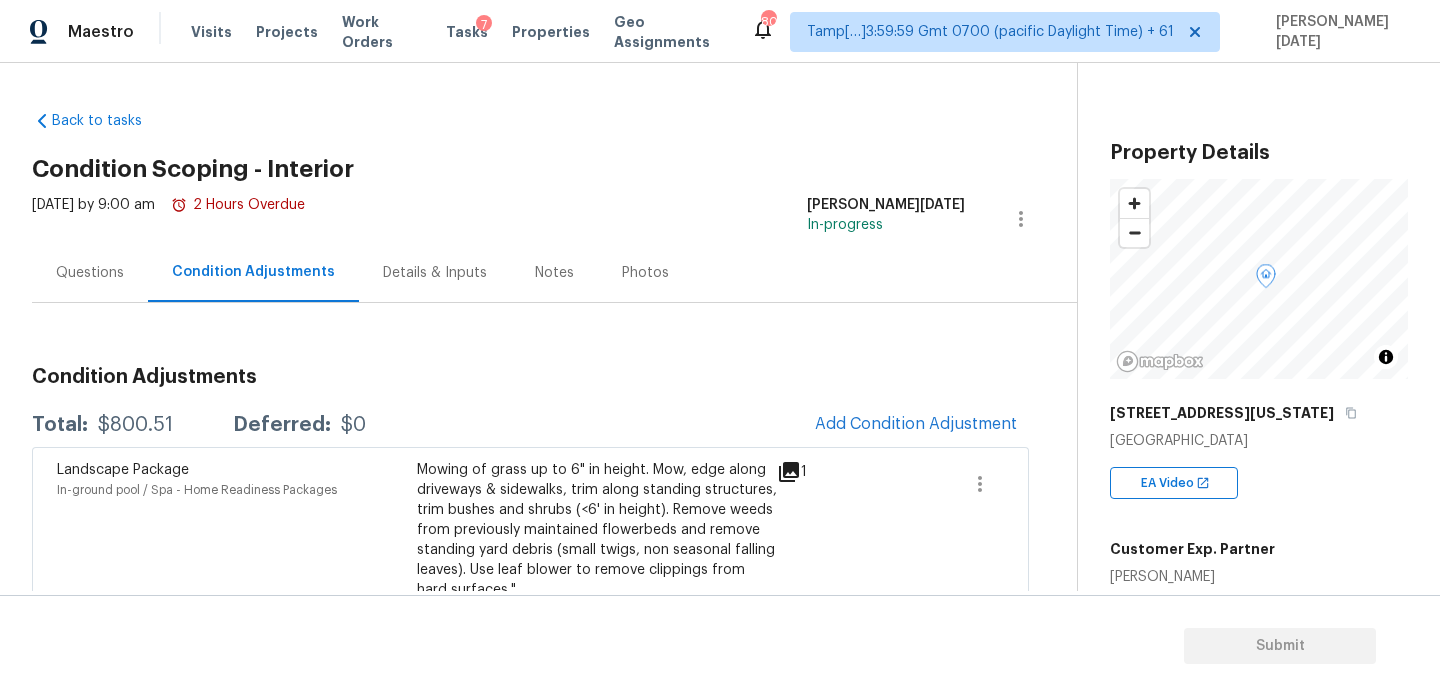 scroll, scrollTop: 303, scrollLeft: 0, axis: vertical 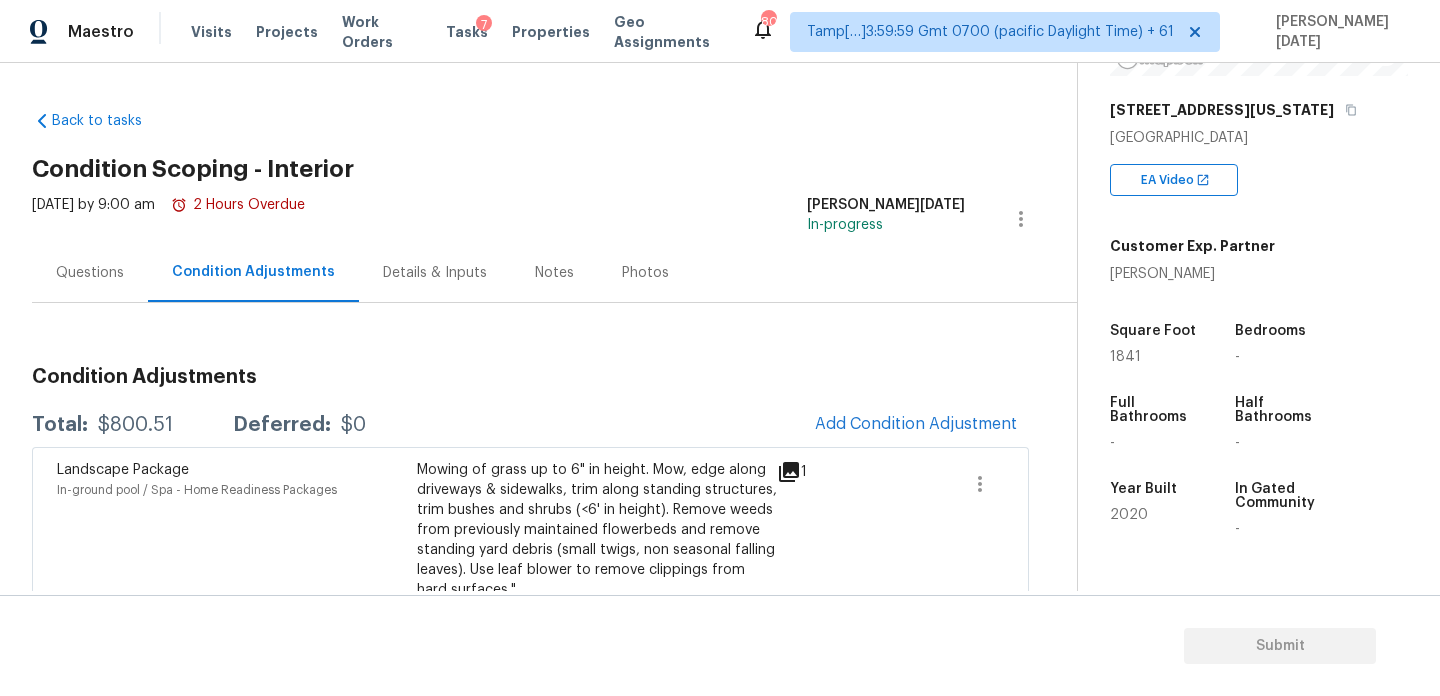 click on "1841" at bounding box center (1125, 357) 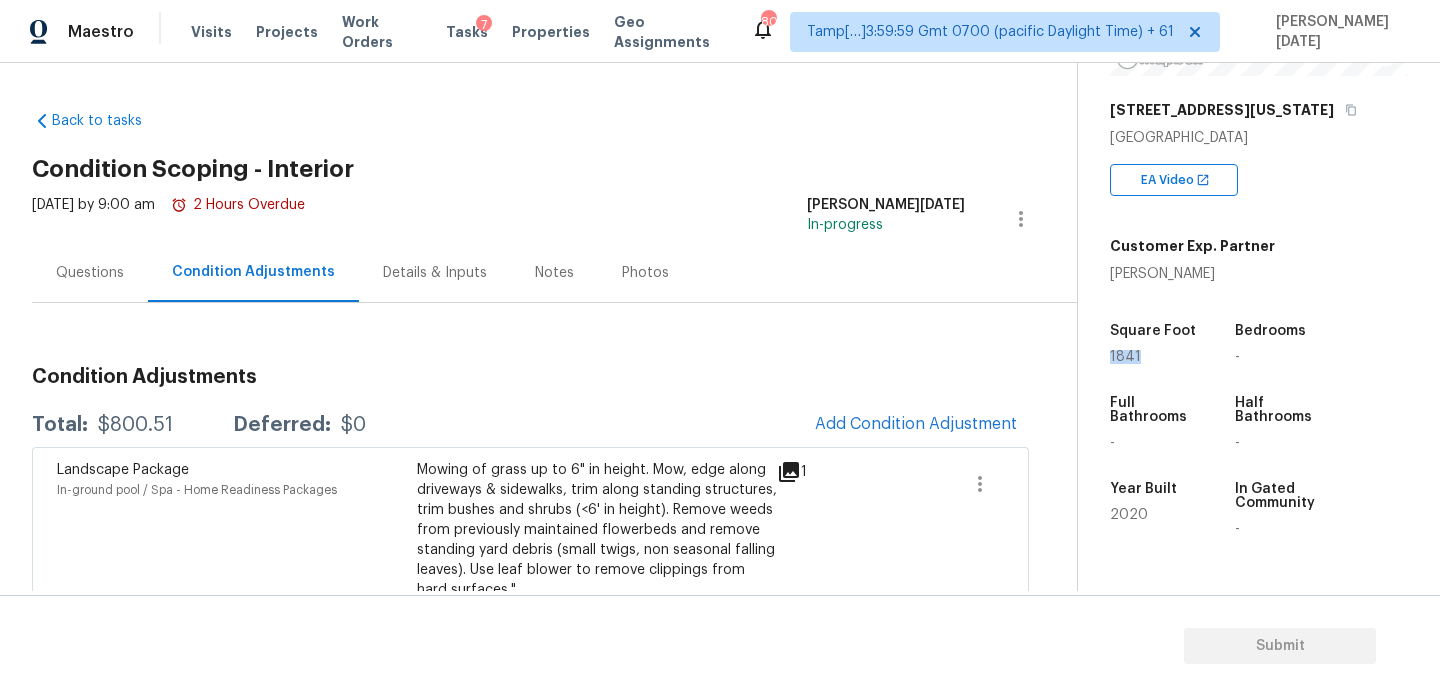 copy on "1841" 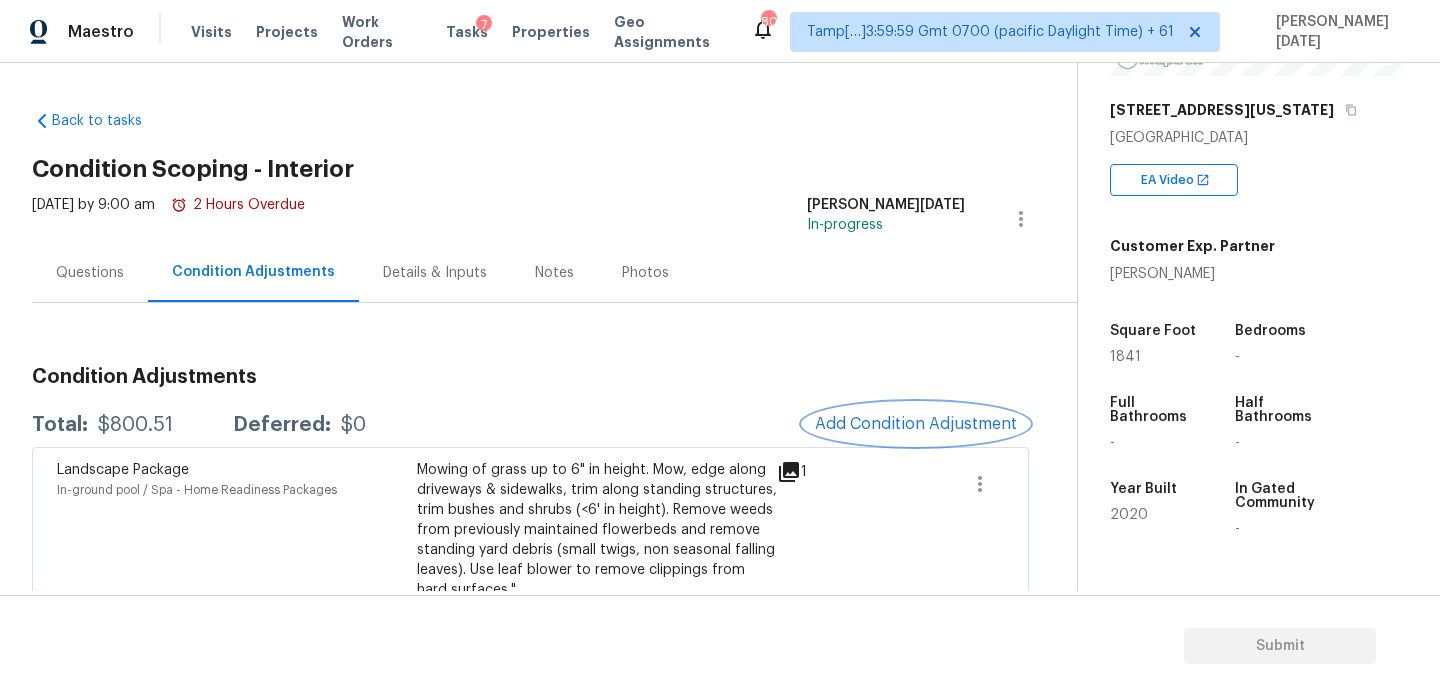 click on "Add Condition Adjustment" at bounding box center [916, 424] 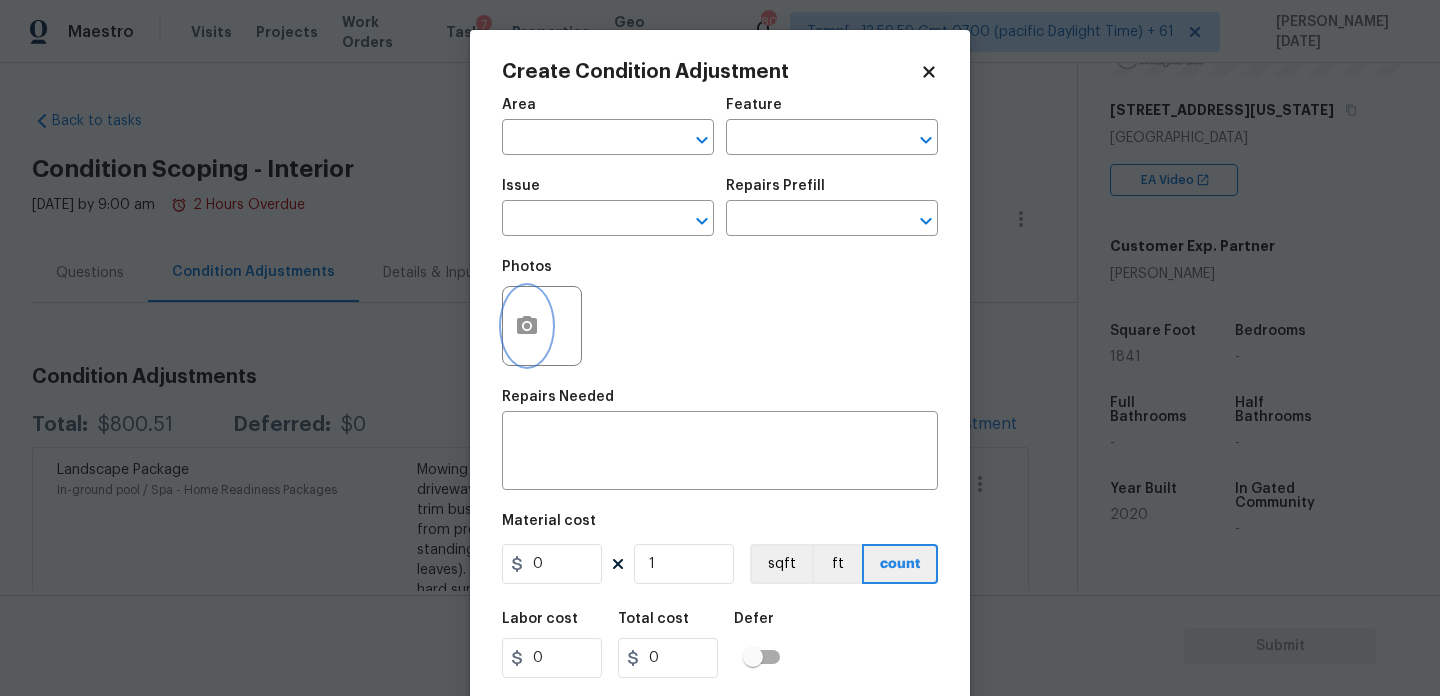 click at bounding box center (527, 326) 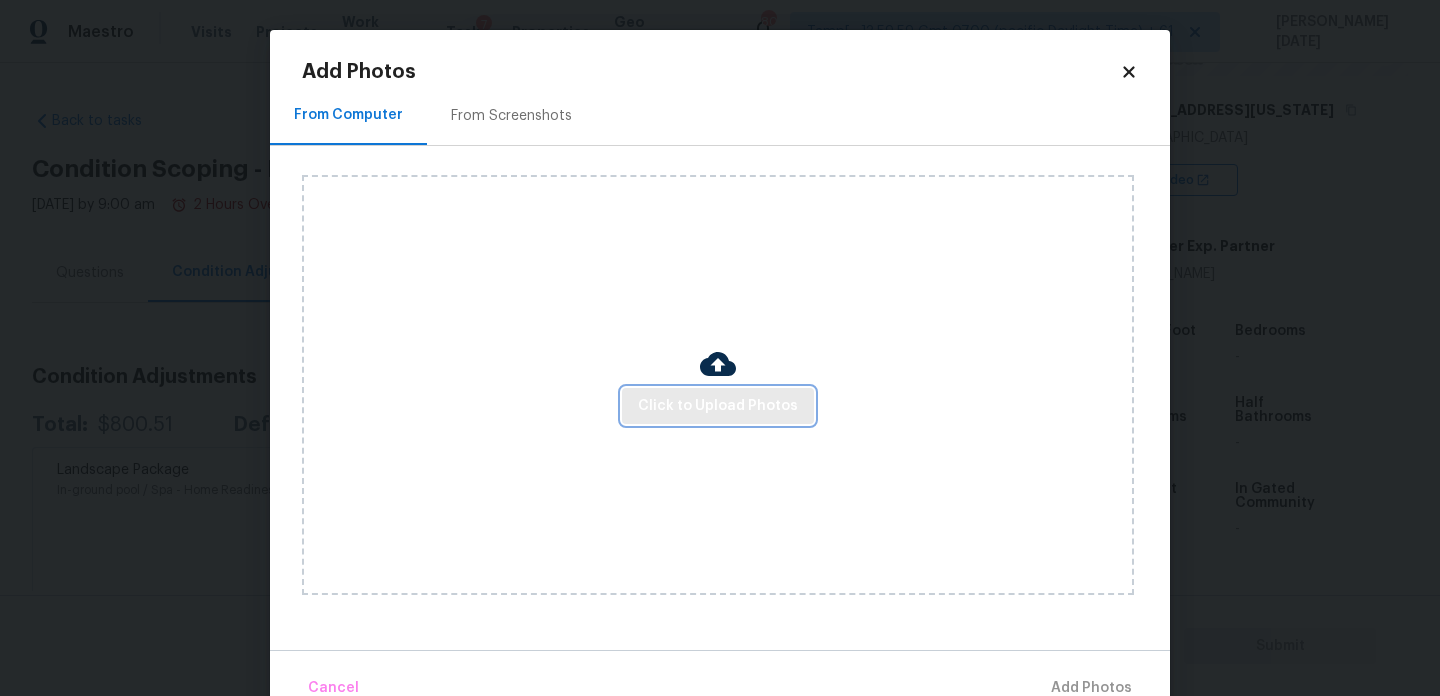 click on "Click to Upload Photos" at bounding box center [718, 406] 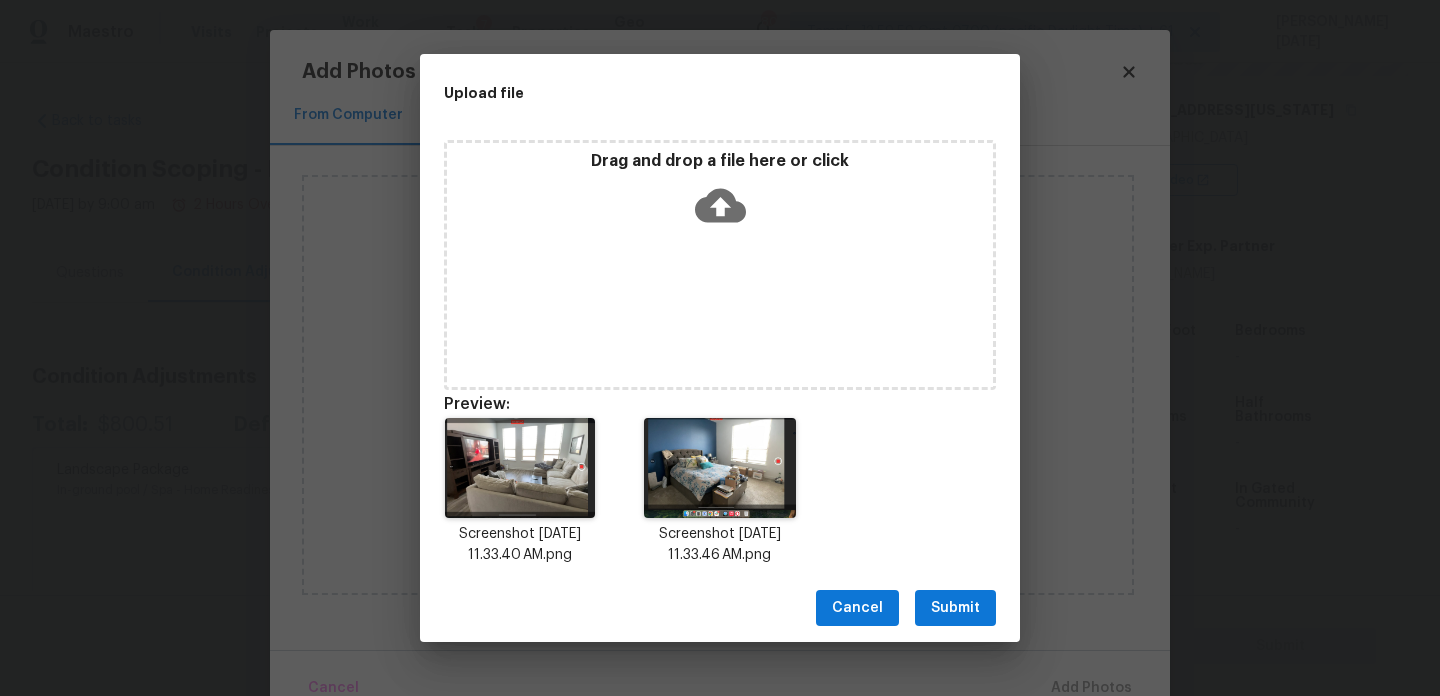 click on "Submit" at bounding box center [955, 608] 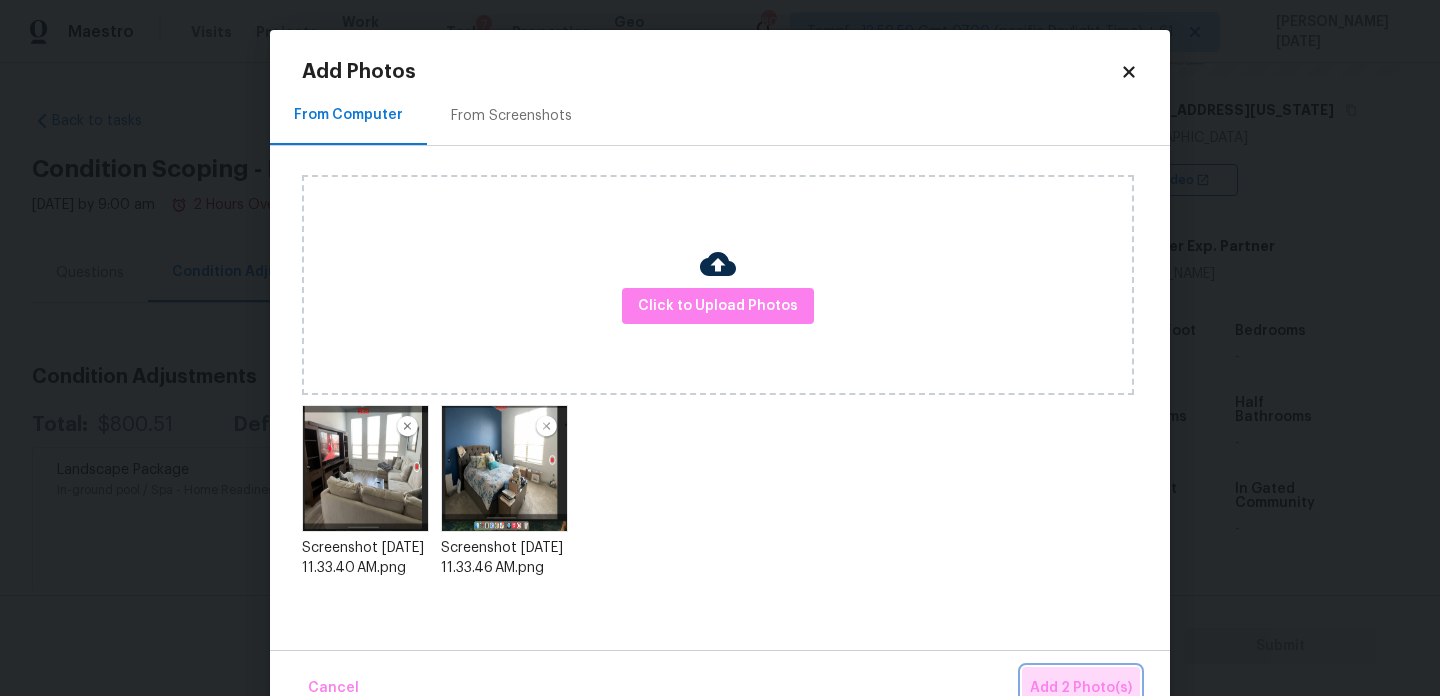 click on "Add 2 Photo(s)" at bounding box center [1081, 688] 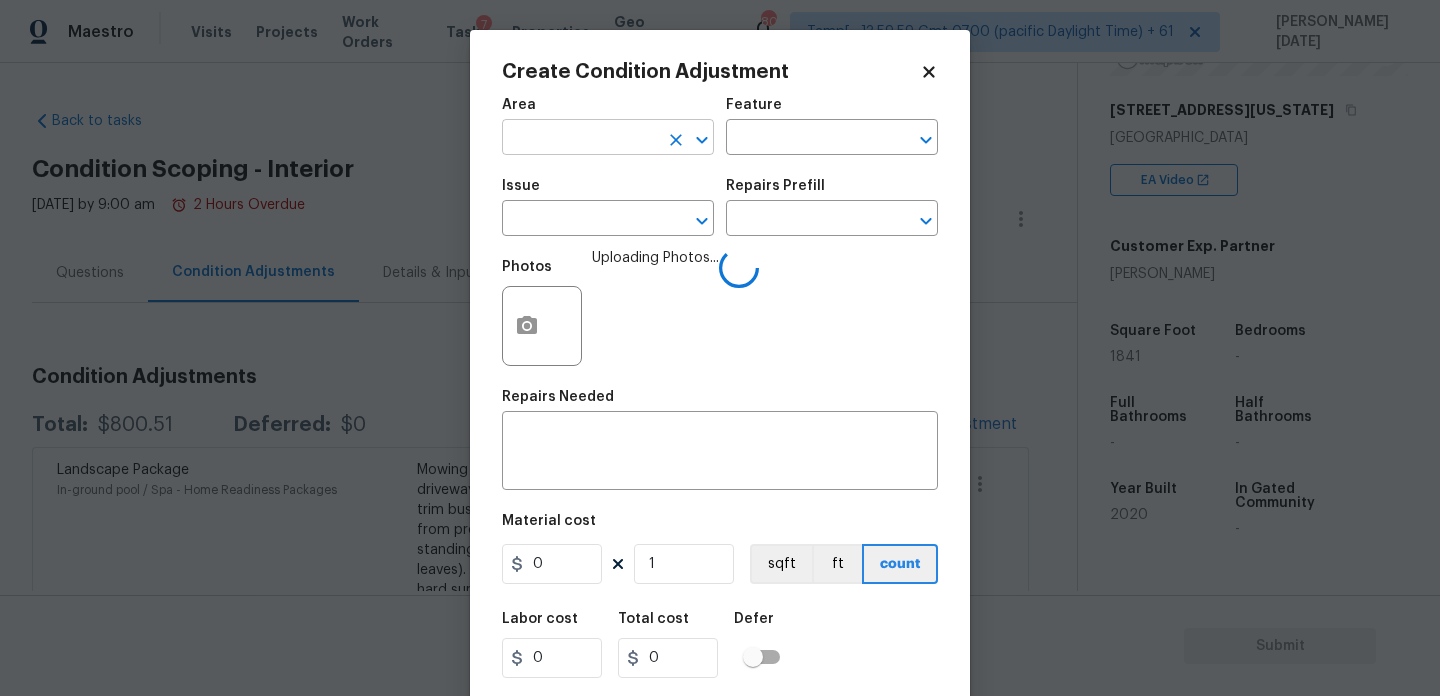 click at bounding box center [580, 139] 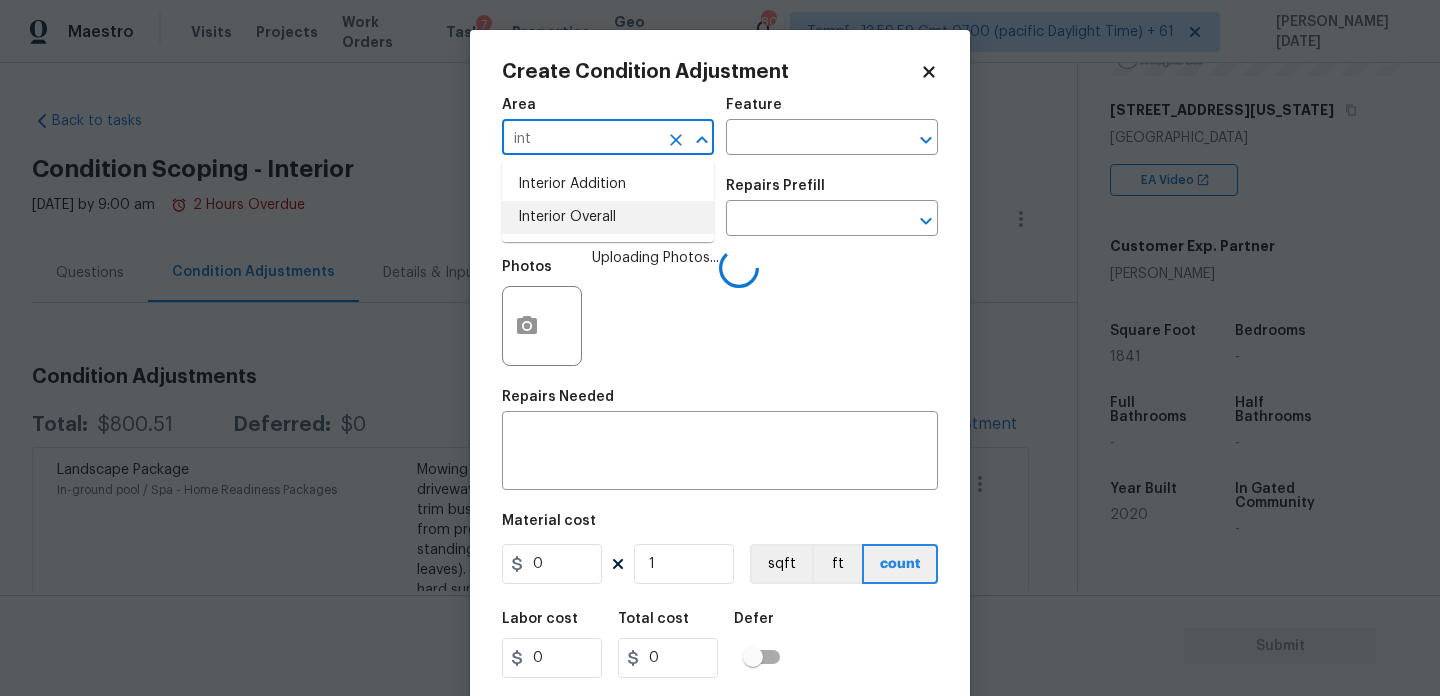 click on "Interior Overall" at bounding box center (608, 217) 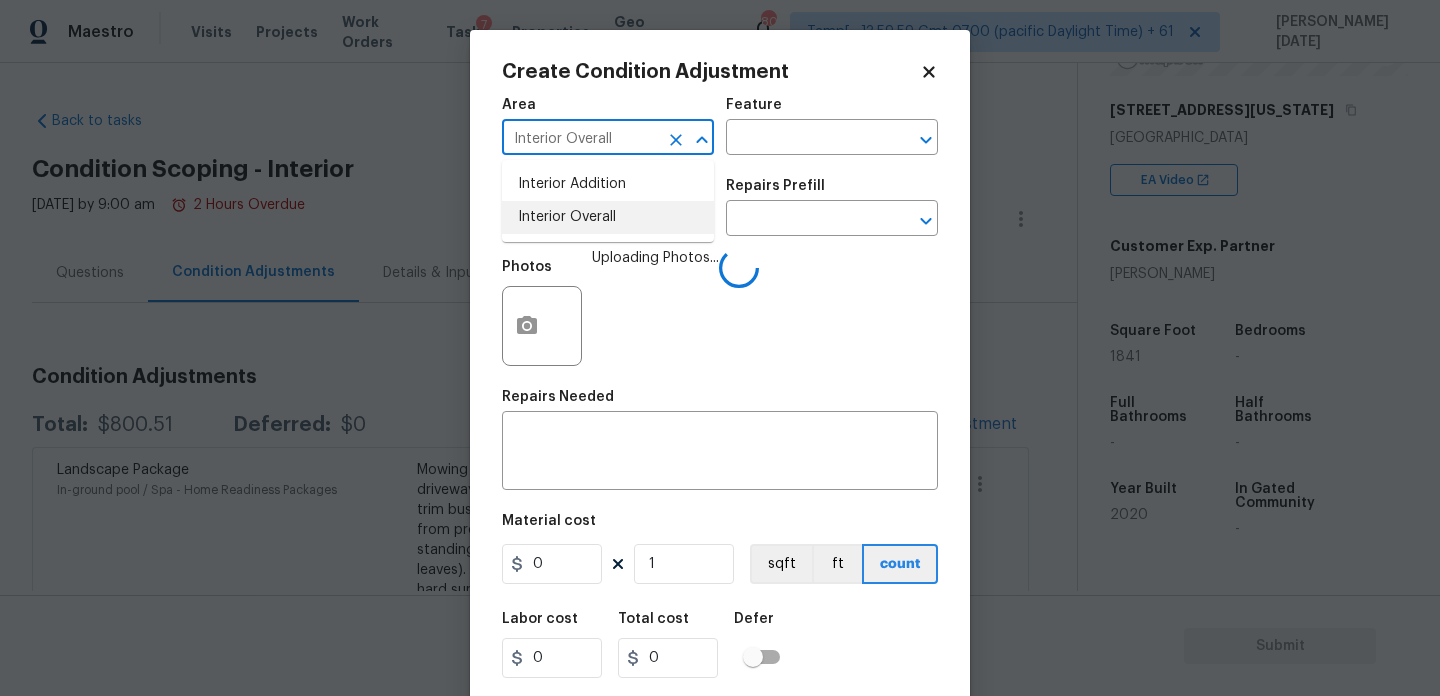 type on "Interior Overall" 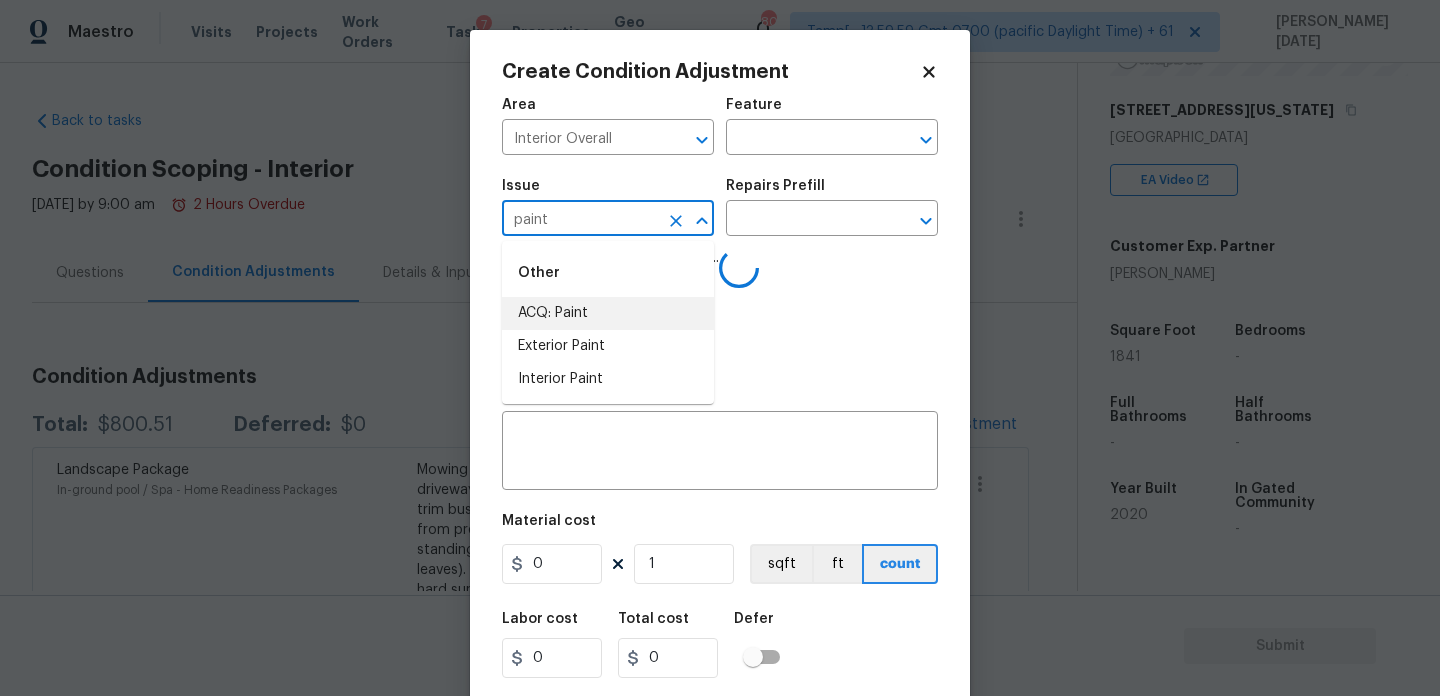 click on "ACQ: Paint" at bounding box center (608, 313) 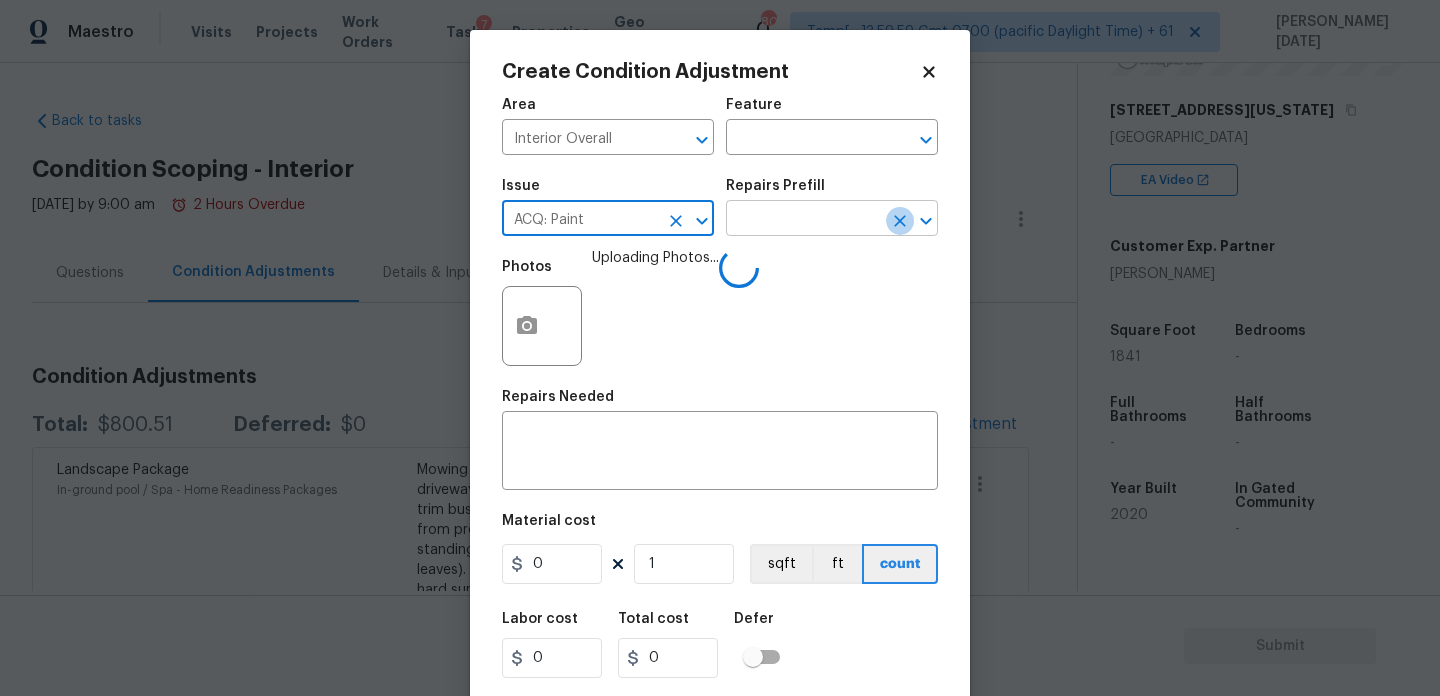 click at bounding box center (900, 221) 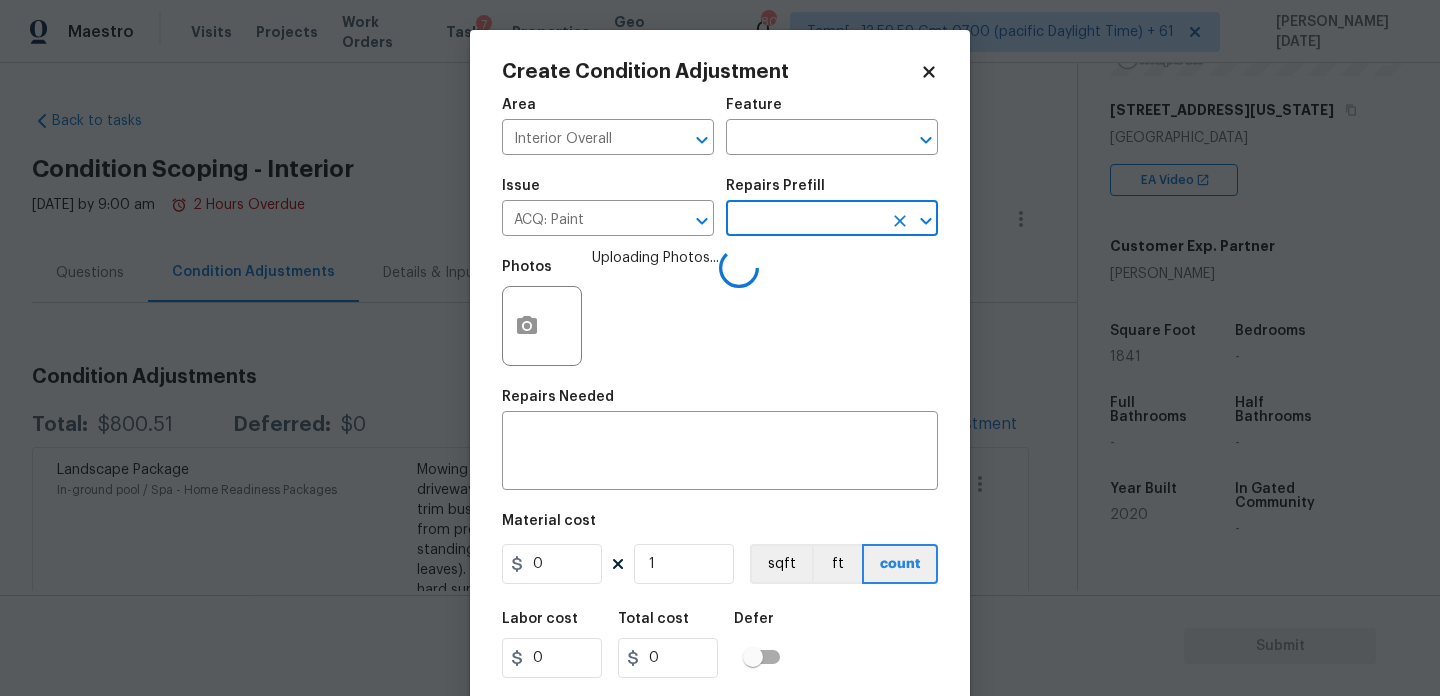 click at bounding box center [804, 220] 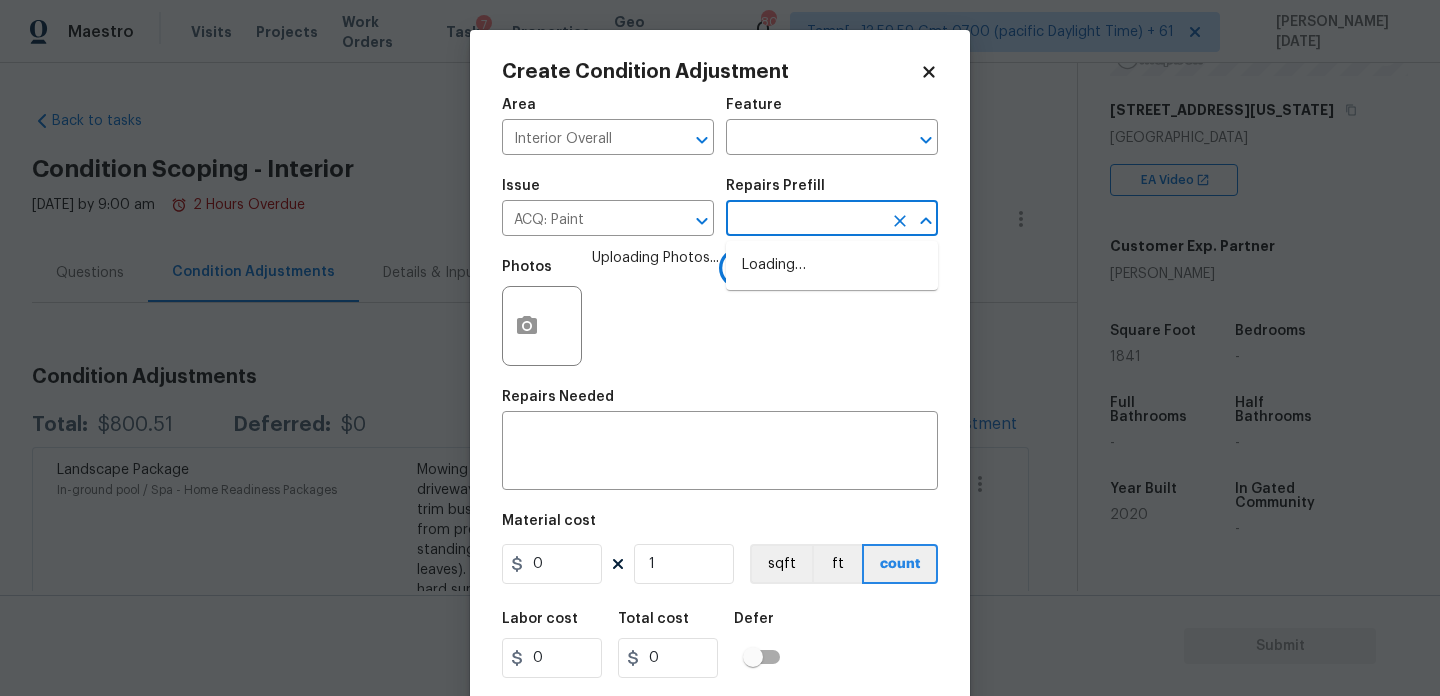 click at bounding box center (804, 220) 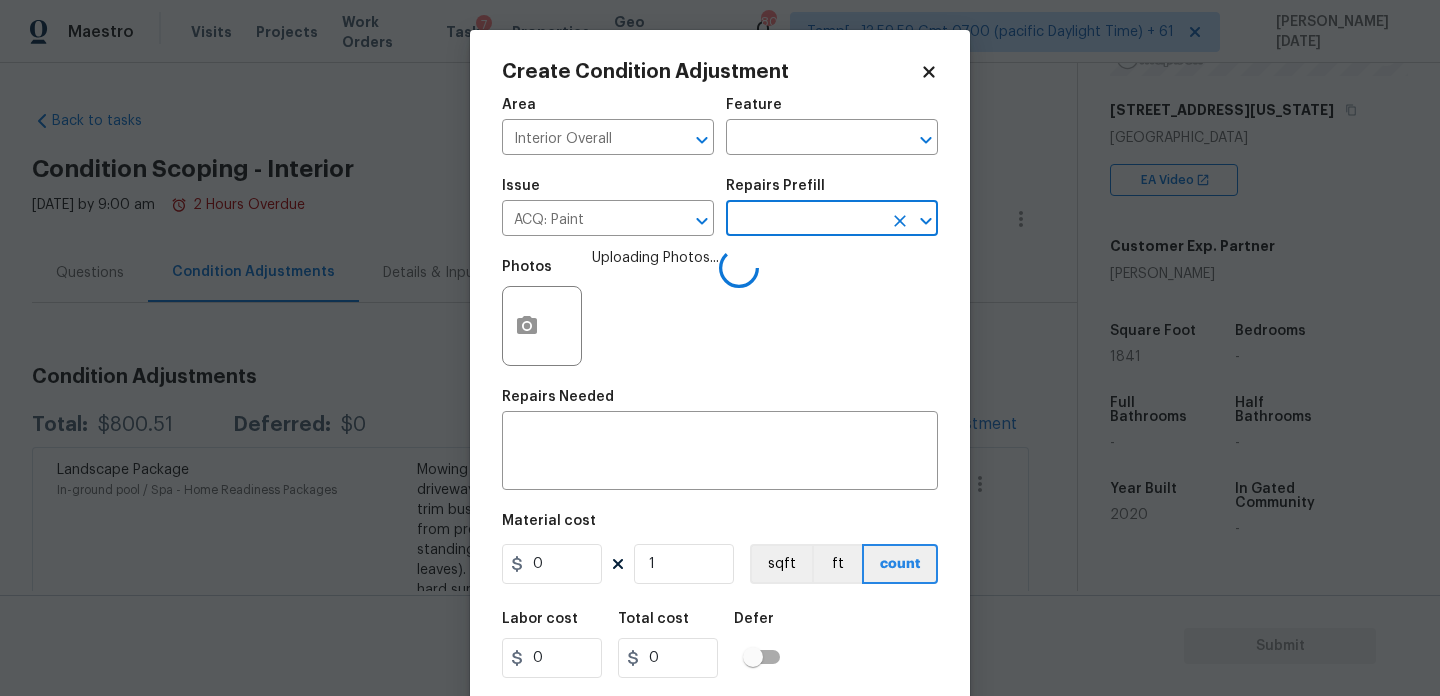 click at bounding box center [804, 220] 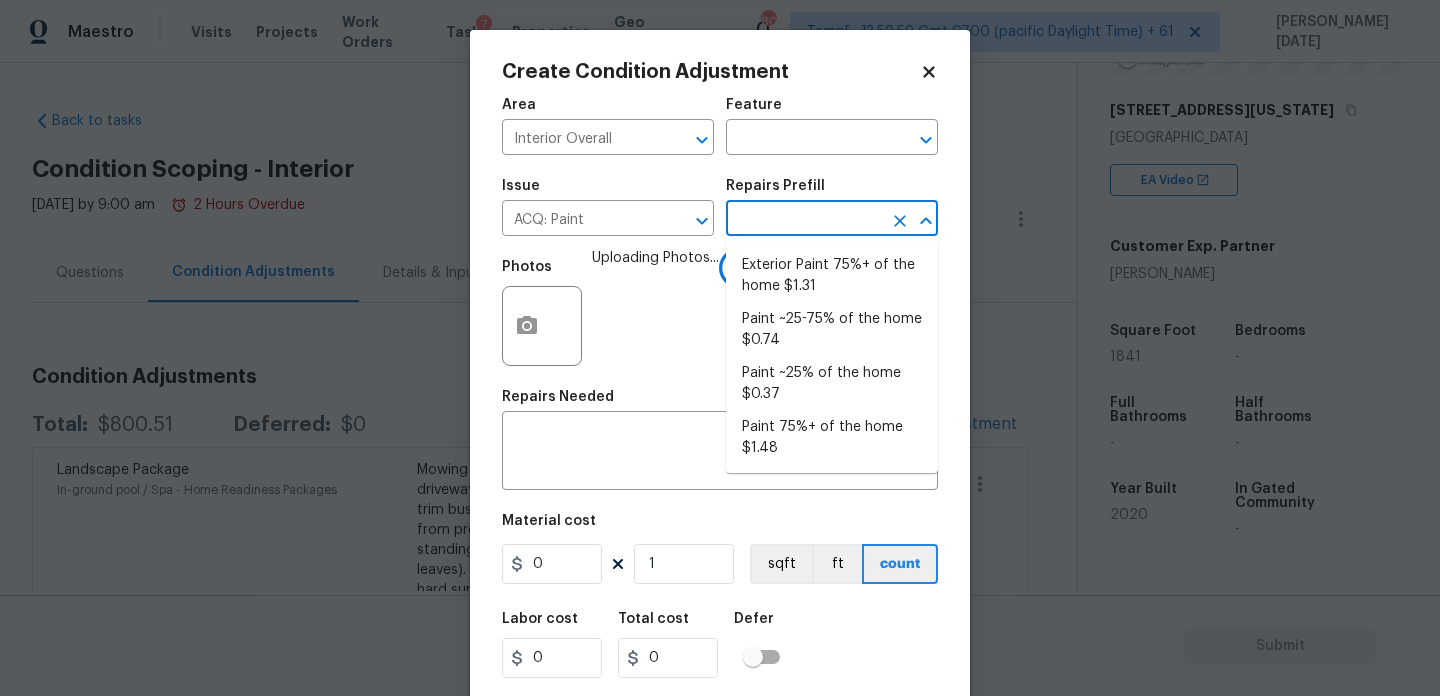 click at bounding box center (804, 220) 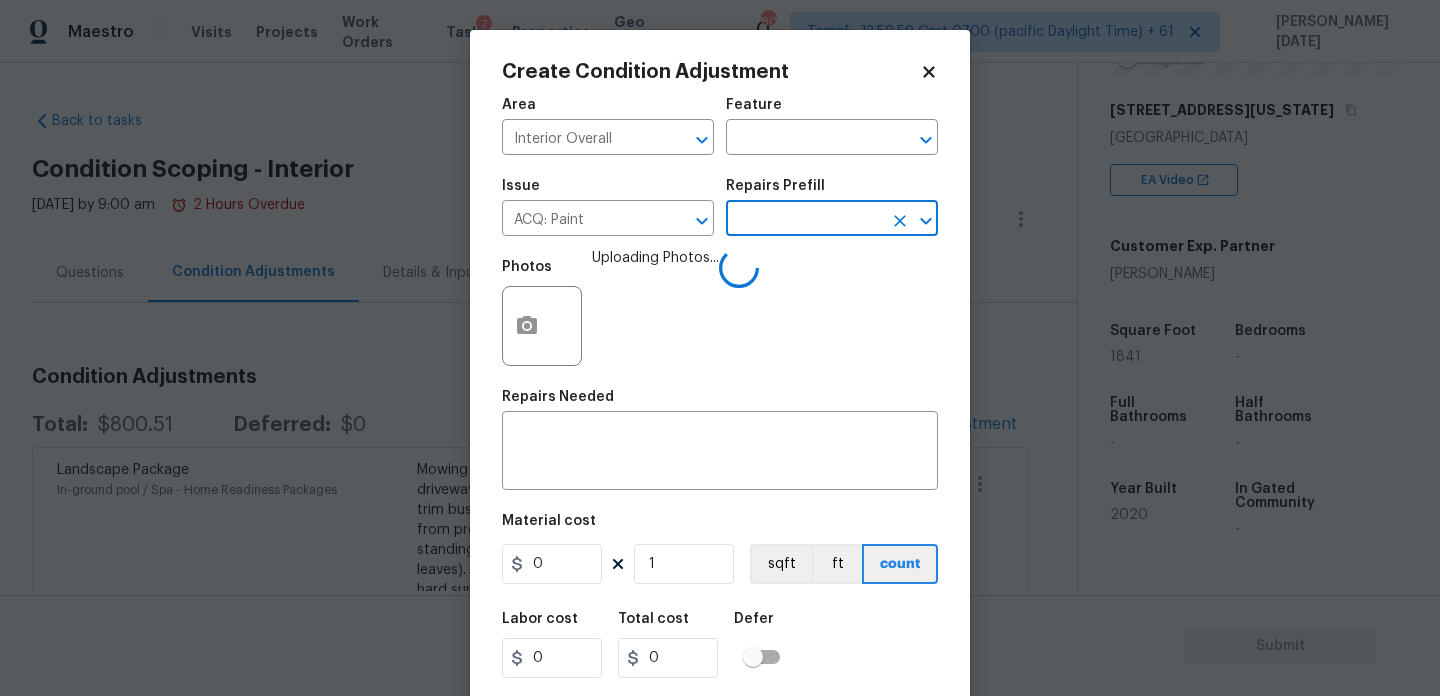 click at bounding box center (804, 220) 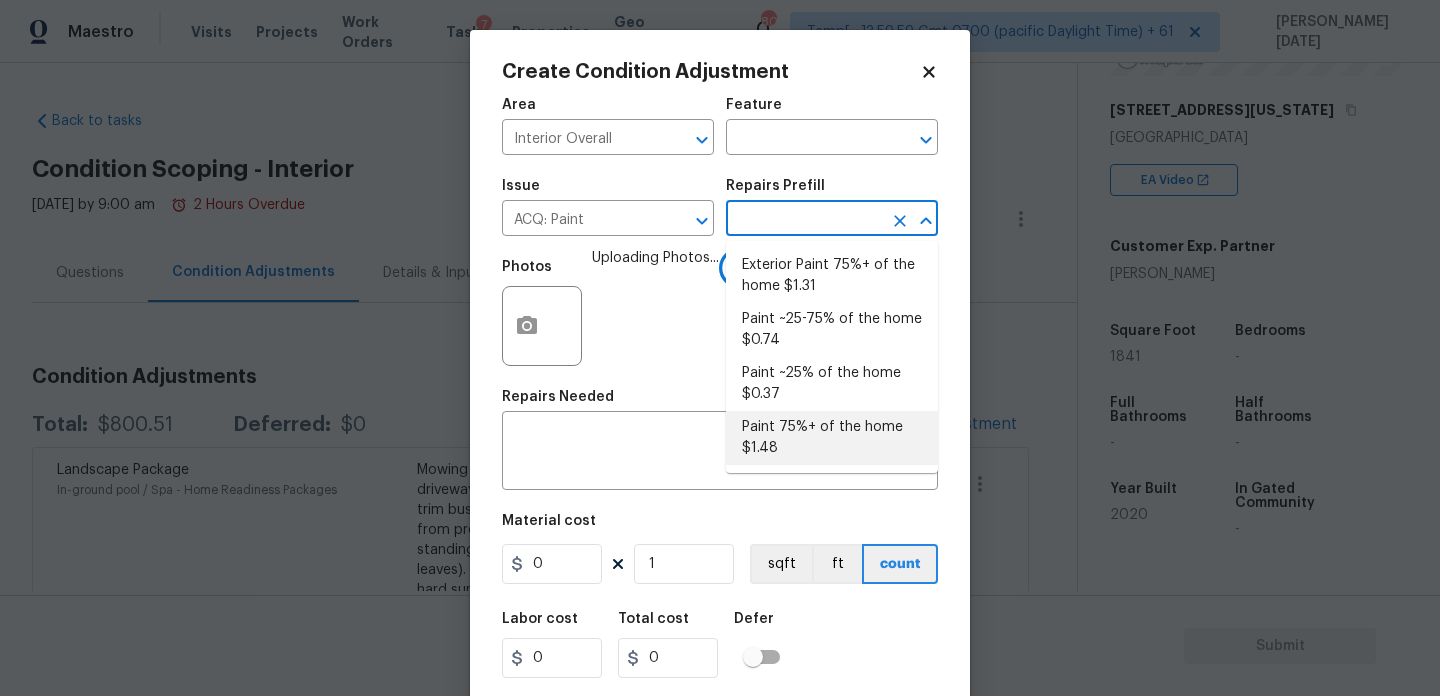 click on "Paint 75%+ of the home $1.48" at bounding box center [832, 438] 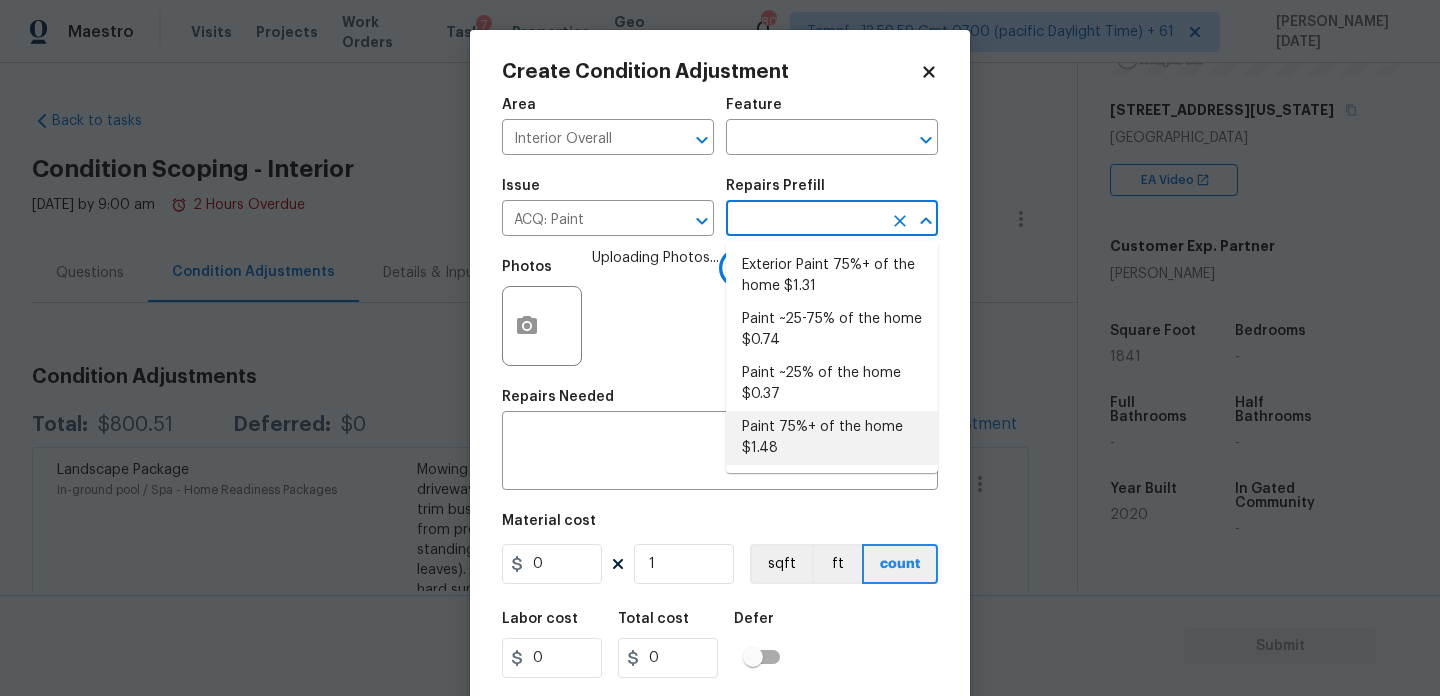 type on "Acquisition" 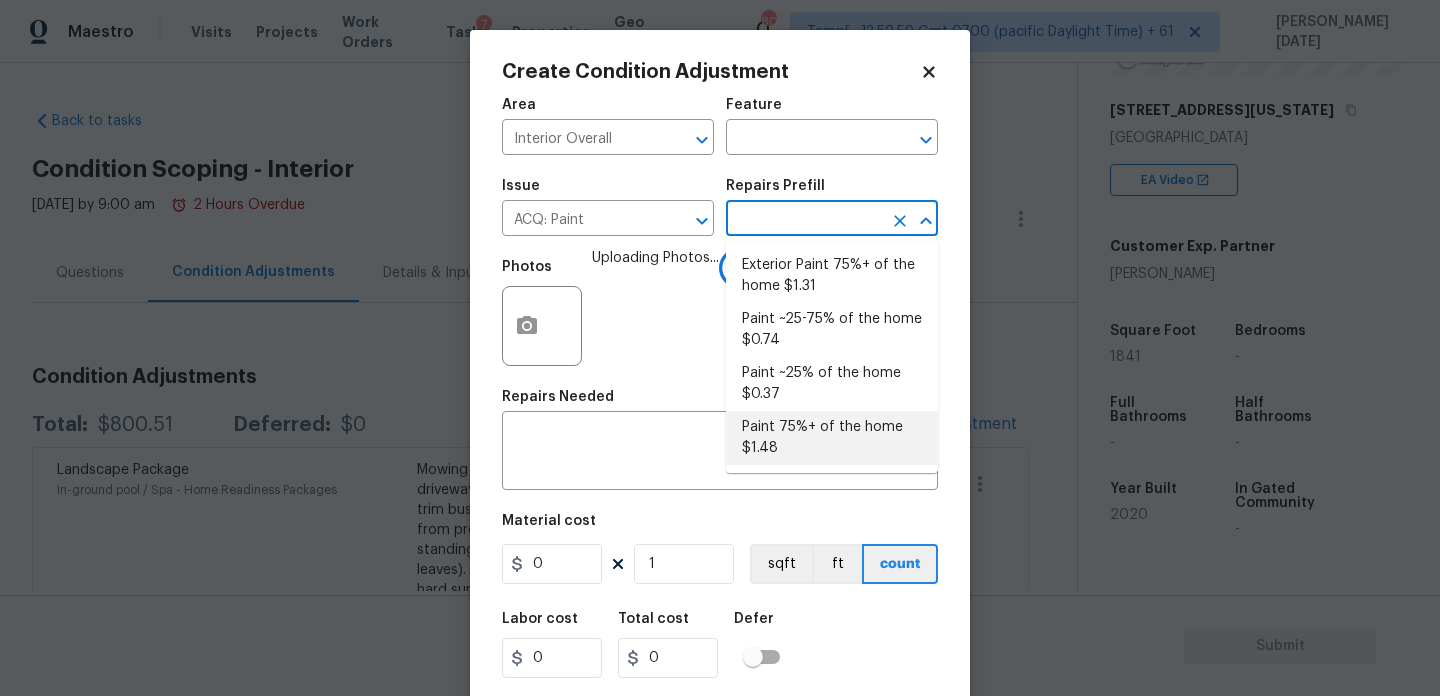 type 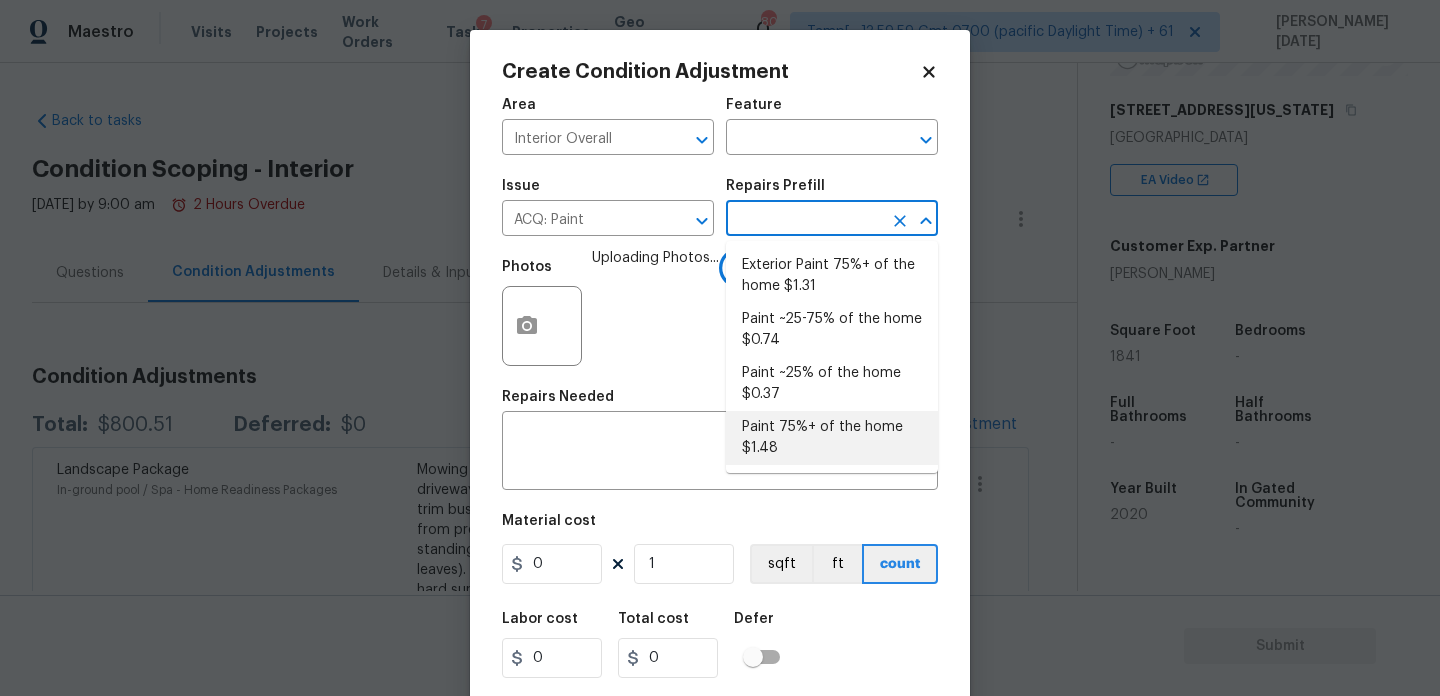 type on "Acquisition Scope: 75%+ of the home will likely require interior paint" 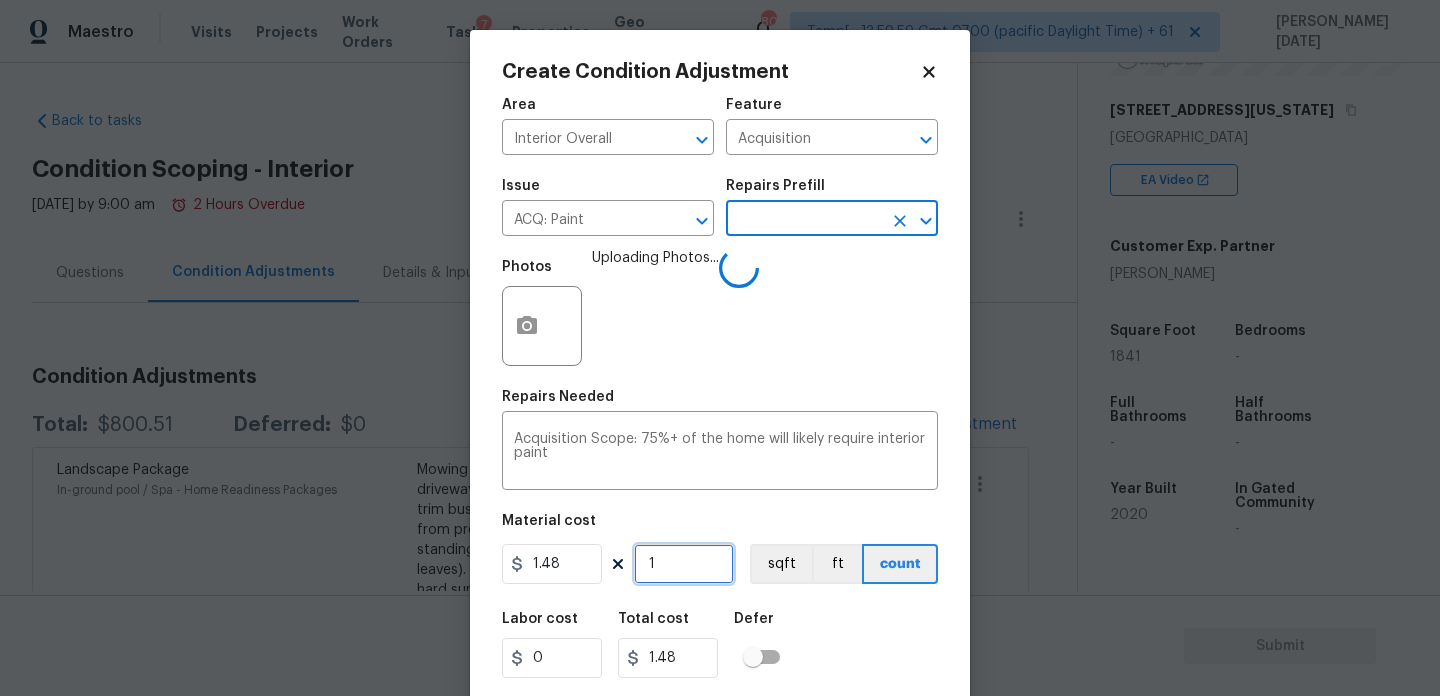 click on "1" at bounding box center (684, 564) 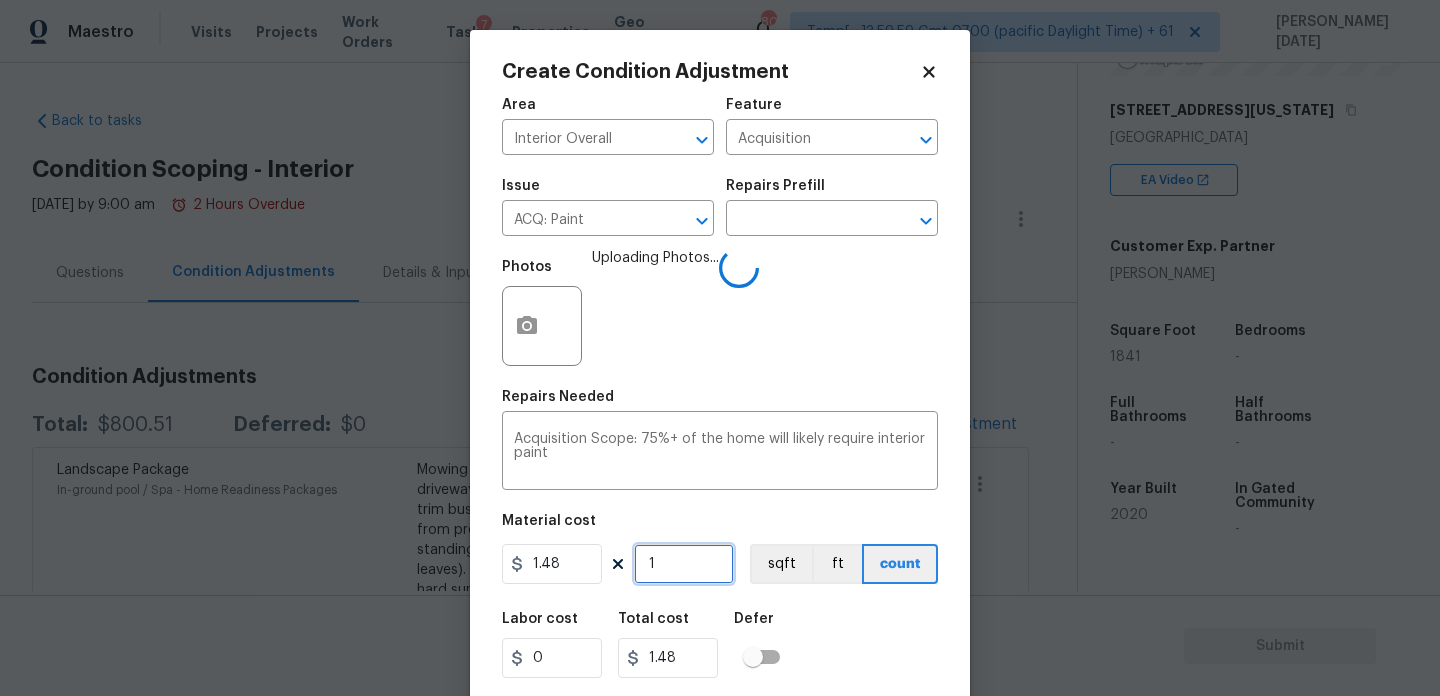 type on "0" 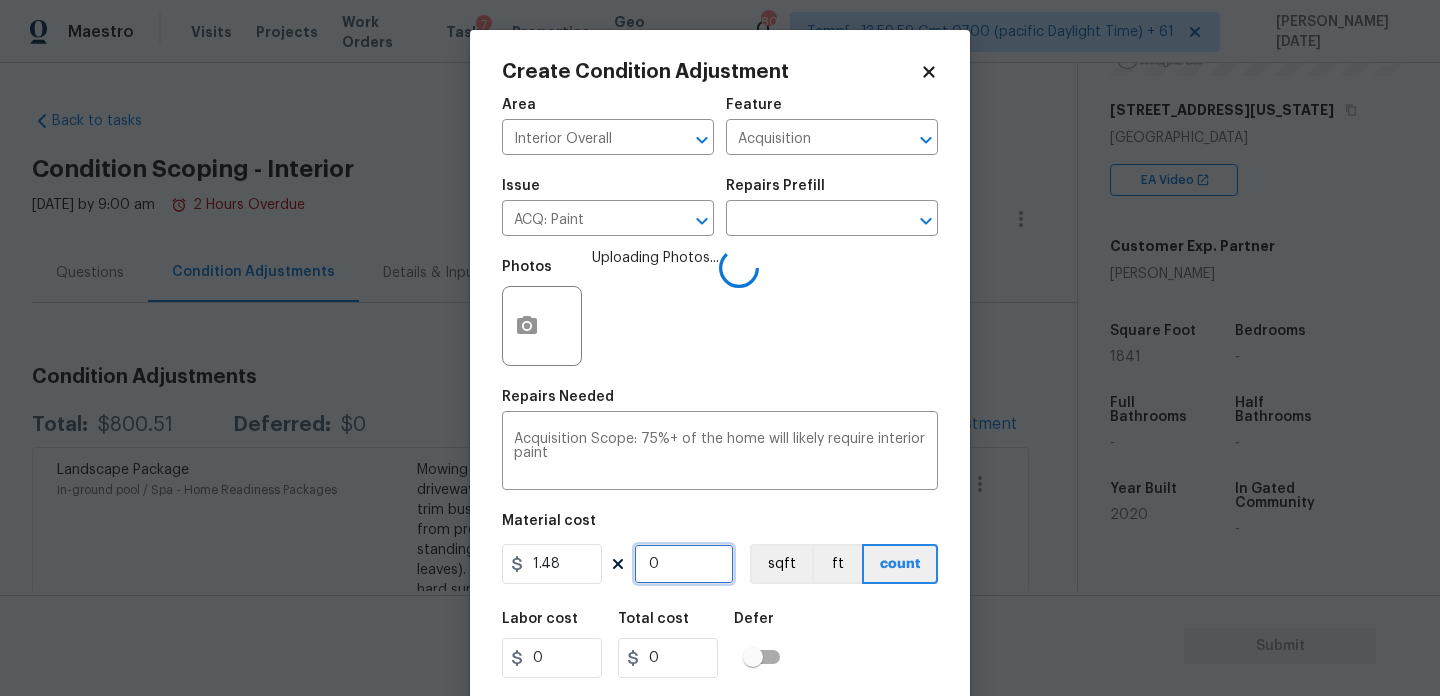 paste on "1841" 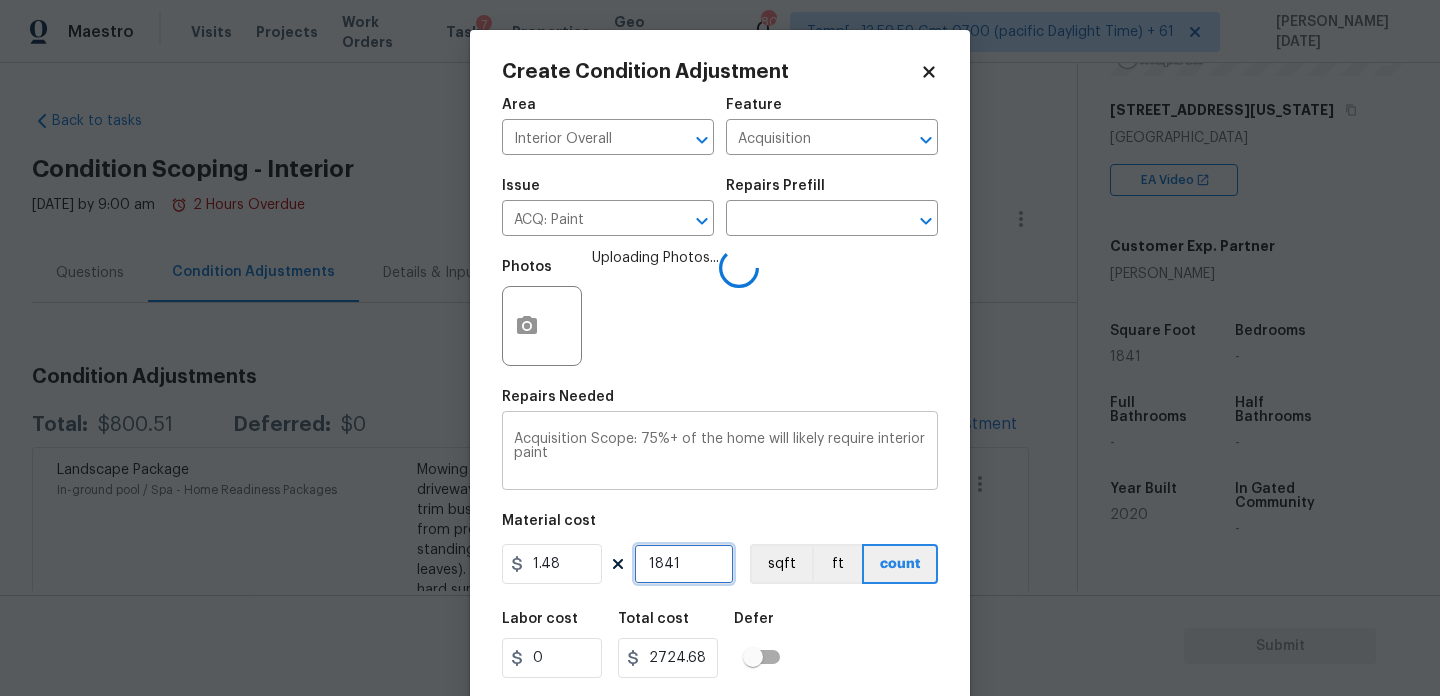 type on "1841" 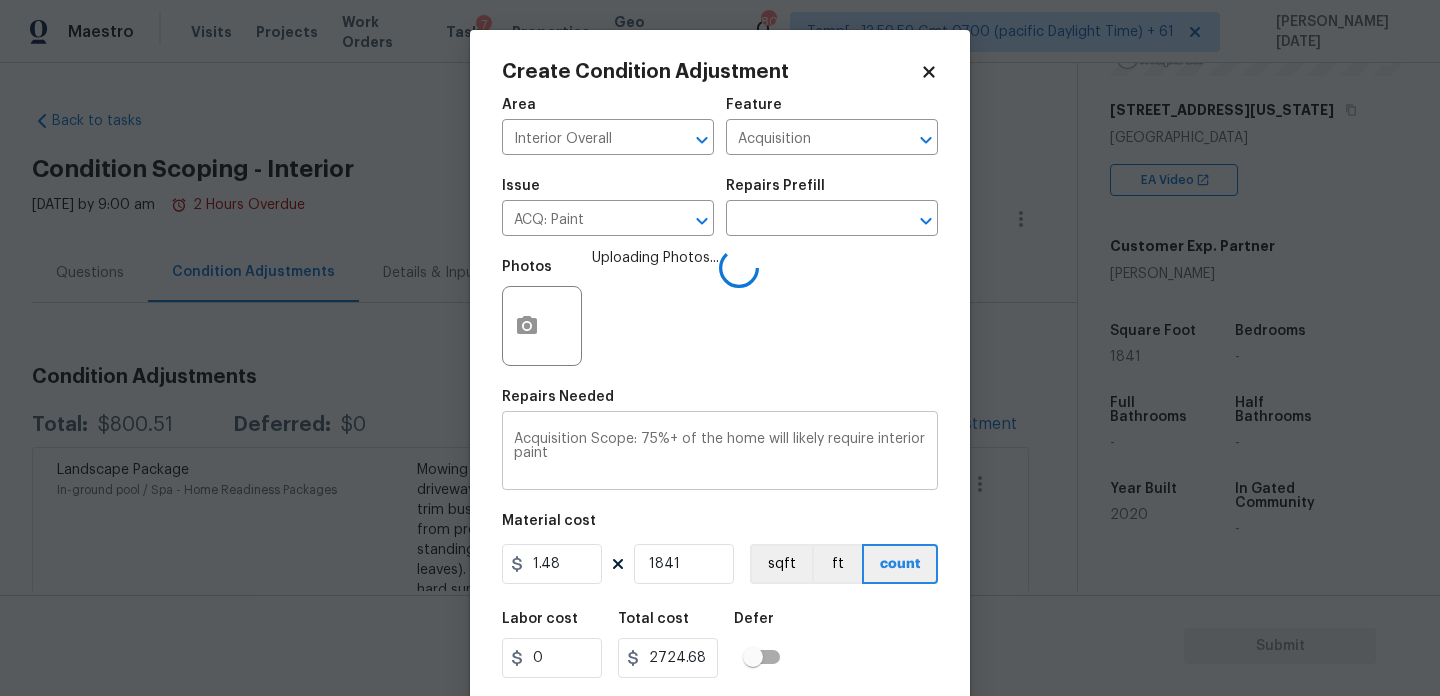 click on "Acquisition Scope: 75%+ of the home will likely require interior paint x ​" at bounding box center (720, 453) 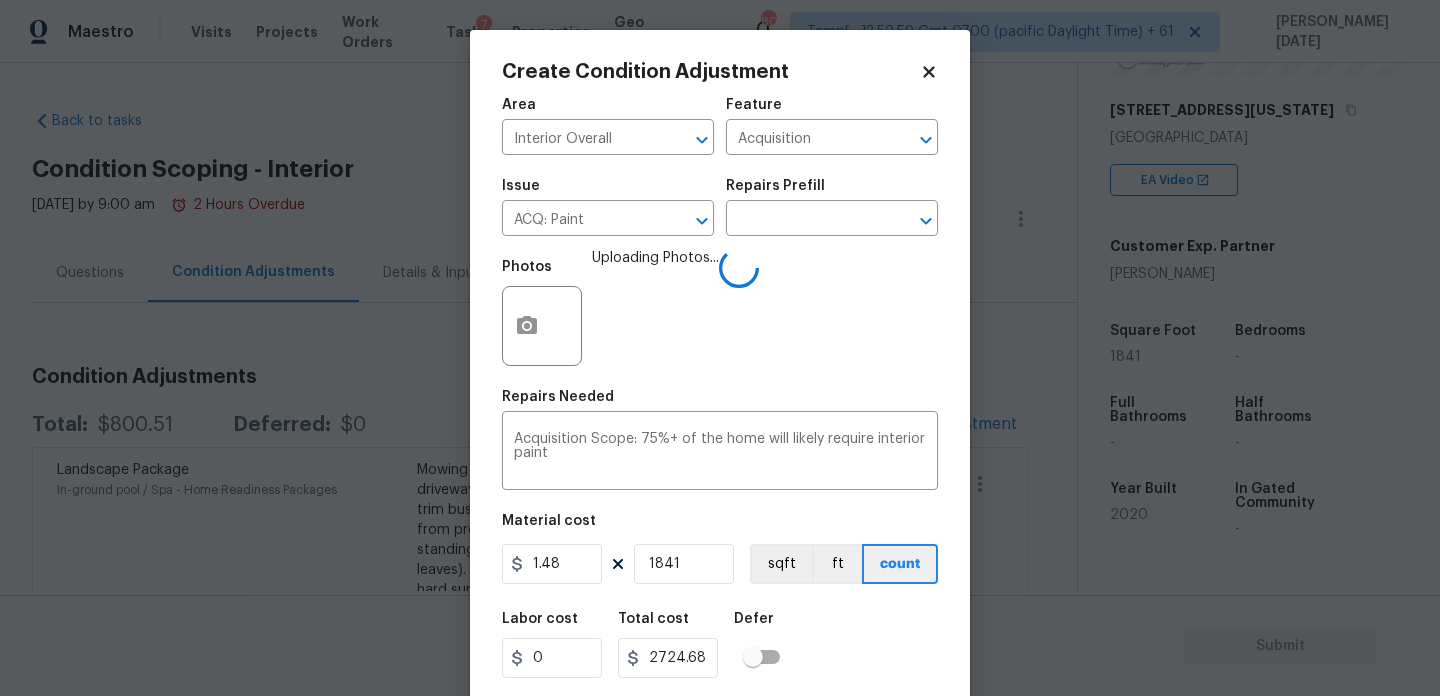 click on "Photos Uploading Photos..." at bounding box center (720, 313) 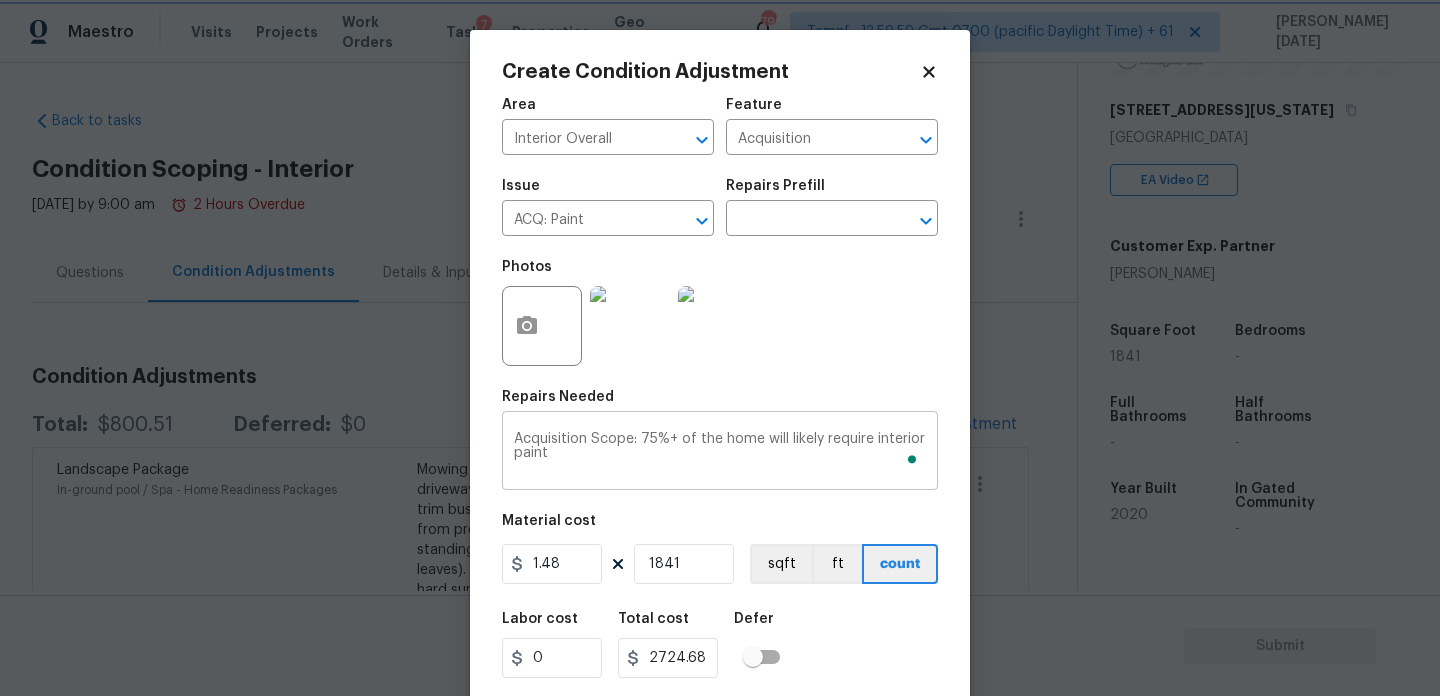 scroll, scrollTop: 51, scrollLeft: 0, axis: vertical 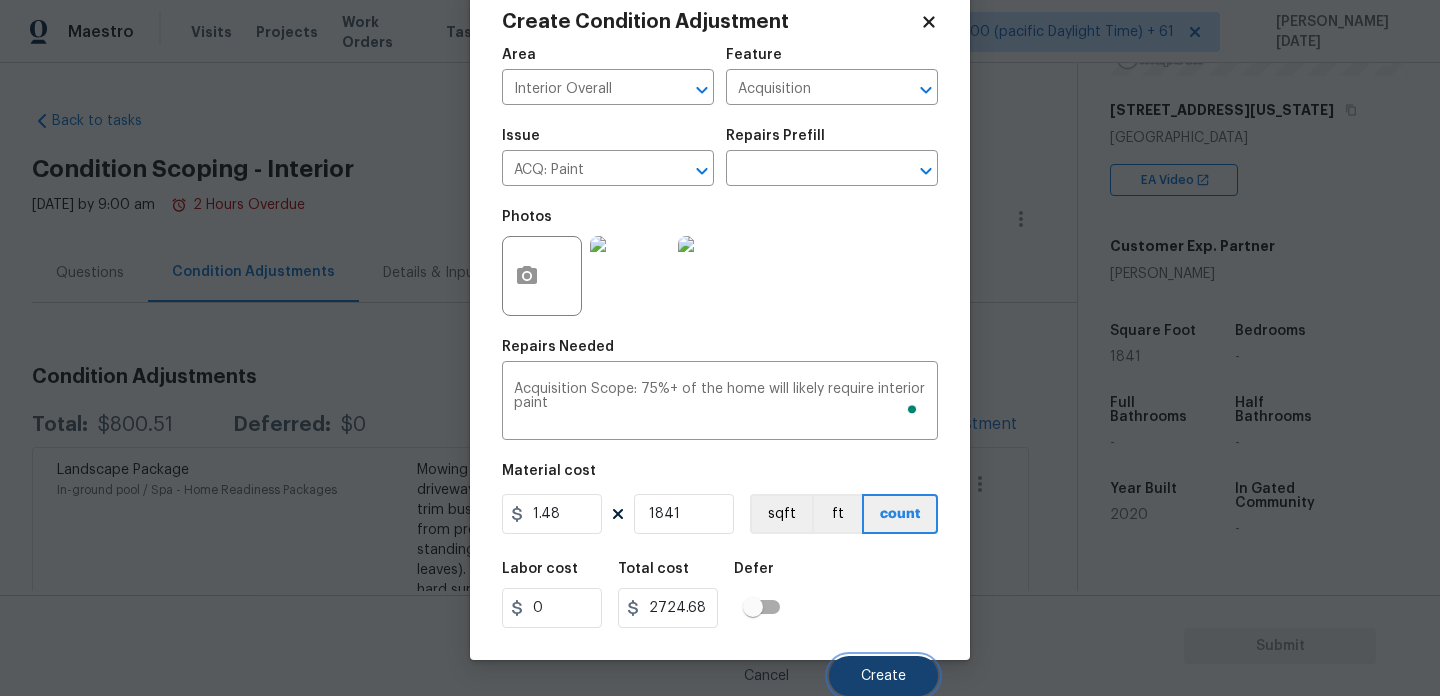 click on "Create" at bounding box center (883, 676) 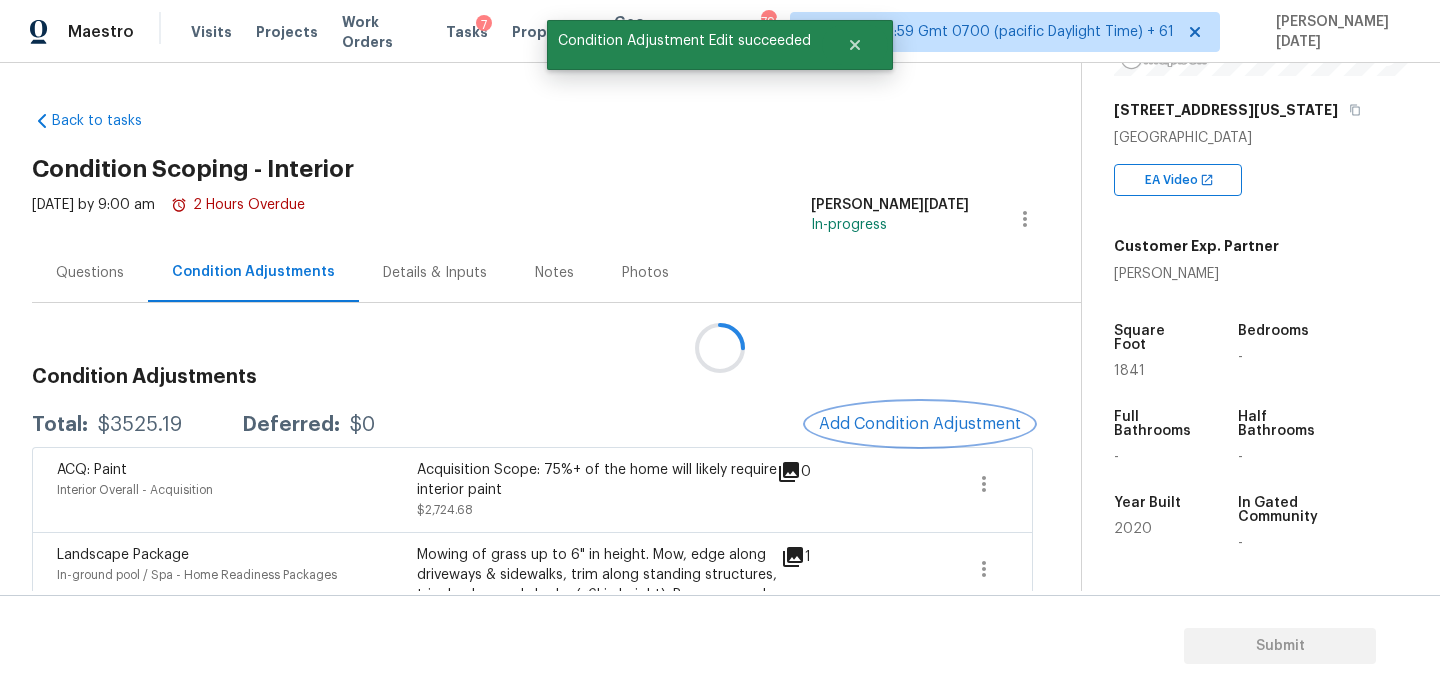 scroll, scrollTop: 0, scrollLeft: 0, axis: both 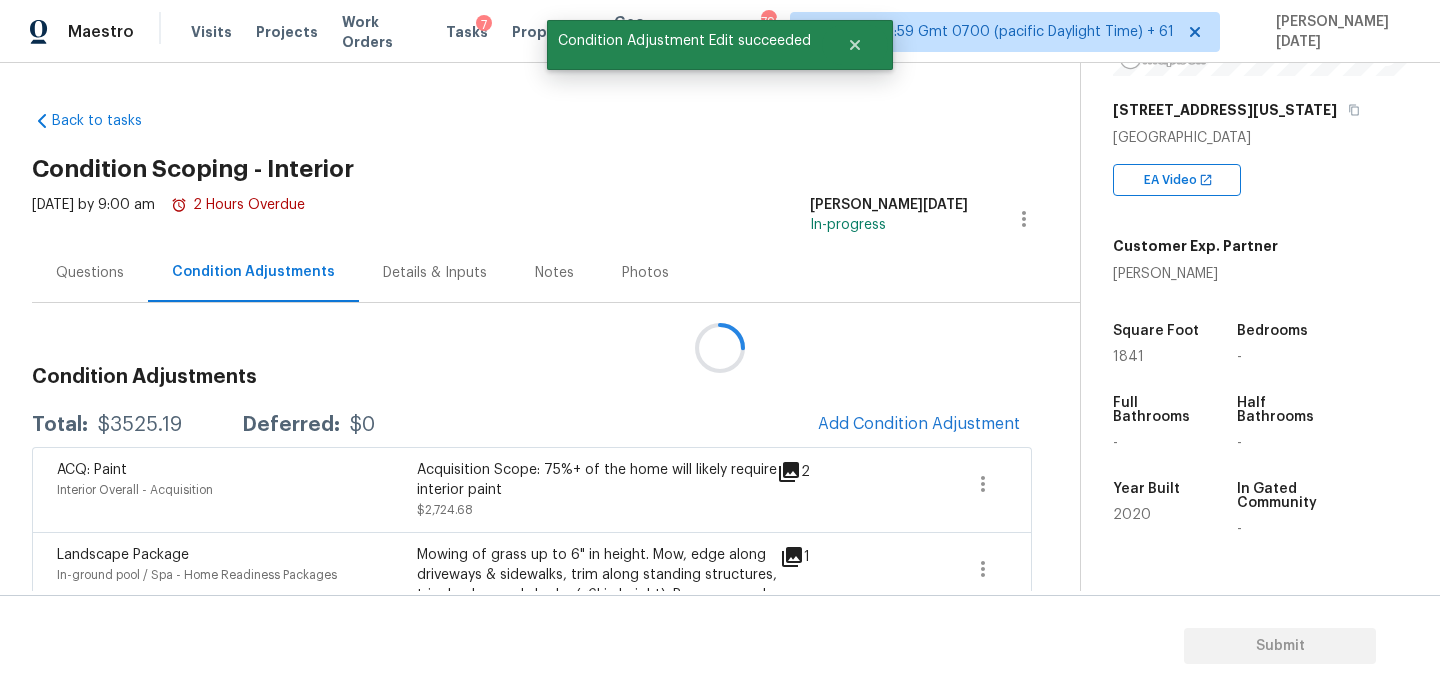 click on "1841" at bounding box center [1128, 357] 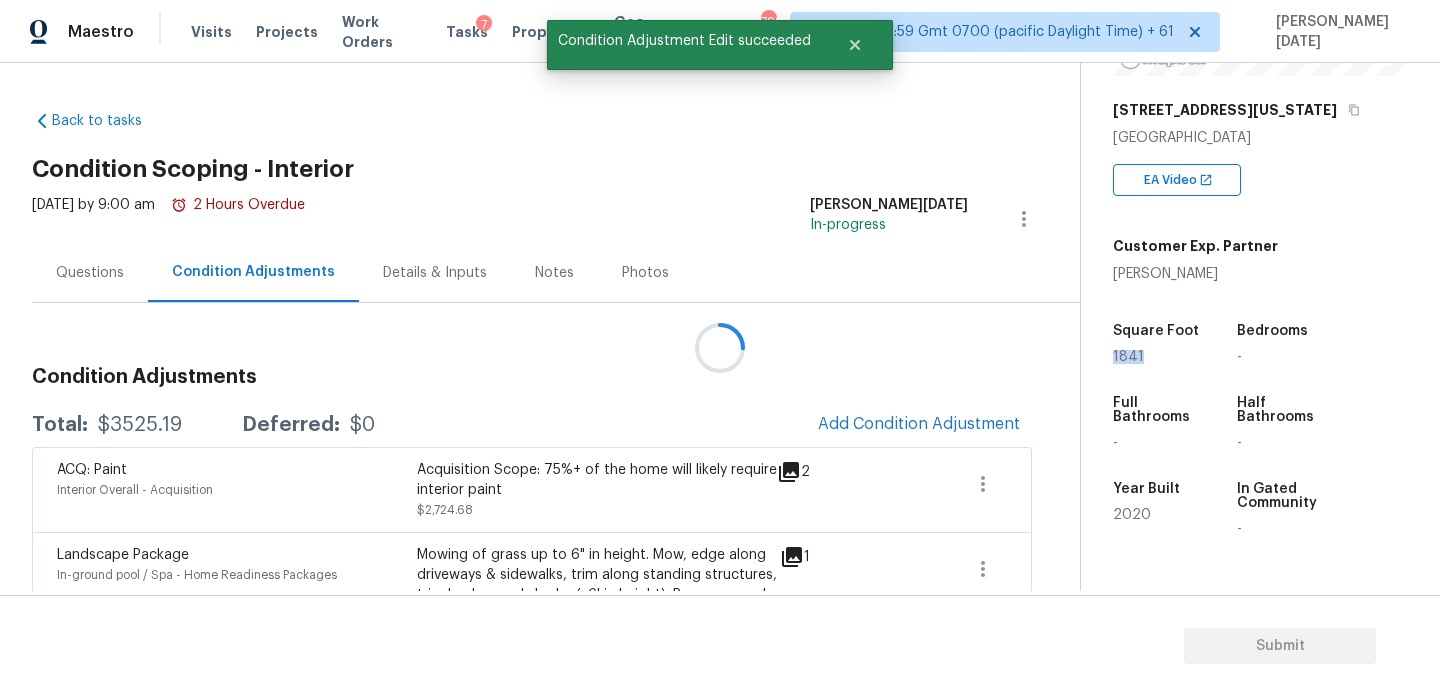 click on "1841" at bounding box center (1128, 357) 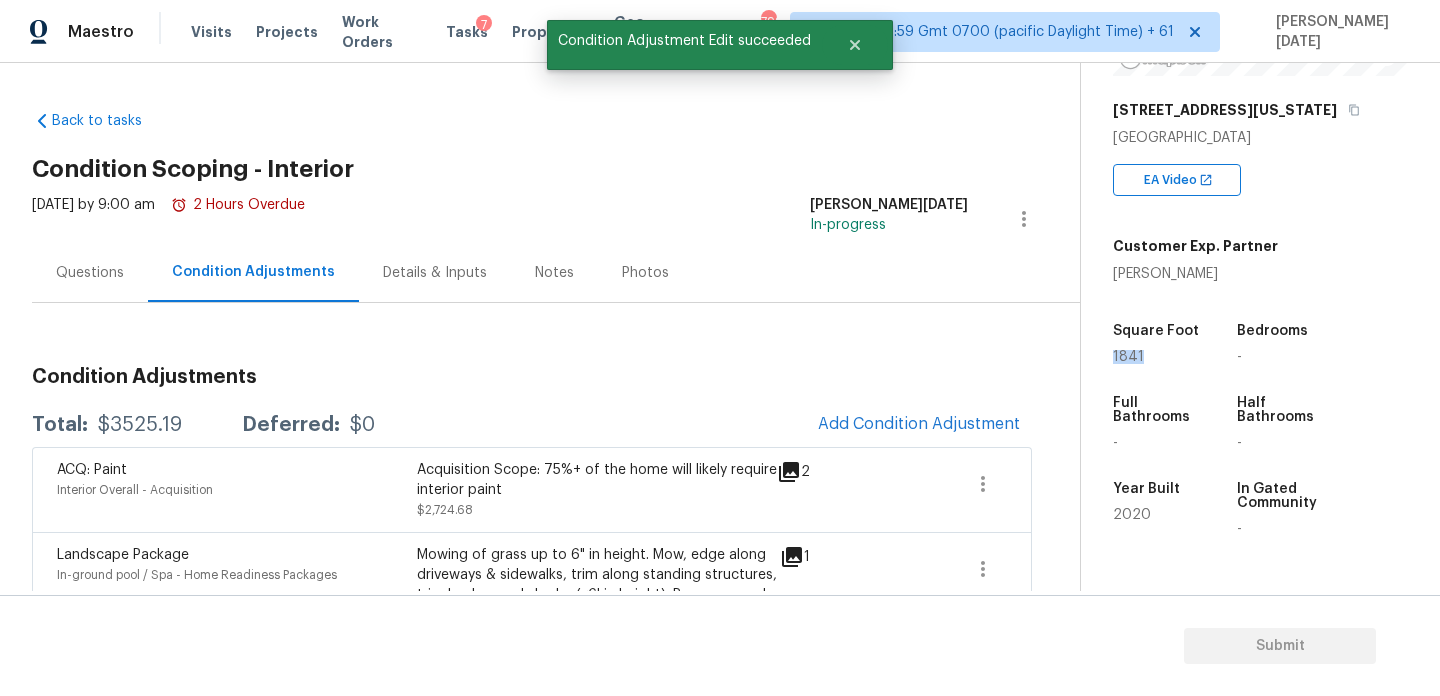 copy on "1841" 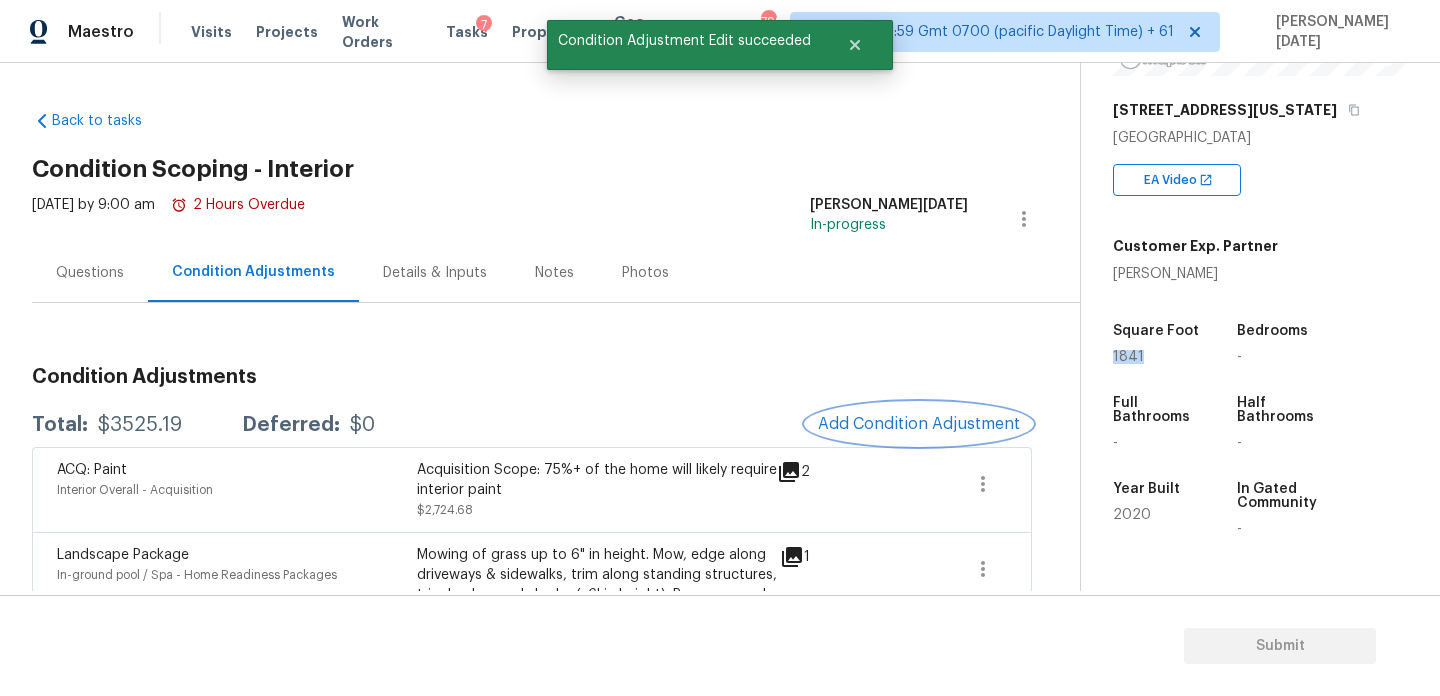 click on "Add Condition Adjustment" at bounding box center (919, 424) 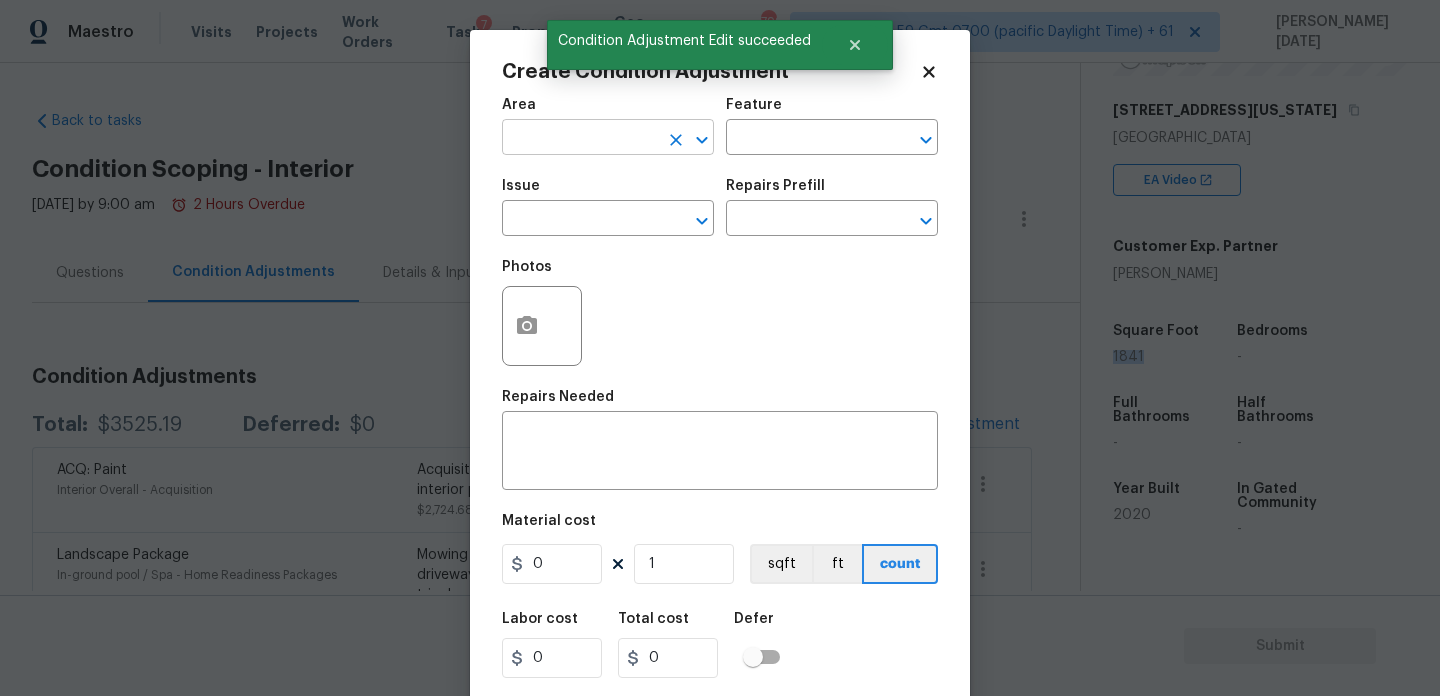 click at bounding box center [580, 139] 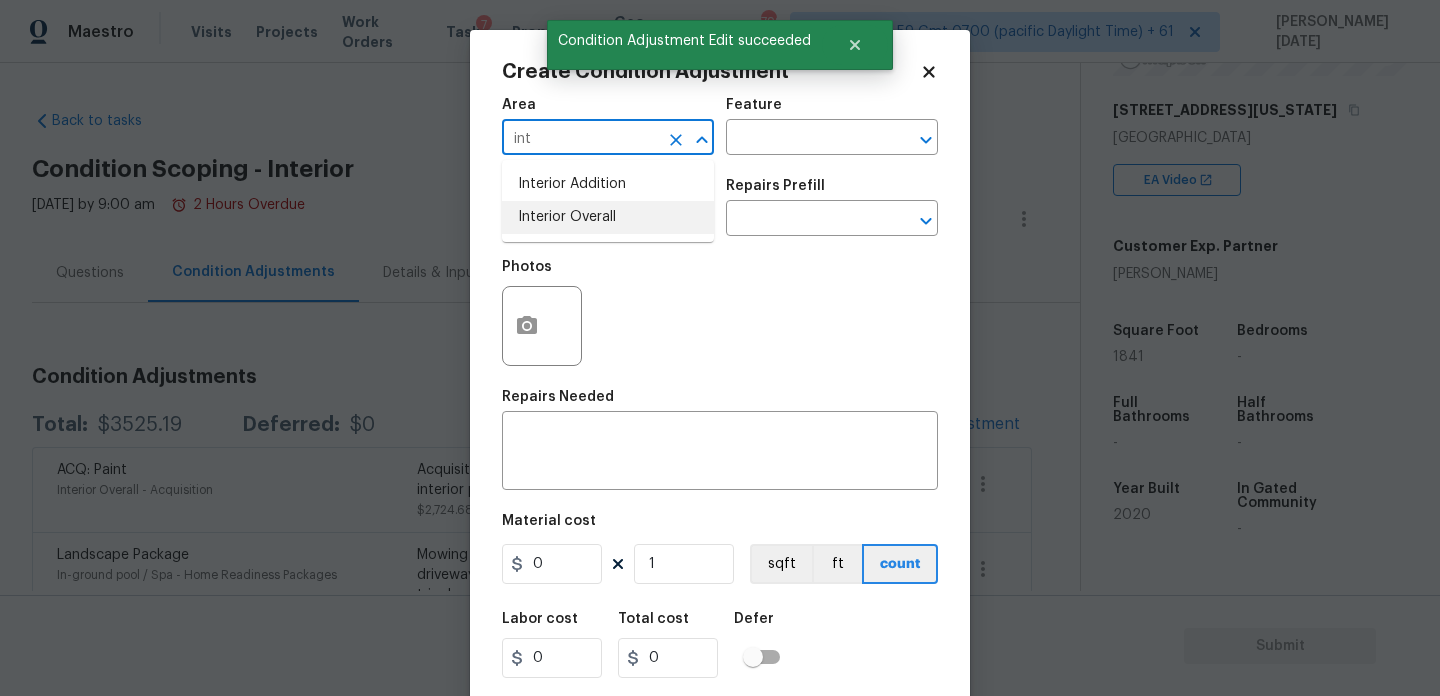 click on "Interior Overall" at bounding box center [608, 217] 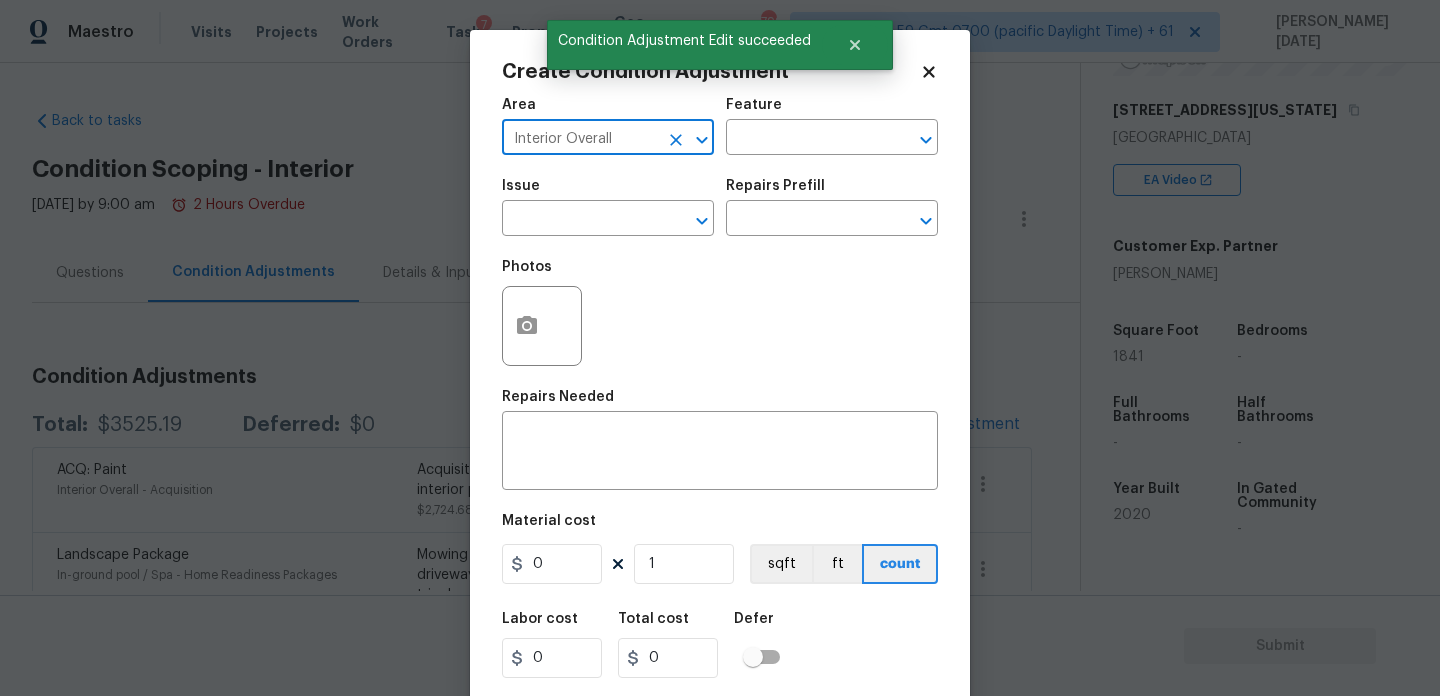 type on "Interior Overall" 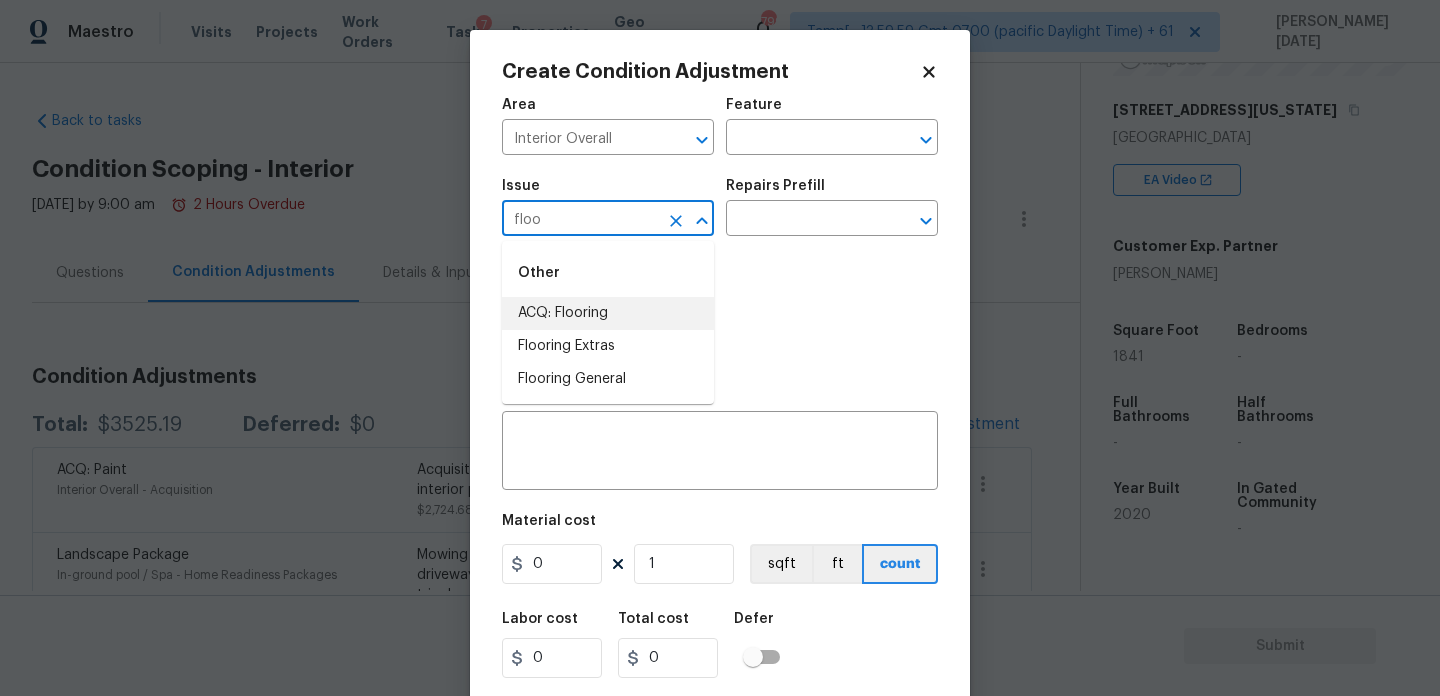 click on "ACQ: Flooring" at bounding box center (608, 313) 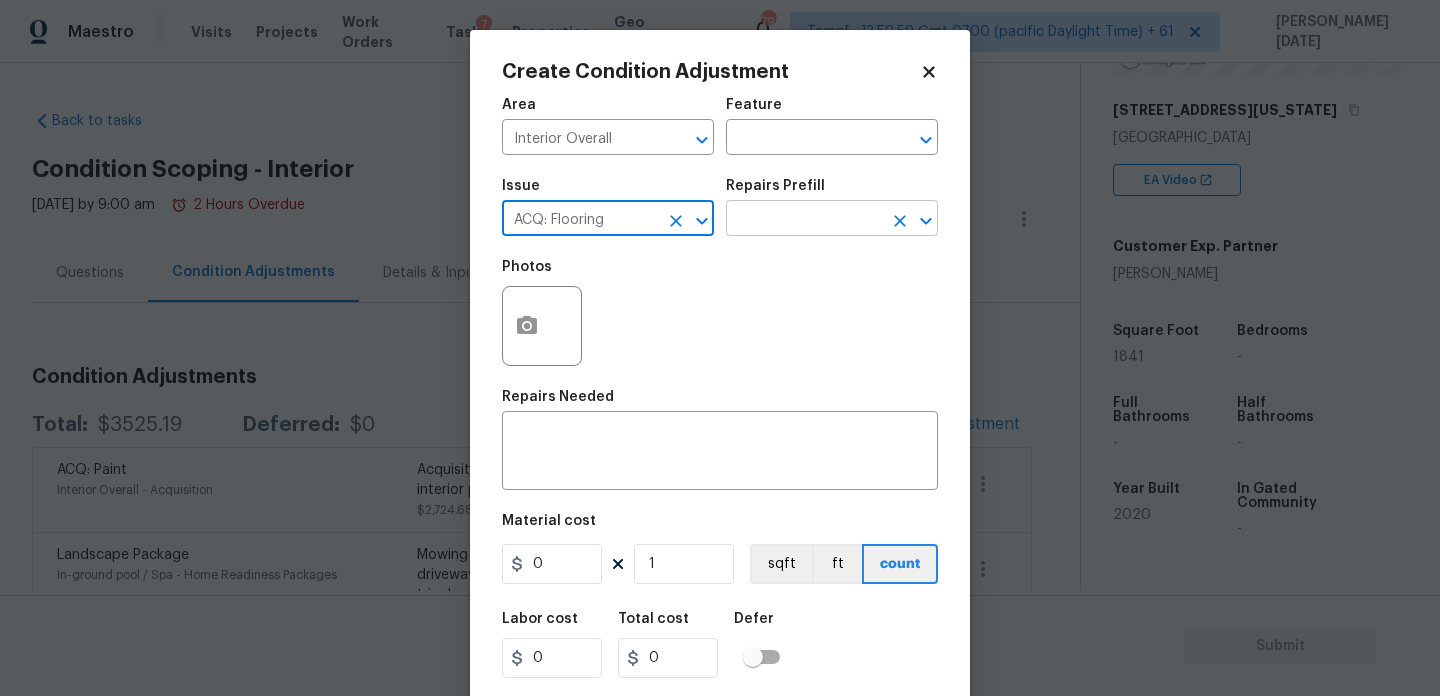 type on "ACQ: Flooring" 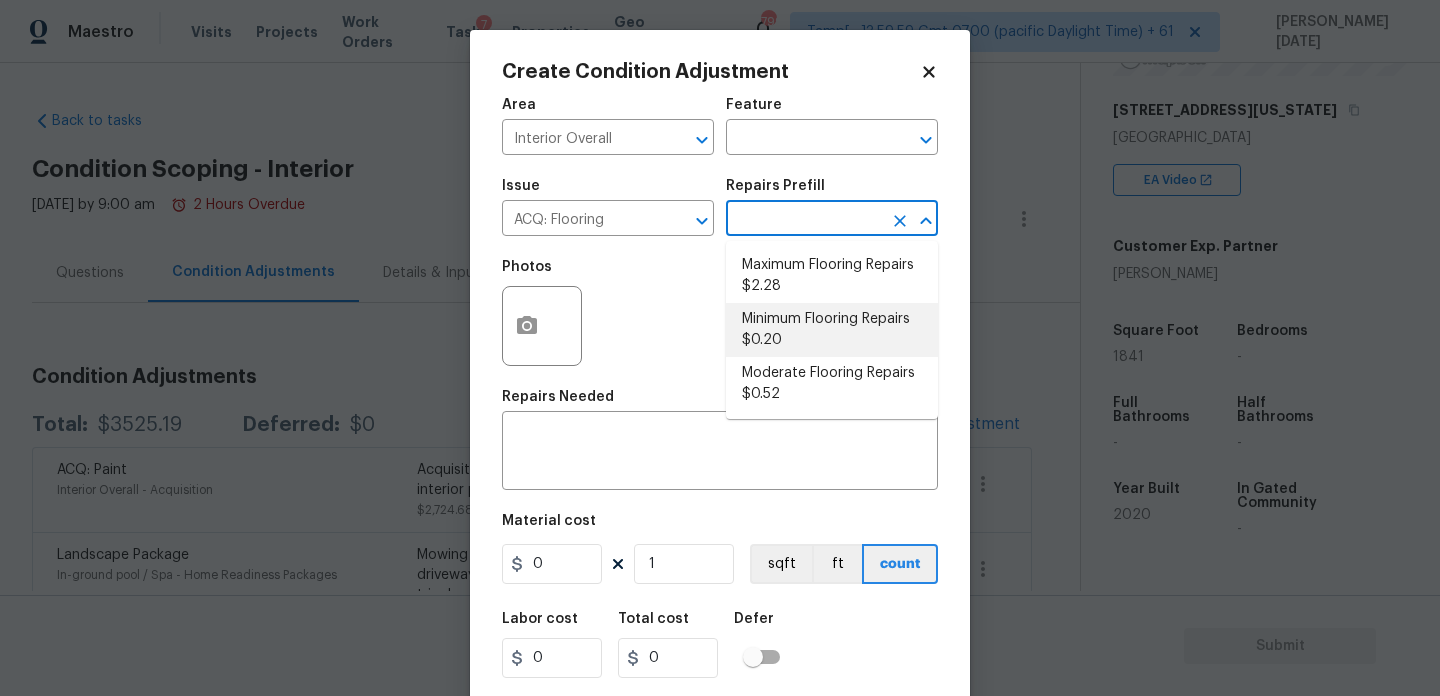 click on "Minimum Flooring Repairs $0.20" at bounding box center (832, 330) 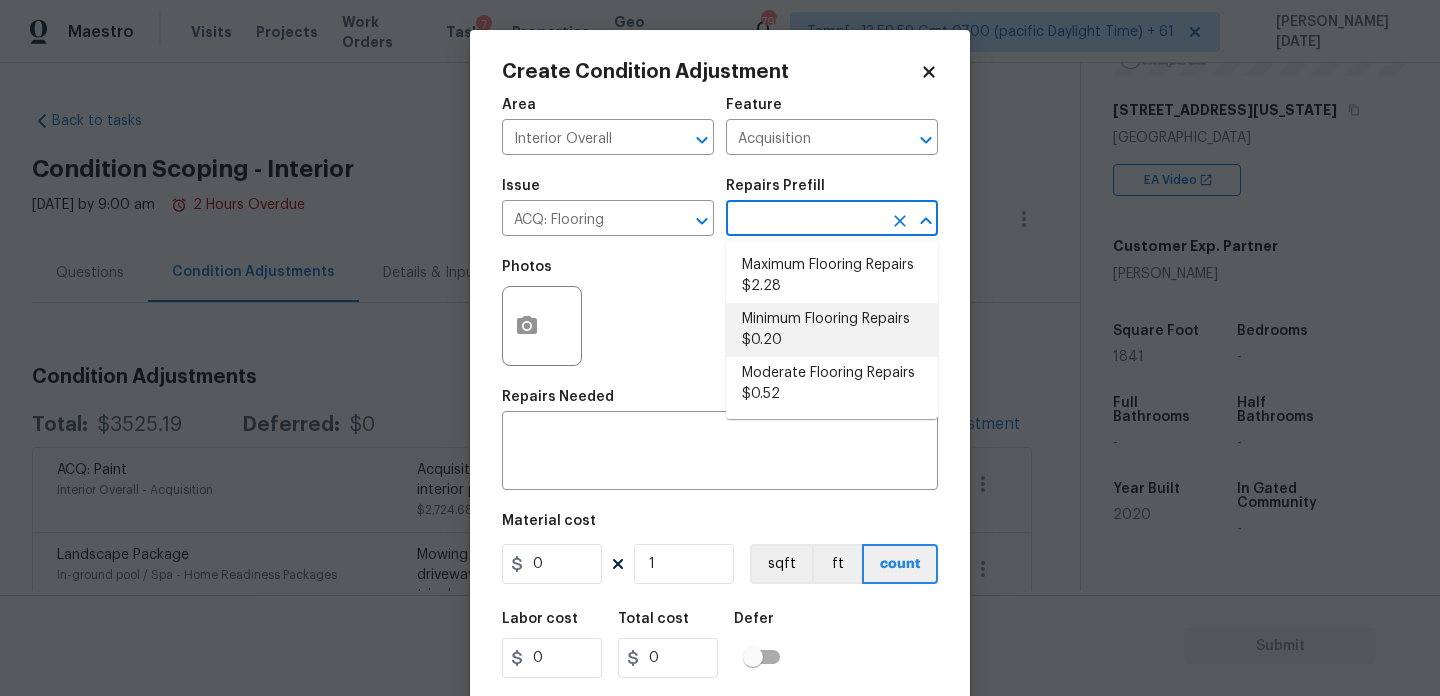 type 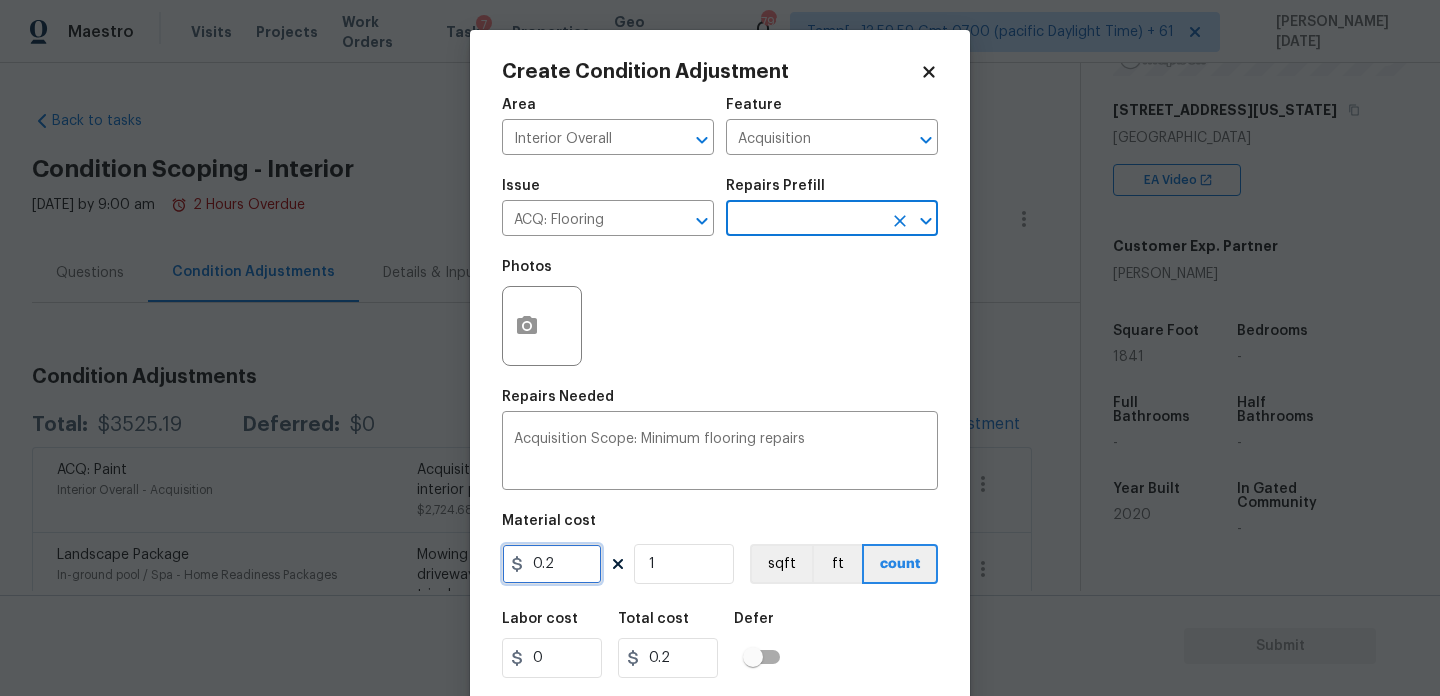 drag, startPoint x: 575, startPoint y: 569, endPoint x: 552, endPoint y: 568, distance: 23.021729 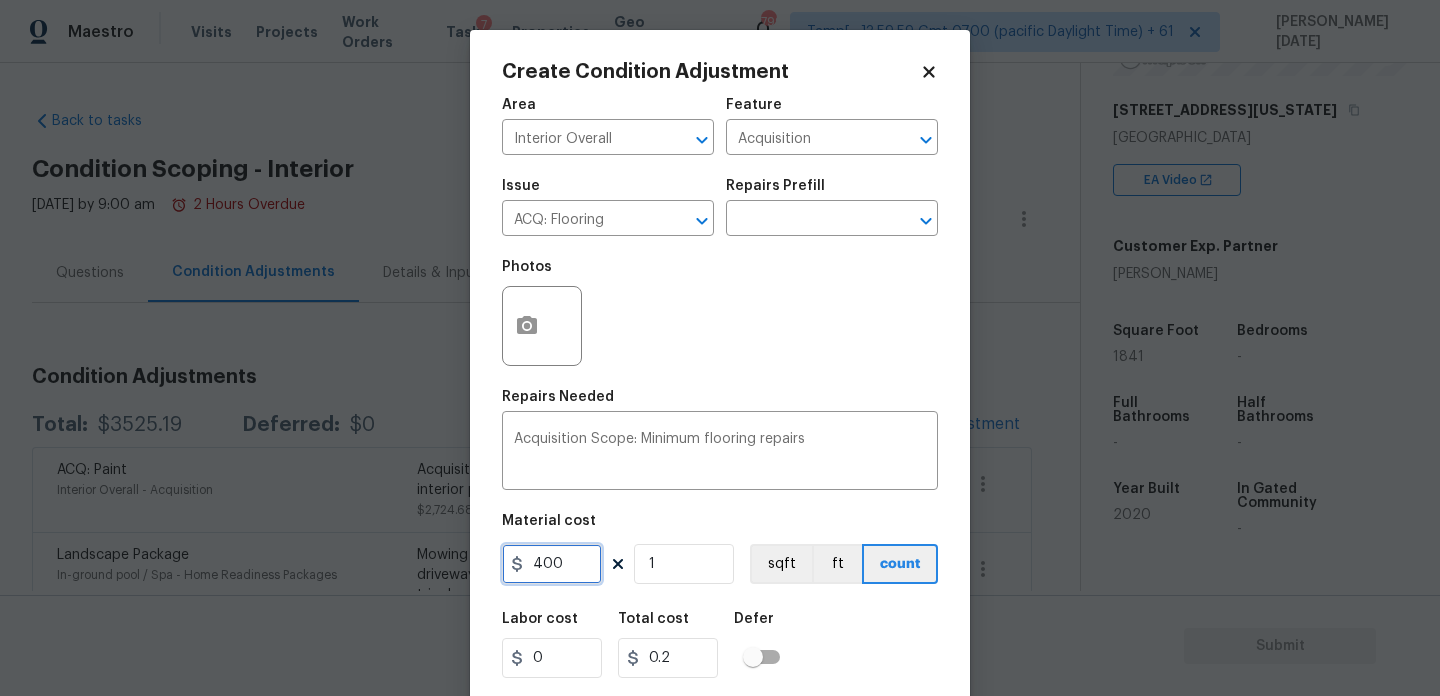 type on "400" 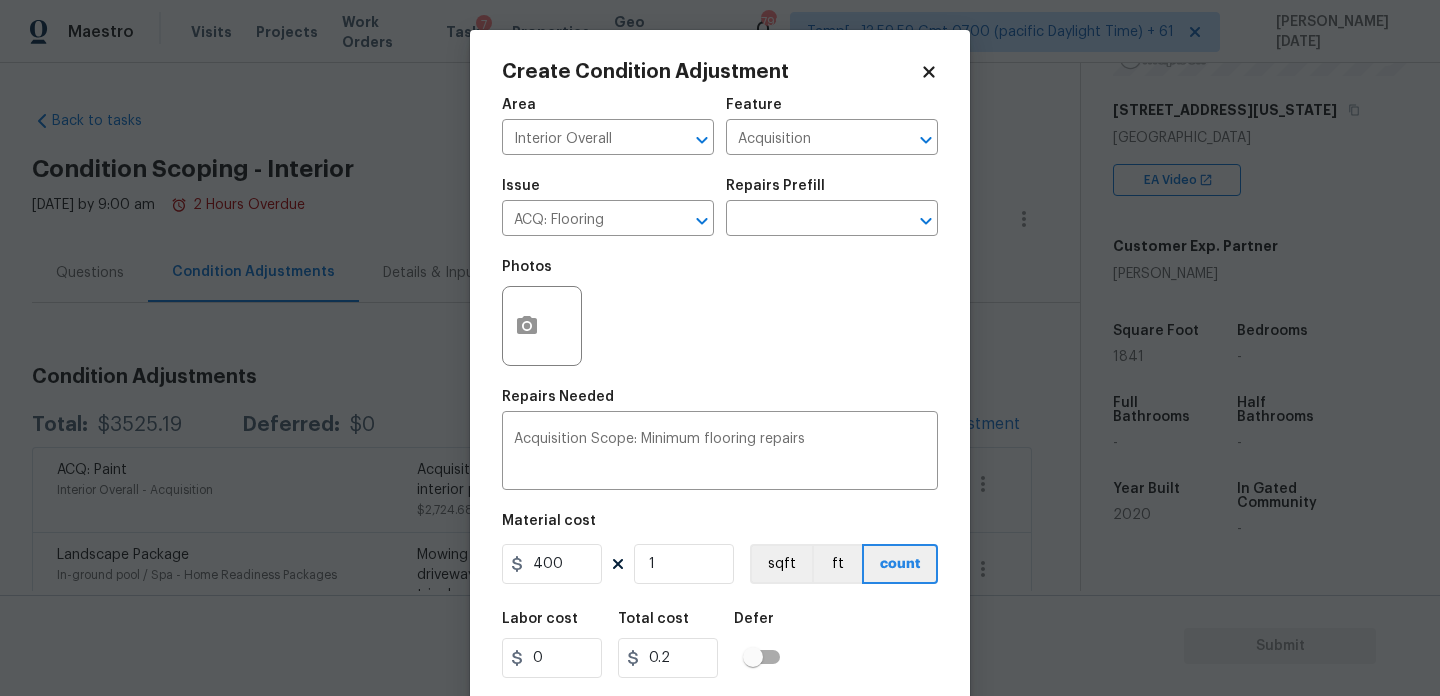 type on "400" 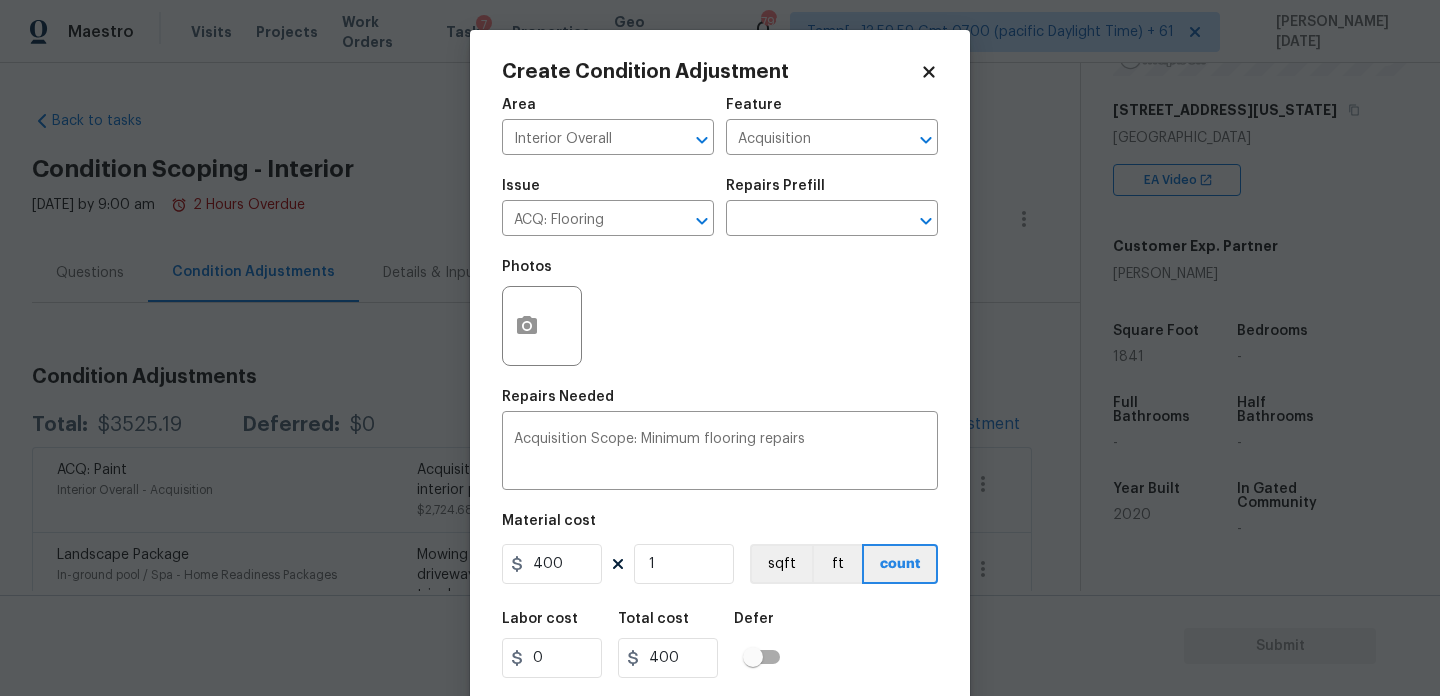 click on "Repairs Needed" at bounding box center [720, 403] 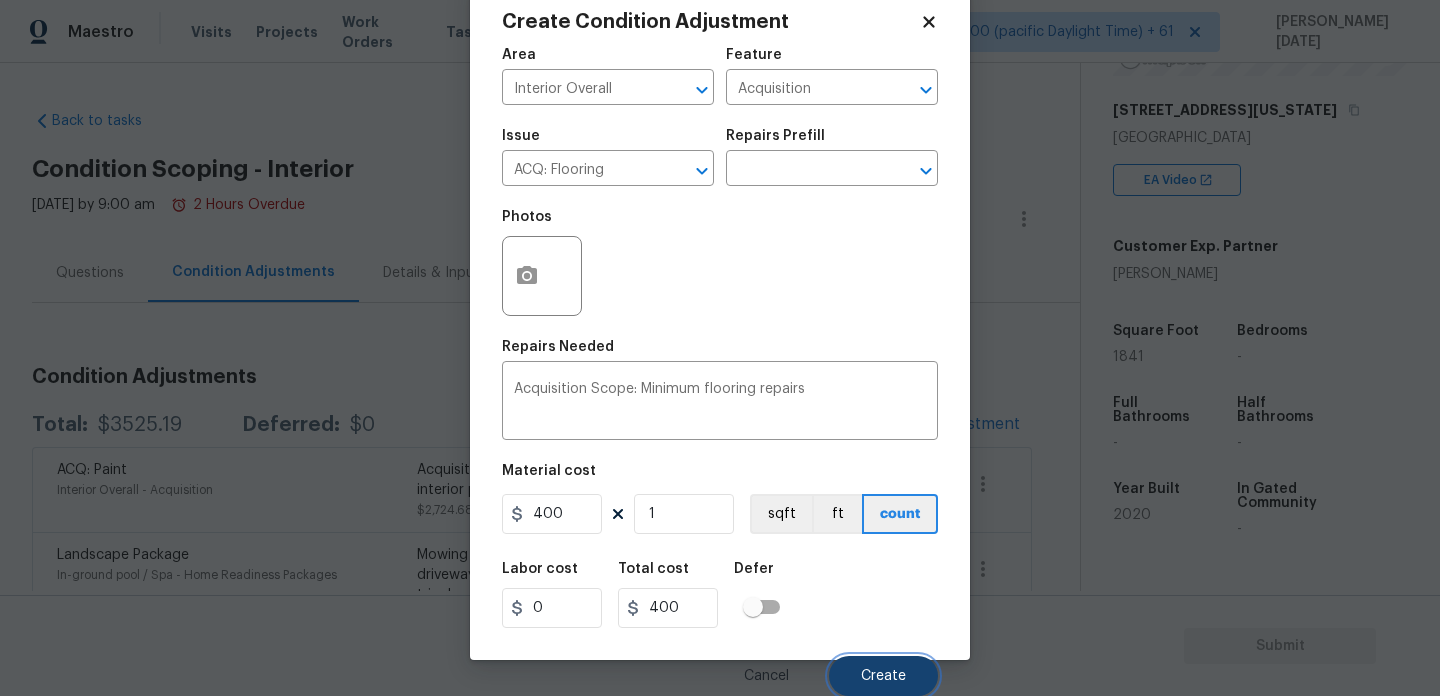 click on "Create" at bounding box center [883, 676] 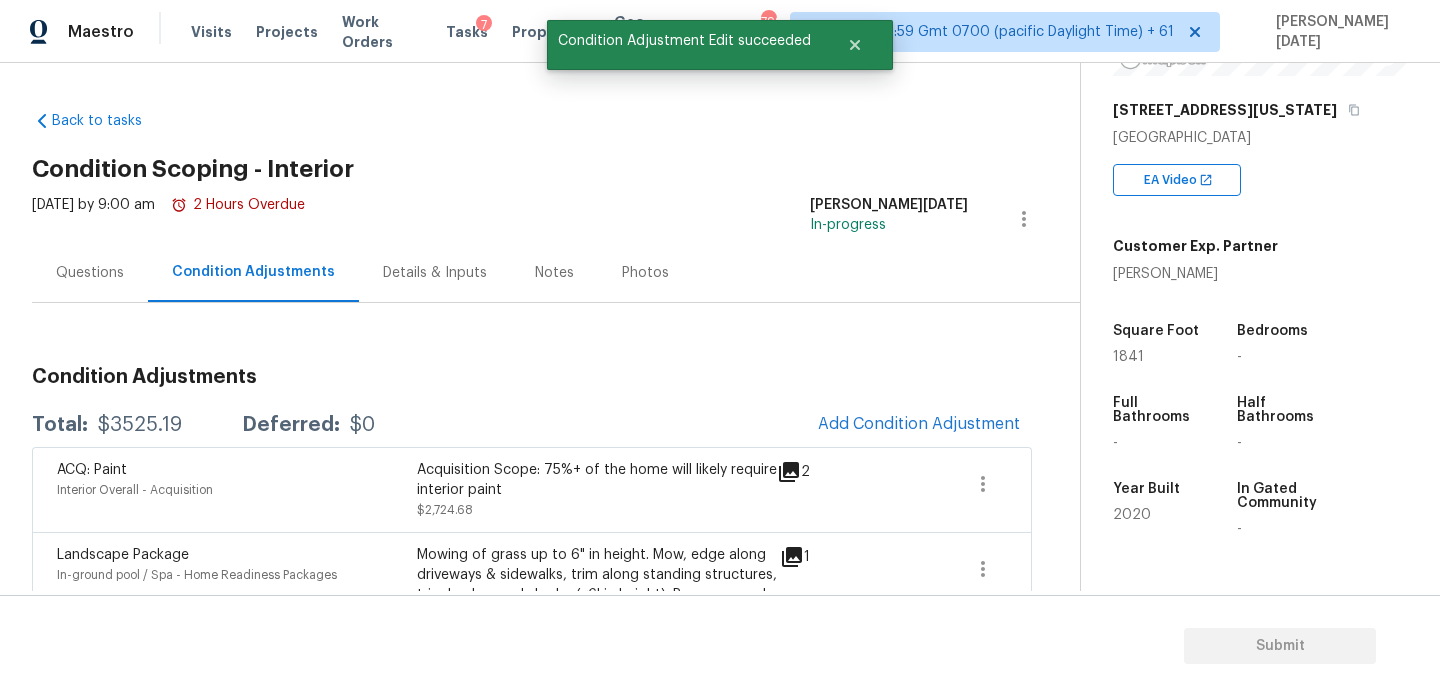 scroll, scrollTop: 44, scrollLeft: 0, axis: vertical 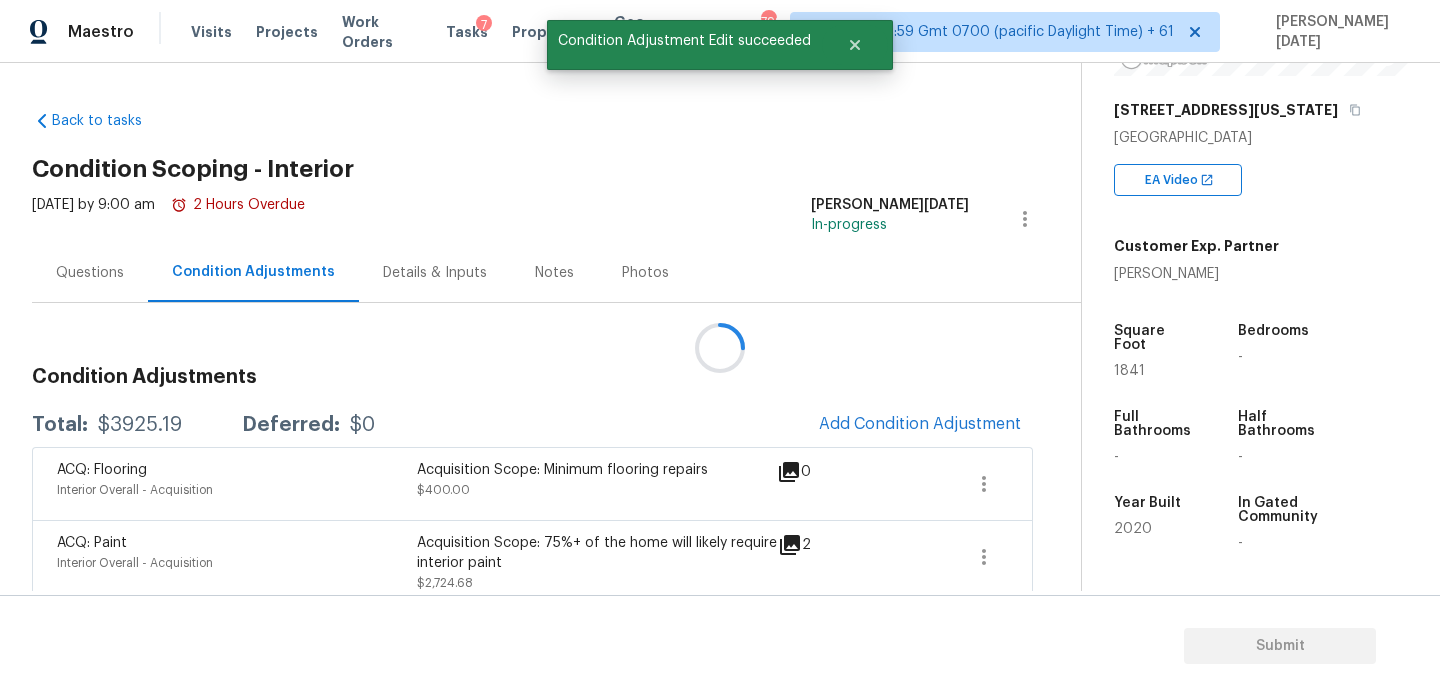 click at bounding box center (720, 348) 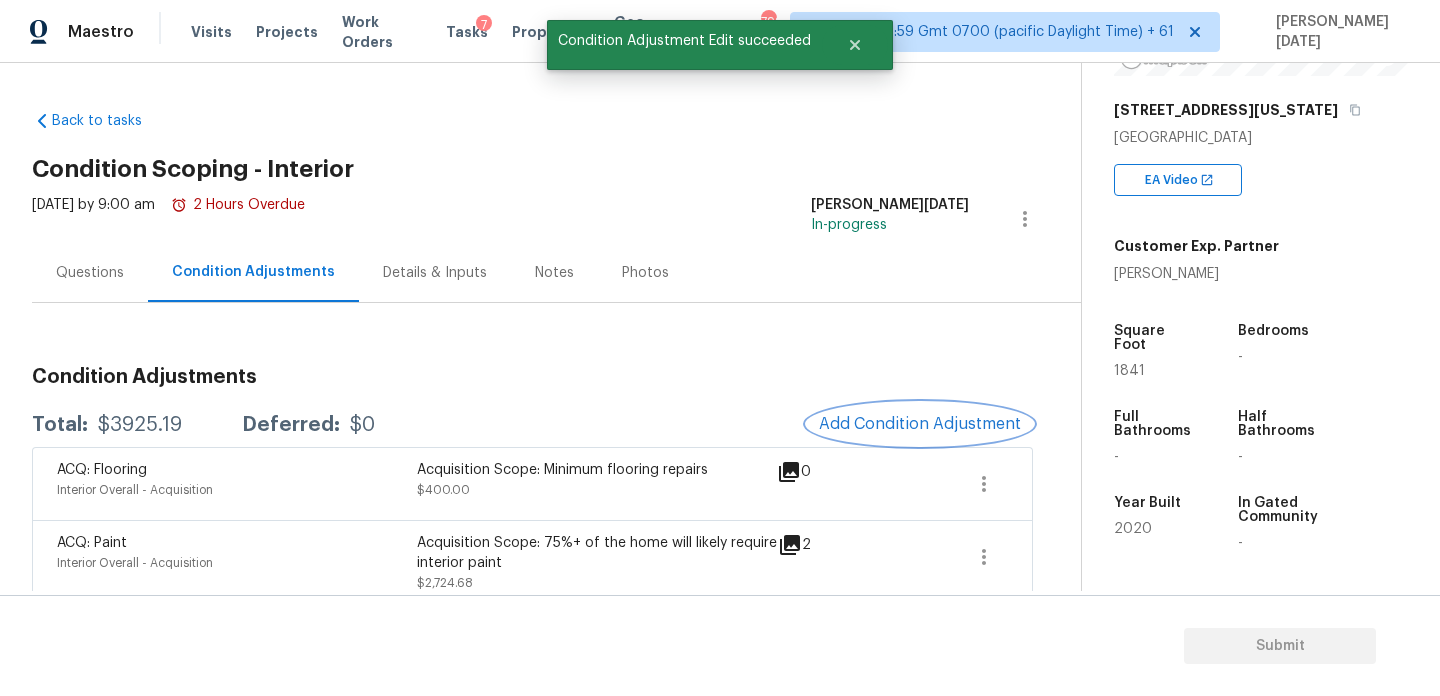 click on "Add Condition Adjustment" at bounding box center [920, 424] 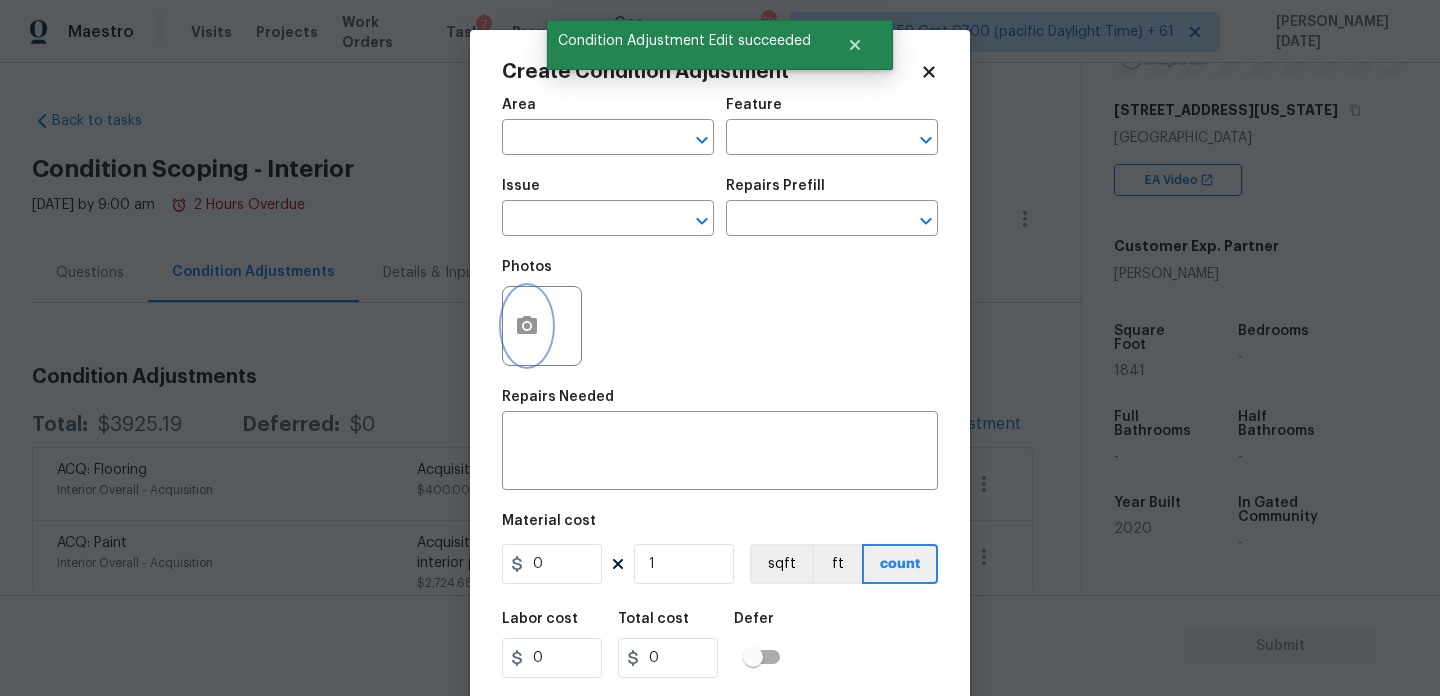 click 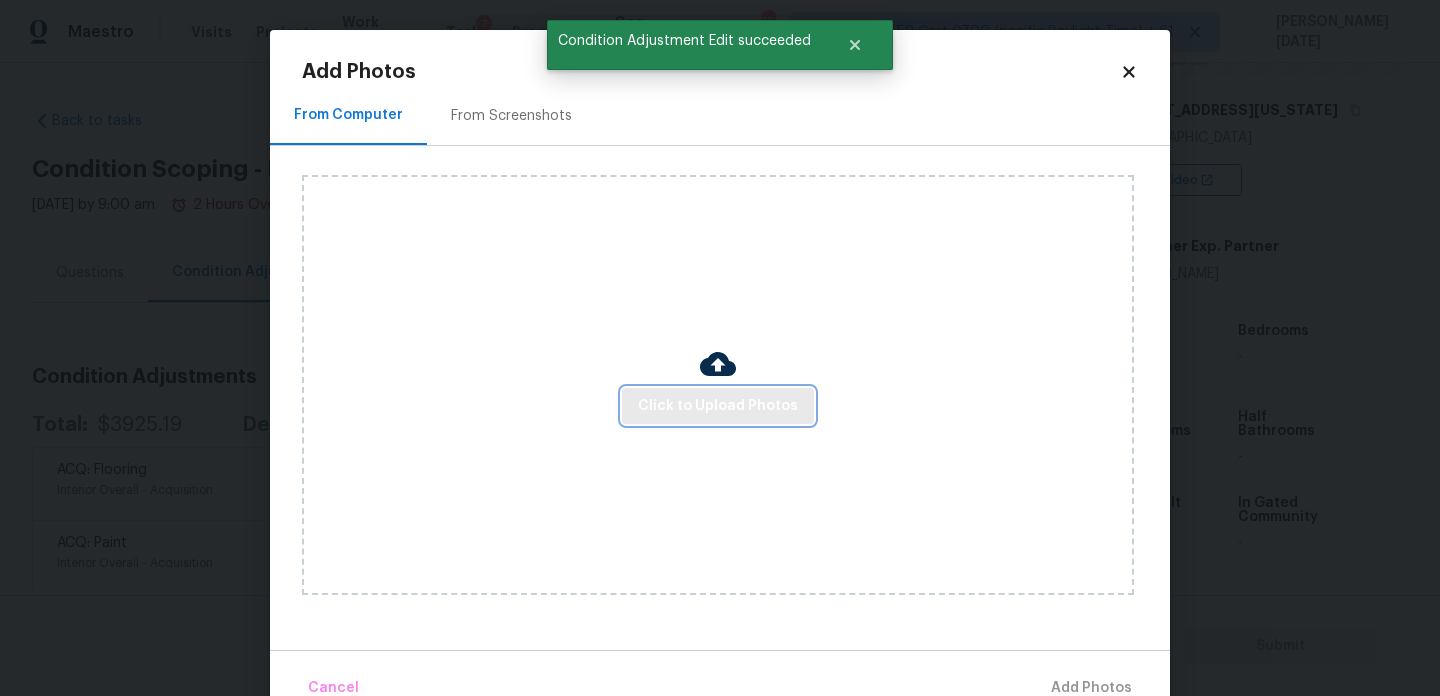 click on "Click to Upload Photos" at bounding box center (718, 406) 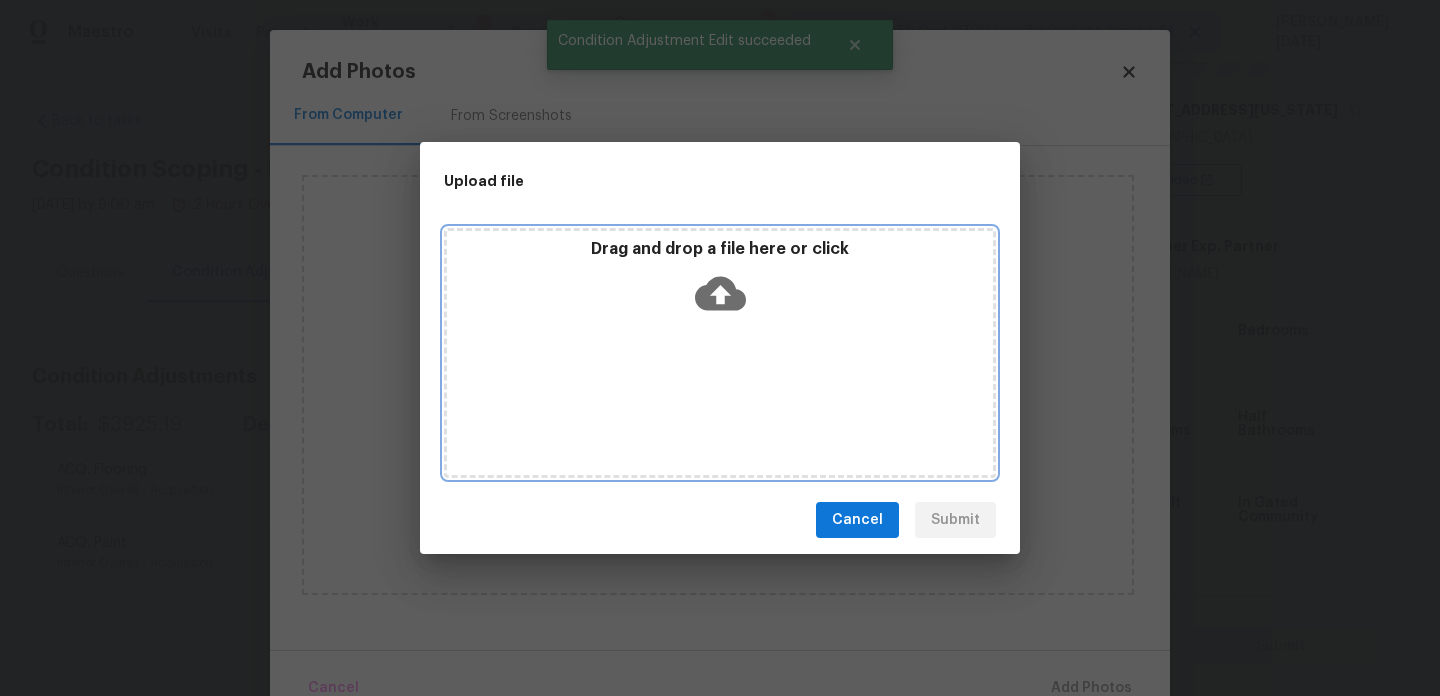 click on "Drag and drop a file here or click" at bounding box center [720, 353] 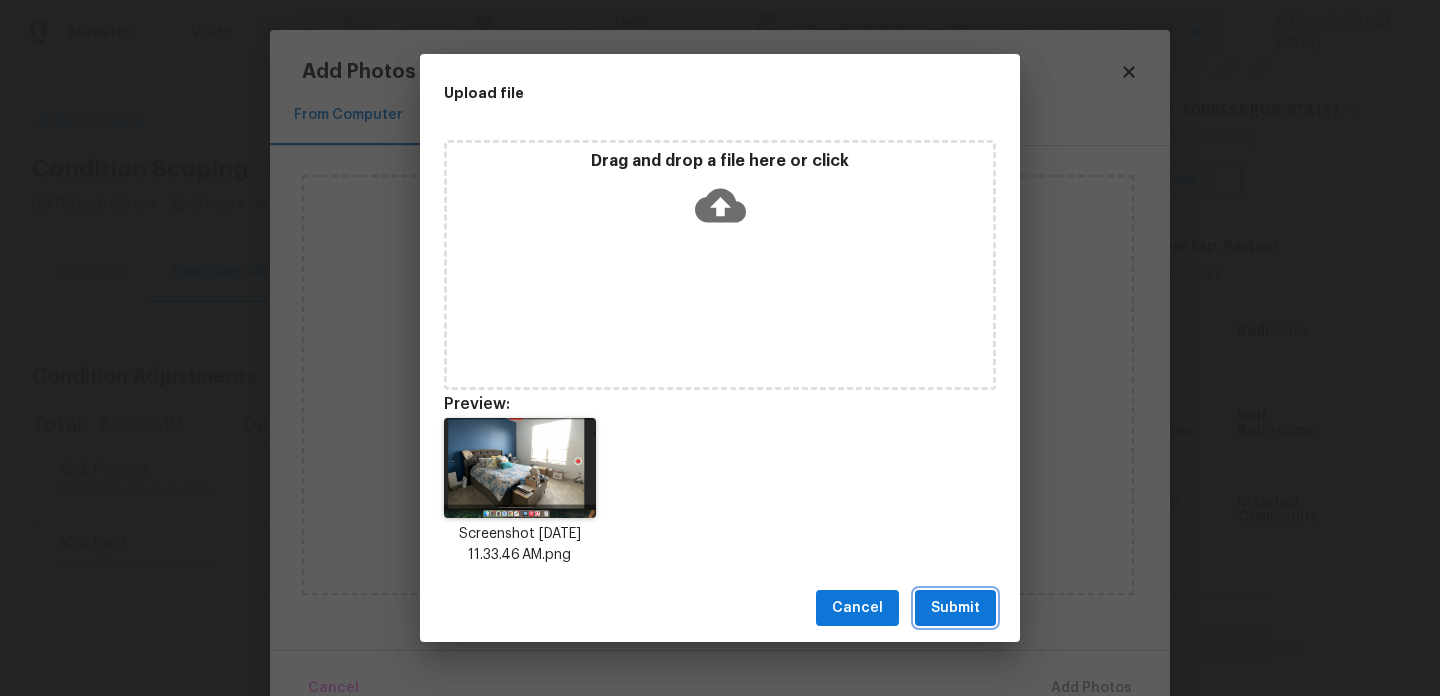 click on "Submit" at bounding box center [955, 608] 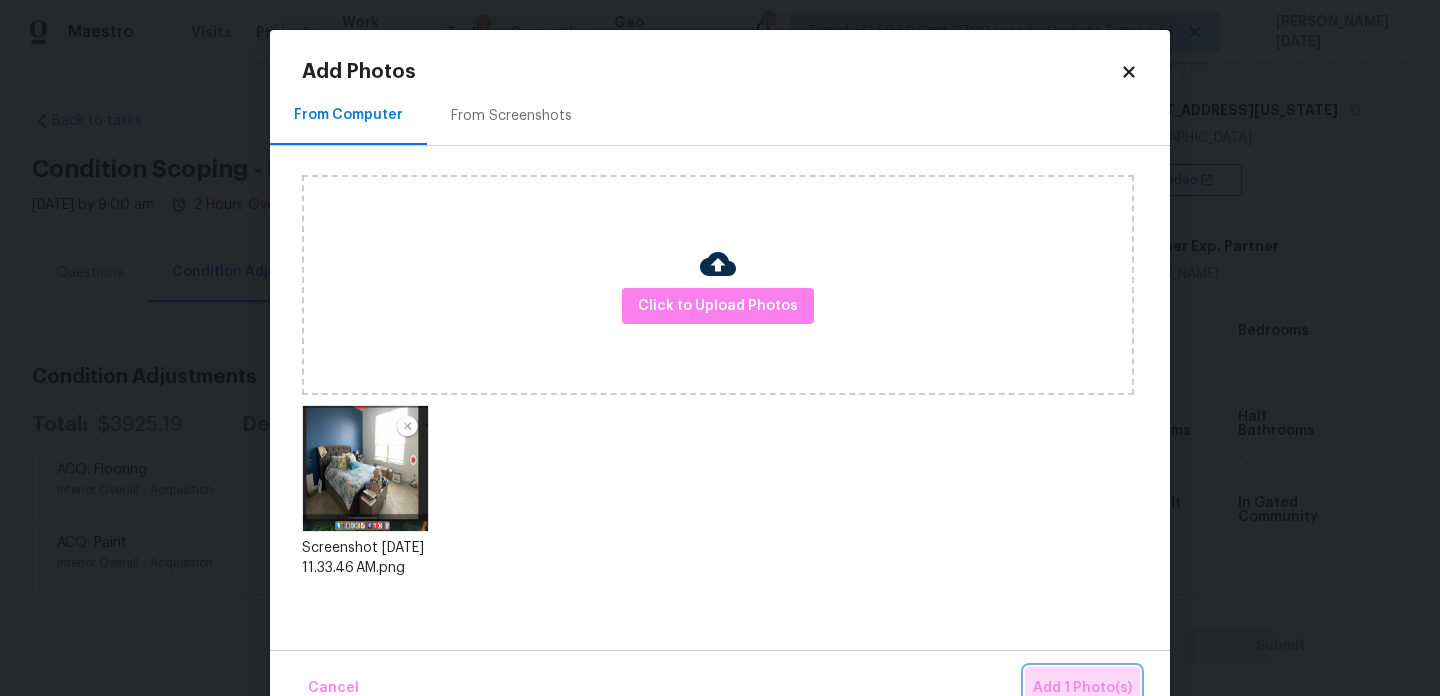 click on "Add 1 Photo(s)" at bounding box center [1082, 688] 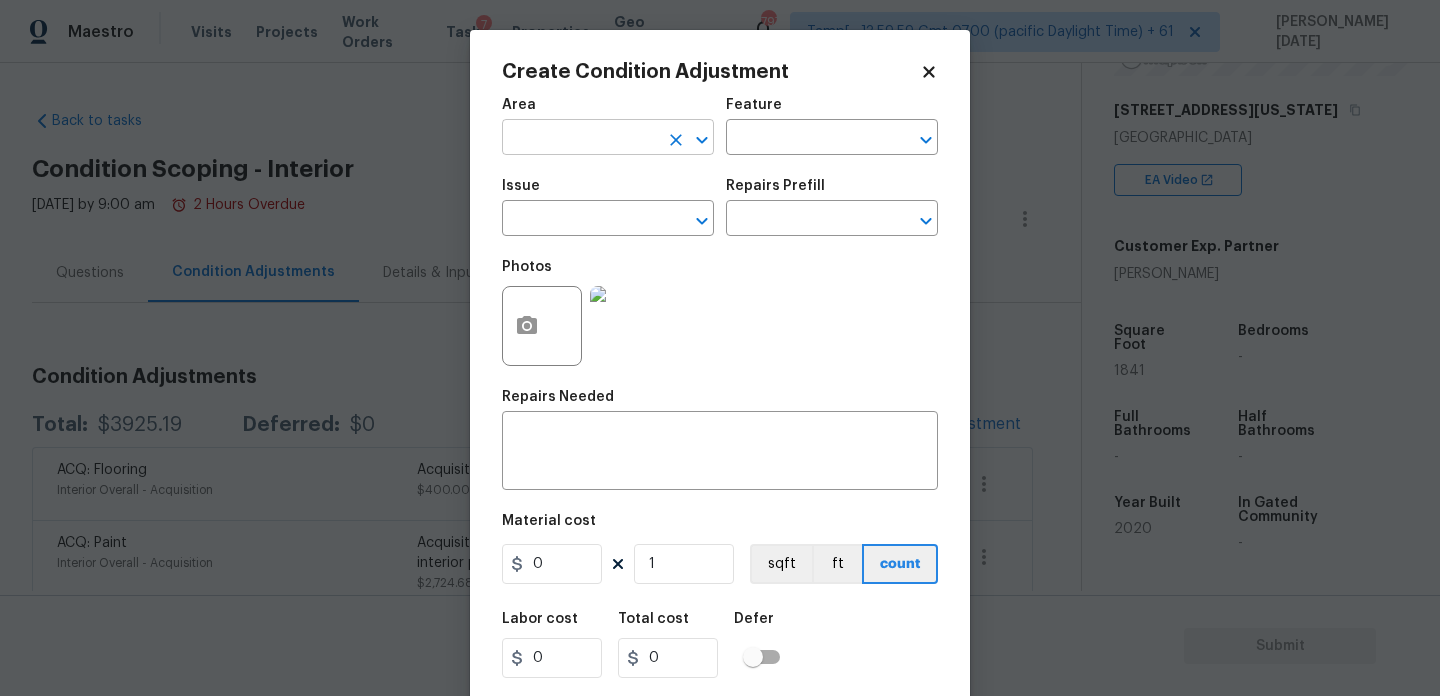 click at bounding box center [580, 139] 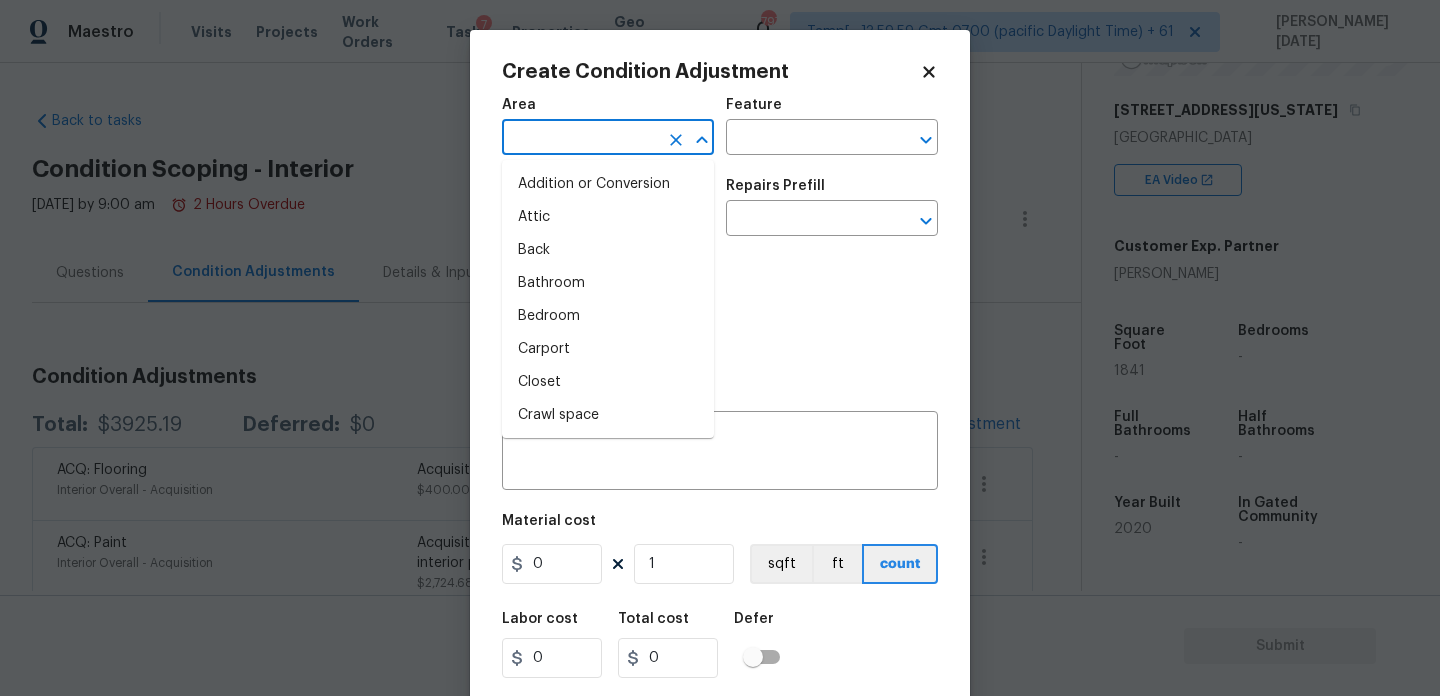 click at bounding box center [580, 139] 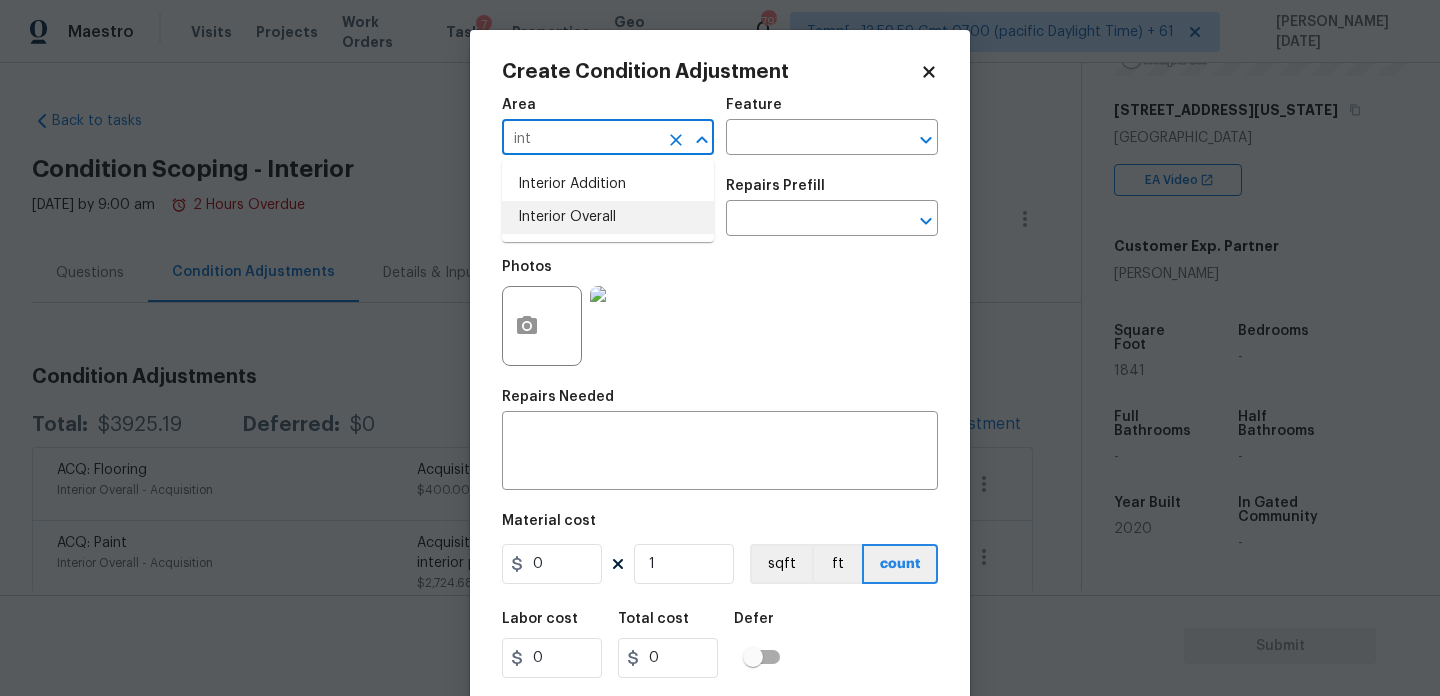 click on "Interior Overall" at bounding box center (608, 217) 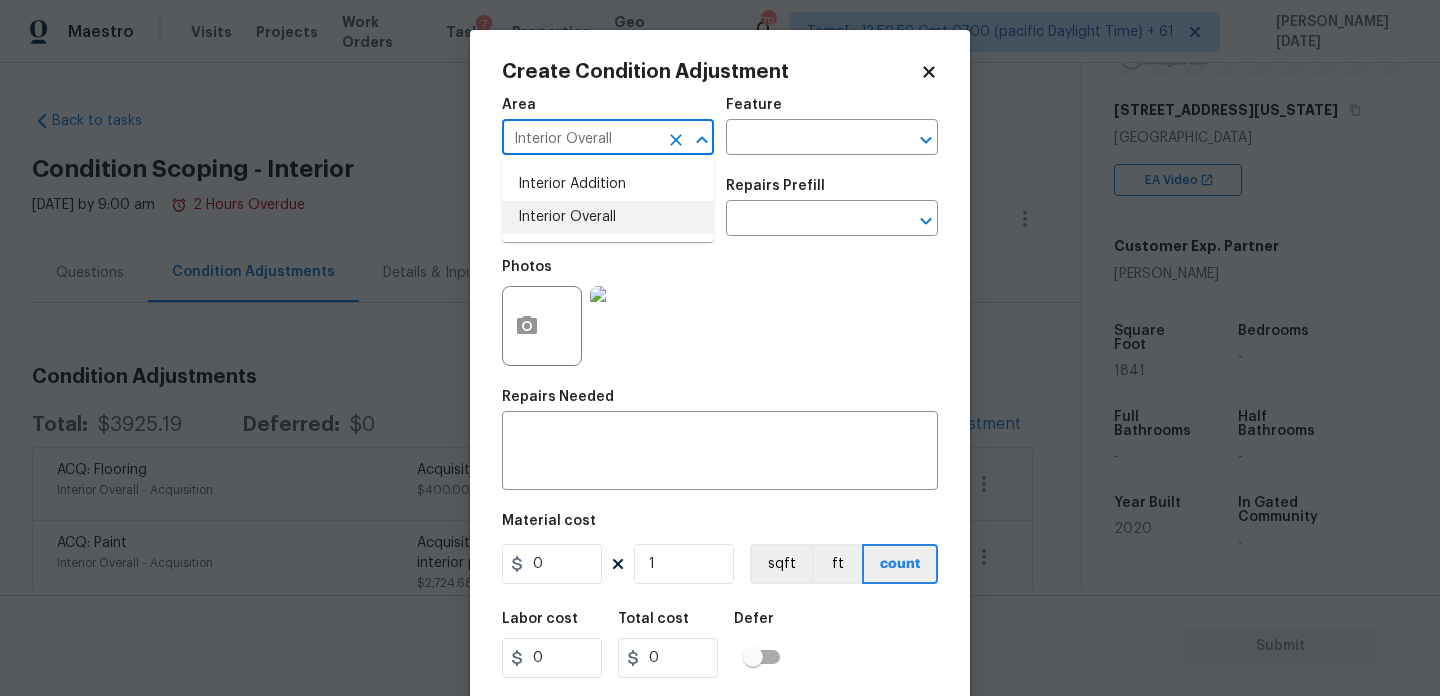 type on "Interior Overall" 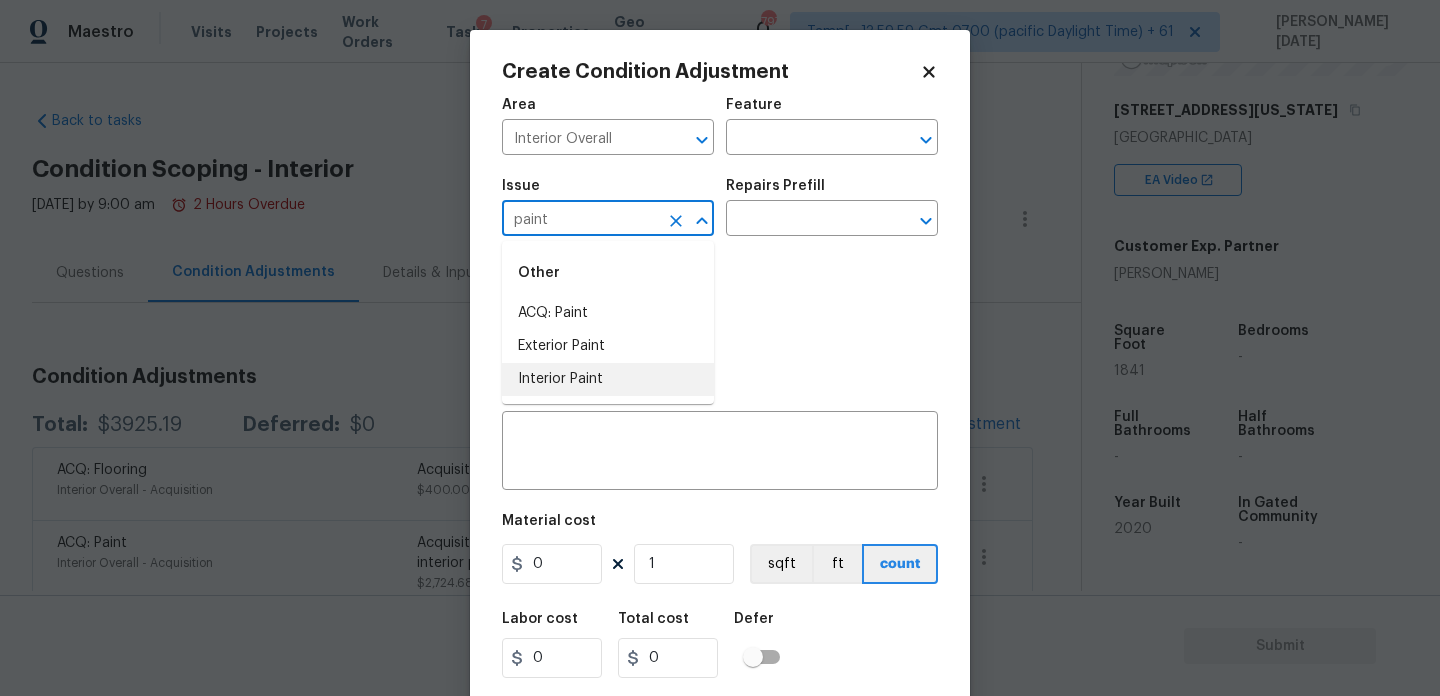 click on "Interior Paint" at bounding box center (608, 379) 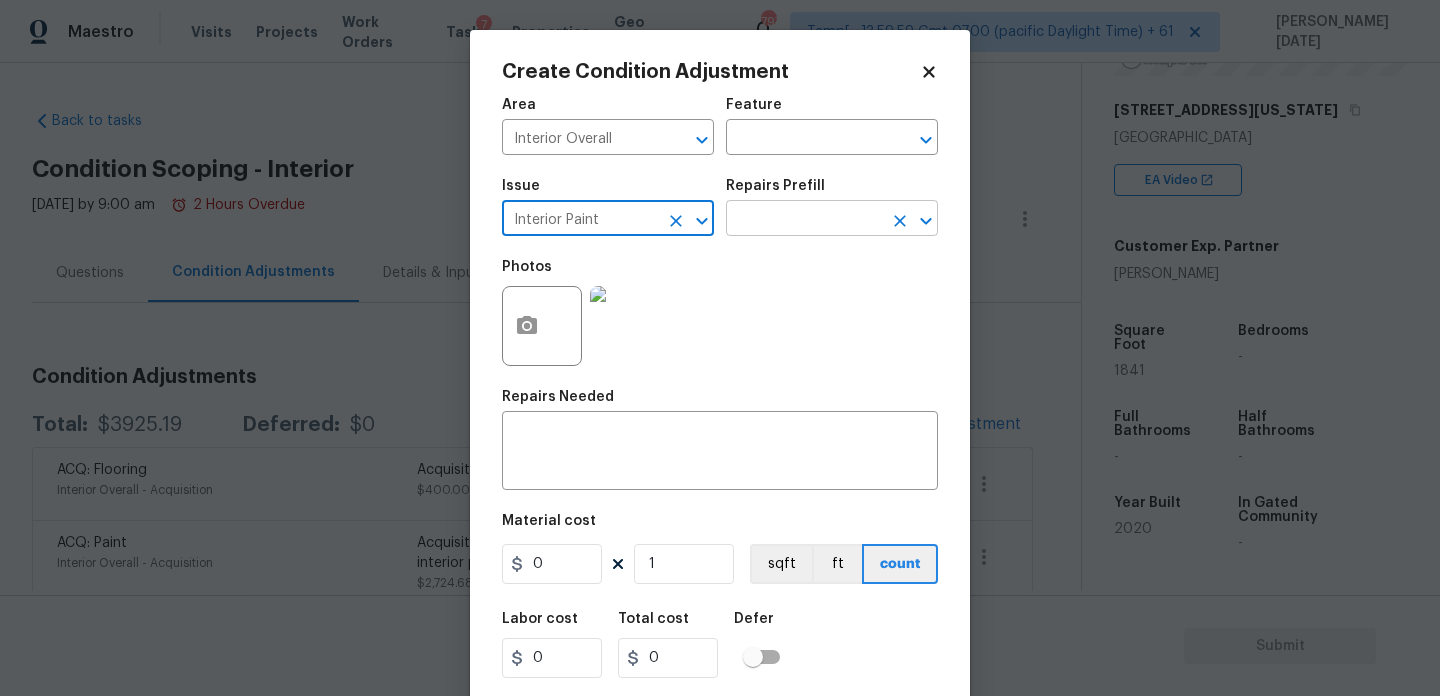 type on "Interior Paint" 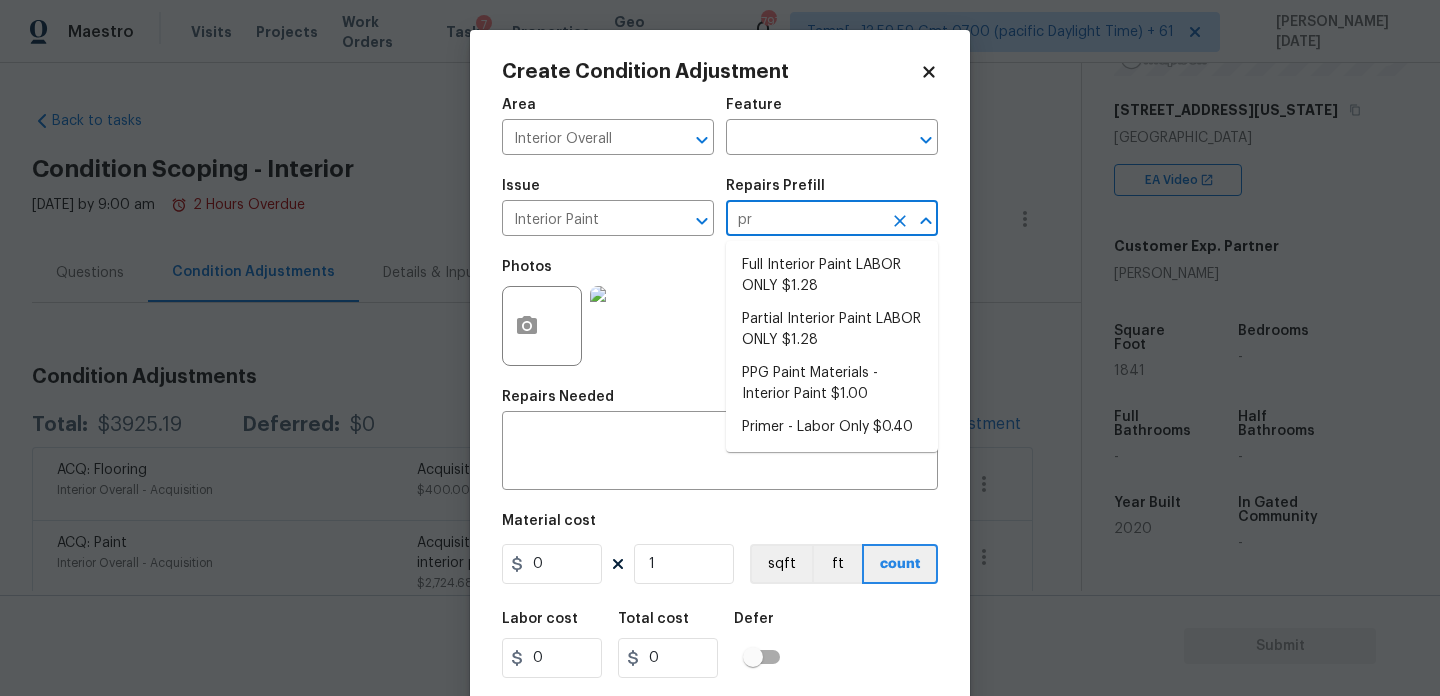 type on "pri" 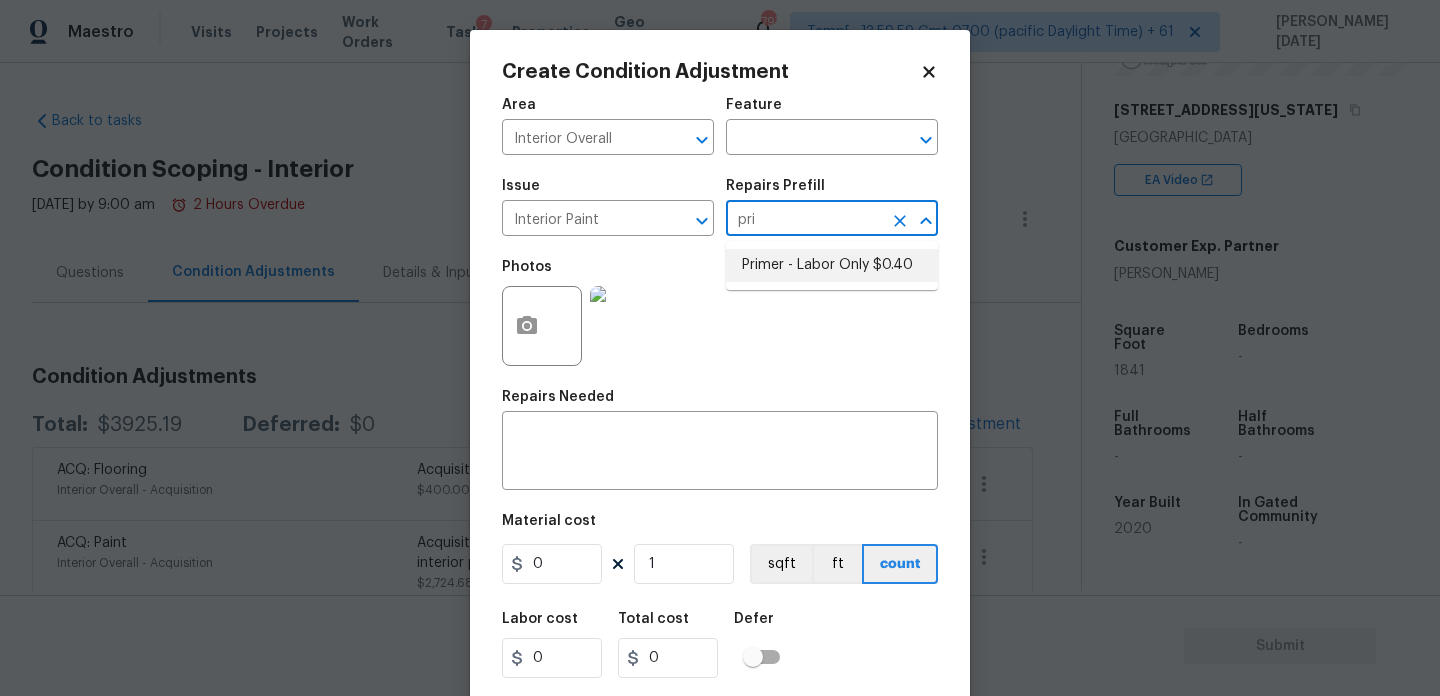 click on "Primer - Labor Only $0.40" at bounding box center (832, 265) 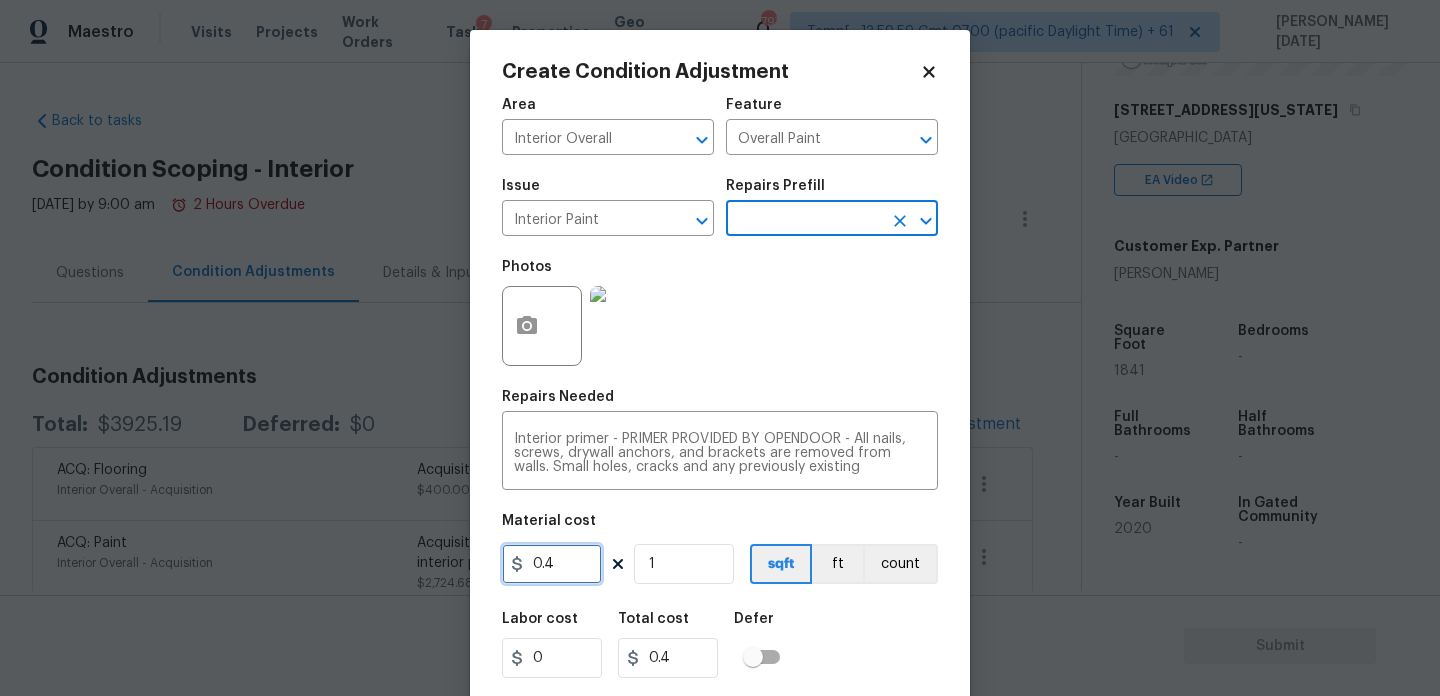 drag, startPoint x: 517, startPoint y: 563, endPoint x: 413, endPoint y: 563, distance: 104 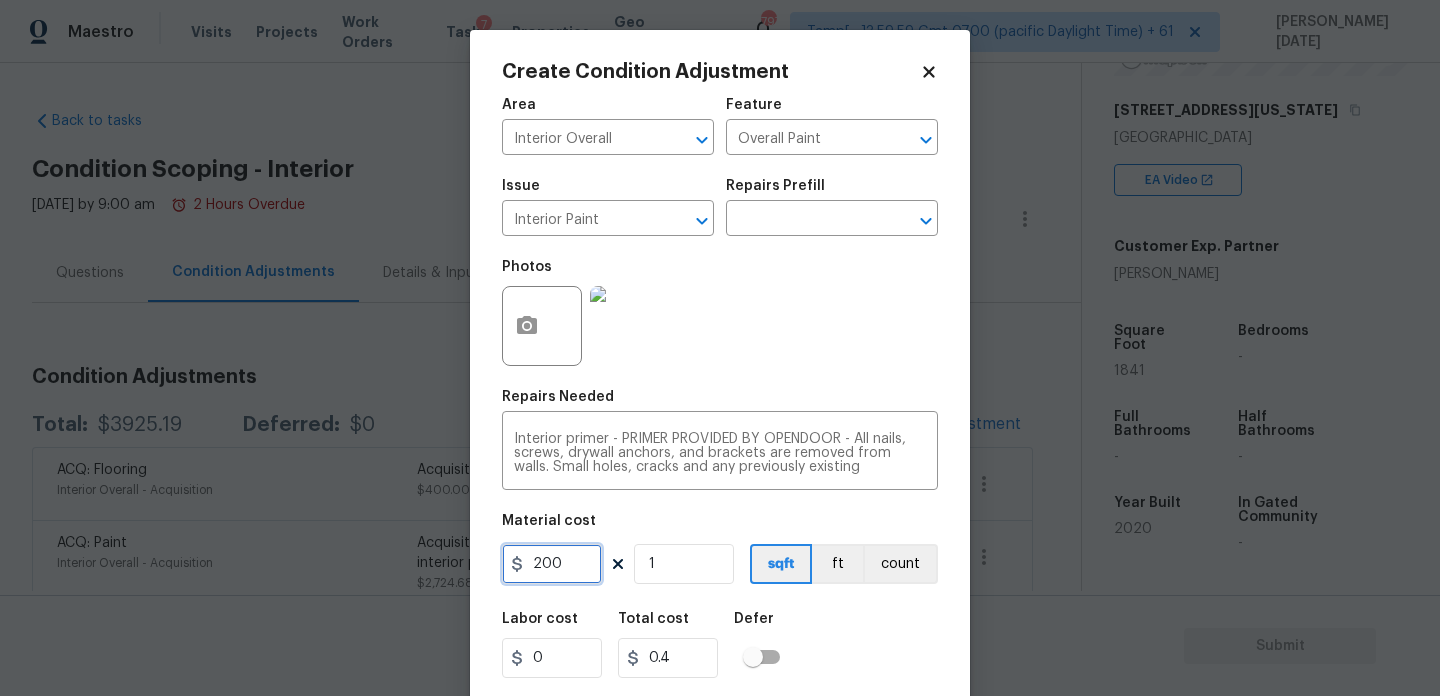 type on "200" 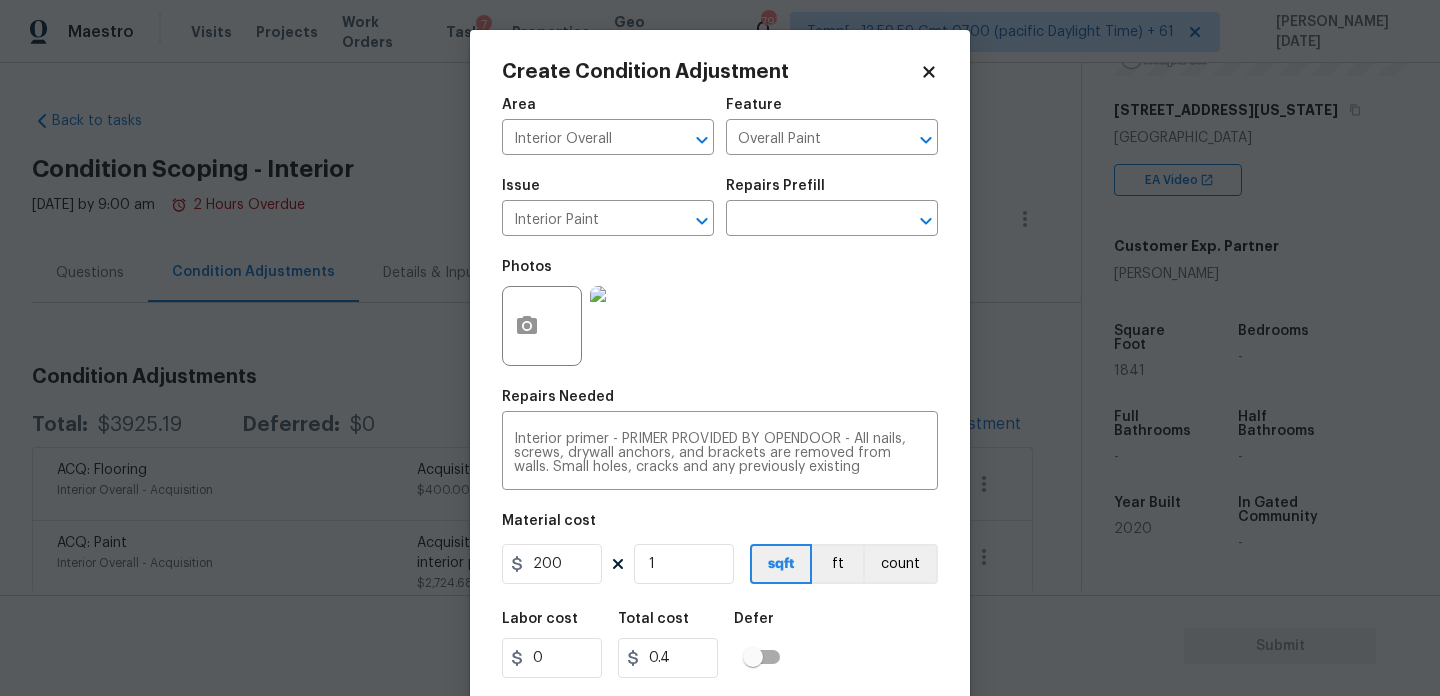 click on "Repairs Needed" at bounding box center (720, 403) 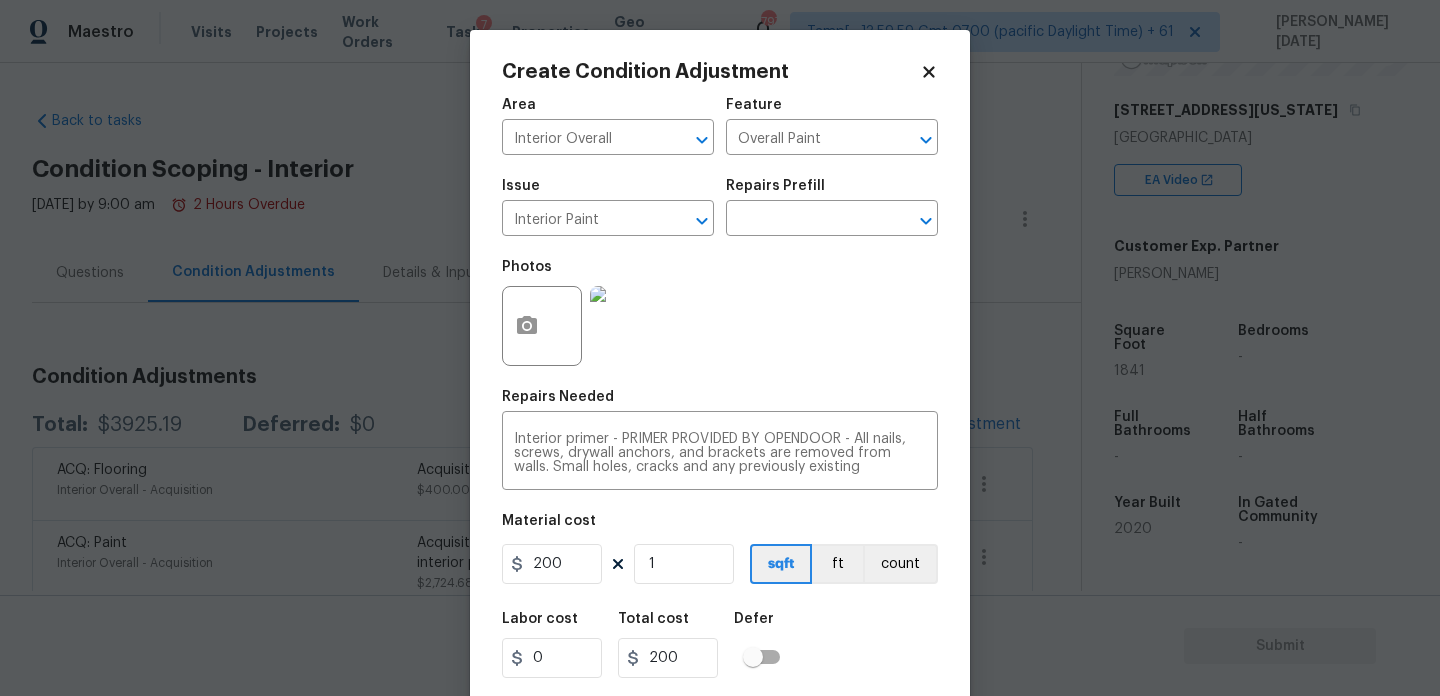 scroll, scrollTop: 51, scrollLeft: 0, axis: vertical 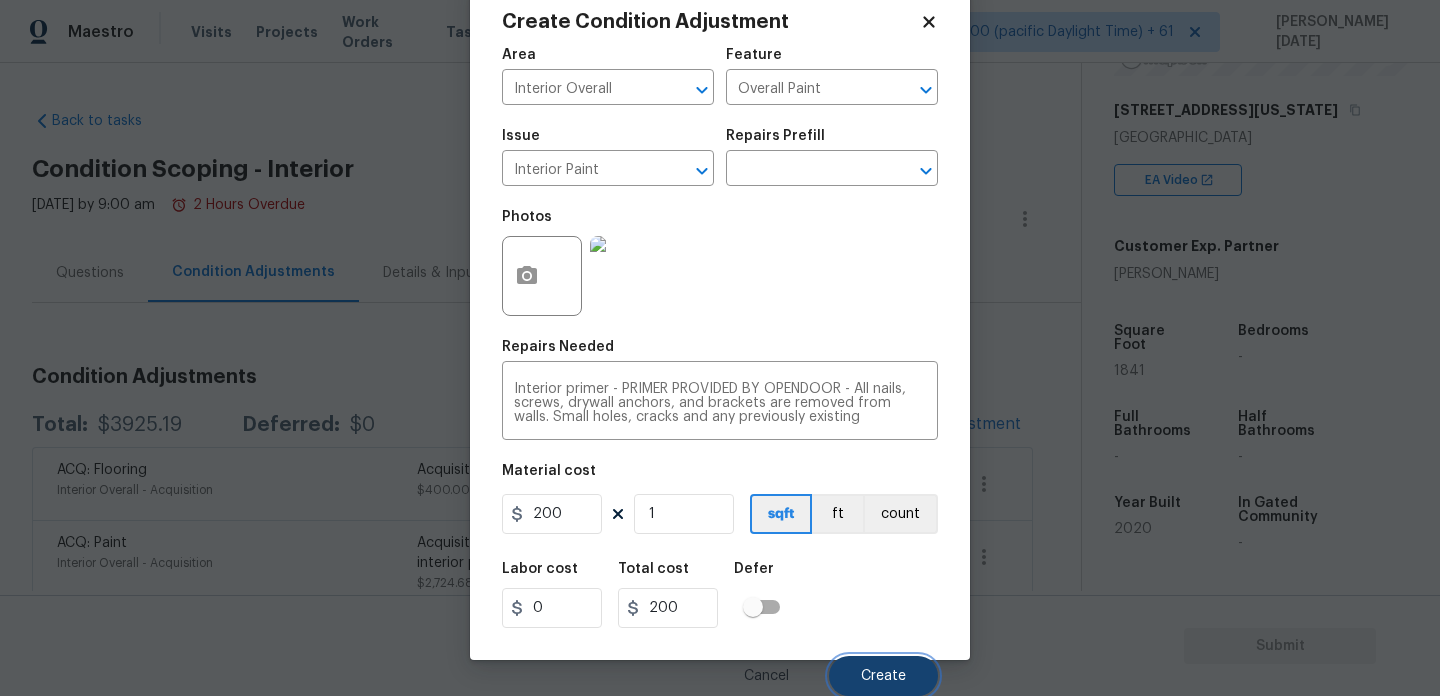 click on "Create" at bounding box center [883, 676] 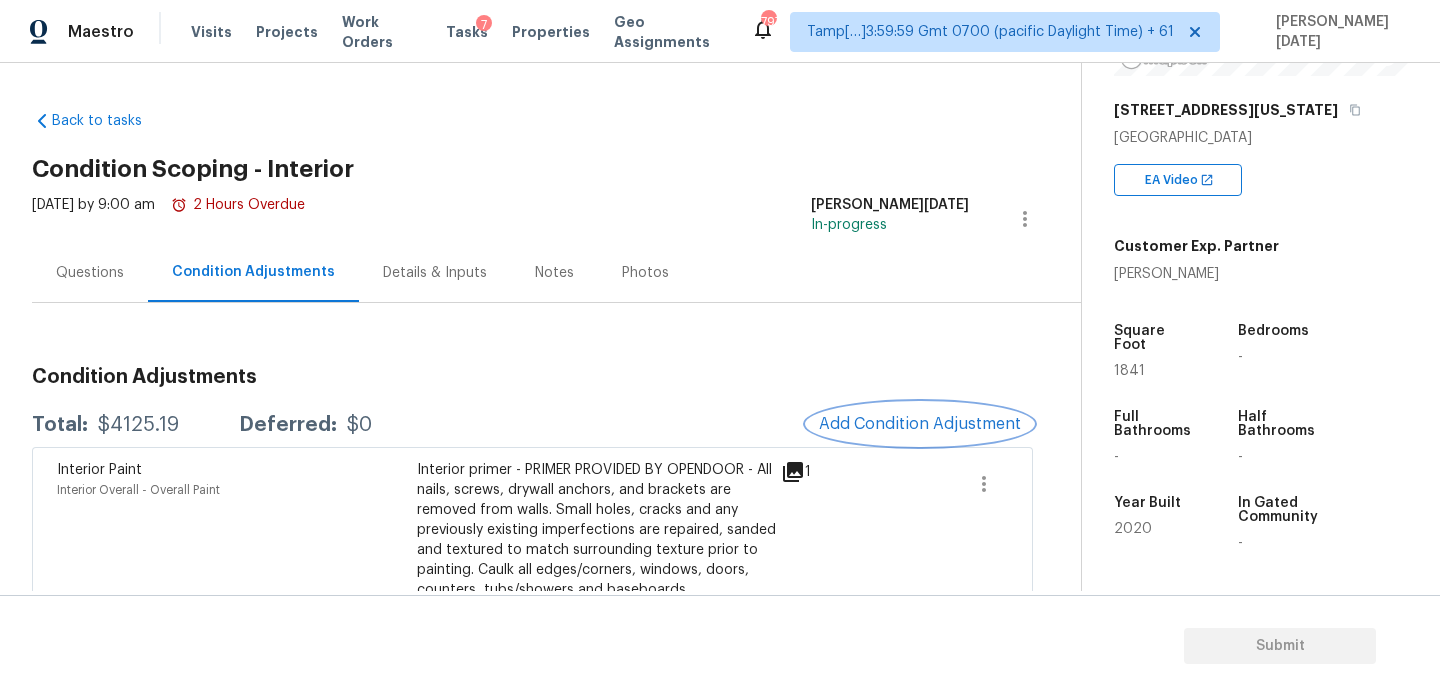 scroll, scrollTop: 0, scrollLeft: 0, axis: both 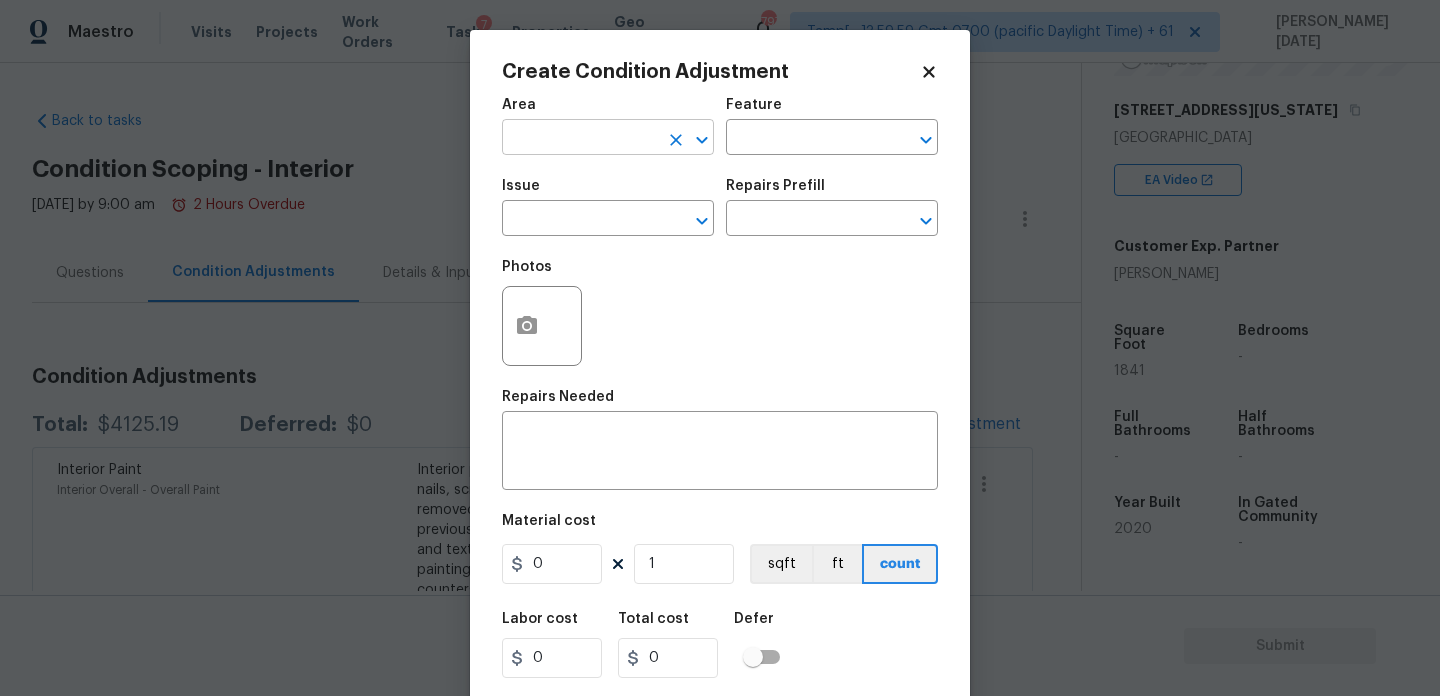 click at bounding box center [580, 139] 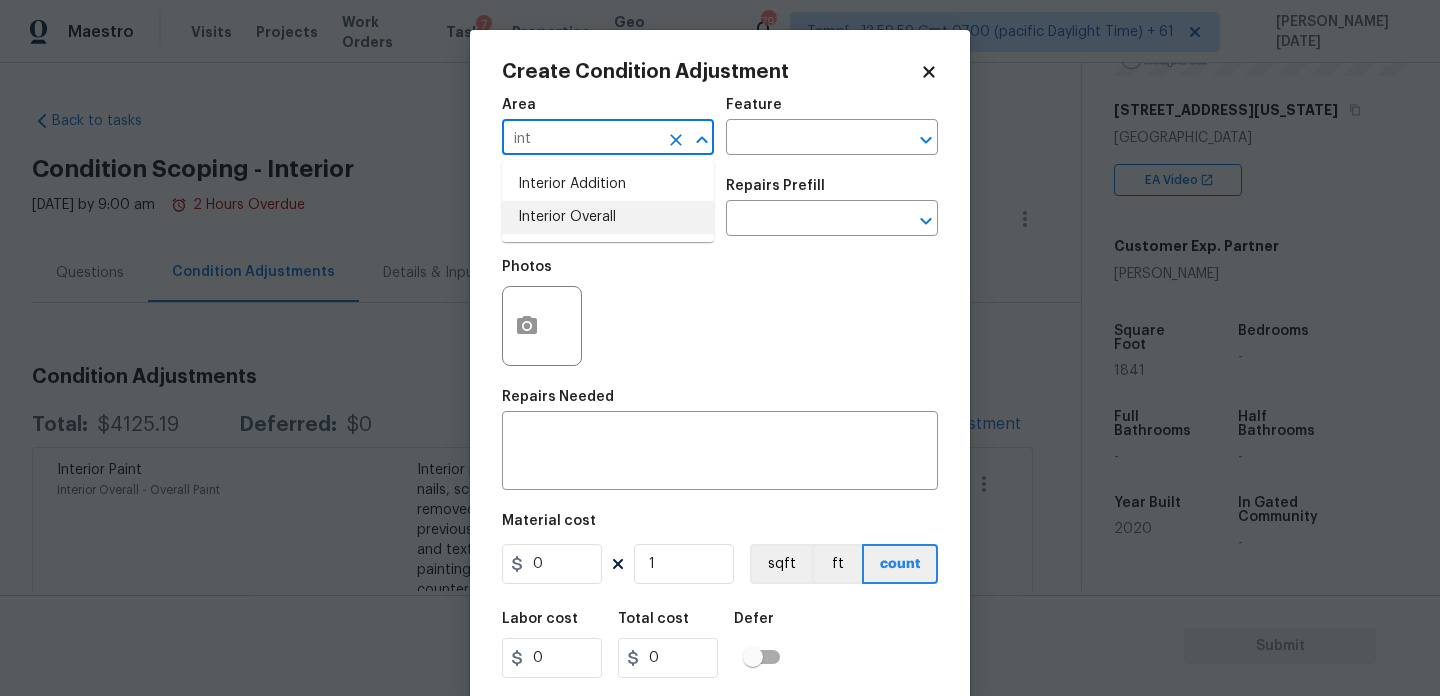 click on "Interior Overall" at bounding box center (608, 217) 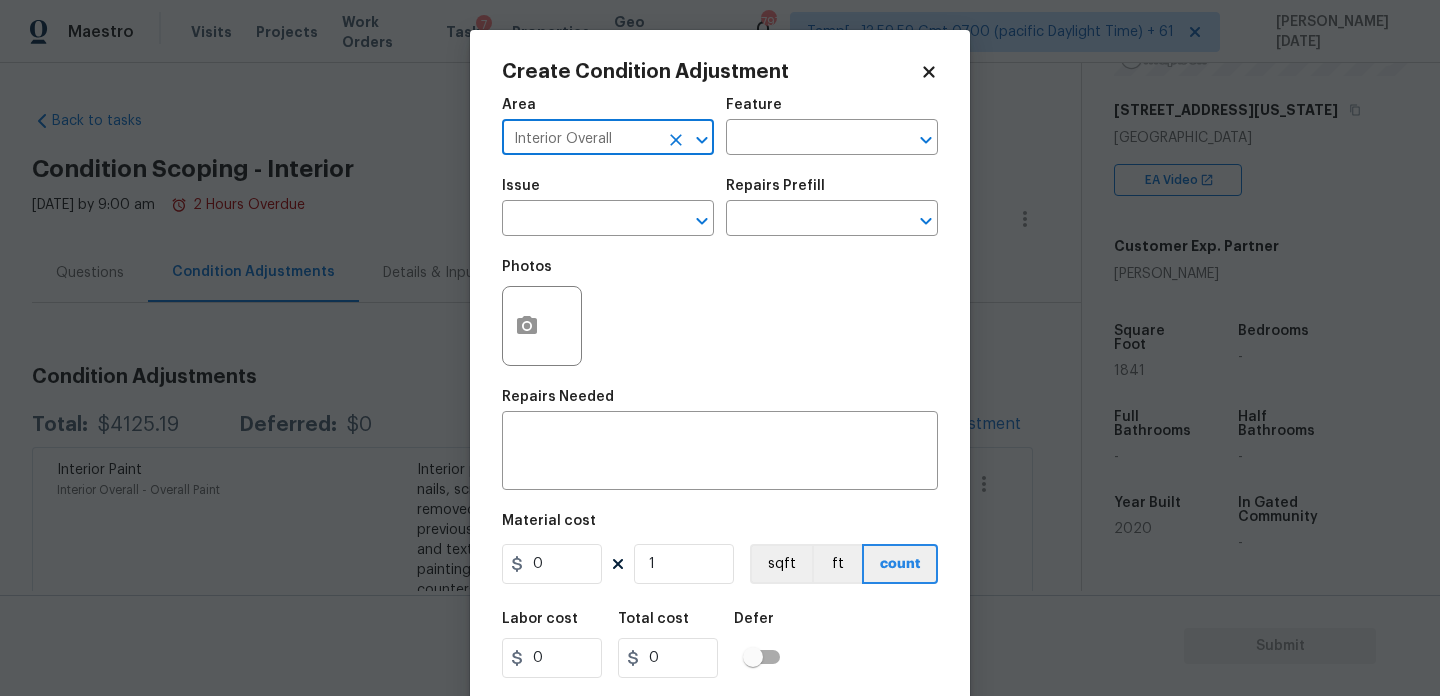 type on "Interior Overall" 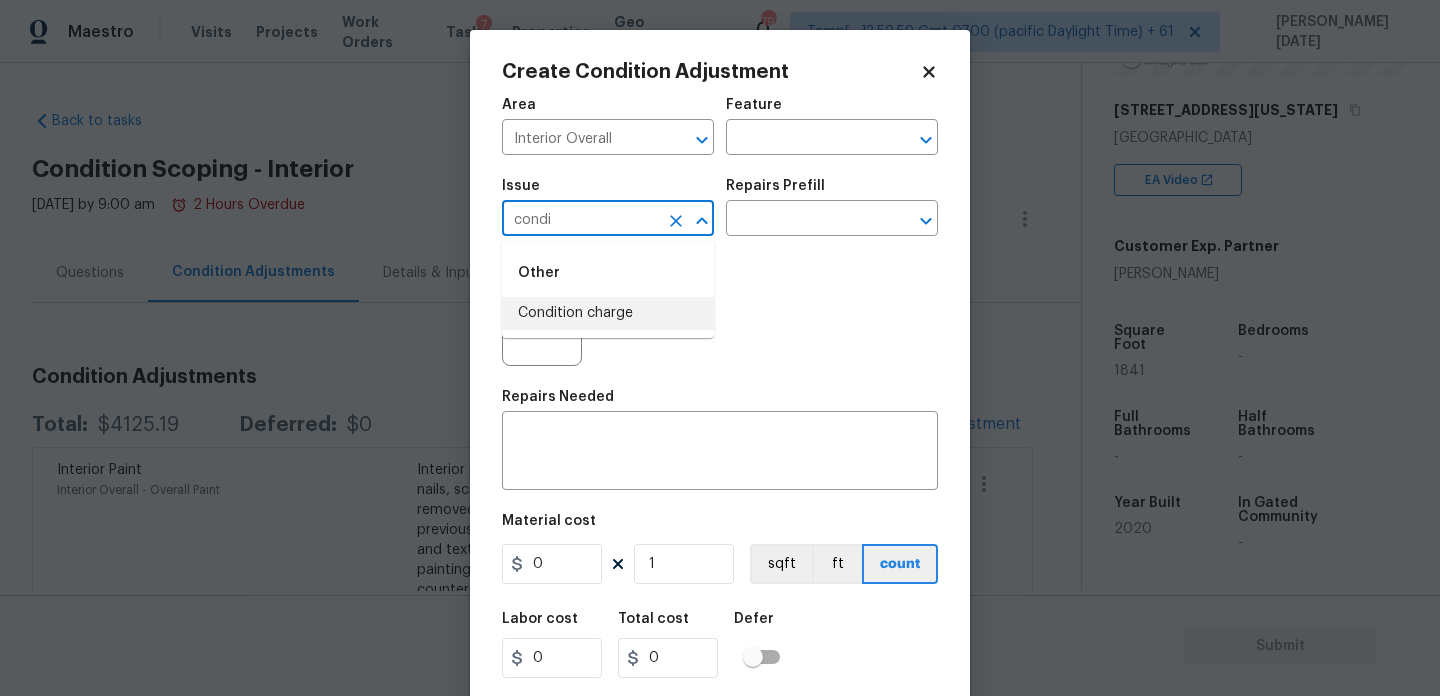 click on "Condition charge" at bounding box center (608, 313) 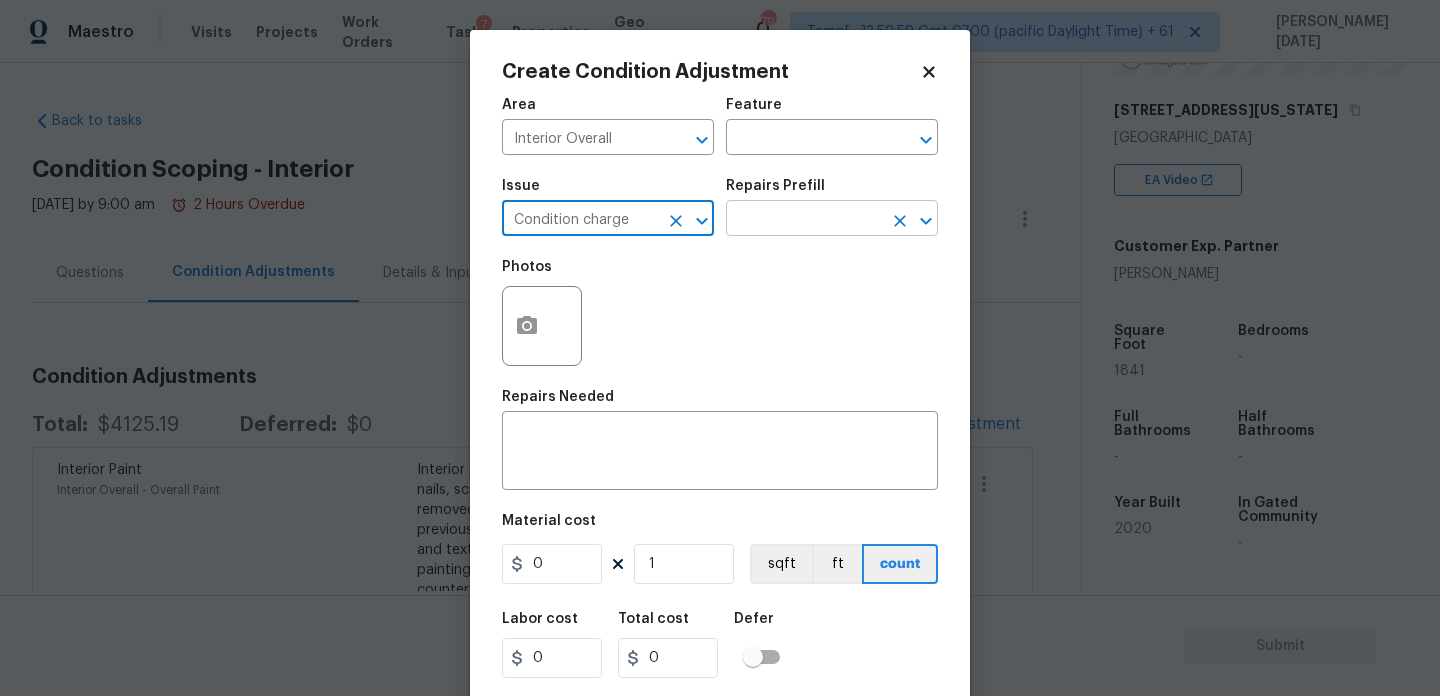 type on "Condition charge" 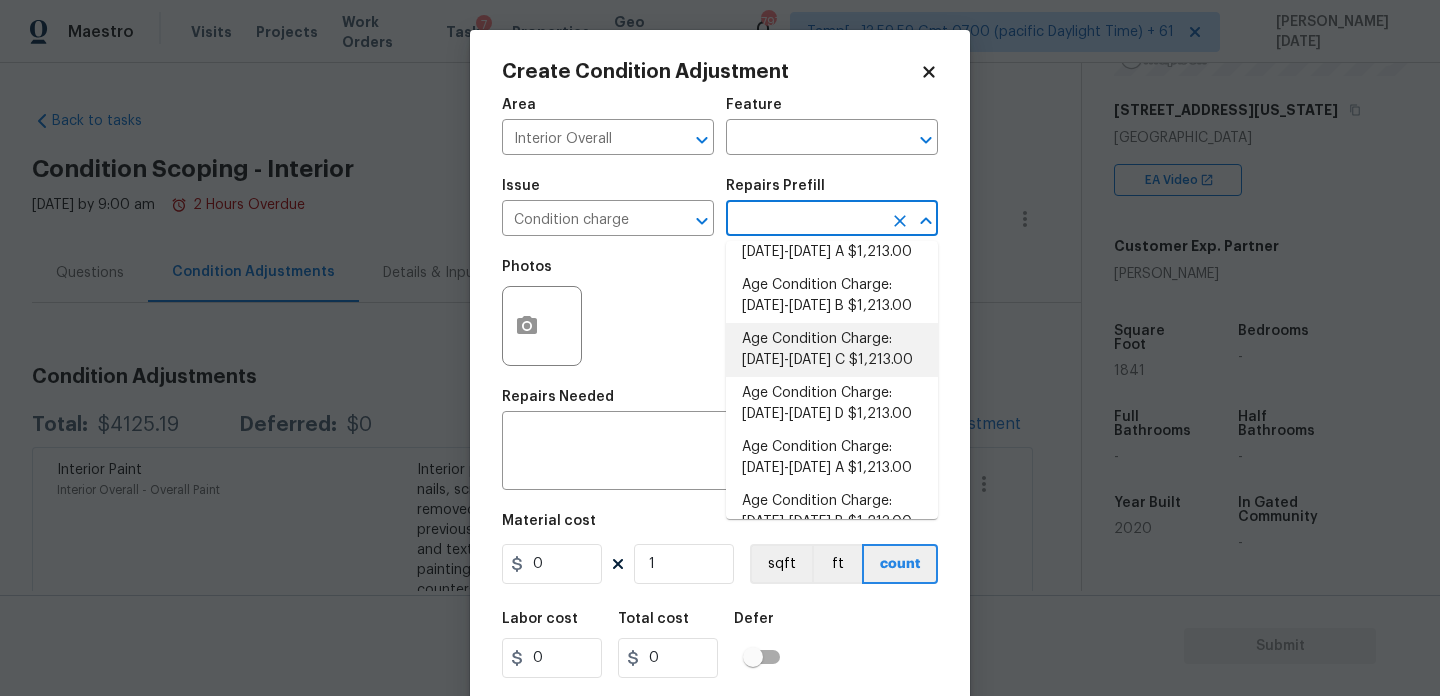 scroll, scrollTop: 688, scrollLeft: 0, axis: vertical 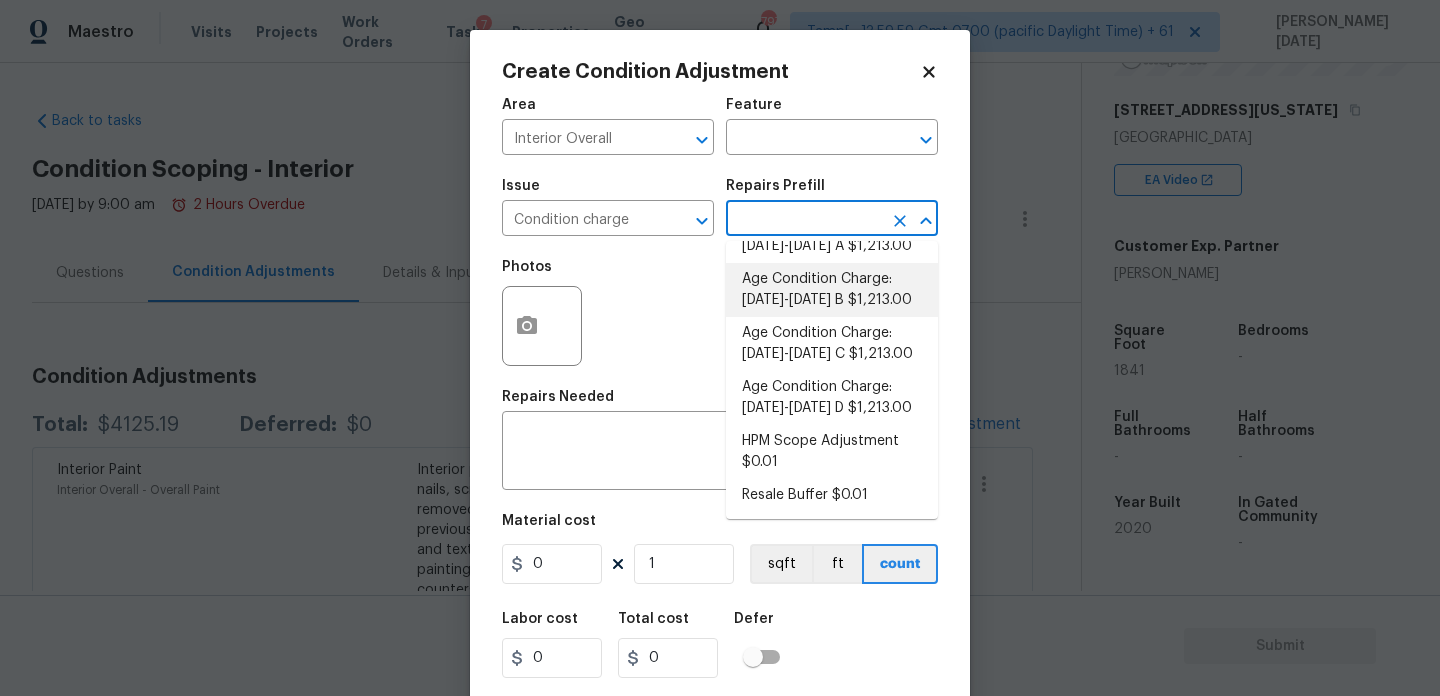click on "Age Condition Charge: 2009-2023 B	 $1,213.00" at bounding box center [832, 290] 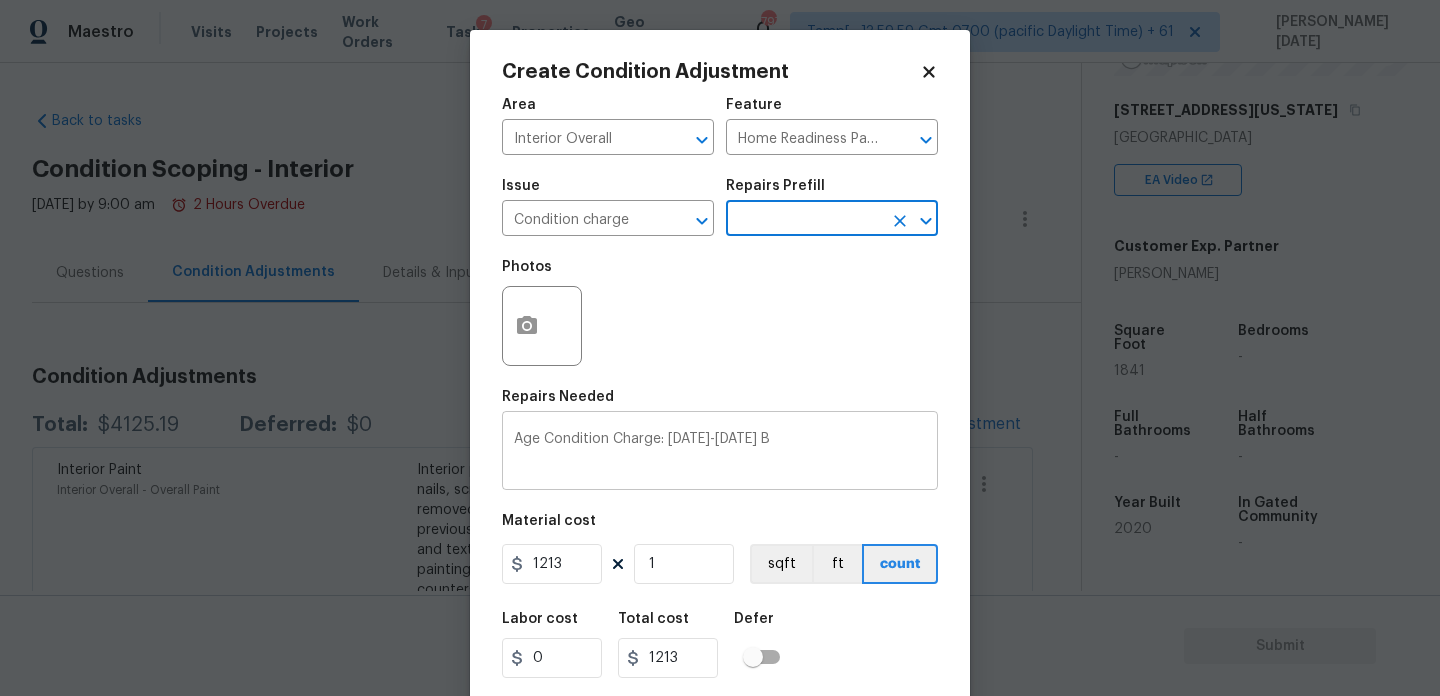 scroll, scrollTop: 51, scrollLeft: 0, axis: vertical 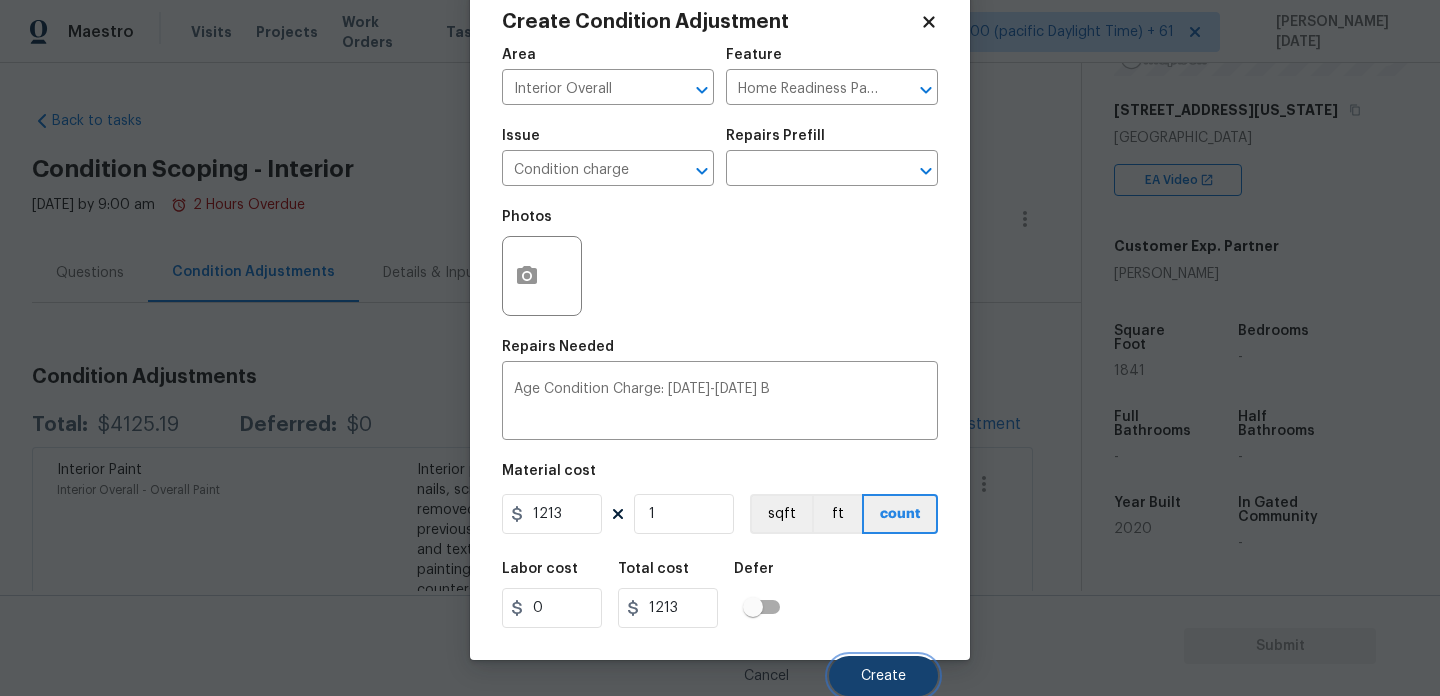 click on "Create" at bounding box center [883, 676] 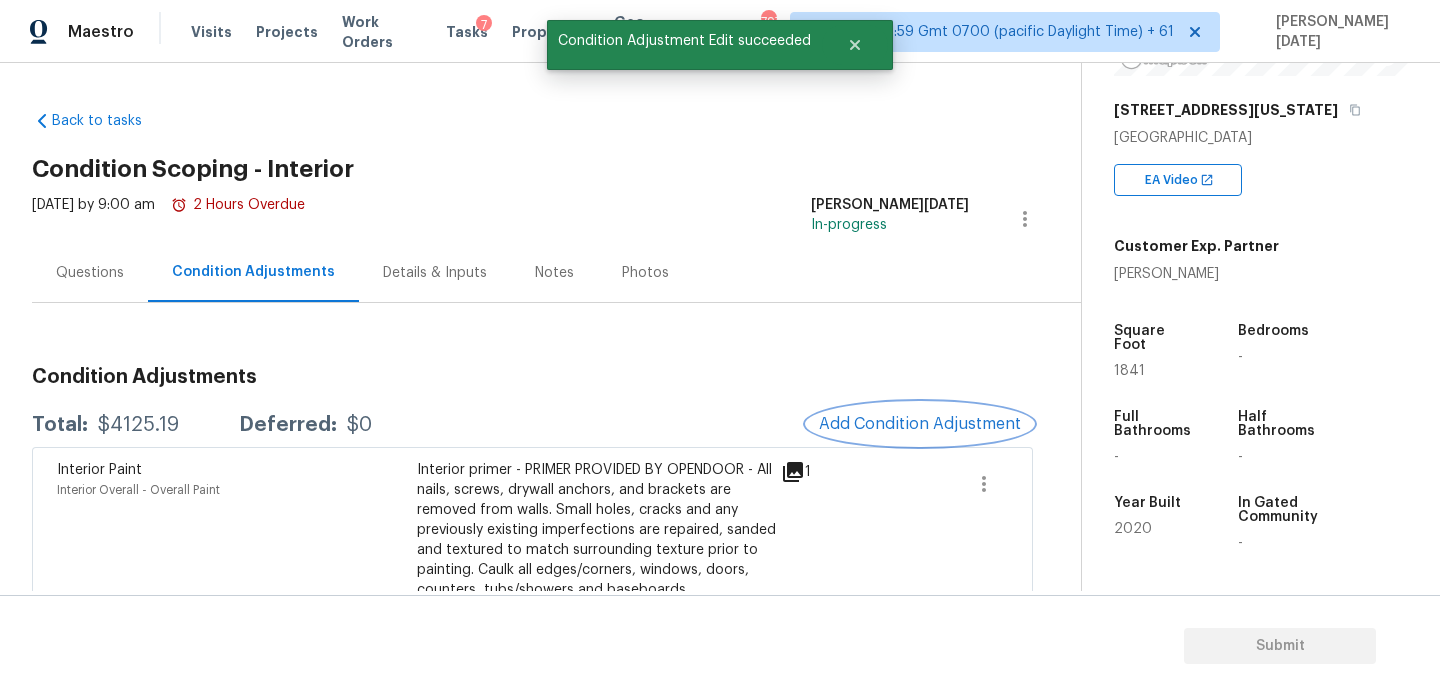 scroll, scrollTop: 0, scrollLeft: 0, axis: both 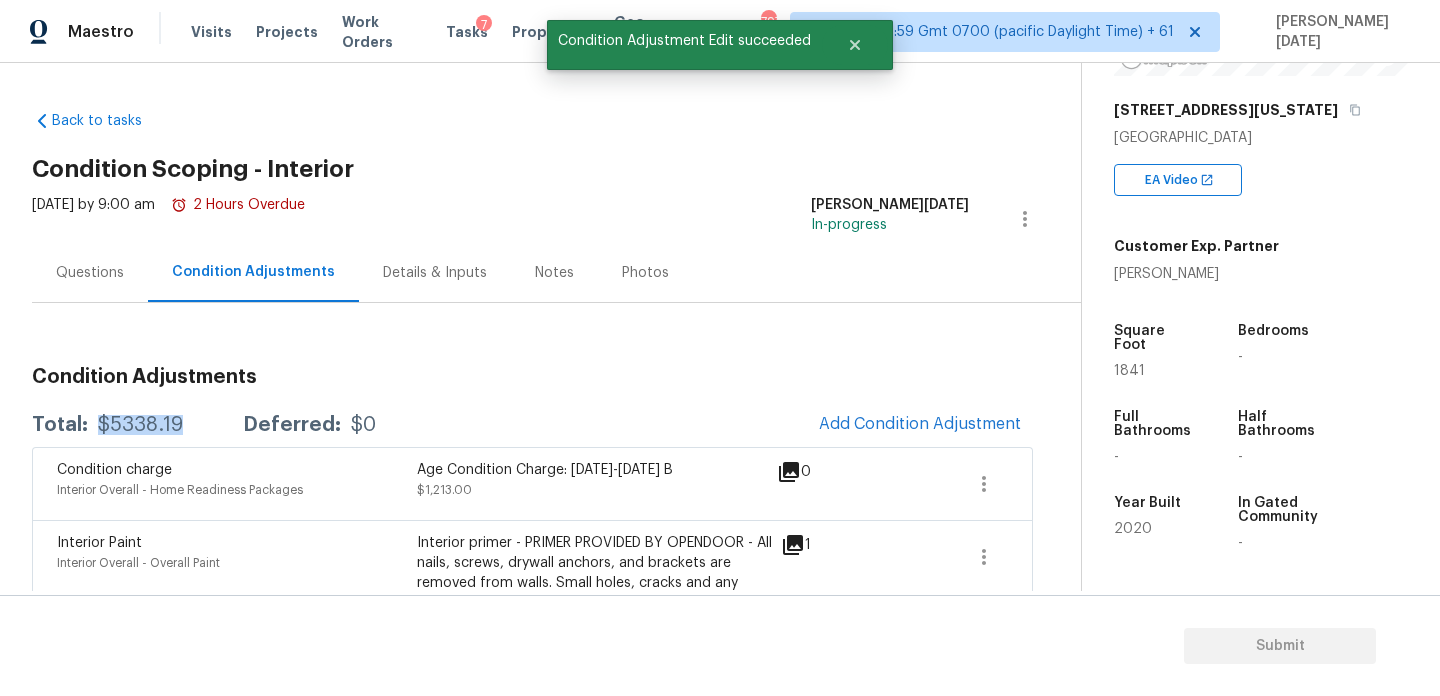 drag, startPoint x: 96, startPoint y: 425, endPoint x: 182, endPoint y: 425, distance: 86 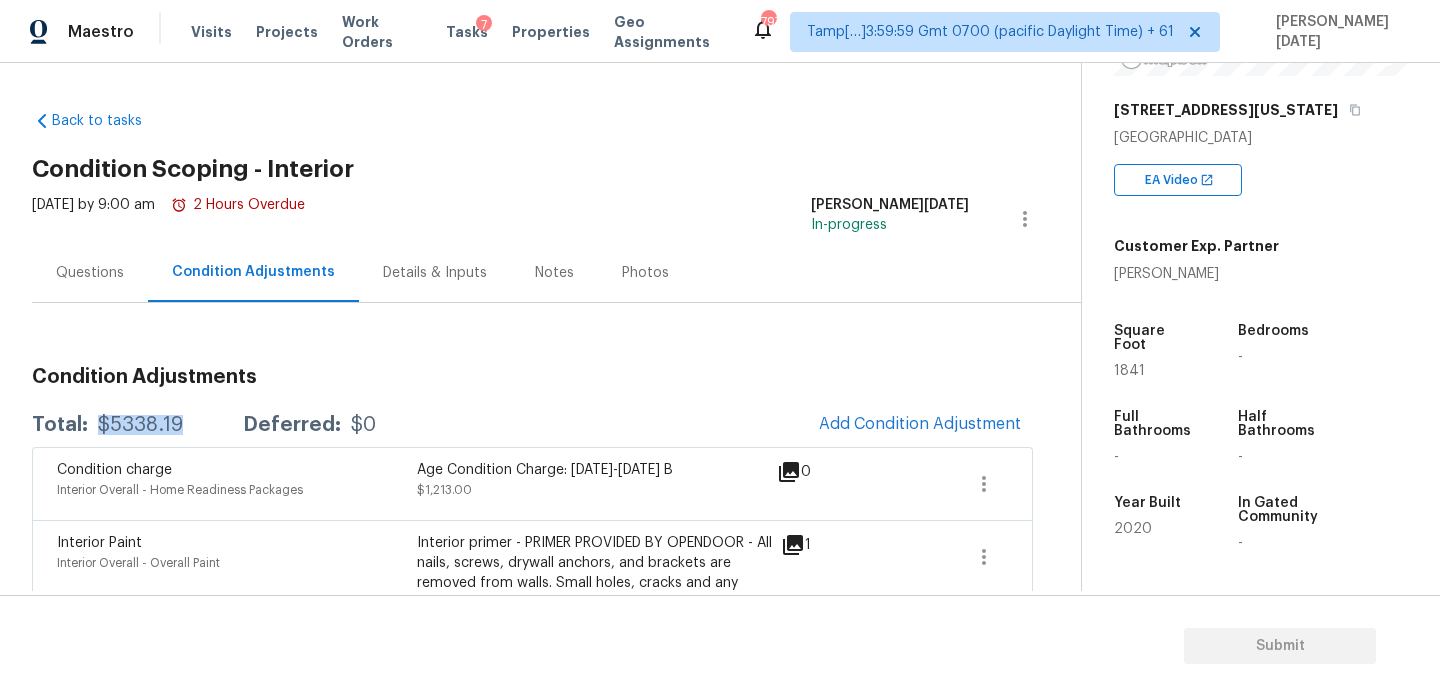 click on "Questions" at bounding box center [90, 273] 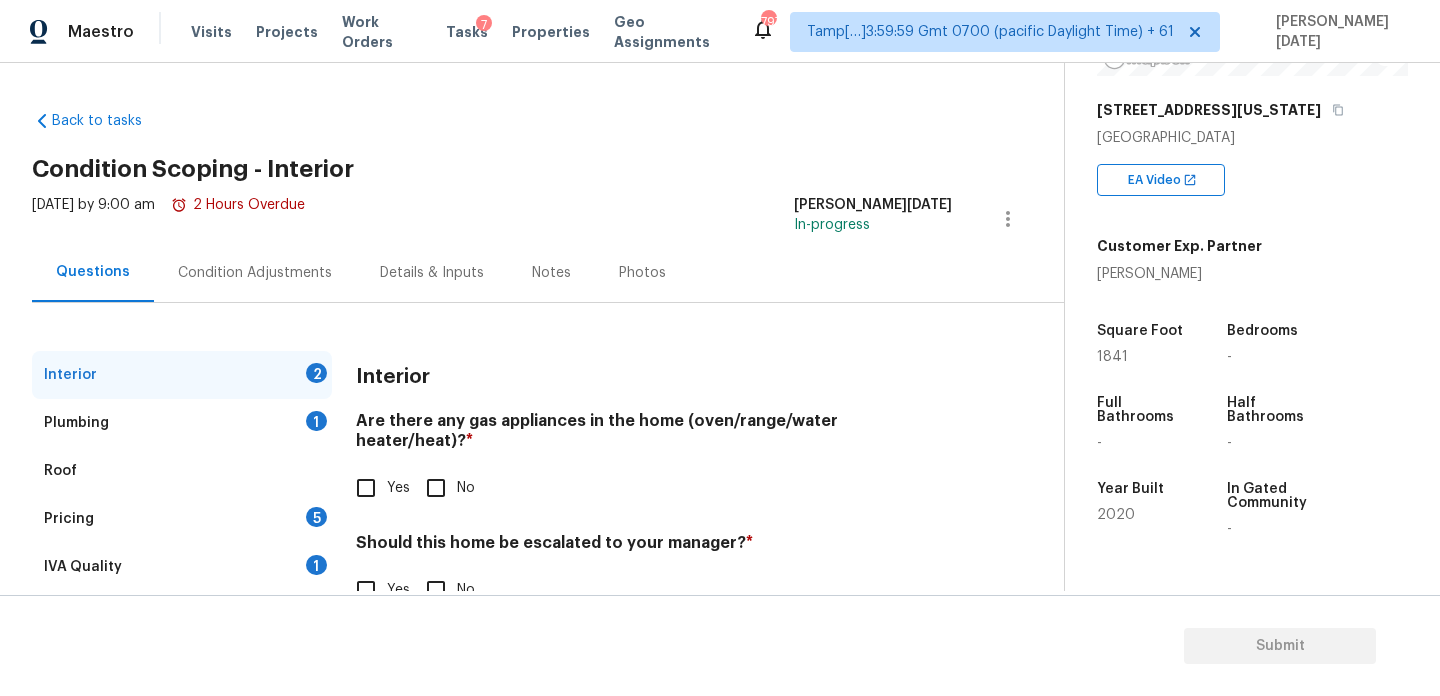 scroll, scrollTop: 54, scrollLeft: 0, axis: vertical 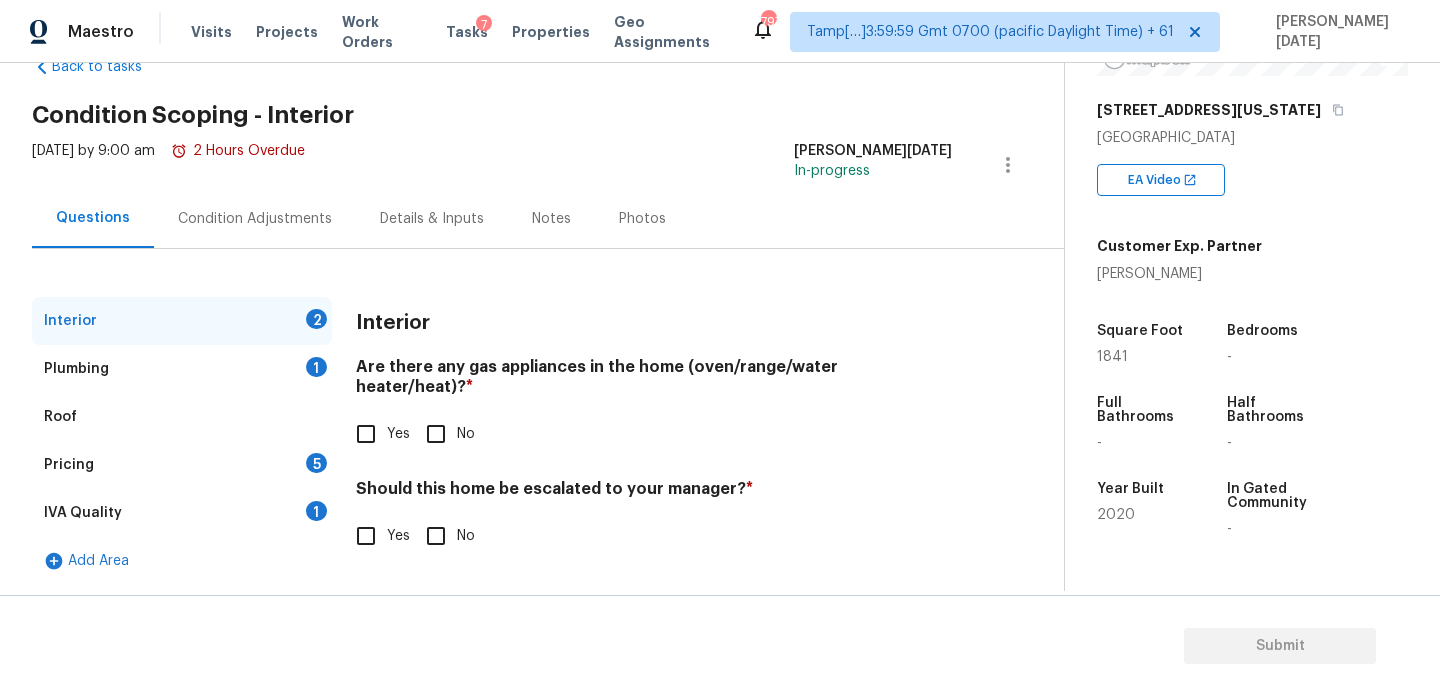 click on "Yes" at bounding box center [366, 434] 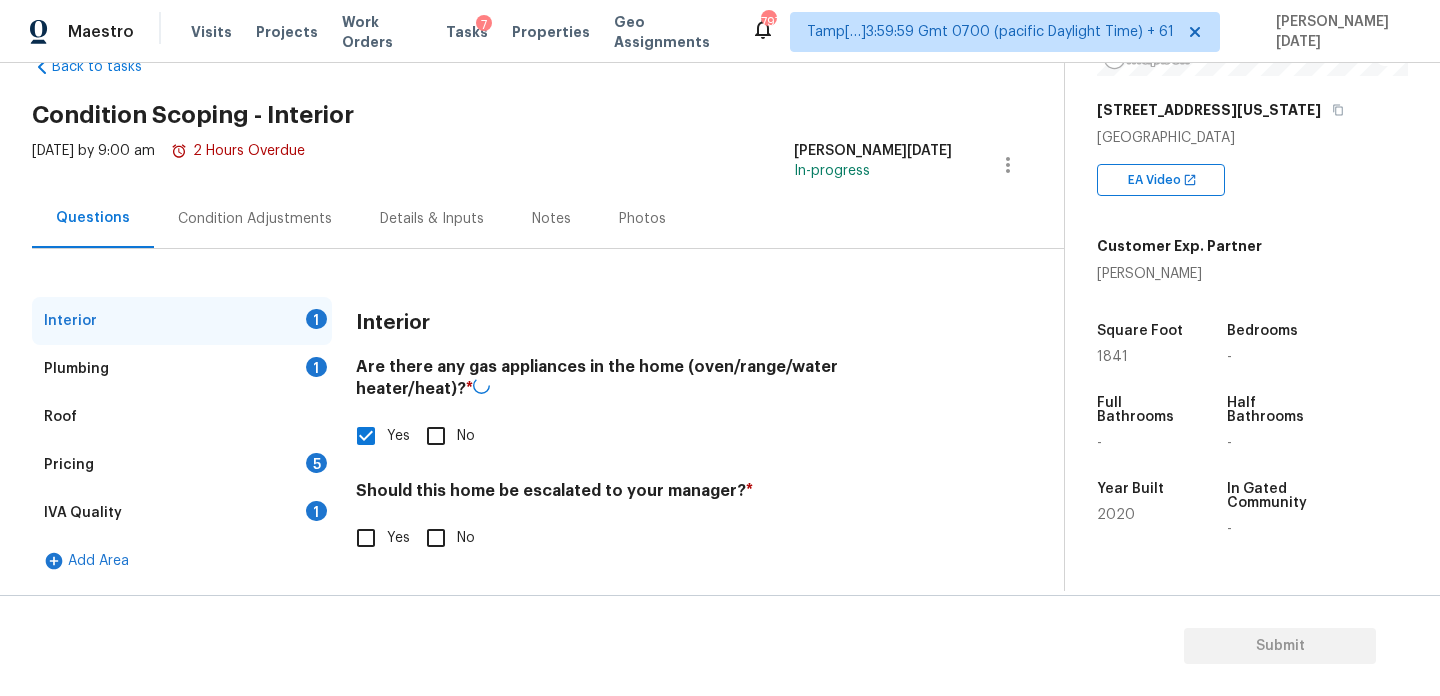 click on "No" at bounding box center [436, 538] 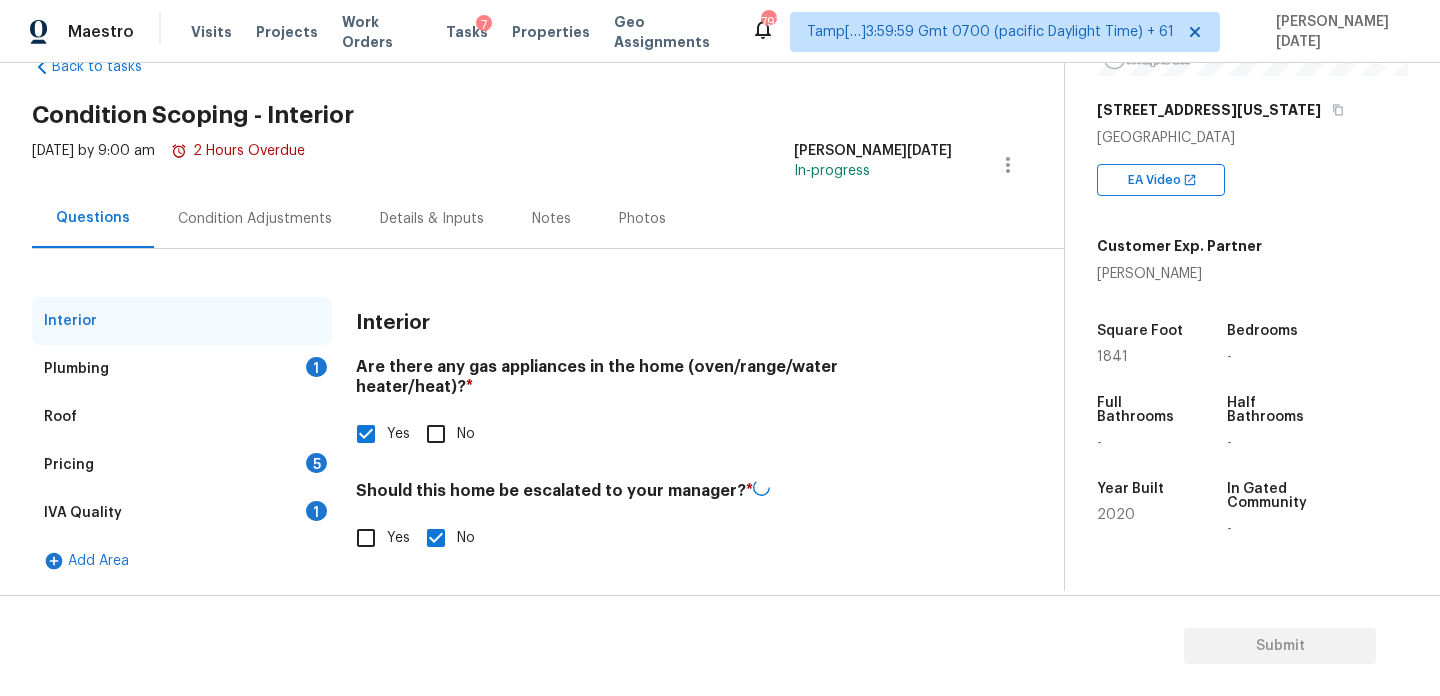 click on "Plumbing 1" at bounding box center (182, 369) 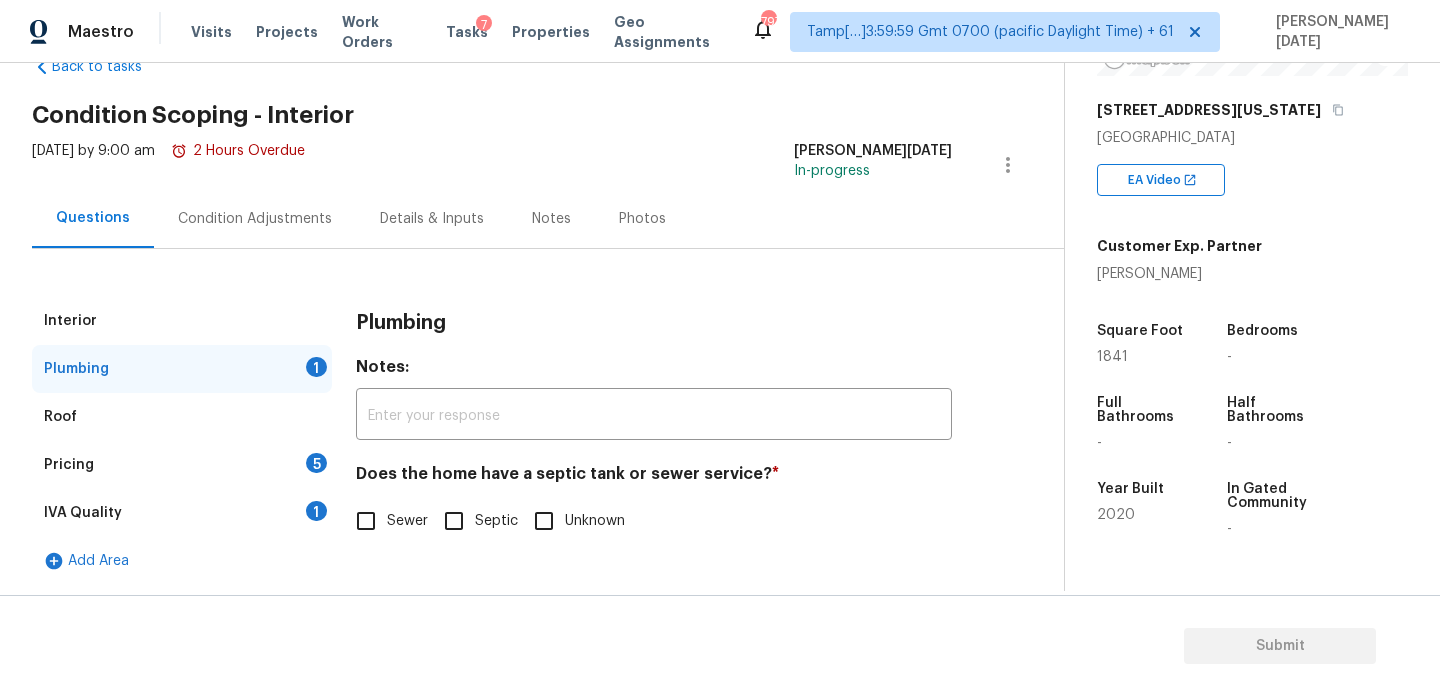 click on "Sewer" at bounding box center [366, 521] 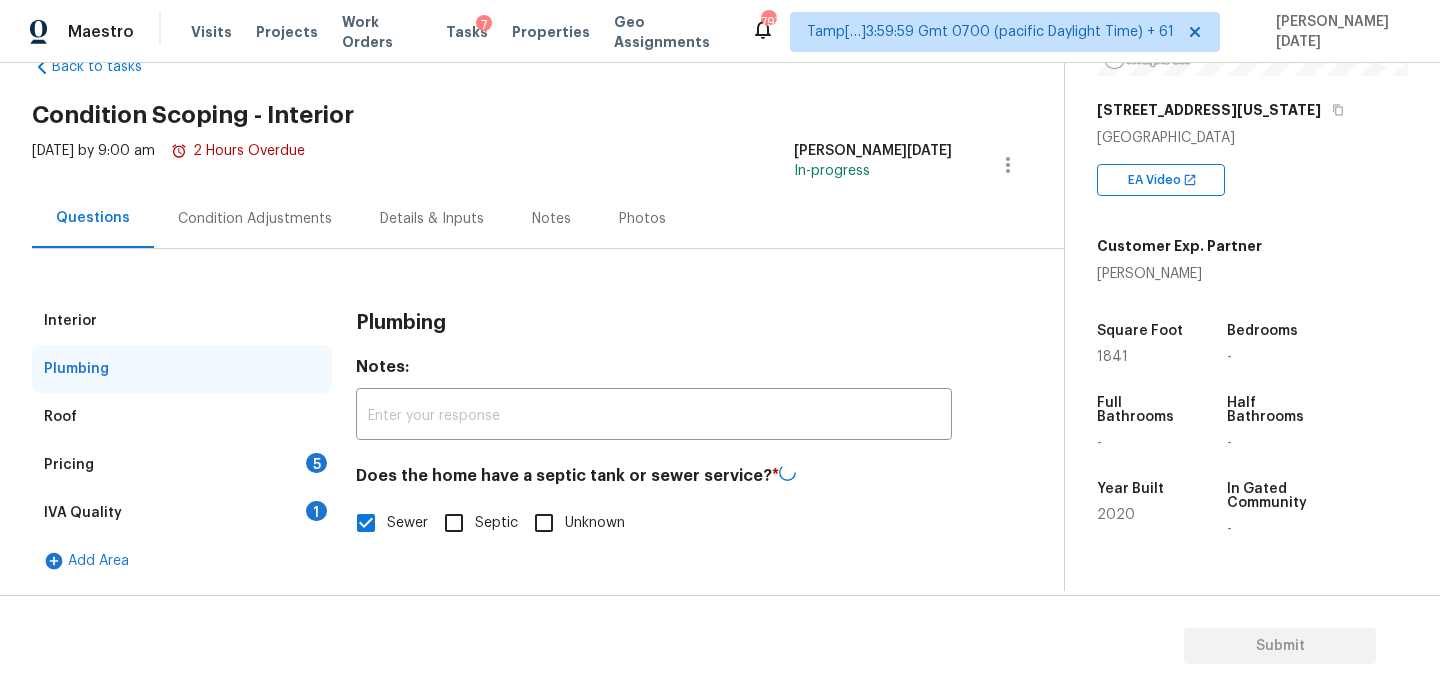 click on "Pricing 5" at bounding box center [182, 465] 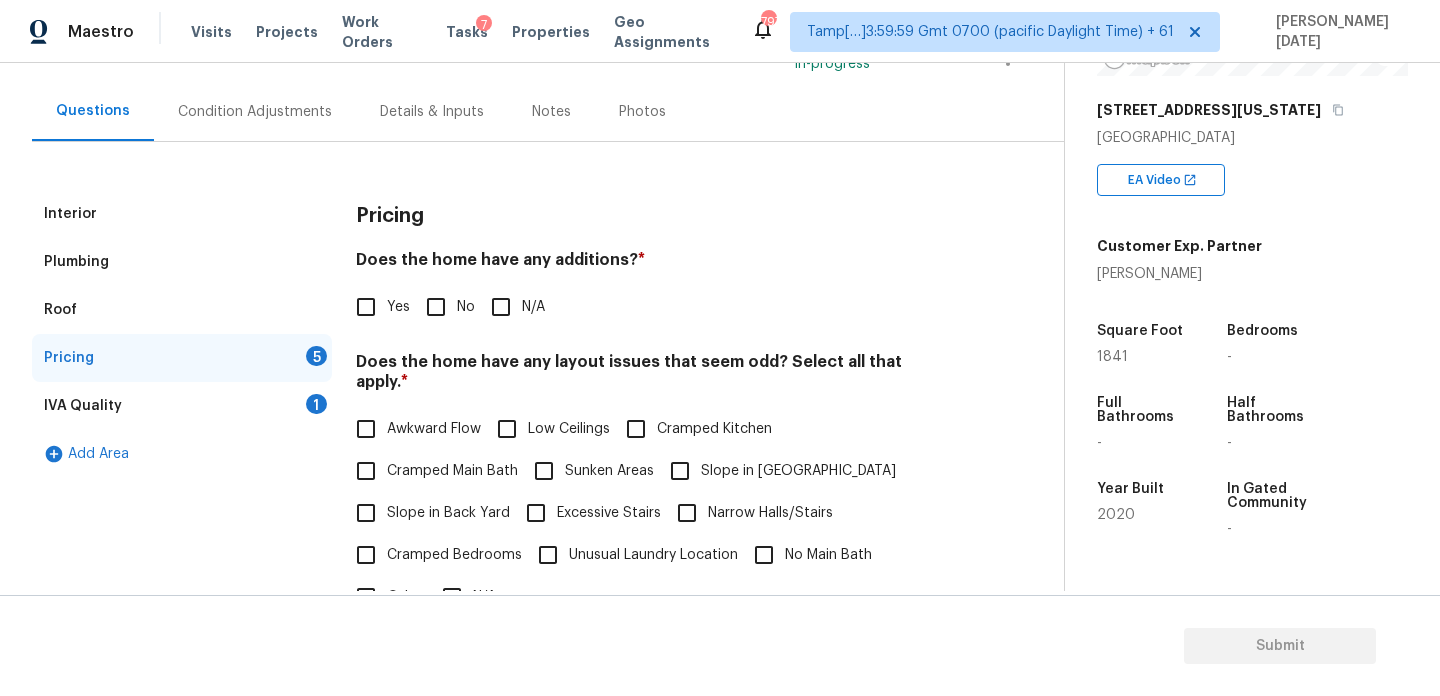 scroll, scrollTop: 284, scrollLeft: 0, axis: vertical 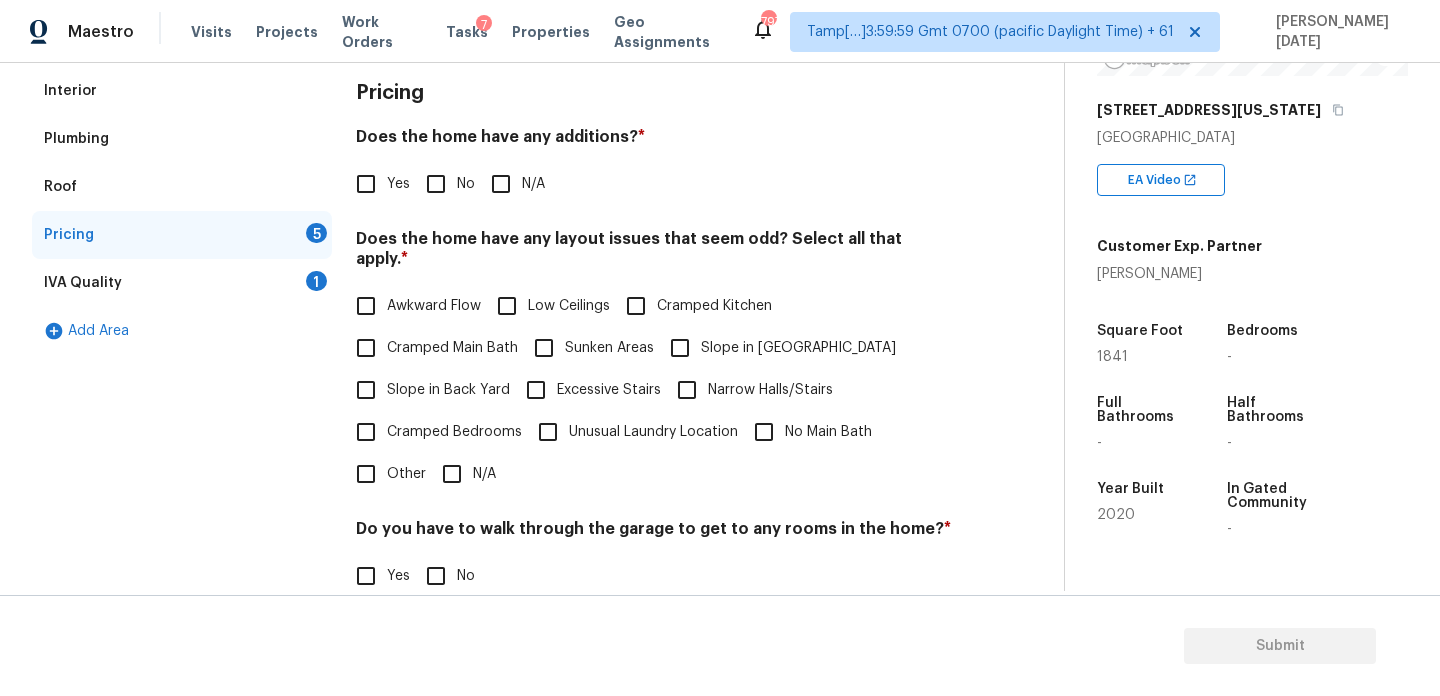 click on "No" at bounding box center (436, 184) 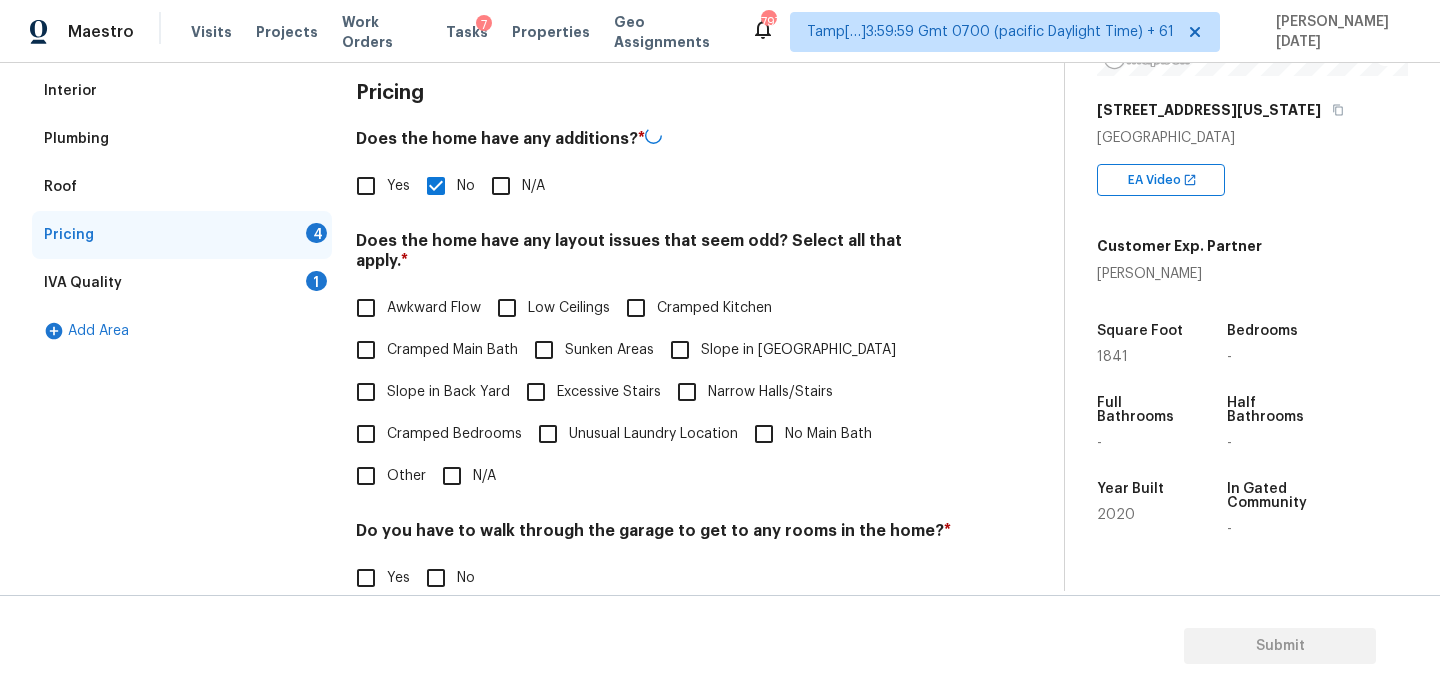 click on "Pricing Does the home have any additions?  * Yes No N/A Does the home have any layout issues that seem odd? Select all that apply.  * Awkward Flow Low Ceilings Cramped Kitchen Cramped Main Bath Sunken Areas Slope in Front Yard Slope in Back Yard Excessive Stairs Narrow Halls/Stairs Cramped Bedrooms Unusual Laundry Location No Main Bath Other N/A Do you have to walk through the garage to get to any rooms in the home?  * Yes No Does the kitchen seem cramped?  * Yes No Does the home appear to be very outdated?  * Yes No" at bounding box center (654, 447) 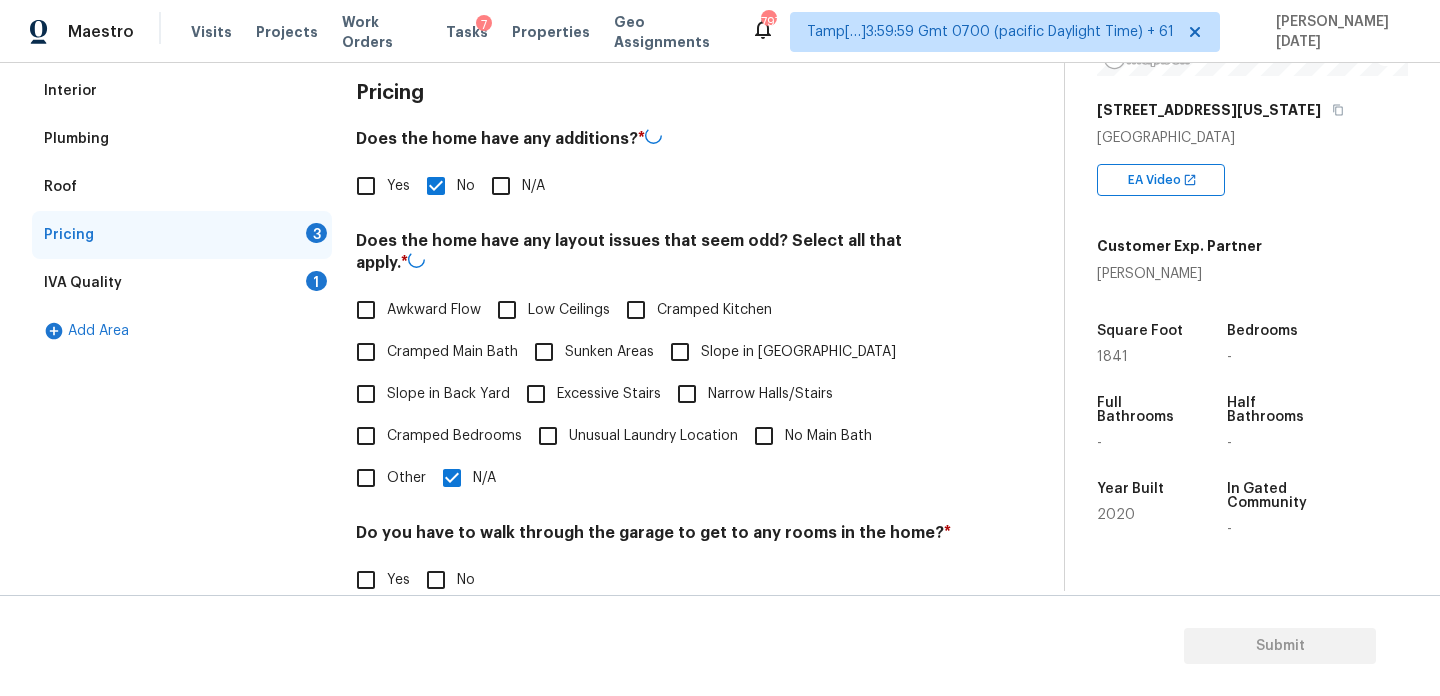 click on "No" at bounding box center [436, 580] 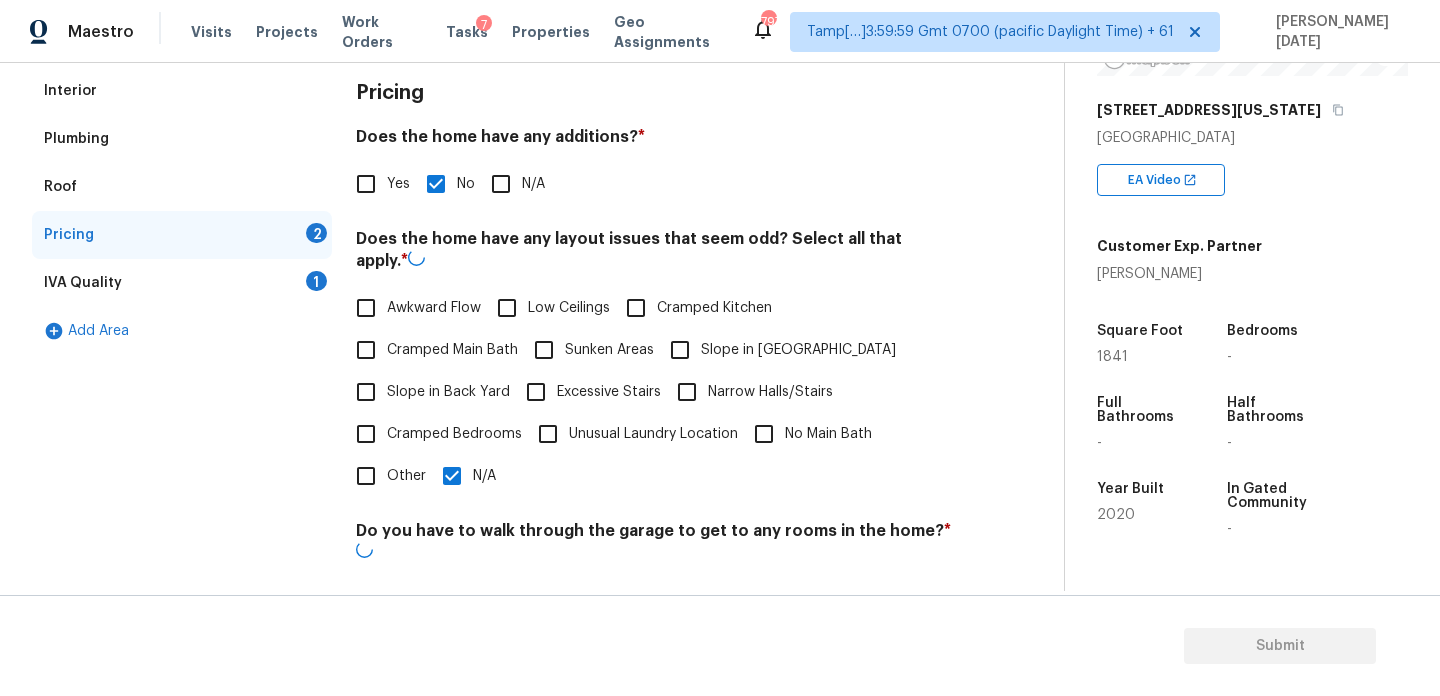 scroll, scrollTop: 504, scrollLeft: 0, axis: vertical 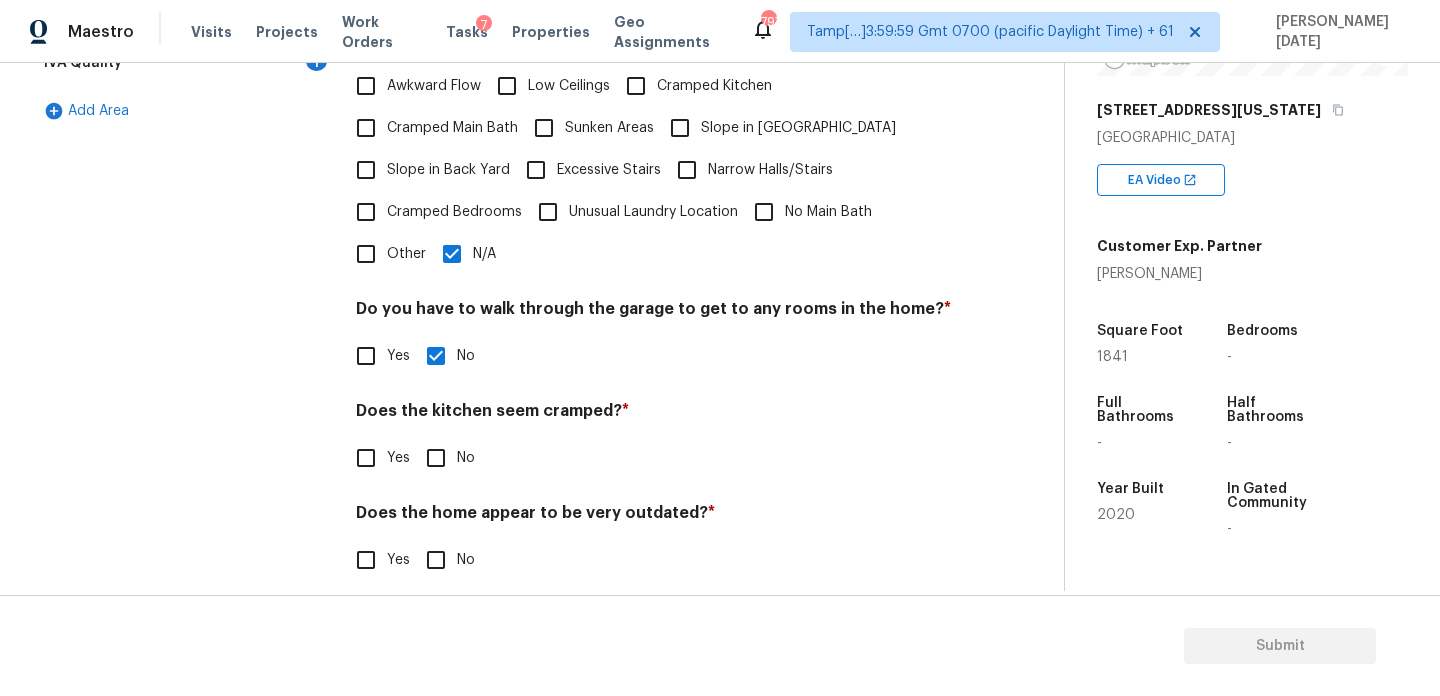 click on "No" at bounding box center (436, 458) 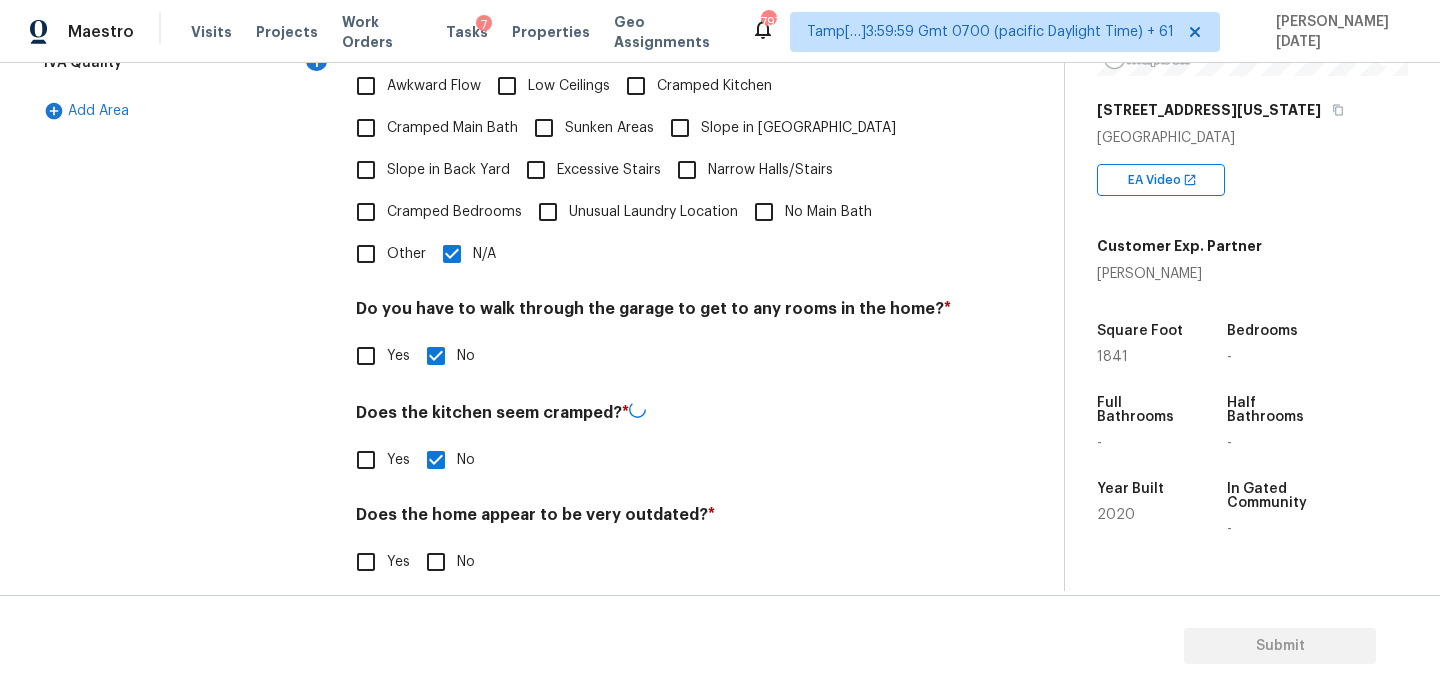 click on "No" at bounding box center [436, 562] 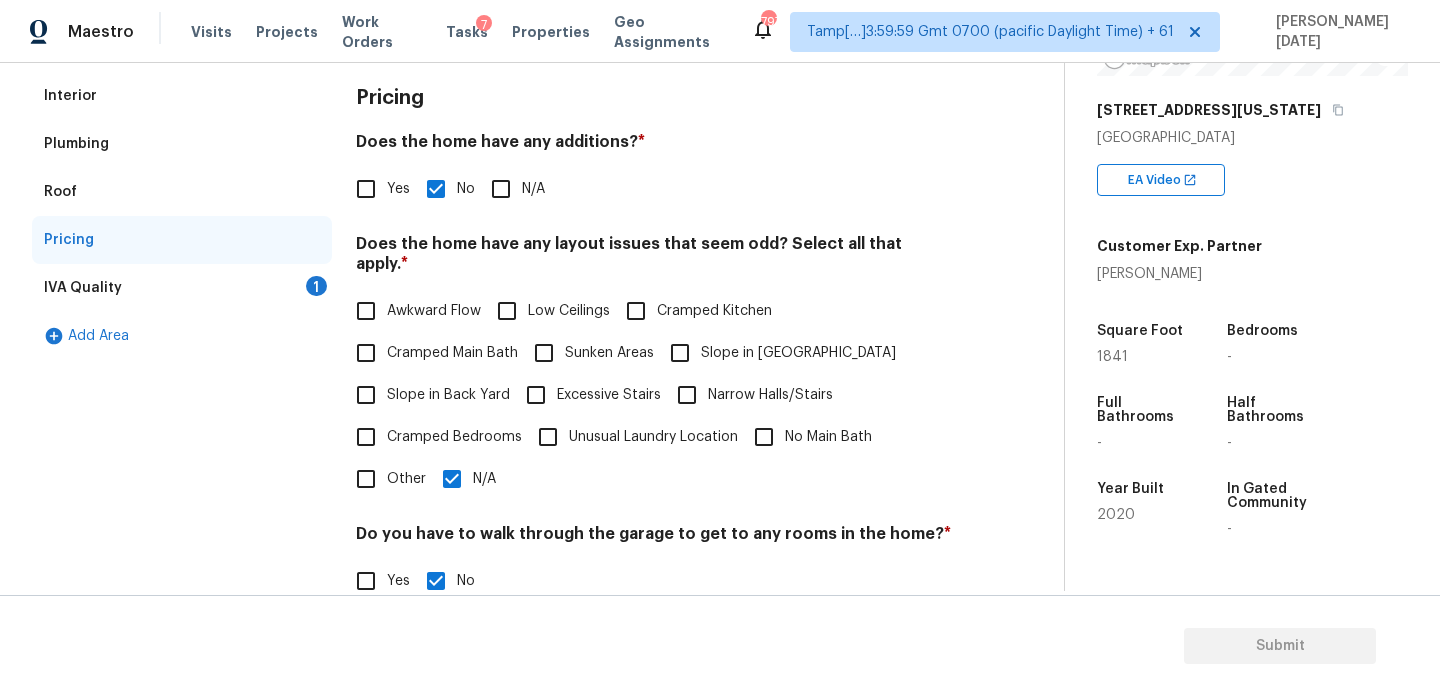 click on "1" at bounding box center (316, 286) 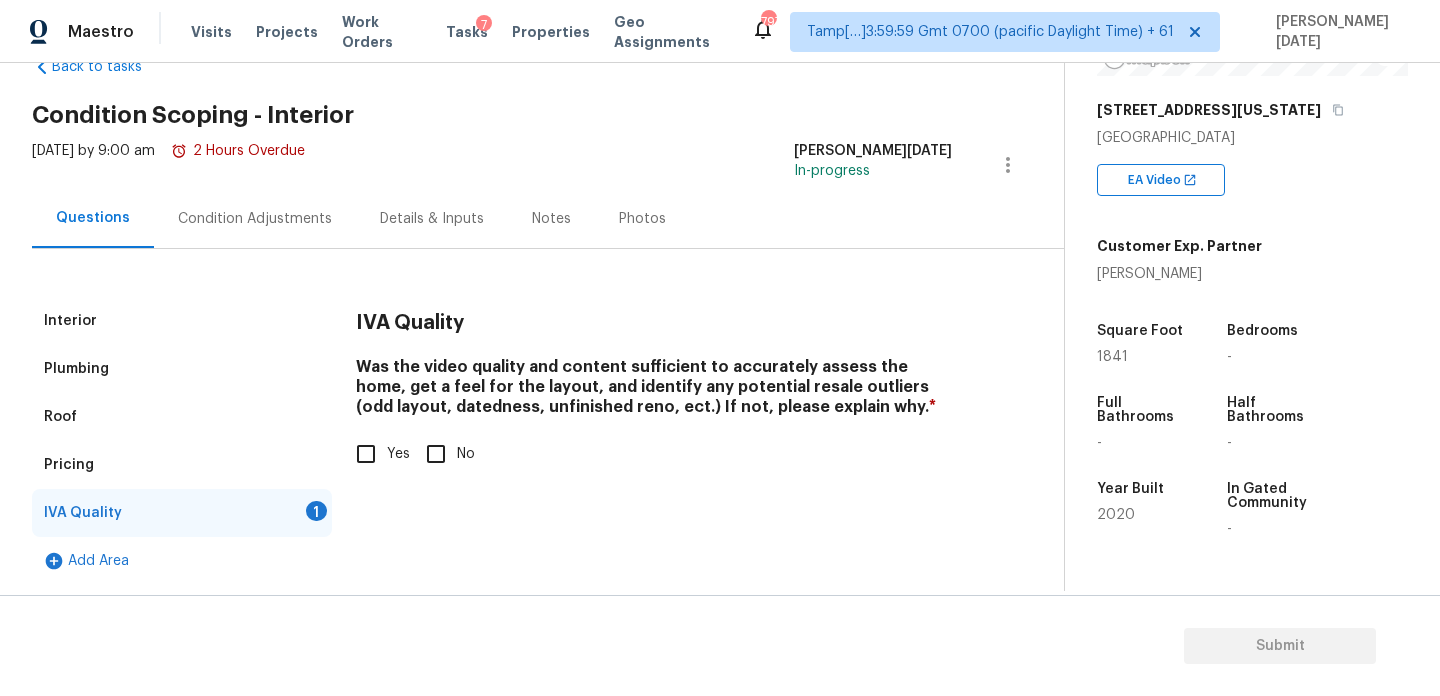 scroll, scrollTop: 54, scrollLeft: 0, axis: vertical 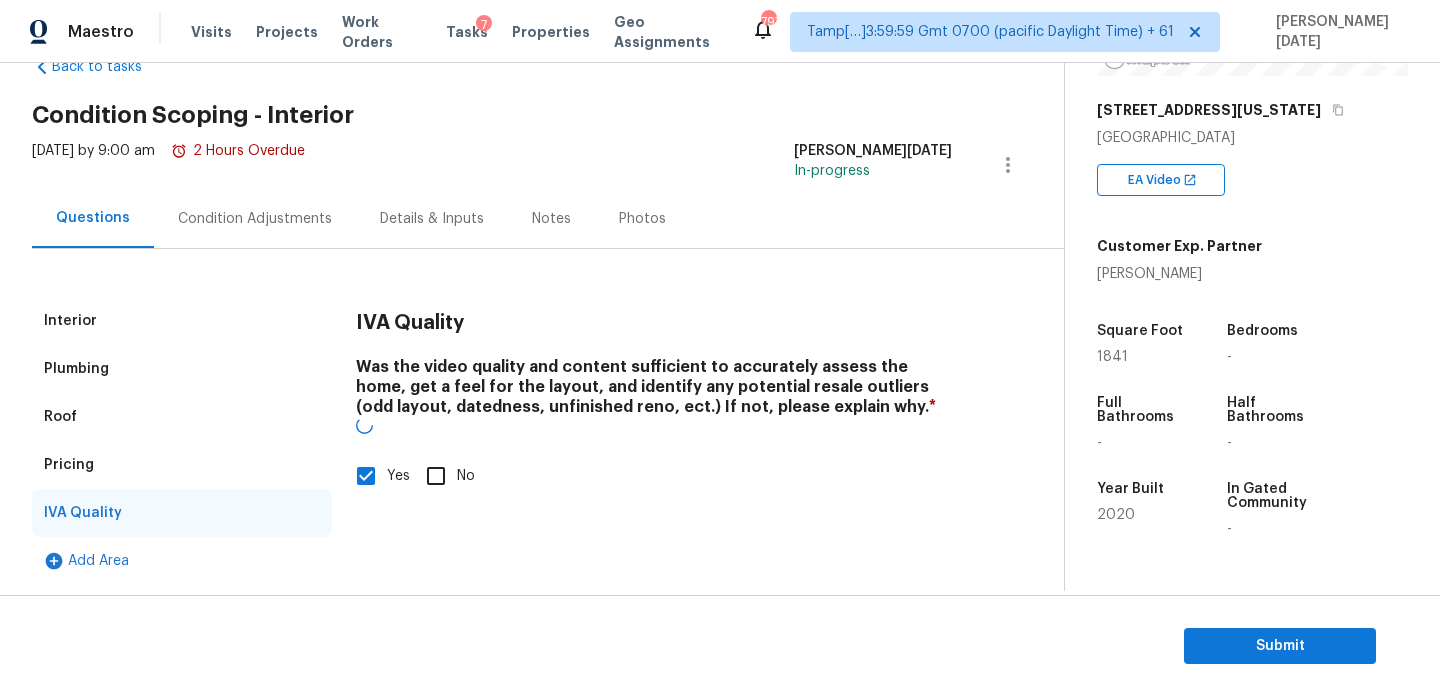 click on "Interior Plumbing Roof Pricing IVA Quality Add Area IVA Quality Was the video quality and content sufficient to accurately assess the home, get a feel for the layout, and identify any potential resale outliers (odd layout, datedness, unfinished reno, ect.) If not, please explain why.  * Yes No" at bounding box center [524, 417] 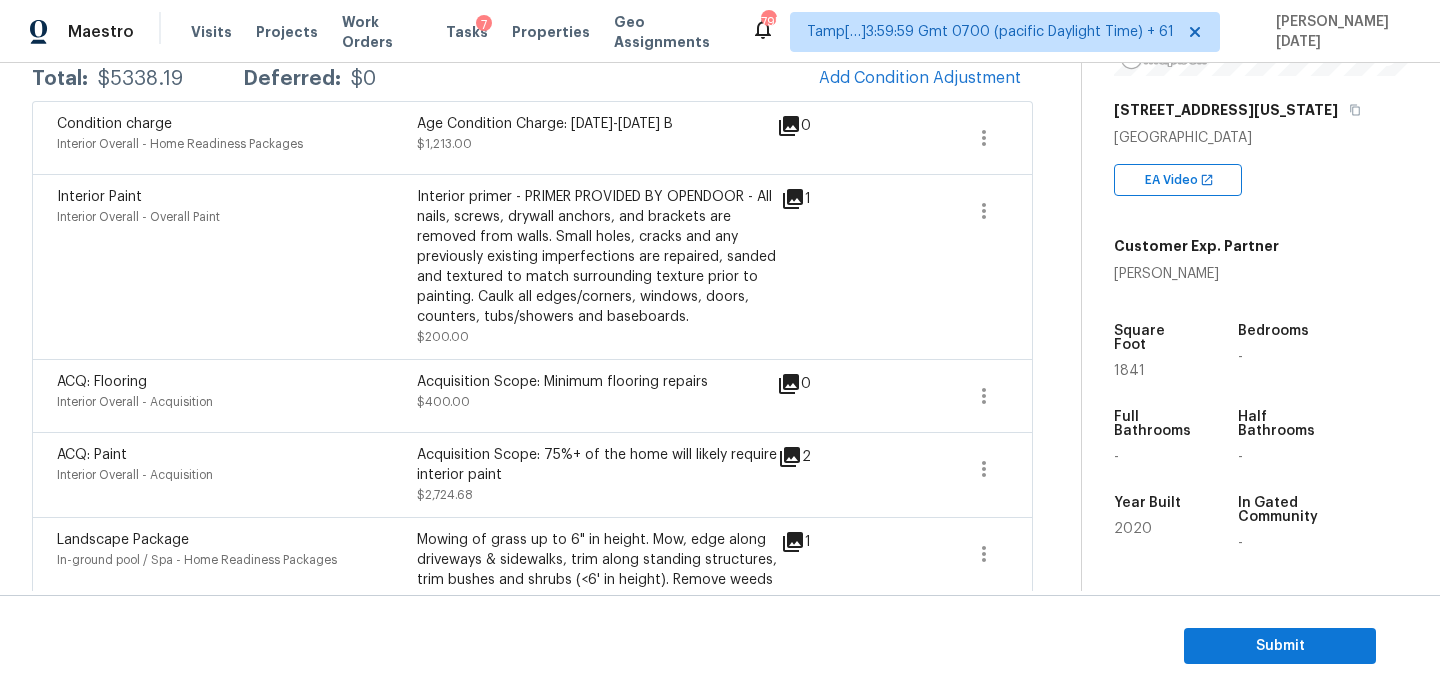 scroll, scrollTop: 363, scrollLeft: 0, axis: vertical 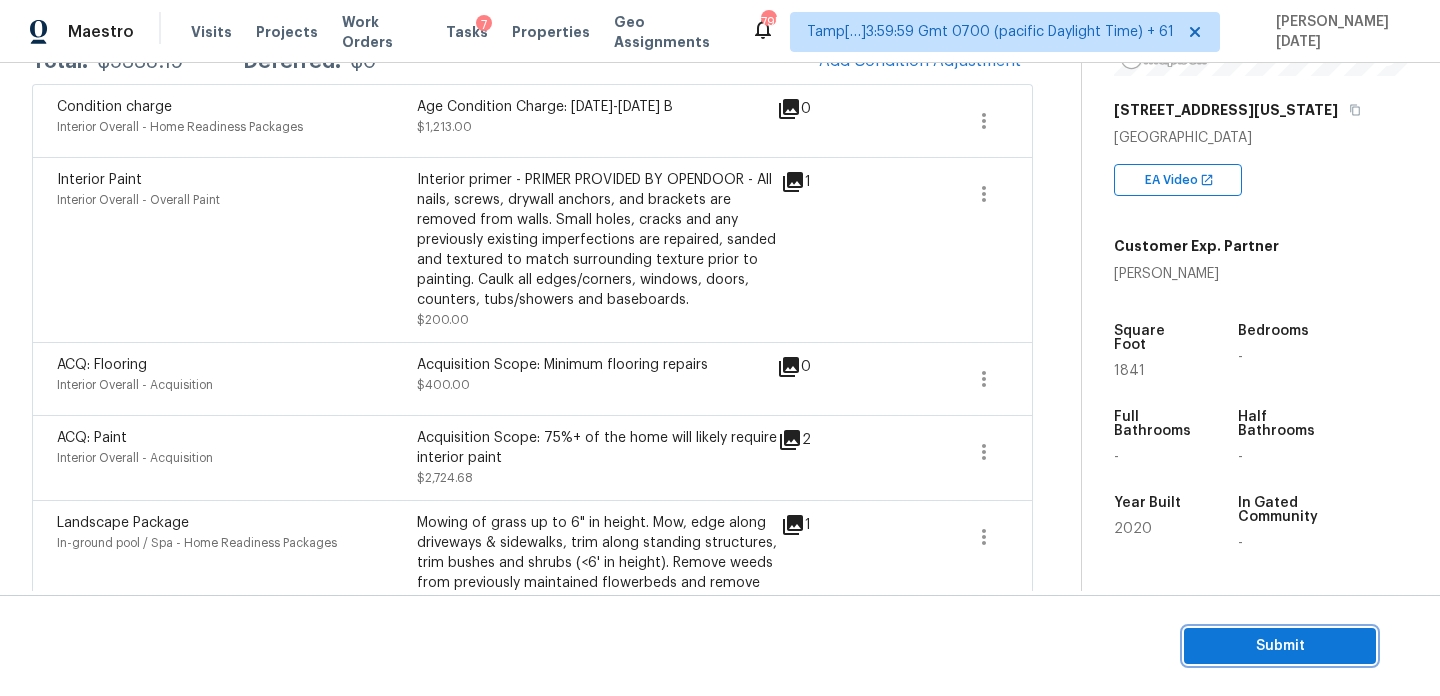 click on "Submit" at bounding box center [1280, 646] 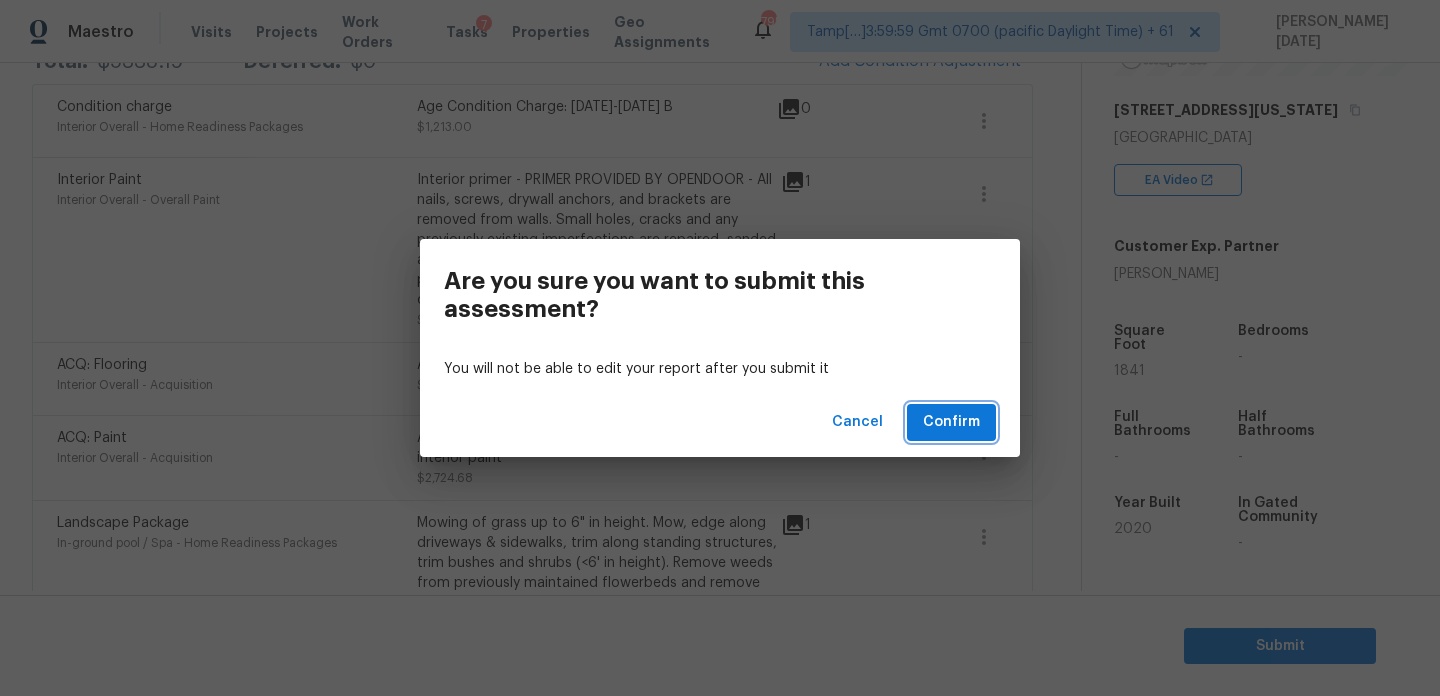 click on "Confirm" at bounding box center (951, 422) 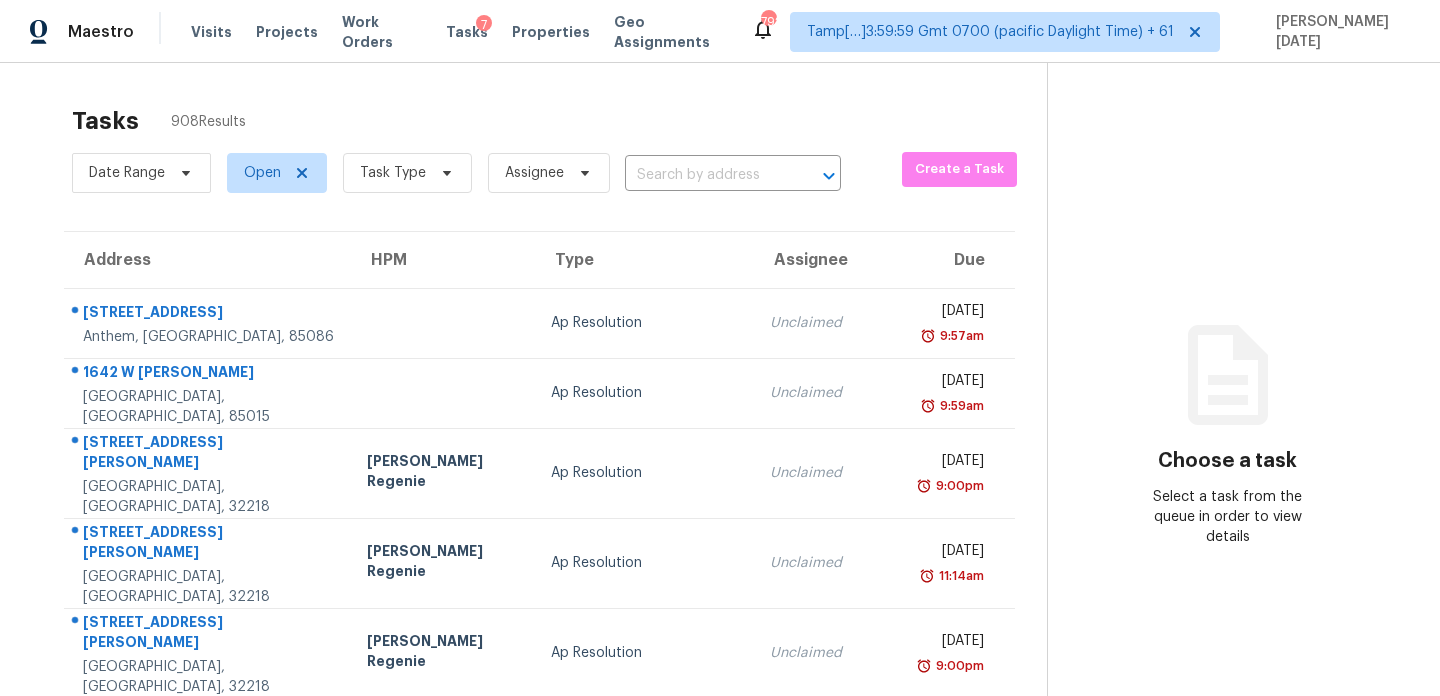 click on "Date Range Open Task Type Assignee ​" at bounding box center (456, 173) 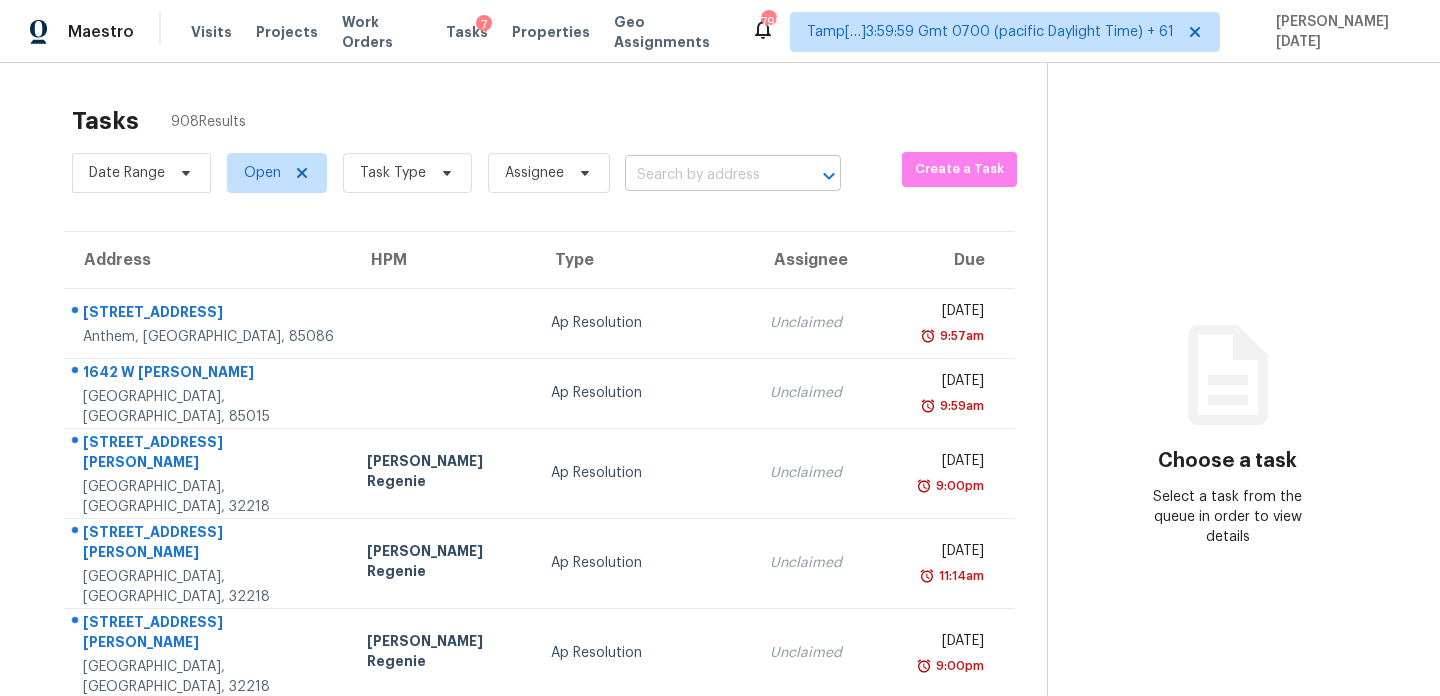 click at bounding box center (705, 175) 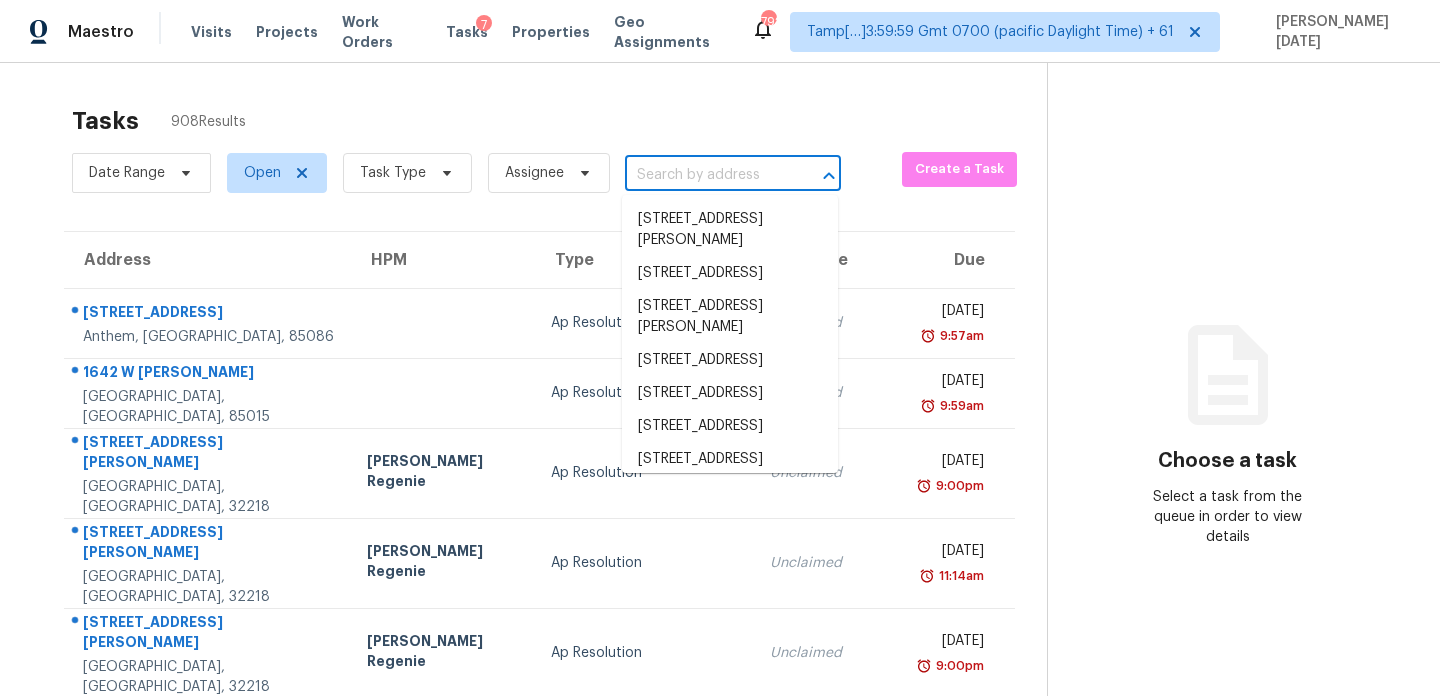paste on "6202 Forest Acre Cir S, Fort Worth, TX, 76140" 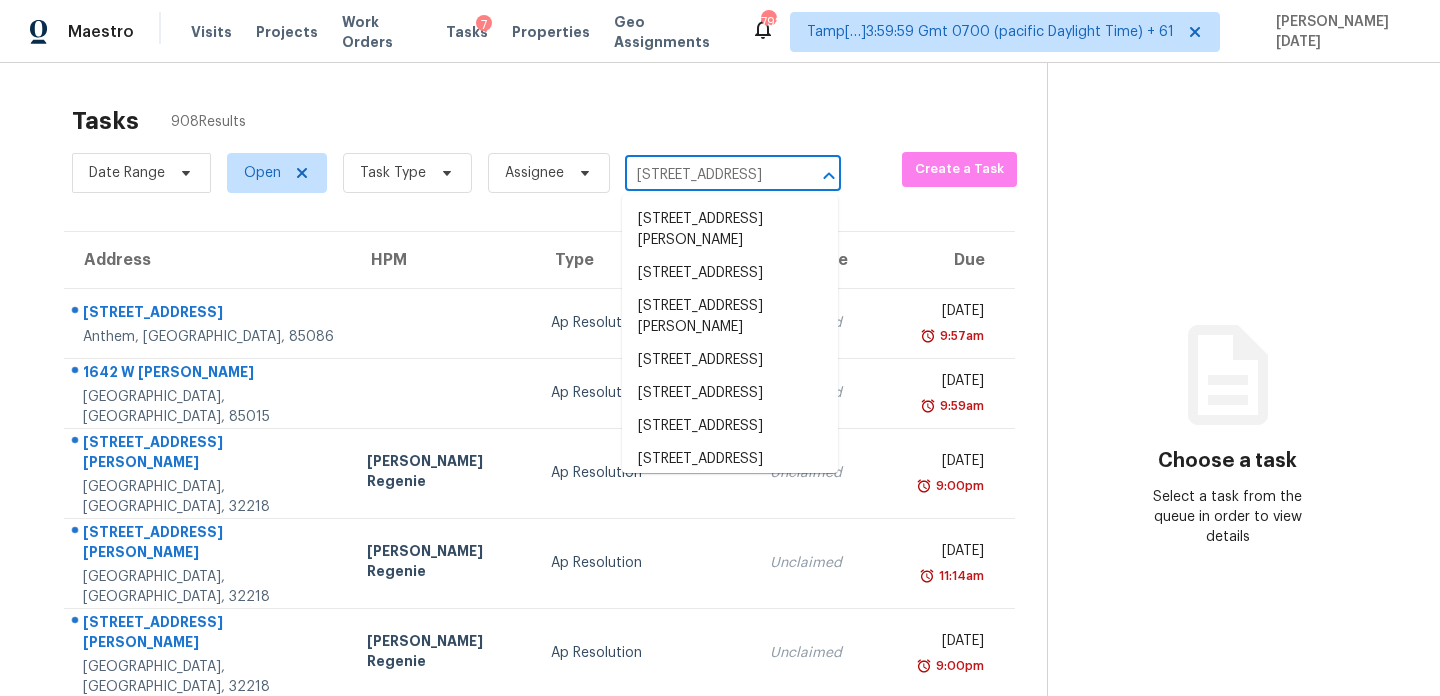 scroll, scrollTop: 0, scrollLeft: 147, axis: horizontal 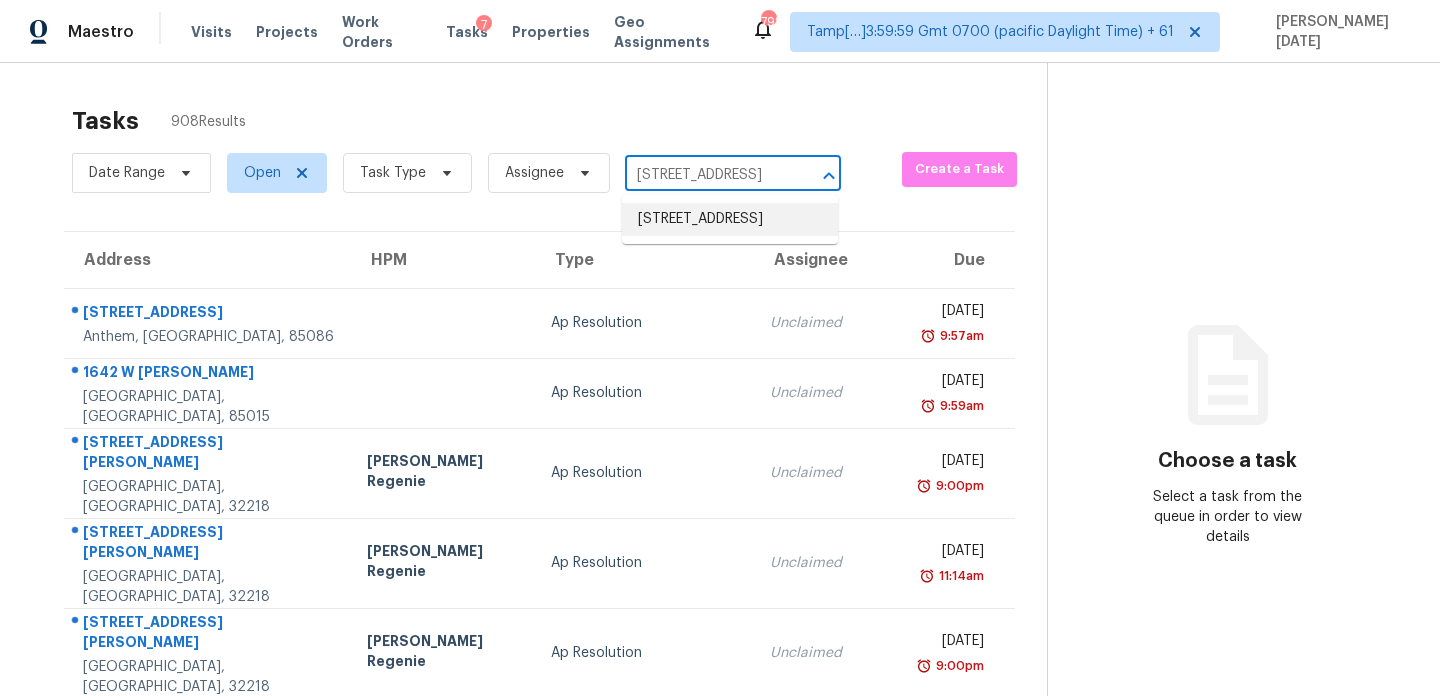 click on "6202 Forest Acre Cir S, Fort Worth, TX 76140" at bounding box center (730, 219) 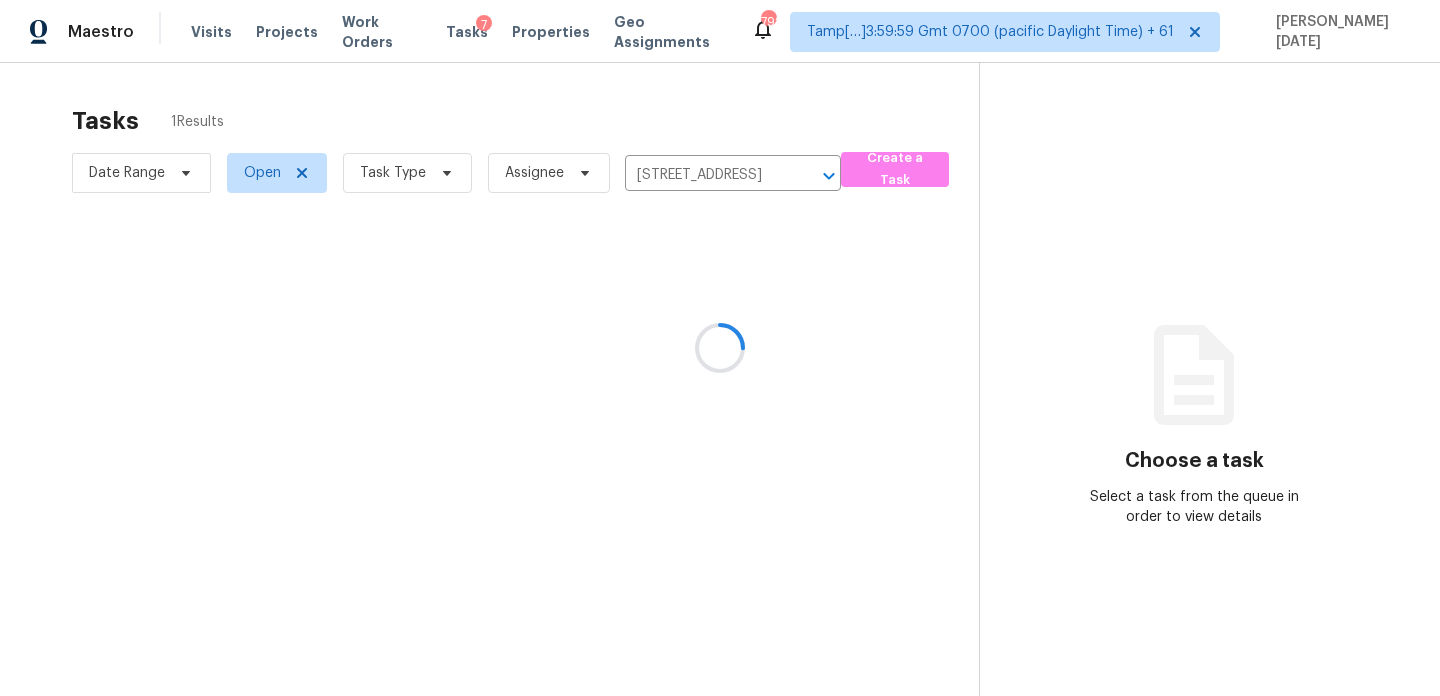 click at bounding box center [720, 348] 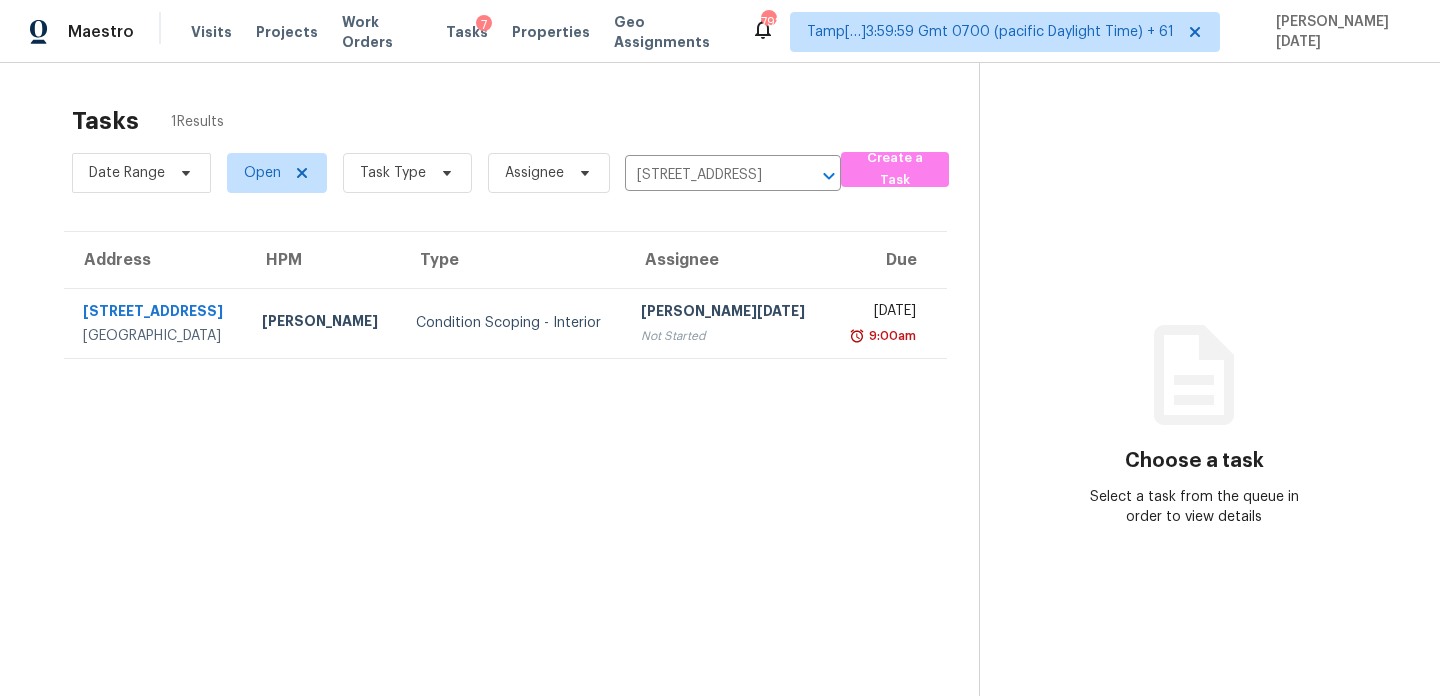 click on "Prabhu Raja Not Started" at bounding box center (727, 323) 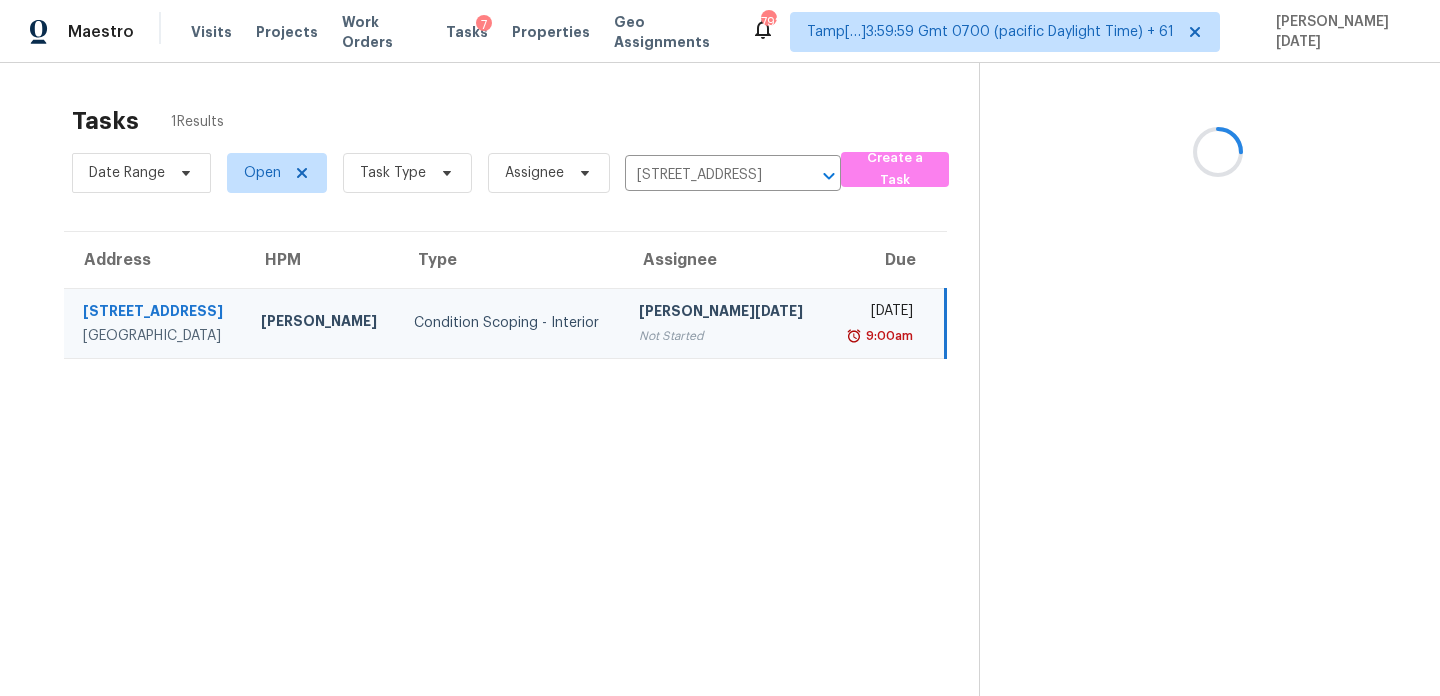click on "Prabhu Raja Not Started" at bounding box center [724, 323] 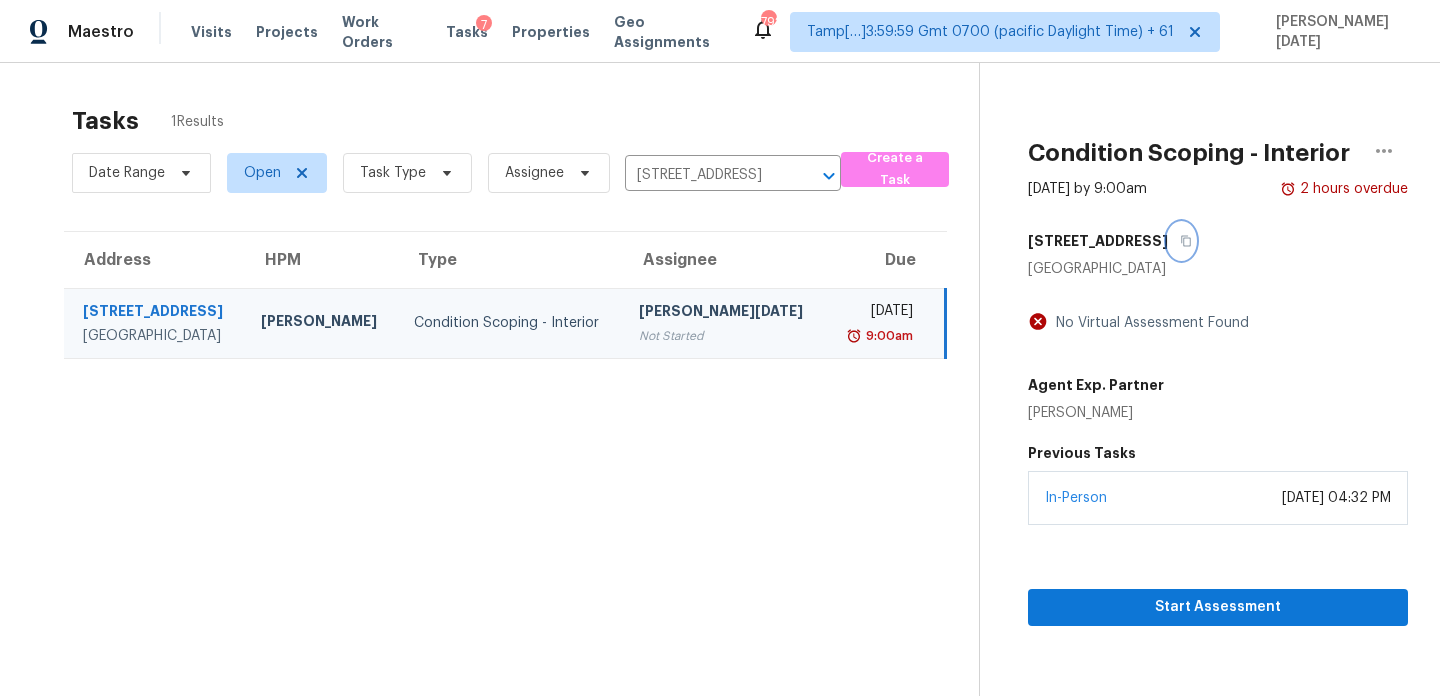 click 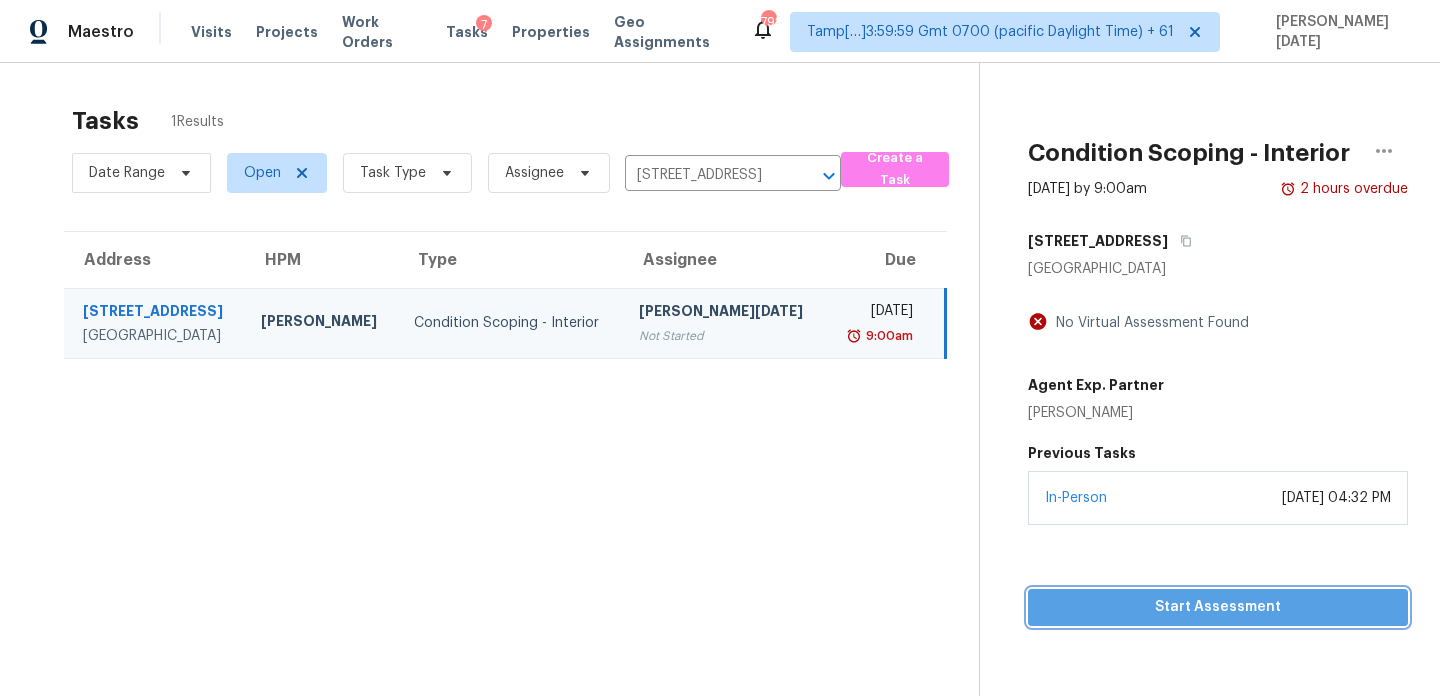 click on "Start Assessment" at bounding box center [1218, 607] 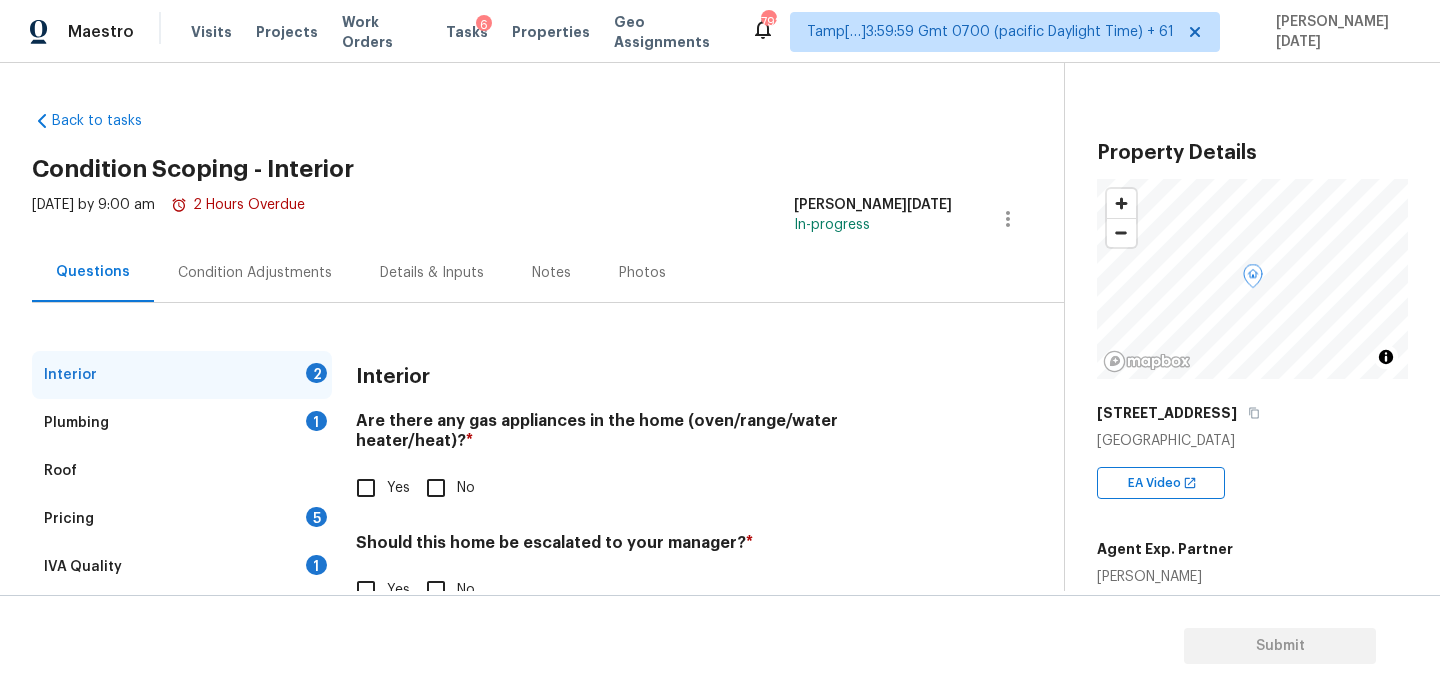click on "Condition Adjustments" at bounding box center (255, 273) 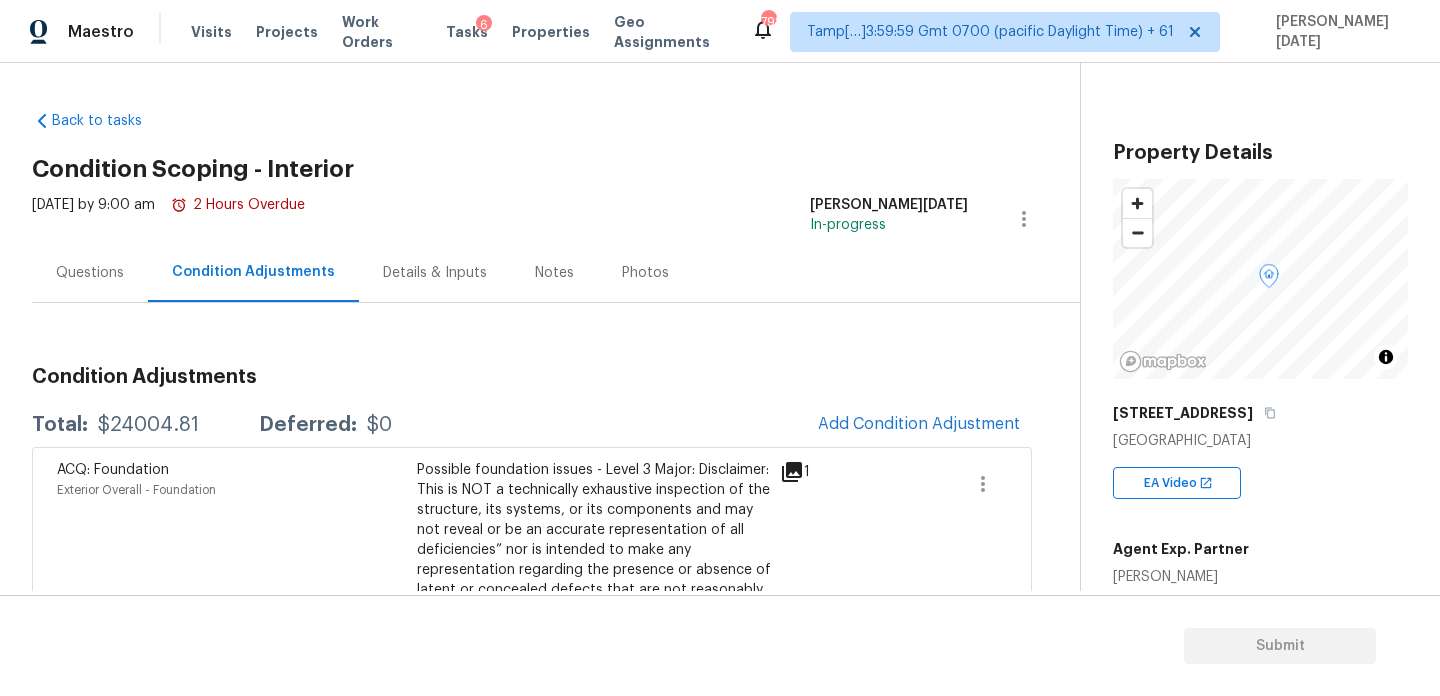 scroll, scrollTop: 69, scrollLeft: 0, axis: vertical 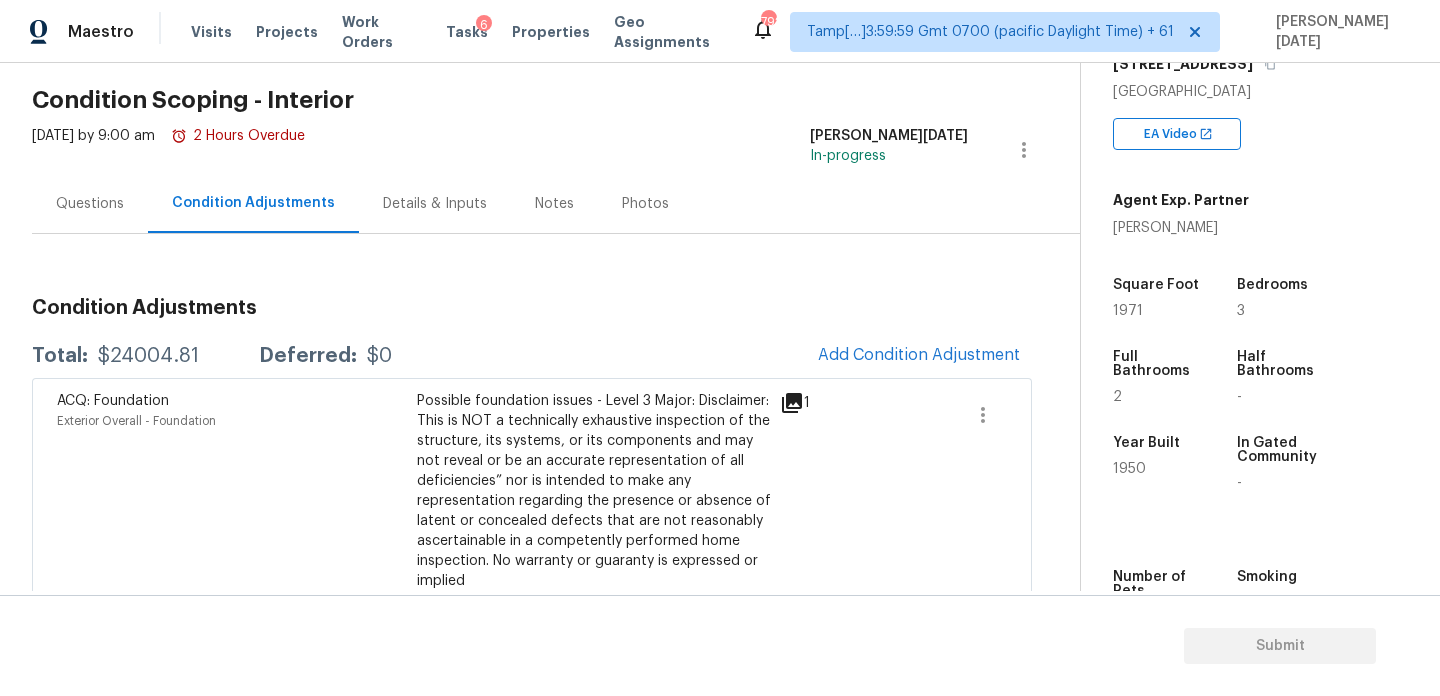 click on "Questions" at bounding box center [90, 204] 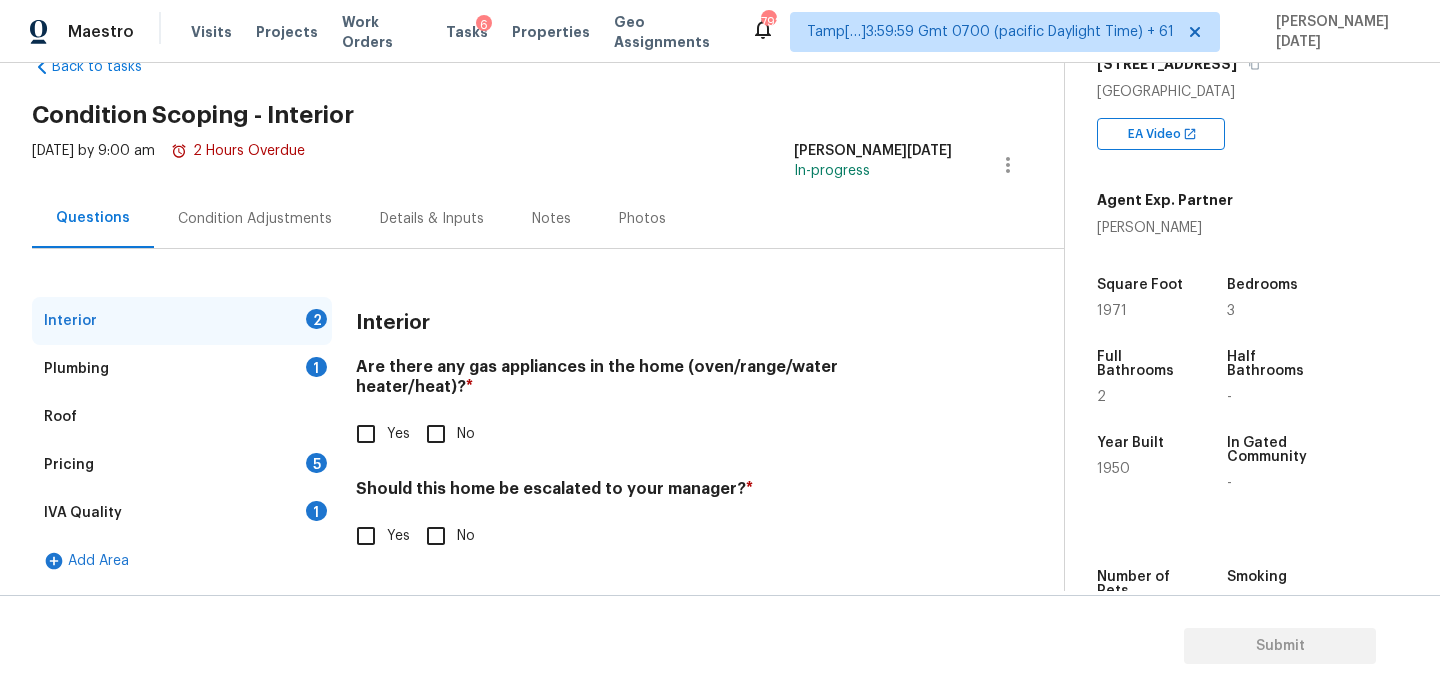 scroll, scrollTop: 54, scrollLeft: 0, axis: vertical 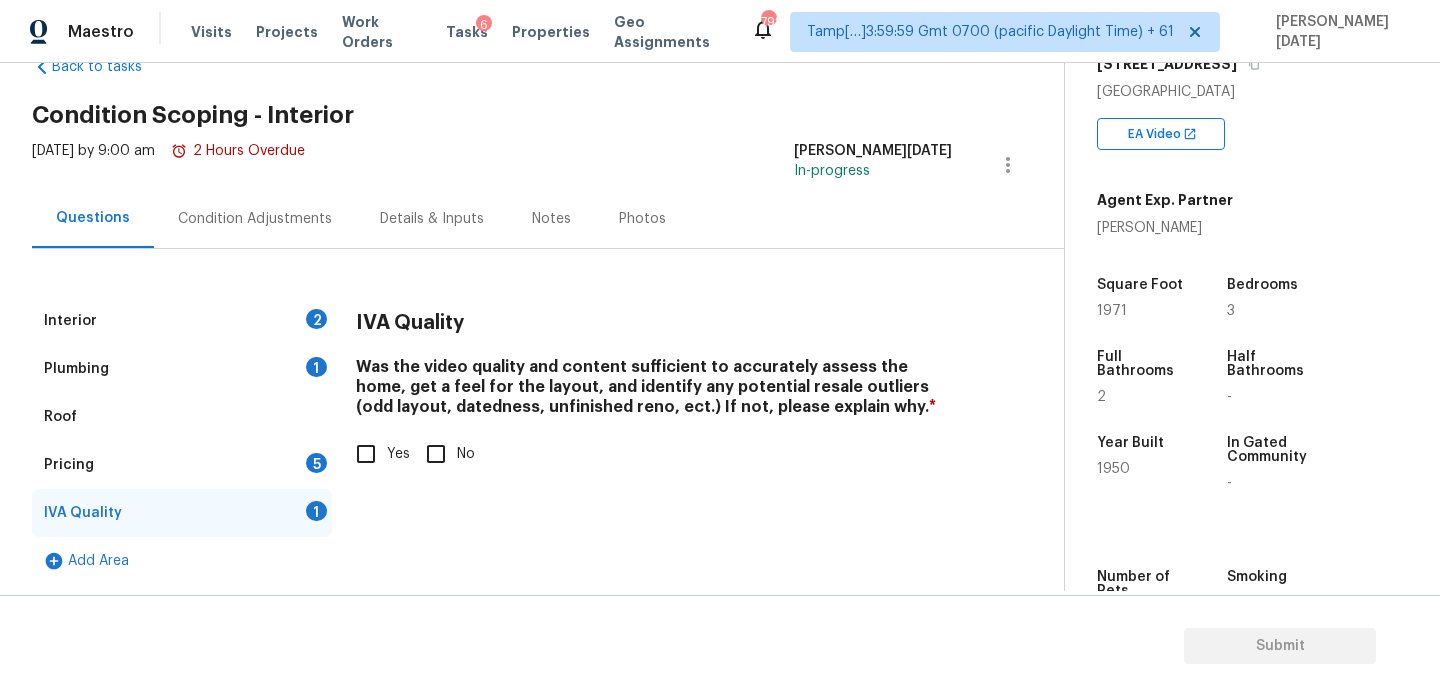 click on "Yes" at bounding box center (366, 454) 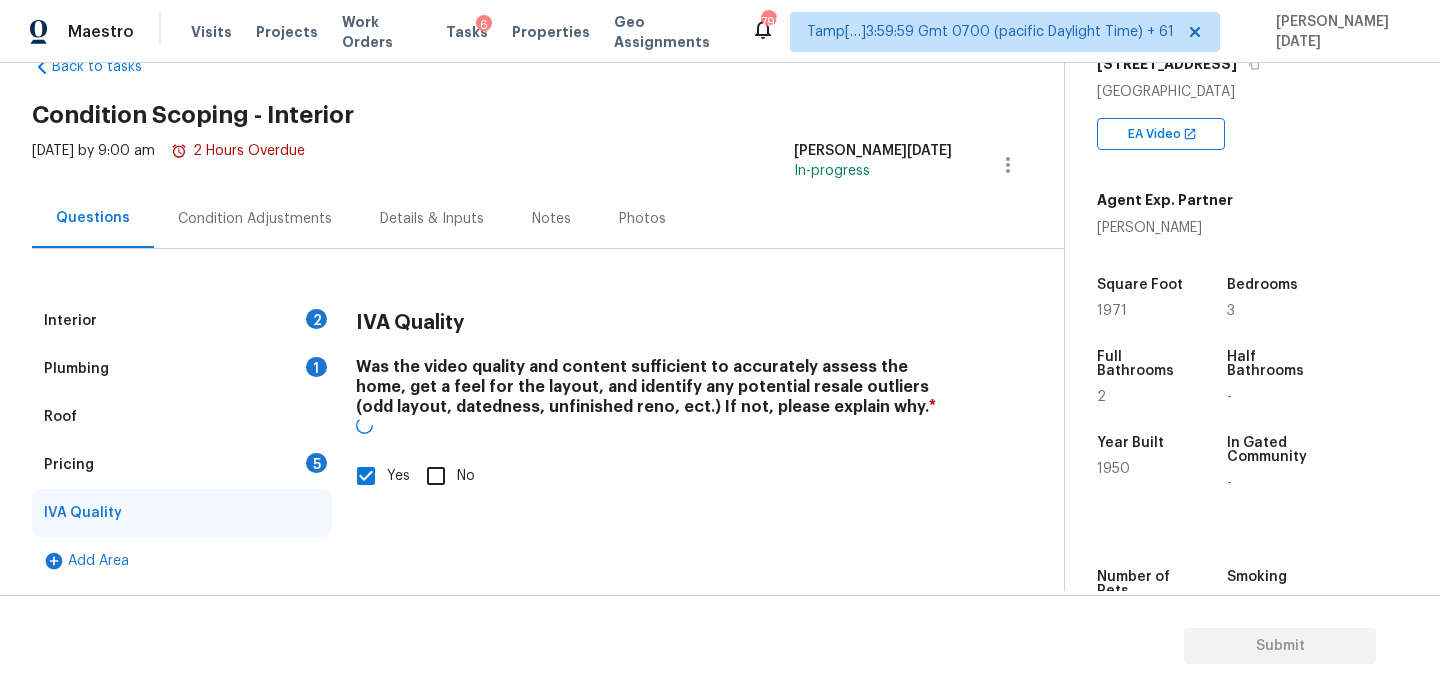 click on "Pricing 5" at bounding box center [182, 465] 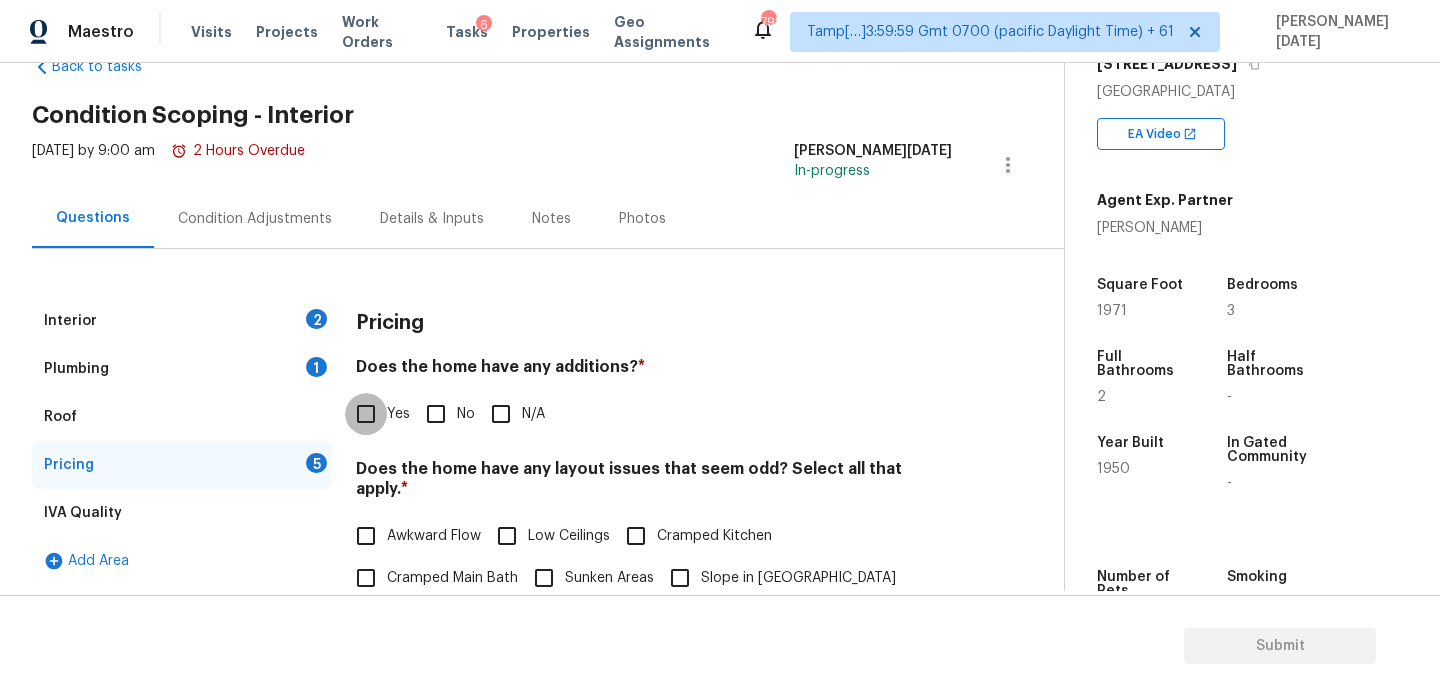 click on "Yes" at bounding box center (366, 414) 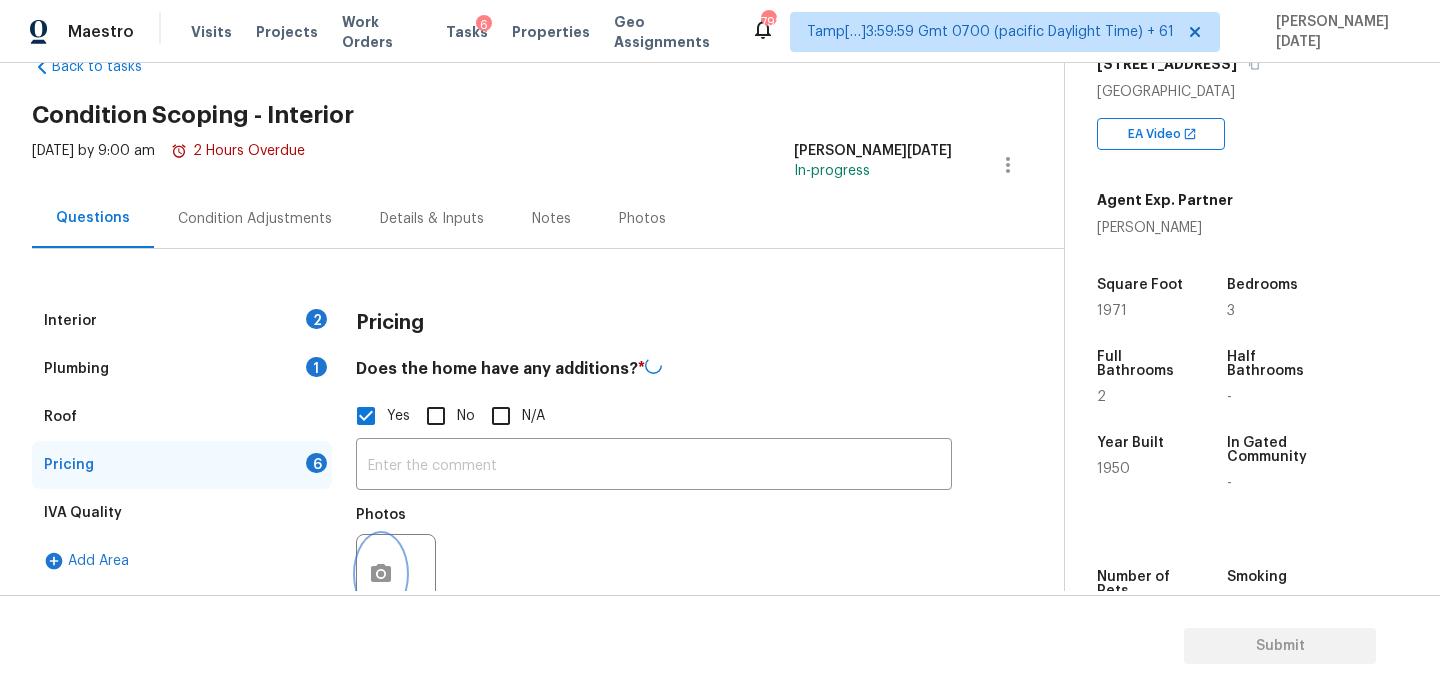 click at bounding box center (381, 574) 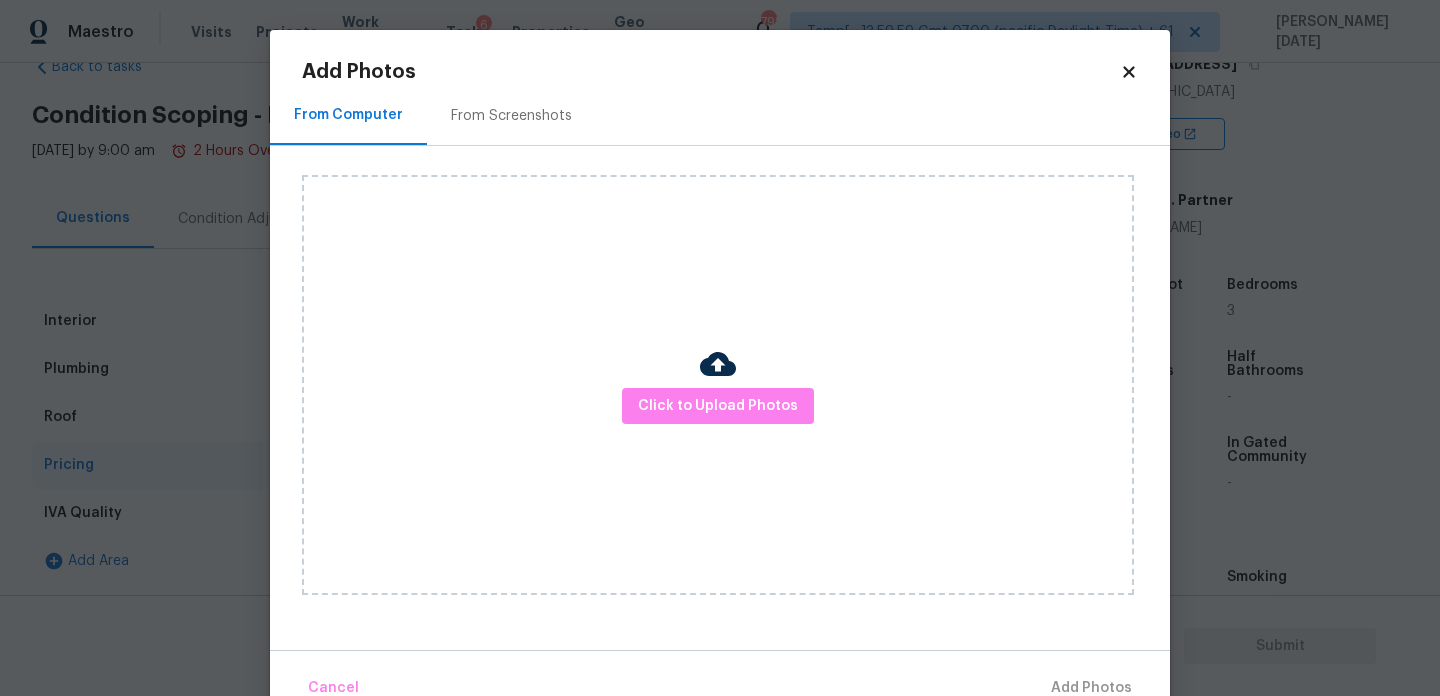 click at bounding box center [718, 364] 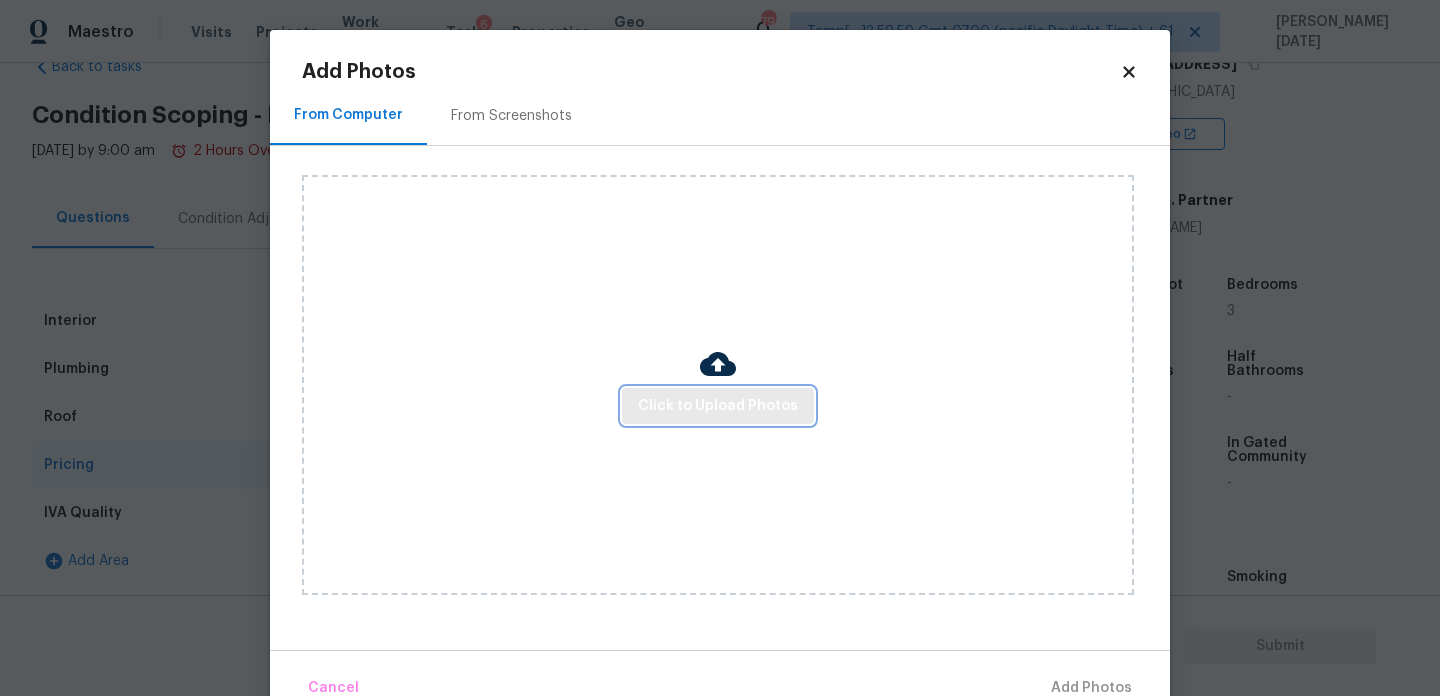 click on "Click to Upload Photos" at bounding box center (718, 406) 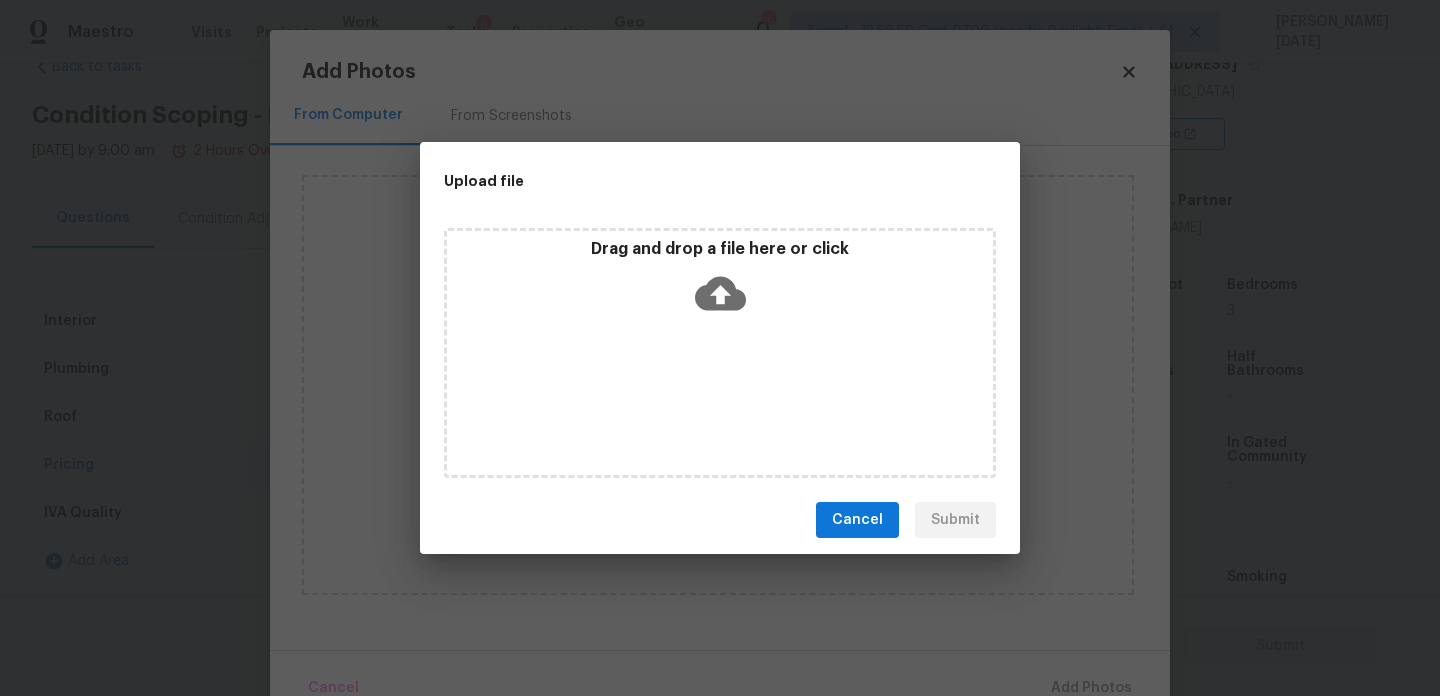 click on "Drag and drop a file here or click" at bounding box center [720, 353] 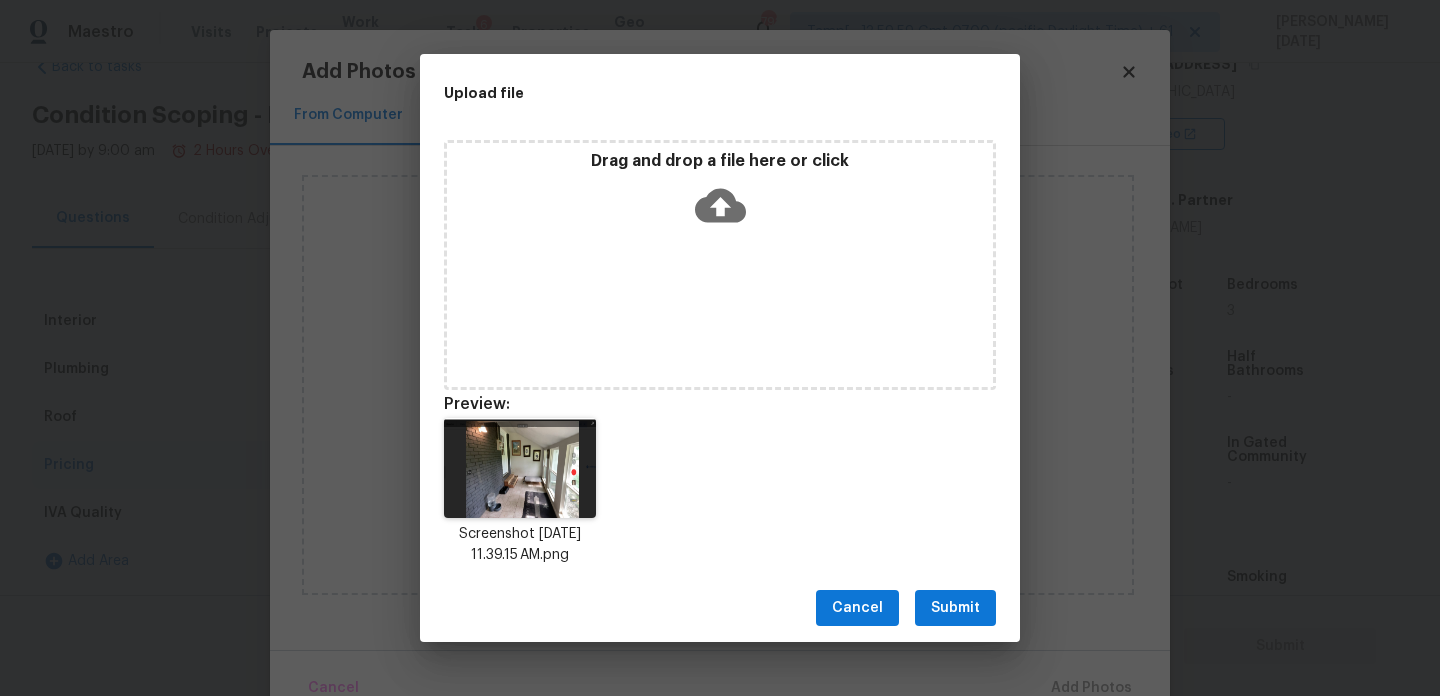 click on "Submit" at bounding box center (955, 608) 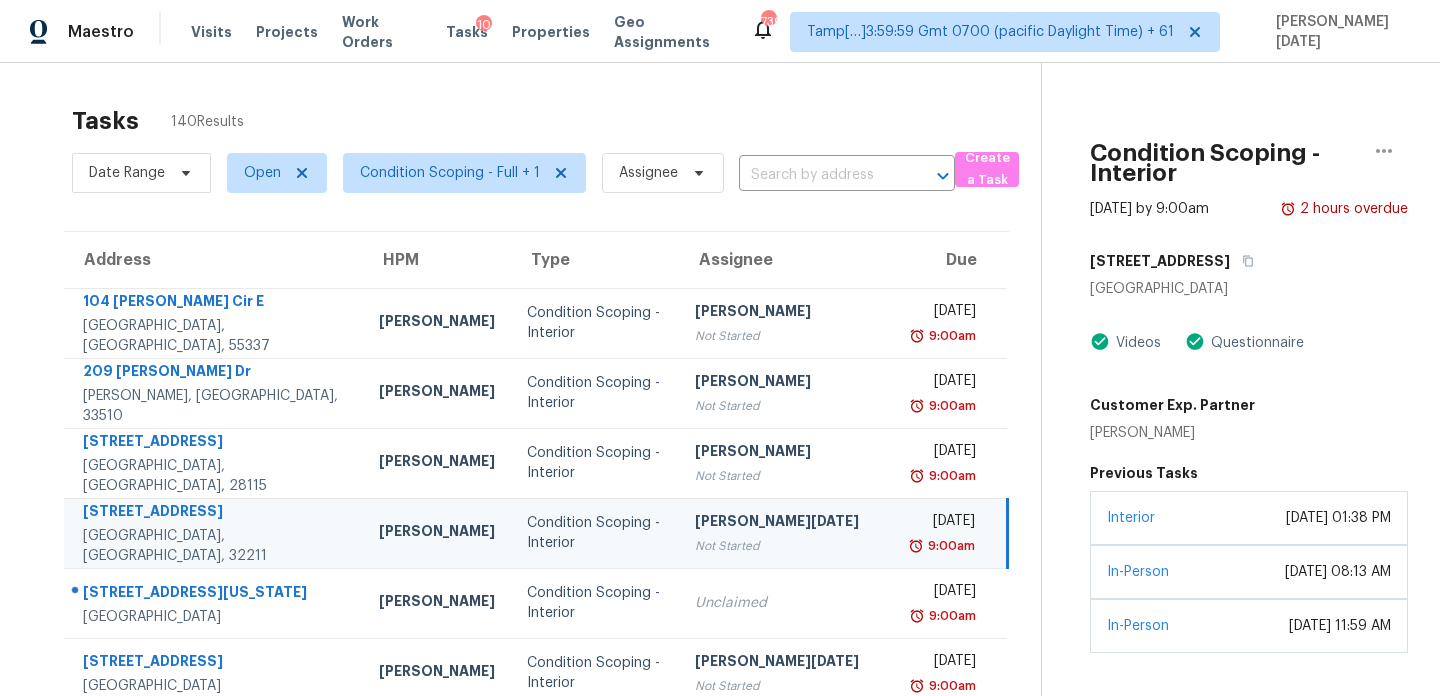 scroll, scrollTop: 0, scrollLeft: 0, axis: both 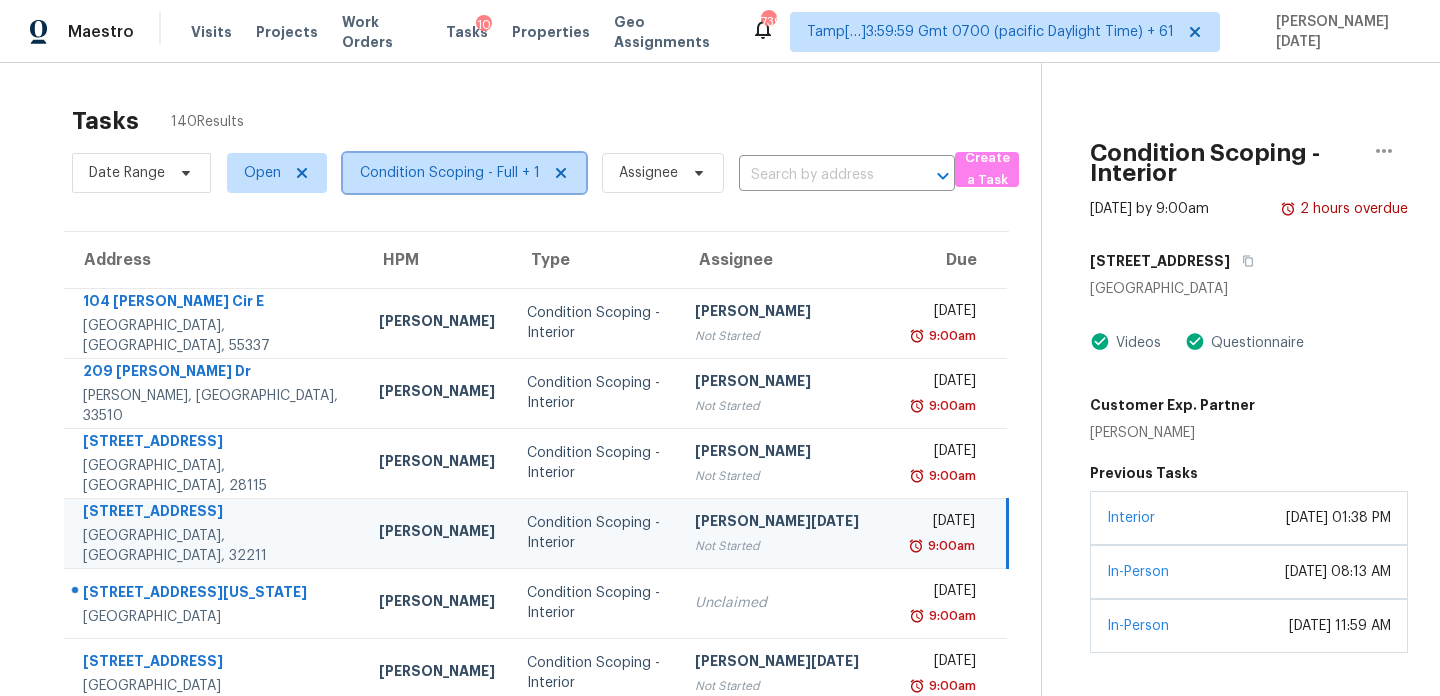 click on "Condition Scoping - Full + 1" at bounding box center [450, 173] 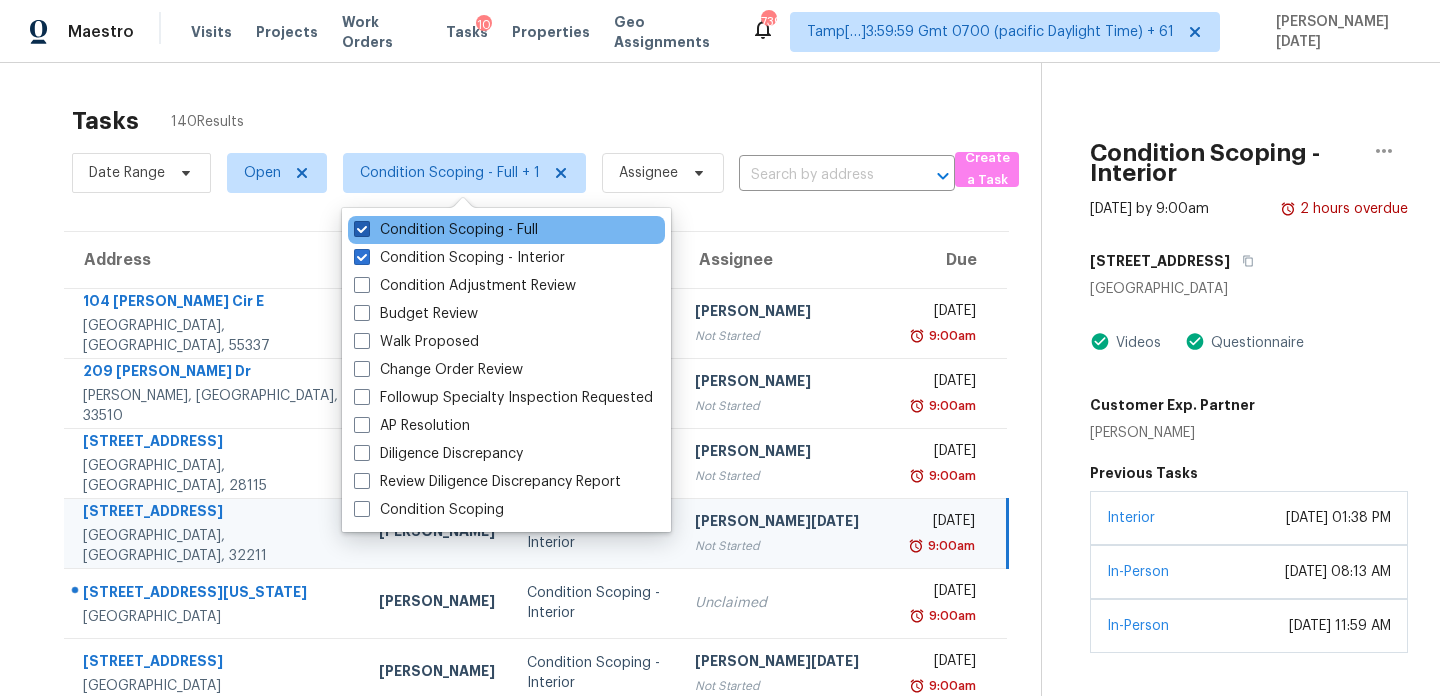 click on "Condition Scoping - Full" at bounding box center (446, 230) 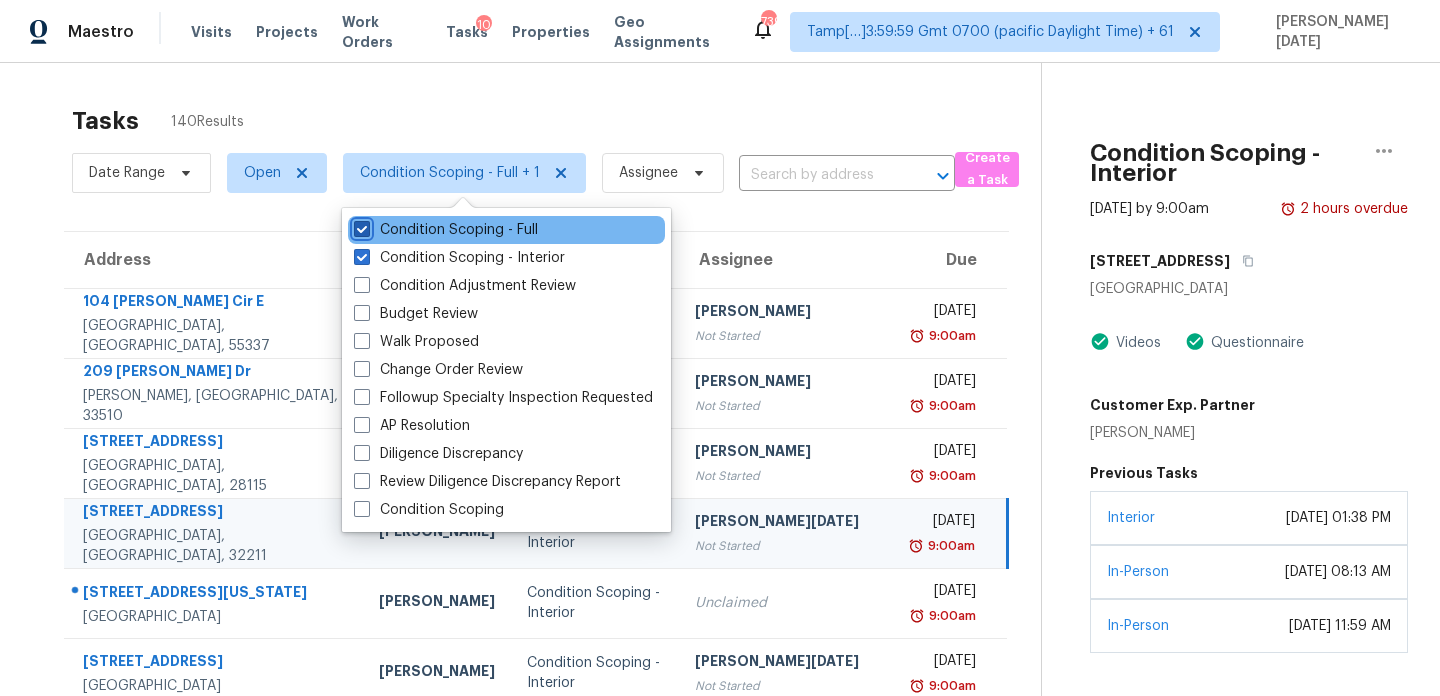 click on "Condition Scoping - Full" at bounding box center [360, 226] 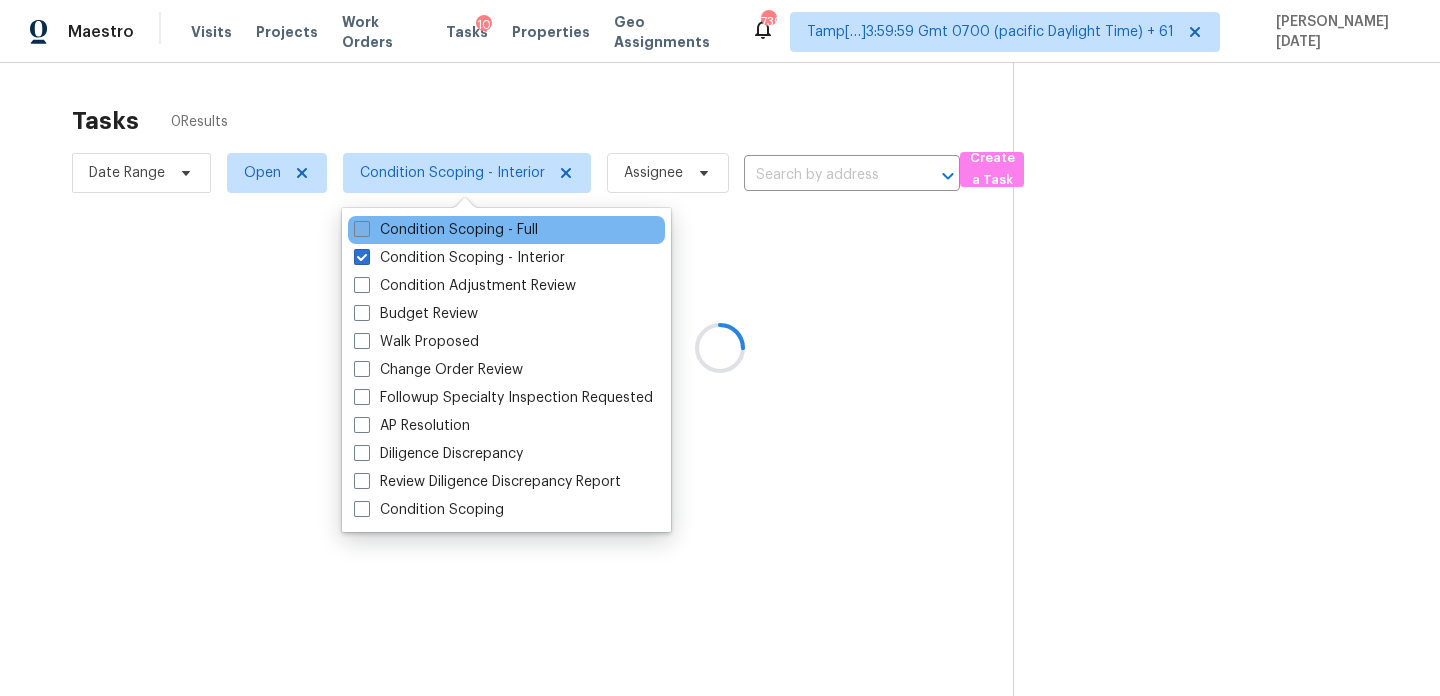 click on "Condition Scoping - Full" at bounding box center (446, 230) 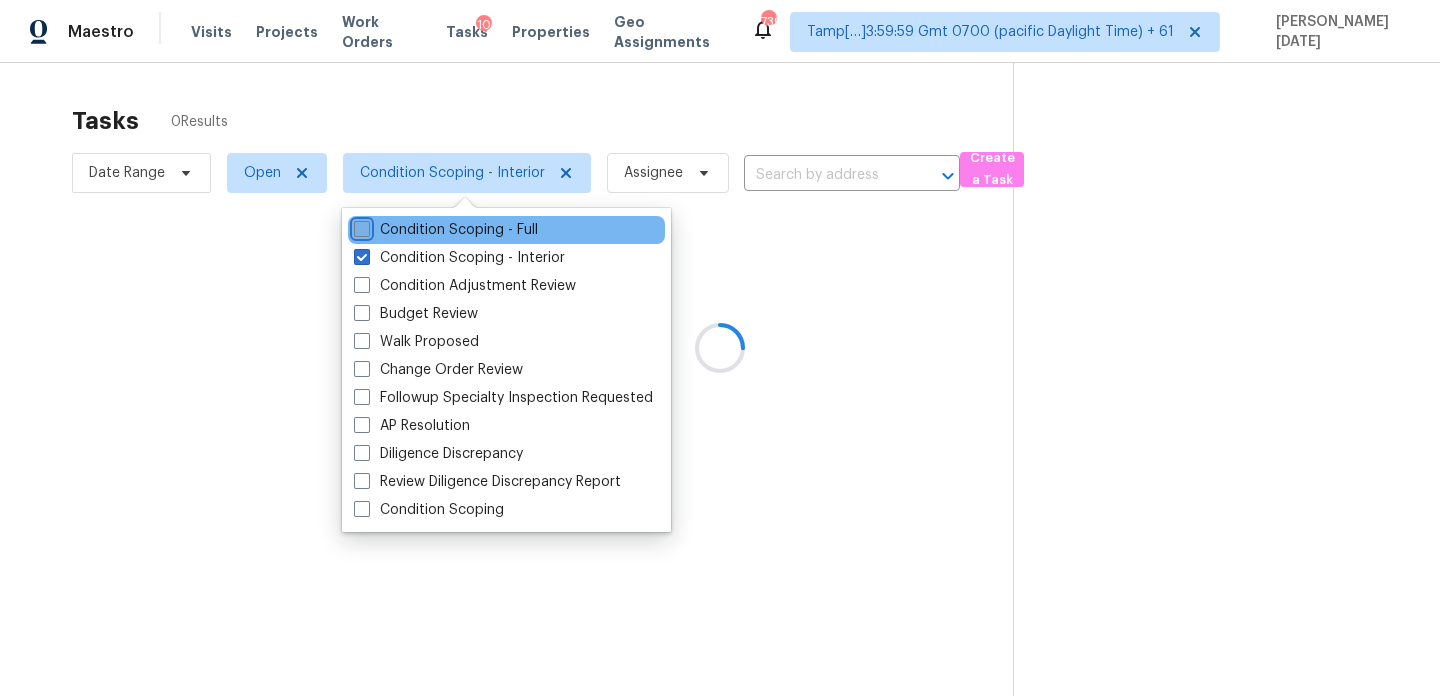 click on "Condition Scoping - Full" at bounding box center (360, 226) 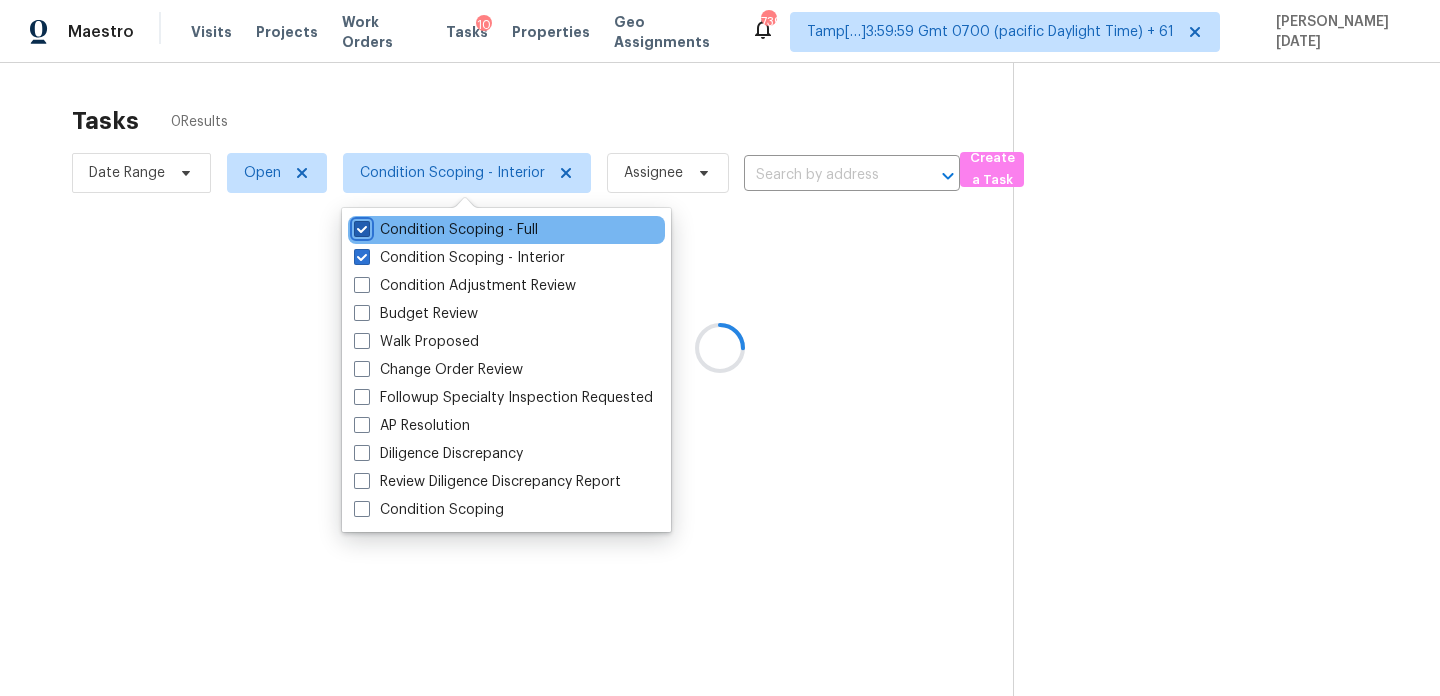 checkbox on "true" 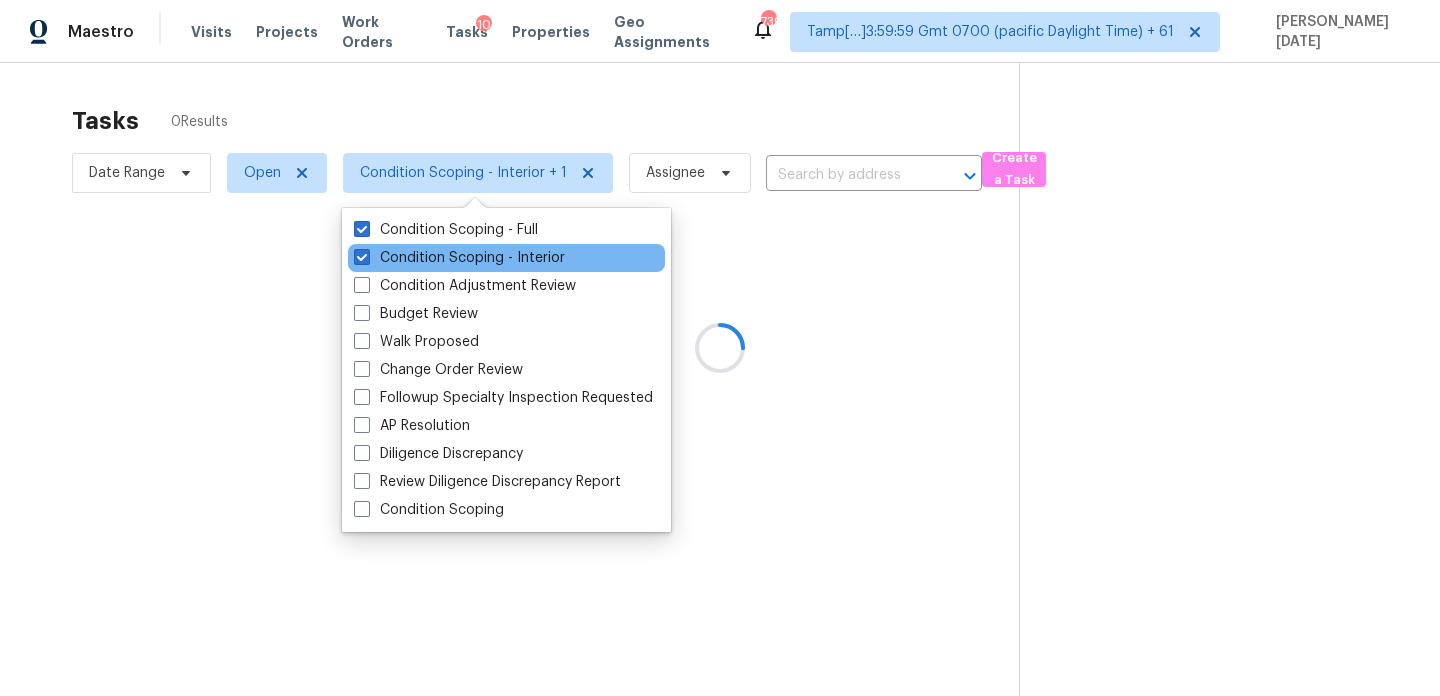 click on "Condition Scoping - Interior" at bounding box center [506, 258] 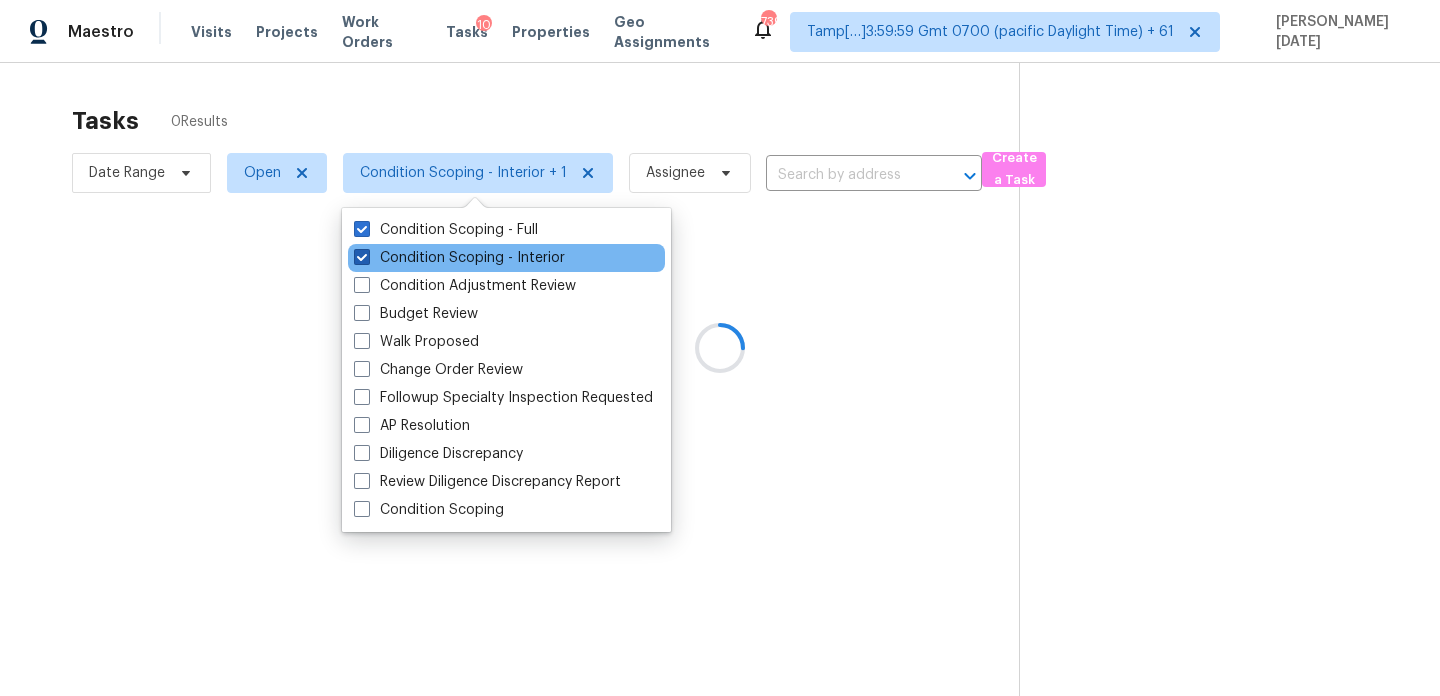 click on "Condition Scoping - Interior" at bounding box center (459, 258) 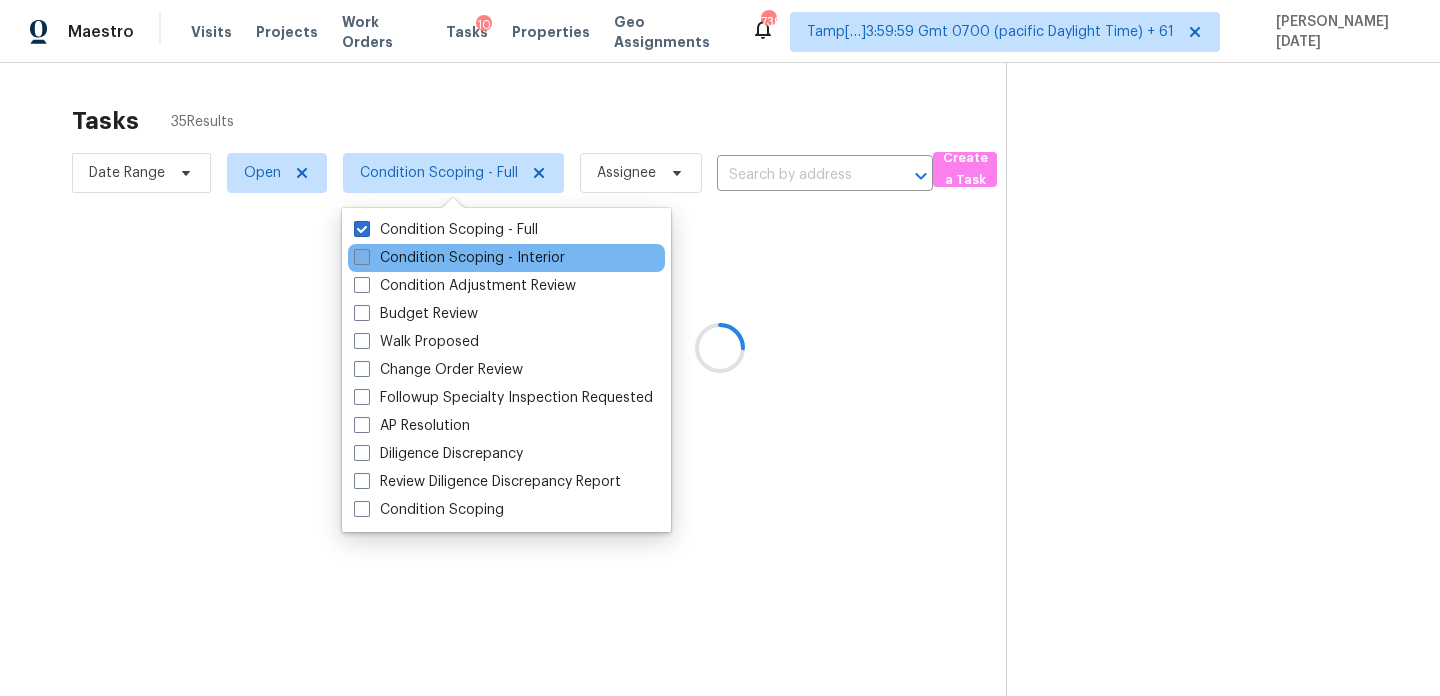 click on "Condition Scoping - Interior" at bounding box center (459, 258) 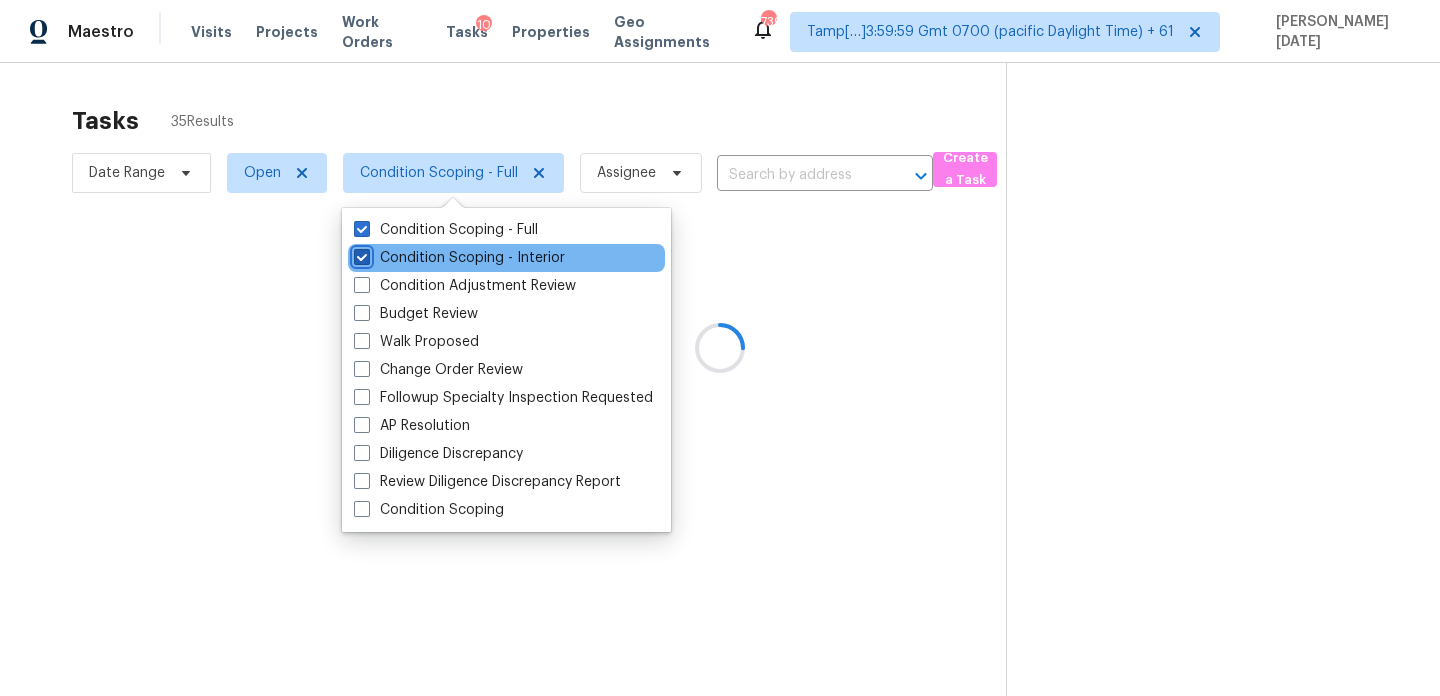 checkbox on "true" 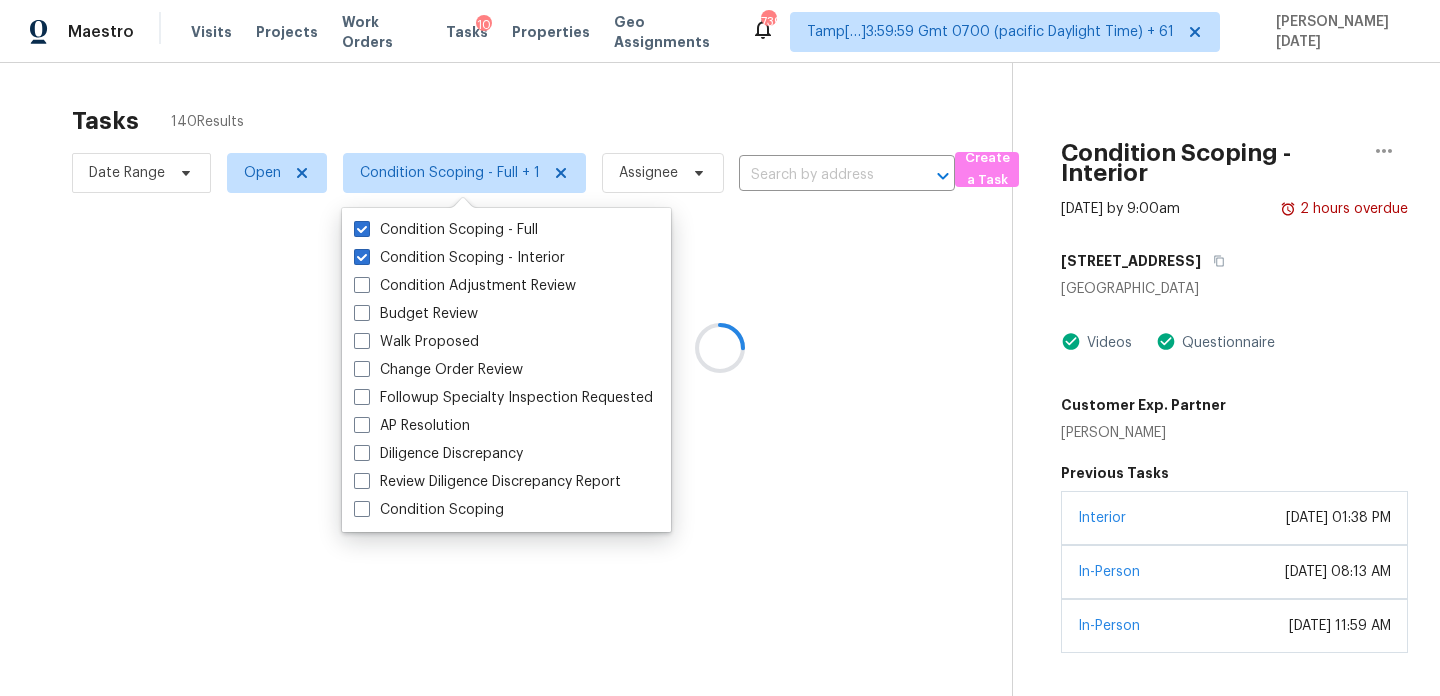 click at bounding box center (720, 348) 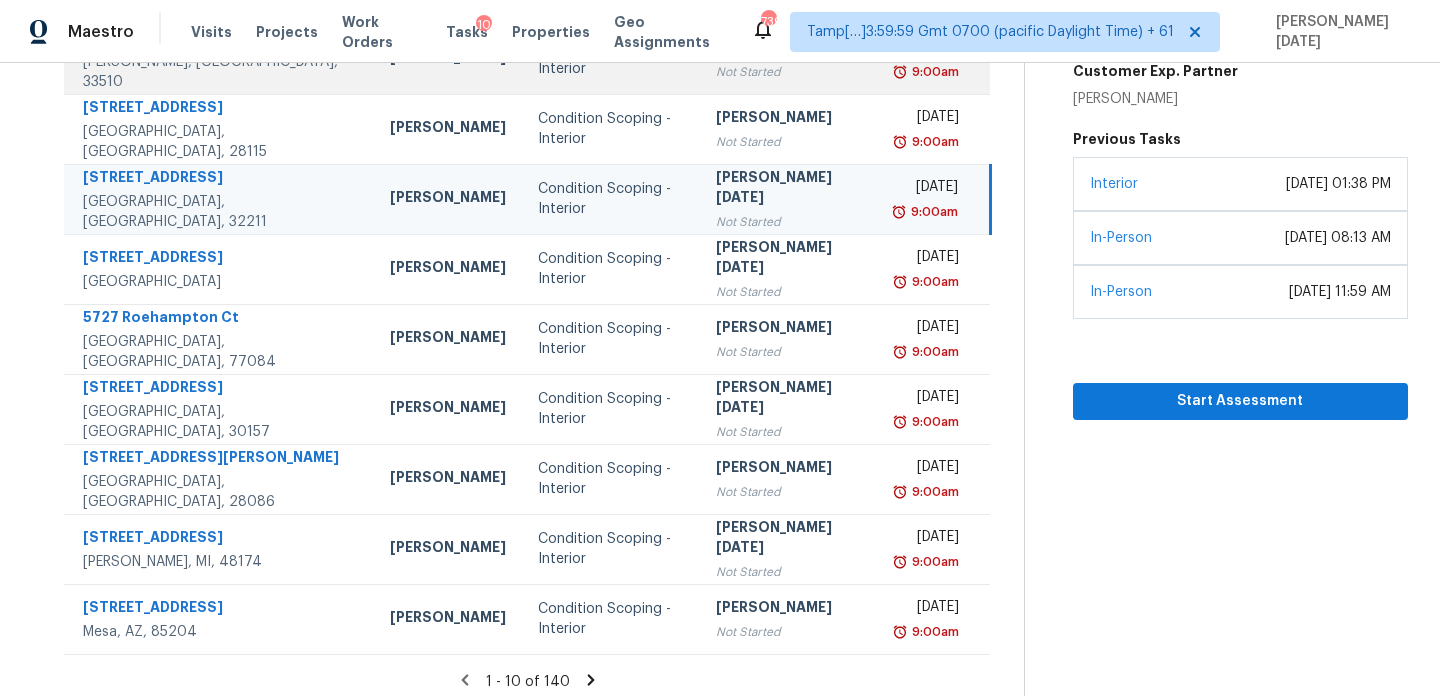scroll, scrollTop: 345, scrollLeft: 0, axis: vertical 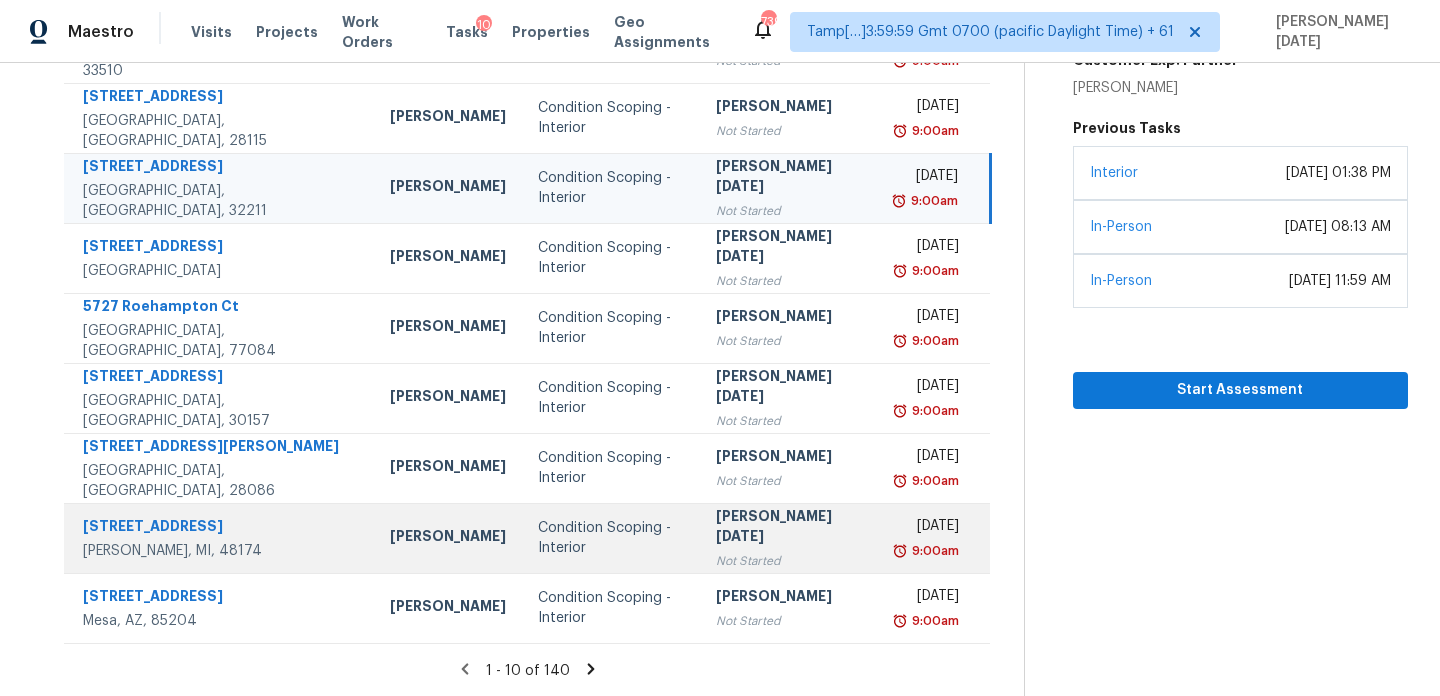 click on "[PERSON_NAME][DATE]" at bounding box center (790, 528) 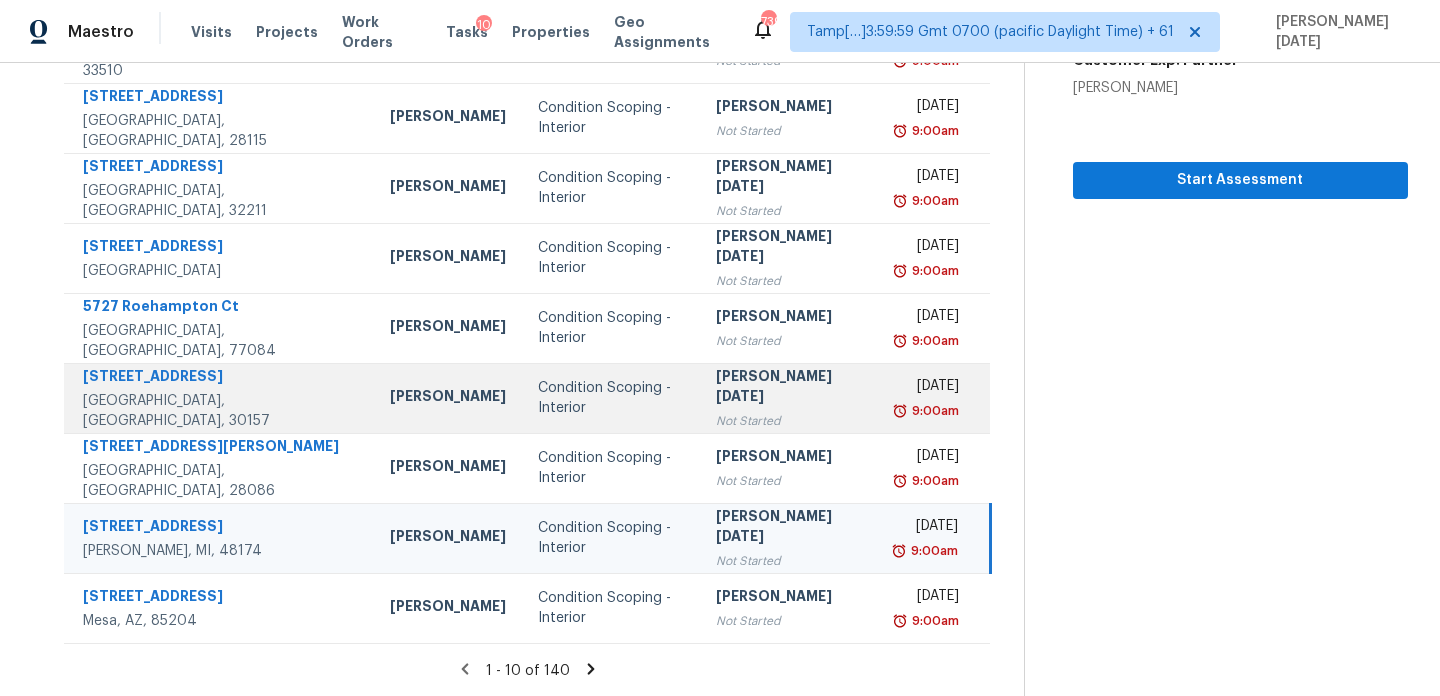 click on "[PERSON_NAME][DATE]" at bounding box center (790, 388) 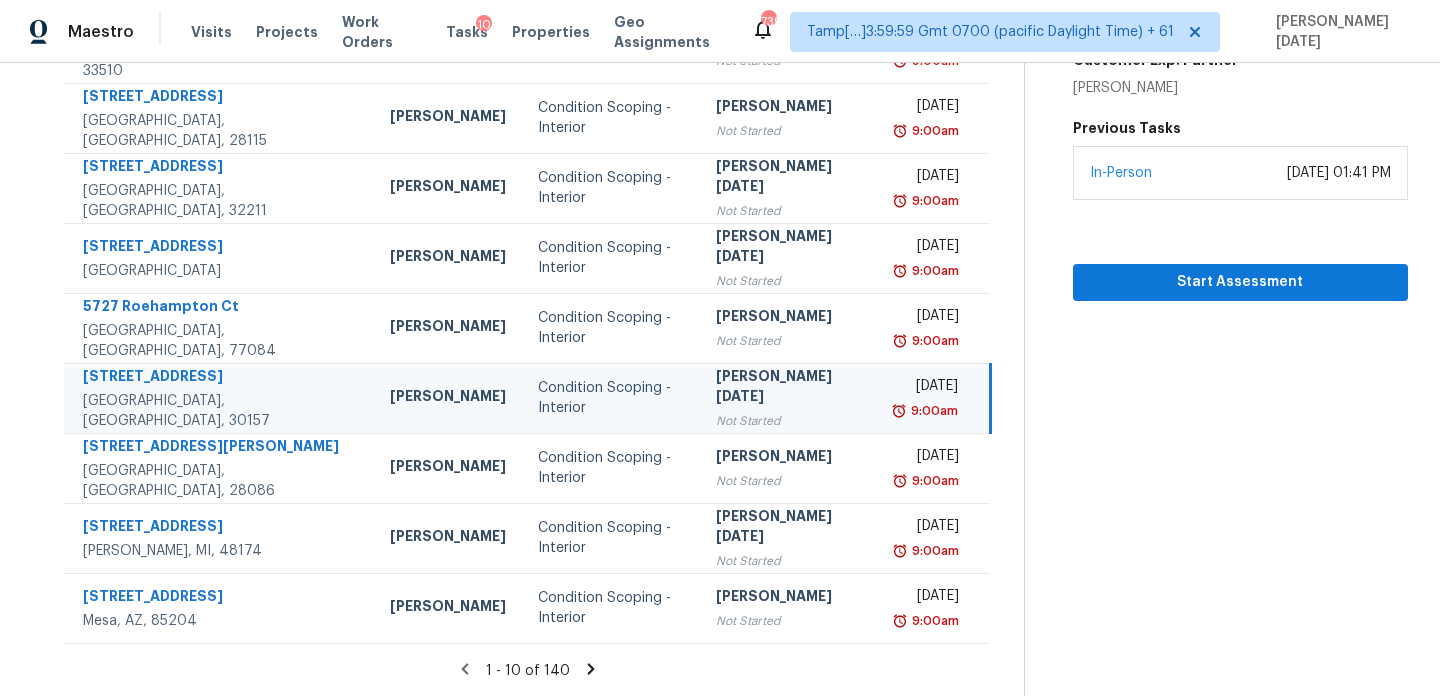 scroll, scrollTop: 256, scrollLeft: 0, axis: vertical 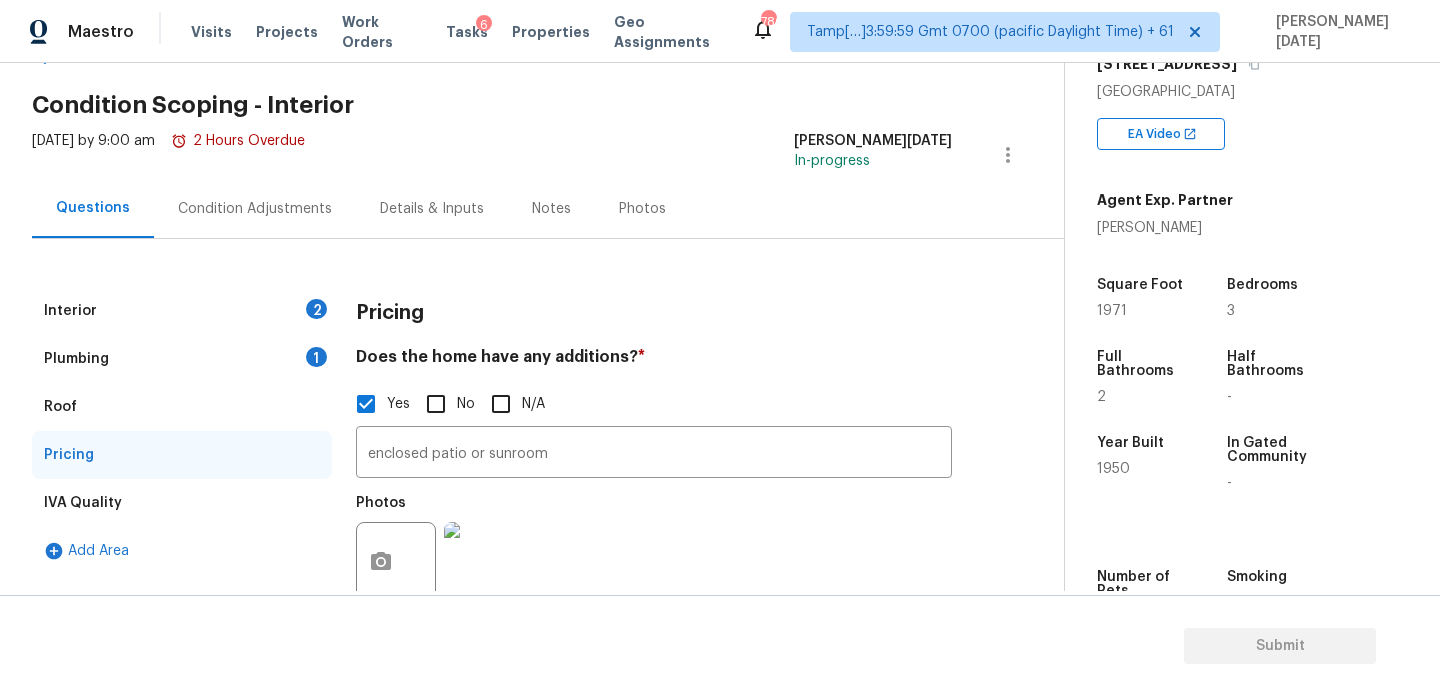 click on "Plumbing 1" at bounding box center [182, 359] 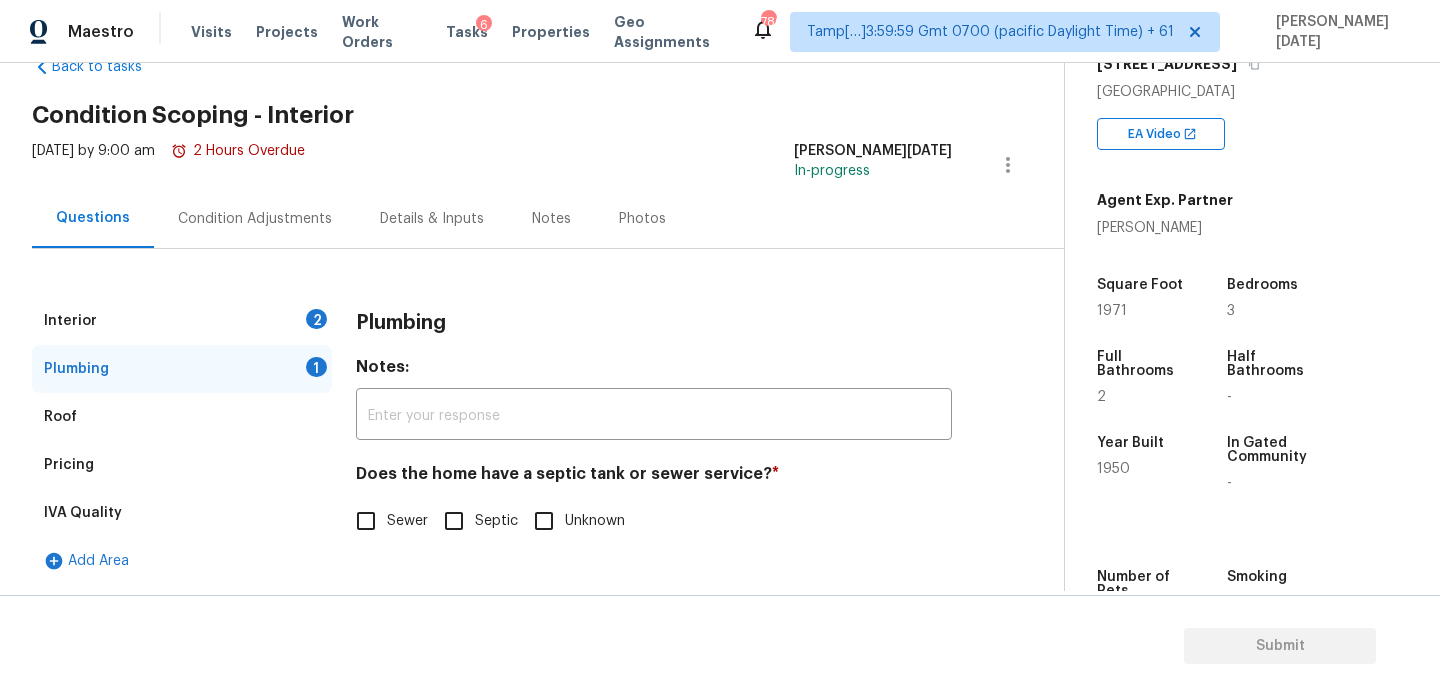 click on "Plumbing 1" at bounding box center [182, 369] 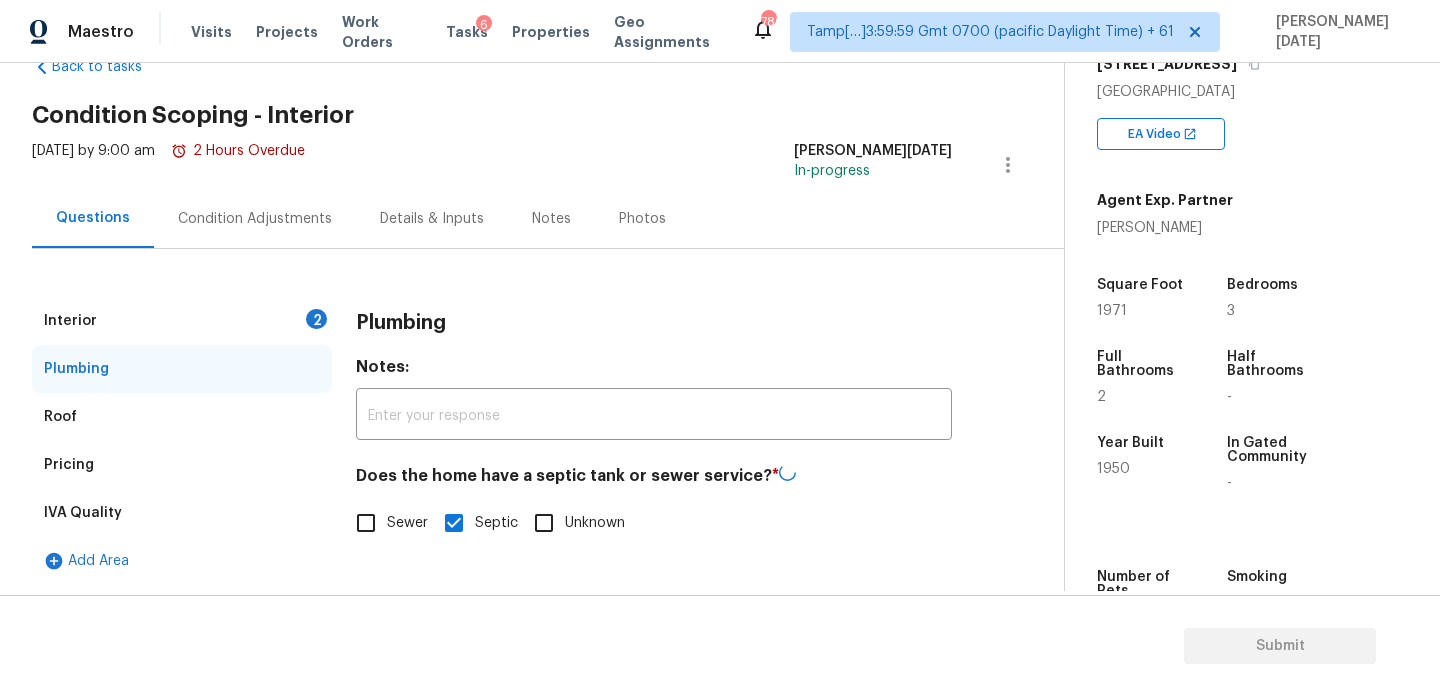 click on "Condition Adjustments" at bounding box center [255, 218] 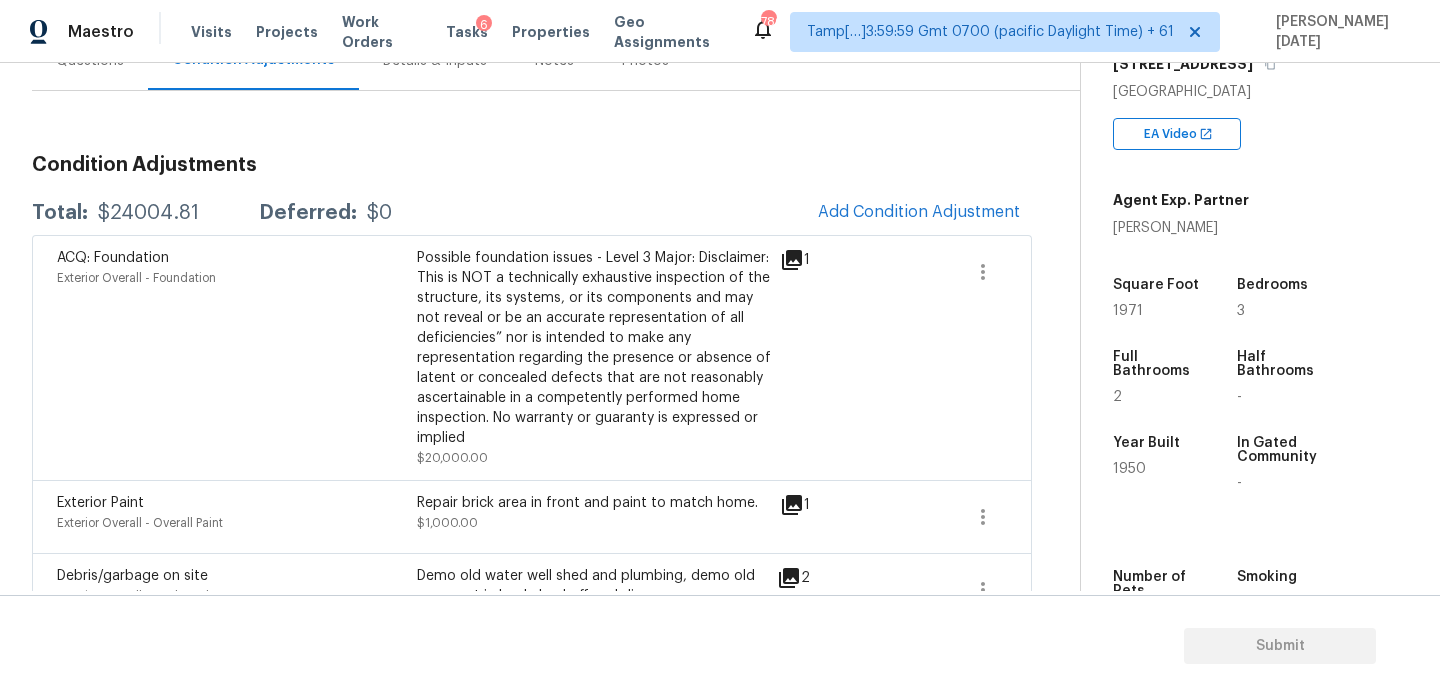 scroll, scrollTop: 0, scrollLeft: 0, axis: both 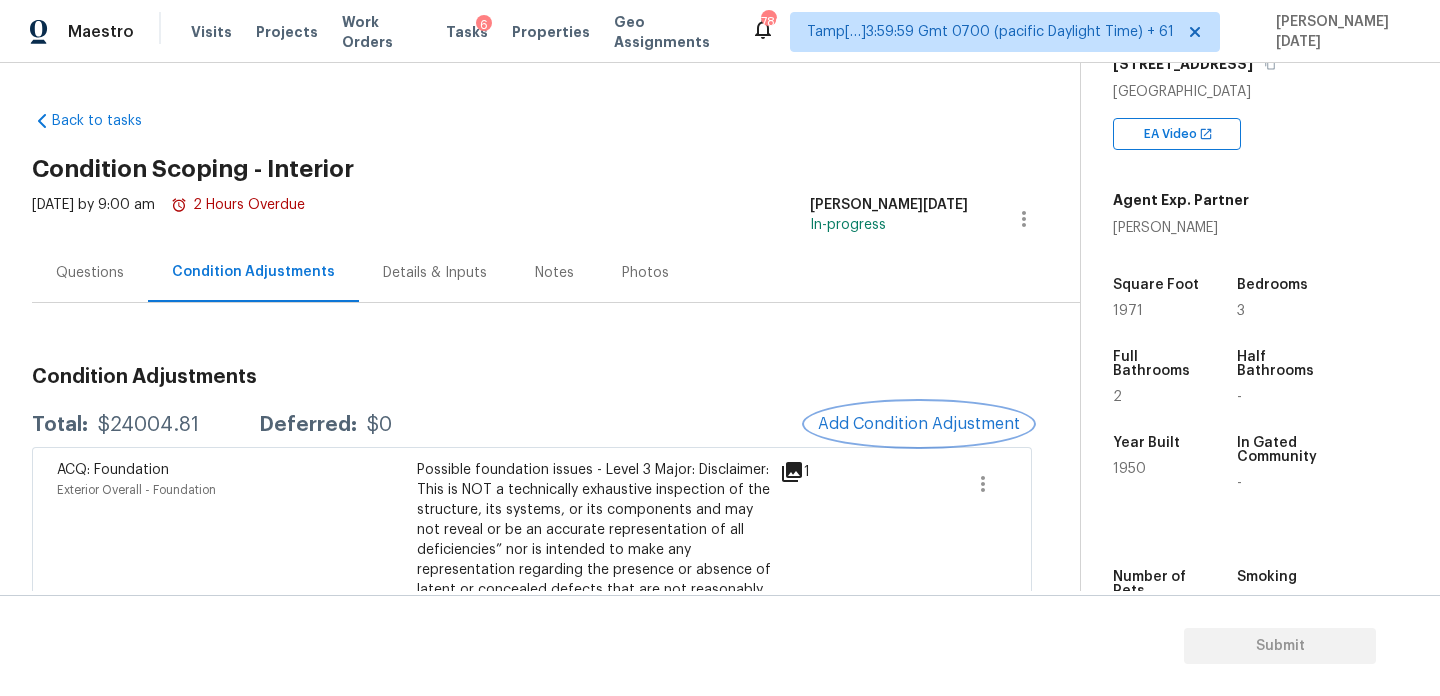 click on "Add Condition Adjustment" at bounding box center [919, 424] 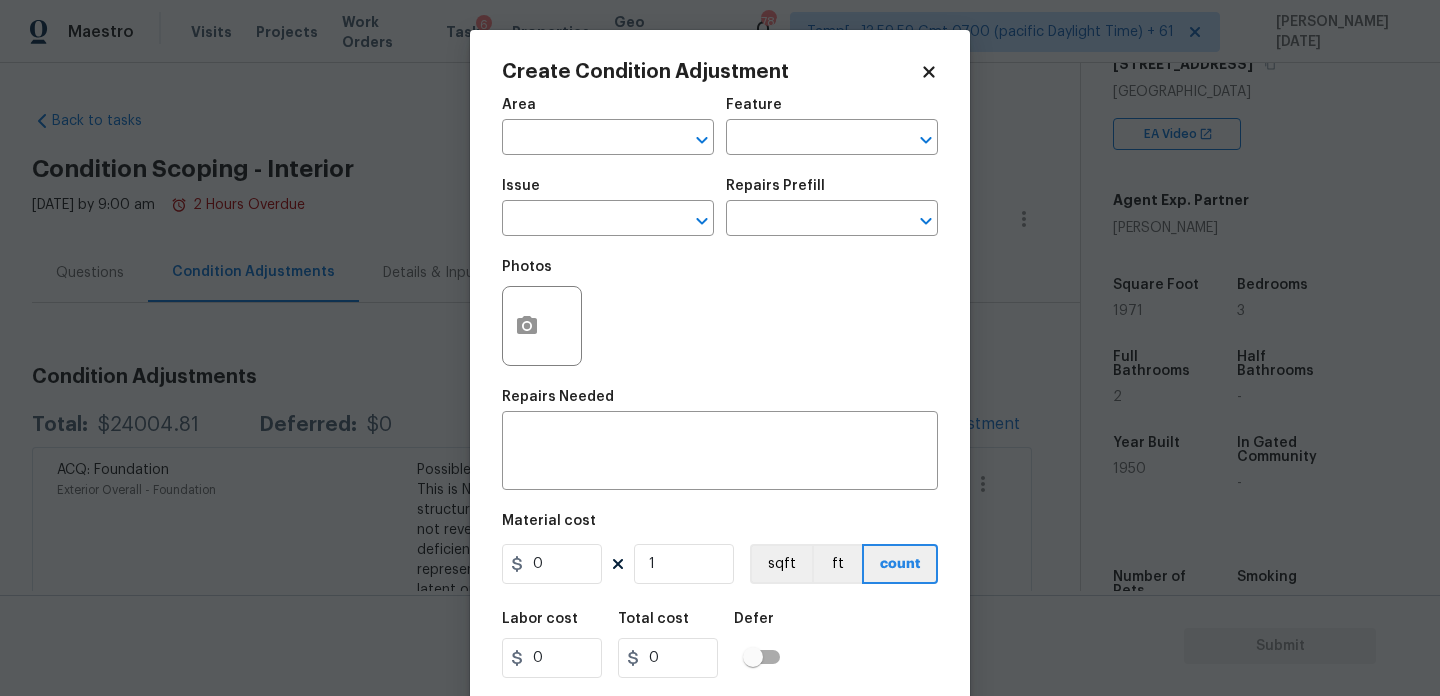 click on "Issue ​" at bounding box center [608, 207] 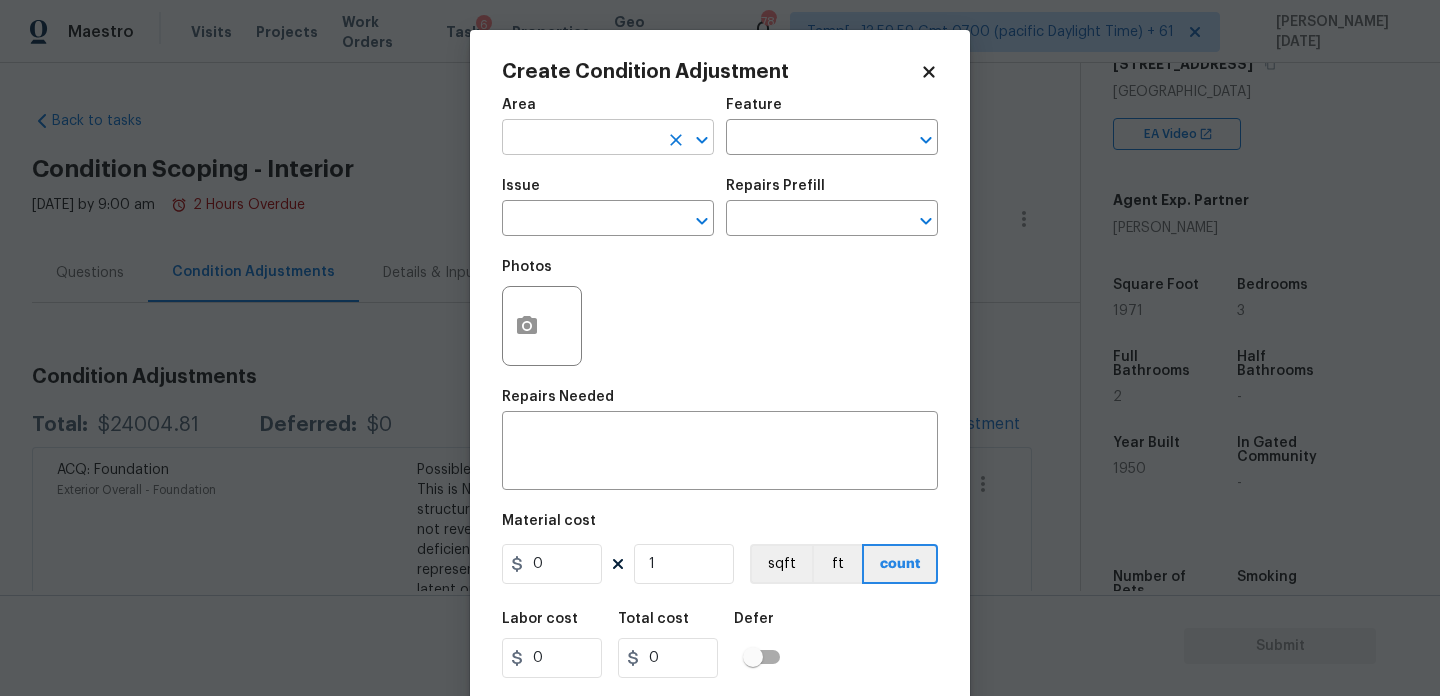 click at bounding box center [580, 139] 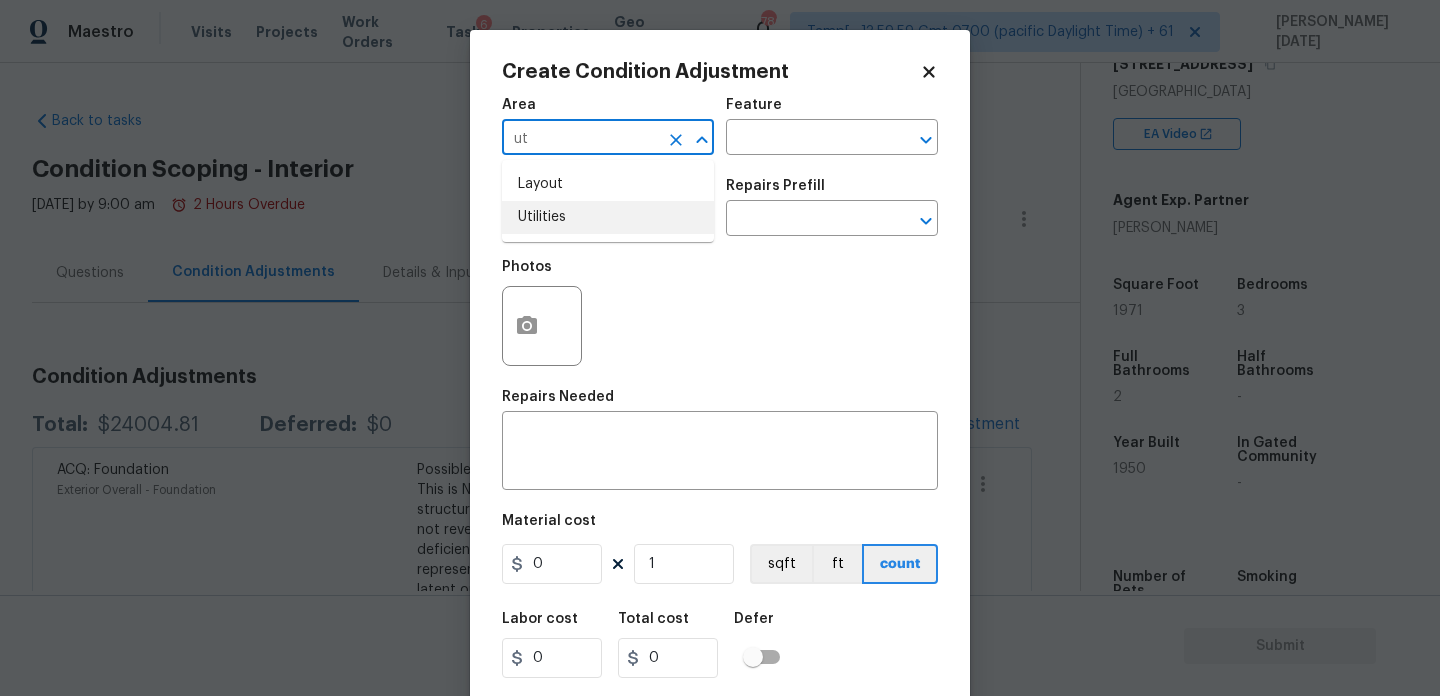 click on "Utilities" at bounding box center [608, 217] 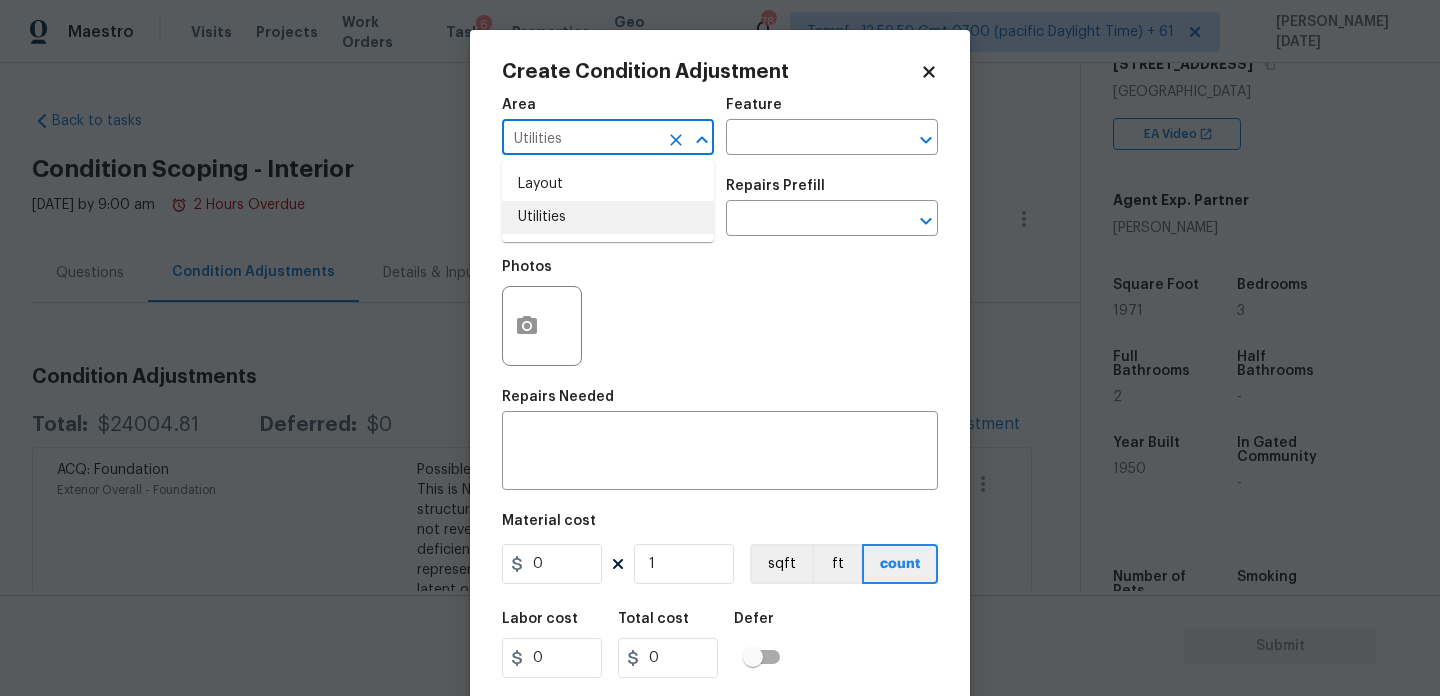 type on "Utilities" 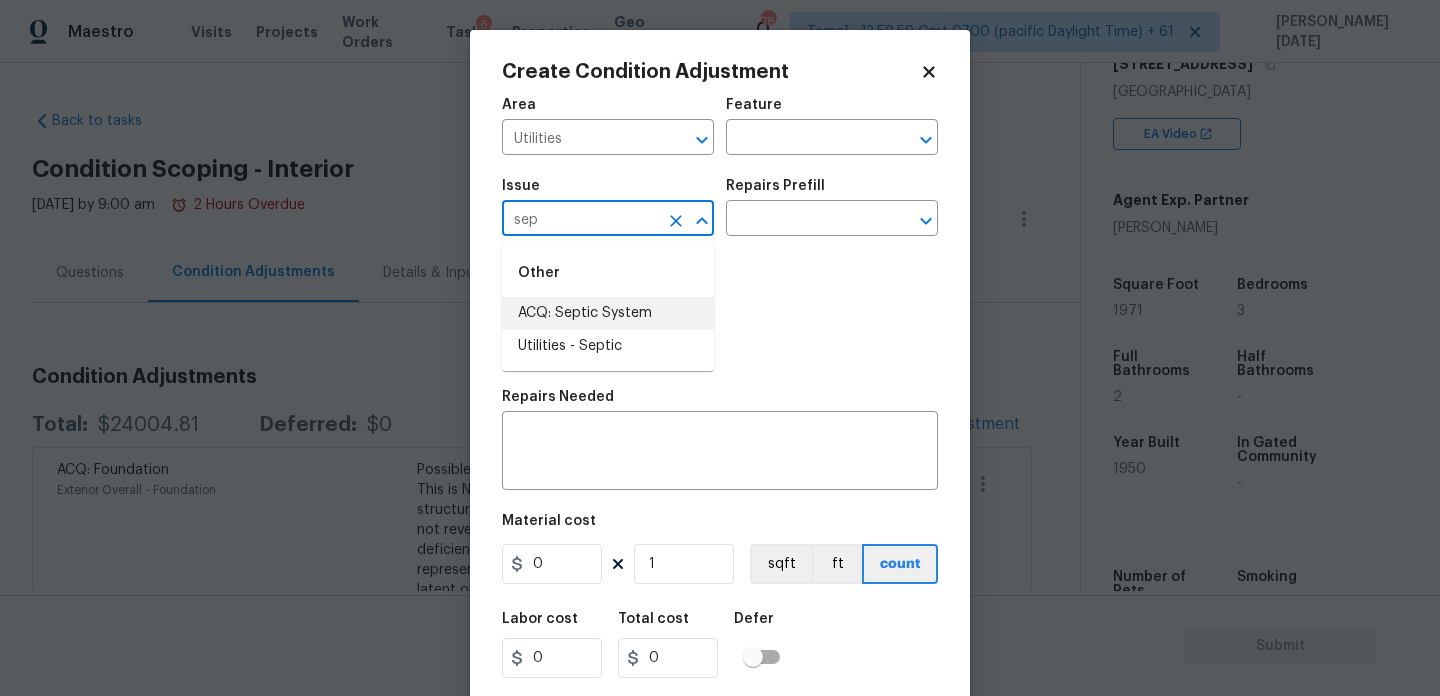 click on "ACQ: Septic System" at bounding box center [608, 313] 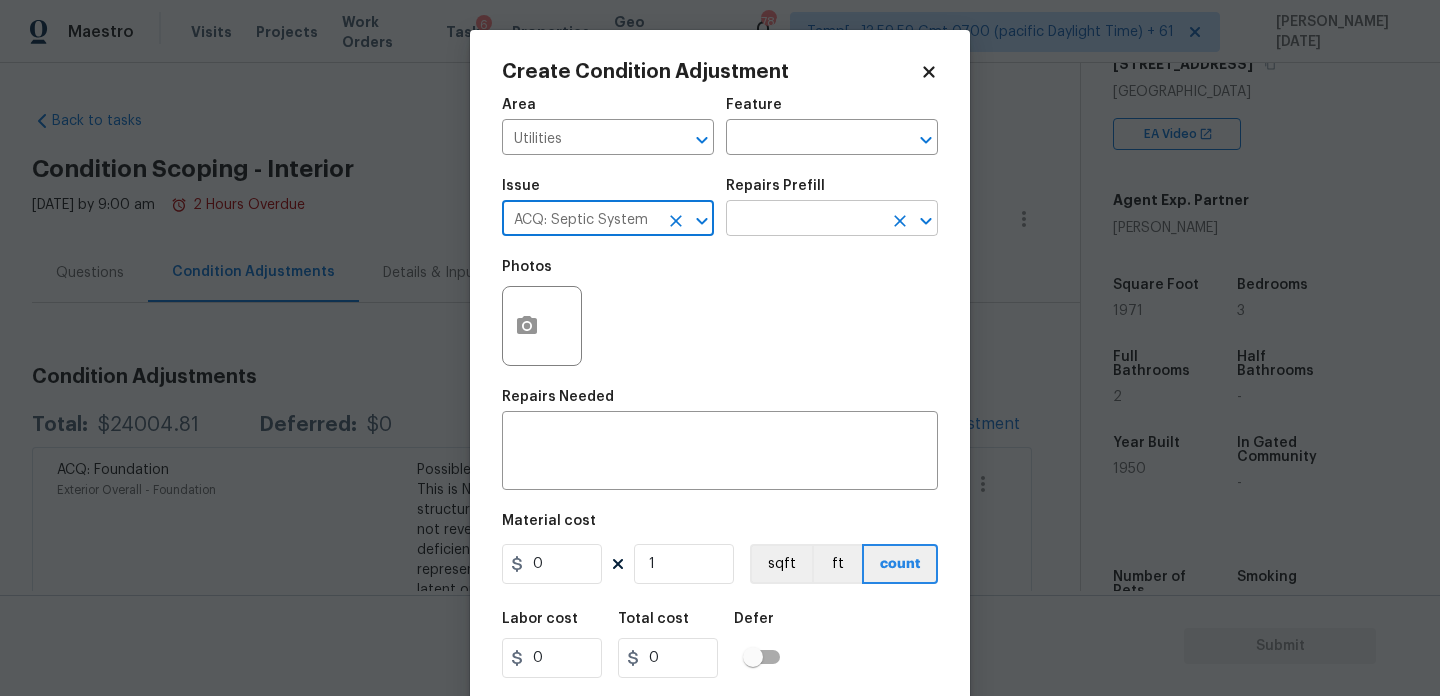 type on "ACQ: Septic System" 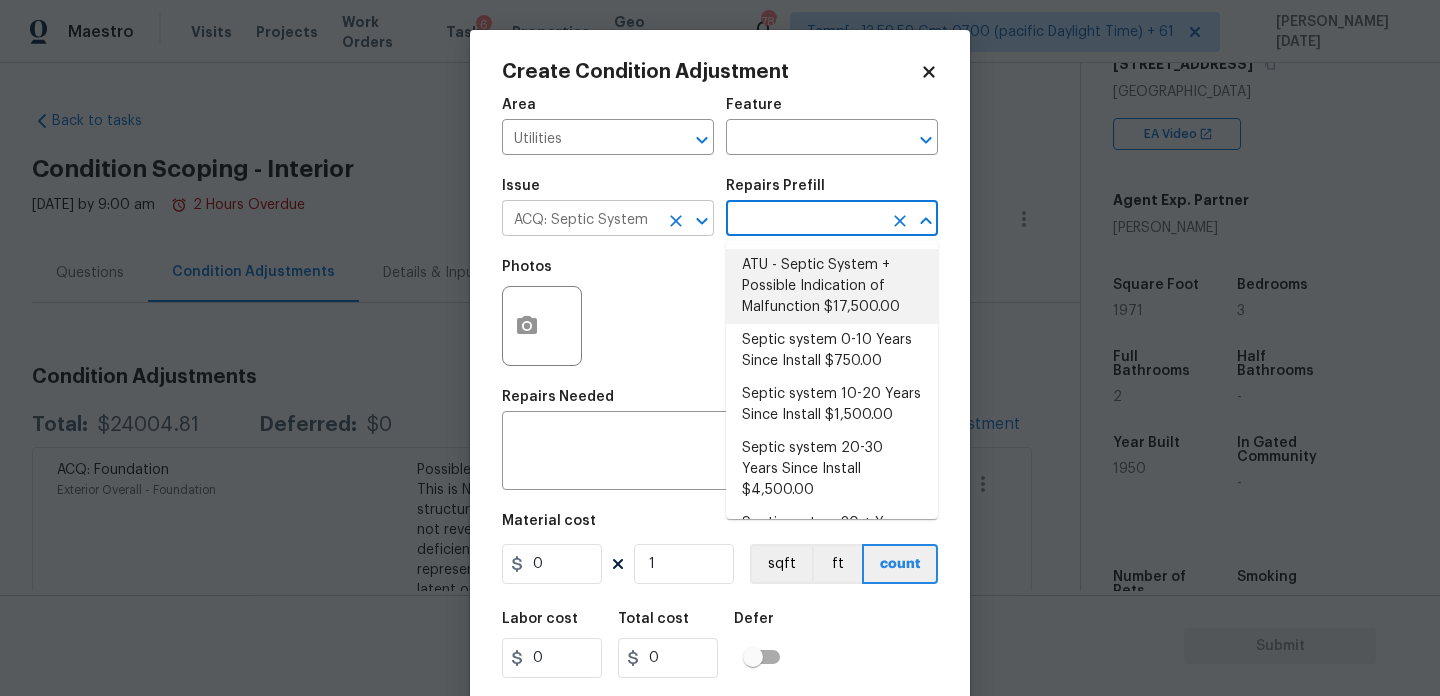 click 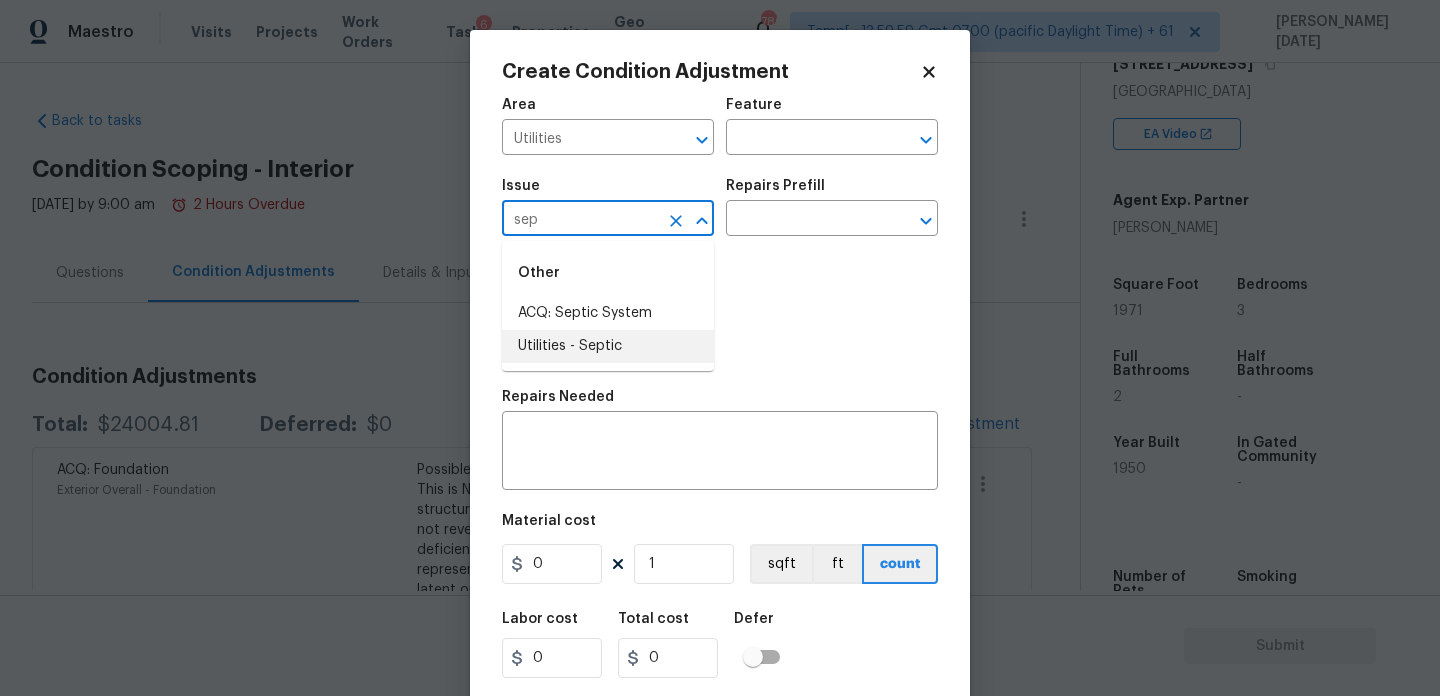 click on "Utilities - Septic" at bounding box center (608, 346) 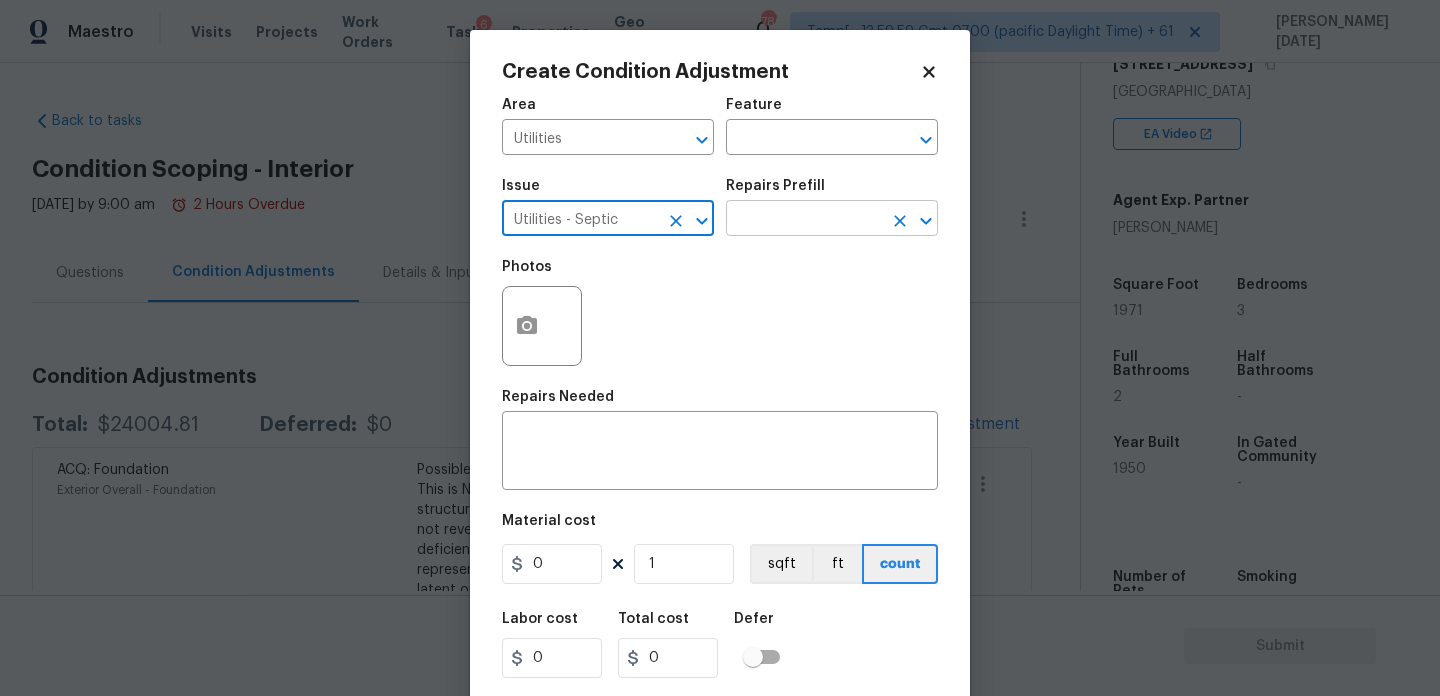 type on "Utilities - Septic" 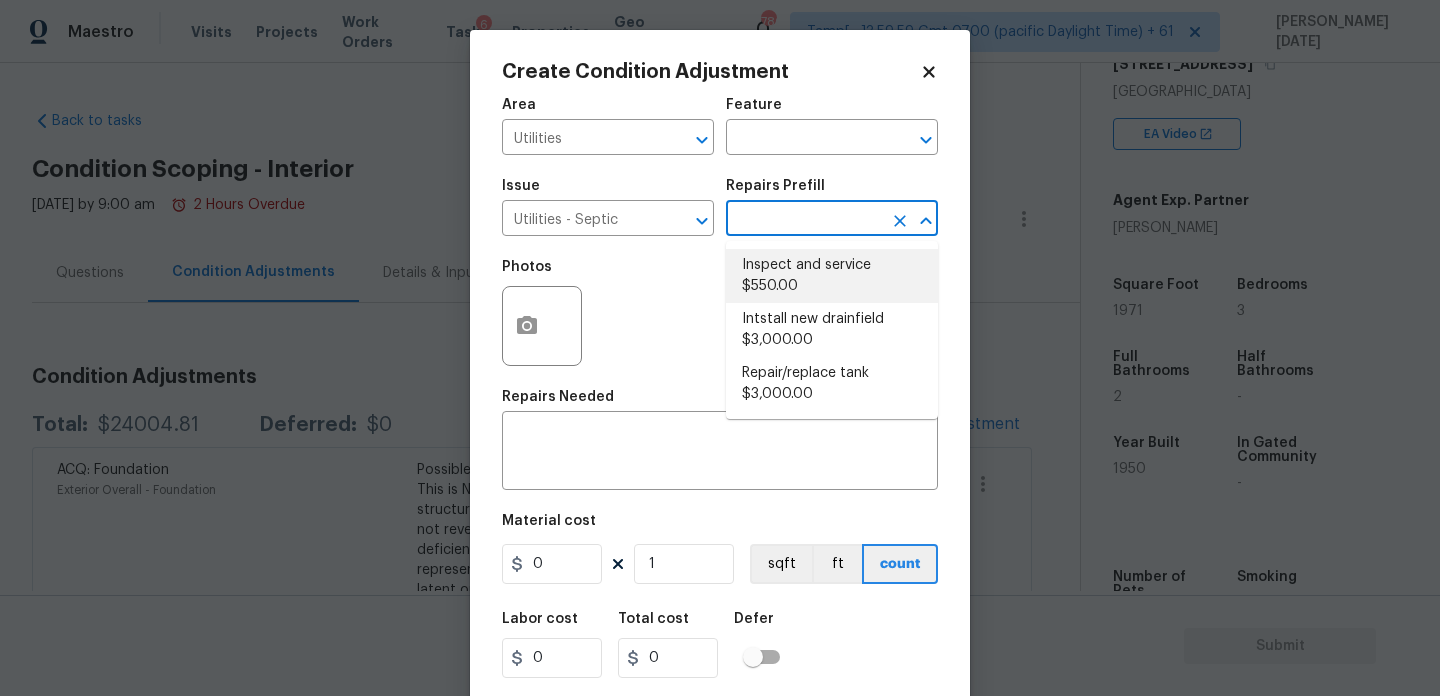click on "Inspect and service $550.00" at bounding box center (832, 276) 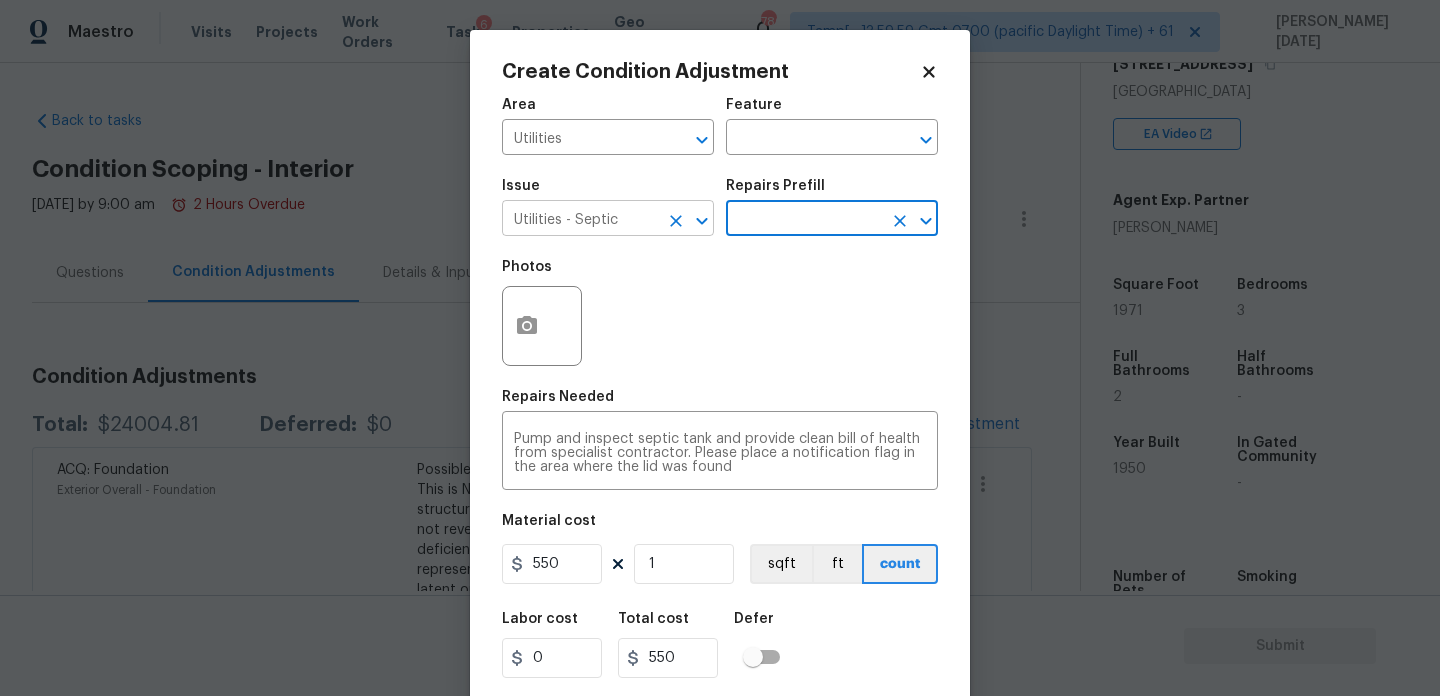 click 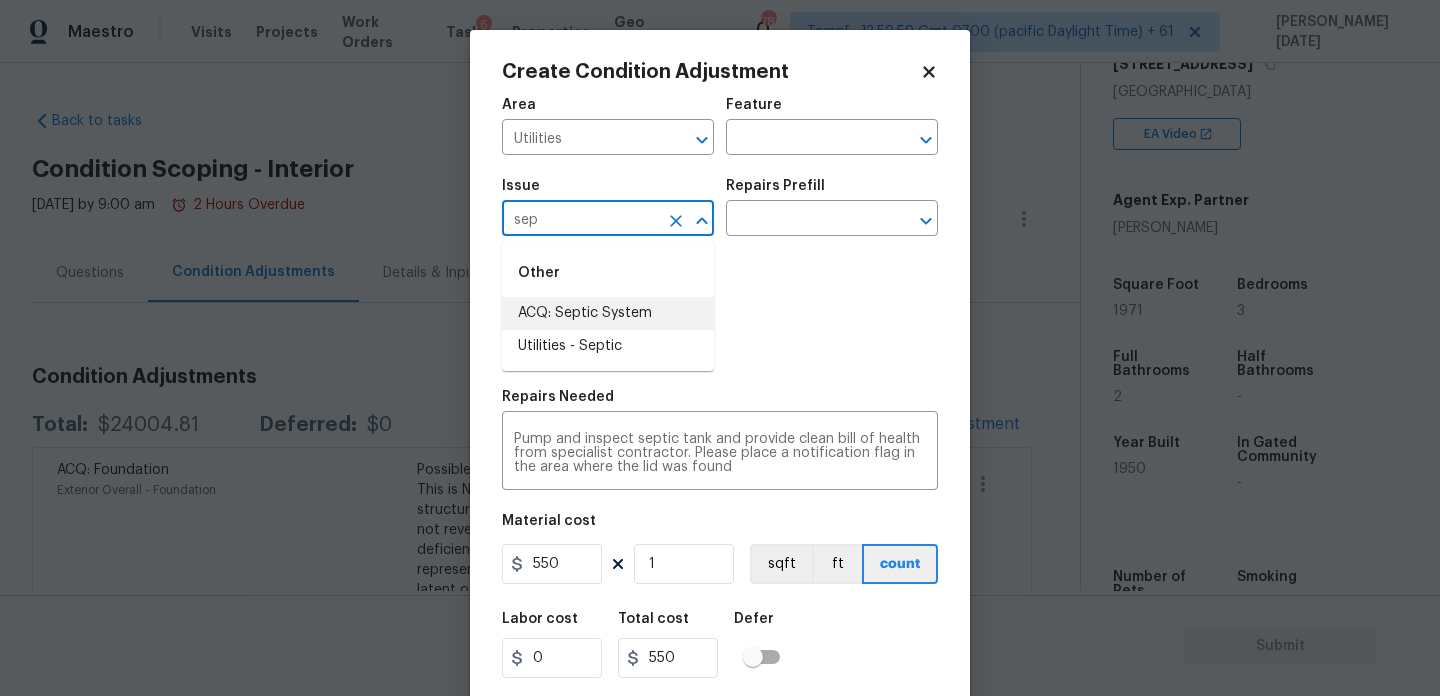 click on "ACQ: Septic System" at bounding box center [608, 313] 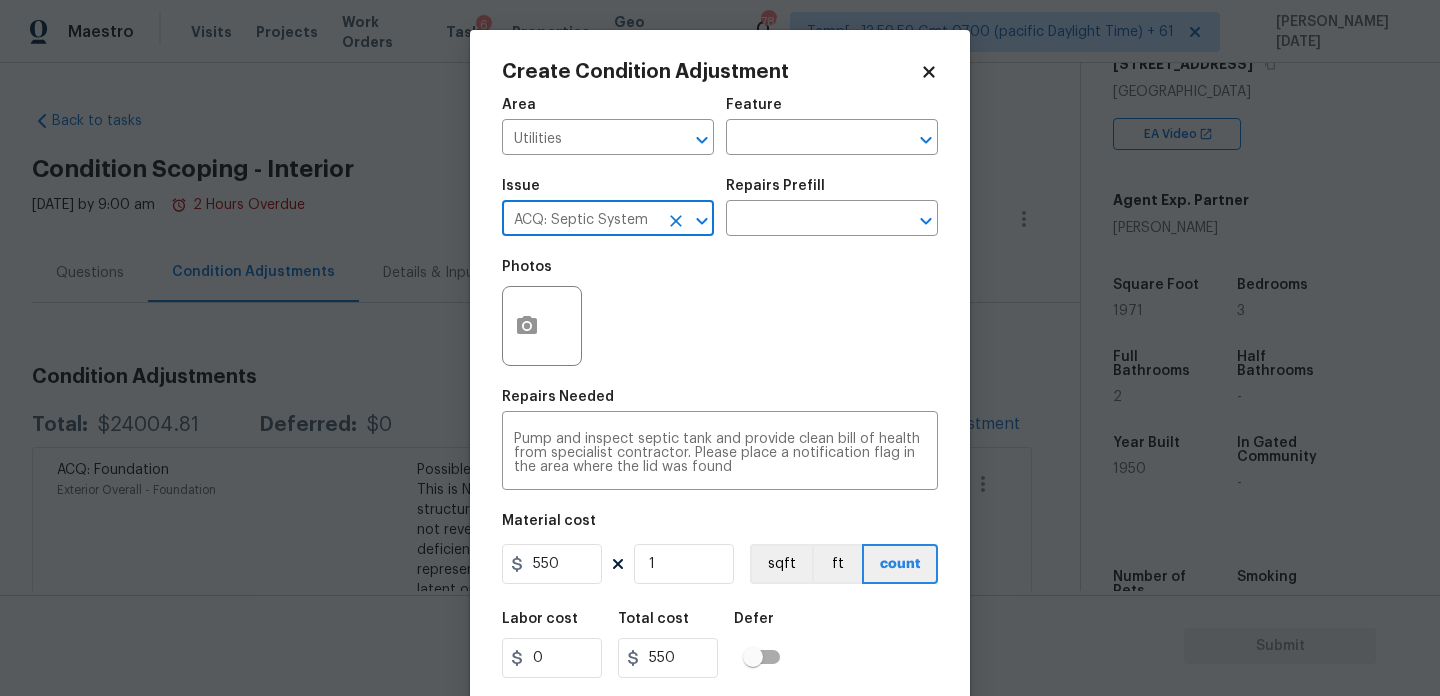 click 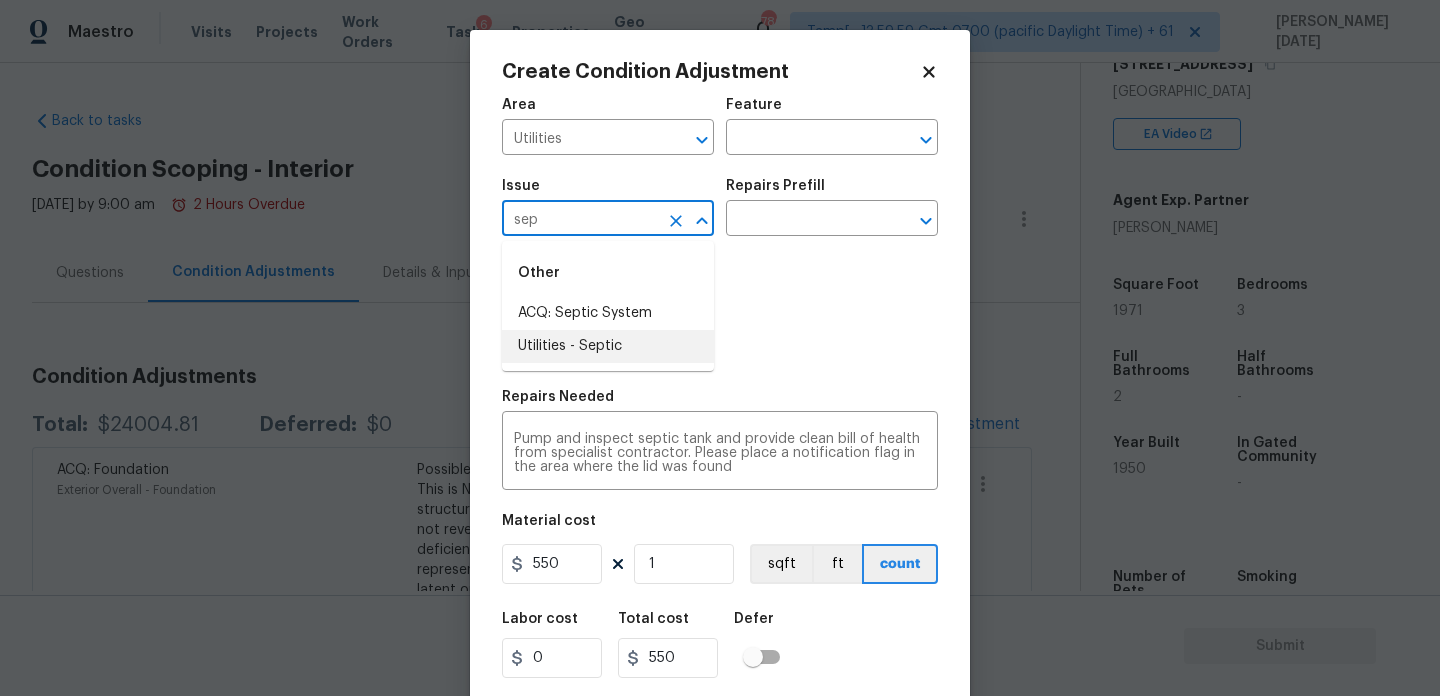 click on "Utilities - Septic" at bounding box center (608, 346) 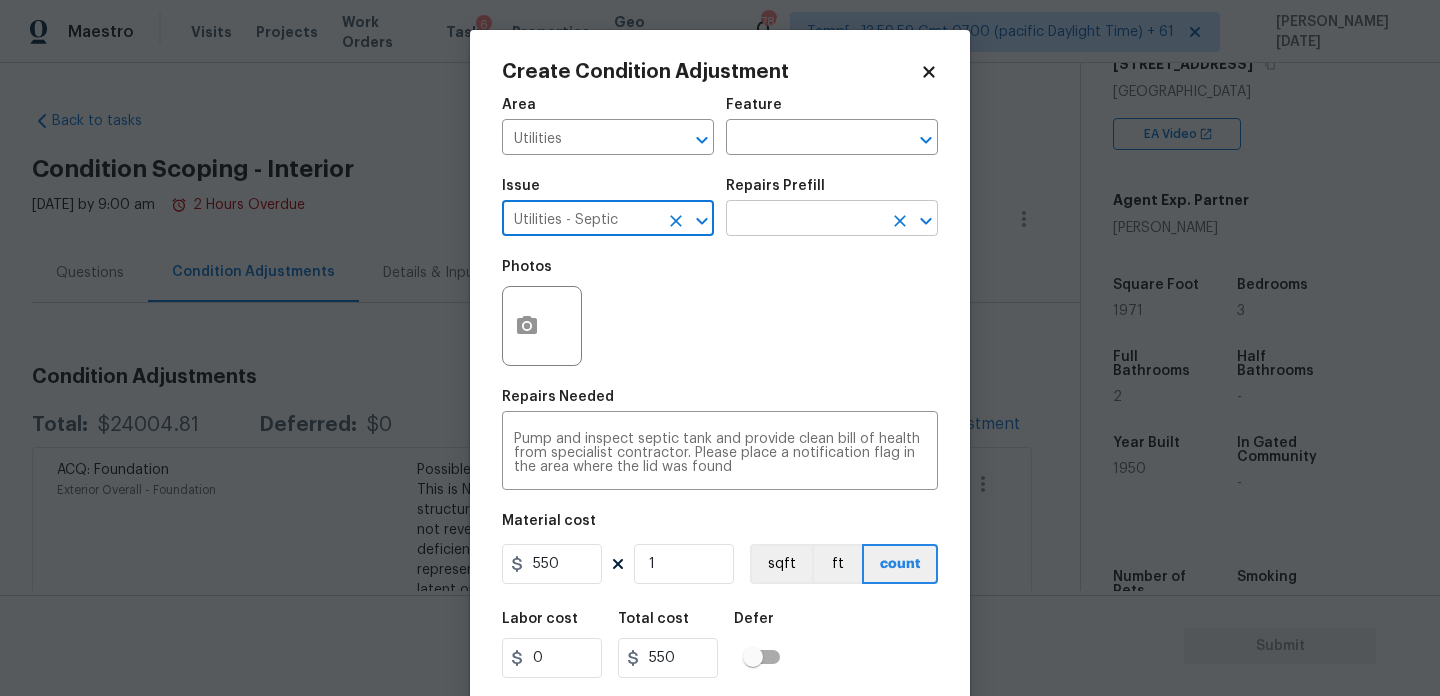 type on "Utilities - Septic" 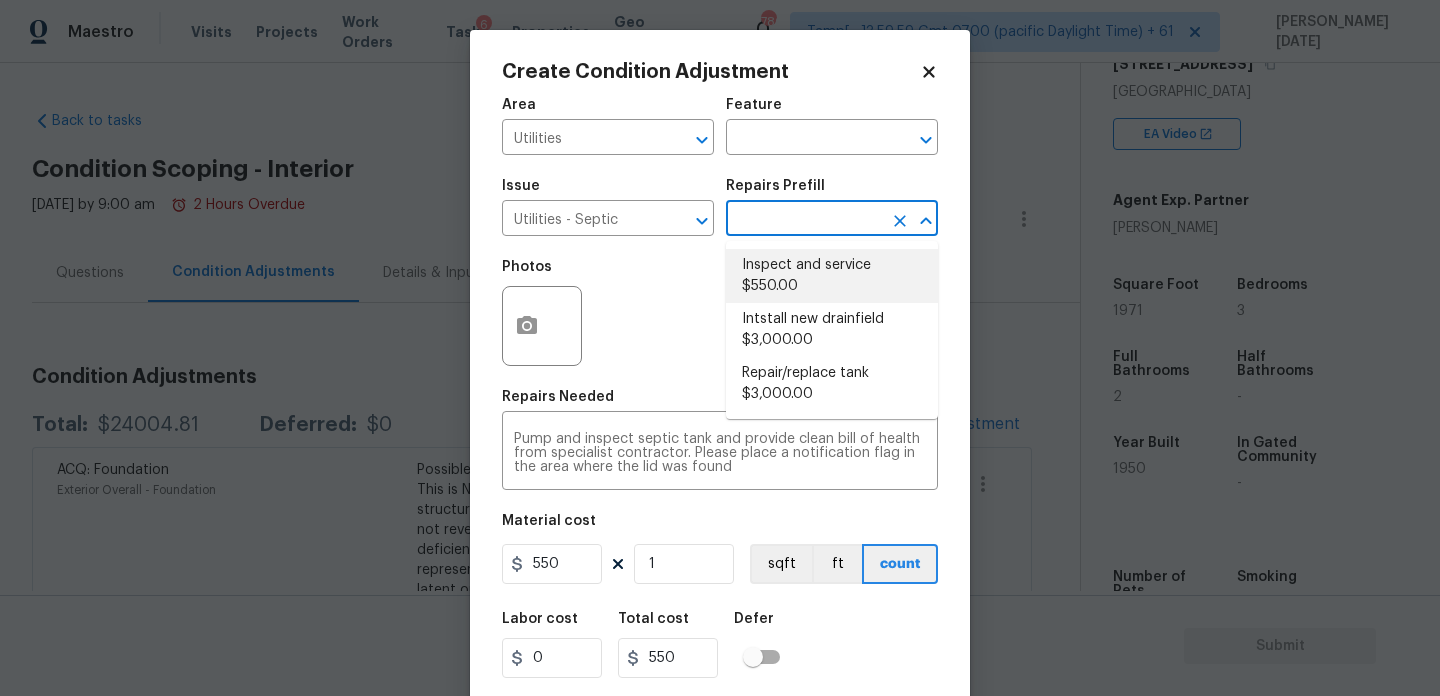 click on "Inspect and service $550.00" at bounding box center [832, 276] 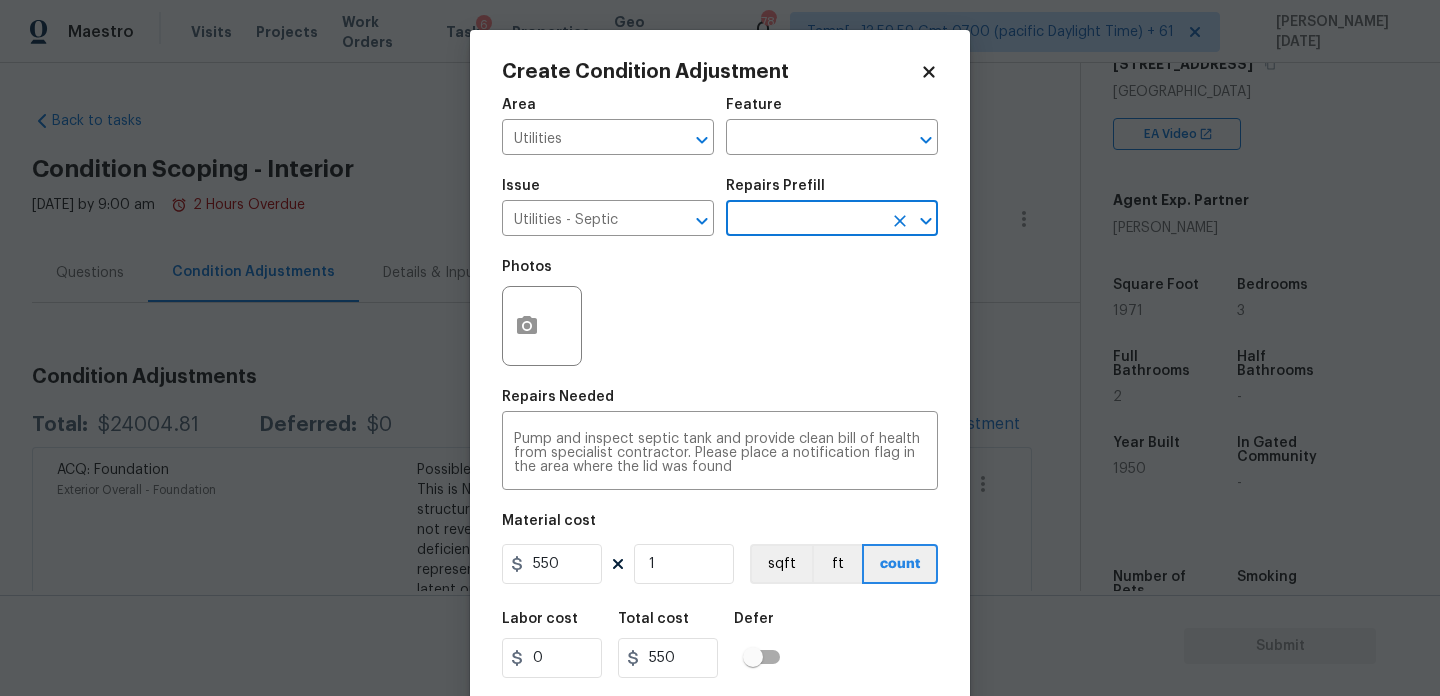 scroll, scrollTop: 51, scrollLeft: 0, axis: vertical 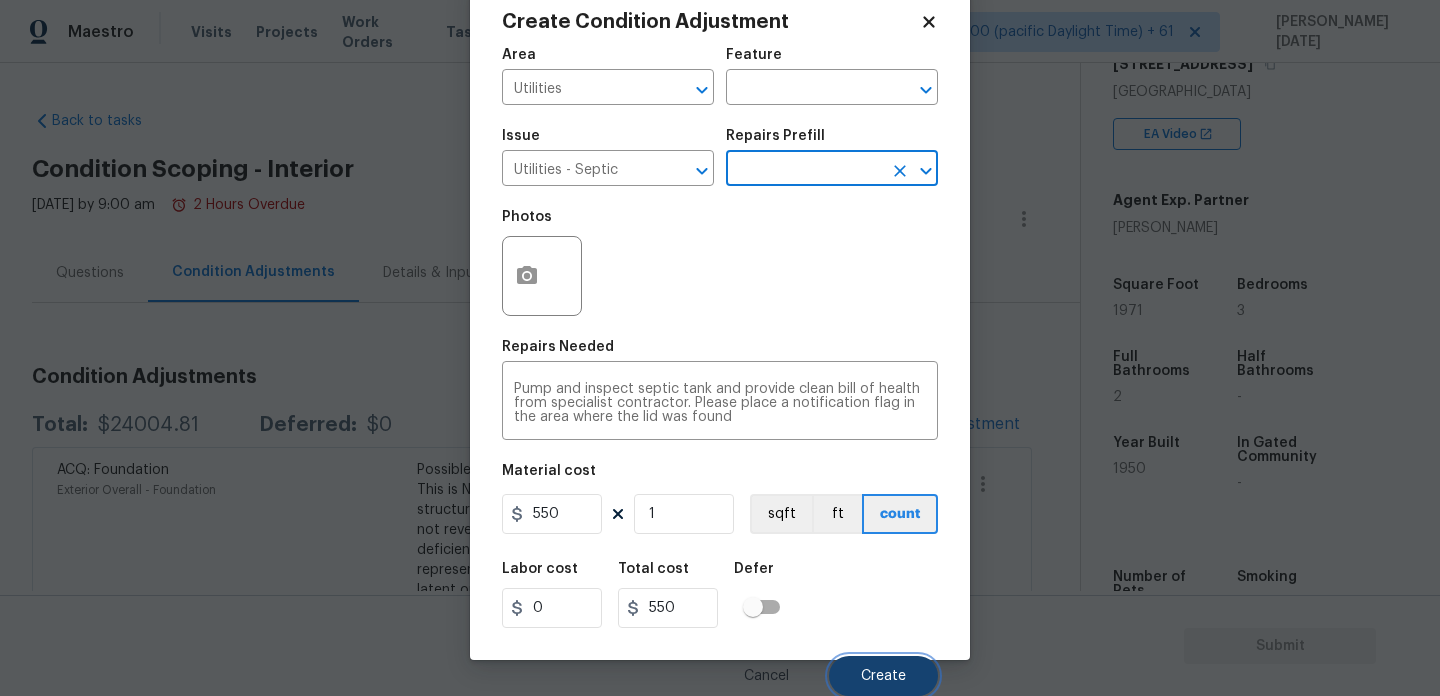 click on "Create" at bounding box center [883, 676] 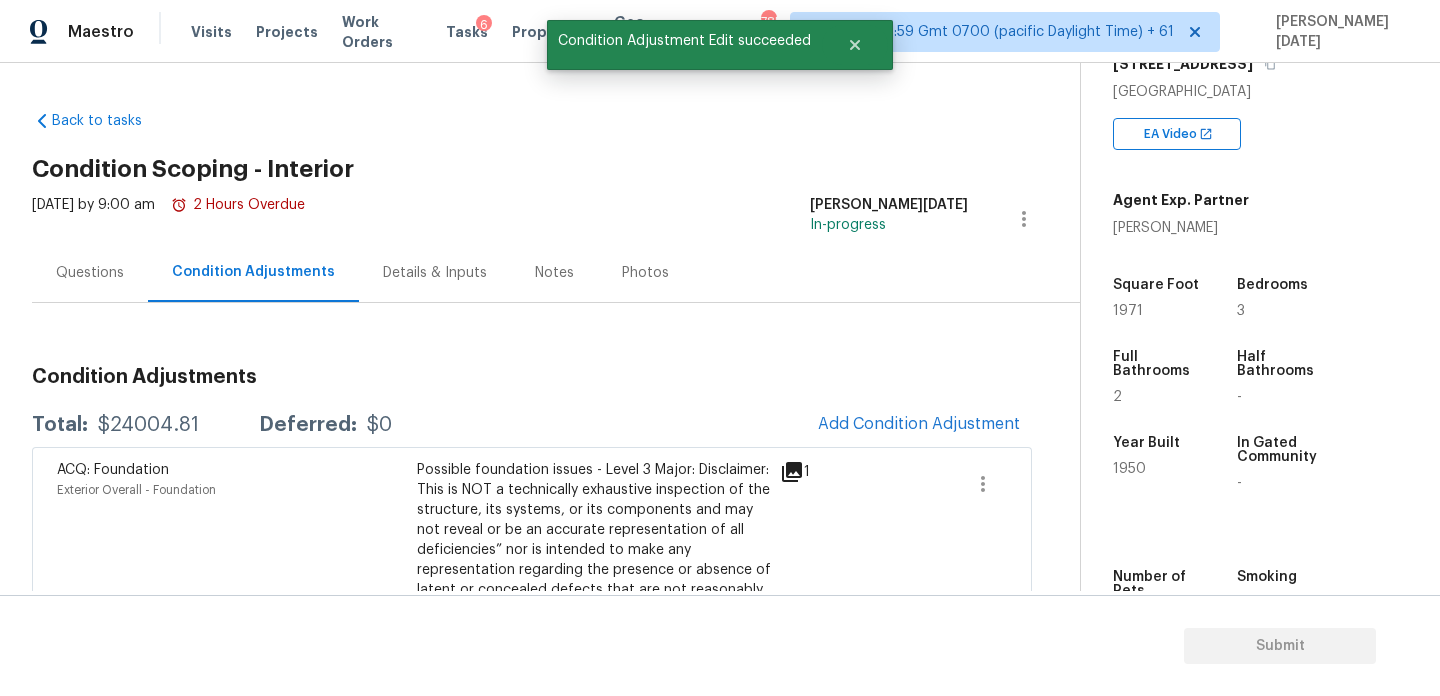 scroll, scrollTop: 44, scrollLeft: 0, axis: vertical 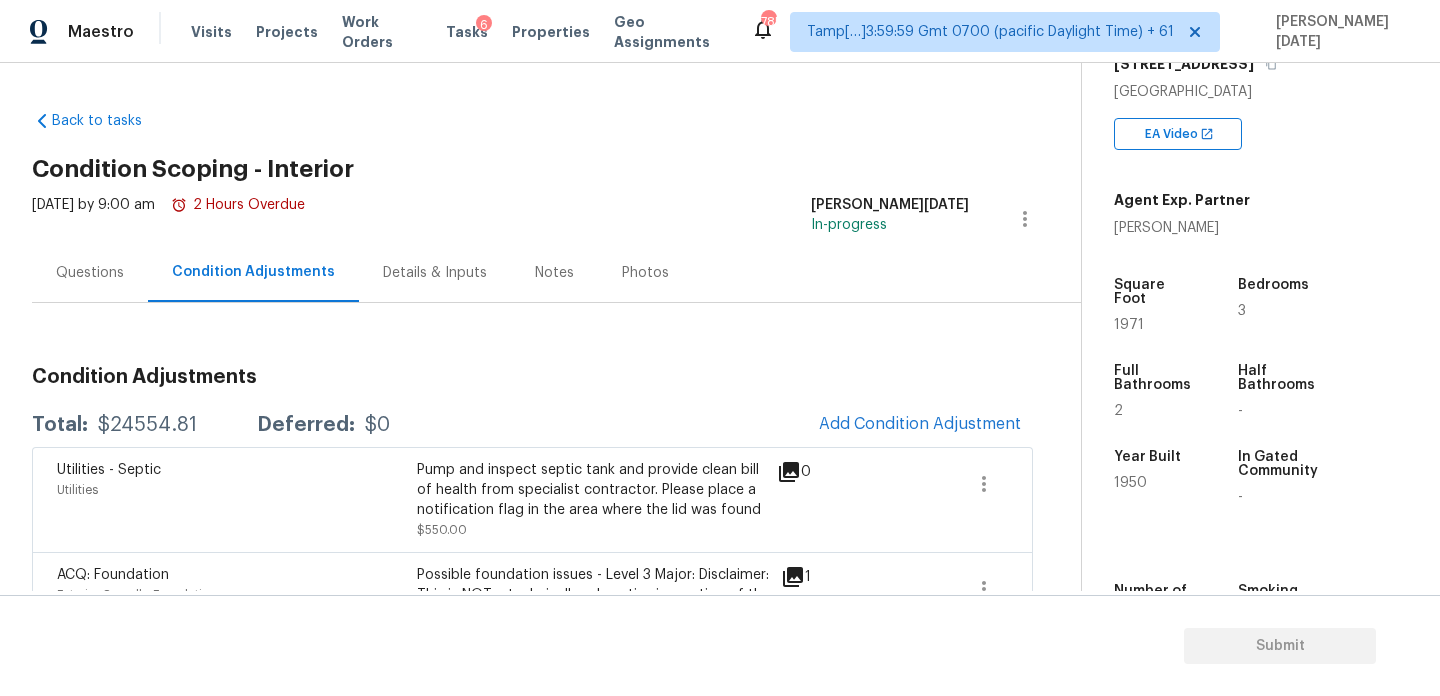 click on "Questions" at bounding box center (90, 273) 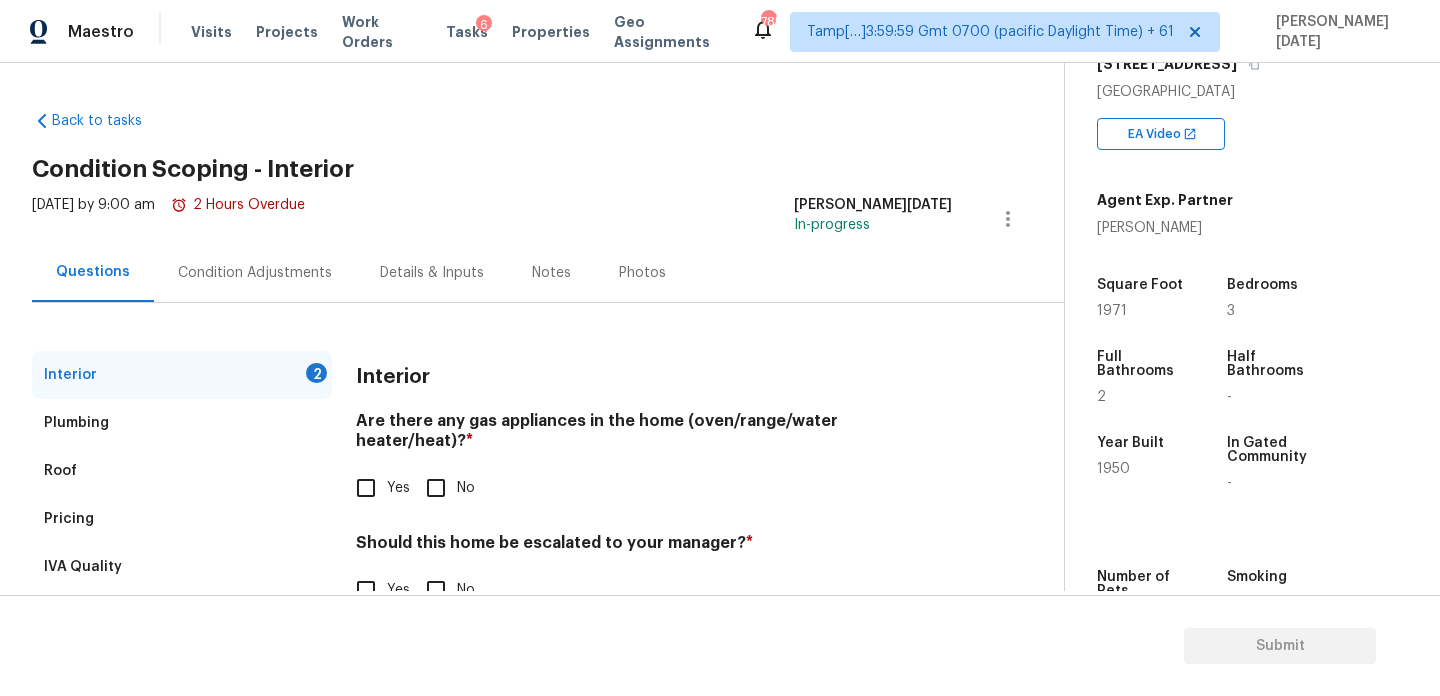 click on "Plumbing" at bounding box center [182, 423] 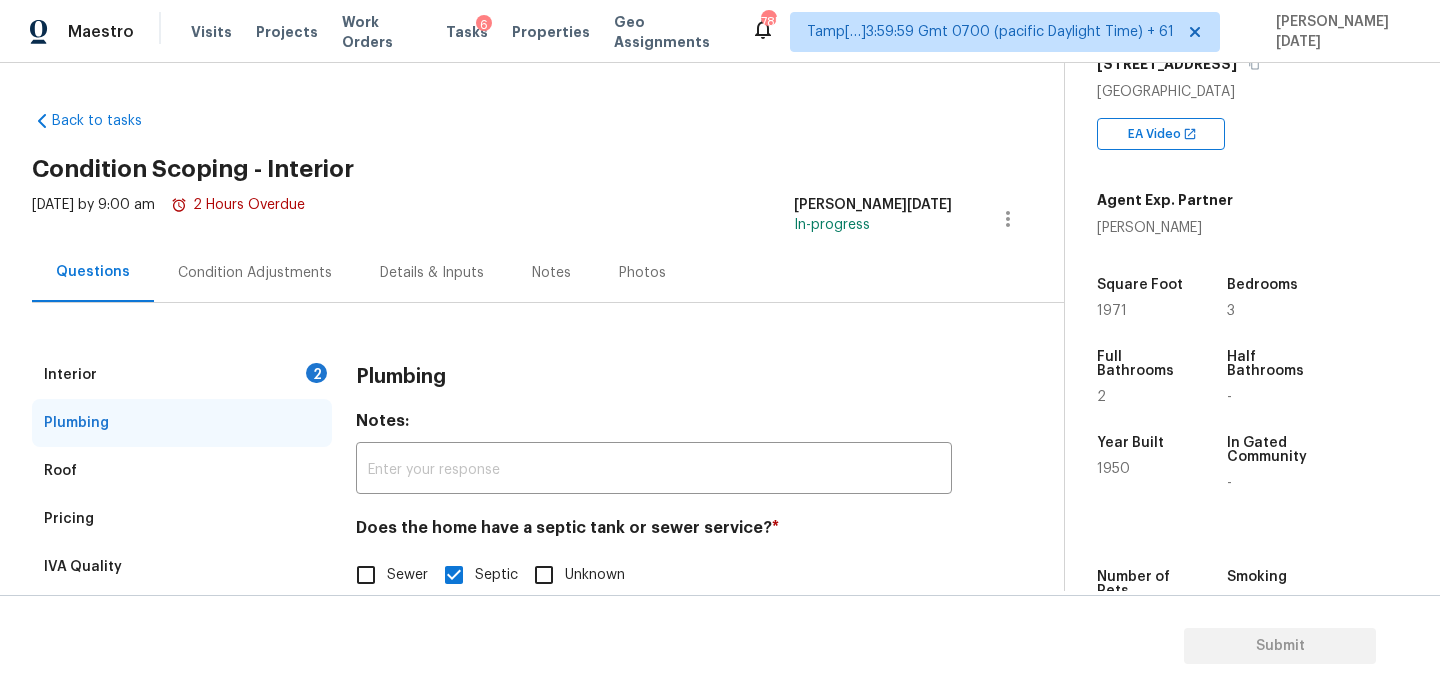 click on "Interior 2" at bounding box center [182, 375] 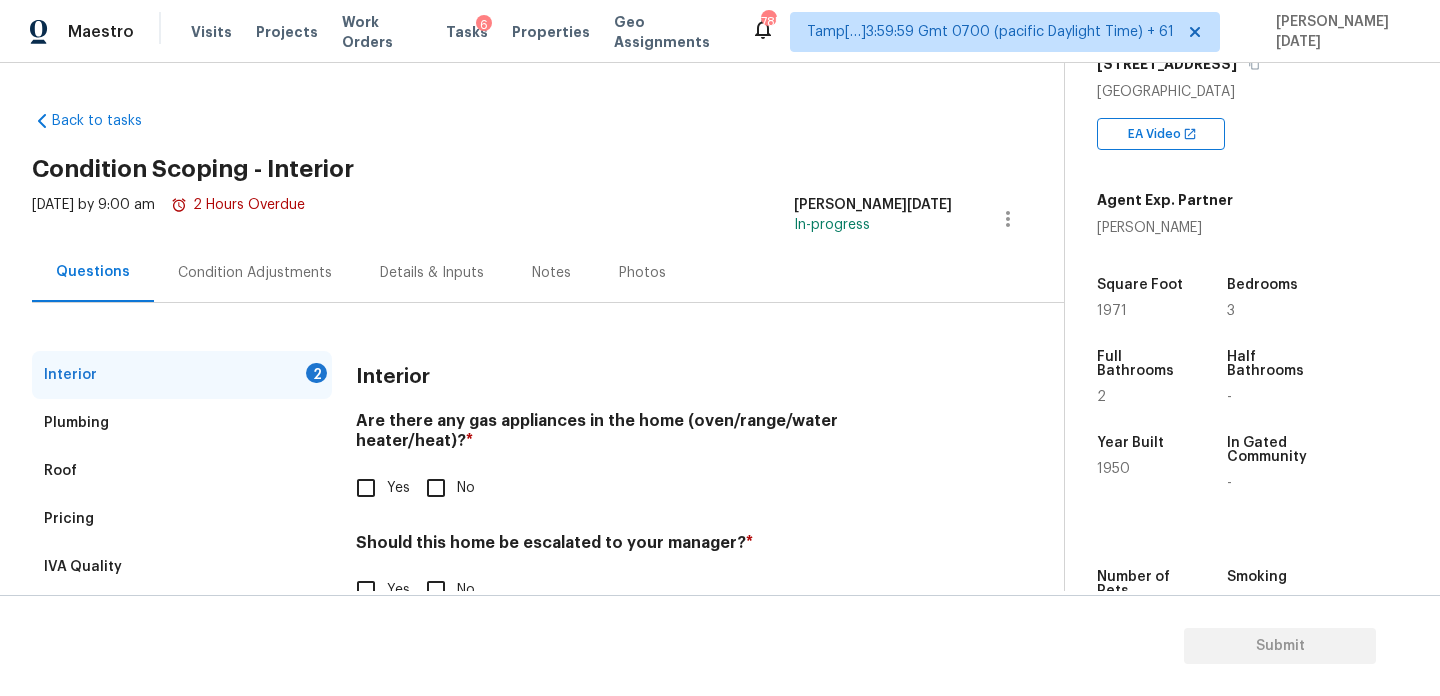 click on "Condition Adjustments" at bounding box center [255, 272] 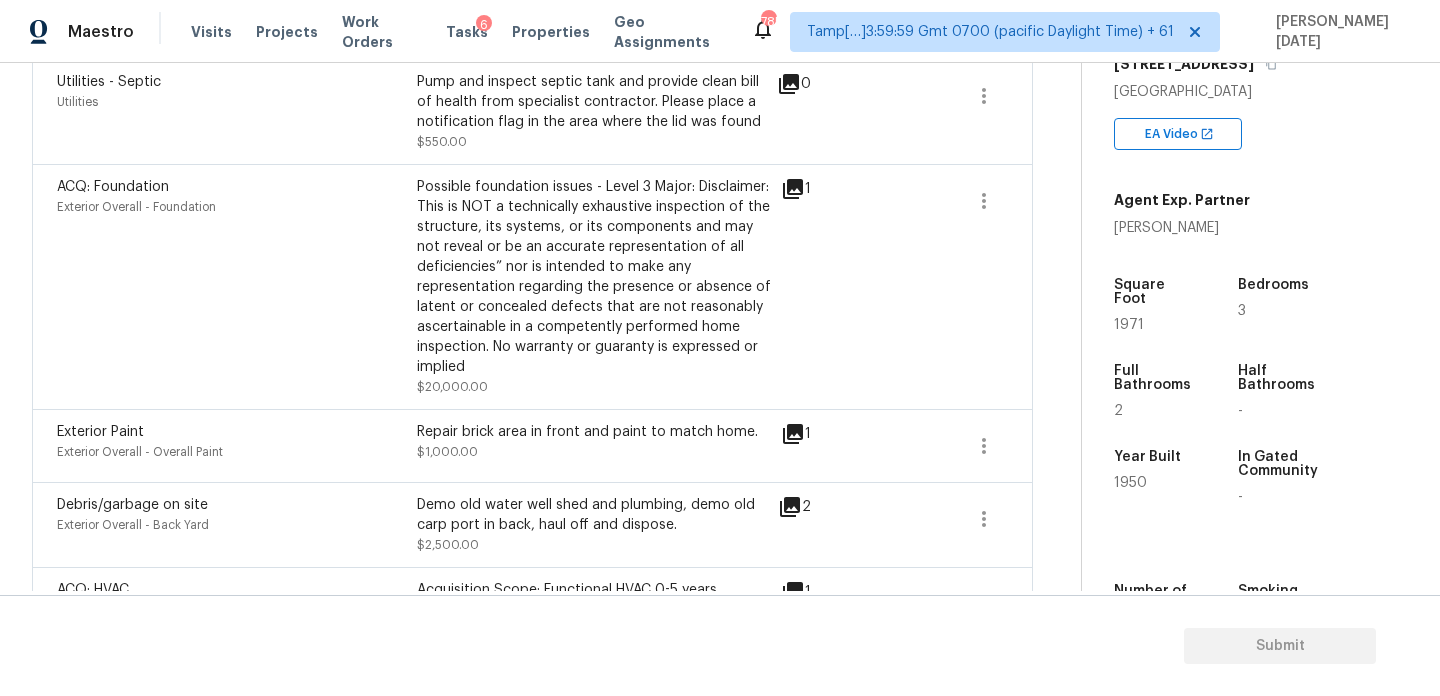 scroll, scrollTop: 331, scrollLeft: 0, axis: vertical 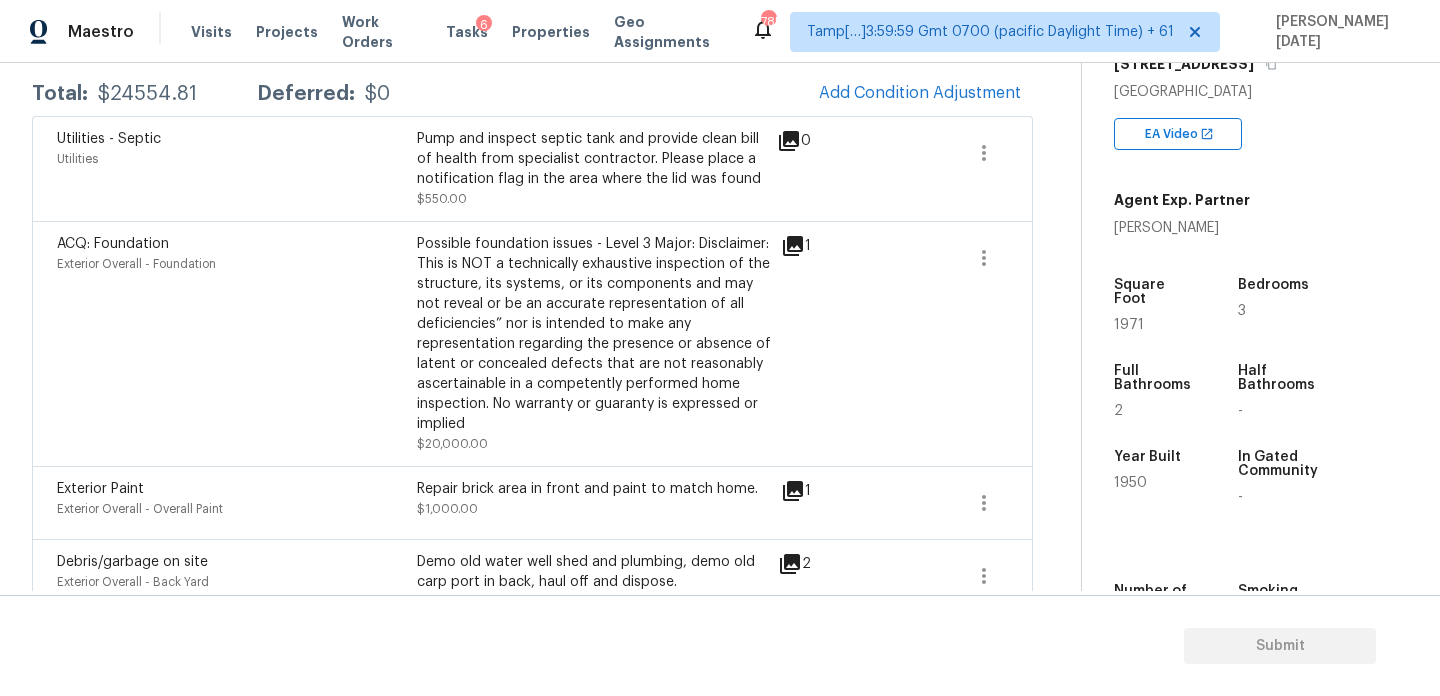 click on "1971" at bounding box center (1129, 325) 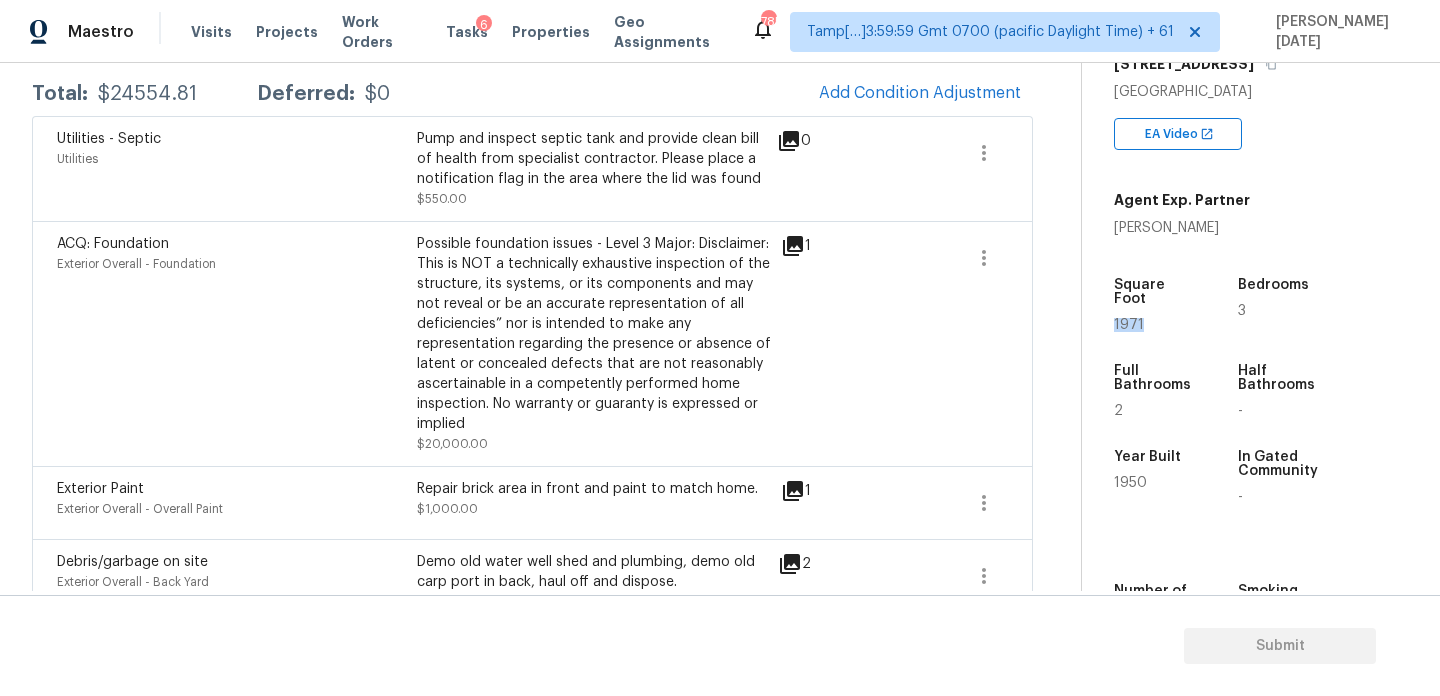 copy on "1971" 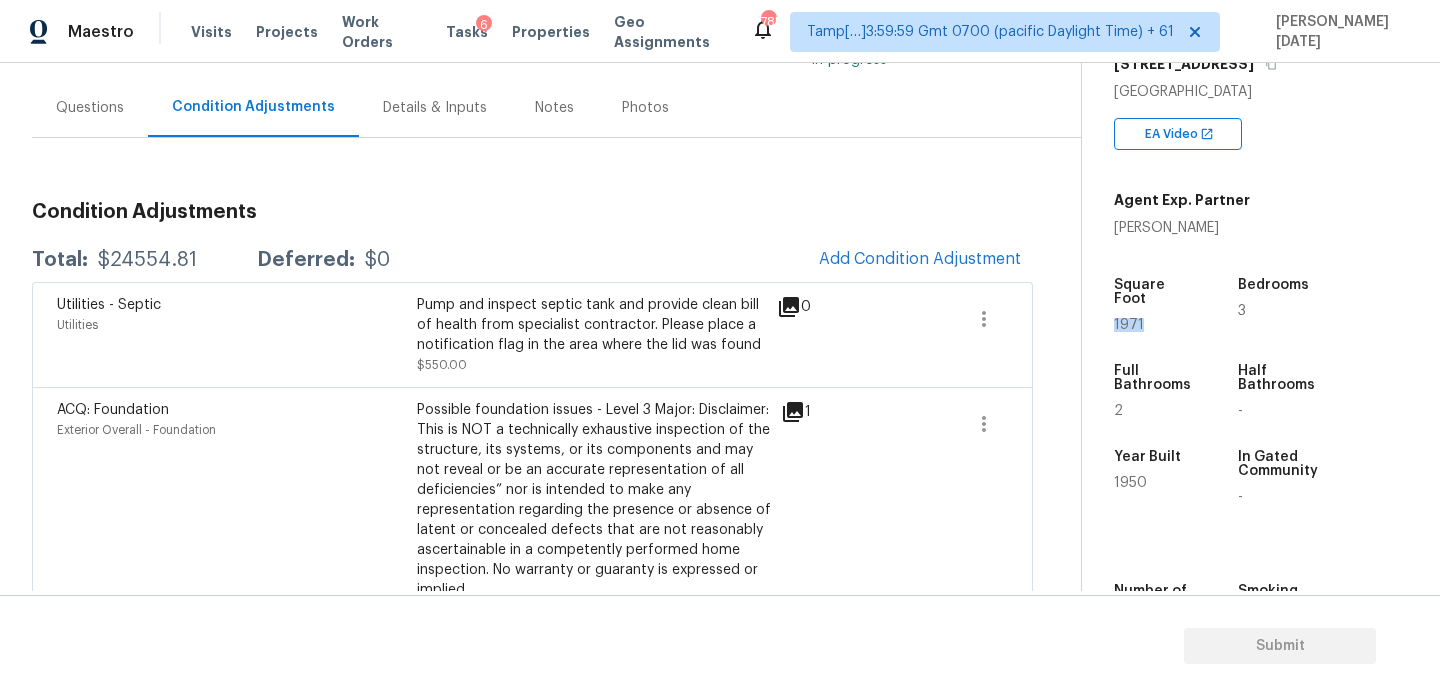 scroll, scrollTop: 164, scrollLeft: 0, axis: vertical 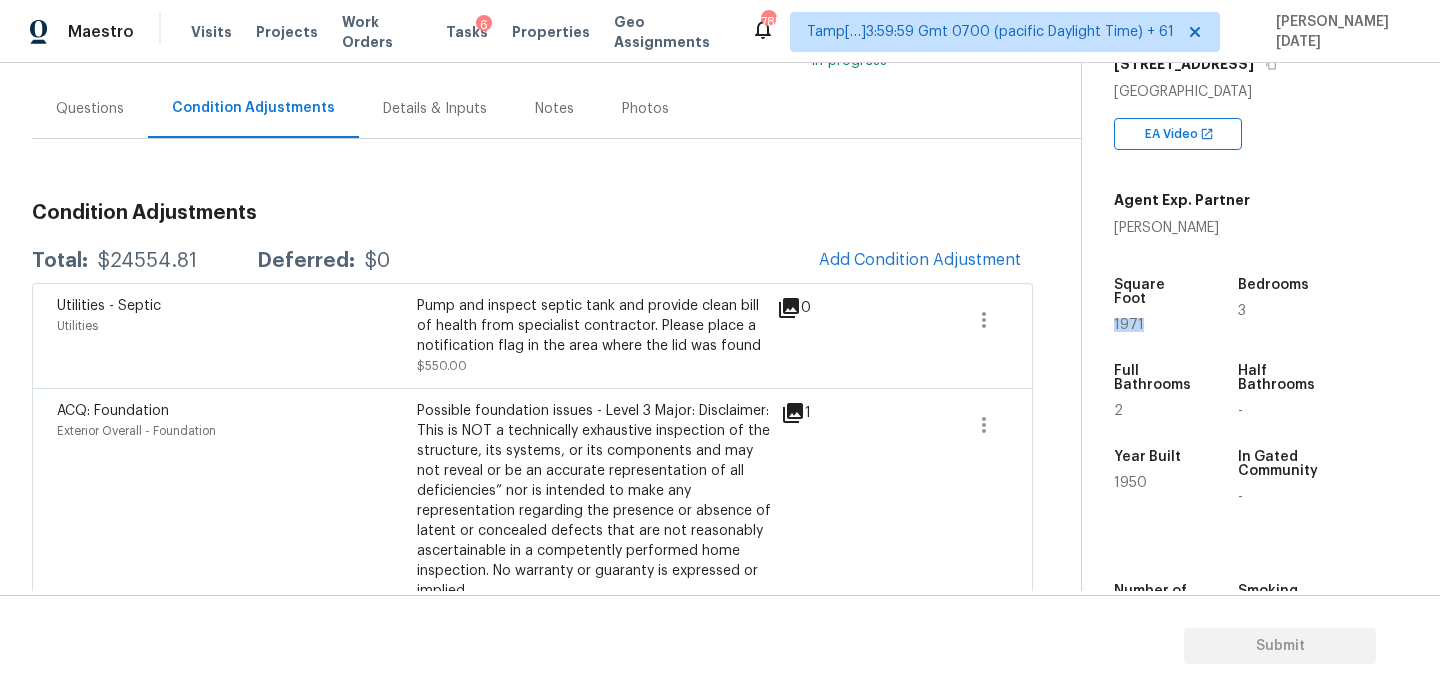 click on "Add Condition Adjustment" at bounding box center (920, 261) 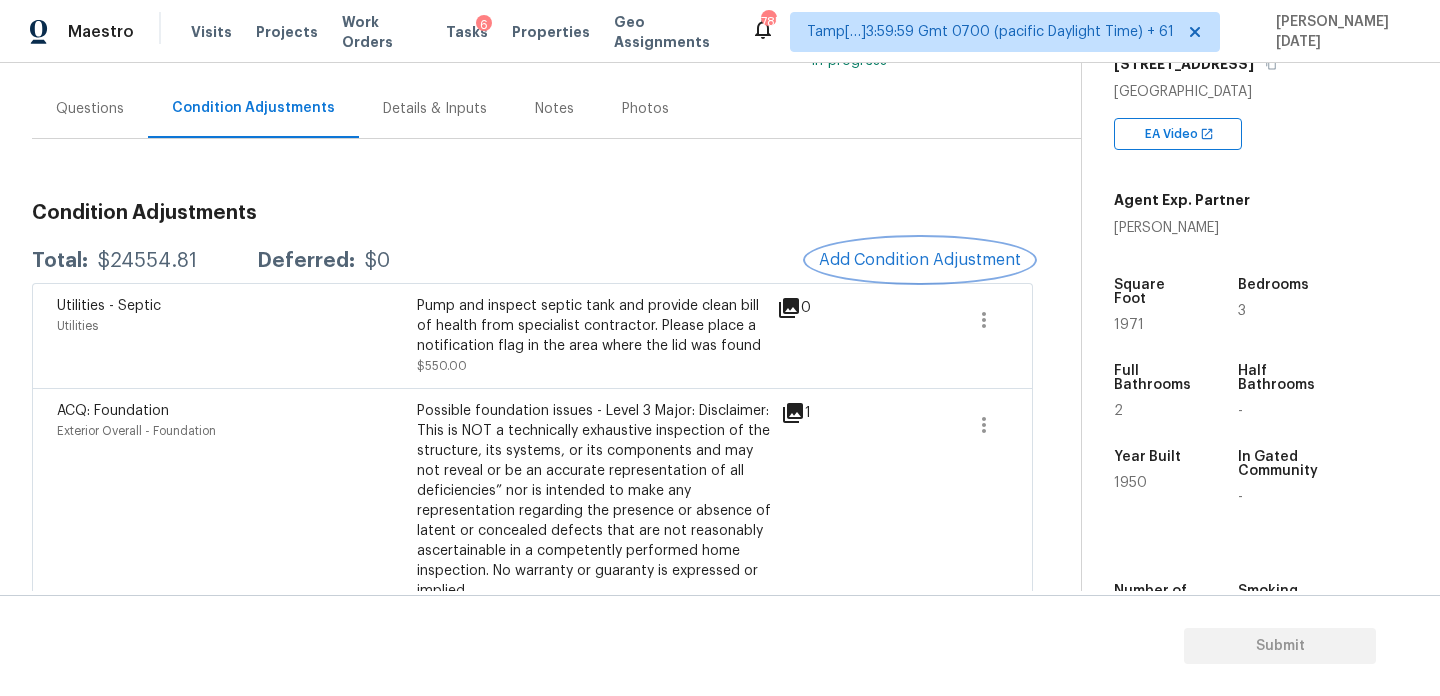 click on "Add Condition Adjustment" at bounding box center [920, 260] 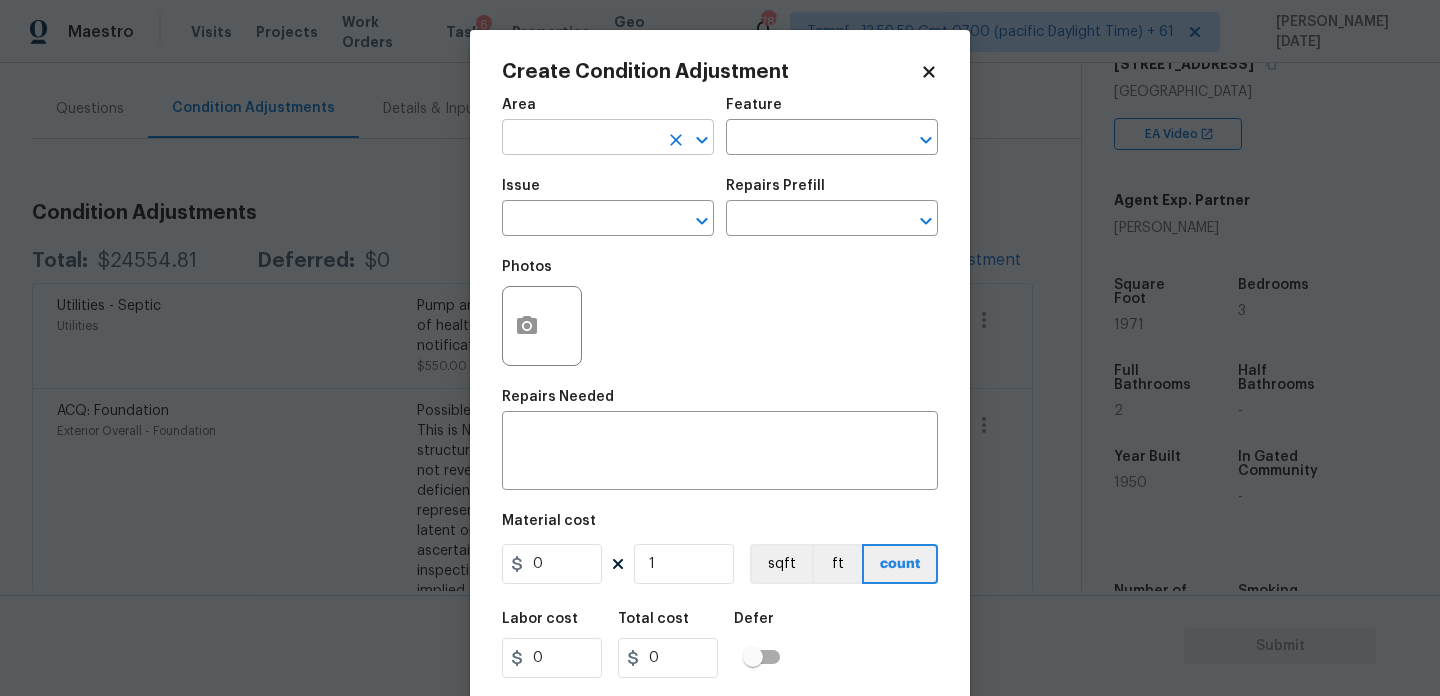 click at bounding box center [580, 139] 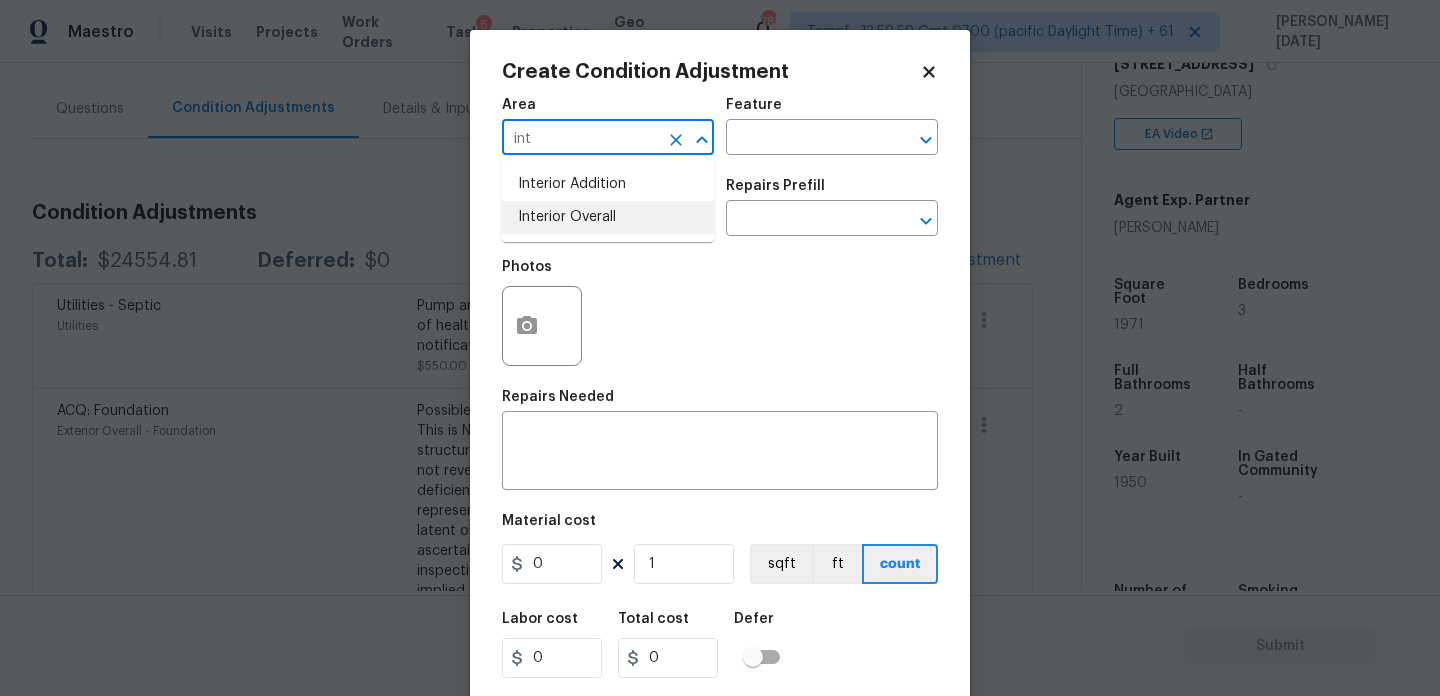 click on "Interior Overall" at bounding box center (608, 217) 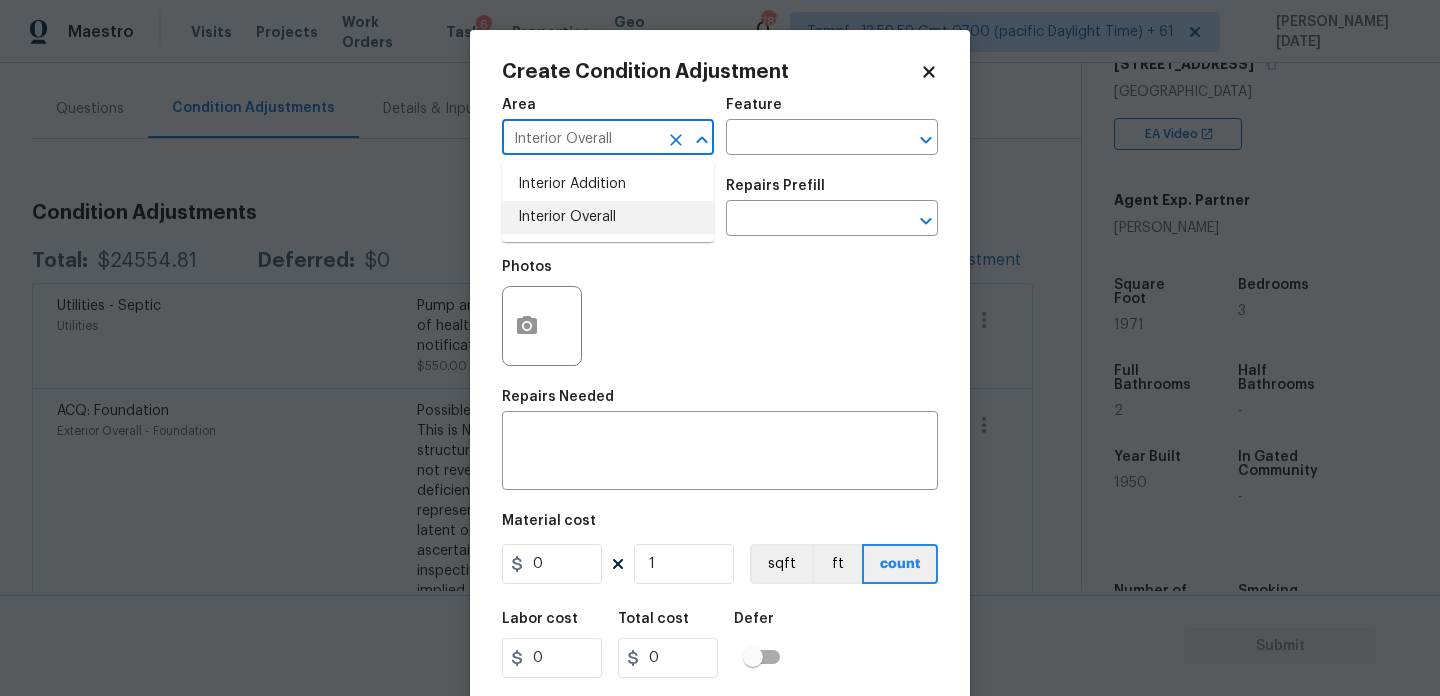 type on "Interior Overall" 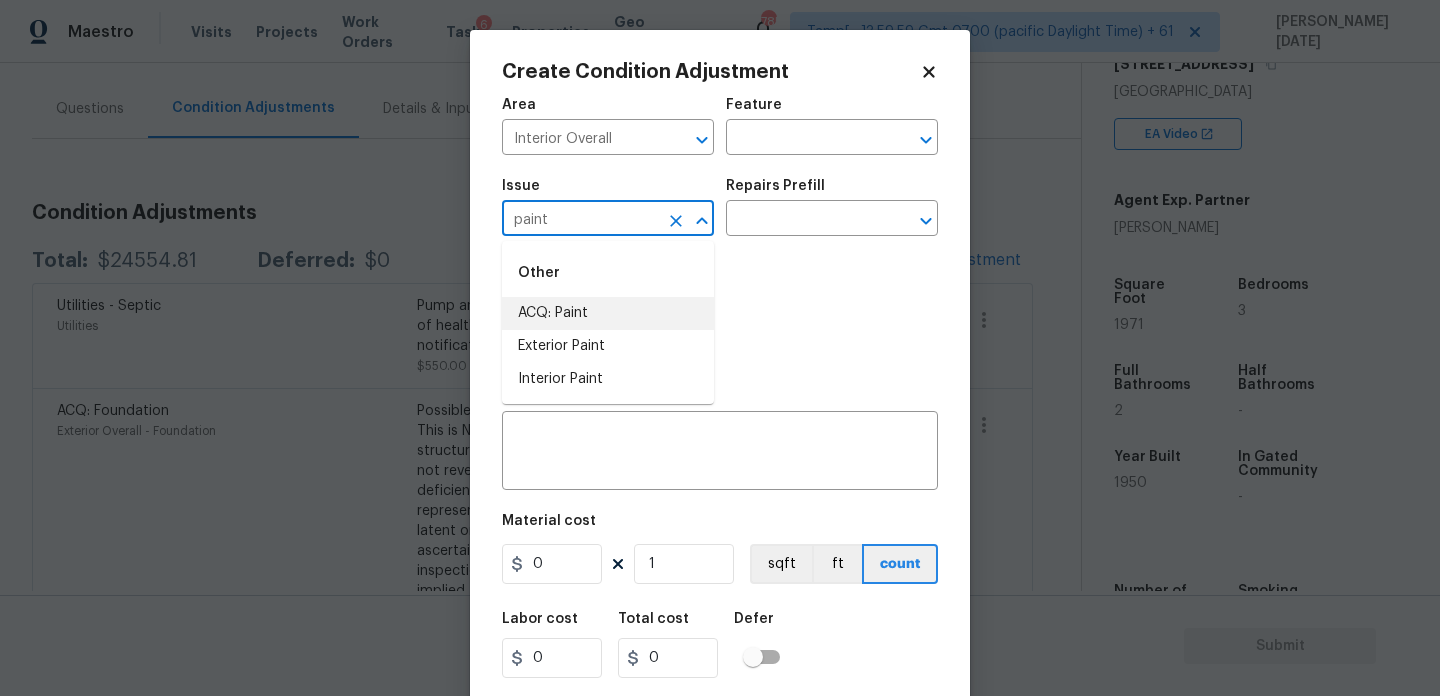 click on "ACQ: Paint" at bounding box center [608, 313] 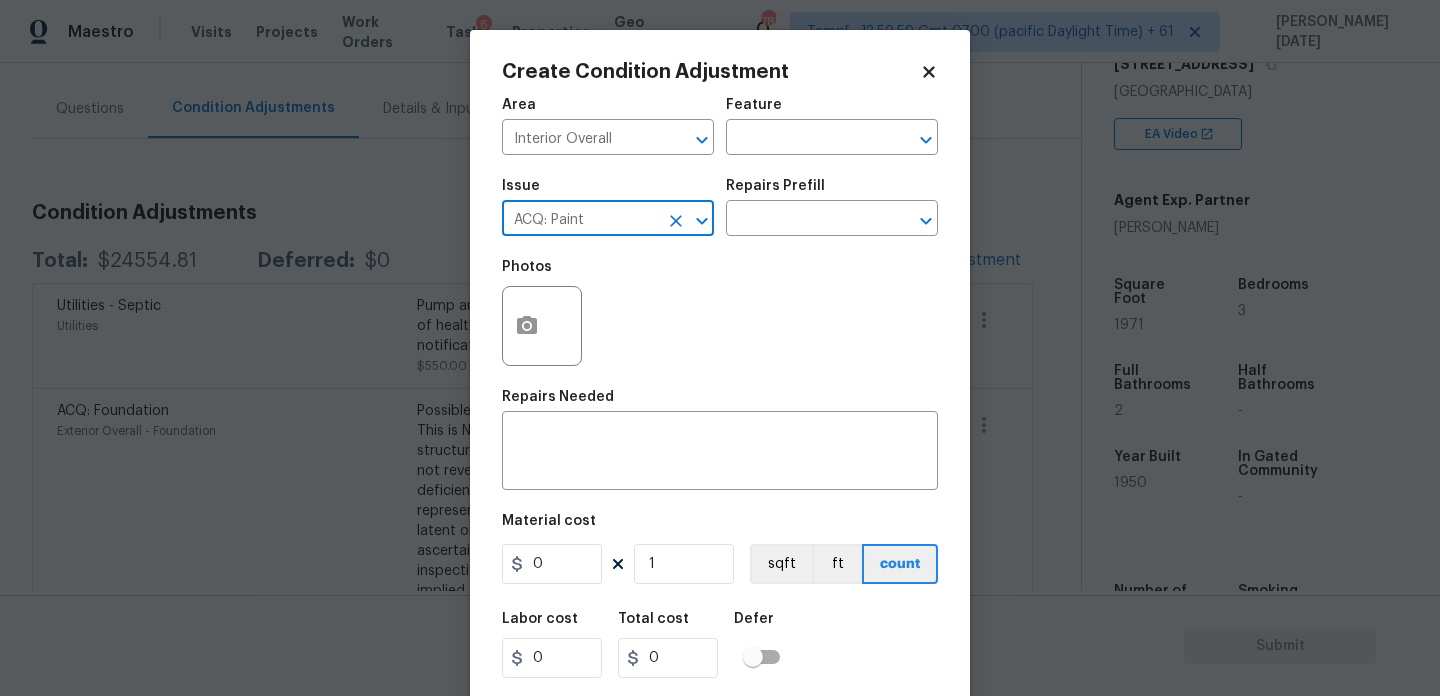 type on "ACQ: Paint" 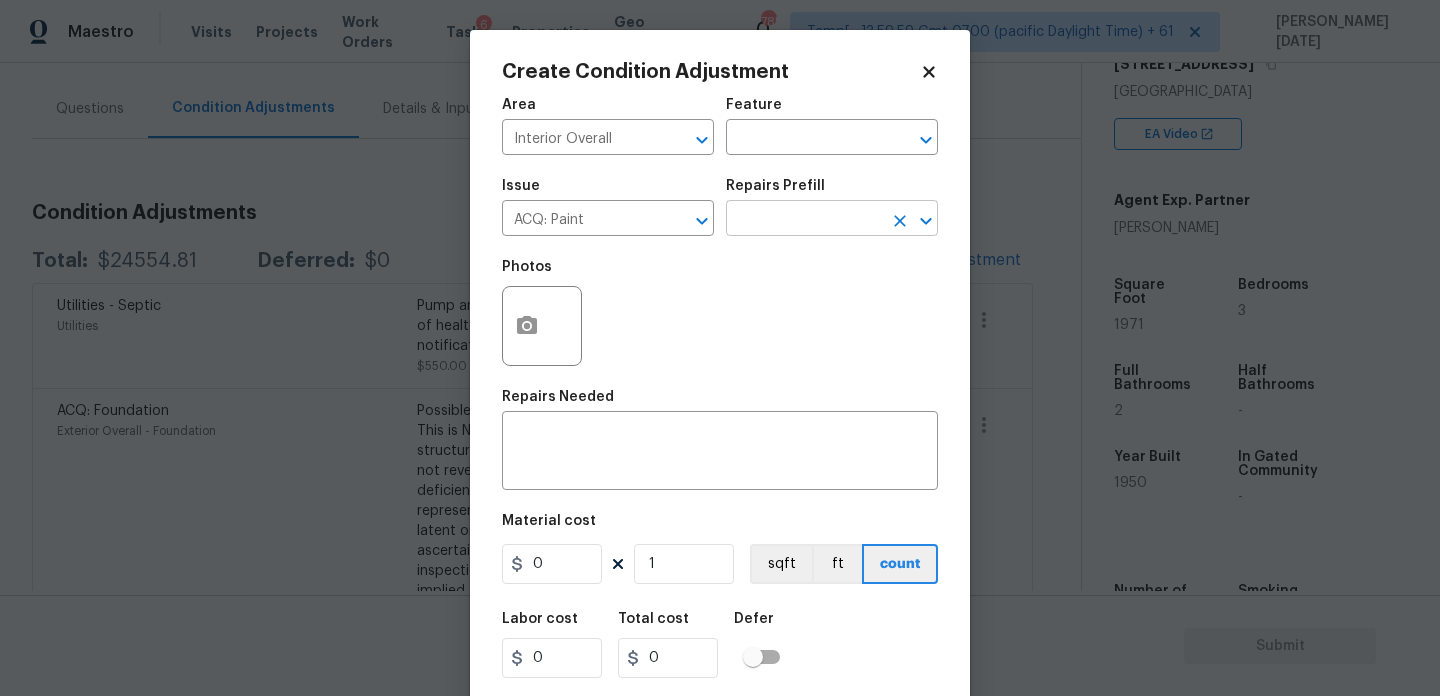click at bounding box center [804, 220] 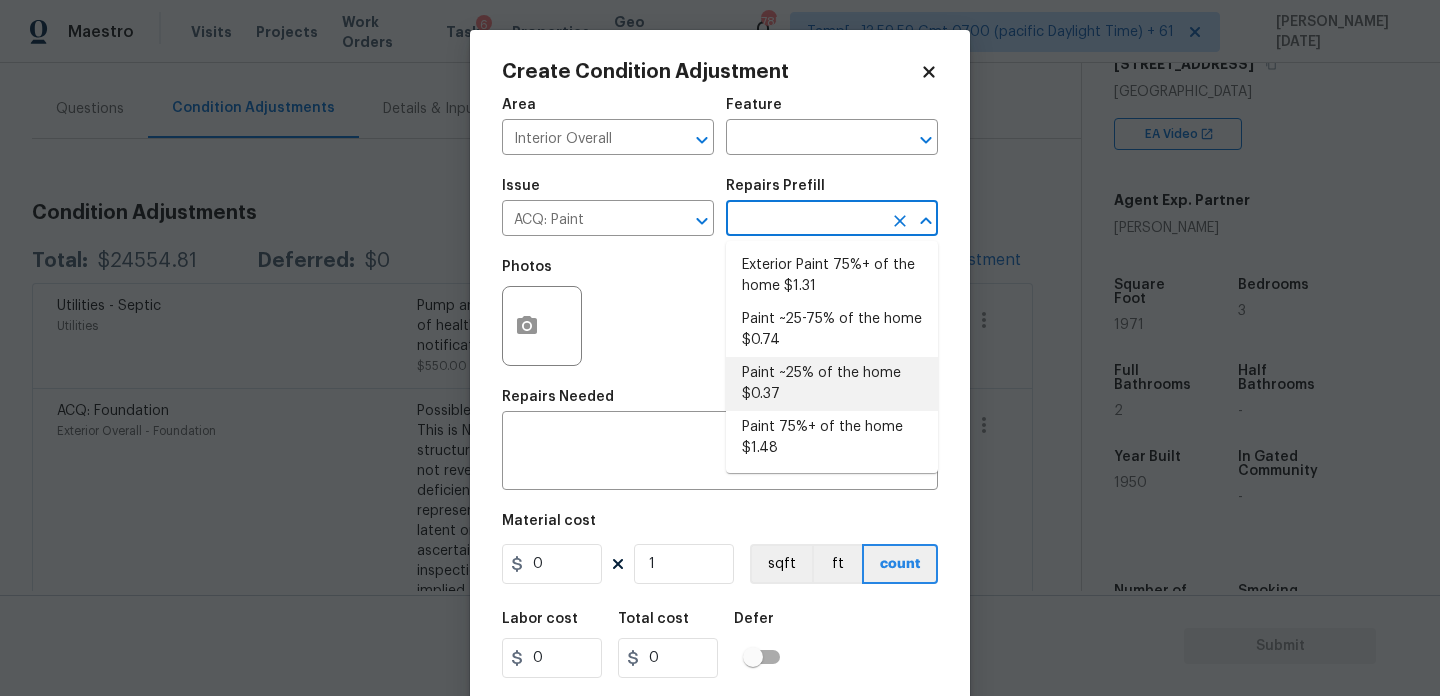 click on "Paint ~25% of the home $0.37" at bounding box center (832, 384) 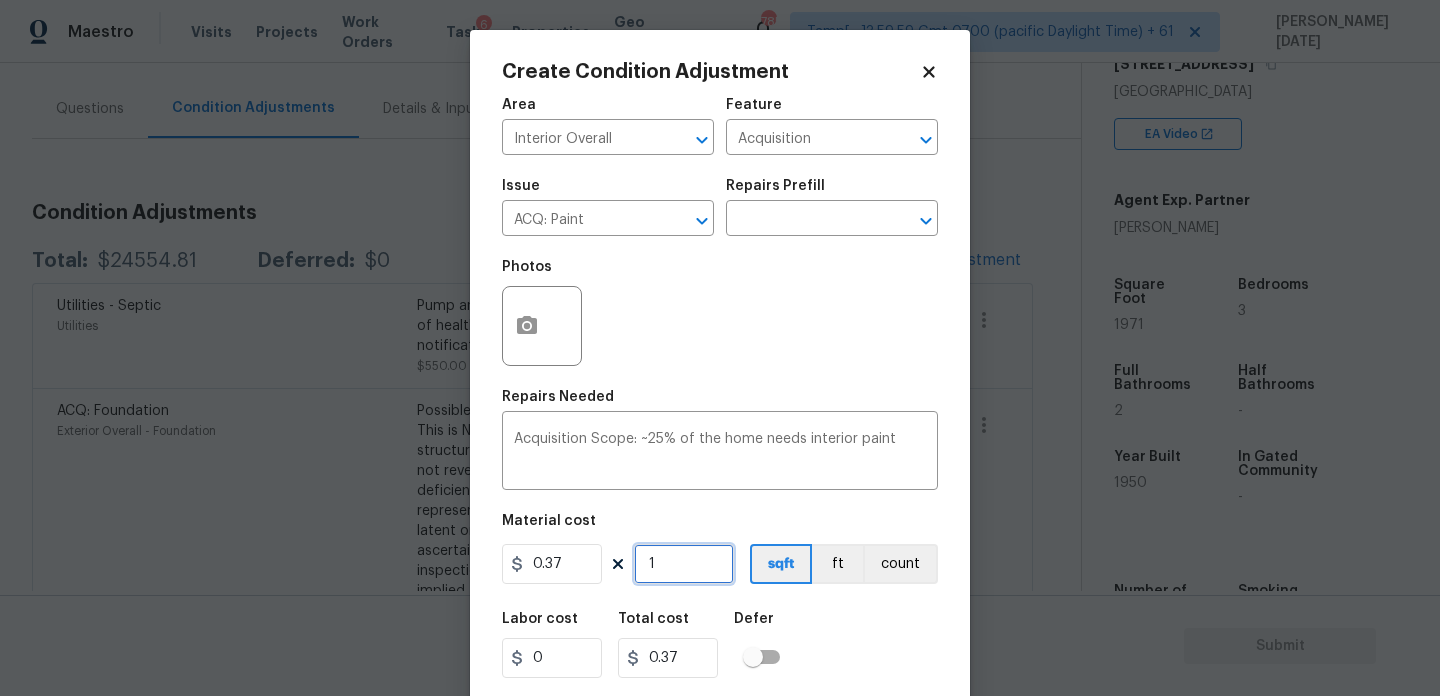 click on "1" at bounding box center [684, 564] 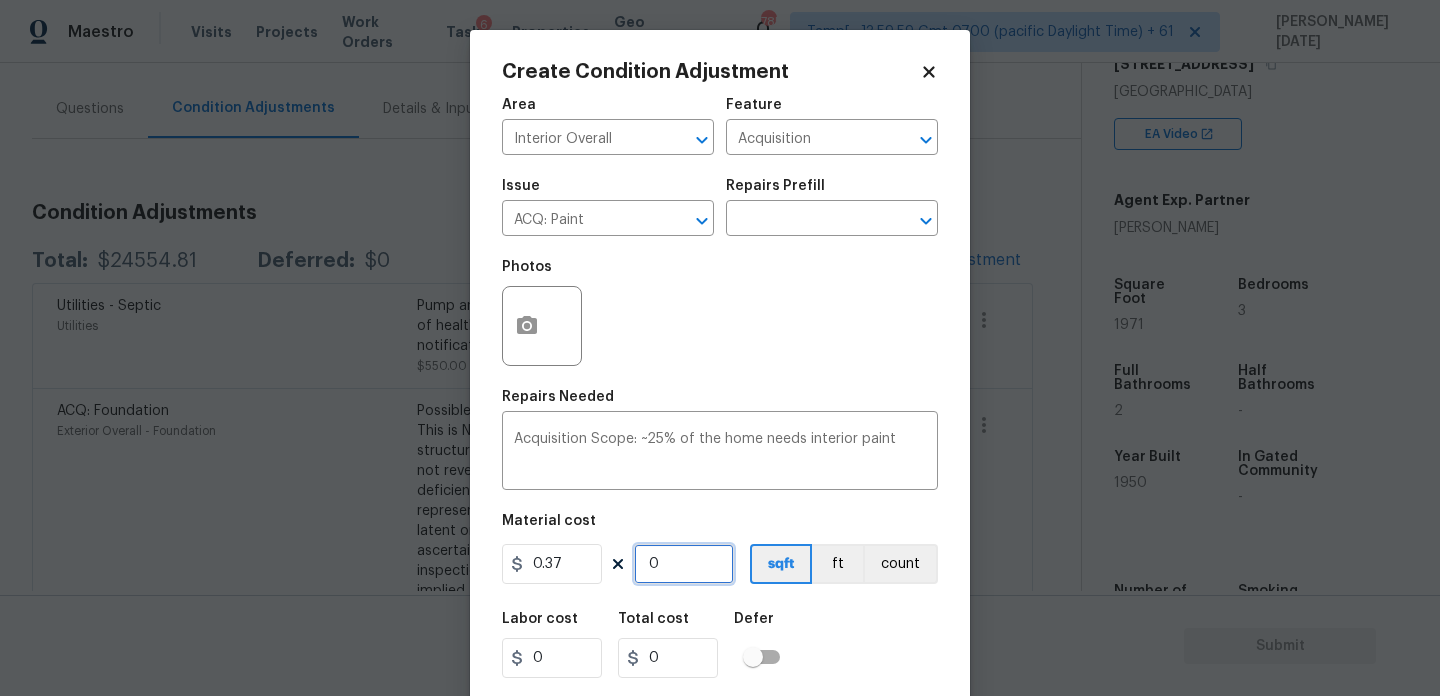 paste on "1971" 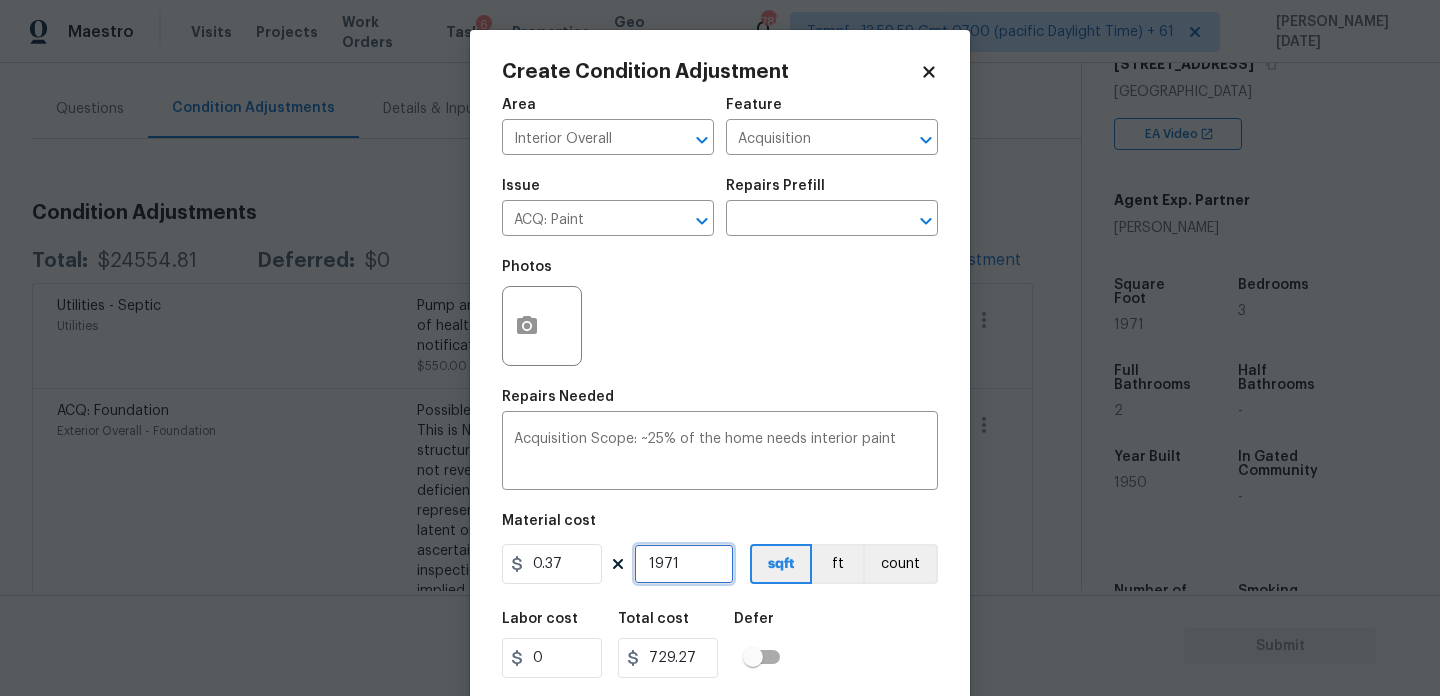 type on "1971" 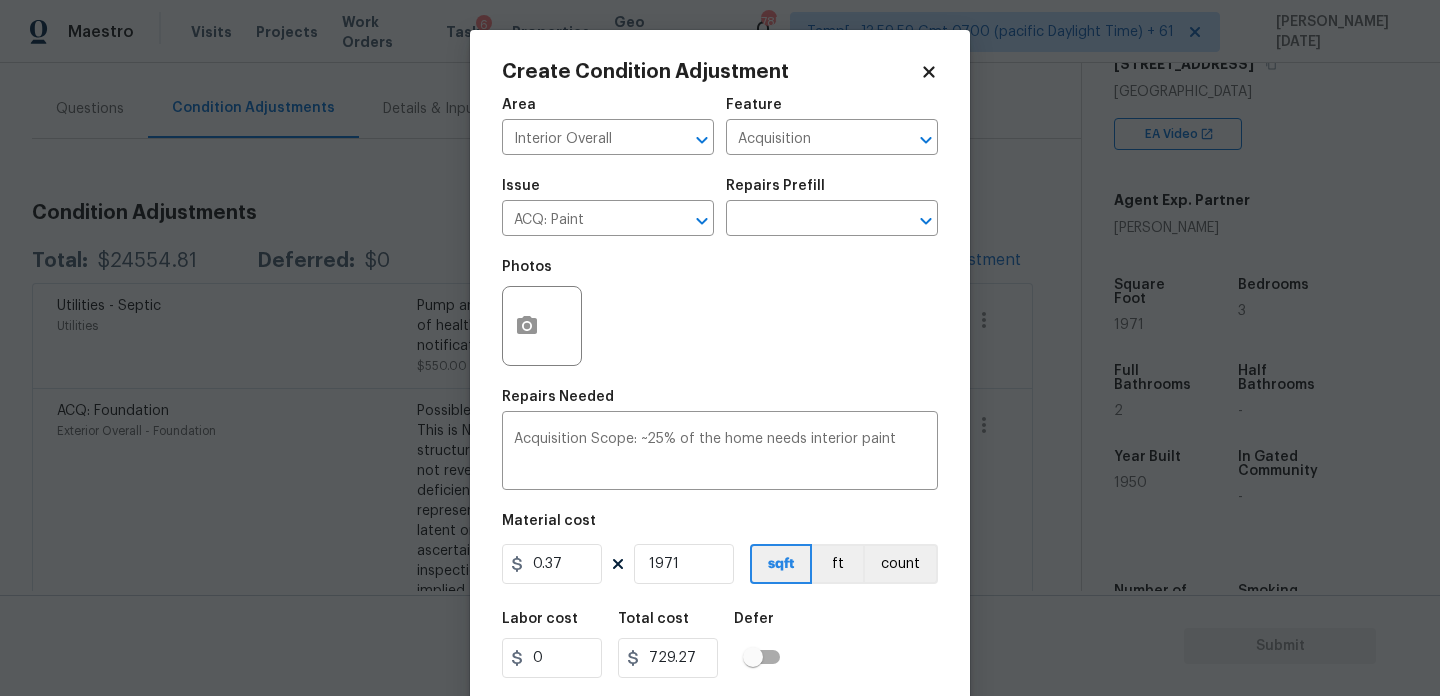 click on "Repairs Needed" at bounding box center (720, 403) 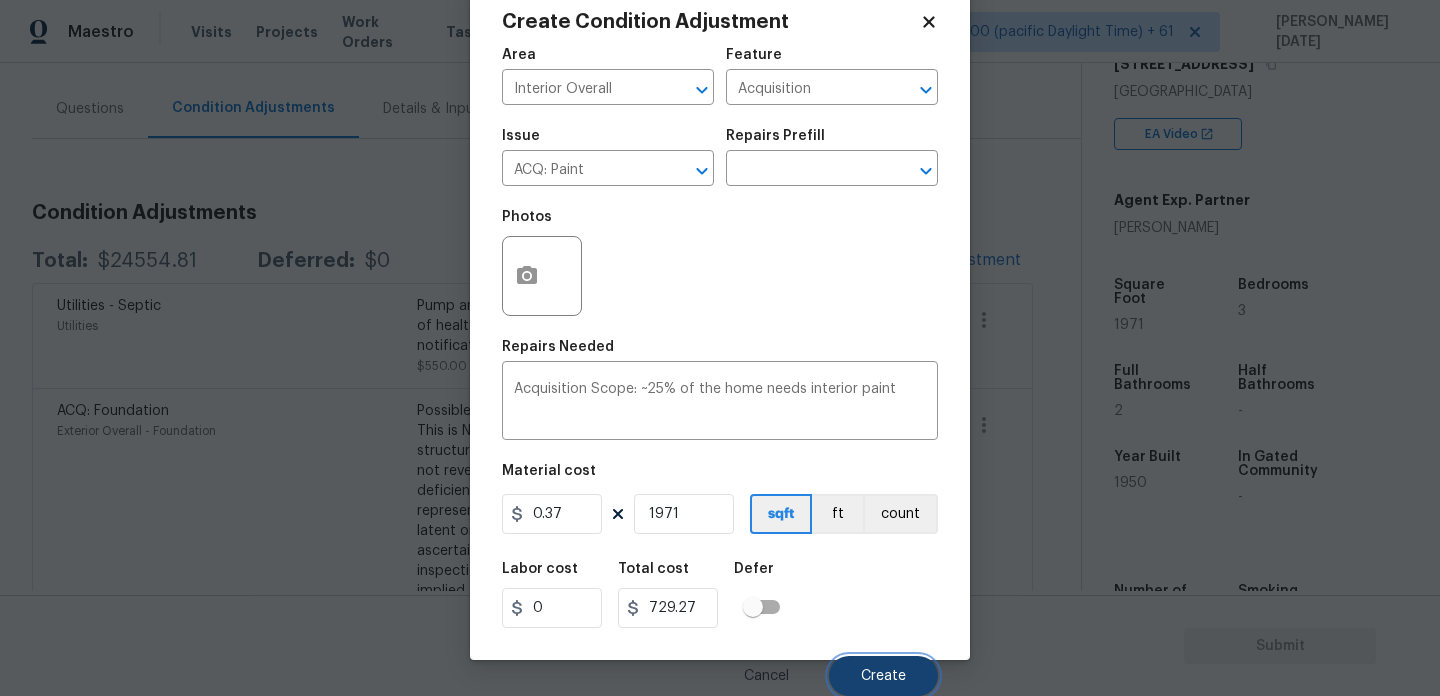 click on "Create" at bounding box center (883, 676) 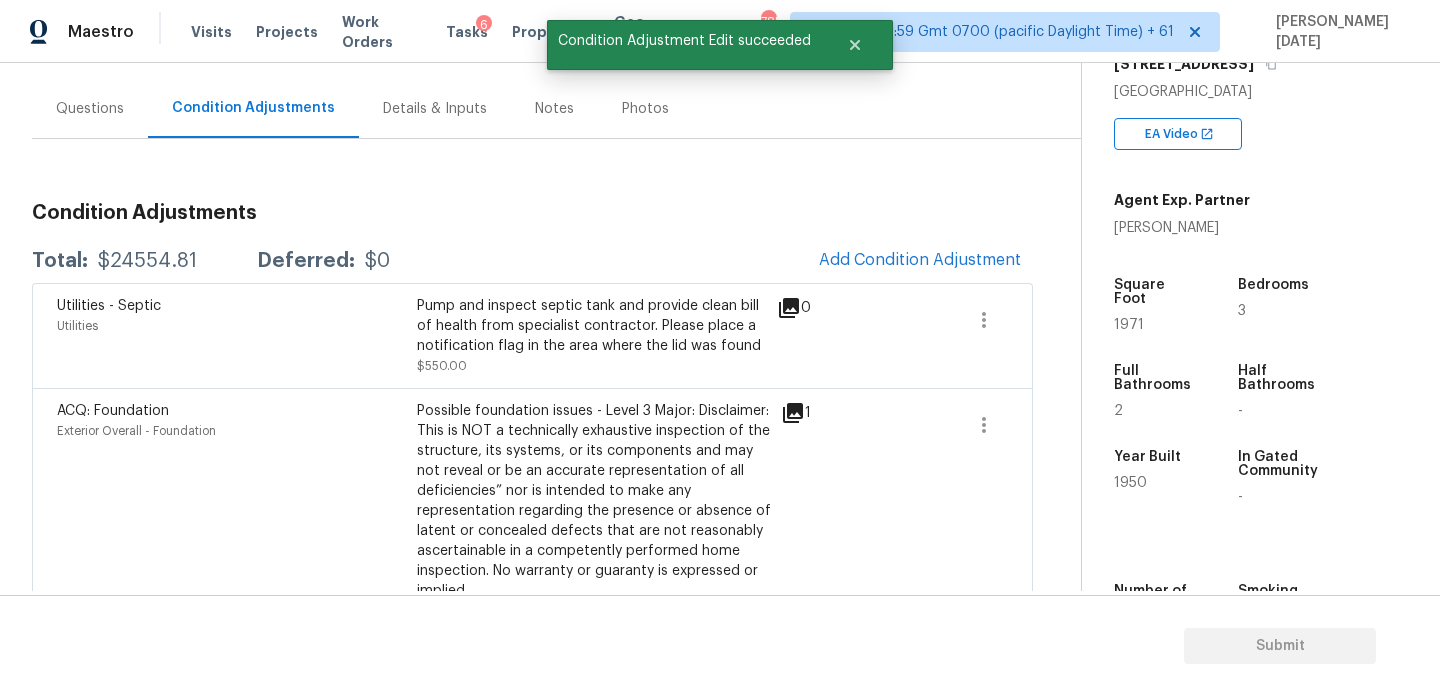 scroll, scrollTop: 44, scrollLeft: 0, axis: vertical 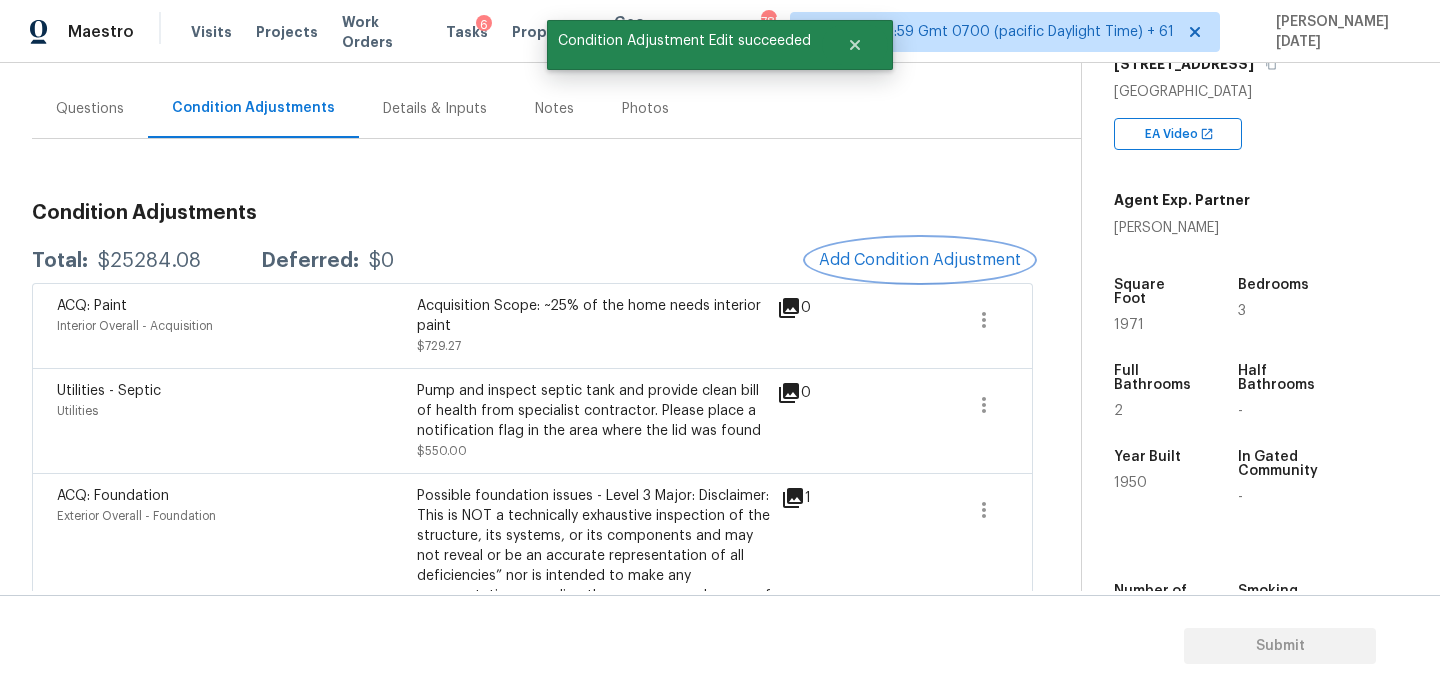 click on "Add Condition Adjustment" at bounding box center (920, 260) 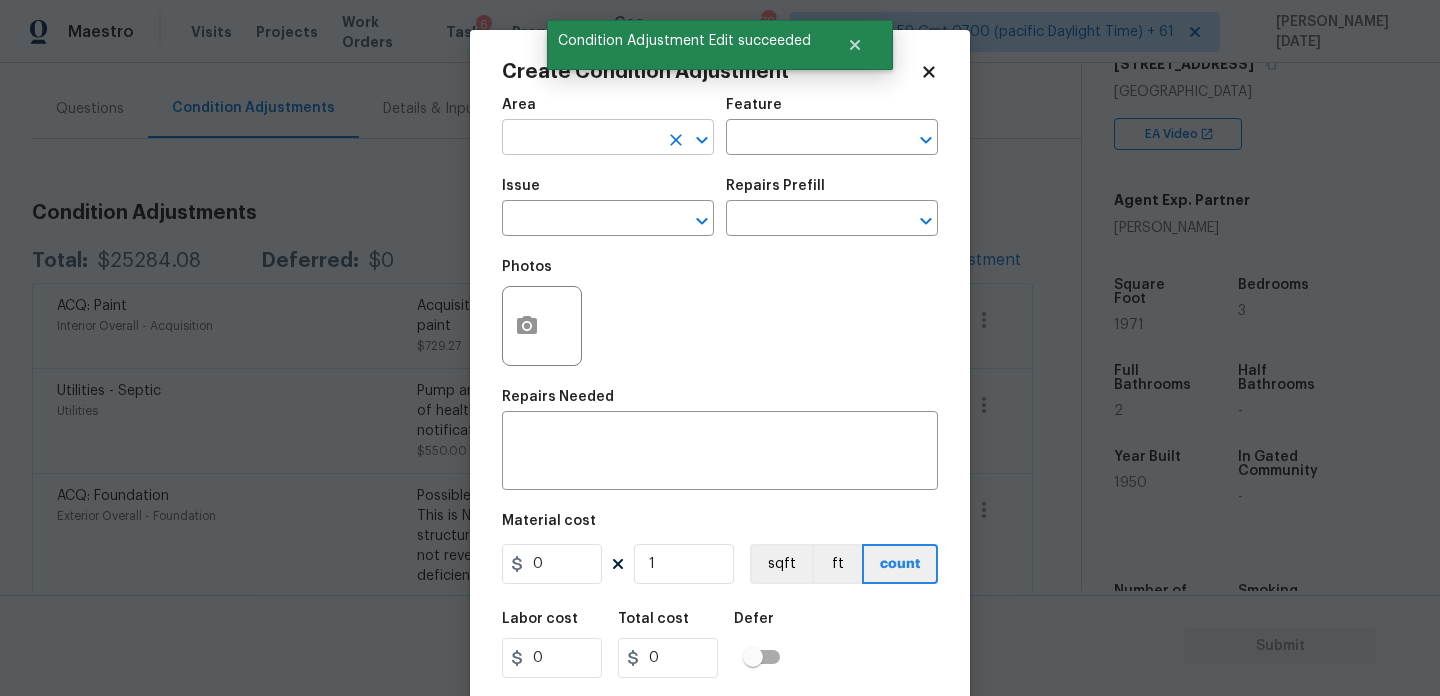 click at bounding box center [580, 139] 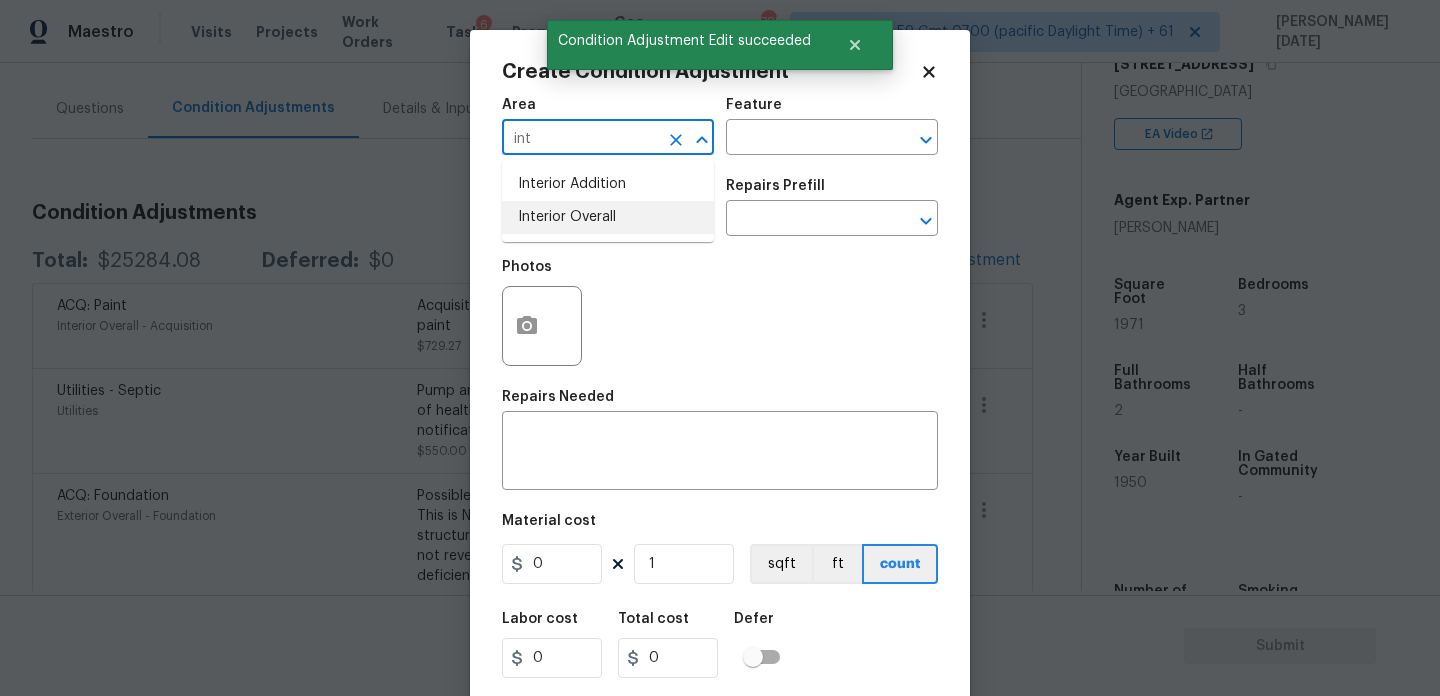 click on "Interior Overall" at bounding box center [608, 217] 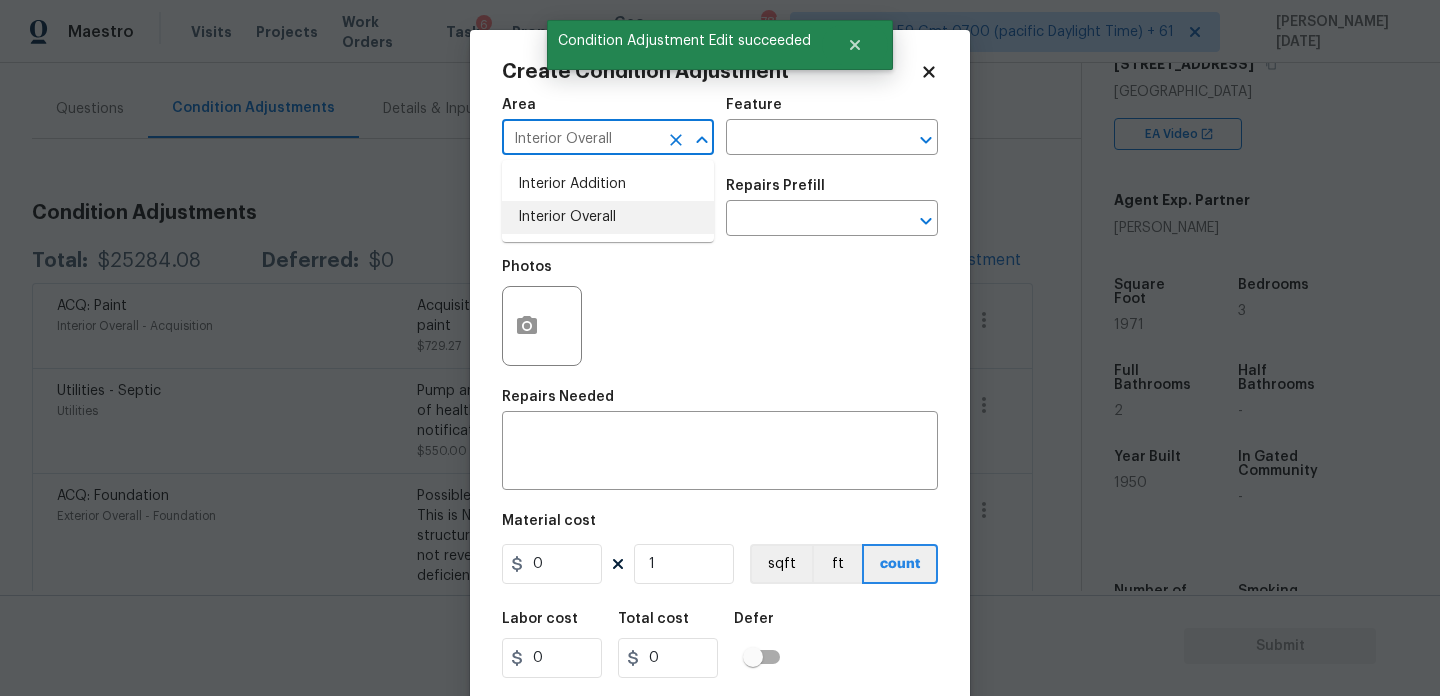 type on "Interior Overall" 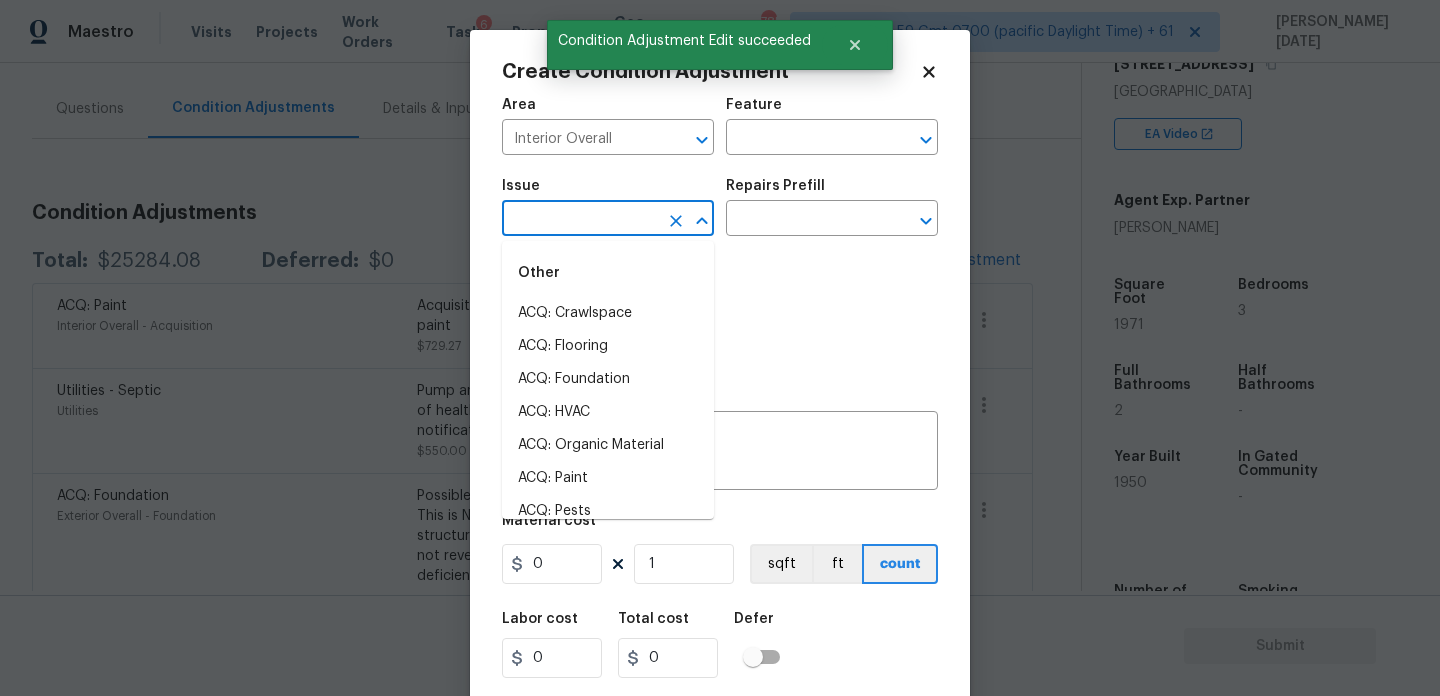 click at bounding box center (580, 220) 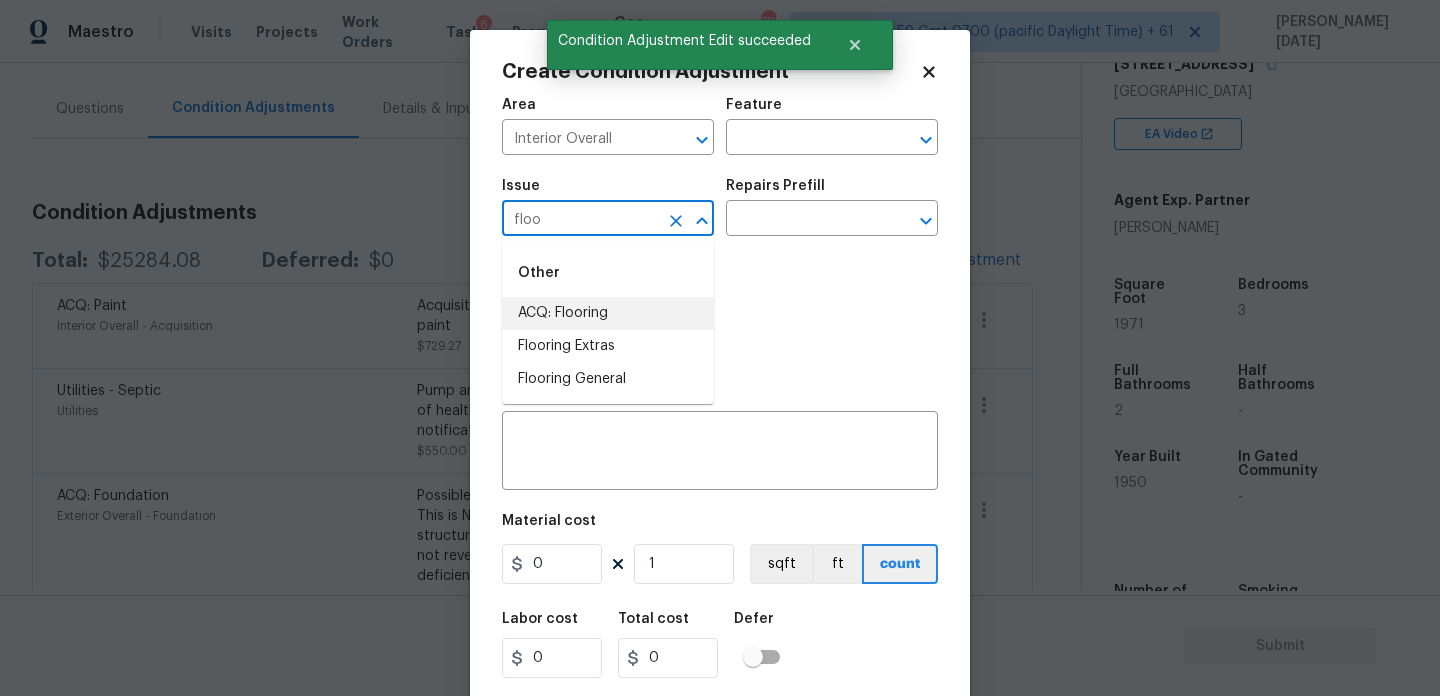 click on "ACQ: Flooring" at bounding box center [608, 313] 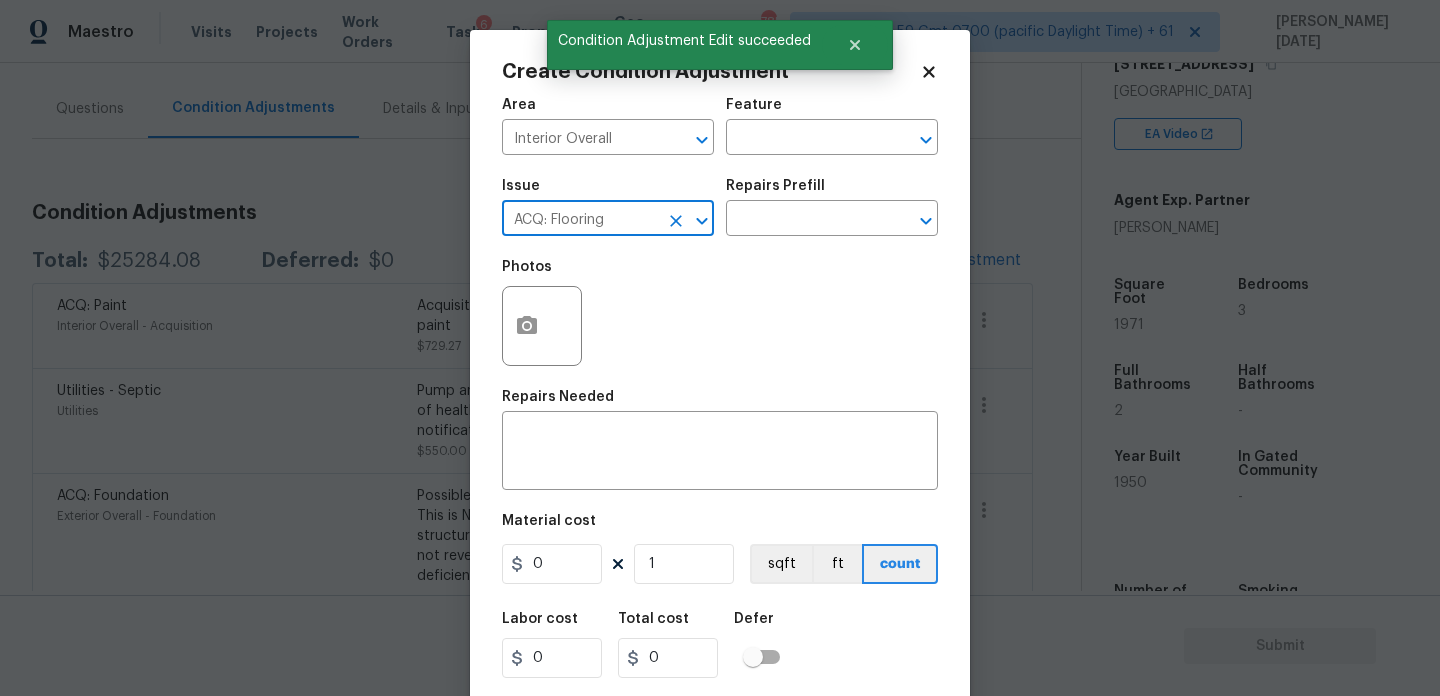 type on "ACQ: Flooring" 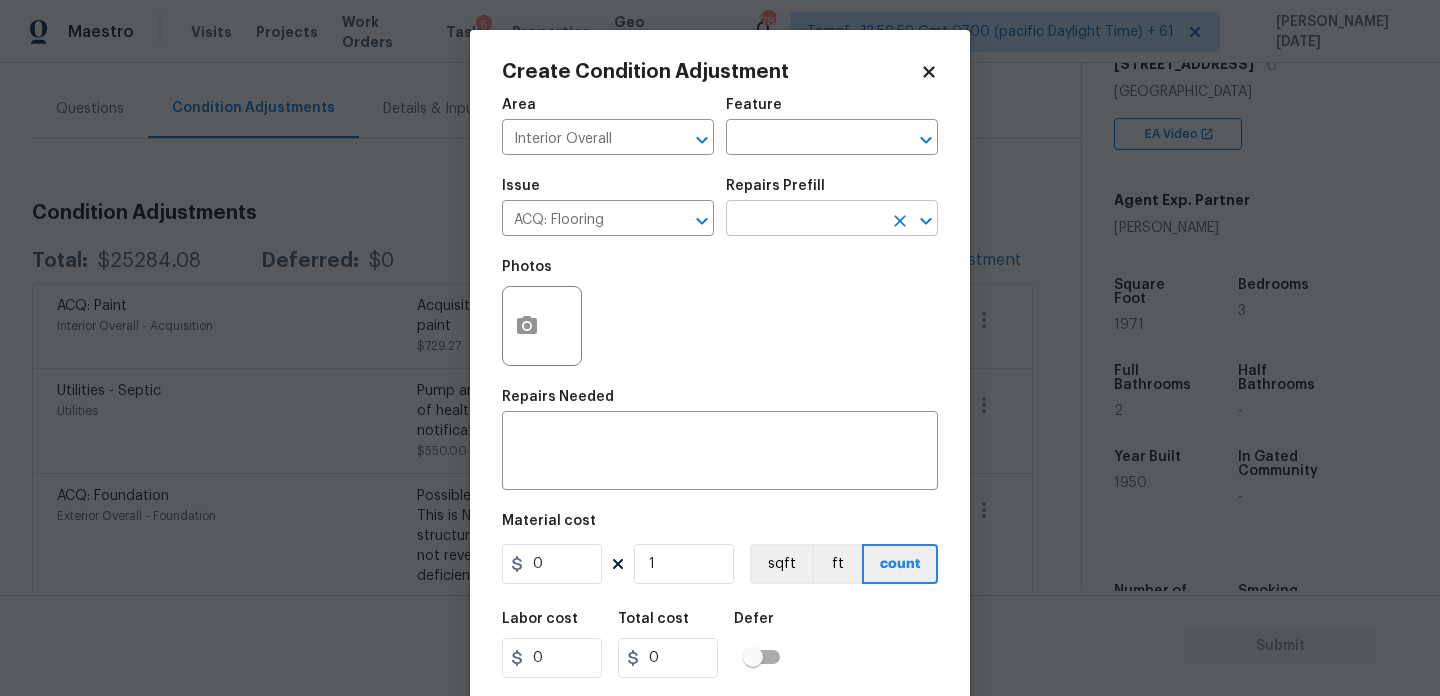 click at bounding box center [804, 220] 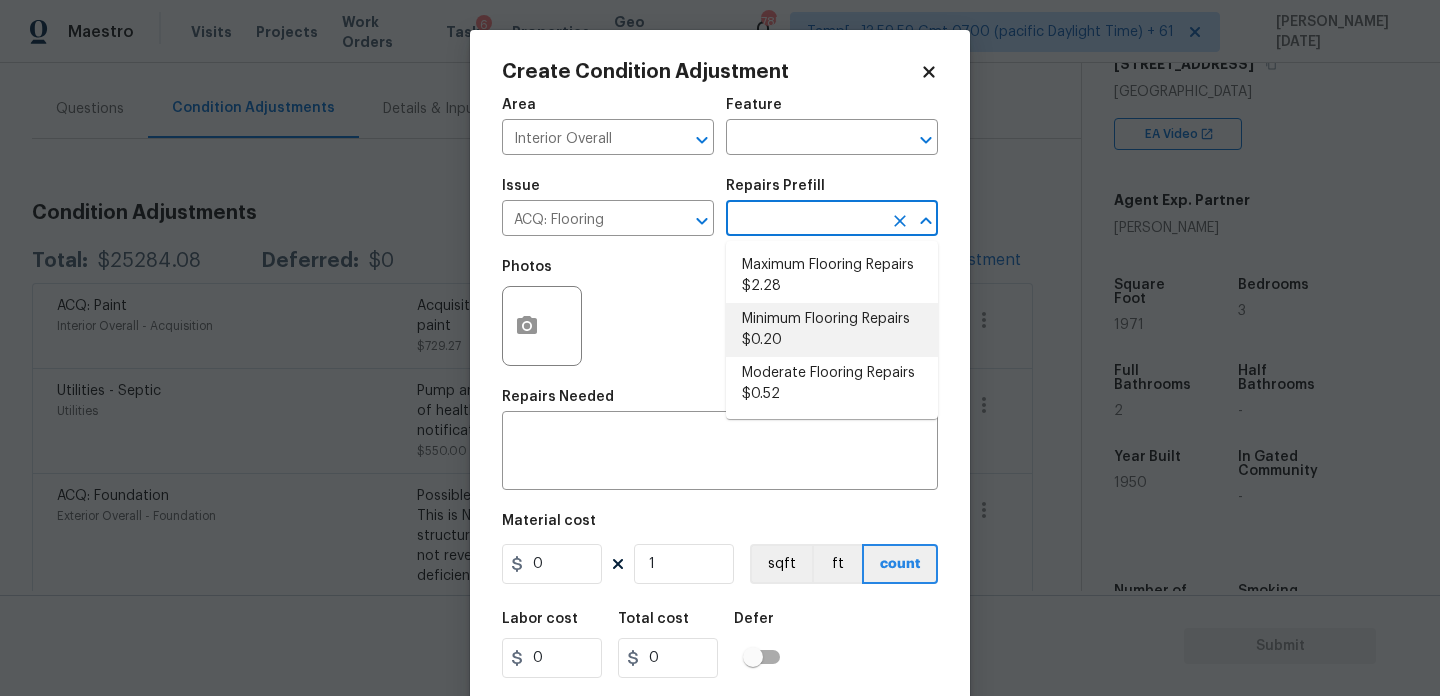 click on "Minimum Flooring Repairs $0.20" at bounding box center [832, 330] 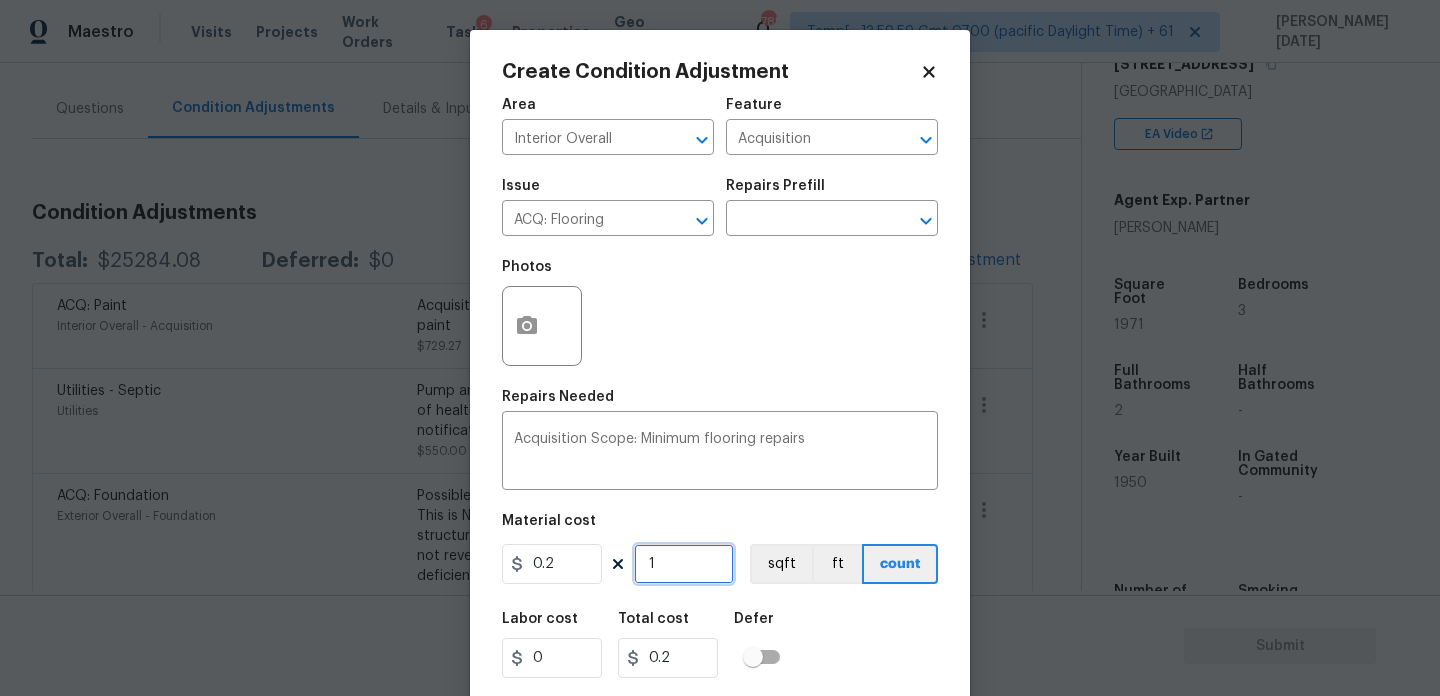 click on "1" at bounding box center [684, 564] 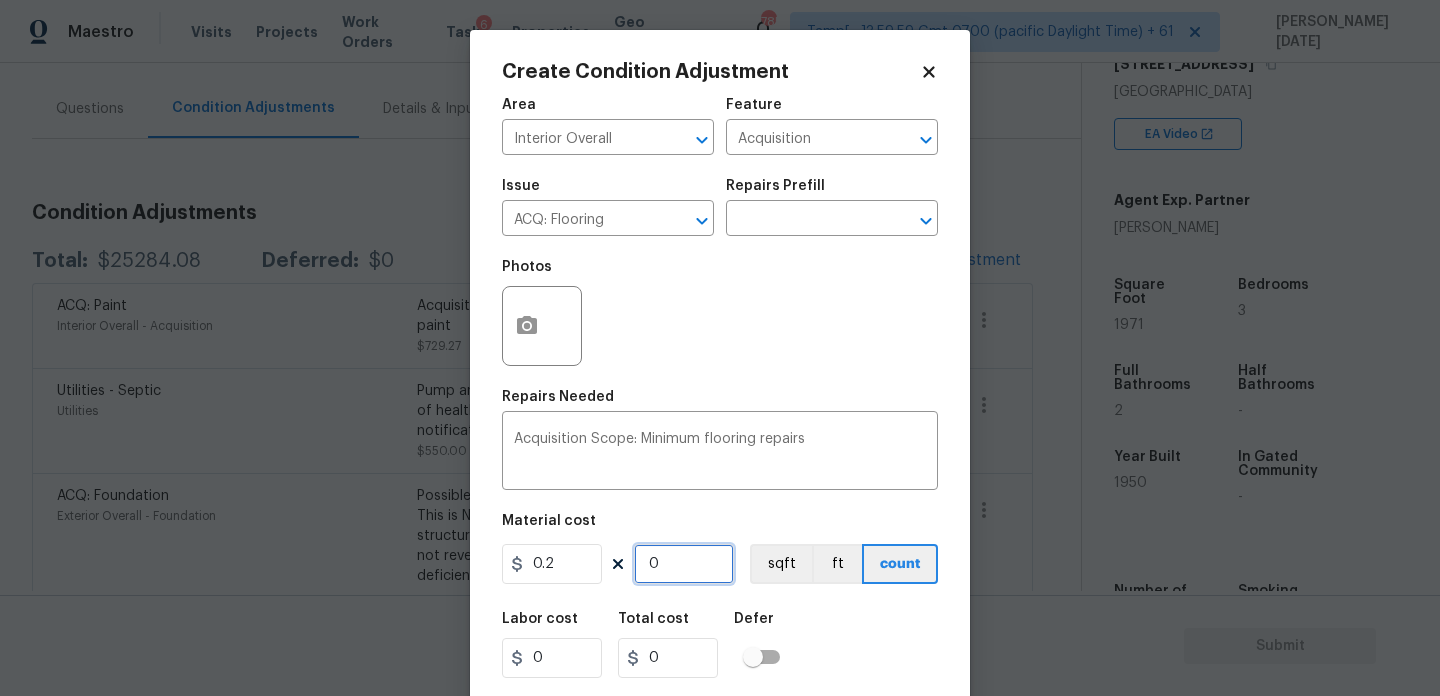 paste on "1971" 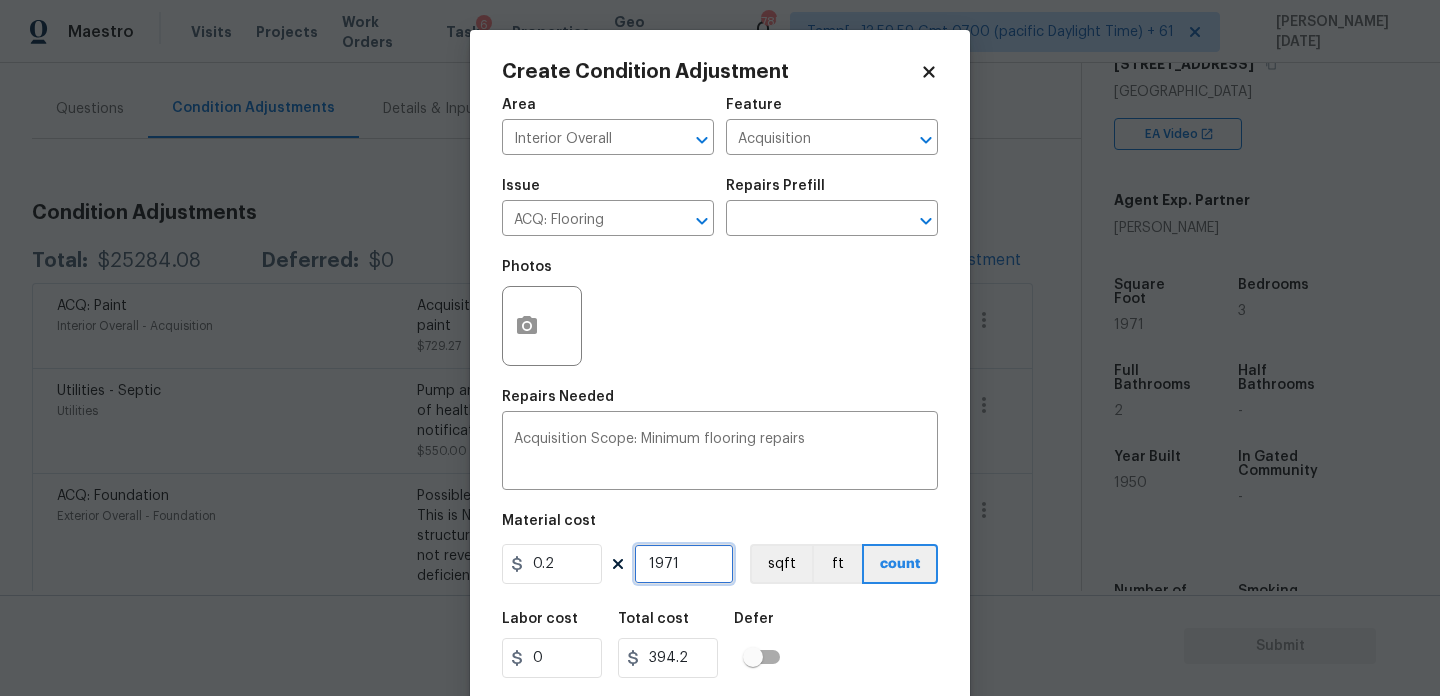 scroll, scrollTop: 51, scrollLeft: 0, axis: vertical 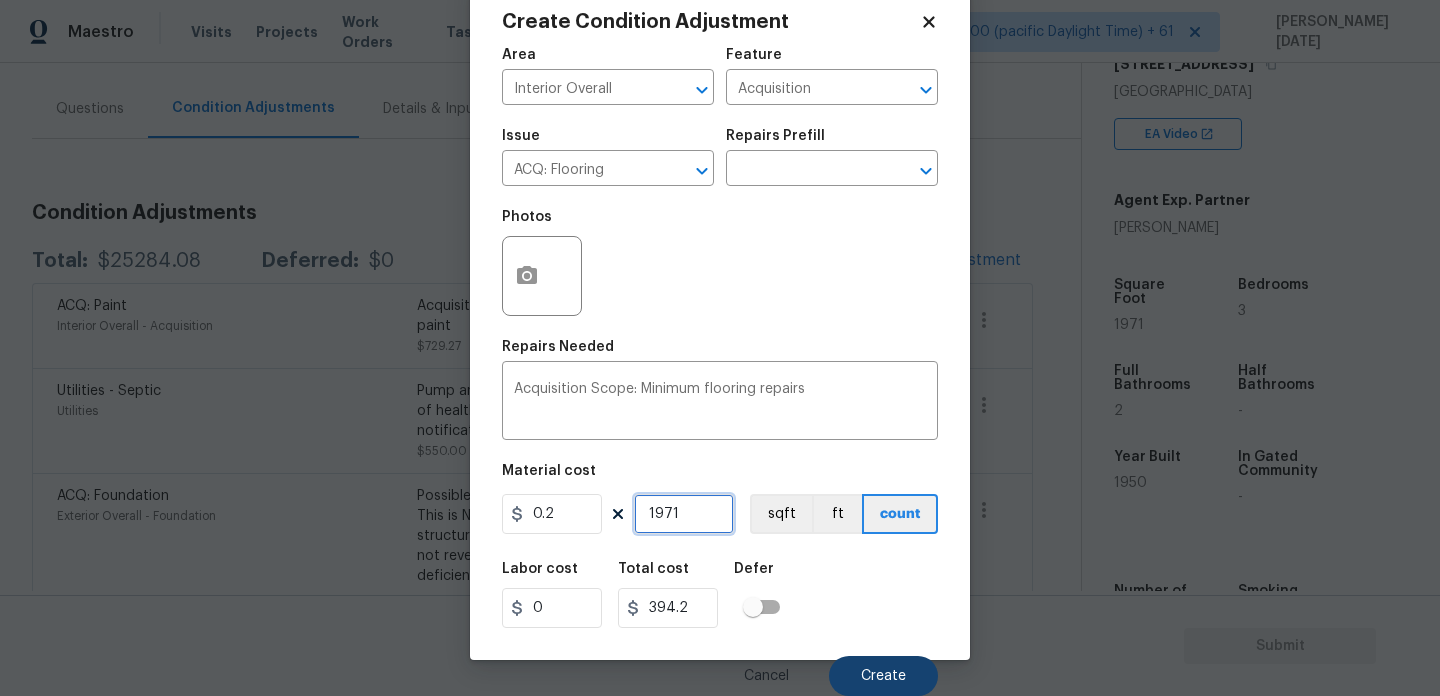 type on "1971" 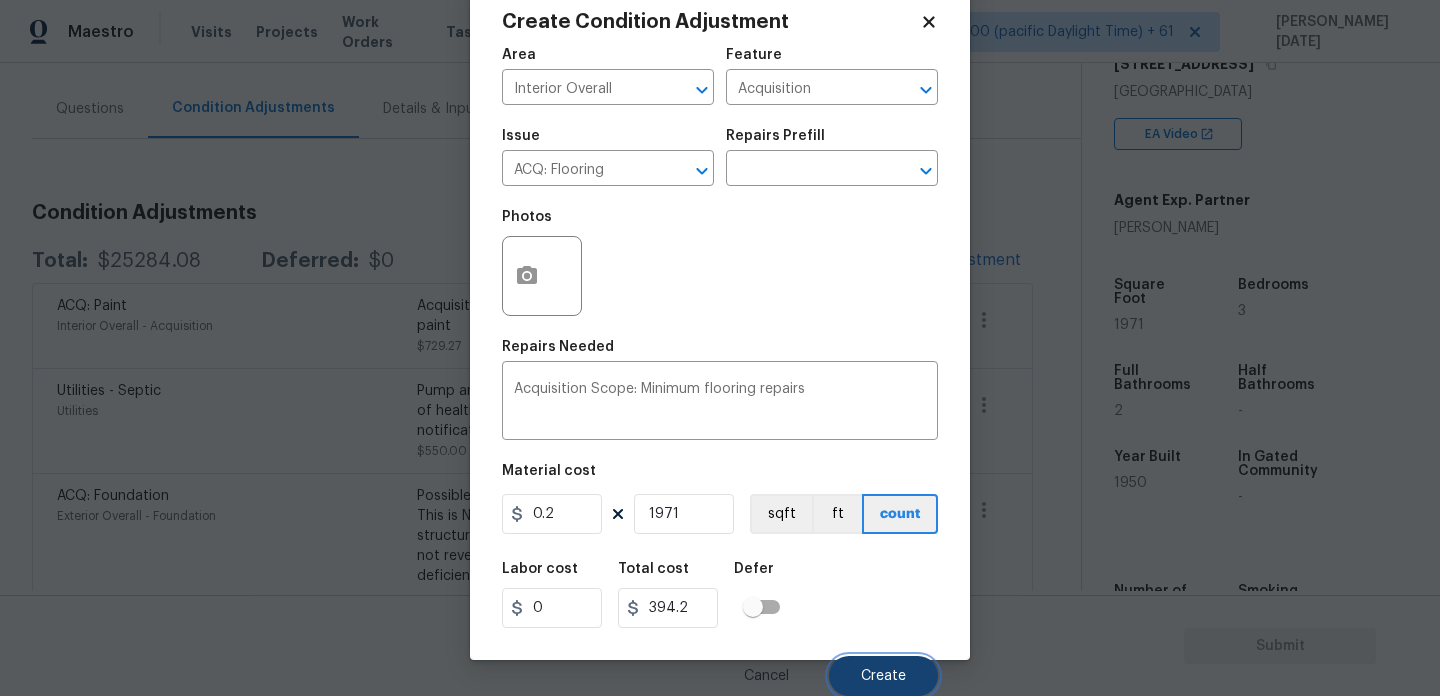 click on "Create" at bounding box center [883, 676] 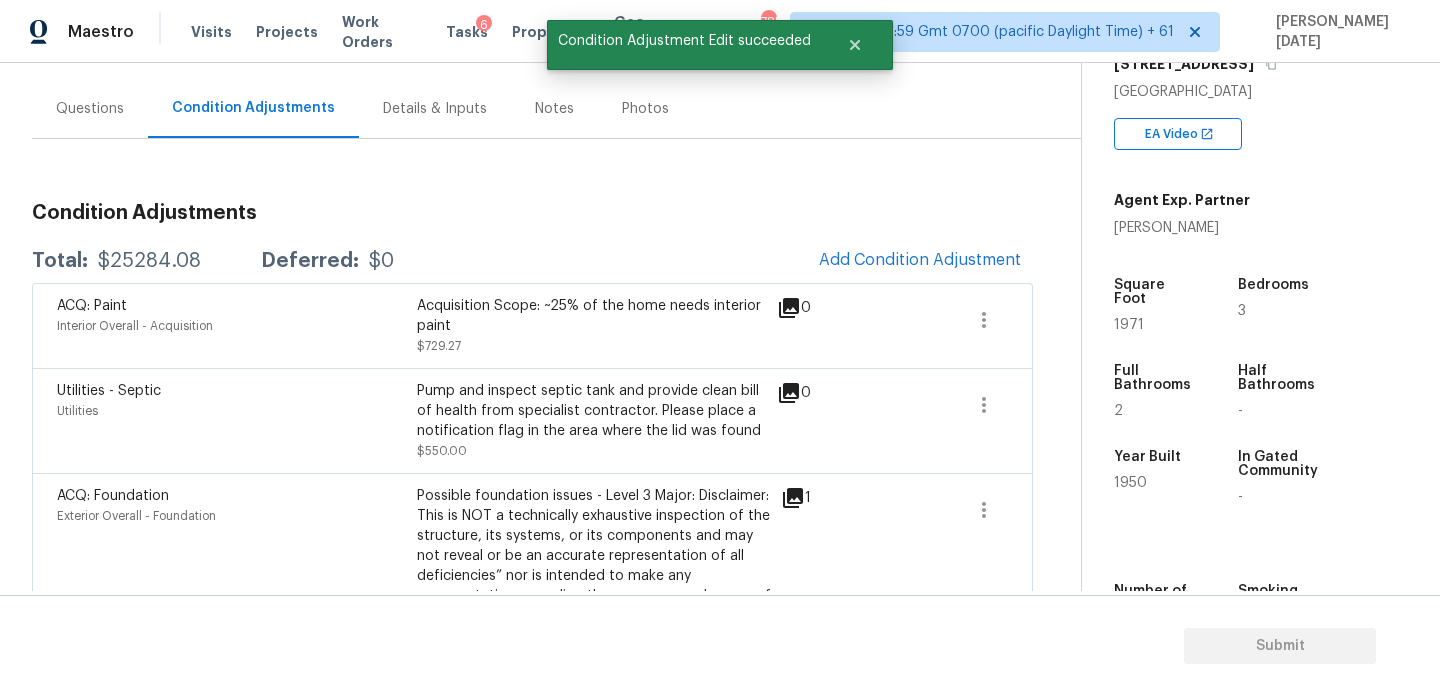scroll, scrollTop: 44, scrollLeft: 0, axis: vertical 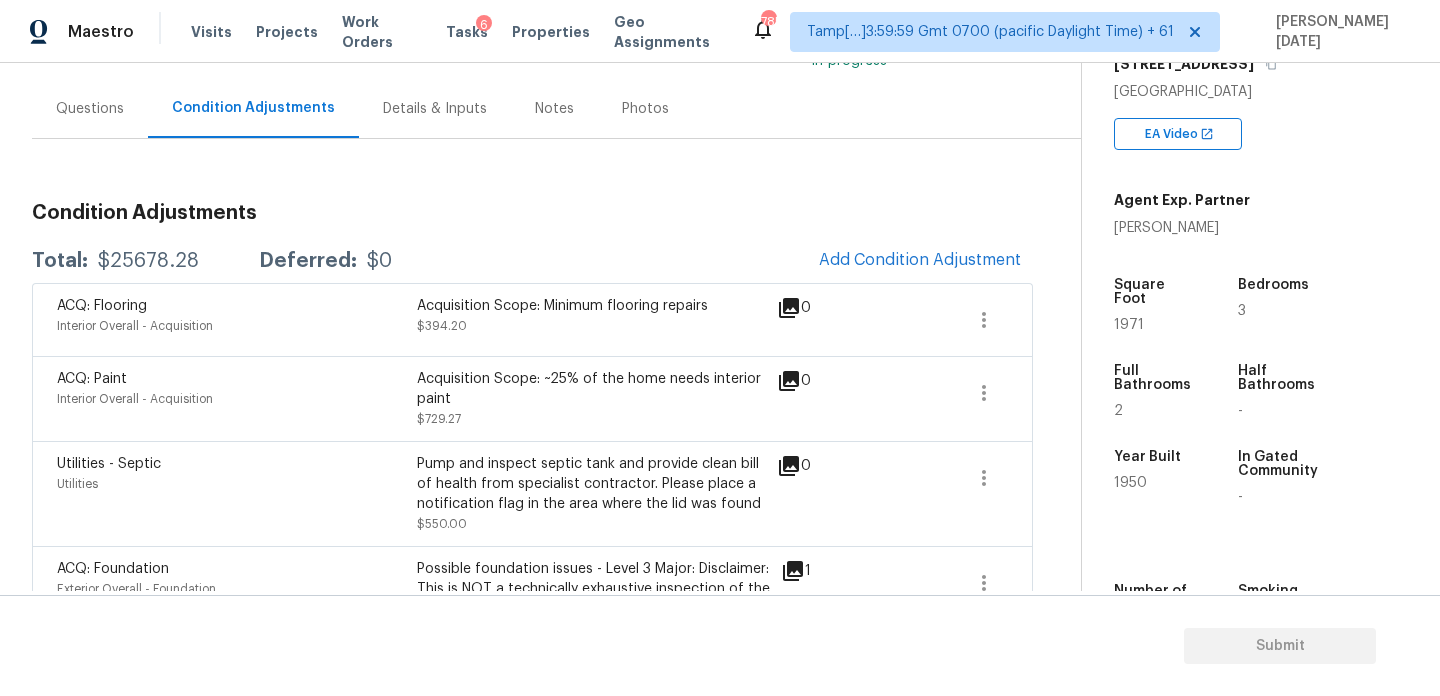 click on "Questions" at bounding box center (90, 109) 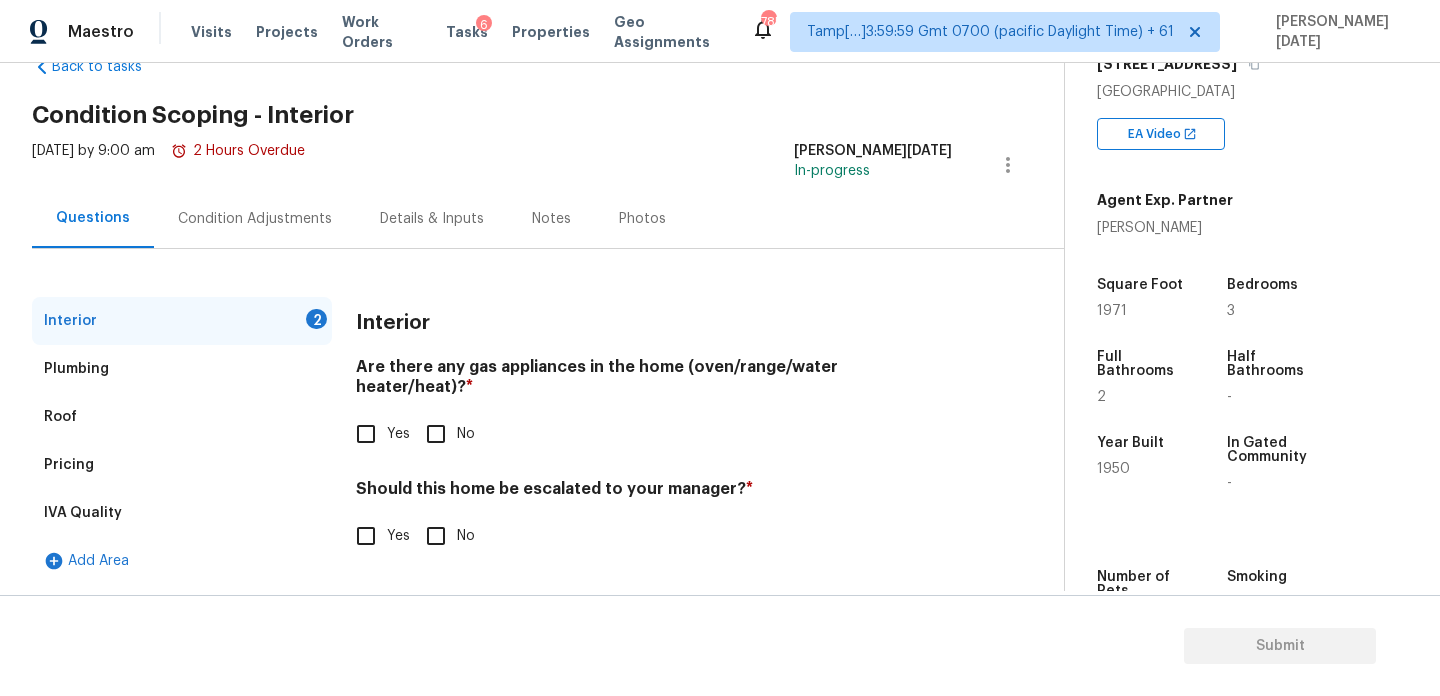 scroll, scrollTop: 54, scrollLeft: 0, axis: vertical 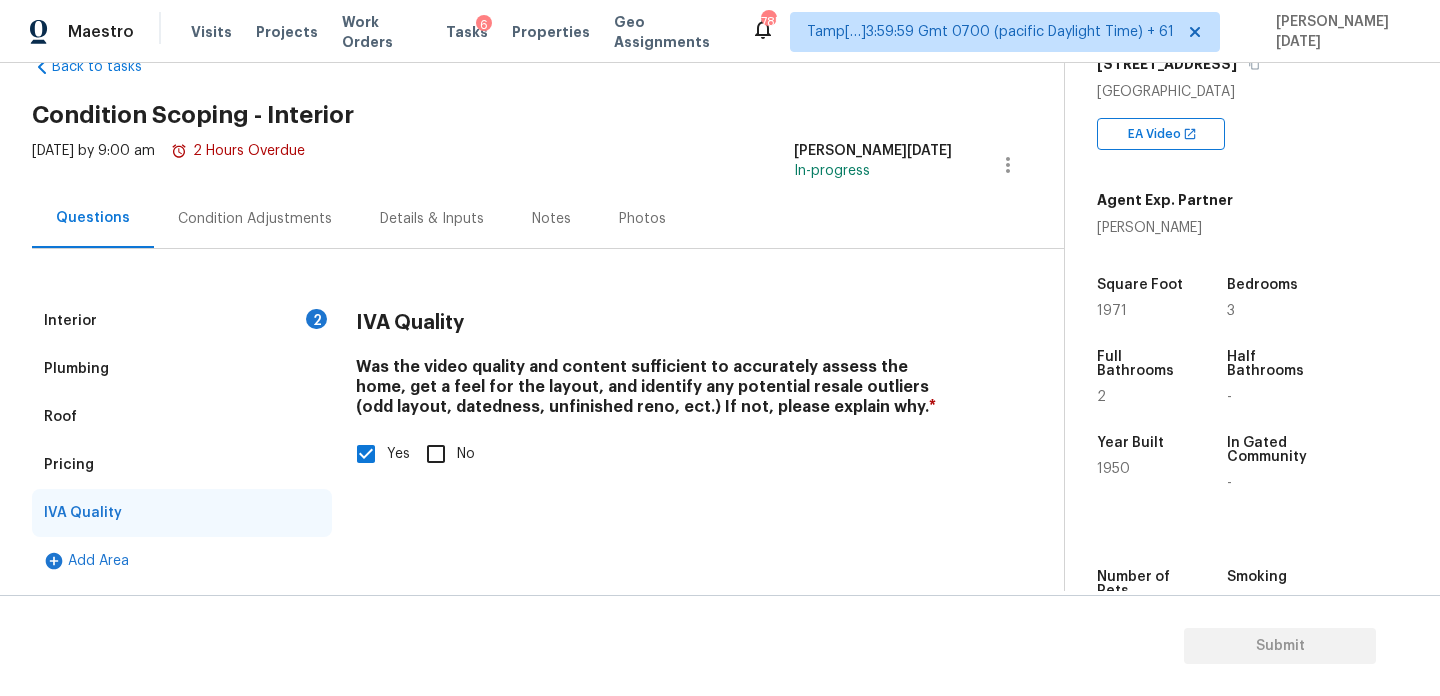 click on "Pricing" at bounding box center [182, 465] 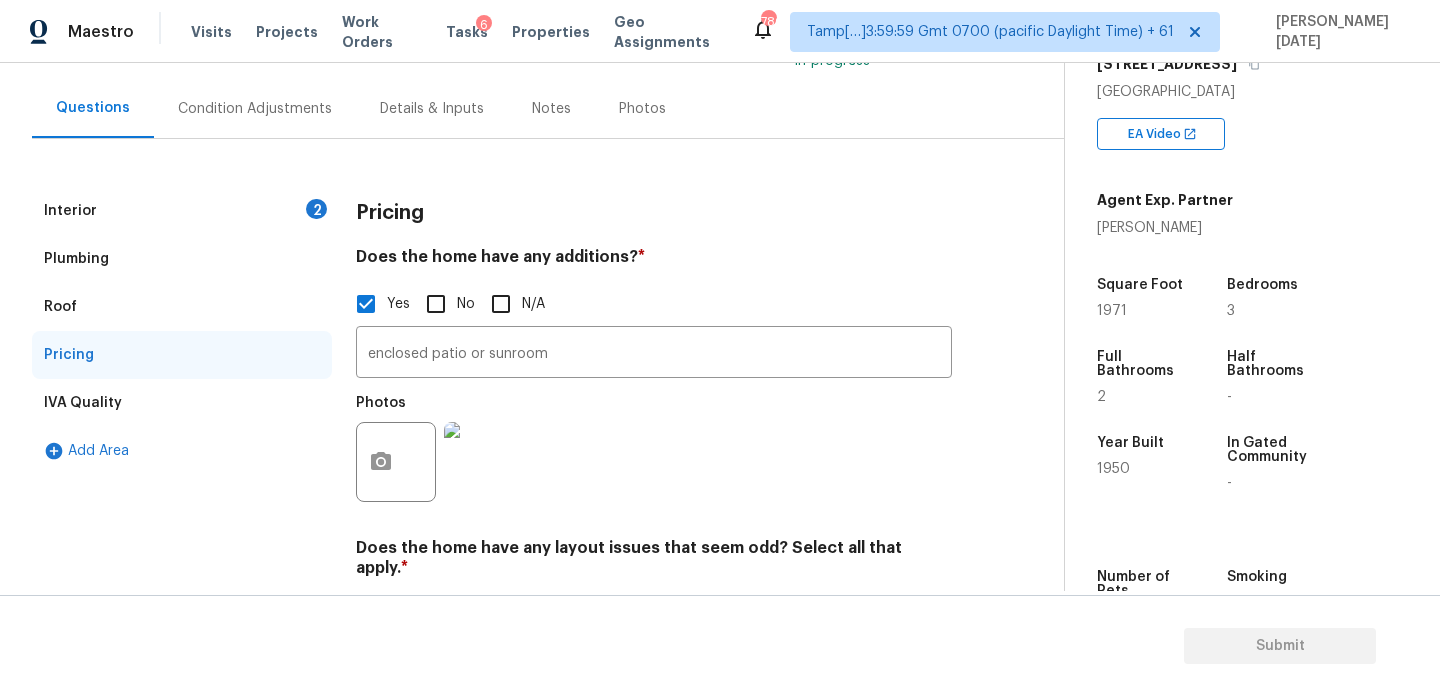 drag, startPoint x: 568, startPoint y: 357, endPoint x: 74, endPoint y: 348, distance: 494.08197 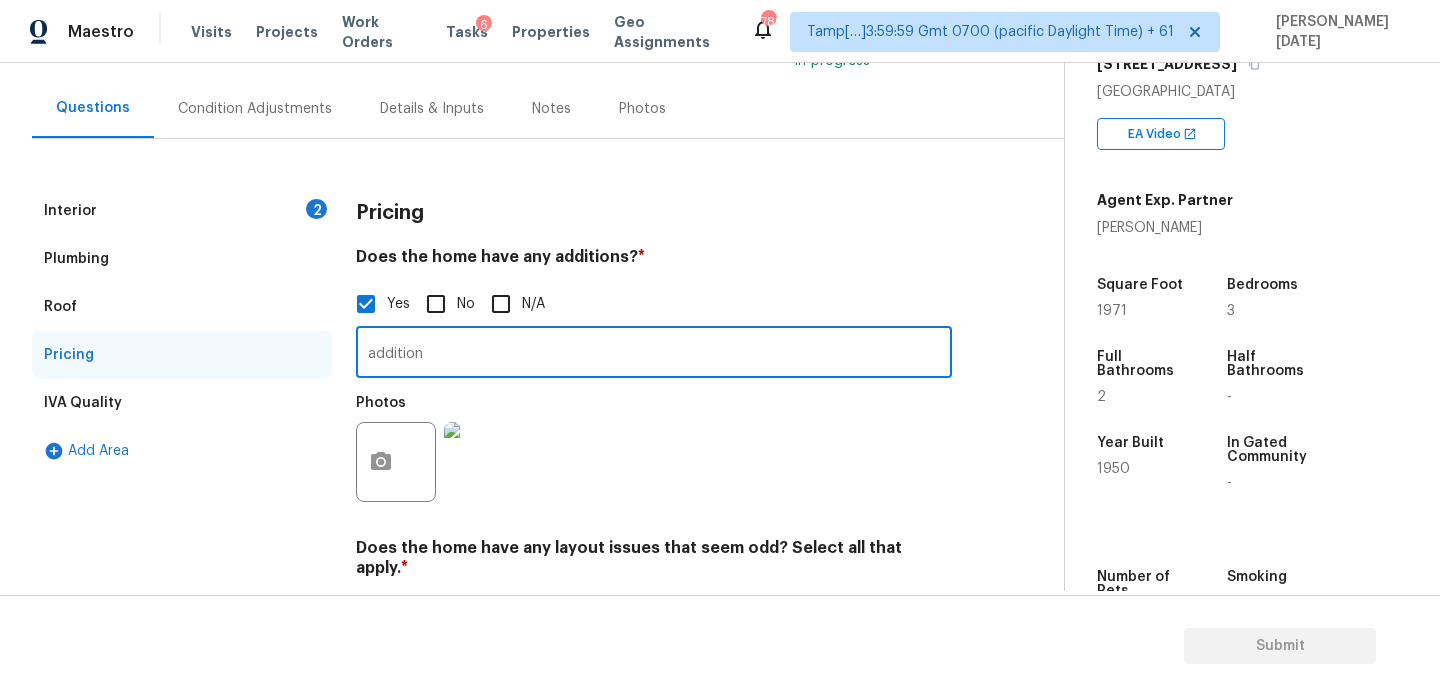 type on "addition" 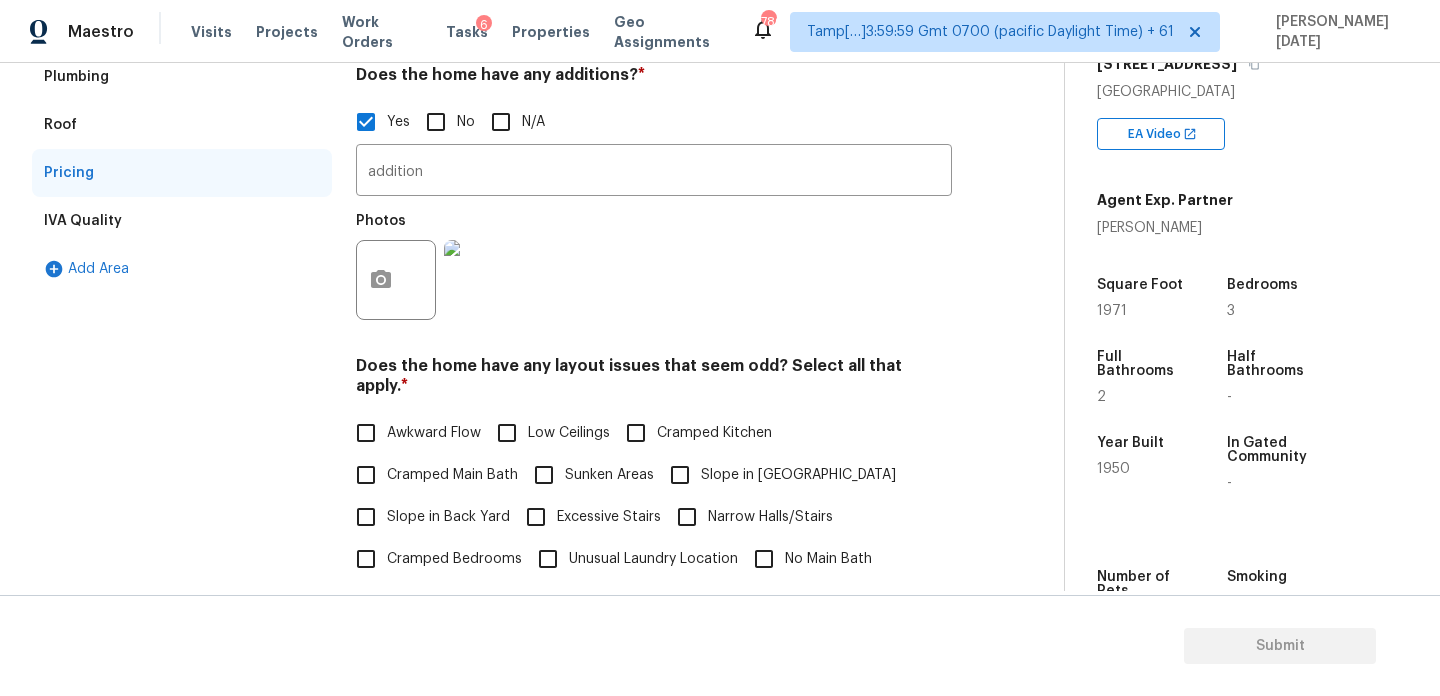 scroll, scrollTop: 258, scrollLeft: 0, axis: vertical 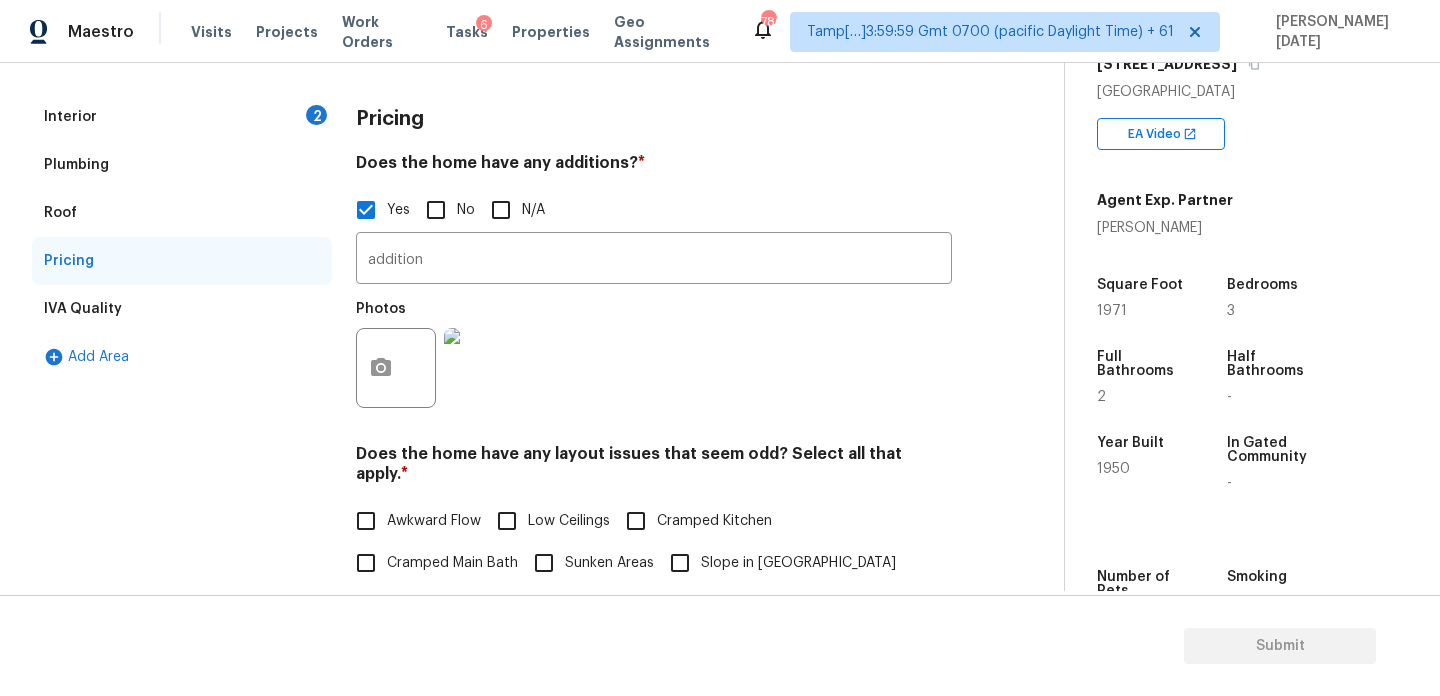 click on "Interior 2" at bounding box center (182, 117) 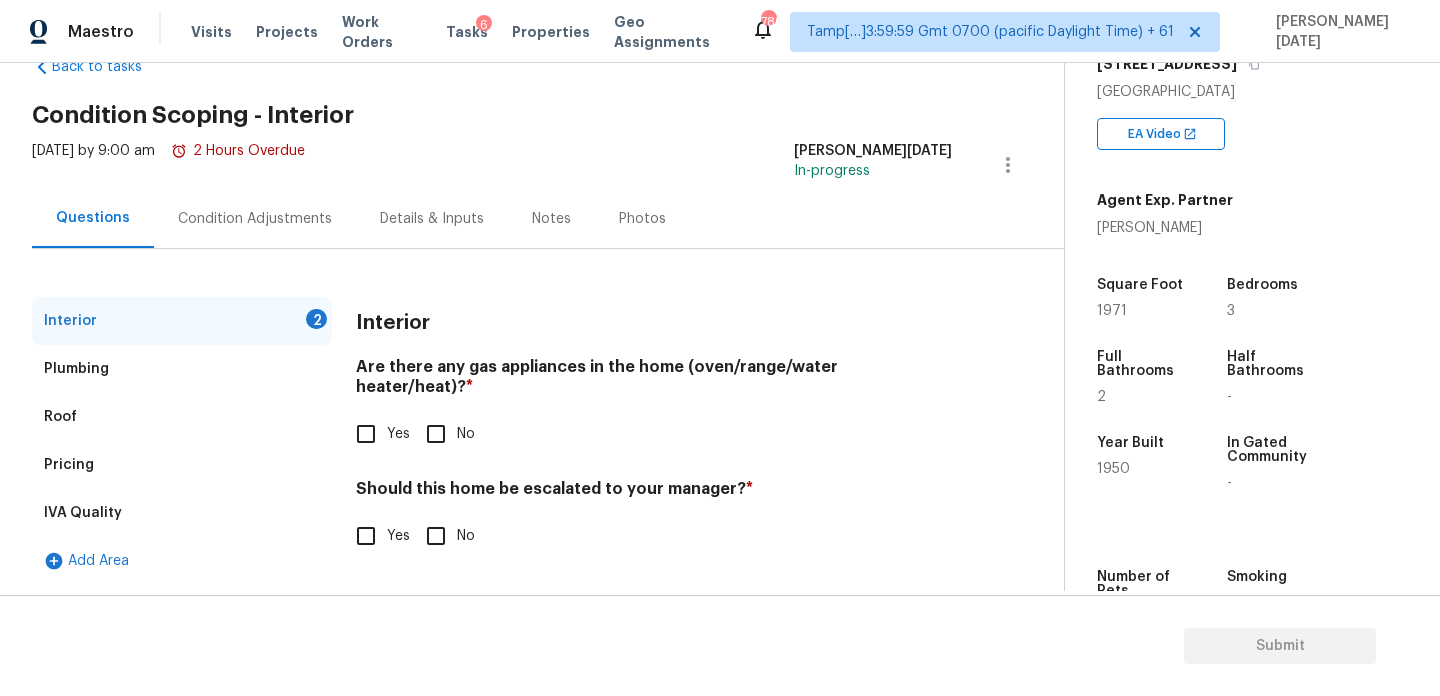 scroll, scrollTop: 54, scrollLeft: 0, axis: vertical 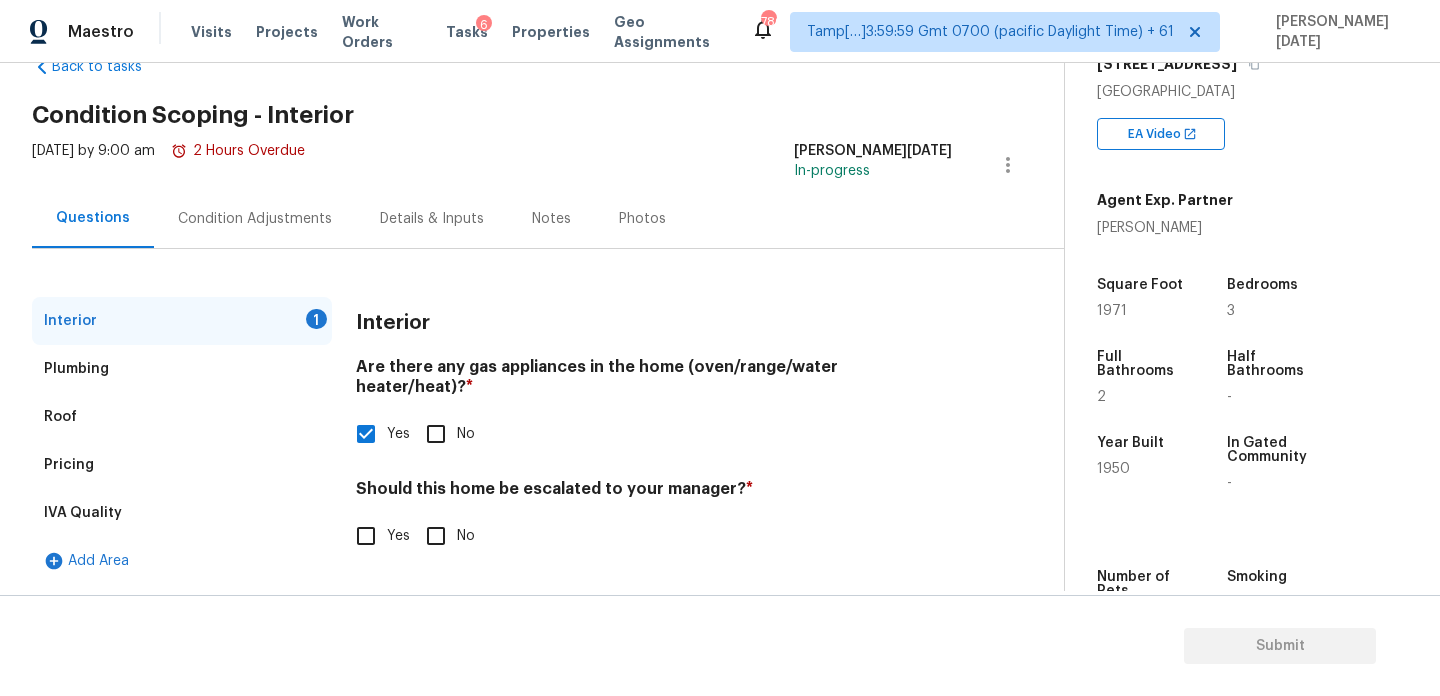 click on "Yes" at bounding box center (366, 536) 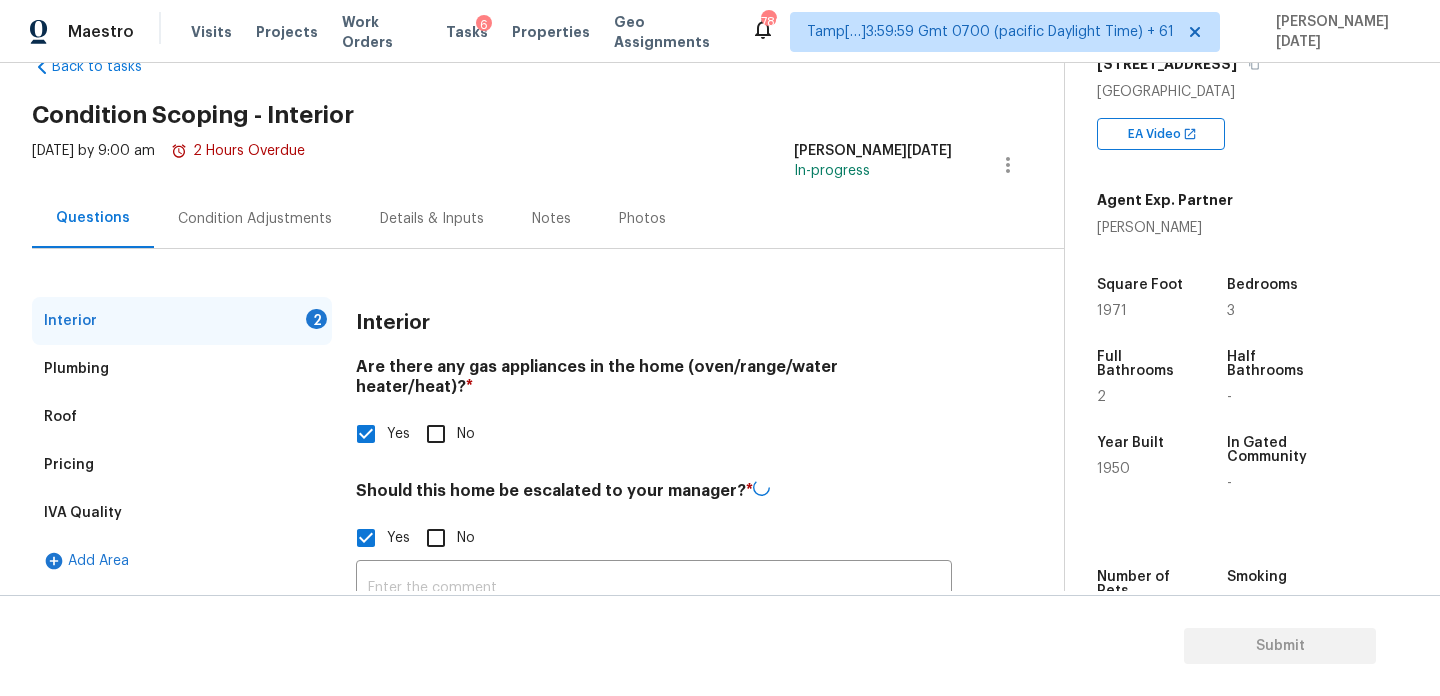 scroll, scrollTop: 219, scrollLeft: 0, axis: vertical 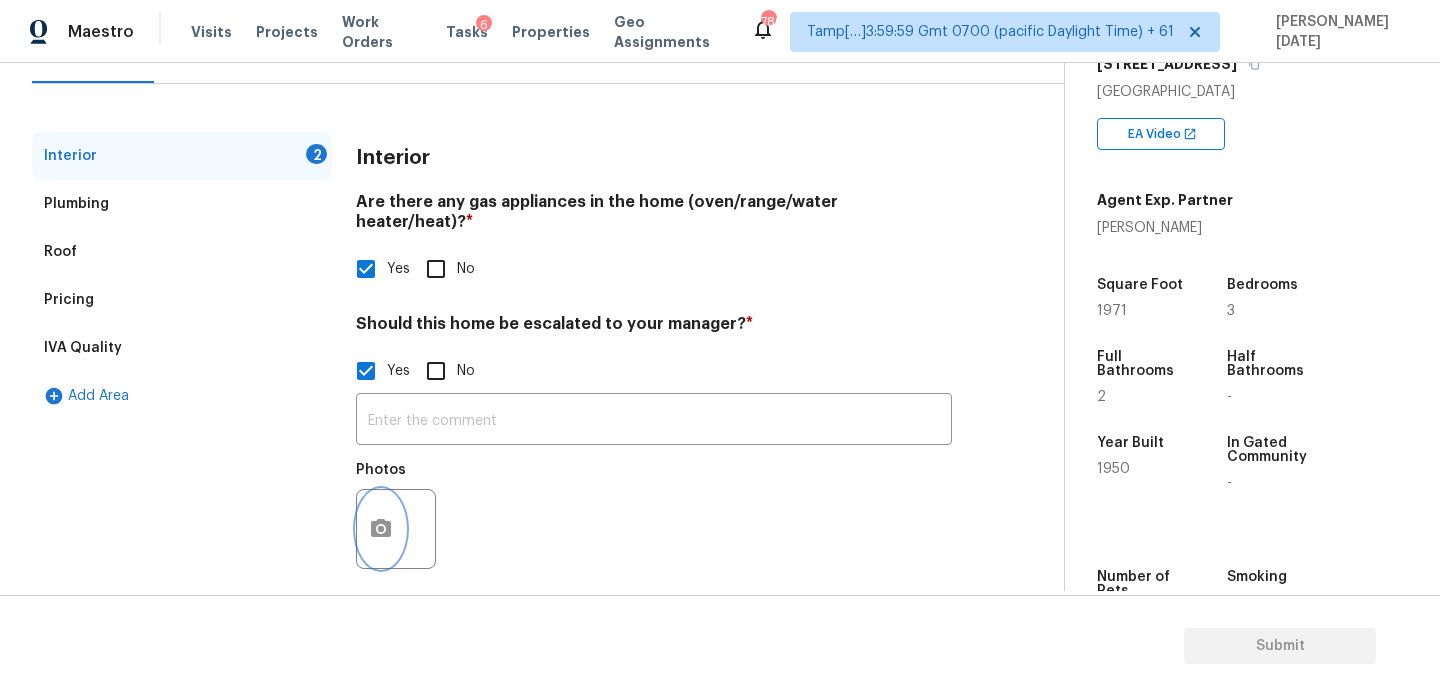 click at bounding box center [381, 529] 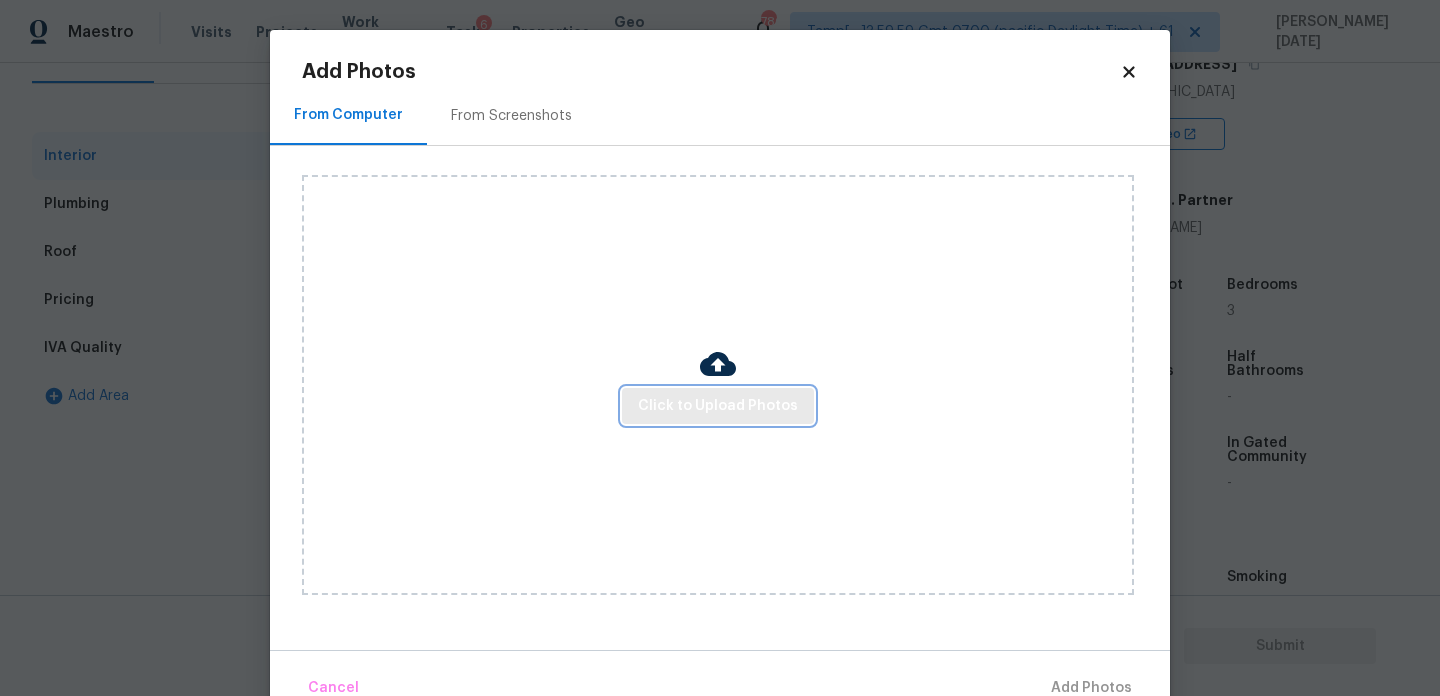 click on "Click to Upload Photos" at bounding box center [718, 406] 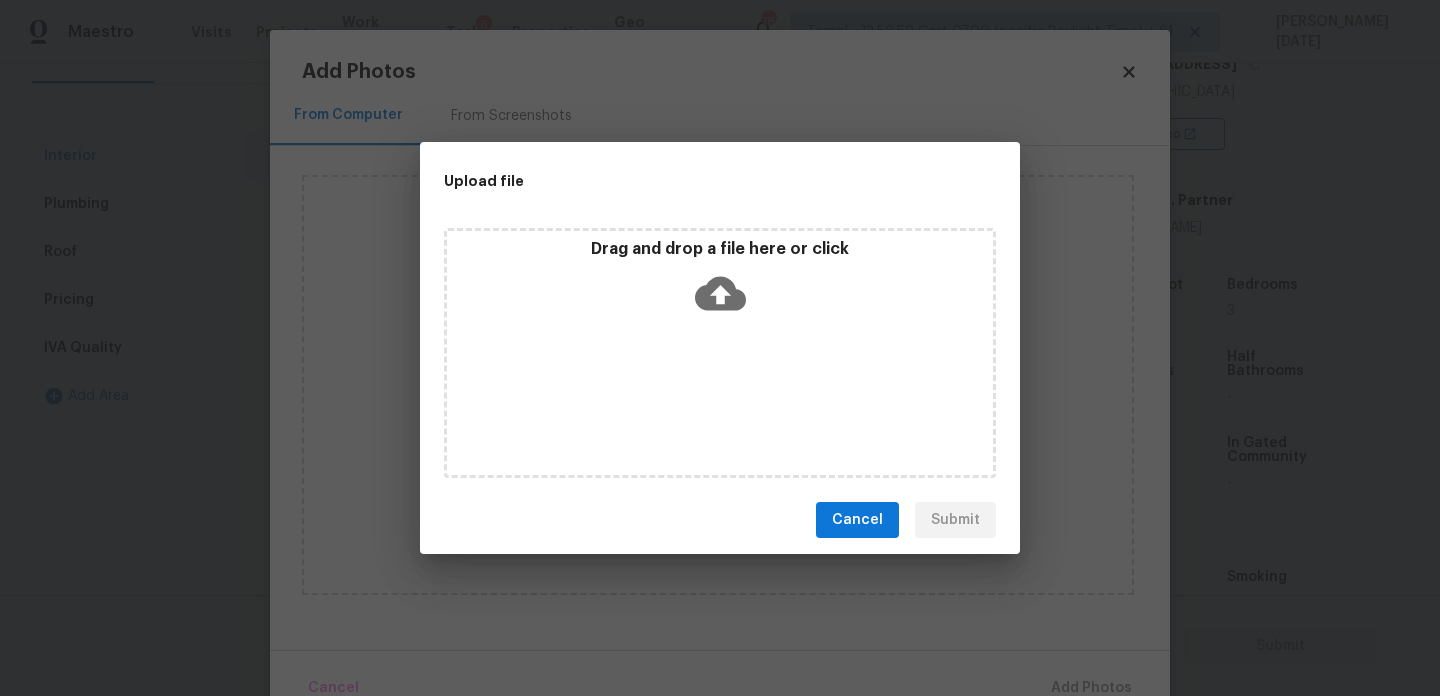 click on "Drag and drop a file here or click" at bounding box center (720, 353) 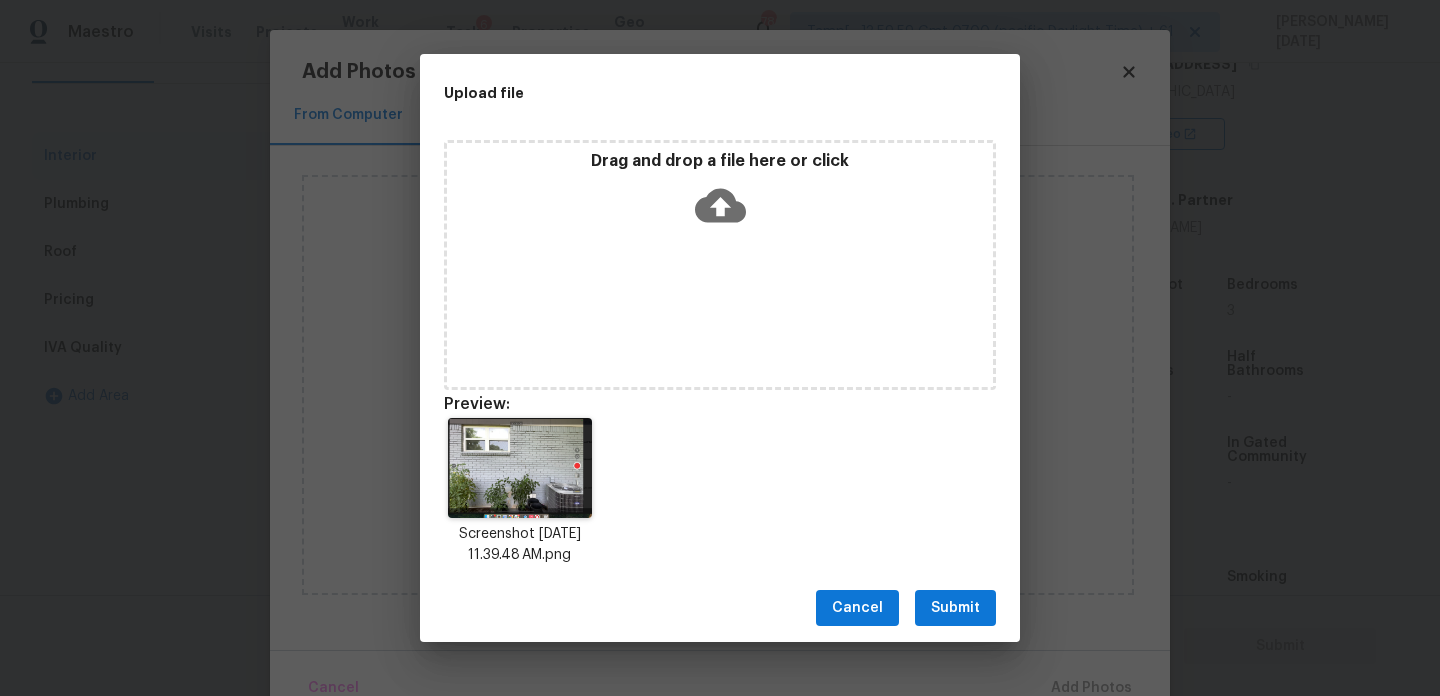 click on "Submit" at bounding box center [955, 608] 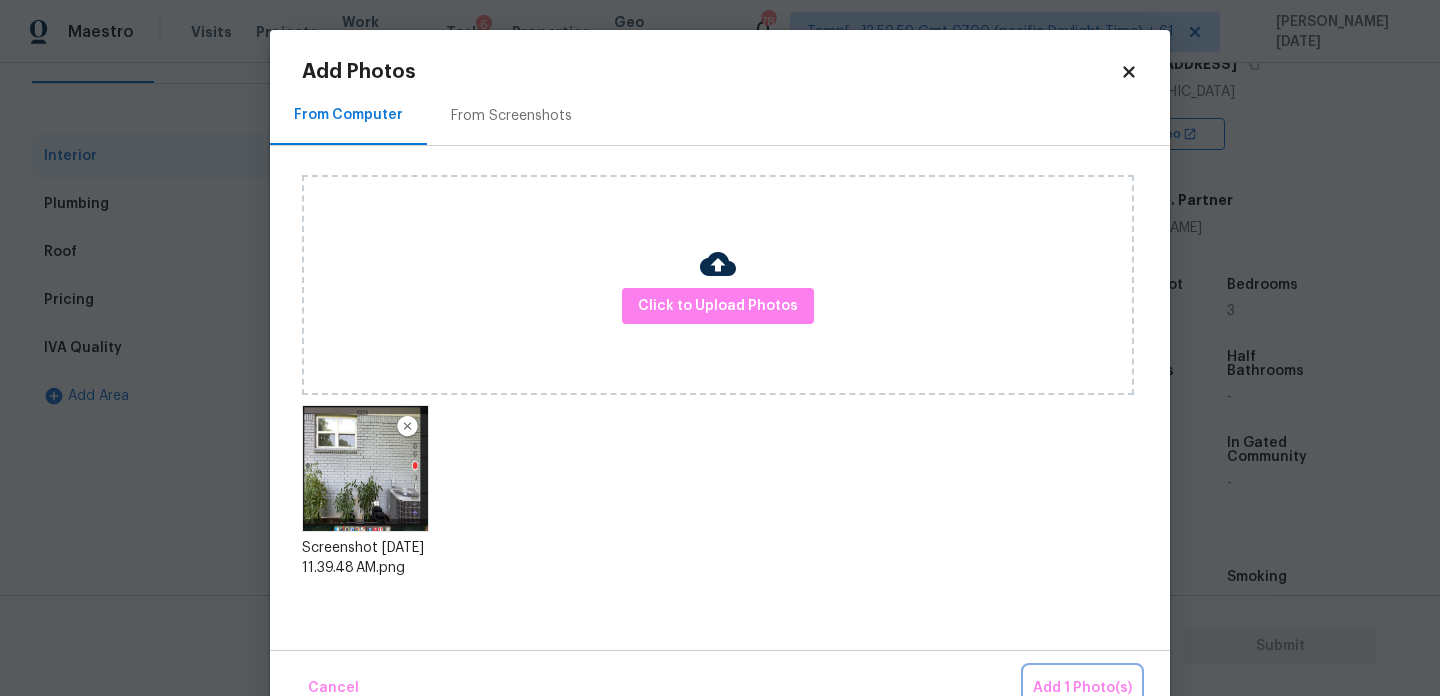 click on "Add 1 Photo(s)" at bounding box center (1082, 688) 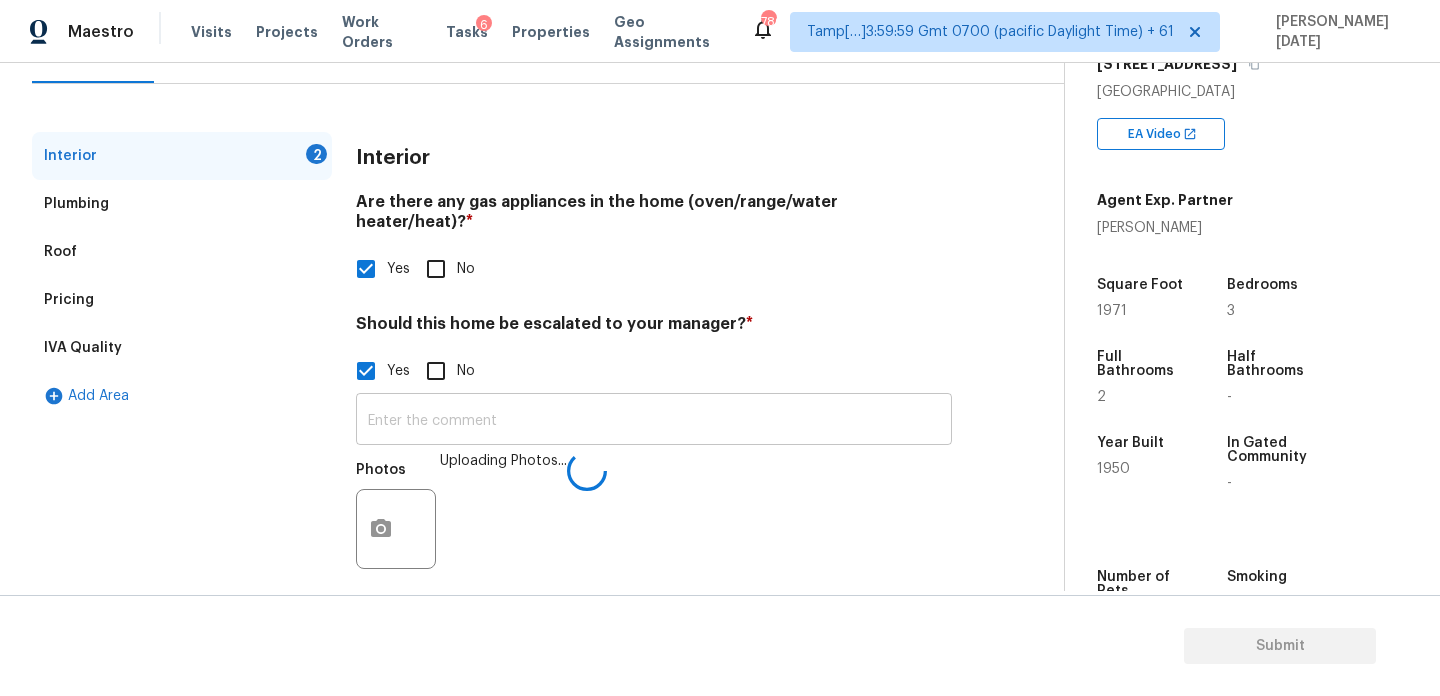 click at bounding box center [654, 421] 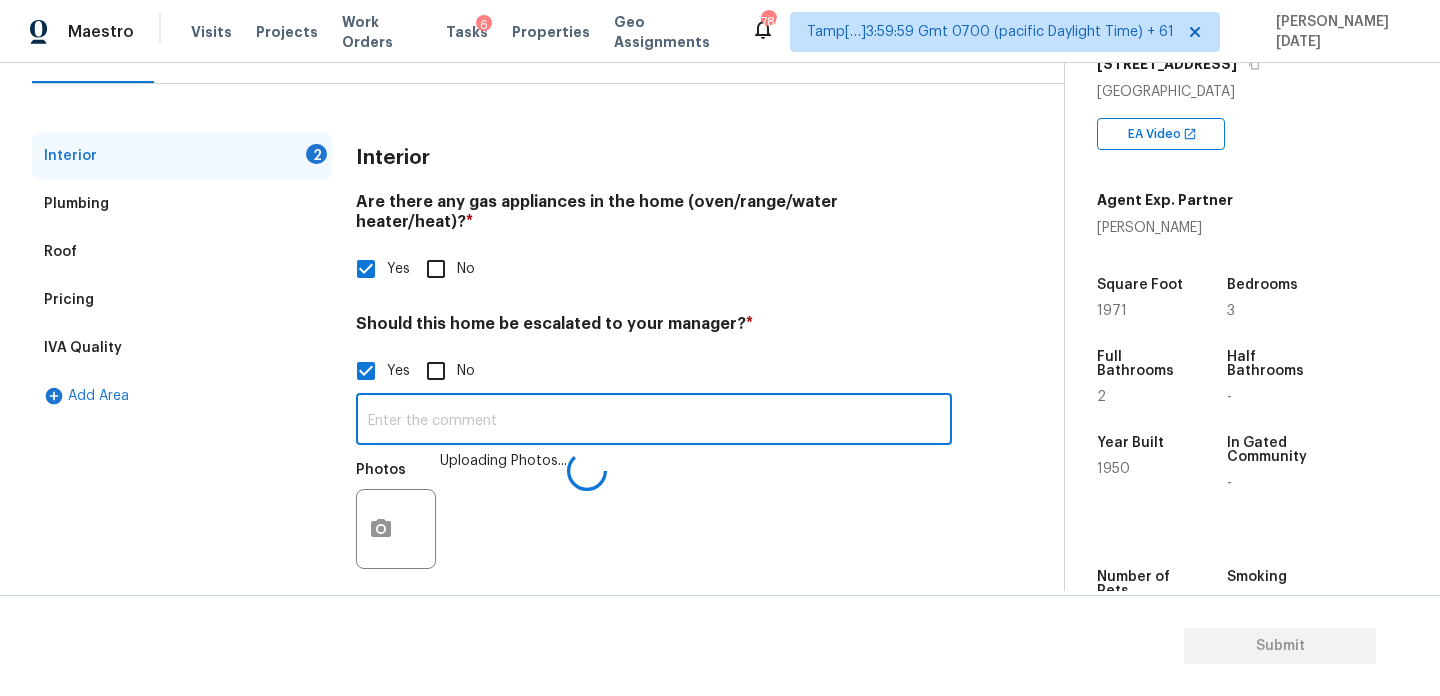 type on ")" 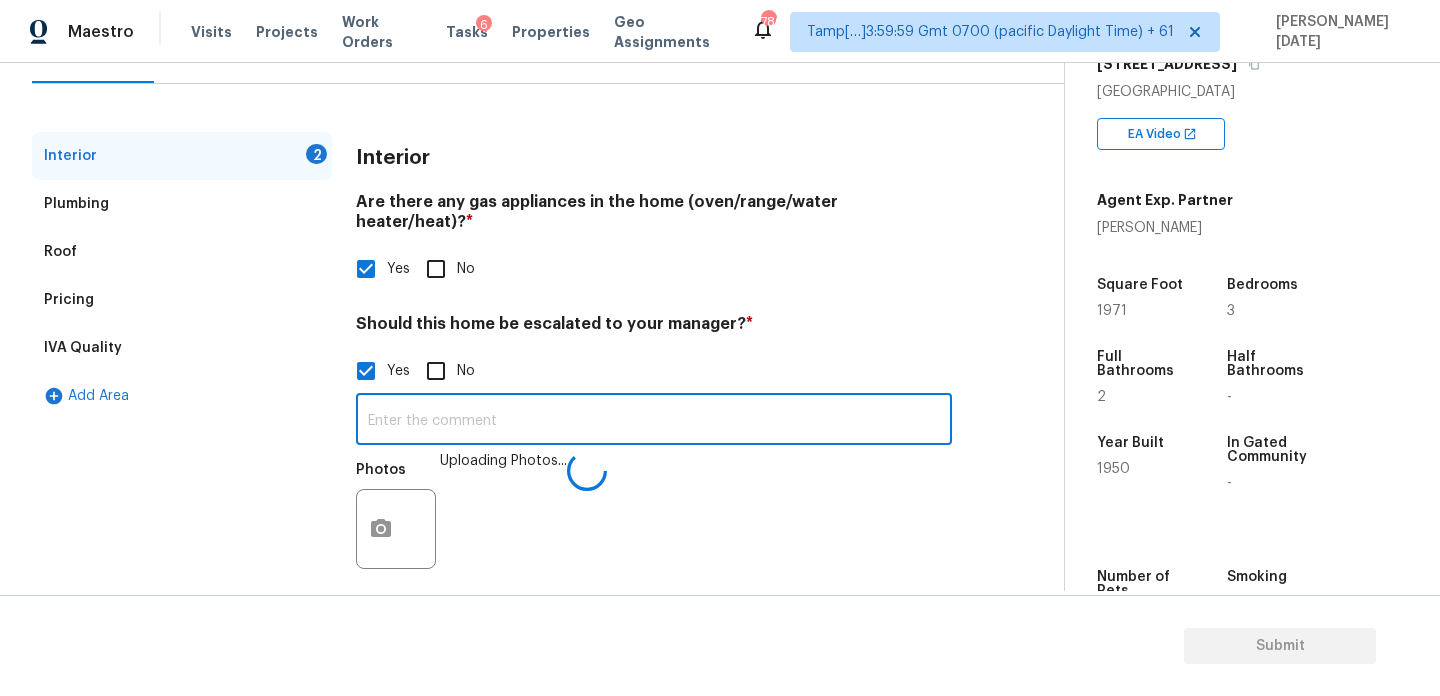 type on ")" 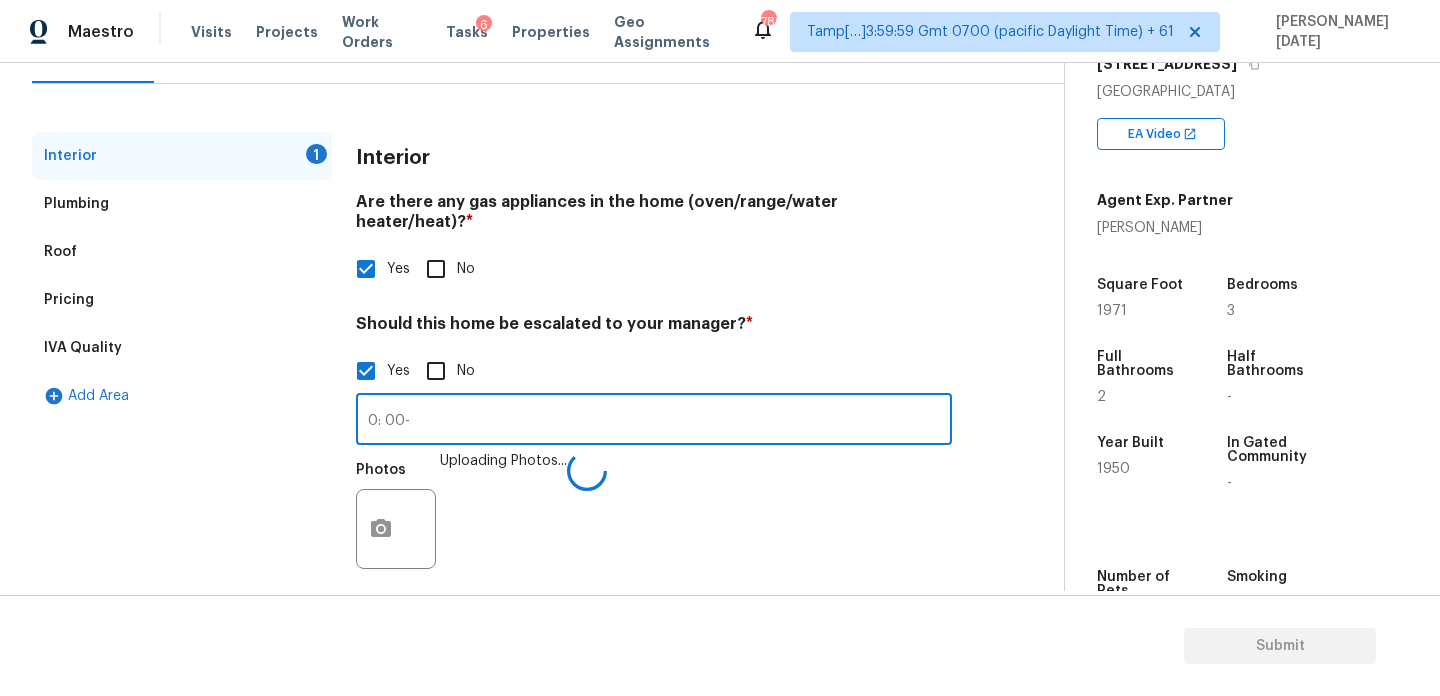 paste on "Walkability and some step cracking" 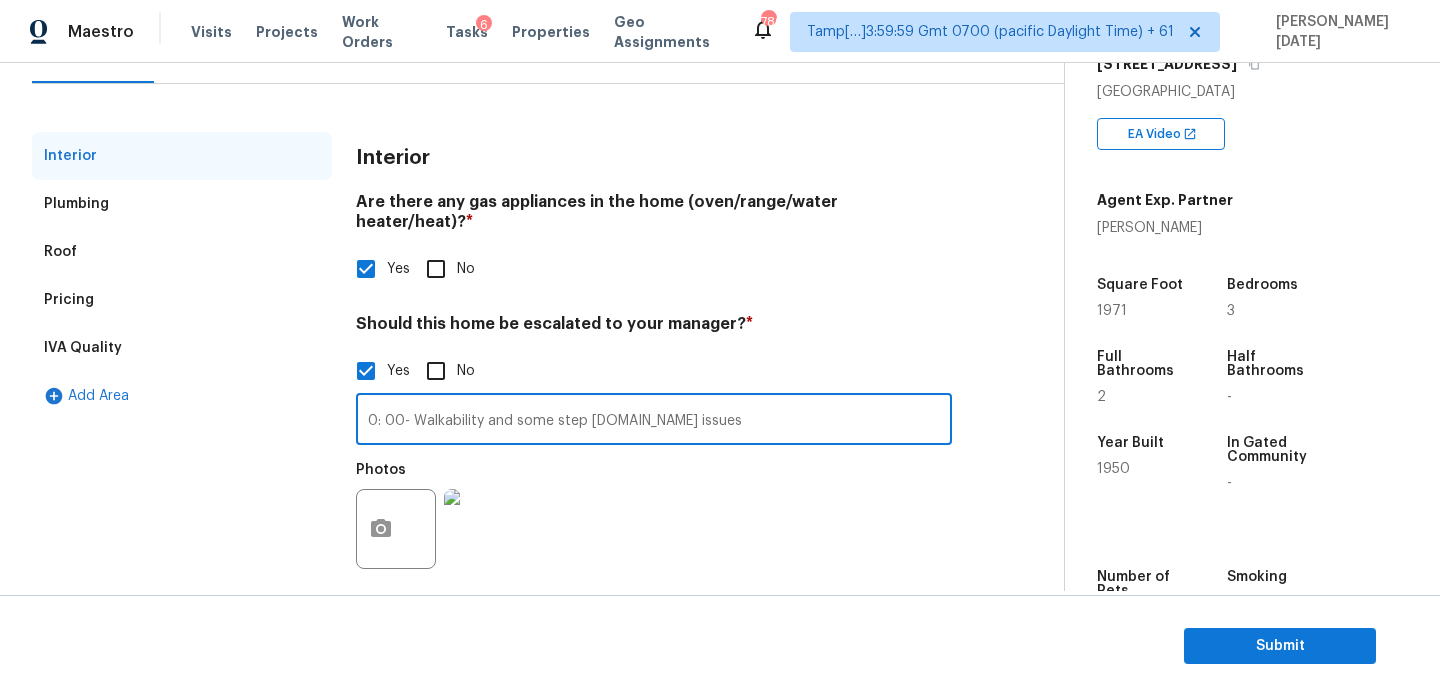 click on "0: 00- Walkability and some step cracking.foundation issues" at bounding box center (654, 421) 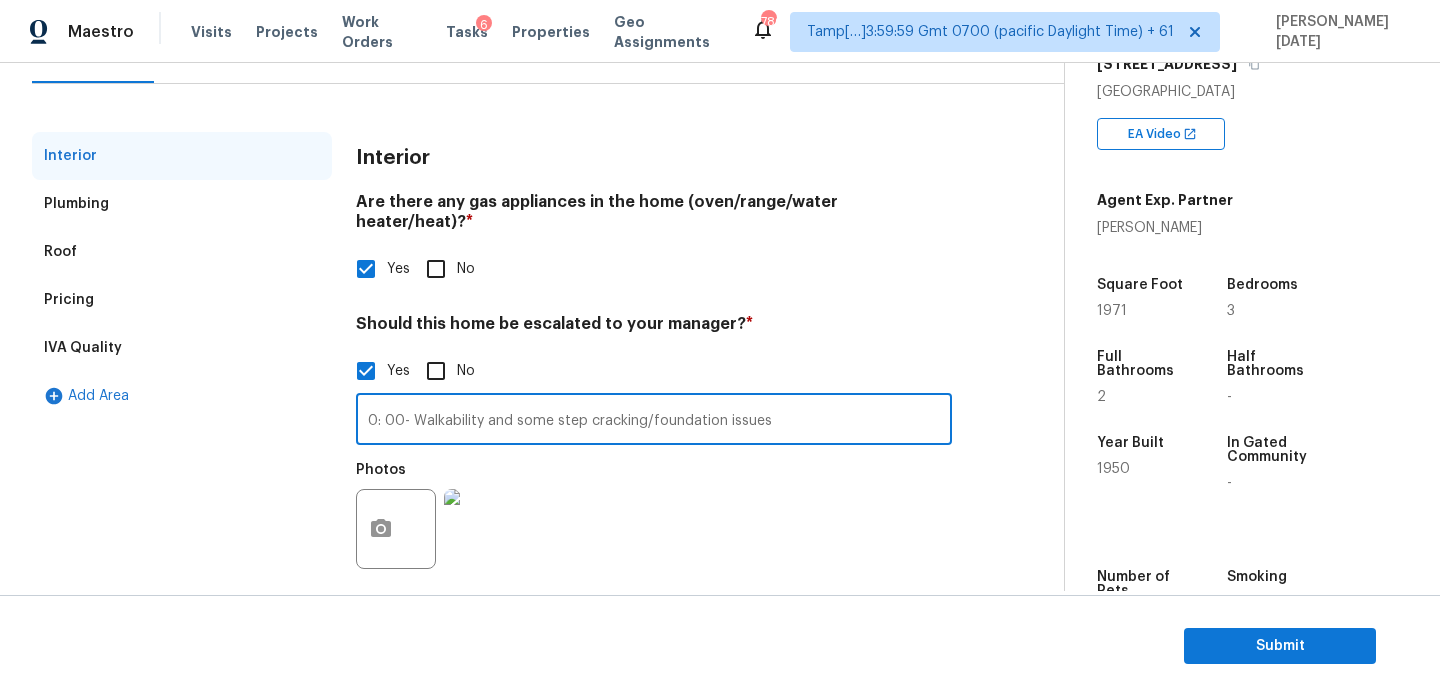 type on "0: 00- Walkability and some step cracking/foundation issues" 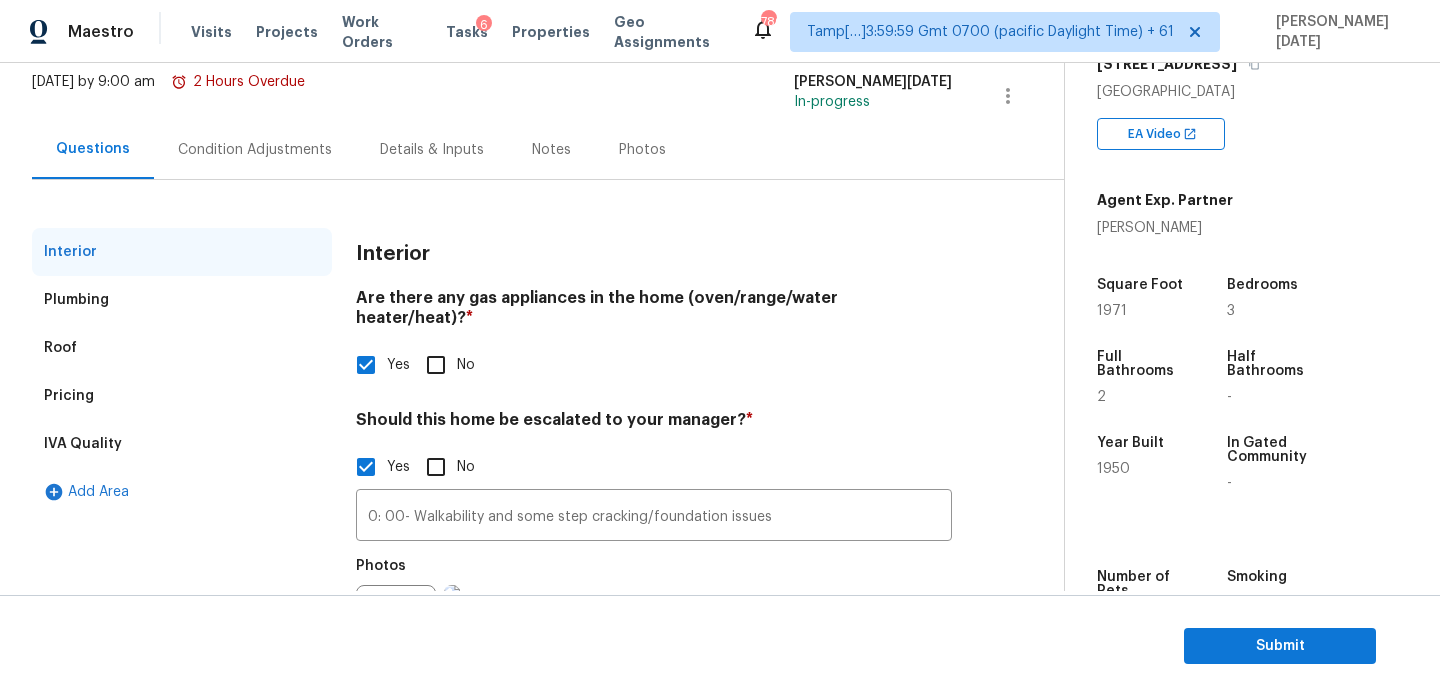 scroll, scrollTop: 115, scrollLeft: 0, axis: vertical 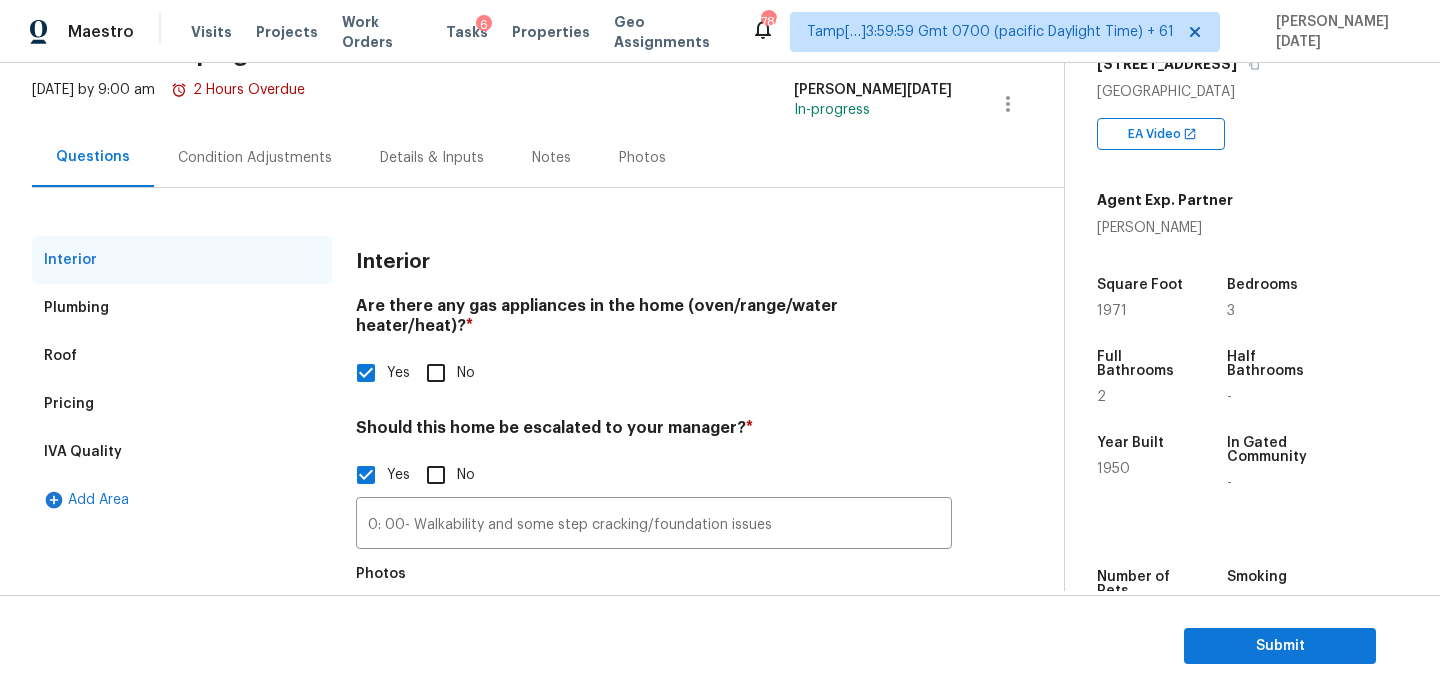 click on "Condition Adjustments" at bounding box center [255, 157] 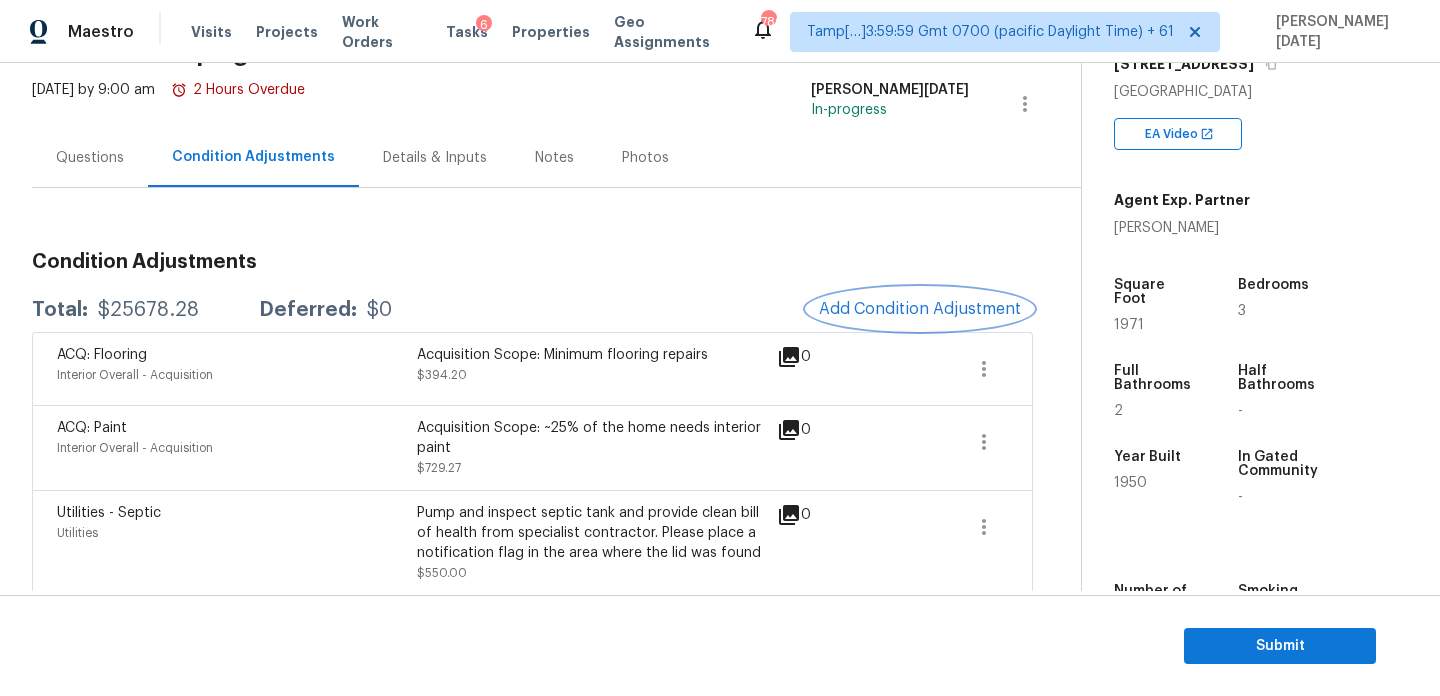 click on "Add Condition Adjustment" at bounding box center (920, 309) 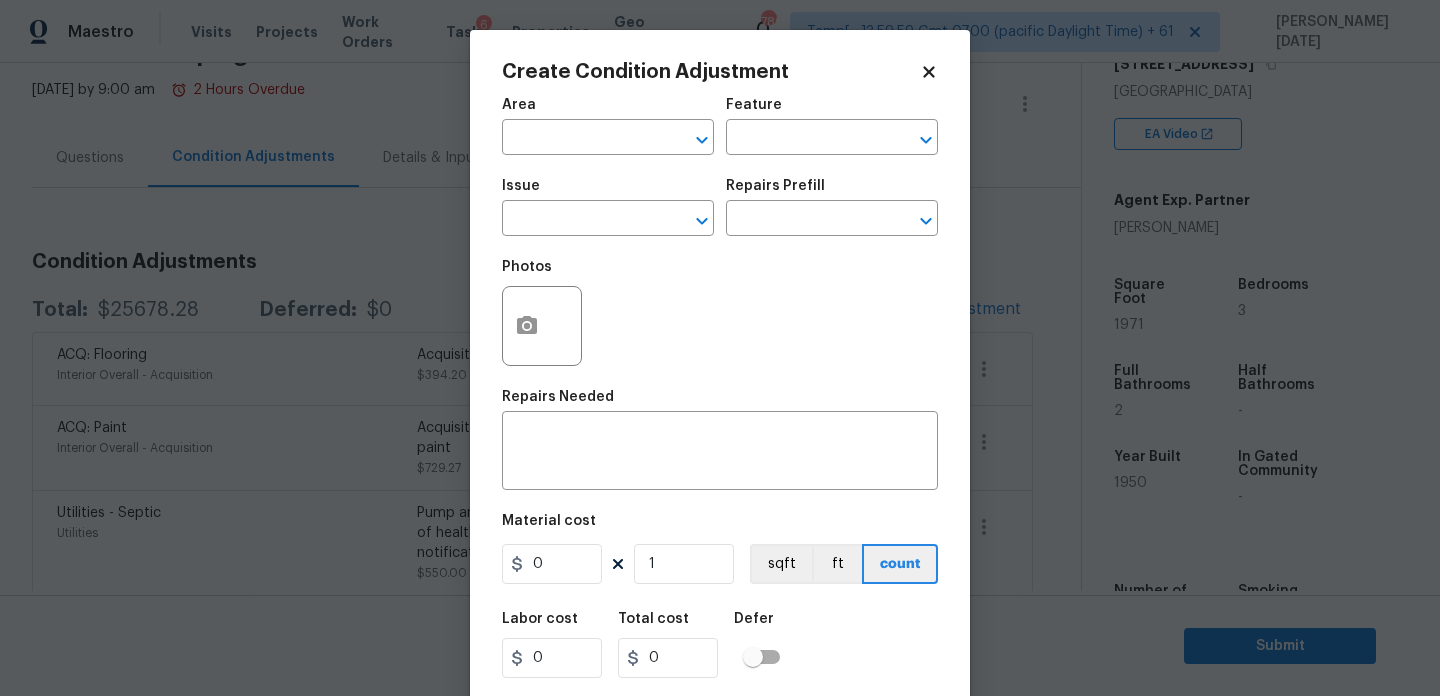 click on "Photos" at bounding box center [720, 313] 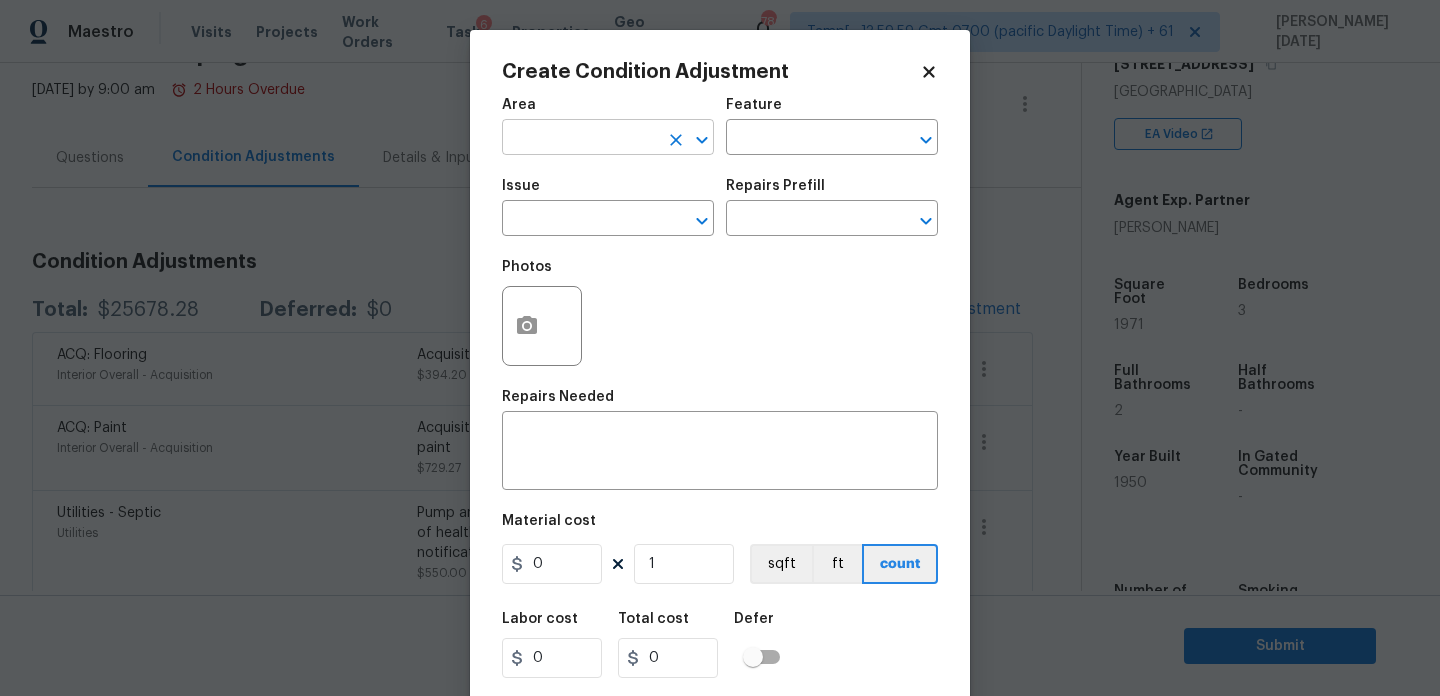 click at bounding box center (580, 139) 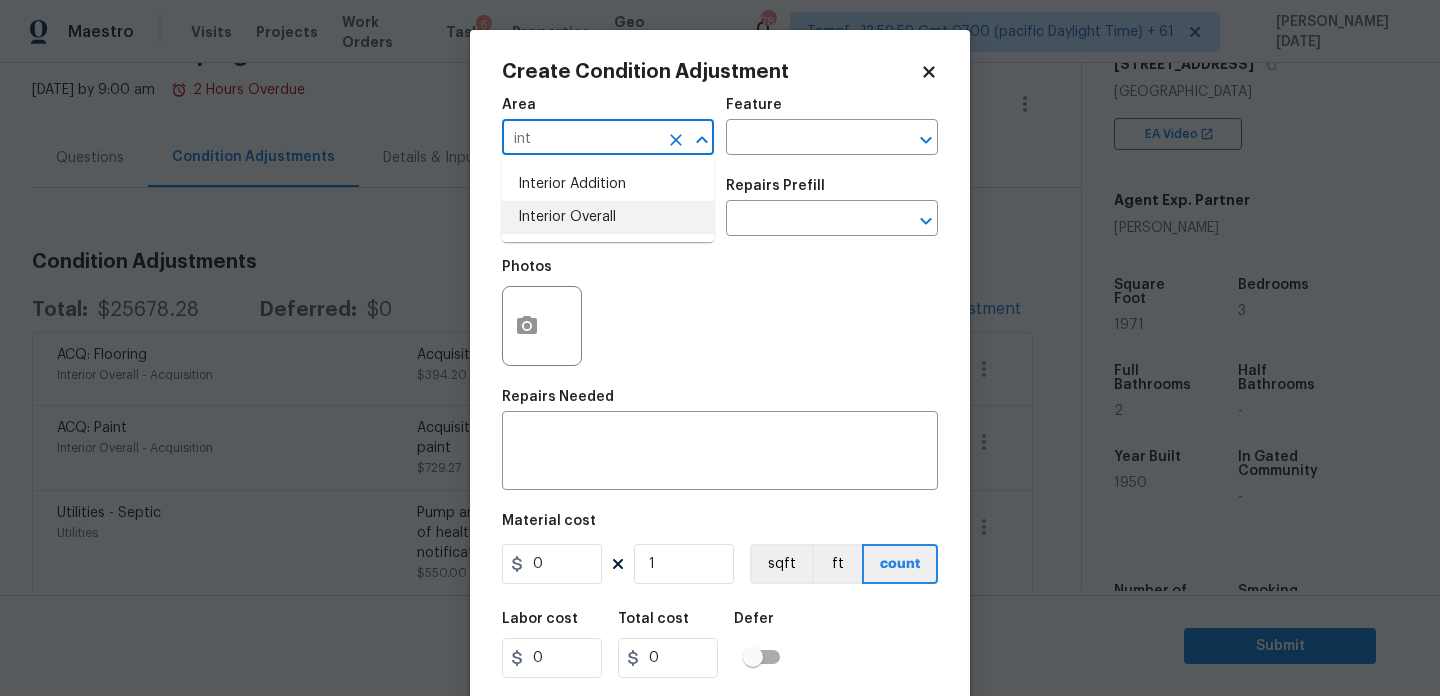 click on "Interior Overall" at bounding box center (608, 217) 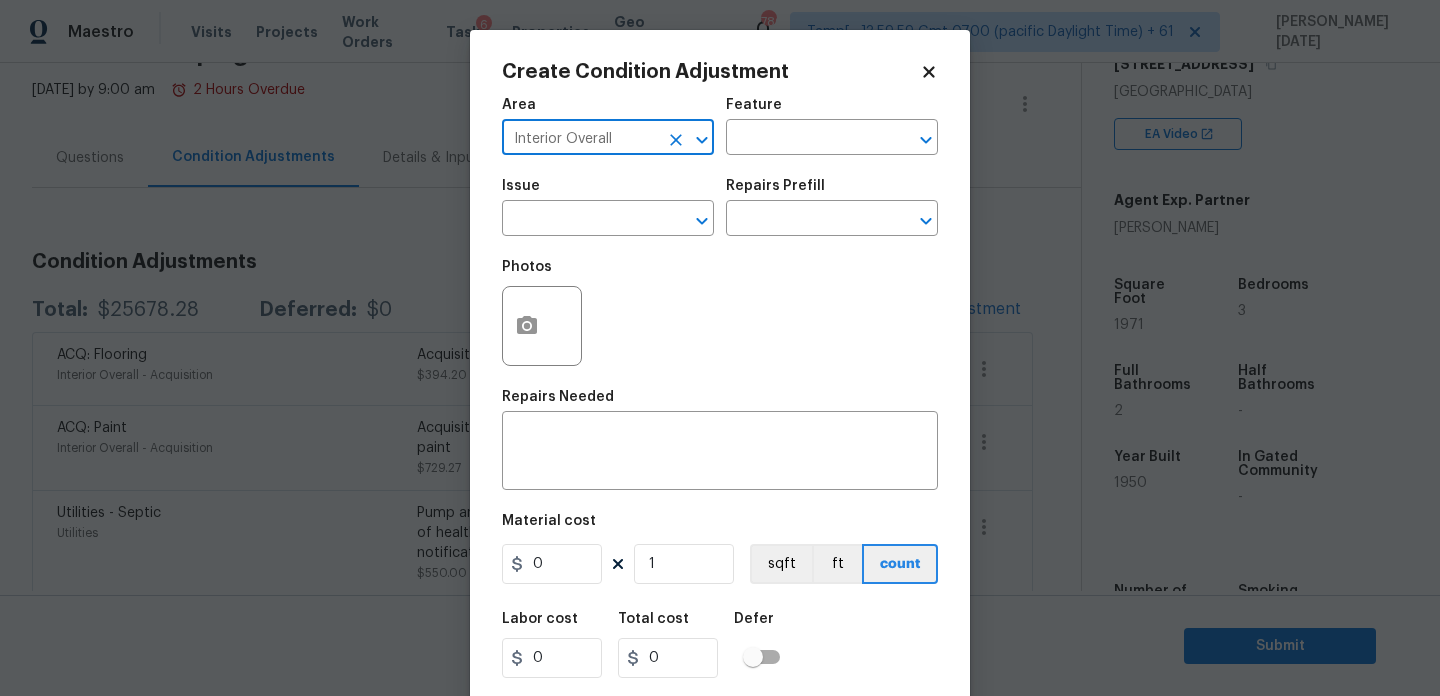 type on "Interior Overall" 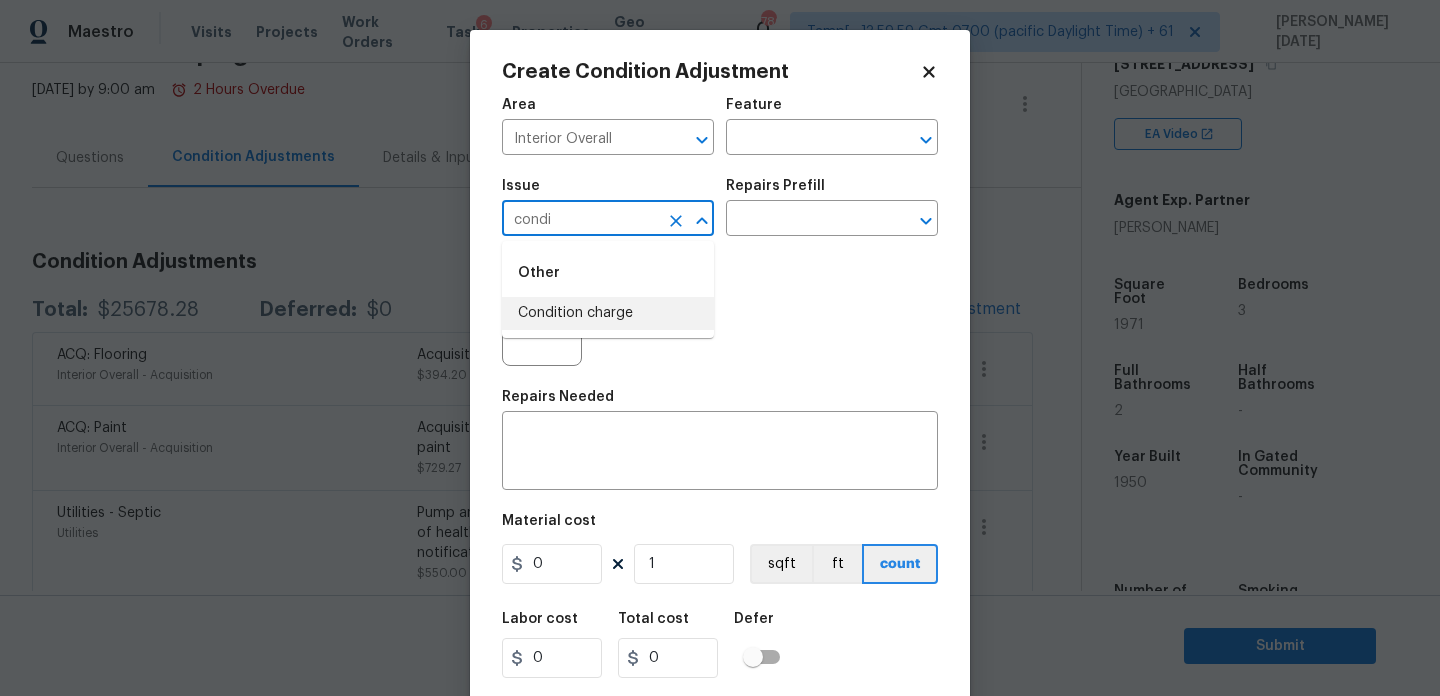 click on "Condition charge" at bounding box center [608, 313] 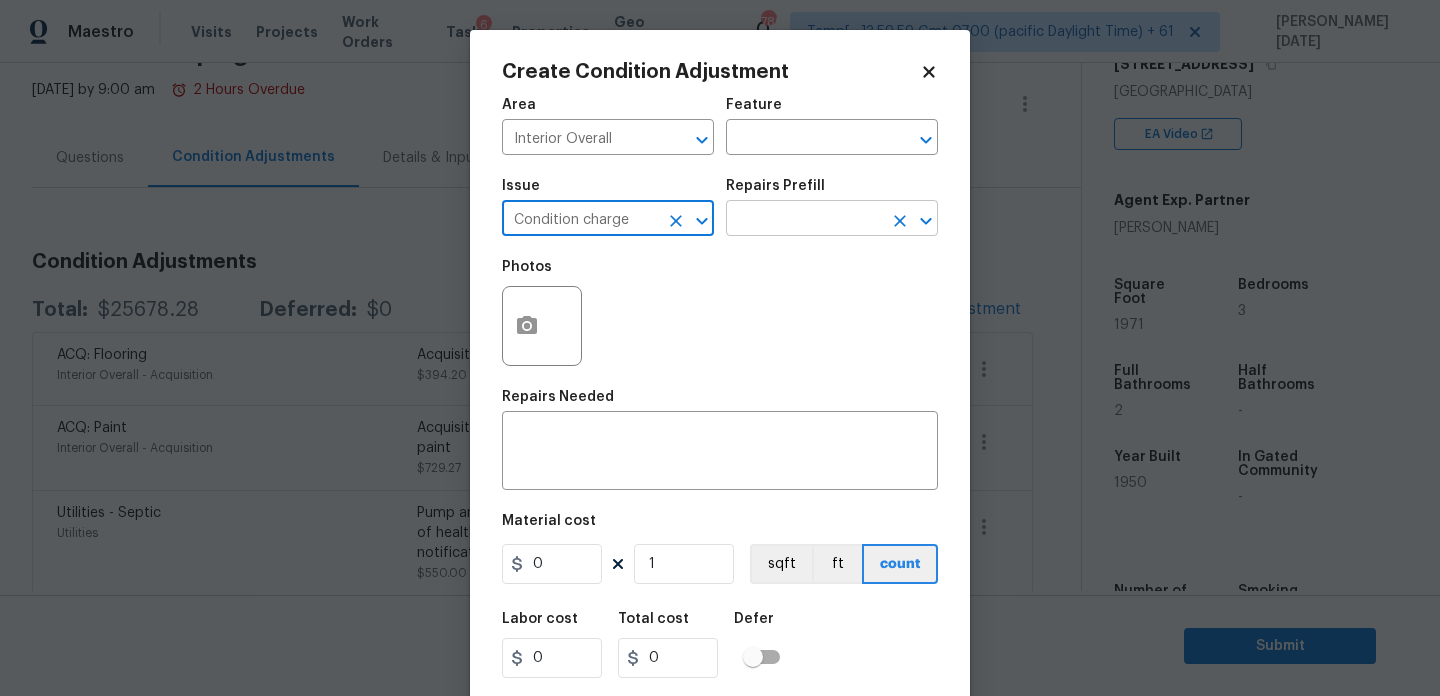 type on "Condition charge" 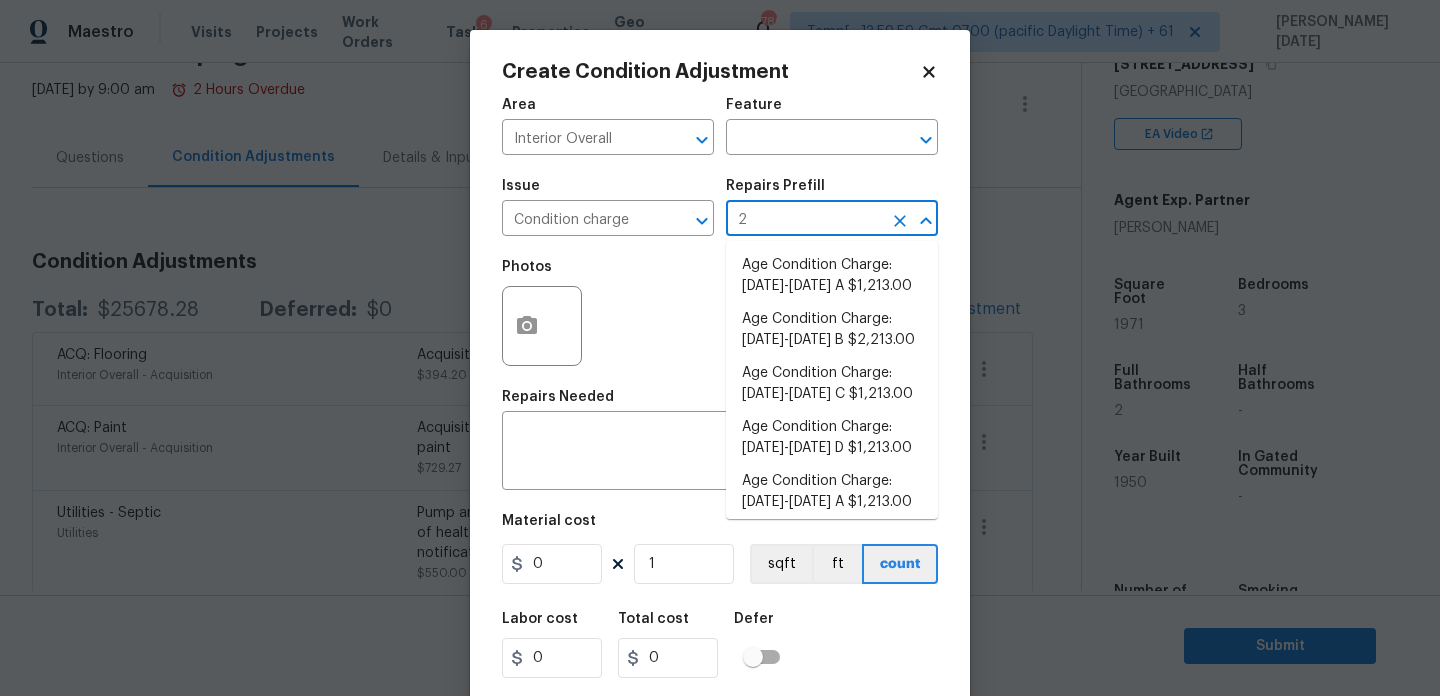 type on "22" 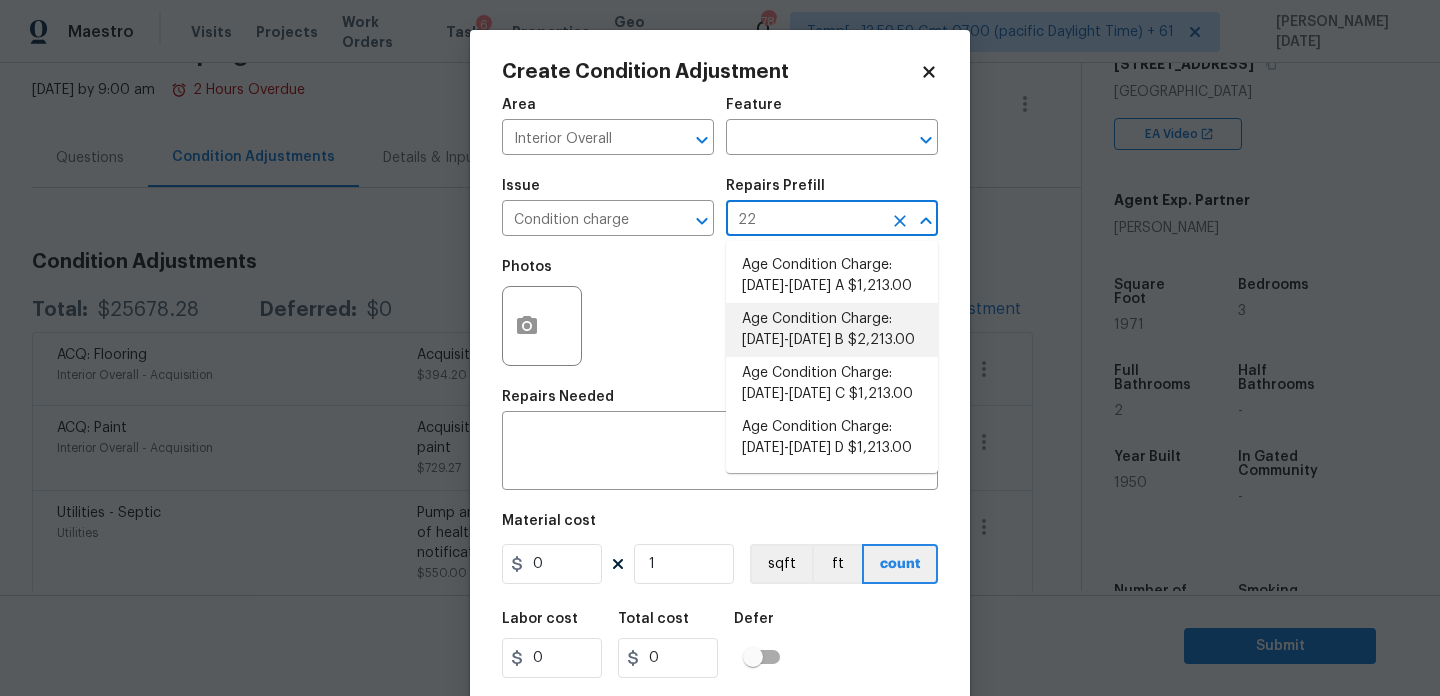 click on "Age Condition Charge: 1922-1978 B	 $2,213.00" at bounding box center [832, 330] 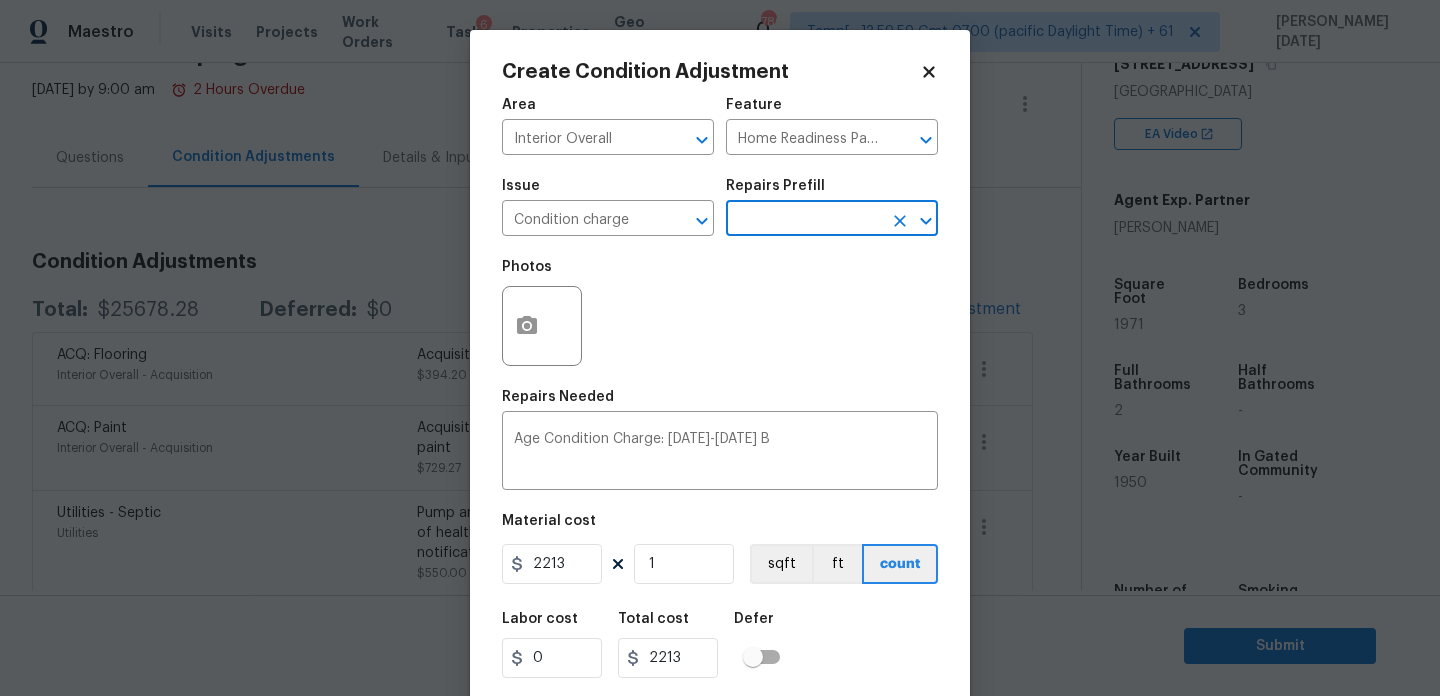 scroll, scrollTop: 51, scrollLeft: 0, axis: vertical 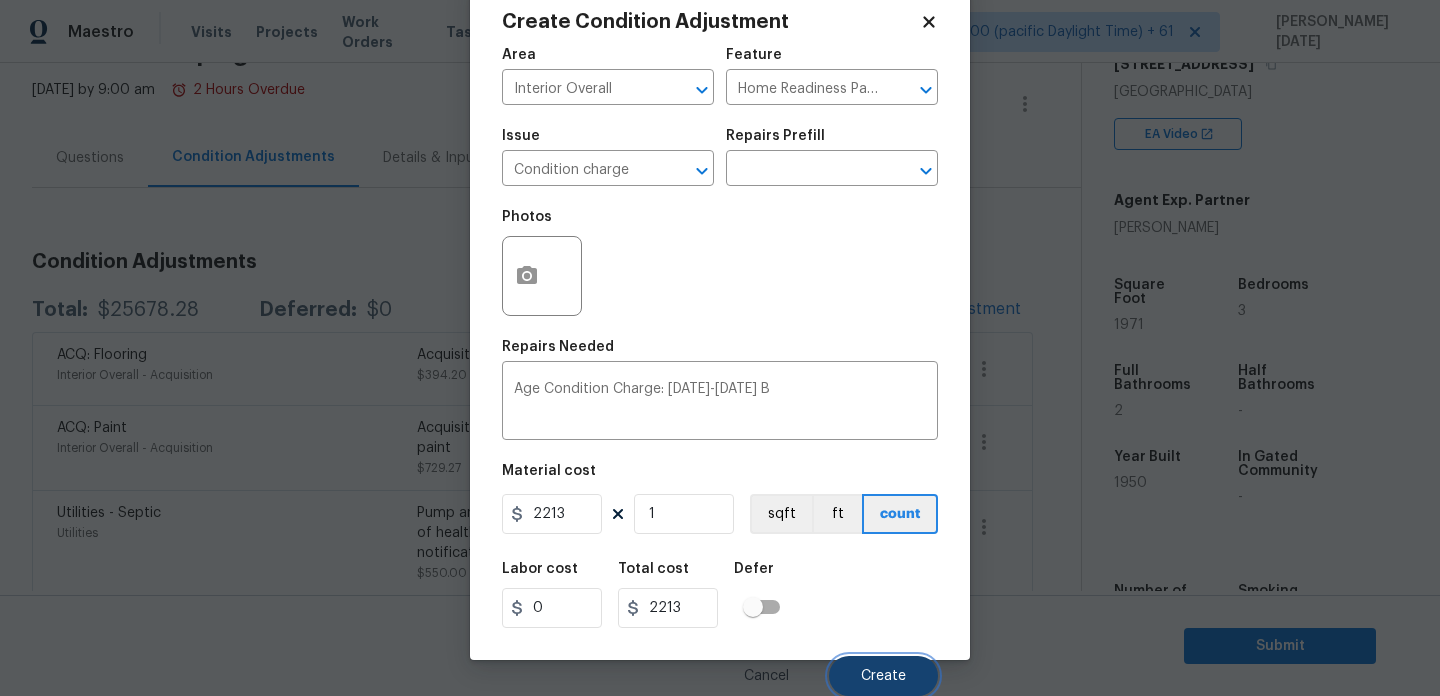 click on "Create" at bounding box center (883, 676) 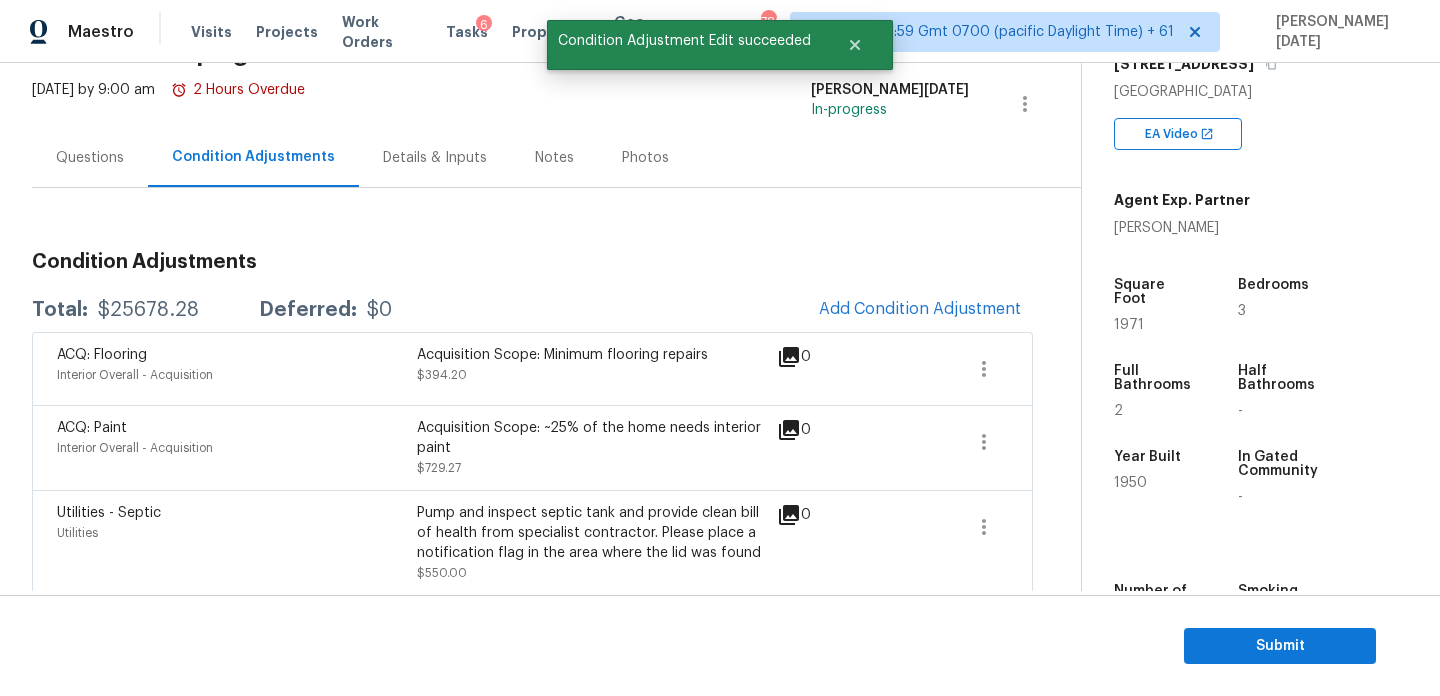 scroll, scrollTop: 44, scrollLeft: 0, axis: vertical 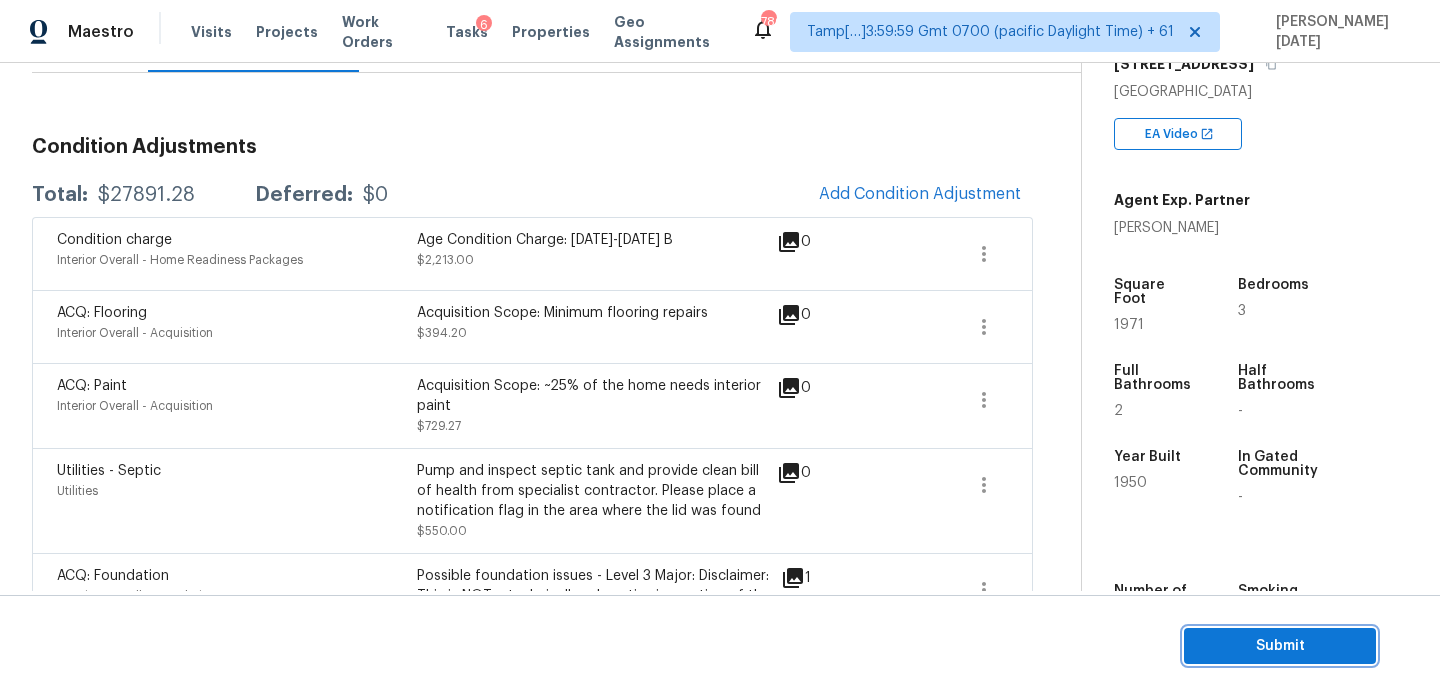 click on "Submit" at bounding box center [1280, 646] 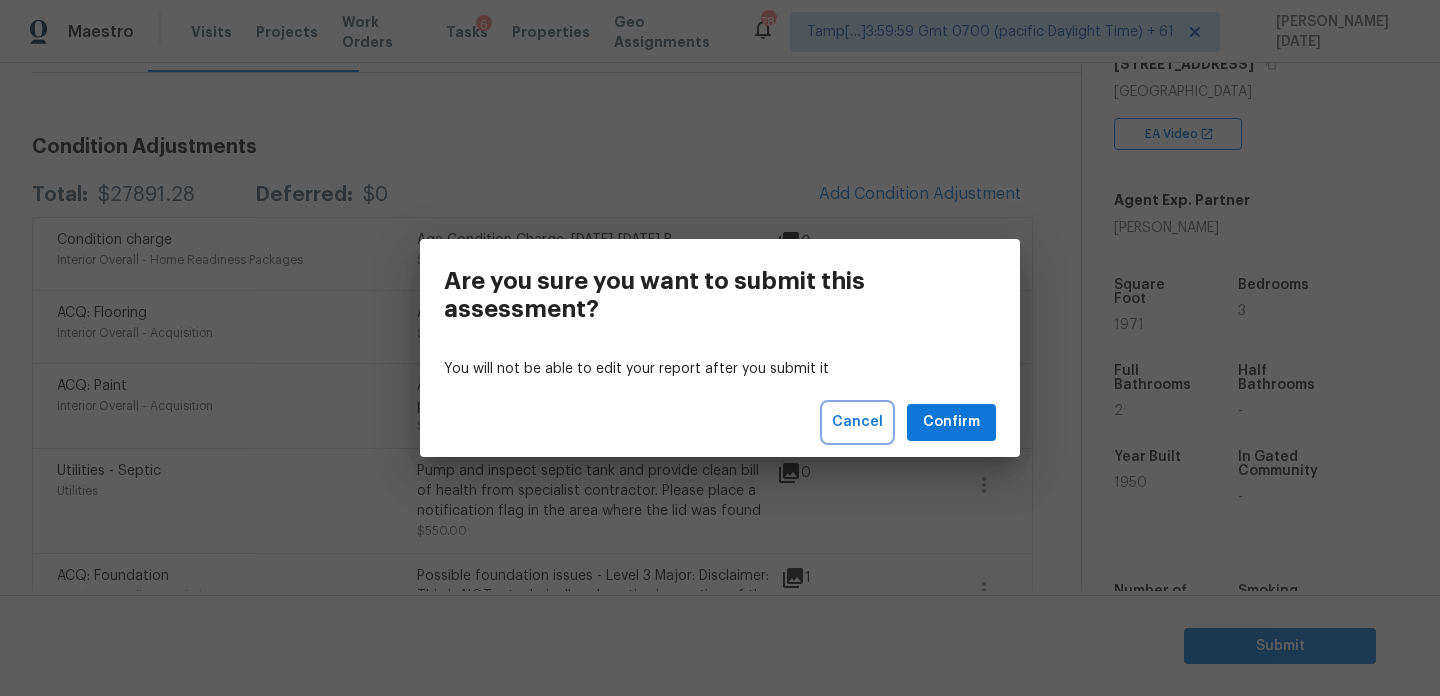 click on "Cancel" at bounding box center (857, 422) 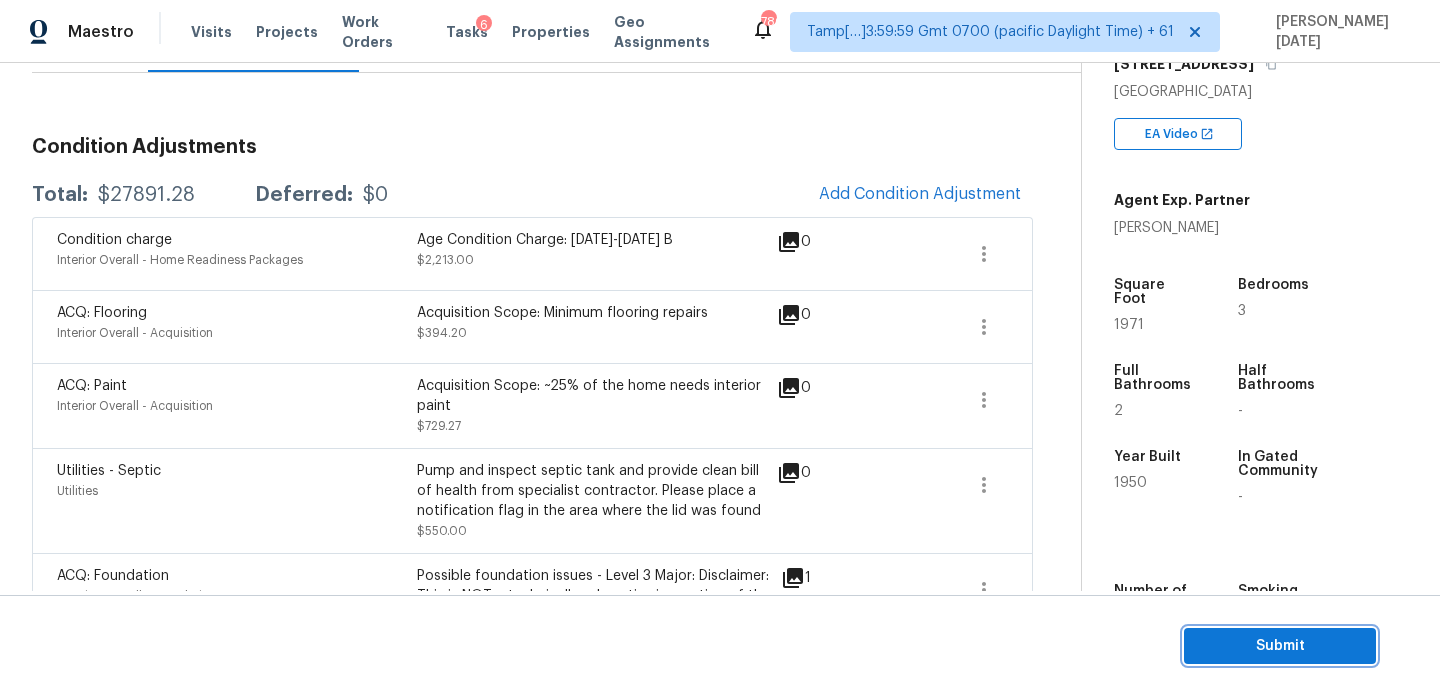 click on "Submit" at bounding box center [1280, 646] 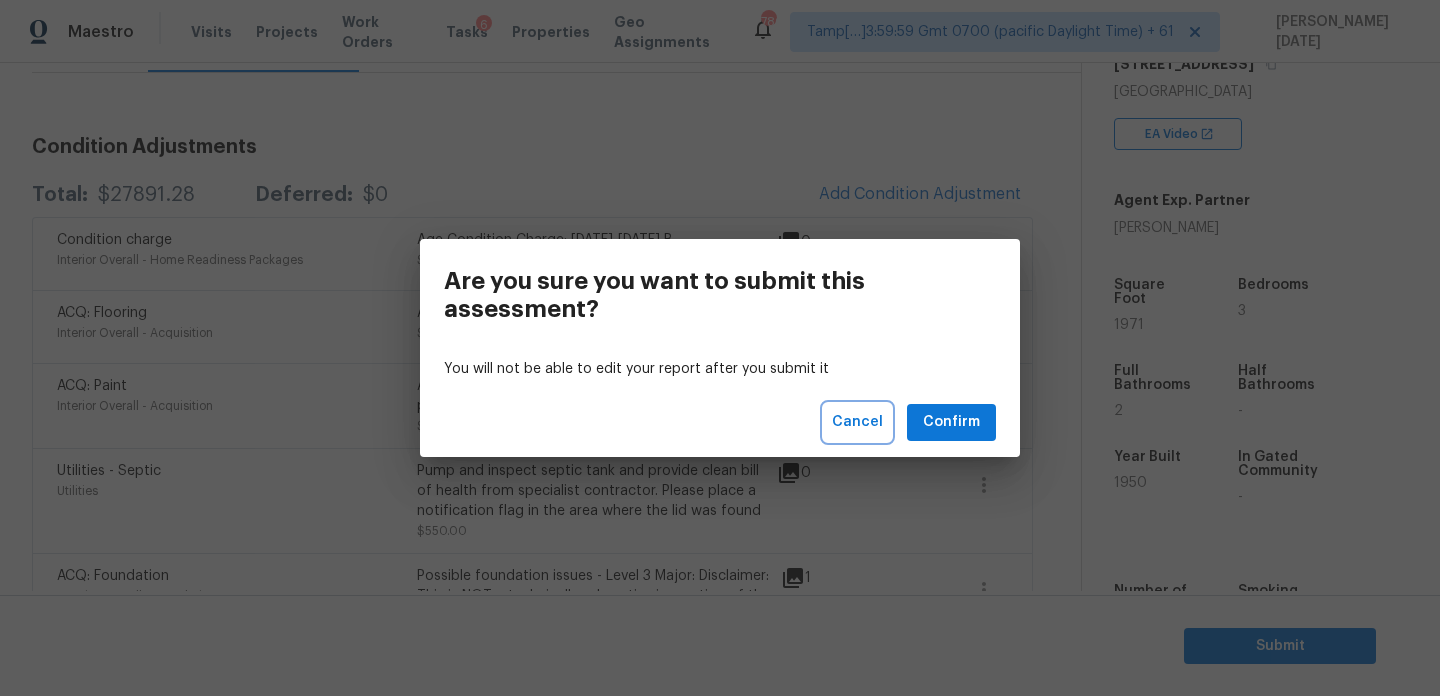 click on "Cancel" at bounding box center (857, 422) 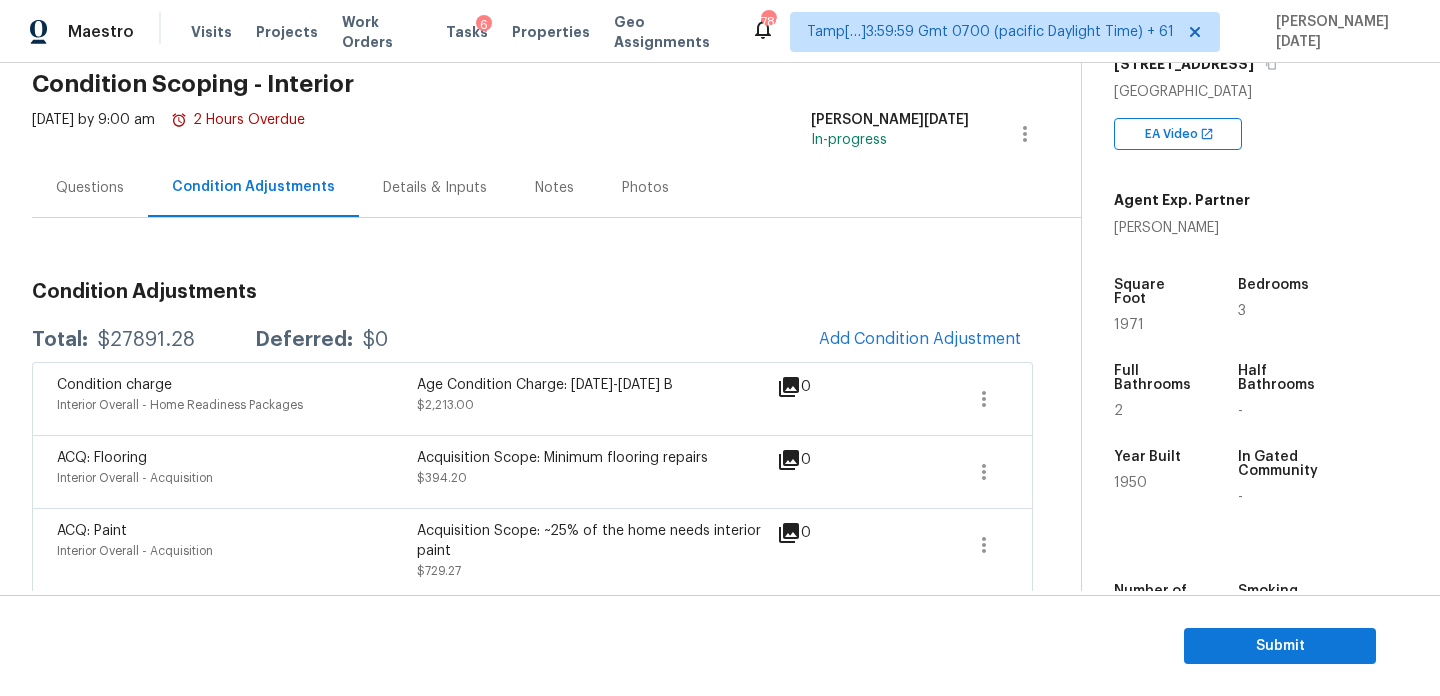 click on "Questions" at bounding box center (90, 188) 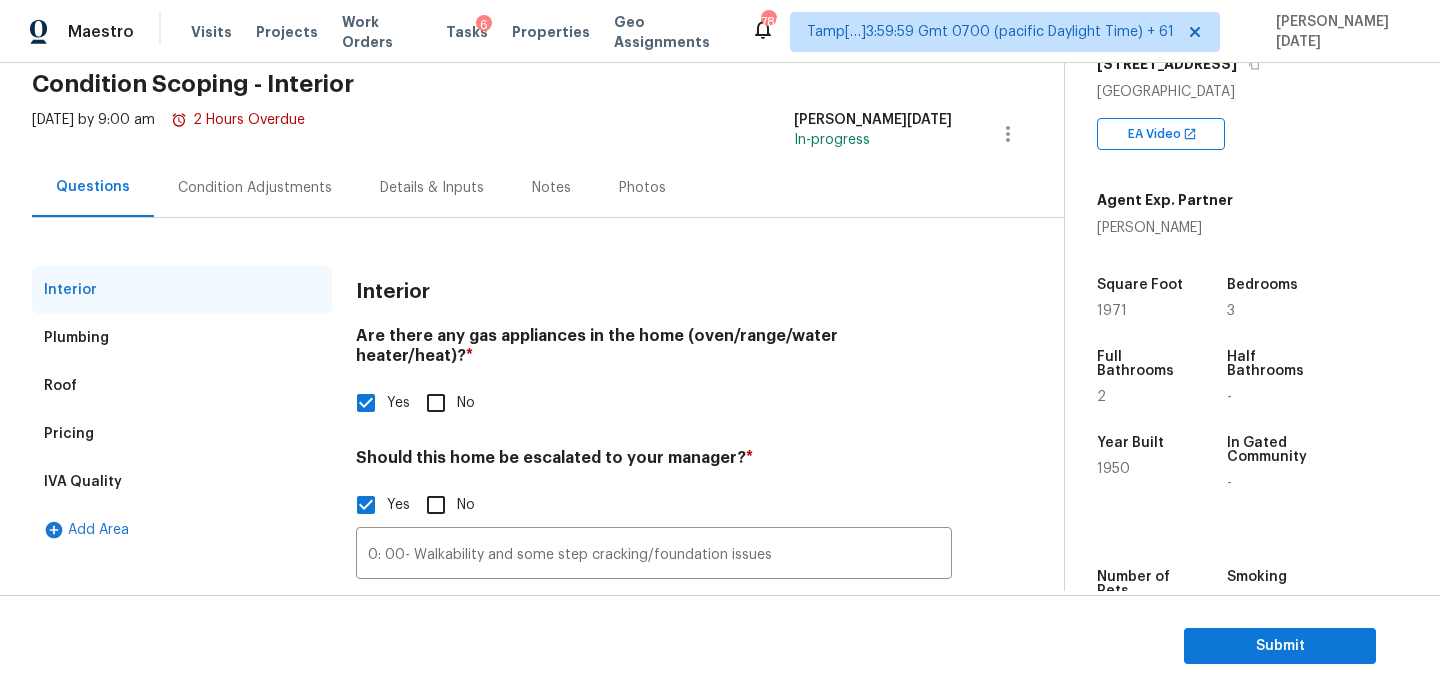 scroll, scrollTop: 219, scrollLeft: 0, axis: vertical 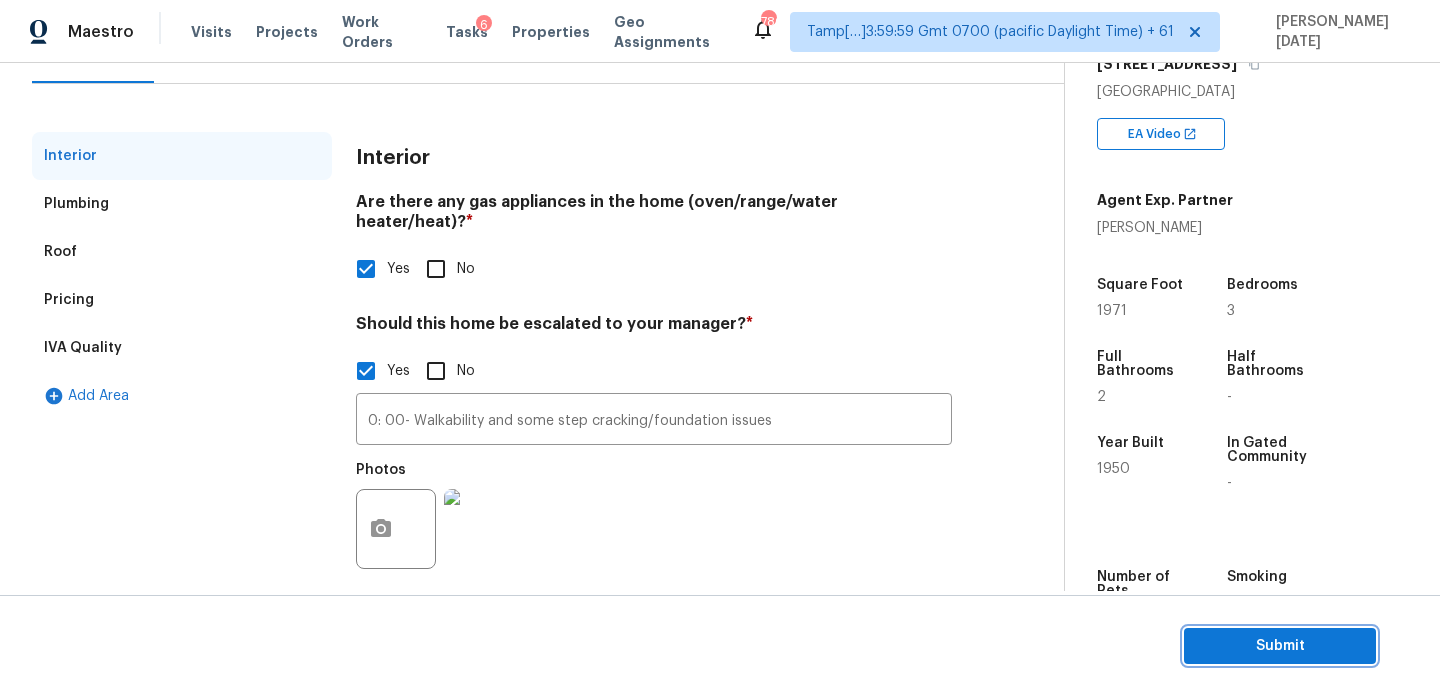 click on "Submit" at bounding box center (1280, 646) 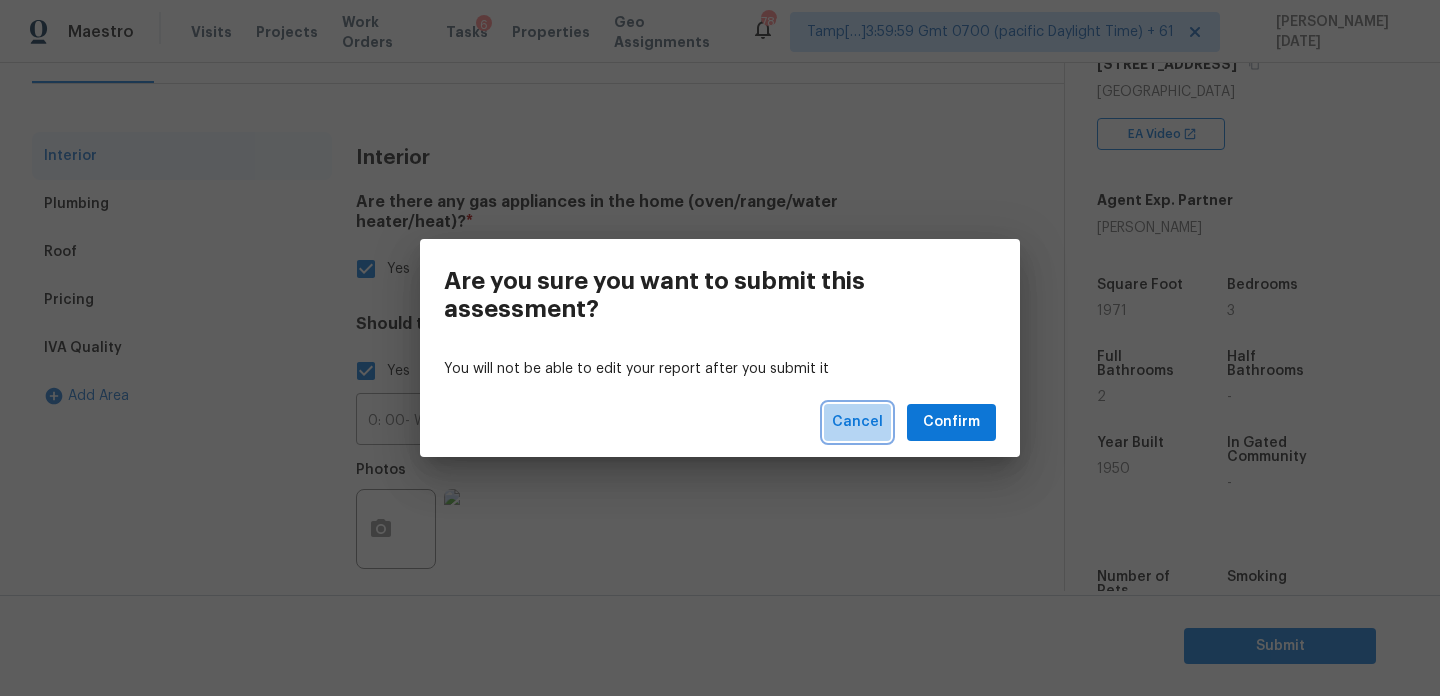 click on "Cancel" at bounding box center (857, 422) 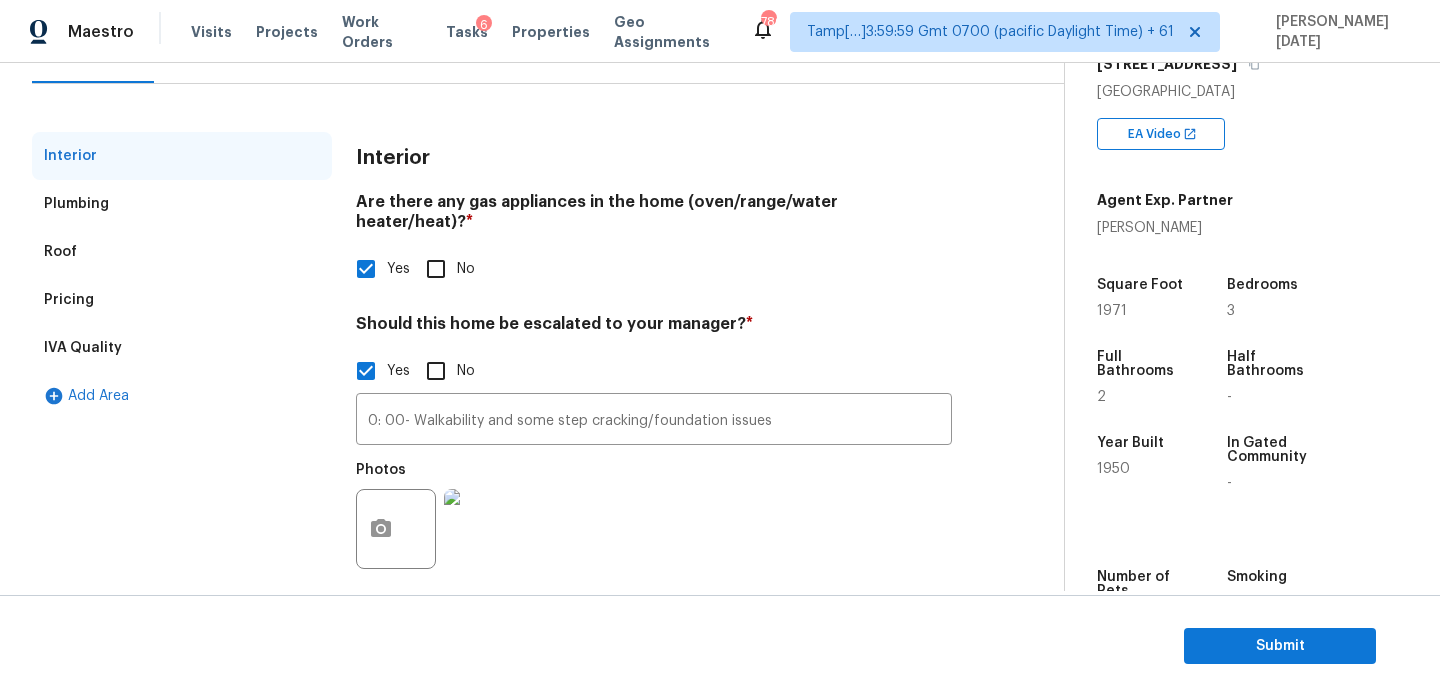 click on "No" at bounding box center [436, 269] 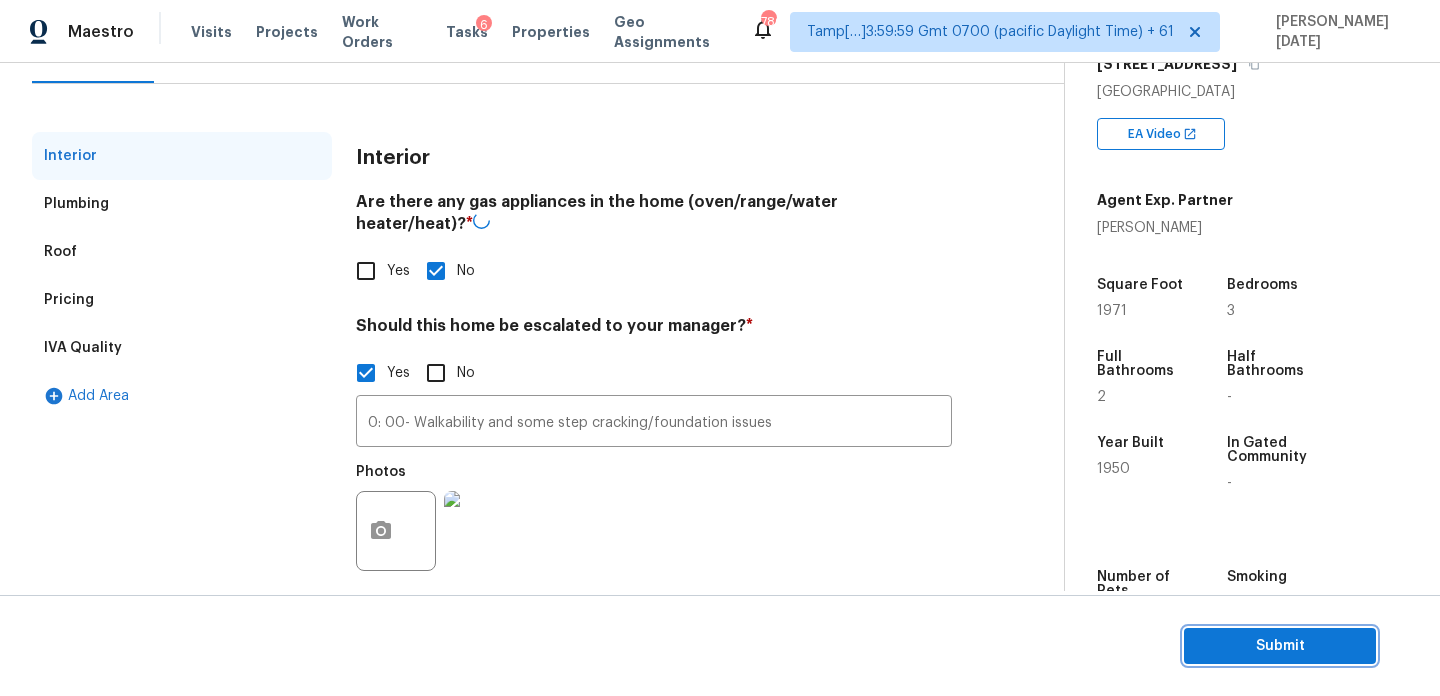 click on "Submit" at bounding box center [1280, 646] 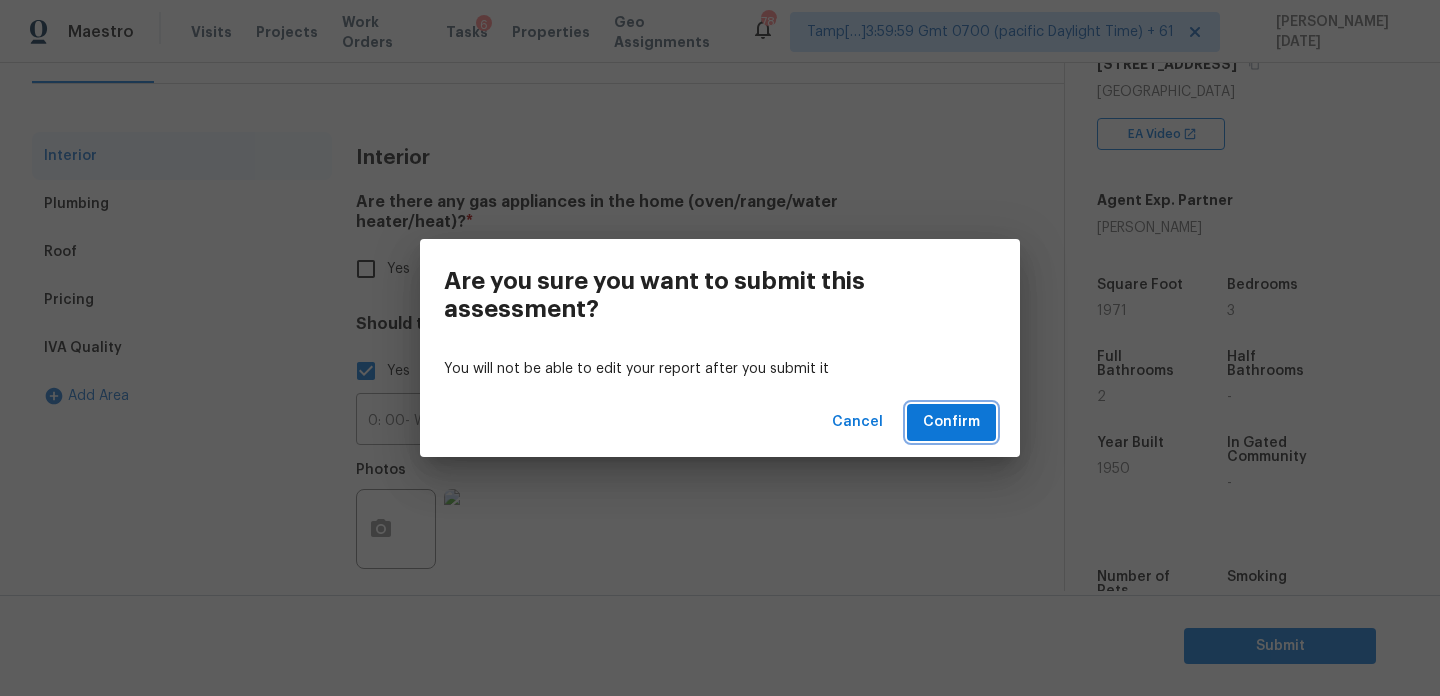 click on "Confirm" at bounding box center (951, 422) 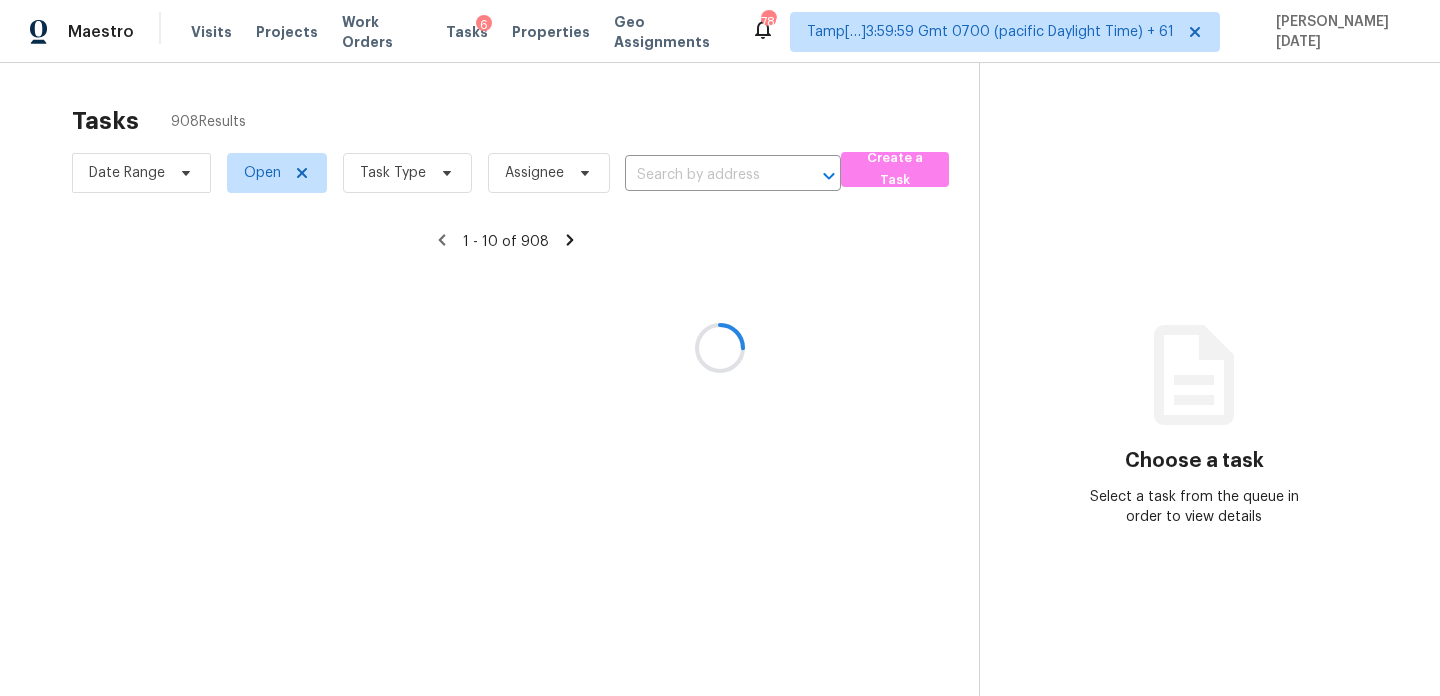 click at bounding box center [720, 348] 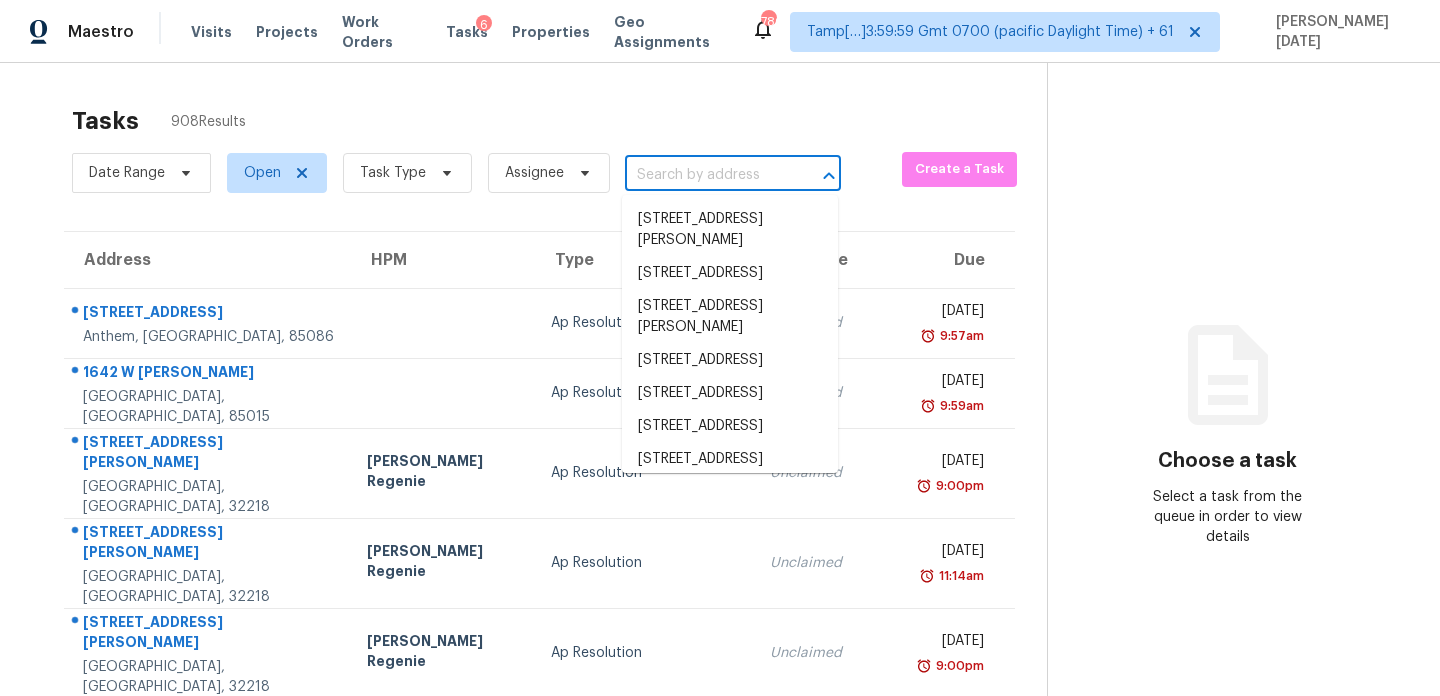 click at bounding box center [705, 175] 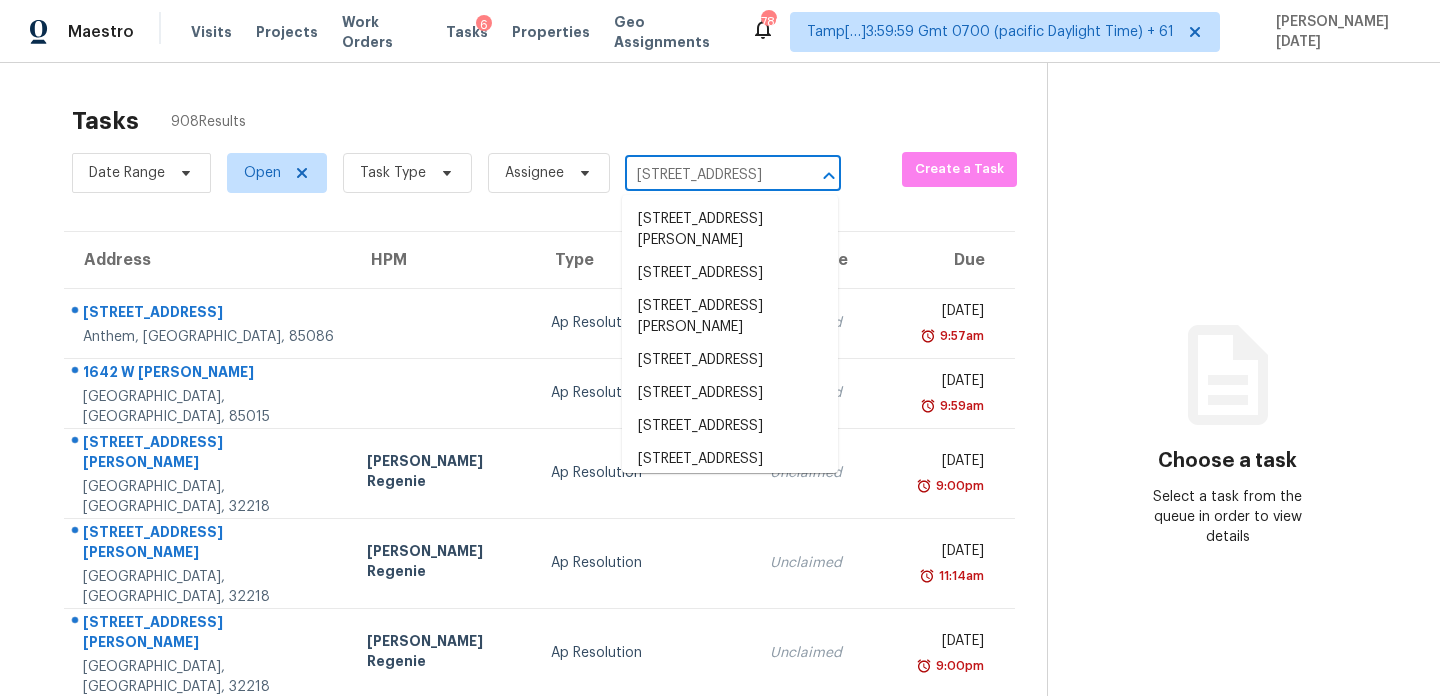 scroll, scrollTop: 0, scrollLeft: 92, axis: horizontal 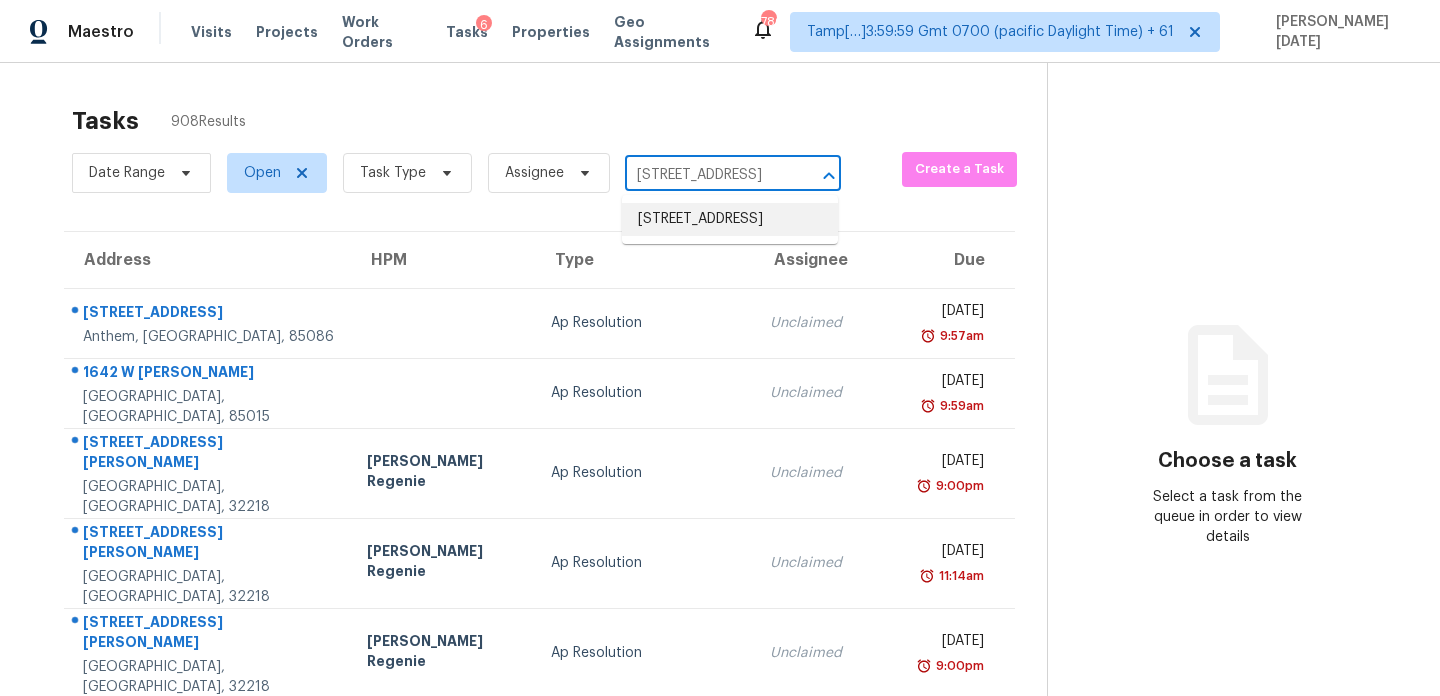 click on "38061 Walnut St, Romulus, MI 48174" at bounding box center (730, 219) 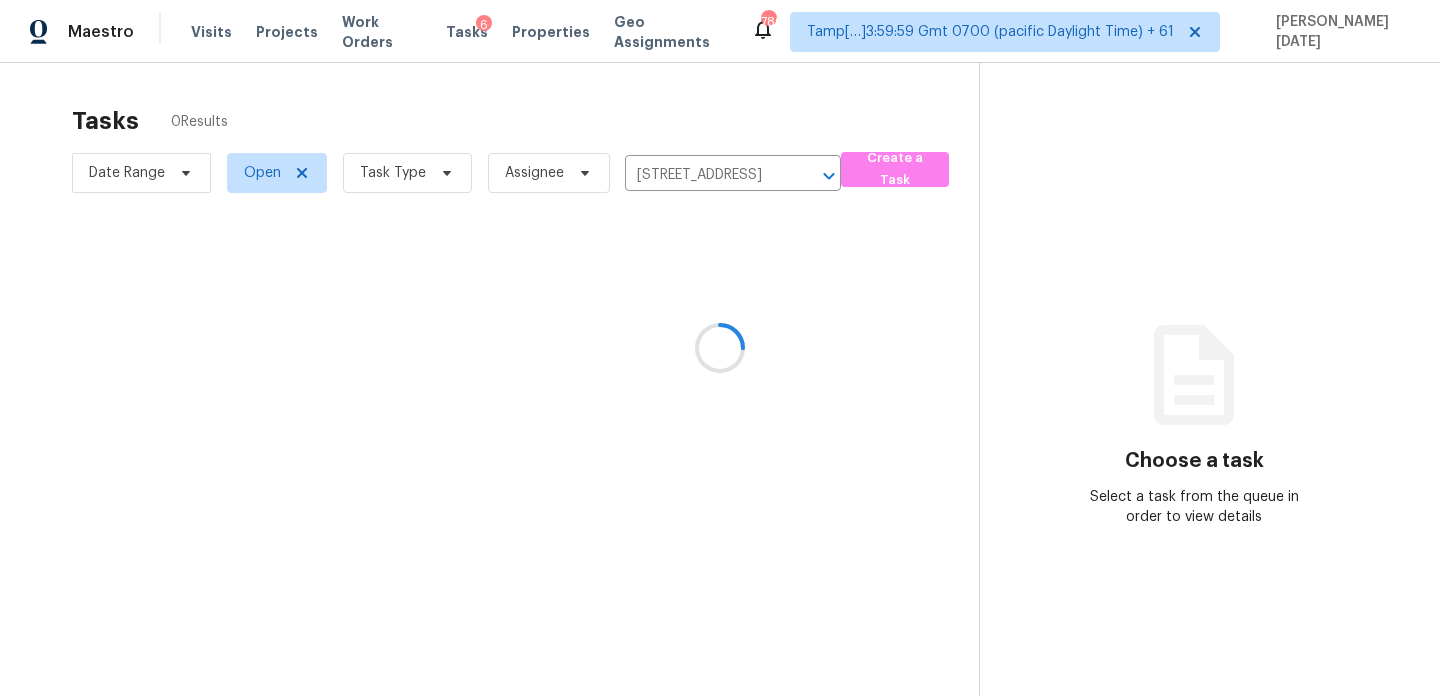 click at bounding box center [720, 348] 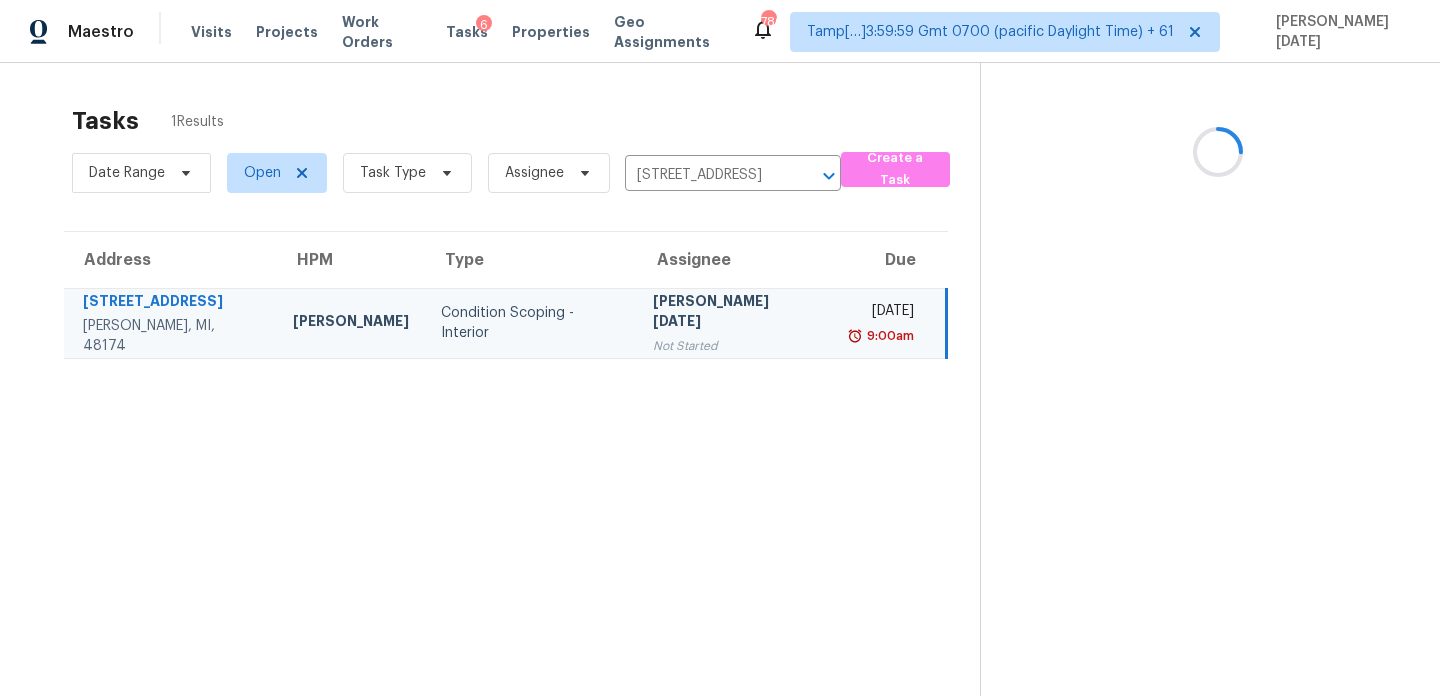 click on "[PERSON_NAME][DATE]" at bounding box center [734, 313] 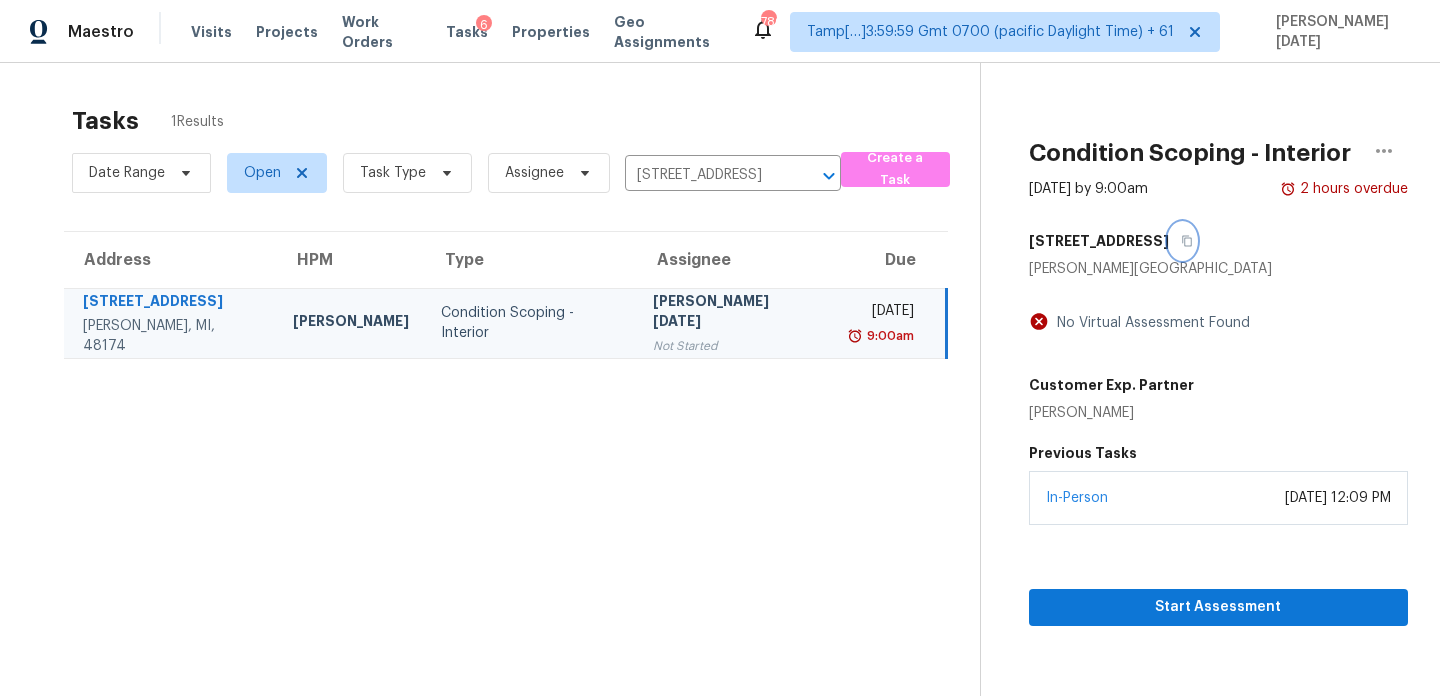 click 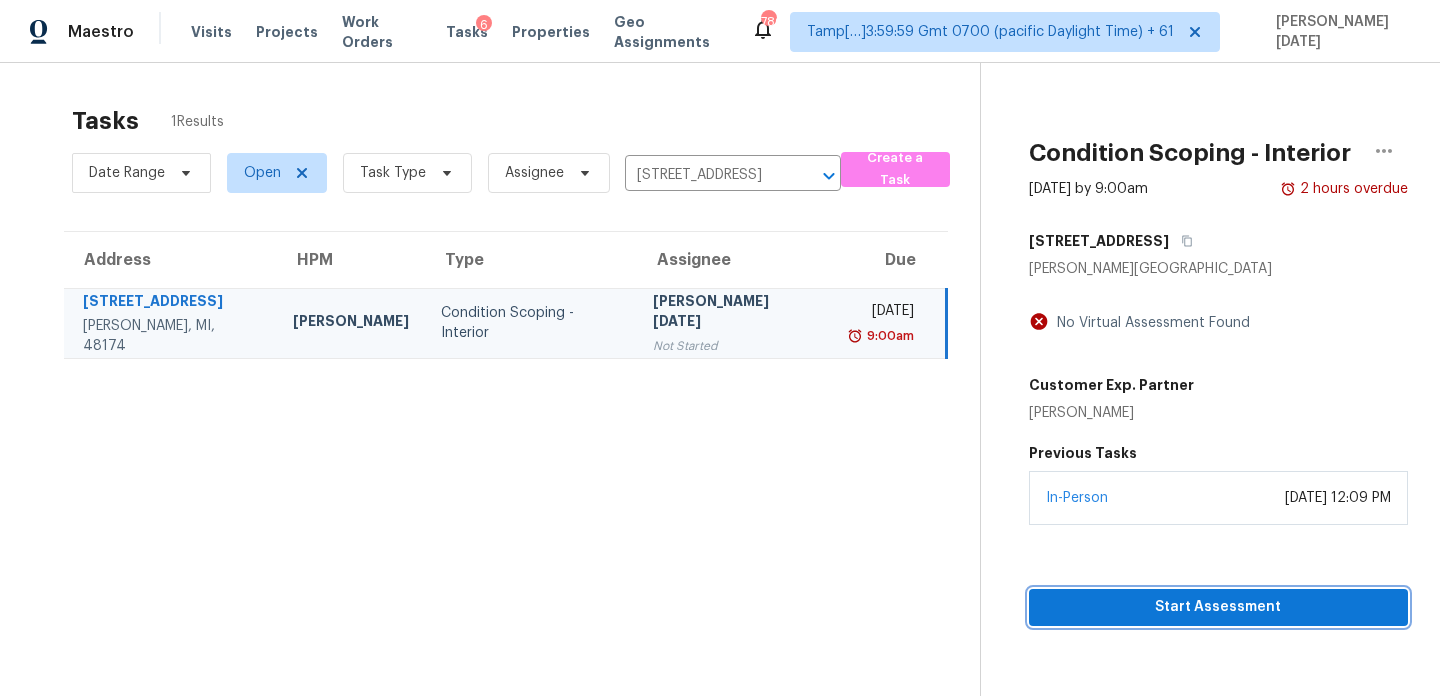 click on "Start Assessment" at bounding box center (1218, 607) 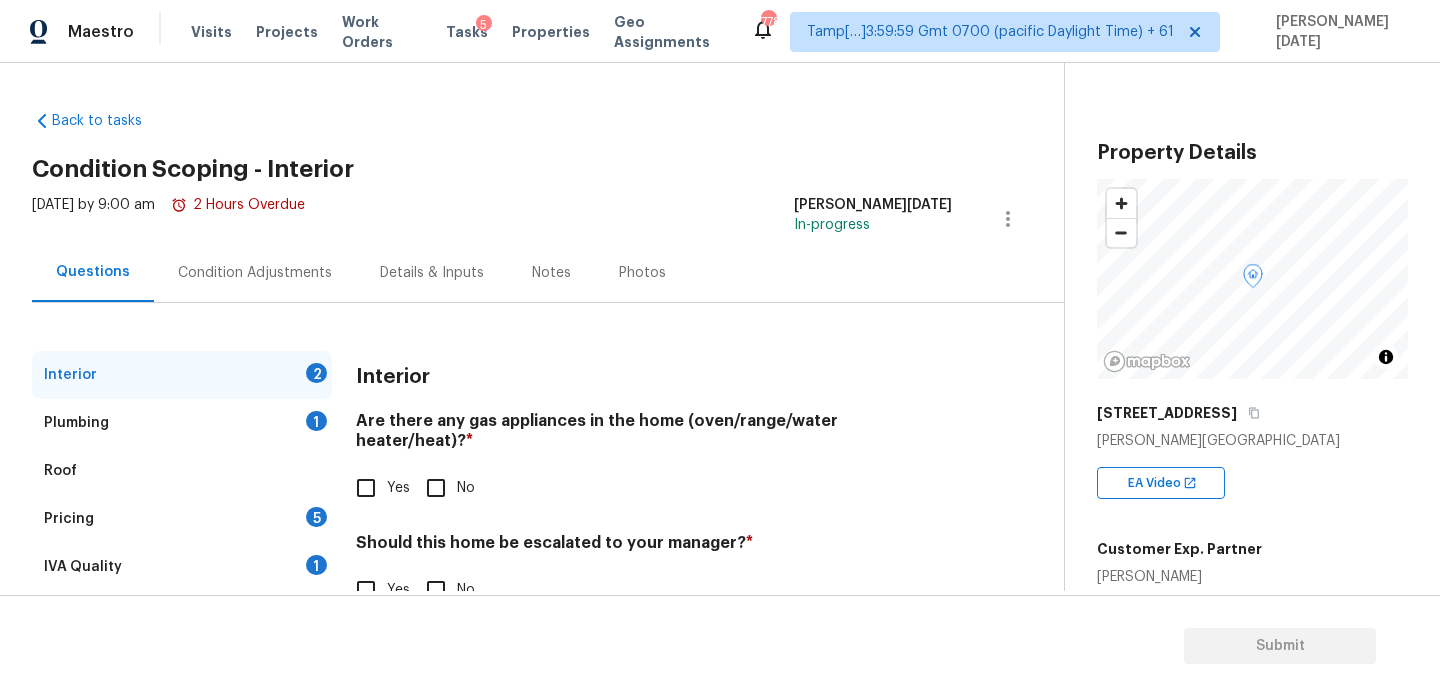 click on "Condition Adjustments" at bounding box center [255, 273] 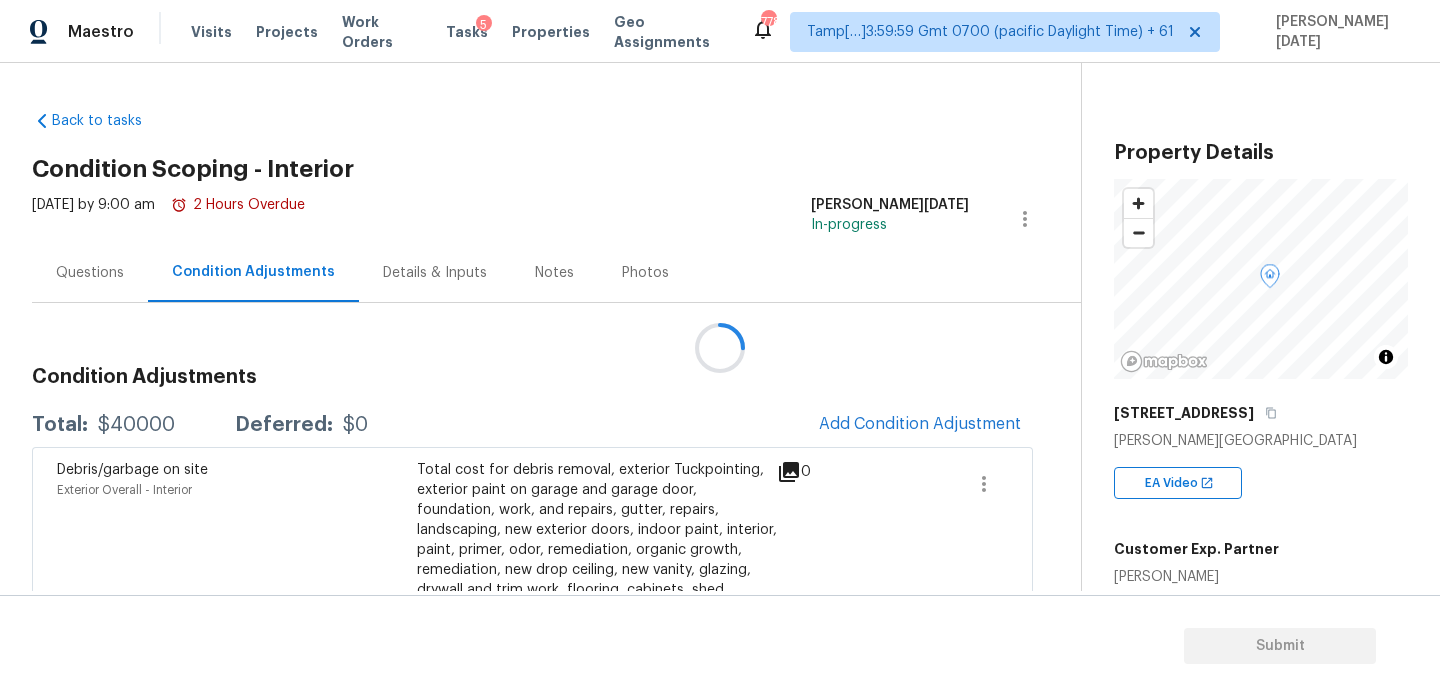 scroll, scrollTop: 86, scrollLeft: 0, axis: vertical 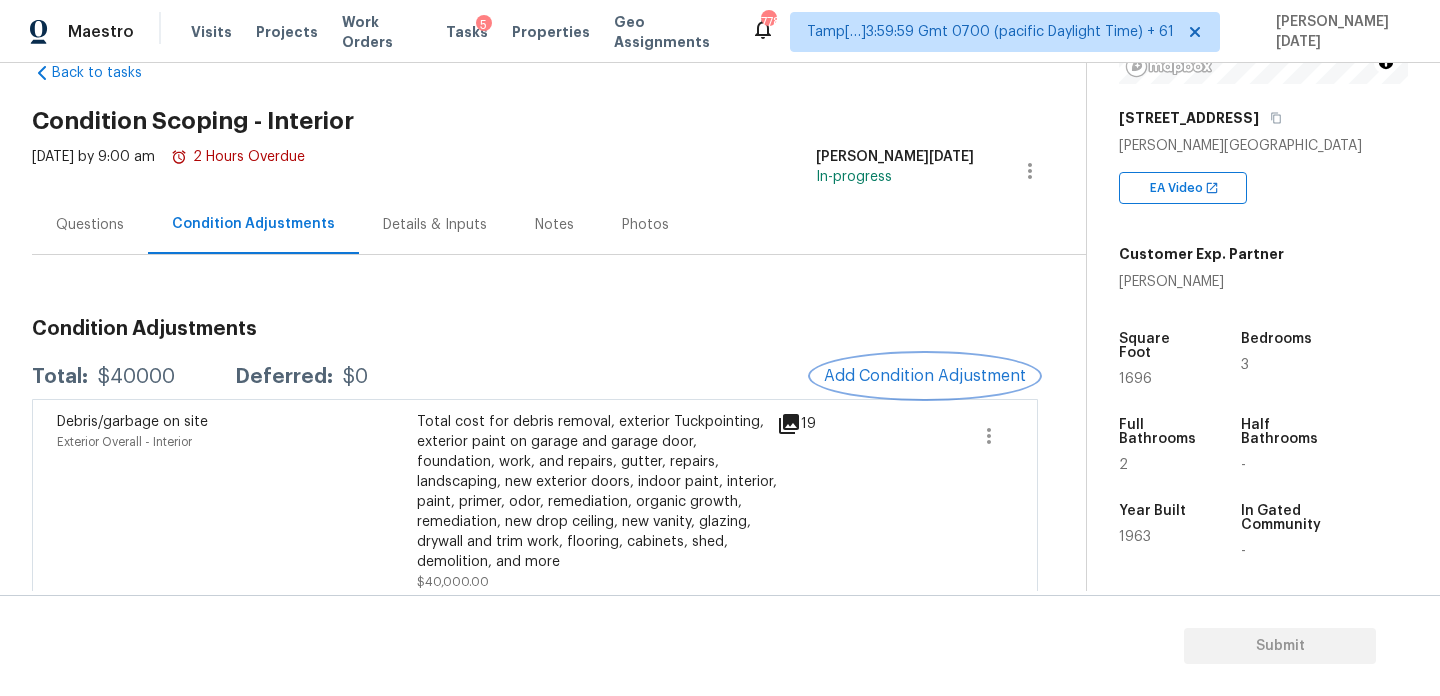click on "Add Condition Adjustment" at bounding box center [925, 376] 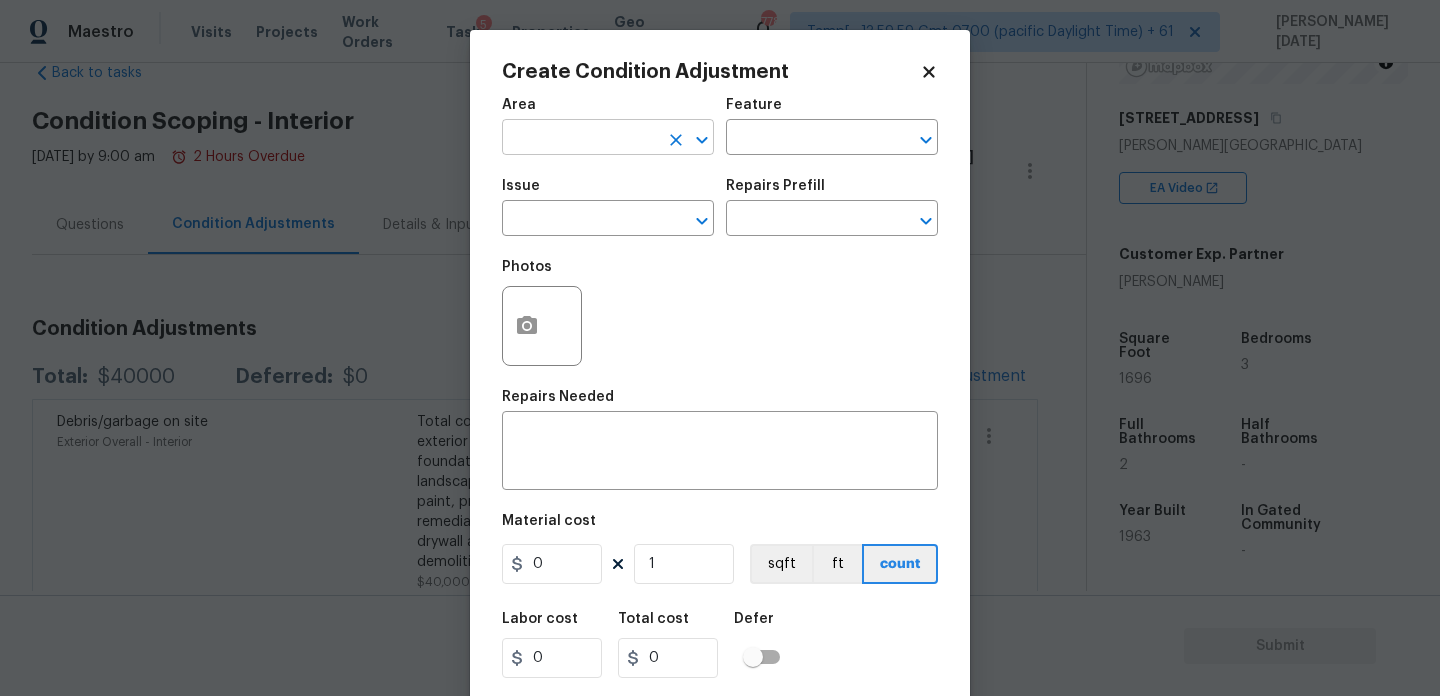 click at bounding box center (580, 139) 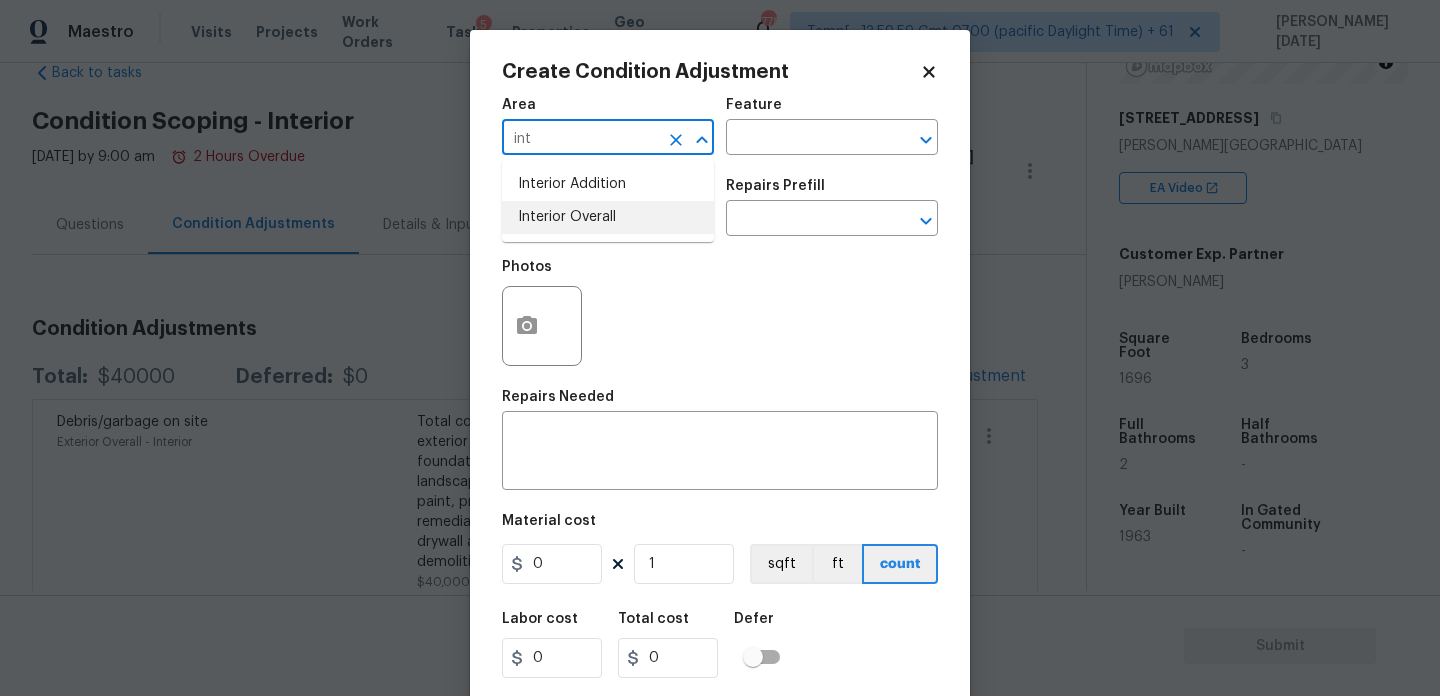 click on "Interior Overall" at bounding box center [608, 217] 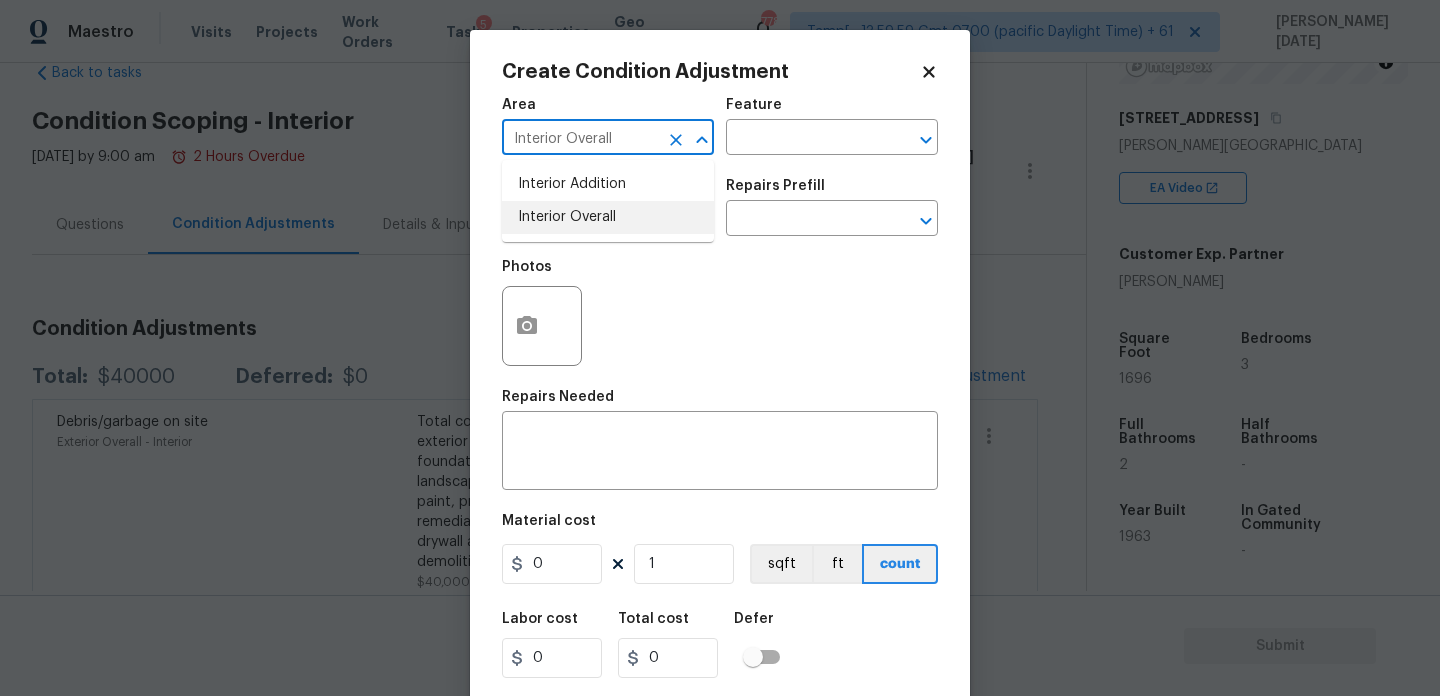 type on "Interior Overall" 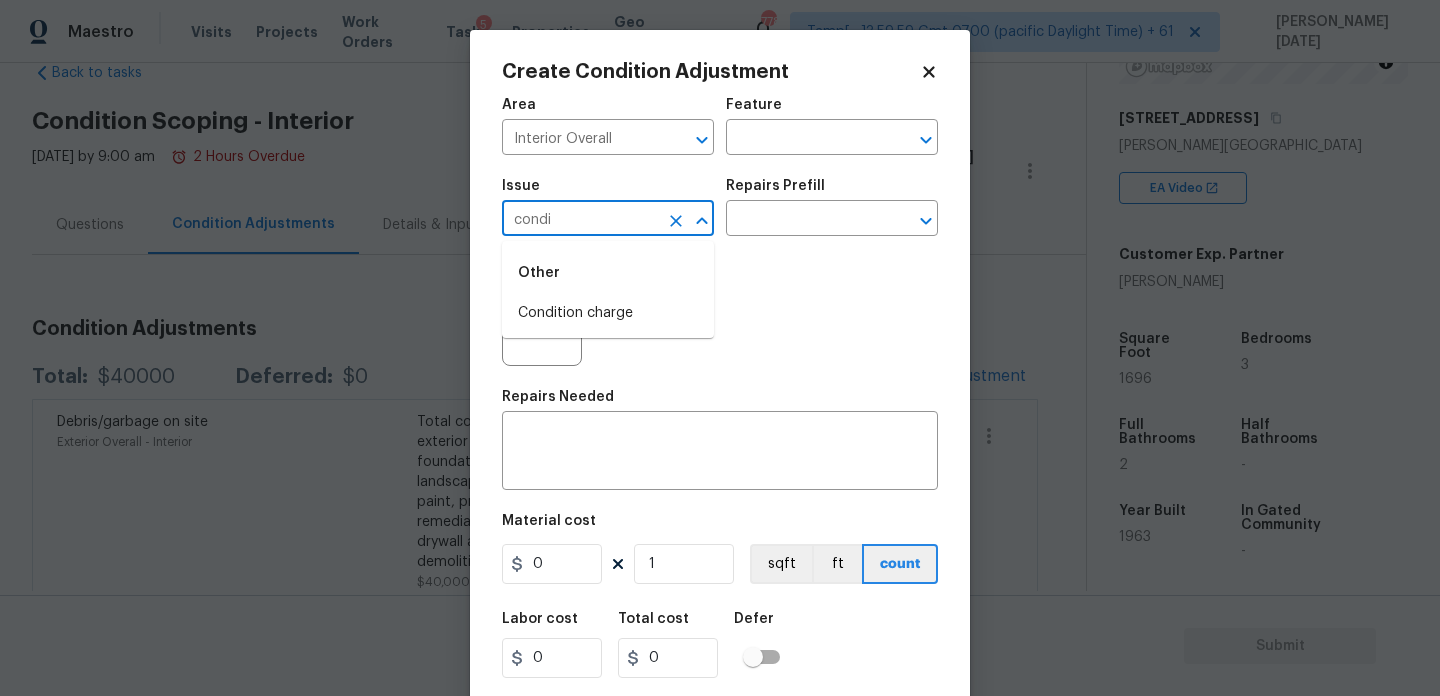 click on "Condition charge" at bounding box center (608, 313) 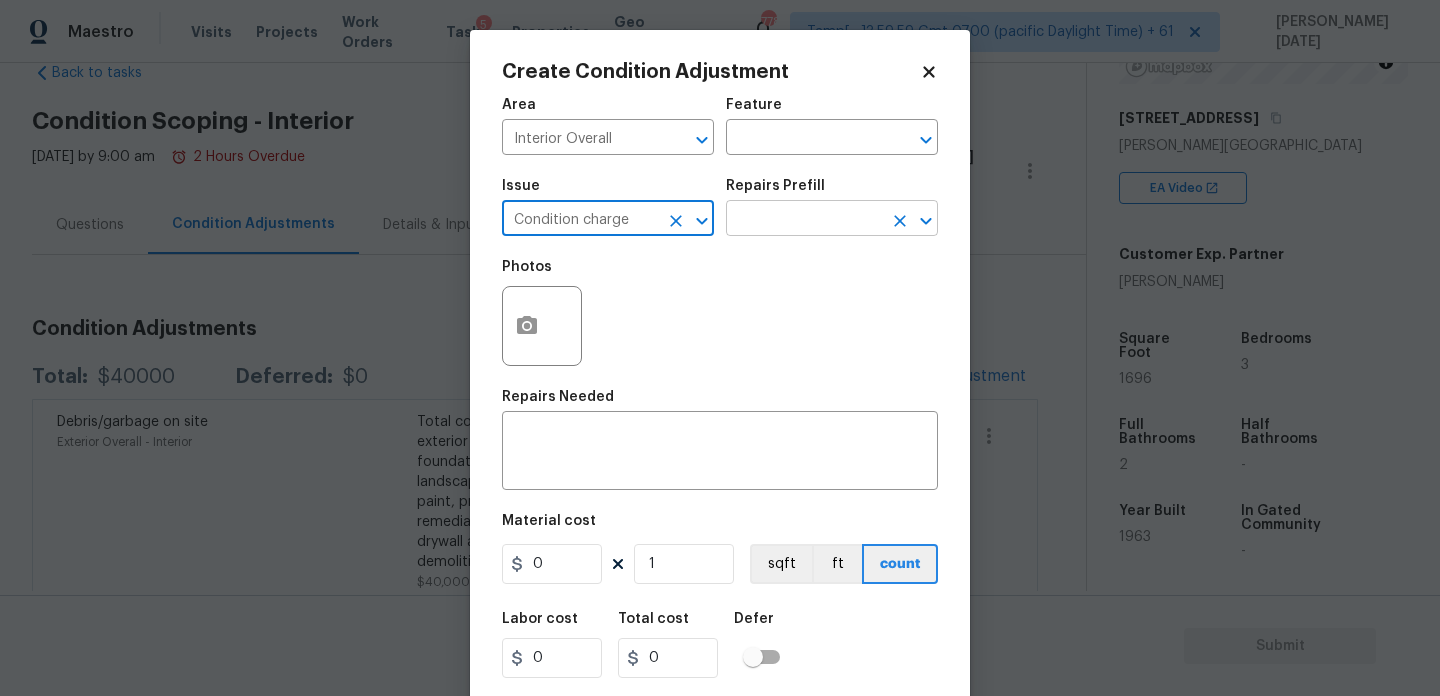type on "Condition charge" 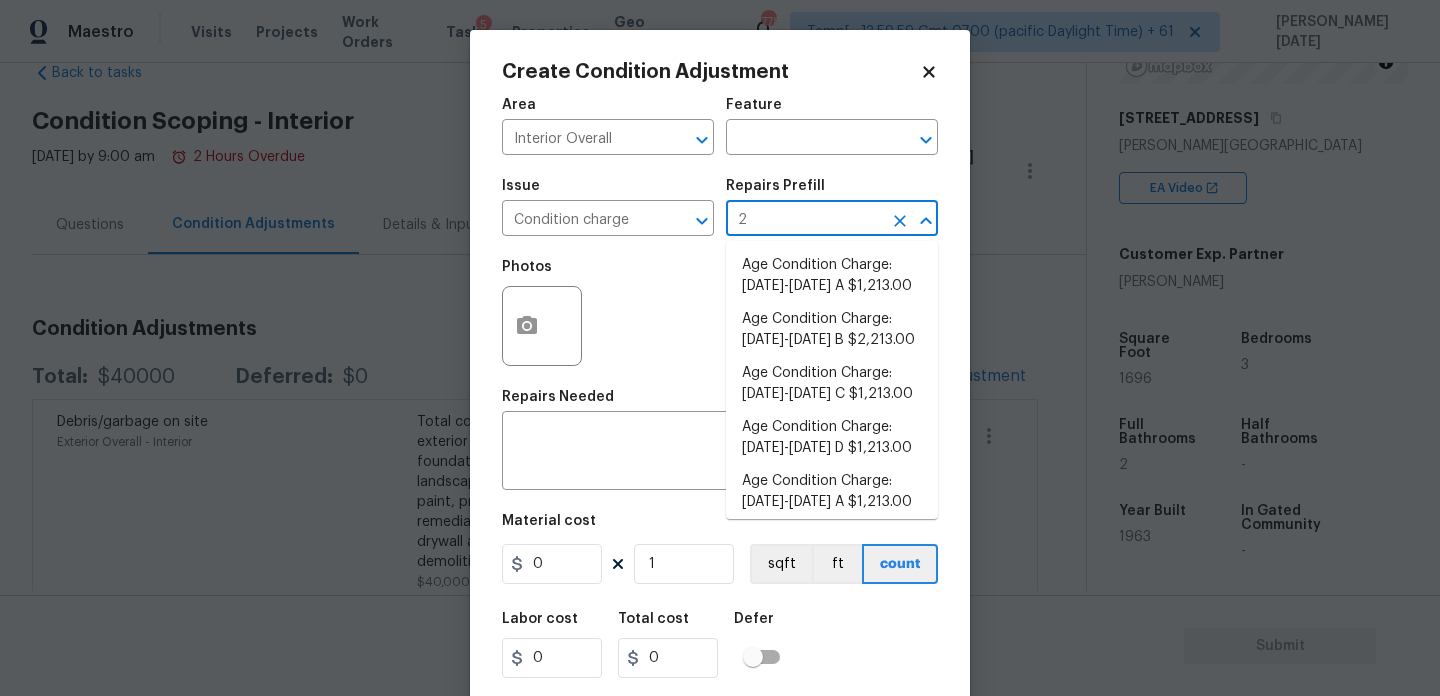 type on "22" 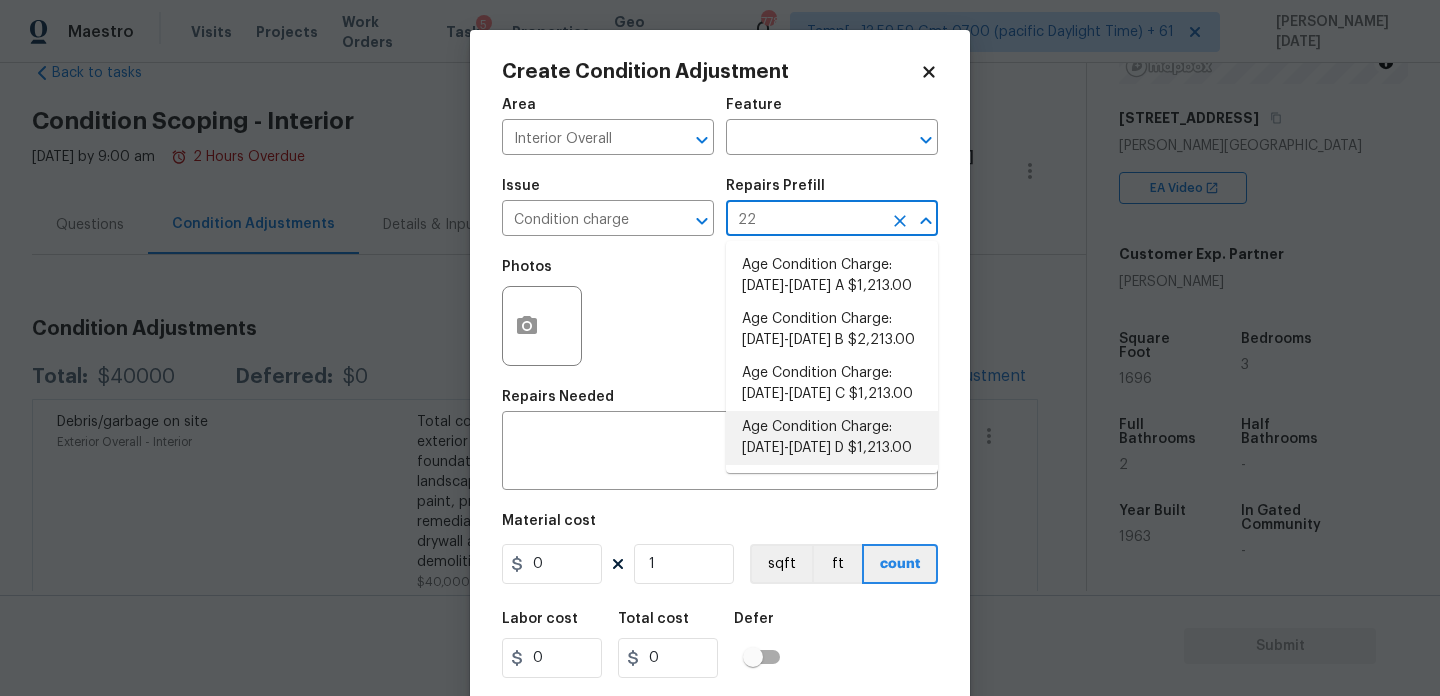 click on "Age Condition Charge: 1922-1978 D	 $1,213.00" at bounding box center [832, 438] 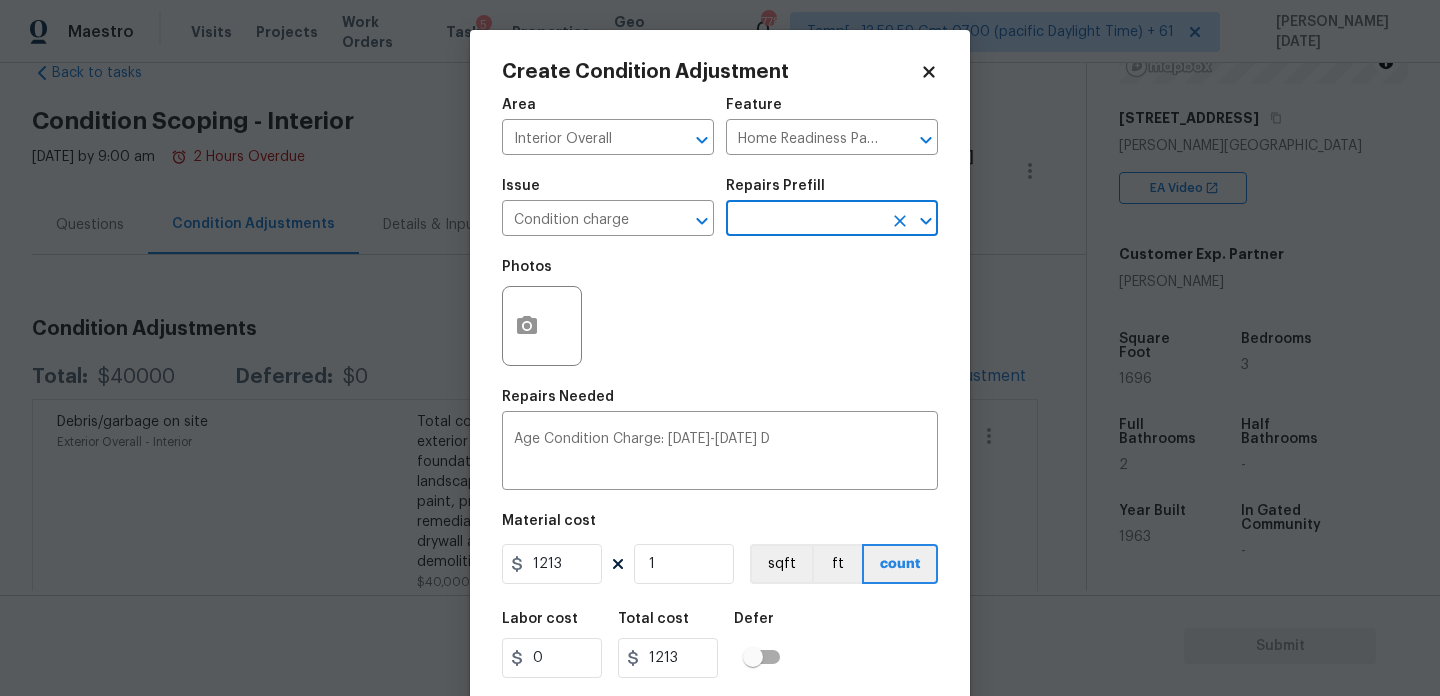 scroll, scrollTop: 51, scrollLeft: 0, axis: vertical 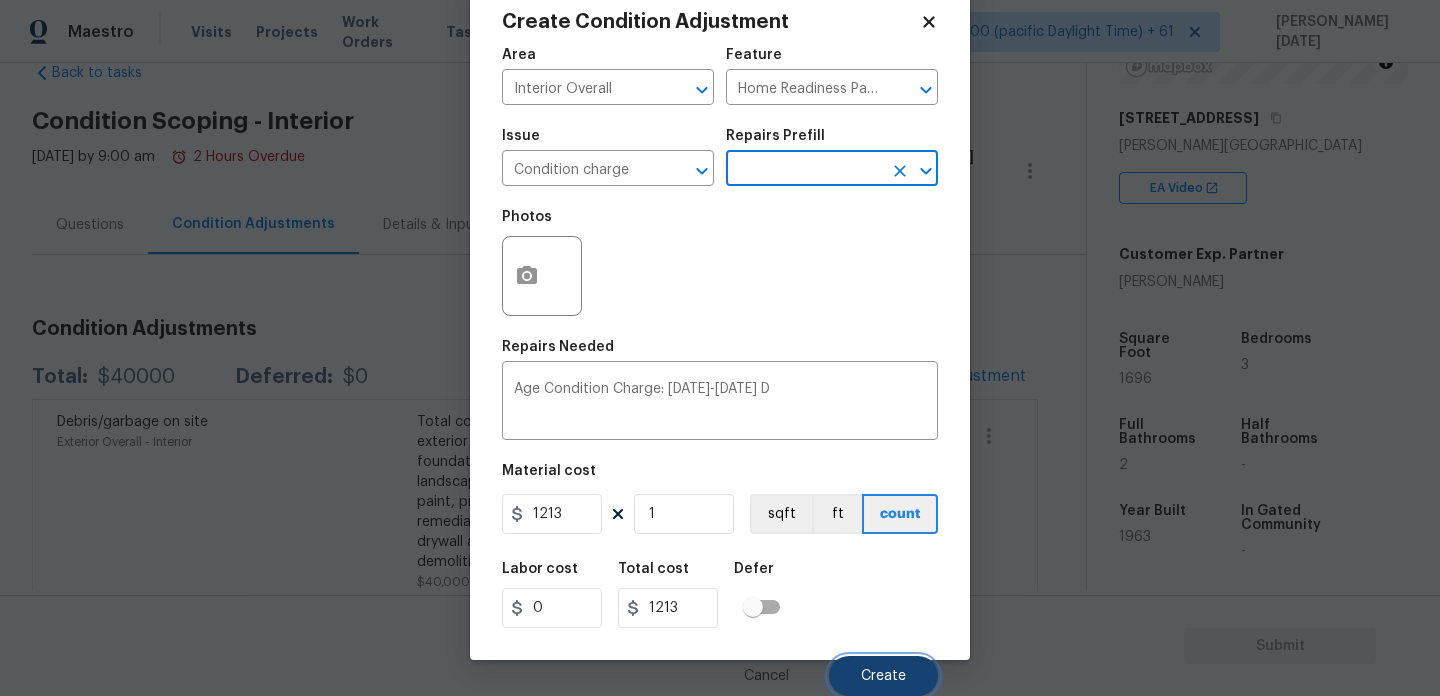 click on "Create" at bounding box center [883, 676] 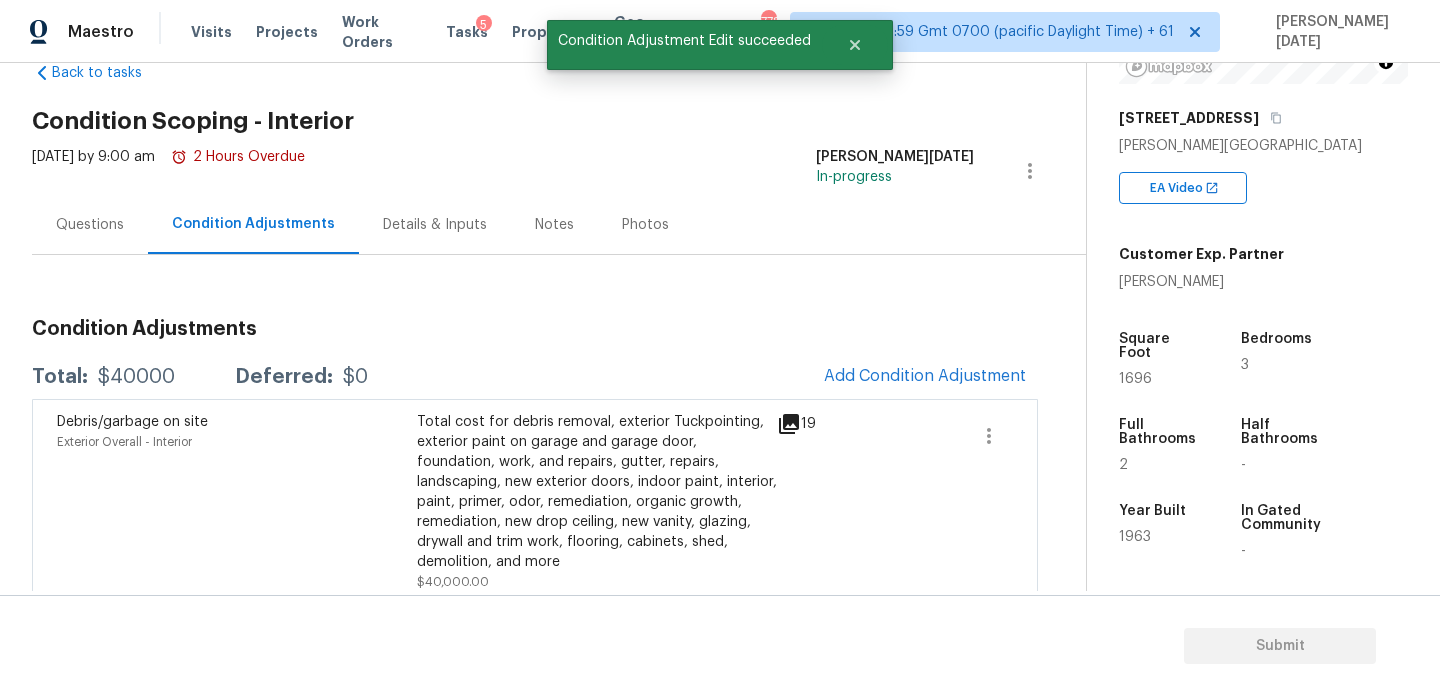 scroll, scrollTop: 44, scrollLeft: 0, axis: vertical 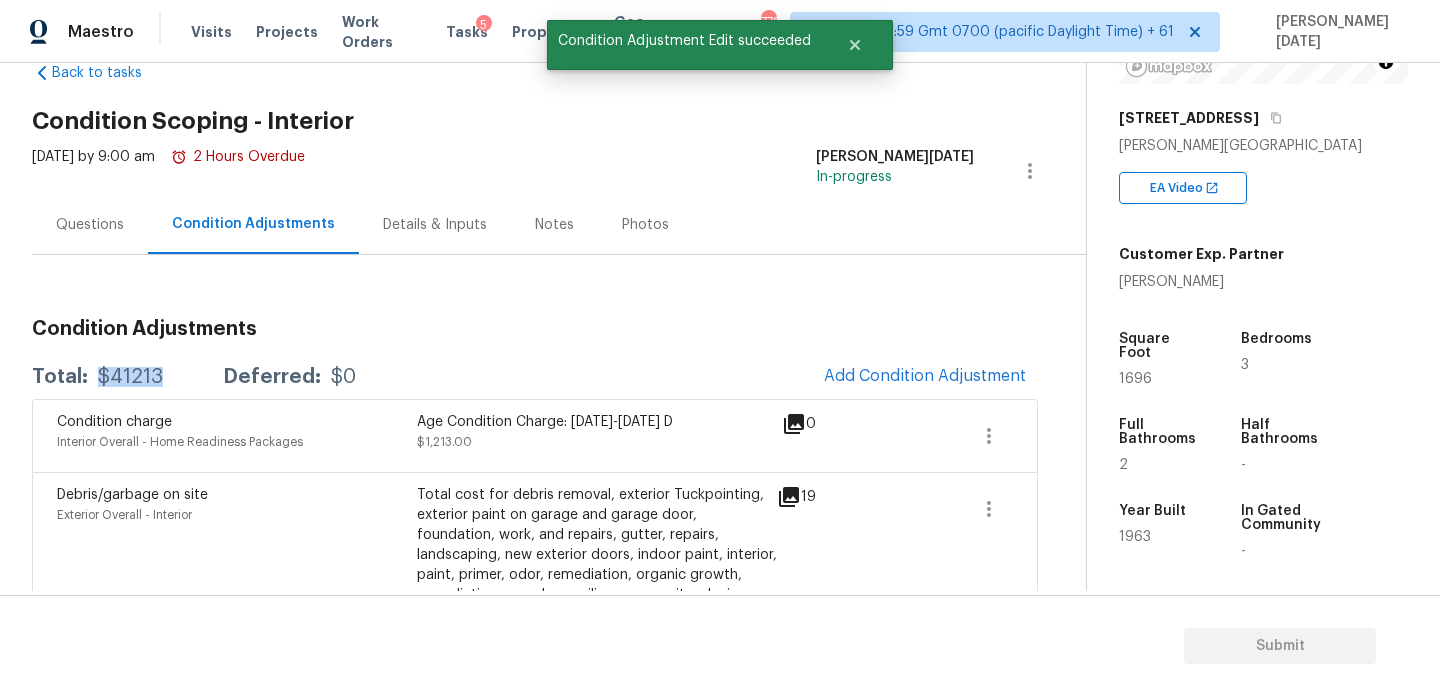 drag, startPoint x: 97, startPoint y: 378, endPoint x: 168, endPoint y: 378, distance: 71 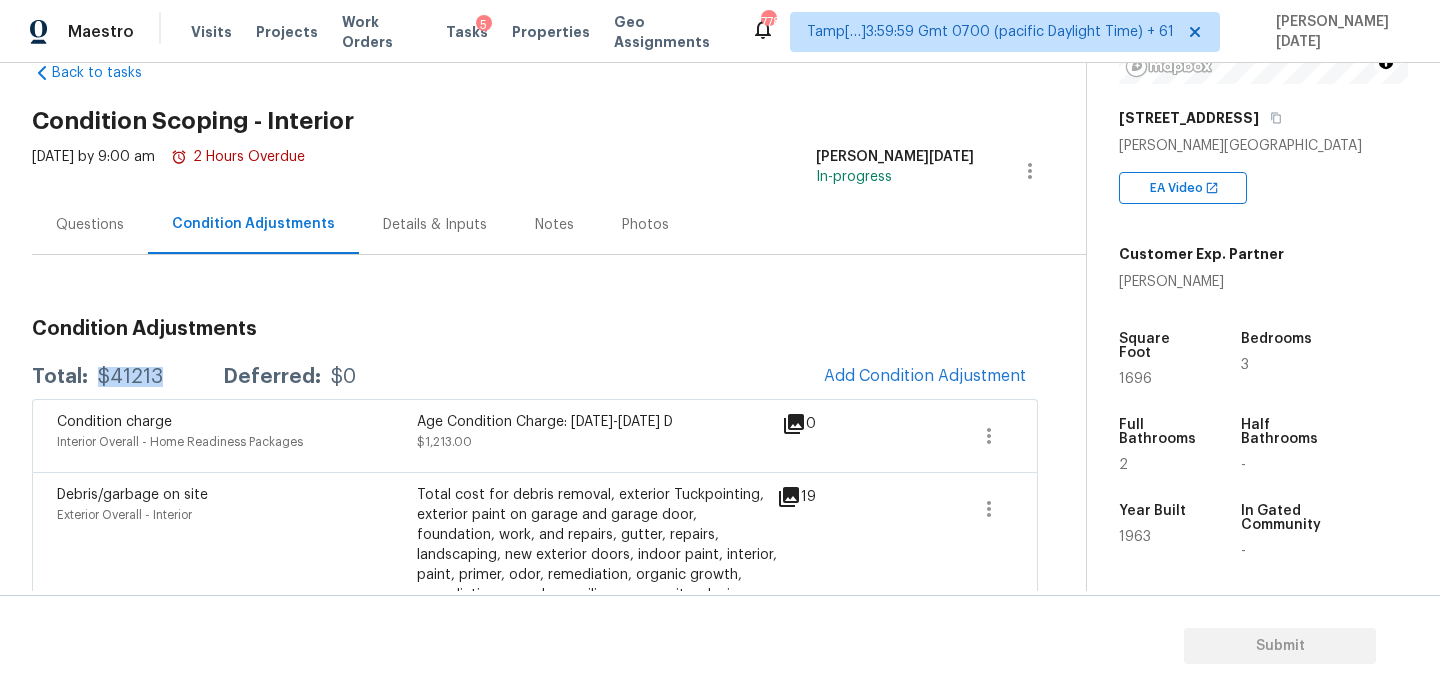 click on "Questions" at bounding box center (90, 224) 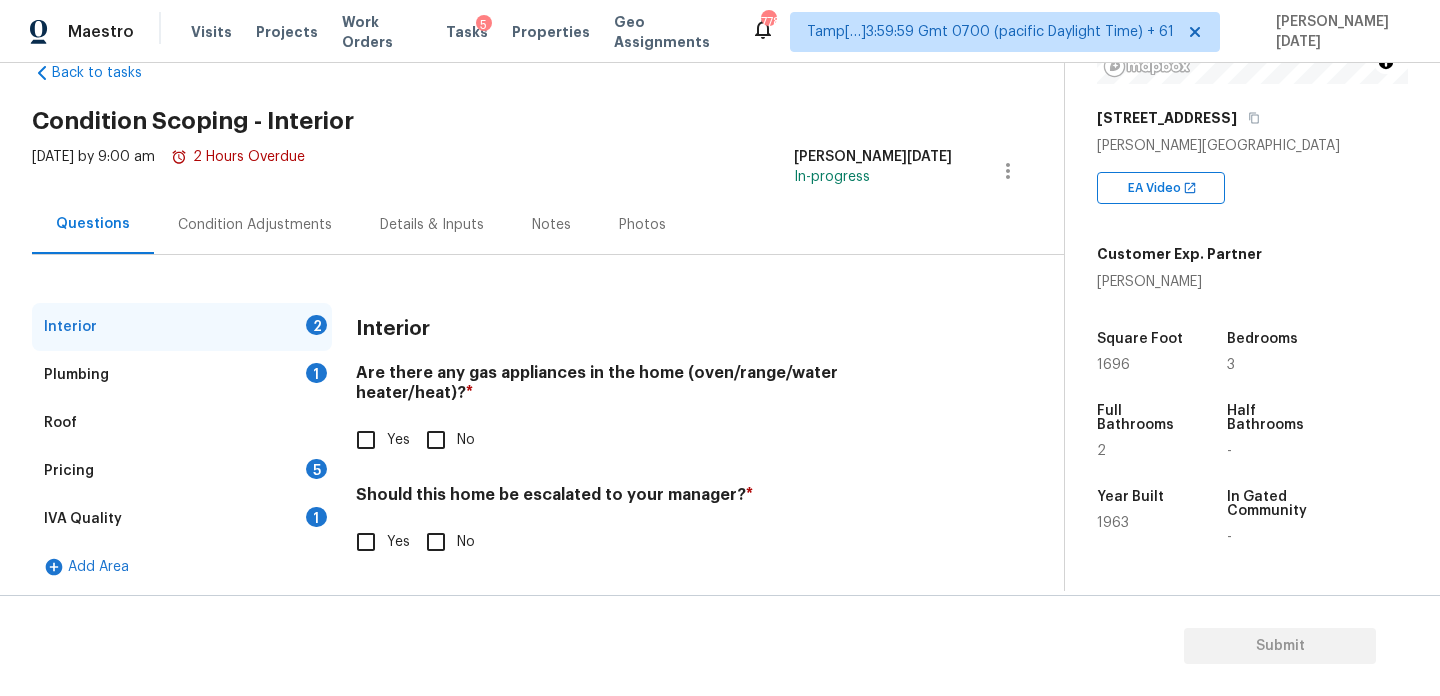 scroll, scrollTop: 54, scrollLeft: 0, axis: vertical 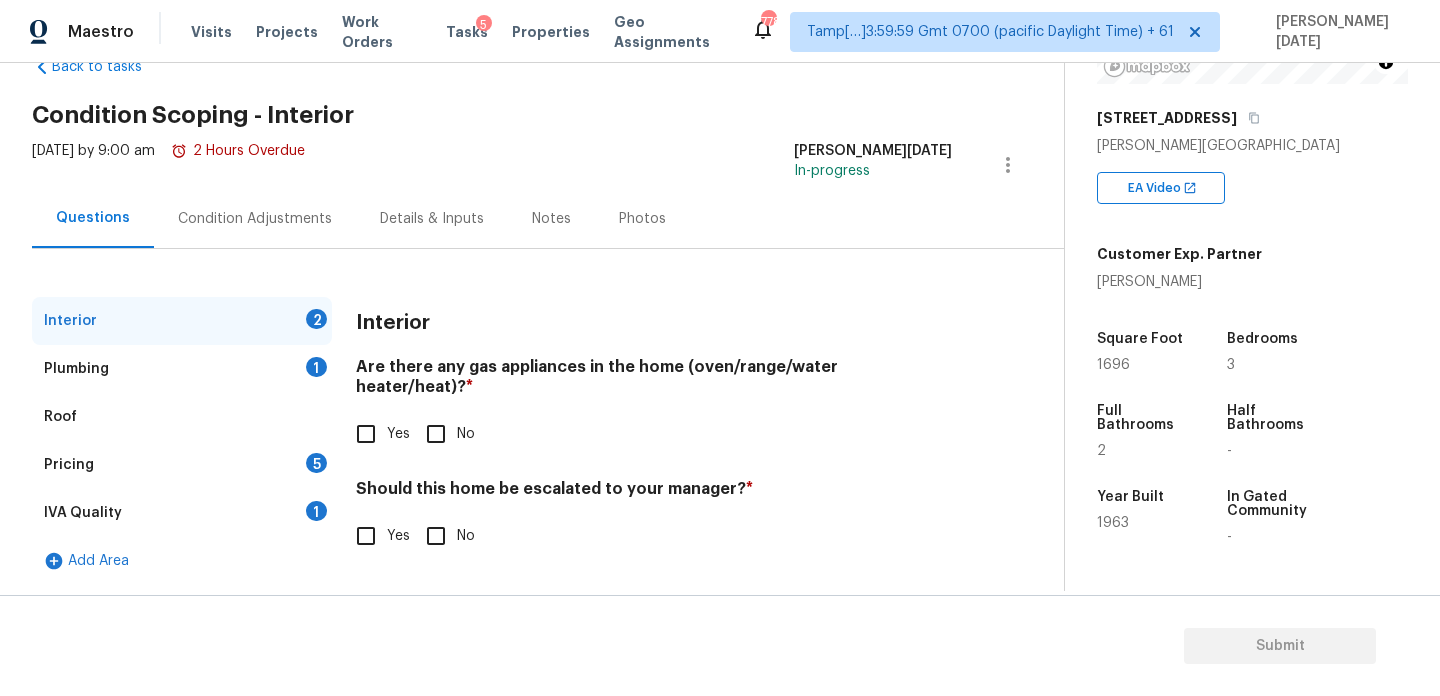 click on "Yes" at bounding box center (366, 536) 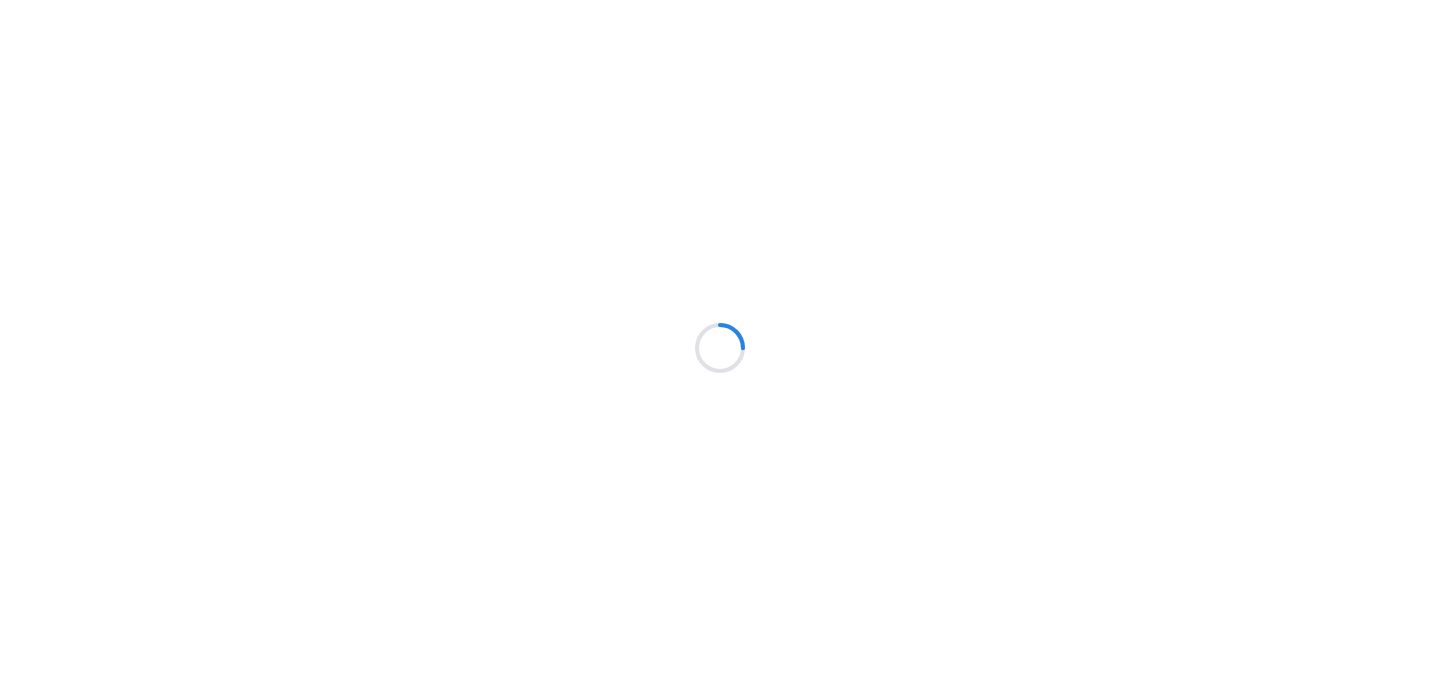 scroll, scrollTop: 0, scrollLeft: 0, axis: both 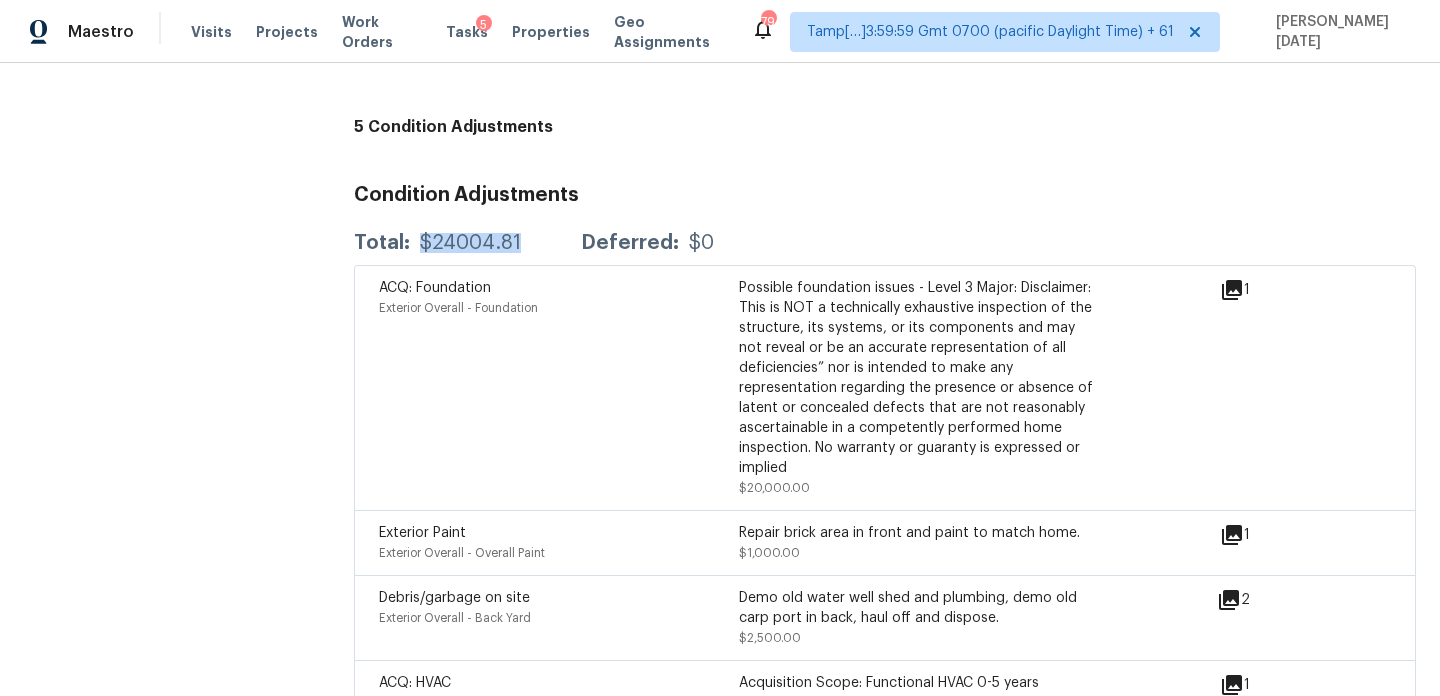 drag, startPoint x: 415, startPoint y: 215, endPoint x: 545, endPoint y: 215, distance: 130 